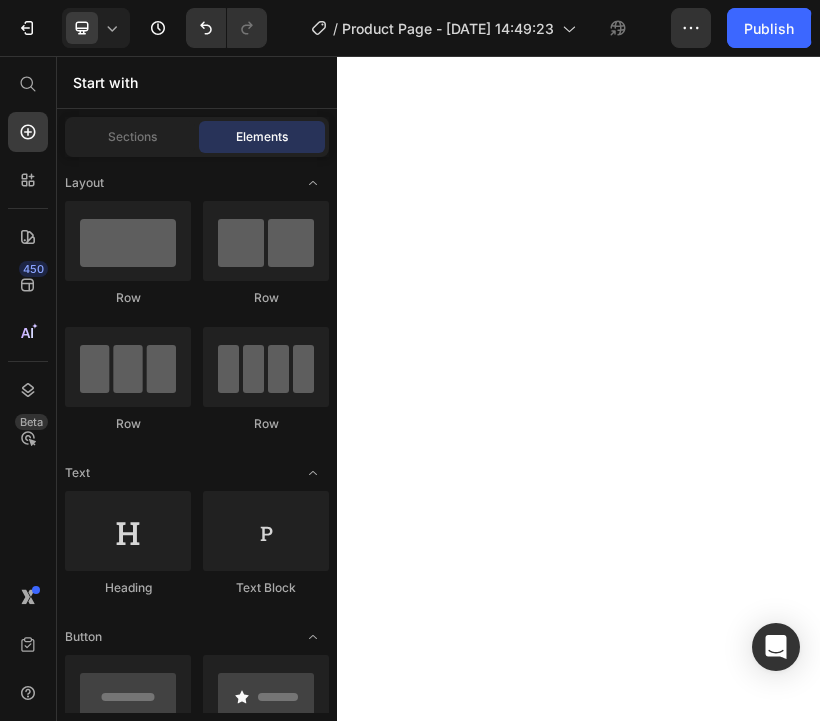scroll, scrollTop: 0, scrollLeft: 0, axis: both 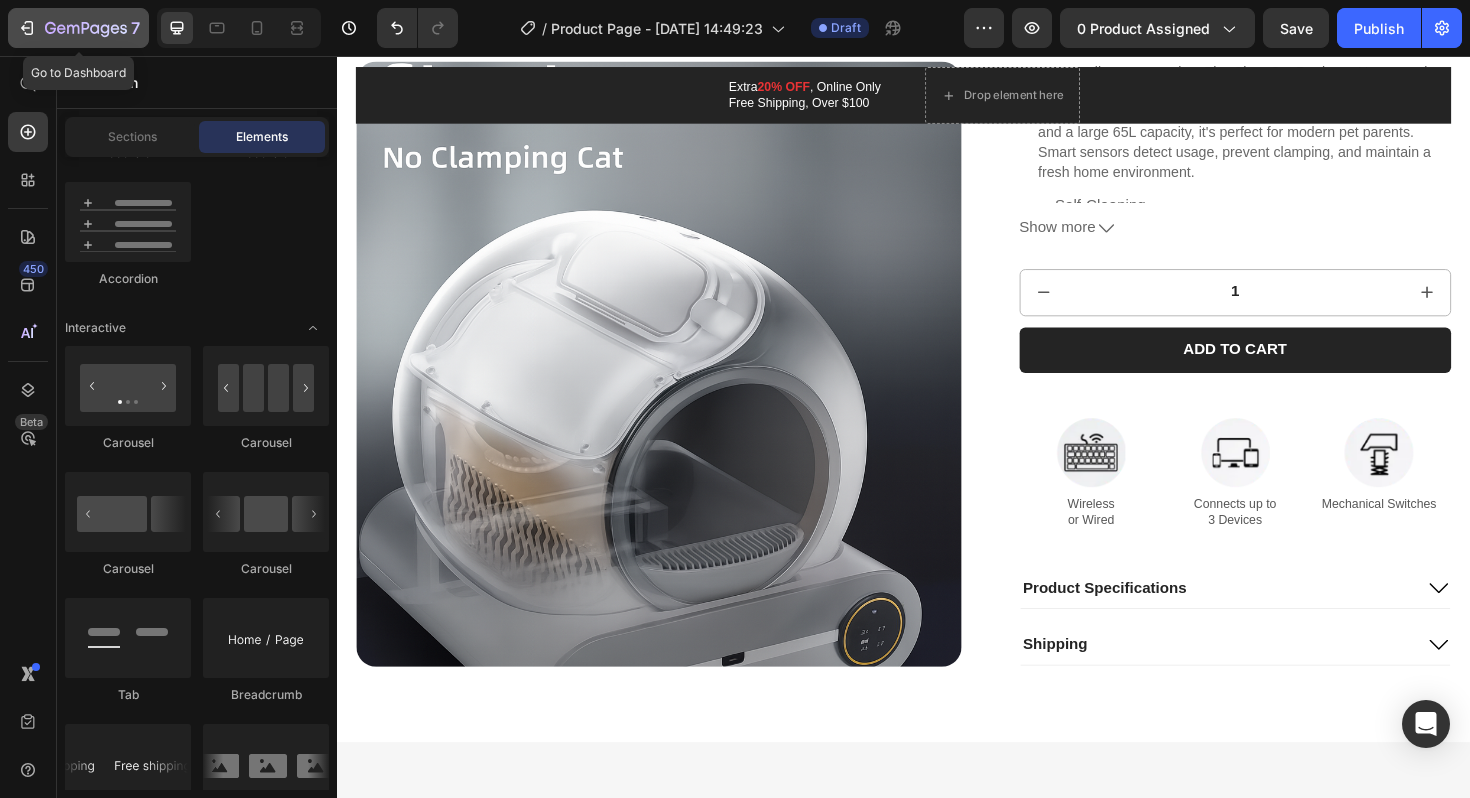 click 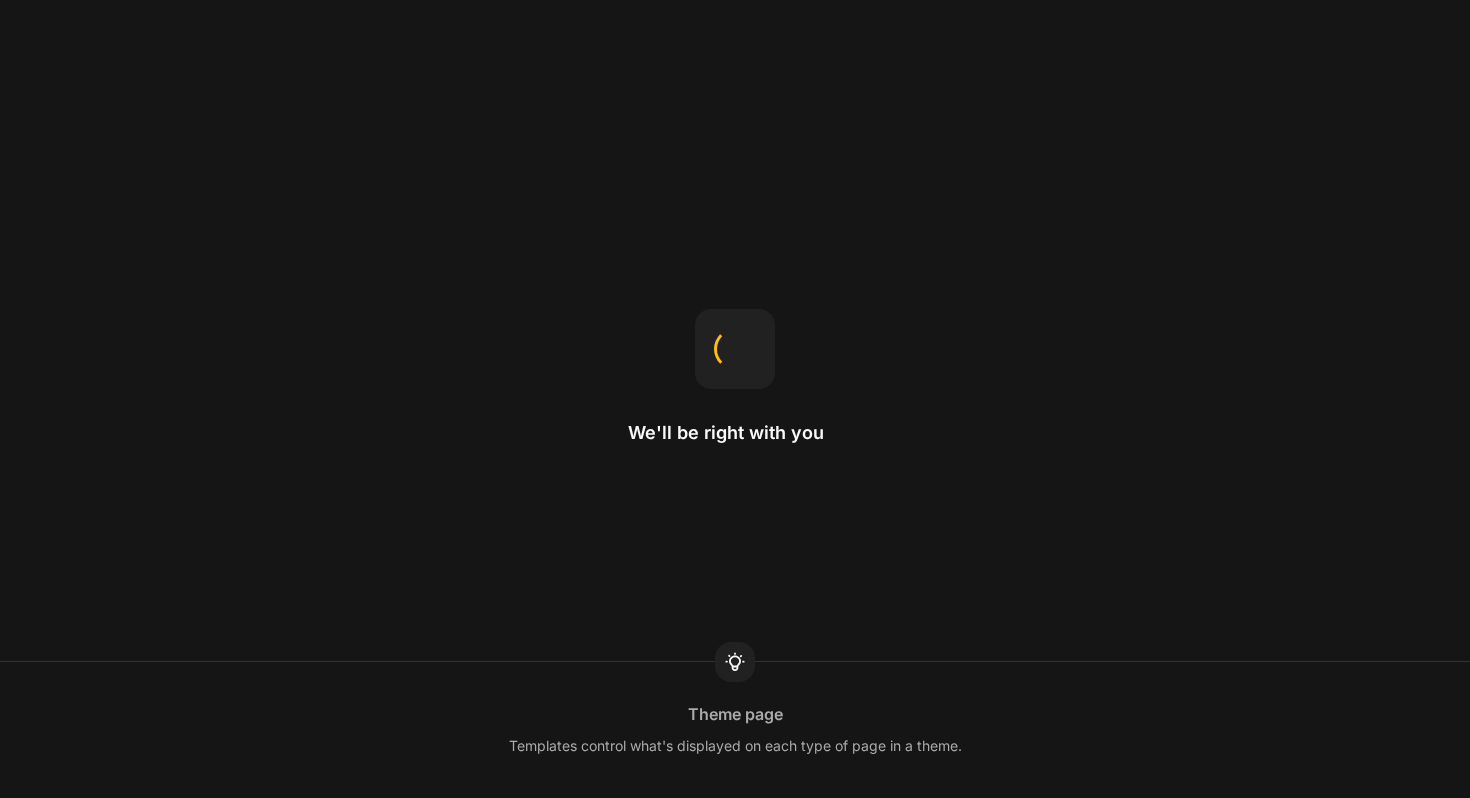 scroll, scrollTop: 0, scrollLeft: 0, axis: both 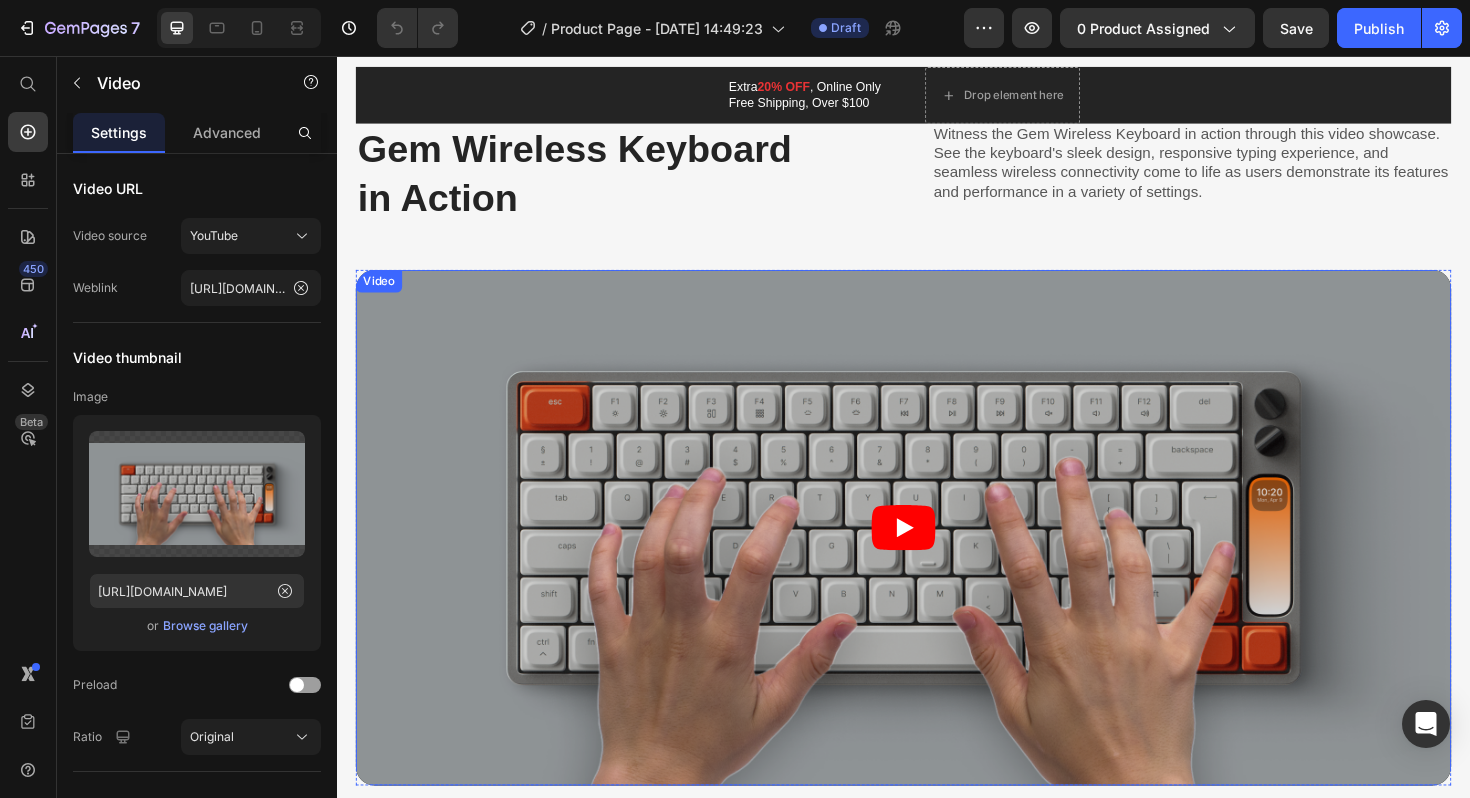 click at bounding box center [937, 556] 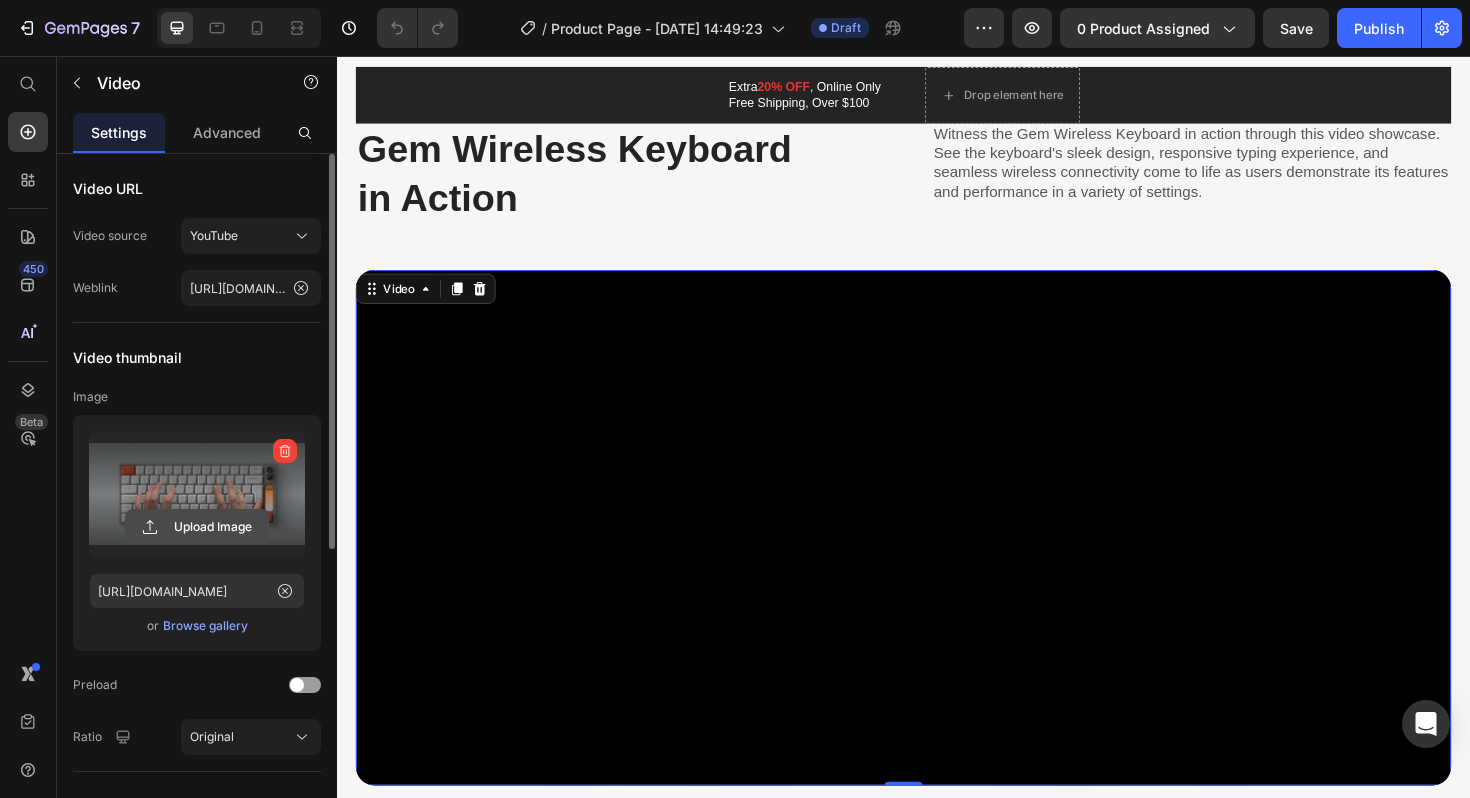 click 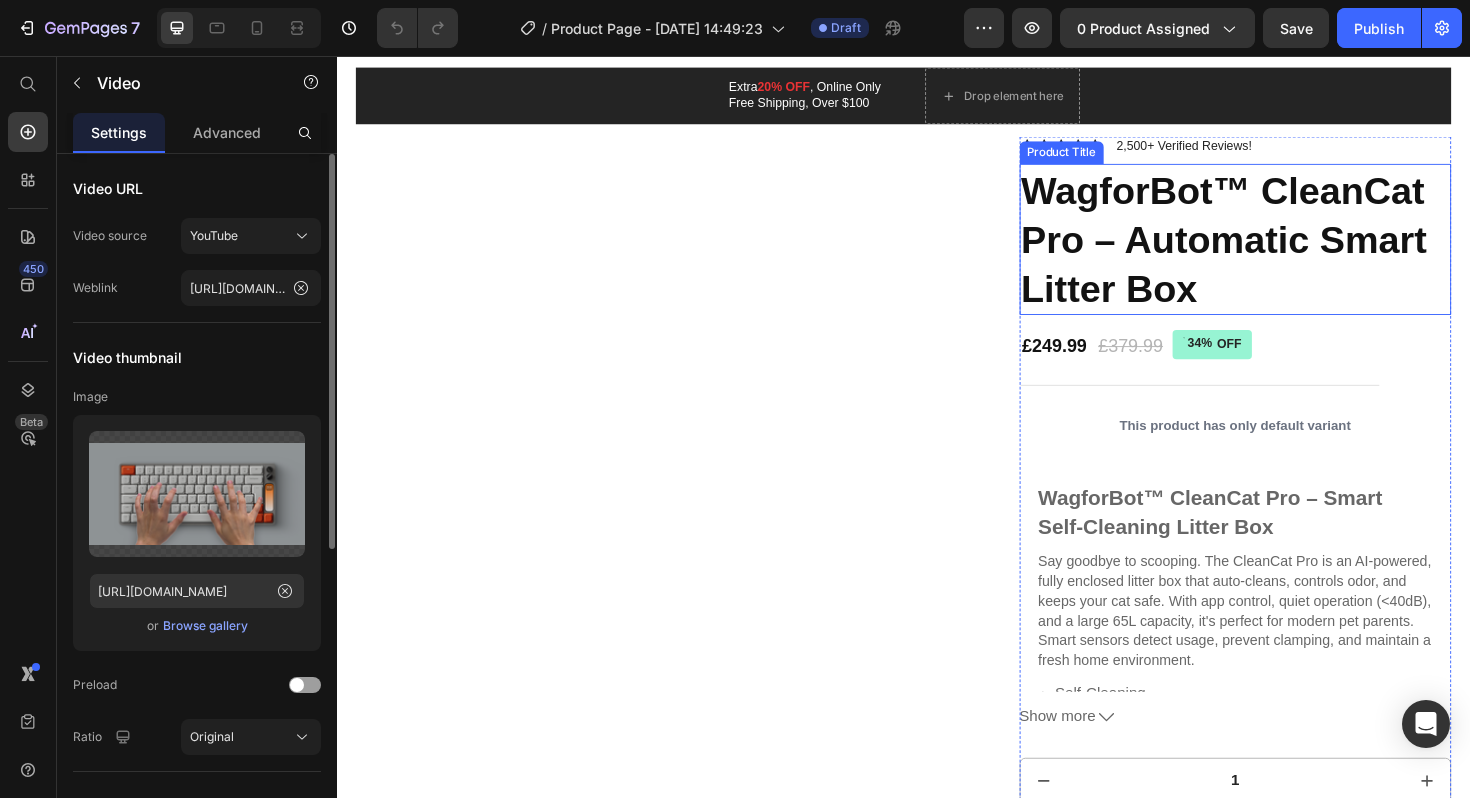 scroll, scrollTop: 0, scrollLeft: 0, axis: both 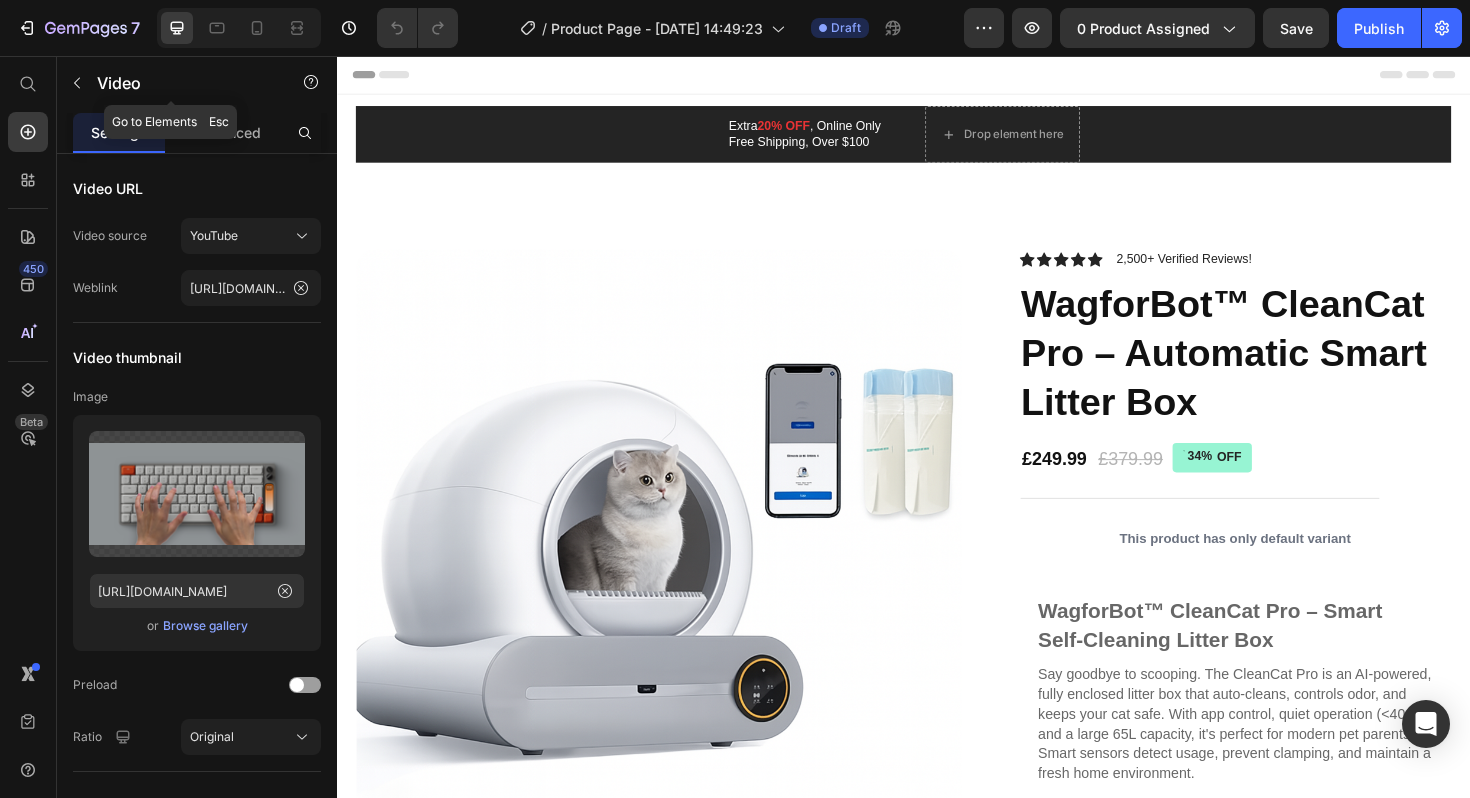 click on "Video" 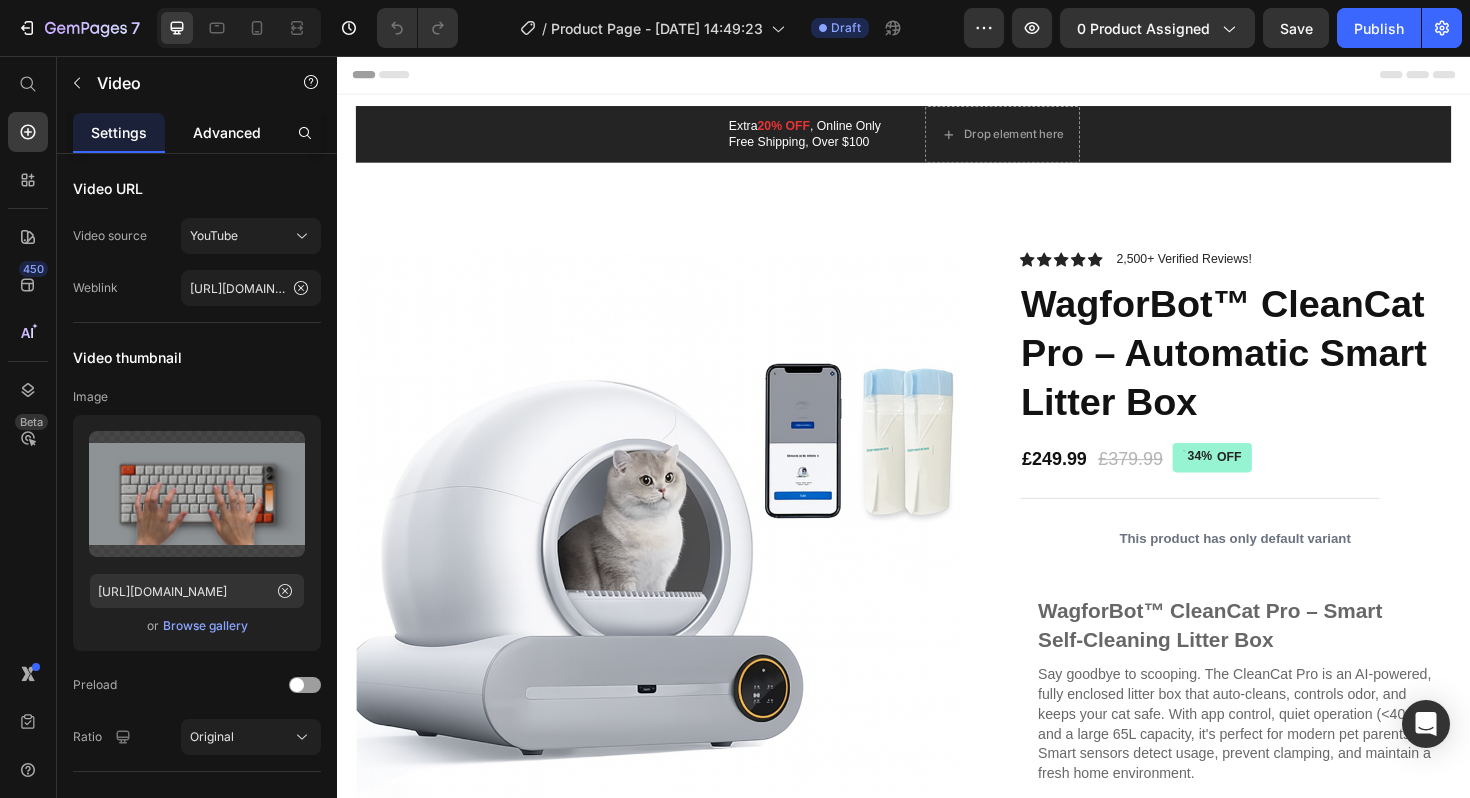 click on "Advanced" at bounding box center (227, 132) 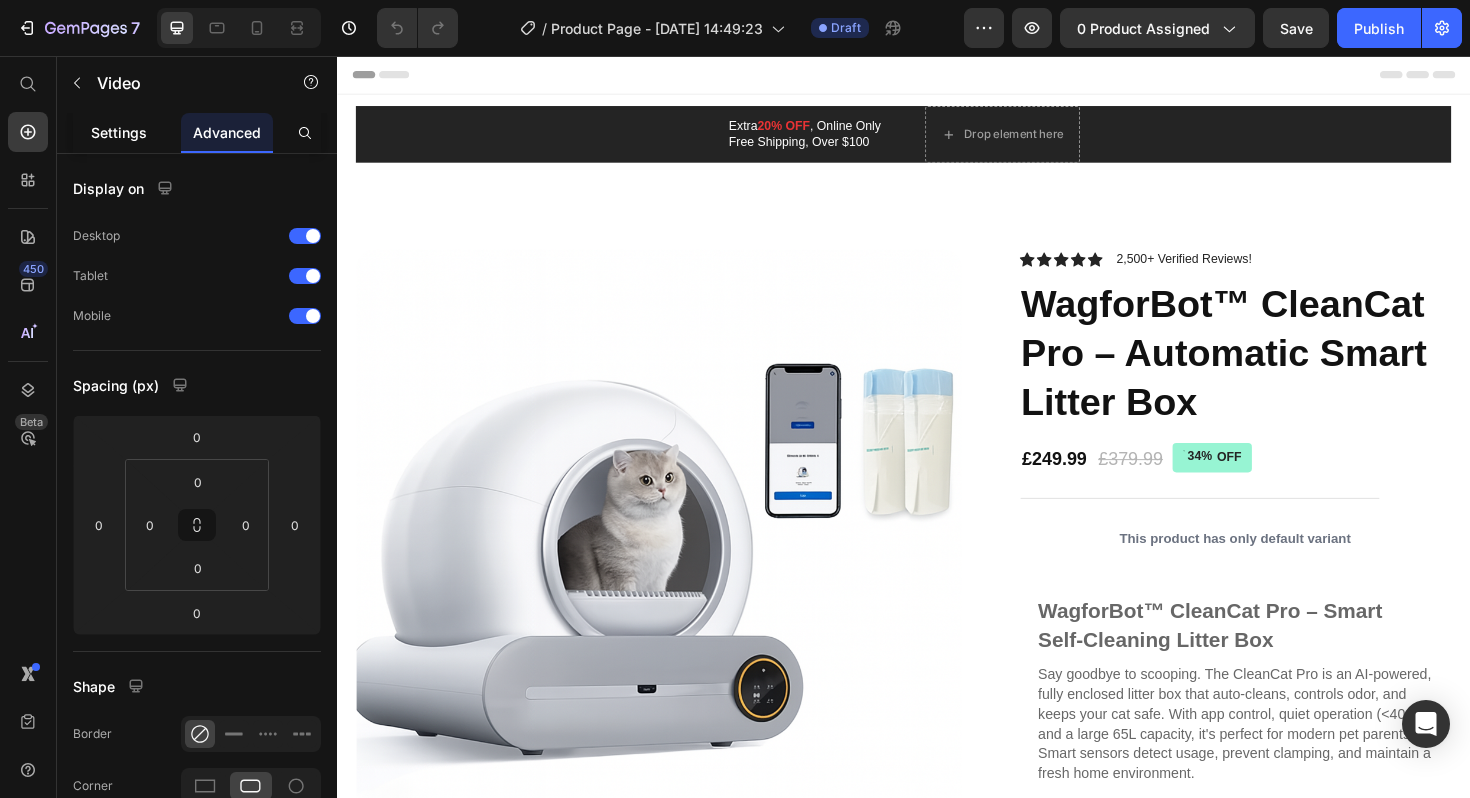 click on "Settings" at bounding box center (119, 132) 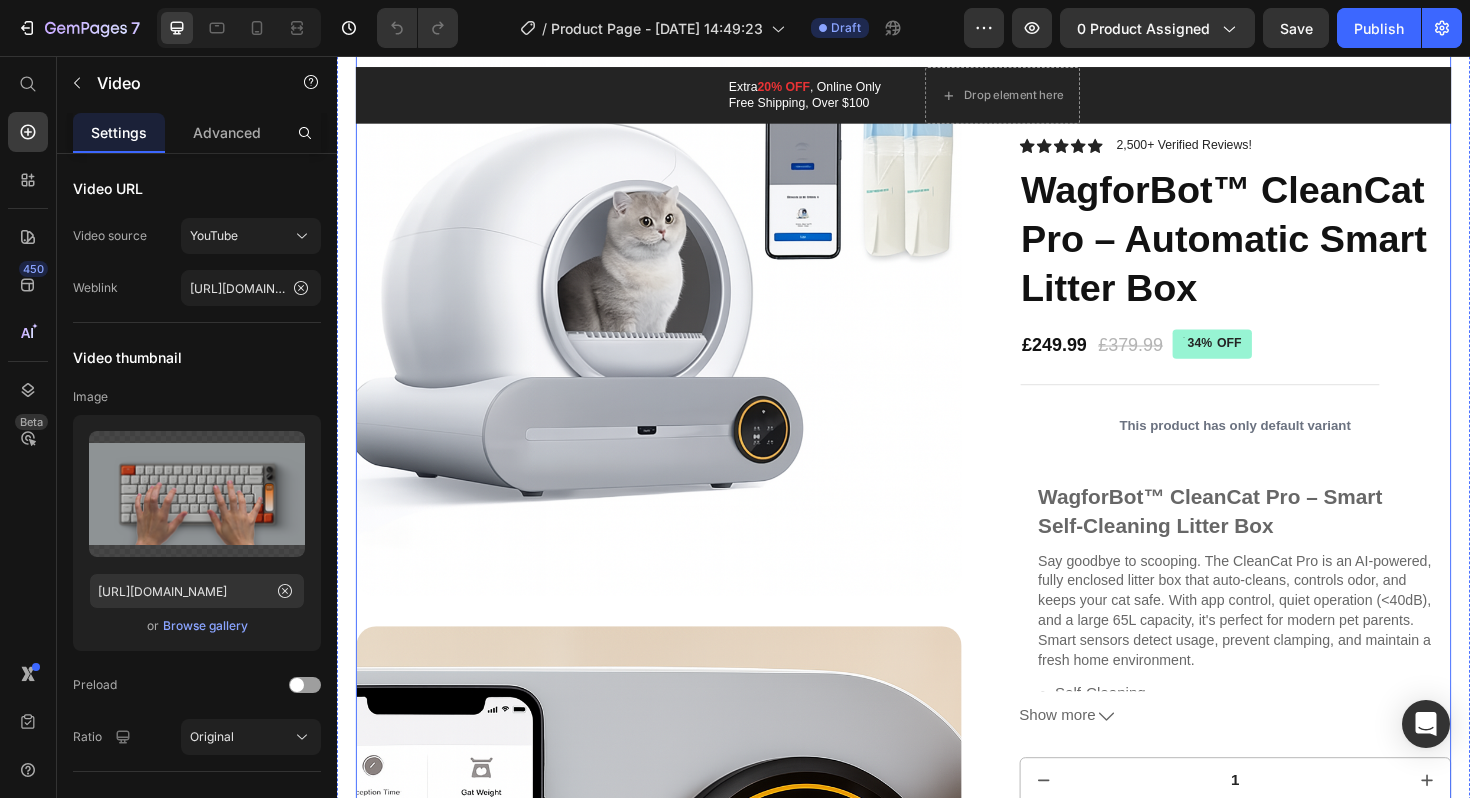 scroll, scrollTop: 284, scrollLeft: 0, axis: vertical 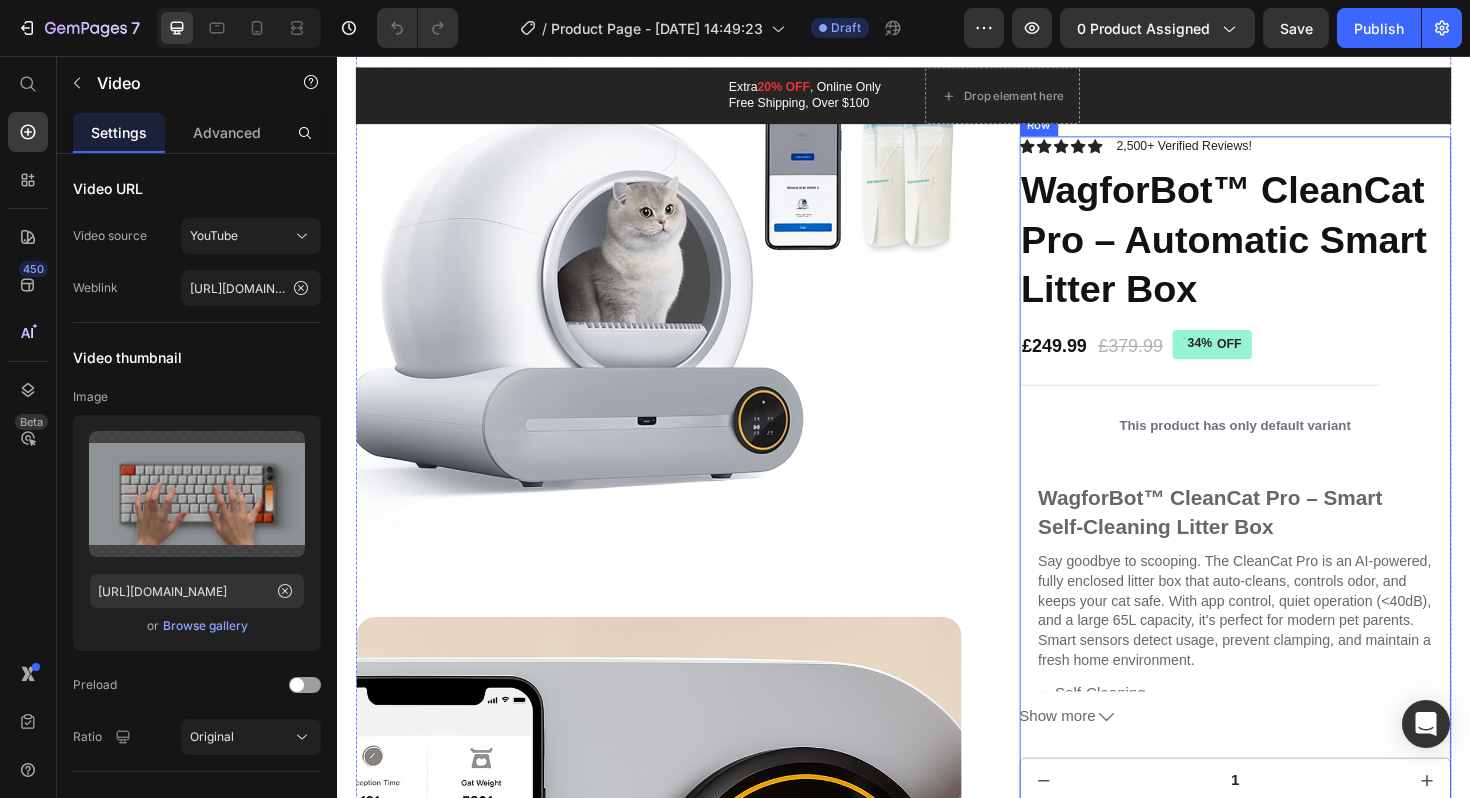 click on "This product has only default variant" at bounding box center (1289, 447) 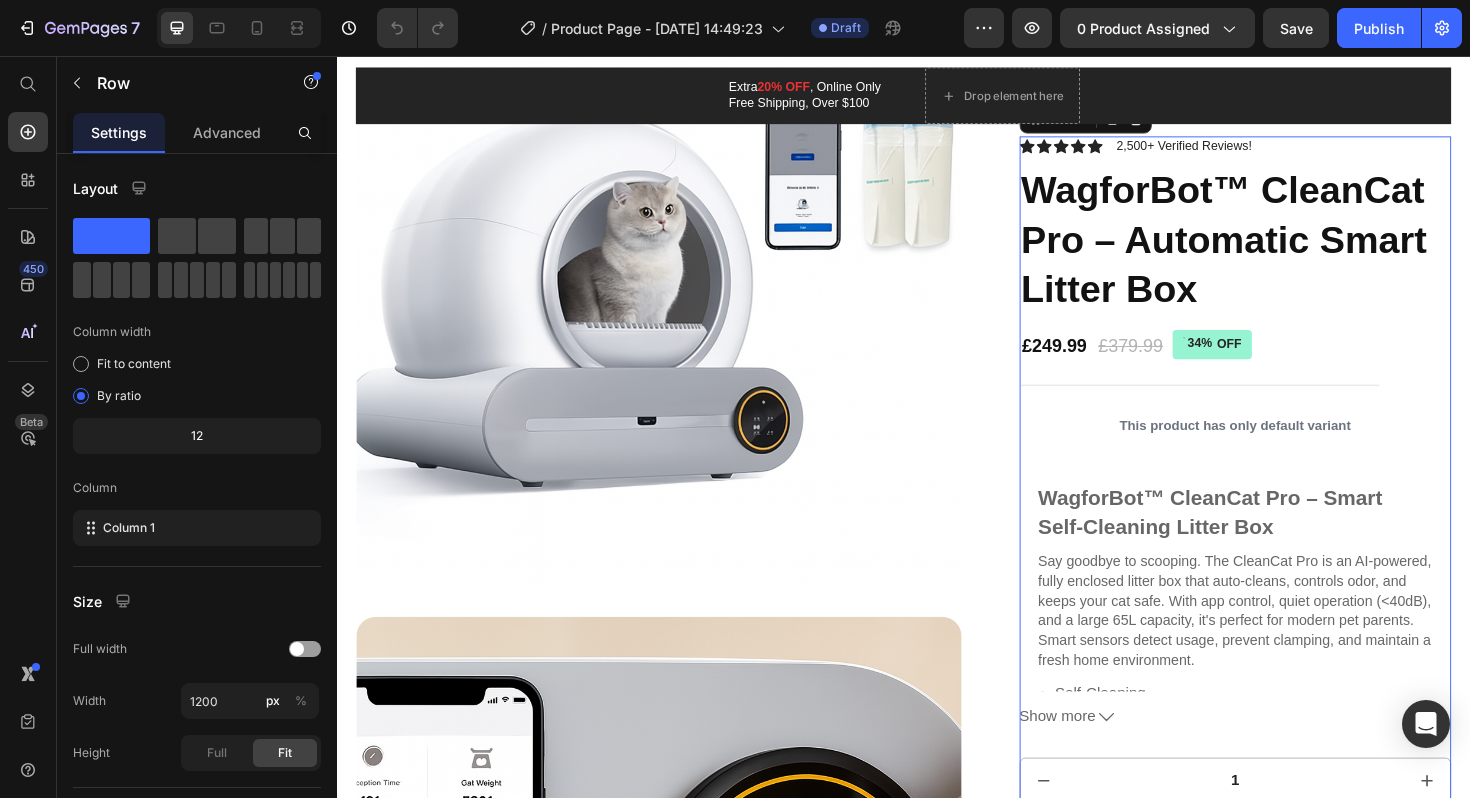 click on "Icon
Icon
Icon
Icon
Icon Icon List 2,500+ Verified Reviews! Text Block Row WagforBot™ CleanCat Pro – Automatic Smart Litter Box Product Title £249.99 Product Price £379.99 Product Price 34% OFF Discount Tag Row This product has only default variant Product Variants & Swatches
WagforBot™ CleanCat Pro – Smart Self-Cleaning Litter Box
Say goodbye to scooping. The CleanCat Pro is an AI-powered, fully enclosed litter box that auto-cleans, controls odor, and keeps your cat safe. With app control, quiet operation (<40dB), and a large 65L capacity, it's perfect for modern pet parents. Smart sensors detect usage, prevent clamping, and maintain a fresh home environment.
Self-Cleaning
Odor Control
Quiet & Safe
App-Controlled
Easy to Disassemble & Clean
Show more Product Description 1 Product Quantity Add to cart Add to Cart Image Wireless  or Wired Image Row" at bounding box center [1289, 680] 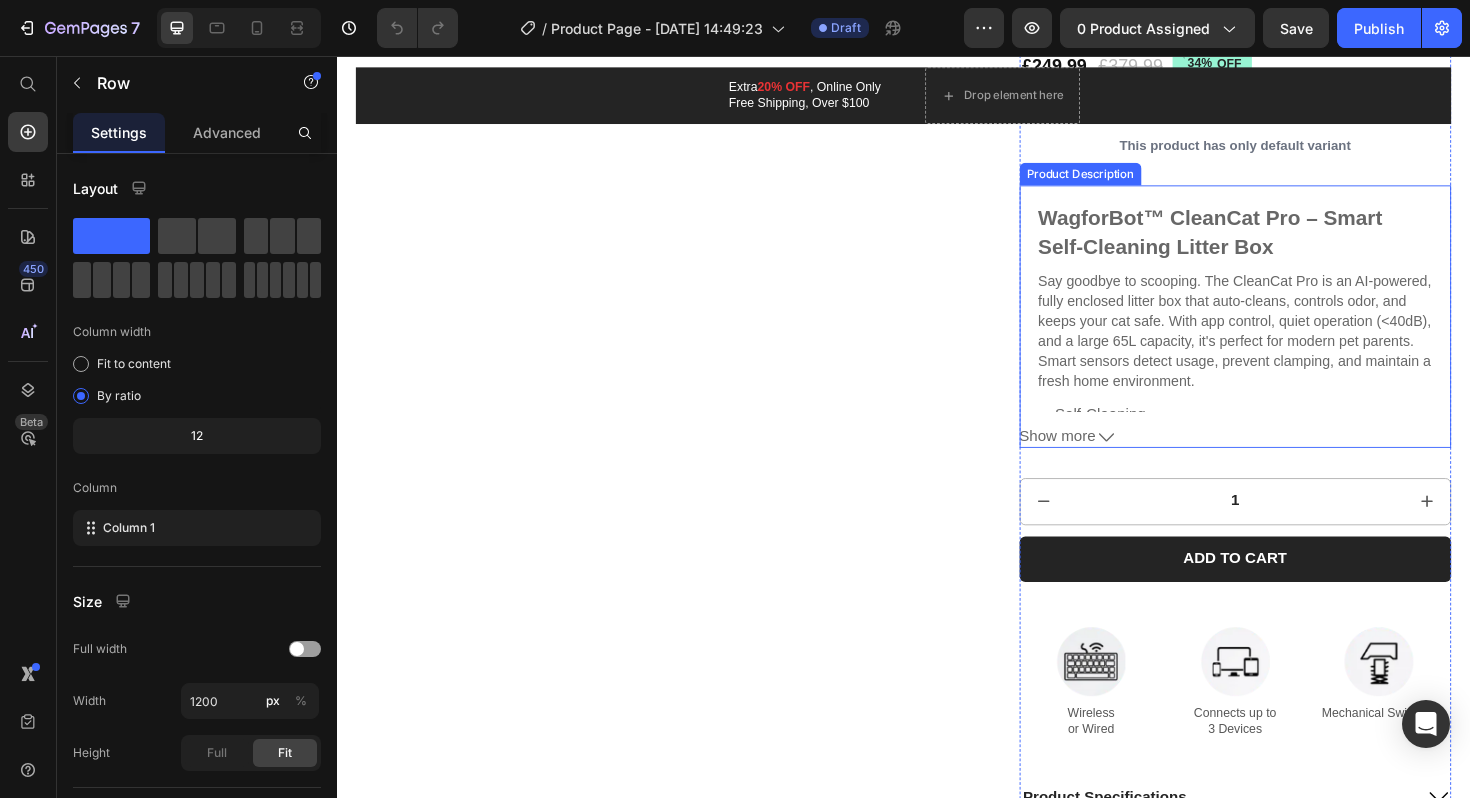 scroll, scrollTop: 3609, scrollLeft: 0, axis: vertical 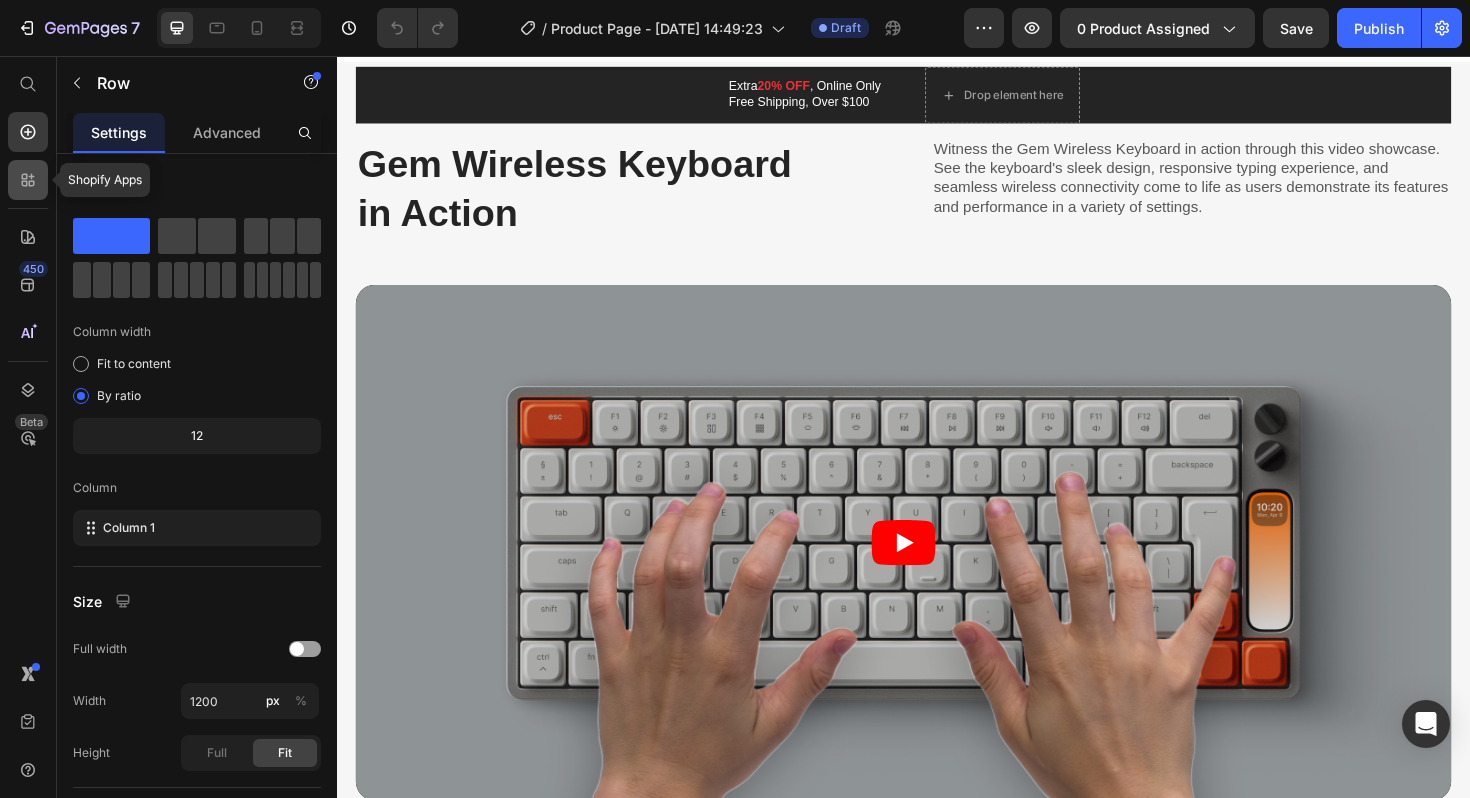 click 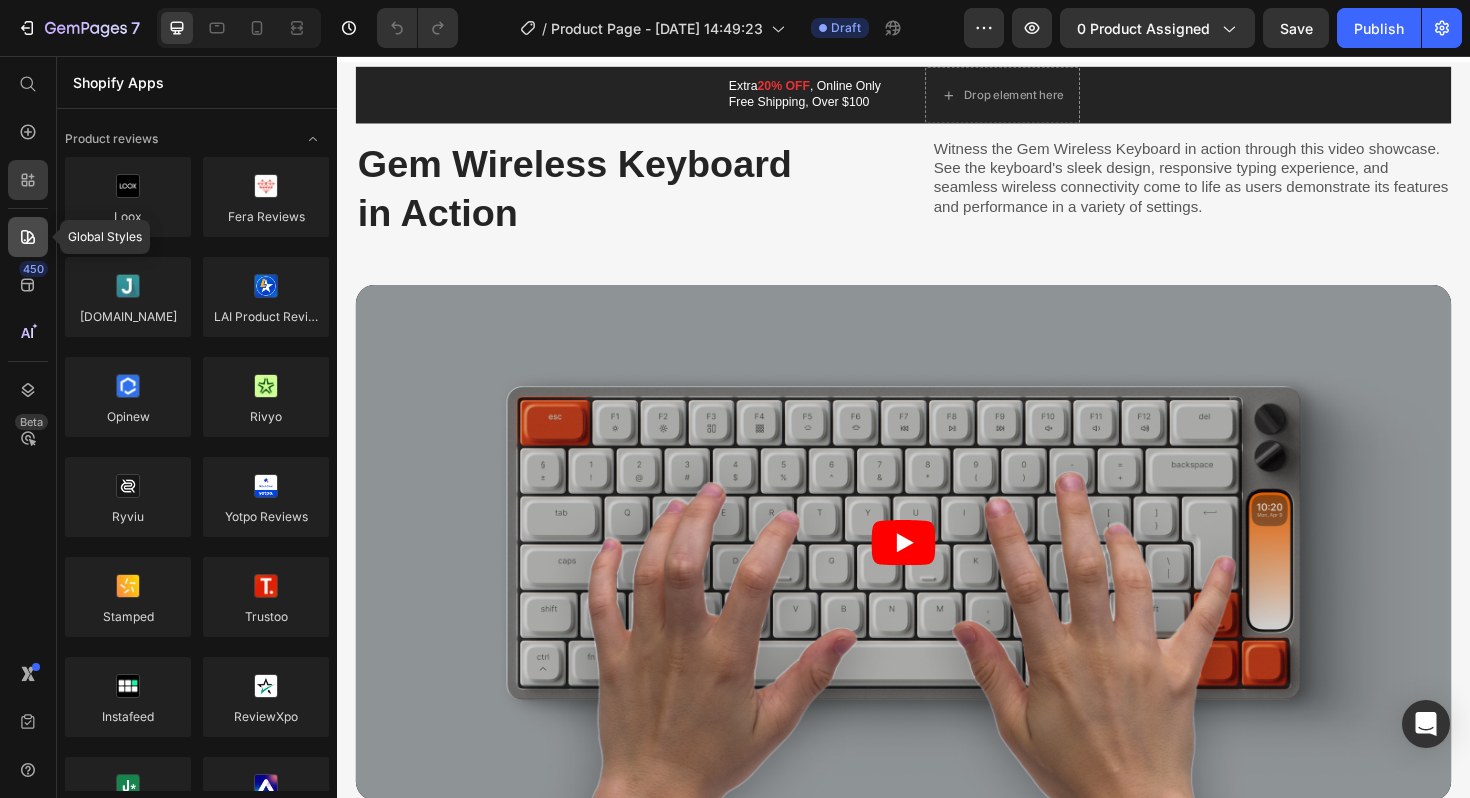 click 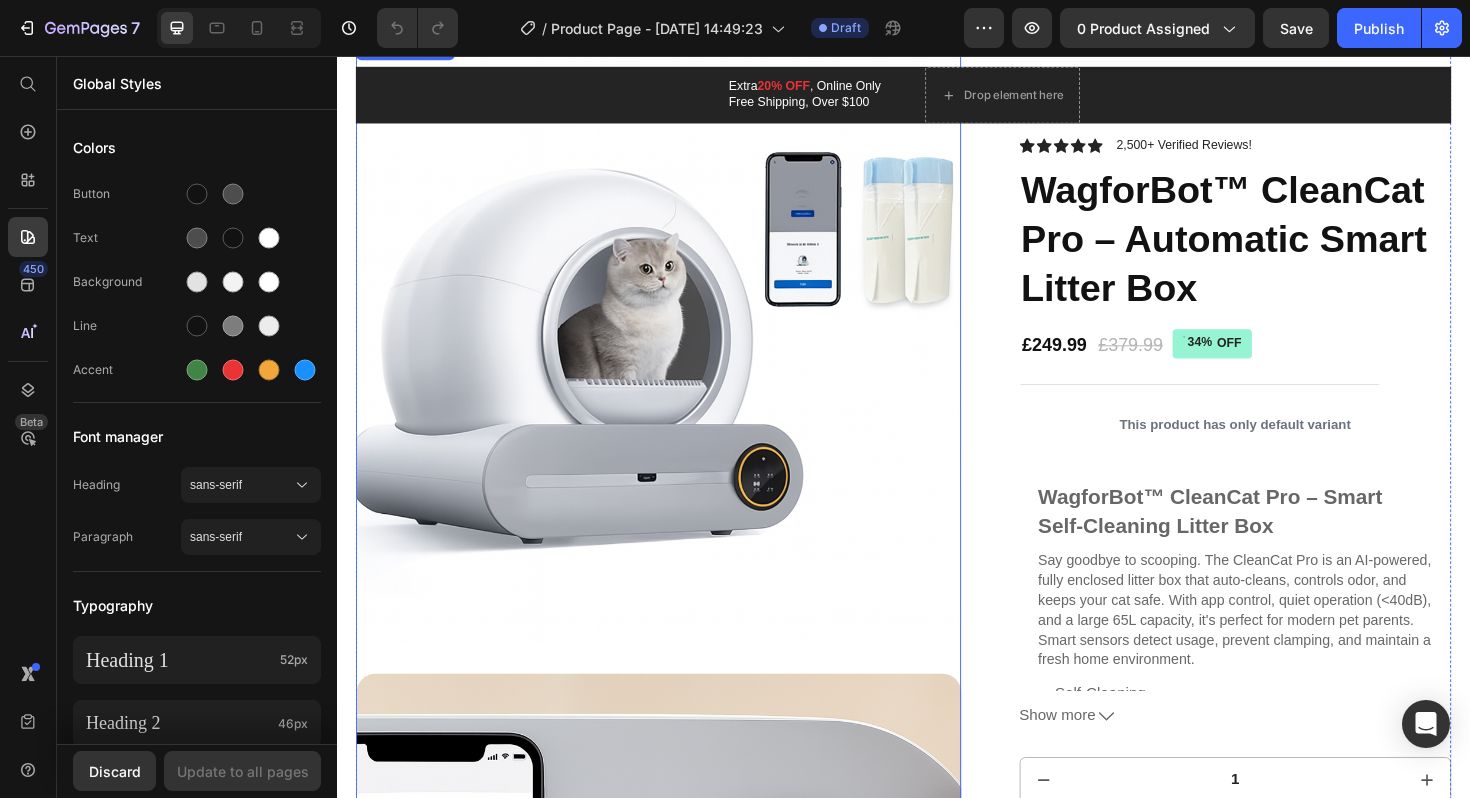 scroll, scrollTop: 0, scrollLeft: 0, axis: both 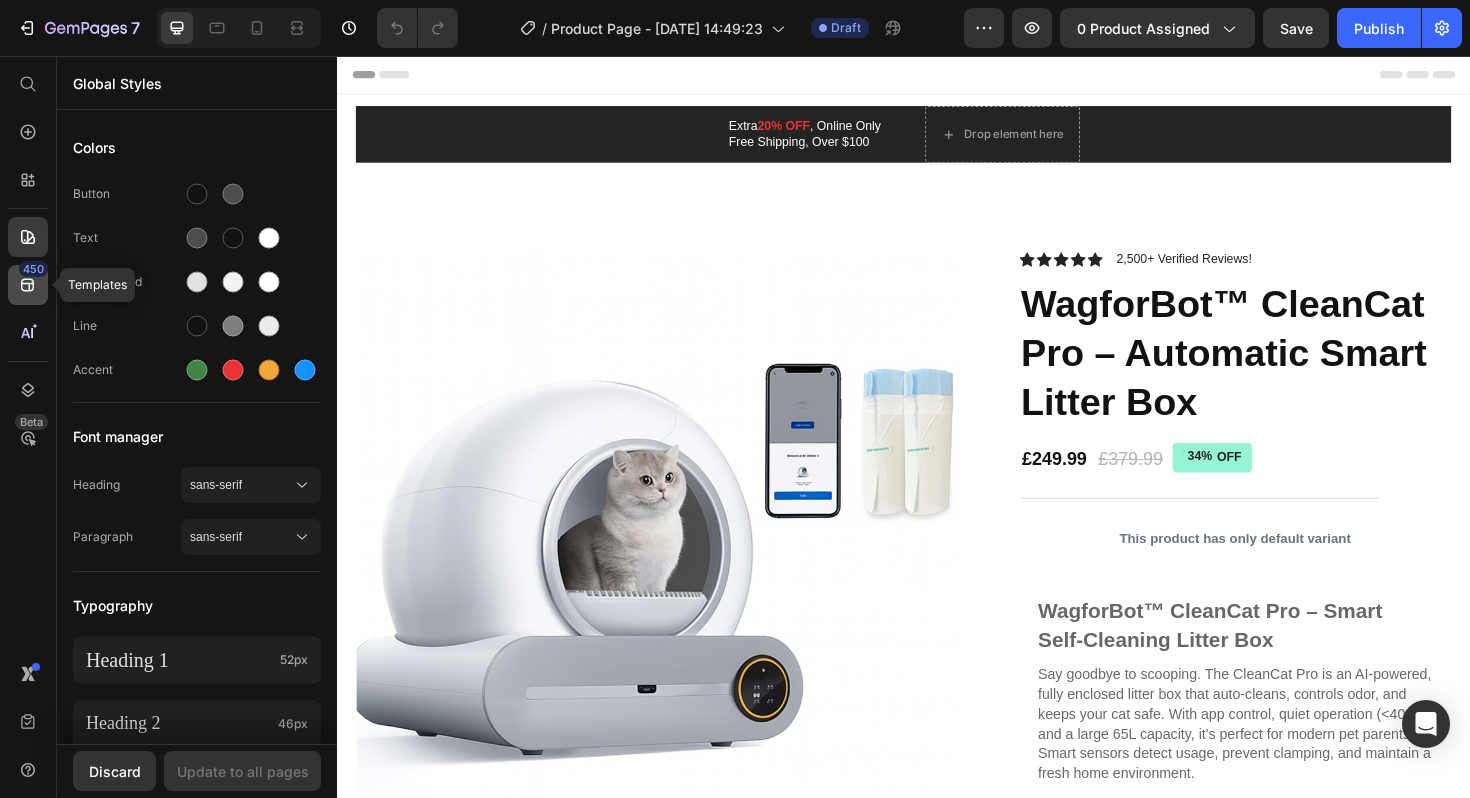 click on "450" 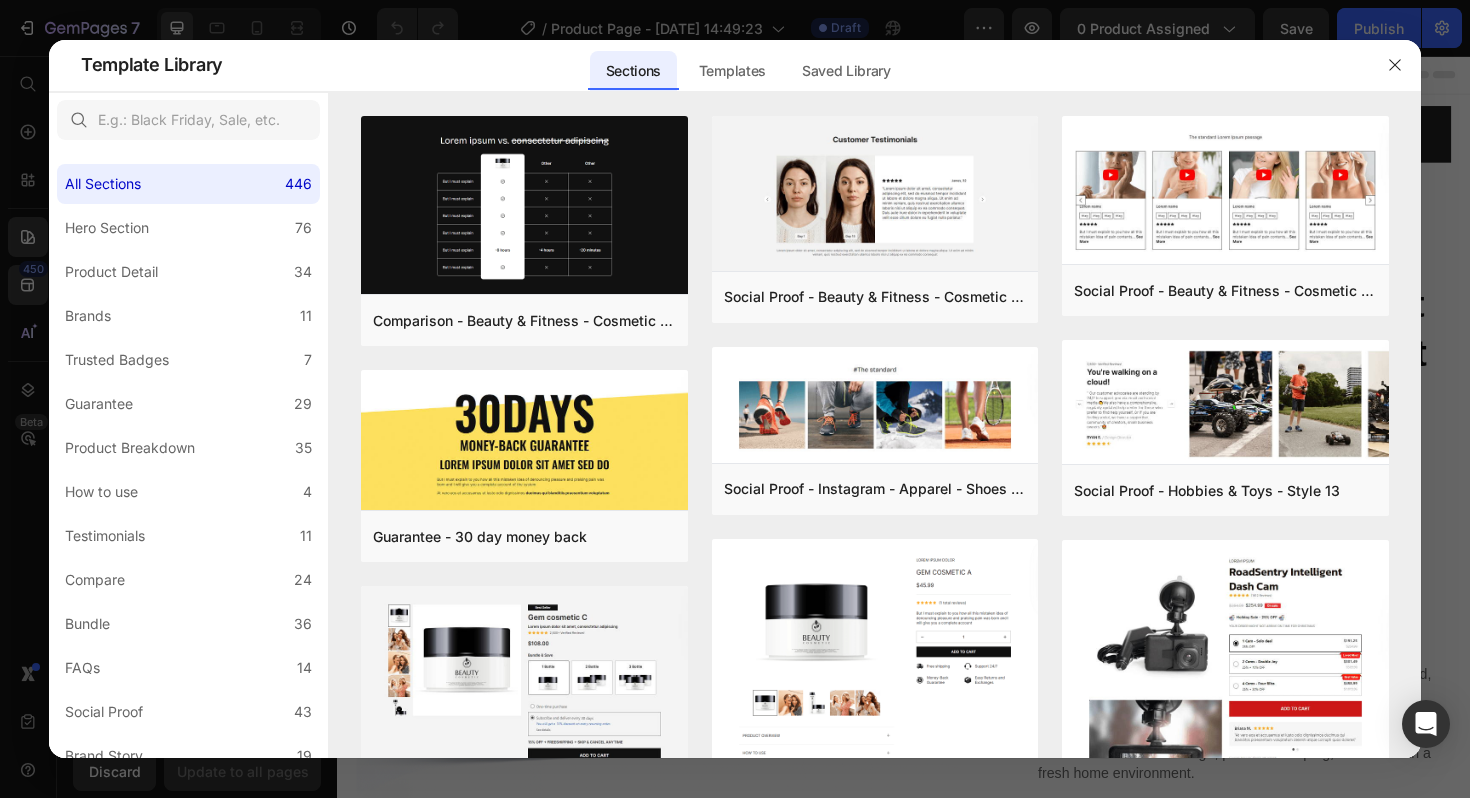 click at bounding box center (735, 399) 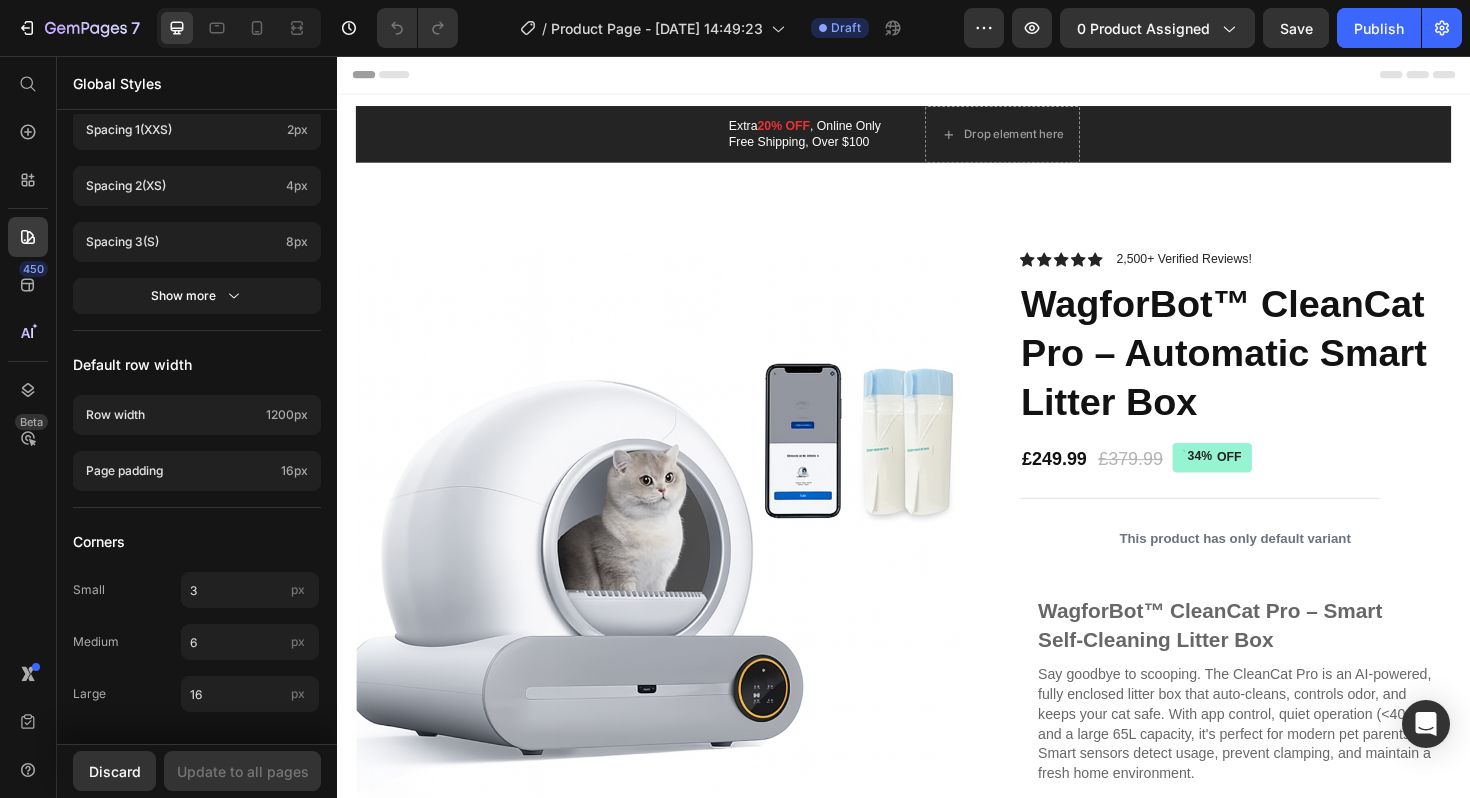 scroll, scrollTop: 0, scrollLeft: 0, axis: both 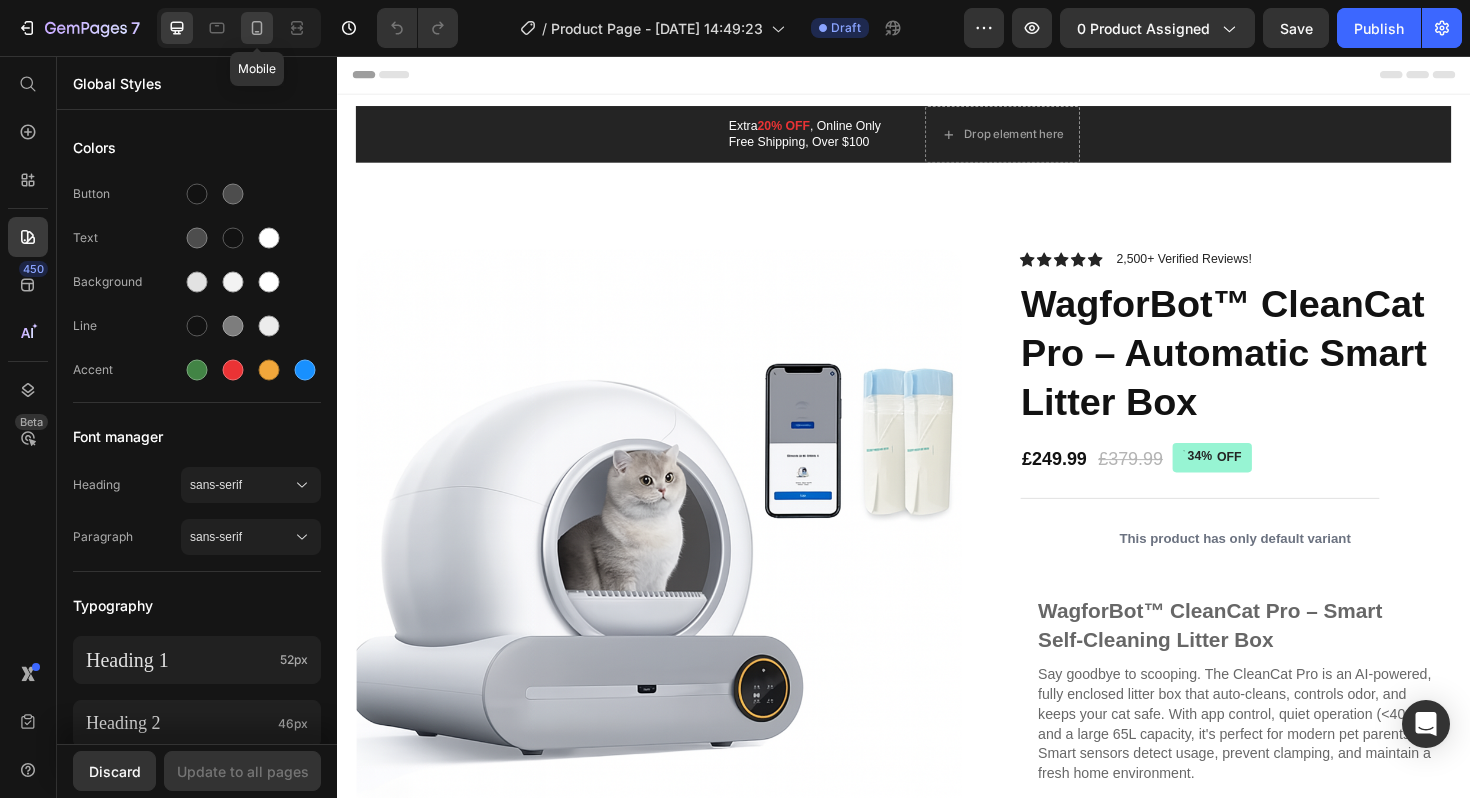 click 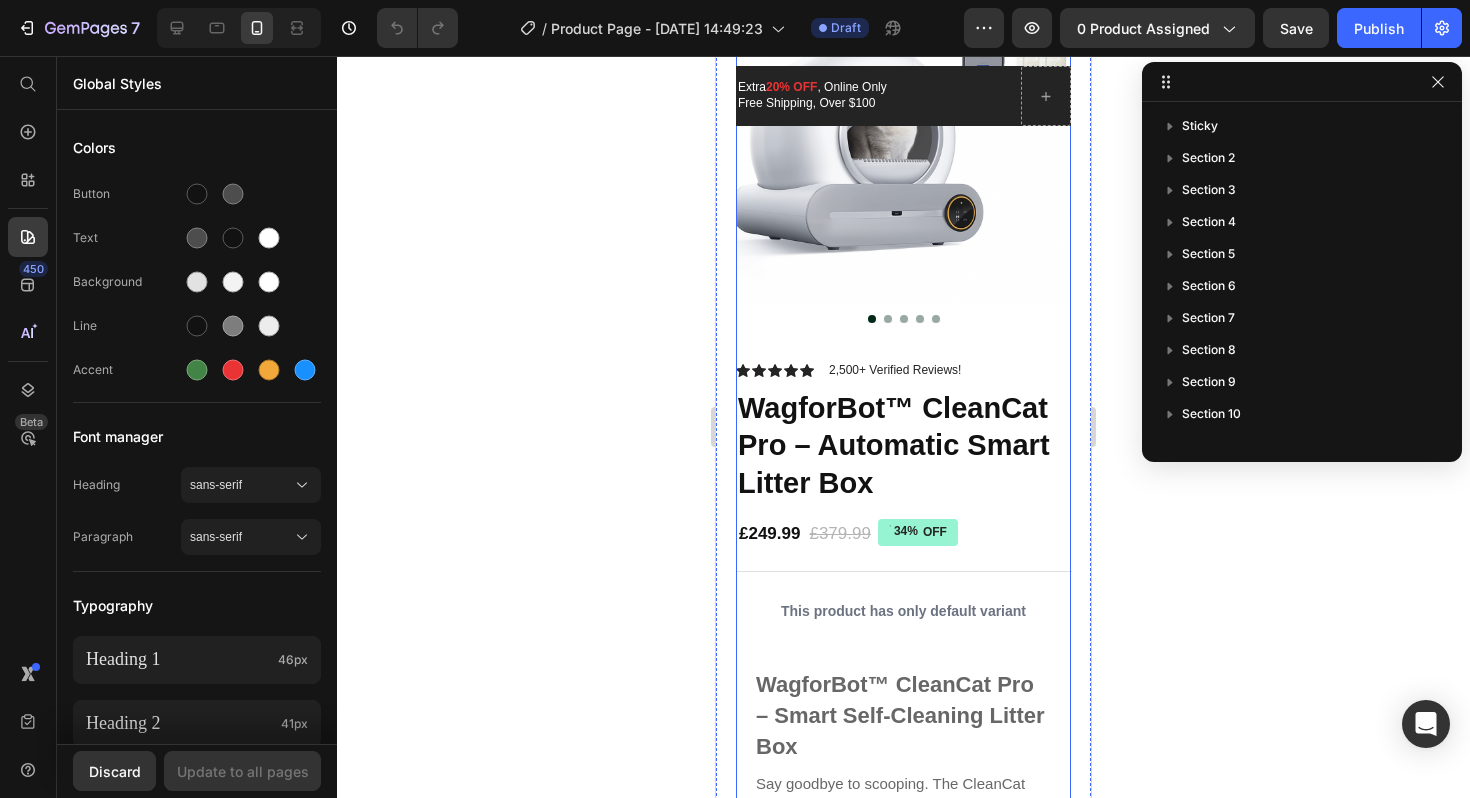 scroll, scrollTop: 388, scrollLeft: 0, axis: vertical 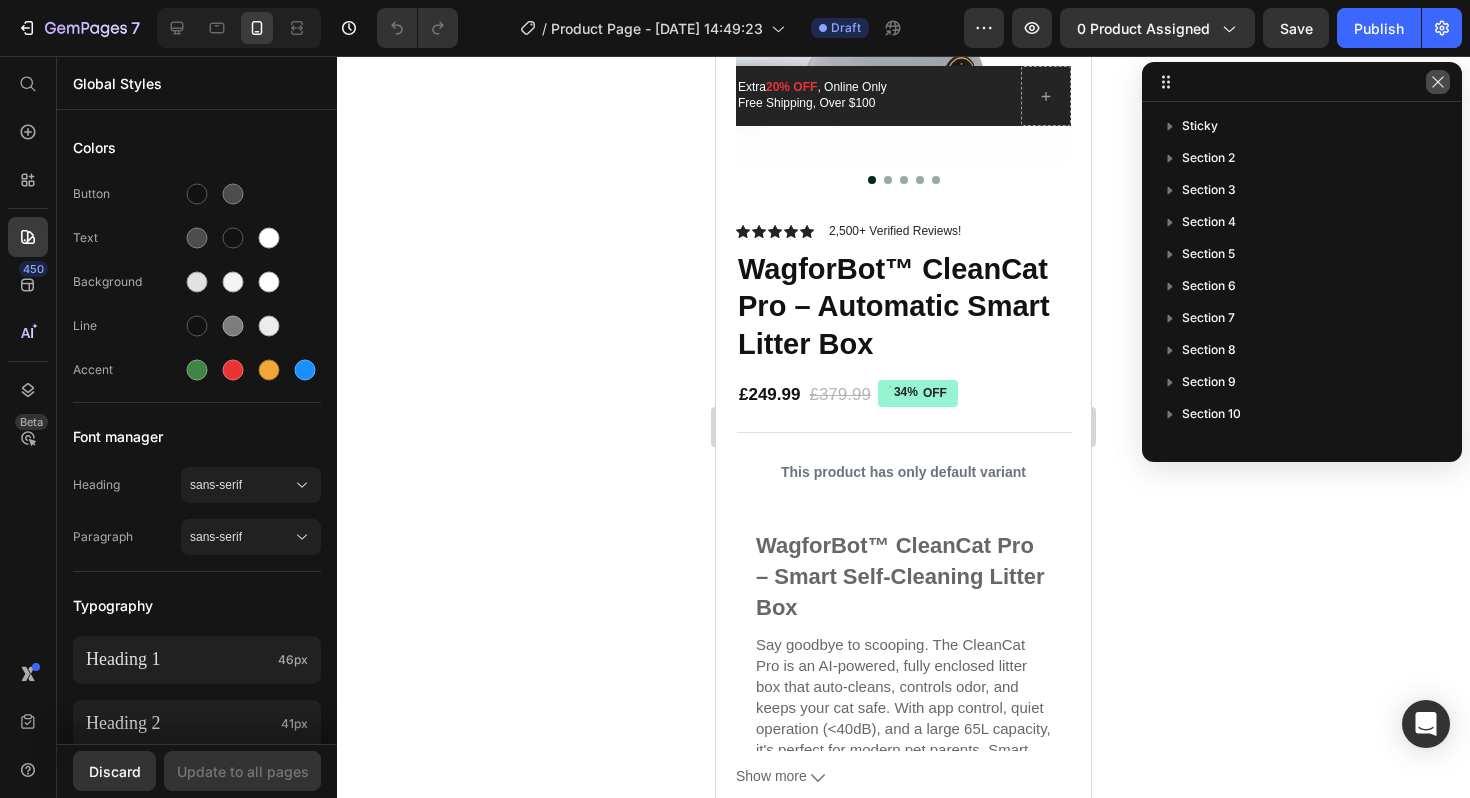 click 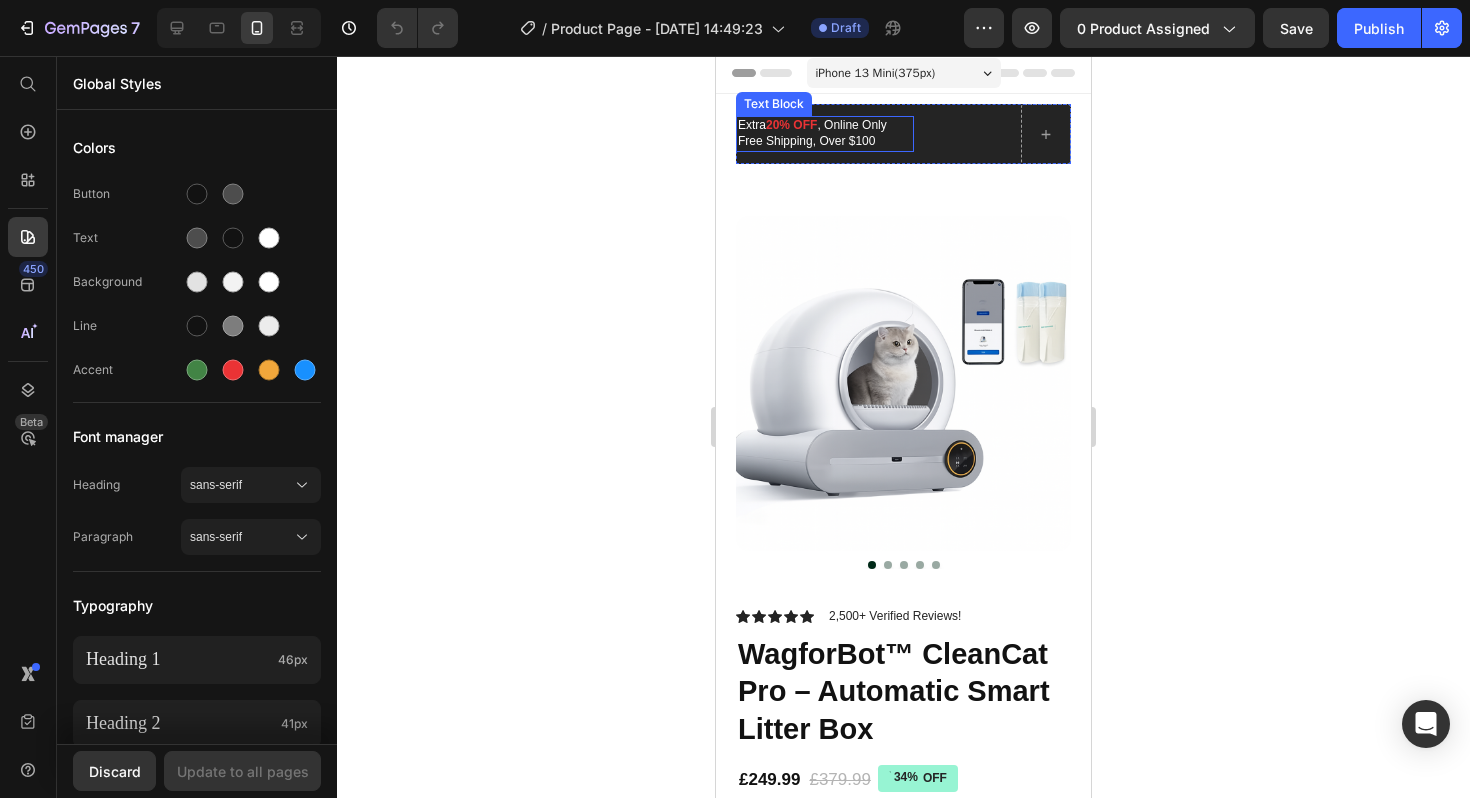 scroll, scrollTop: 4, scrollLeft: 0, axis: vertical 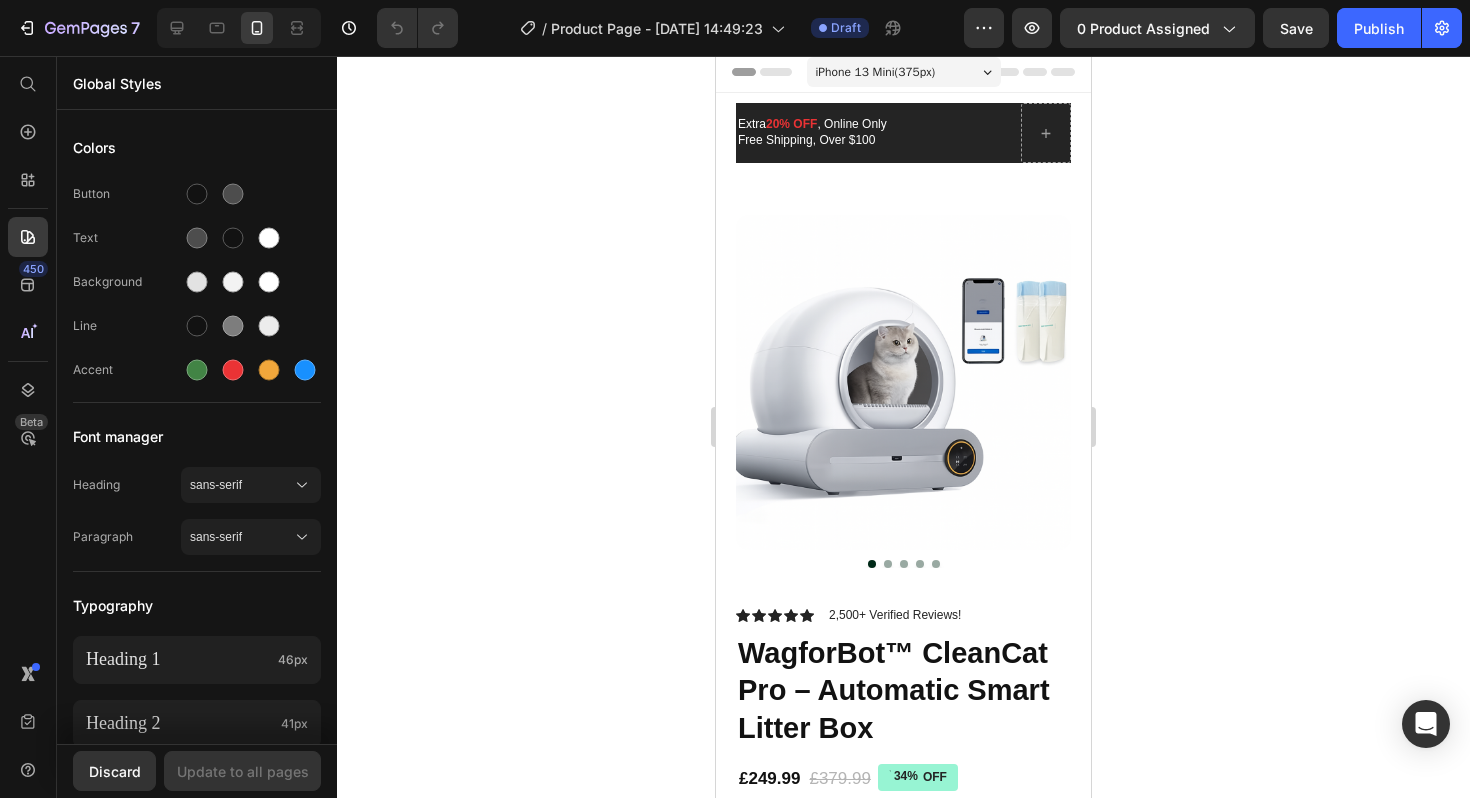 click on "iPhone 13 Mini  ( 375 px)" at bounding box center [876, 72] 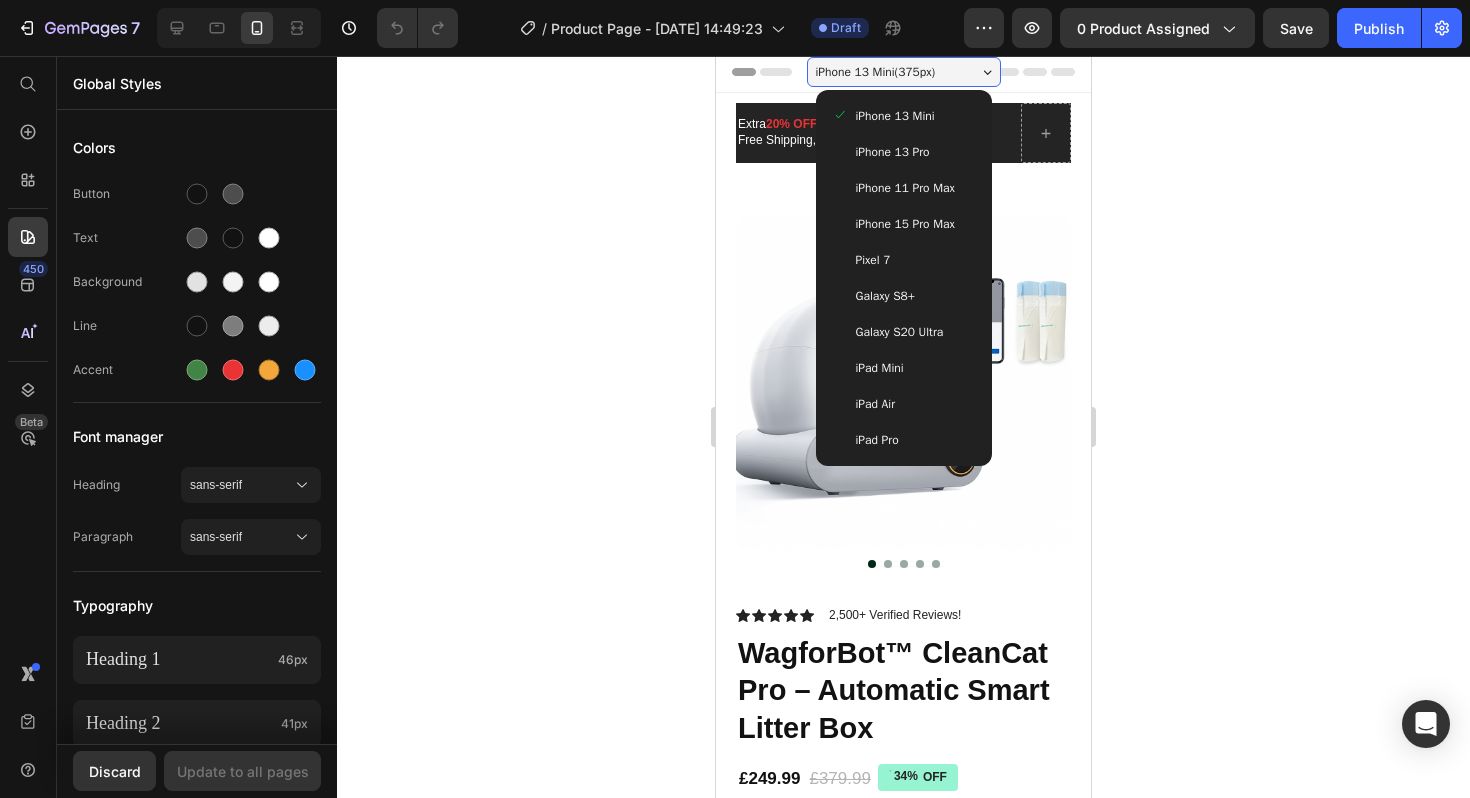 click on "iPhone 15 Pro Max" at bounding box center [904, 224] 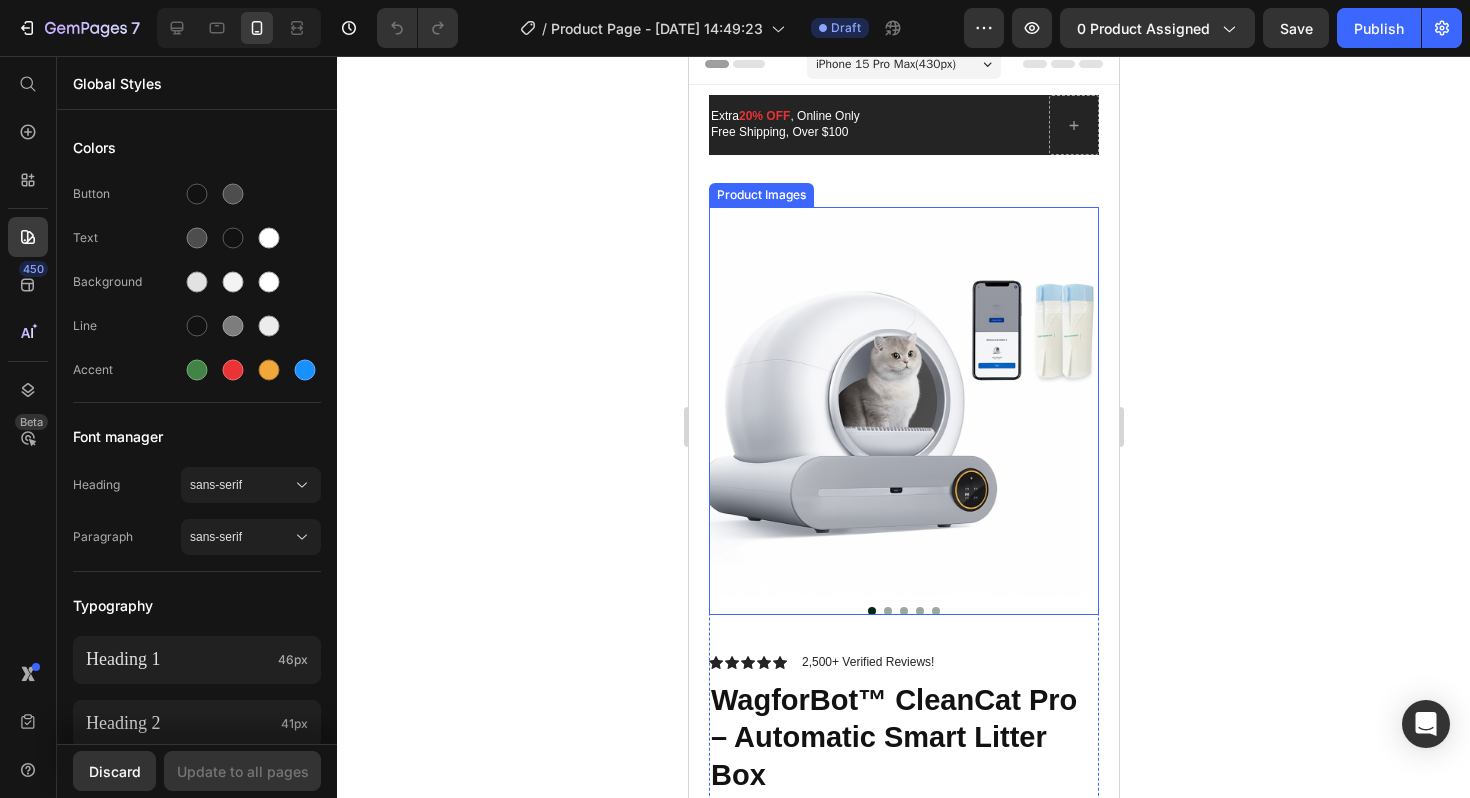 scroll, scrollTop: 0, scrollLeft: 0, axis: both 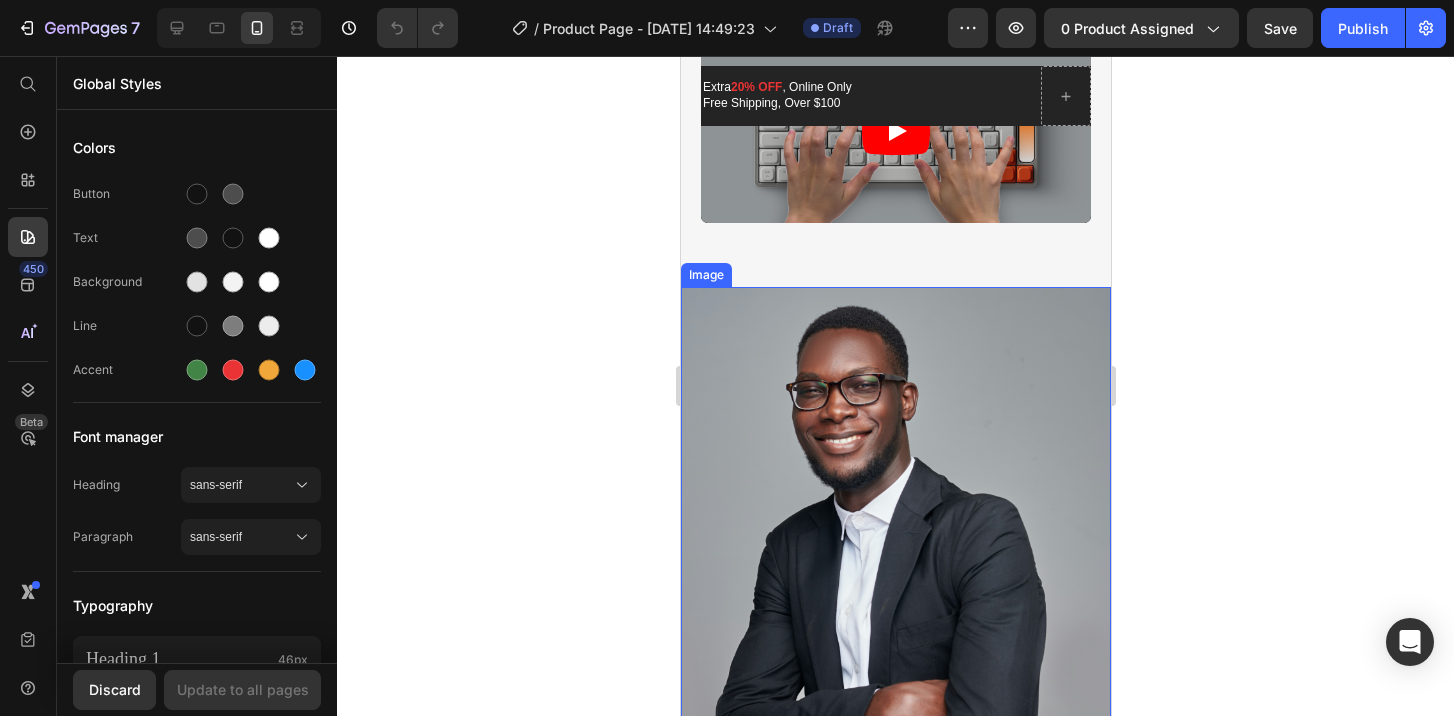 click at bounding box center (895, 510) 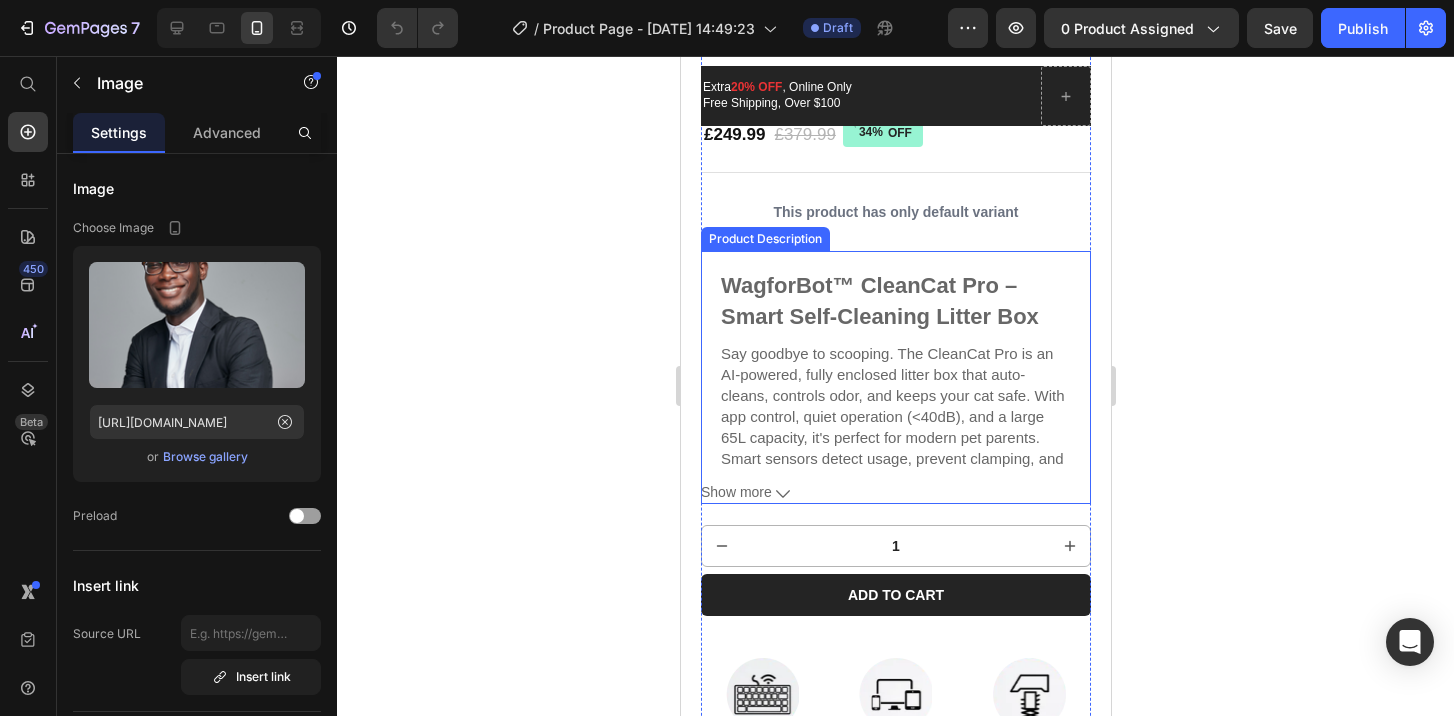scroll, scrollTop: 703, scrollLeft: 0, axis: vertical 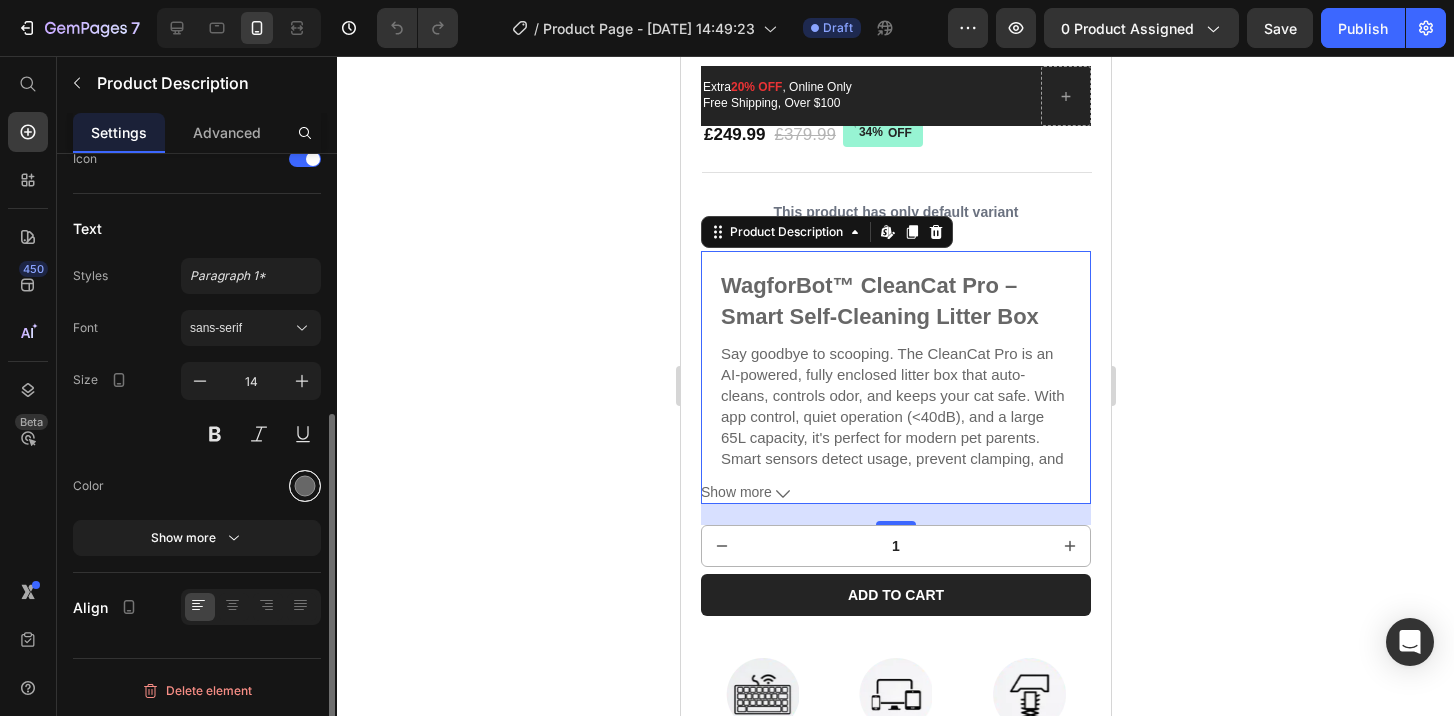click at bounding box center [305, 486] 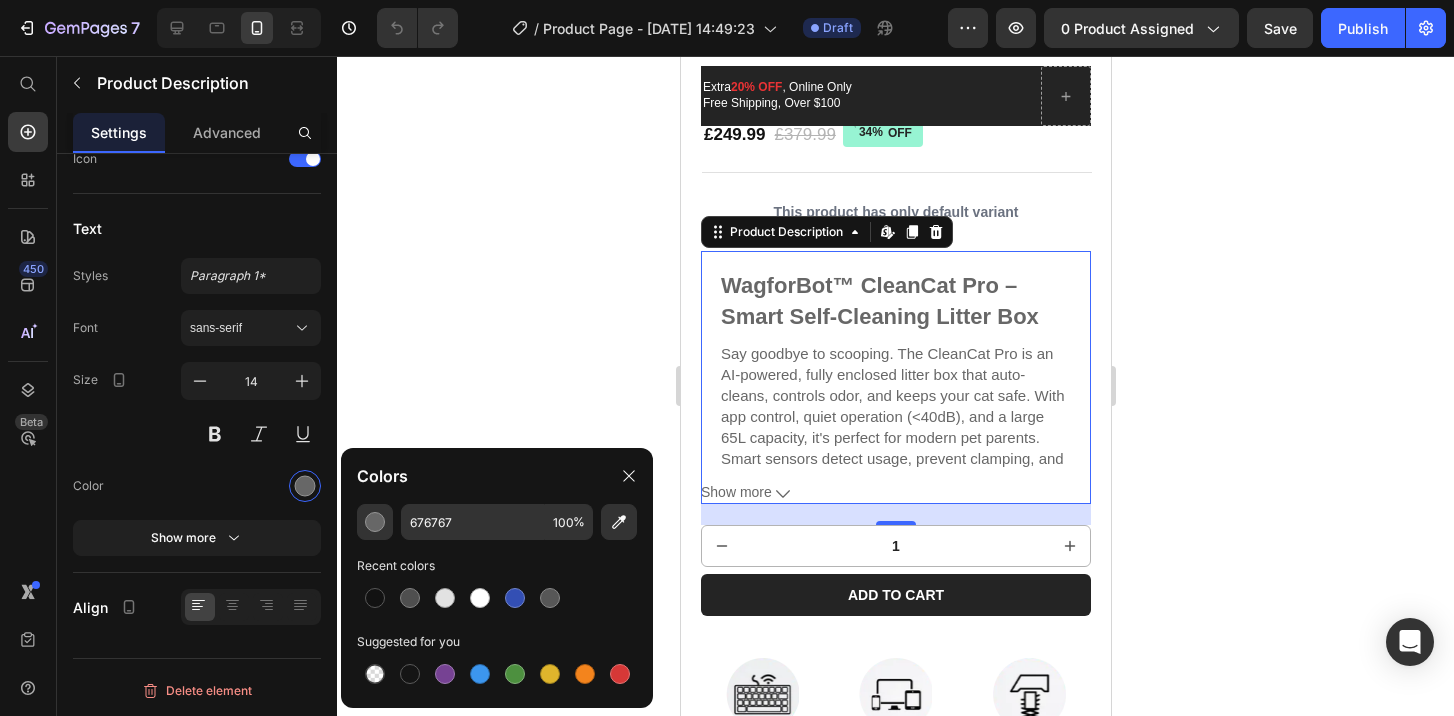 click 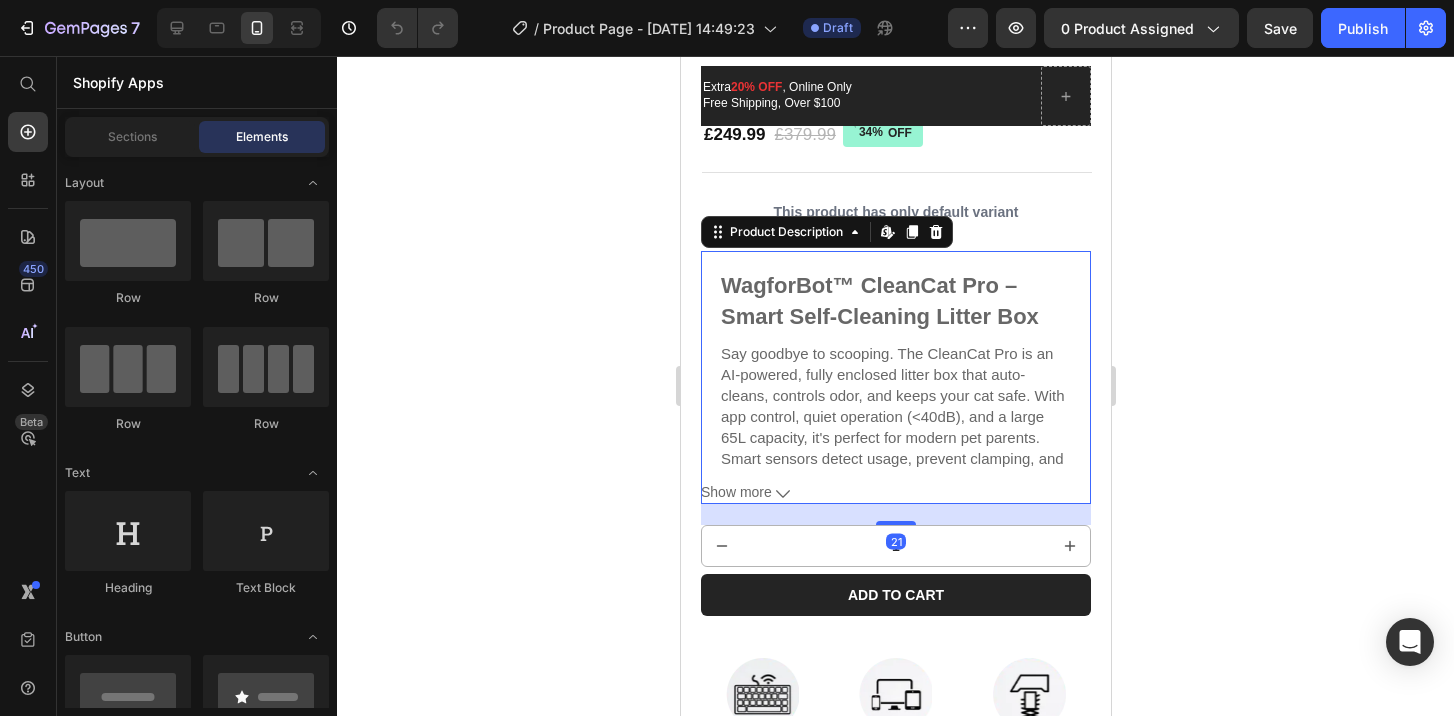 click on "Say goodbye to scooping. The CleanCat Pro is an AI-powered, fully enclosed litter box that auto-cleans, controls odor, and keeps your cat safe. With app control, quiet operation (<40dB), and a large 65L capacity, it's perfect for modern pet parents. Smart sensors detect usage, prevent clamping, and maintain a fresh home environment." at bounding box center [895, 416] 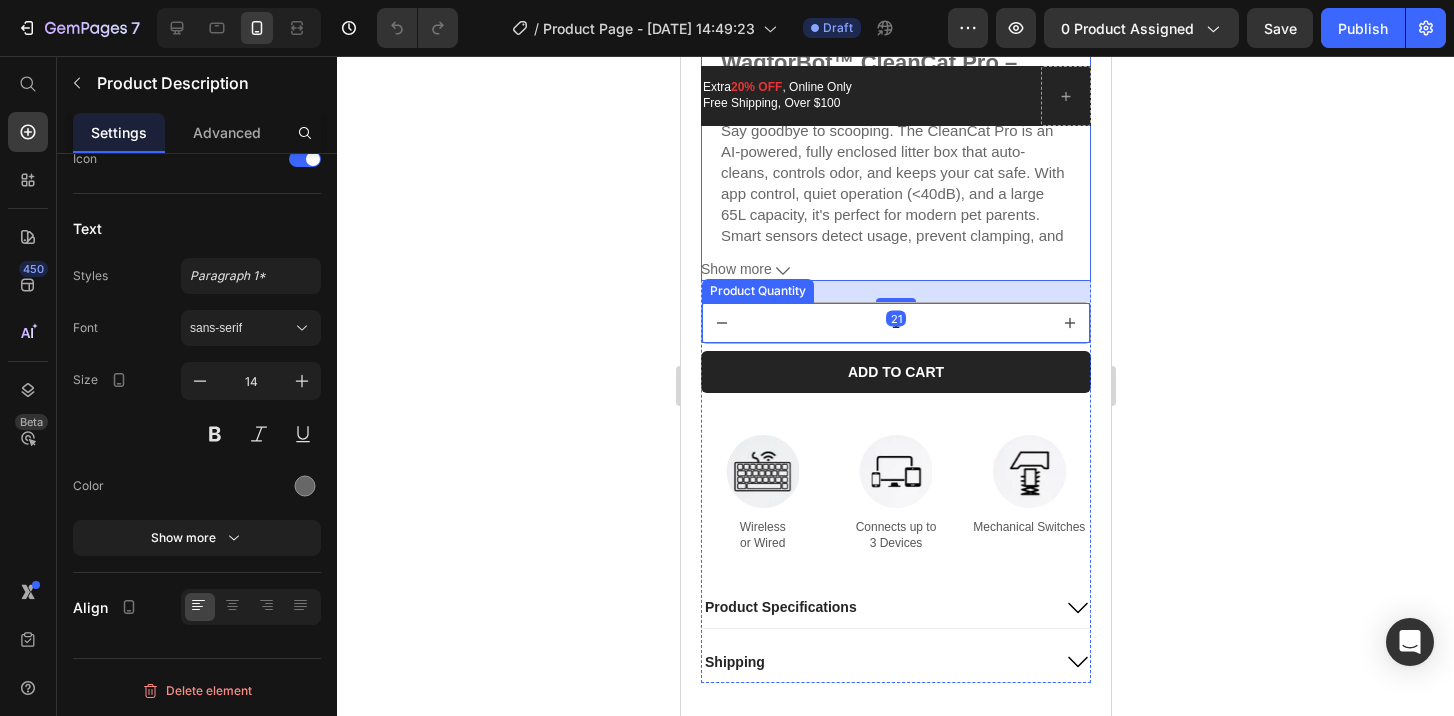 scroll, scrollTop: 1043, scrollLeft: 0, axis: vertical 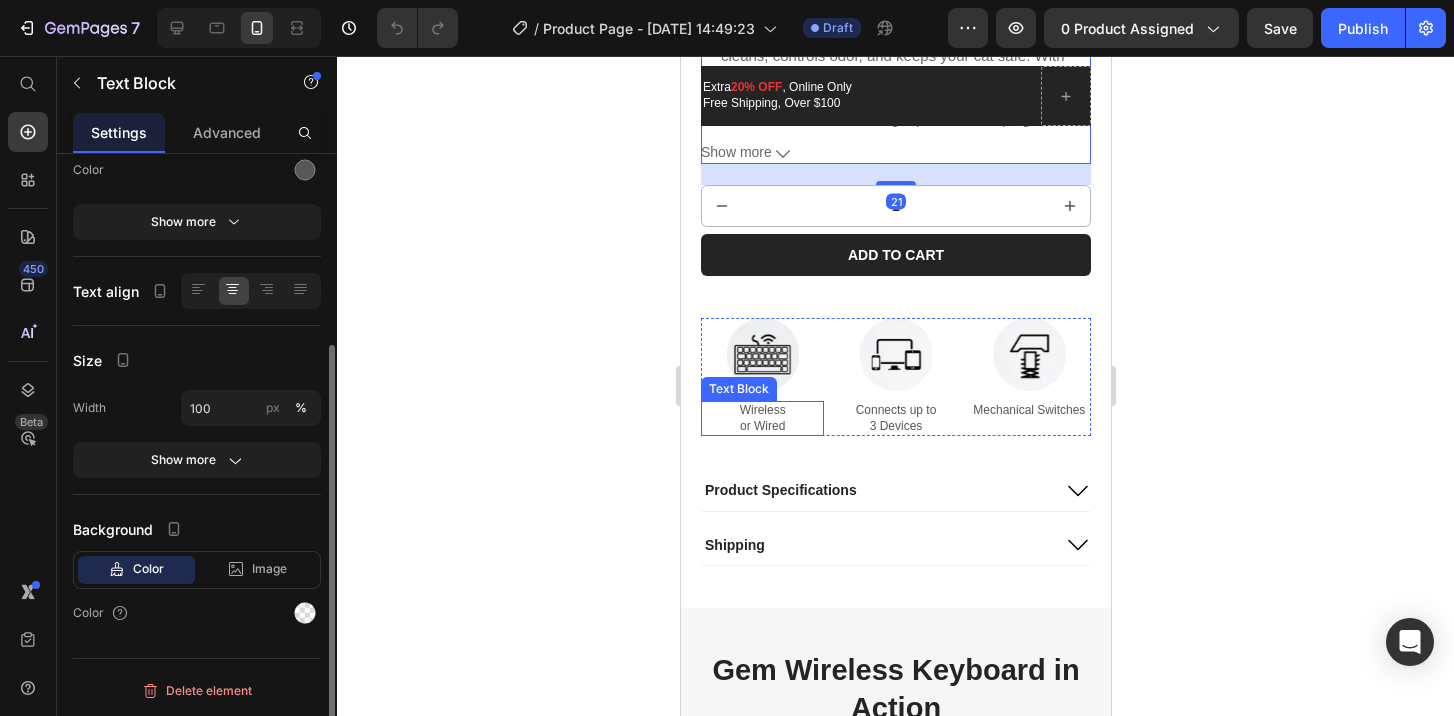 click on "Text Block" at bounding box center [738, 389] 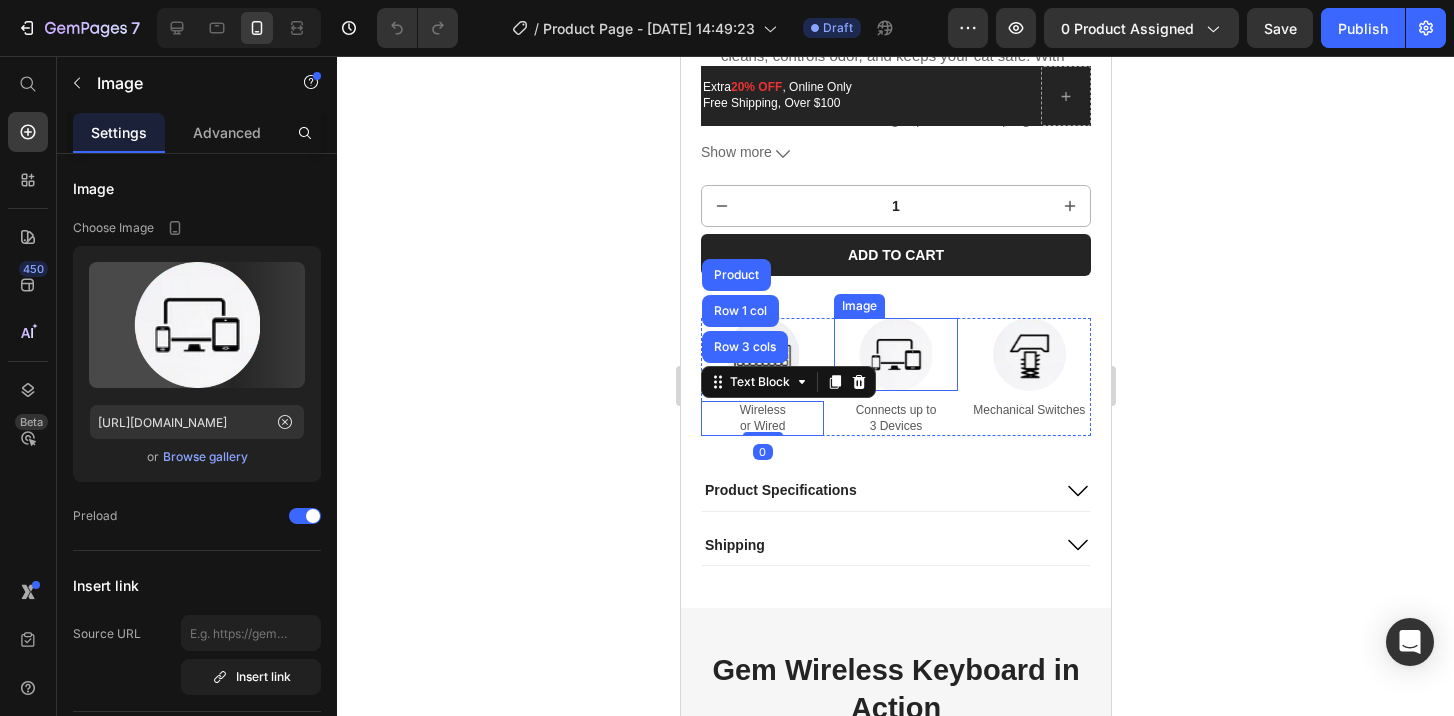 click at bounding box center (894, 354) 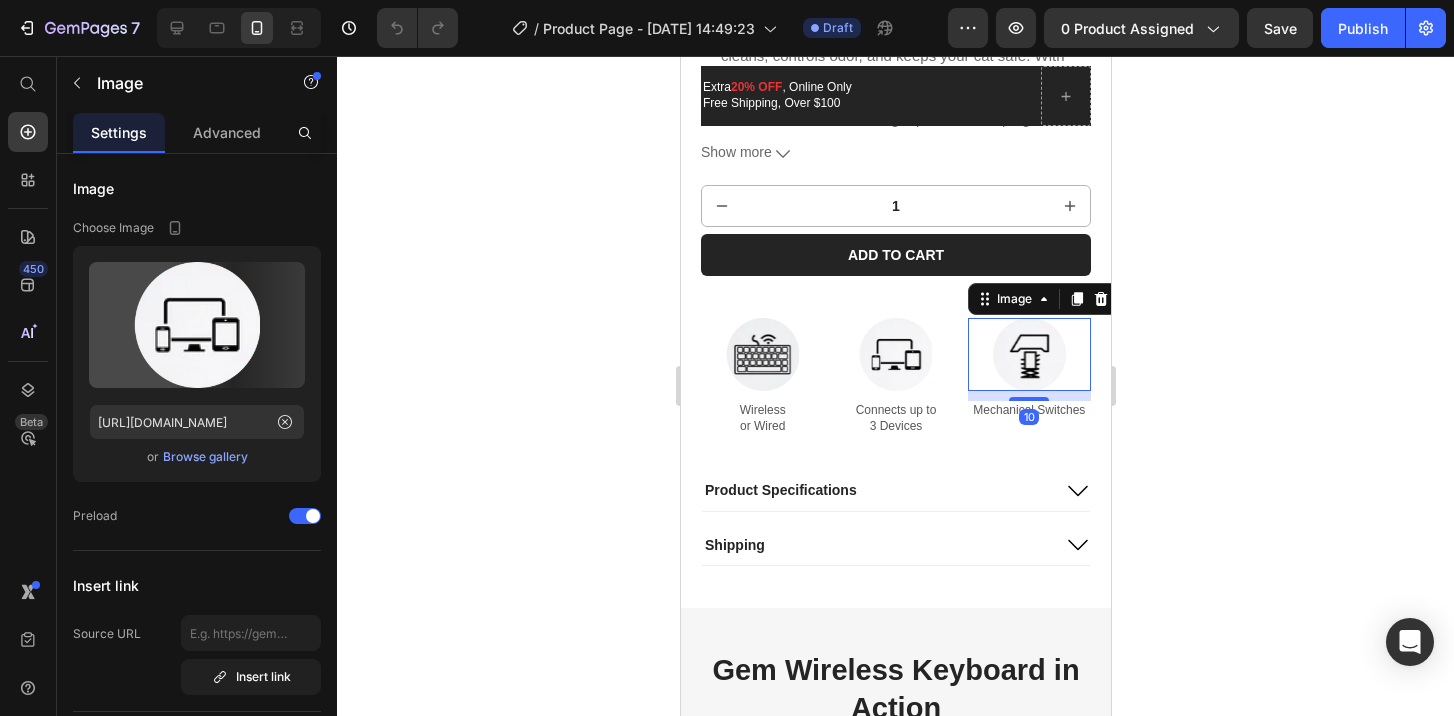 click at bounding box center (1028, 354) 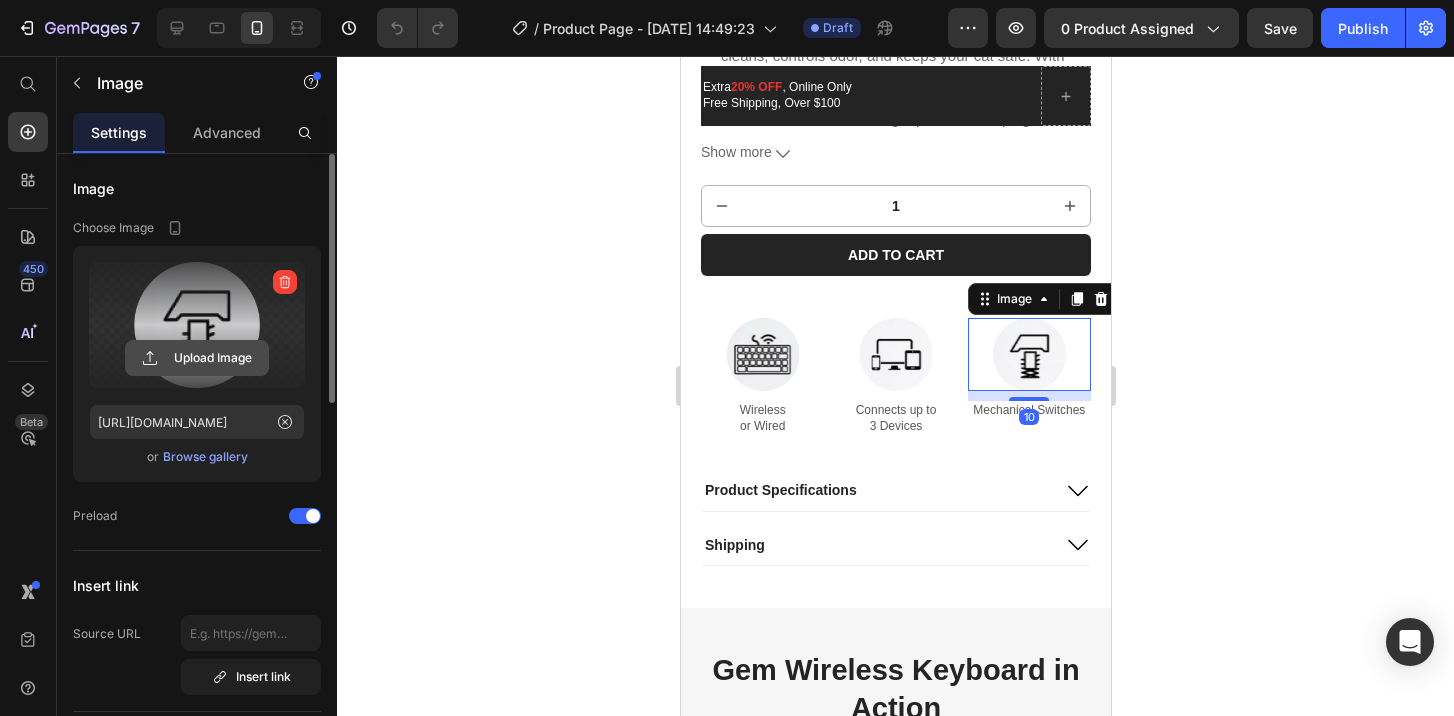scroll, scrollTop: 428, scrollLeft: 0, axis: vertical 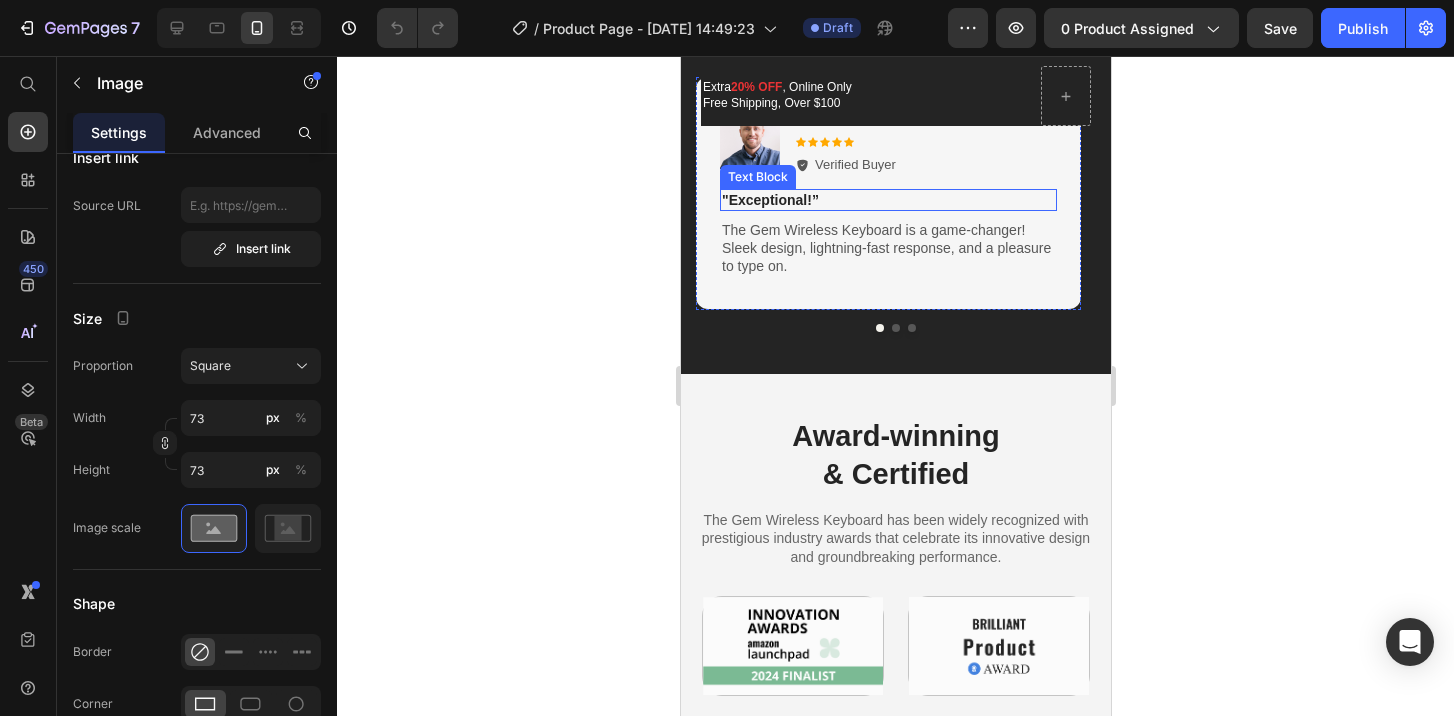 click on ""Exceptional!”" at bounding box center [887, 200] 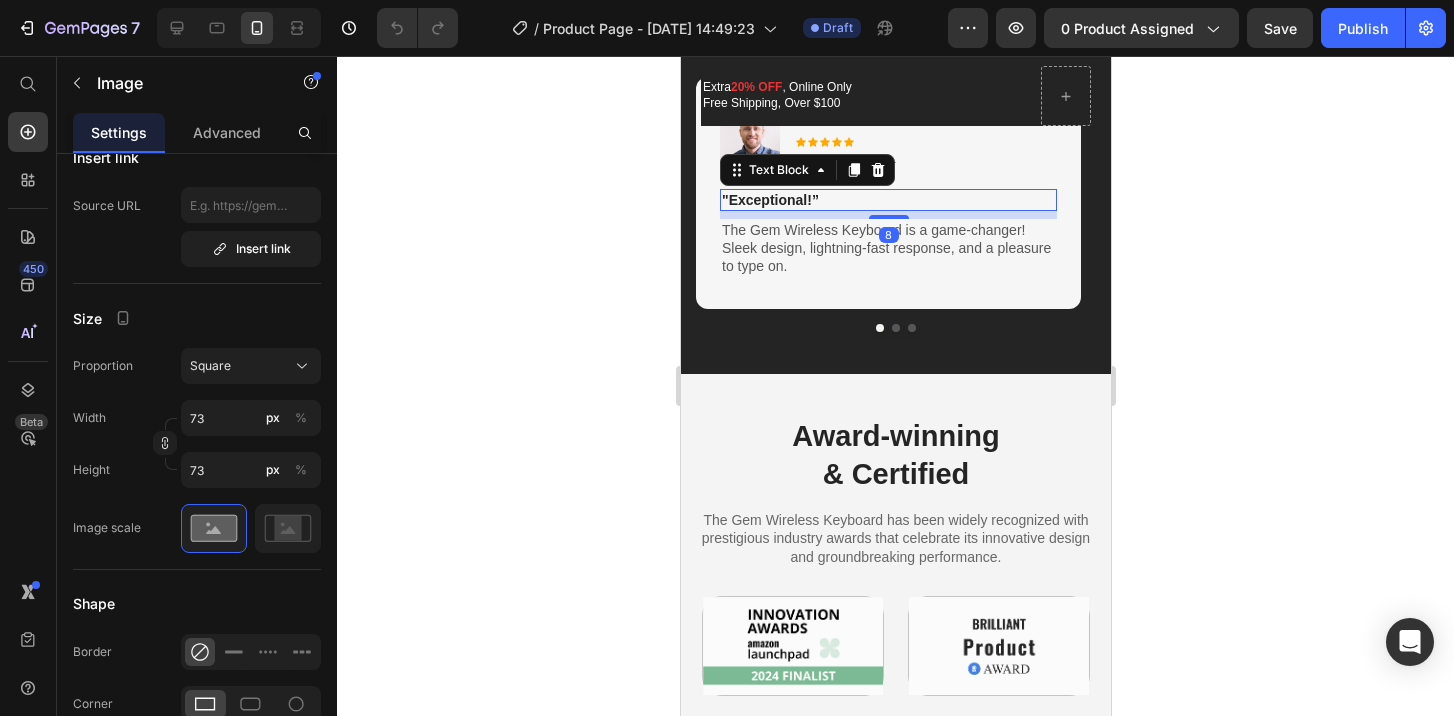 scroll, scrollTop: 0, scrollLeft: 0, axis: both 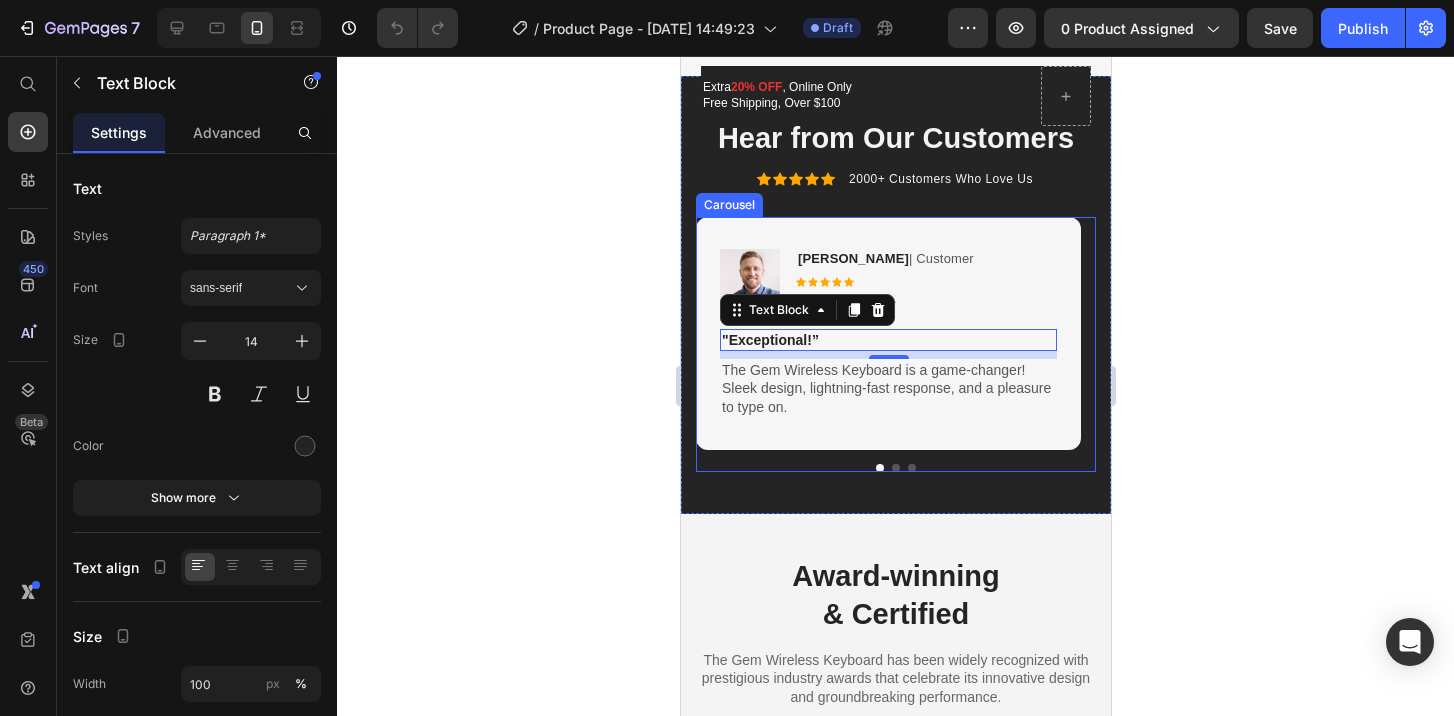 click at bounding box center [895, 468] 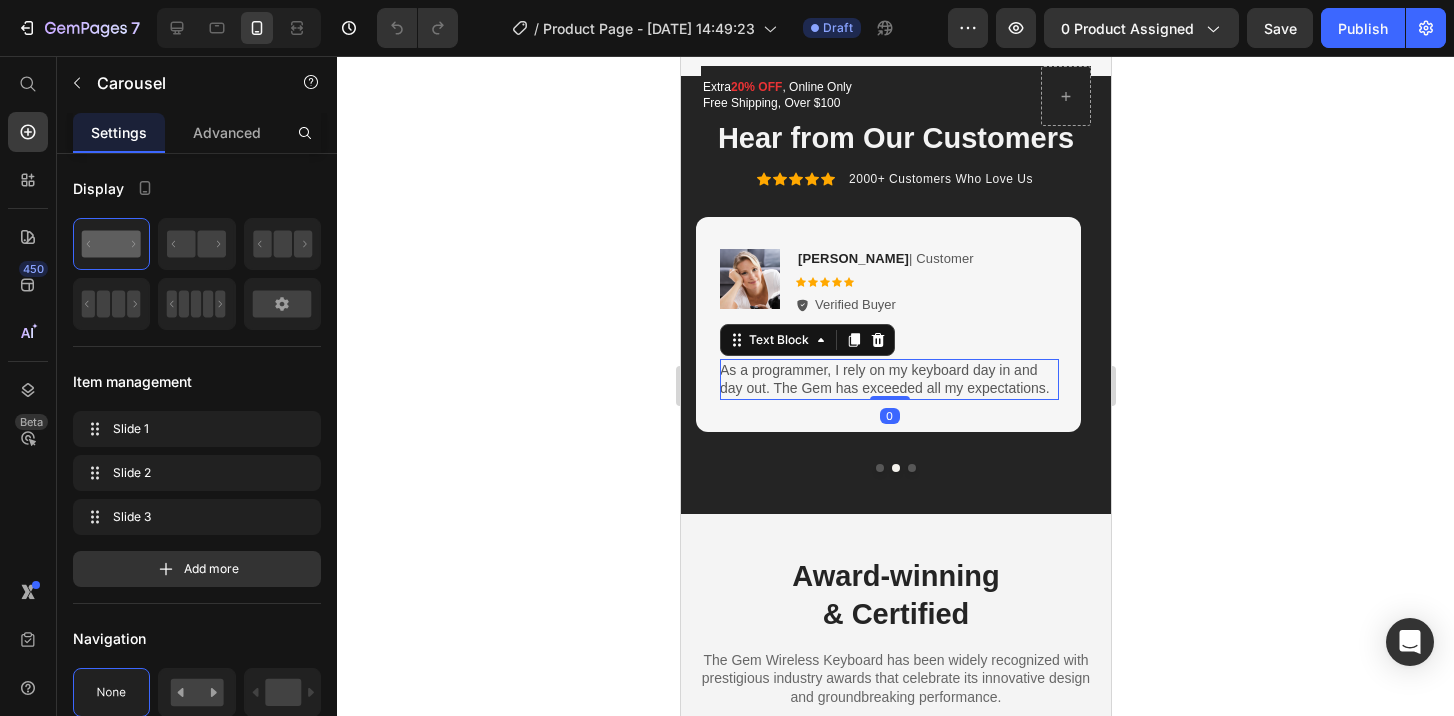 click on "As a programmer, I rely on my keyboard day in and day out. The Gem has exceeded all my expectations." at bounding box center (888, 379) 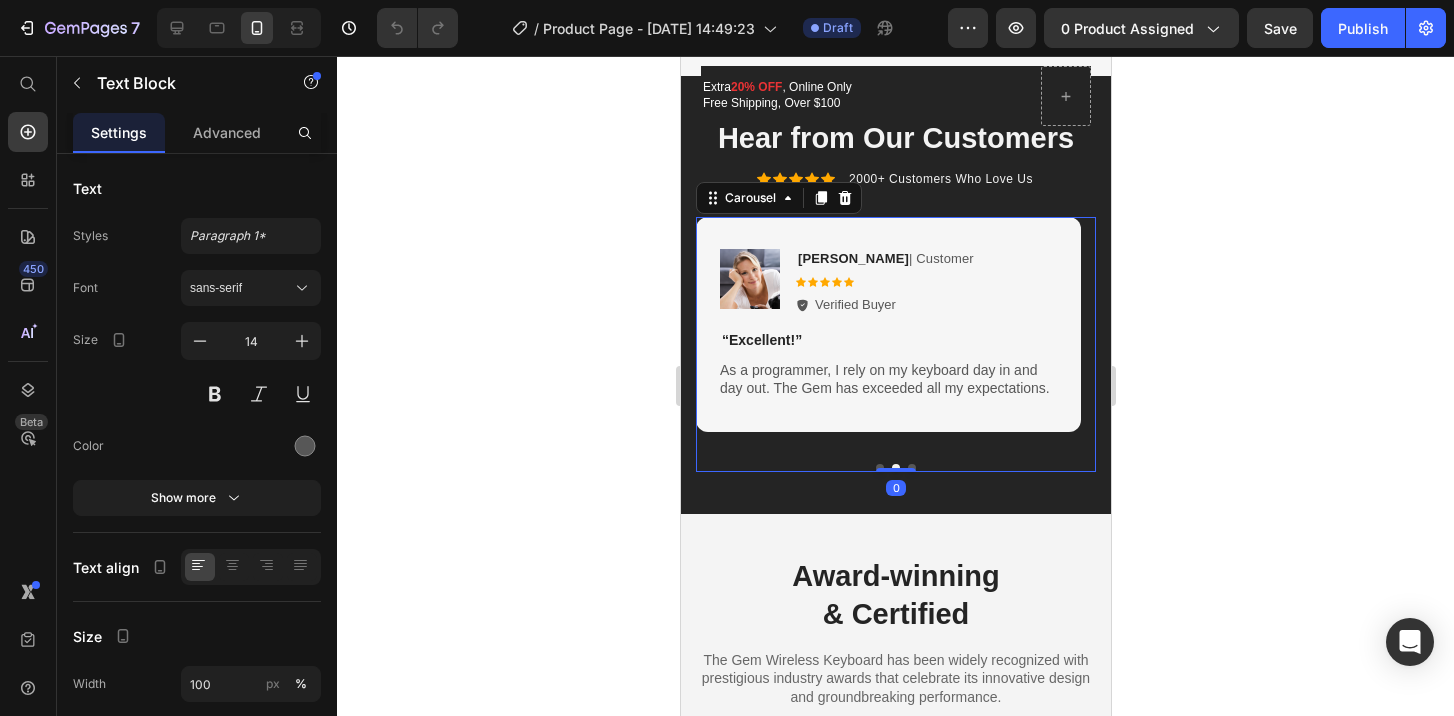 click at bounding box center (895, 468) 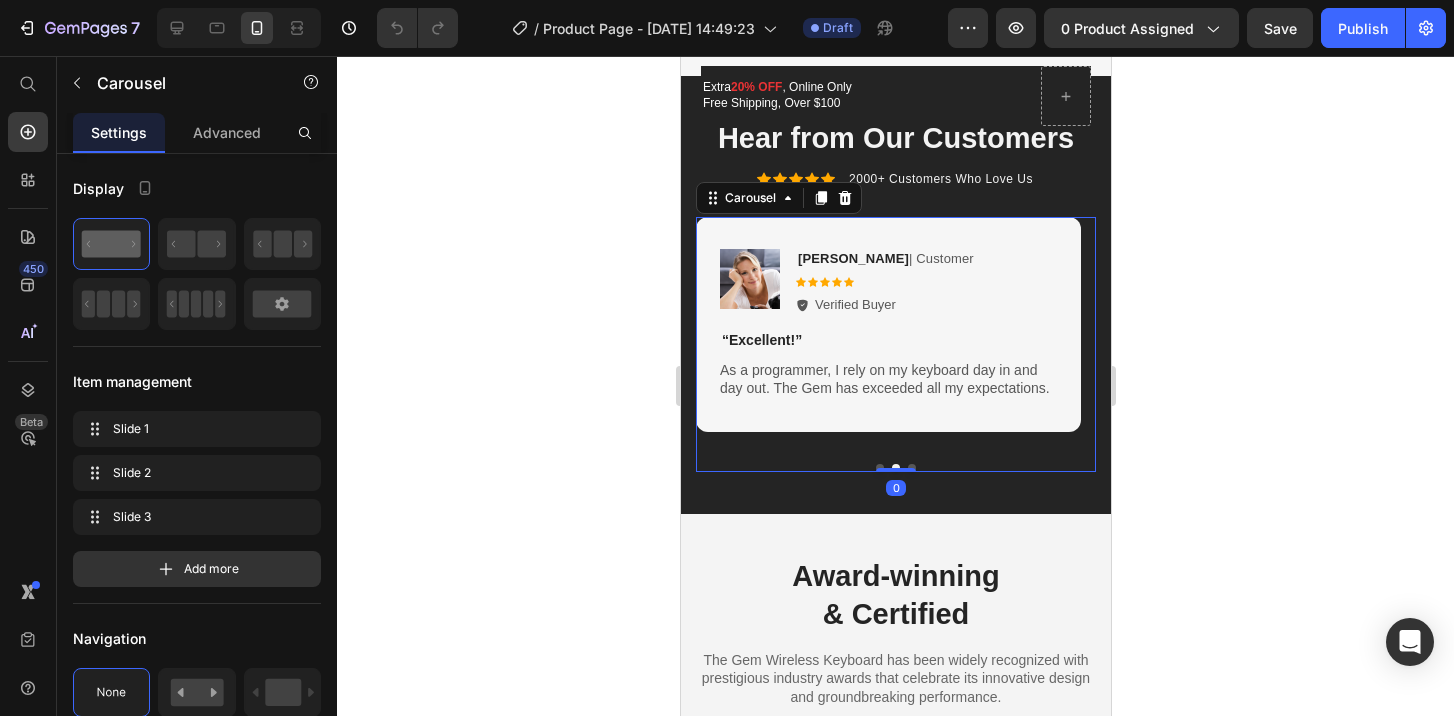 click at bounding box center [911, 468] 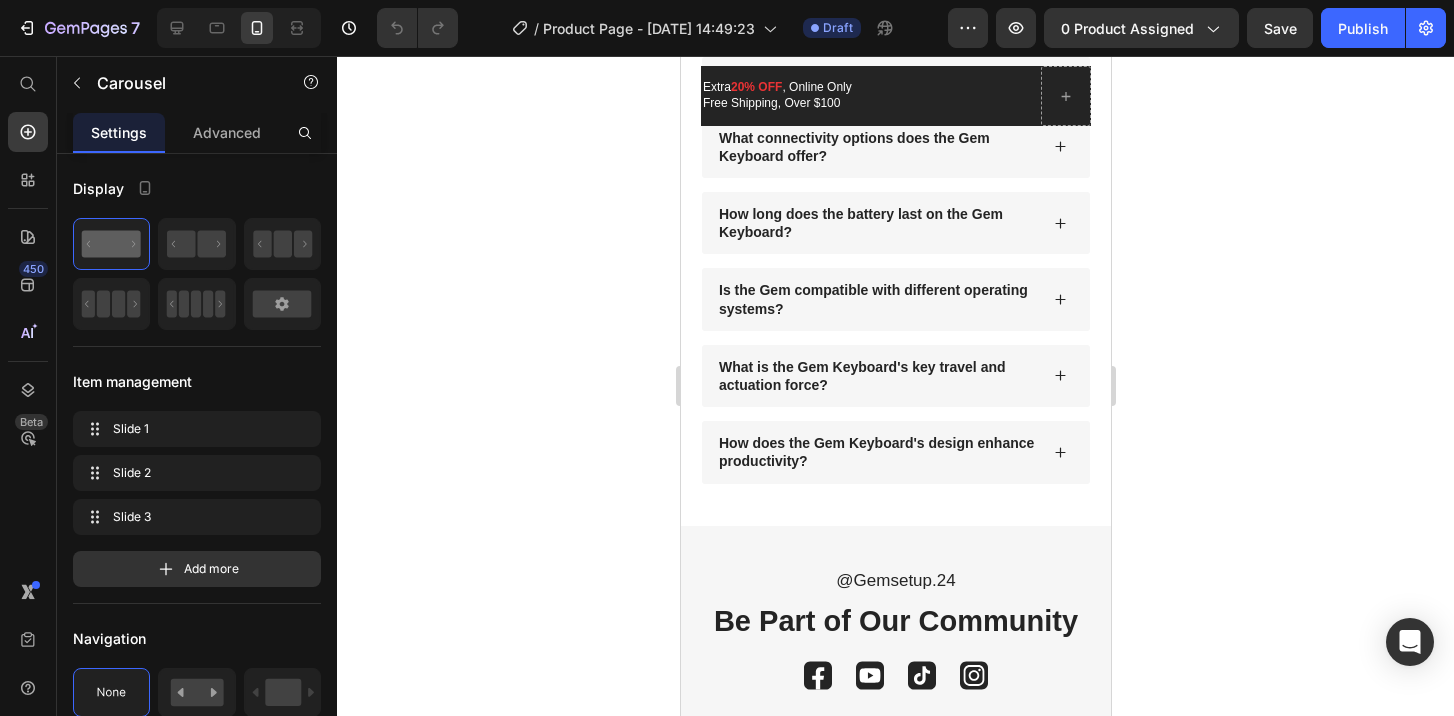 scroll, scrollTop: 5360, scrollLeft: 0, axis: vertical 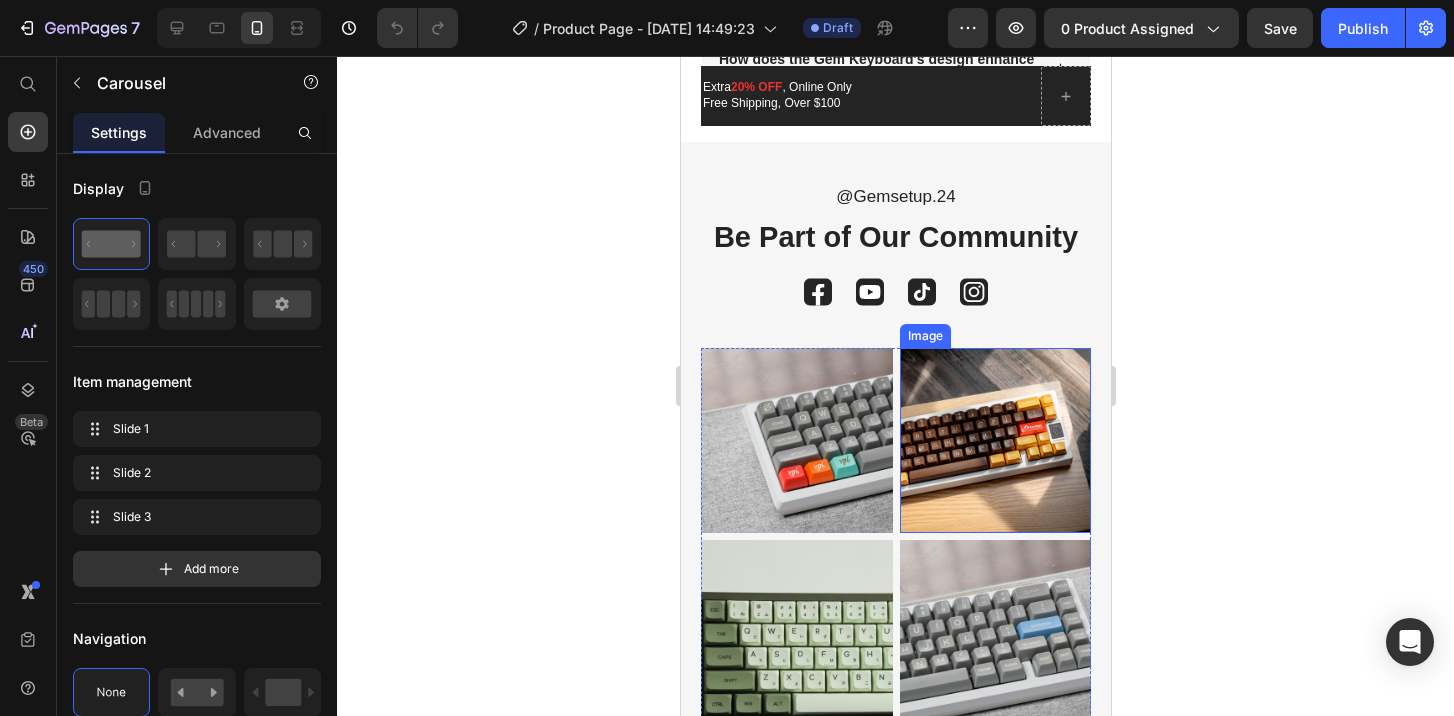 click at bounding box center (995, 440) 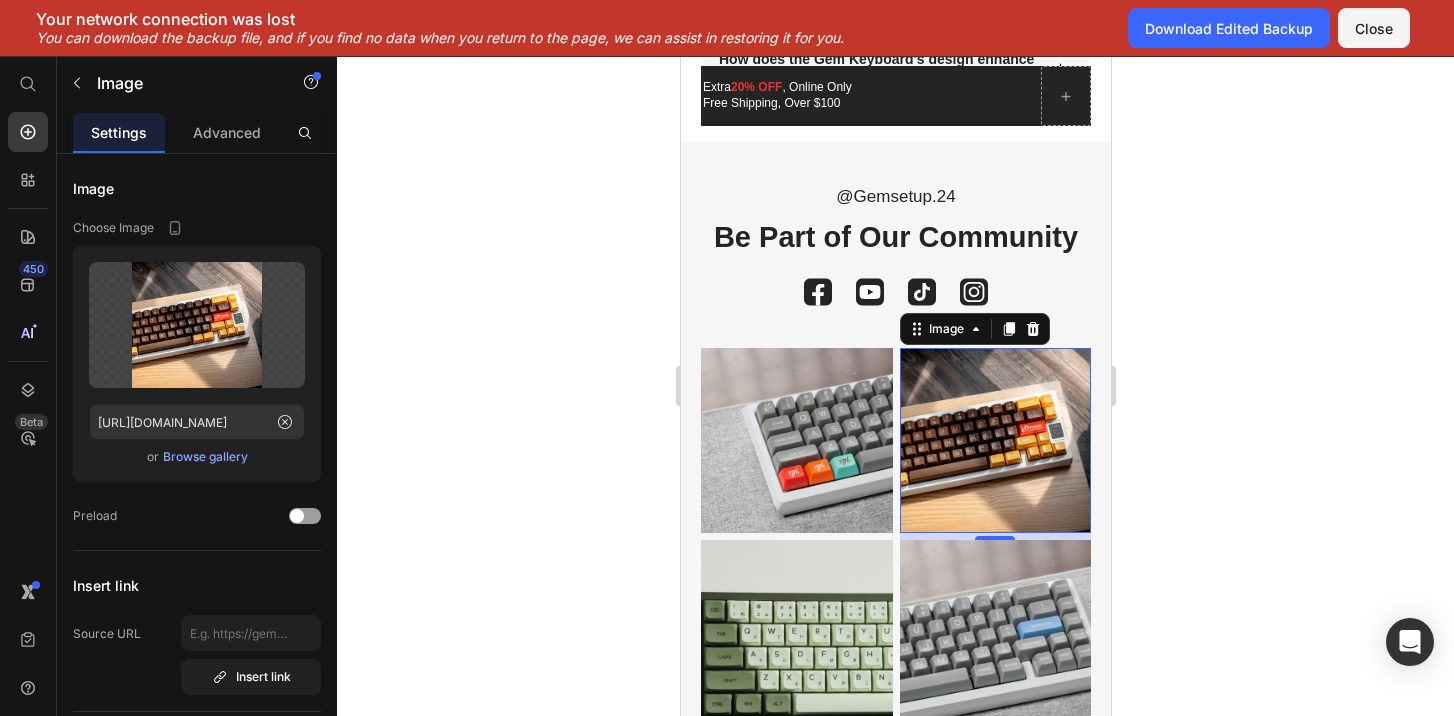 click 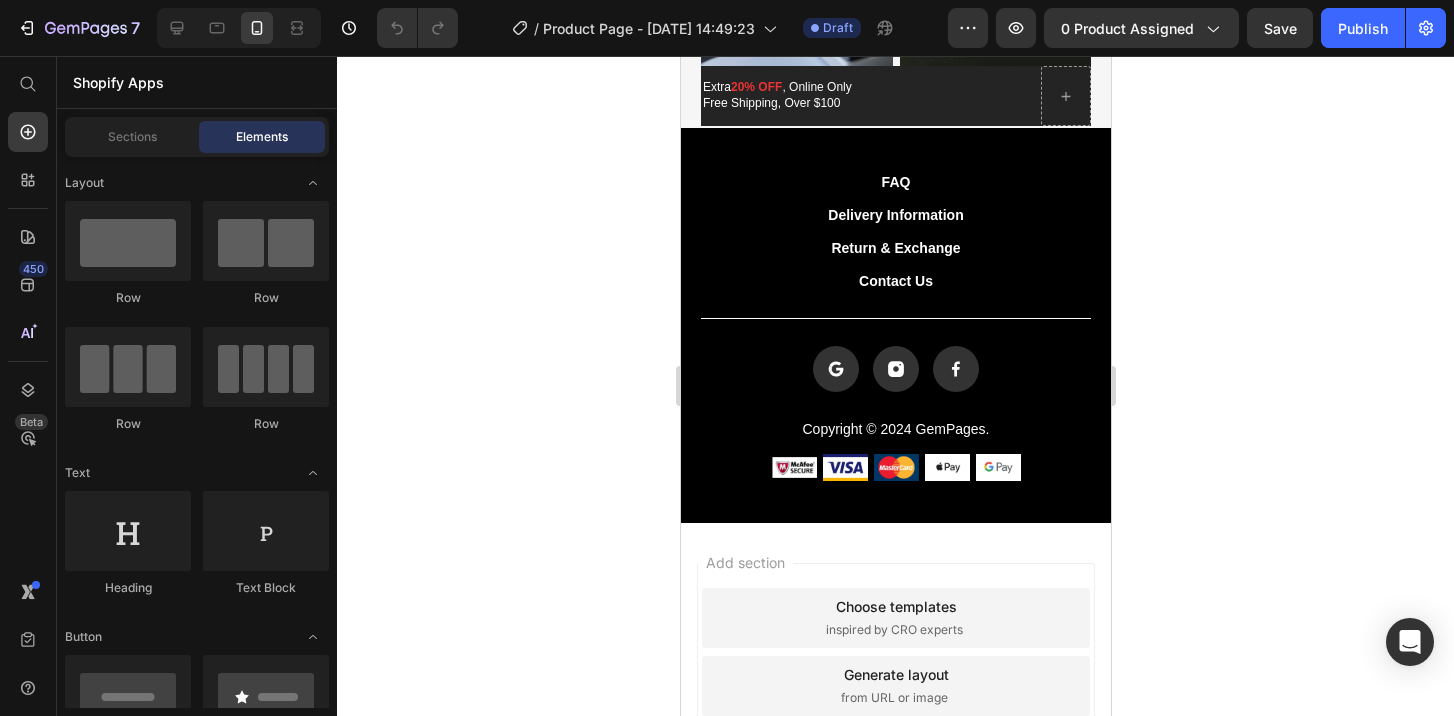 scroll, scrollTop: 6582, scrollLeft: 0, axis: vertical 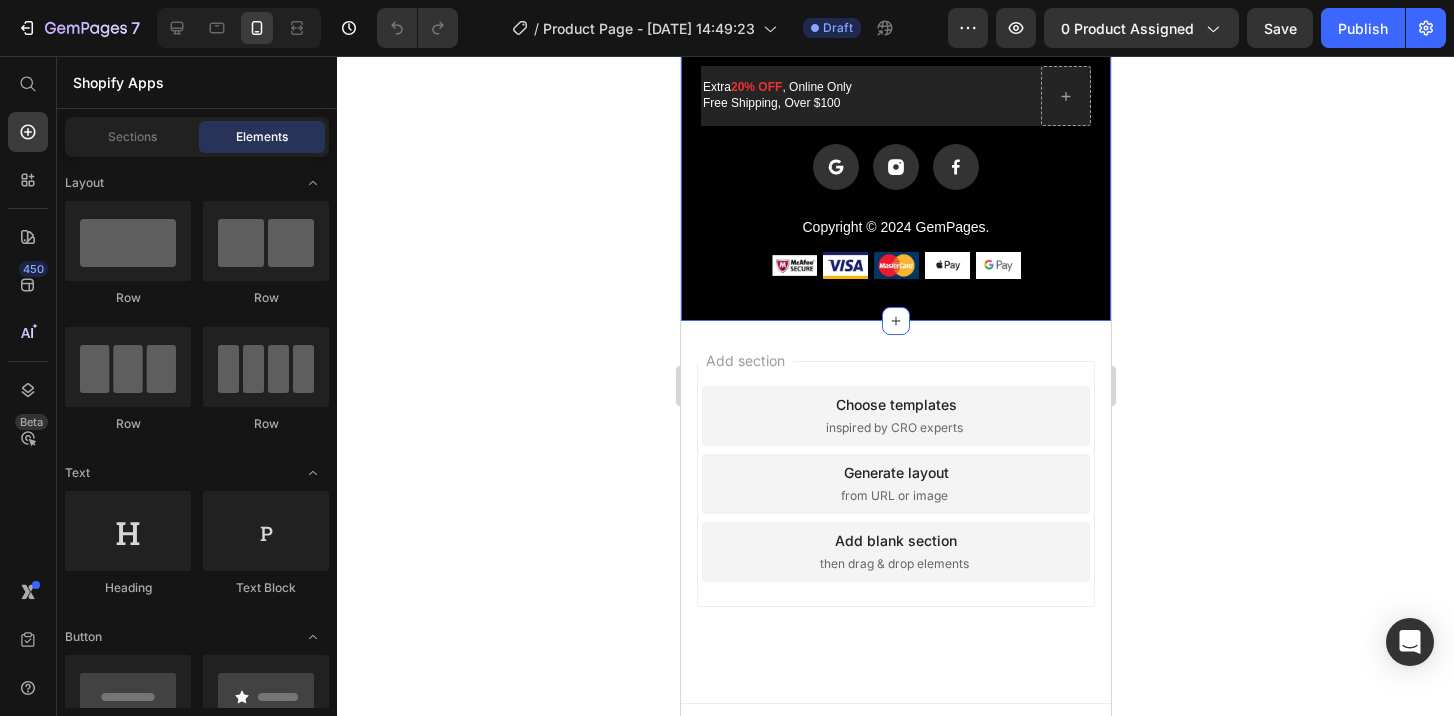 click on "FAQ Button Delivery Information Button Return & Exchange Button Contact Us Button Row
Icon
Icon
Icon Icon List Copyright © 2024 GemPages.  Text Block Image Image Image Image Image Row Row Section 10   You can create reusable sections Create Theme Section AI Content Write with GemAI What would you like to describe here? Tone and Voice Persuasive Product Getting products... Show more Generate" at bounding box center [895, 123] 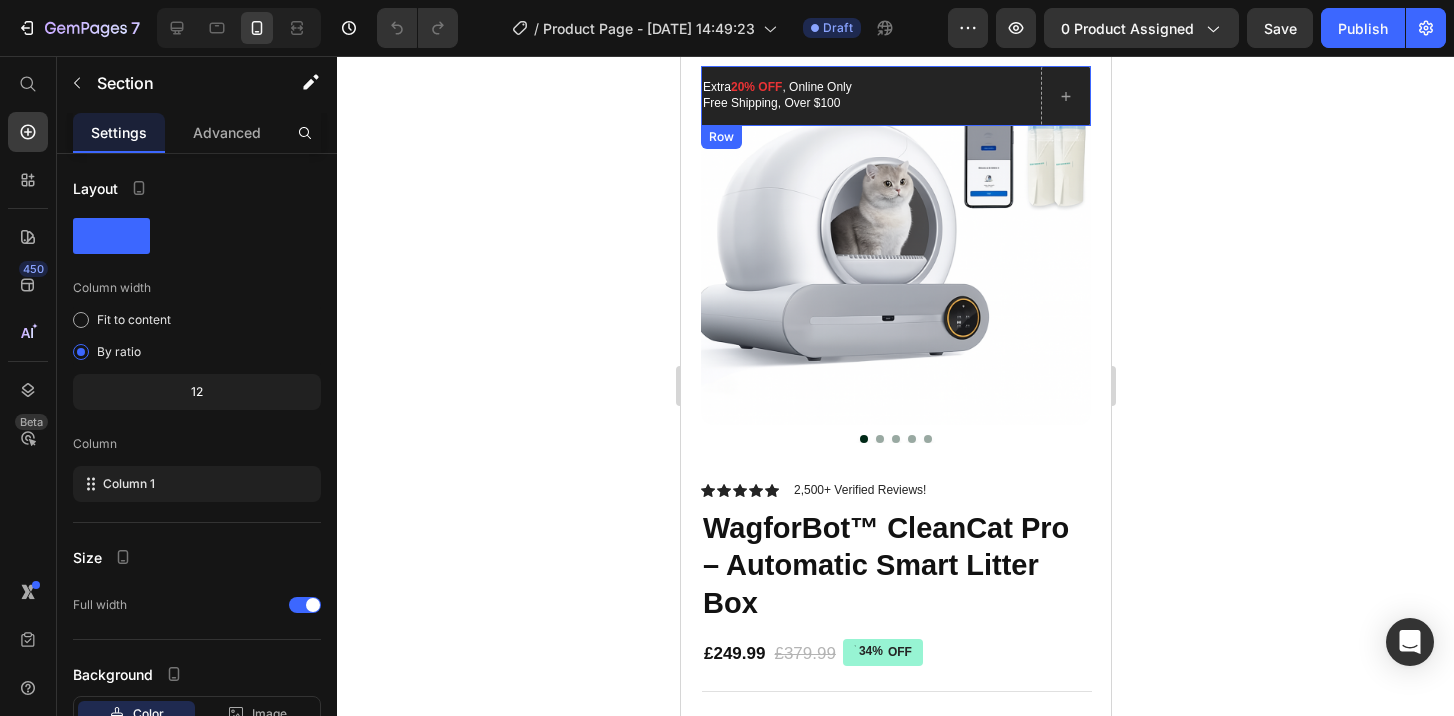 scroll, scrollTop: 150, scrollLeft: 0, axis: vertical 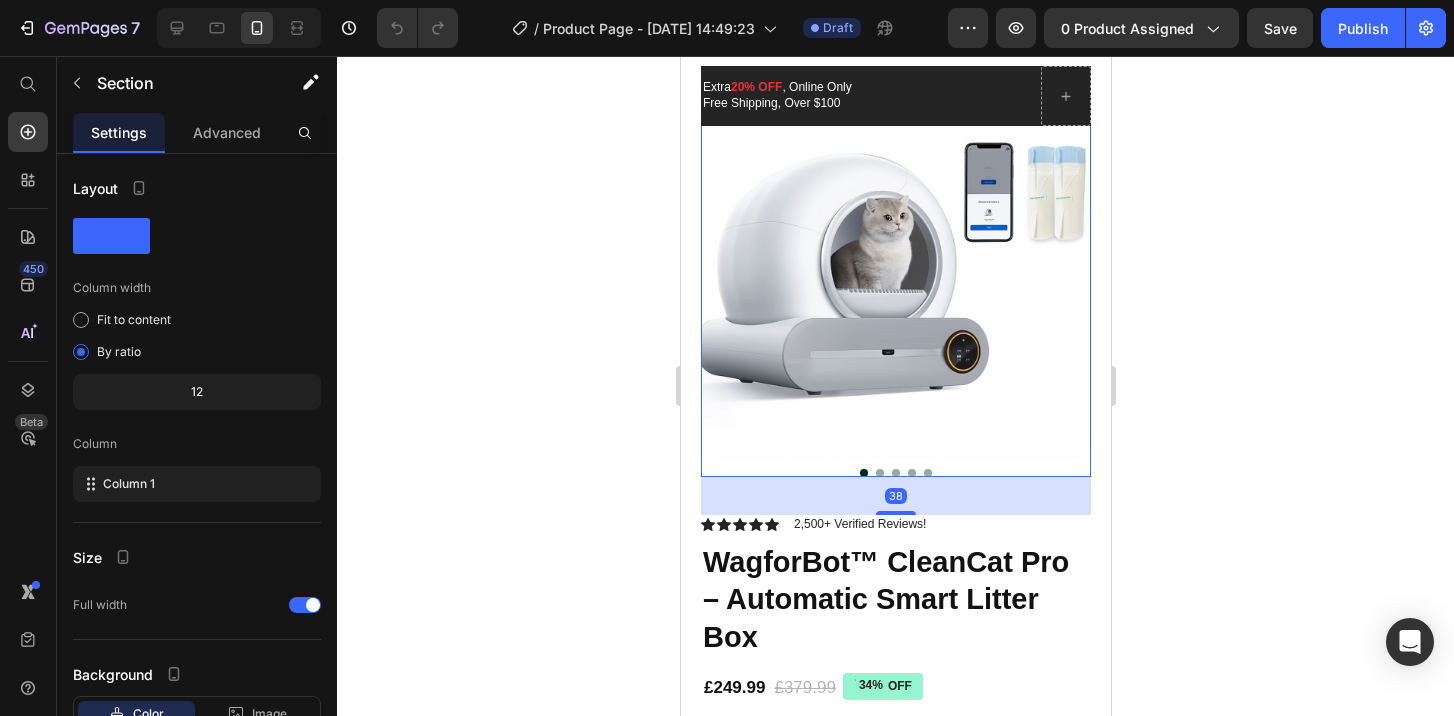 click at bounding box center [895, 264] 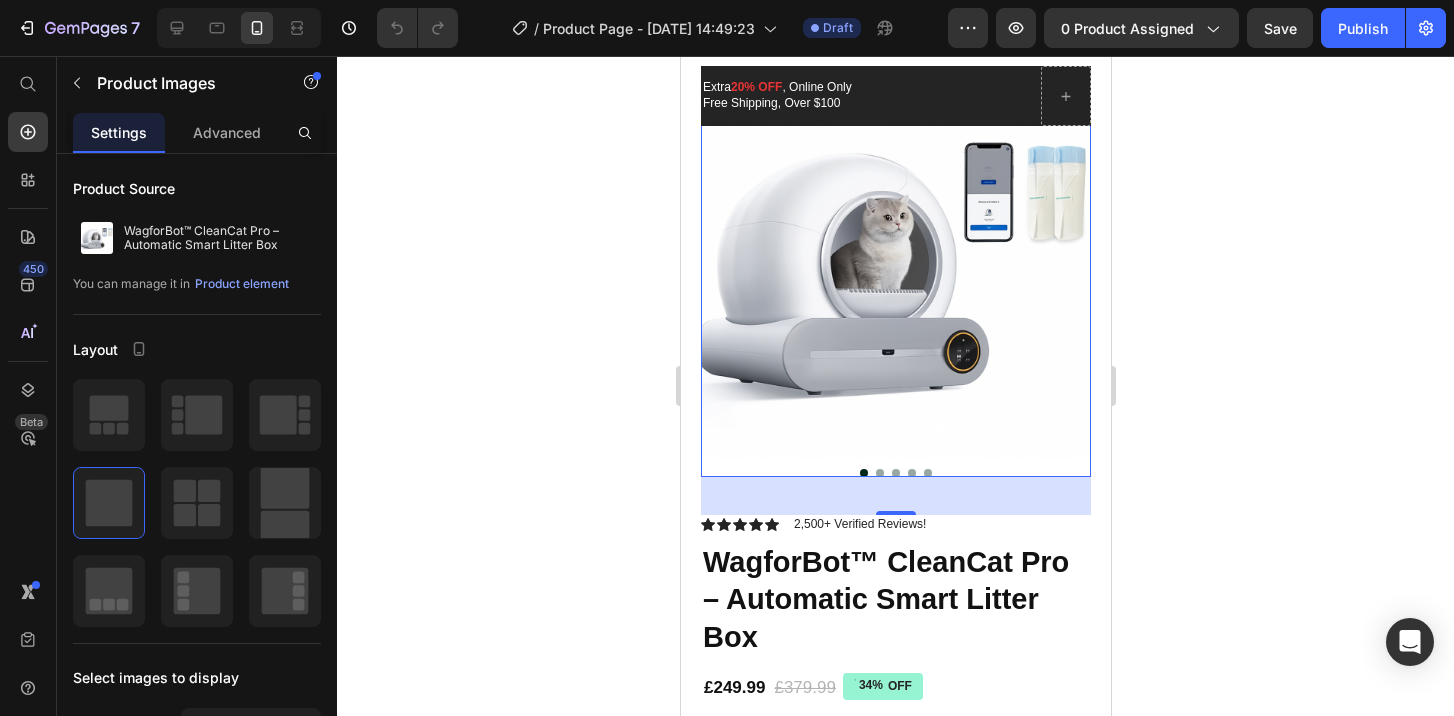 click on "38" at bounding box center (895, 496) 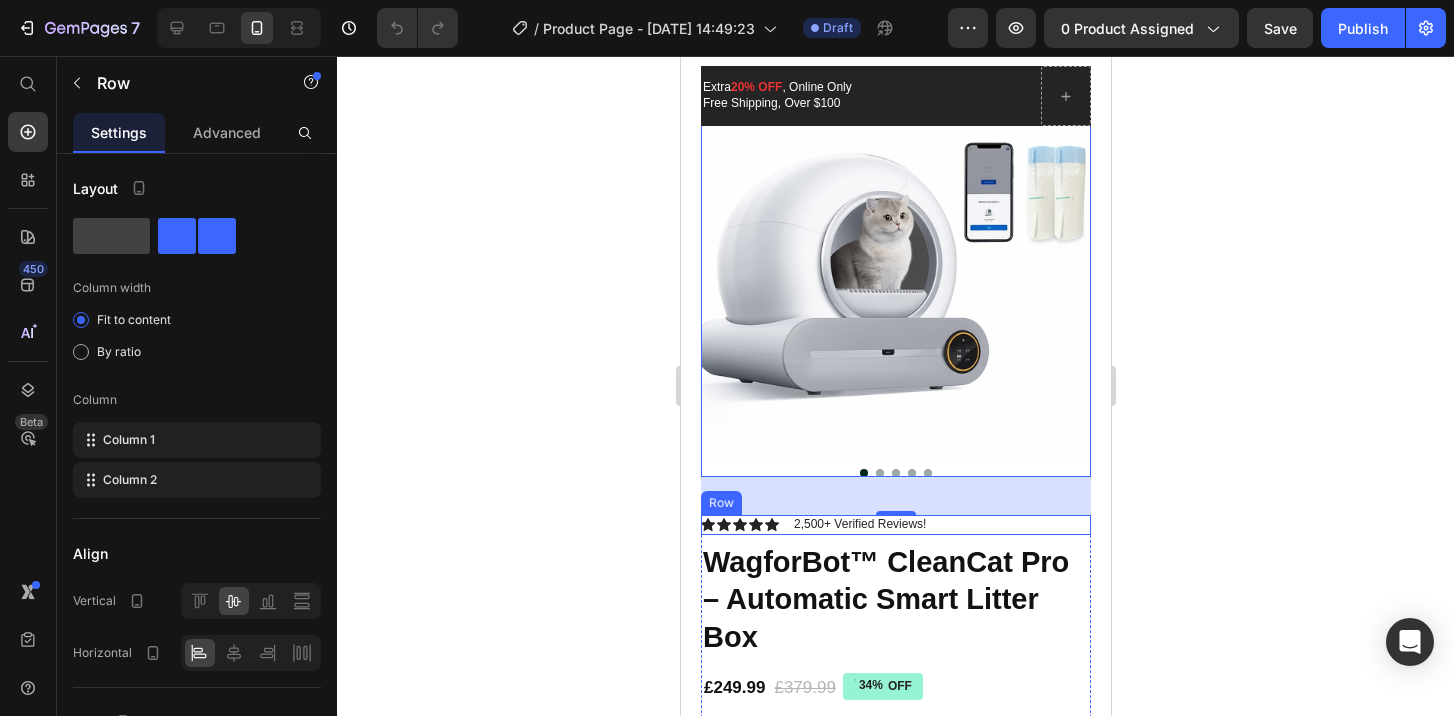 click on "Icon
Icon
Icon
Icon
Icon Icon List 2,500+ Verified Reviews! Text Block Row" at bounding box center (895, 525) 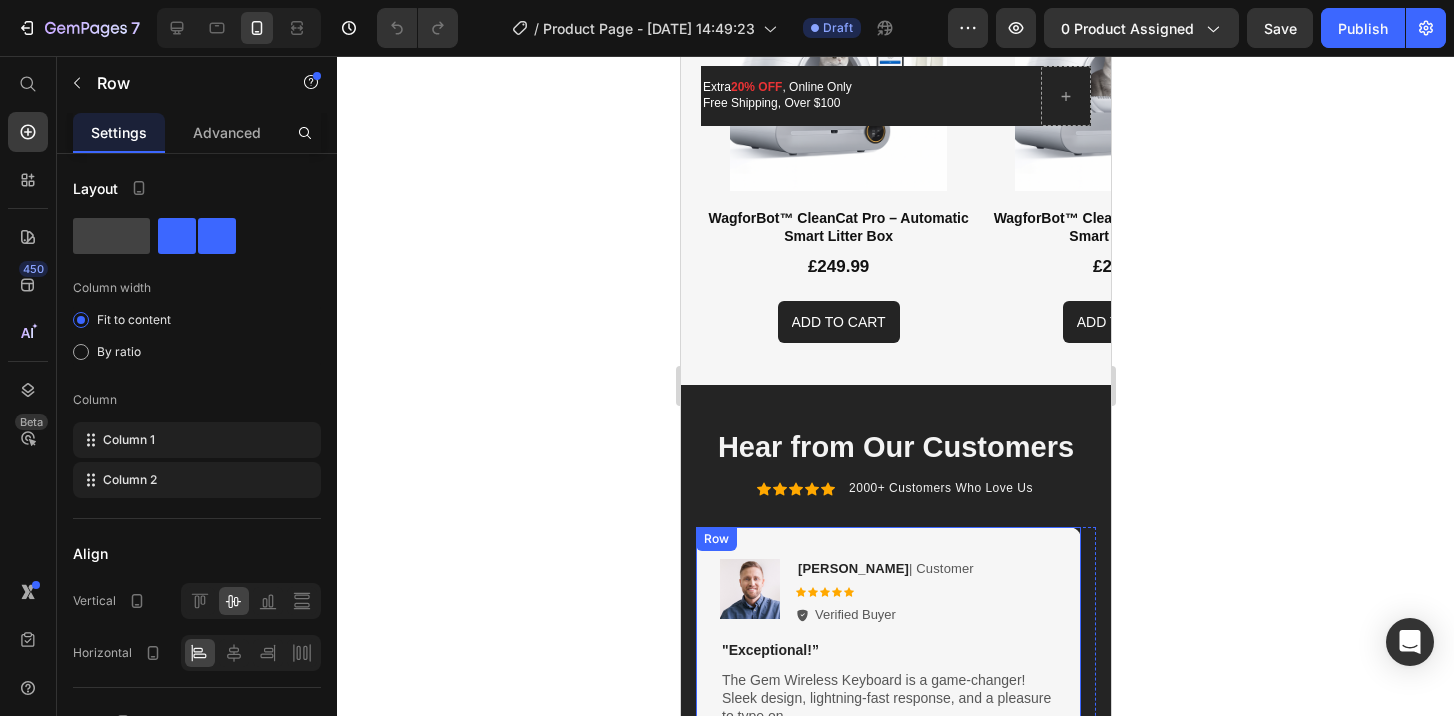 scroll, scrollTop: 3202, scrollLeft: 0, axis: vertical 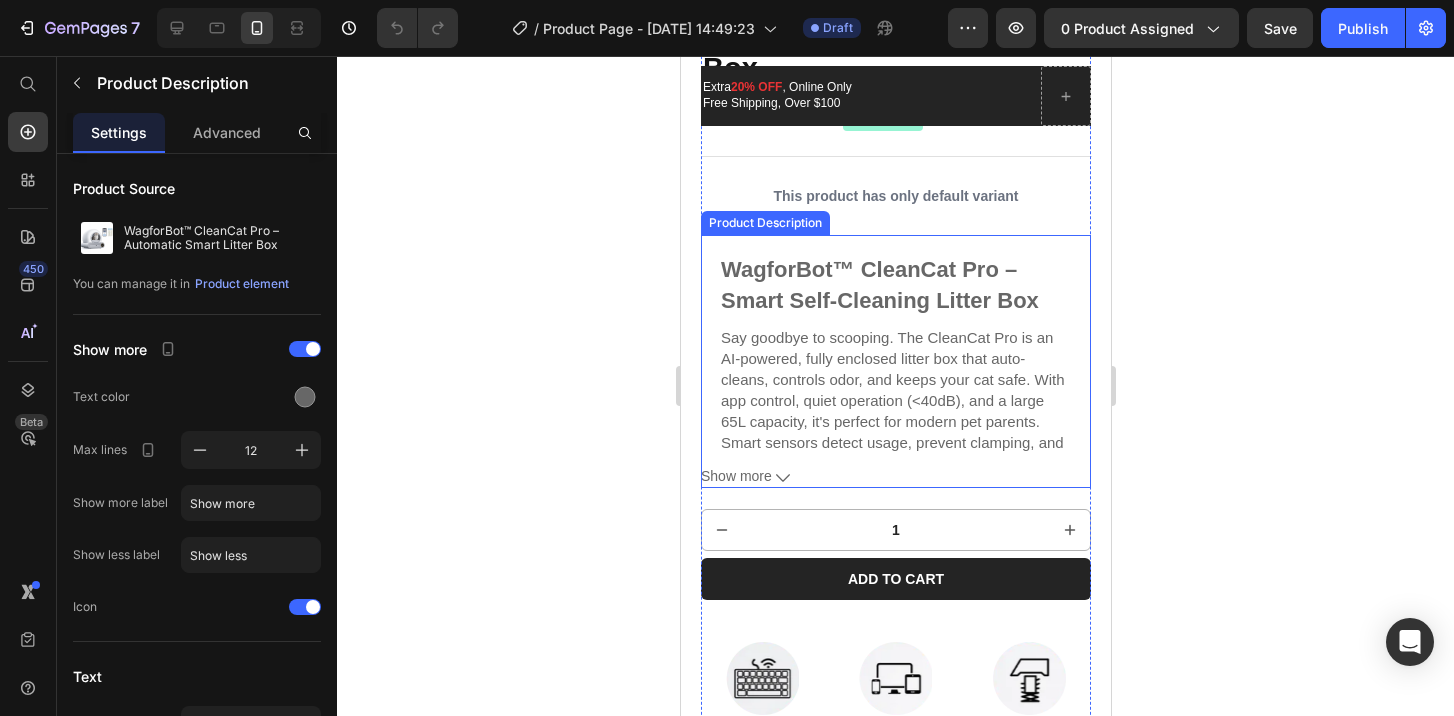 click on "Show more" at bounding box center (895, 476) 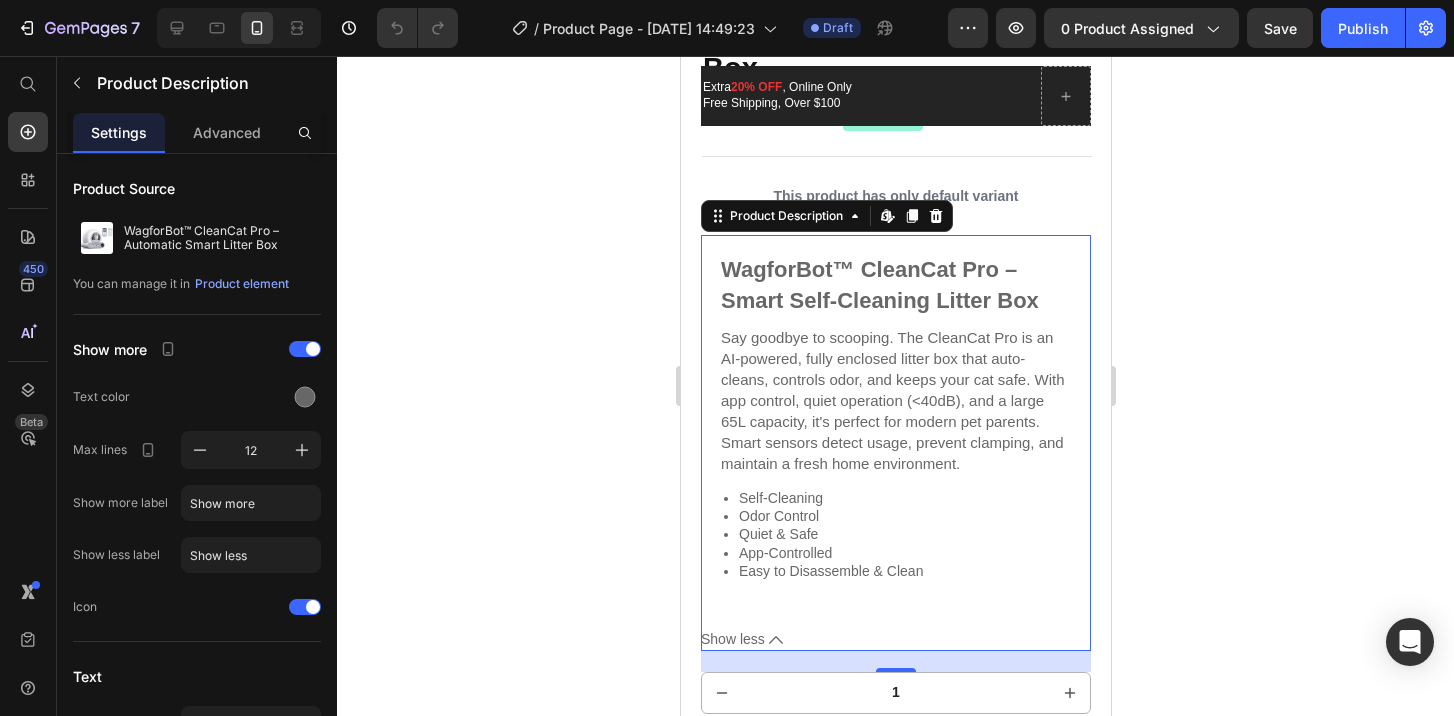 click on "Show less" at bounding box center (895, 639) 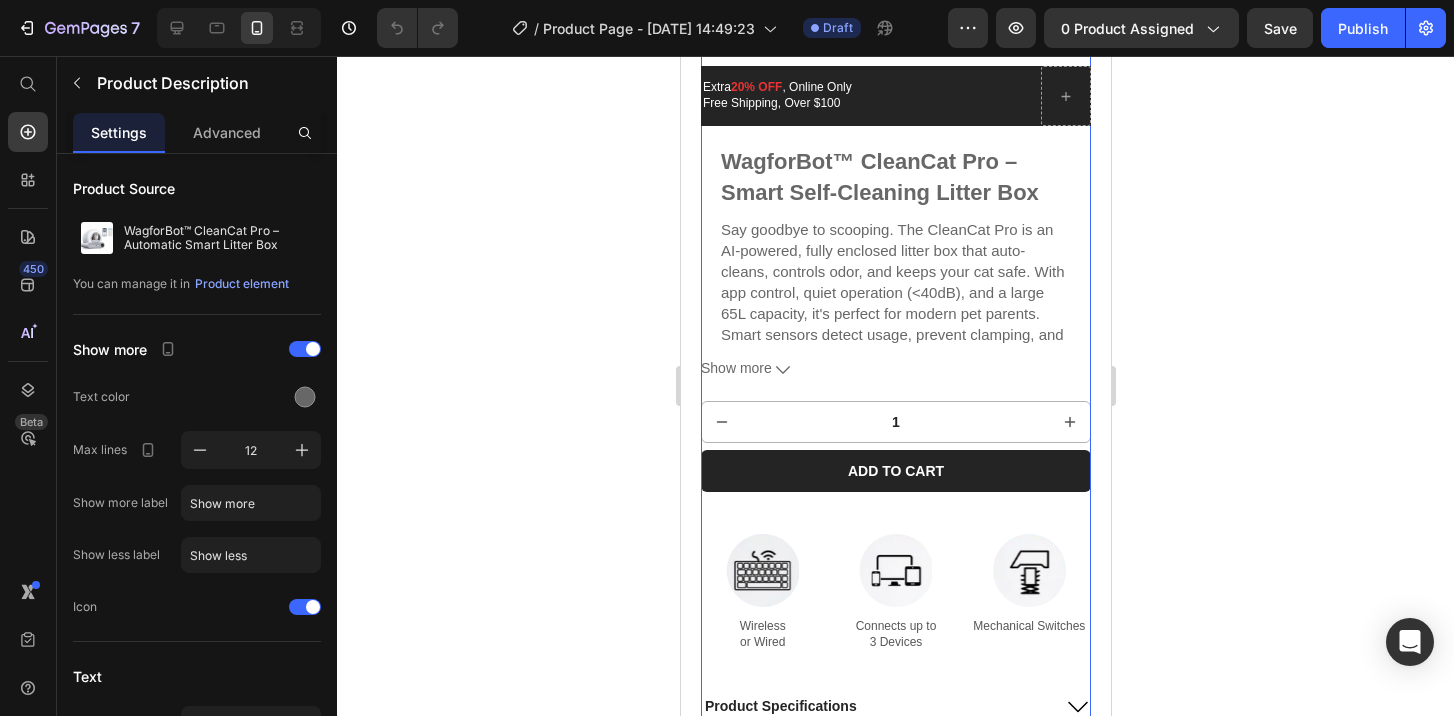 scroll, scrollTop: 344, scrollLeft: 0, axis: vertical 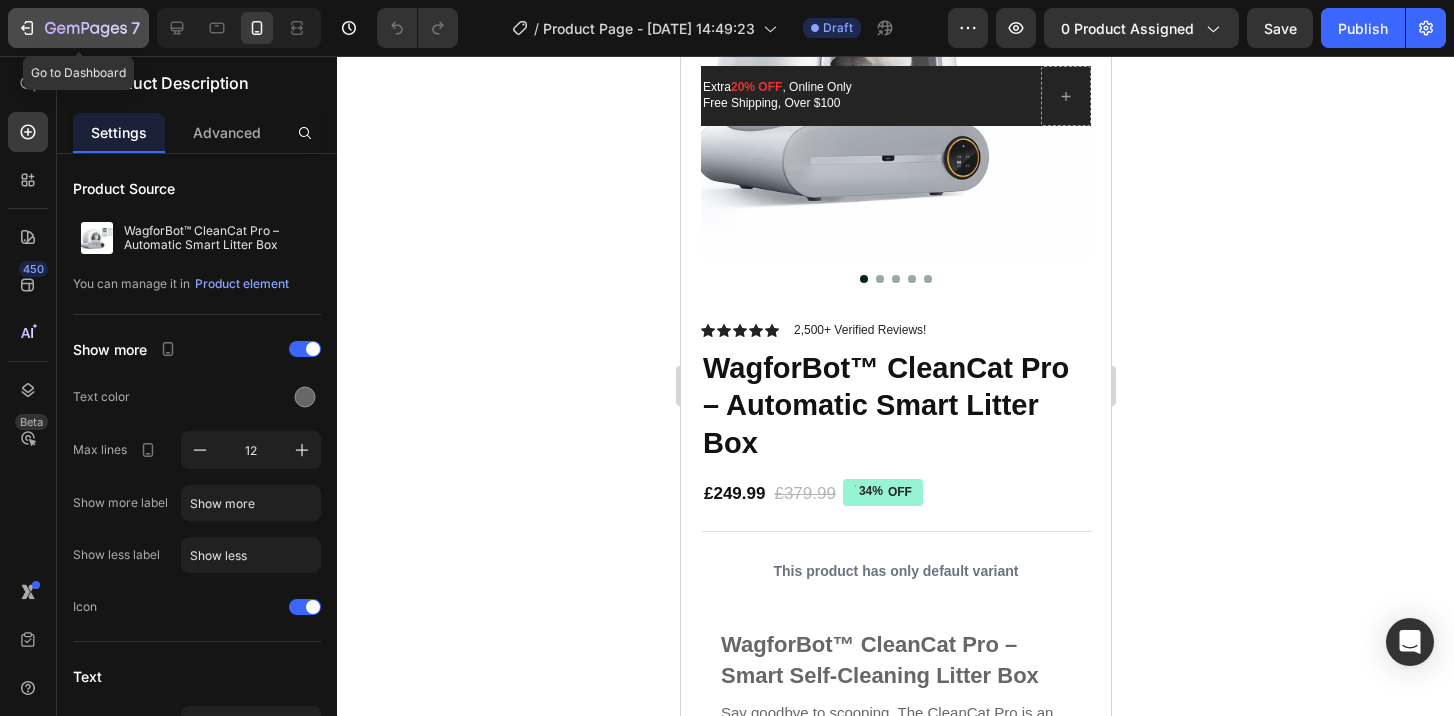 click on "7" 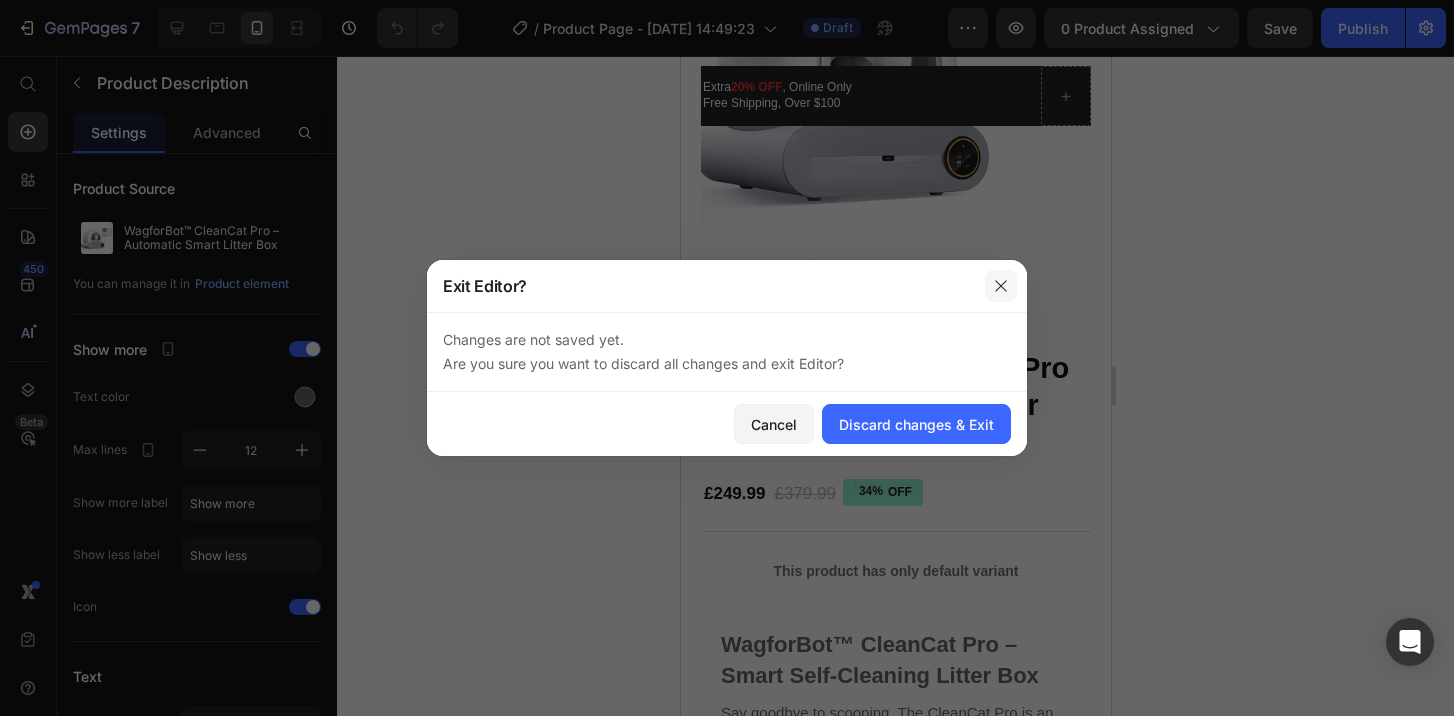 drag, startPoint x: 1005, startPoint y: 296, endPoint x: 323, endPoint y: 241, distance: 684.2142 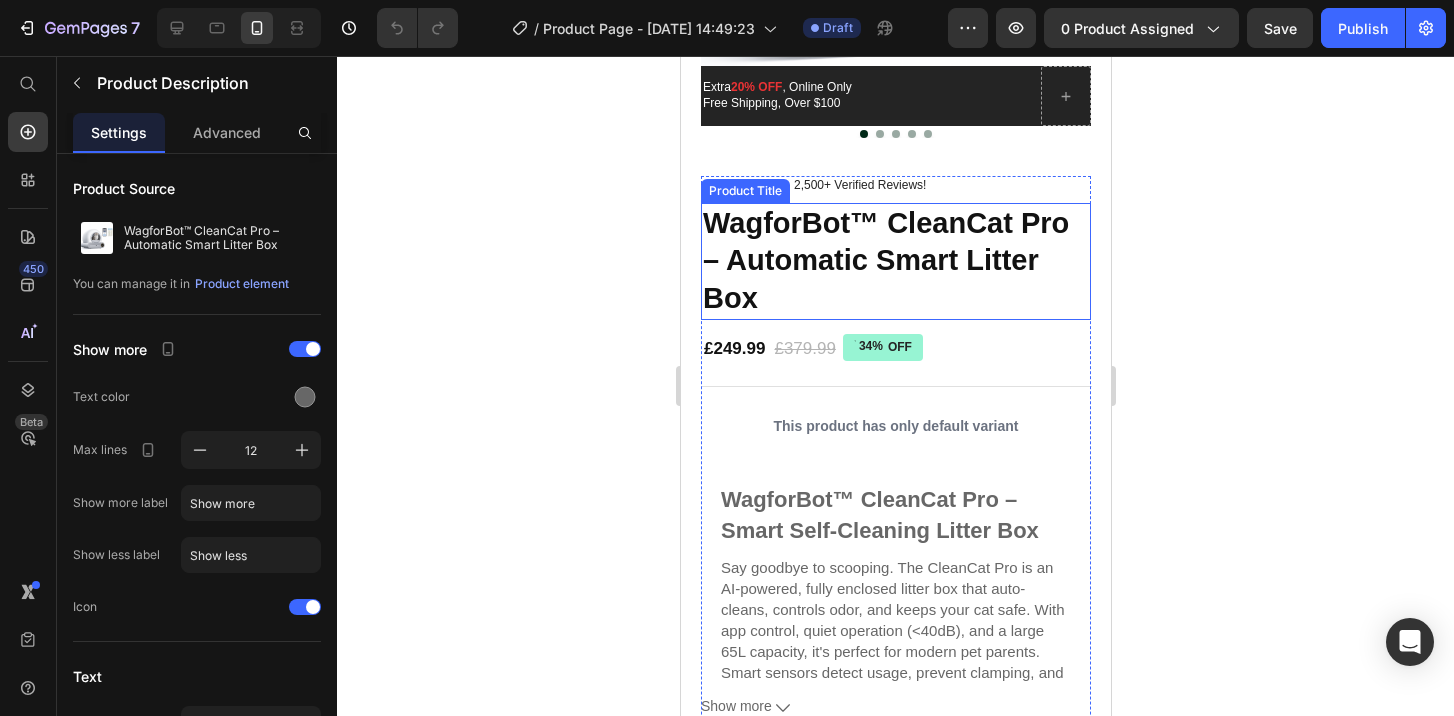 scroll, scrollTop: 918, scrollLeft: 0, axis: vertical 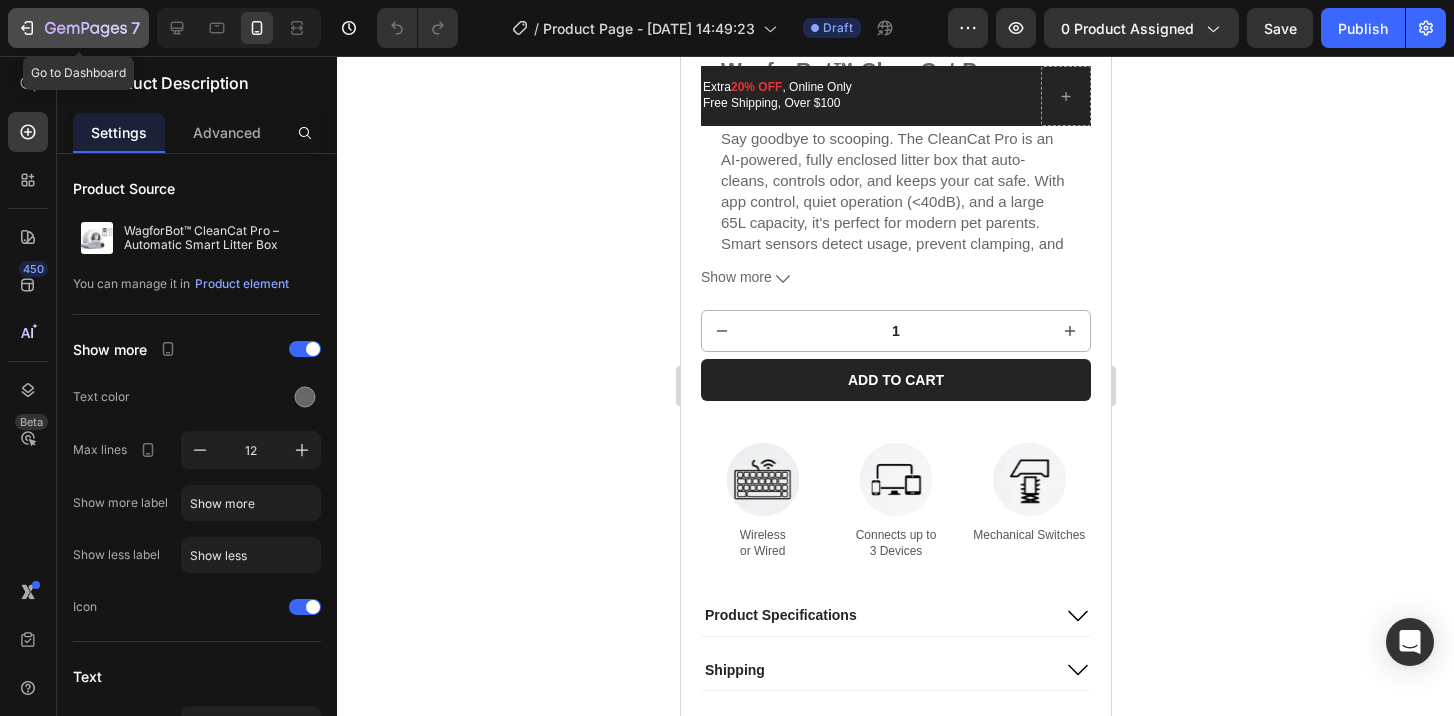 click on "7" 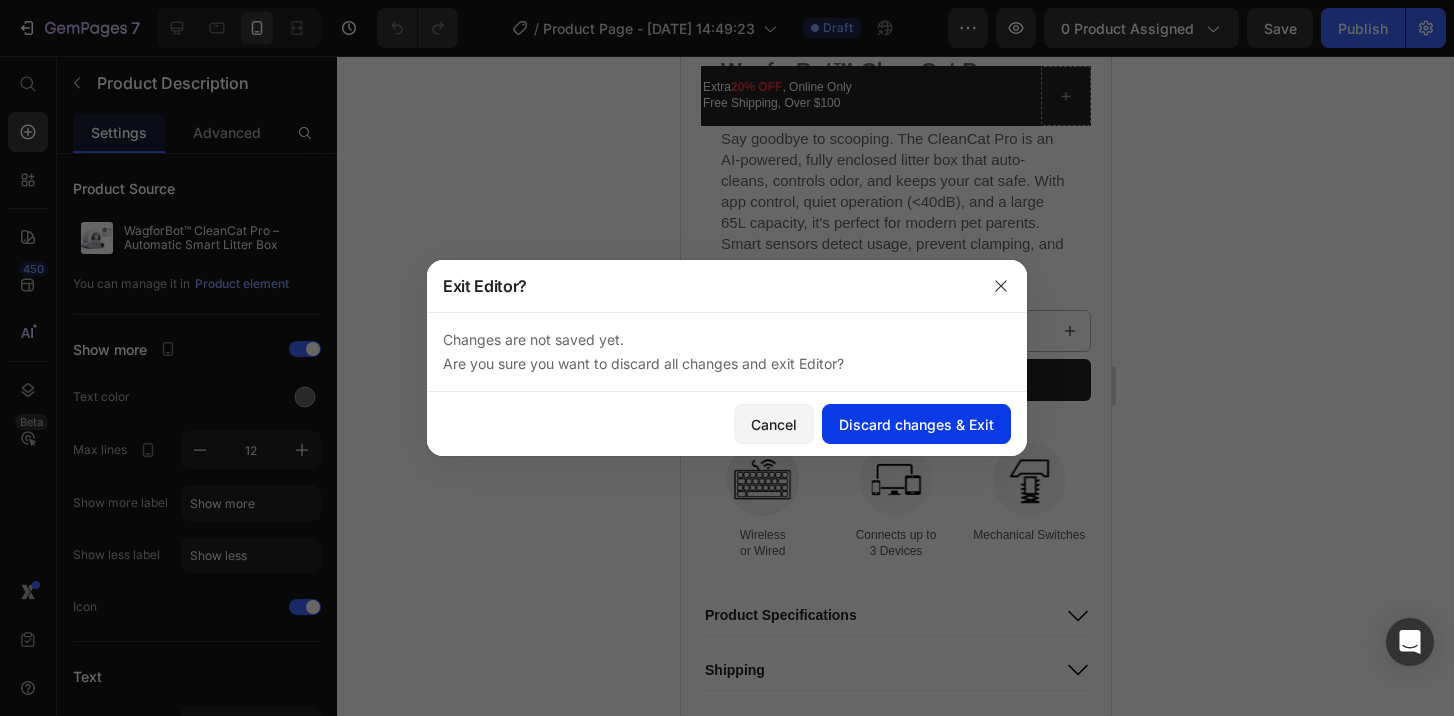 click on "Discard changes & Exit" 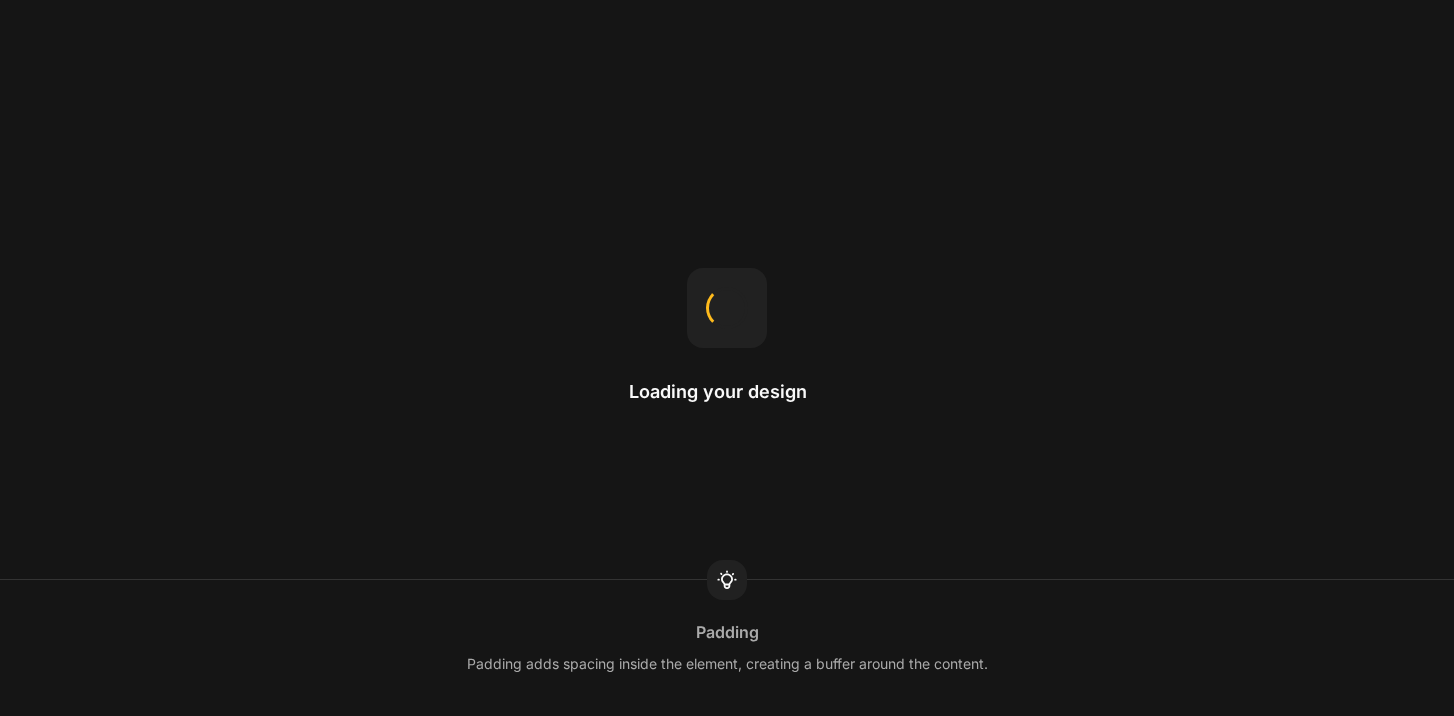 scroll, scrollTop: 0, scrollLeft: 0, axis: both 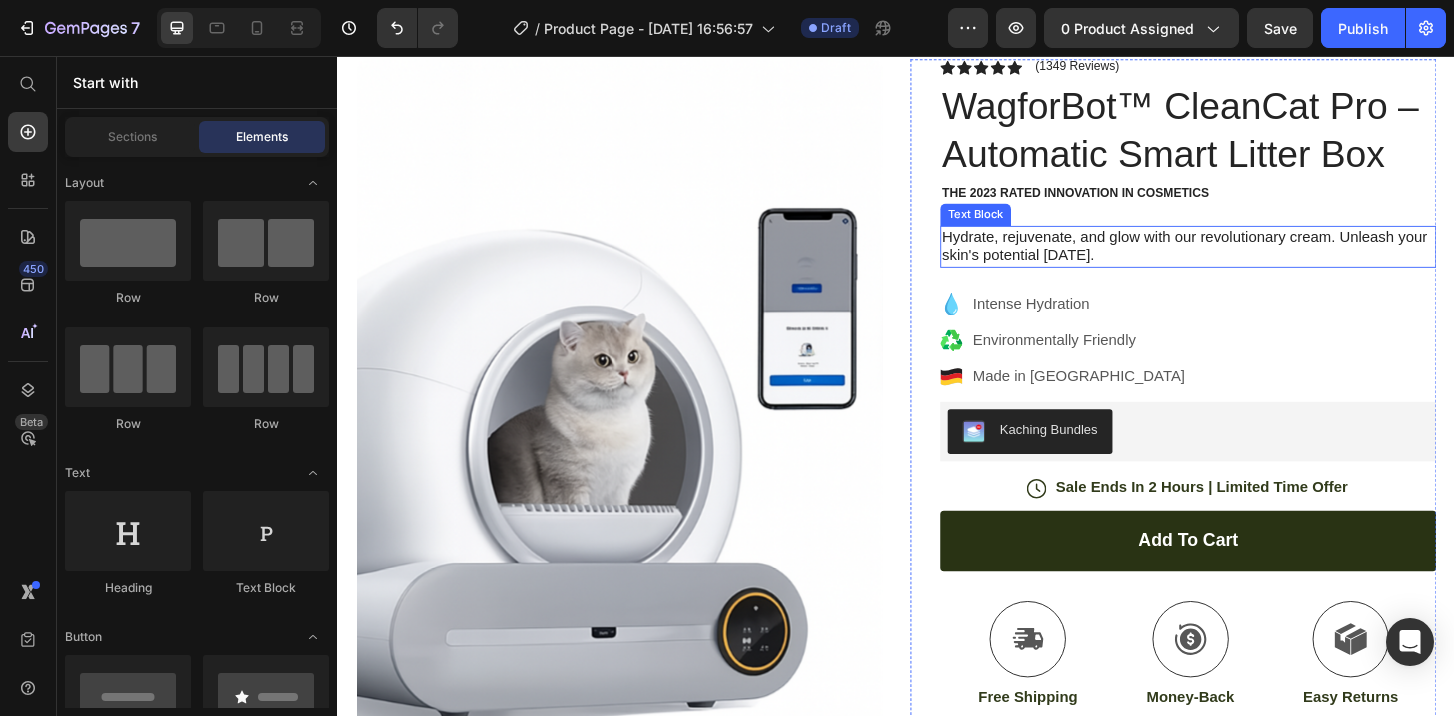 click on "Hydrate, rejuvenate, and glow with our revolutionary cream. Unleash your skin's potential today." at bounding box center [1250, 262] 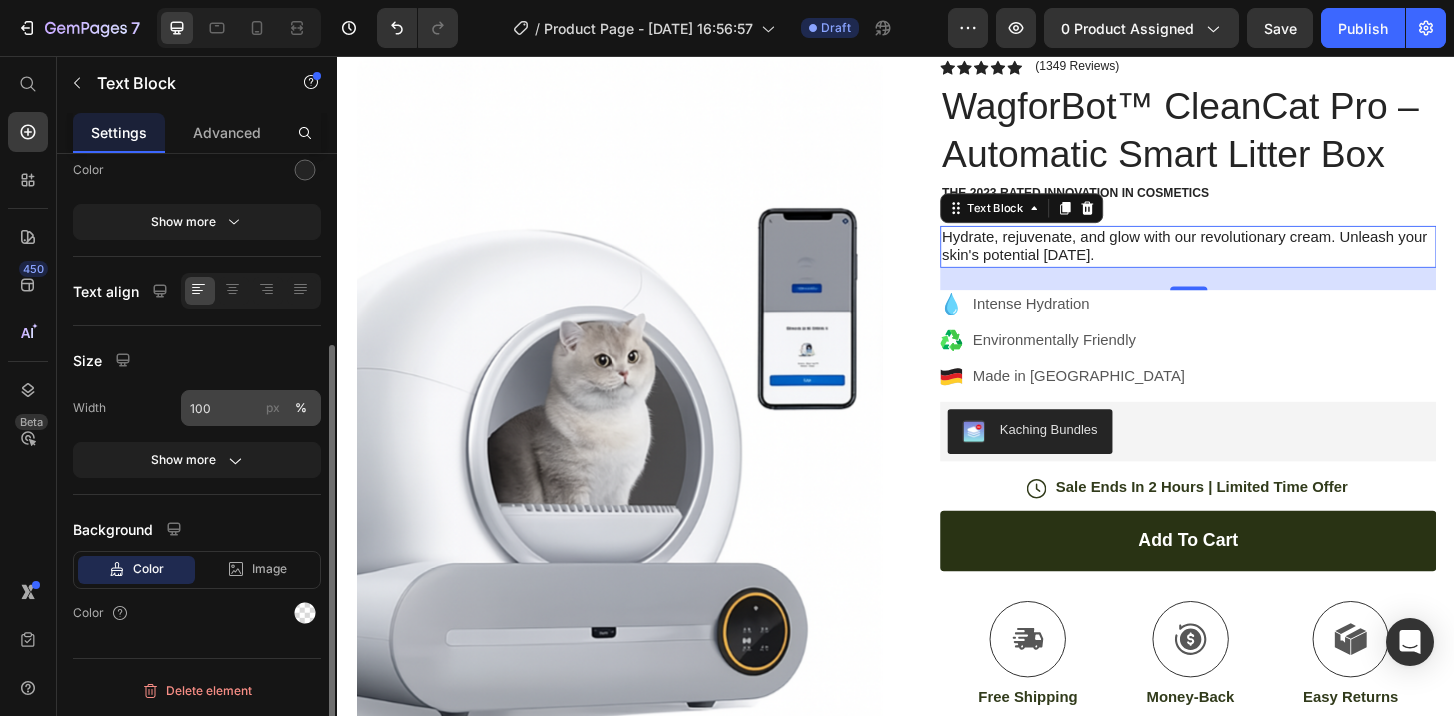 scroll, scrollTop: 203, scrollLeft: 0, axis: vertical 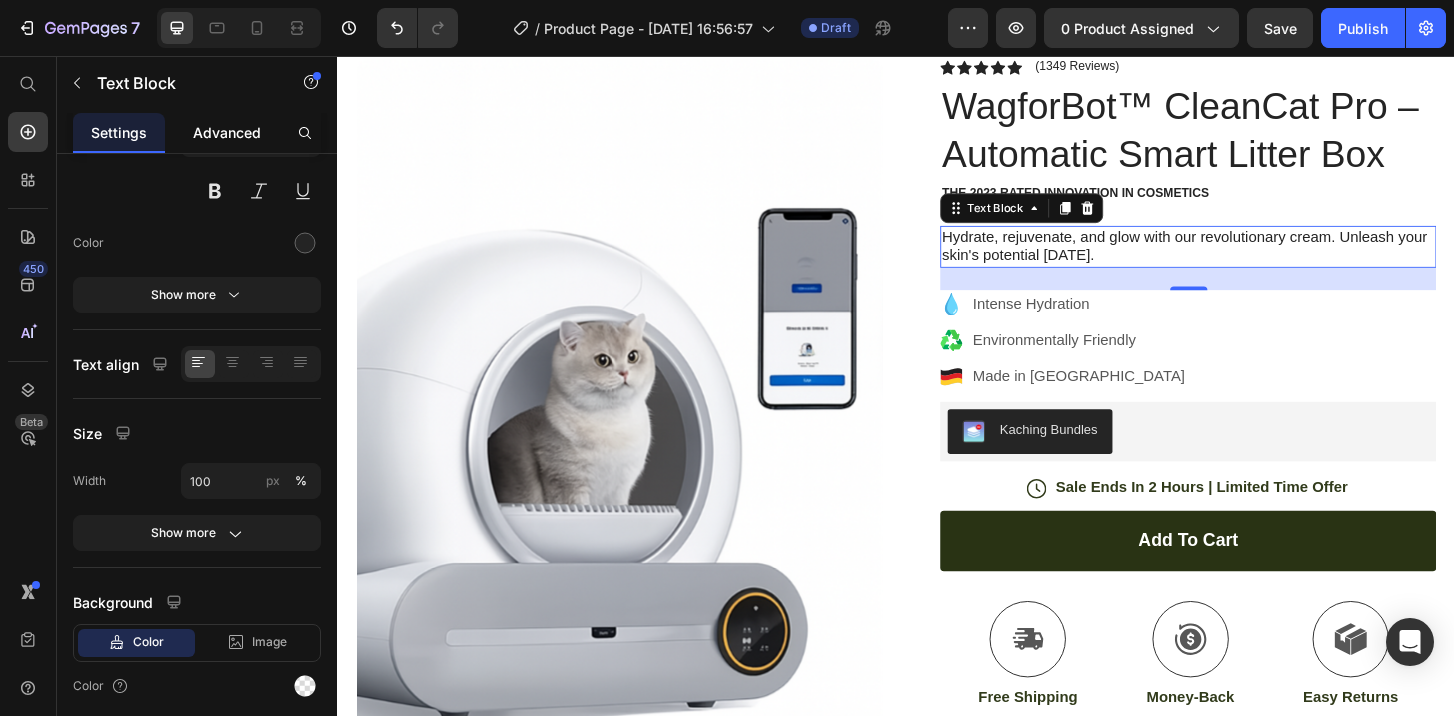 click on "Advanced" at bounding box center (227, 132) 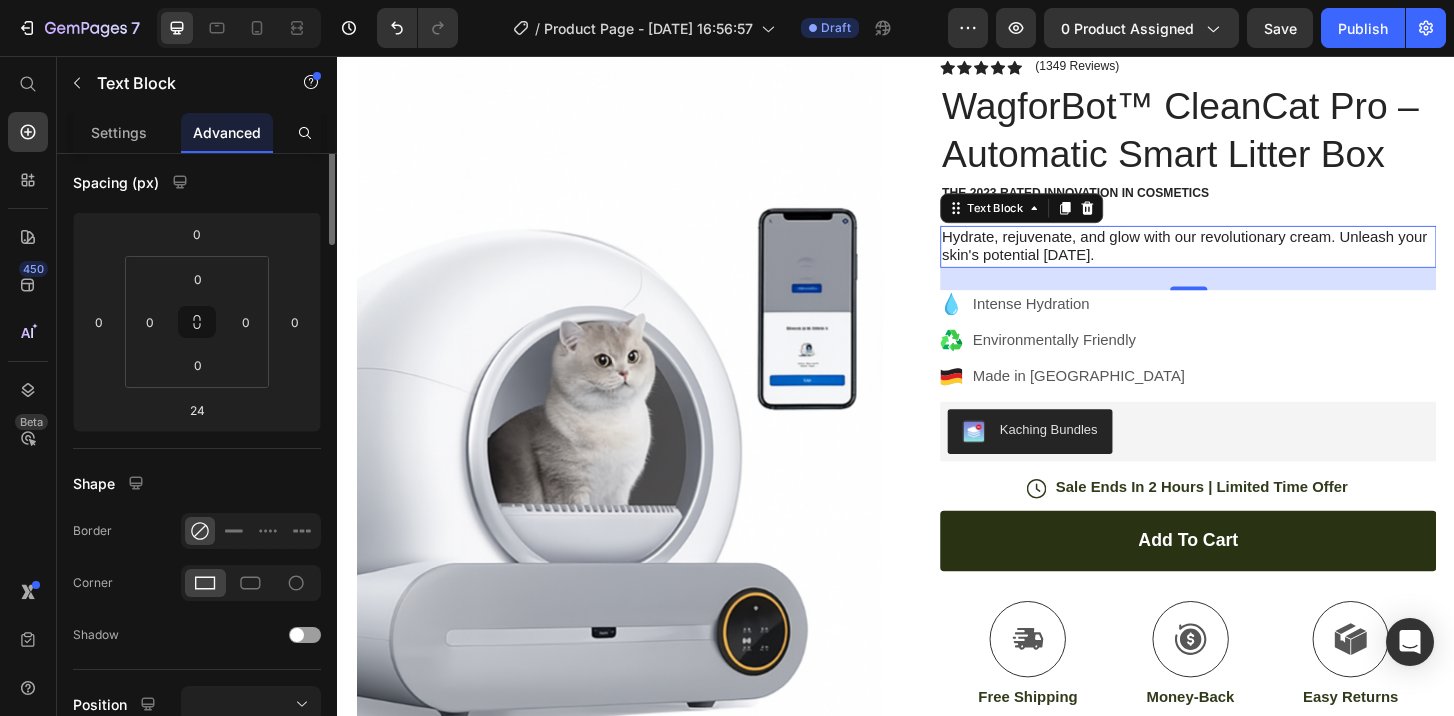 scroll, scrollTop: 0, scrollLeft: 0, axis: both 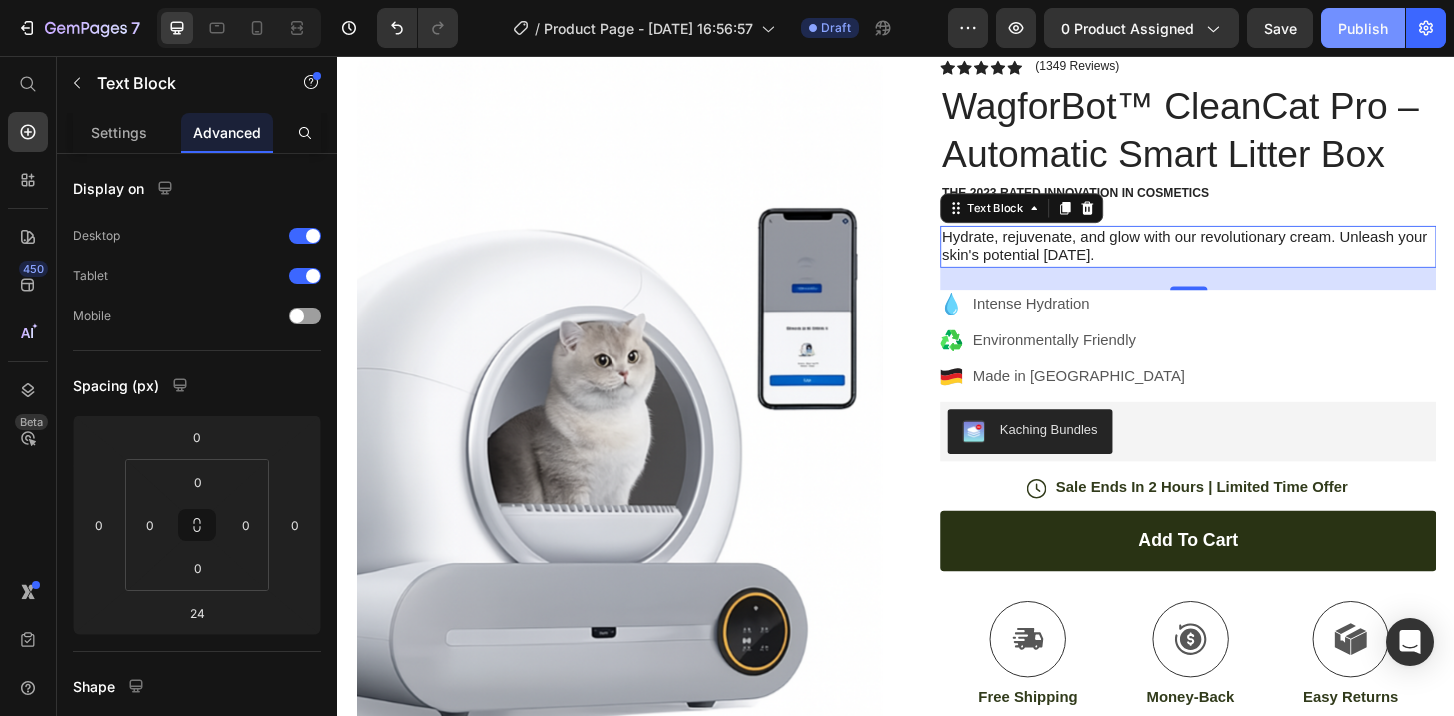 click on "Publish" at bounding box center (1363, 28) 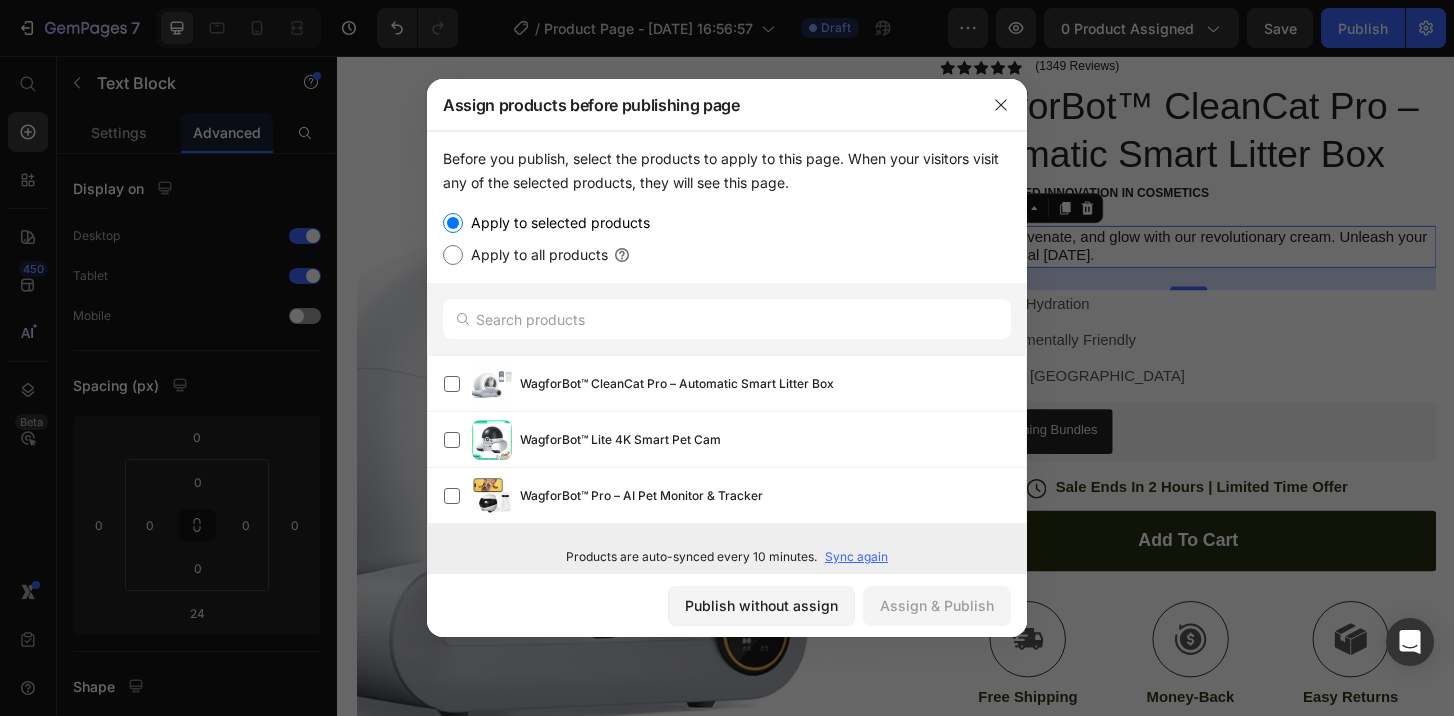 click on "Apply to all products" at bounding box center [453, 255] 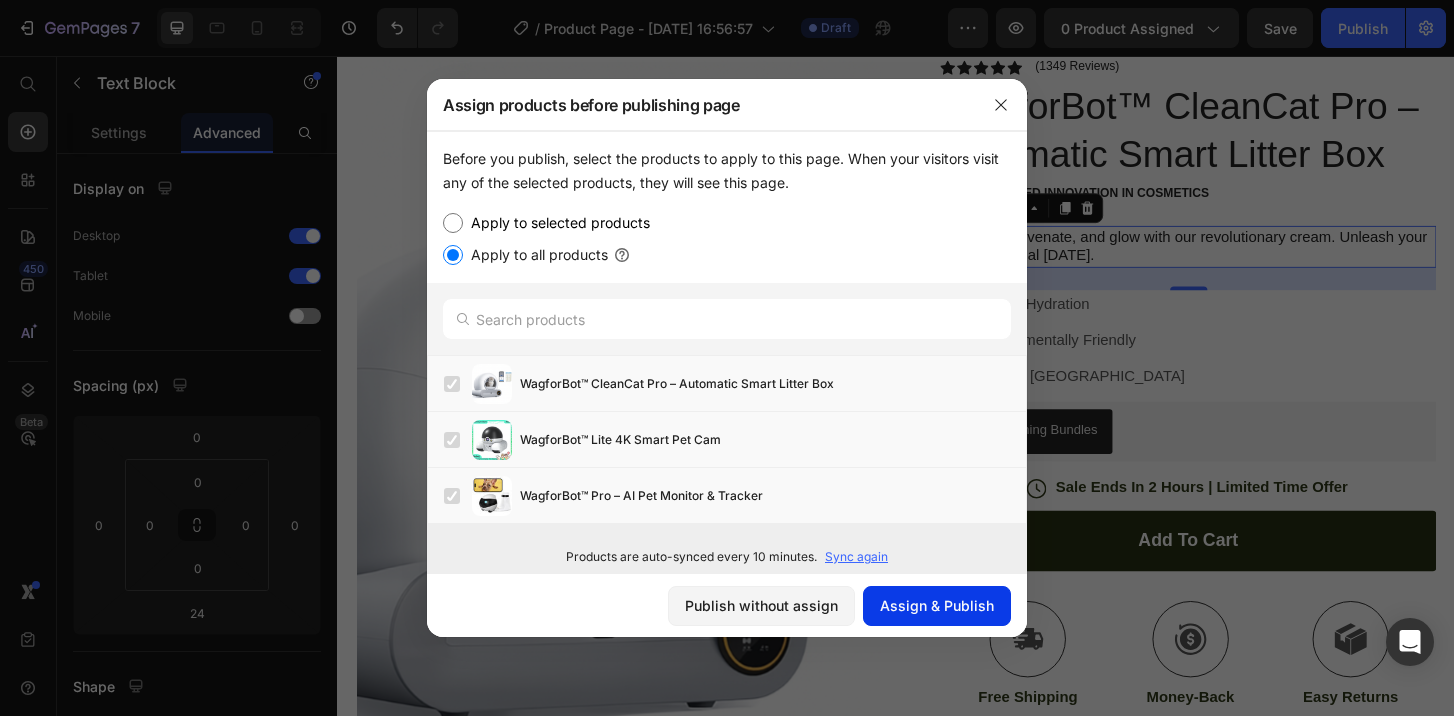 click on "Assign & Publish" at bounding box center [937, 605] 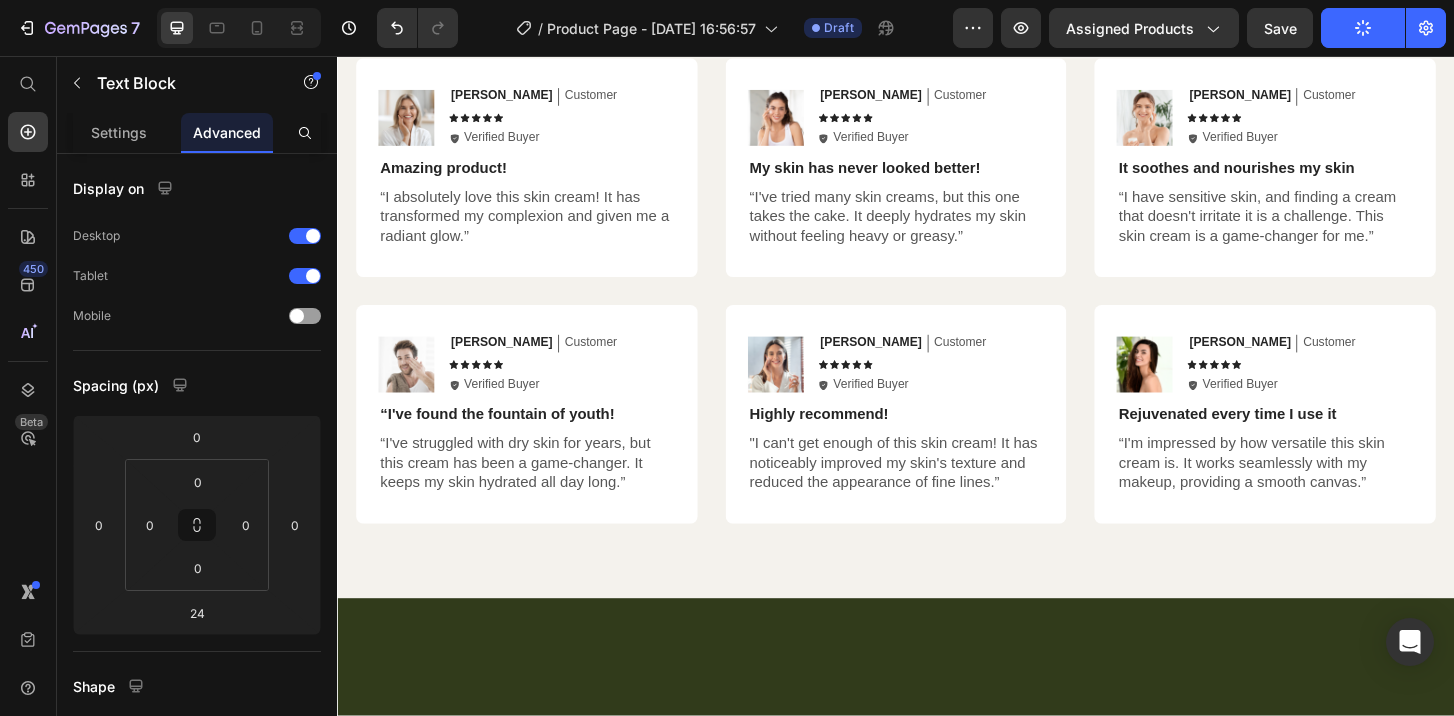 scroll, scrollTop: 4129, scrollLeft: 0, axis: vertical 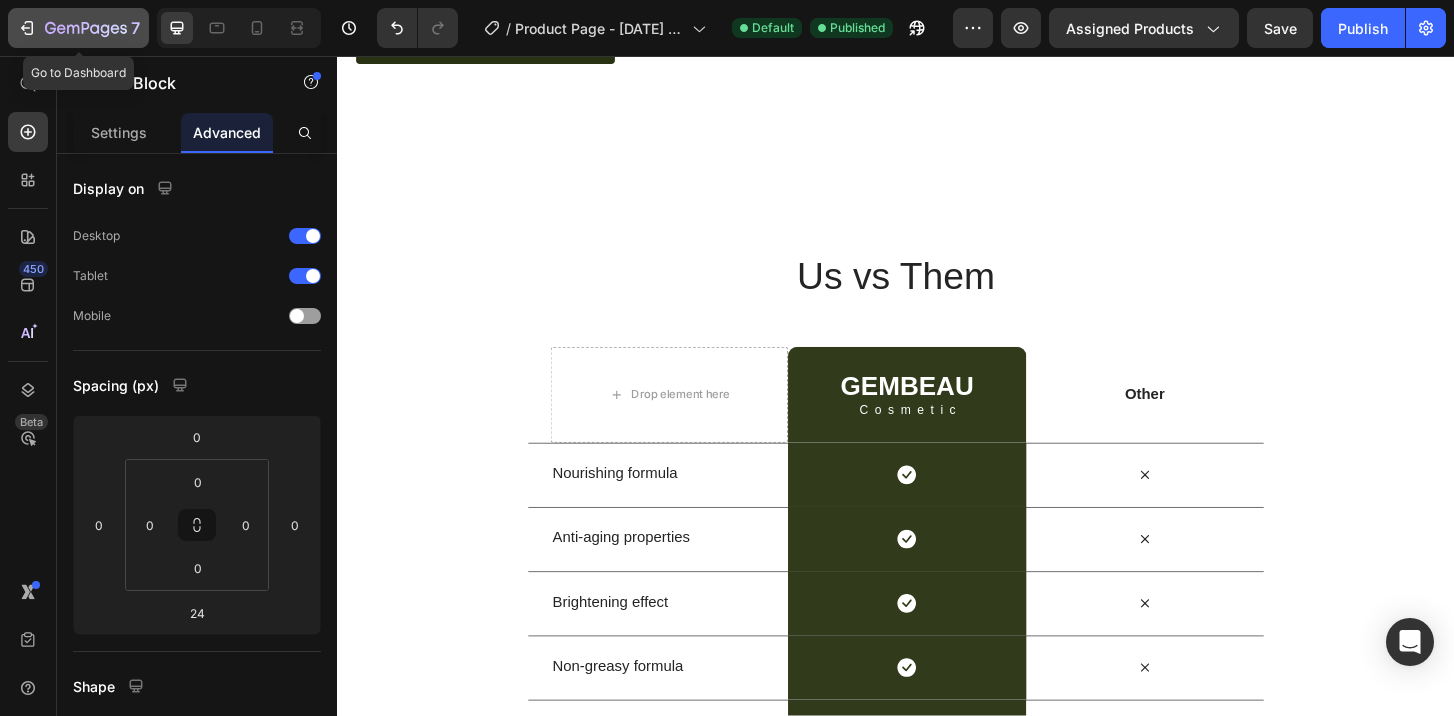 click 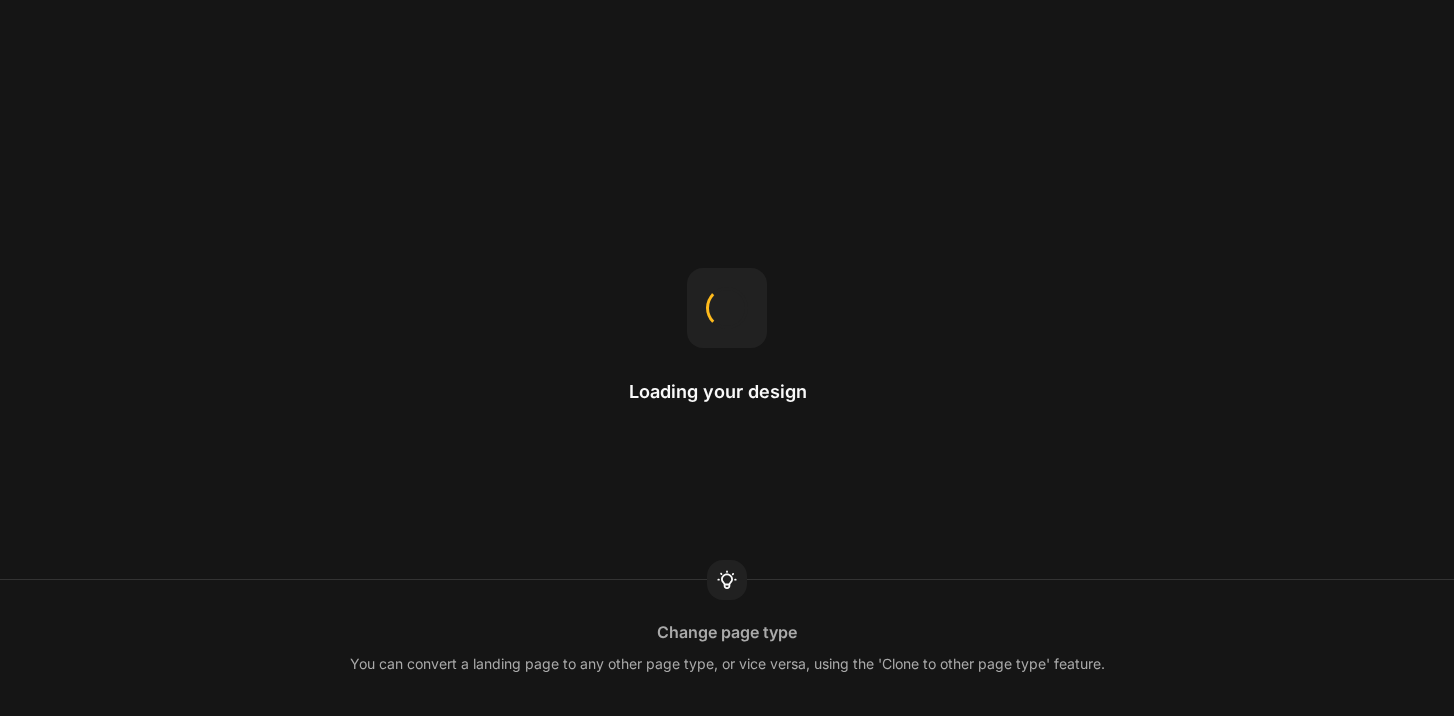 scroll, scrollTop: 0, scrollLeft: 0, axis: both 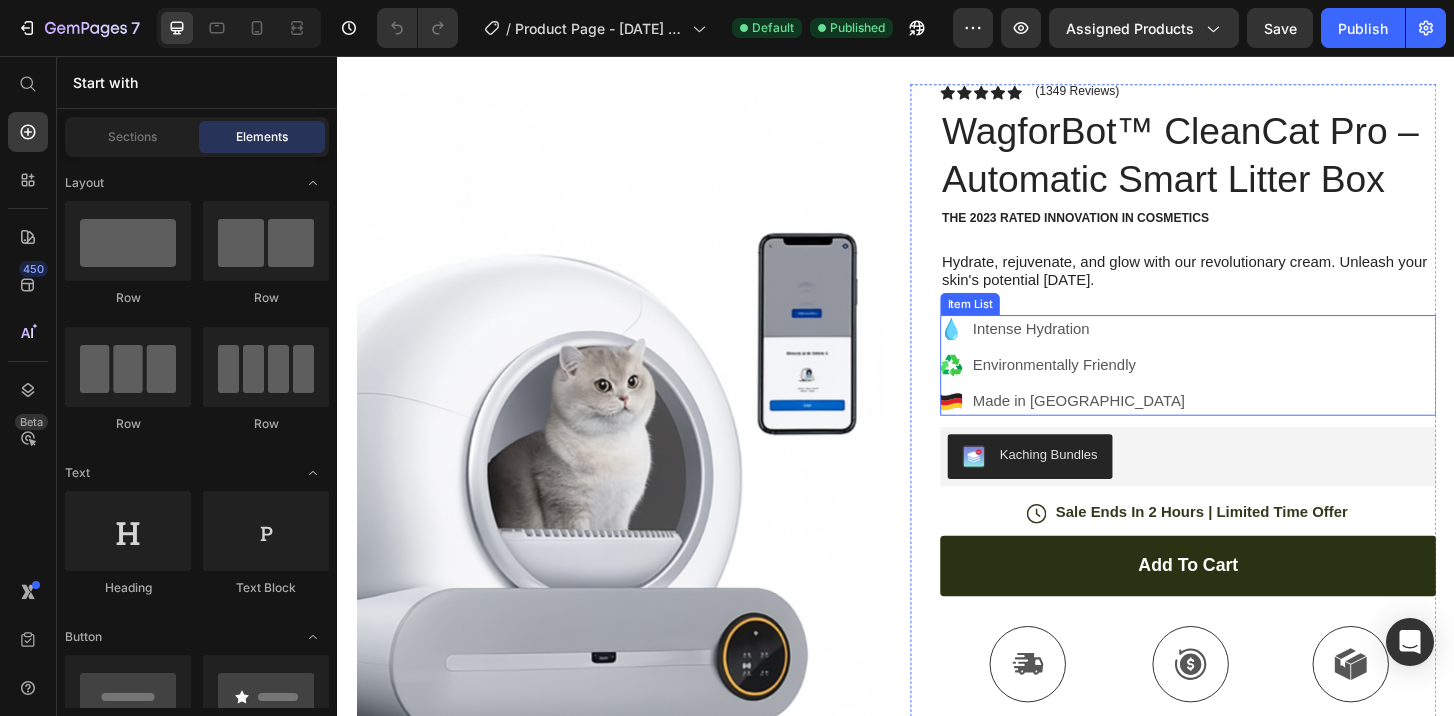 click on "Intense Hydration
Environmentally Friendly
Made in Germany" at bounding box center [1250, 389] 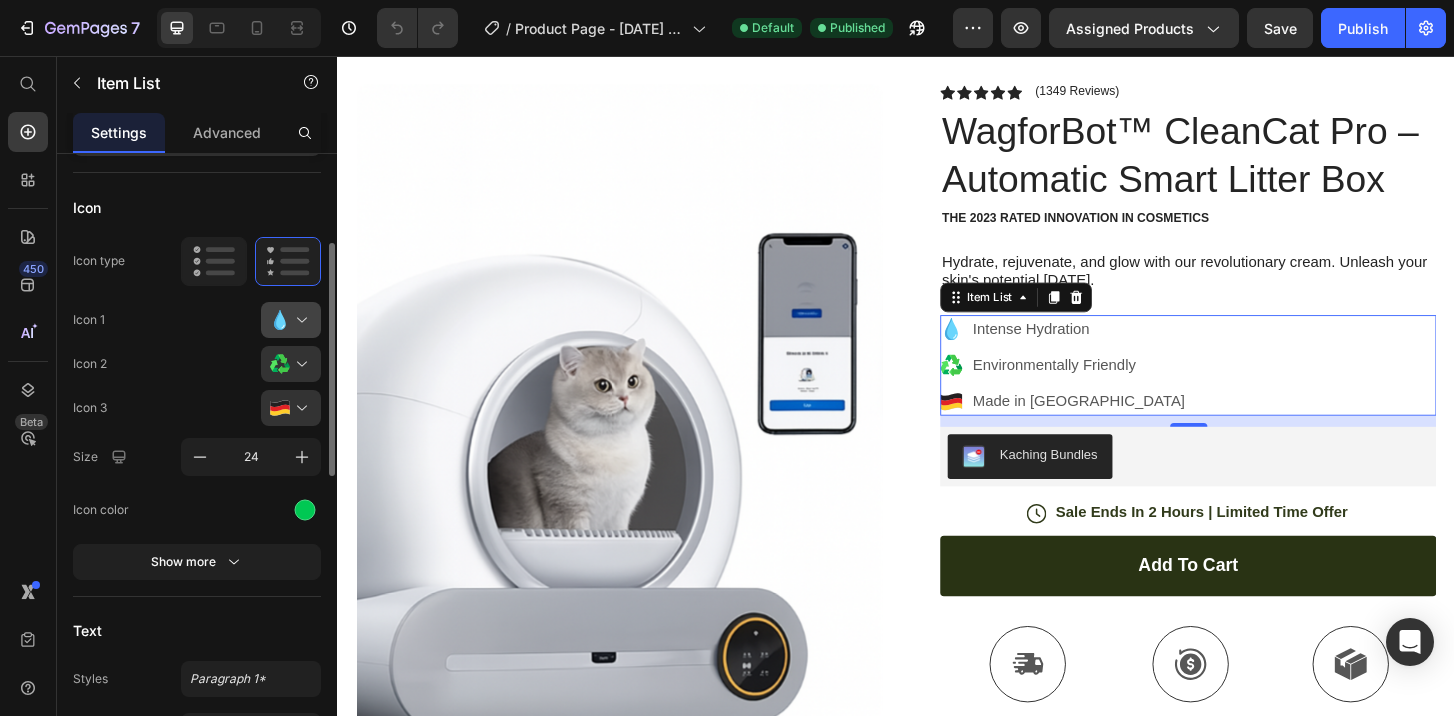 scroll, scrollTop: 358, scrollLeft: 0, axis: vertical 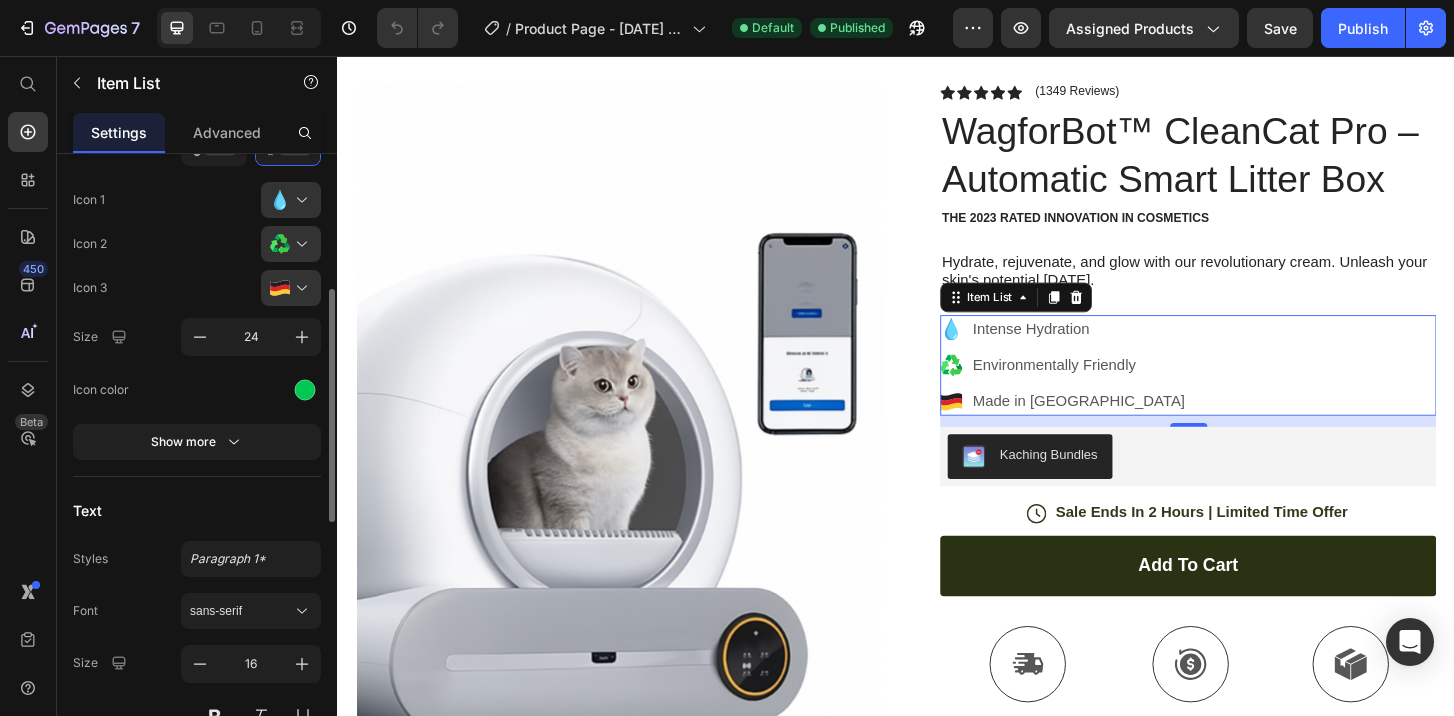 click on "Icon Icon type  Icon 1
Icon 2
Icon 3
Size 24 Icon color Show more" 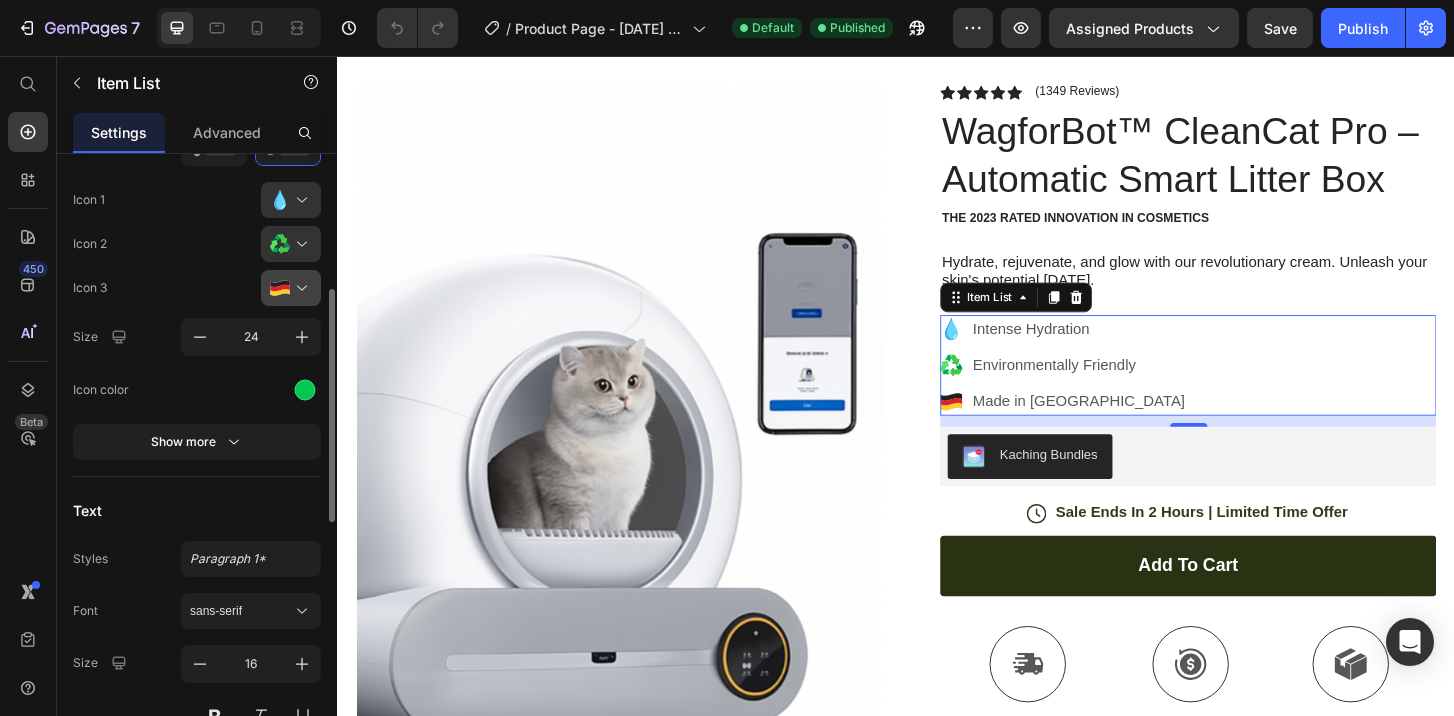 click at bounding box center (299, 288) 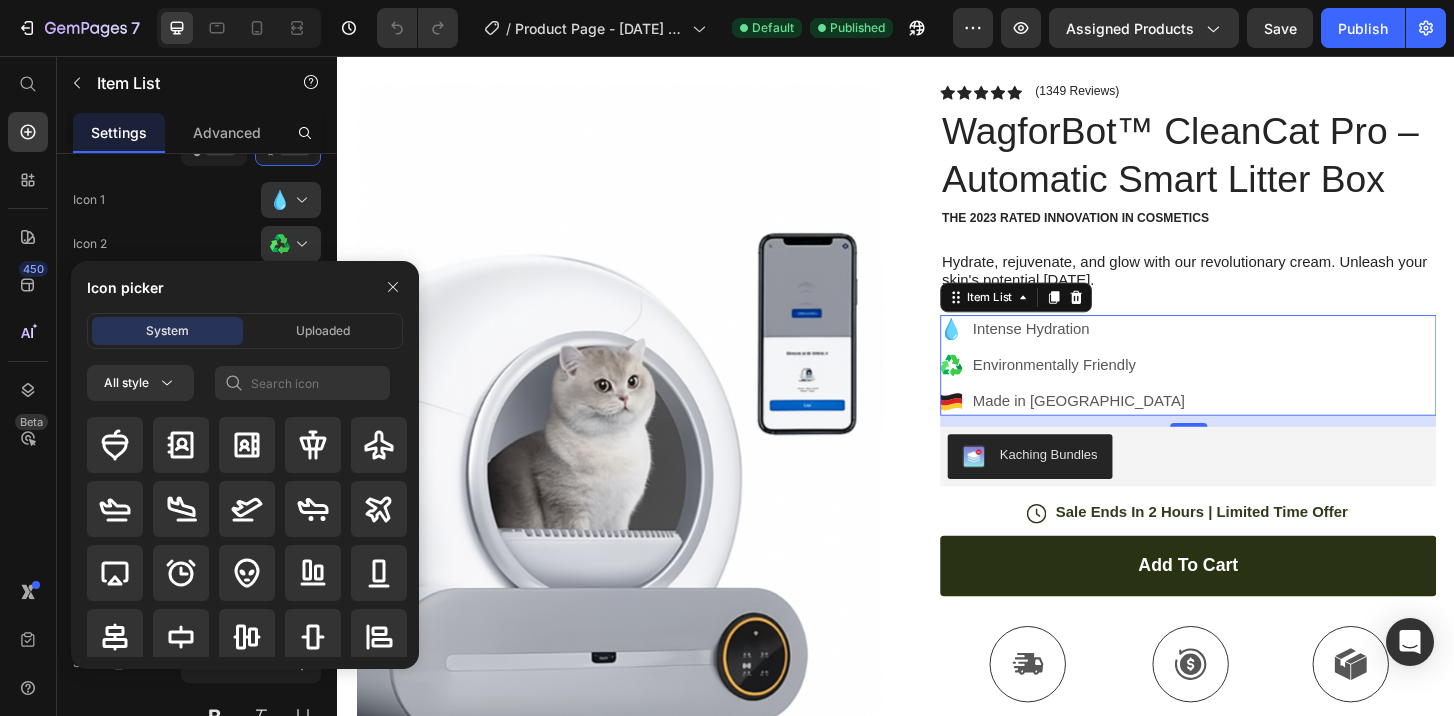 click on "Icon picker" at bounding box center [245, 287] 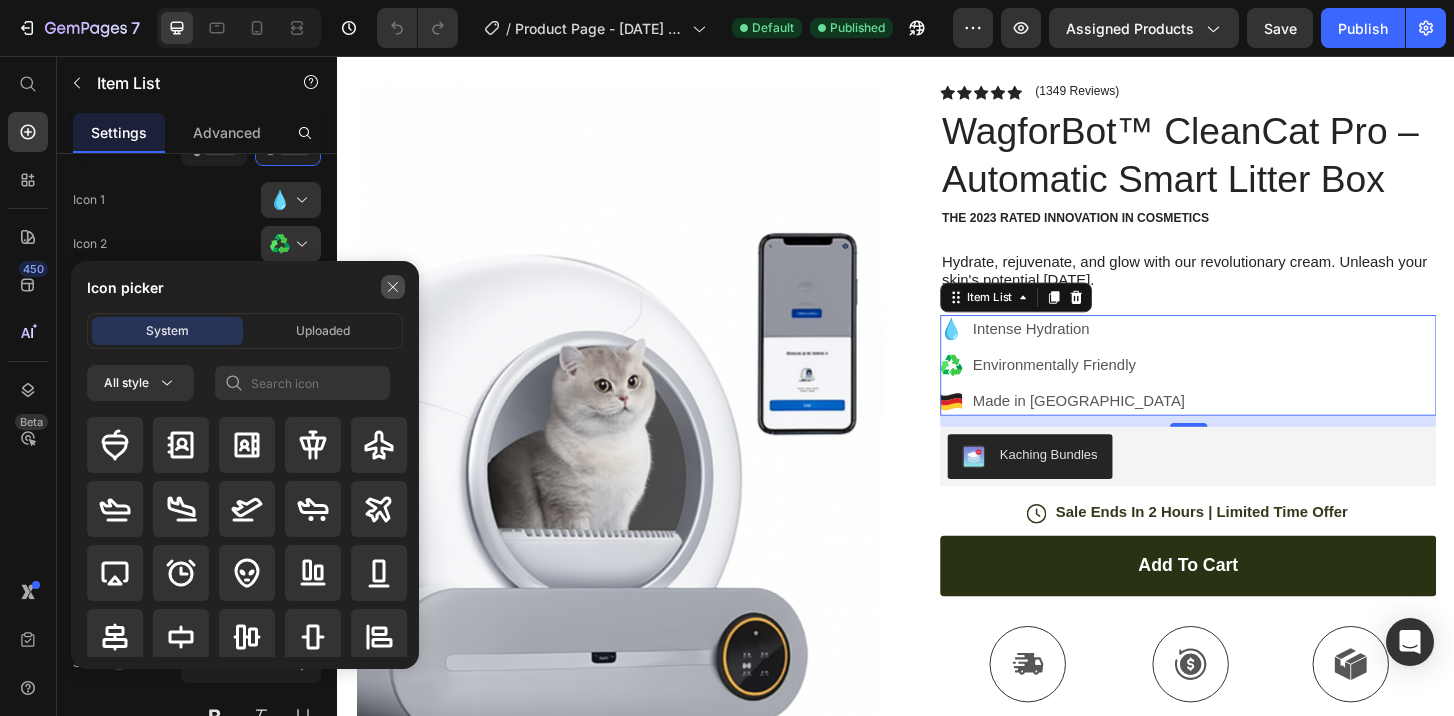 click 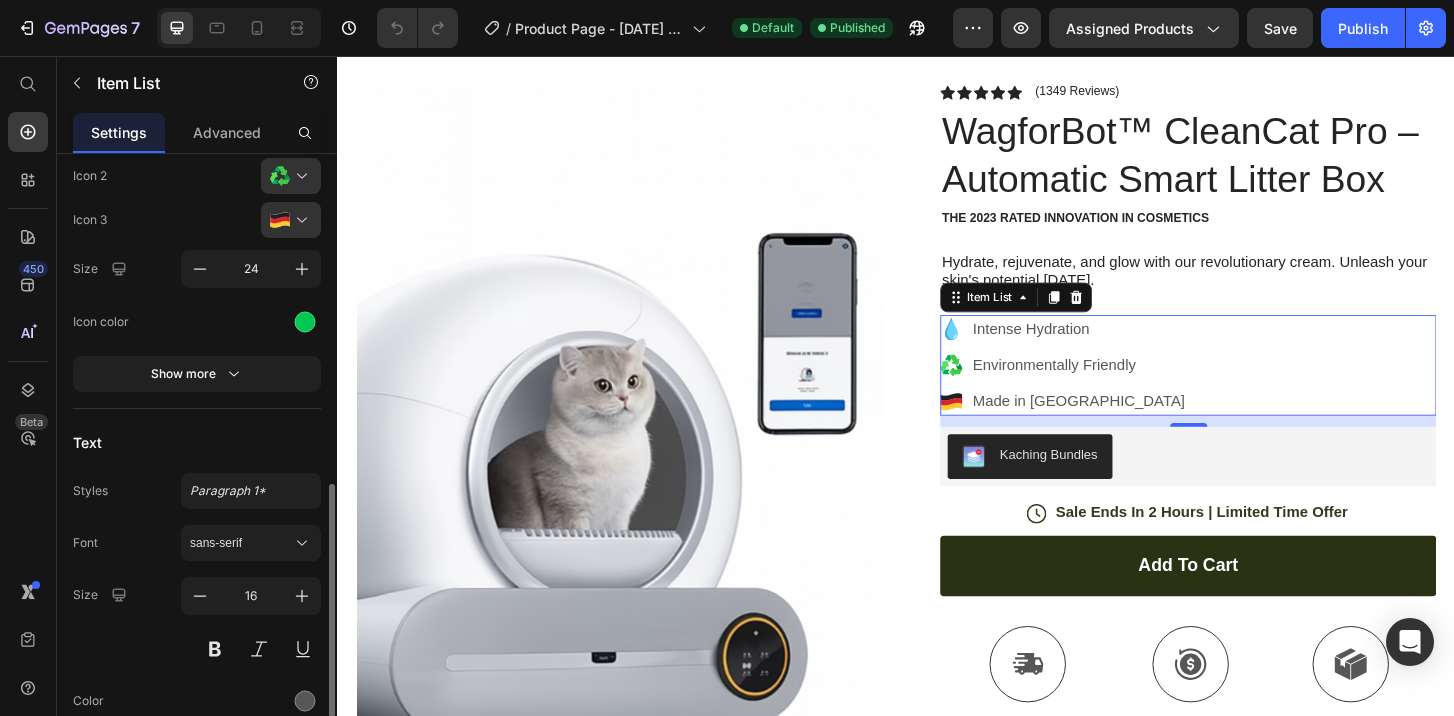scroll, scrollTop: 549, scrollLeft: 0, axis: vertical 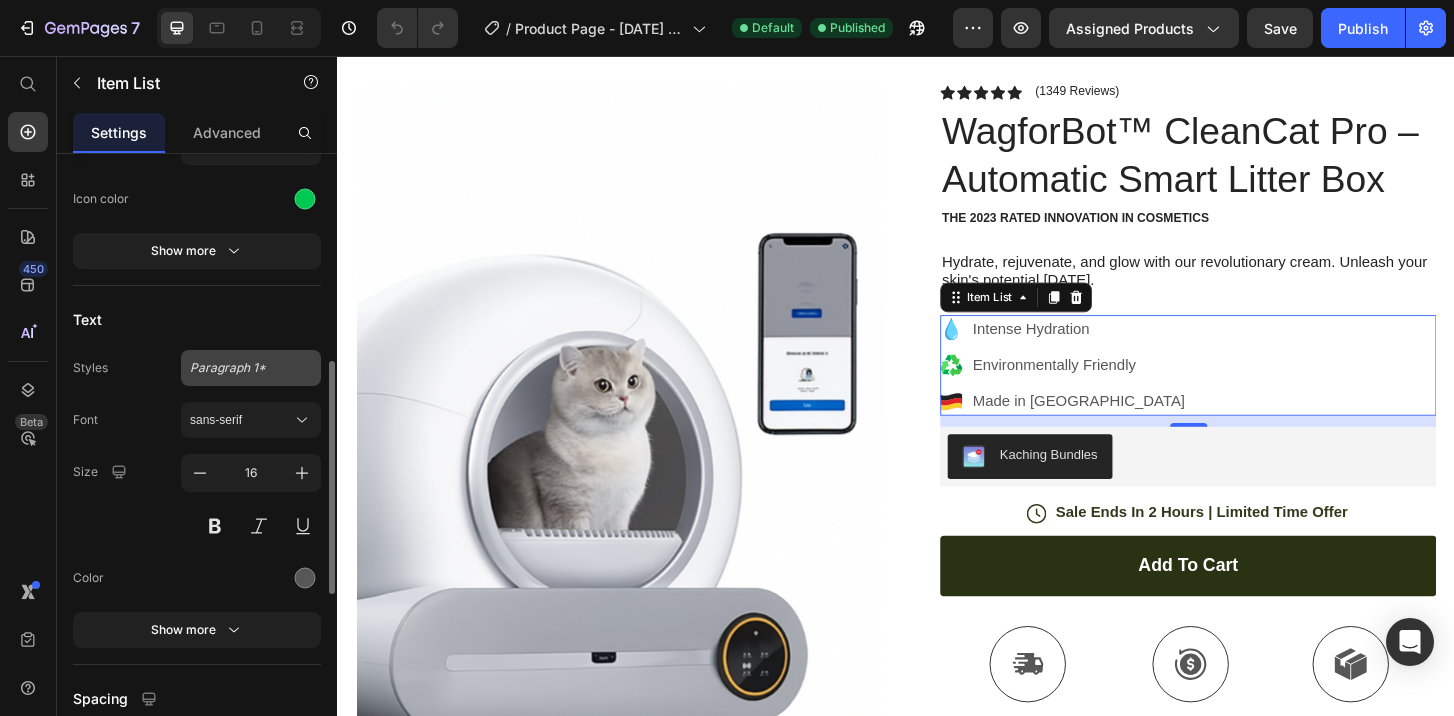 click on "Paragraph 1*" 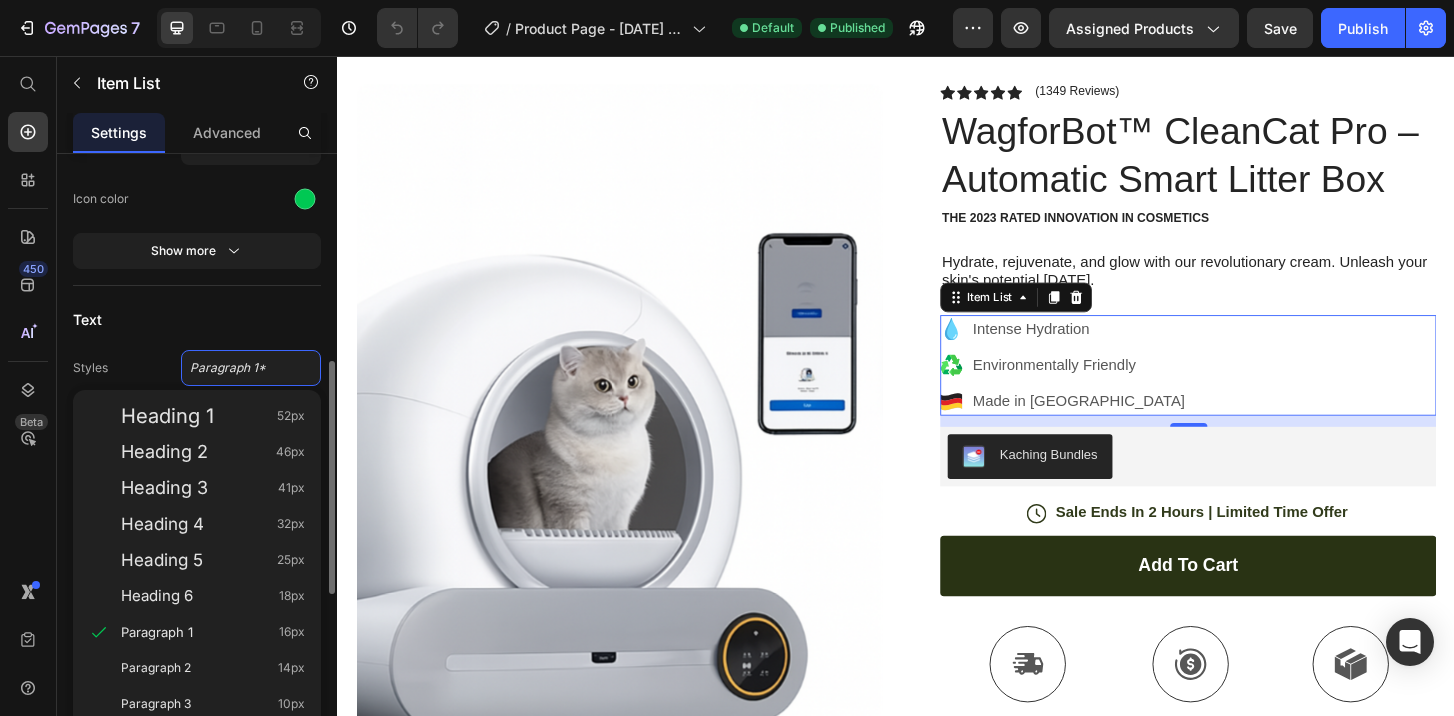 click on "Text" at bounding box center [197, 320] 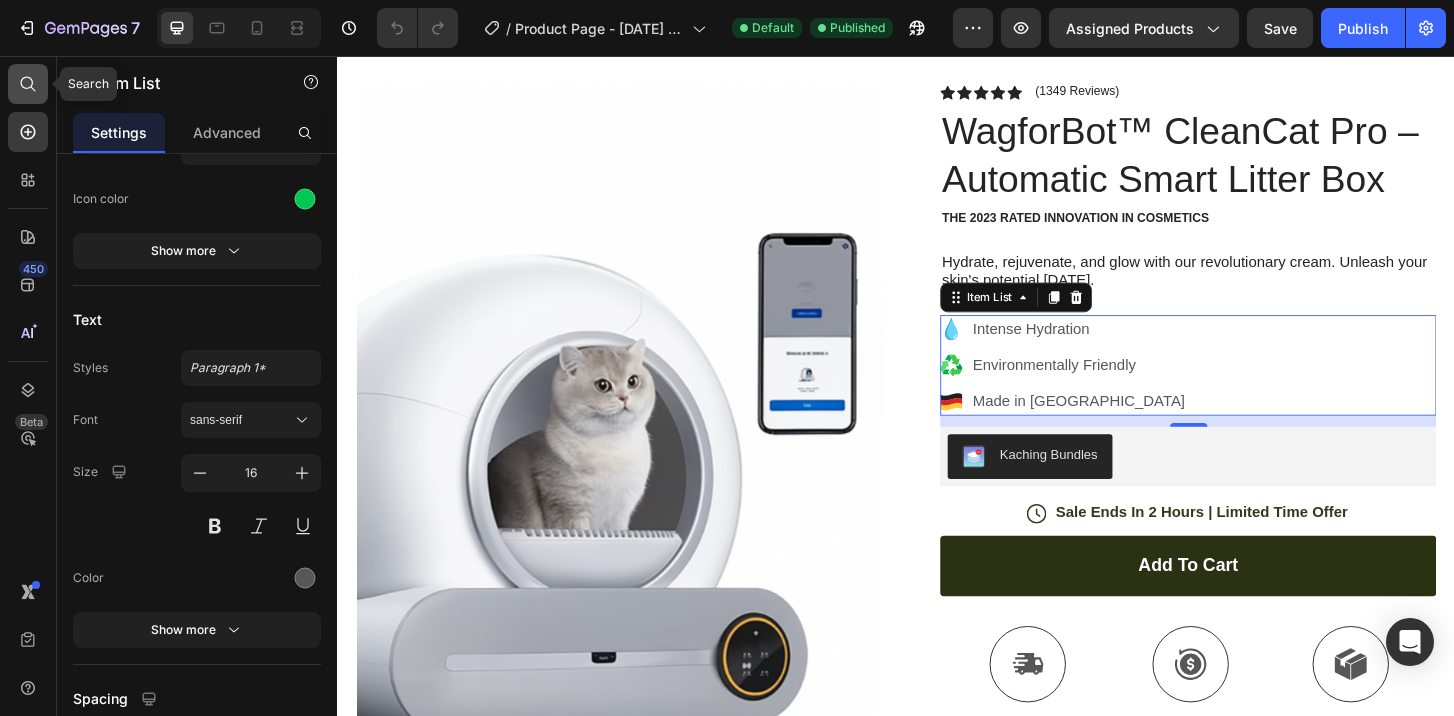 click 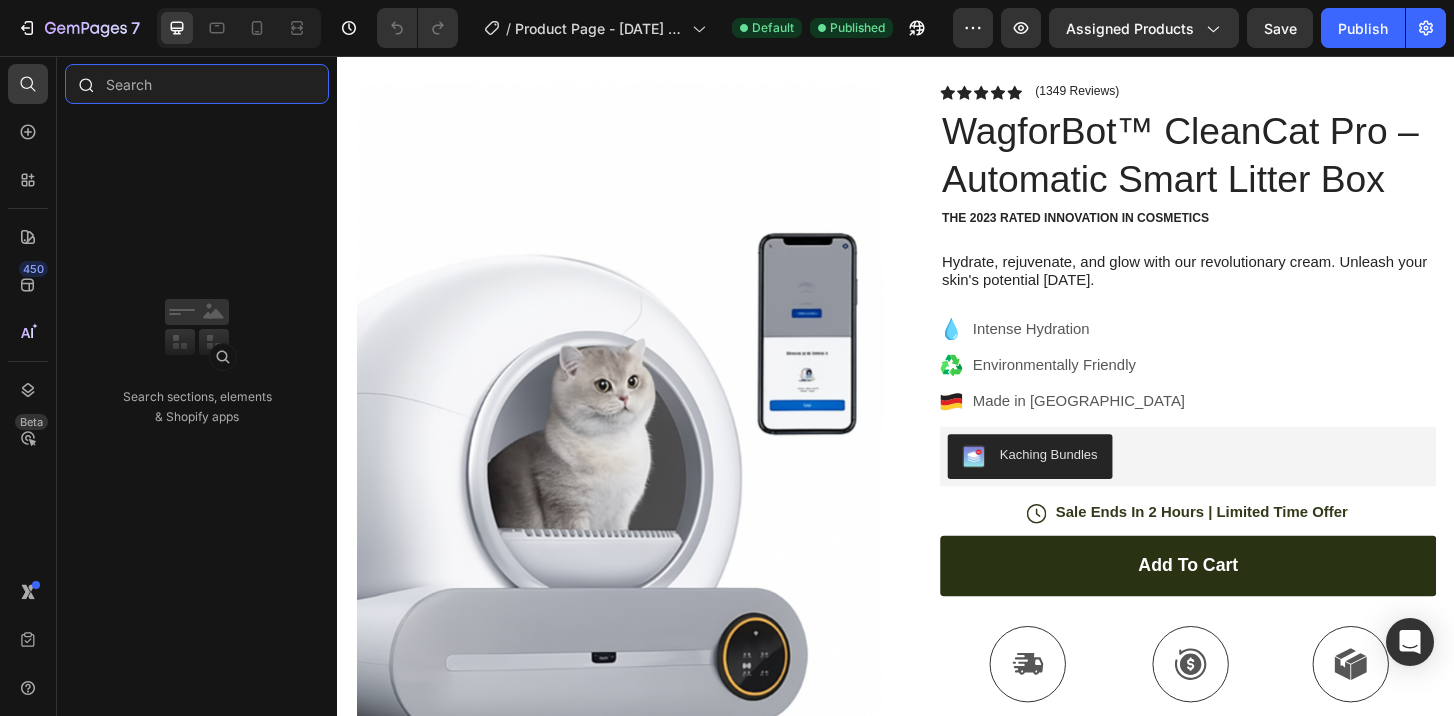 click at bounding box center [197, 84] 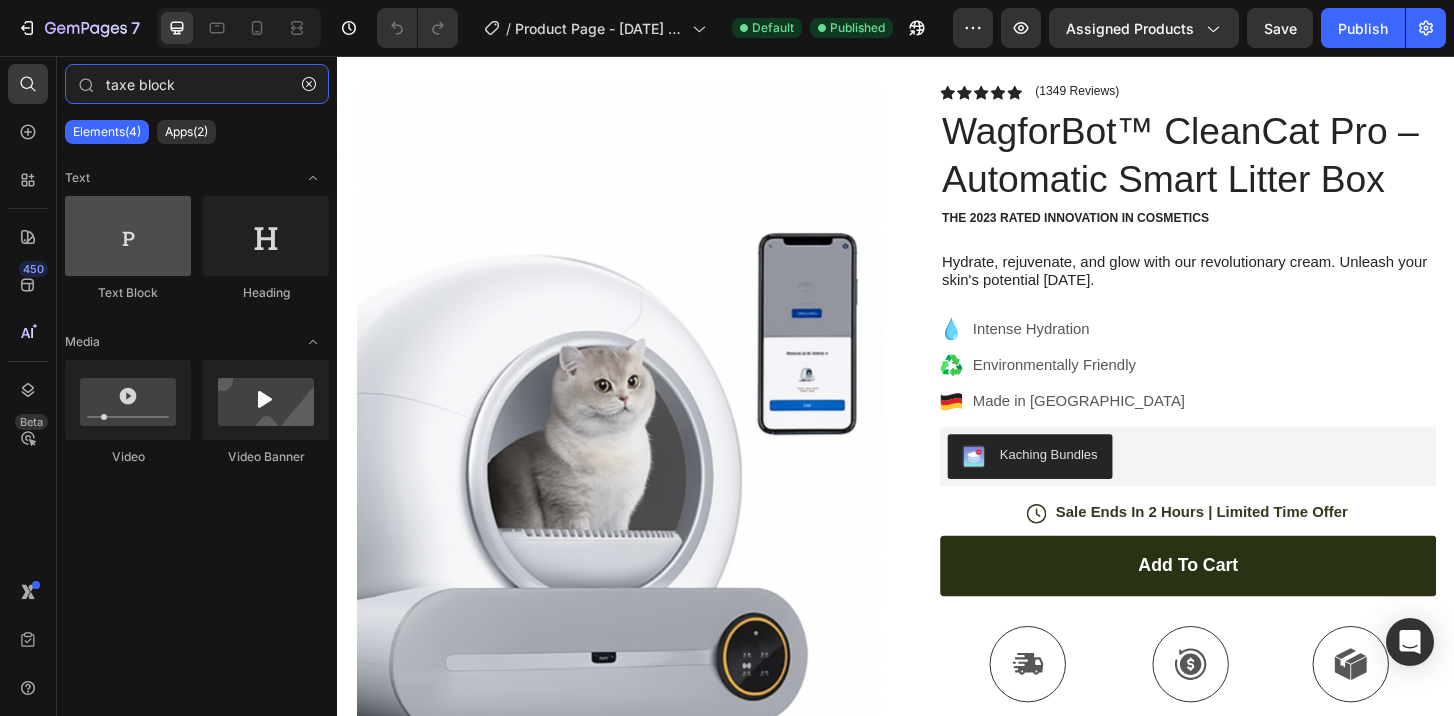 type on "taxe block" 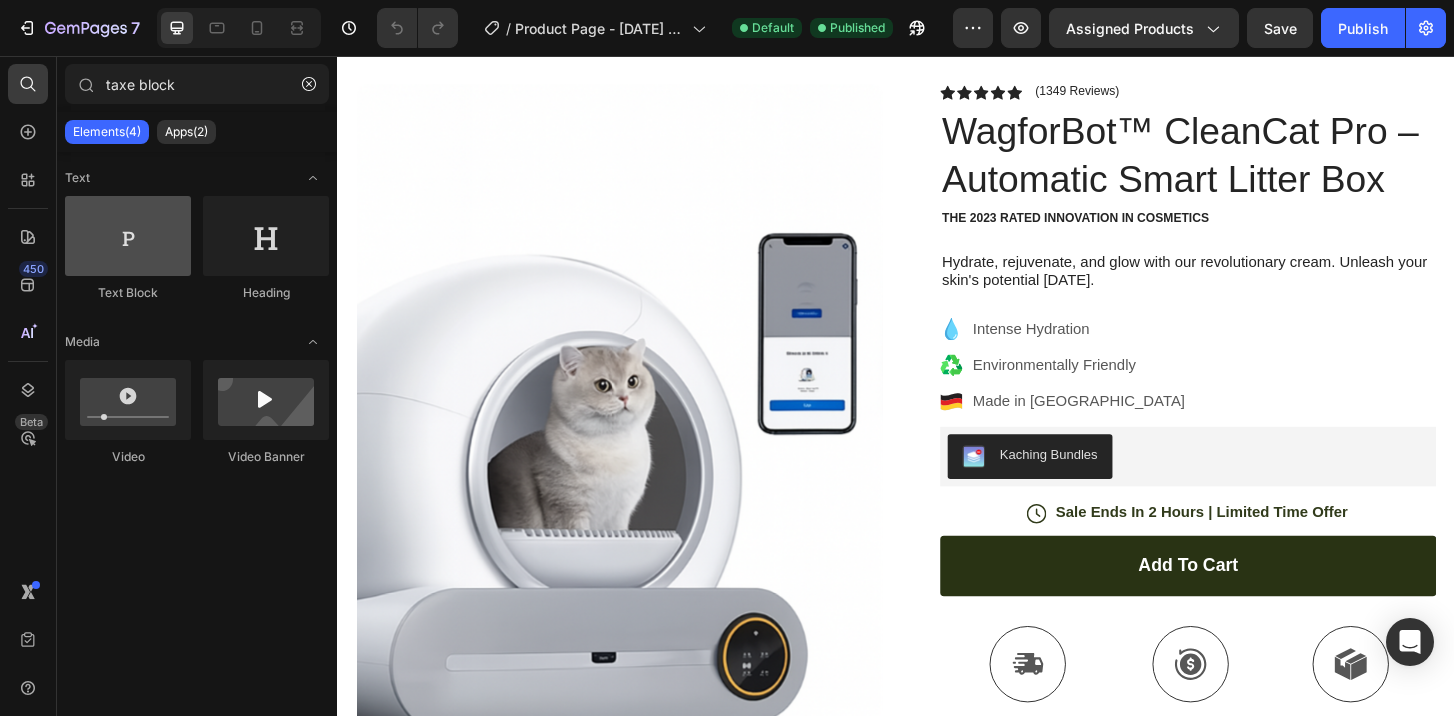 click at bounding box center (128, 236) 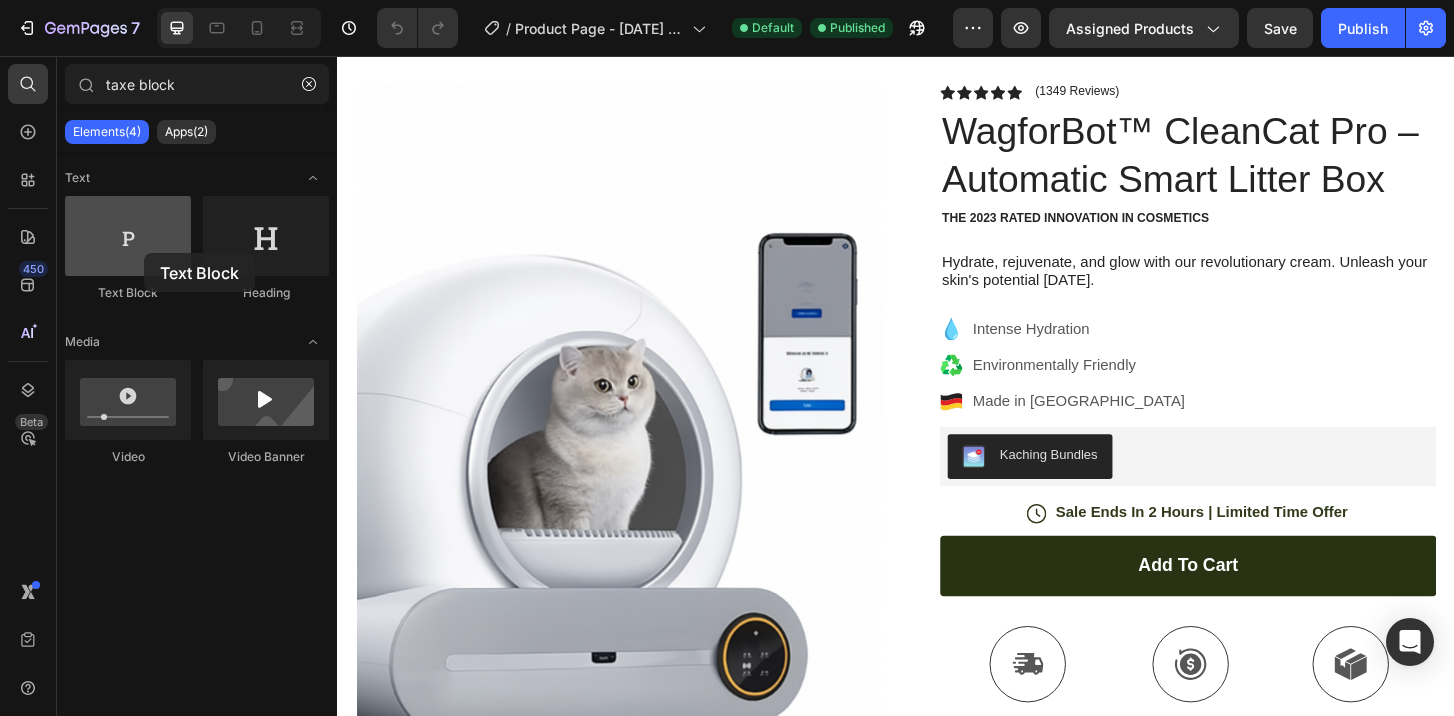 click at bounding box center [128, 236] 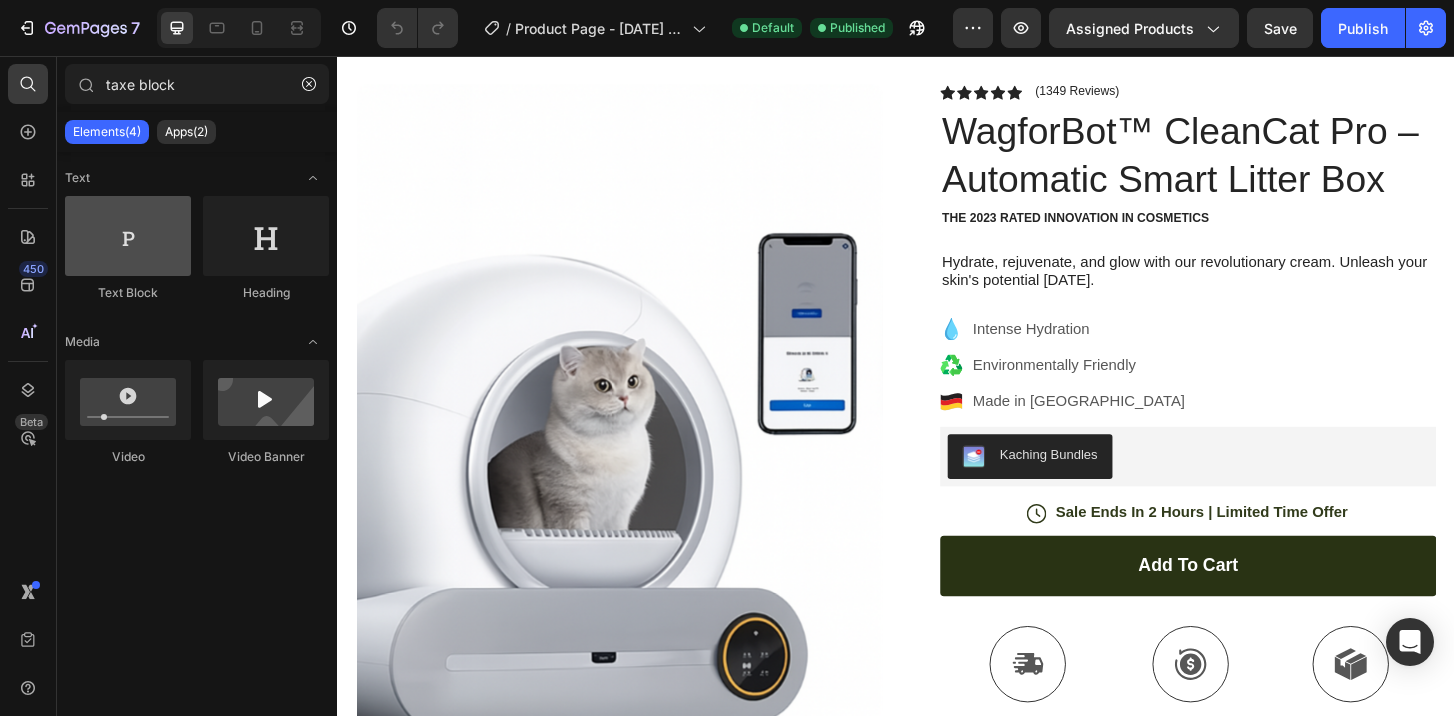 click at bounding box center (128, 236) 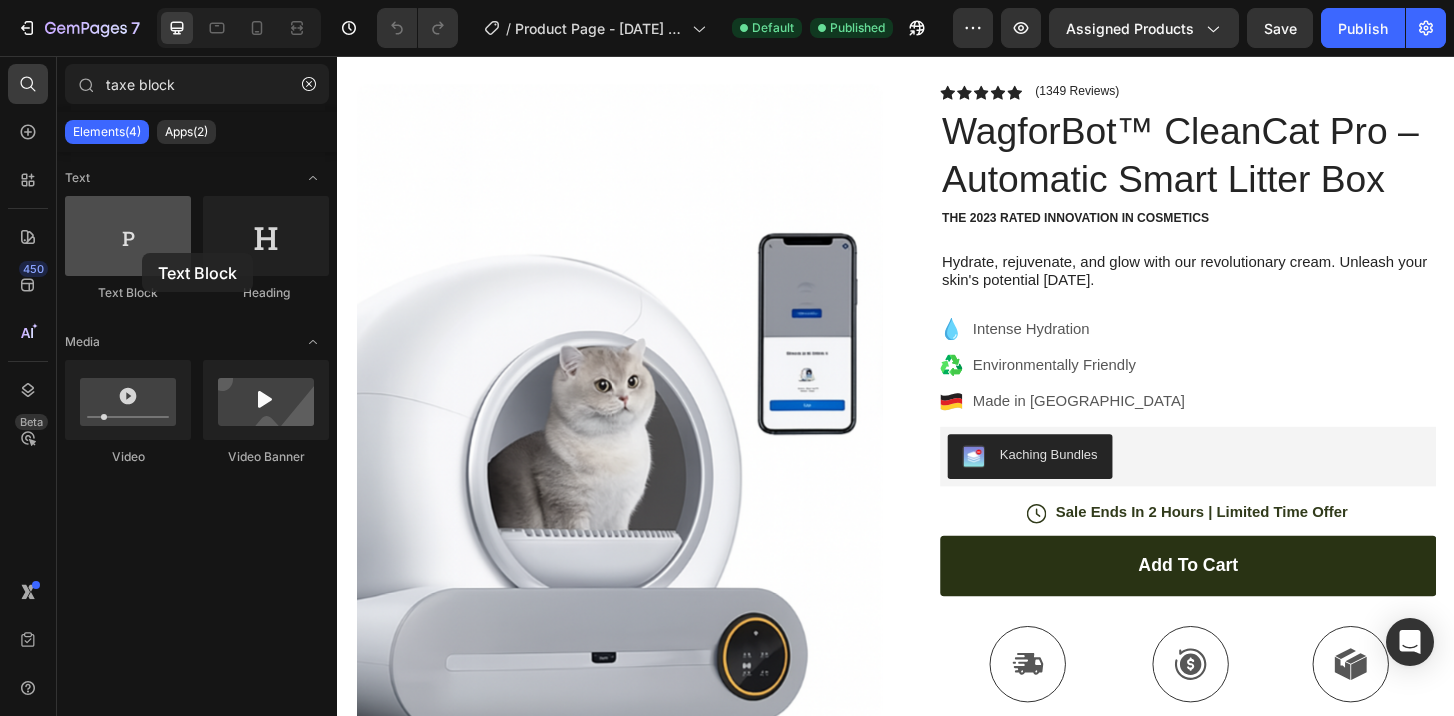 click at bounding box center (128, 236) 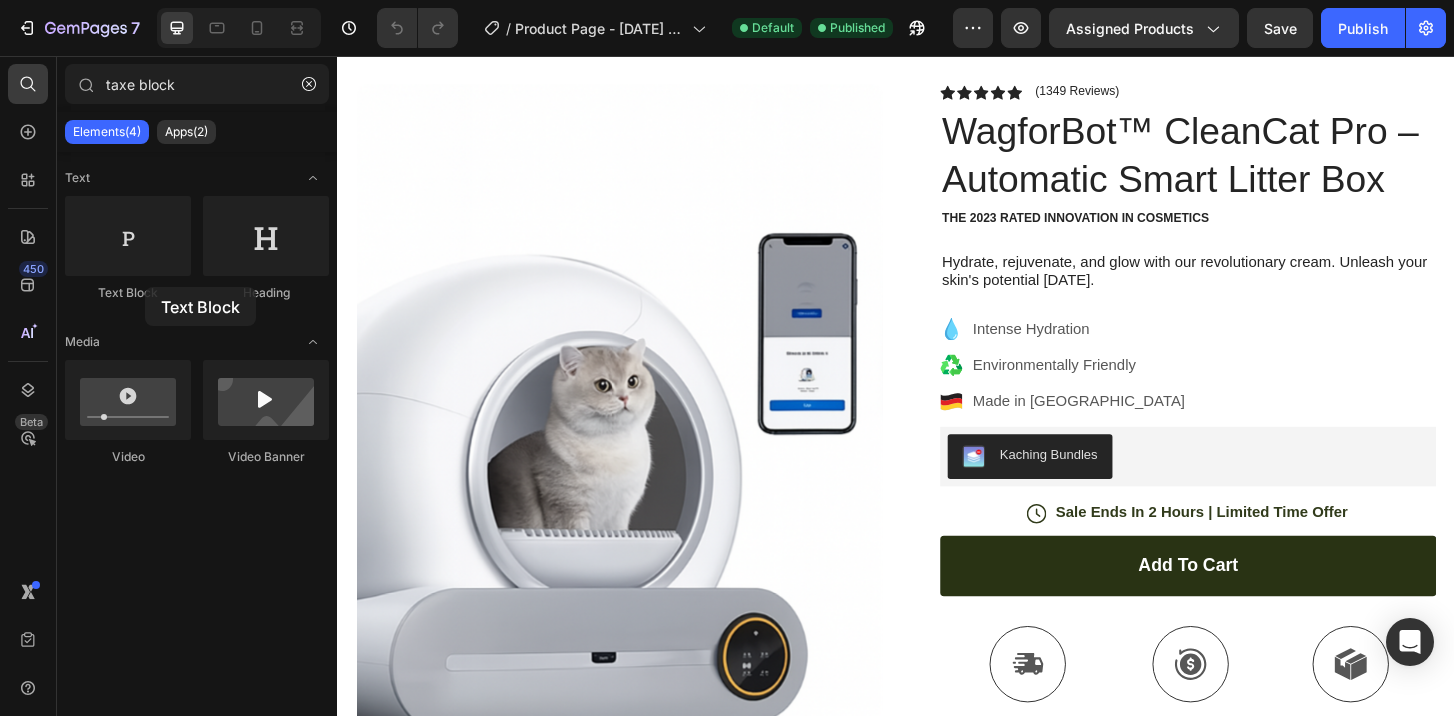 drag, startPoint x: 142, startPoint y: 253, endPoint x: 146, endPoint y: 290, distance: 37.215588 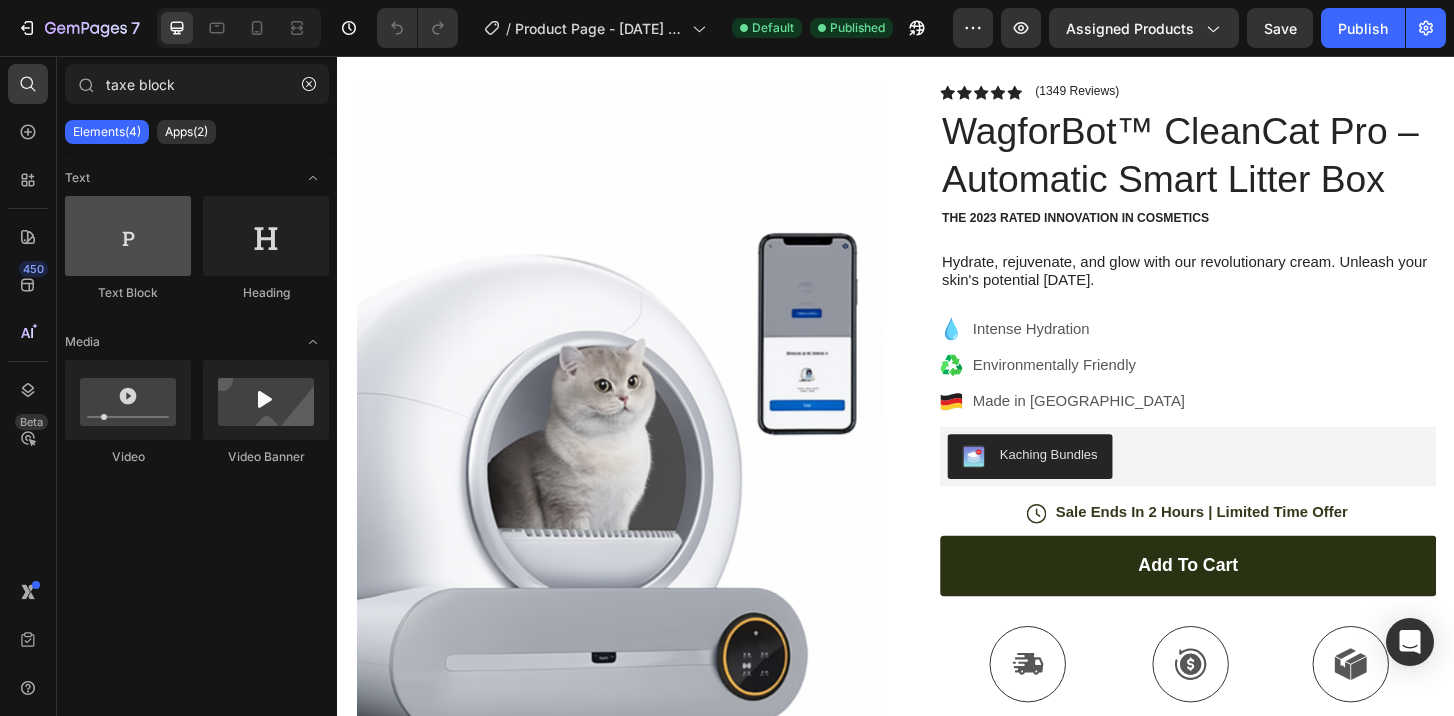 click at bounding box center (128, 236) 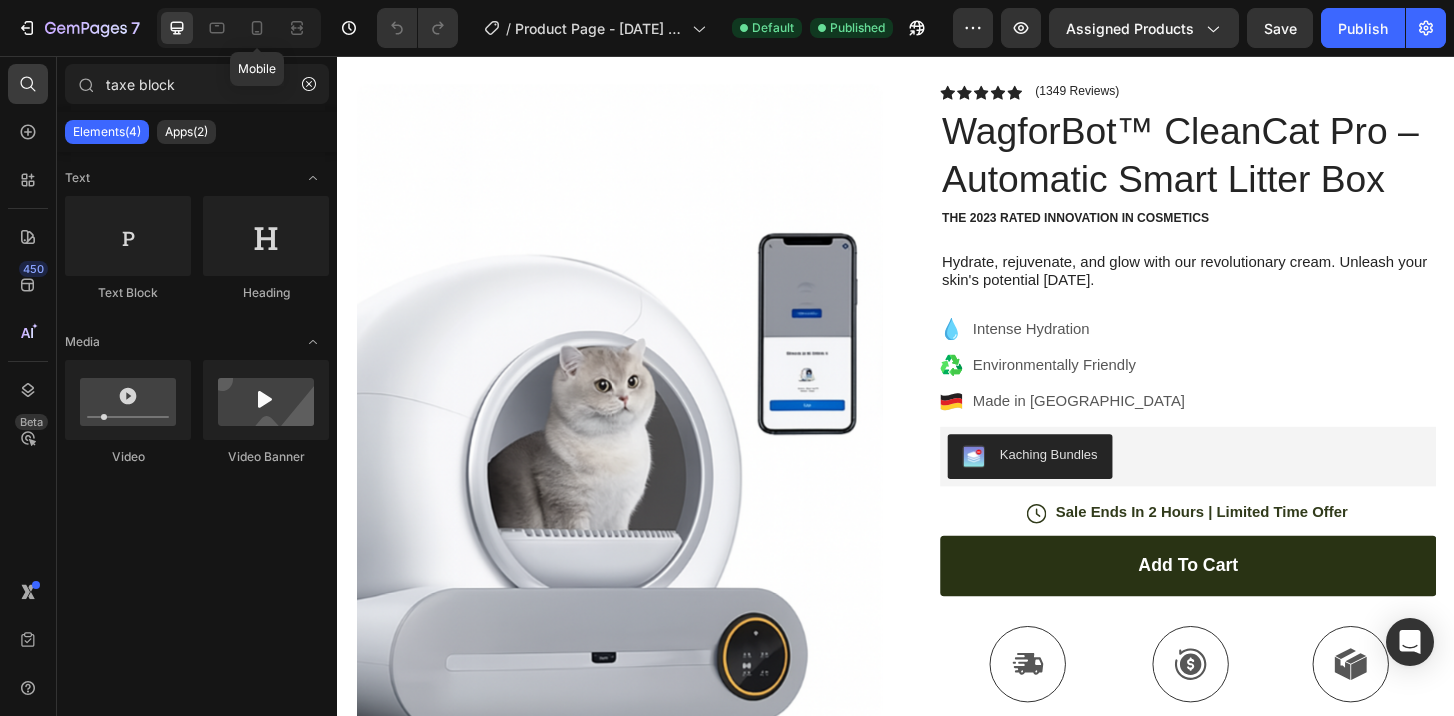 click 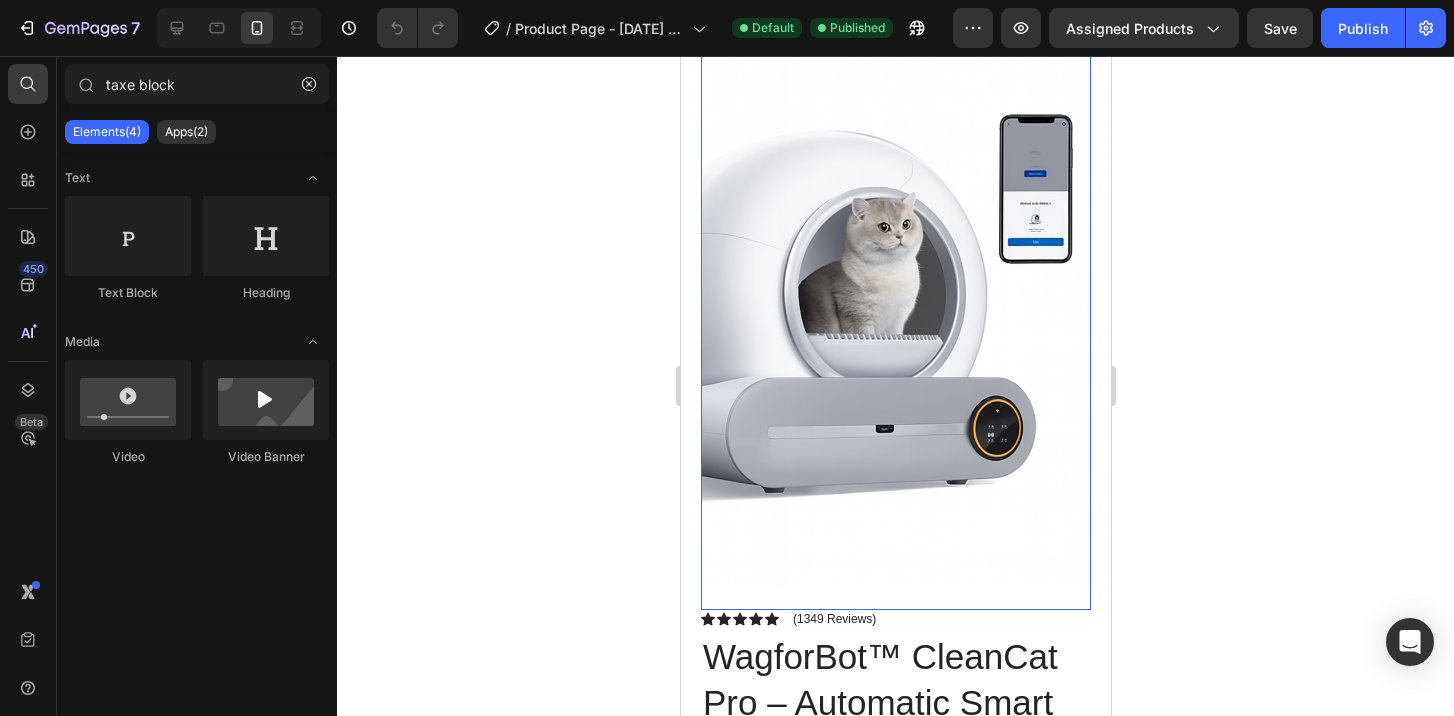 scroll, scrollTop: 0, scrollLeft: 0, axis: both 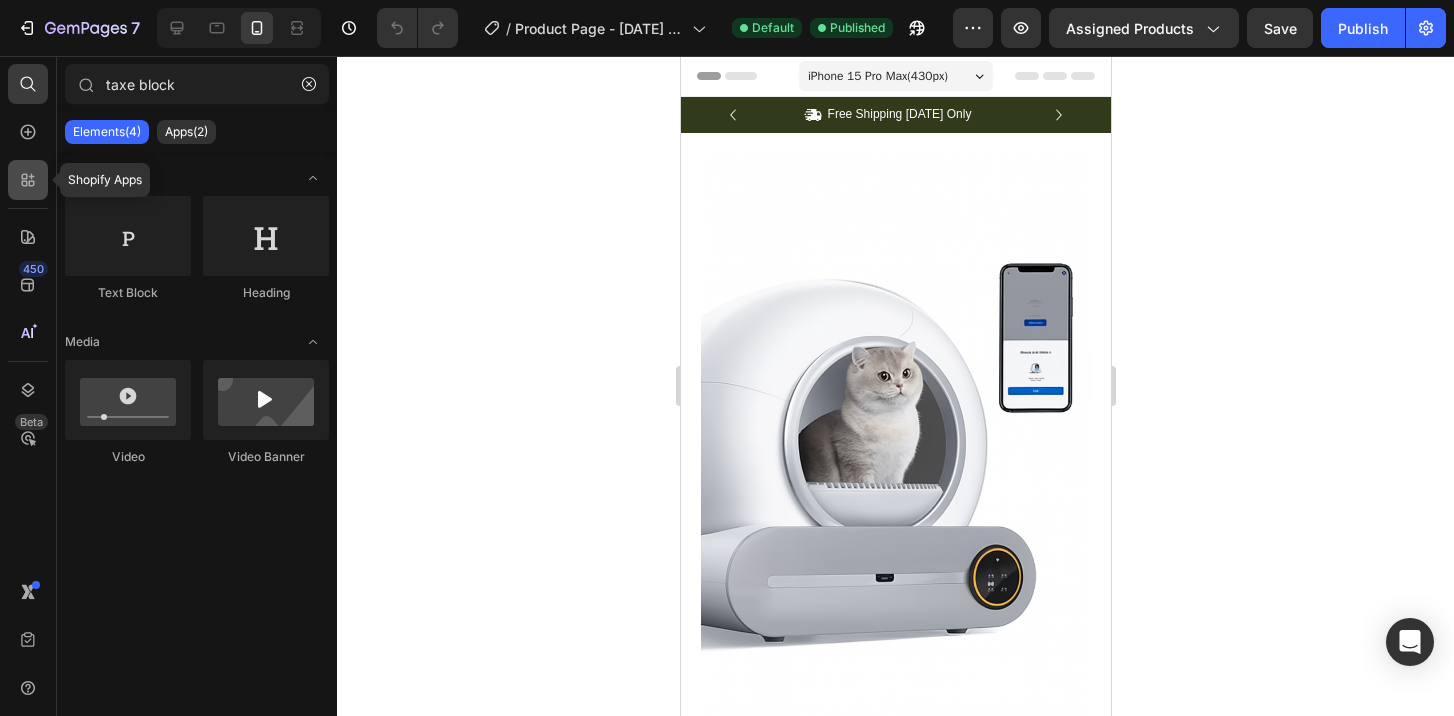 click 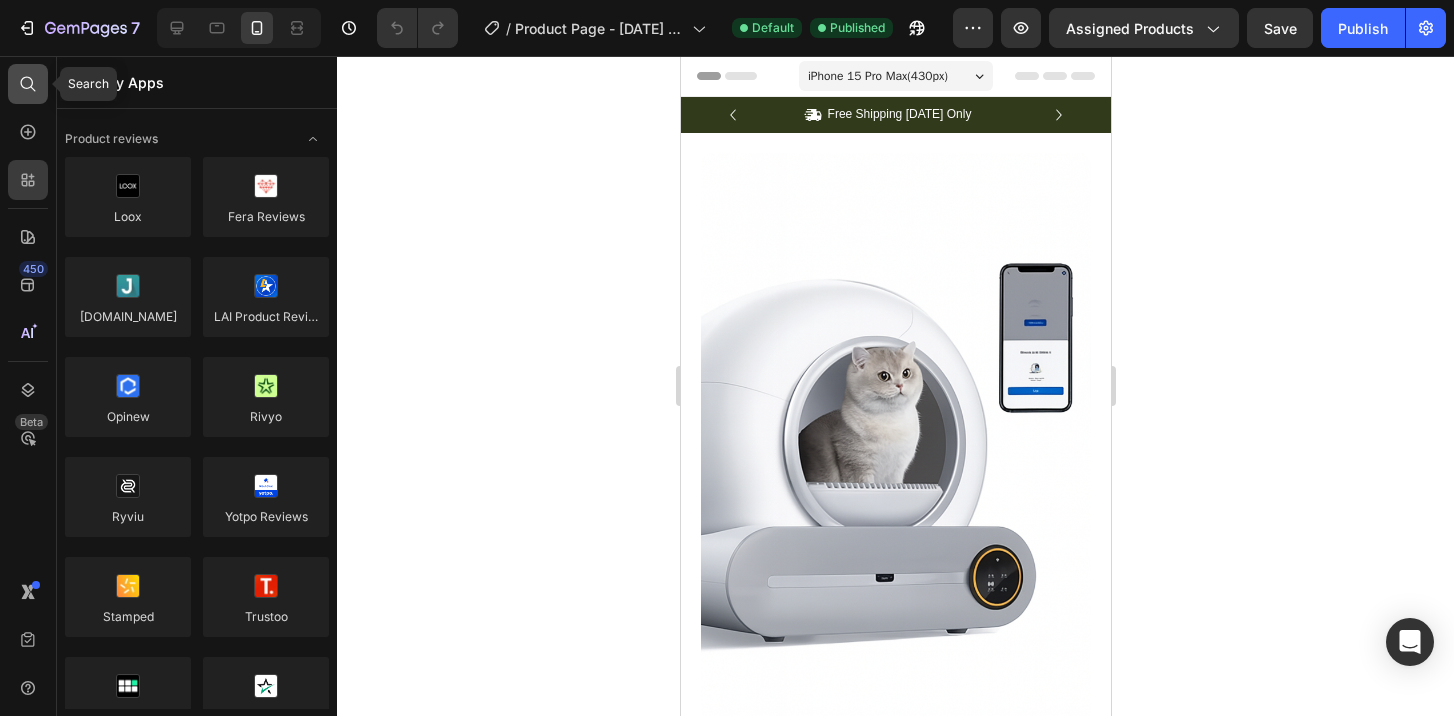 click 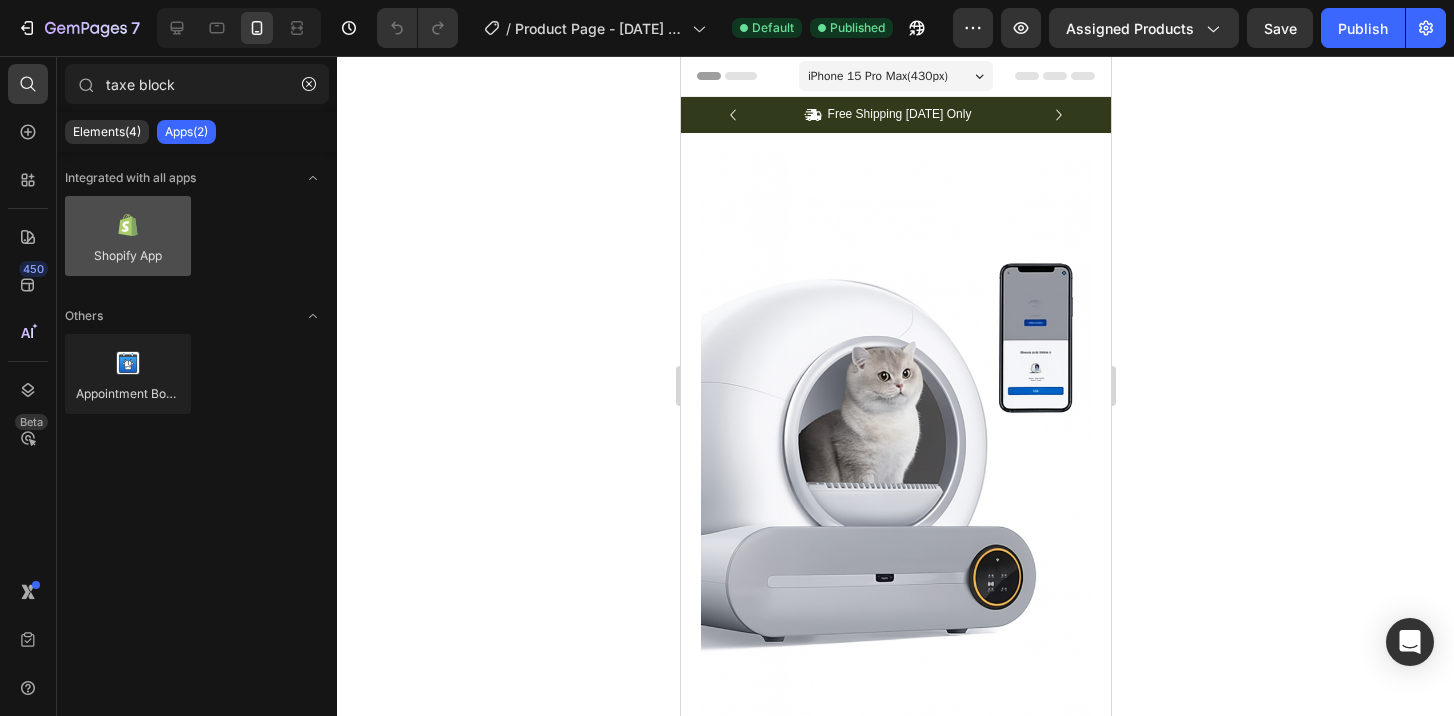 click at bounding box center [128, 236] 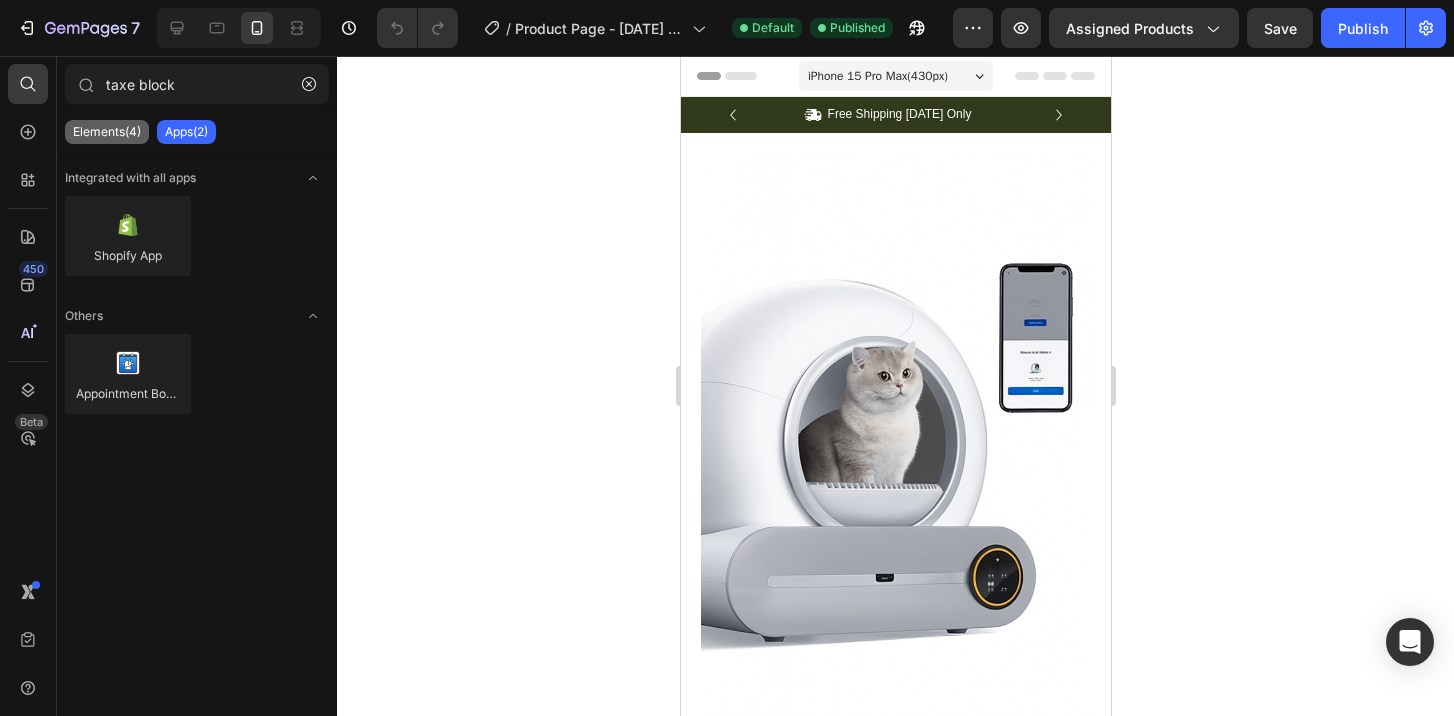 click on "Elements(4)" at bounding box center [107, 132] 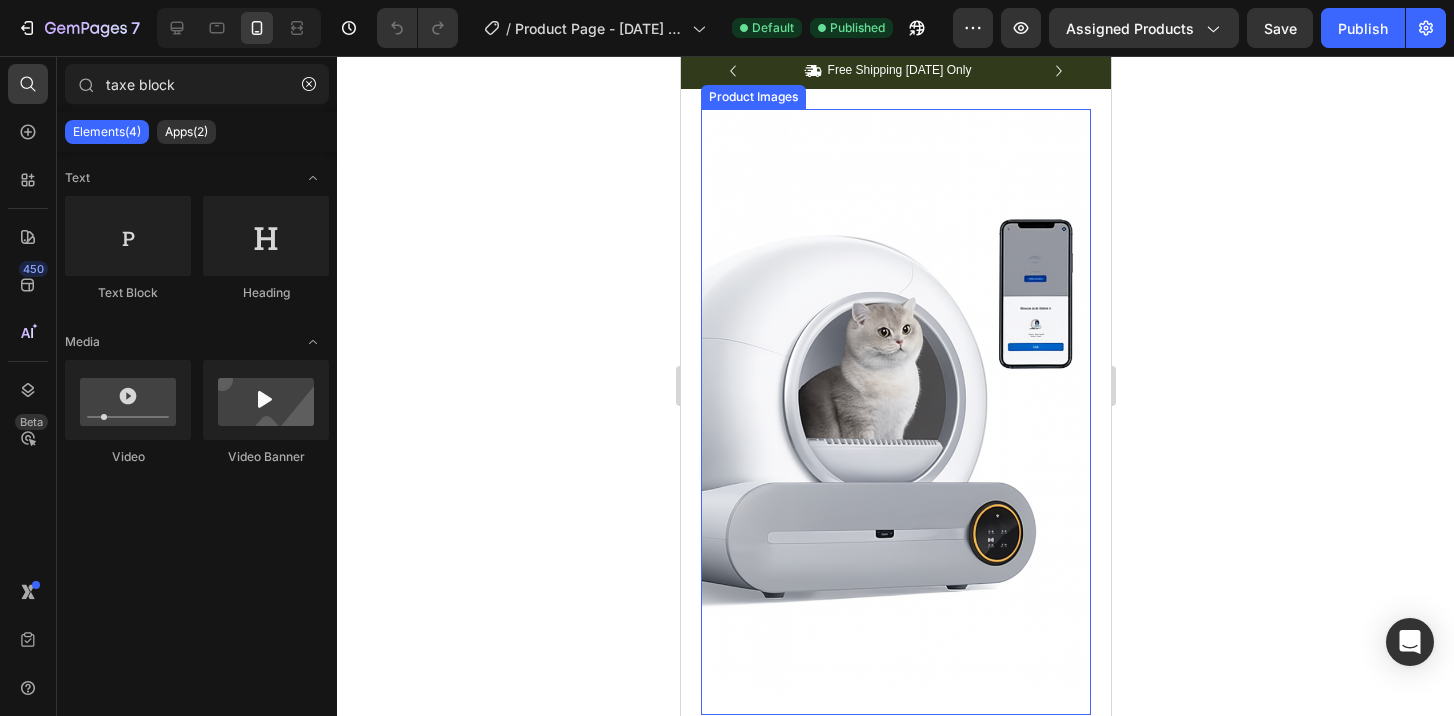 scroll, scrollTop: 0, scrollLeft: 0, axis: both 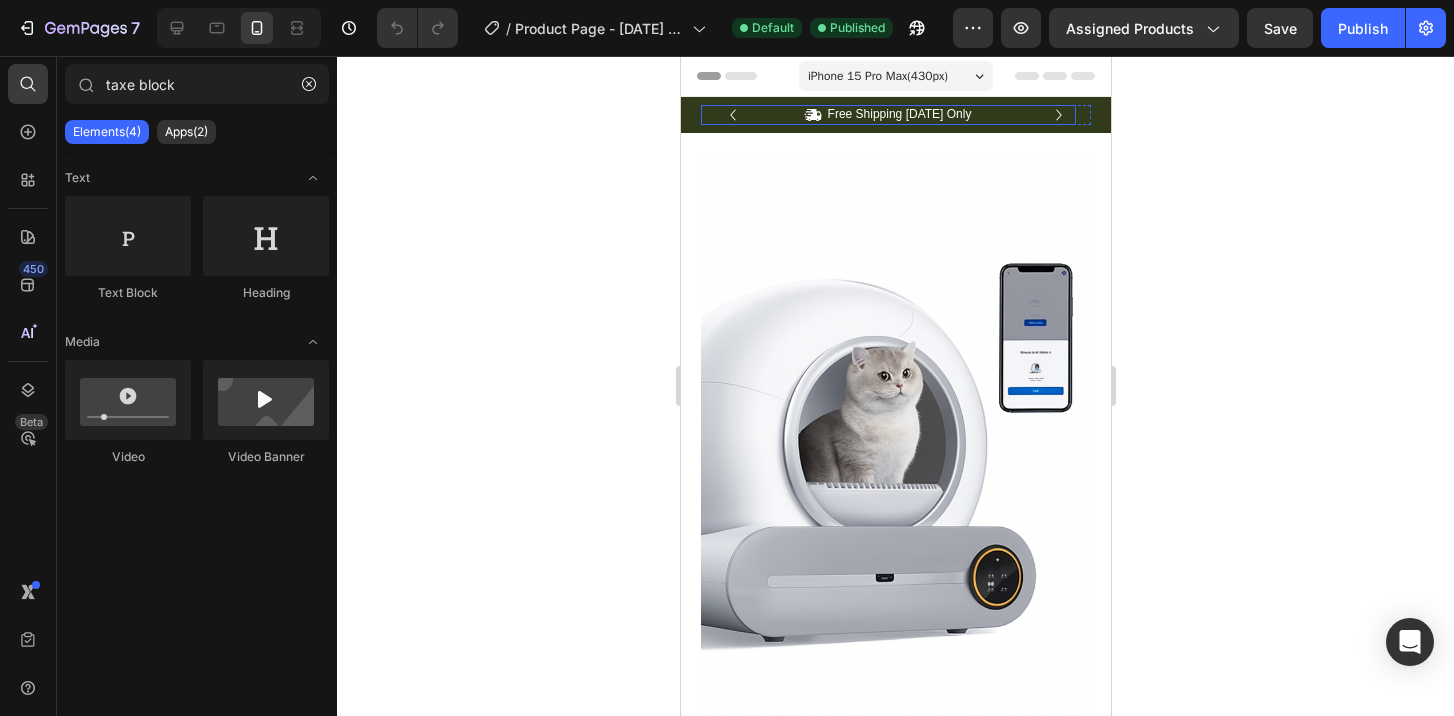 click on "Icon Free Shipping Today Only Text Block Row" at bounding box center [887, 115] 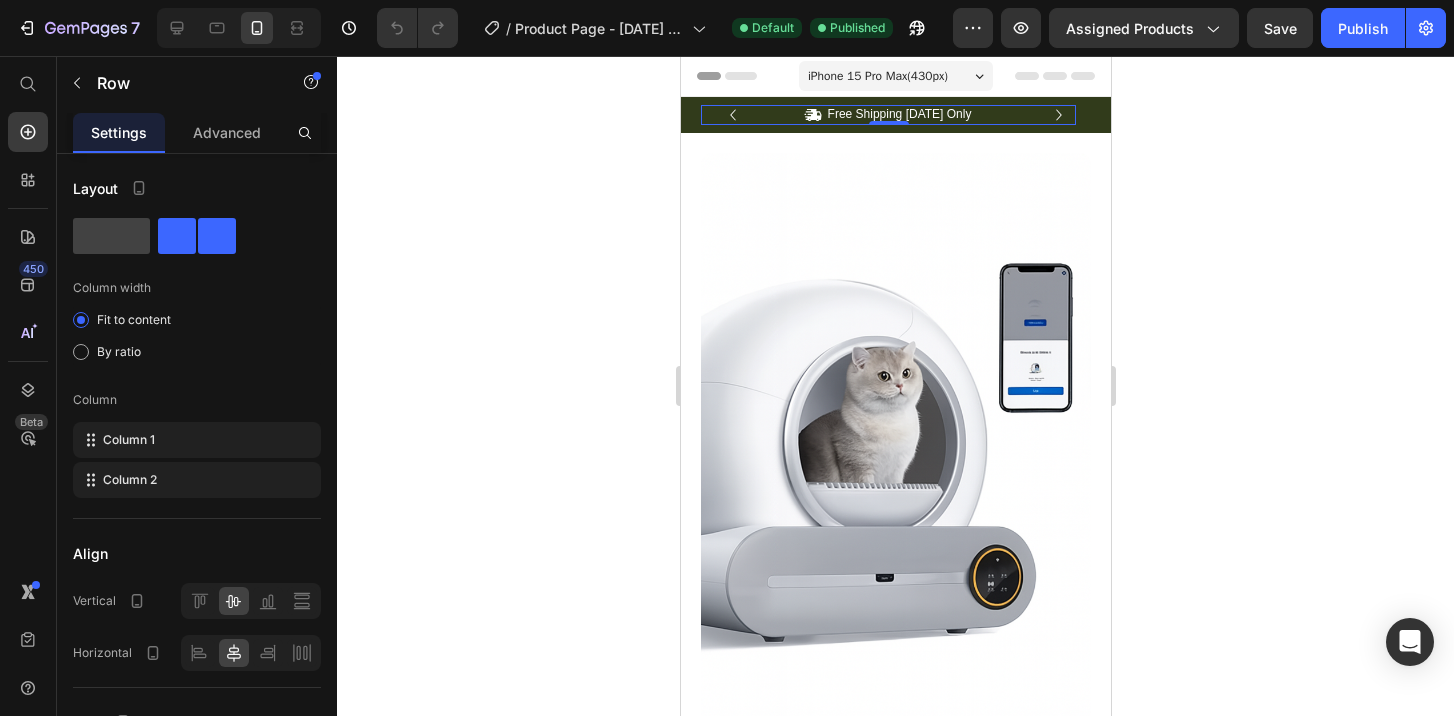 scroll, scrollTop: 466, scrollLeft: 0, axis: vertical 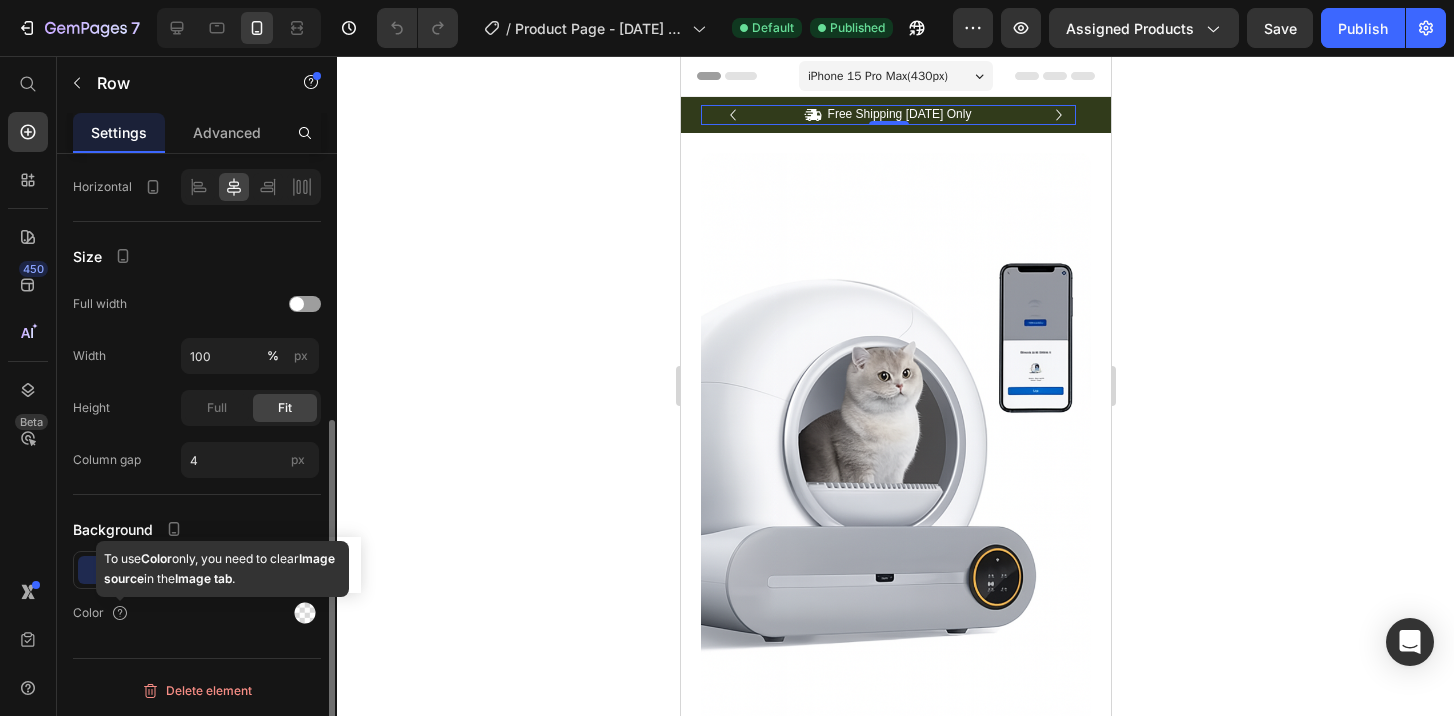 click 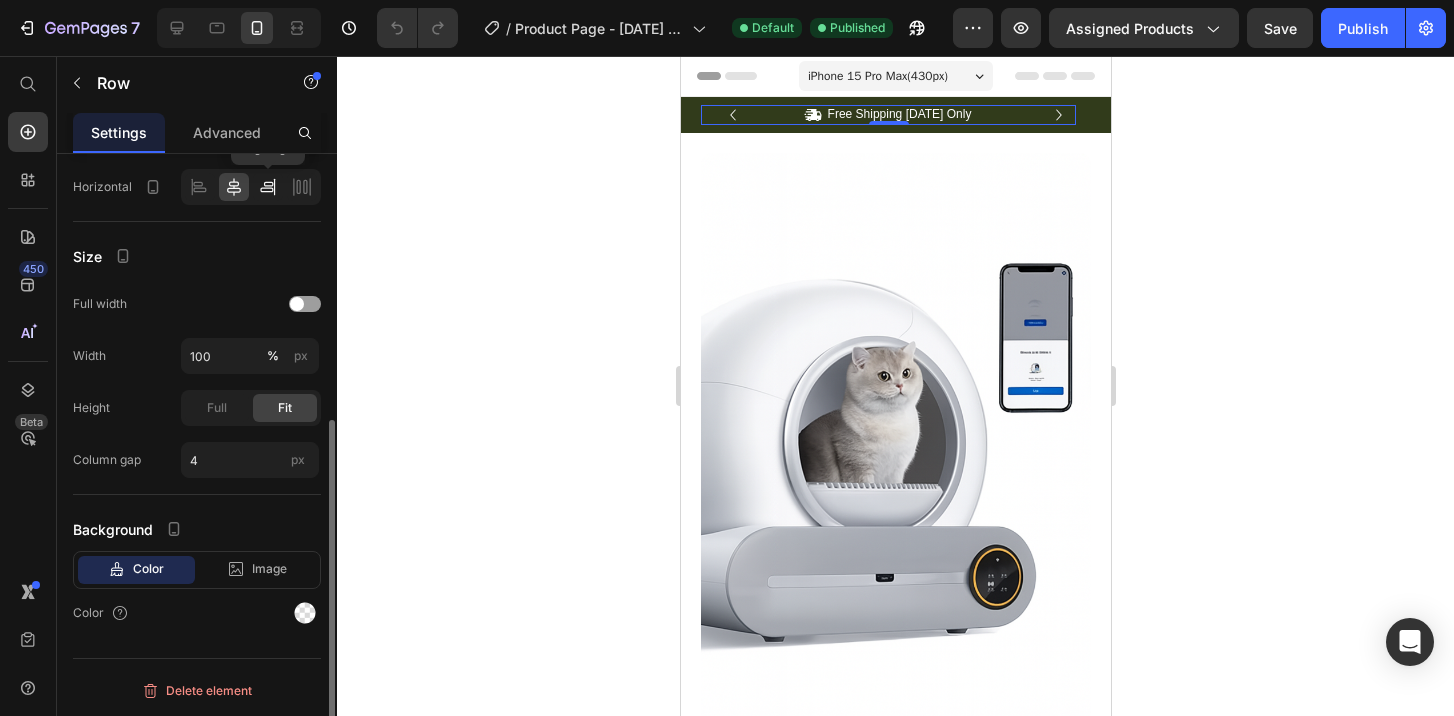click 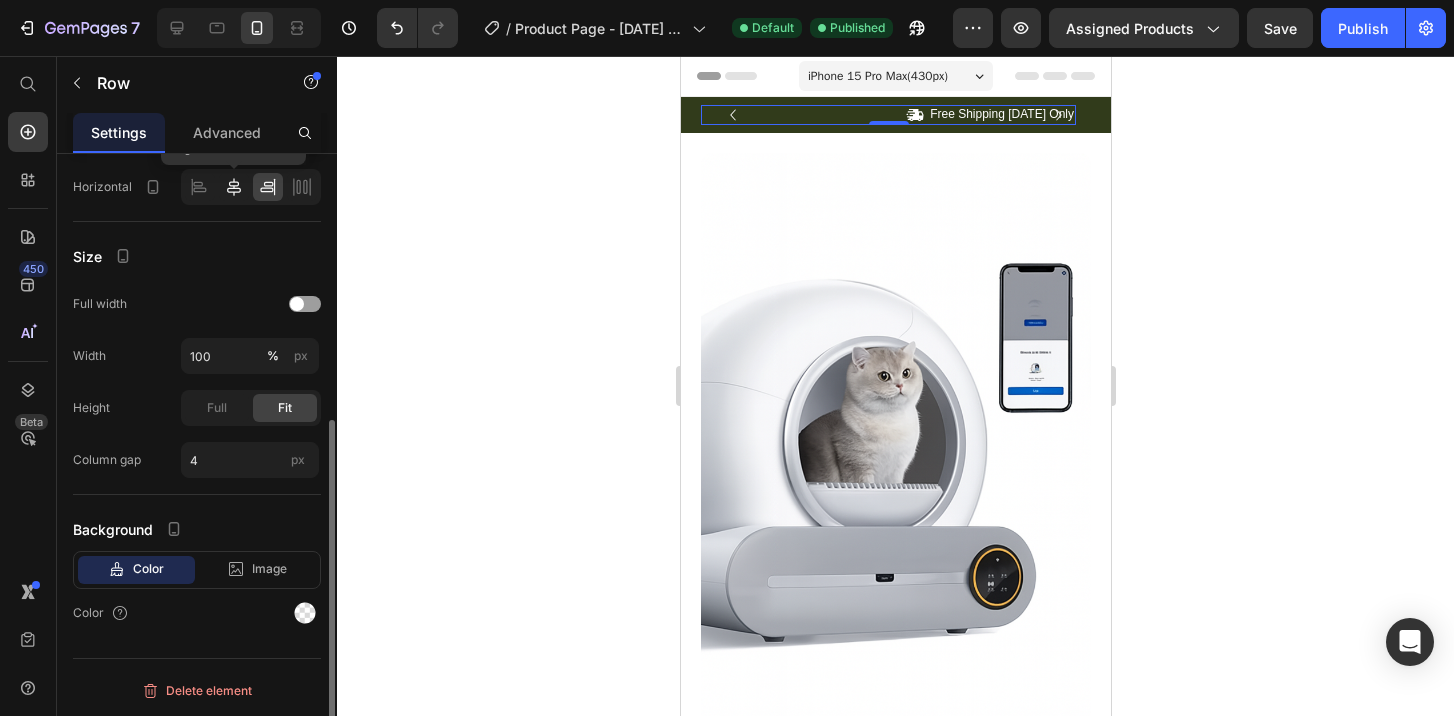 click 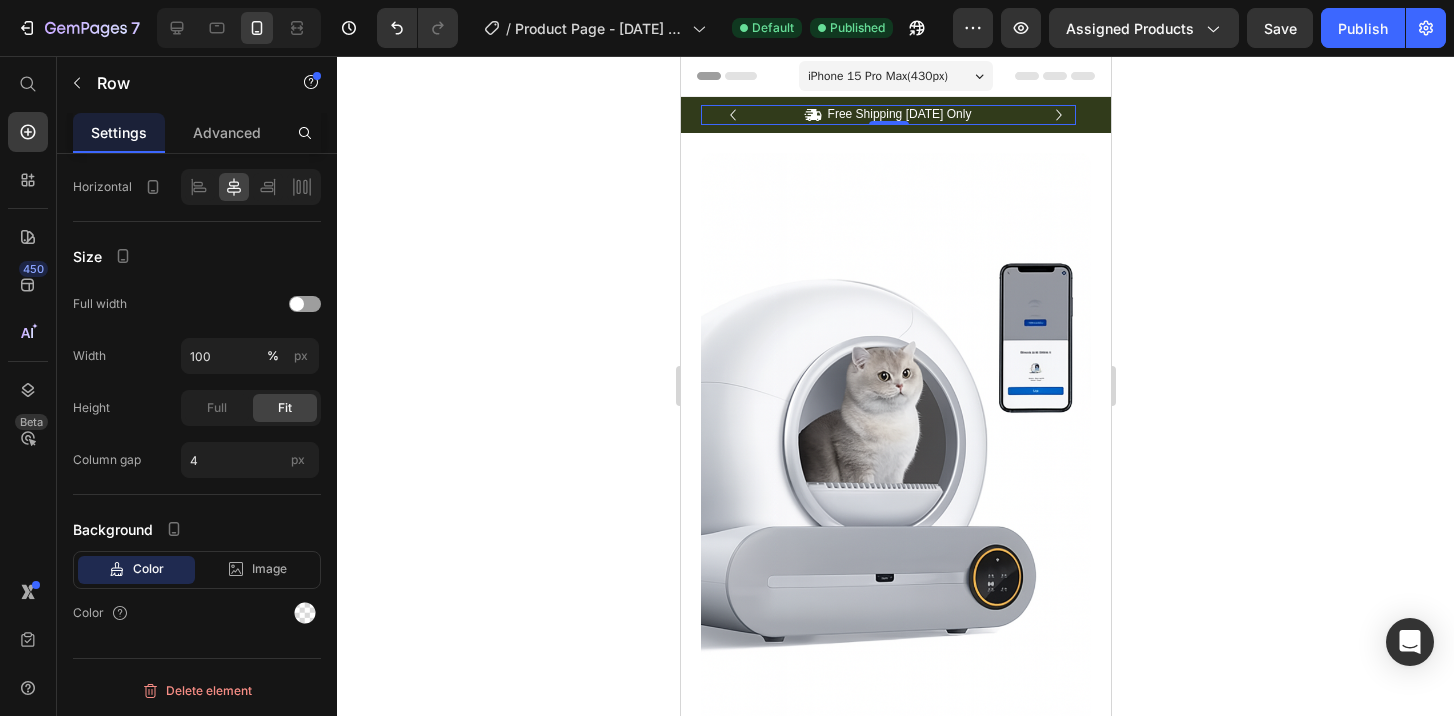 drag, startPoint x: 337, startPoint y: 443, endPoint x: 344, endPoint y: 367, distance: 76.321686 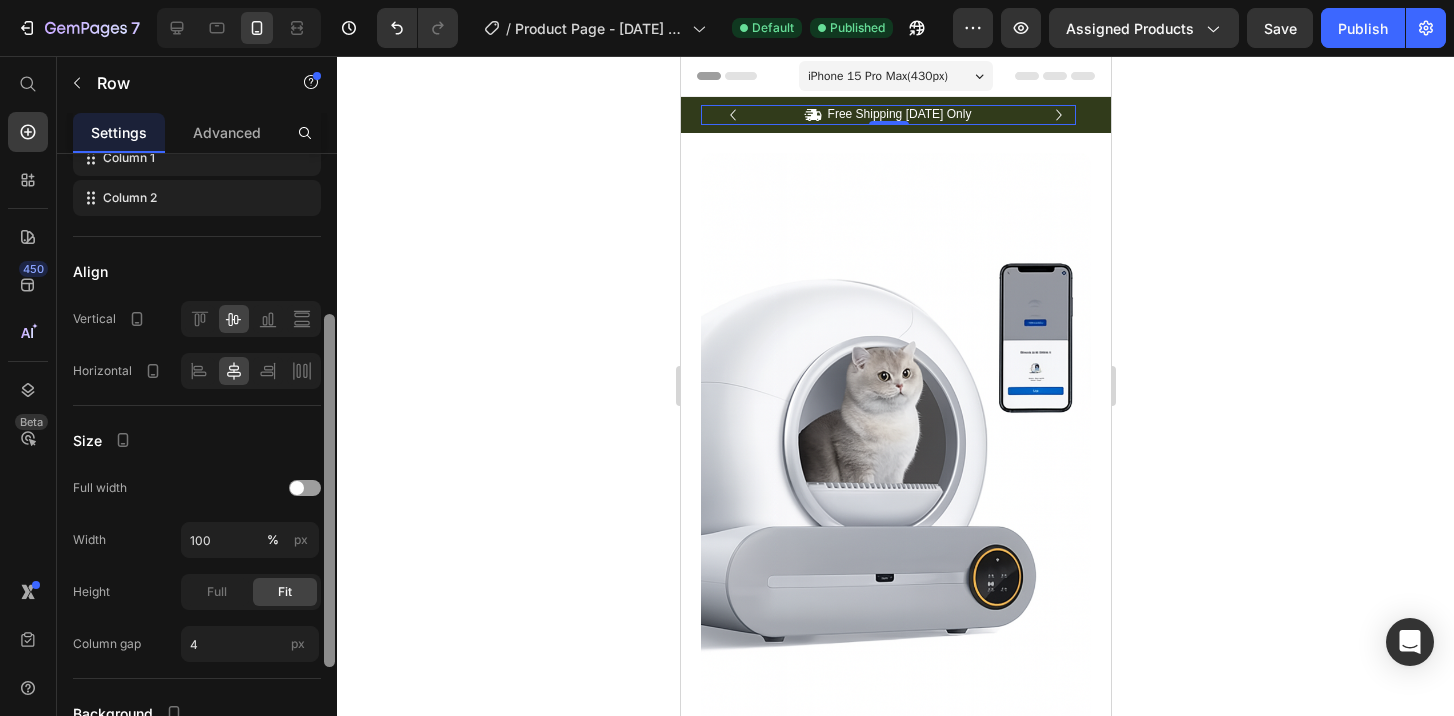 scroll, scrollTop: 466, scrollLeft: 0, axis: vertical 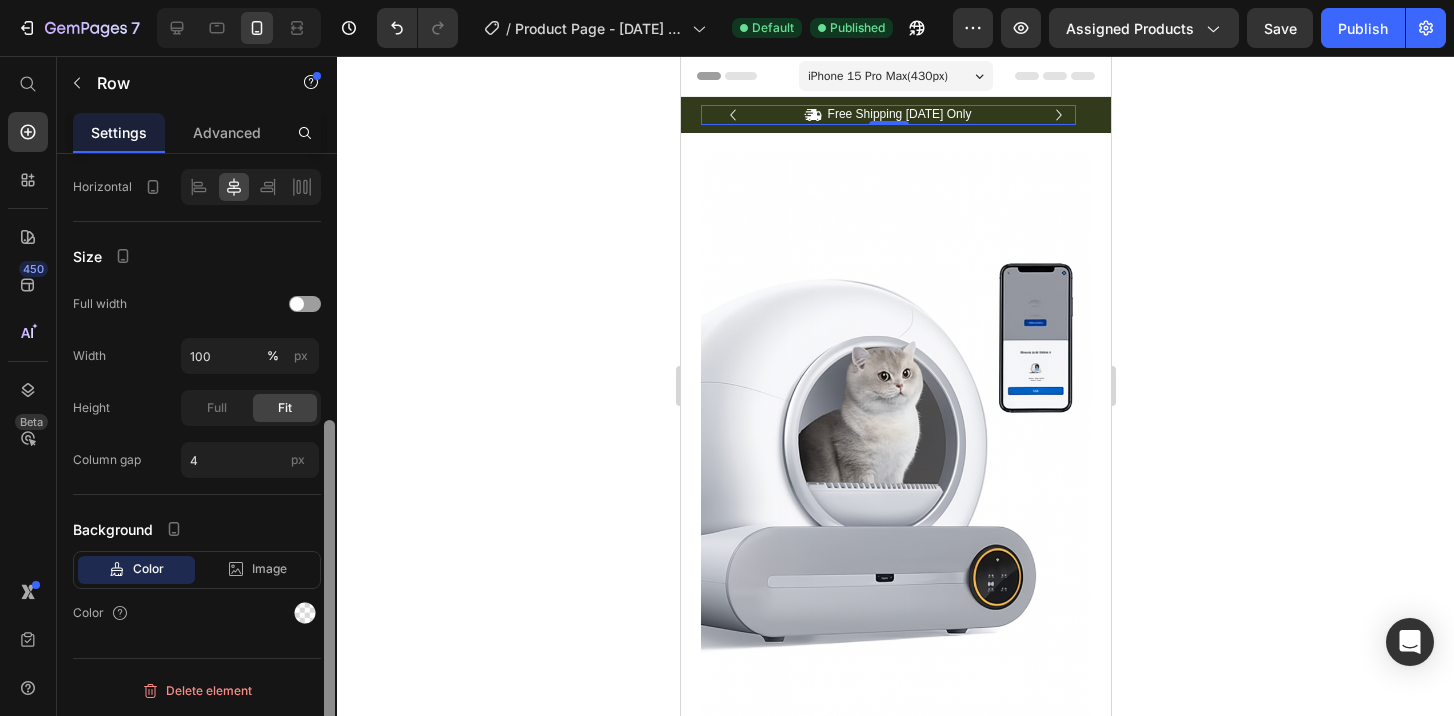 drag, startPoint x: 328, startPoint y: 470, endPoint x: 315, endPoint y: 790, distance: 320.26395 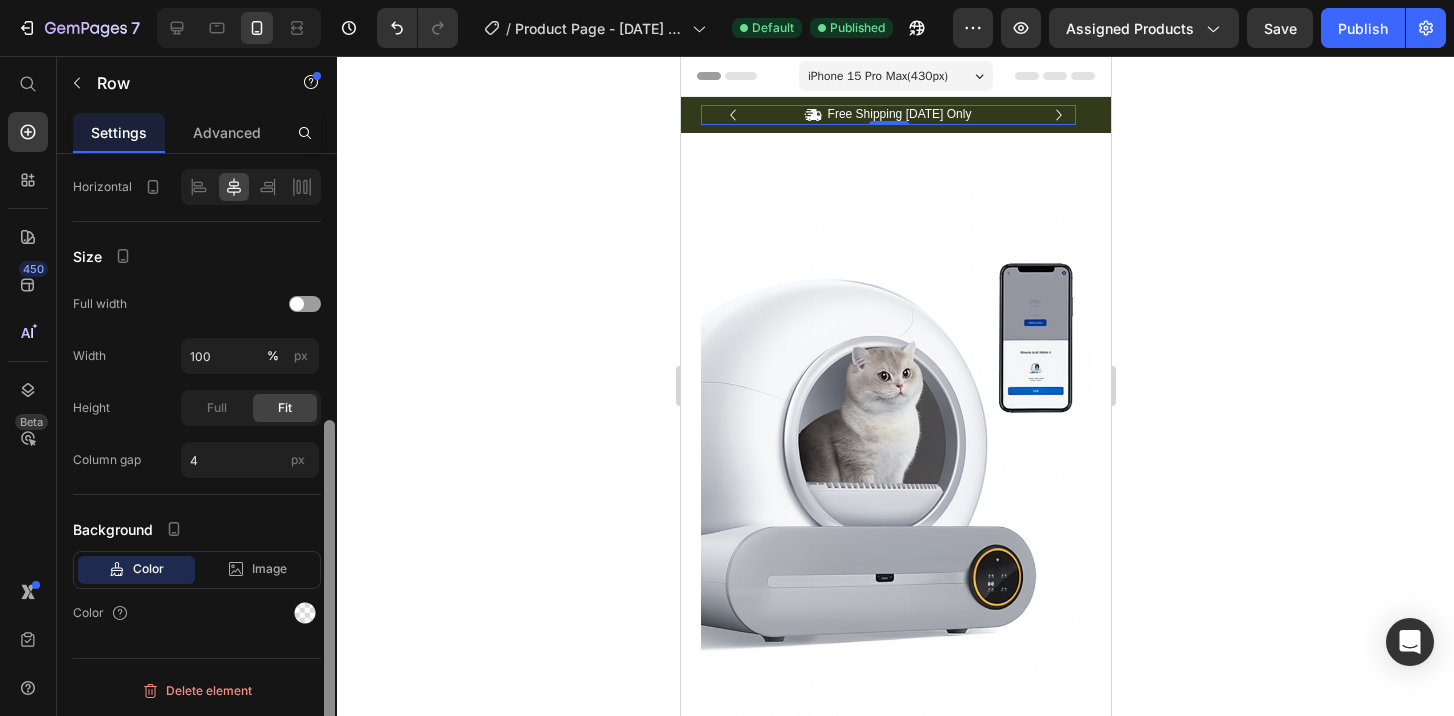 click on "7   /  Product Page - Jul 10, 16:56:57 Default Published Preview Assigned Products  Save   Publish  450 Beta Shopify Apps Sections Elements Hero Section Product Detail Brands Trusted Badges Guarantee Product Breakdown How to use Testimonials Compare Bundle FAQs Social Proof Brand Story Product List Collection Blog List Contact Sticky Add to Cart Custom Footer Browse Library 450 Layout
Row
Row
Row
Row Text
Heading
Text Block Button
Button
Button
Sticky Back to top Media
Image" at bounding box center [727, 0] 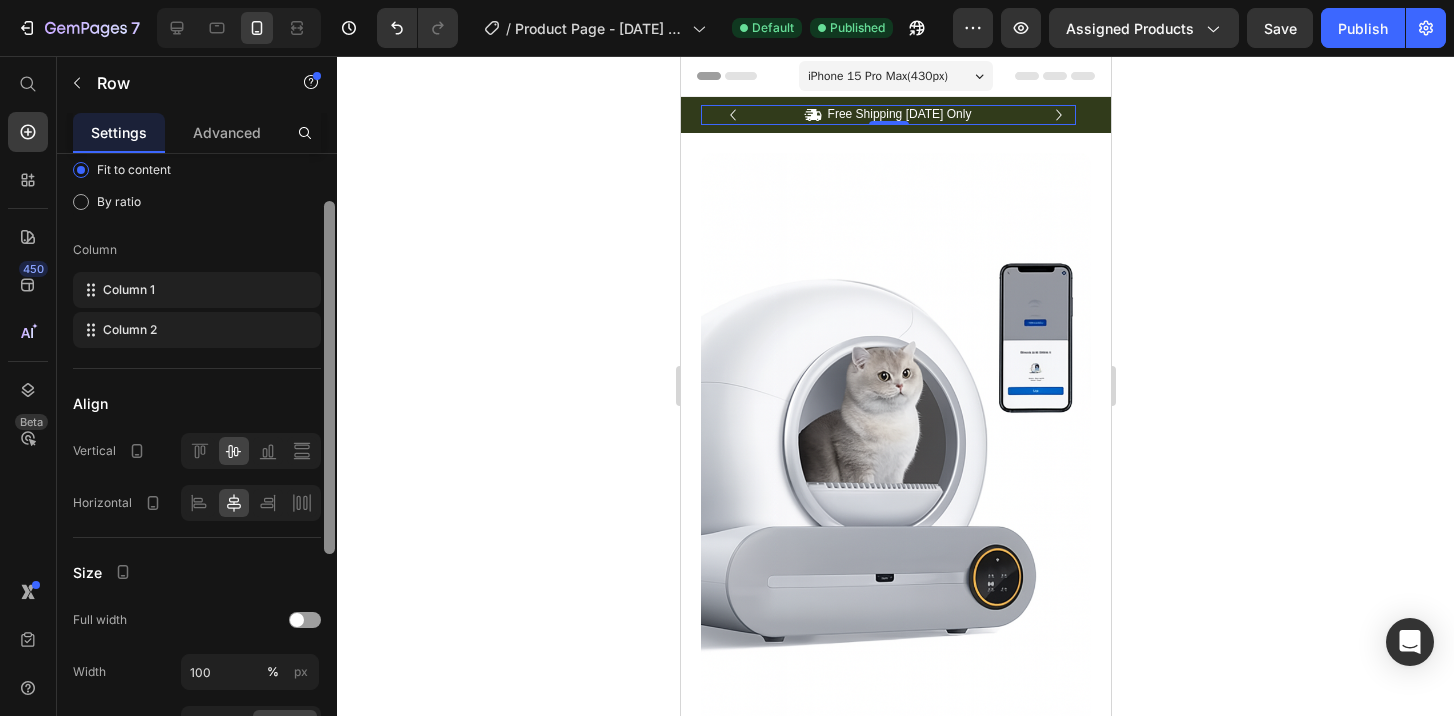 scroll, scrollTop: 0, scrollLeft: 0, axis: both 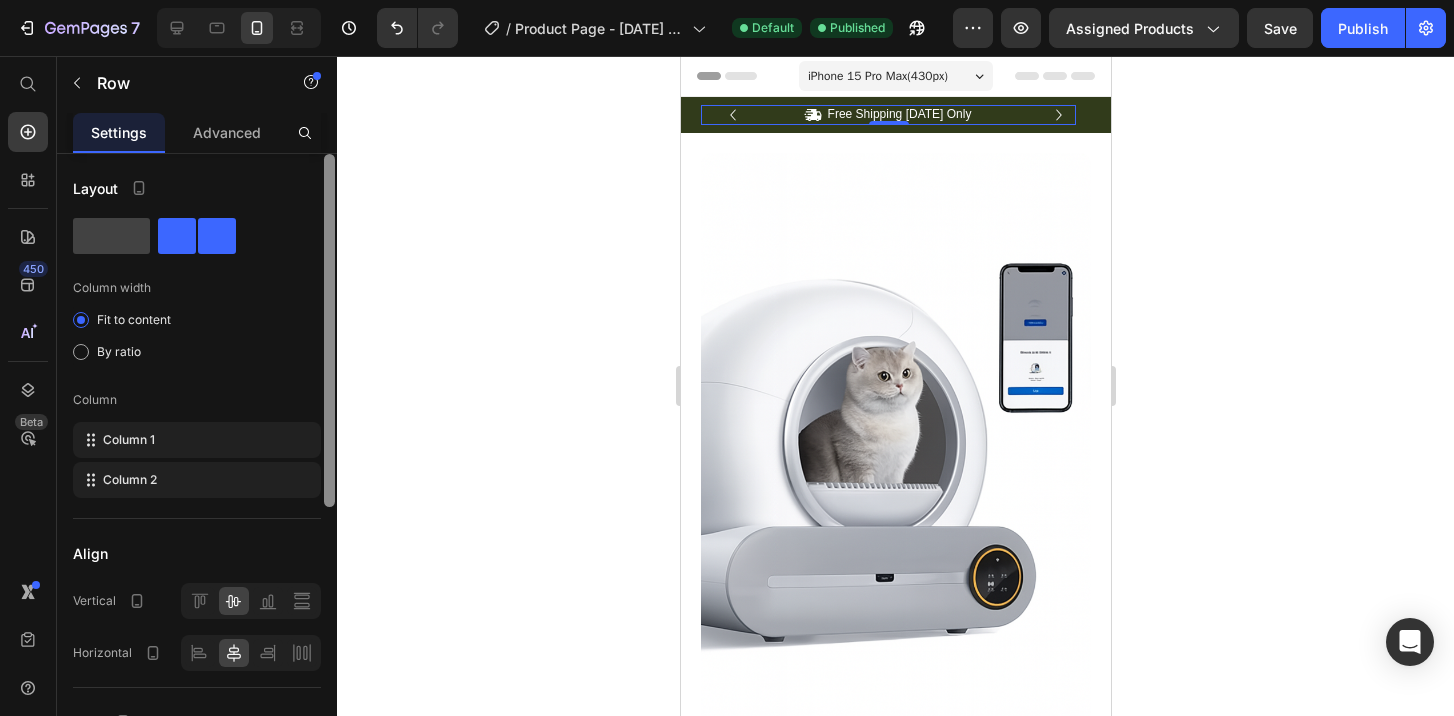 drag, startPoint x: 325, startPoint y: 433, endPoint x: 334, endPoint y: 87, distance: 346.11703 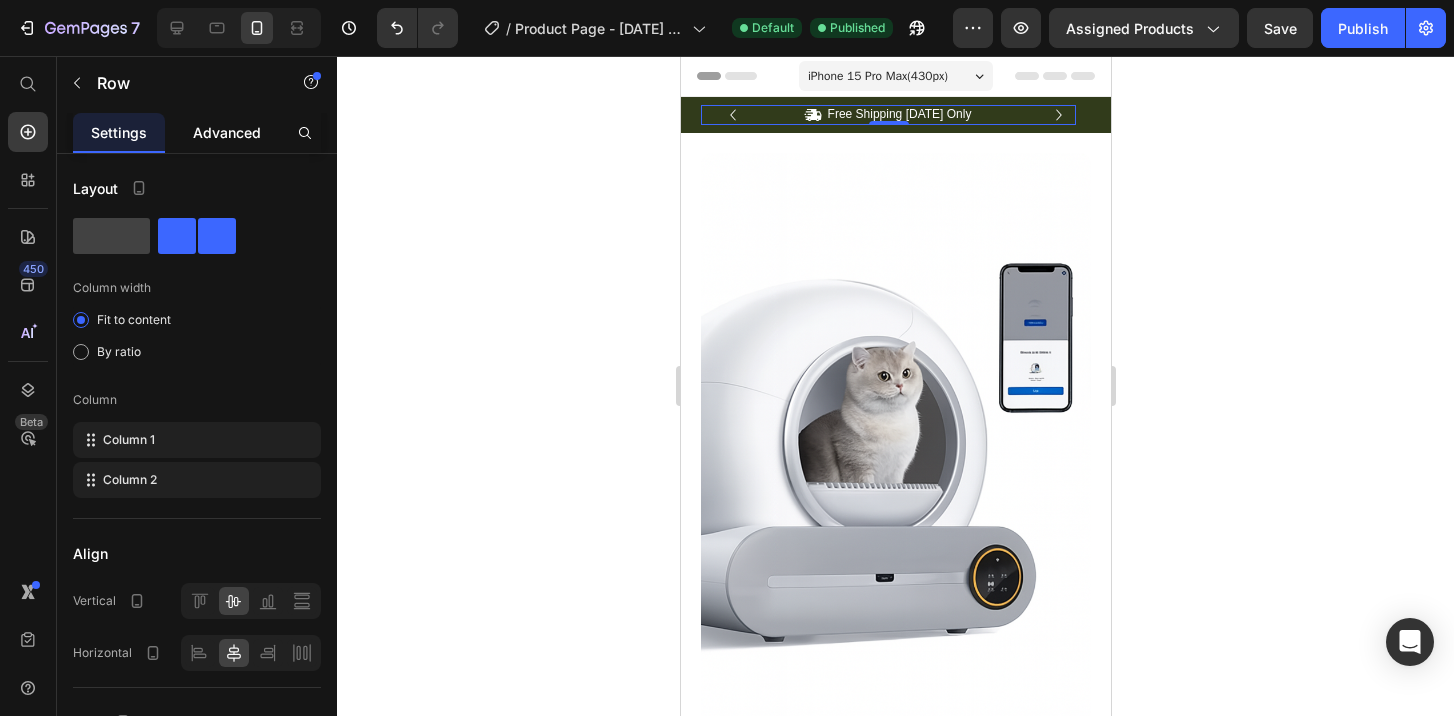 click on "Advanced" at bounding box center [227, 132] 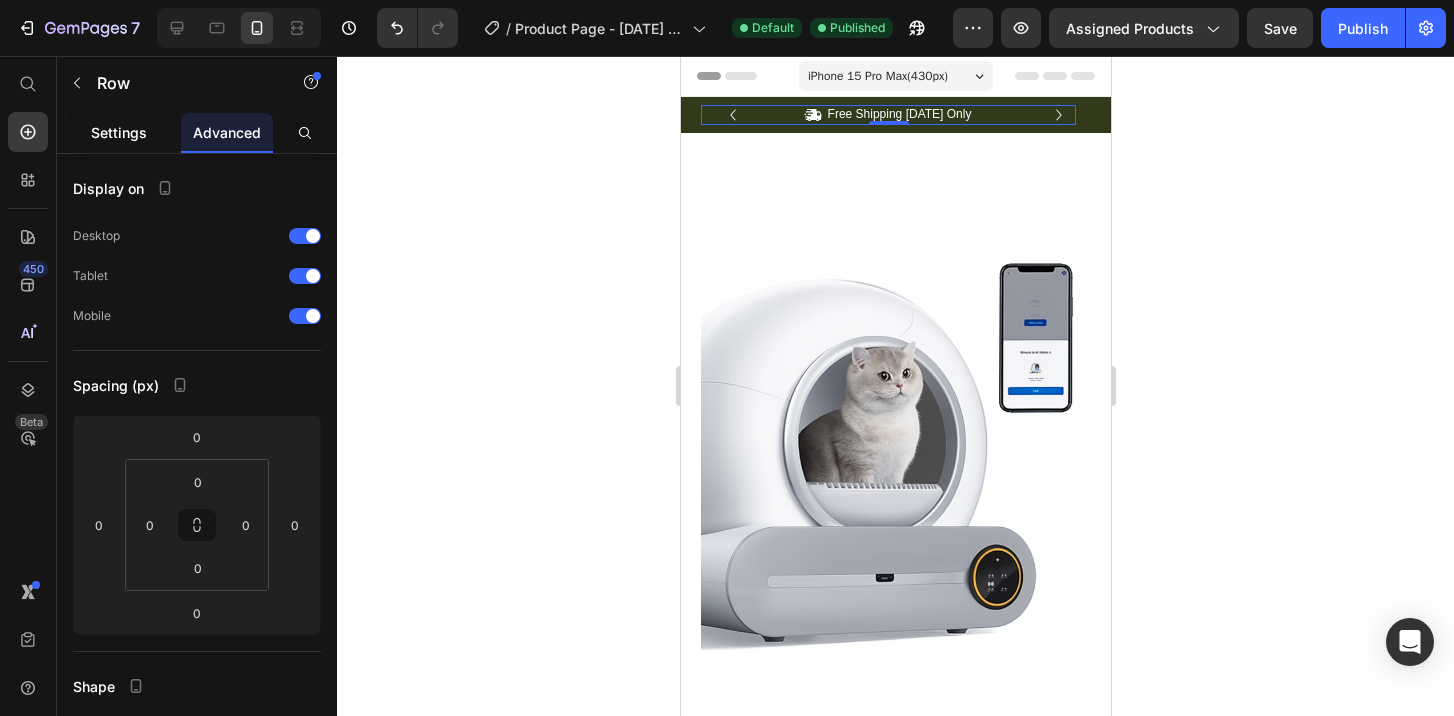 click on "Settings" at bounding box center (119, 132) 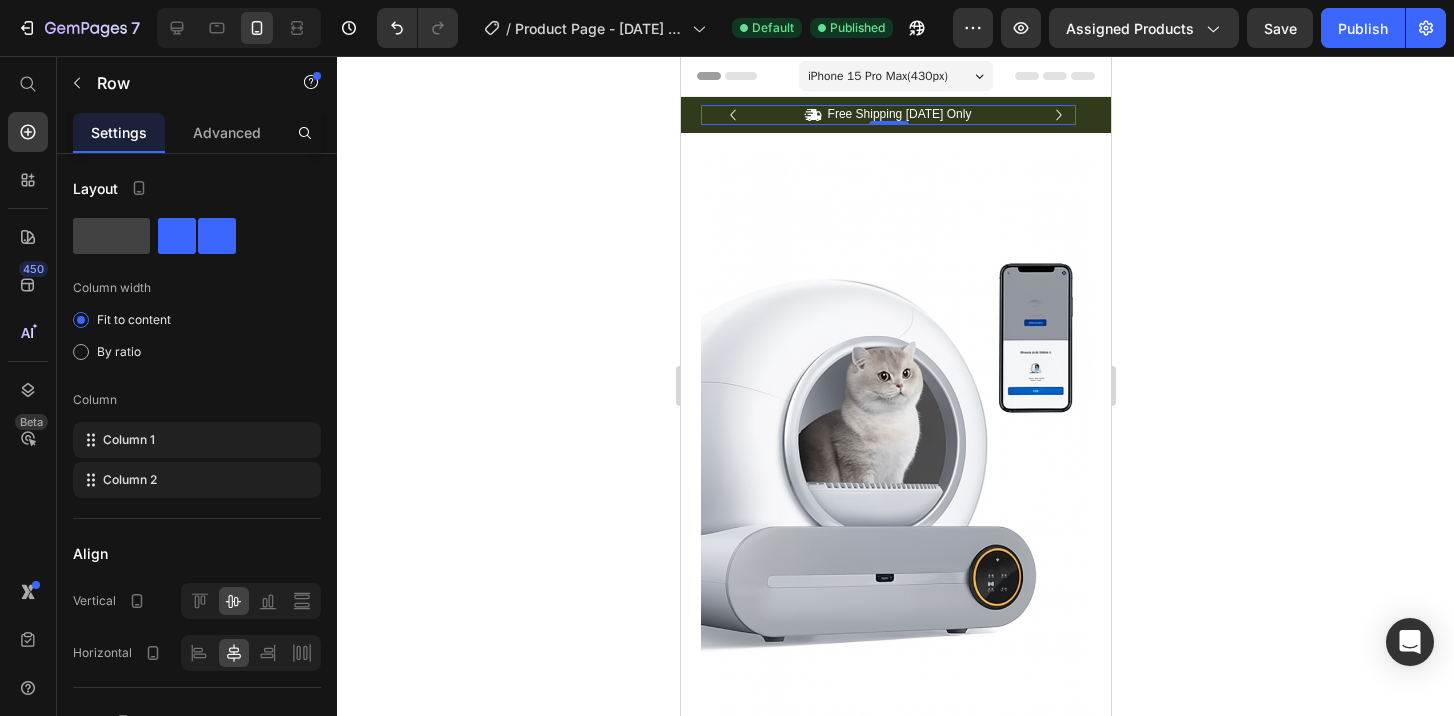 scroll, scrollTop: 466, scrollLeft: 0, axis: vertical 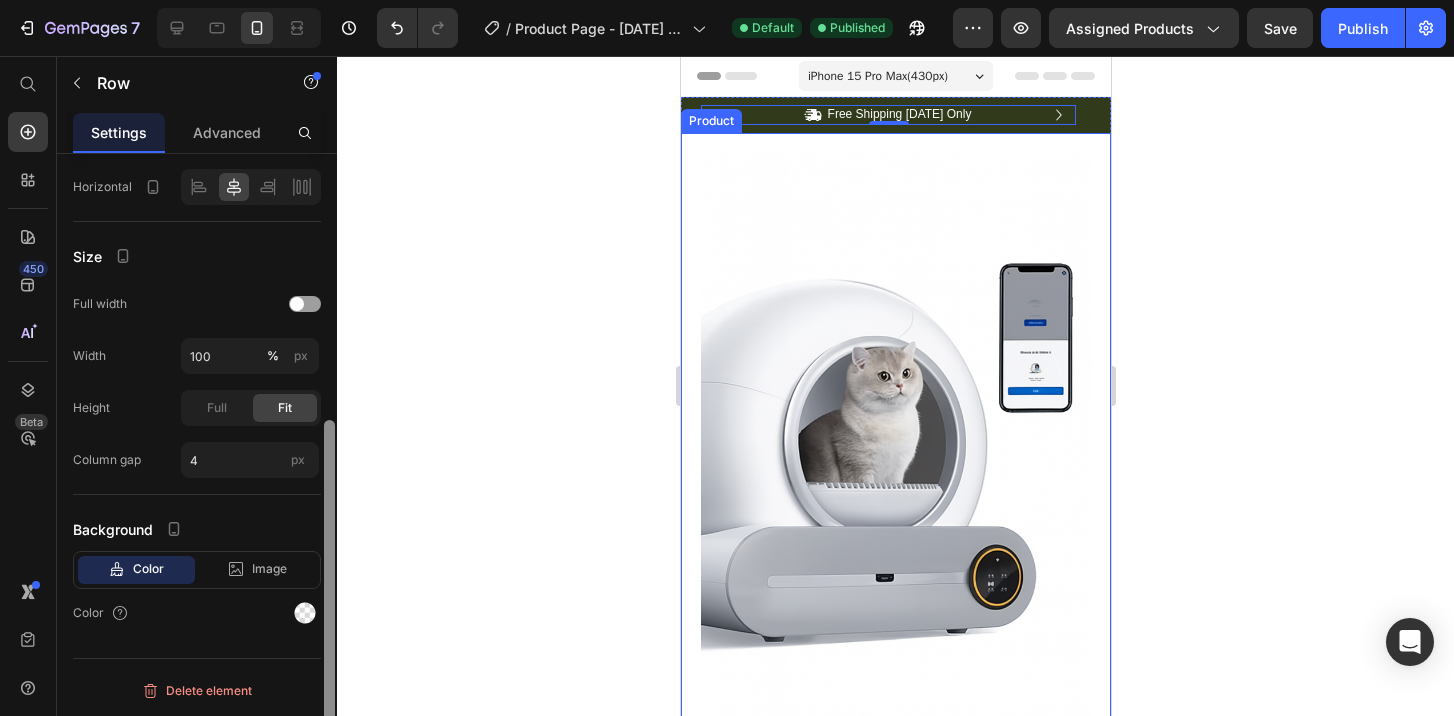 drag, startPoint x: 329, startPoint y: 464, endPoint x: 383, endPoint y: 563, distance: 112.76968 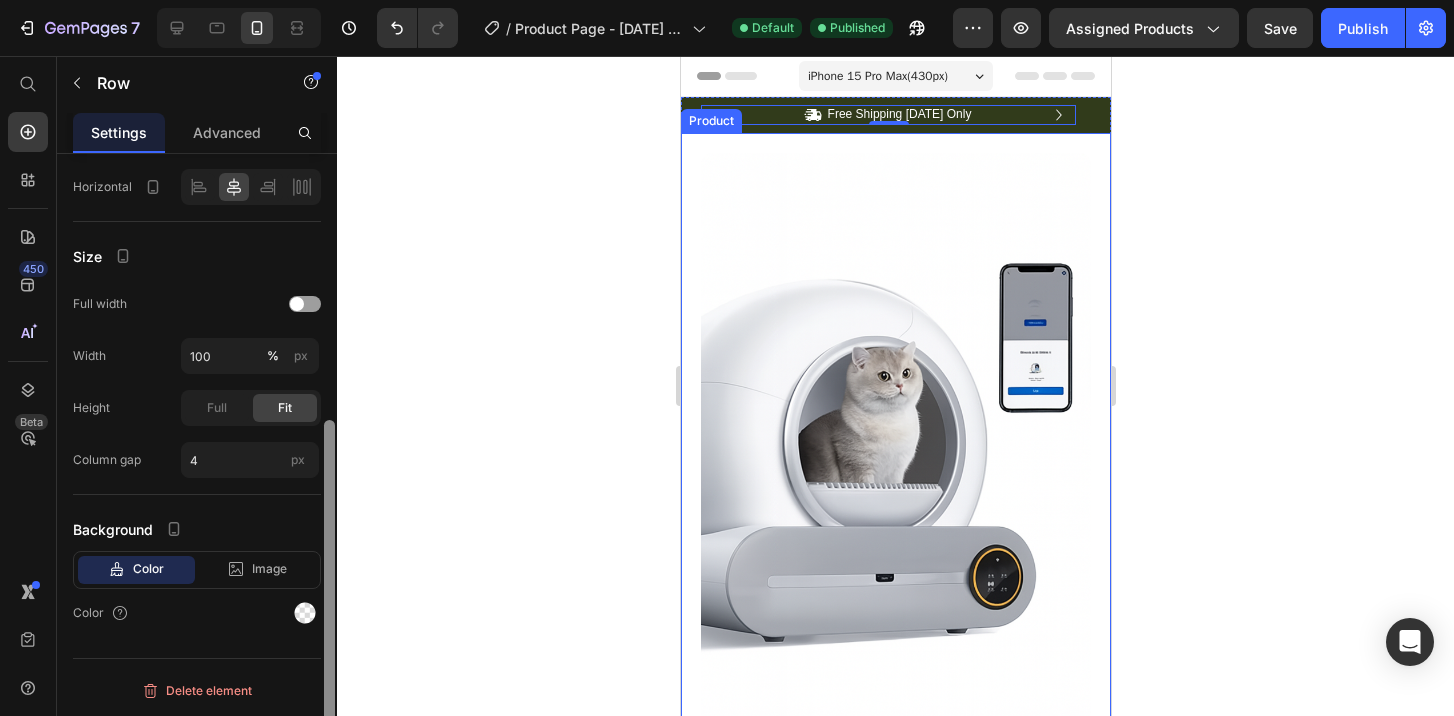 click on "7   /  Product Page - Jul 10, 16:56:57 Default Published Preview Assigned Products  Save   Publish  450 Beta Shopify Apps Sections Elements Hero Section Product Detail Brands Trusted Badges Guarantee Product Breakdown How to use Testimonials Compare Bundle FAQs Social Proof Brand Story Product List Collection Blog List Contact Sticky Add to Cart Custom Footer Browse Library 450 Layout
Row
Row
Row
Row Text
Heading
Text Block Button
Button
Button
Sticky Back to top Media
Image Image" 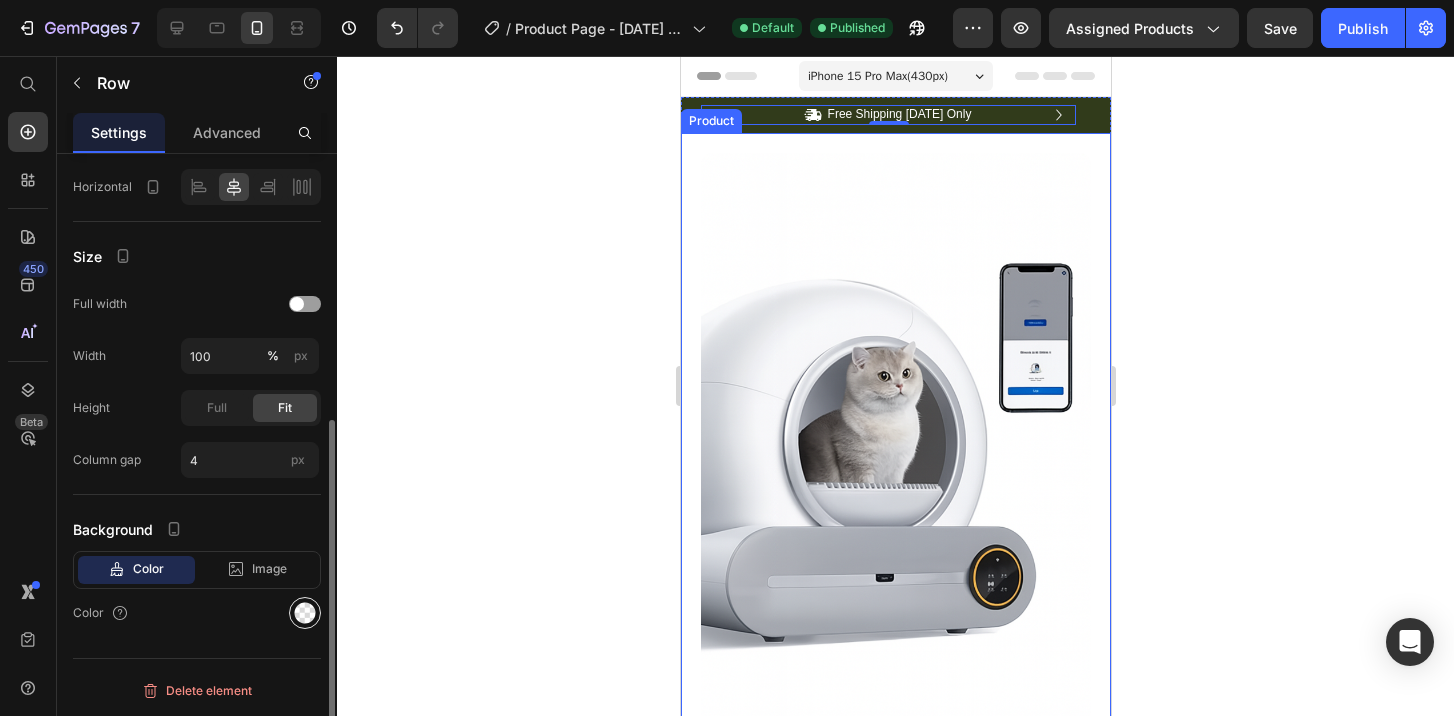 click 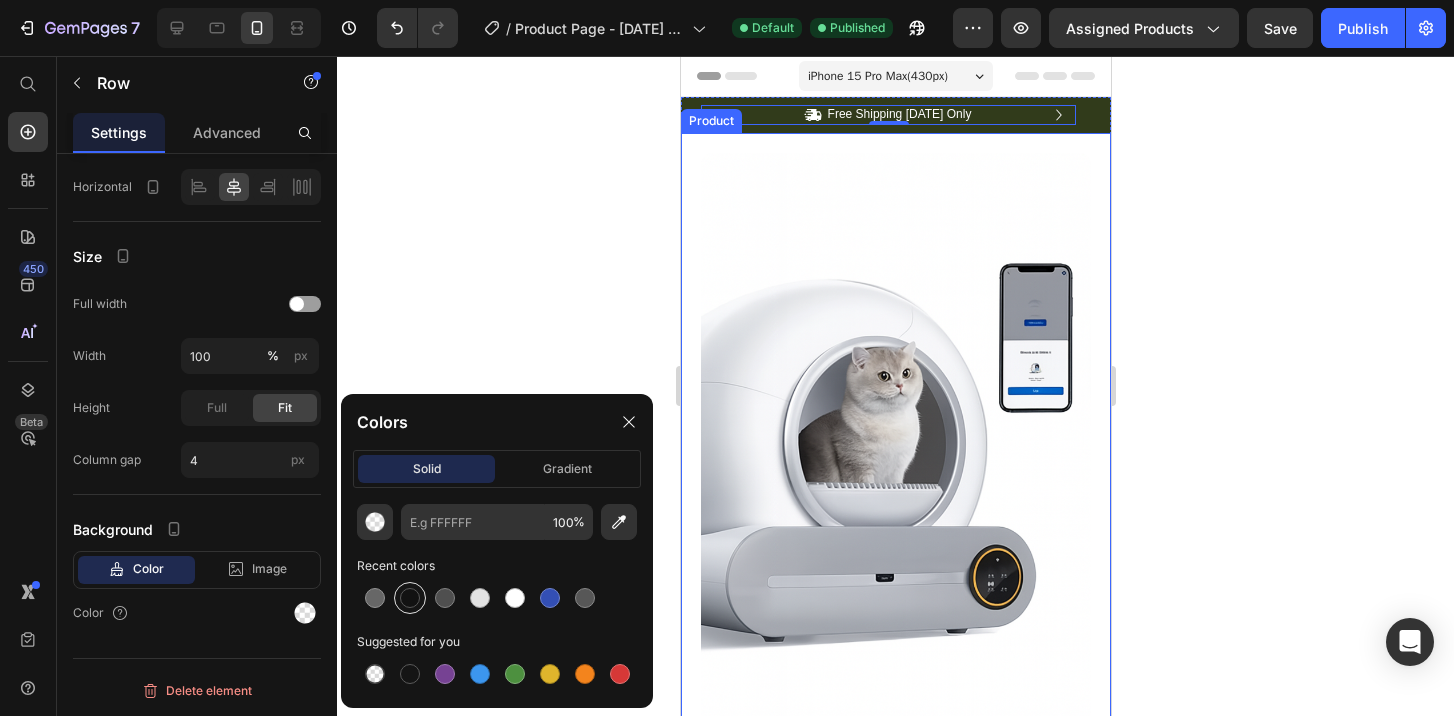 click at bounding box center [410, 598] 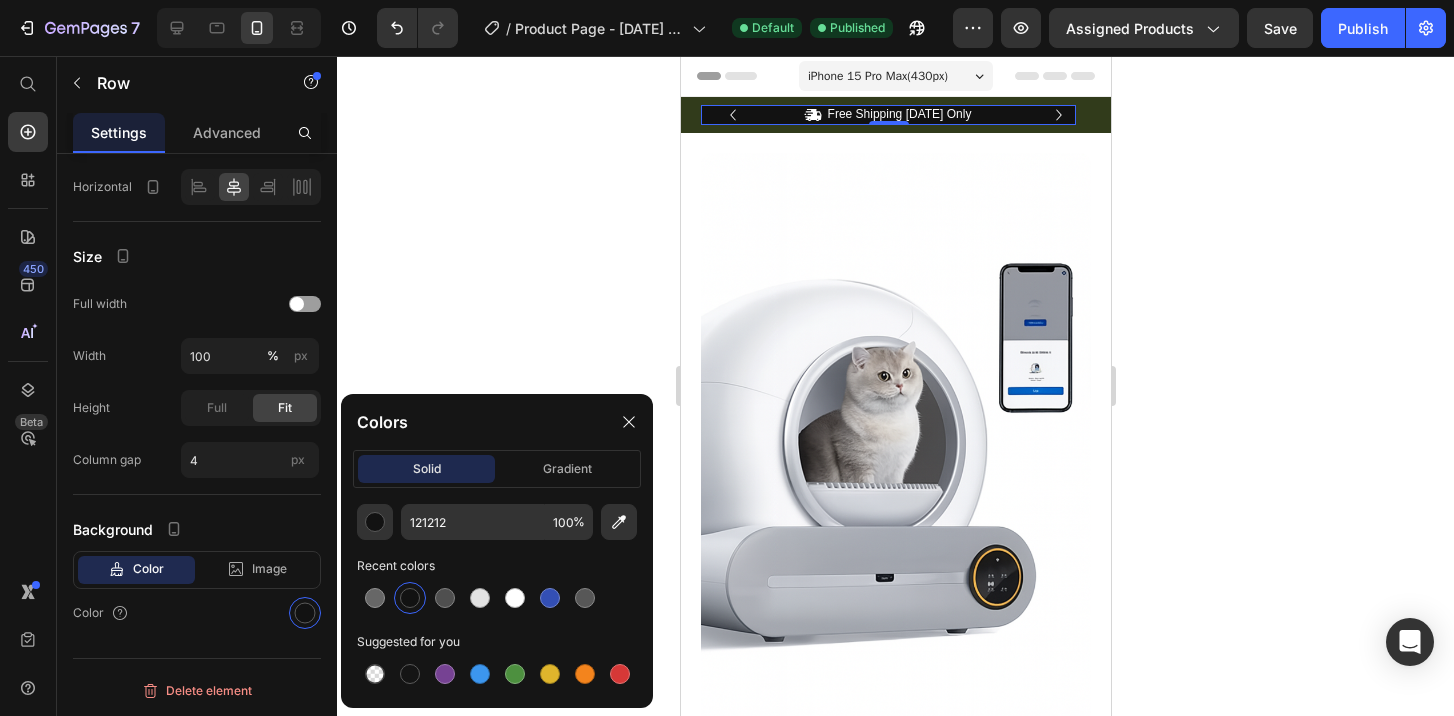 click 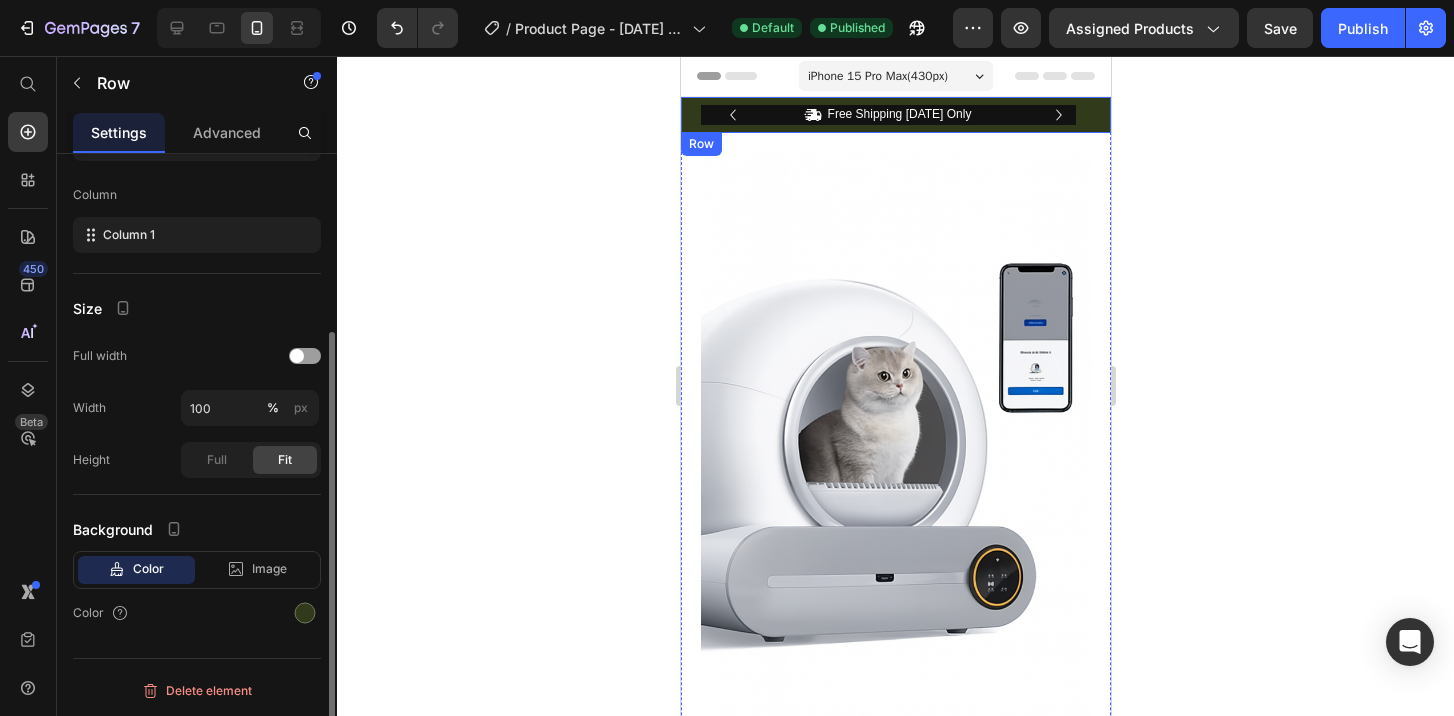 click on "Icon Free Shipping Today Only Text Block Row
Icon 84,000+ Happy Customer Text Block Row
Carousel Row" at bounding box center [895, 115] 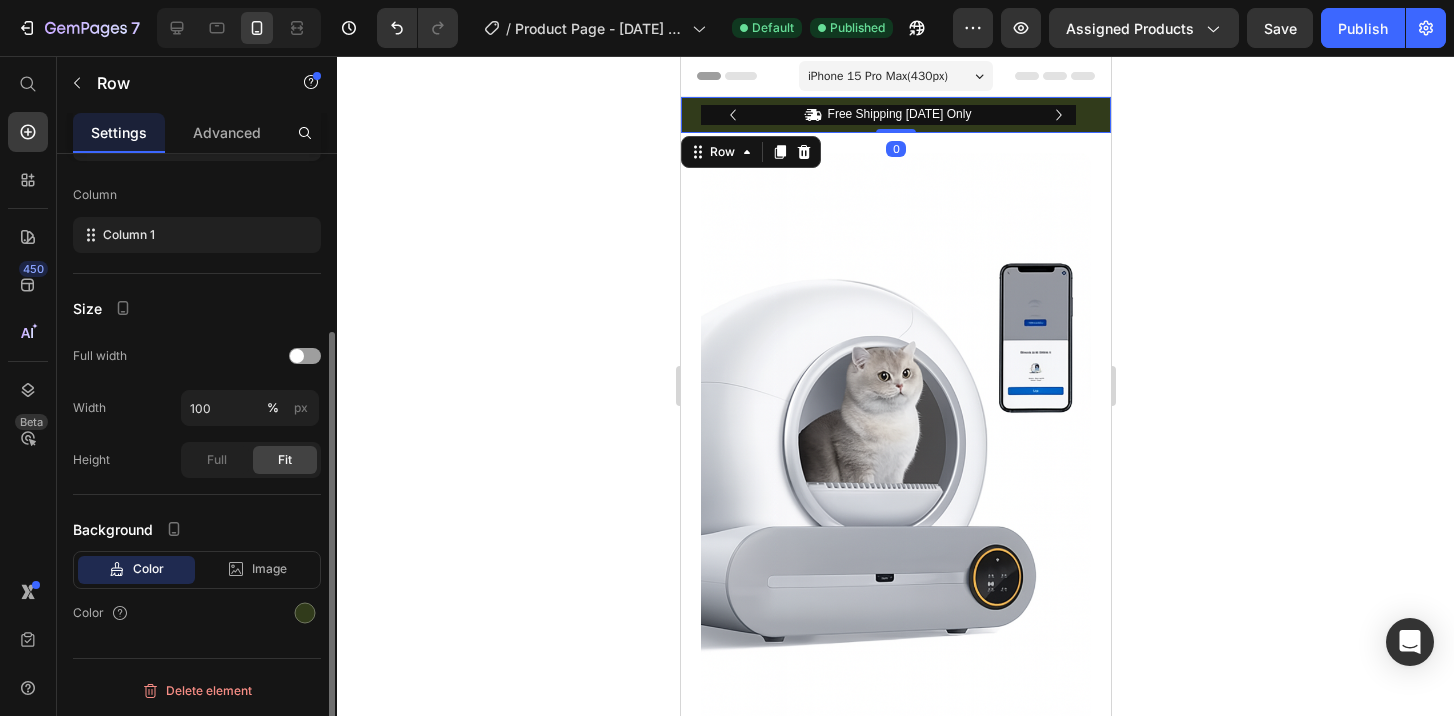 scroll, scrollTop: 249, scrollLeft: 0, axis: vertical 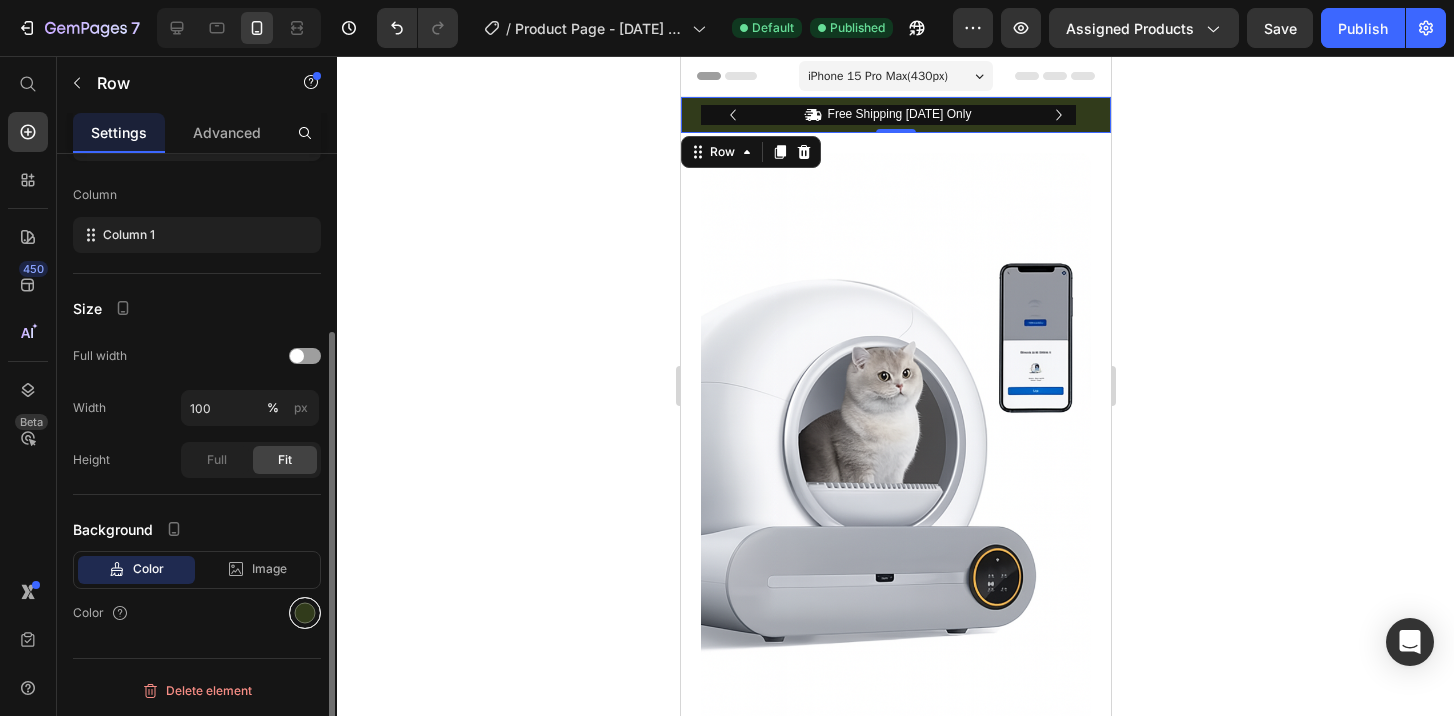 click at bounding box center [305, 613] 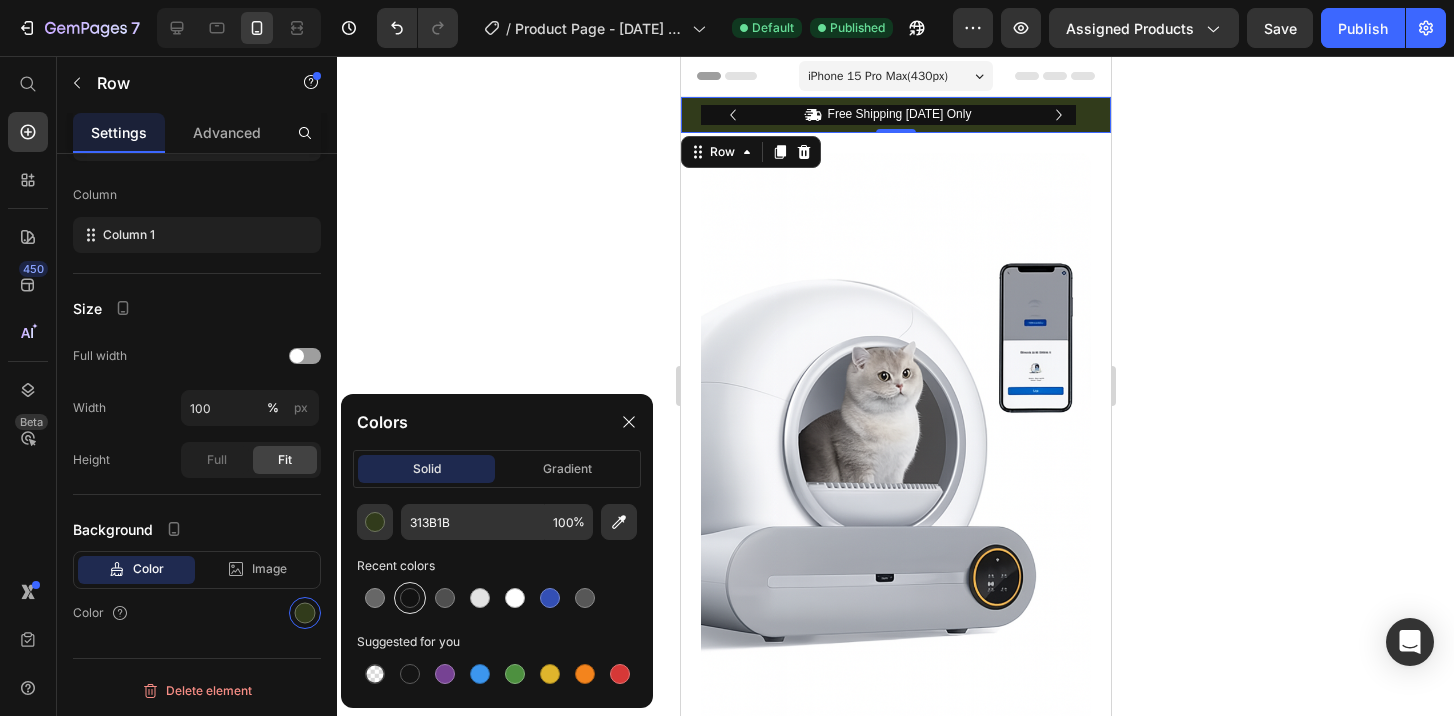 click at bounding box center [410, 598] 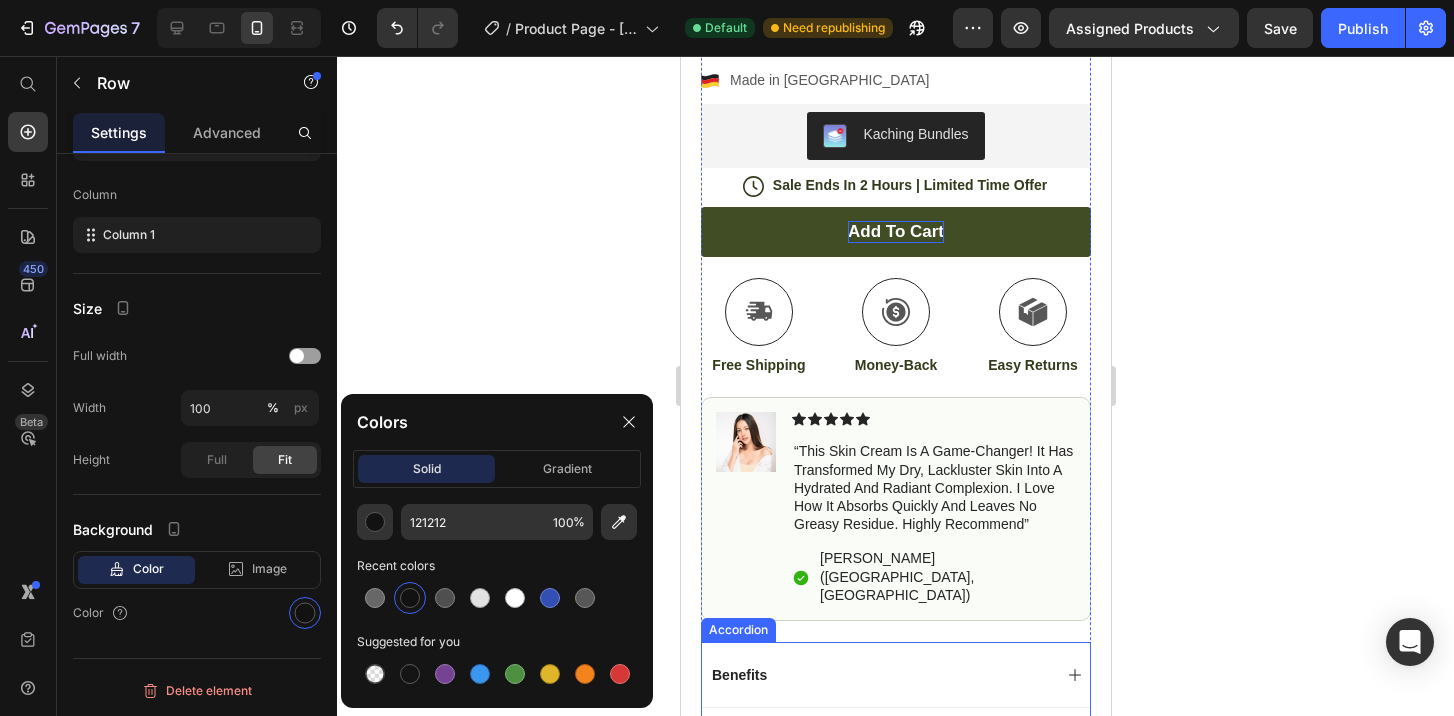 scroll, scrollTop: 970, scrollLeft: 0, axis: vertical 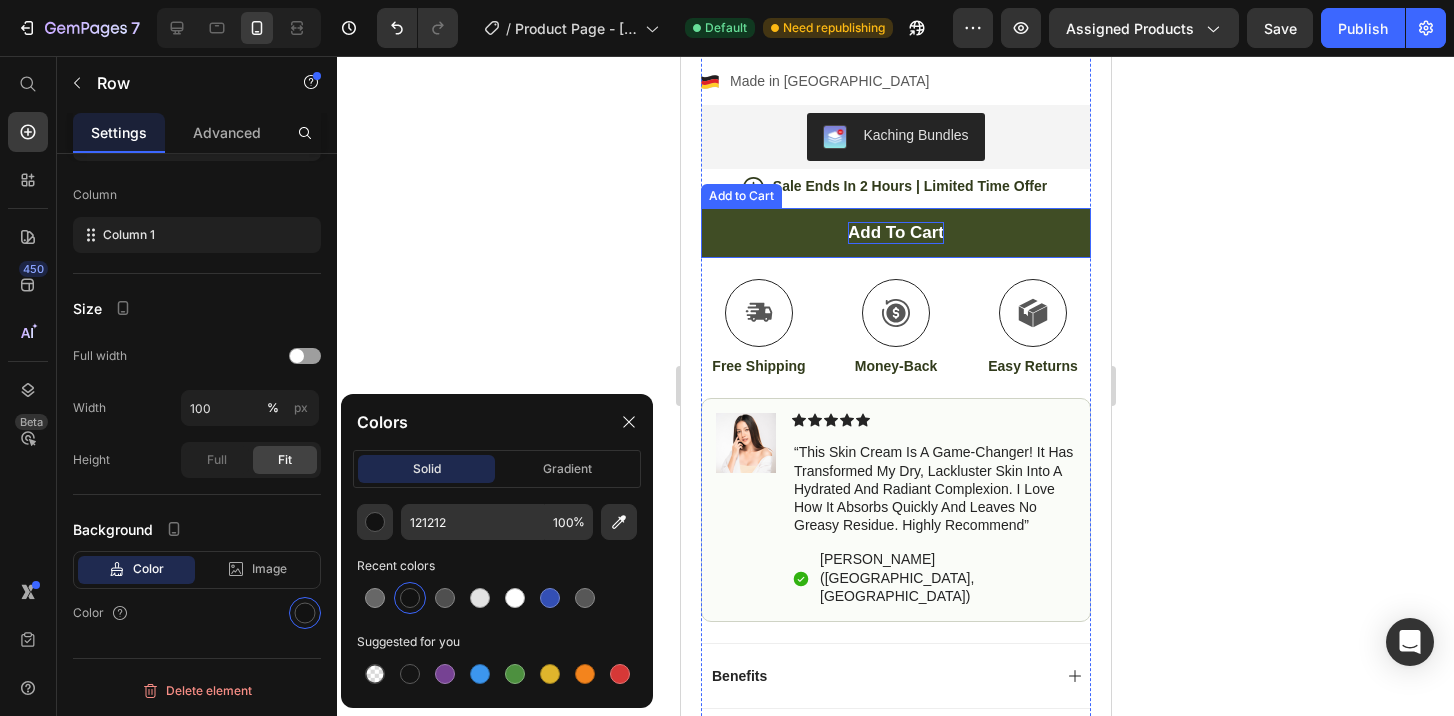 click on "add to cart" at bounding box center (895, 233) 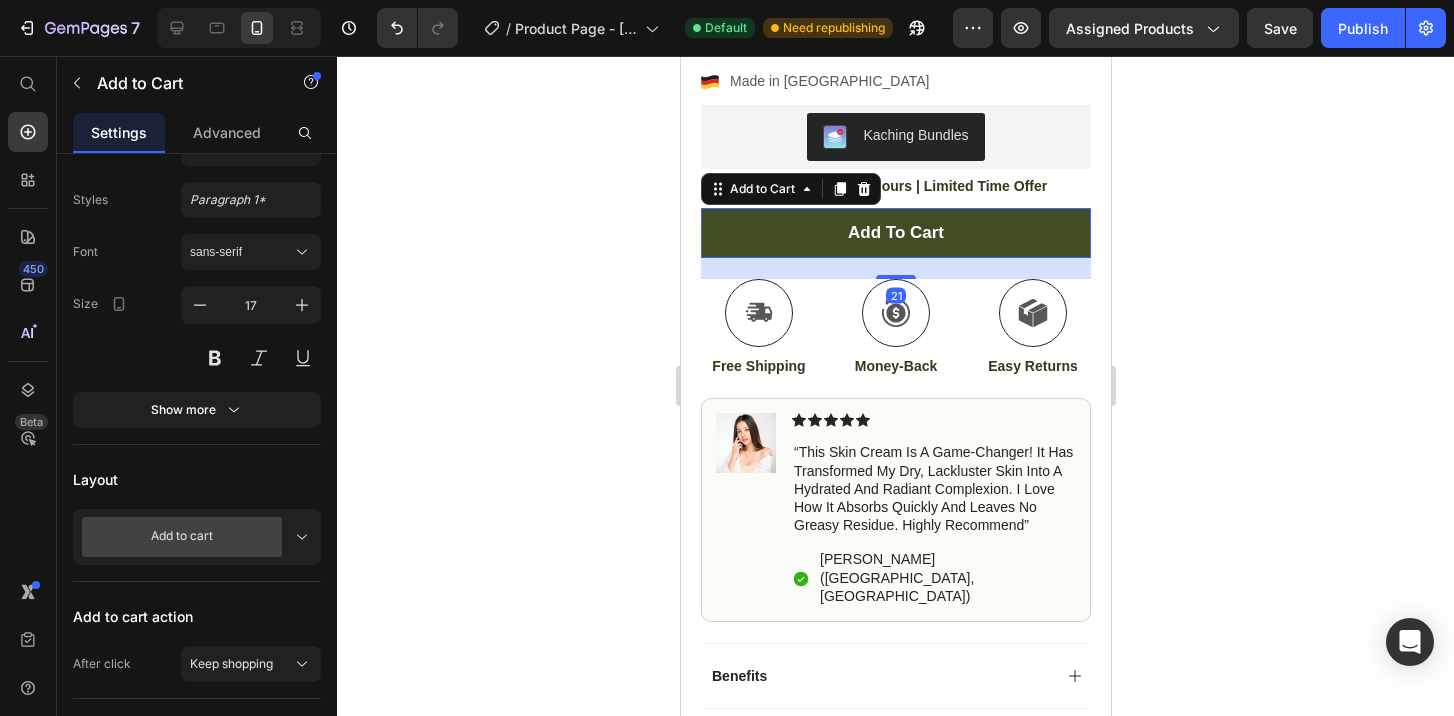 scroll, scrollTop: 0, scrollLeft: 0, axis: both 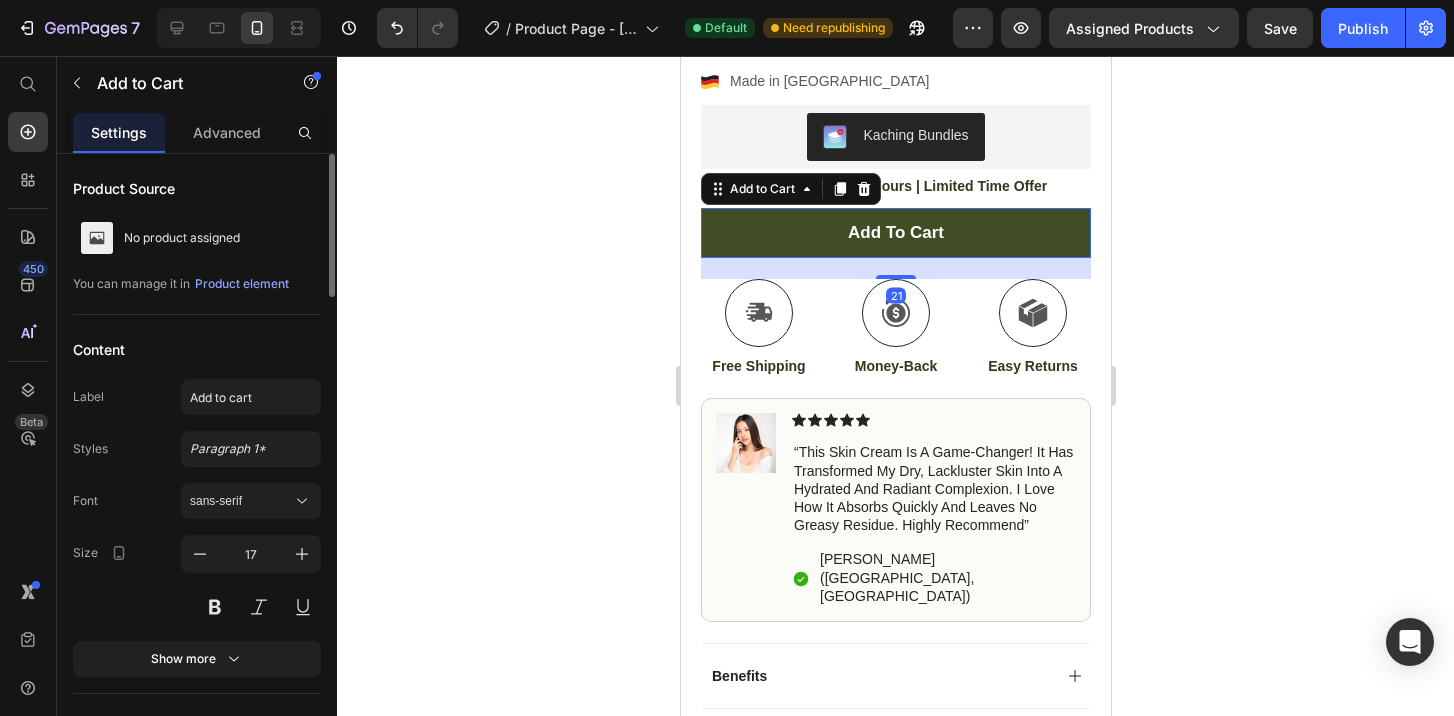 click on "add to cart" at bounding box center [895, 233] 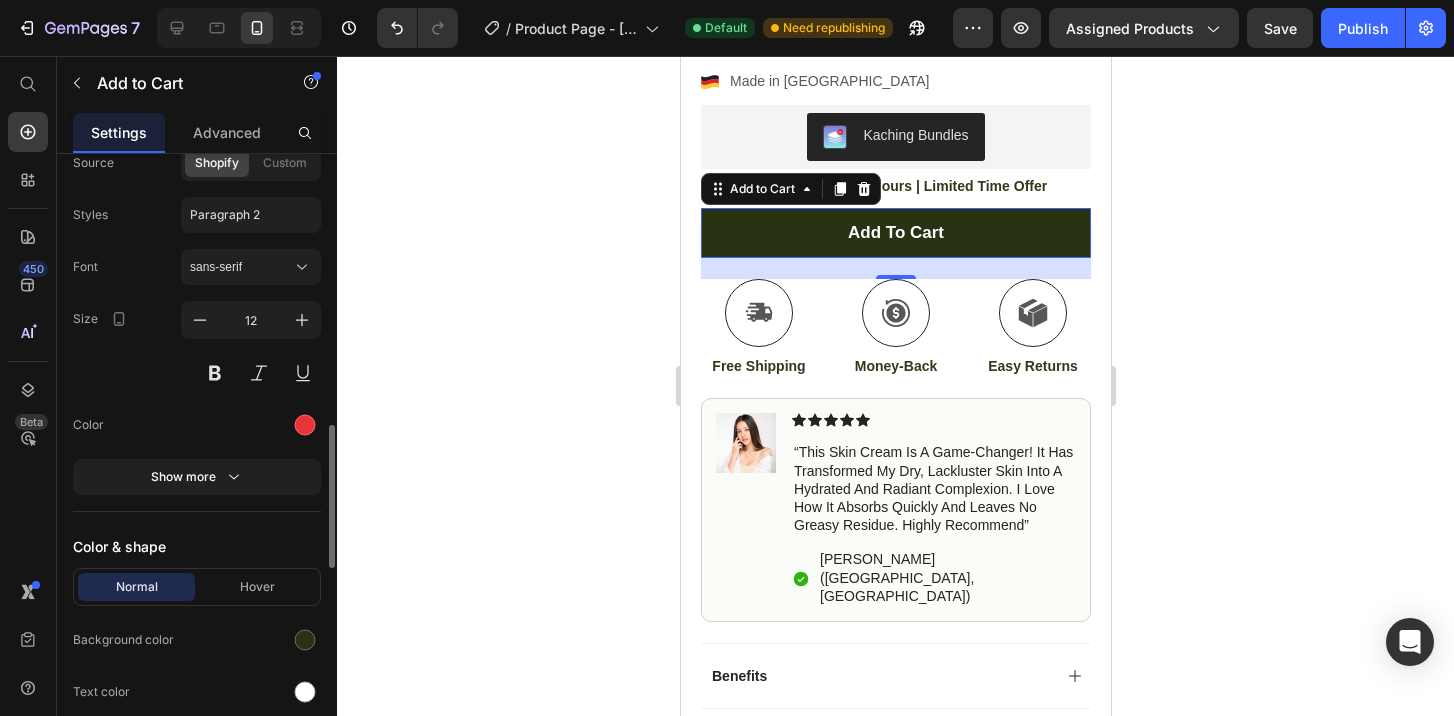 scroll, scrollTop: 1810, scrollLeft: 0, axis: vertical 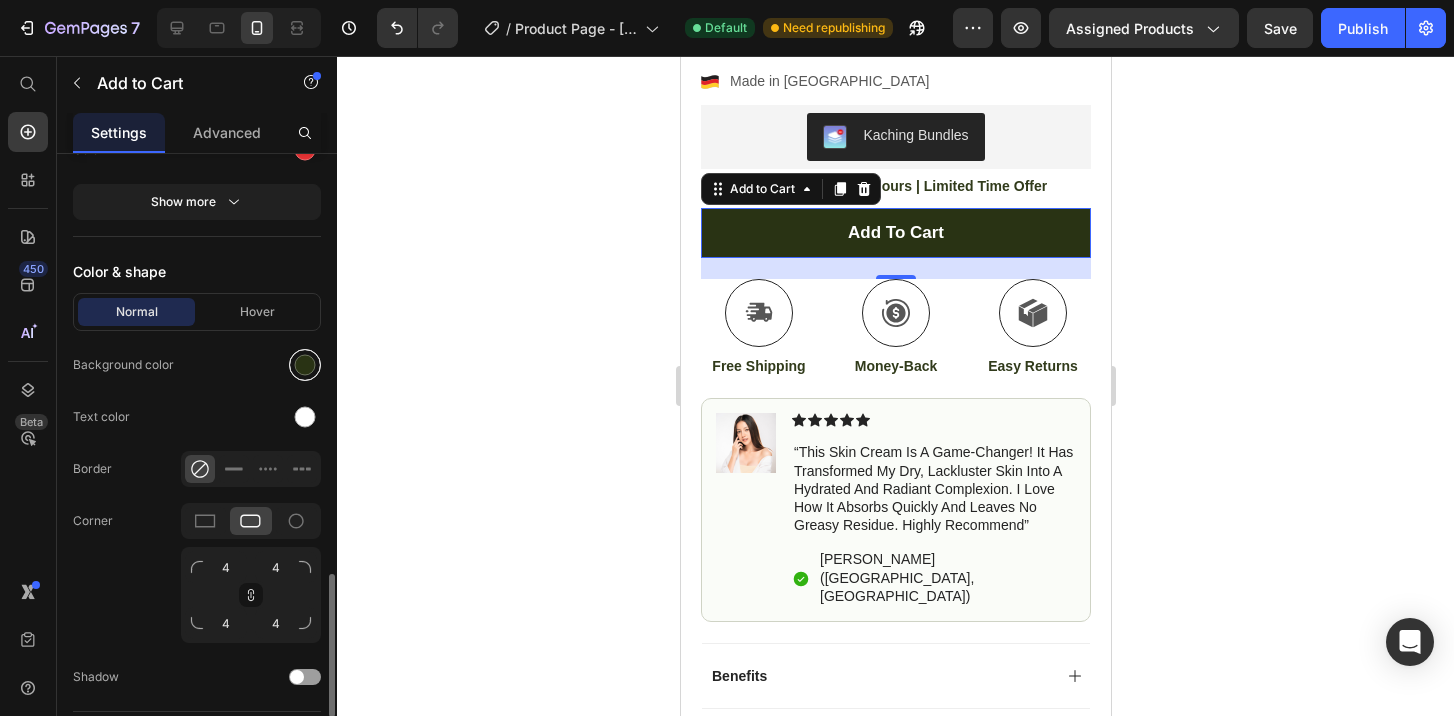 click at bounding box center [305, 365] 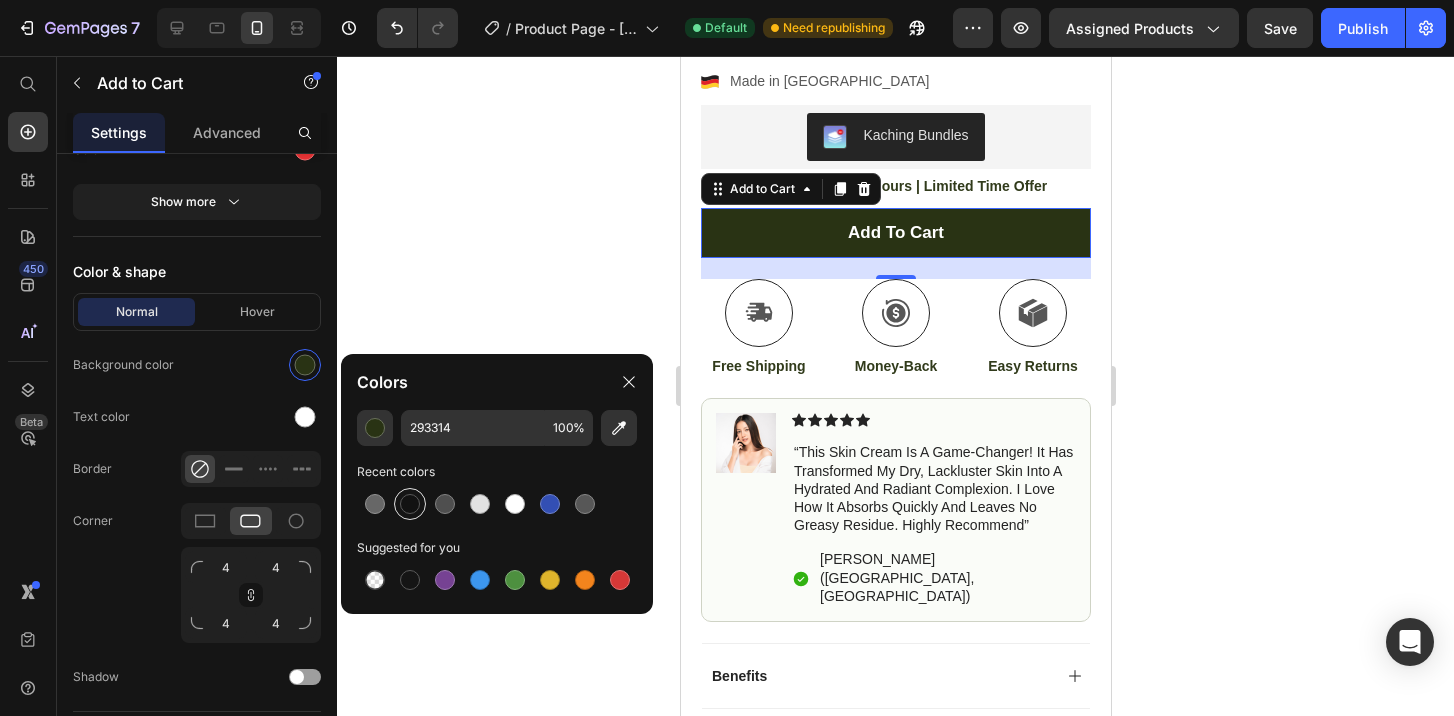 click at bounding box center (410, 504) 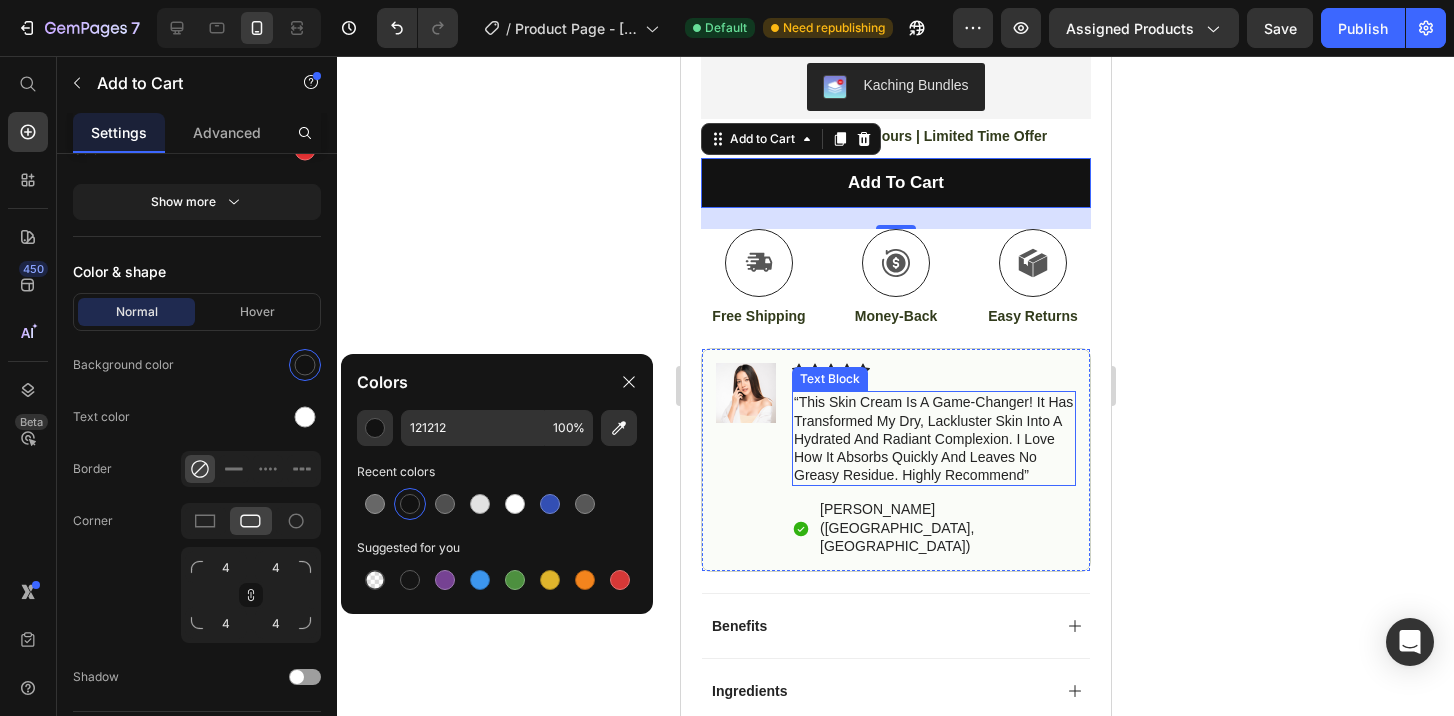 scroll, scrollTop: 1024, scrollLeft: 0, axis: vertical 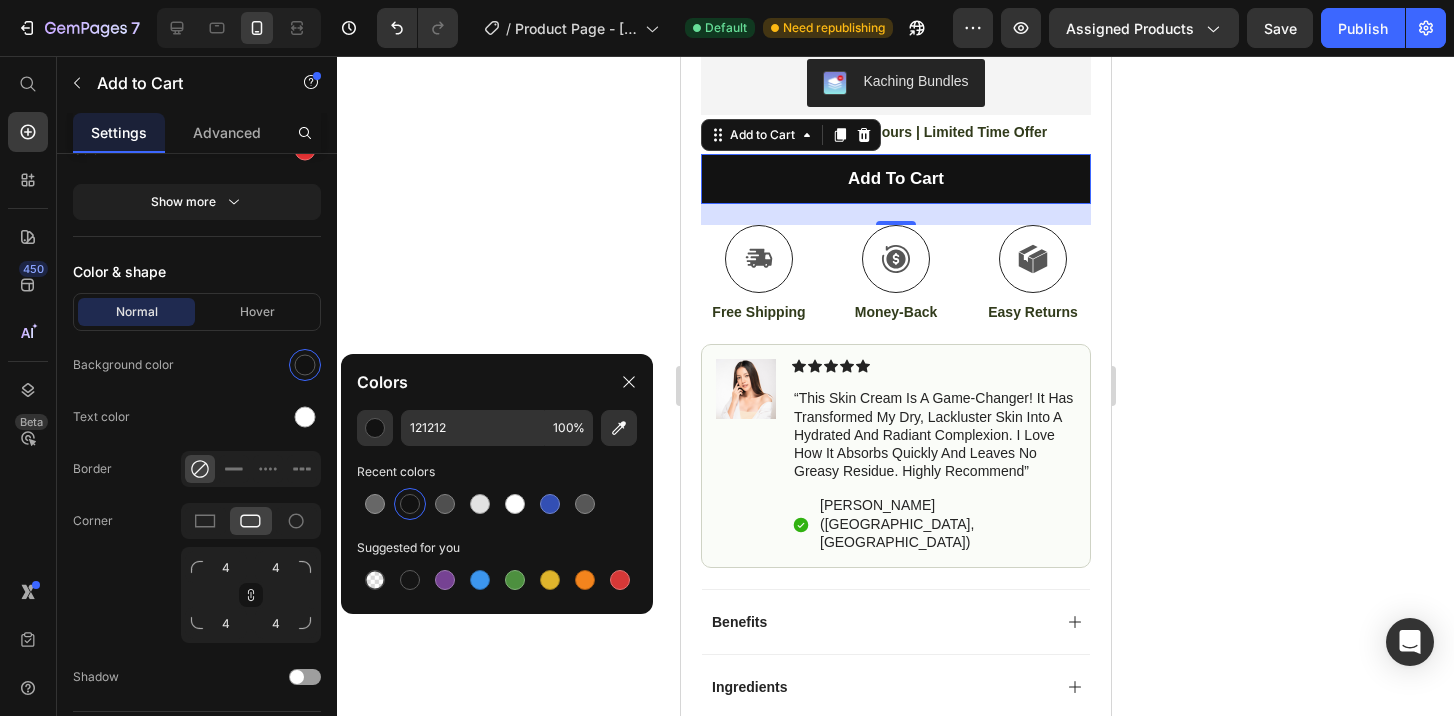 click 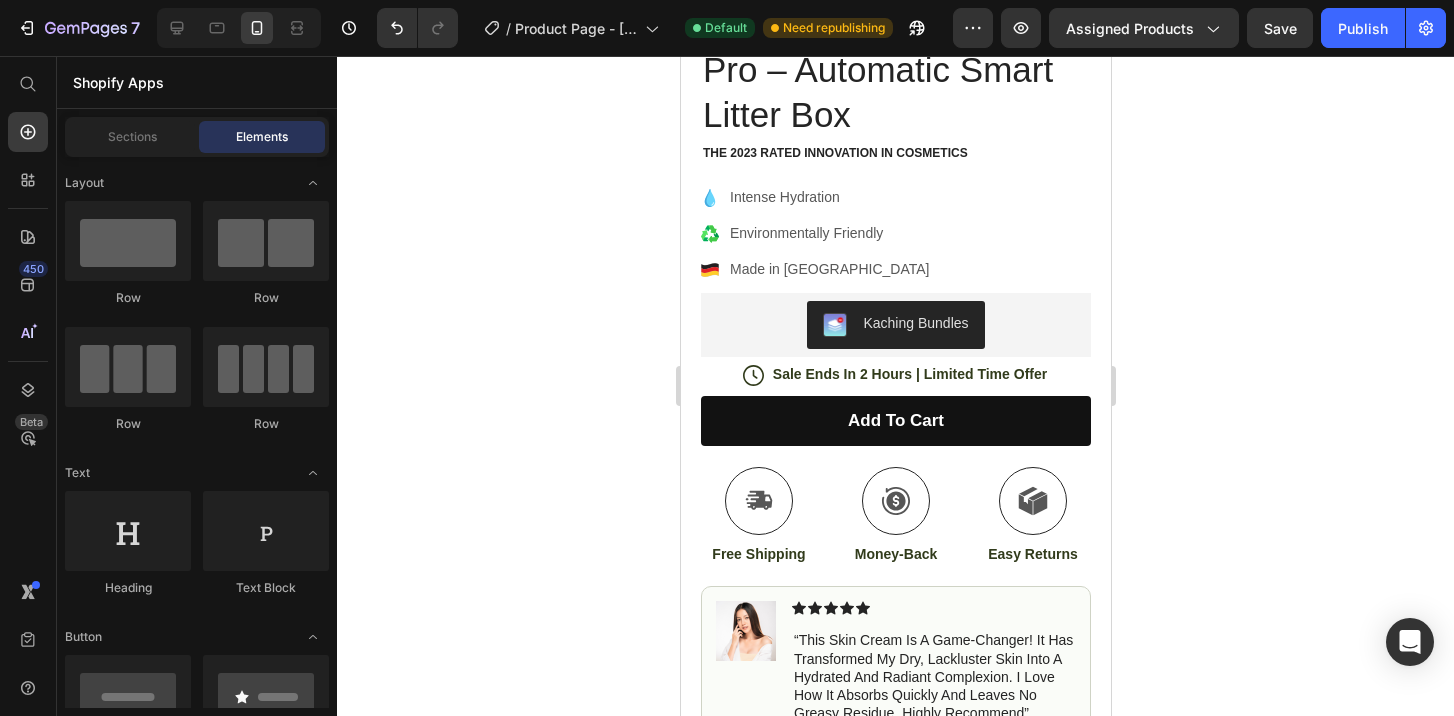 scroll, scrollTop: 762, scrollLeft: 0, axis: vertical 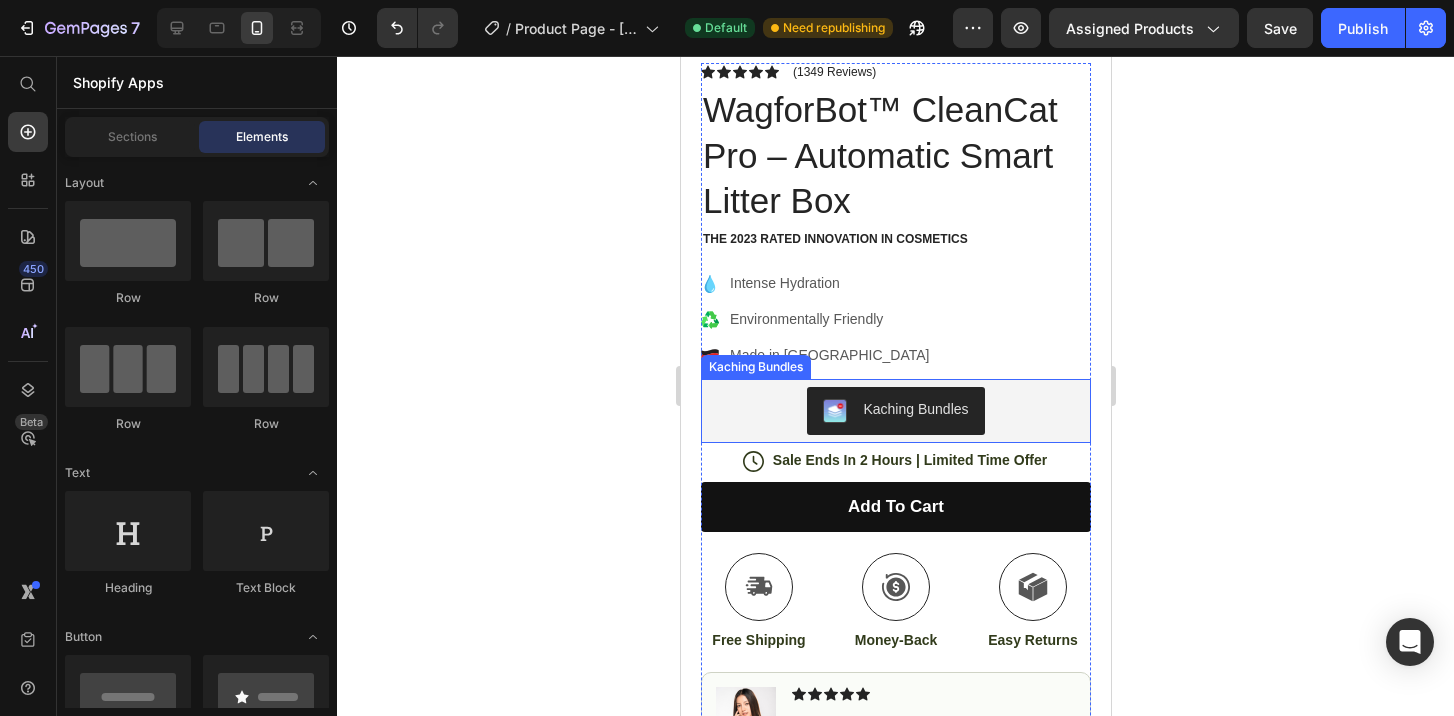 click on "Kaching Bundles" at bounding box center (895, 411) 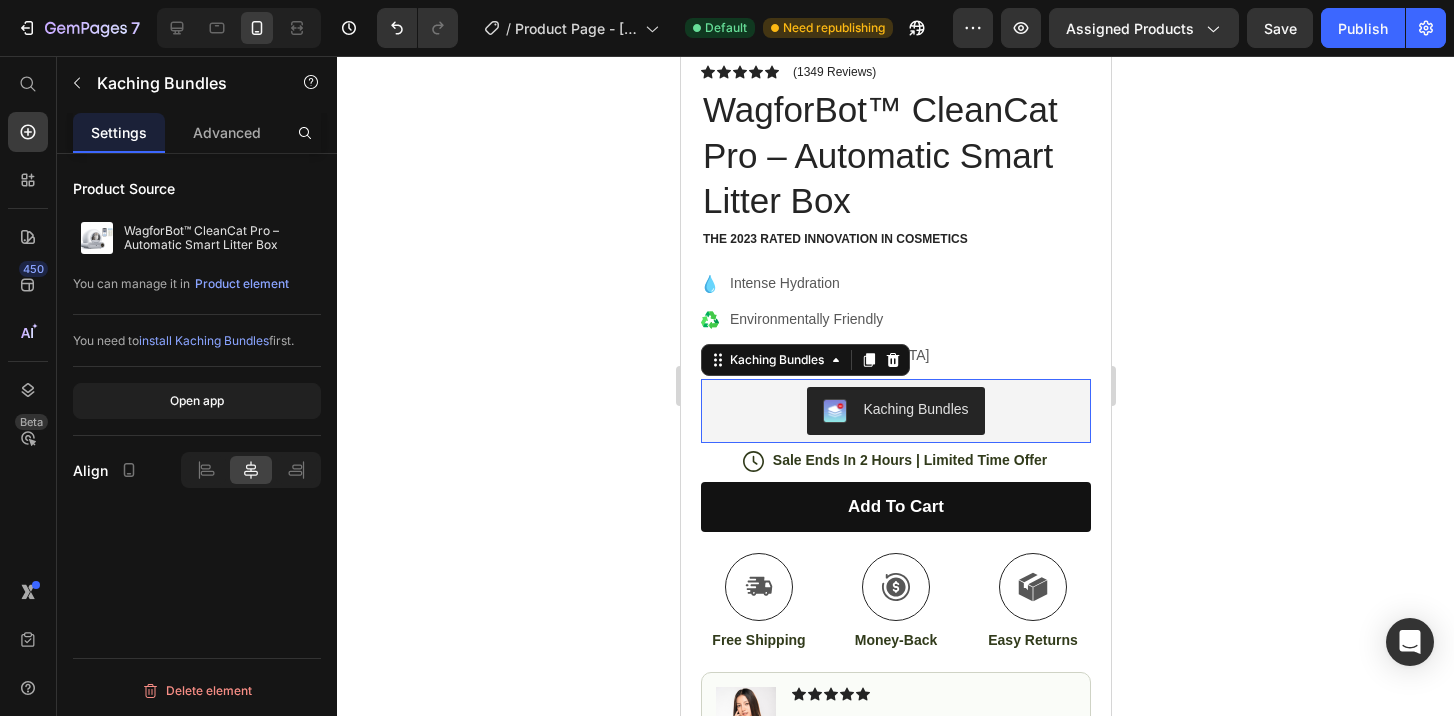 scroll, scrollTop: 0, scrollLeft: 0, axis: both 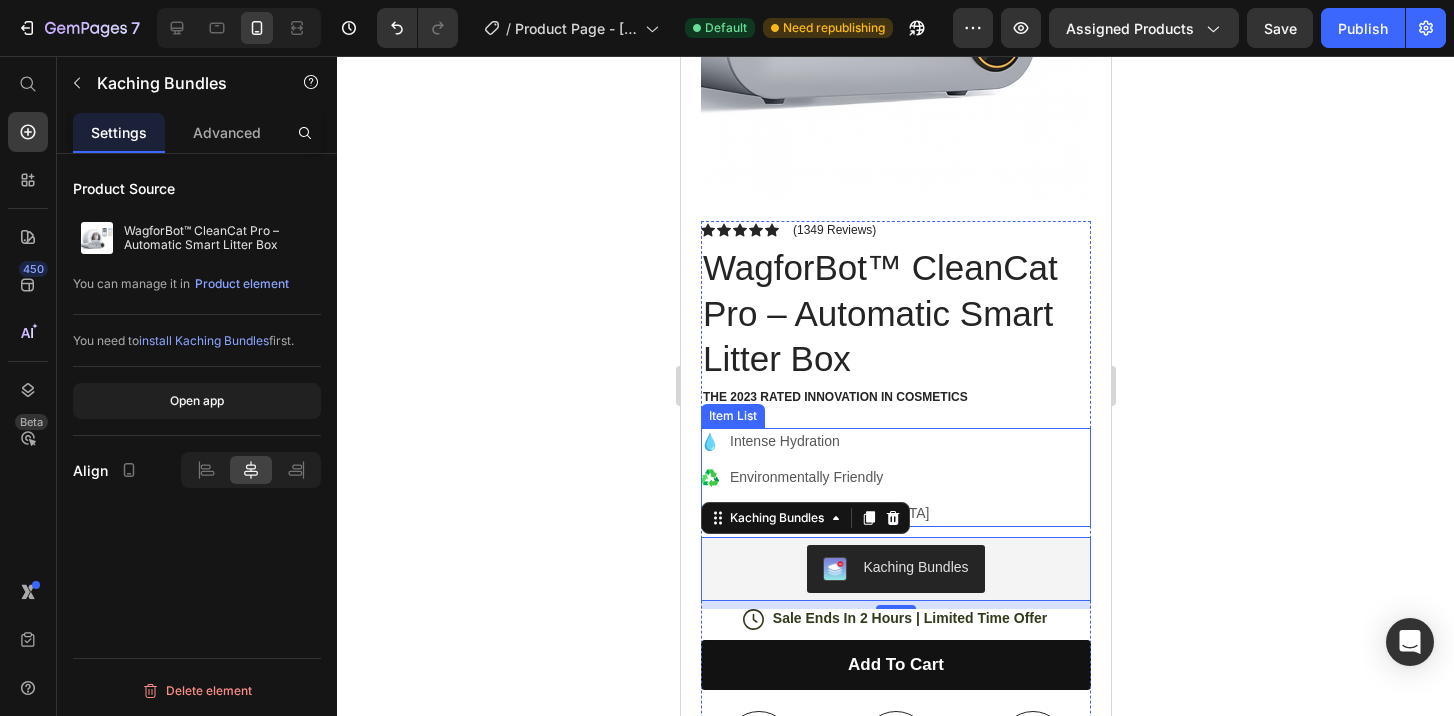 click on "Intense Hydration" at bounding box center (828, 441) 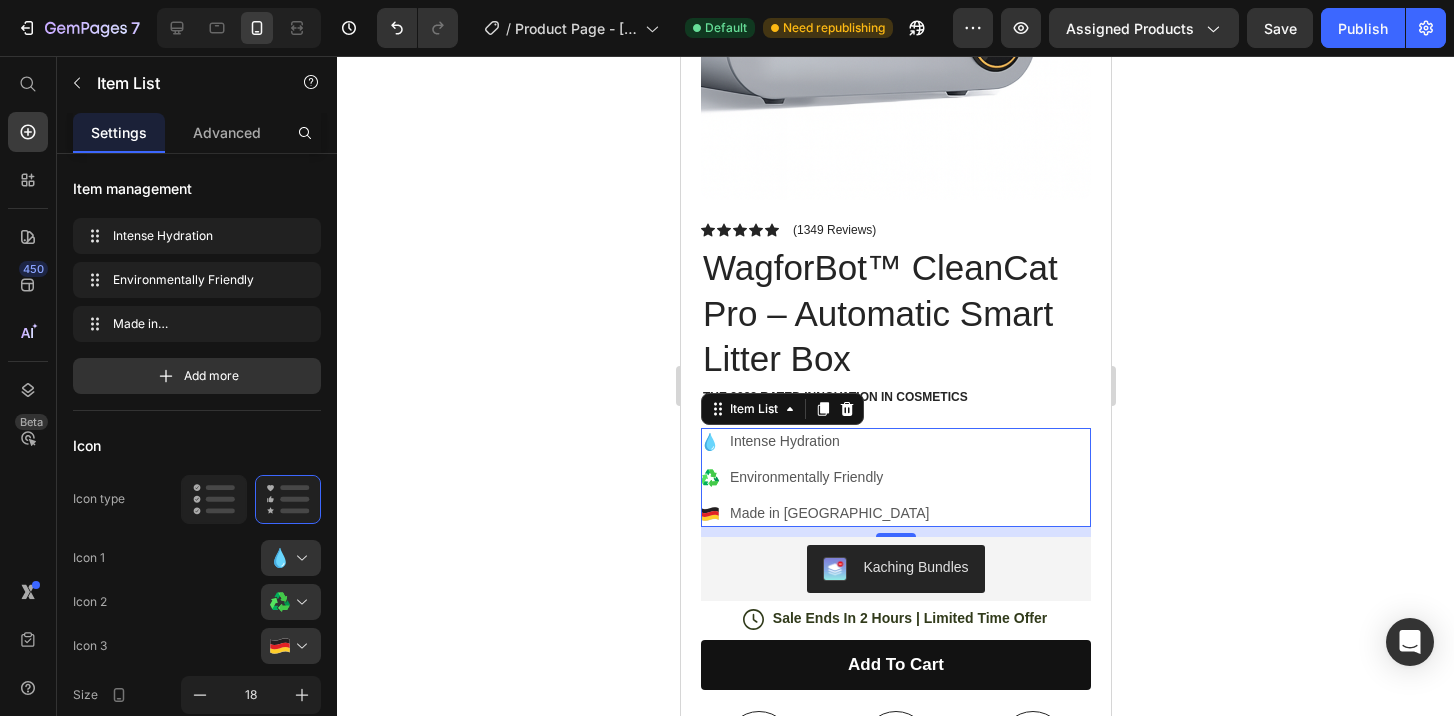 click on "Intense Hydration" at bounding box center [828, 441] 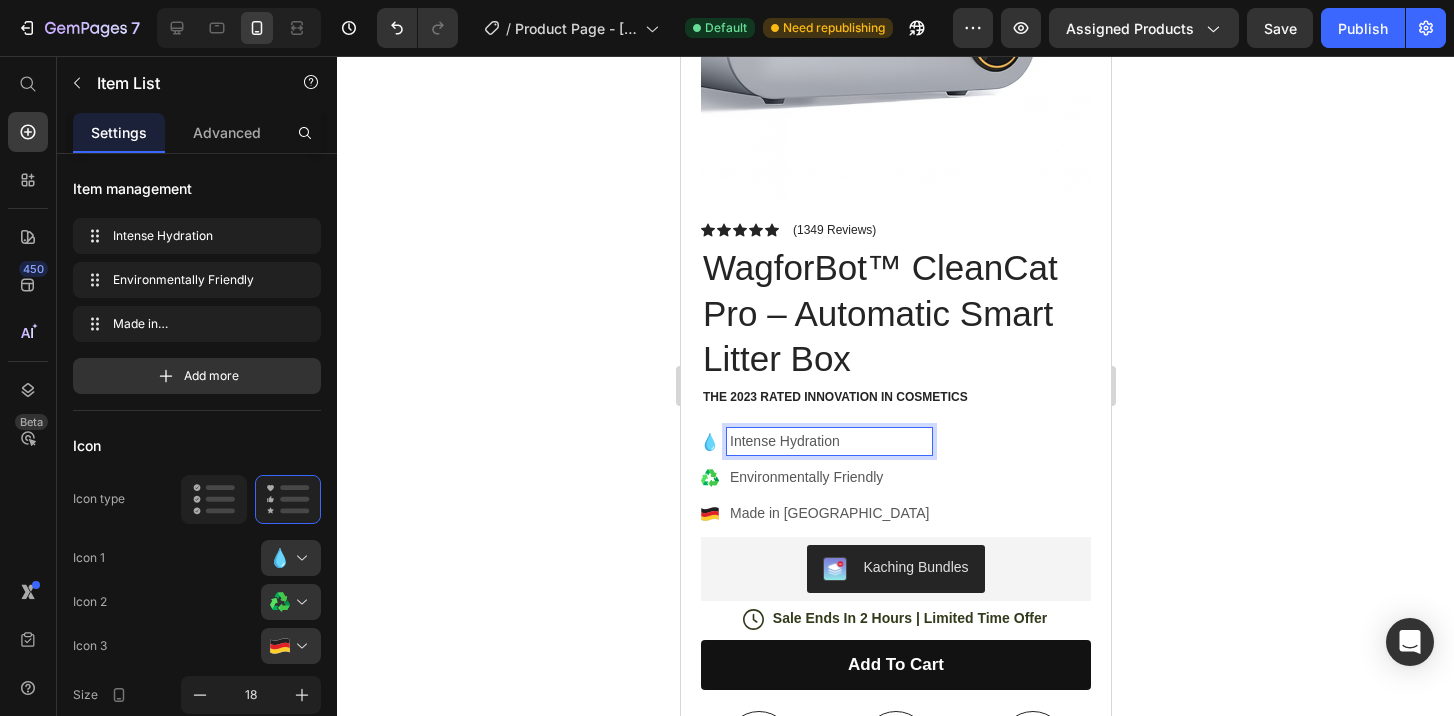 click on "Intense Hydration" at bounding box center (828, 441) 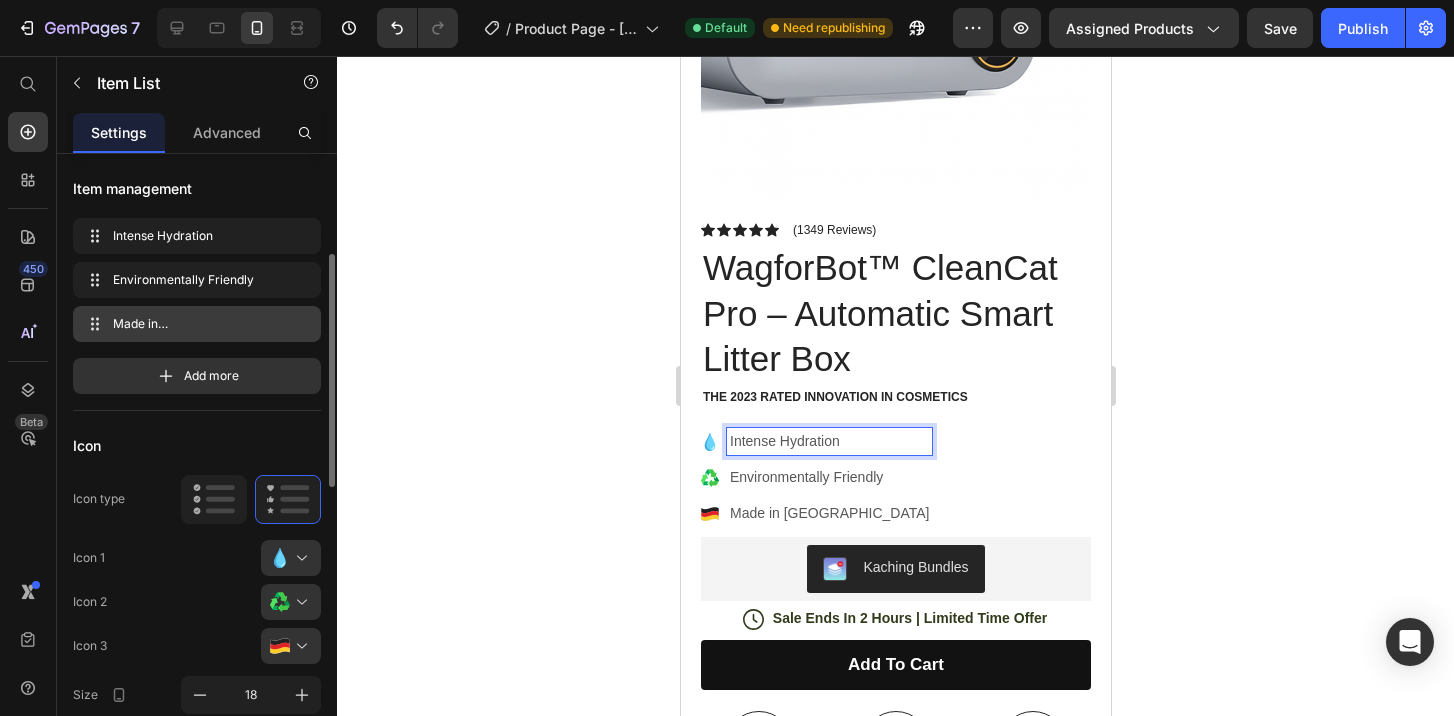 scroll, scrollTop: 298, scrollLeft: 0, axis: vertical 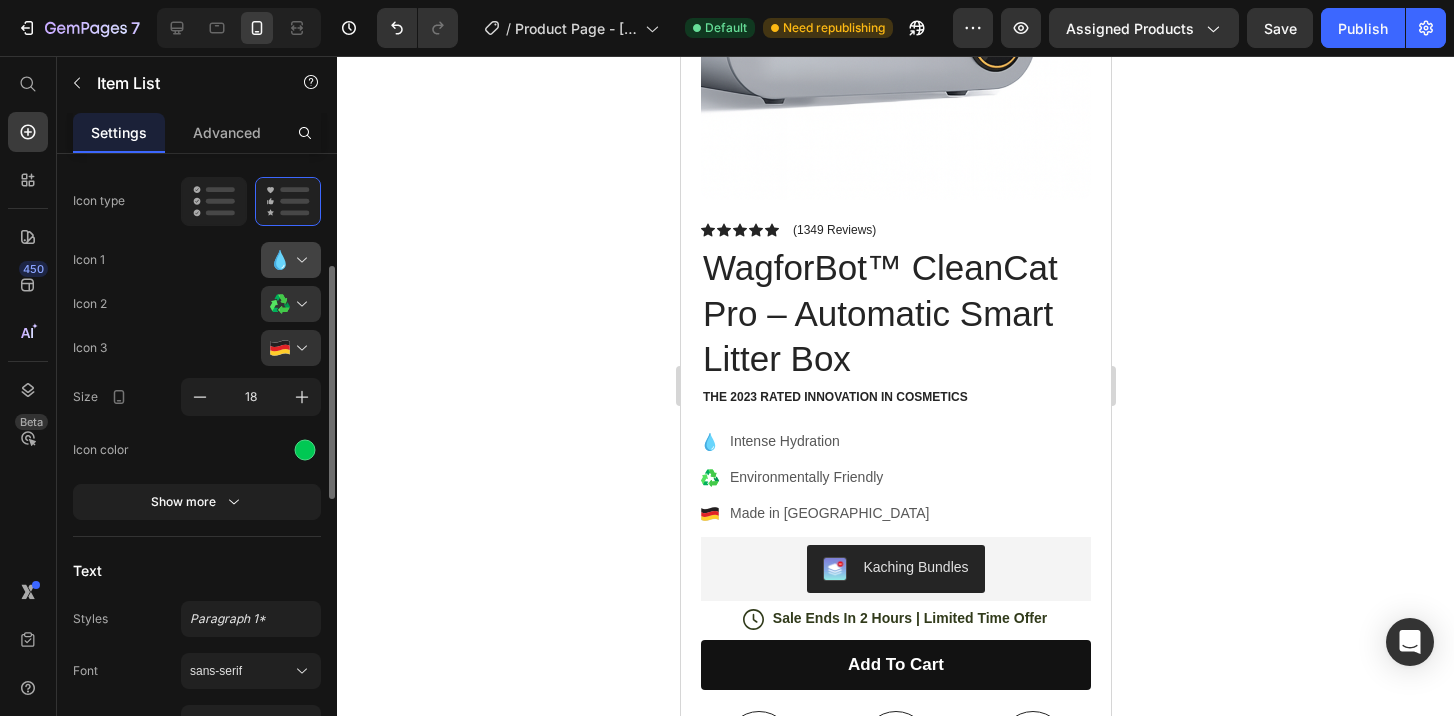 click at bounding box center (299, 260) 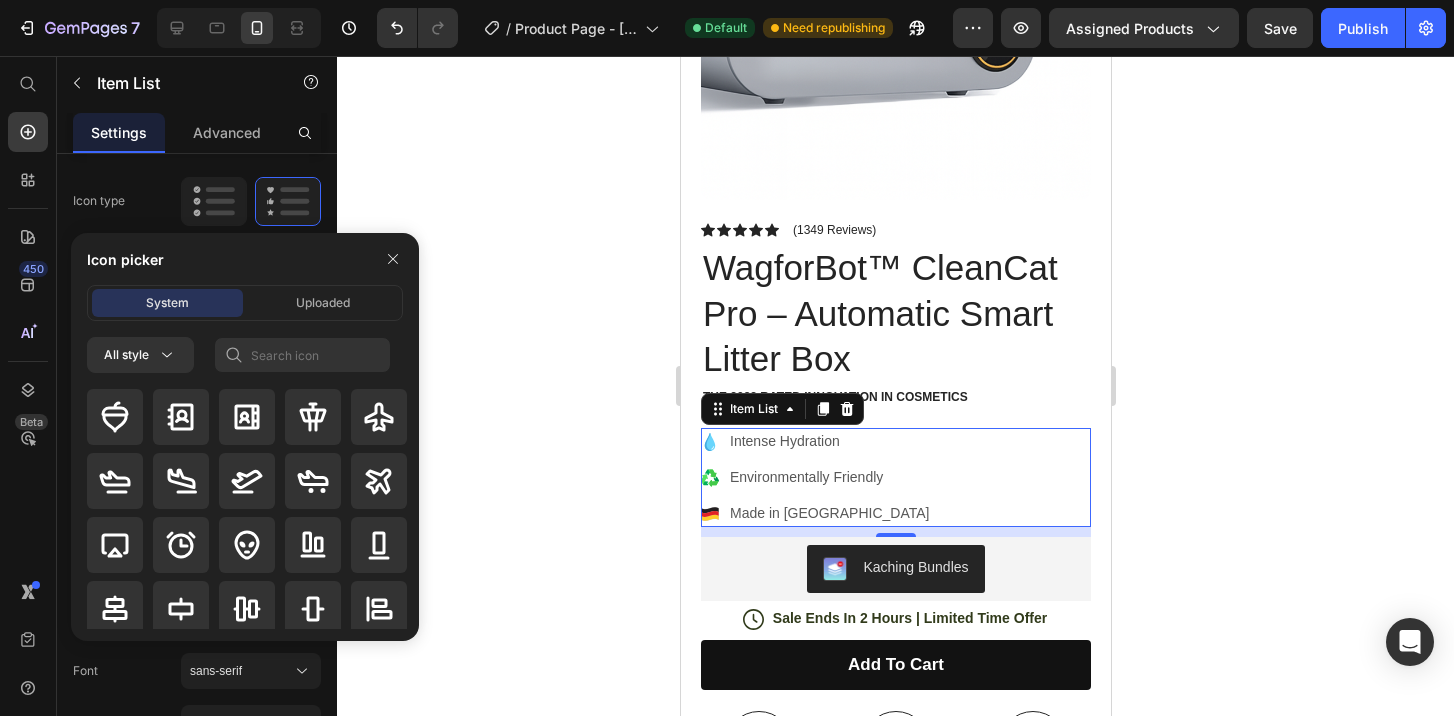 click on "Icon type" 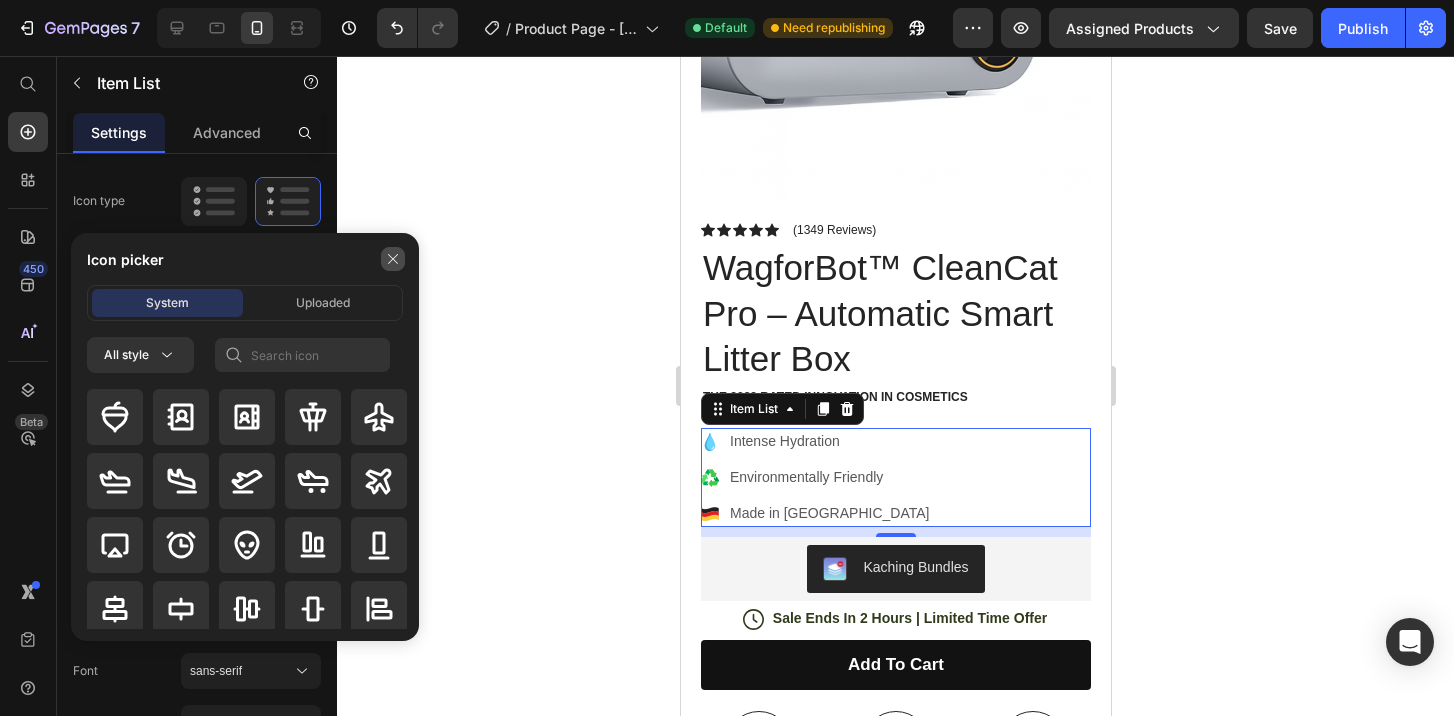 click 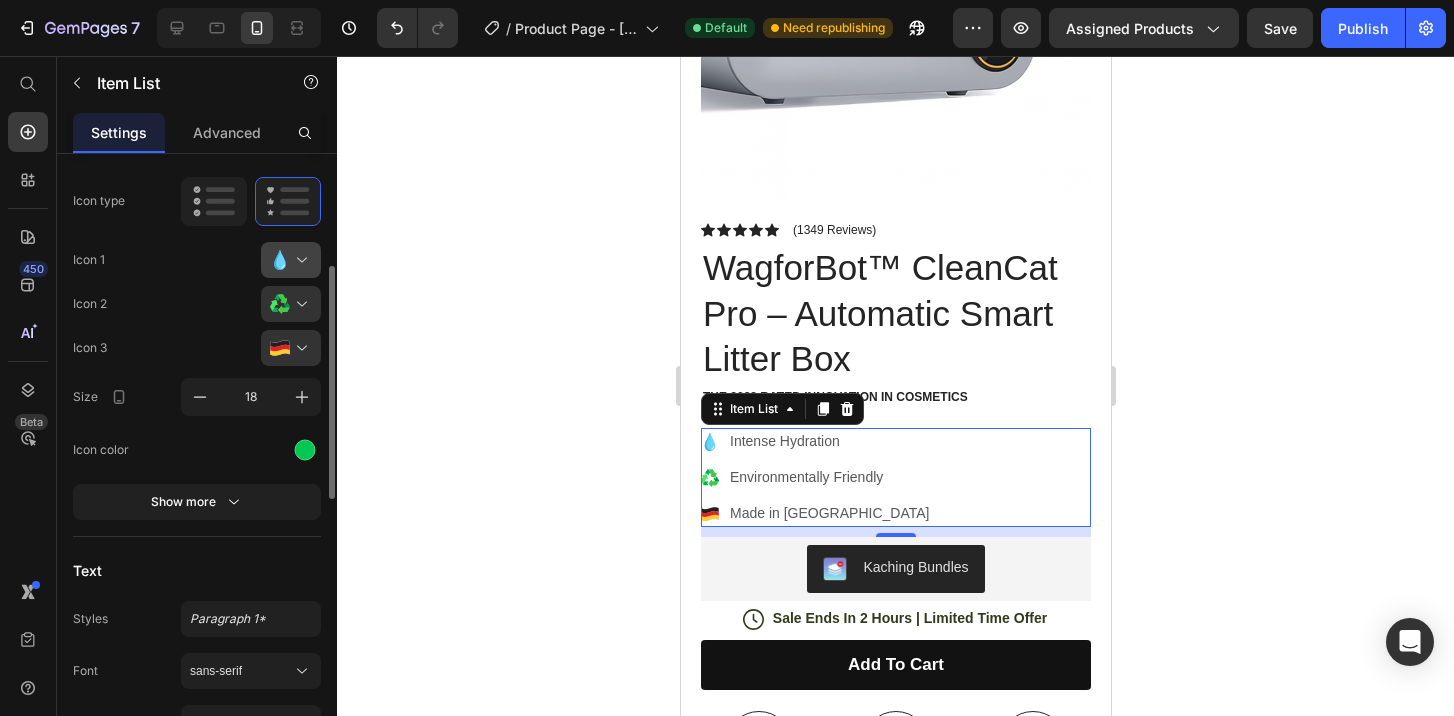 click at bounding box center (299, 260) 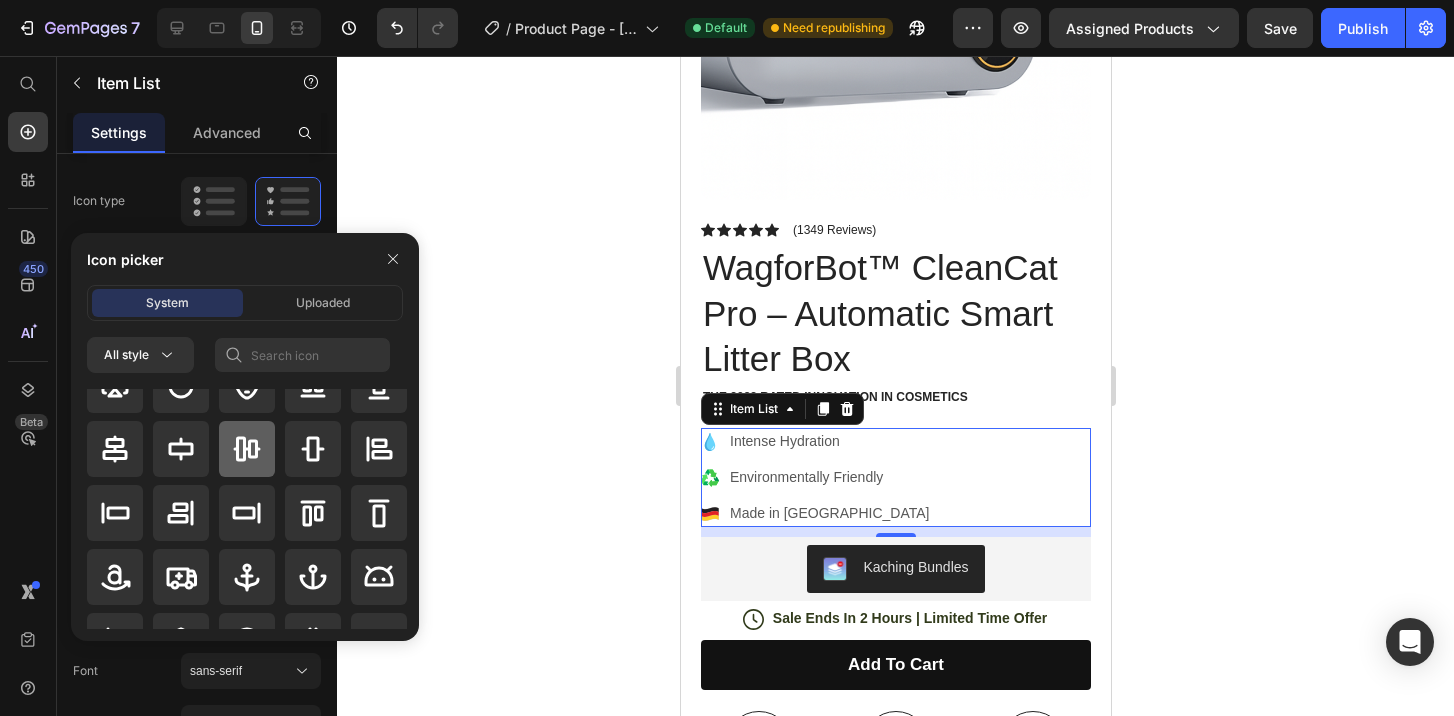 scroll, scrollTop: 0, scrollLeft: 0, axis: both 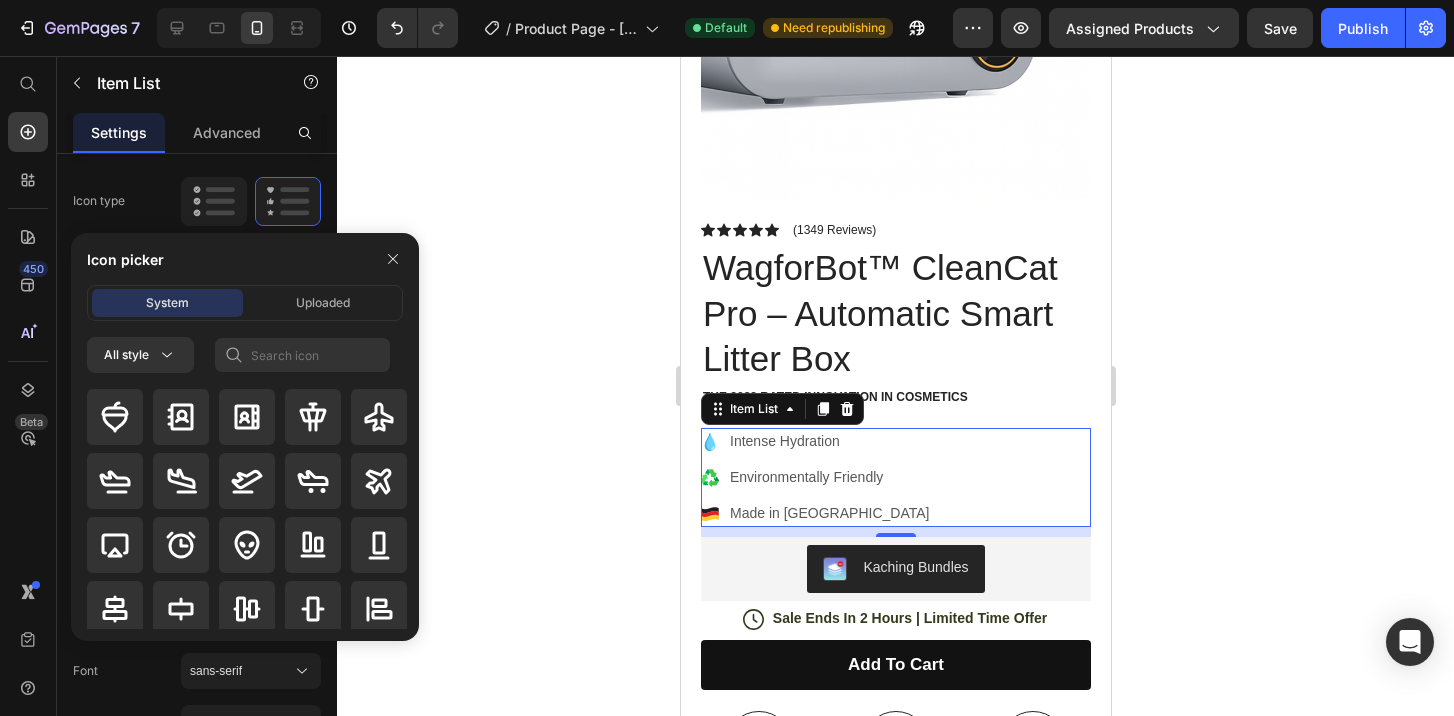 click 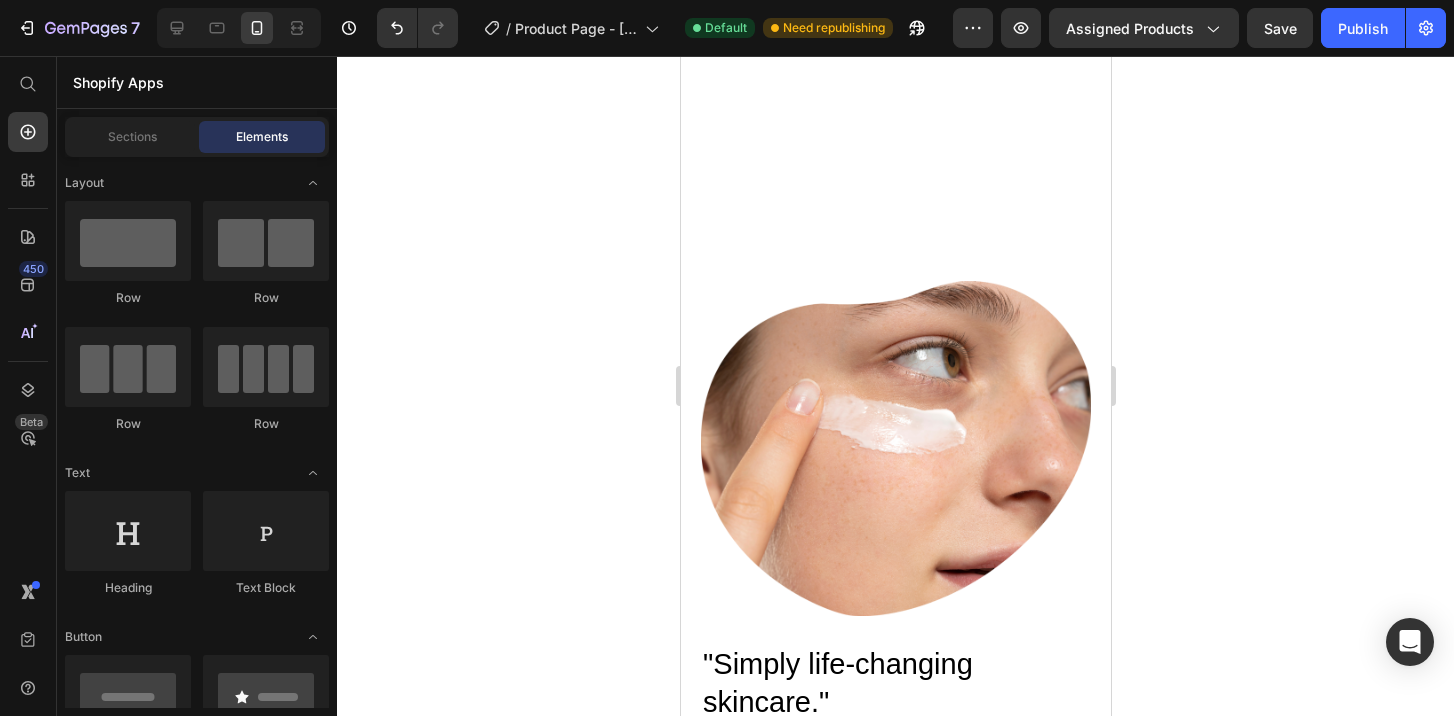 scroll, scrollTop: 4491, scrollLeft: 0, axis: vertical 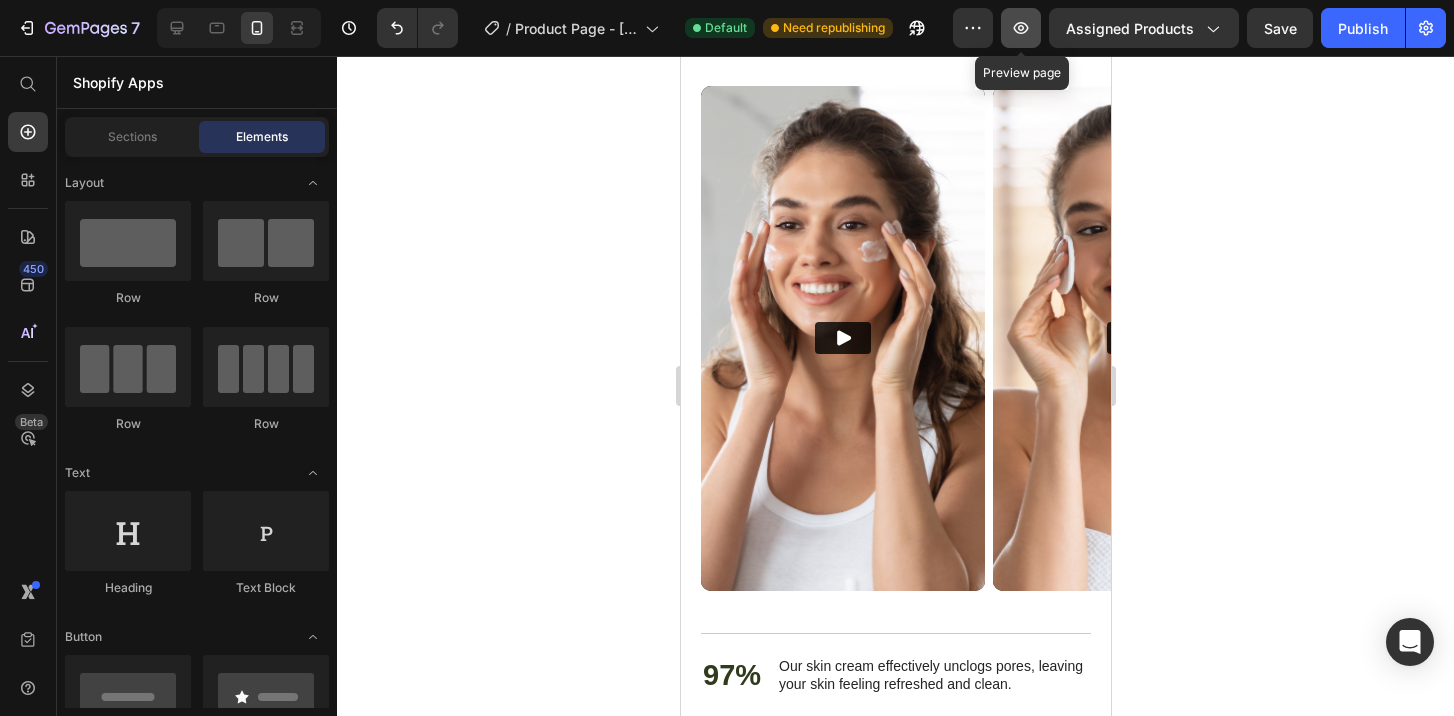 click 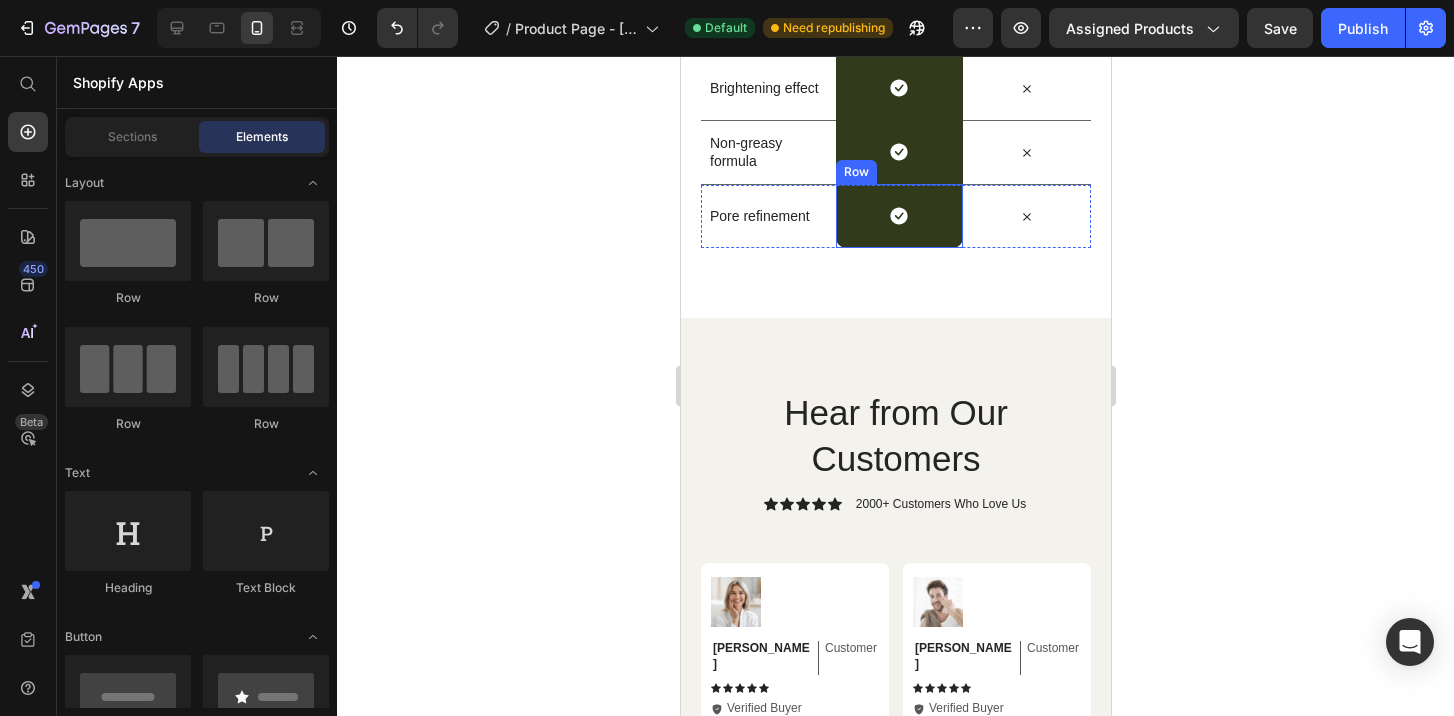 scroll, scrollTop: 4568, scrollLeft: 0, axis: vertical 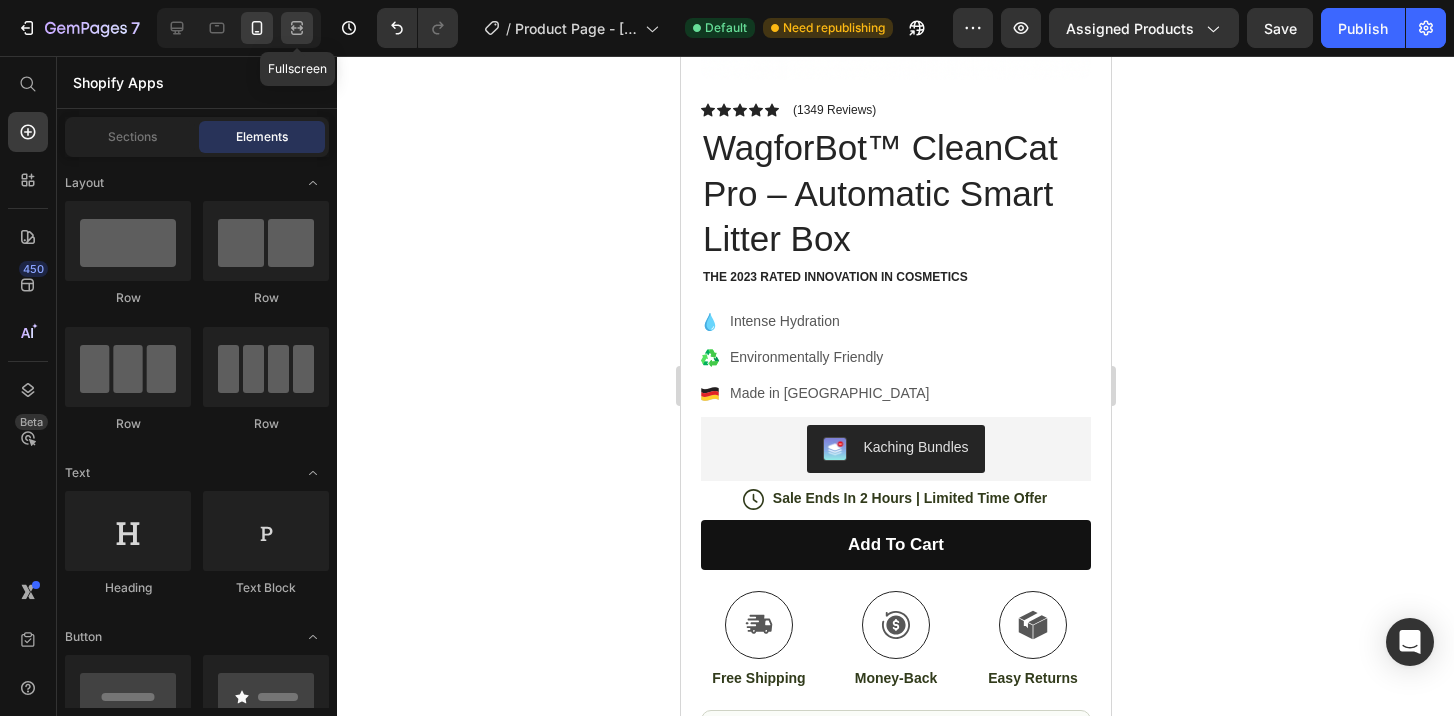 click 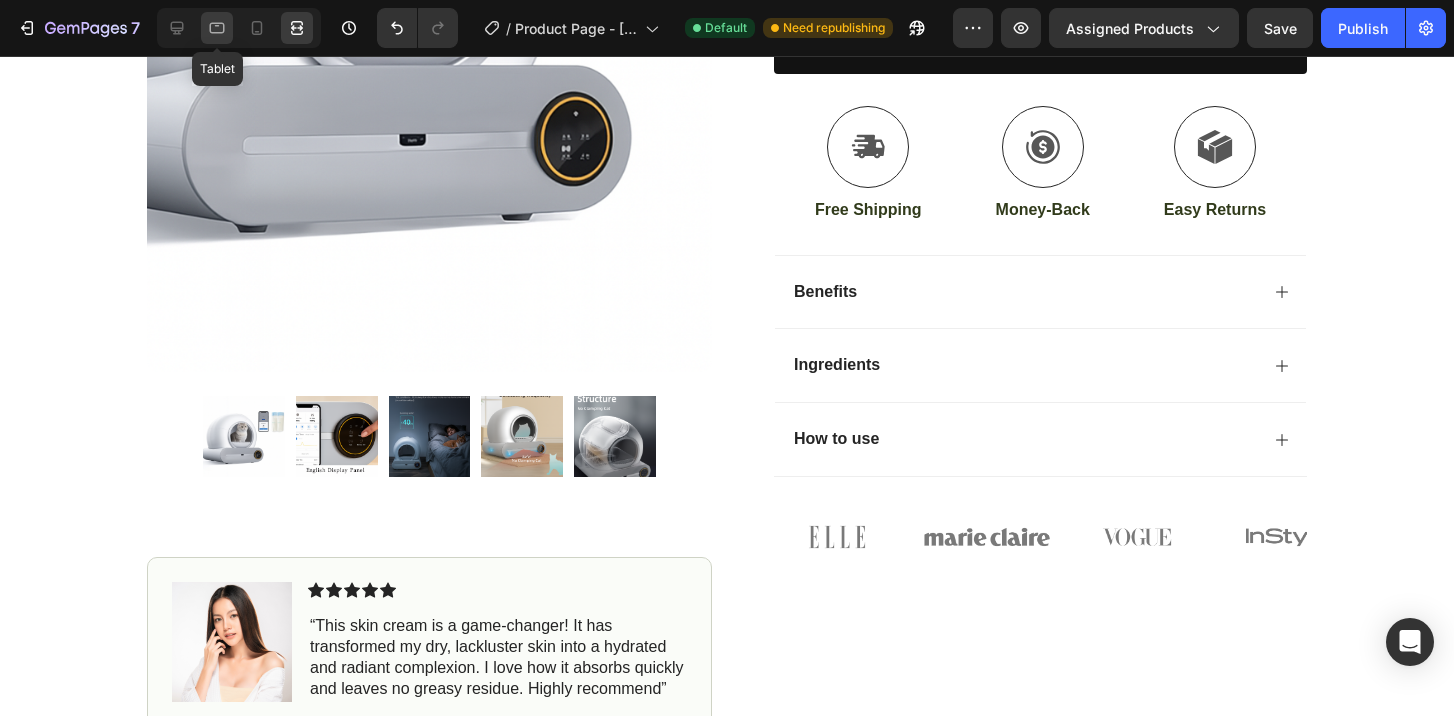 click 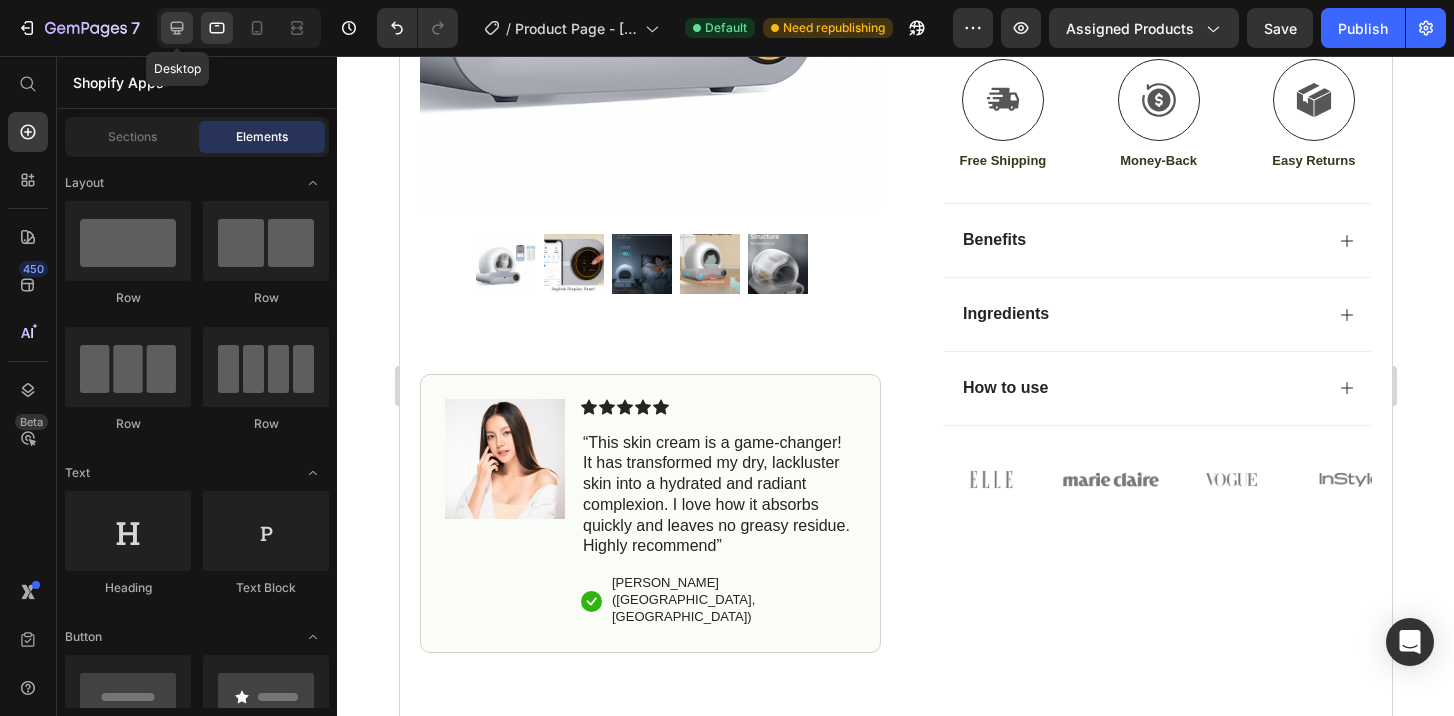 click 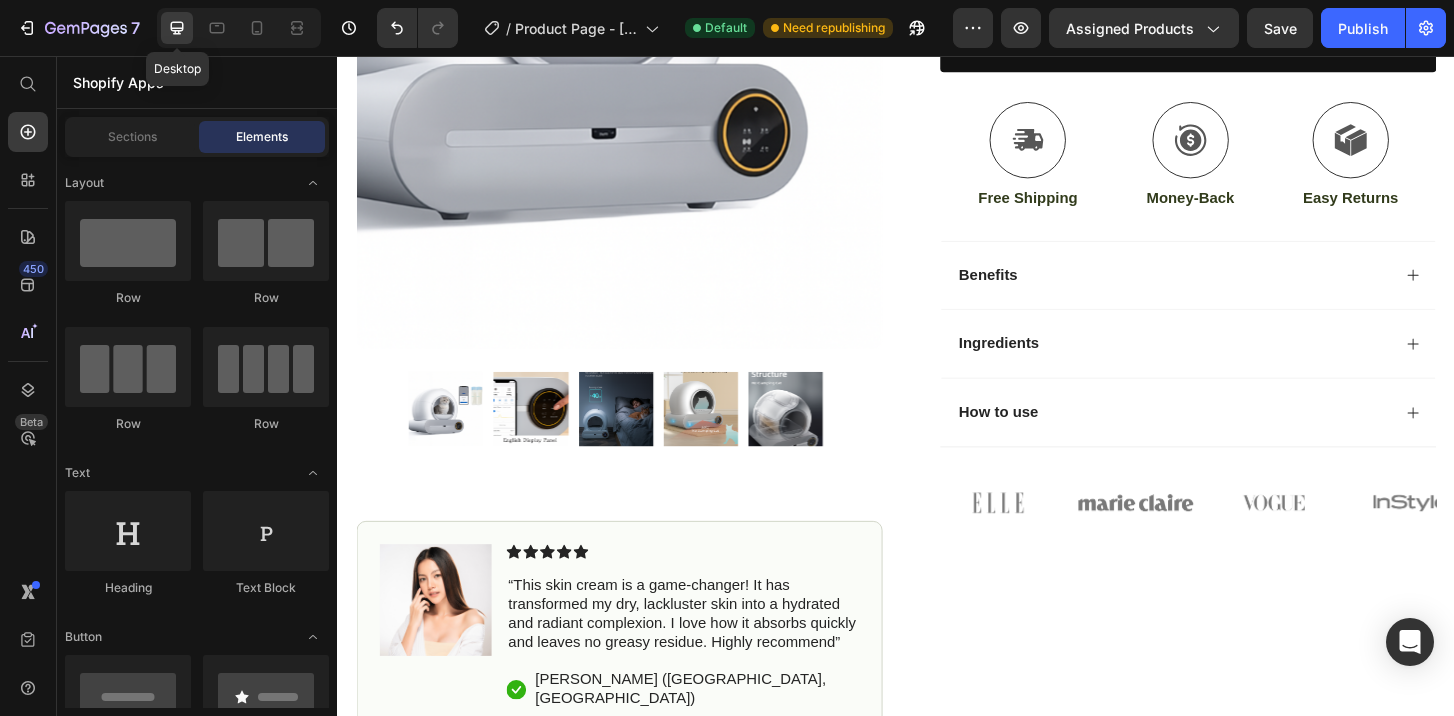 click 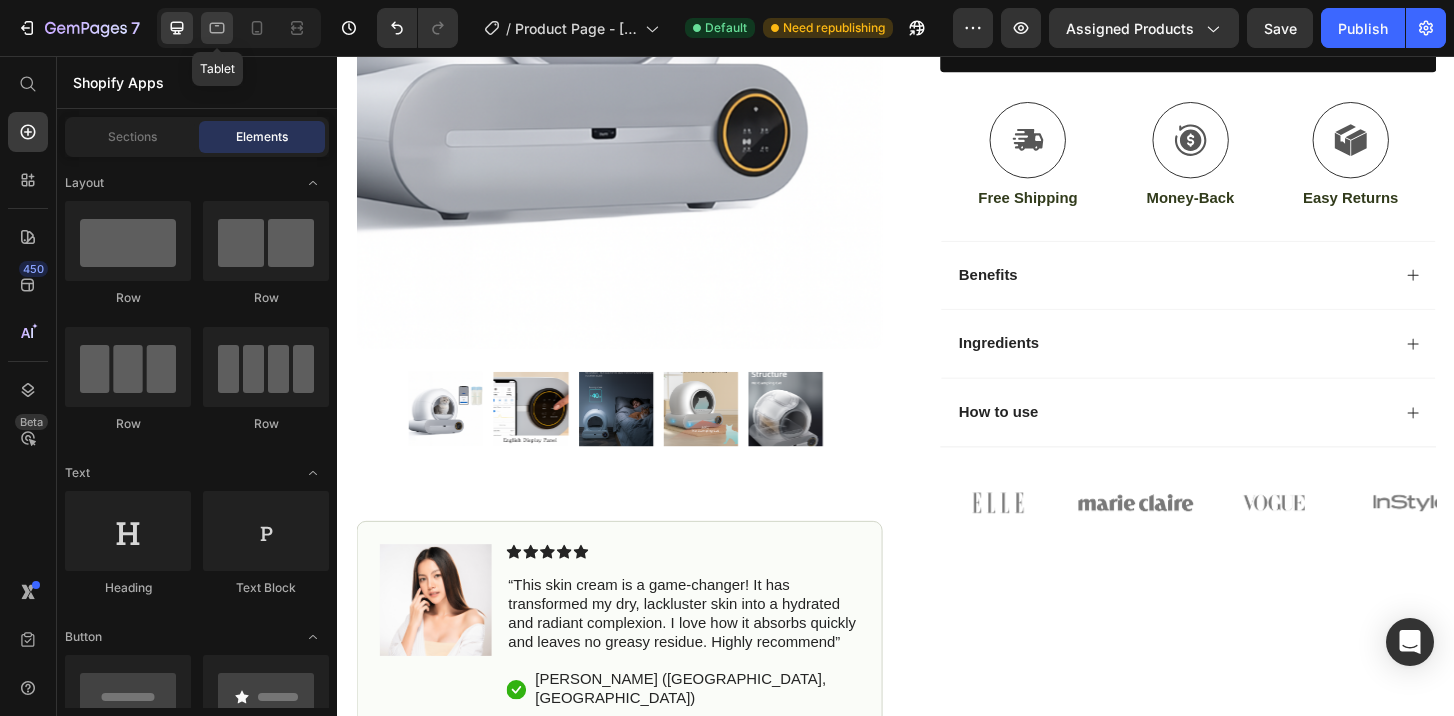 click 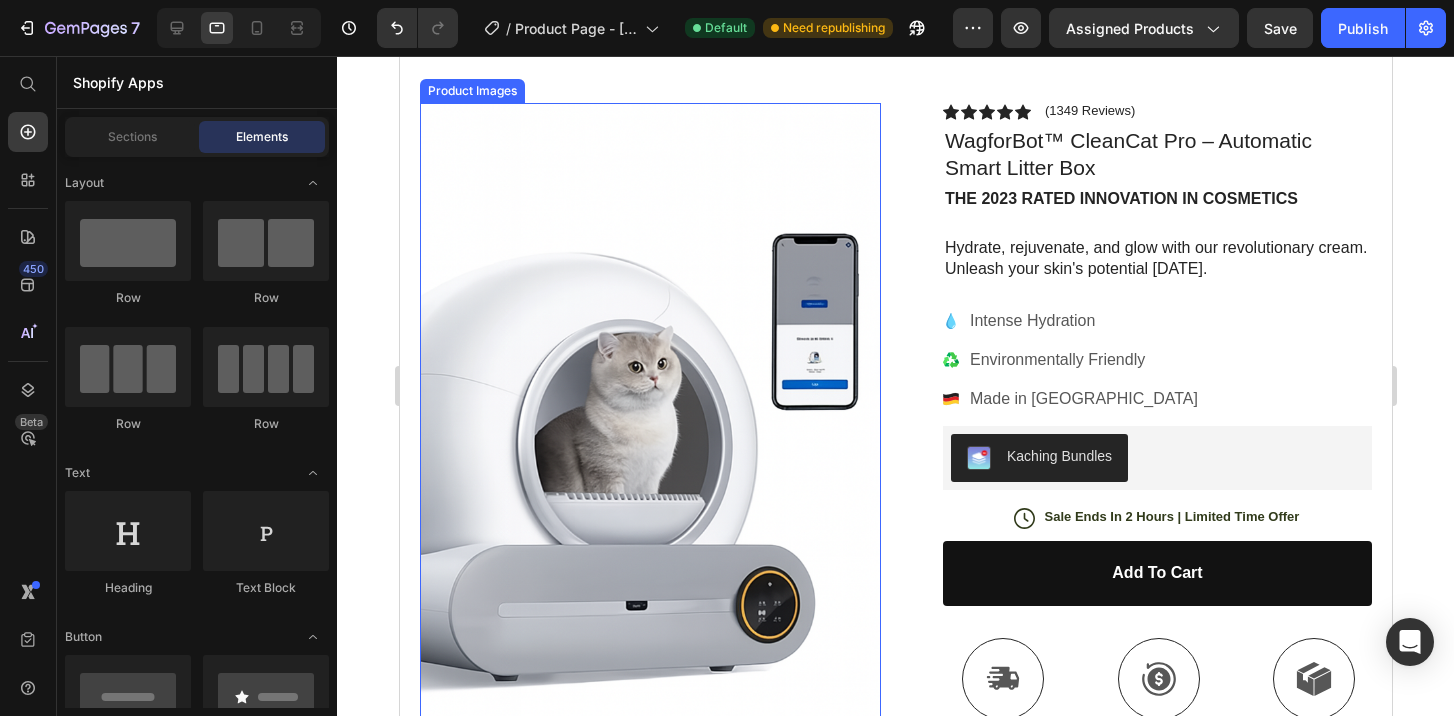scroll, scrollTop: 127, scrollLeft: 0, axis: vertical 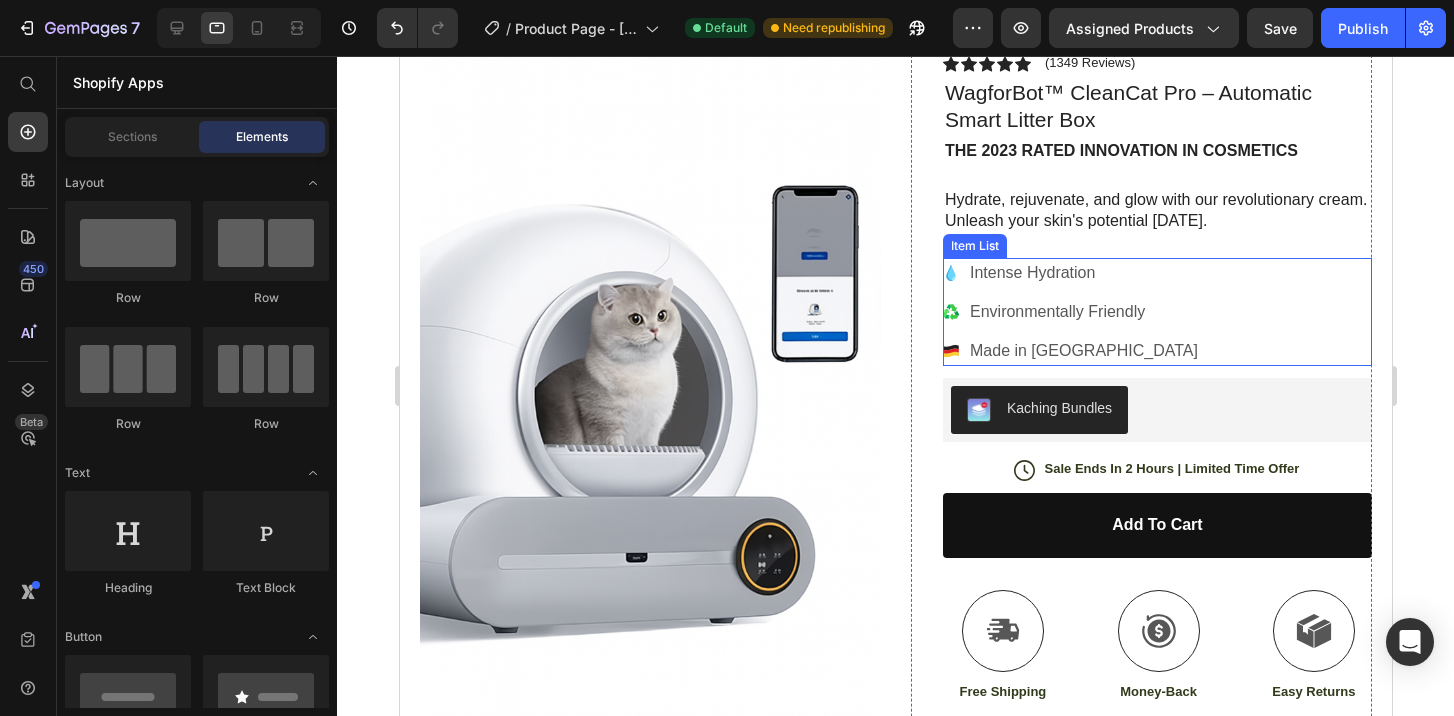 click on "Intense Hydration" at bounding box center [1083, 273] 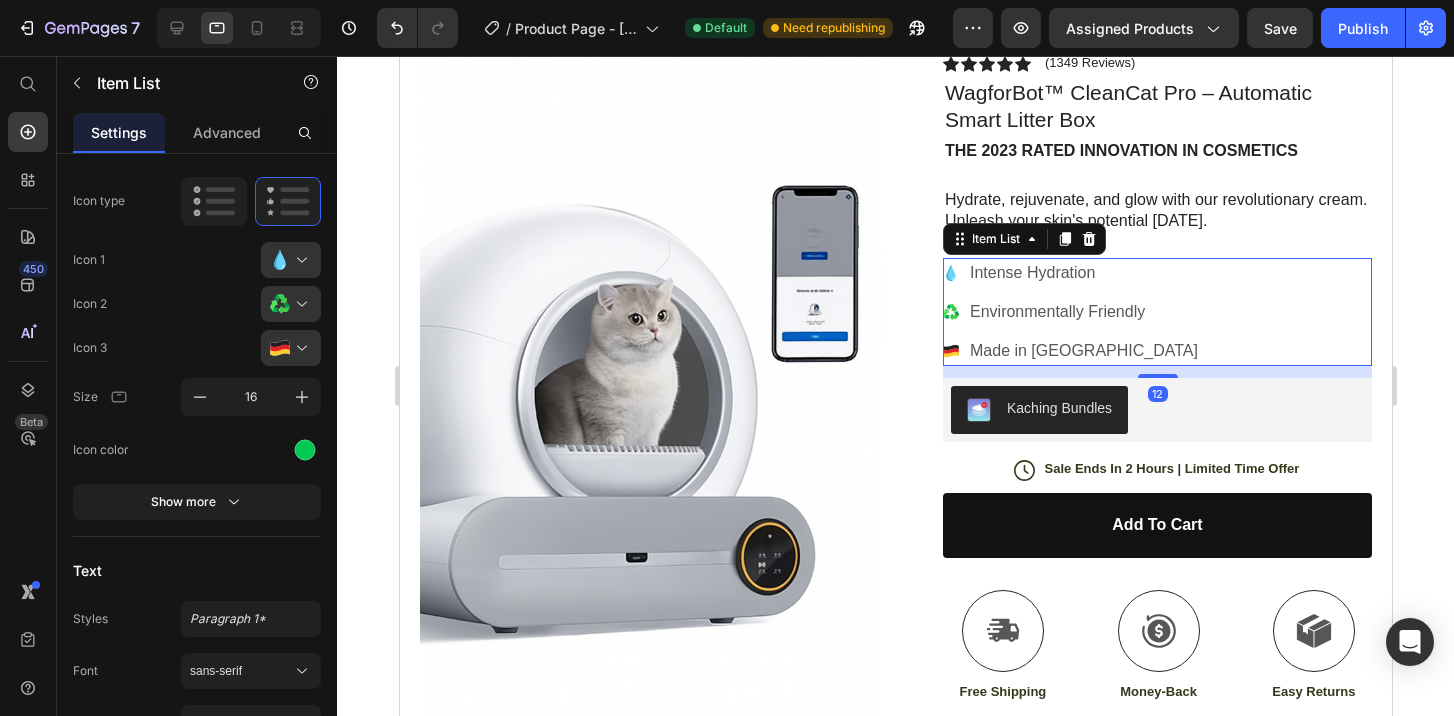 click on "Intense Hydration" at bounding box center (1083, 273) 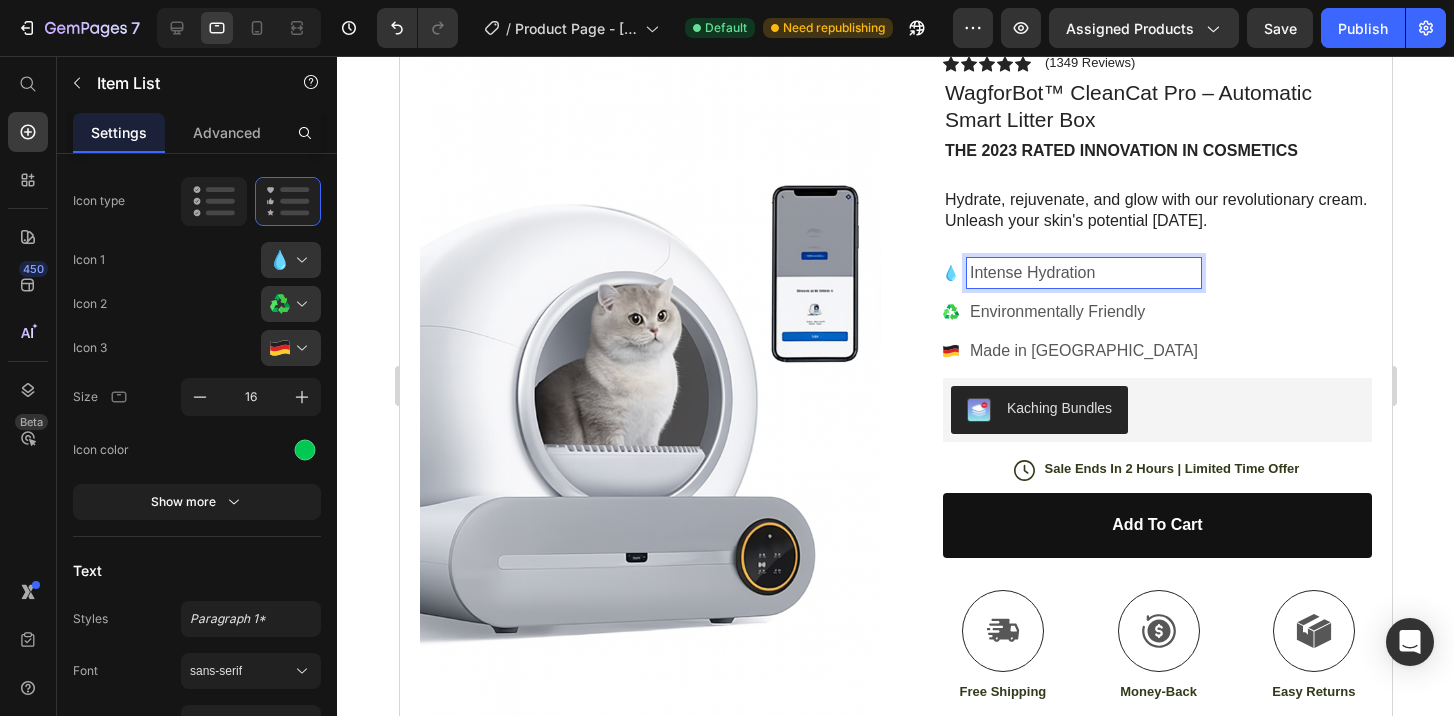 click on "Intense Hydration" at bounding box center (1083, 273) 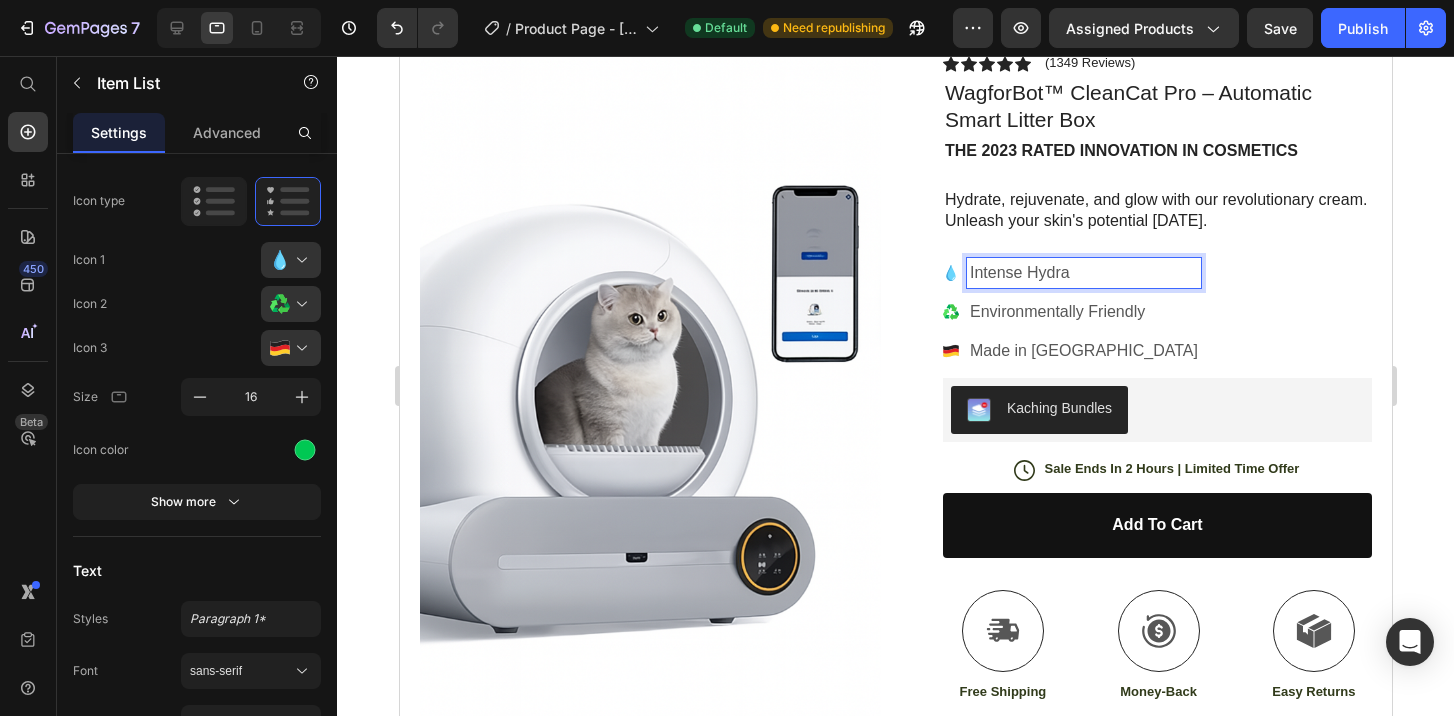 click on "Intense Hydra" at bounding box center (1083, 273) 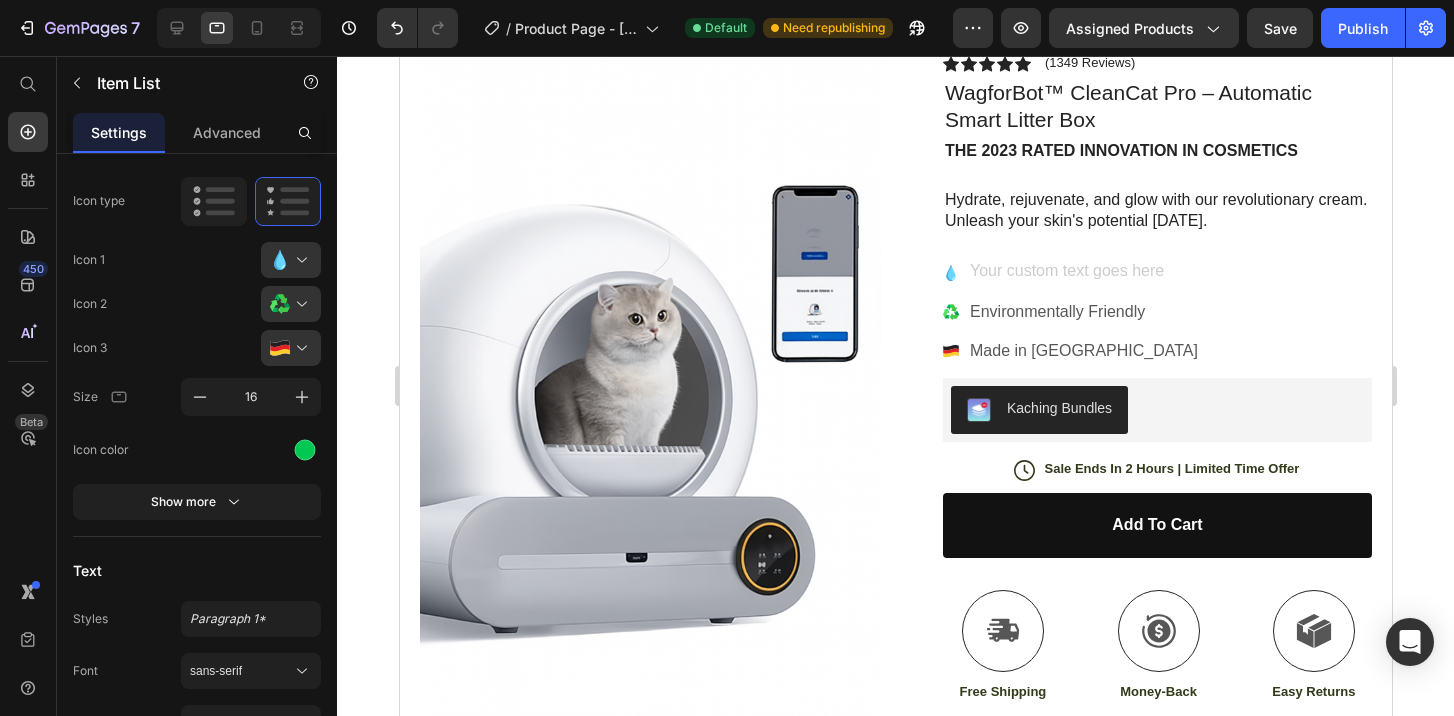 scroll, scrollTop: 122, scrollLeft: 0, axis: vertical 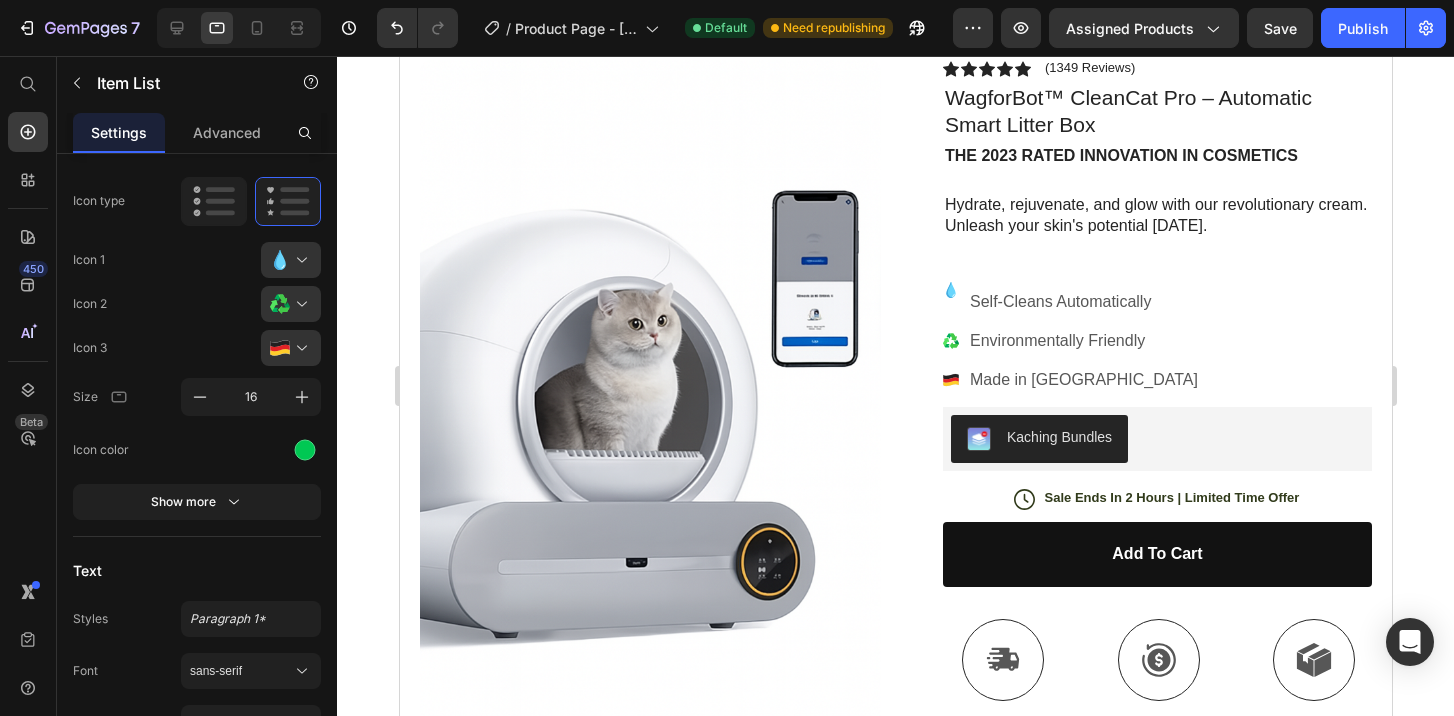 click on "Self-Cleans Automatically" at bounding box center (1083, 302) 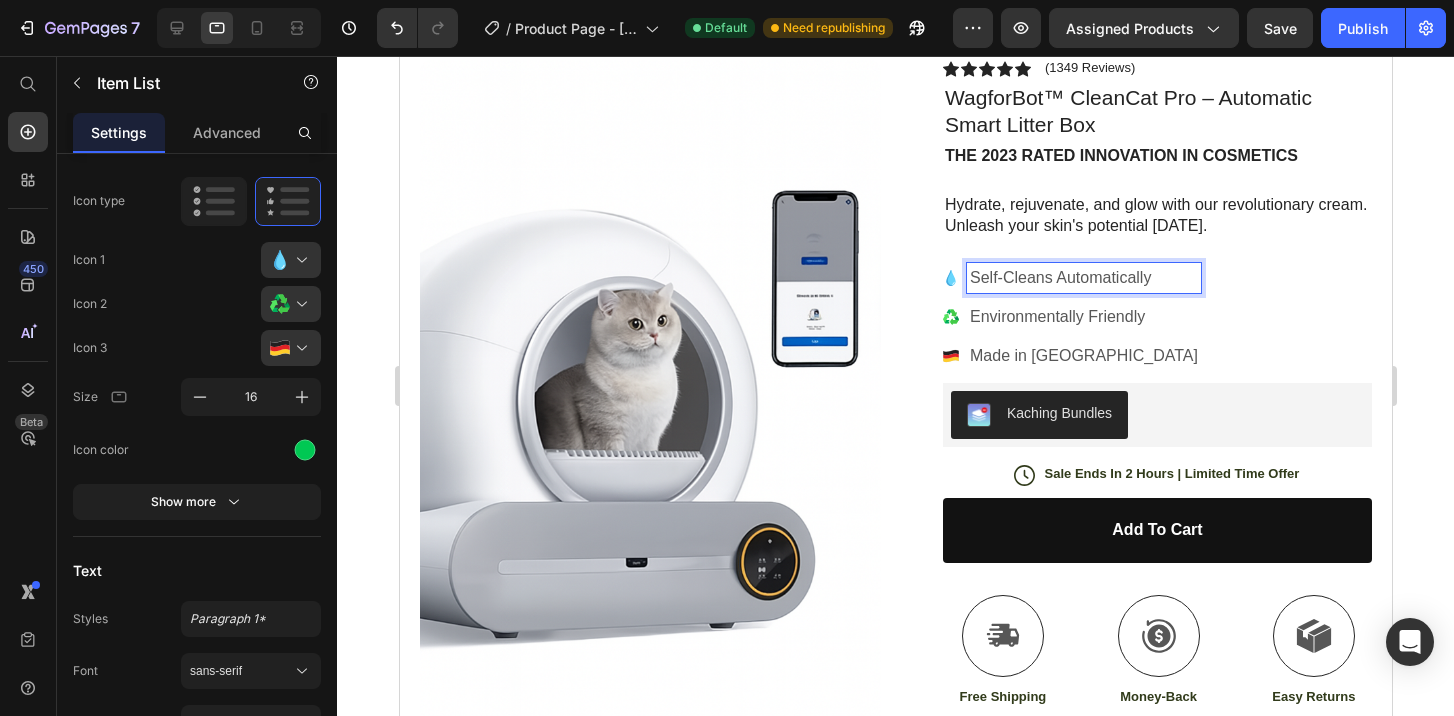 click on "Environmentally Friendly" at bounding box center (1083, 317) 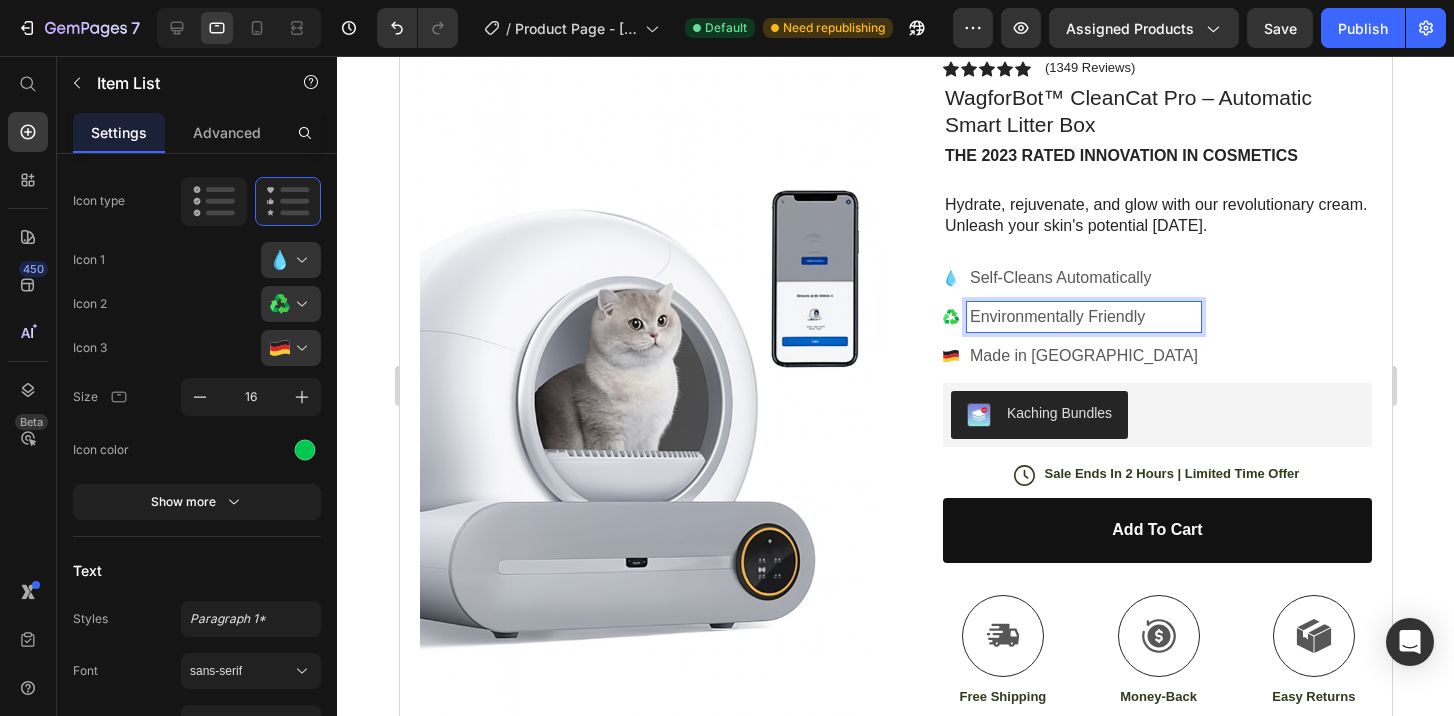 click on "Environmentally Friendly" at bounding box center [1083, 317] 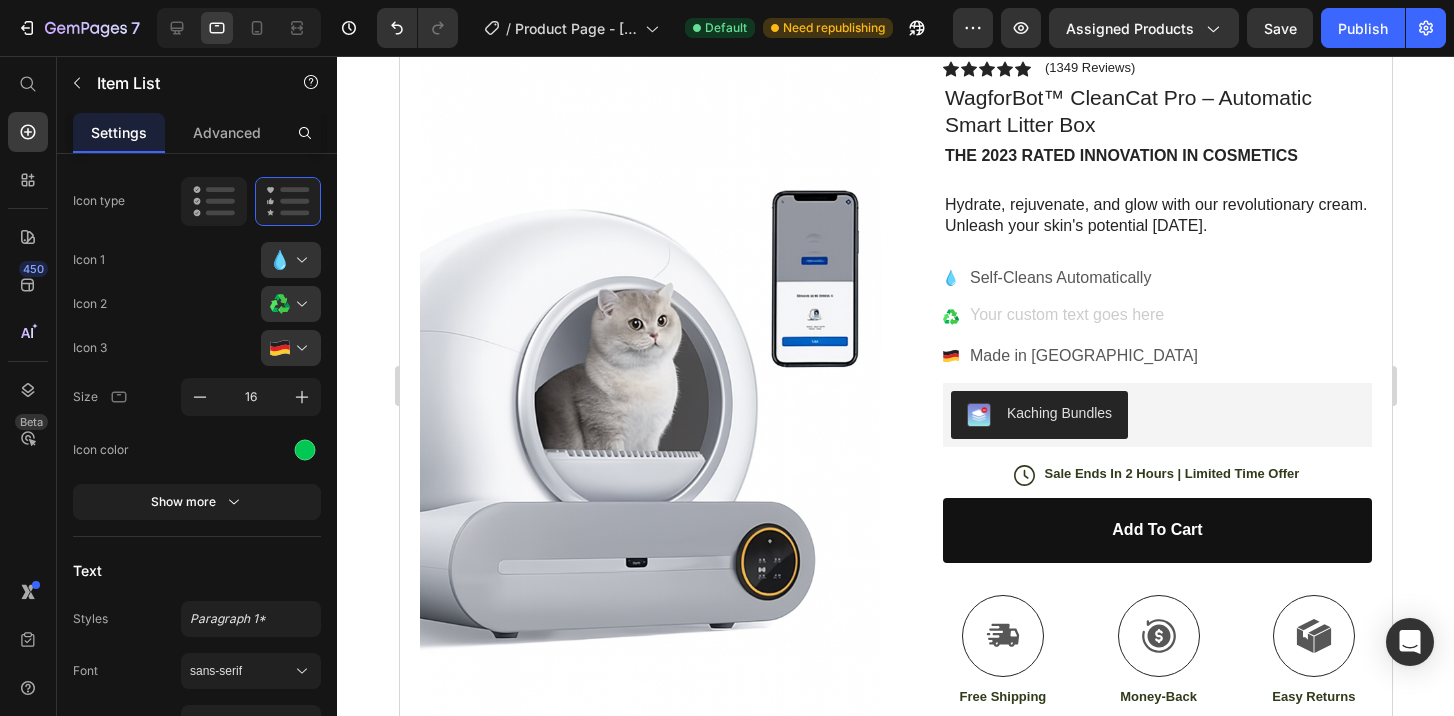 scroll, scrollTop: 117, scrollLeft: 0, axis: vertical 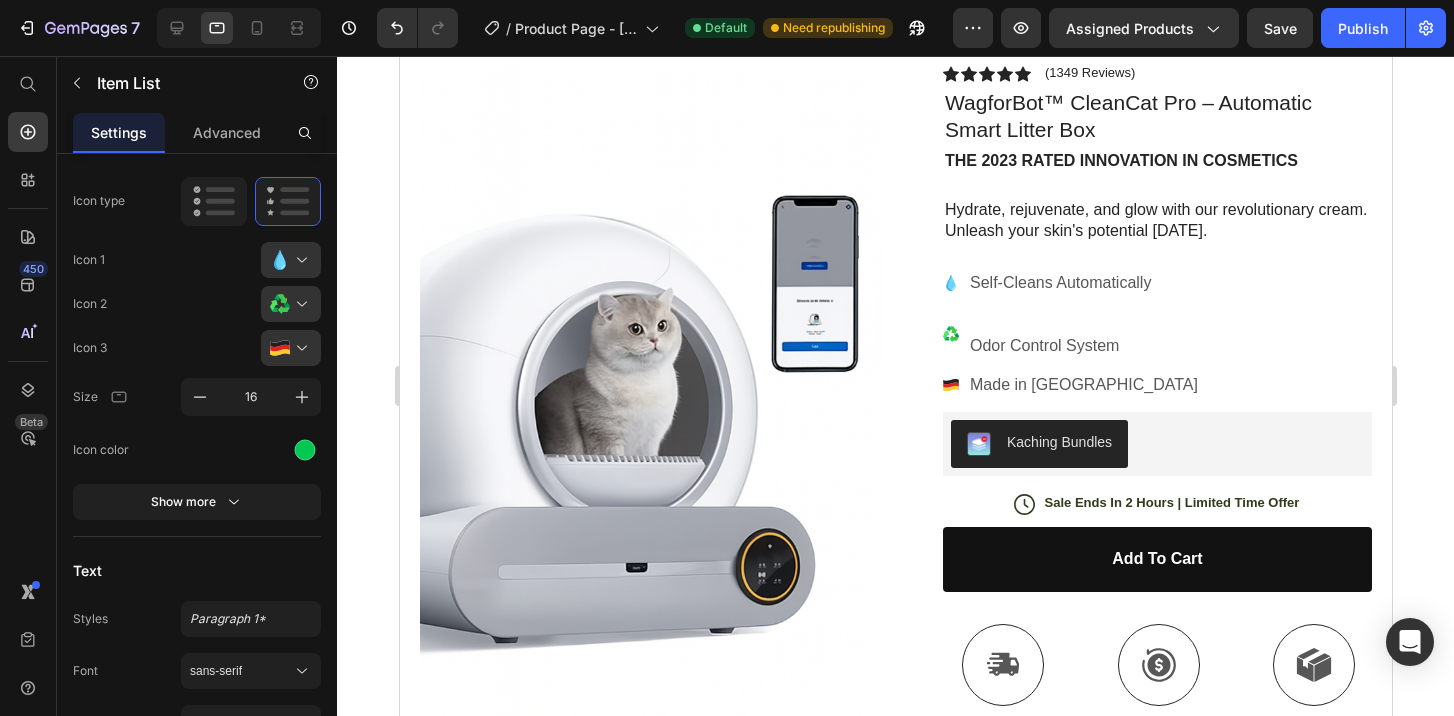 click on "Odor Control System" at bounding box center (1083, 334) 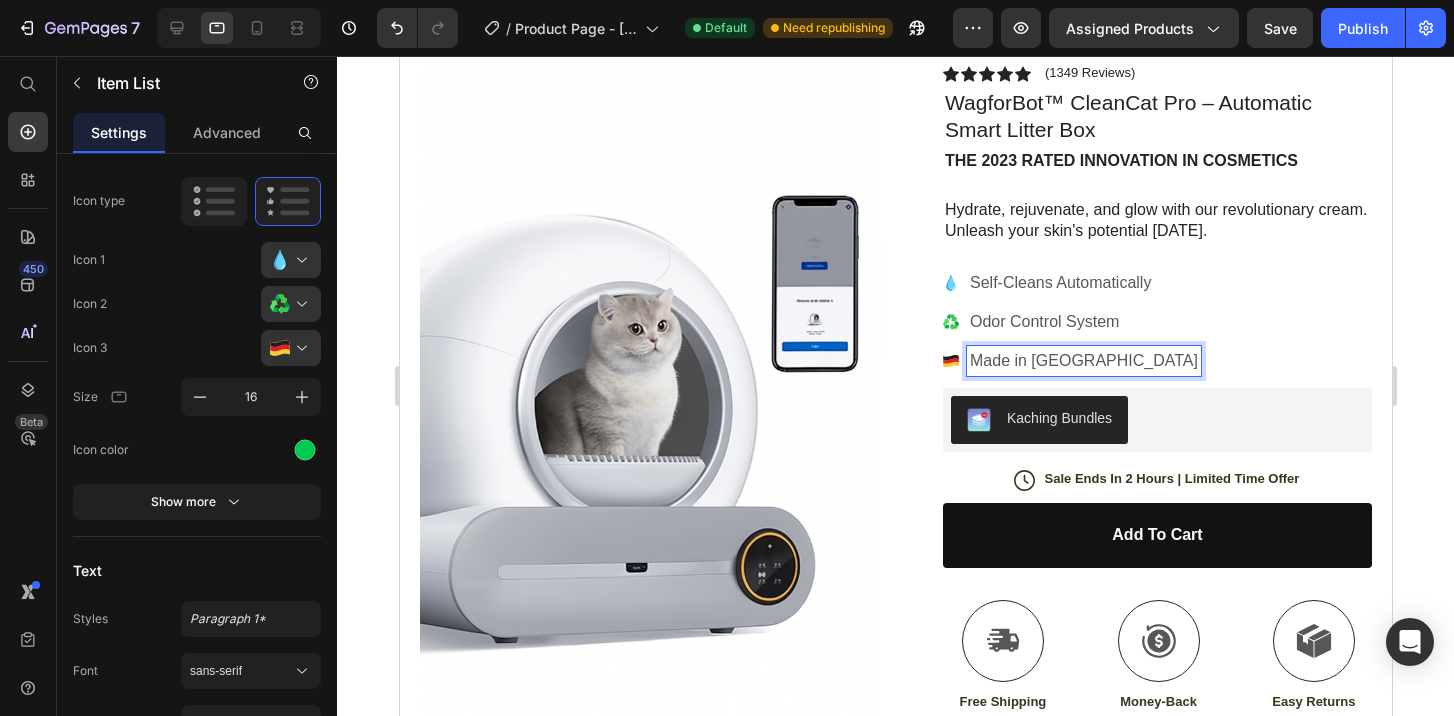 click on "Made in Germany" at bounding box center (1083, 361) 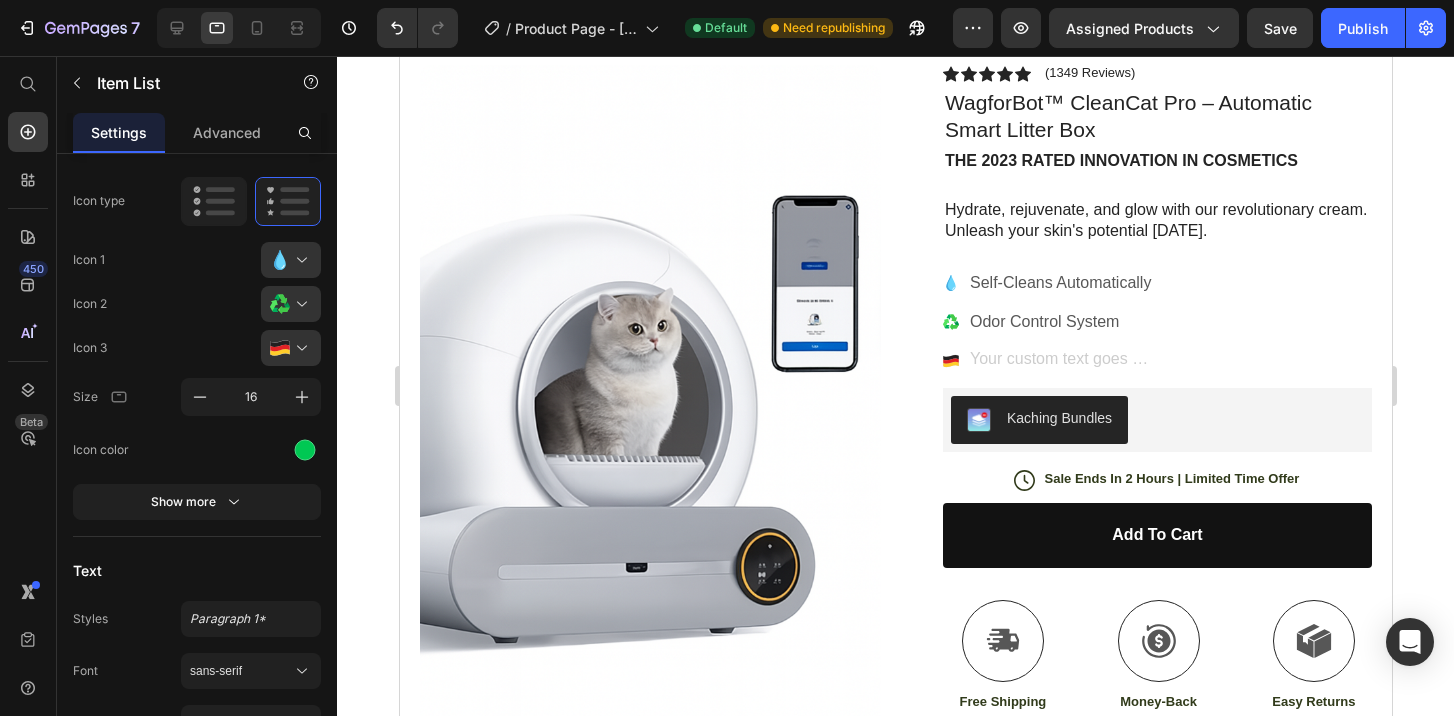 scroll, scrollTop: 112, scrollLeft: 0, axis: vertical 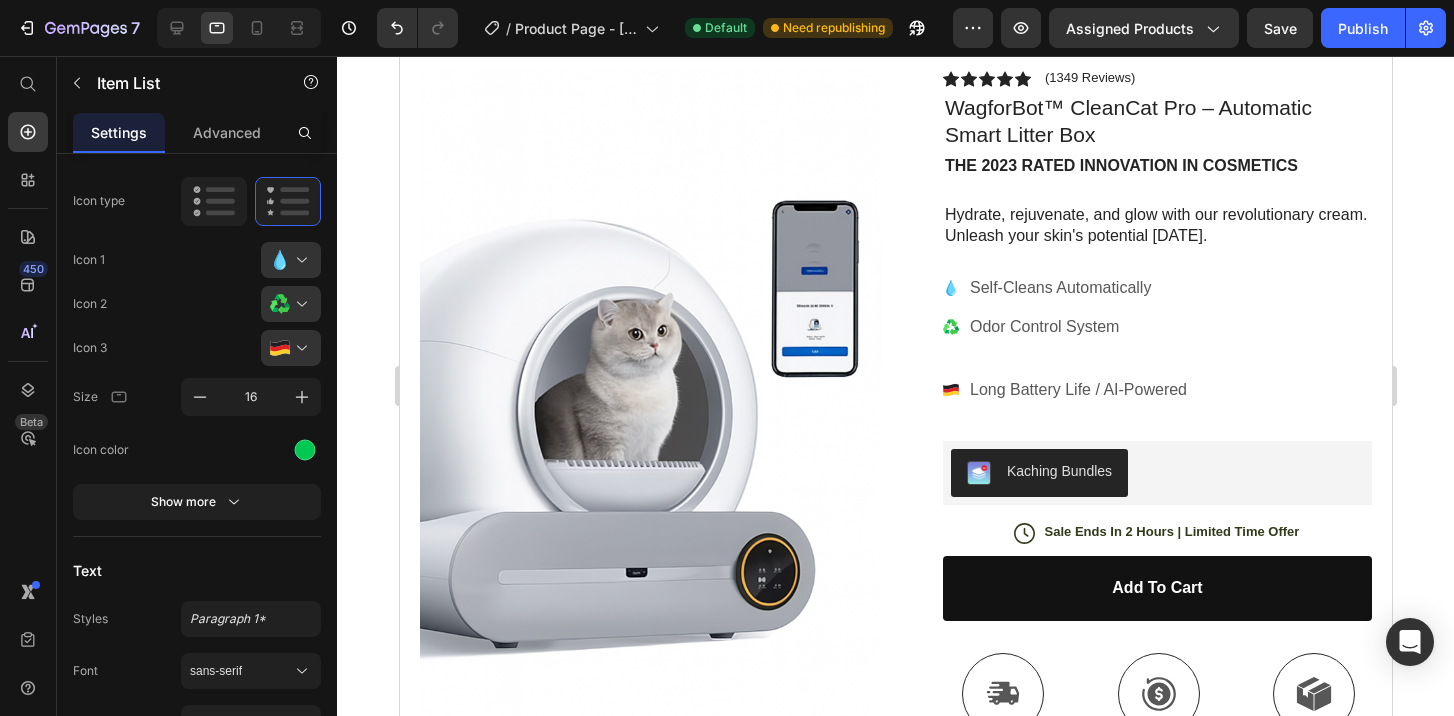 click on "Long Battery Life / AI-Powered" at bounding box center [1077, 390] 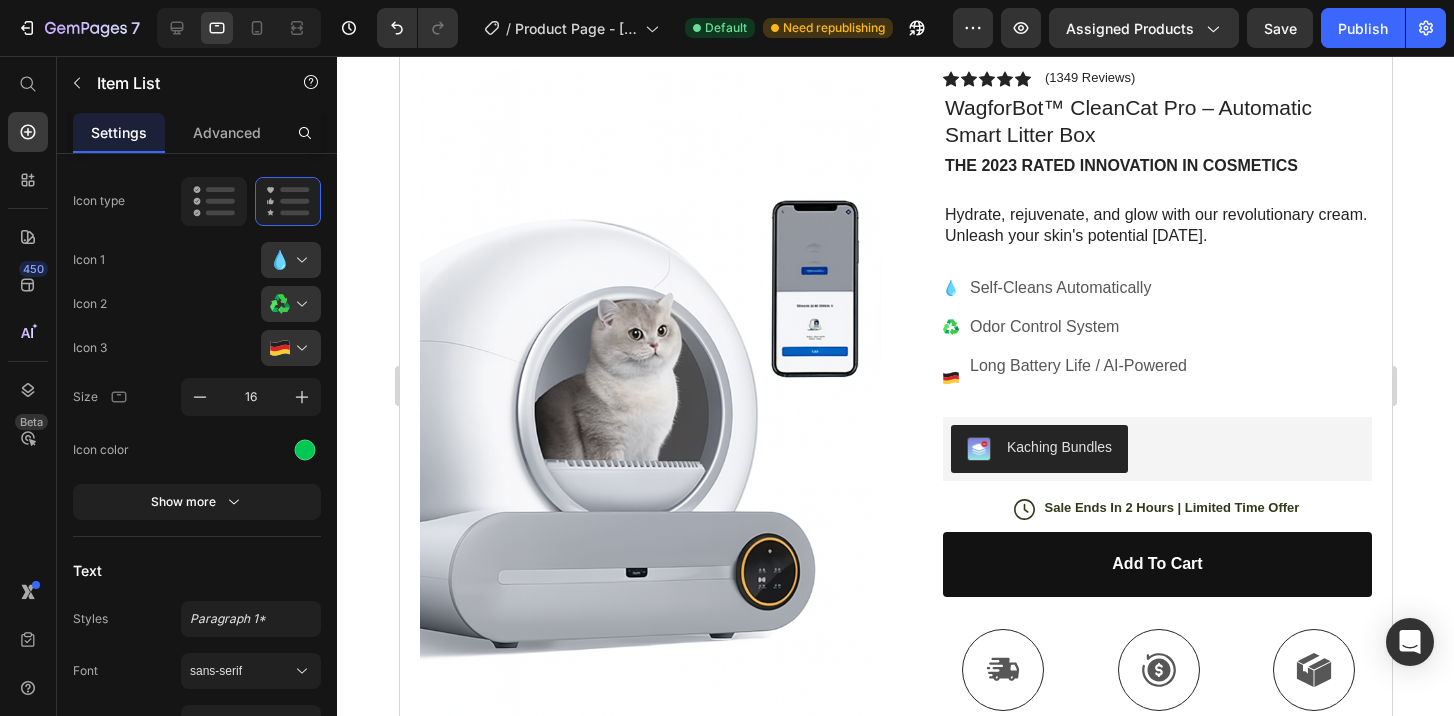 click at bounding box center [1077, 390] 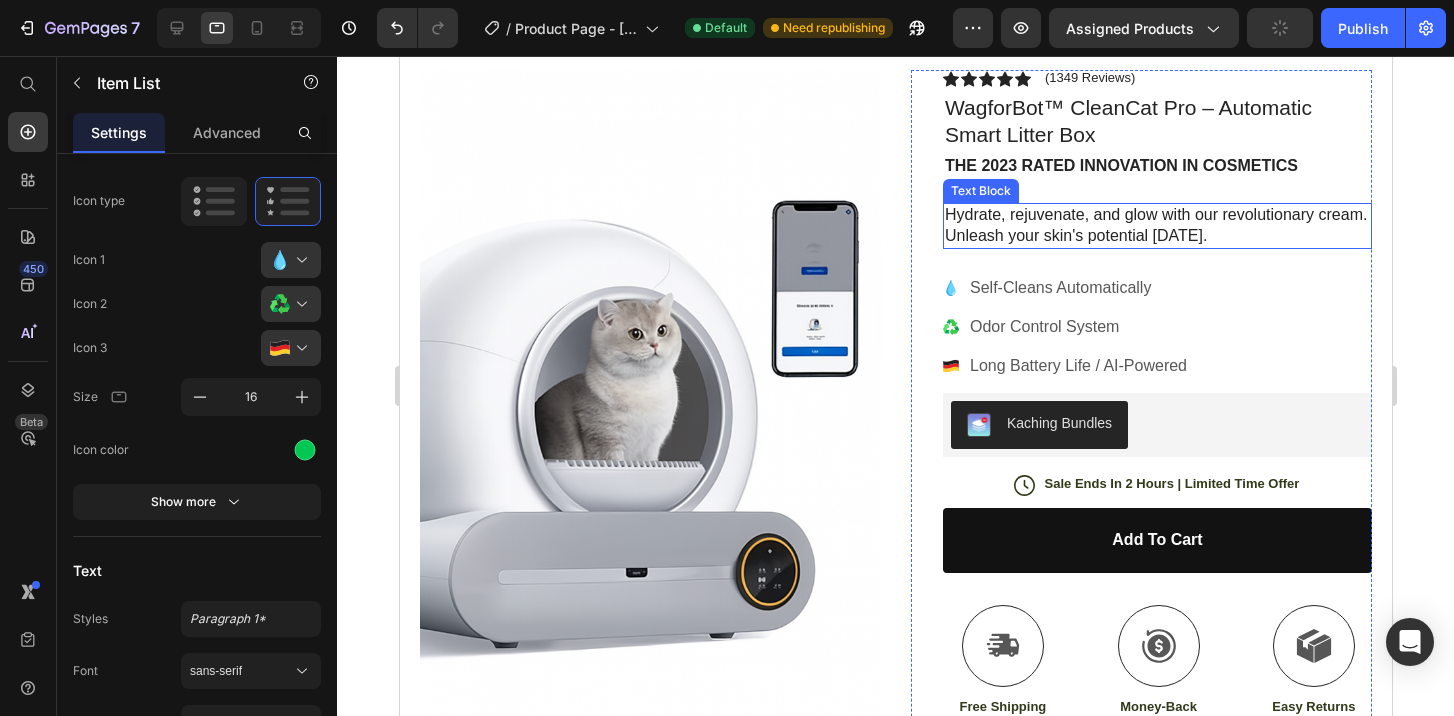 click on "Hydrate, rejuvenate, and glow with our revolutionary cream. Unleash your skin's potential today." at bounding box center (1156, 226) 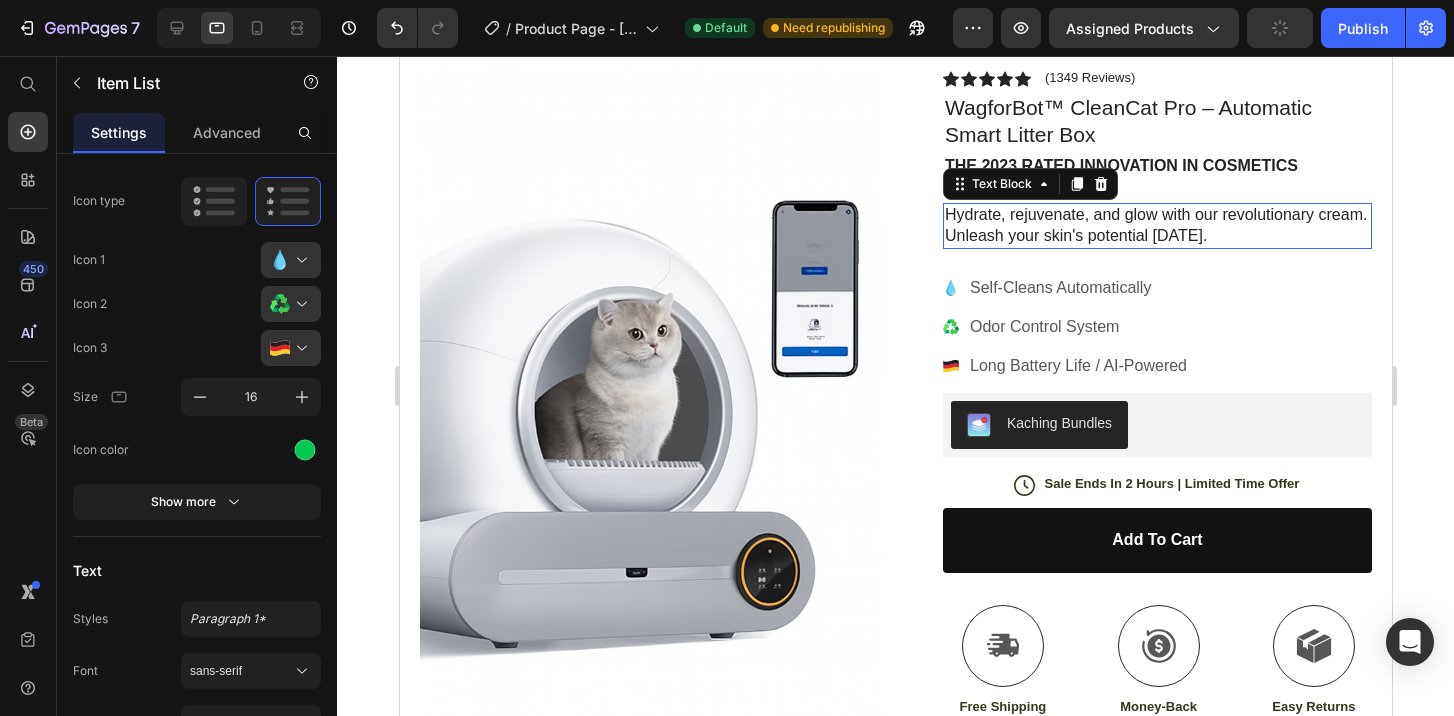 scroll, scrollTop: 0, scrollLeft: 0, axis: both 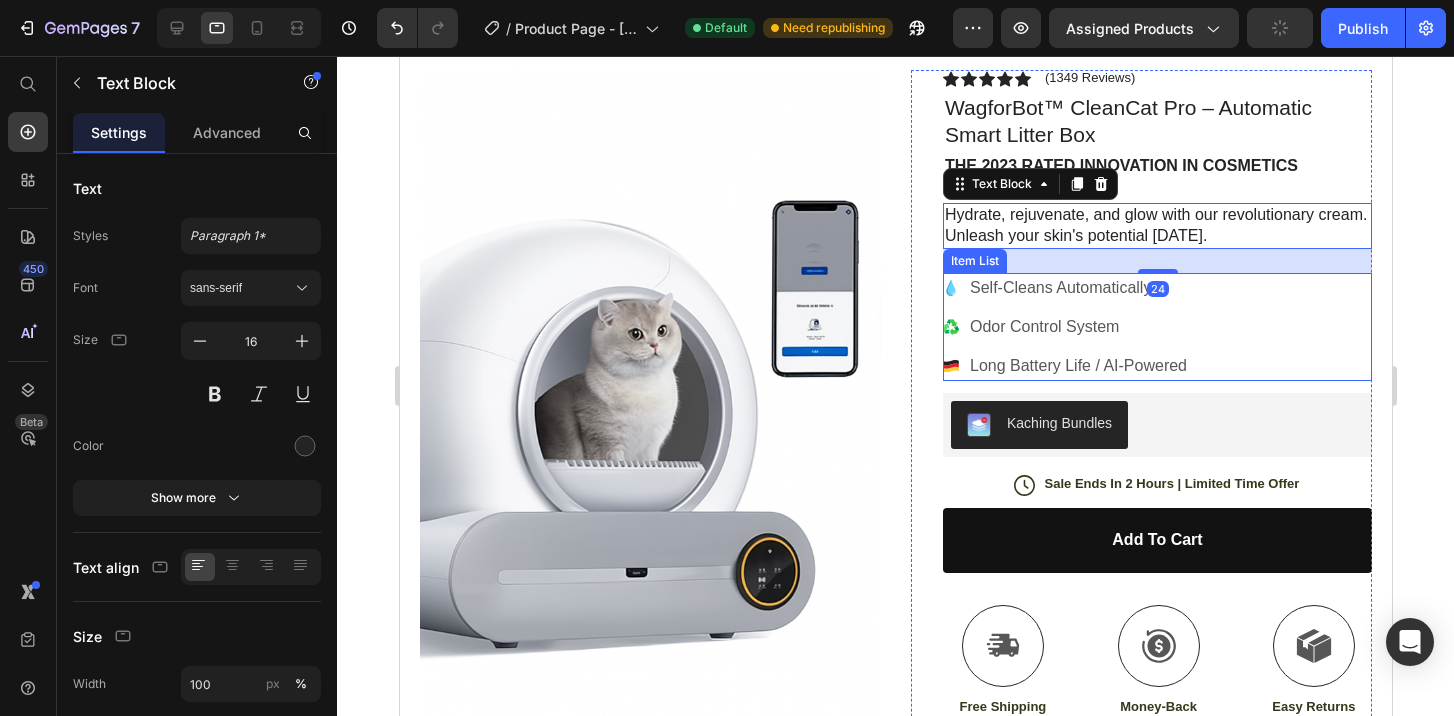 click on "Self-Cleans Automatically
Odor Control System
Long Battery Life / AI-Powered" at bounding box center (1156, 327) 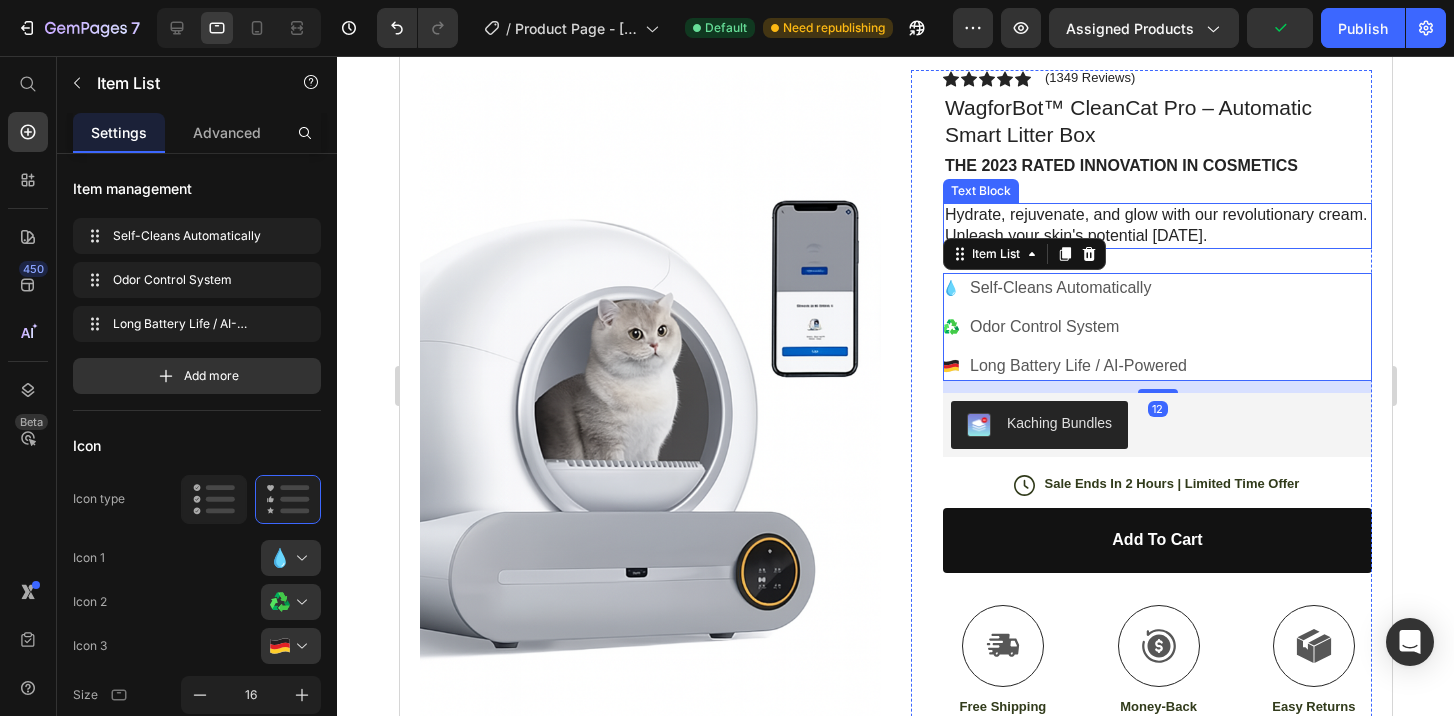 click on "Hydrate, rejuvenate, and glow with our revolutionary cream. Unleash your skin's potential today." at bounding box center [1156, 226] 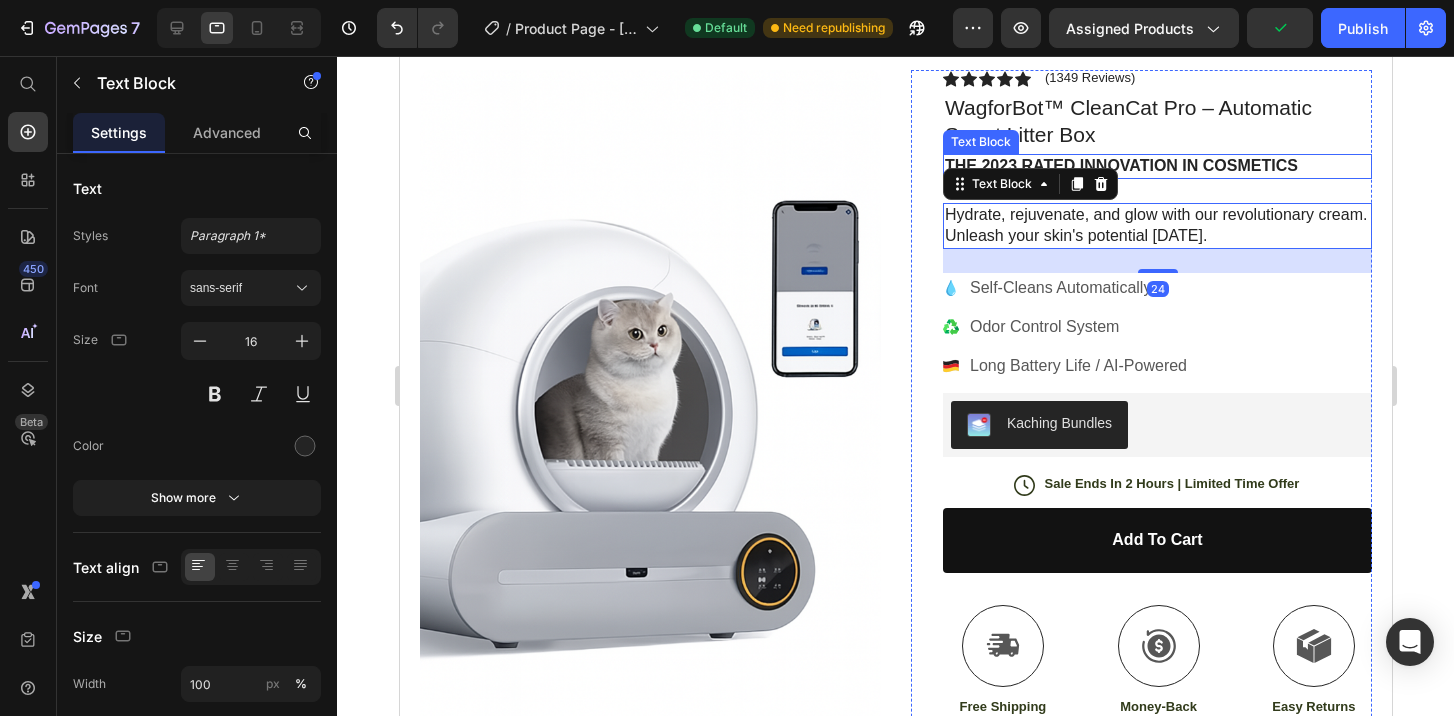 click on "The 2023 Rated Innovation in Cosmetics" at bounding box center [1156, 166] 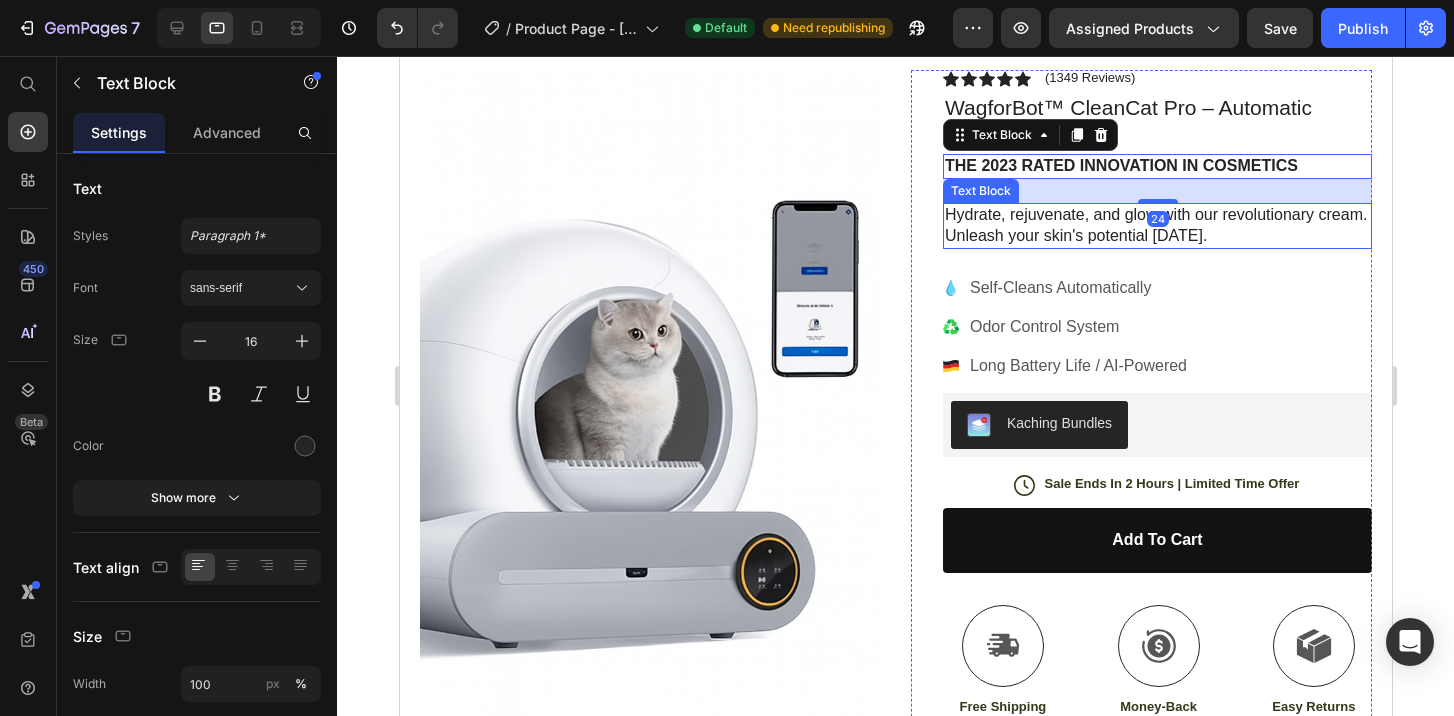 click on "Hydrate, rejuvenate, and glow with our revolutionary cream. Unleash your skin's potential today." at bounding box center (1156, 226) 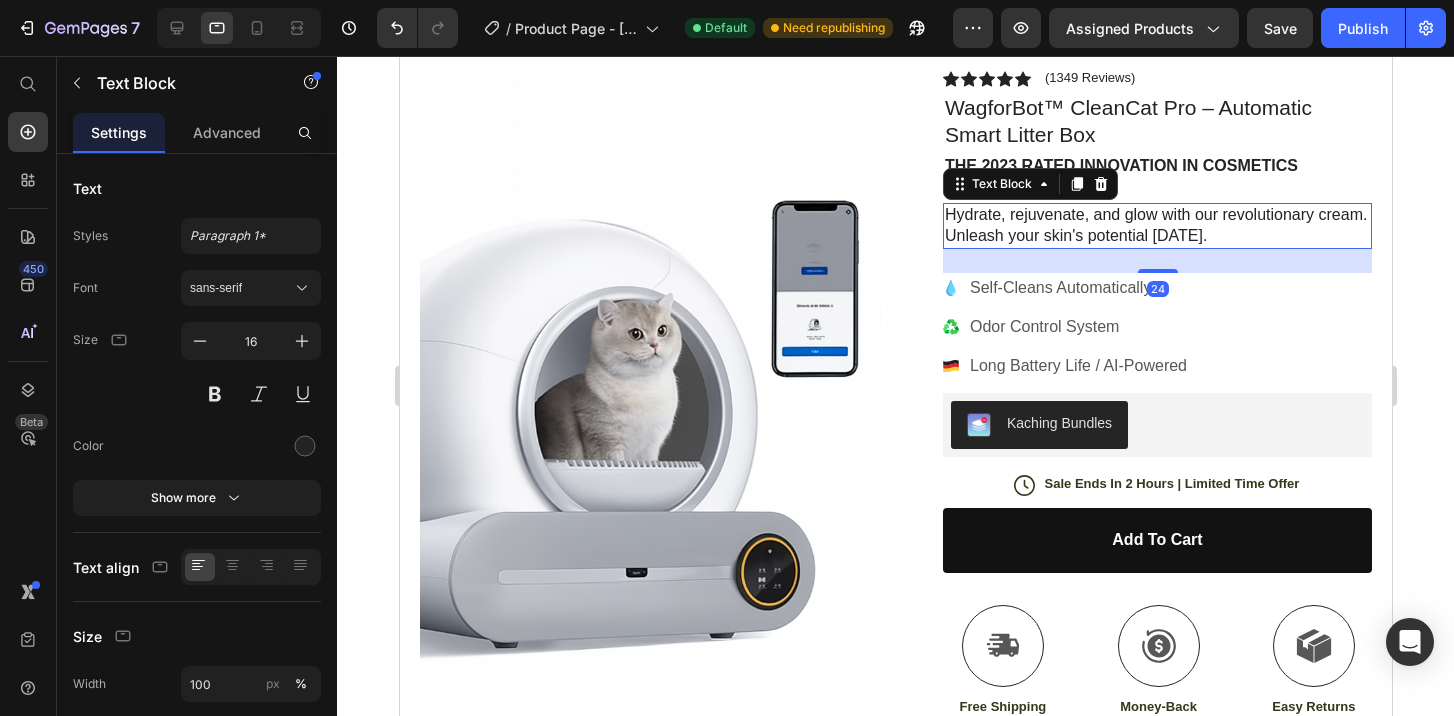 click on "Hydrate, rejuvenate, and glow with our revolutionary cream. Unleash your skin's potential today." at bounding box center (1156, 226) 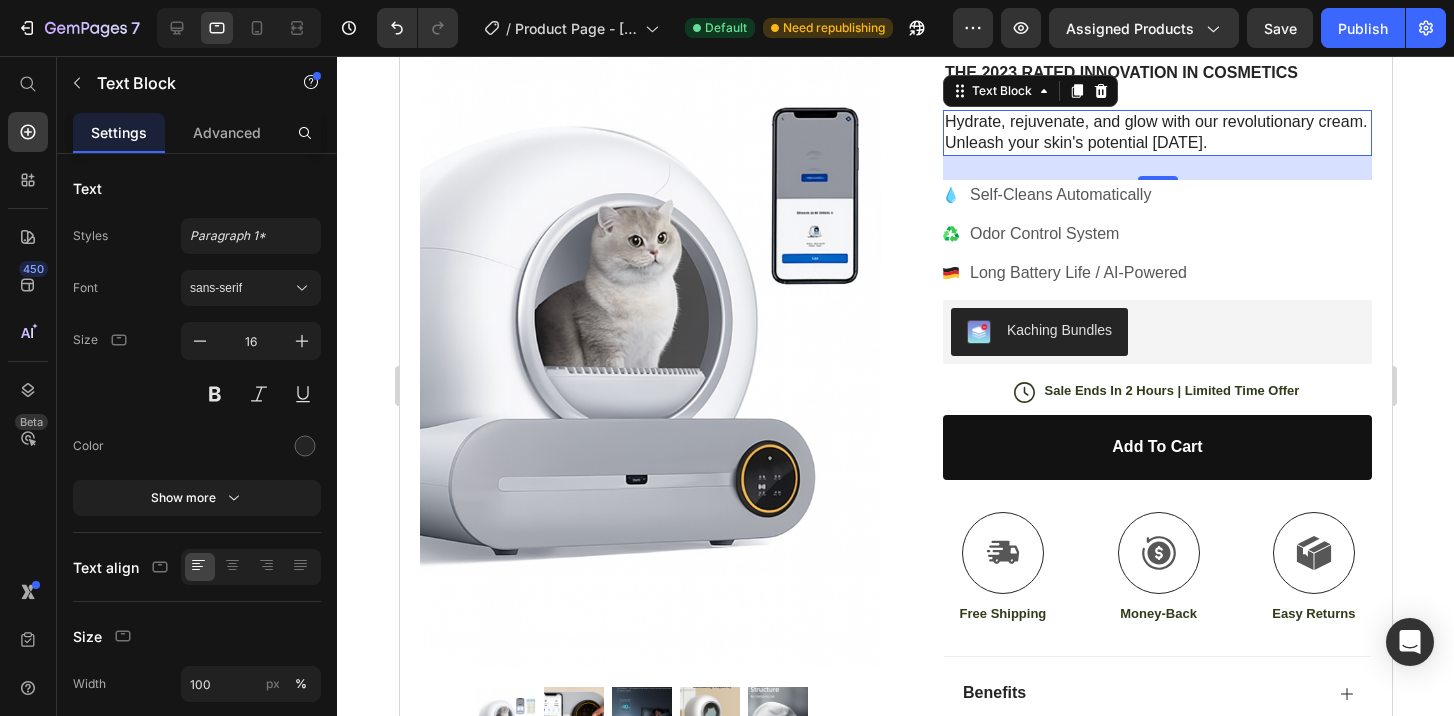 scroll, scrollTop: 219, scrollLeft: 0, axis: vertical 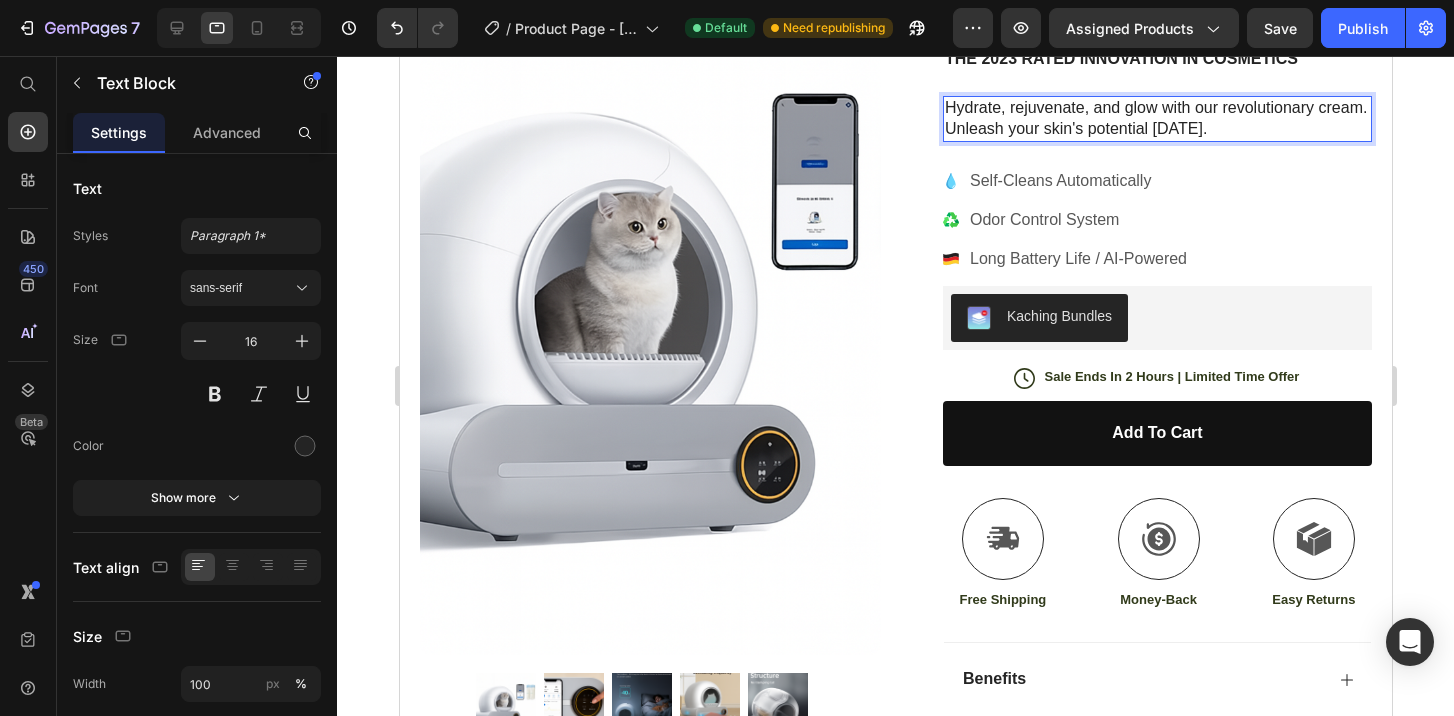 click on "Hydrate, rejuvenate, and glow with our revolutionary cream. Unleash your skin's potential today." at bounding box center (1156, 119) 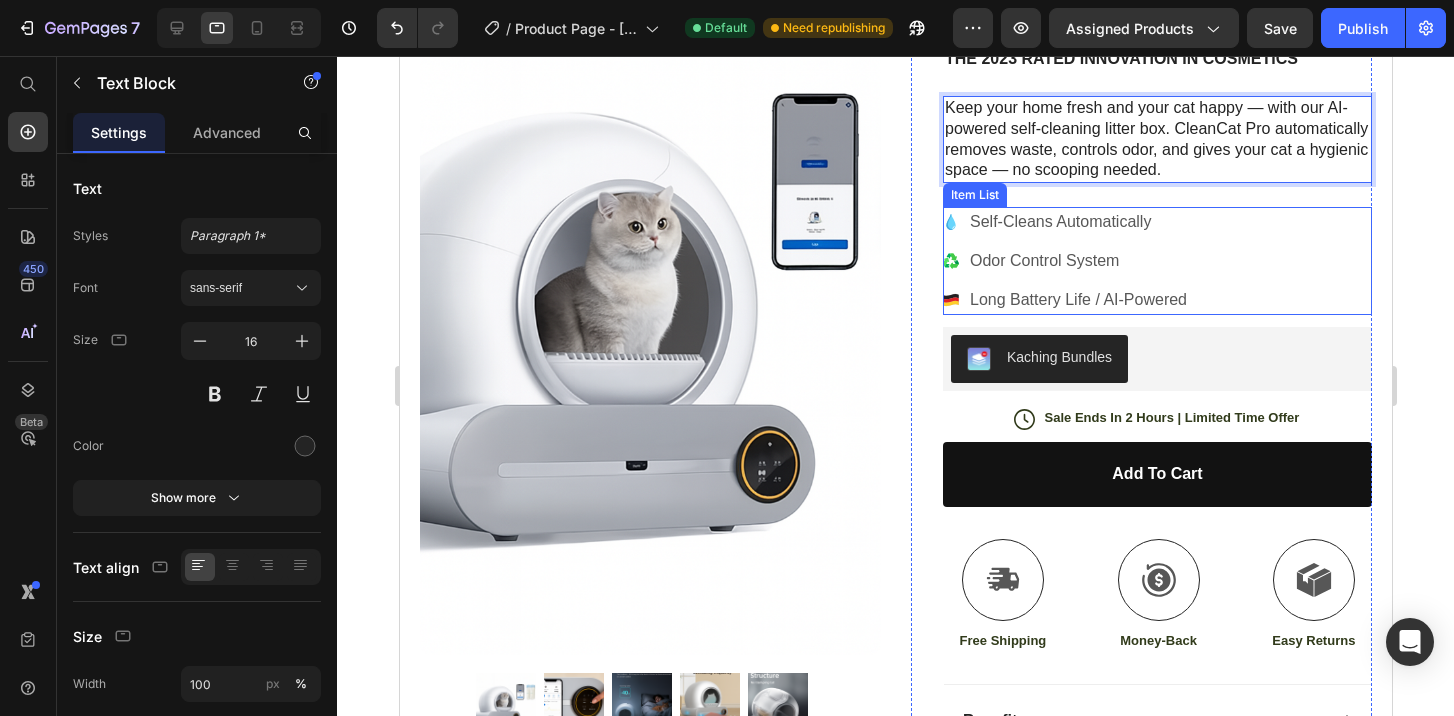 click on "Self-Cleans Automatically
Odor Control System
Long Battery Life / AI-Powered" at bounding box center [1156, 261] 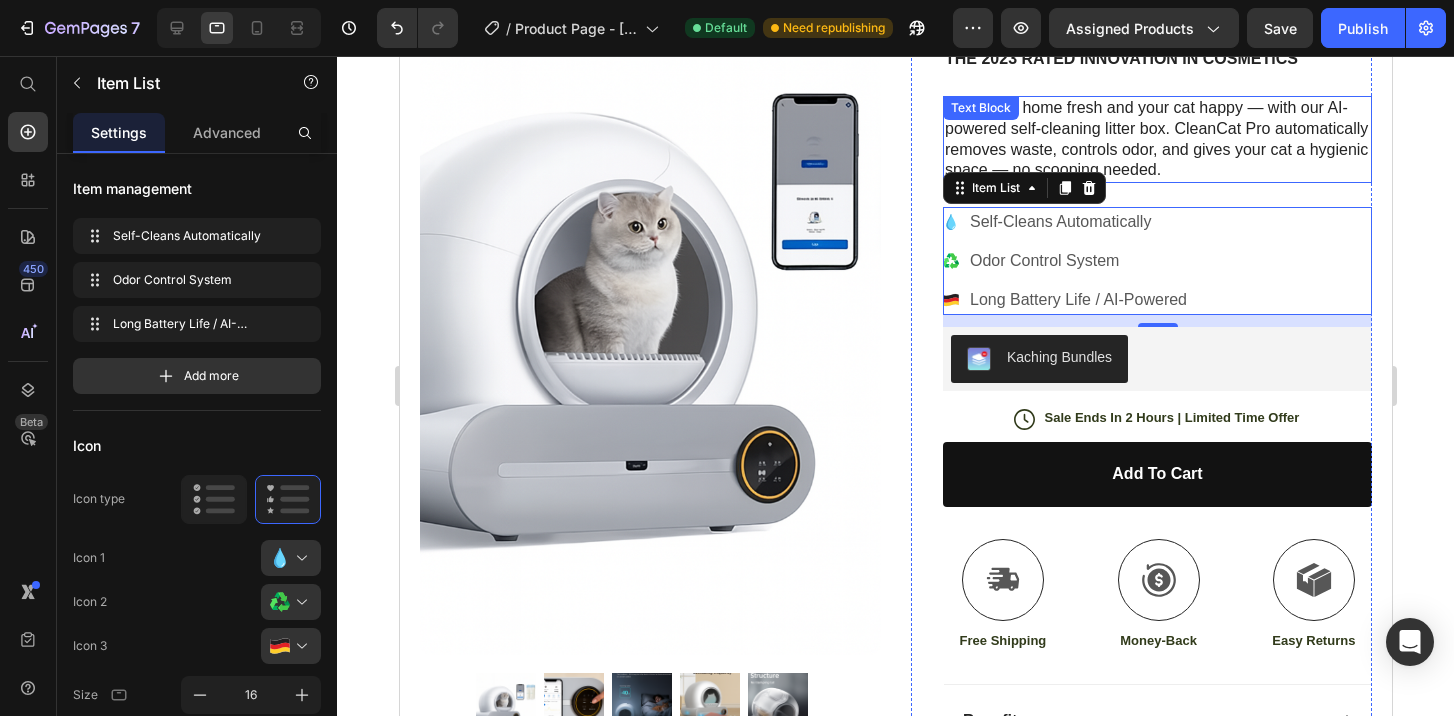 click on "Keep your home fresh and your cat happy — with our AI-powered self-cleaning litter box. CleanCat Pro automatically removes waste, controls odor, and gives your cat a hygienic space — no scooping needed." at bounding box center (1156, 139) 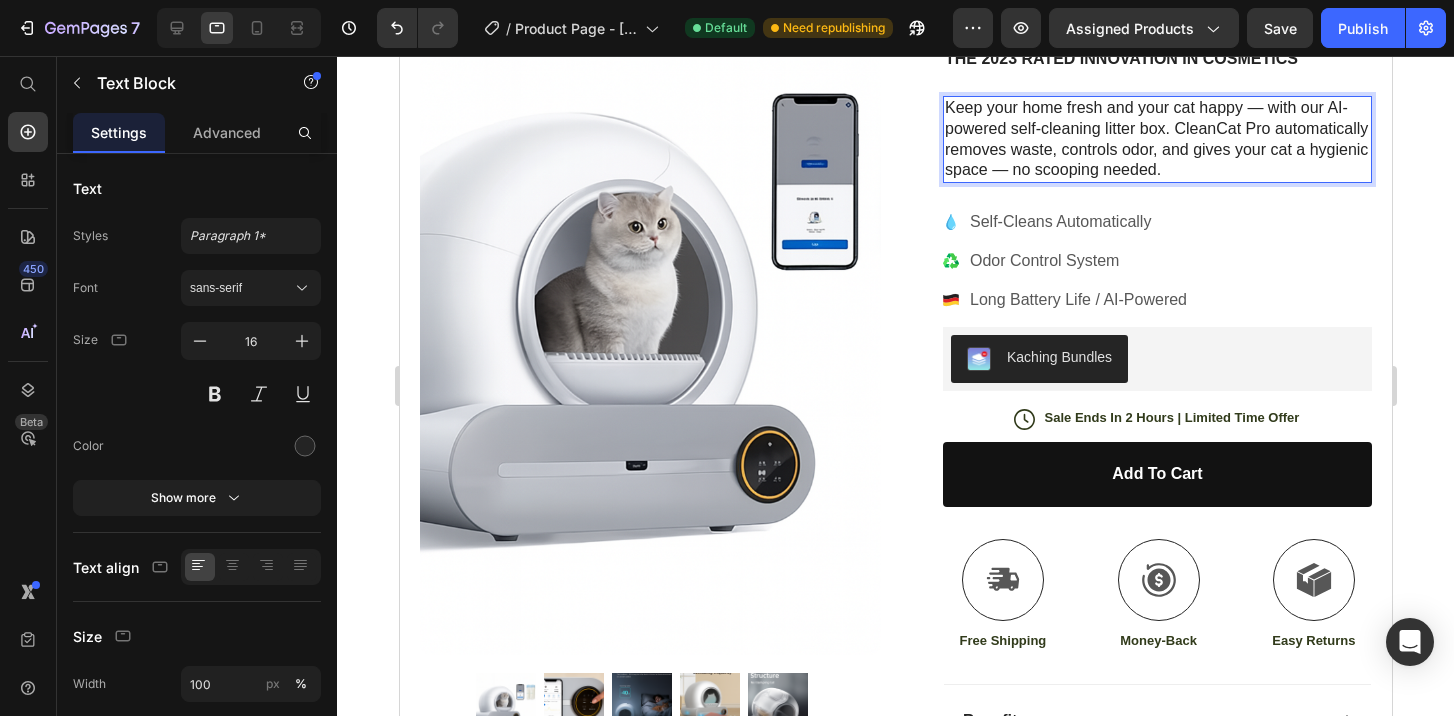 click on "Keep your home fresh and your cat happy — with our AI-powered self-cleaning litter box. CleanCat Pro automatically removes waste, controls odor, and gives your cat a hygienic space — no scooping needed." at bounding box center [1156, 139] 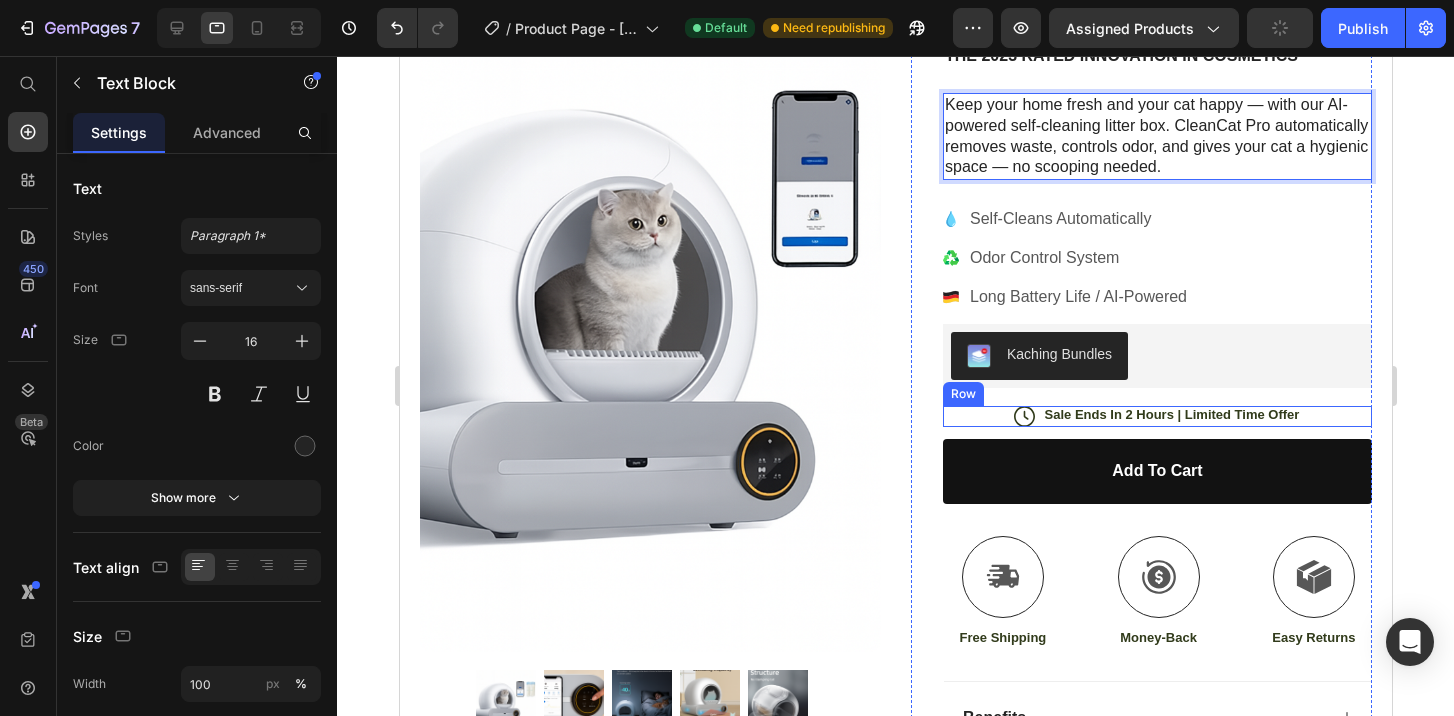 scroll, scrollTop: 253, scrollLeft: 0, axis: vertical 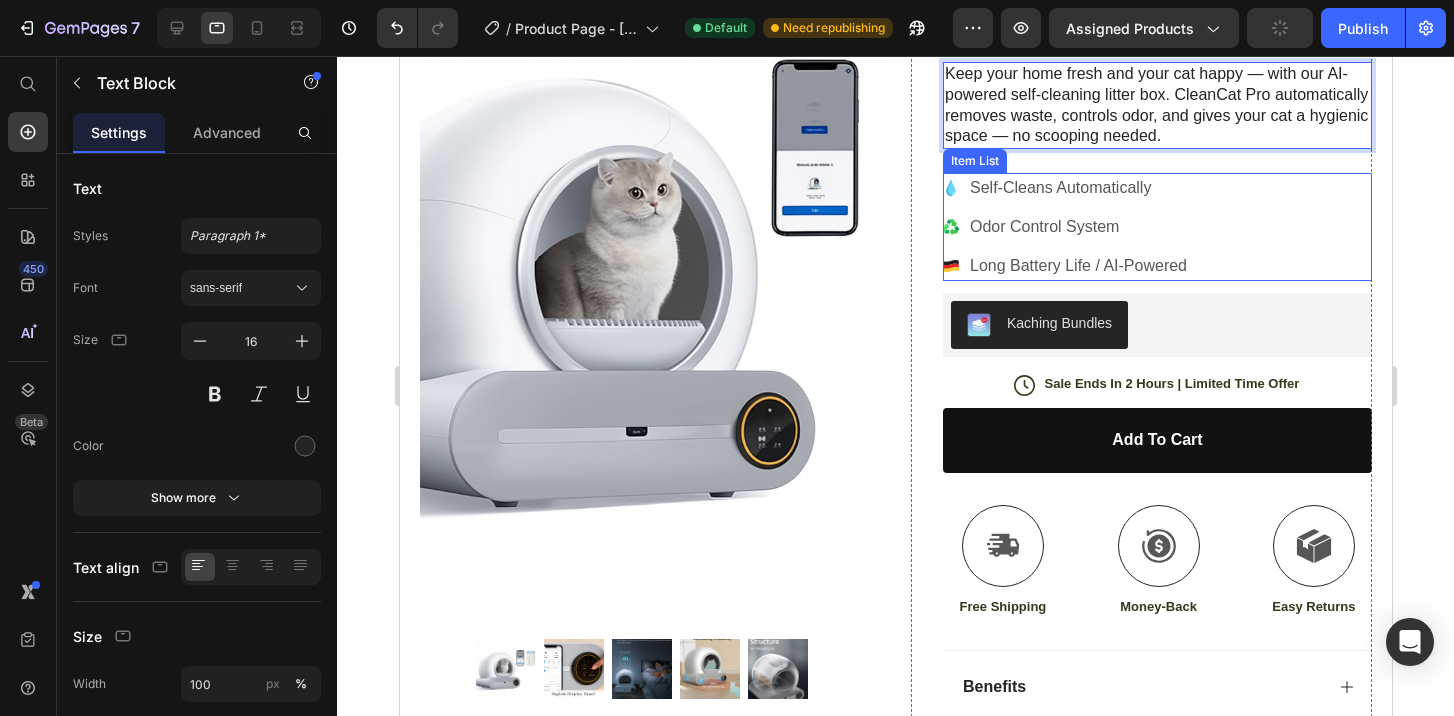 click 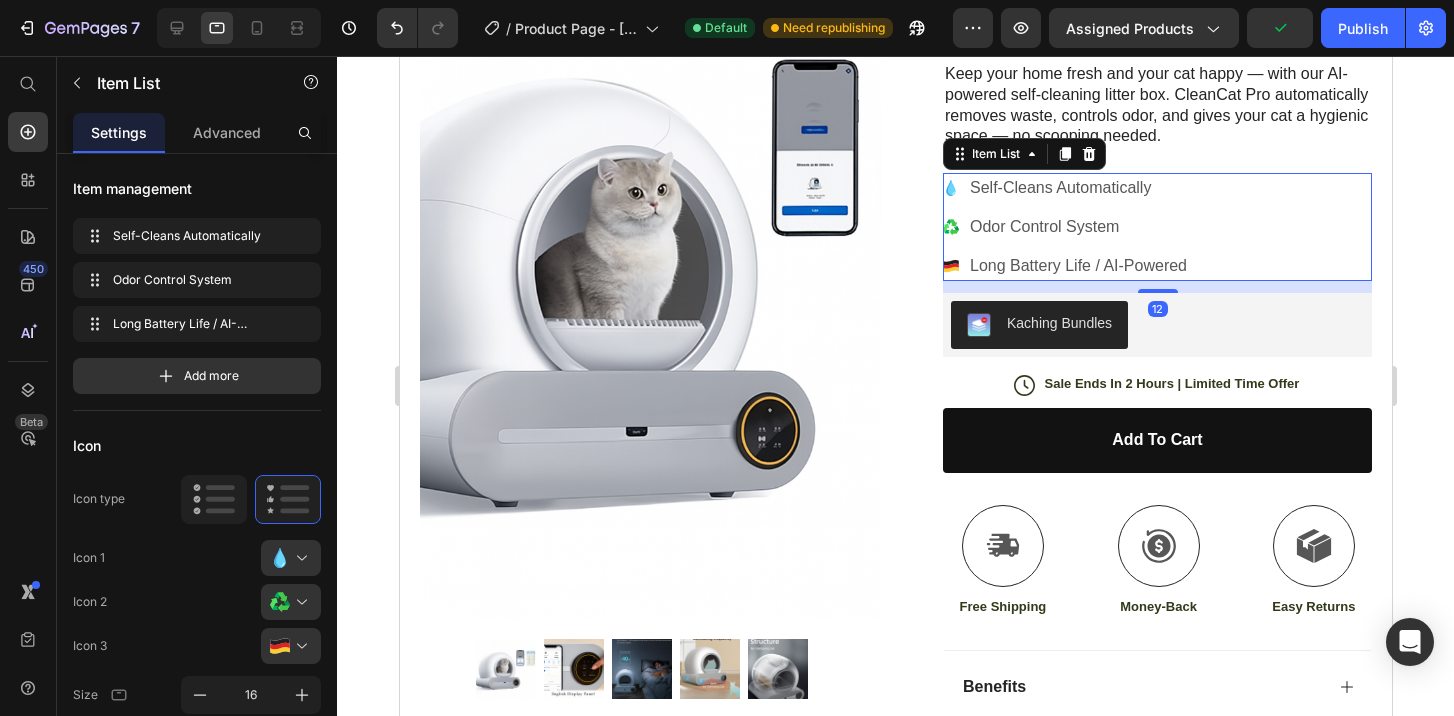 click 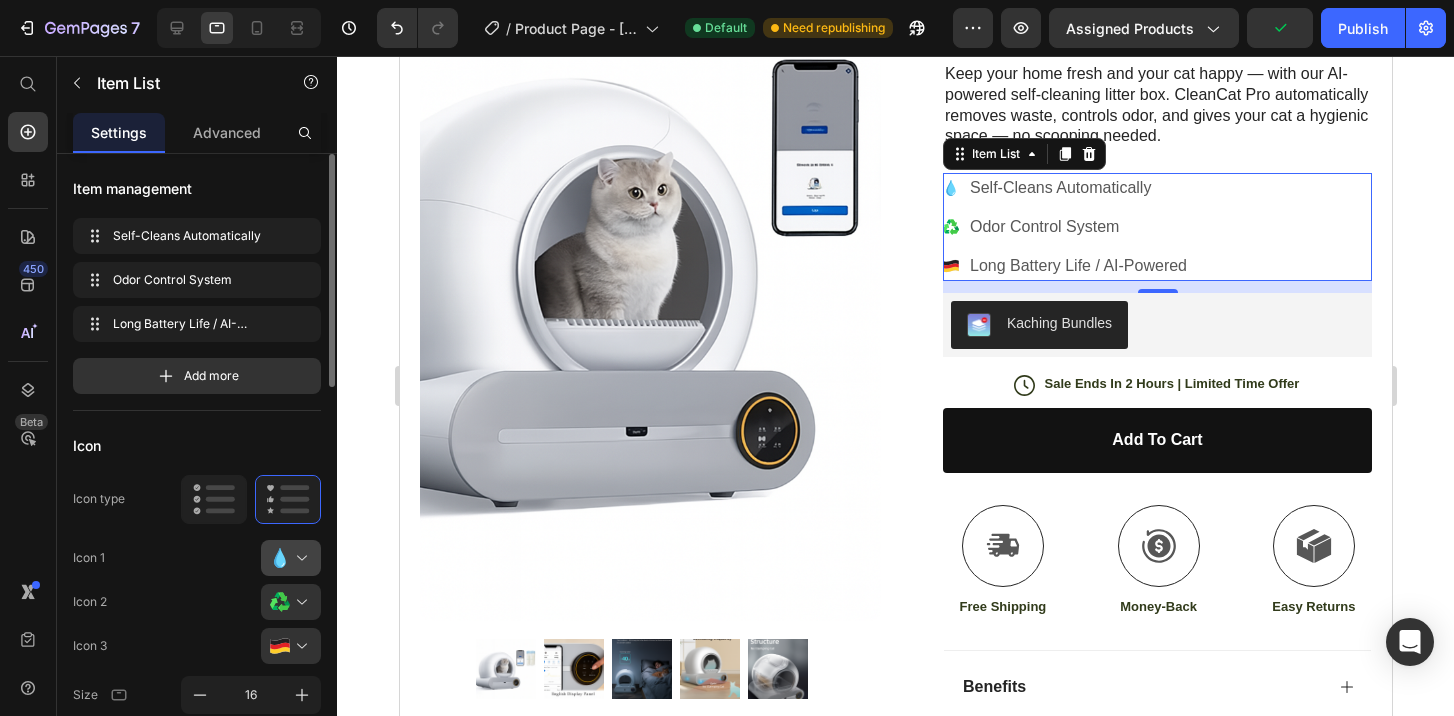 click at bounding box center (299, 558) 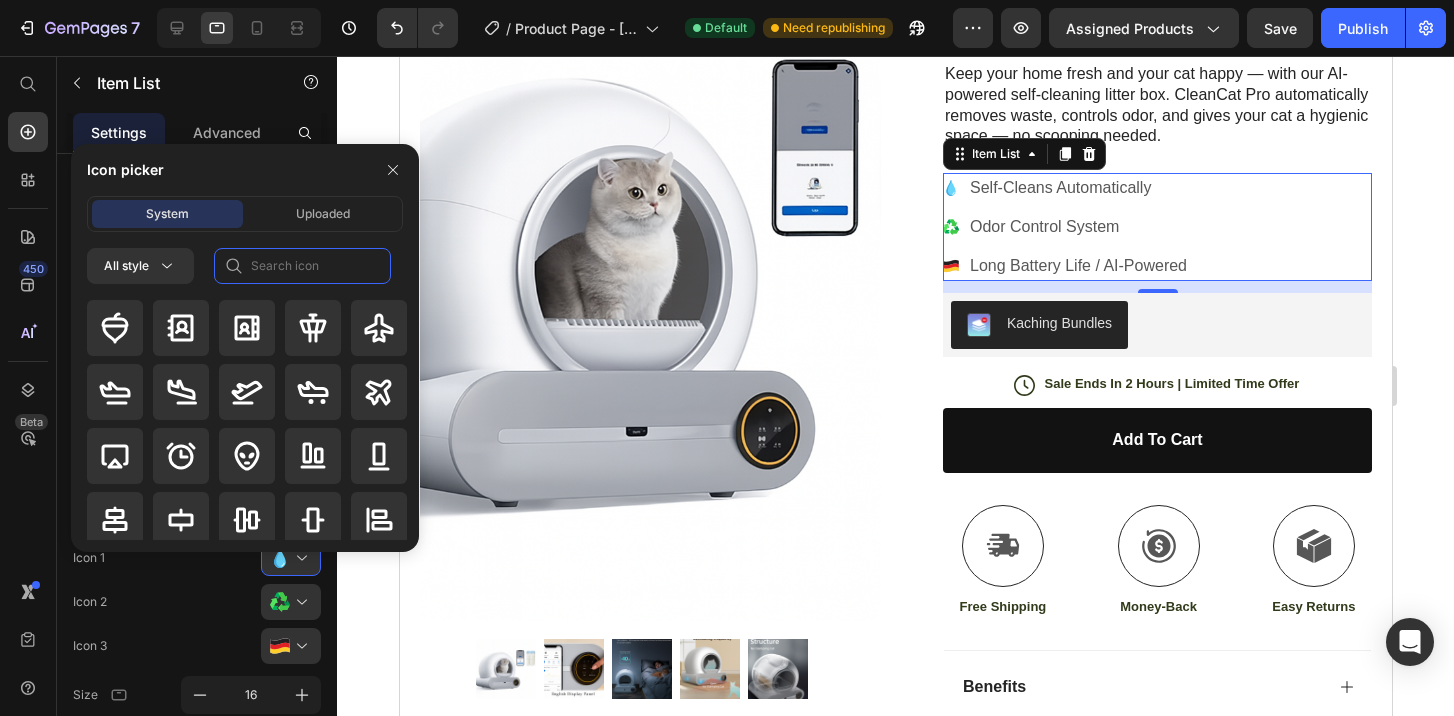 click 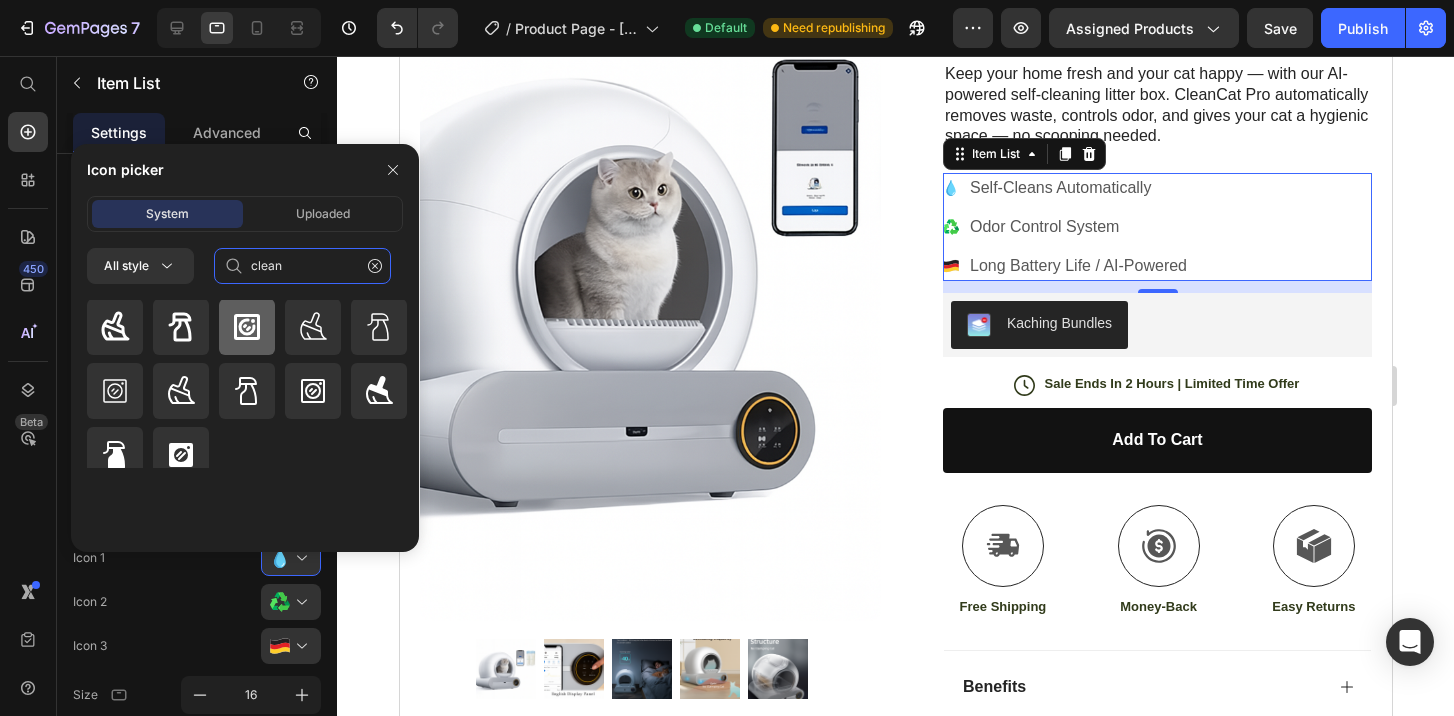 scroll, scrollTop: 0, scrollLeft: 0, axis: both 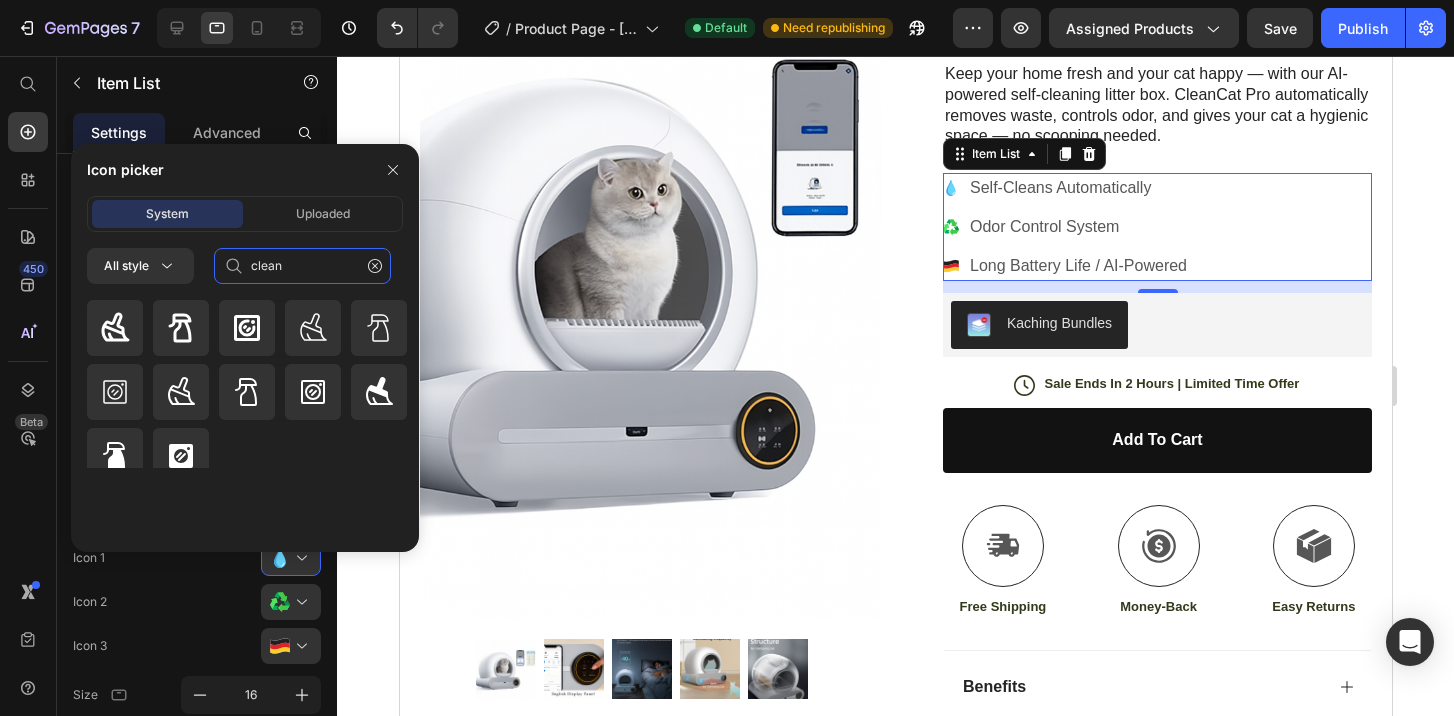 click on "clean" 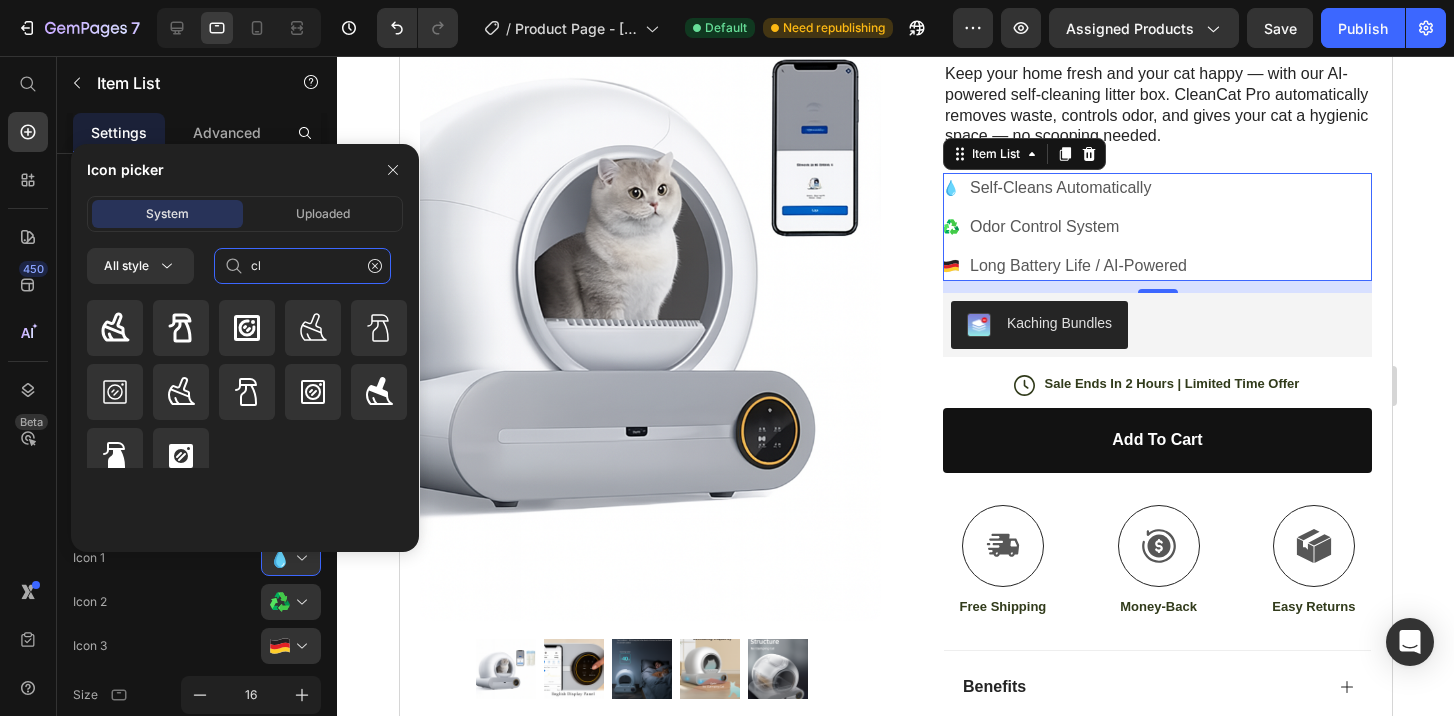 type on "c" 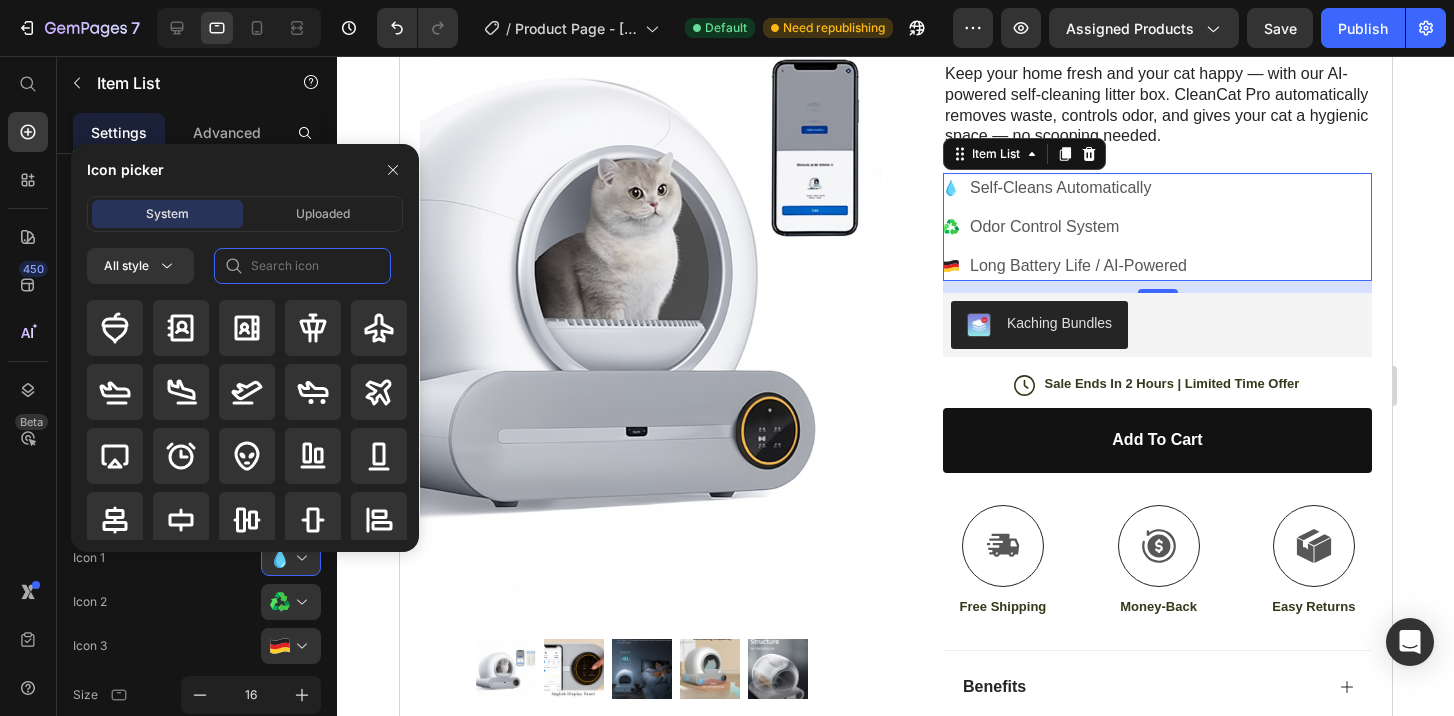 paste on "brush" 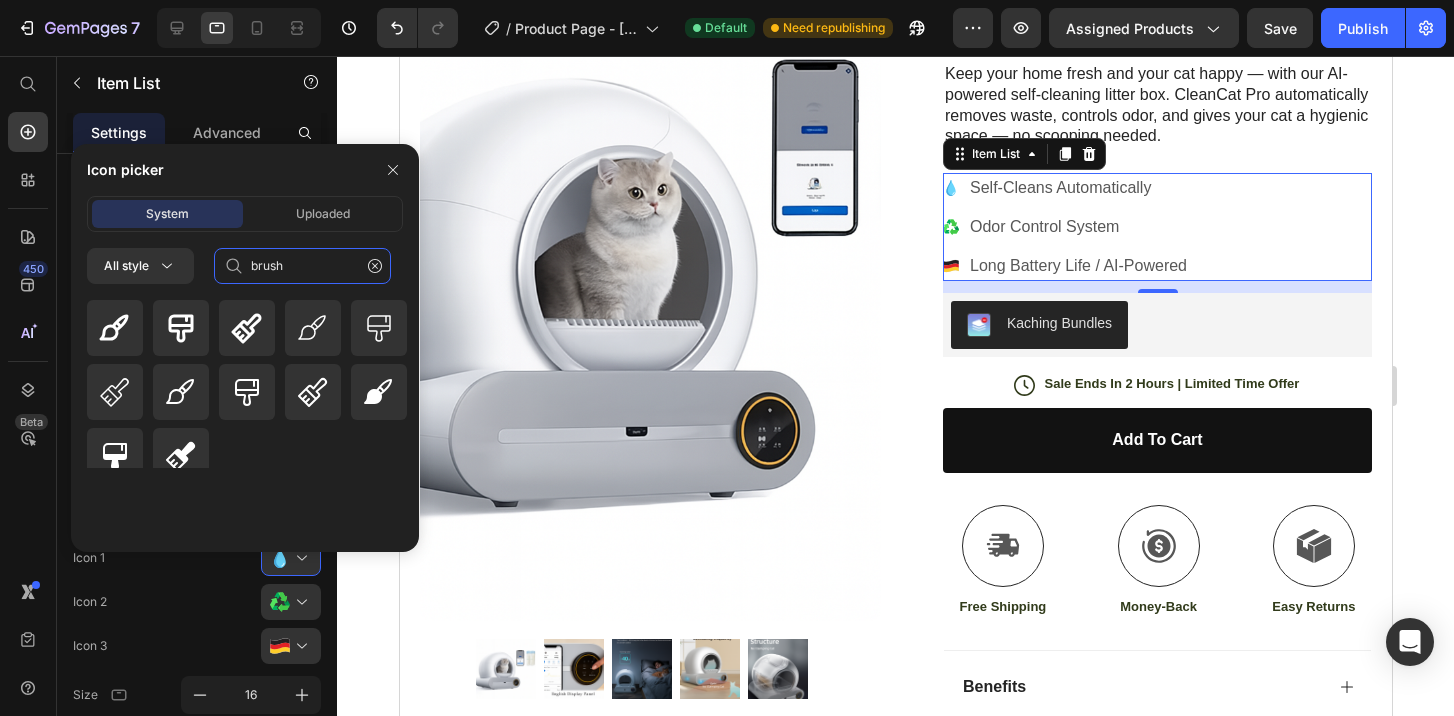 type on "brush" 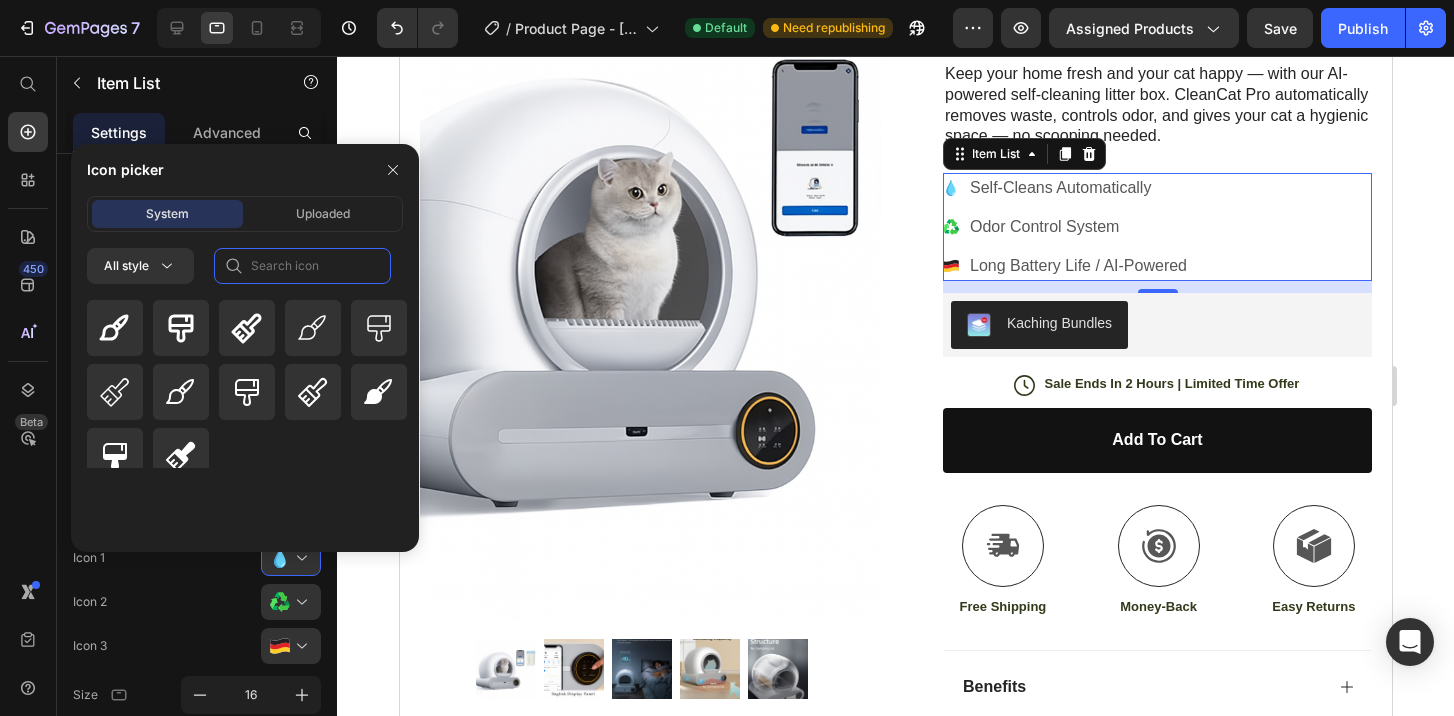 paste on "wash" 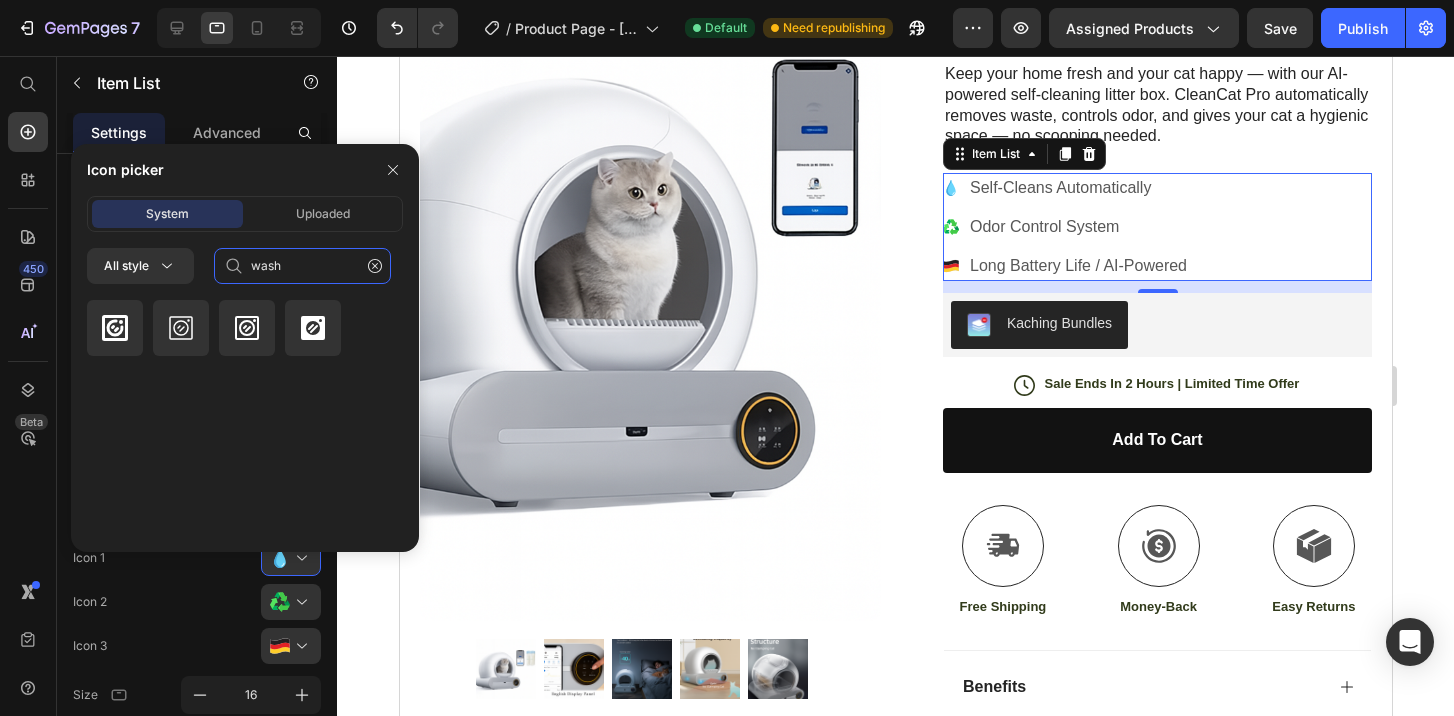 type on "wash" 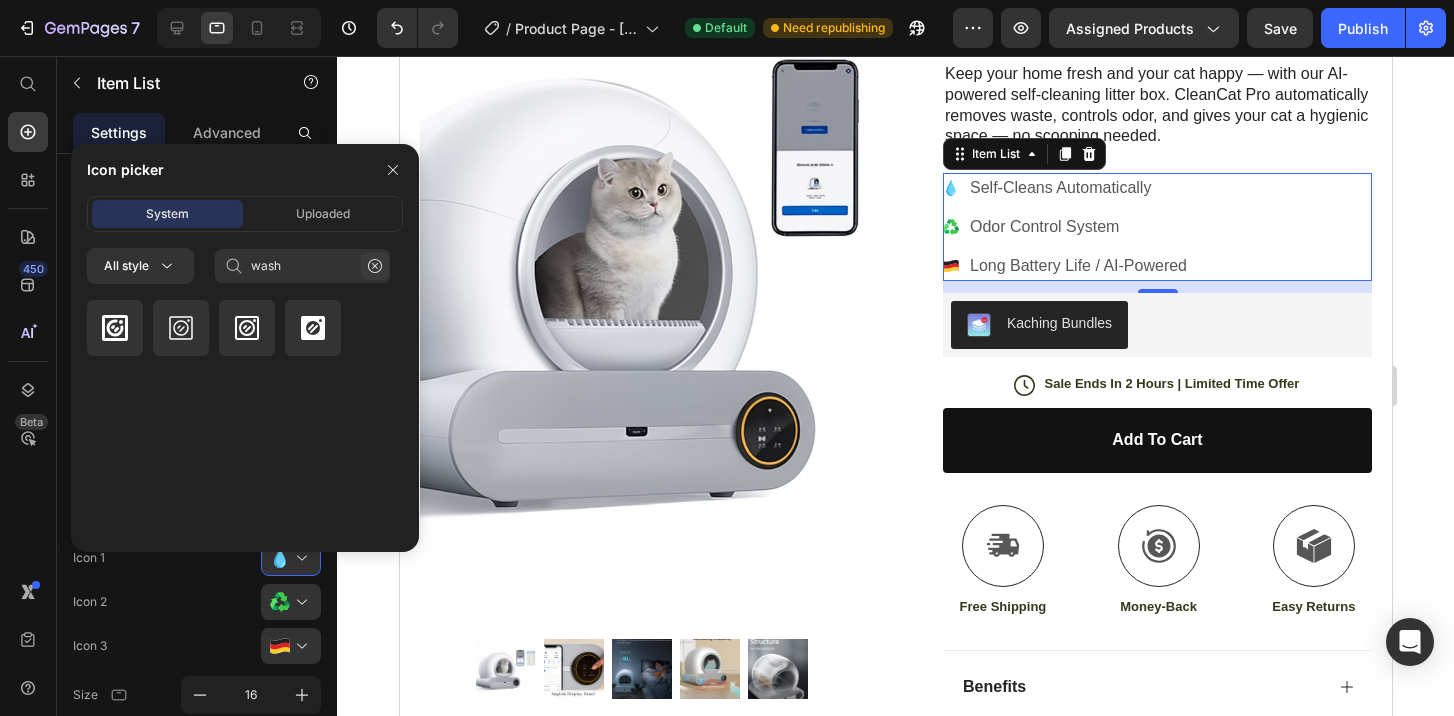 click 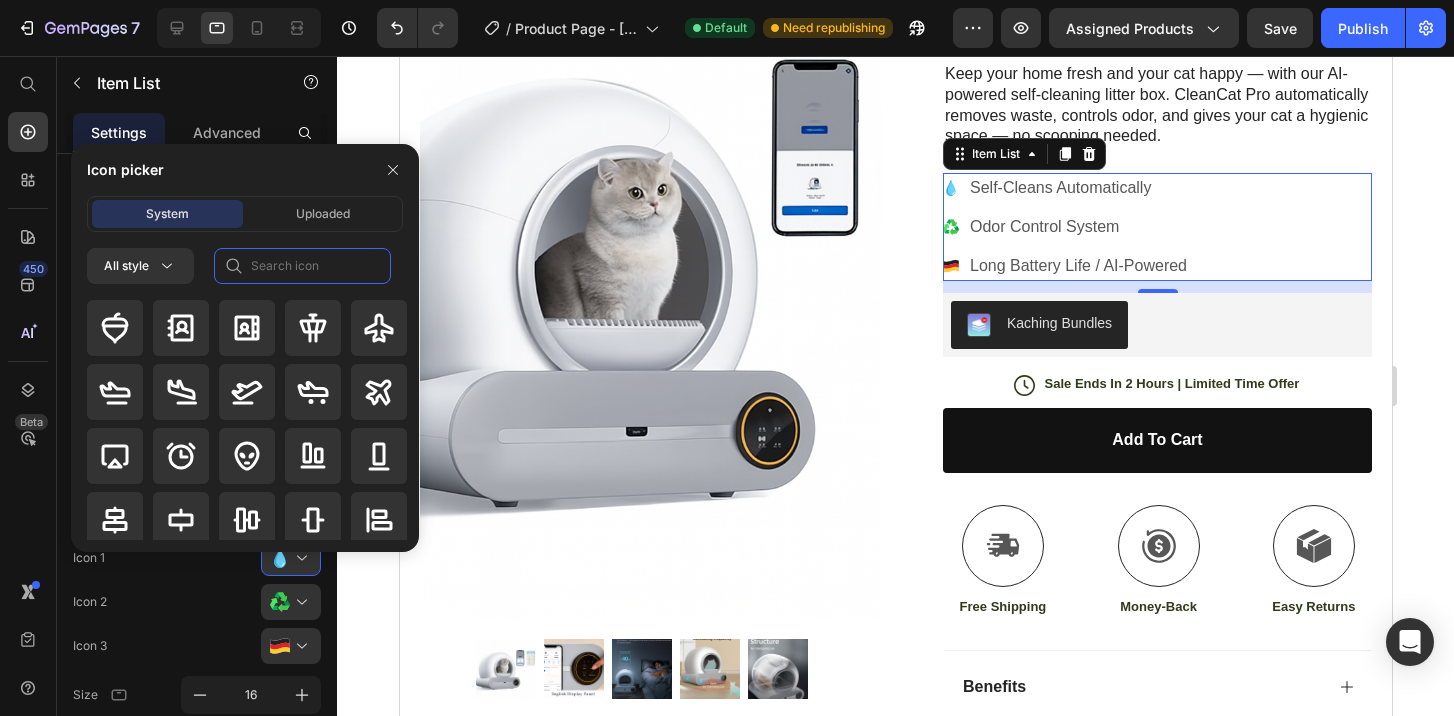 click 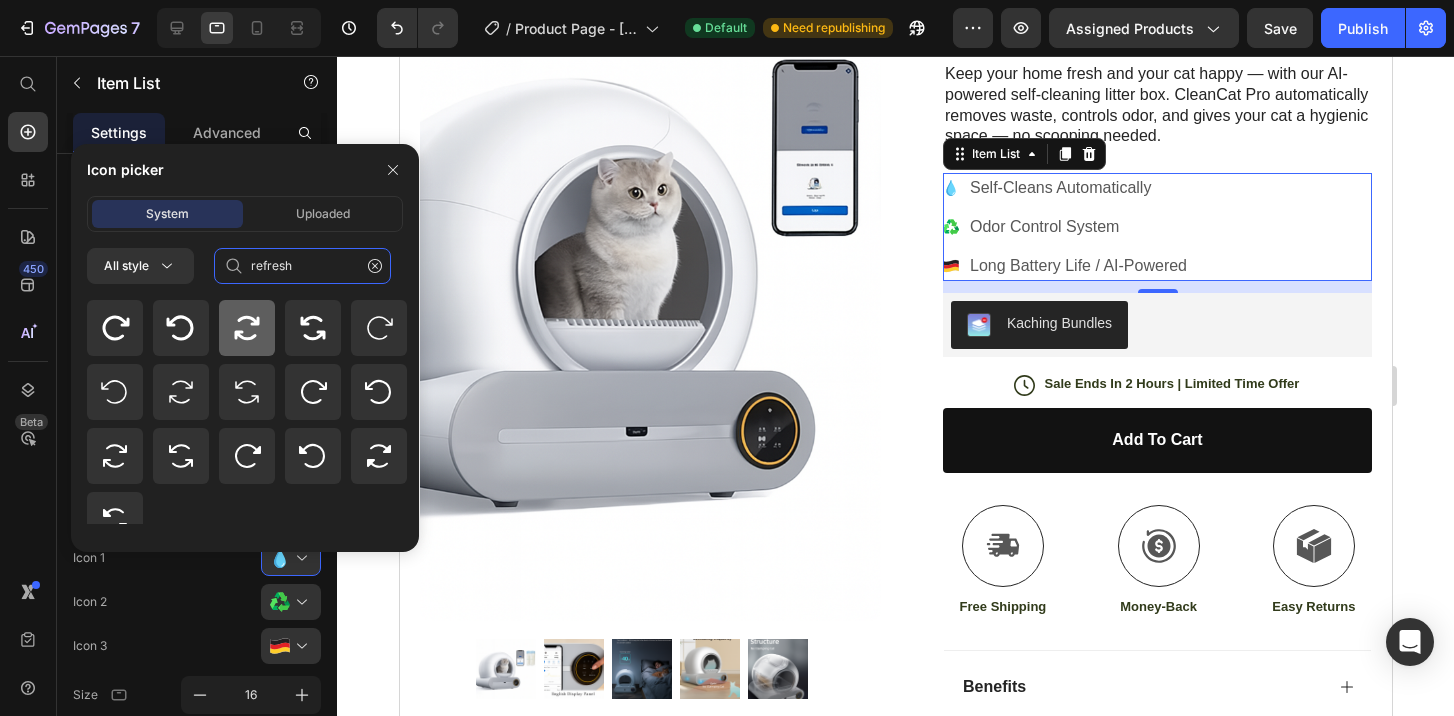 type on "refresh" 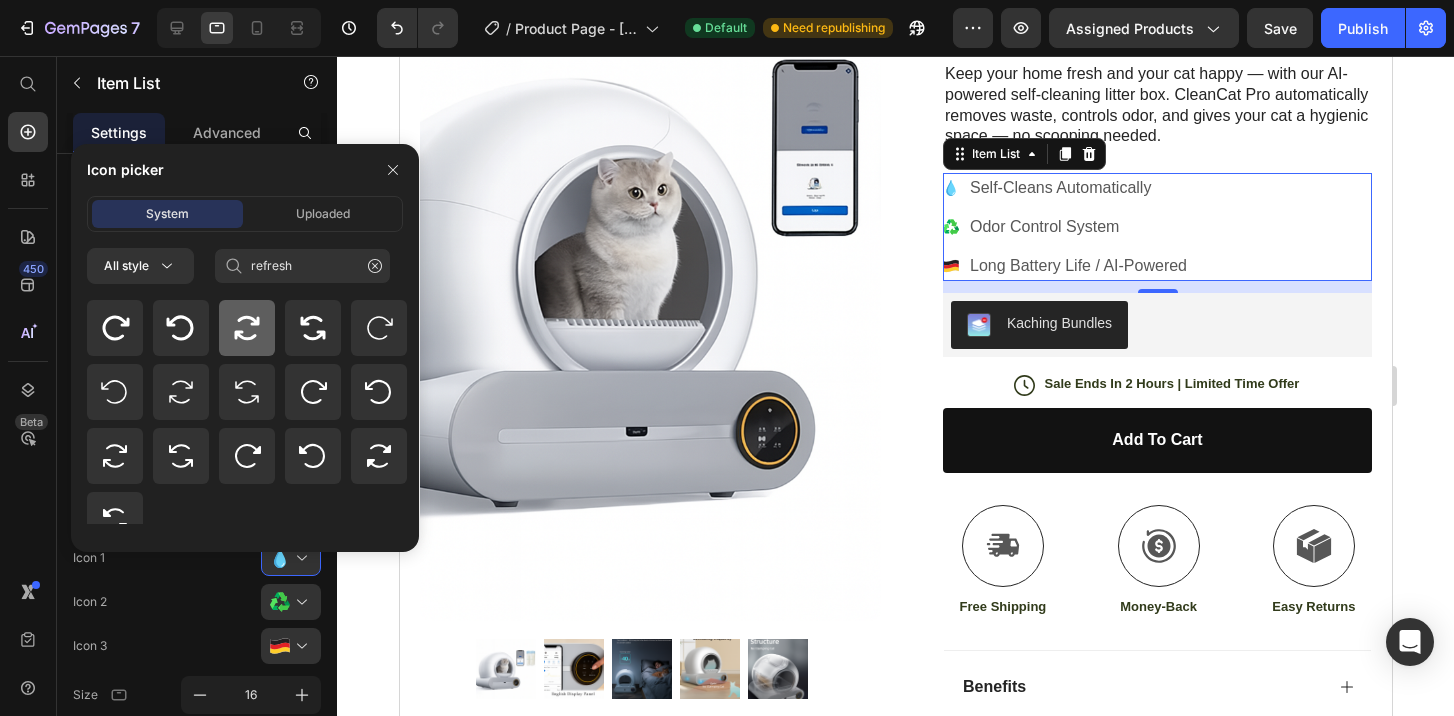 click 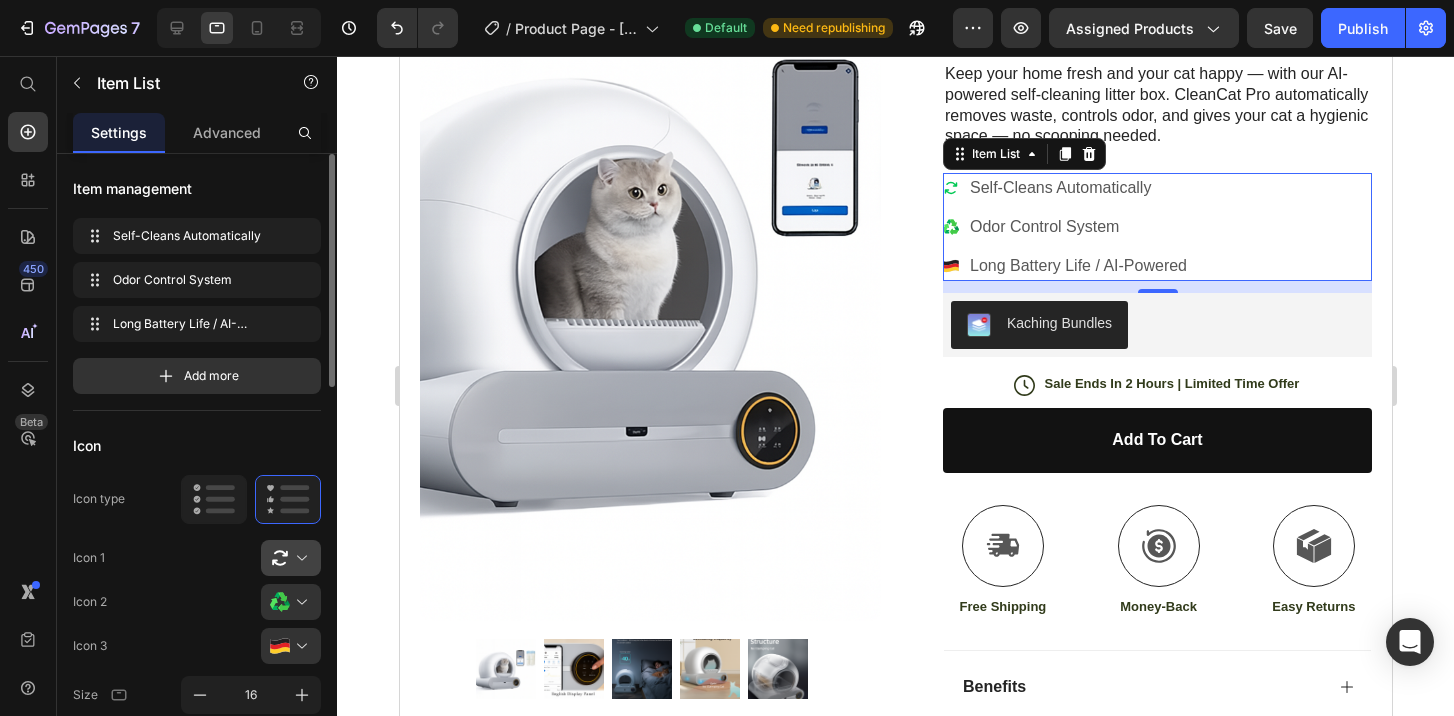 click at bounding box center [299, 558] 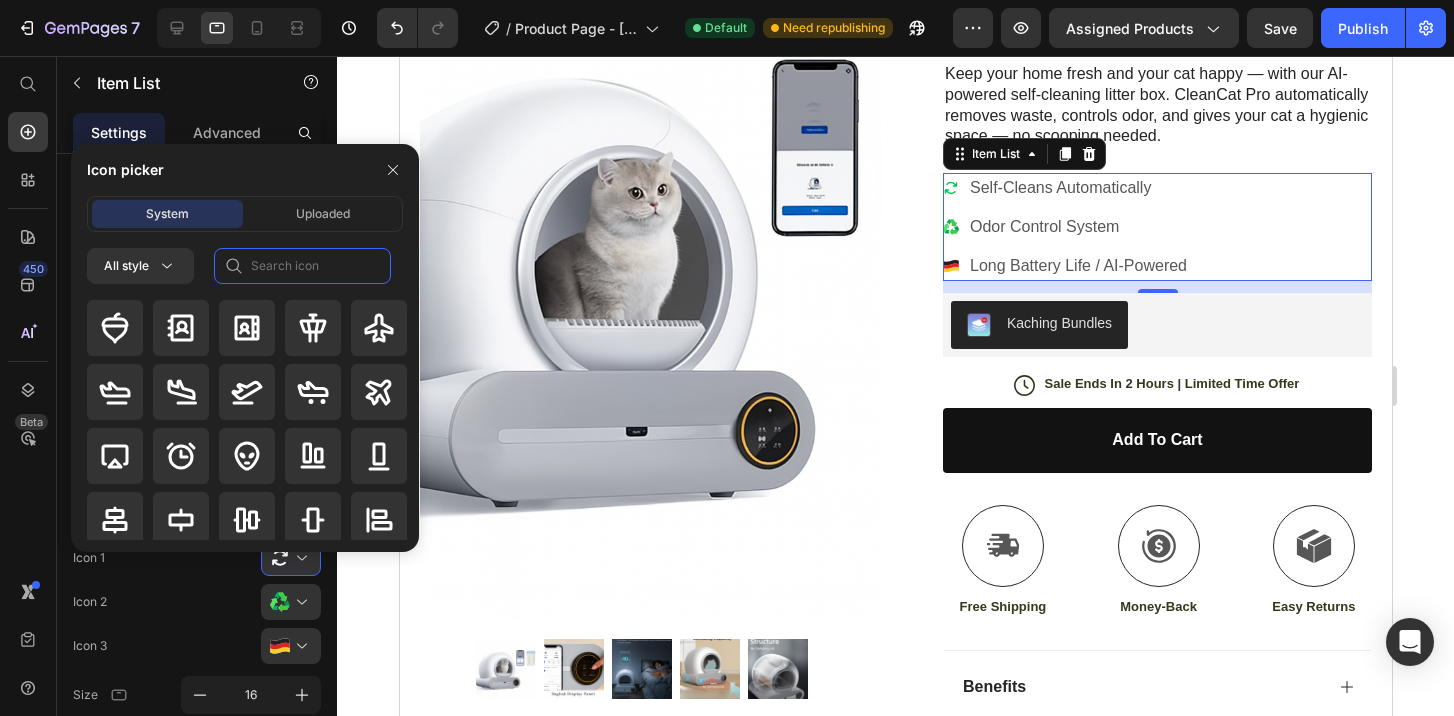 click 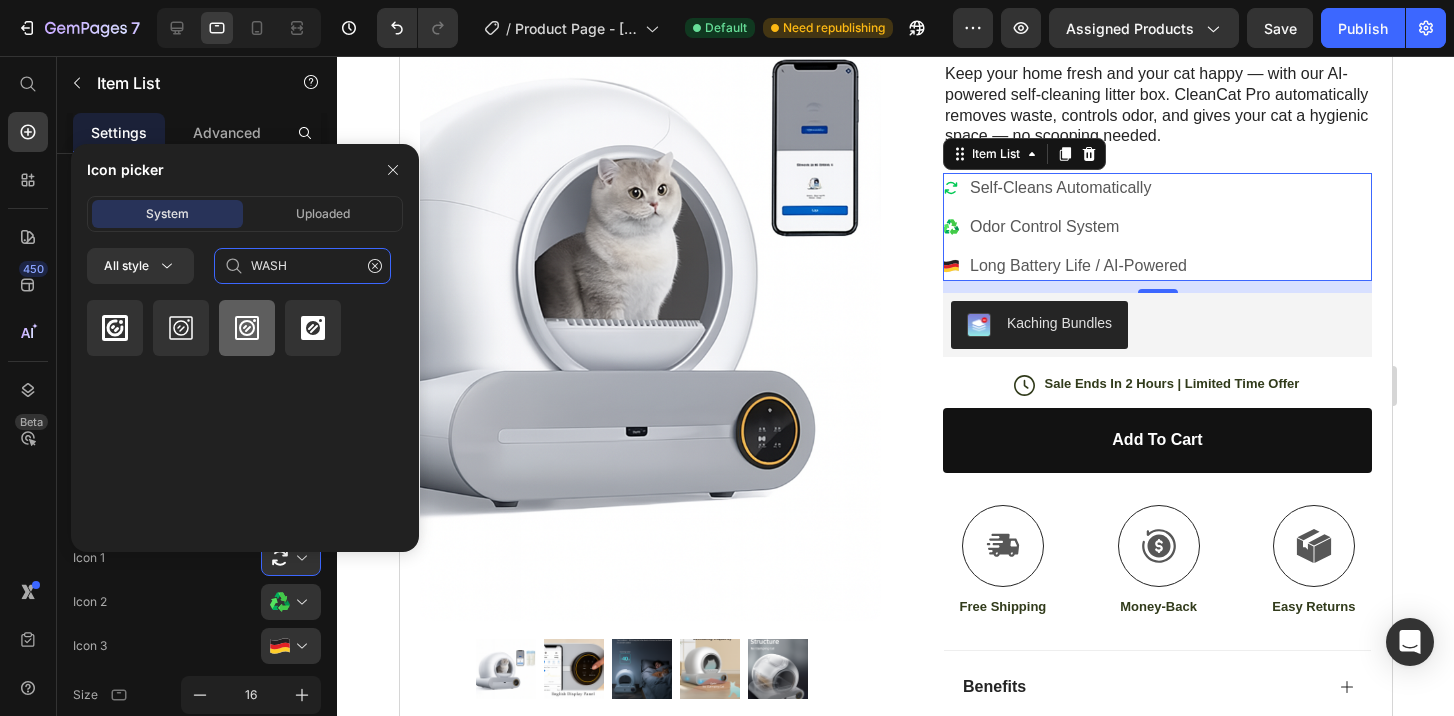 type on "WASH" 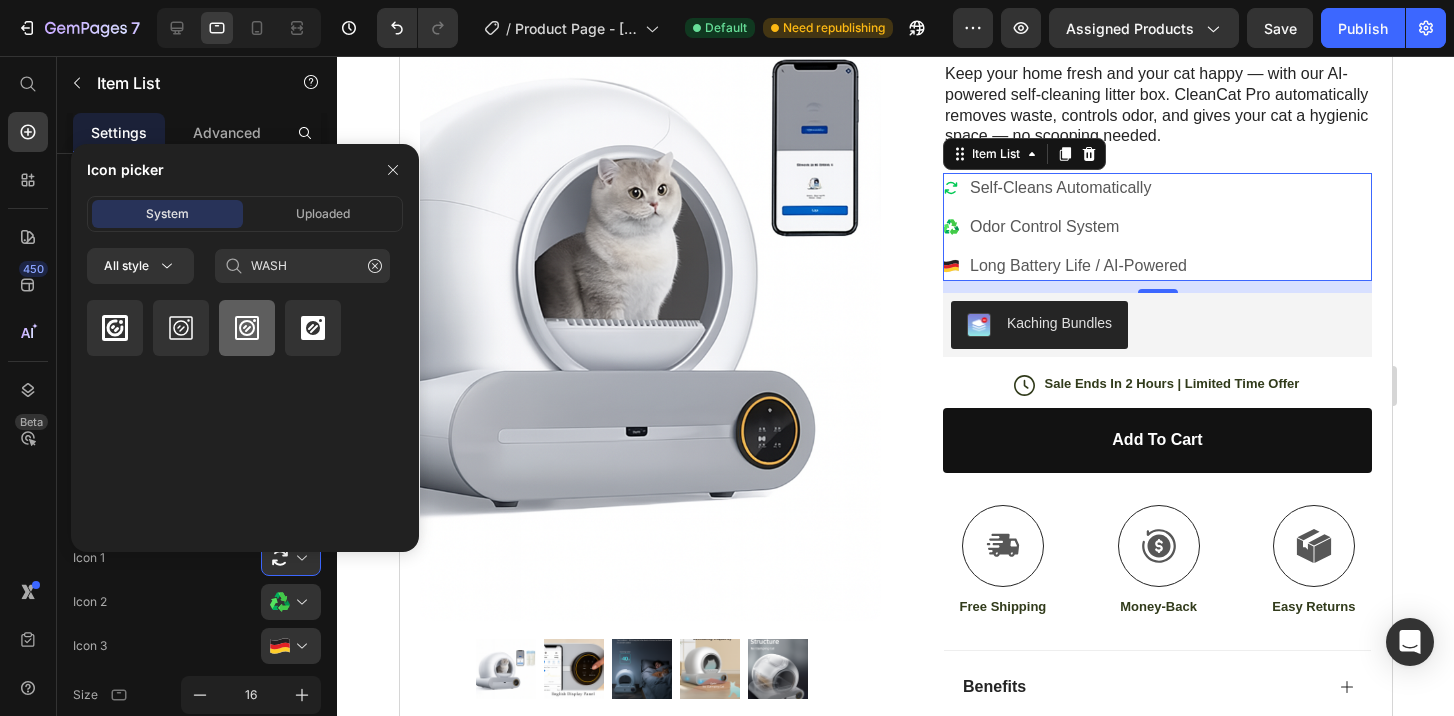 click 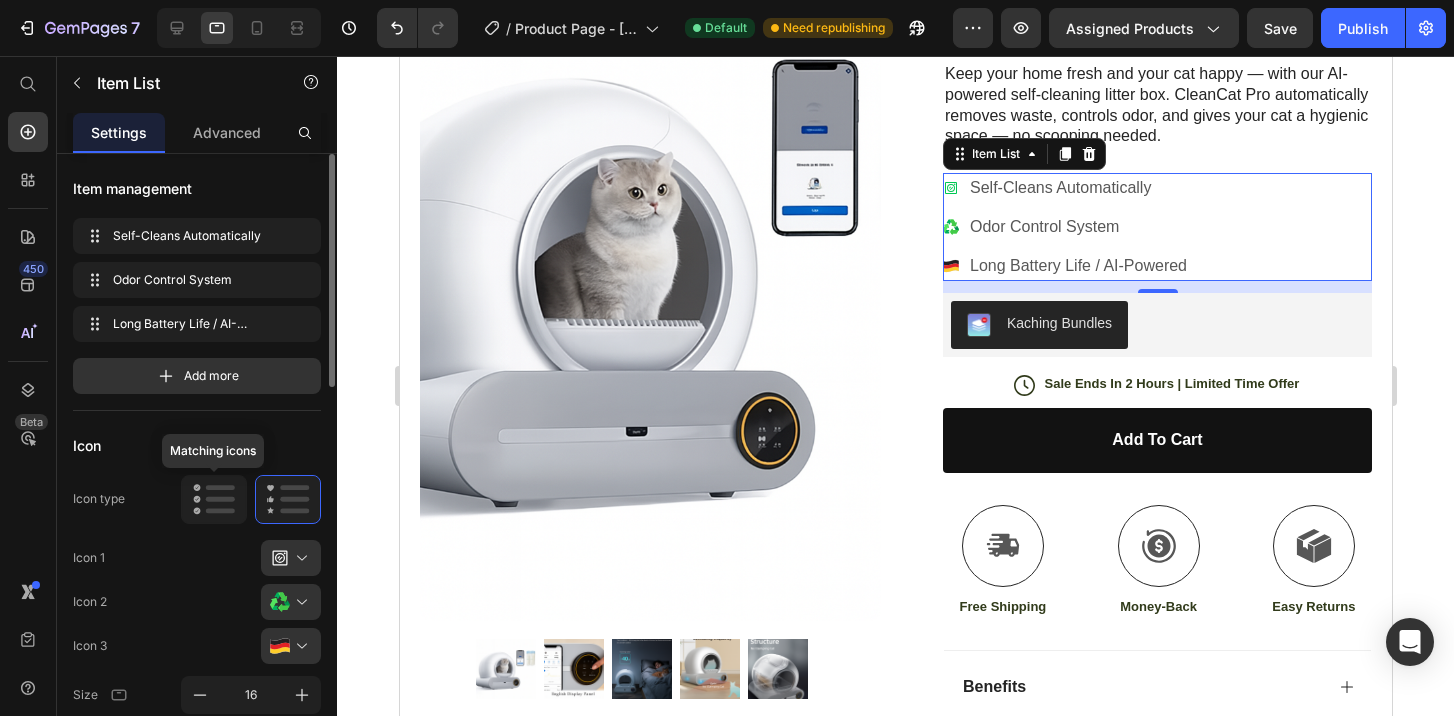 click 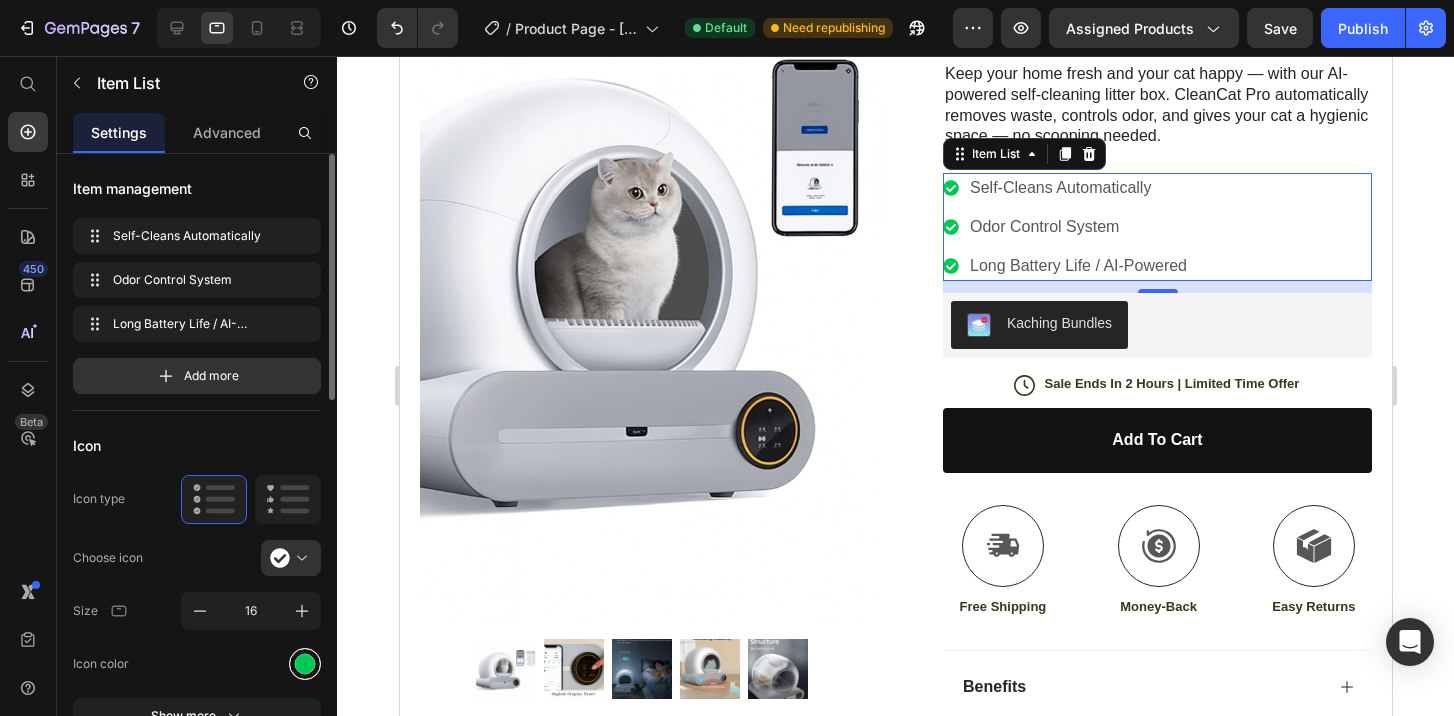click at bounding box center [305, 663] 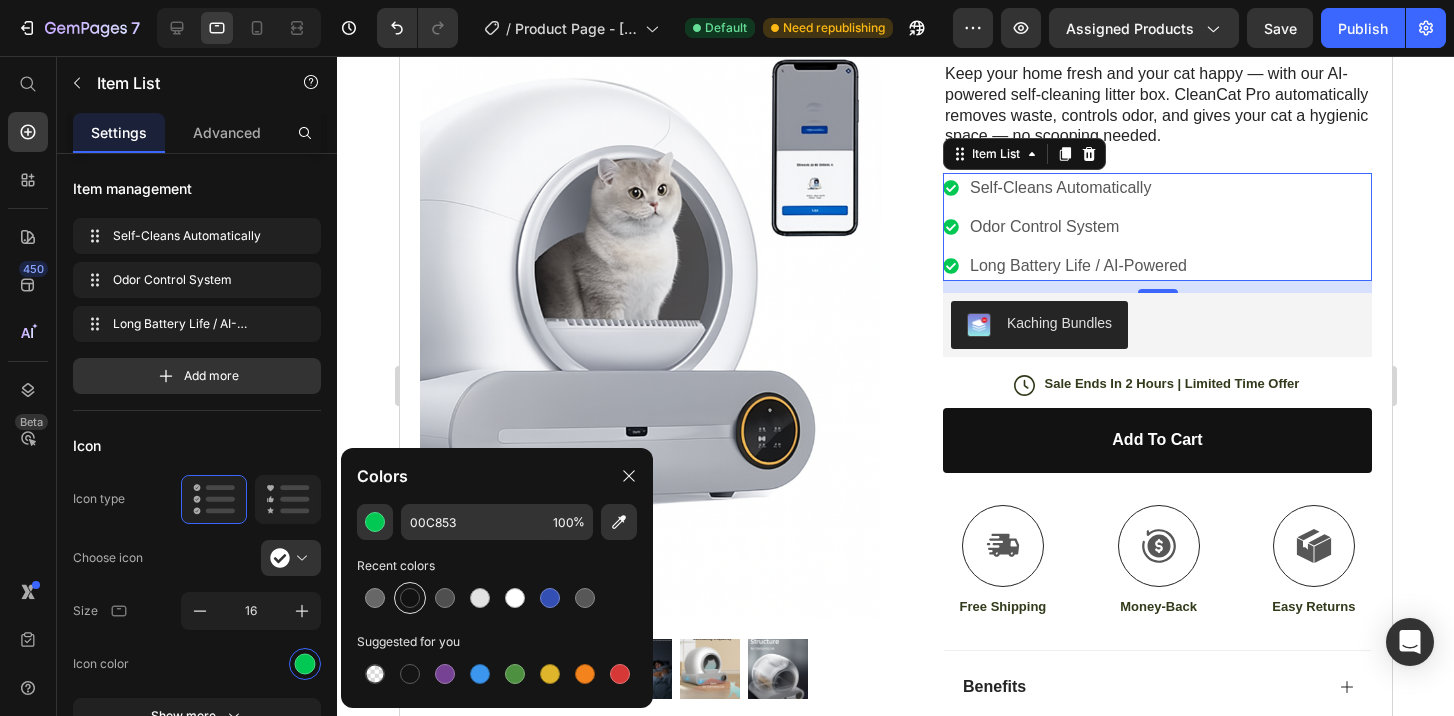 click at bounding box center [410, 598] 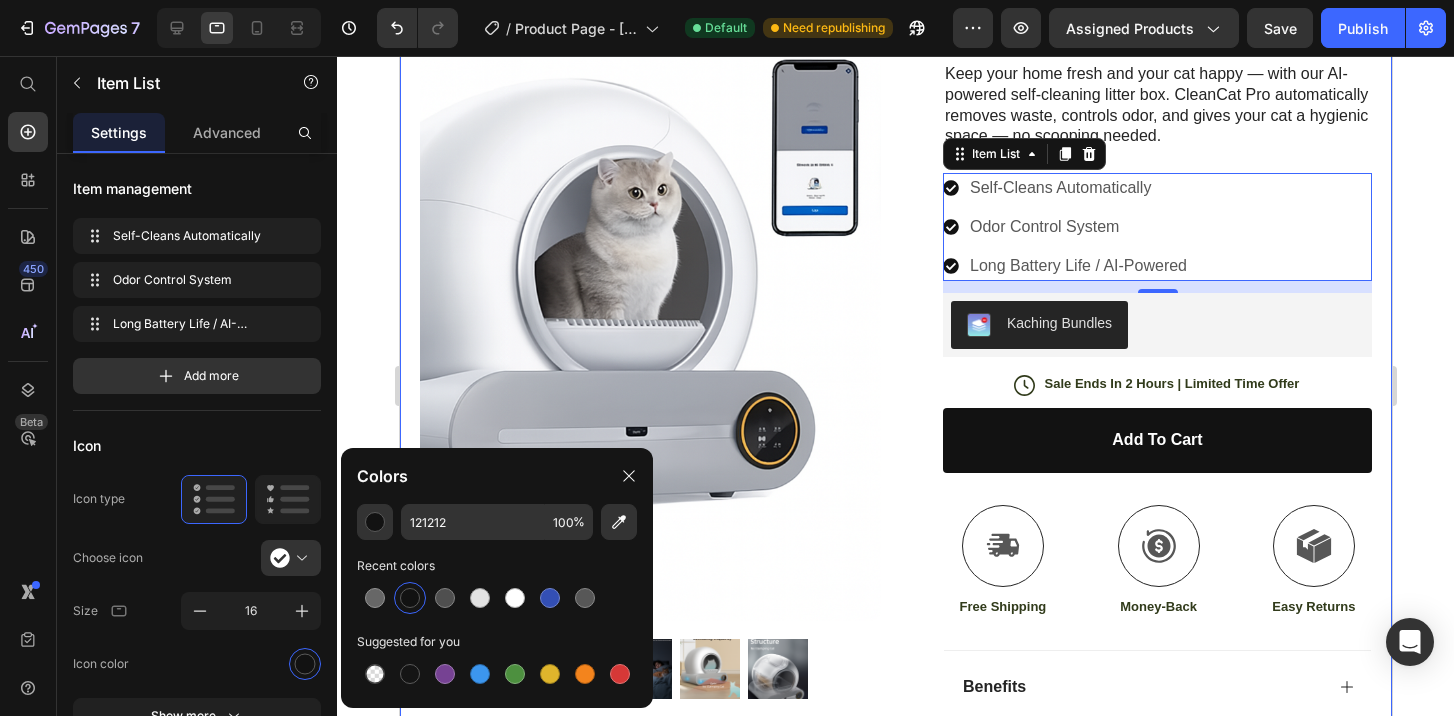 click on "Product Images Image Icon Icon Icon Icon Icon Icon List “This skin cream is a game-changer! It has transformed my dry, lackluster skin into a hydrated and radiant complexion. I love how it absorbs quickly and leaves no greasy residue. Highly recommend” Text Block
Icon Hannah N. (Houston, USA) Text Block Row Row Row Icon Icon Icon Icon Icon Icon List (1349 Reviews) Text Block Row WagforBot™ CleanCat Pro – Automatic Smart Litter Box Product Title The 2023 Rated Innovation in Cosmetics Text Block Keep your home fresh and your cat happy — with our AI-powered self-cleaning litter box. CleanCat Pro automatically removes waste, controls odor, and gives your cat a hygienic space — no scooping needed. Text Block Self-Cleans Automatically Odor Control System Long Battery Life / AI-Powered  Item List   12 Kaching Bundles Kaching Bundles
Icon Sale Ends In 2 Hours | Limited Time Offer Text Block Row add to cart Add to Cart
Icon Free Shipping" at bounding box center (895, 469) 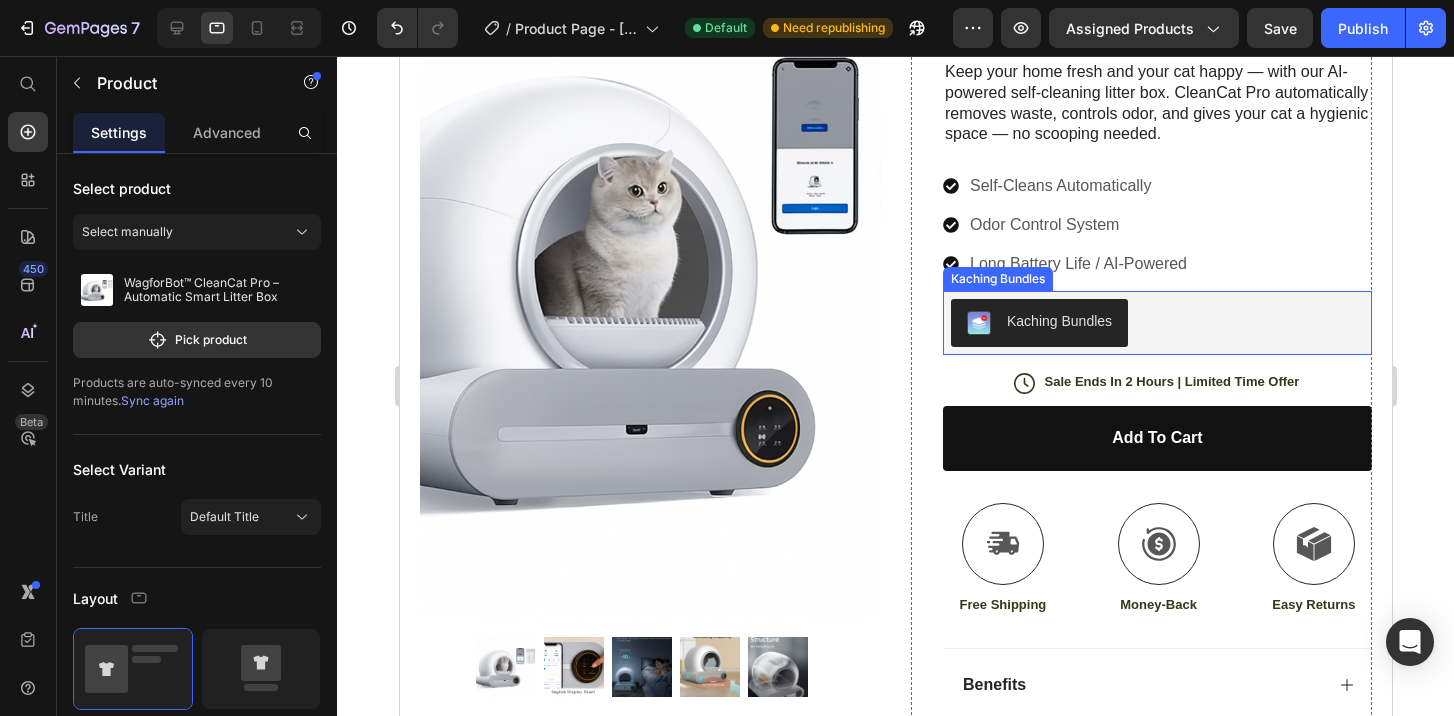 scroll, scrollTop: 534, scrollLeft: 0, axis: vertical 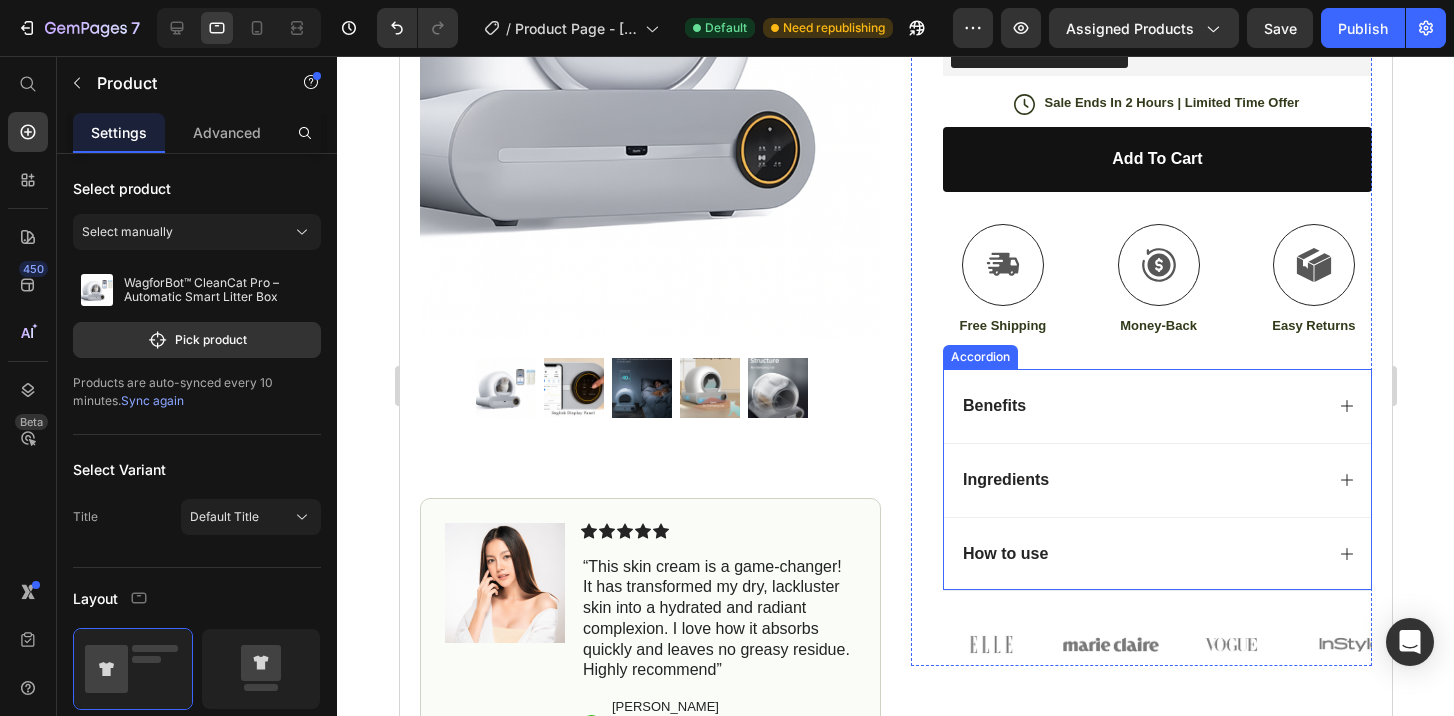 click on "Benefits" at bounding box center [1156, 406] 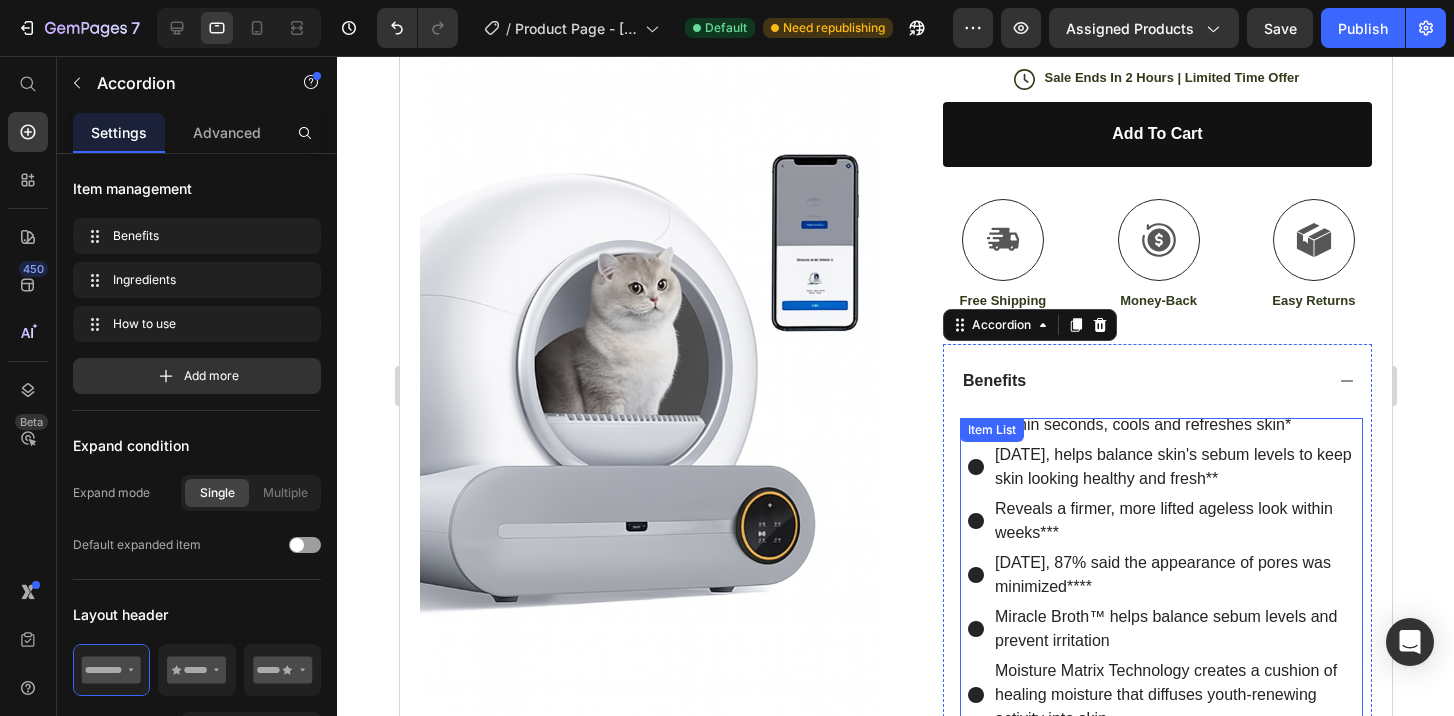 scroll, scrollTop: 790, scrollLeft: 0, axis: vertical 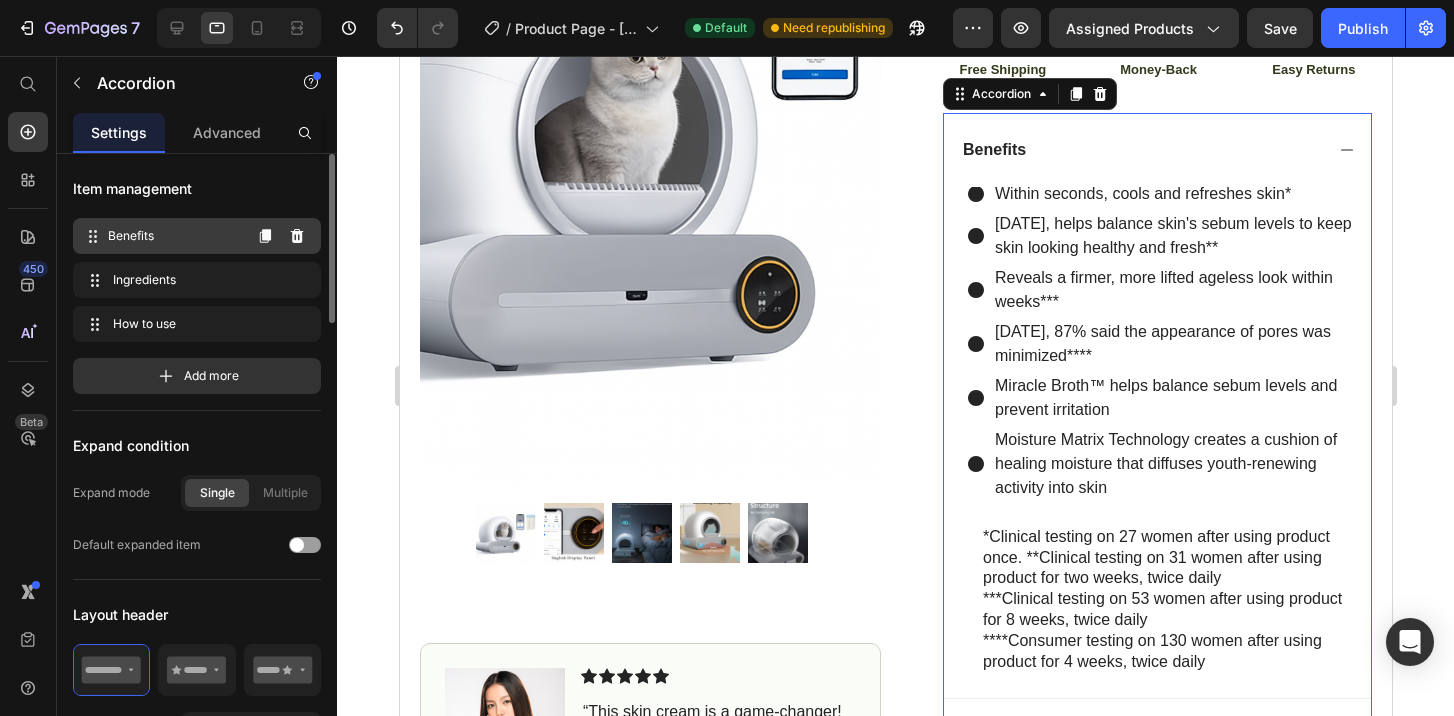 click on "Benefits Benefits" at bounding box center [161, 236] 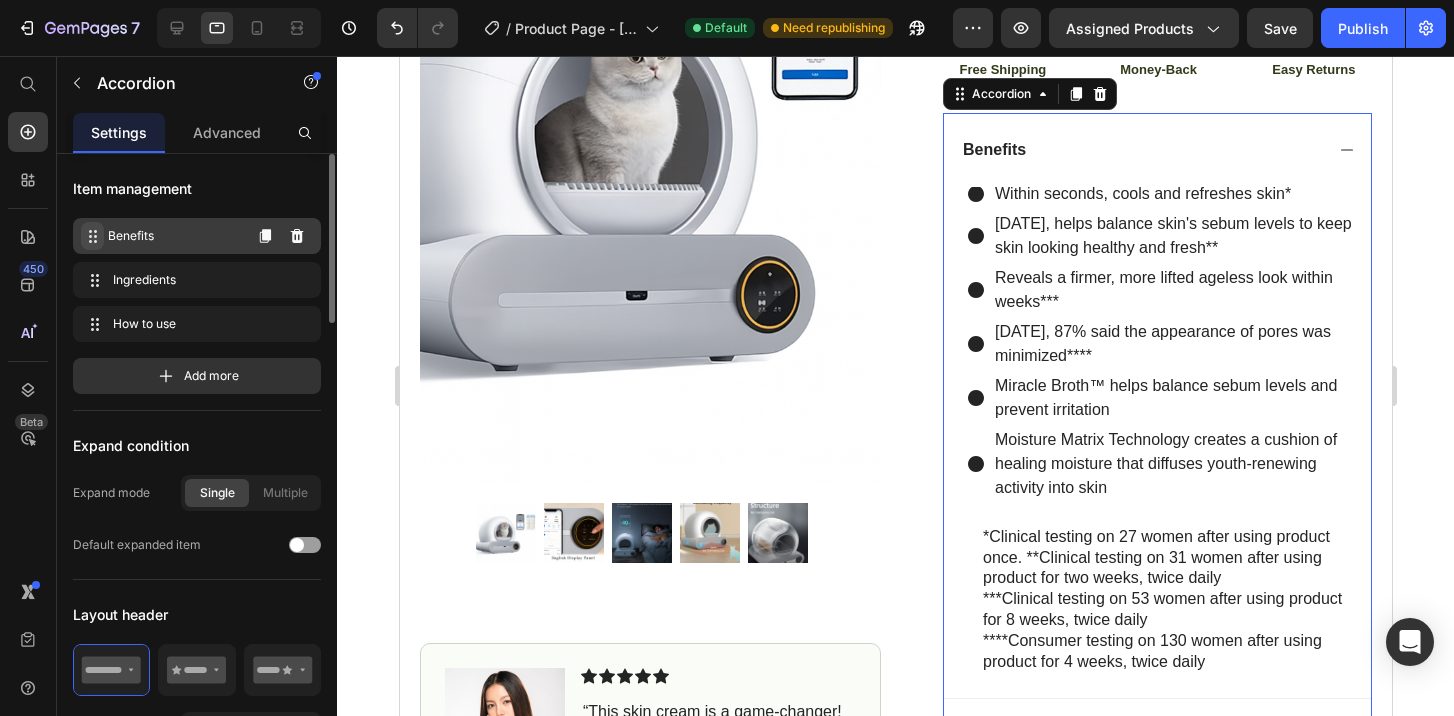 click 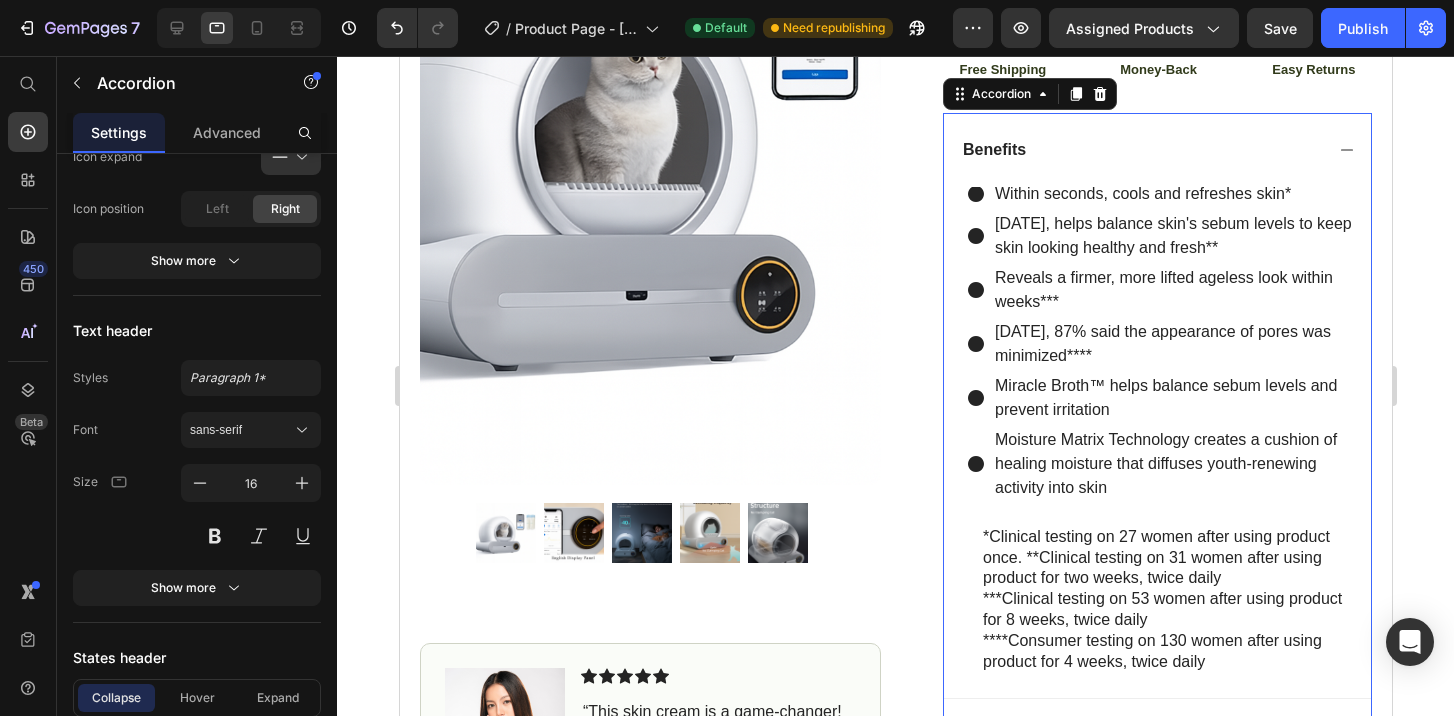 scroll, scrollTop: 1645, scrollLeft: 0, axis: vertical 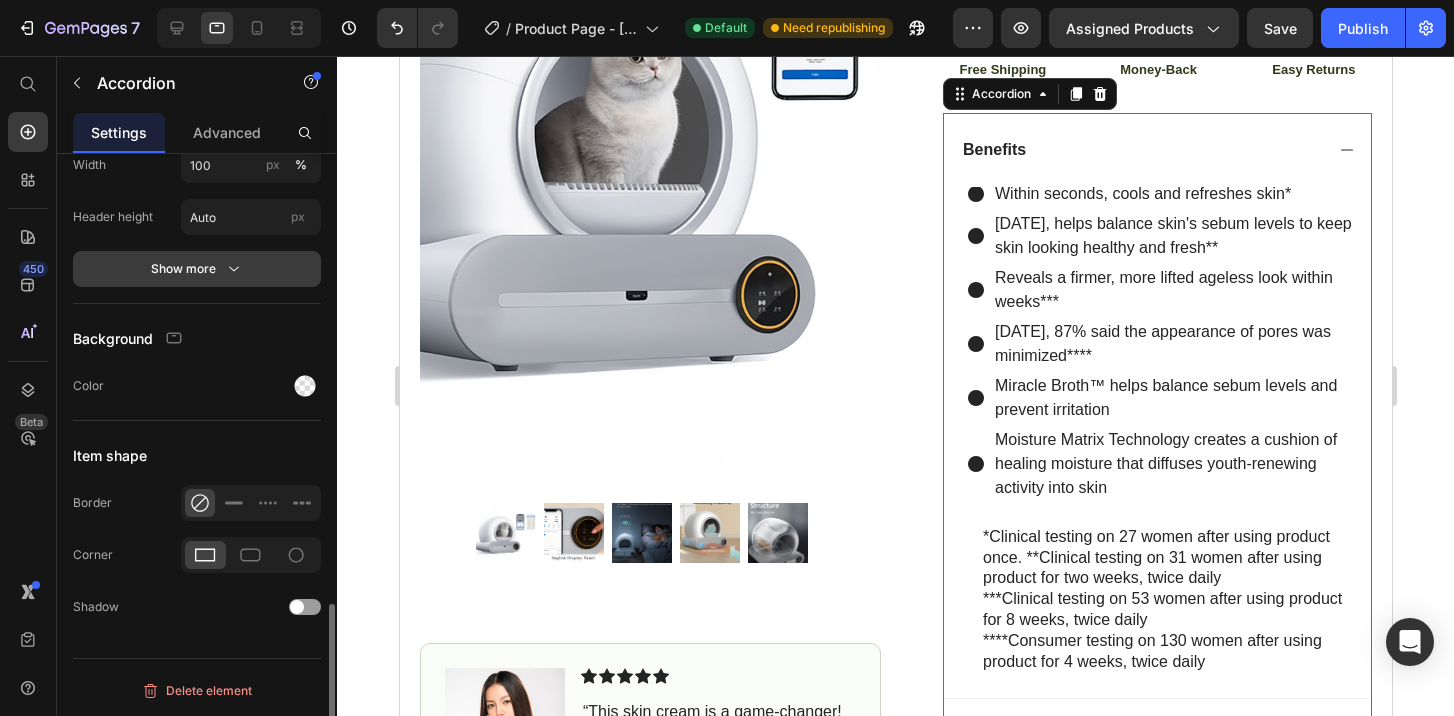 click 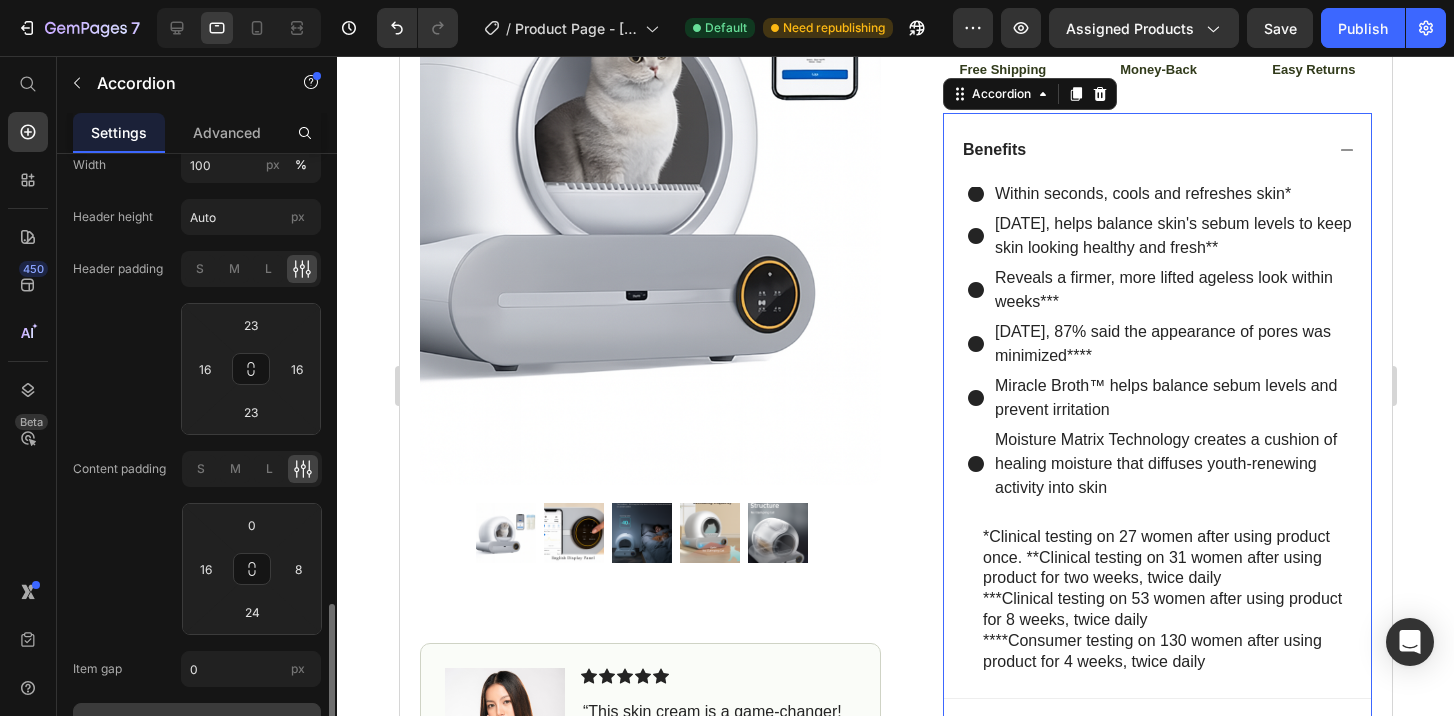 click on "M" 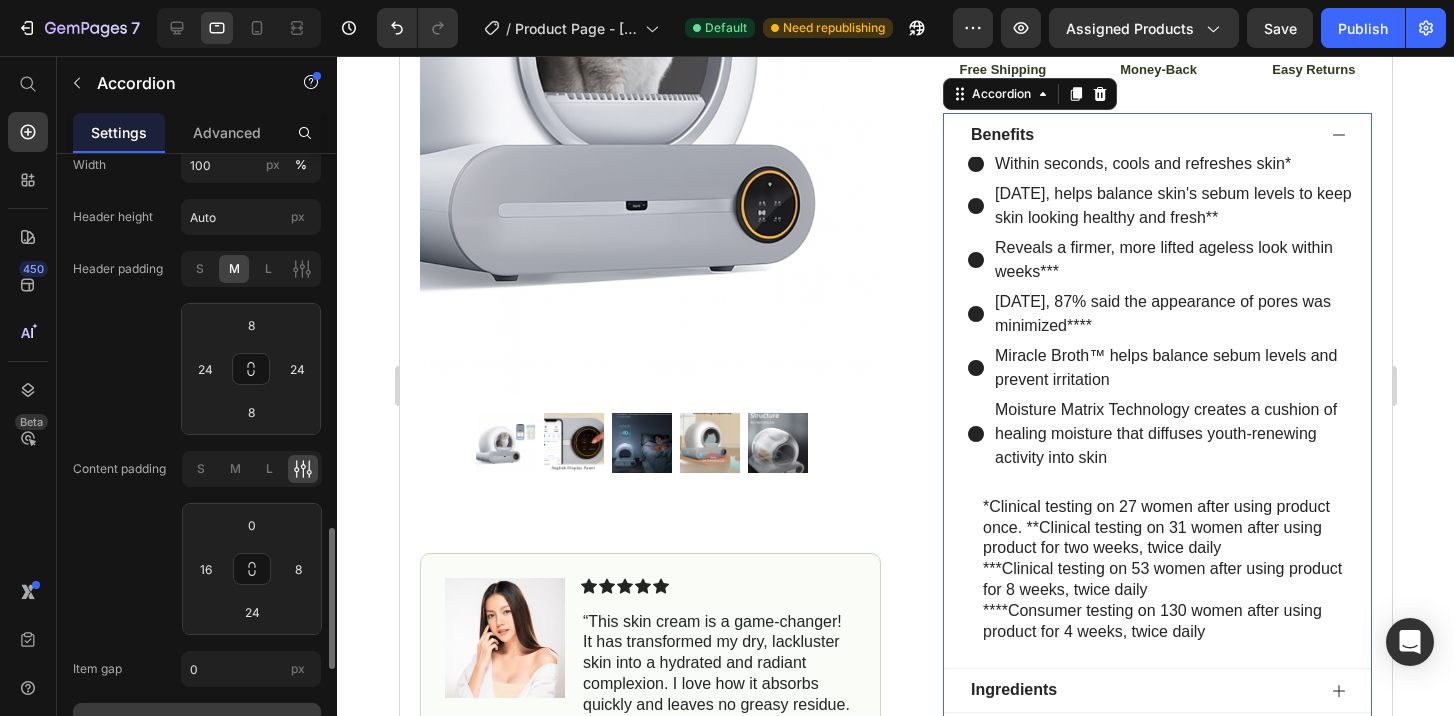 click on "M" 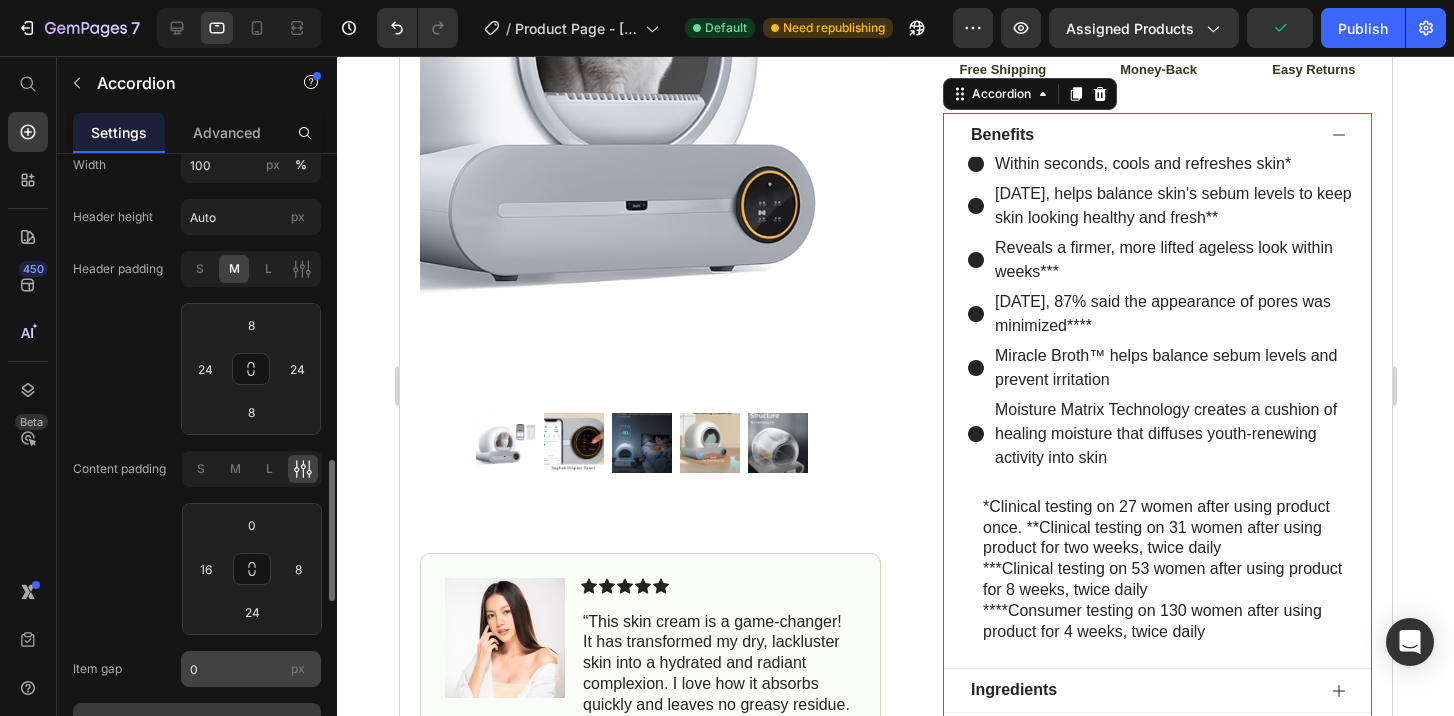 scroll, scrollTop: 1589, scrollLeft: 0, axis: vertical 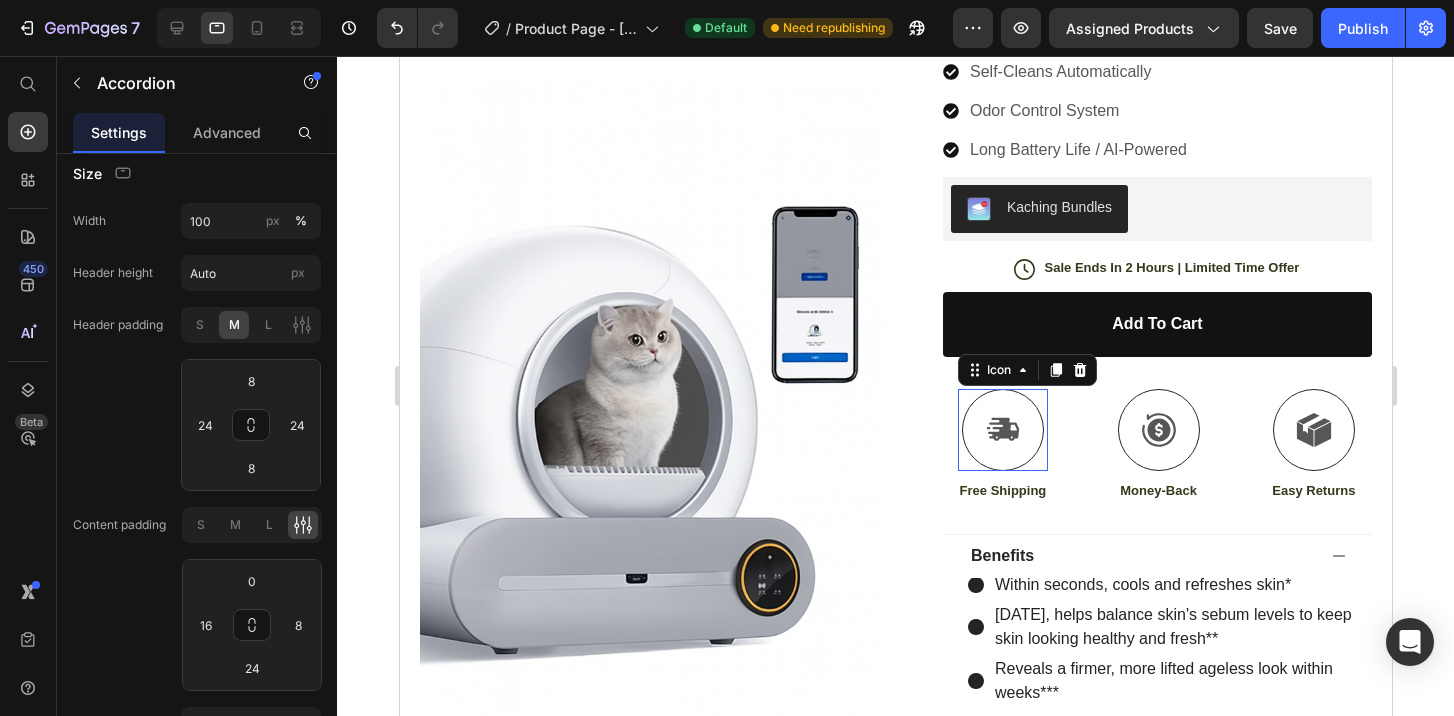 click 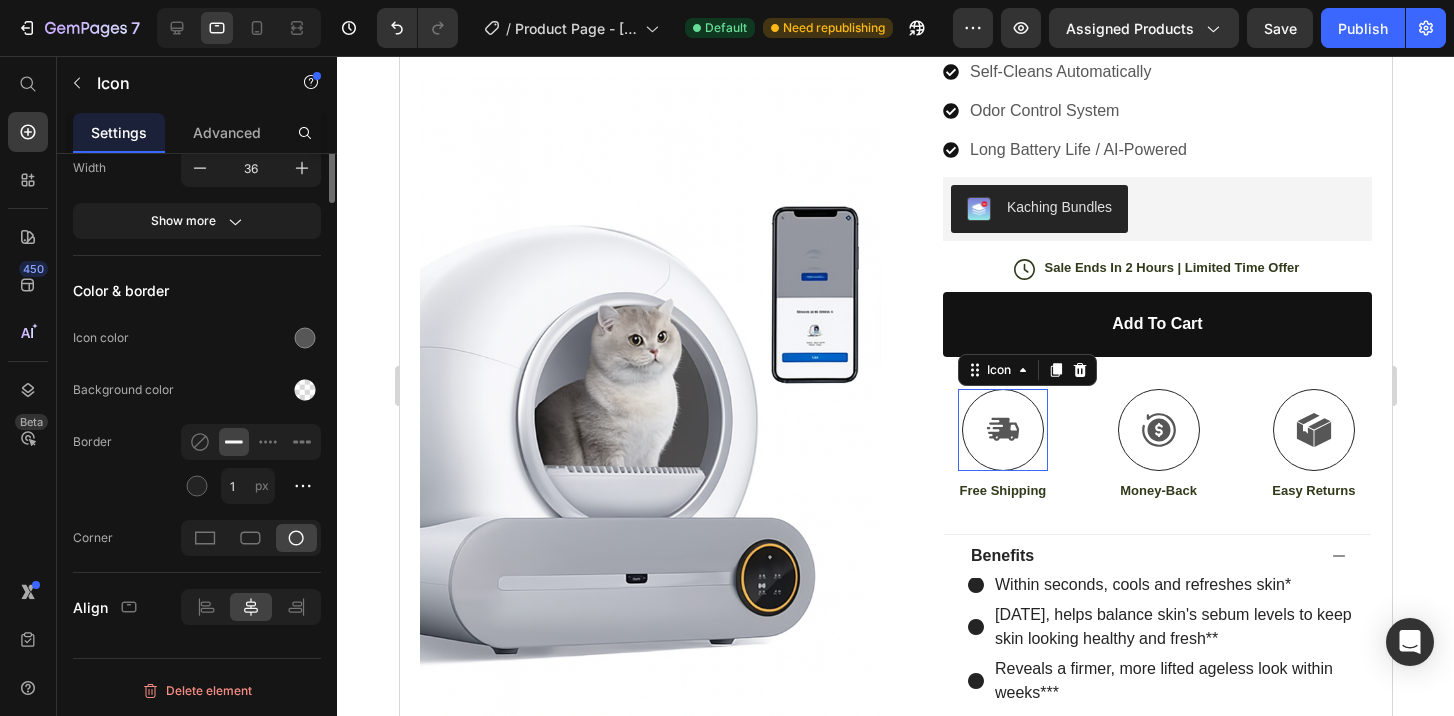 scroll, scrollTop: 0, scrollLeft: 0, axis: both 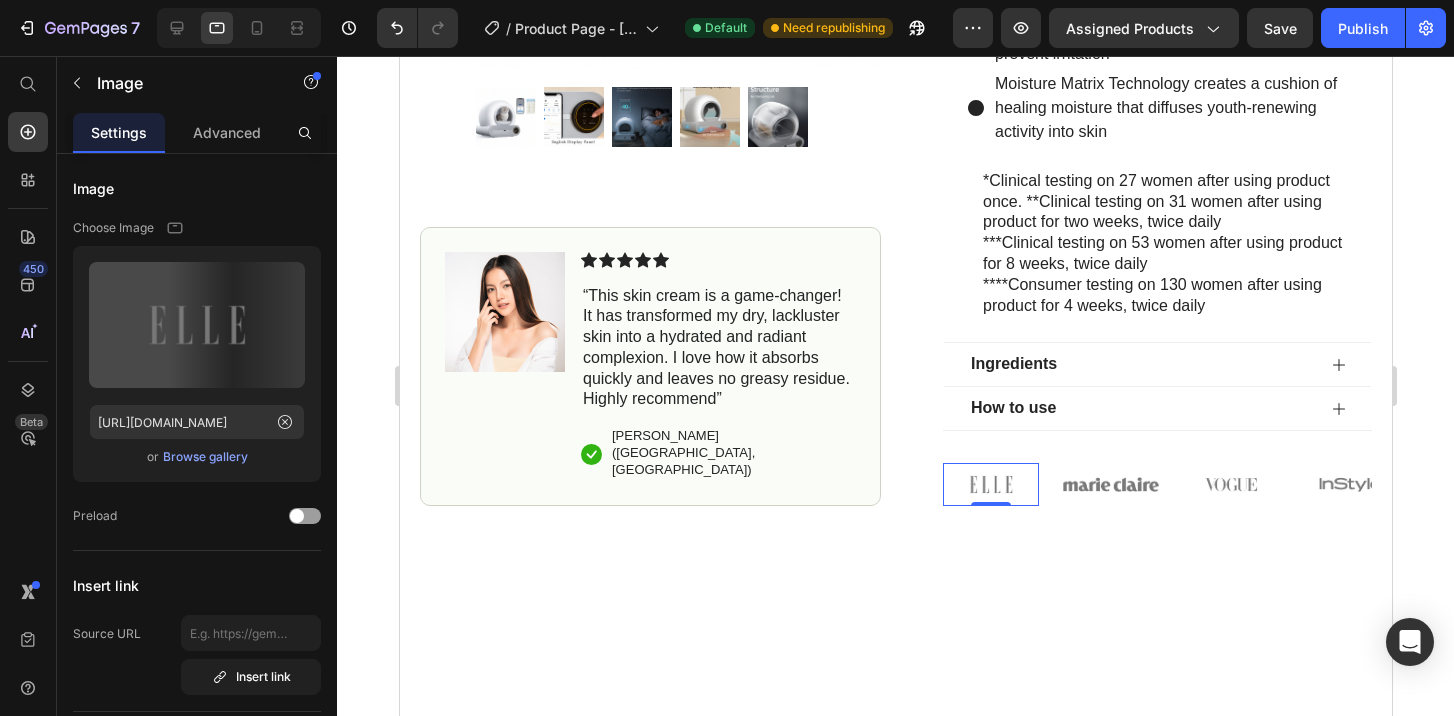 click at bounding box center [990, 484] 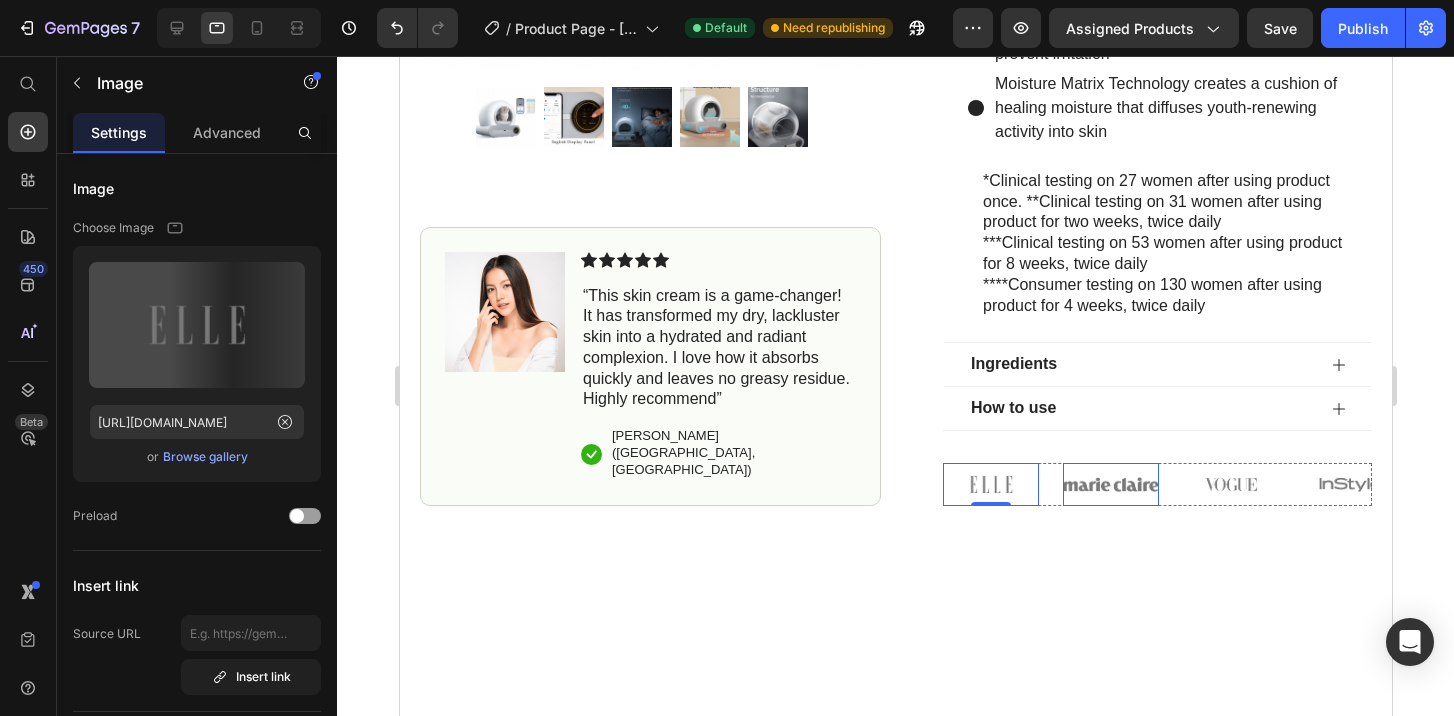 click at bounding box center [1110, 484] 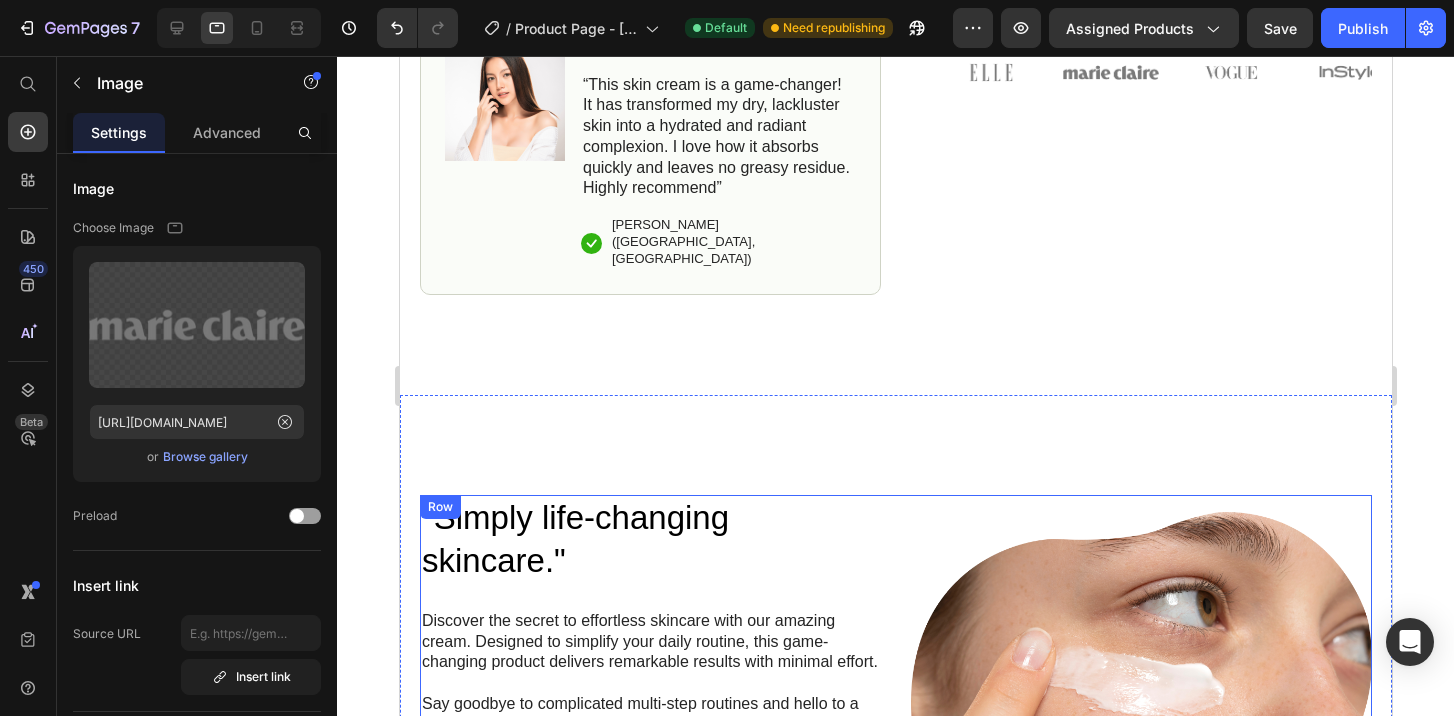 scroll, scrollTop: 0, scrollLeft: 0, axis: both 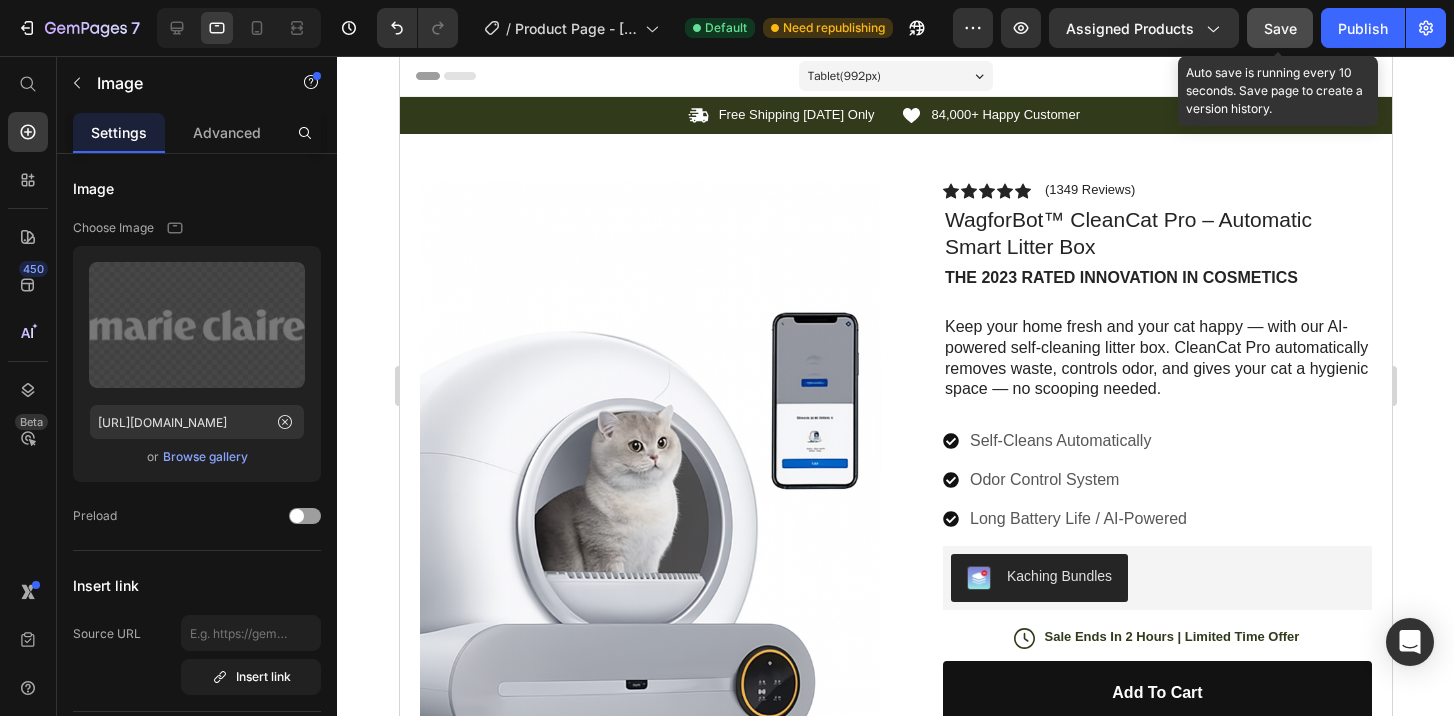 click on "Save" at bounding box center [1280, 28] 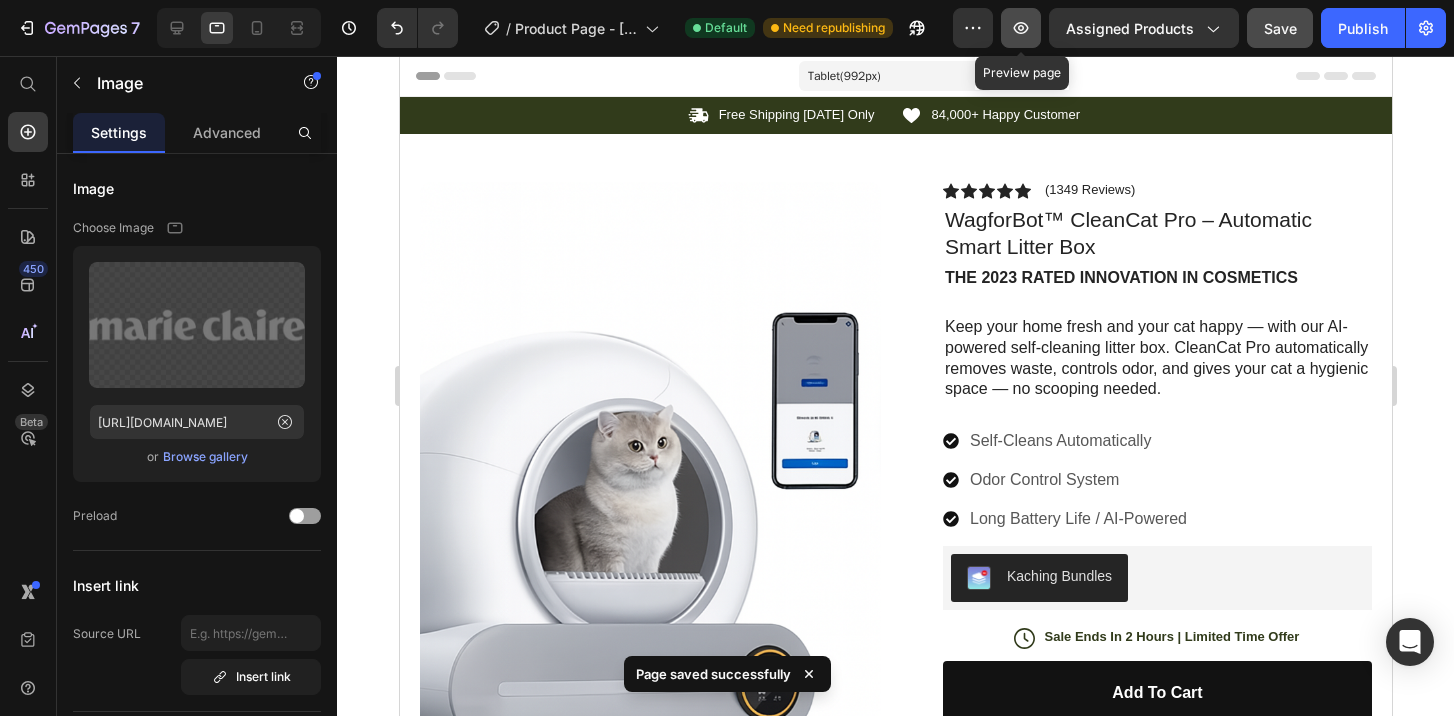 click 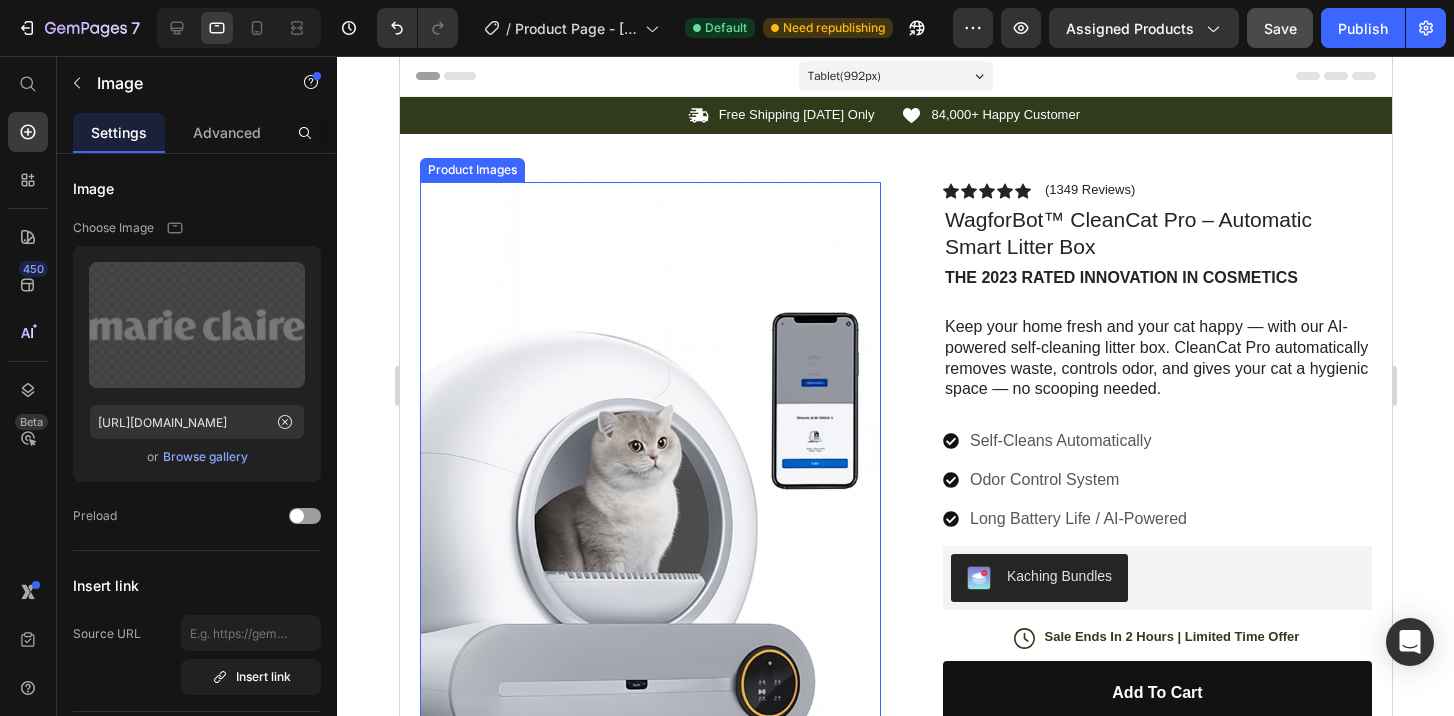 type 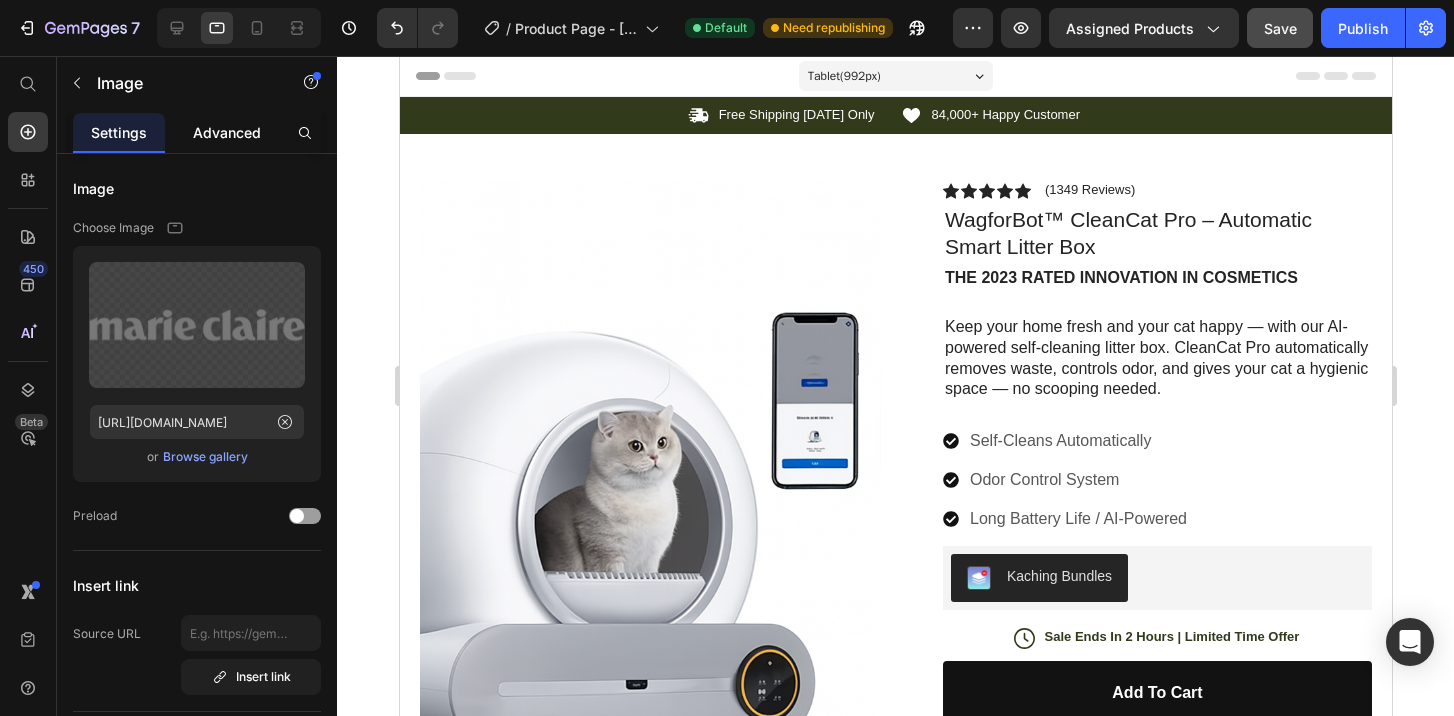 click on "Advanced" at bounding box center [227, 132] 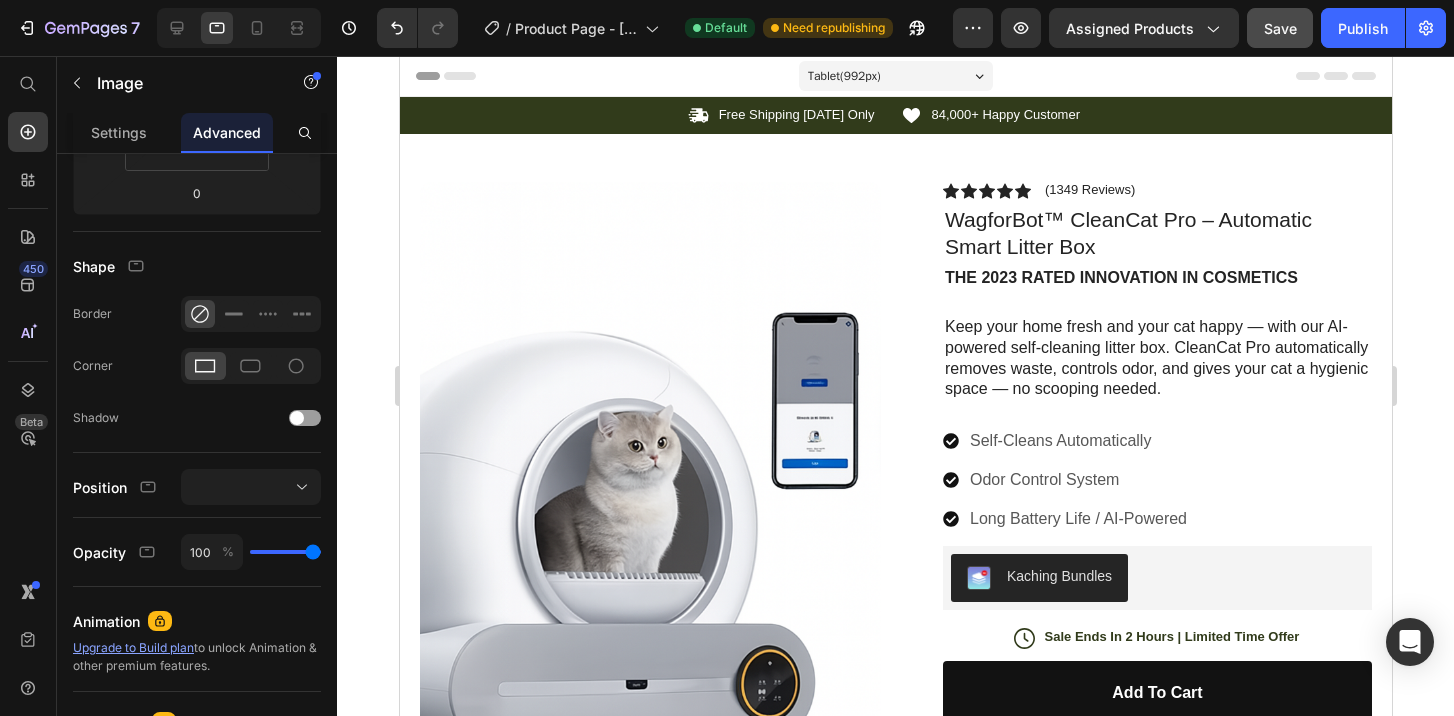 scroll, scrollTop: 686, scrollLeft: 0, axis: vertical 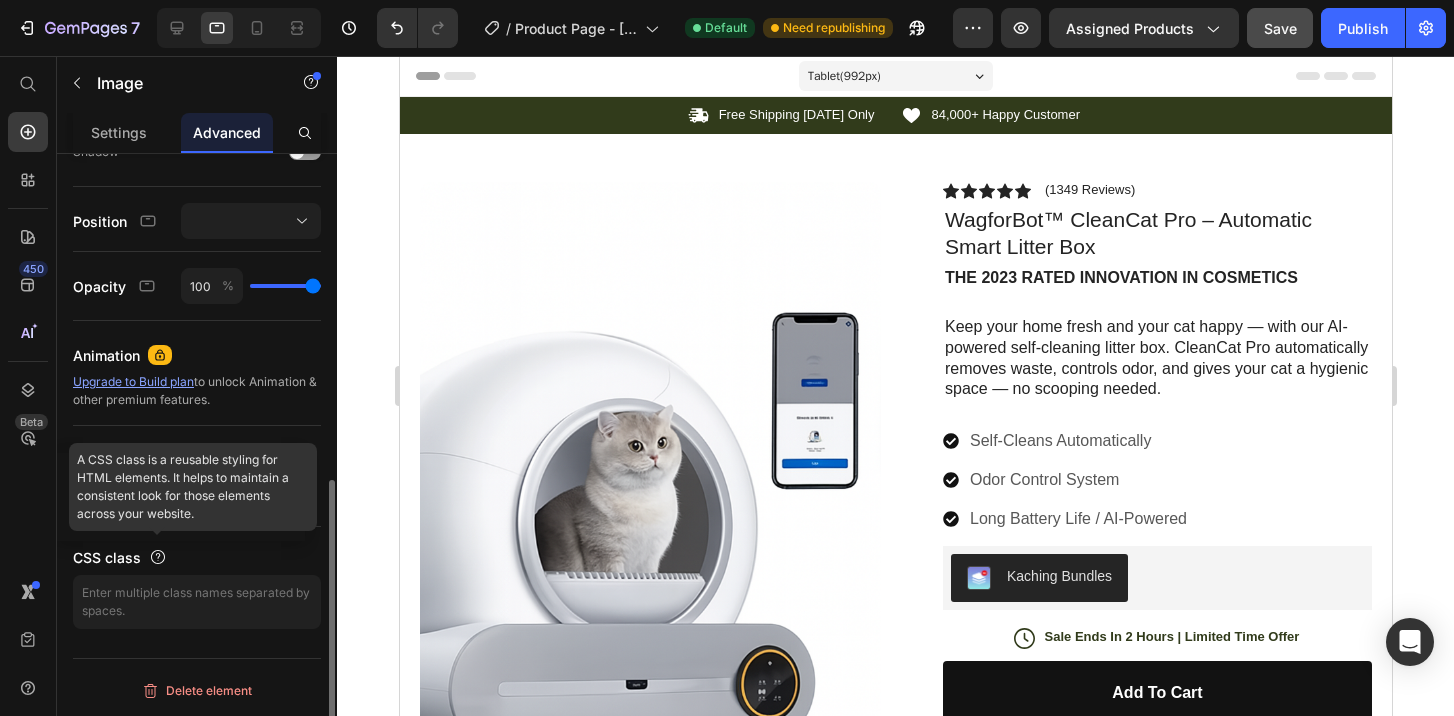 click 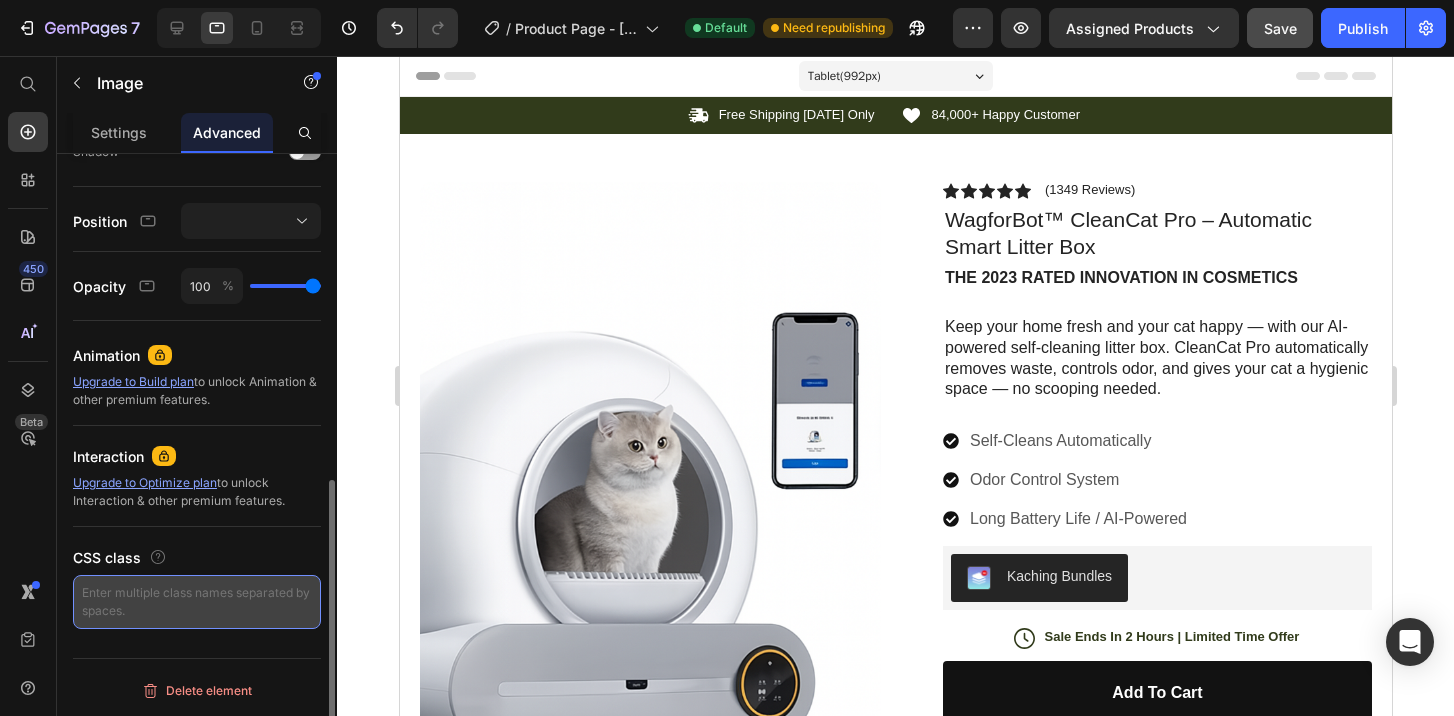click at bounding box center (197, 602) 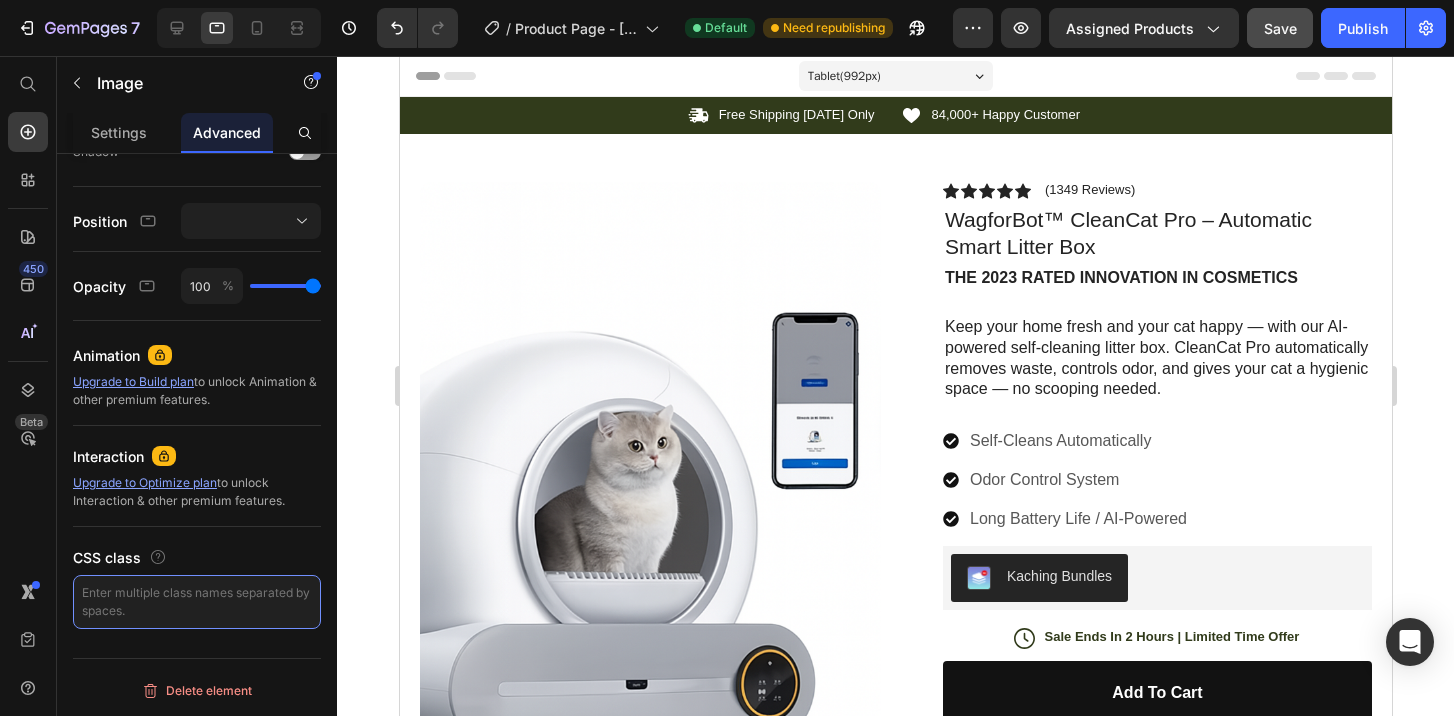 paste on ".template-product {
background-color: #ffffff !important;
color: #000000 !important;
}" 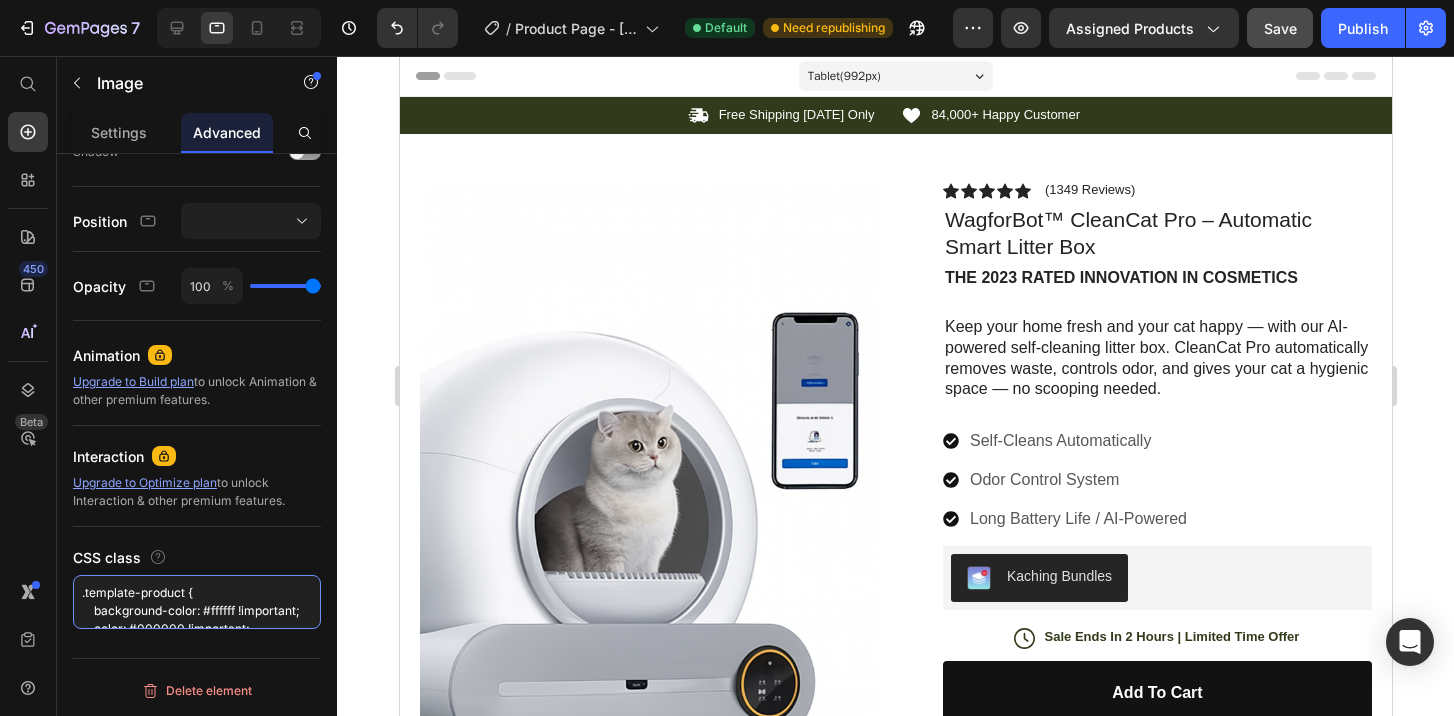 scroll, scrollTop: 26, scrollLeft: 0, axis: vertical 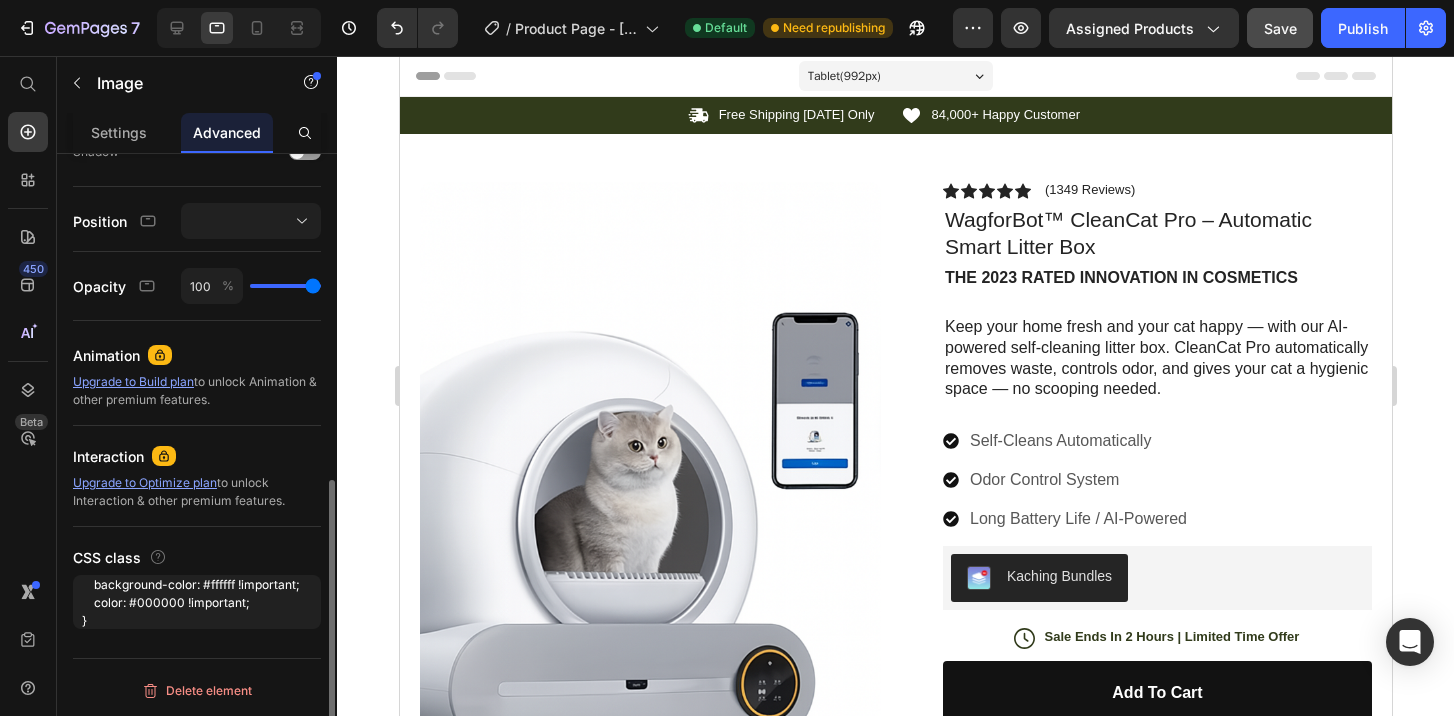 type on ".template-product {     background-color: #ffffff !important;     color: #000000 !important; }" 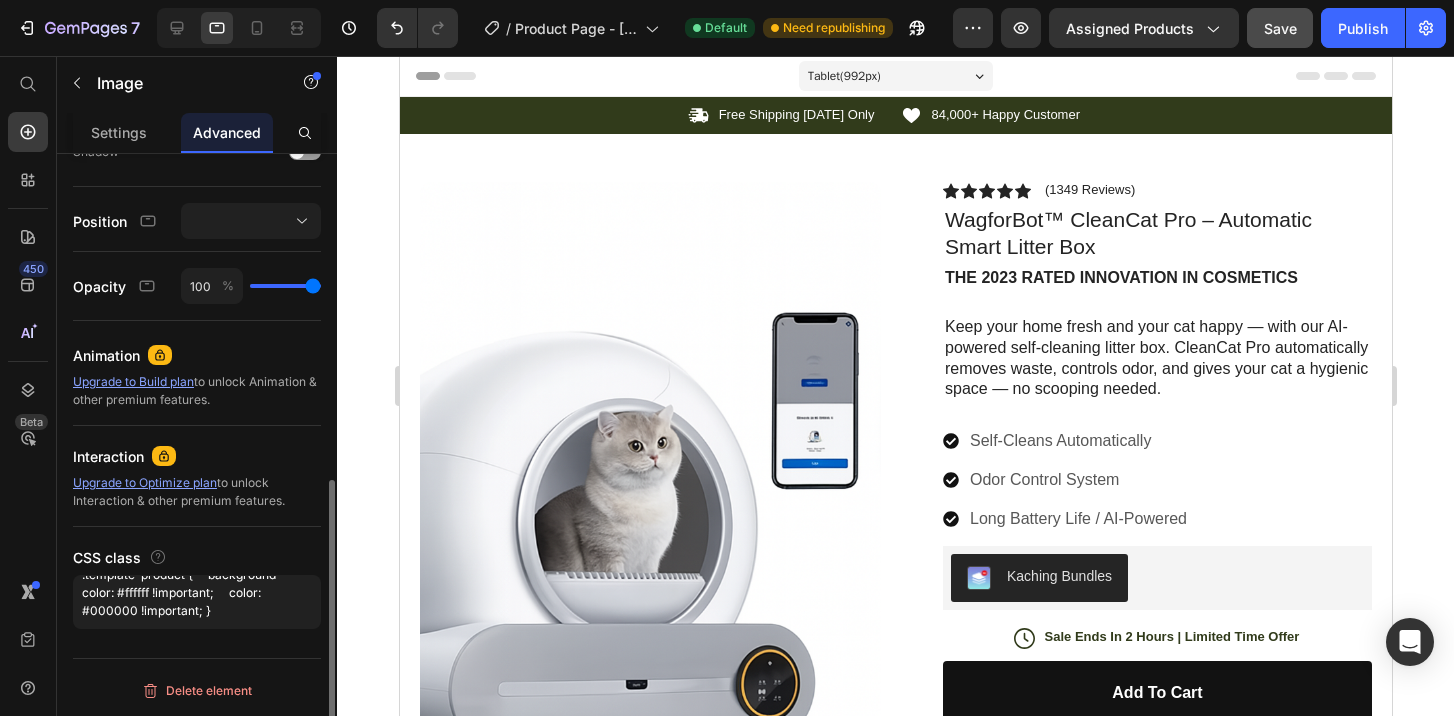 scroll, scrollTop: 18, scrollLeft: 0, axis: vertical 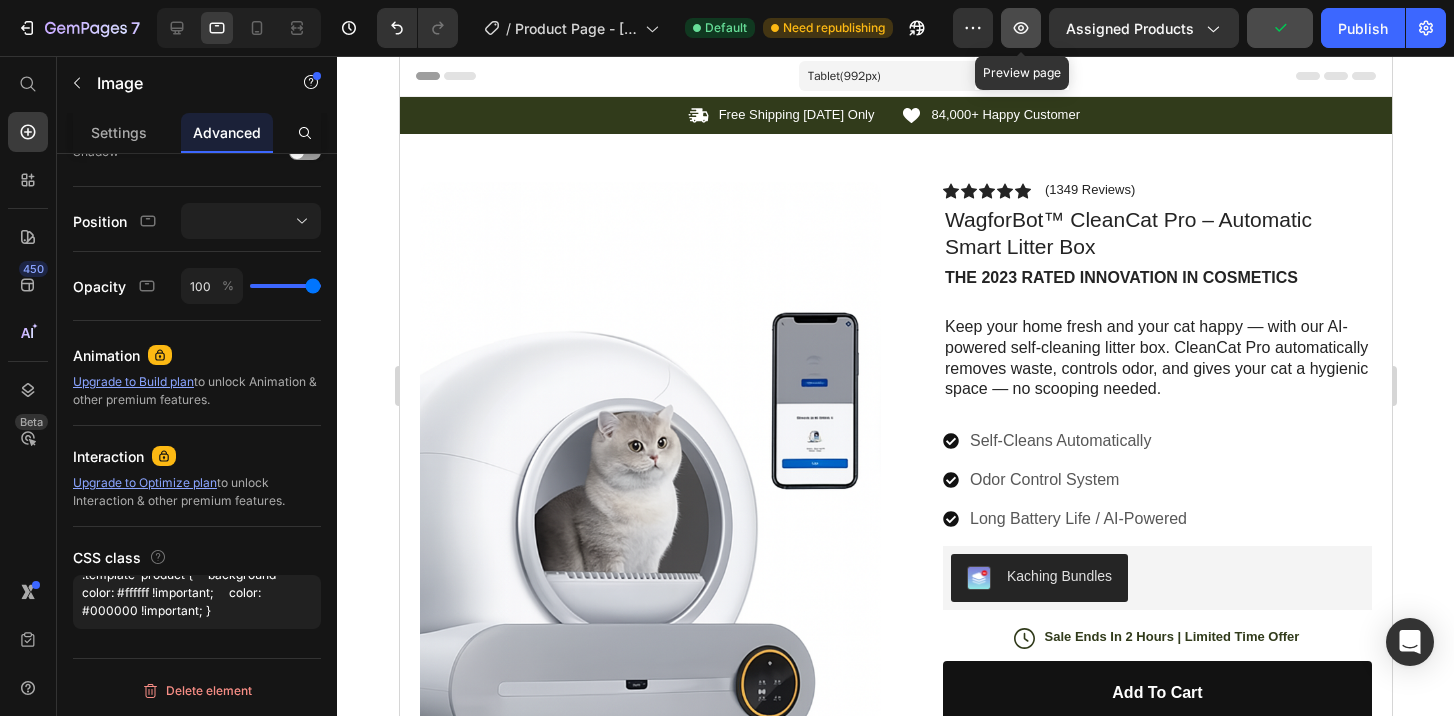 click 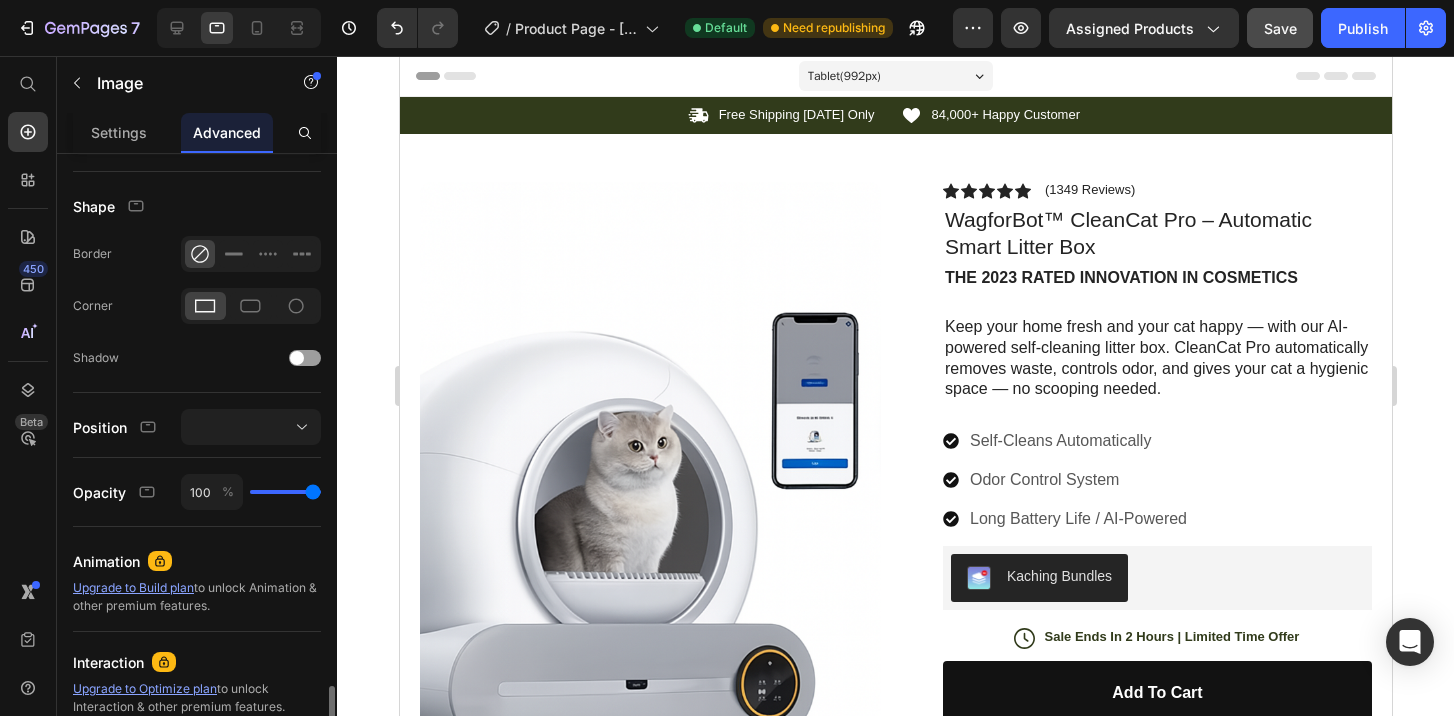 scroll, scrollTop: 686, scrollLeft: 0, axis: vertical 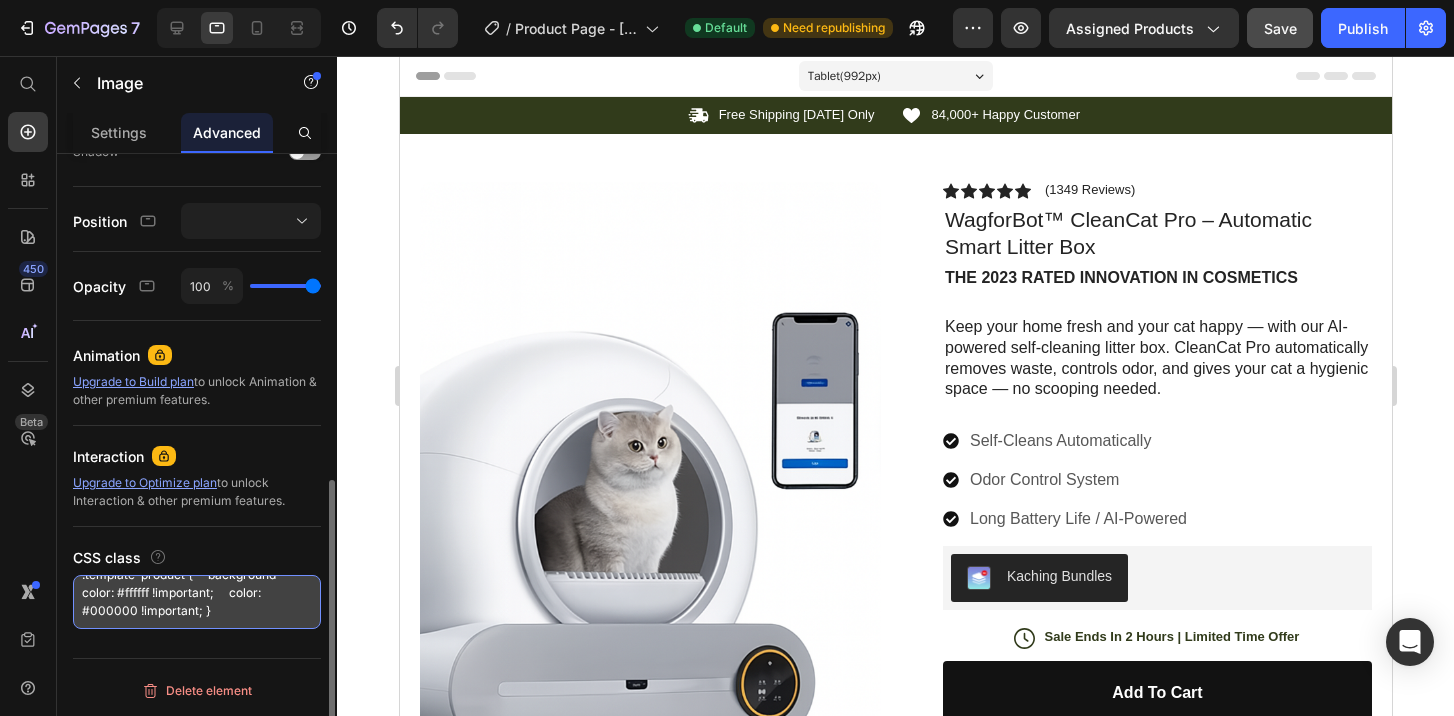 click on ".template-product {     background-color: #ffffff !important;     color: #000000 !important; }" at bounding box center [197, 602] 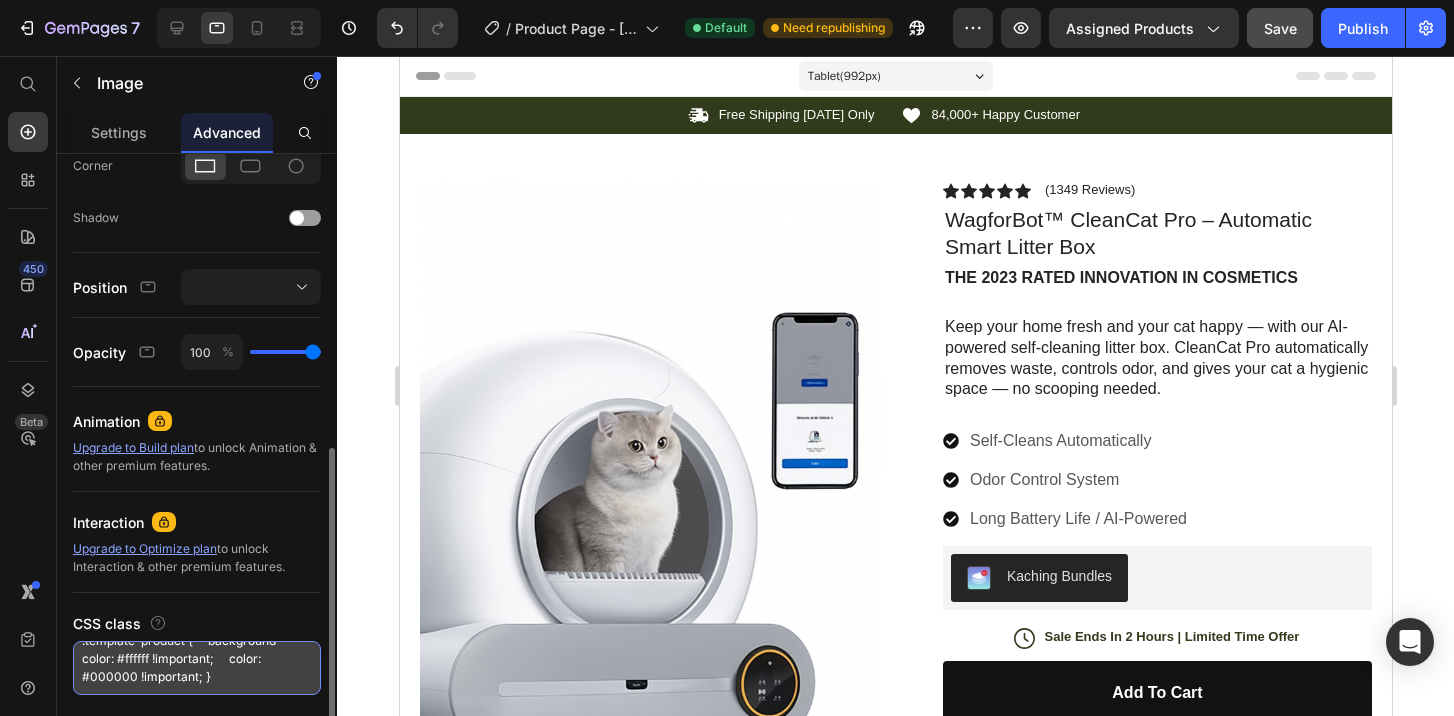 scroll, scrollTop: 686, scrollLeft: 0, axis: vertical 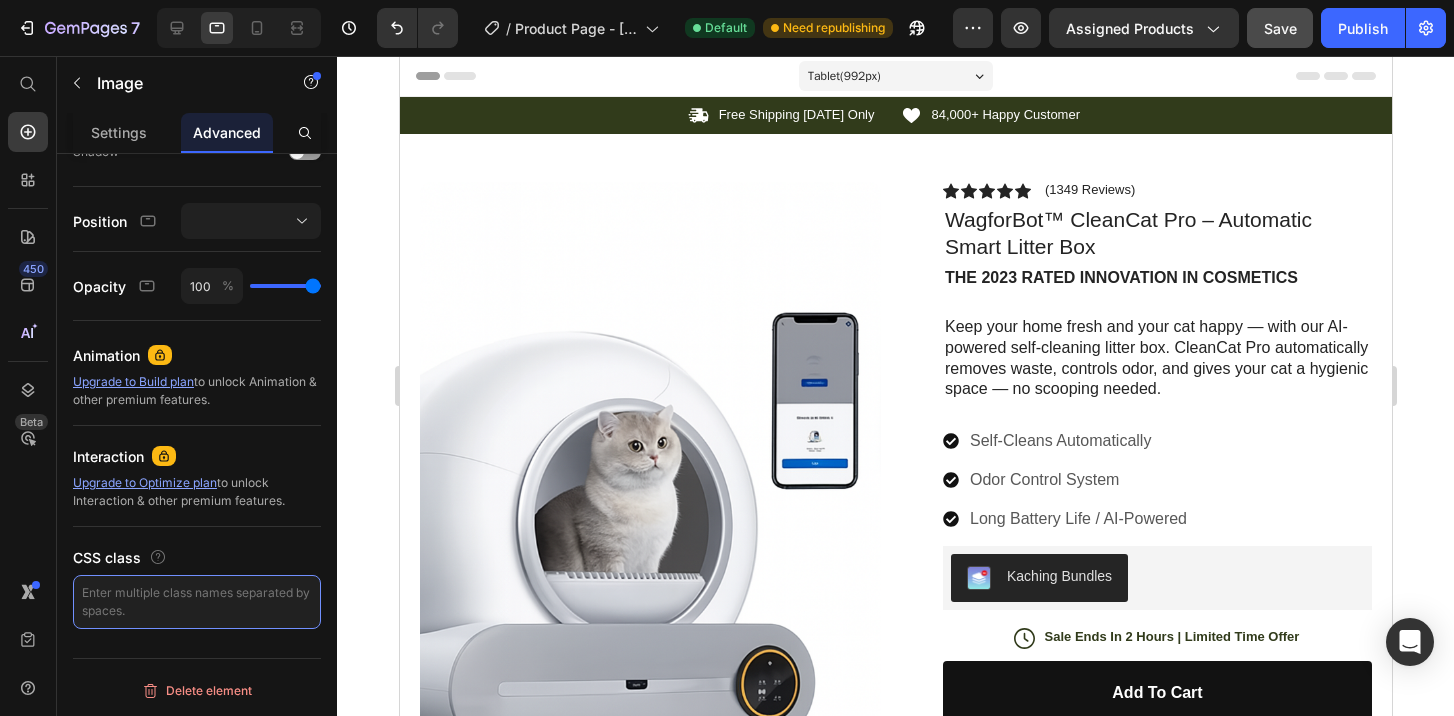paste on "white-bg" 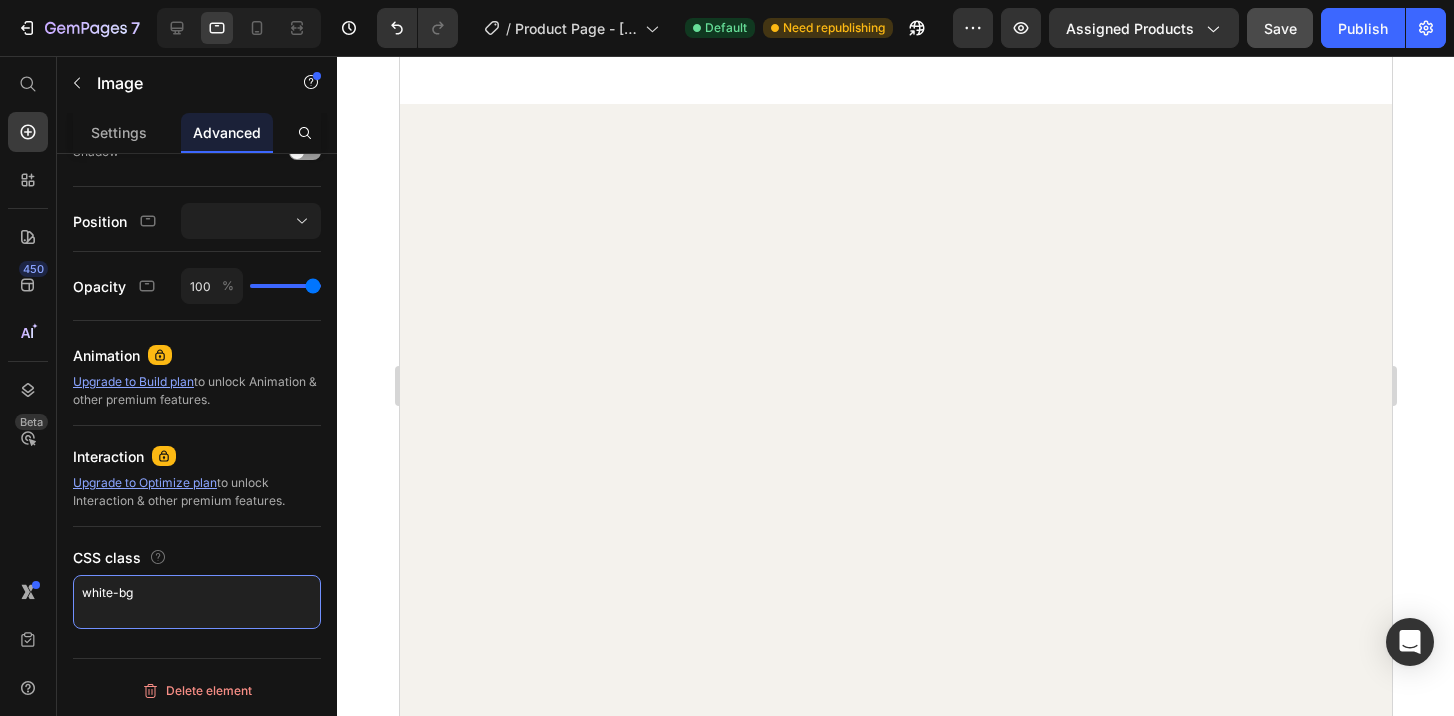 scroll, scrollTop: 2094, scrollLeft: 0, axis: vertical 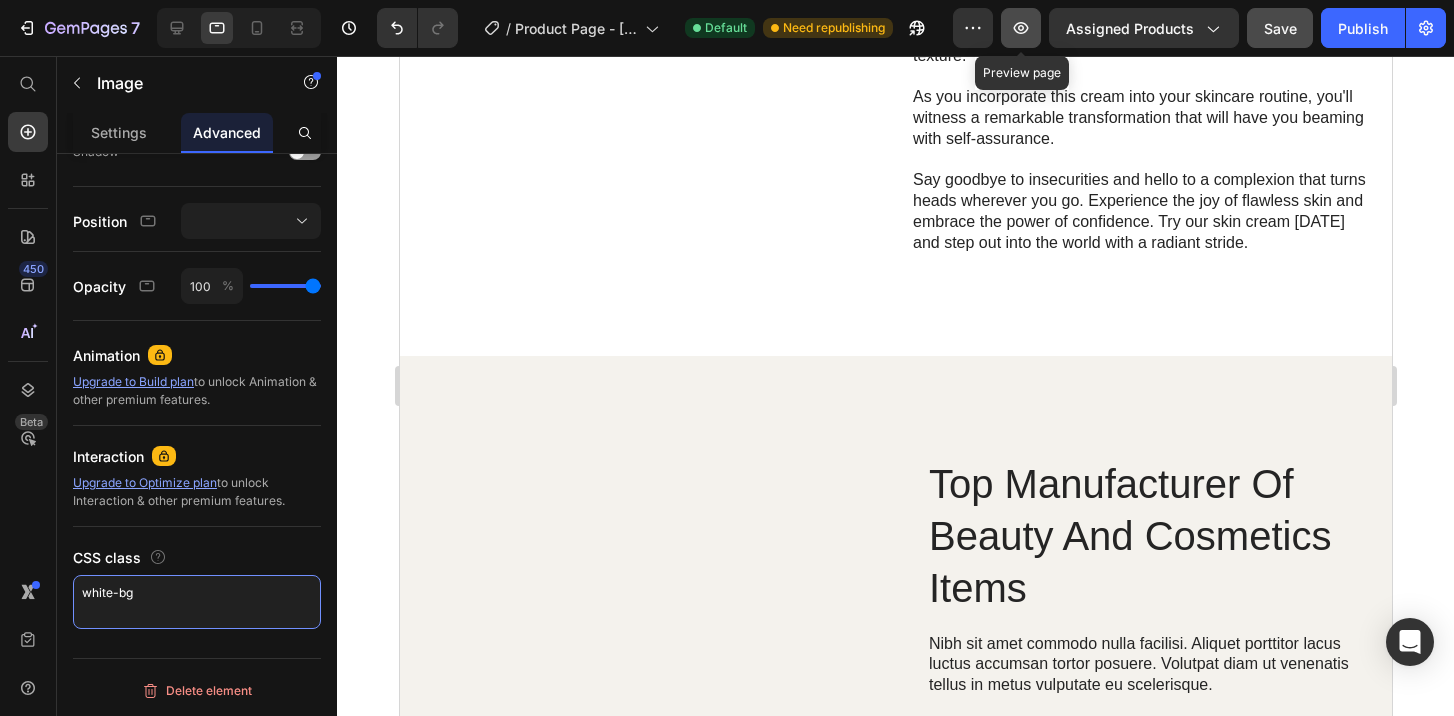 type on "white-bg" 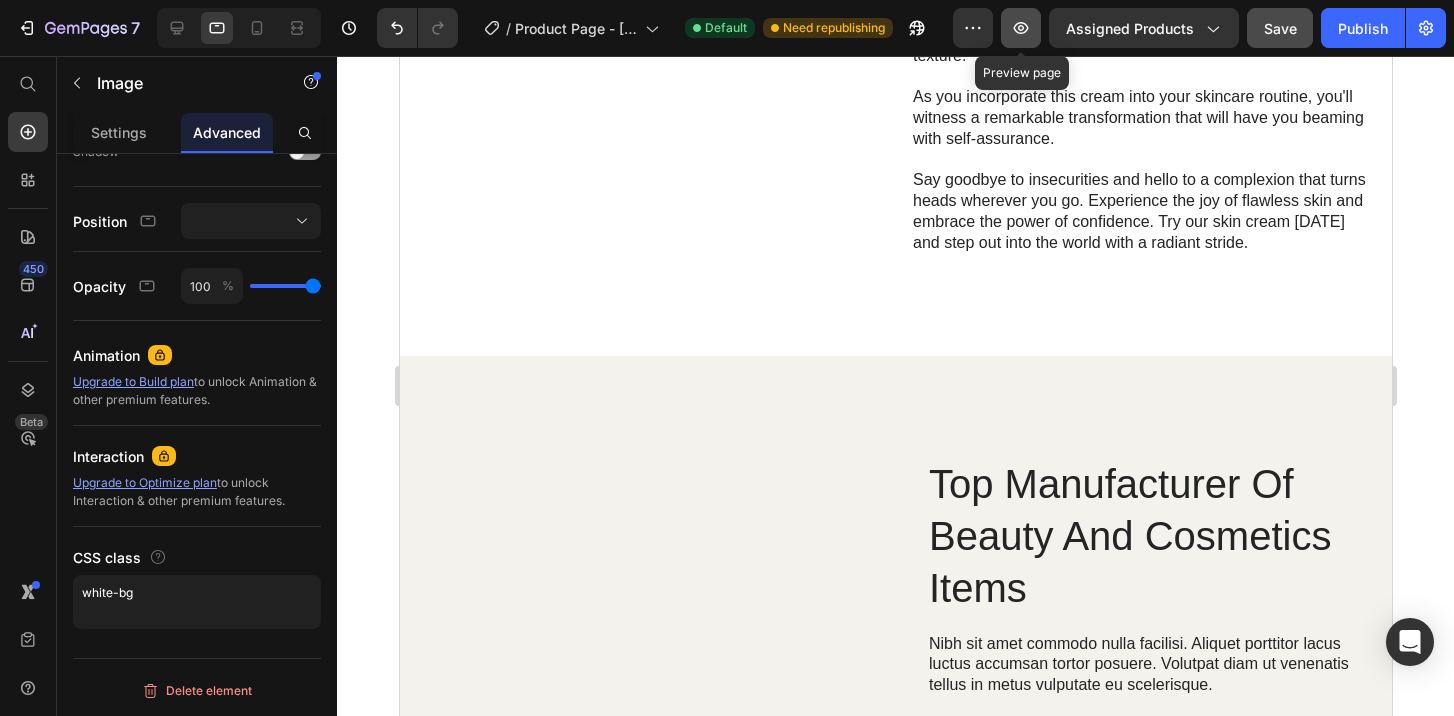 click 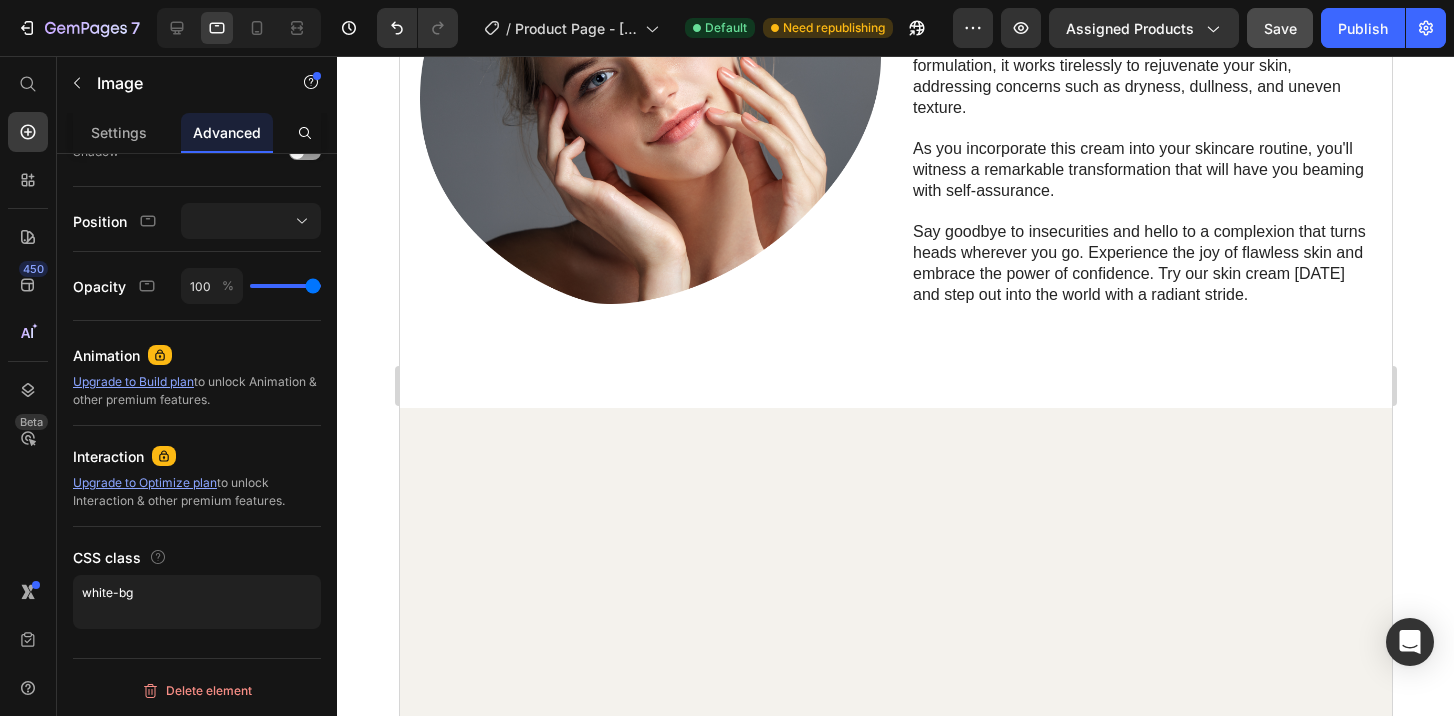 scroll, scrollTop: 372, scrollLeft: 0, axis: vertical 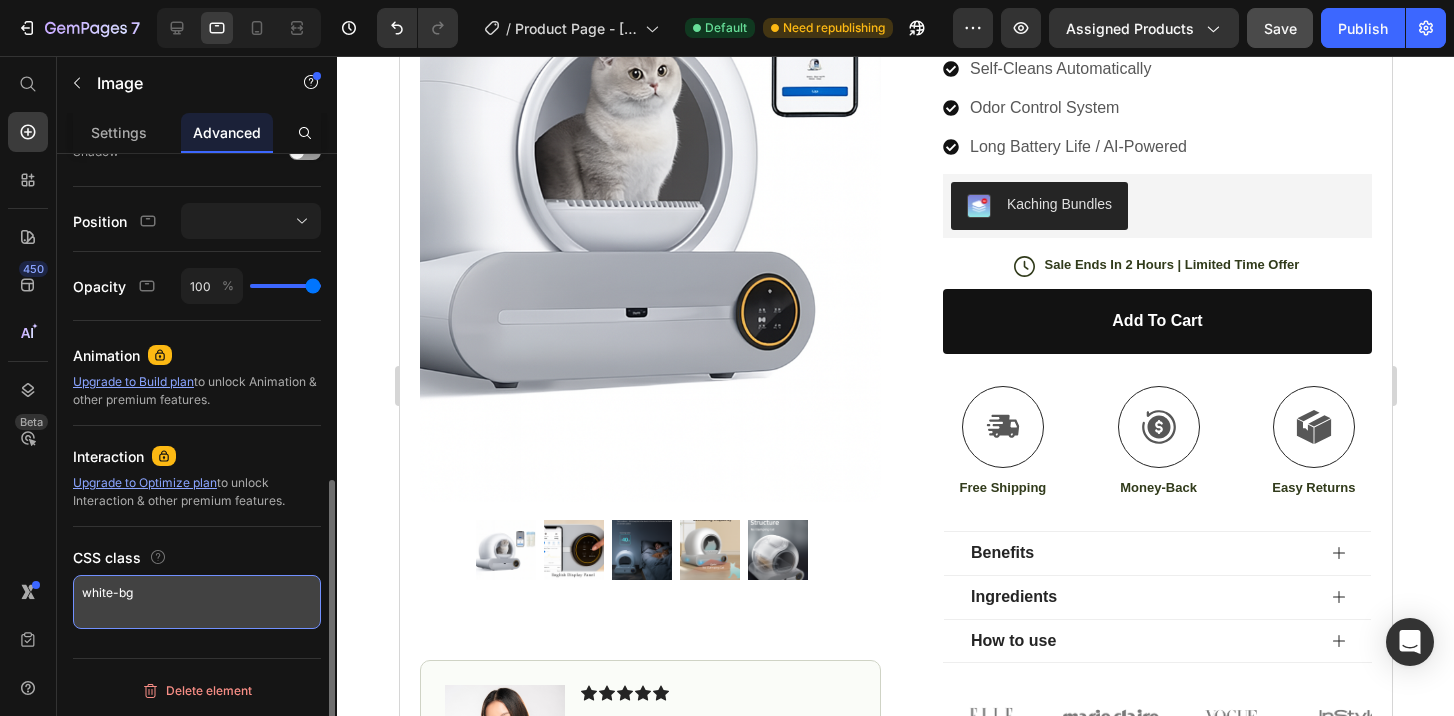click on "white-bg" at bounding box center (197, 602) 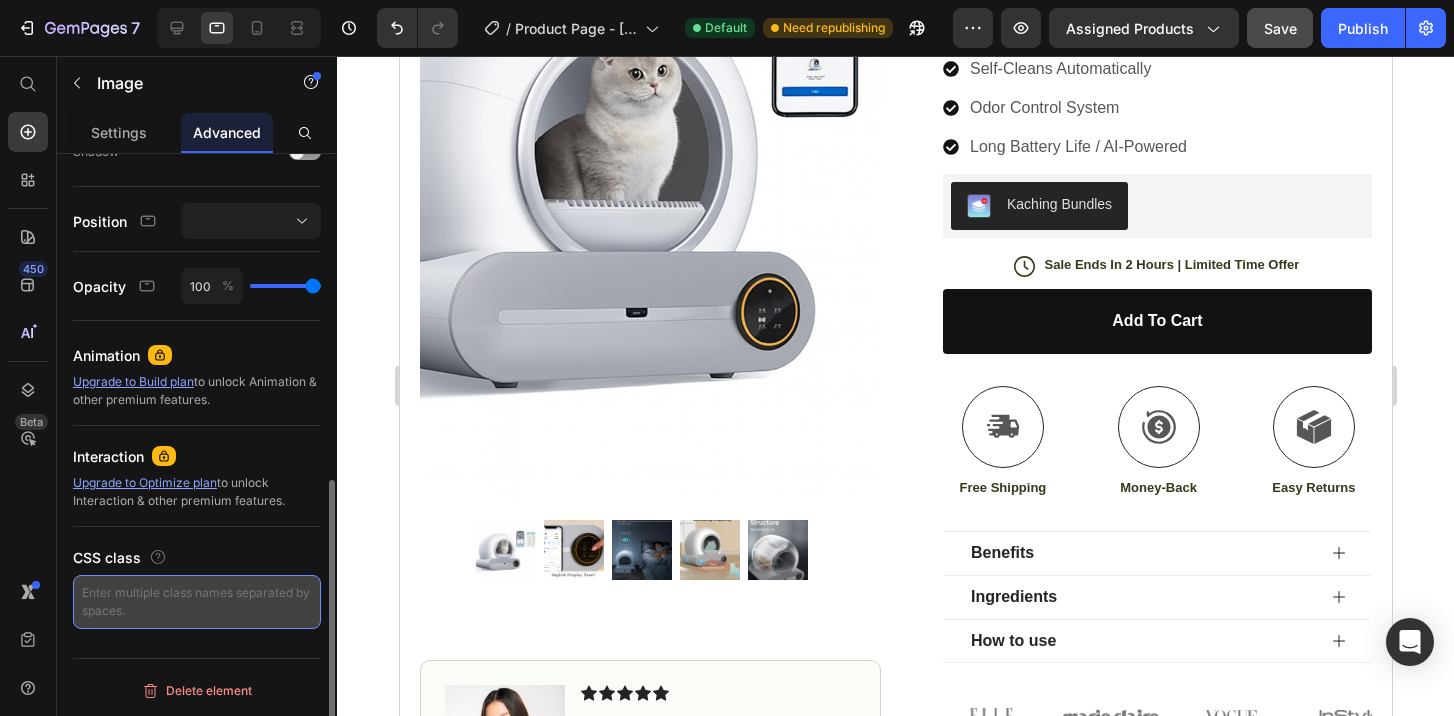 type on "=" 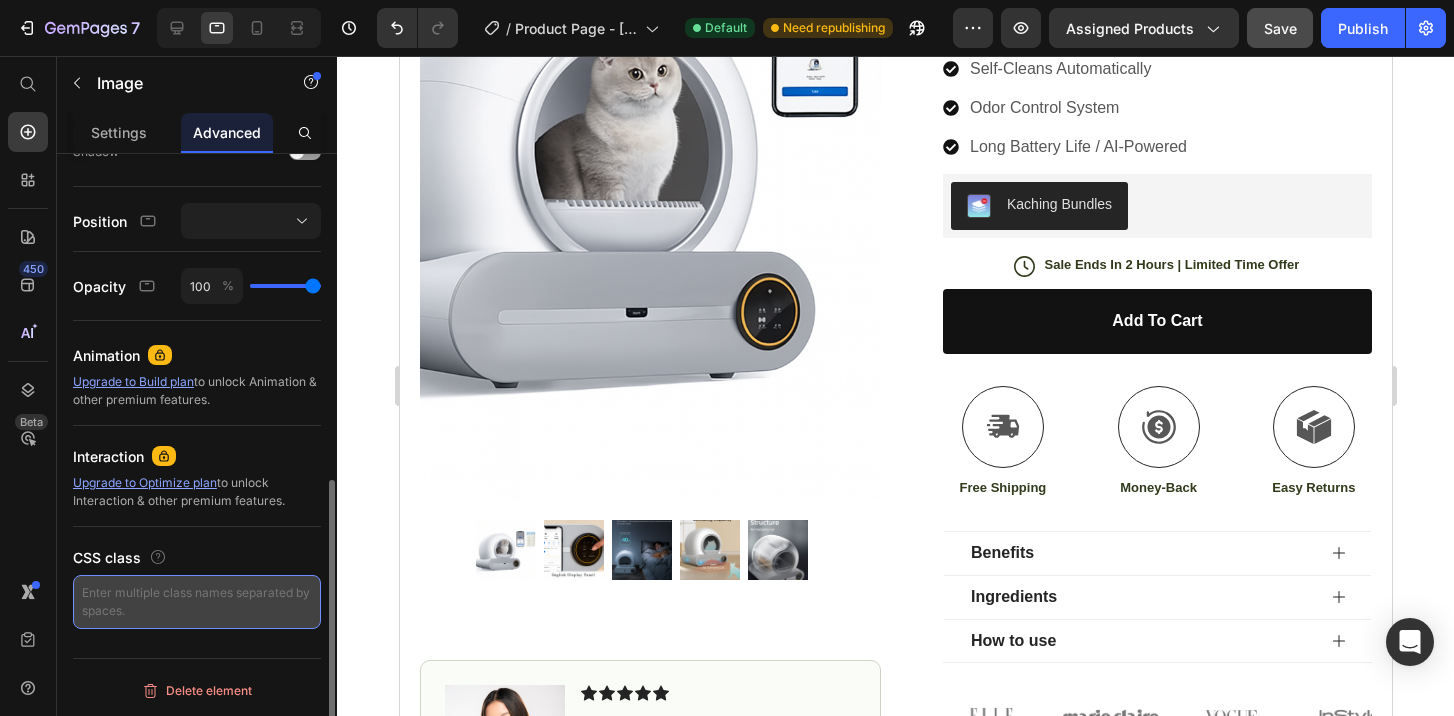 paste on "white-text" 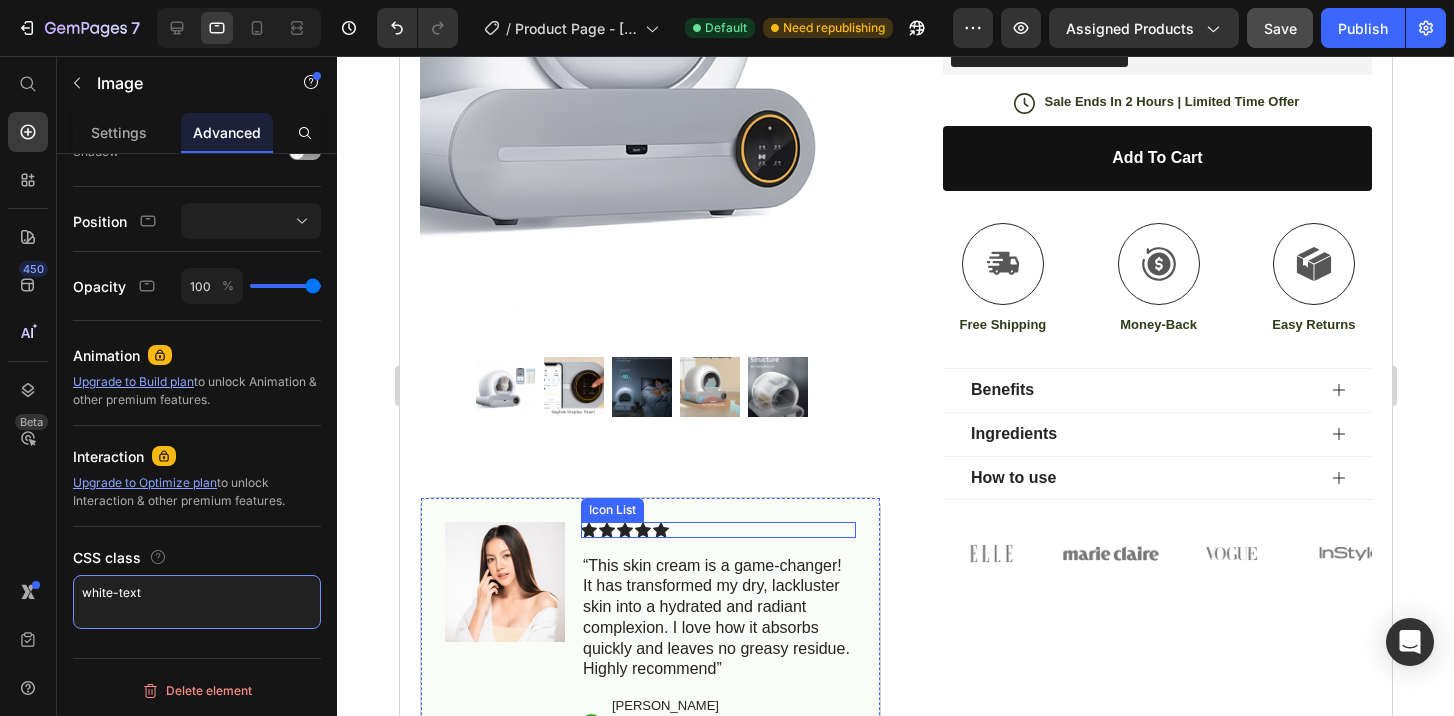 scroll, scrollTop: 0, scrollLeft: 0, axis: both 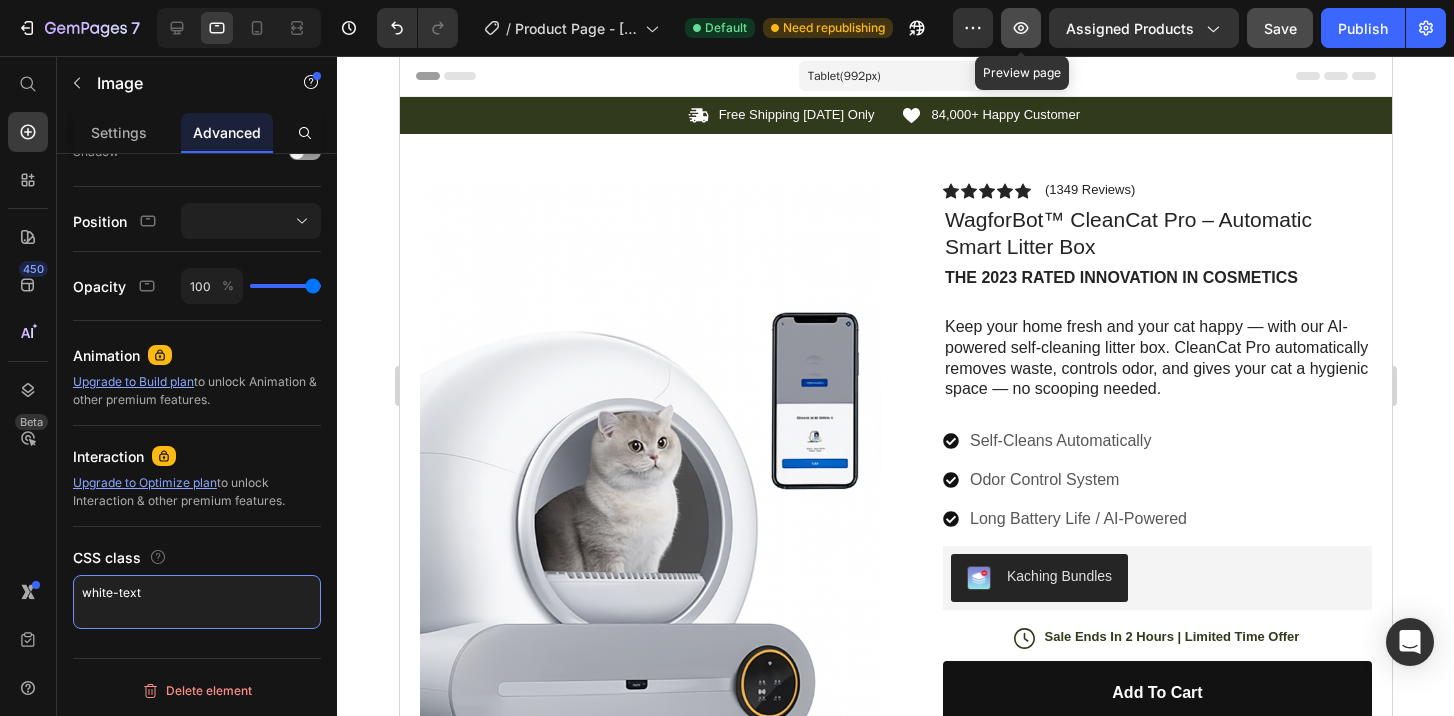 type on "white-text" 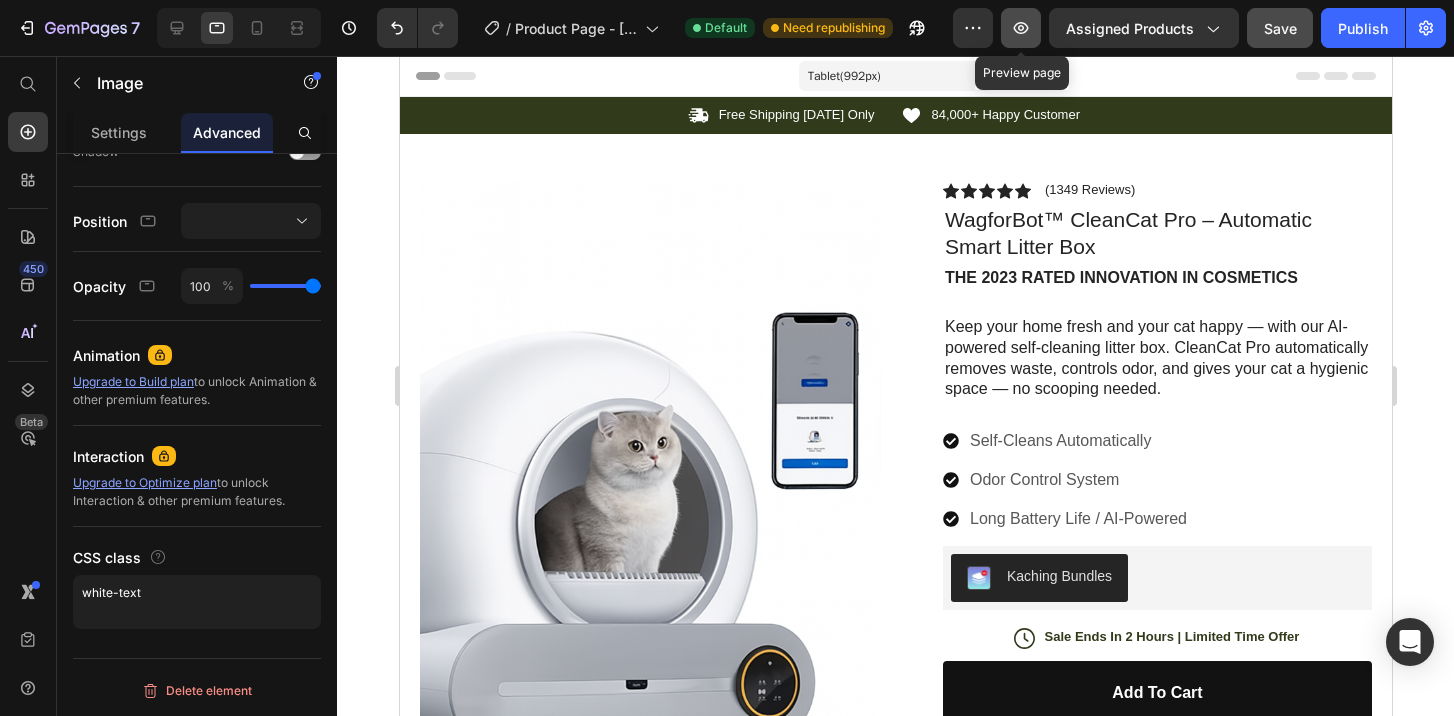click 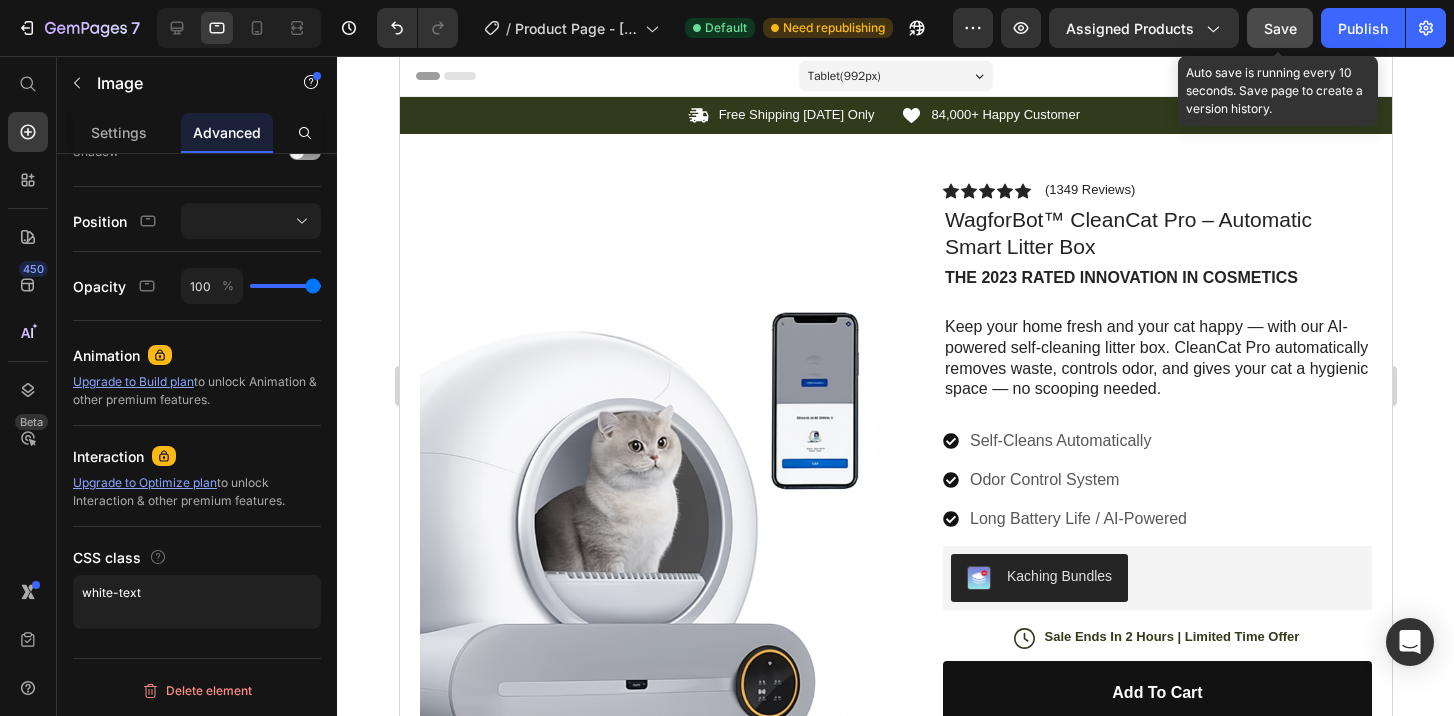 click on "Save" at bounding box center [1280, 28] 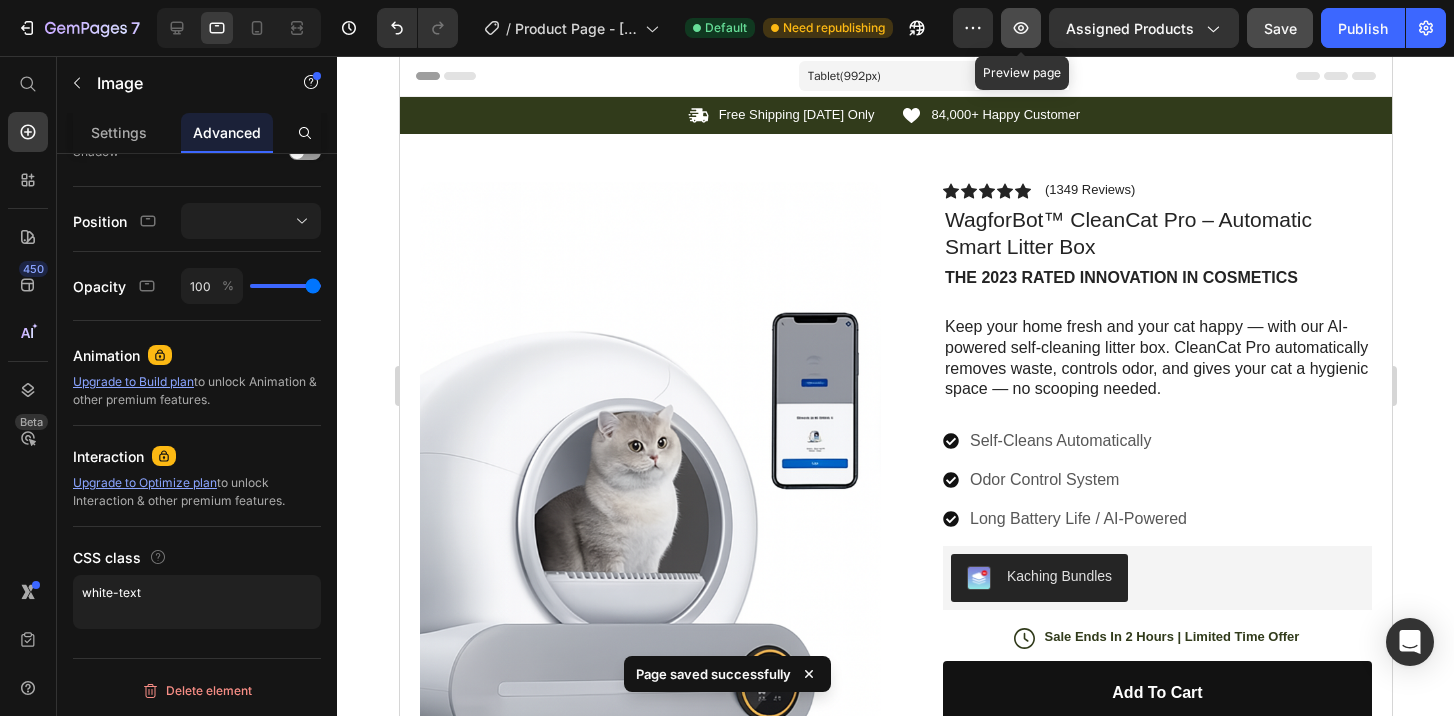 click 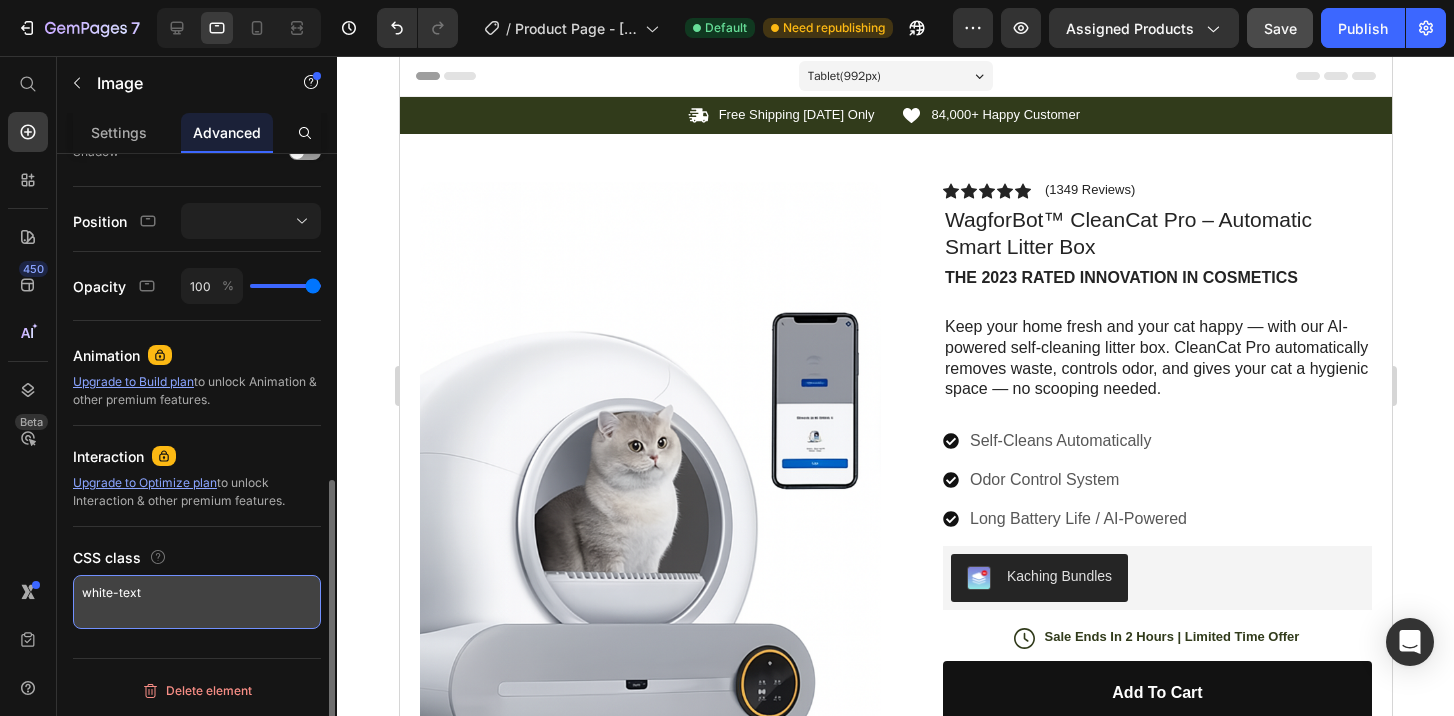 click on "white-text" at bounding box center [197, 602] 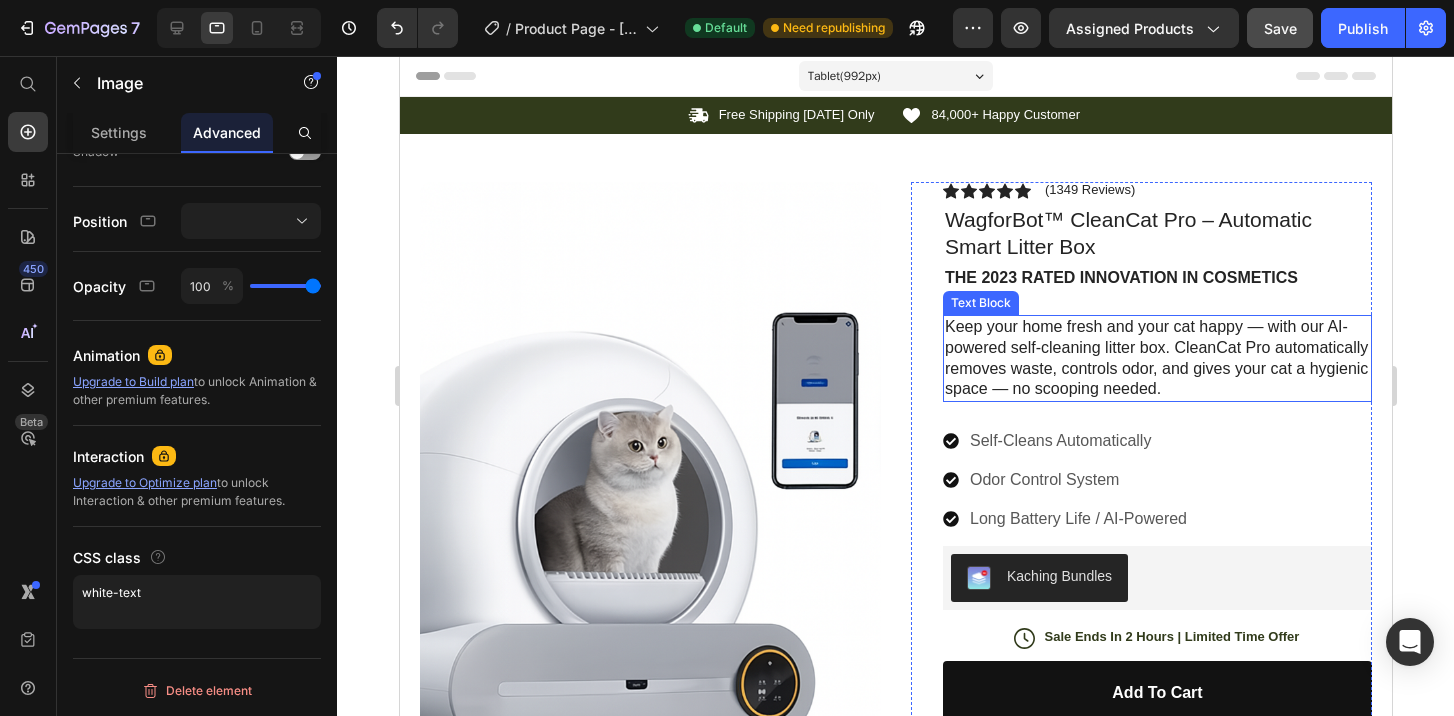 click on "Keep your home fresh and your cat happy — with our AI-powered self-cleaning litter box. CleanCat Pro automatically removes waste, controls odor, and gives your cat a hygienic space — no scooping needed." at bounding box center [1156, 358] 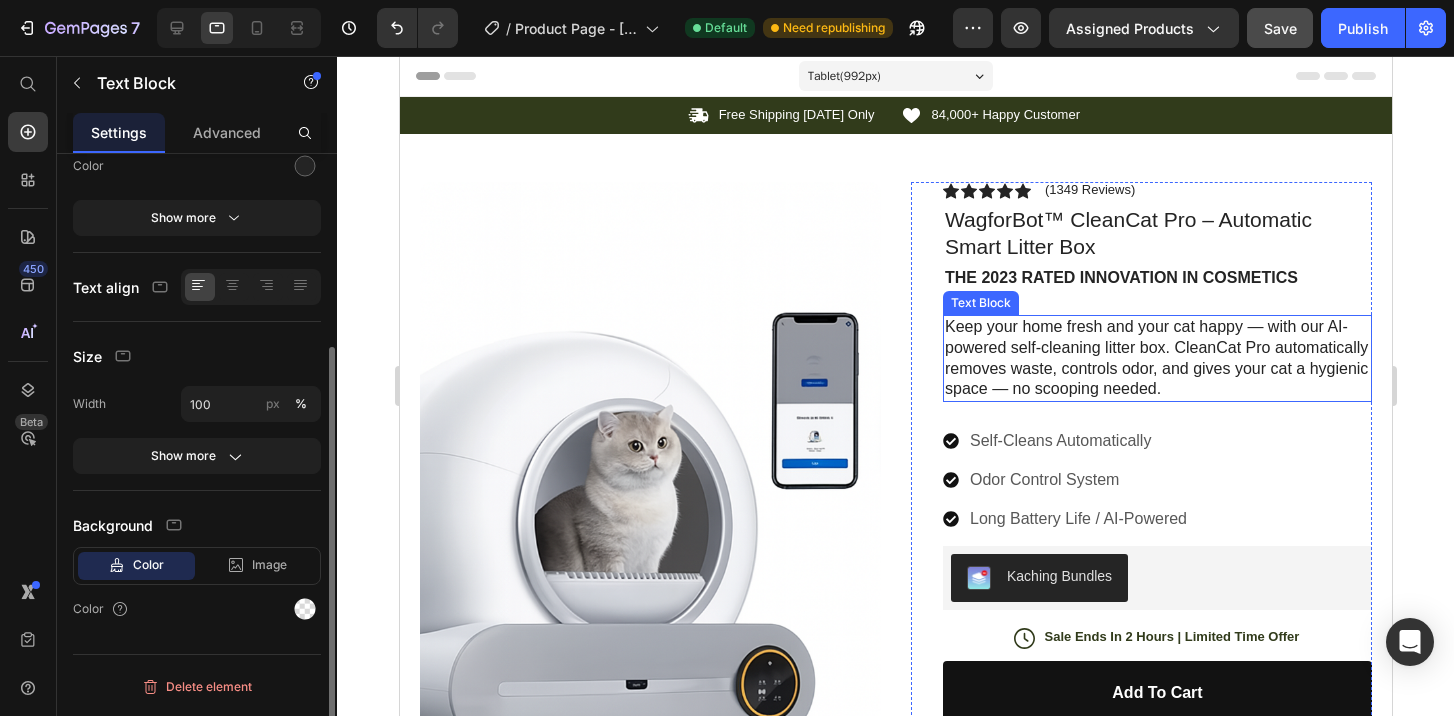 scroll, scrollTop: 0, scrollLeft: 0, axis: both 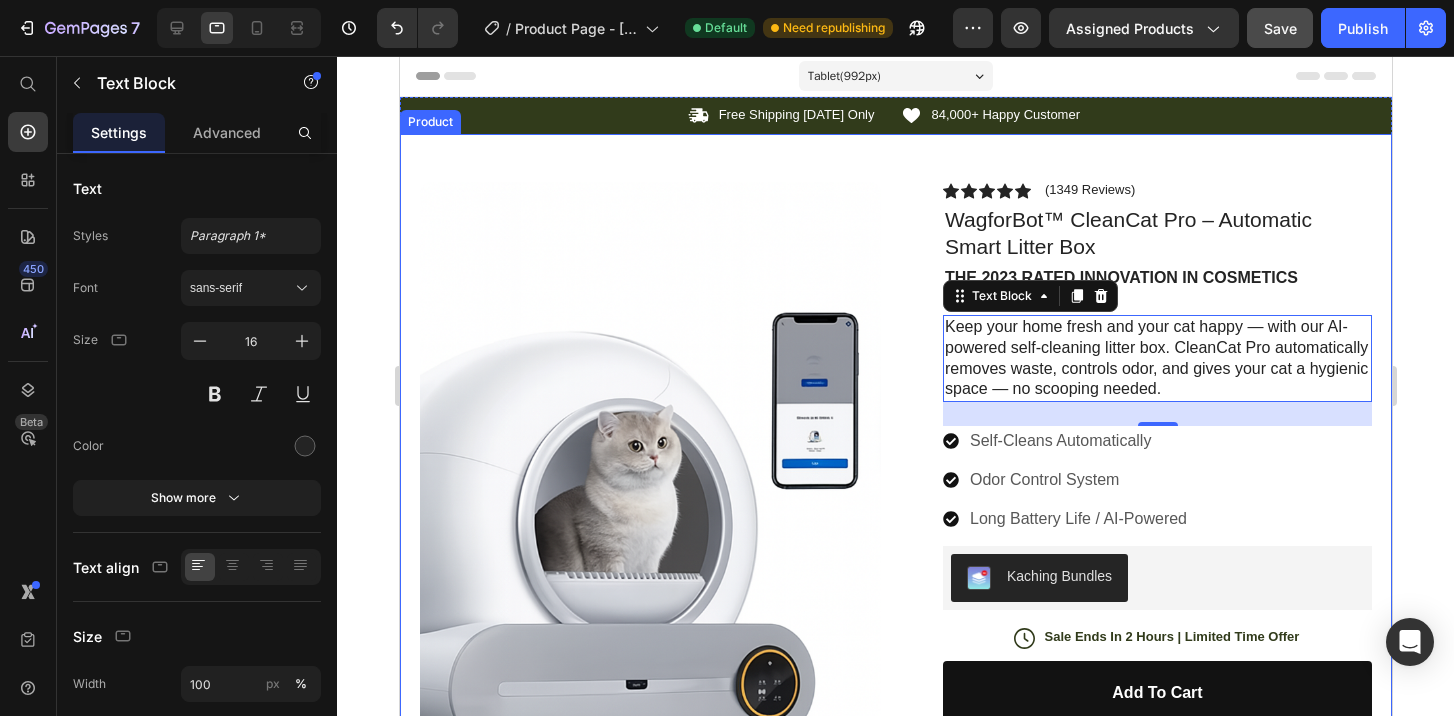 click on "Product Images Image Icon Icon Icon Icon Icon Icon List “This skin cream is a game-changer! It has transformed my dry, lackluster skin into a hydrated and radiant complexion. I love how it absorbs quickly and leaves no greasy residue. Highly recommend” Text Block
Icon Hannah N. (Houston, USA) Text Block Row Row Row Icon Icon Icon Icon Icon Icon List (1349 Reviews) Text Block Row WagforBot™ CleanCat Pro – Automatic Smart Litter Box Product Title The 2023 Rated Innovation in Cosmetics Text Block Keep your home fresh and your cat happy — with our AI-powered self-cleaning litter box. CleanCat Pro automatically removes waste, controls odor, and gives your cat a hygienic space — no scooping needed. Text Block   24 Self-Cleans Automatically Odor Control System Long Battery Life / AI-Powered  Item List Kaching Bundles Kaching Bundles
Icon Sale Ends In 2 Hours | Limited Time Offer Text Block Row add to cart Add to Cart
Icon Free Shipping" at bounding box center (895, 722) 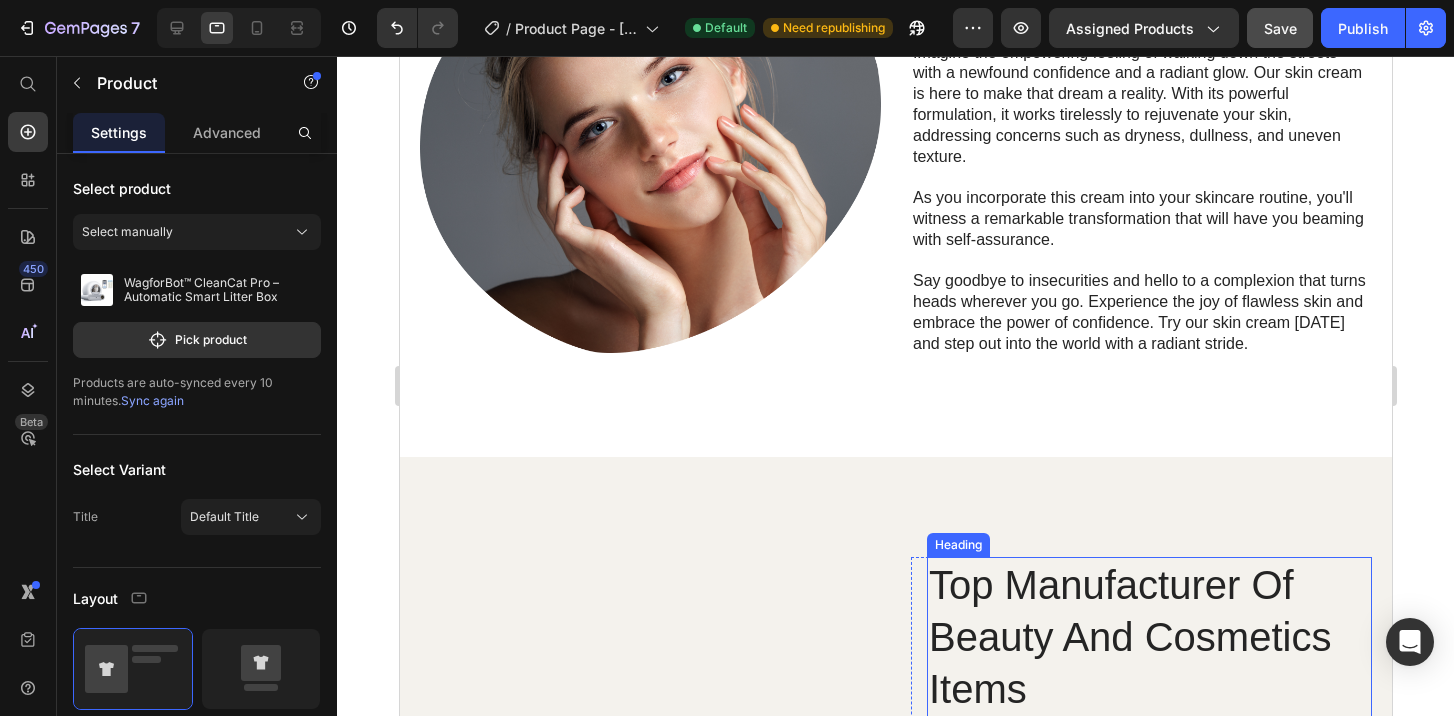 scroll, scrollTop: 2230, scrollLeft: 0, axis: vertical 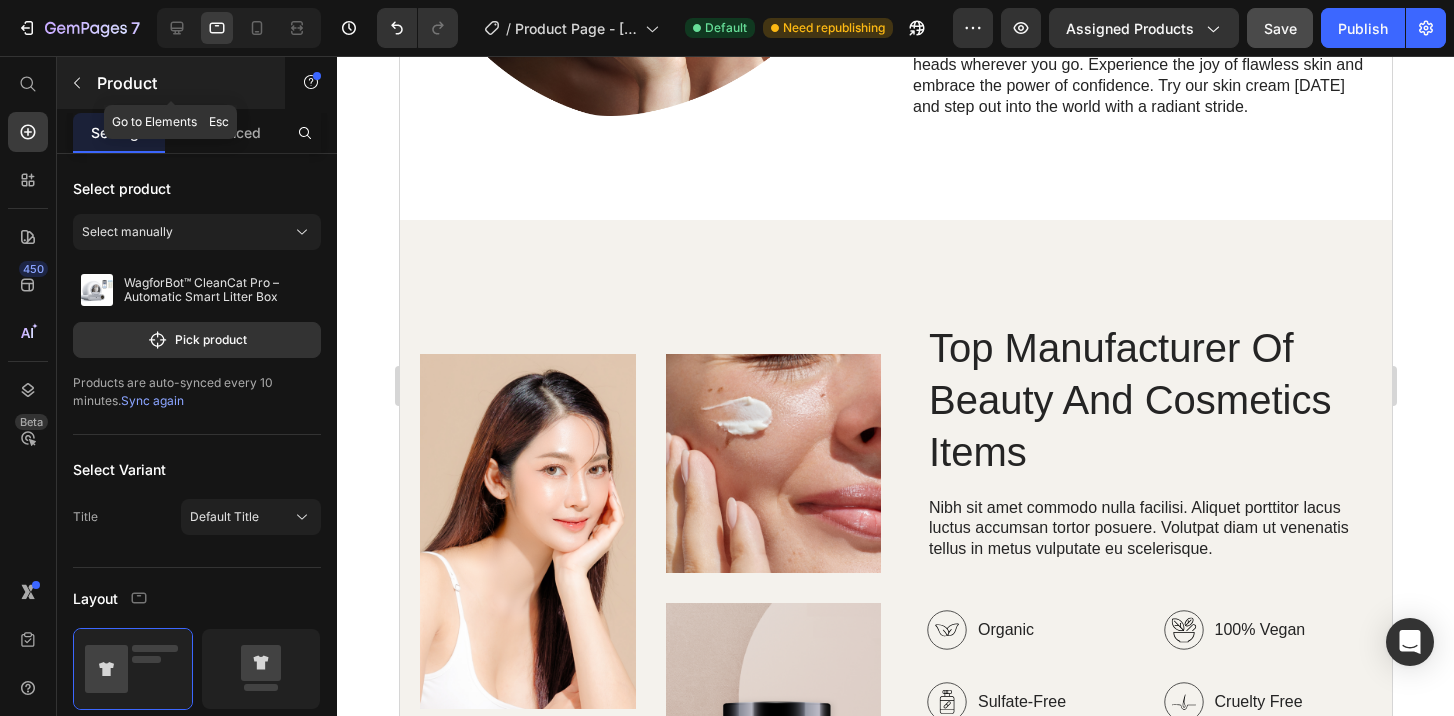 click at bounding box center [77, 83] 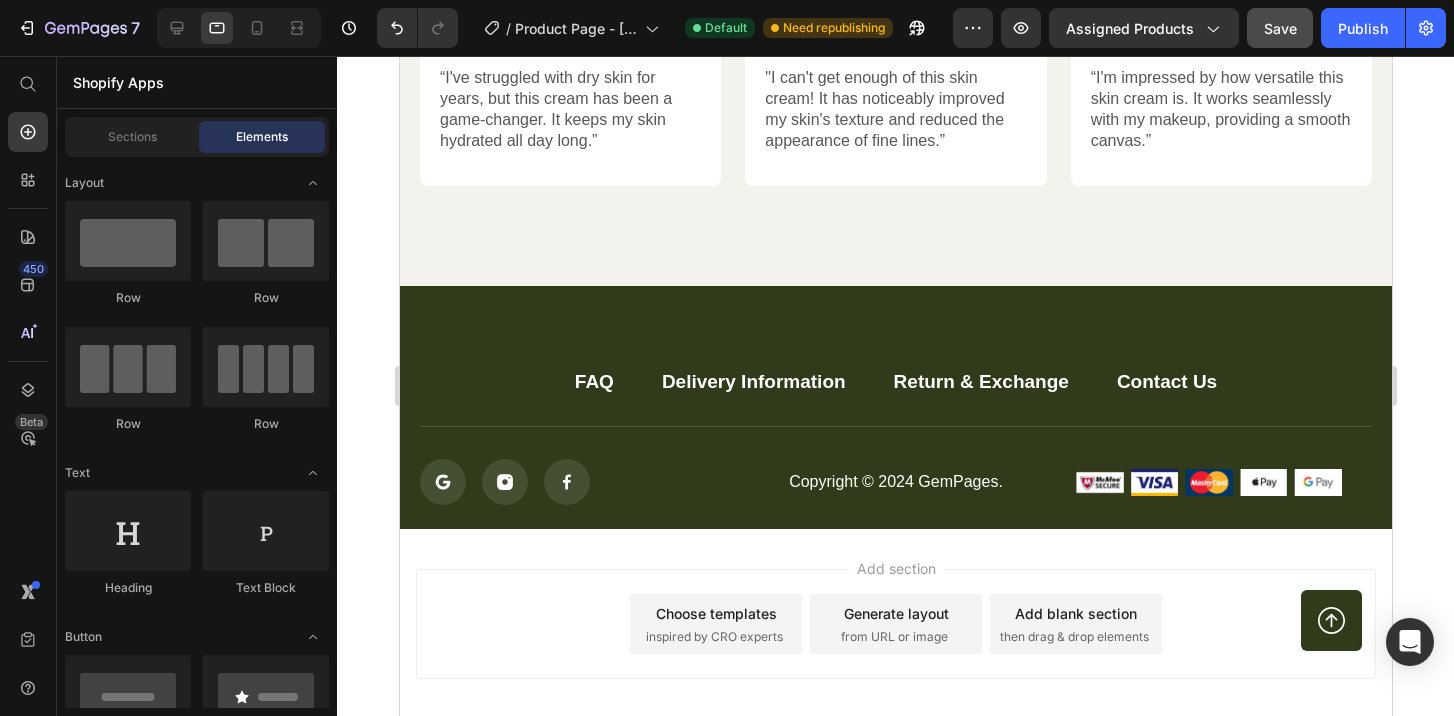 scroll, scrollTop: 5510, scrollLeft: 0, axis: vertical 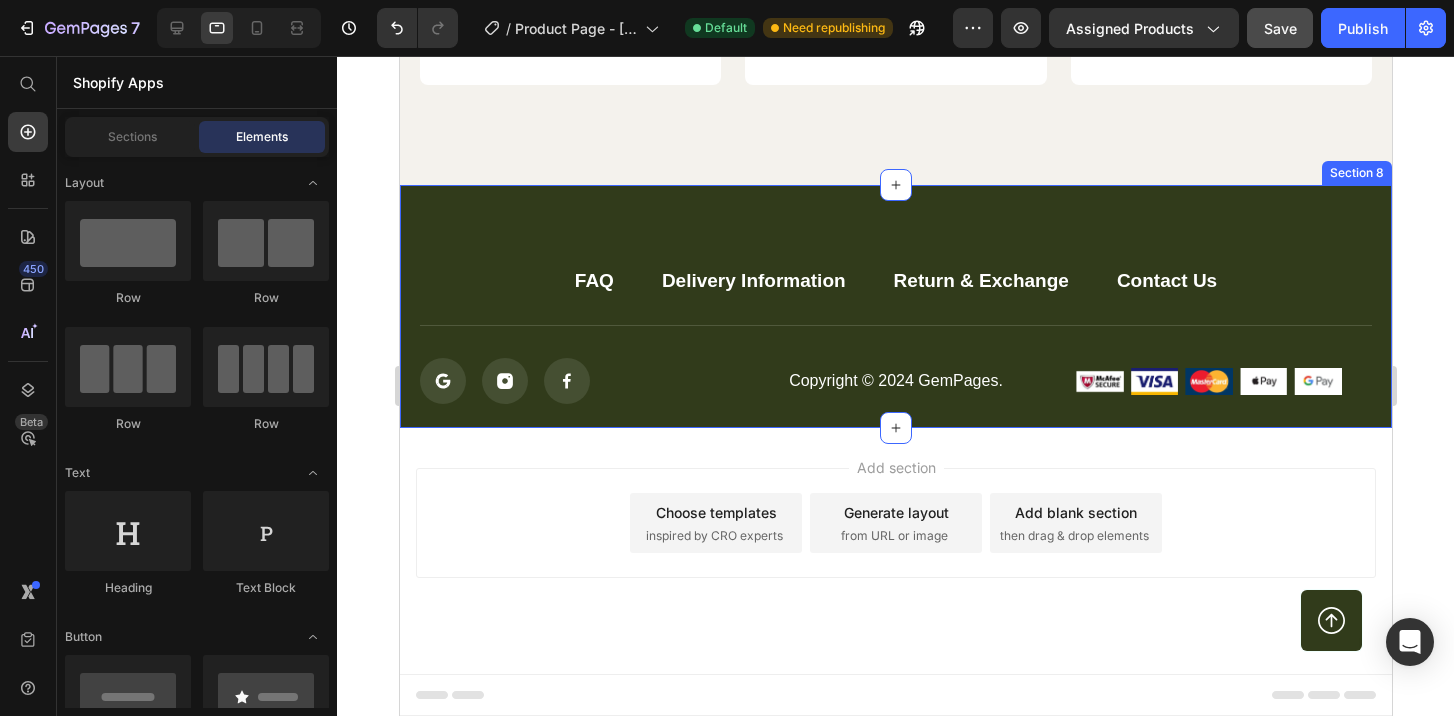 click on "FAQ Button Delivery Information Button Return & Exchange   Button Contact Us Button Row
Icon
Icon
Icon Icon List Copyright © 2024 GemPages.  Text block Image Image Image Image Image Row Row
Button Row Section 8" at bounding box center (895, 307) 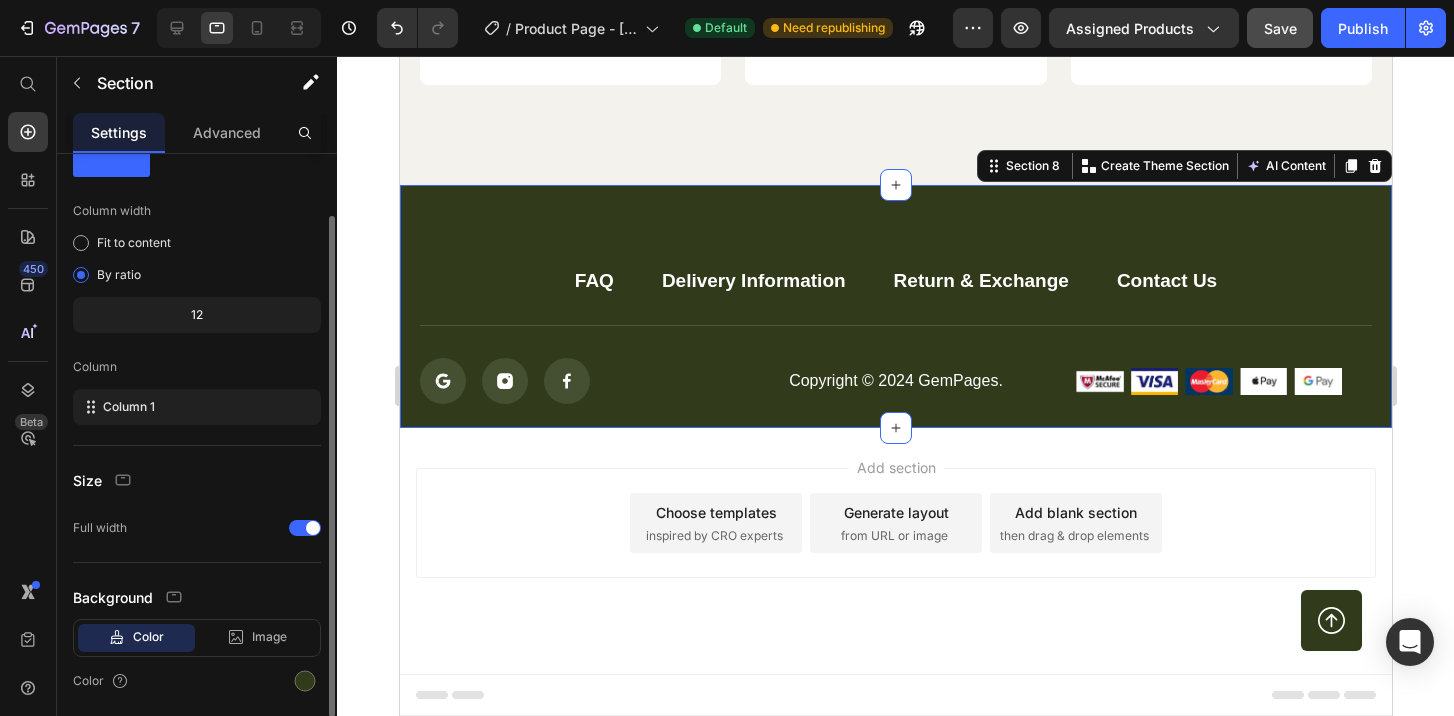 scroll, scrollTop: 145, scrollLeft: 0, axis: vertical 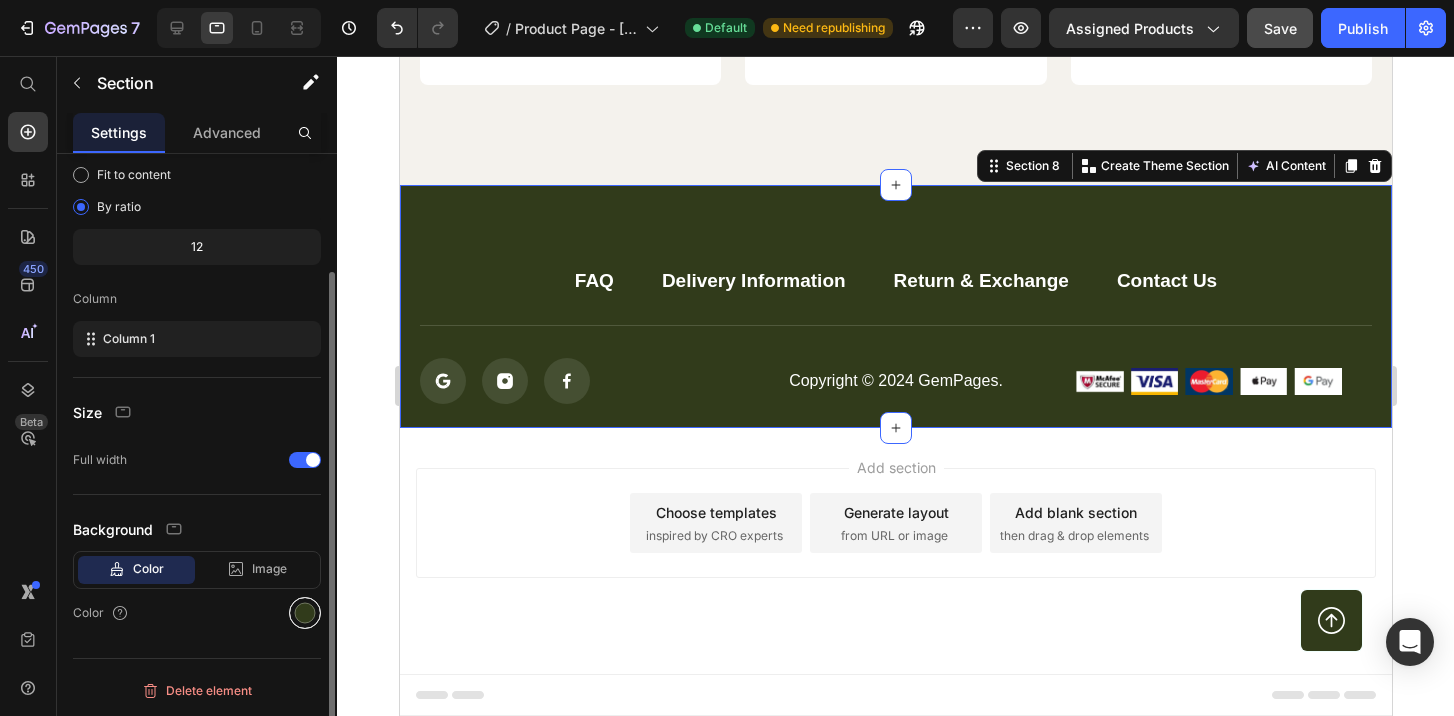 click at bounding box center [305, 613] 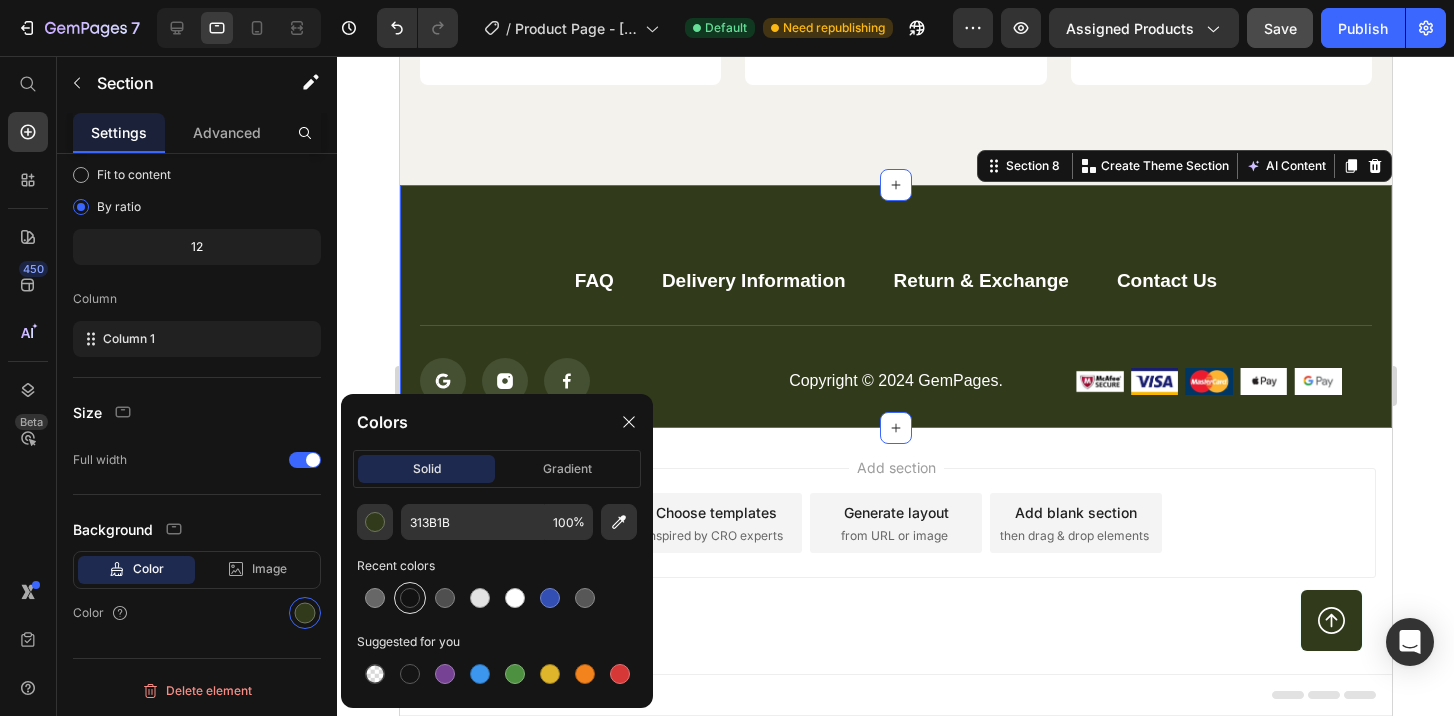 click at bounding box center [410, 598] 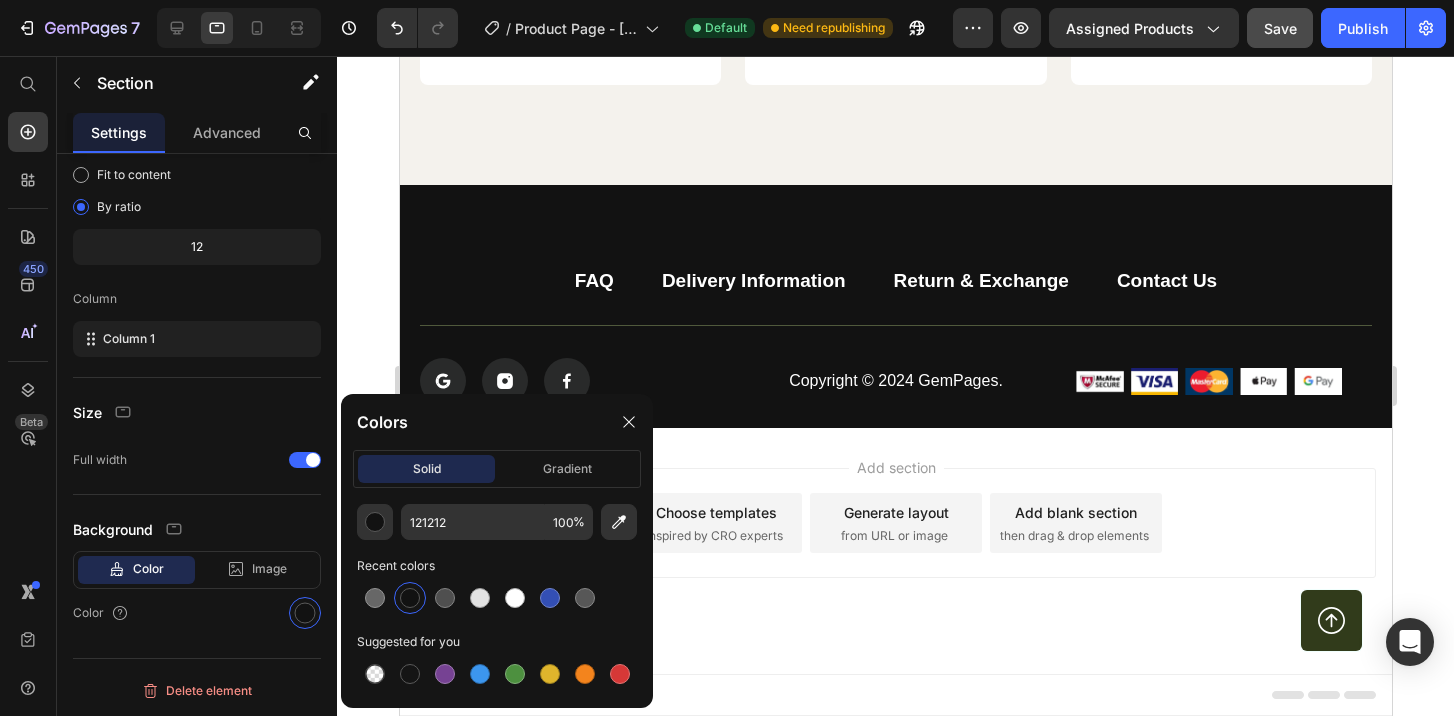 click on "Add section Choose templates inspired by CRO experts Generate layout from URL or image Add blank section then drag & drop elements" at bounding box center [895, 551] 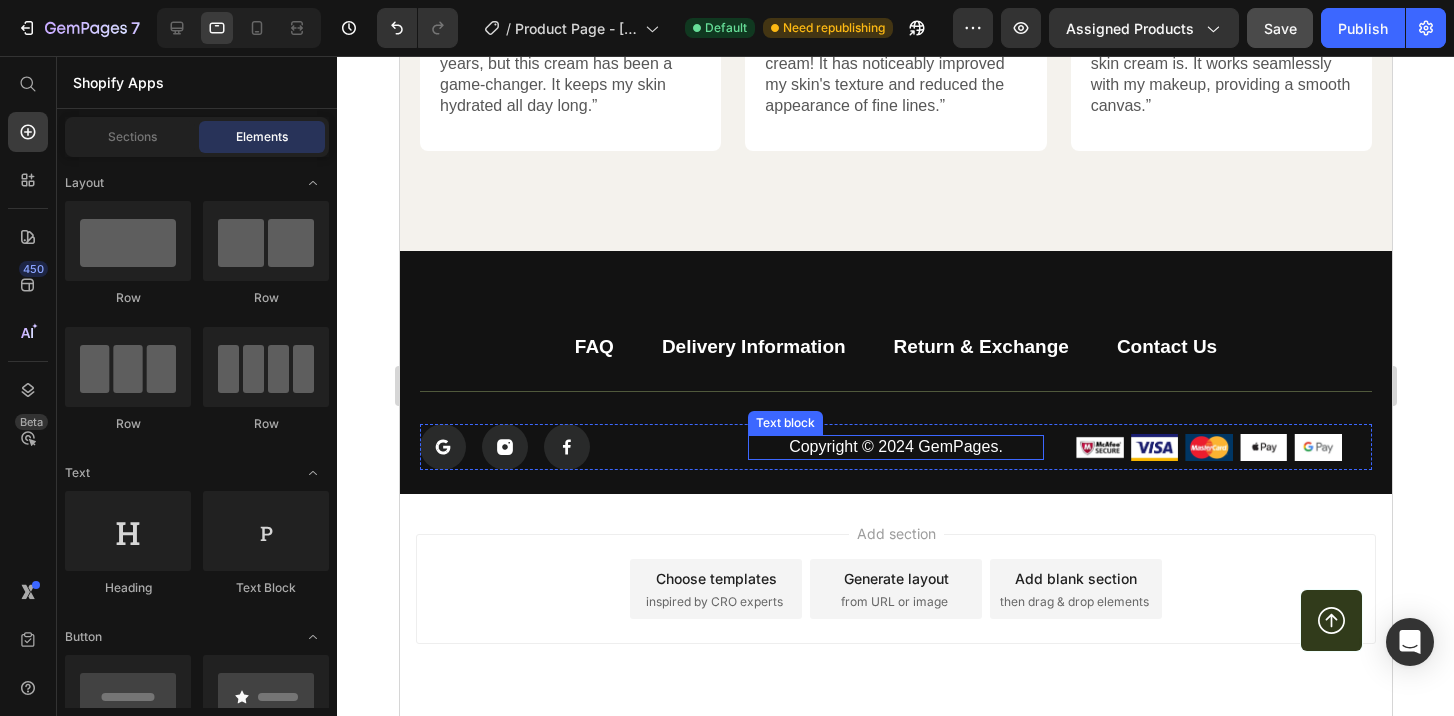 scroll, scrollTop: 5037, scrollLeft: 0, axis: vertical 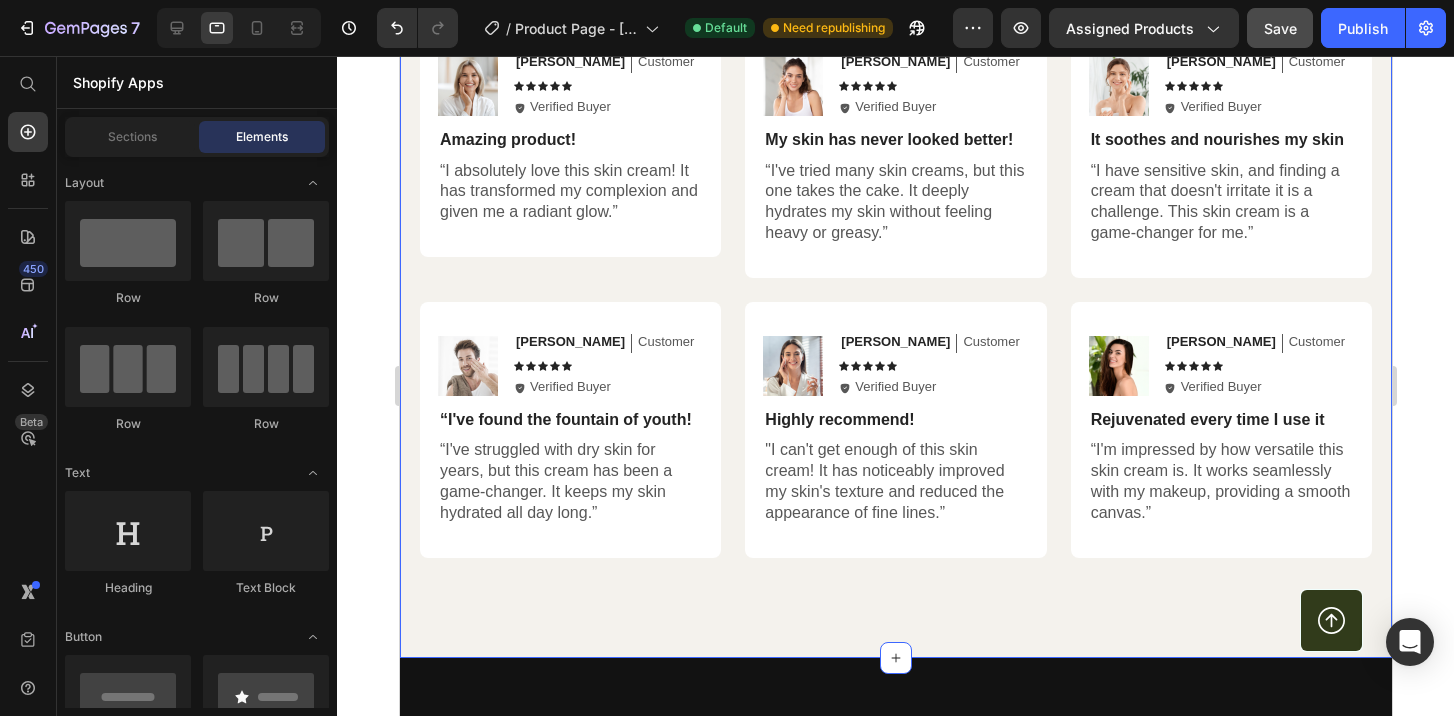 click on "Hear from Our Customers Heading Icon Icon Icon Icon Icon Icon List 2000+ Customers Who Love Us Text Block Row Image Emily Text Block Customer  Text Block Row Icon Icon Icon Icon Icon Icon List
Icon Verified Buyer Text Block Row Row Amazing product! Text Block “I absolutely love this skin cream! It has transformed my complexion and given me a radiant glow.” Text Block Row Image Sarah Text Block Customer  Text Block Row Icon Icon Icon Icon Icon Icon List
Icon Verified Buyer Text Block Row Row My skin has never looked better! Text Block “I've tried many skin creams, but this one takes the cake. It deeply hydrates my skin without feeling heavy or greasy.” Text Block Row Image Ken K Text Block Customer  Text Block Row Icon Icon Icon Icon Icon Icon List
Icon Verified Buyer Text Block Row Row It soothes and nourishes my skin Text Block Text Block Row Row Image Michael Text Block Customer  Text Block Row Icon Icon Icon Icon Icon Icon List" at bounding box center [895, 222] 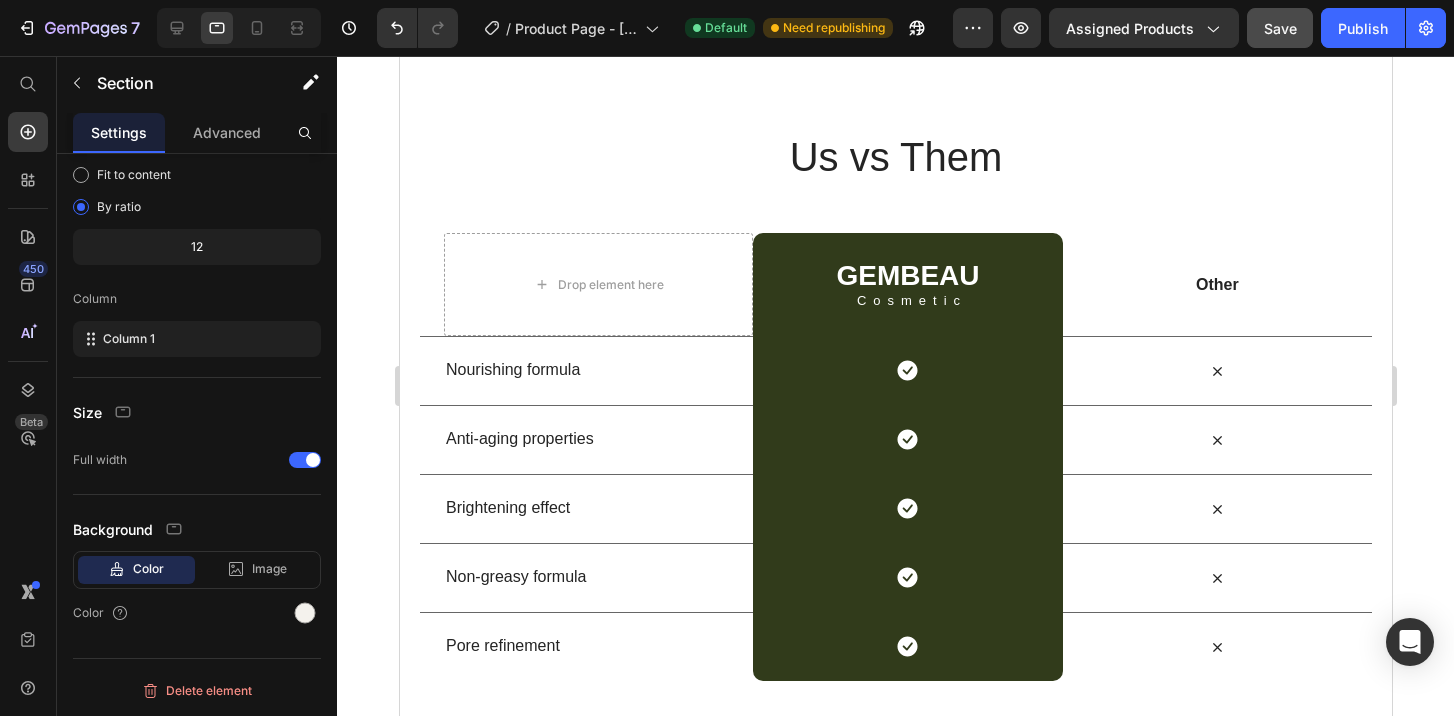 scroll, scrollTop: 4254, scrollLeft: 0, axis: vertical 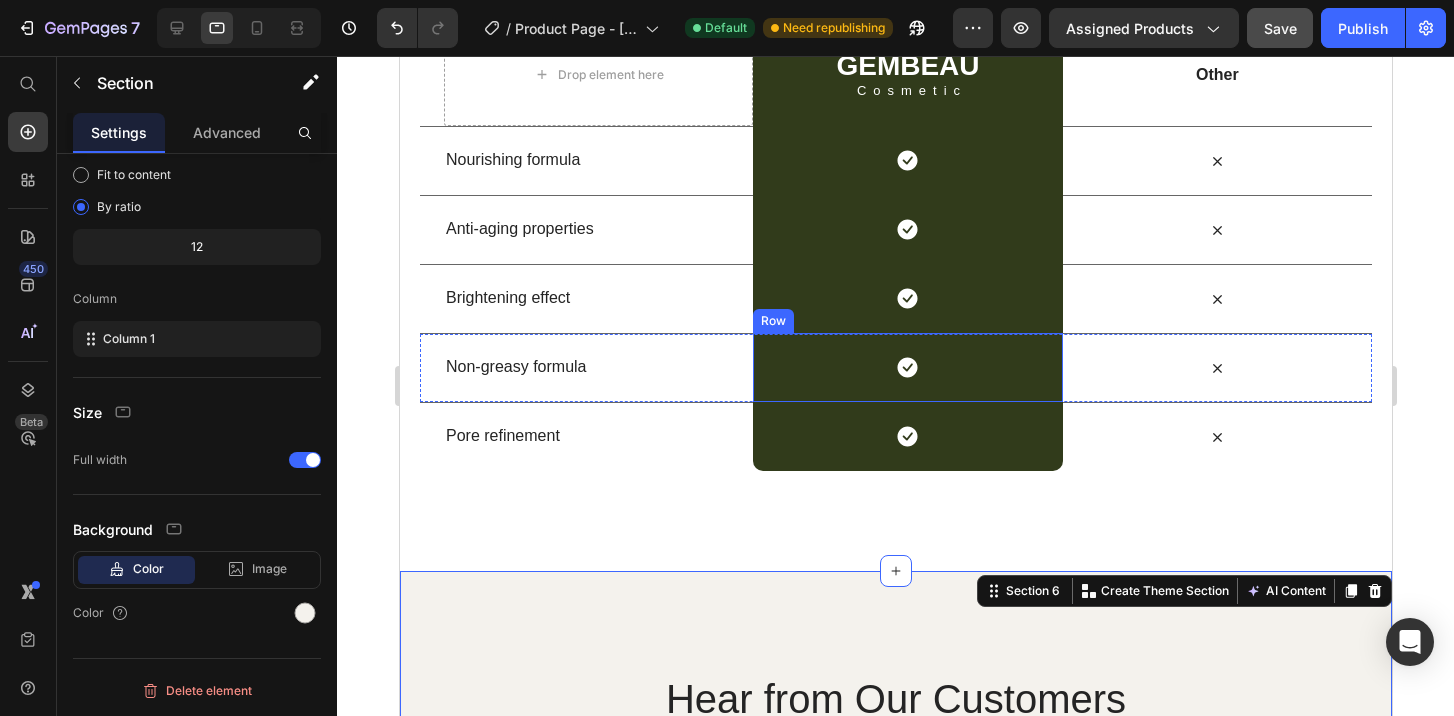 click on "Icon Row" at bounding box center [906, 367] 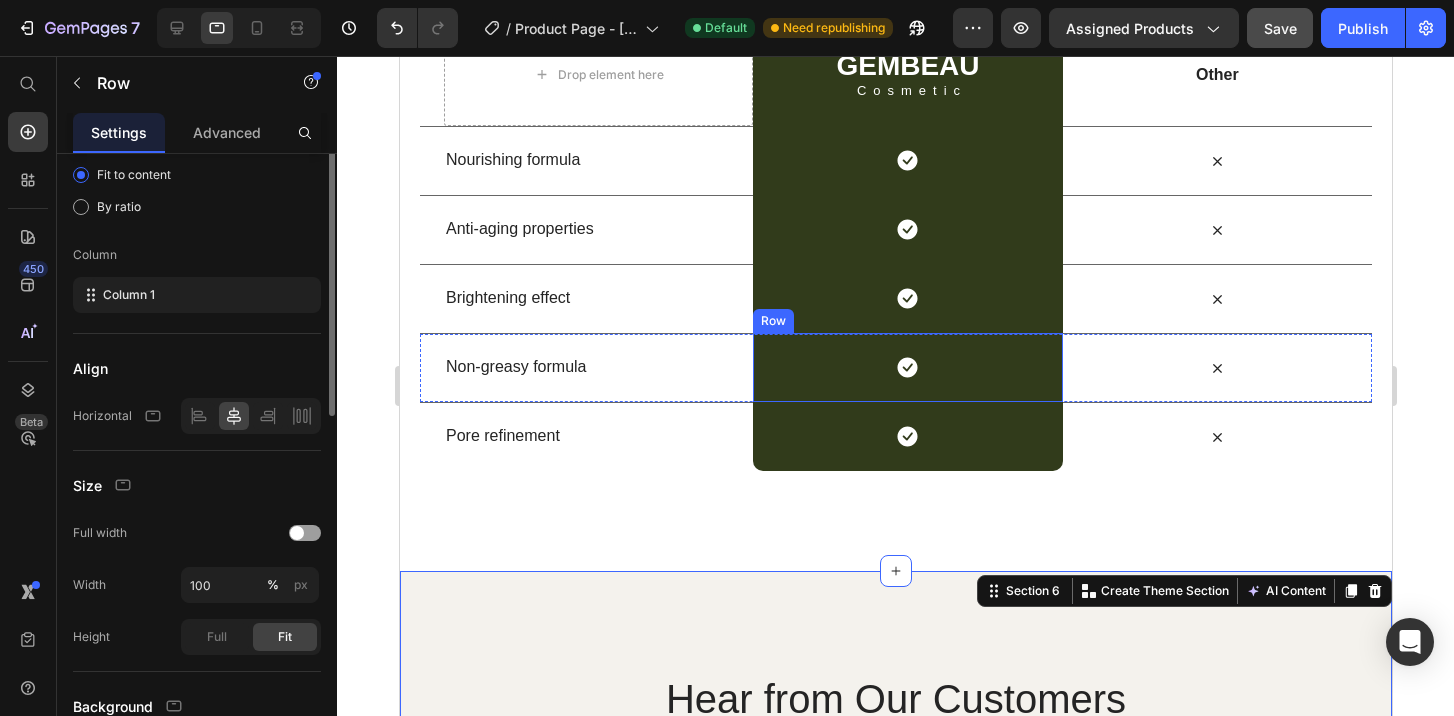 scroll, scrollTop: 0, scrollLeft: 0, axis: both 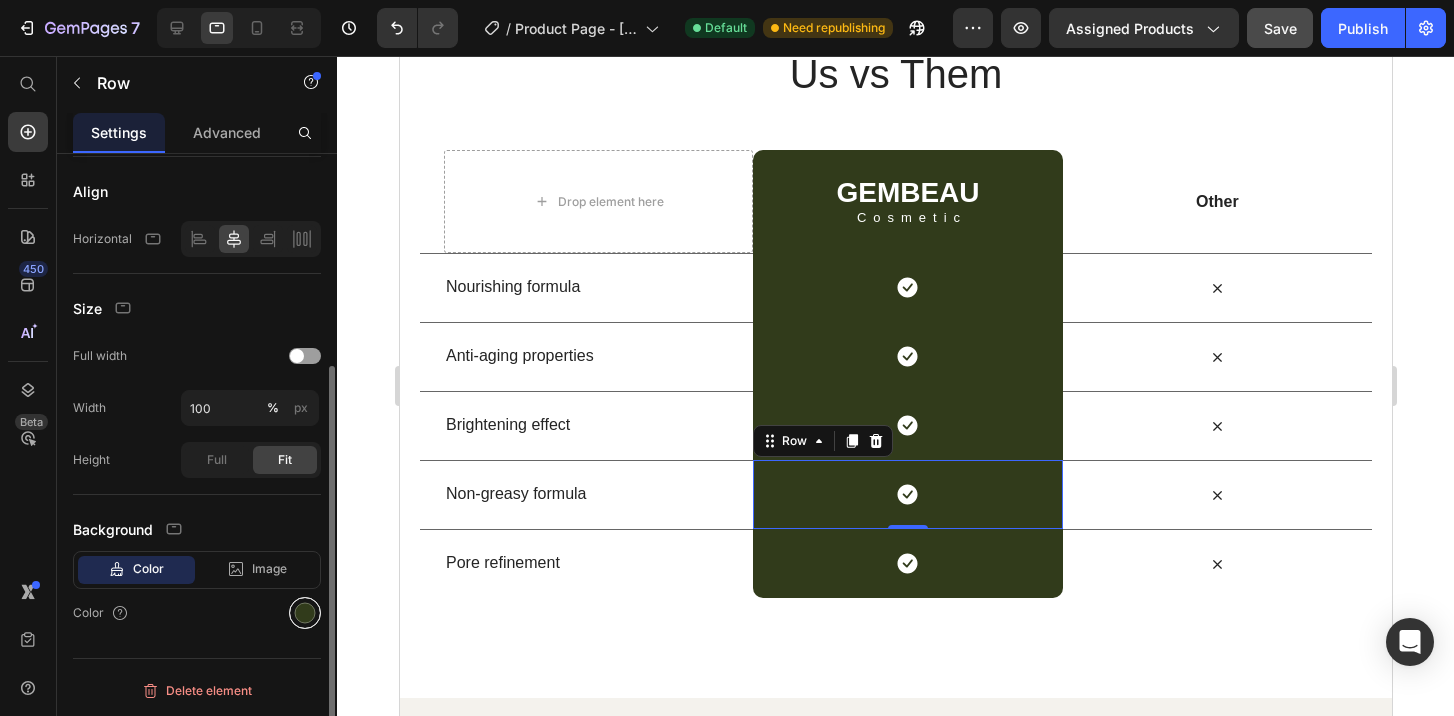 click at bounding box center (305, 613) 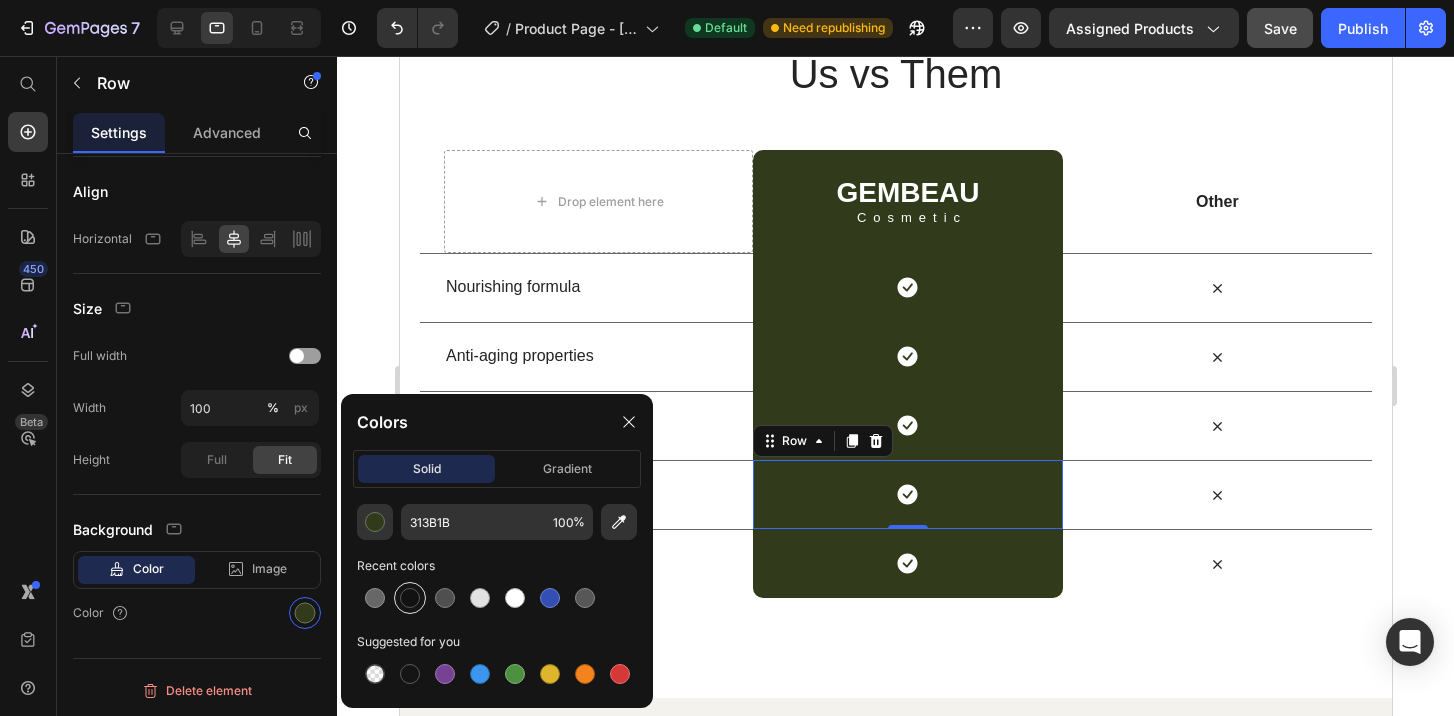 click at bounding box center [410, 598] 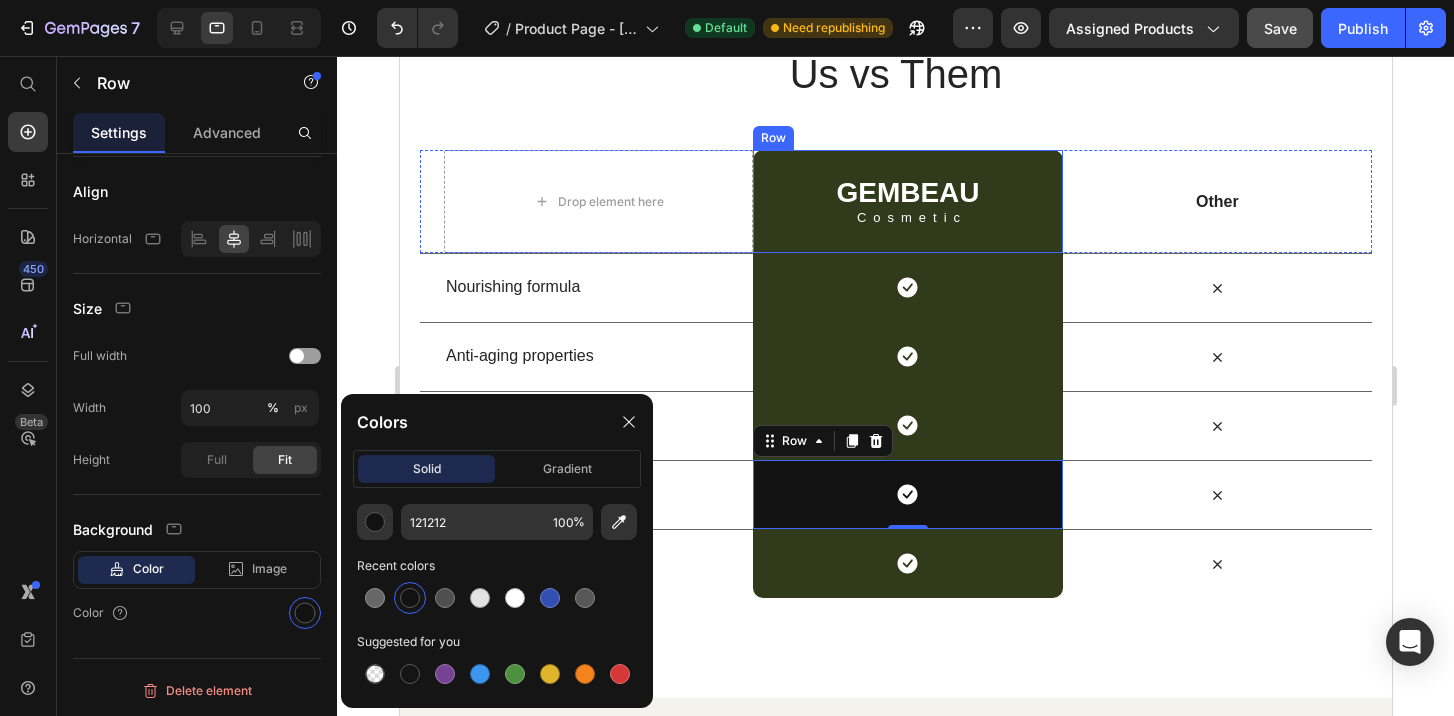 click on "GEMBEAU Heading Cosmetic Text Block Row" at bounding box center (906, 201) 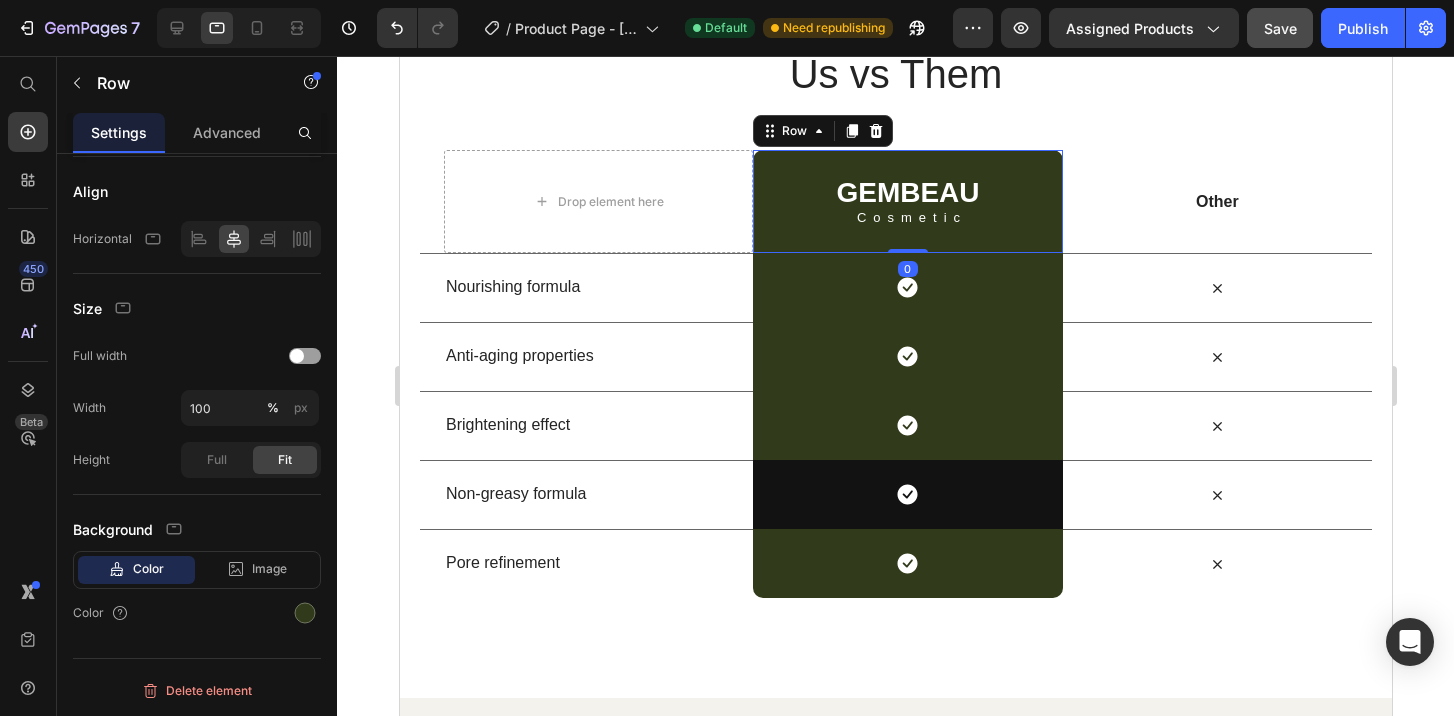 click on "GEMBEAU Heading Cosmetic Text Block Row   0" at bounding box center [906, 201] 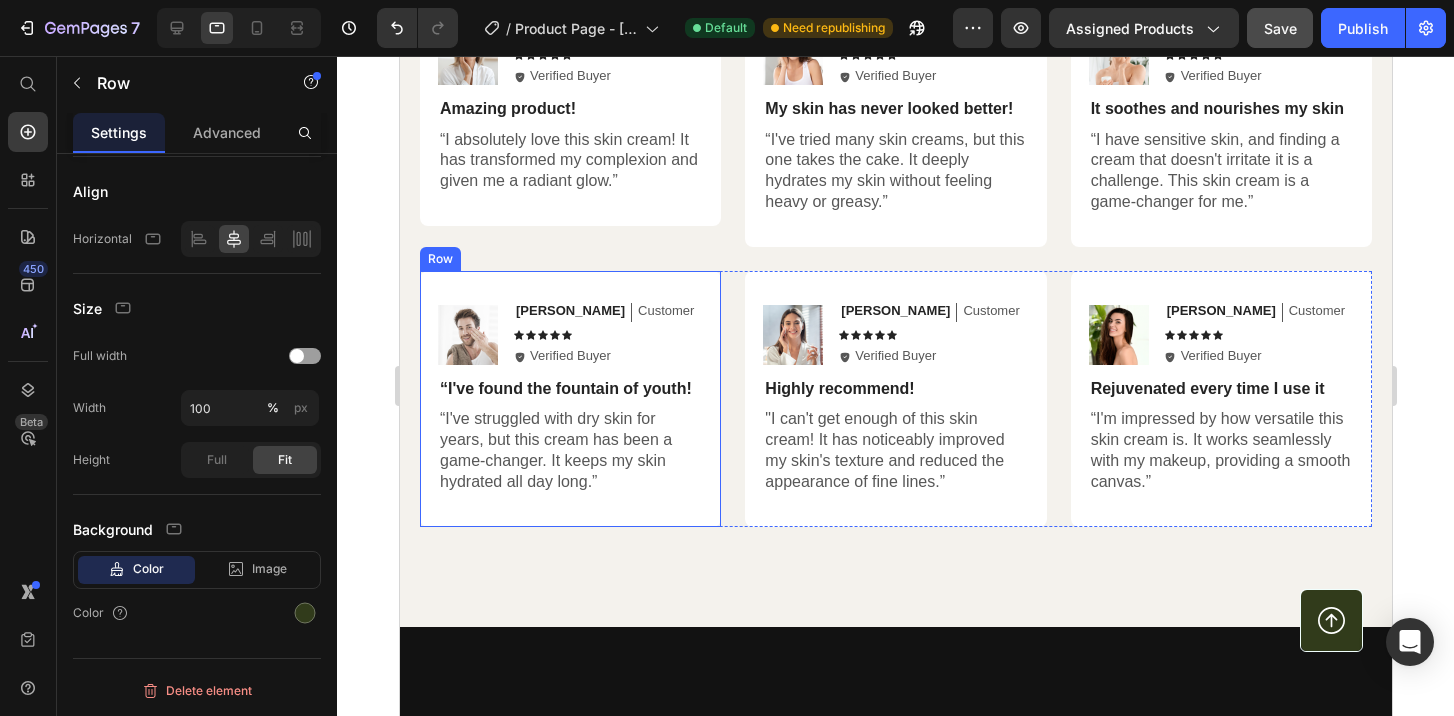 scroll, scrollTop: 5368, scrollLeft: 0, axis: vertical 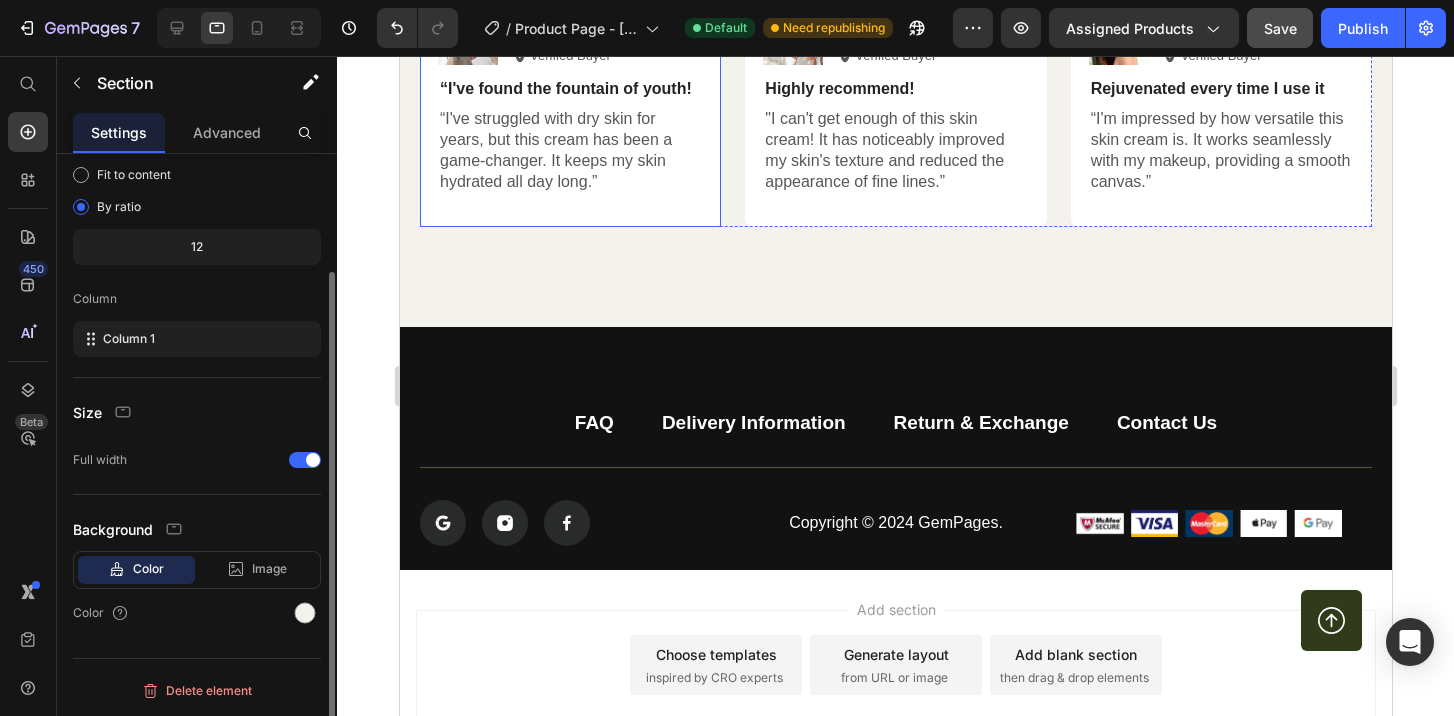 click on "Hear from Our Customers Heading Icon Icon Icon Icon Icon Icon List 2000+ Customers Who Love Us Text Block Row Image Emily Text Block Customer  Text Block Row Icon Icon Icon Icon Icon Icon List
Icon Verified Buyer Text Block Row Row Amazing product! Text Block “I absolutely love this skin cream! It has transformed my complexion and given me a radiant glow.” Text Block Row Image Sarah Text Block Customer  Text Block Row Icon Icon Icon Icon Icon Icon List
Icon Verified Buyer Text Block Row Row My skin has never looked better! Text Block “I've tried many skin creams, but this one takes the cake. It deeply hydrates my skin without feeling heavy or greasy.” Text Block Row Image Ken K Text Block Customer  Text Block Row Icon Icon Icon Icon Icon Icon List
Icon Verified Buyer Text Block Row Row It soothes and nourishes my skin Text Block Text Block Row Row Image Michael Text Block Customer  Text Block Row Icon Icon Icon Icon Icon Icon List" at bounding box center (895, -109) 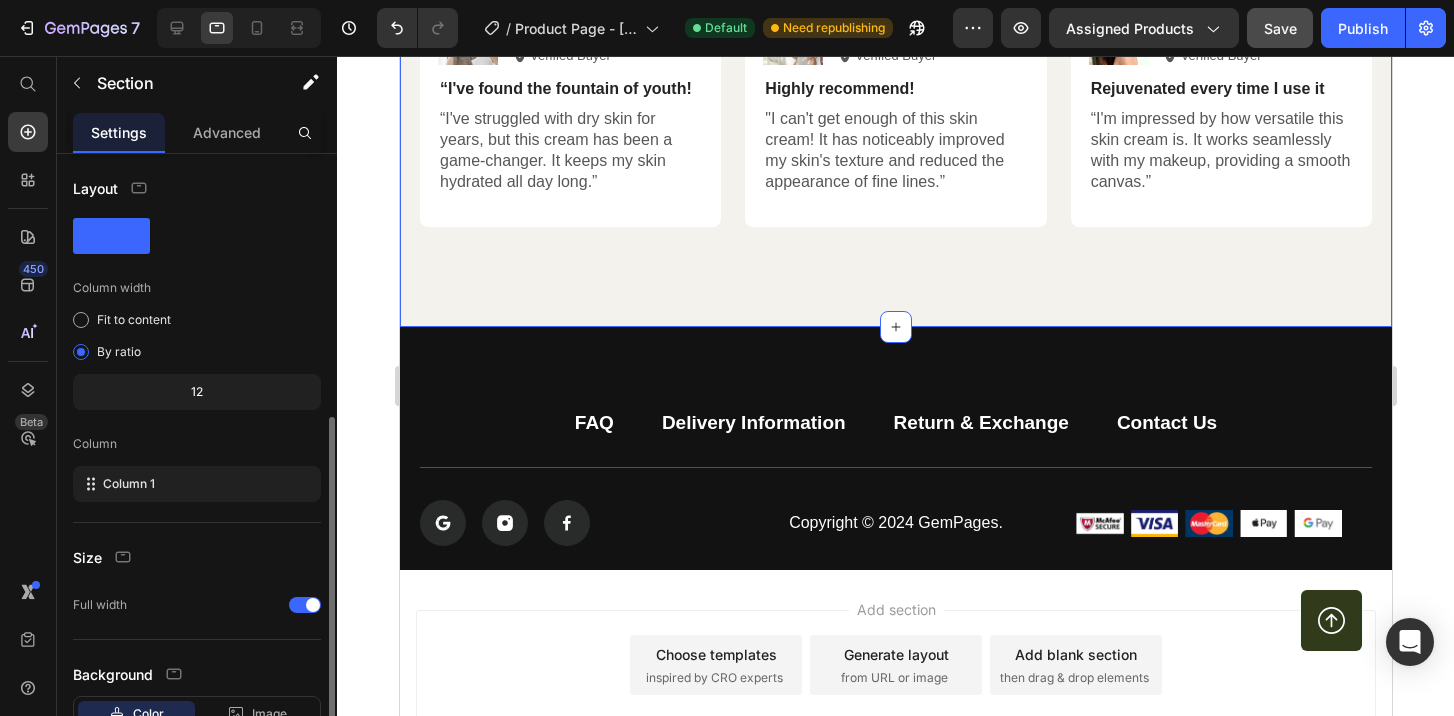 scroll, scrollTop: 145, scrollLeft: 0, axis: vertical 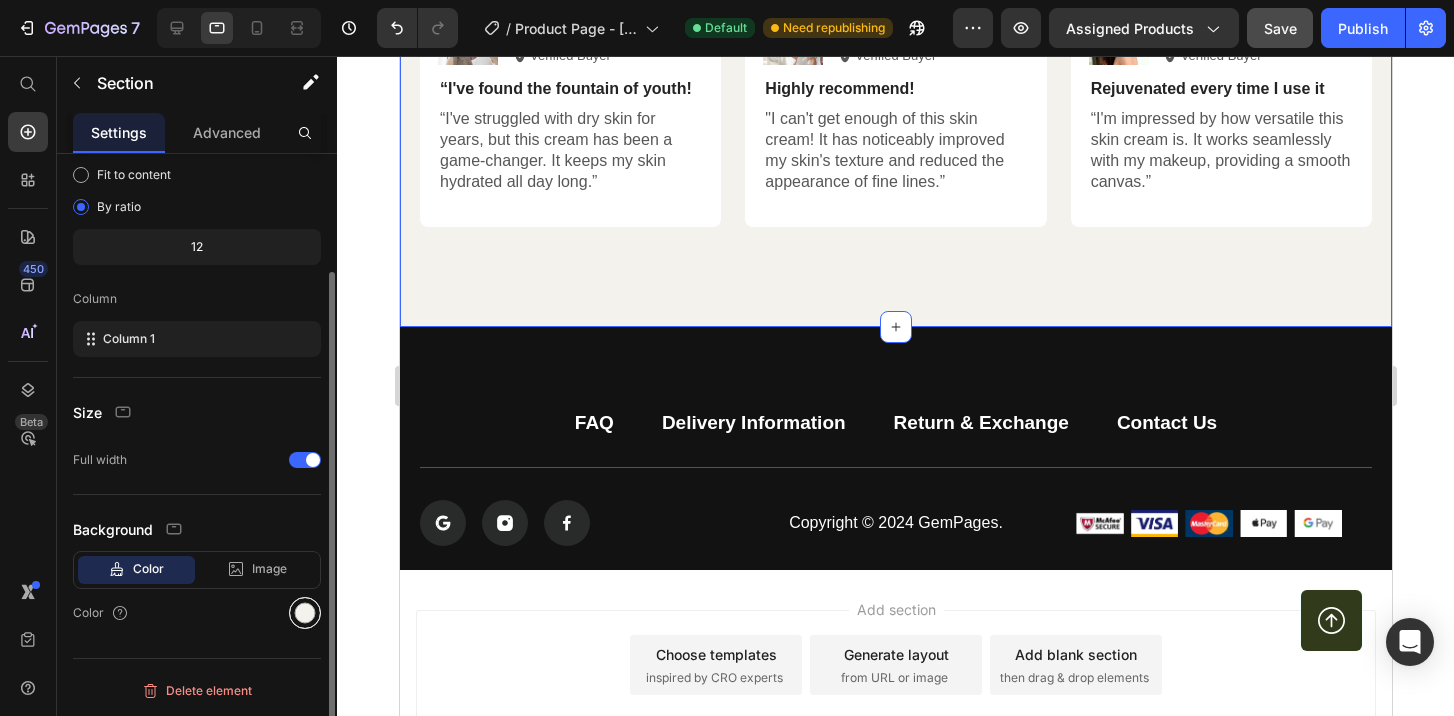 click at bounding box center (305, 613) 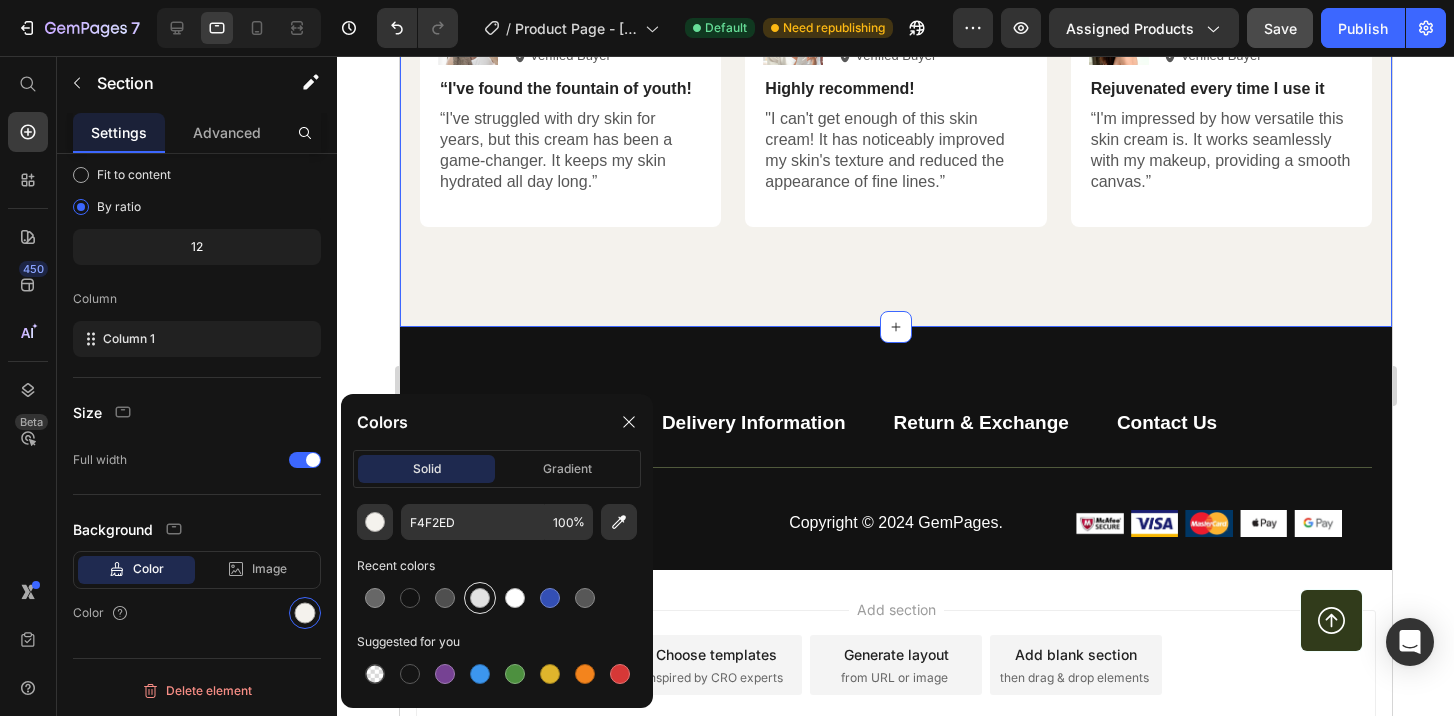 click at bounding box center [480, 598] 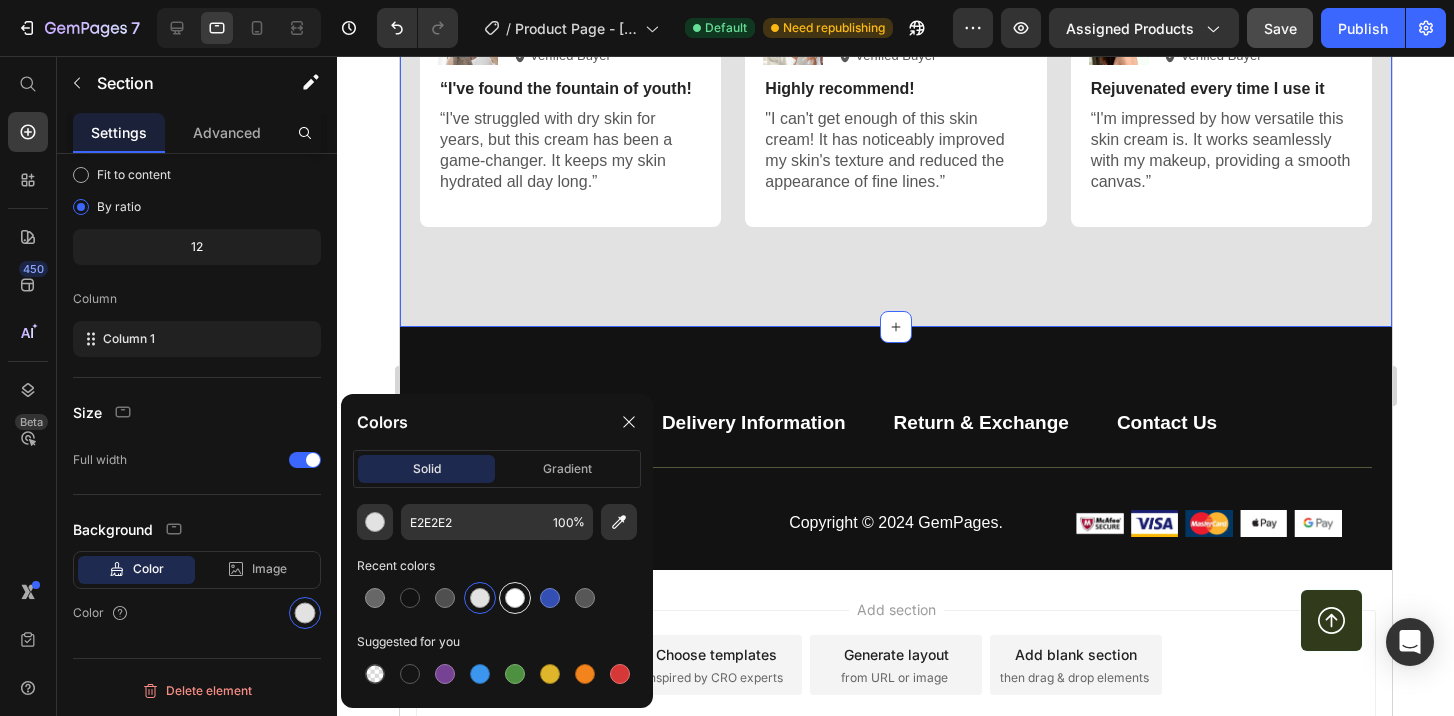 click at bounding box center (515, 598) 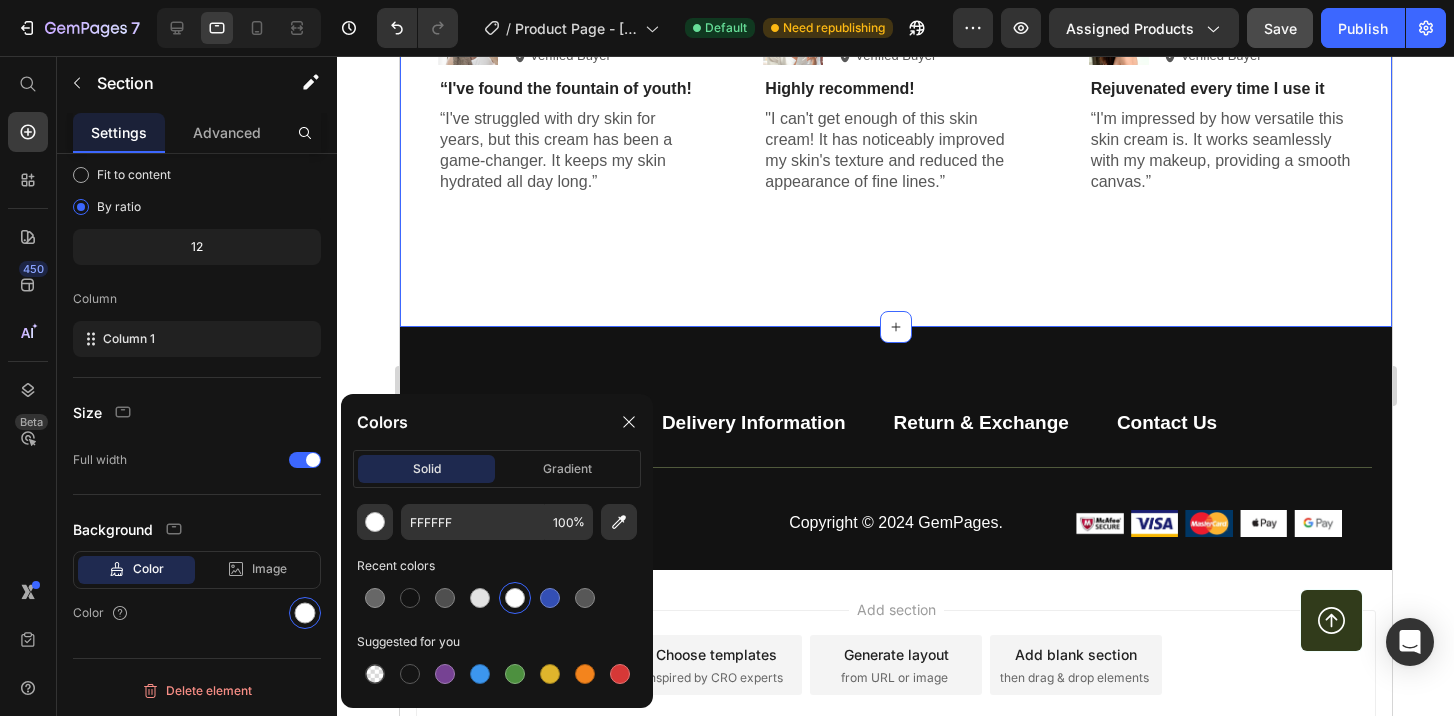 click on "Hear from Our Customers Heading Icon Icon Icon Icon Icon Icon List 2000+ Customers Who Love Us Text Block Row Image Emily Text Block Customer  Text Block Row Icon Icon Icon Icon Icon Icon List
Icon Verified Buyer Text Block Row Row Amazing product! Text Block “I absolutely love this skin cream! It has transformed my complexion and given me a radiant glow.” Text Block Row Image Sarah Text Block Customer  Text Block Row Icon Icon Icon Icon Icon Icon List
Icon Verified Buyer Text Block Row Row My skin has never looked better! Text Block “I've tried many skin creams, but this one takes the cake. It deeply hydrates my skin without feeling heavy or greasy.” Text Block Row Image Ken K Text Block Customer  Text Block Row Icon Icon Icon Icon Icon Icon List
Icon Verified Buyer Text Block Row Row It soothes and nourishes my skin Text Block Text Block Row Row Image Michael Text Block Customer  Text Block Row Icon Icon Icon Icon Icon Icon List" at bounding box center [895, -109] 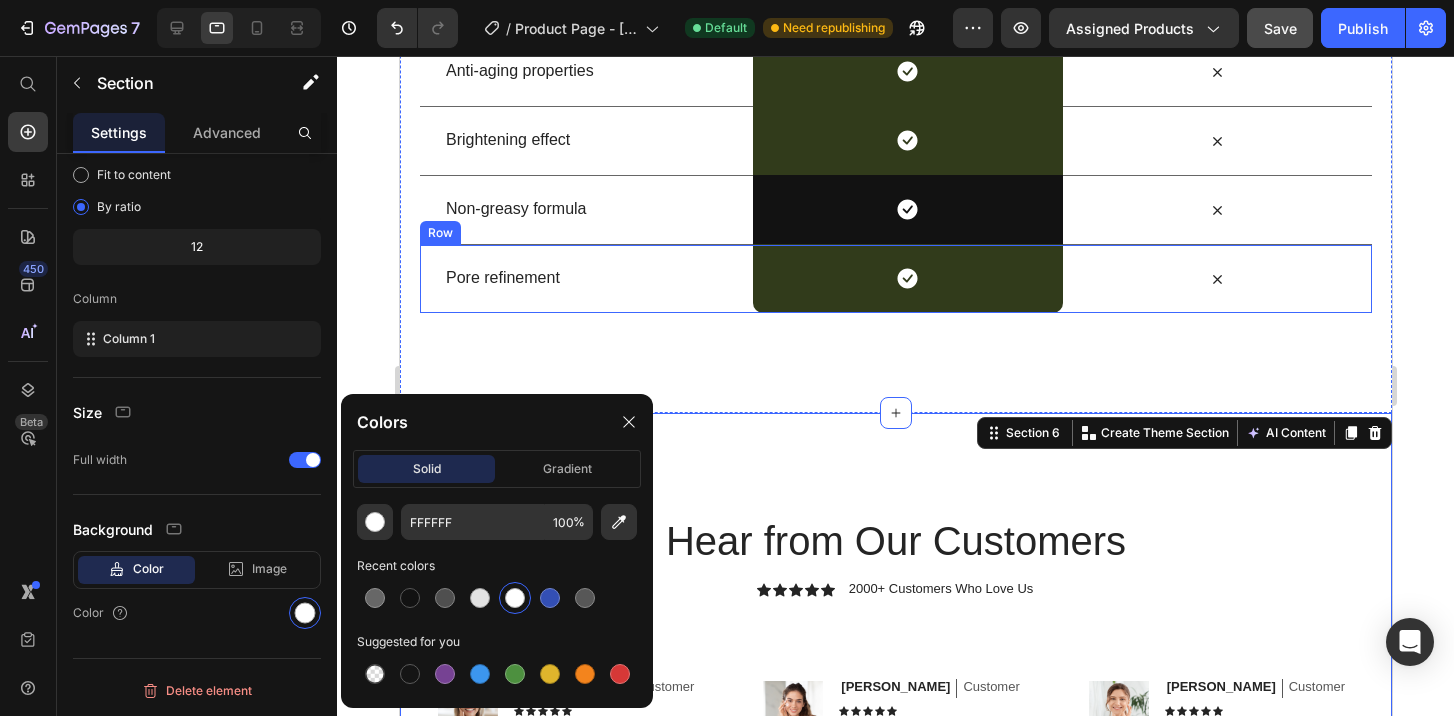 scroll, scrollTop: 5224, scrollLeft: 0, axis: vertical 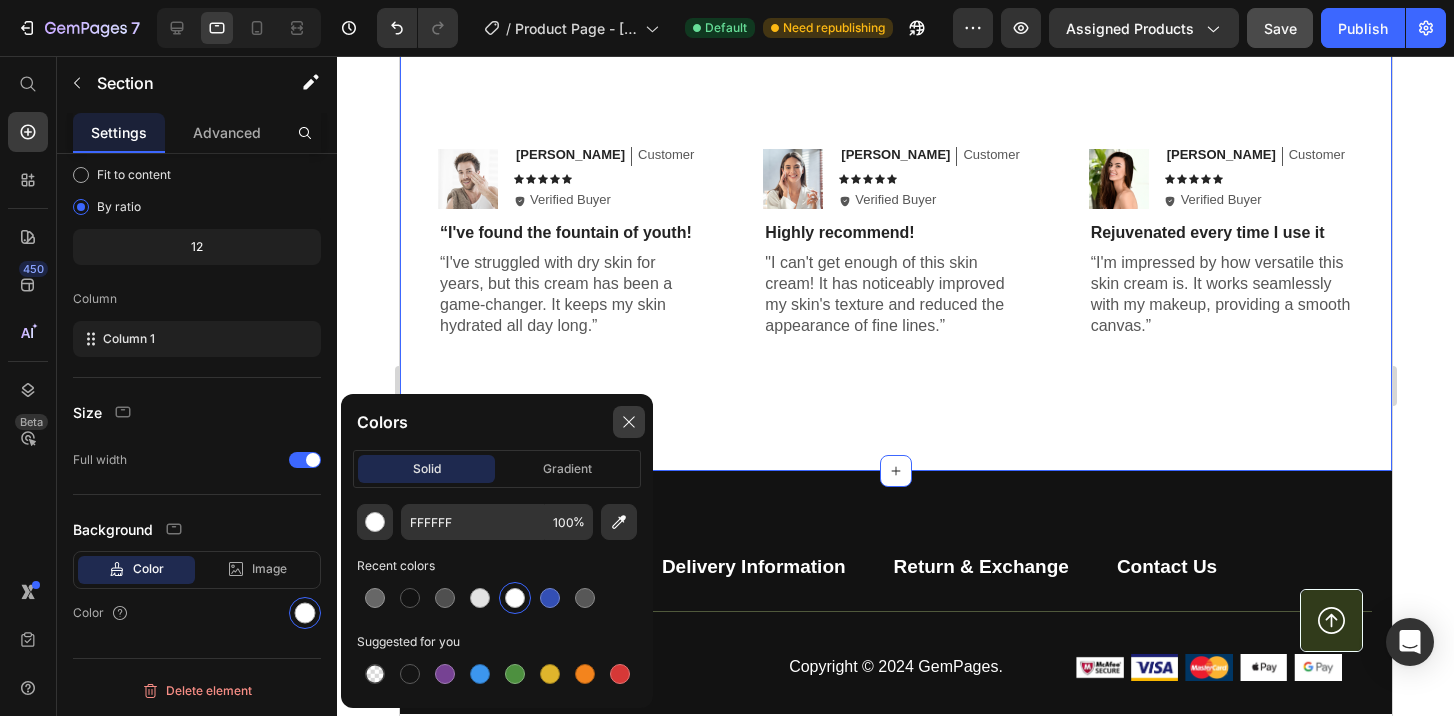click at bounding box center [629, 422] 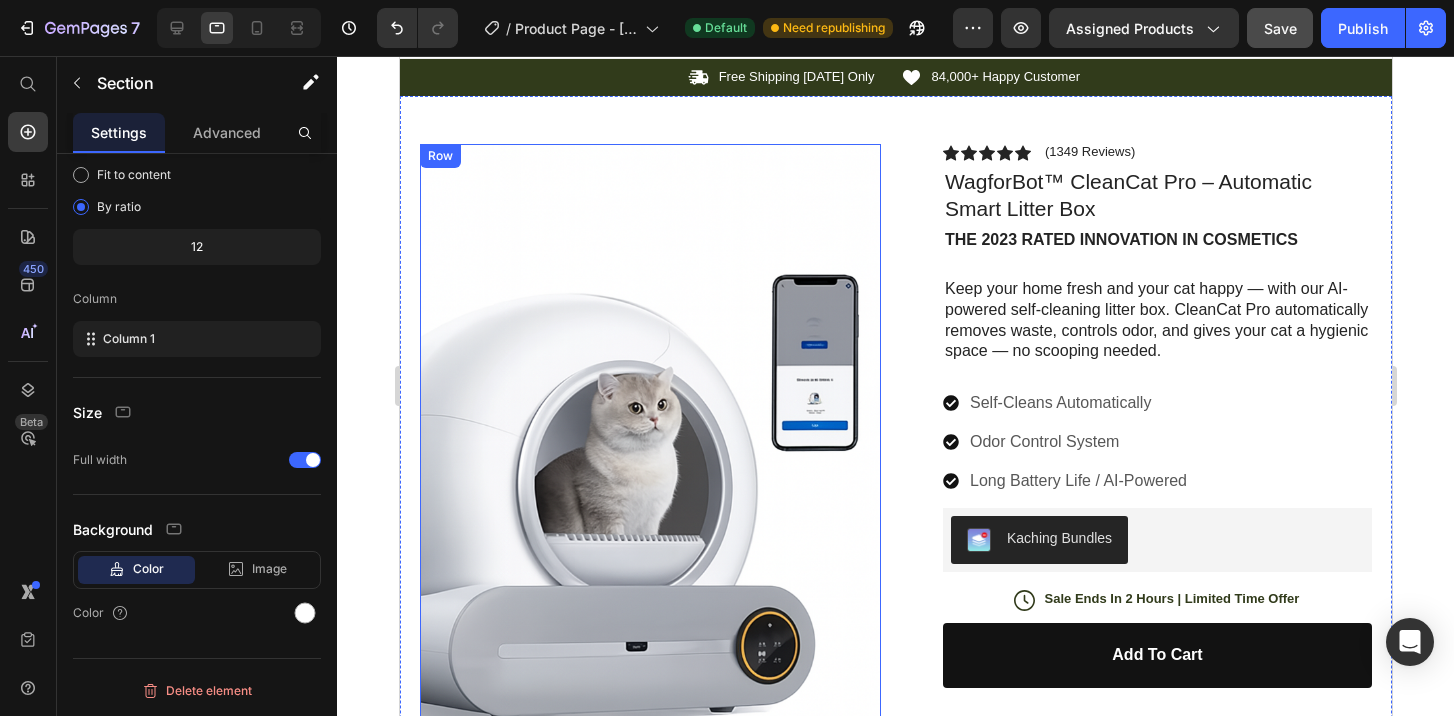 scroll, scrollTop: 0, scrollLeft: 0, axis: both 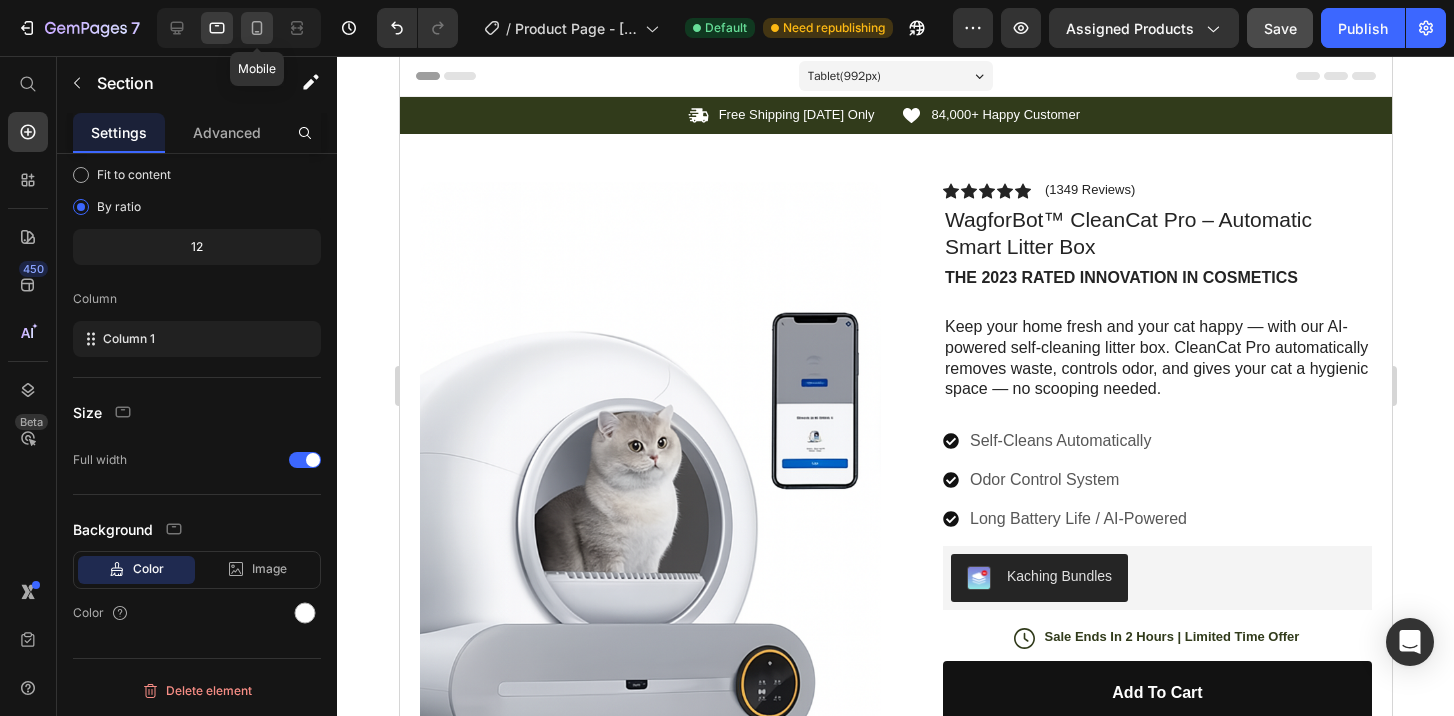 click 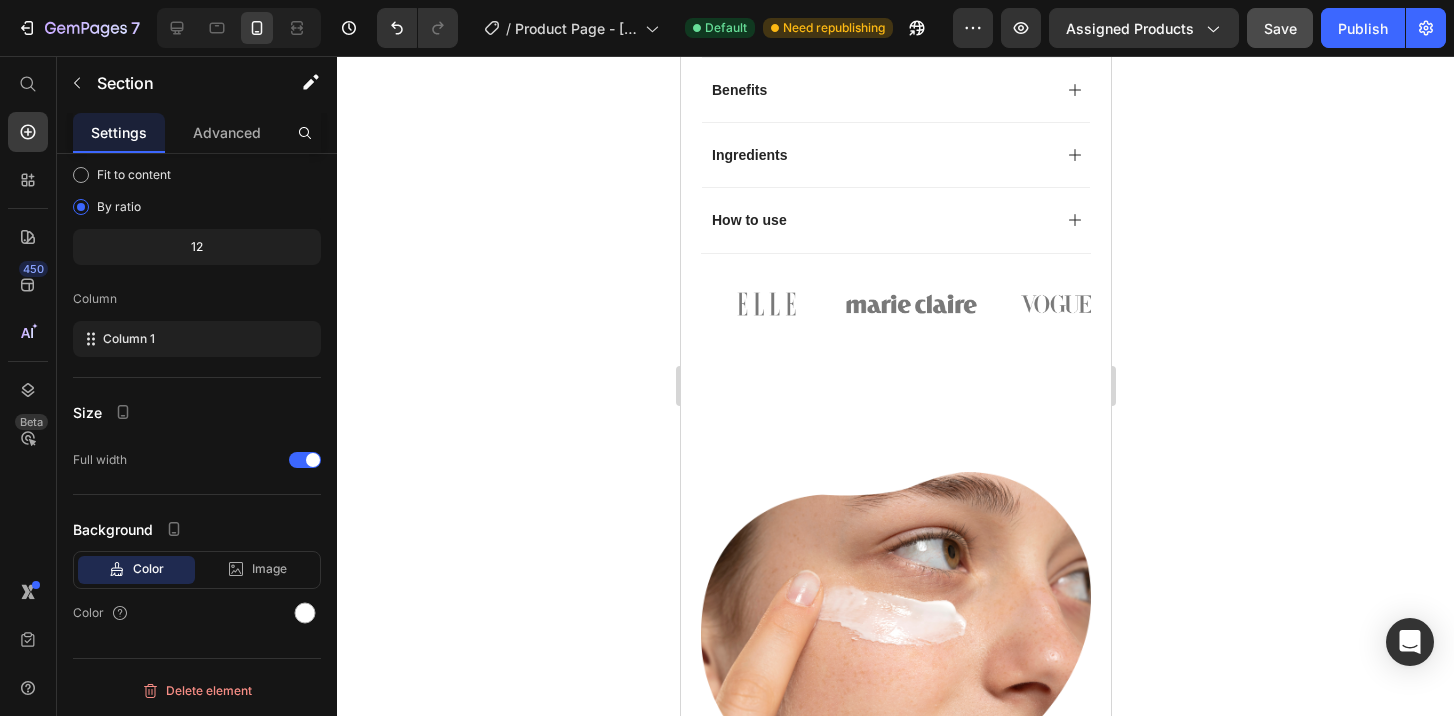 scroll, scrollTop: 2606, scrollLeft: 0, axis: vertical 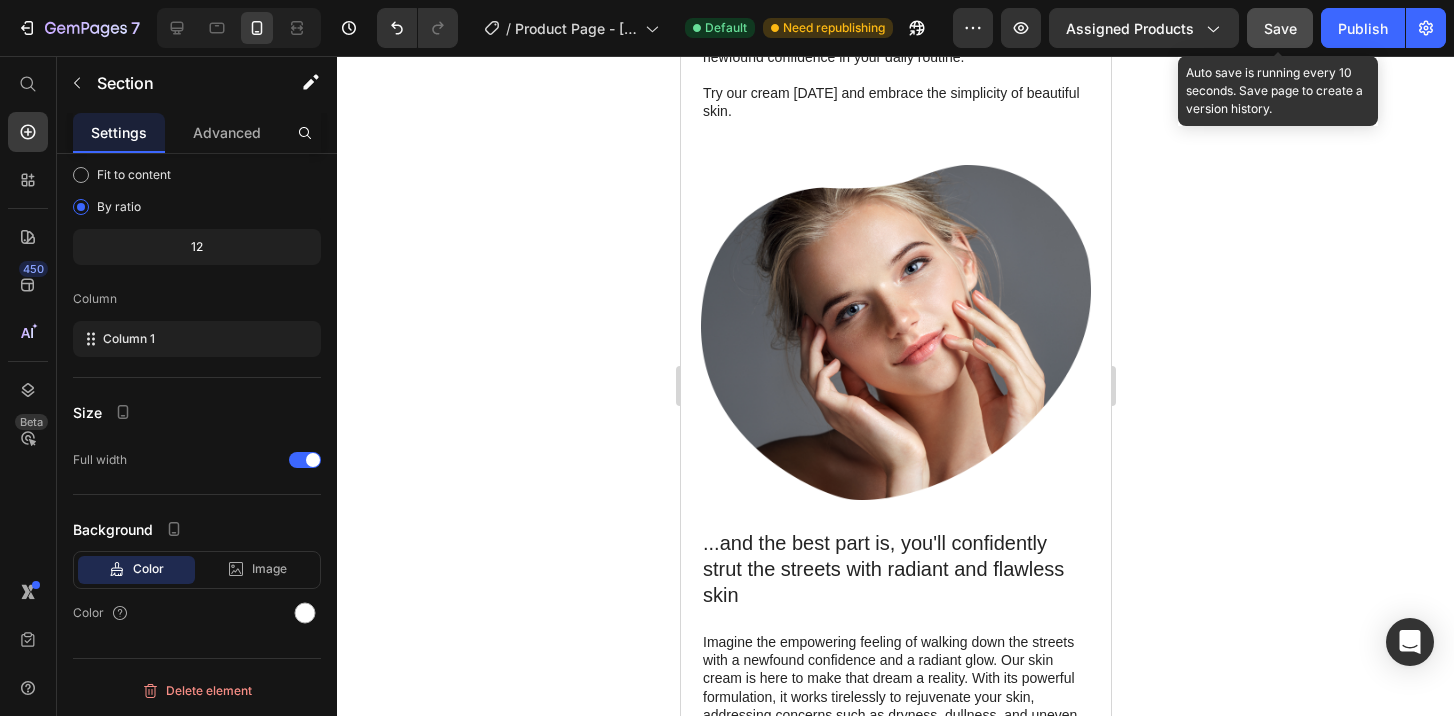 click on "Save" 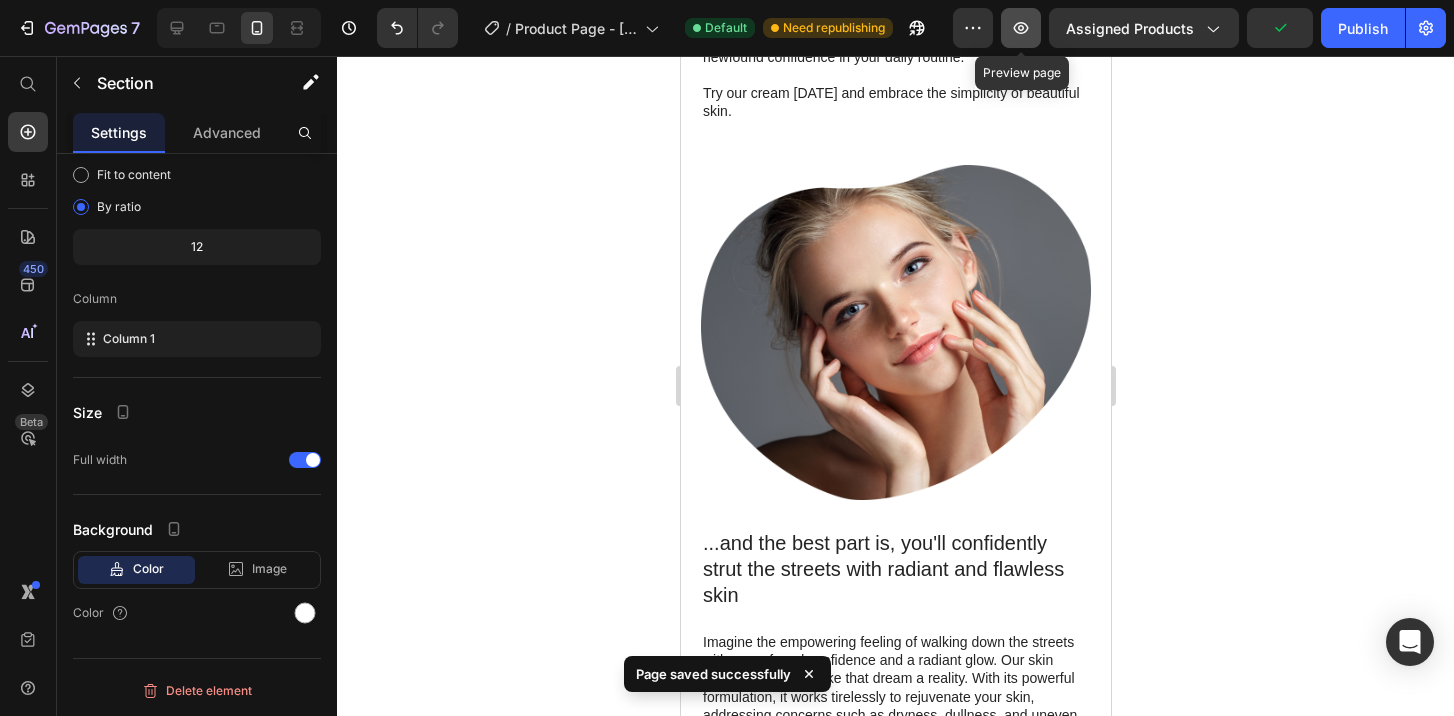click 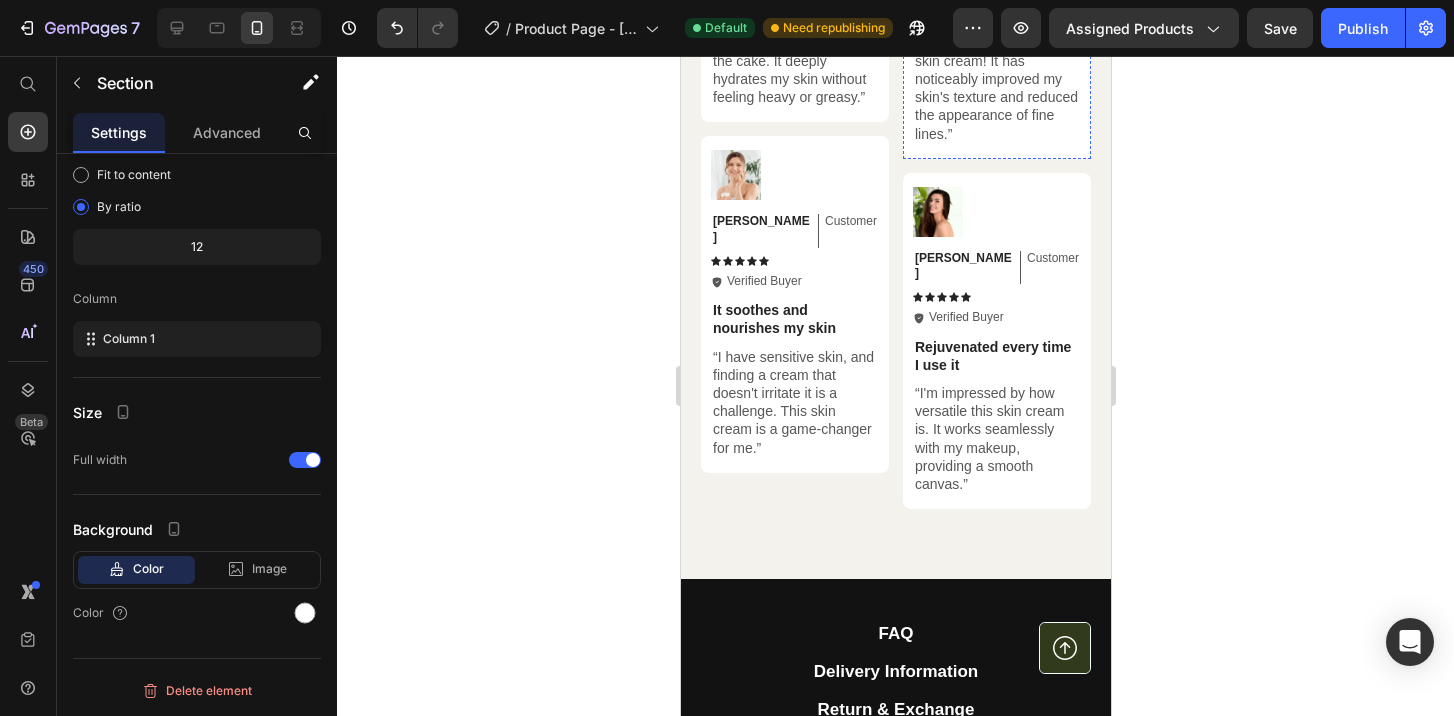 scroll, scrollTop: 6956, scrollLeft: 0, axis: vertical 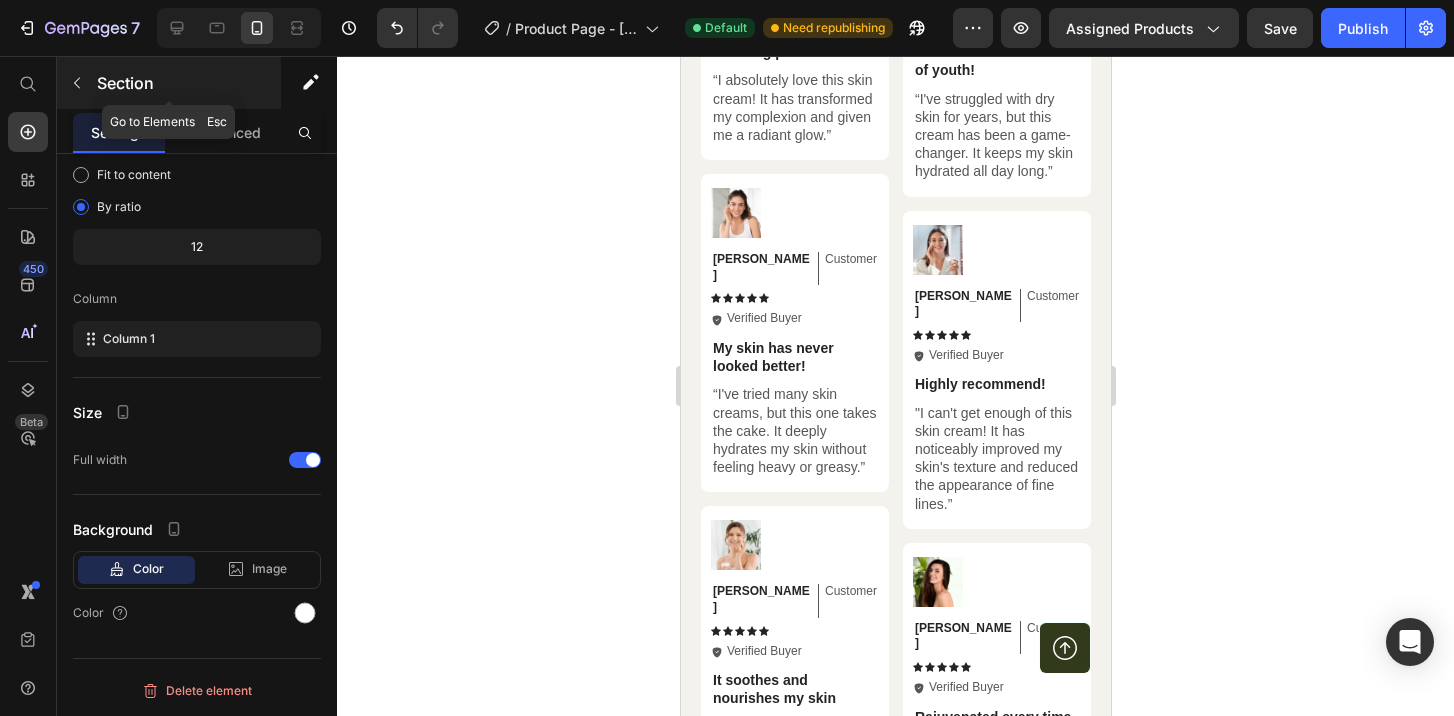 click at bounding box center (77, 83) 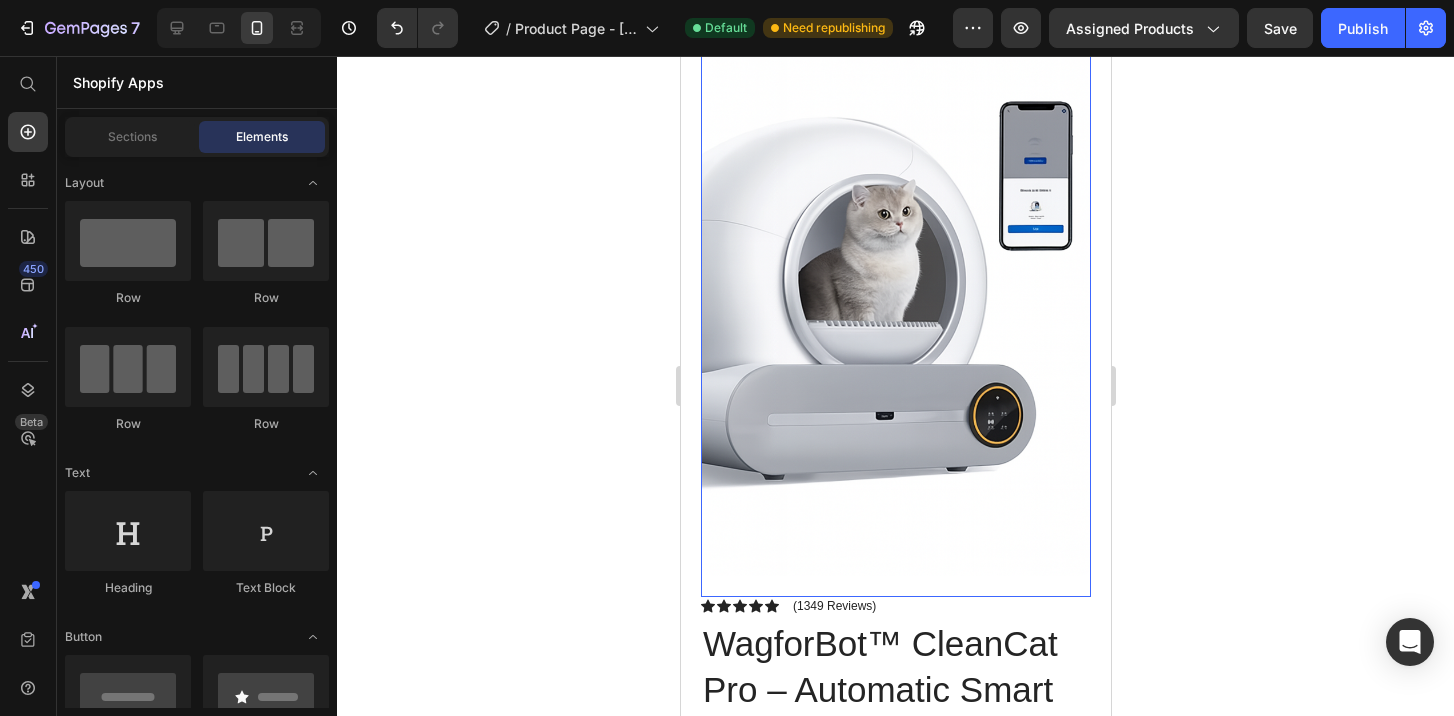 scroll, scrollTop: 0, scrollLeft: 0, axis: both 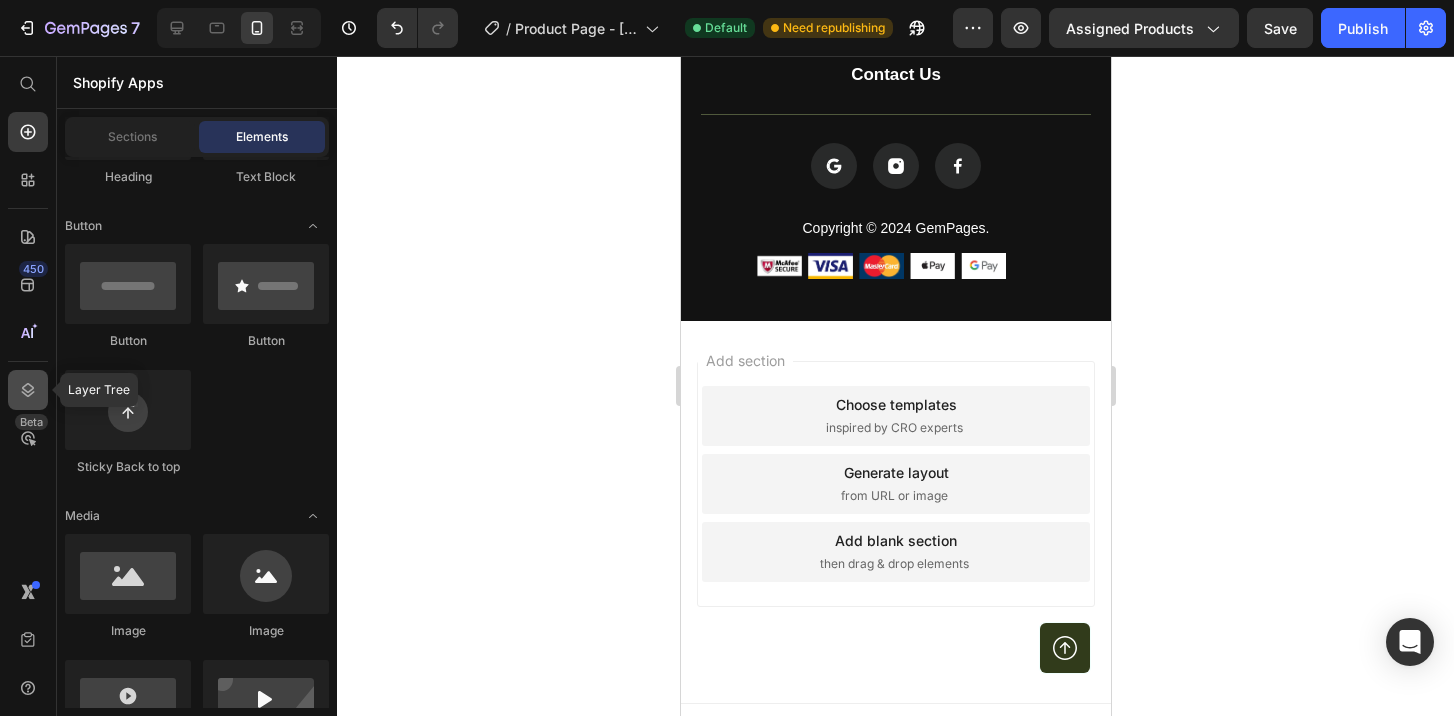 click 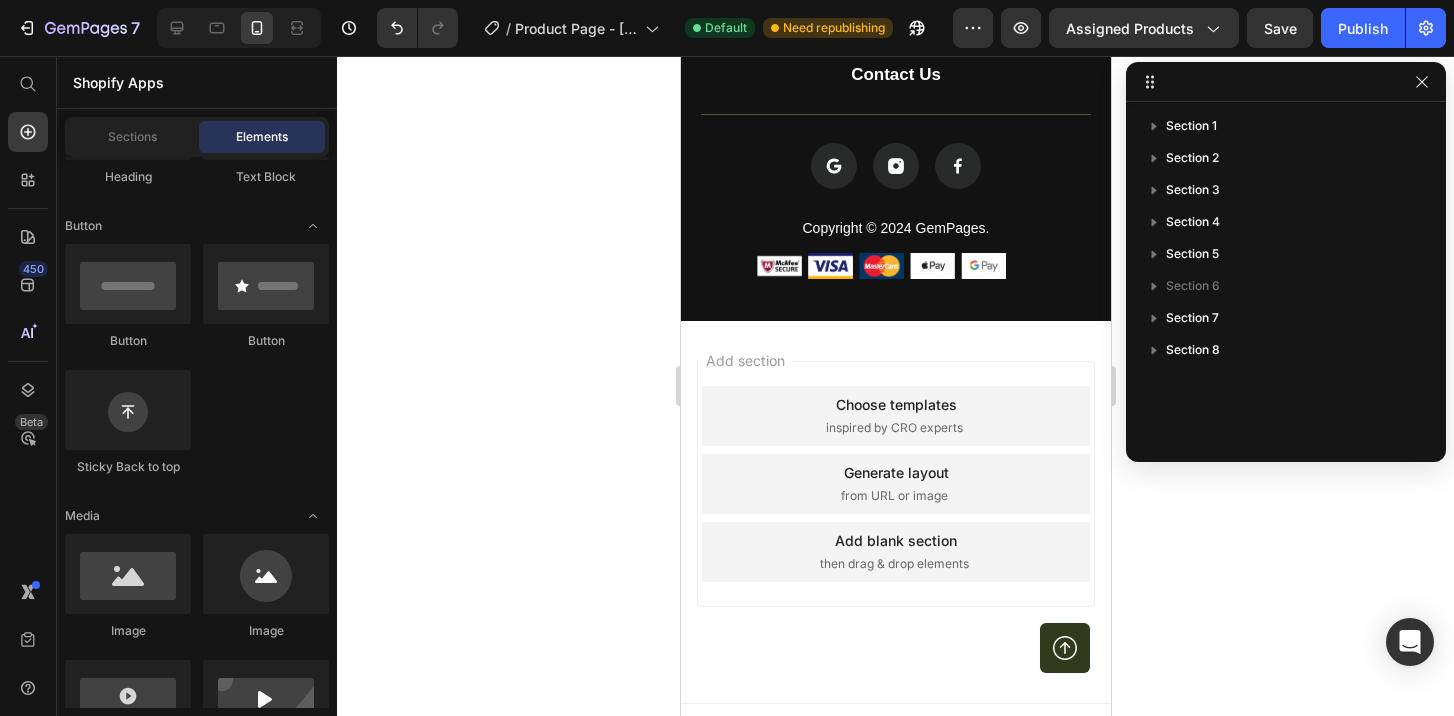 click on "450 Beta" at bounding box center [28, 318] 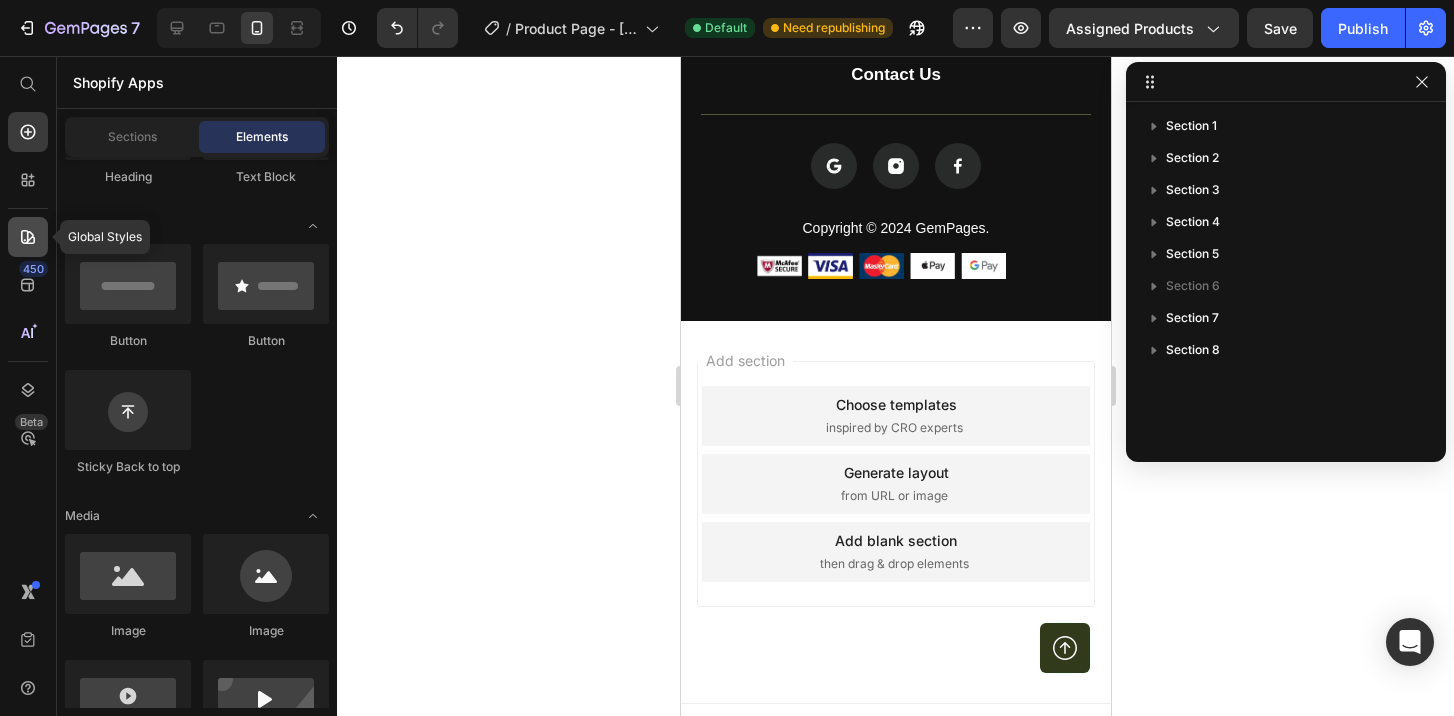 click 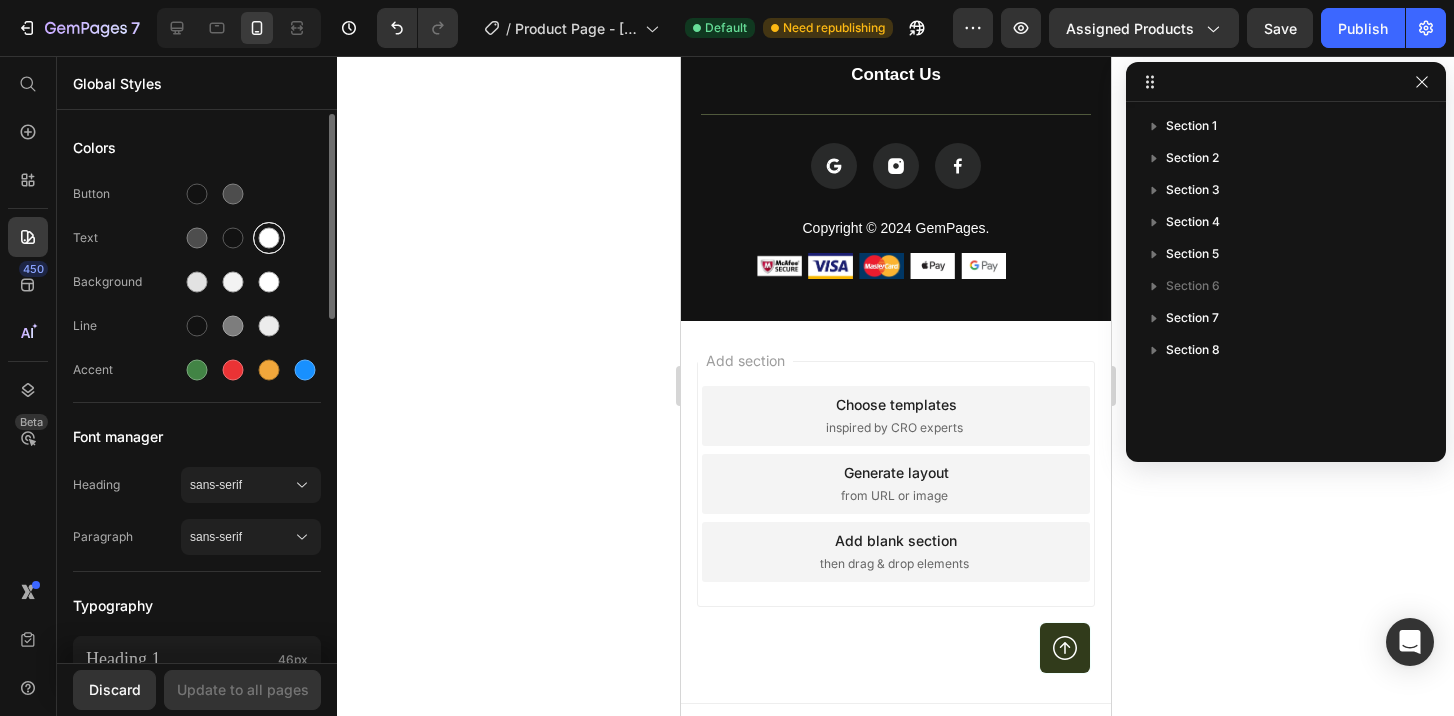 click at bounding box center (269, 238) 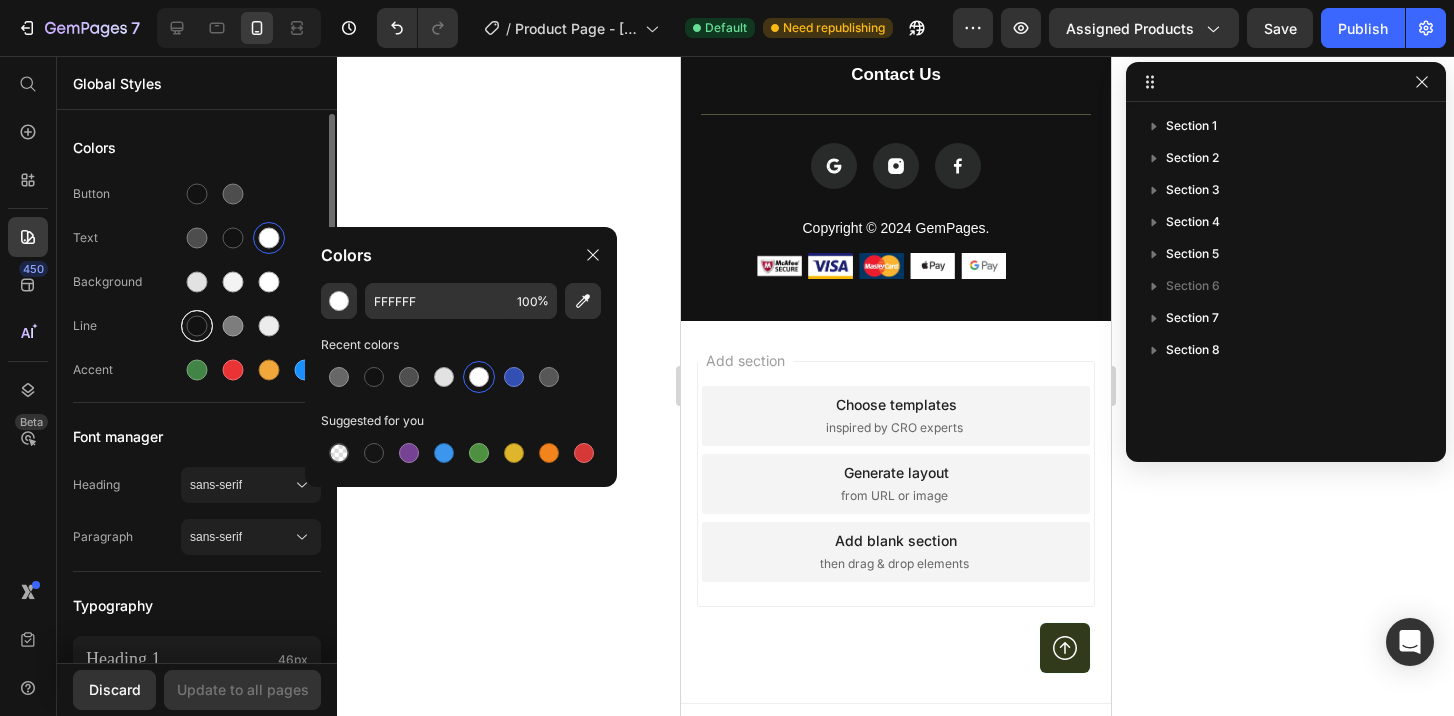click at bounding box center (197, 326) 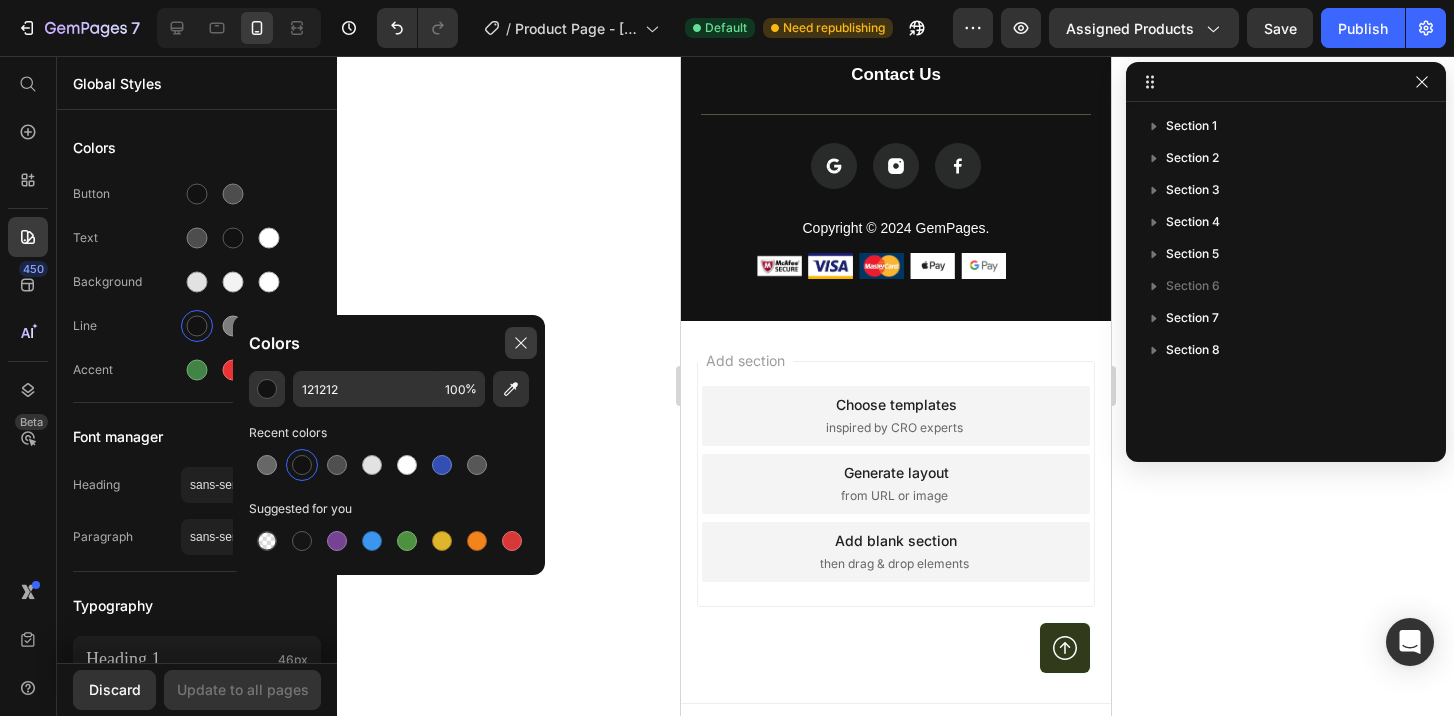 click 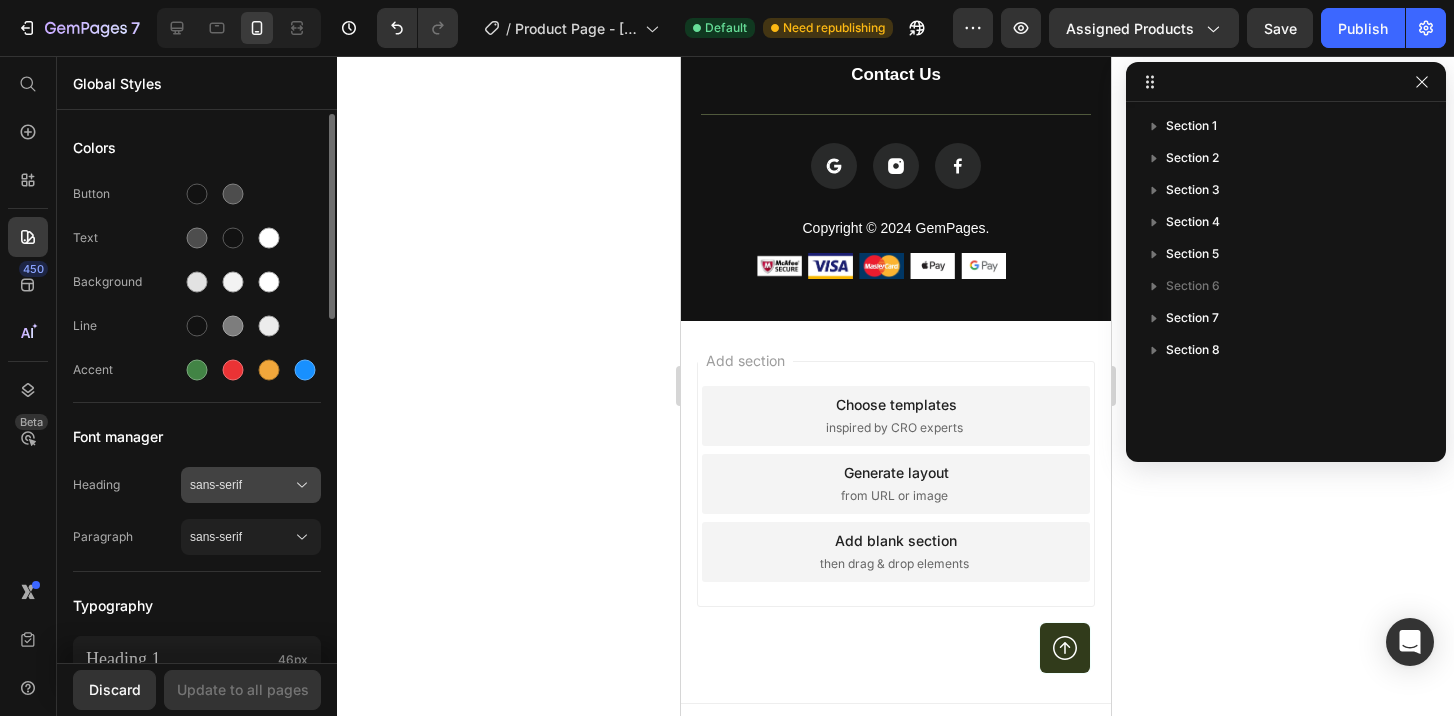 click on "sans-serif" at bounding box center [251, 485] 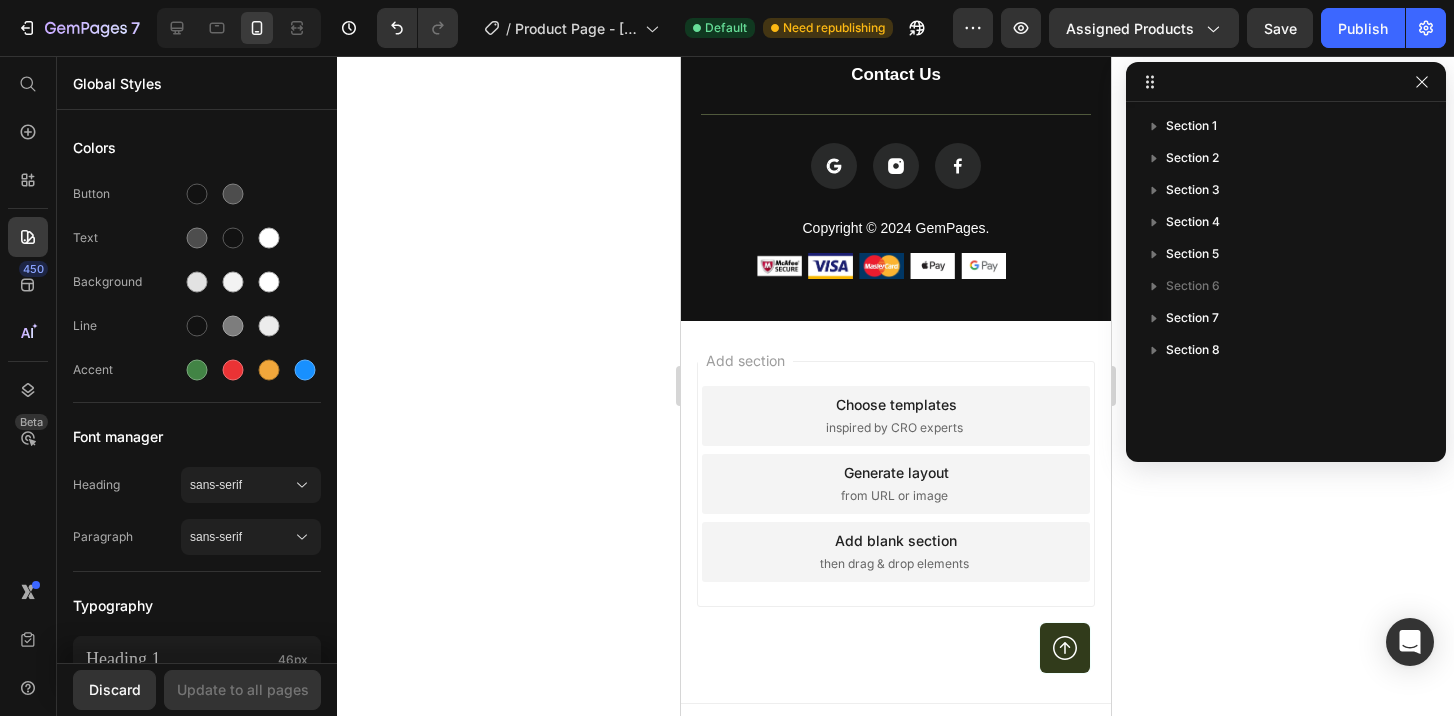 click 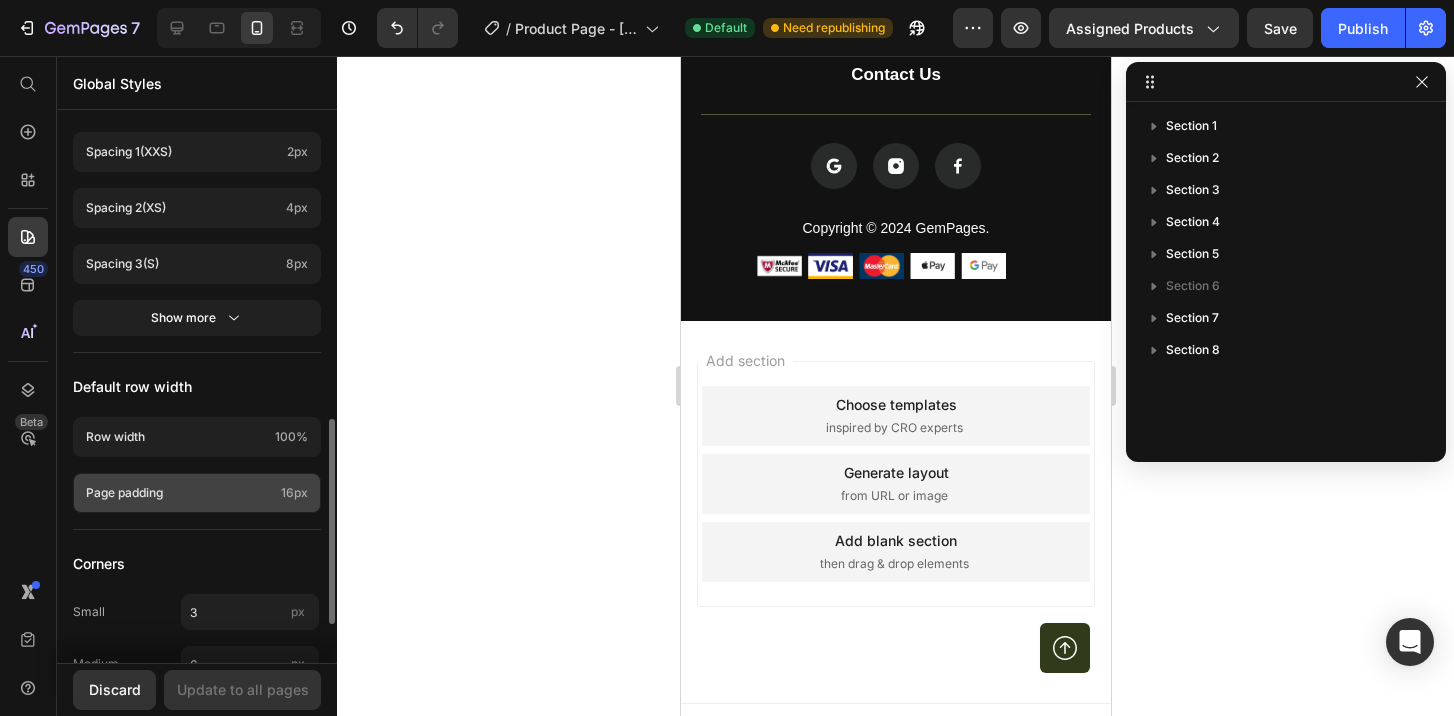 scroll, scrollTop: 916, scrollLeft: 0, axis: vertical 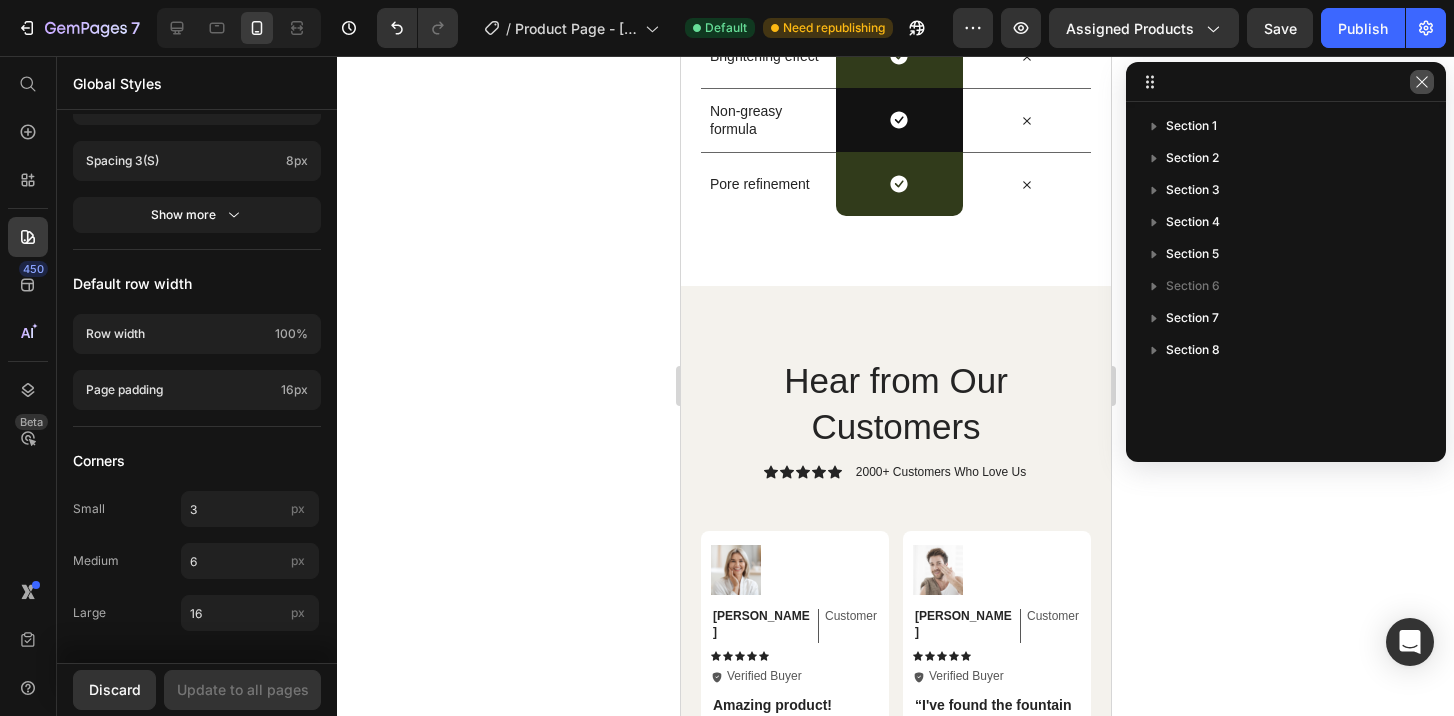 click 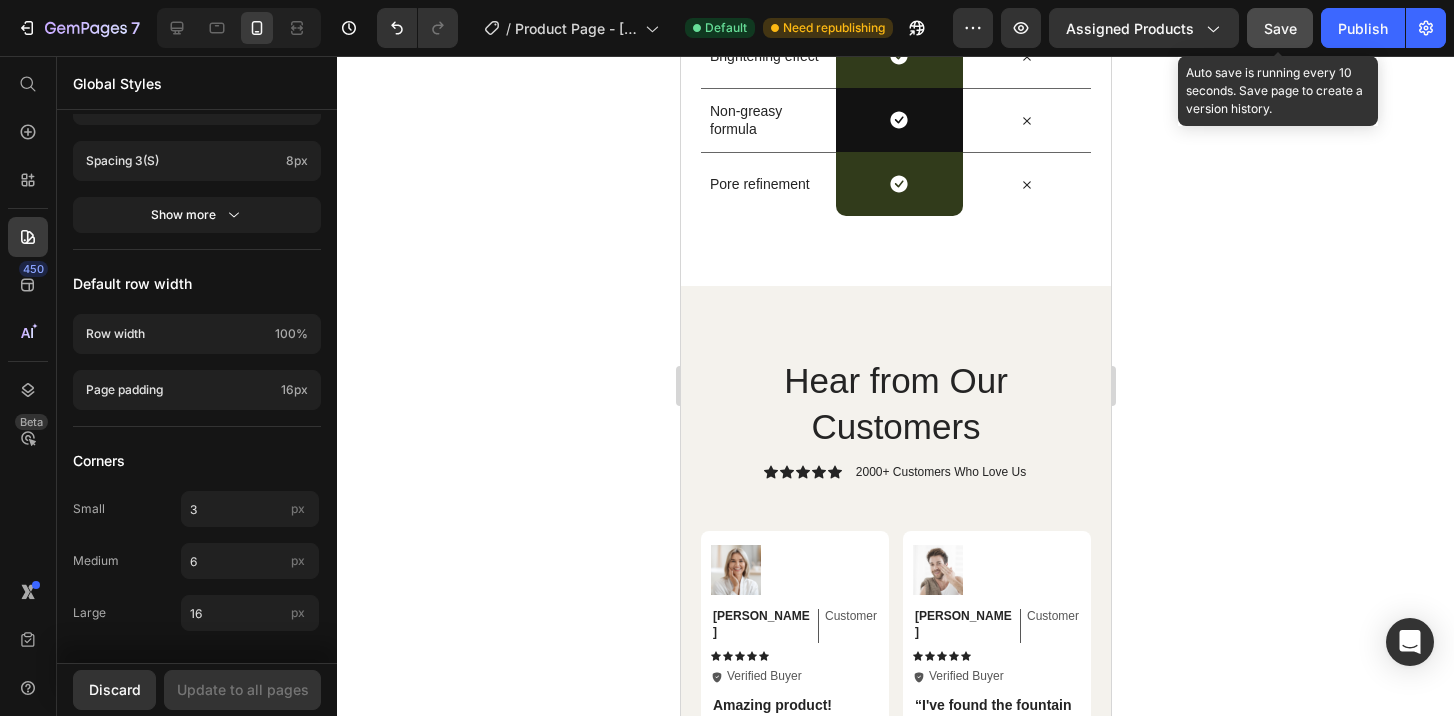 click on "Save" 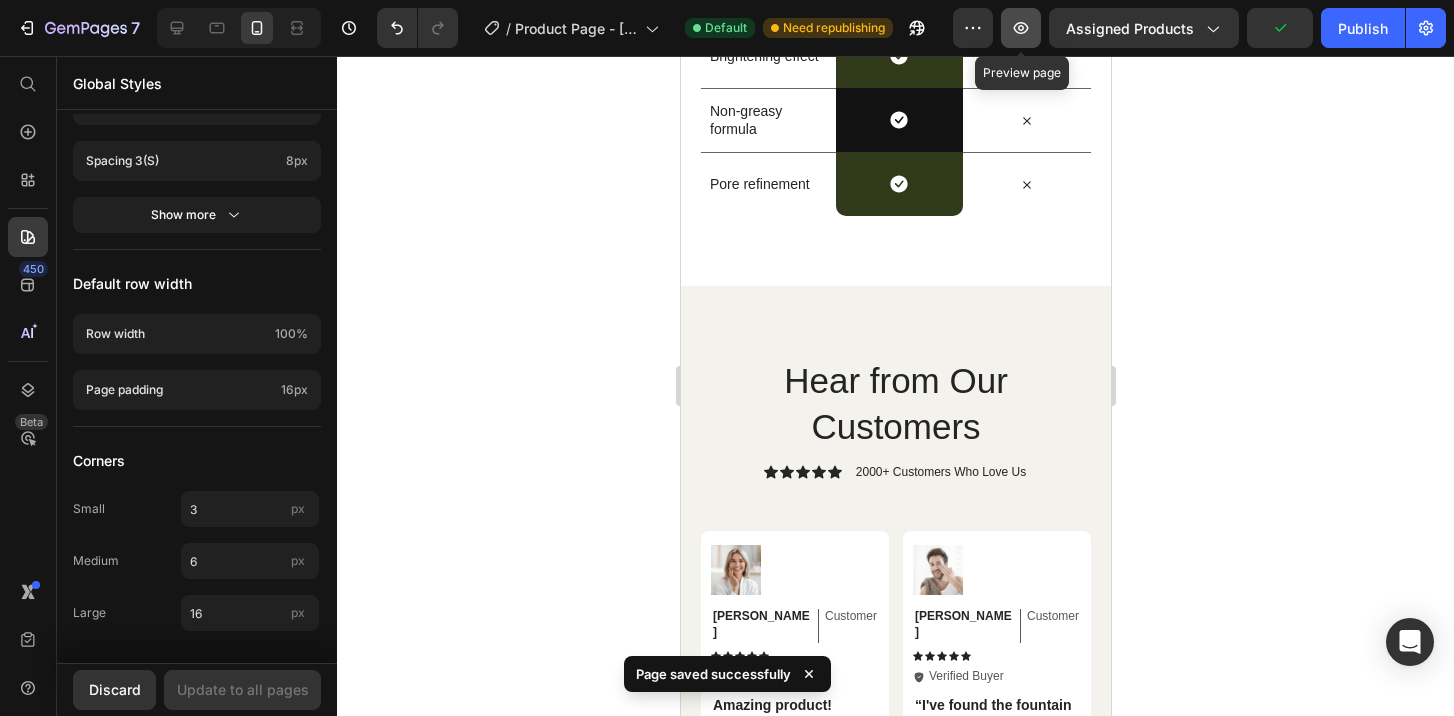 click 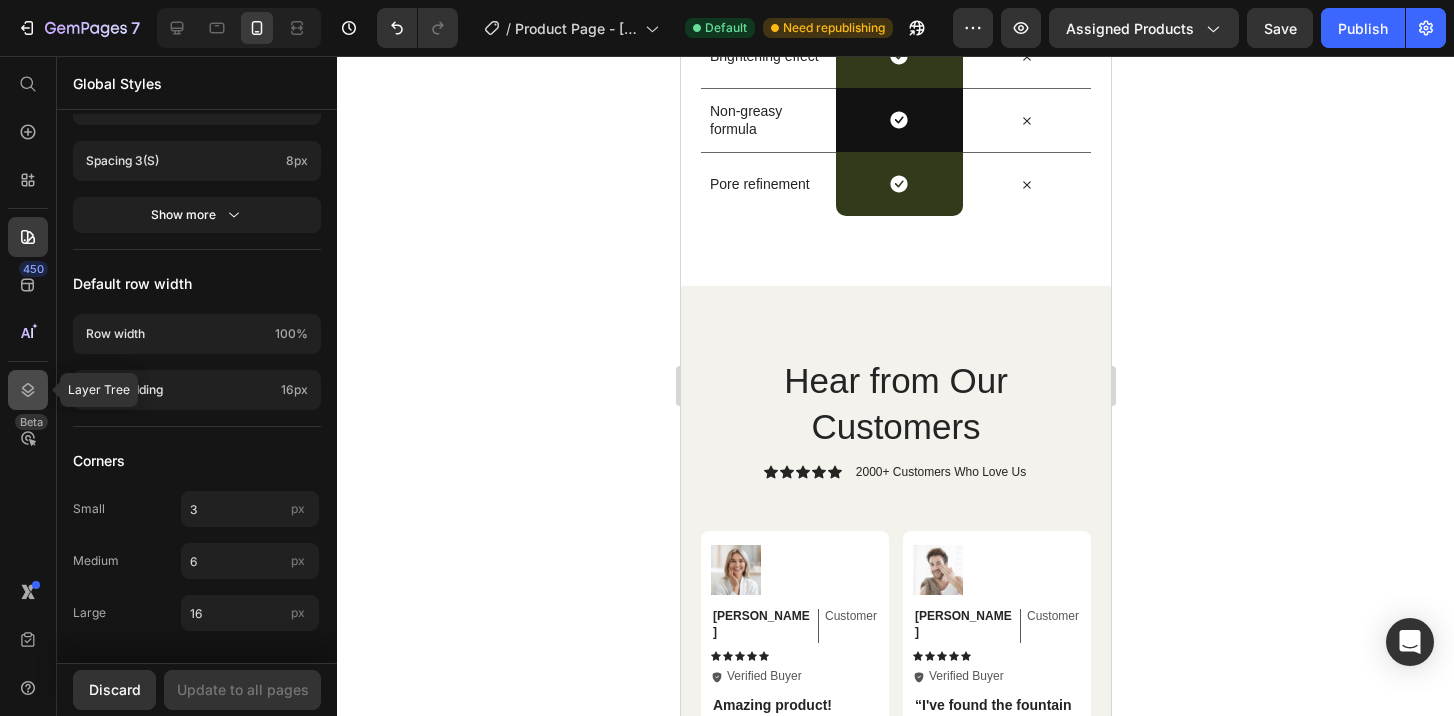 click 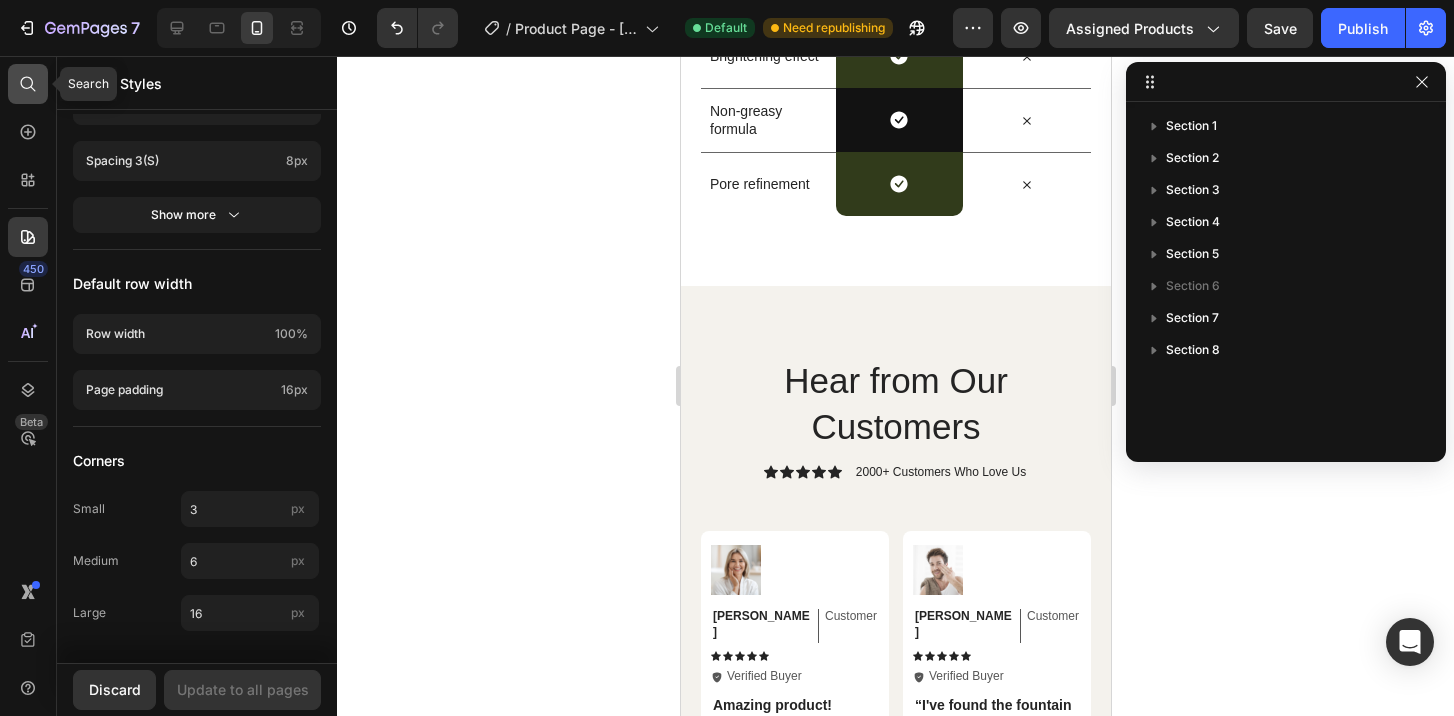 click 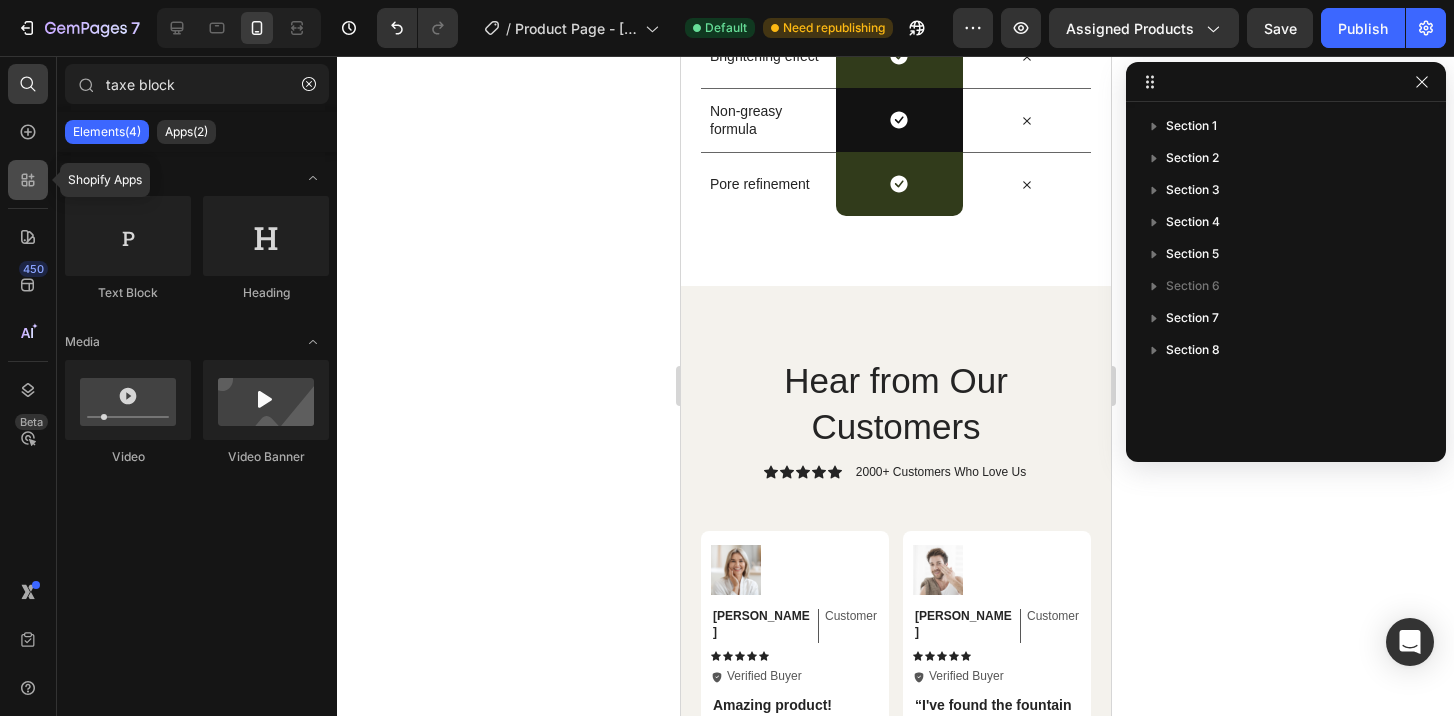 click 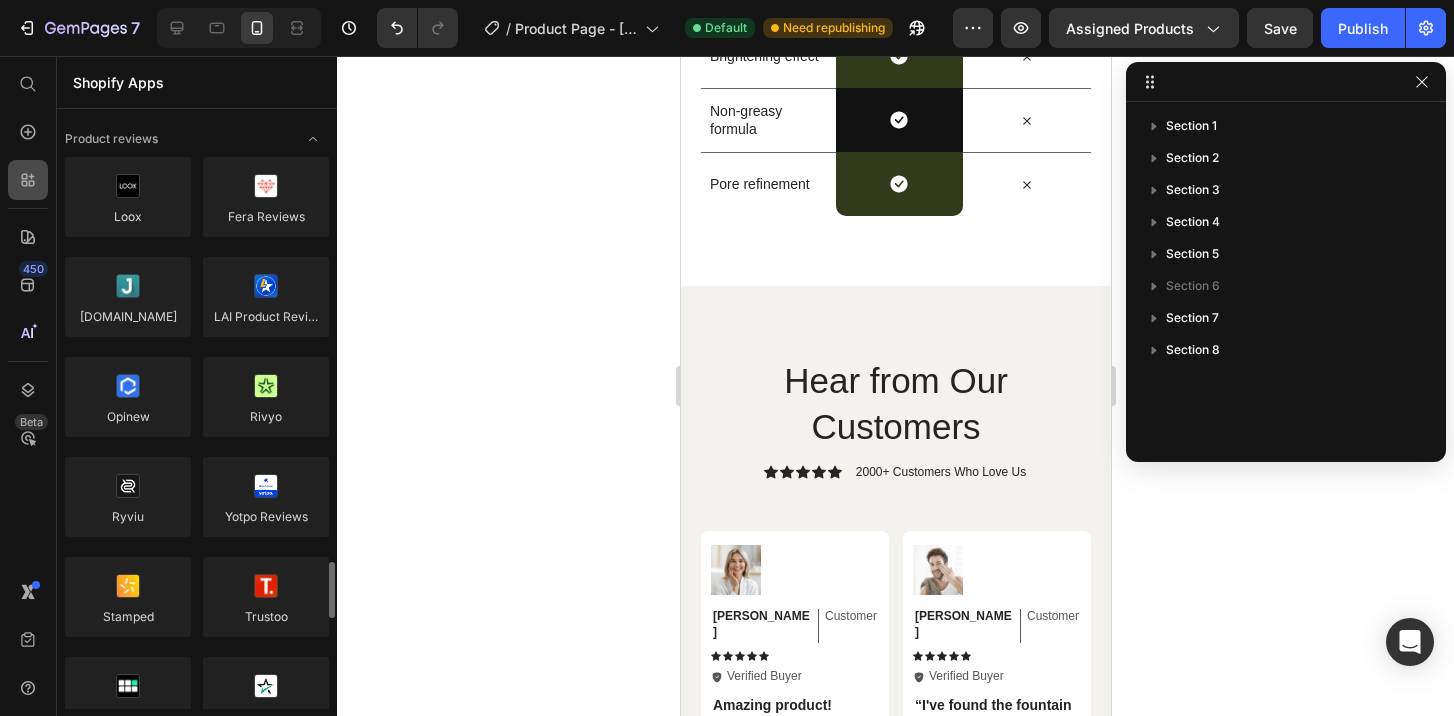 scroll, scrollTop: 411, scrollLeft: 0, axis: vertical 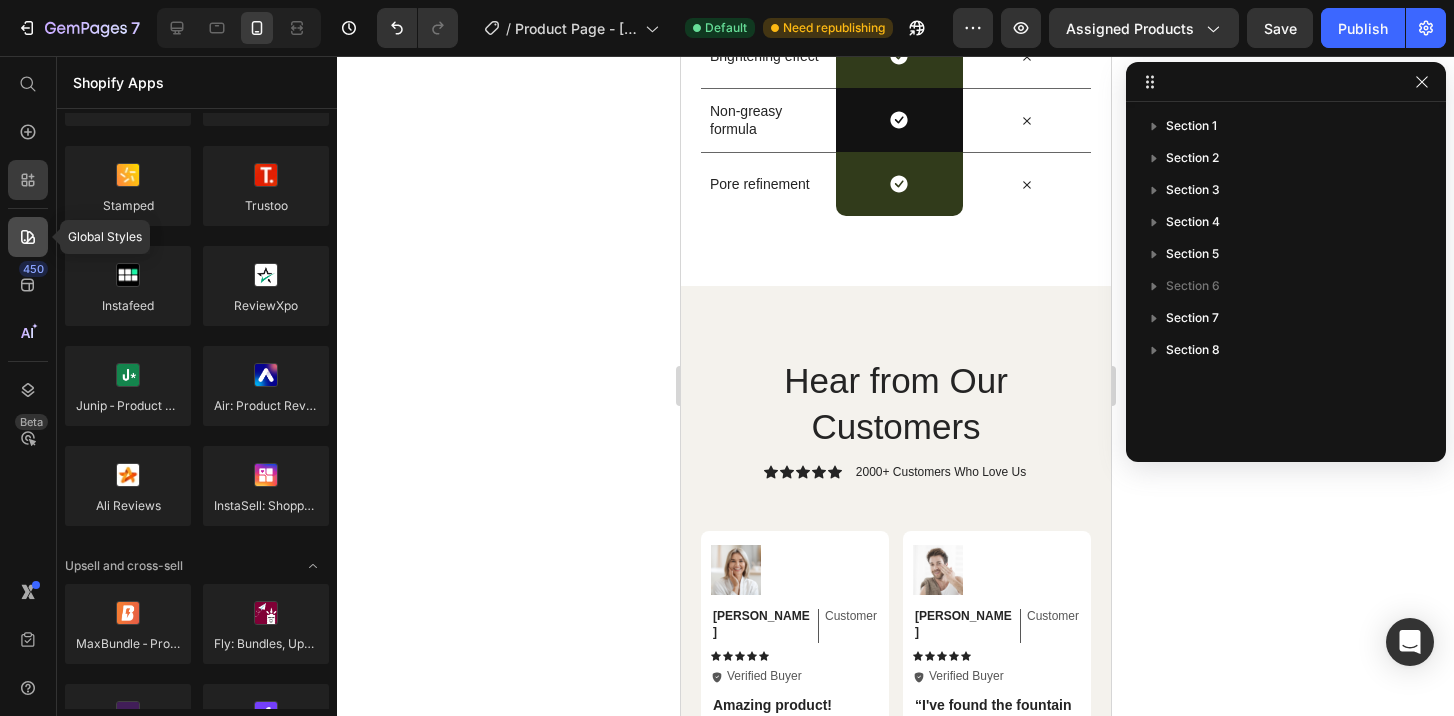 click 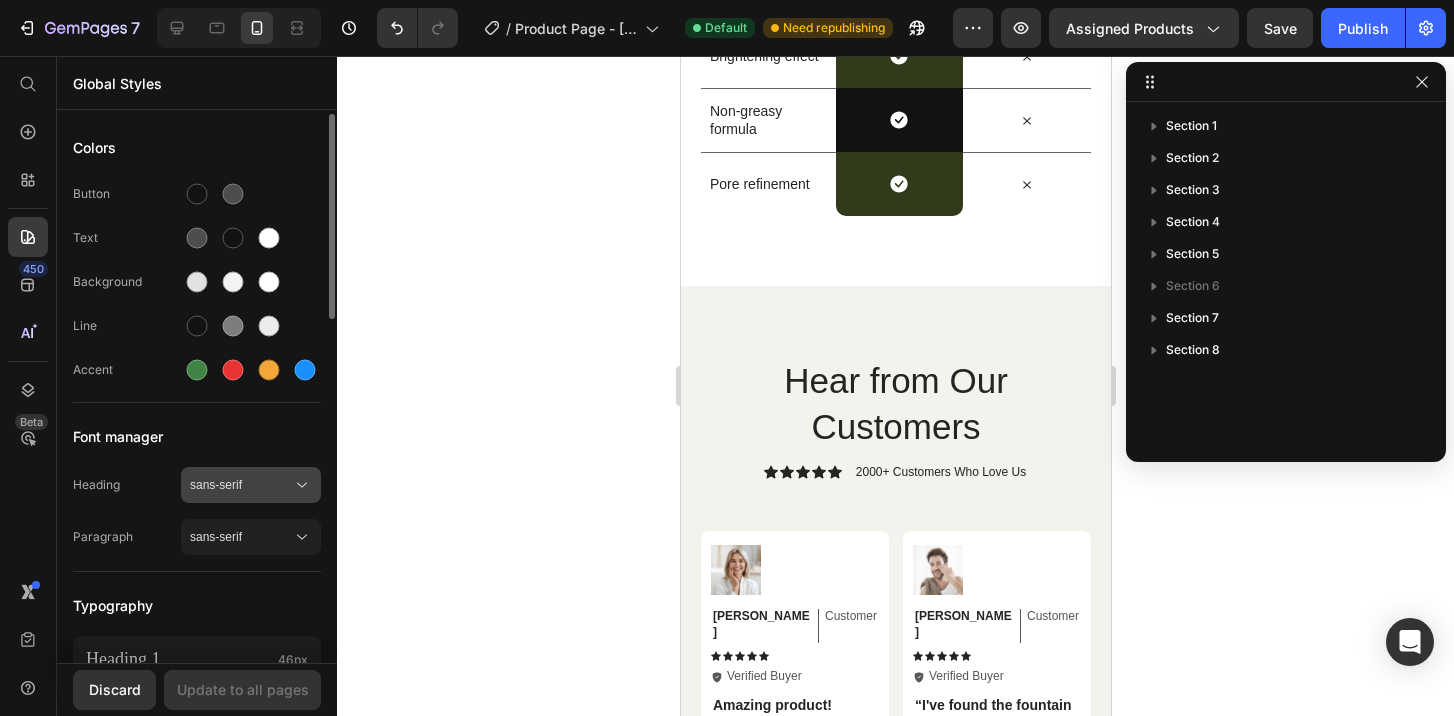 click on "sans-serif" at bounding box center [241, 485] 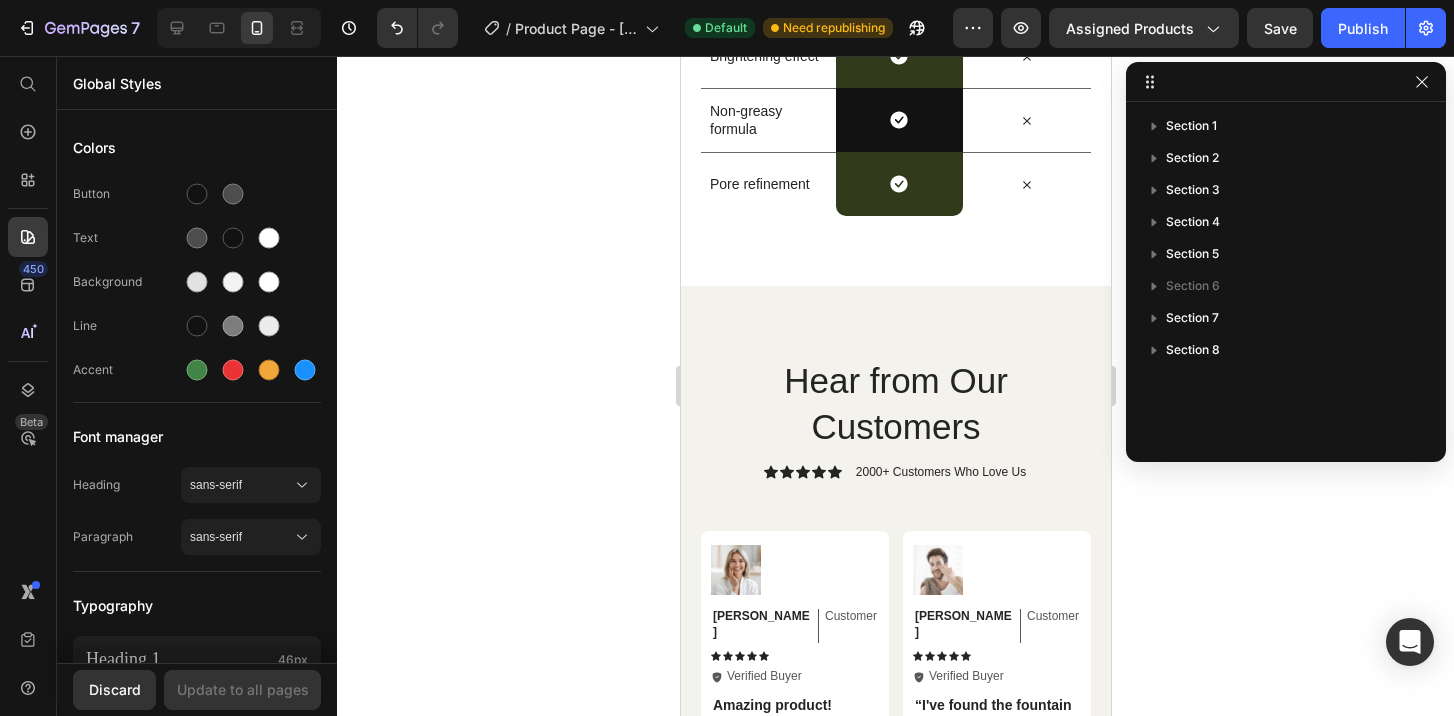 click 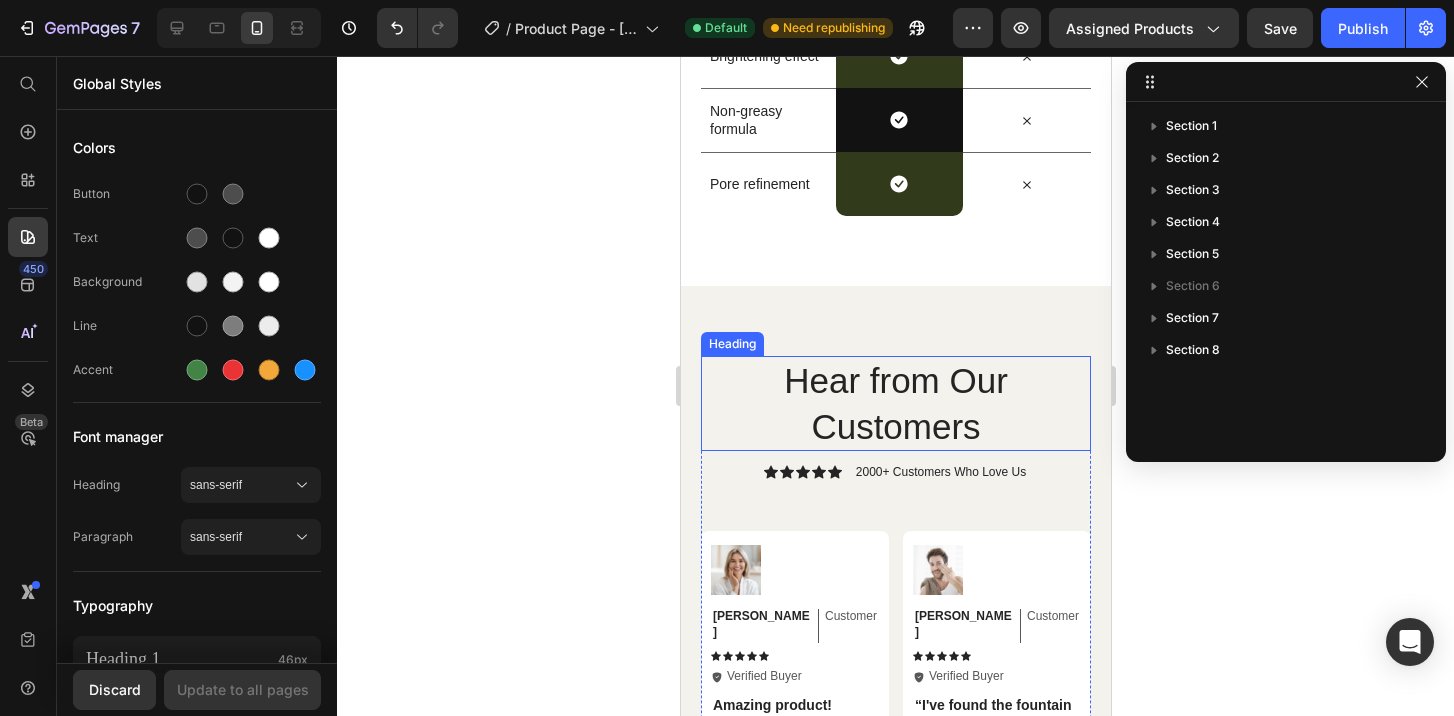 click on "Hear from Our Customers" at bounding box center [895, 403] 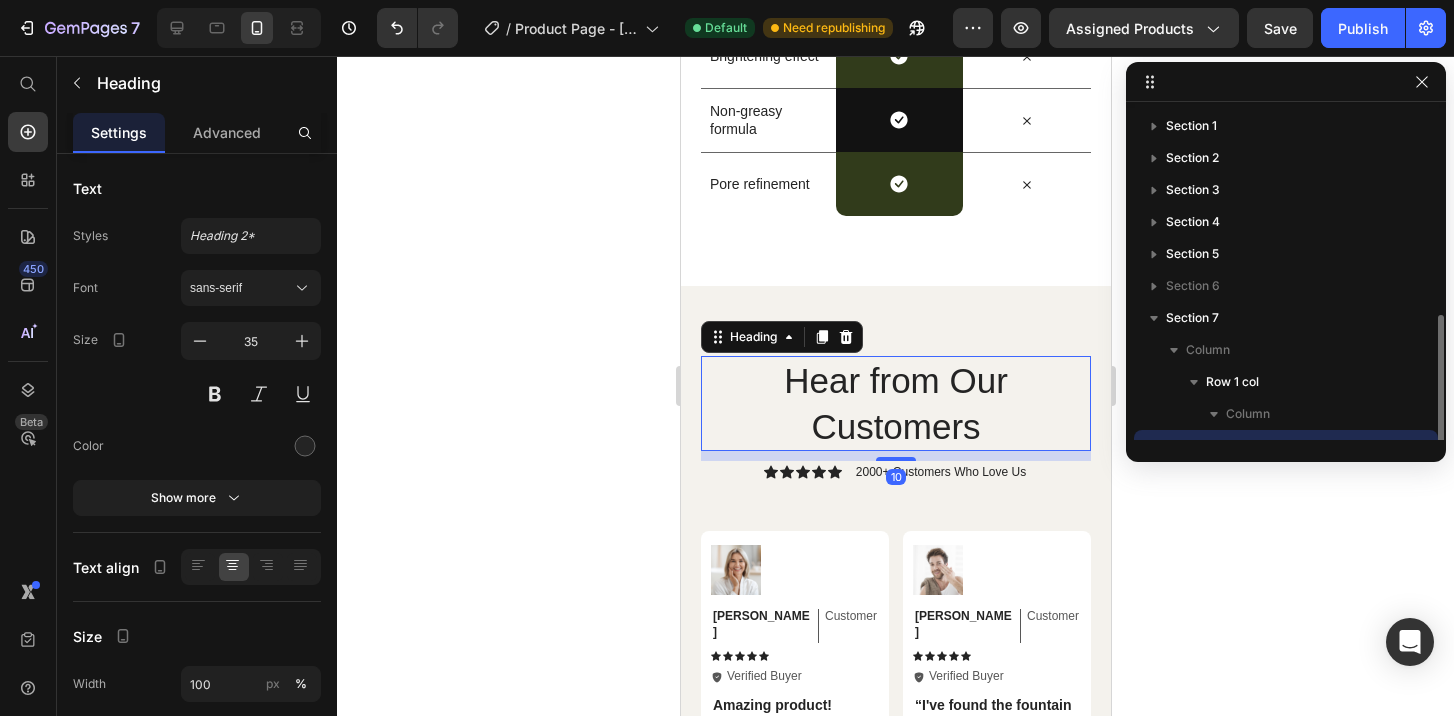 scroll, scrollTop: 118, scrollLeft: 0, axis: vertical 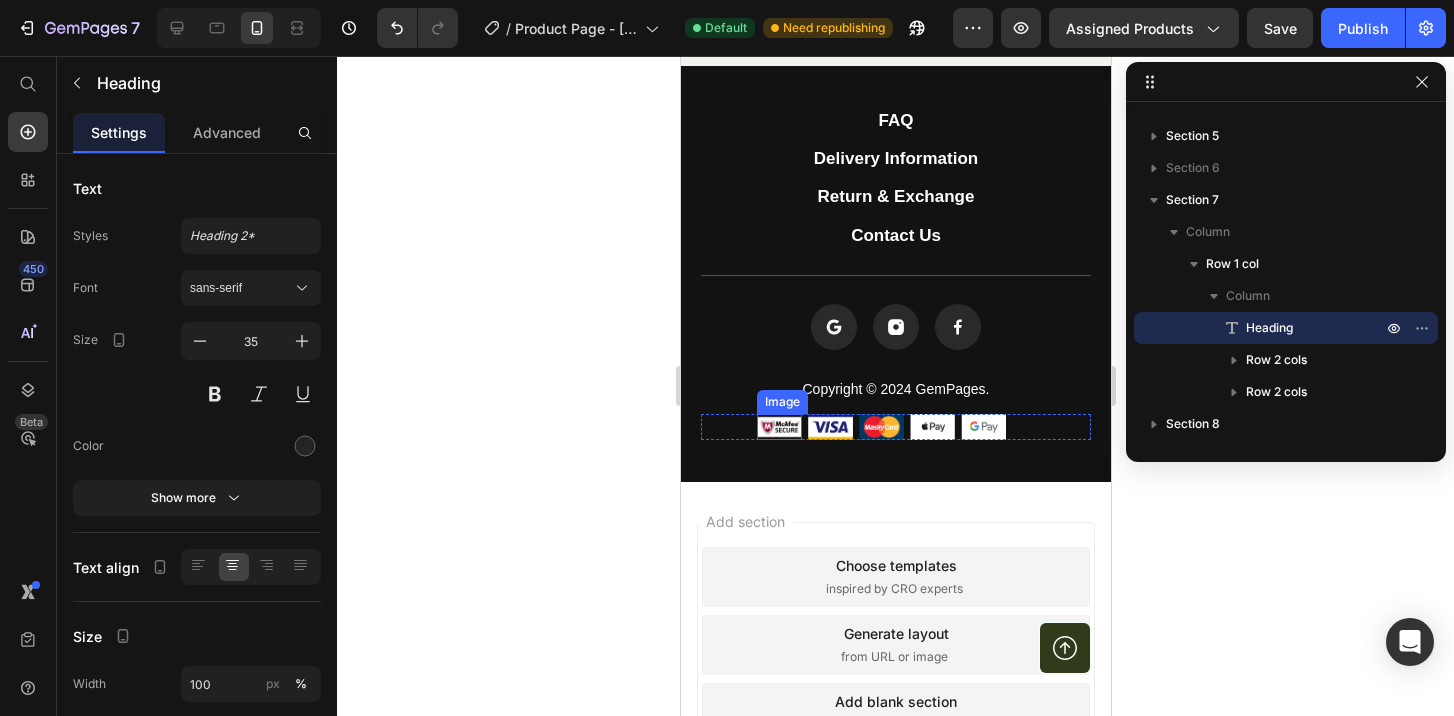 click on "Icon
Icon
Icon" at bounding box center [895, 327] 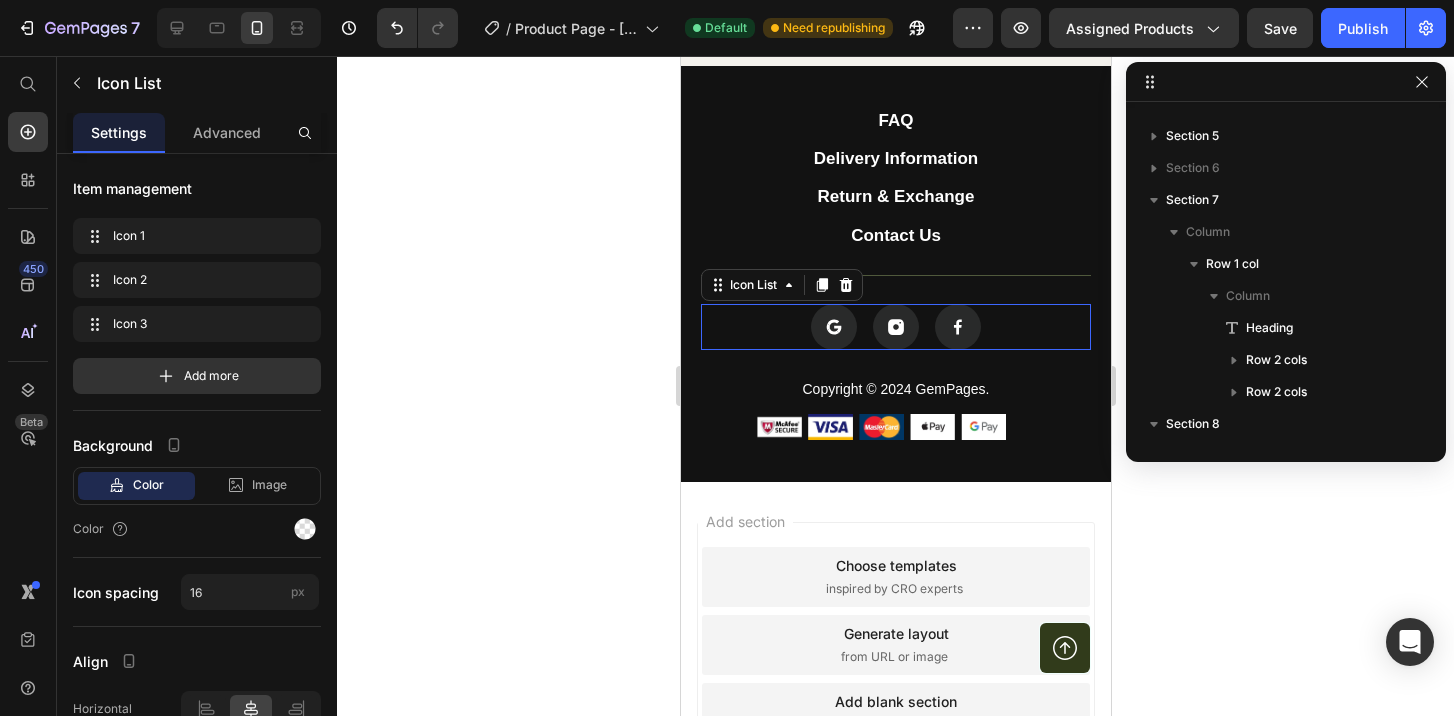 scroll, scrollTop: 438, scrollLeft: 0, axis: vertical 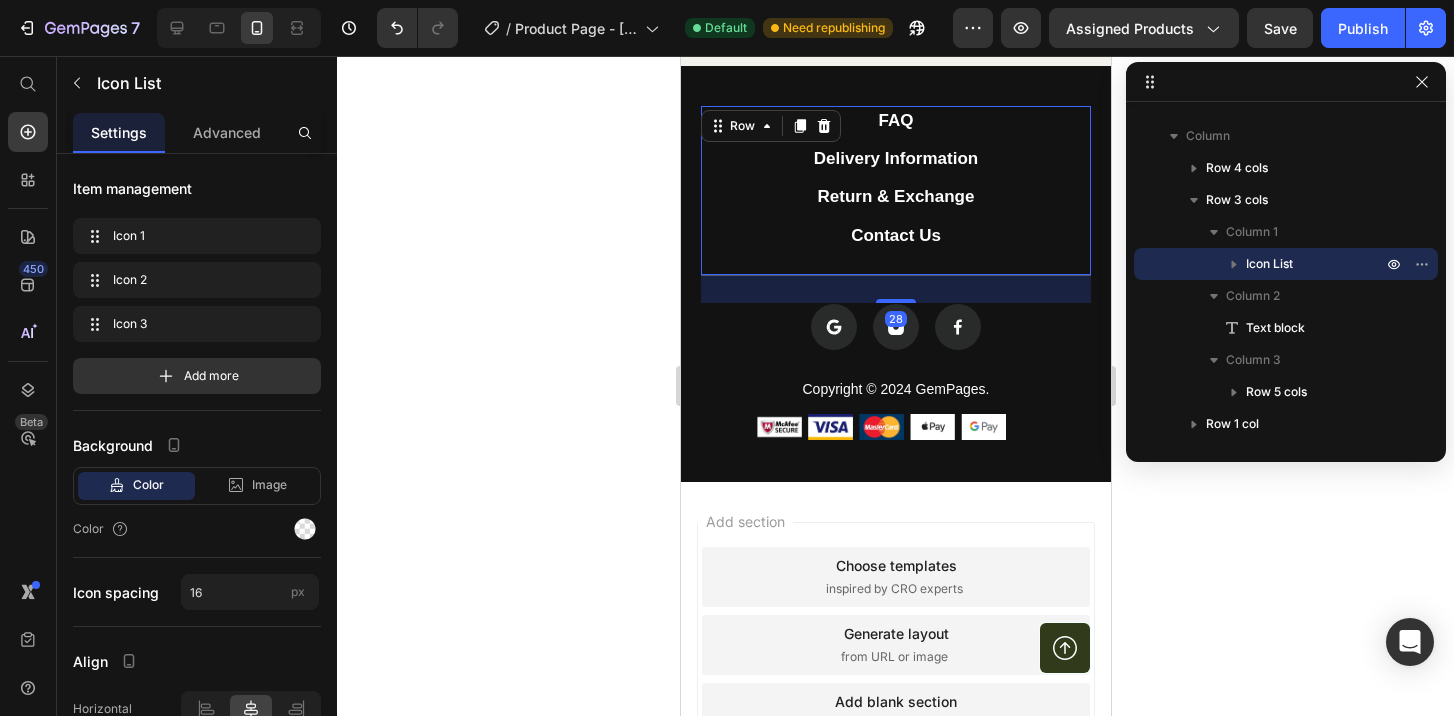 click on "FAQ Button Delivery Information Button Return & Exchange   Button Contact Us Button Row   28" at bounding box center [895, 190] 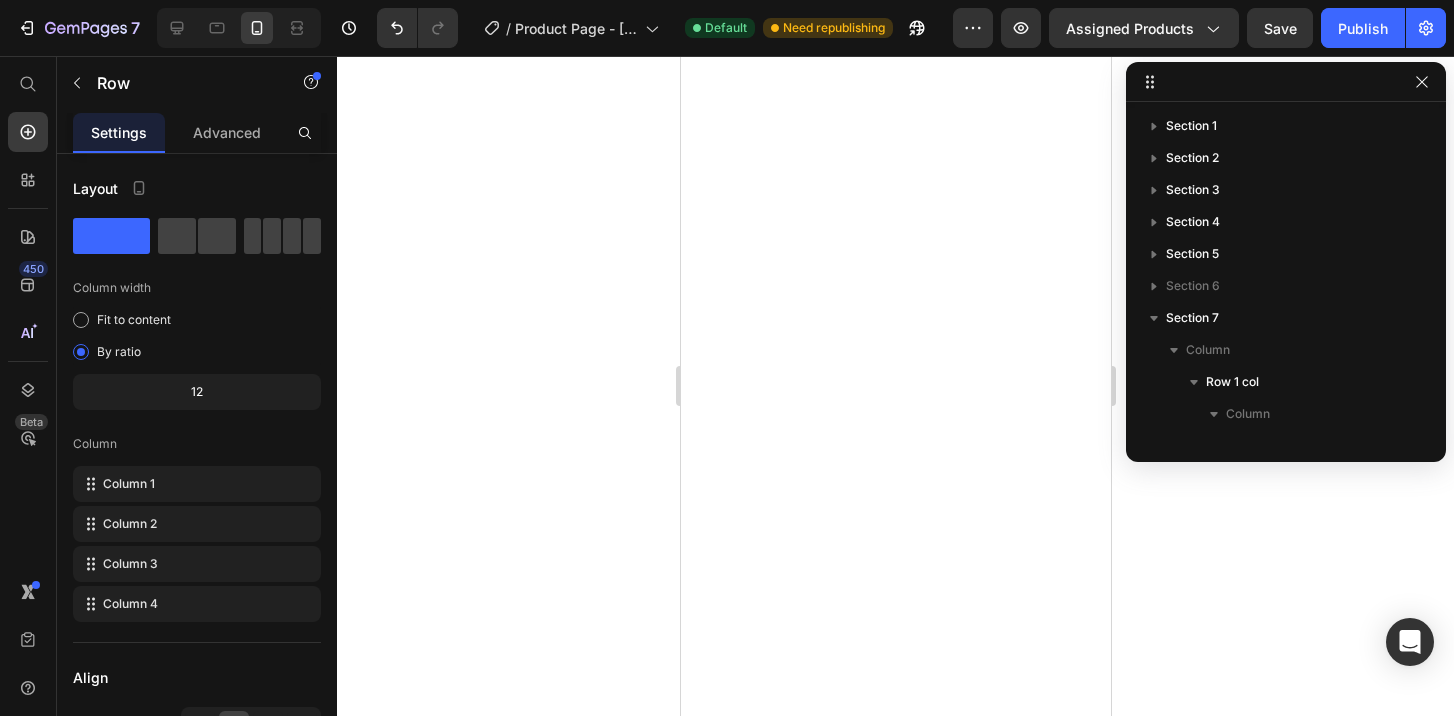 scroll, scrollTop: 0, scrollLeft: 0, axis: both 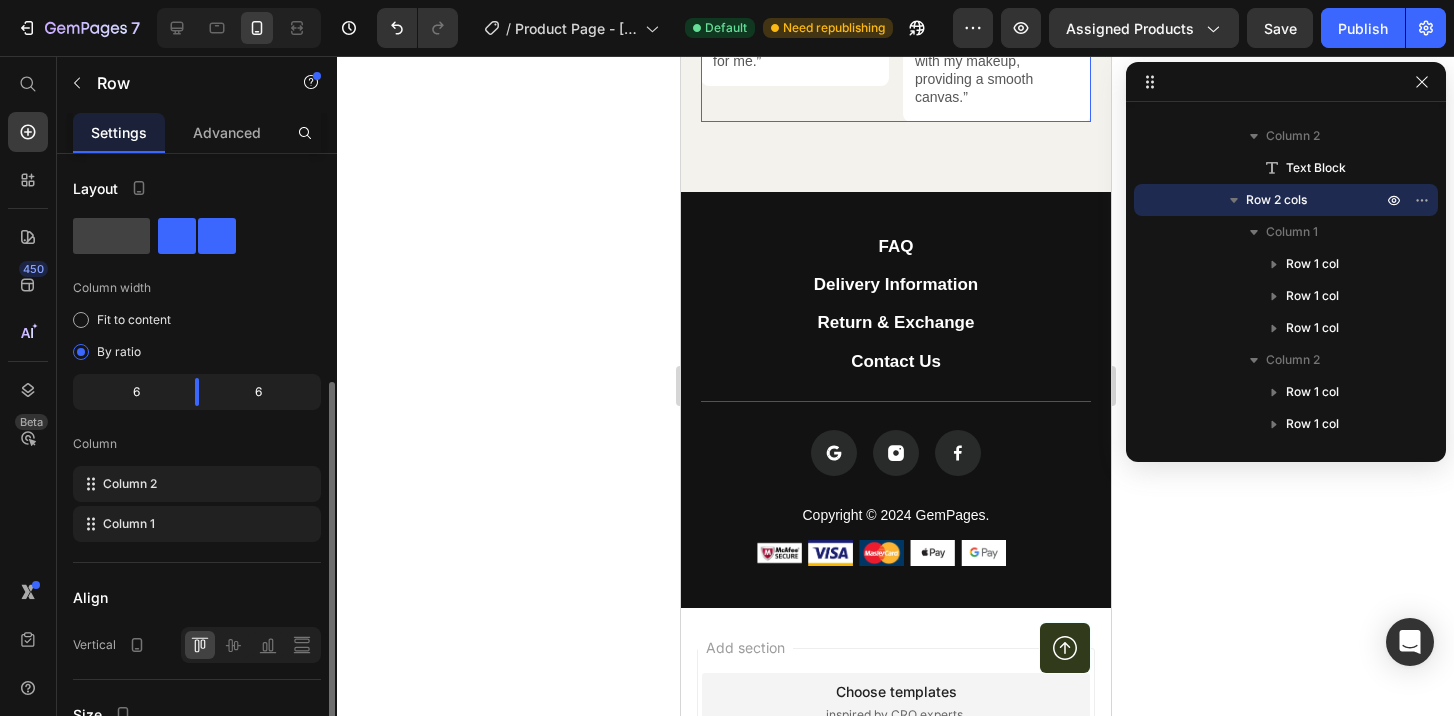 click on "Image [PERSON_NAME] Text Block Customer  Text Block Row Icon Icon Icon Icon Icon Icon List
Icon Verified Buyer Text Block Row Row Amazing product! Text Block “I absolutely love this skin cream! It has transformed my complexion and given me a radiant glow.” Text Block Row Image [PERSON_NAME] Text Block Customer  Text Block Row Icon Icon Icon Icon Icon Icon List
Icon Verified Buyer Text Block Row Row My skin has never looked better! Text Block “I've tried many skin creams, but this one takes the cake. It deeply hydrates my skin without feeling heavy or greasy.” Text Block Row Image [PERSON_NAME] K Text Block Customer  Text Block Row Icon Icon Icon Icon Icon Icon List
Icon Verified Buyer Text Block Row Row It soothes and nourishes my skin Text Block “I have [MEDICAL_DATA], and finding a cream that doesn't irritate it is a challenge. This skin cream is a game-changer for me.” Text Block Row" at bounding box center [794, -304] 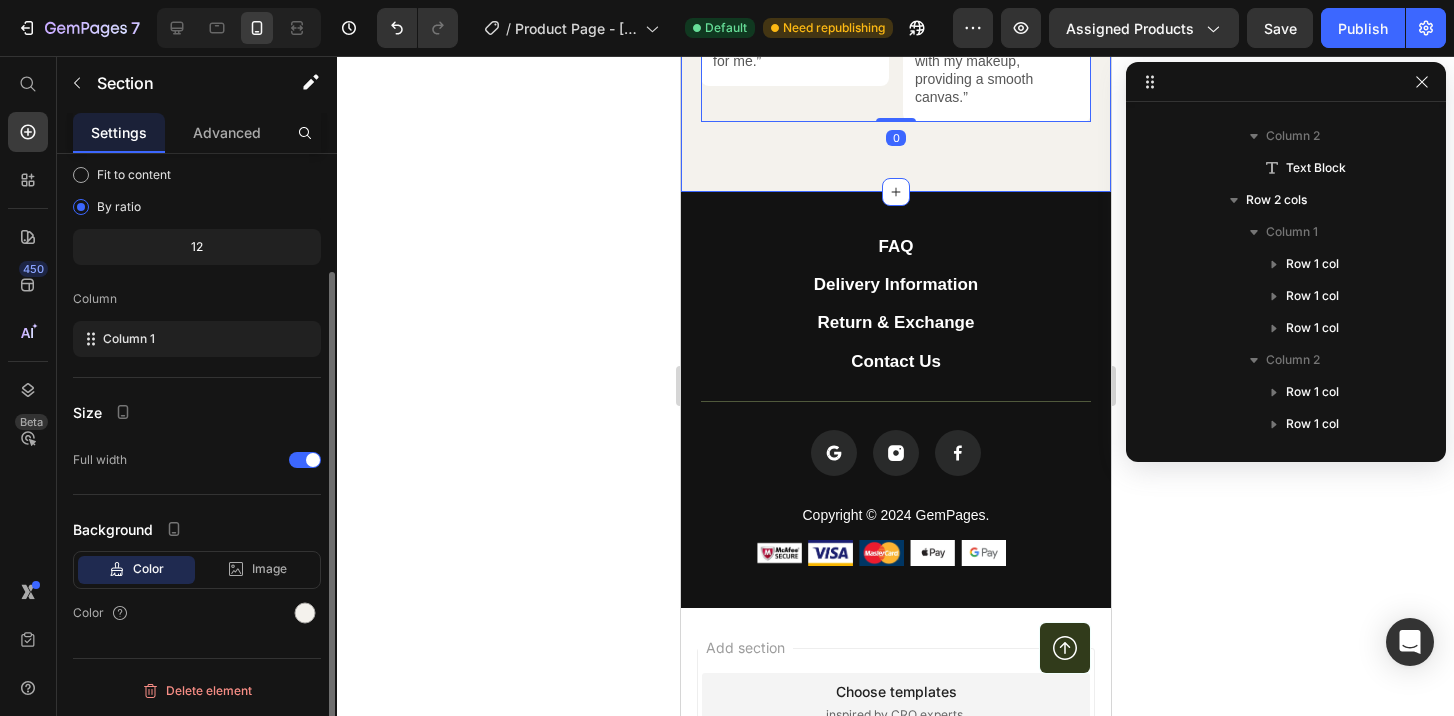 click on "Hear from Our Customers Heading Icon Icon Icon Icon Icon Icon List 2000+ Customers Who Love Us Text Block Row Image Michael Text Block Customer  Text Block Row Icon Icon Icon Icon Icon Icon List
Icon Verified Buyer Text Block Row Row “I've found the fountain of youth! Text Block “I've struggled with dry skin for years, but this cream has been a game-changer. It keeps my skin hydrated all day long.” Text Block Row Image Jessica Text Block Customer  Text Block Row Icon Icon Icon Icon Icon Icon List
Icon Verified Buyer Text Block Row Row Highly recommend! Text Block "I can't get enough of this skin cream! It has noticeably improved my skin's texture and reduced the appearance of fine lines.” Text Block Row Image Olivia Text Block Customer  Text Block Row Icon Icon Icon Icon Icon Icon List
Icon Verified Buyer Text Block Row Row Rejuvenated every time I use it Text Block Text Block Row Image Emily Text Block Customer  Text Block Row Icon Icon Icon" at bounding box center (895, -391) 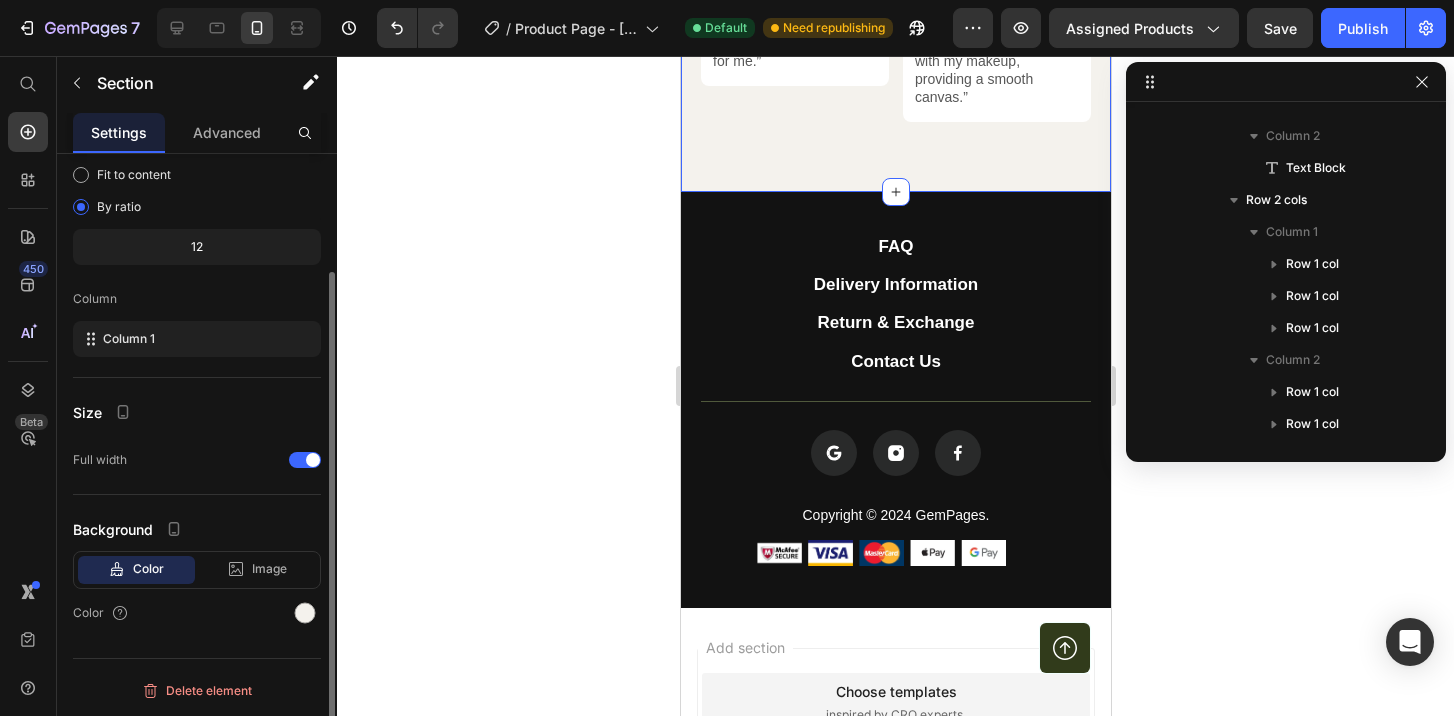 scroll, scrollTop: 58, scrollLeft: 0, axis: vertical 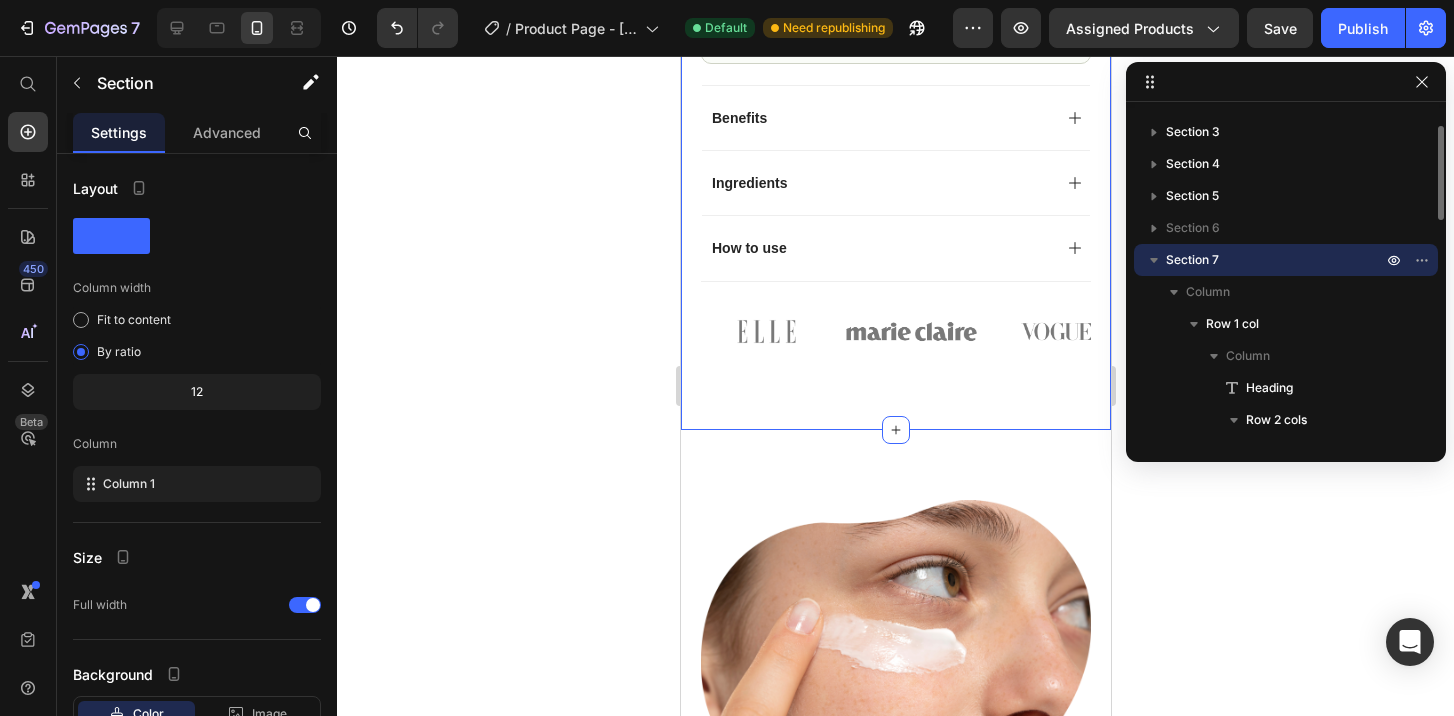 click on "Icon Free Shipping Today Only Text Block Row
Icon 84,000+ Happy Customer Text Block Row
Carousel Row Product Images Image Icon Icon Icon Icon Icon Icon List “This skin cream is a game-changer! It has transformed my dry, lackluster skin into a hydrated and radiant complexion. I love how it absorbs quickly and leaves no greasy residue. Highly recommend” Text Block
Icon Hannah N. (Houston, USA) Text Block Row Row Row Icon Icon Icon Icon Icon Icon List (1349 Reviews) Text Block Row WagforBot™ CleanCat Pro – Automatic Smart Litter Box Product Title The 2023 Rated Innovation in Cosmetics Text Block Keep your home fresh and your cat happy — with our AI-powered self-cleaning litter box. CleanCat Pro automatically removes waste, controls odor, and gives your cat a hygienic space — no scooping needed. Text Block Self-Cleans Automatically Odor Control System Long Battery Life / AI-Powered" at bounding box center (895, -501) 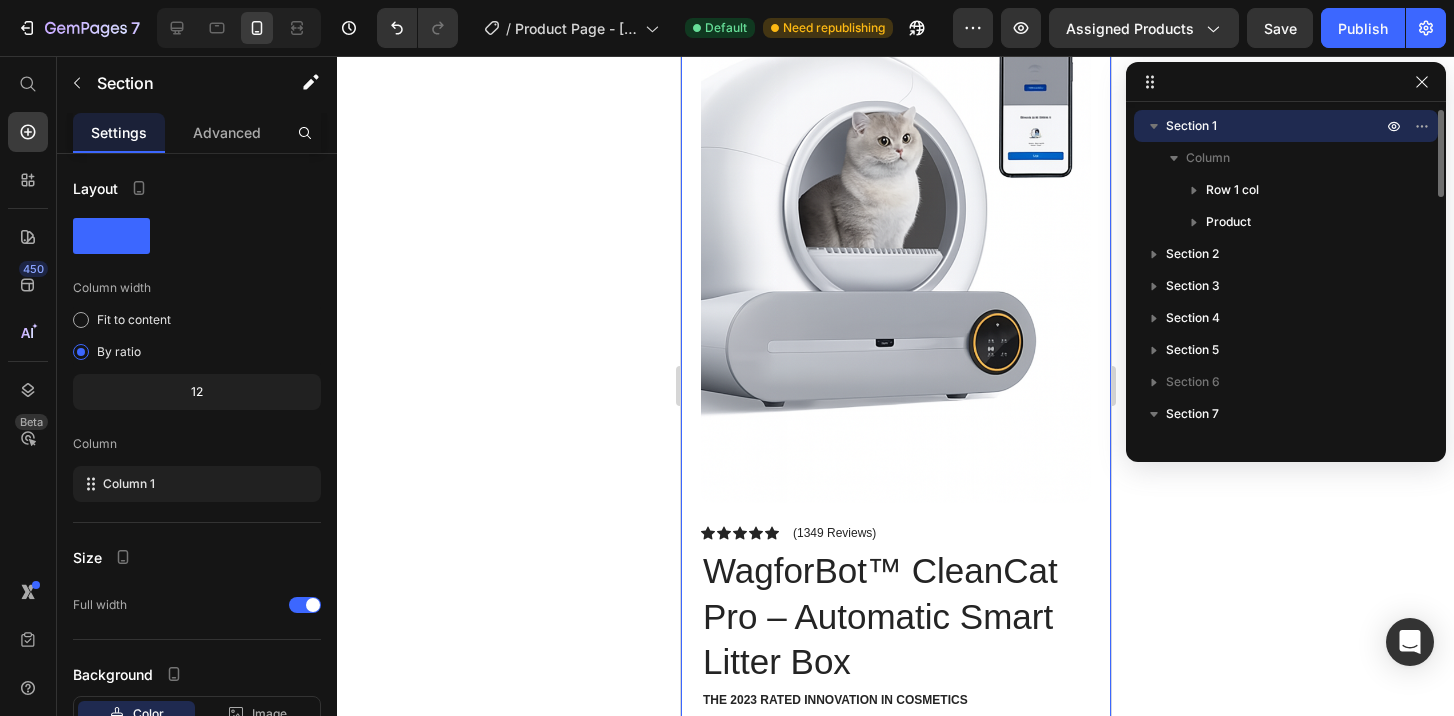 scroll, scrollTop: 0, scrollLeft: 0, axis: both 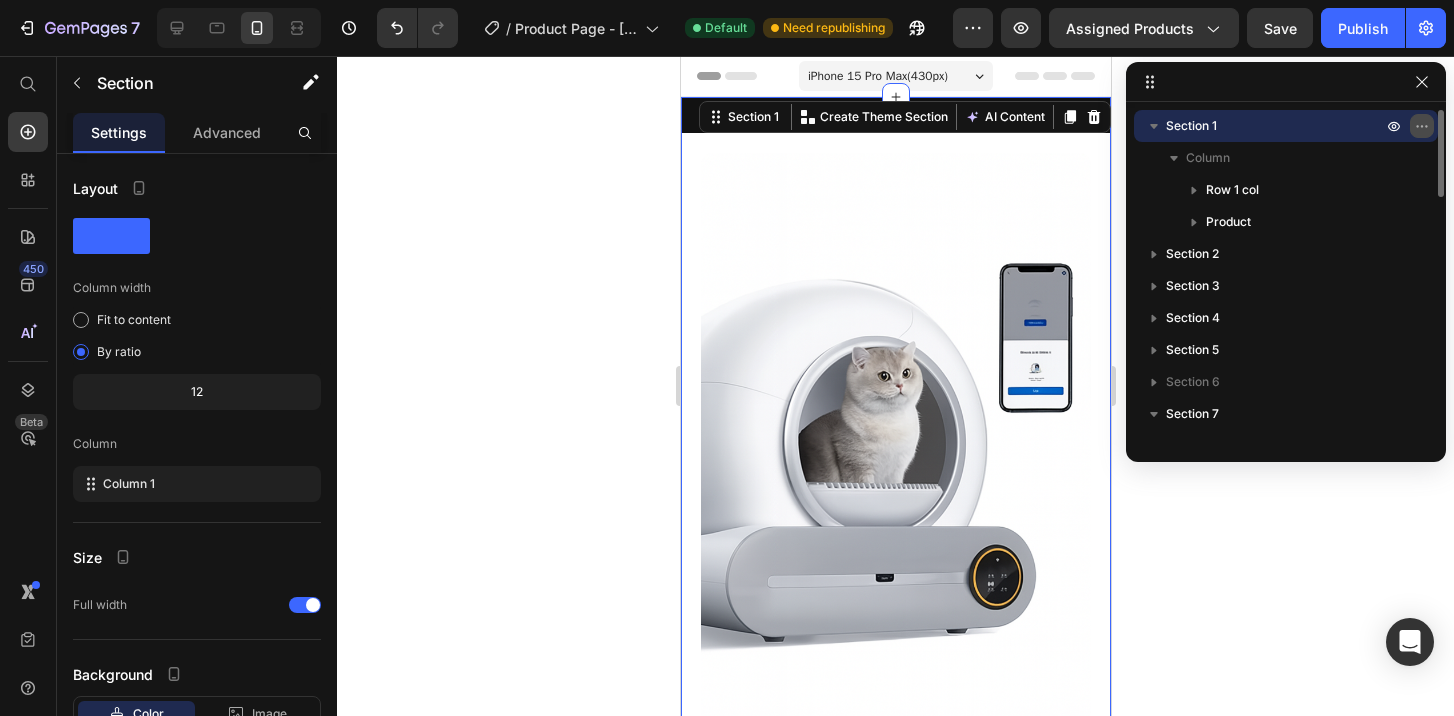 click 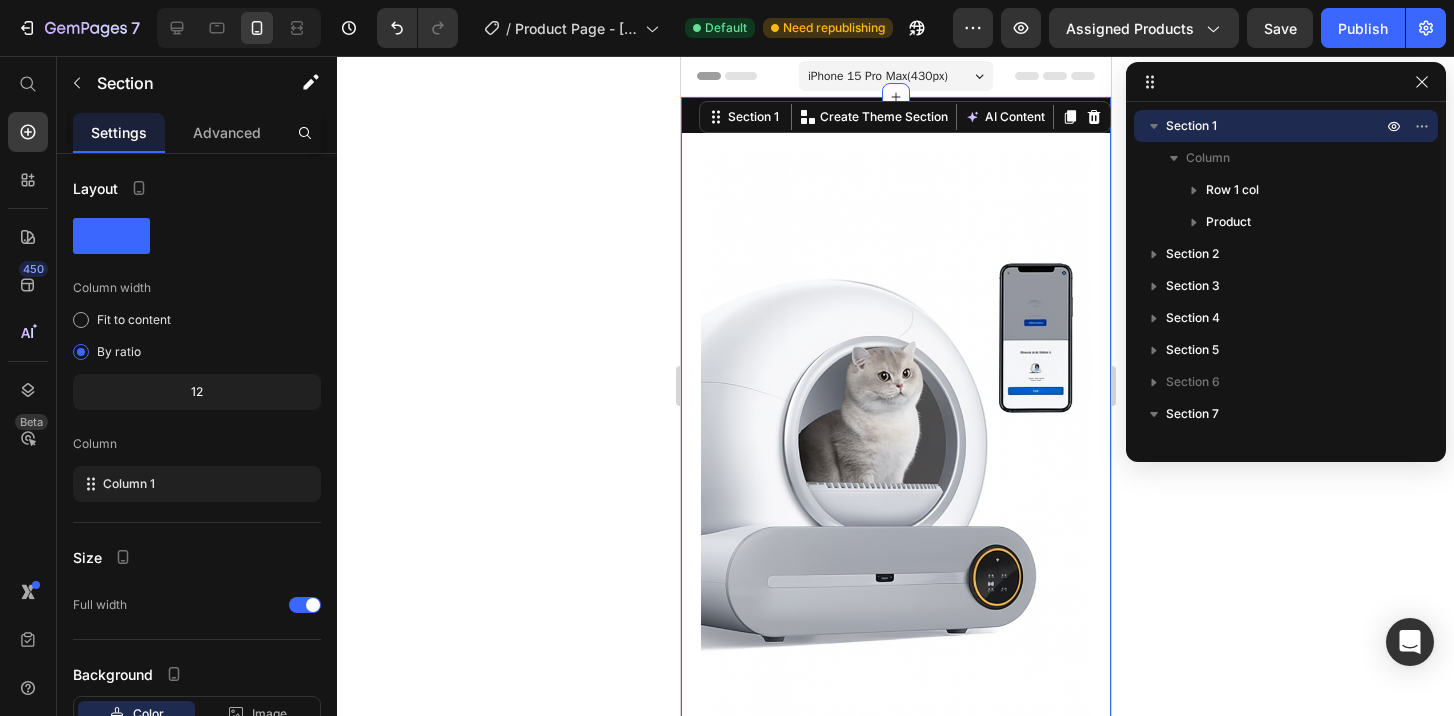 click 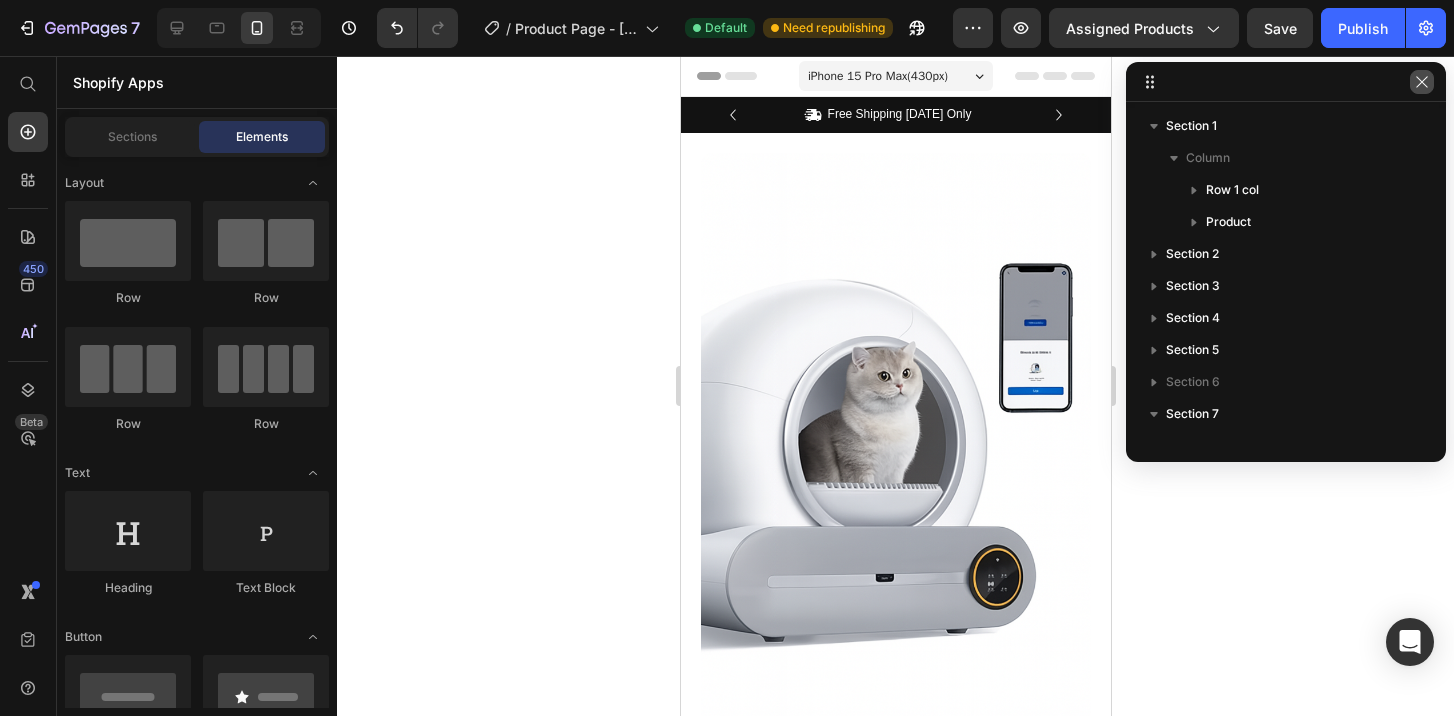 click 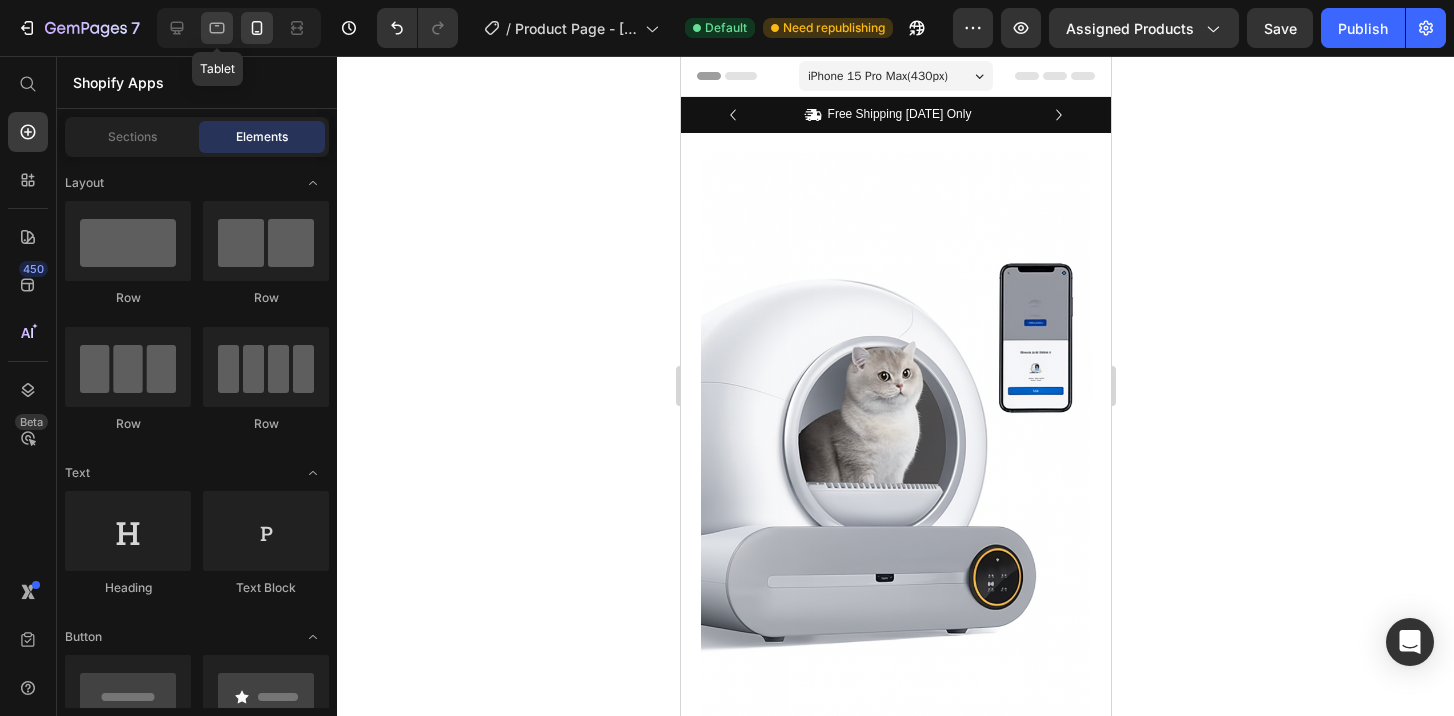 click 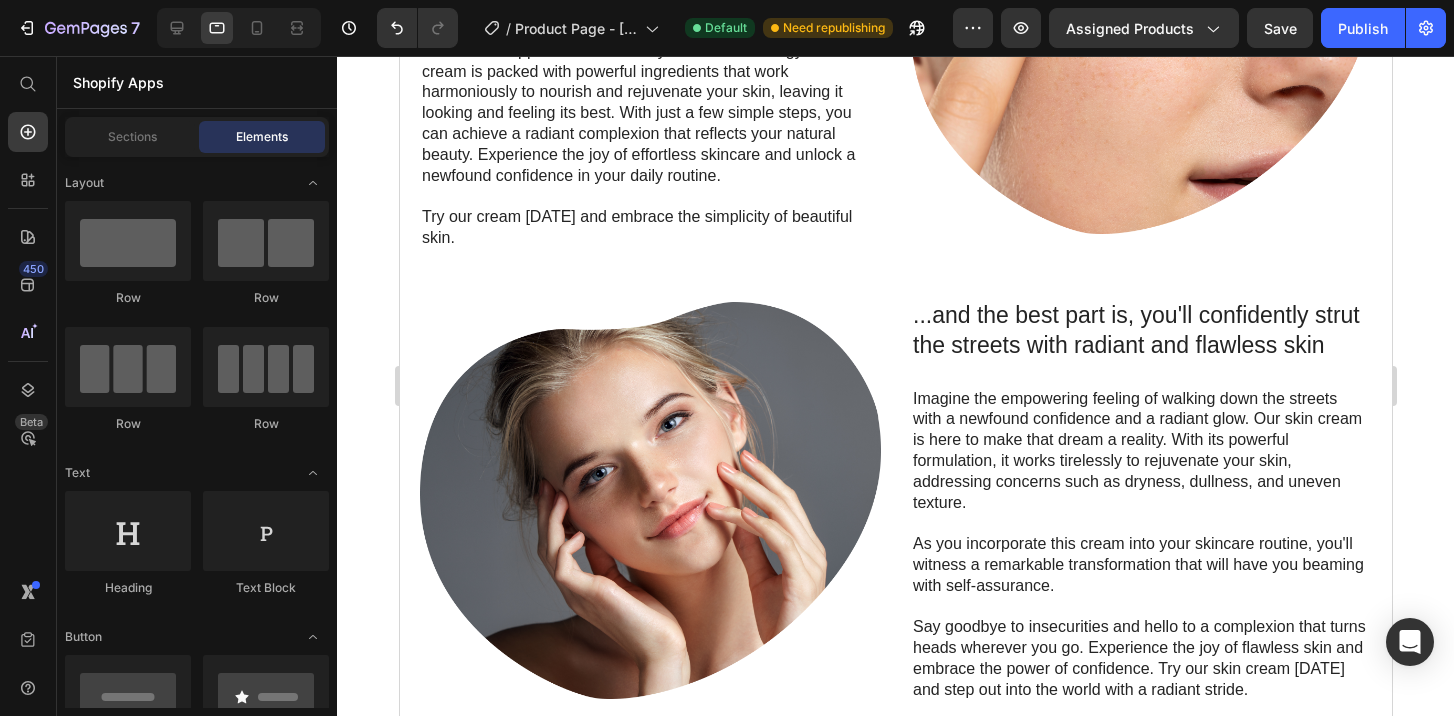 scroll, scrollTop: 3294, scrollLeft: 0, axis: vertical 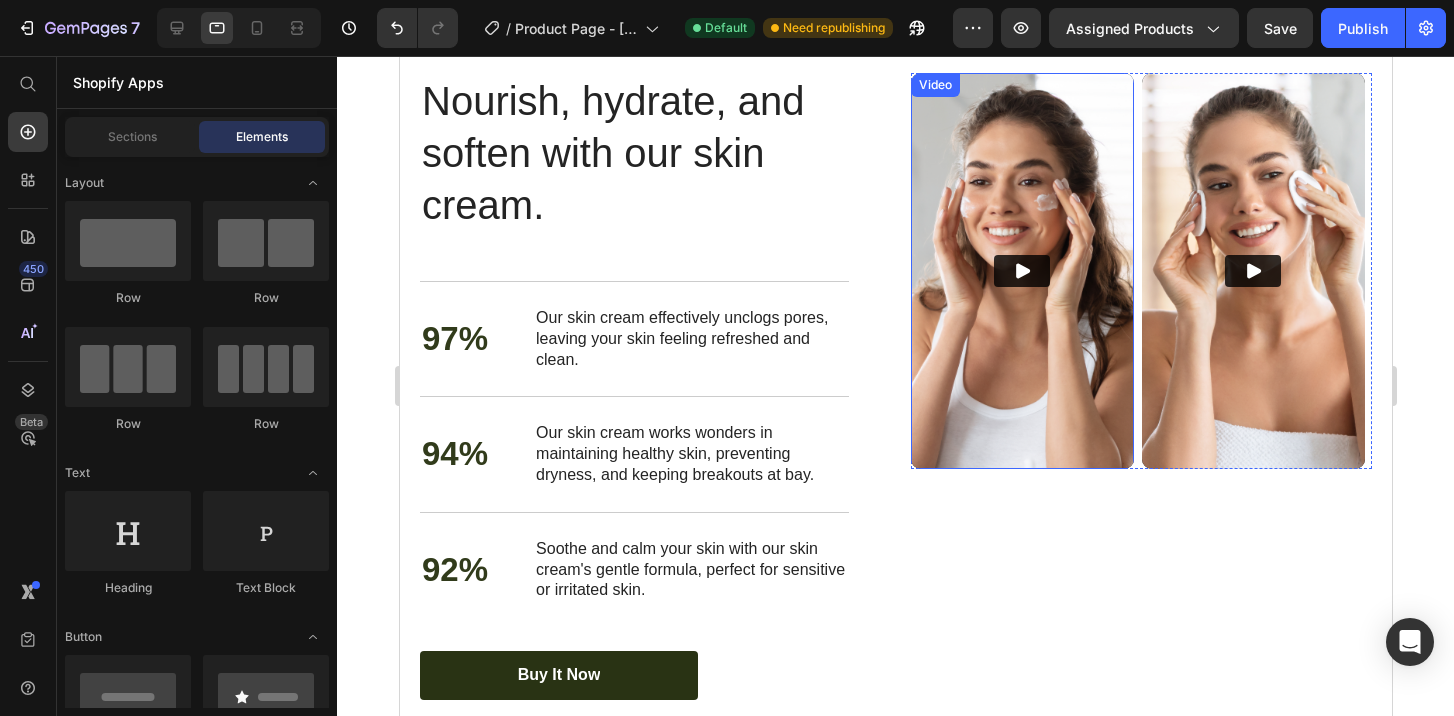 click at bounding box center [1021, 271] 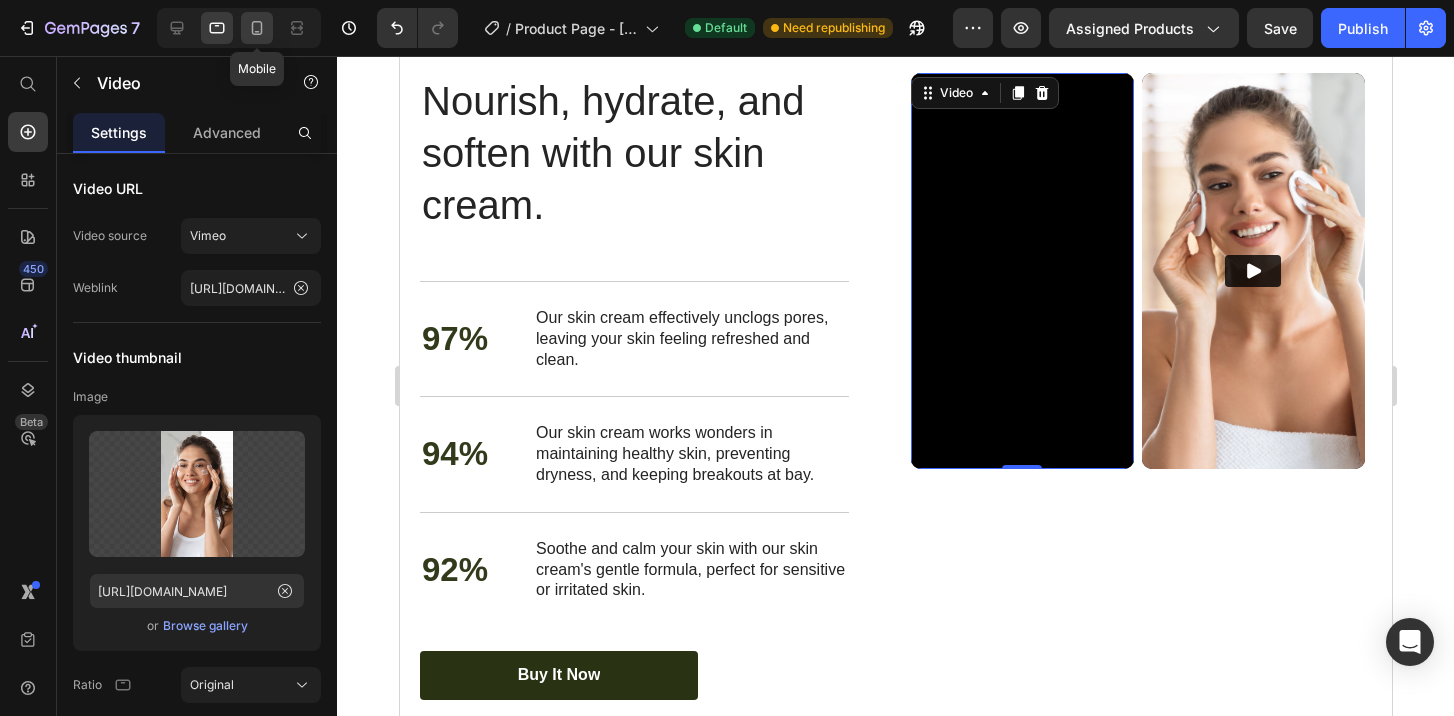 click 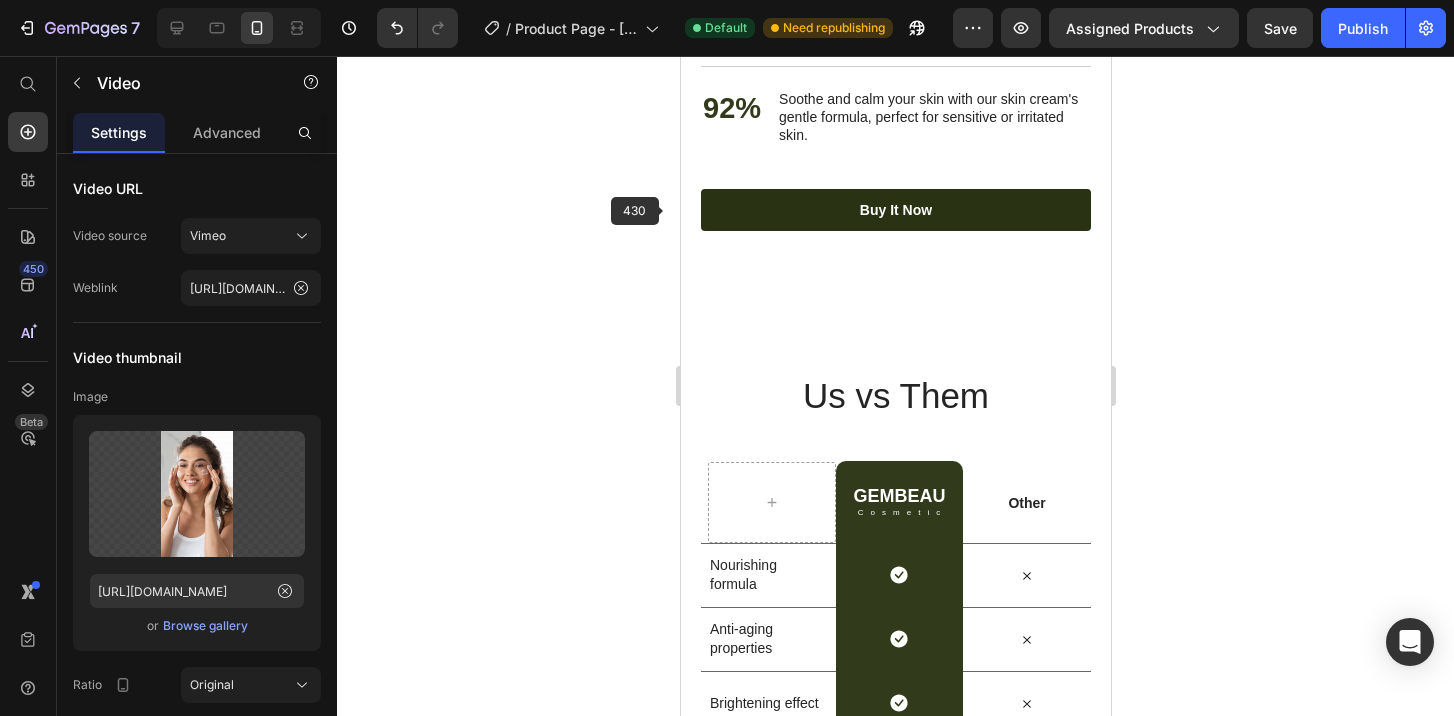 scroll, scrollTop: 4643, scrollLeft: 0, axis: vertical 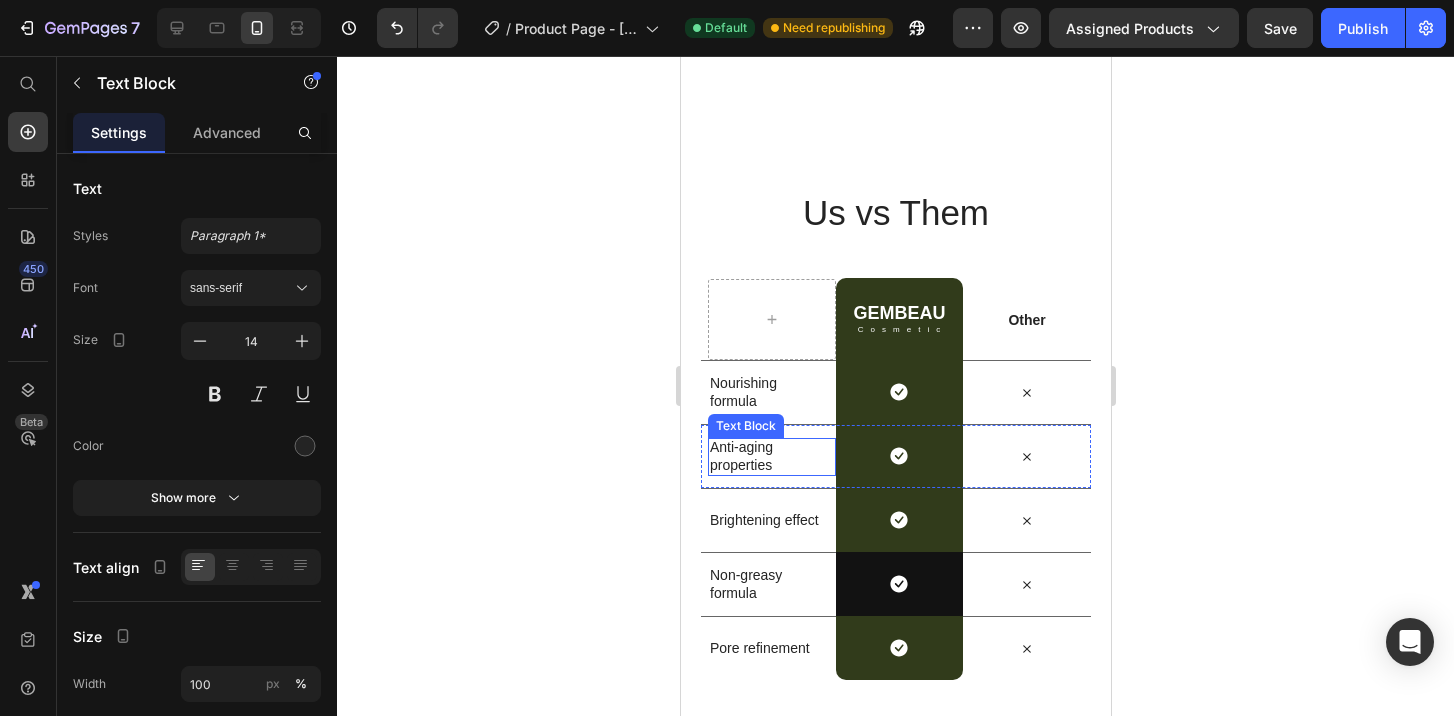 click on "Anti-aging properties" at bounding box center (767, 457) 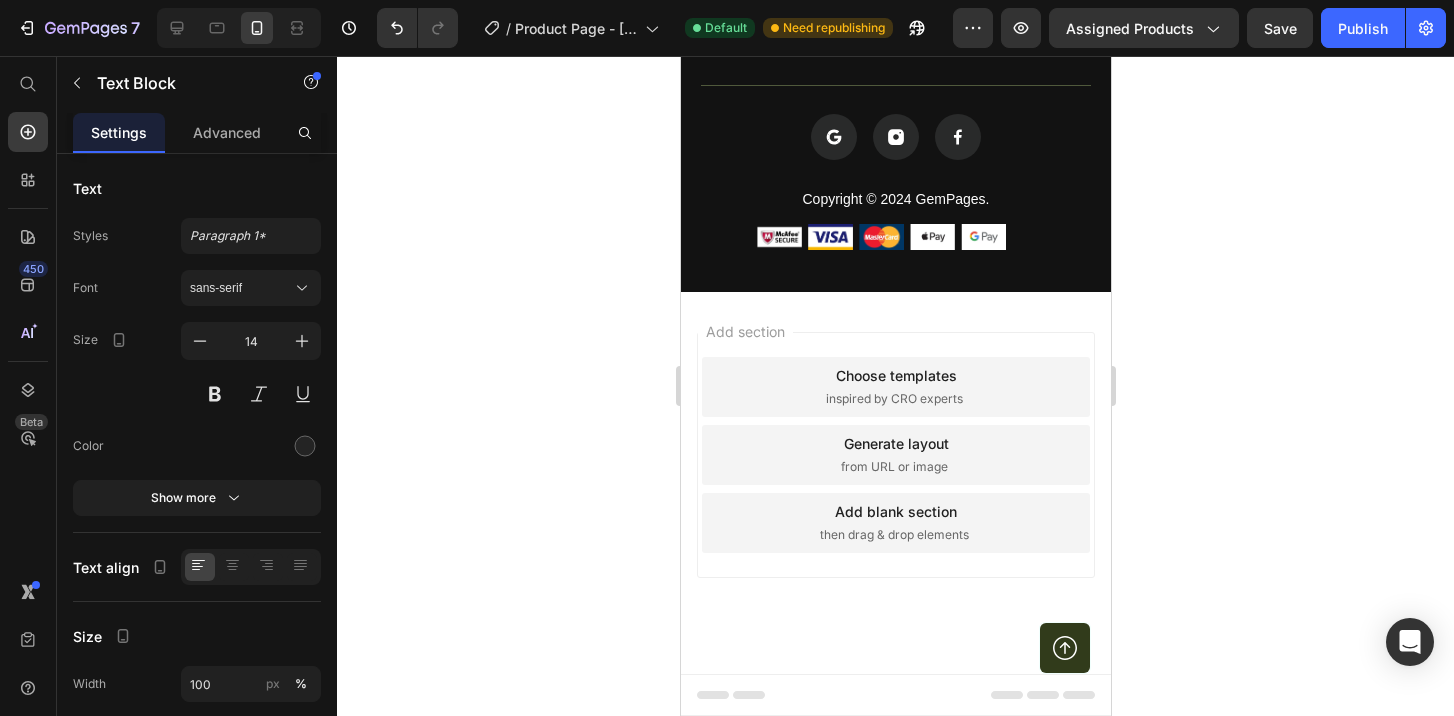 scroll, scrollTop: 6727, scrollLeft: 0, axis: vertical 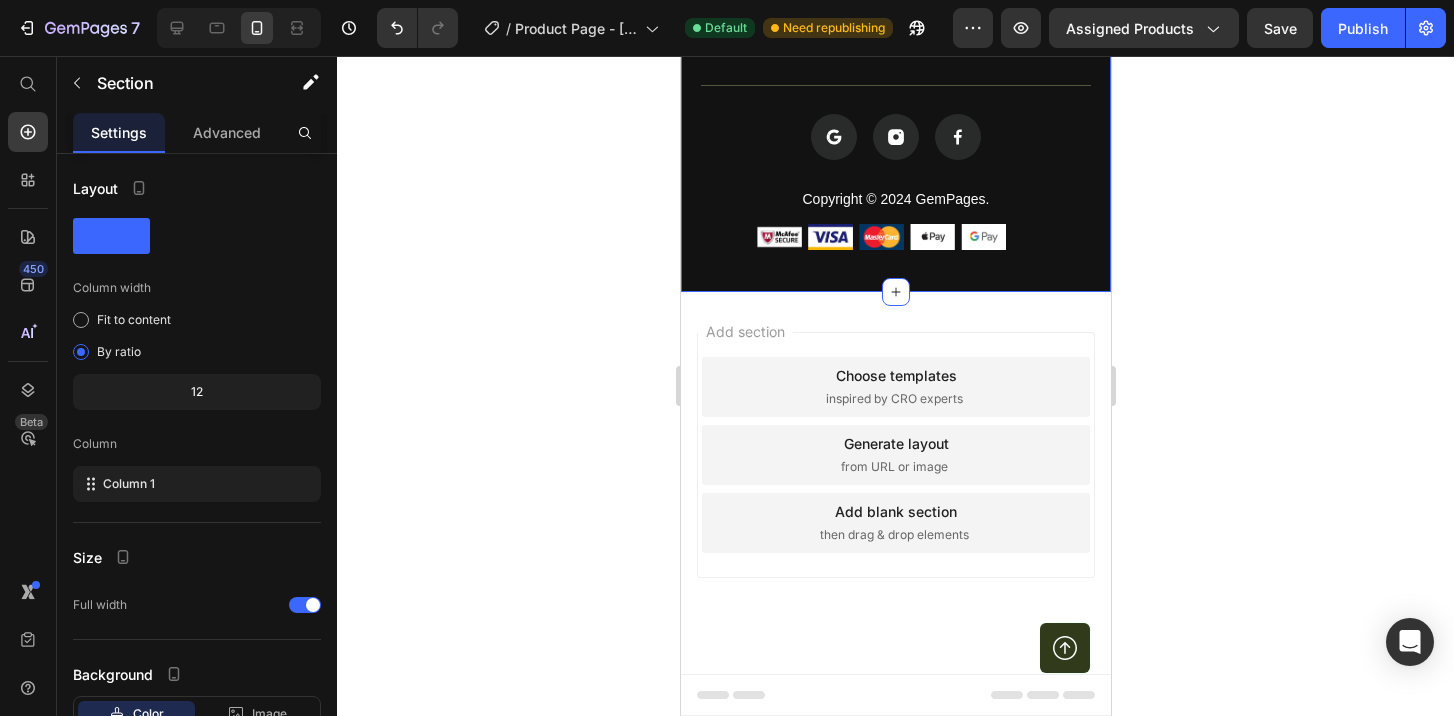 click on "FAQ Button Delivery Information Button Return & Exchange   Button Contact Us Button Row
Icon
Icon
Icon Icon List Copyright © 2024 GemPages.  Text block Image Image Image Image Image Row Row
Button Row Section 8   You can create reusable sections Create Theme Section AI Content Write with GemAI What would you like to describe here? Tone and Voice Persuasive Product WagforBot™ CleanCat Pro – Automatic Smart Litter Box Show more Generate" at bounding box center (895, 84) 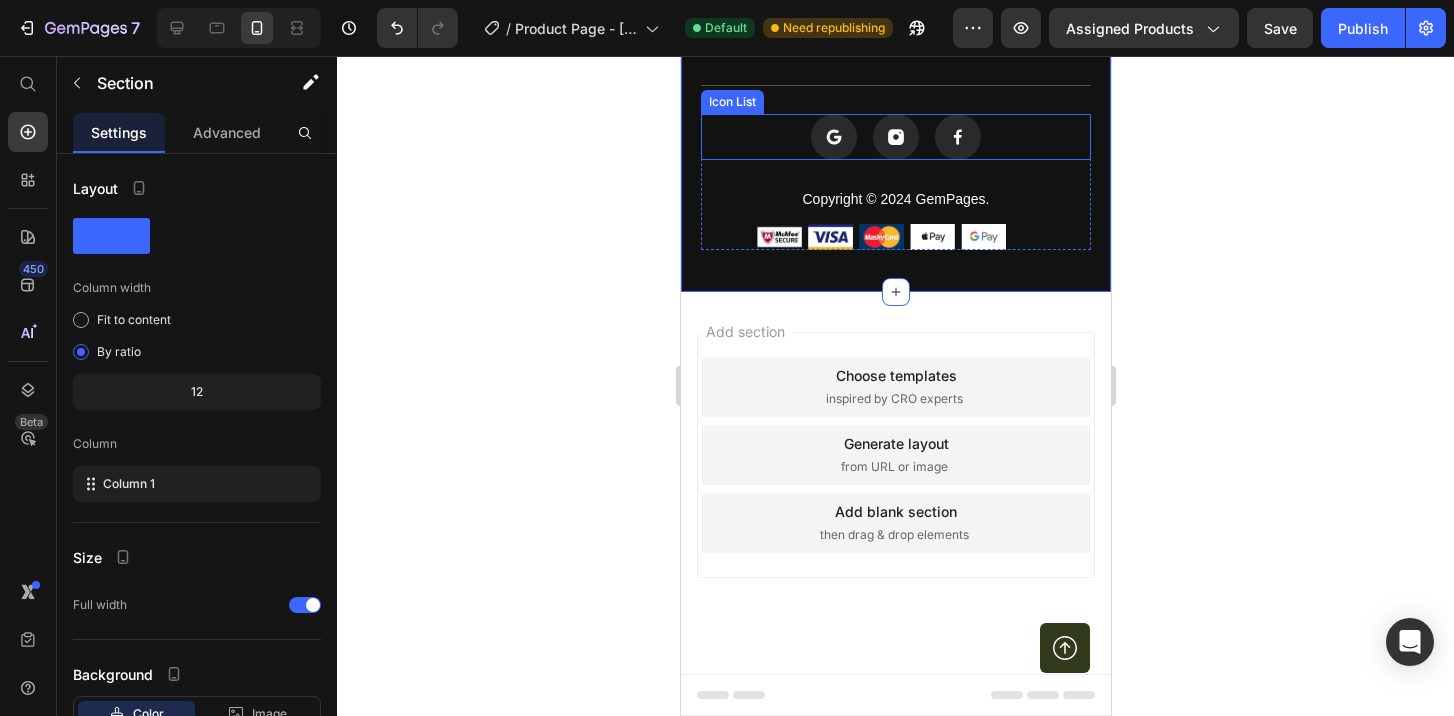 click on "Icon
Icon
Icon" at bounding box center (895, 137) 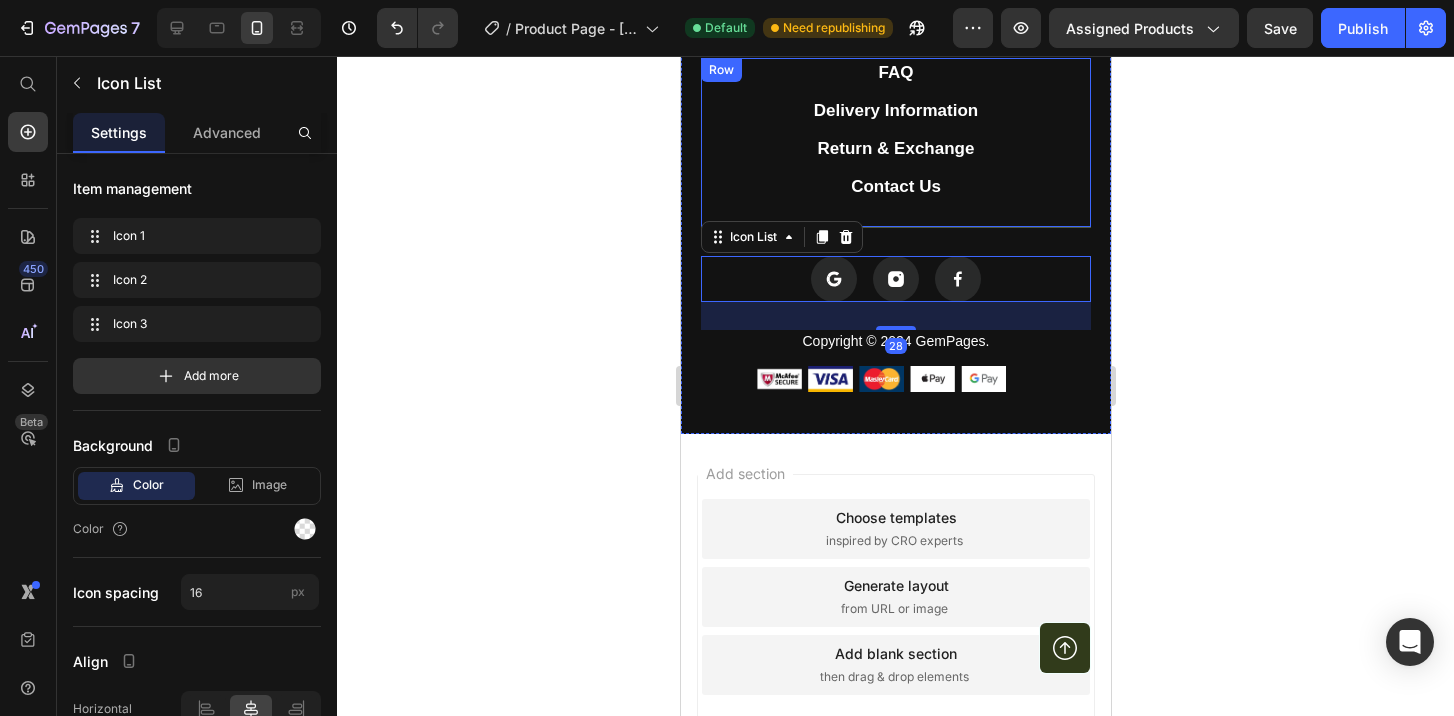 scroll, scrollTop: 6538, scrollLeft: 0, axis: vertical 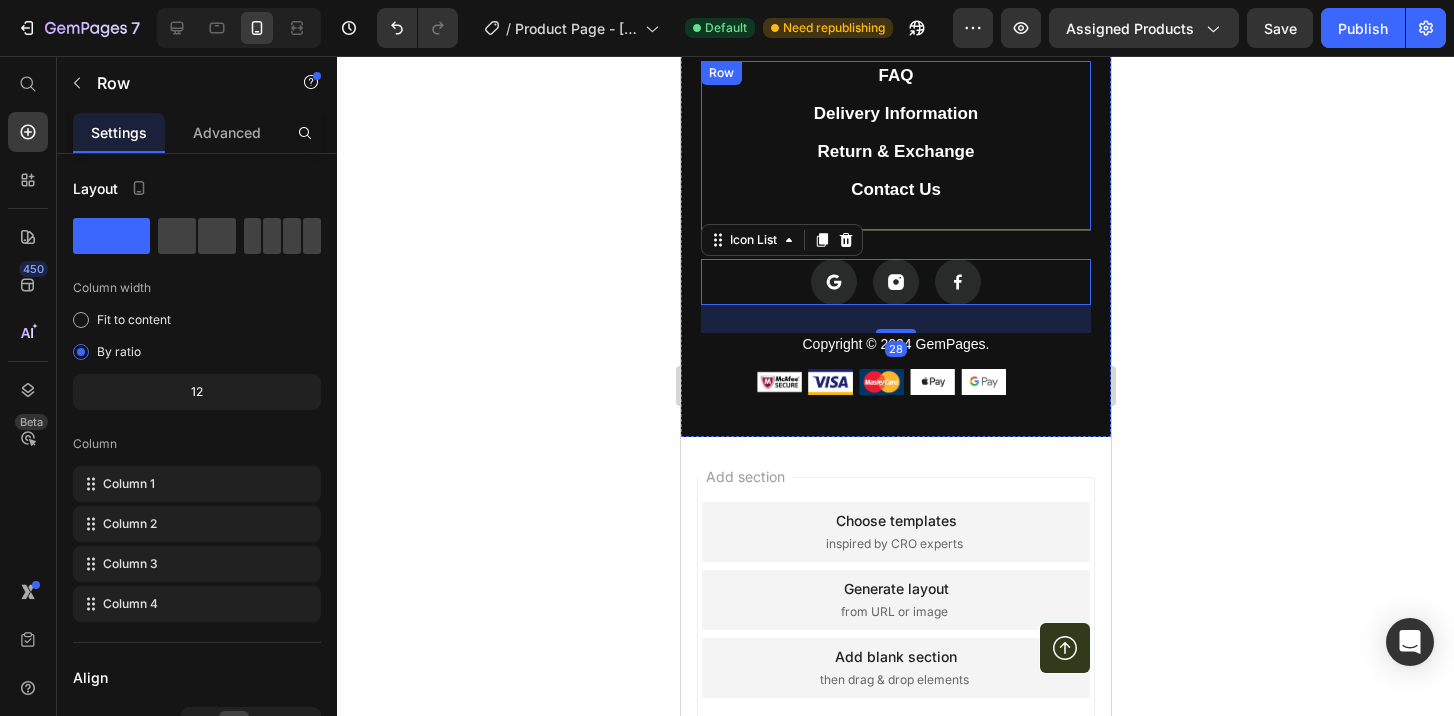 click on "FAQ Button Delivery Information Button Return & Exchange   Button Contact Us Button Row" at bounding box center [895, 145] 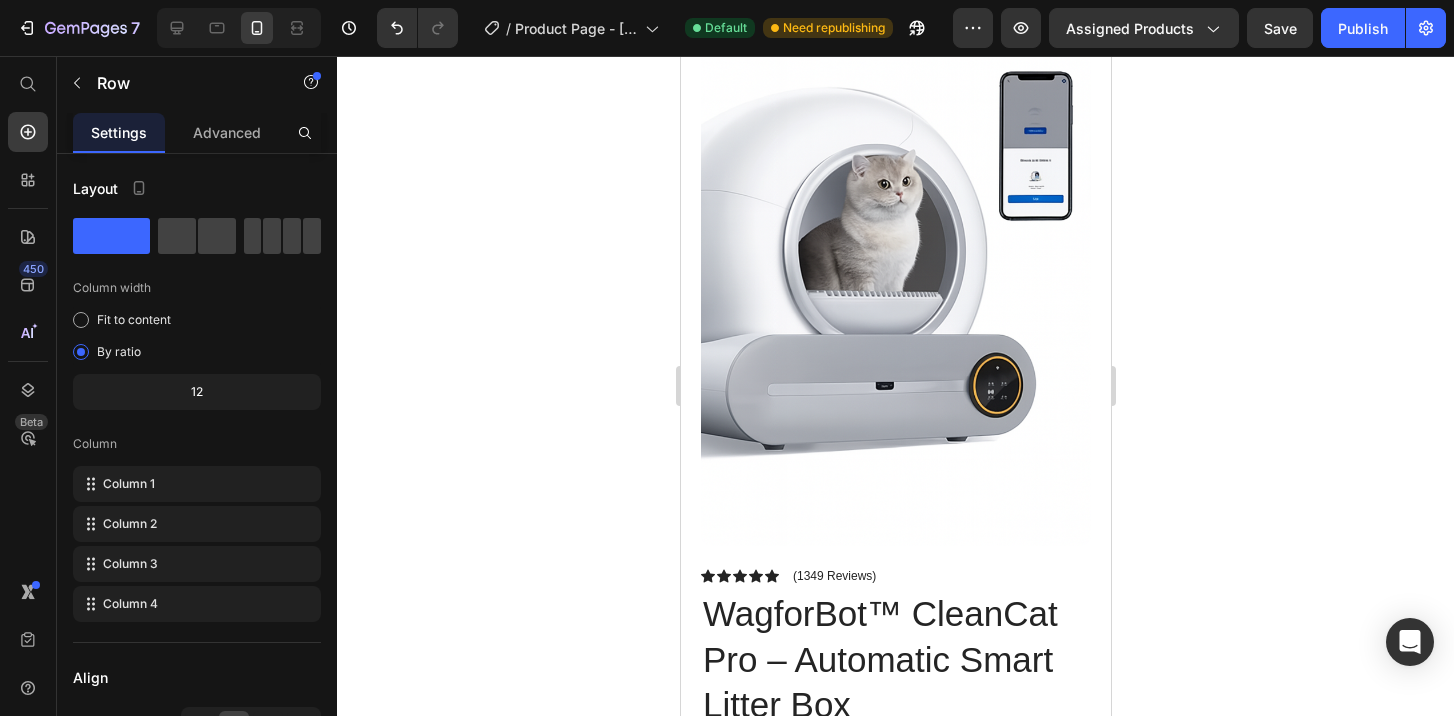 scroll, scrollTop: 0, scrollLeft: 0, axis: both 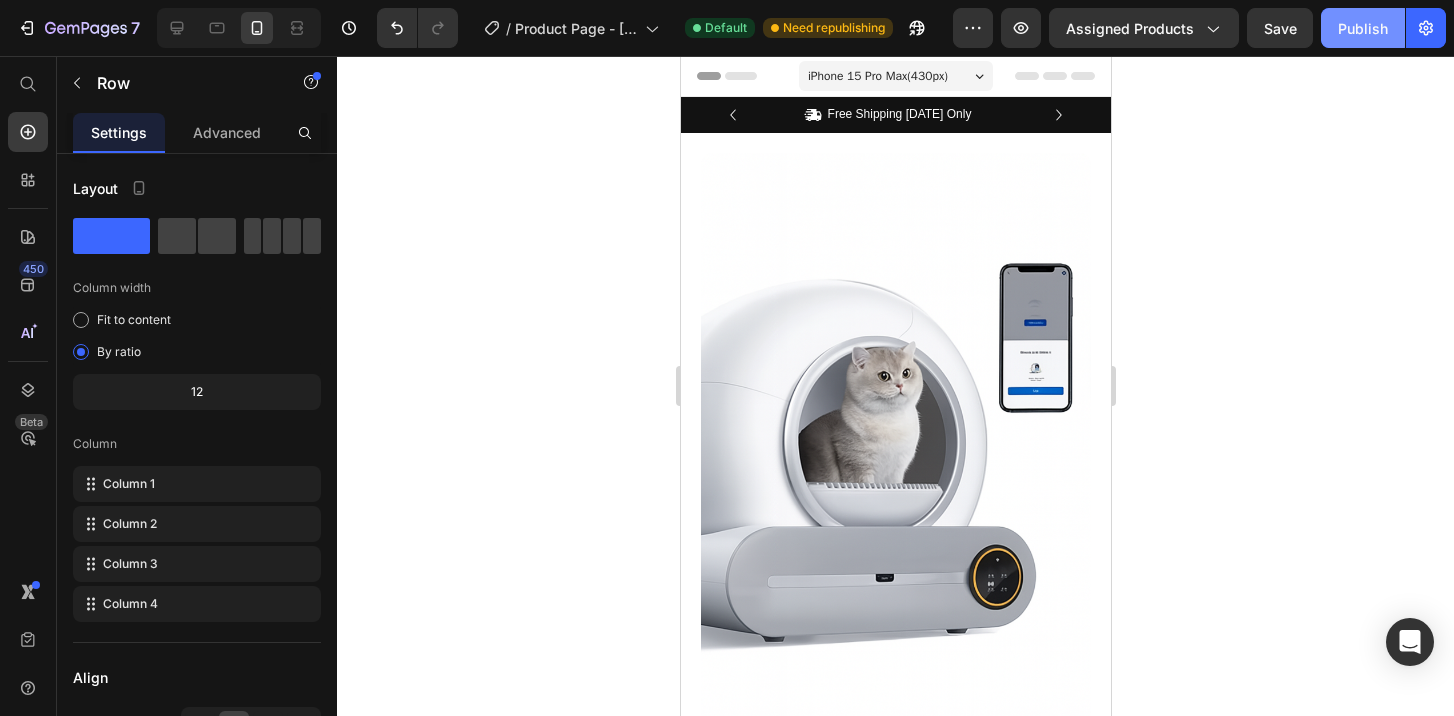 click on "Publish" 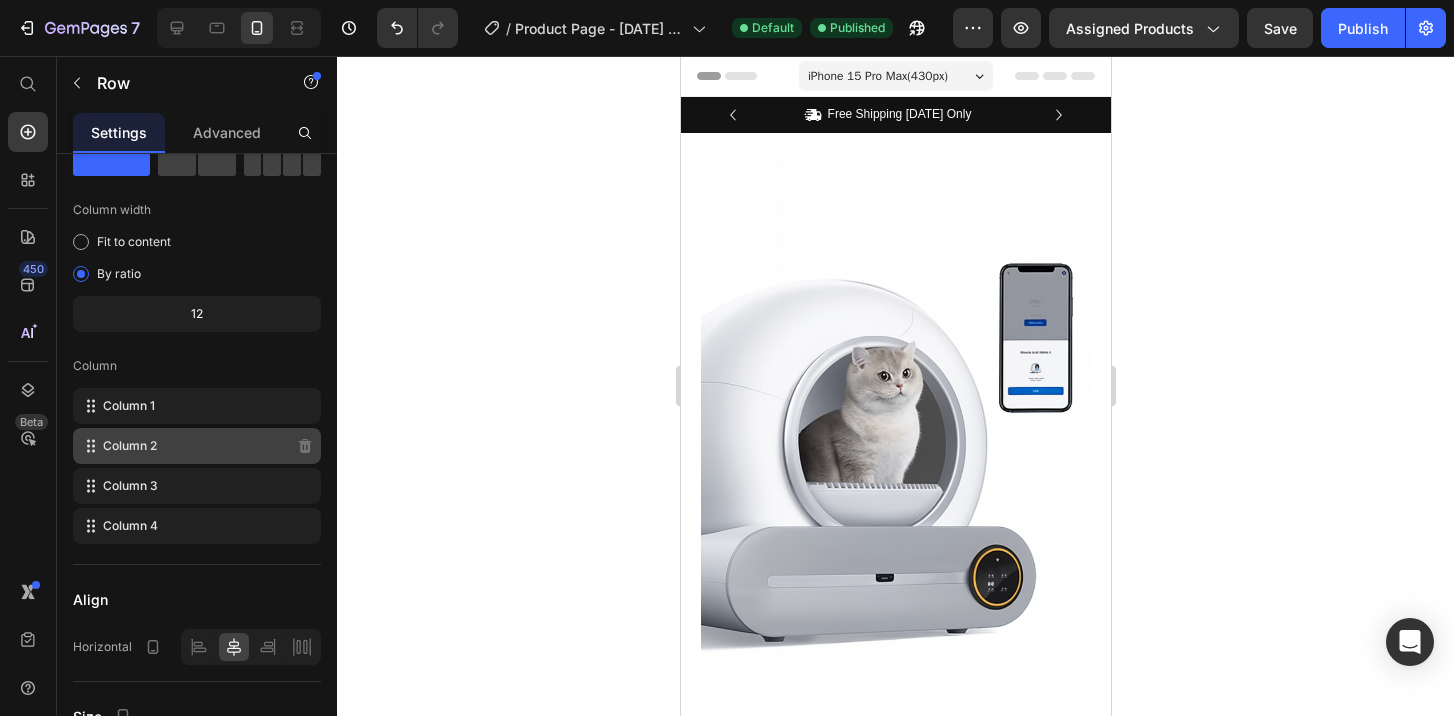 scroll, scrollTop: 434, scrollLeft: 0, axis: vertical 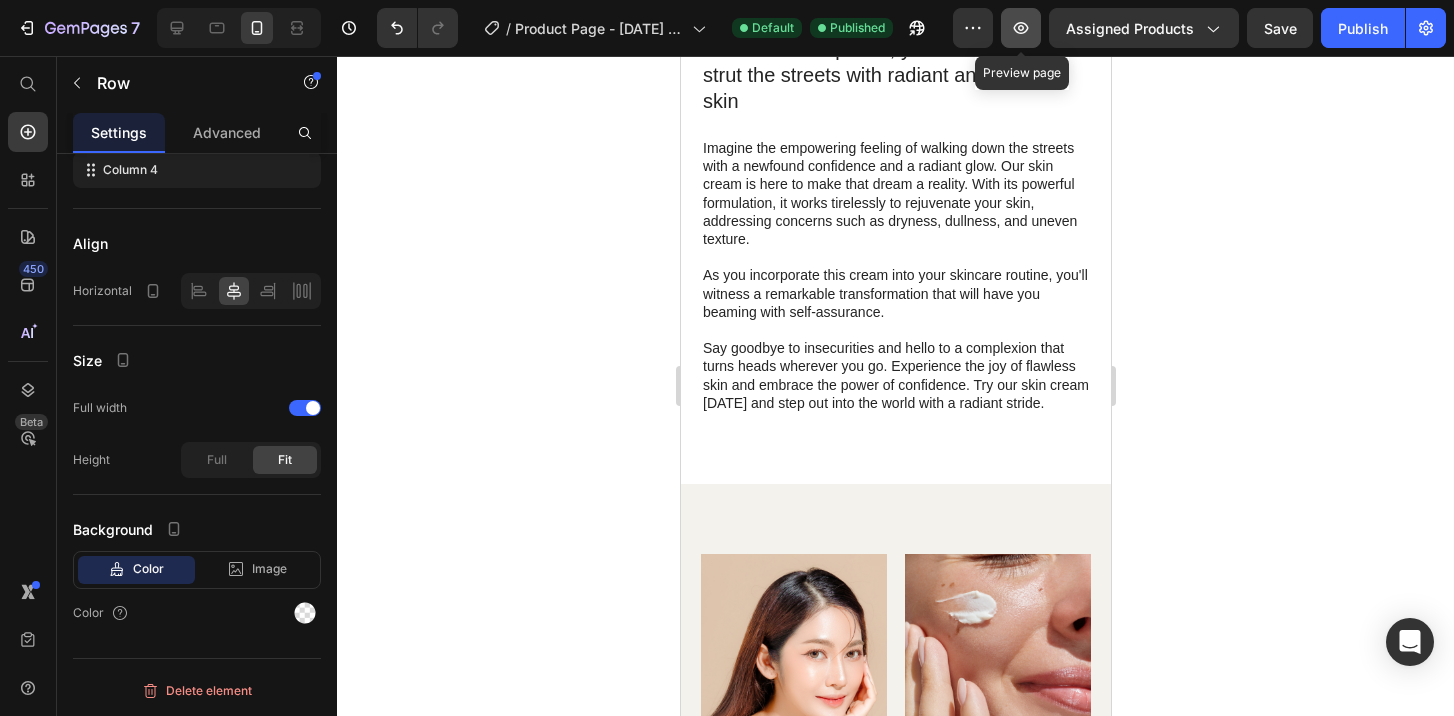 click 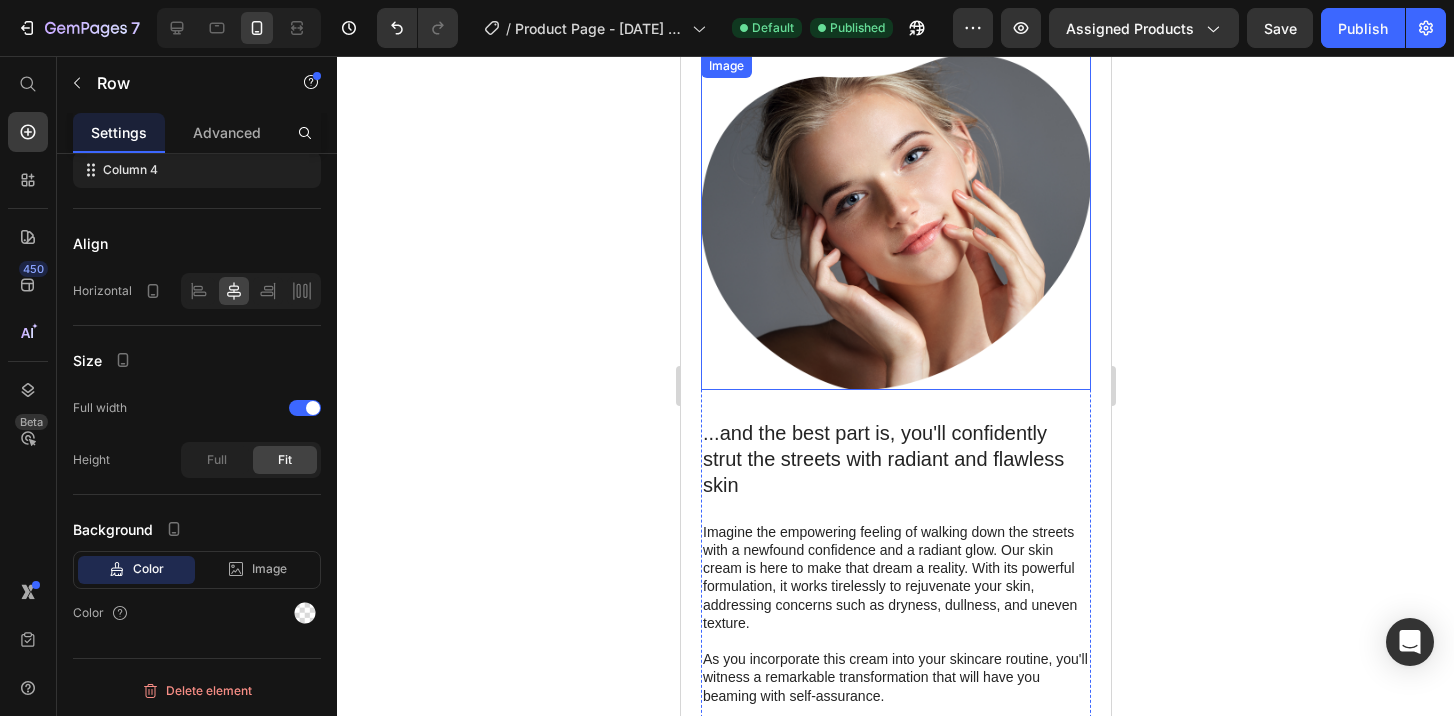 scroll, scrollTop: 1083, scrollLeft: 0, axis: vertical 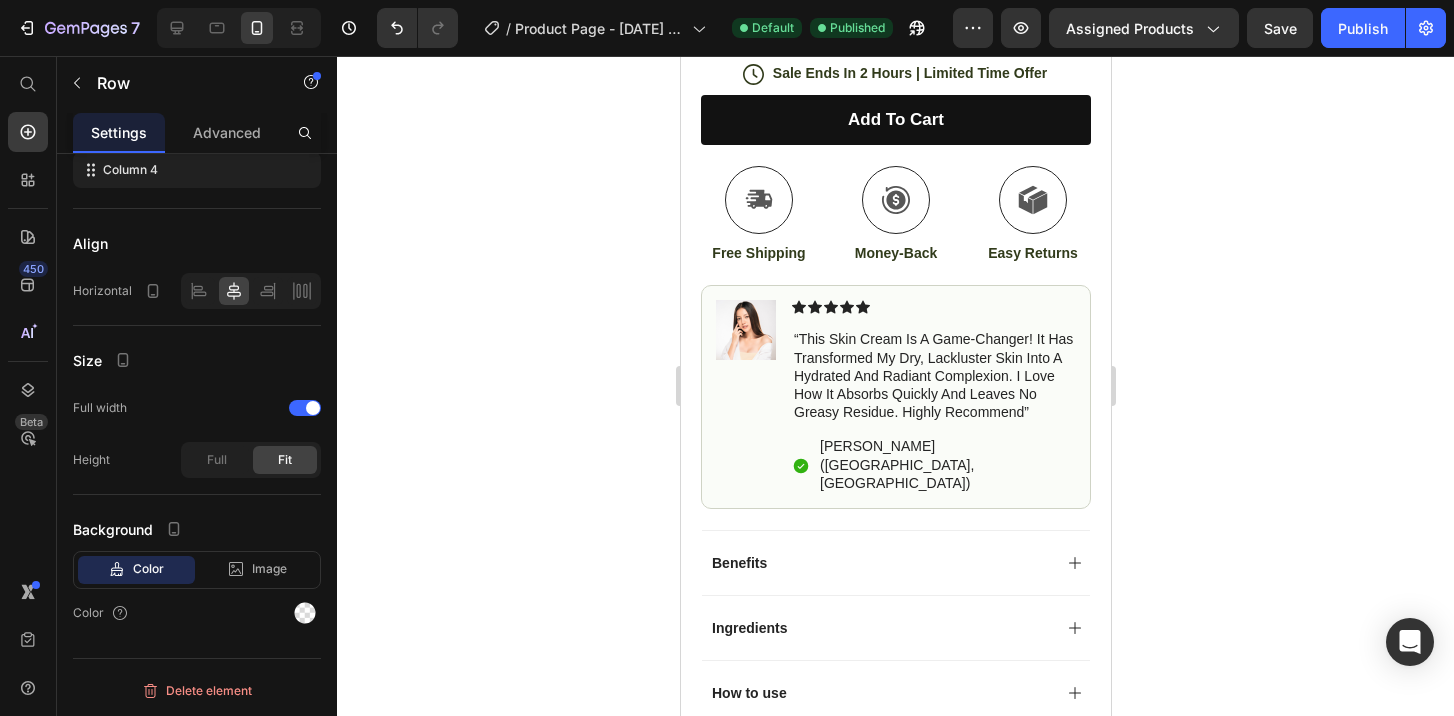 click at bounding box center (745, 330) 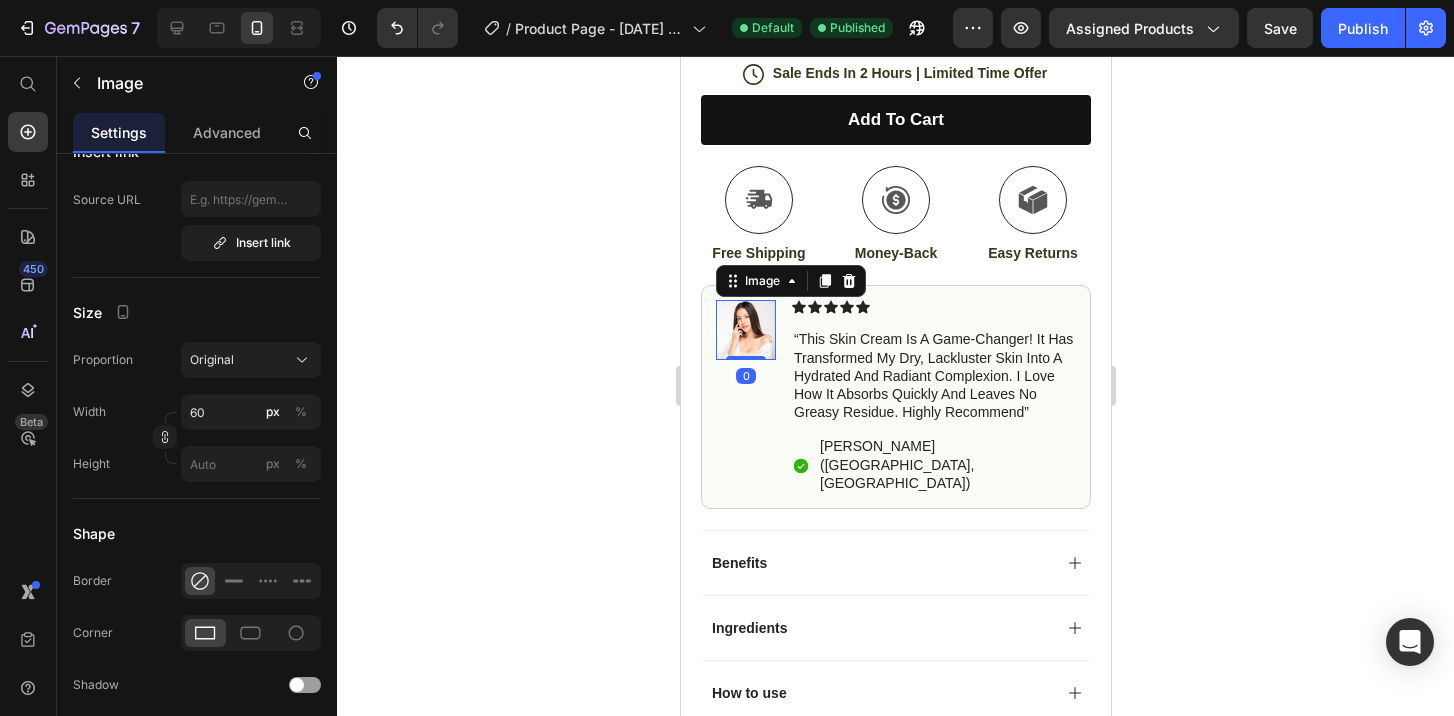 scroll, scrollTop: 0, scrollLeft: 0, axis: both 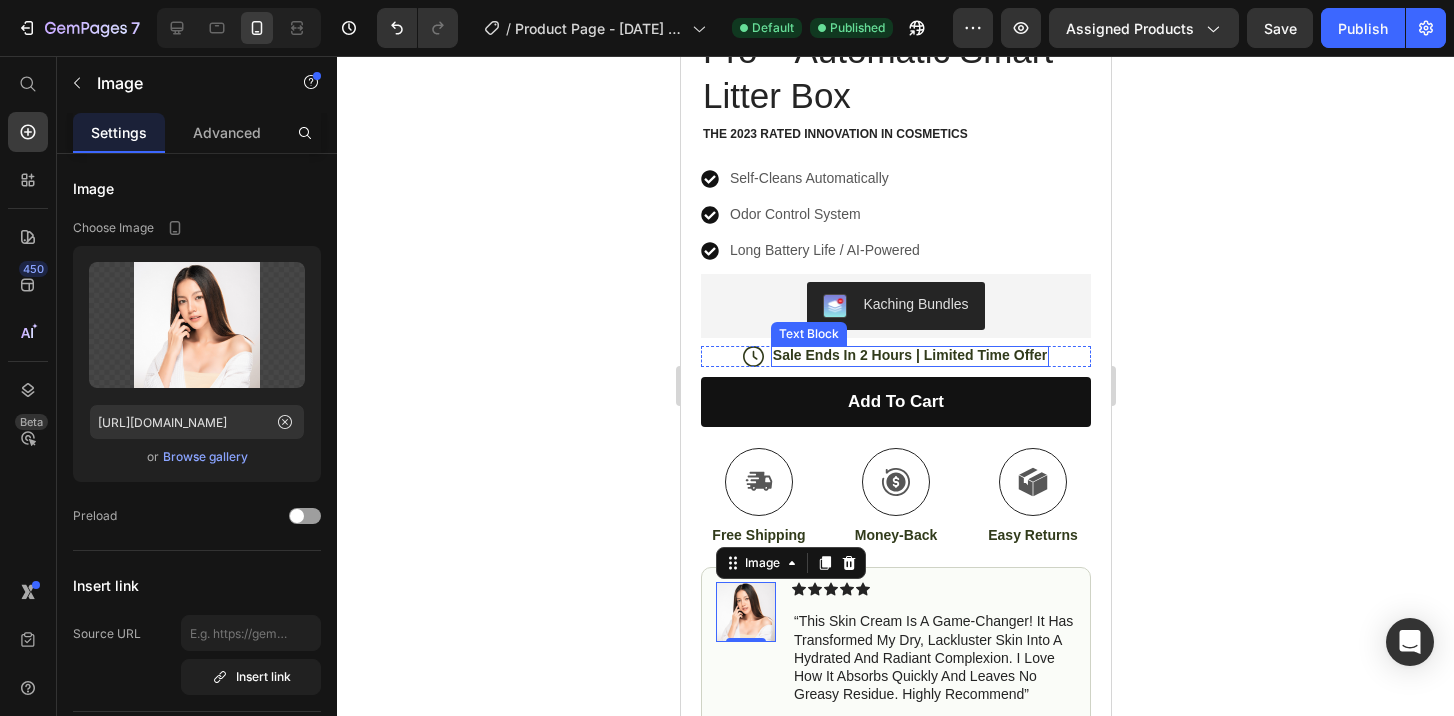 click on "Sale Ends In 2 Hours | Limited Time Offer" at bounding box center (909, 355) 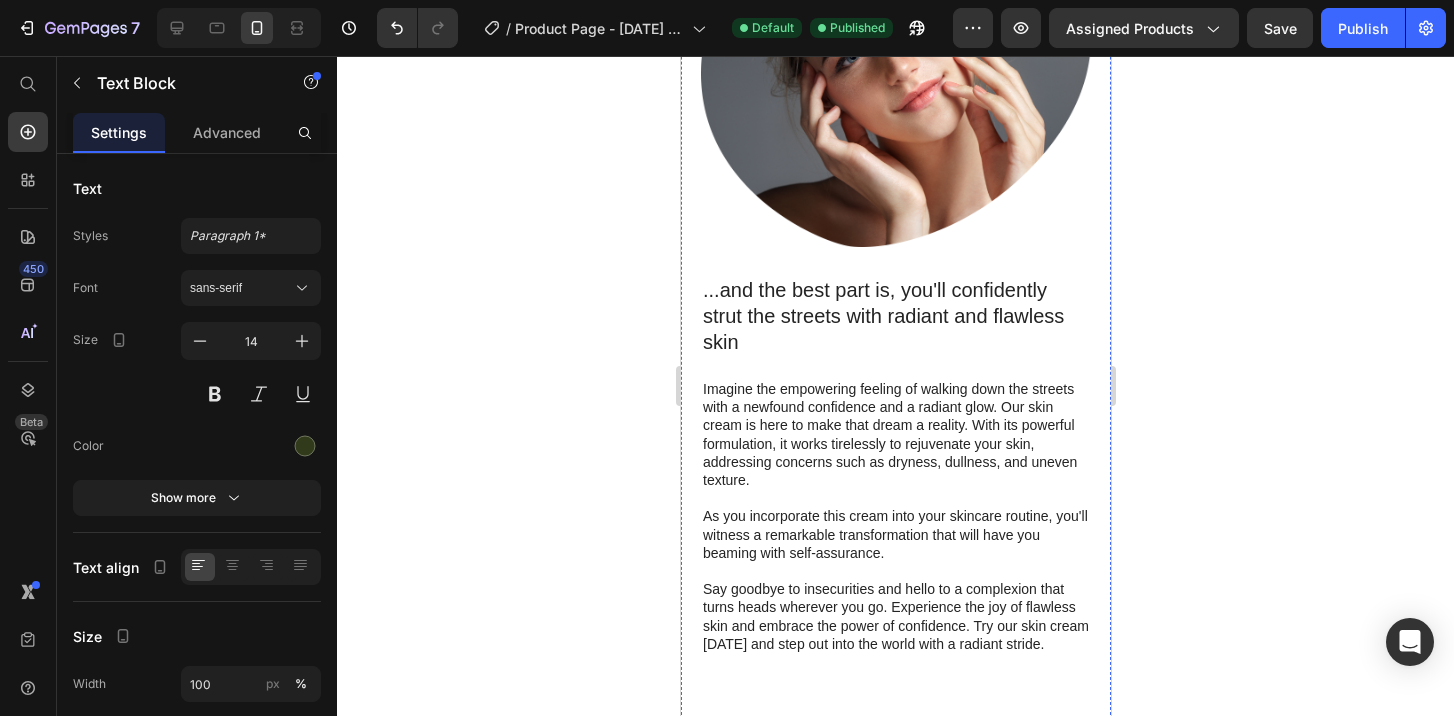 scroll, scrollTop: 2915, scrollLeft: 0, axis: vertical 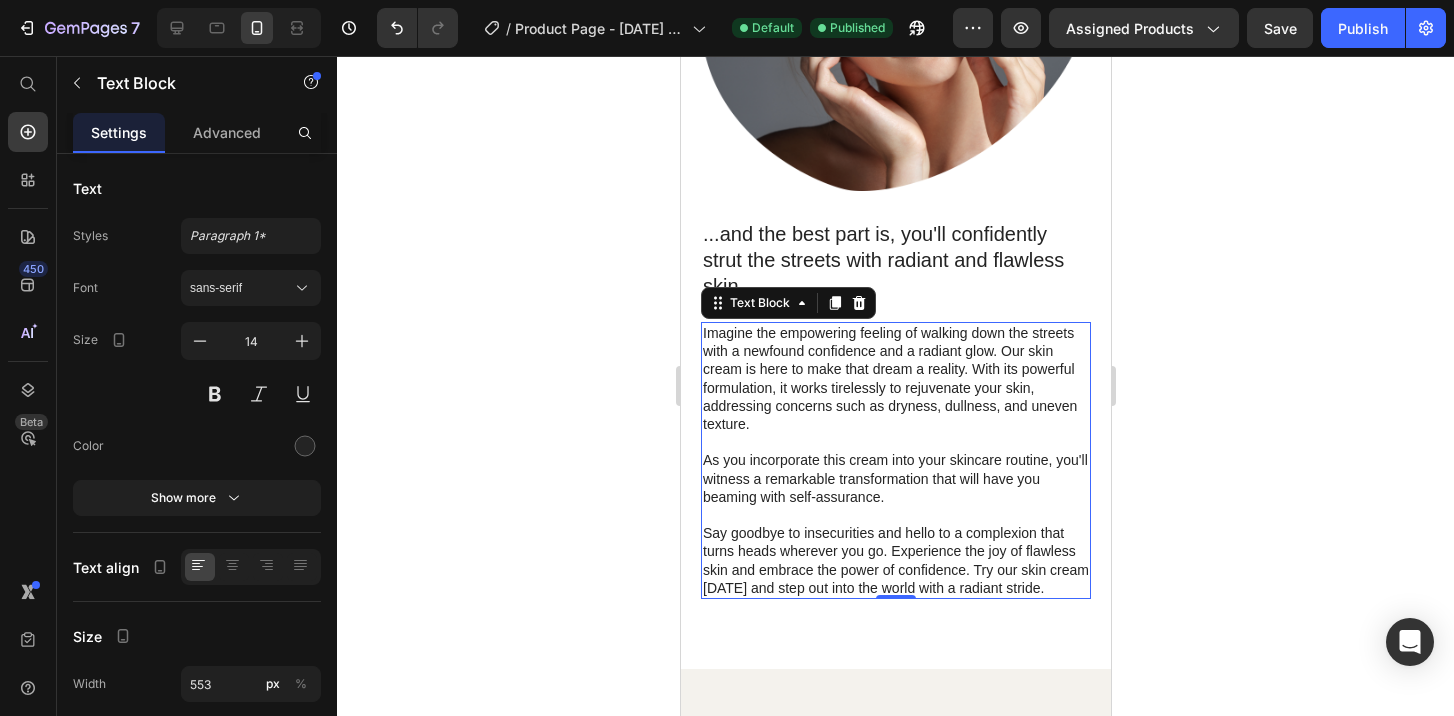 click on "Imagine the empowering feeling of walking down the streets with a newfound confidence and a radiant glow. Our skin cream is here to make that dream a reality. With its powerful formulation, it works tirelessly to rejuvenate your skin, addressing concerns such as dryness, dullness, and uneven texture." at bounding box center [895, 378] 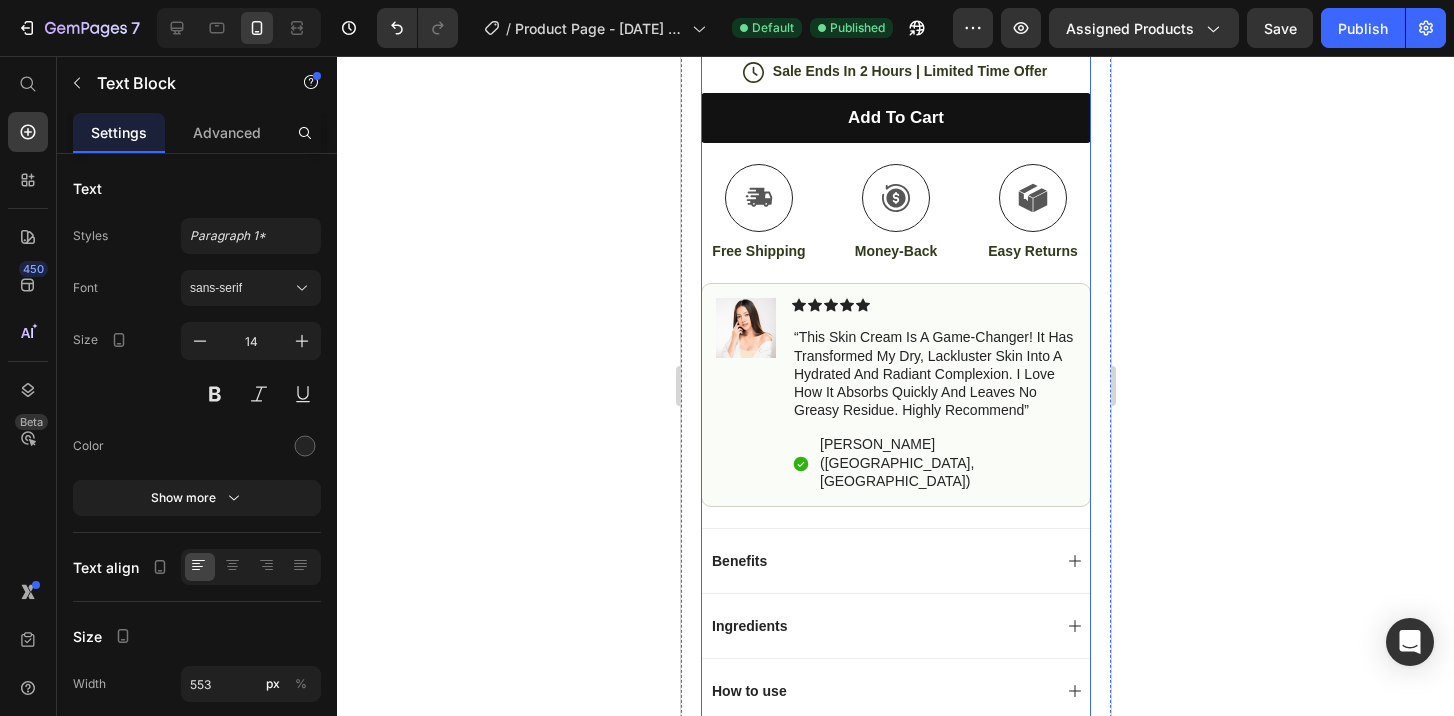 scroll, scrollTop: 1265, scrollLeft: 0, axis: vertical 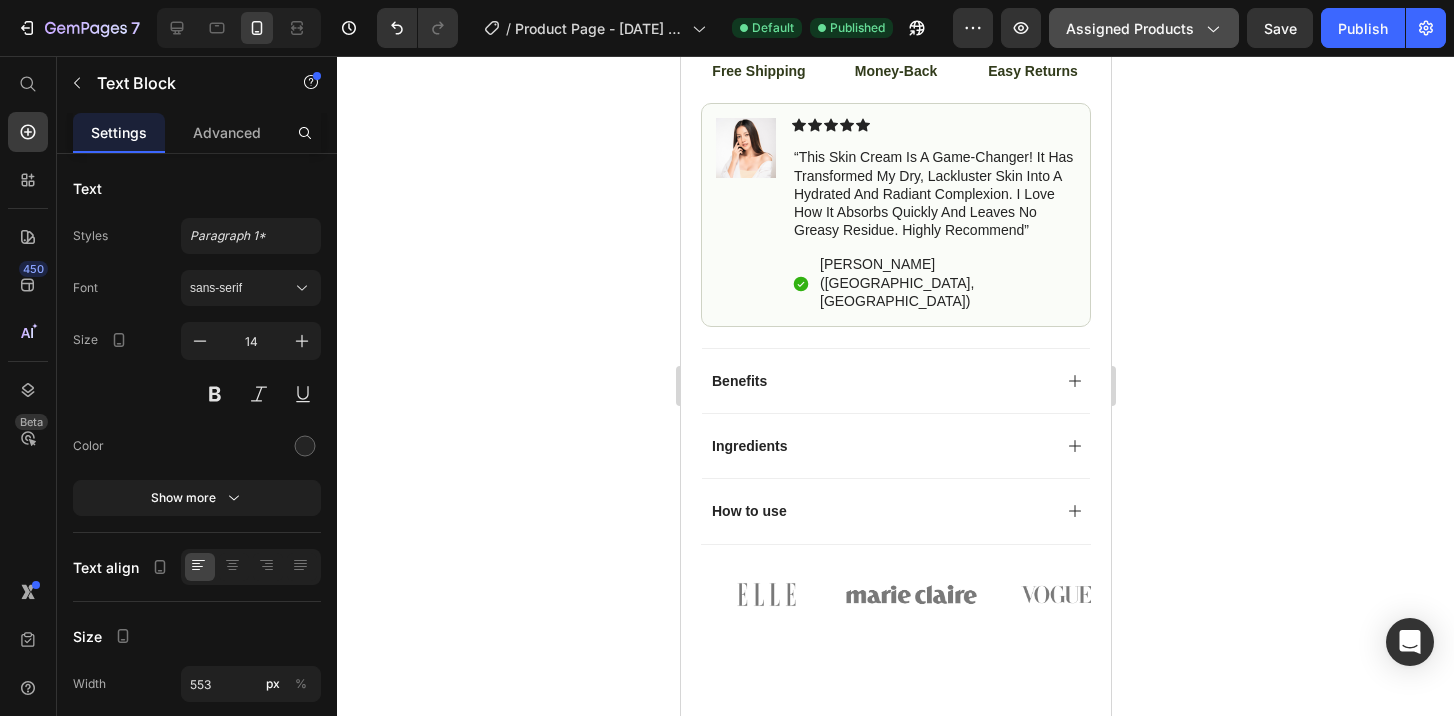 click on "Assigned Products" 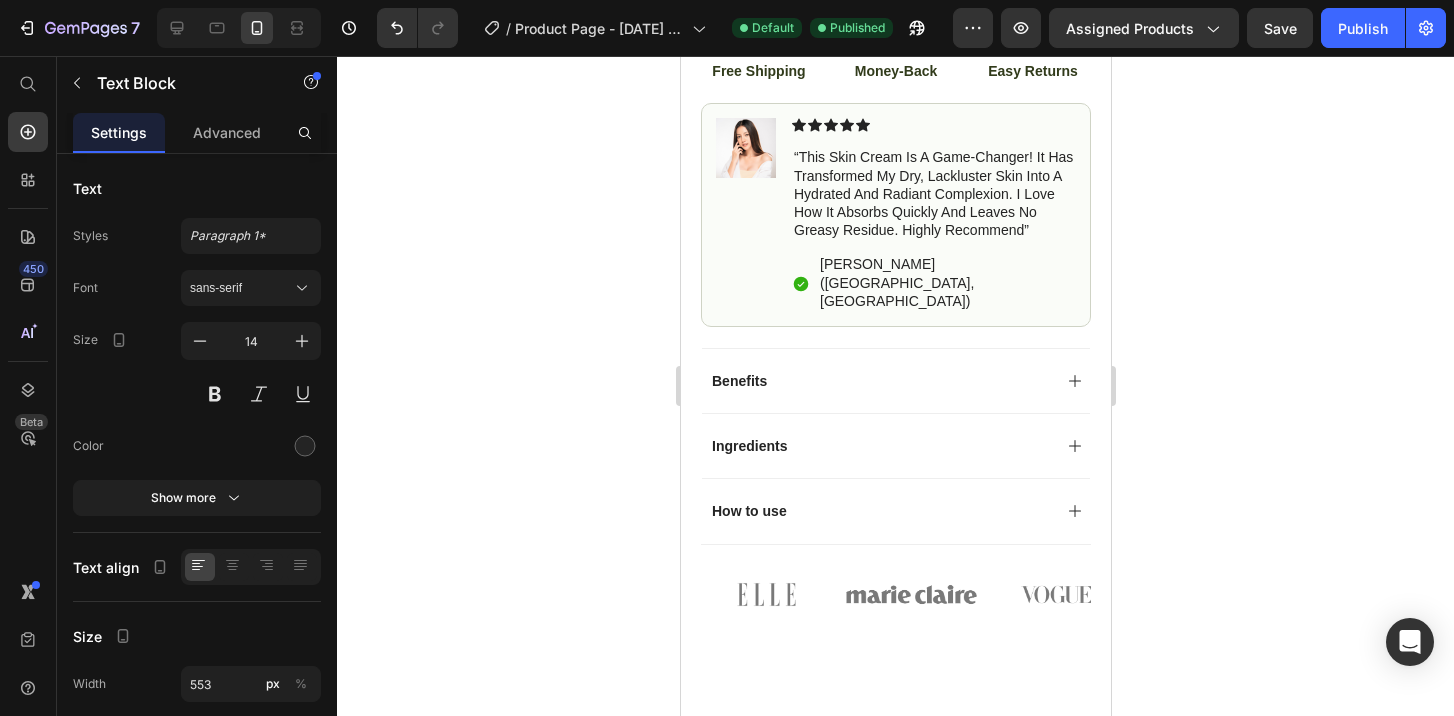 click 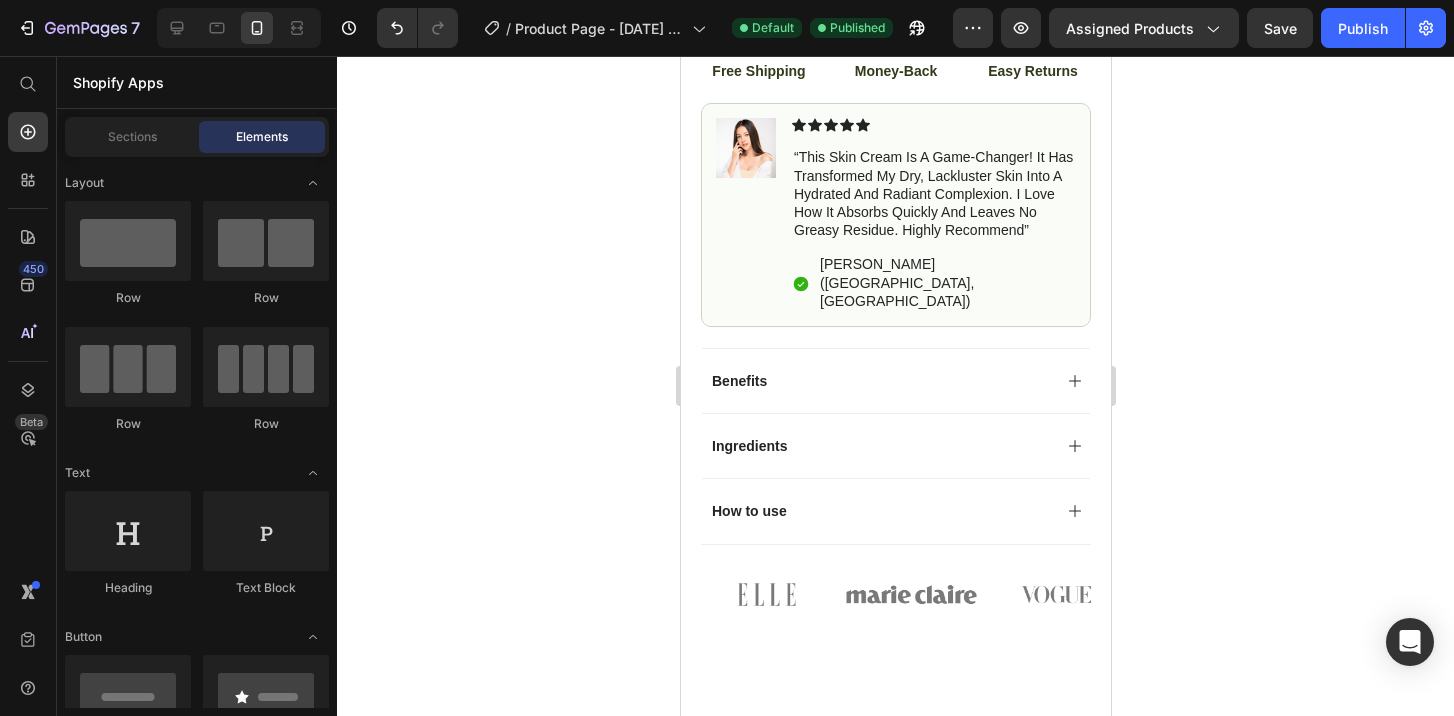 scroll, scrollTop: 4, scrollLeft: 0, axis: vertical 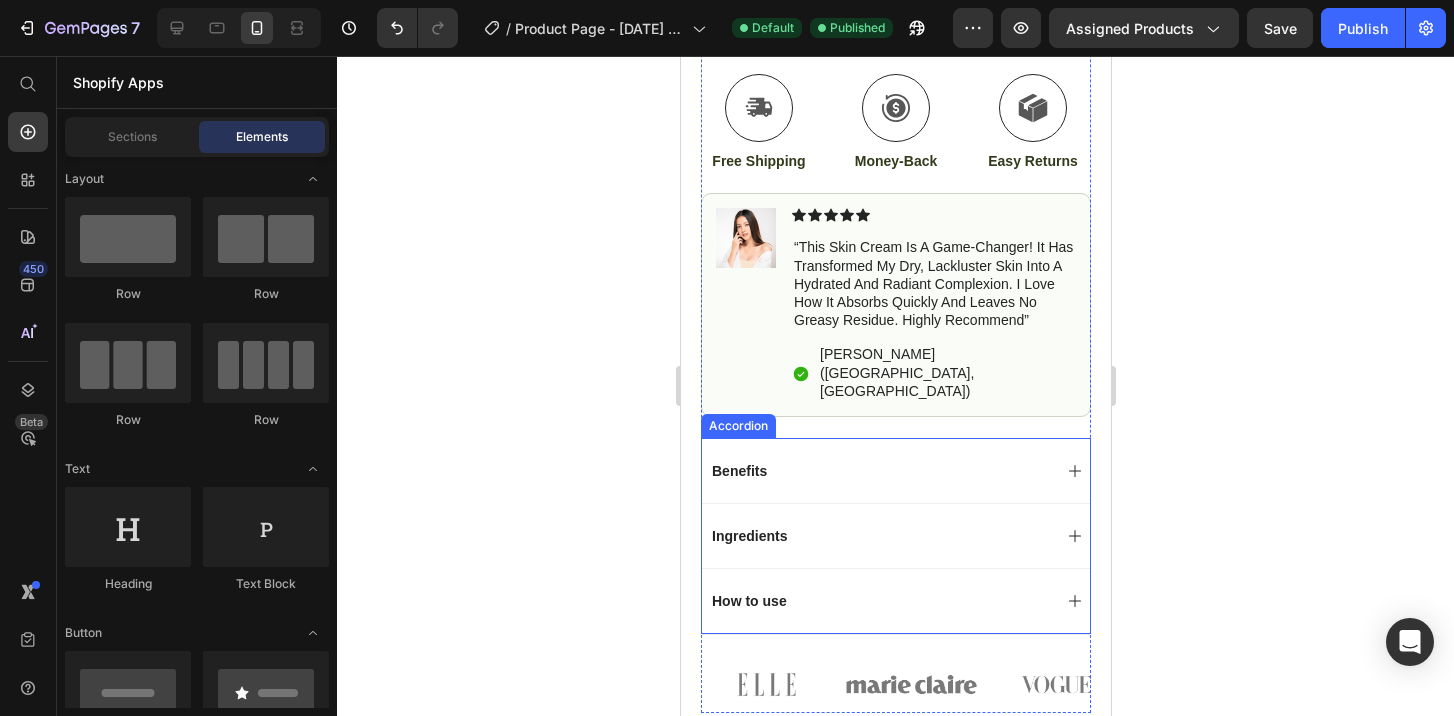 click on "Benefits" at bounding box center (879, 471) 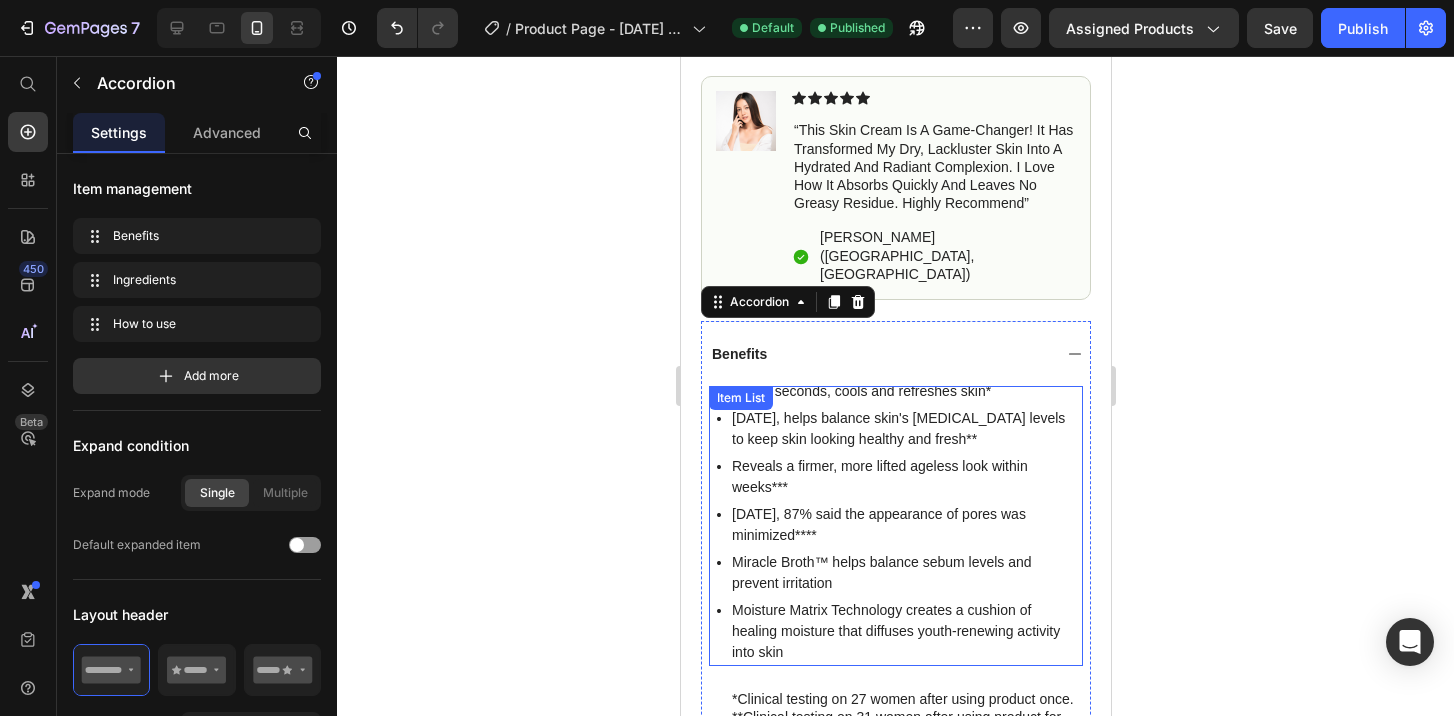 scroll, scrollTop: 1300, scrollLeft: 0, axis: vertical 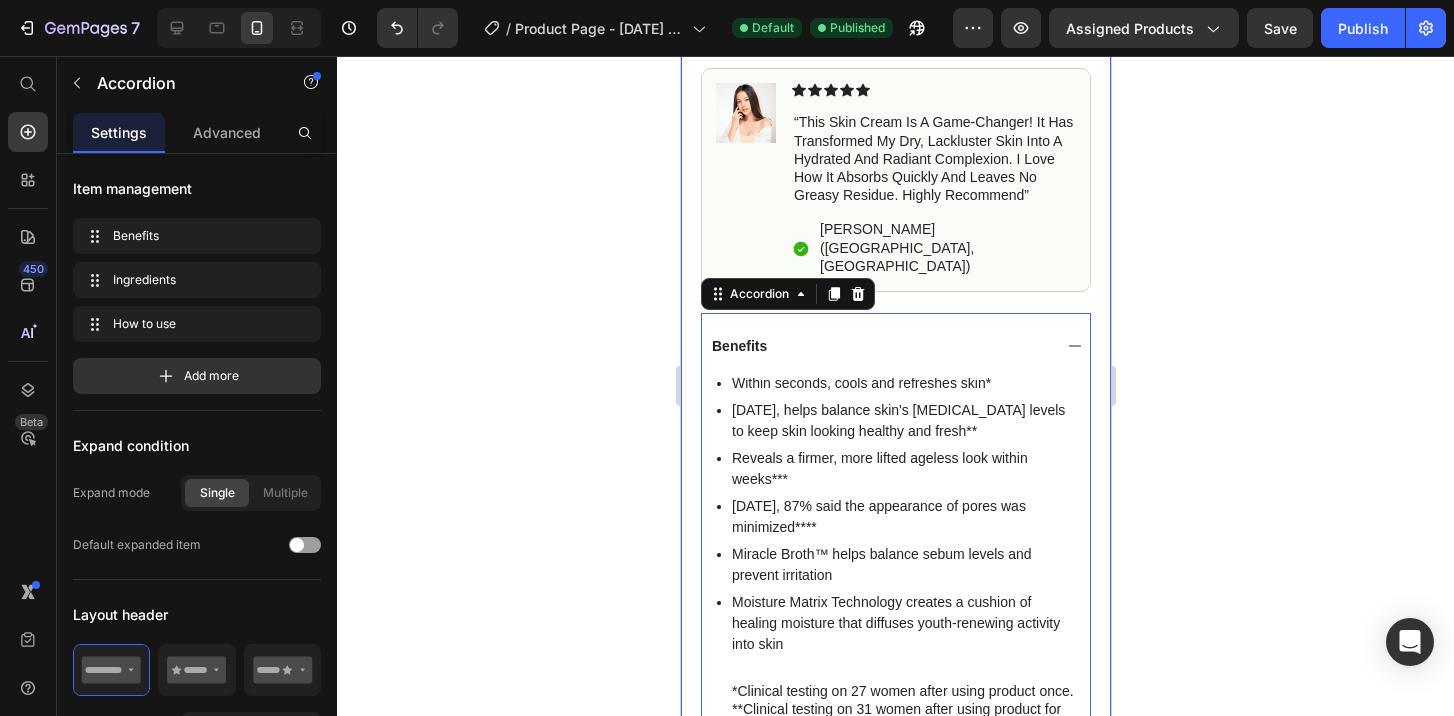 click 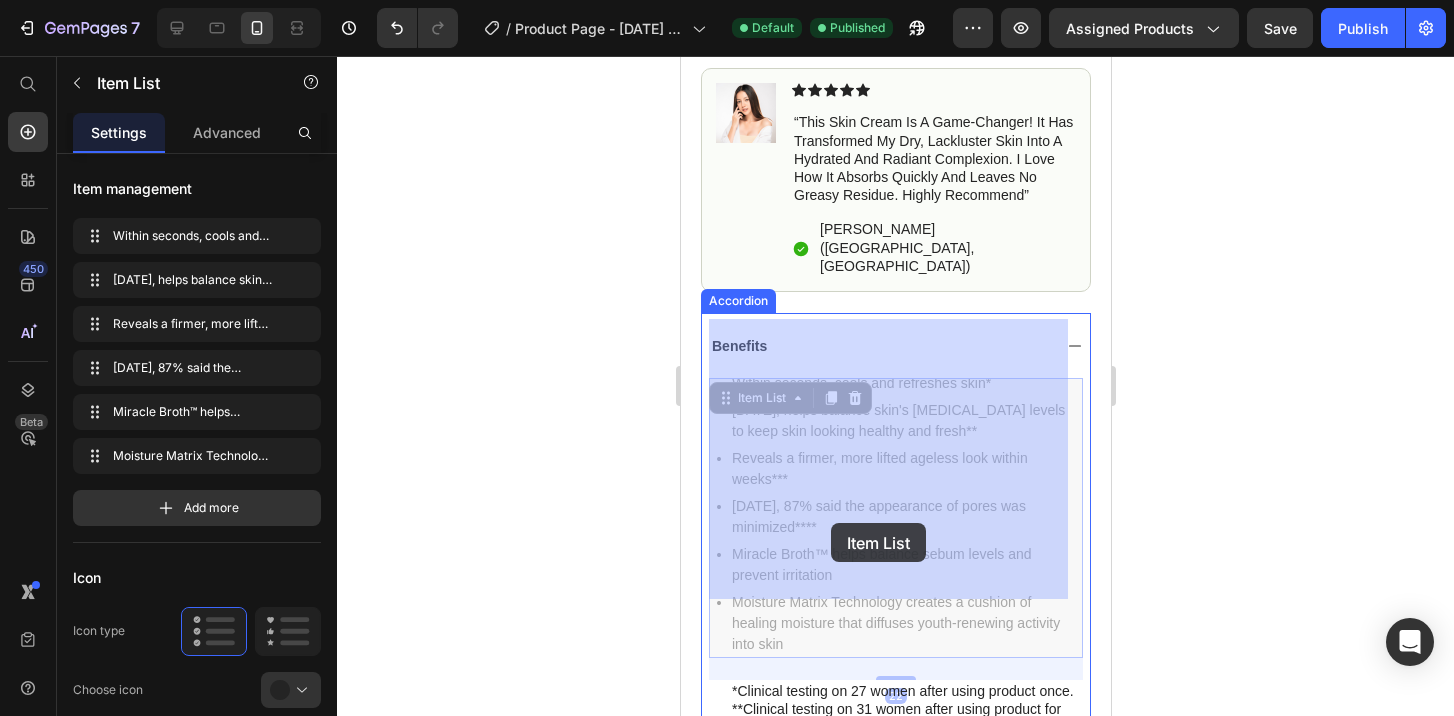 drag, startPoint x: 740, startPoint y: 350, endPoint x: 831, endPoint y: 526, distance: 198.13379 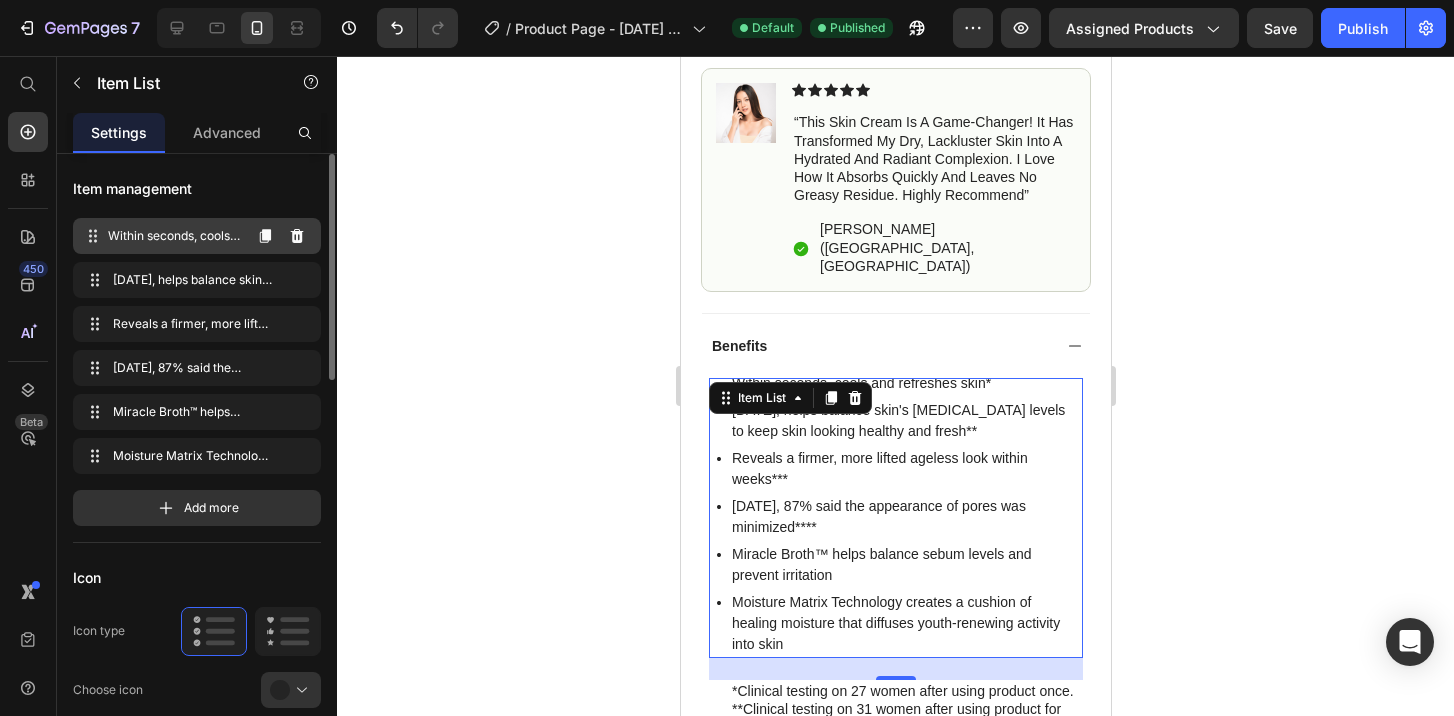 click on "Within seconds, cools and refreshes skin*" at bounding box center [174, 236] 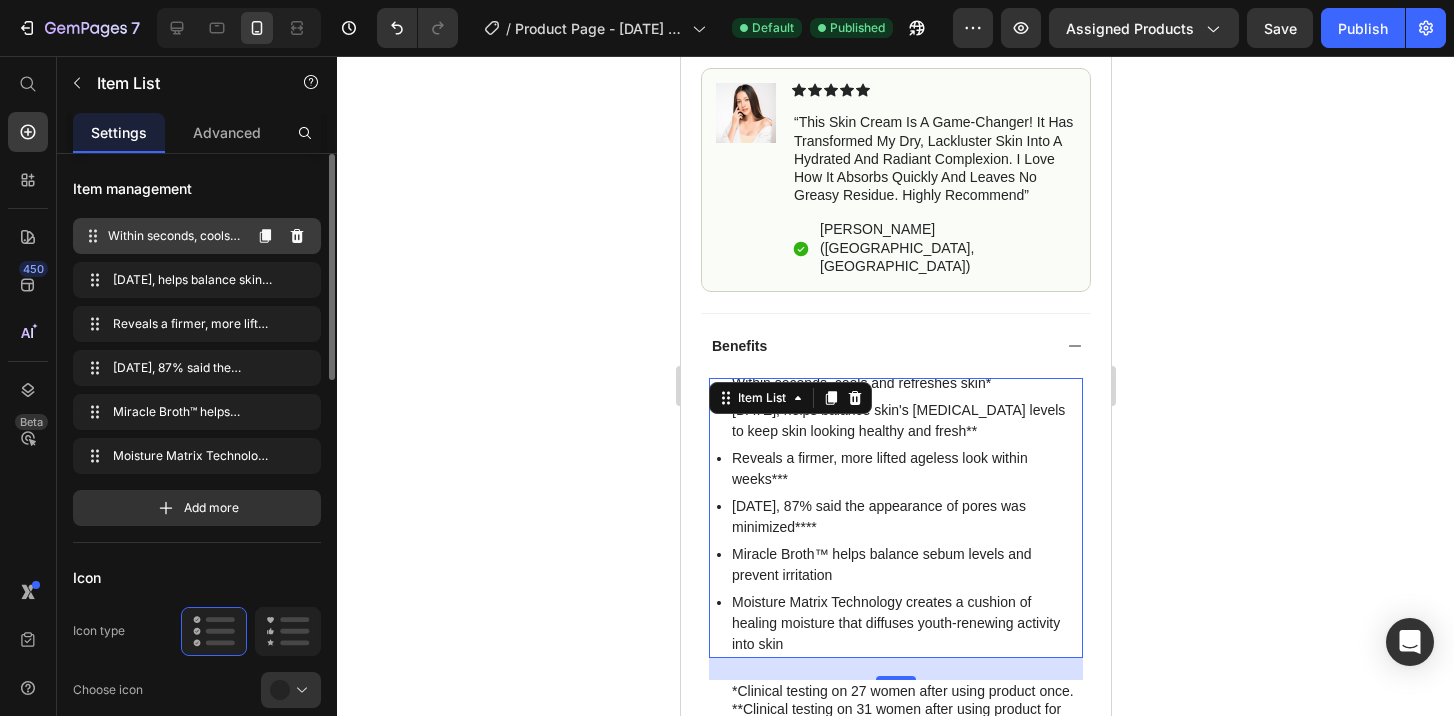 click on "Within seconds, cools and refreshes skin*" at bounding box center [174, 236] 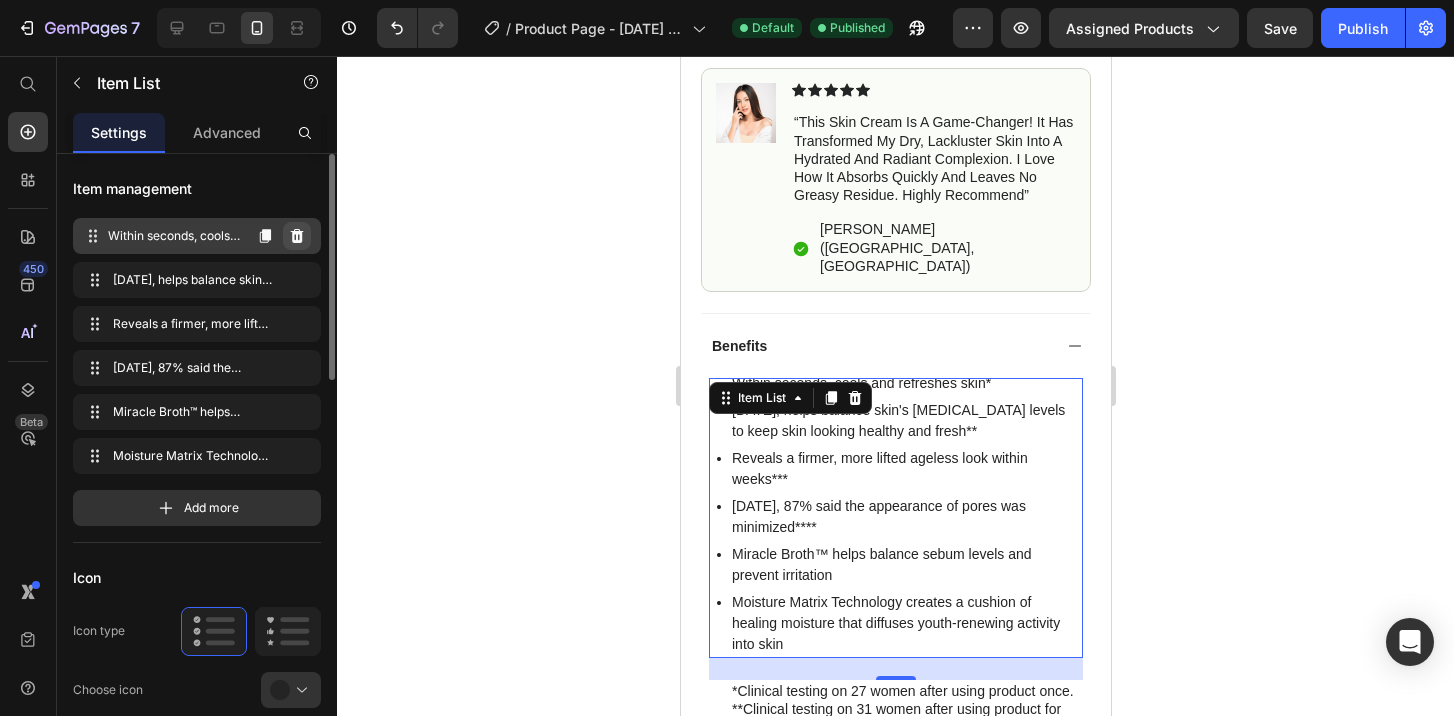 click 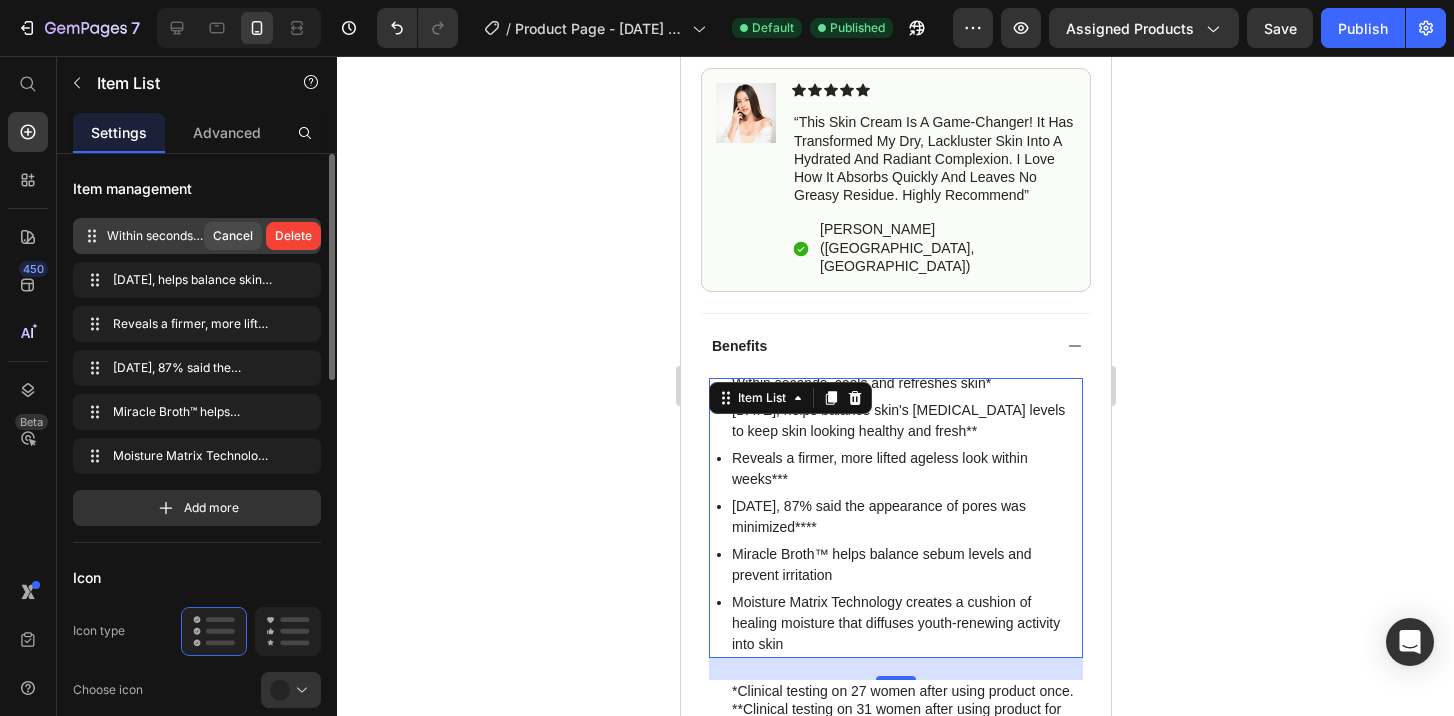click on "Cancel" at bounding box center (233, 236) 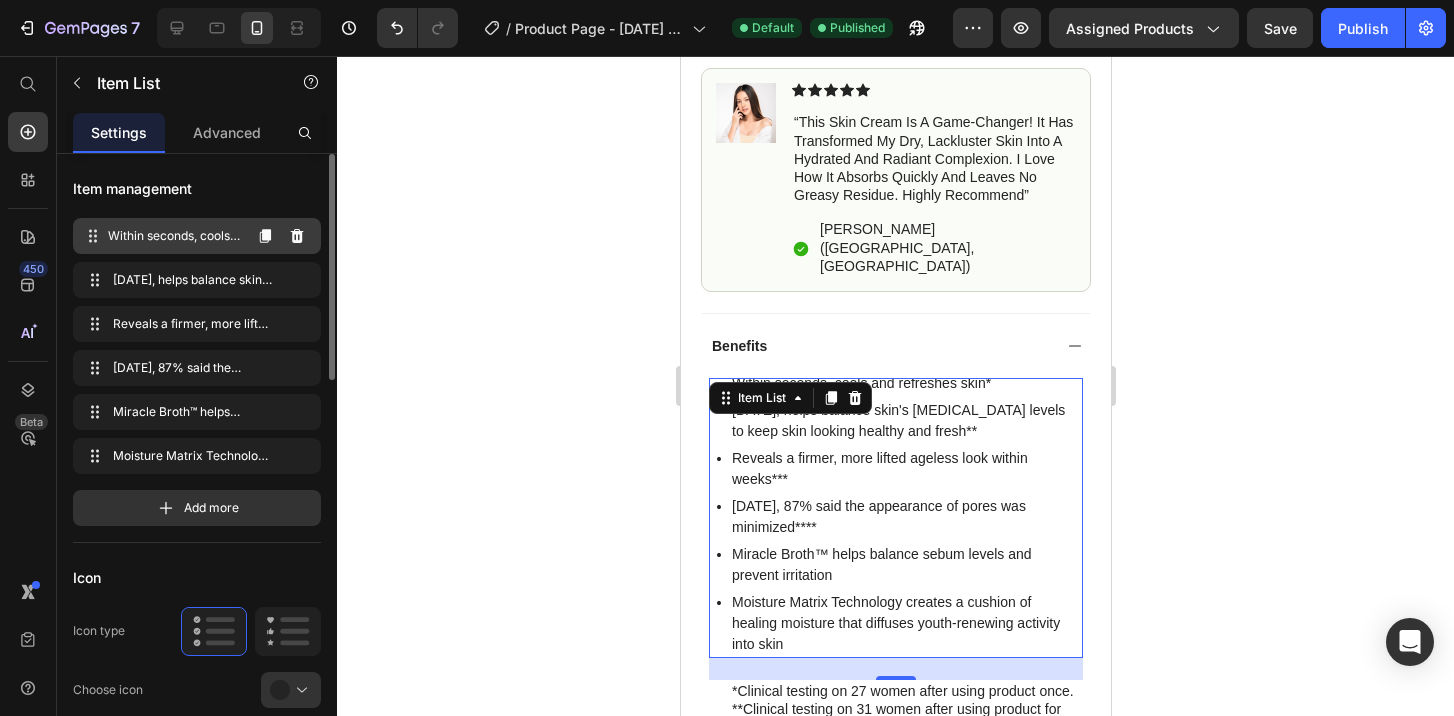 click on "Within seconds, cools and refreshes skin*" at bounding box center (174, 236) 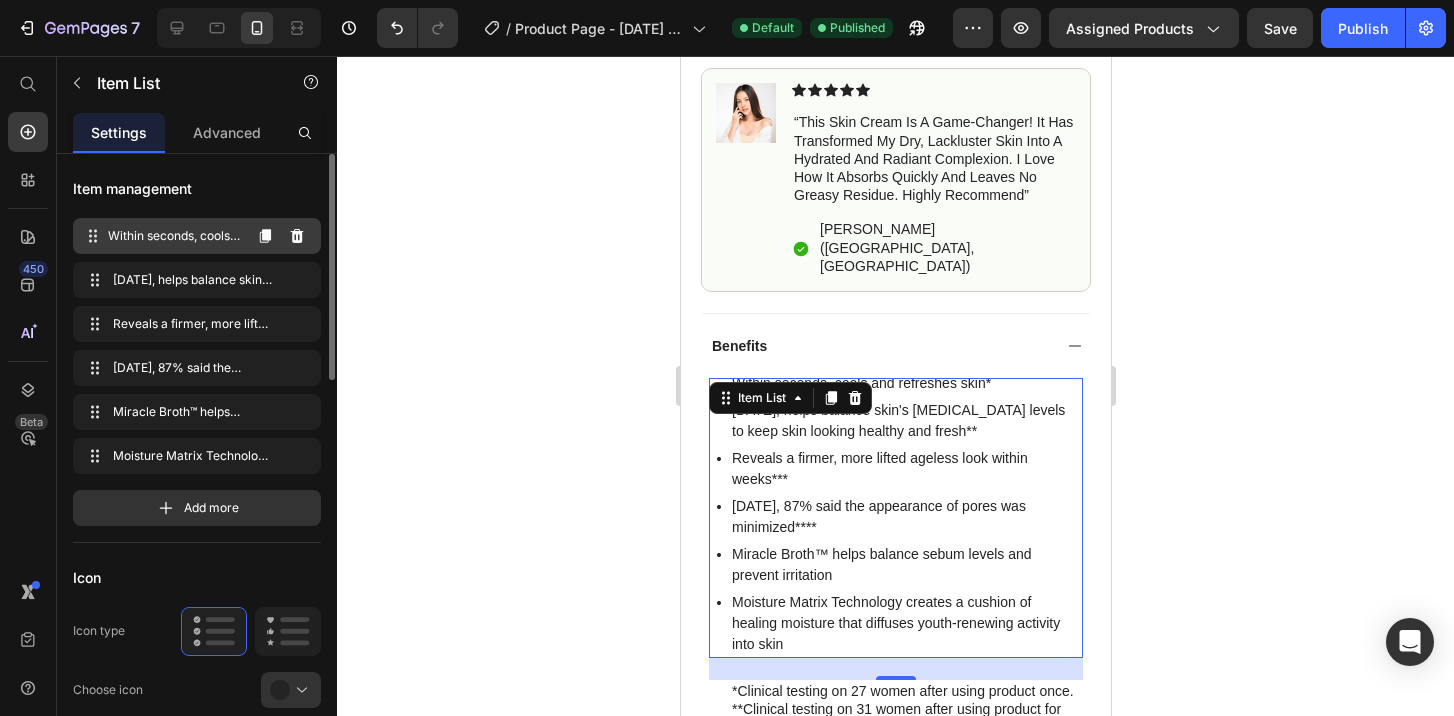 click on "Within seconds, cools and refreshes skin* Within seconds, cools and refreshes skin*" at bounding box center [197, 236] 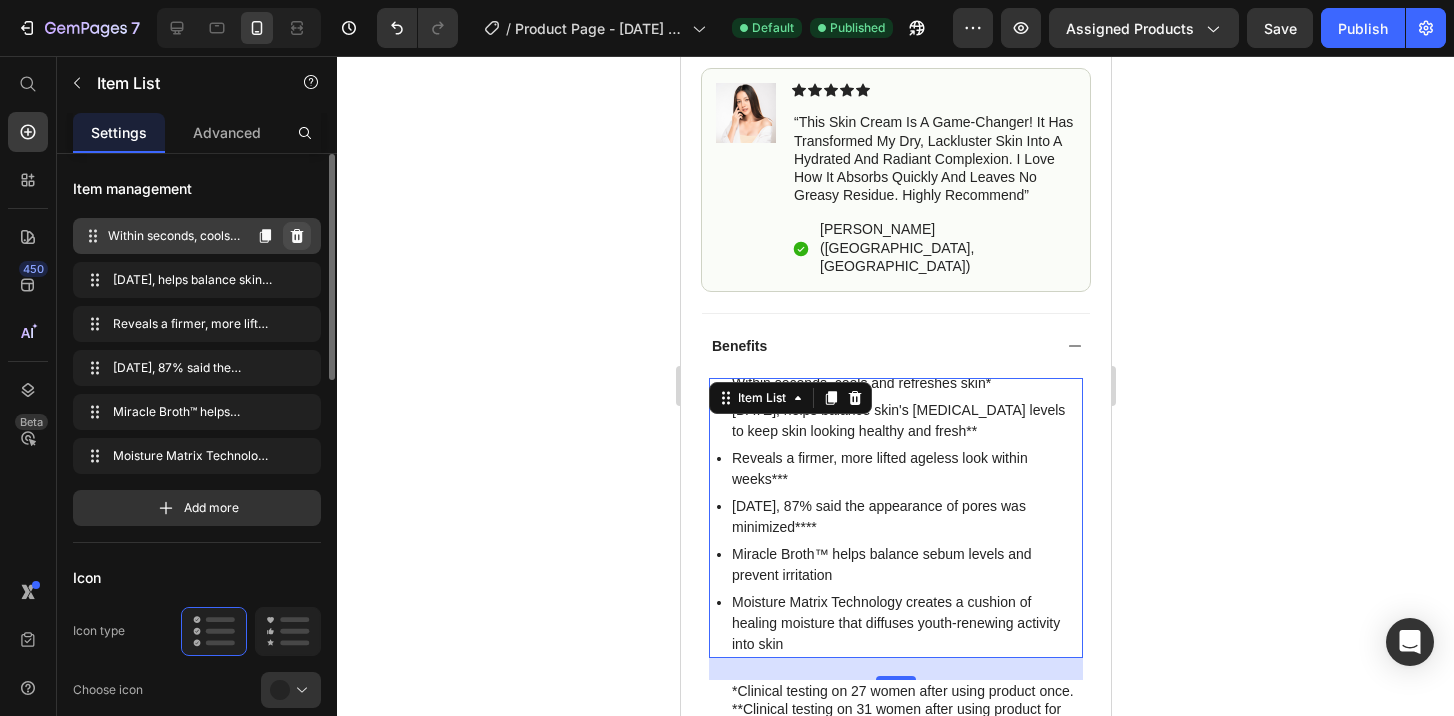 click 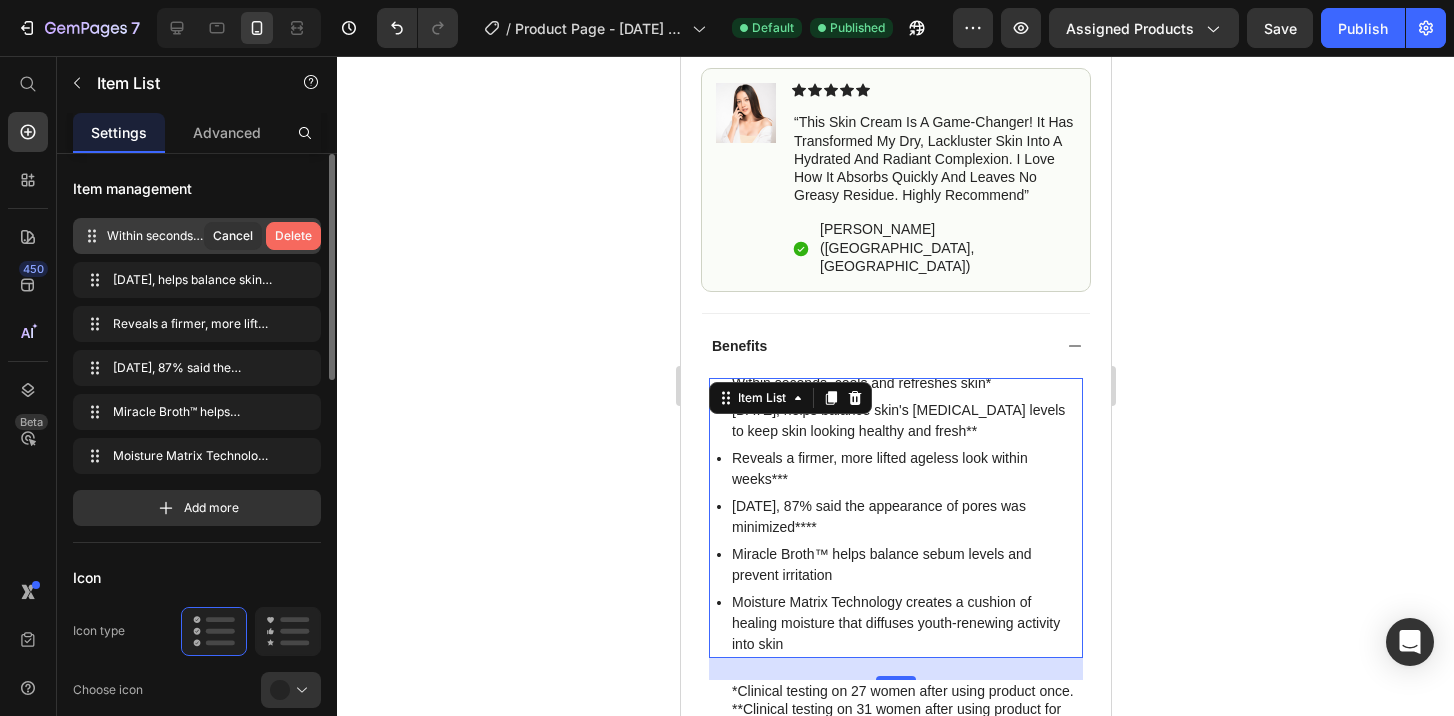 click on "Delete" at bounding box center (293, 236) 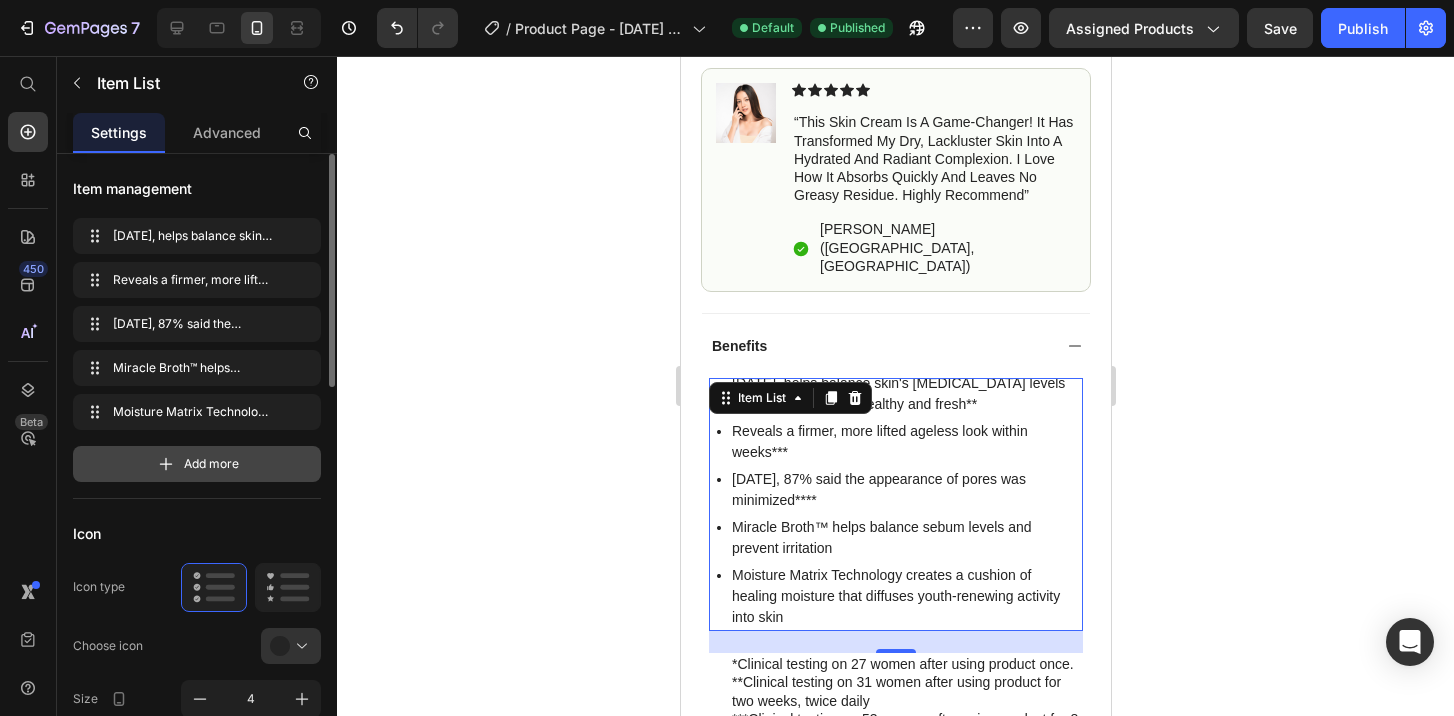 click 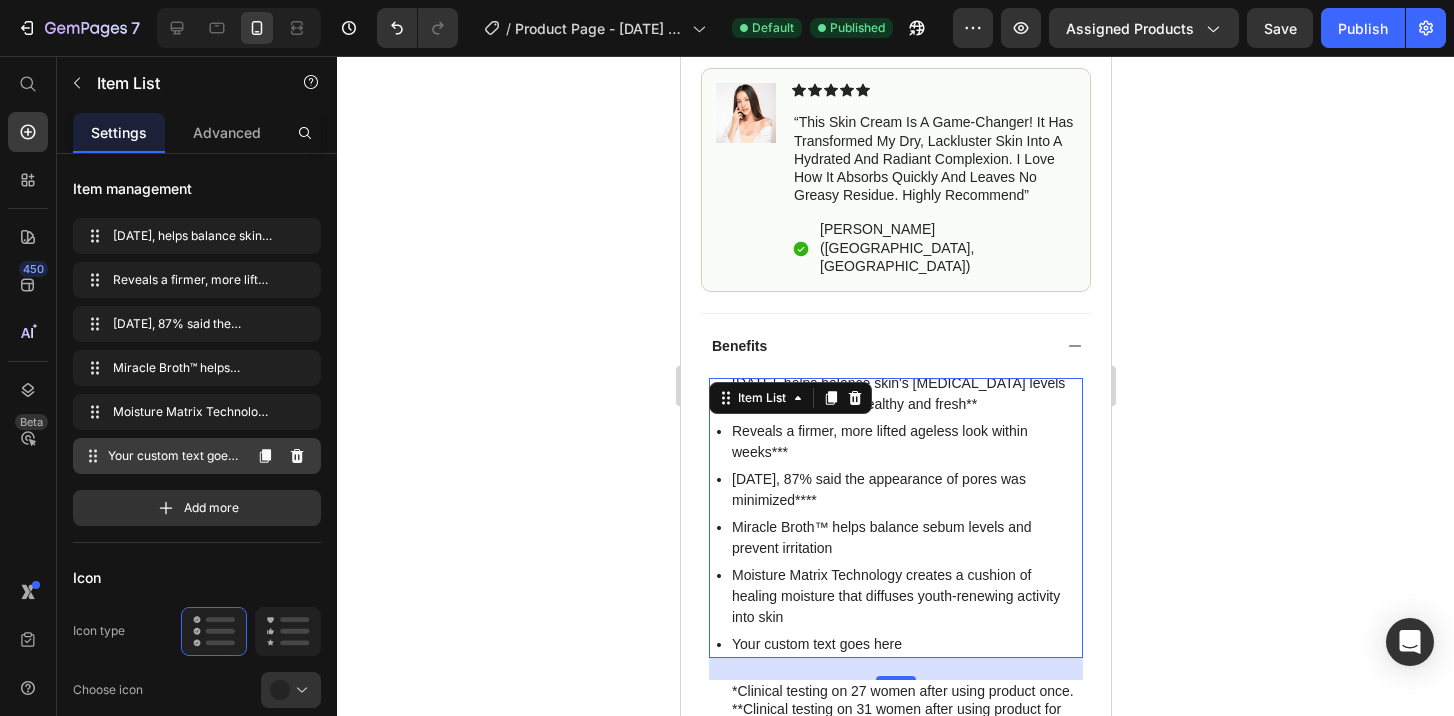 click on "Your custom text goes here" at bounding box center (174, 456) 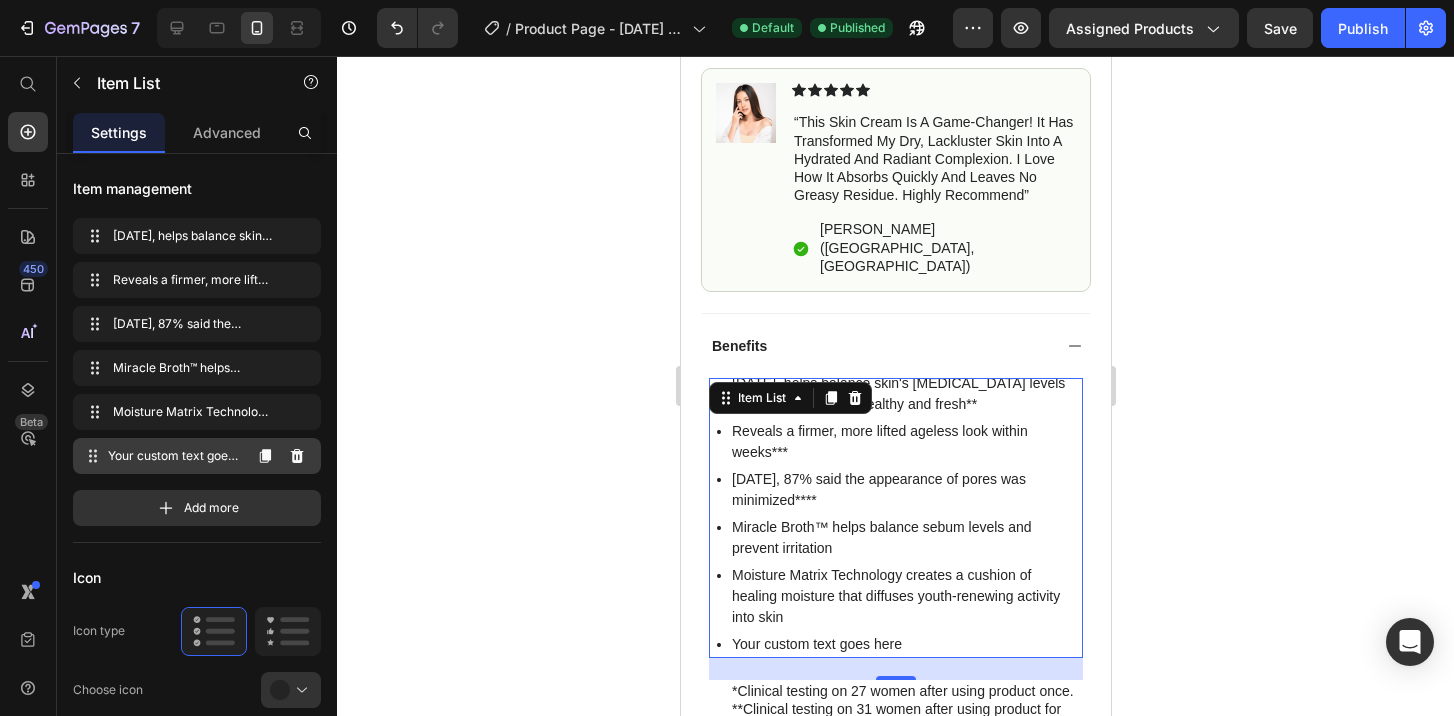 click 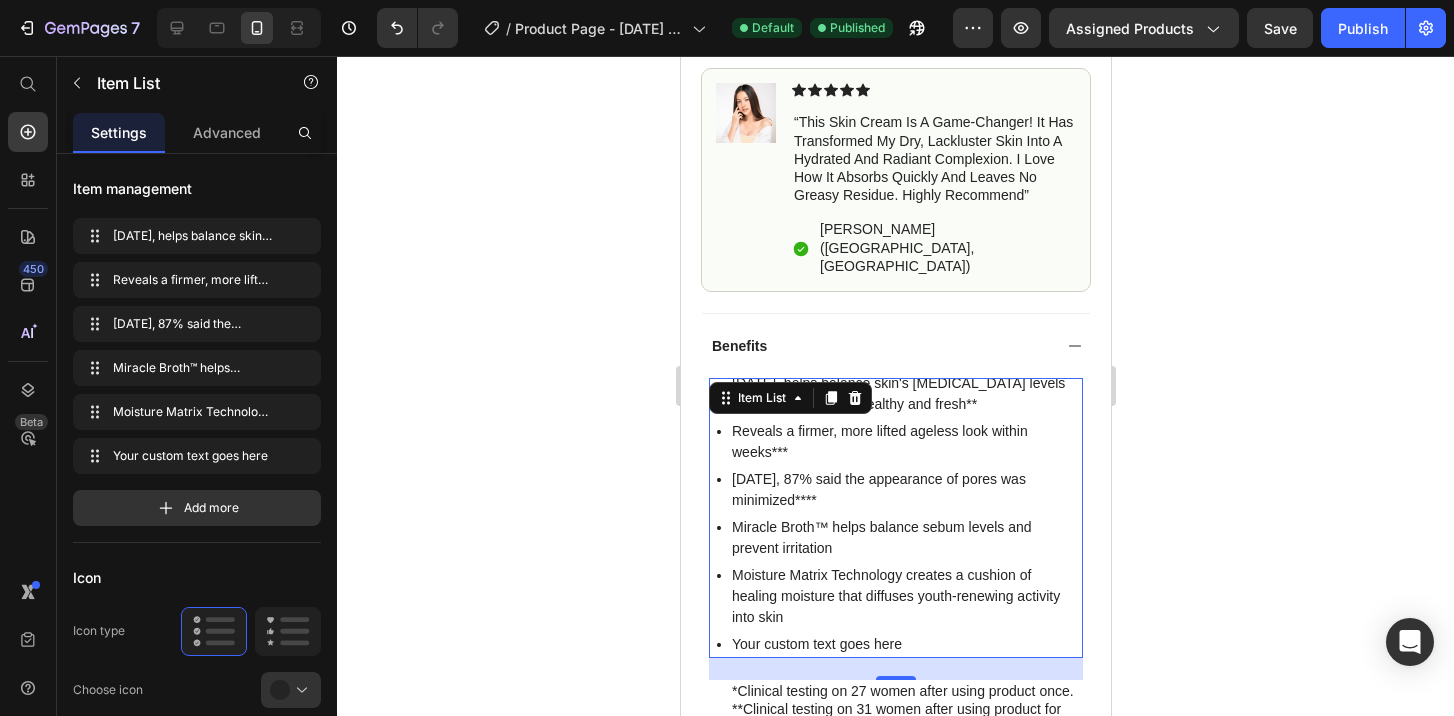 click on "Your custom text goes here" at bounding box center (905, 644) 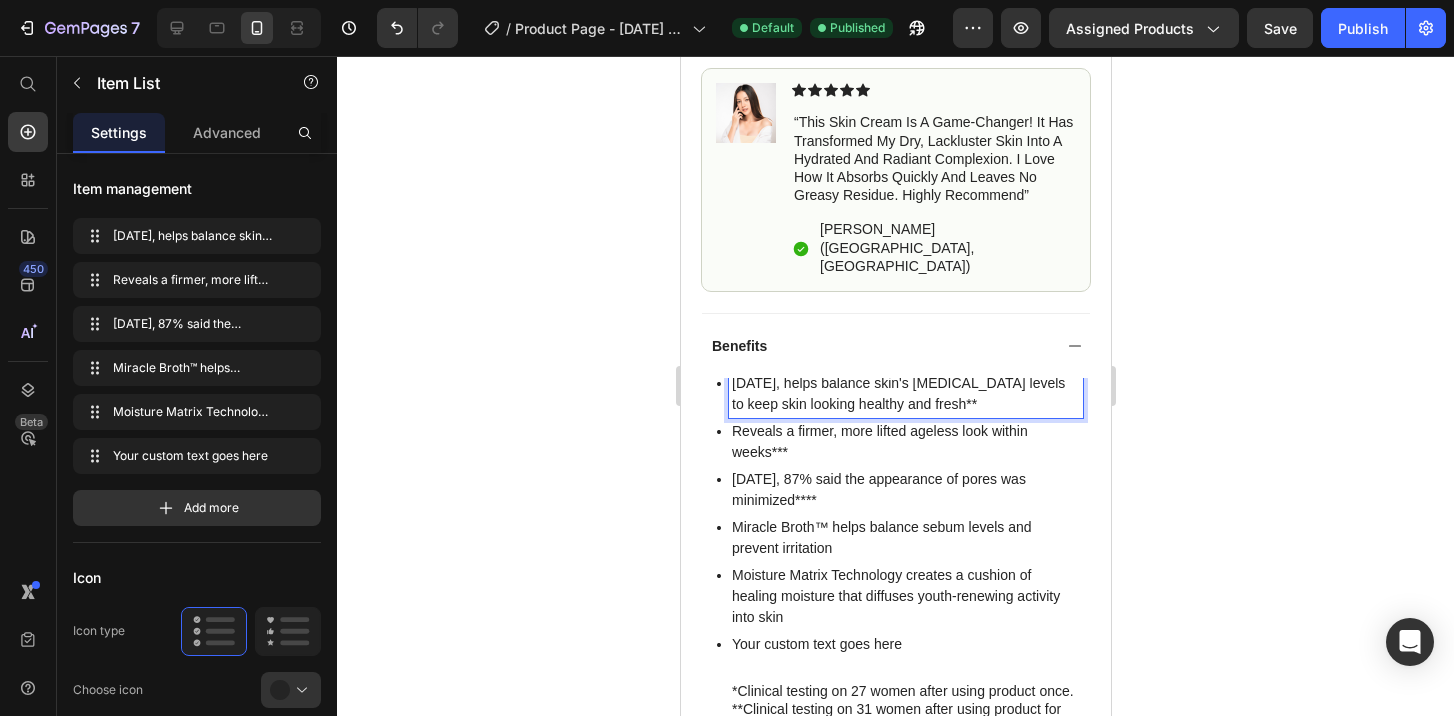 click on "In 2 weeks, helps balance skin's sebum levels to keep skin looking healthy and fresh**" at bounding box center [905, 394] 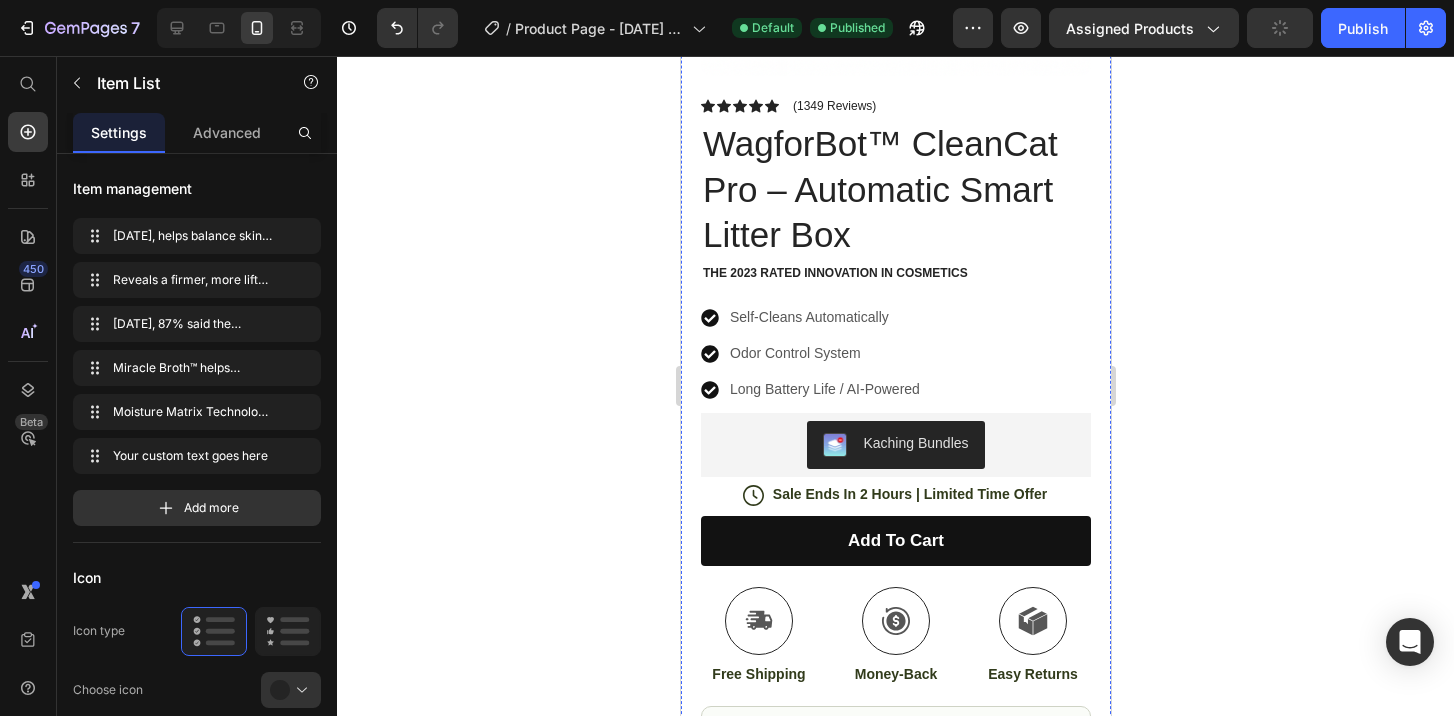 scroll, scrollTop: 1620, scrollLeft: 0, axis: vertical 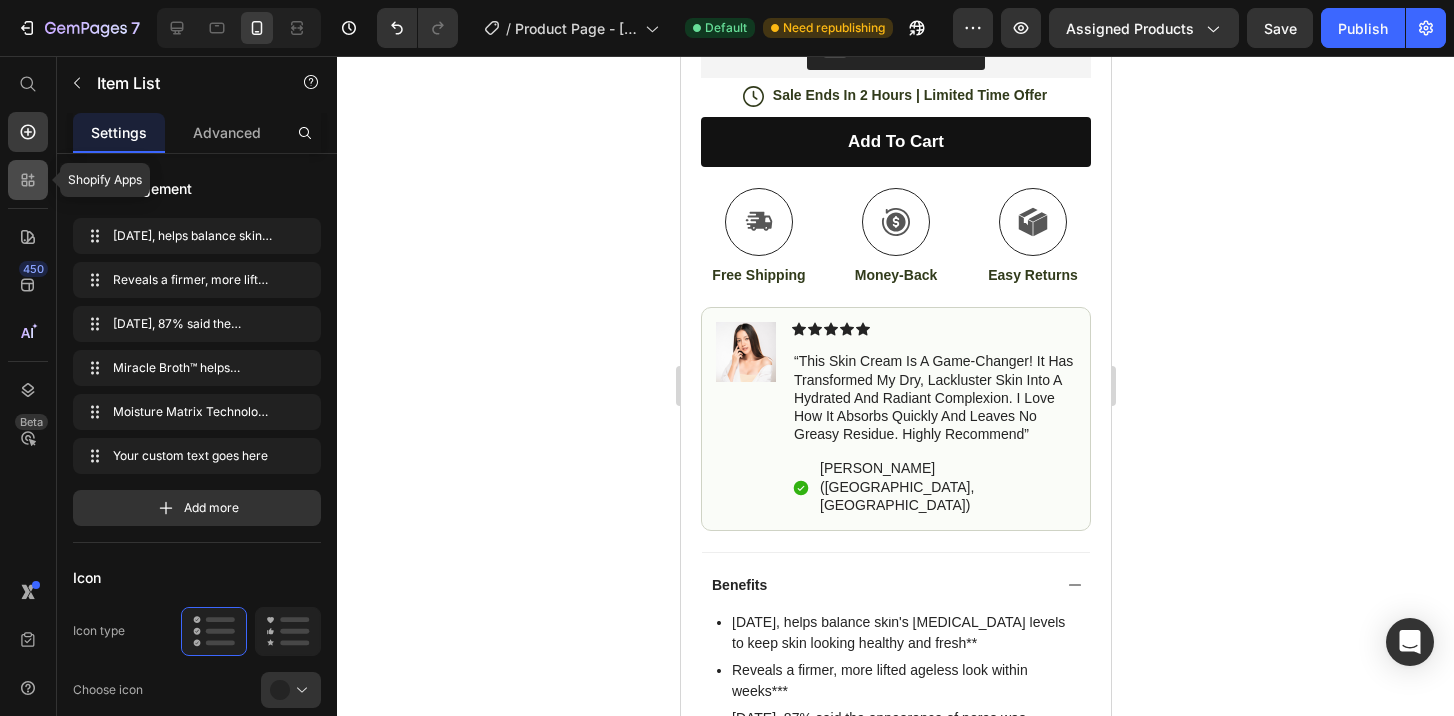 click 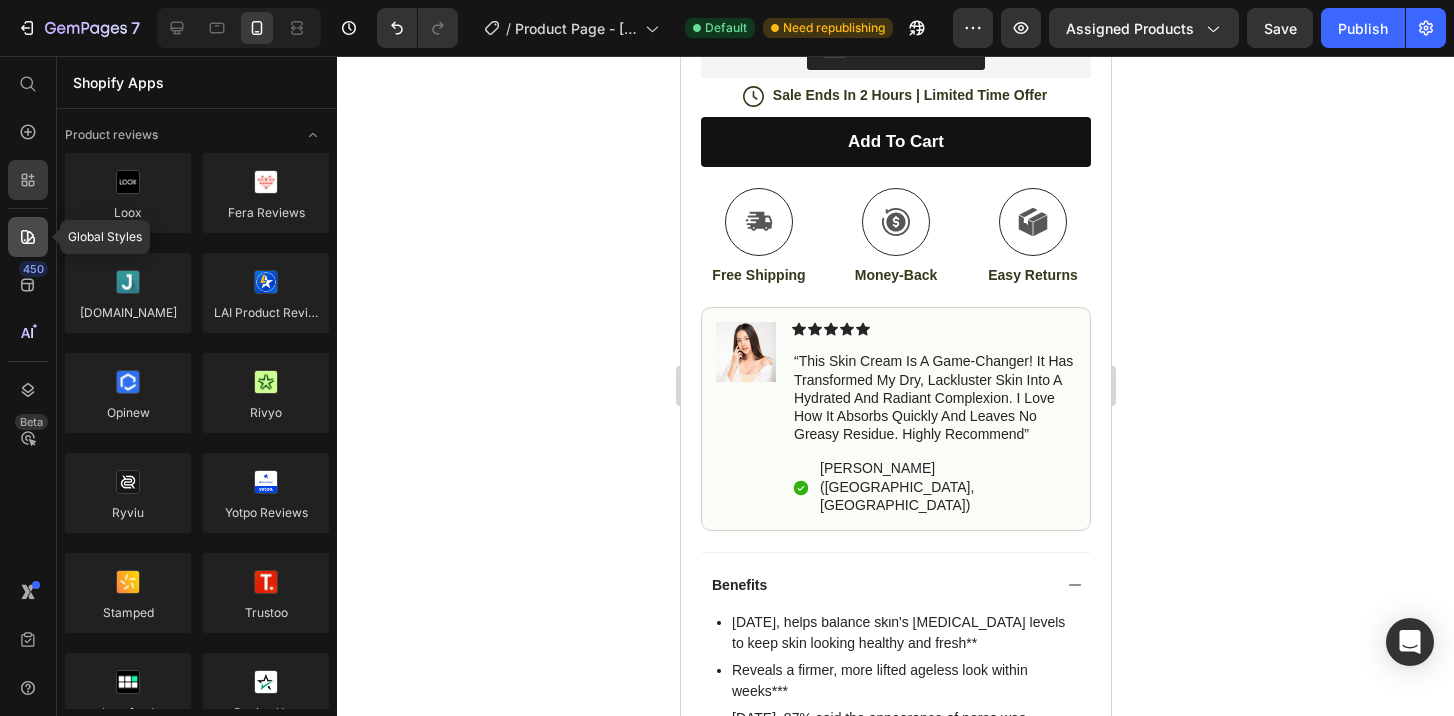 click 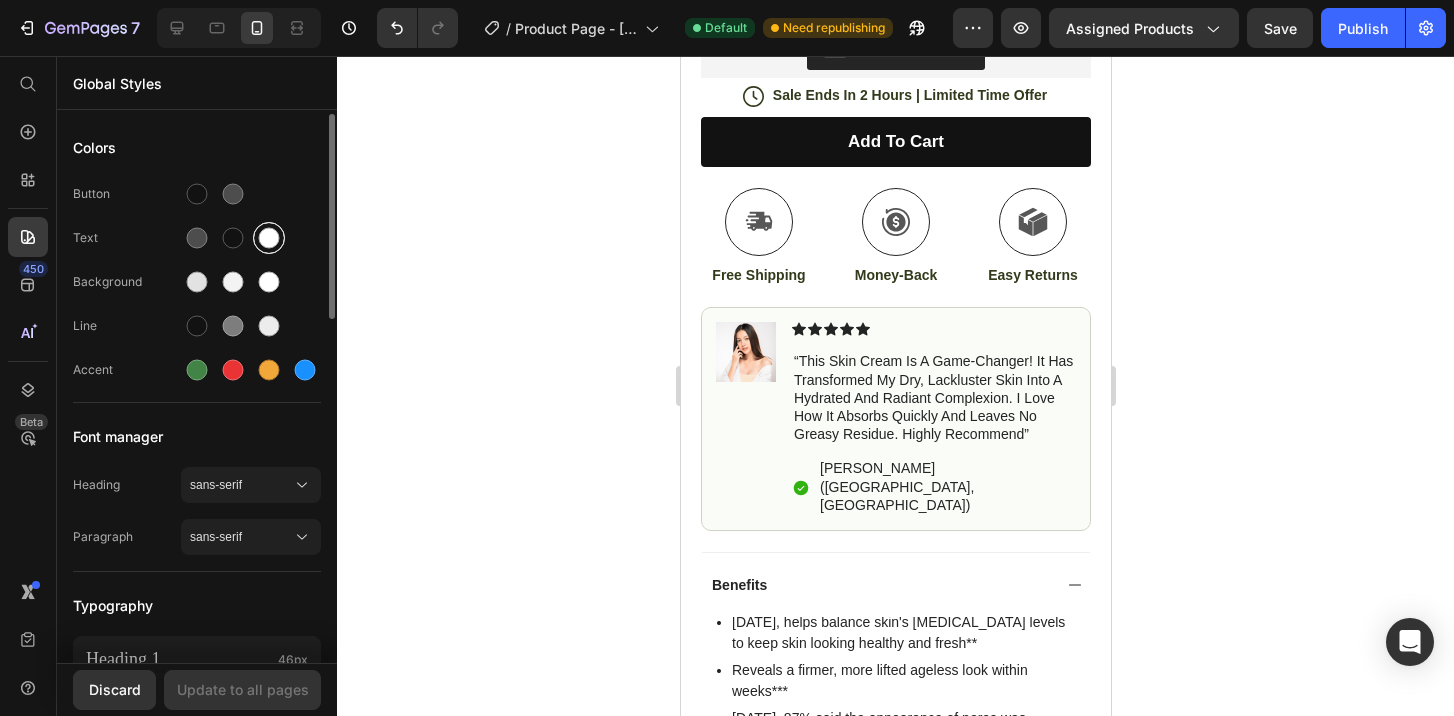 click at bounding box center (269, 238) 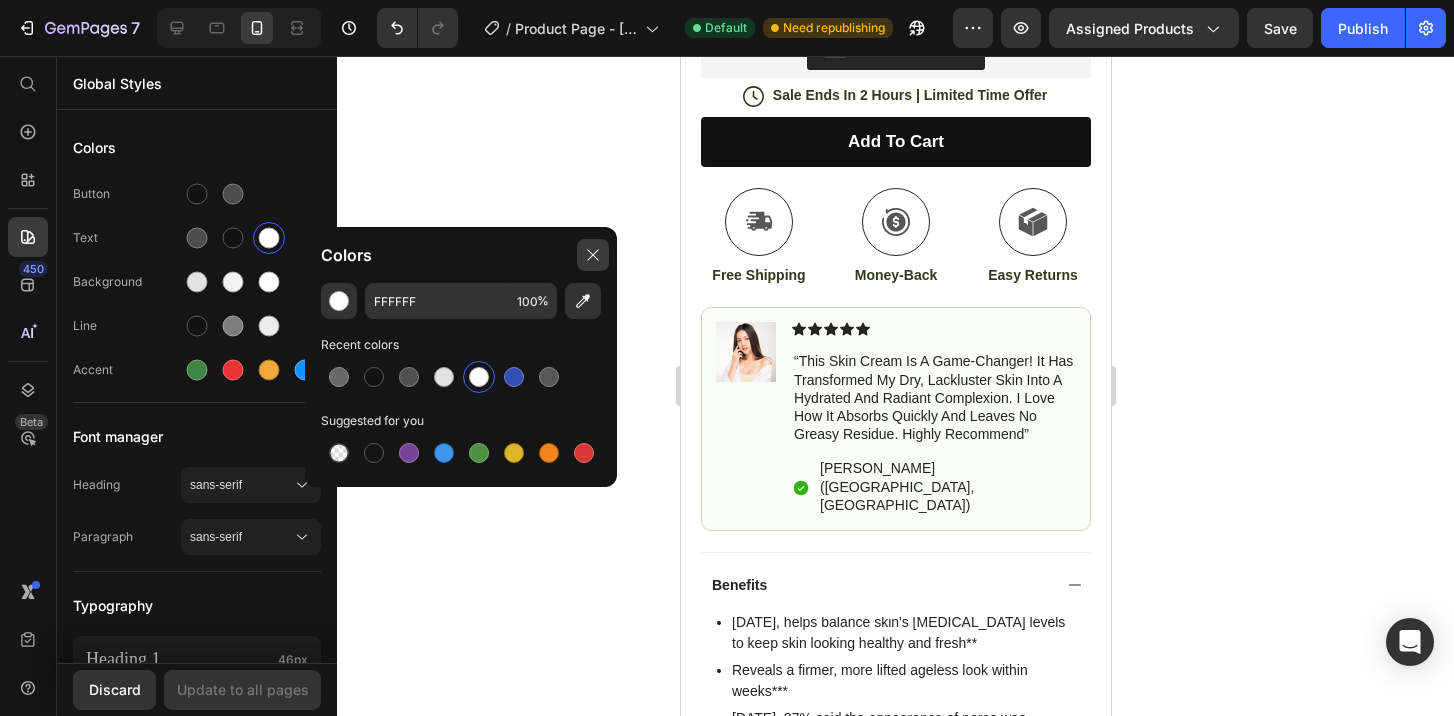 click 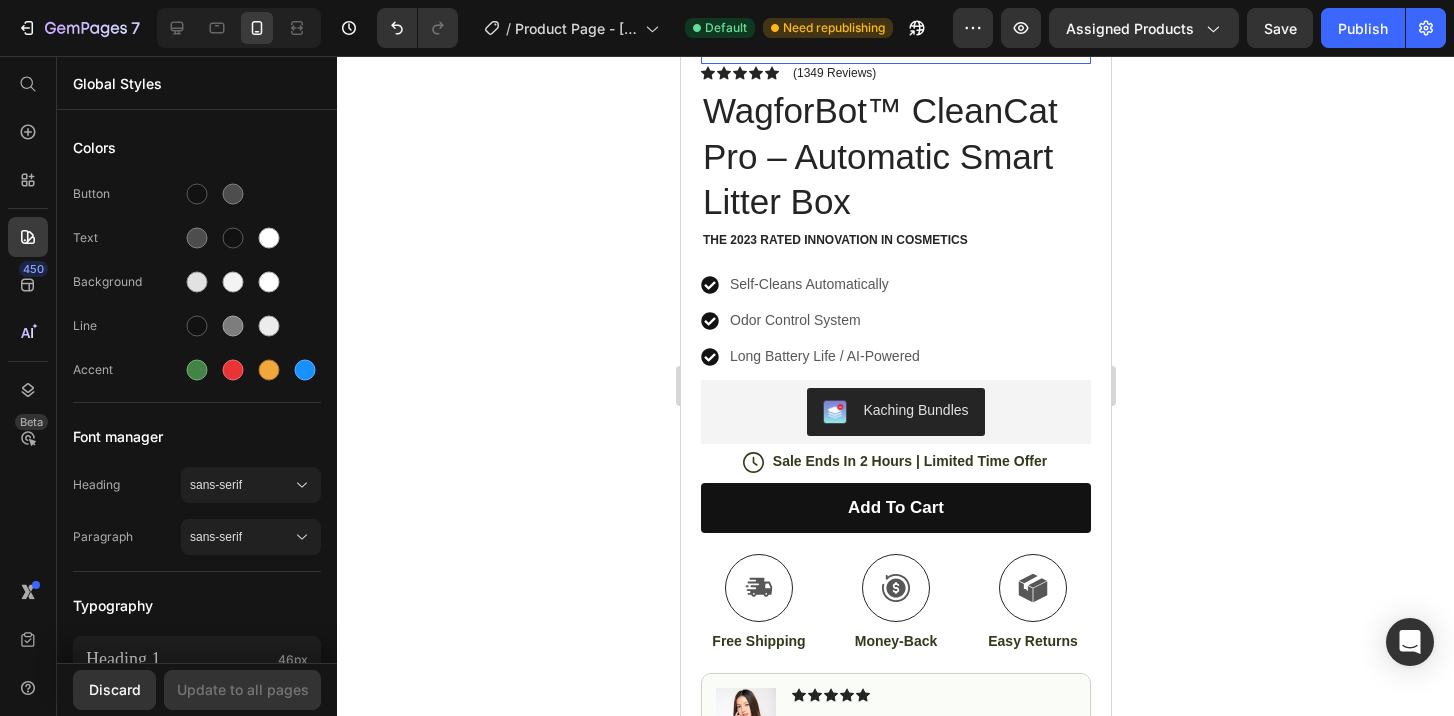 scroll, scrollTop: 696, scrollLeft: 0, axis: vertical 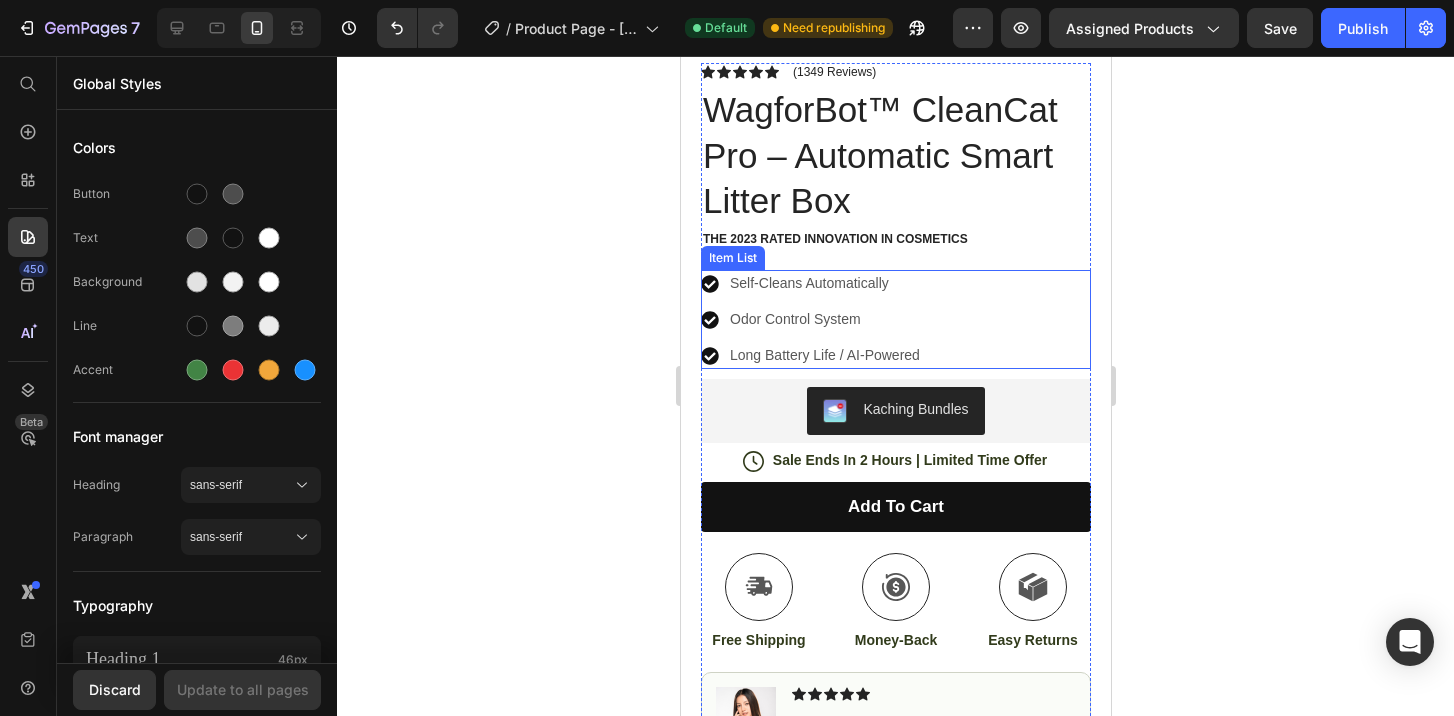 click on "Odor Control System" at bounding box center (824, 319) 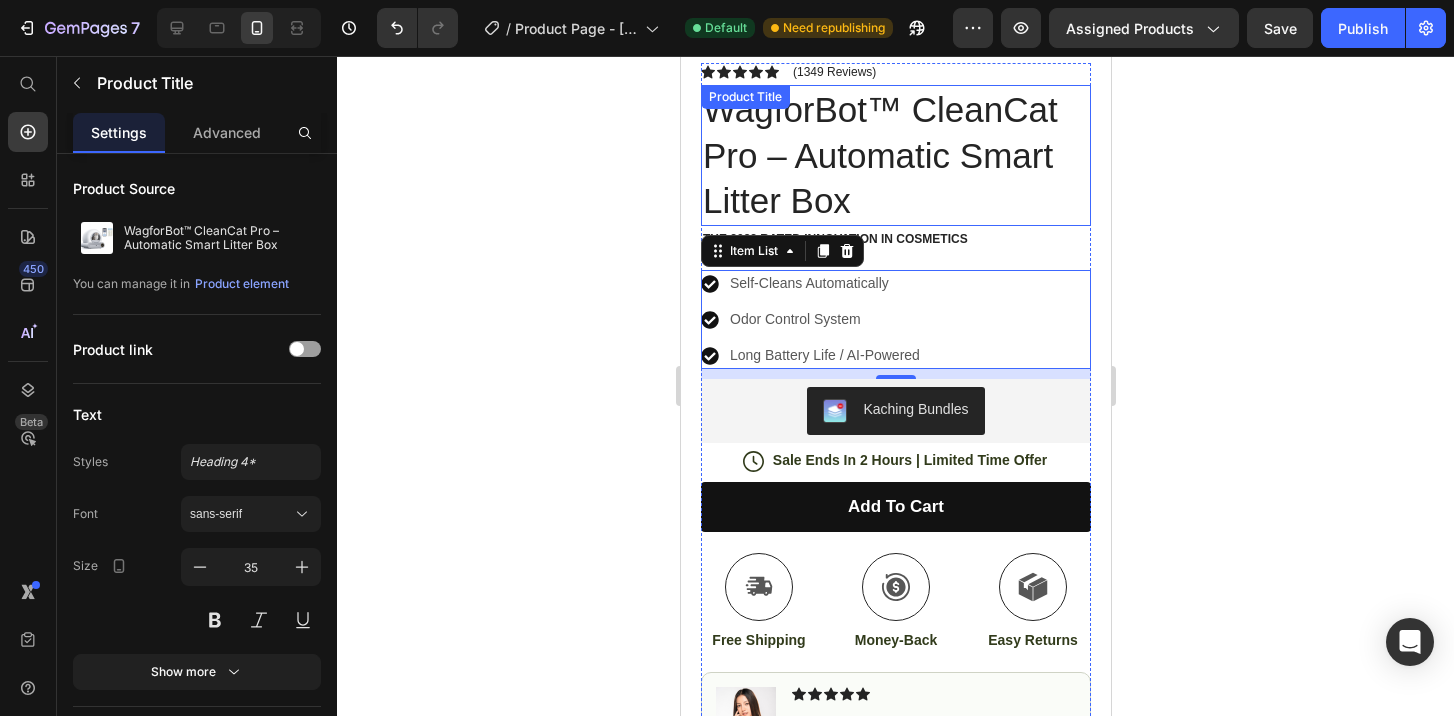 click on "WagforBot™ CleanCat Pro – Automatic Smart Litter Box" at bounding box center (895, 155) 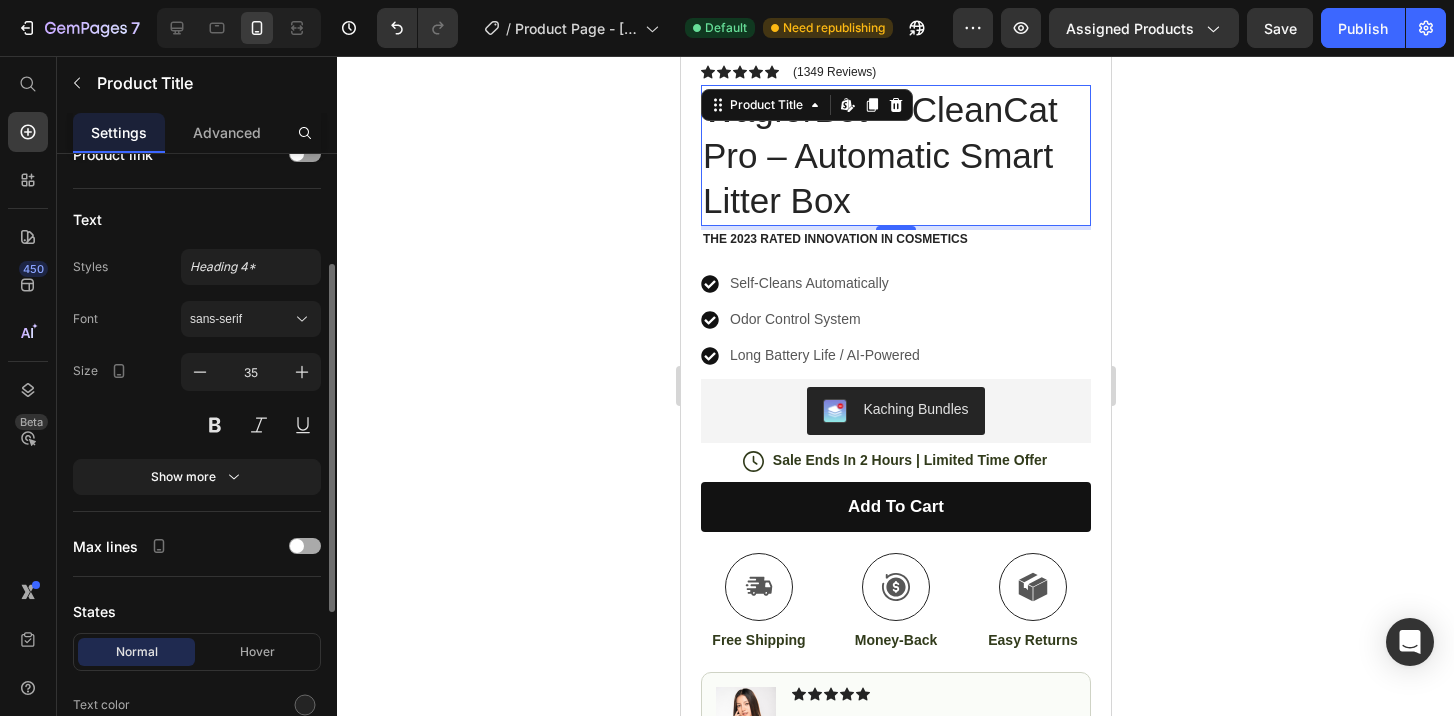 scroll, scrollTop: 301, scrollLeft: 0, axis: vertical 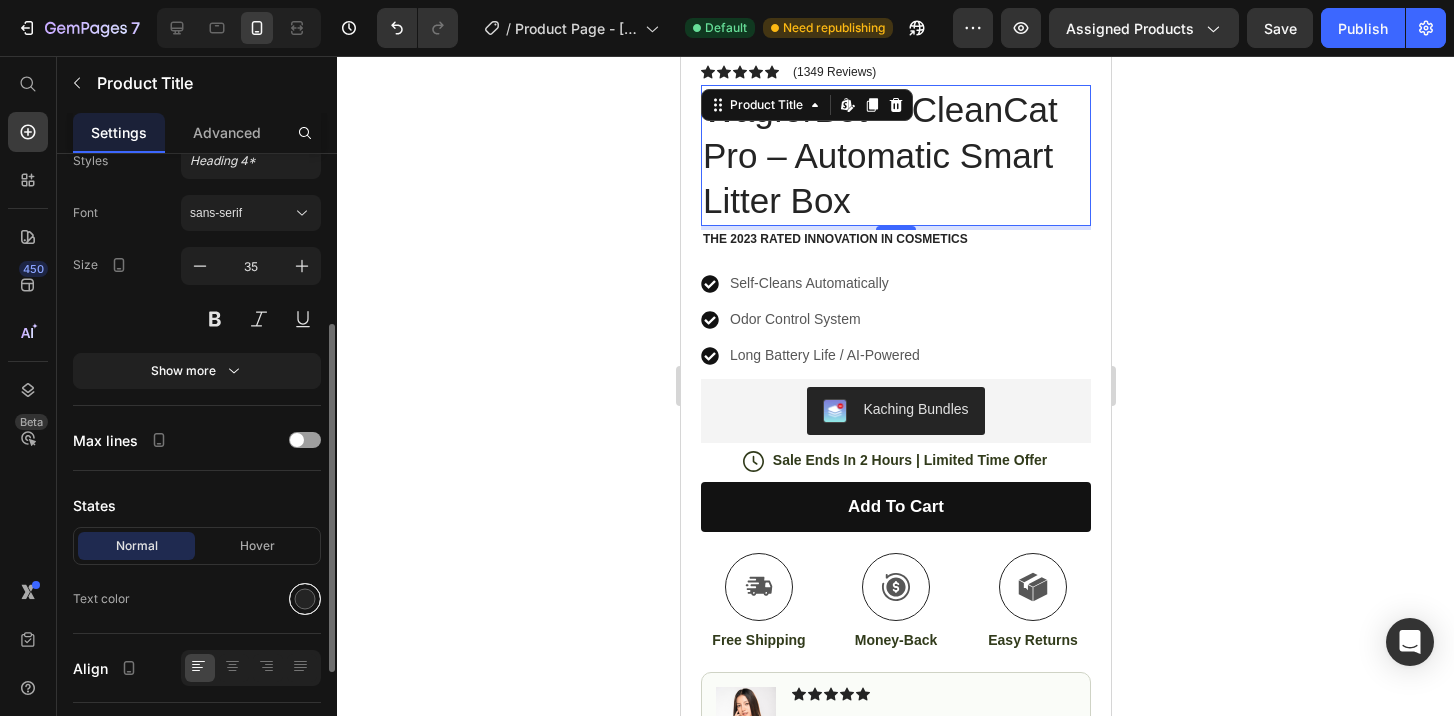 click at bounding box center [305, 599] 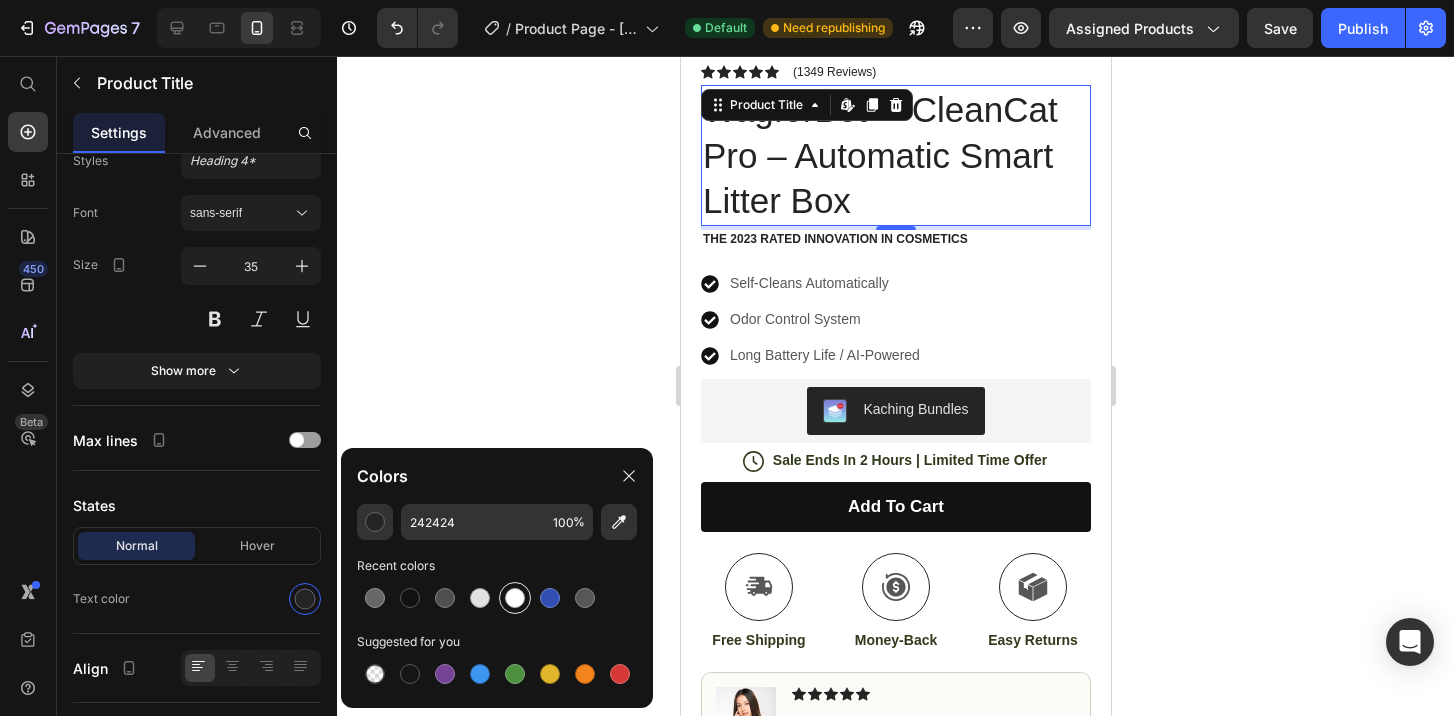 click at bounding box center (515, 598) 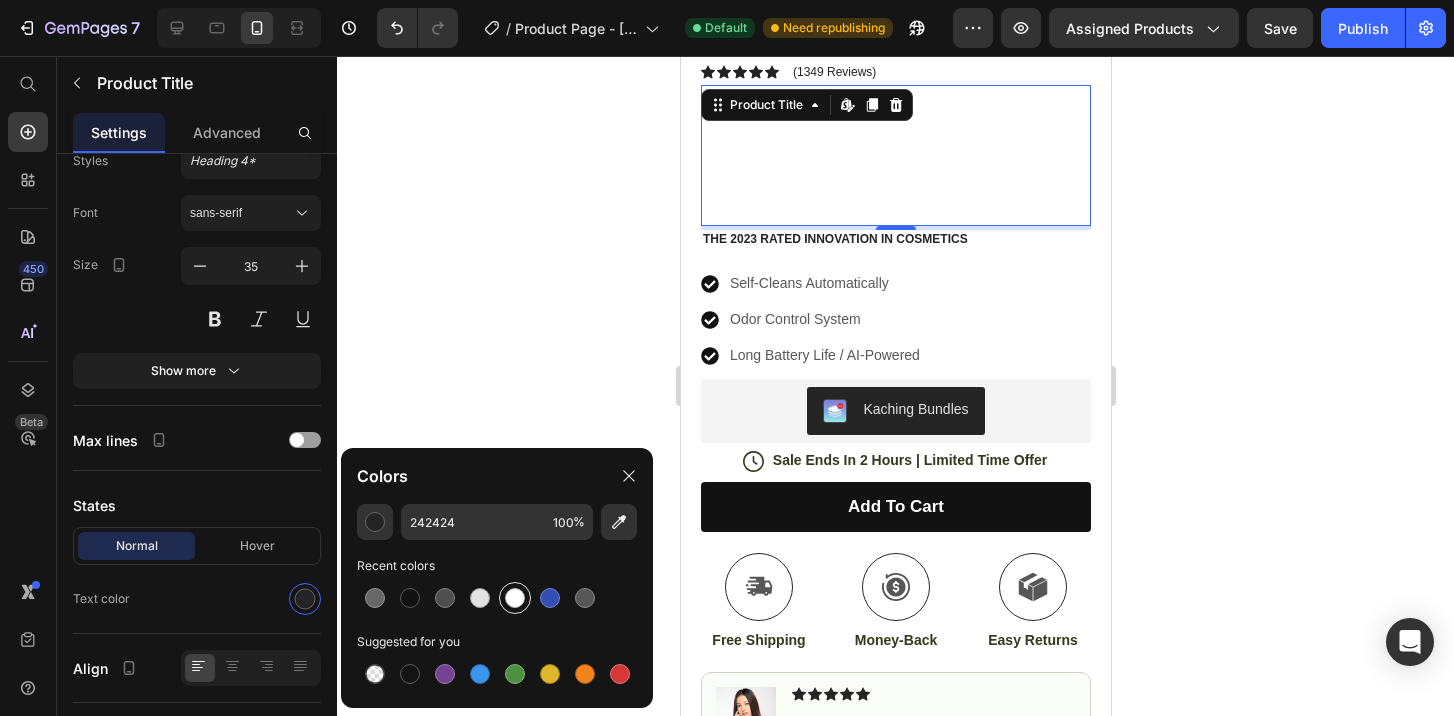 type on "FFFFFF" 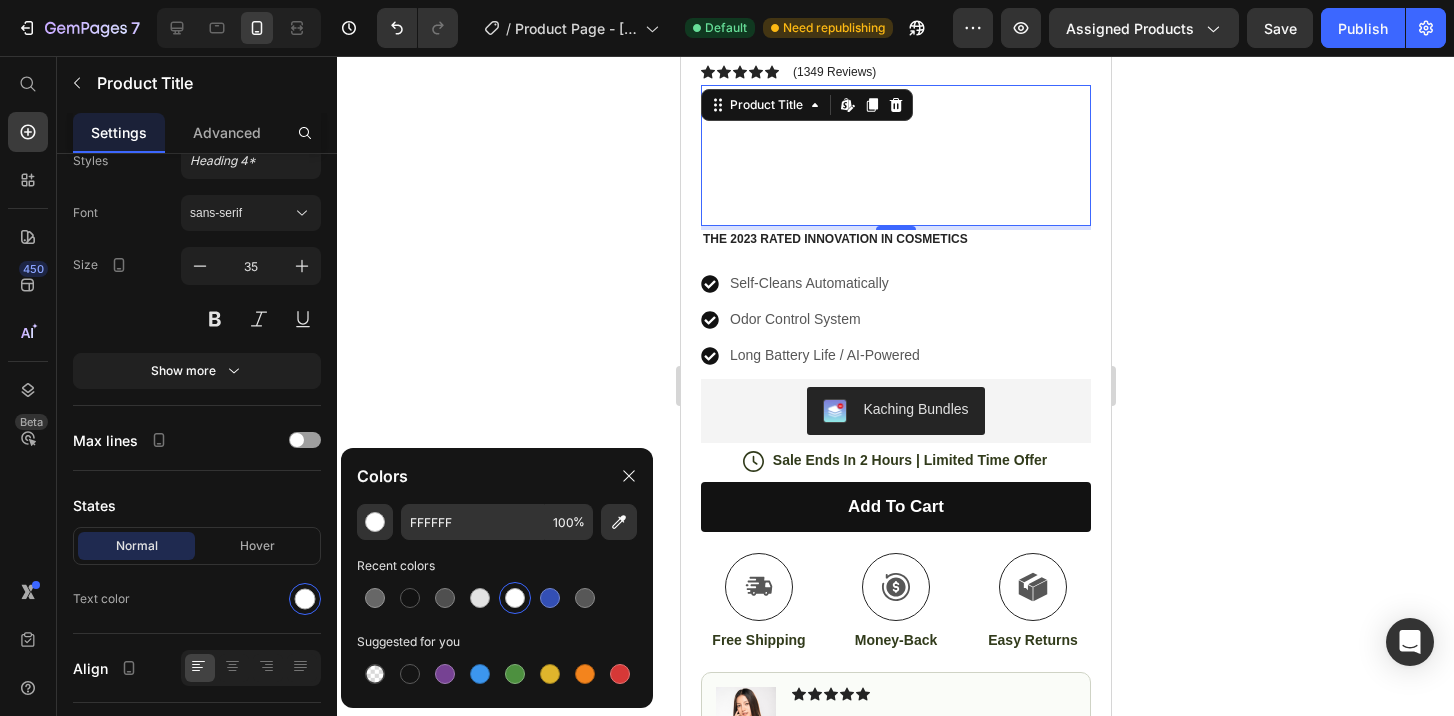 click 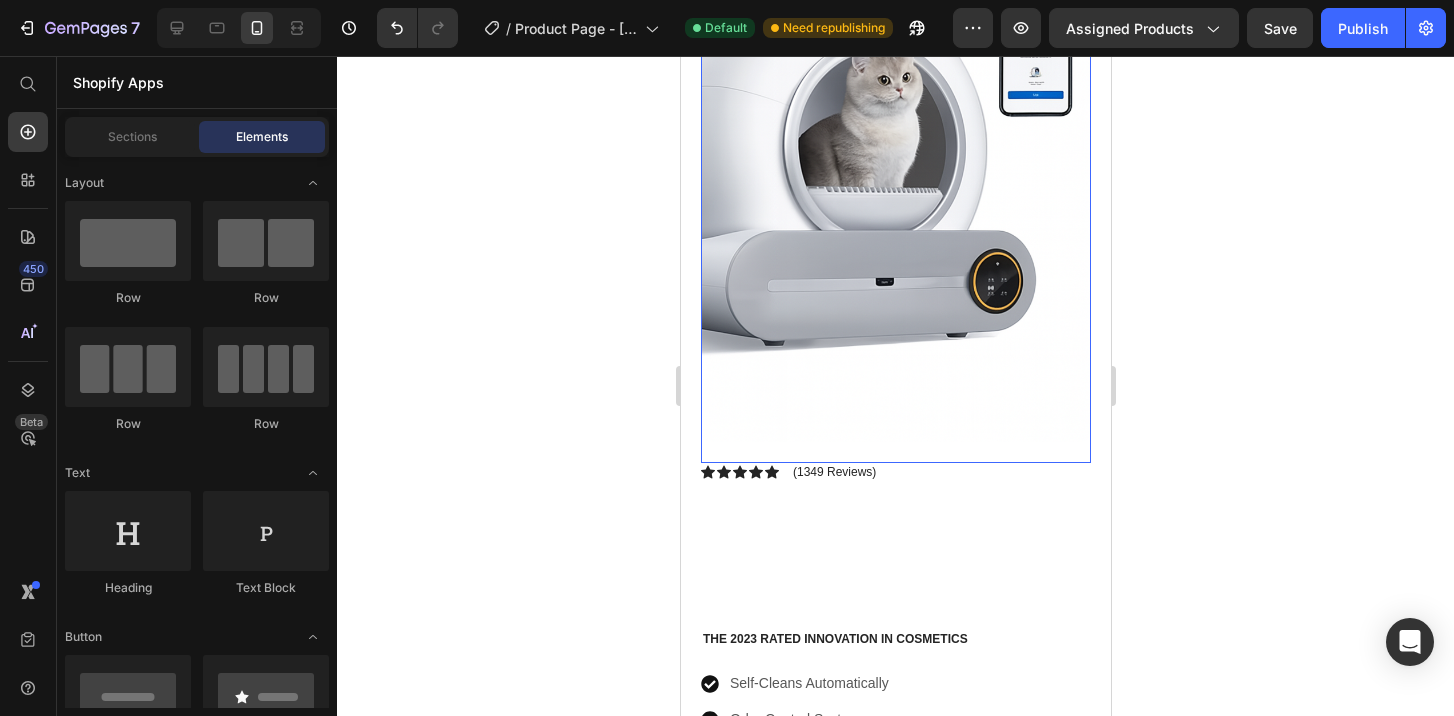scroll, scrollTop: 255, scrollLeft: 0, axis: vertical 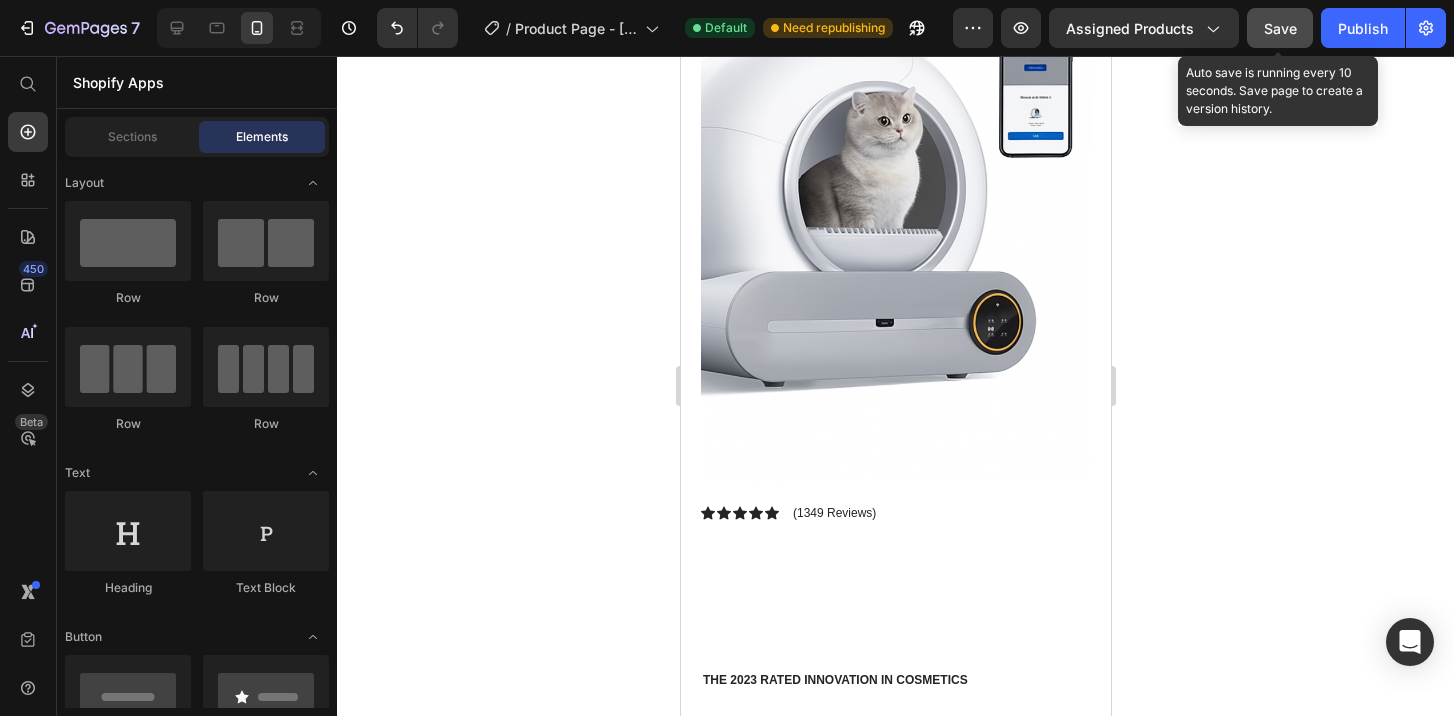 click on "Save" 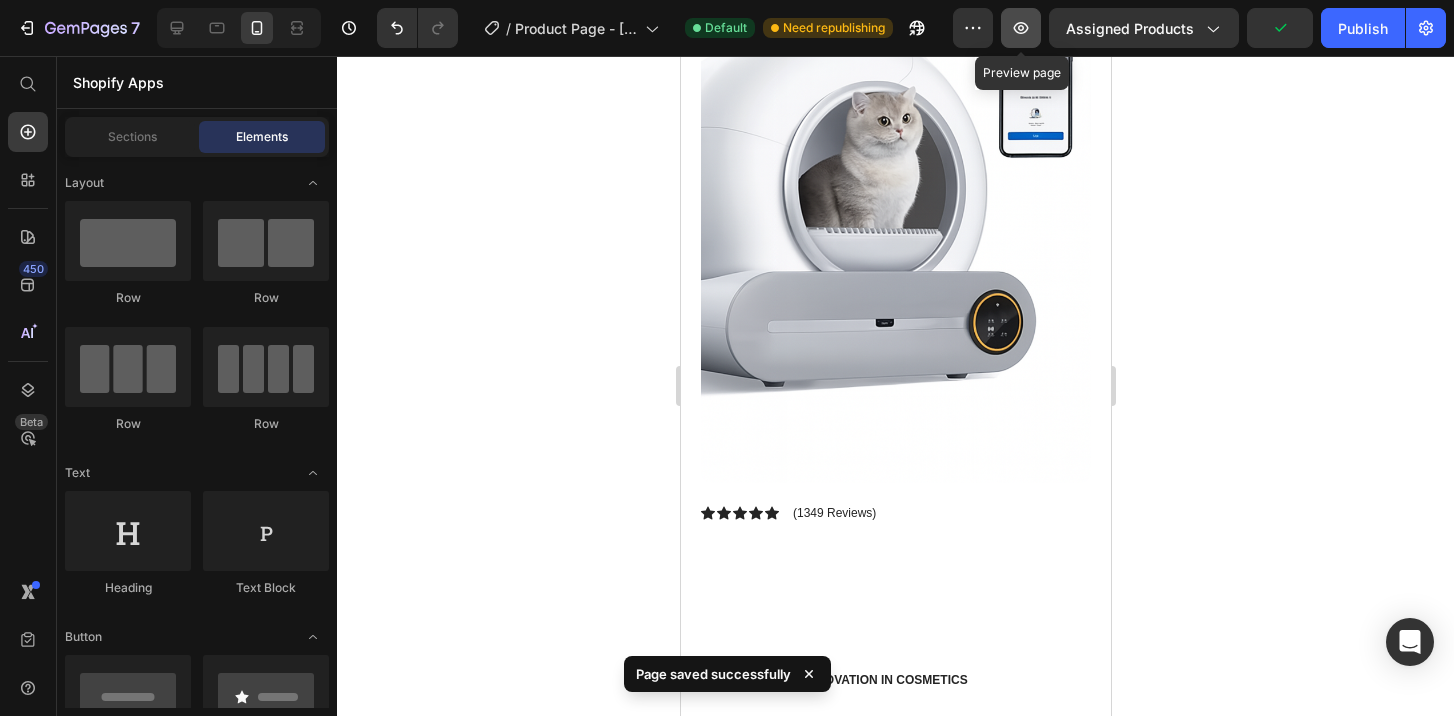 click 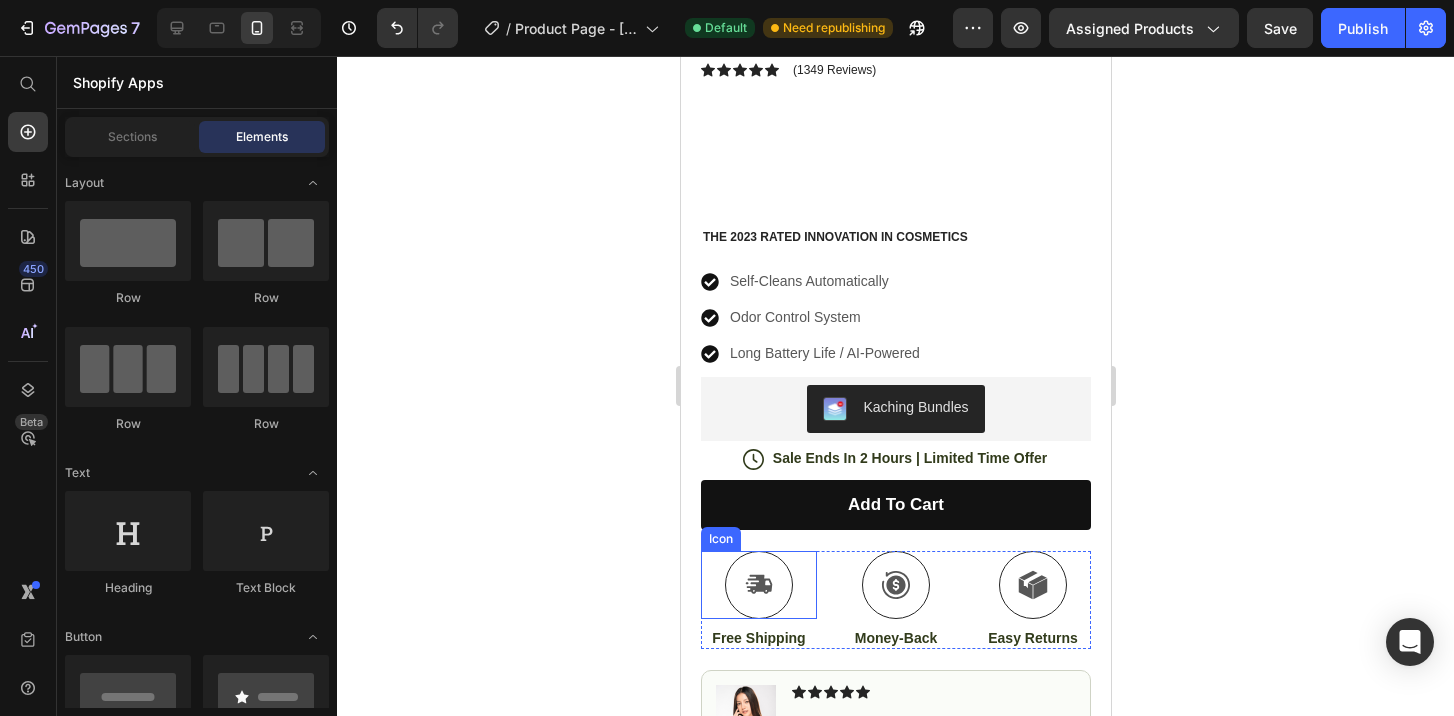 scroll, scrollTop: 561, scrollLeft: 0, axis: vertical 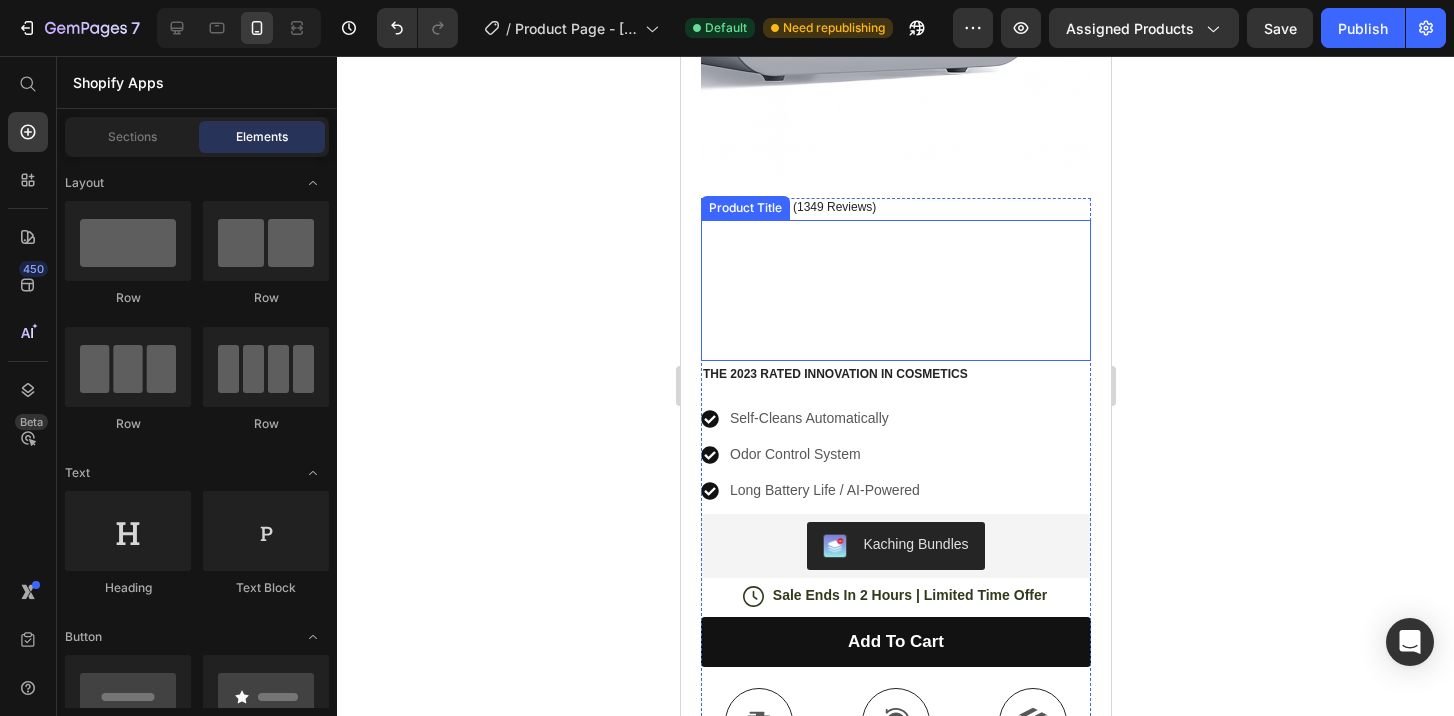 click on "WagforBot™ CleanCat Pro – Automatic Smart Litter Box" at bounding box center [895, 290] 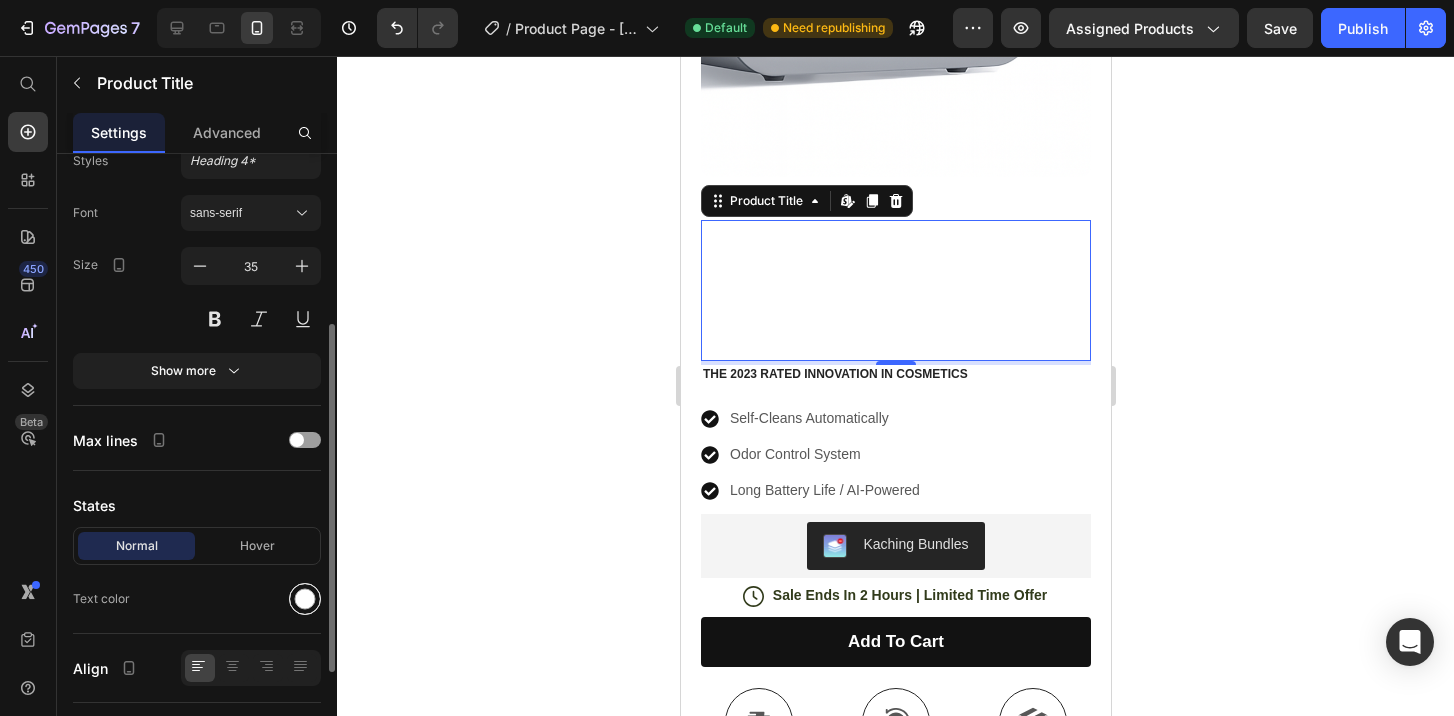 click at bounding box center (305, 599) 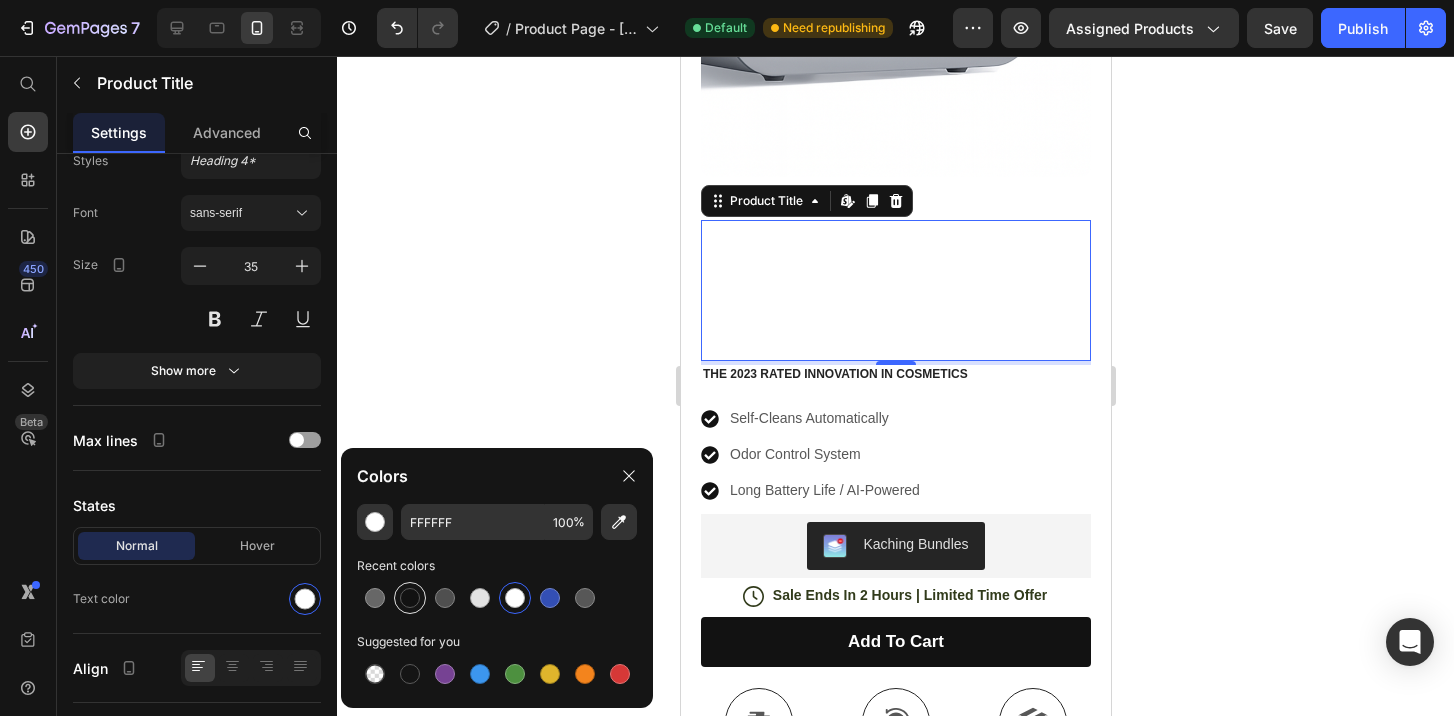 click at bounding box center [410, 598] 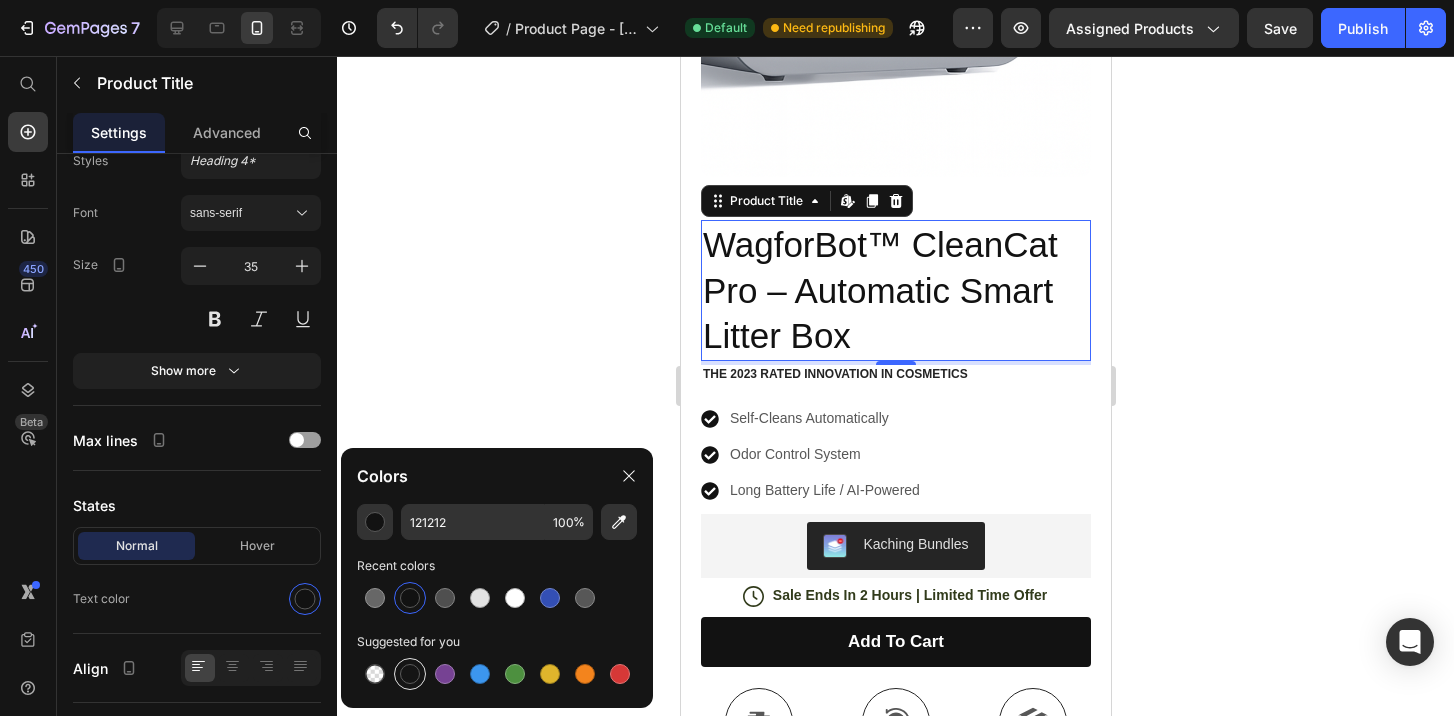 click at bounding box center [410, 674] 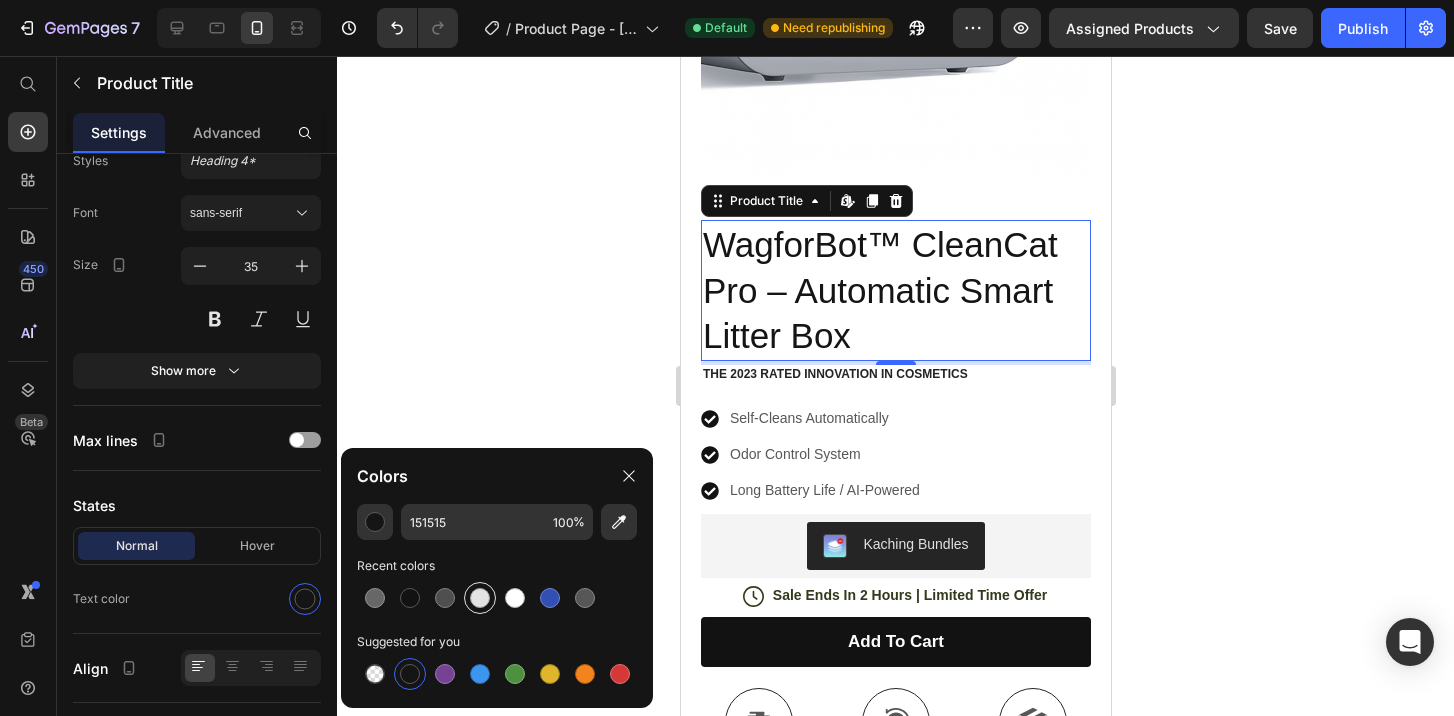 click at bounding box center [480, 598] 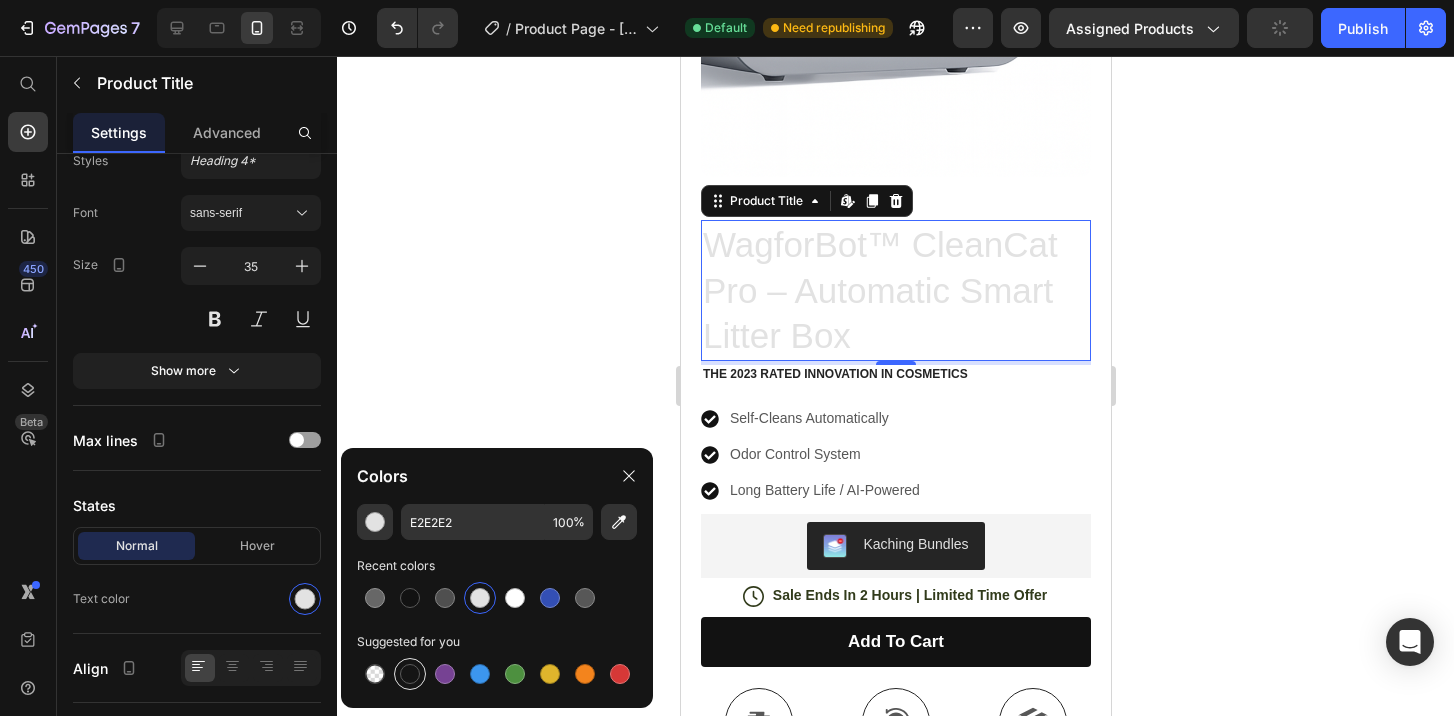 click at bounding box center [410, 674] 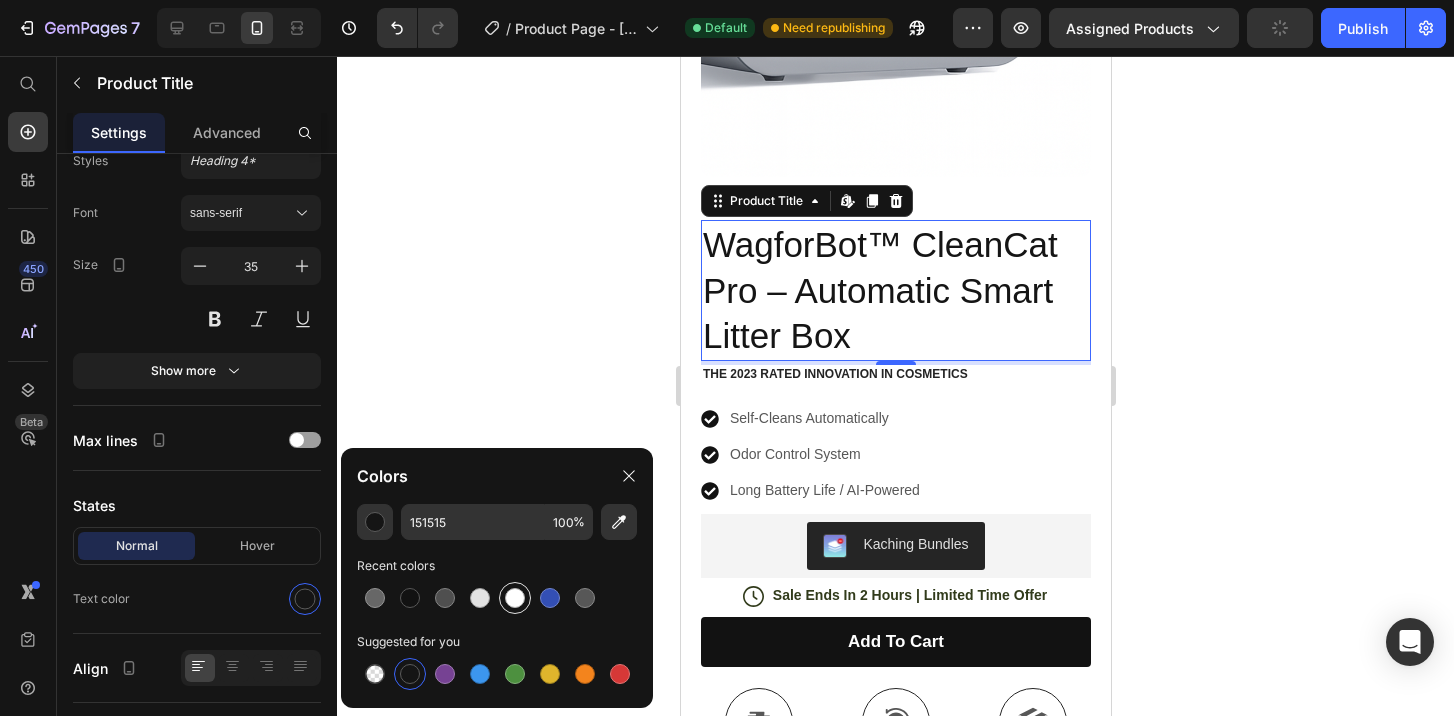 click at bounding box center [515, 598] 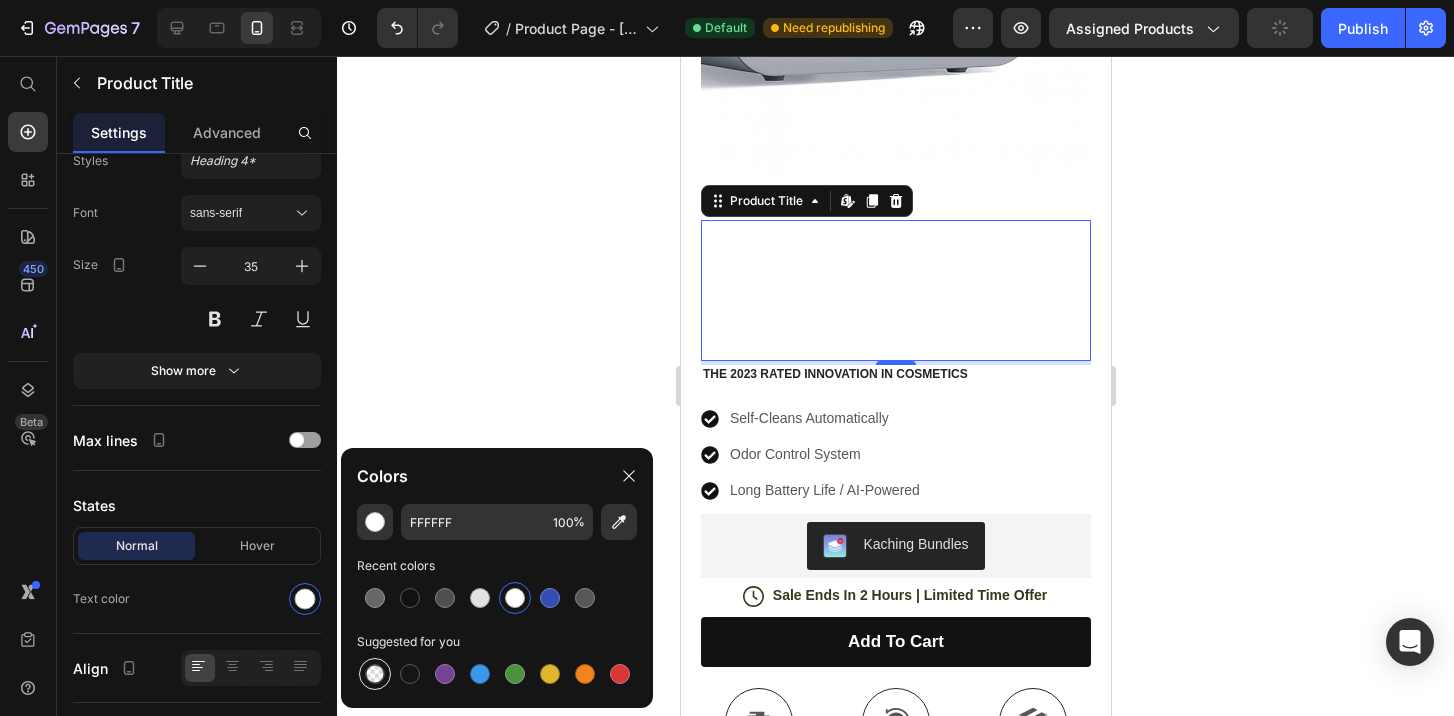 click at bounding box center (375, 674) 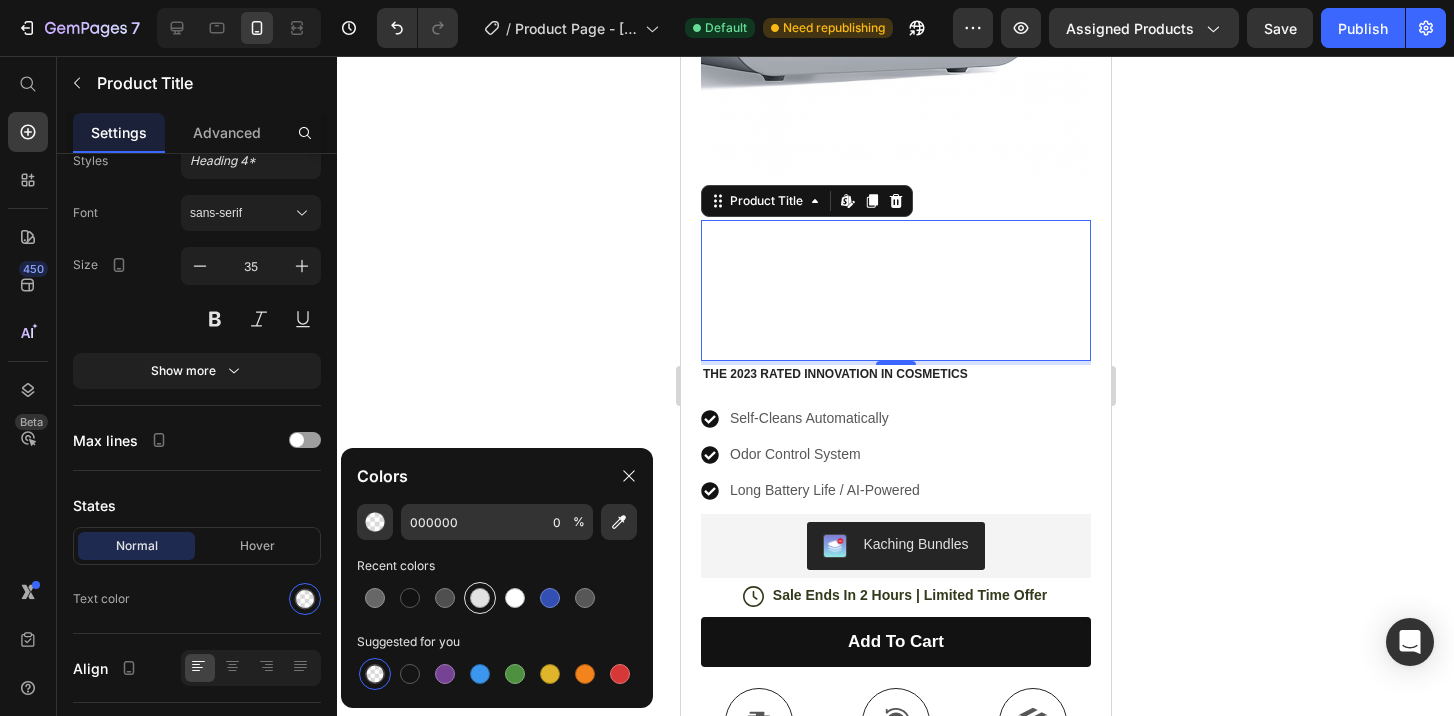 click at bounding box center [480, 598] 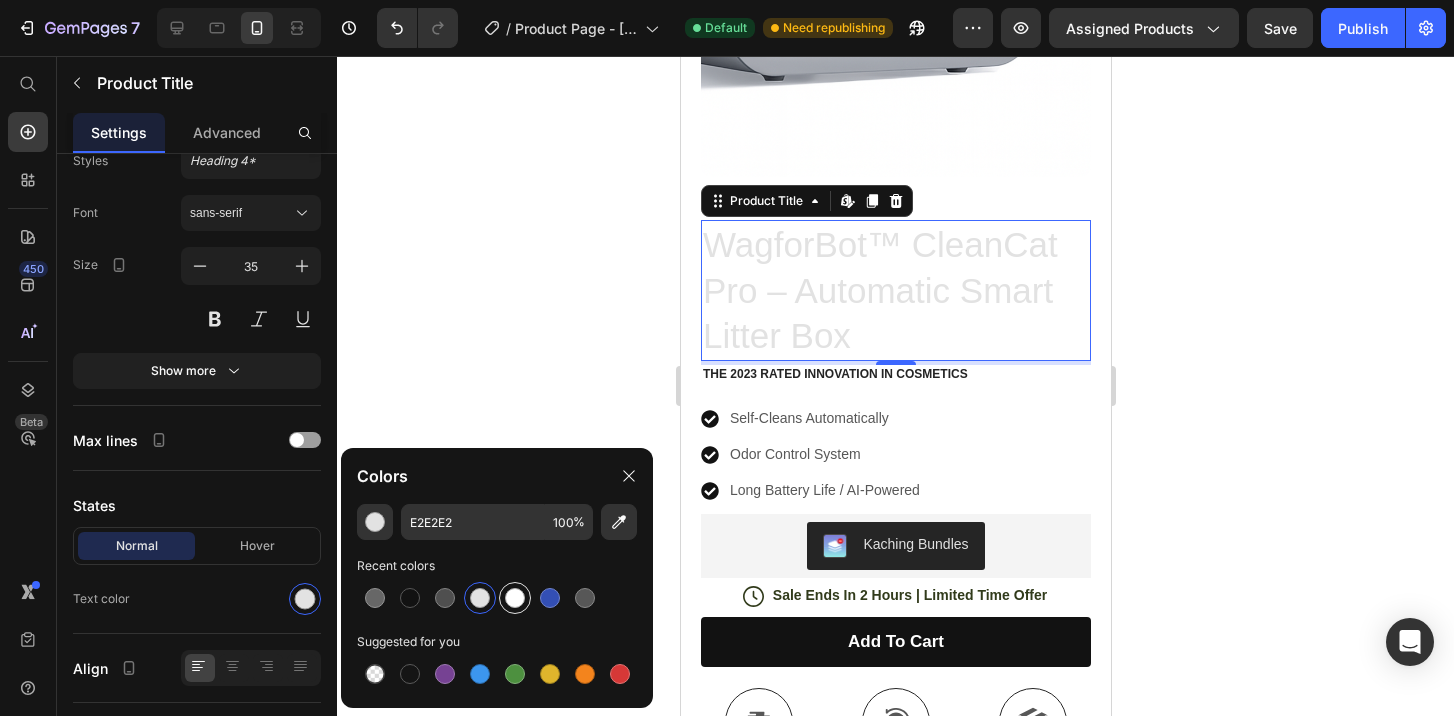 click at bounding box center [515, 598] 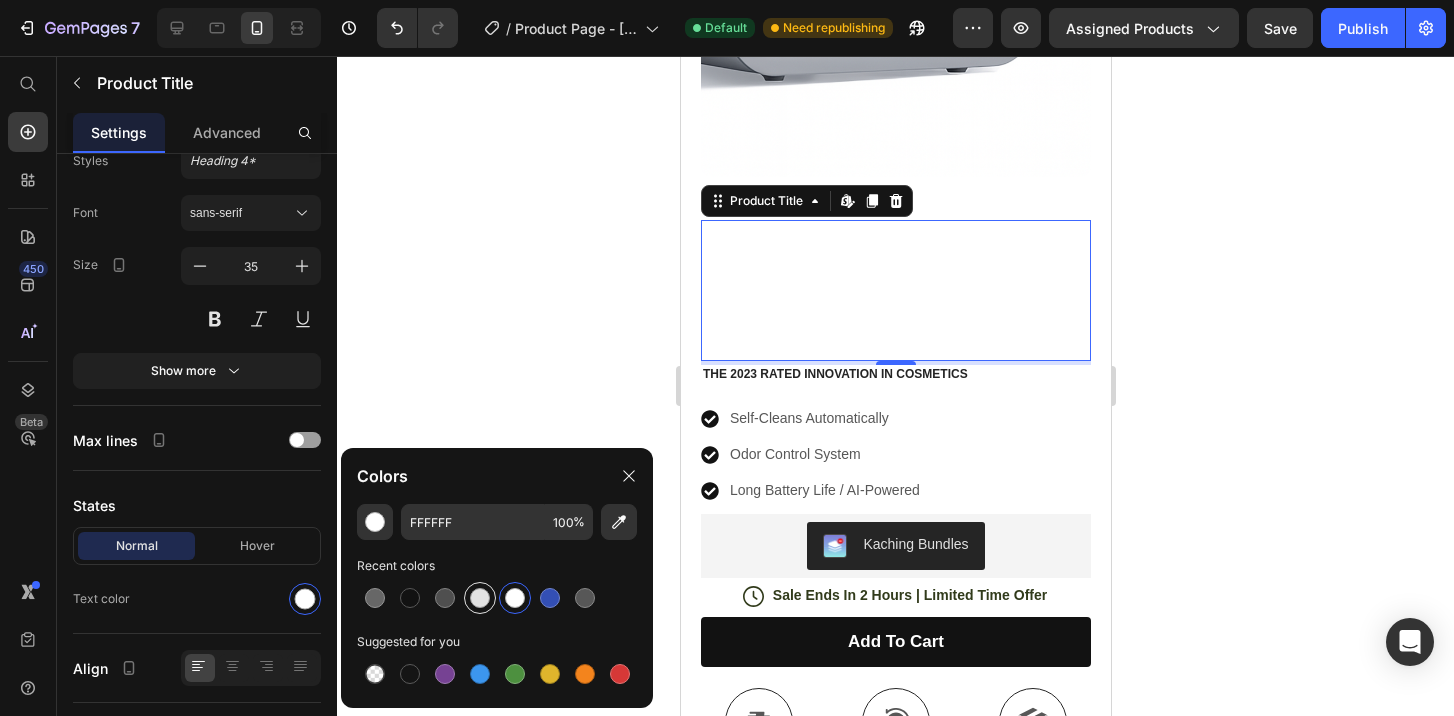 click at bounding box center (480, 598) 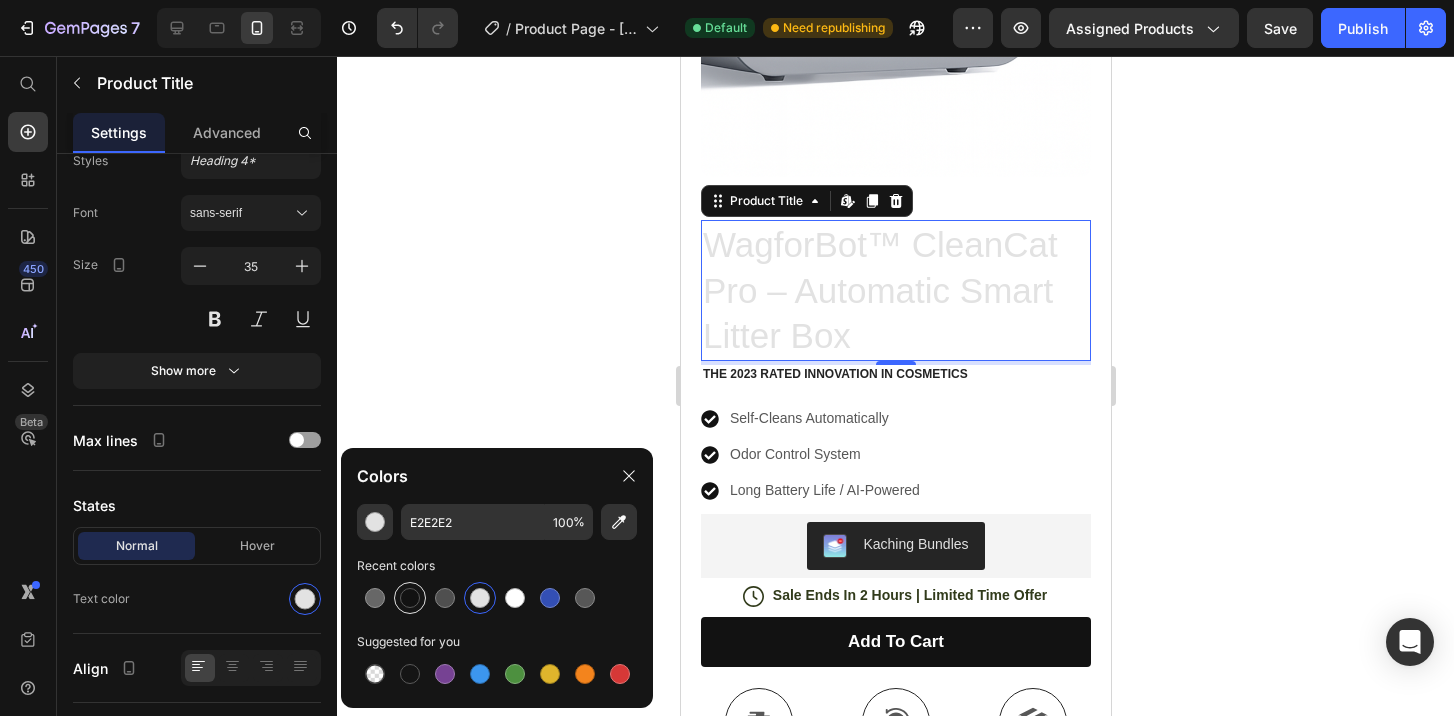 click at bounding box center [410, 598] 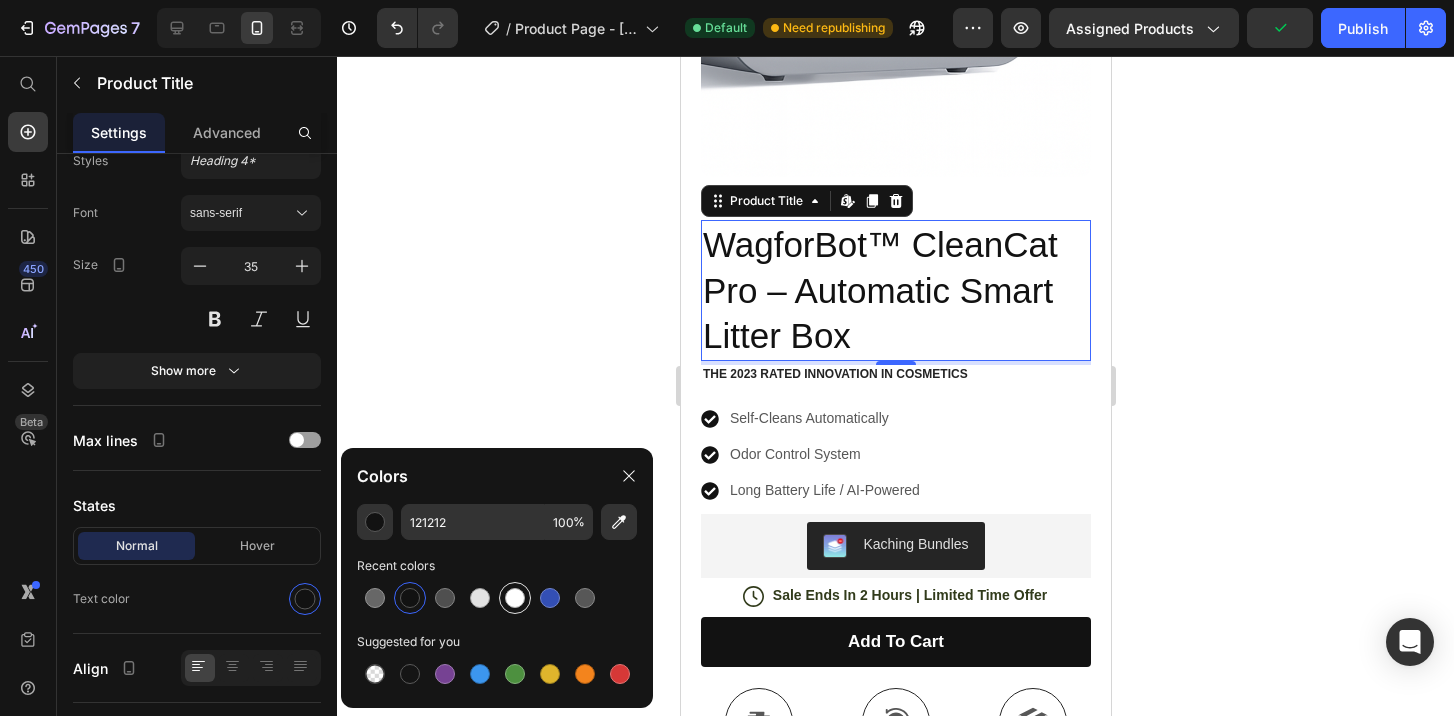 click at bounding box center [515, 598] 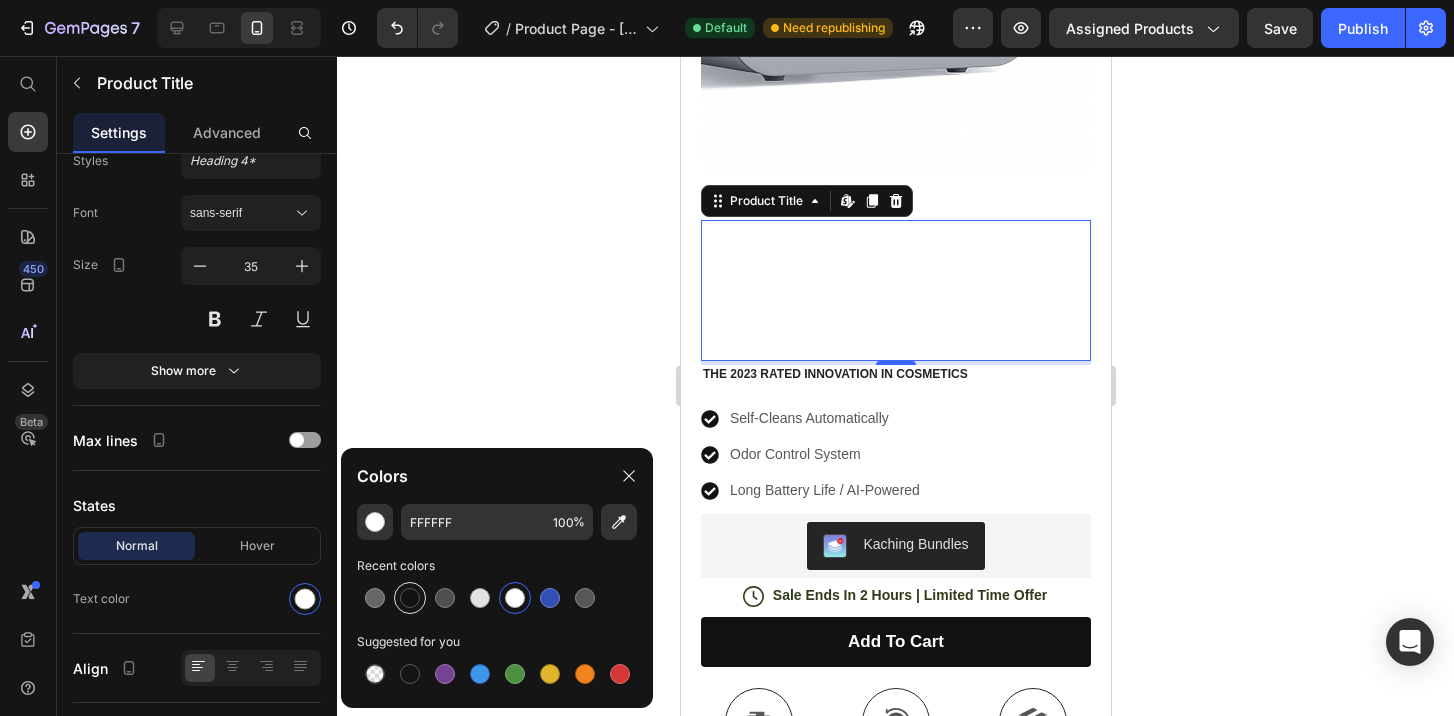click at bounding box center [410, 598] 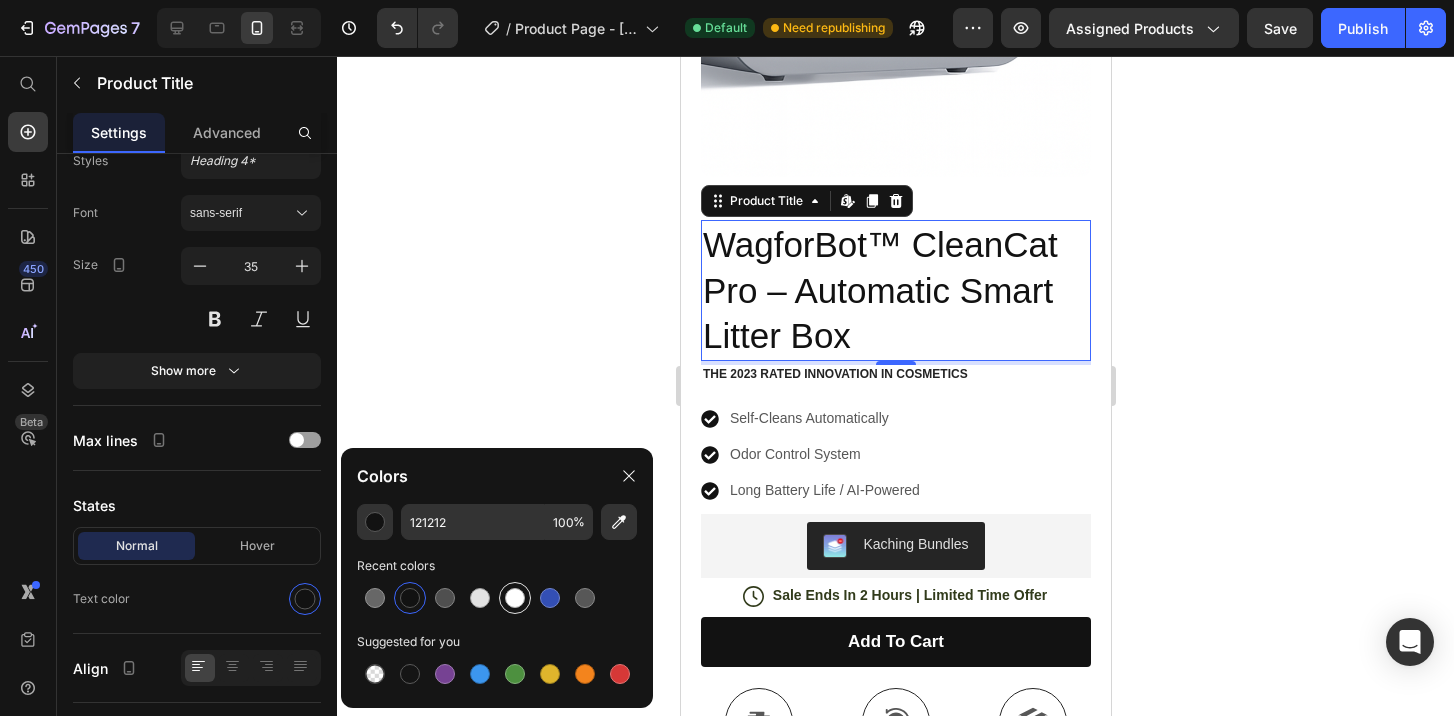 click at bounding box center (515, 598) 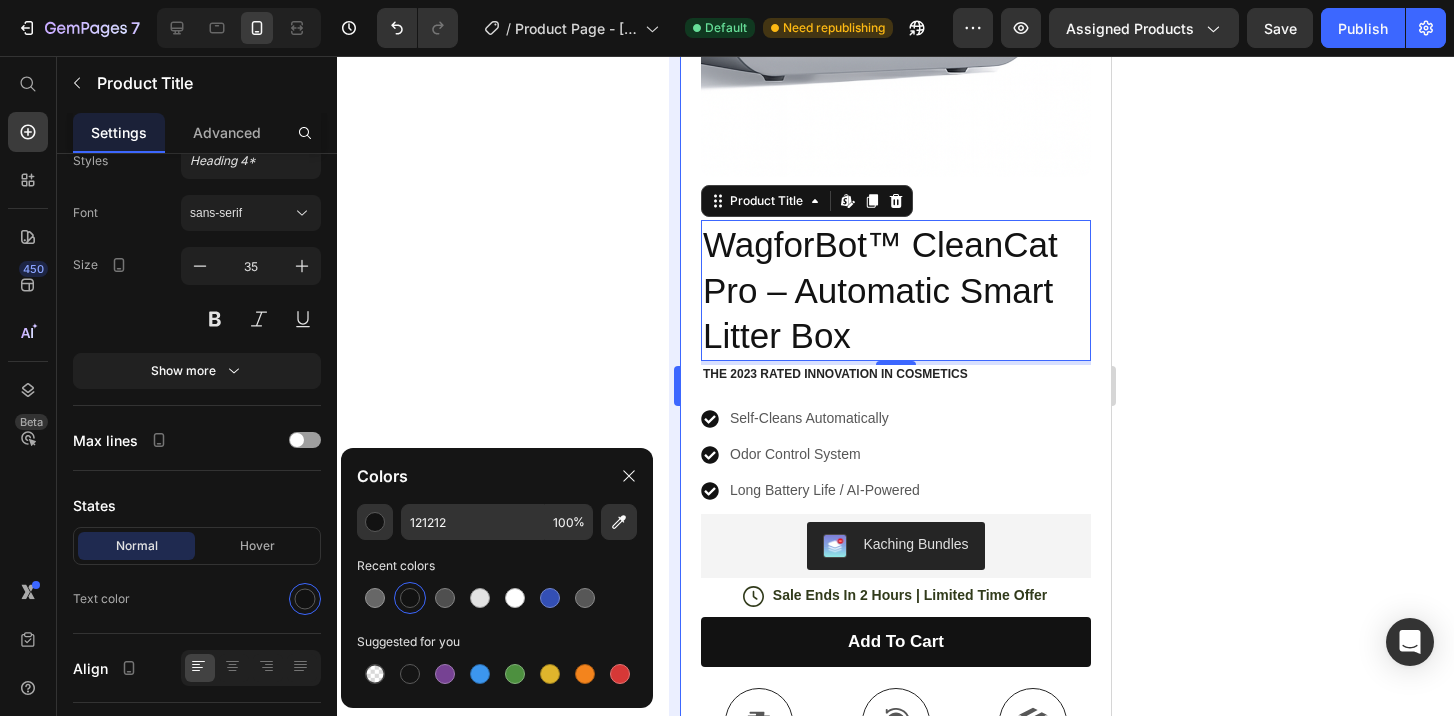 type on "FFFFFF" 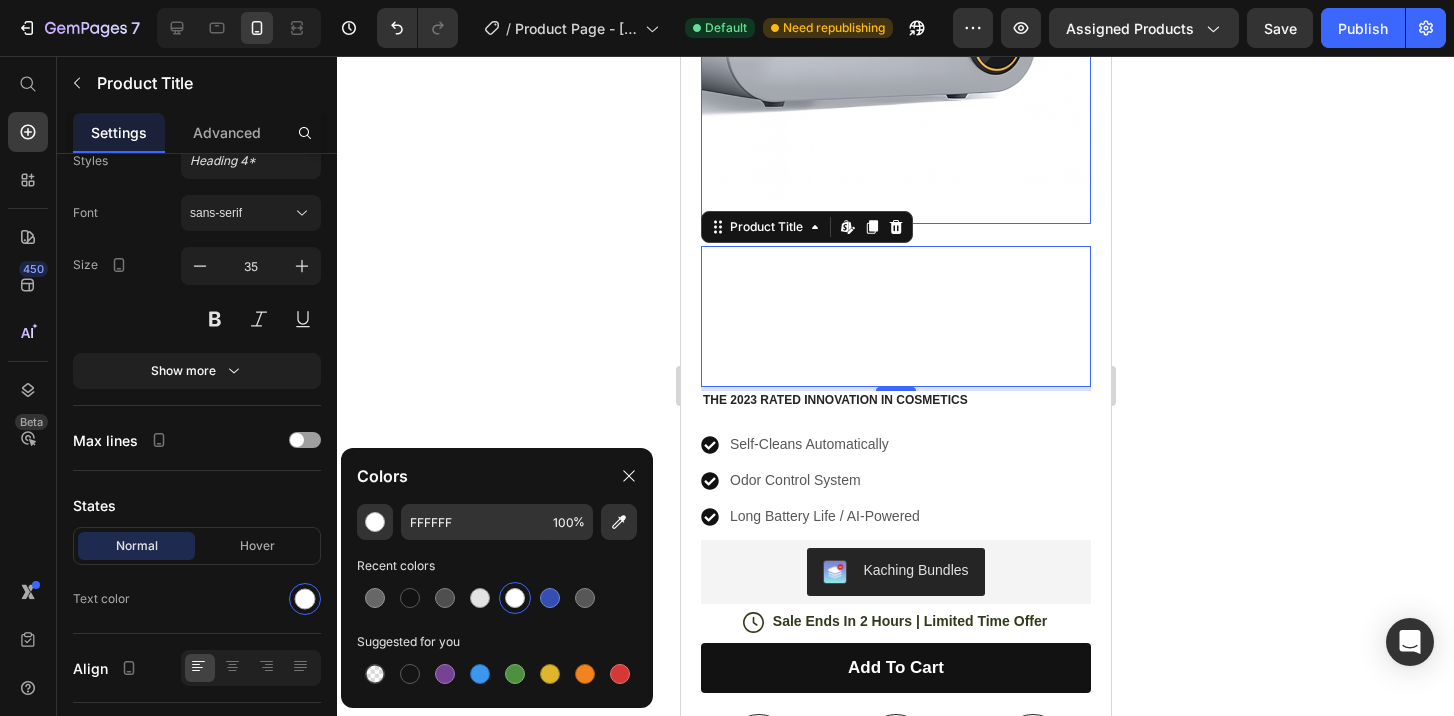 scroll, scrollTop: 585, scrollLeft: 0, axis: vertical 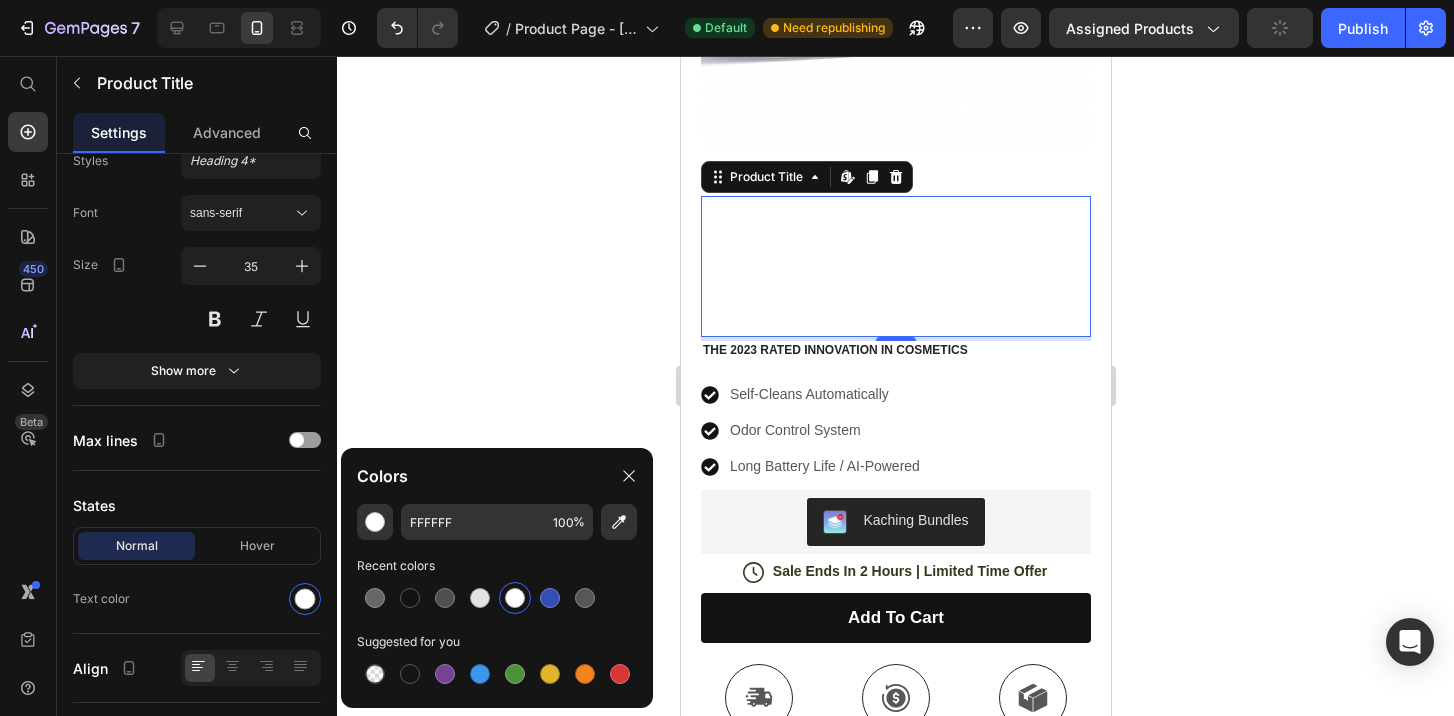 click 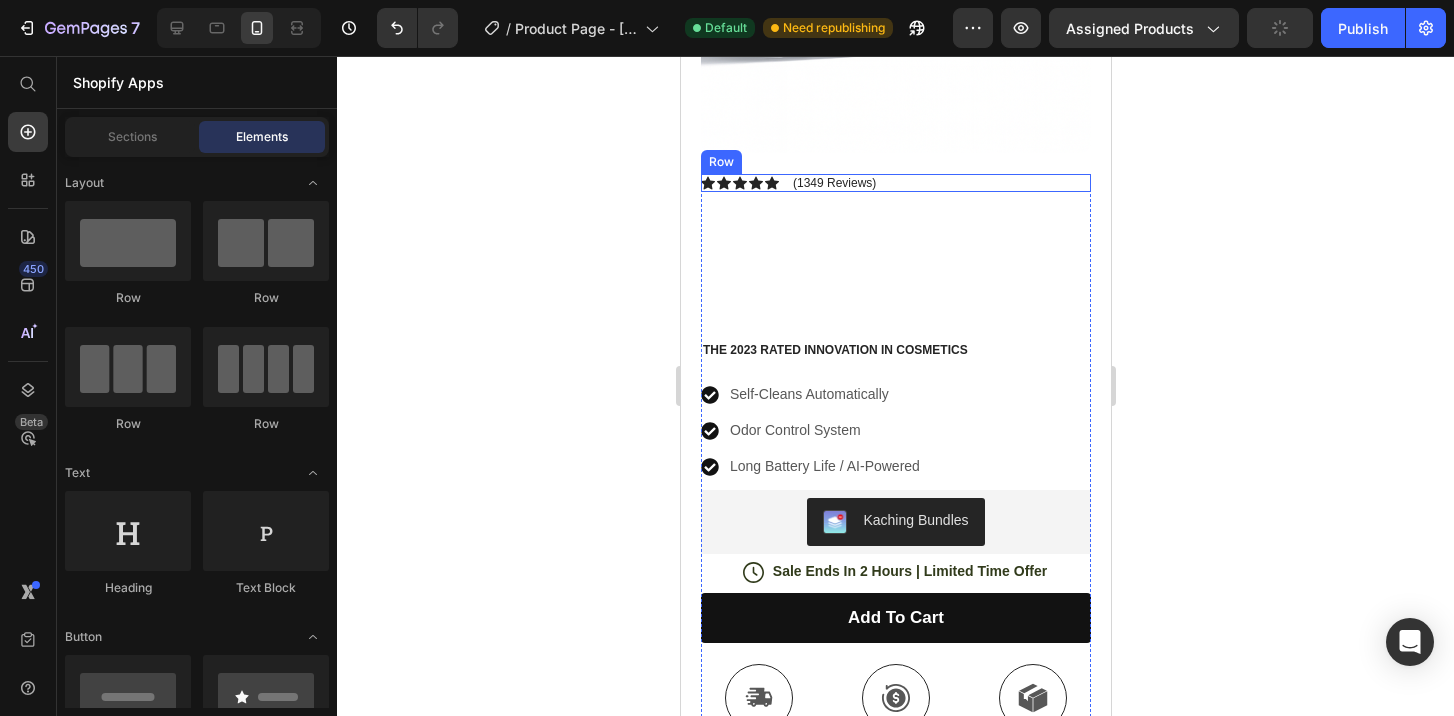 click on "Icon Icon Icon Icon Icon Icon List (1349 Reviews) Text Block Row" at bounding box center (895, 183) 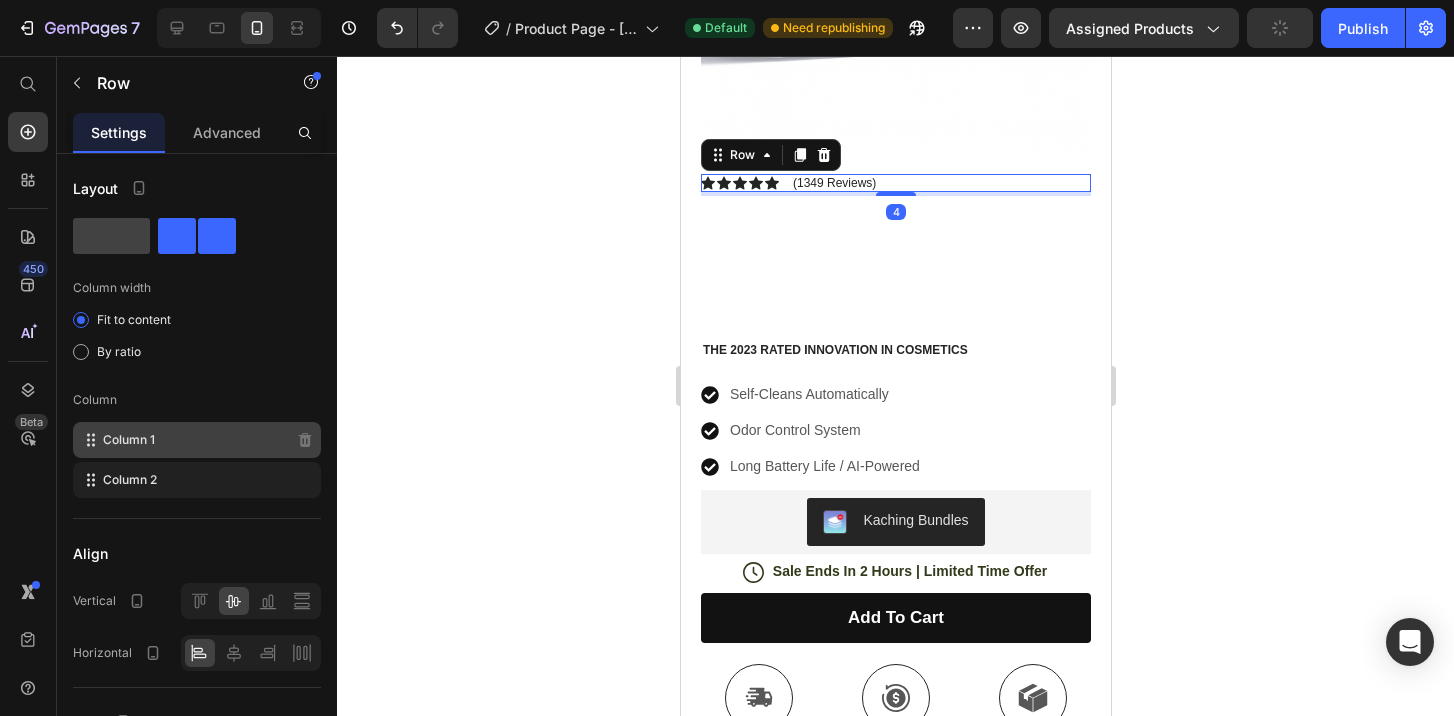 scroll, scrollTop: 415, scrollLeft: 0, axis: vertical 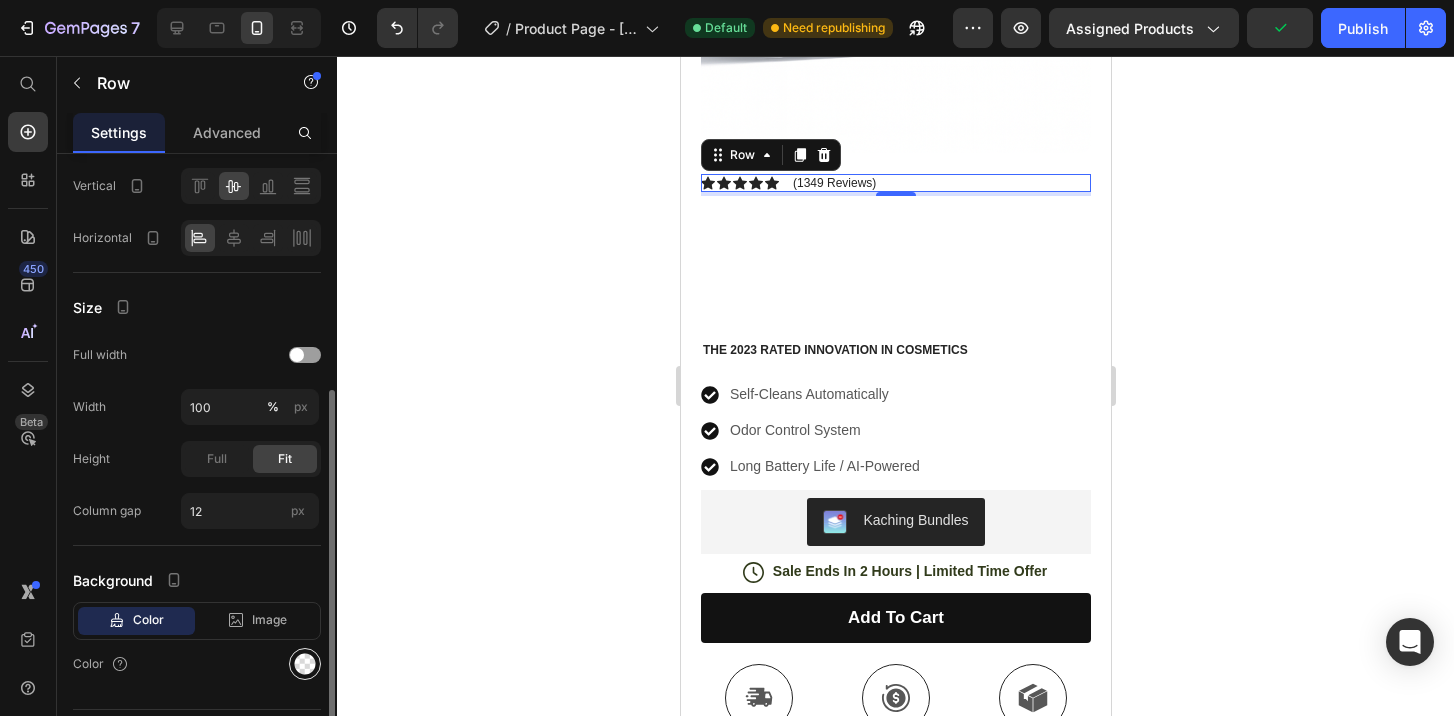 click at bounding box center (305, 664) 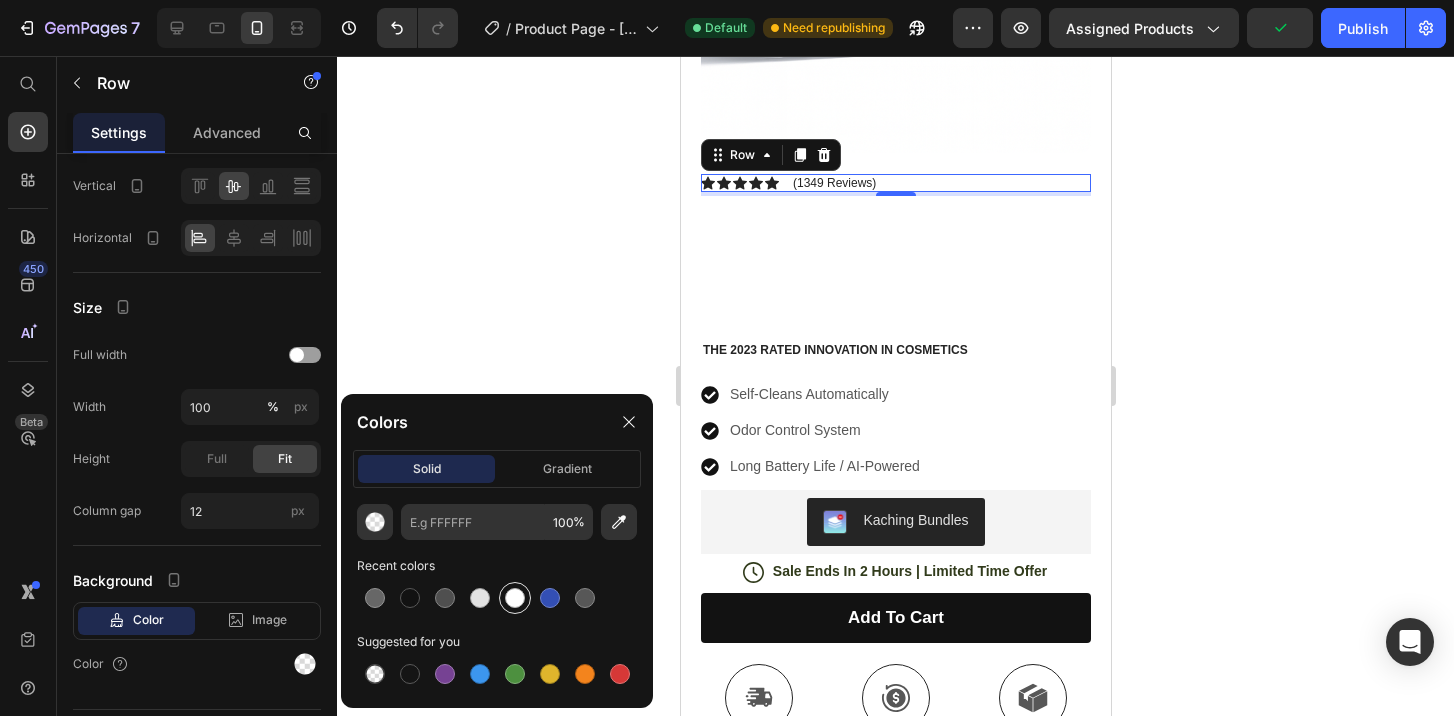 click at bounding box center [515, 598] 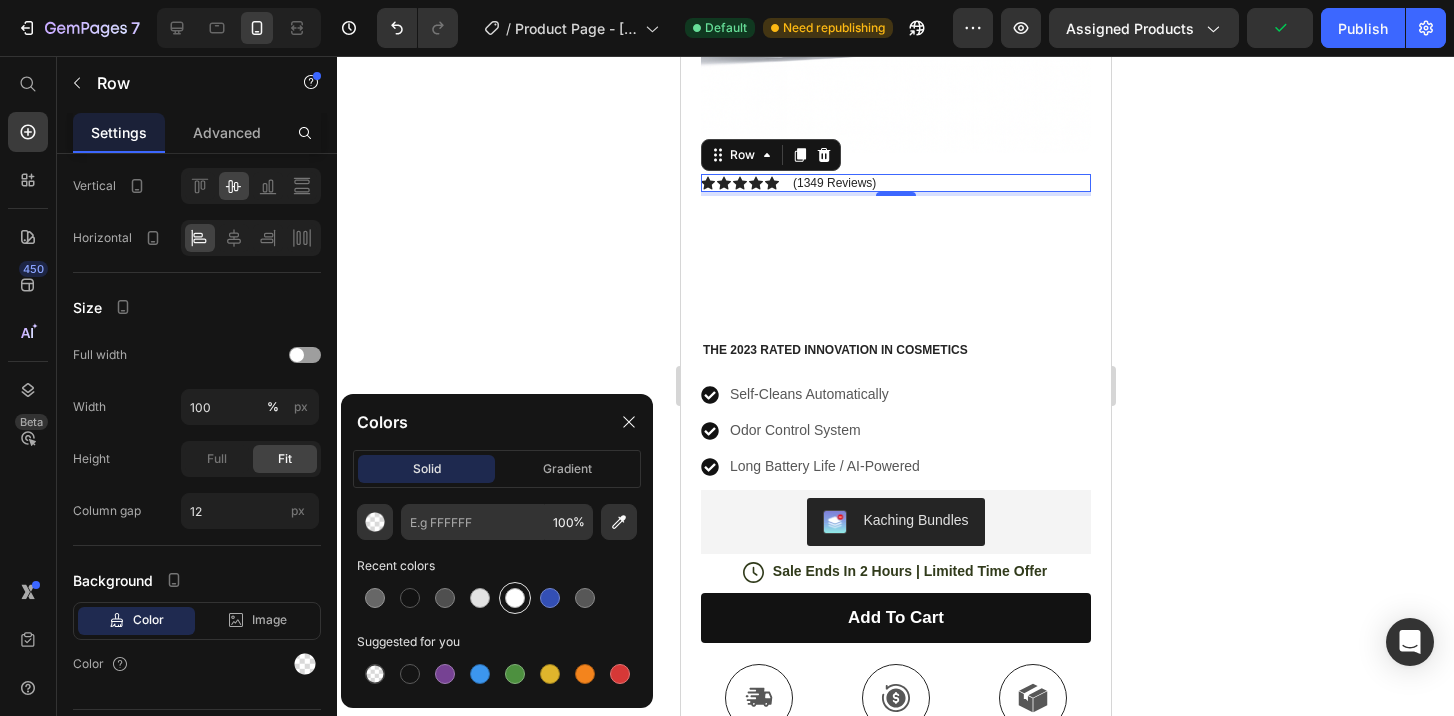 type on "FFFFFF" 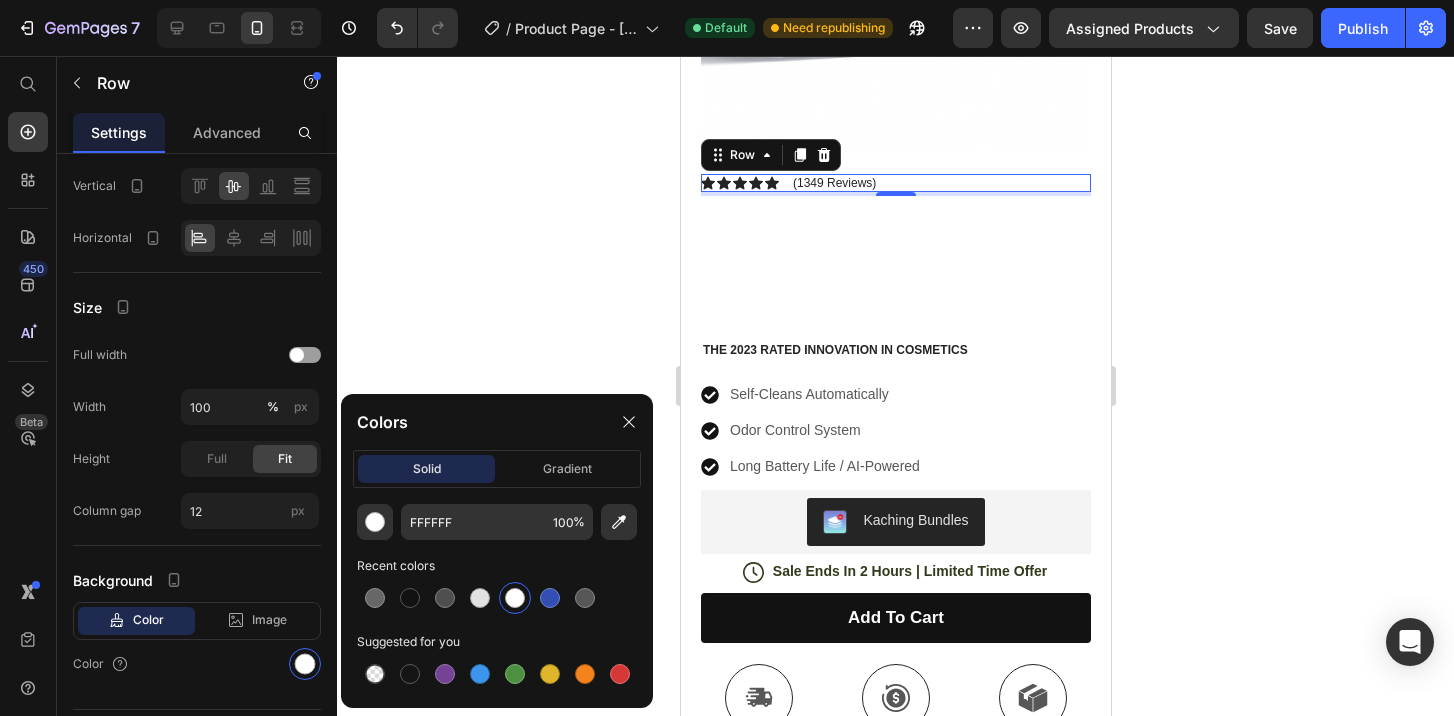 click 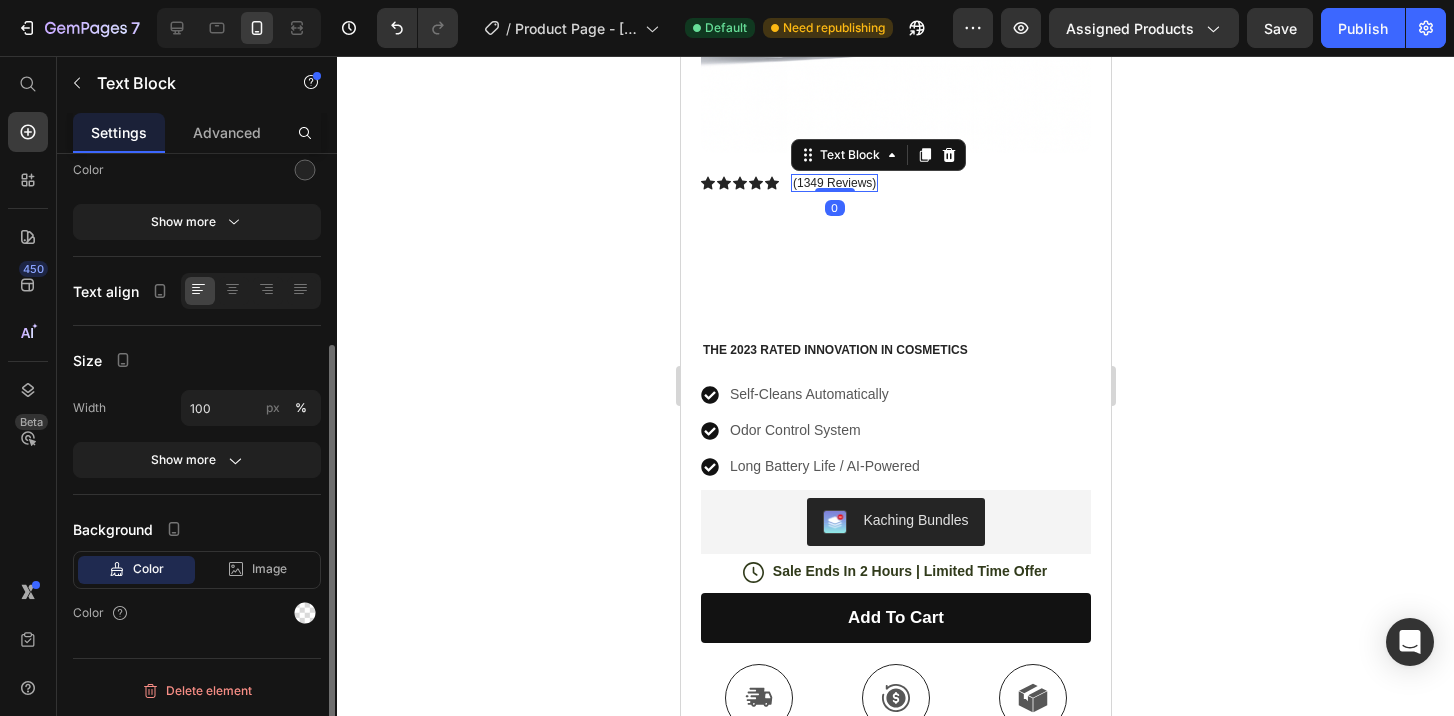 click on "Product Images Image Icon Icon Icon Icon Icon Icon List “This skin cream is a game-changer! It has transformed my dry, lackluster skin into a hydrated and radiant complexion. I love how it absorbs quickly and leaves no greasy residue. Highly recommend” Text Block
Icon Hannah N. (Houston, USA) Text Block Row Row Row Icon Icon Icon Icon Icon Icon List (1349 Reviews) Text Block   0 Row WagforBot™ CleanCat Pro – Automatic Smart Litter Box Product Title The 2023 Rated Innovation in Cosmetics Text Block Keep your home fresh and your cat happy — with our AI-powered self-cleaning litter box. CleanCat Pro automatically removes waste, controls odor, and gives your cat a hygienic space — no scooping needed. Text Block Self-Cleans Automatically Odor Control System Long Battery Life / AI-Powered  Item List Kaching Bundles Kaching Bundles
Icon Sale Ends In 2 Hours | Limited Time Offer Text Block Row add to cart Add to Cart
Icon Free Shipping Text Block
Icon" at bounding box center [895, 652] 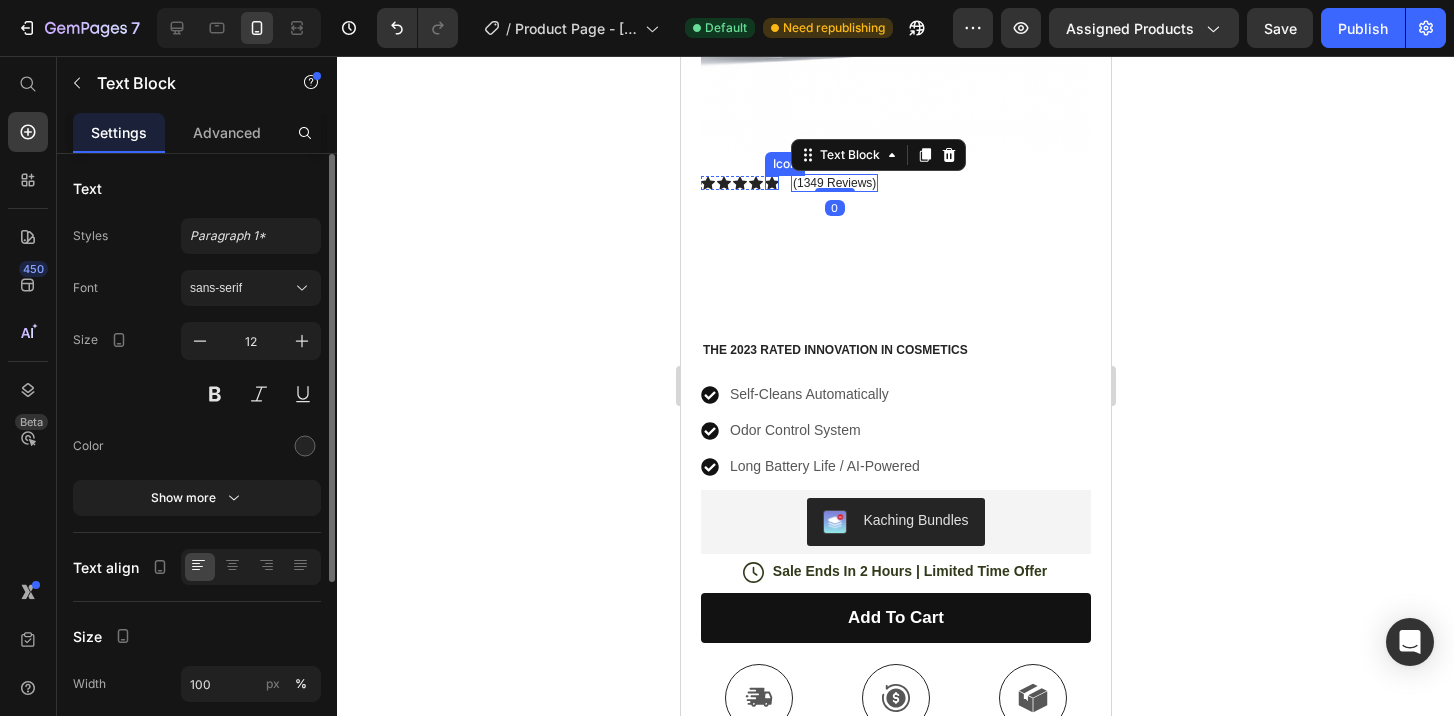 click 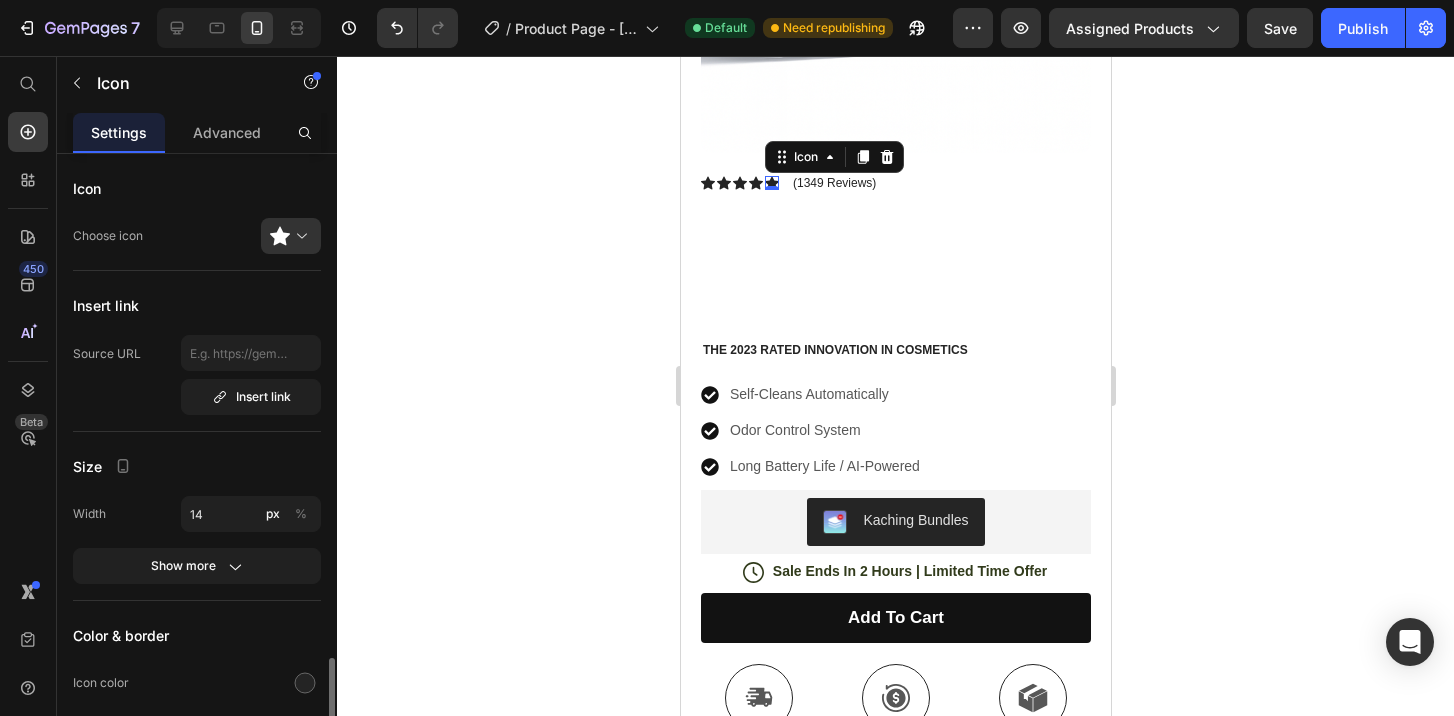 scroll, scrollTop: 301, scrollLeft: 0, axis: vertical 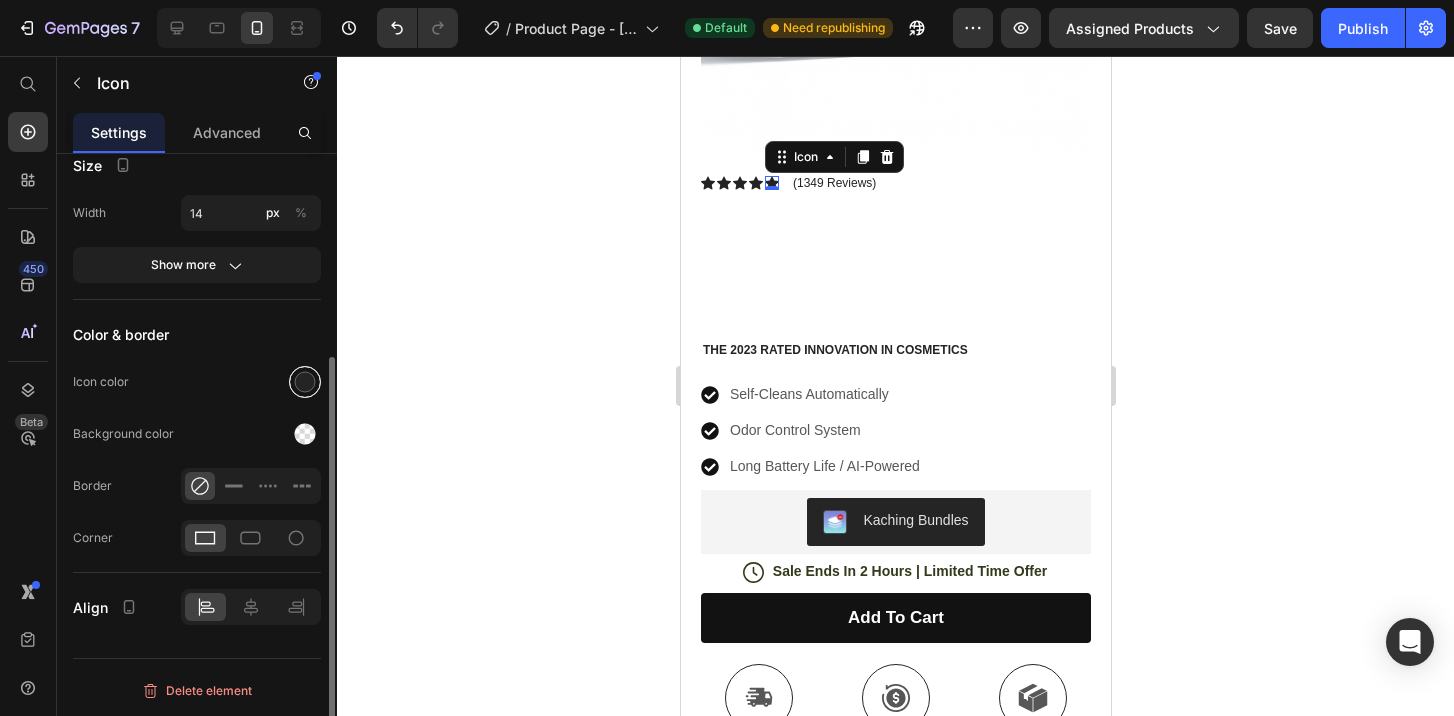 click at bounding box center [305, 382] 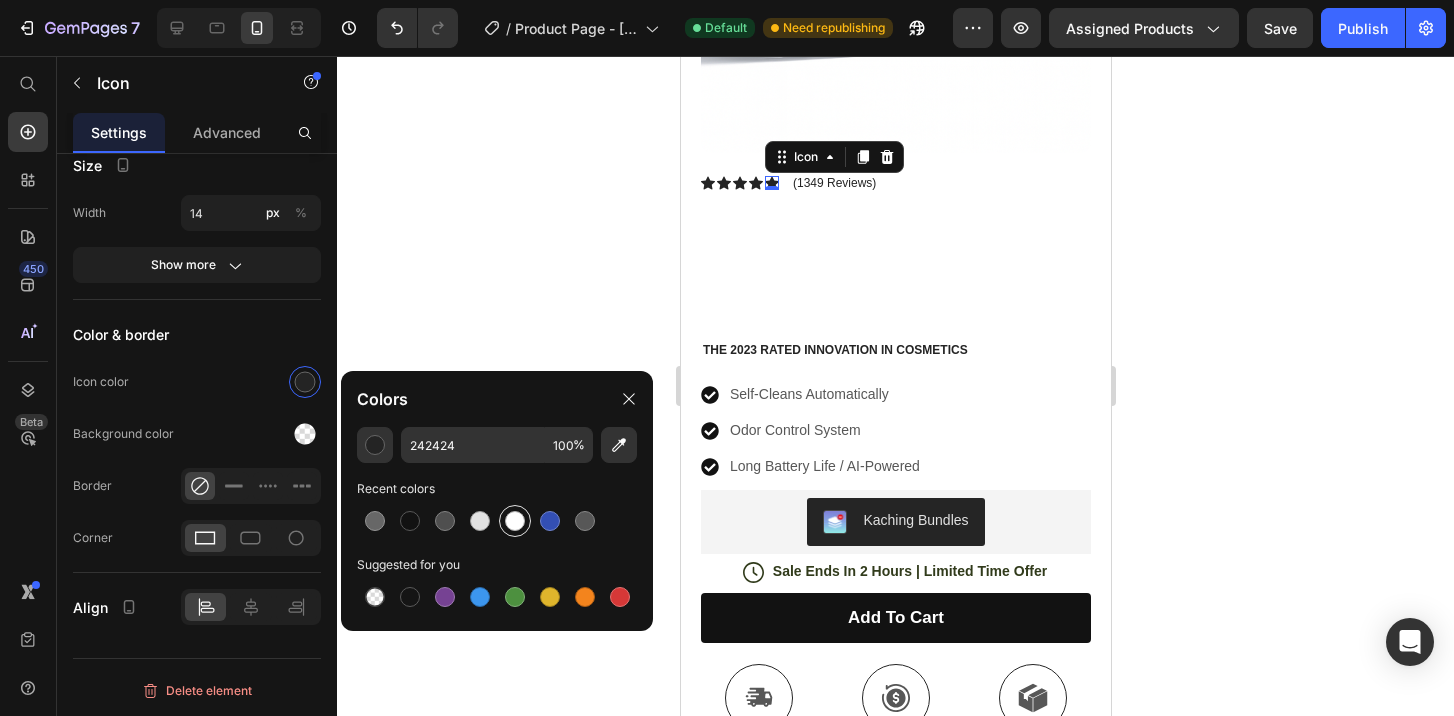 click at bounding box center (515, 521) 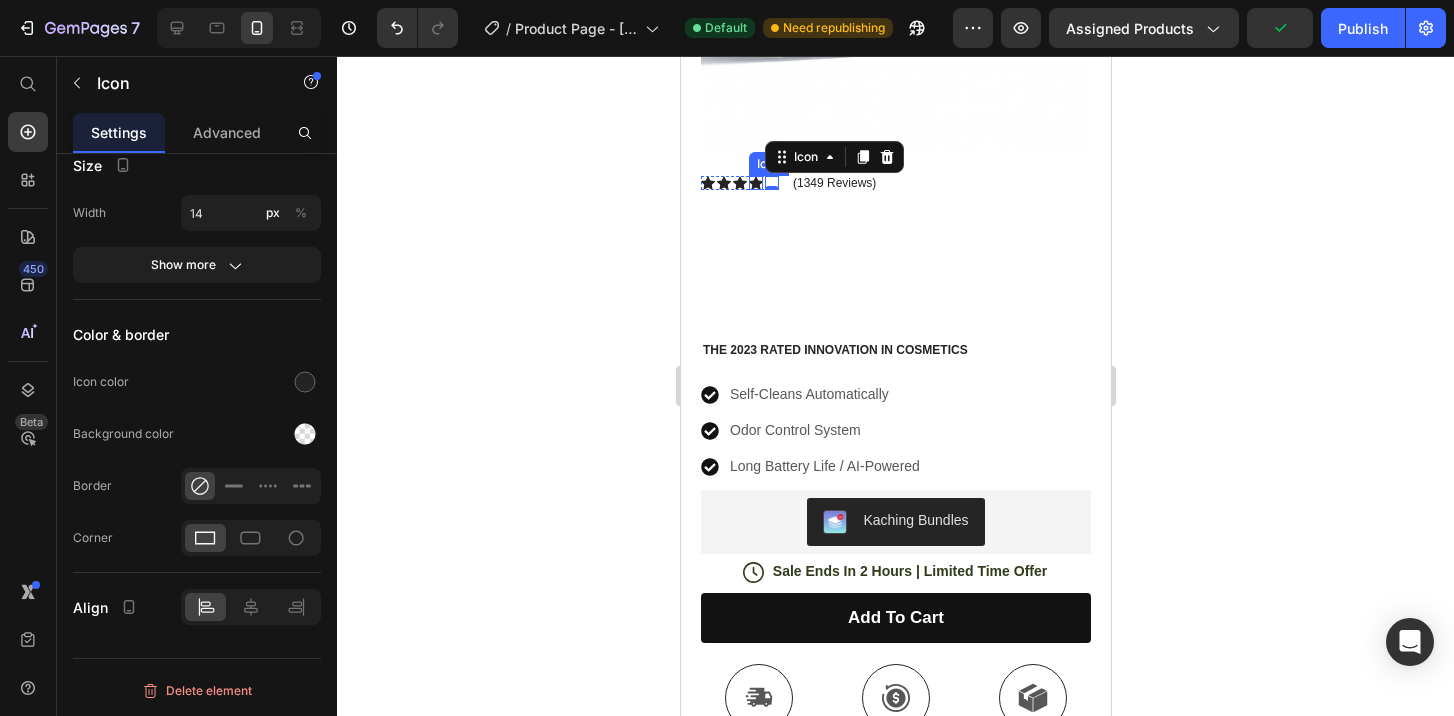 click on "Icon" at bounding box center (755, 183) 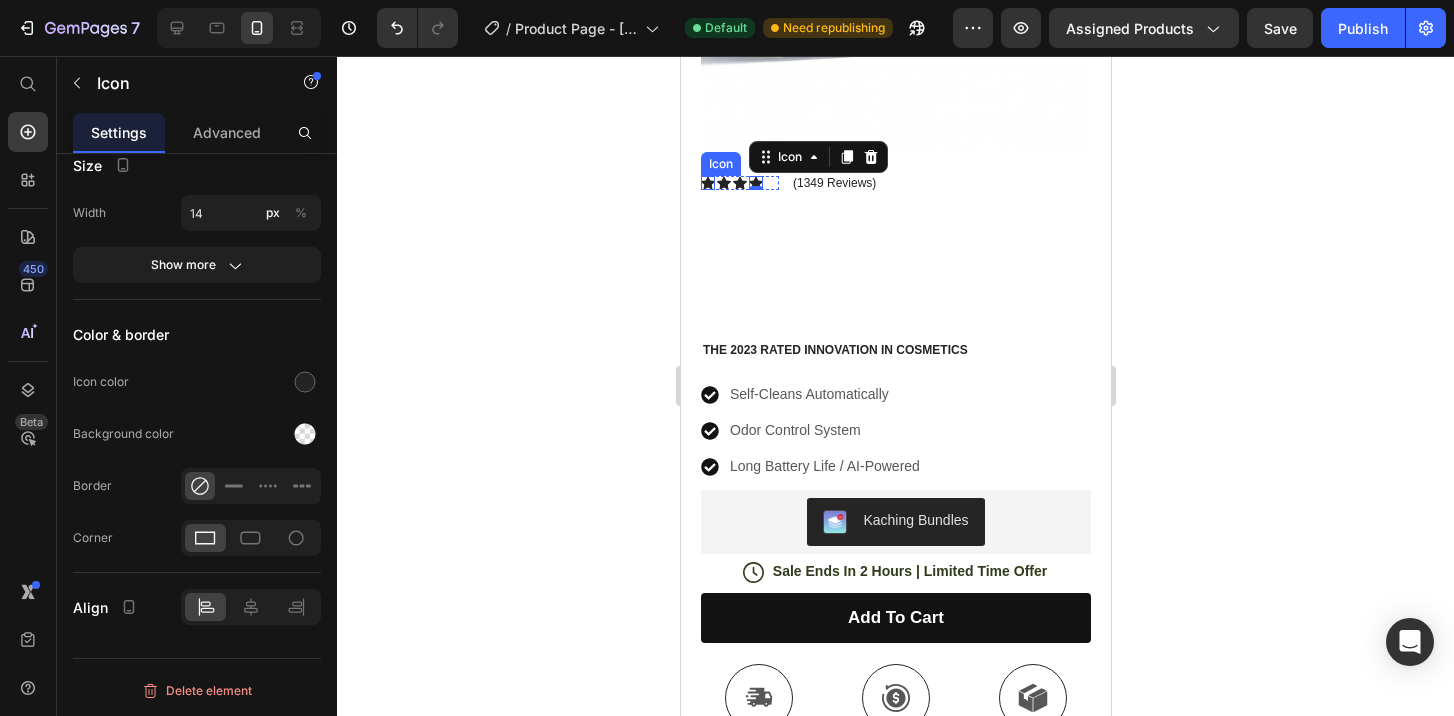 click 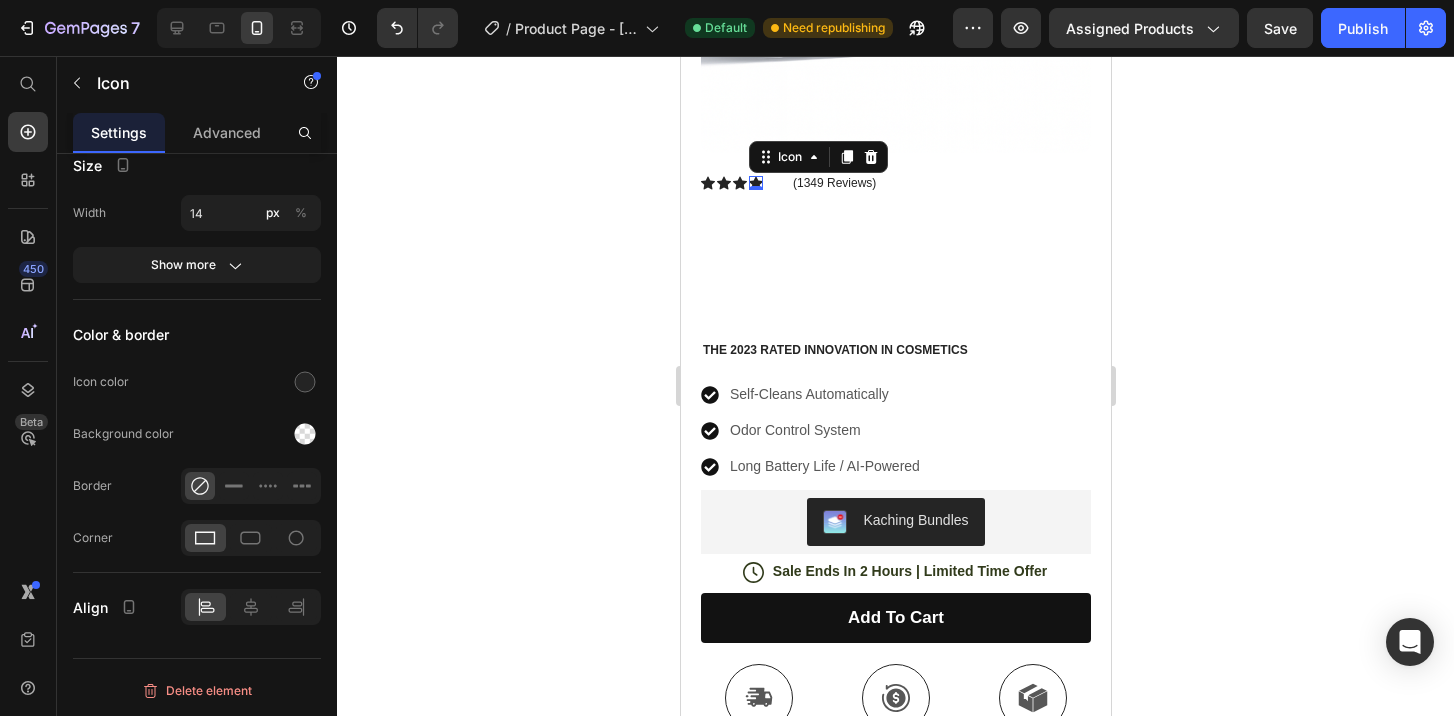 click on "Icon   0" at bounding box center [755, 183] 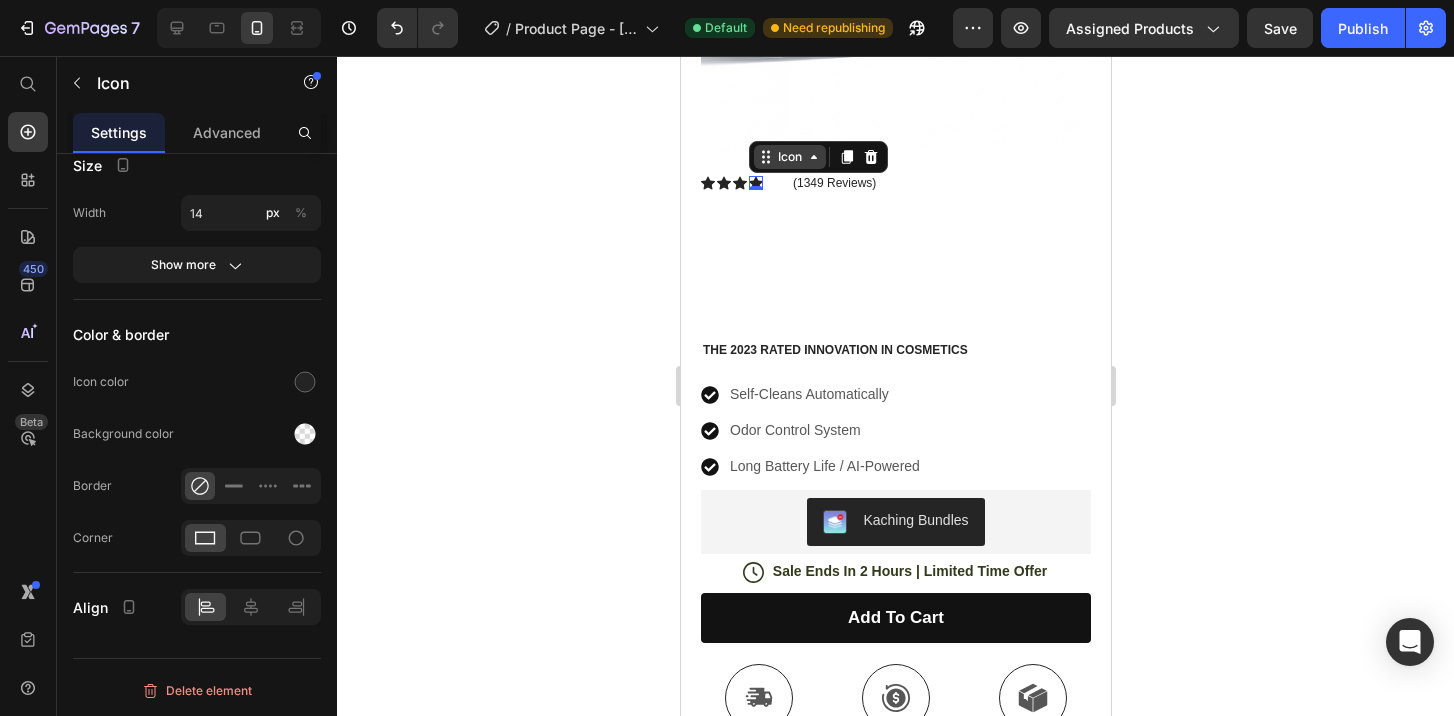 click 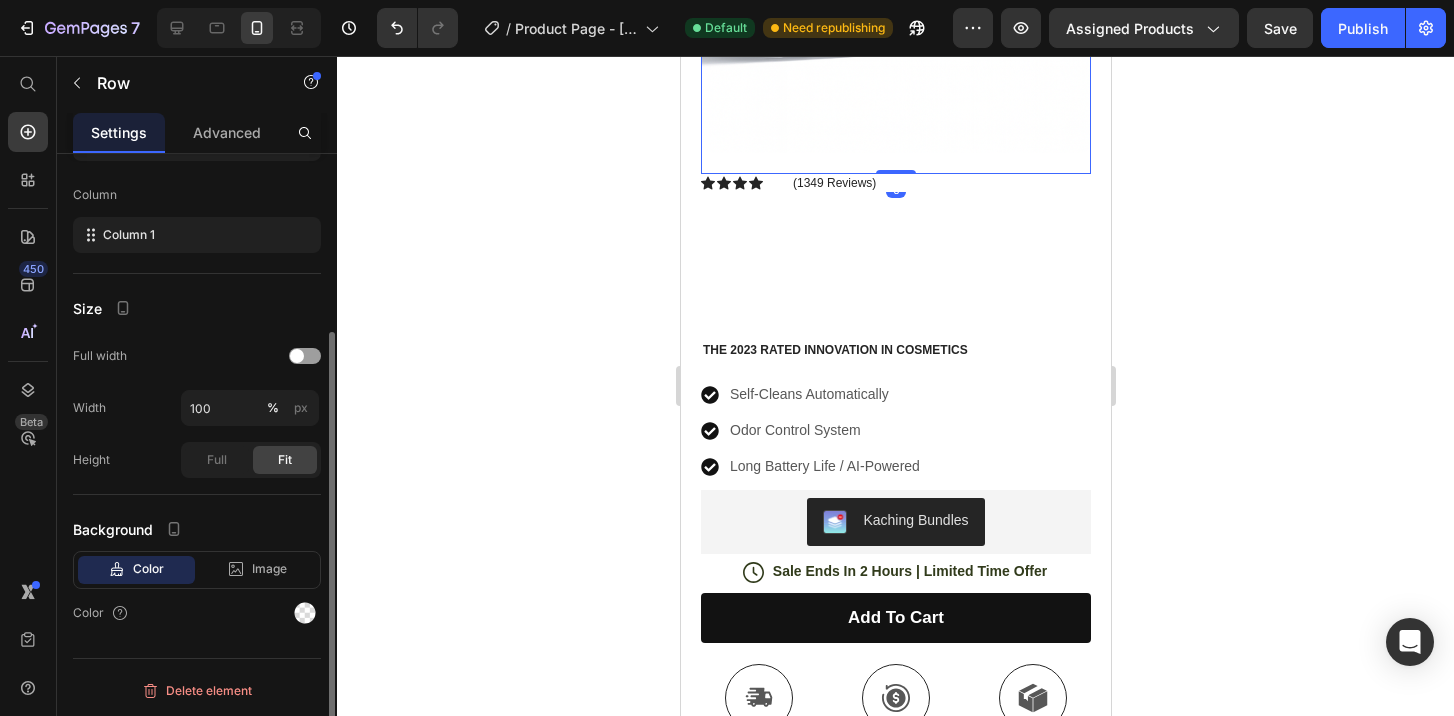 click on "Product Images Image Icon Icon Icon Icon Icon Icon List “This skin cream is a game-changer! It has transformed my dry, lackluster skin into a hydrated and radiant complexion. I love how it absorbs quickly and leaves no greasy residue. Highly recommend” Text Block
Icon Hannah N. (Houston, USA) Text Block Row Row" at bounding box center (895, -129) 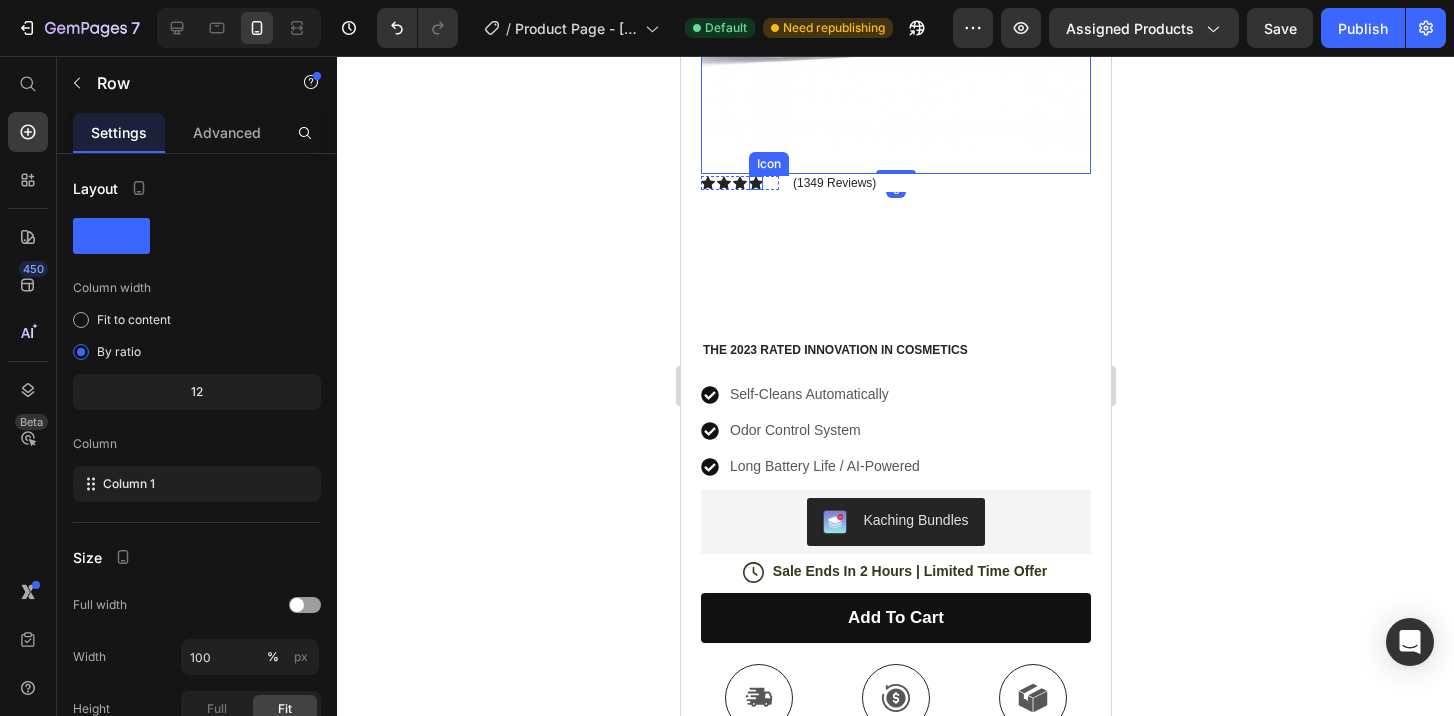 click 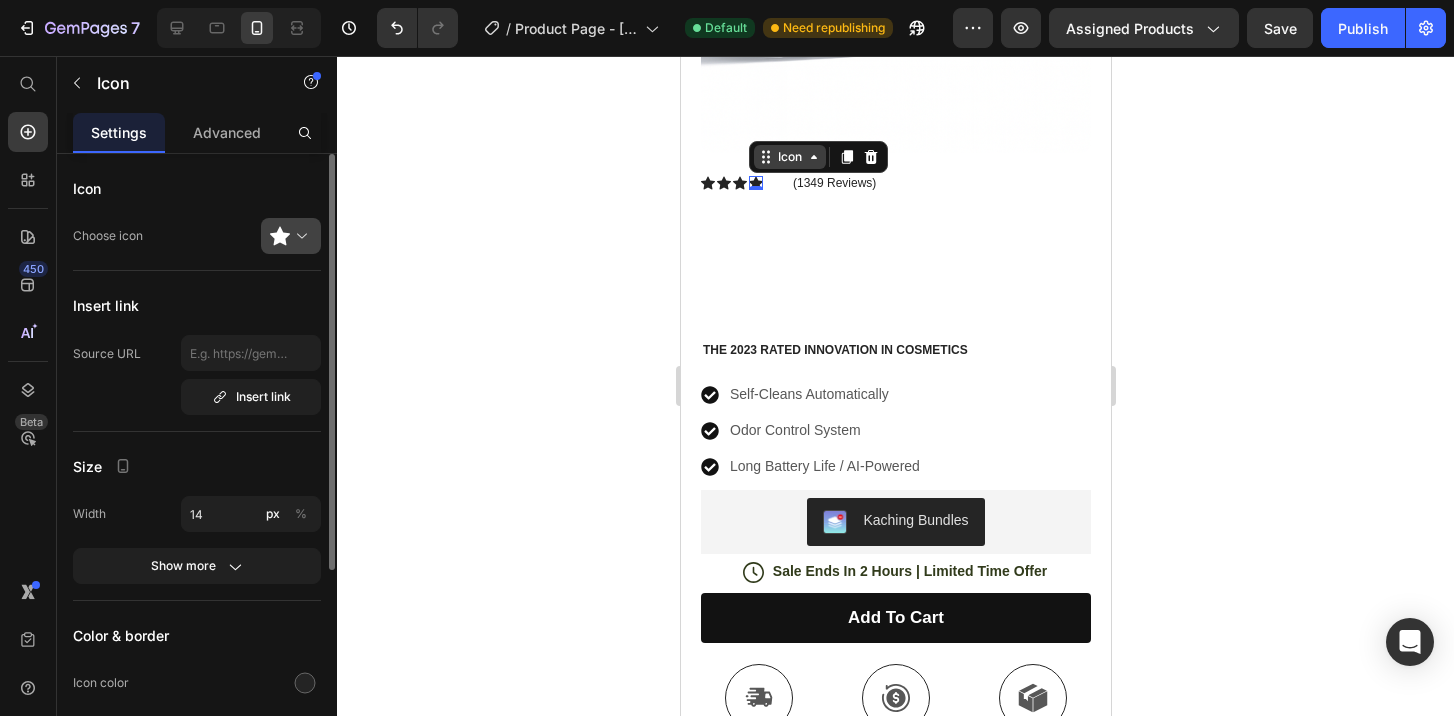 click at bounding box center (299, 236) 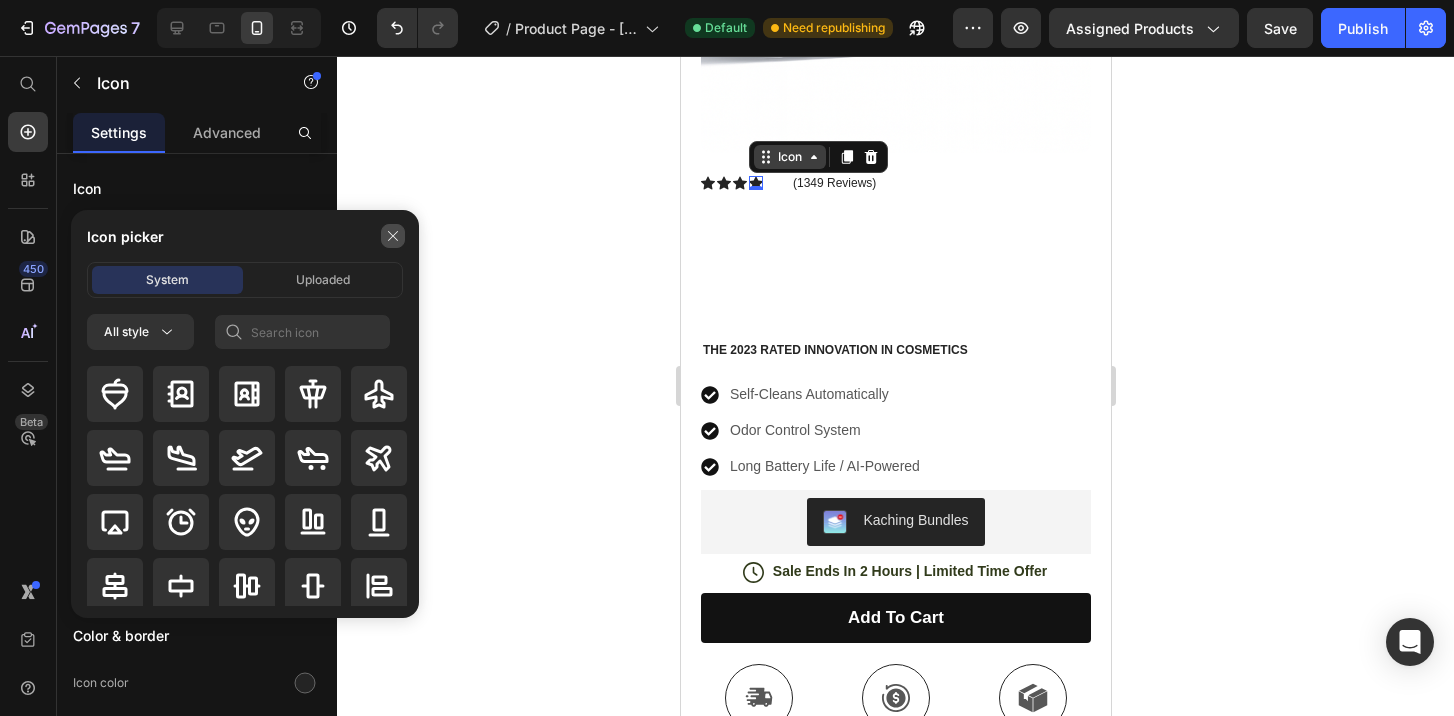 click at bounding box center (393, 236) 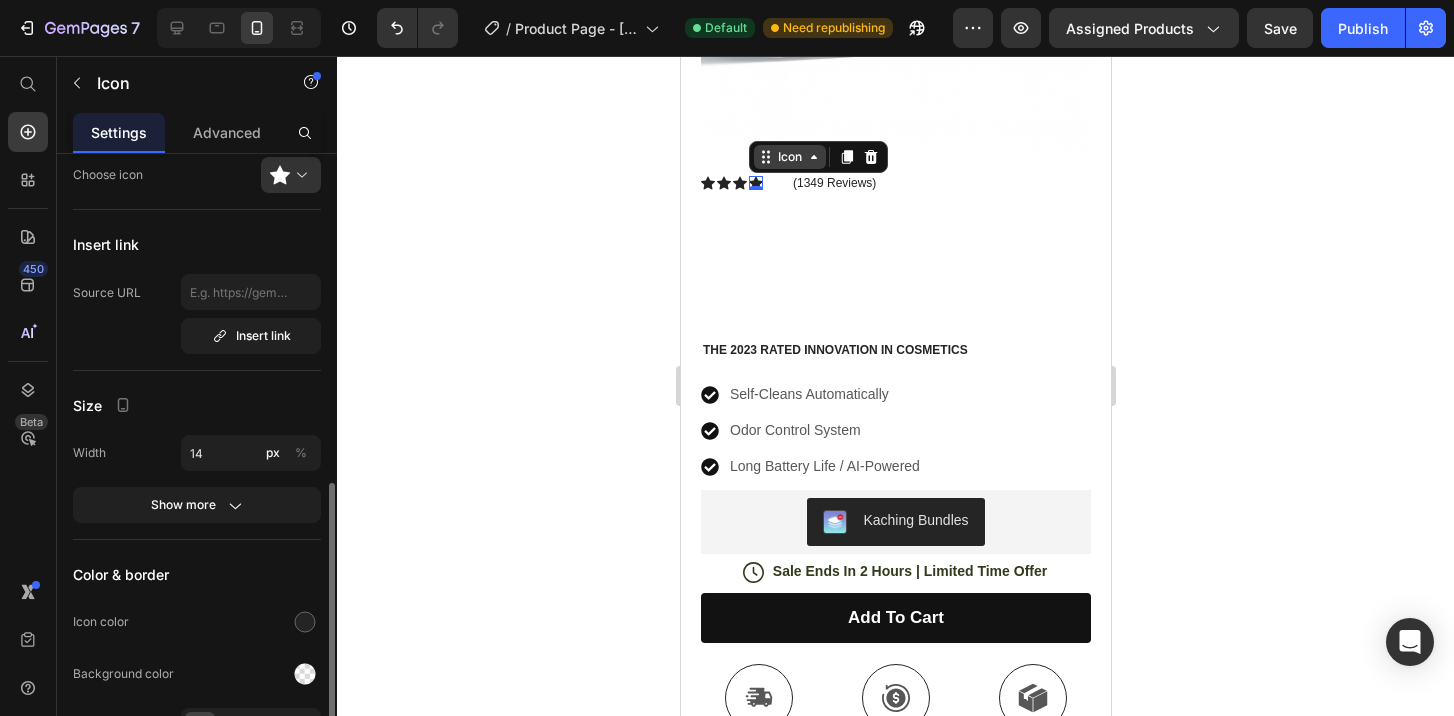 scroll, scrollTop: 301, scrollLeft: 0, axis: vertical 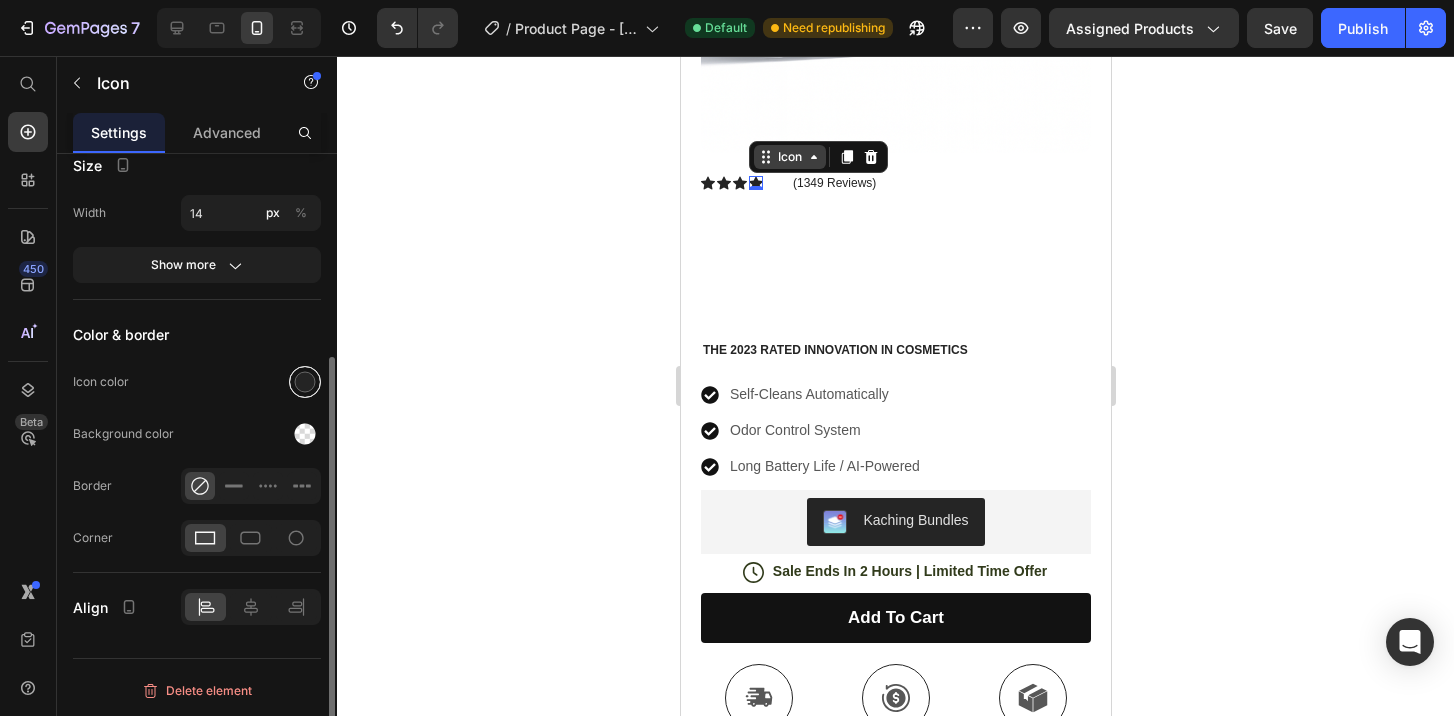 click at bounding box center (305, 382) 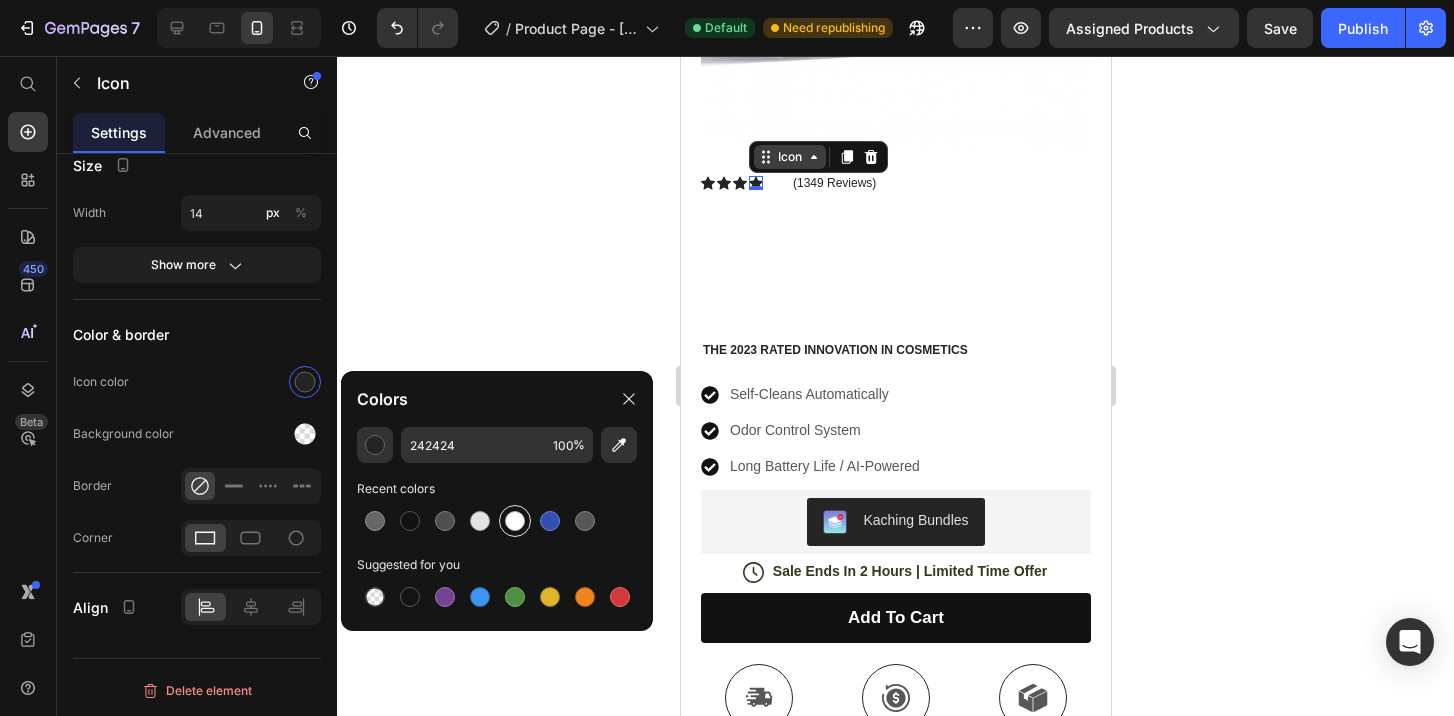 click at bounding box center [515, 521] 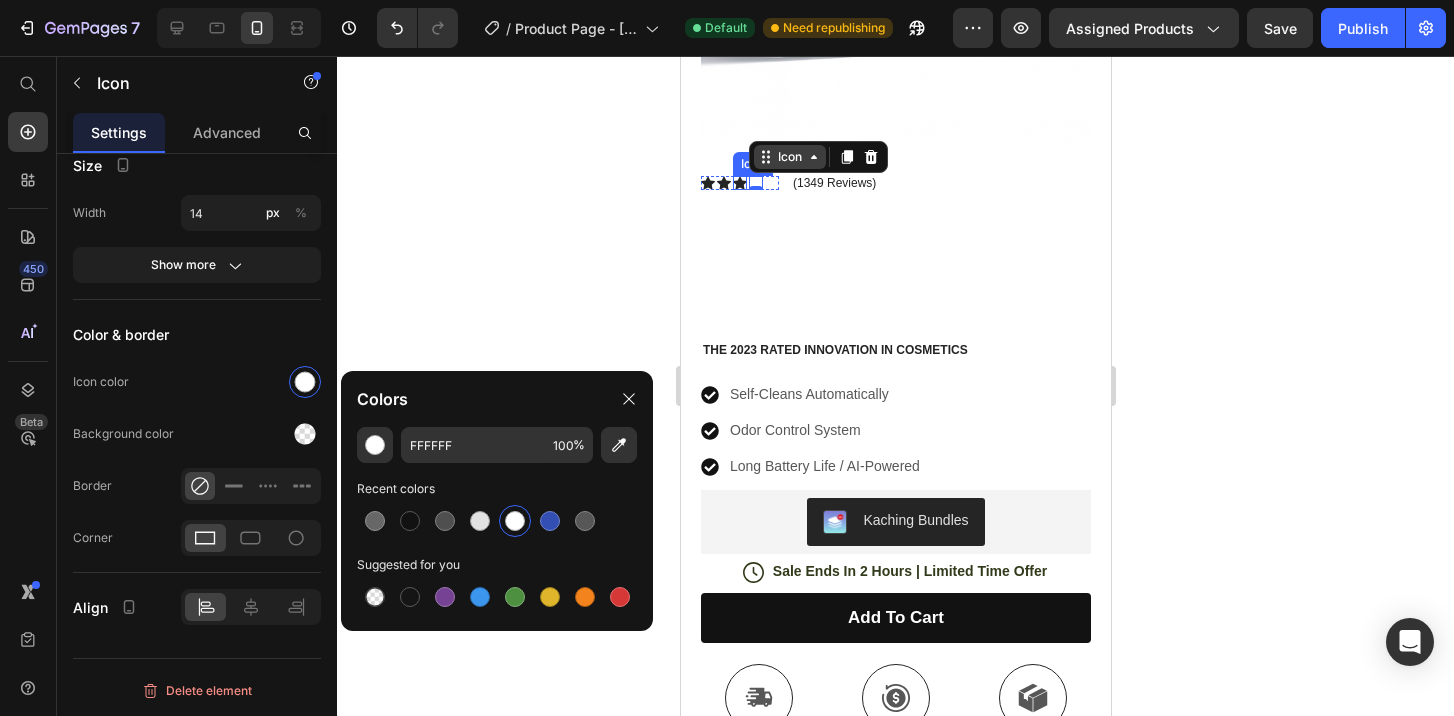 click on "Icon" at bounding box center (739, 183) 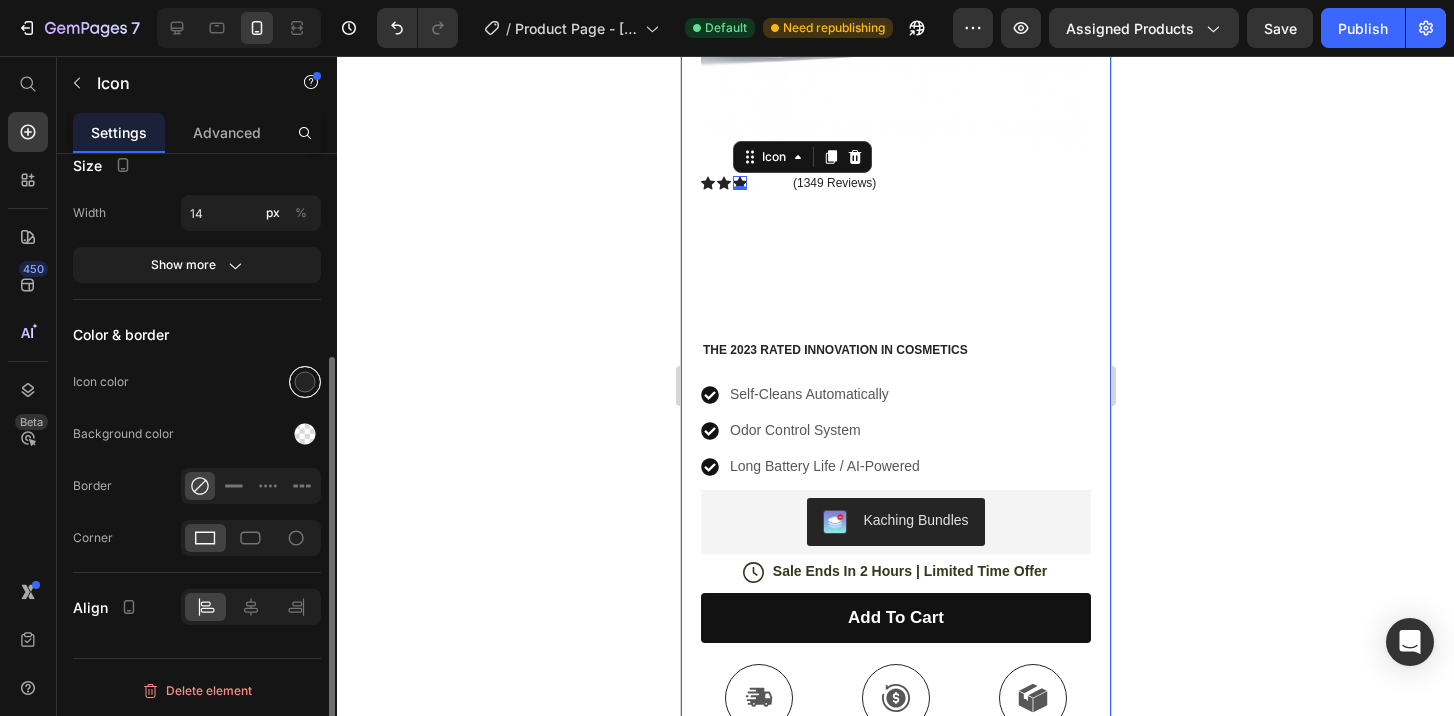 click at bounding box center [305, 382] 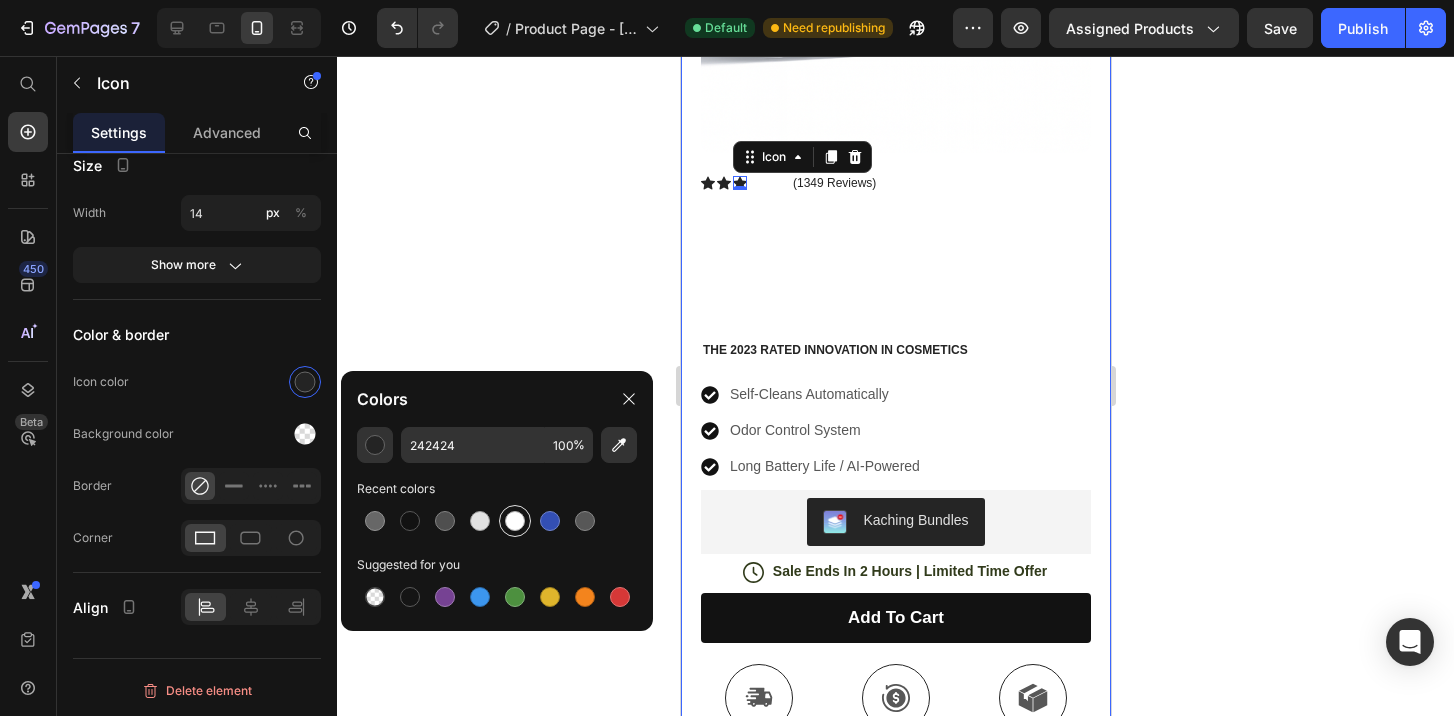 click at bounding box center (515, 521) 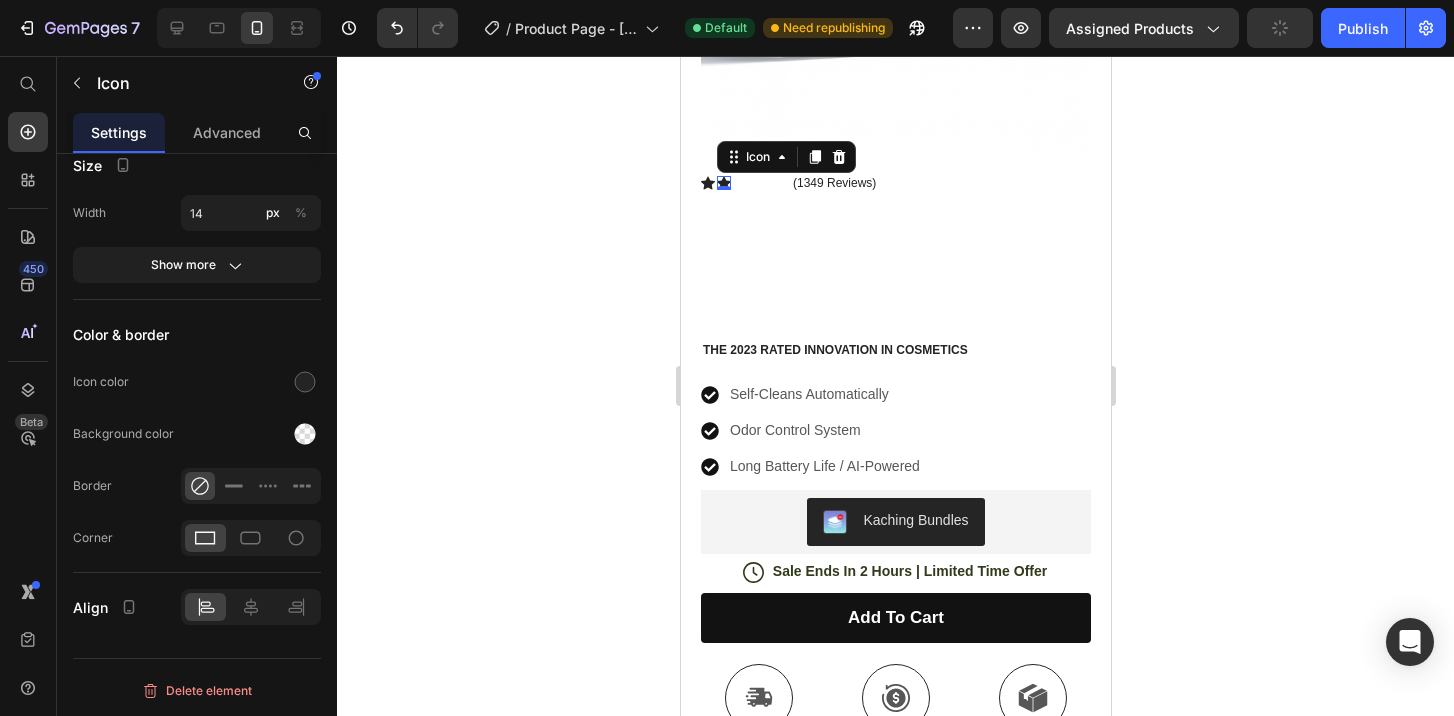 click 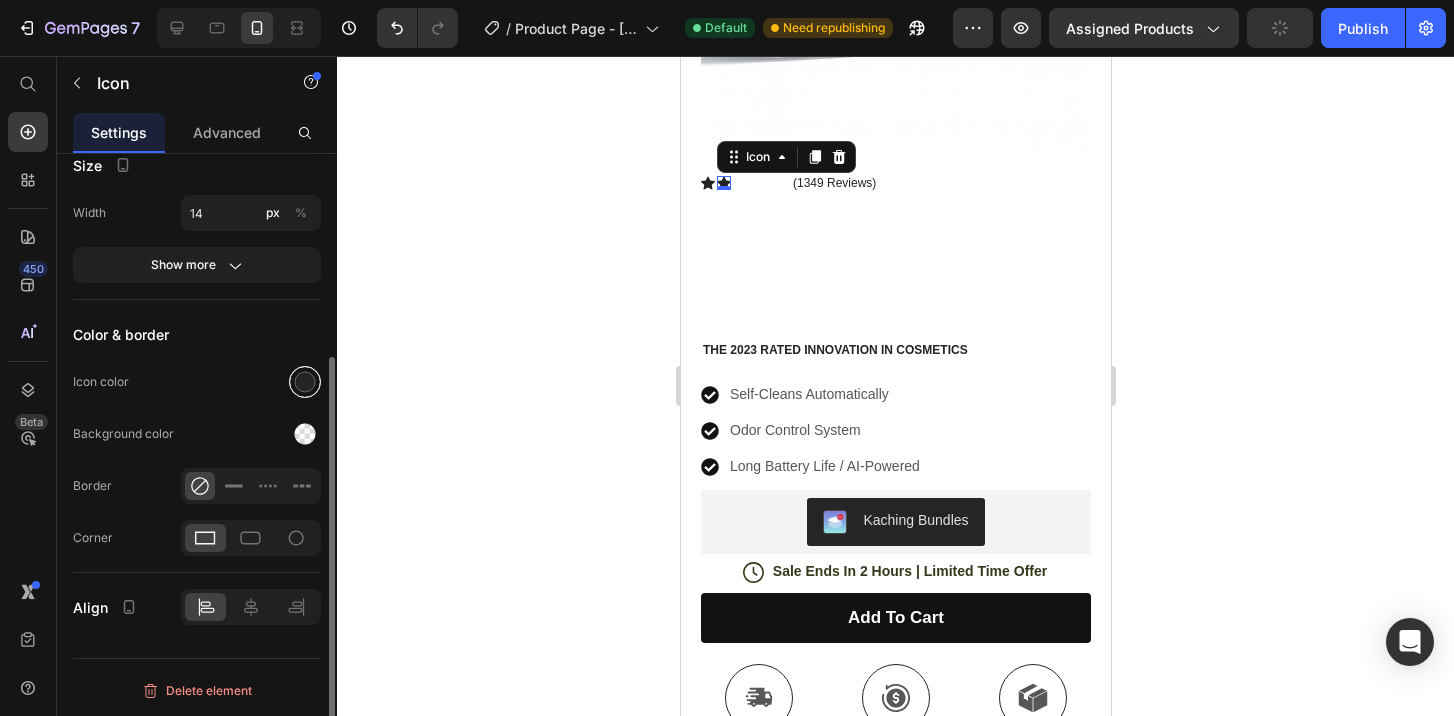 click at bounding box center [305, 382] 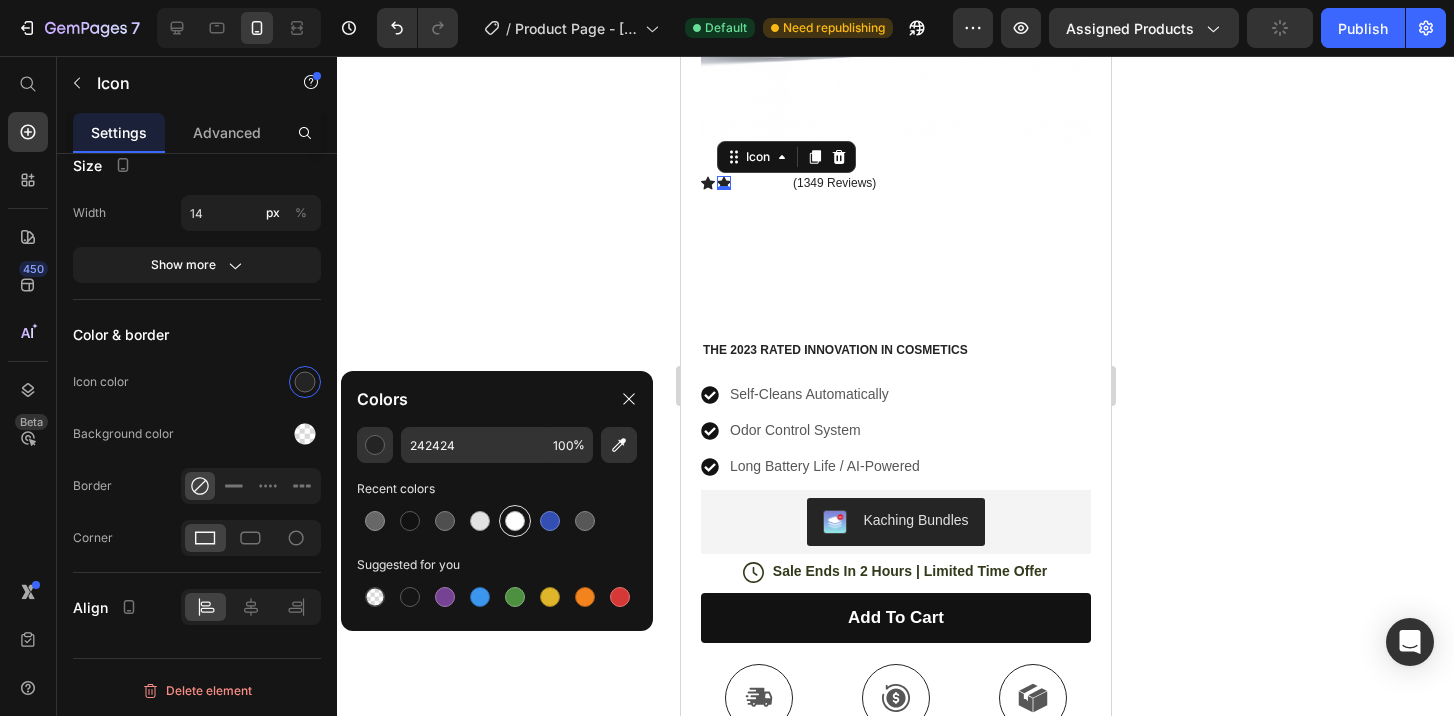 click at bounding box center (515, 521) 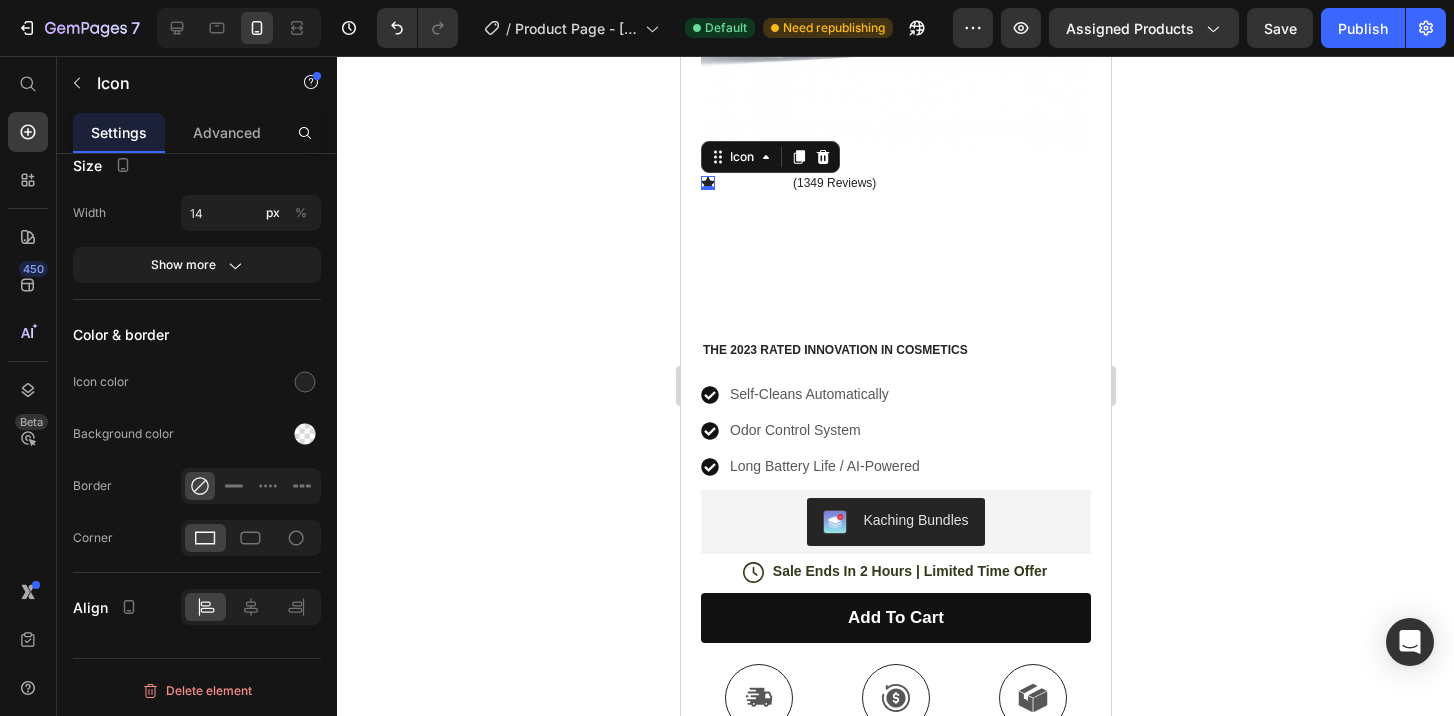 click 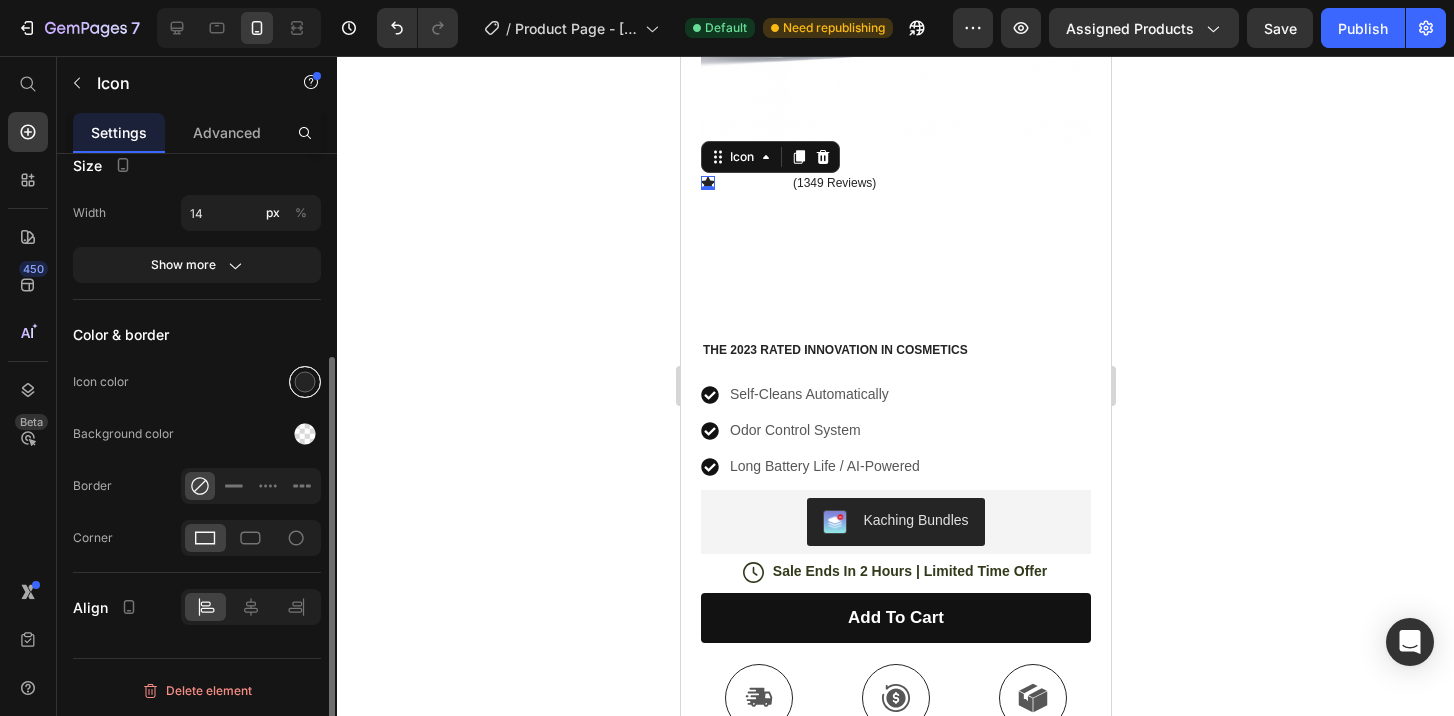 click at bounding box center (305, 382) 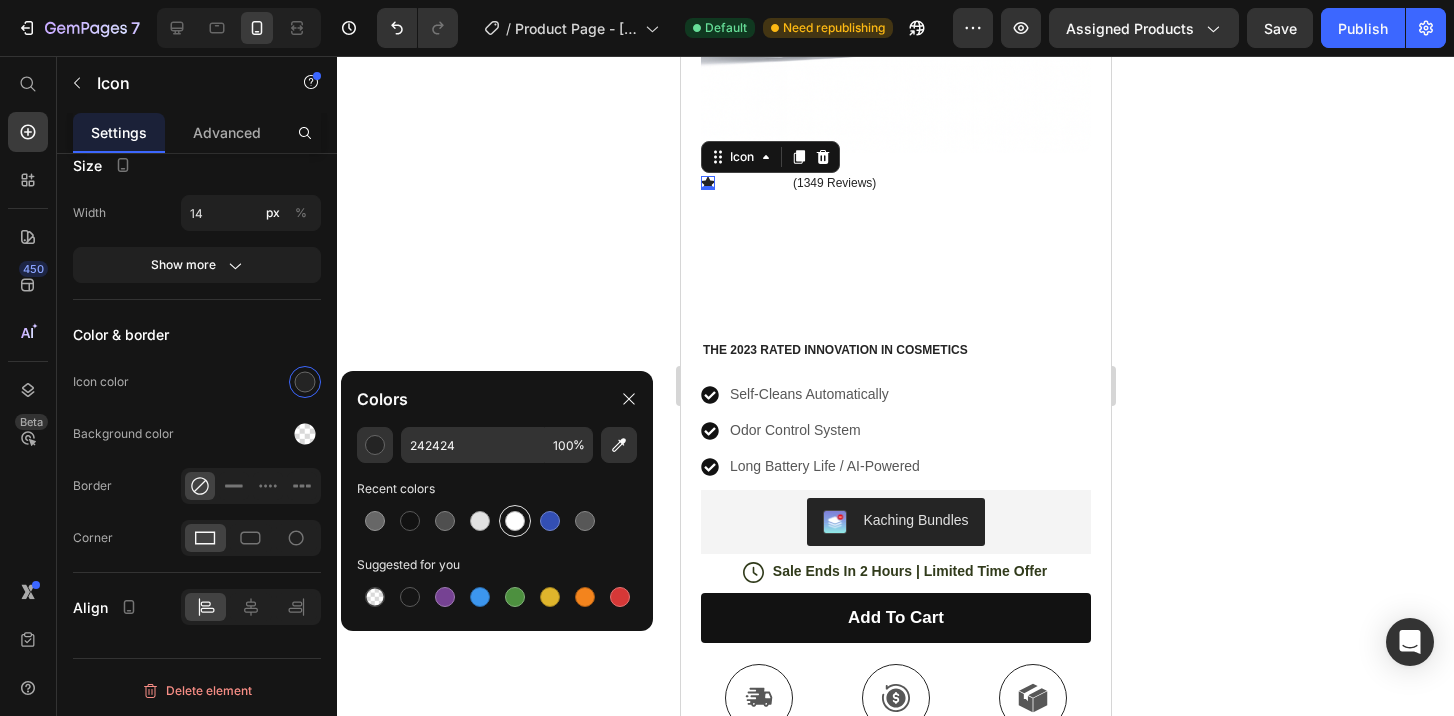 click at bounding box center [515, 521] 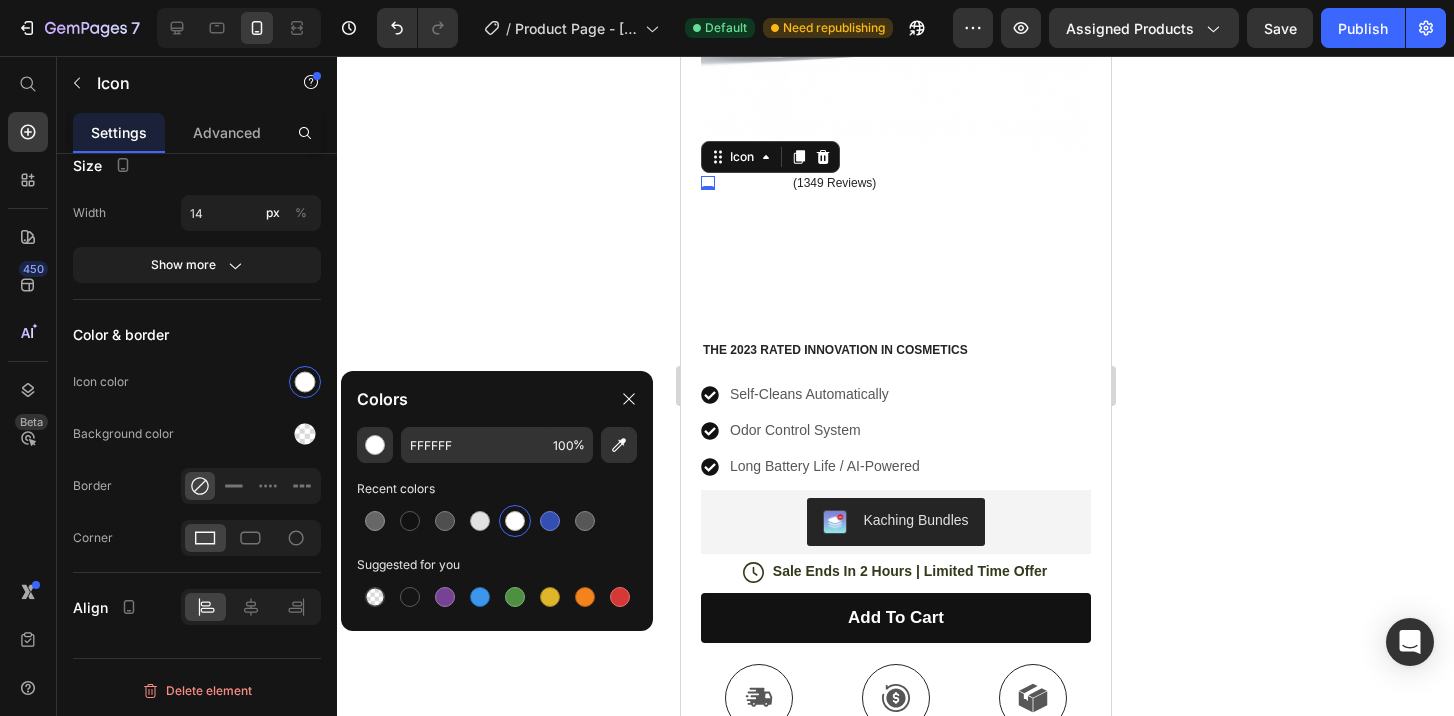 click 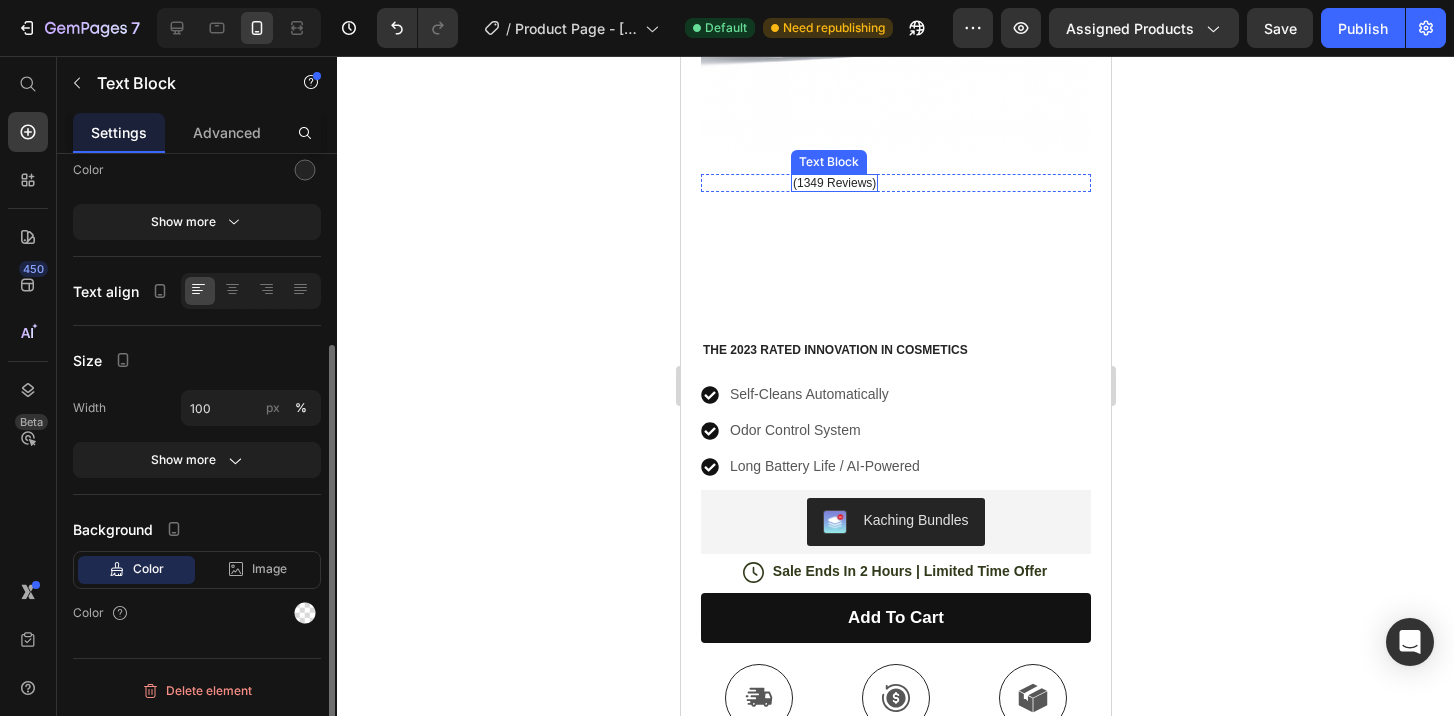 click on "(1349 Reviews)" at bounding box center (833, 183) 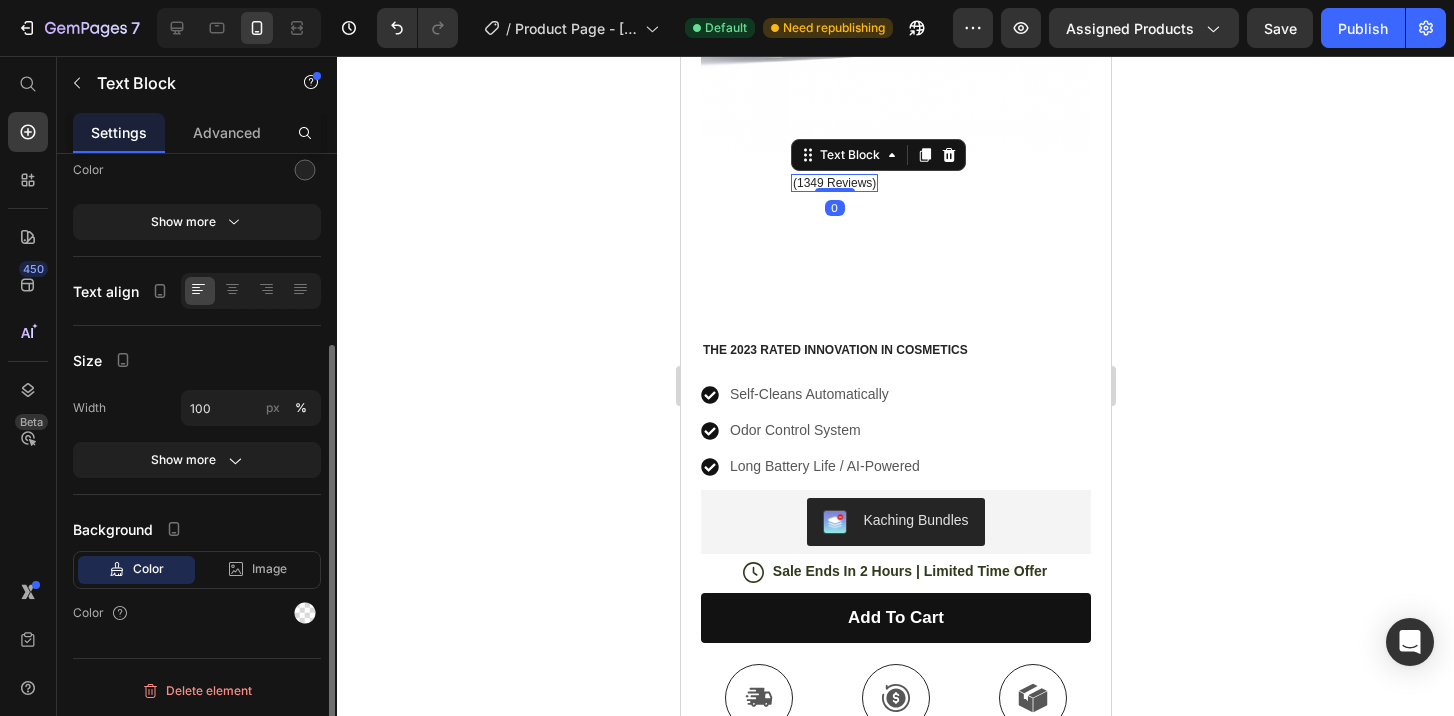 scroll, scrollTop: 0, scrollLeft: 0, axis: both 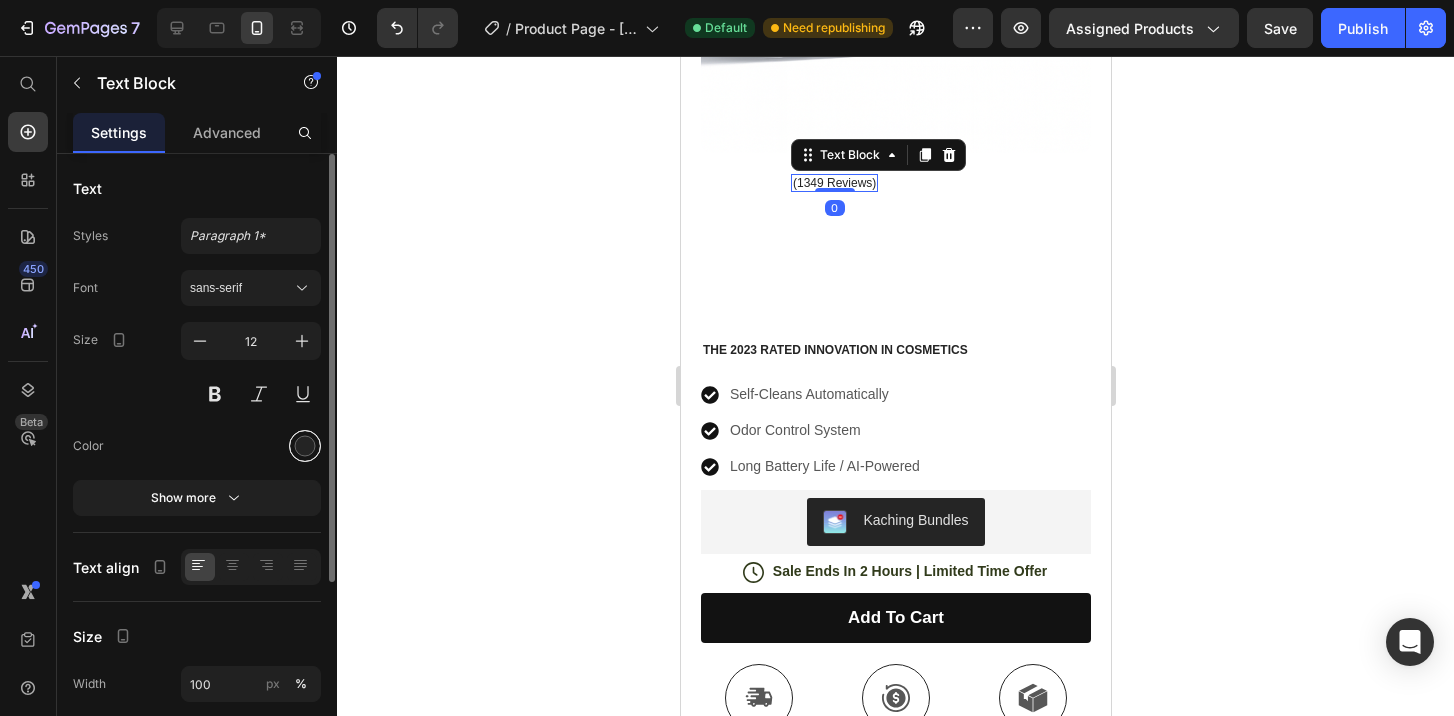 click at bounding box center (305, 446) 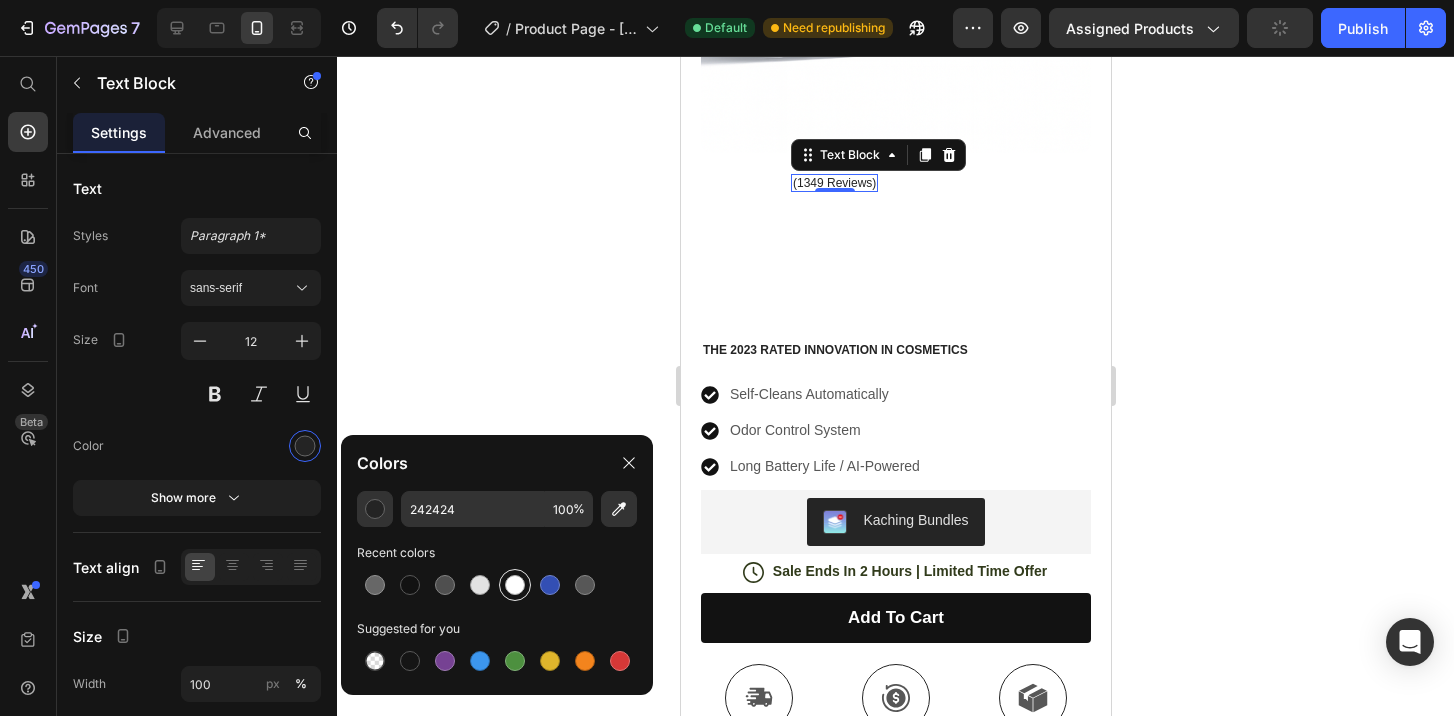 click at bounding box center [515, 585] 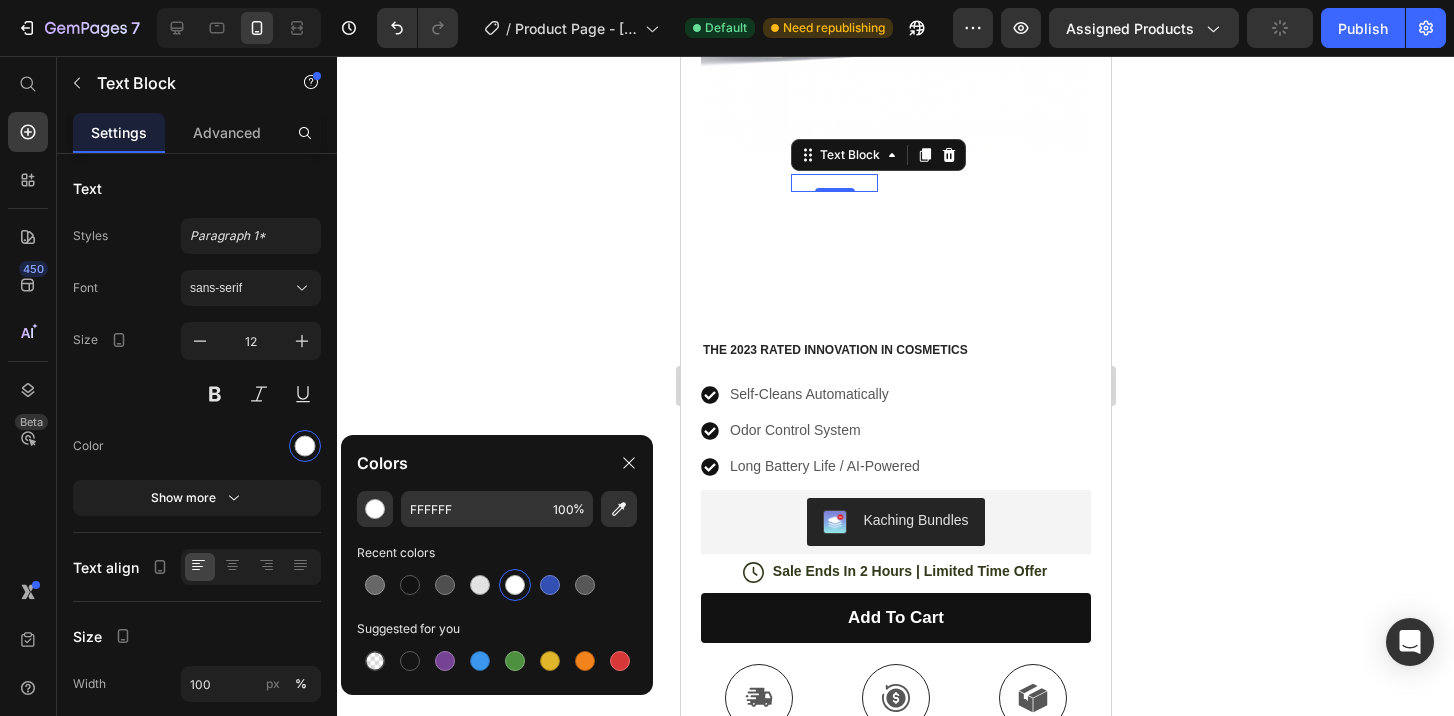 click 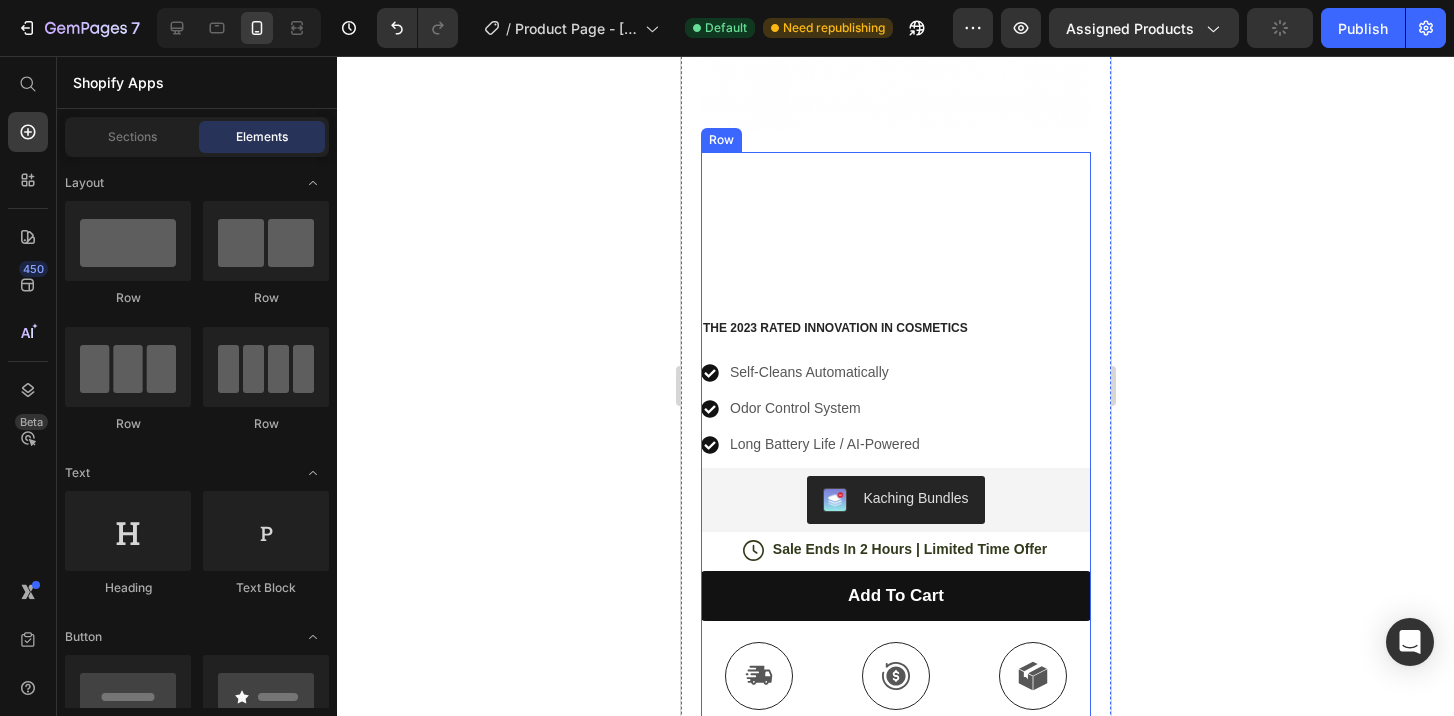 scroll, scrollTop: 642, scrollLeft: 0, axis: vertical 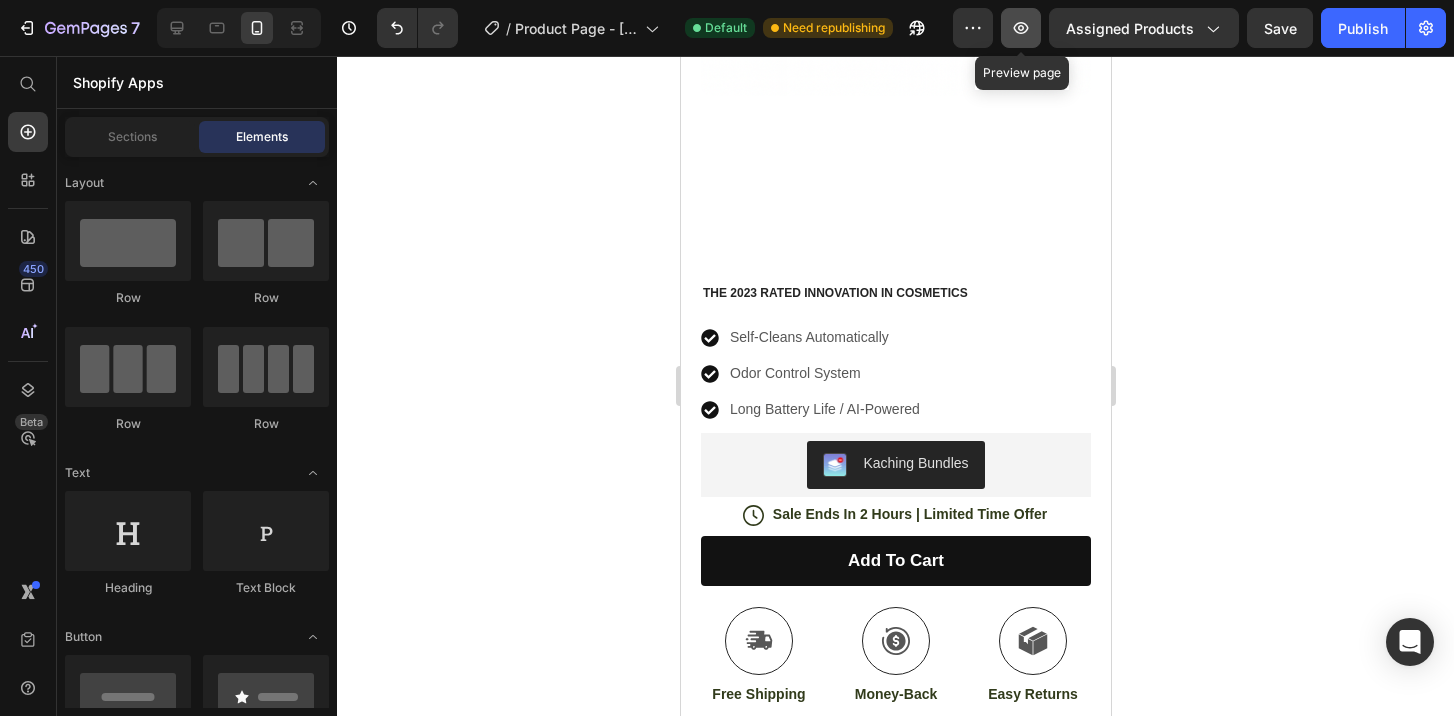 click 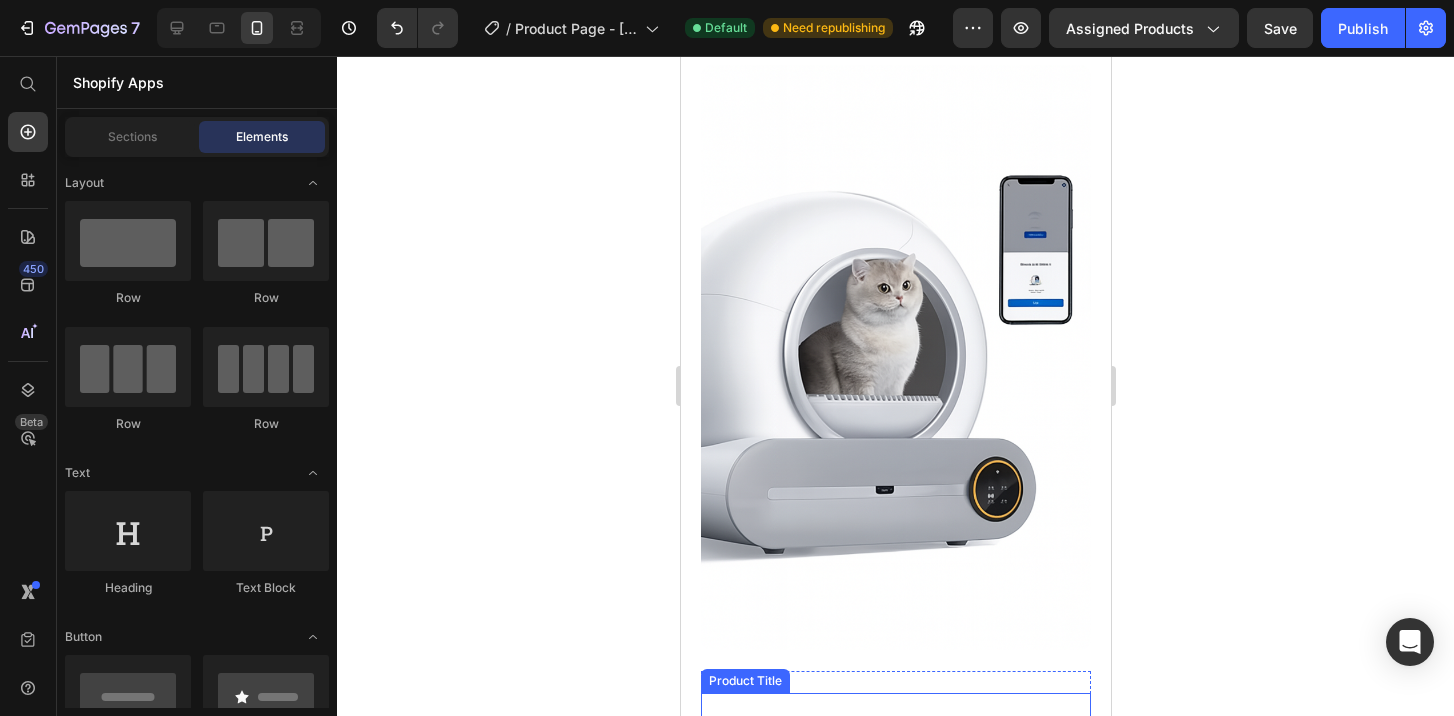 scroll, scrollTop: 0, scrollLeft: 0, axis: both 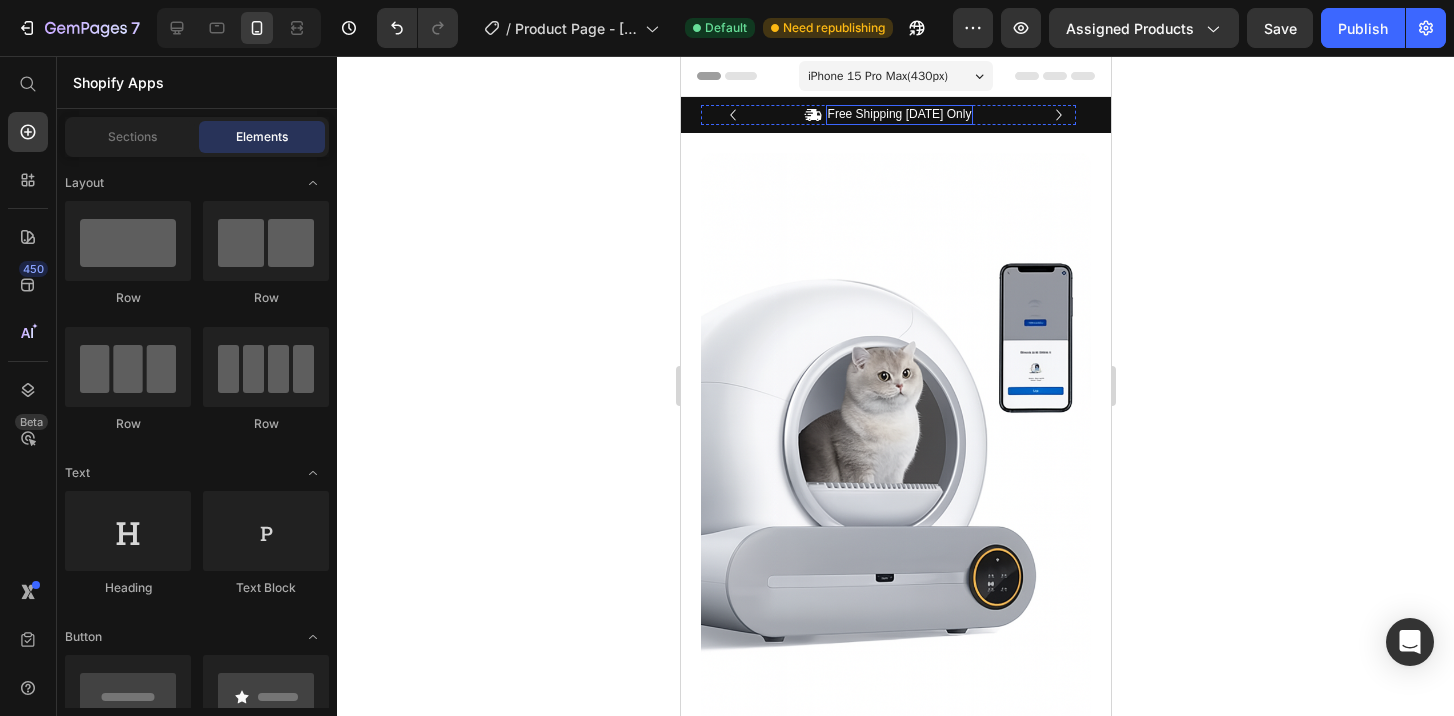 click on "Free Shipping [DATE] Only" at bounding box center (899, 115) 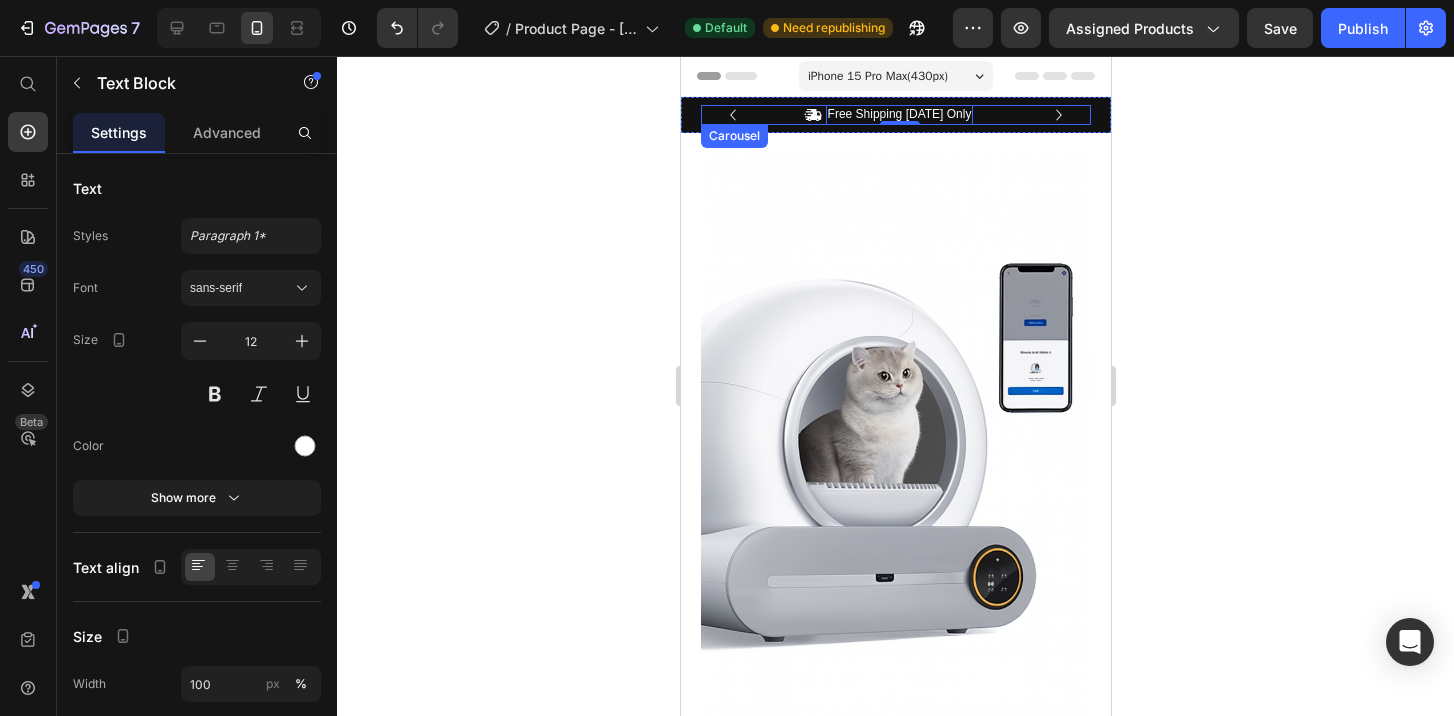 click at bounding box center (1058, 115) 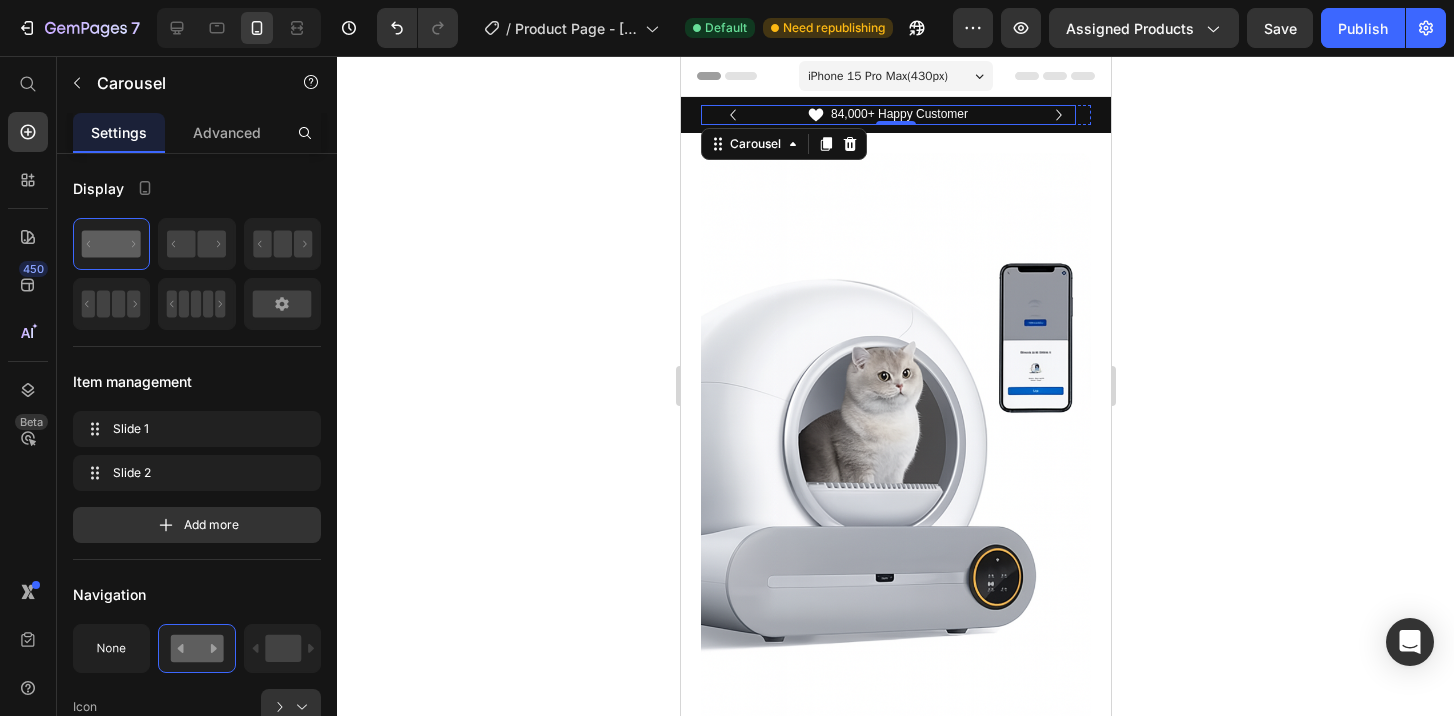 click on "Icon 84,000+ Happy Customer Text Block Row" at bounding box center (887, 115) 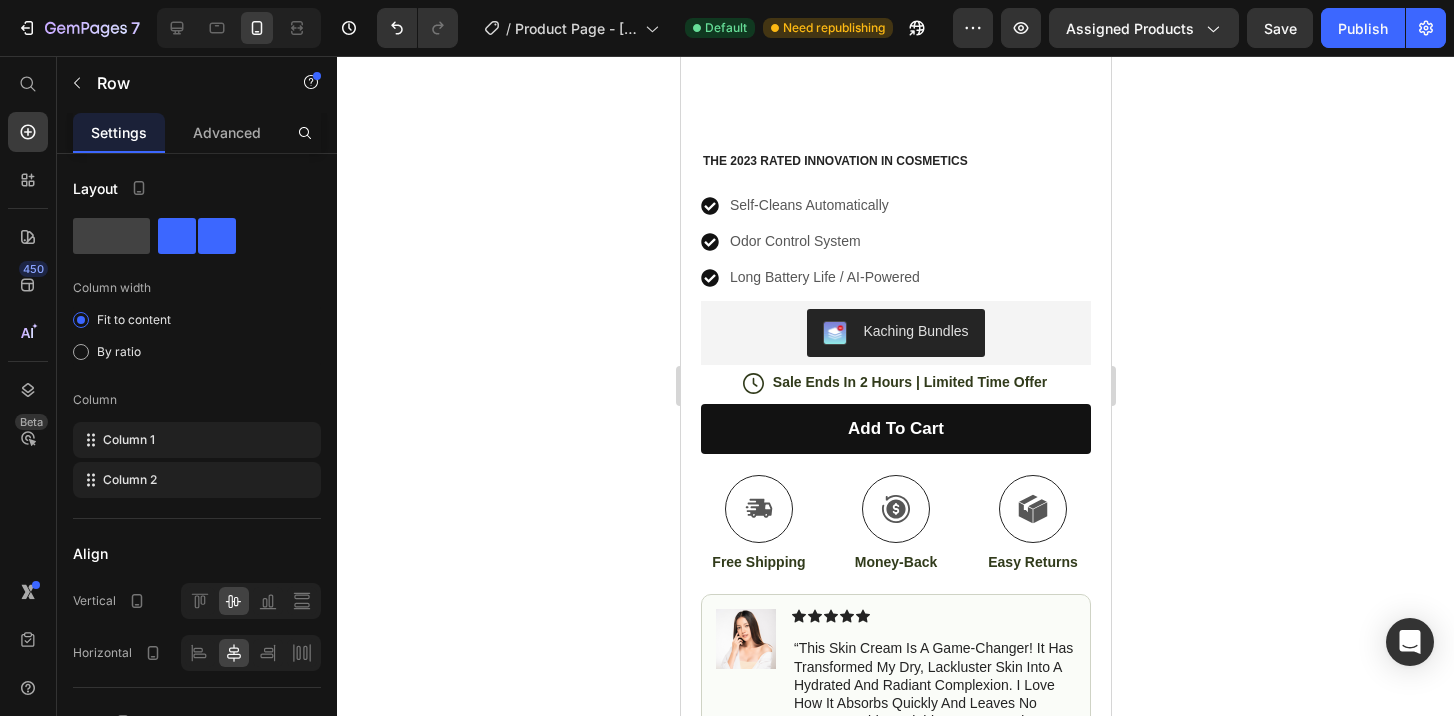scroll, scrollTop: 1150, scrollLeft: 0, axis: vertical 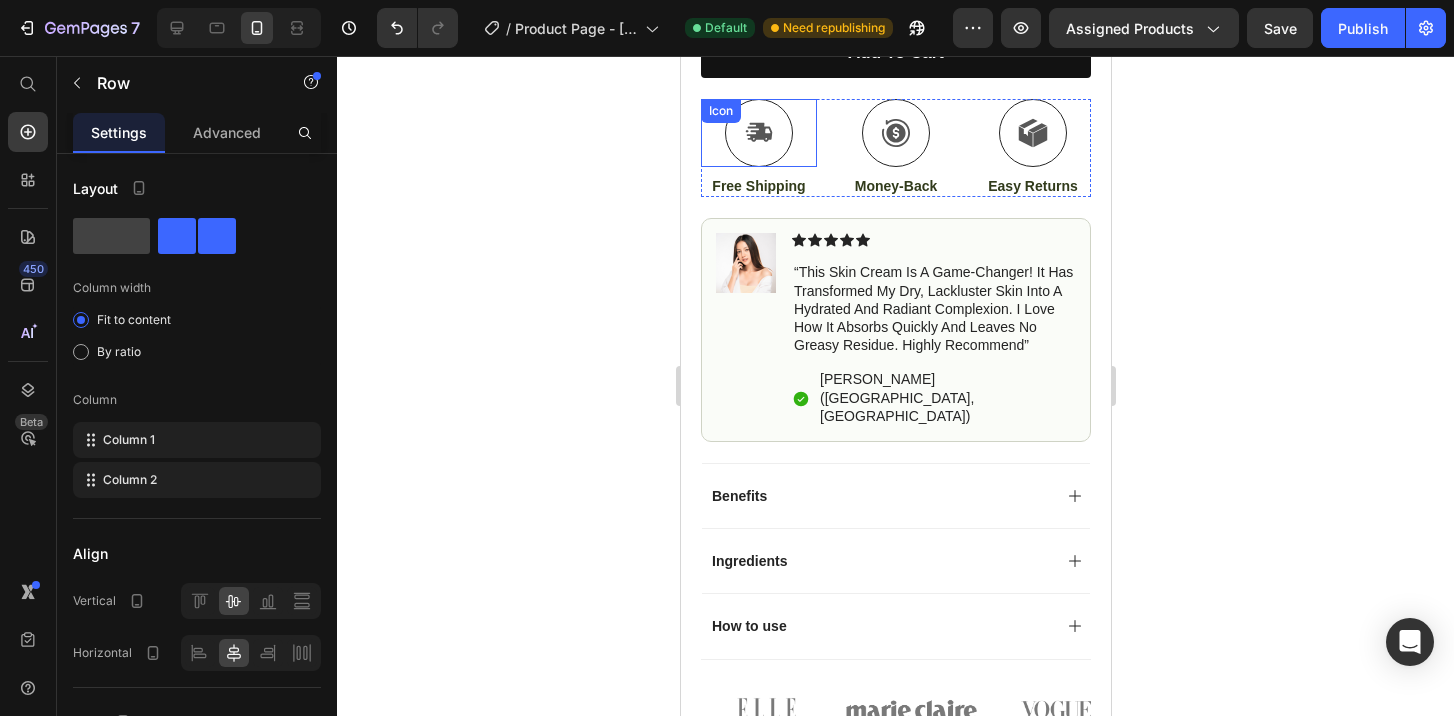 click 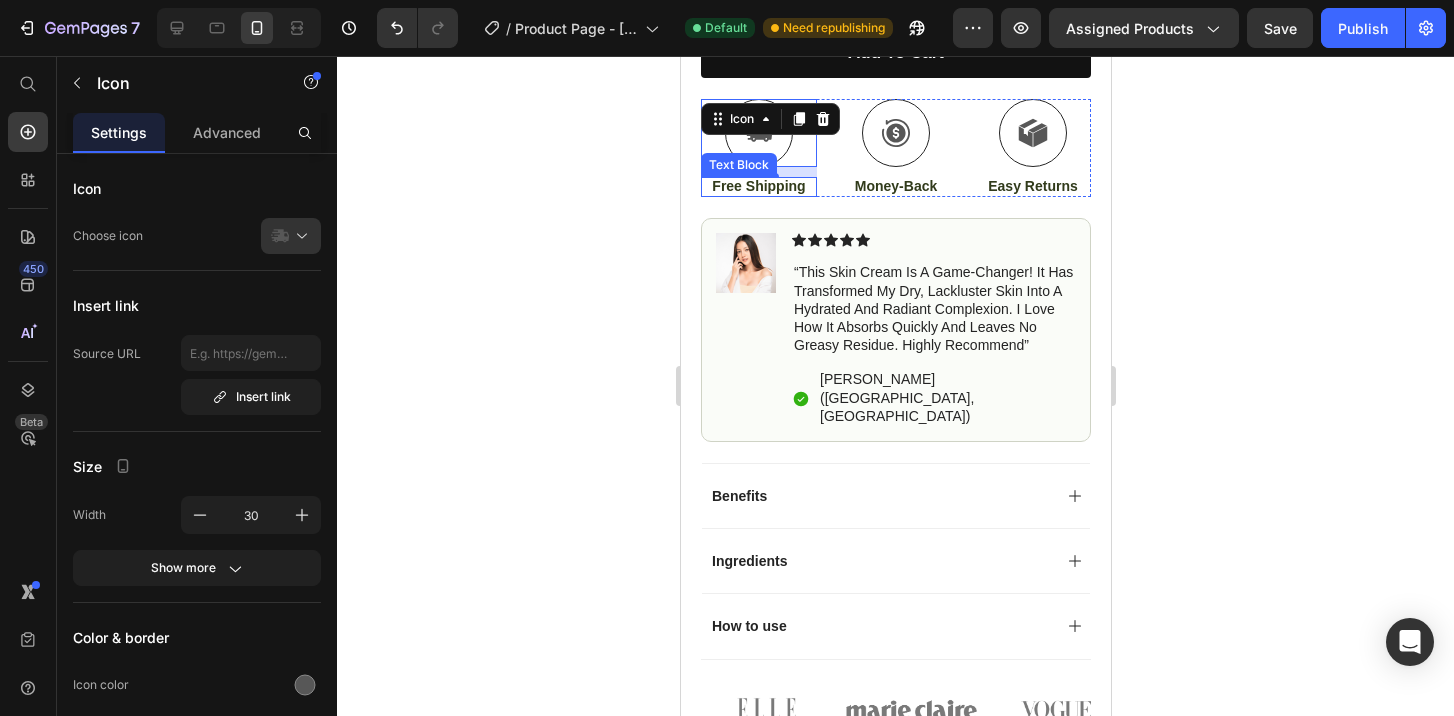 click on "Free Shipping" at bounding box center [758, 186] 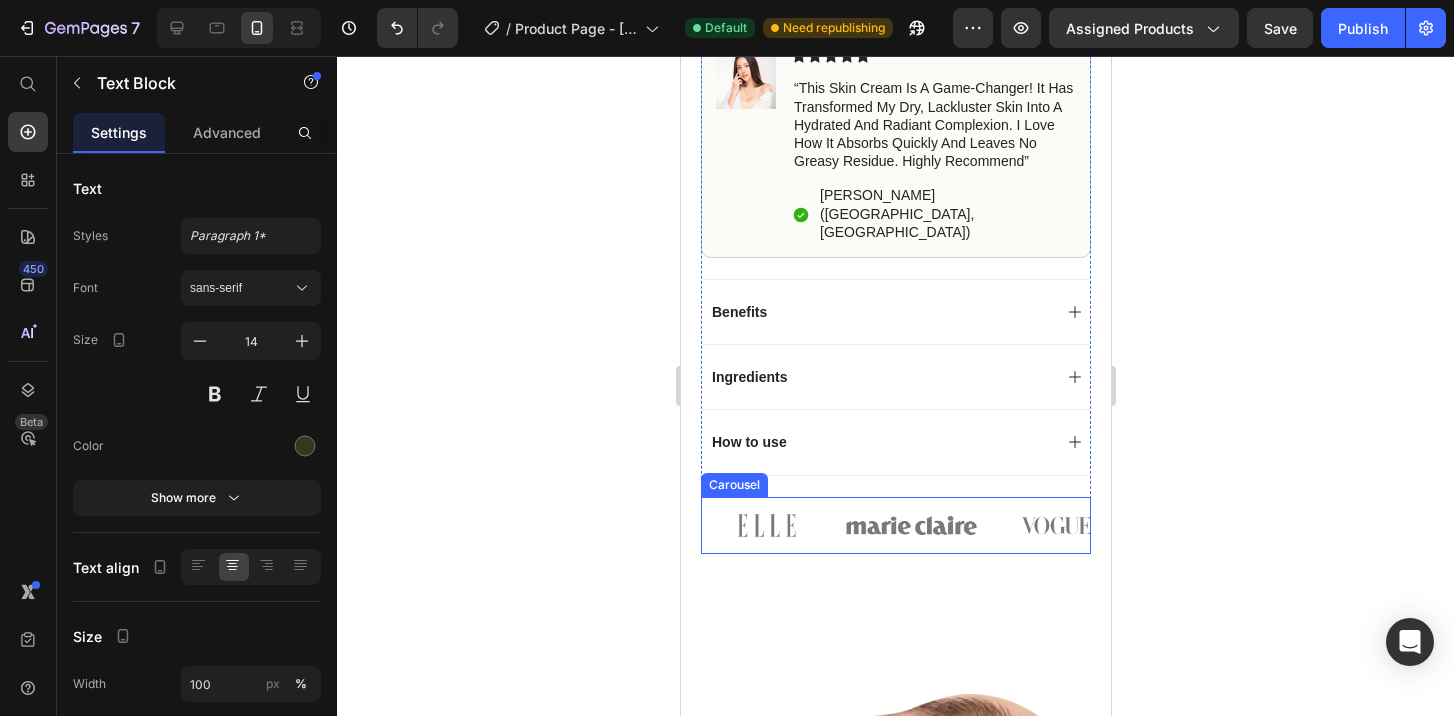 scroll, scrollTop: 1335, scrollLeft: 0, axis: vertical 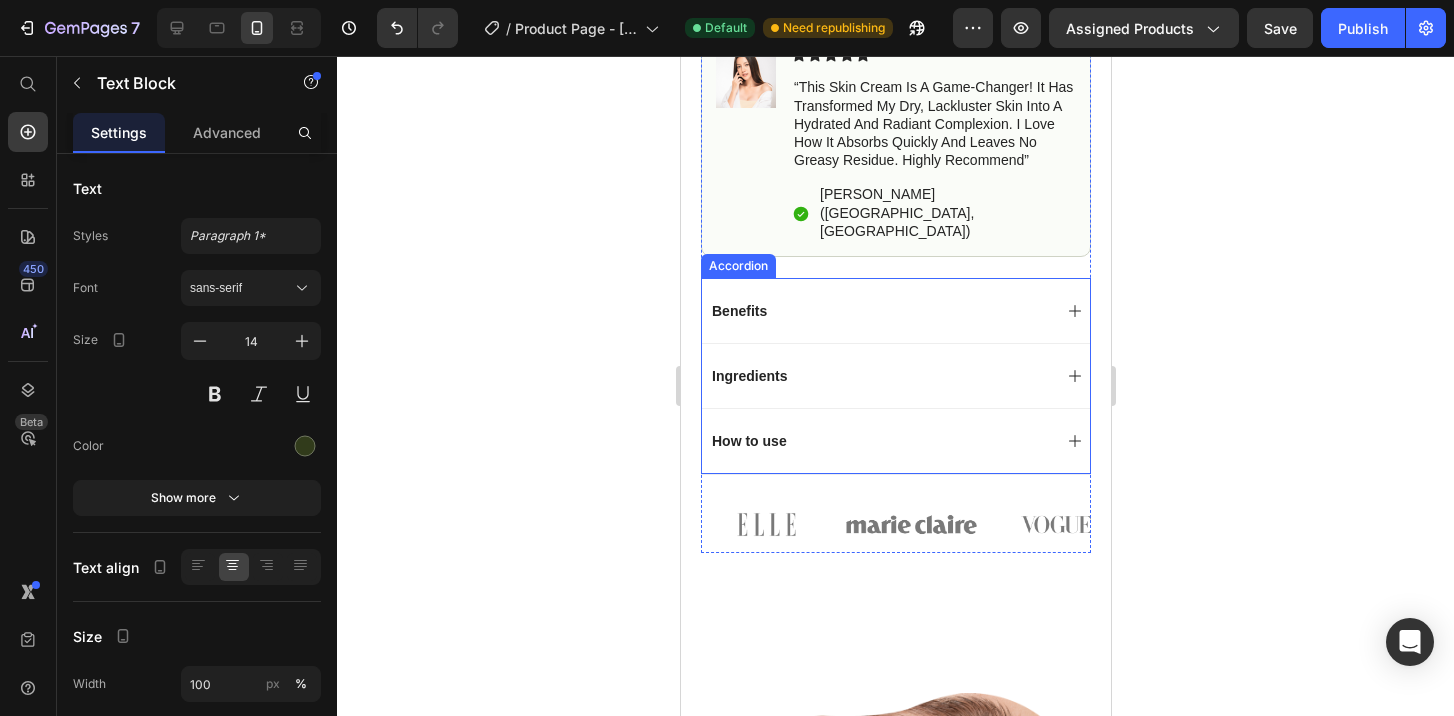 click on "Benefits" at bounding box center [895, 310] 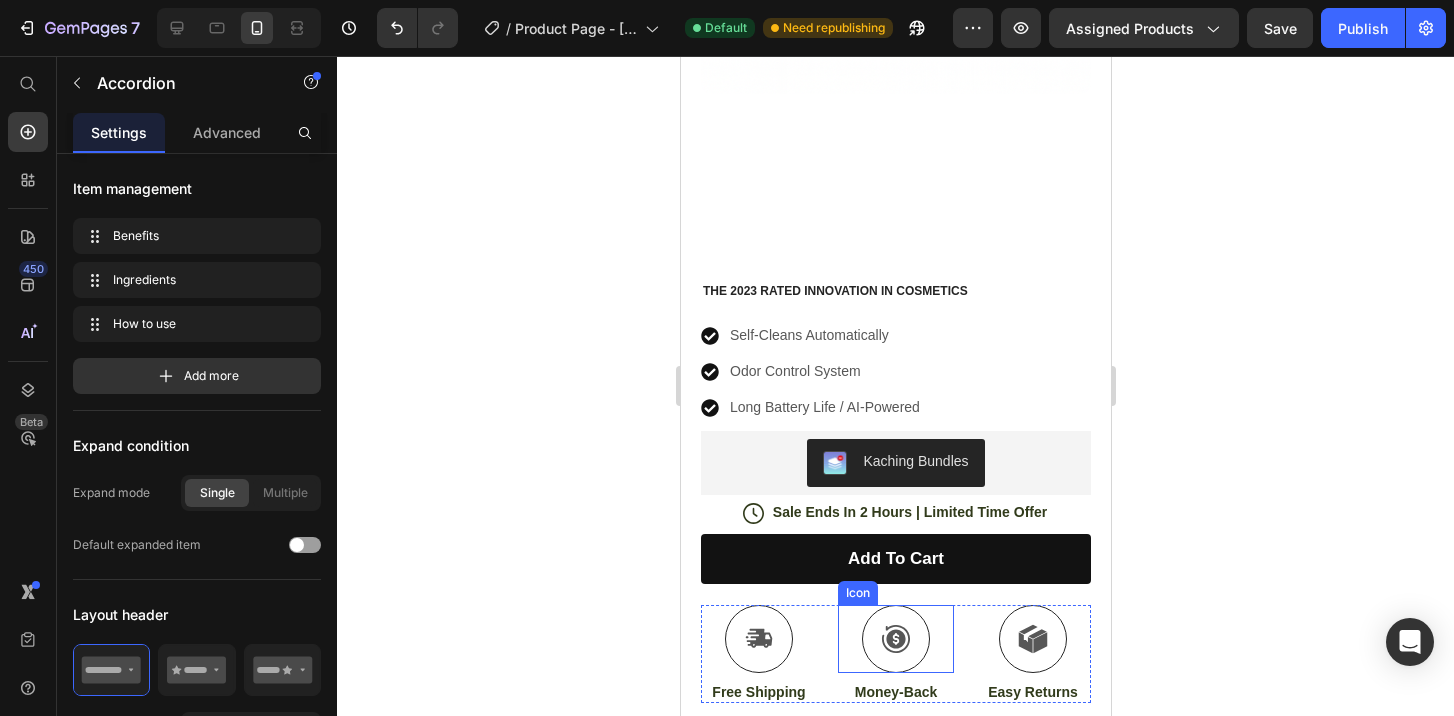scroll, scrollTop: 657, scrollLeft: 0, axis: vertical 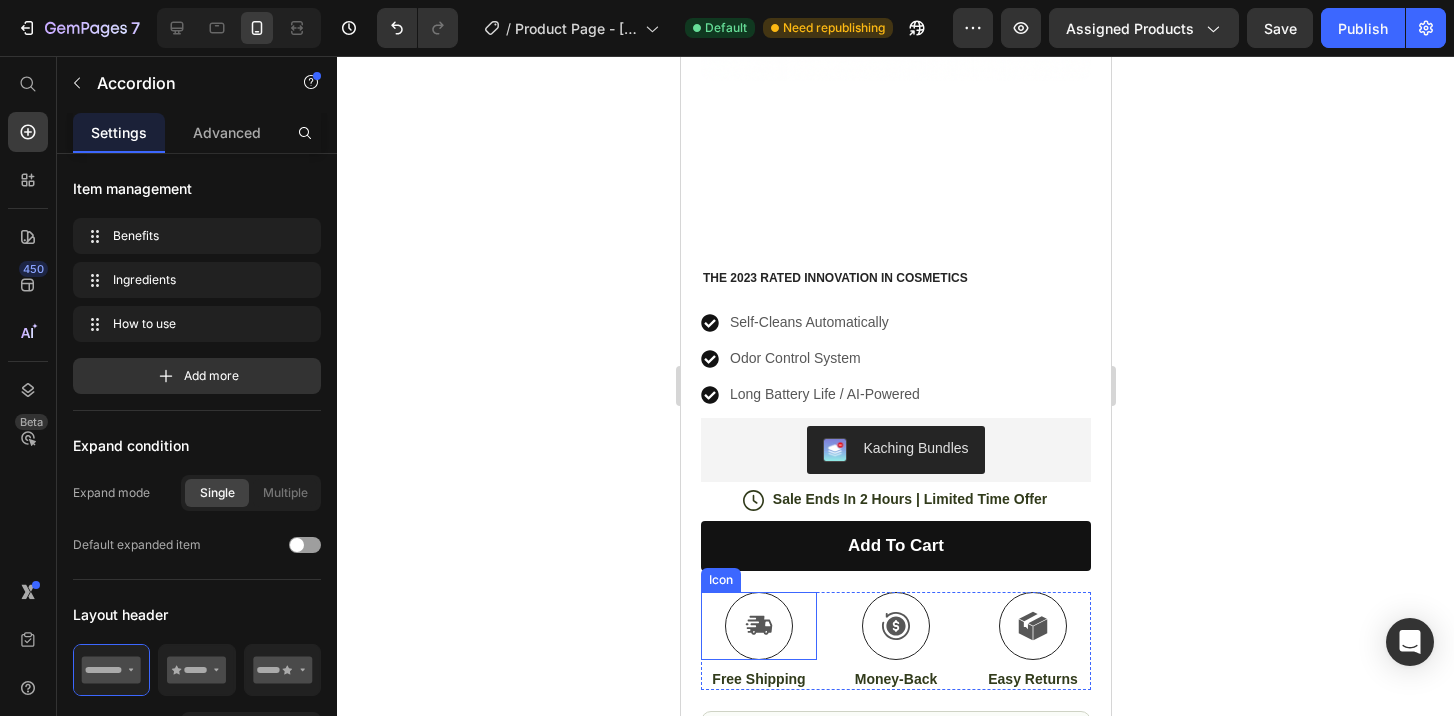 click at bounding box center [758, 626] 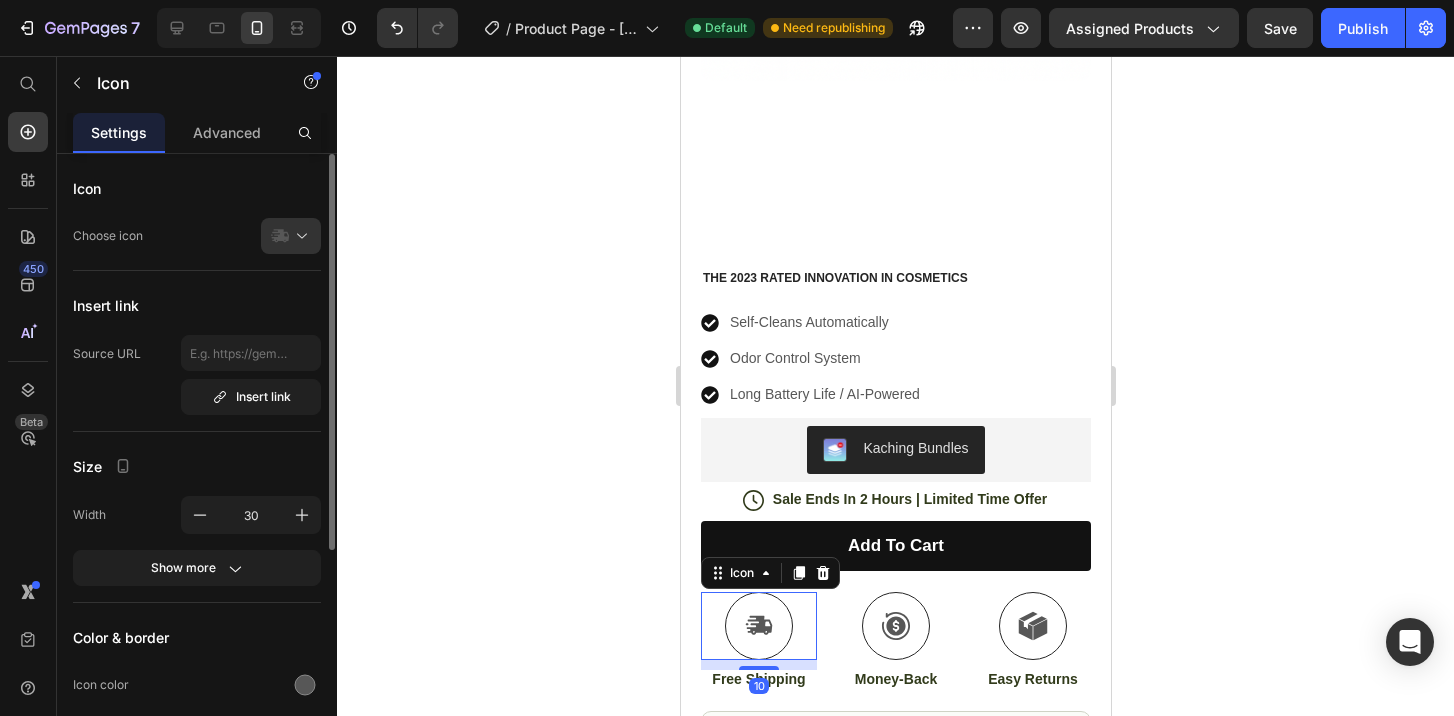 scroll, scrollTop: 332, scrollLeft: 0, axis: vertical 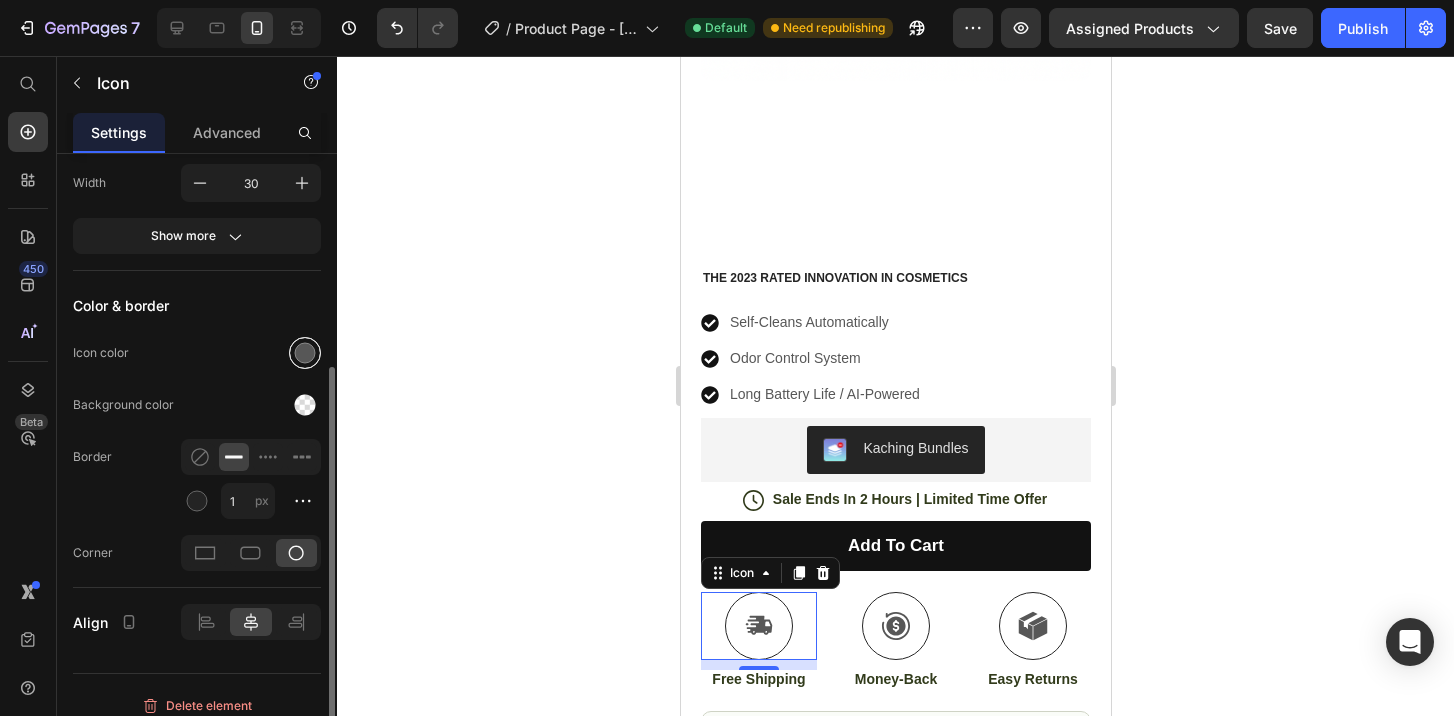 click at bounding box center (305, 353) 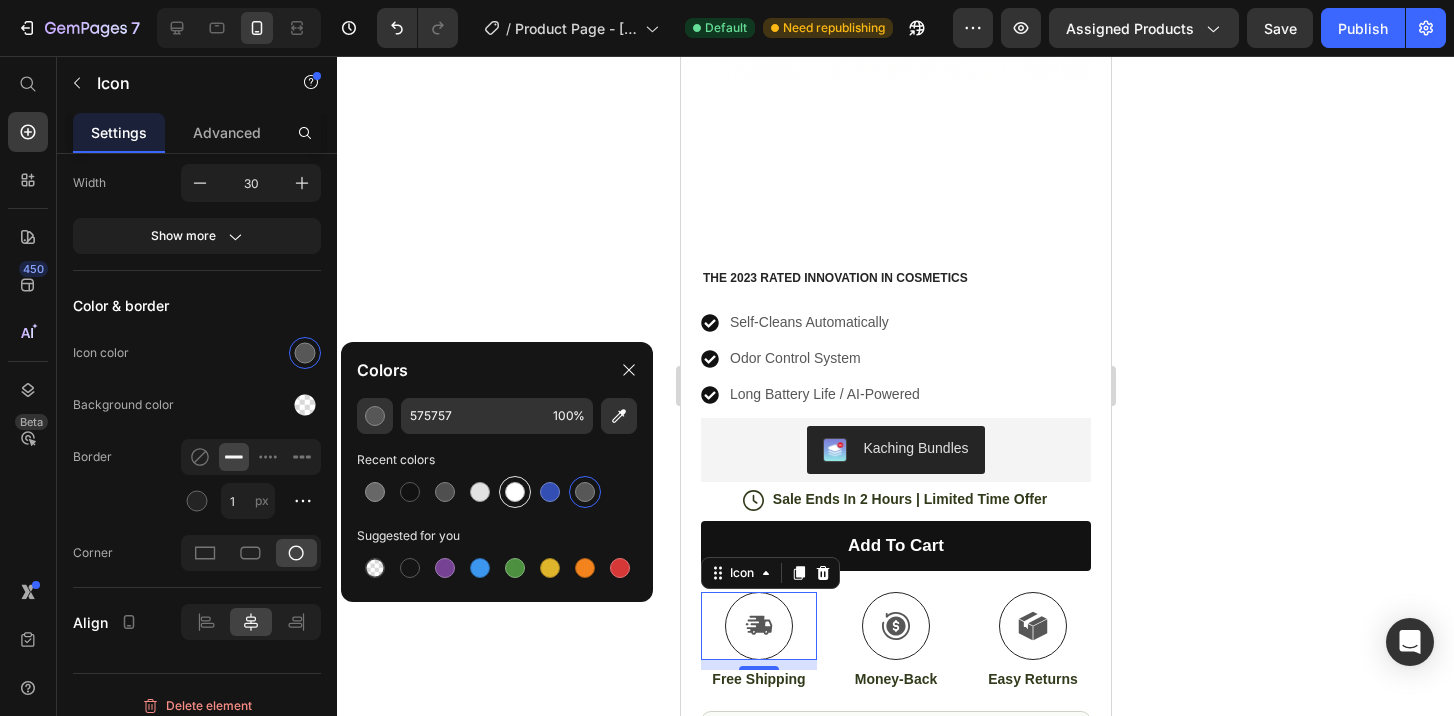 click at bounding box center [515, 492] 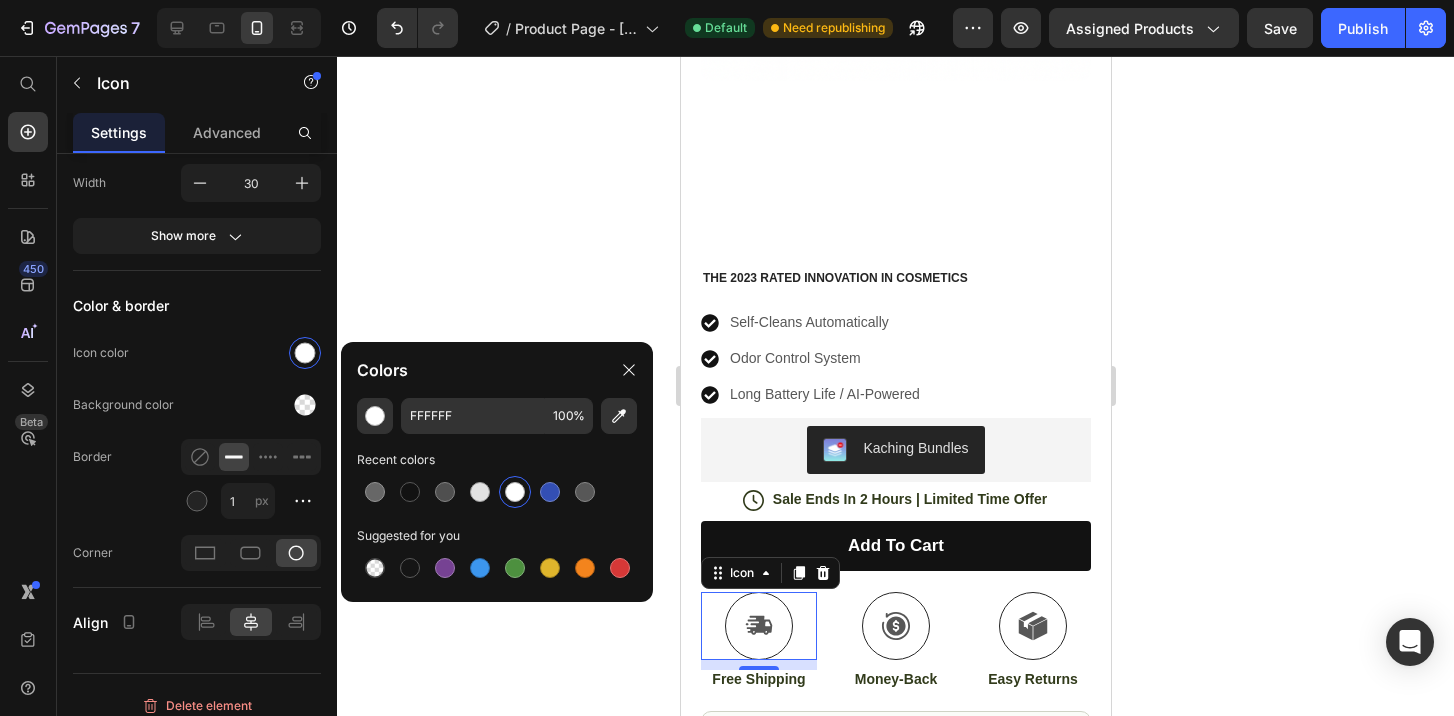 click at bounding box center (515, 492) 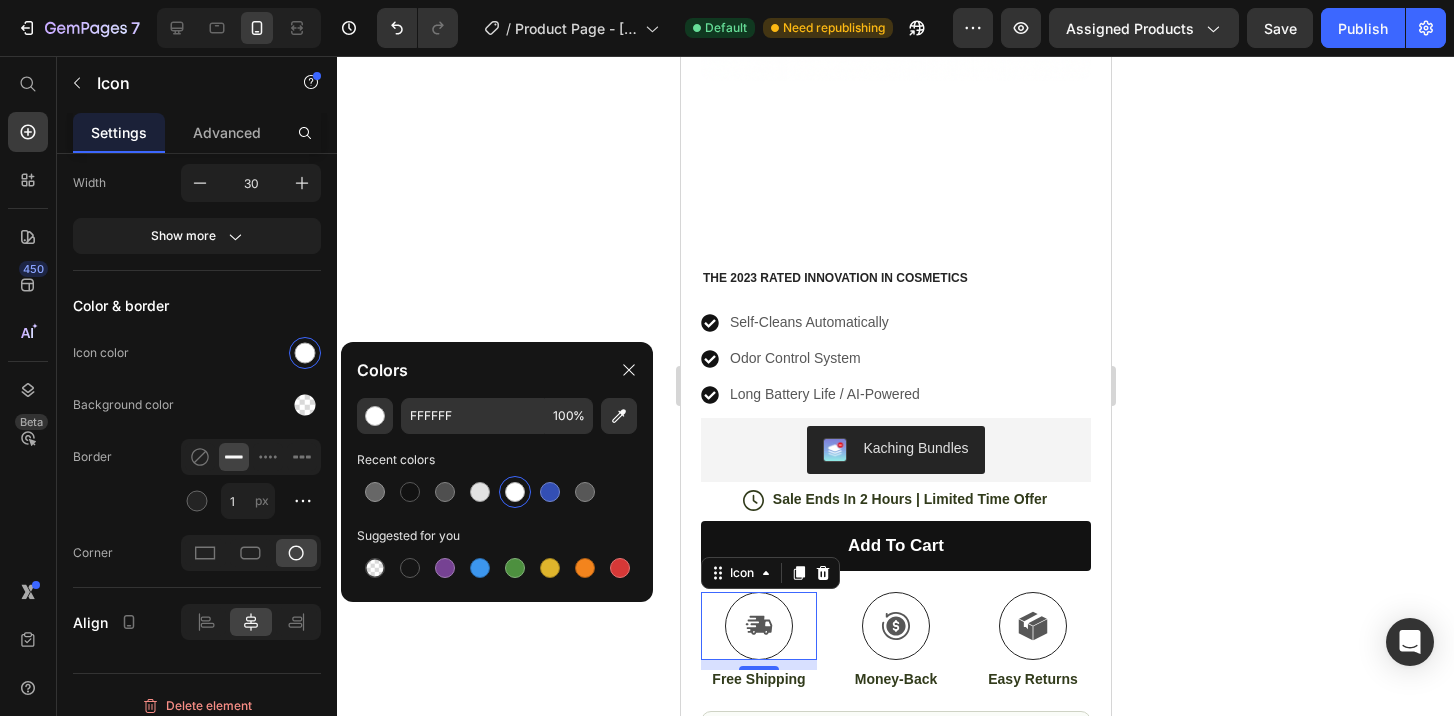 click 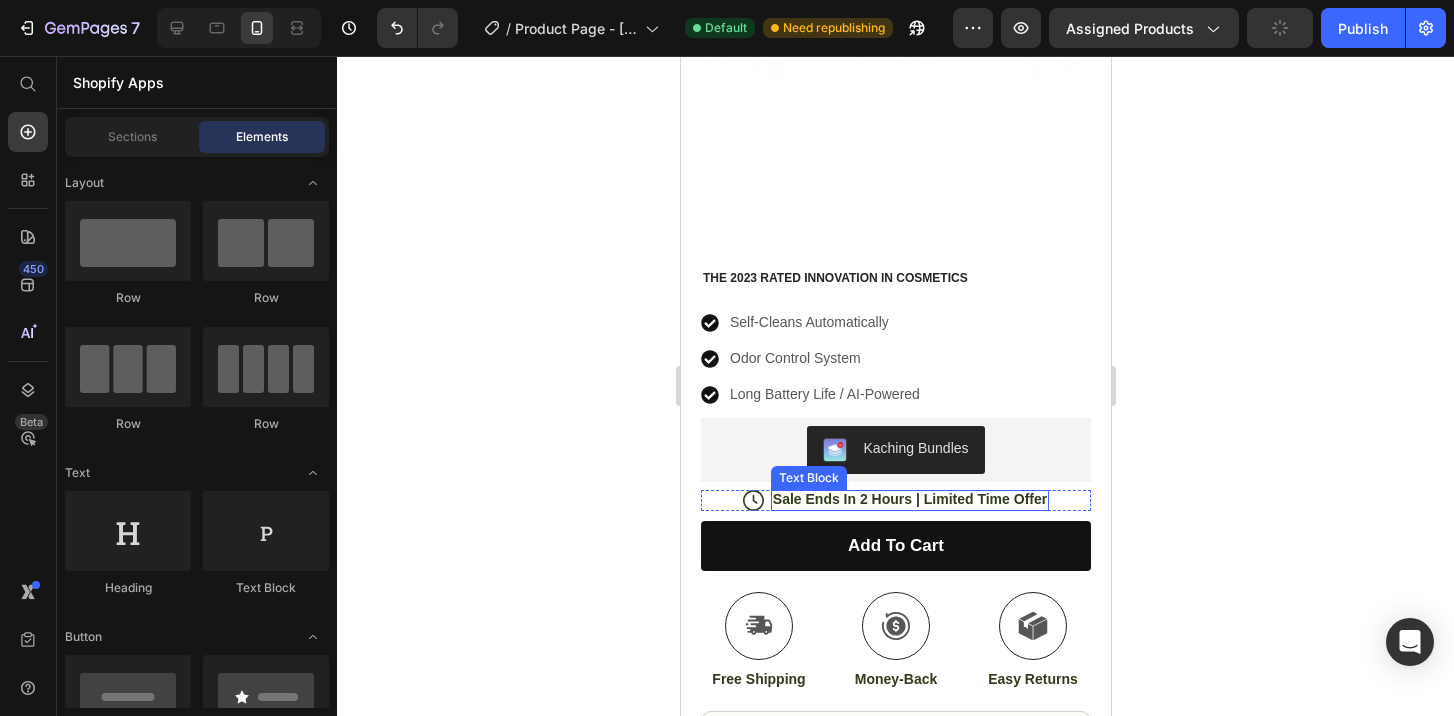 click on "Sale Ends In 2 Hours | Limited Time Offer" at bounding box center [909, 499] 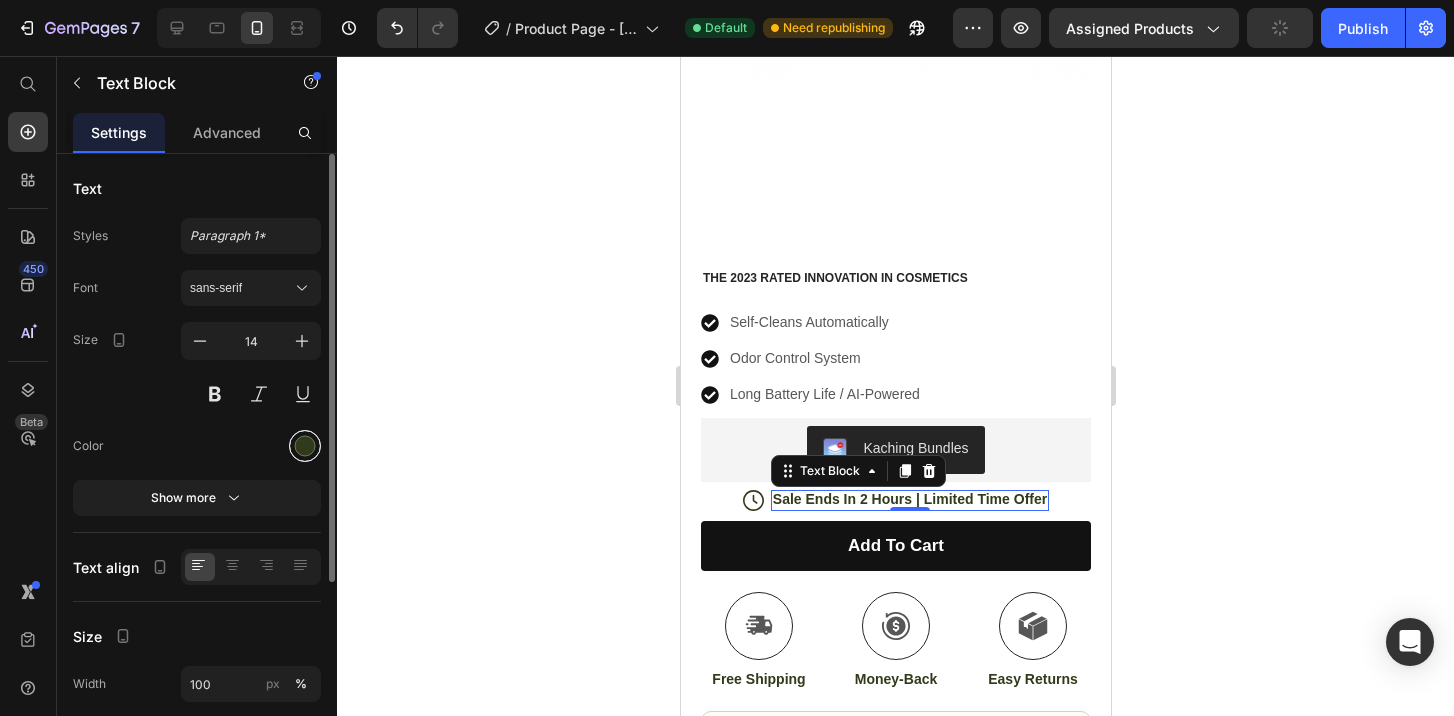click at bounding box center [305, 446] 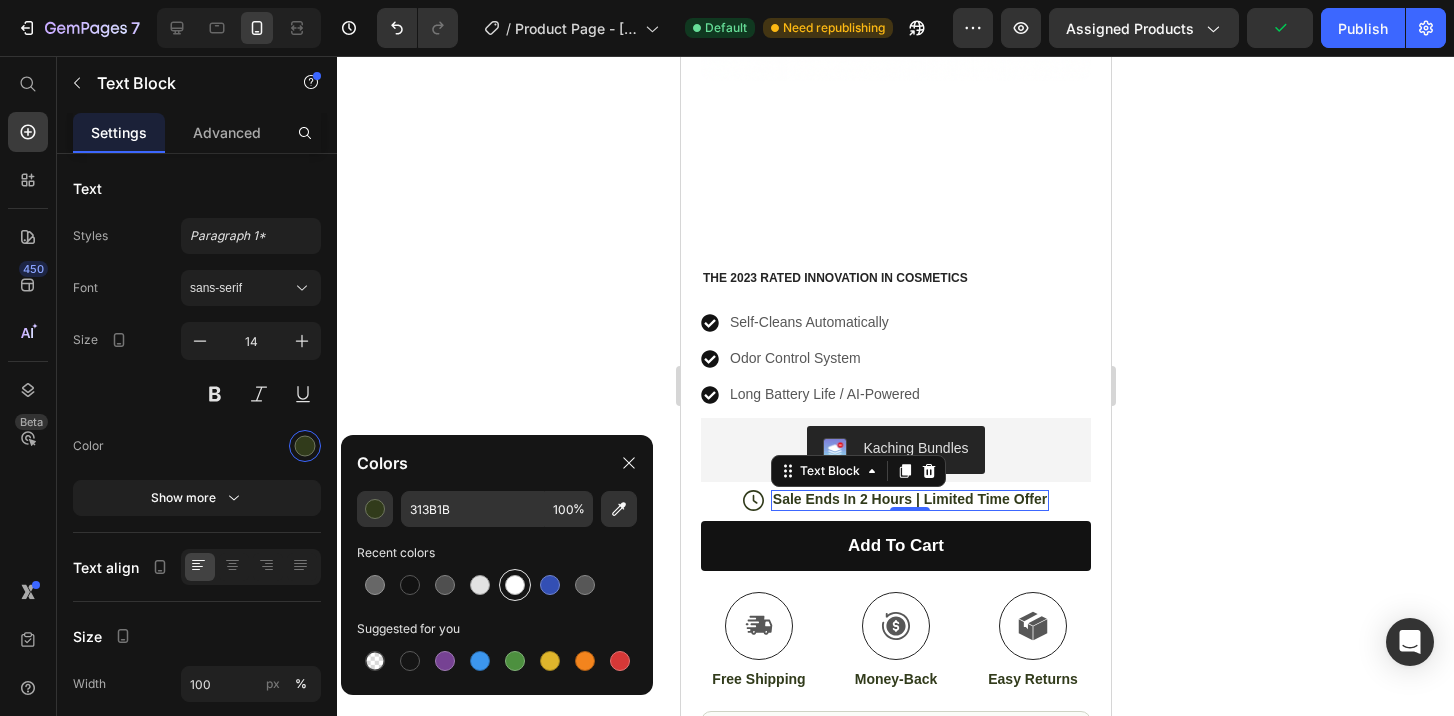 click at bounding box center [515, 585] 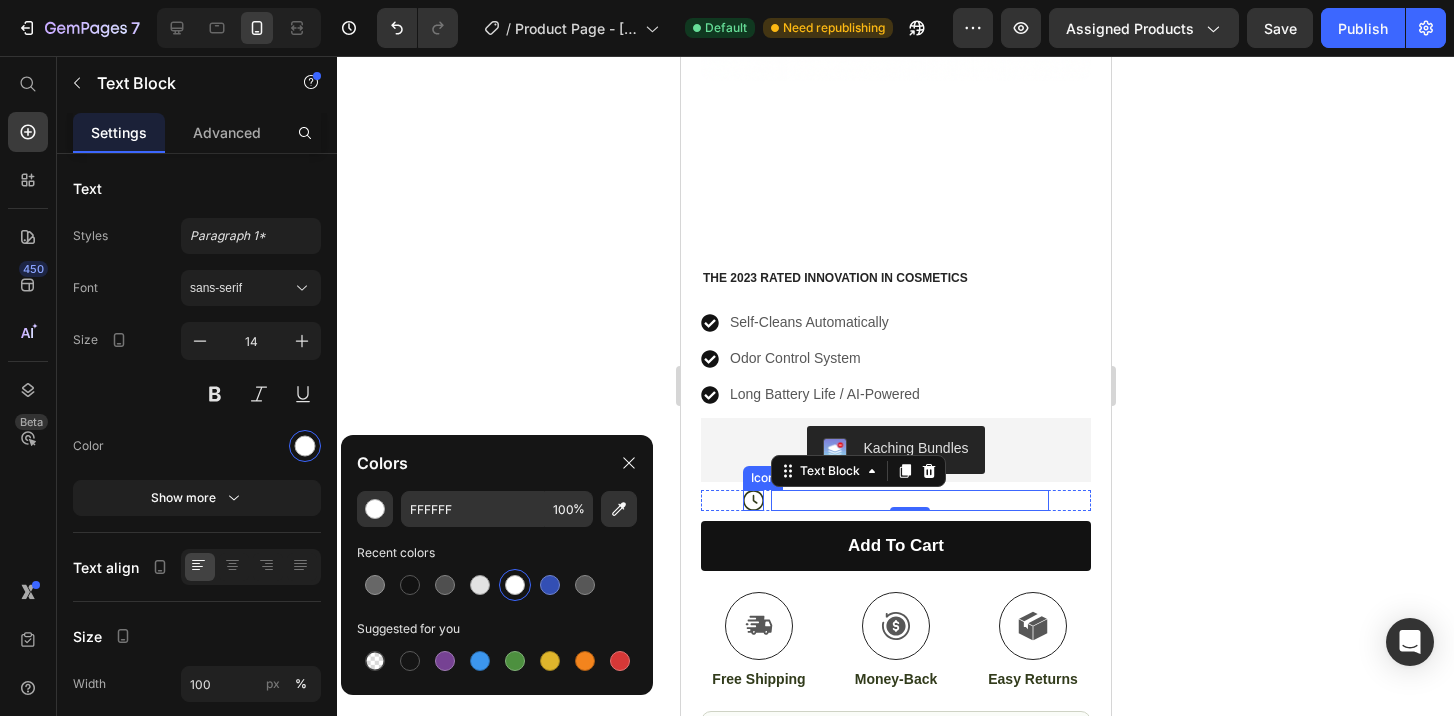 click 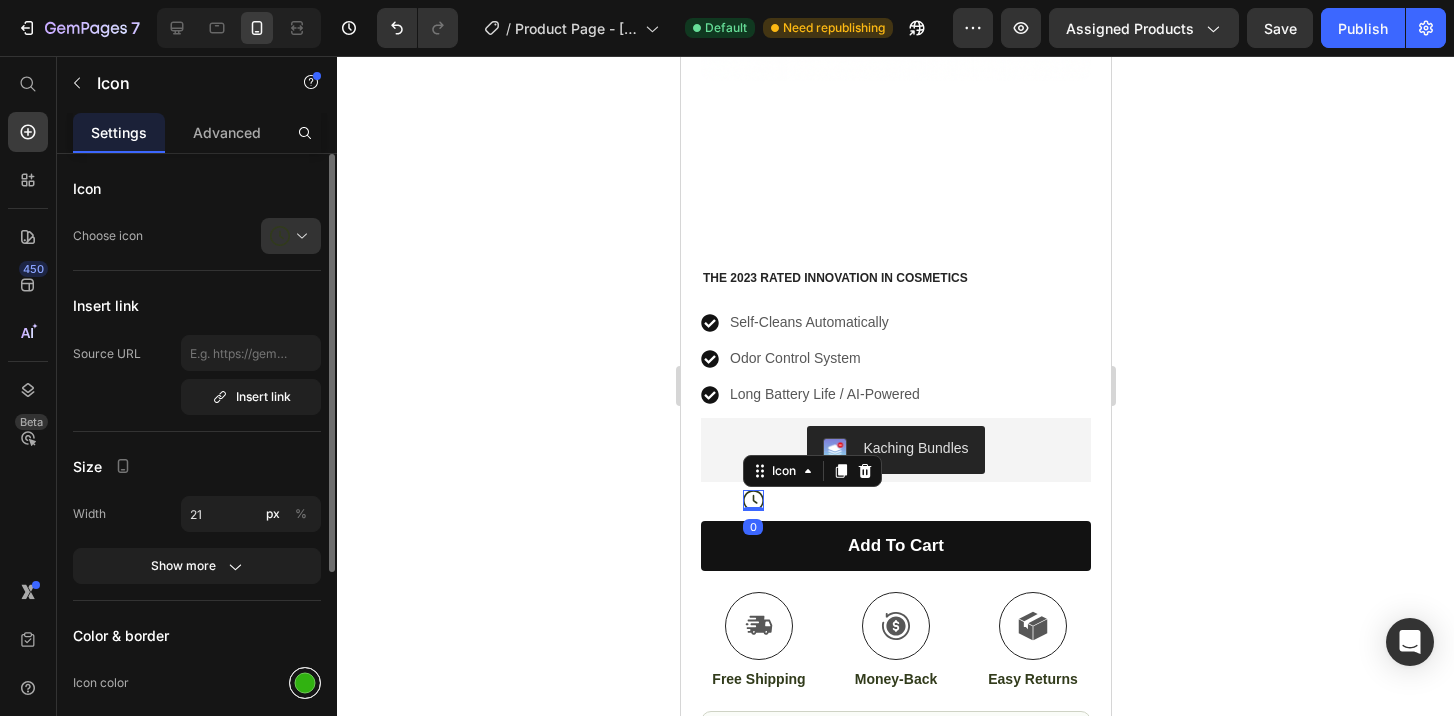 click at bounding box center [305, 683] 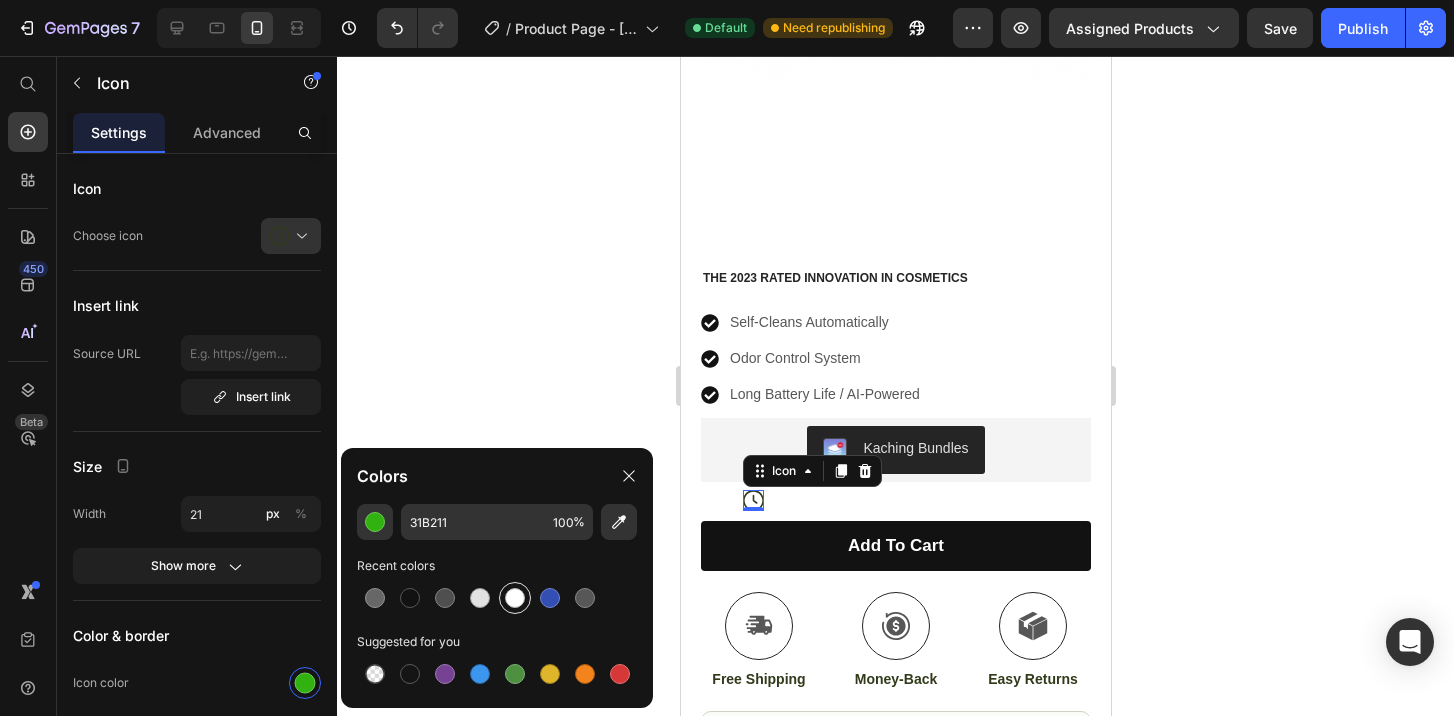 click at bounding box center (515, 598) 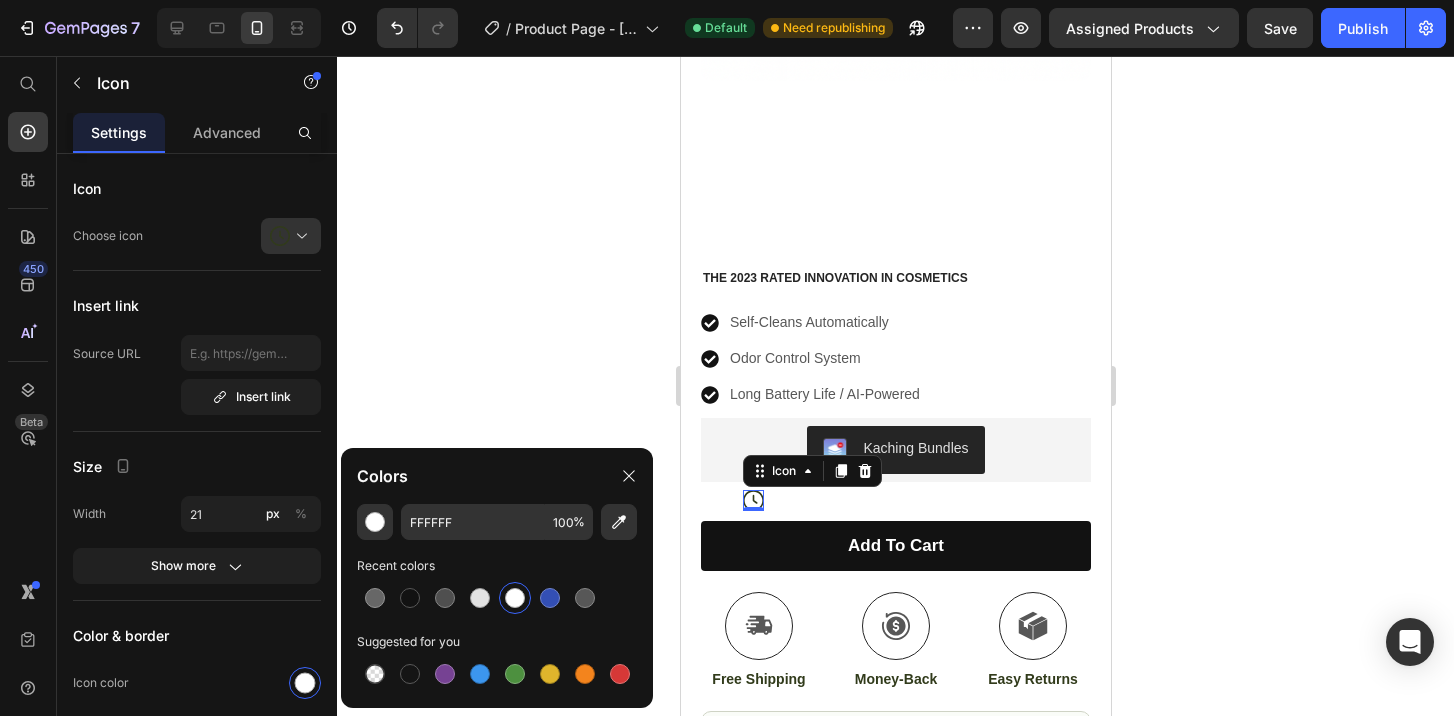 click 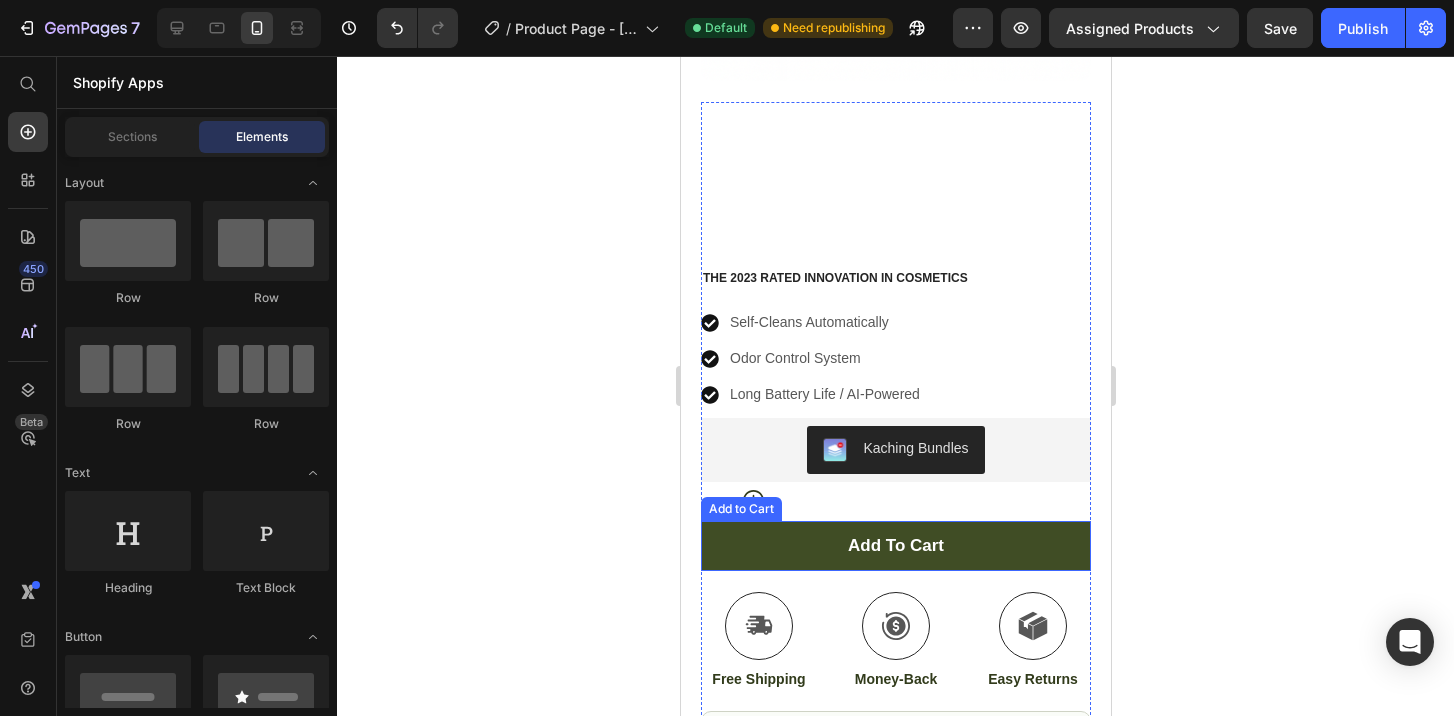 click on "add to cart" at bounding box center [895, 546] 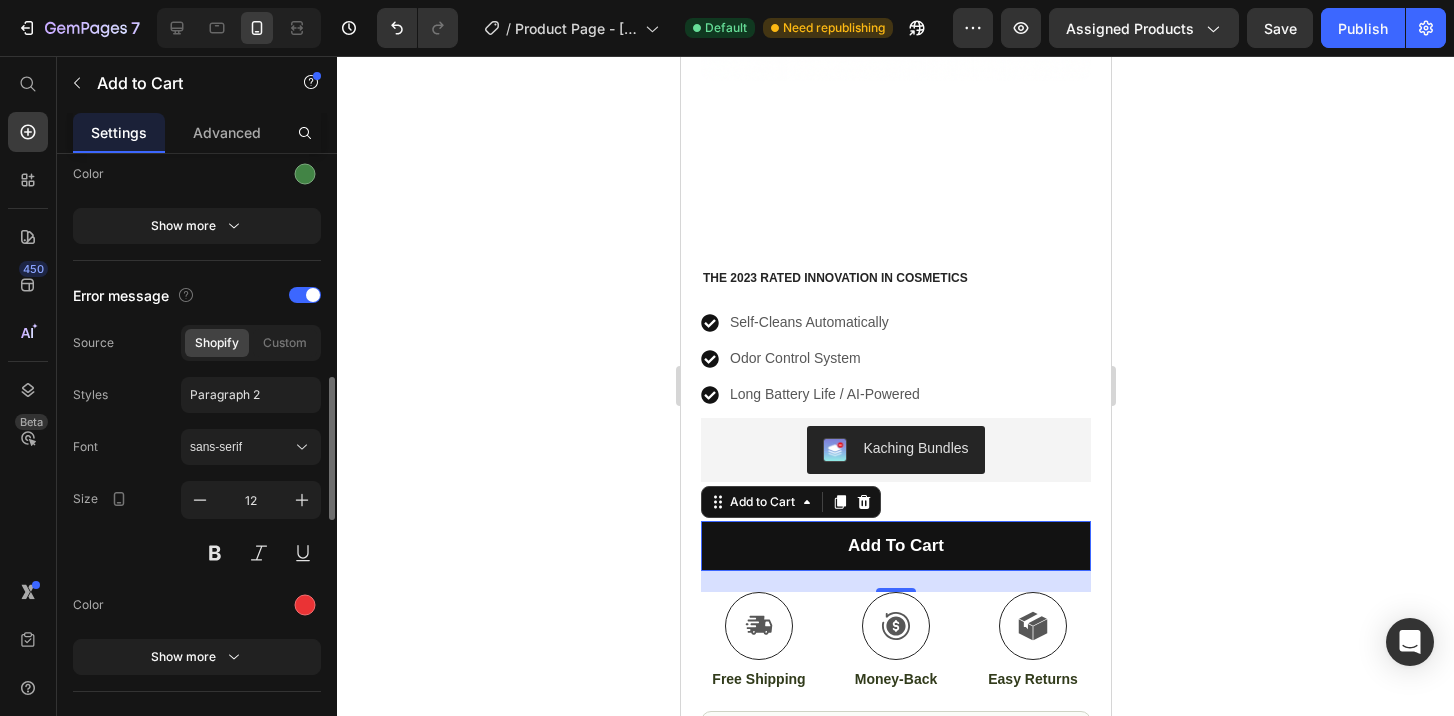scroll, scrollTop: 1281, scrollLeft: 0, axis: vertical 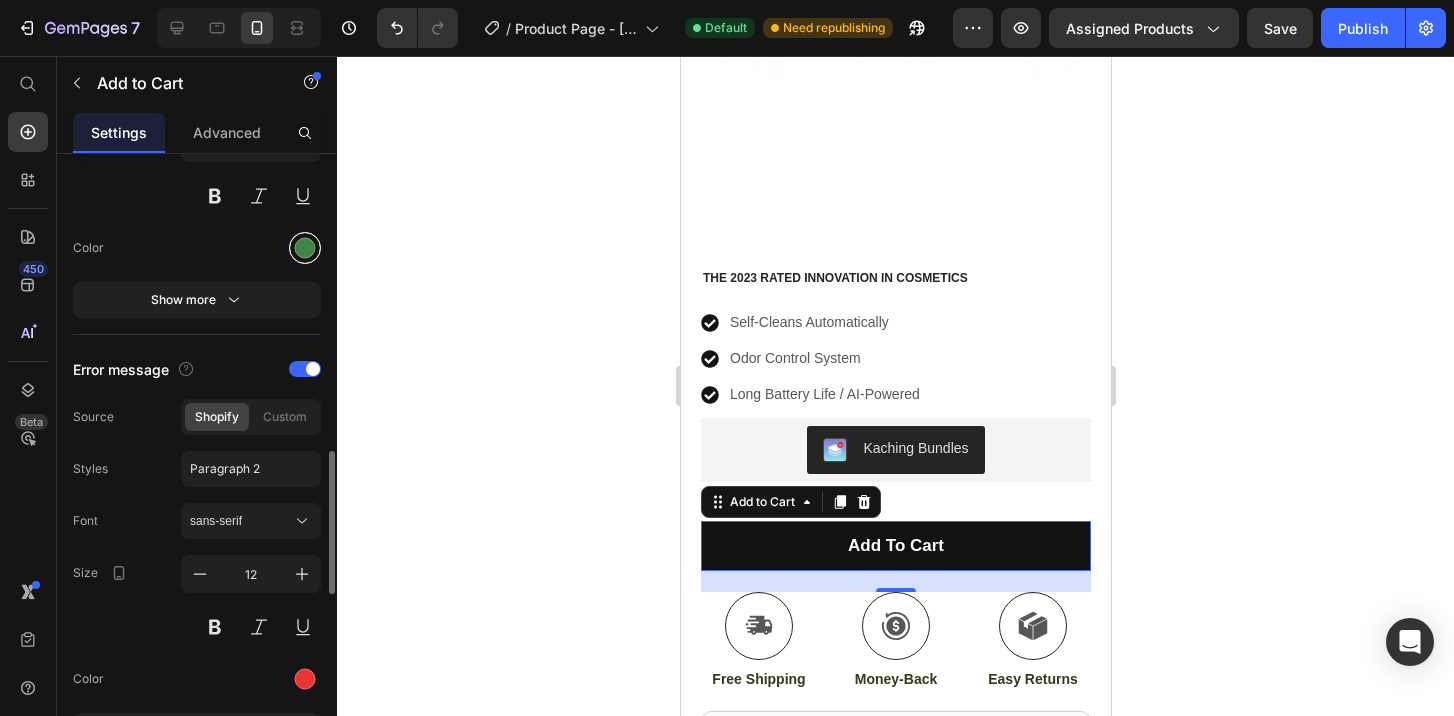 click at bounding box center (305, 248) 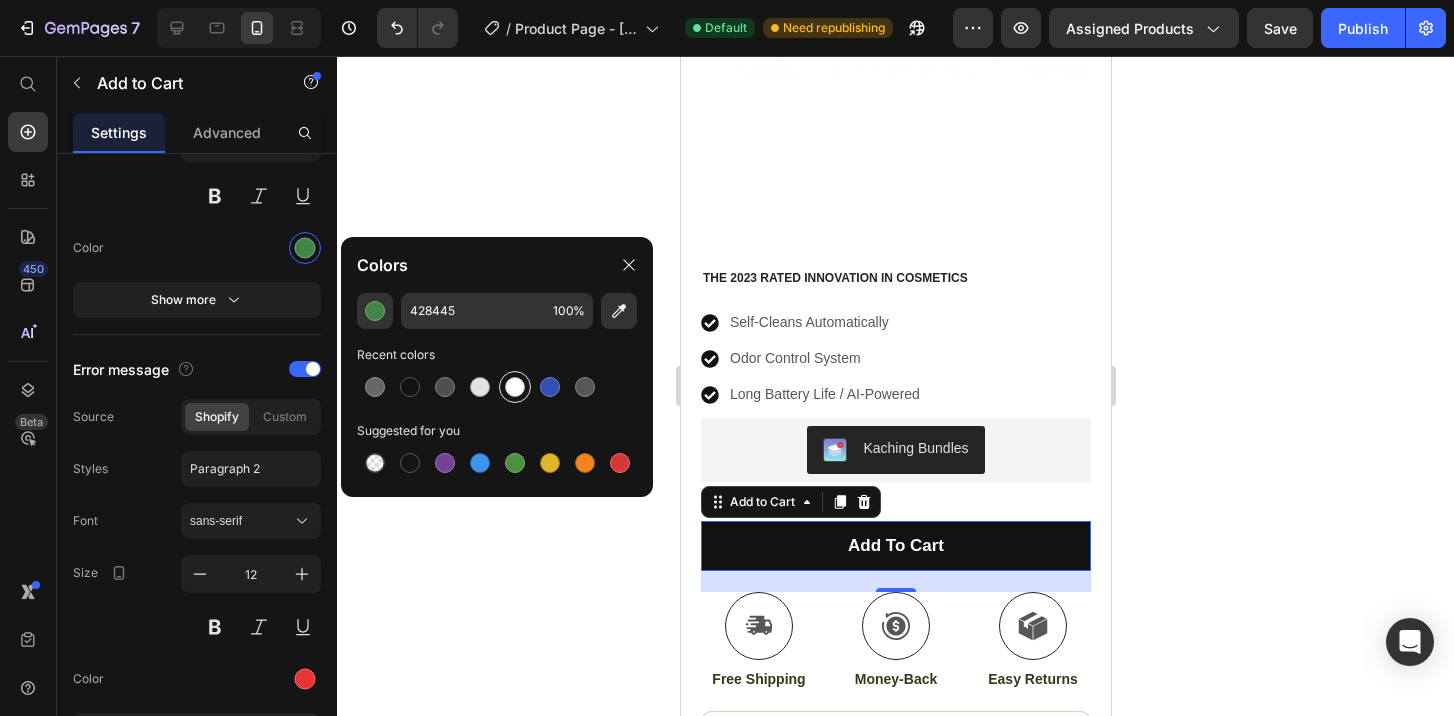 click at bounding box center (515, 387) 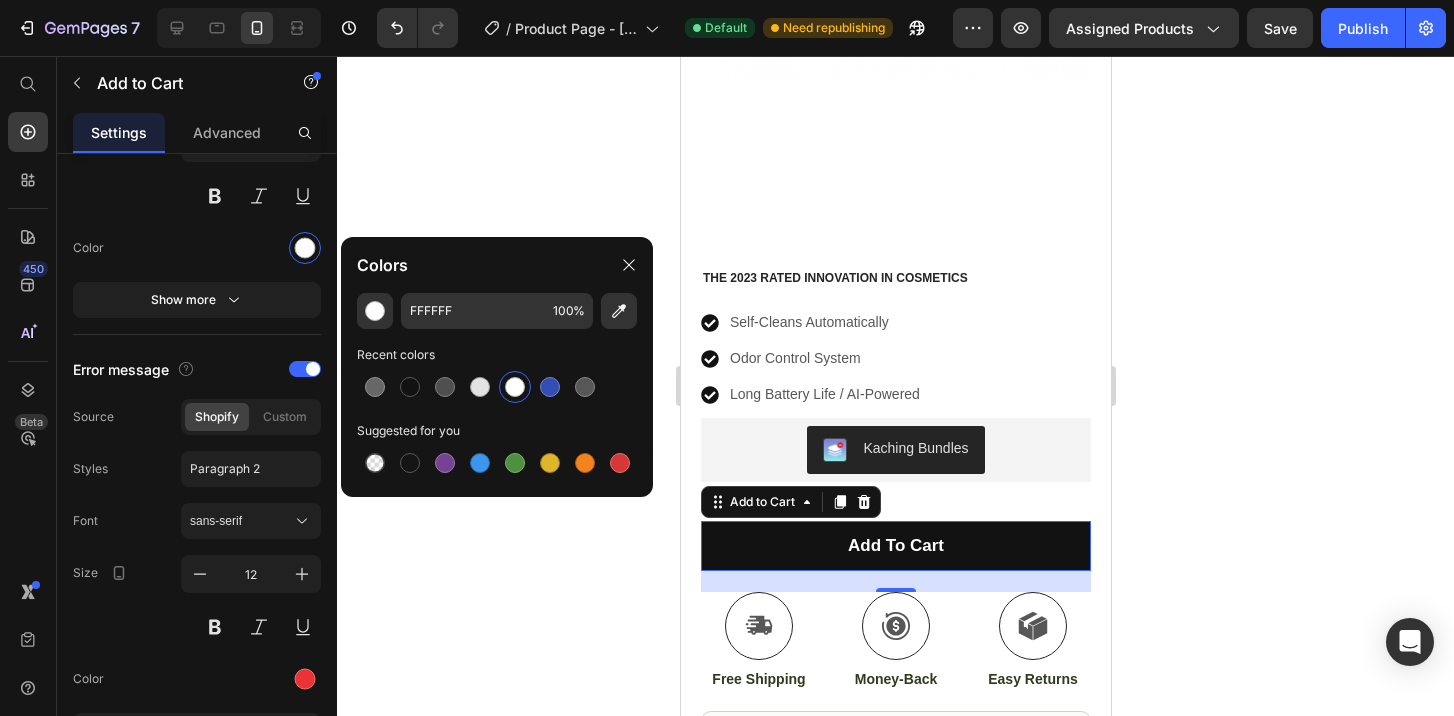 click at bounding box center (515, 387) 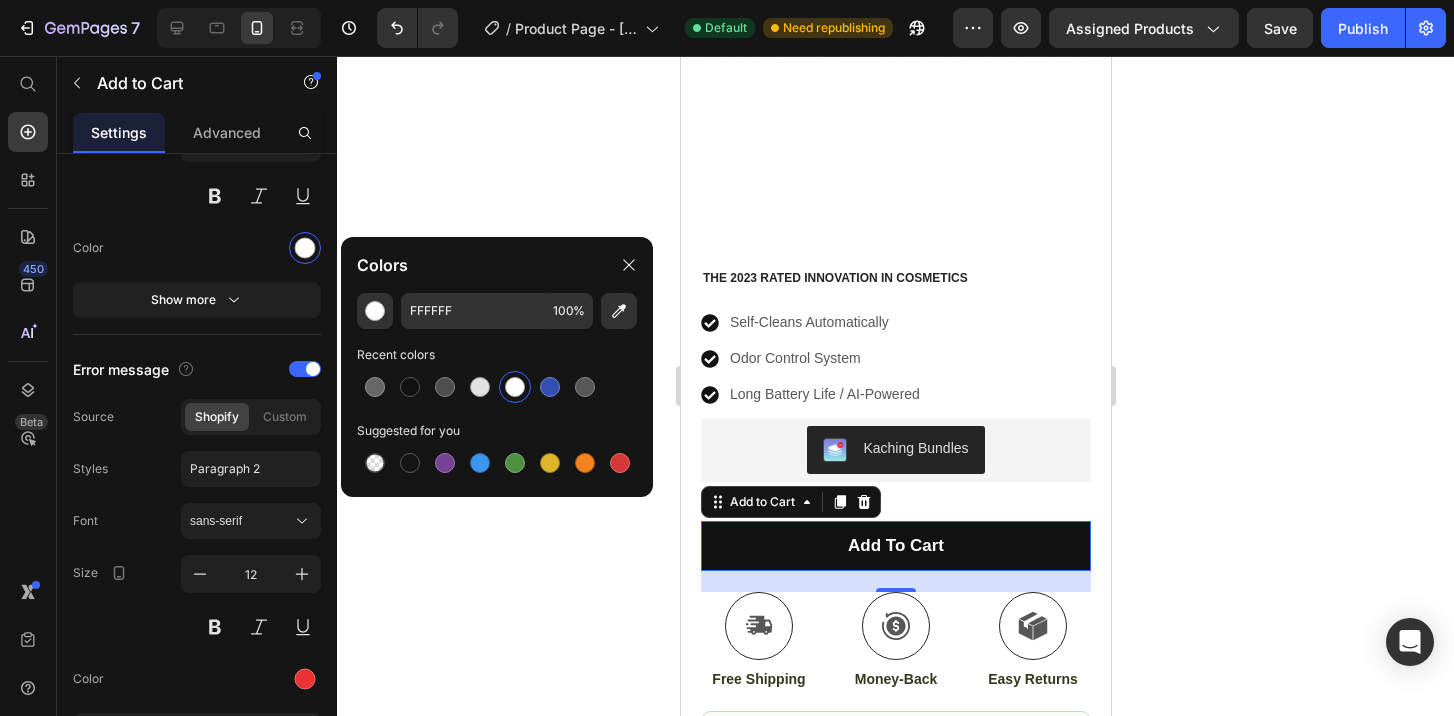 click 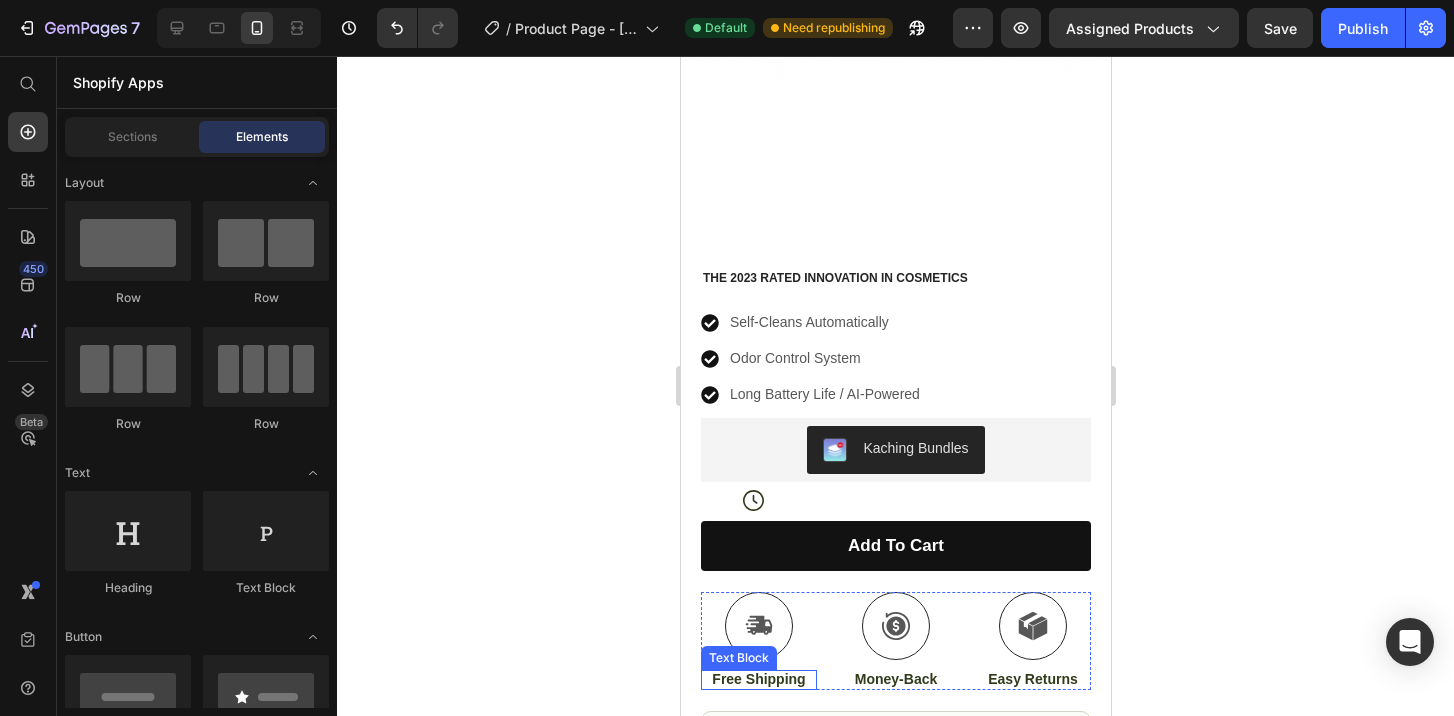 click on "Free Shipping" at bounding box center [758, 679] 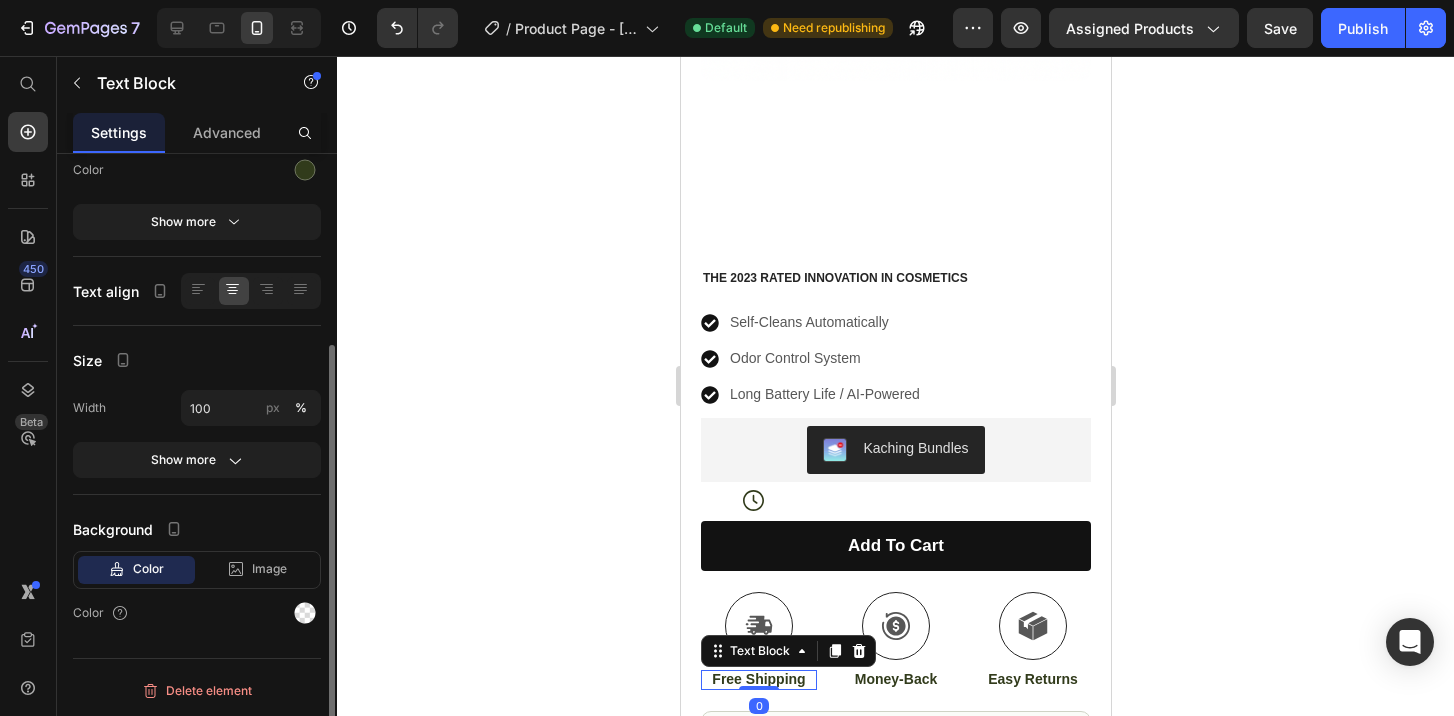 scroll, scrollTop: 0, scrollLeft: 0, axis: both 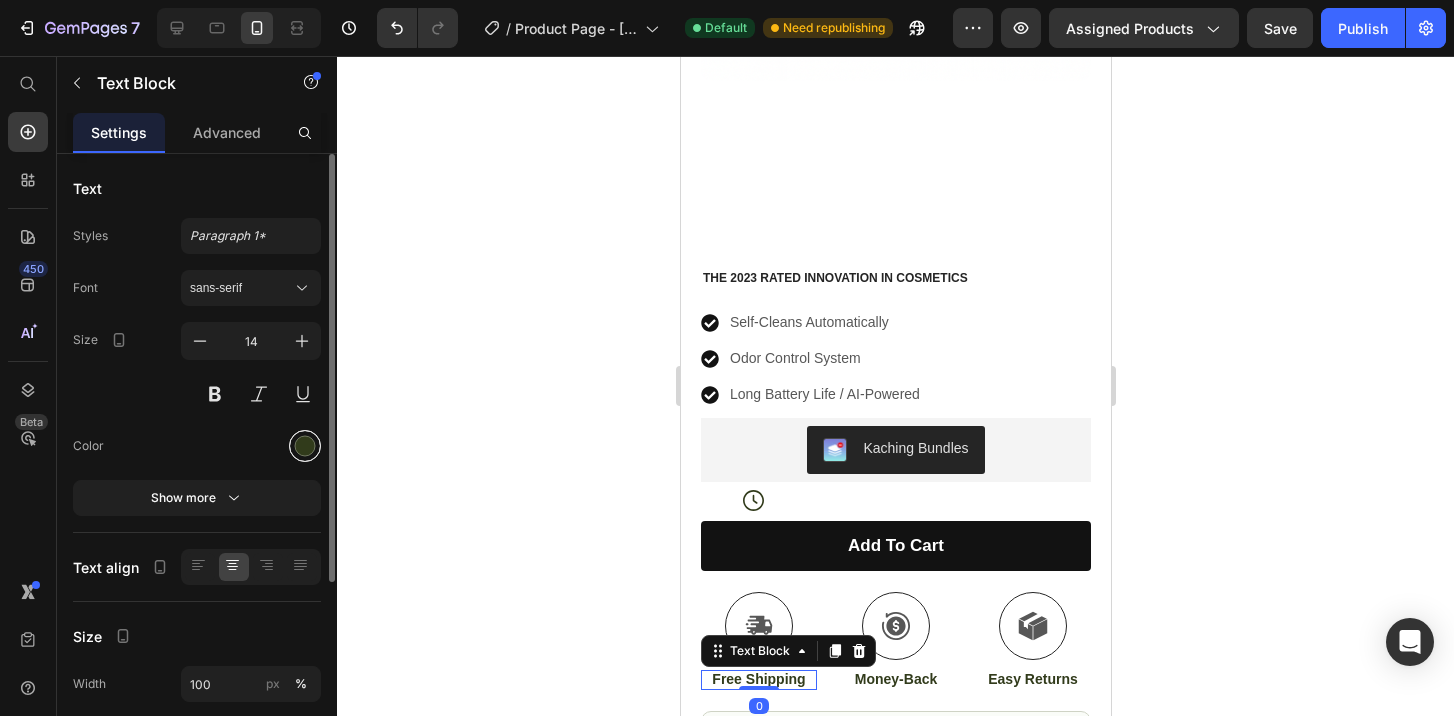 click at bounding box center [305, 446] 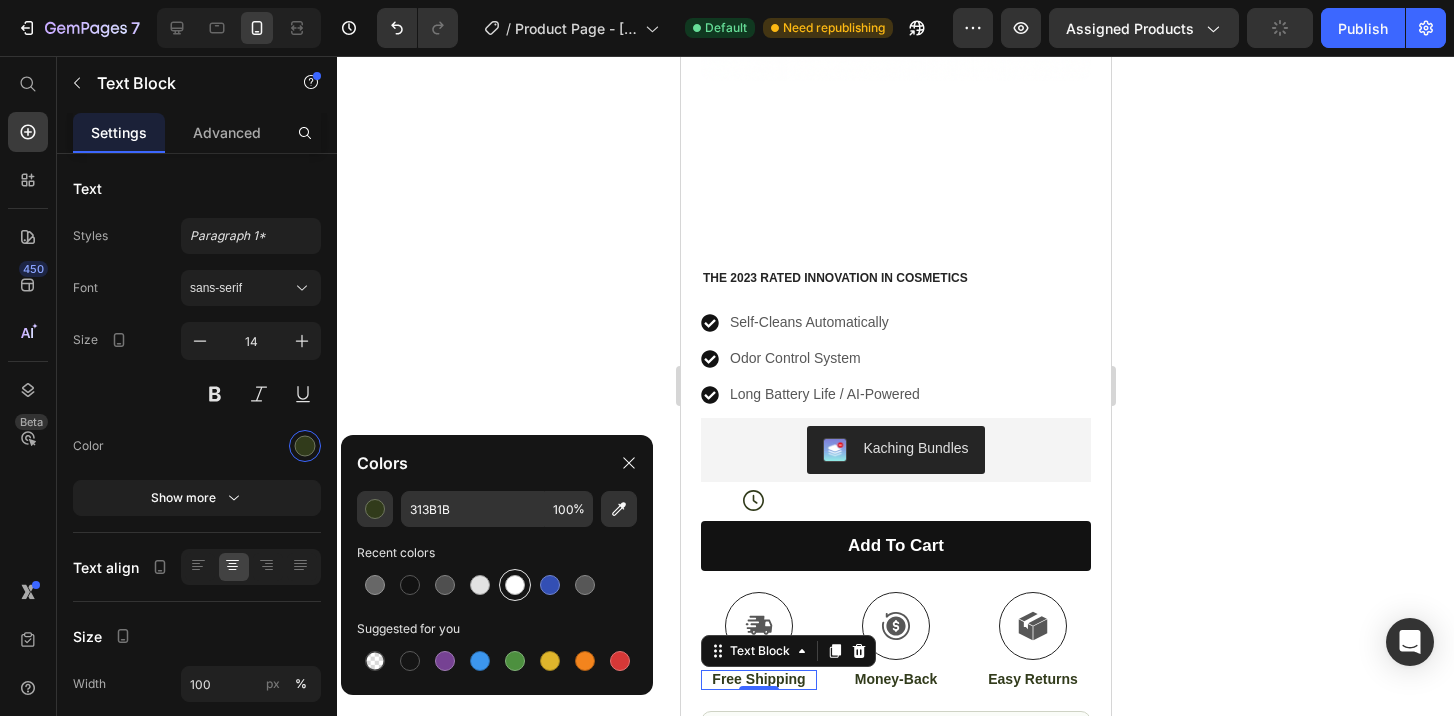 click at bounding box center [515, 585] 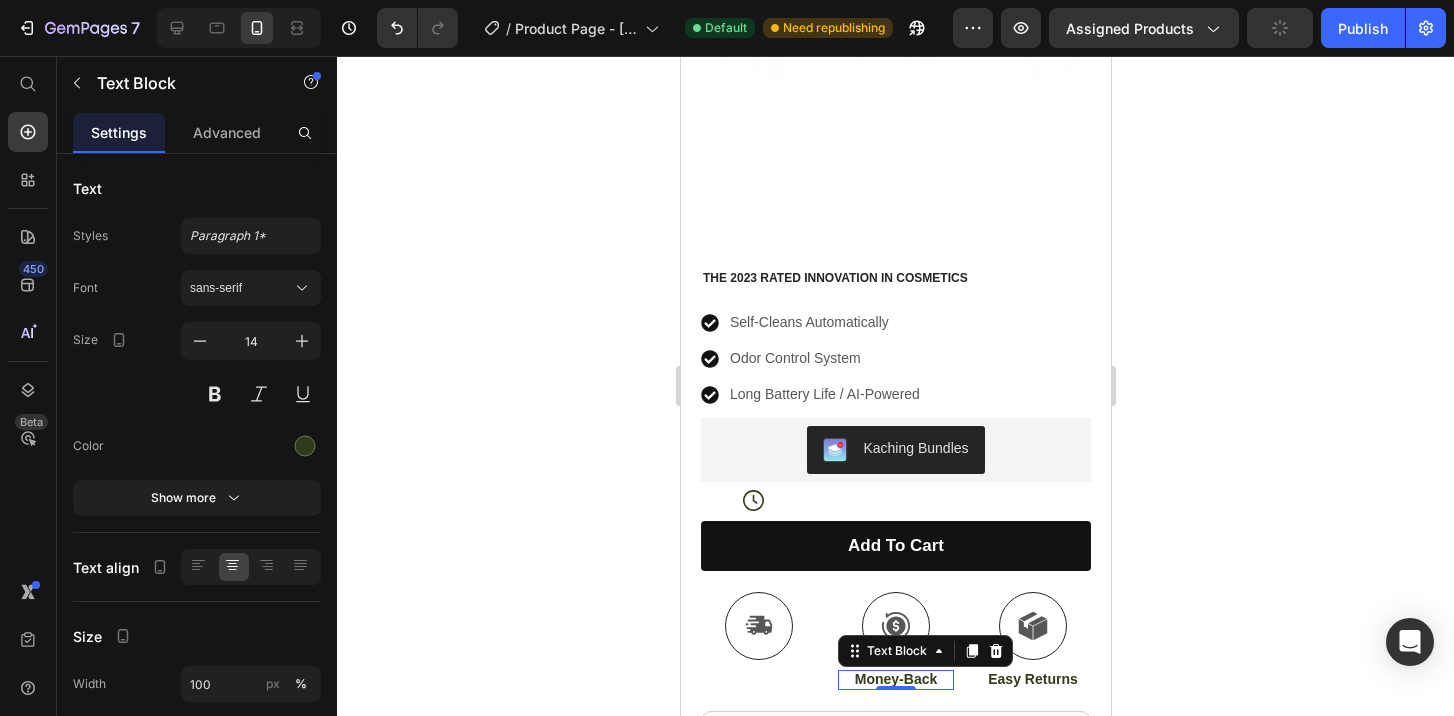 click on "Money-Back" at bounding box center (895, 679) 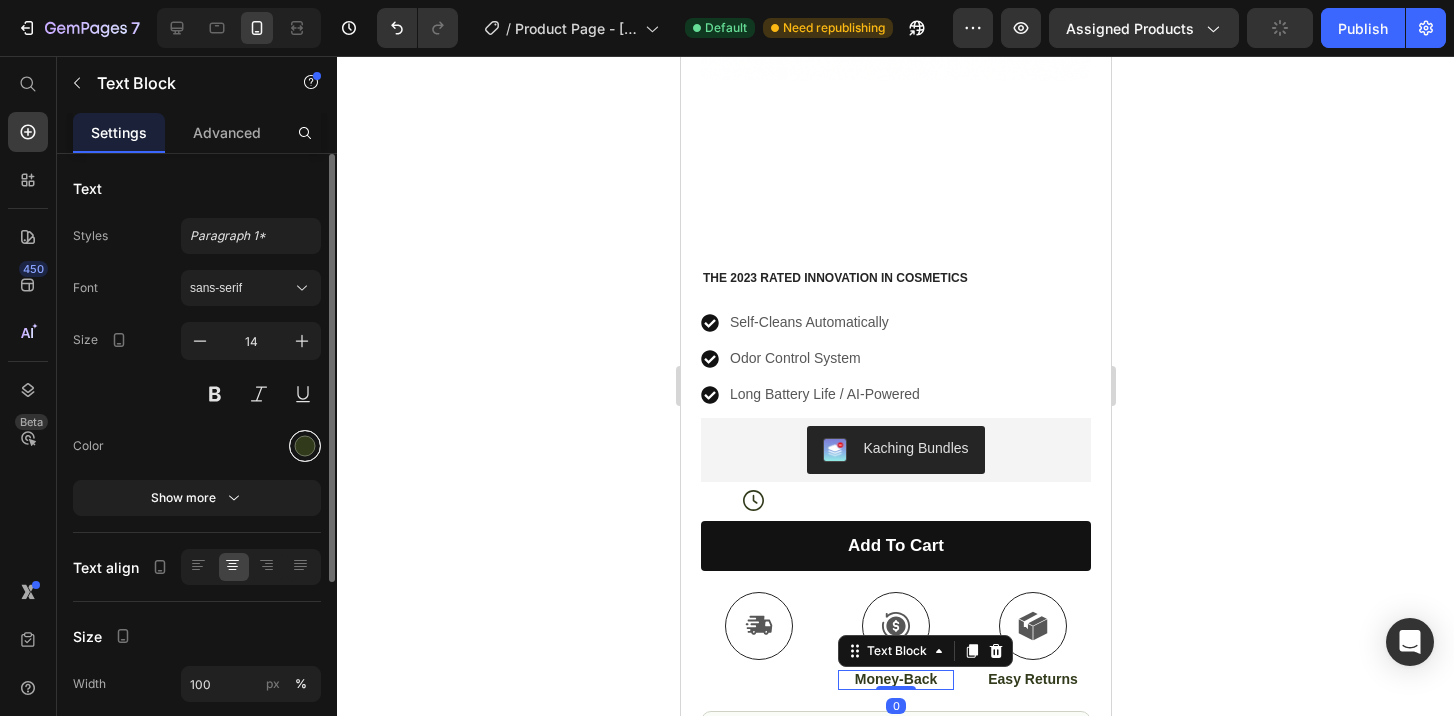 click at bounding box center [305, 446] 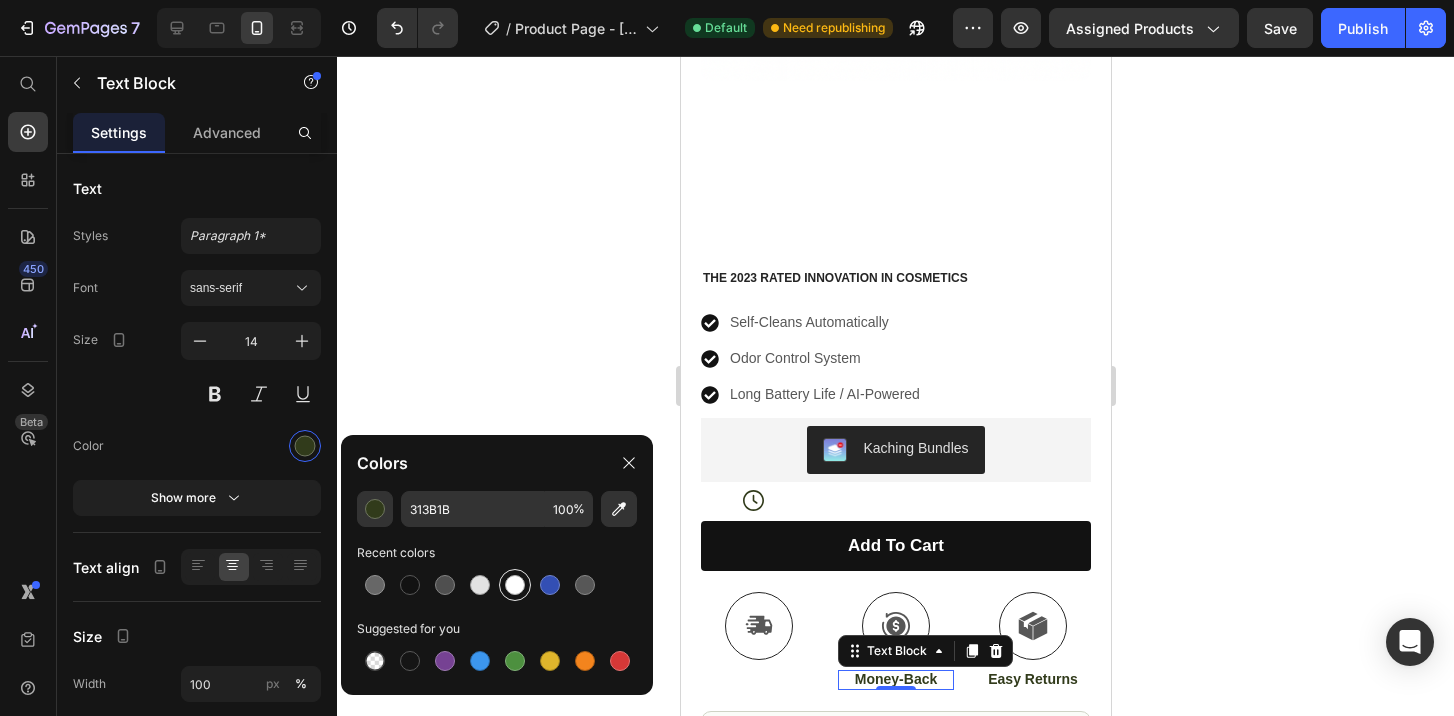 click at bounding box center [515, 585] 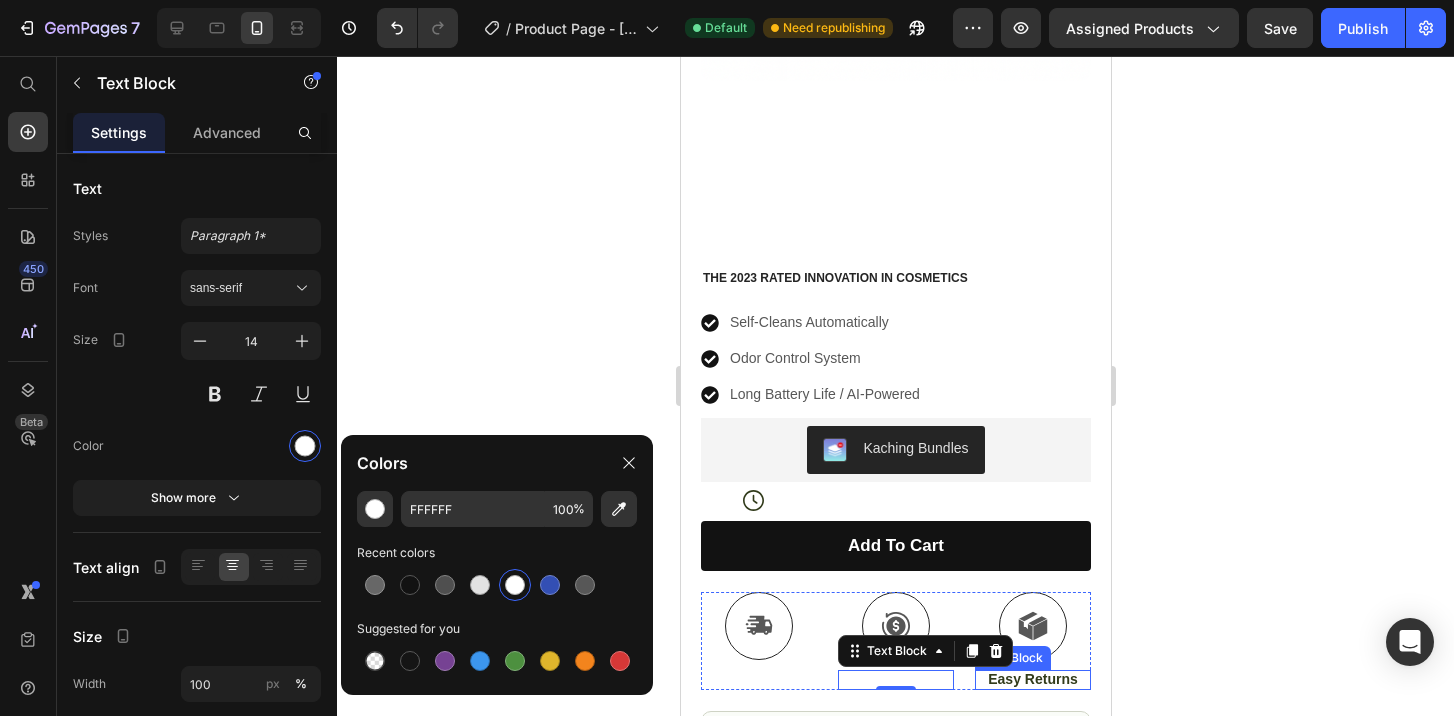 click on "Easy Returns" at bounding box center [1032, 679] 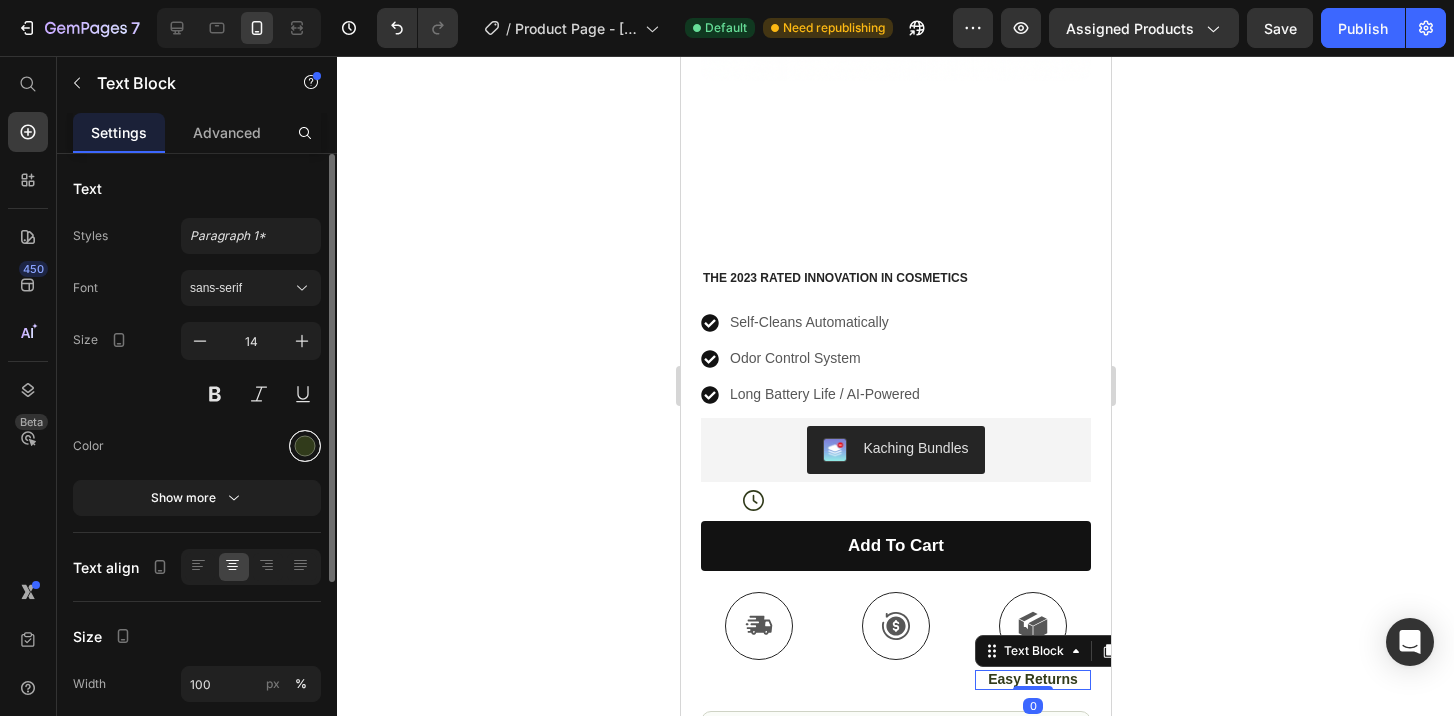 click at bounding box center [305, 446] 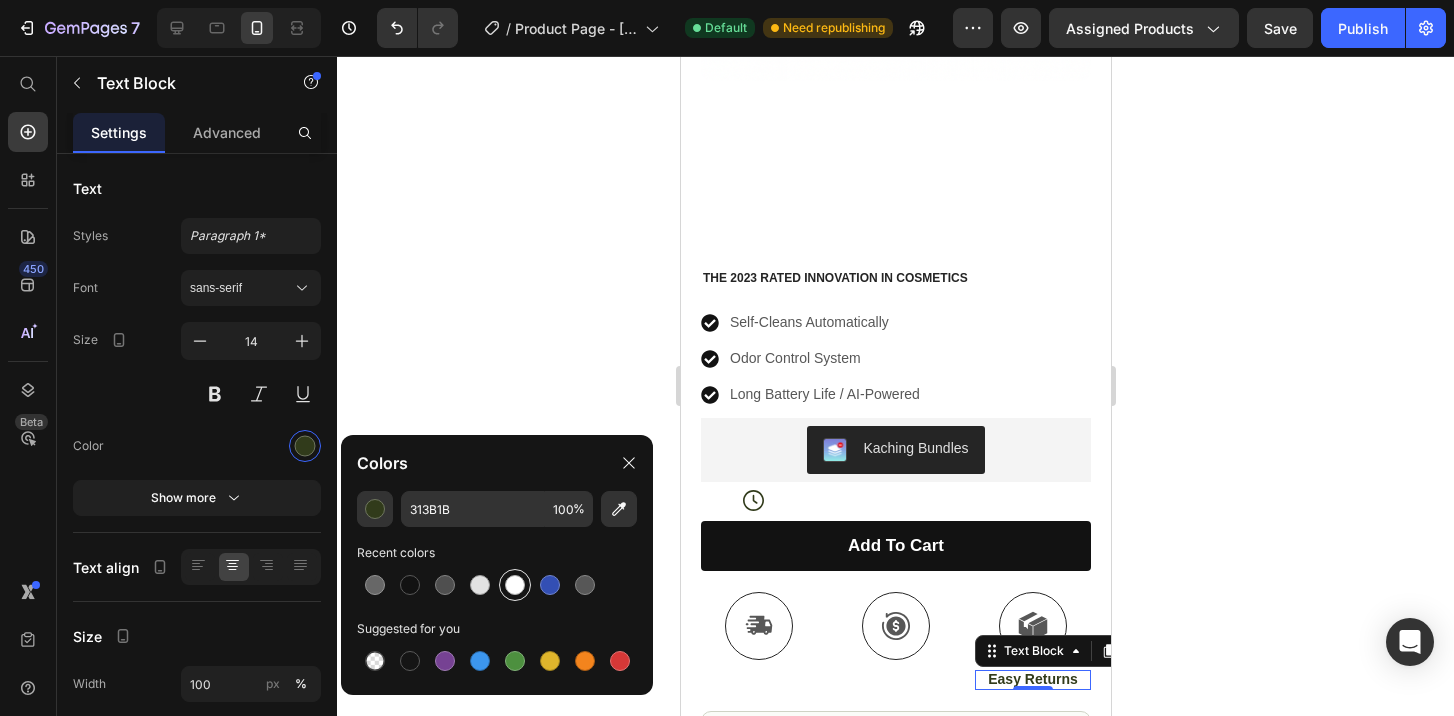 click at bounding box center [515, 585] 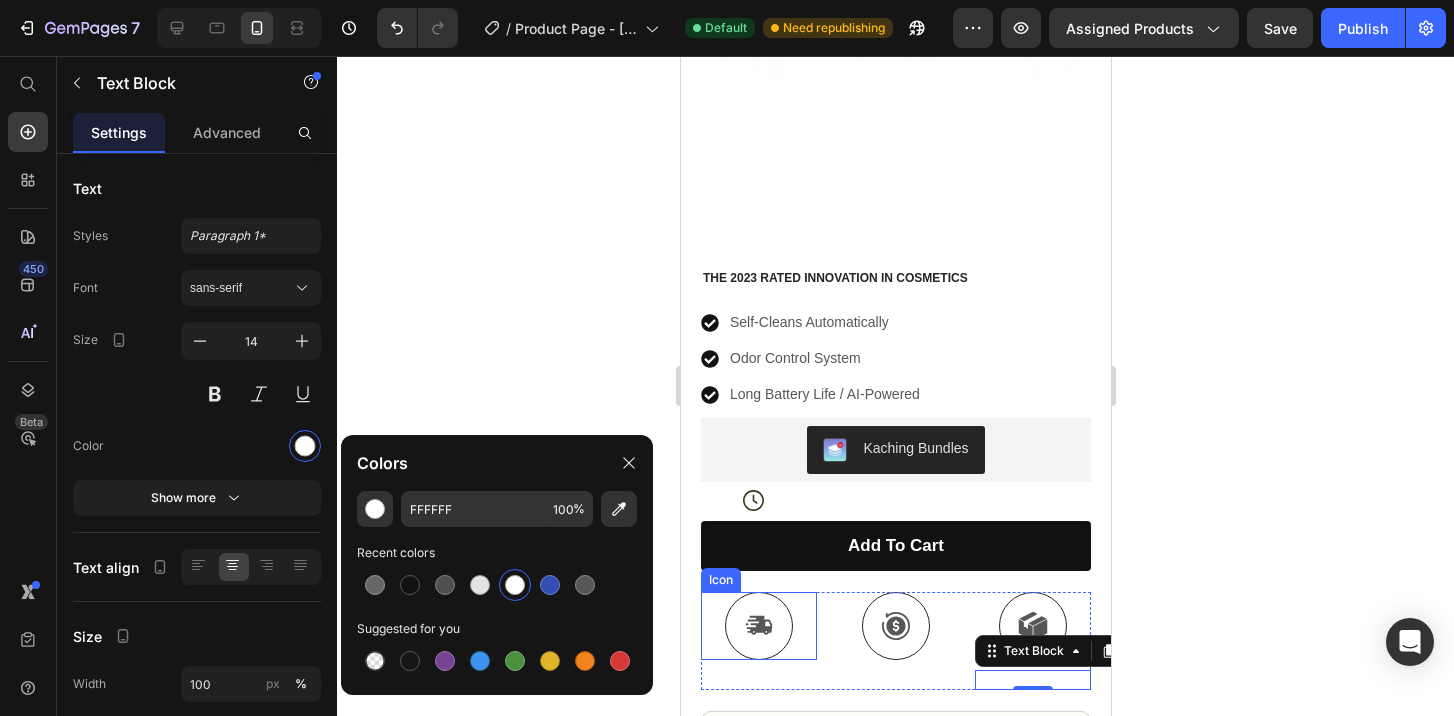 click at bounding box center [758, 626] 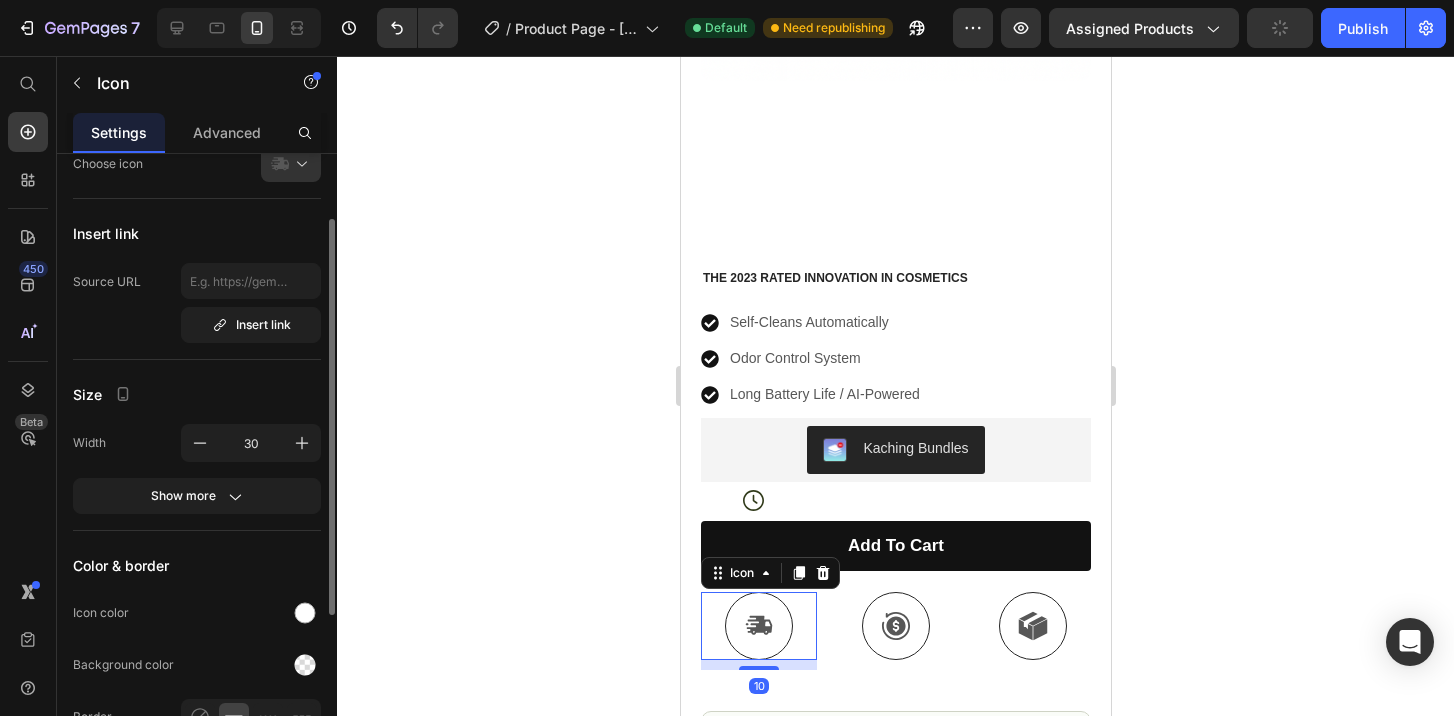 scroll, scrollTop: 84, scrollLeft: 0, axis: vertical 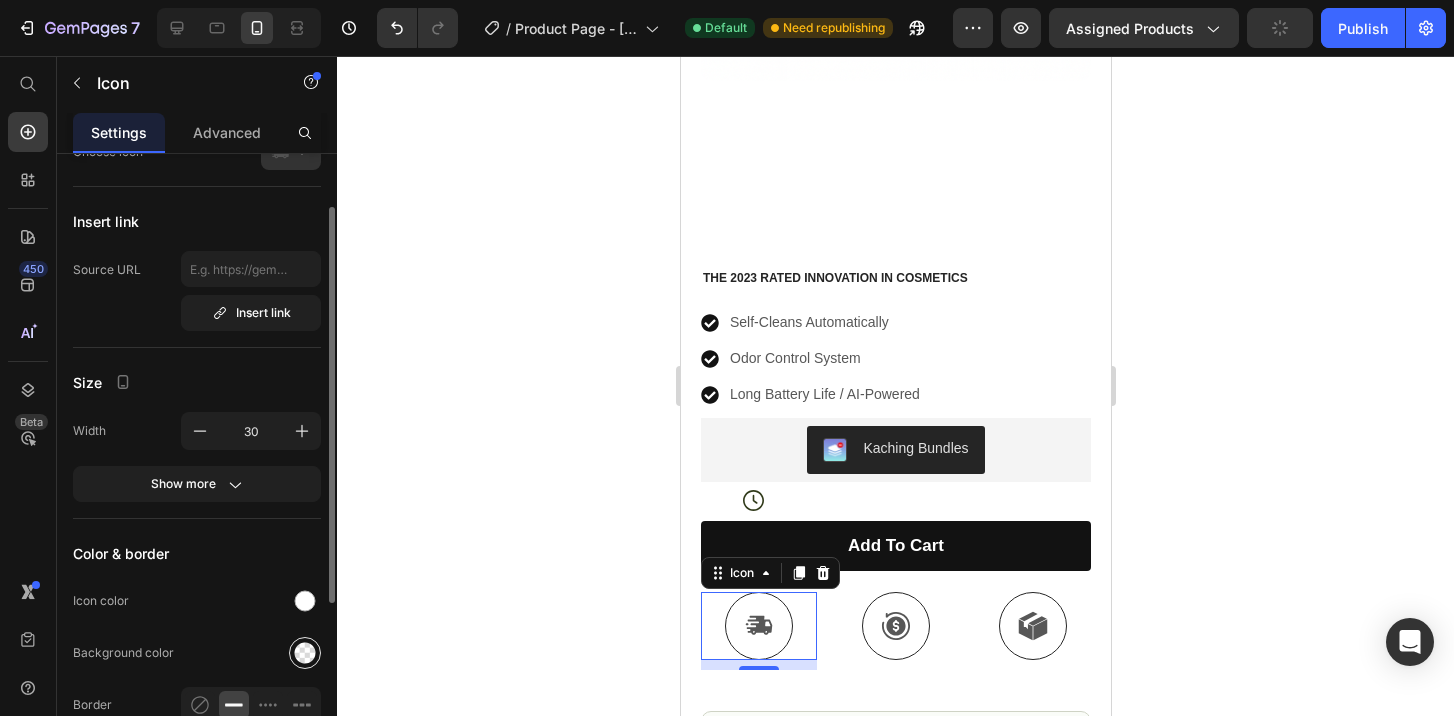 click 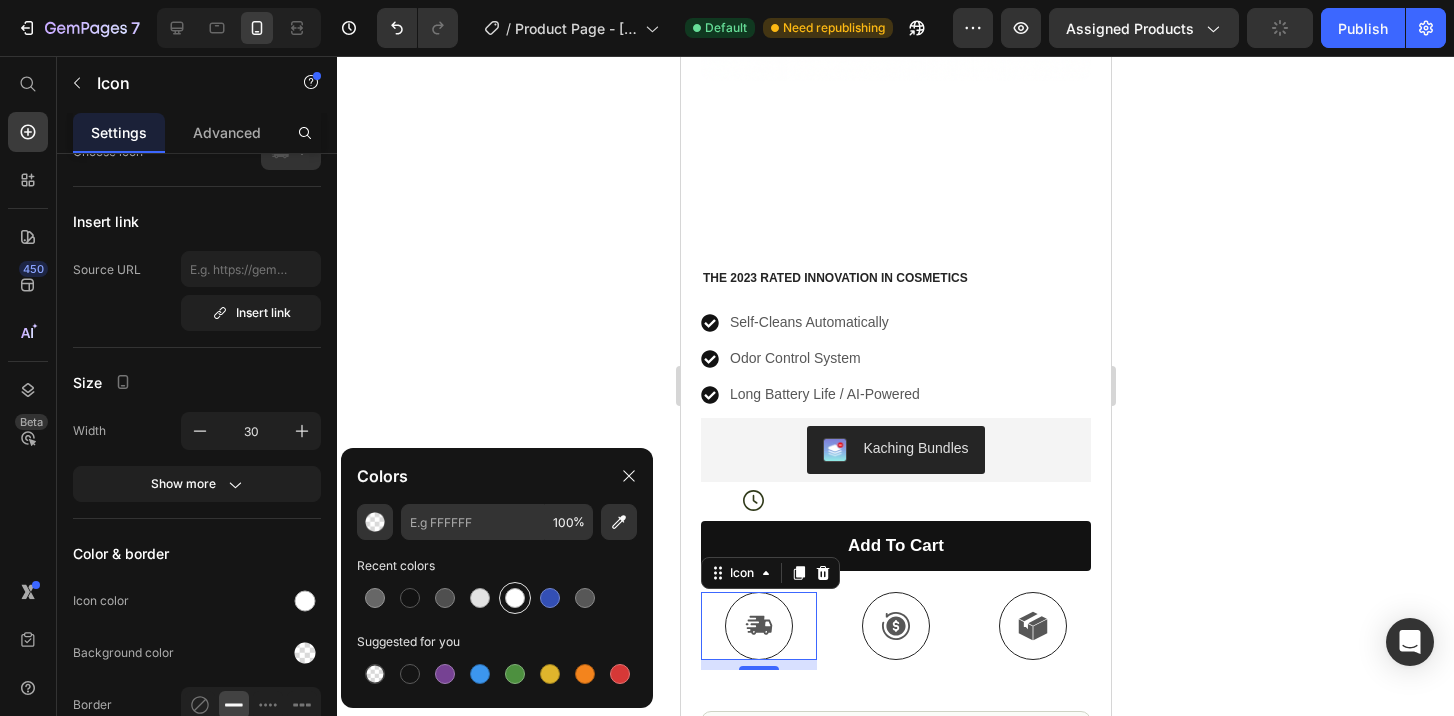 click at bounding box center [515, 598] 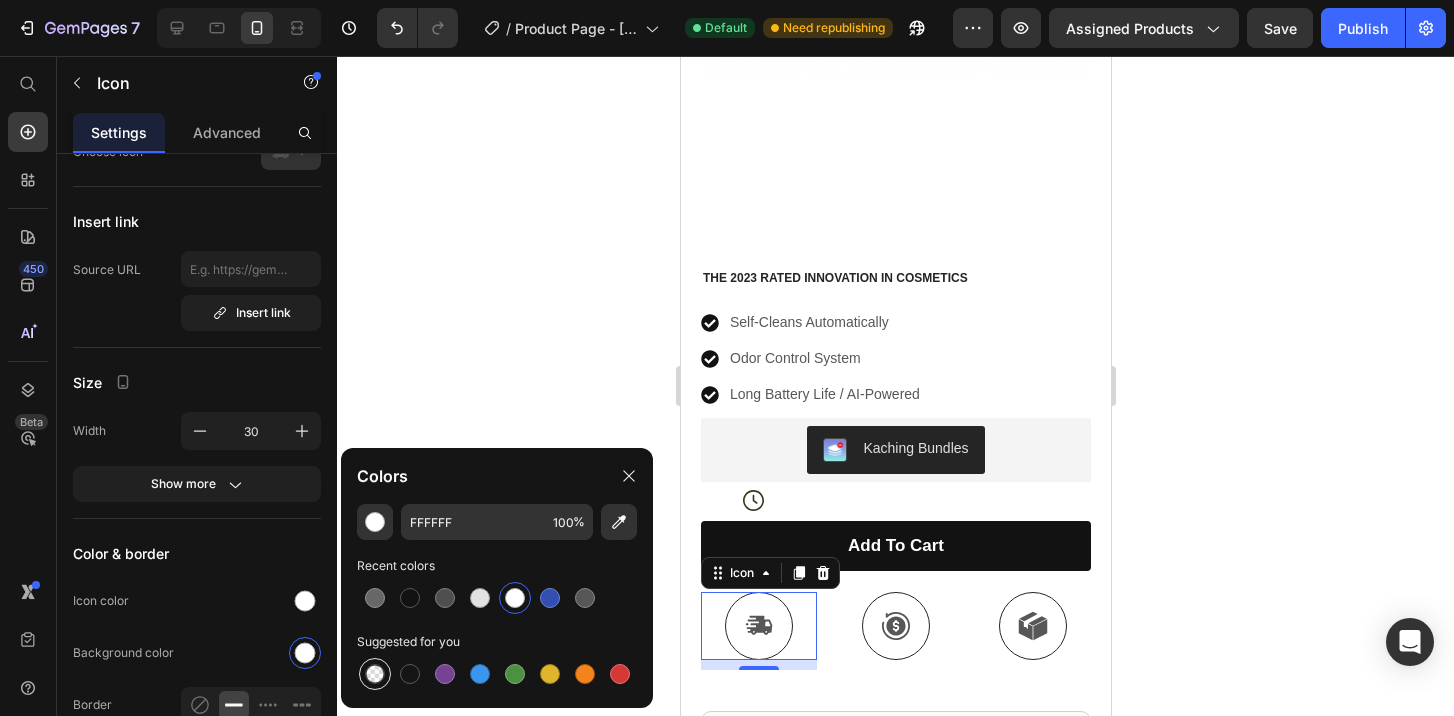 click at bounding box center (375, 674) 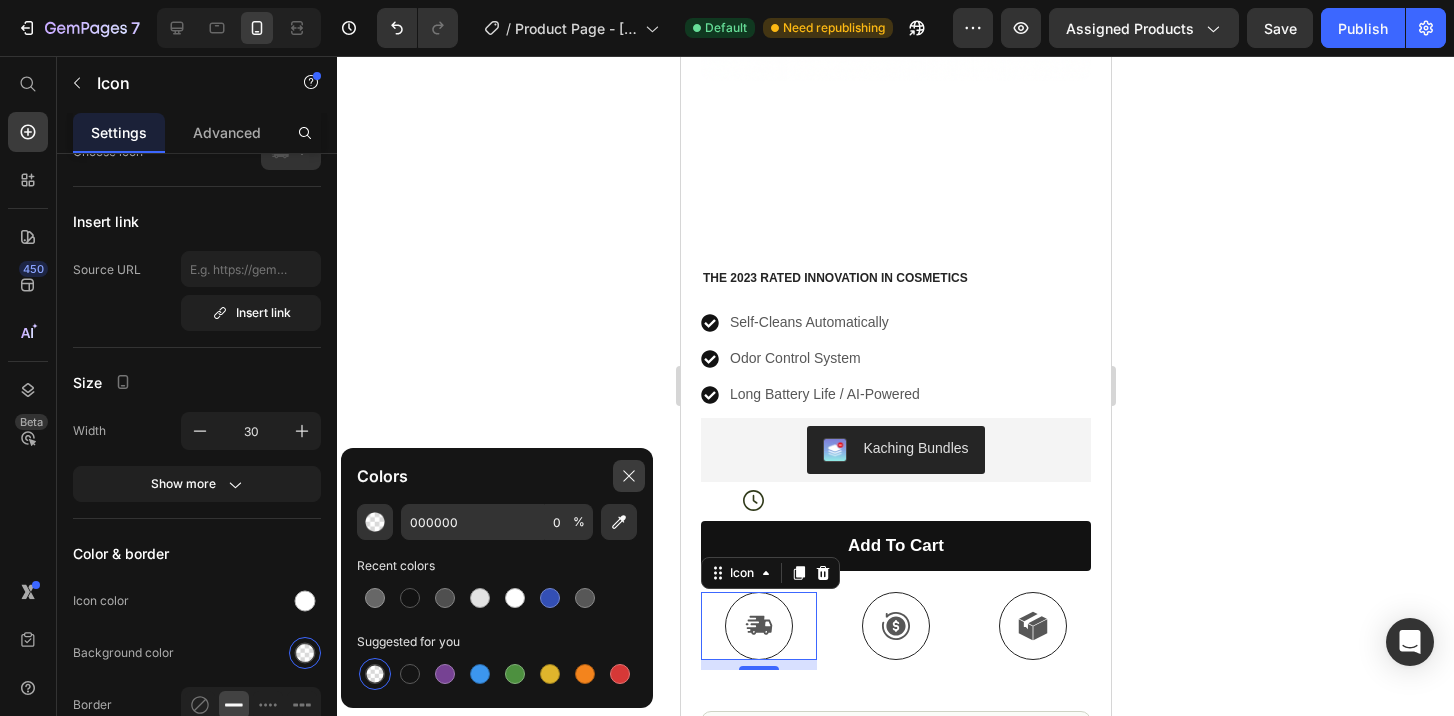 click 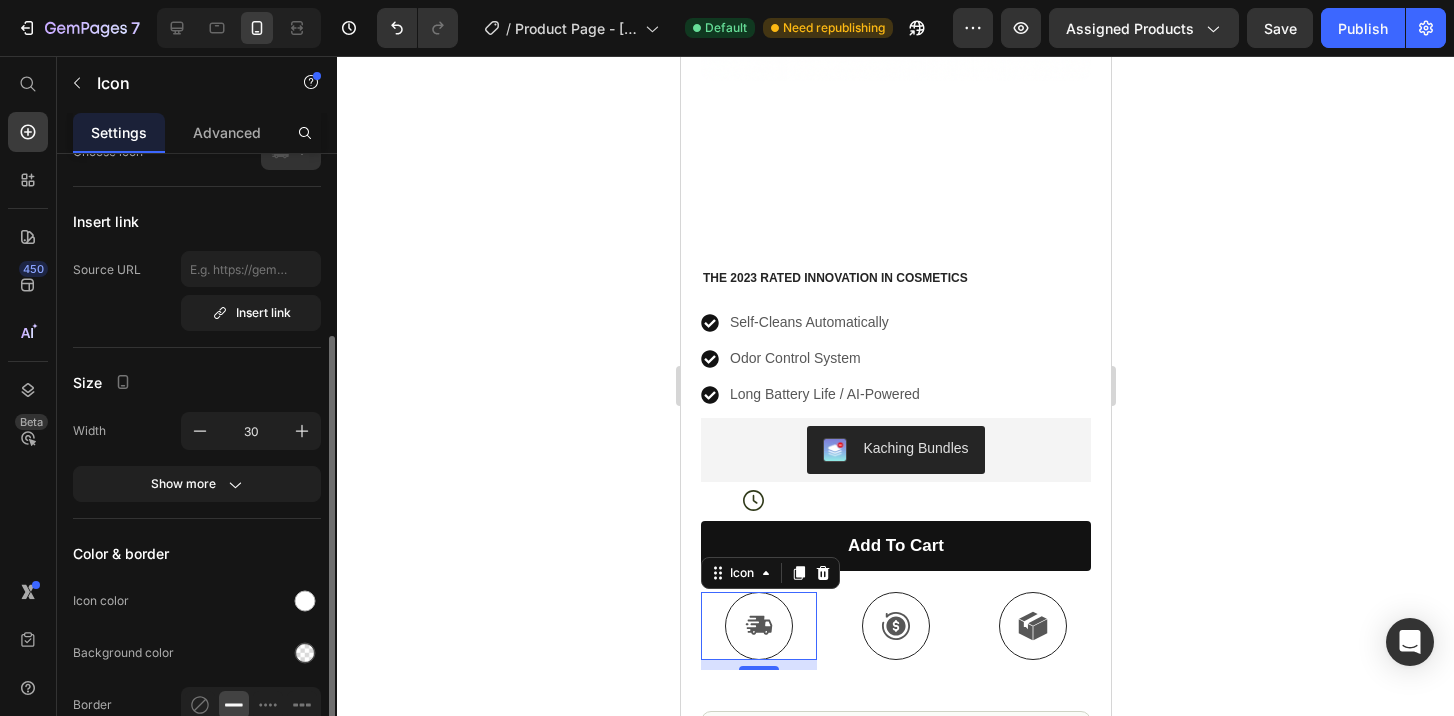 scroll, scrollTop: 347, scrollLeft: 0, axis: vertical 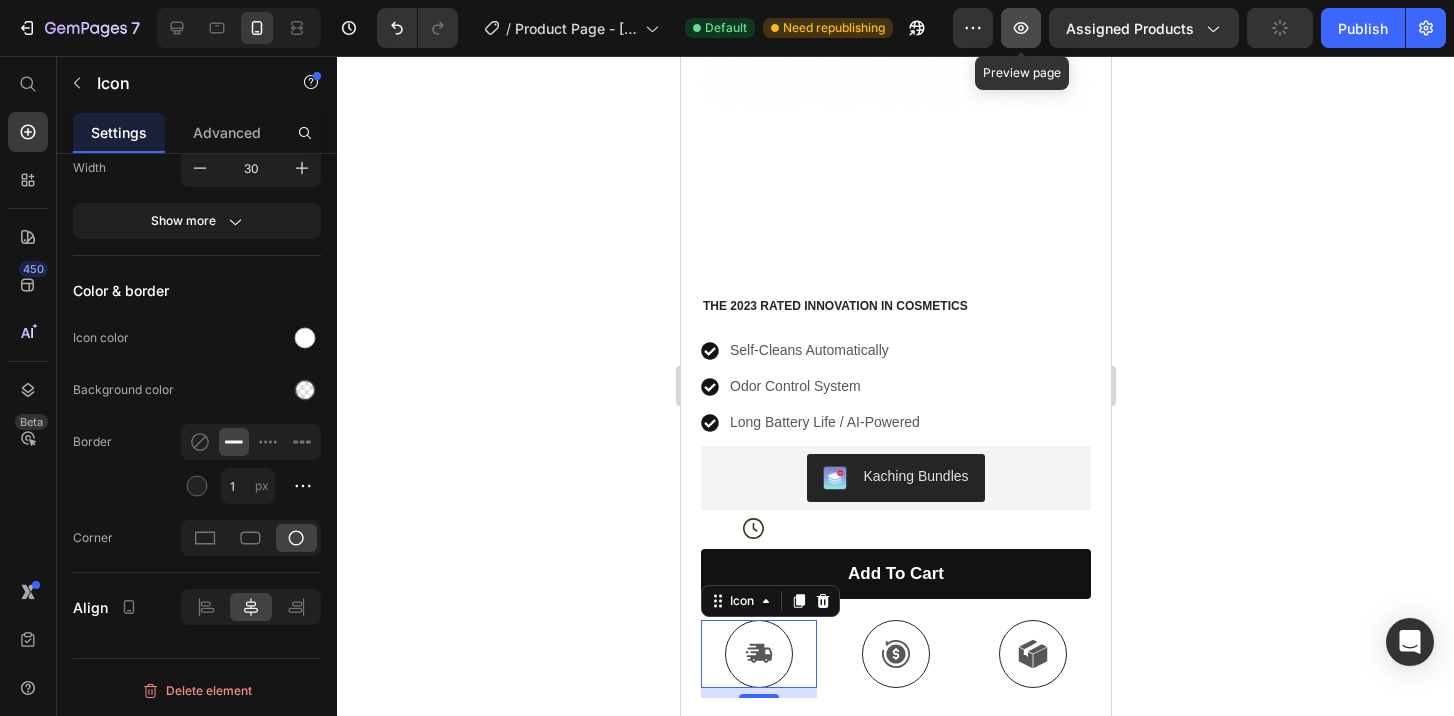 click 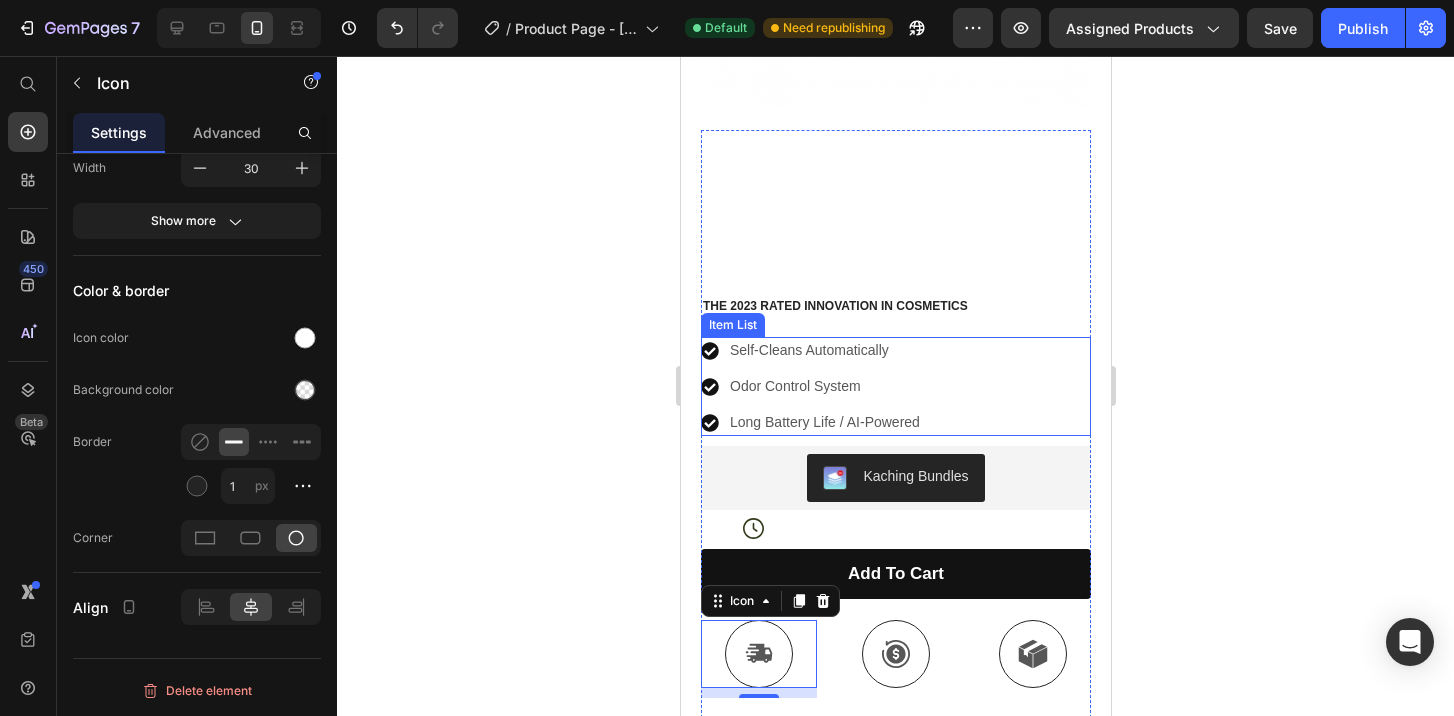 click on "Self-Cleans Automatically" at bounding box center (824, 350) 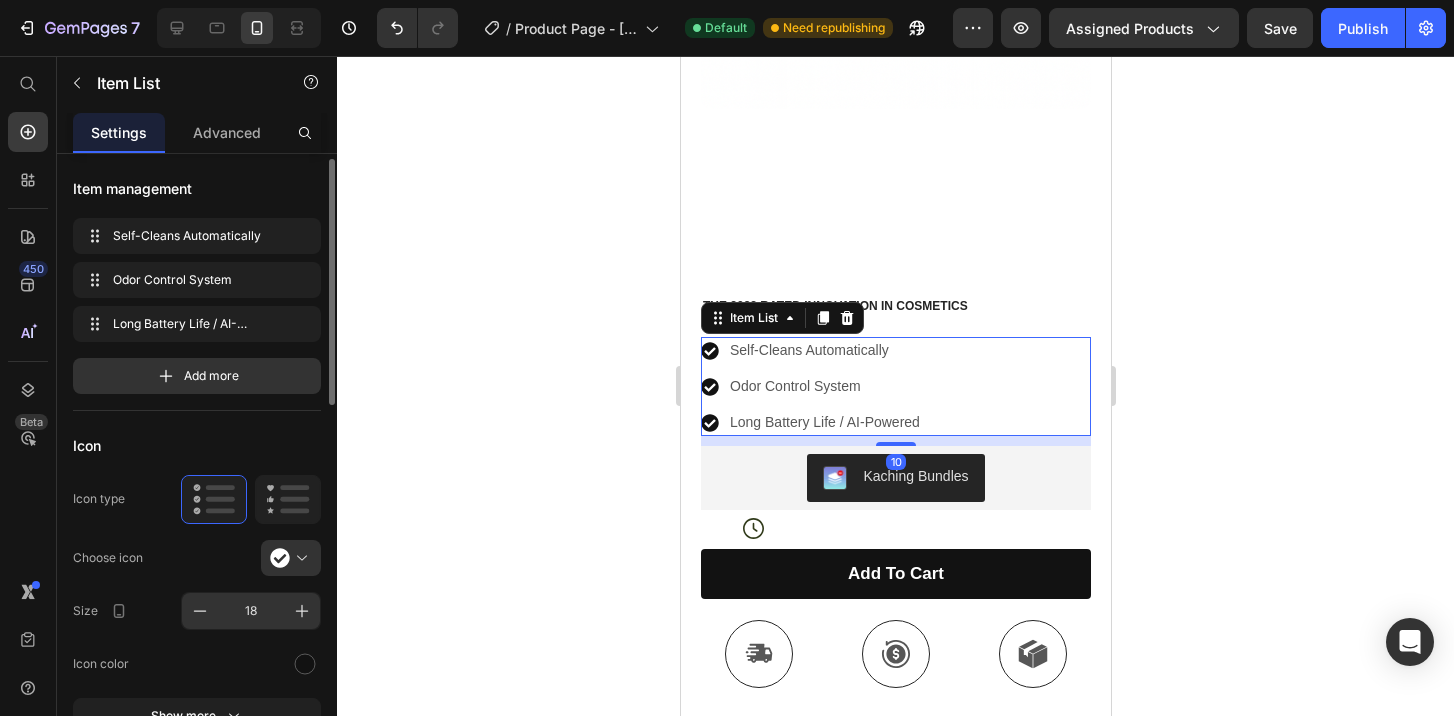 scroll, scrollTop: 72, scrollLeft: 0, axis: vertical 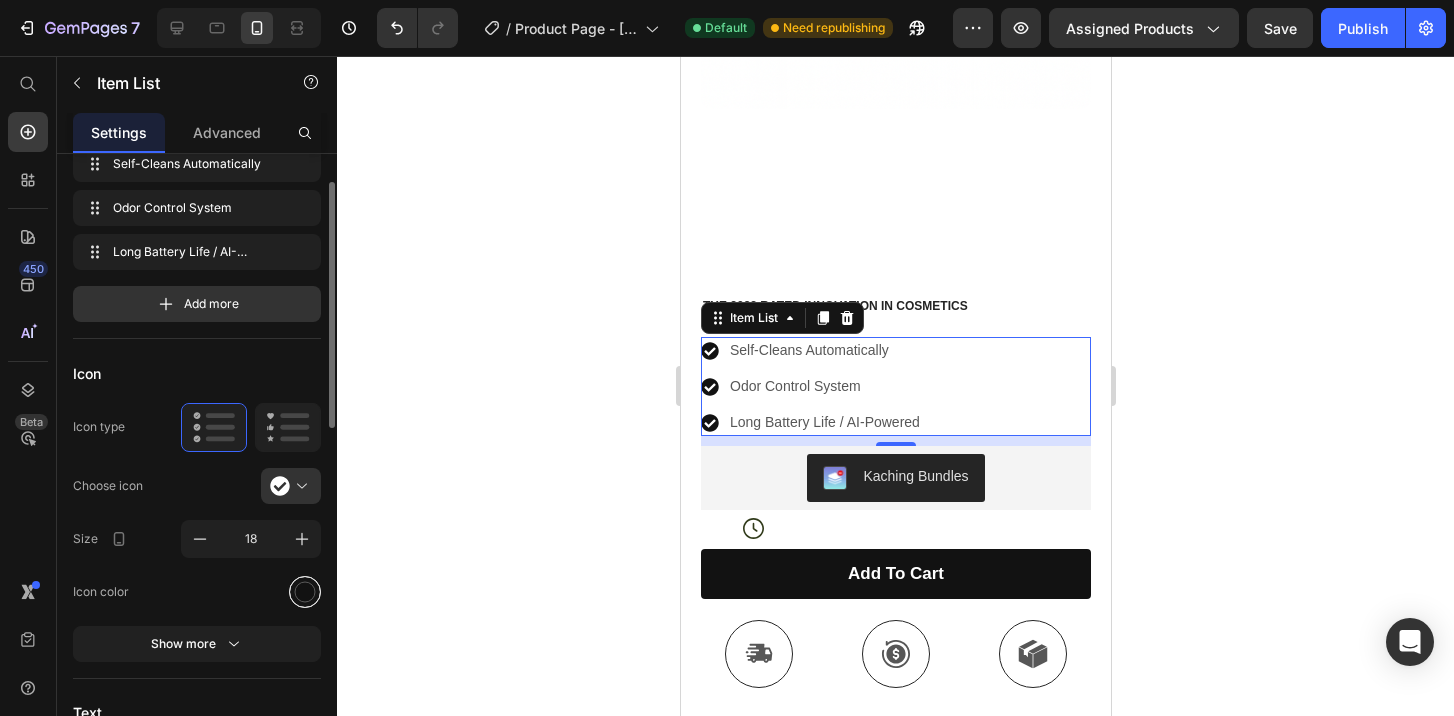 click at bounding box center (305, 591) 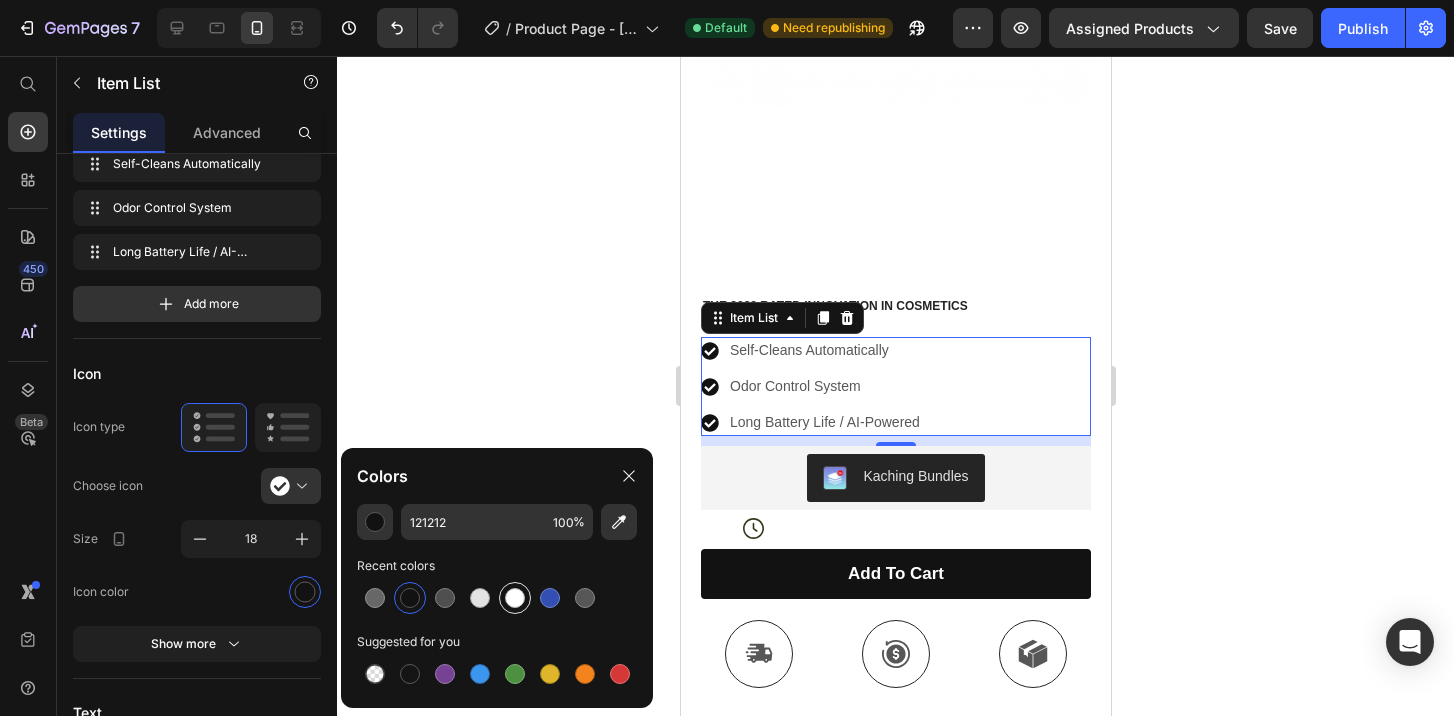 click at bounding box center [515, 598] 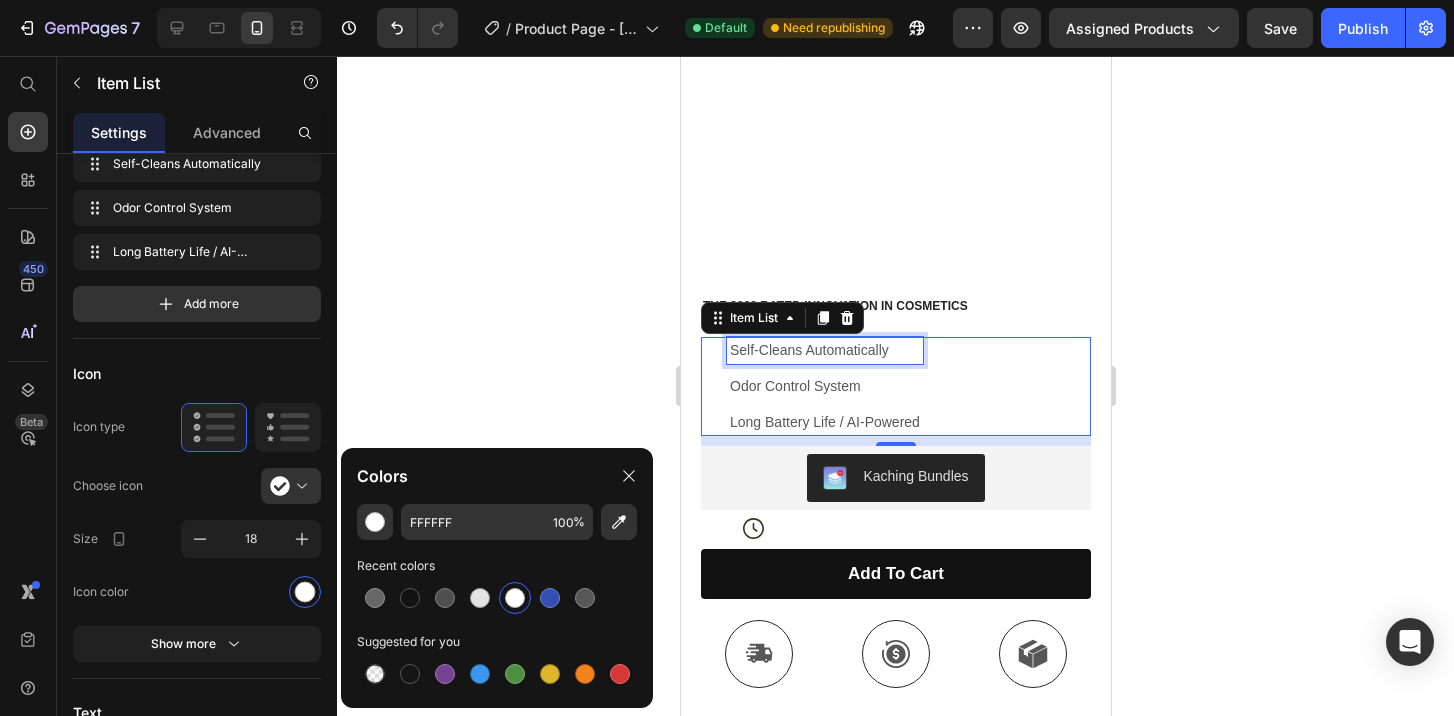 click on "Self-Cleans Automatically" at bounding box center [824, 350] 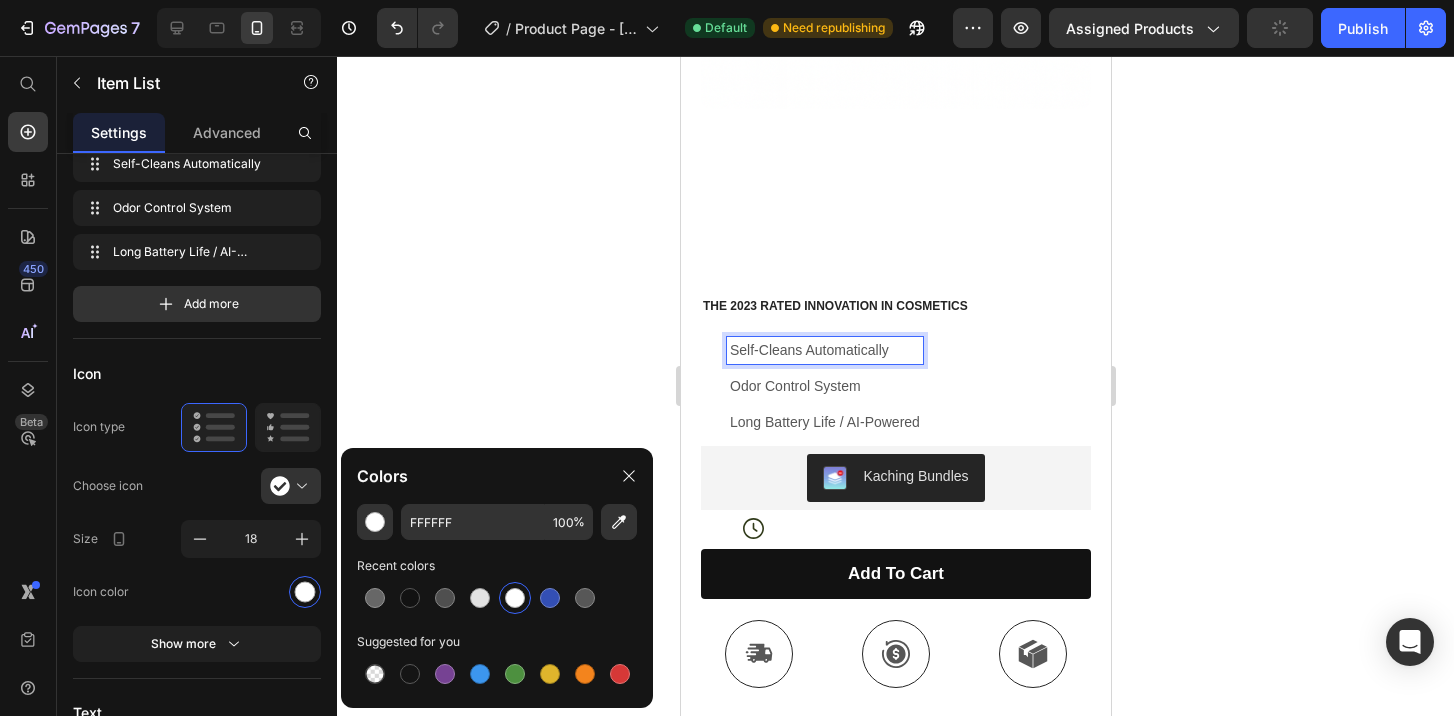 click on "Self-Cleans Automatically" at bounding box center (824, 350) 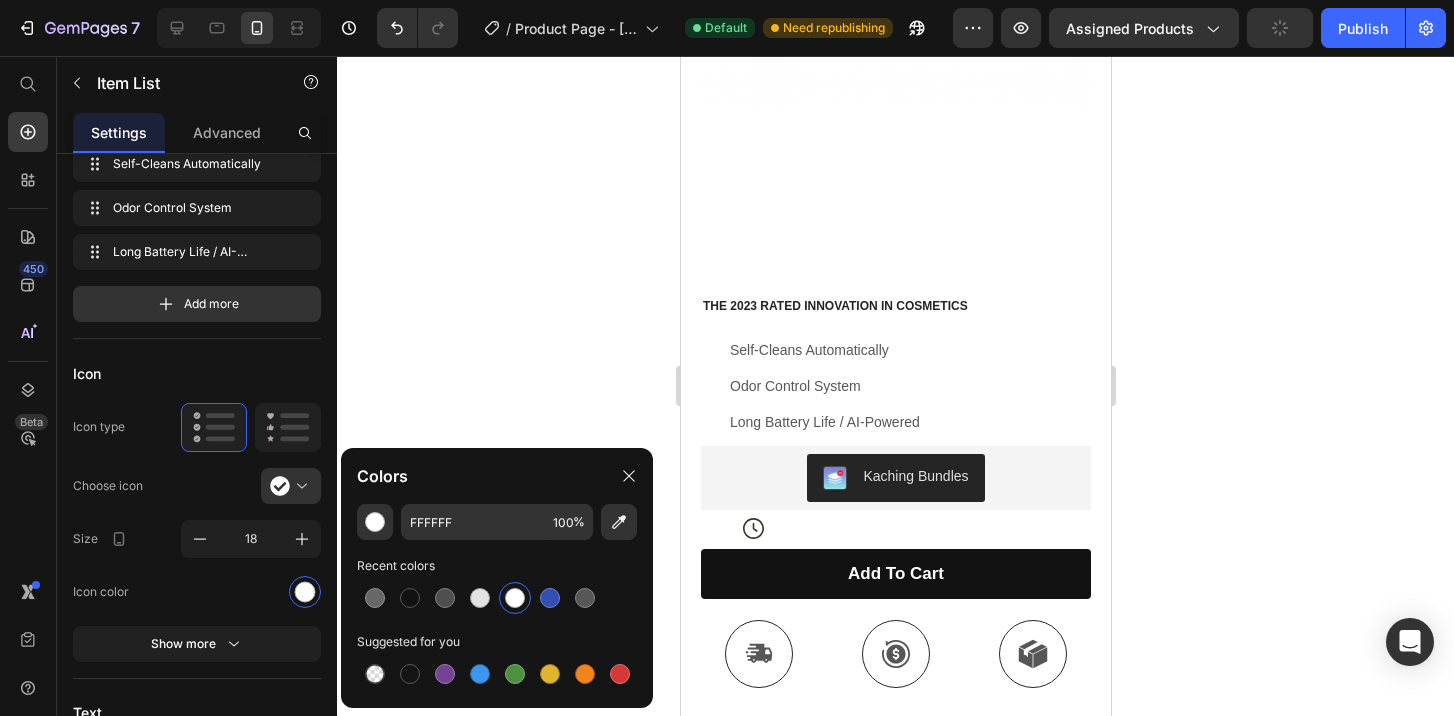 click at bounding box center [515, 598] 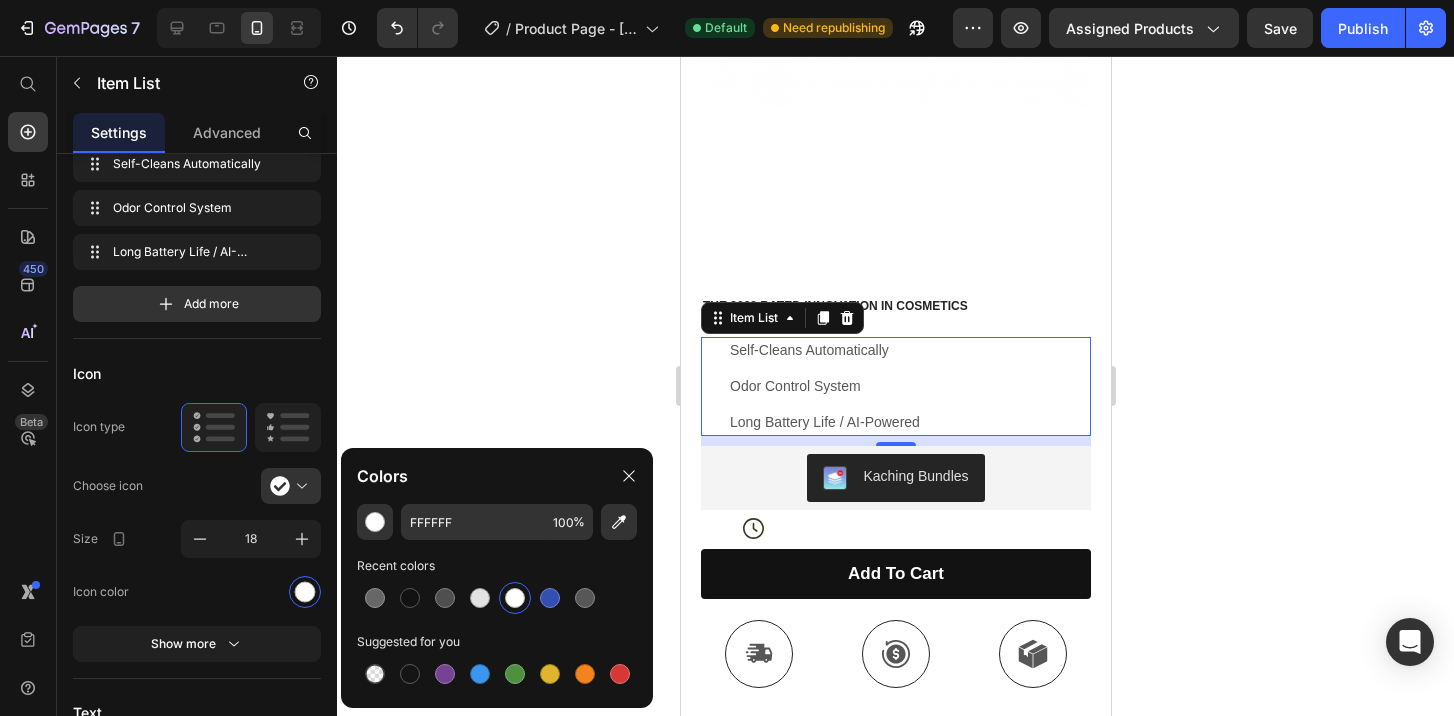 click on "Self-Cleans Automatically" at bounding box center (824, 350) 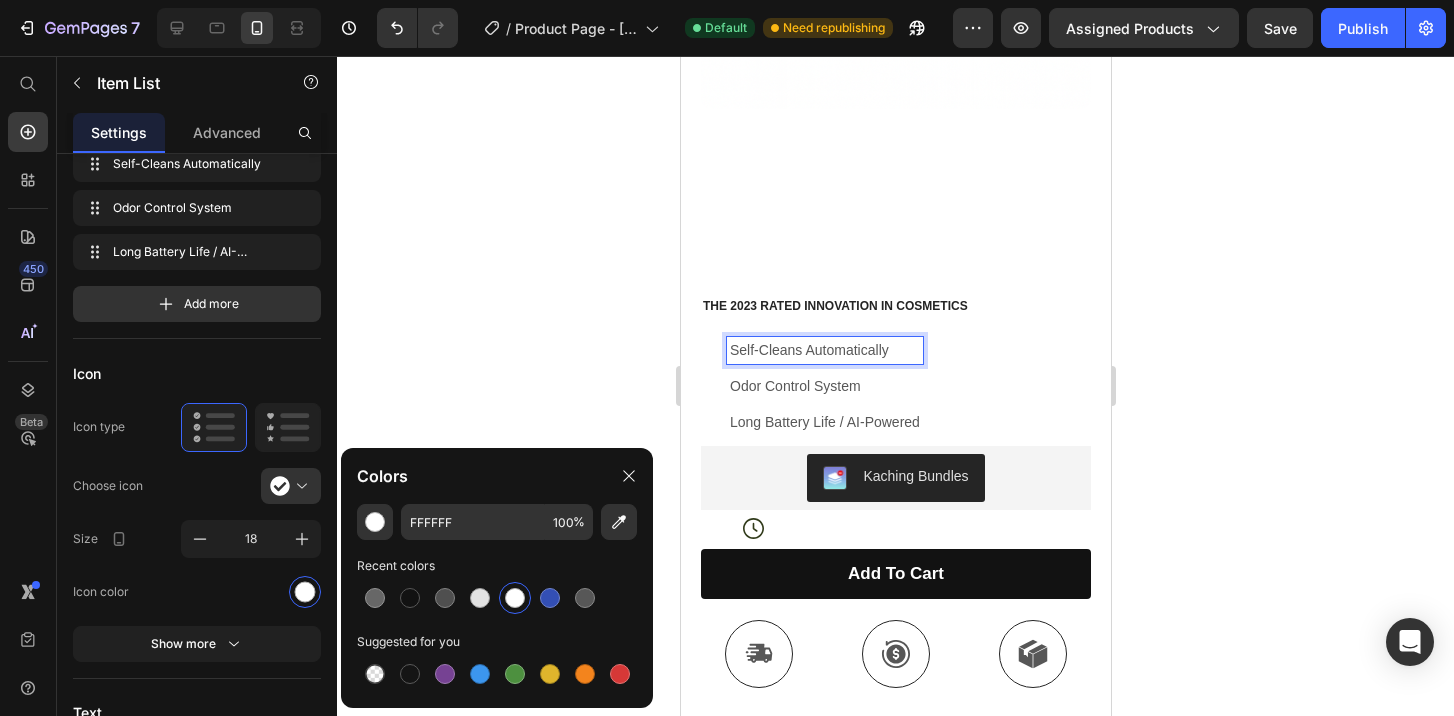 click on "Odor Control System" at bounding box center (824, 386) 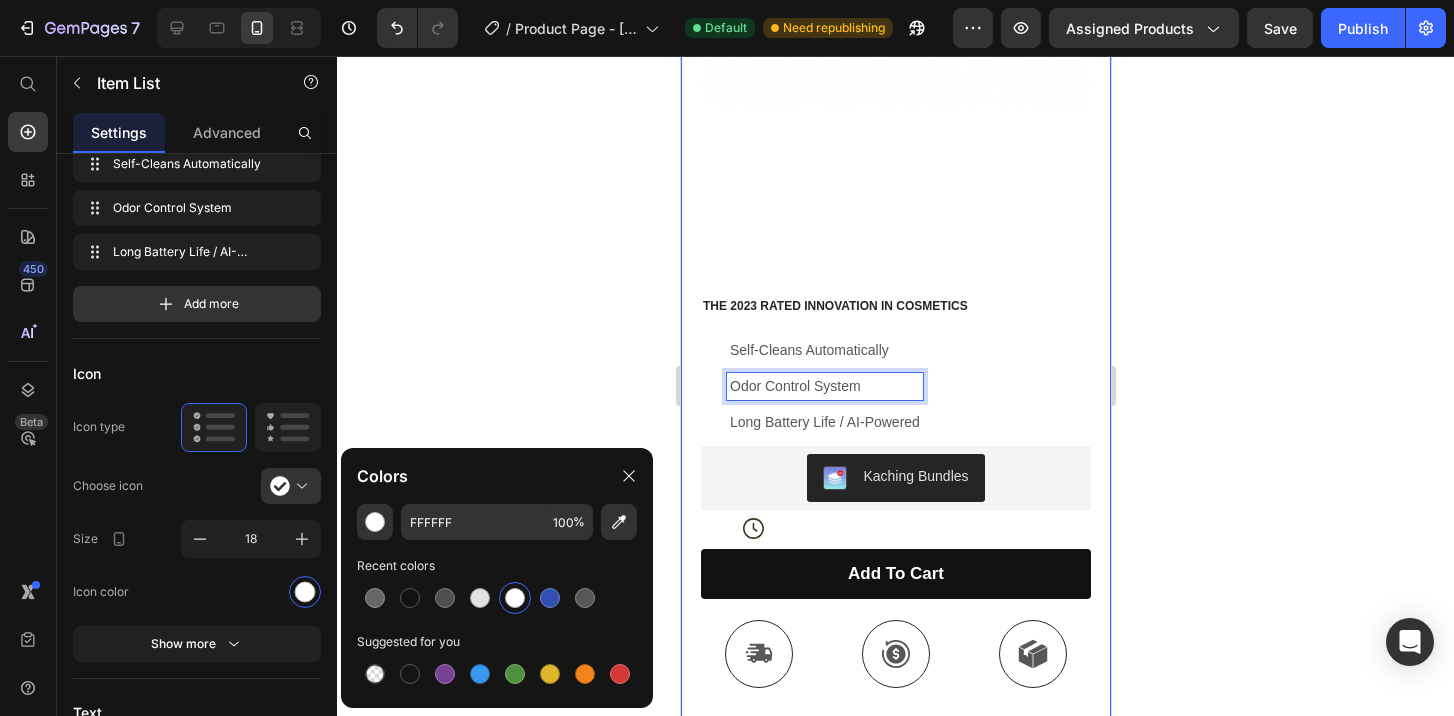 click at bounding box center (515, 598) 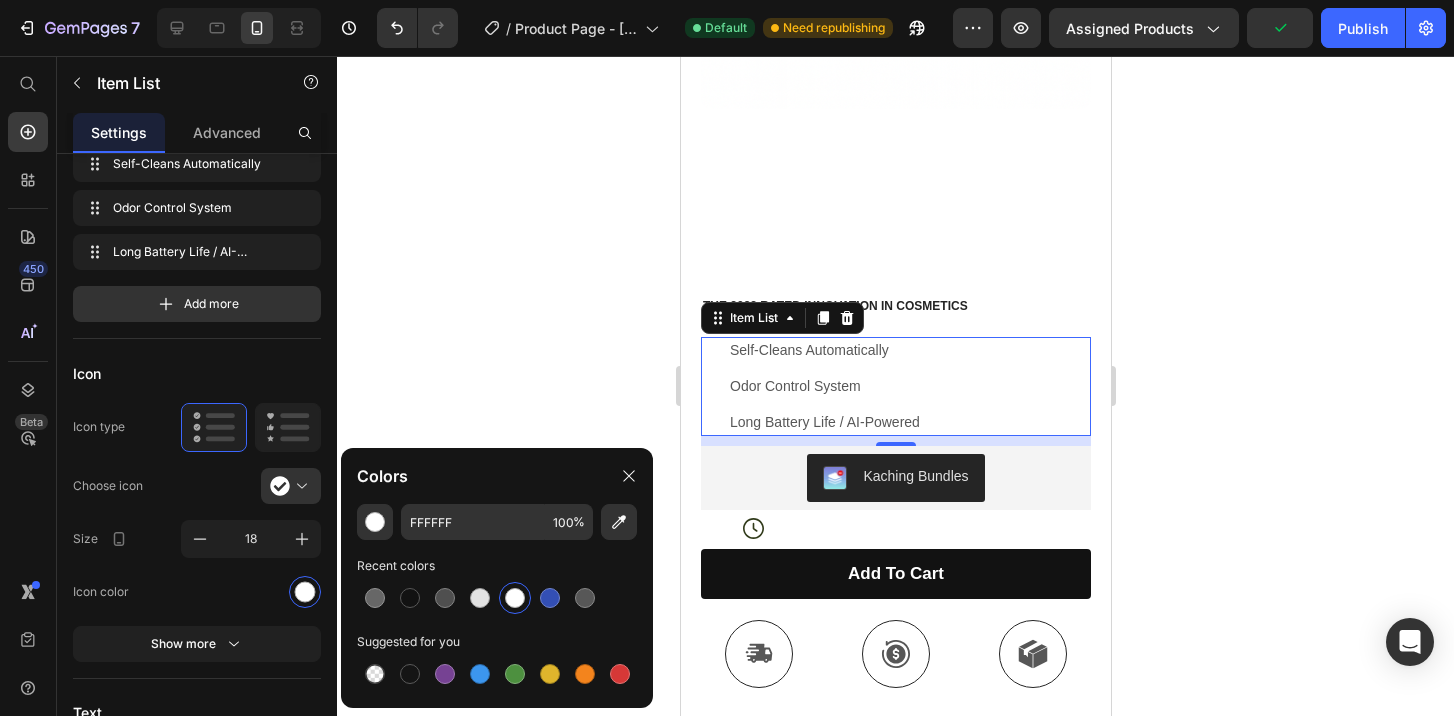 click on "Self-Cleans Automatically Odor Control System Long Battery Life / AI-Powered" at bounding box center [895, 386] 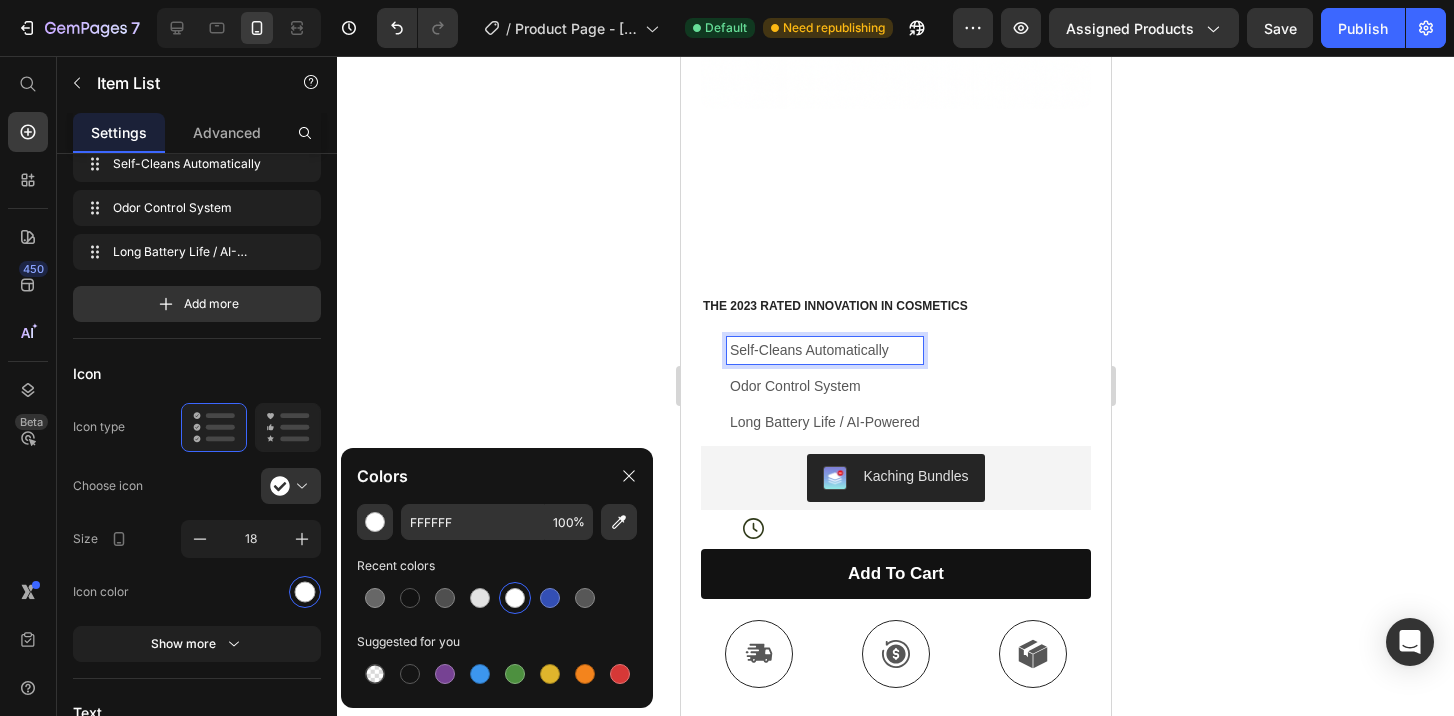 click on "Self-Cleans Automatically" at bounding box center (824, 350) 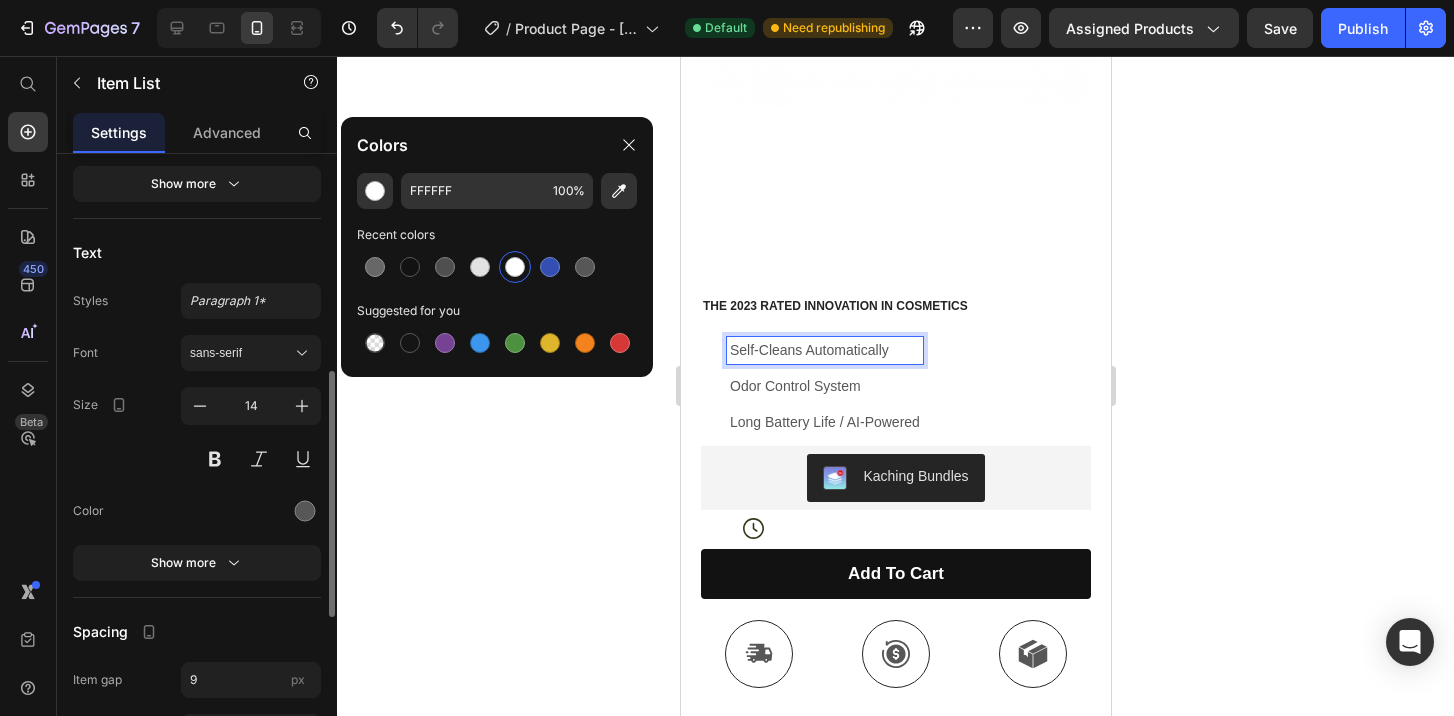scroll, scrollTop: 536, scrollLeft: 0, axis: vertical 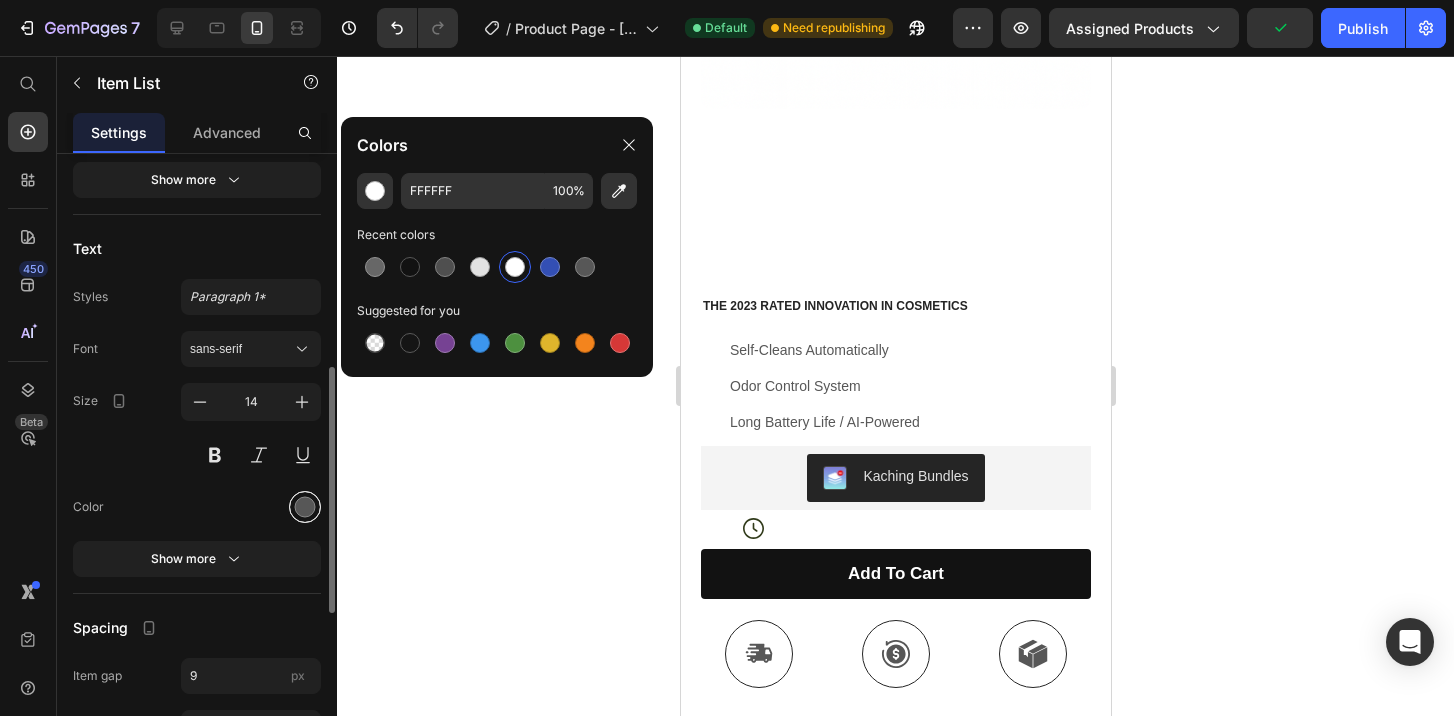 click at bounding box center (305, 506) 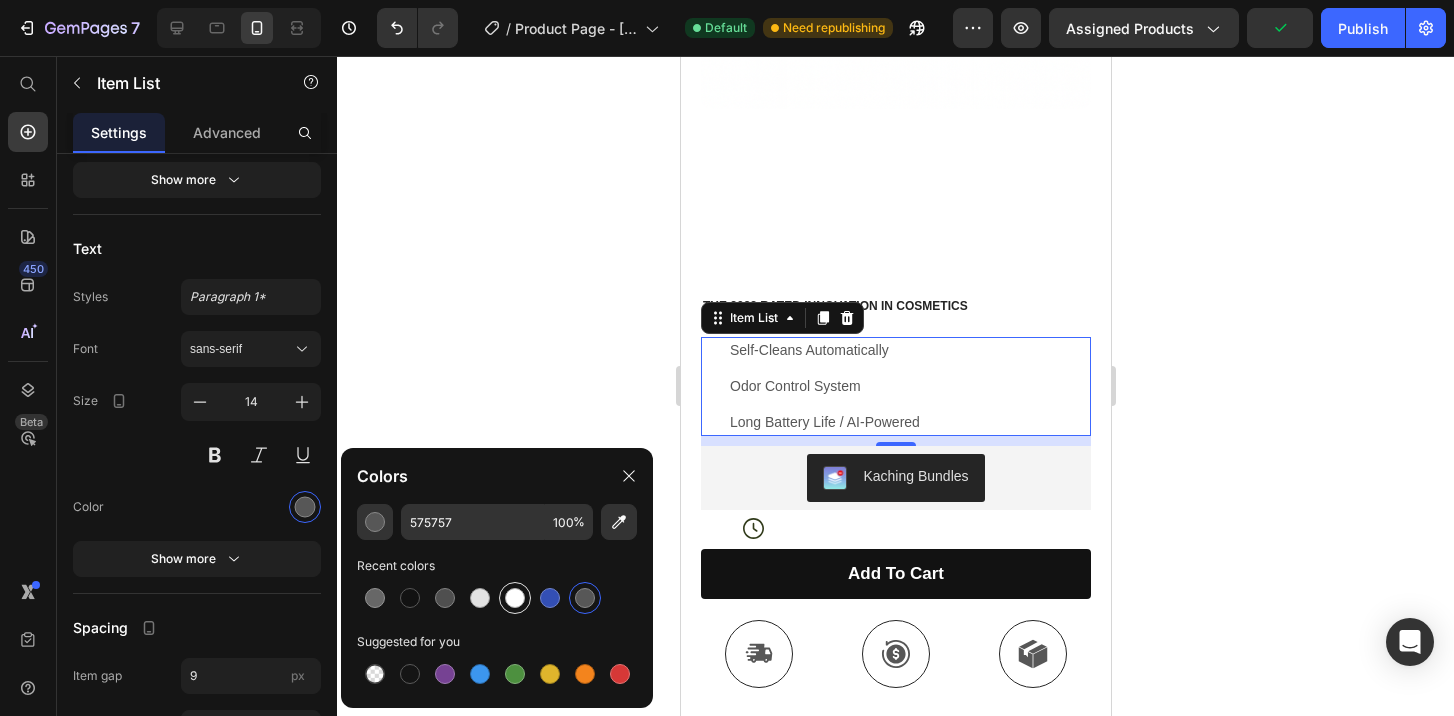 click at bounding box center [515, 598] 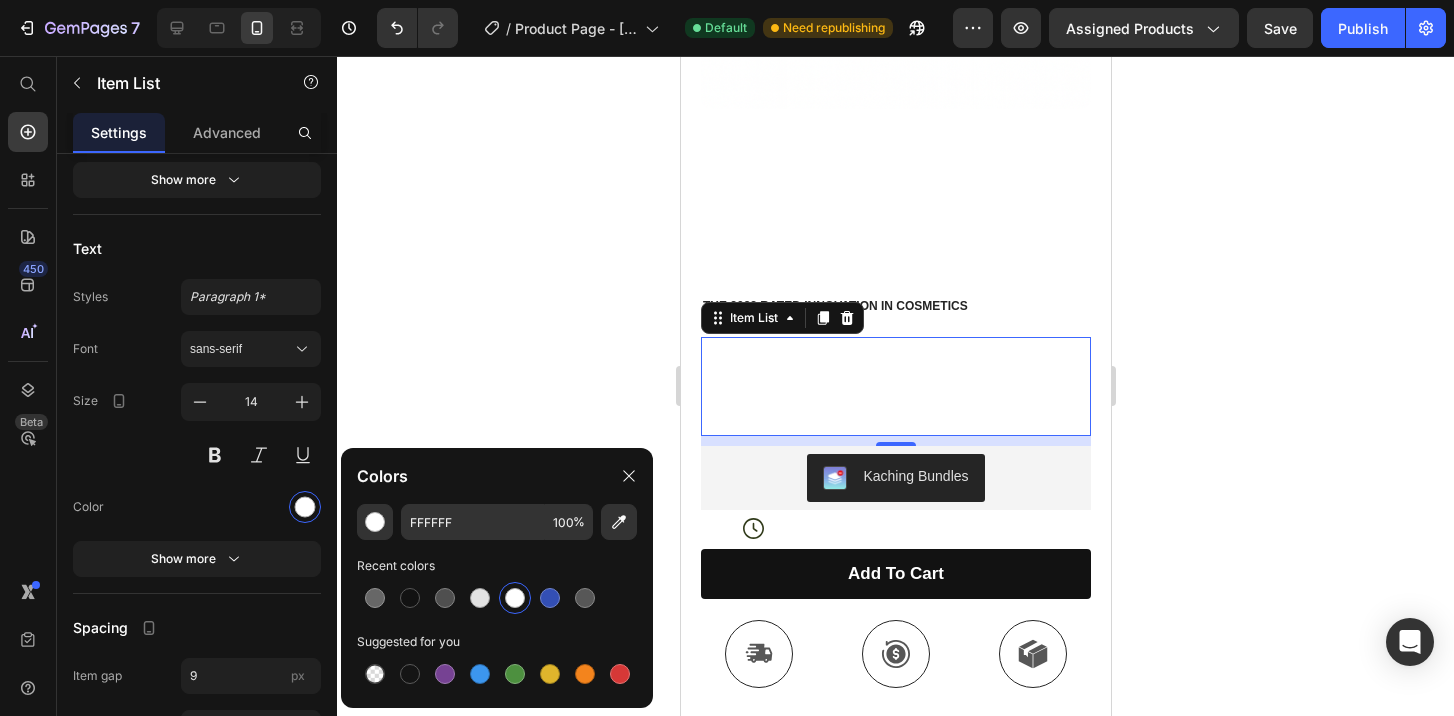 click 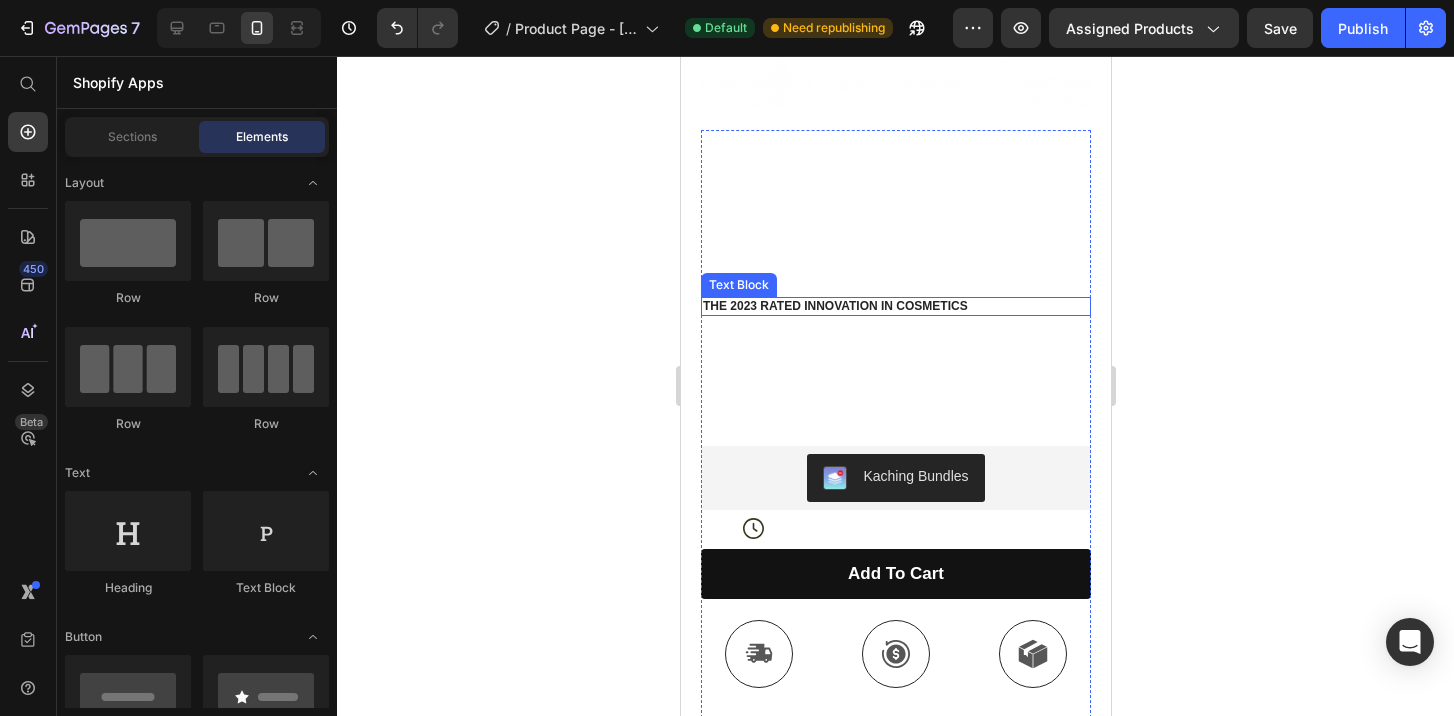 click on "The 2023 Rated Innovation in Cosmetics" at bounding box center (895, 307) 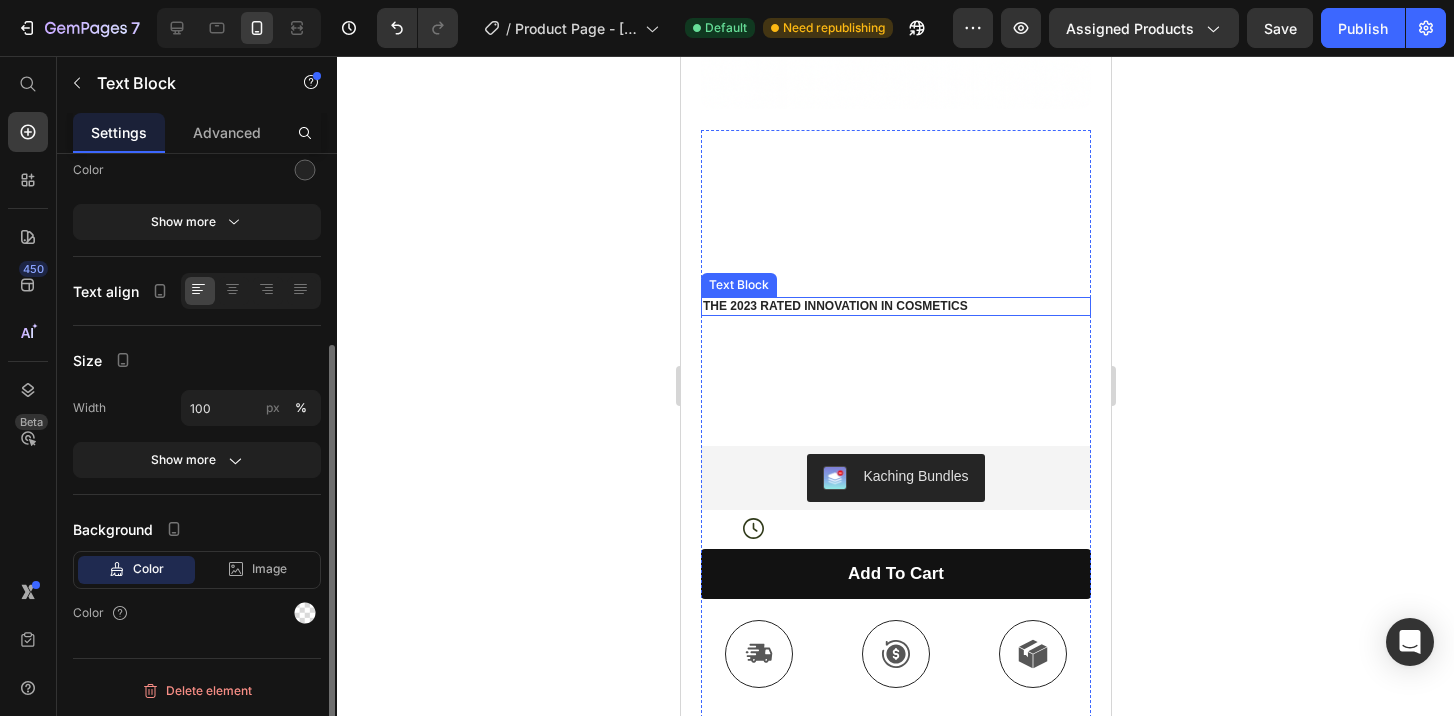 scroll, scrollTop: 0, scrollLeft: 0, axis: both 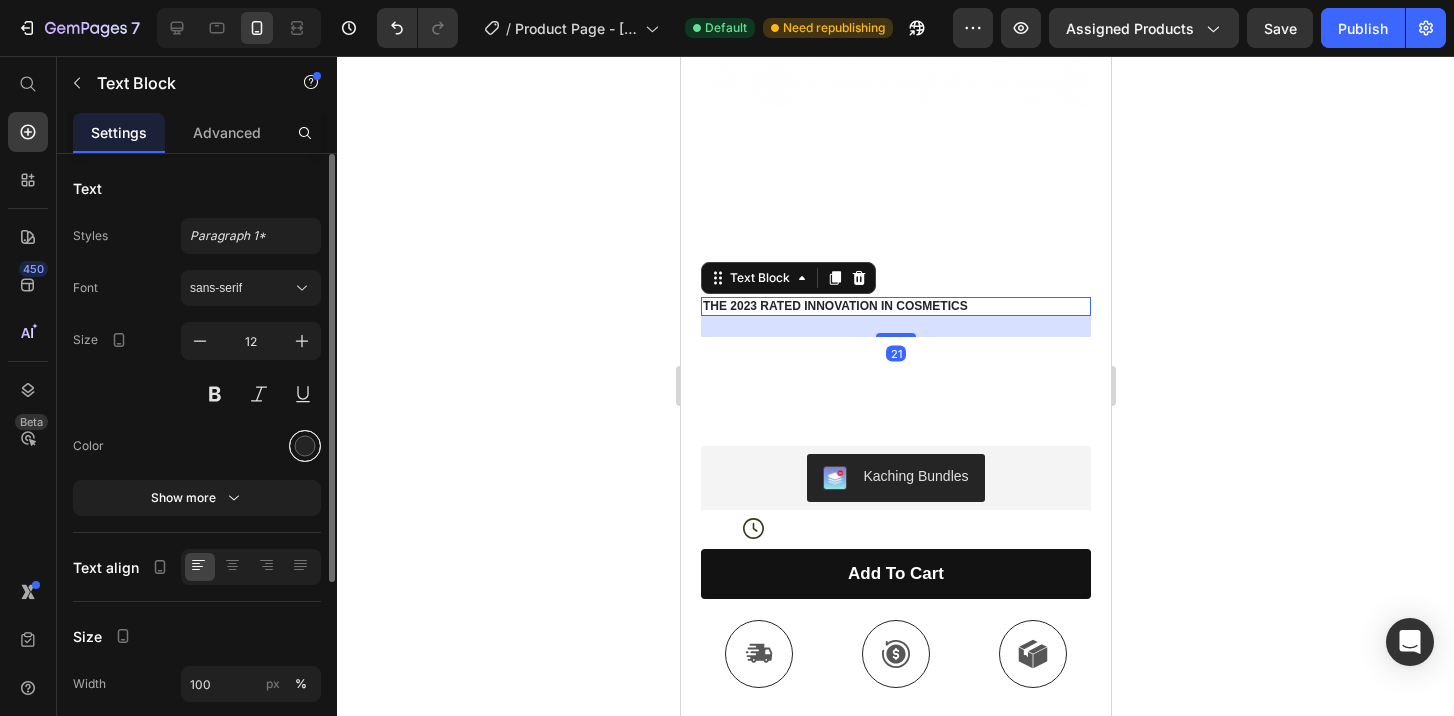 click at bounding box center [305, 446] 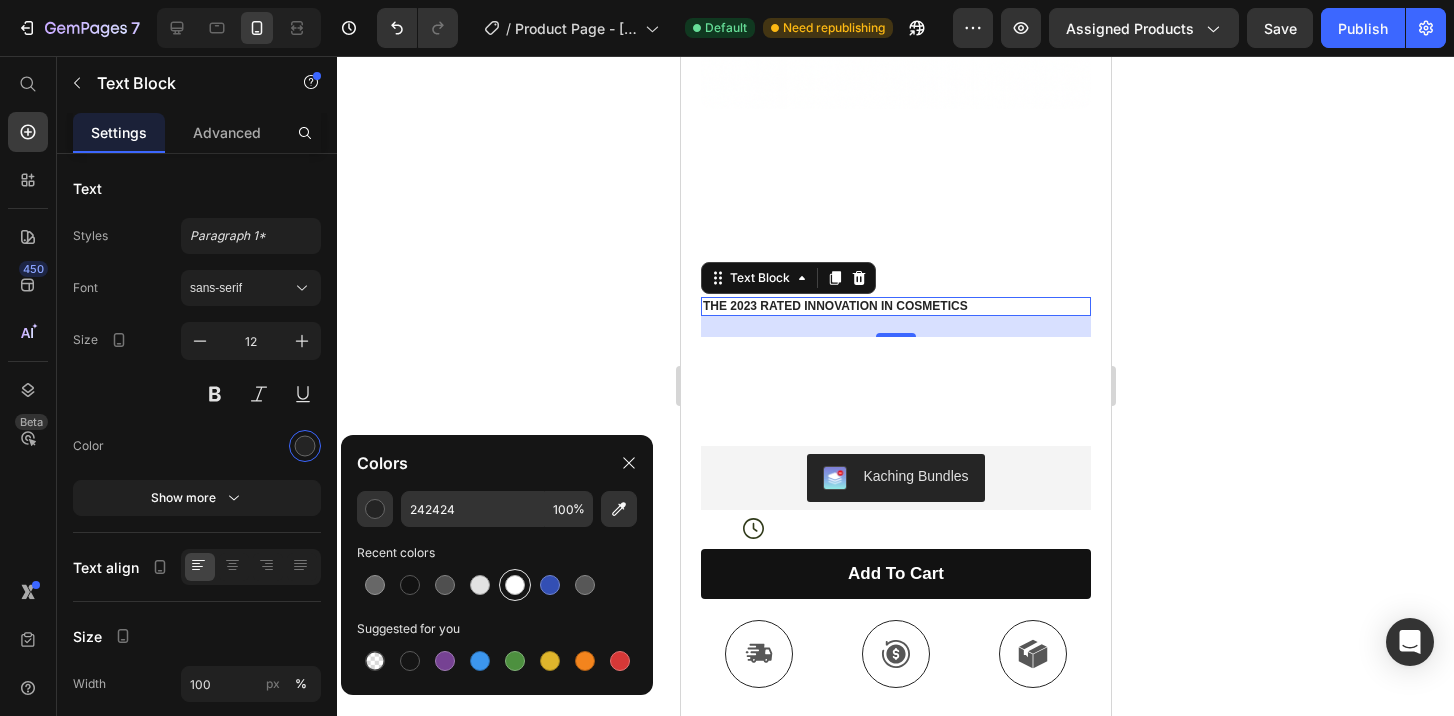 click at bounding box center [515, 585] 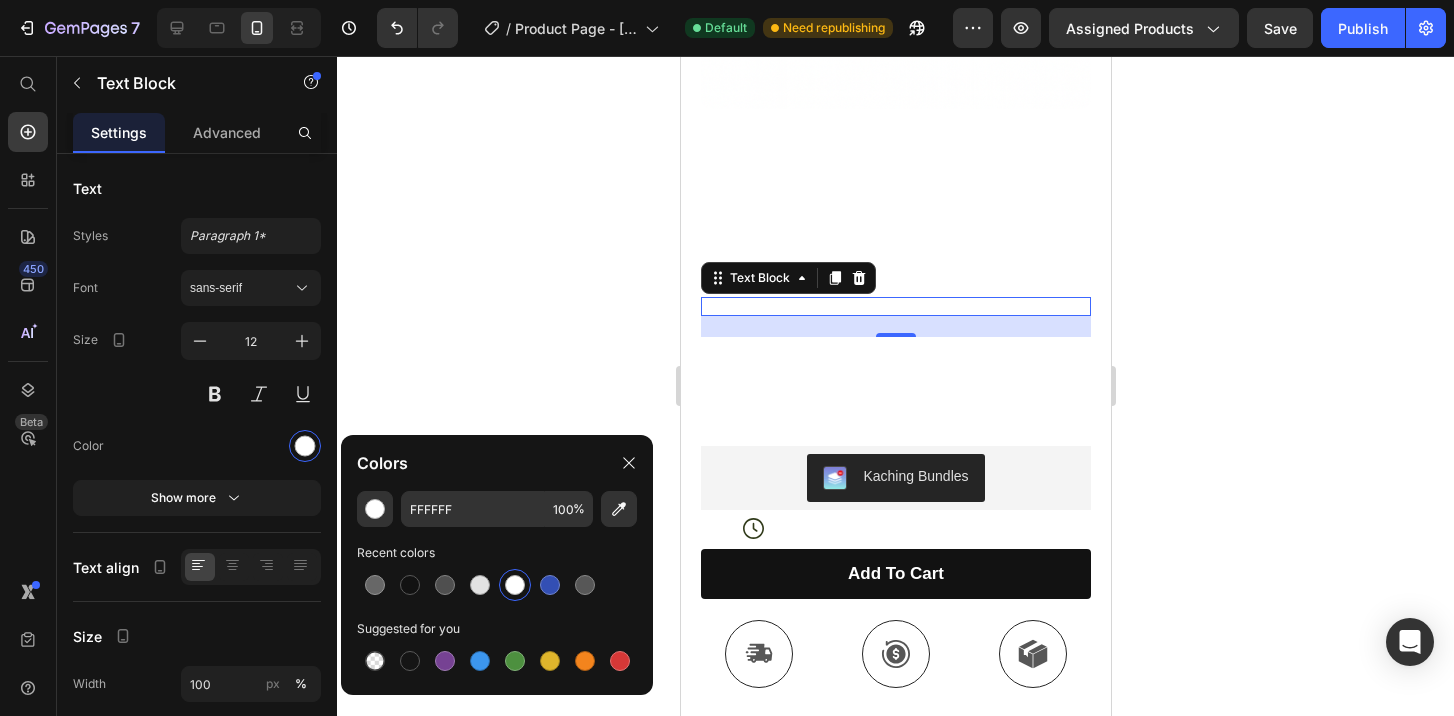 click 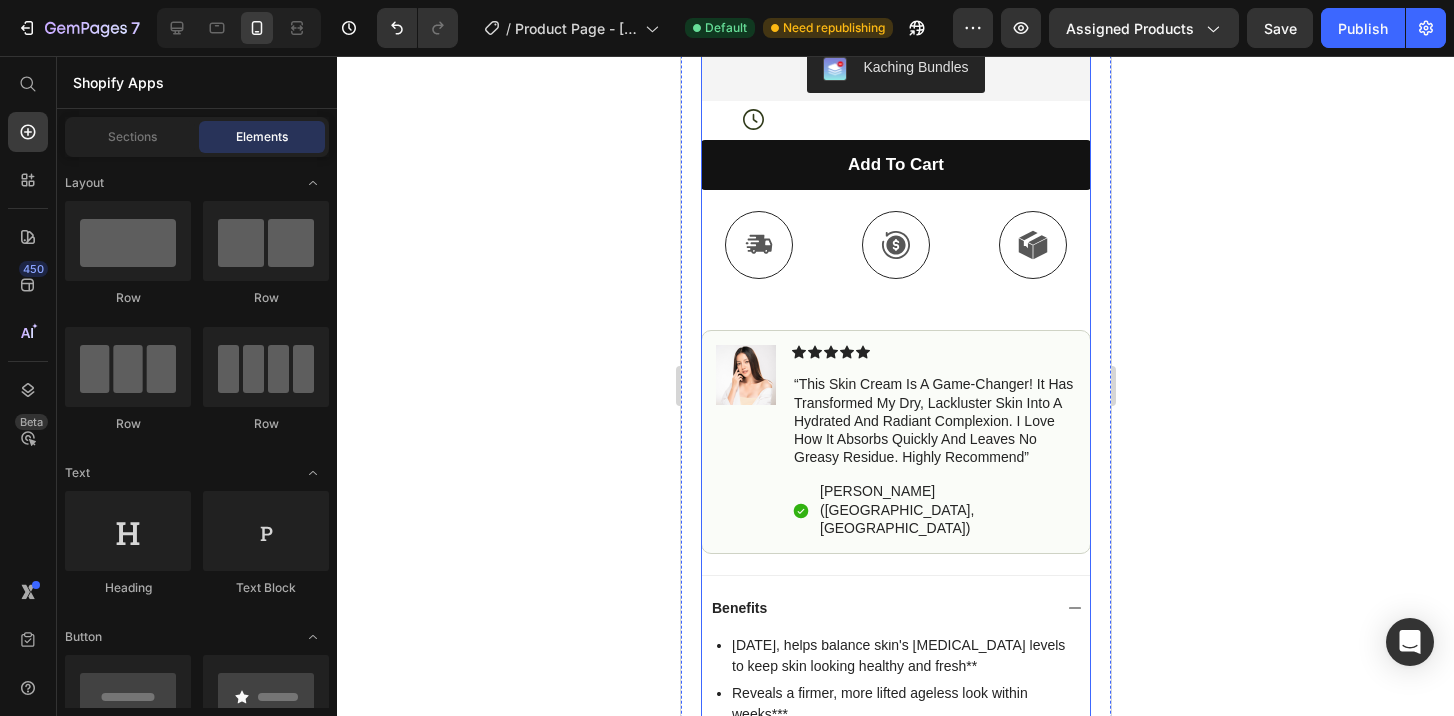 scroll, scrollTop: 1039, scrollLeft: 0, axis: vertical 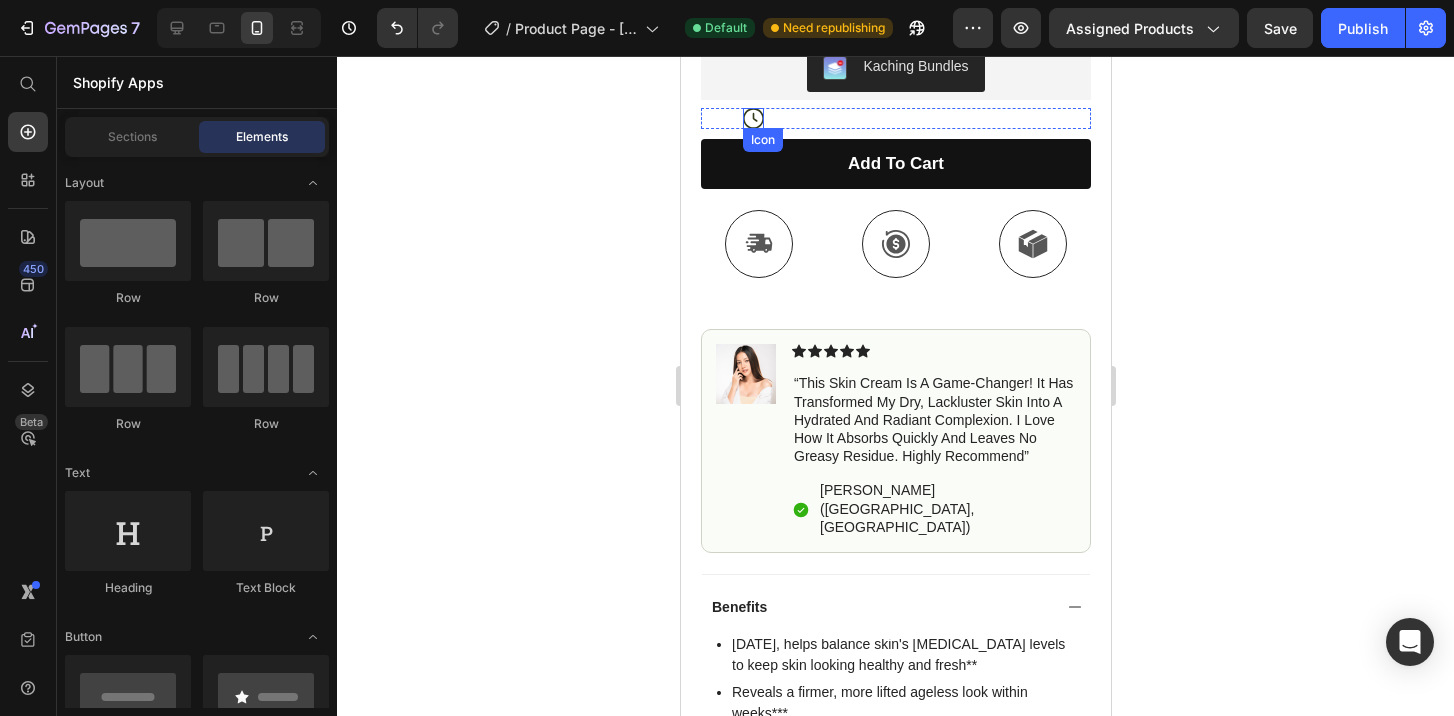 click 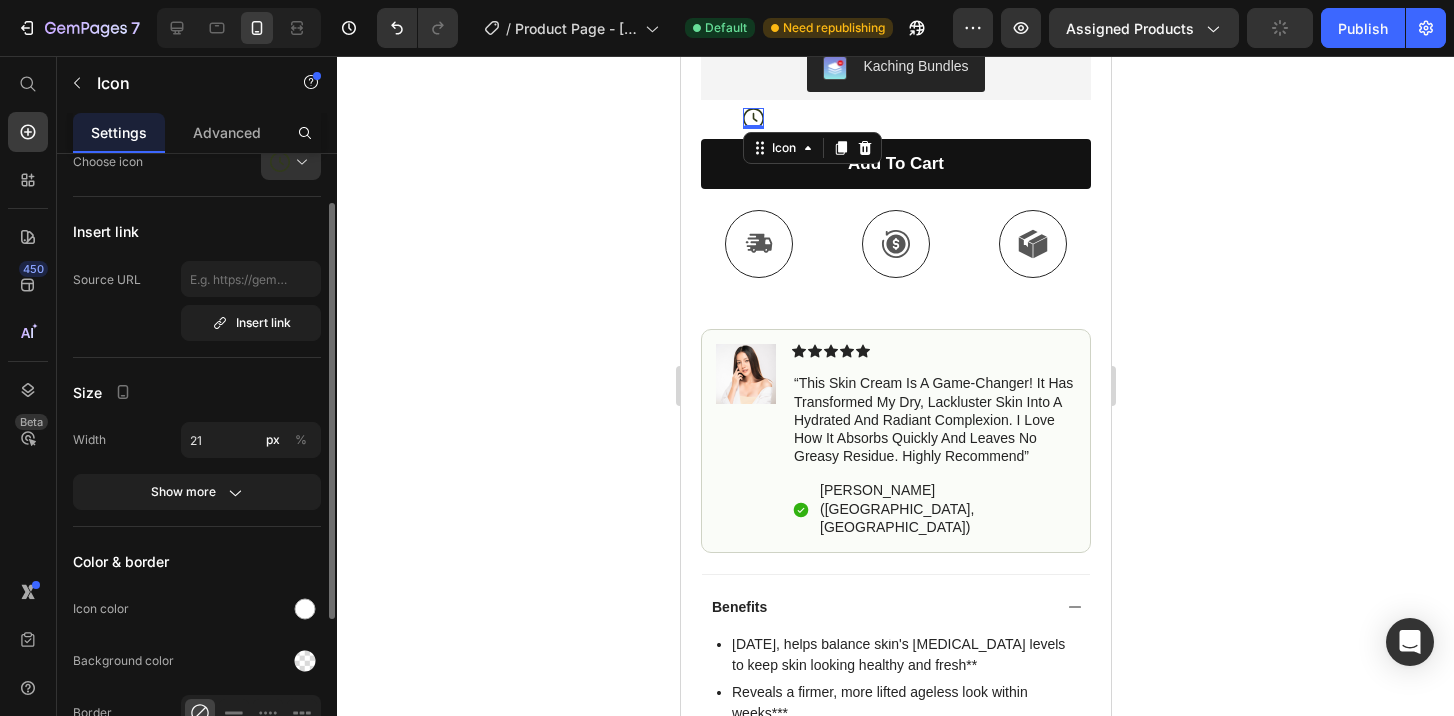 scroll, scrollTop: 113, scrollLeft: 0, axis: vertical 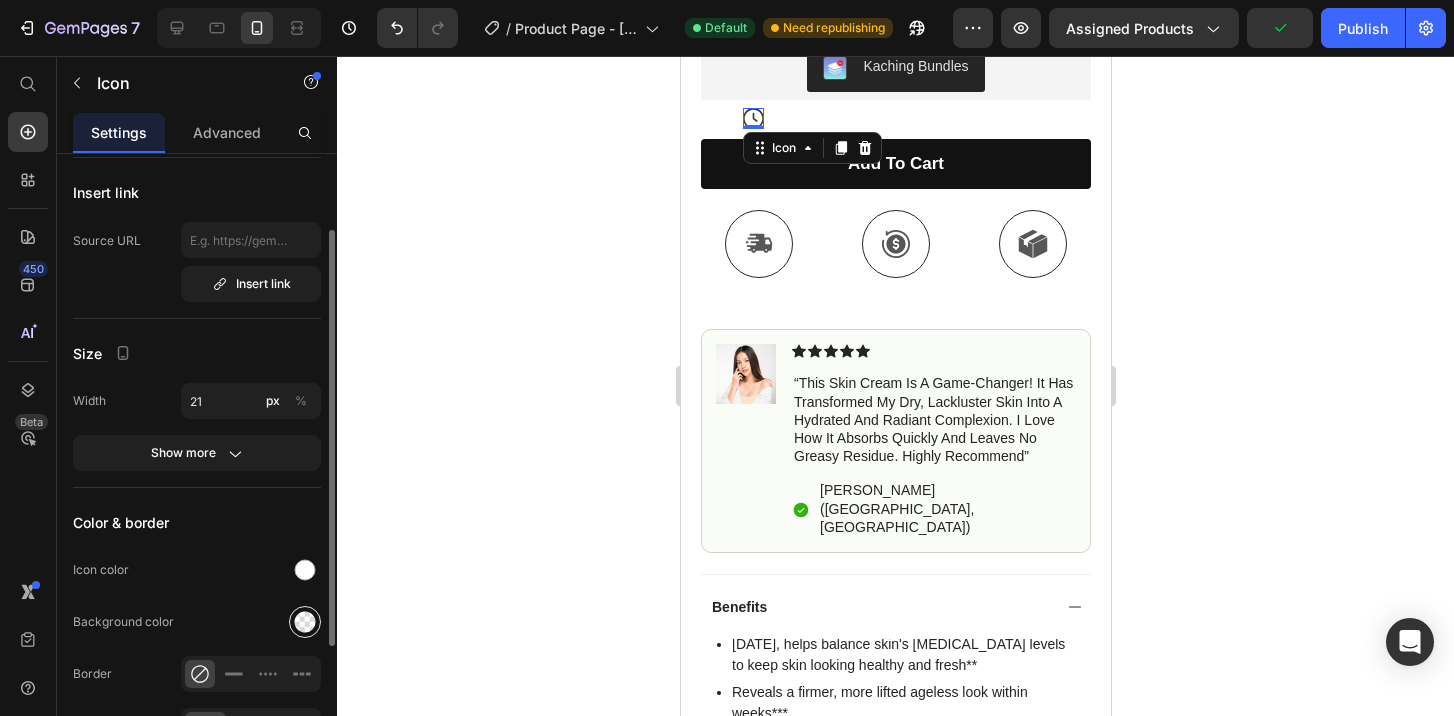 click at bounding box center [305, 622] 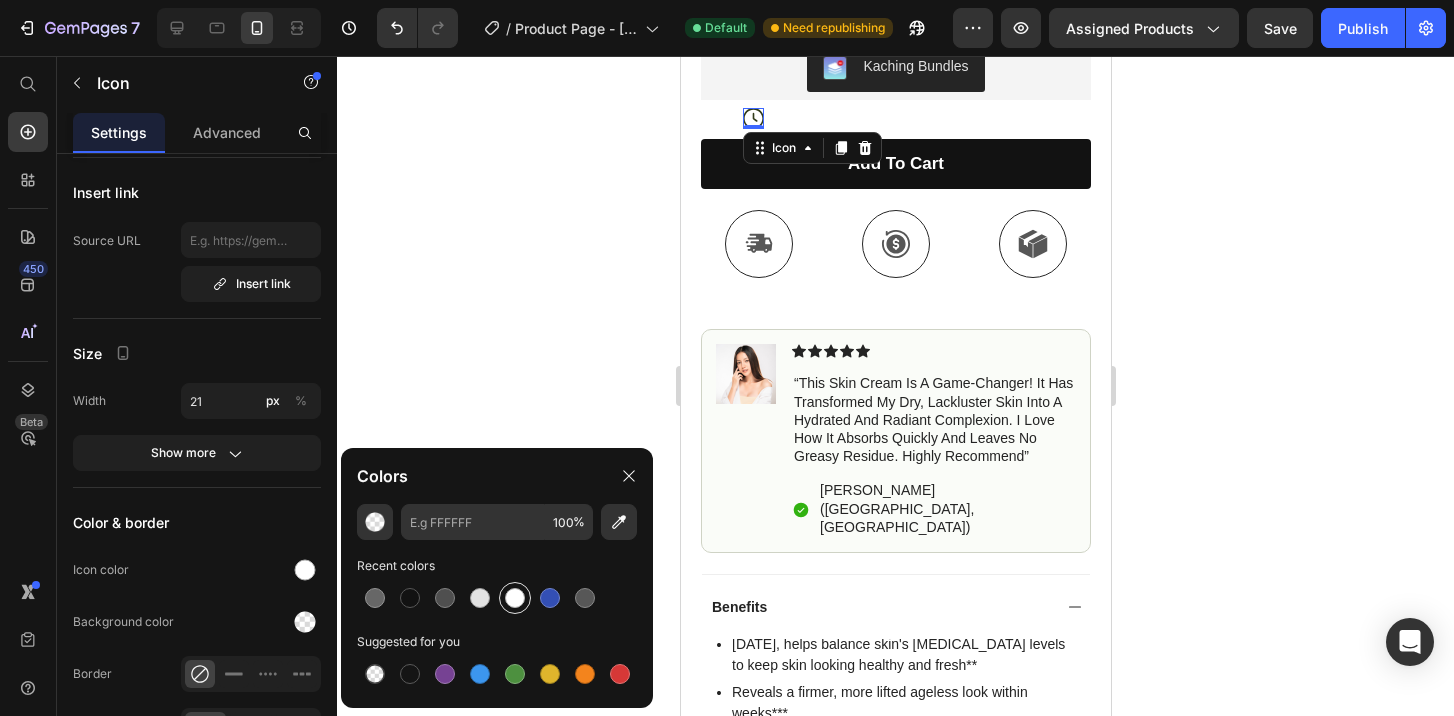 click at bounding box center (515, 598) 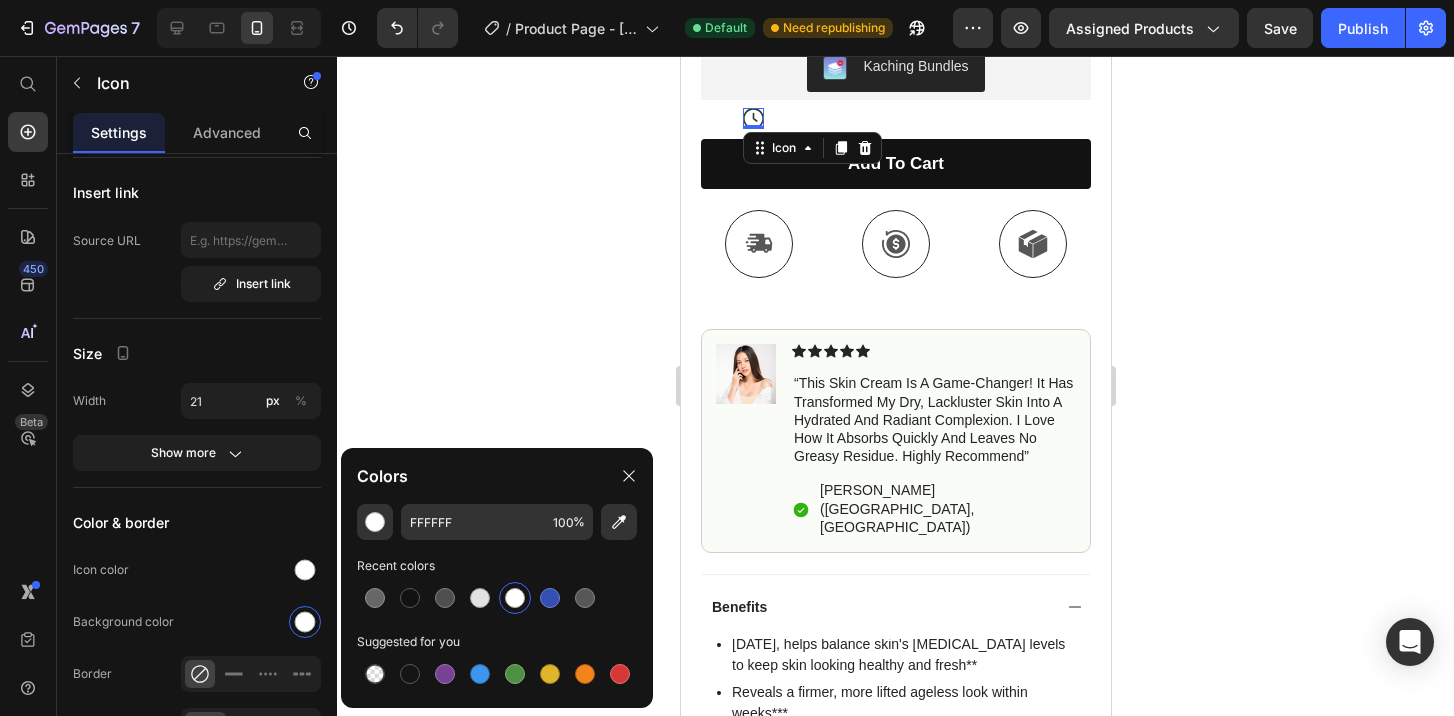 click 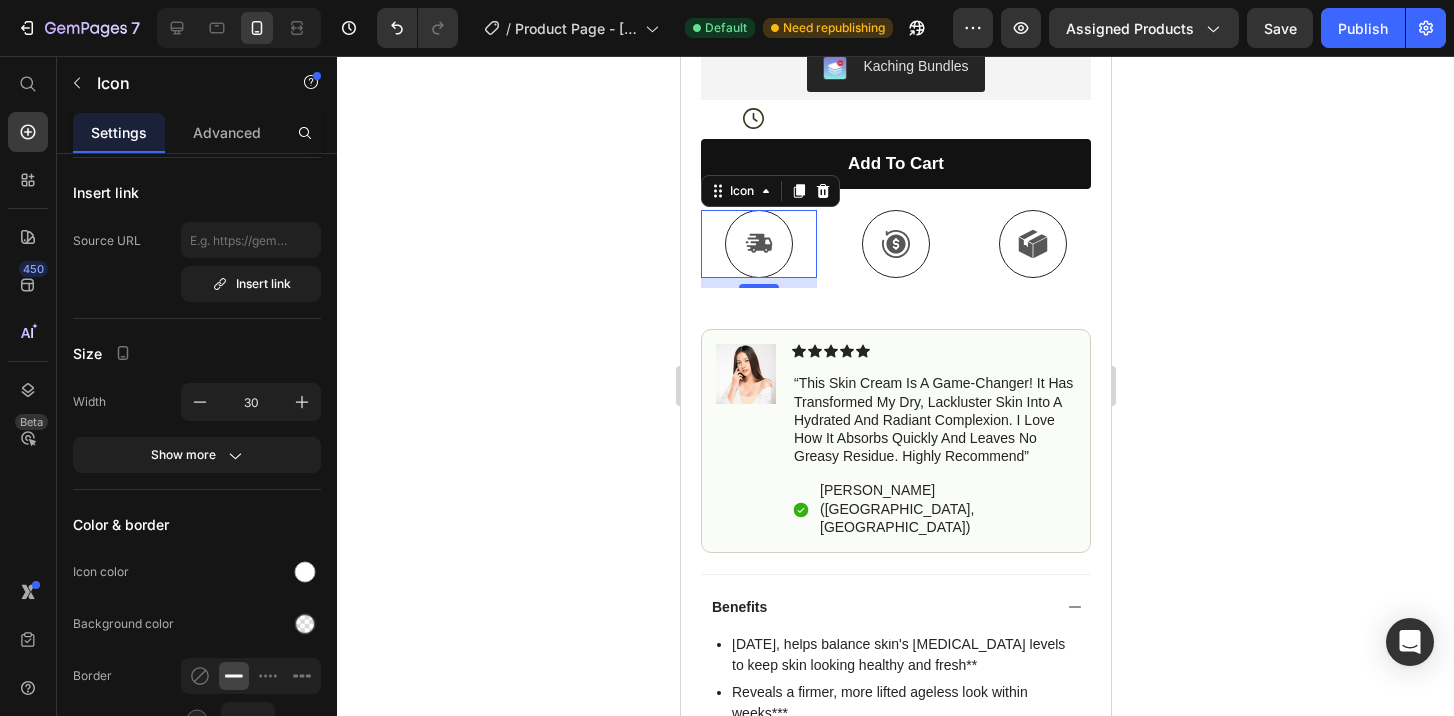 click at bounding box center (758, 244) 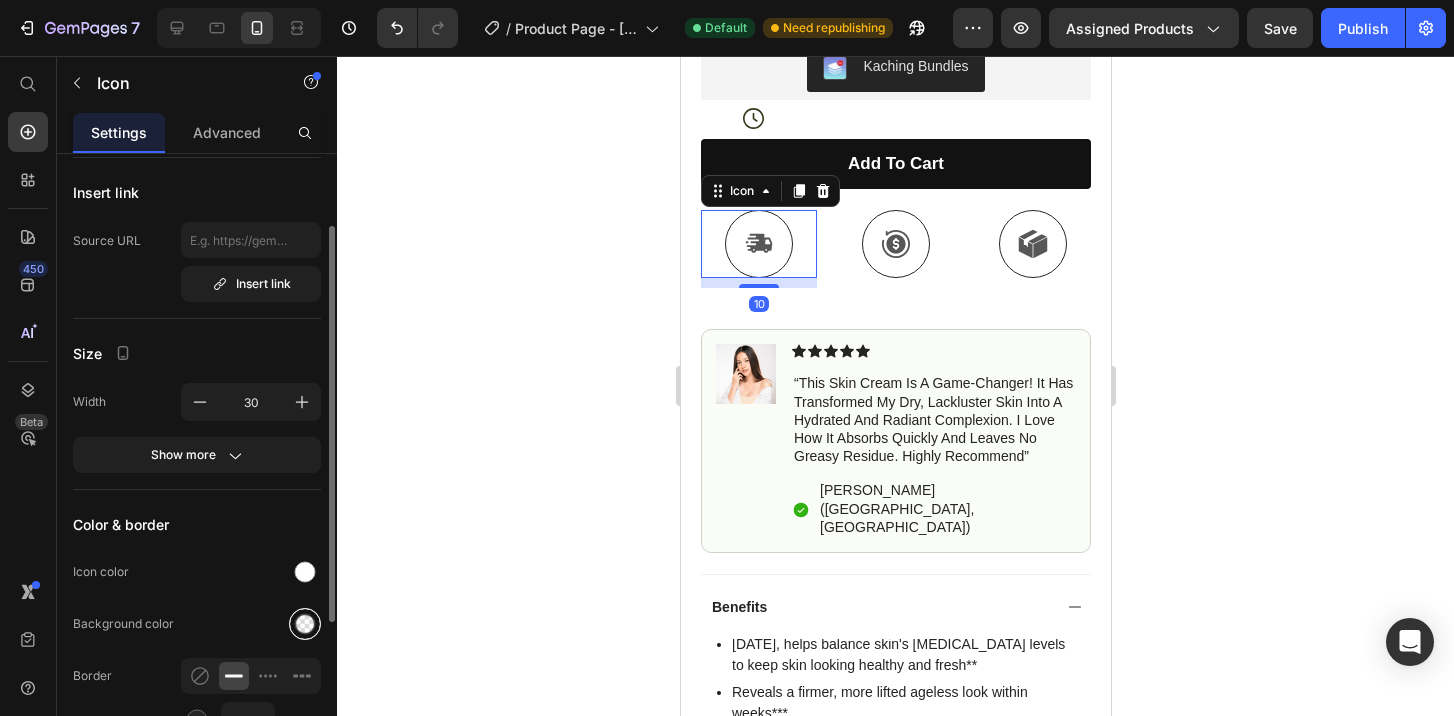 click at bounding box center (305, 624) 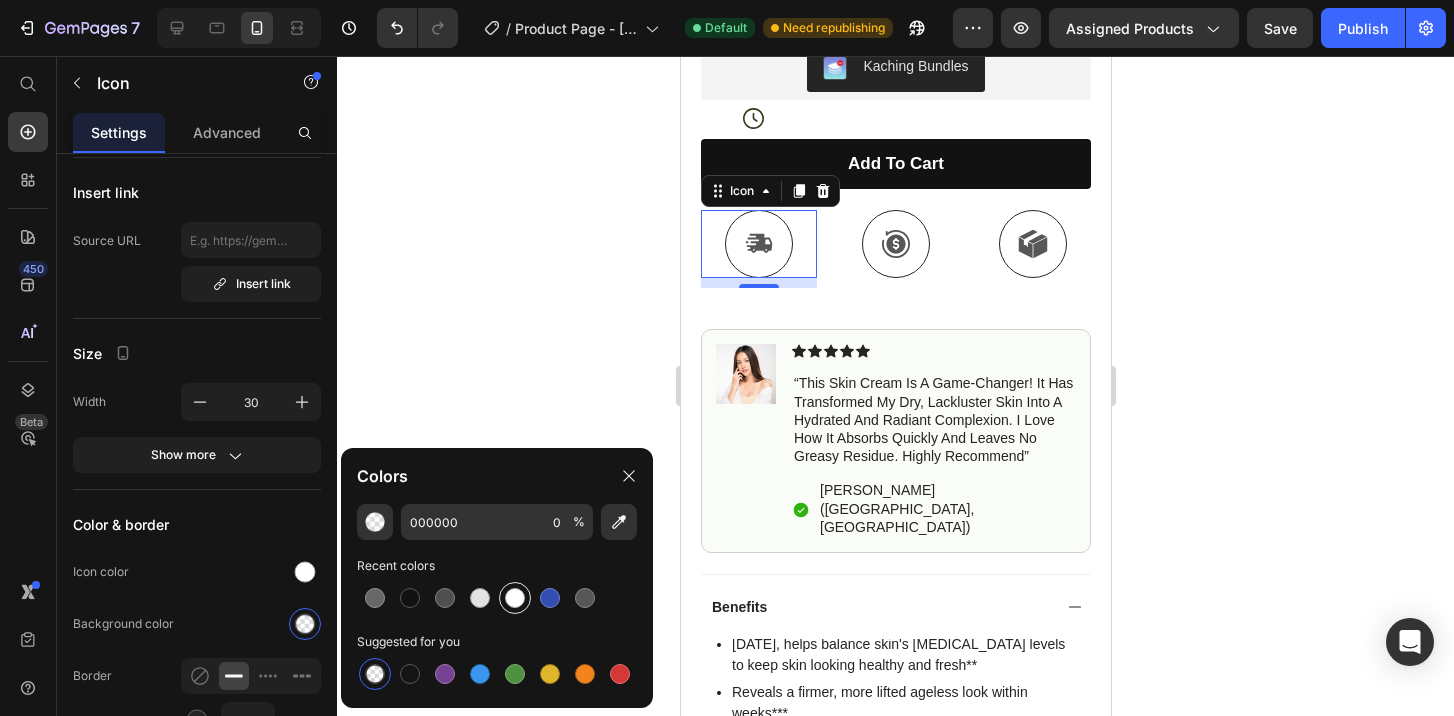 click at bounding box center [515, 598] 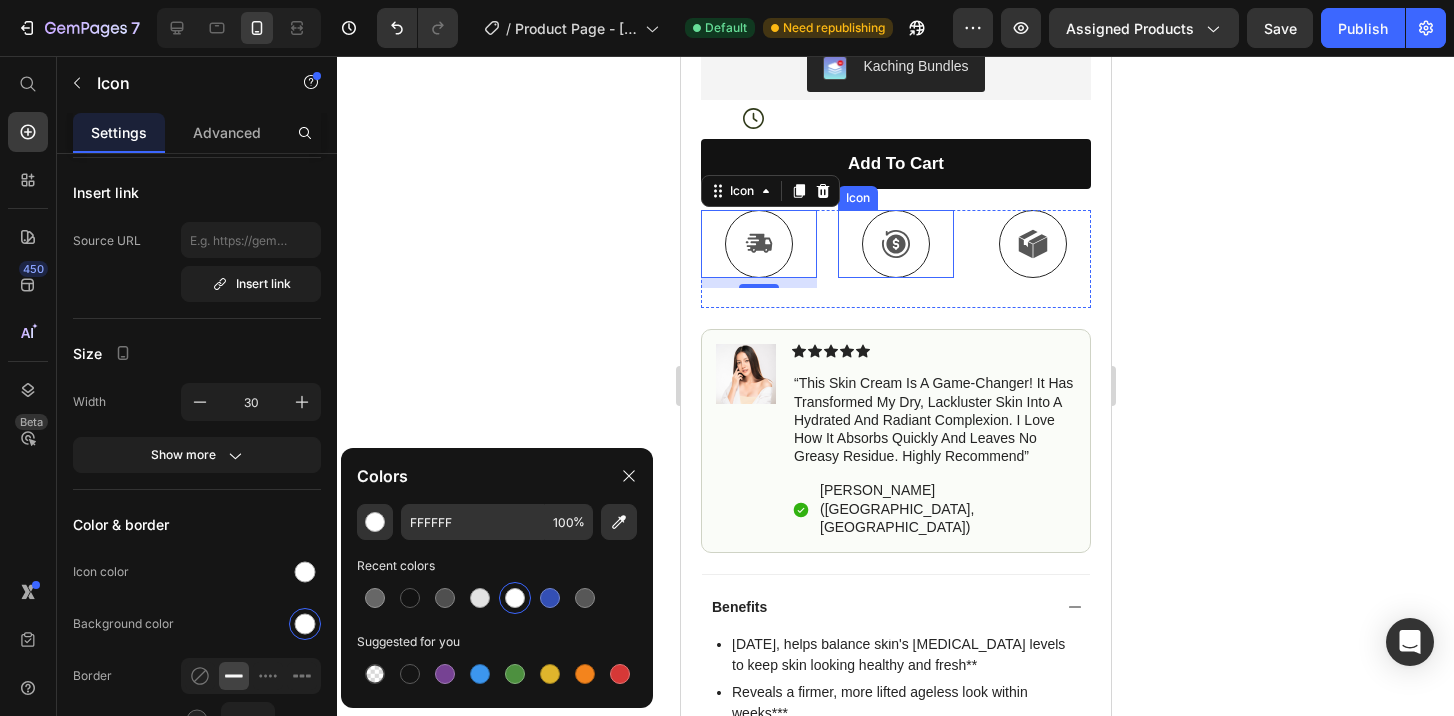 click at bounding box center (895, 244) 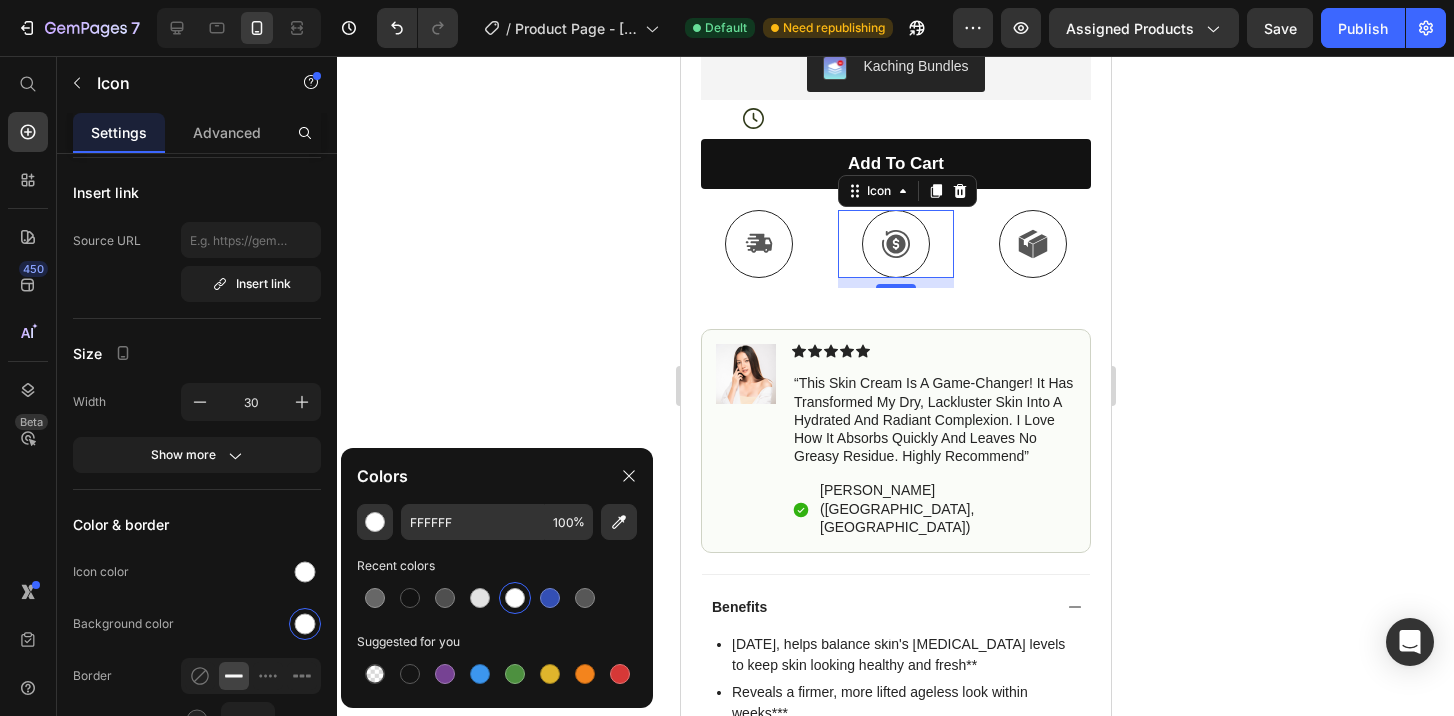 scroll, scrollTop: 113, scrollLeft: 0, axis: vertical 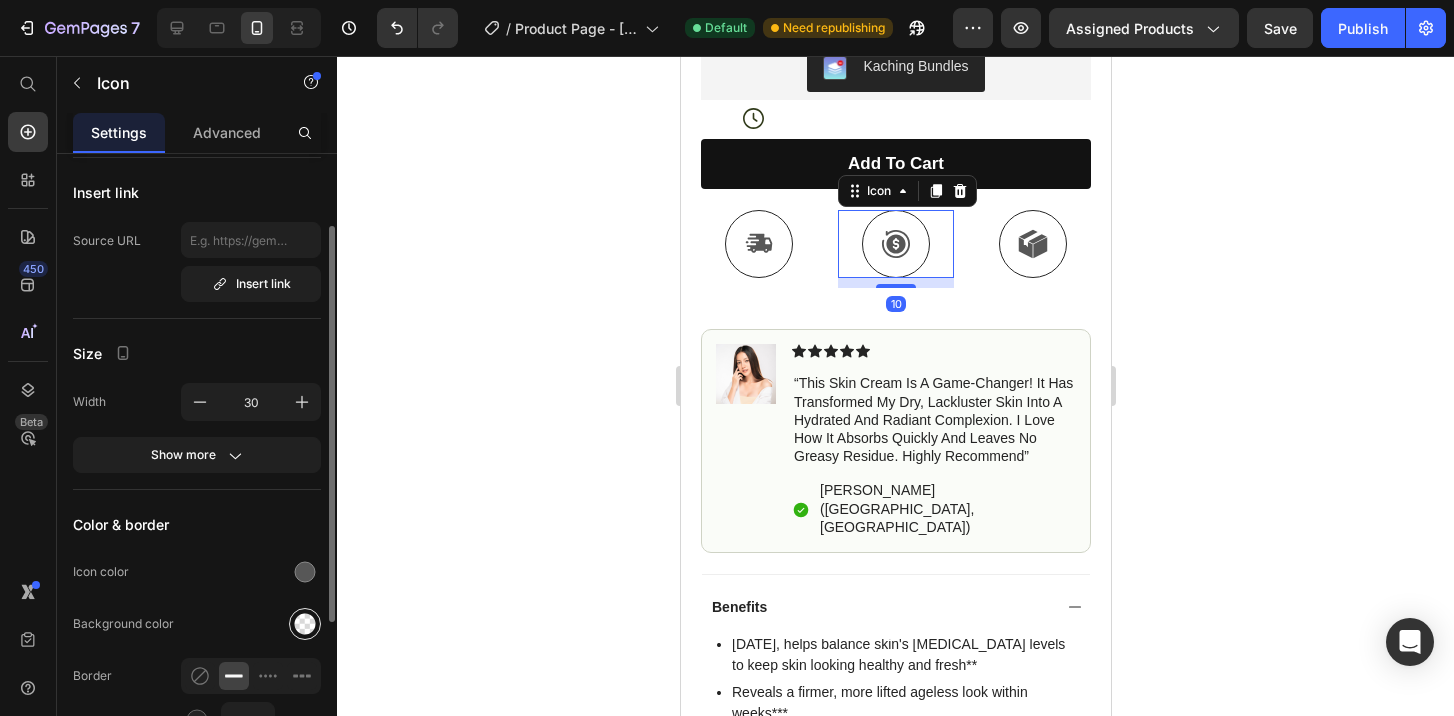 click at bounding box center (305, 624) 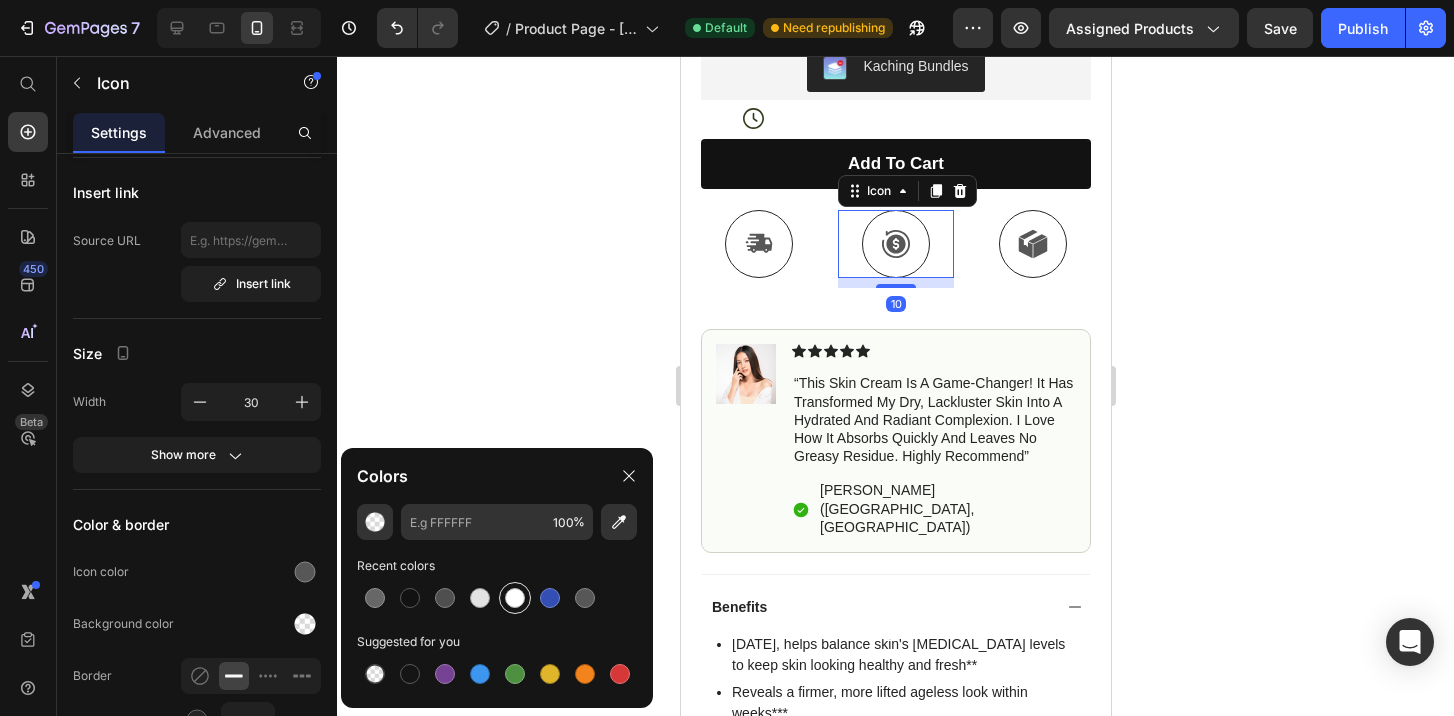 click at bounding box center (515, 598) 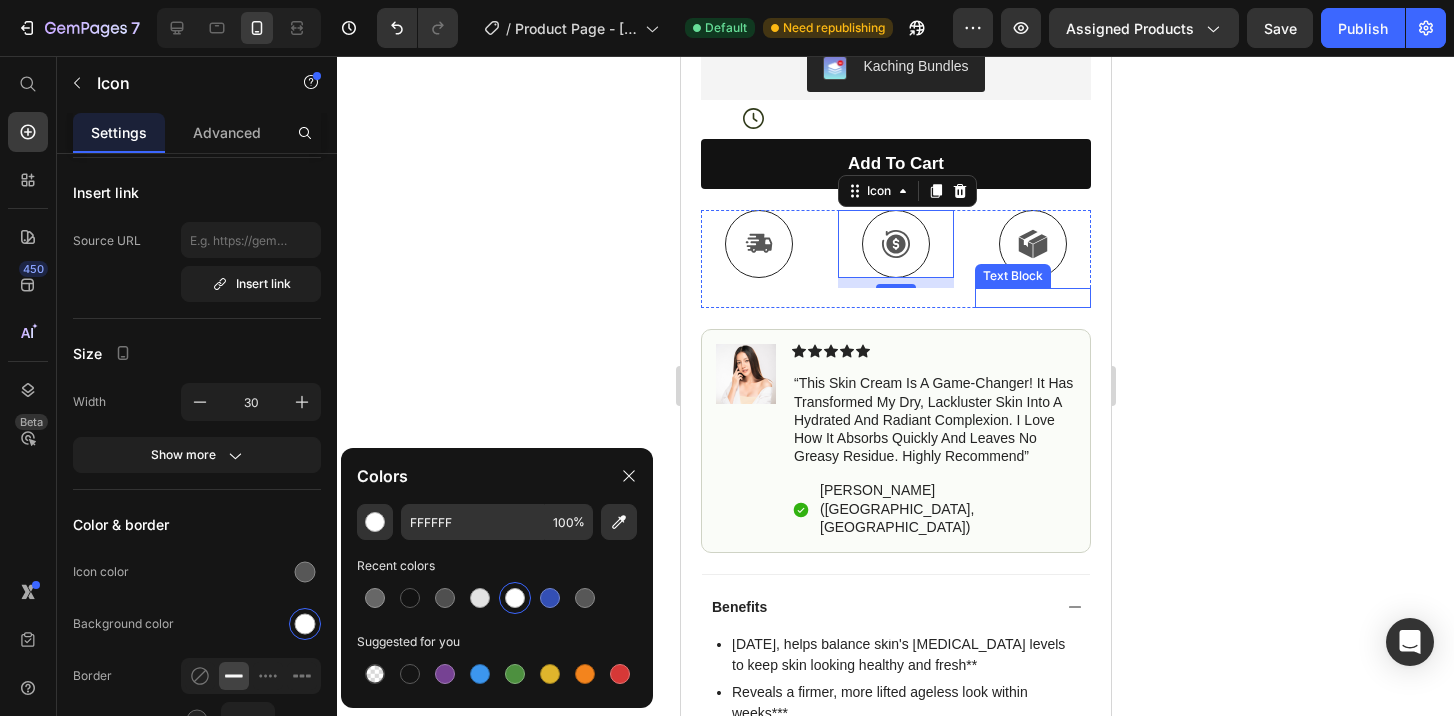 click at bounding box center (1032, 244) 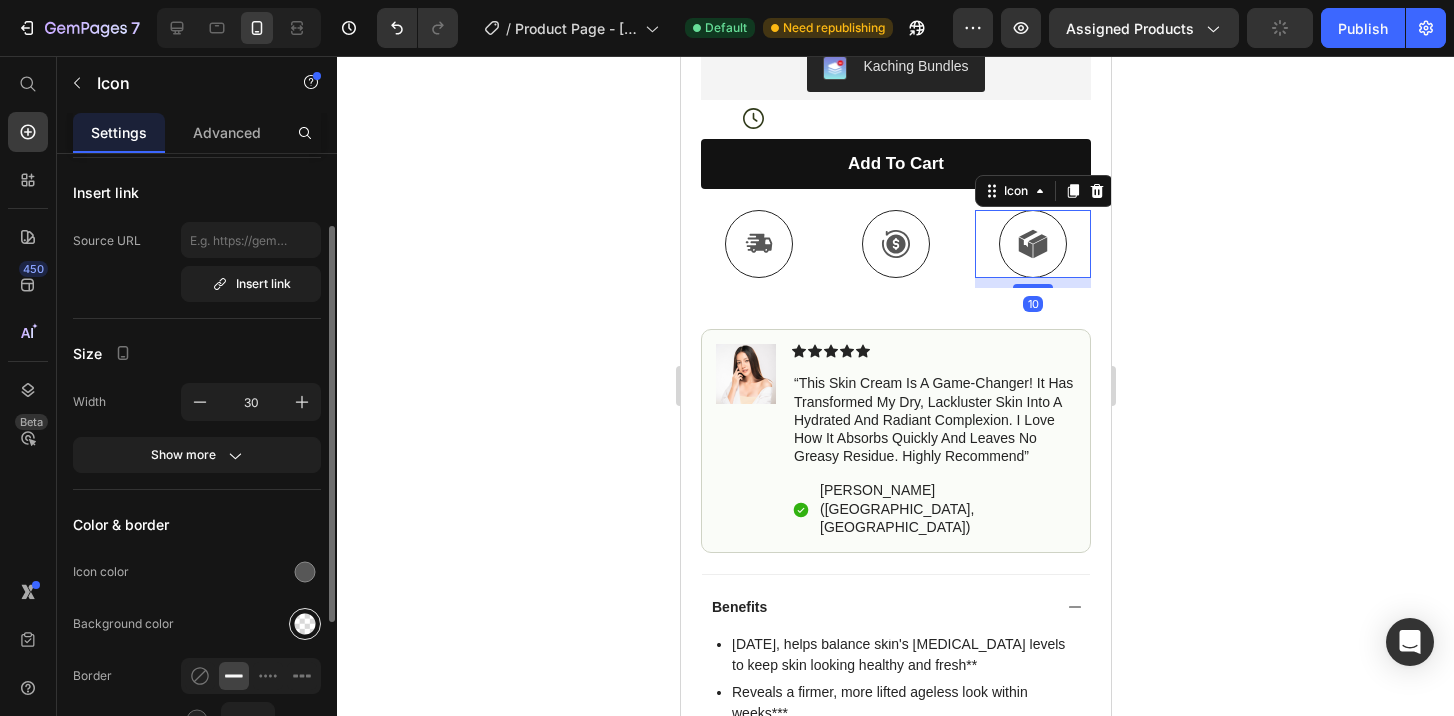 click at bounding box center (305, 624) 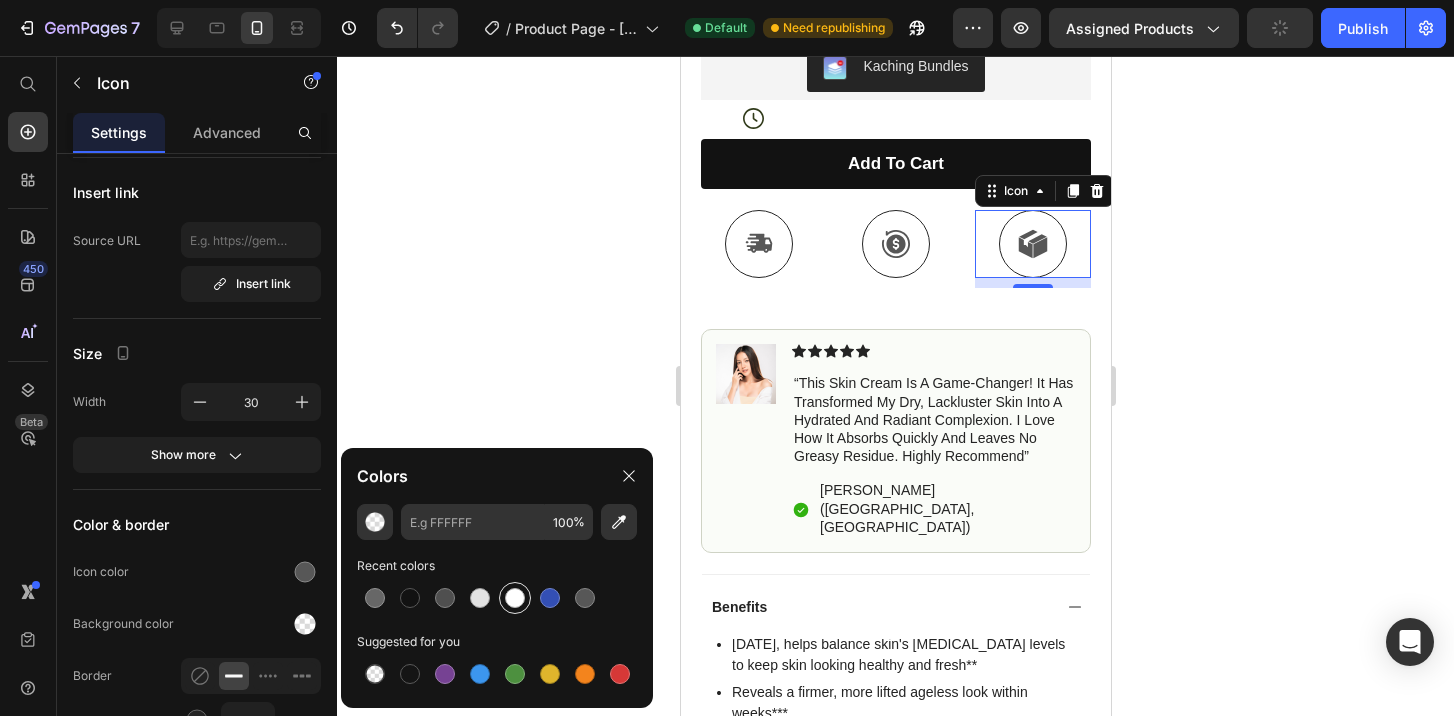 click at bounding box center (515, 598) 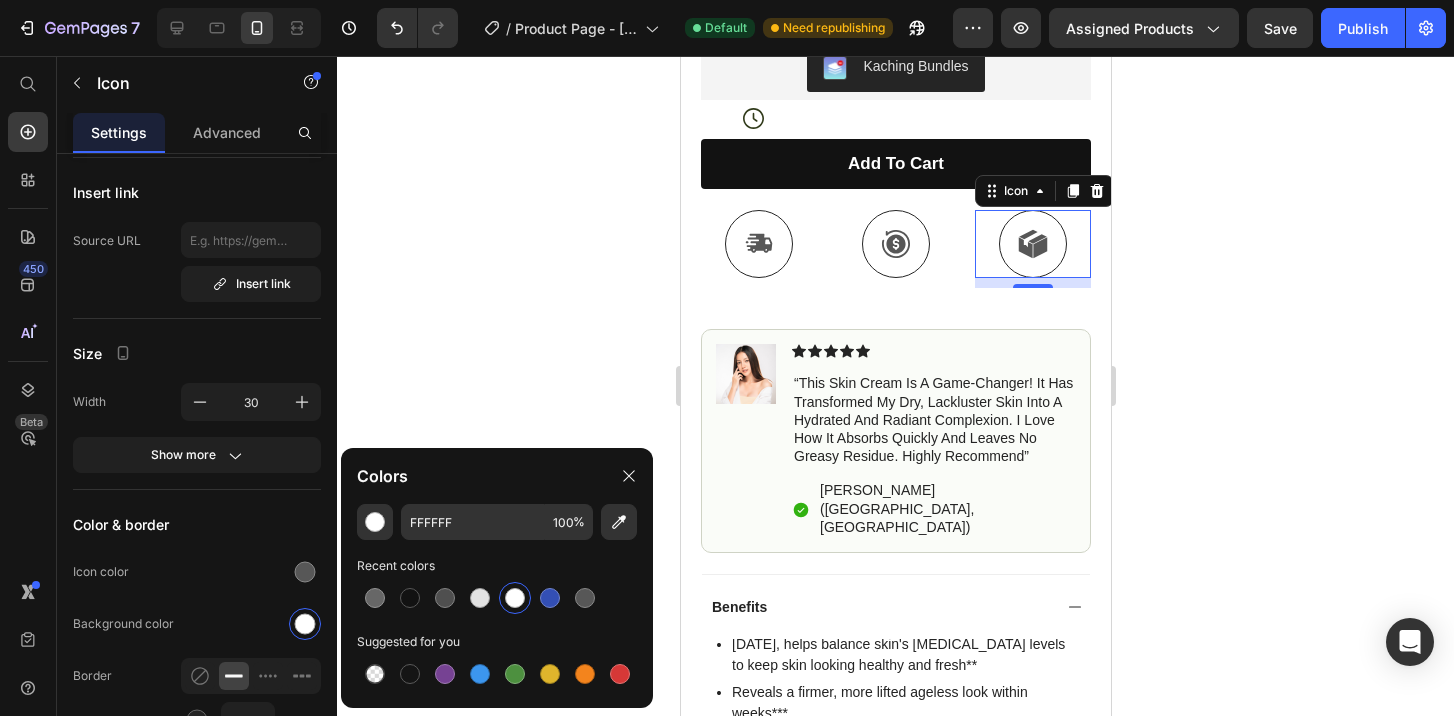 click 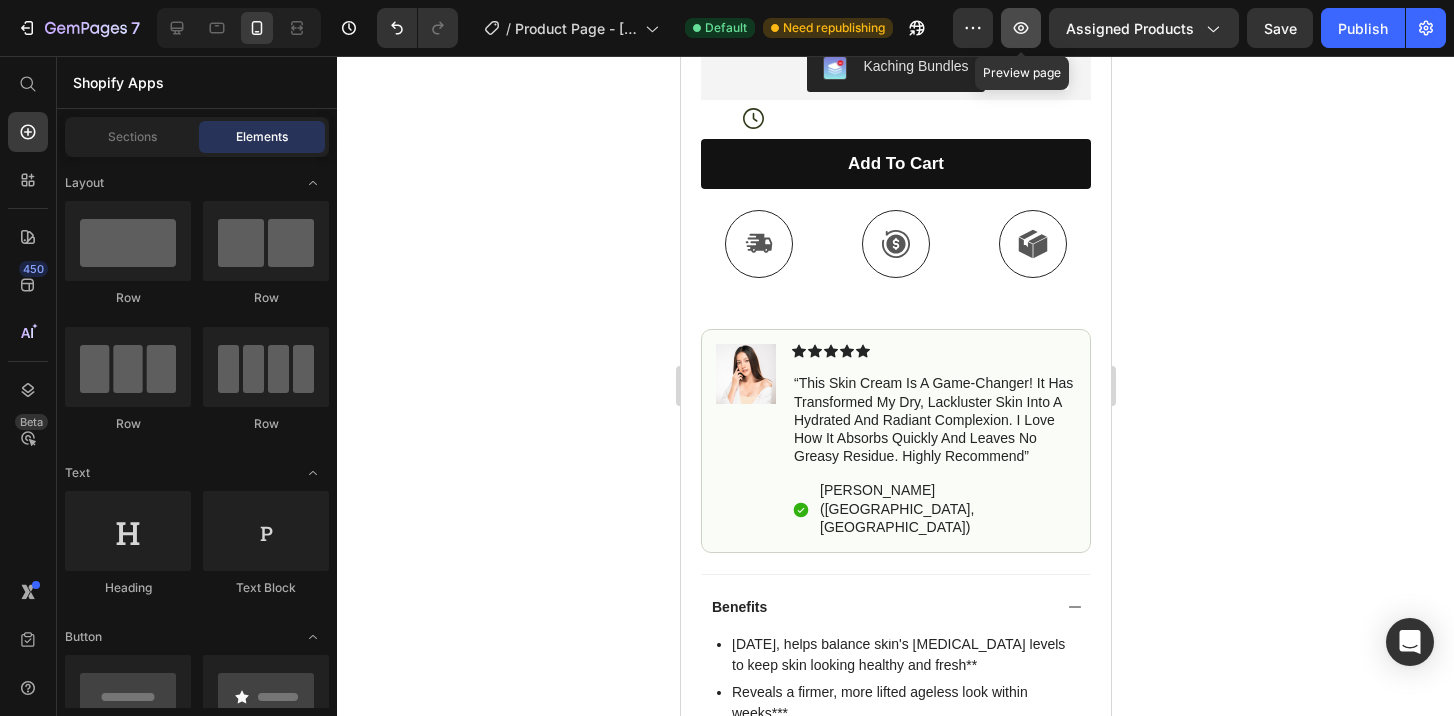 click 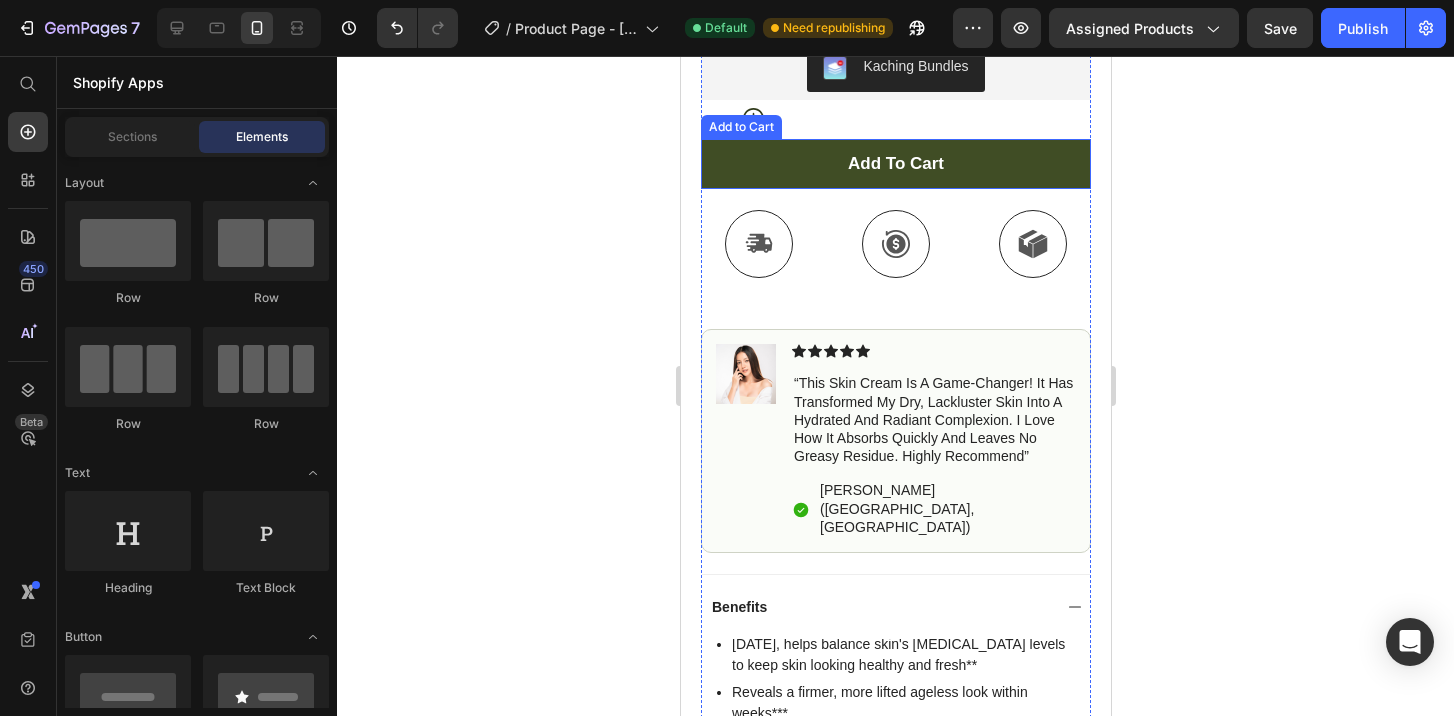 click on "add to cart" at bounding box center (895, 164) 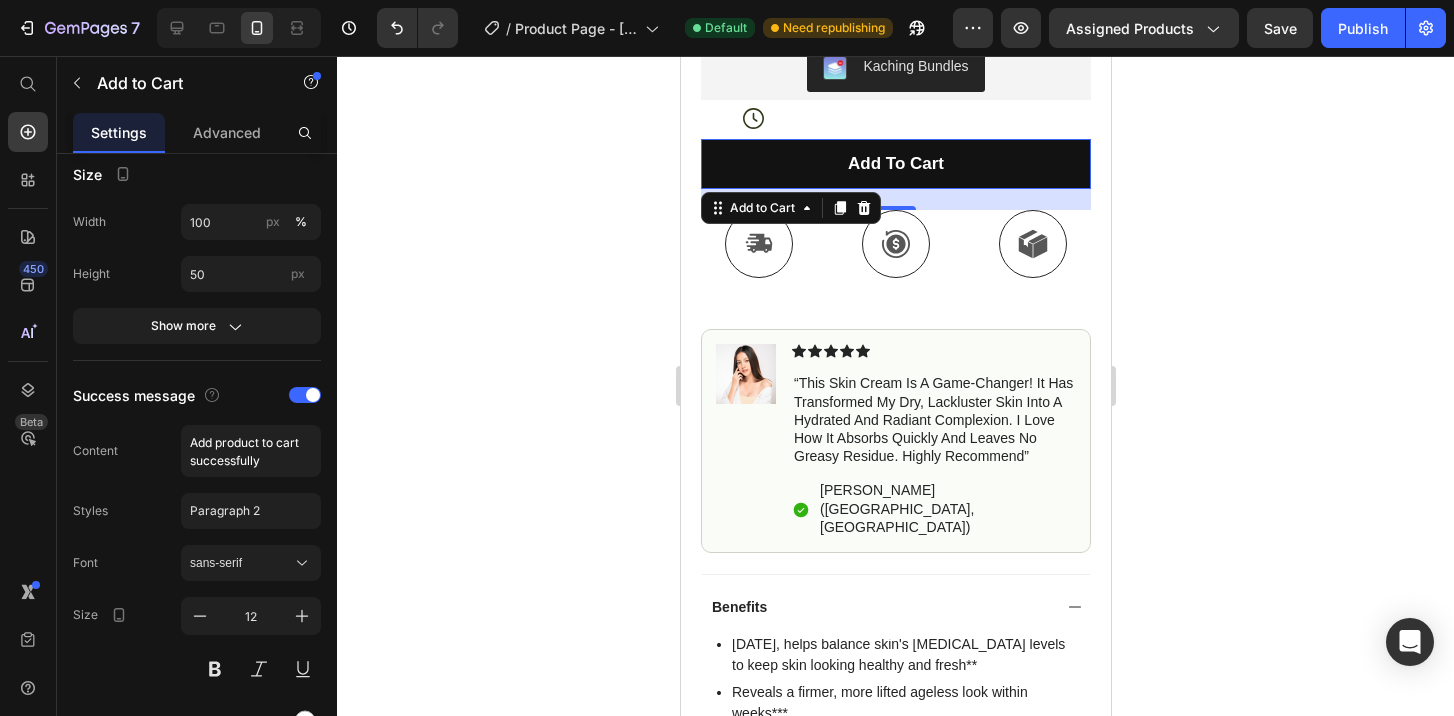 scroll, scrollTop: 0, scrollLeft: 0, axis: both 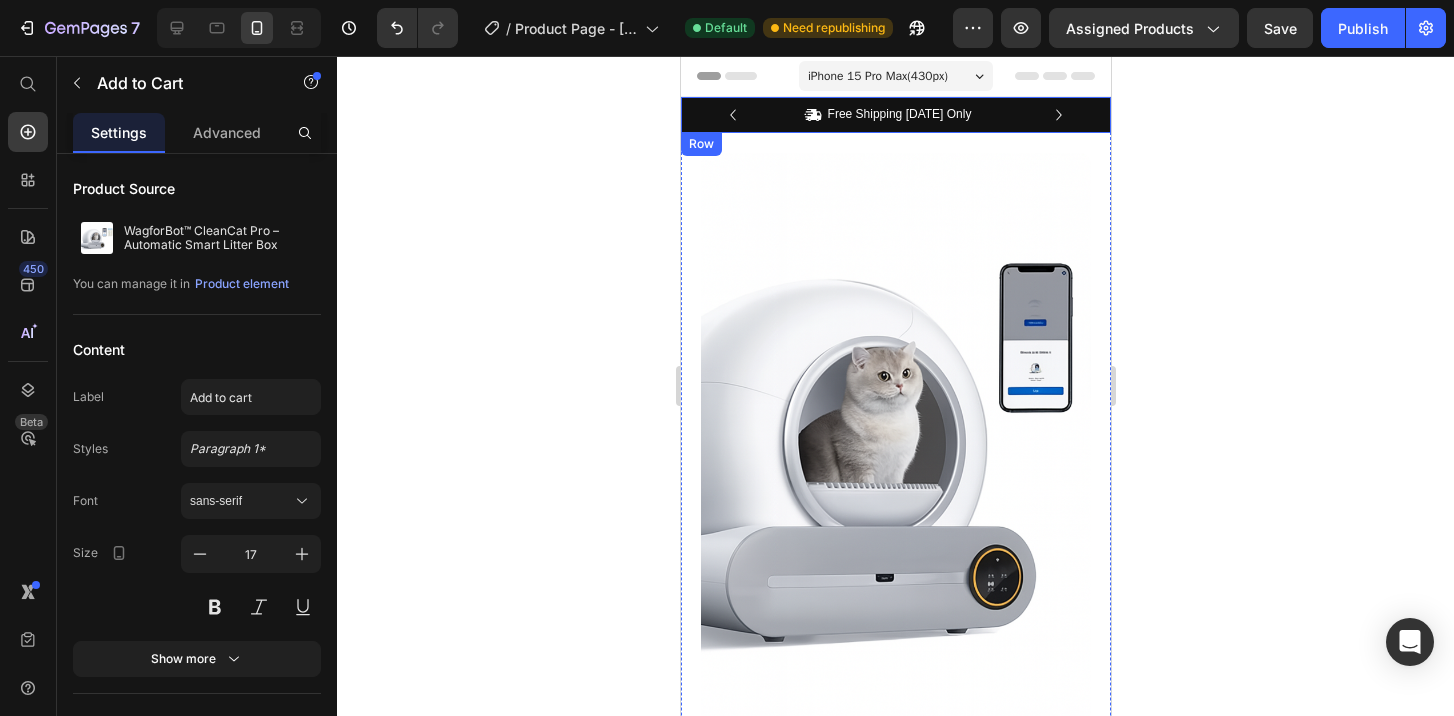 click on "Icon Free Shipping Today Only Text Block Row
Icon 84,000+ Happy Customer Text Block Row
Carousel Row" at bounding box center (895, 115) 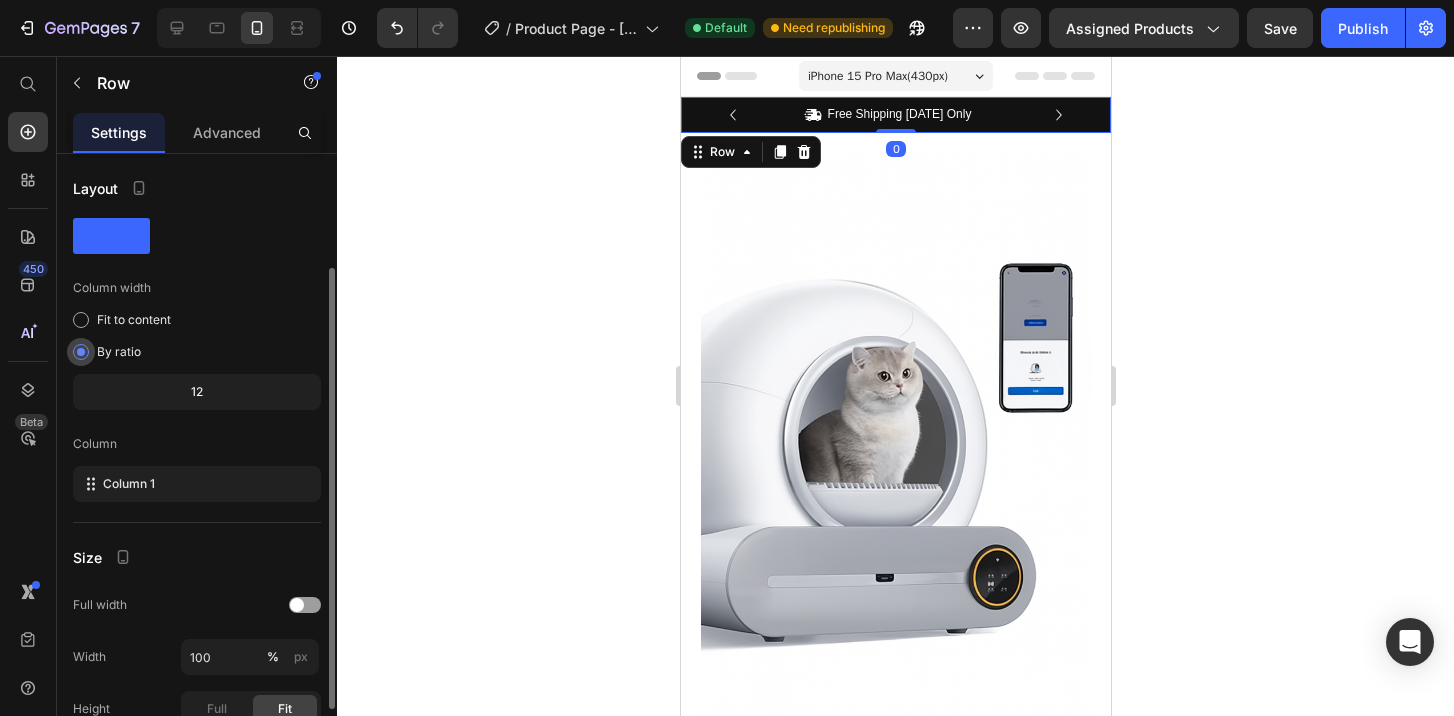 scroll, scrollTop: 249, scrollLeft: 0, axis: vertical 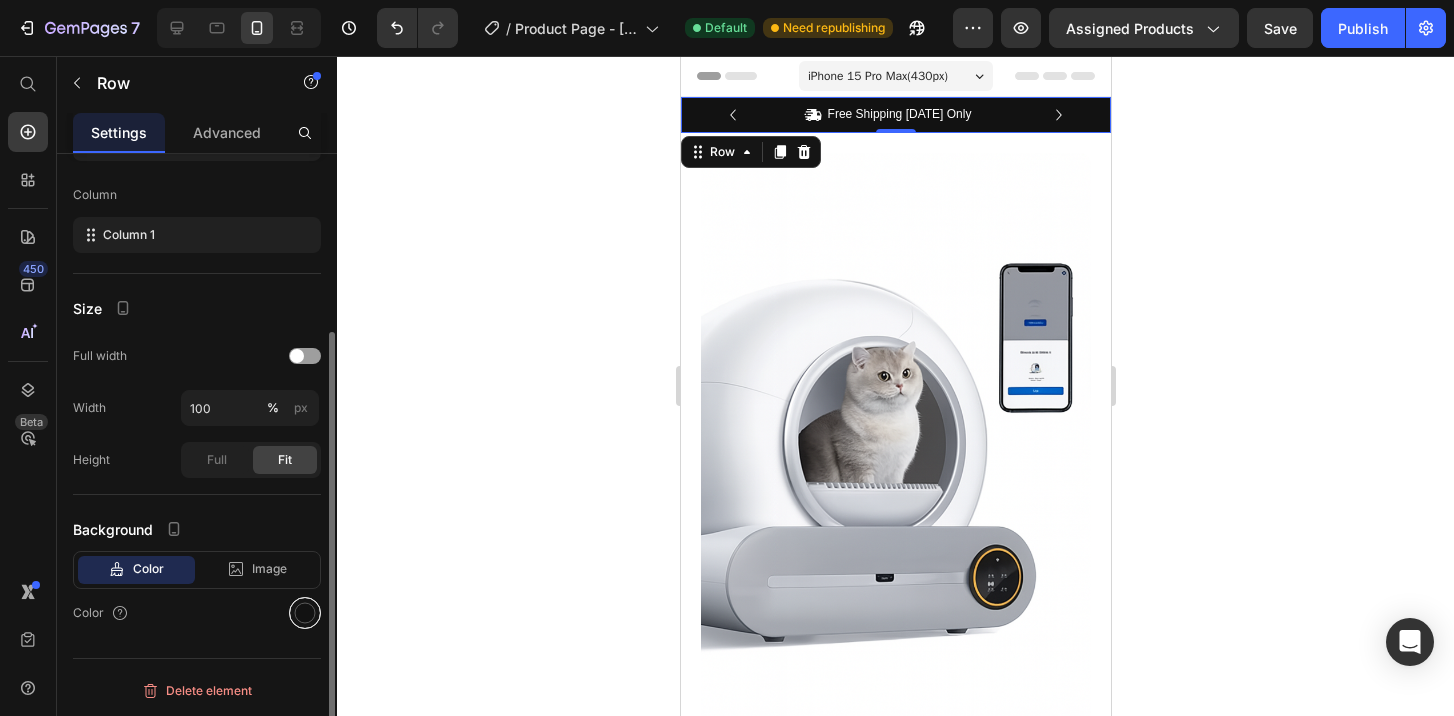 click at bounding box center (305, 613) 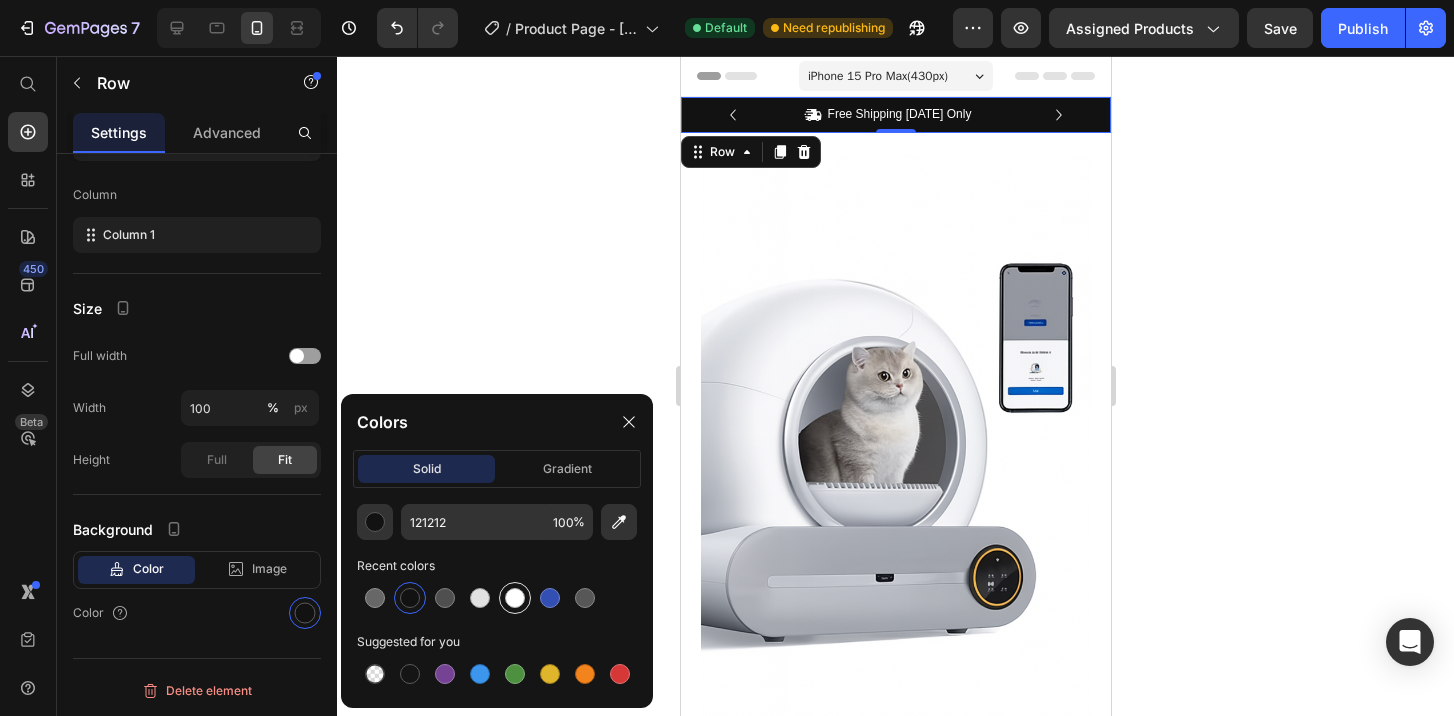 click at bounding box center (515, 598) 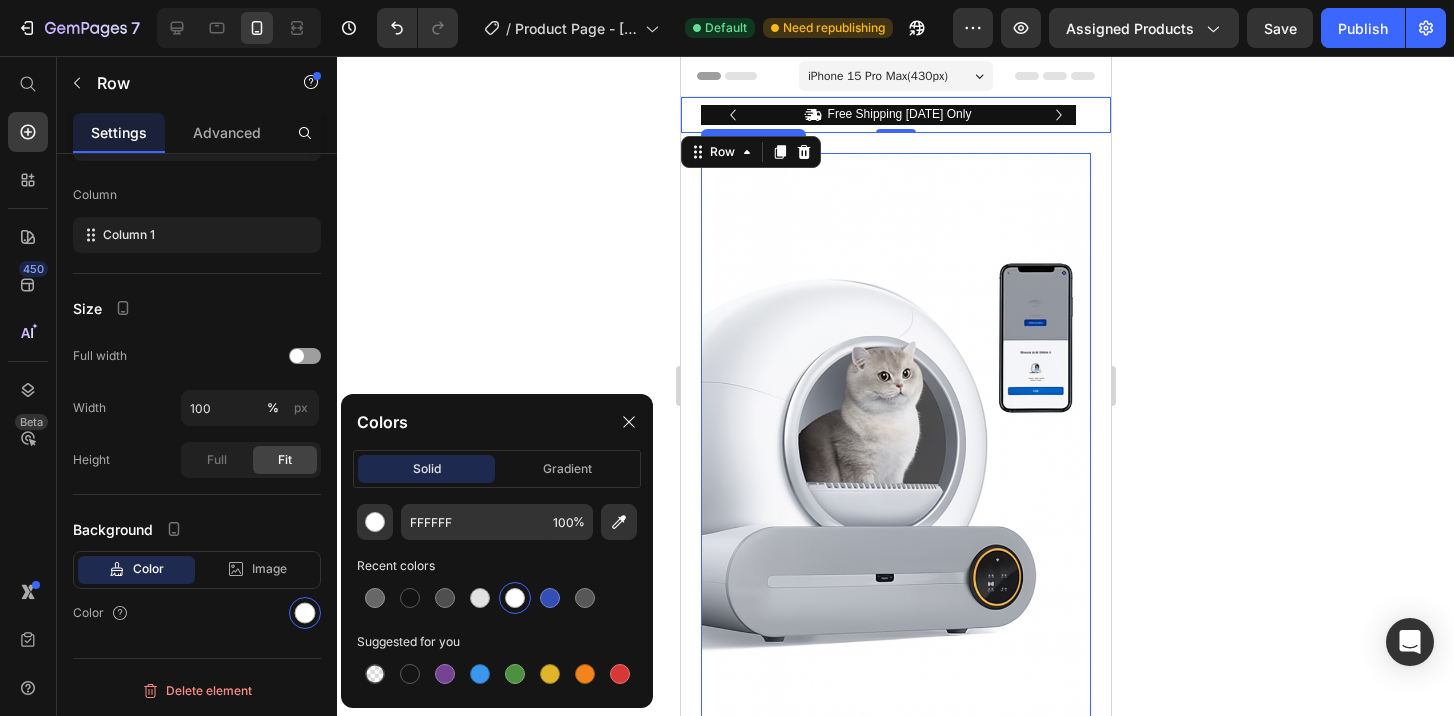 click at bounding box center [895, 445] 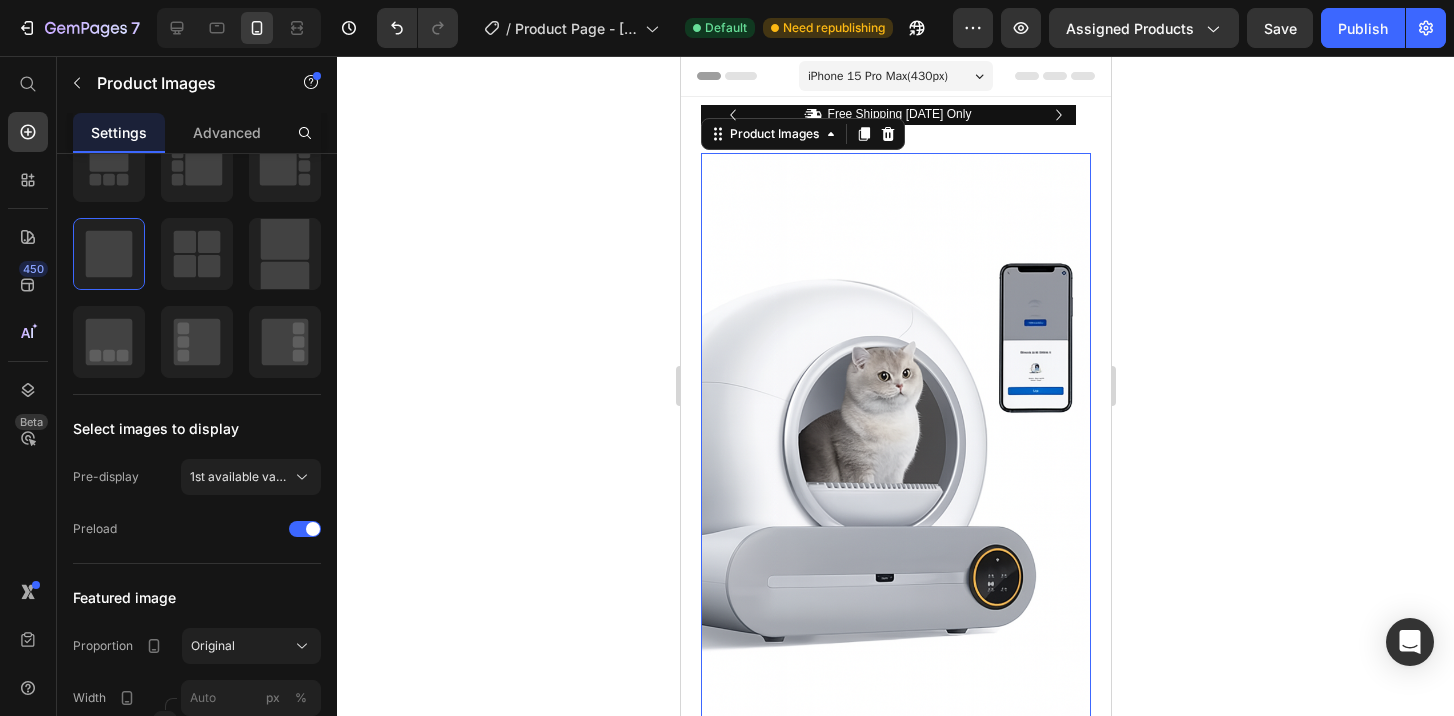 scroll, scrollTop: 0, scrollLeft: 0, axis: both 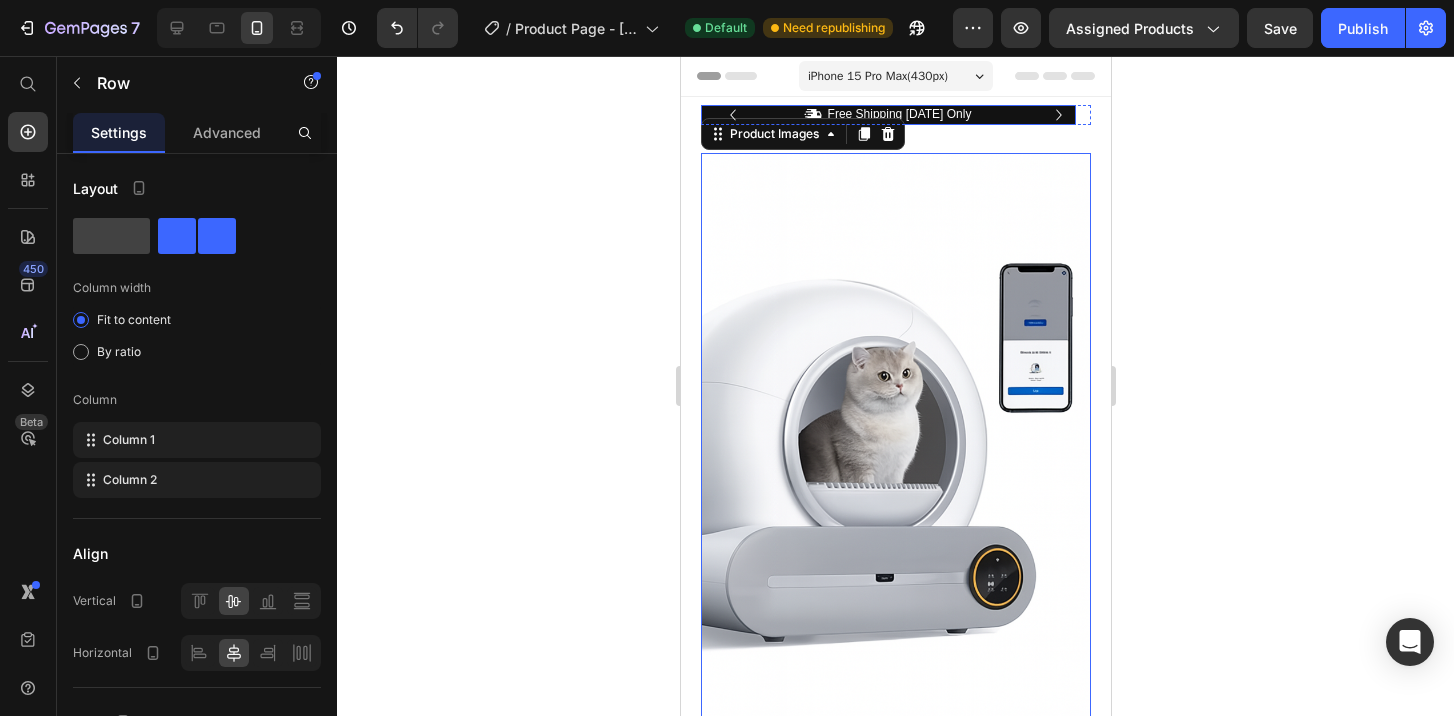 click on "Icon Free Shipping Today Only Text Block Row" at bounding box center (887, 115) 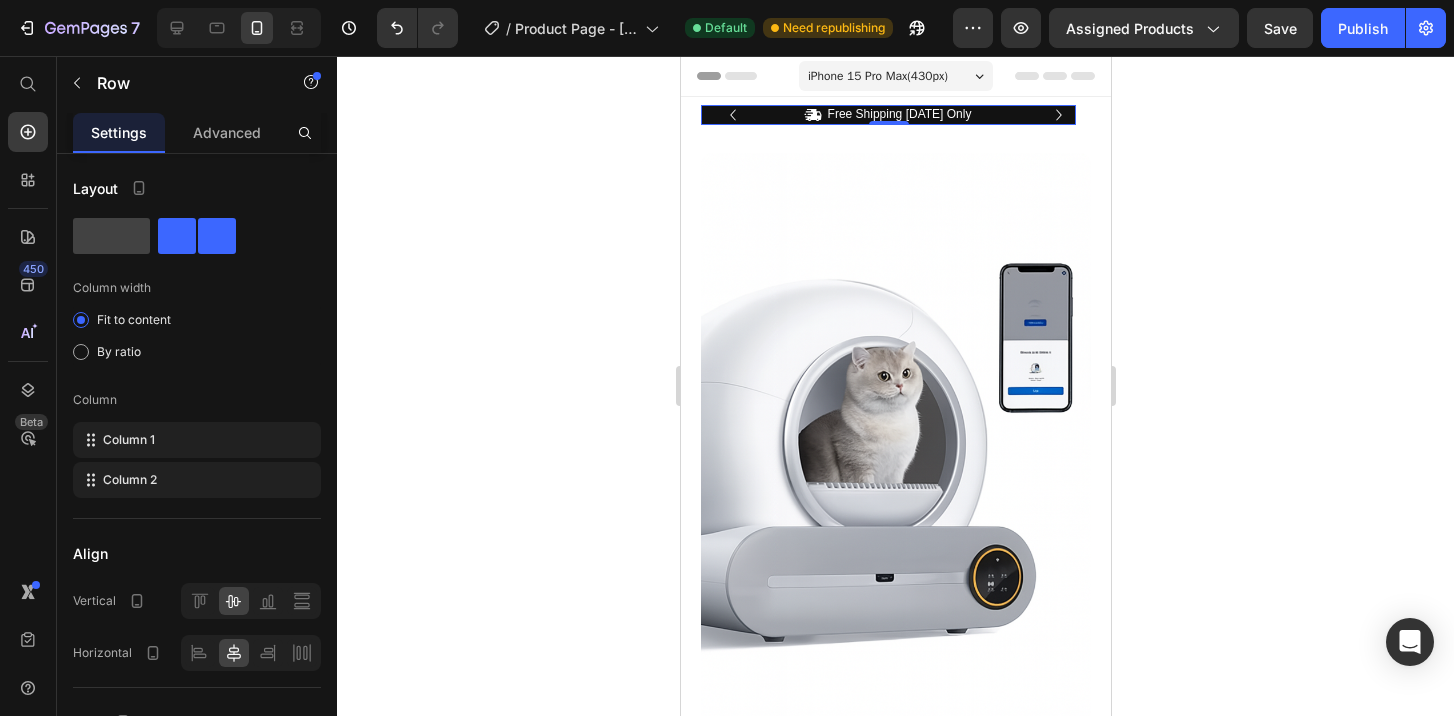 click on "Icon Free Shipping Today Only Text Block Row   0" at bounding box center (887, 115) 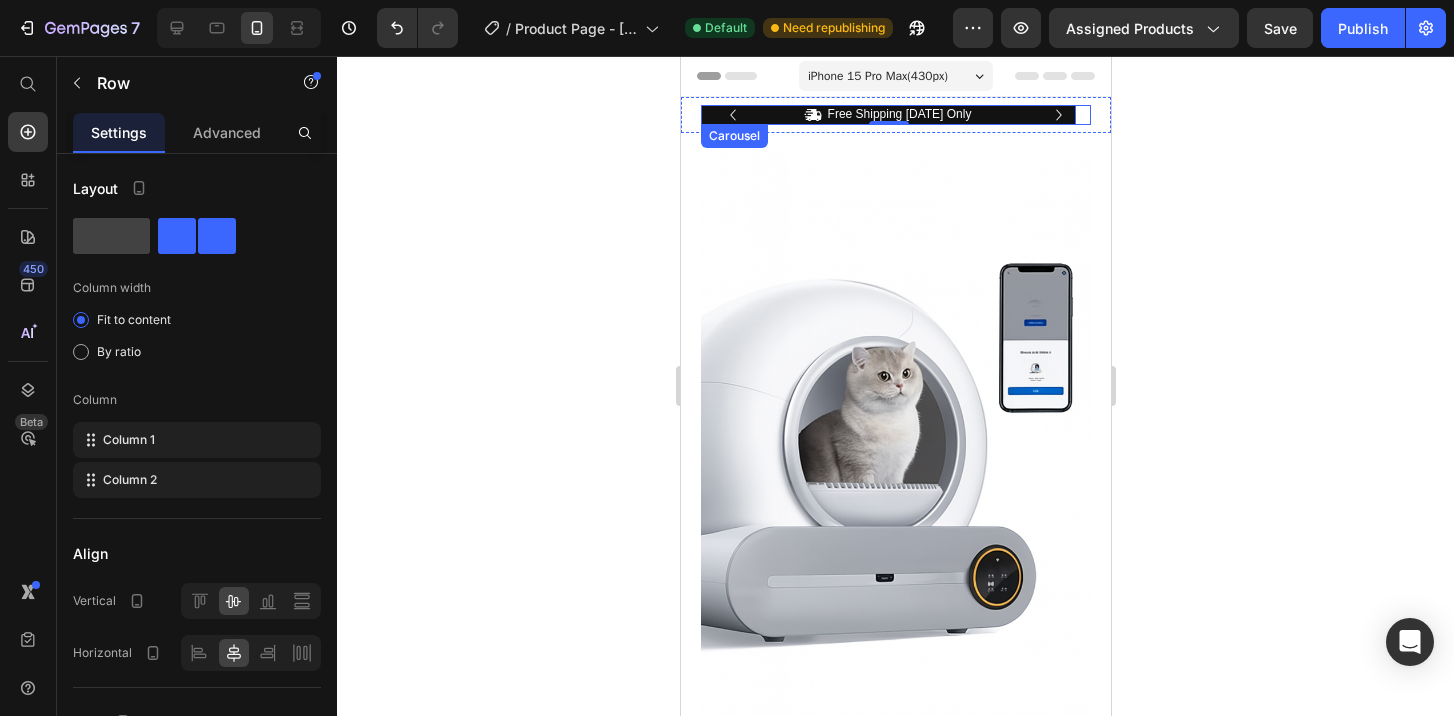 click 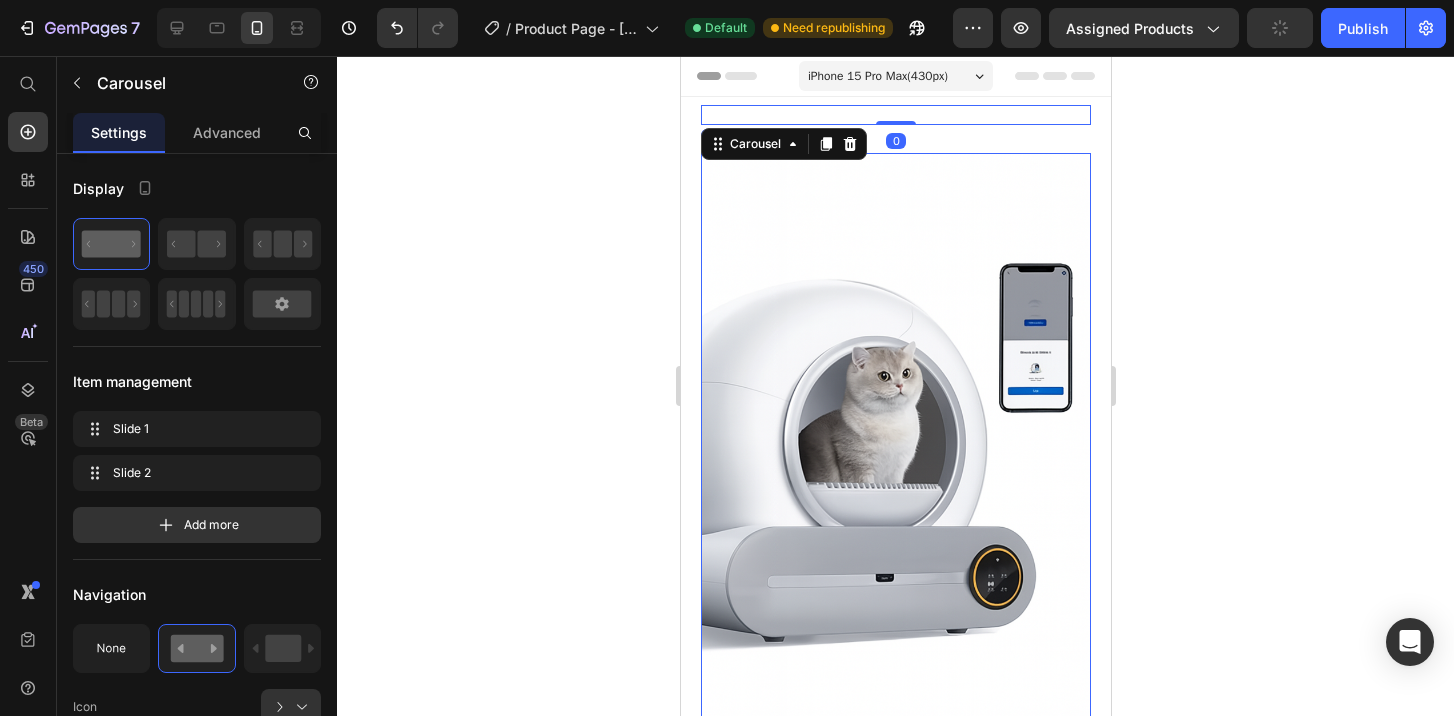 click at bounding box center (895, 445) 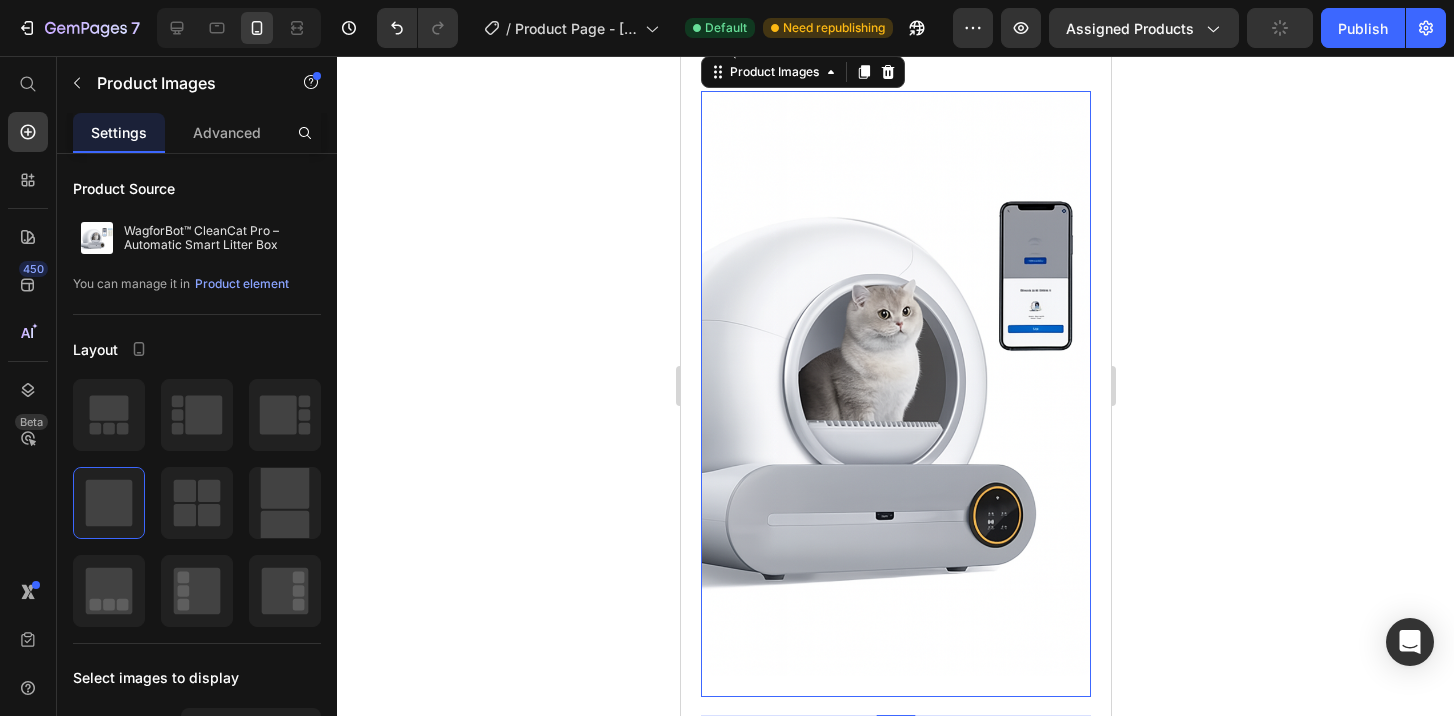 scroll, scrollTop: 0, scrollLeft: 0, axis: both 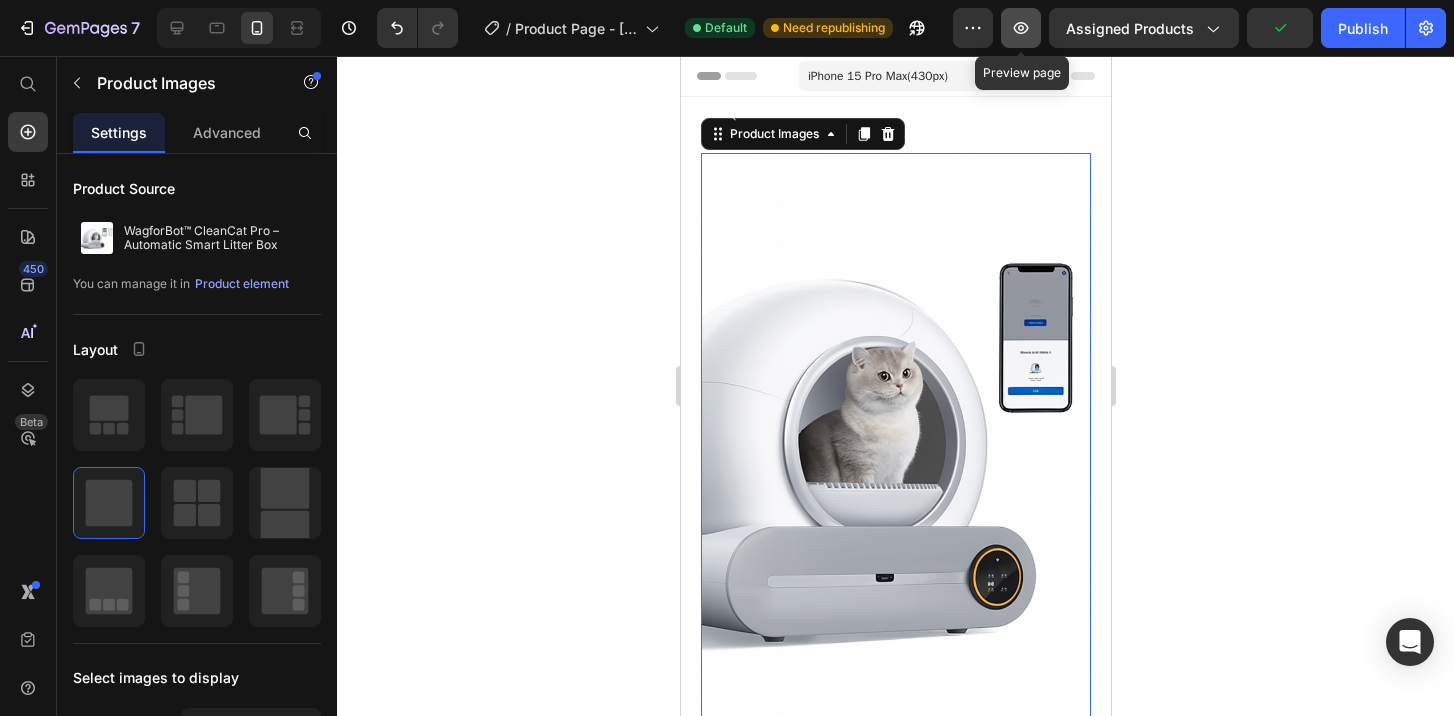 click 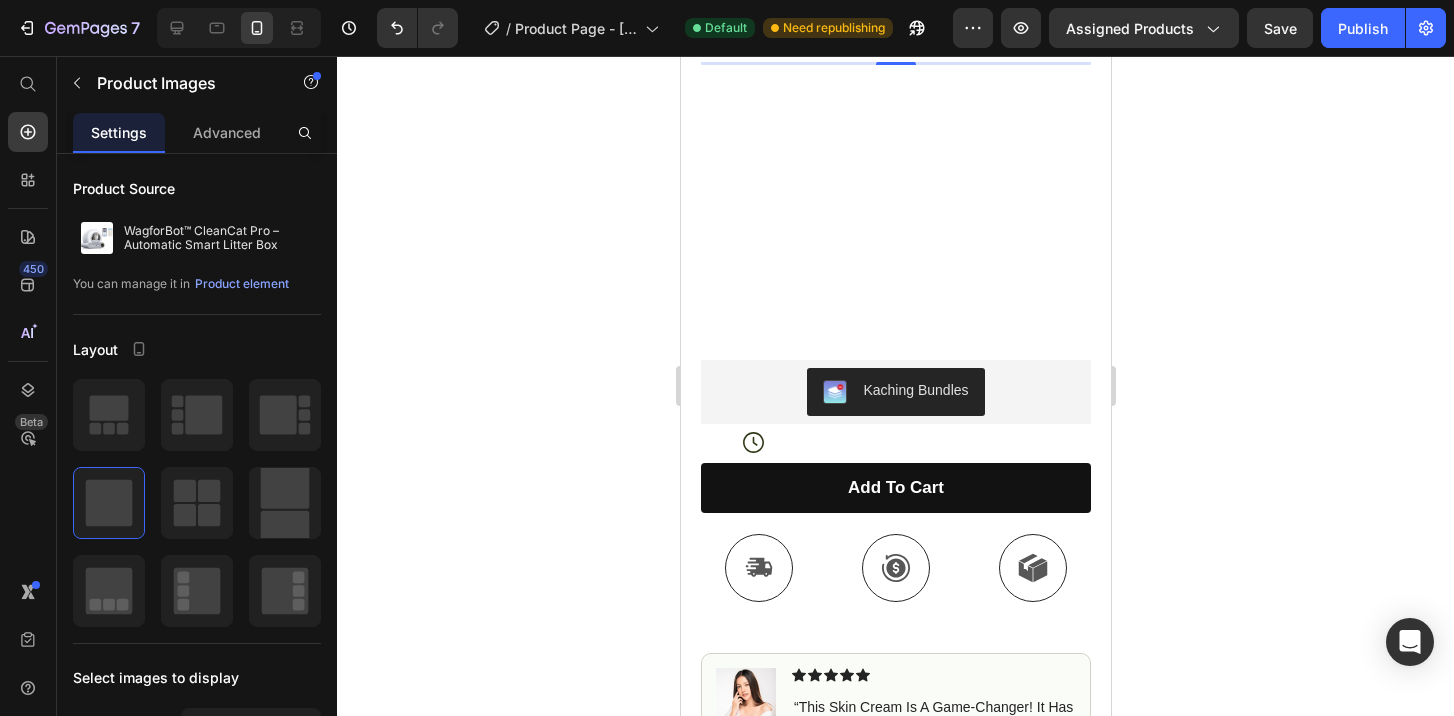 scroll, scrollTop: 236, scrollLeft: 0, axis: vertical 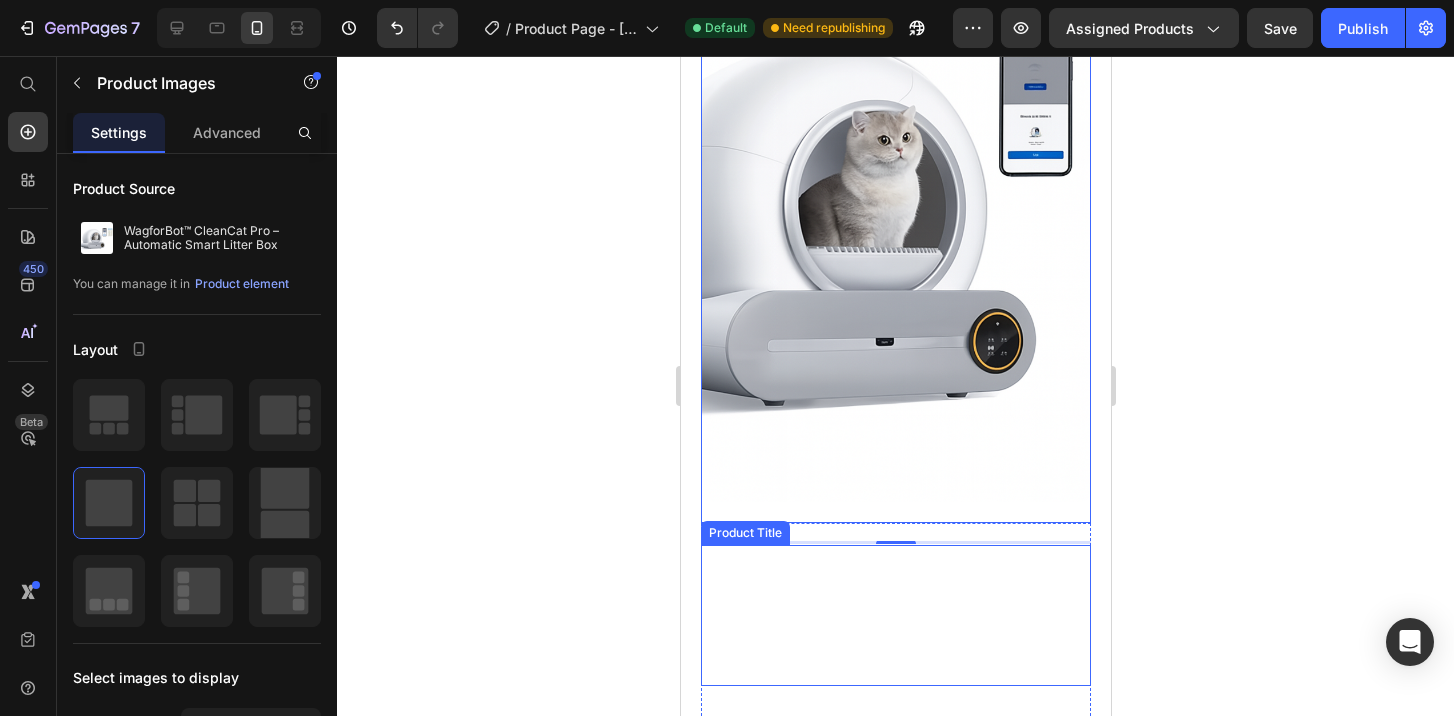 click on "WagforBot™ CleanCat Pro – Automatic Smart Litter Box" at bounding box center (895, 615) 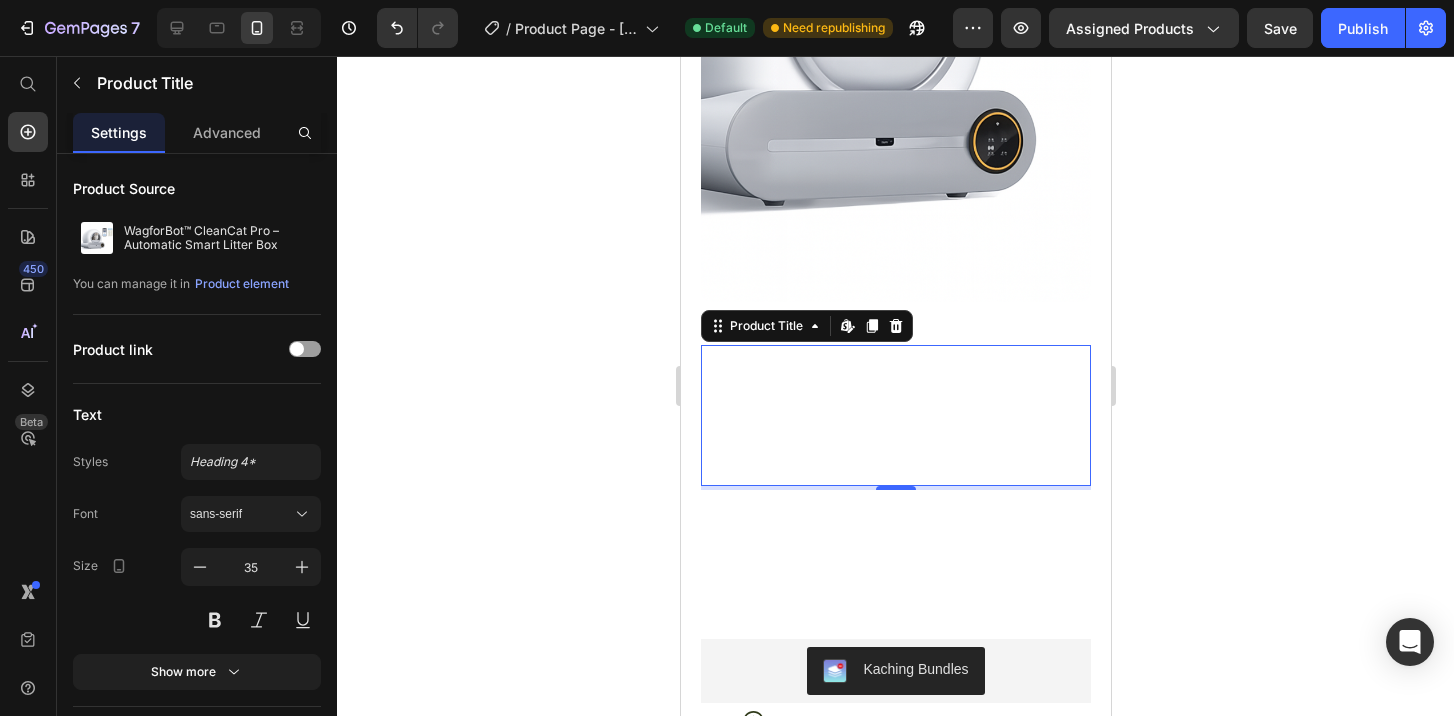 scroll, scrollTop: 477, scrollLeft: 0, axis: vertical 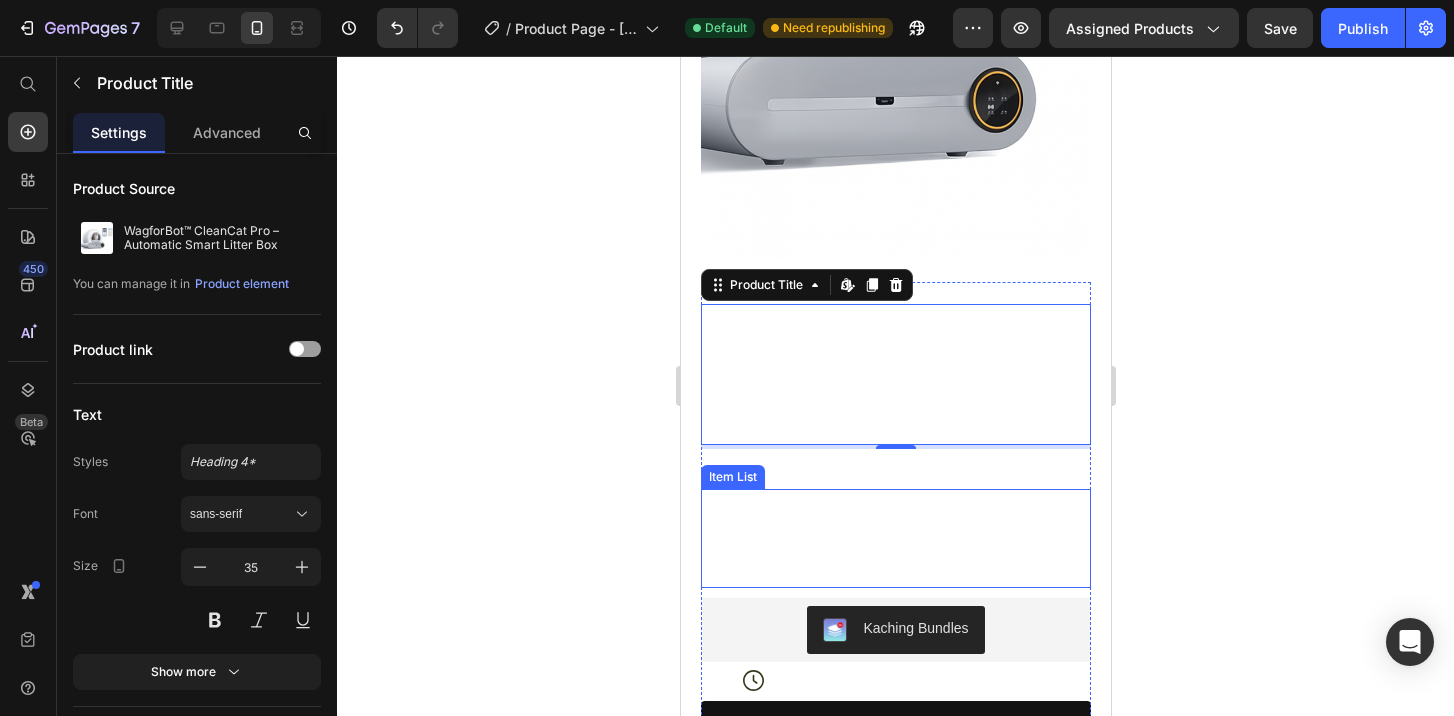 click on "Self-Cleans Automatically" at bounding box center [824, 502] 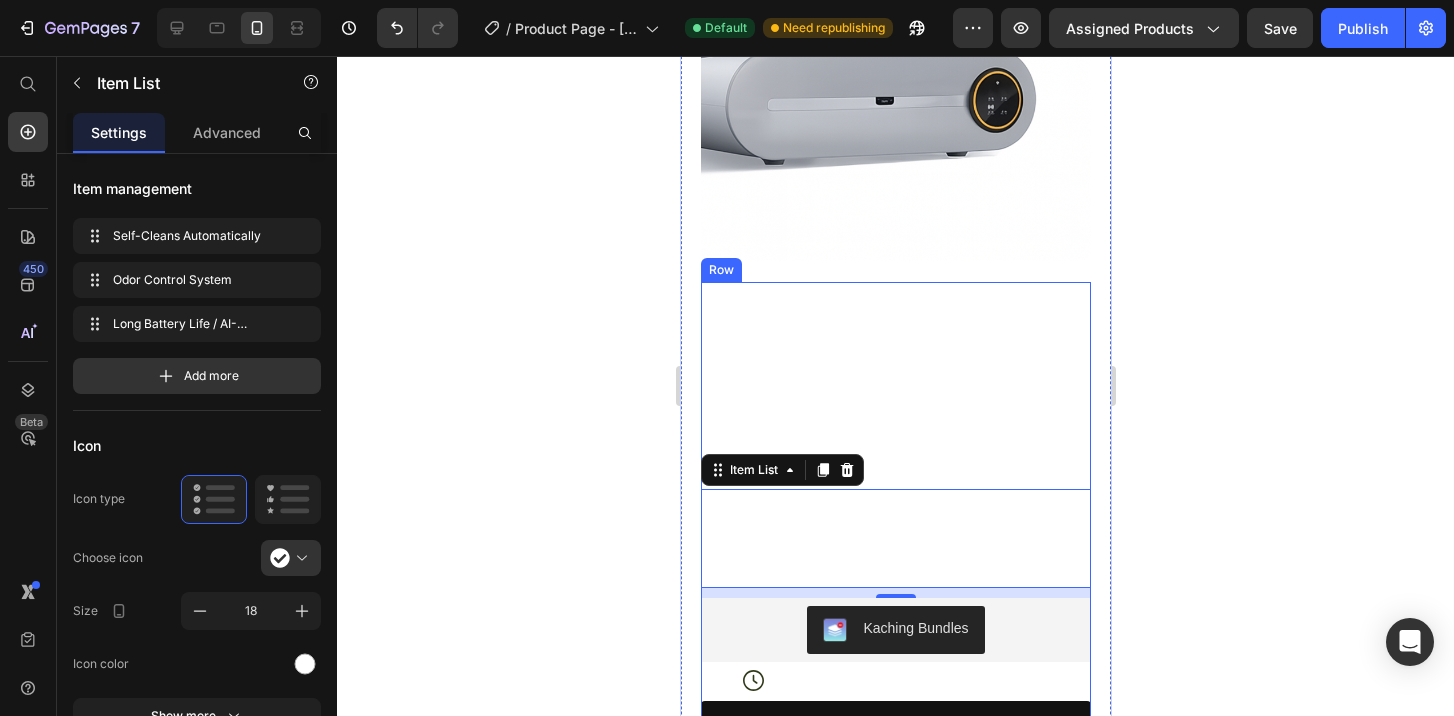 click on "The 2023 Rated Innovation in Cosmetics" at bounding box center [895, 459] 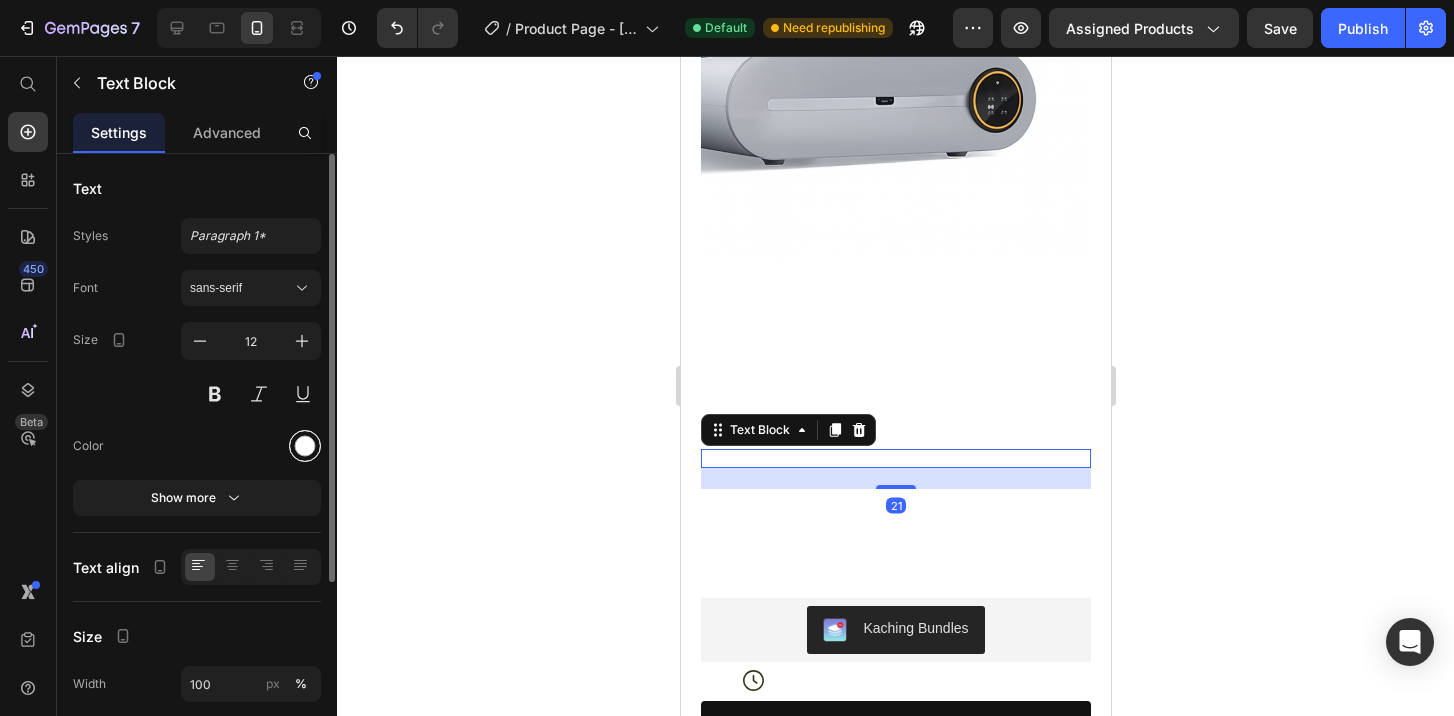 click at bounding box center [305, 446] 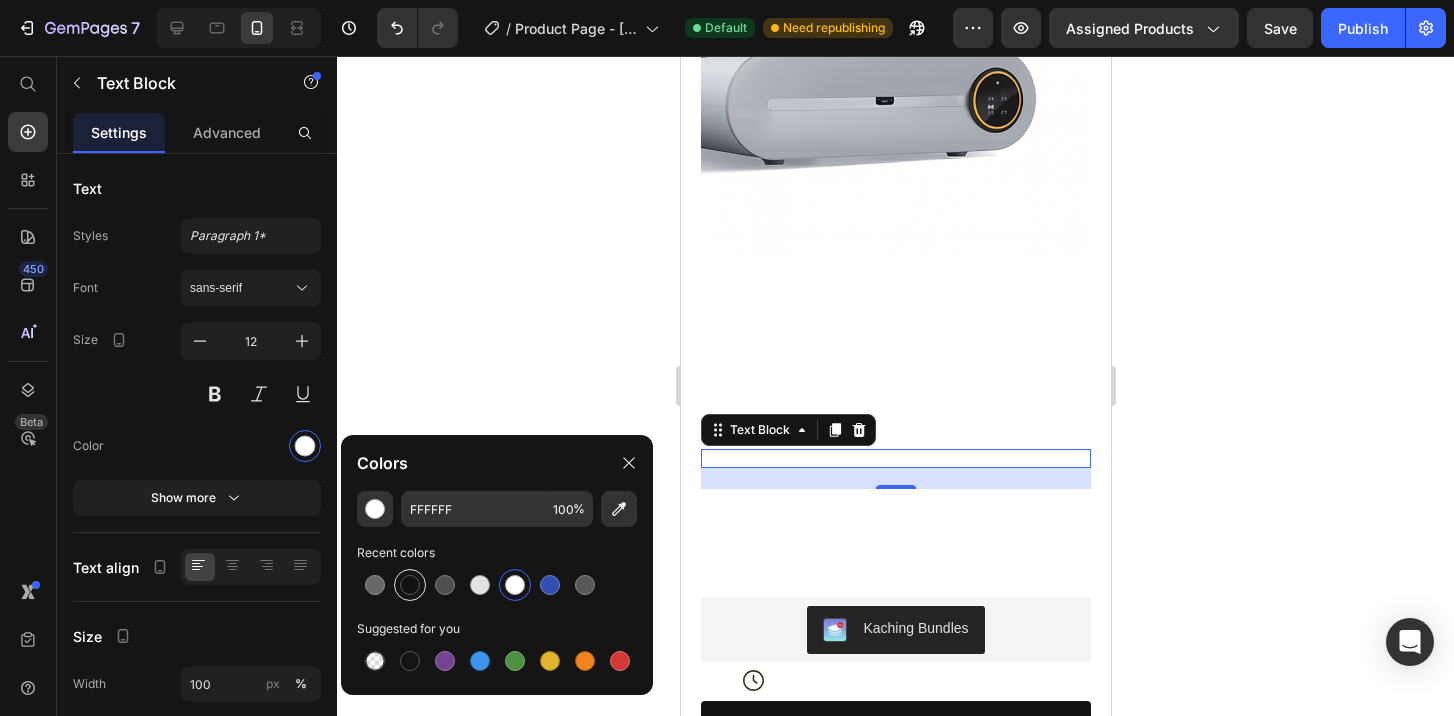 click at bounding box center (410, 585) 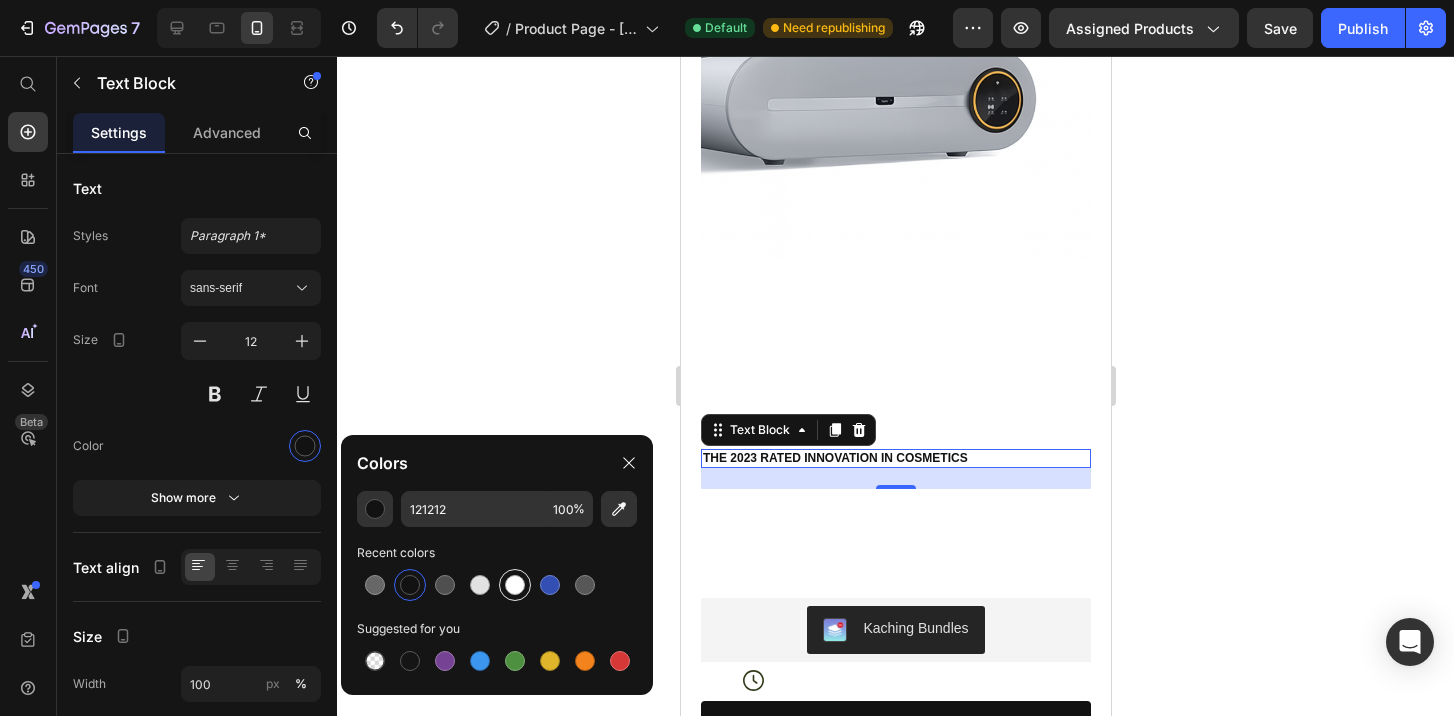 click at bounding box center (515, 585) 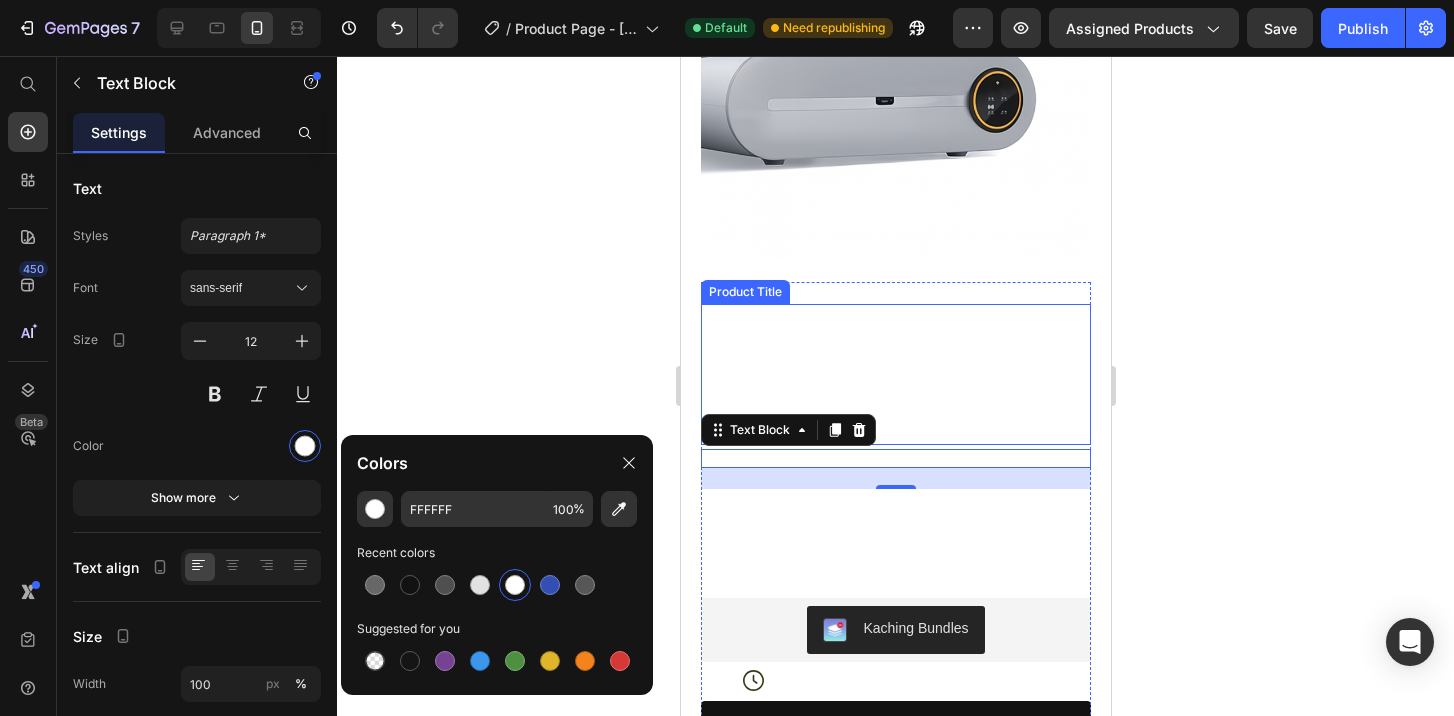 click on "WagforBot™ CleanCat Pro – Automatic Smart Litter Box" at bounding box center [895, 374] 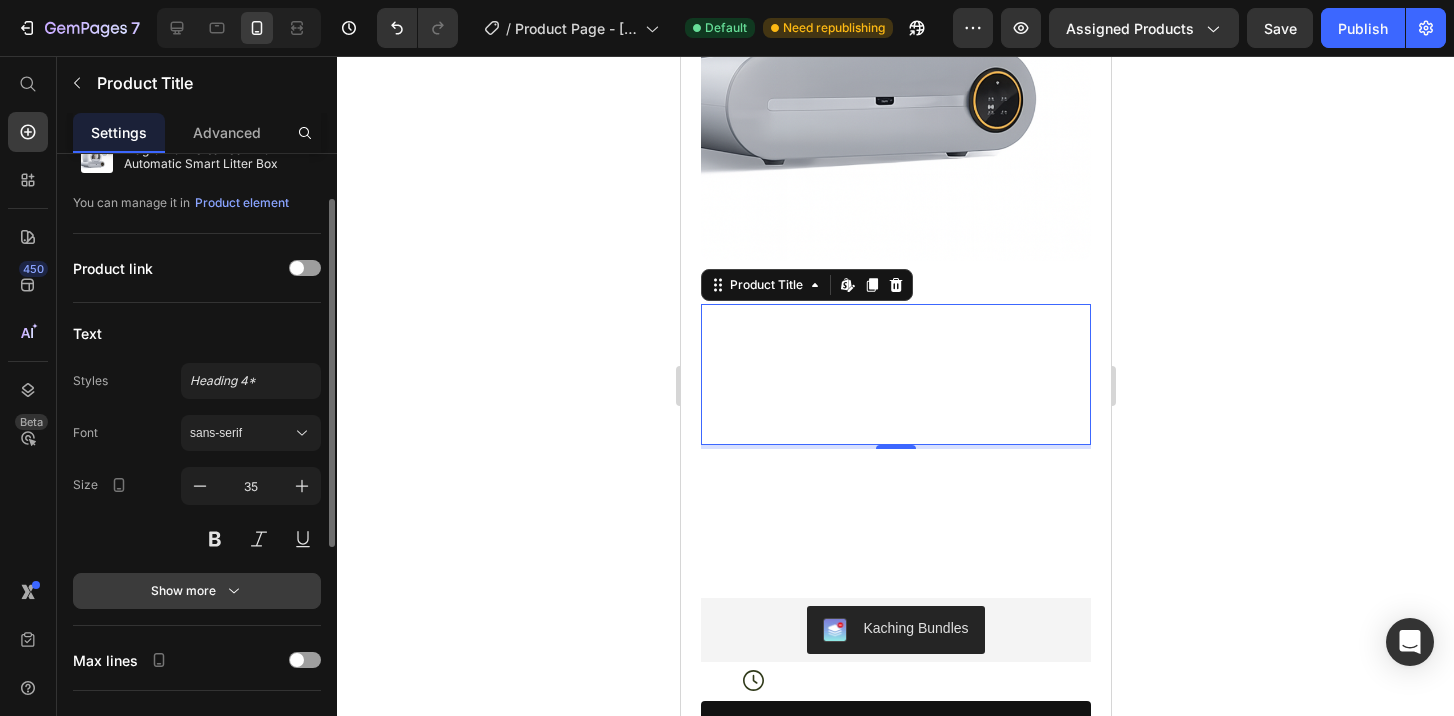 scroll, scrollTop: 460, scrollLeft: 0, axis: vertical 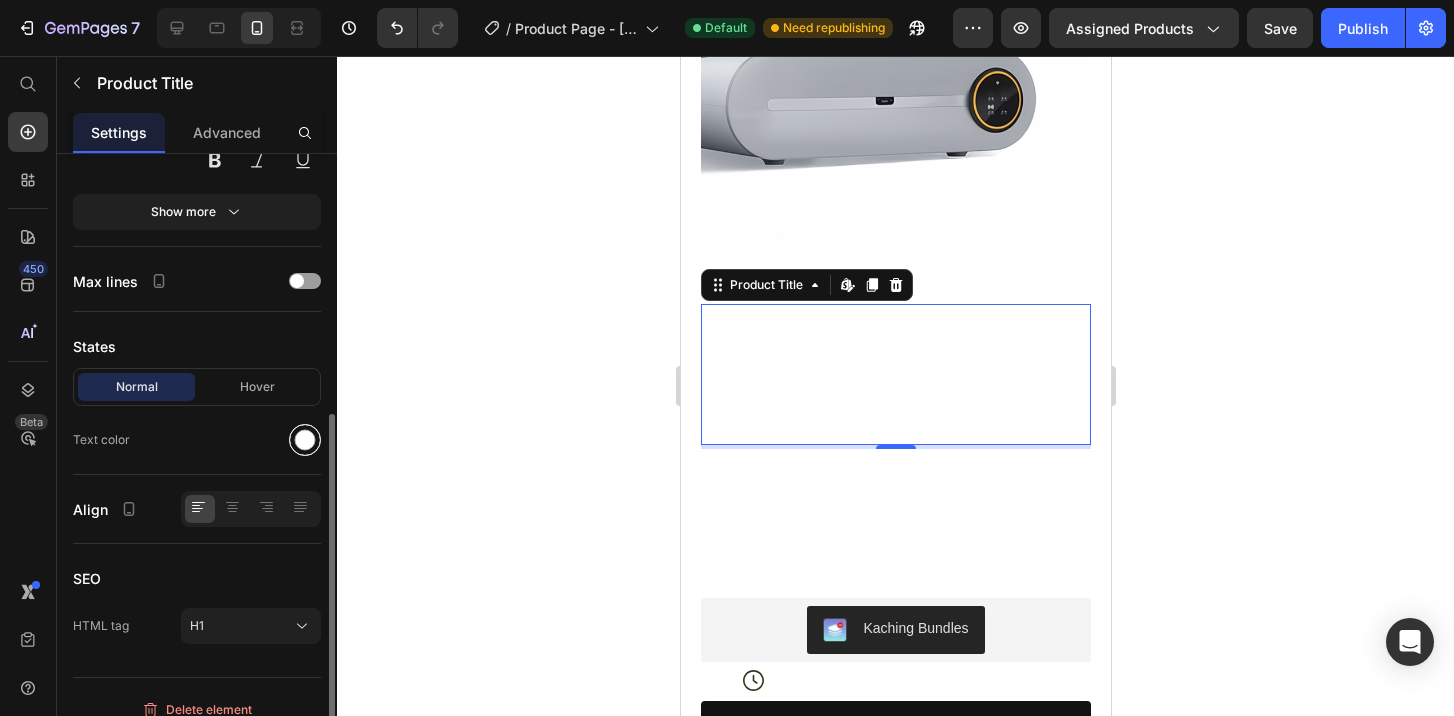click at bounding box center [305, 440] 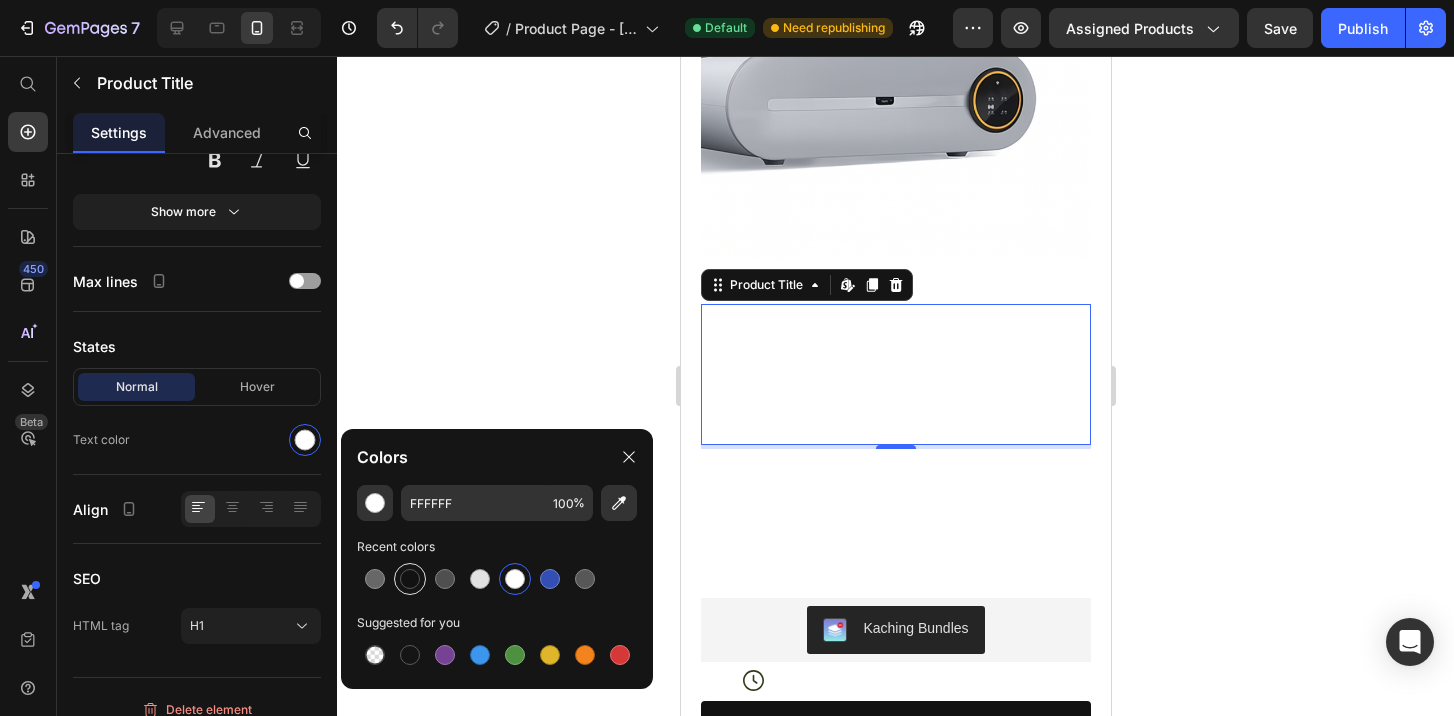 click at bounding box center [410, 579] 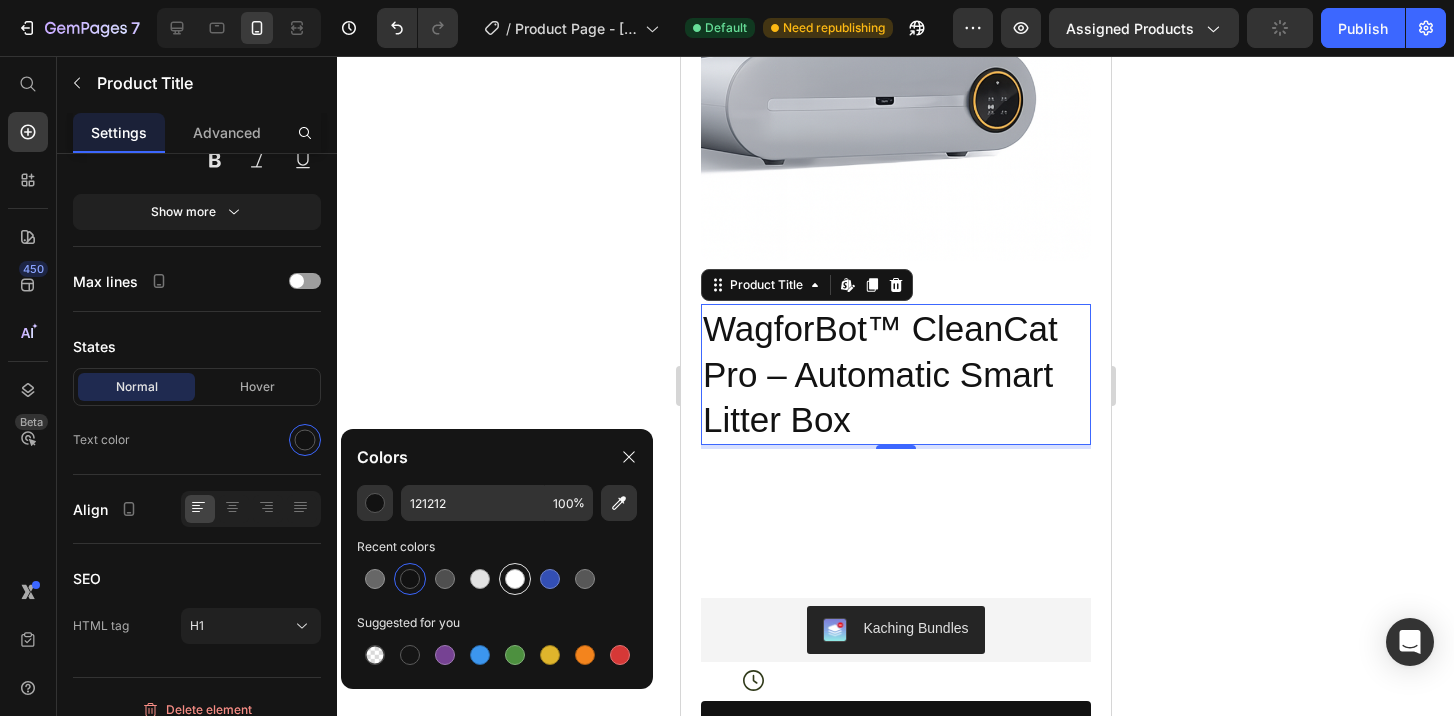 click at bounding box center [515, 579] 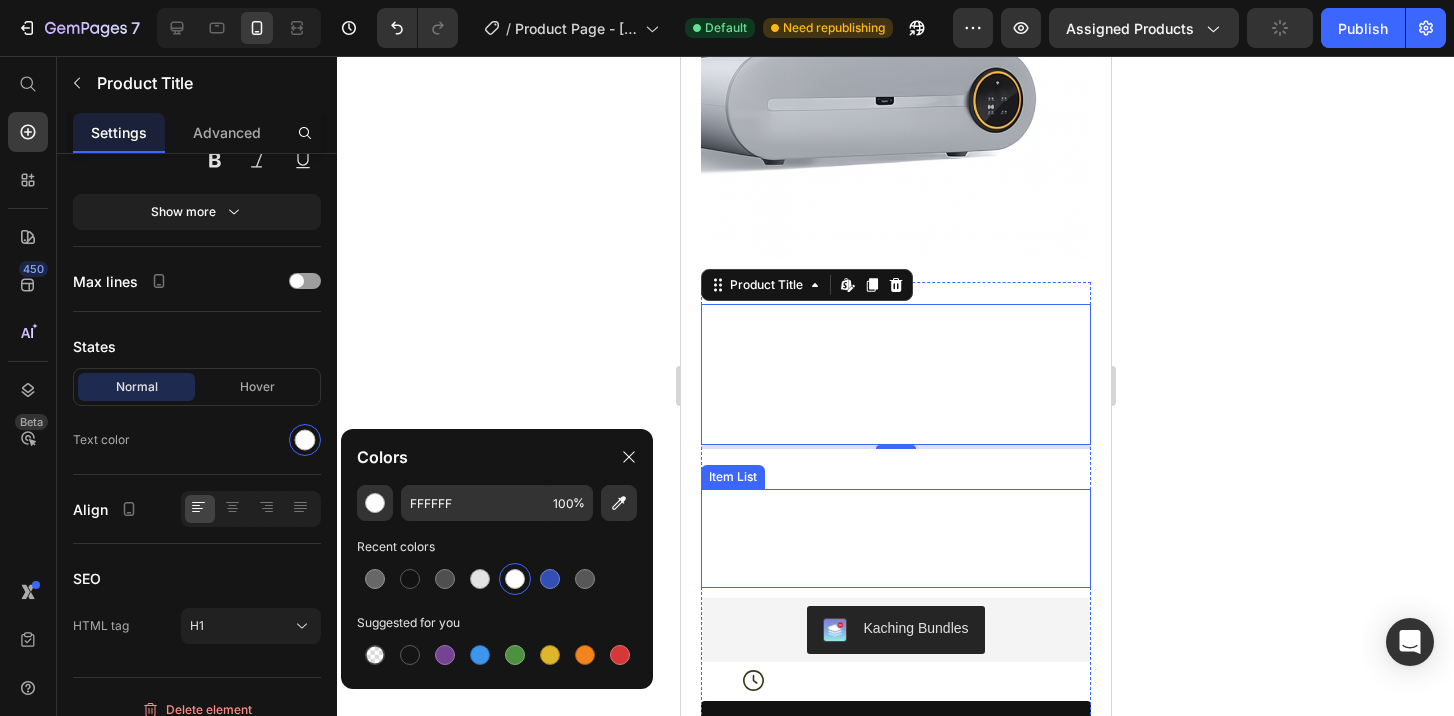 click on "Self-Cleans Automatically" at bounding box center [824, 502] 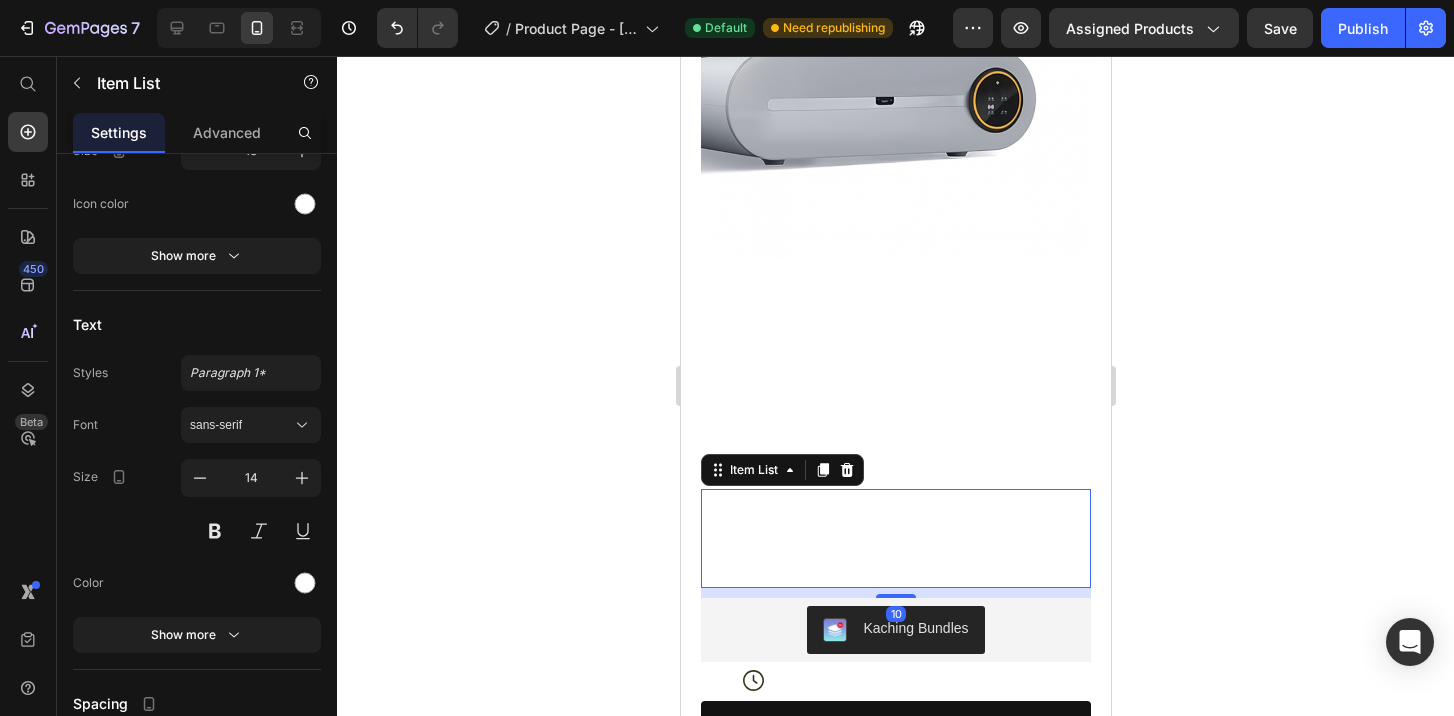 scroll, scrollTop: 0, scrollLeft: 0, axis: both 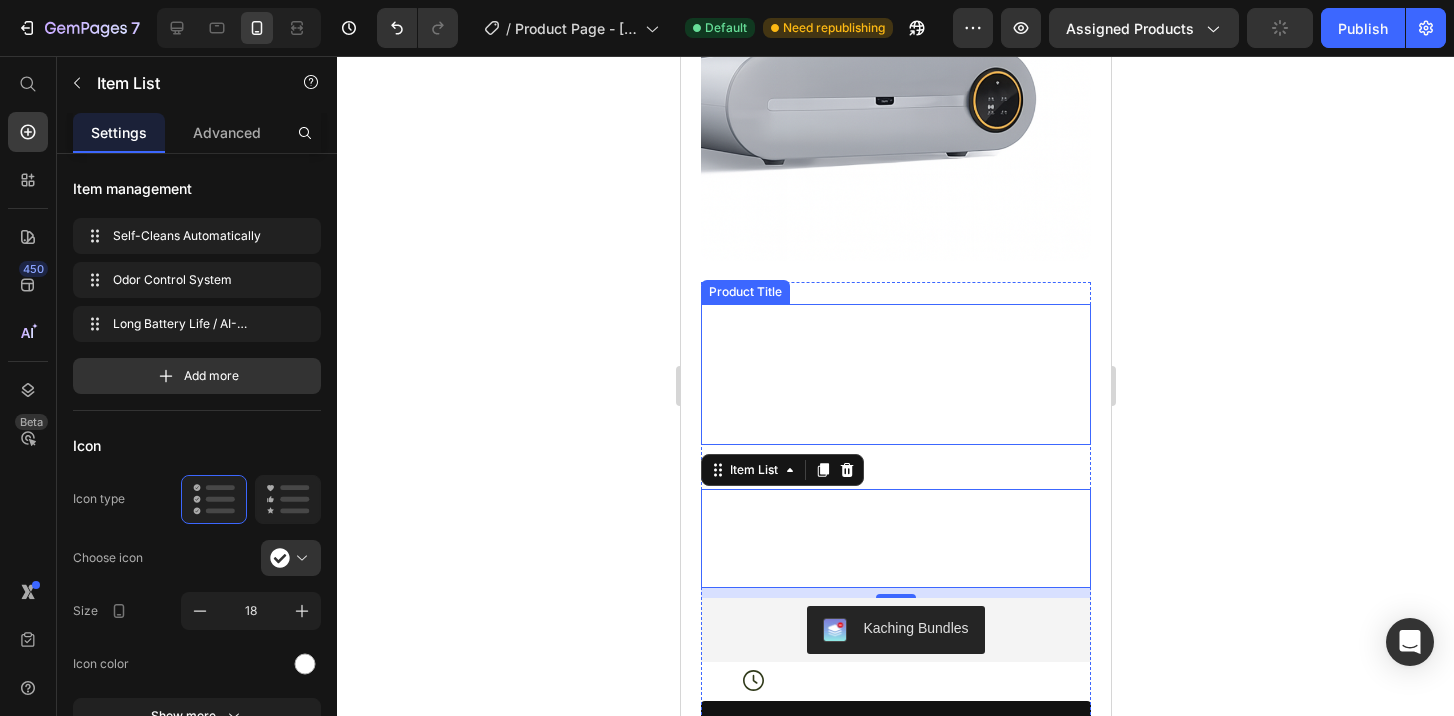 click on "WagforBot™ CleanCat Pro – Automatic Smart Litter Box" at bounding box center [895, 374] 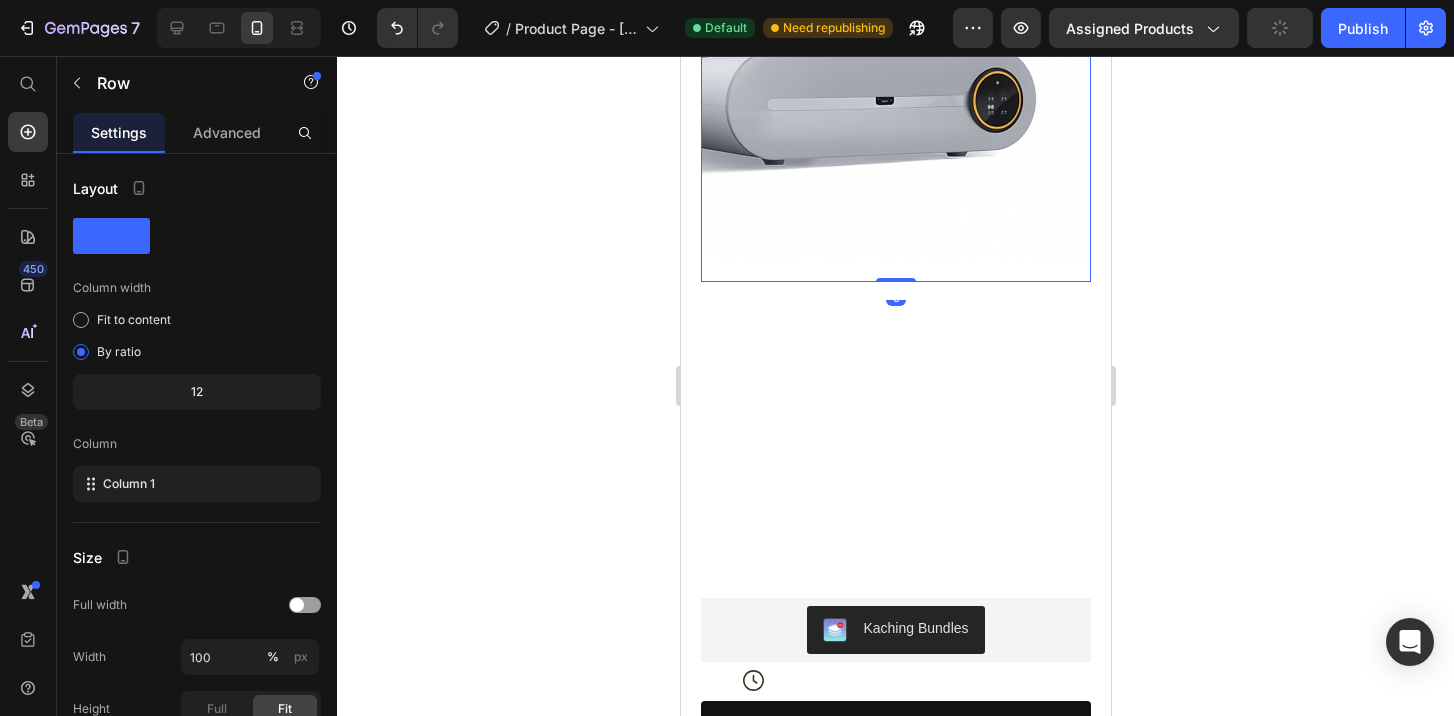 click on "Product Images Image Icon Icon Icon Icon Icon Icon List “This skin cream is a game-changer! It has transformed my dry, lackluster skin into a hydrated and radiant complexion. I love how it absorbs quickly and leaves no greasy residue. Highly recommend” Text Block
Icon Hannah N. (Houston, USA) Text Block Row Row" at bounding box center (895, -21) 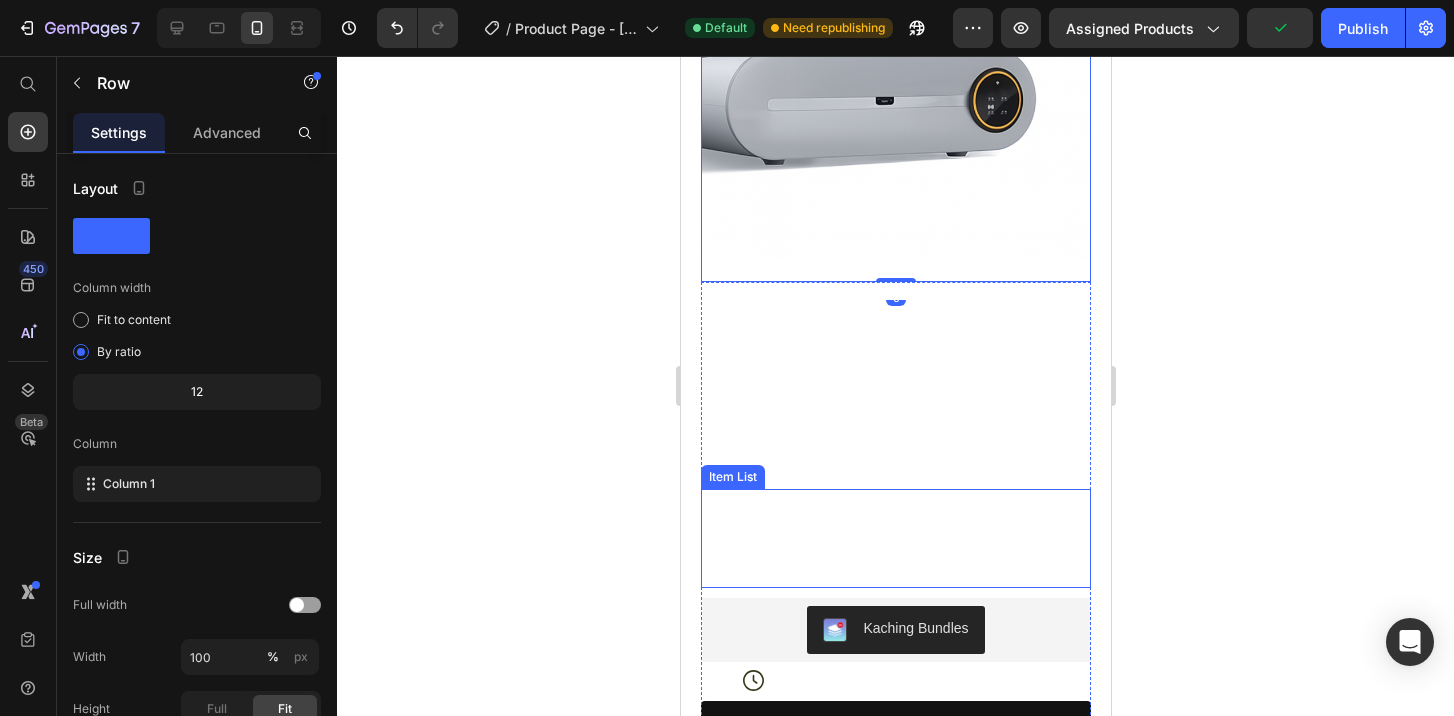 scroll, scrollTop: 1197, scrollLeft: 0, axis: vertical 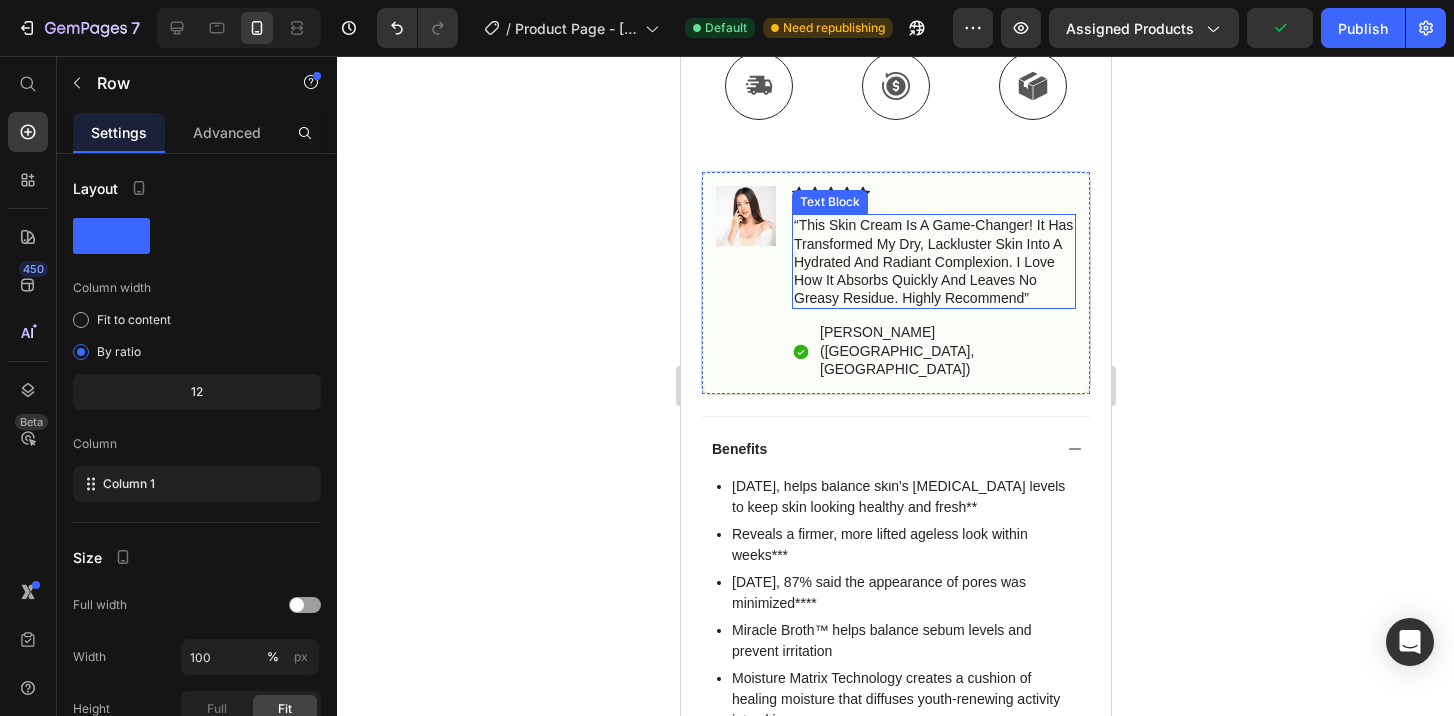 click on "“This skin cream is a game-changer! It has transformed my dry, lackluster skin into a hydrated and radiant complexion. I love how it absorbs quickly and leaves no greasy residue. Highly recommend”" at bounding box center (933, 261) 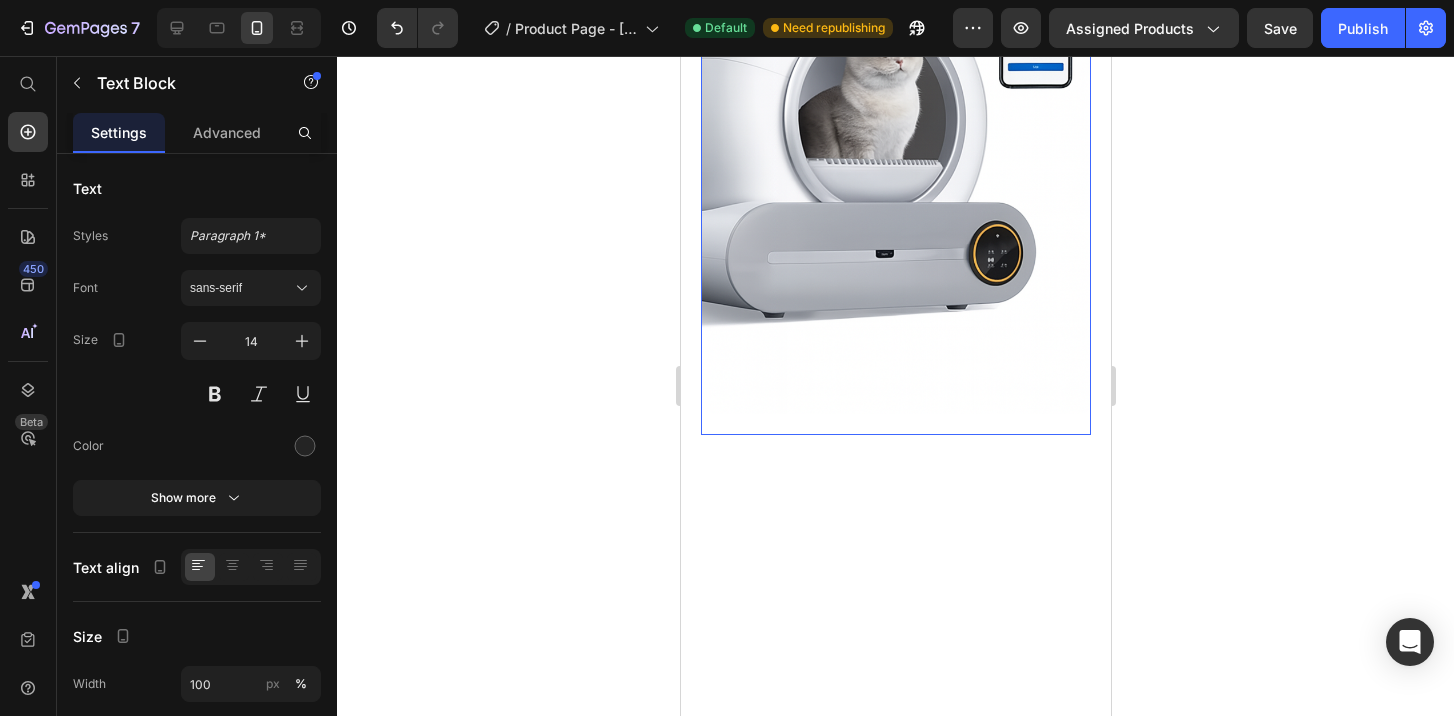 scroll, scrollTop: 324, scrollLeft: 0, axis: vertical 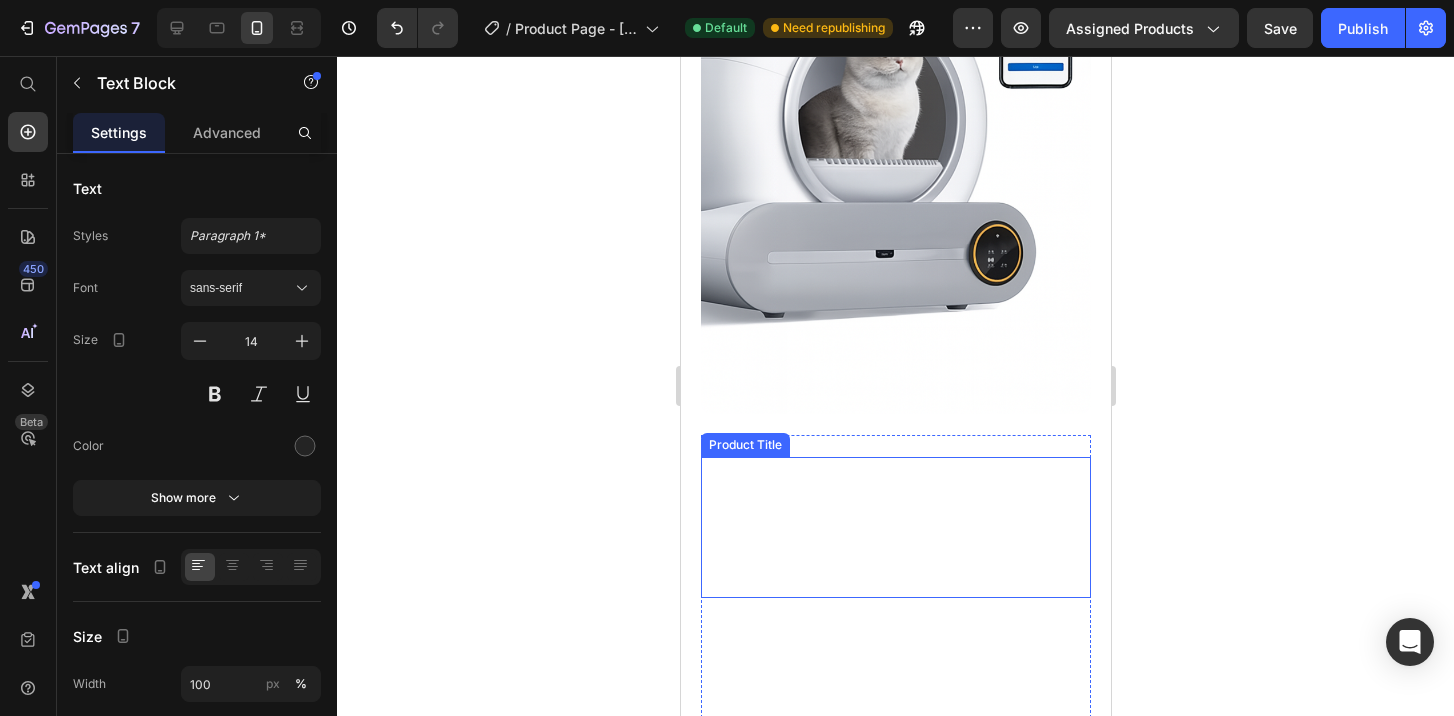 click on "WagforBot™ CleanCat Pro – Automatic Smart Litter Box" at bounding box center (895, 527) 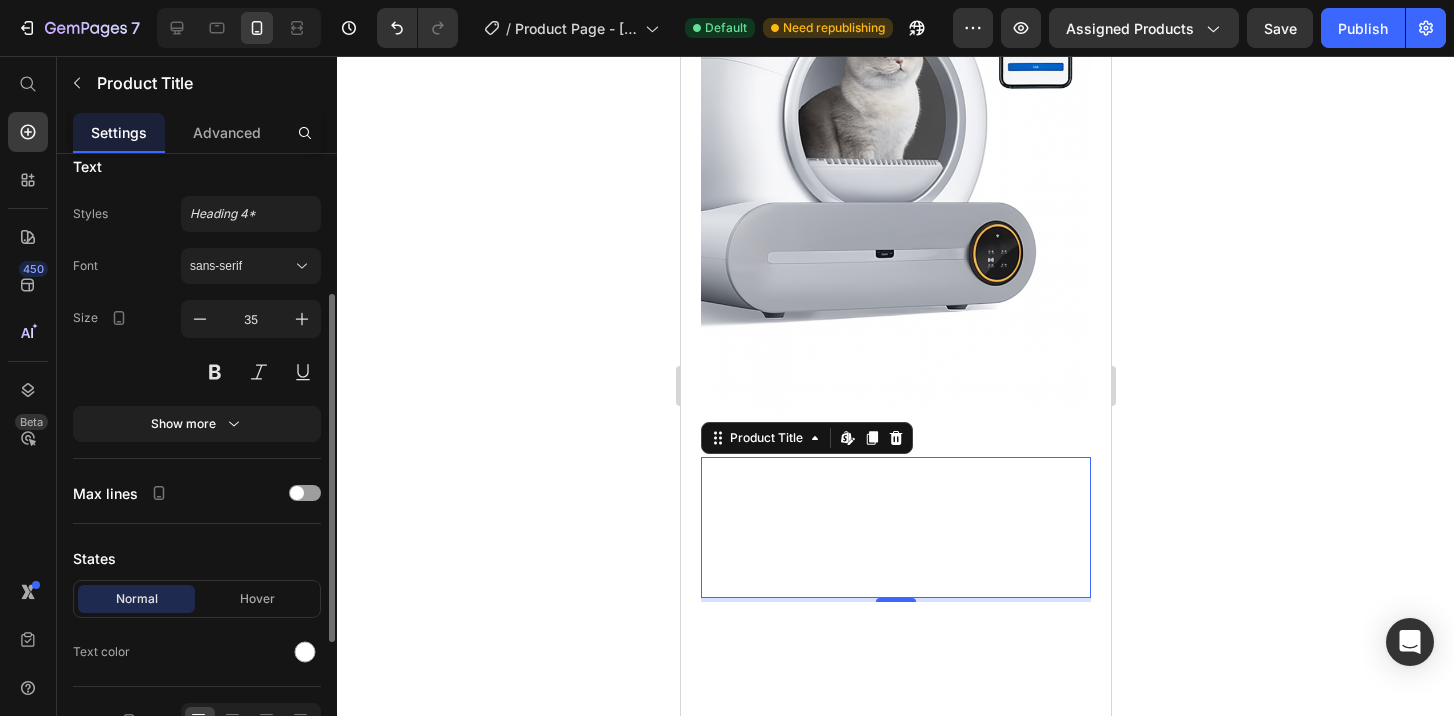 scroll, scrollTop: 388, scrollLeft: 0, axis: vertical 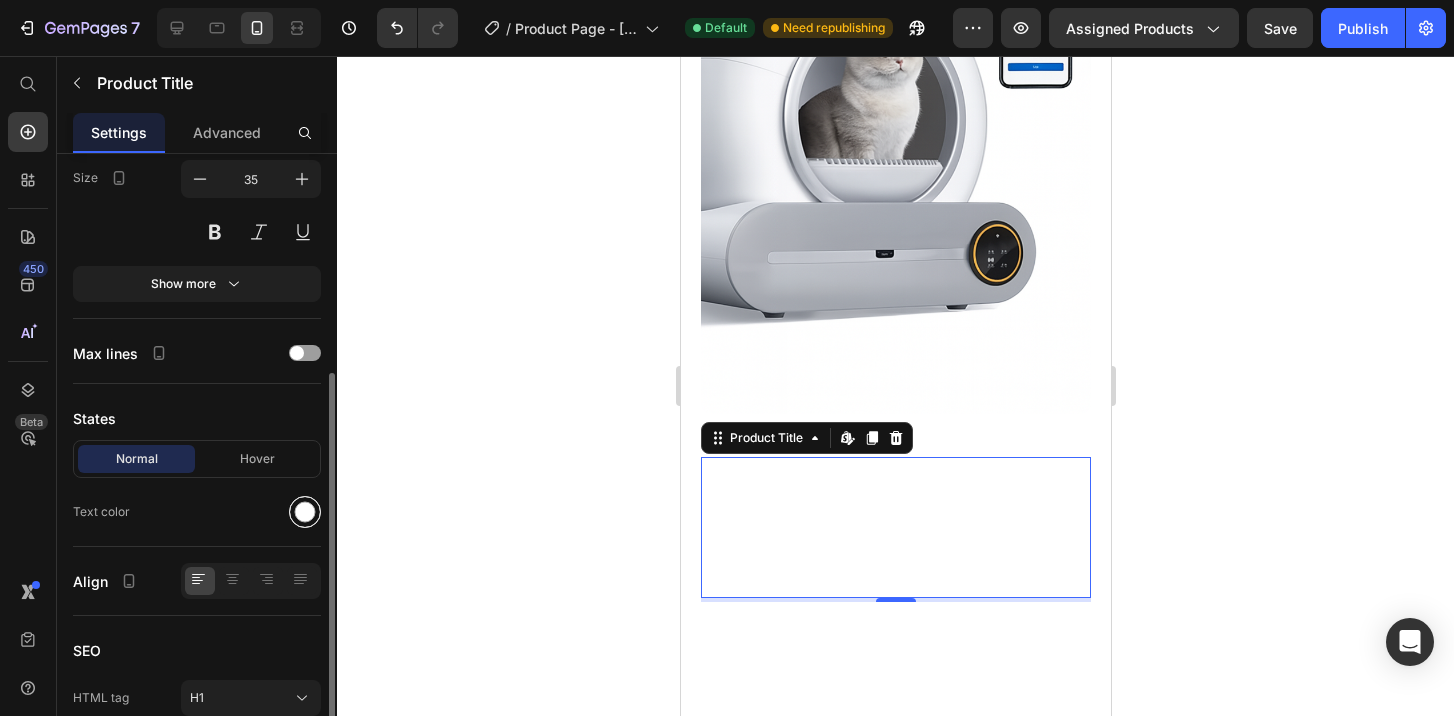 click at bounding box center [305, 512] 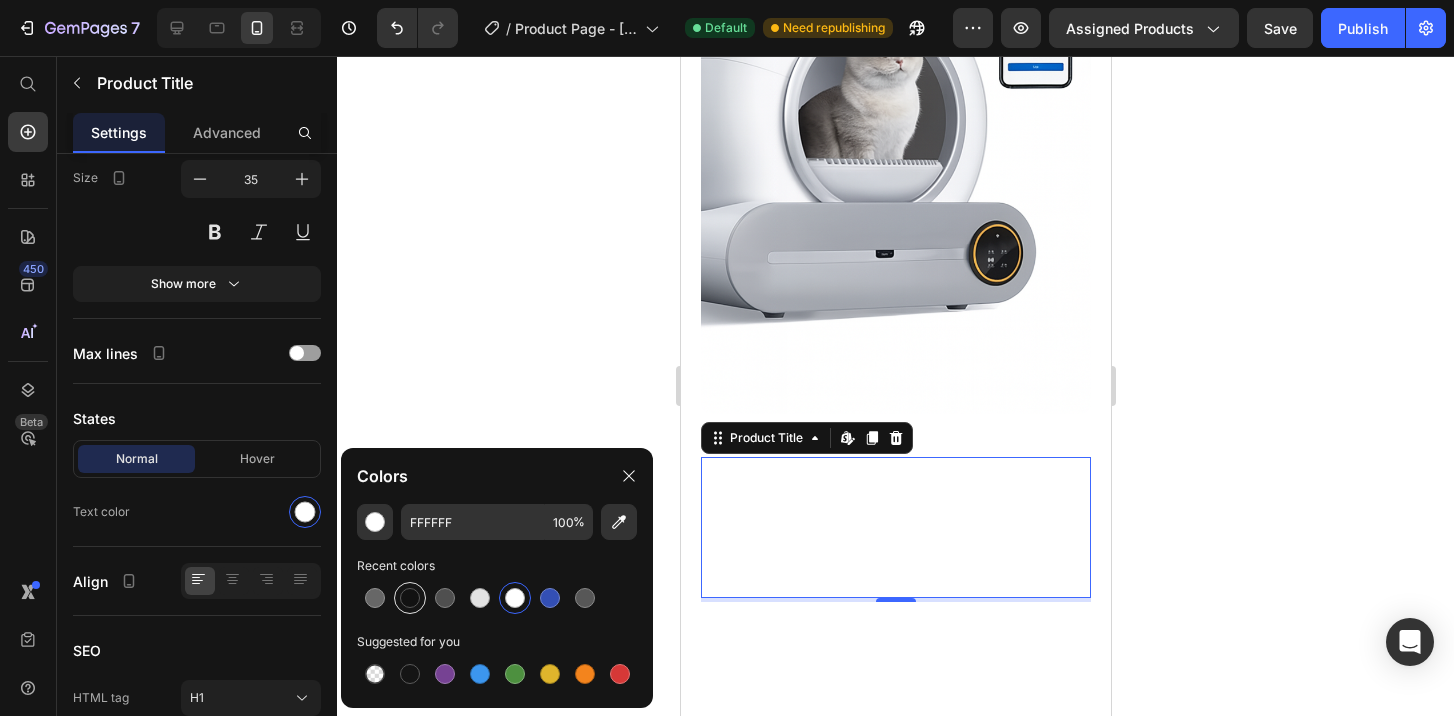 click at bounding box center [410, 598] 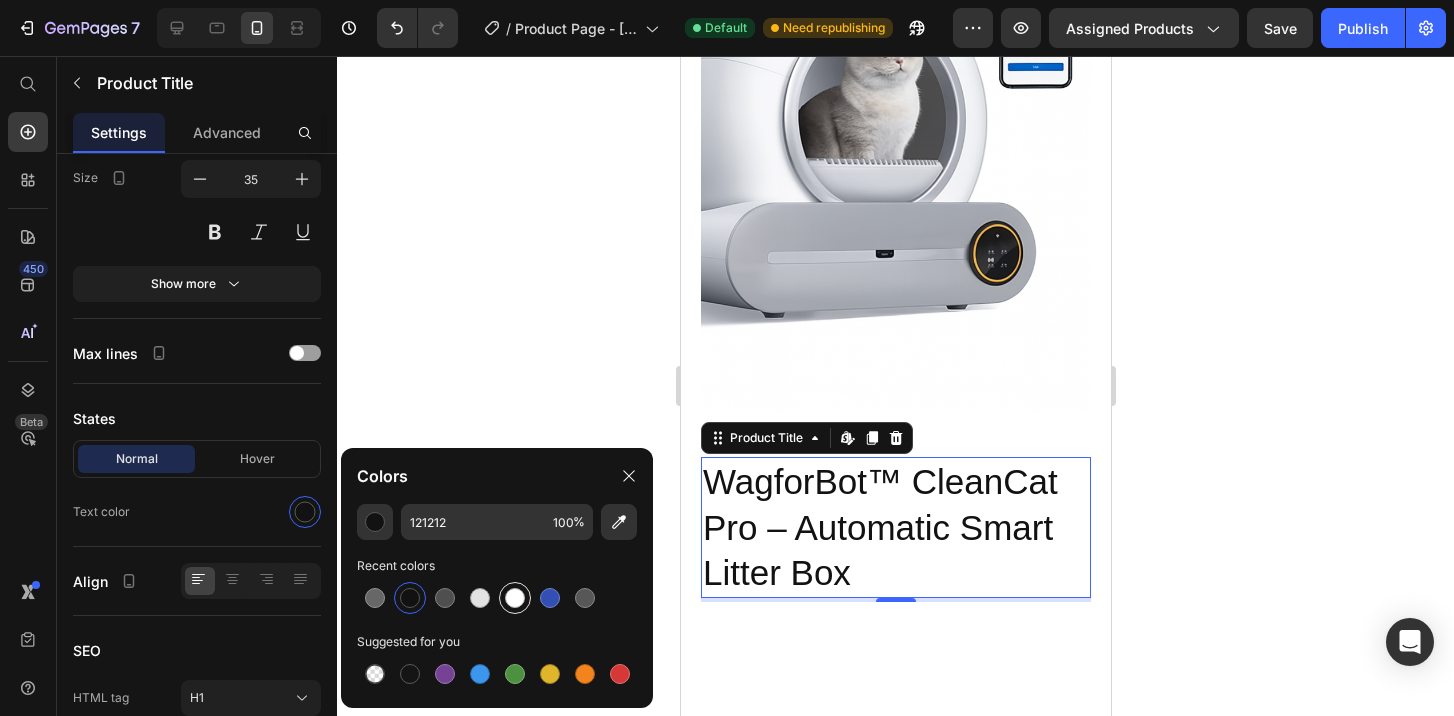 click at bounding box center [515, 598] 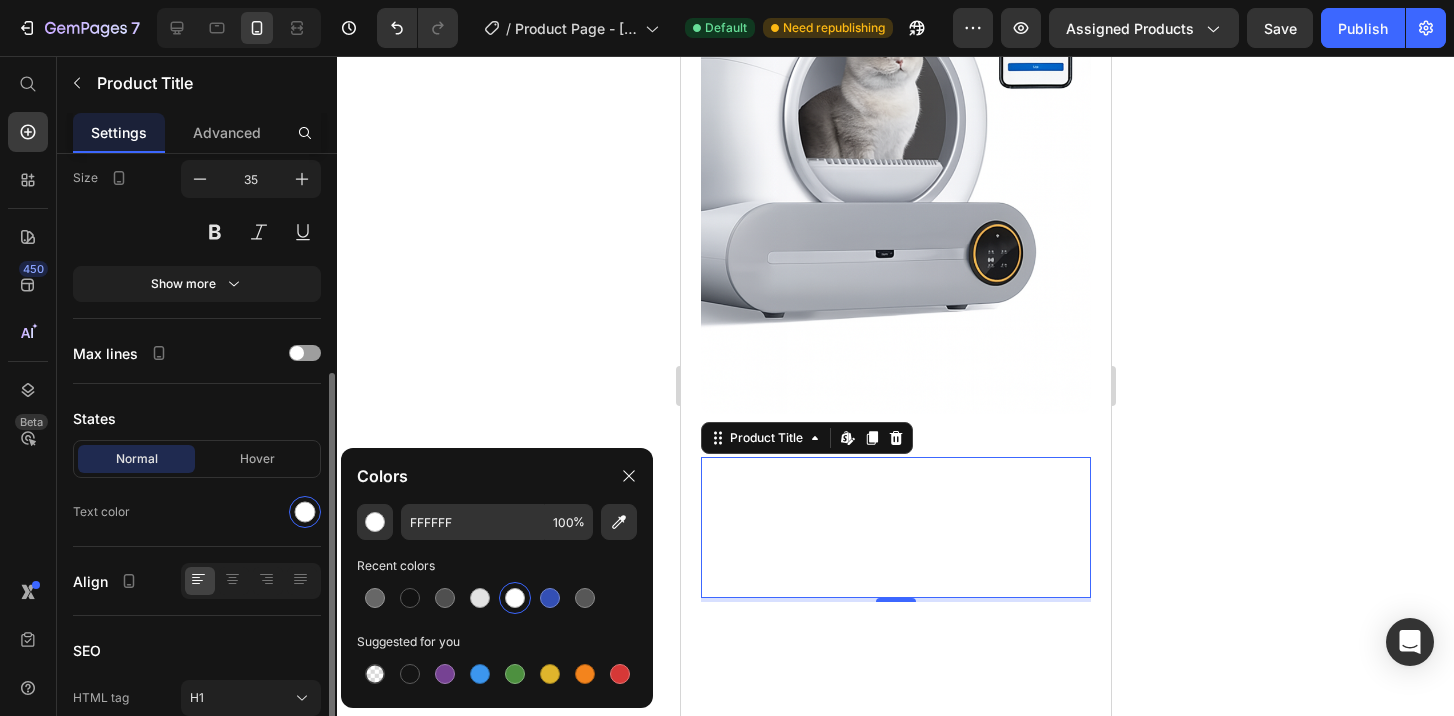 scroll, scrollTop: 479, scrollLeft: 0, axis: vertical 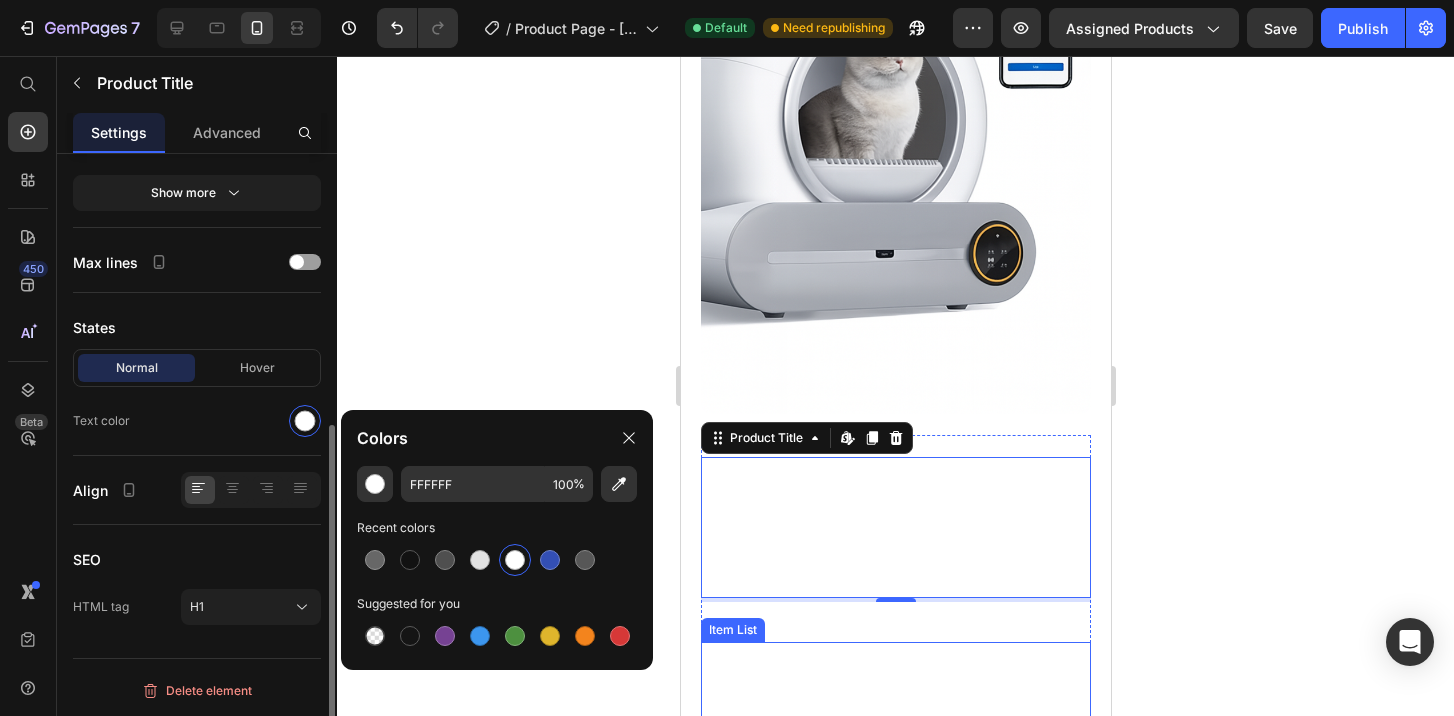 click on "Self-Cleans Automatically" at bounding box center [824, 655] 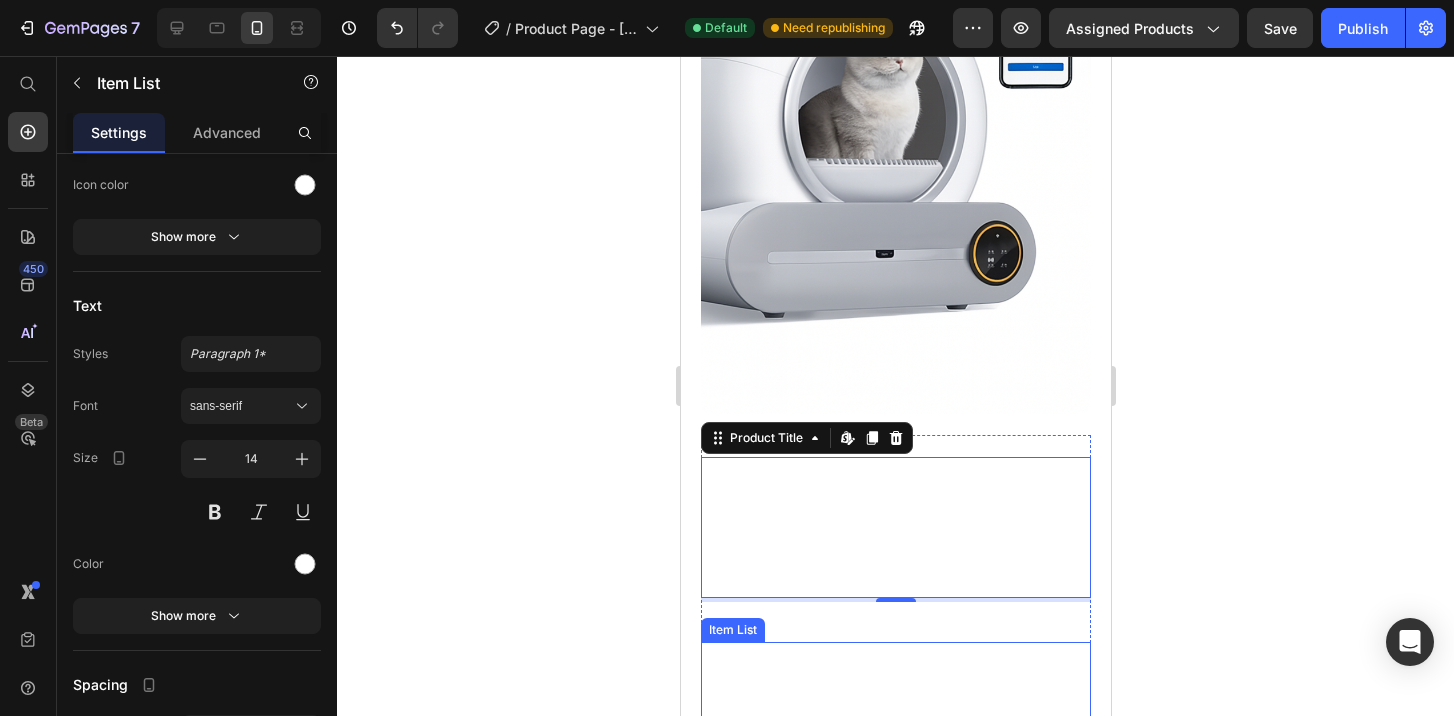 scroll, scrollTop: 0, scrollLeft: 0, axis: both 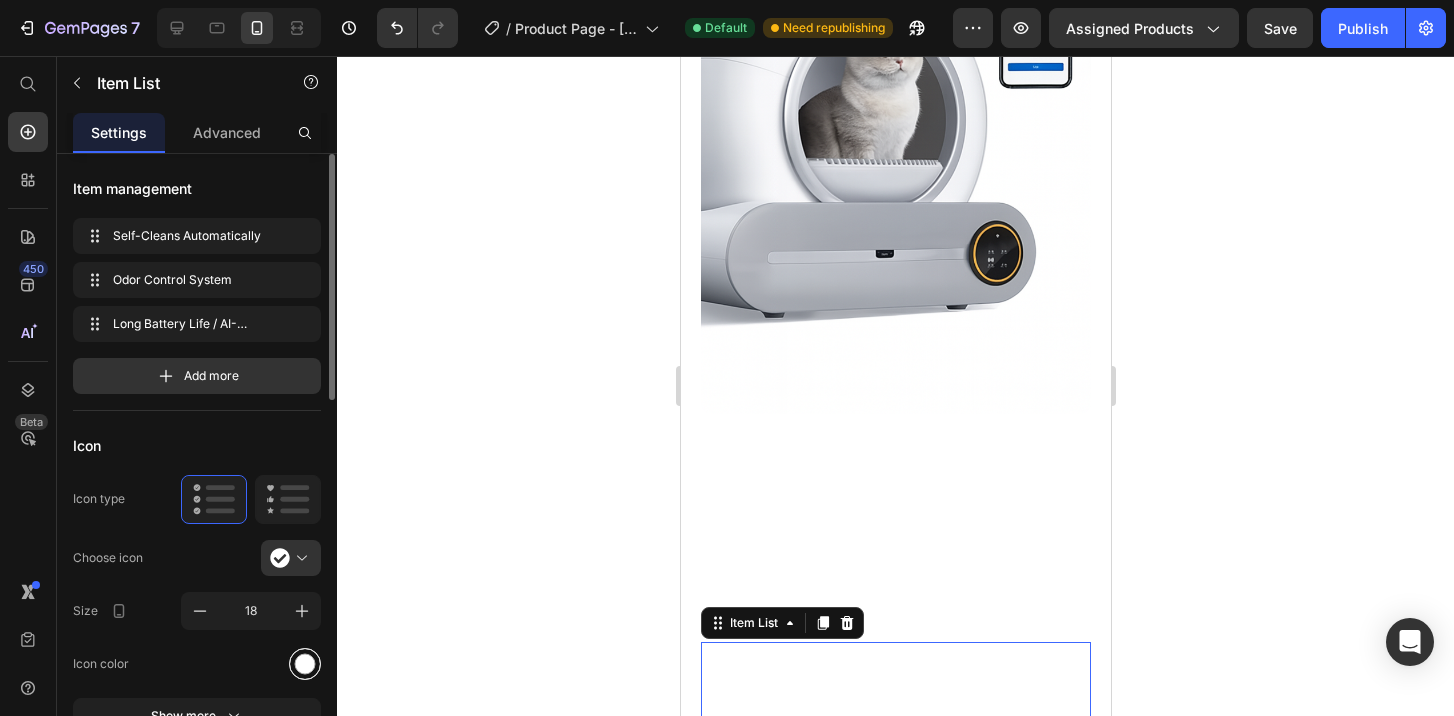 click at bounding box center (305, 663) 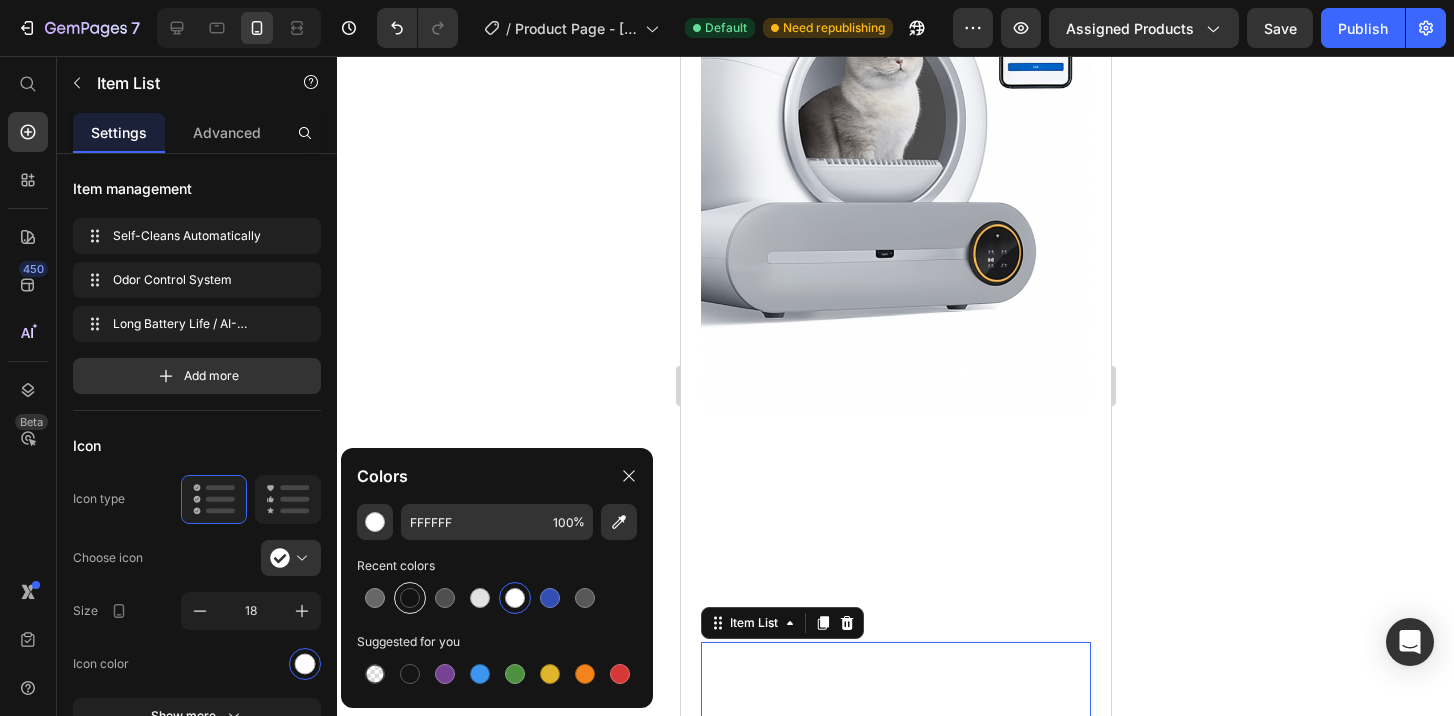 click at bounding box center (410, 598) 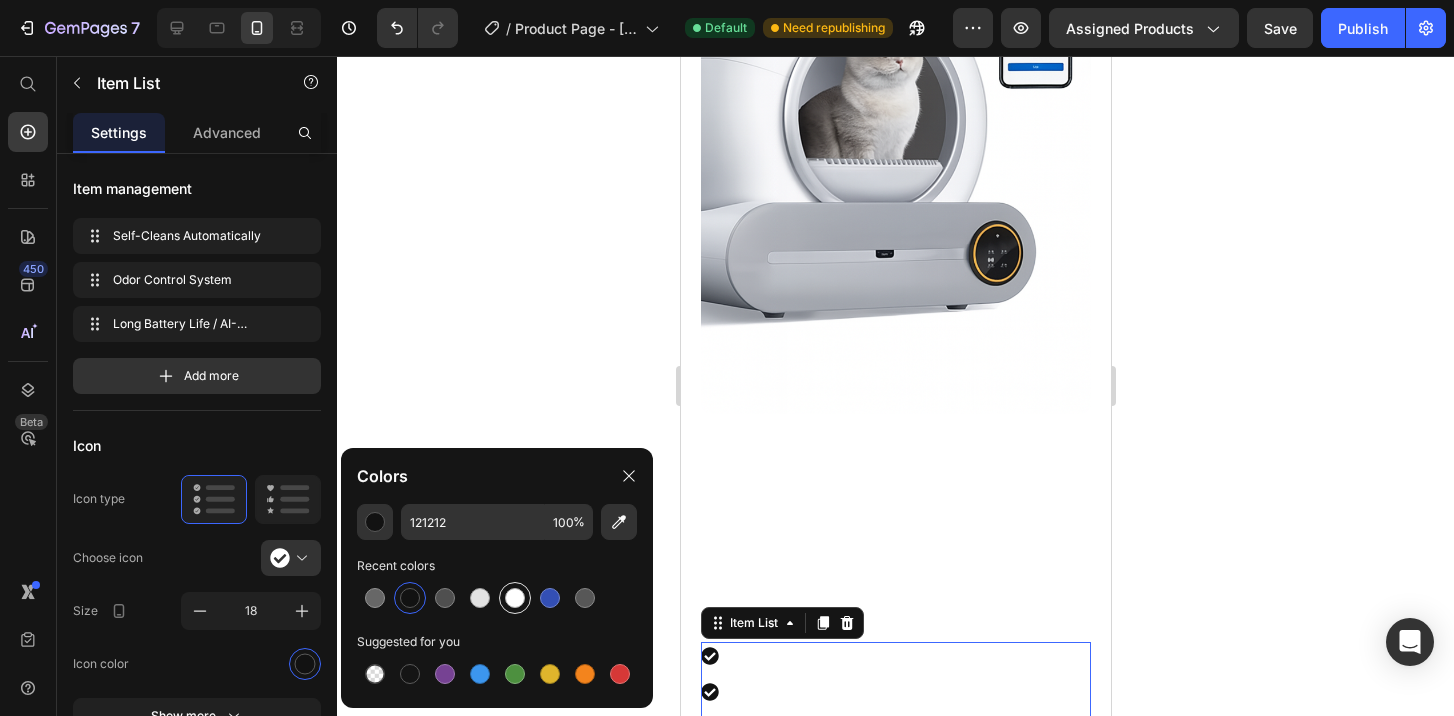 click at bounding box center (515, 598) 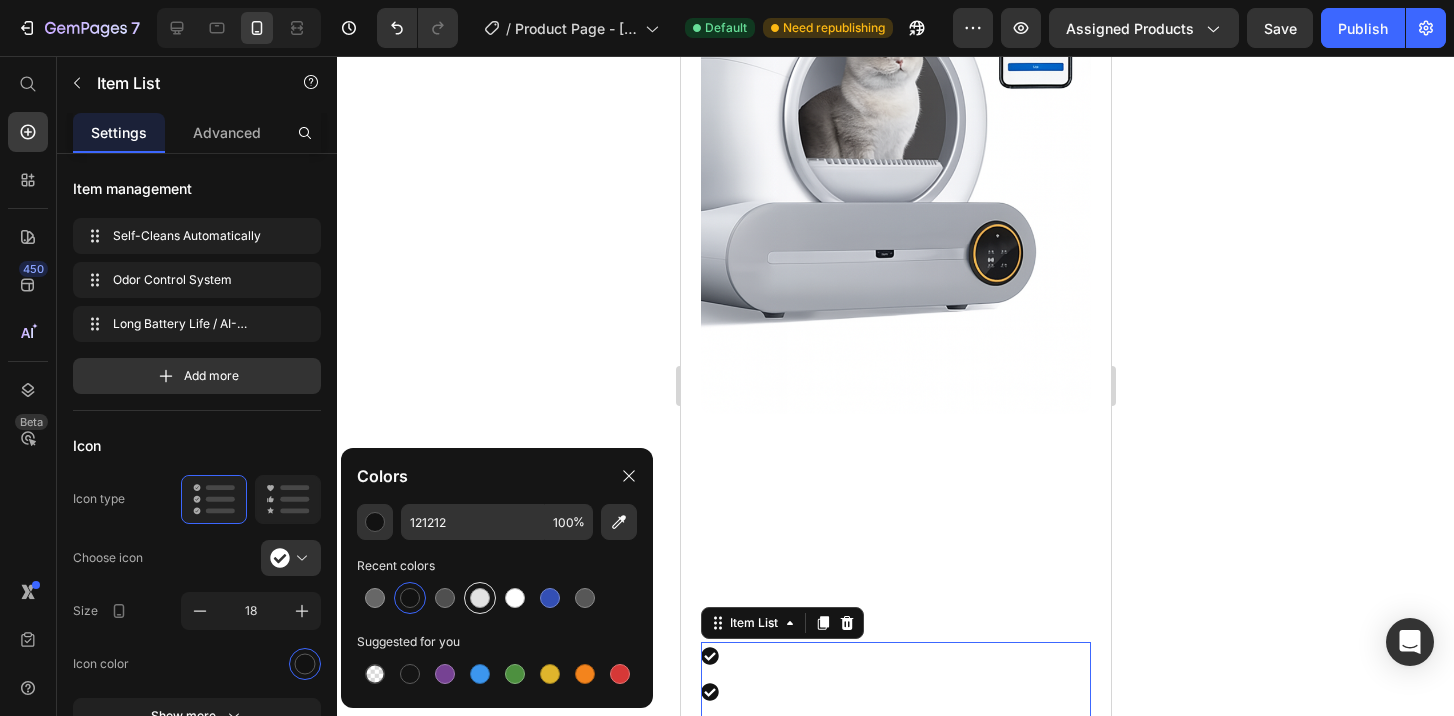 type on "FFFFFF" 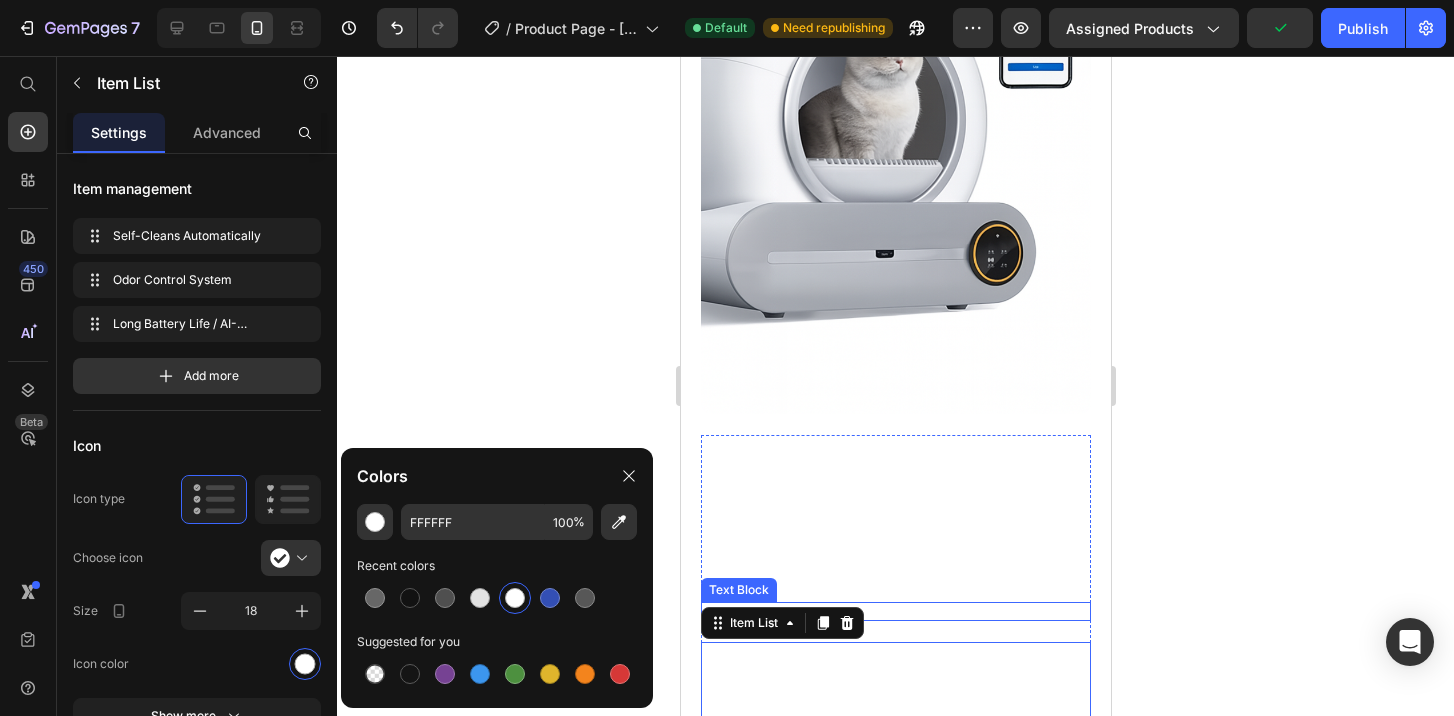 click on "The 2023 Rated Innovation in Cosmetics" at bounding box center [895, 612] 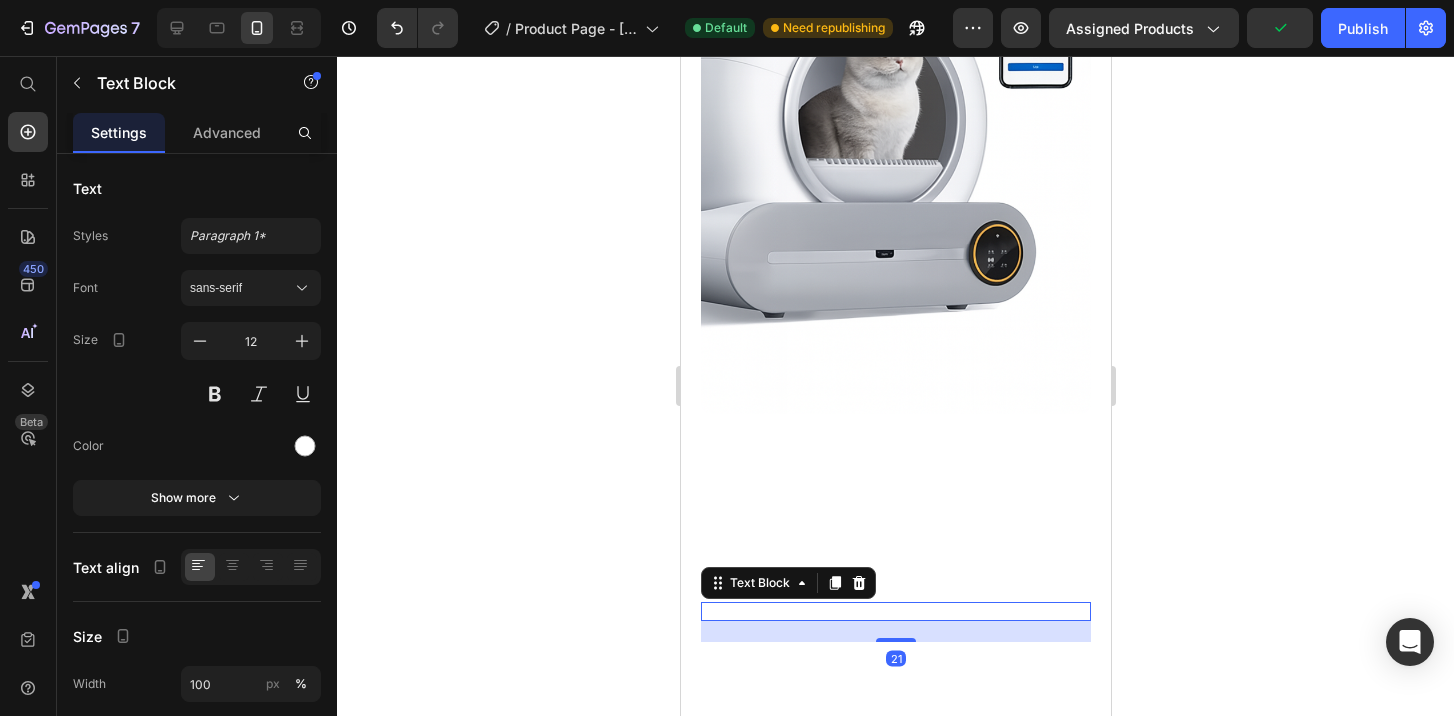 click on "The 2023 Rated Innovation in Cosmetics" at bounding box center [895, 612] 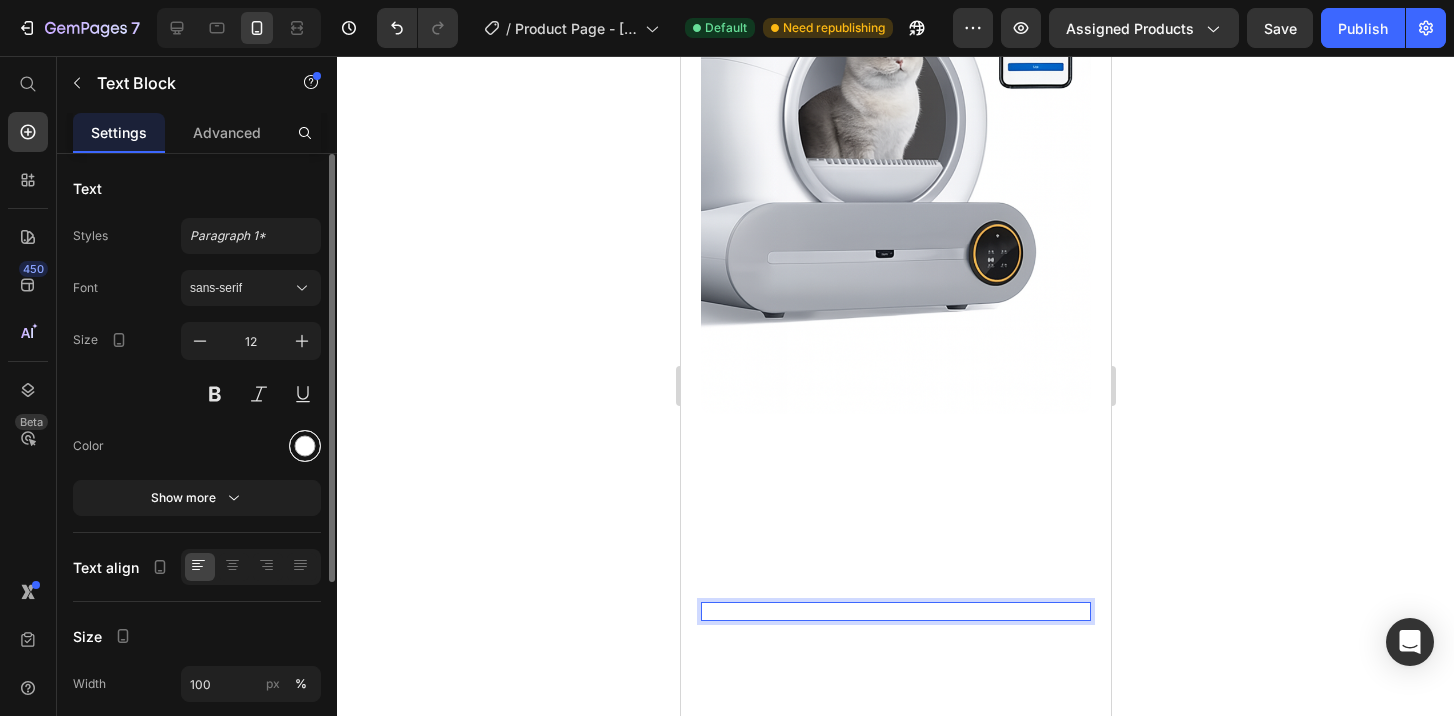 click at bounding box center [305, 446] 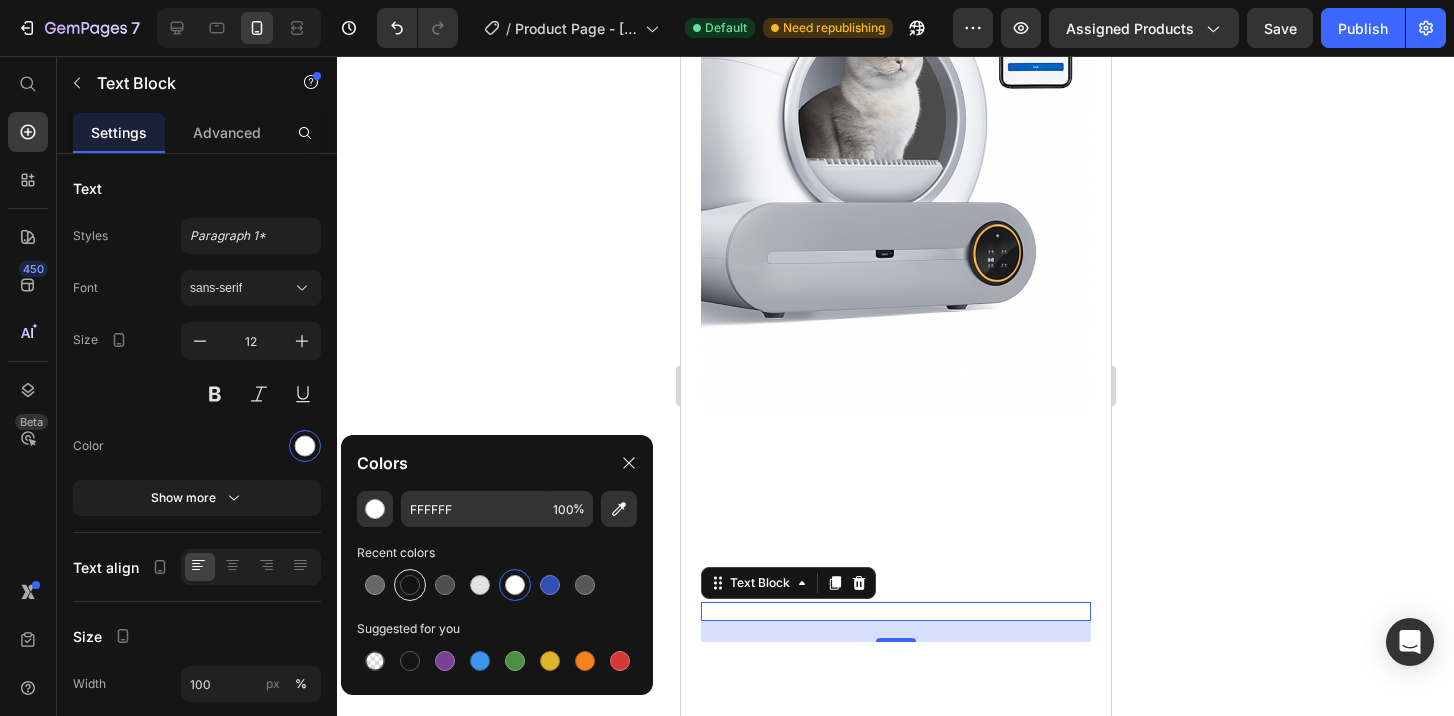 click at bounding box center [410, 585] 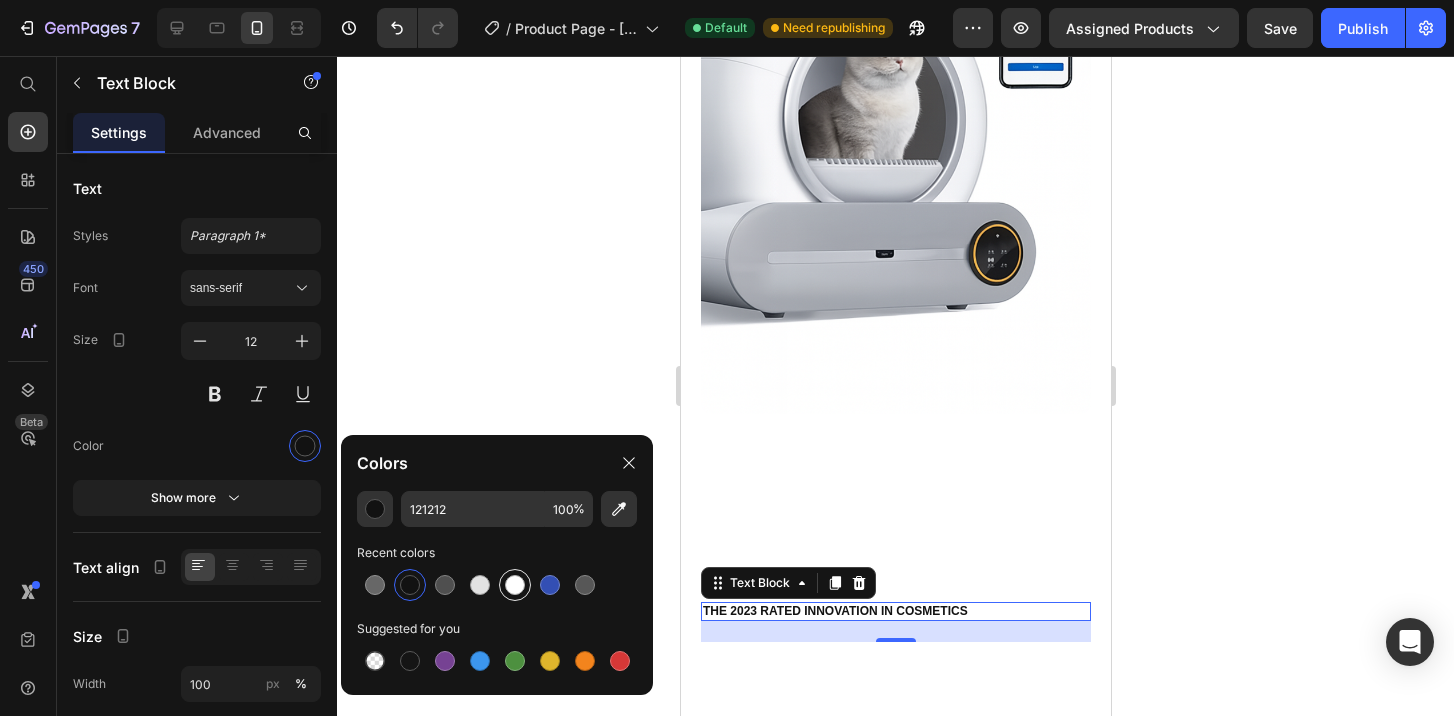 click at bounding box center (515, 585) 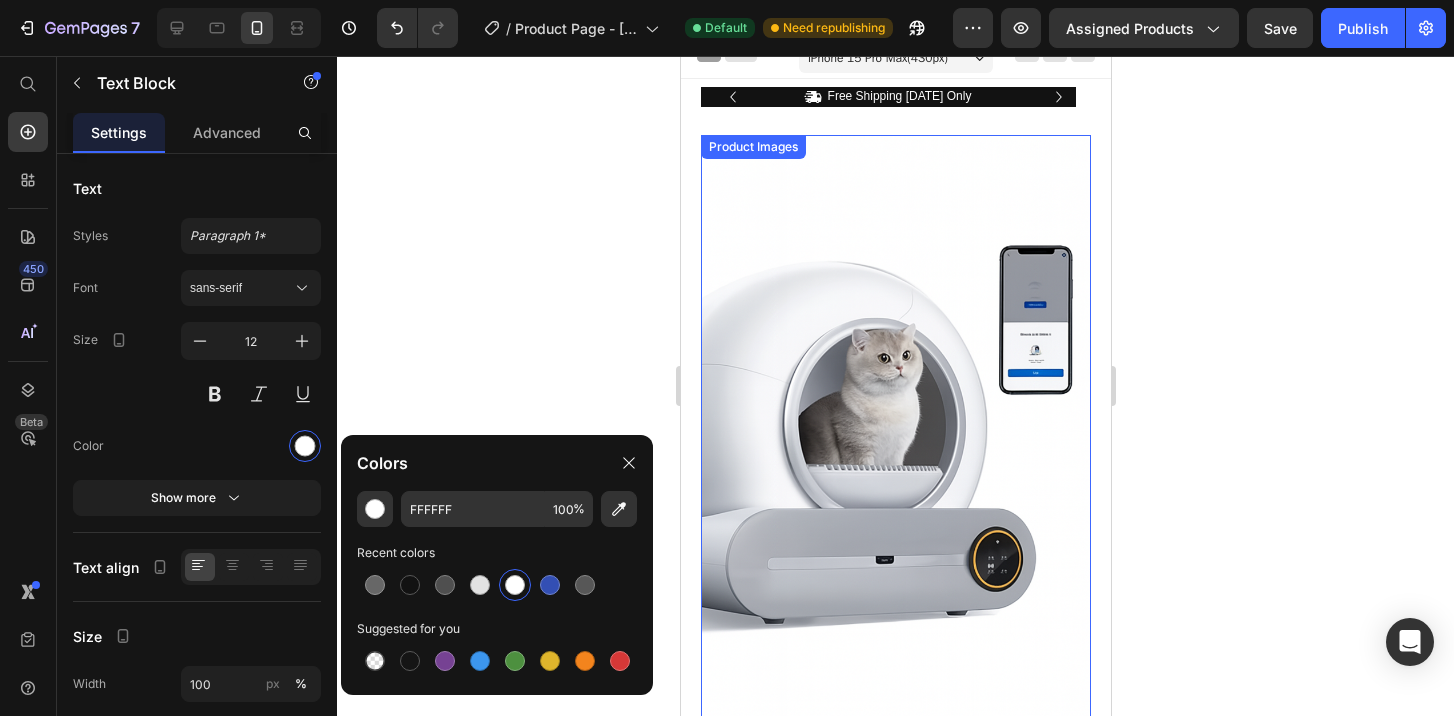 scroll, scrollTop: 0, scrollLeft: 0, axis: both 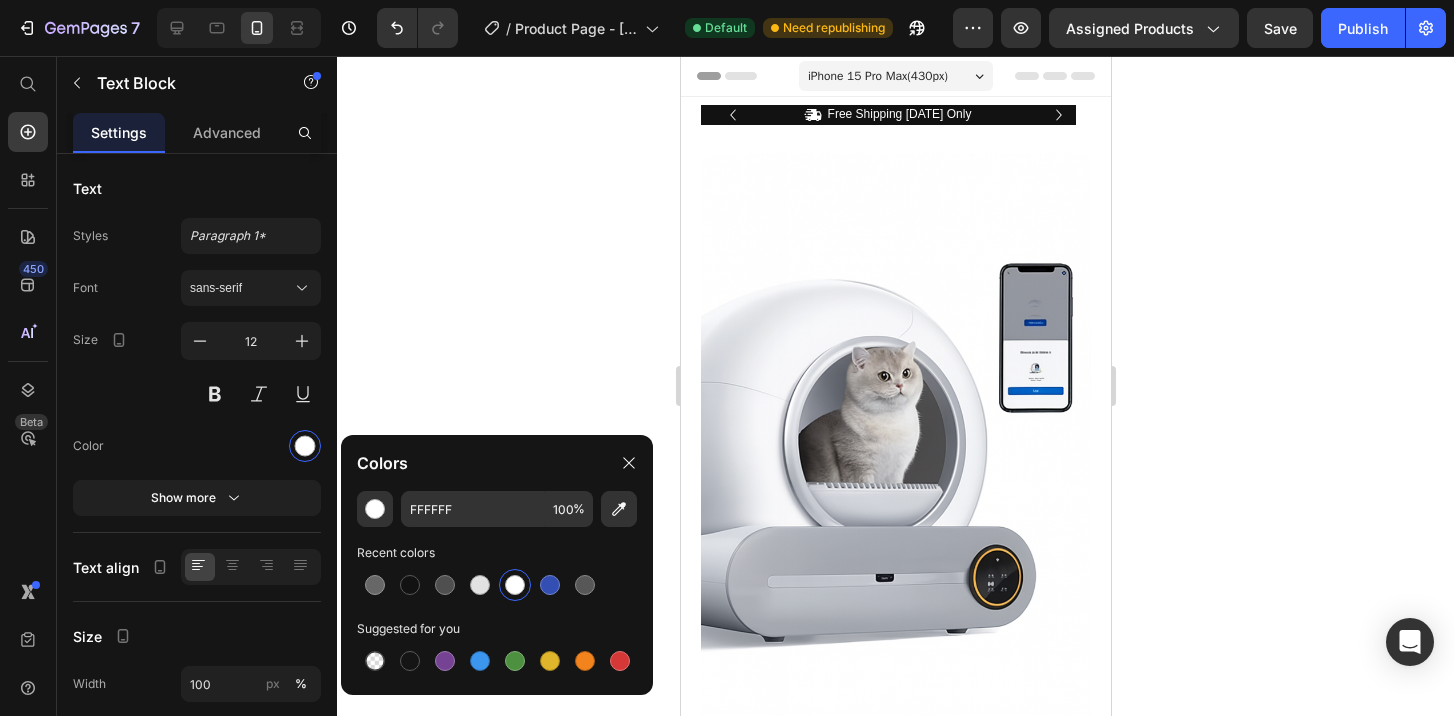 click 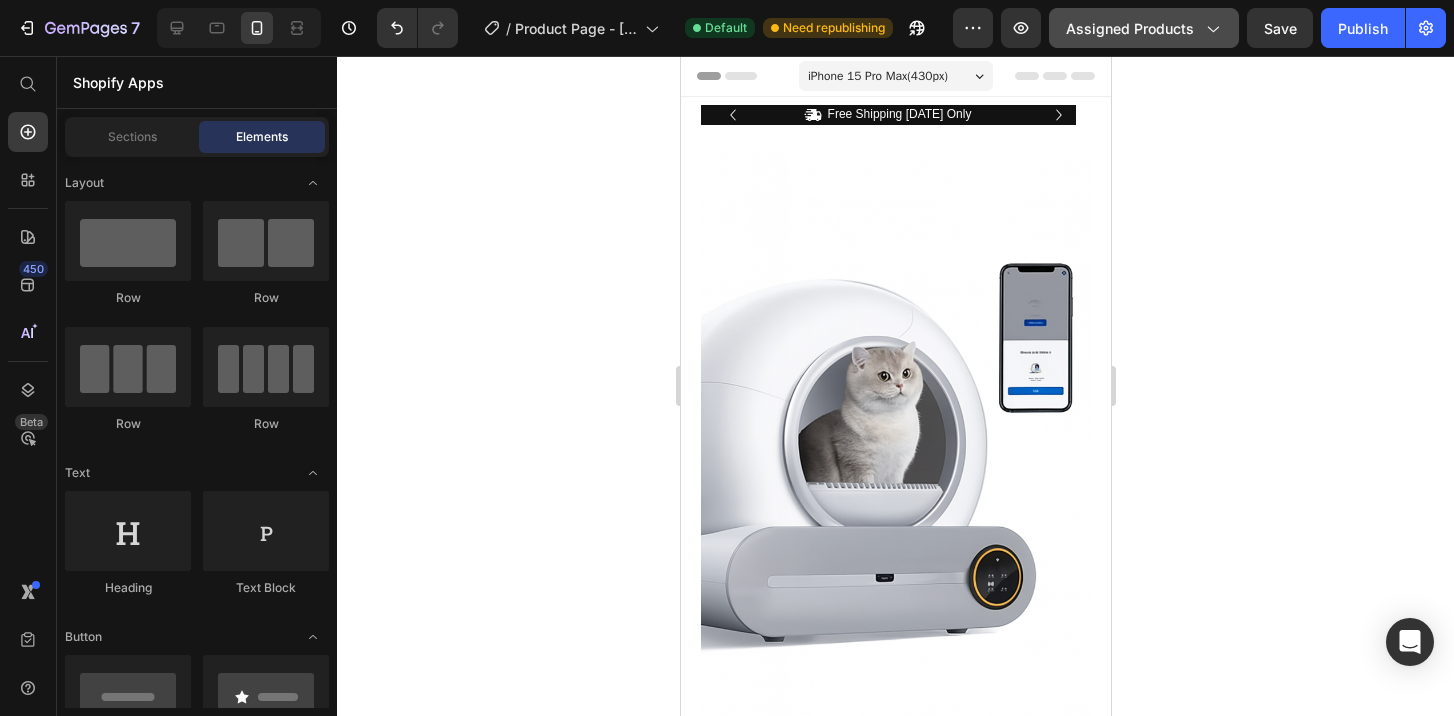 click on "Assigned Products" 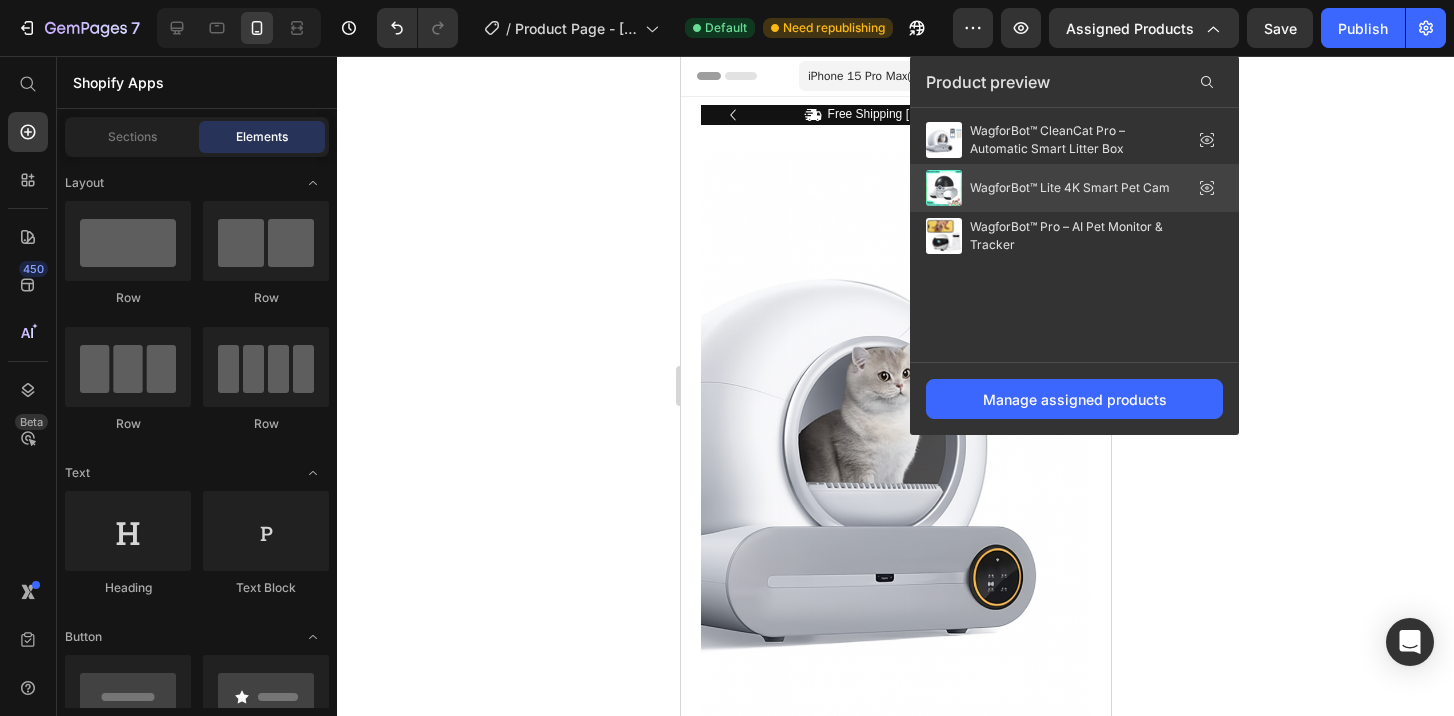 click 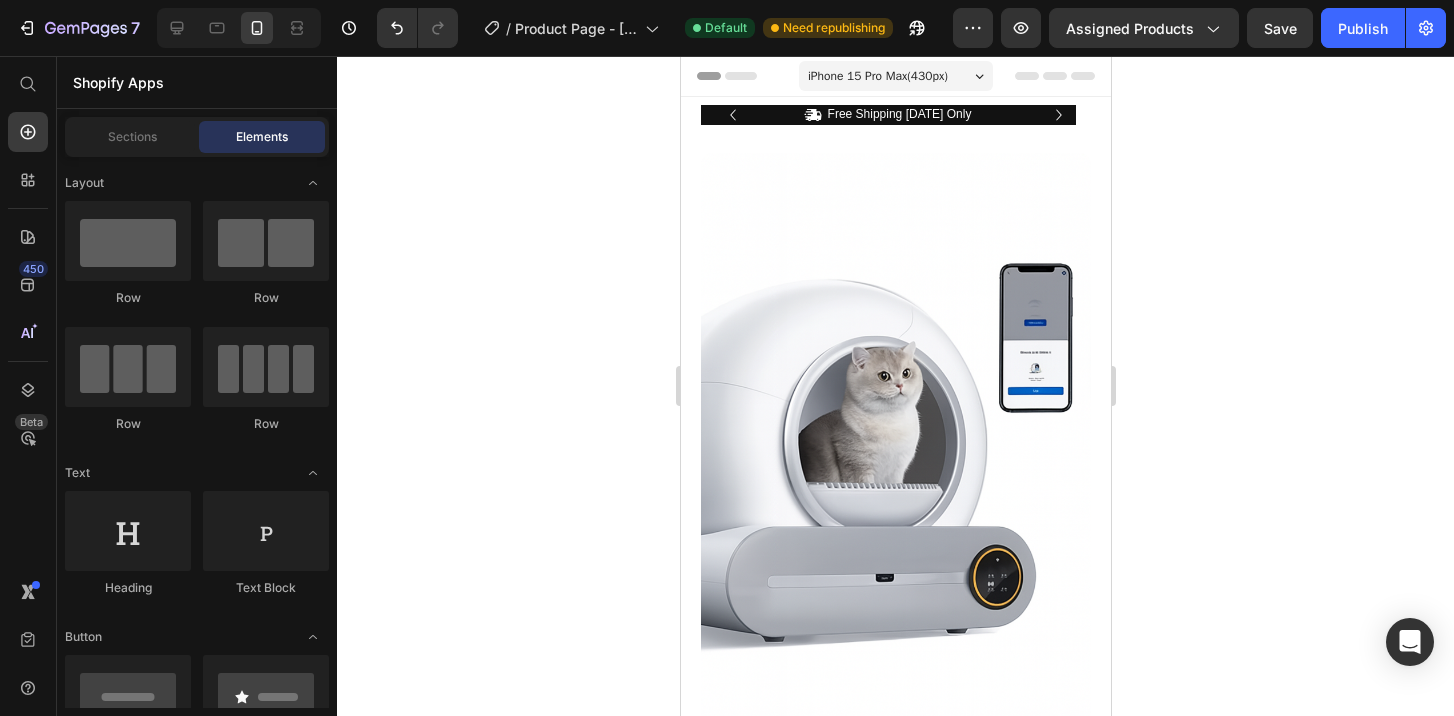 drag, startPoint x: 1166, startPoint y: 15, endPoint x: 1155, endPoint y: 51, distance: 37.64306 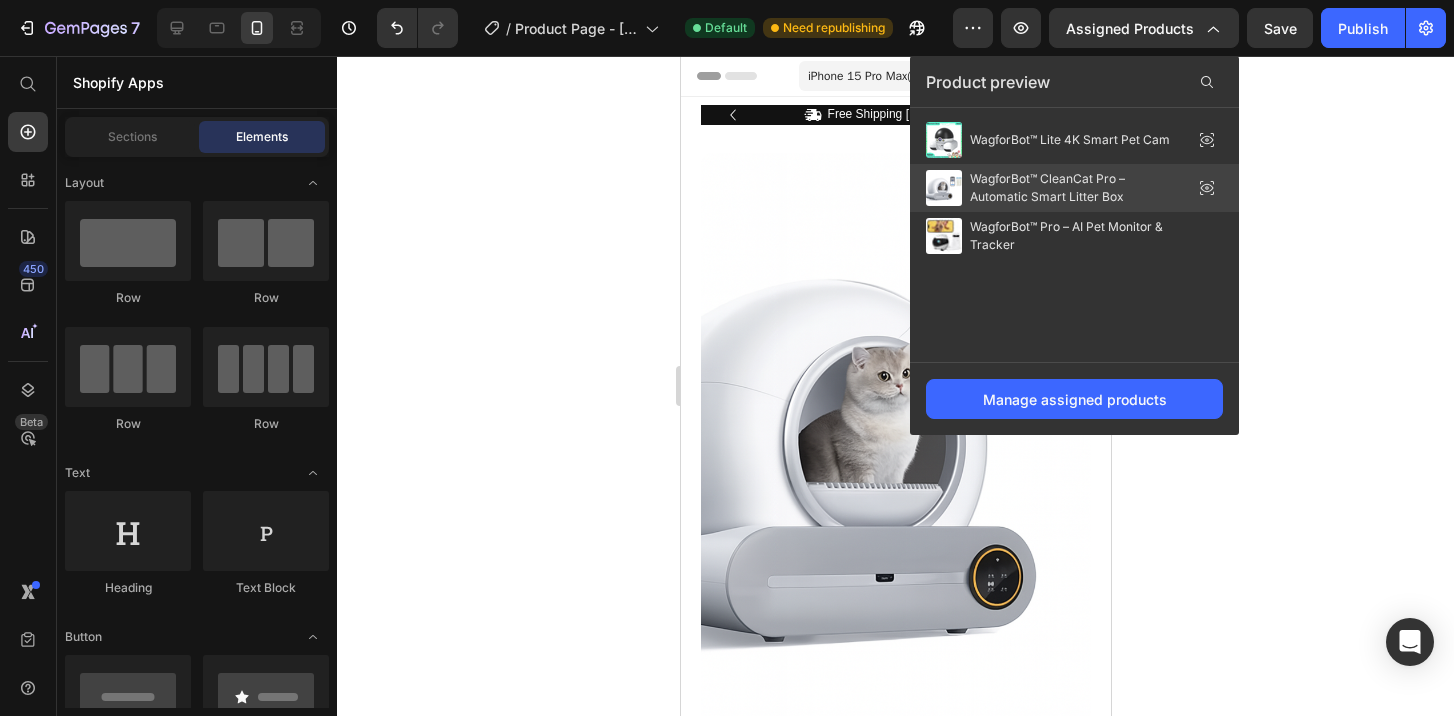 click on "WagforBot™ CleanCat Pro – Automatic Smart Litter Box" at bounding box center (1070, 188) 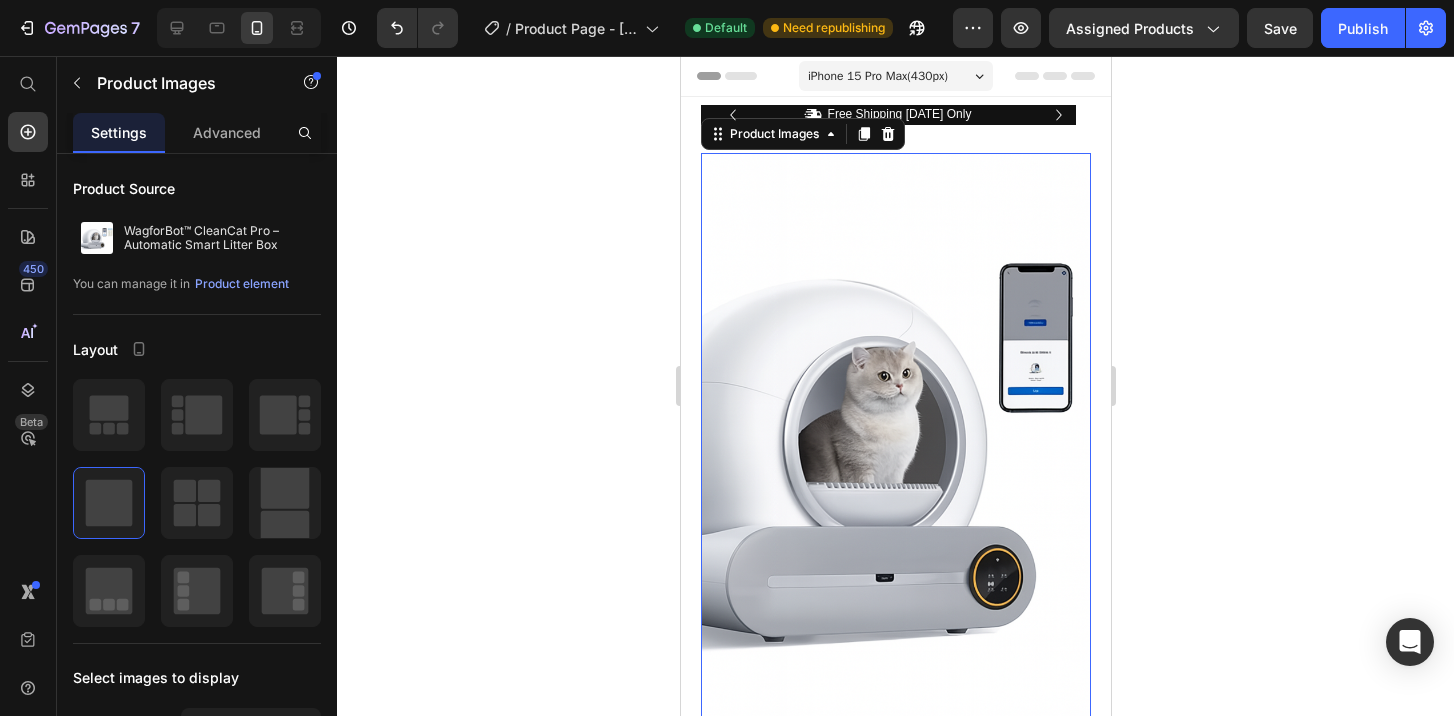 click at bounding box center [895, 445] 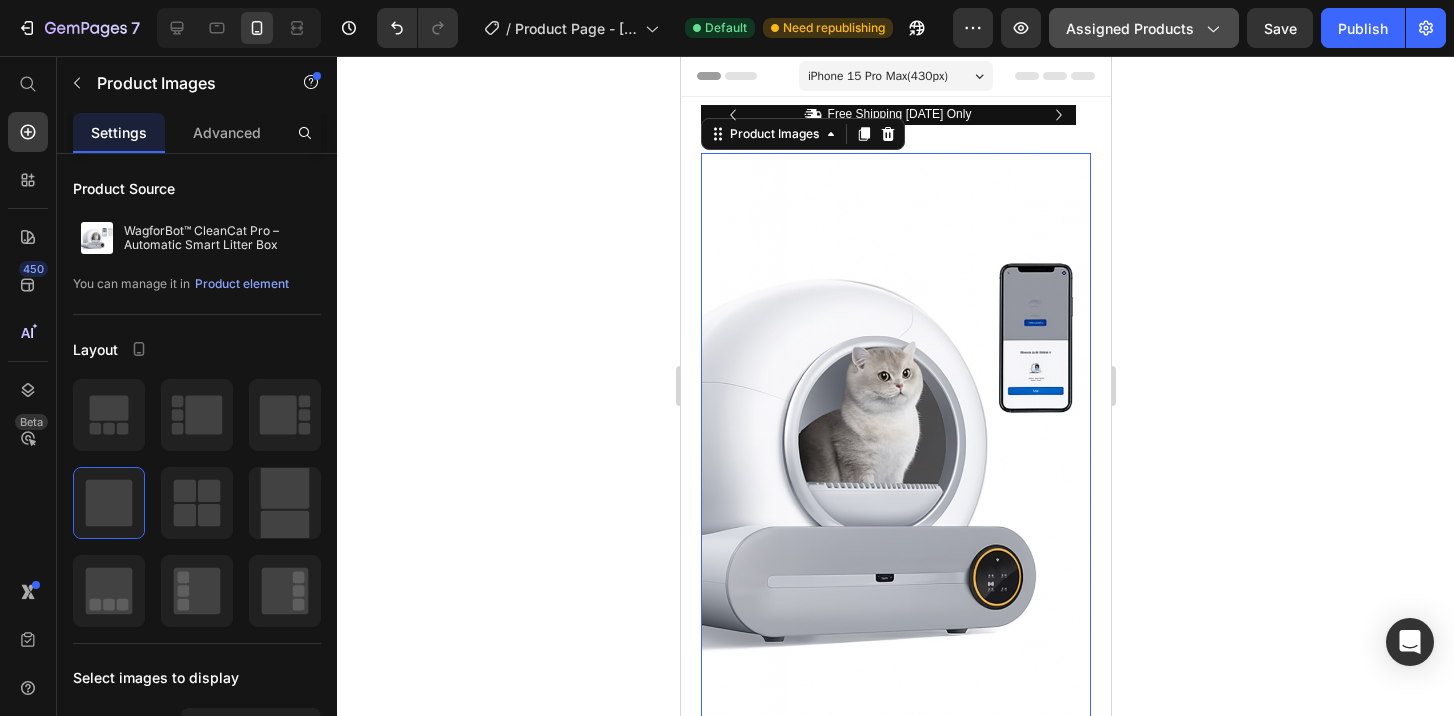 click on "Assigned Products" 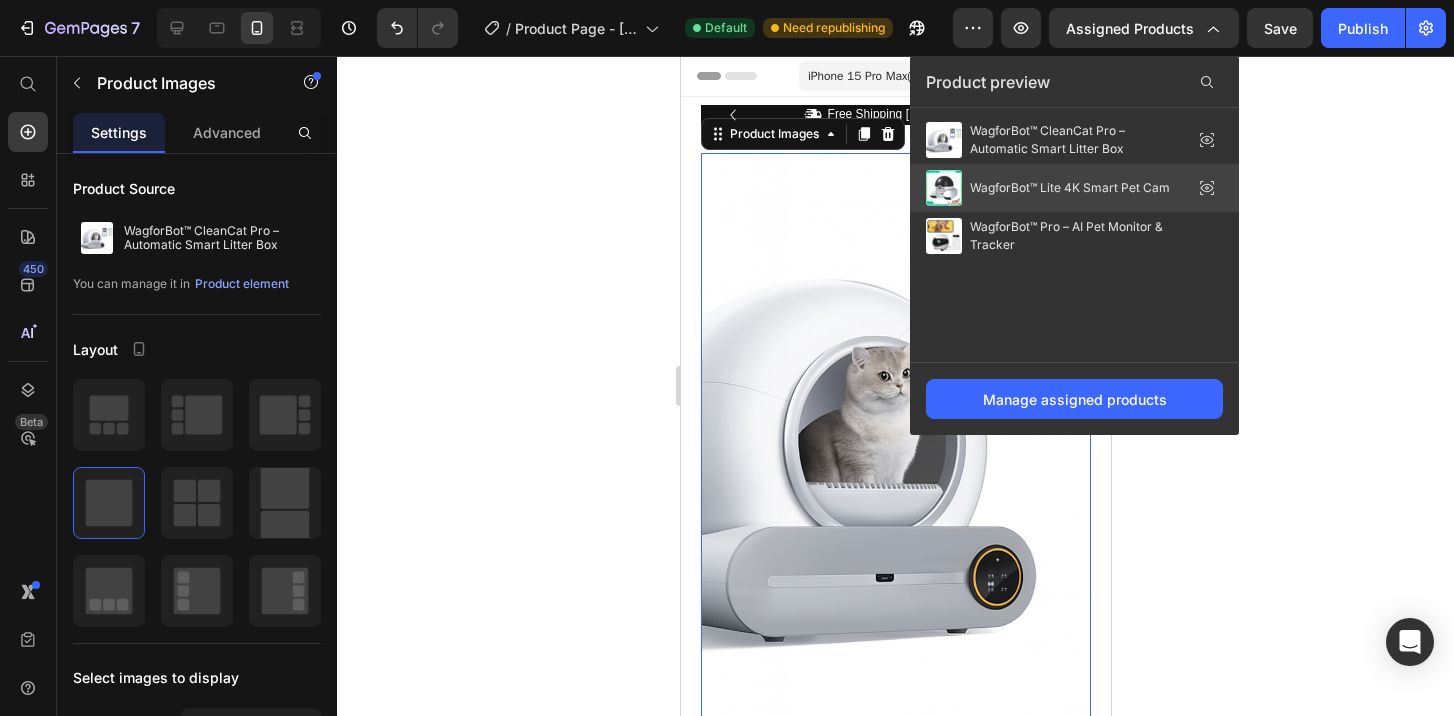 click 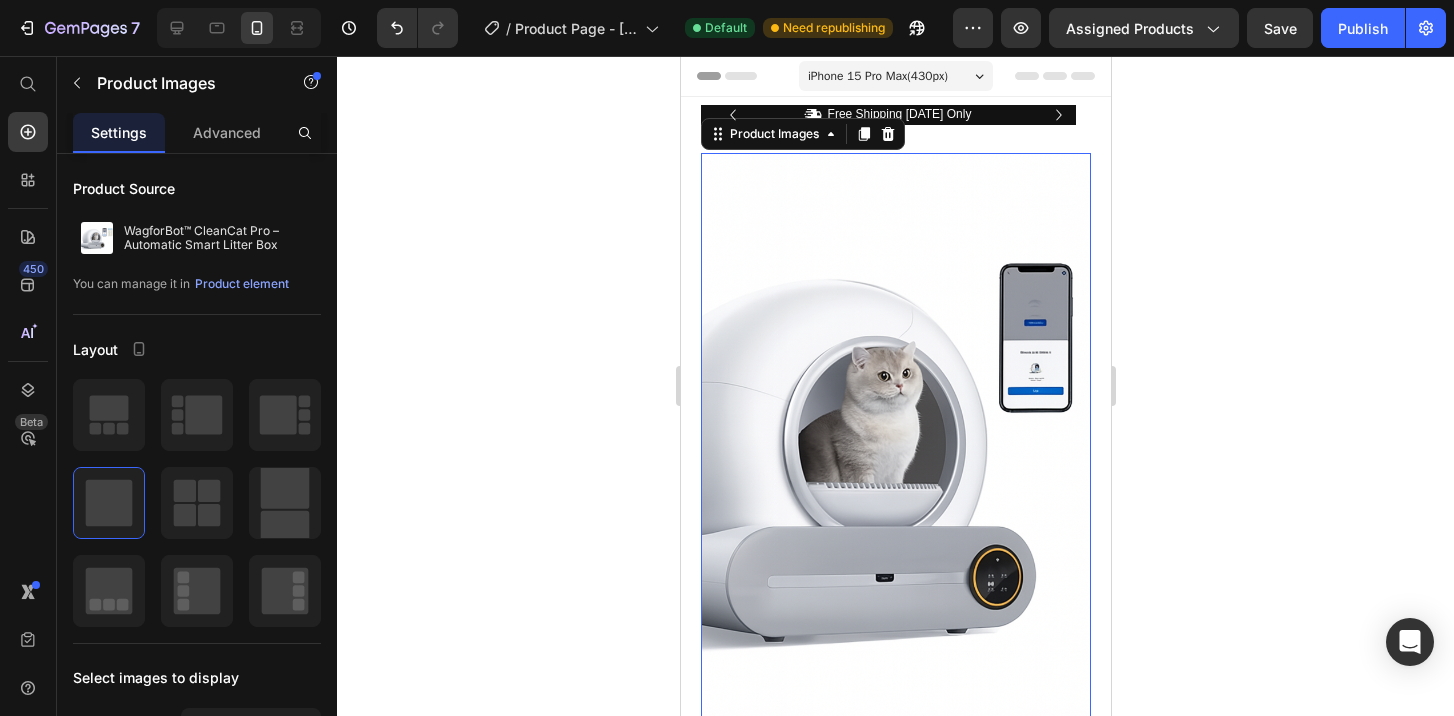 click 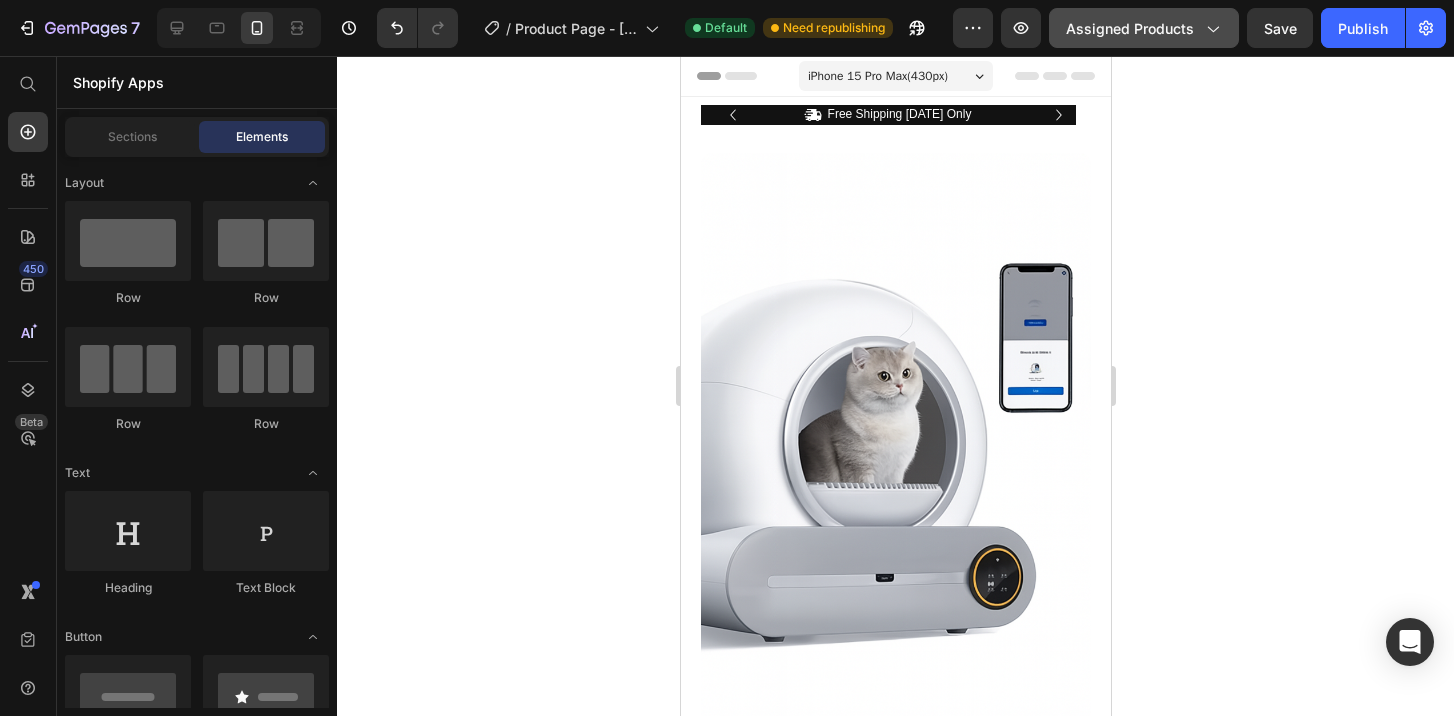 click on "Assigned Products" 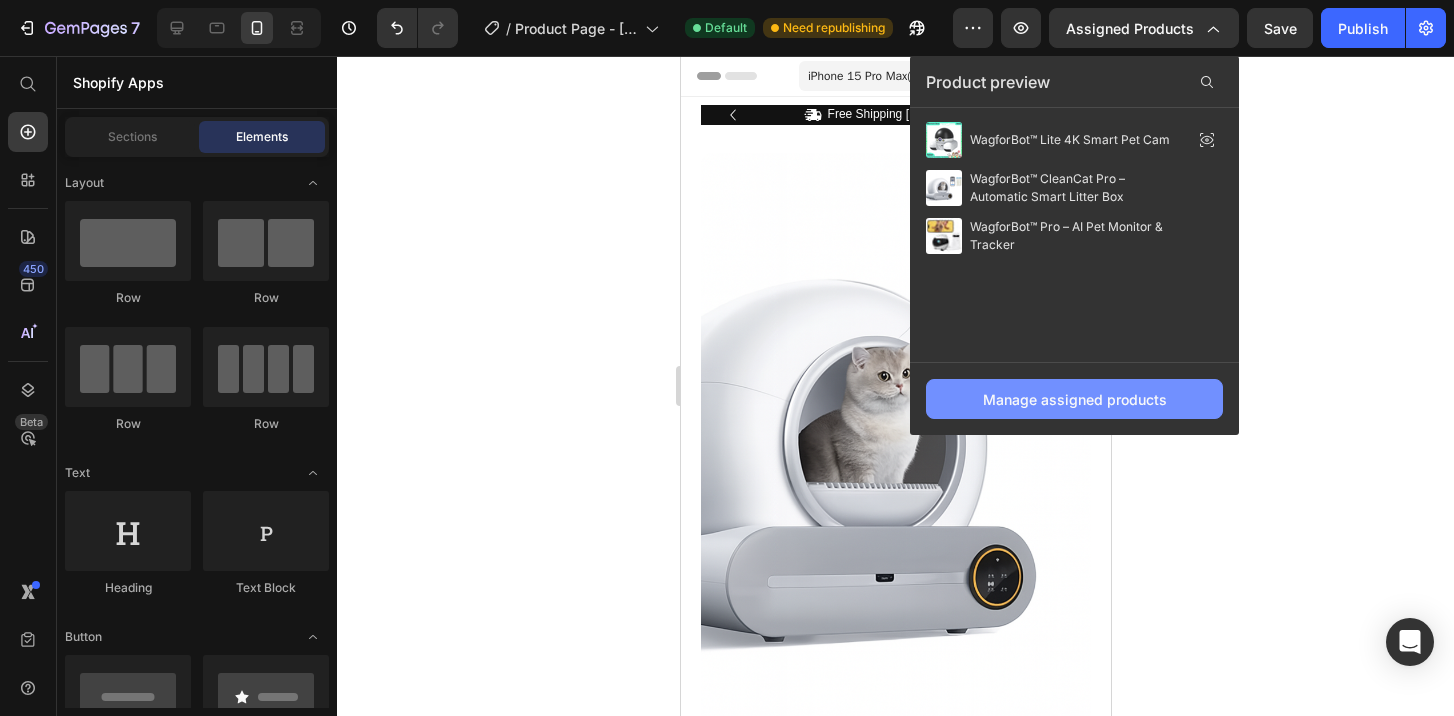 click on "Manage assigned products" at bounding box center (1075, 399) 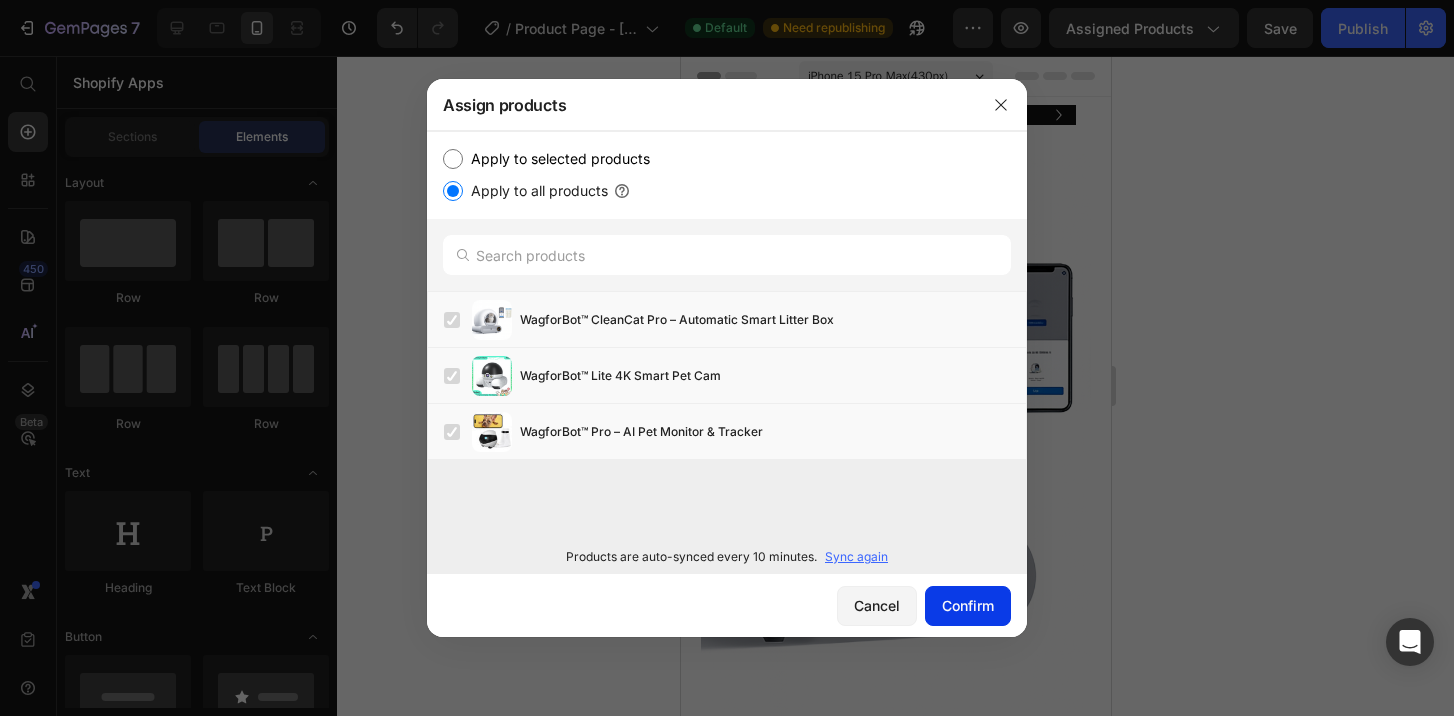 click on "Confirm" at bounding box center [968, 605] 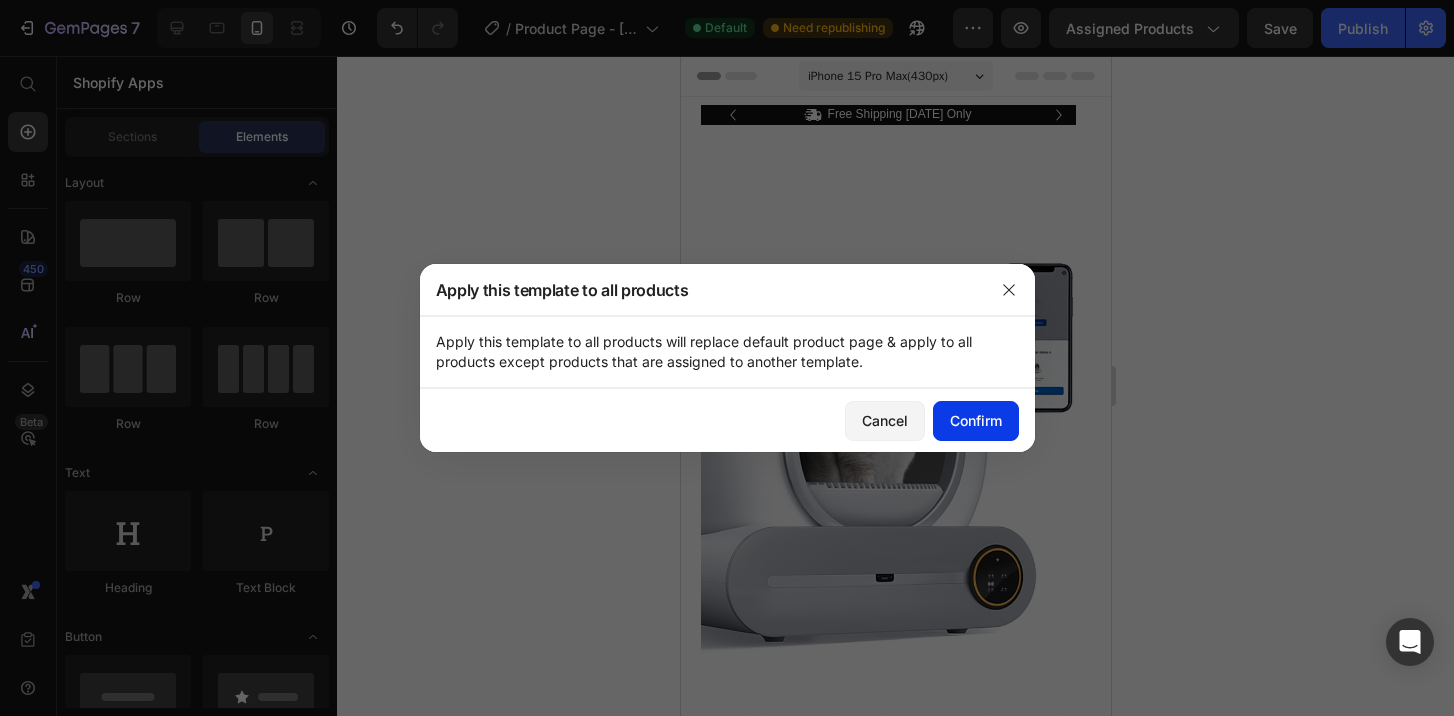 click on "Confirm" at bounding box center [976, 420] 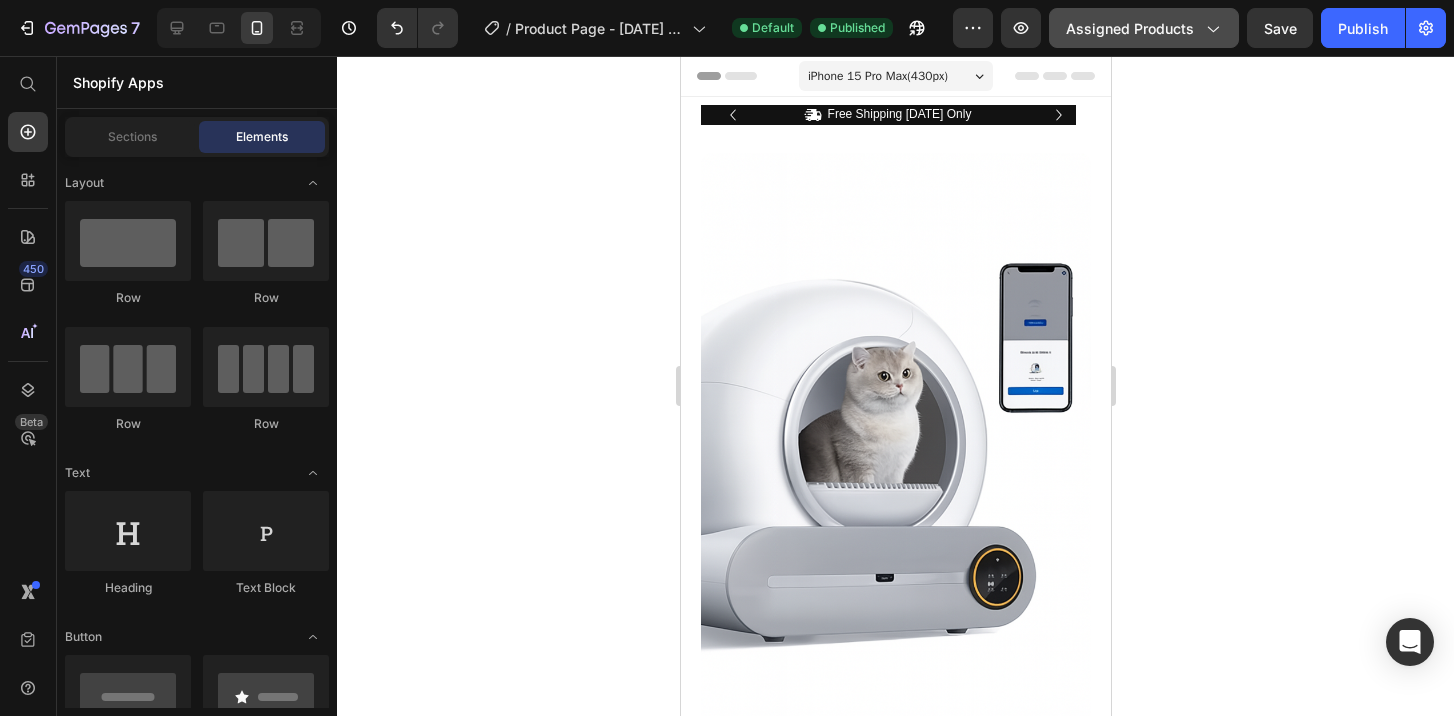 click on "Assigned Products" at bounding box center [1144, 28] 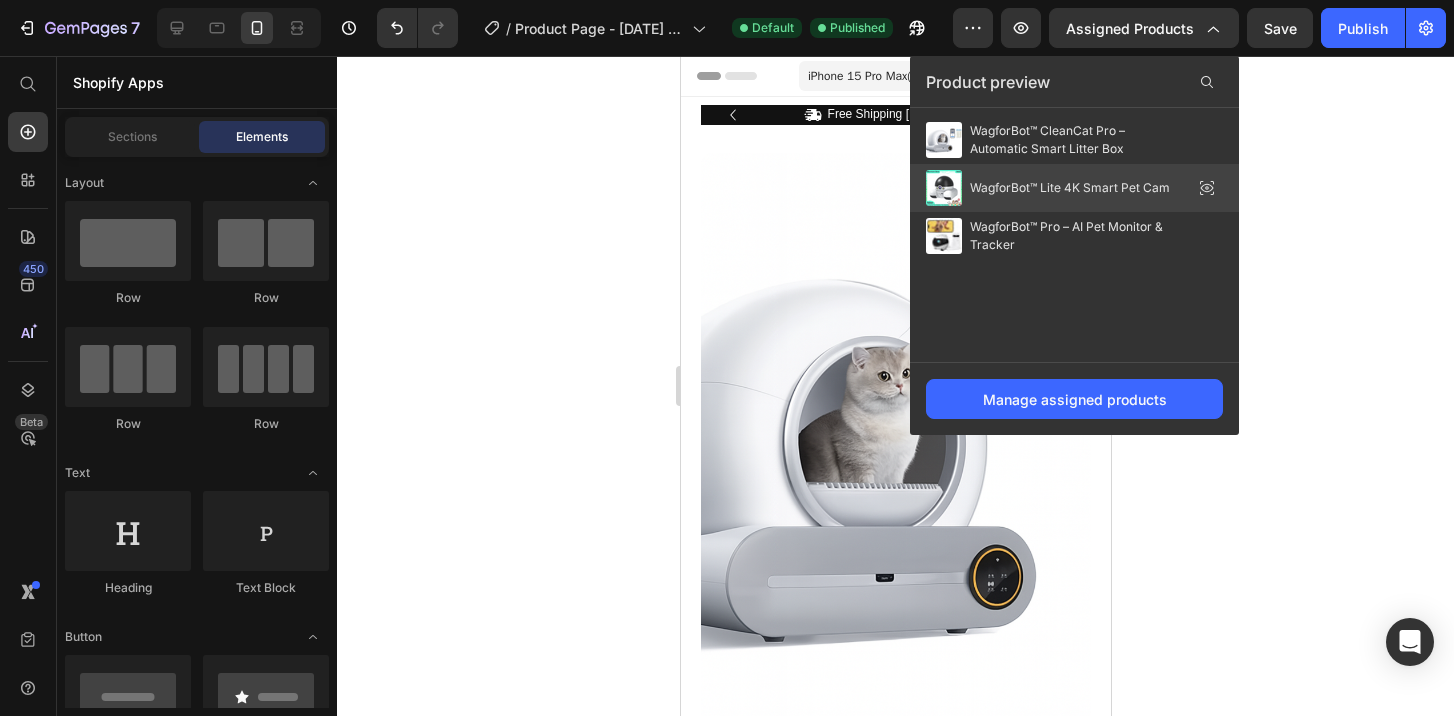 click 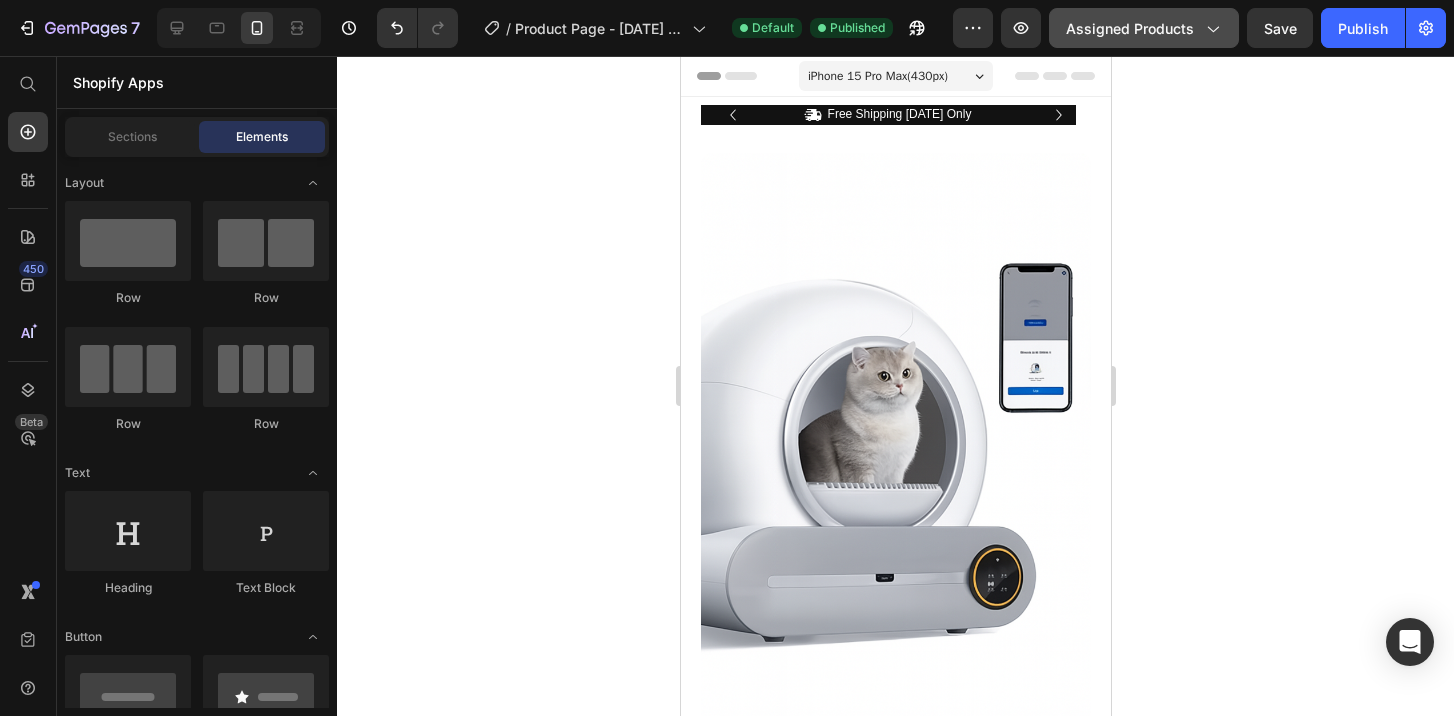 click on "Assigned Products" 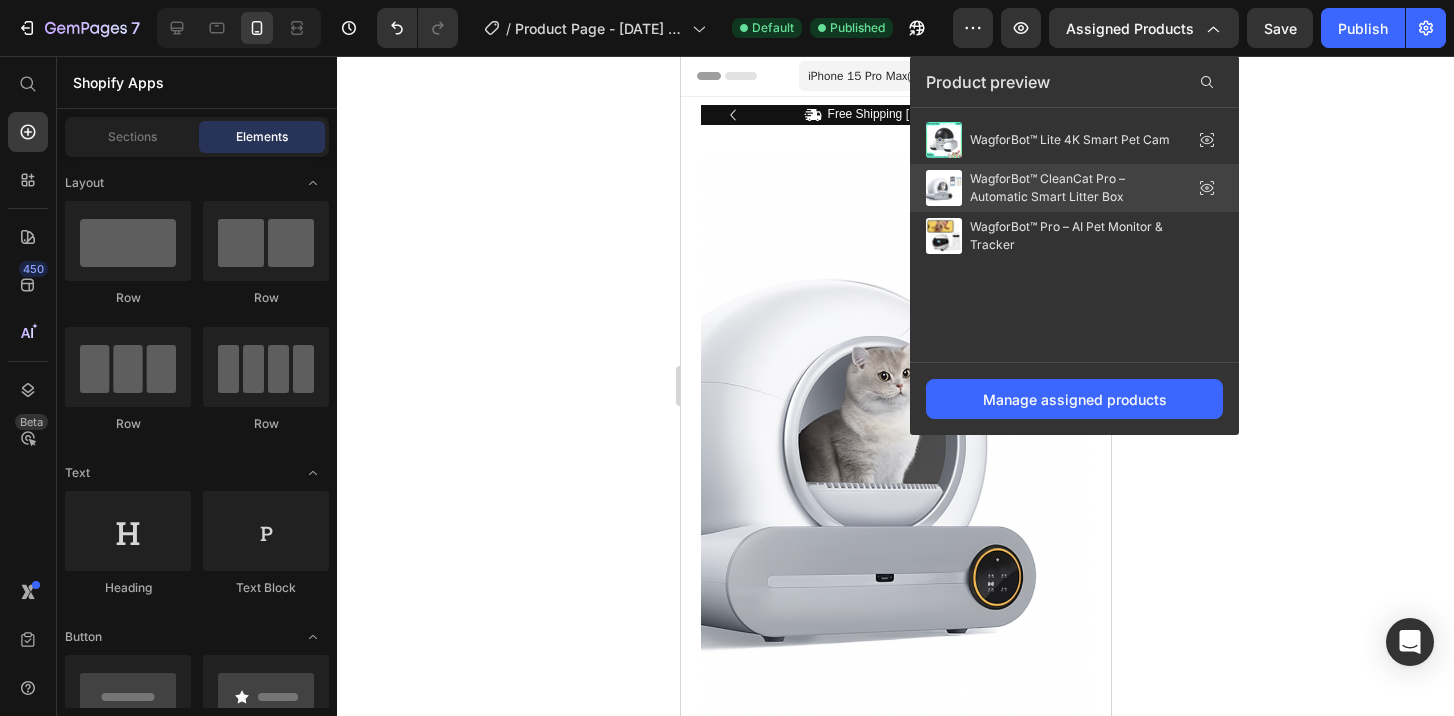 click on "WagforBot™ CleanCat Pro – Automatic Smart Litter Box" at bounding box center [1070, 188] 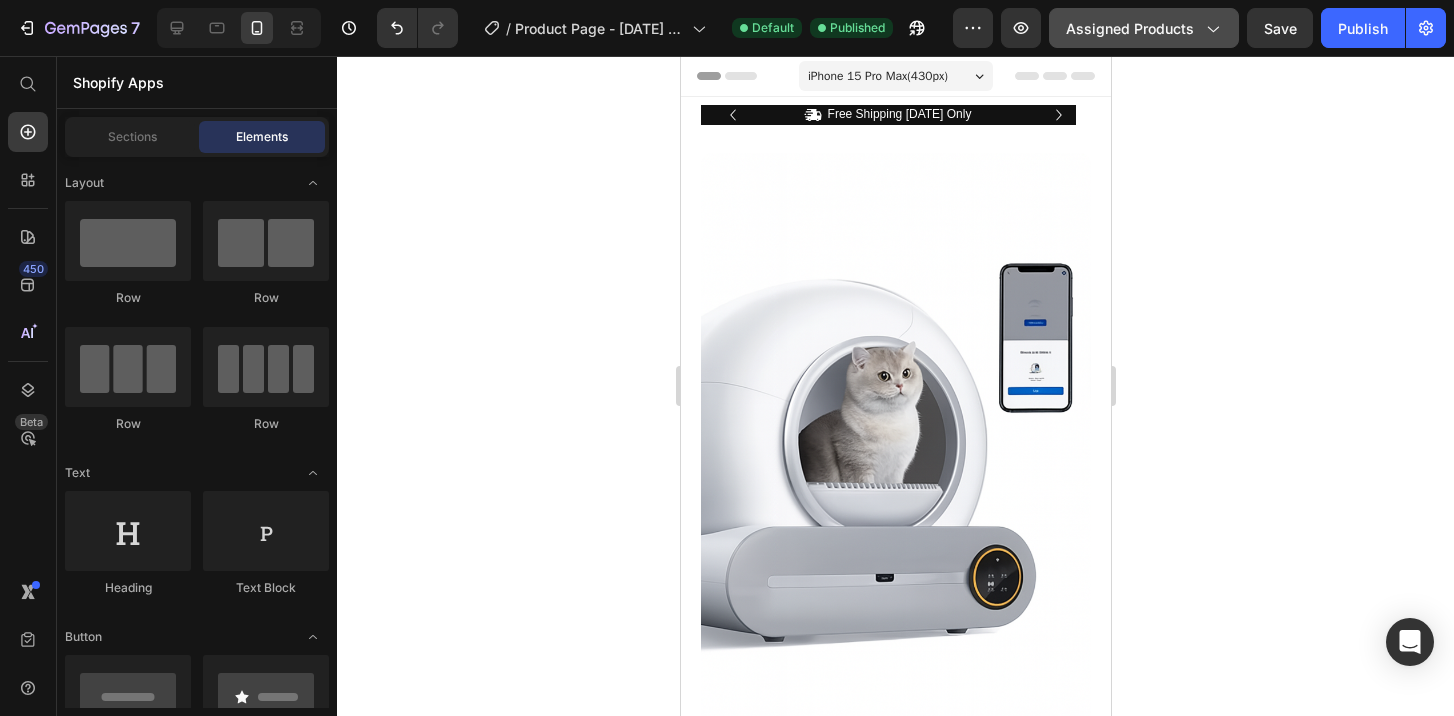 click on "Assigned Products" 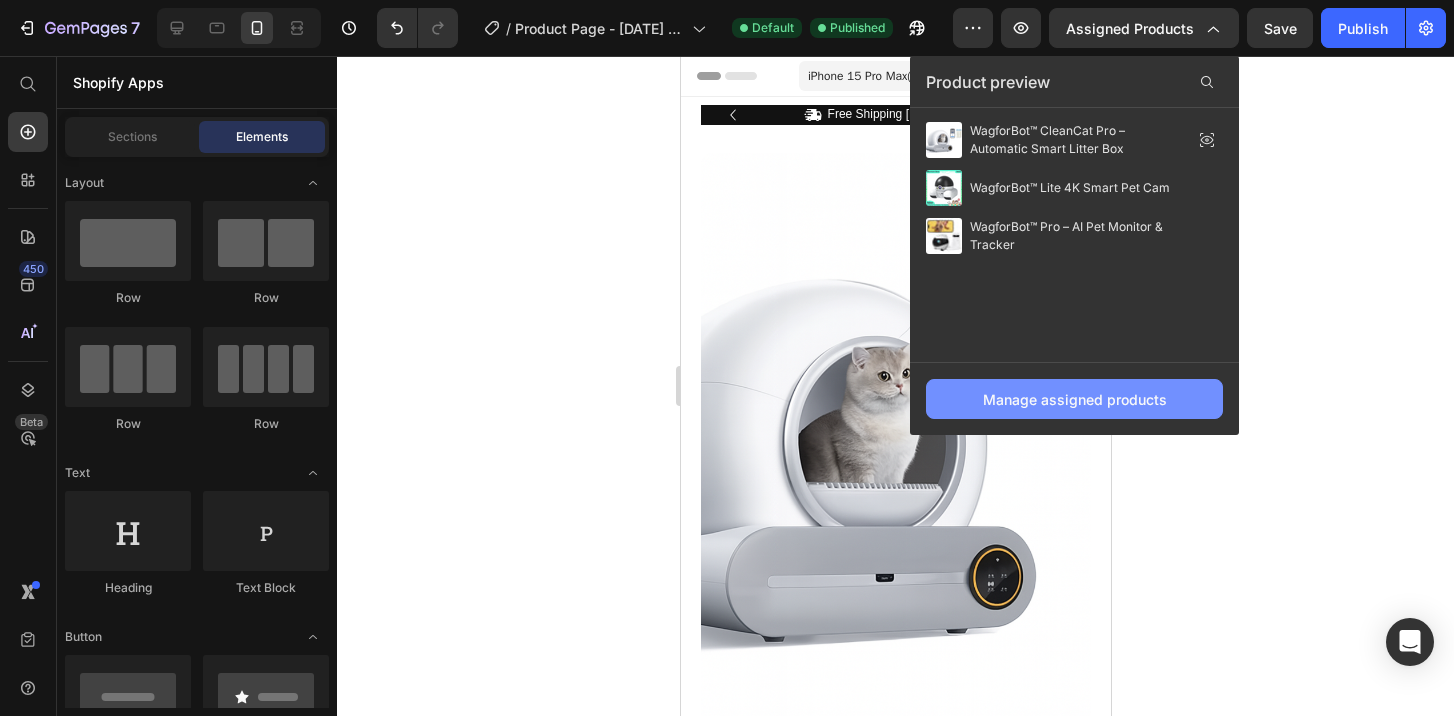 click on "Manage assigned products" at bounding box center (1075, 399) 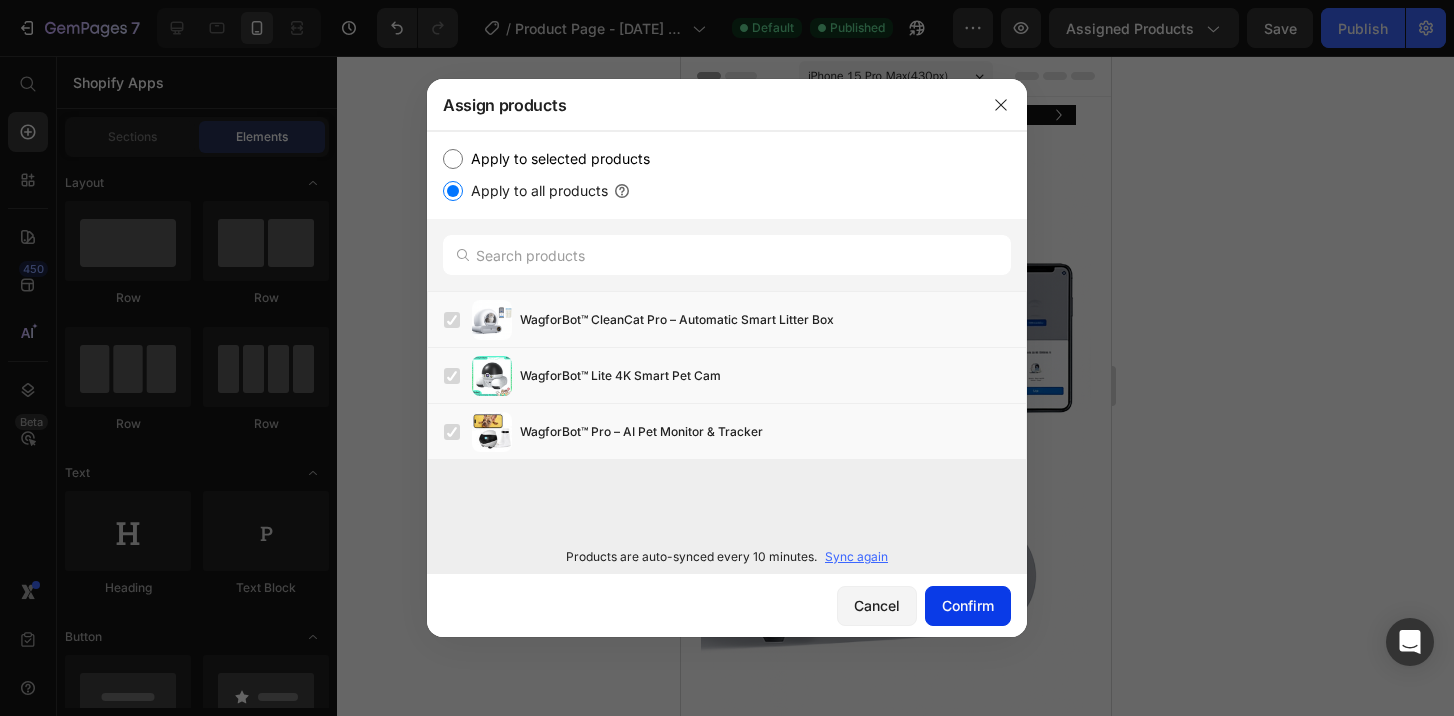 click on "Confirm" at bounding box center (968, 605) 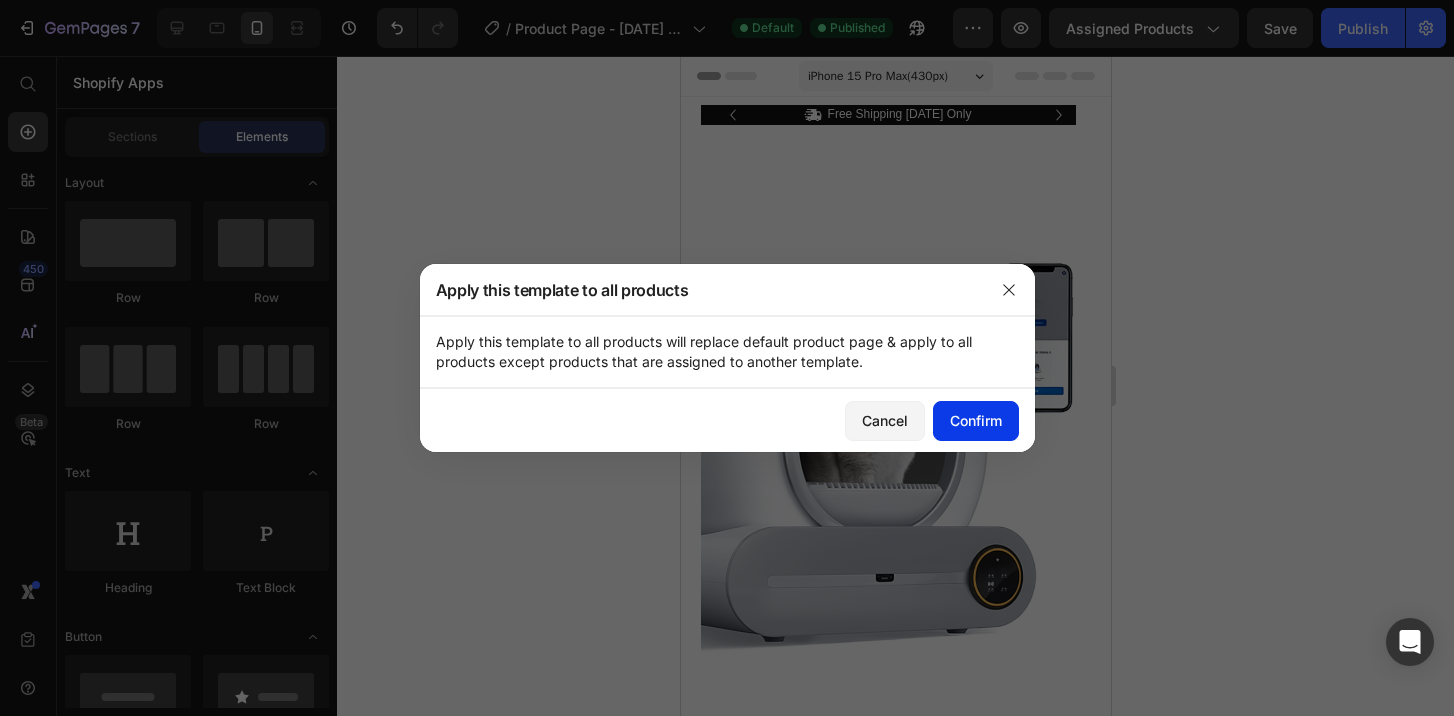 click on "Confirm" at bounding box center [976, 420] 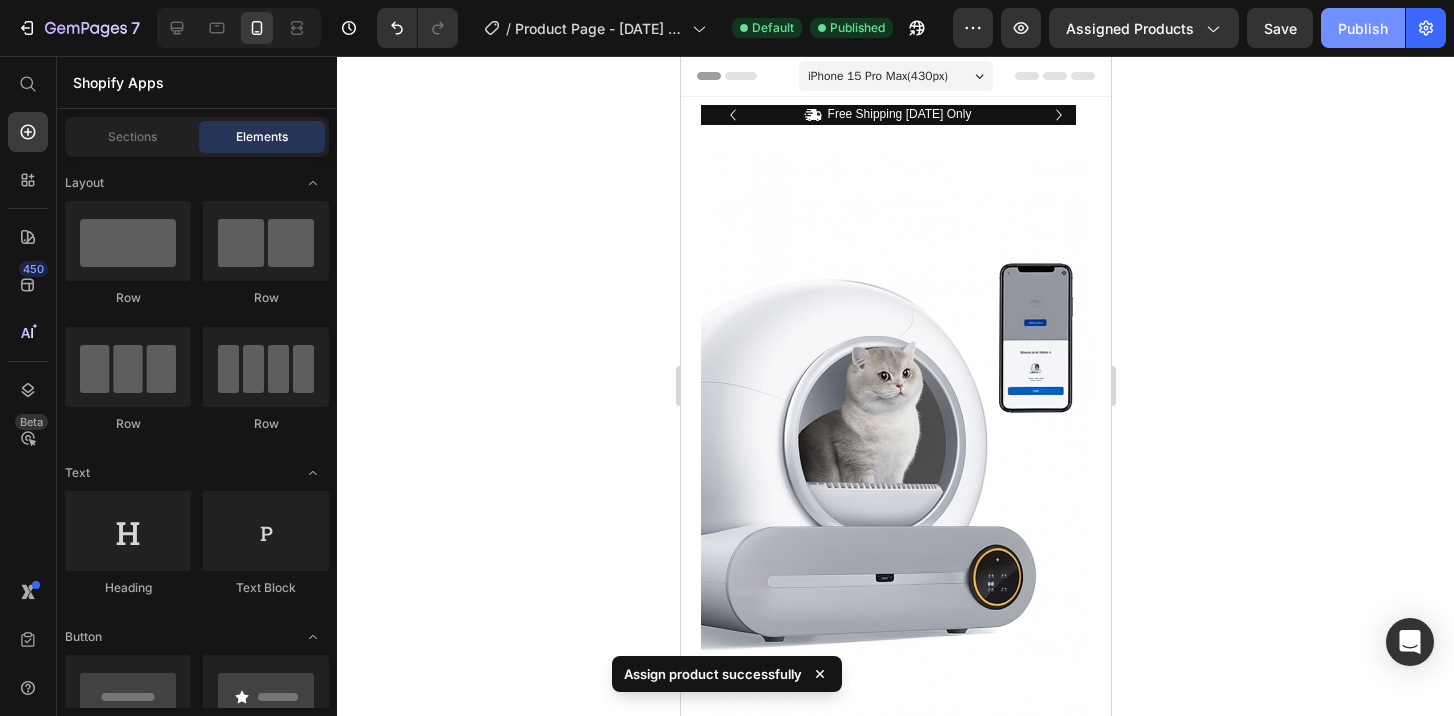 click on "Publish" at bounding box center [1363, 28] 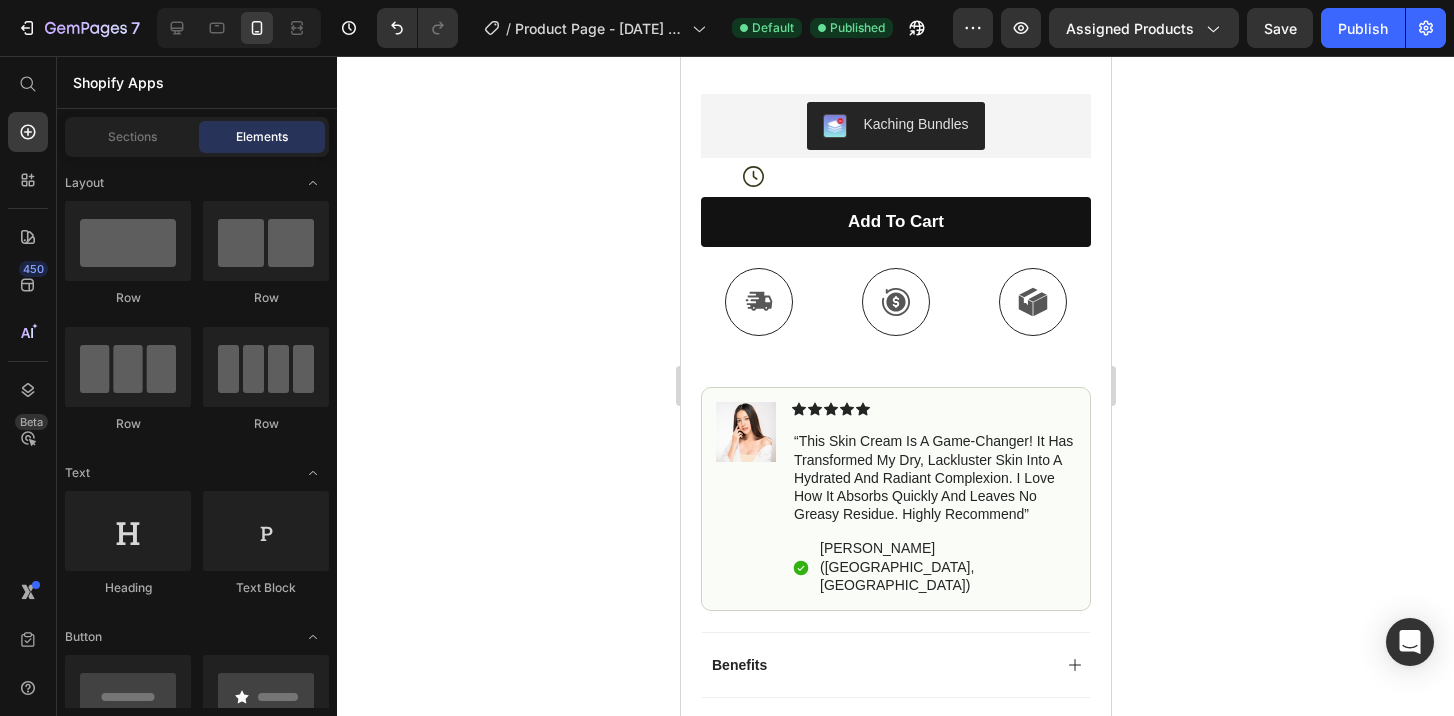 scroll, scrollTop: 1398, scrollLeft: 0, axis: vertical 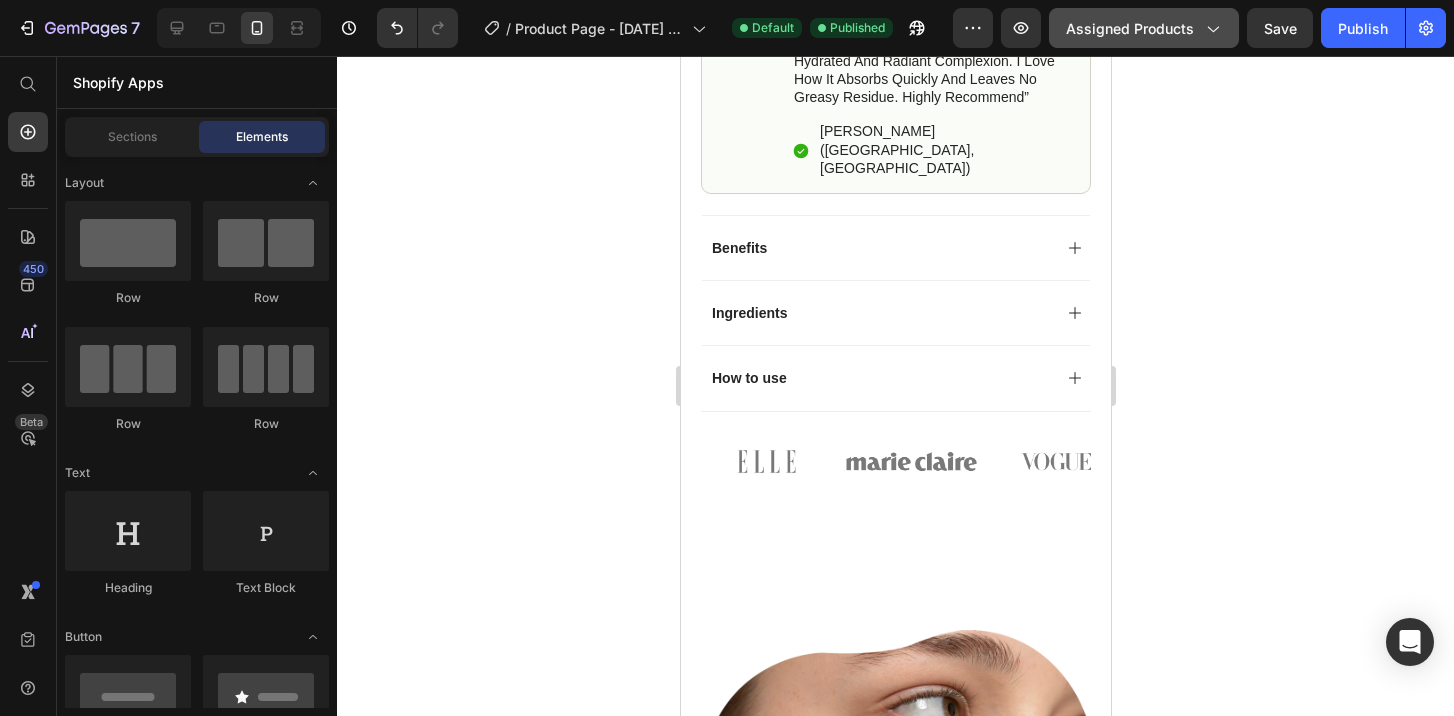 click on "Assigned Products" 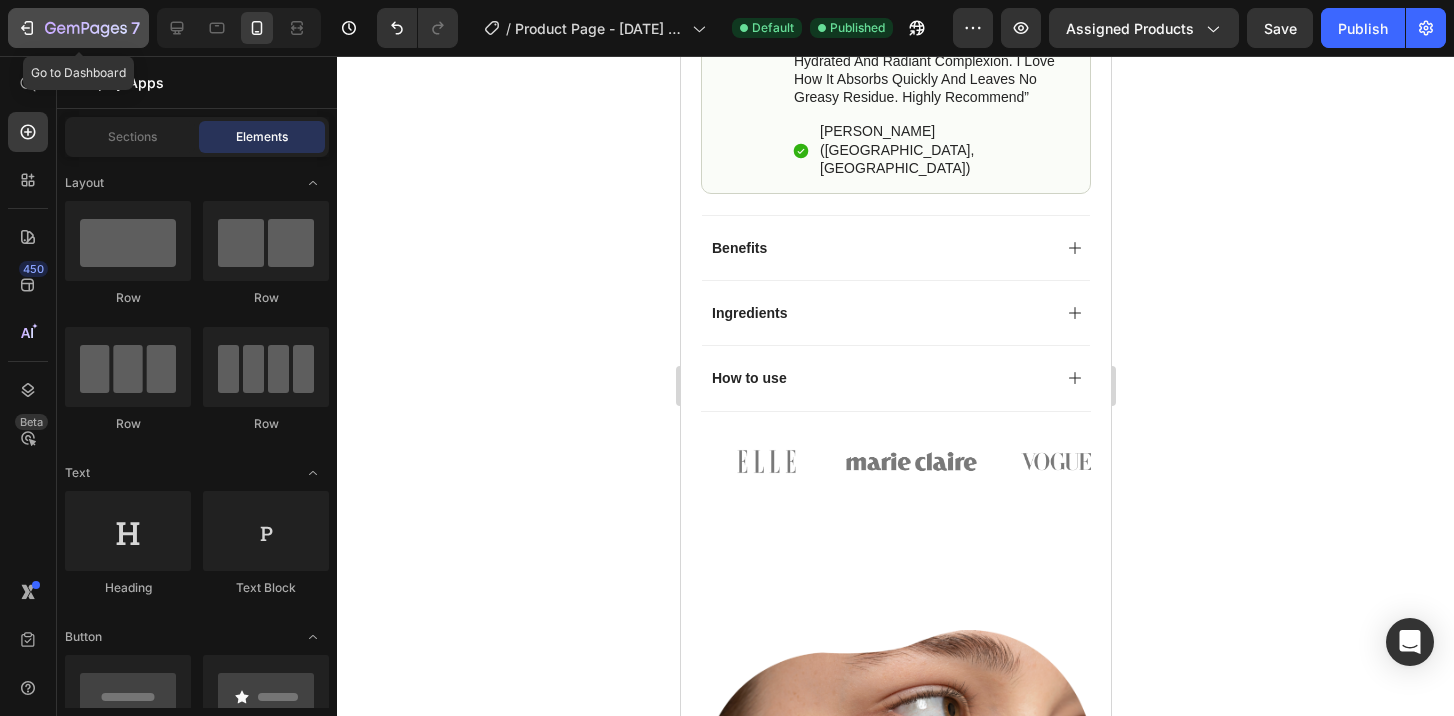 click 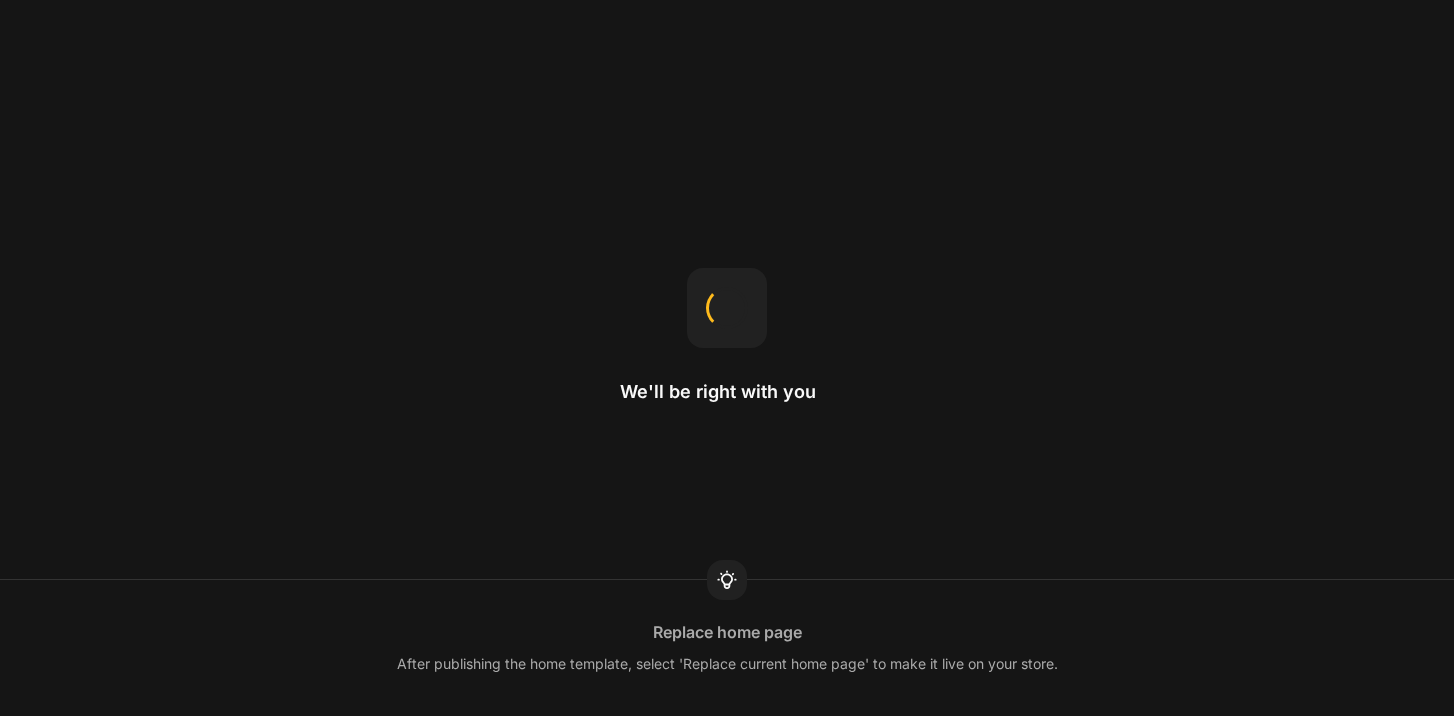 scroll, scrollTop: 0, scrollLeft: 0, axis: both 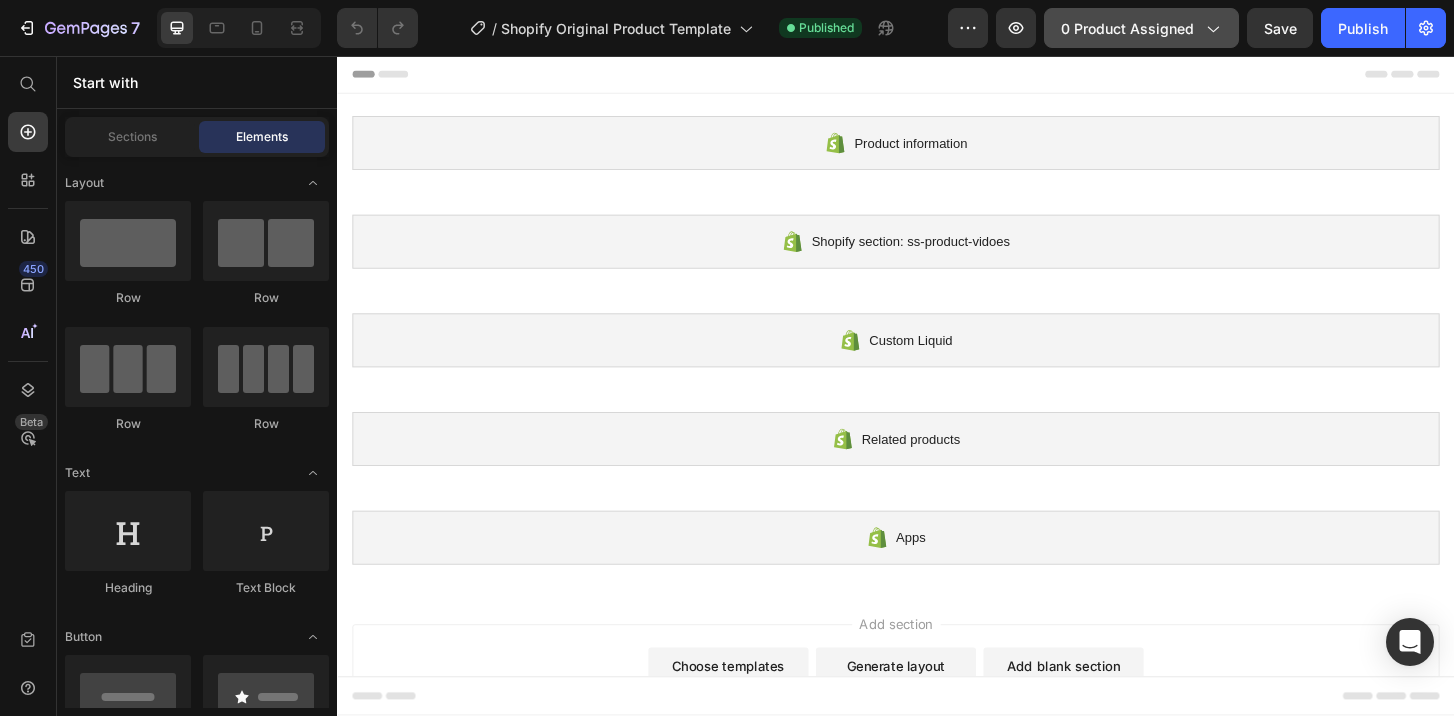 click on "0 product assigned" at bounding box center [1141, 28] 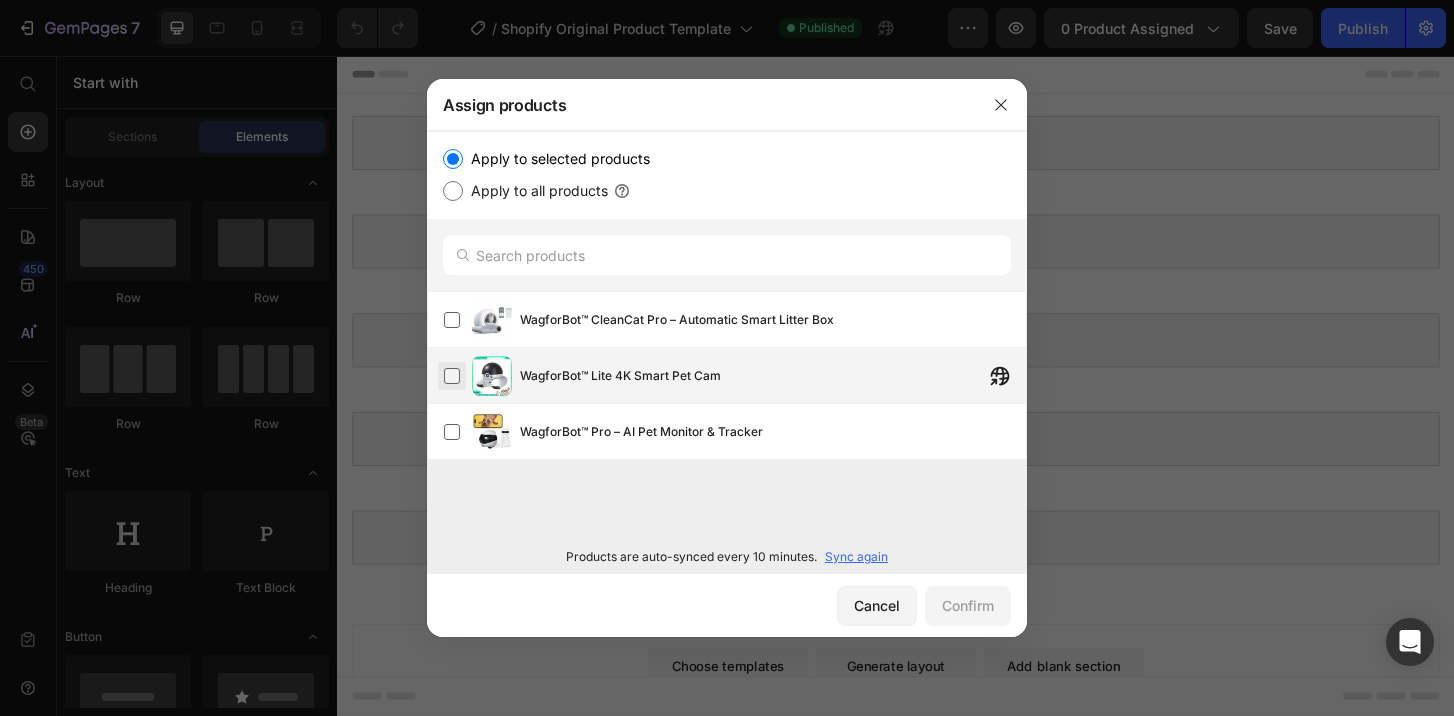 click at bounding box center [452, 376] 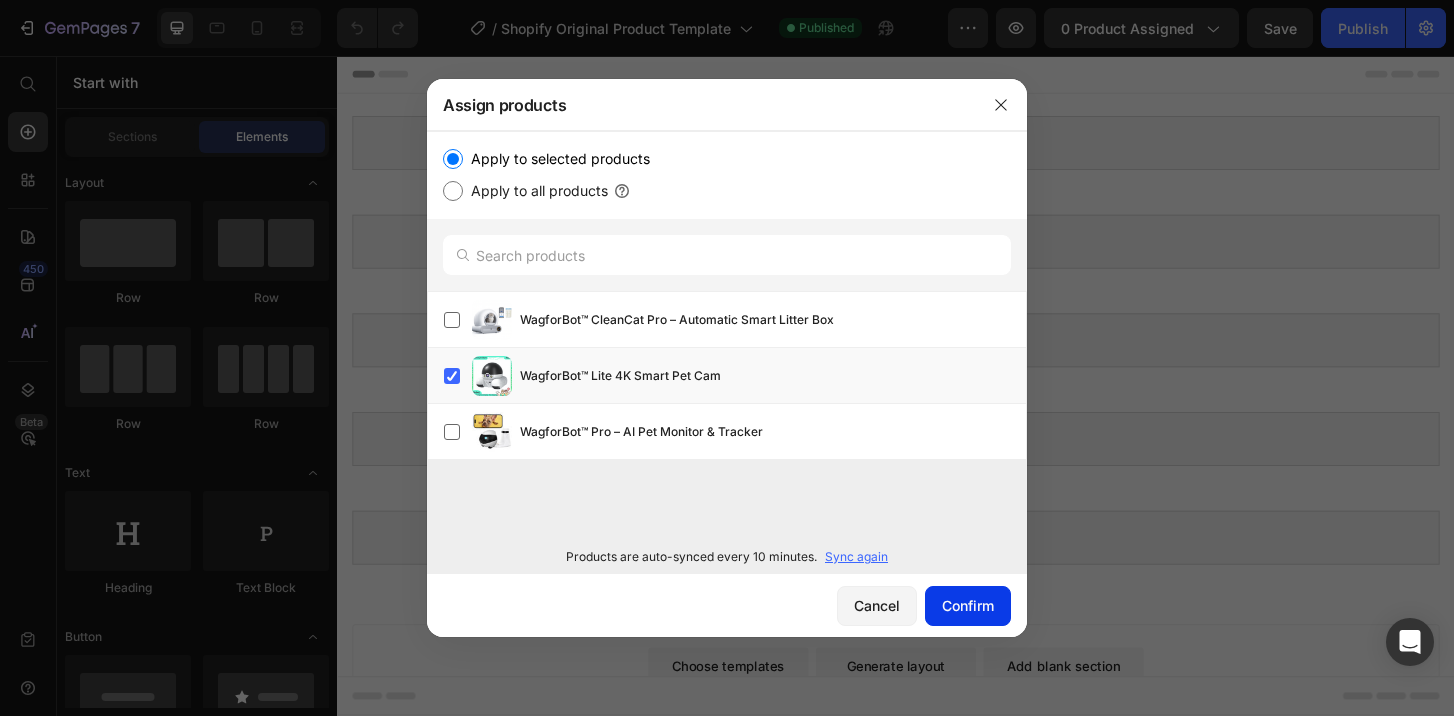 click on "Confirm" 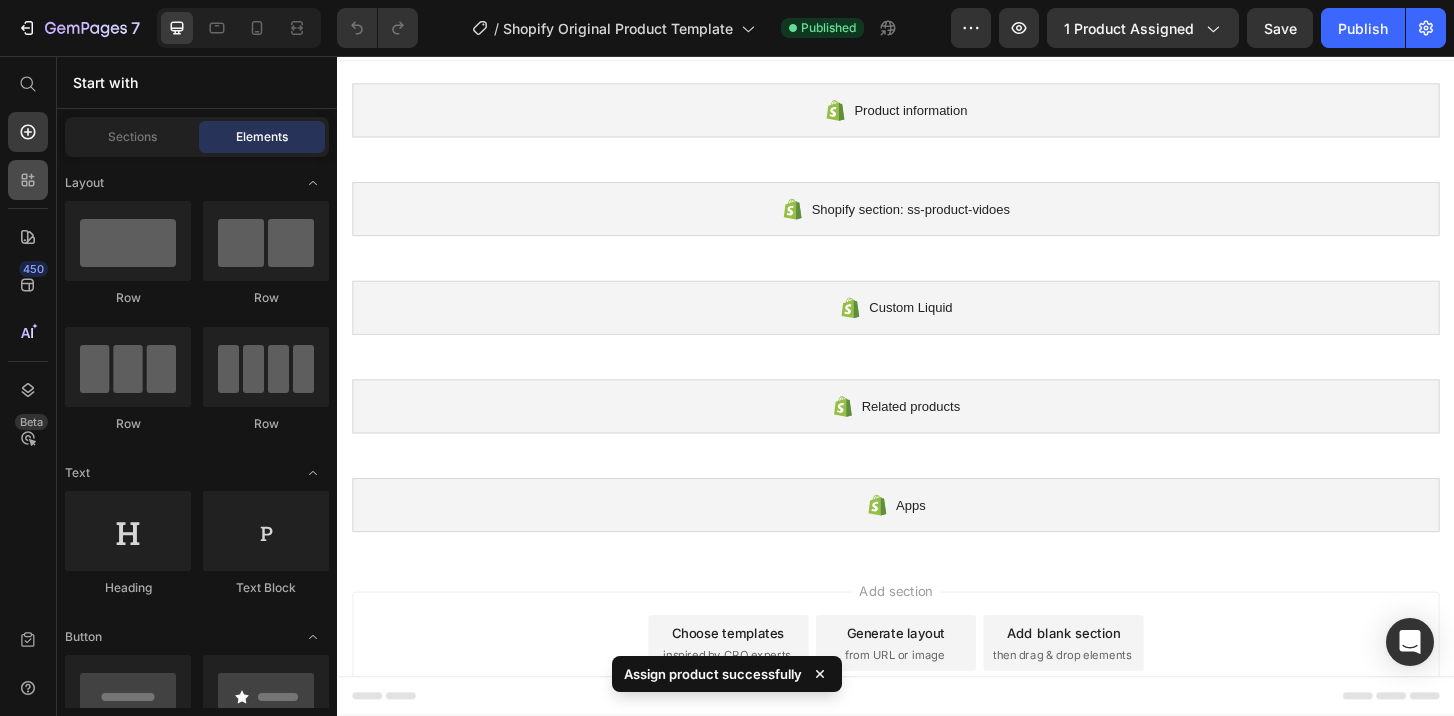 scroll, scrollTop: 0, scrollLeft: 0, axis: both 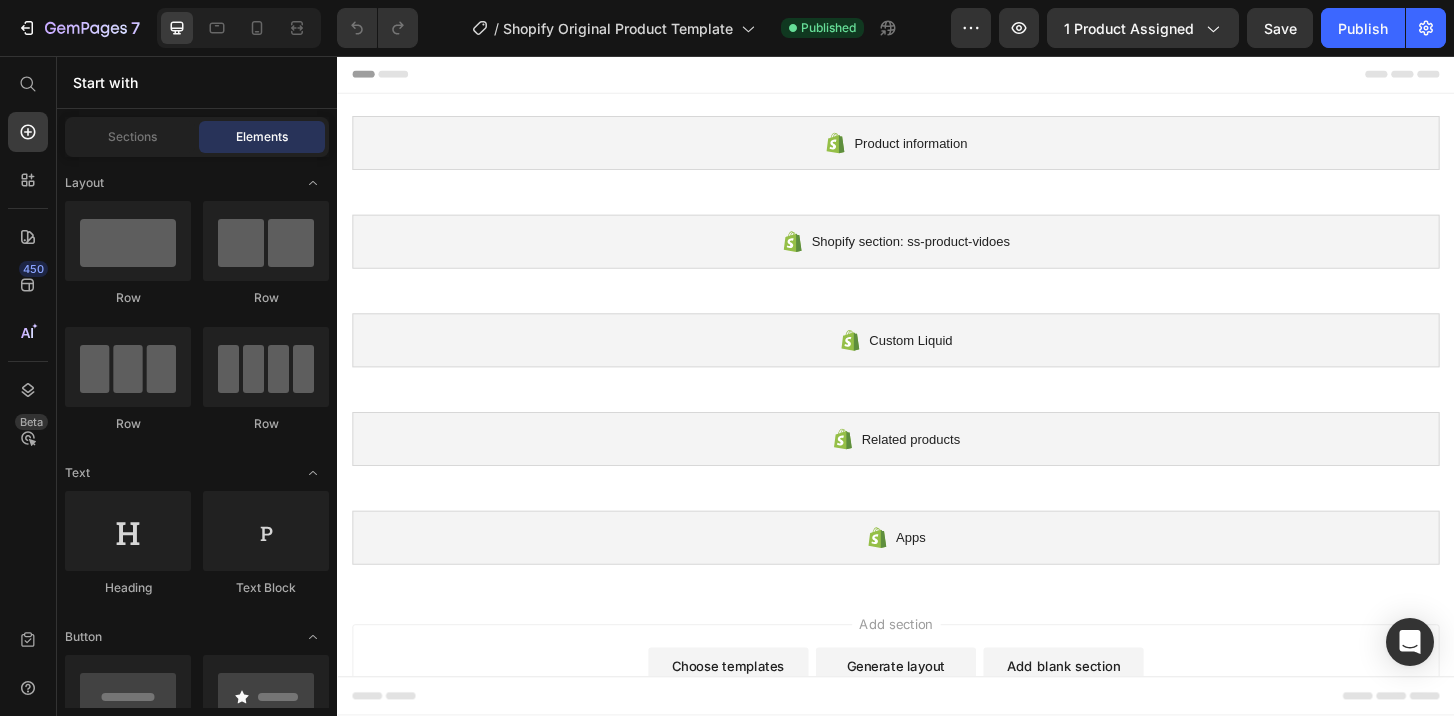 click at bounding box center (239, 28) 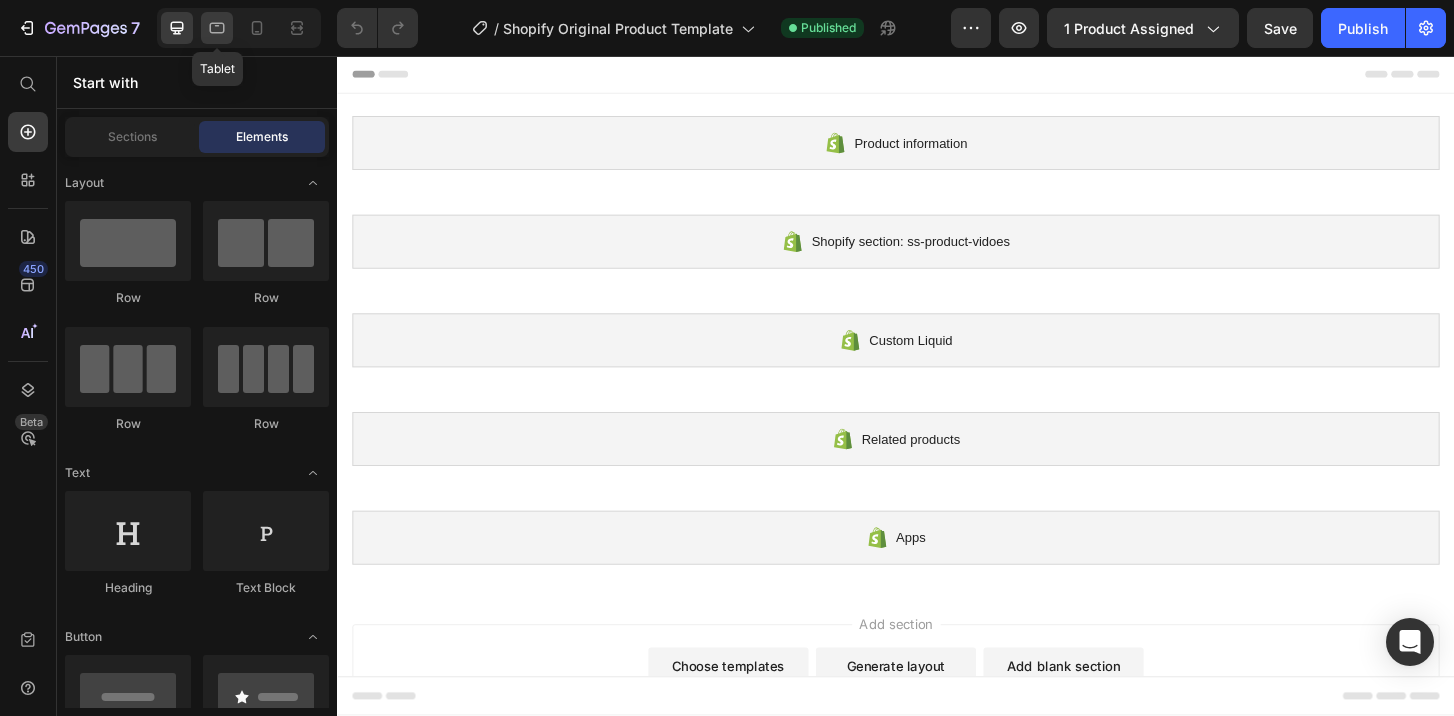 click 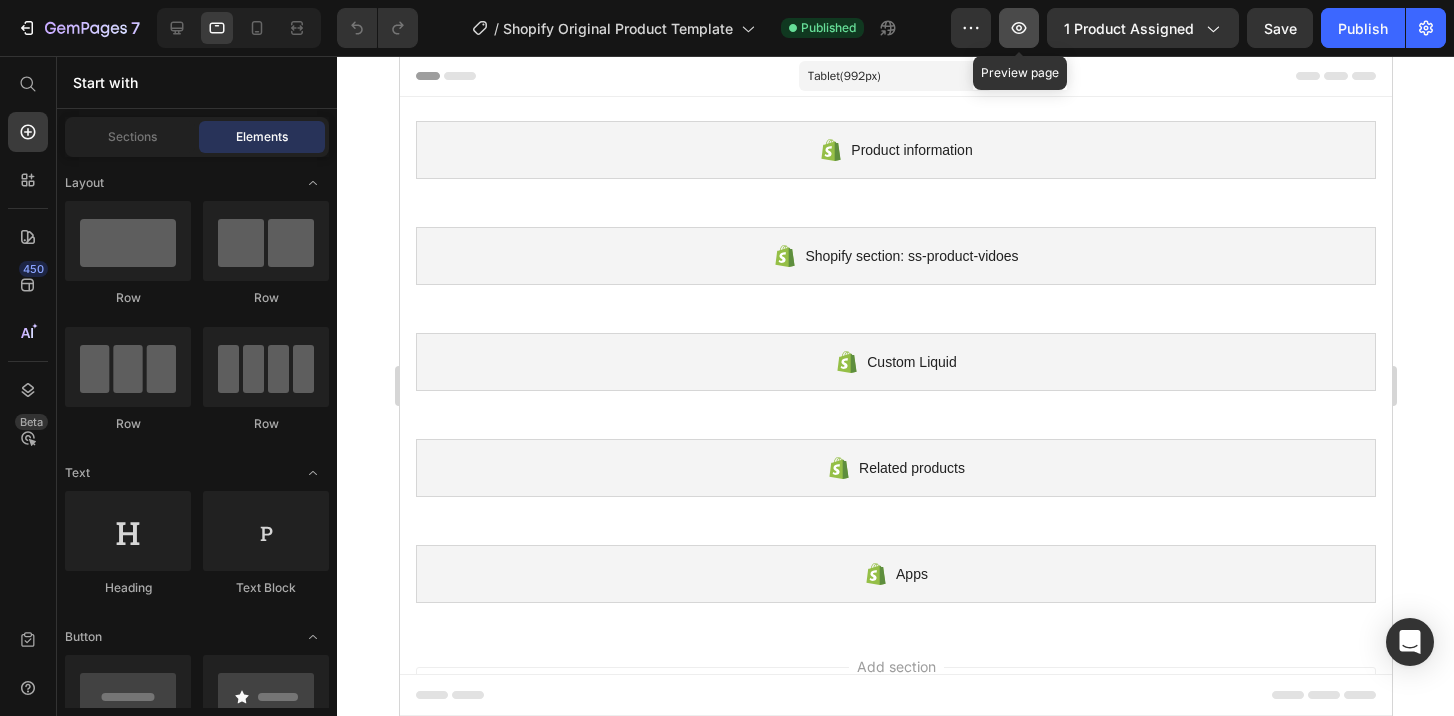click 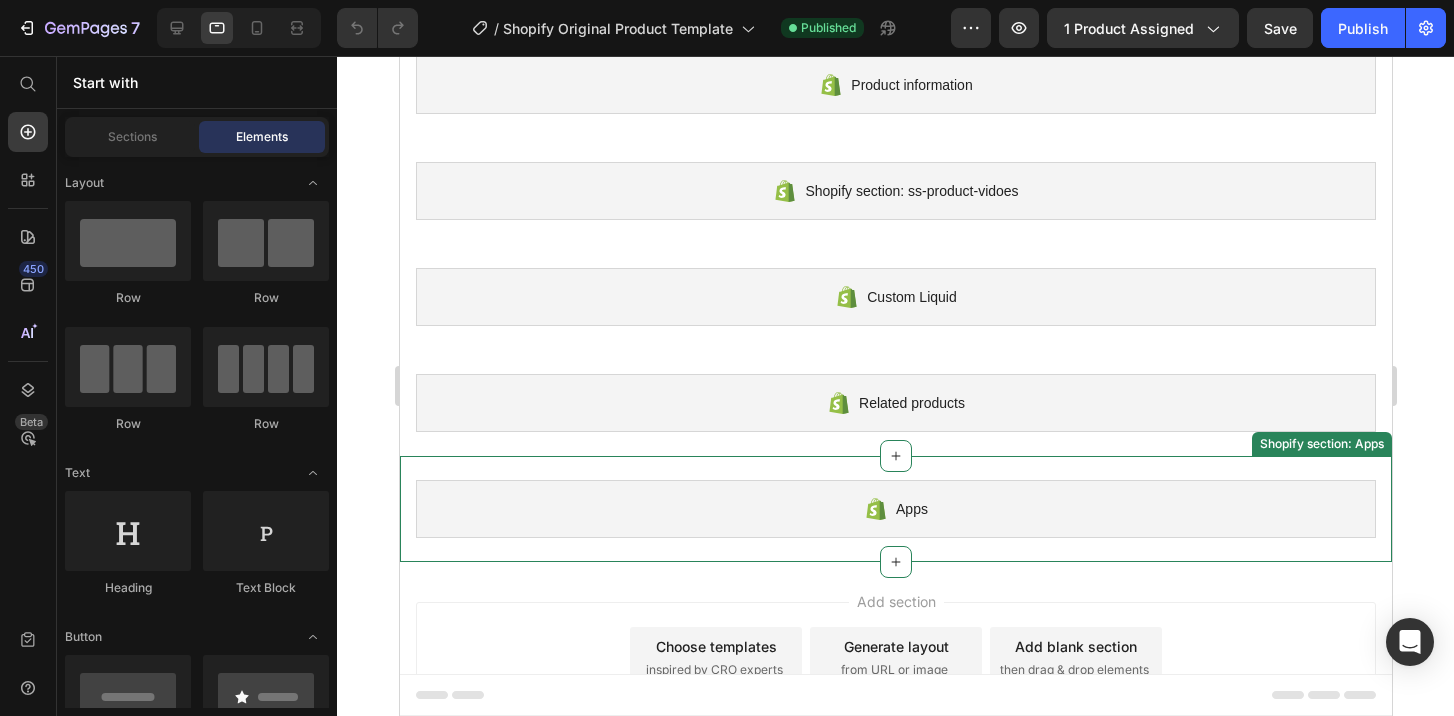 scroll, scrollTop: 0, scrollLeft: 0, axis: both 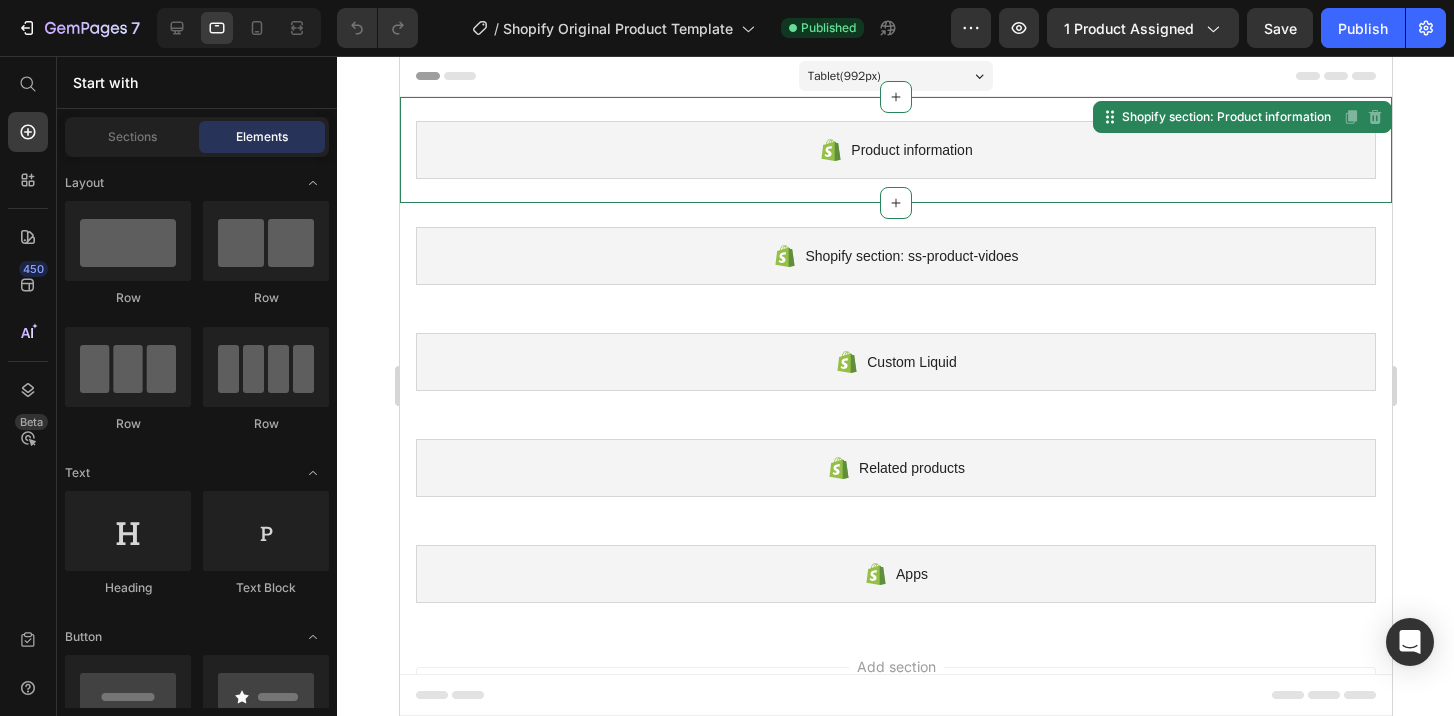 click on "Product information" at bounding box center [910, 150] 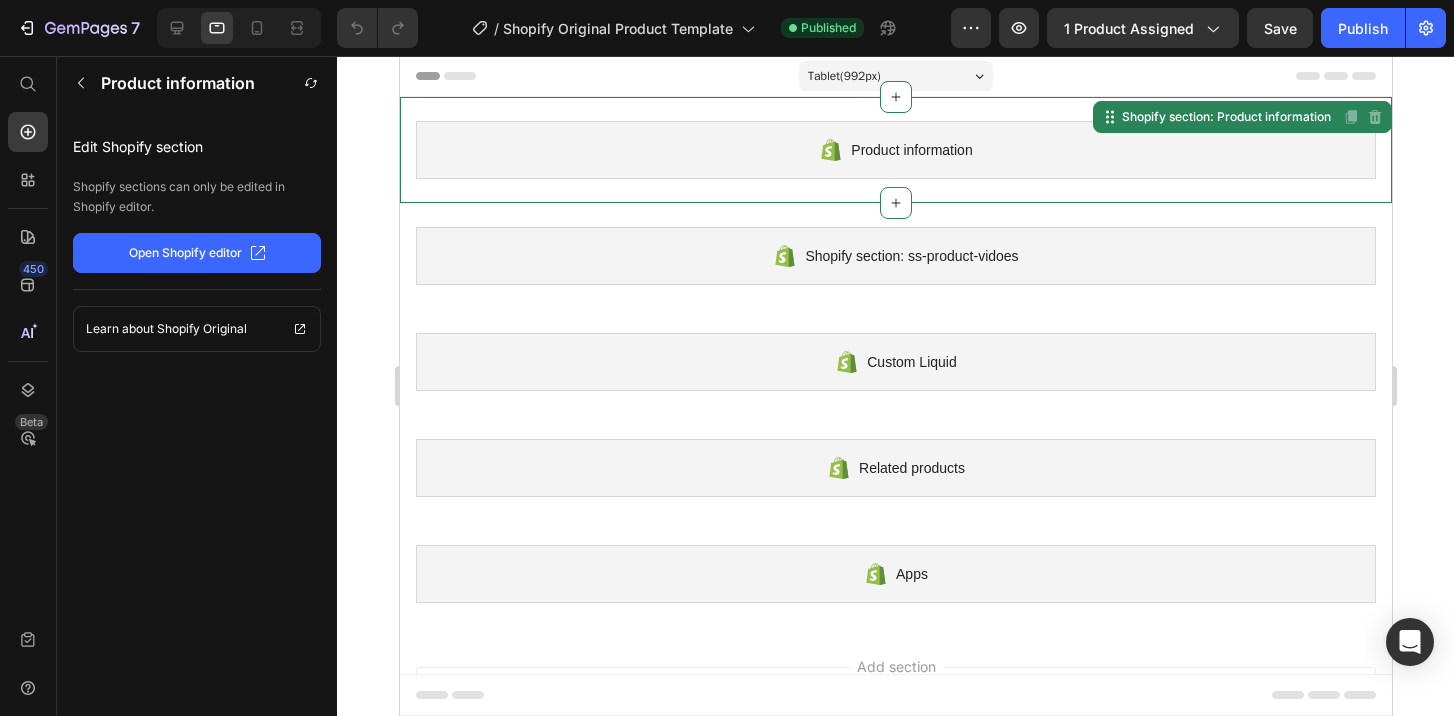 click on "Open Shopify editor" 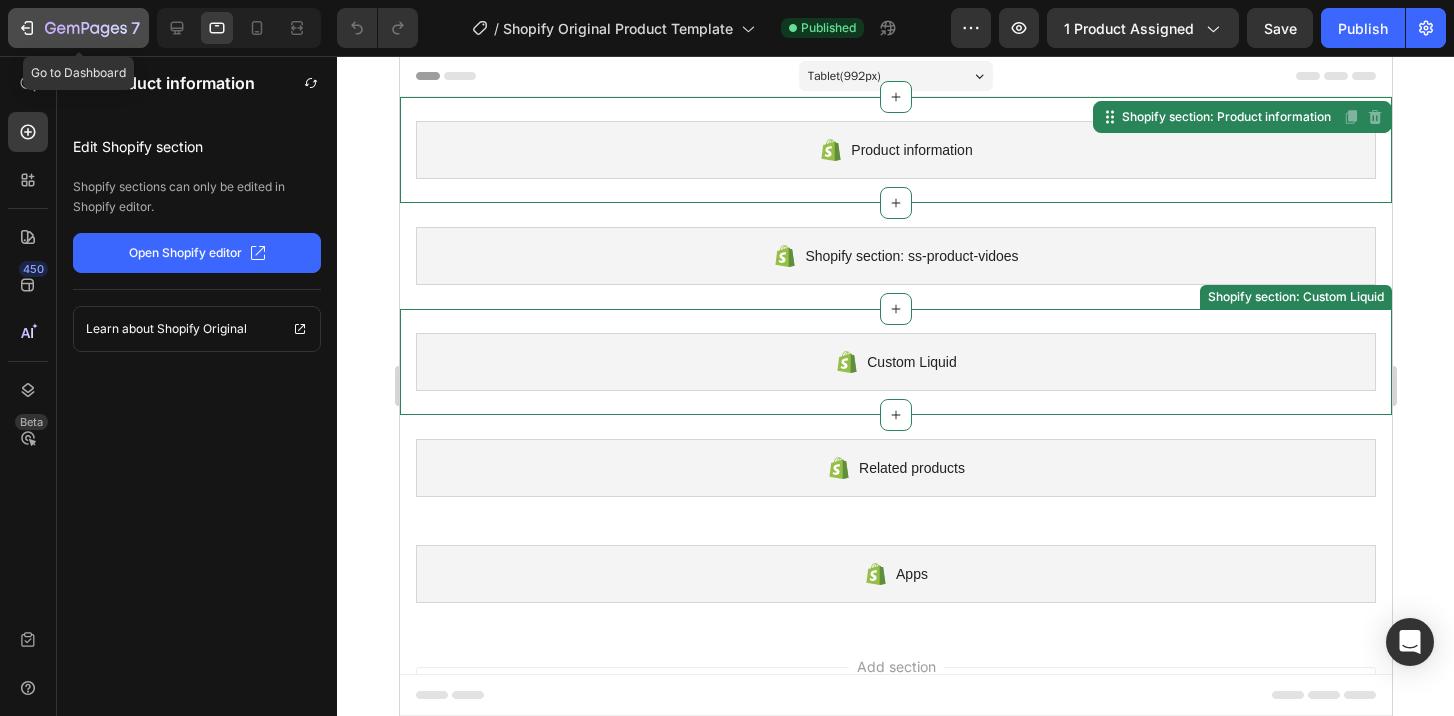 click 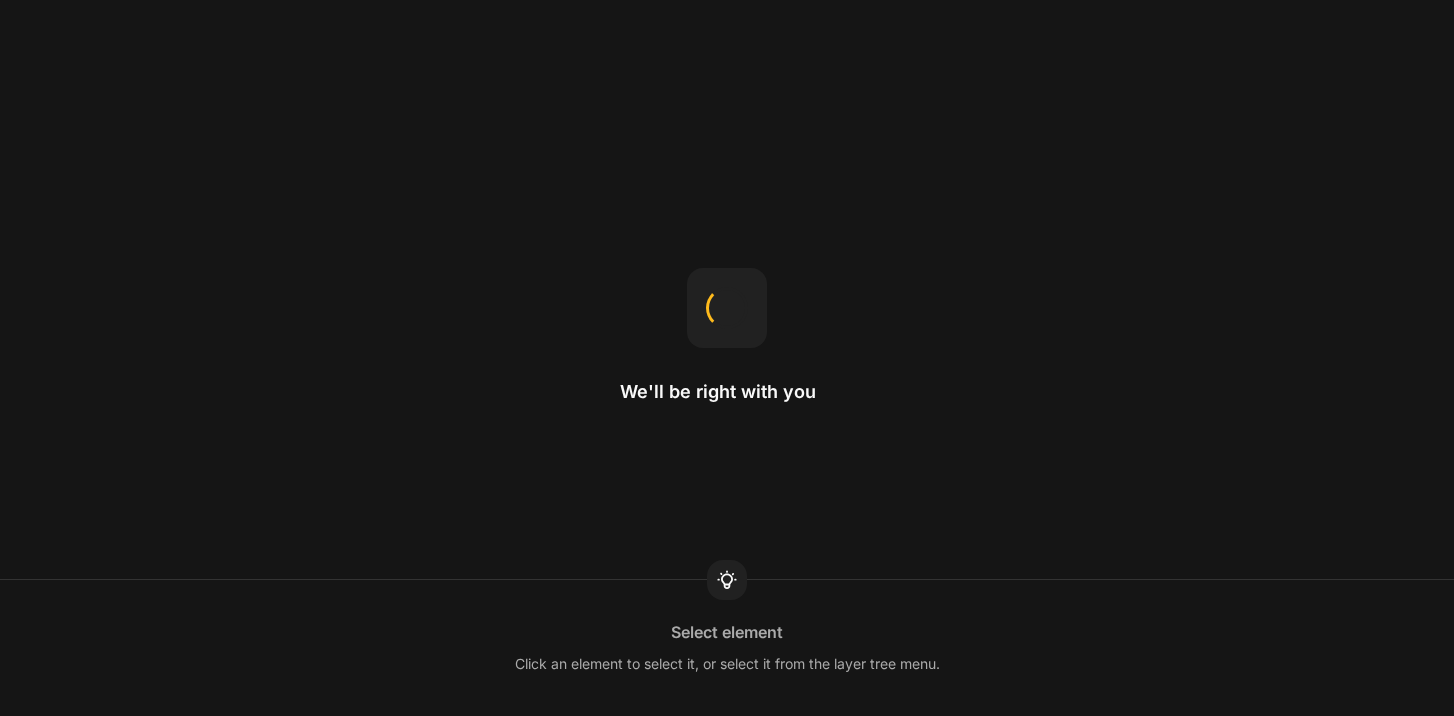 scroll, scrollTop: 0, scrollLeft: 0, axis: both 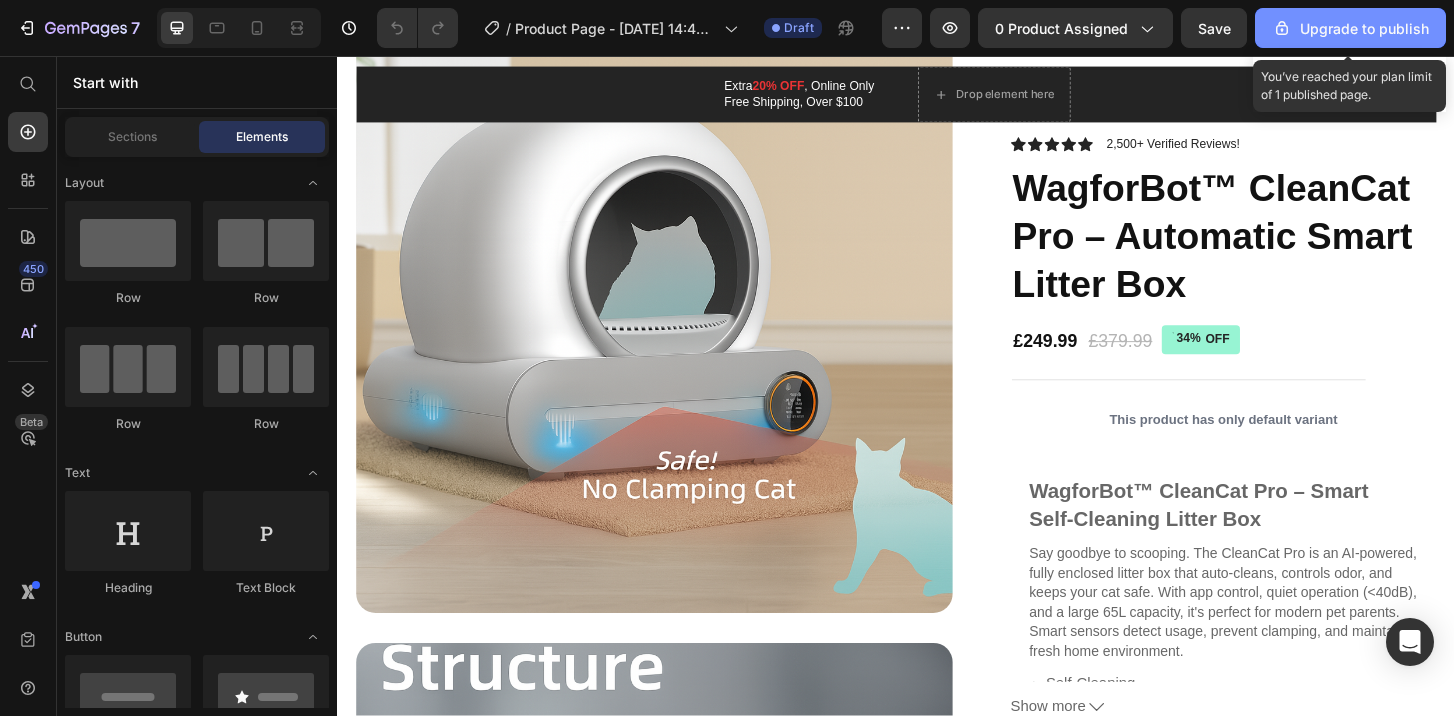 click on "Upgrade to publish" at bounding box center [1350, 28] 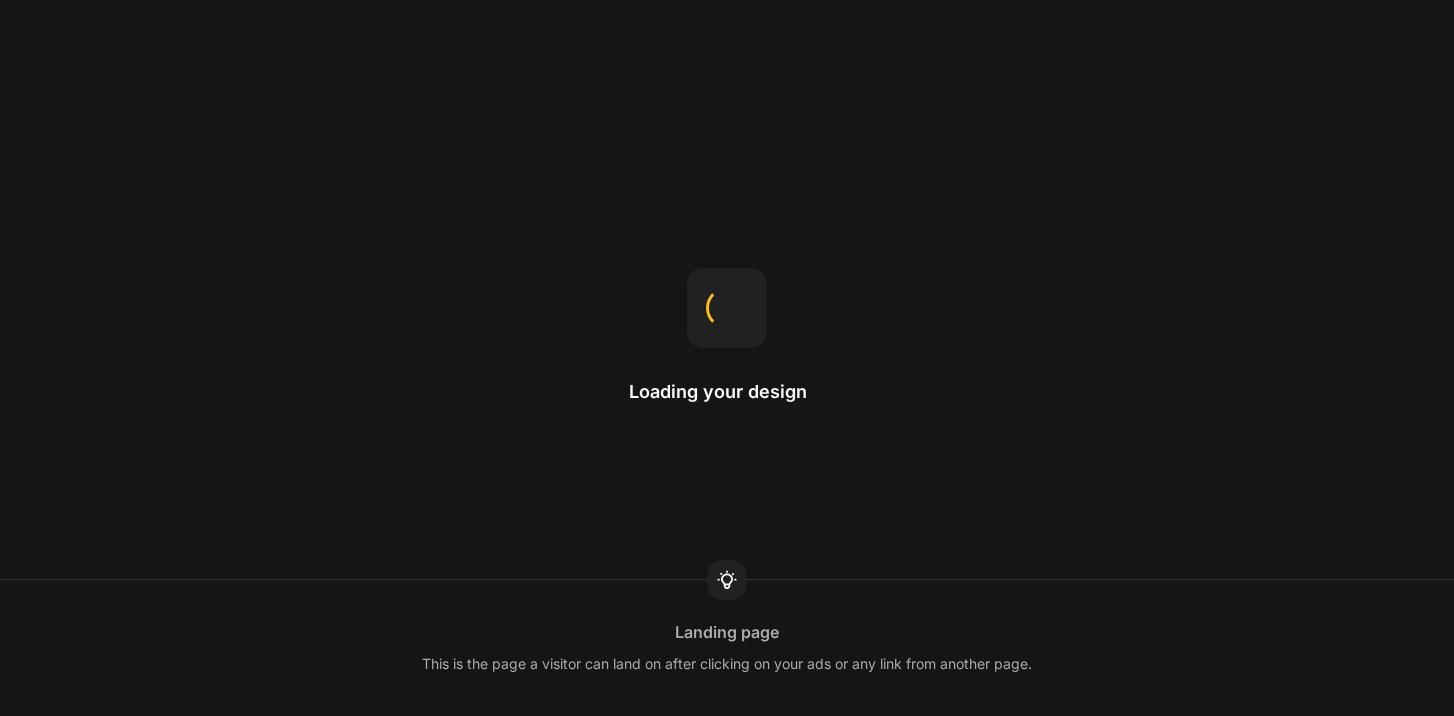scroll, scrollTop: 0, scrollLeft: 0, axis: both 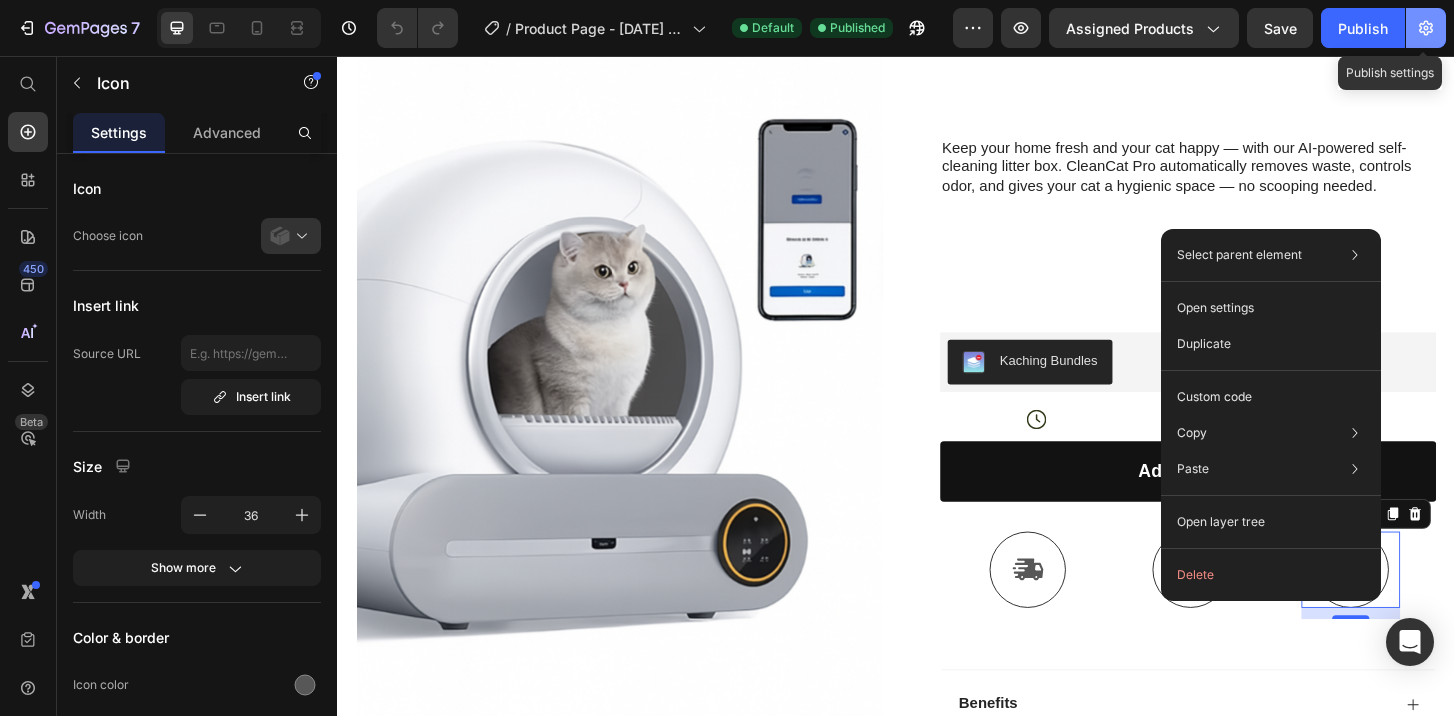click 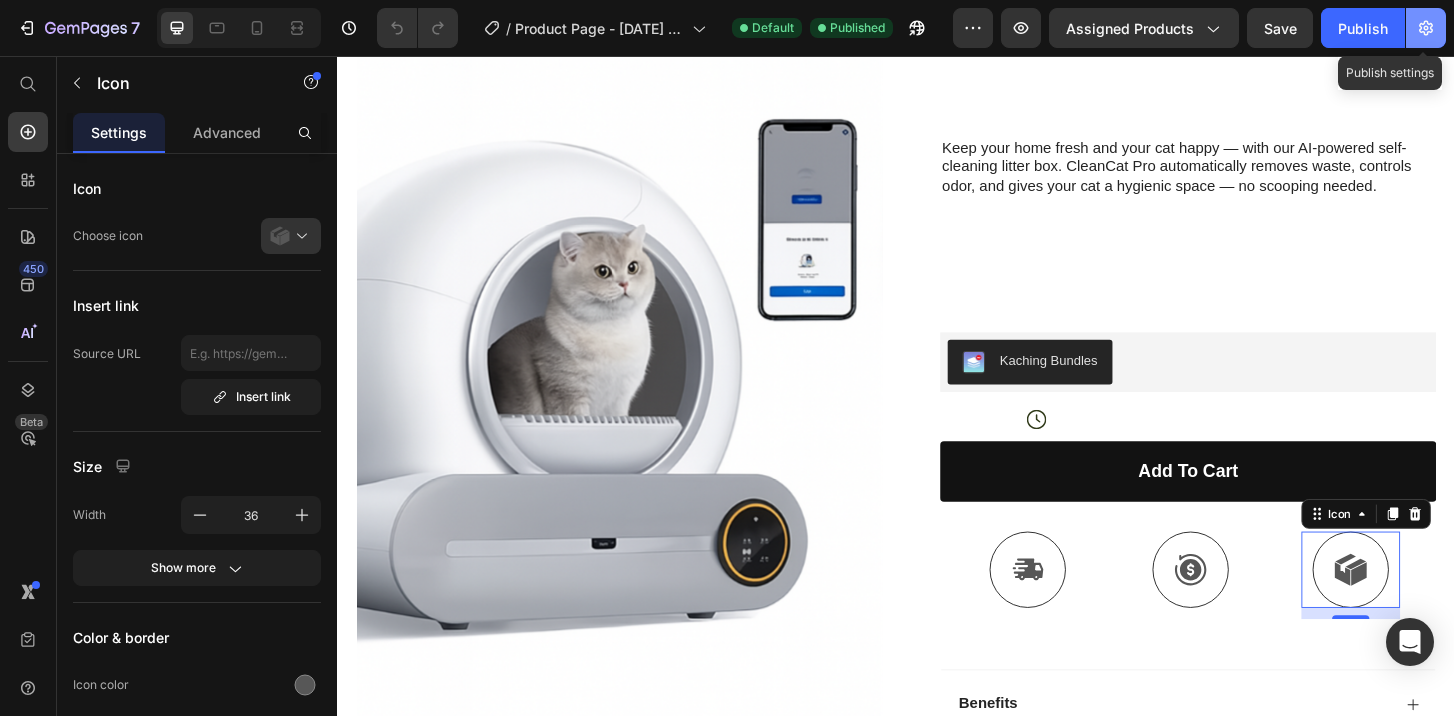 click on "7   /  Product Page - [DATE] 16:56:57 Default Published Preview Assigned Products  Save   Publish  Publish settings 450 Beta Start with Sections Elements Hero Section Product Detail Brands Trusted Badges Guarantee Product Breakdown How to use Testimonials Compare Bundle FAQs Social Proof Brand Story Product List Collection Blog List Contact Sticky Add to Cart Custom Footer Browse Library 450 Layout
Row
Row
Row
Row Text
Heading
Text Block Button
Button
Button
Sticky Back to top Media
Image" at bounding box center (727, 0) 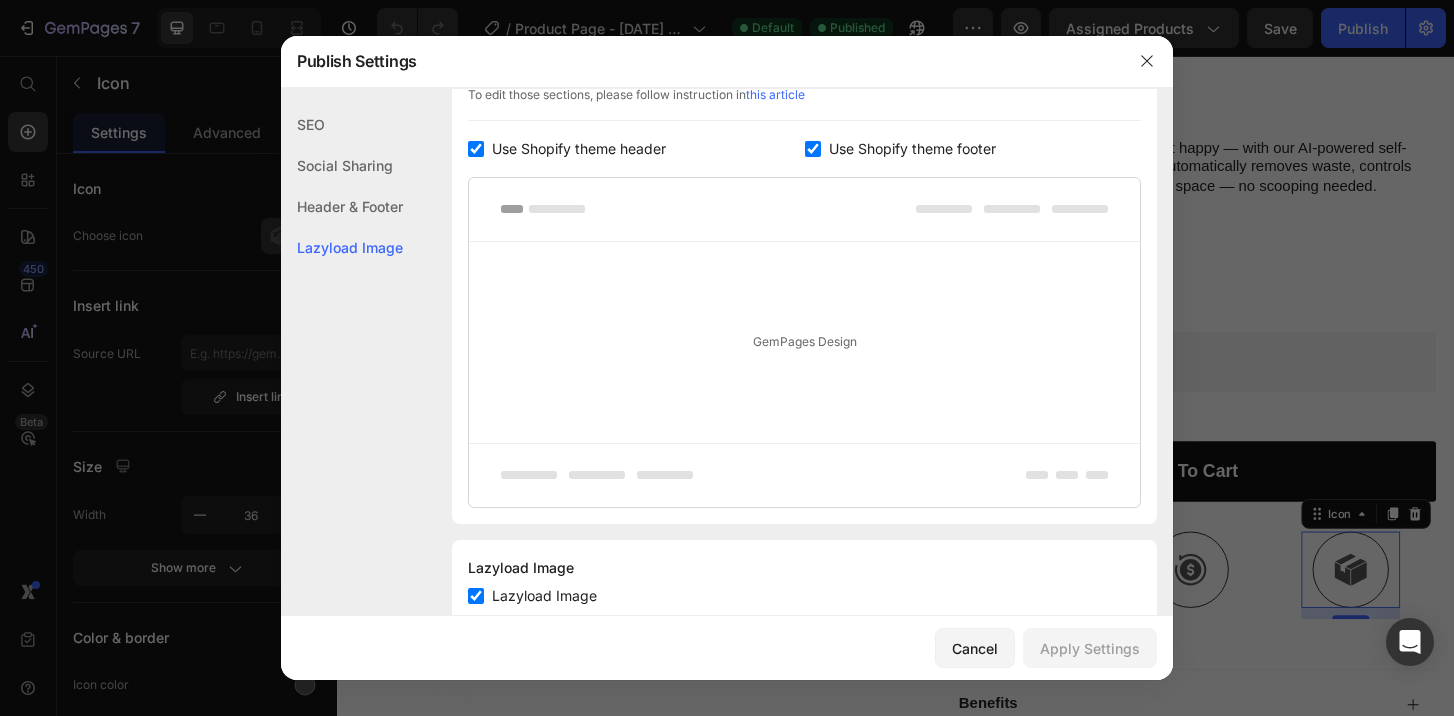scroll, scrollTop: 412, scrollLeft: 0, axis: vertical 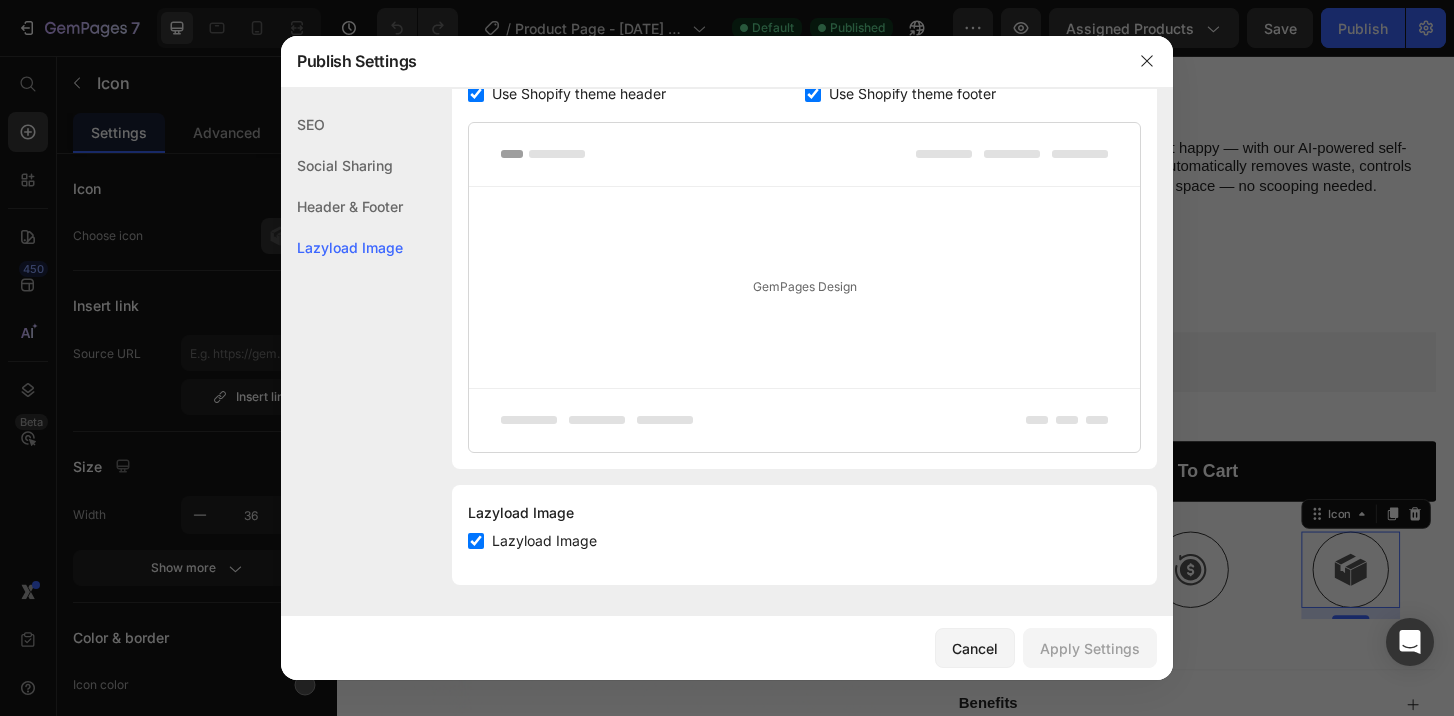 click on "SEO" 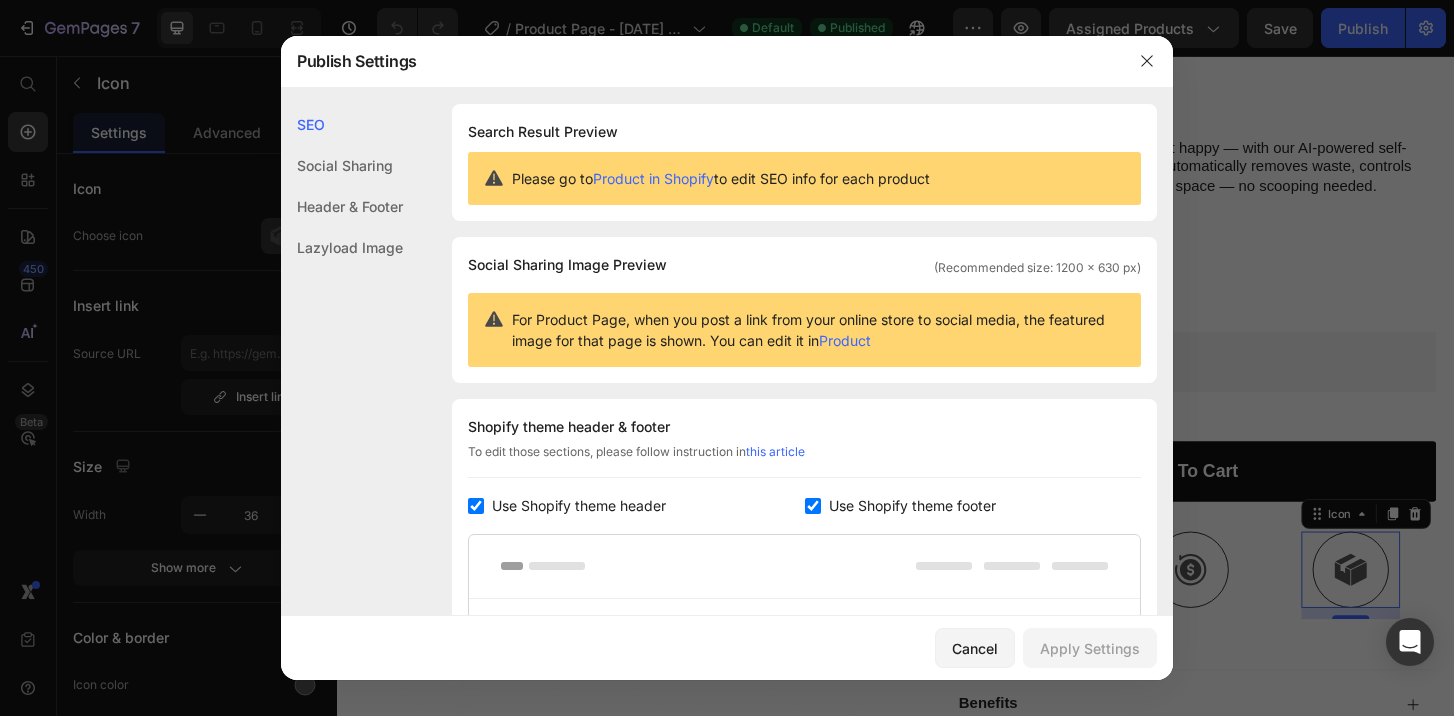 scroll, scrollTop: 0, scrollLeft: 0, axis: both 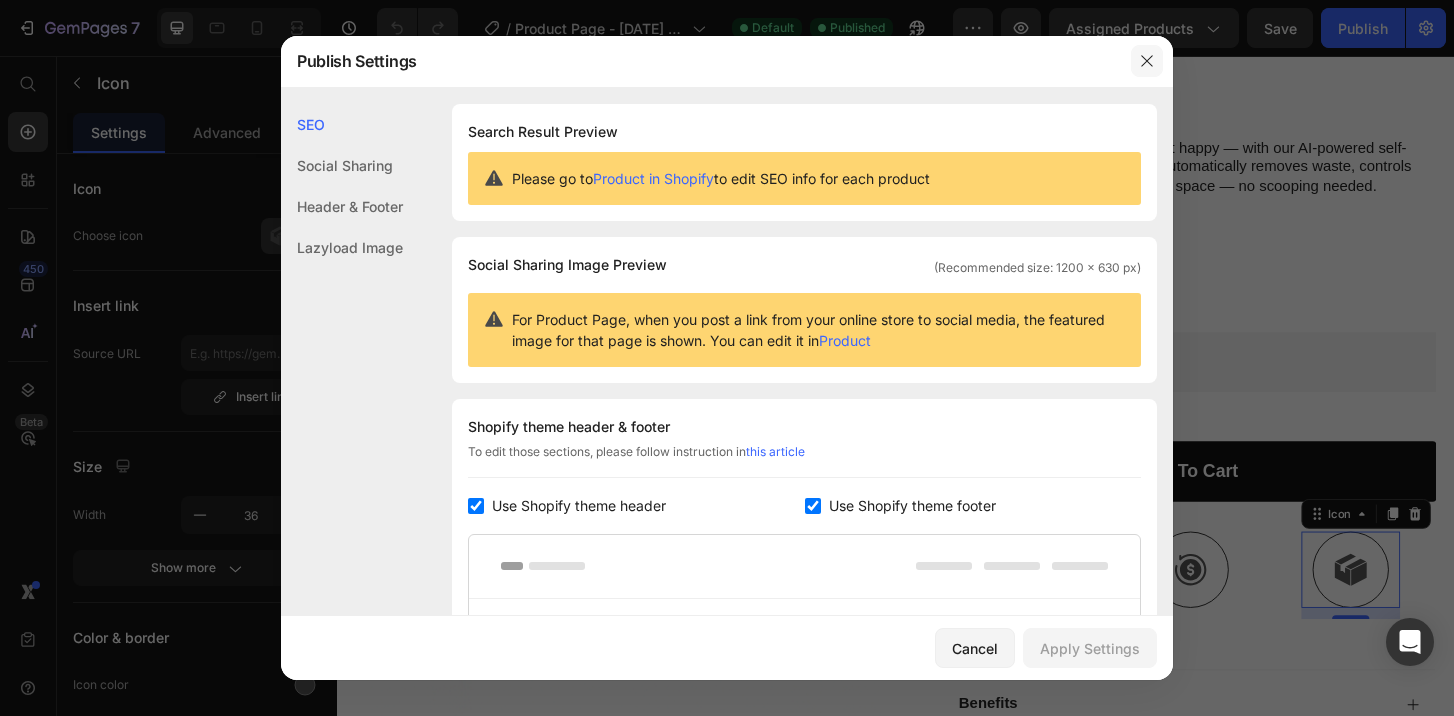 click 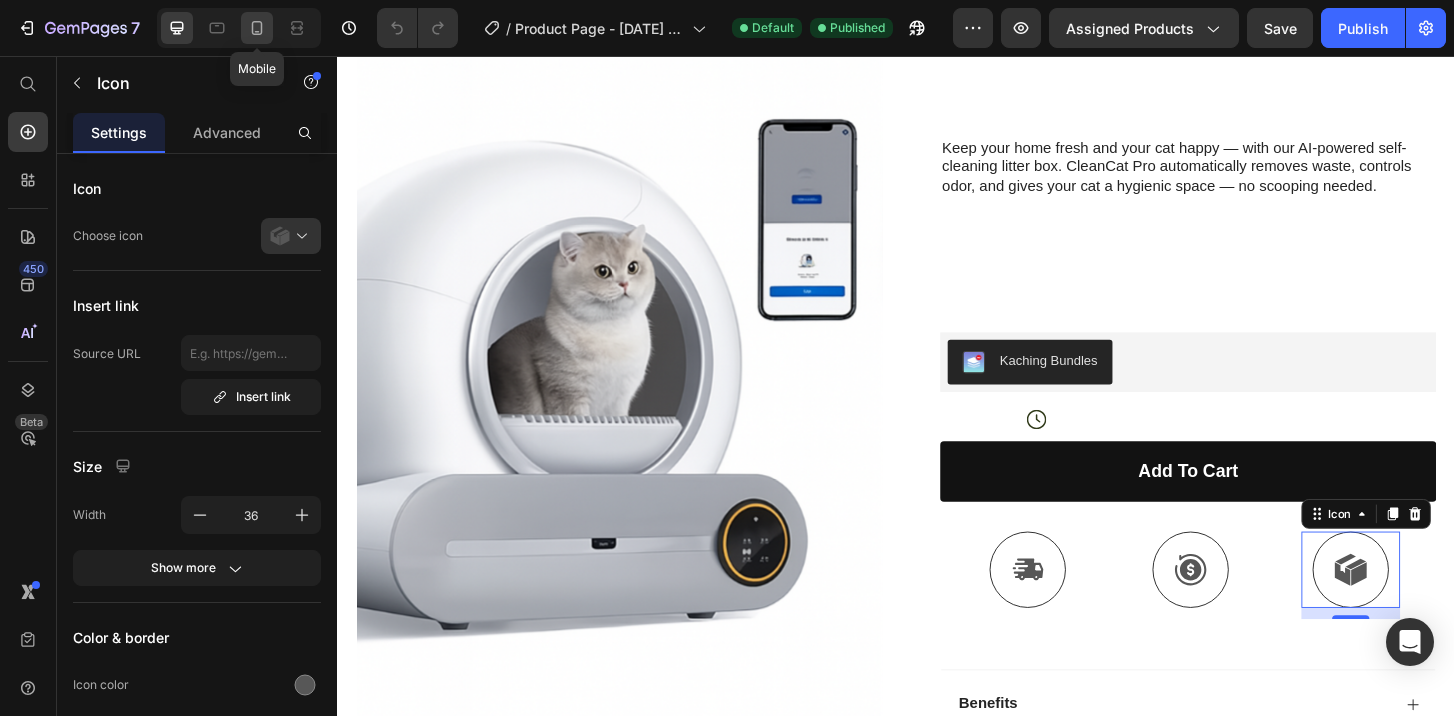 click 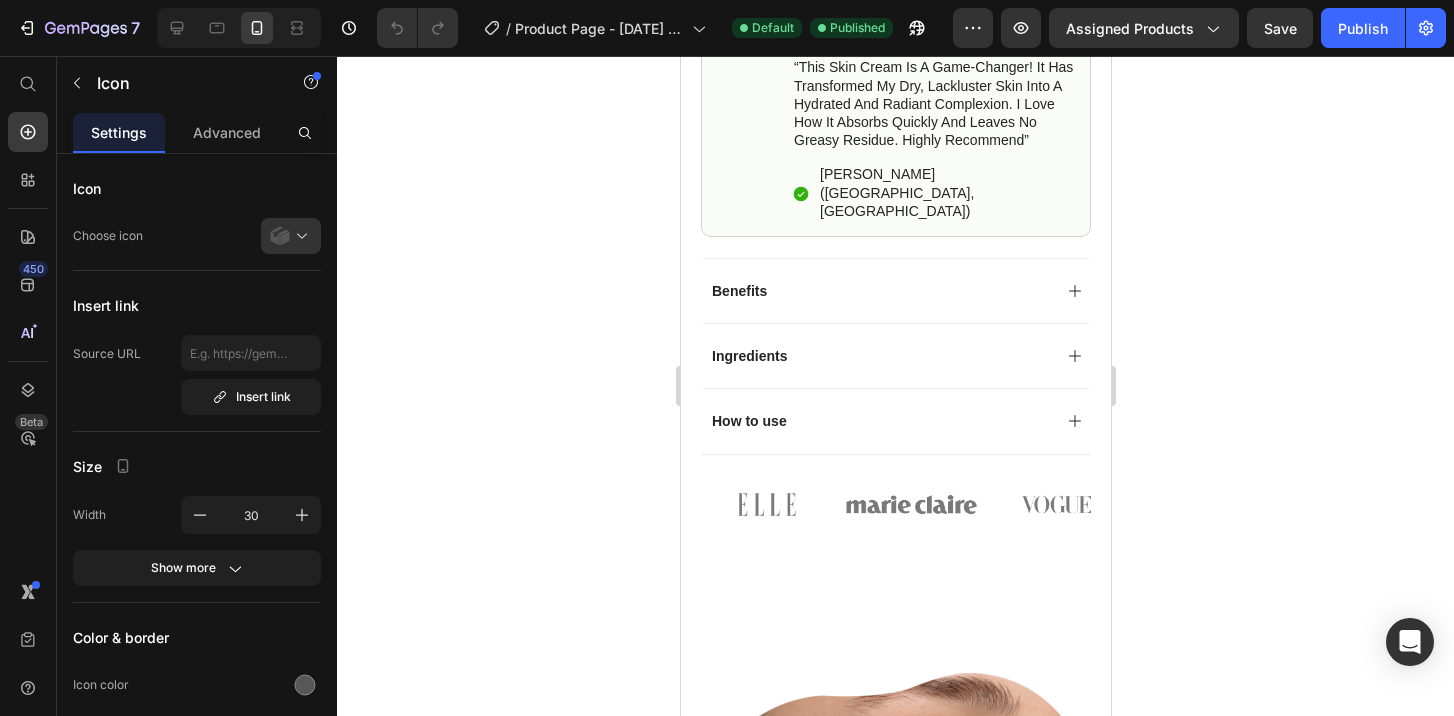 scroll, scrollTop: 1403, scrollLeft: 0, axis: vertical 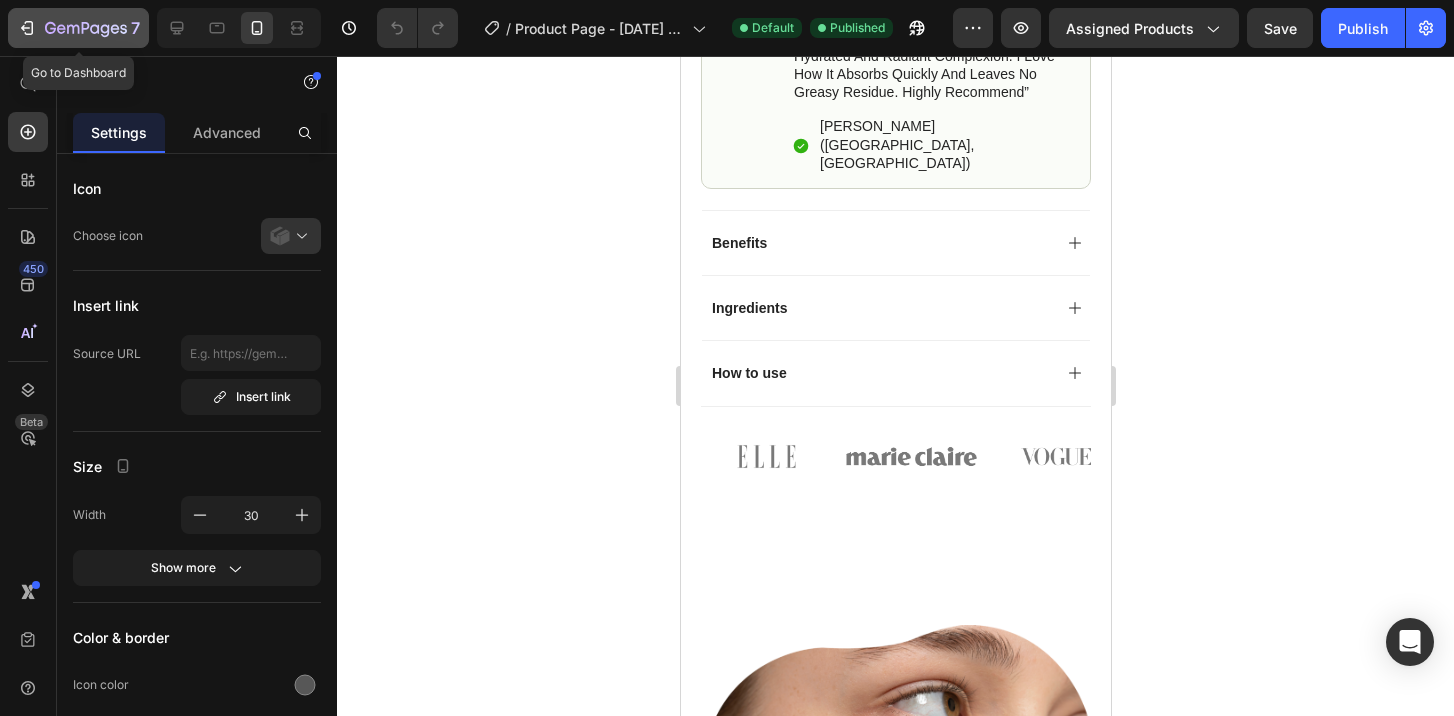 drag, startPoint x: 22, startPoint y: 23, endPoint x: 7, endPoint y: 23, distance: 15 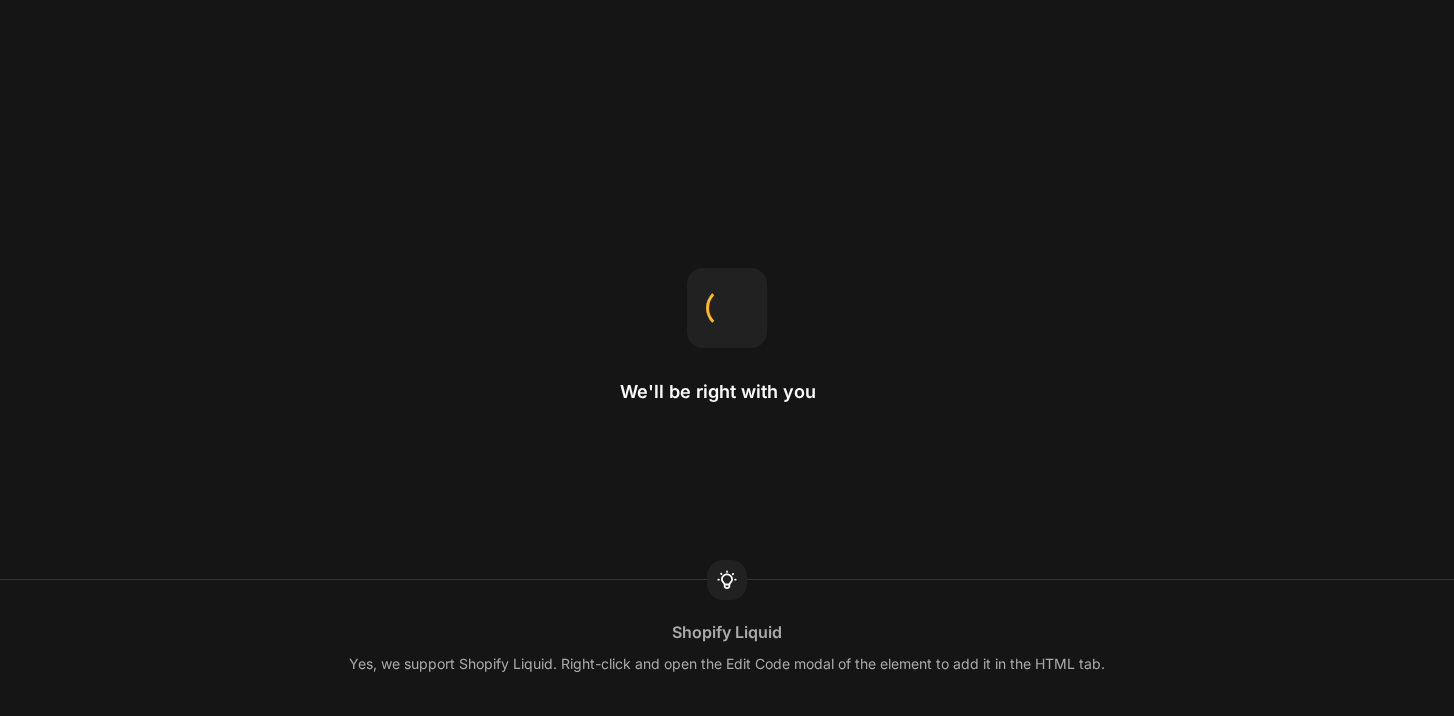 scroll, scrollTop: 0, scrollLeft: 0, axis: both 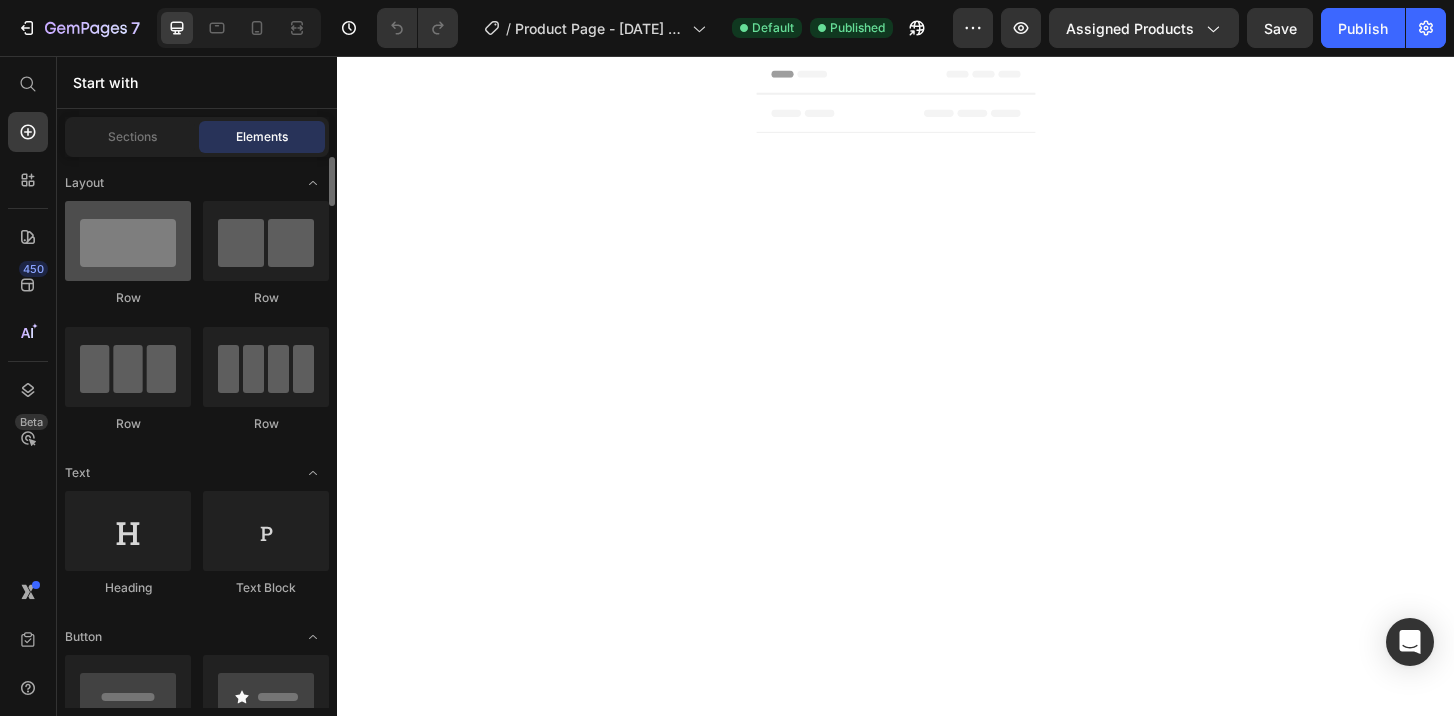 click at bounding box center (128, 241) 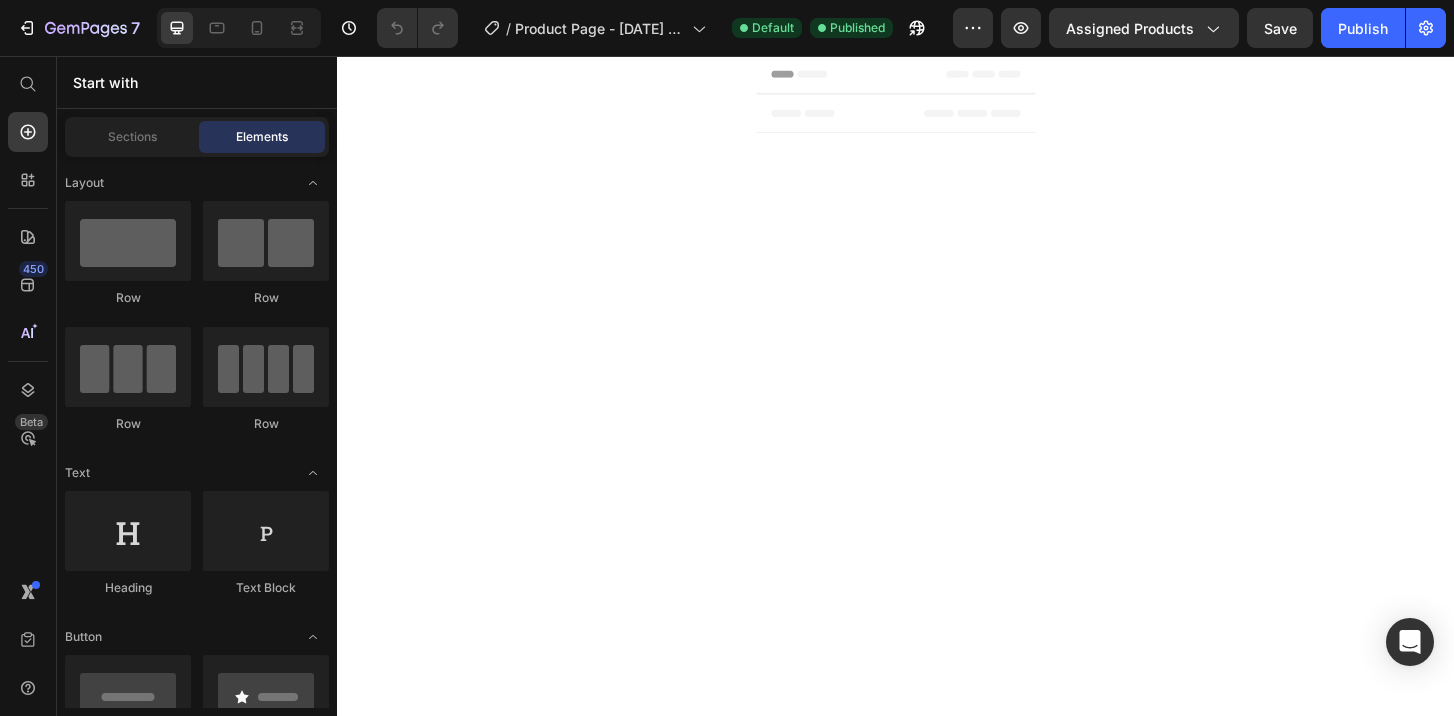 scroll, scrollTop: 0, scrollLeft: 0, axis: both 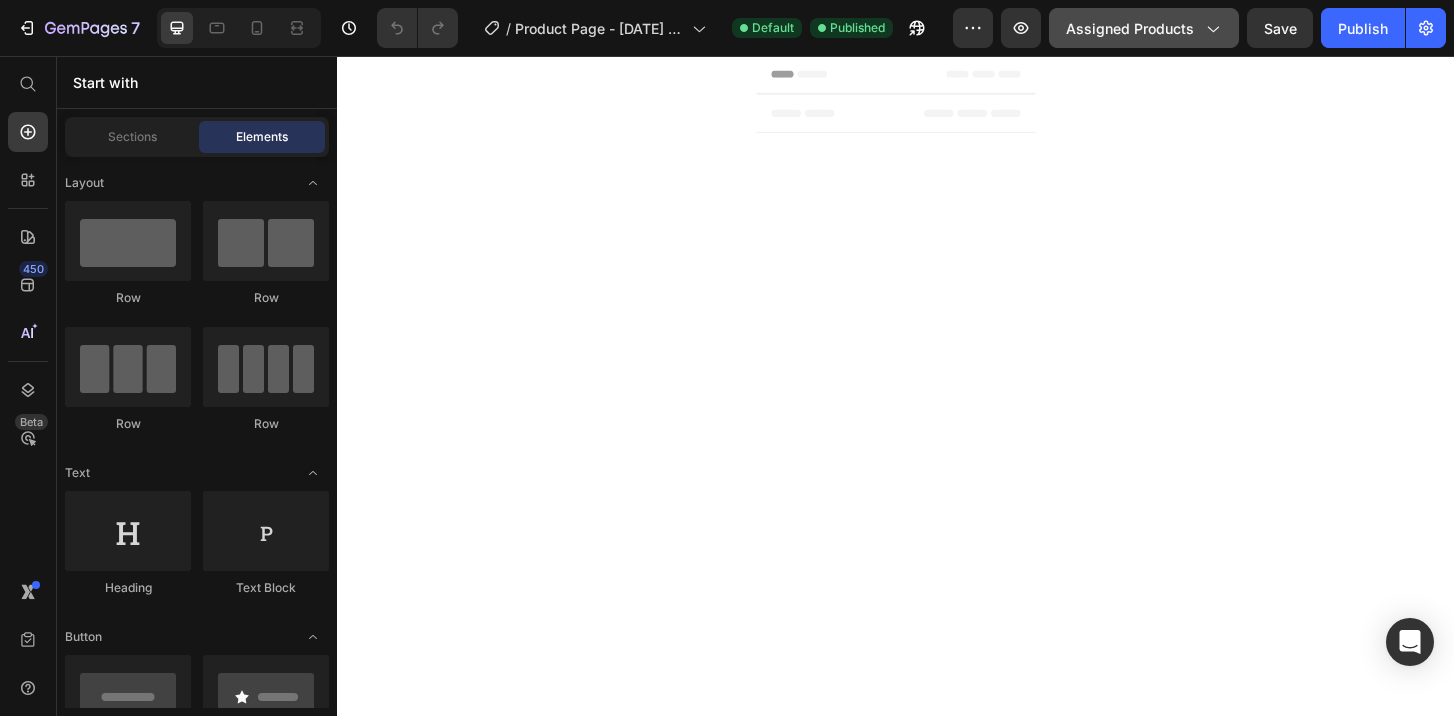 click on "Assigned Products" 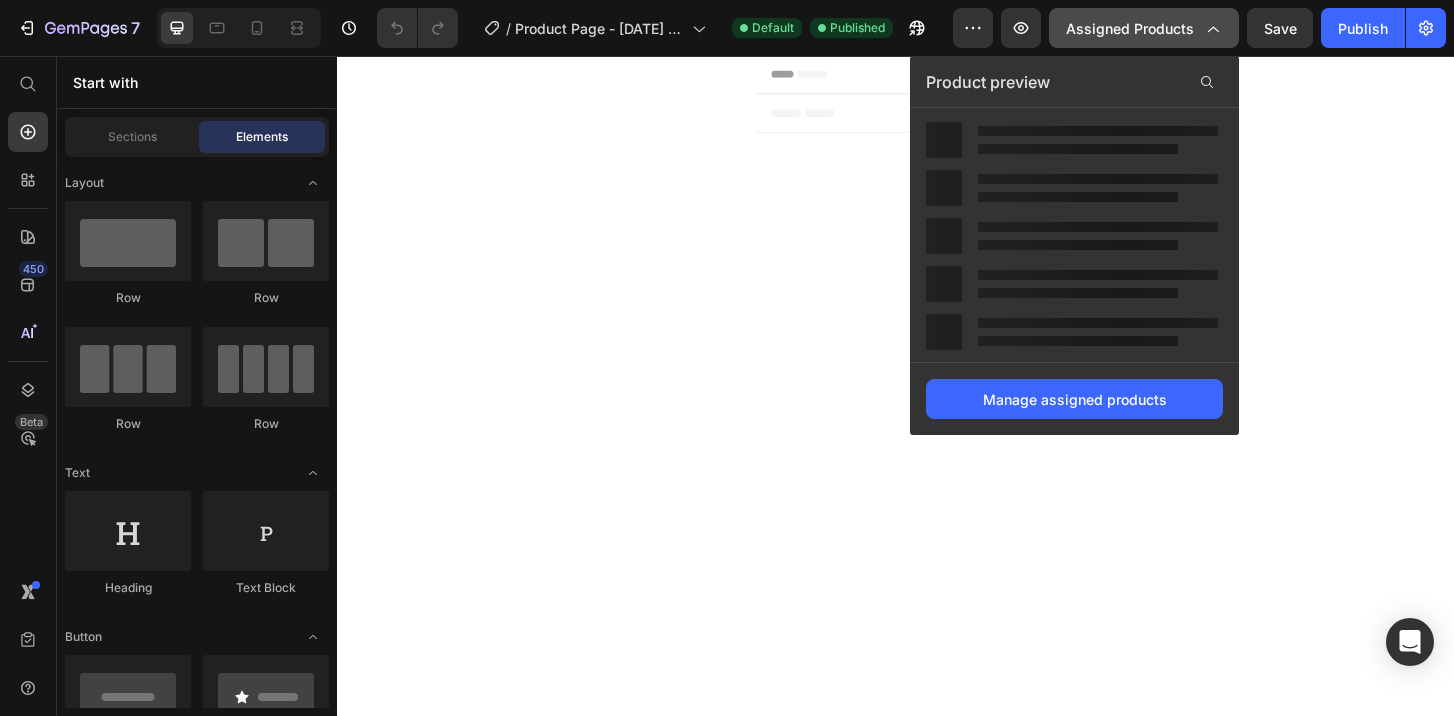 click on "Assigned Products" 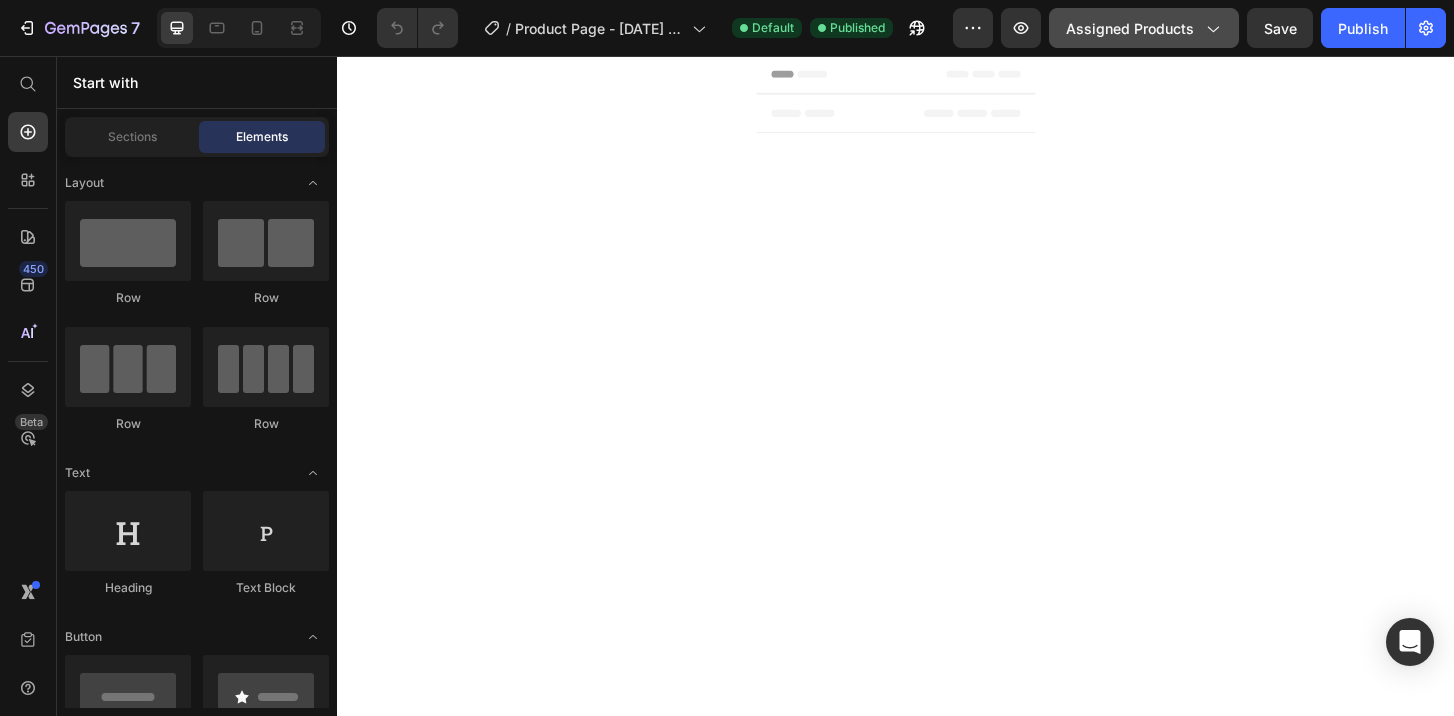 click on "Assigned Products" 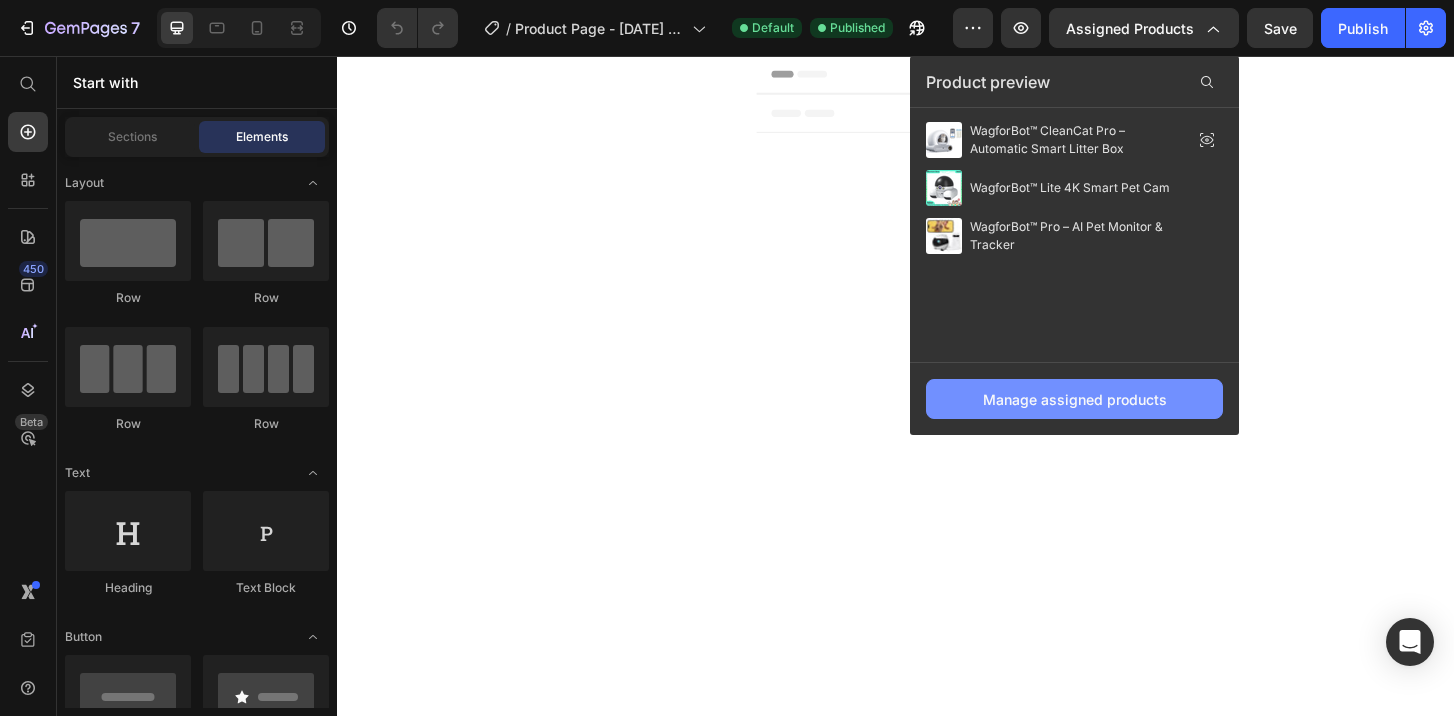 scroll, scrollTop: 0, scrollLeft: 0, axis: both 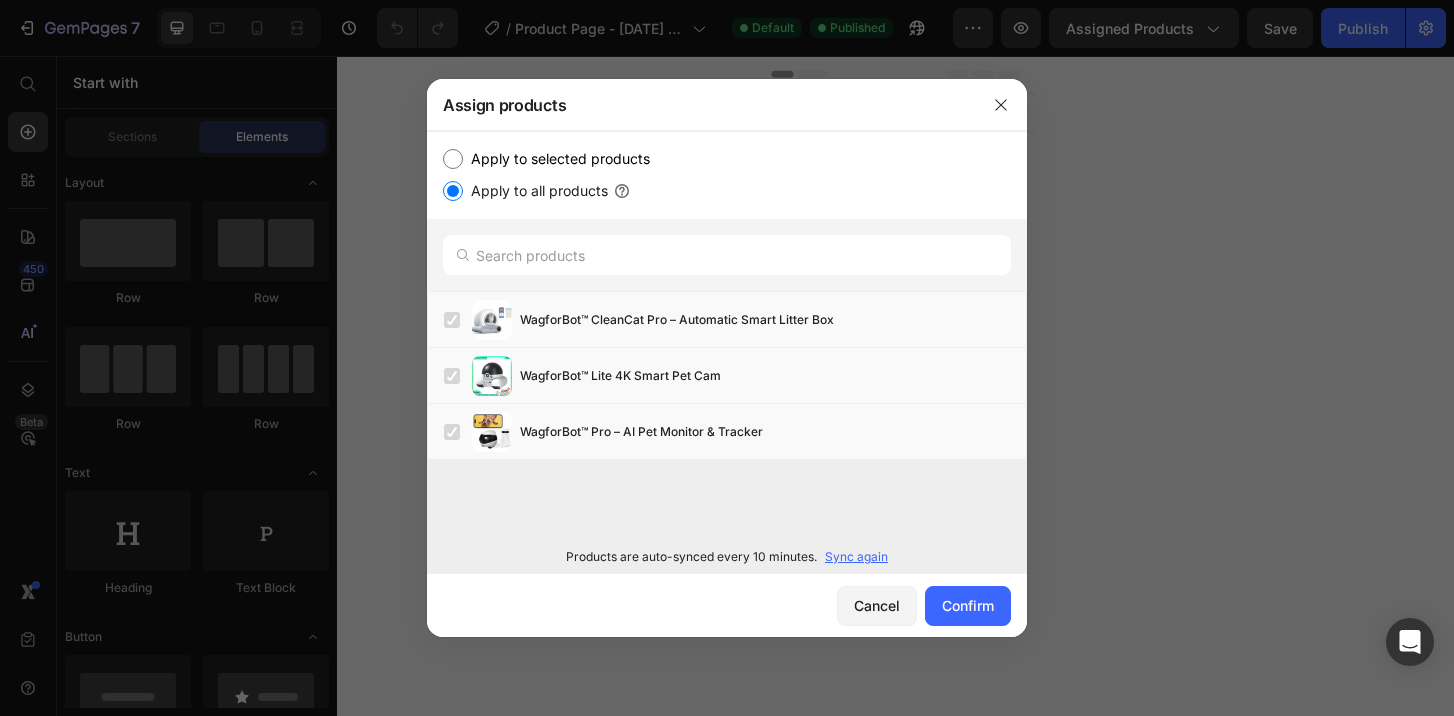 click on "Apply to selected products" at bounding box center (453, 159) 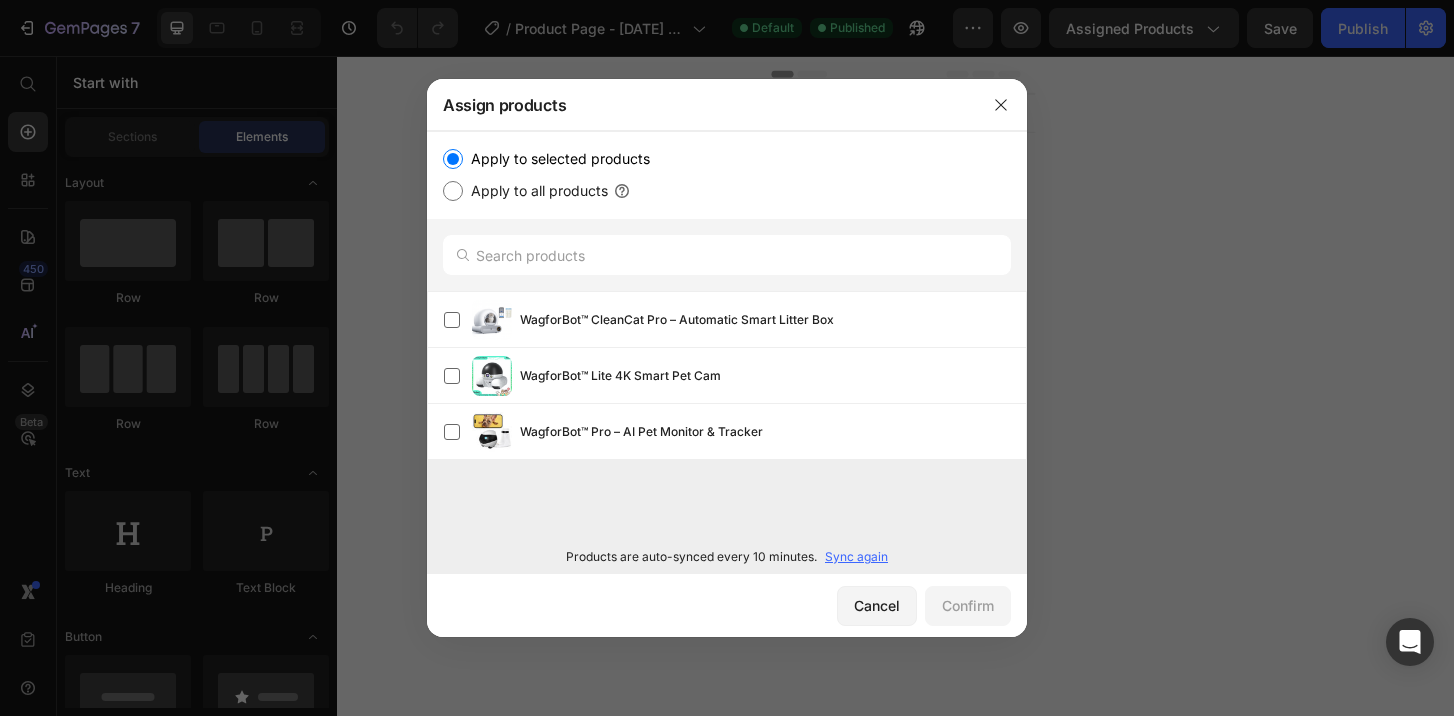click on "Apply to all products" at bounding box center [453, 191] 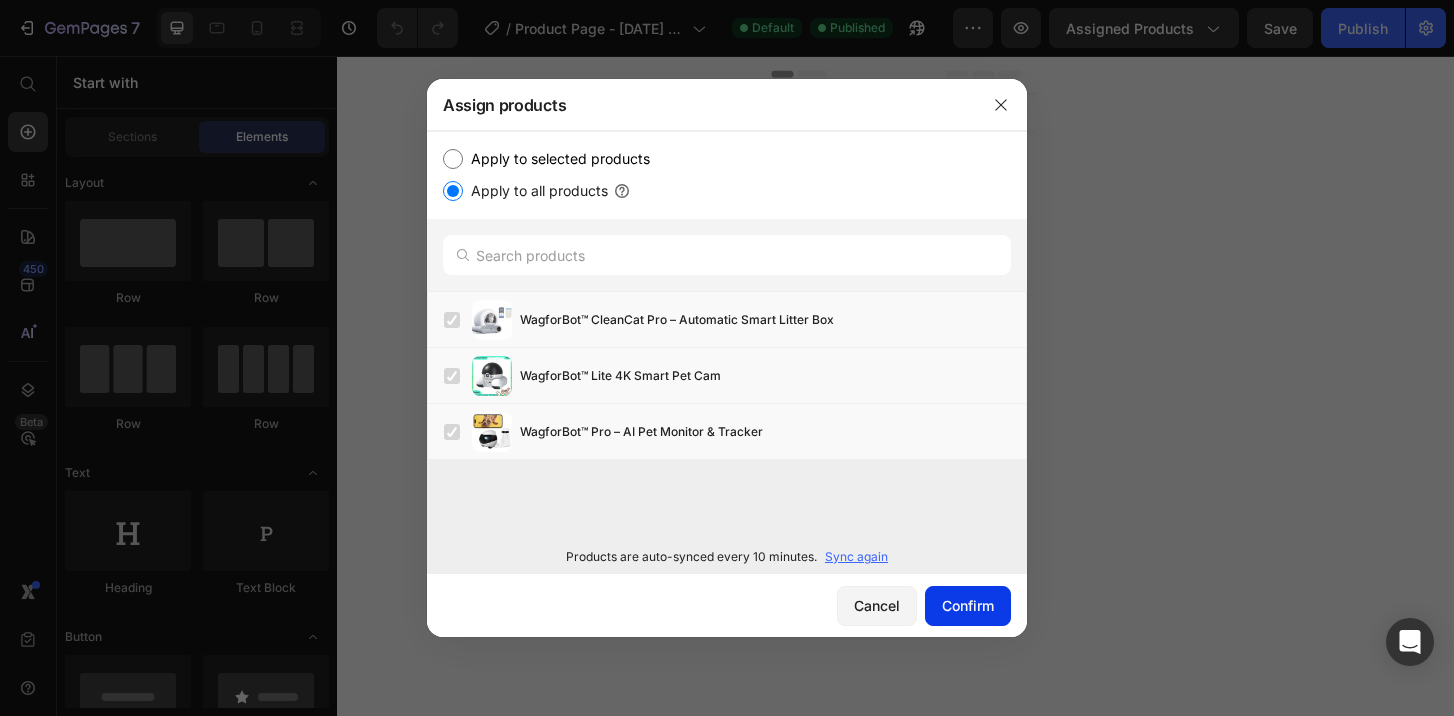 click on "Confirm" at bounding box center [968, 605] 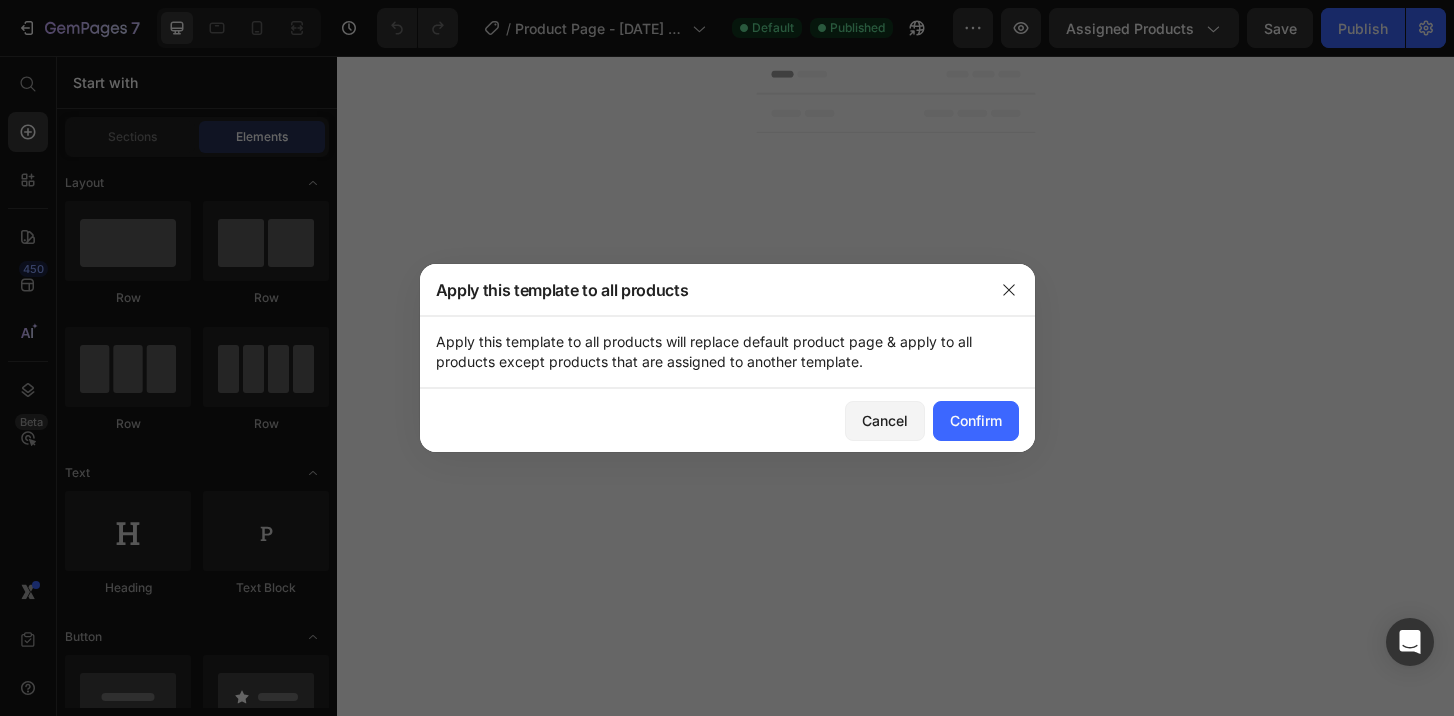 click on "Apply this template to all products will replace default product page & apply to all products except products that are assigned to another template." 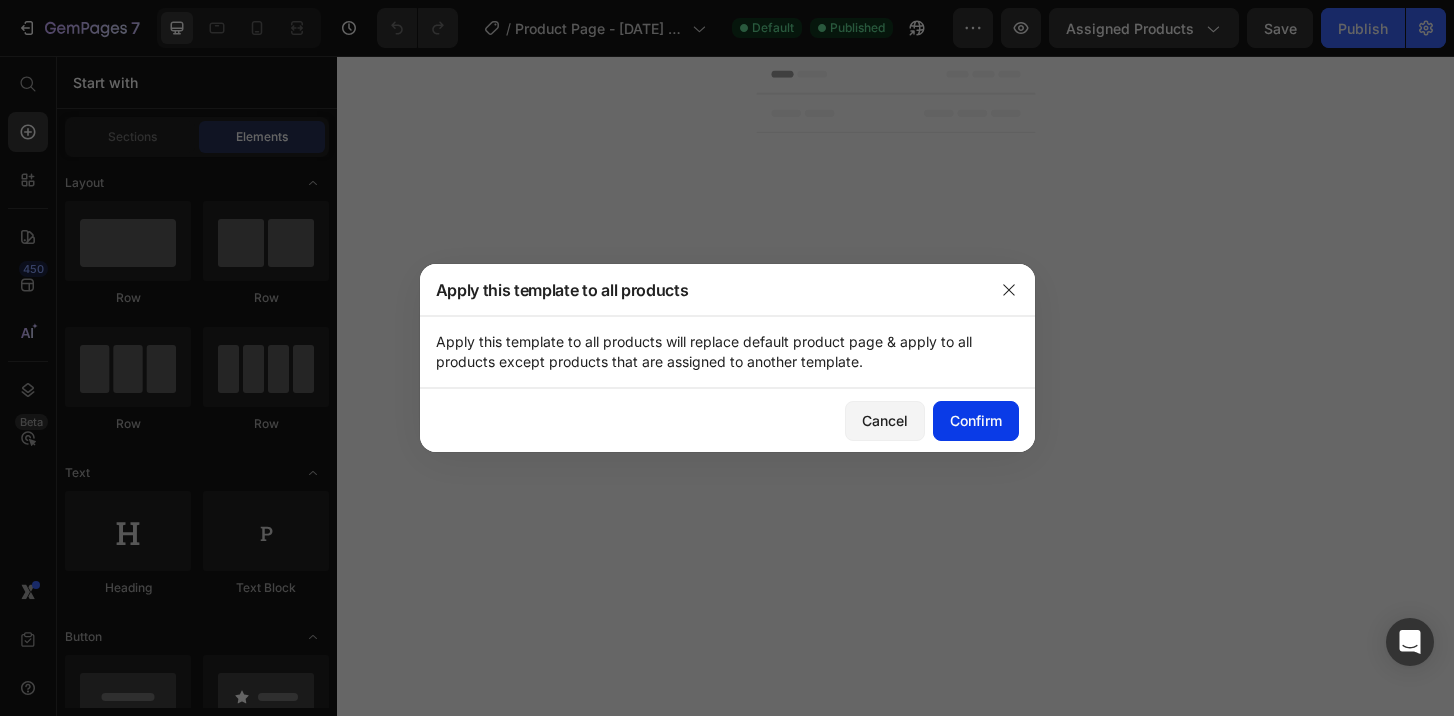 click on "Confirm" 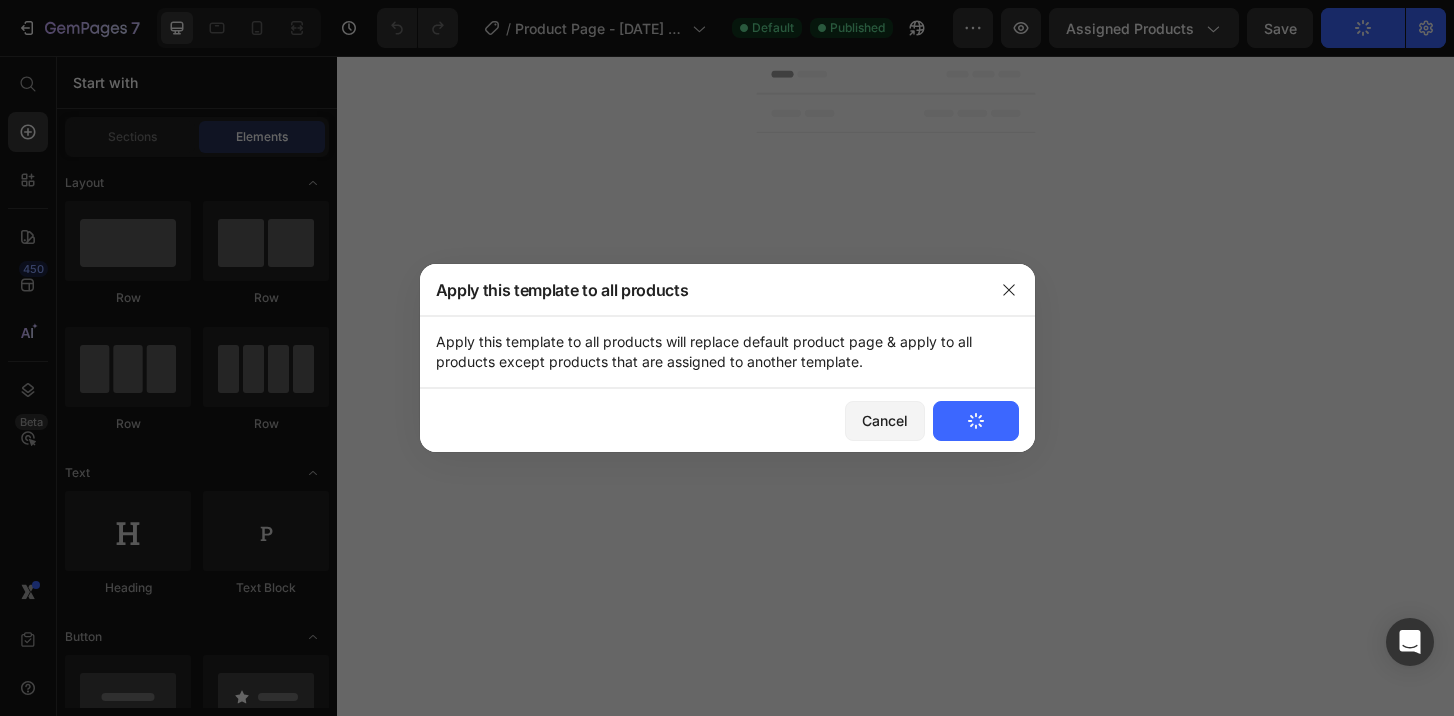 scroll, scrollTop: 0, scrollLeft: 0, axis: both 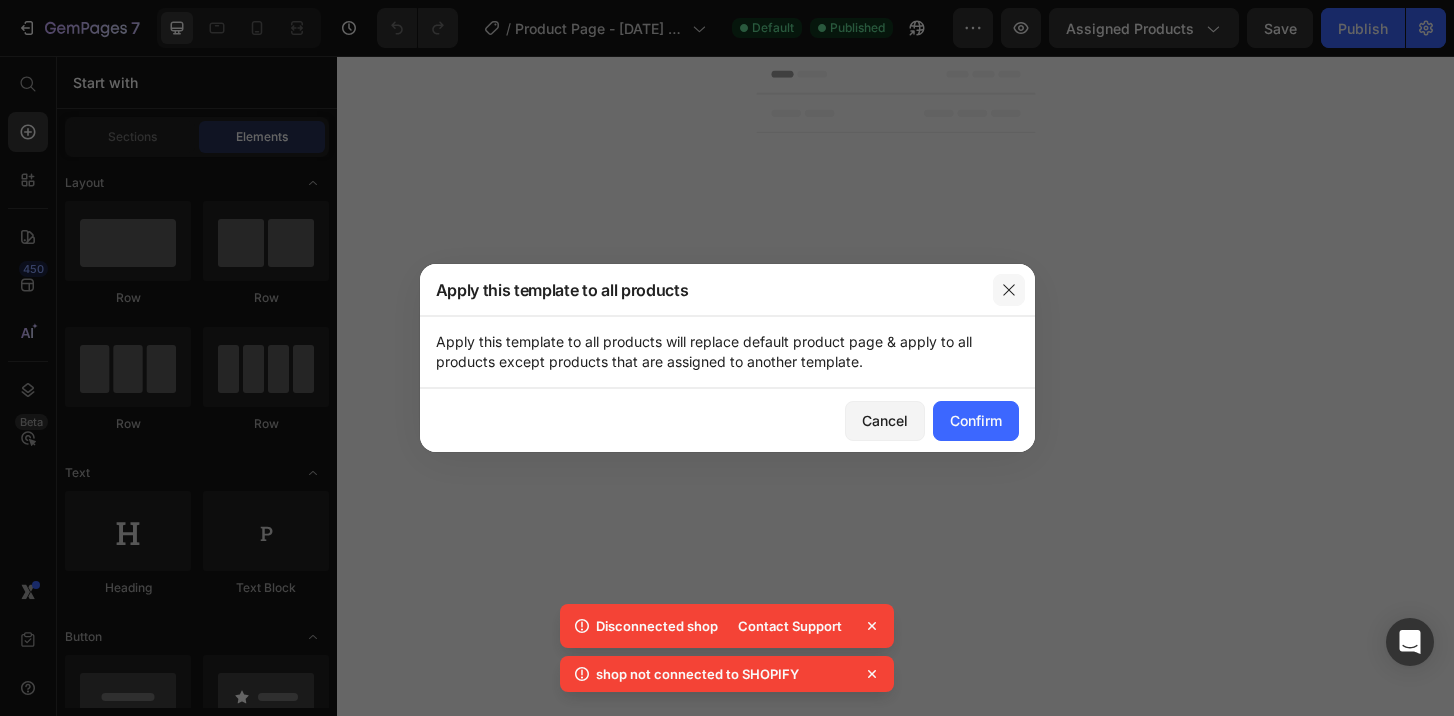 click at bounding box center (1009, 290) 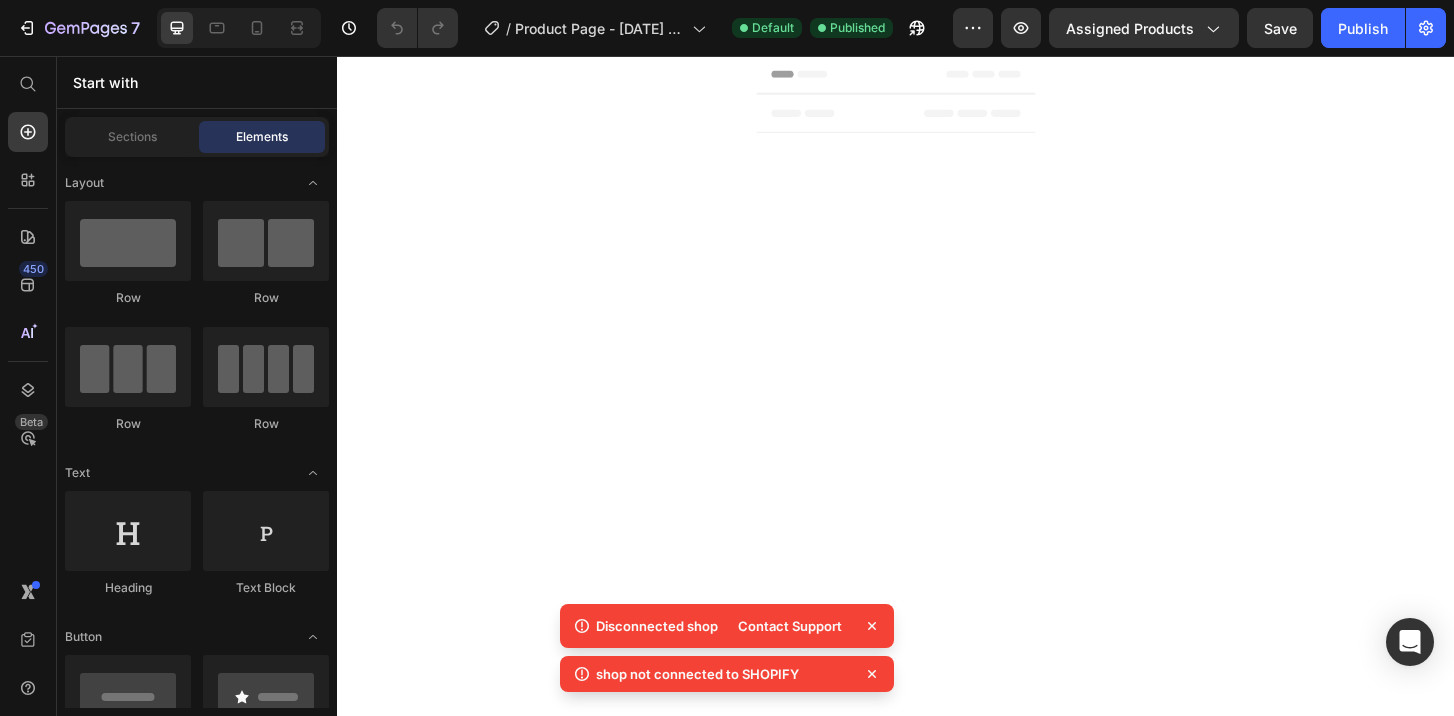 scroll, scrollTop: 0, scrollLeft: 0, axis: both 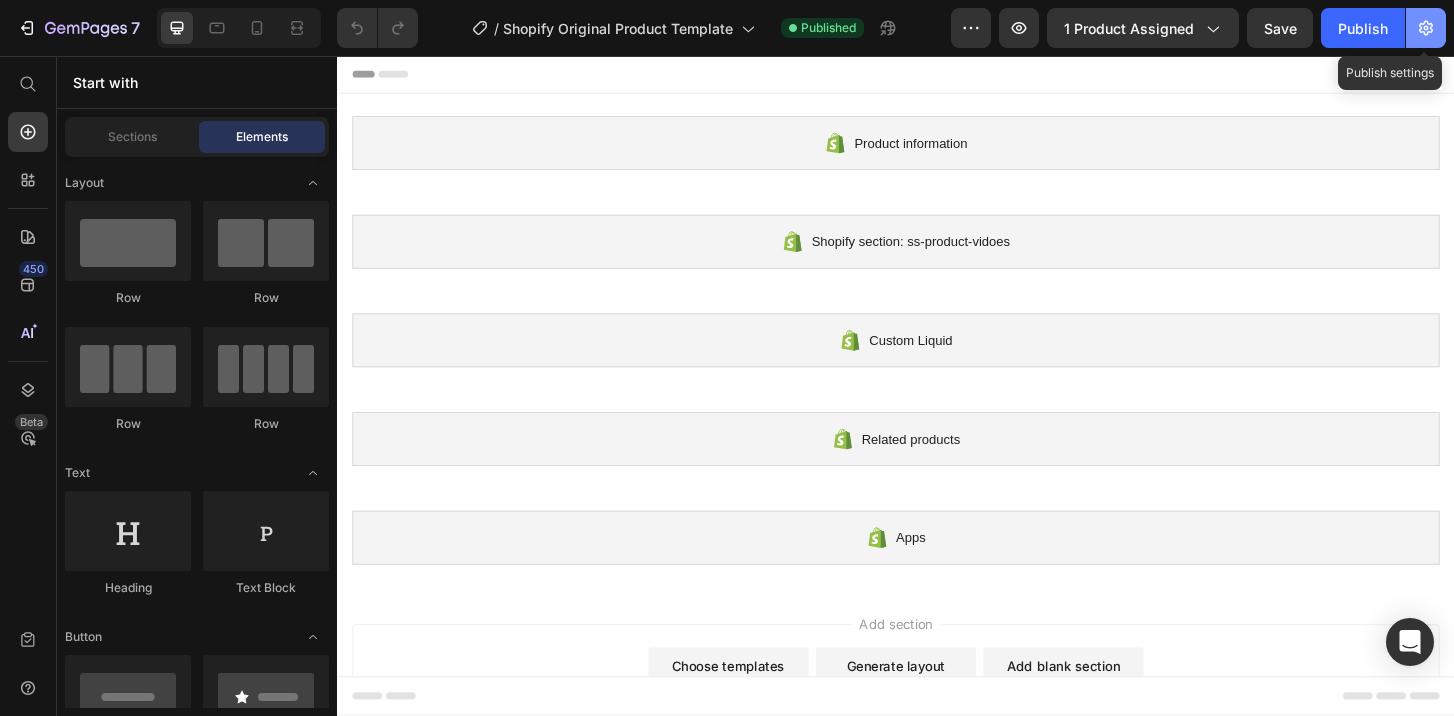 click 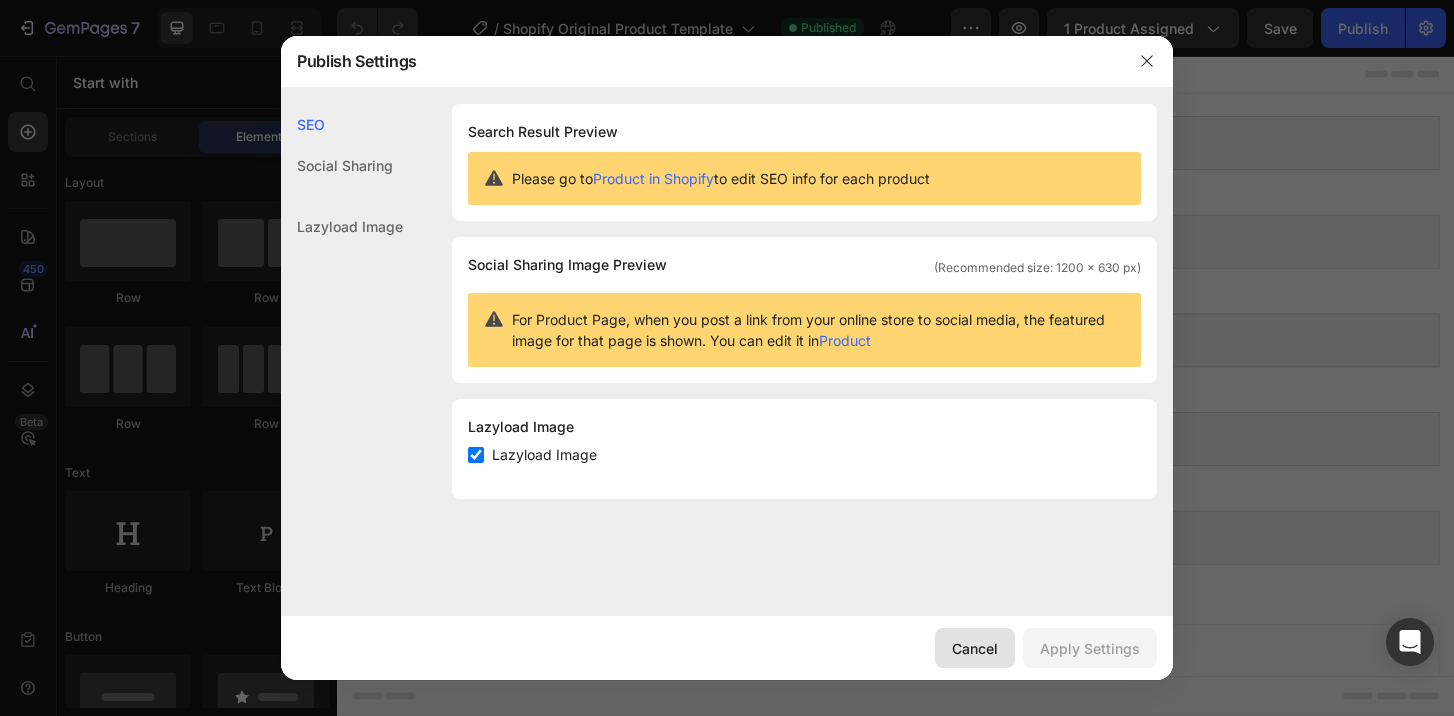 click on "Cancel" at bounding box center [975, 648] 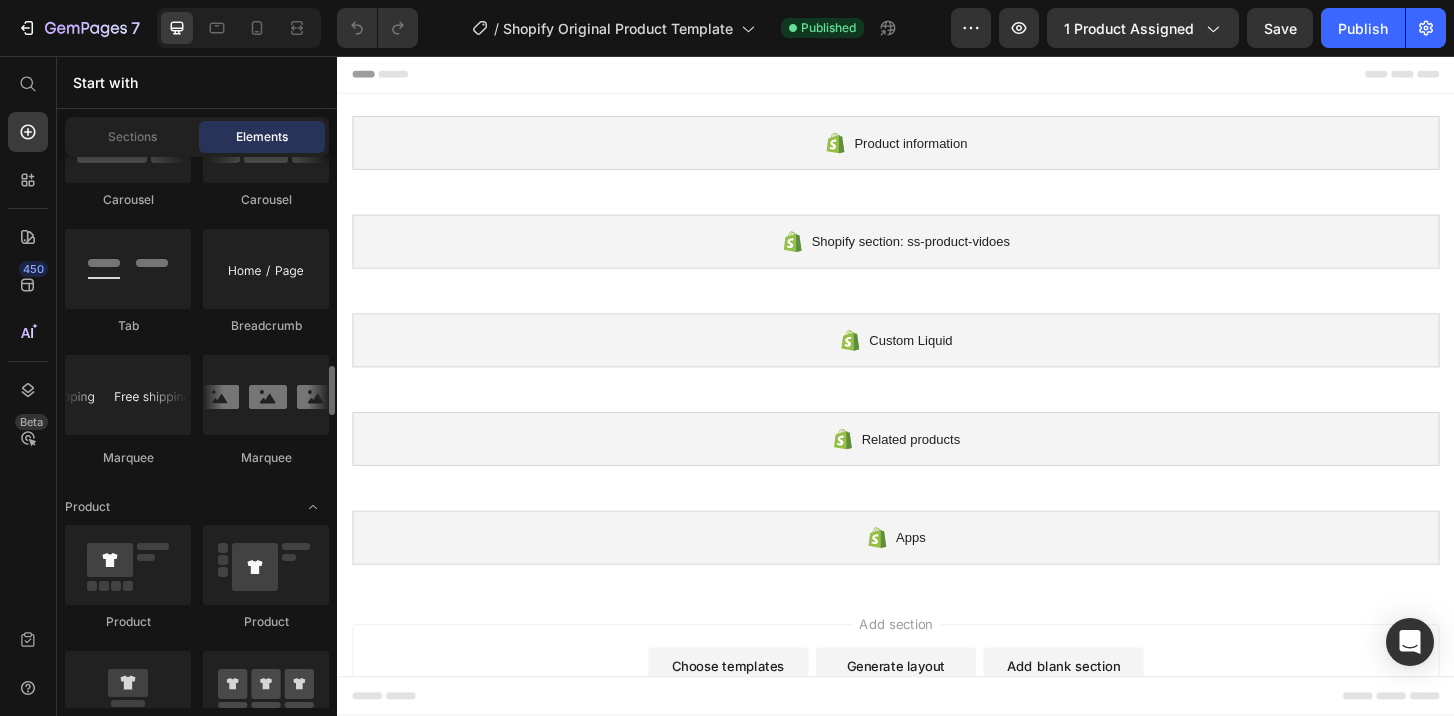 scroll, scrollTop: 1646, scrollLeft: 0, axis: vertical 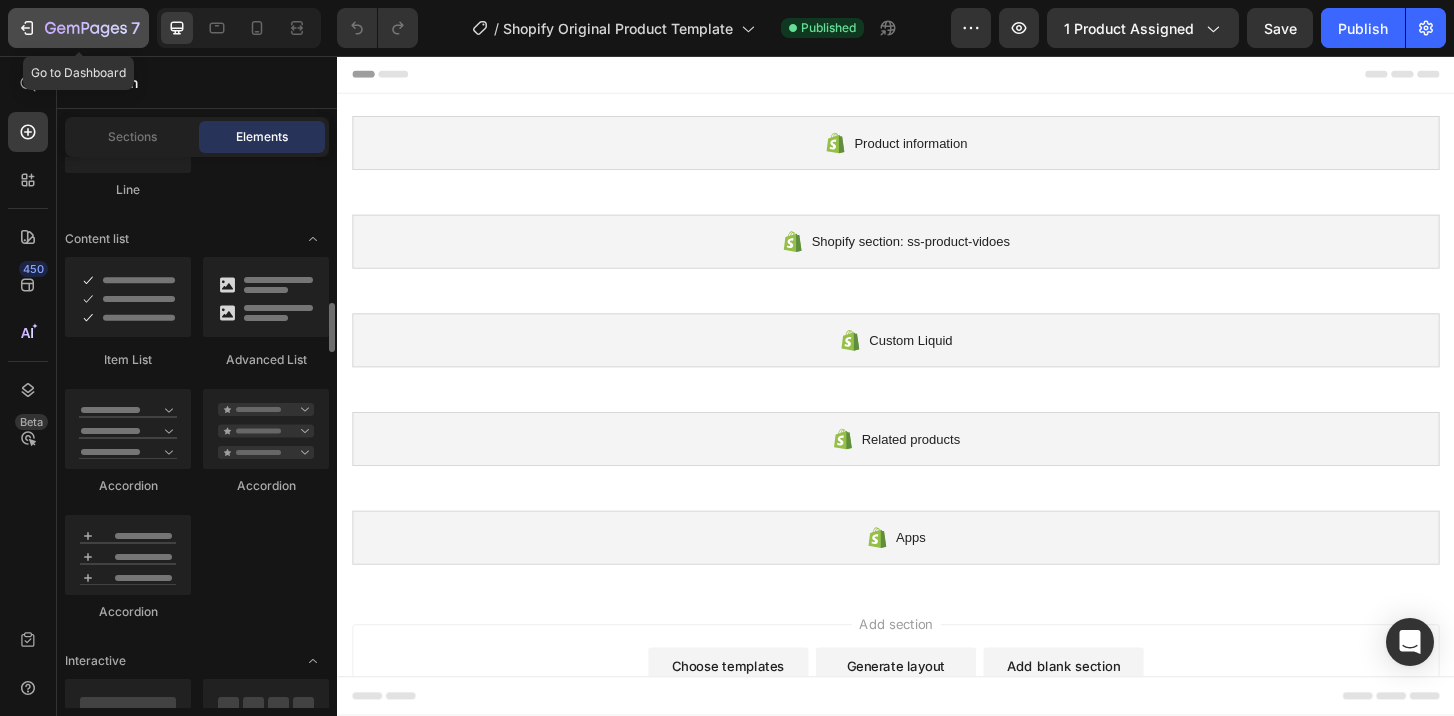 click 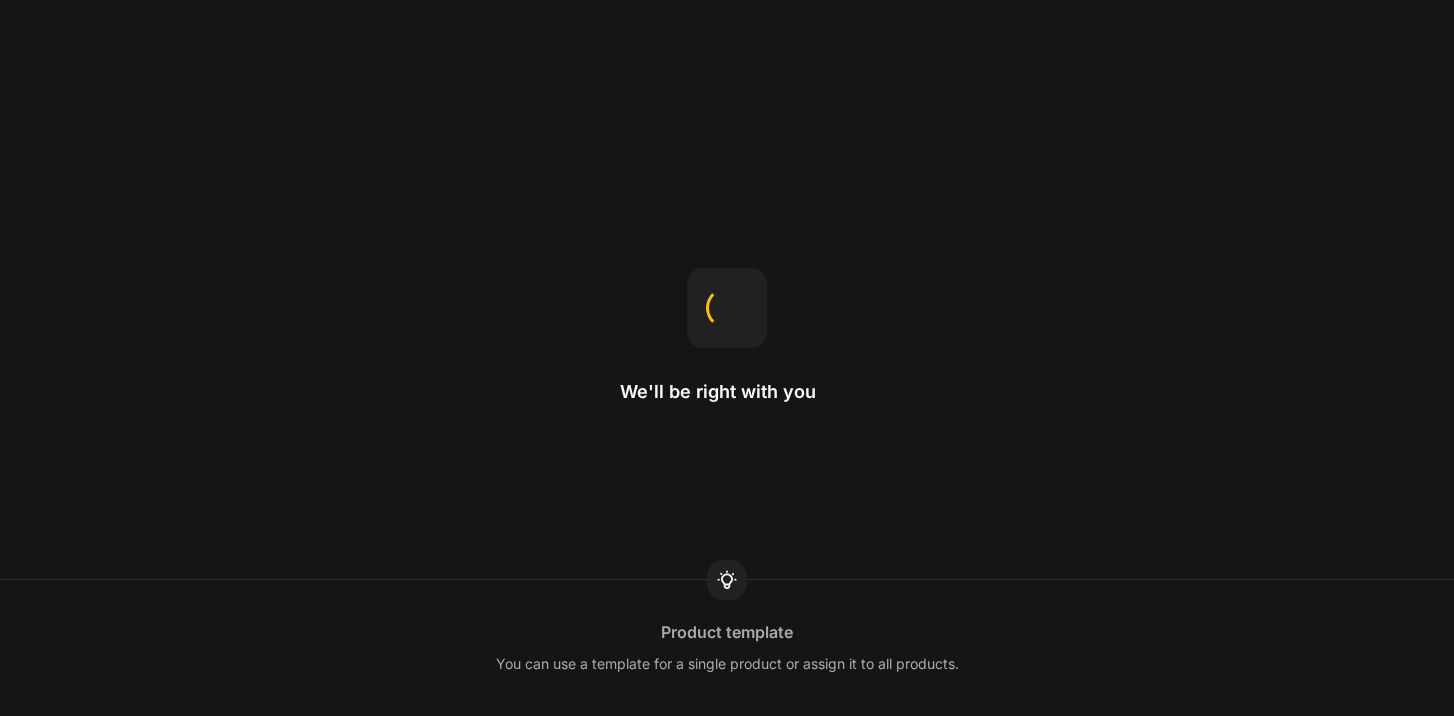 scroll, scrollTop: 0, scrollLeft: 0, axis: both 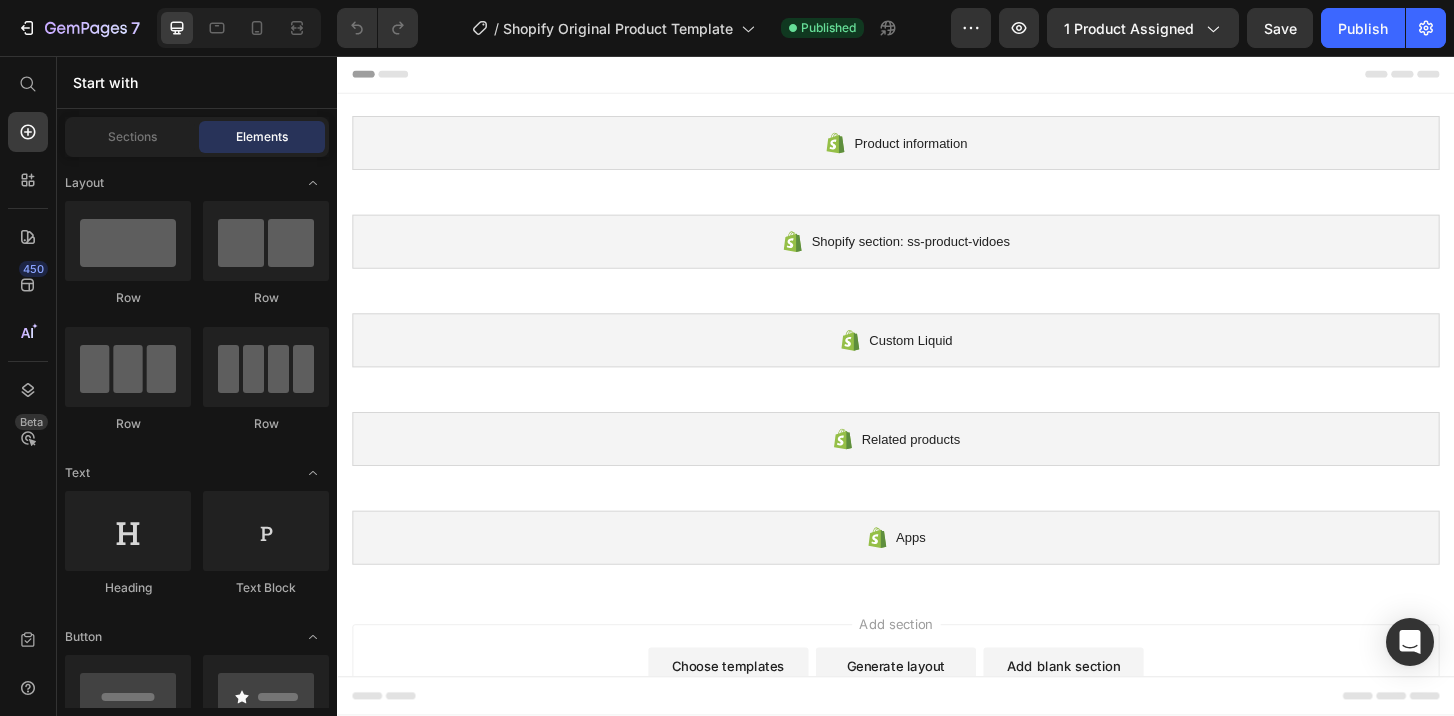 click 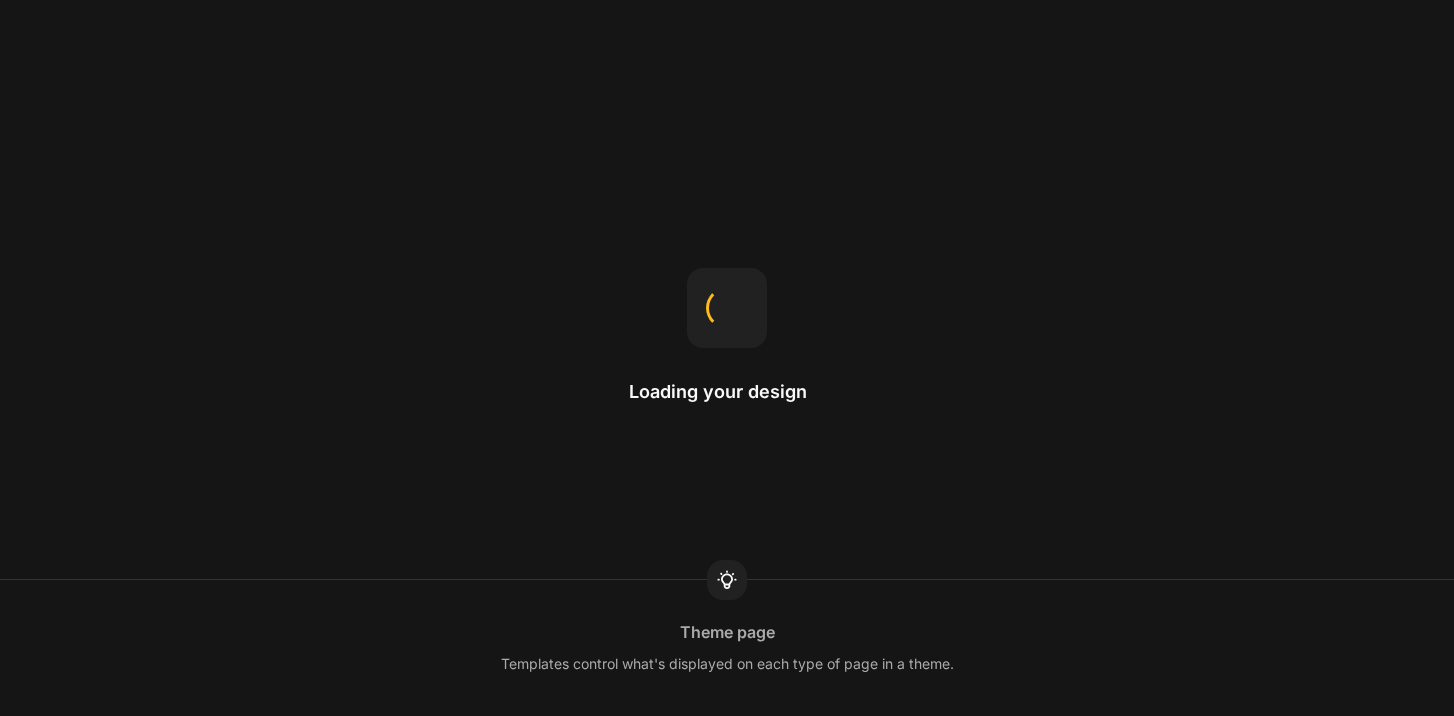 scroll, scrollTop: 0, scrollLeft: 0, axis: both 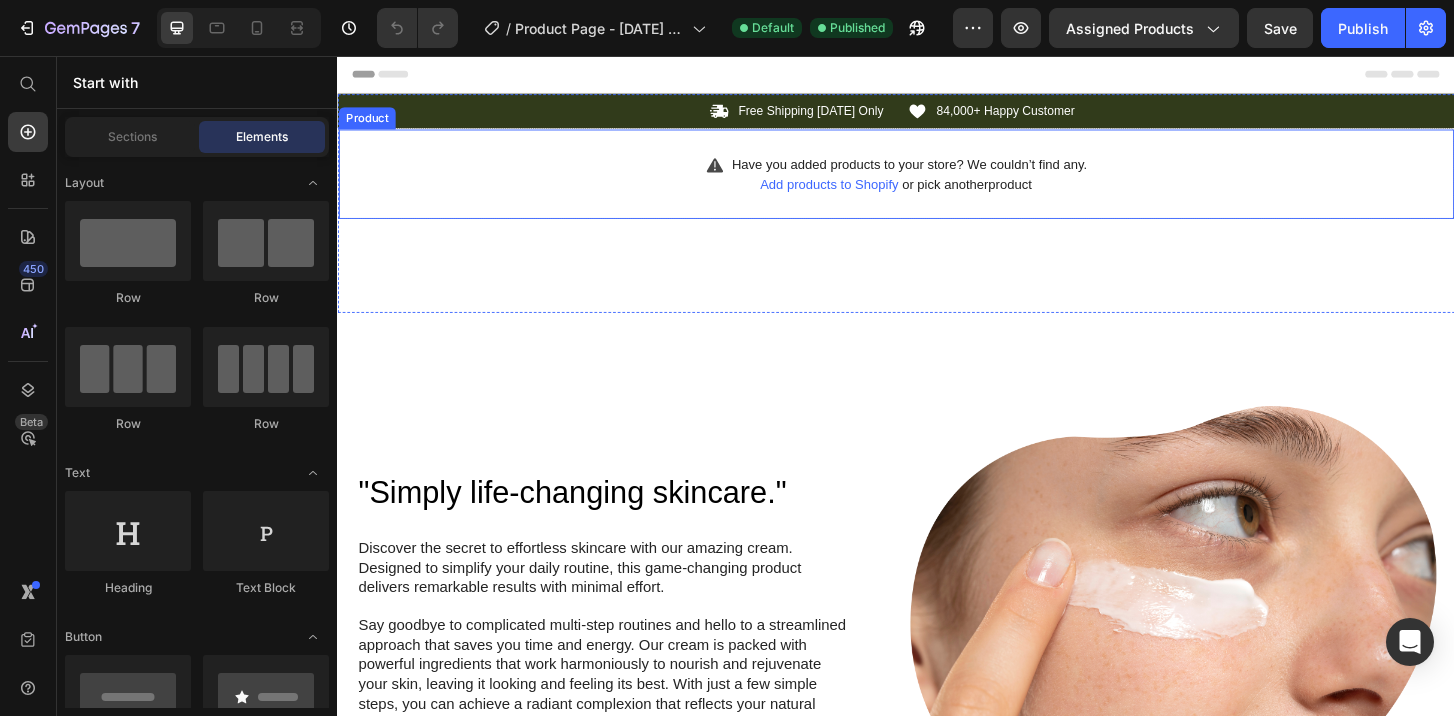 click on "Add products to Shopify   or pick another  product" at bounding box center [937, 194] 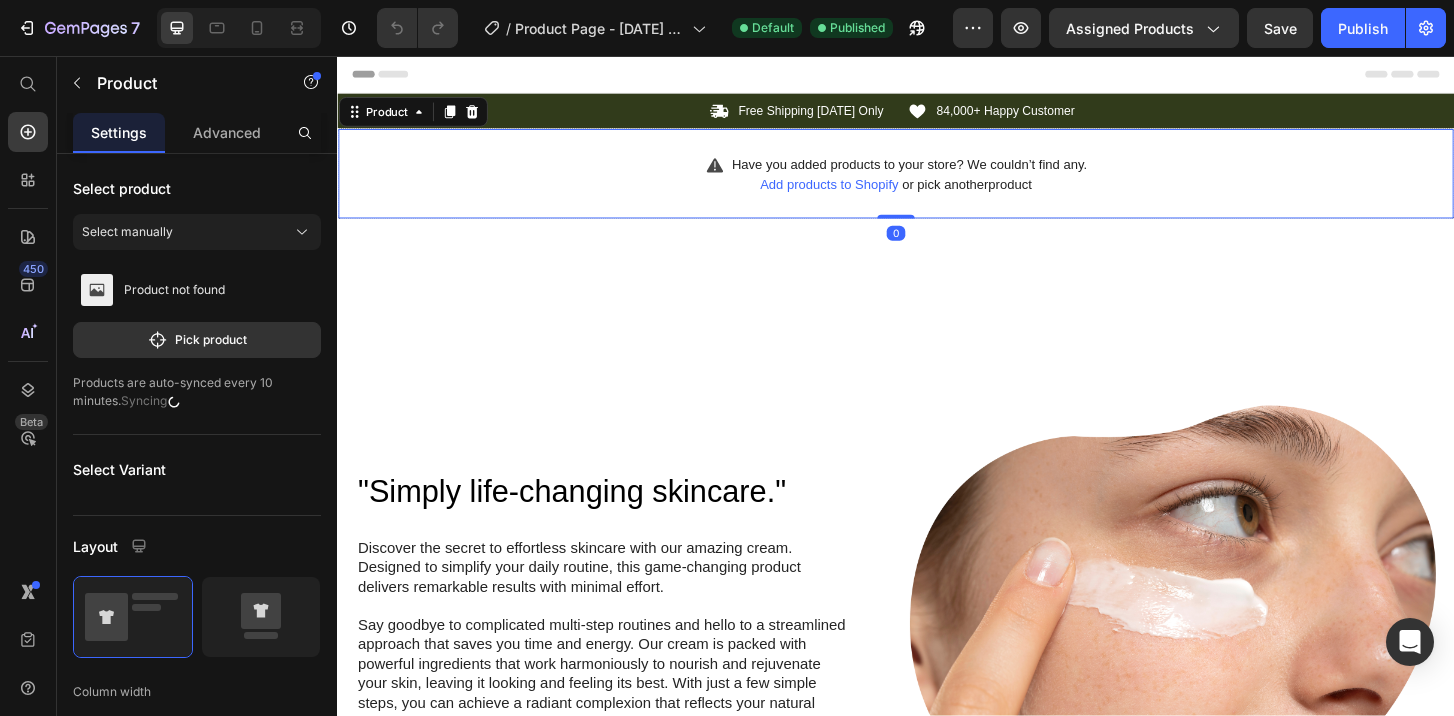 click on "Add products to Shopify" at bounding box center (865, 194) 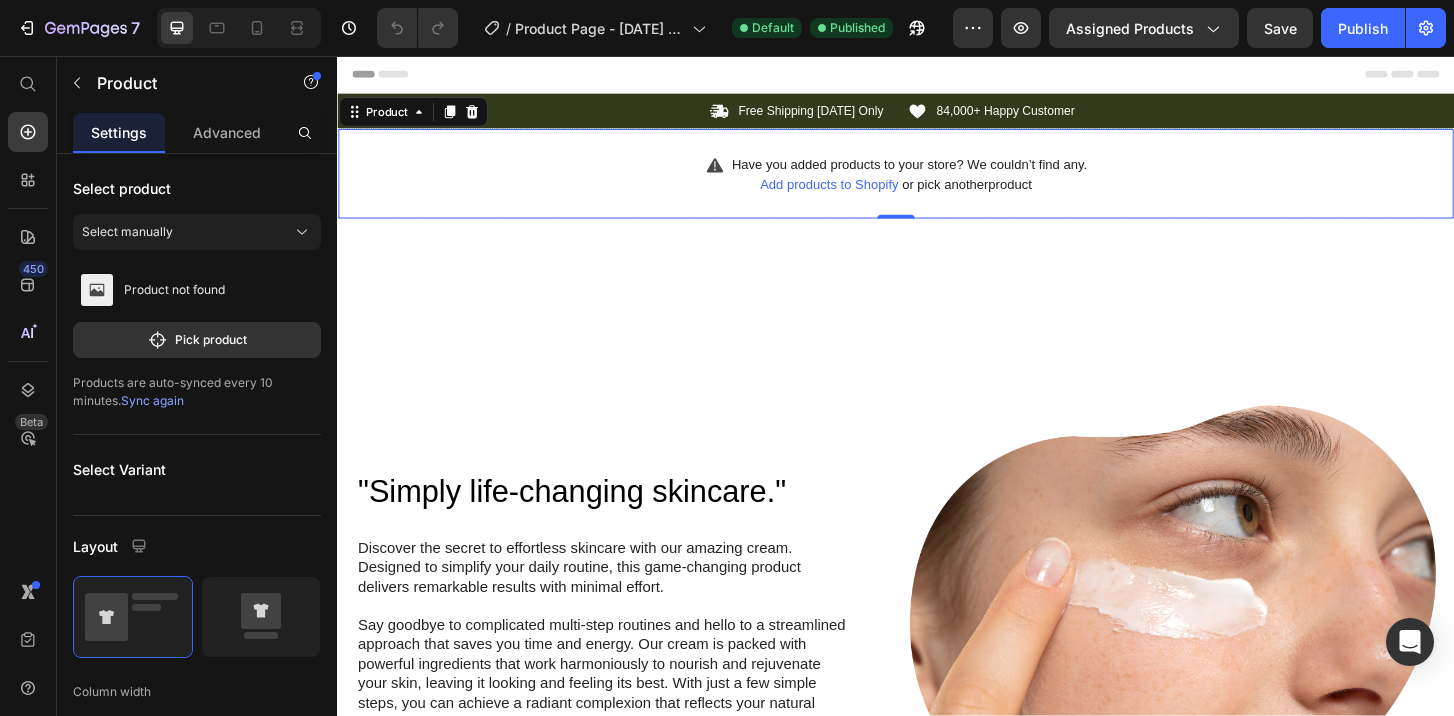 click on "Add products to Shopify" at bounding box center [865, 194] 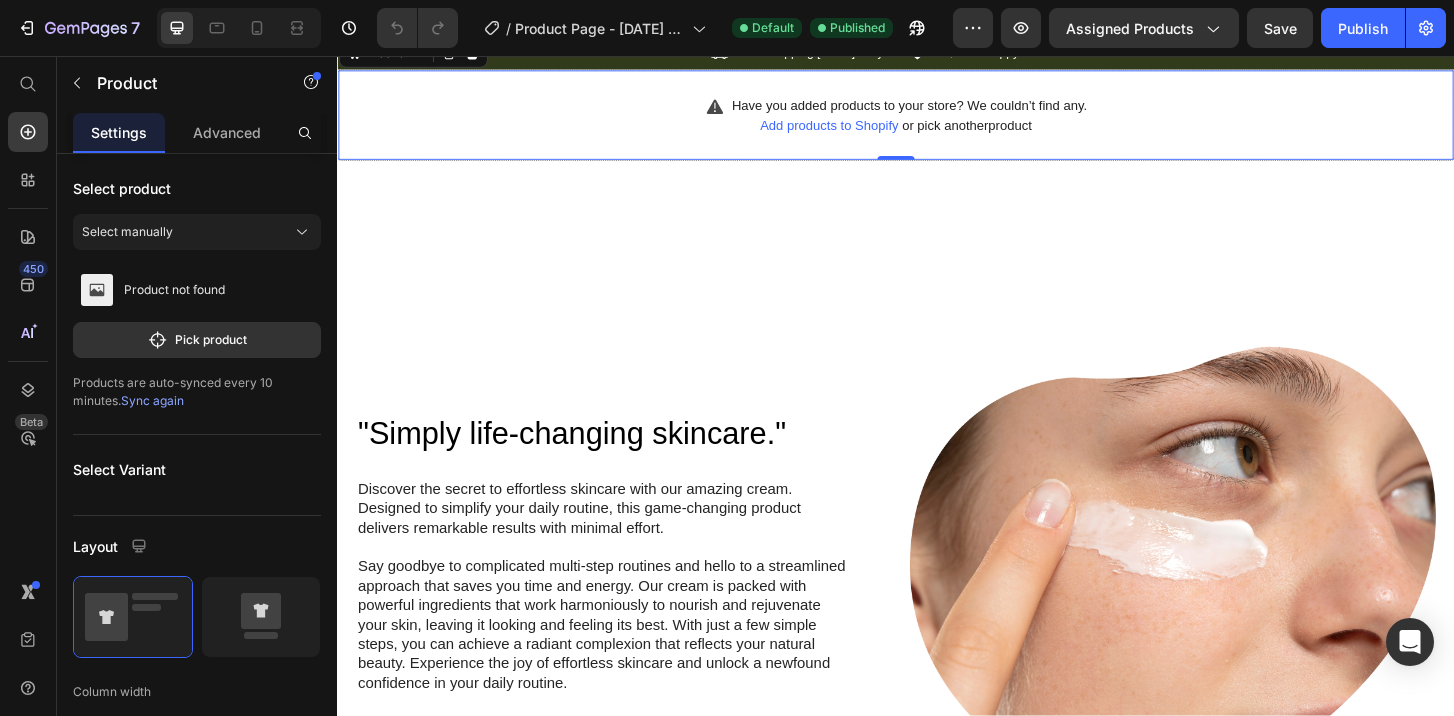 scroll, scrollTop: 0, scrollLeft: 0, axis: both 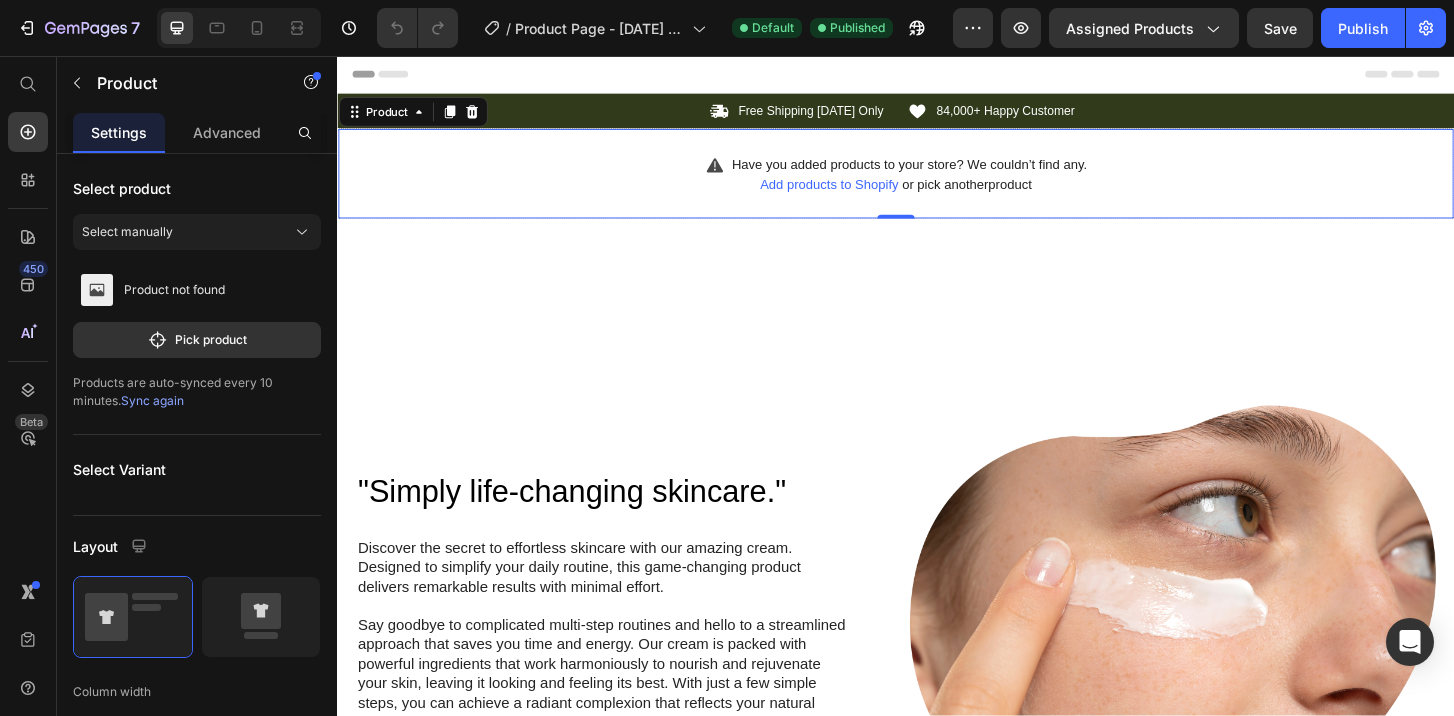 click on "Have you added products to your store? We couldn’t find any. Add products to Shopify   or pick another  product Product   0" at bounding box center [937, 183] 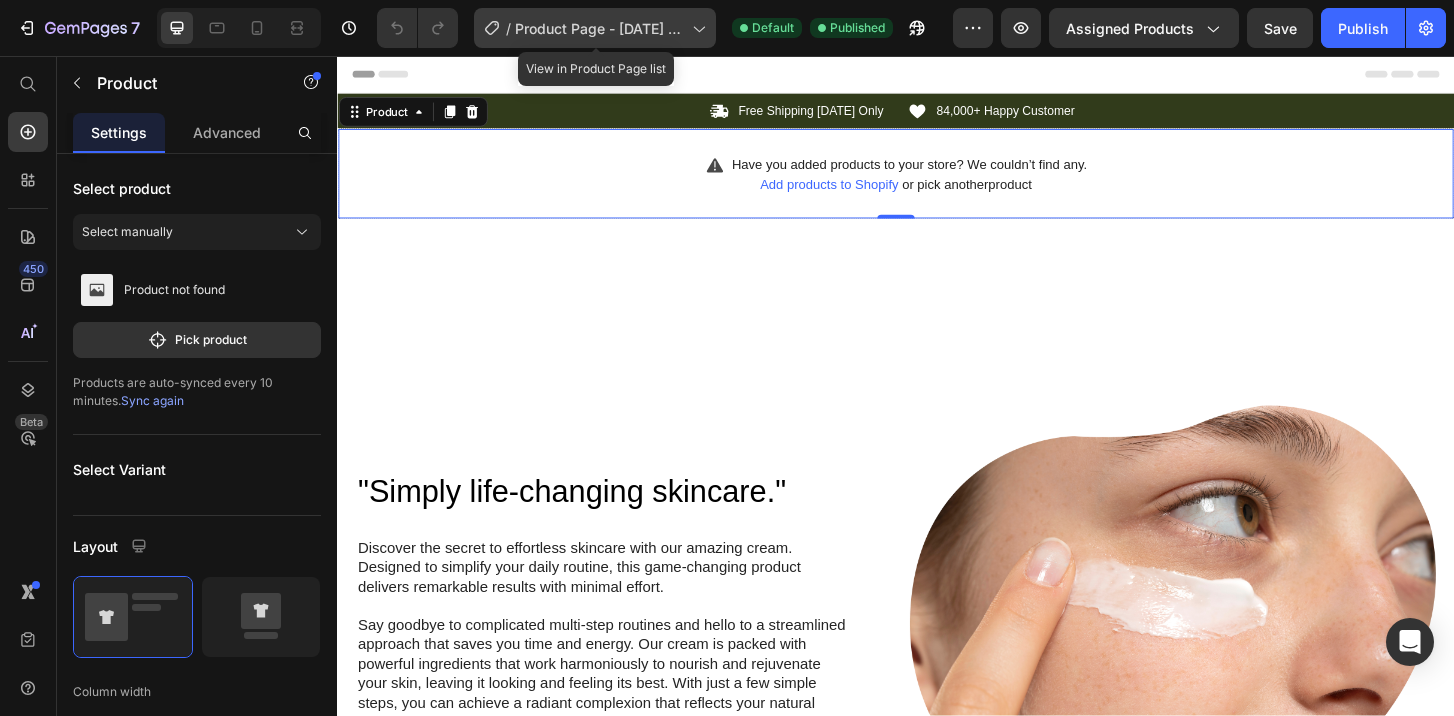 click on "Product Page - [DATE] 16:56:57" at bounding box center (599, 28) 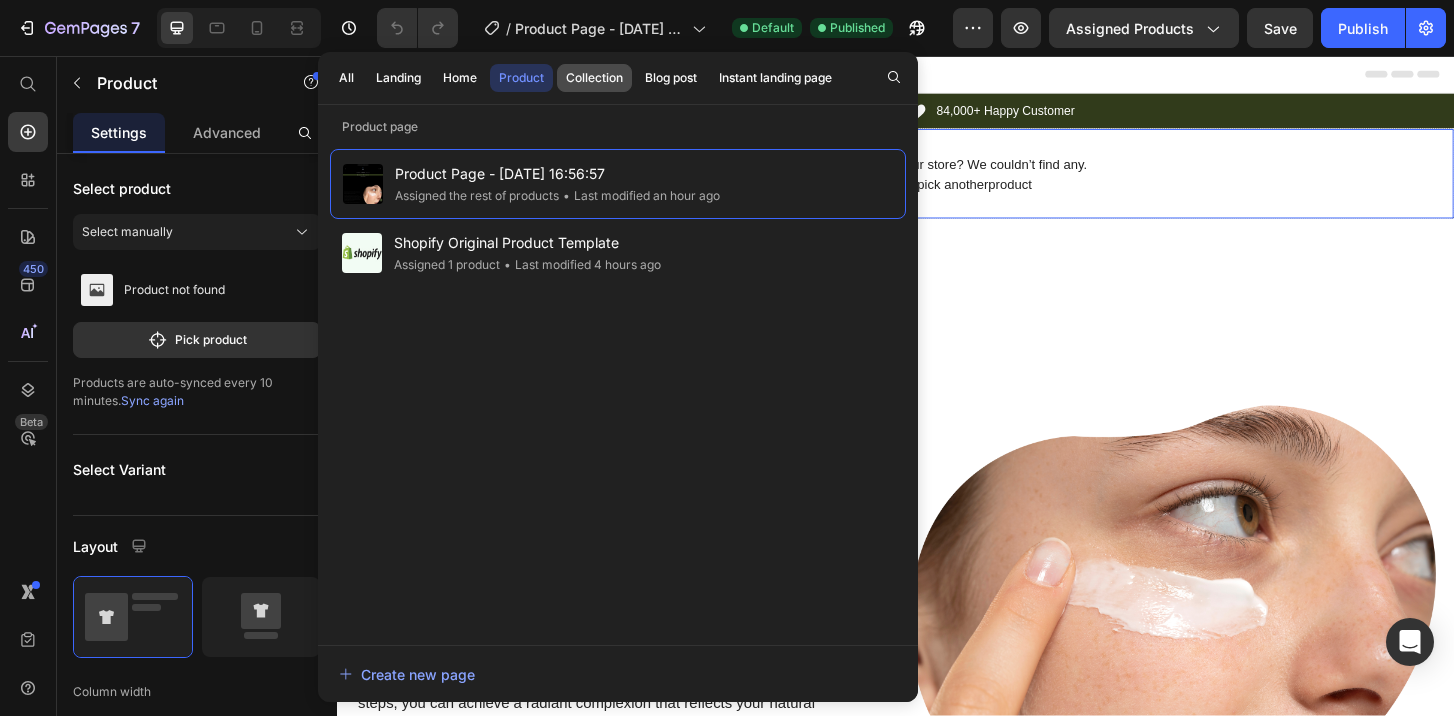 click on "Collection" at bounding box center (594, 78) 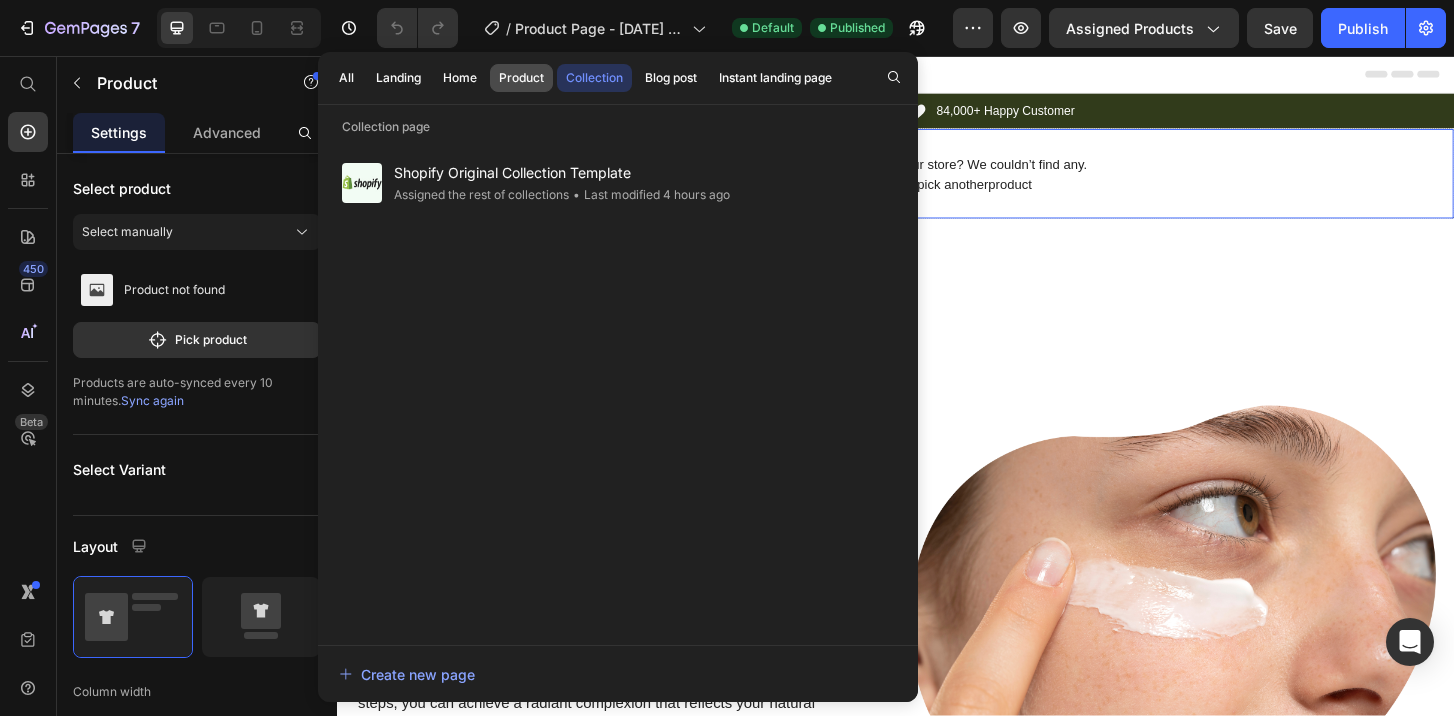 click on "Product" at bounding box center (521, 78) 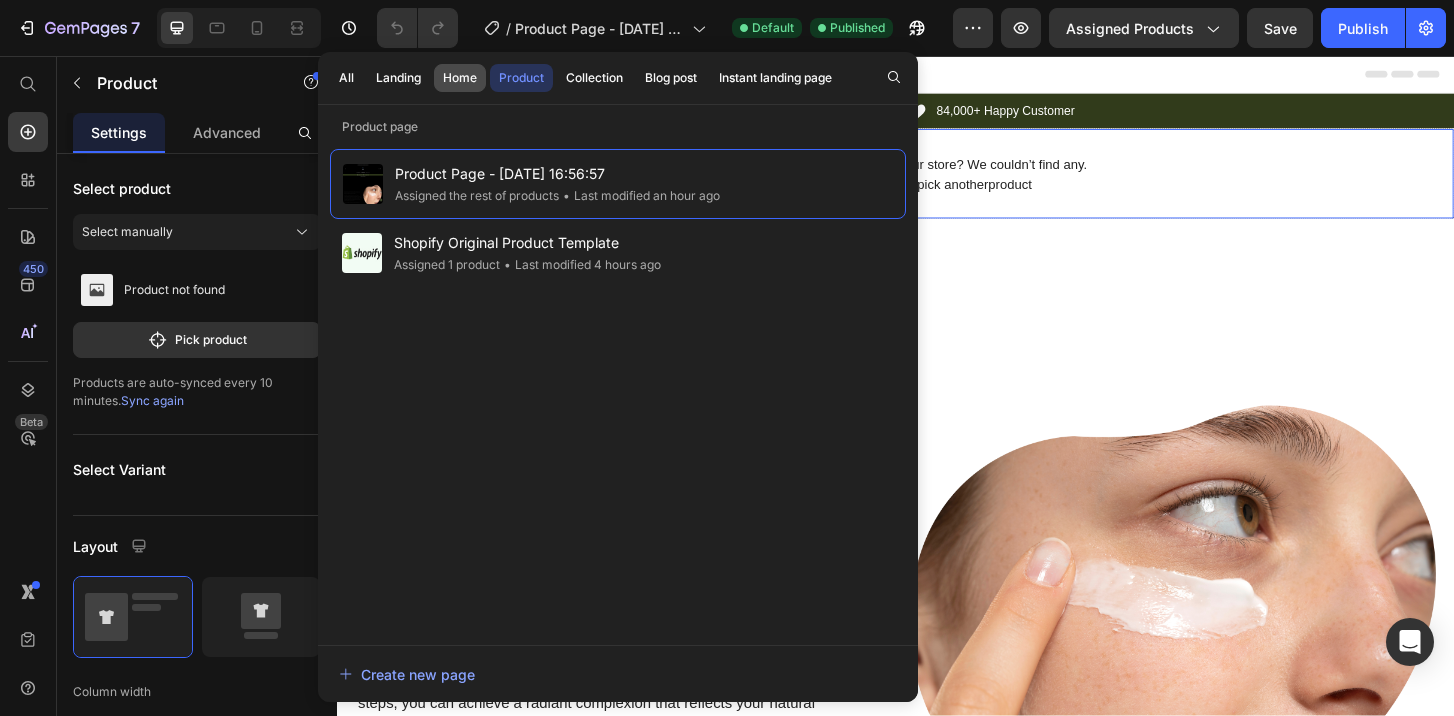 click on "Home" at bounding box center [460, 78] 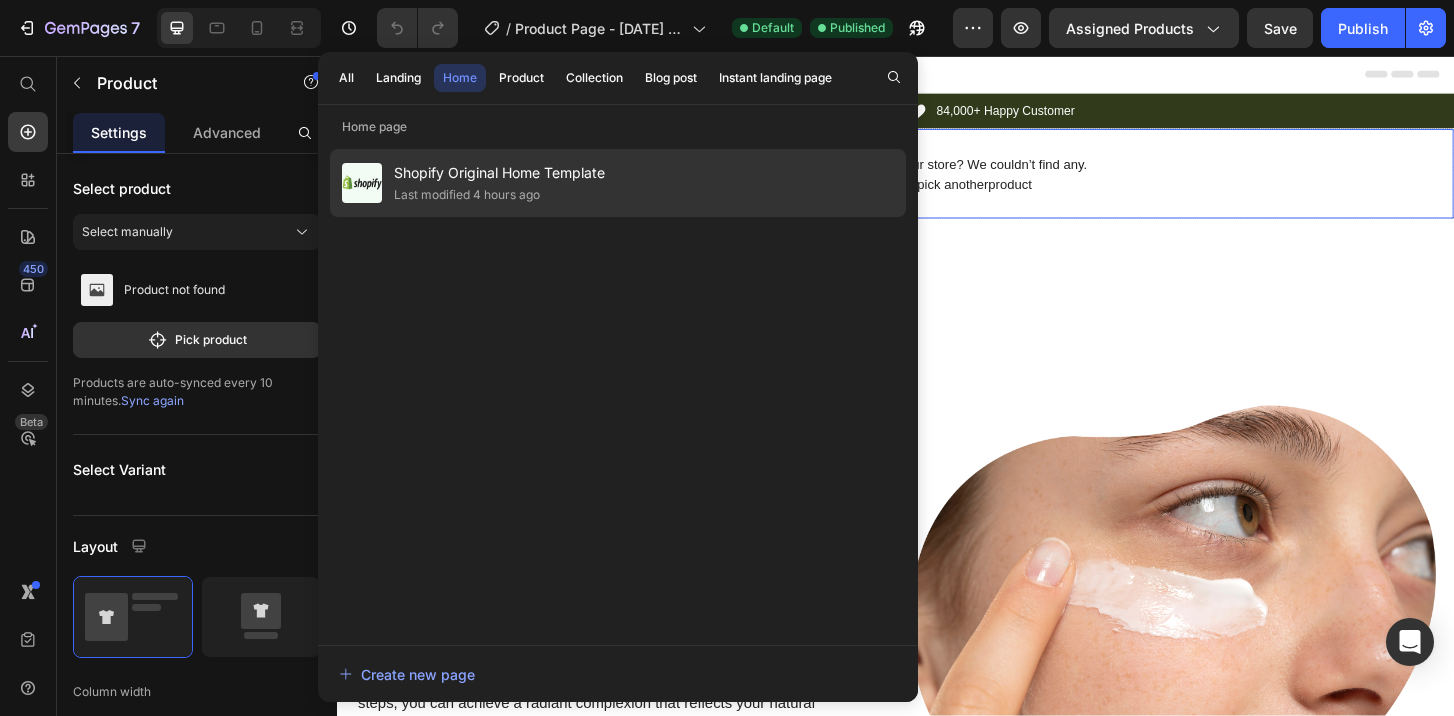 click on "Last modified 4 hours ago" at bounding box center (499, 195) 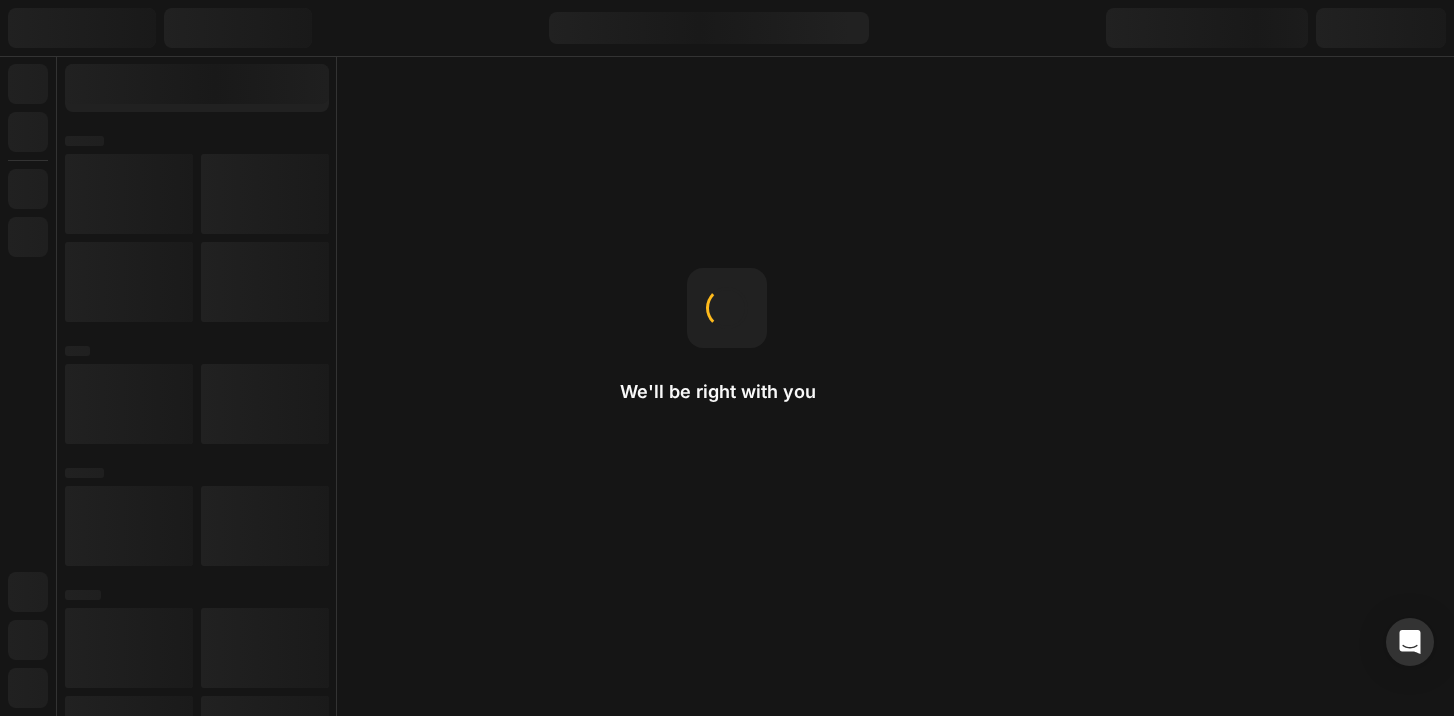scroll, scrollTop: 0, scrollLeft: 0, axis: both 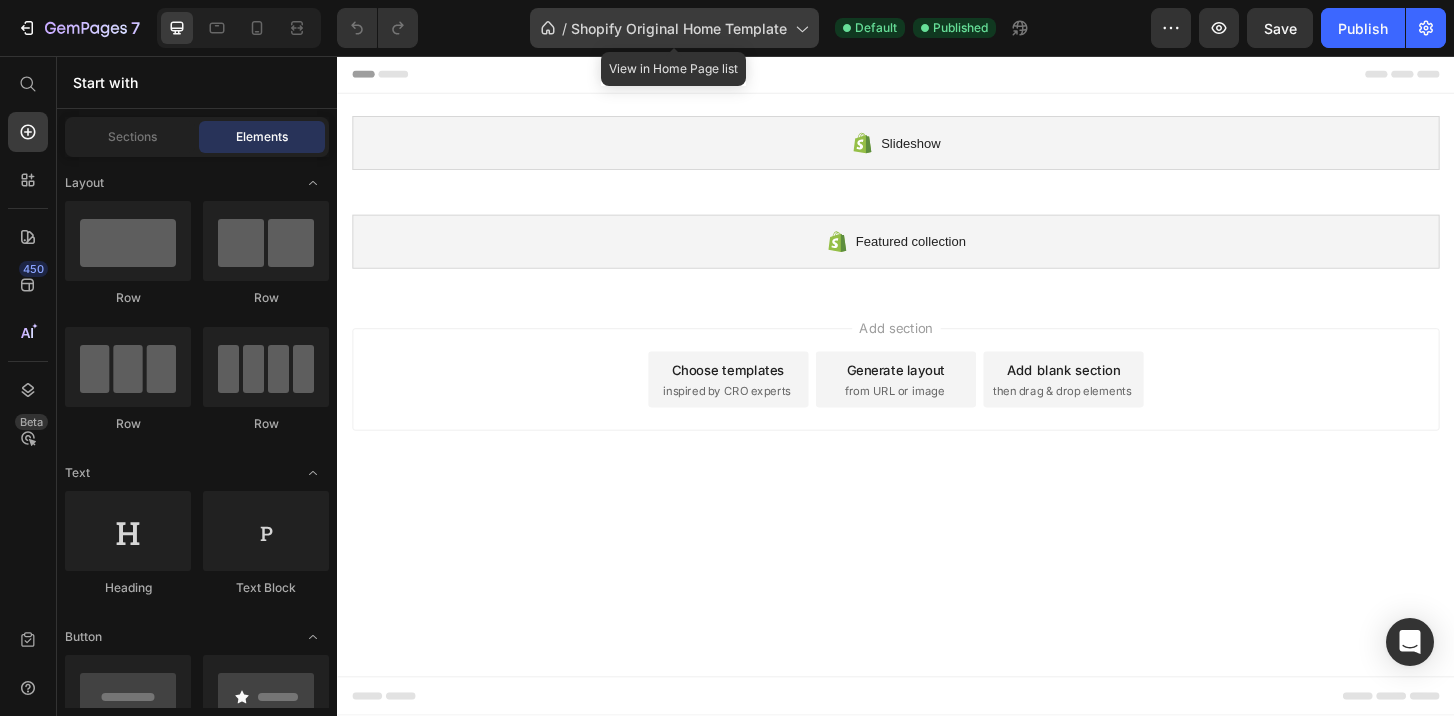 click on "Shopify Original Home Template" at bounding box center [679, 28] 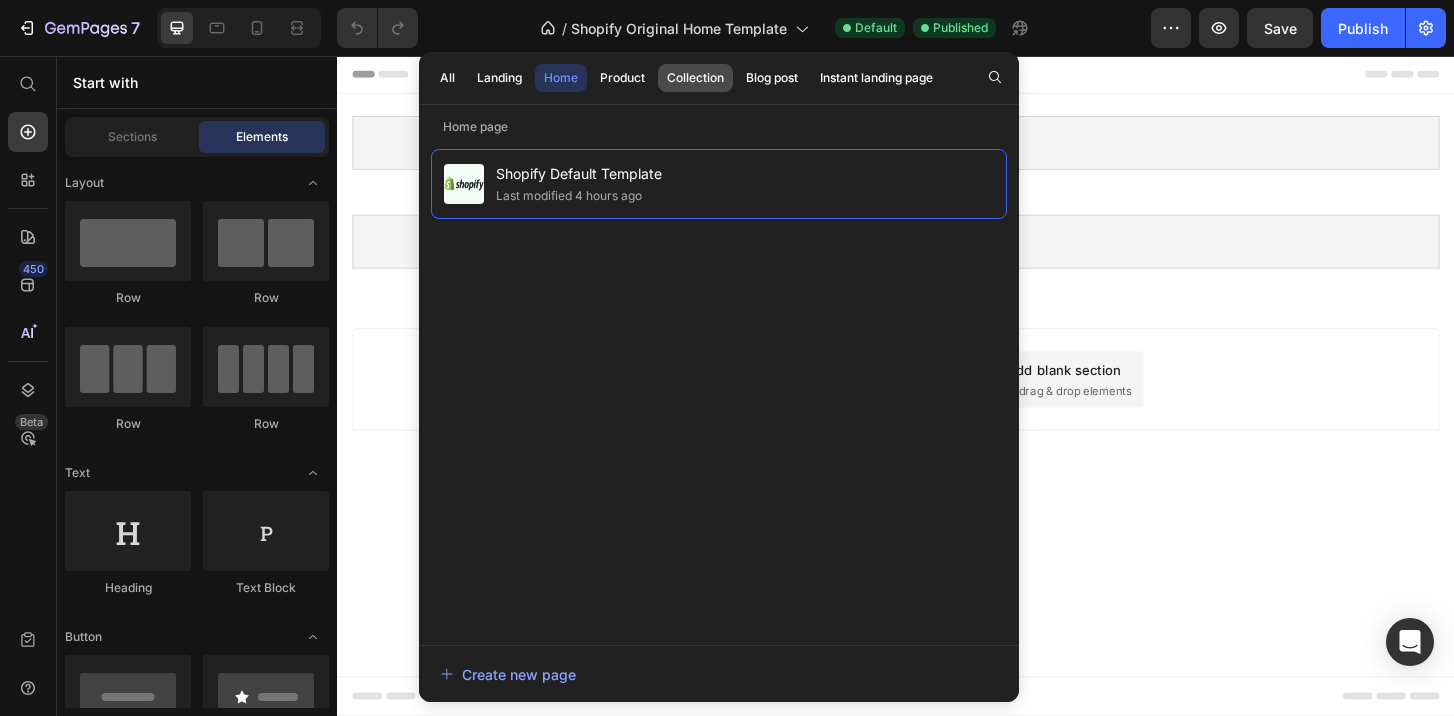 click on "Collection" at bounding box center (695, 78) 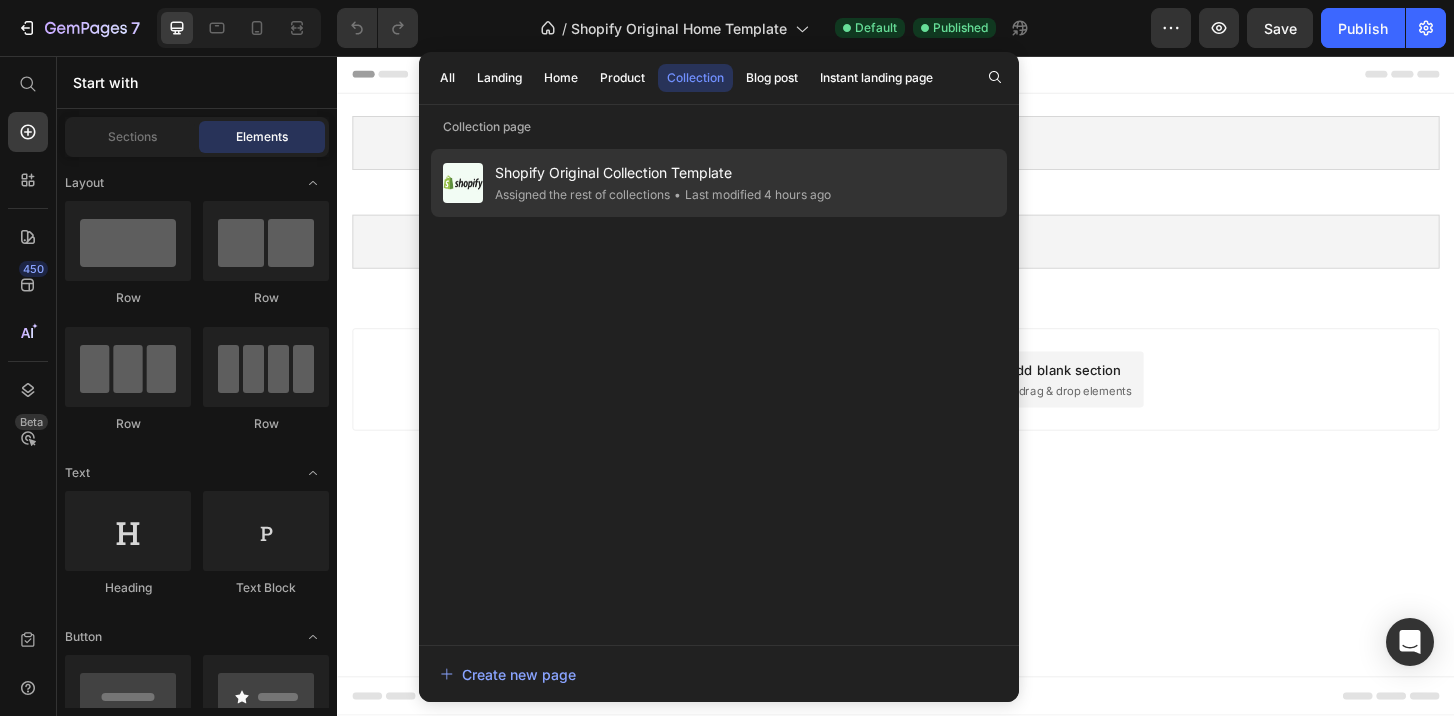 click on "Assigned the rest of collections" 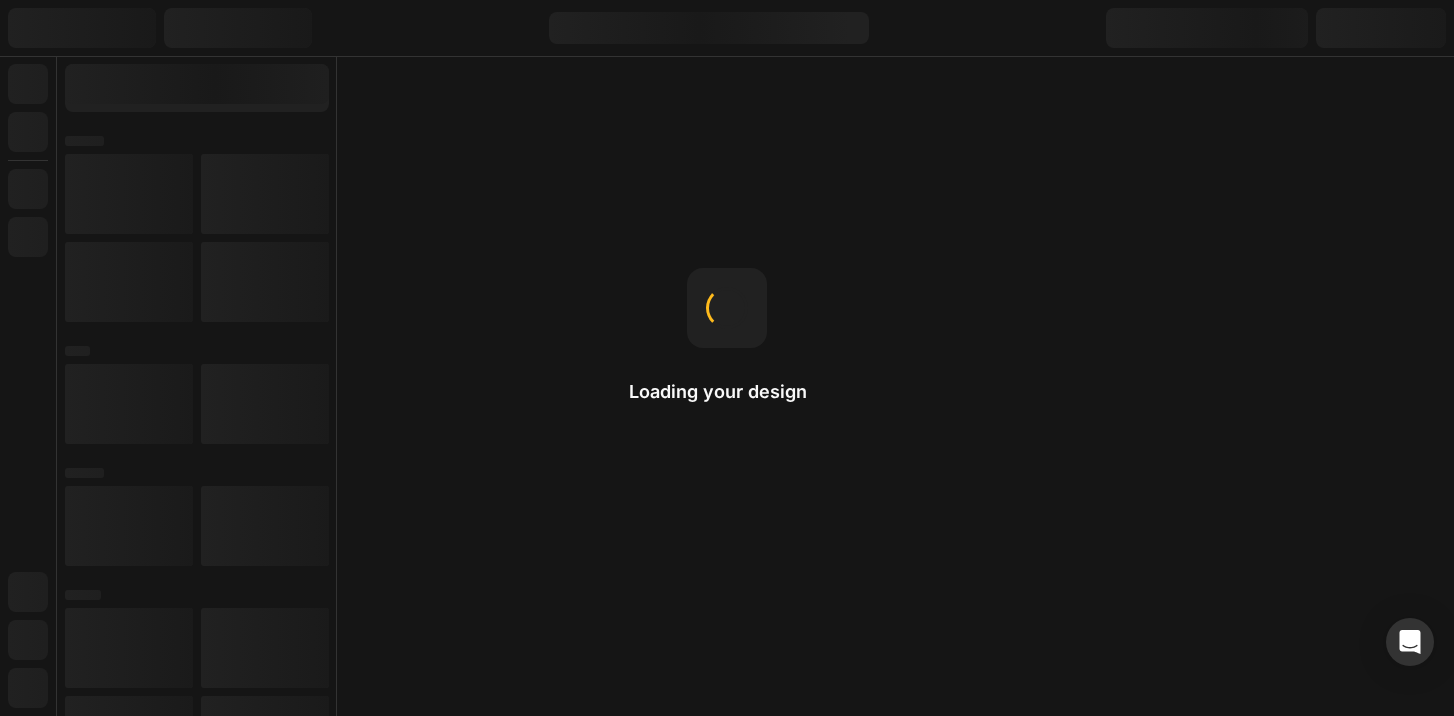 scroll, scrollTop: 0, scrollLeft: 0, axis: both 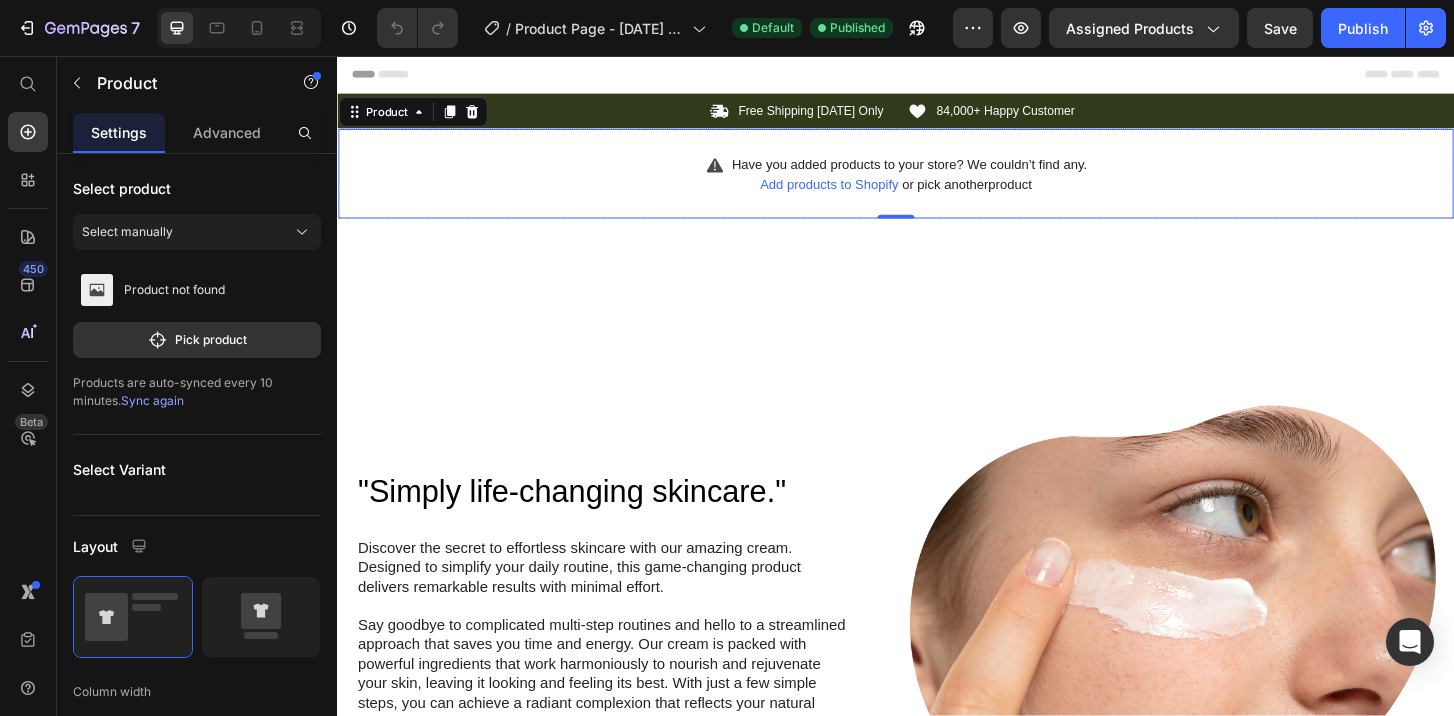 click on "Add products to Shopify" at bounding box center (865, 194) 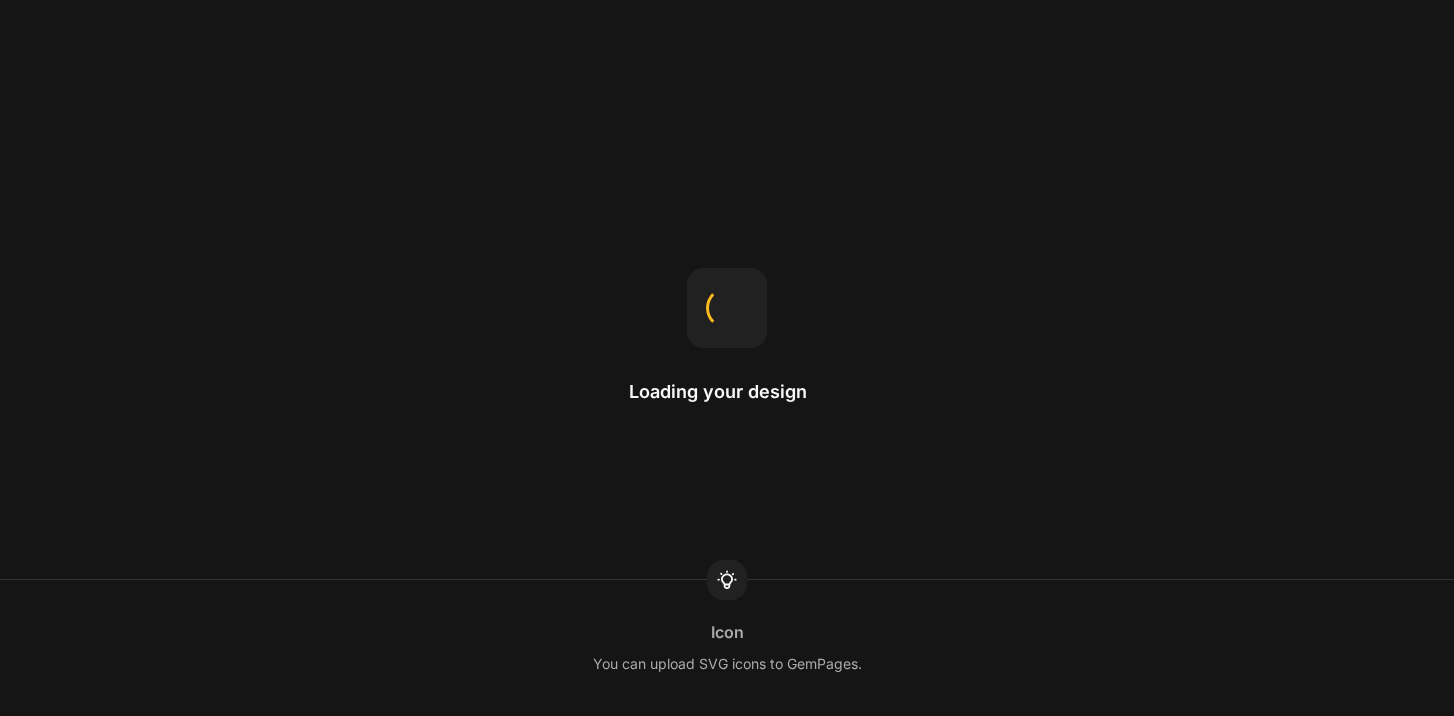 scroll, scrollTop: 0, scrollLeft: 0, axis: both 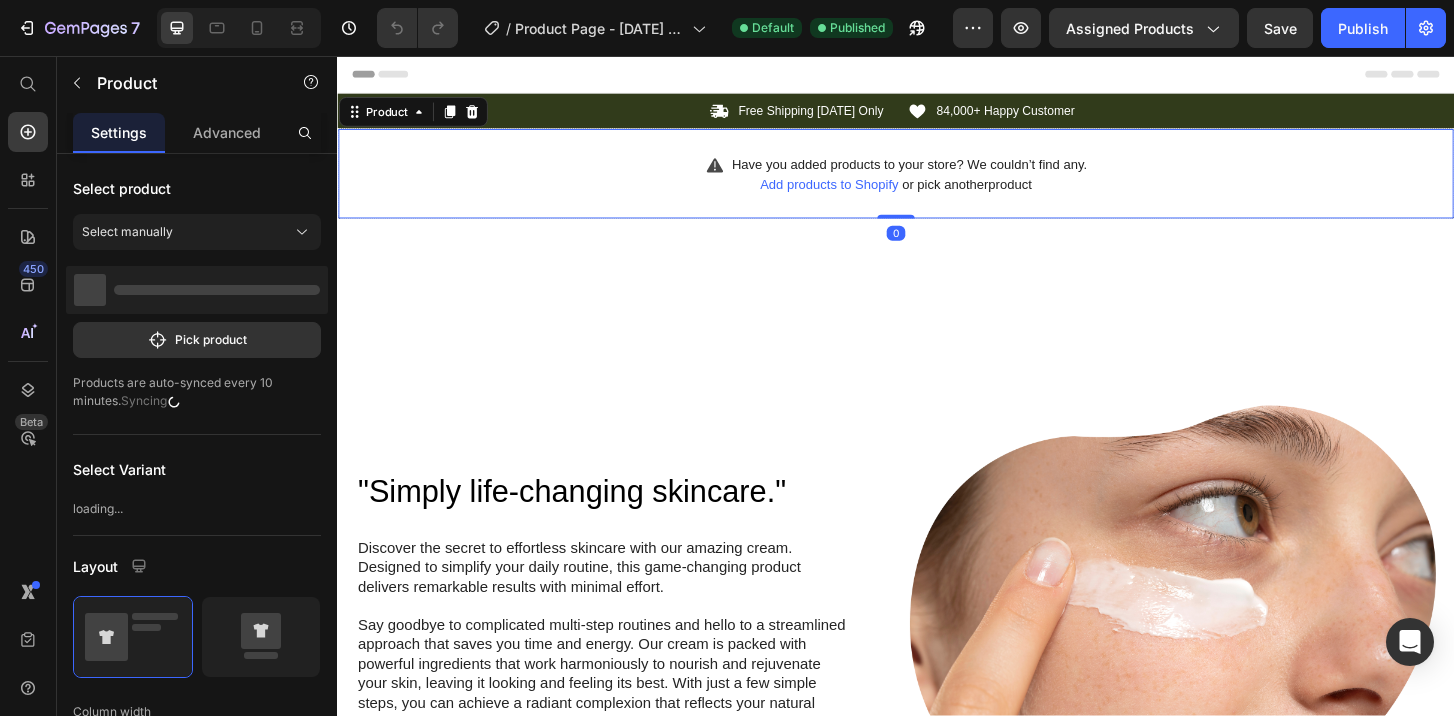 click on "Add products to Shopify" at bounding box center (865, 194) 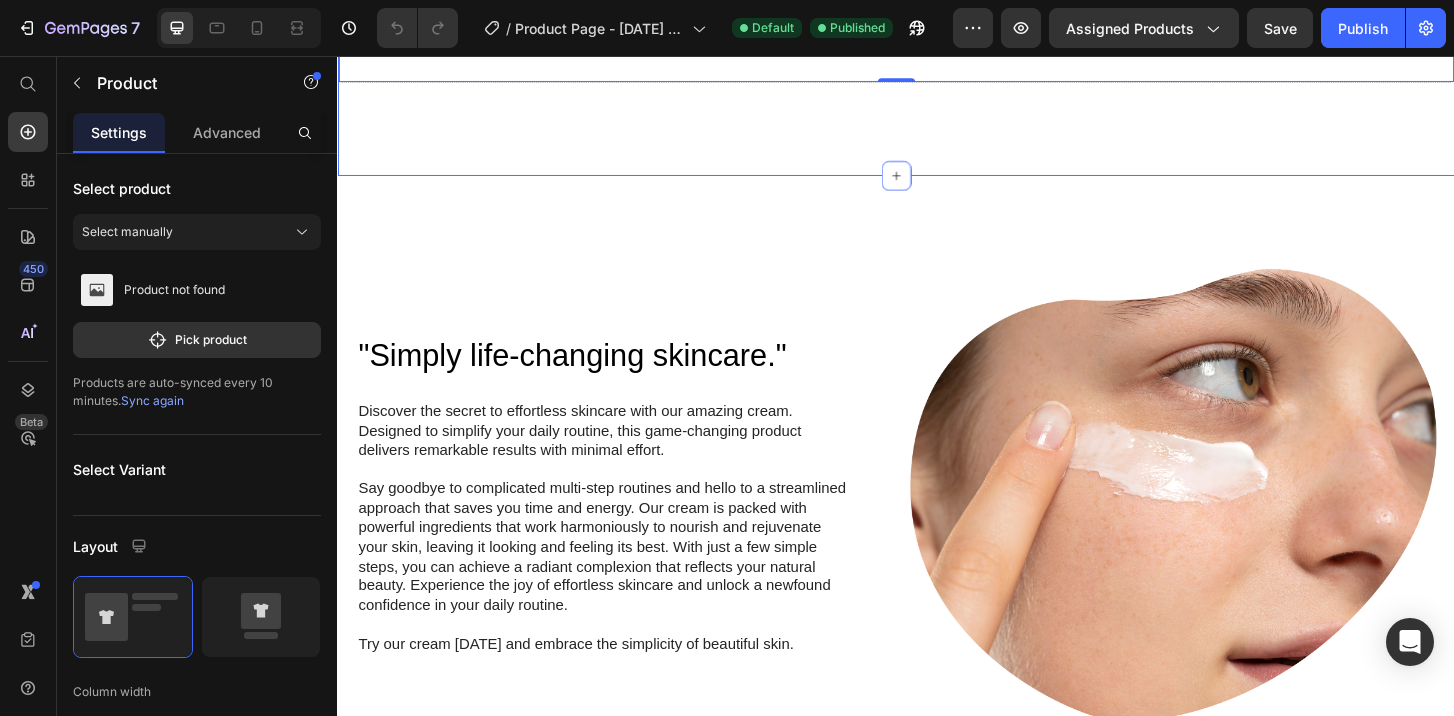 scroll, scrollTop: 0, scrollLeft: 0, axis: both 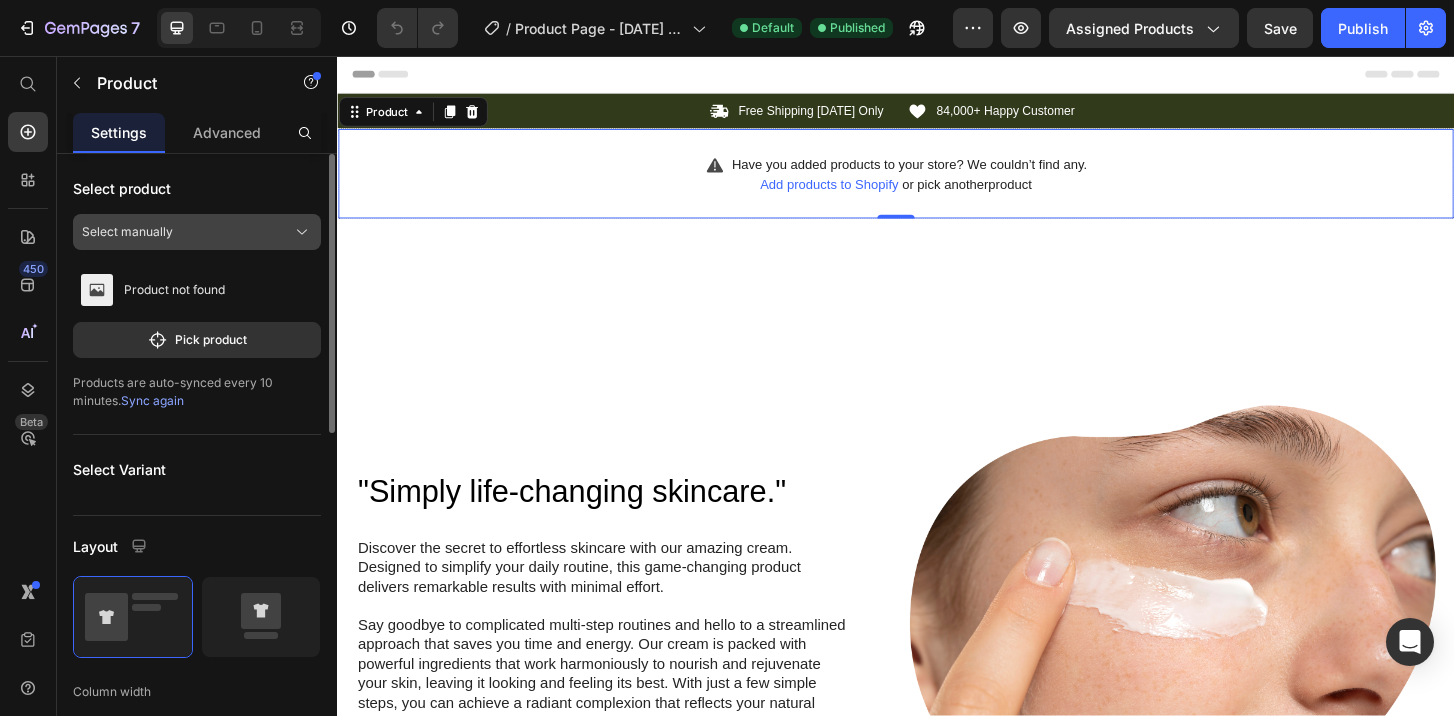 click on "Select manually" 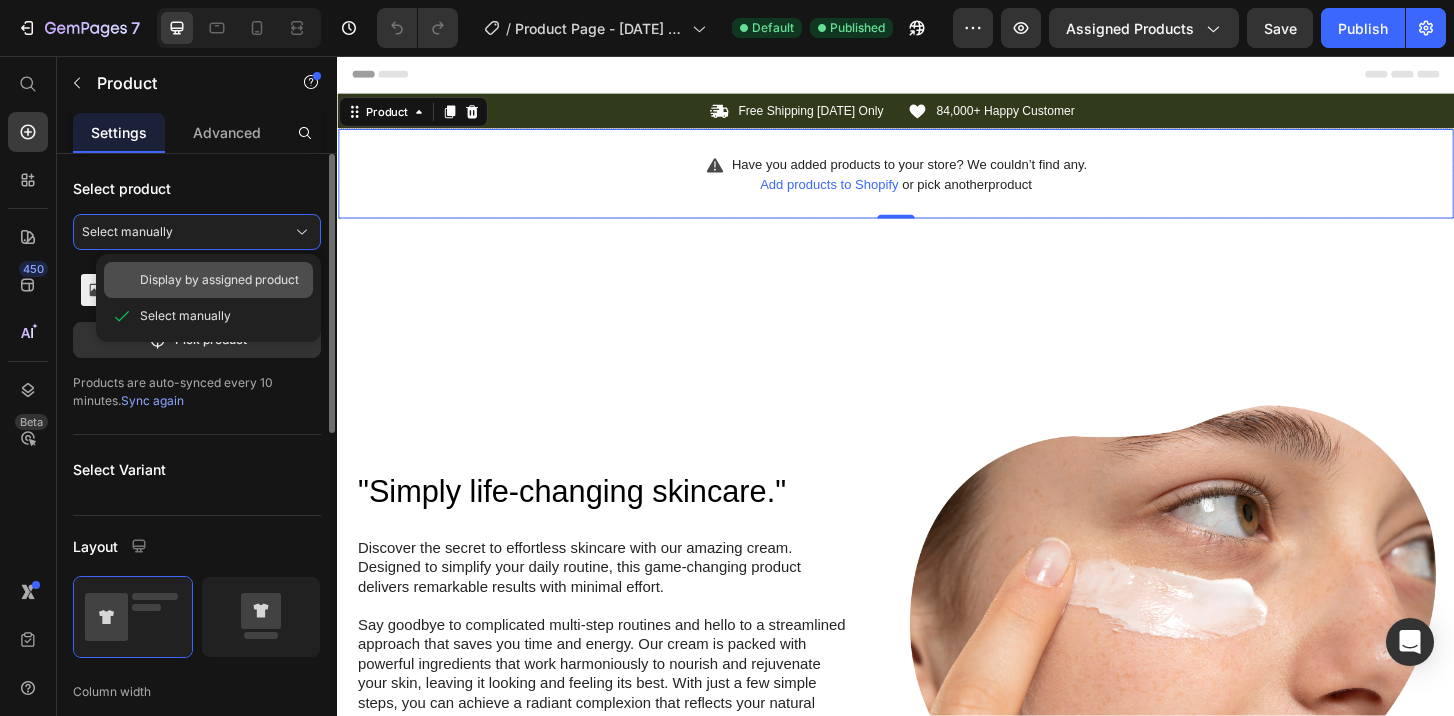 click on "Display by assigned product" at bounding box center [219, 280] 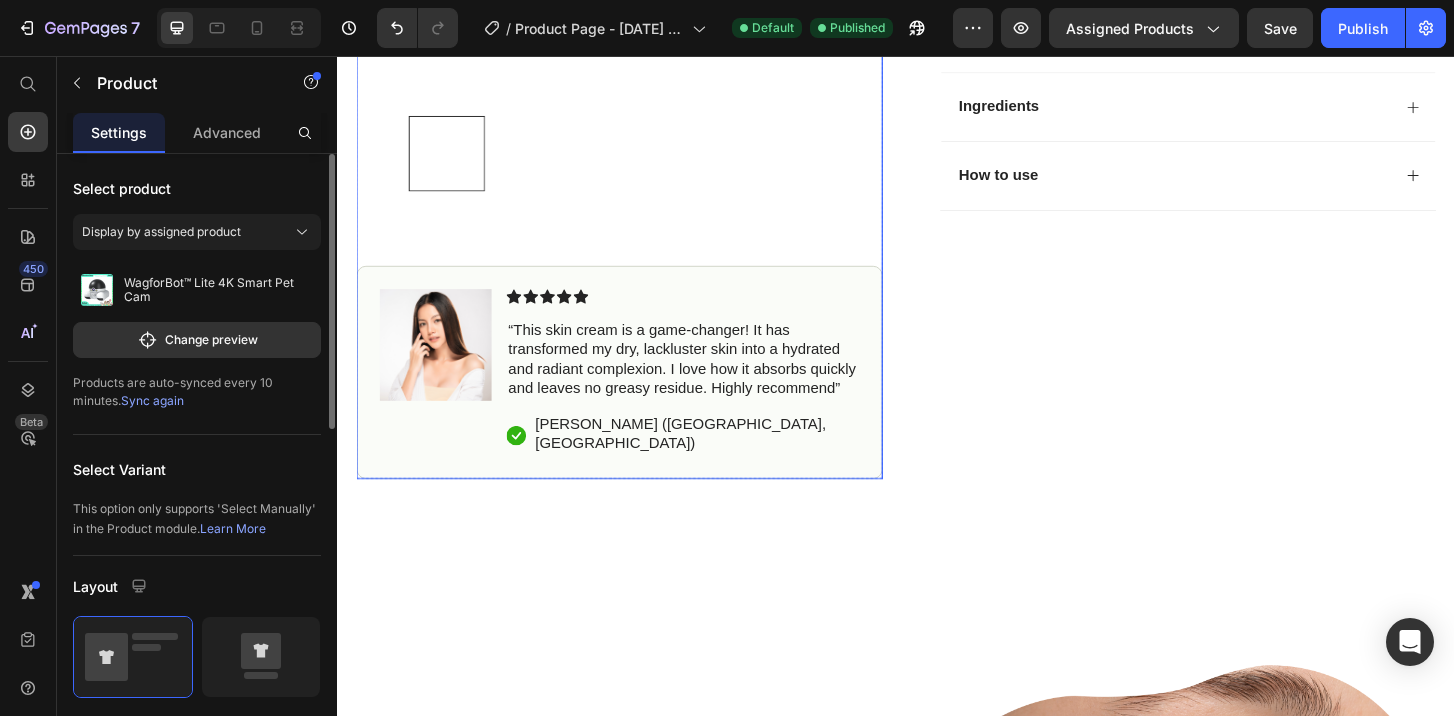 scroll, scrollTop: 856, scrollLeft: 0, axis: vertical 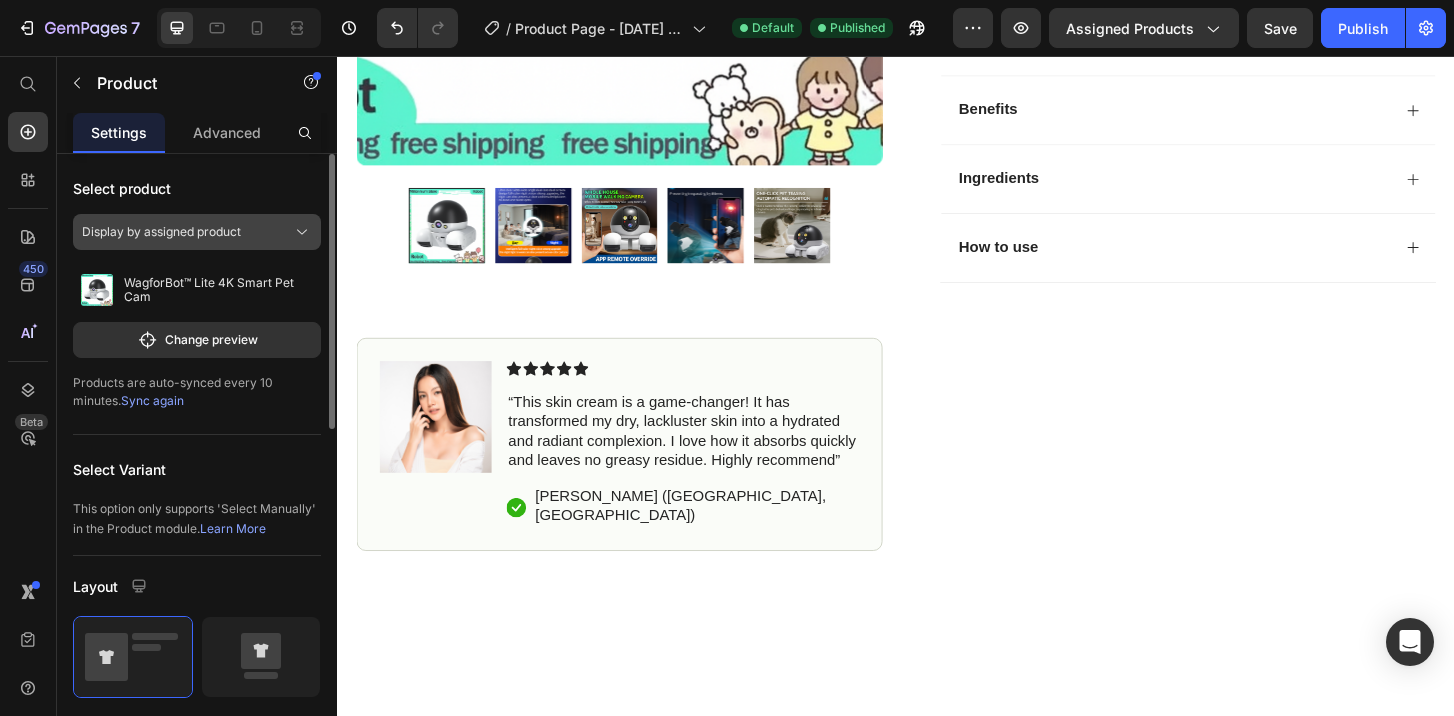 click on "Display by assigned product" at bounding box center [197, 232] 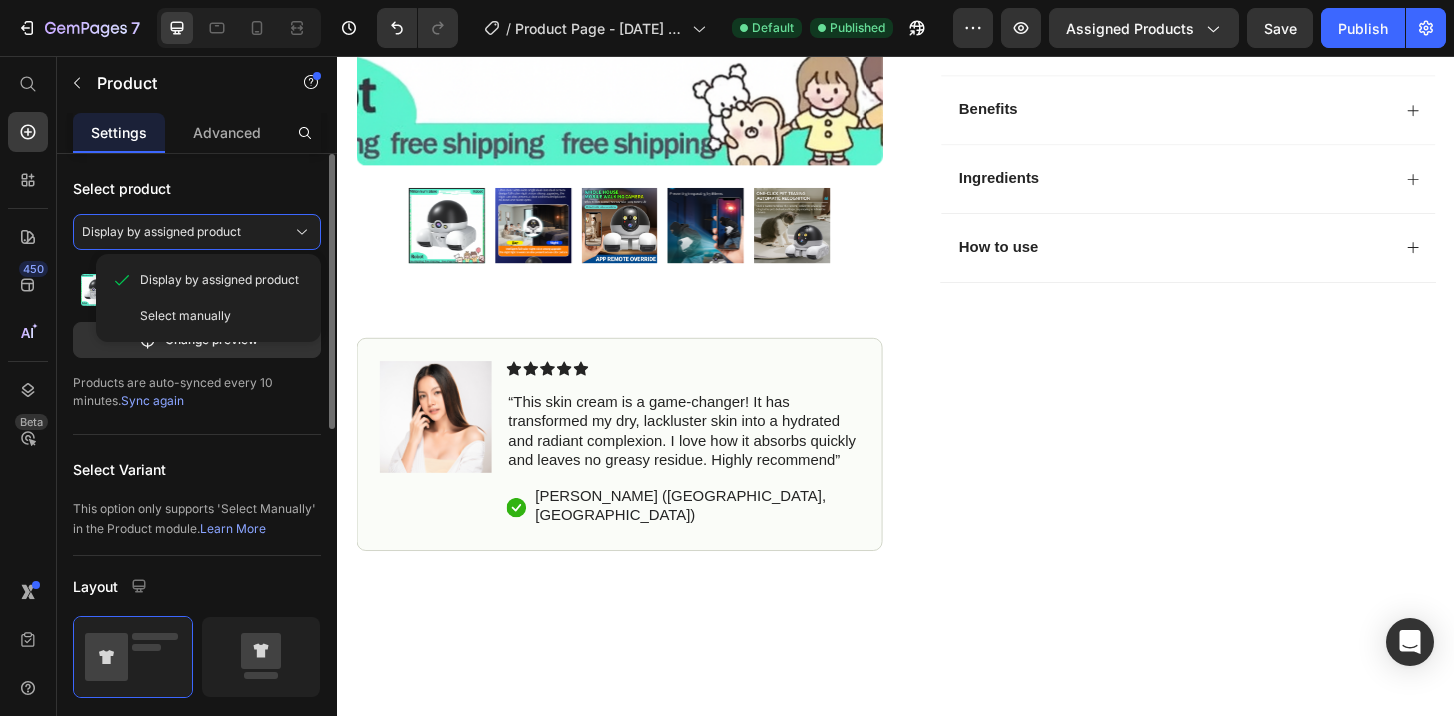 click on "Display by assigned product Select manually" at bounding box center (208, 298) 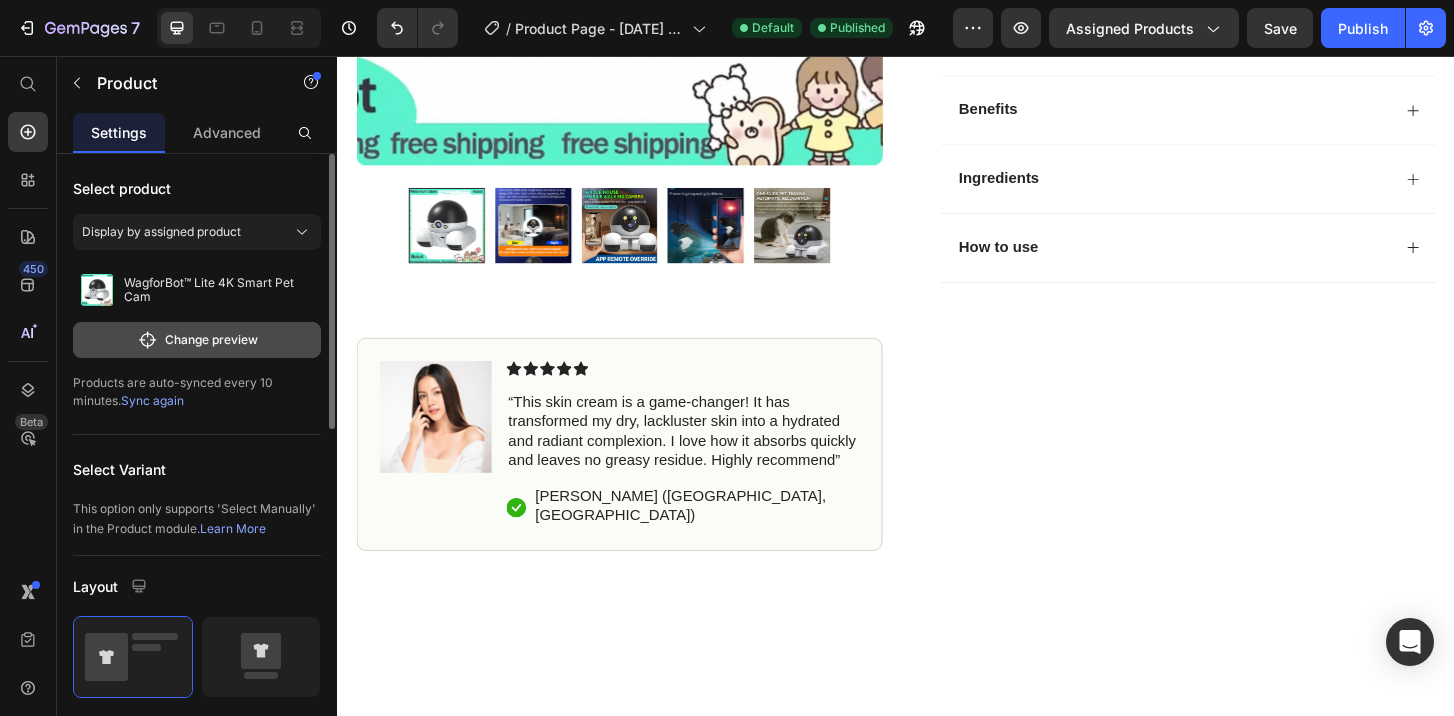 click on "Change preview" at bounding box center [197, 340] 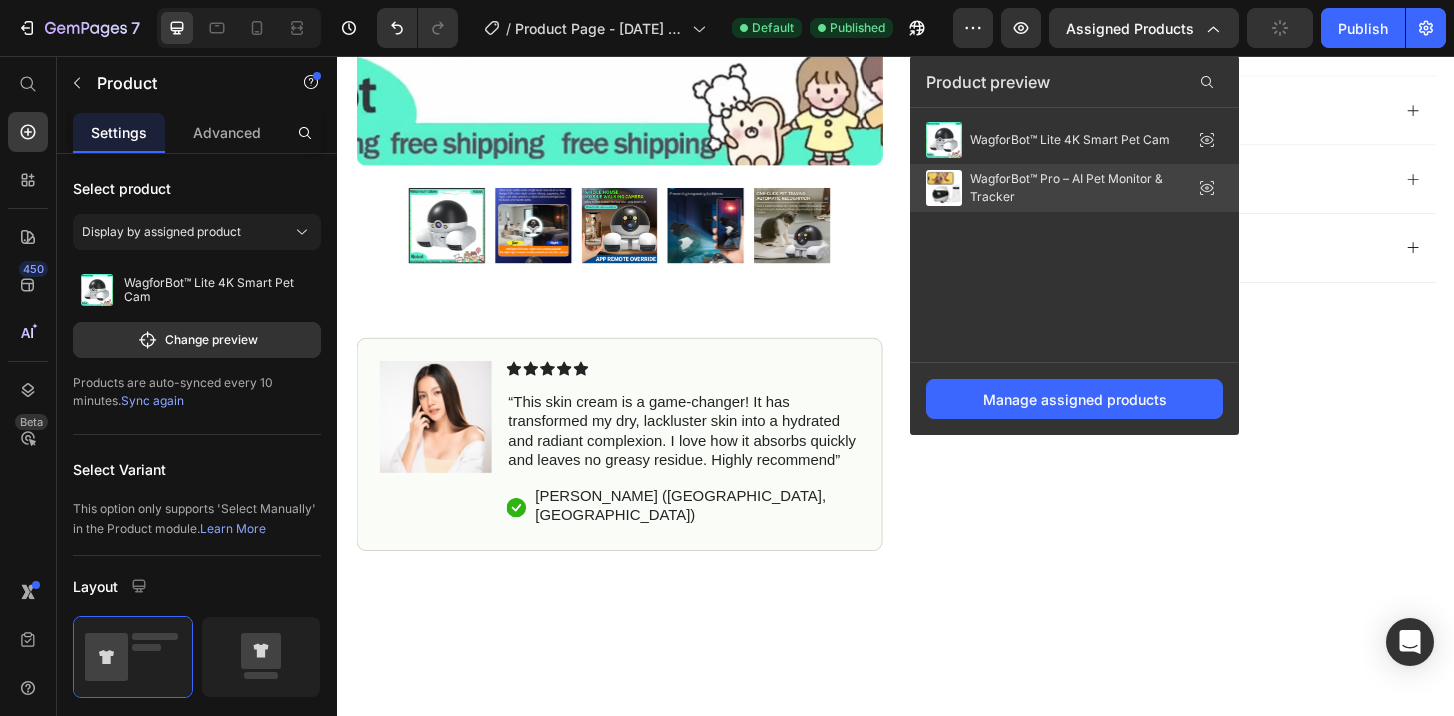 click on "WagforBot™ Pro – AI Pet Monitor & Tracker" at bounding box center [1070, 188] 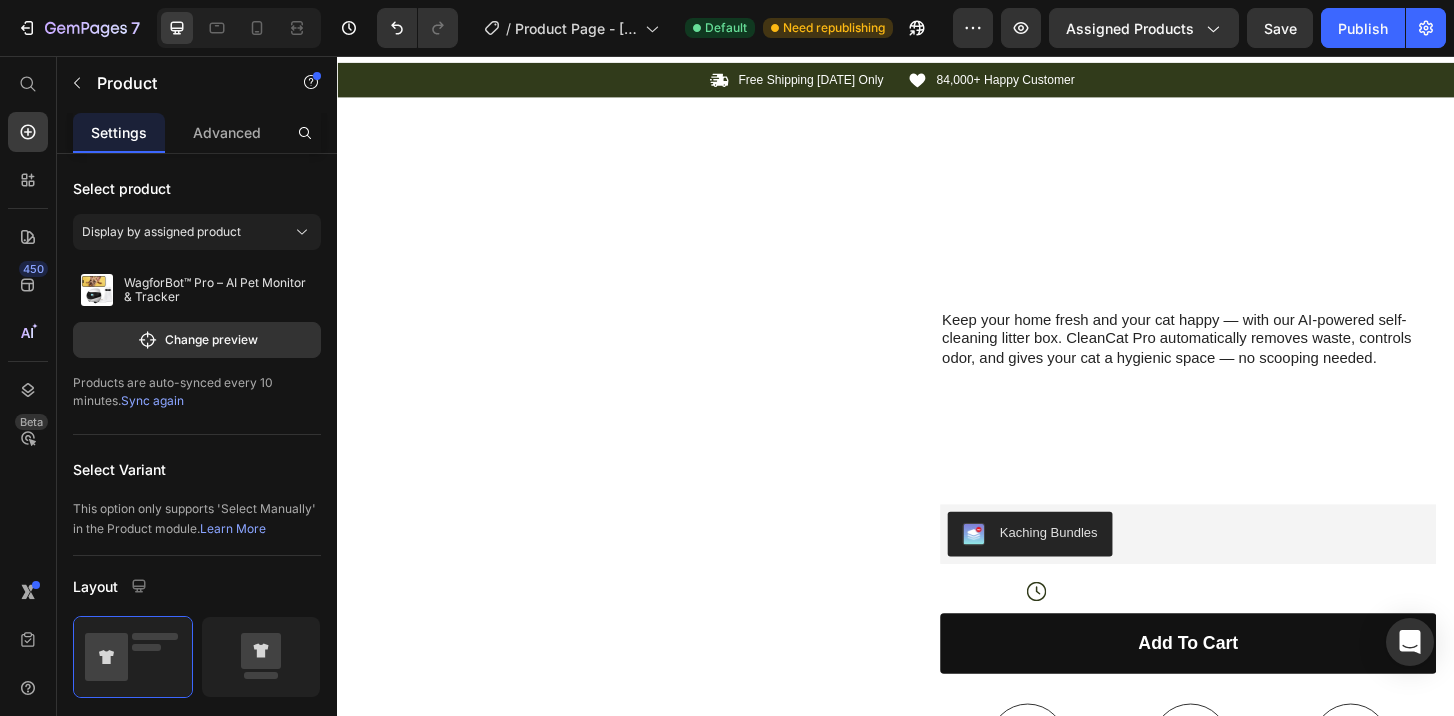 scroll, scrollTop: 0, scrollLeft: 0, axis: both 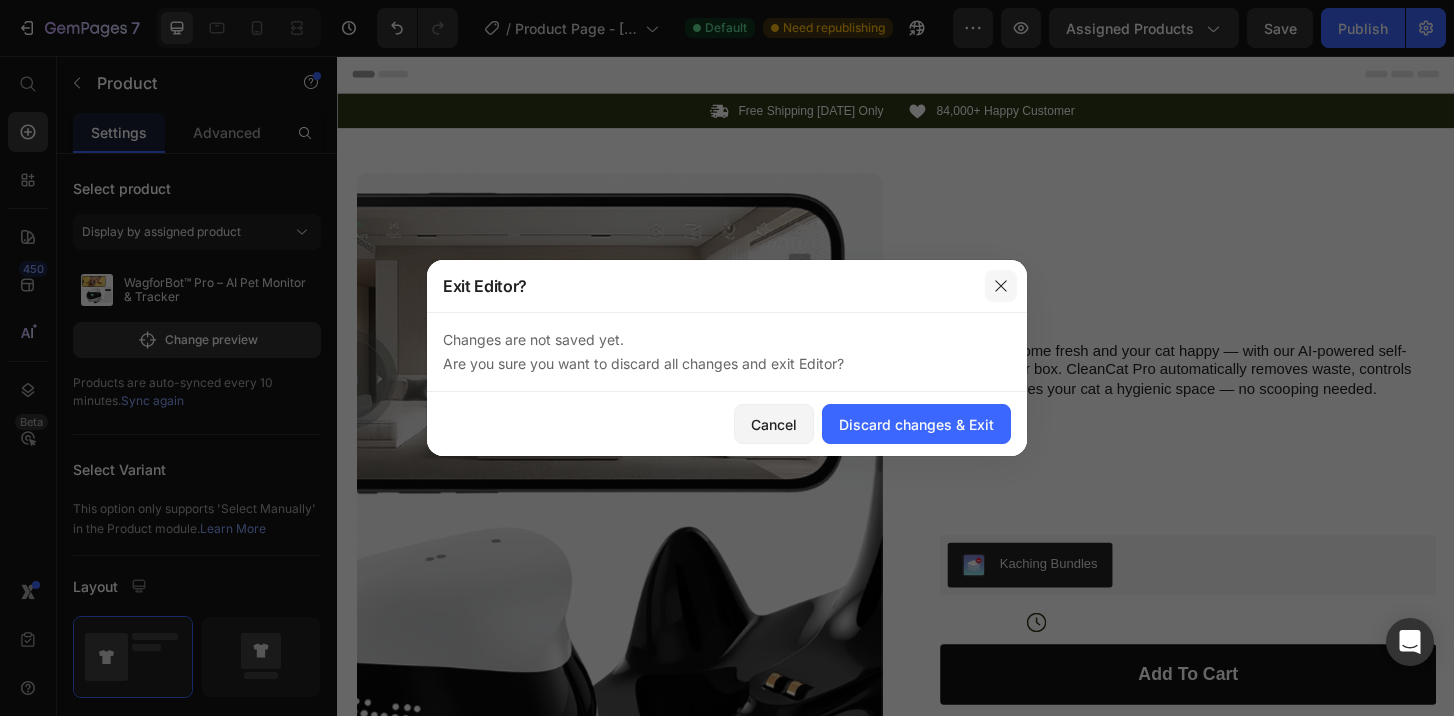 click 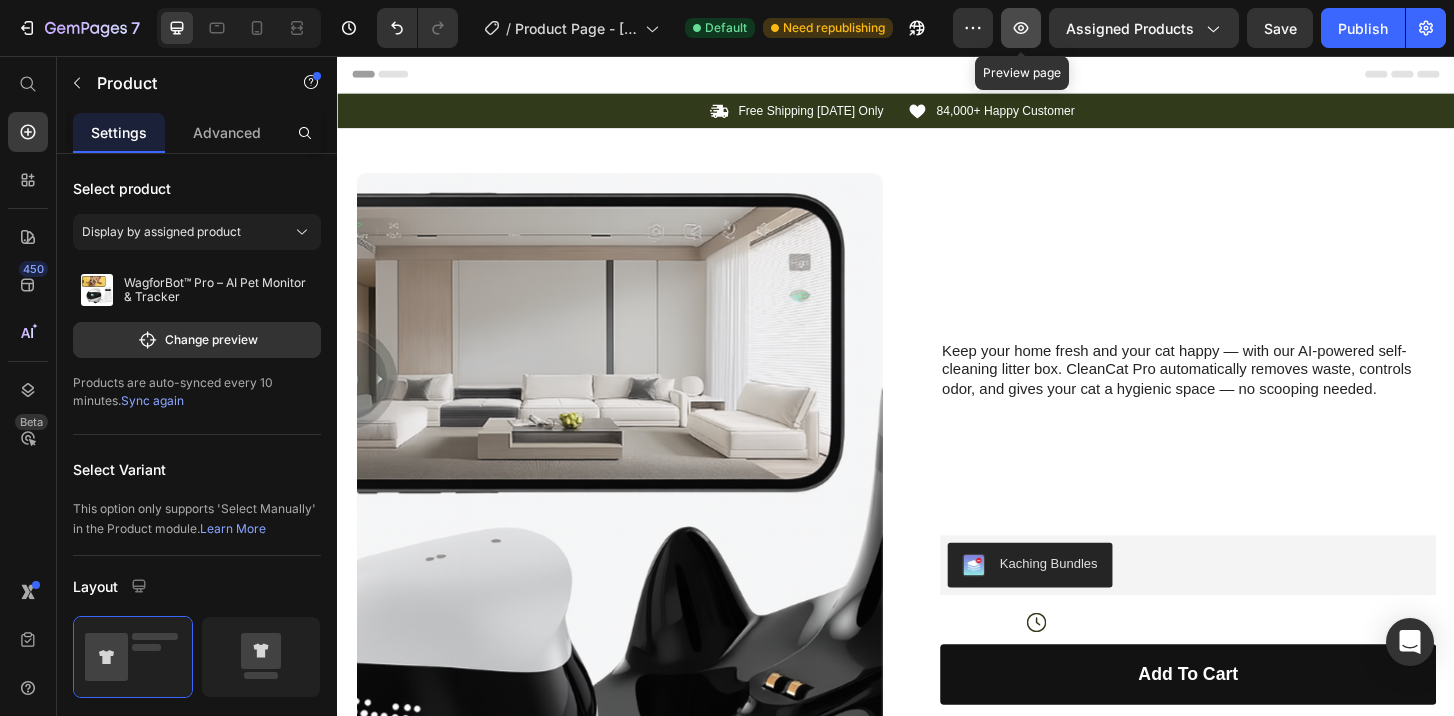 click 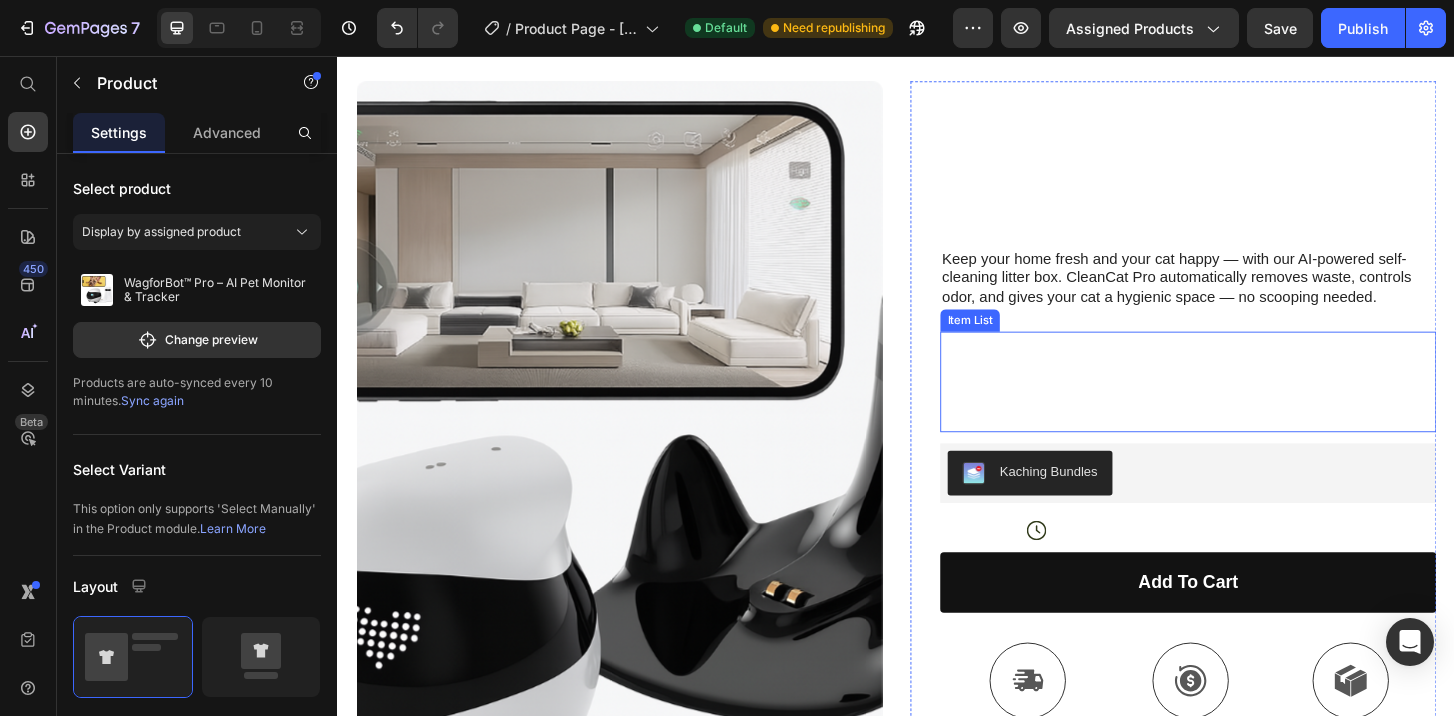 scroll, scrollTop: 137, scrollLeft: 0, axis: vertical 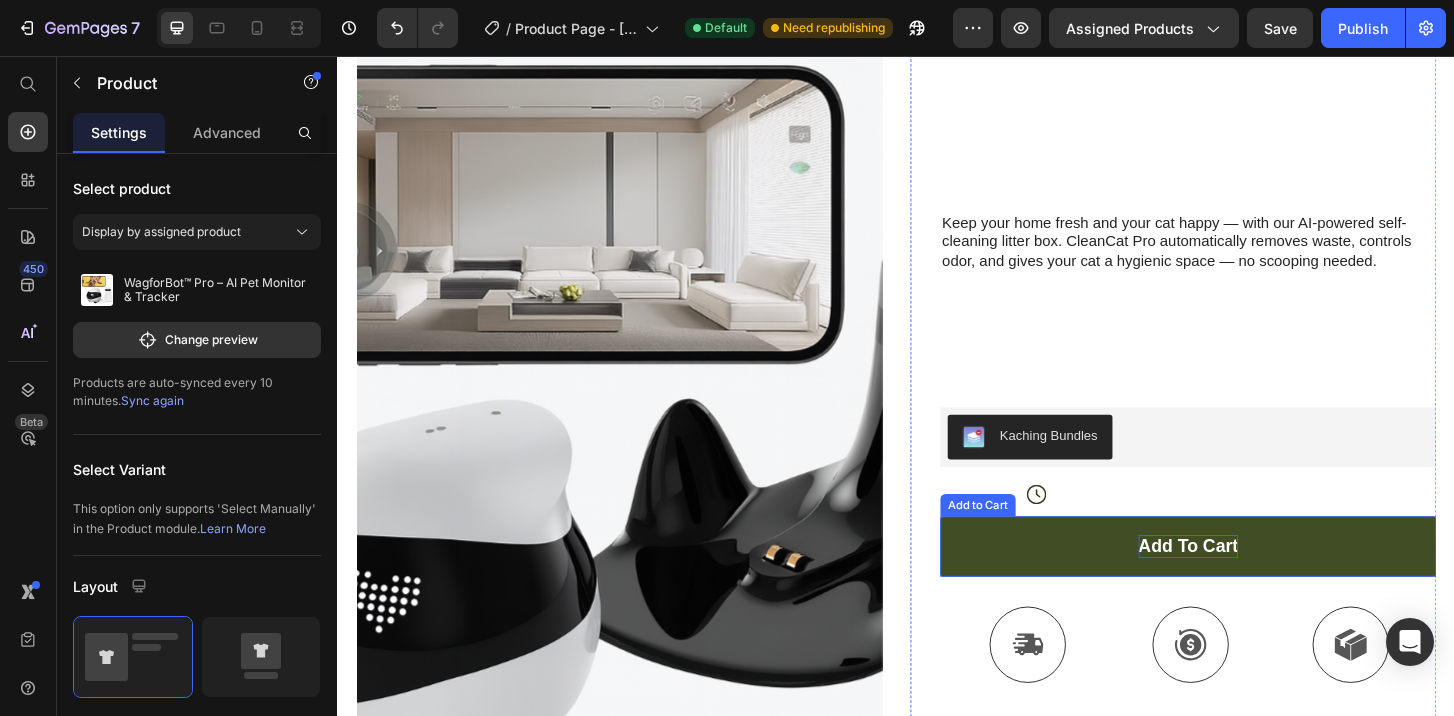 click on "add to cart" at bounding box center [1250, 583] 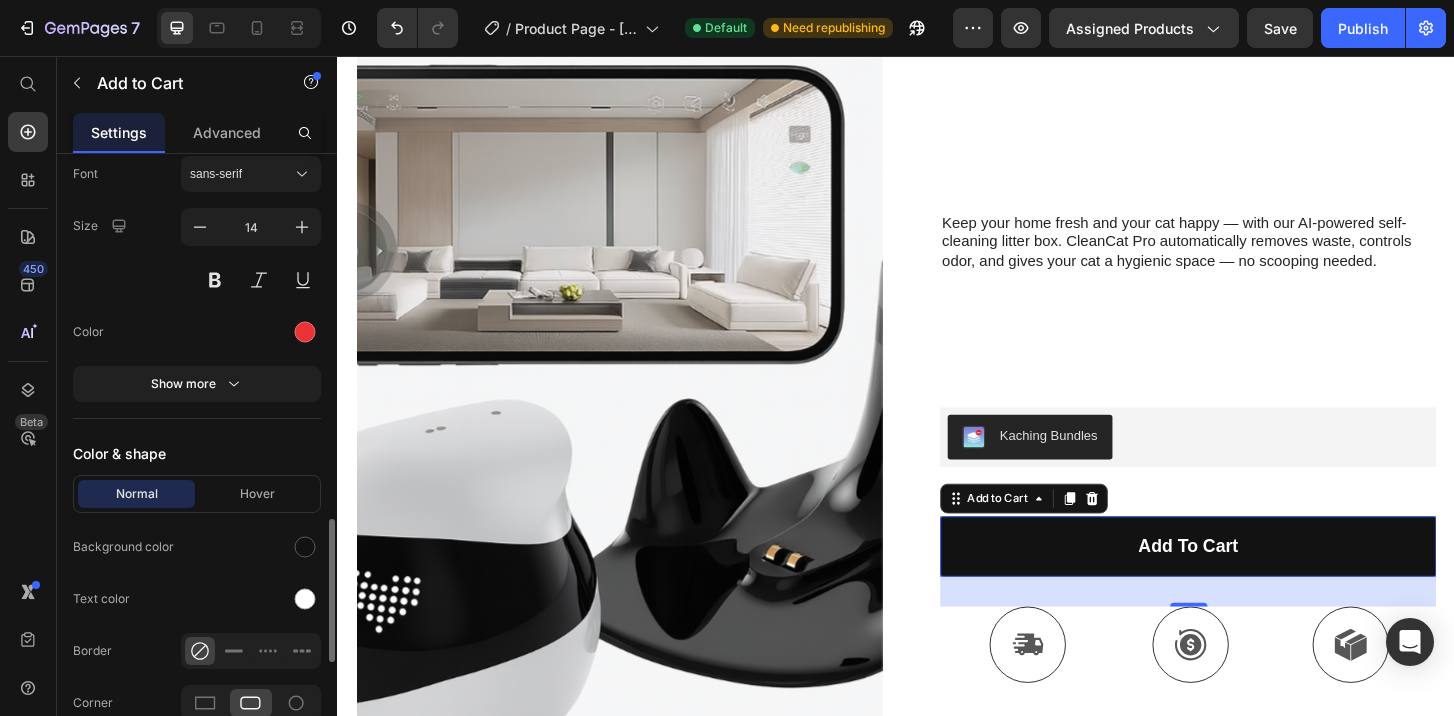 scroll, scrollTop: 1692, scrollLeft: 0, axis: vertical 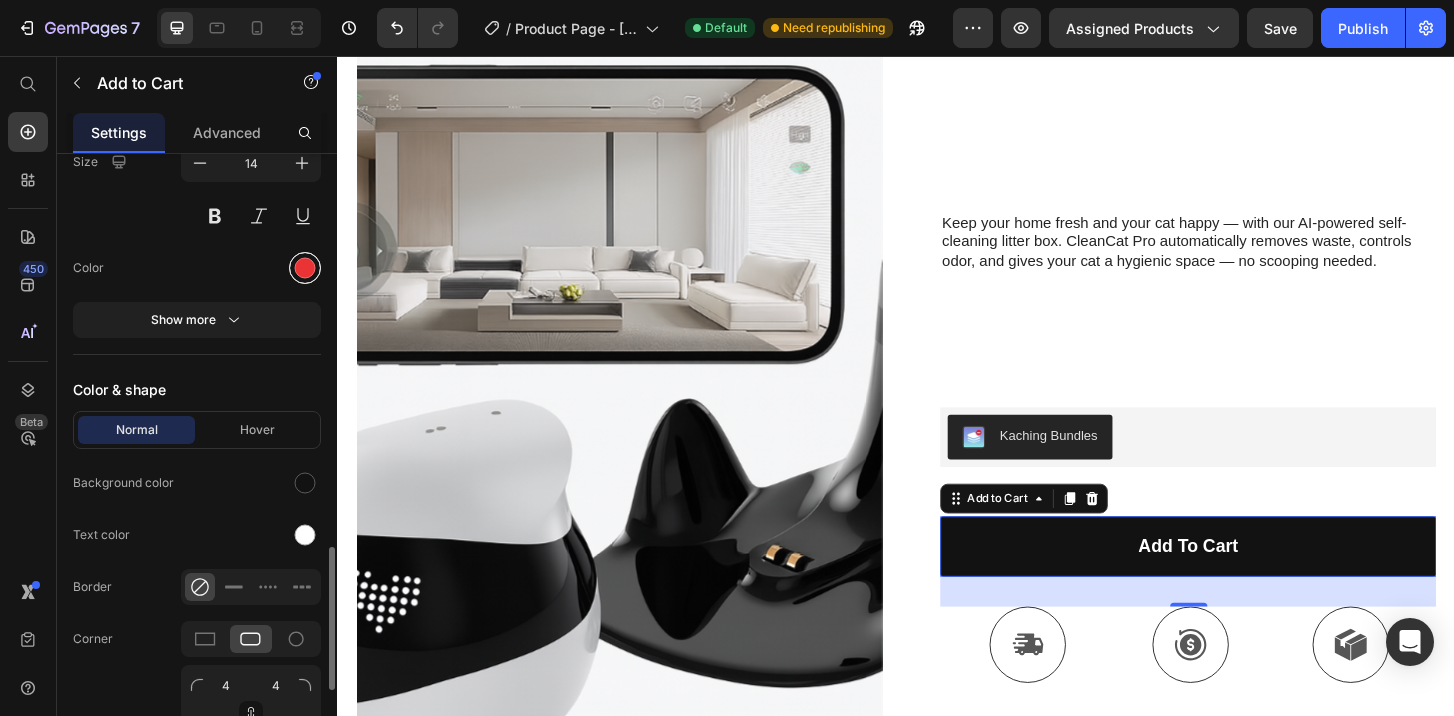 click at bounding box center [305, 268] 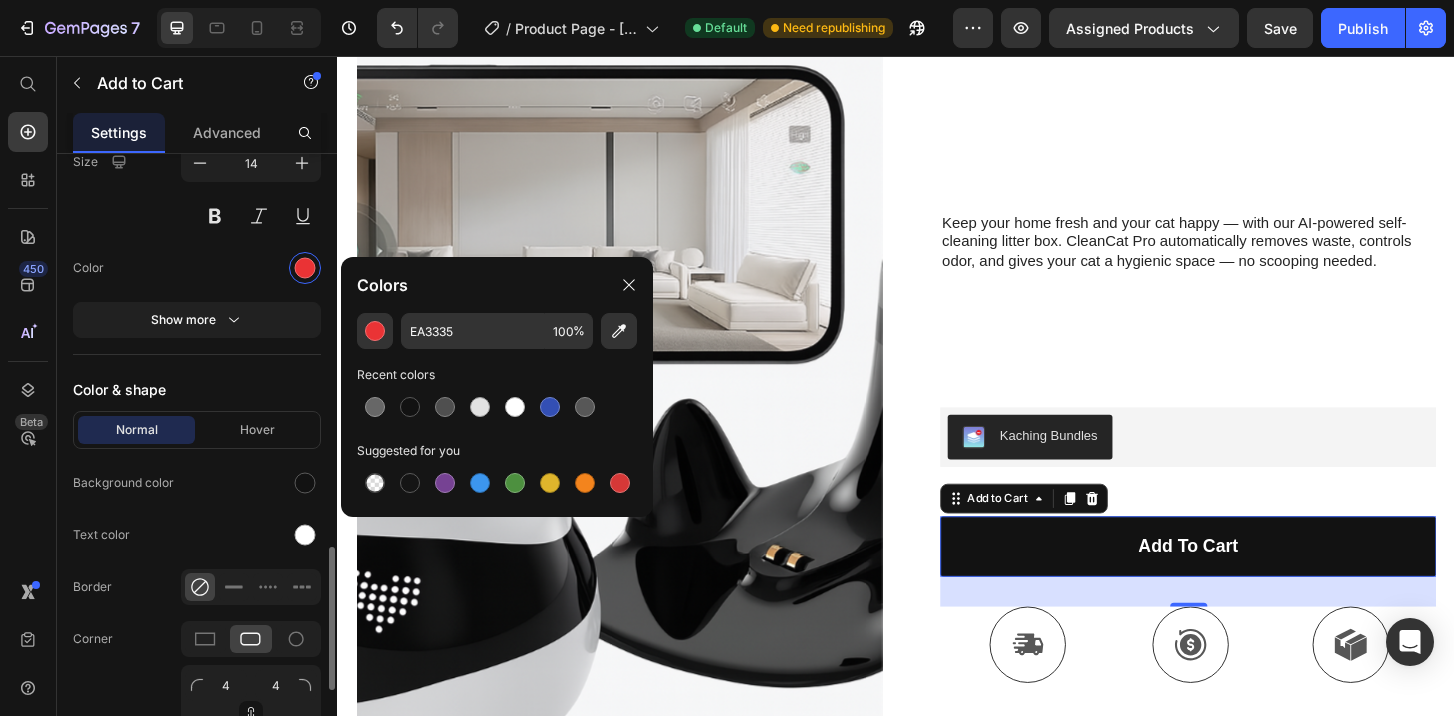 click on "Font sans-serif Size 14 Color Show more" at bounding box center (197, 215) 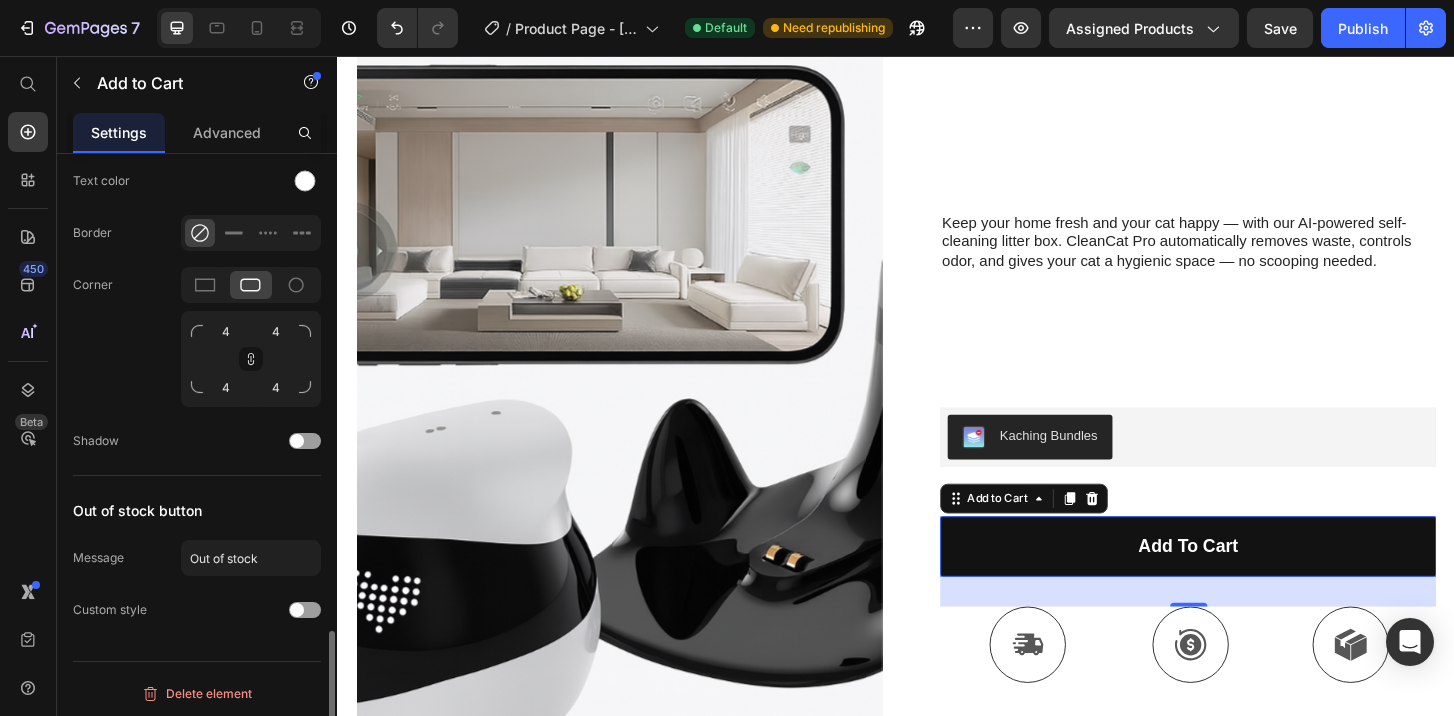 scroll, scrollTop: 2049, scrollLeft: 0, axis: vertical 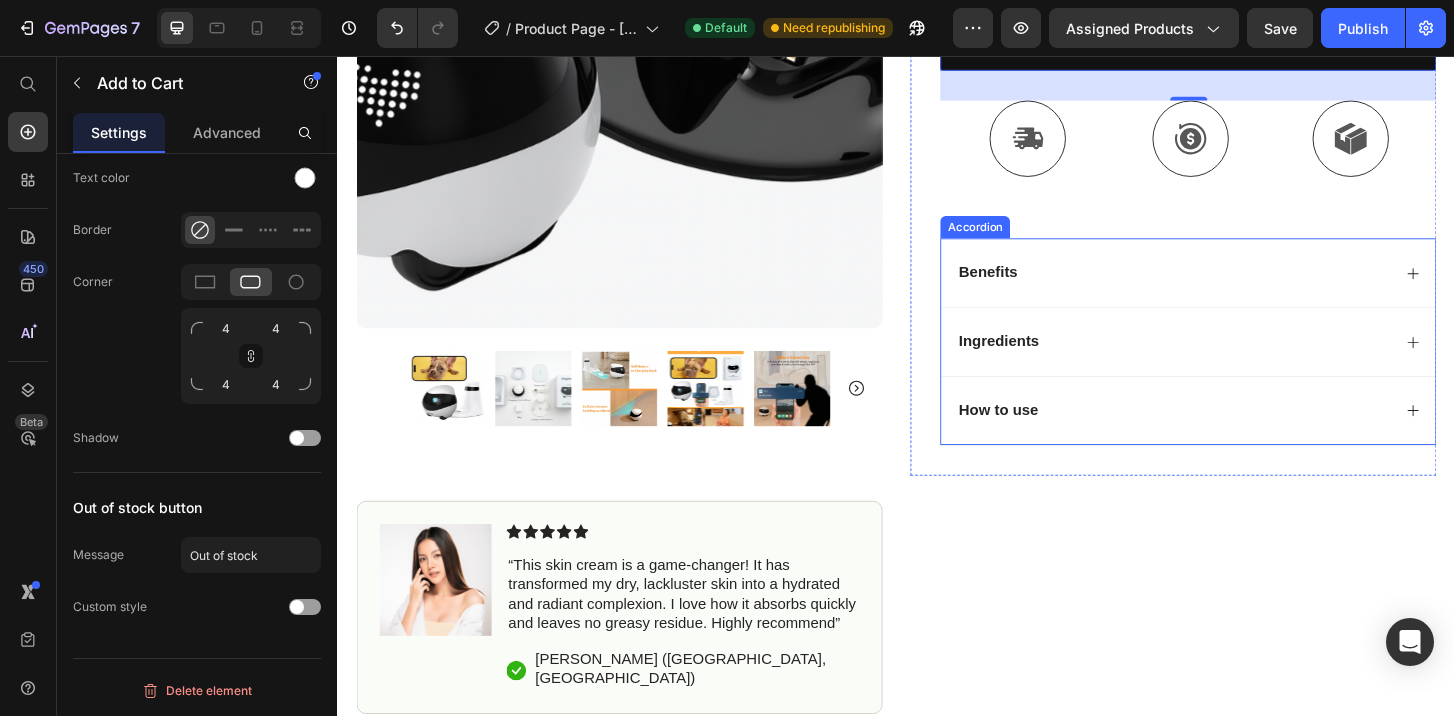 click on "Benefits" at bounding box center [1250, 289] 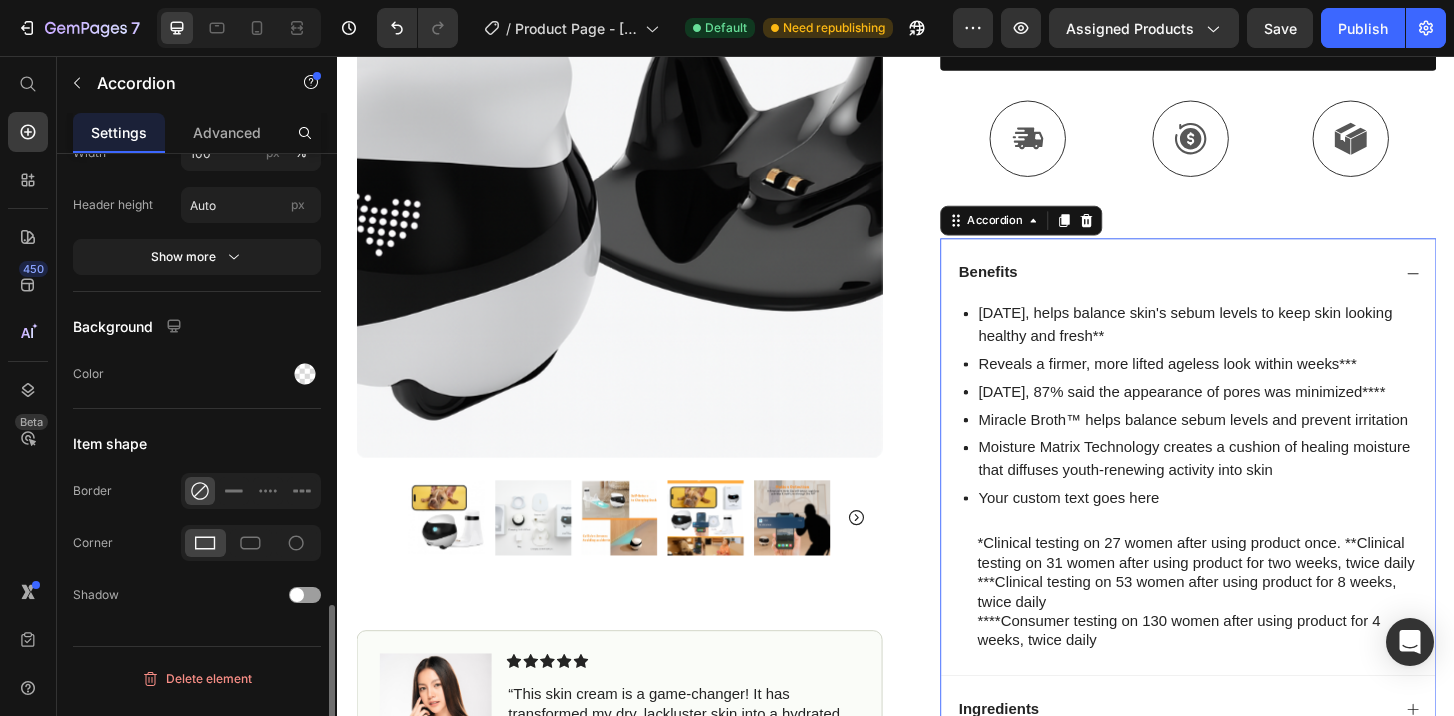 scroll, scrollTop: 0, scrollLeft: 0, axis: both 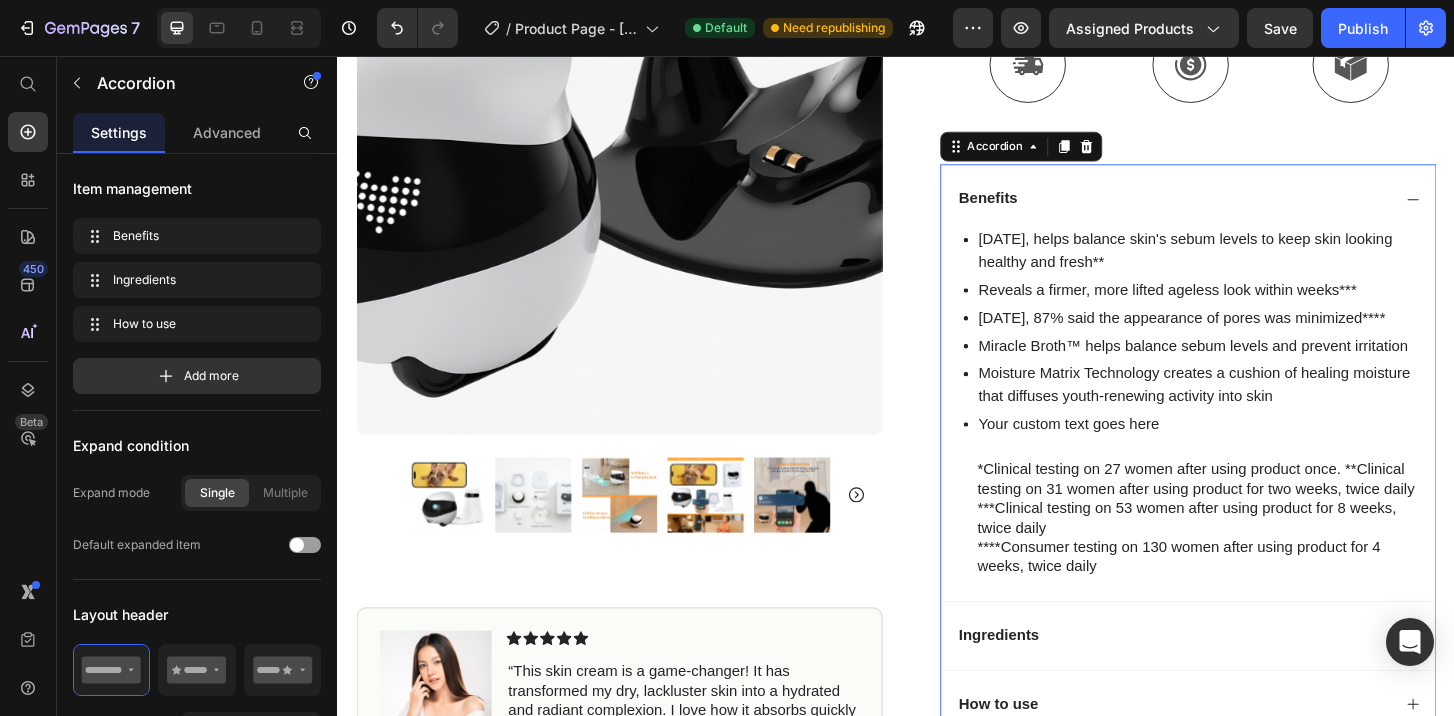 click on "Benefits" at bounding box center [1035, 210] 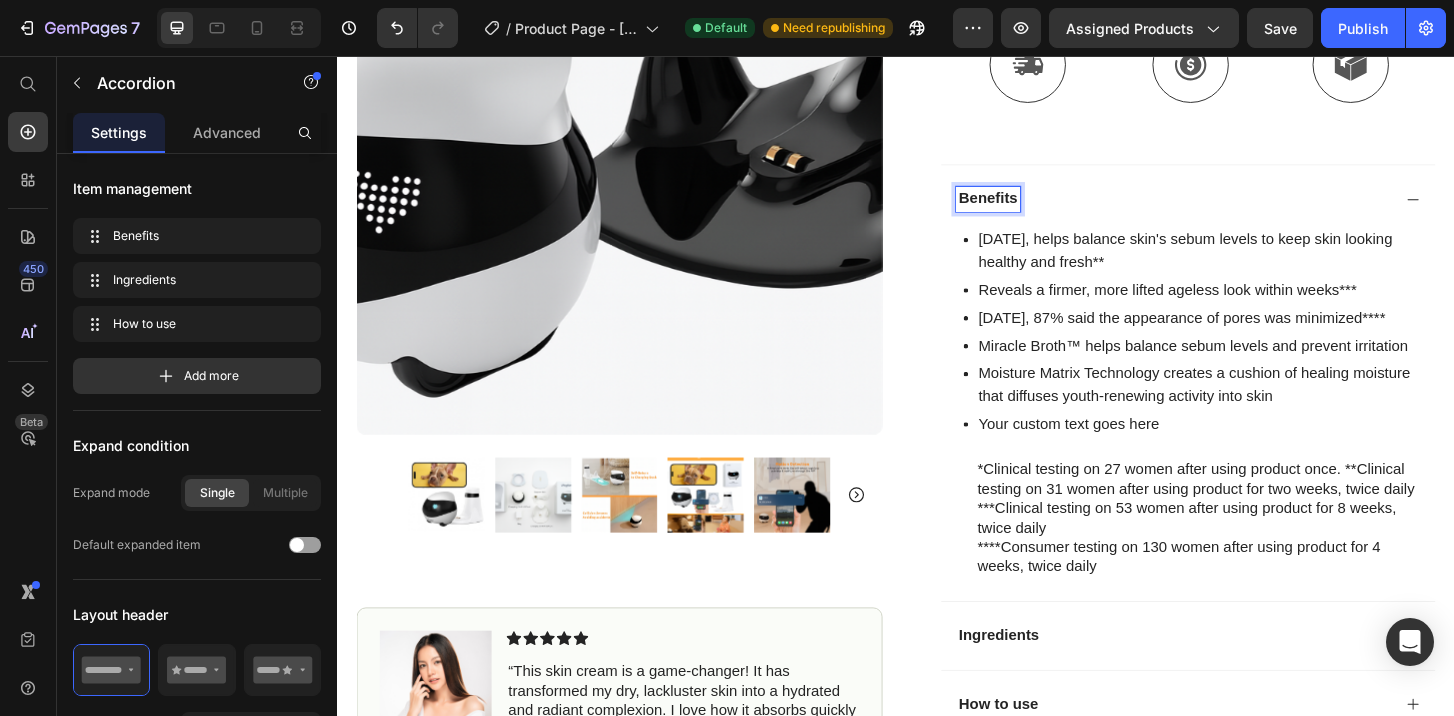 click on "Benefits" at bounding box center [1035, 210] 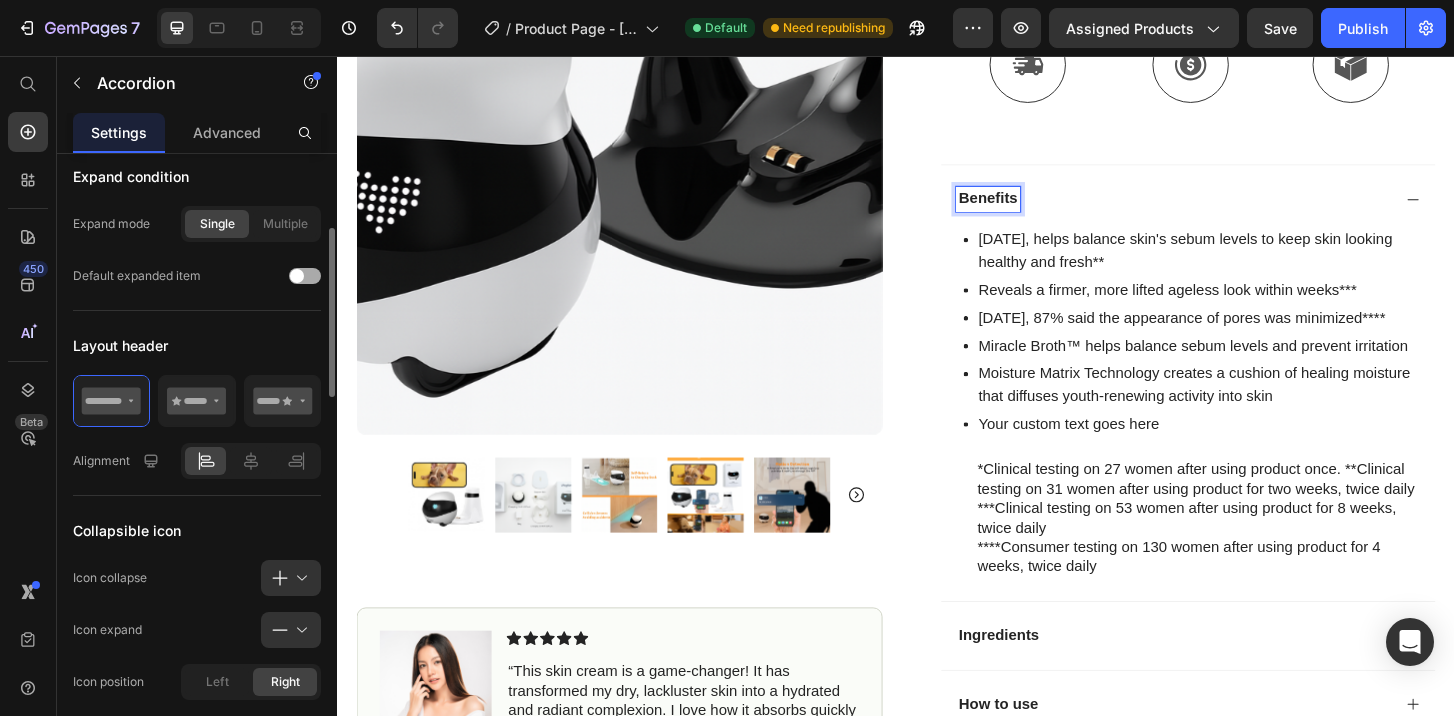 scroll, scrollTop: 280, scrollLeft: 0, axis: vertical 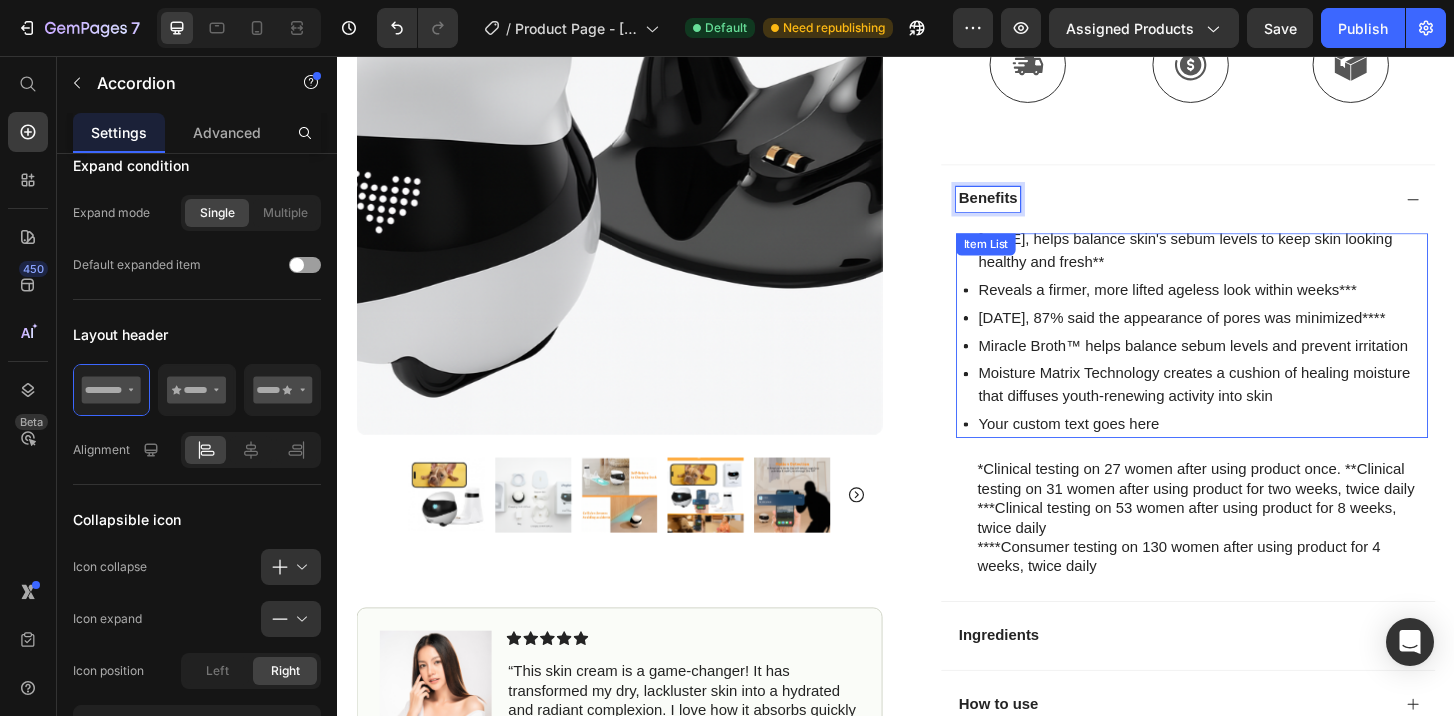 click on "In 2 weeks, helps balance skin's sebum levels to keep skin looking healthy and fresh**" at bounding box center [1265, 266] 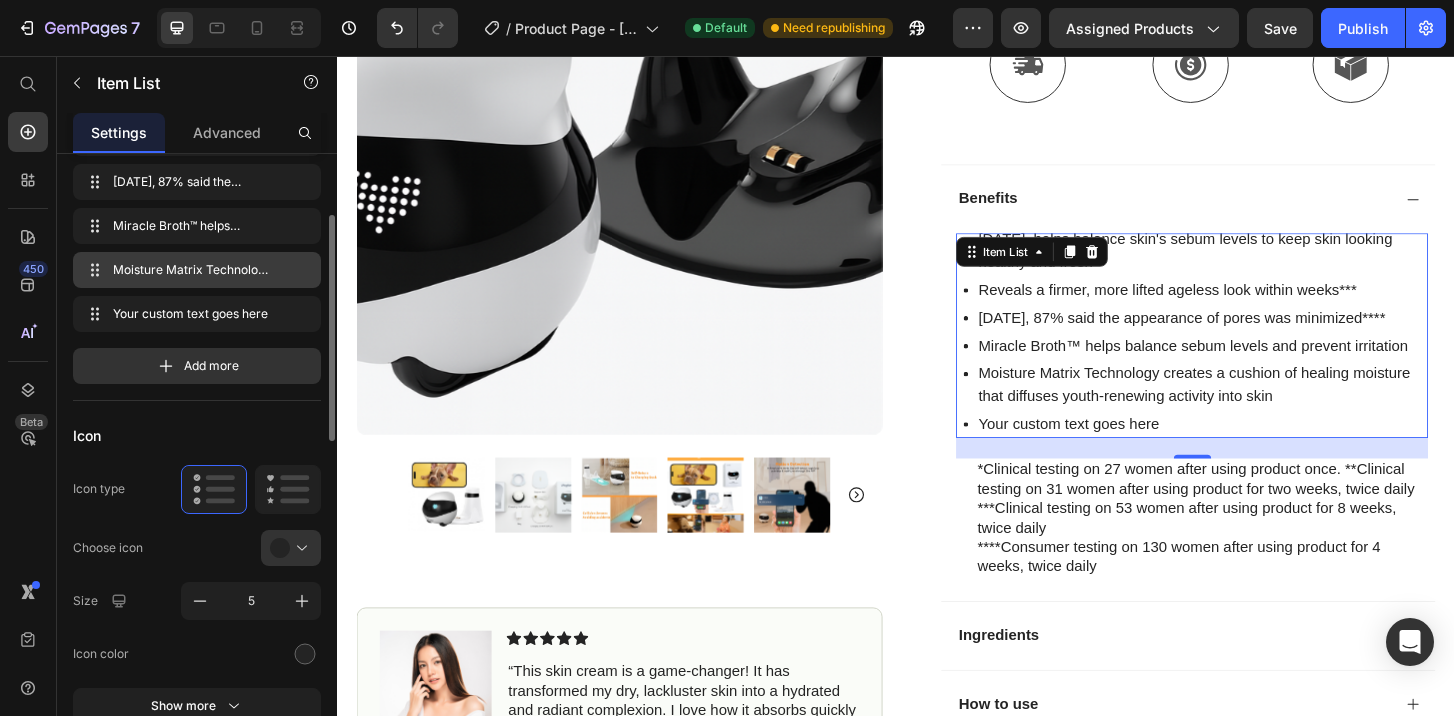 scroll, scrollTop: 149, scrollLeft: 0, axis: vertical 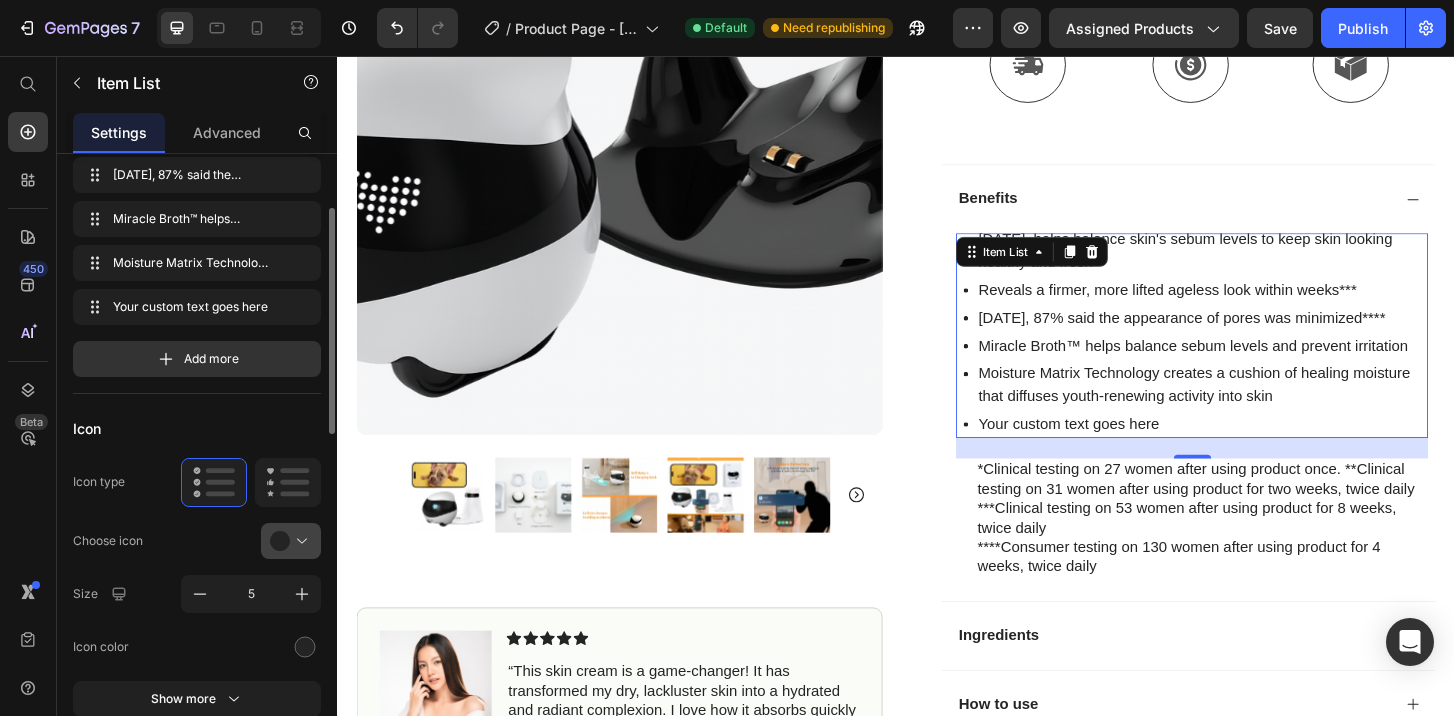 click at bounding box center [299, 541] 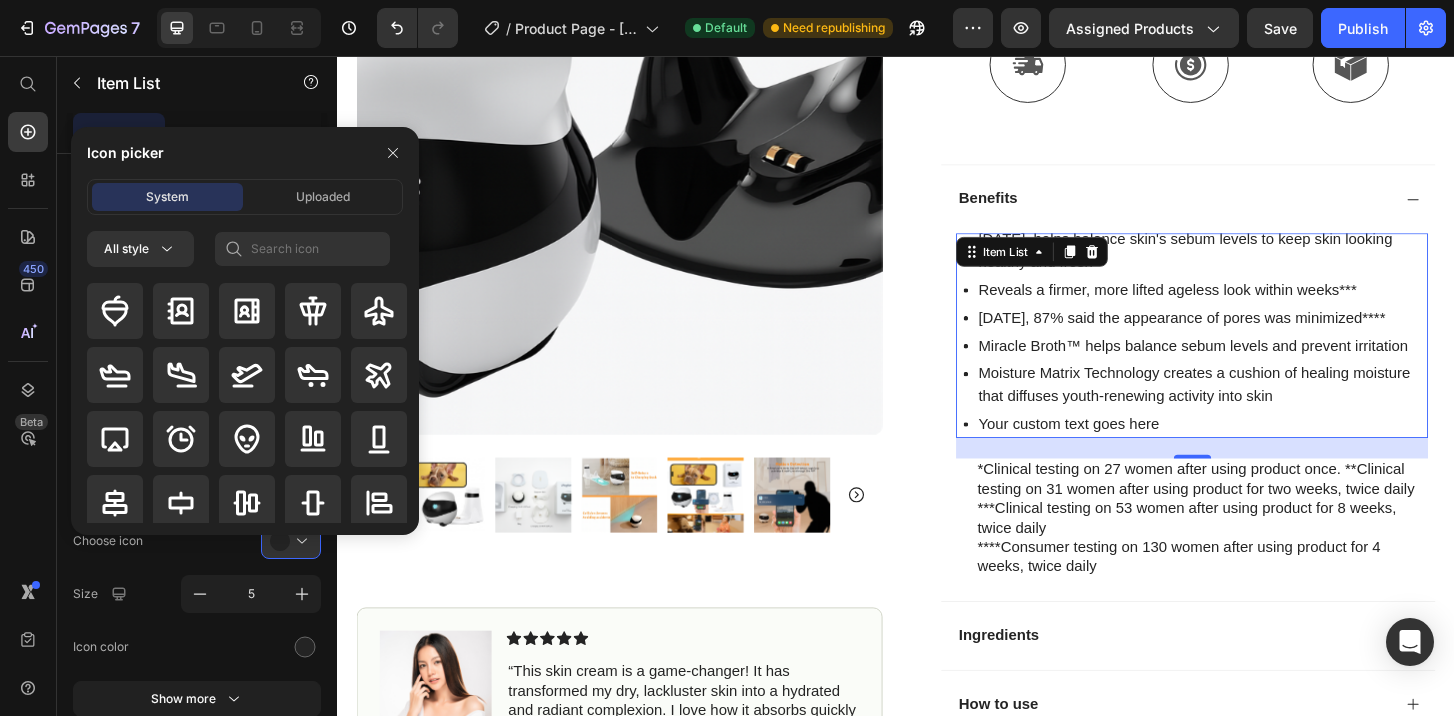 click on "Icon Icon type  Choose icon
Size 5 Icon color Show more" 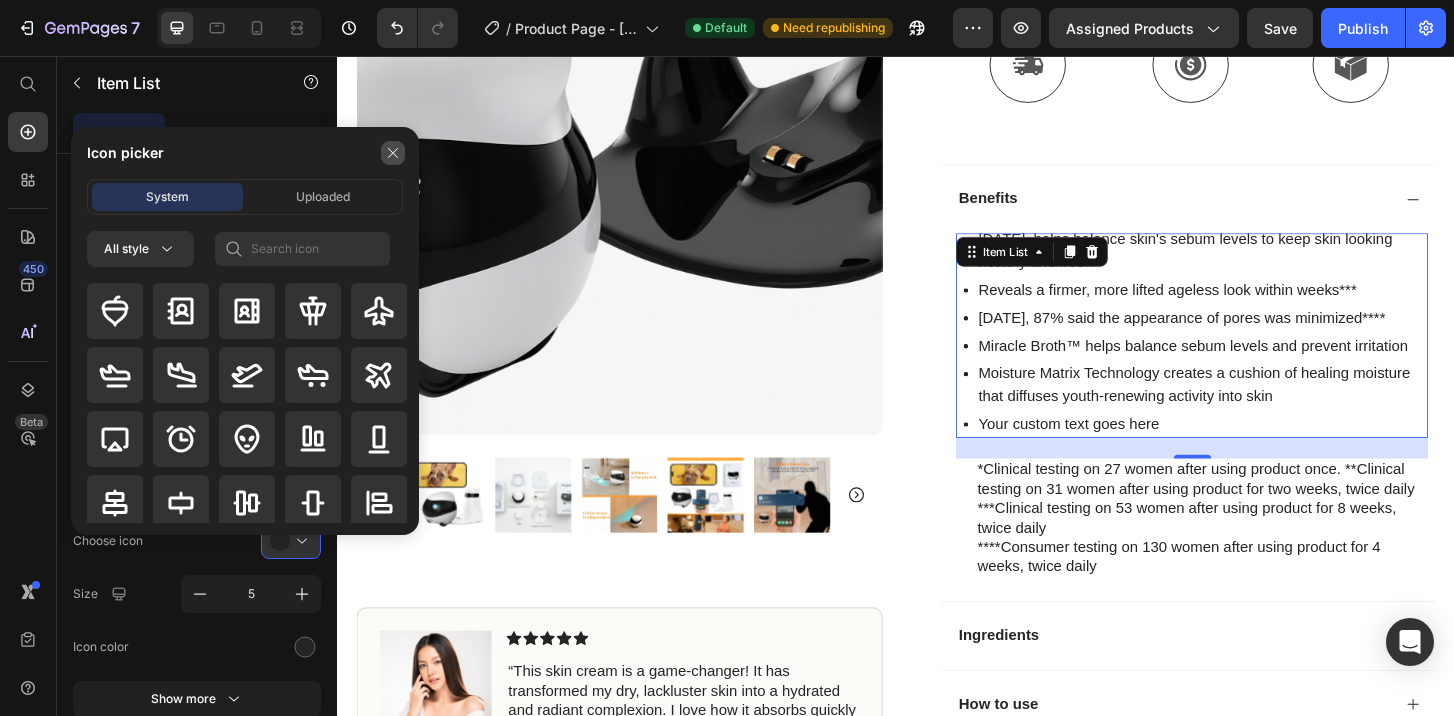 click 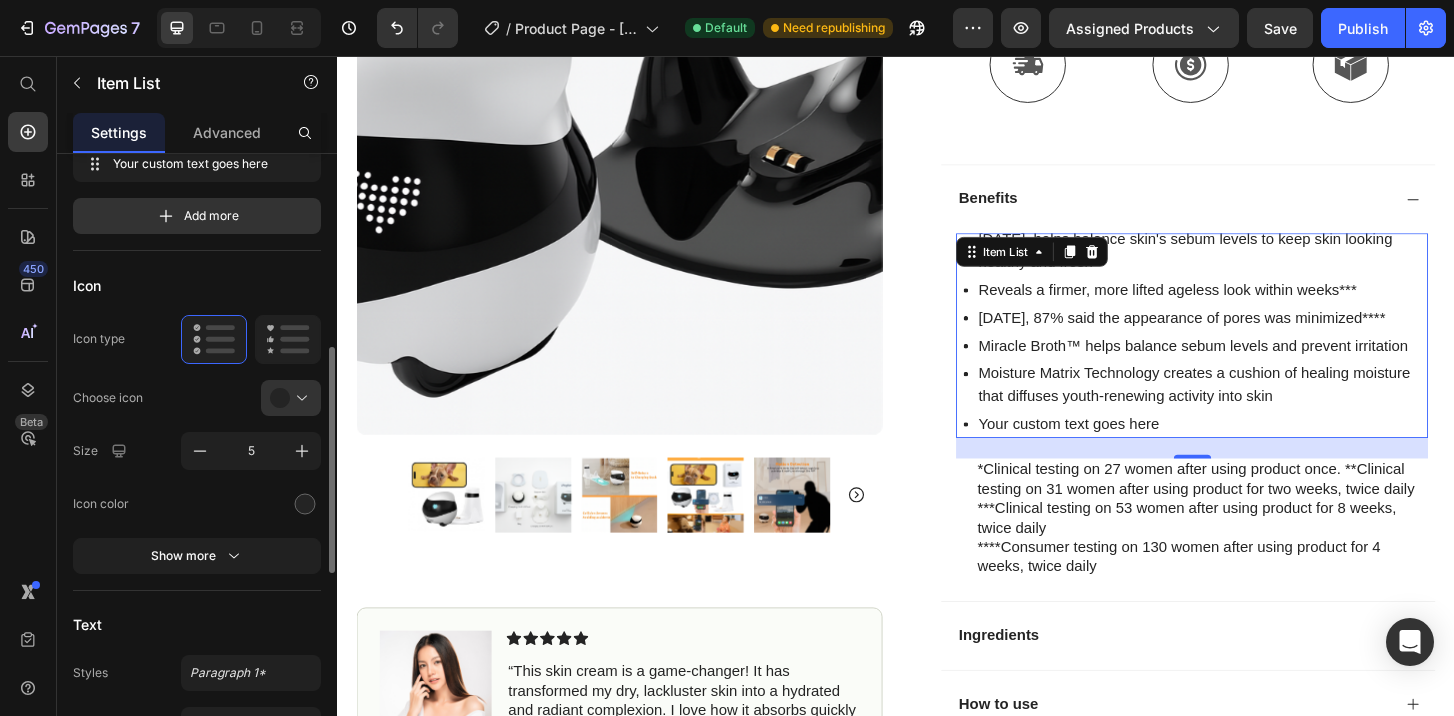 scroll, scrollTop: 416, scrollLeft: 0, axis: vertical 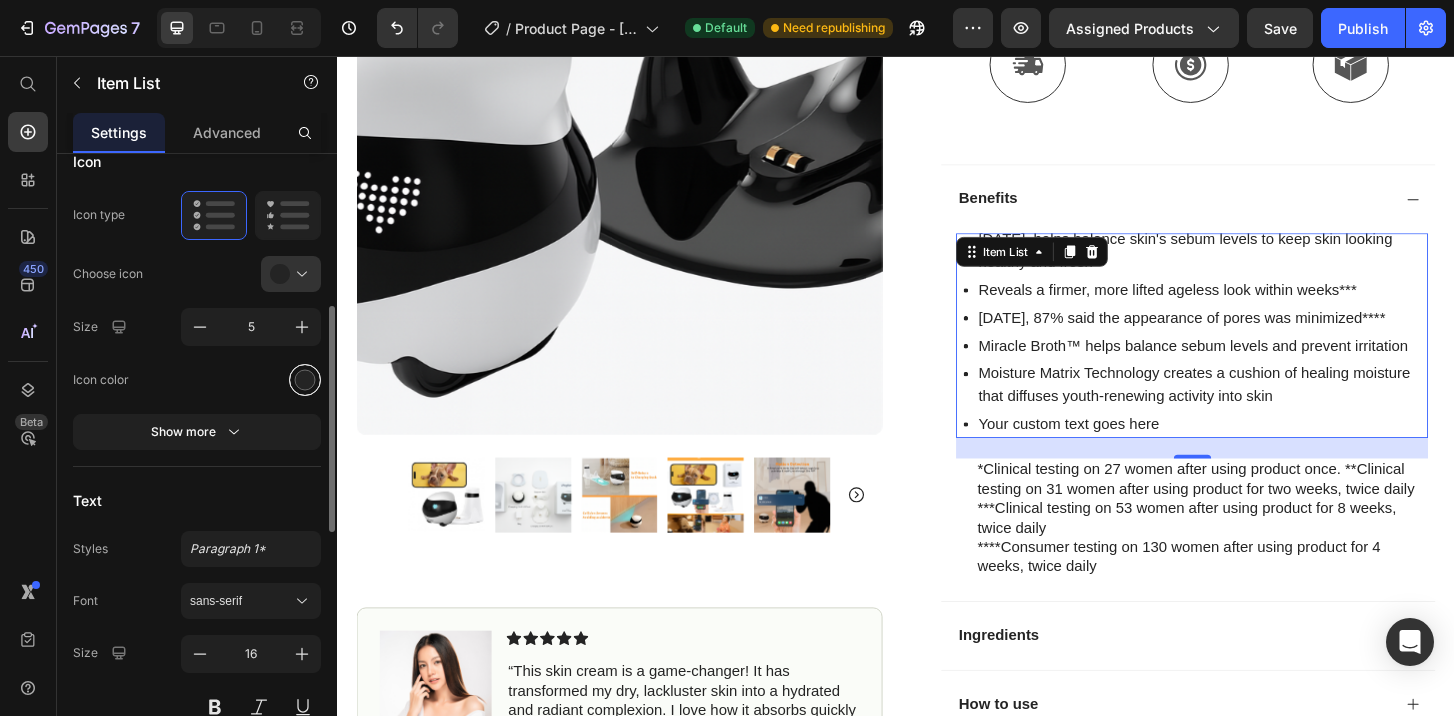 click at bounding box center (305, 379) 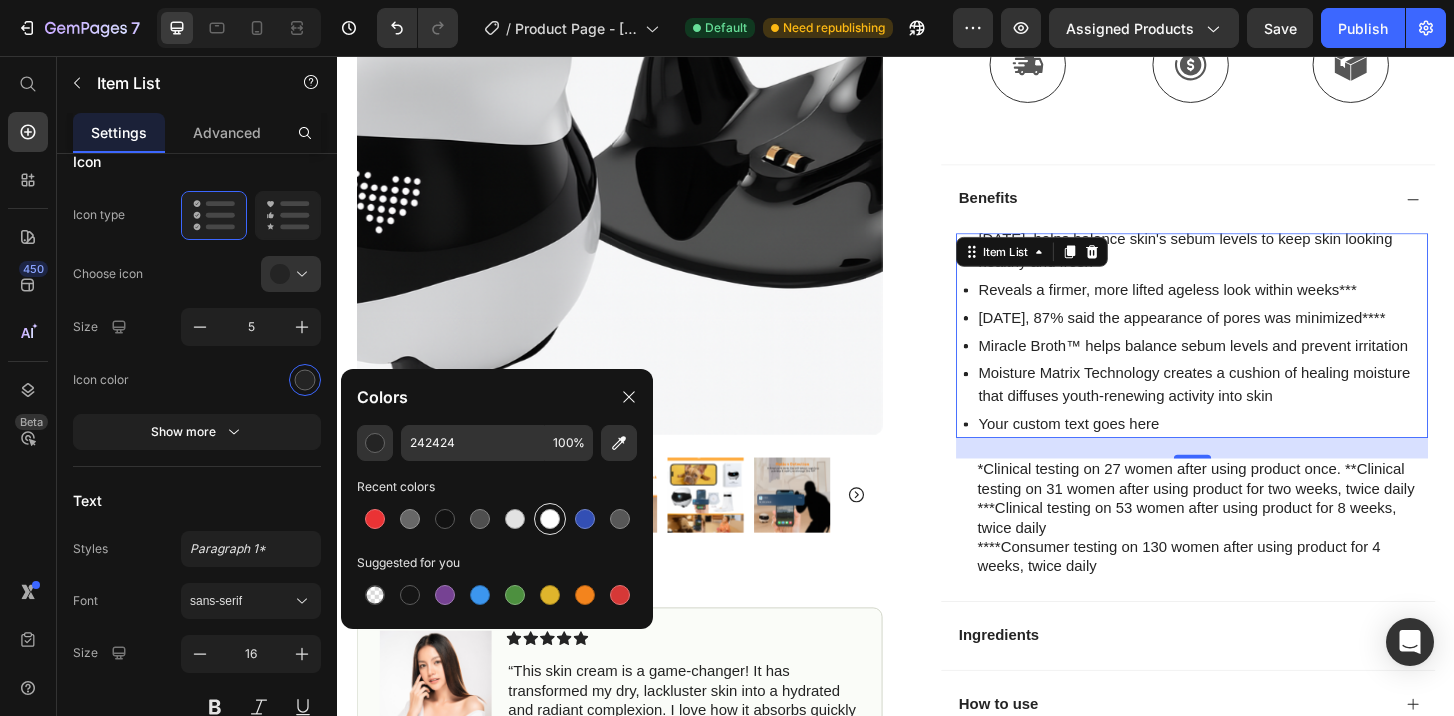 click at bounding box center [550, 519] 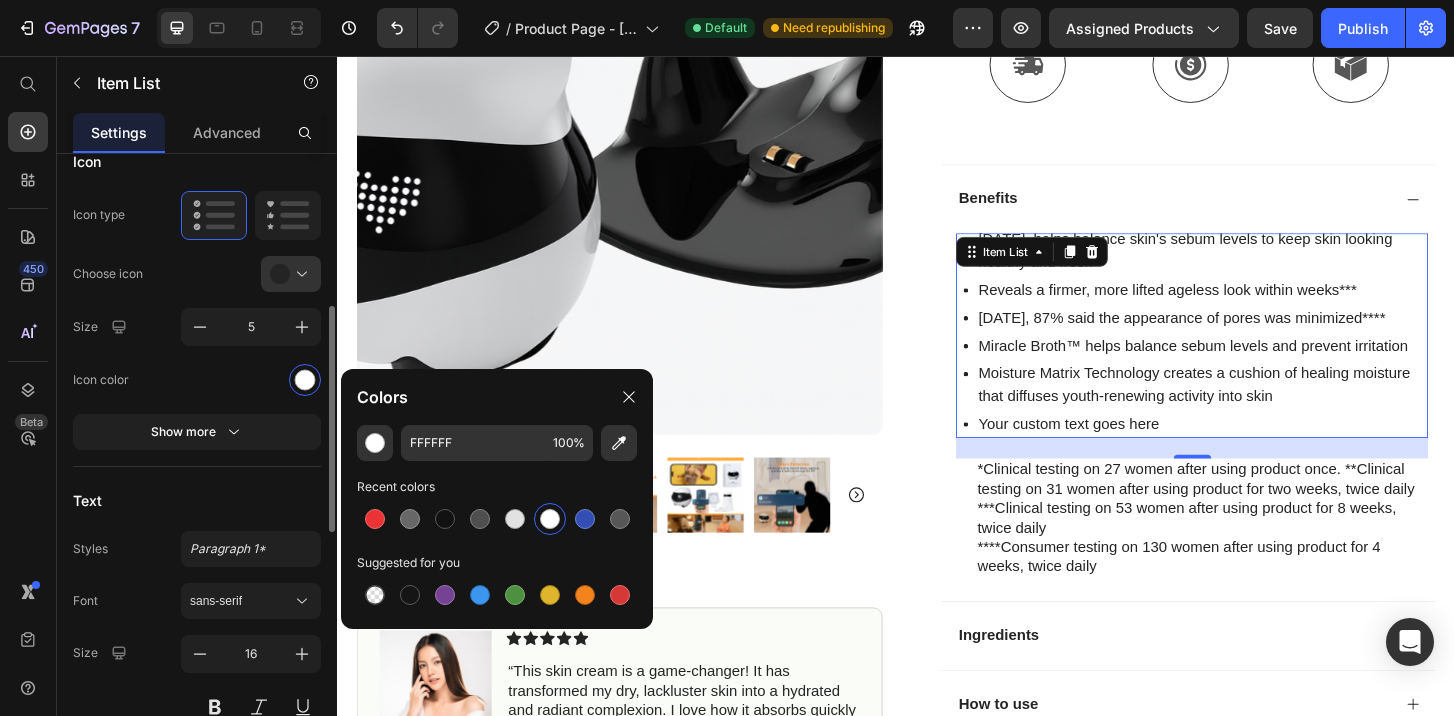 click on "Text" at bounding box center (197, 501) 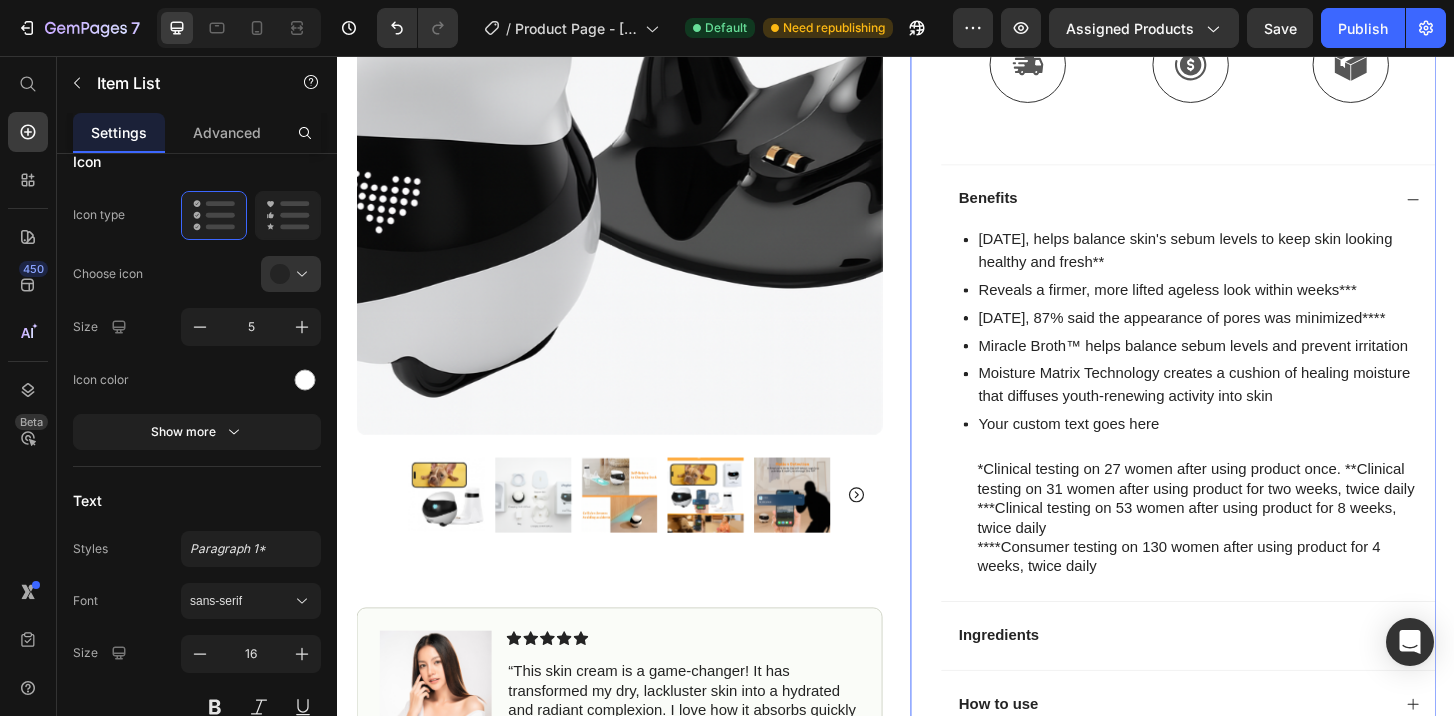 scroll, scrollTop: 0, scrollLeft: 0, axis: both 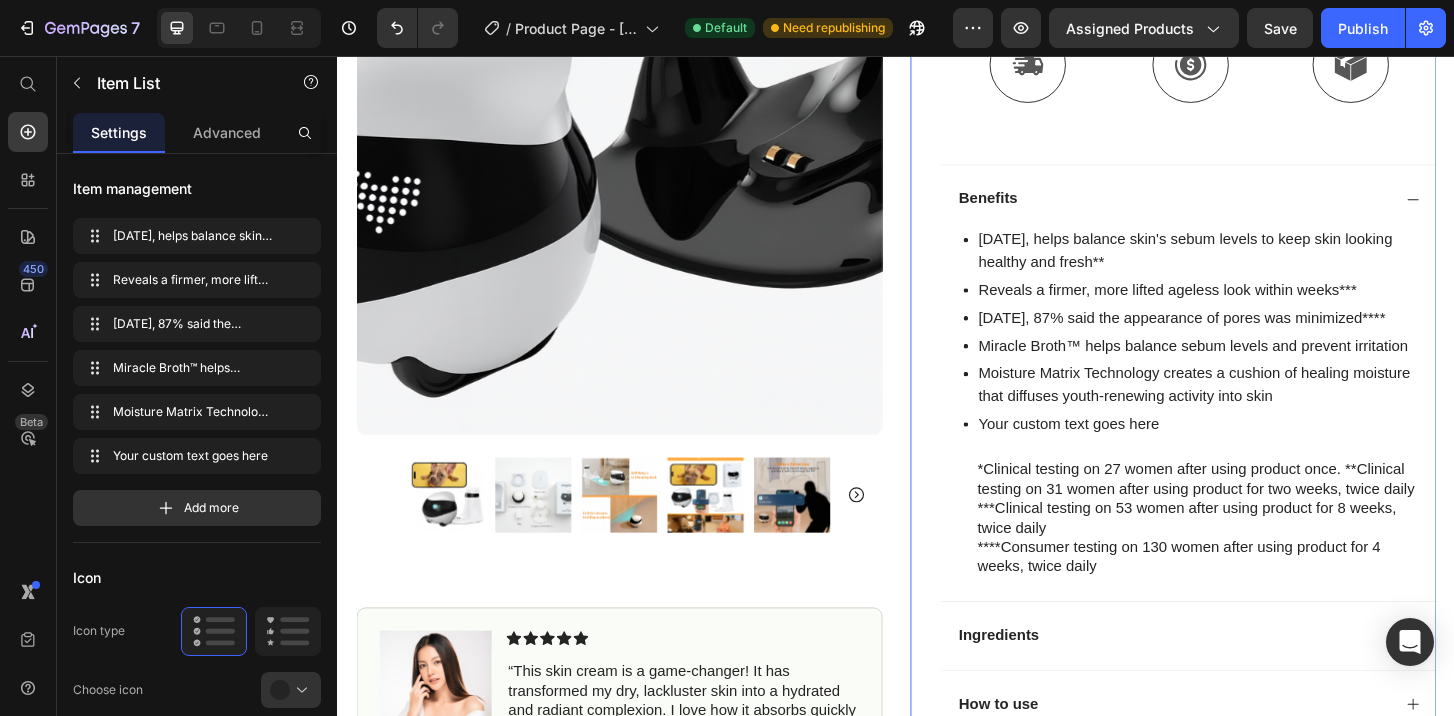 click on "Icon Icon Icon Icon Icon Icon List (1349 Reviews) Text Block Row WagforBot™ Pro – AI Pet Monitor & Tracker Product Title The 2023 Rated Innovation in Cosmetics Text Block Keep your home fresh and your cat happy — with our AI-powered self-cleaning litter box. CleanCat Pro automatically removes waste, controls odor, and gives your cat a hygienic space — no scooping needed. Text Block Self-Cleans Automatically Odor Control System Long Battery Life / AI-Powered  Item List Kaching Bundles Kaching Bundles
Icon Sale Ends In 2 Hours | Limited Time Offer Text Block Row add to cart Add to Cart
Icon Free Shipping Text Block
Icon Money-Back Text Block
Icon Easy Returns Text Block Row Image Icon Icon Icon Icon Icon Icon List “This skin cream is a game-changer! It has transformed my dry, lackluster skin into a hydrated and radiant complexion. I love how it absorbs quickly and leaves no greasy residue. Highly recommend” Text Block Icon Row Row" at bounding box center [1250, 150] 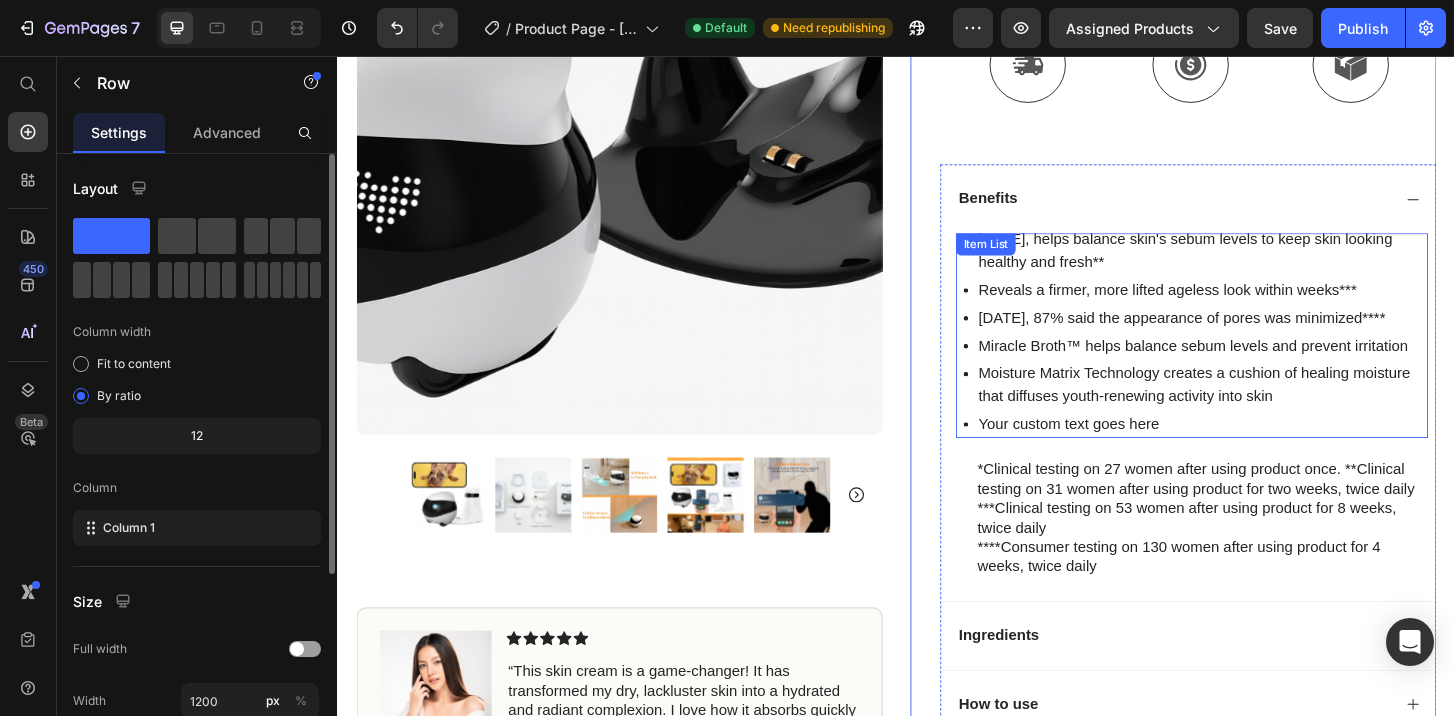 click on "In 2 weeks, helps balance skin's sebum levels to keep skin looking healthy and fresh**" at bounding box center [1265, 266] 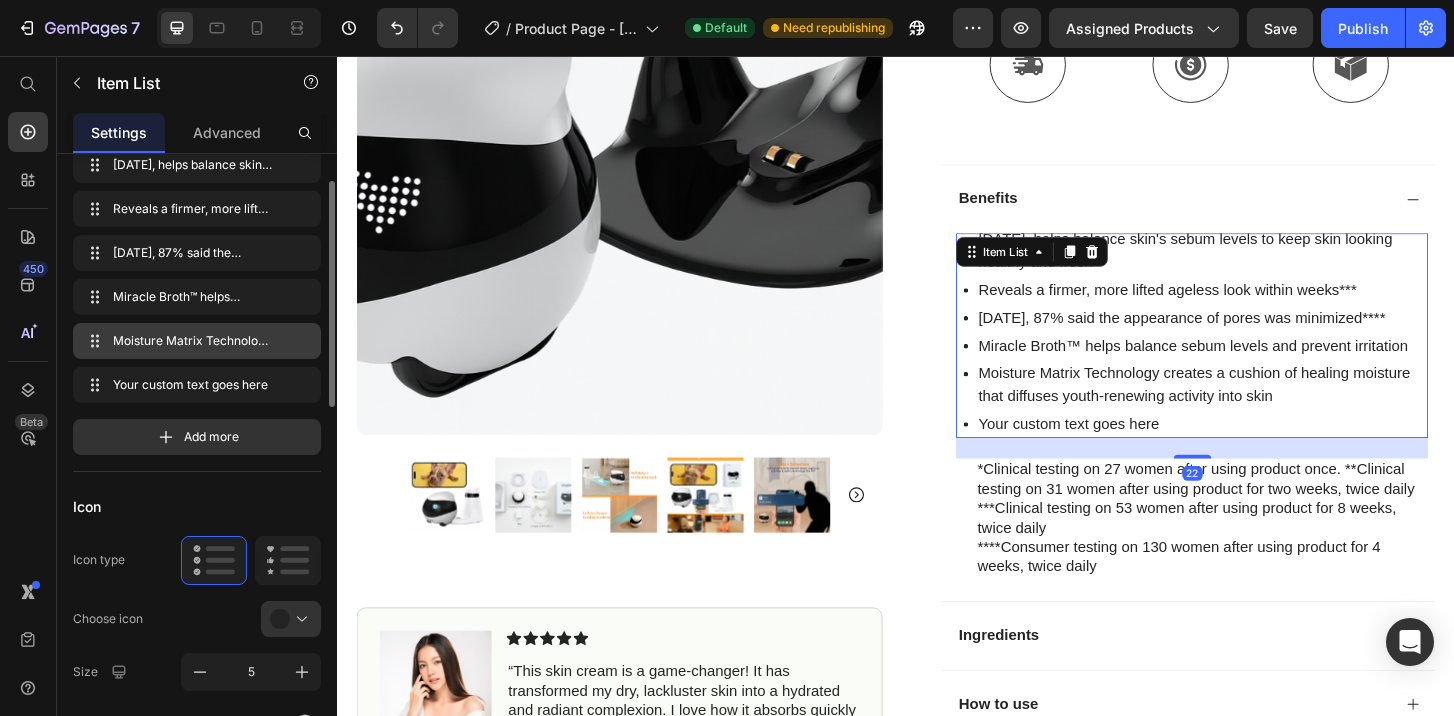 scroll, scrollTop: 0, scrollLeft: 0, axis: both 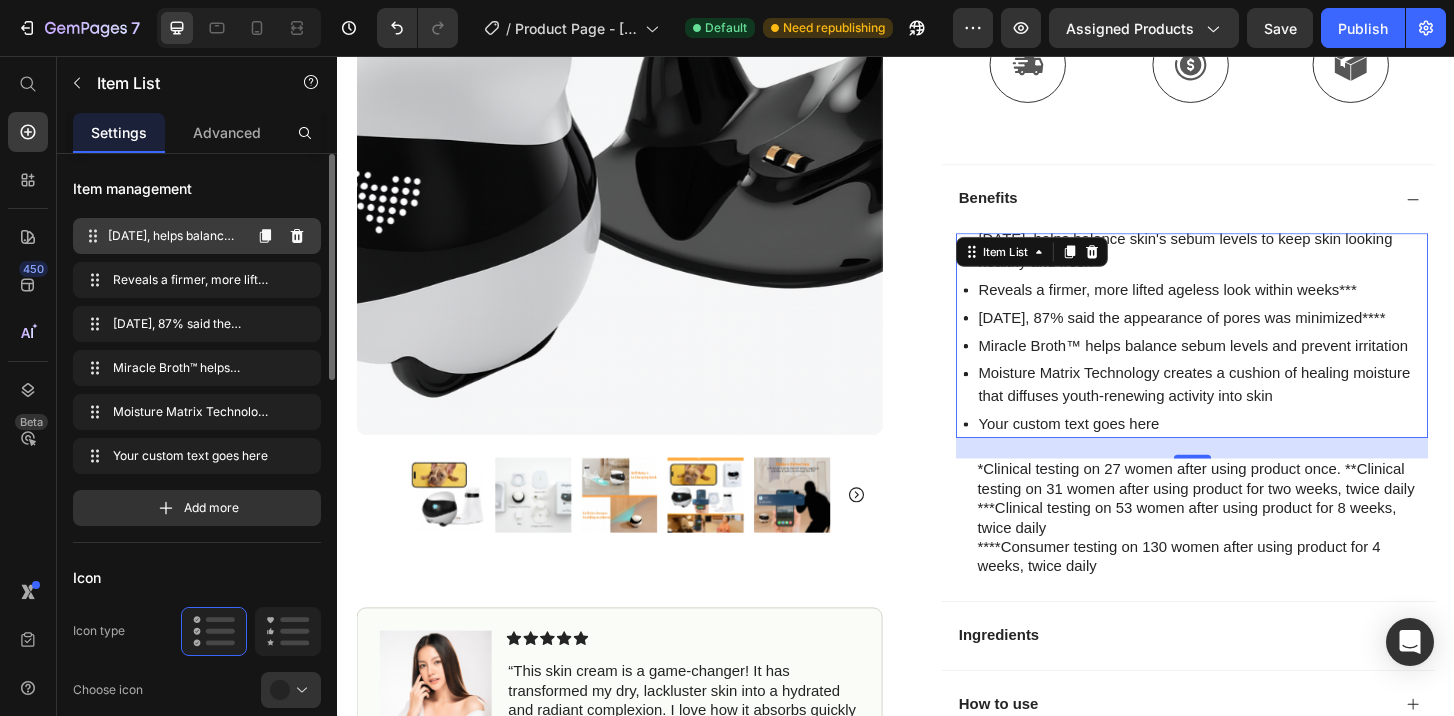 click on "In 2 weeks, helps balance skin's sebum levels to keep skin looking healthy and fresh**" at bounding box center [174, 236] 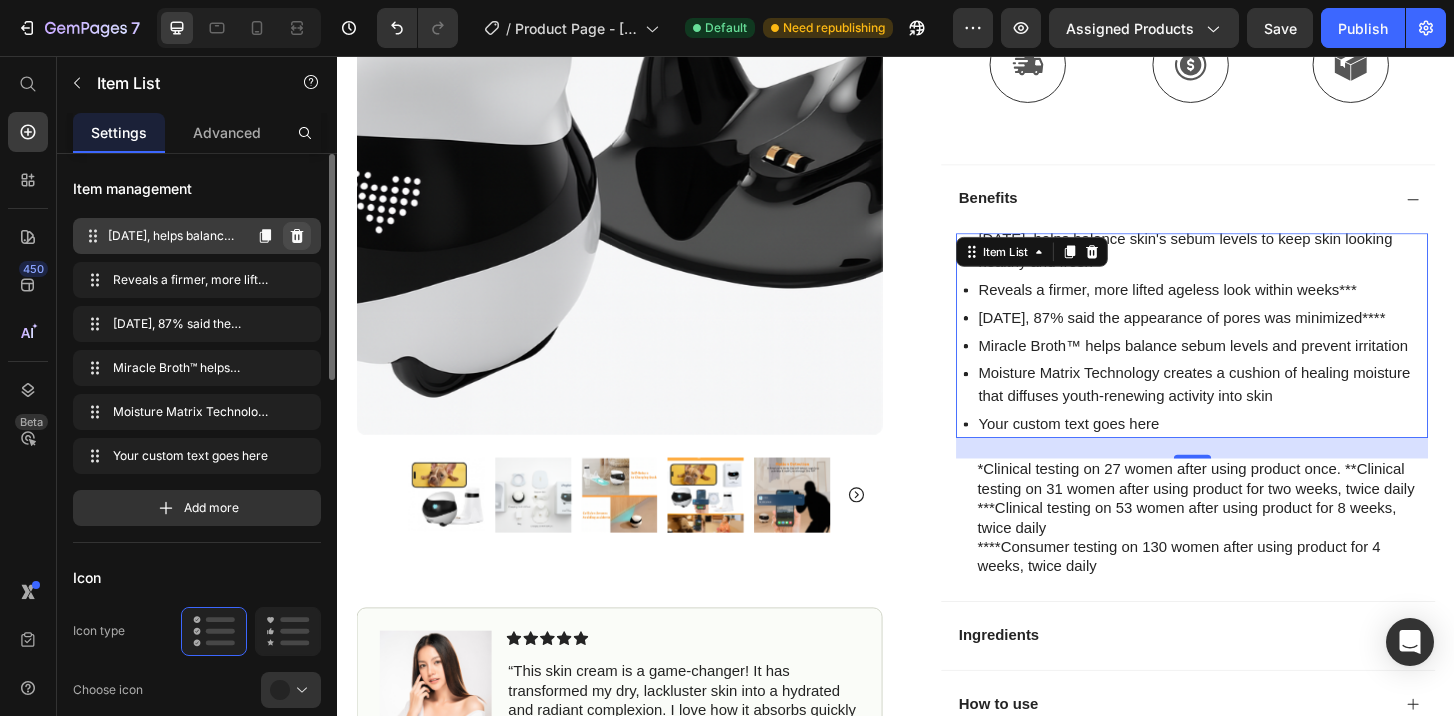 click 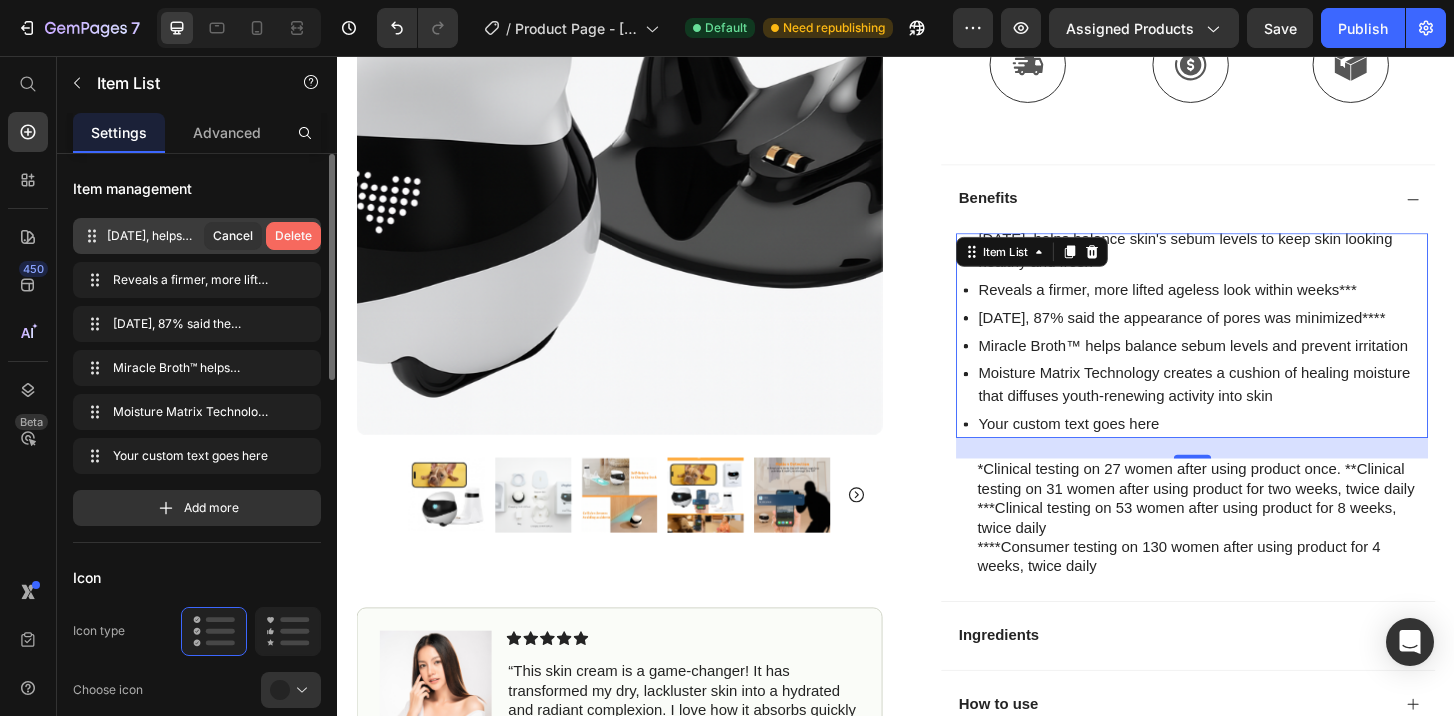 click on "Delete" at bounding box center (293, 236) 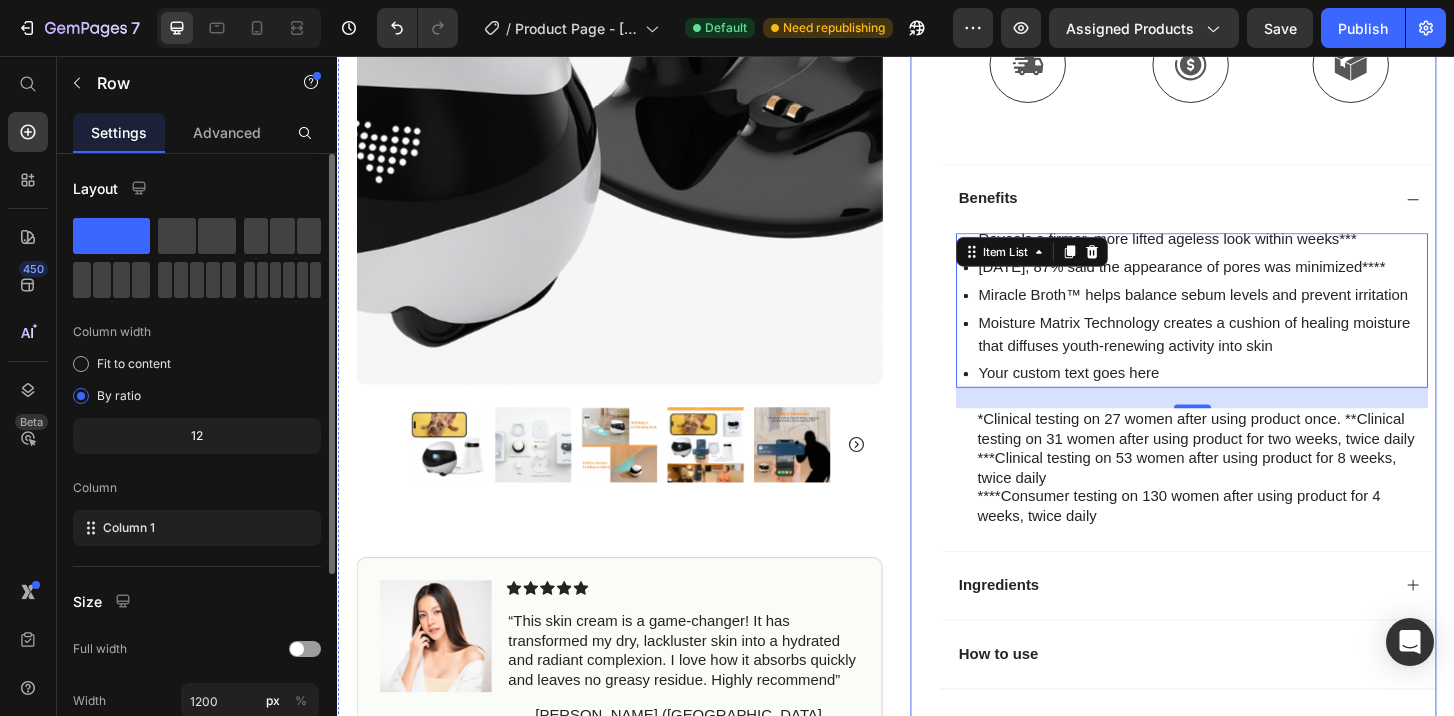 click on "Icon Icon Icon Icon Icon Icon List (1349 Reviews) Text Block Row WagforBot™ Pro – AI Pet Monitor & Tracker Product Title The 2023 Rated Innovation in Cosmetics Text Block Keep your home fresh and your cat happy — with our AI-powered self-cleaning litter box. CleanCat Pro automatically removes waste, controls odor, and gives your cat a hygienic space — no scooping needed. Text Block Self-Cleans Automatically Odor Control System Long Battery Life / AI-Powered  Item List Kaching Bundles Kaching Bundles
Icon Sale Ends In 2 Hours | Limited Time Offer Text Block Row add to cart Add to Cart
Icon Free Shipping Text Block
Icon Money-Back Text Block
Icon Easy Returns Text Block Row Image Icon Icon Icon Icon Icon Icon List “This skin cream is a game-changer! It has transformed my dry, lackluster skin into a hydrated and radiant complexion. I love how it absorbs quickly and leaves no greasy residue. Highly recommend” Text Block Icon Row Row" at bounding box center (1250, 123) 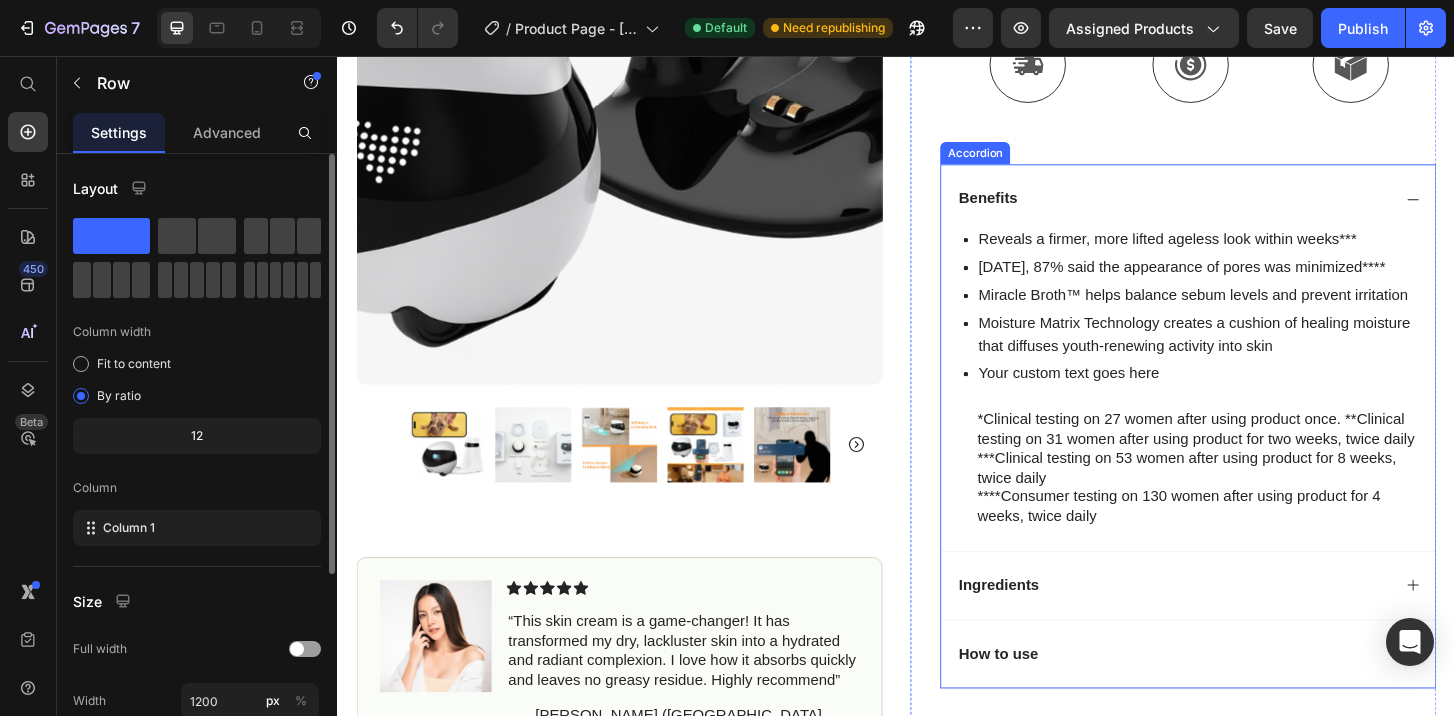 click on "Benefits" at bounding box center (1035, 210) 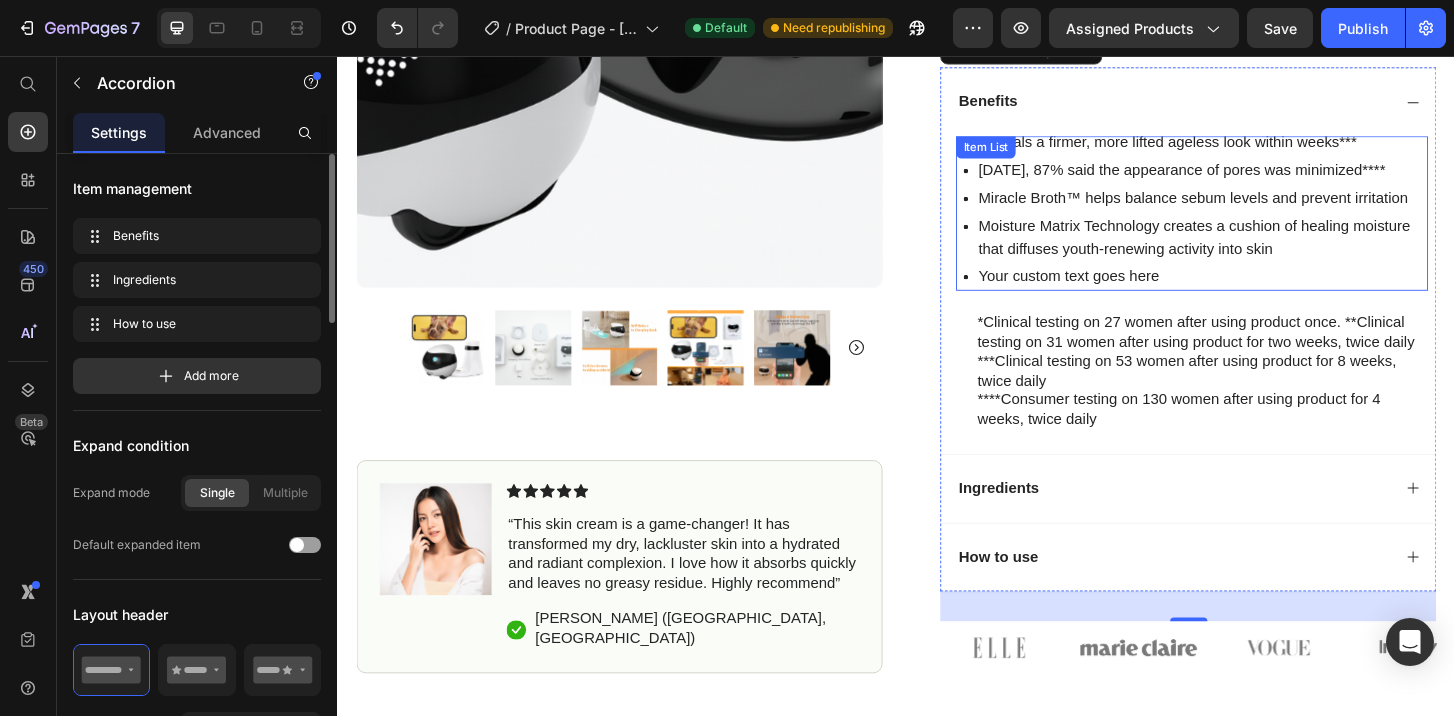 scroll, scrollTop: 861, scrollLeft: 0, axis: vertical 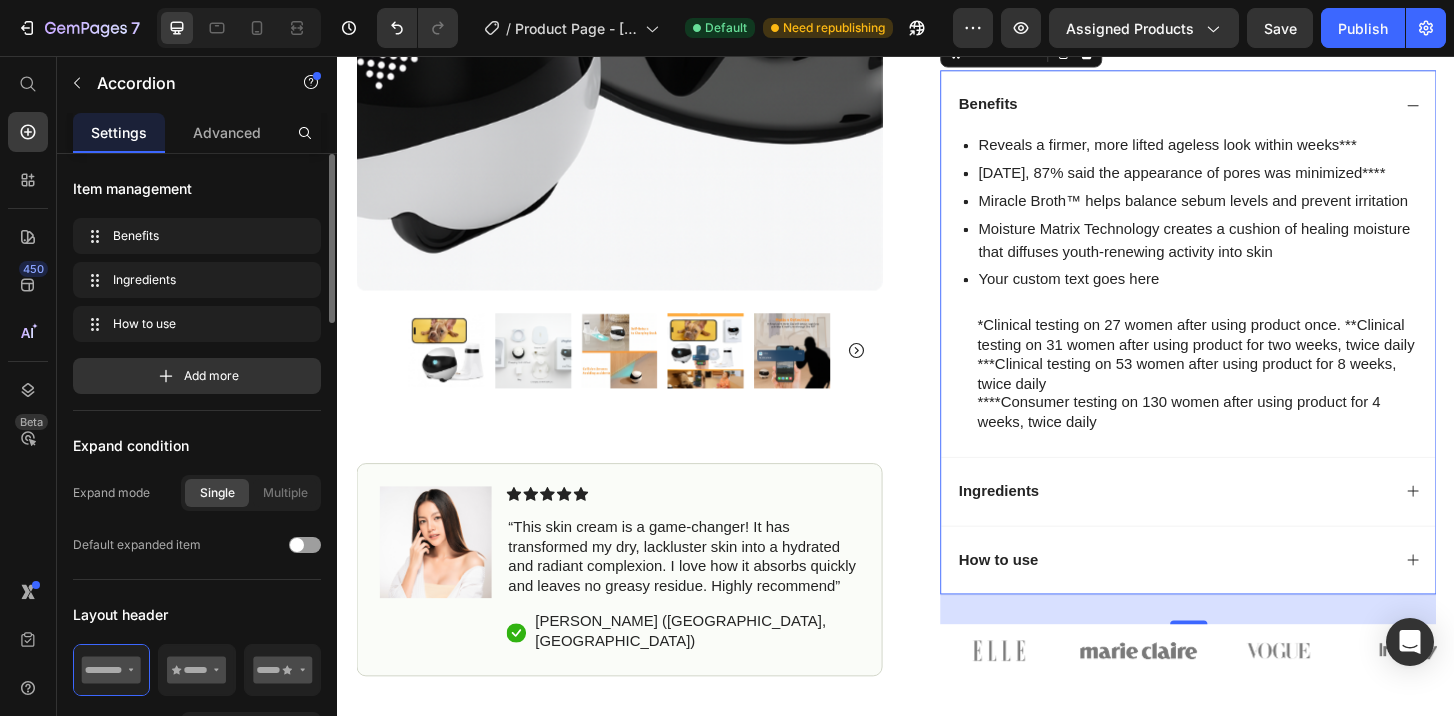click on "Ingredients" at bounding box center (1234, 524) 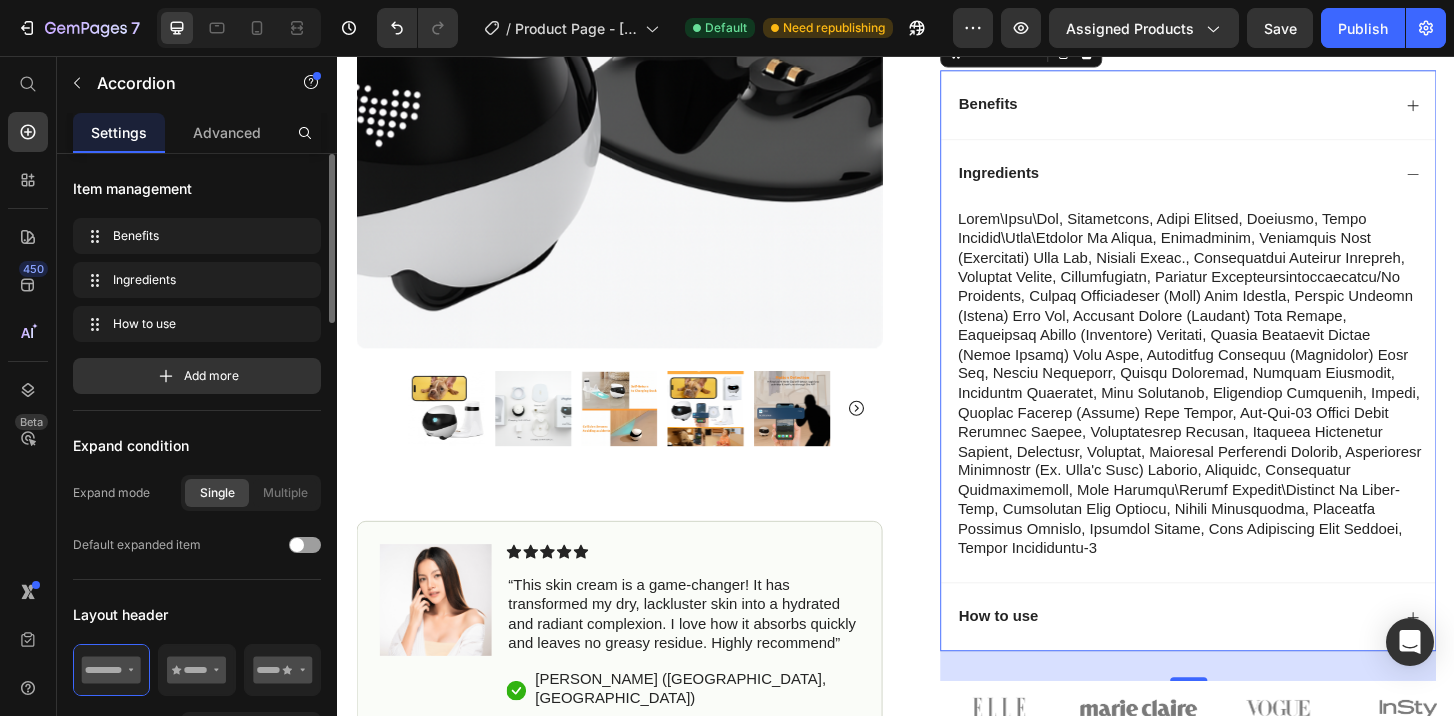 click on "How to use" at bounding box center [1250, 659] 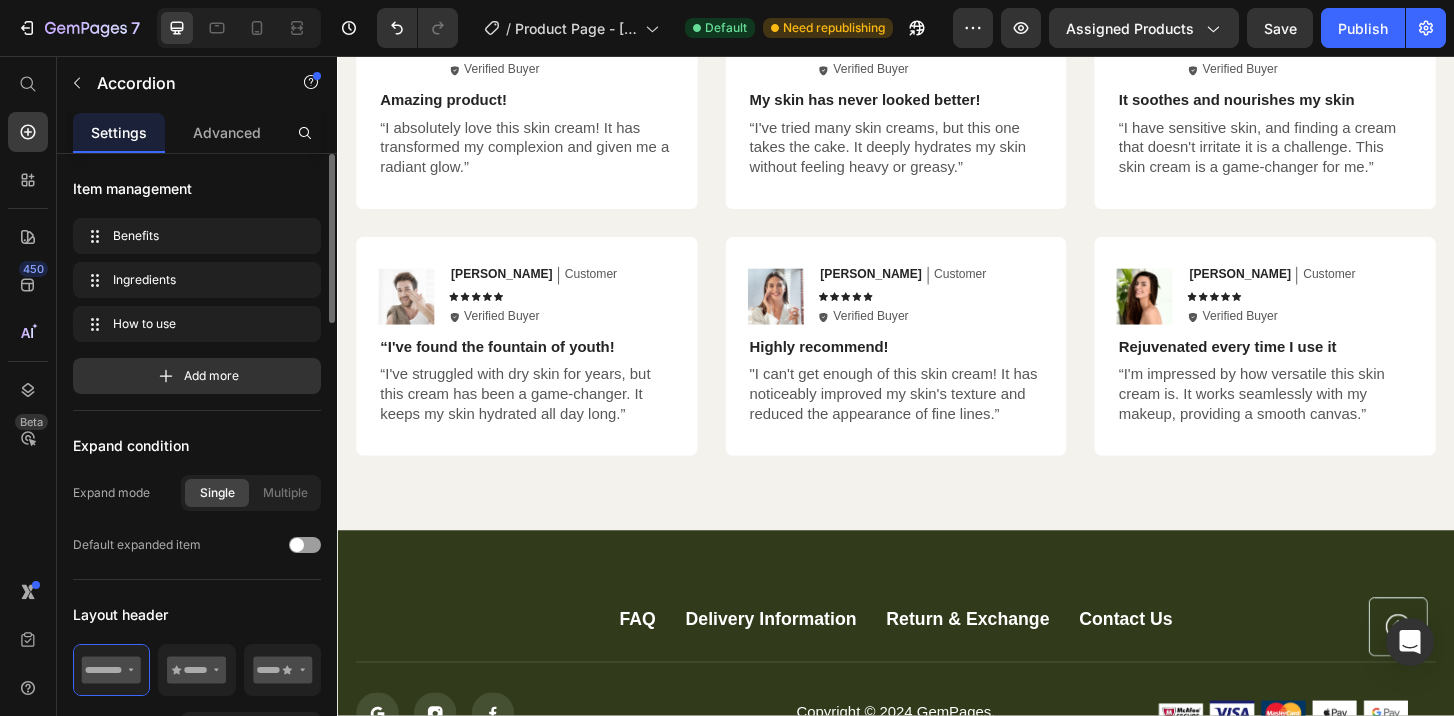 scroll, scrollTop: 5651, scrollLeft: 0, axis: vertical 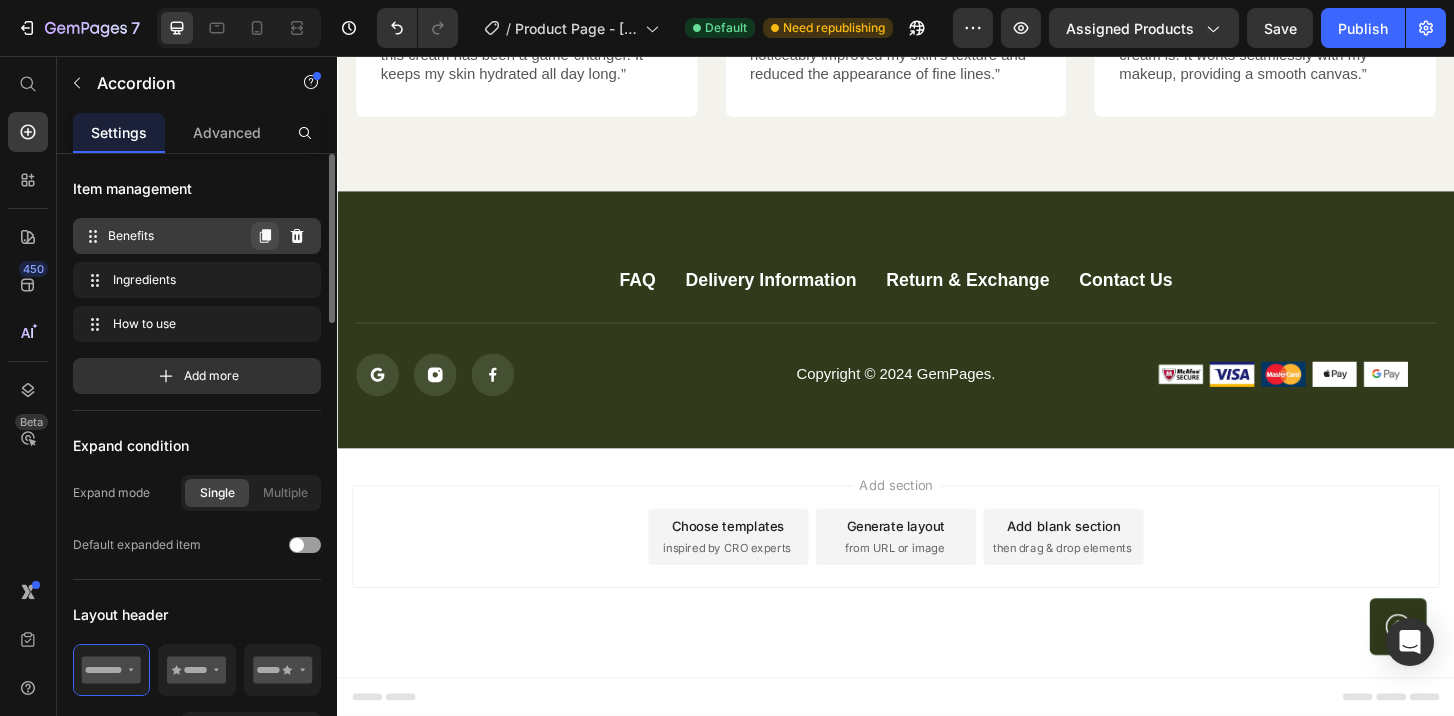 click 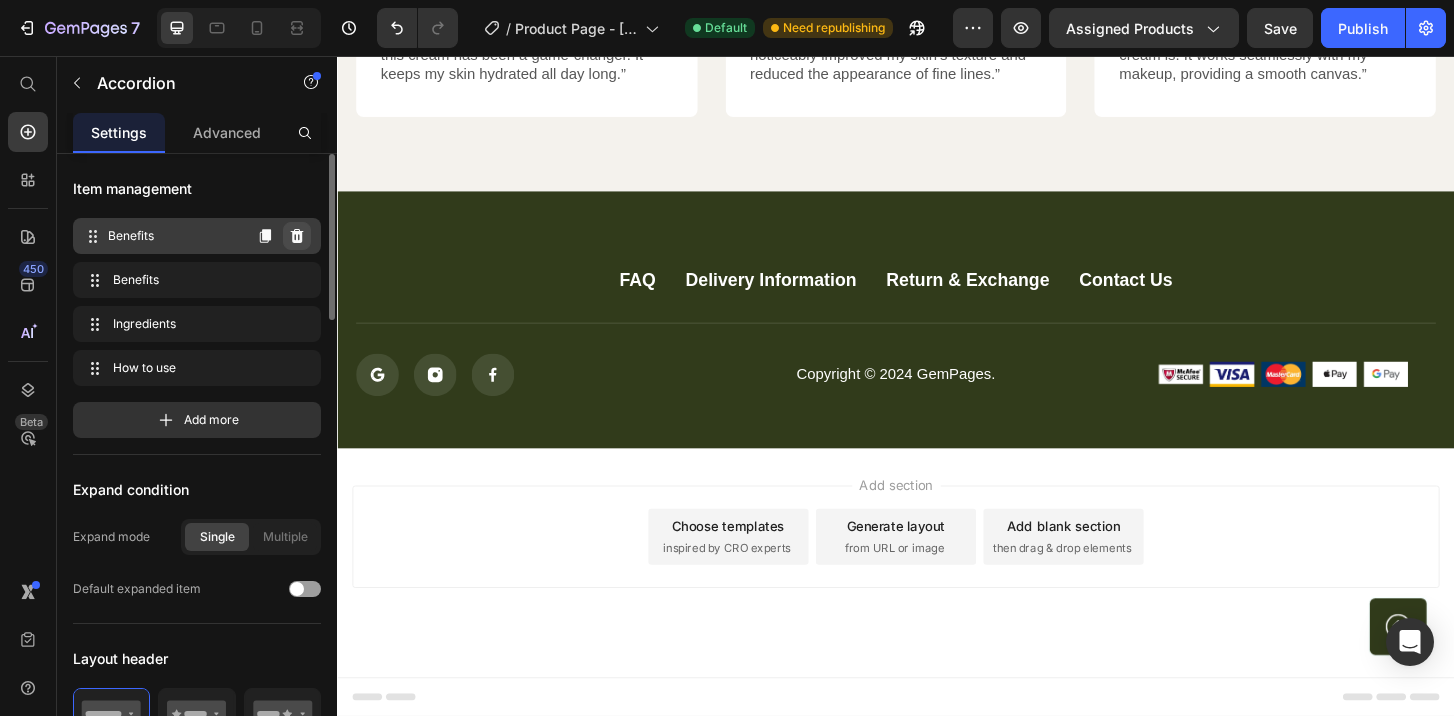 click 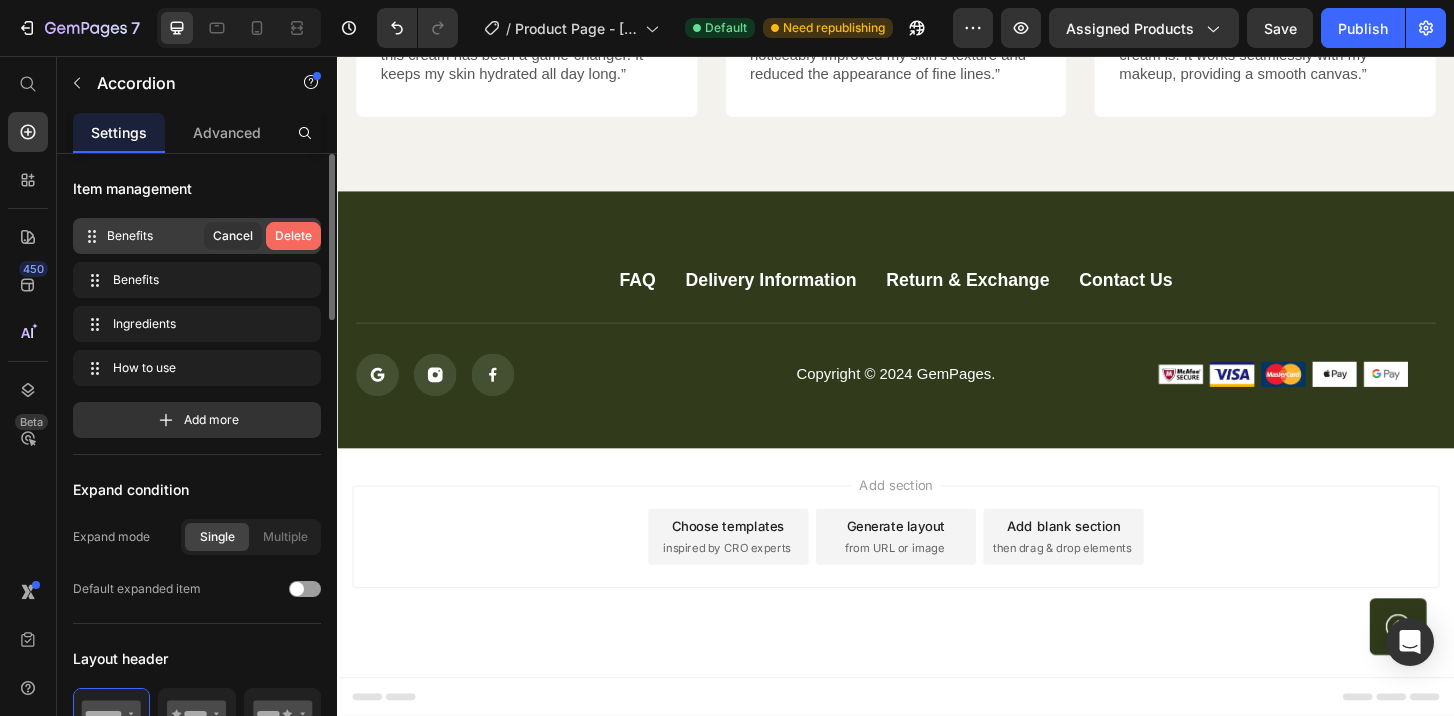 click on "Delete" at bounding box center [293, 236] 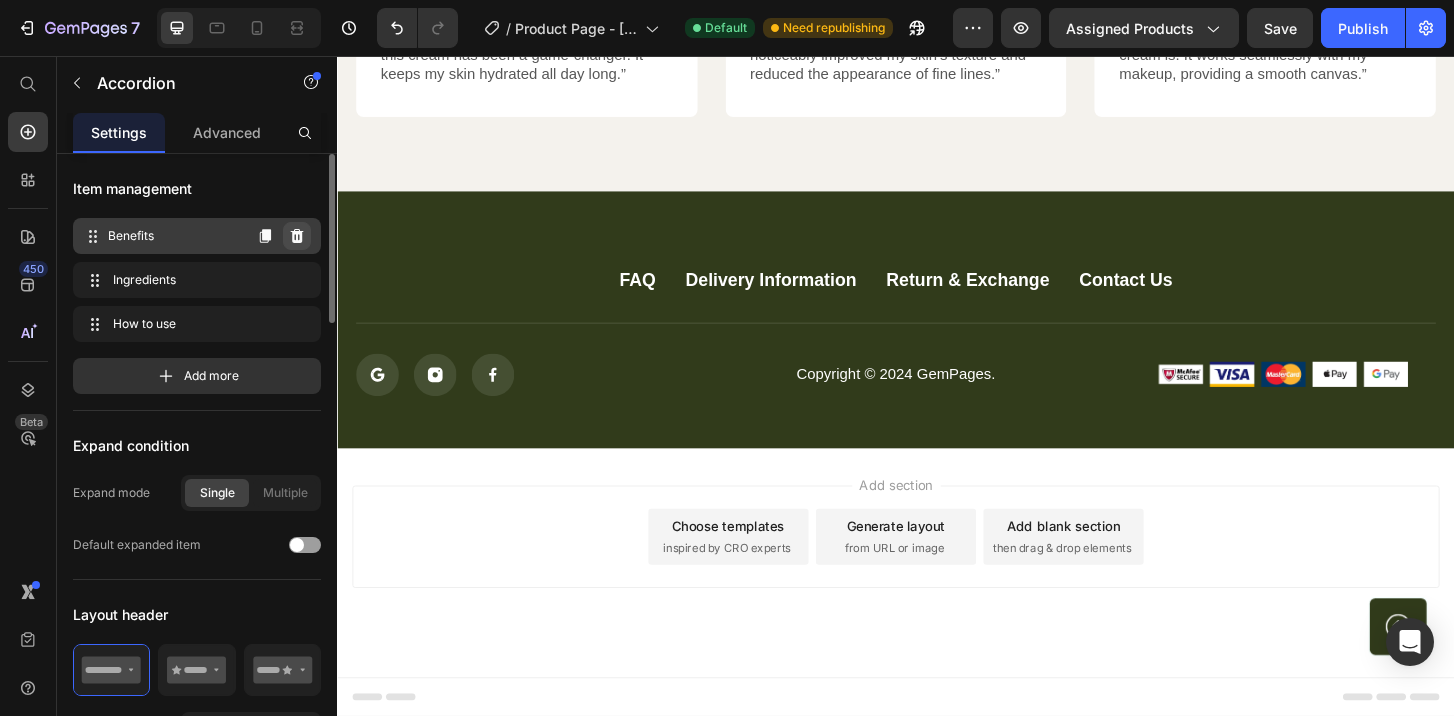click 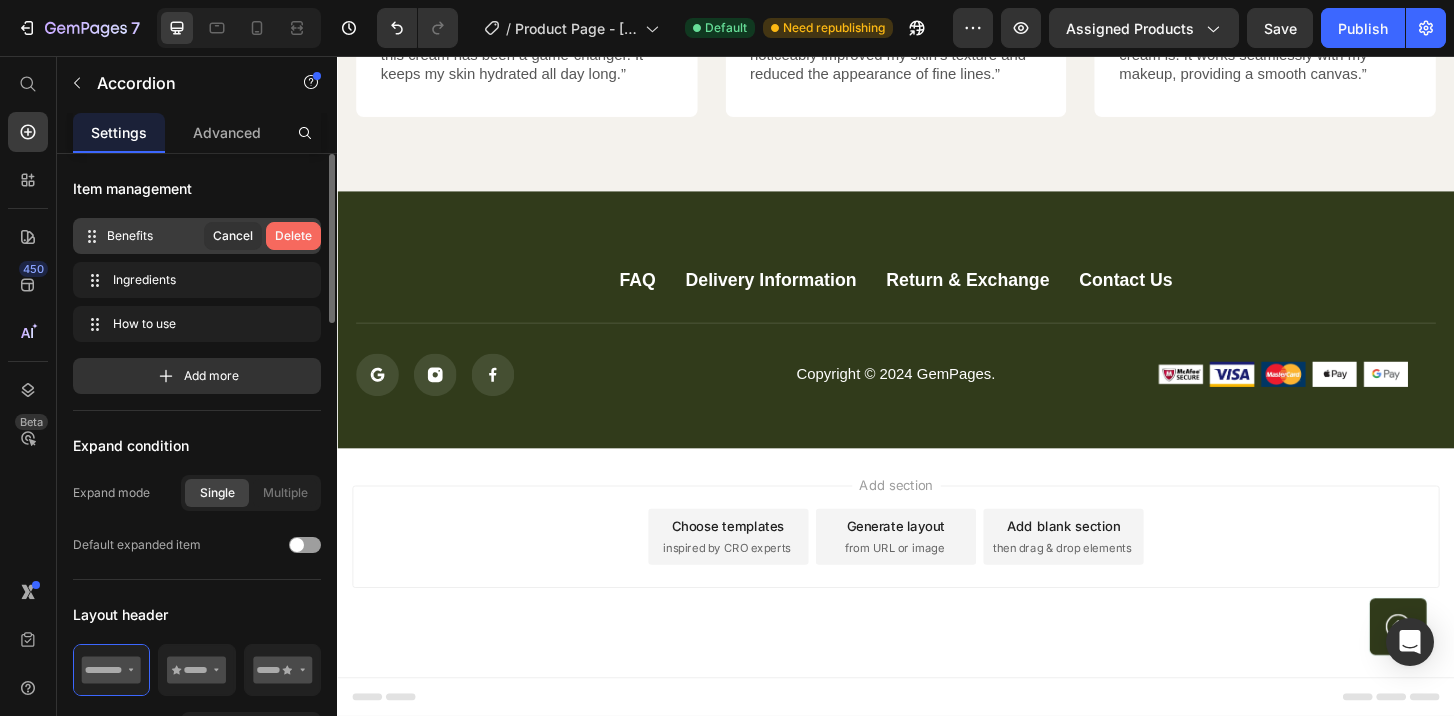 click on "Delete" at bounding box center (293, 236) 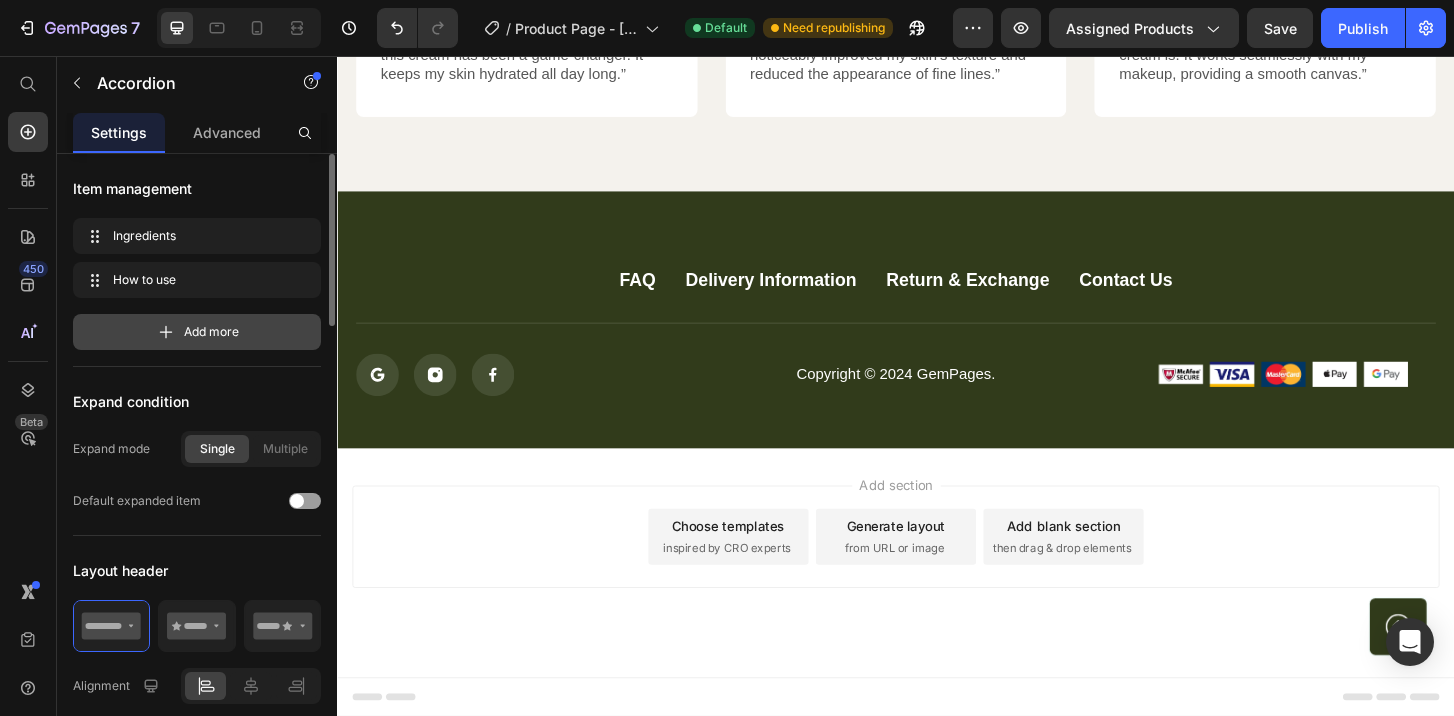 click on "Add more" at bounding box center [197, 332] 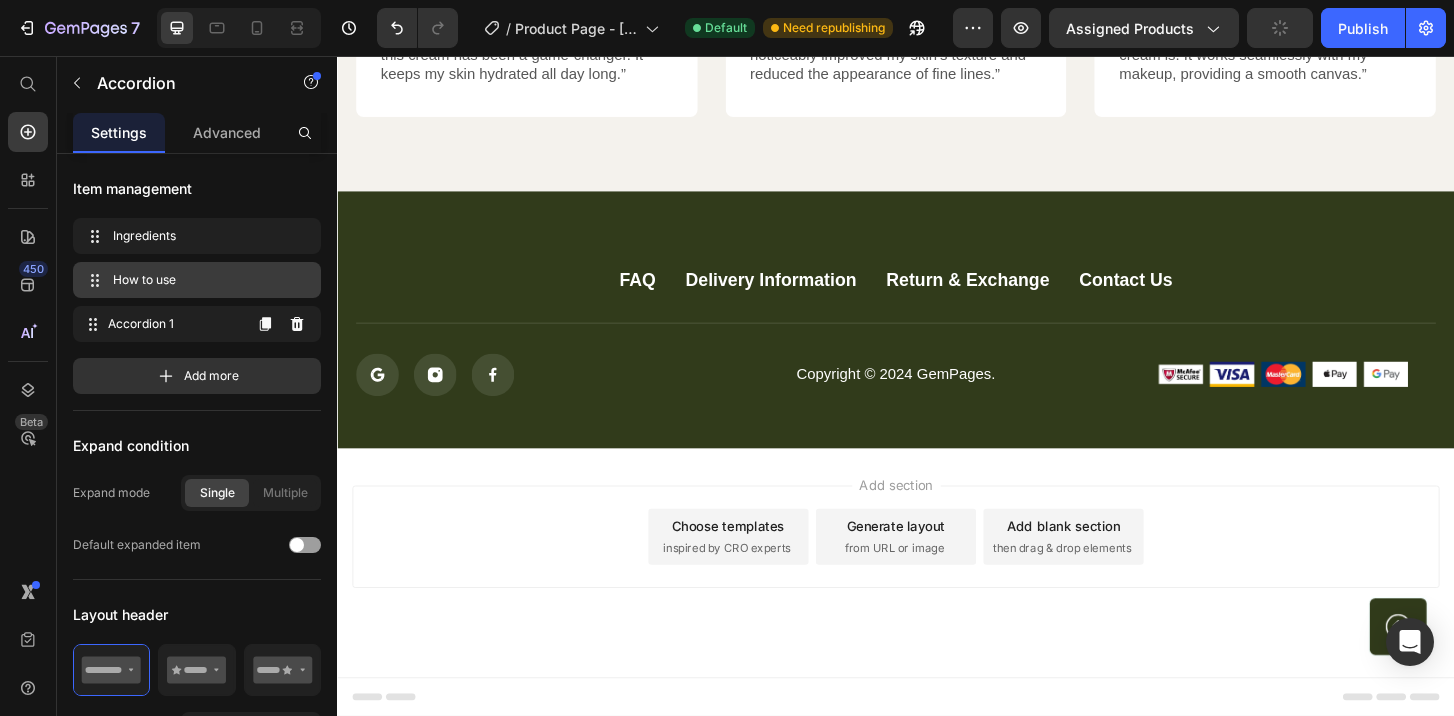 type 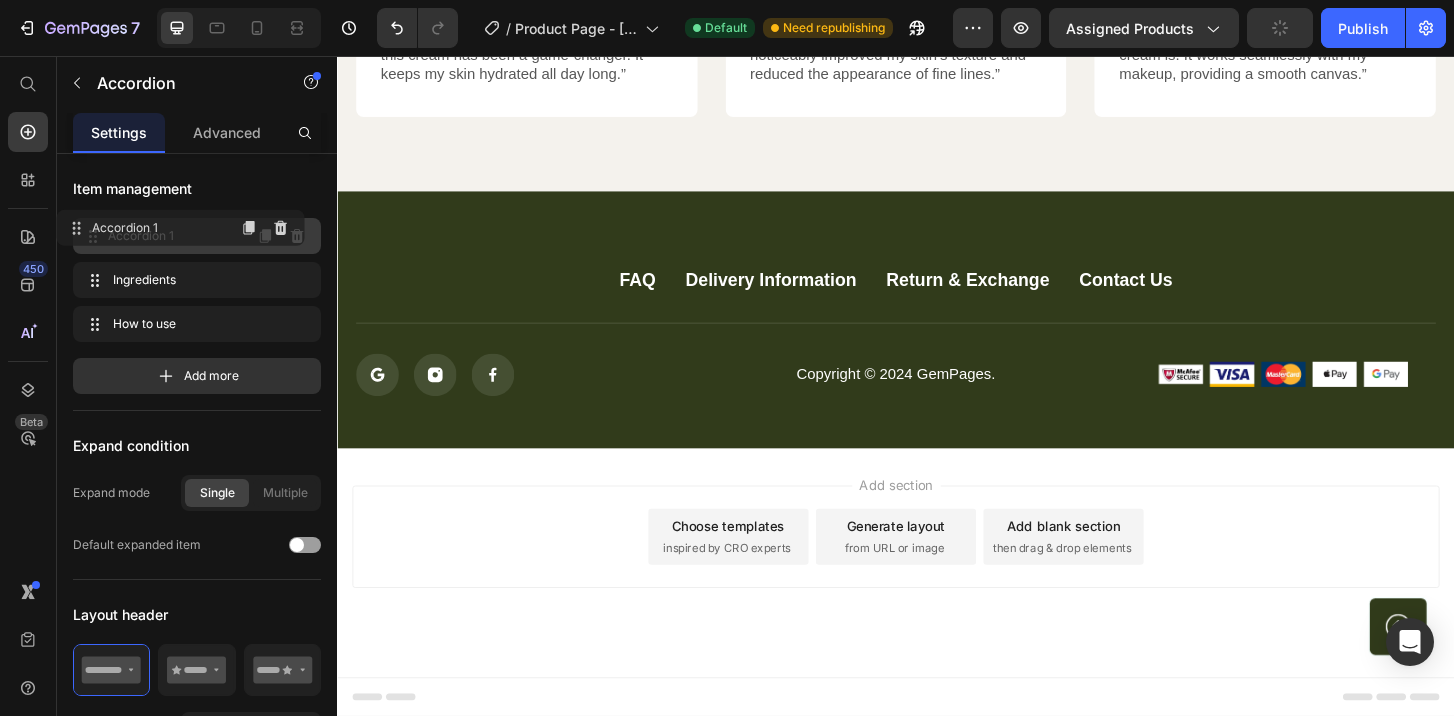 drag, startPoint x: 204, startPoint y: 319, endPoint x: 187, endPoint y: 223, distance: 97.49359 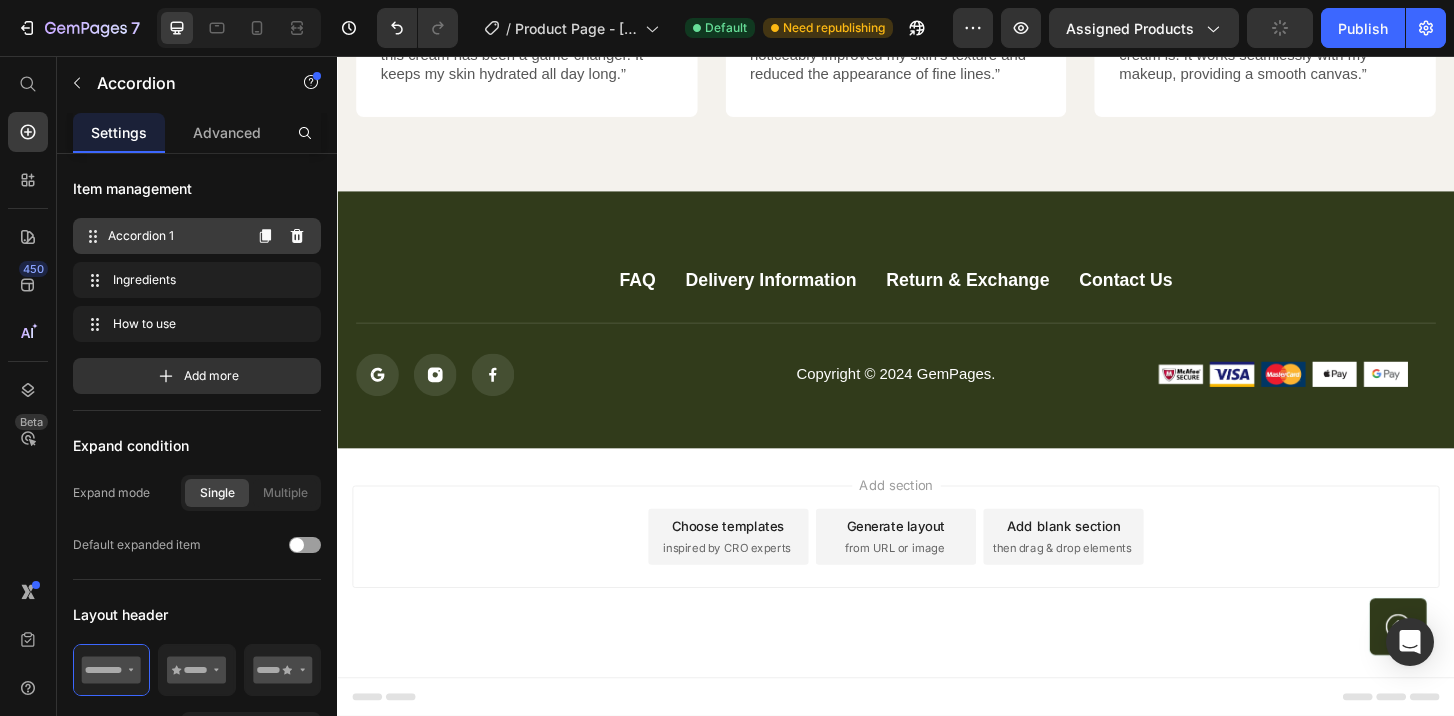 click on "Accordion 1" at bounding box center [174, 236] 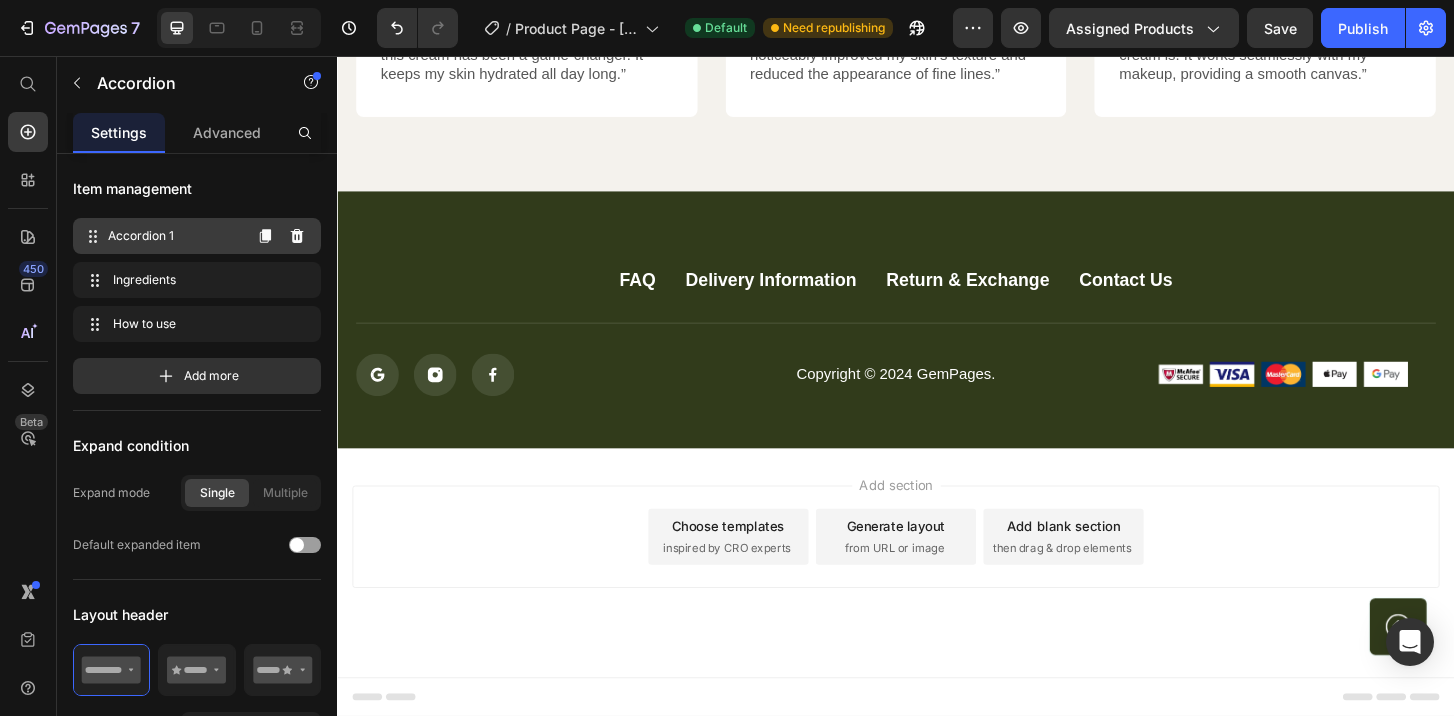 click 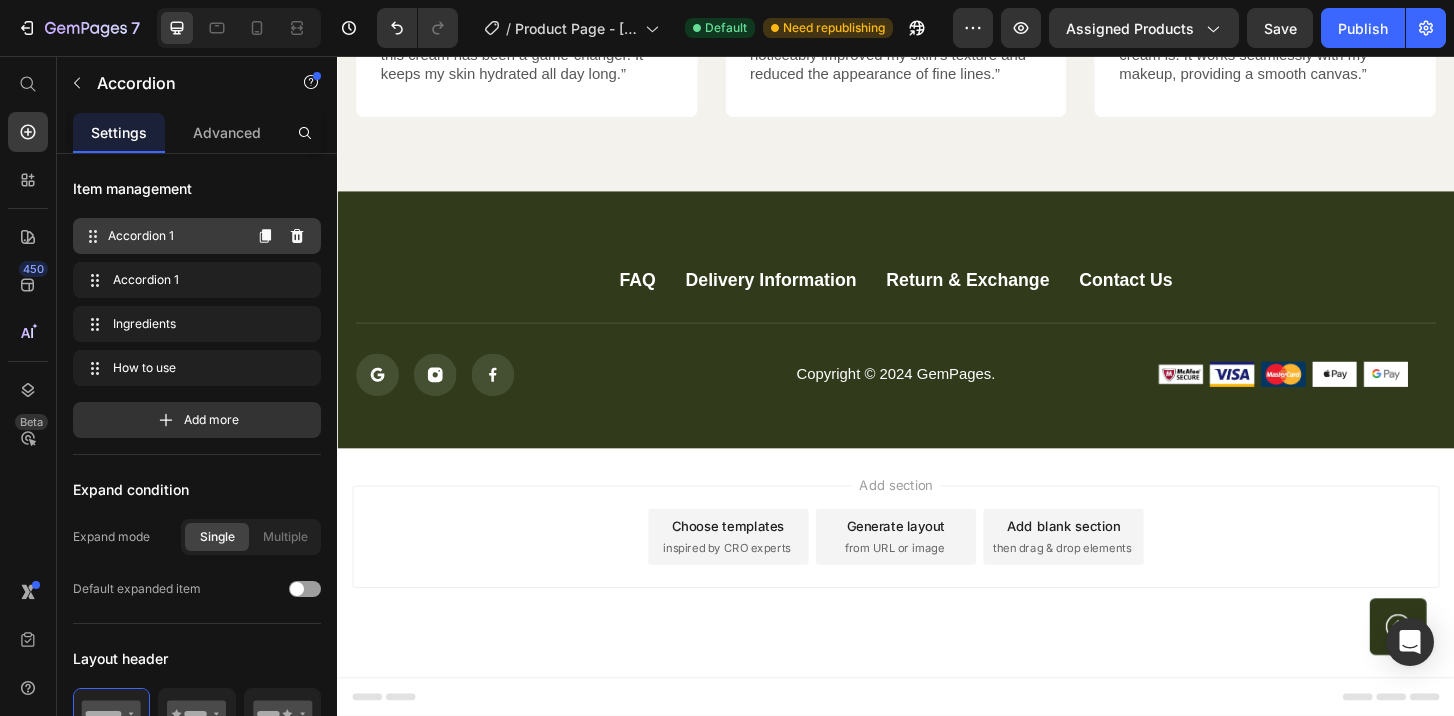 click on "Accordion 1" at bounding box center (174, 236) 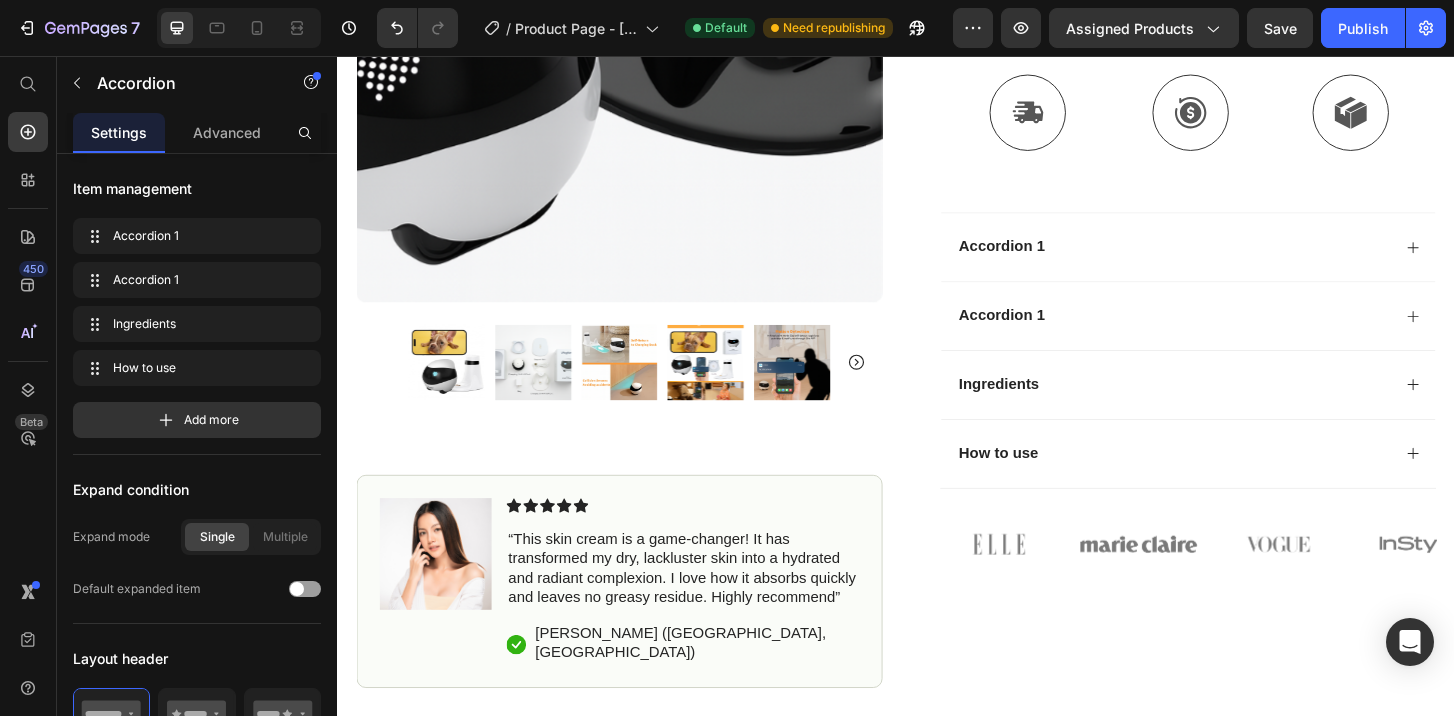 scroll, scrollTop: 705, scrollLeft: 0, axis: vertical 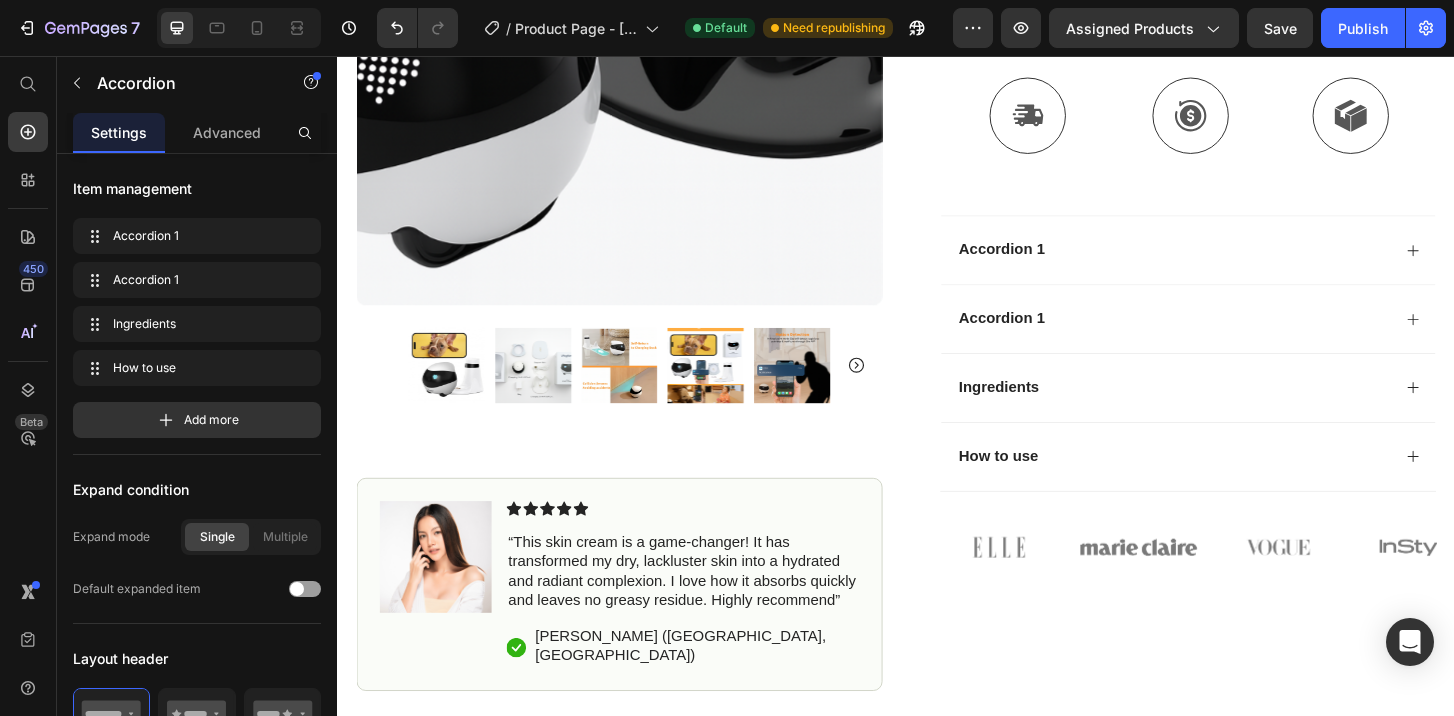 click on "Accordion 1" at bounding box center (1050, 265) 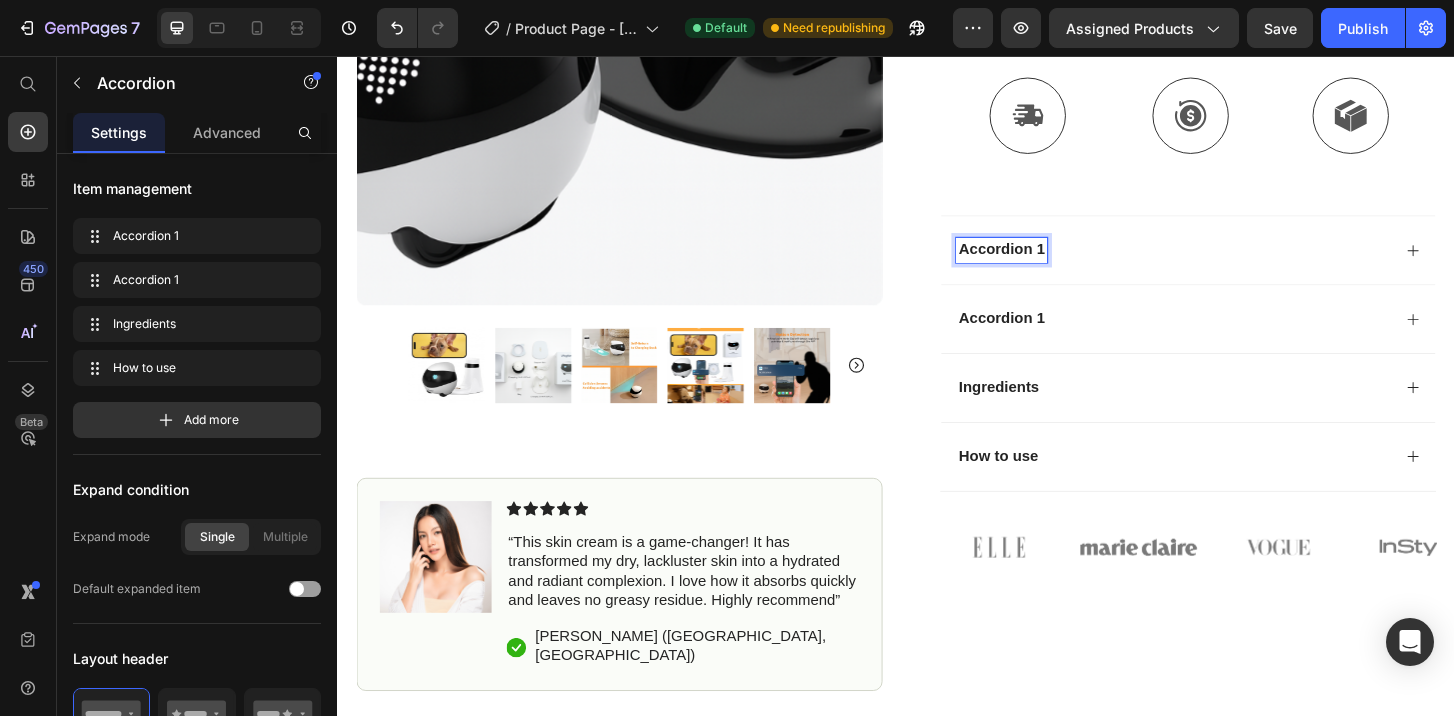 click on "Accordion 1" at bounding box center [1050, 265] 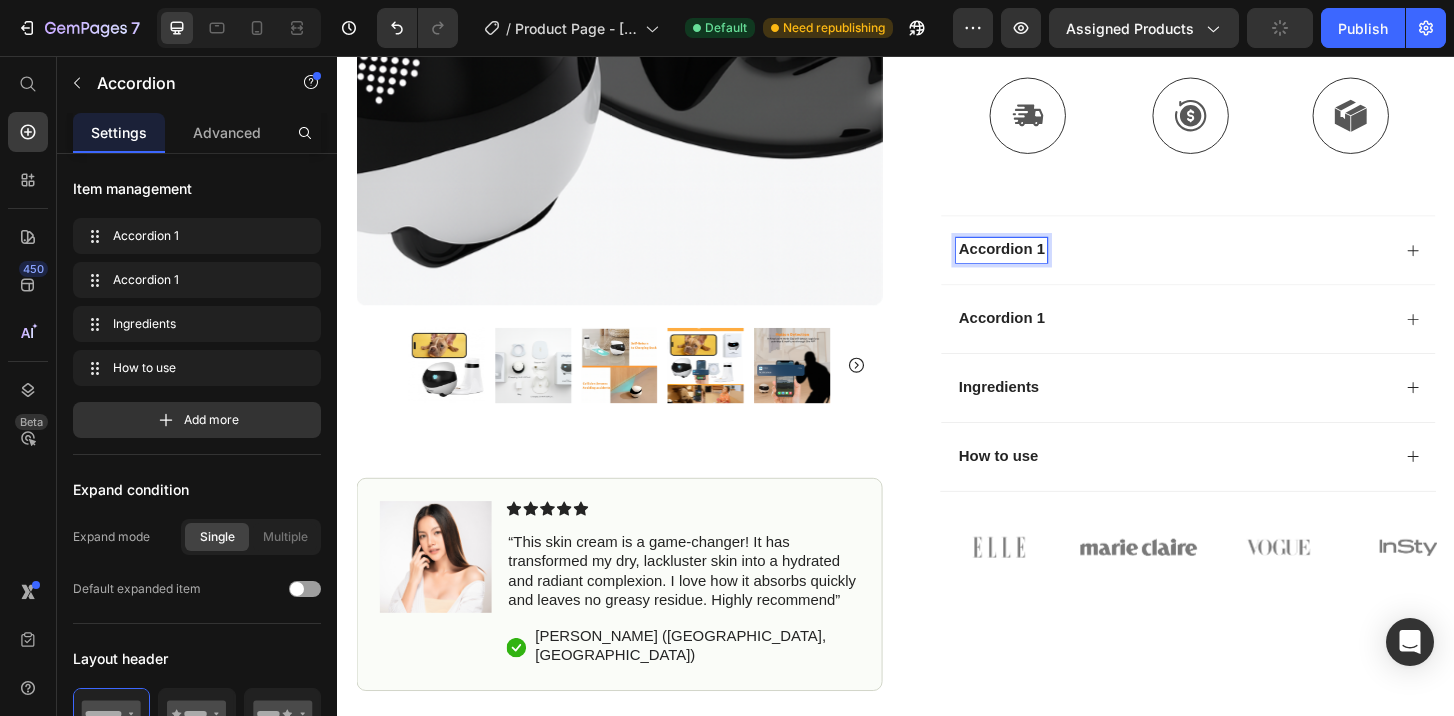 click on "Accordion 1" at bounding box center (1050, 265) 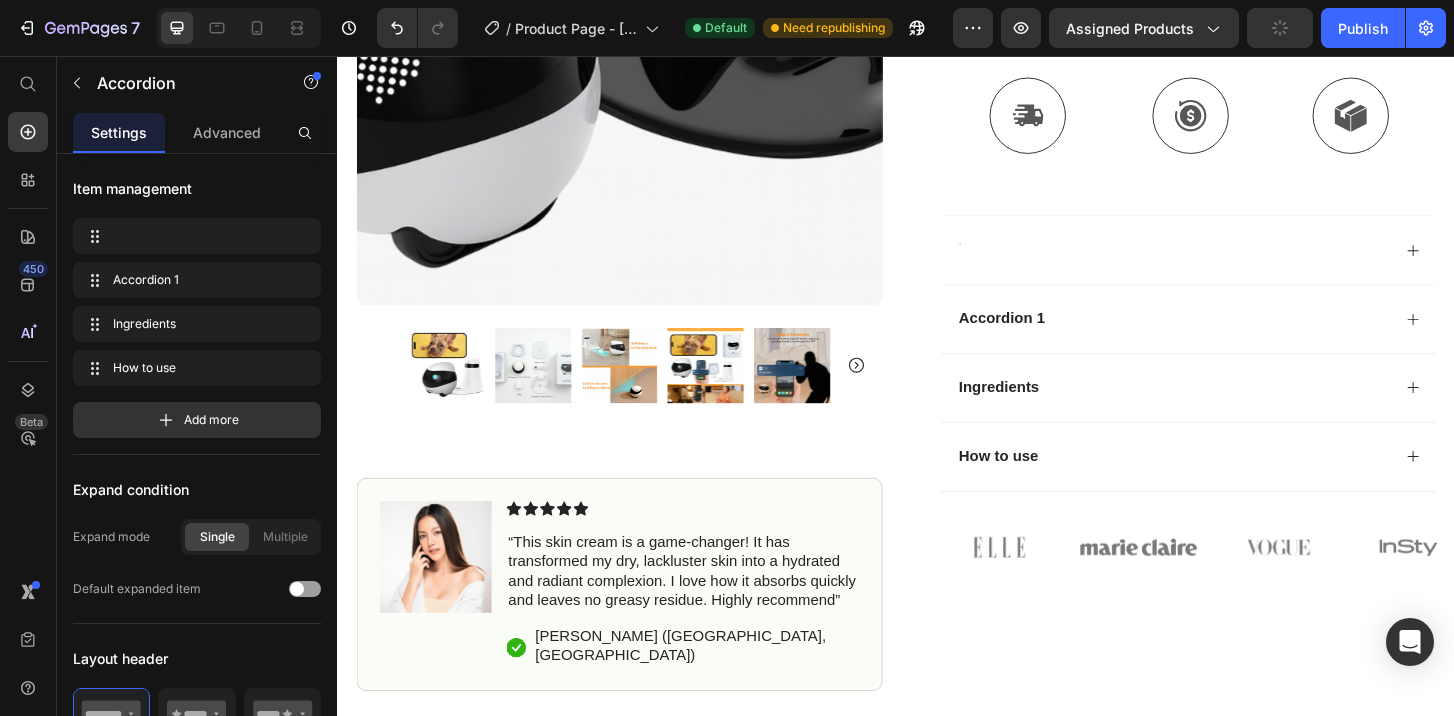 scroll, scrollTop: 700, scrollLeft: 0, axis: vertical 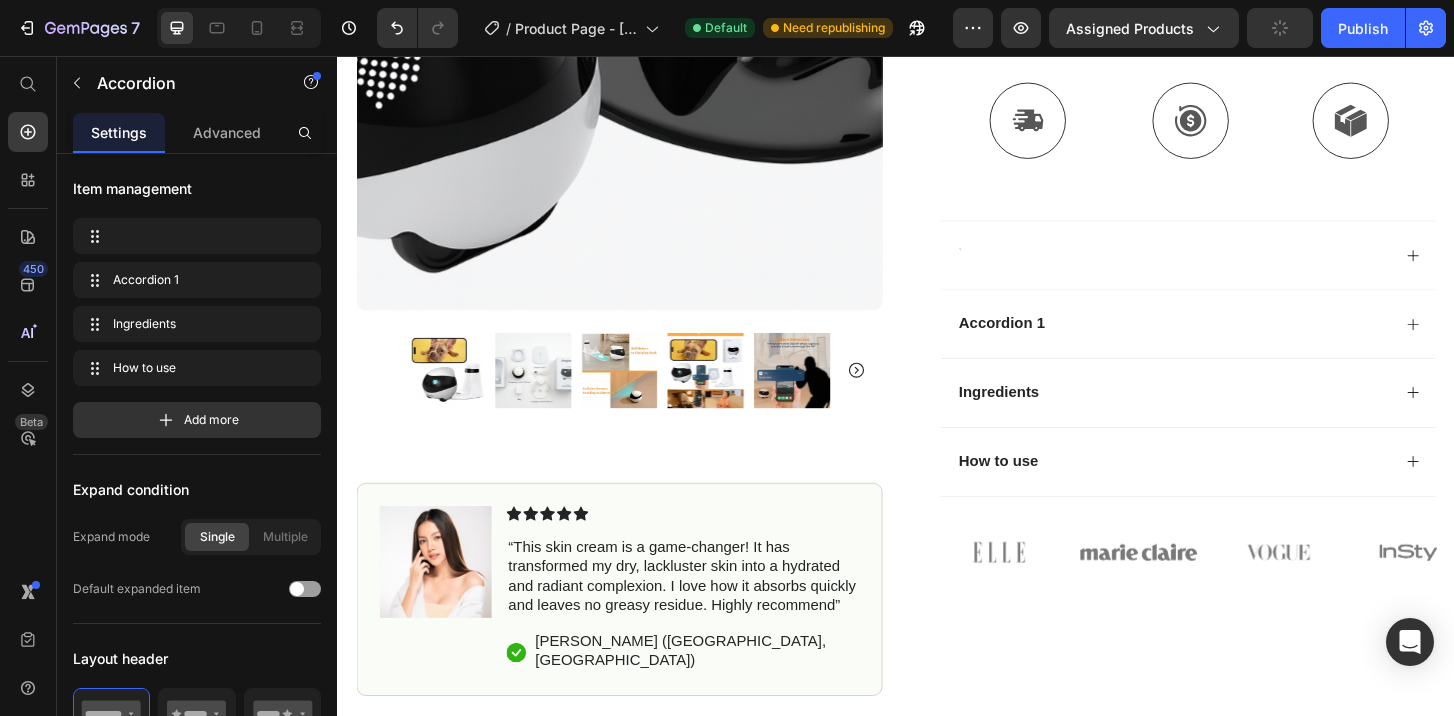 click at bounding box center [1234, 270] 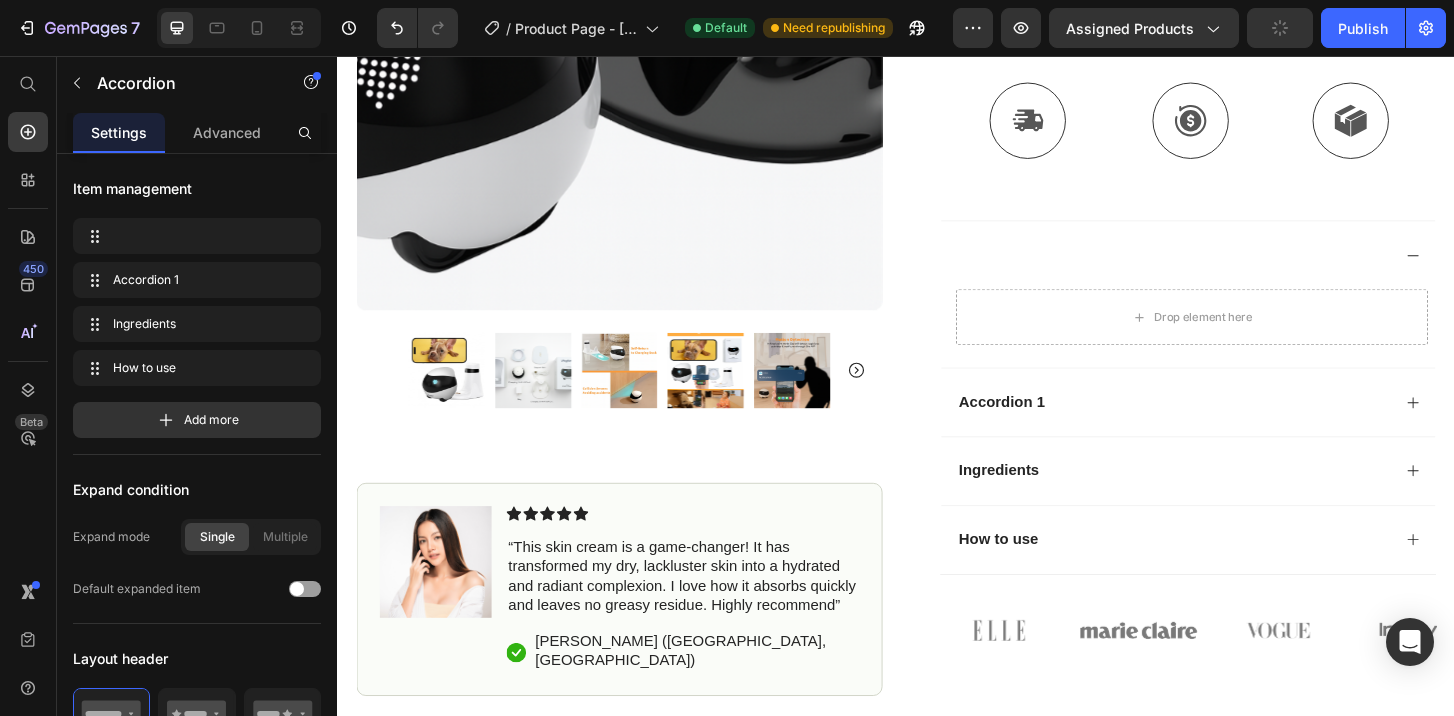 click at bounding box center [1234, 270] 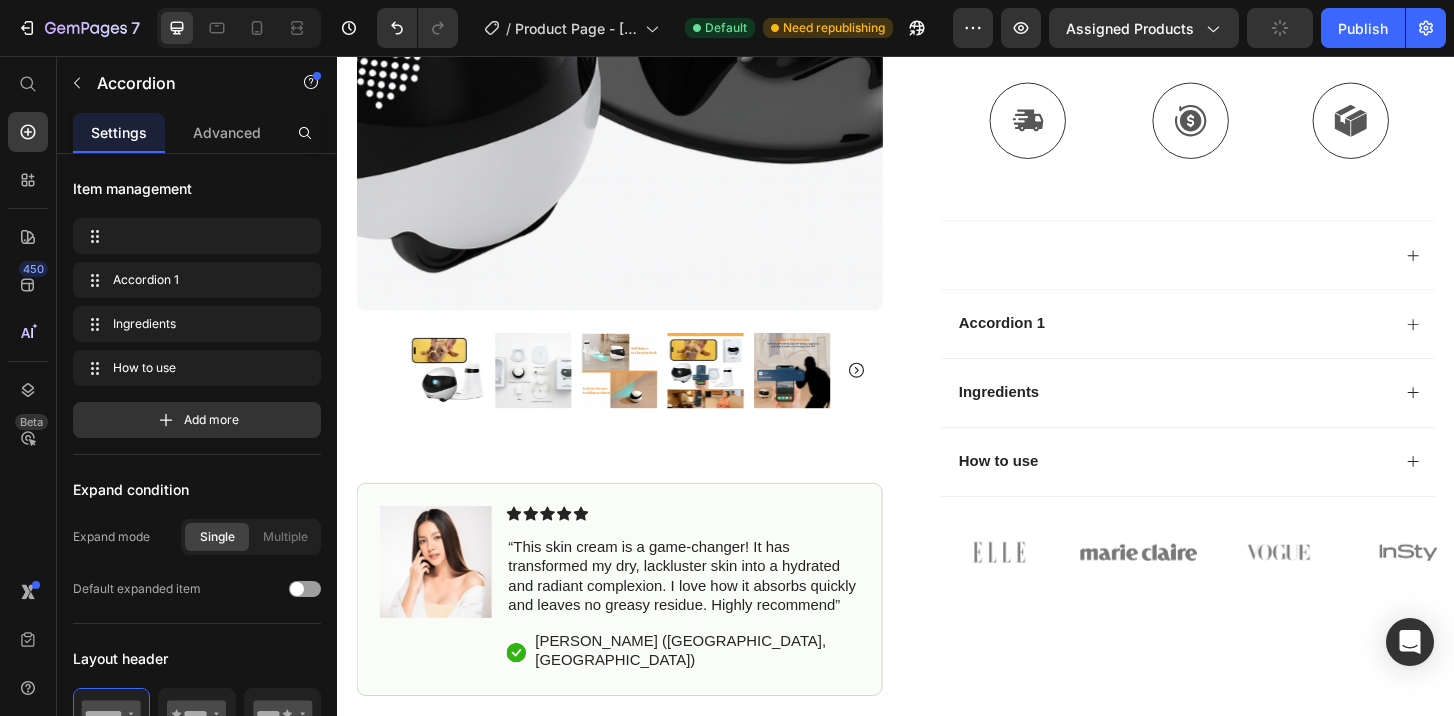 click at bounding box center [1234, 270] 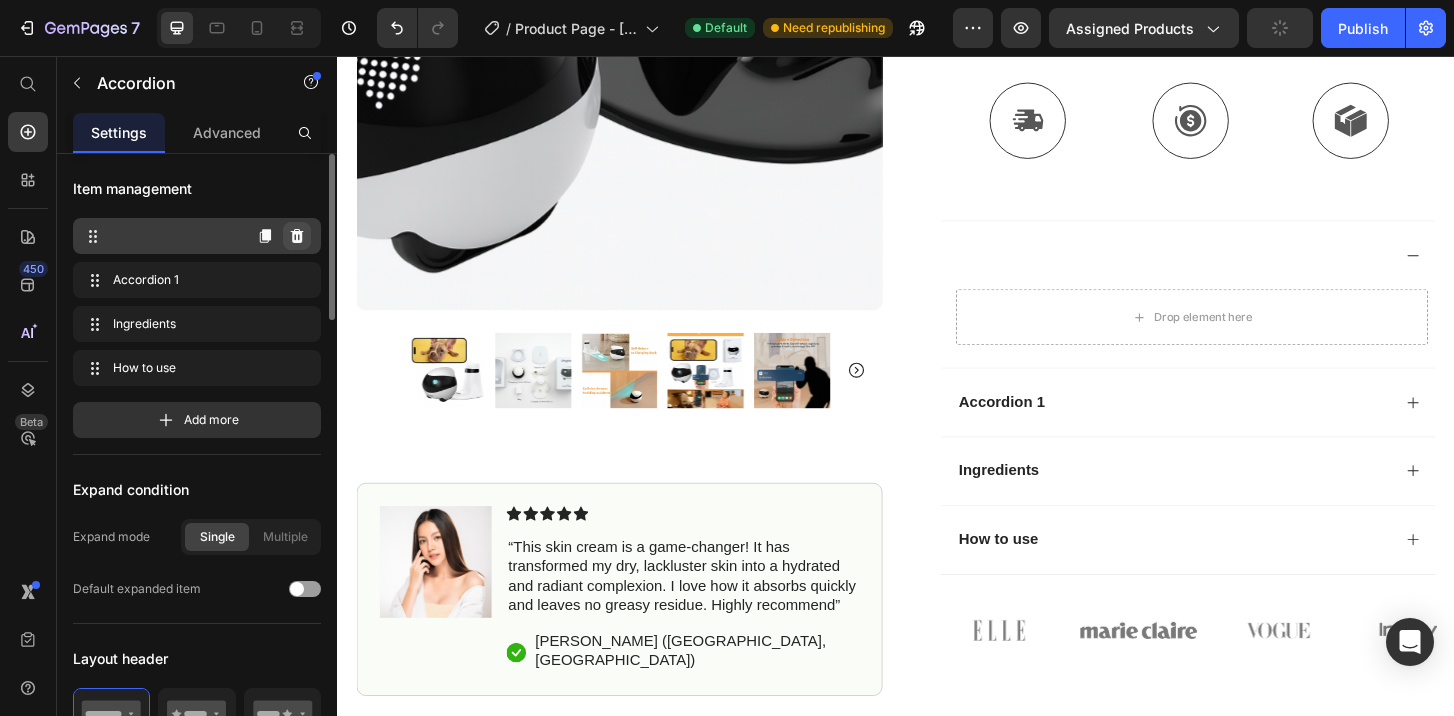click 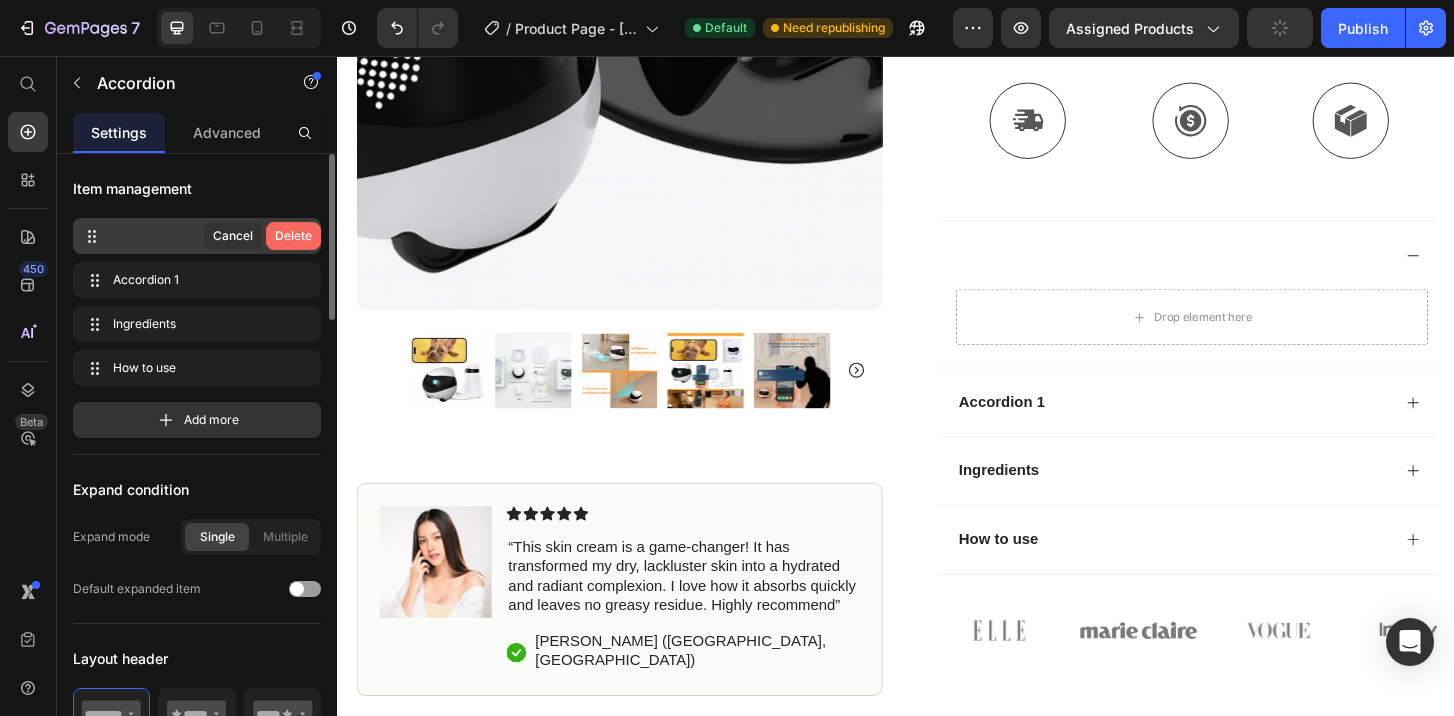 click on "Delete" at bounding box center (293, 236) 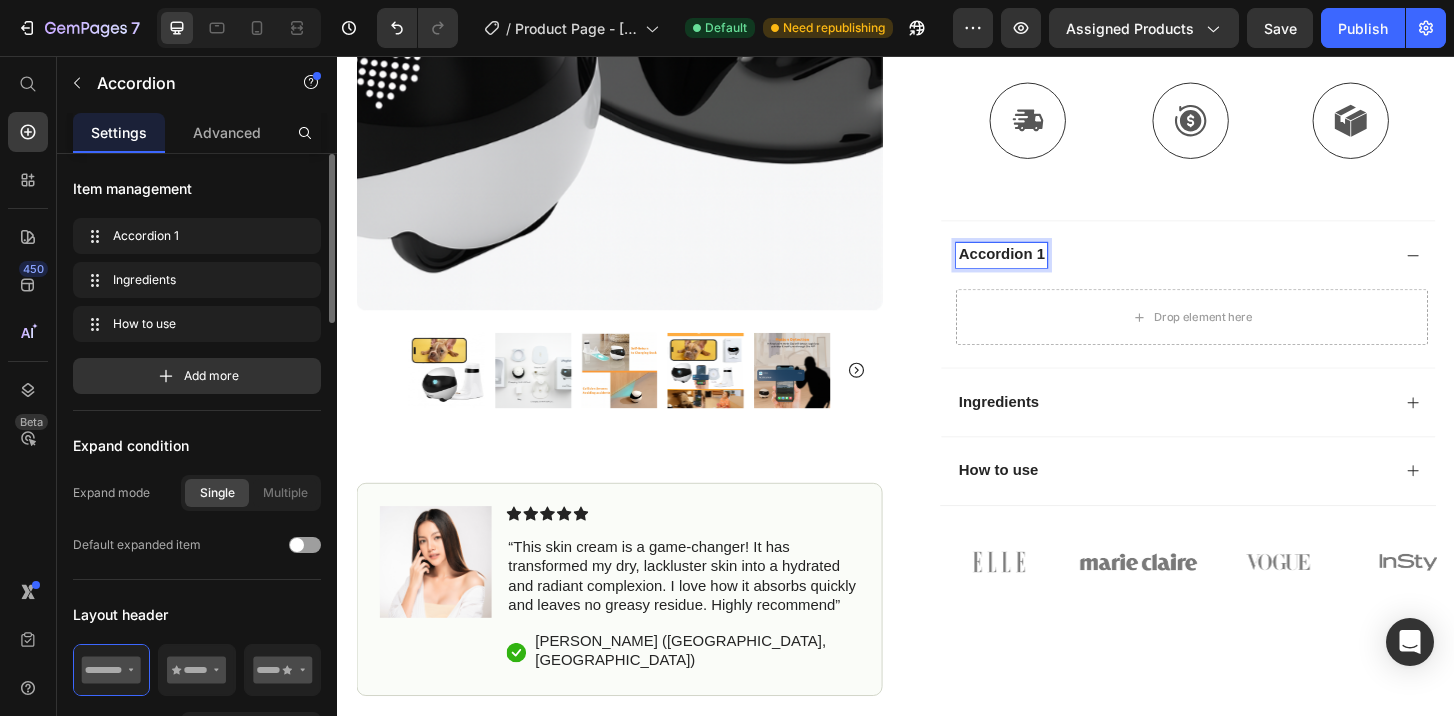 click on "Accordion 1" at bounding box center [1050, 270] 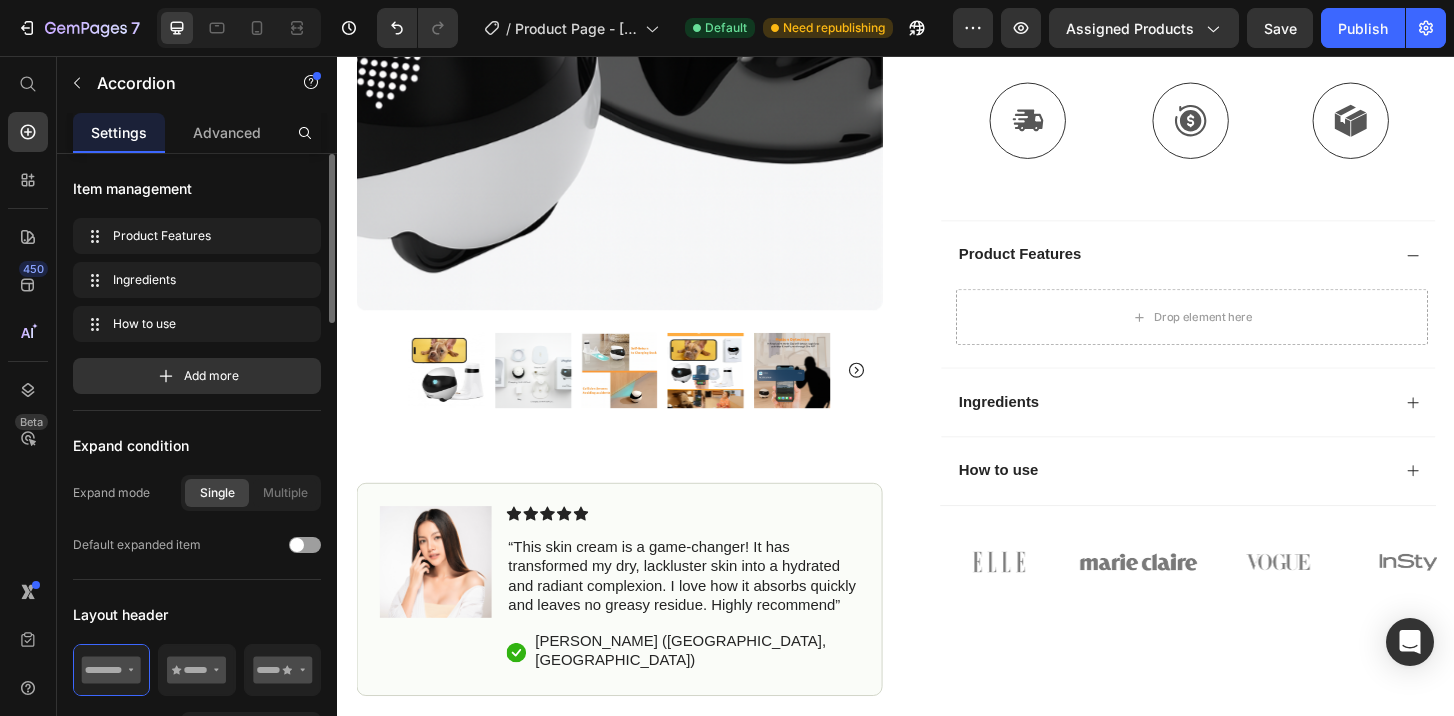click on "Product Features" at bounding box center (1234, 270) 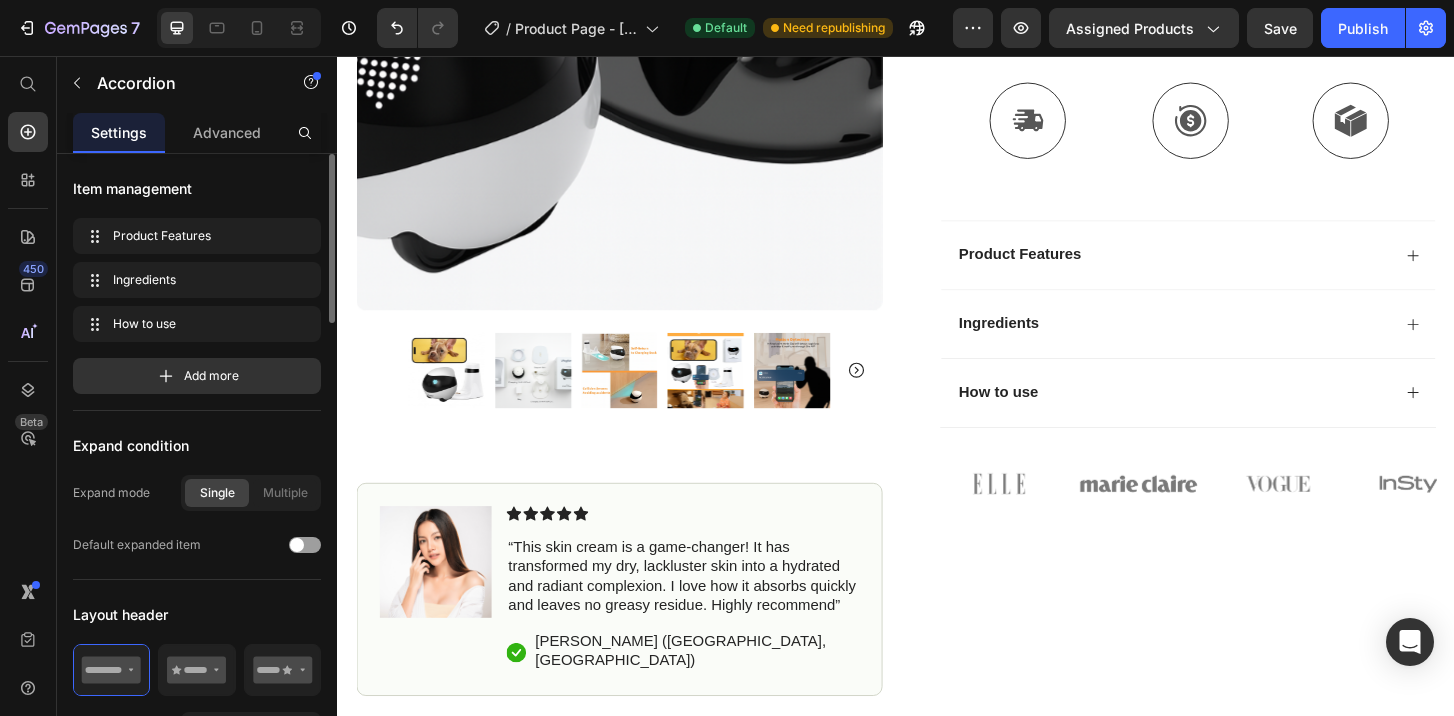 click on "Product Features" at bounding box center [1234, 270] 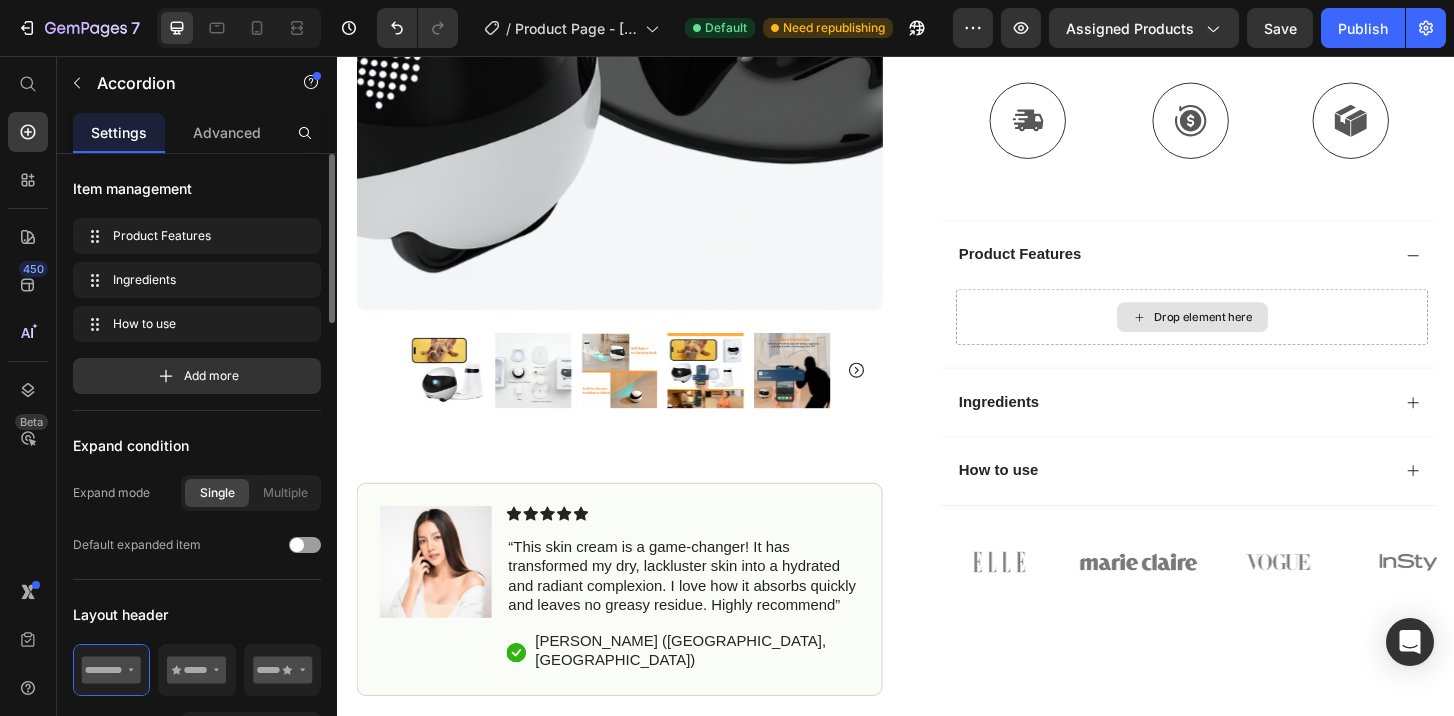 click on "Drop element here" at bounding box center (1254, 337) 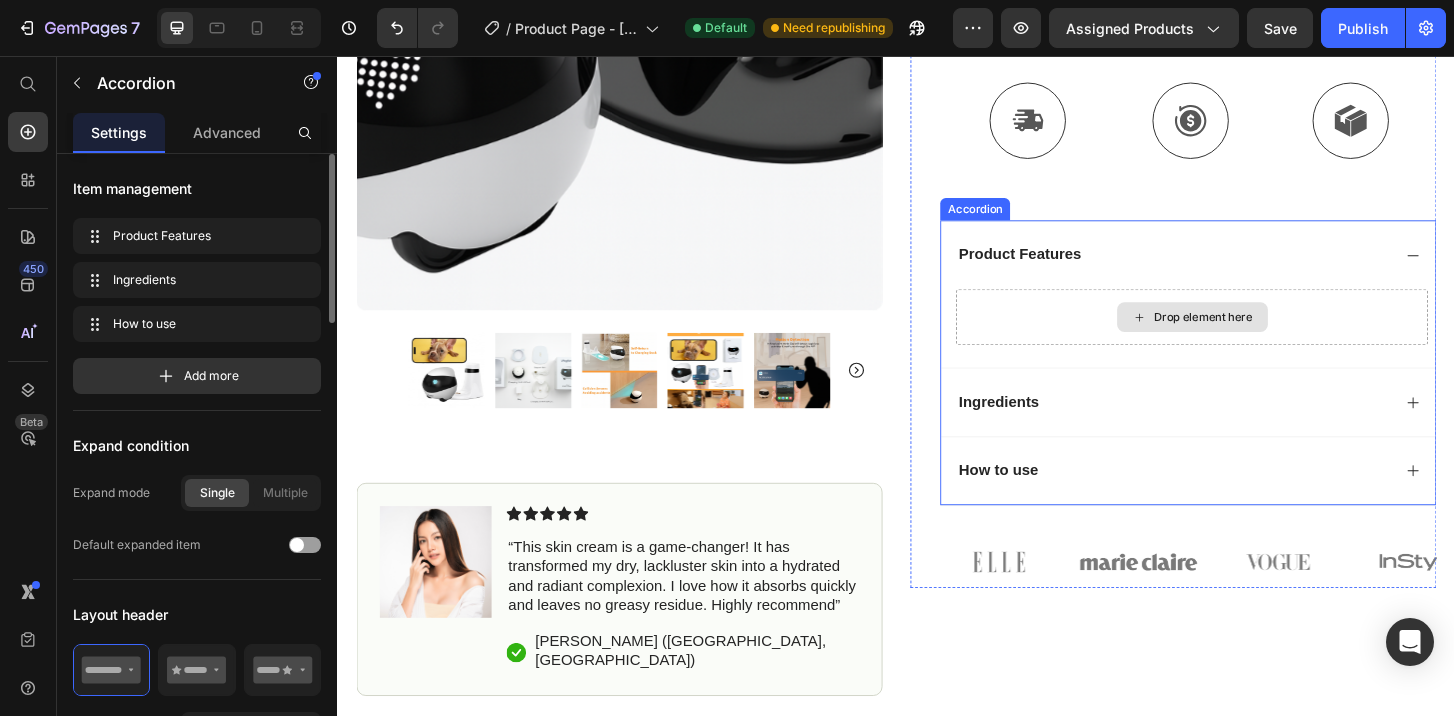 click on "Drop element here" at bounding box center (1267, 337) 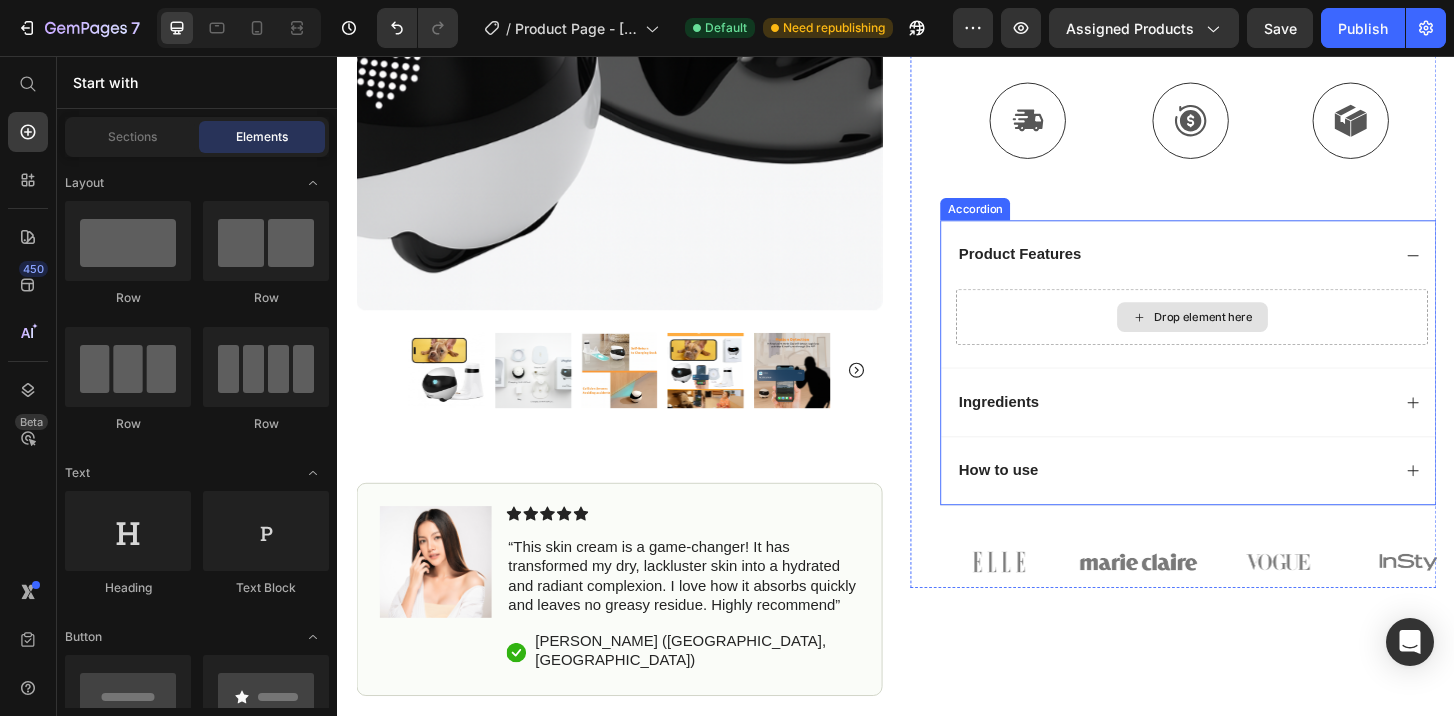 click on "Drop element here" at bounding box center [1254, 337] 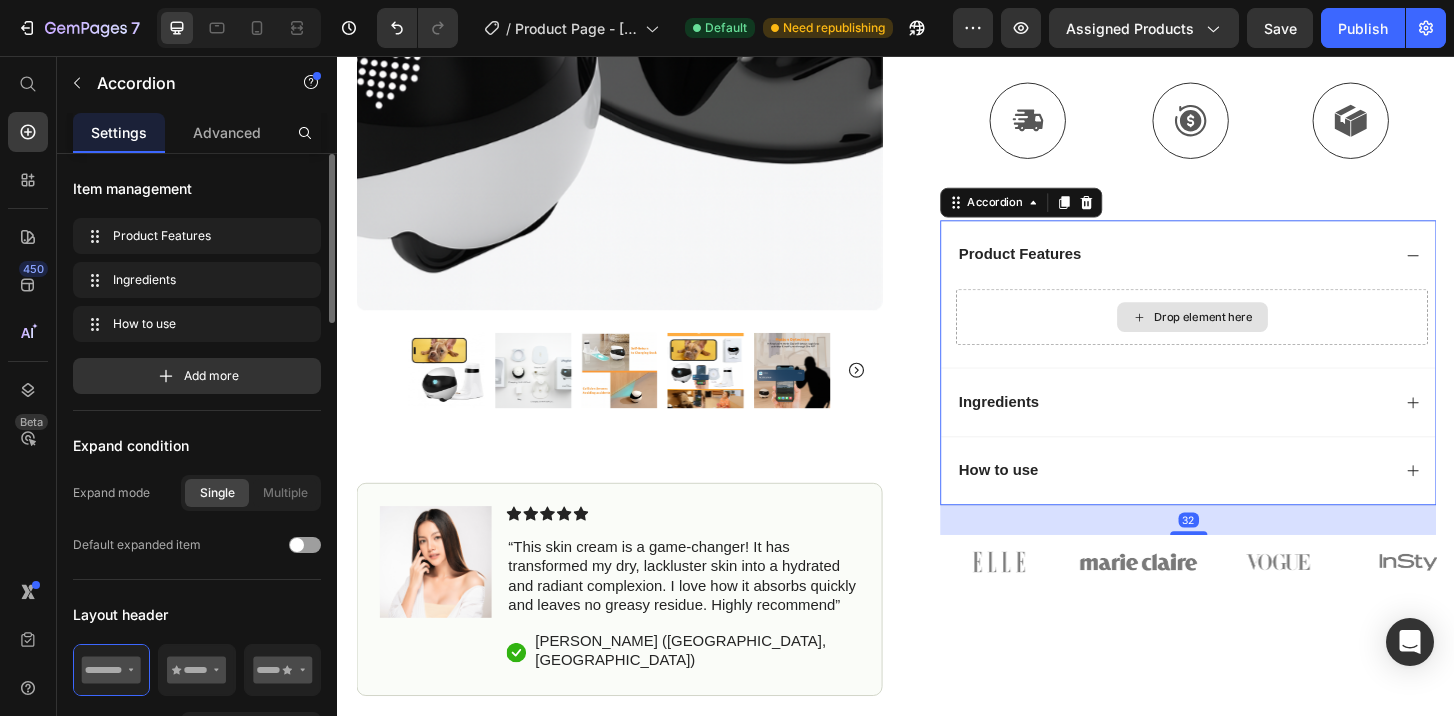 click on "Drop element here" at bounding box center [1254, 337] 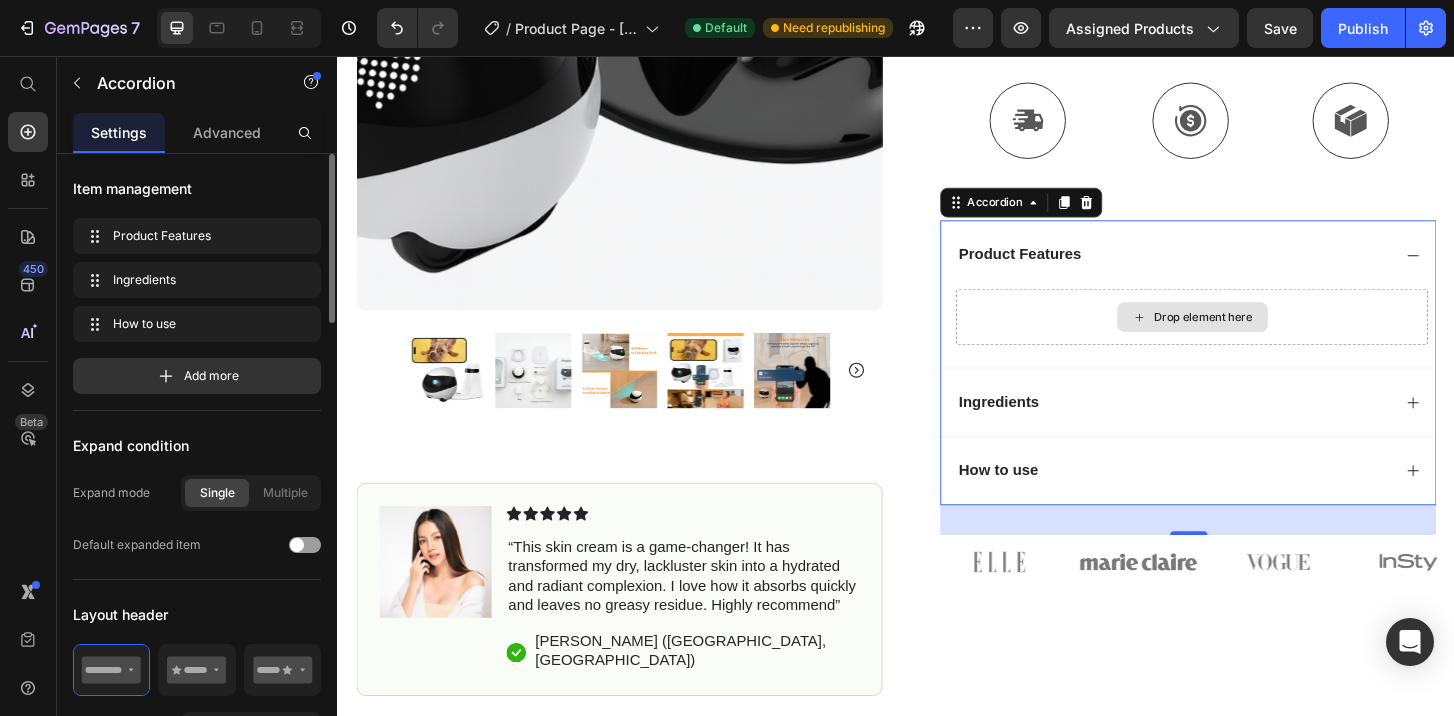 click on "Drop element here" at bounding box center [1254, 337] 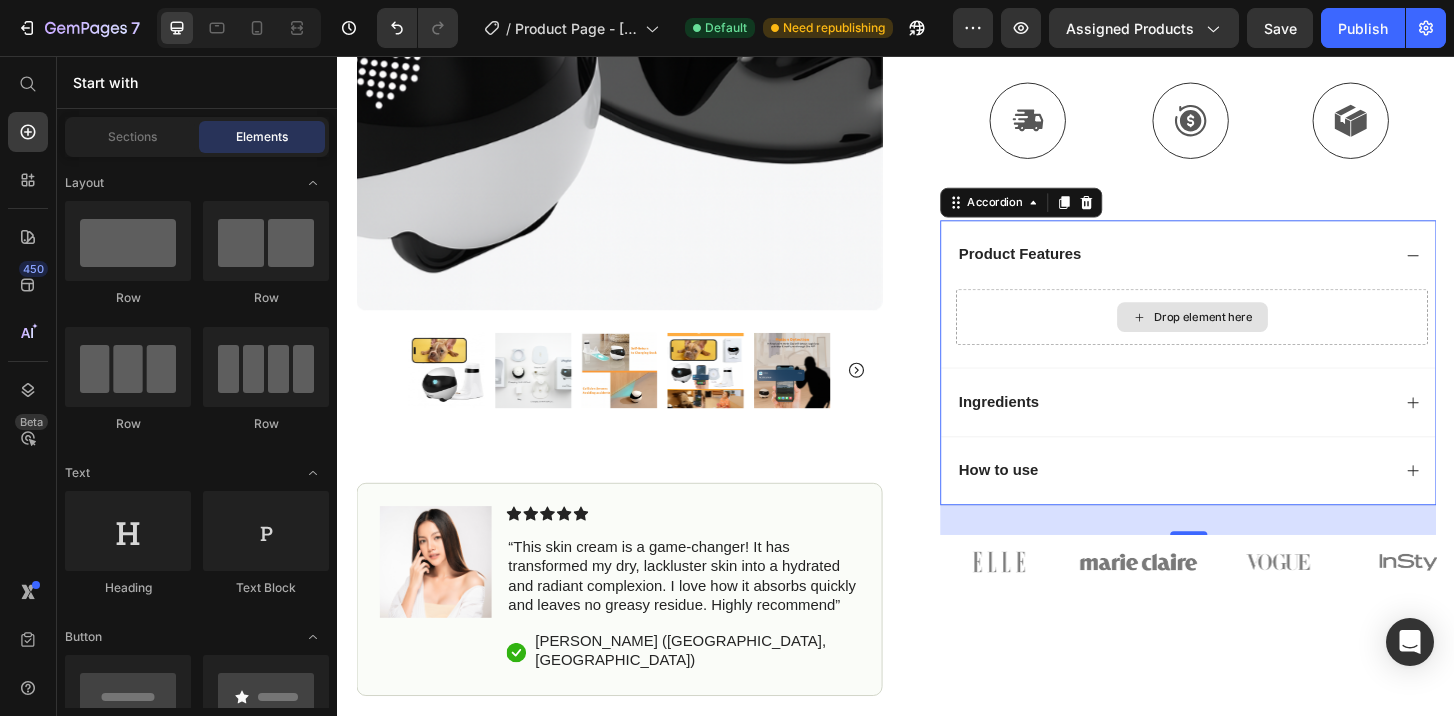 click on "Drop element here" at bounding box center (1267, 337) 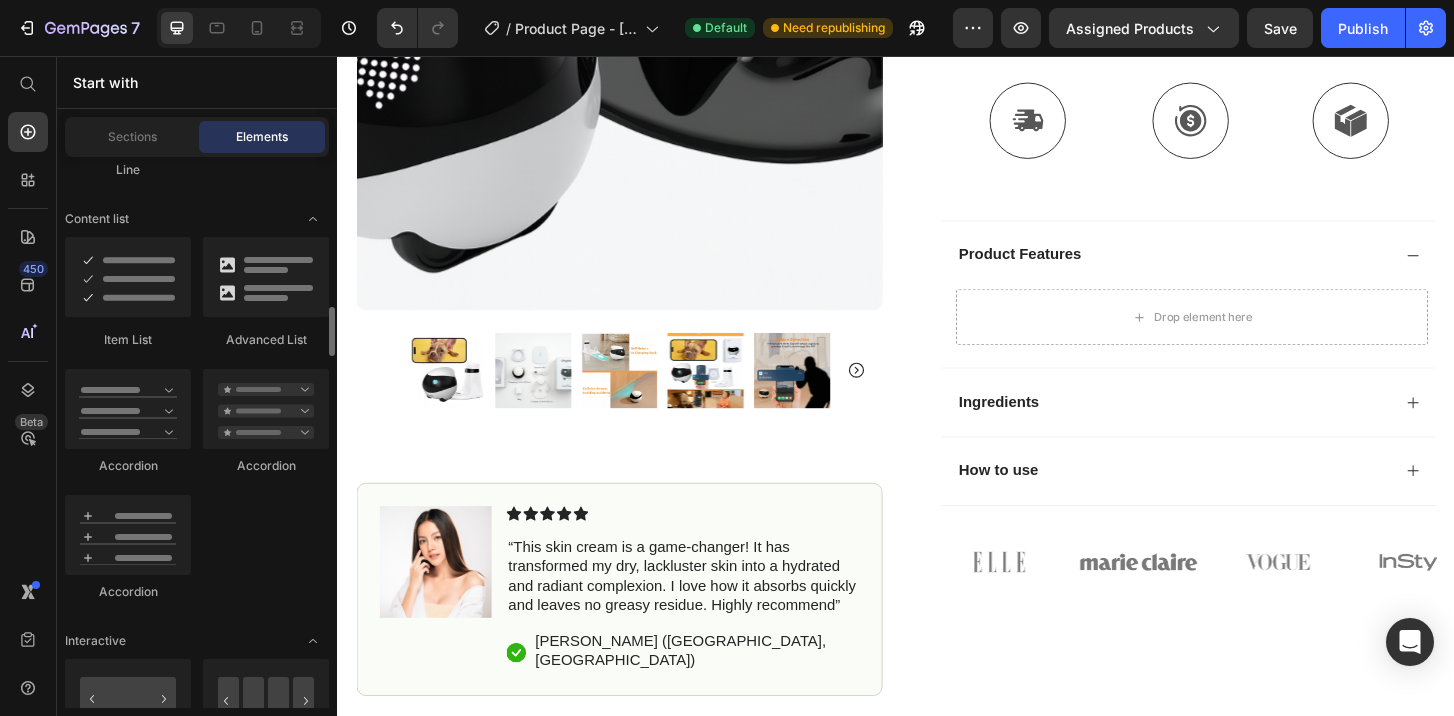 scroll, scrollTop: 1668, scrollLeft: 0, axis: vertical 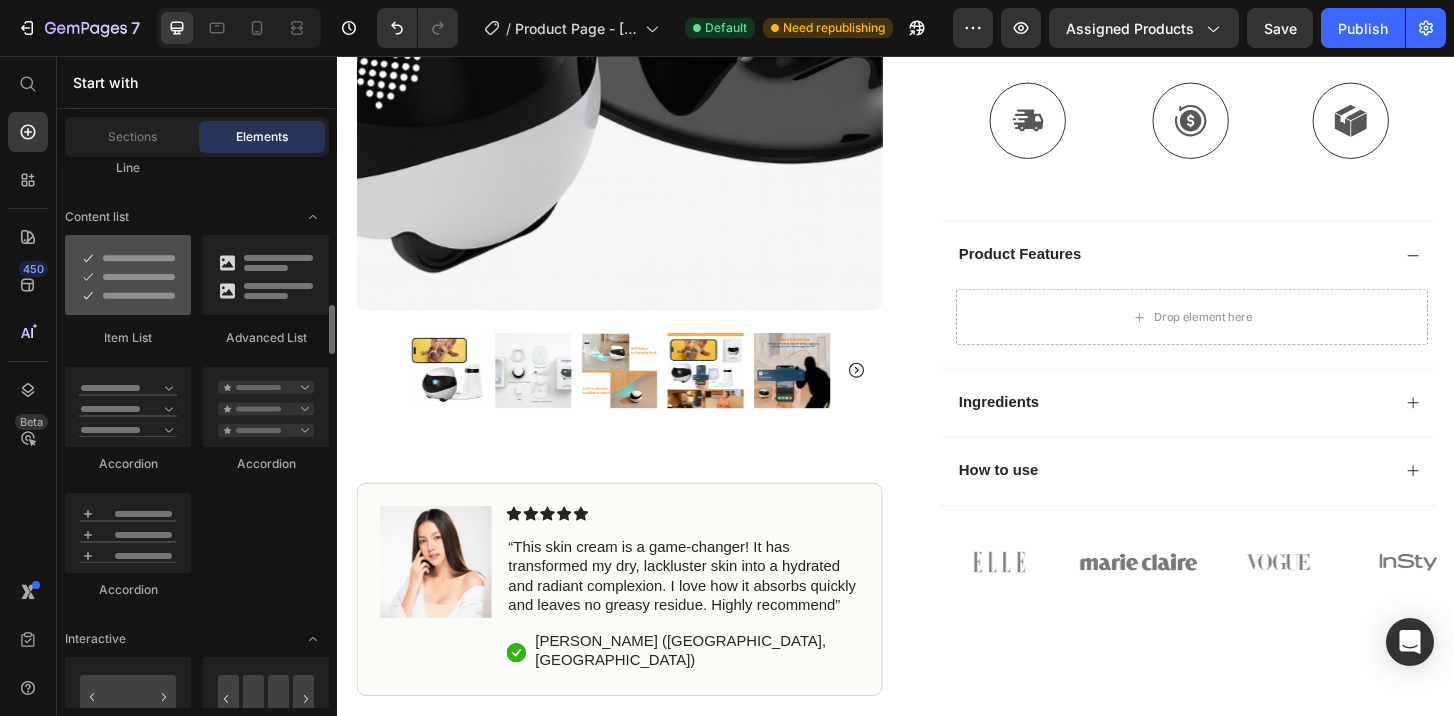 click at bounding box center (128, 275) 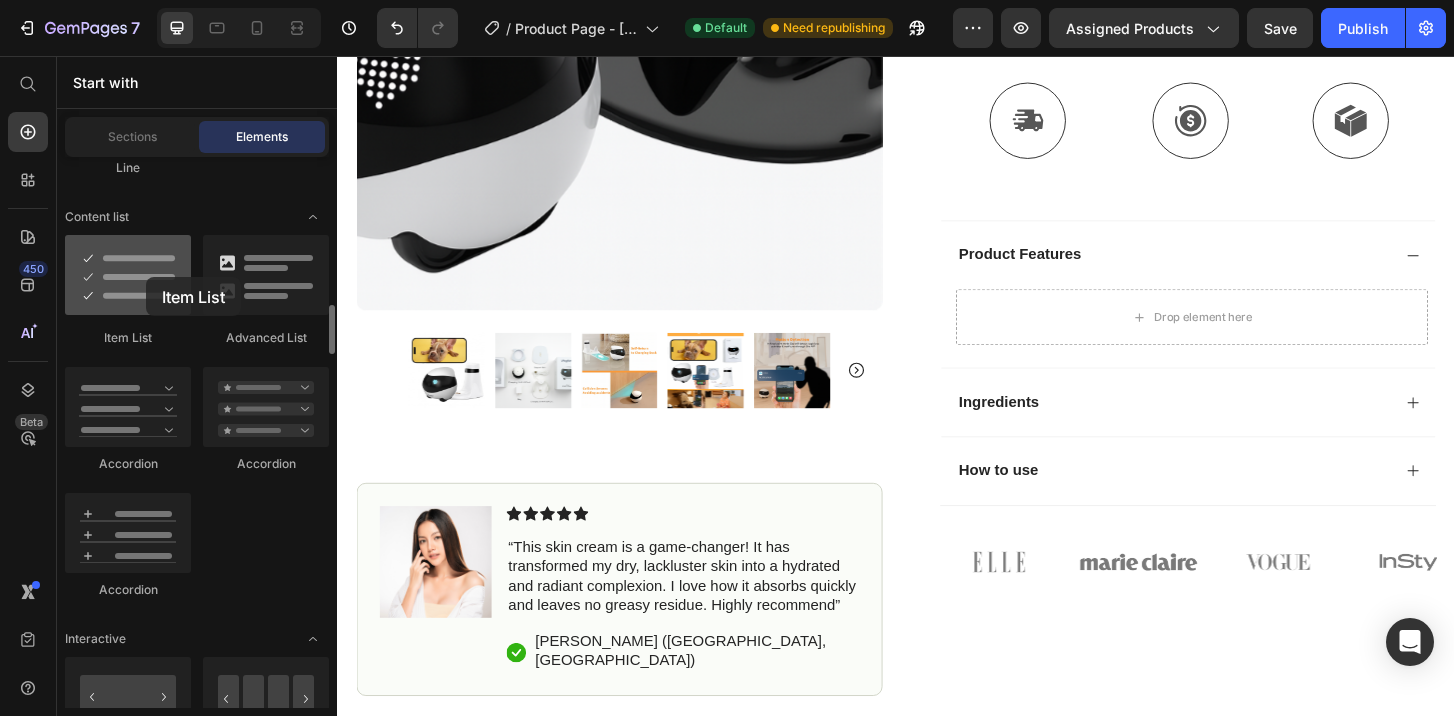 click at bounding box center (128, 275) 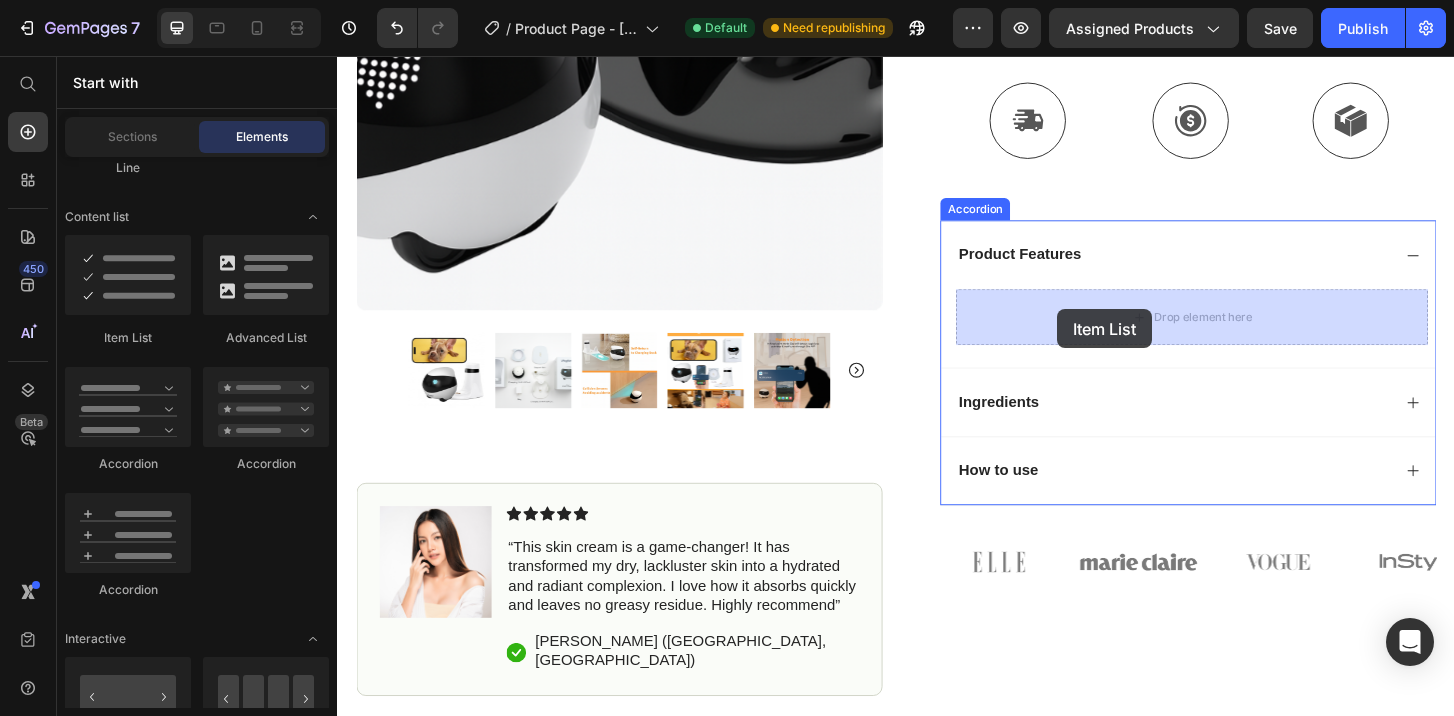 drag, startPoint x: 483, startPoint y: 333, endPoint x: 1111, endPoint y: 328, distance: 628.0199 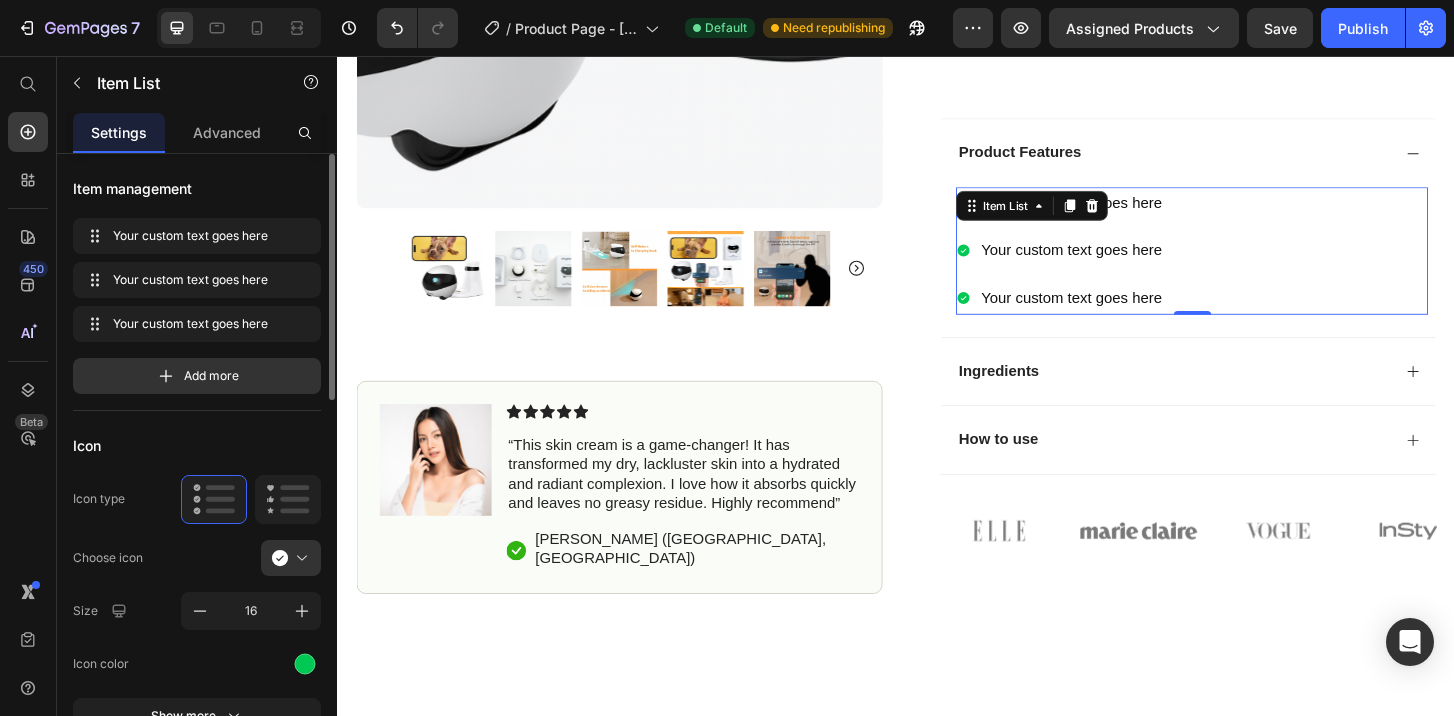 scroll, scrollTop: 811, scrollLeft: 0, axis: vertical 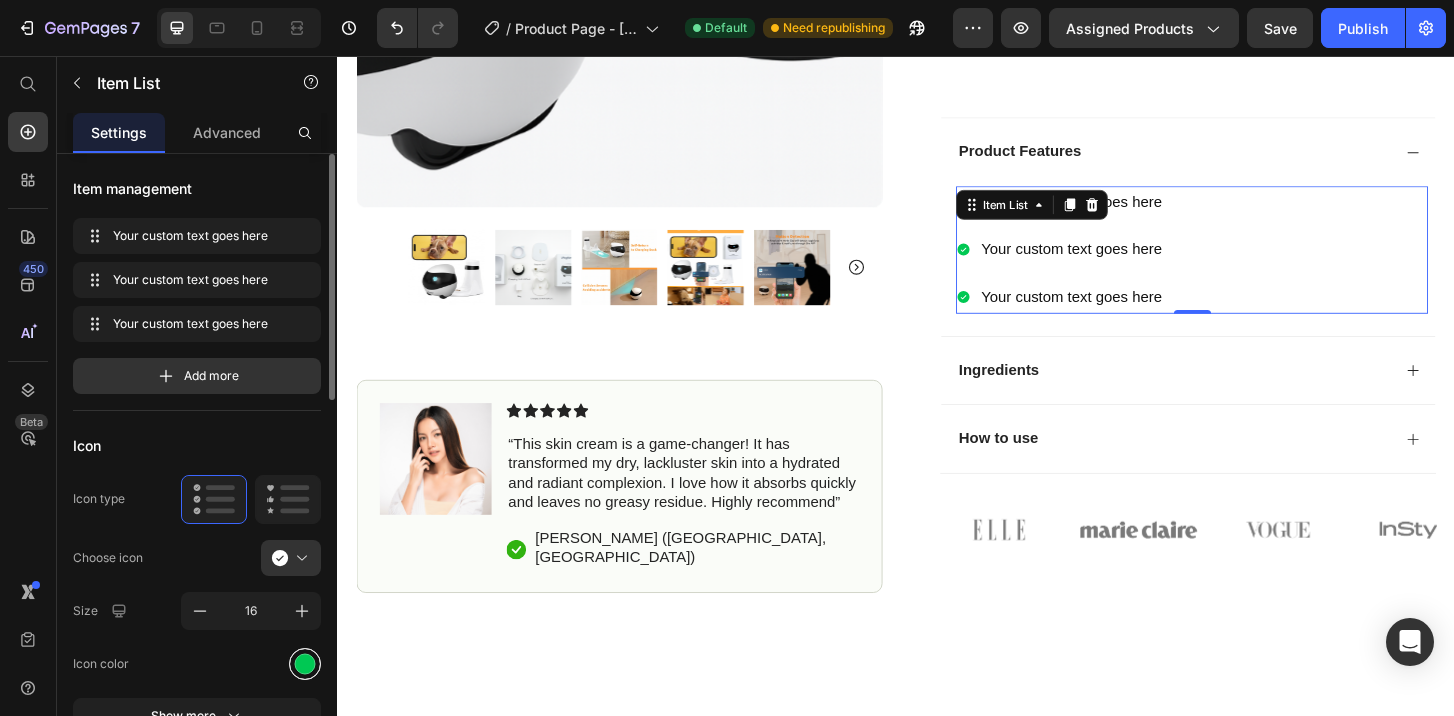 click at bounding box center (305, 664) 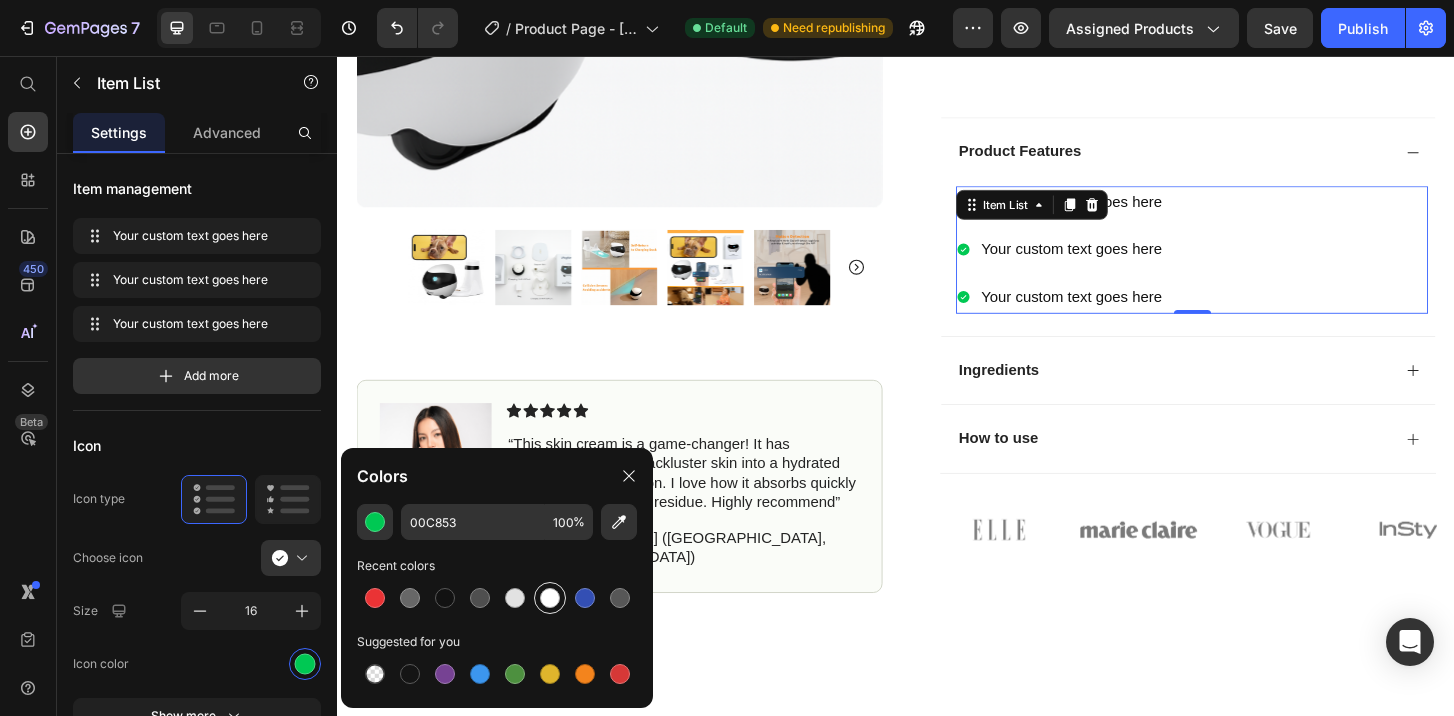 click at bounding box center (550, 598) 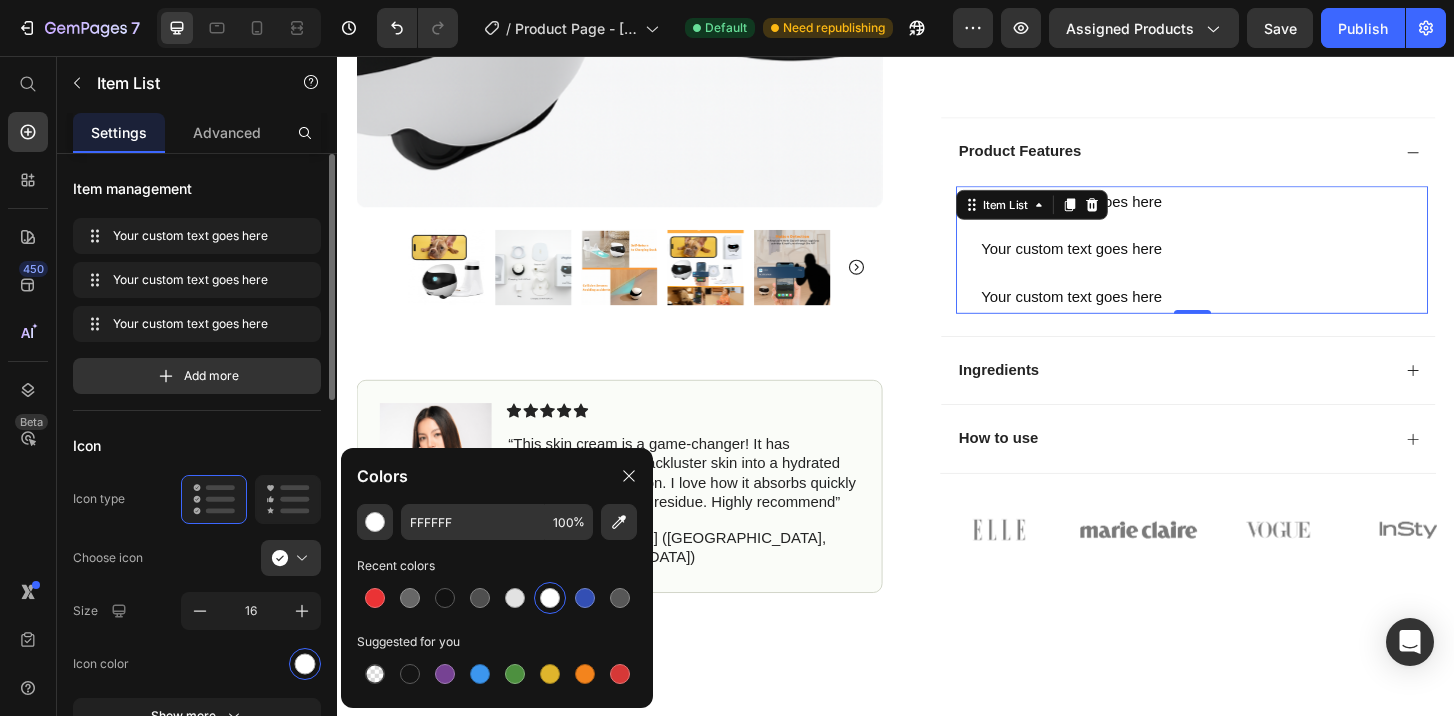 click on "Icon" at bounding box center [197, 445] 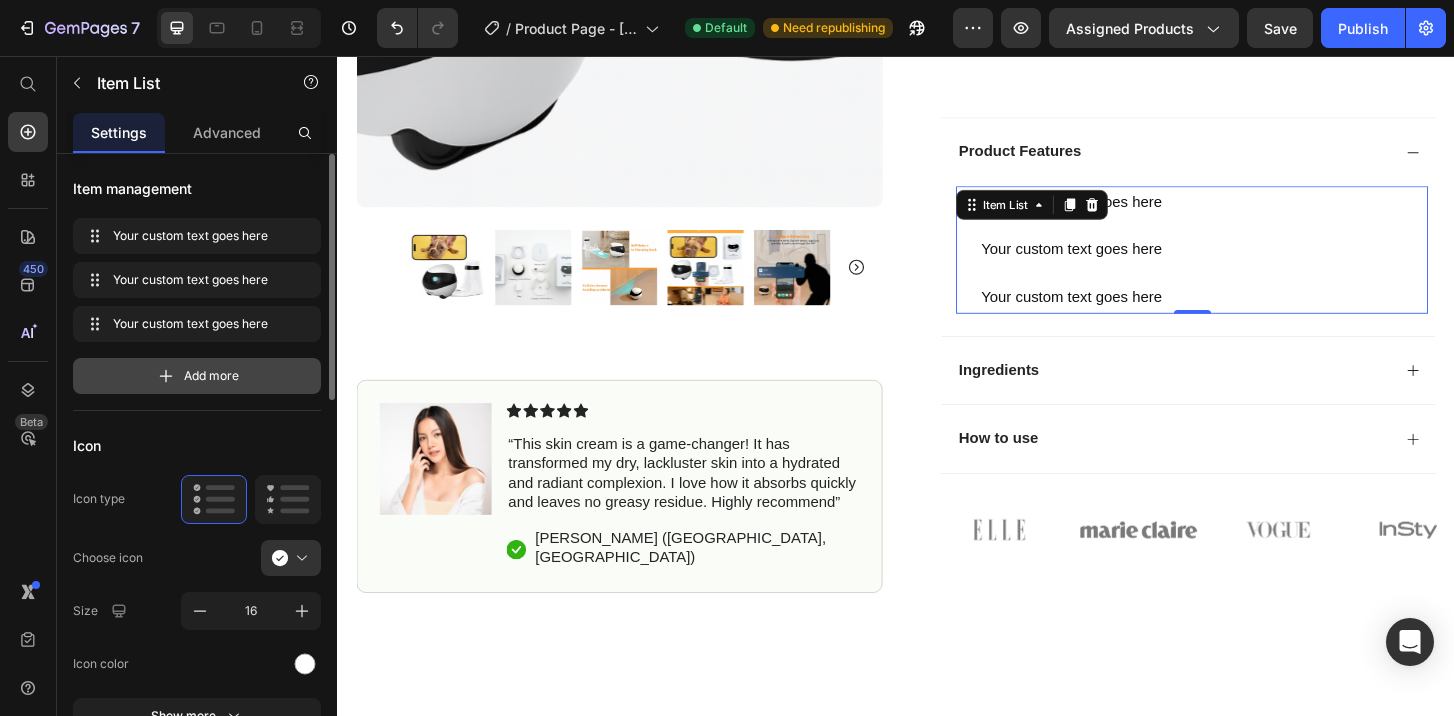 click on "Add more" at bounding box center (197, 376) 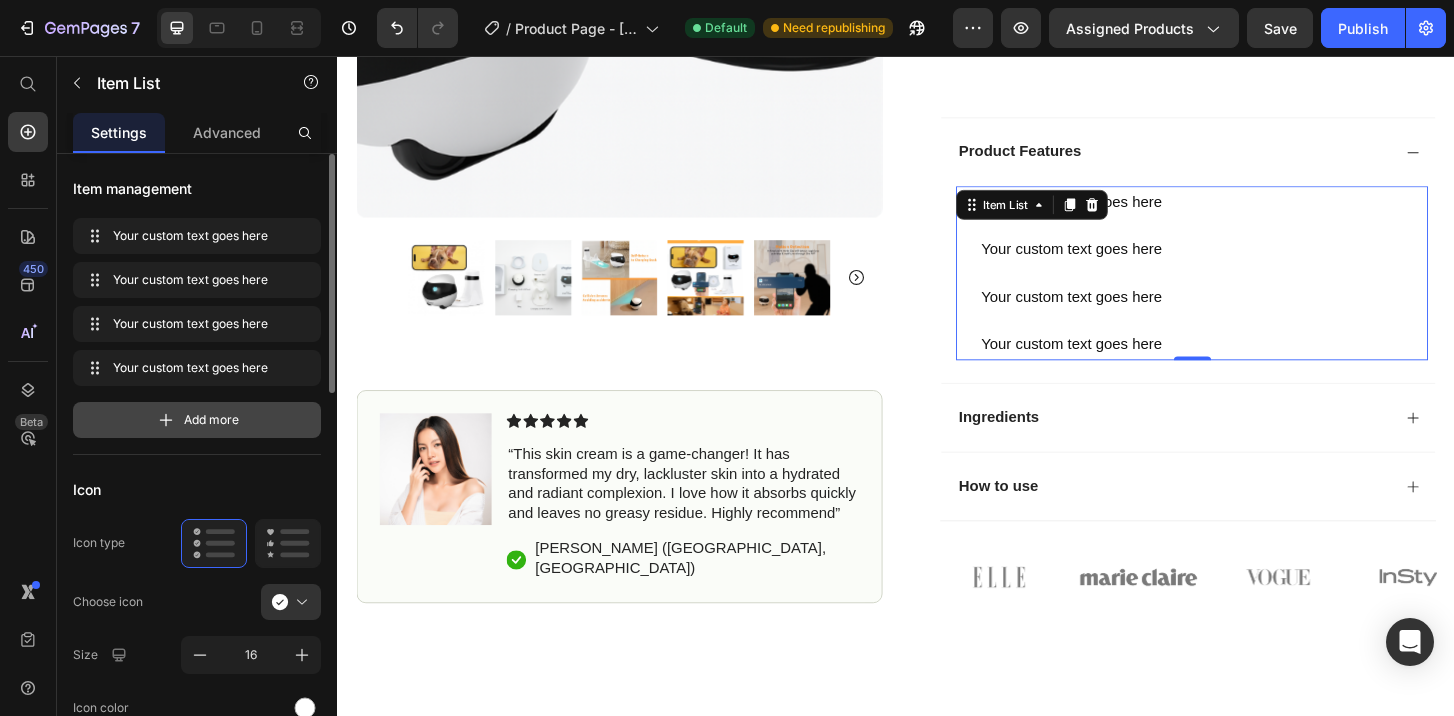 click on "Add more" at bounding box center [211, 420] 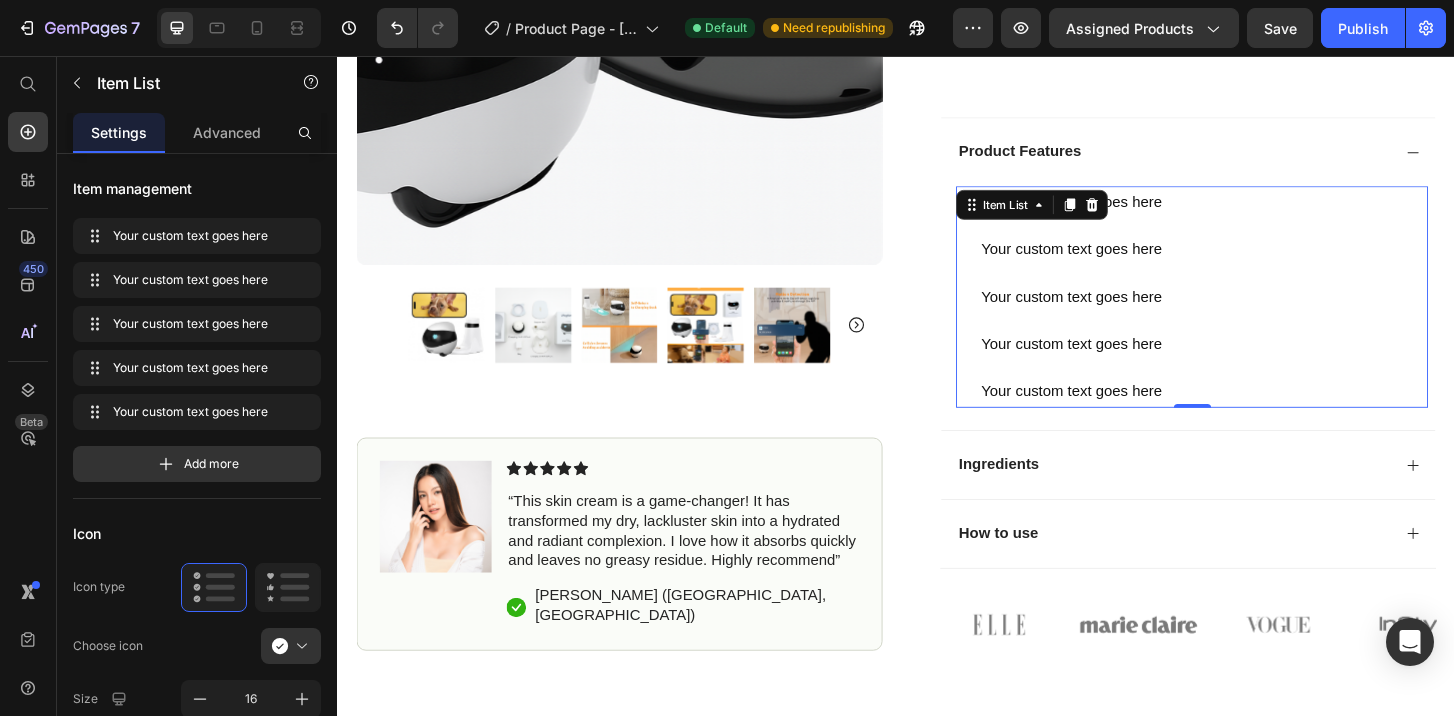 click on "Your custom text goes here" at bounding box center [1125, 213] 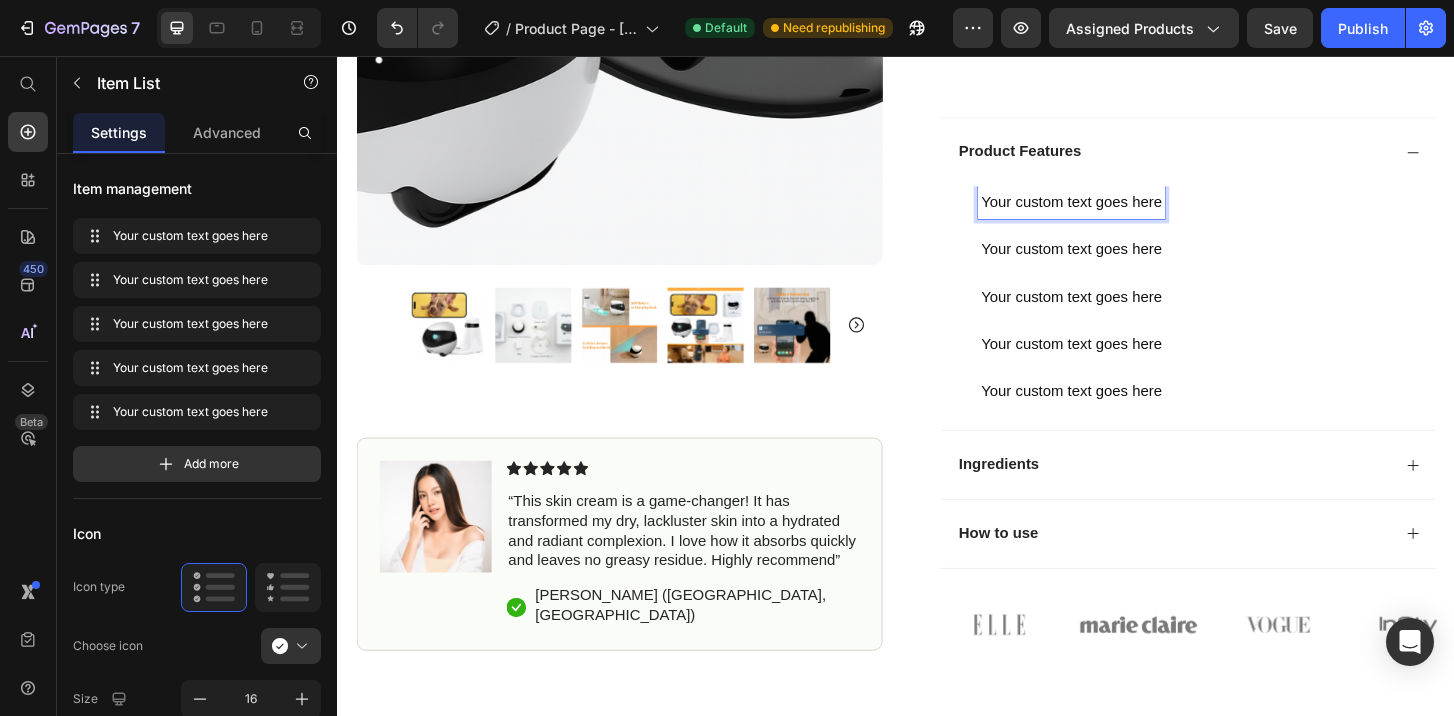 click on "Your custom text goes here" at bounding box center (1125, 213) 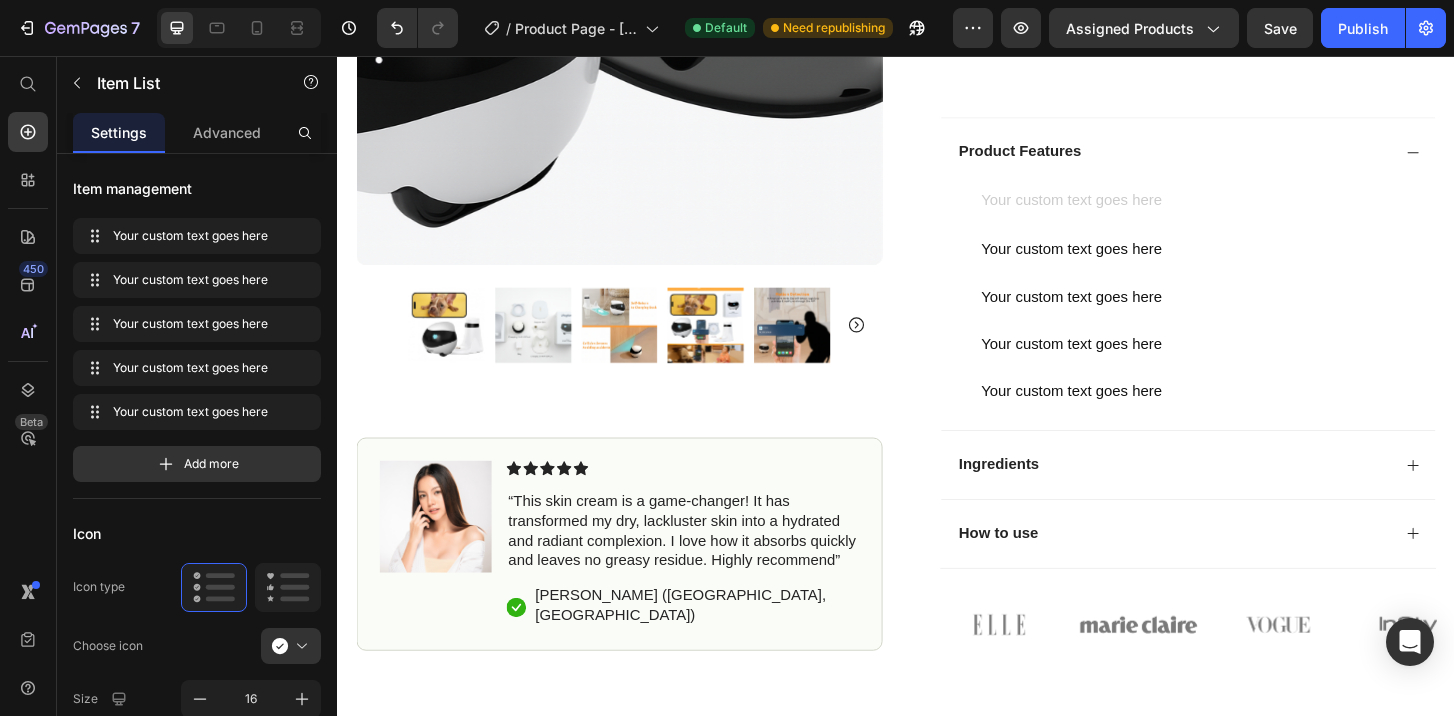 scroll, scrollTop: 806, scrollLeft: 0, axis: vertical 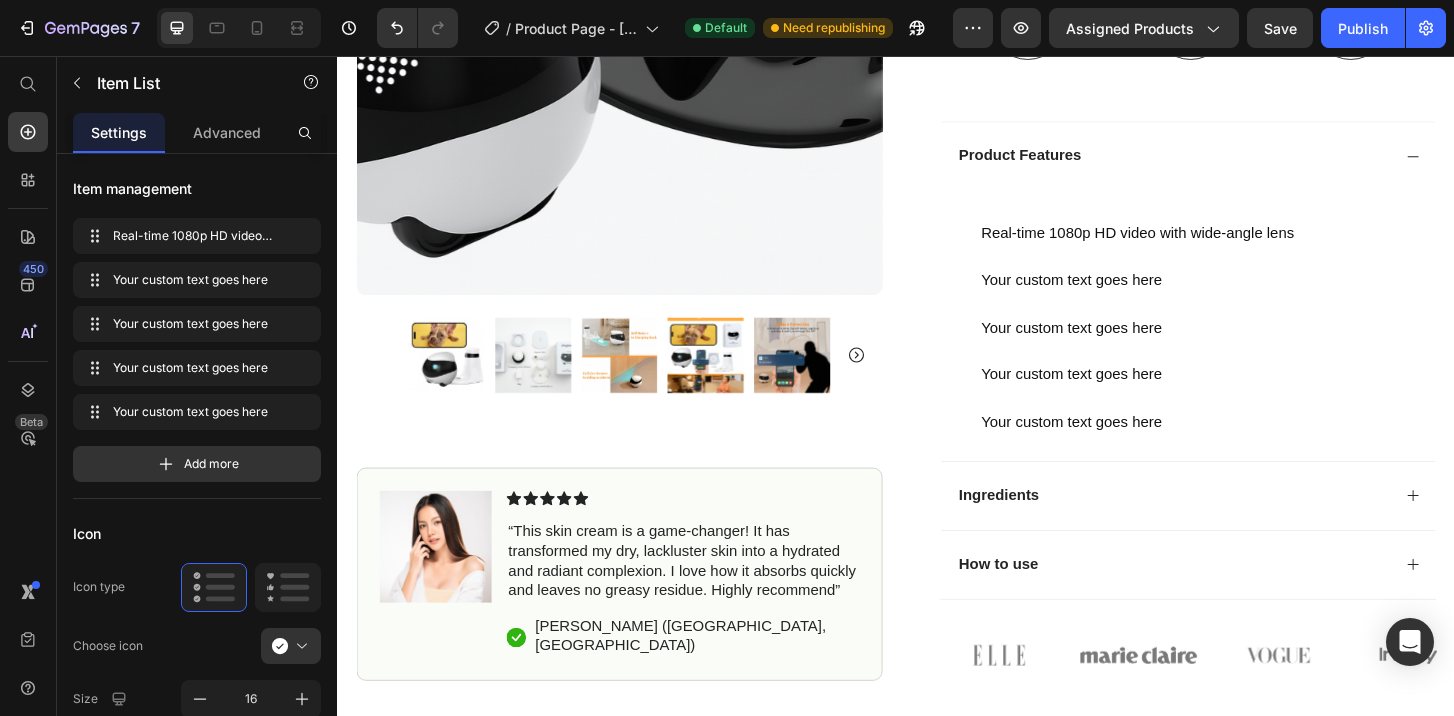 click on "Real-time 1080p HD video with wide-angle lens" at bounding box center [1196, 247] 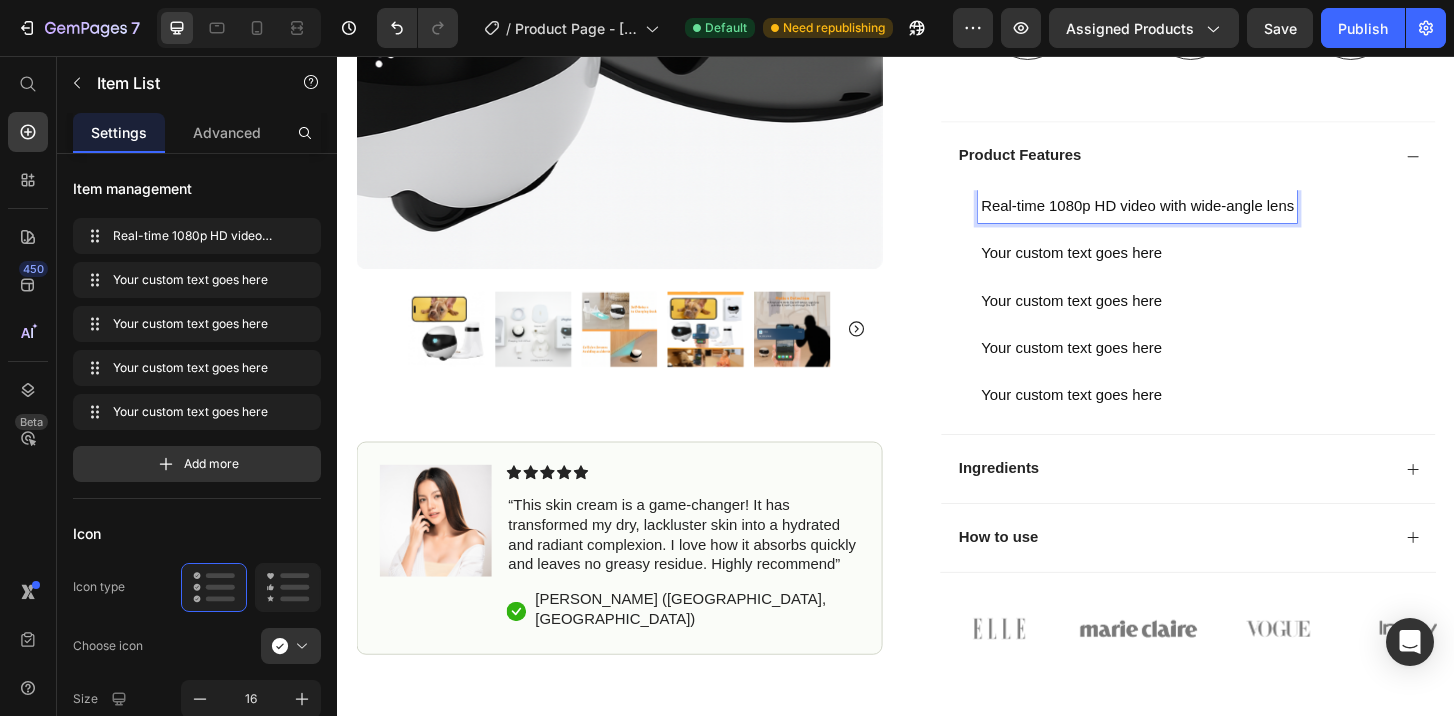 click on "Your custom text goes here" at bounding box center (1196, 269) 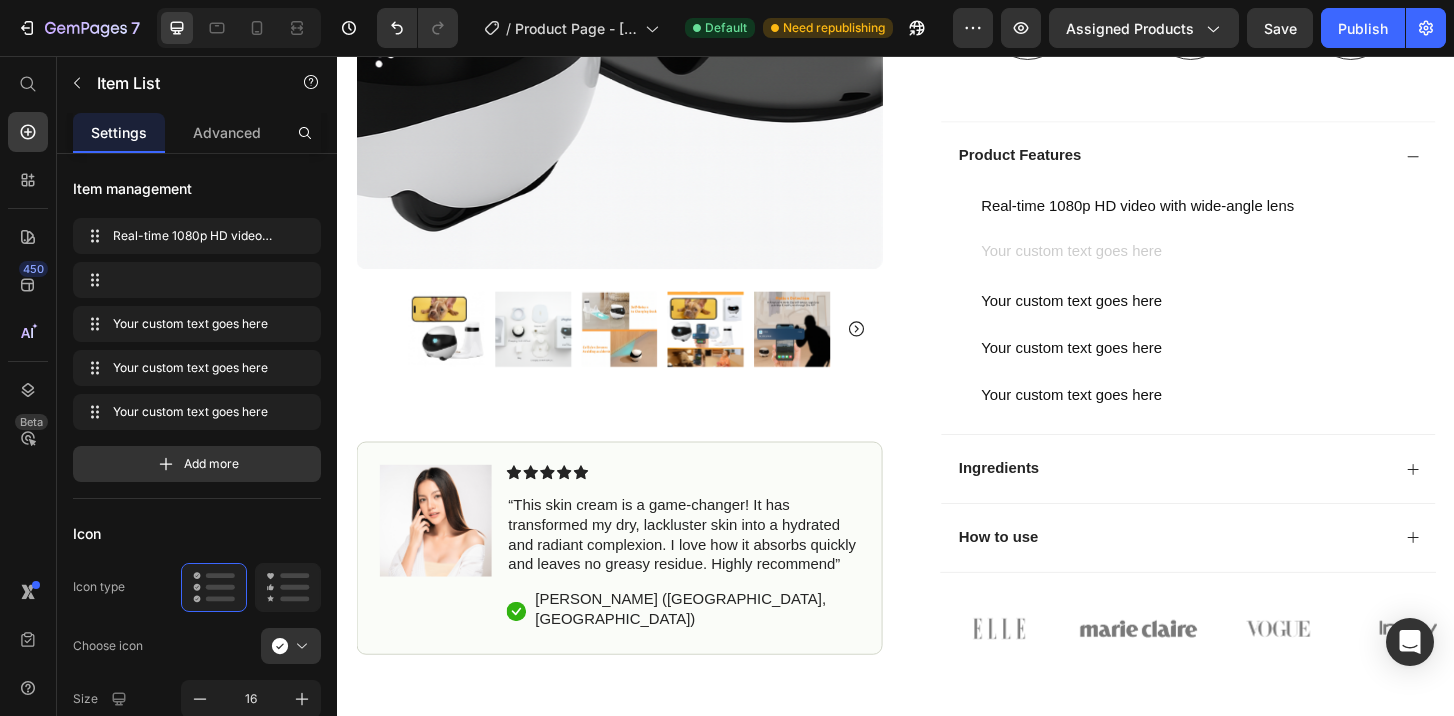 scroll, scrollTop: 801, scrollLeft: 0, axis: vertical 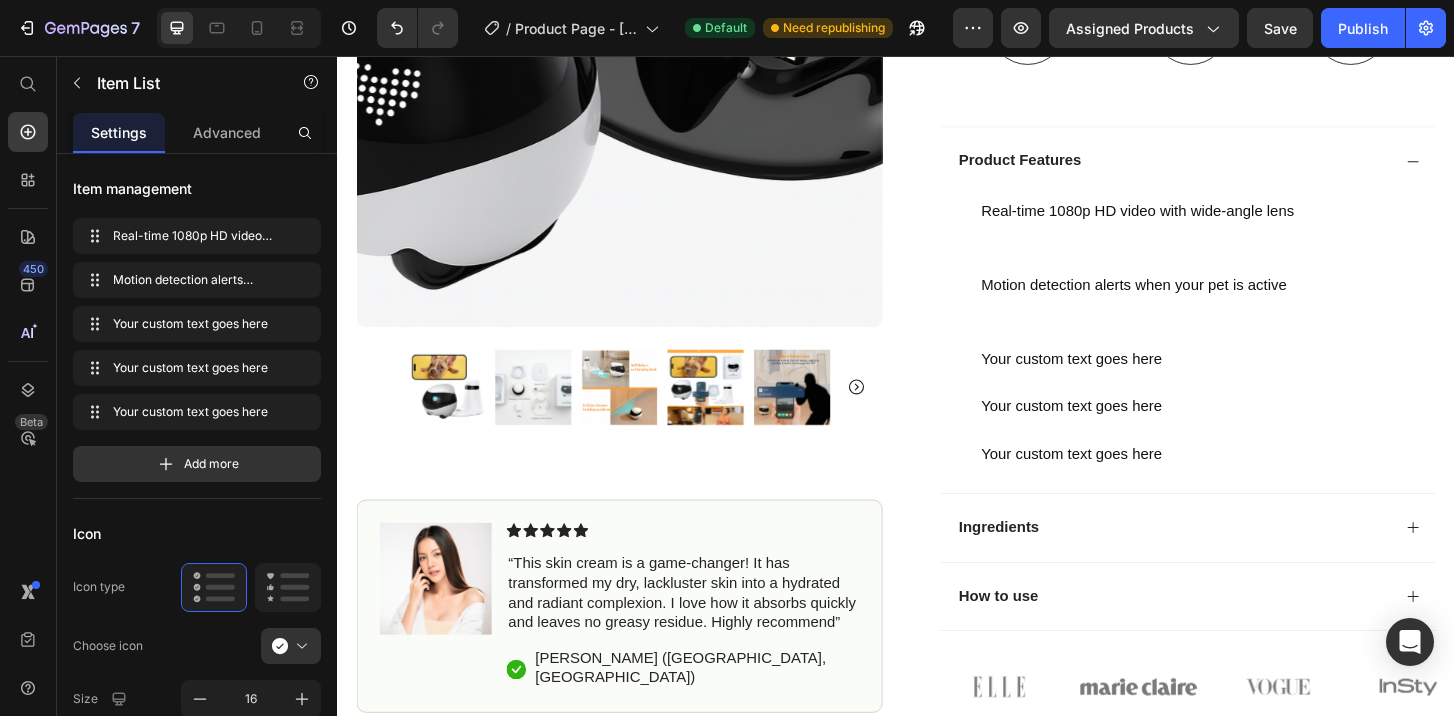 click on "Motion detection alerts when your pet is active" at bounding box center [1196, 303] 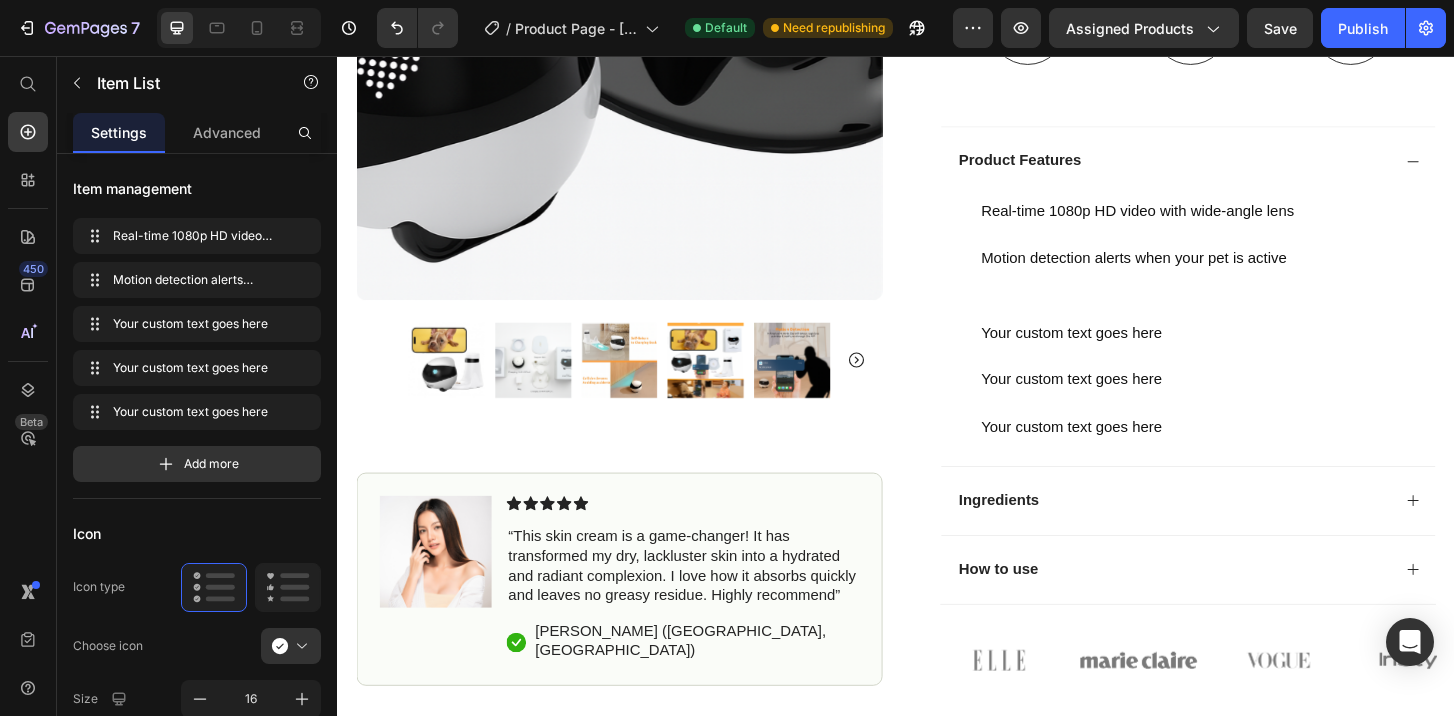 click at bounding box center [1196, 303] 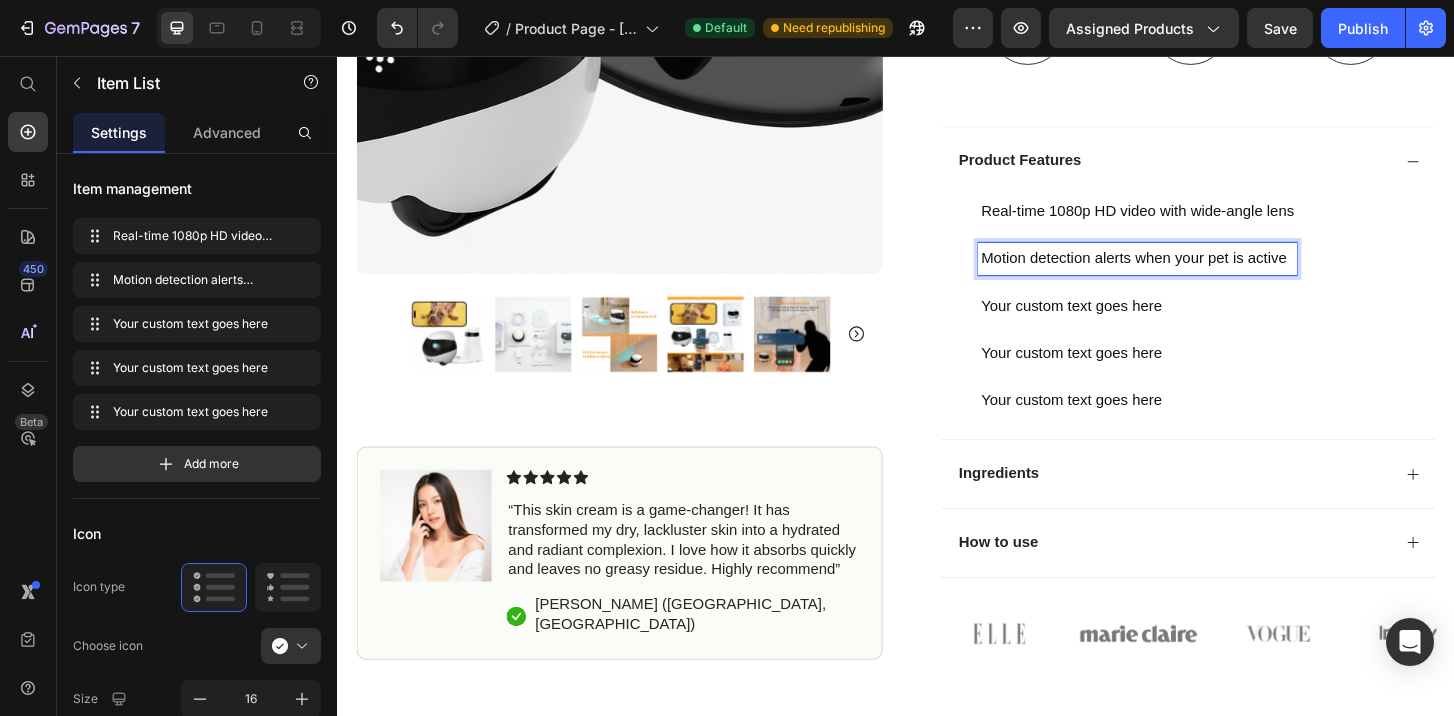 click on "Your custom text goes here" at bounding box center [1196, 325] 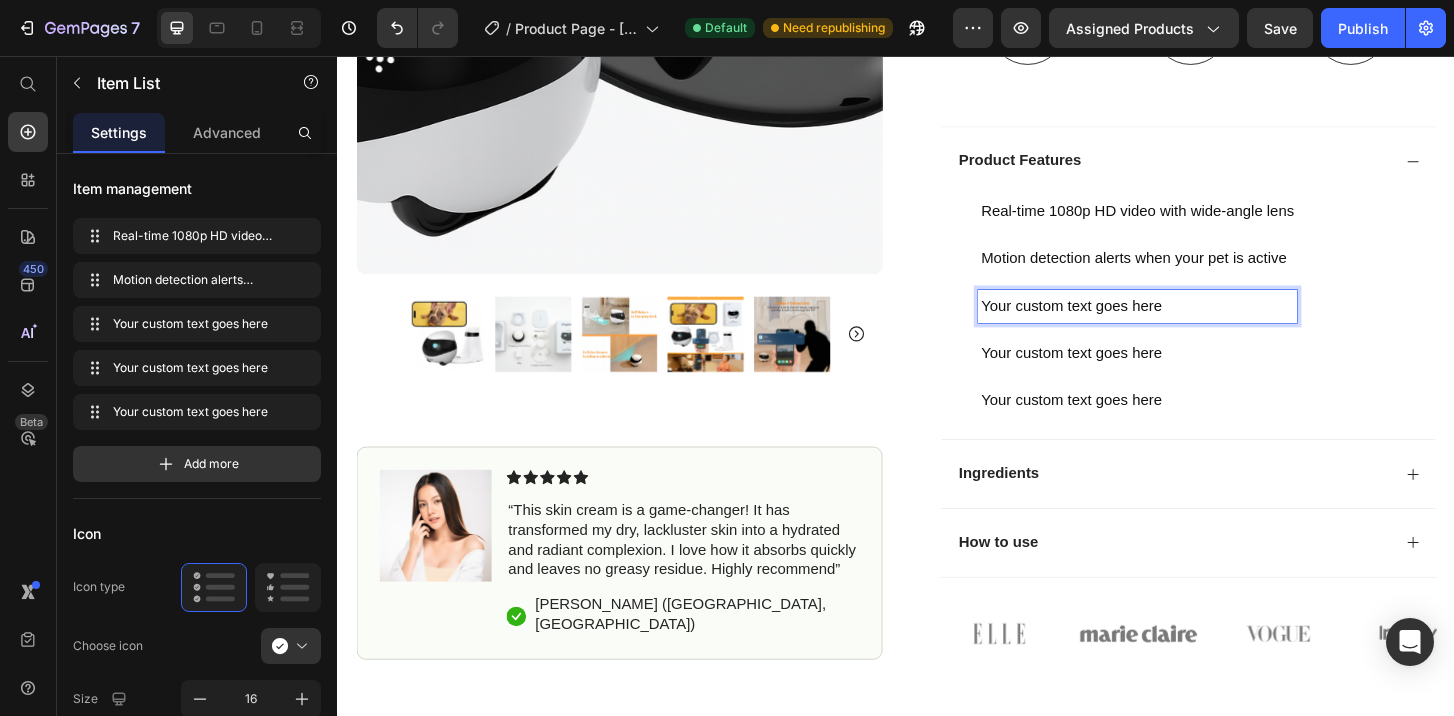 click on "Your custom text goes here" at bounding box center [1196, 325] 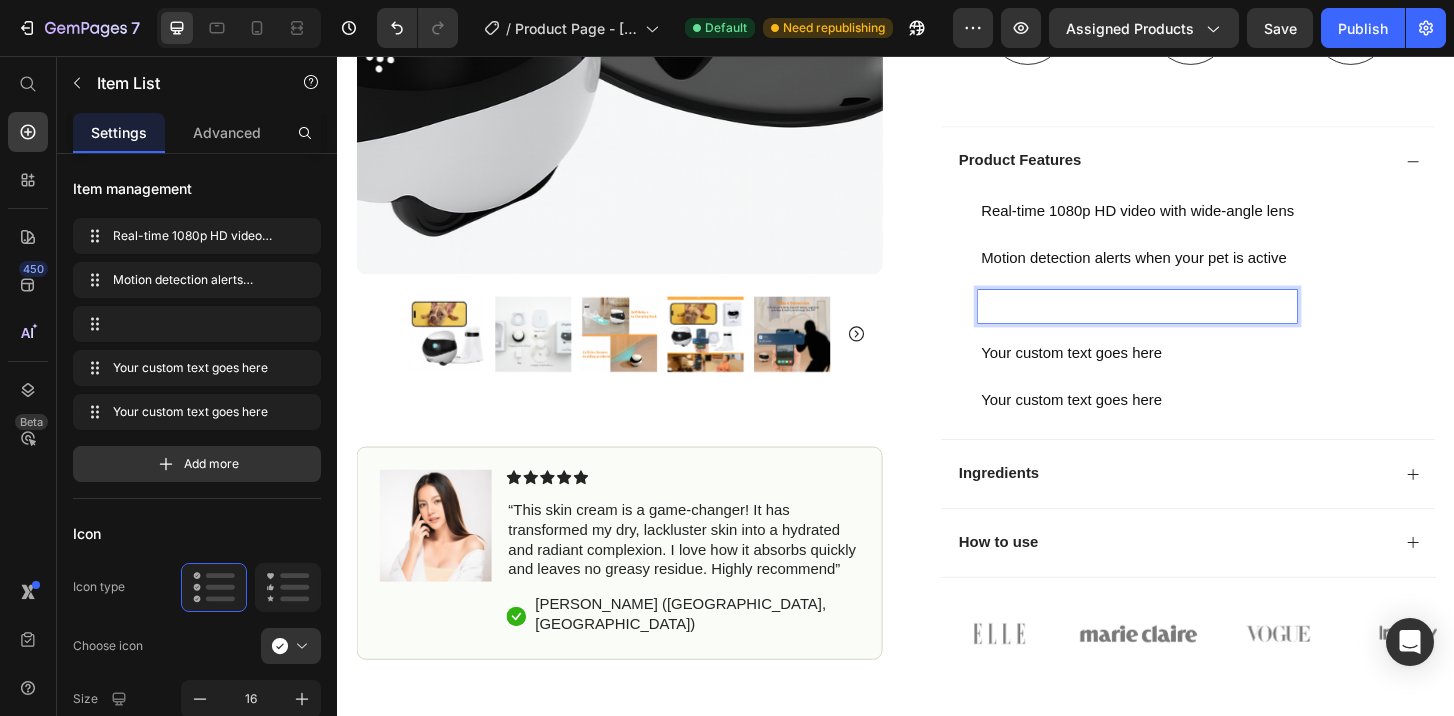 scroll, scrollTop: 796, scrollLeft: 0, axis: vertical 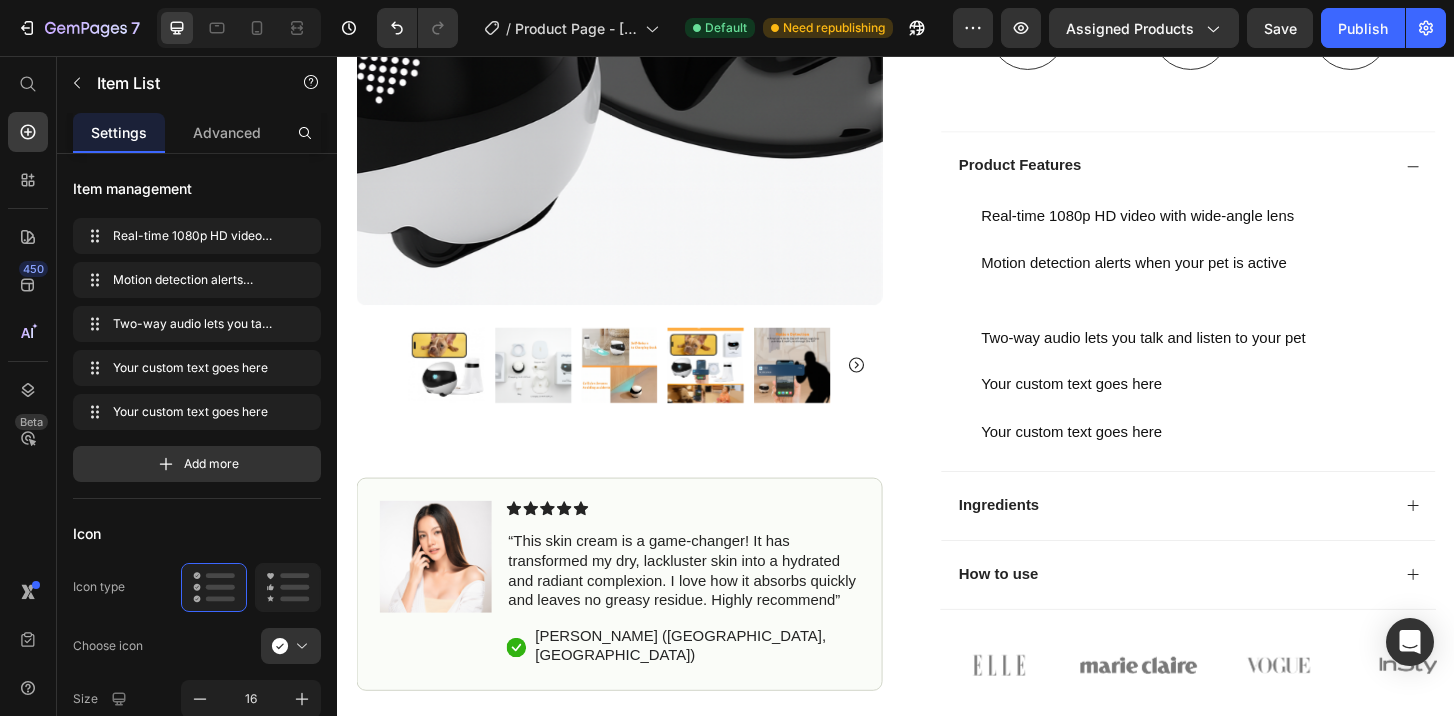 click on "Two-way audio lets you talk and listen to your pet" at bounding box center (1202, 359) 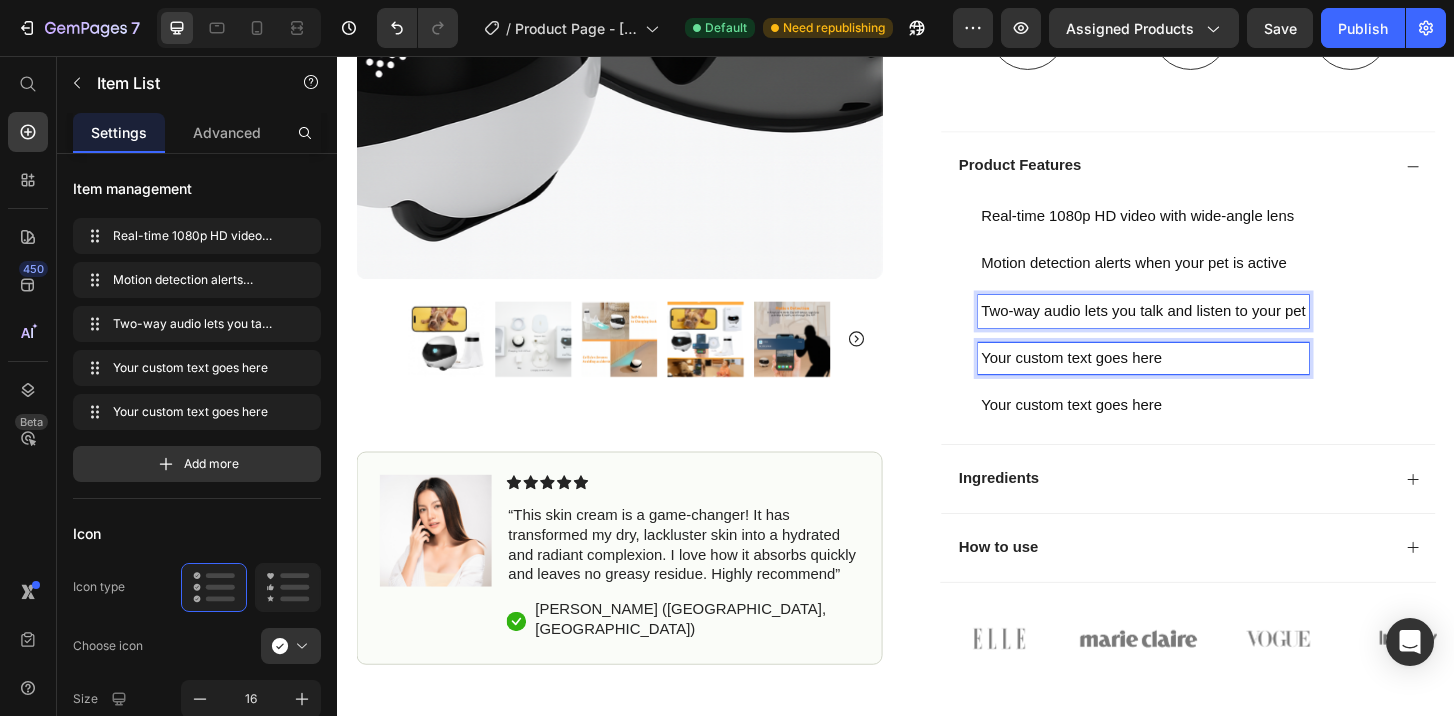 click on "Your custom text goes here" at bounding box center (1202, 381) 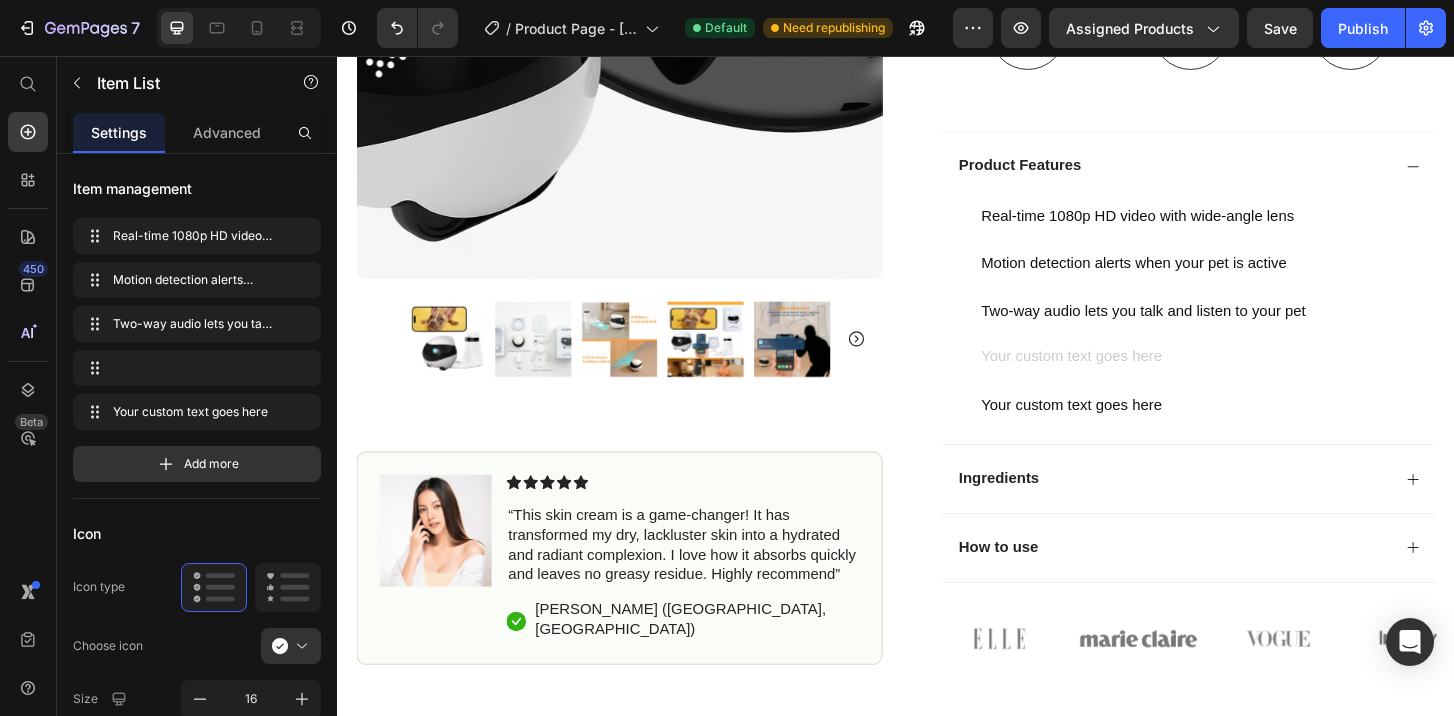 scroll, scrollTop: 791, scrollLeft: 0, axis: vertical 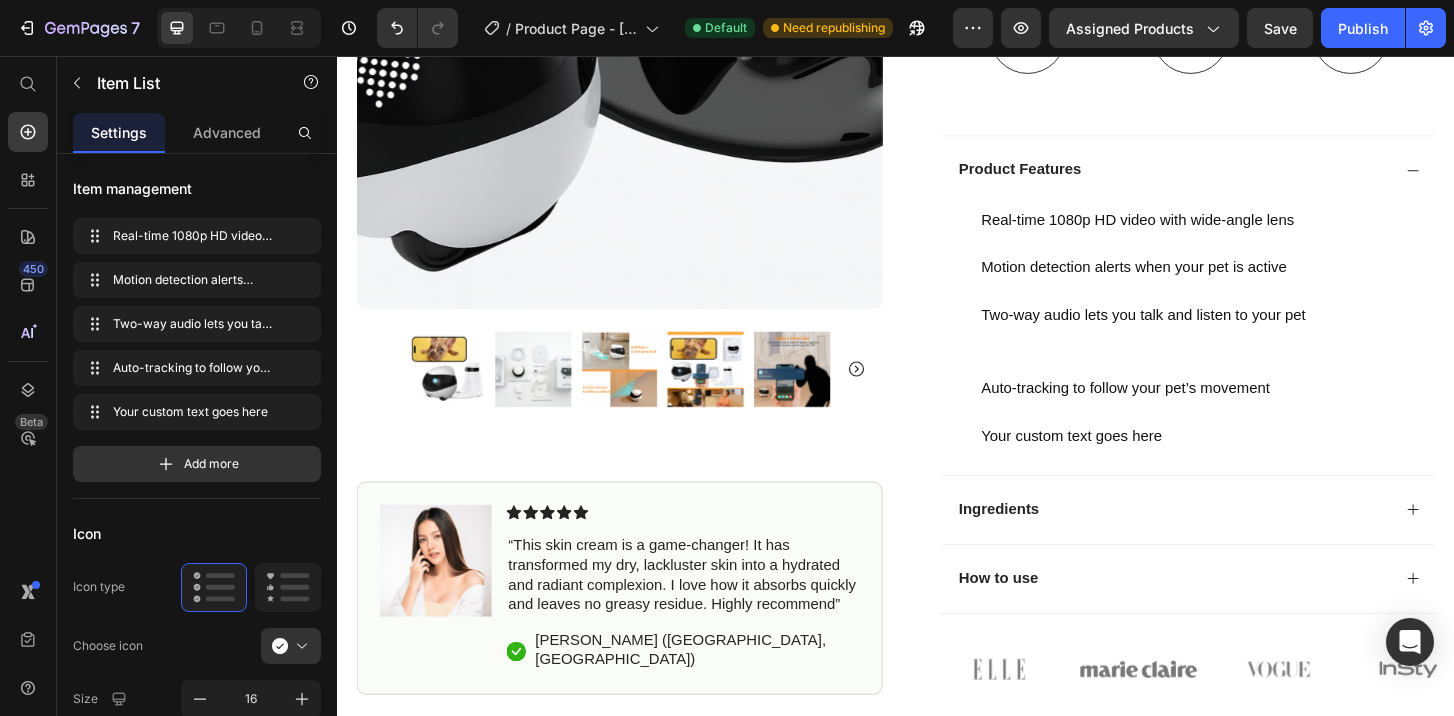 click on "Auto-tracking to follow your pet’s movement" at bounding box center [1202, 414] 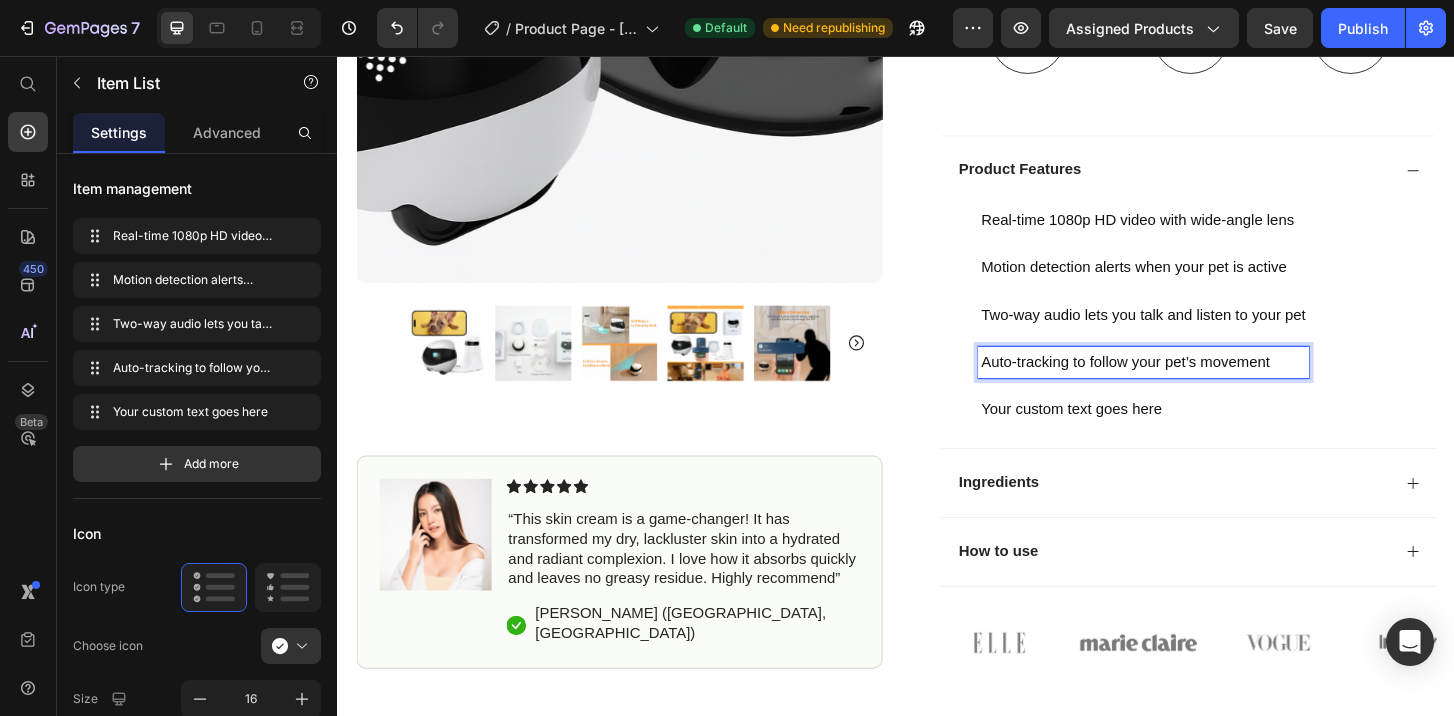 click on "Your custom text goes here" at bounding box center (1202, 436) 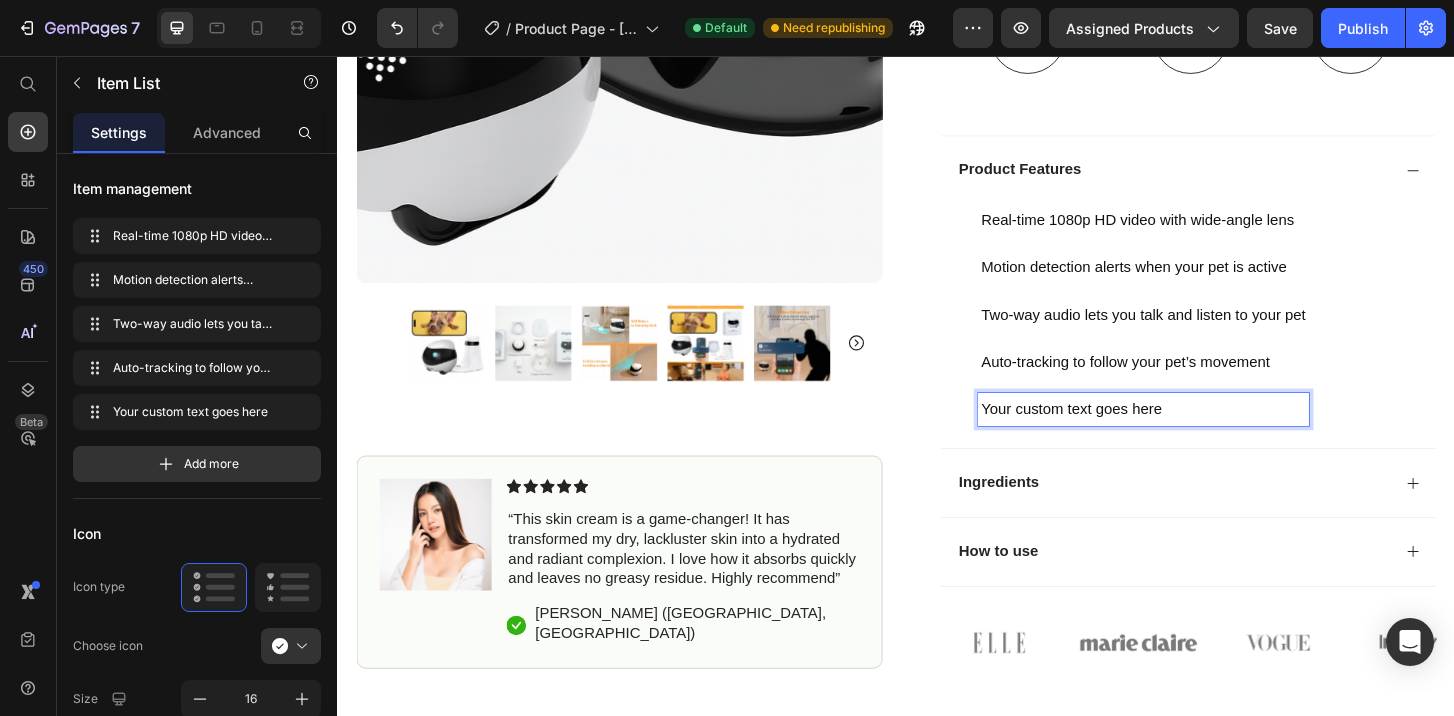 click on "Your custom text goes here" at bounding box center [1202, 436] 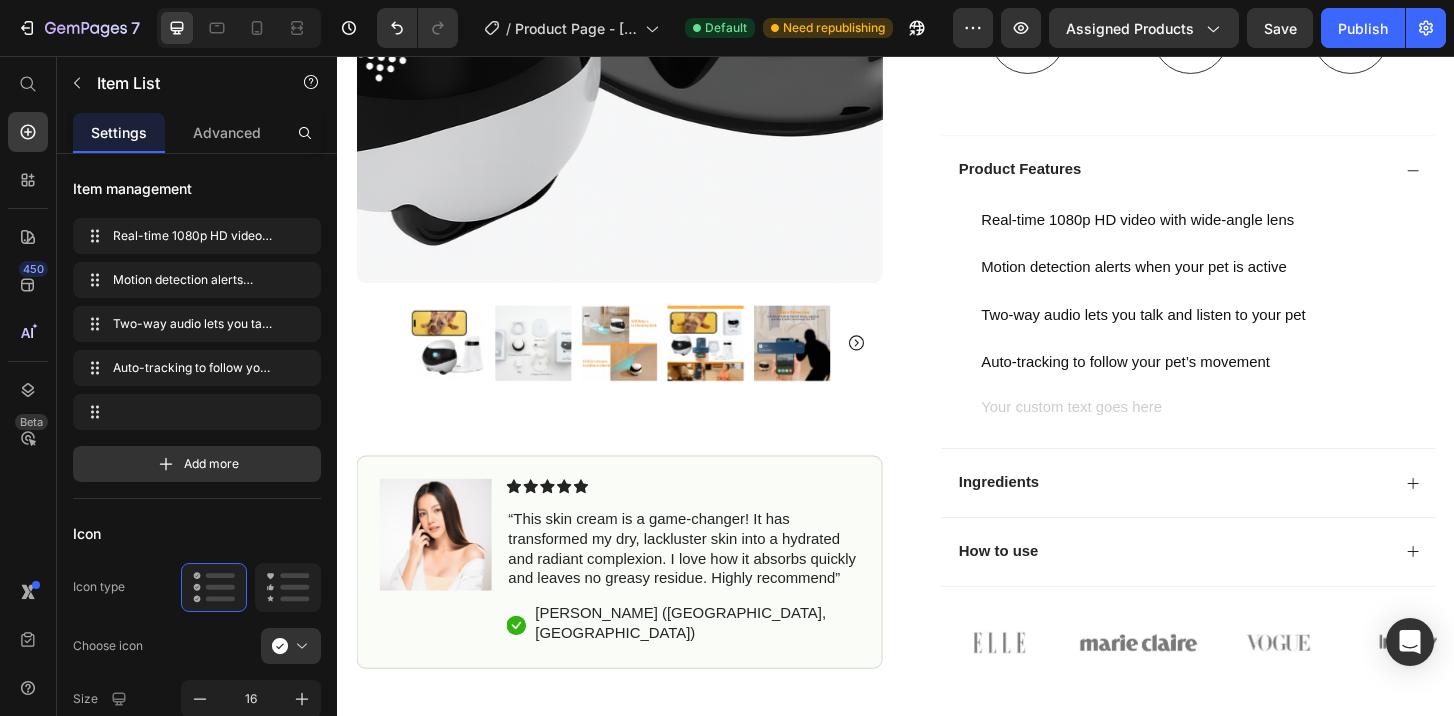 scroll, scrollTop: 786, scrollLeft: 0, axis: vertical 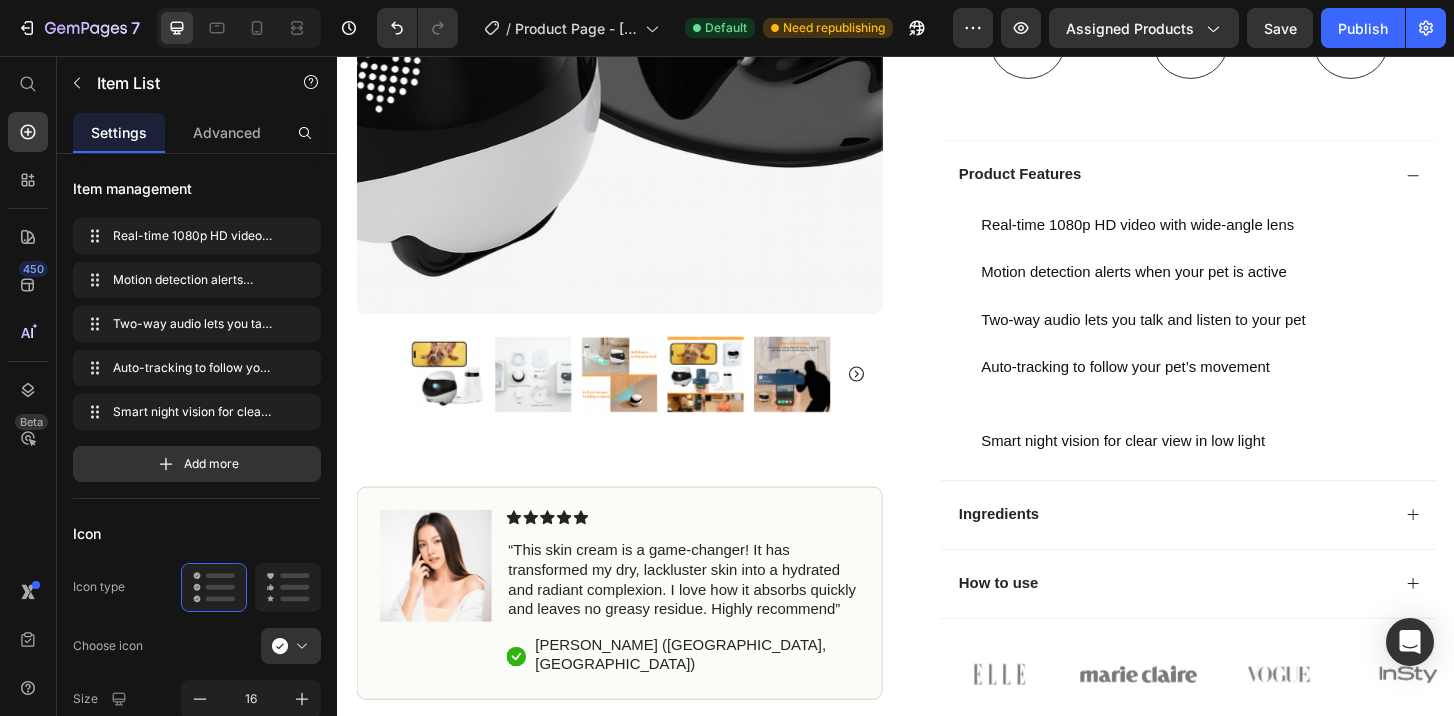 click on "Smart night vision for clear view in low light" at bounding box center [1202, 470] 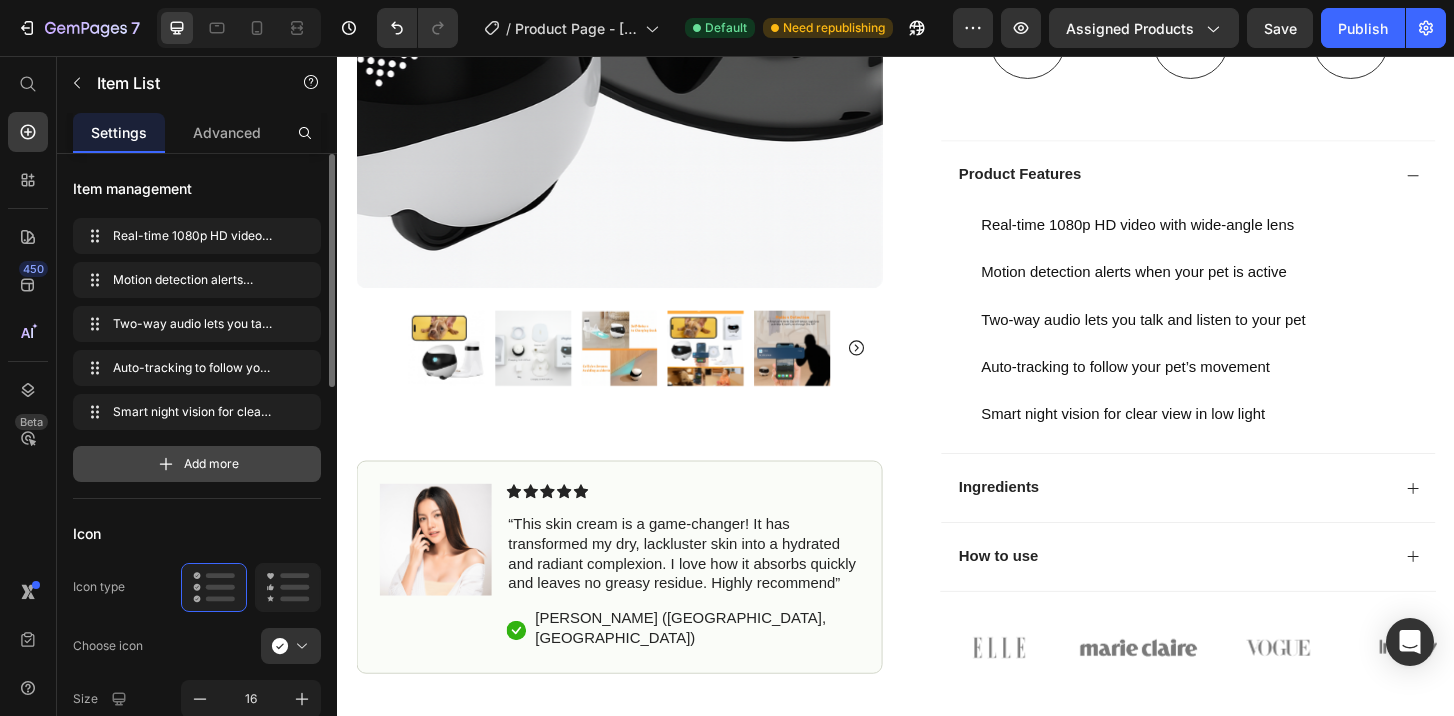 click on "Add more" at bounding box center [211, 464] 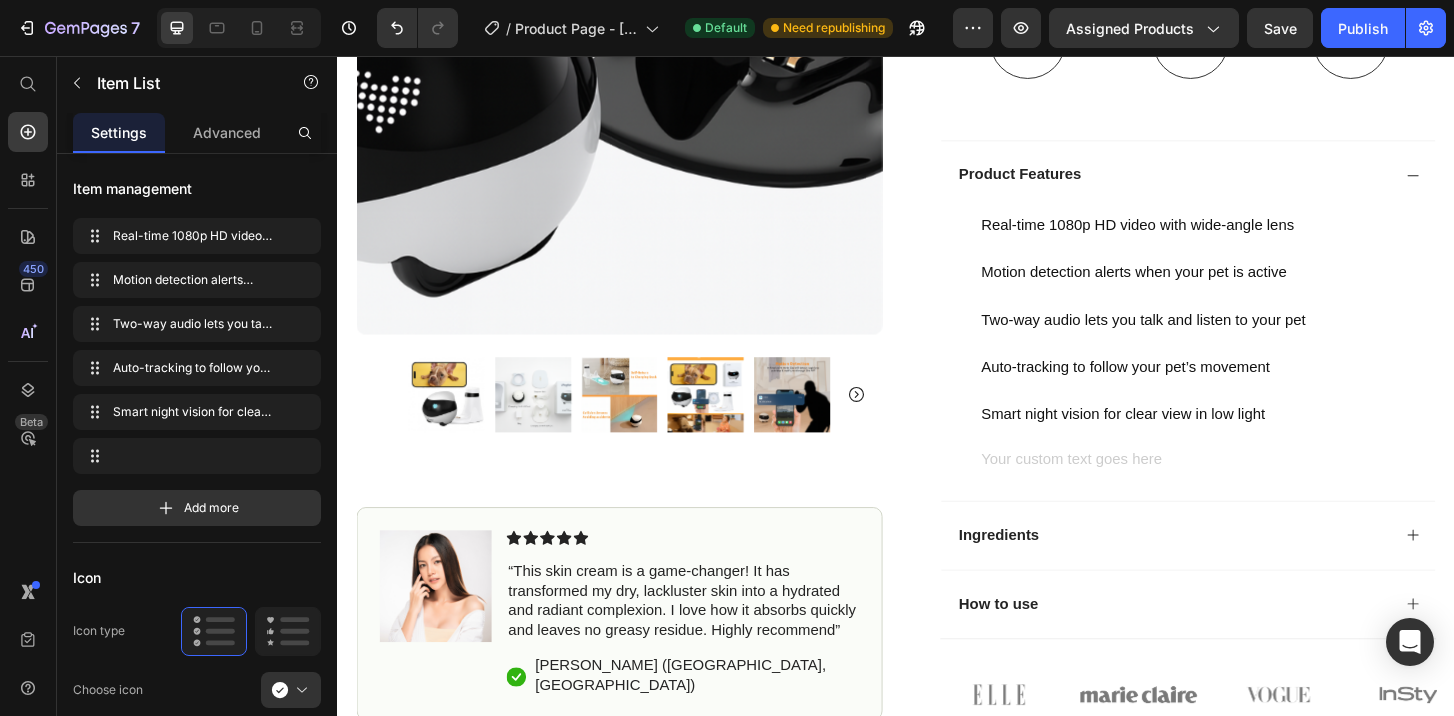 scroll, scrollTop: 781, scrollLeft: 0, axis: vertical 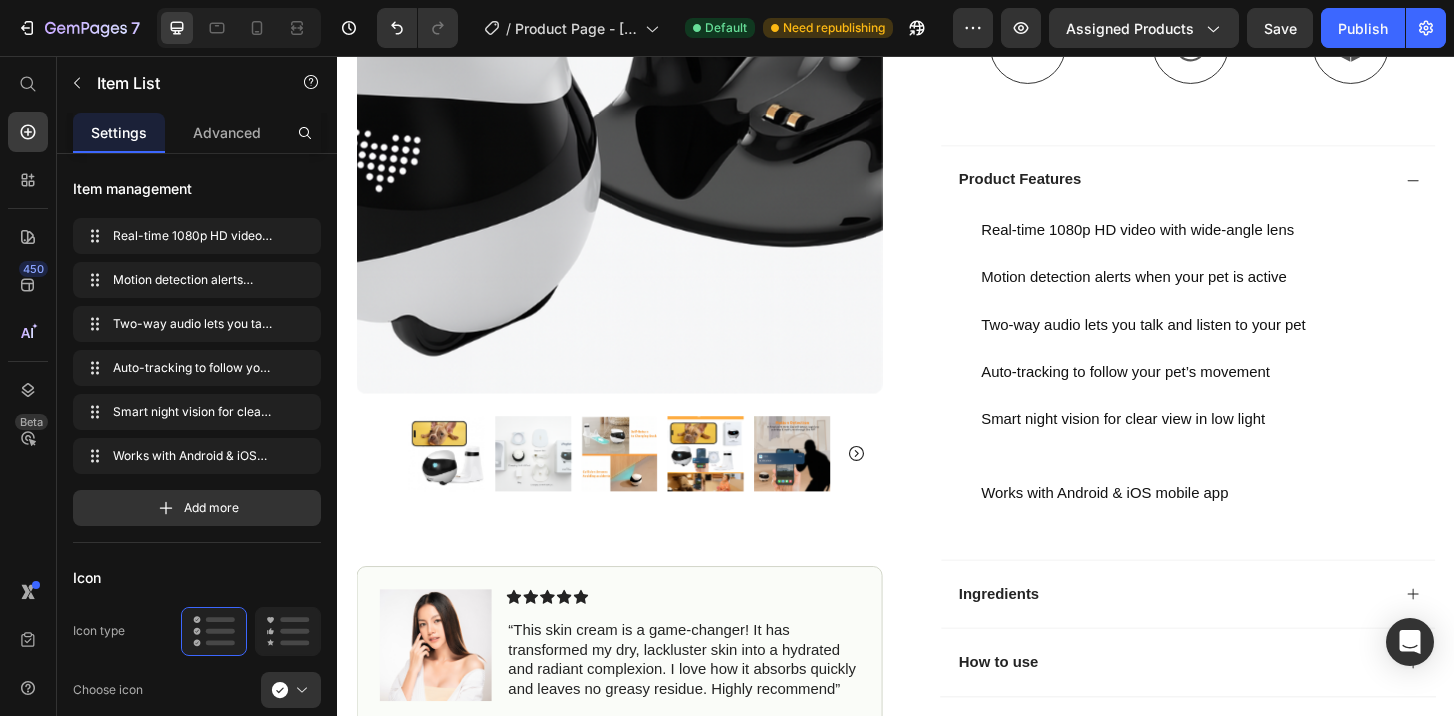 click on "Works with Android & iOS mobile app" at bounding box center [1202, 526] 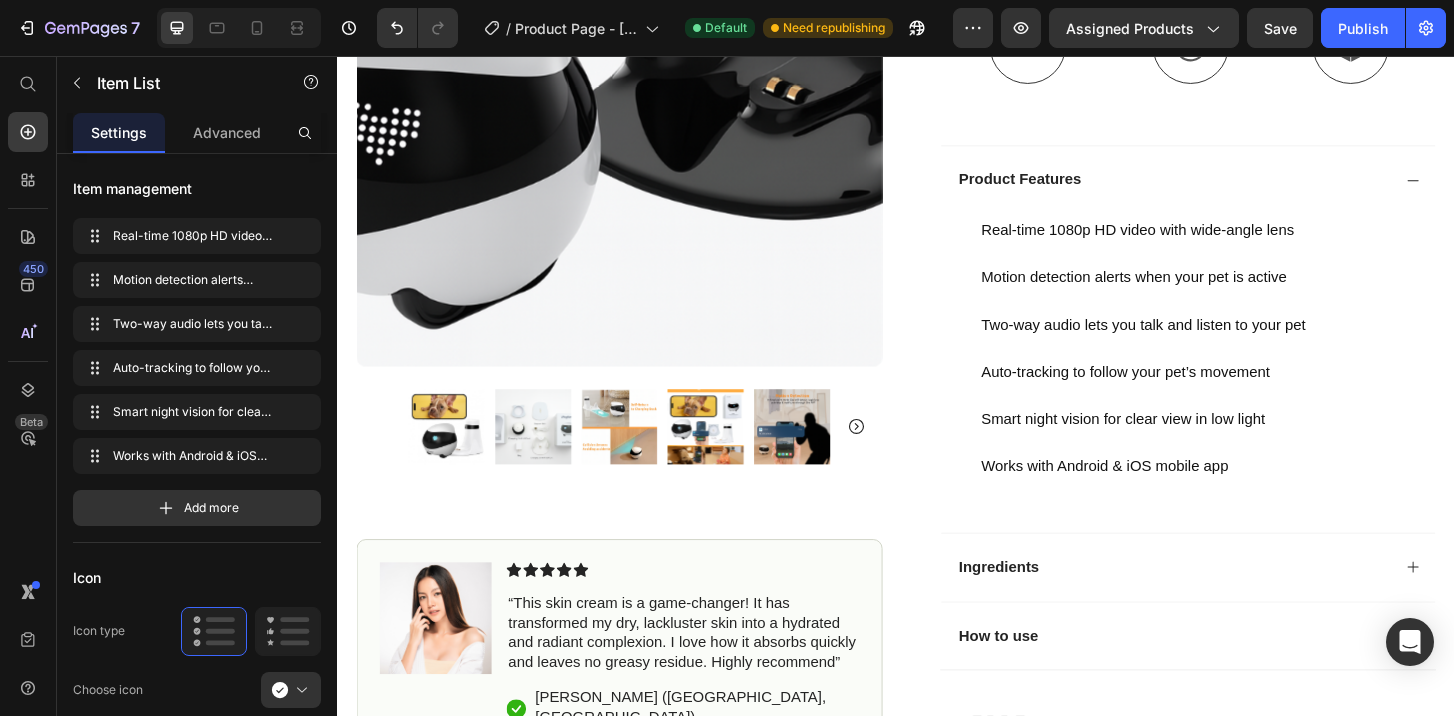 click at bounding box center (1202, 526) 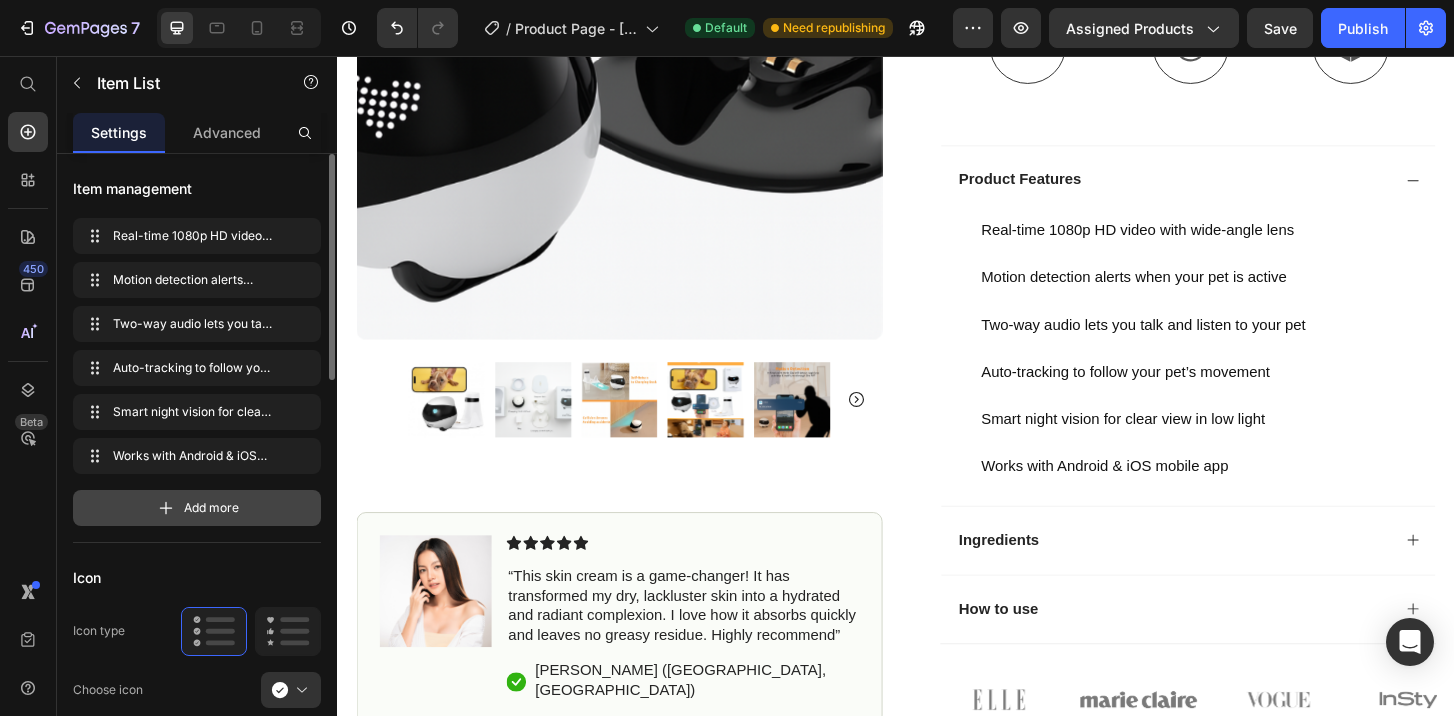 click on "Add more" at bounding box center [197, 508] 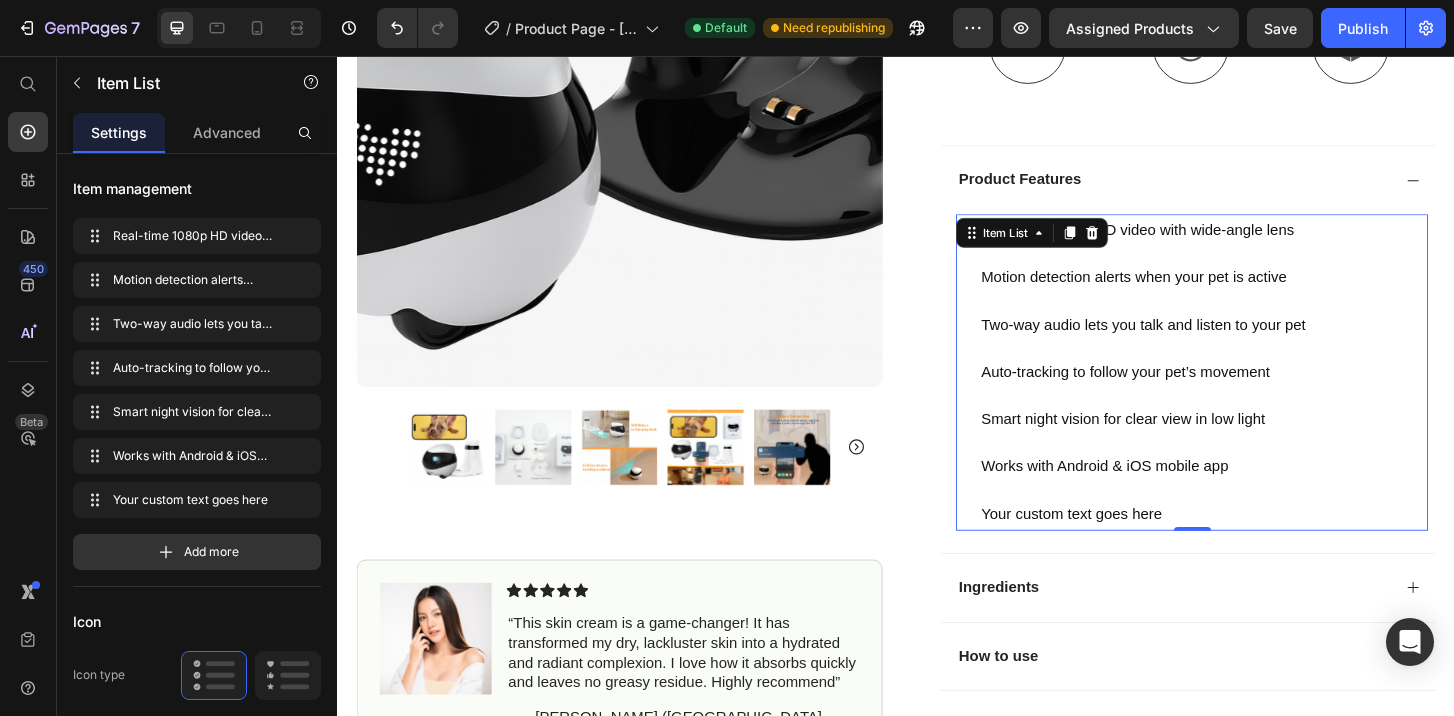 click on "Your custom text goes here" at bounding box center [1202, 548] 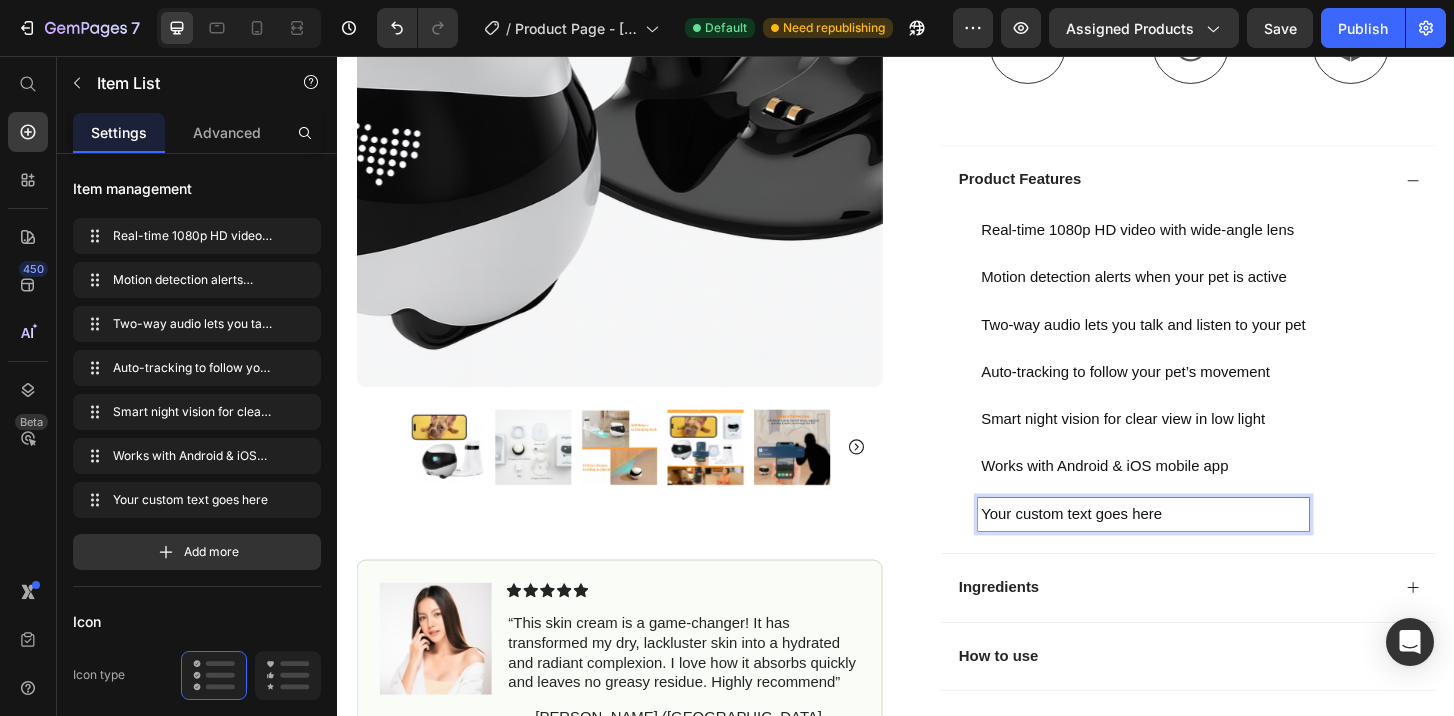 click on "Your custom text goes here" at bounding box center (1202, 548) 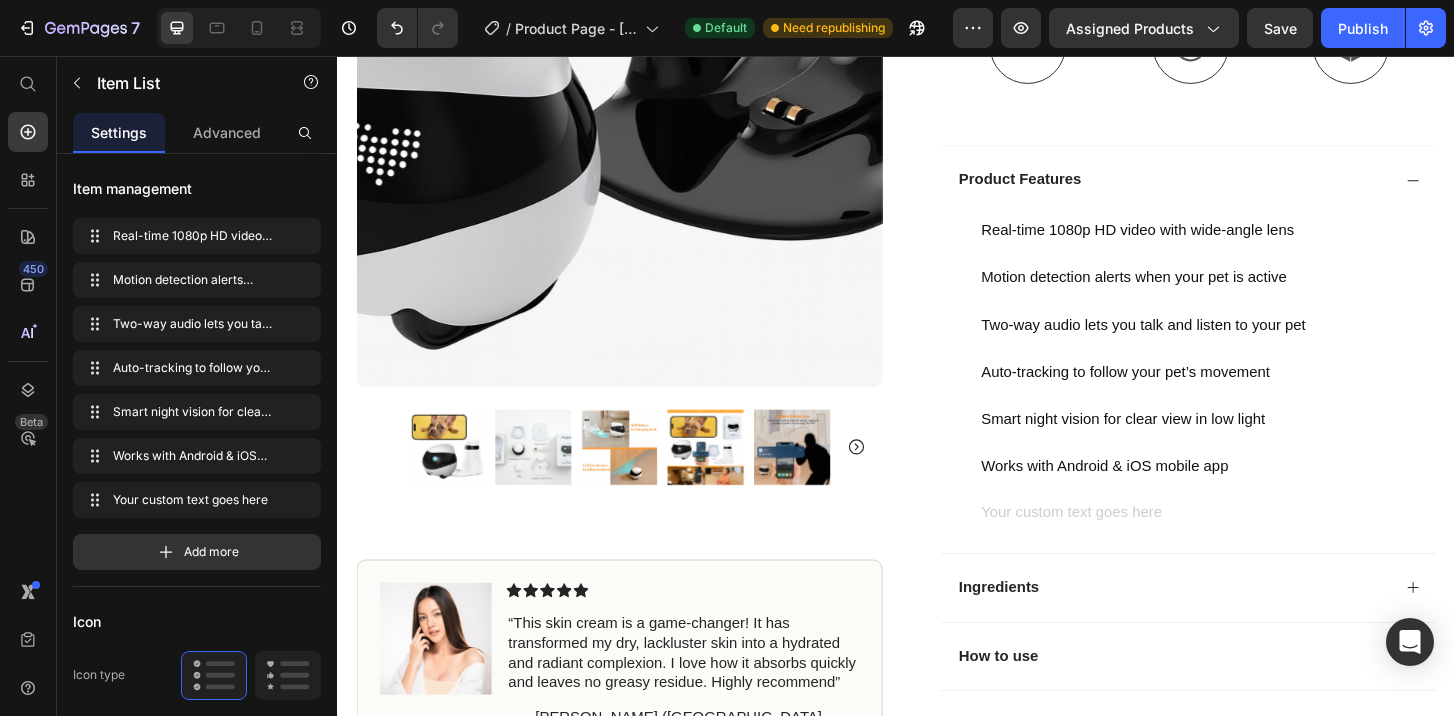 scroll, scrollTop: 776, scrollLeft: 0, axis: vertical 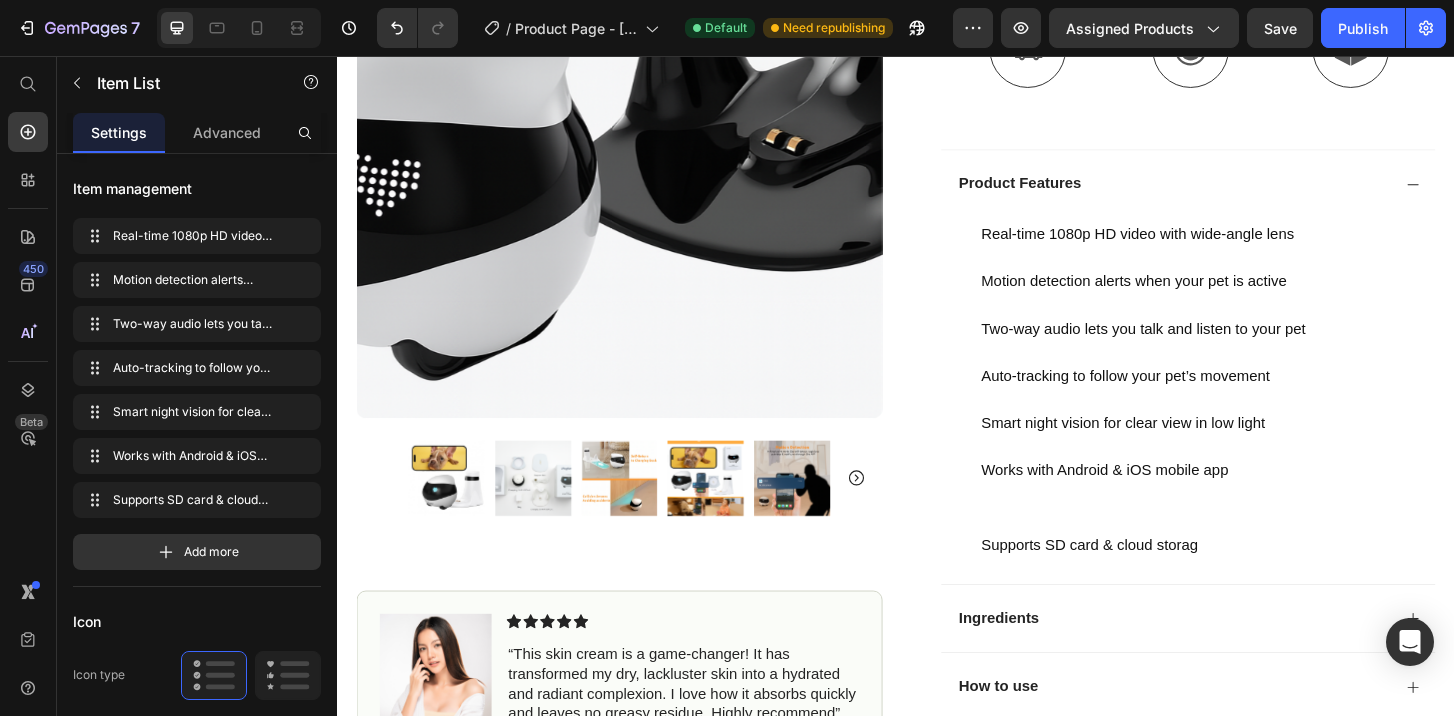 click on "Supports SD card & cloud storag" at bounding box center [1202, 582] 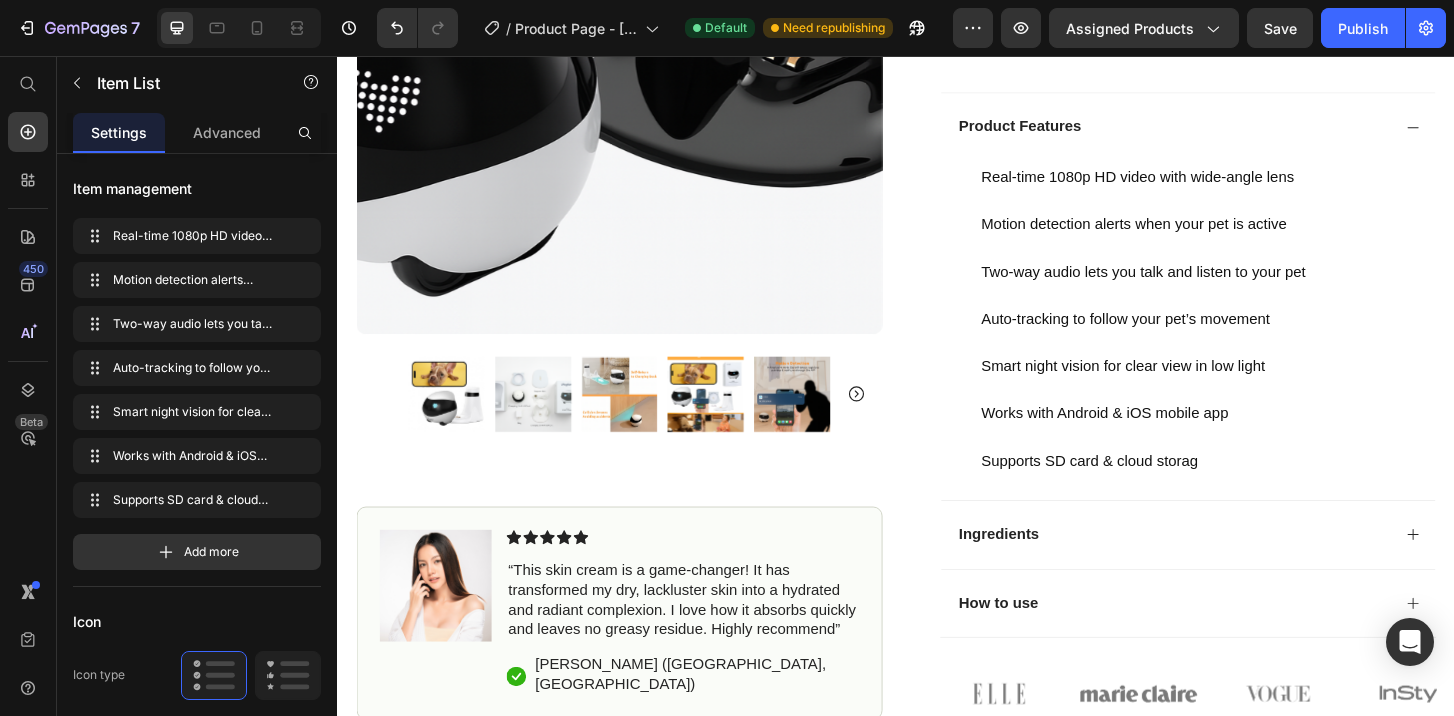 scroll, scrollTop: 855, scrollLeft: 0, axis: vertical 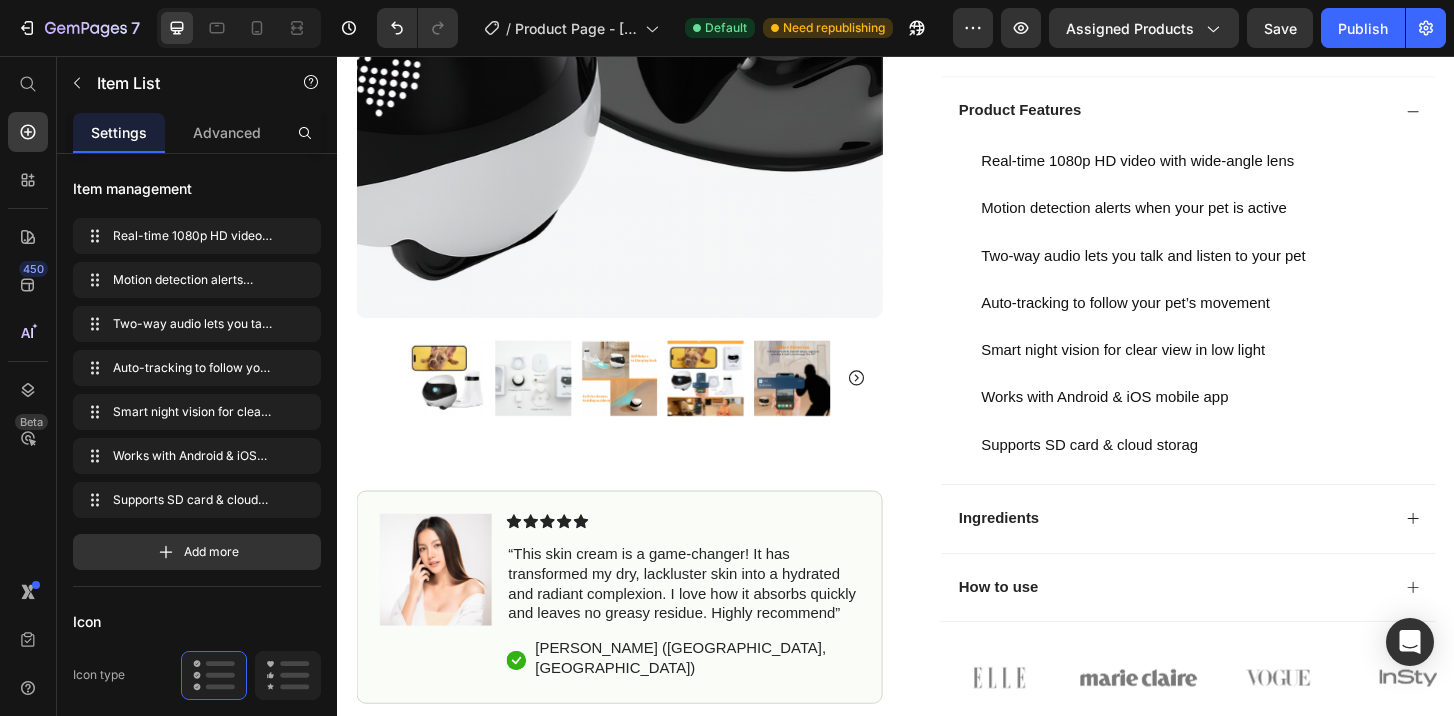 click on "Real-time 1080p HD video with wide-angle lens" at bounding box center (1202, 169) 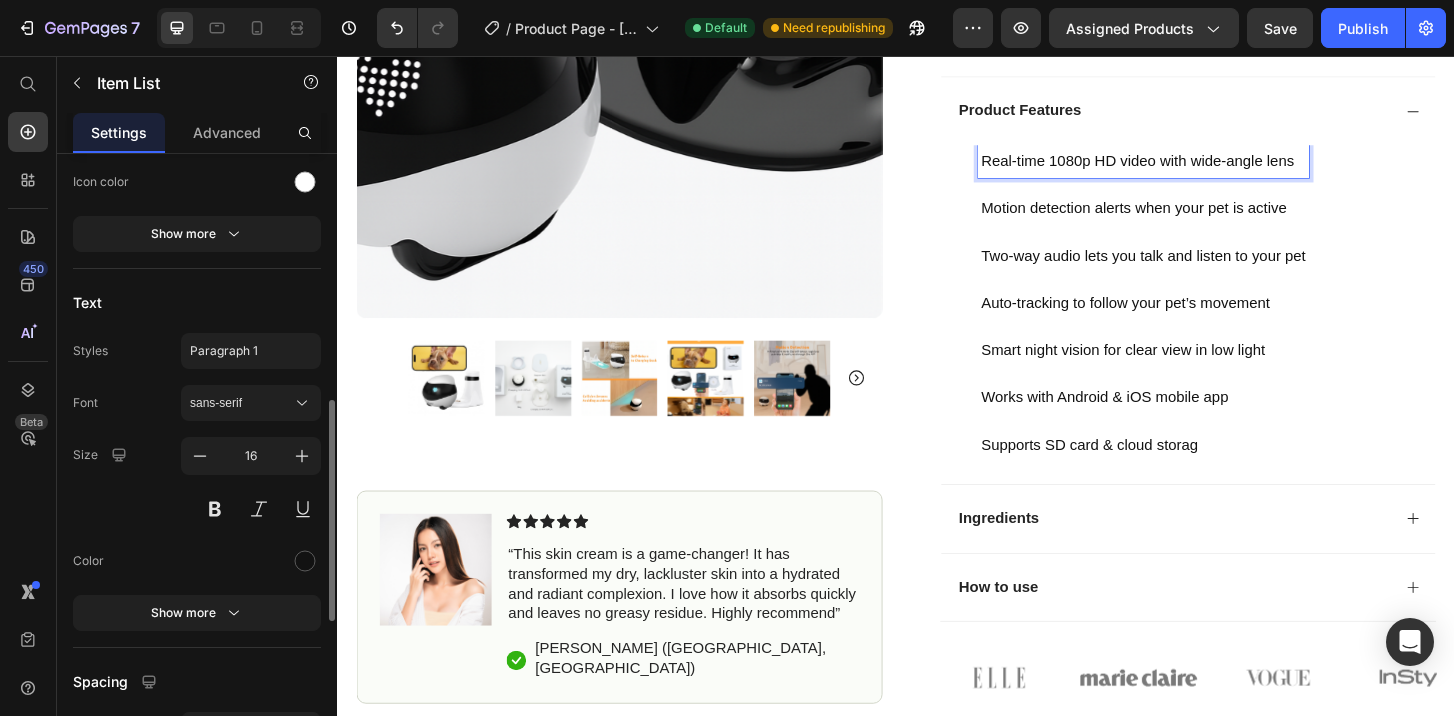 scroll, scrollTop: 666, scrollLeft: 0, axis: vertical 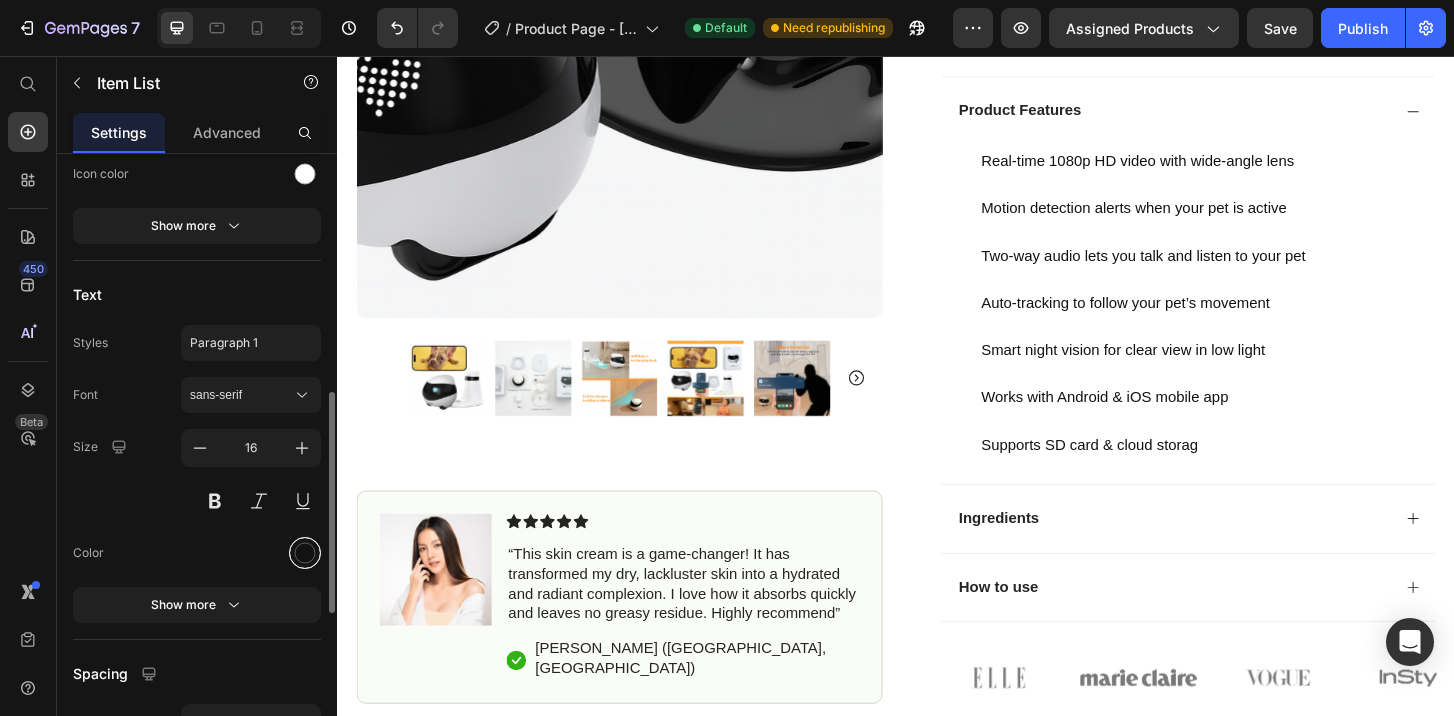 click at bounding box center (305, 552) 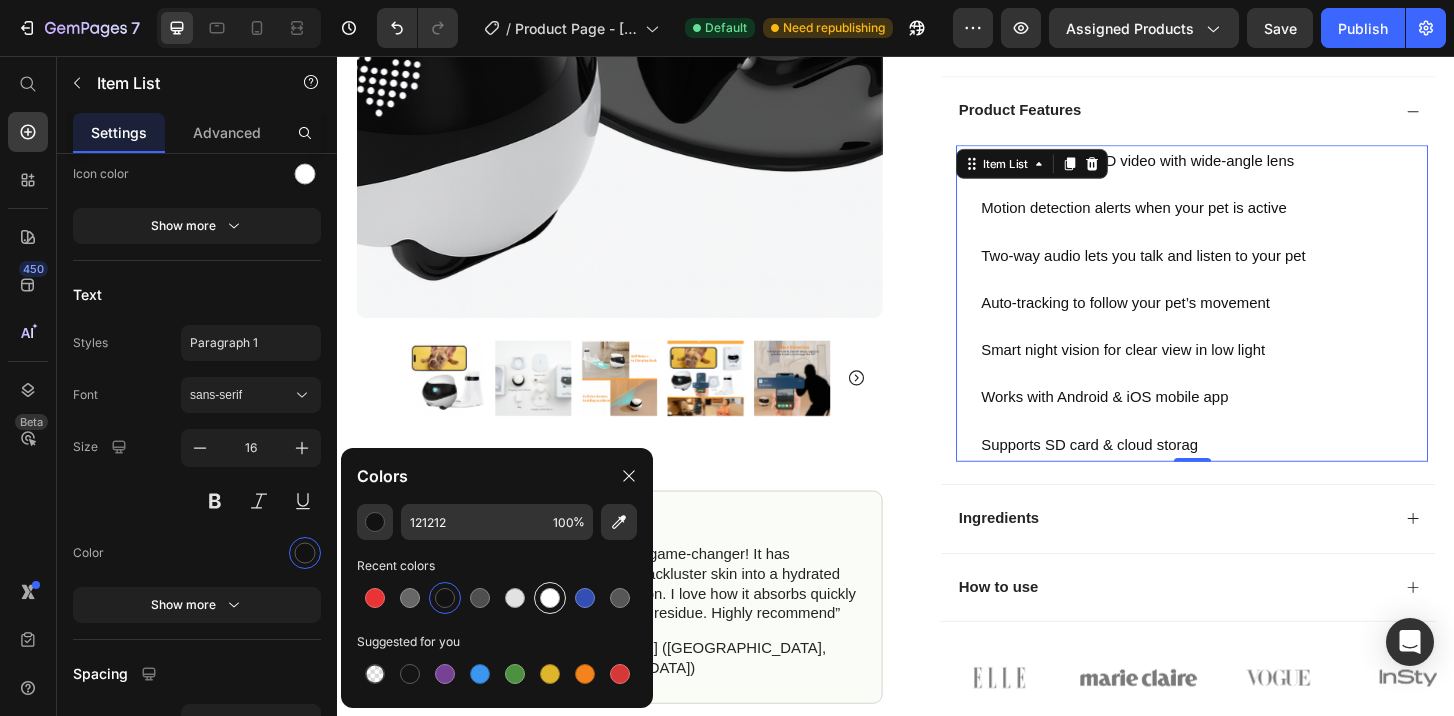 click at bounding box center [550, 598] 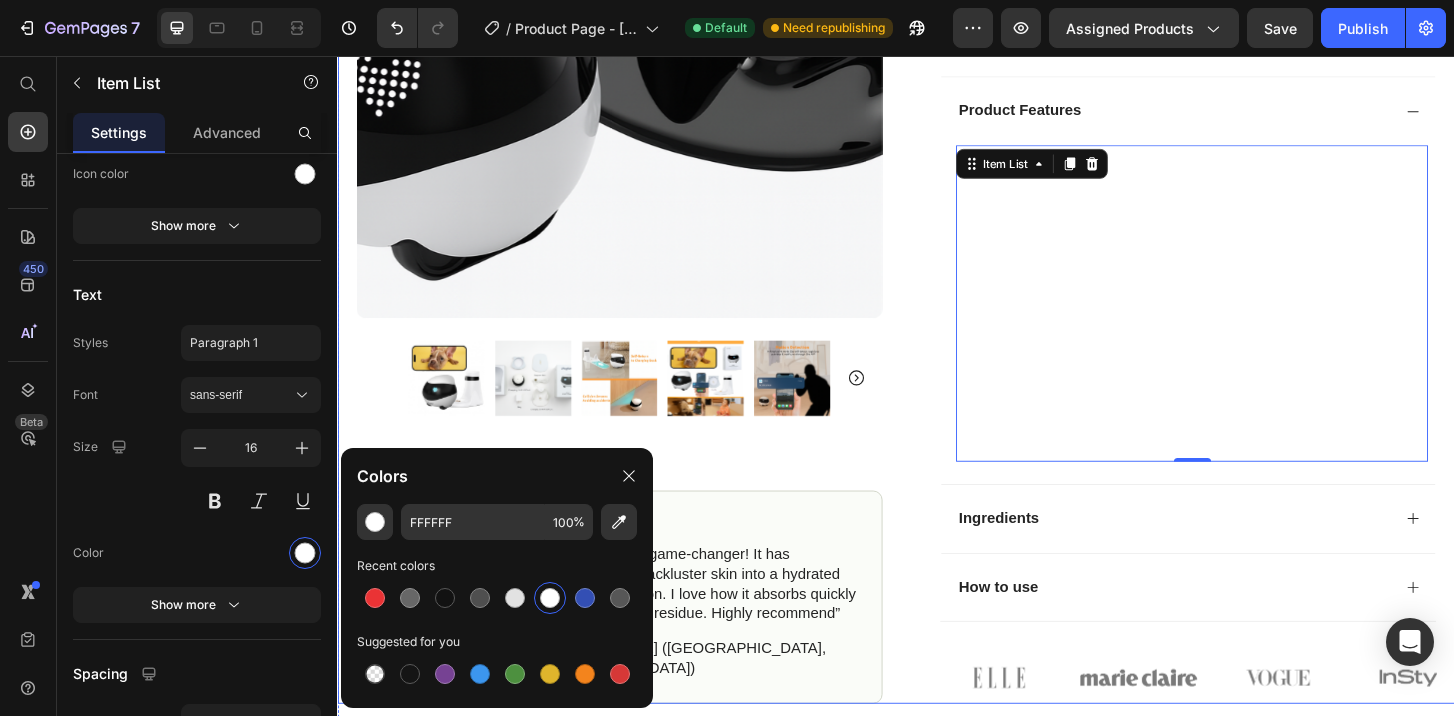 click on "Product Images Image Icon Icon Icon Icon Icon Icon List “This skin cream is a game-changer! It has transformed my dry, lackluster skin into a hydrated and radiant complexion. I love how it absorbs quickly and leaves no greasy residue. Highly recommend” Text Block
Icon [PERSON_NAME] ([GEOGRAPHIC_DATA], [GEOGRAPHIC_DATA]) Text Block Row Row Row Icon Icon Icon Icon Icon Icon List (1349 Reviews) Text Block Row WagforBot™ Pro – AI Pet Monitor & Tracker Product Title The 2023 Rated Innovation in Cosmetics Text Block Keep your home fresh and your cat happy — with our AI-powered self-cleaning litter box. CleanCat Pro automatically removes waste, controls odor, and gives your cat a hygienic space — no scooping needed. Text Block Self-Cleans Automatically Odor Control System Long Battery Life / AI-Powered  Item List Kaching Bundles Kaching Bundles
Icon Sale Ends In 2 Hours | Limited Time Offer Text Block Row add to cart Add to Cart
Icon Free Shipping Text Block" at bounding box center [937, 15] 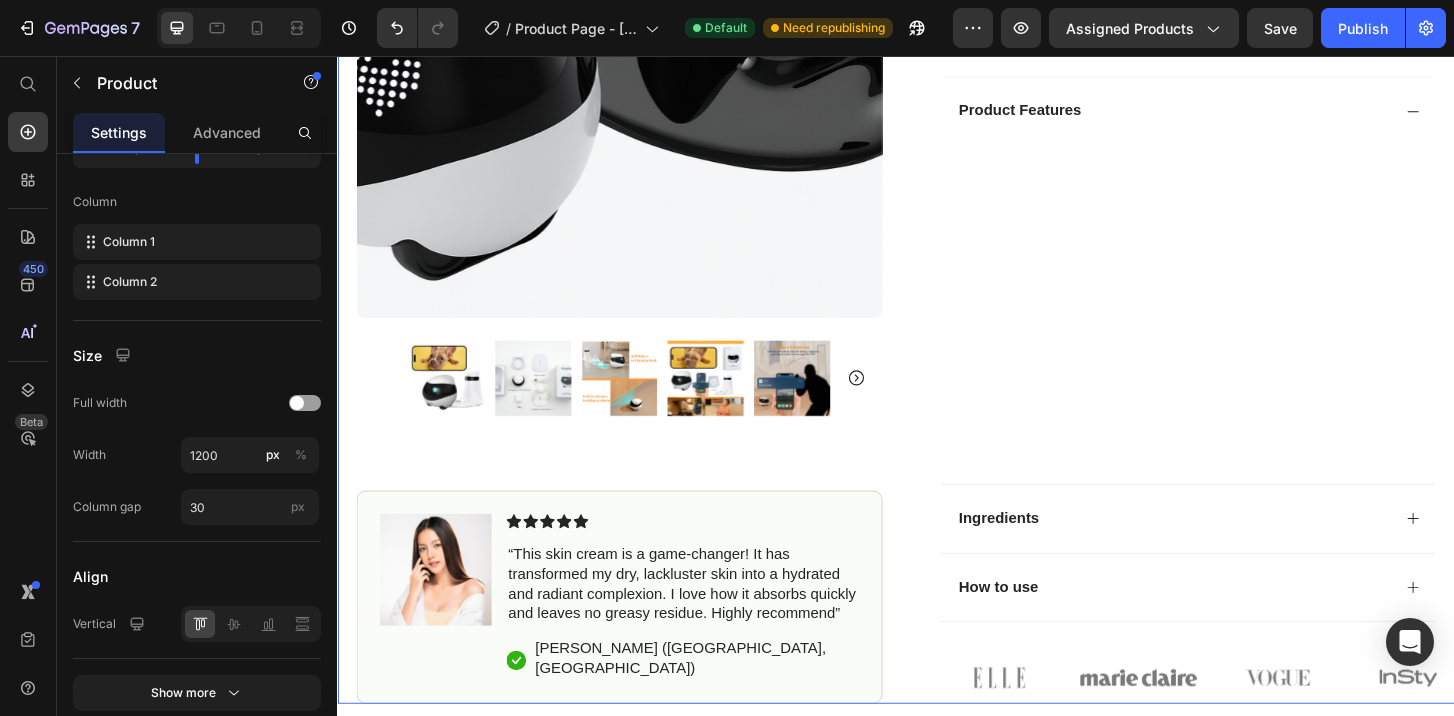 scroll, scrollTop: 0, scrollLeft: 0, axis: both 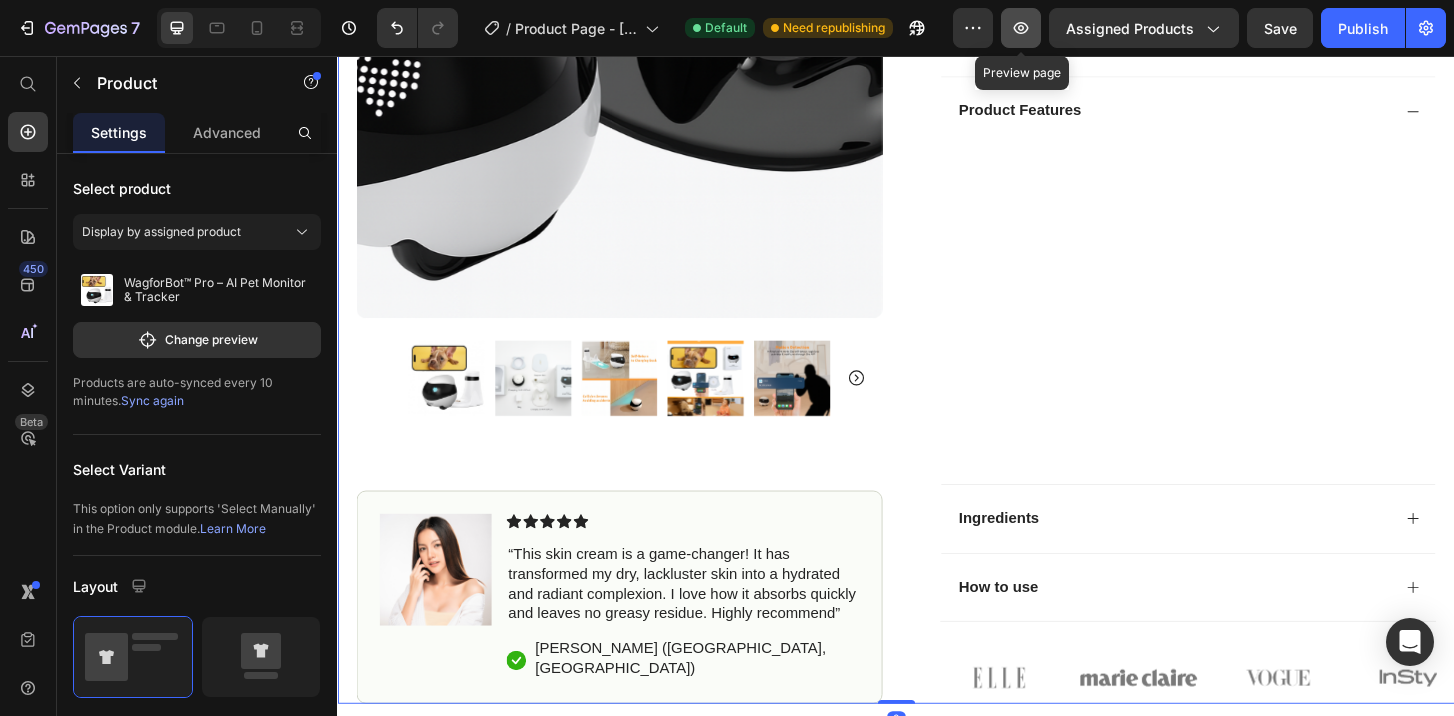 click 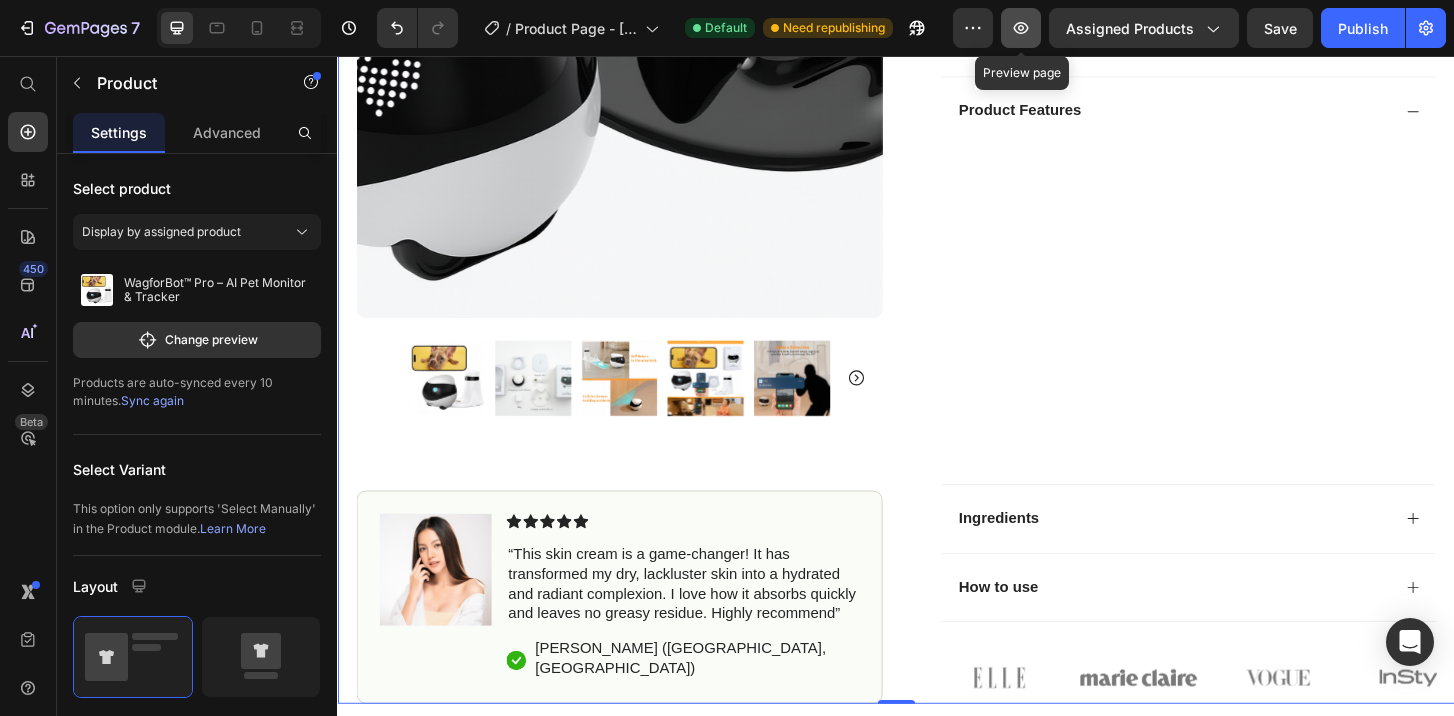 click 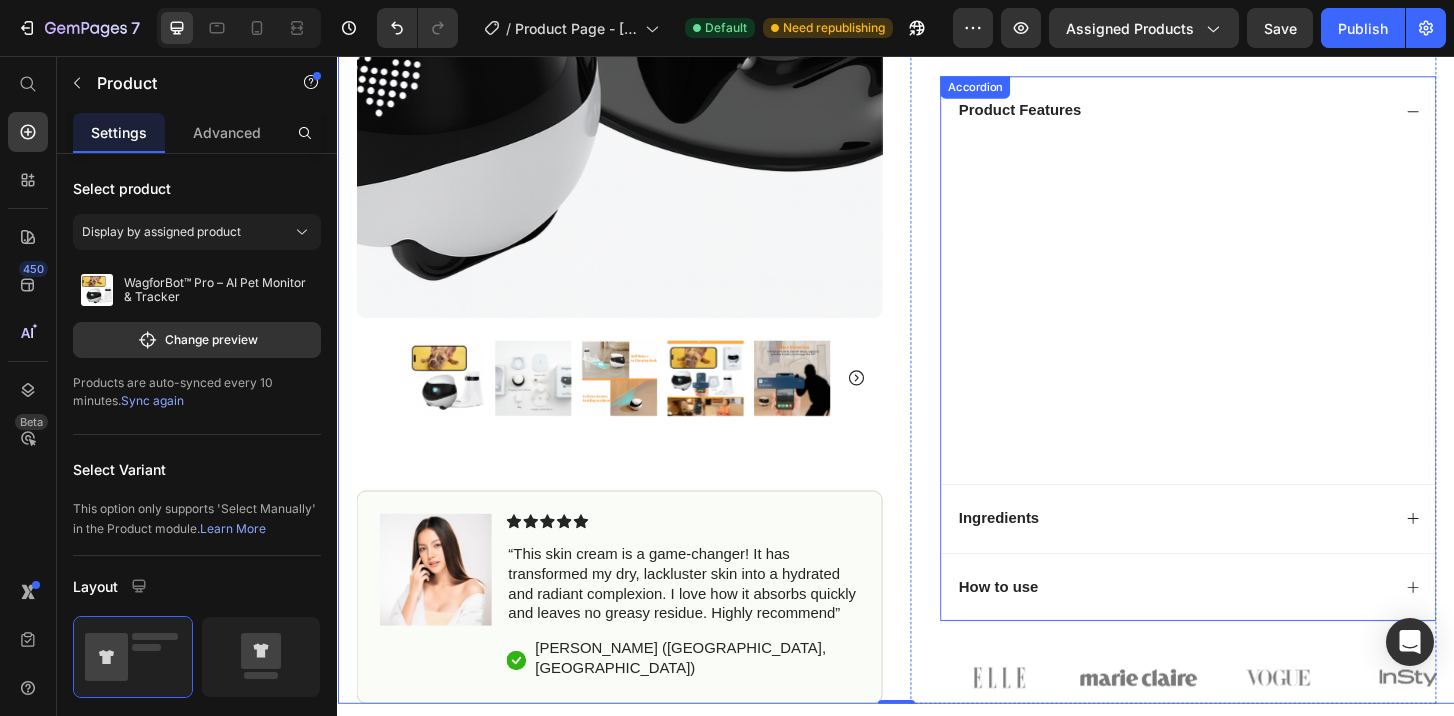 click on "Product Features" at bounding box center (1234, 115) 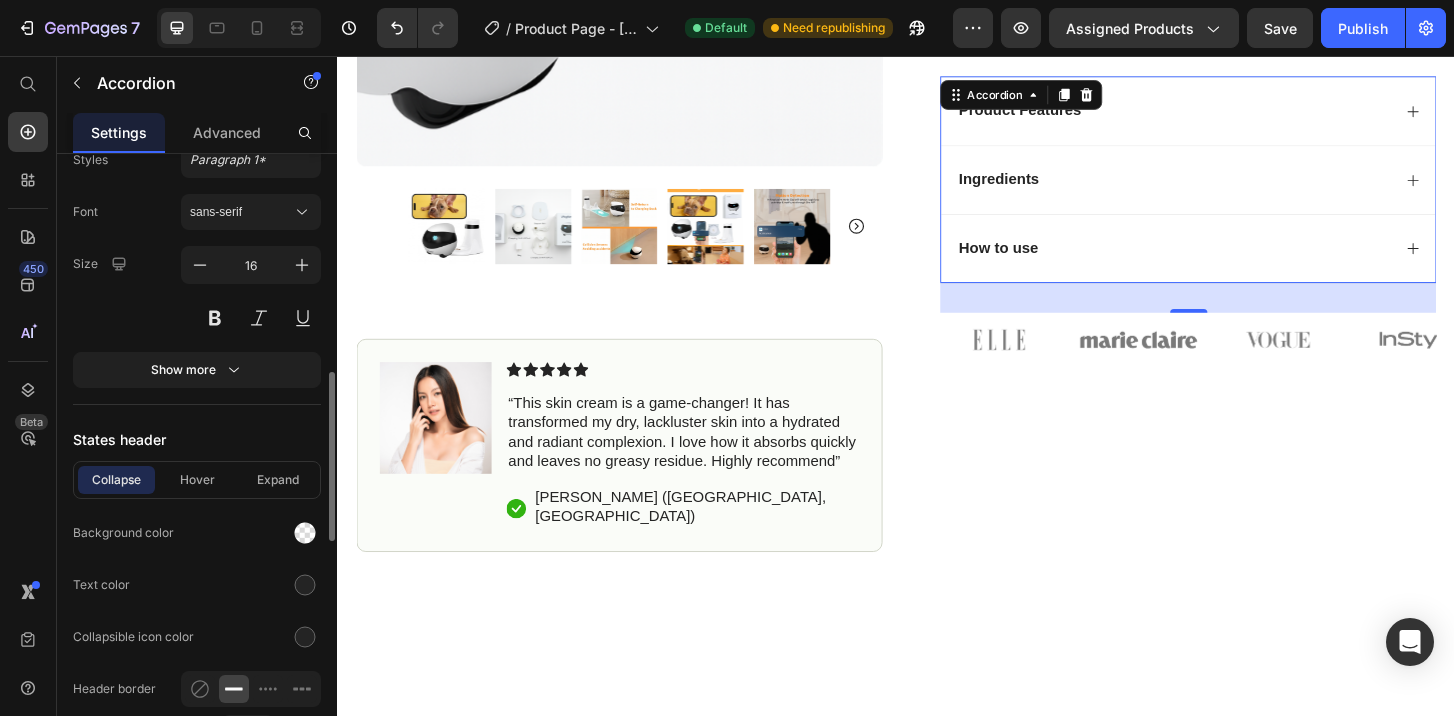 scroll, scrollTop: 880, scrollLeft: 0, axis: vertical 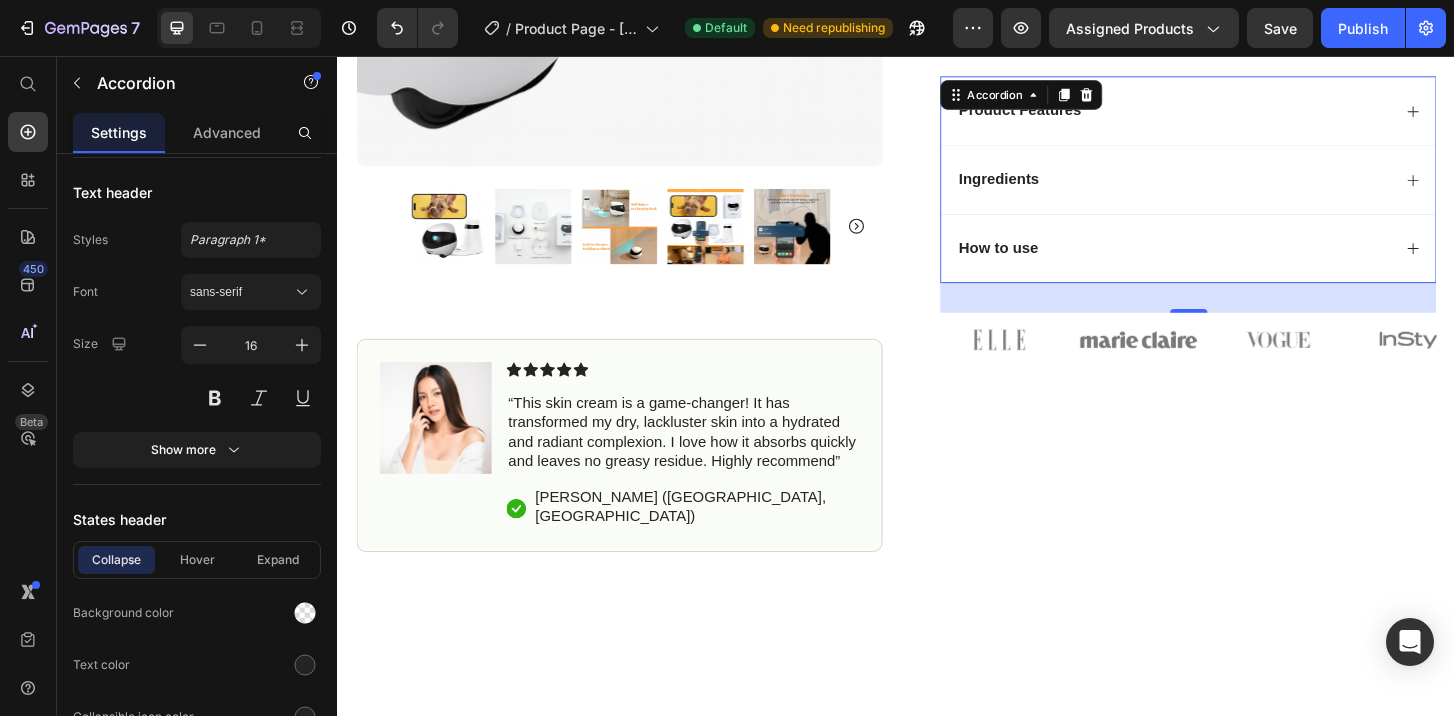 click on "Product Features" at bounding box center [1234, 115] 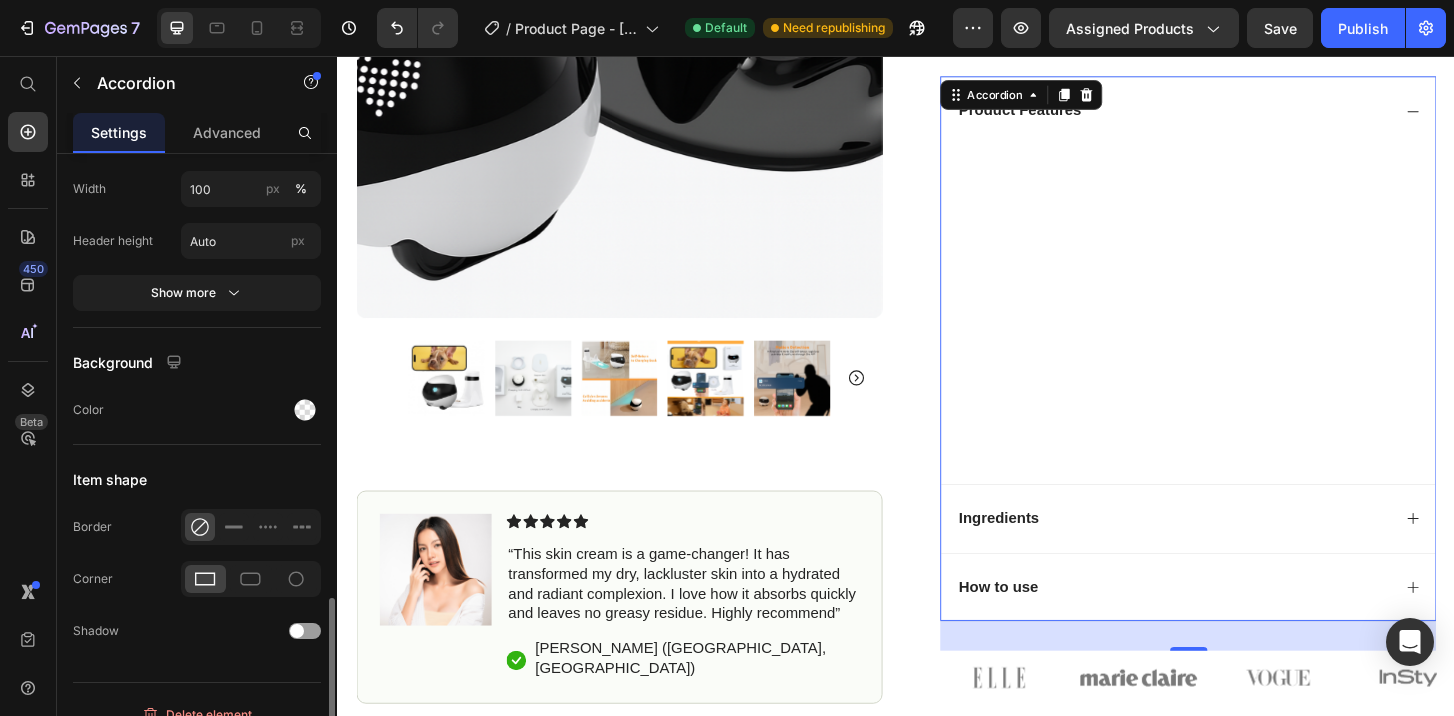 scroll, scrollTop: 1645, scrollLeft: 0, axis: vertical 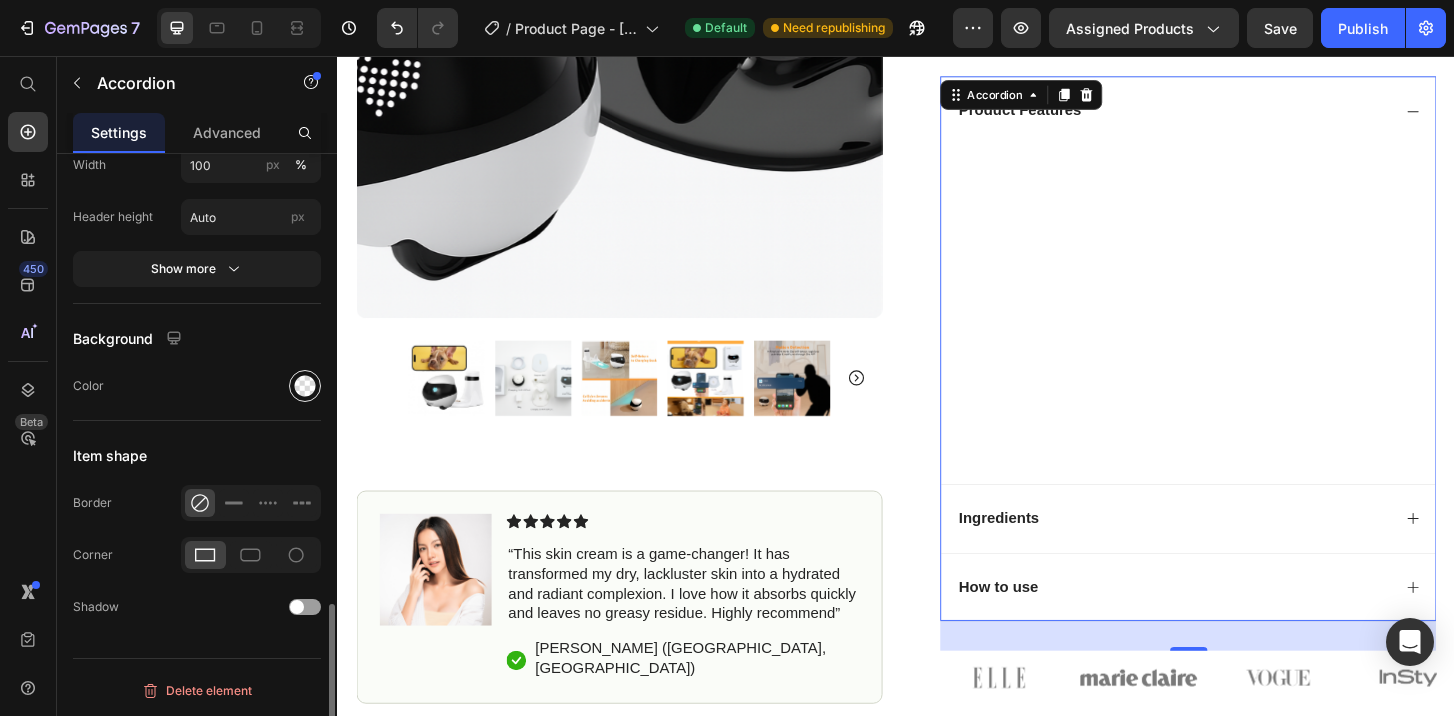 click at bounding box center [305, 386] 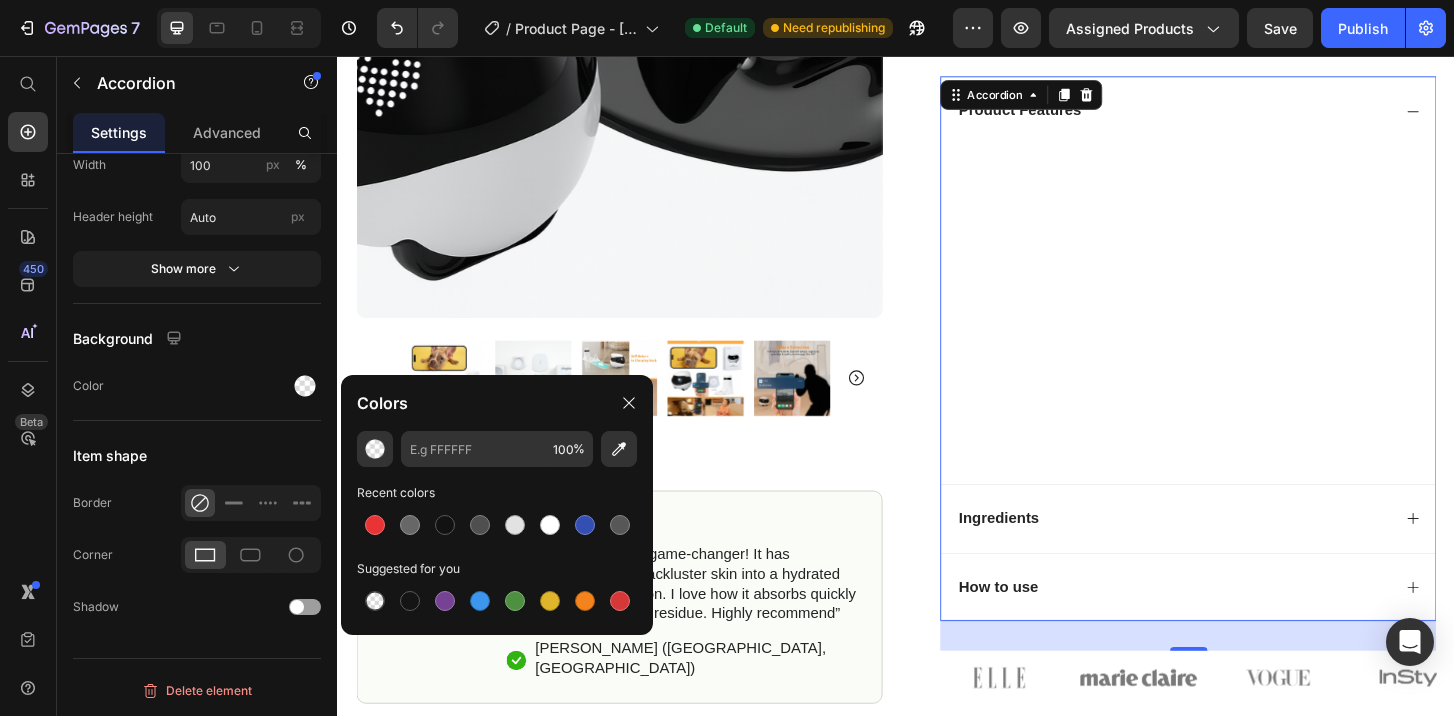 click on "Product Features" at bounding box center [1070, 115] 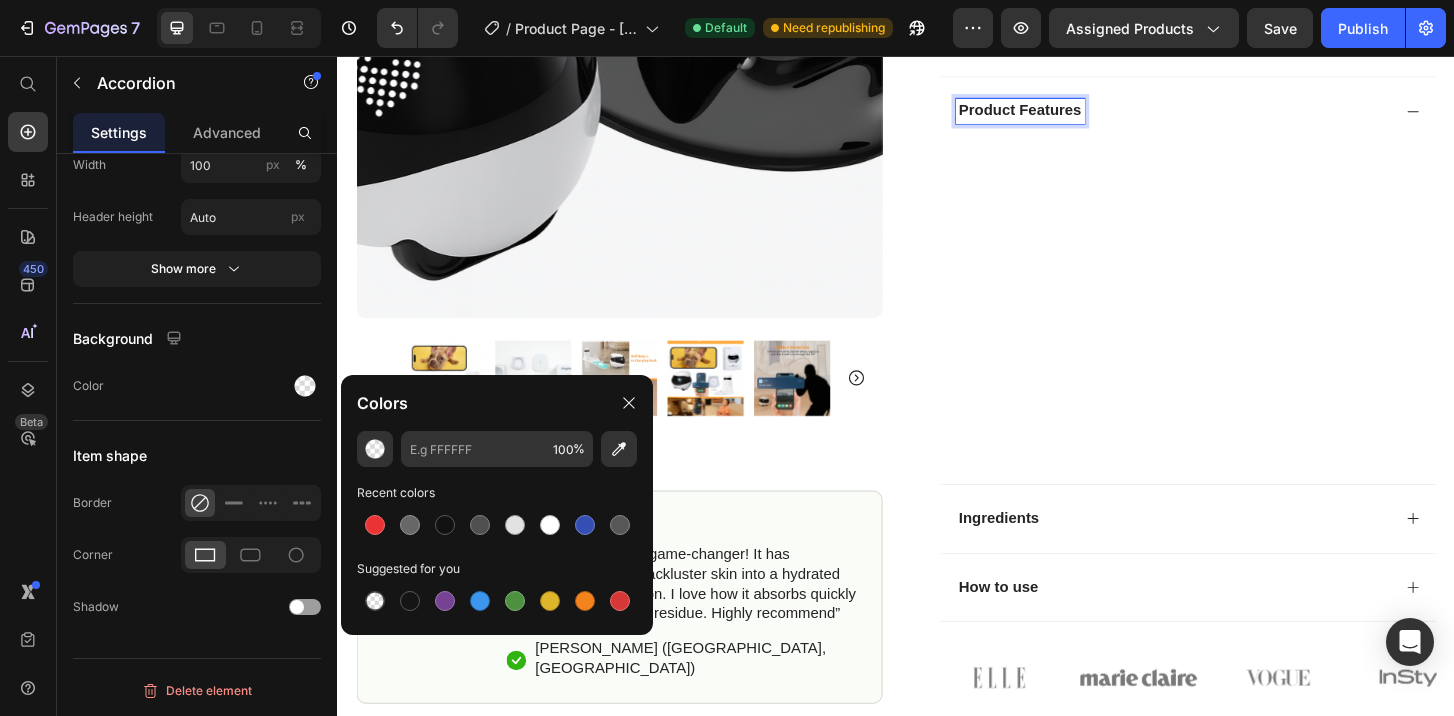 click on "Product Features" at bounding box center (1070, 114) 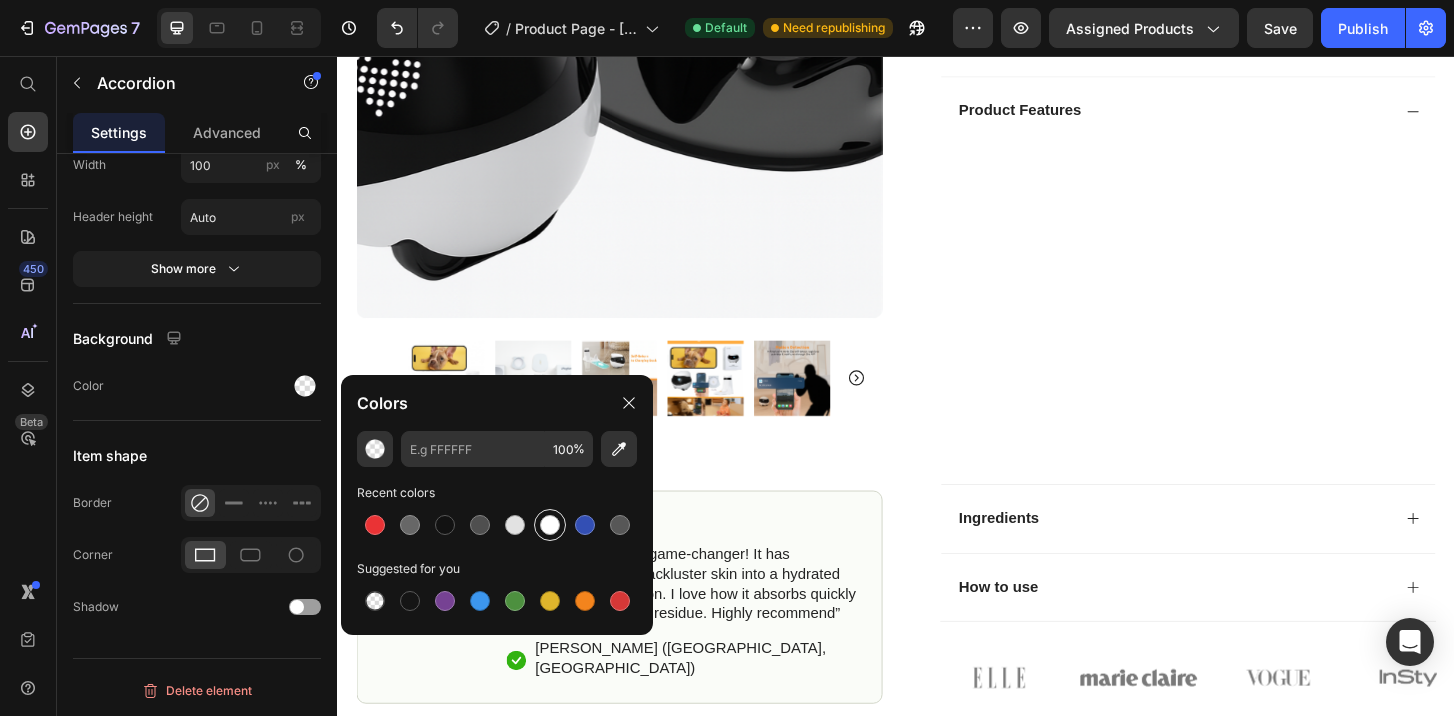 click at bounding box center (550, 525) 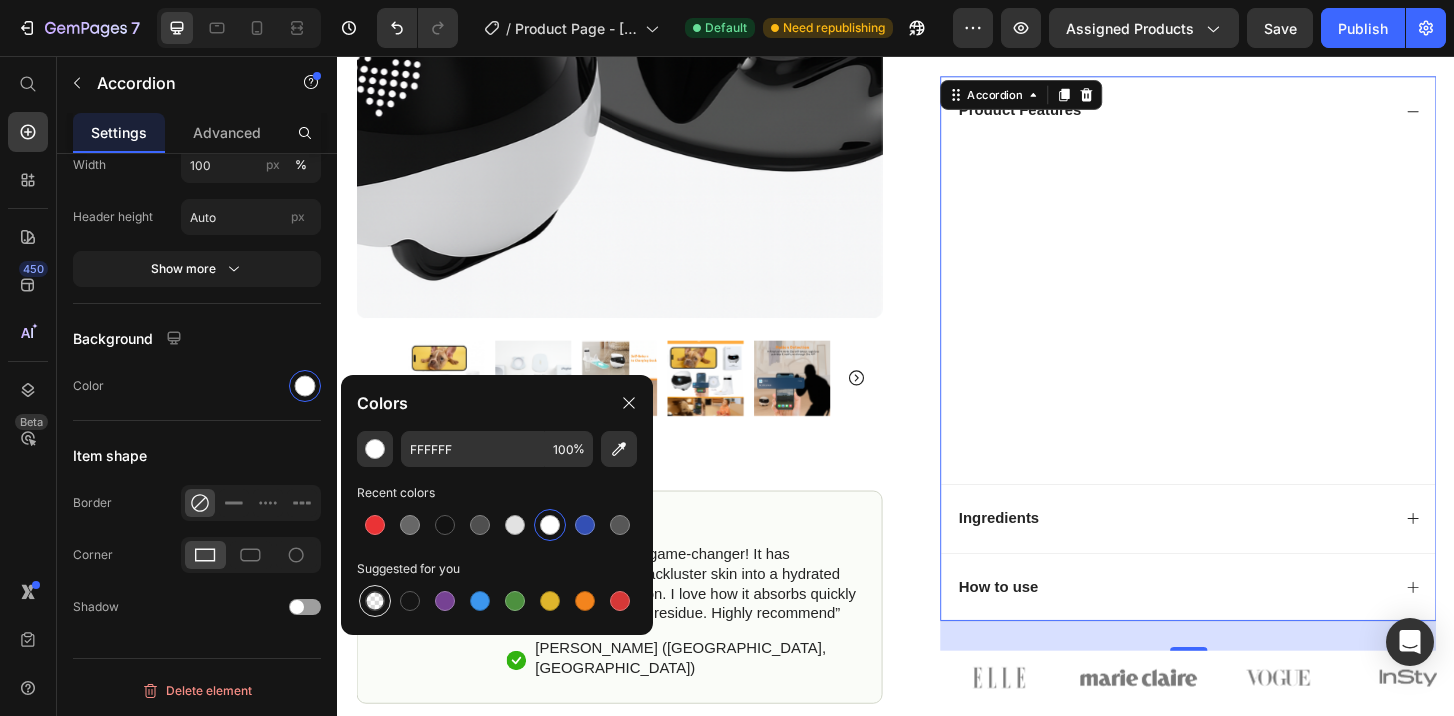 click at bounding box center (375, 601) 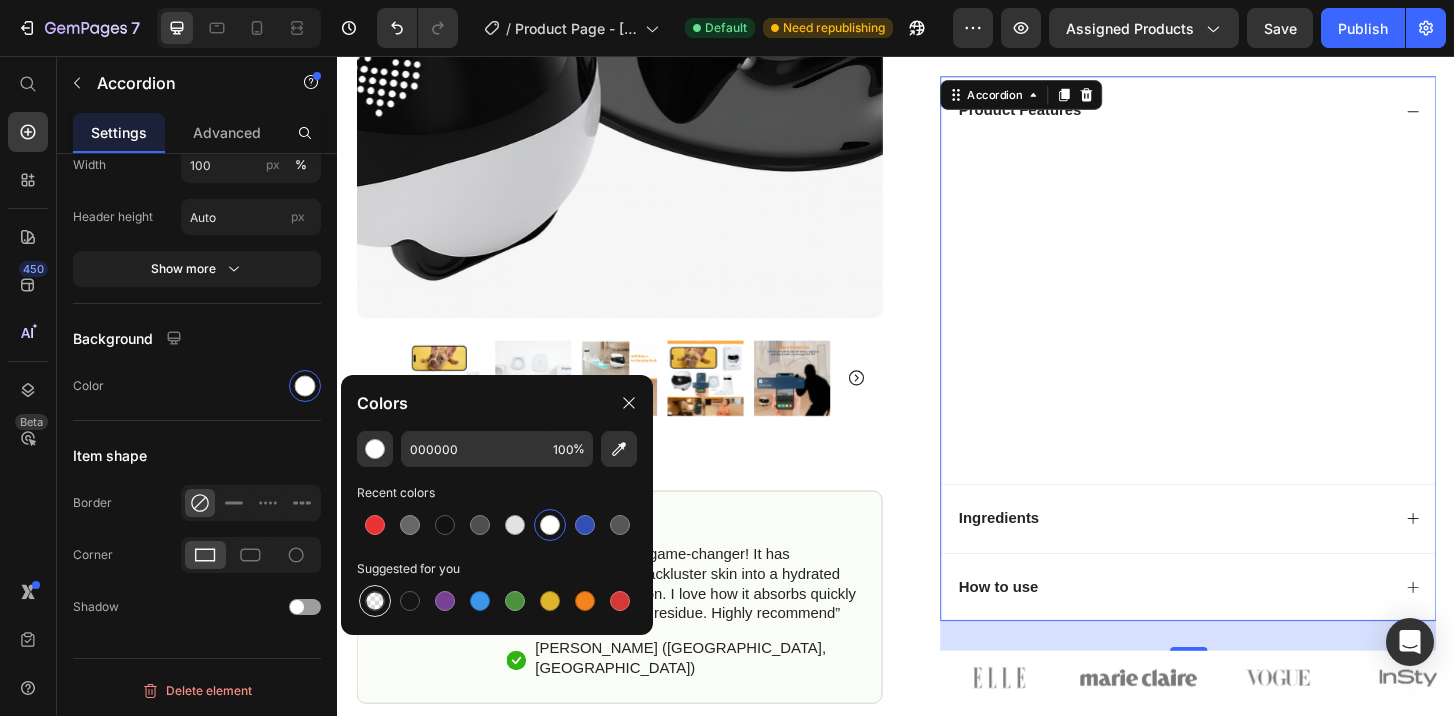 type on "0" 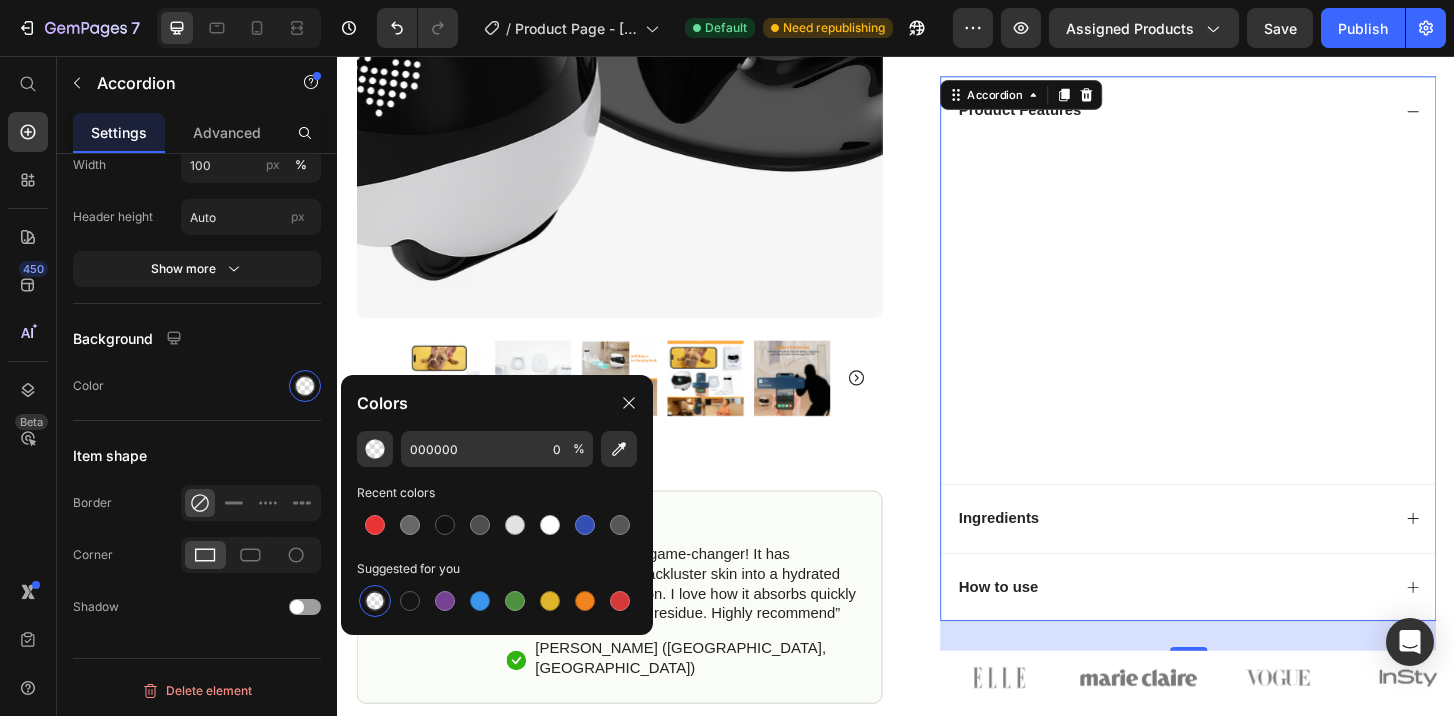 click on "Accordion" at bounding box center [1071, 98] 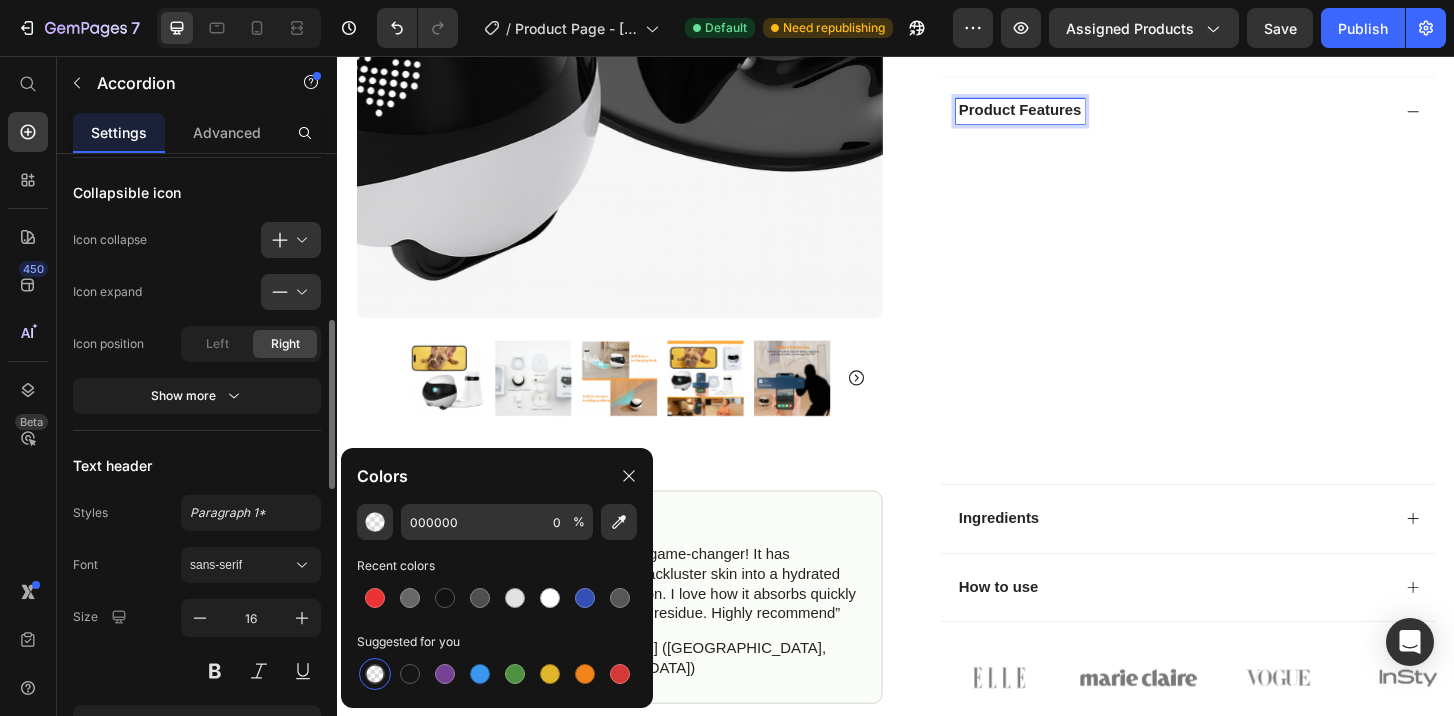 scroll, scrollTop: 0, scrollLeft: 0, axis: both 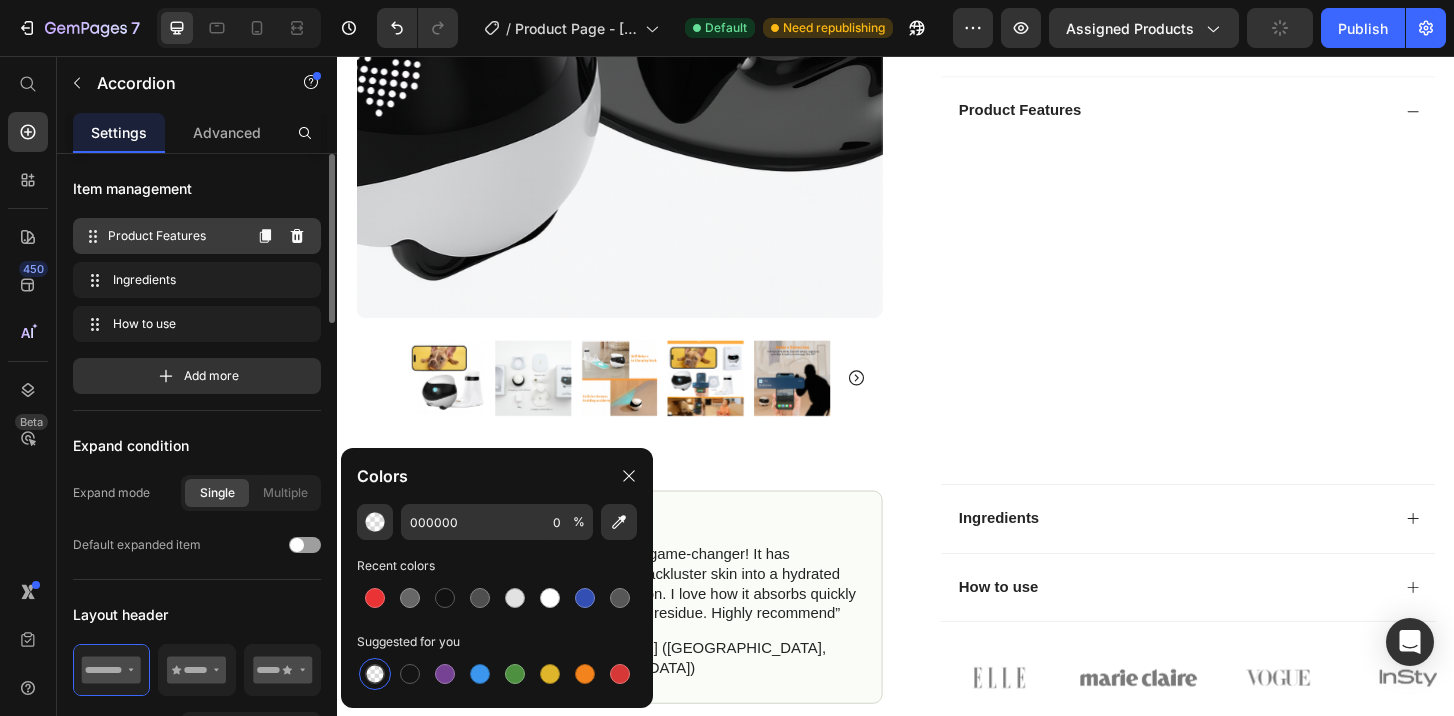click on "Product Features" at bounding box center (174, 236) 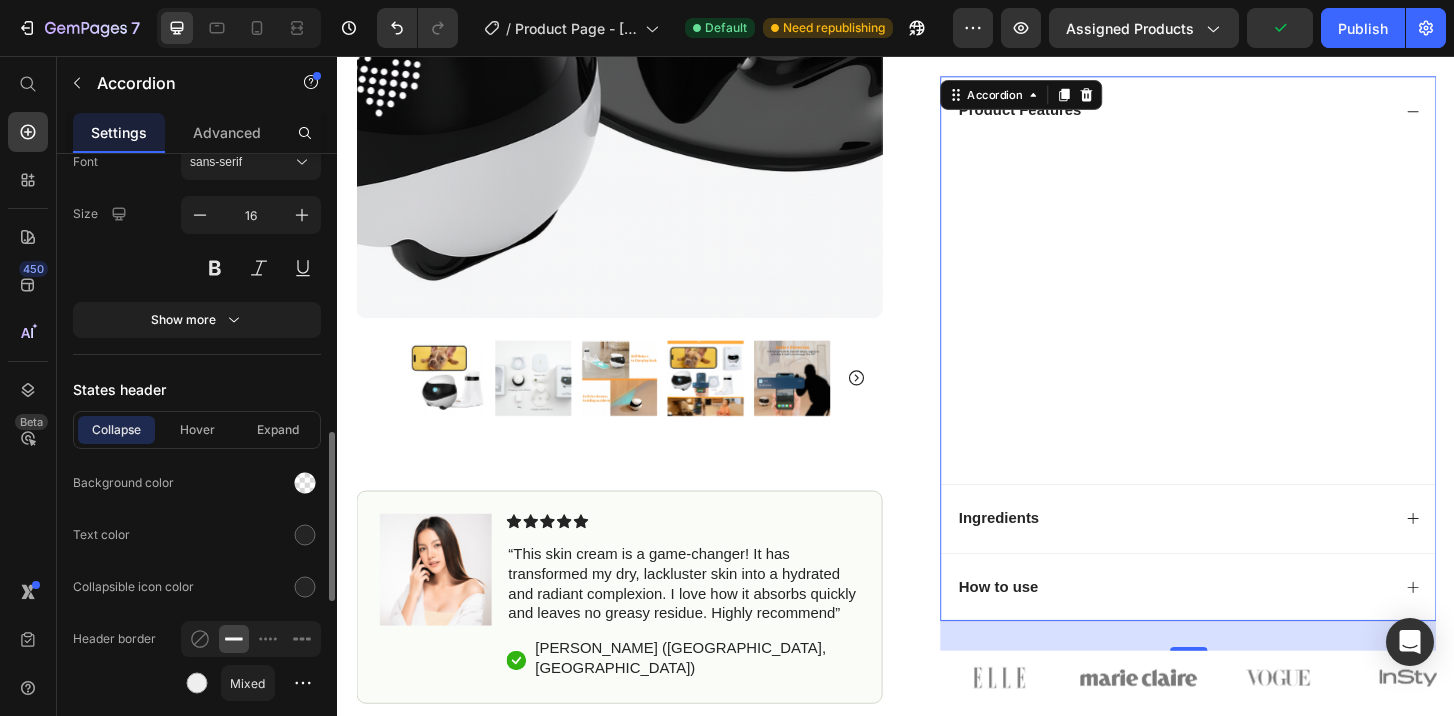 scroll, scrollTop: 1013, scrollLeft: 0, axis: vertical 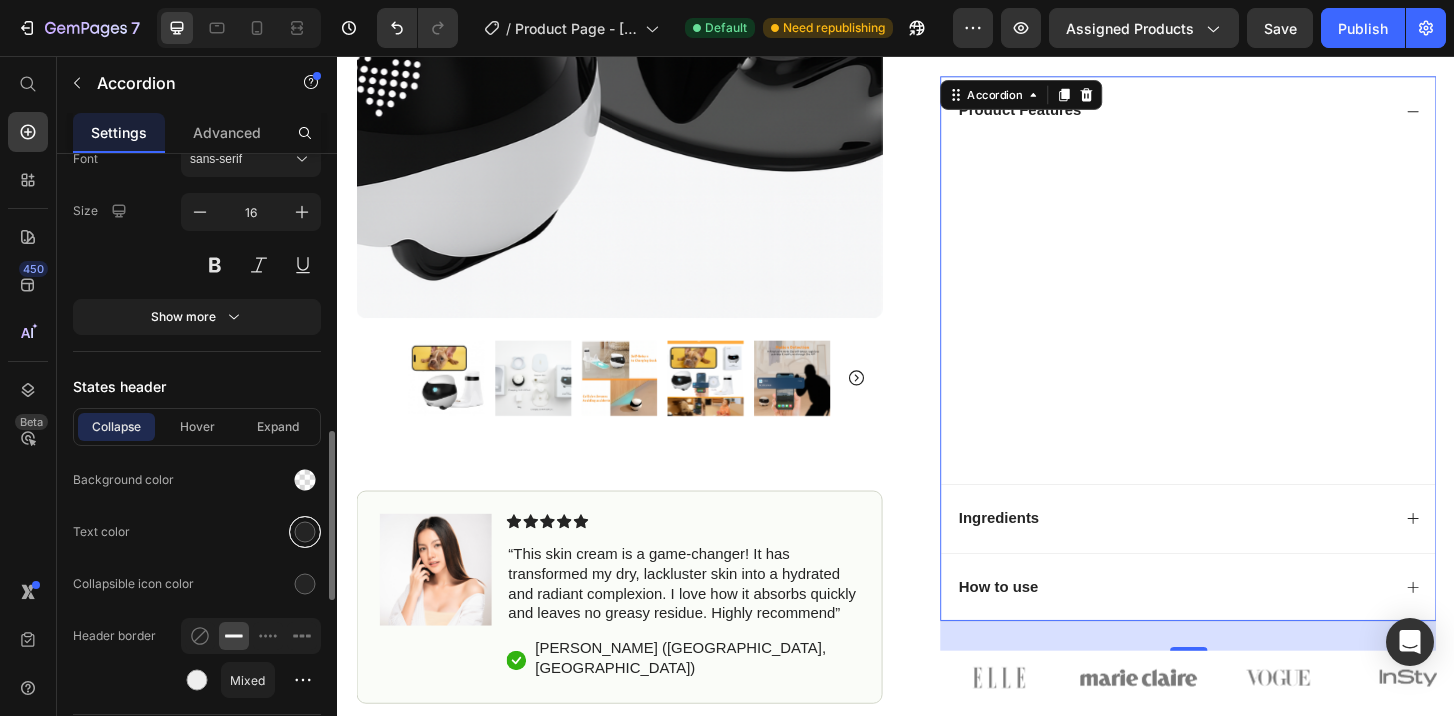 click at bounding box center (305, 532) 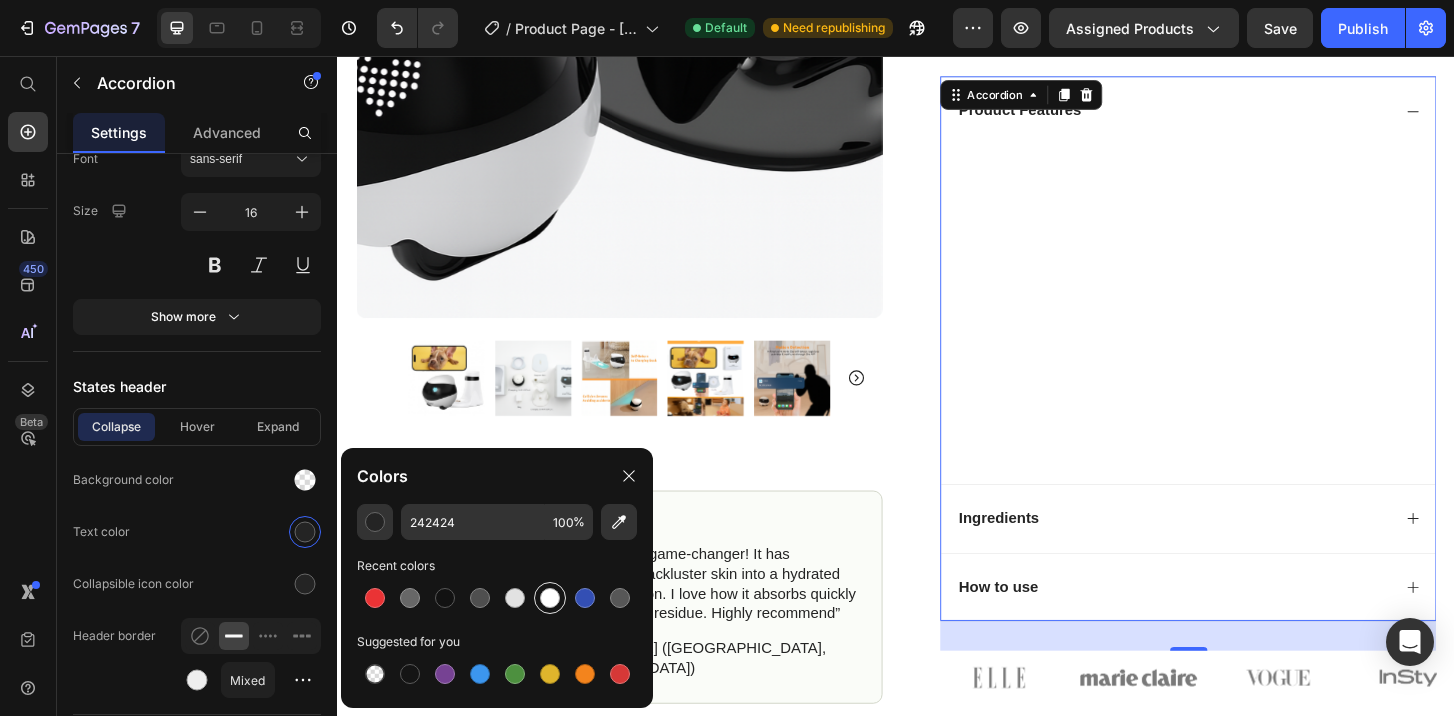 click at bounding box center [550, 598] 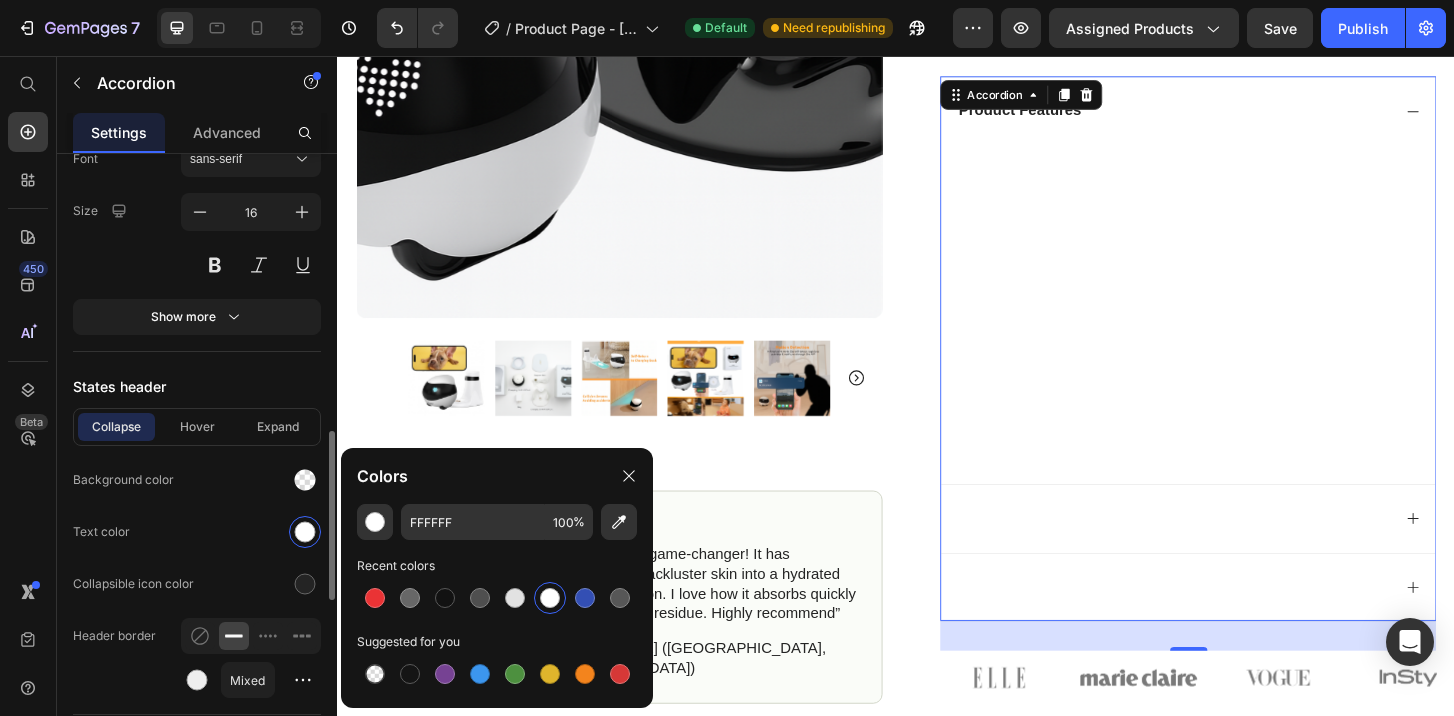 click on "Item management
Product Features Product Features
Ingredients Ingredients
How to use How to use Add more Expand condition Expand mode Single Multiple Default expanded item Layout header Alignment Collapsible icon Icon collapse
Icon expand
Icon position Left Right Show more Text header Styles Paragraph 1* Font sans-serif Size 16 Show more States header Collapse Hover Expand Background color Text color Collapsible icon color Header border Mixed Size Width 100 px % Header height Auto px Show more Background Color Item shape Border Corner Shadow" at bounding box center [197, 223] 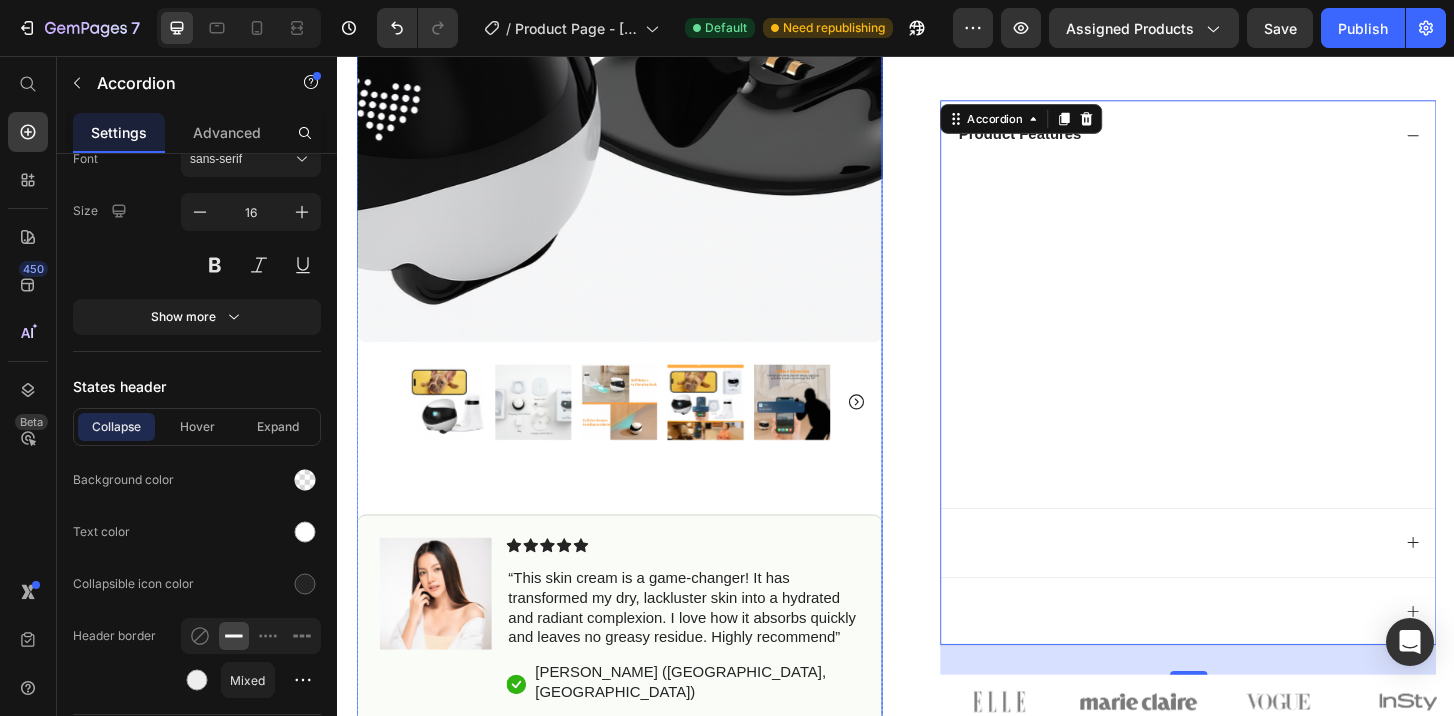 scroll, scrollTop: 756, scrollLeft: 0, axis: vertical 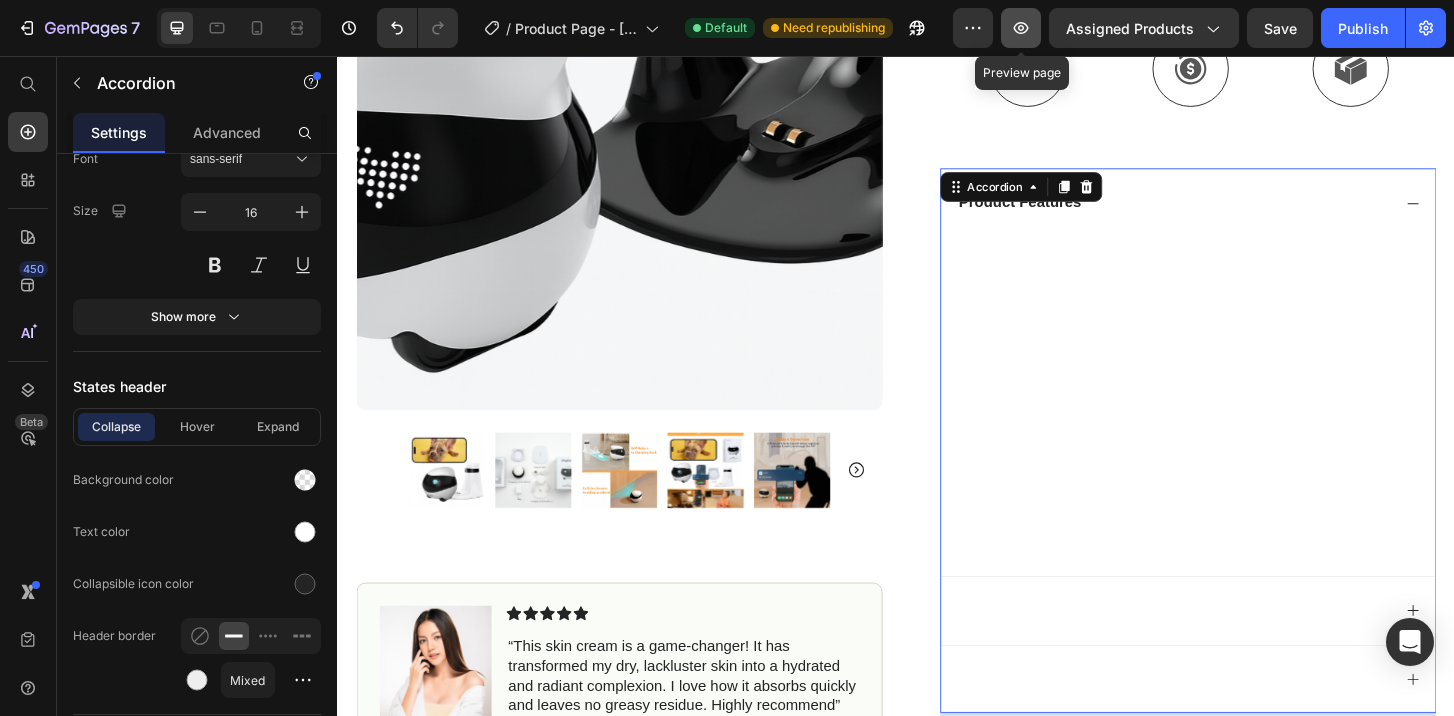 click 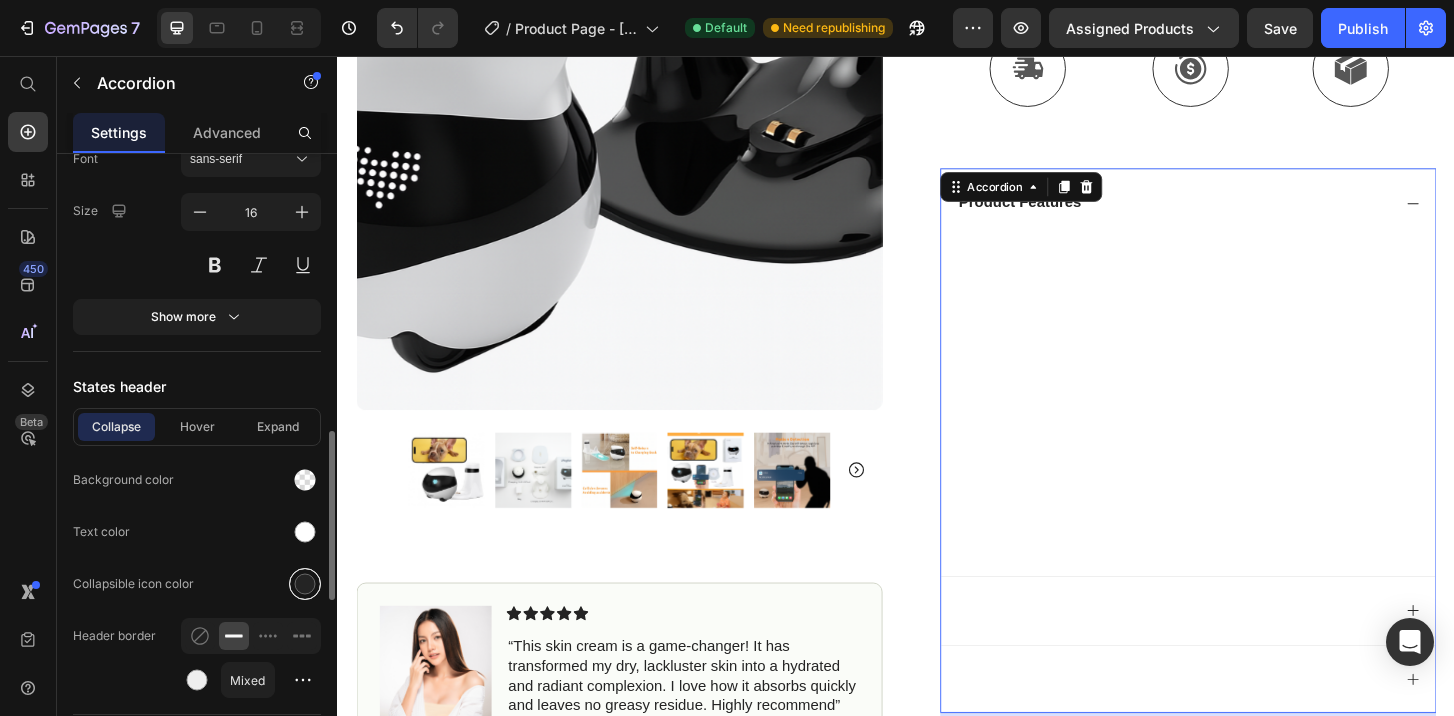 click at bounding box center (305, 584) 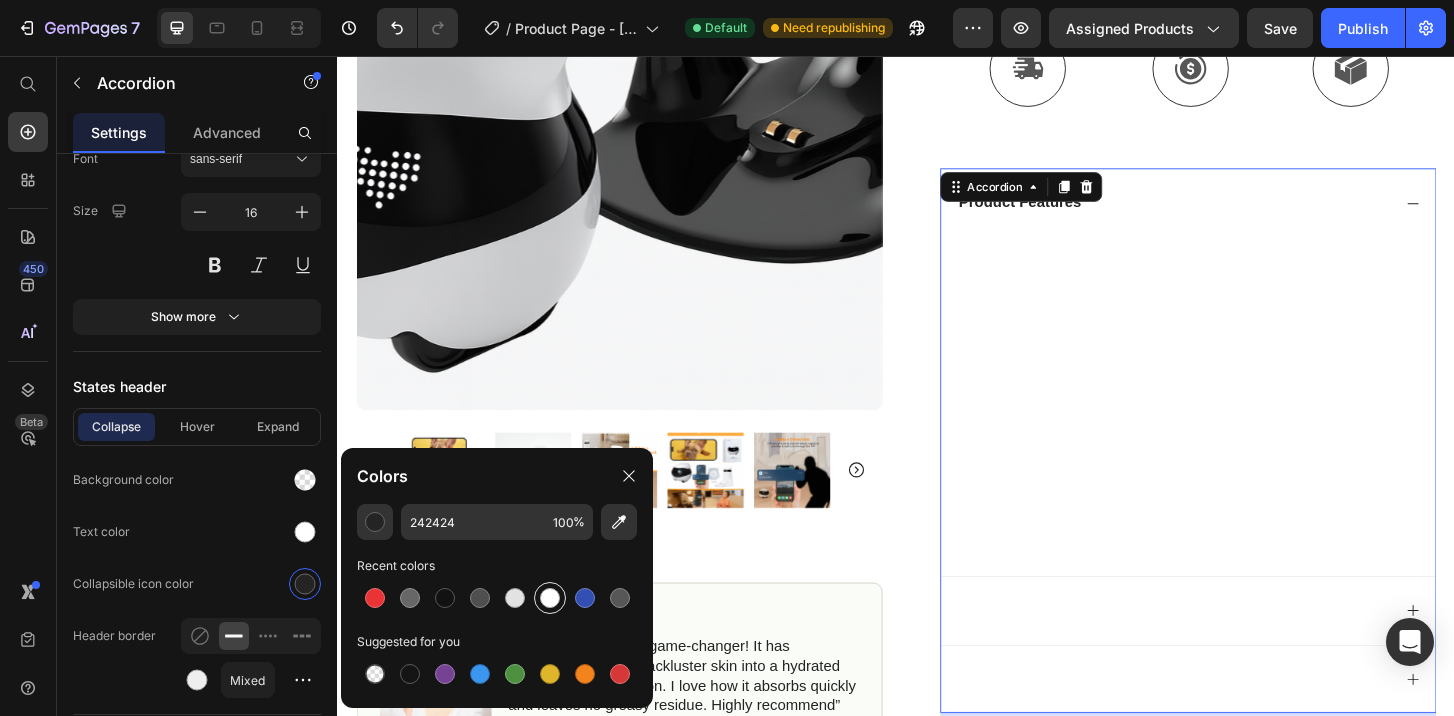 click at bounding box center [550, 598] 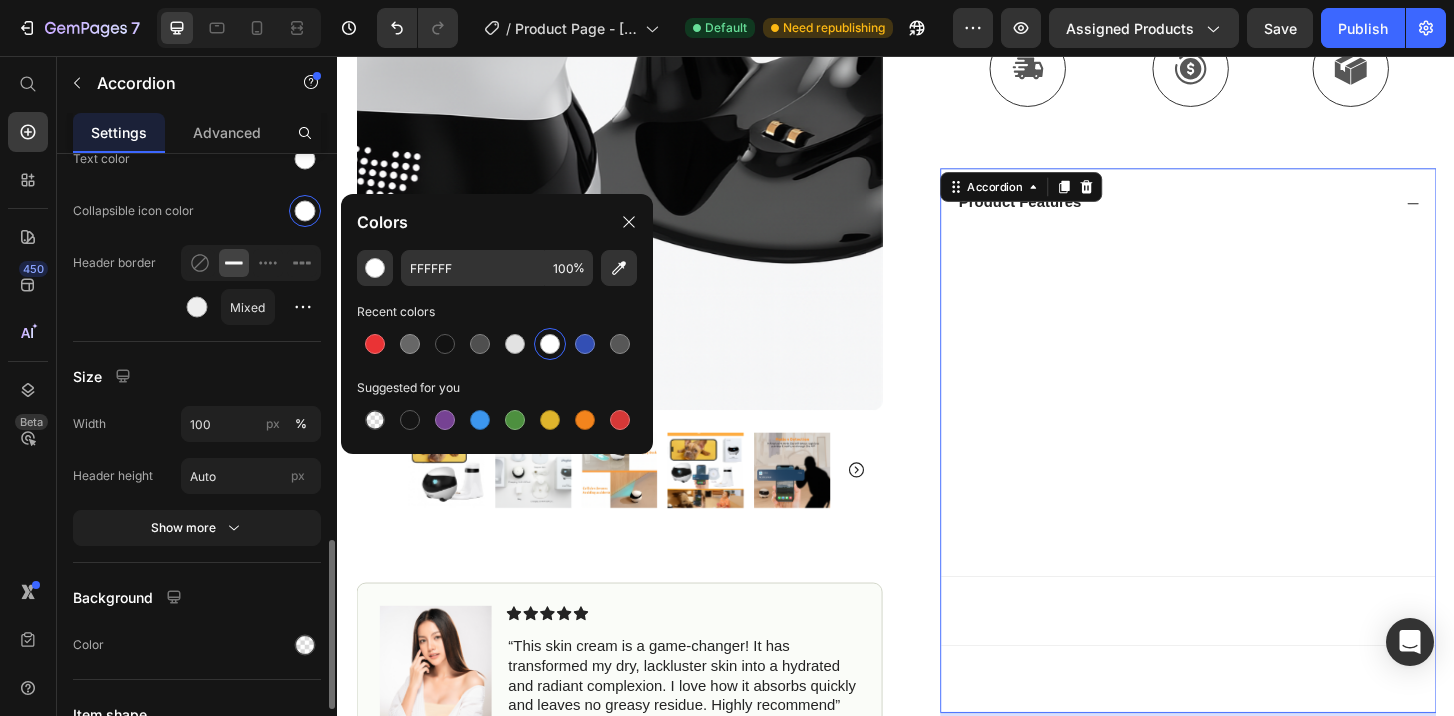 scroll, scrollTop: 1392, scrollLeft: 0, axis: vertical 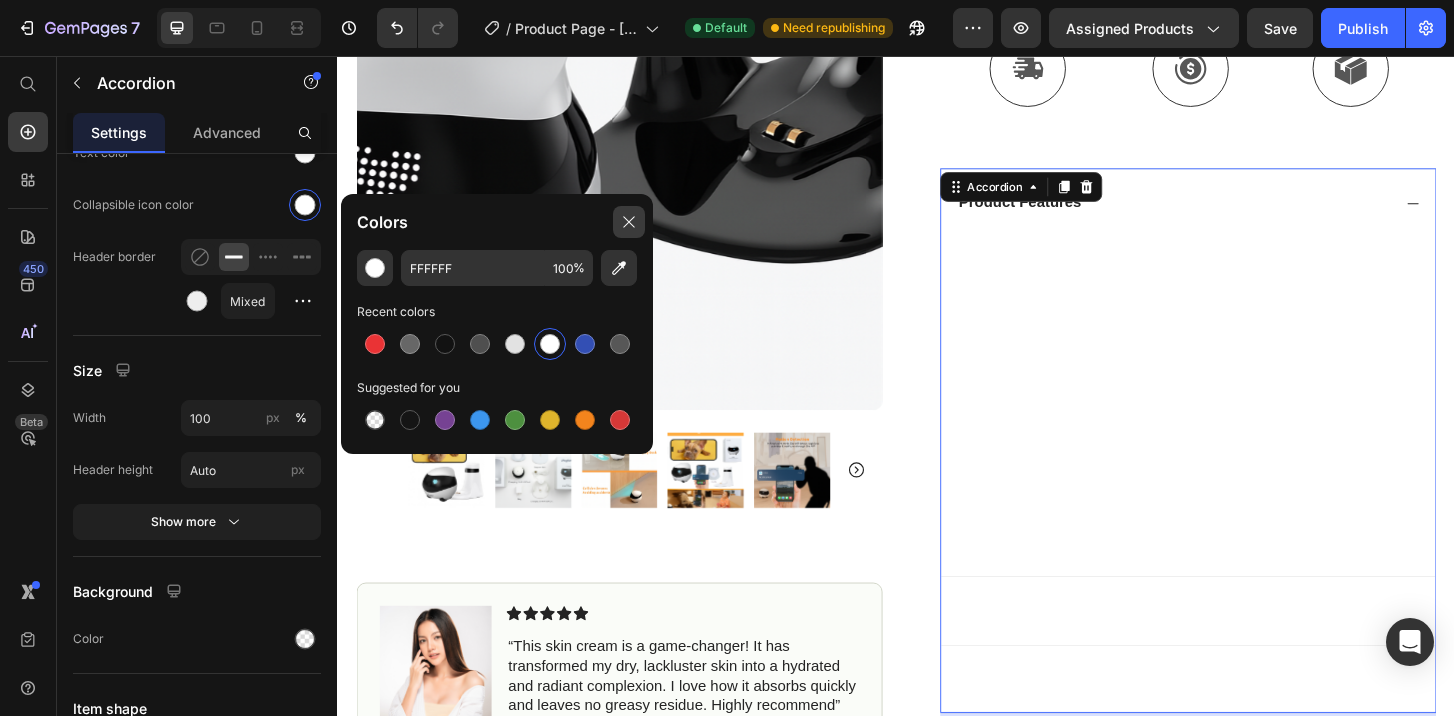click at bounding box center (629, 222) 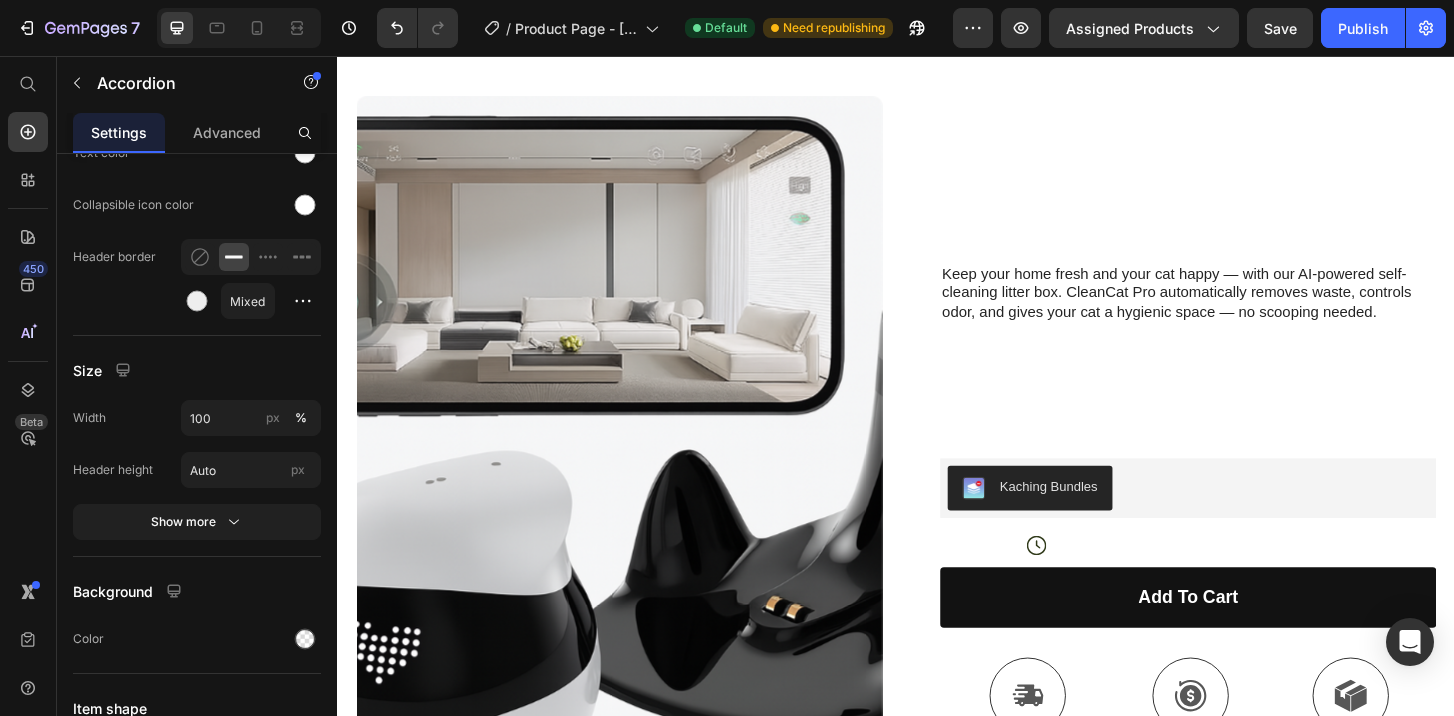 scroll, scrollTop: 87, scrollLeft: 0, axis: vertical 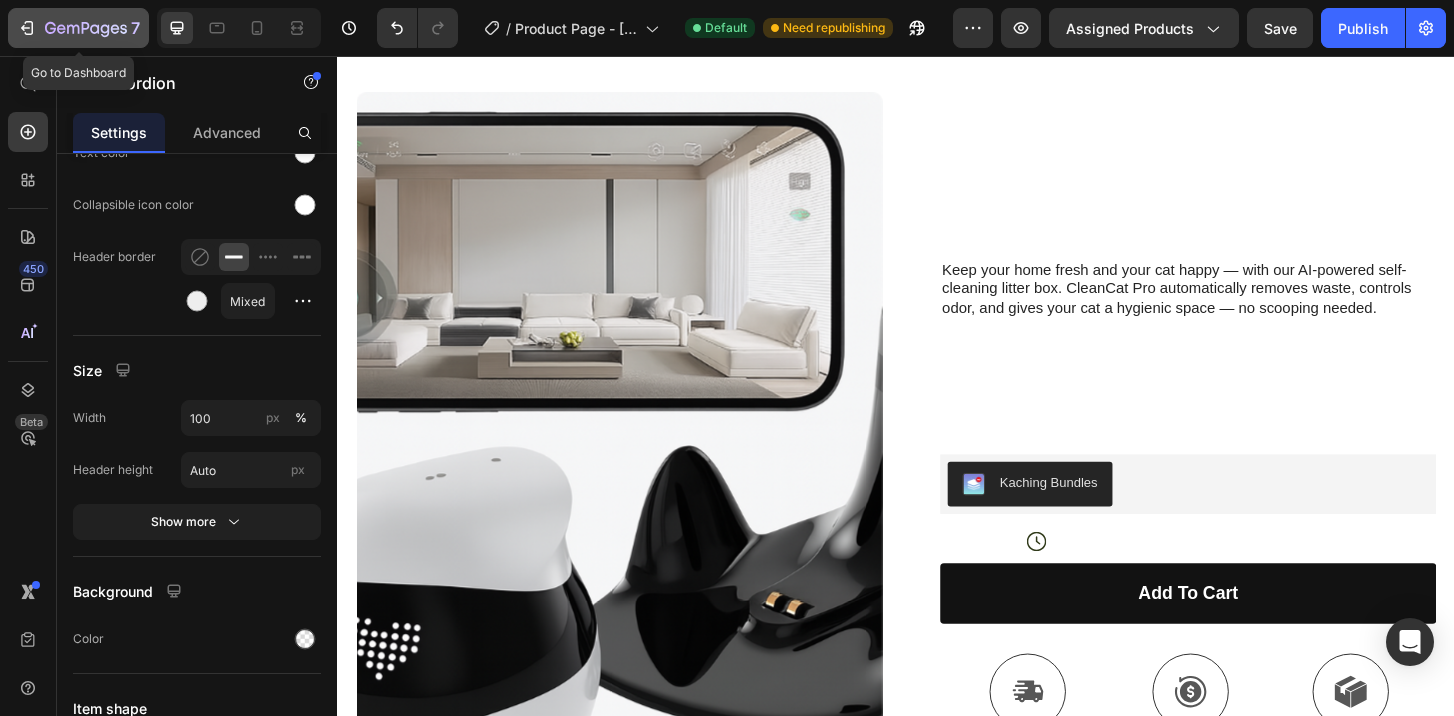 click 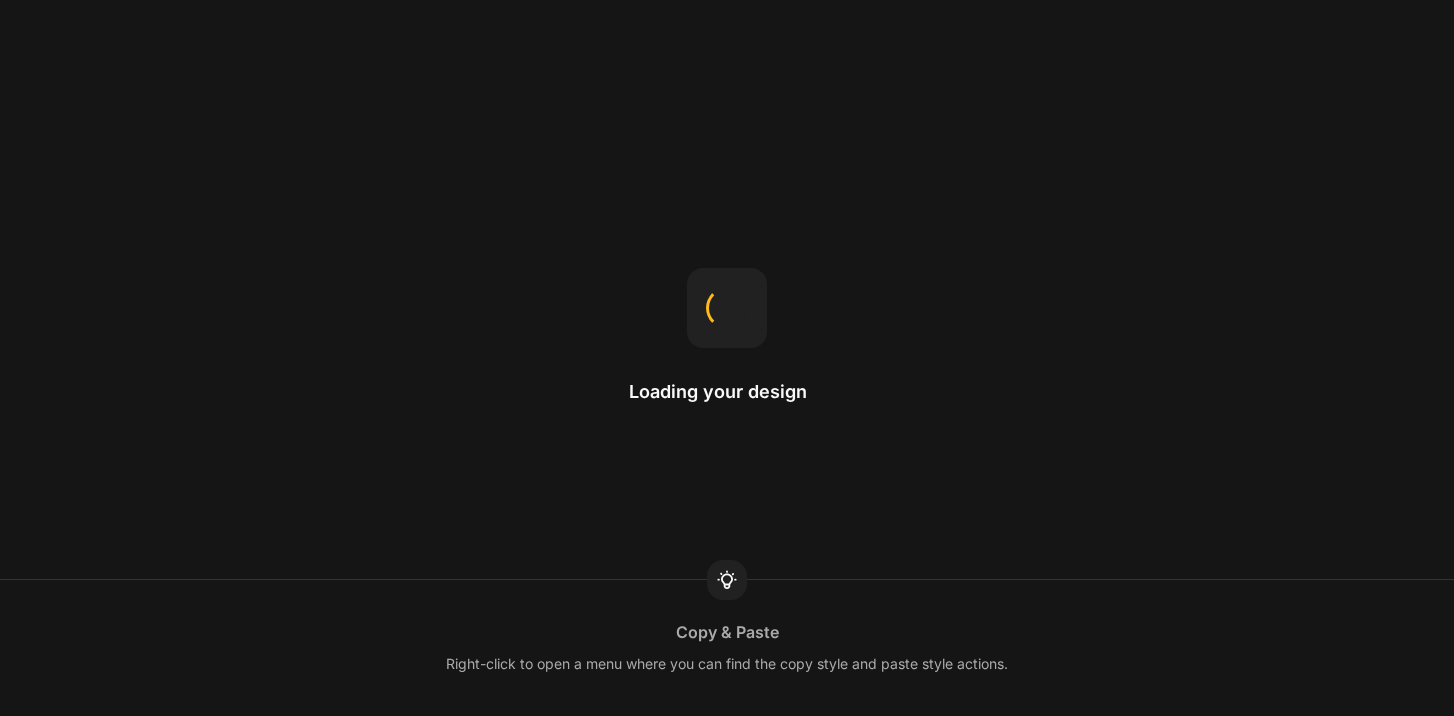 scroll, scrollTop: 0, scrollLeft: 0, axis: both 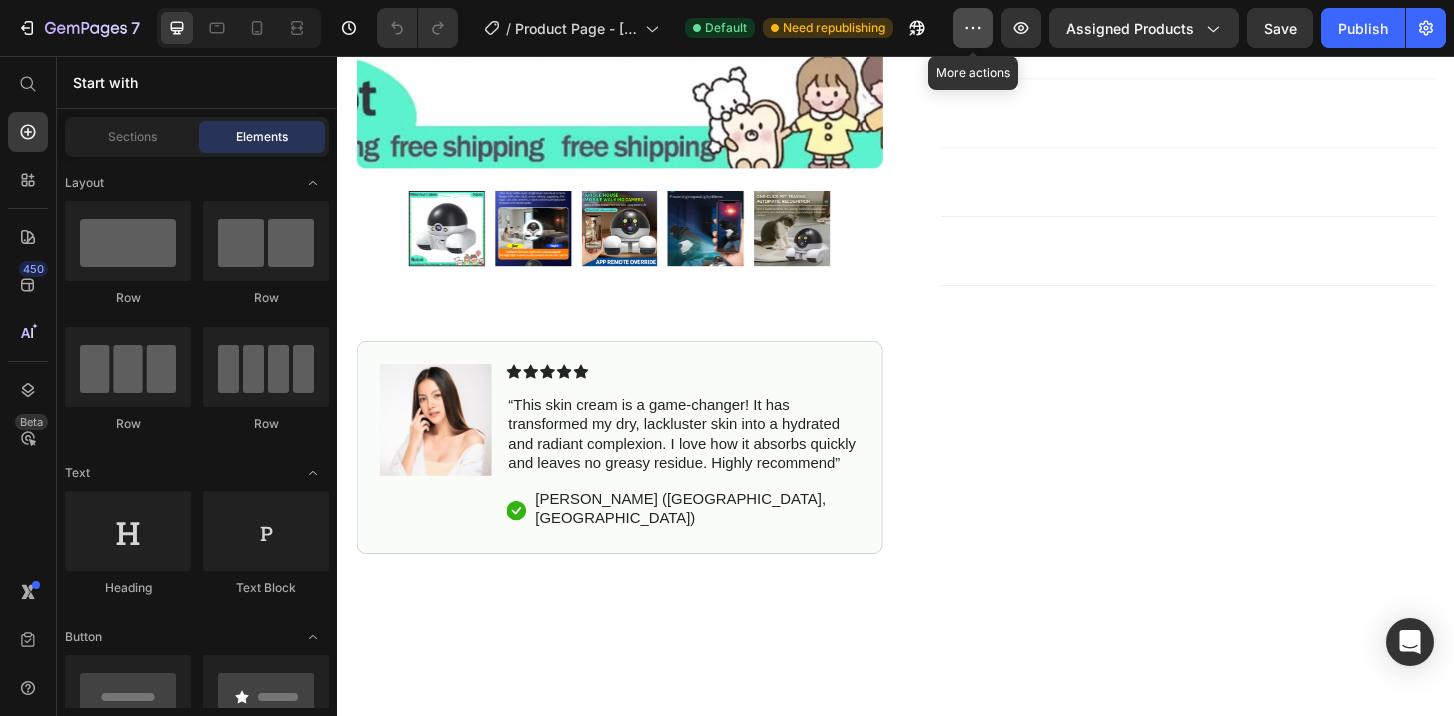 click 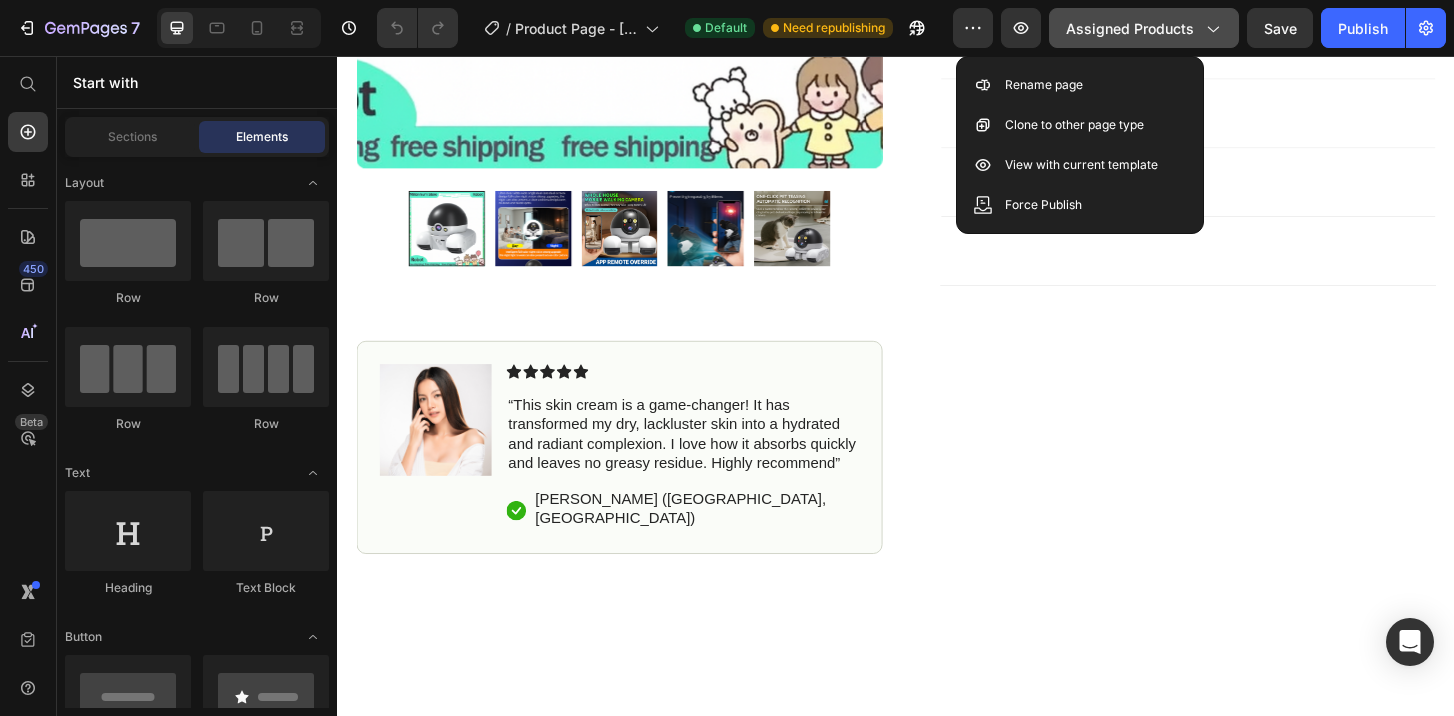click on "Assigned Products" 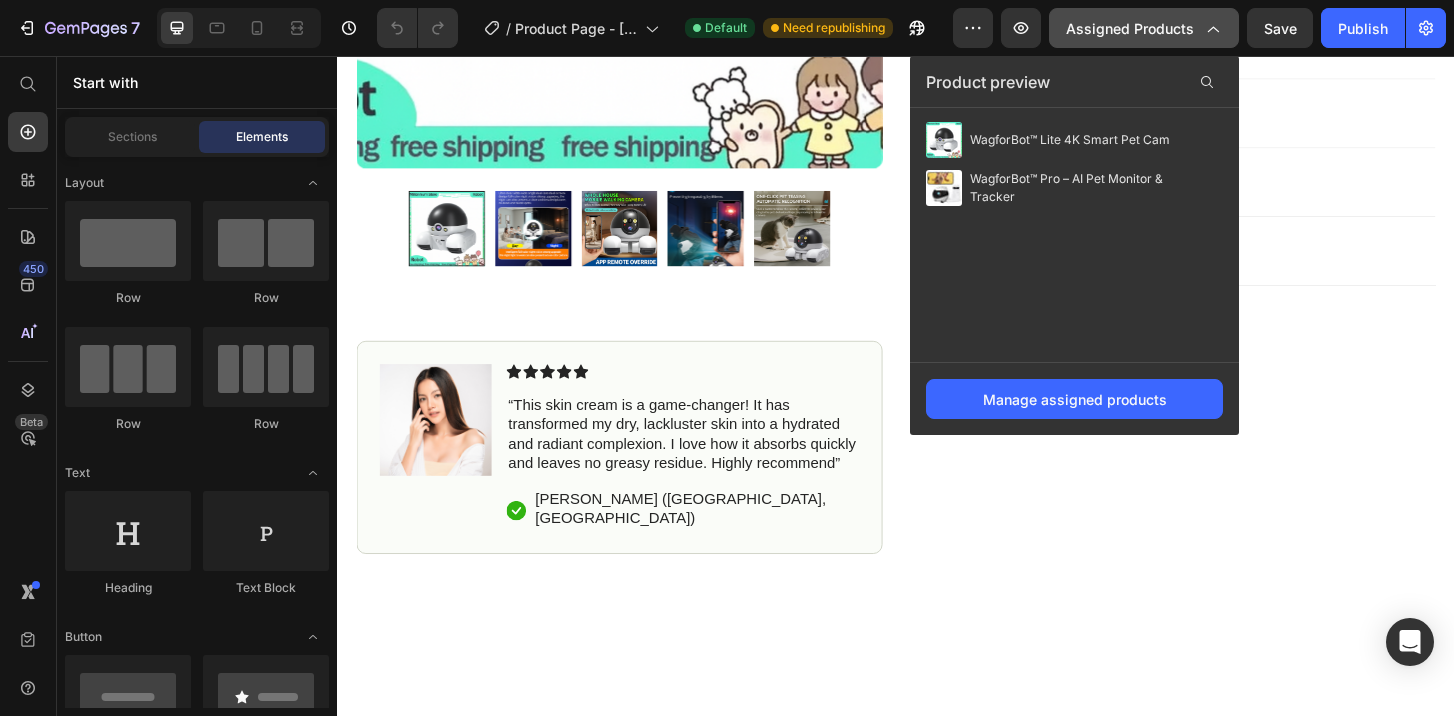 click on "Assigned Products" 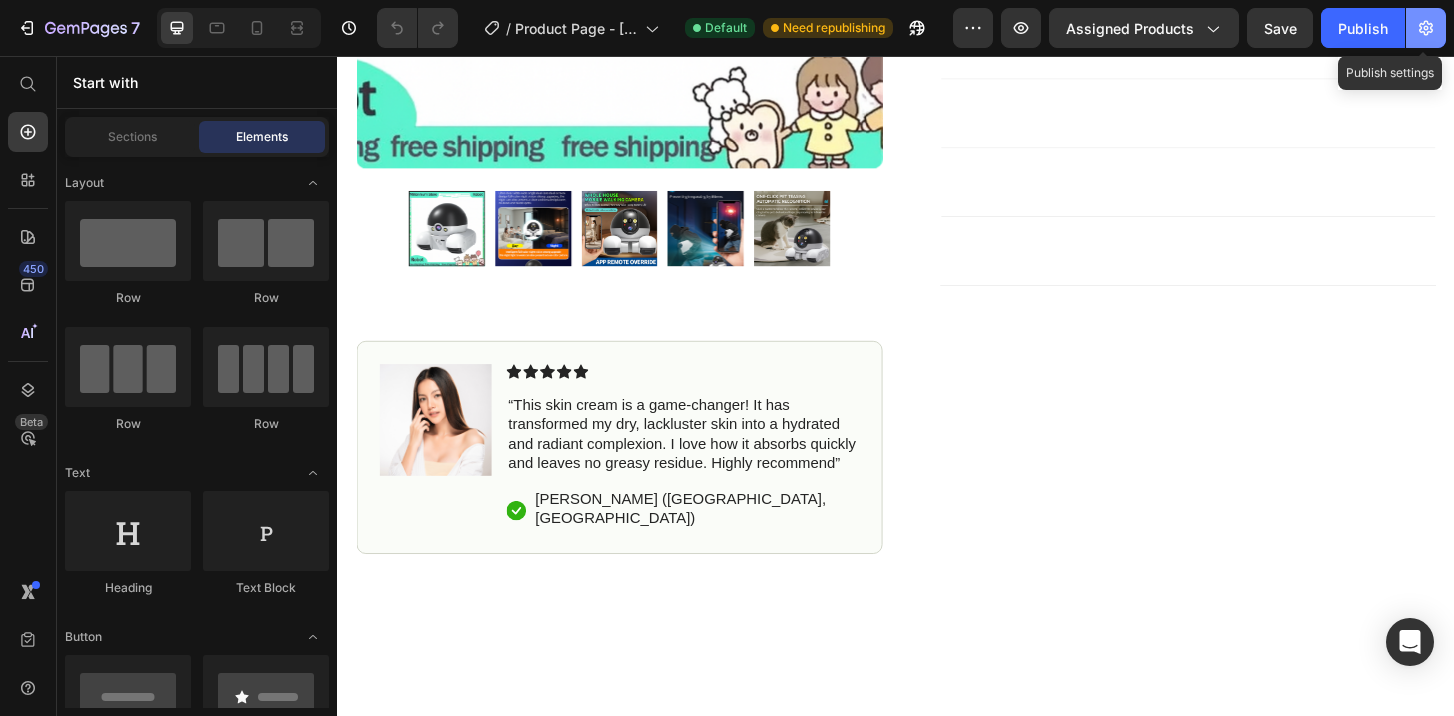 click 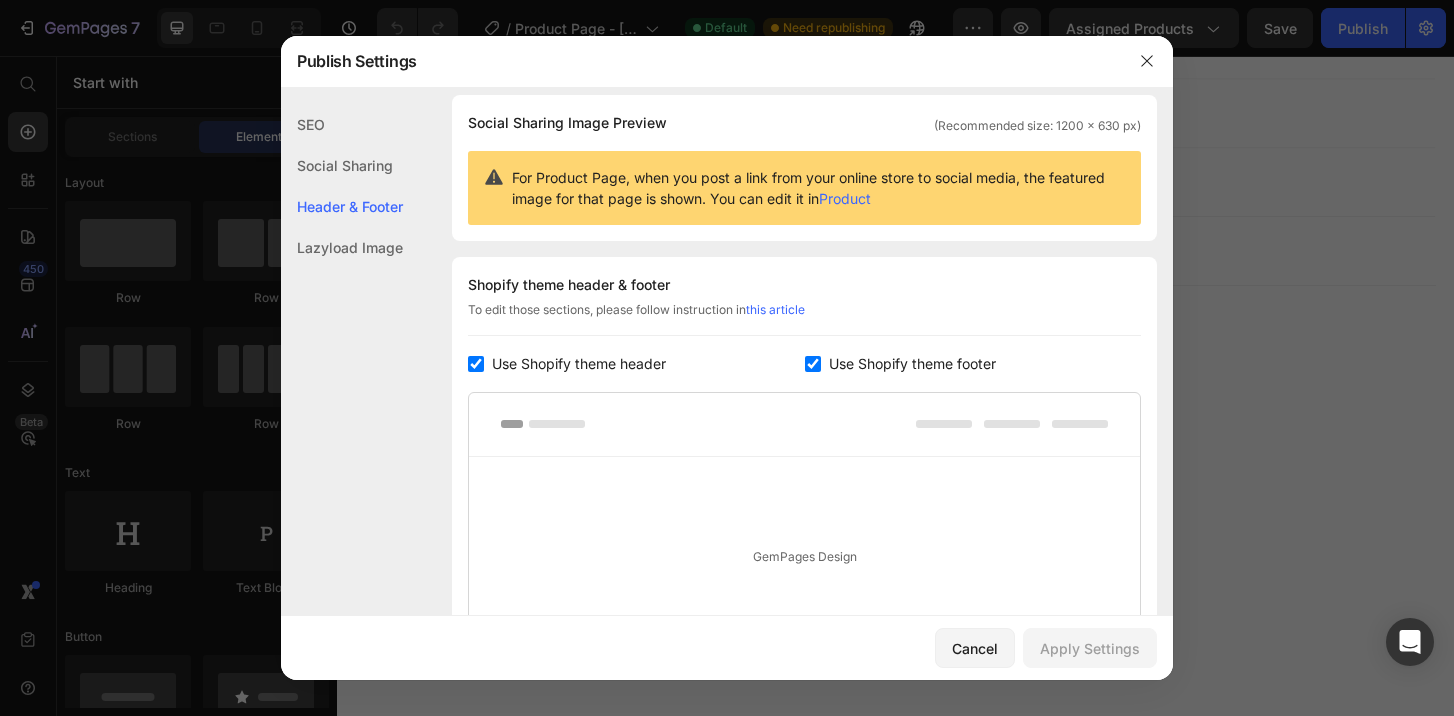 scroll, scrollTop: 412, scrollLeft: 0, axis: vertical 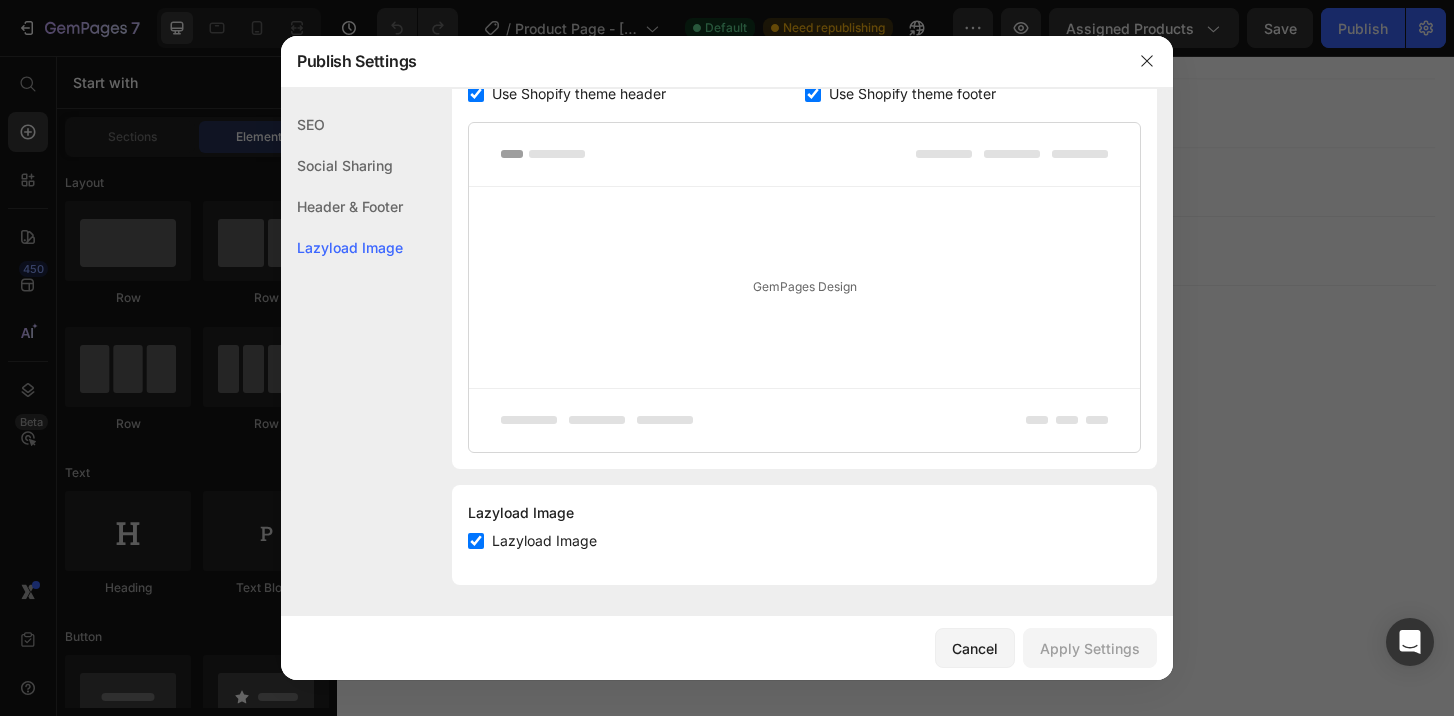 click on "Lazyload Image" at bounding box center [540, 541] 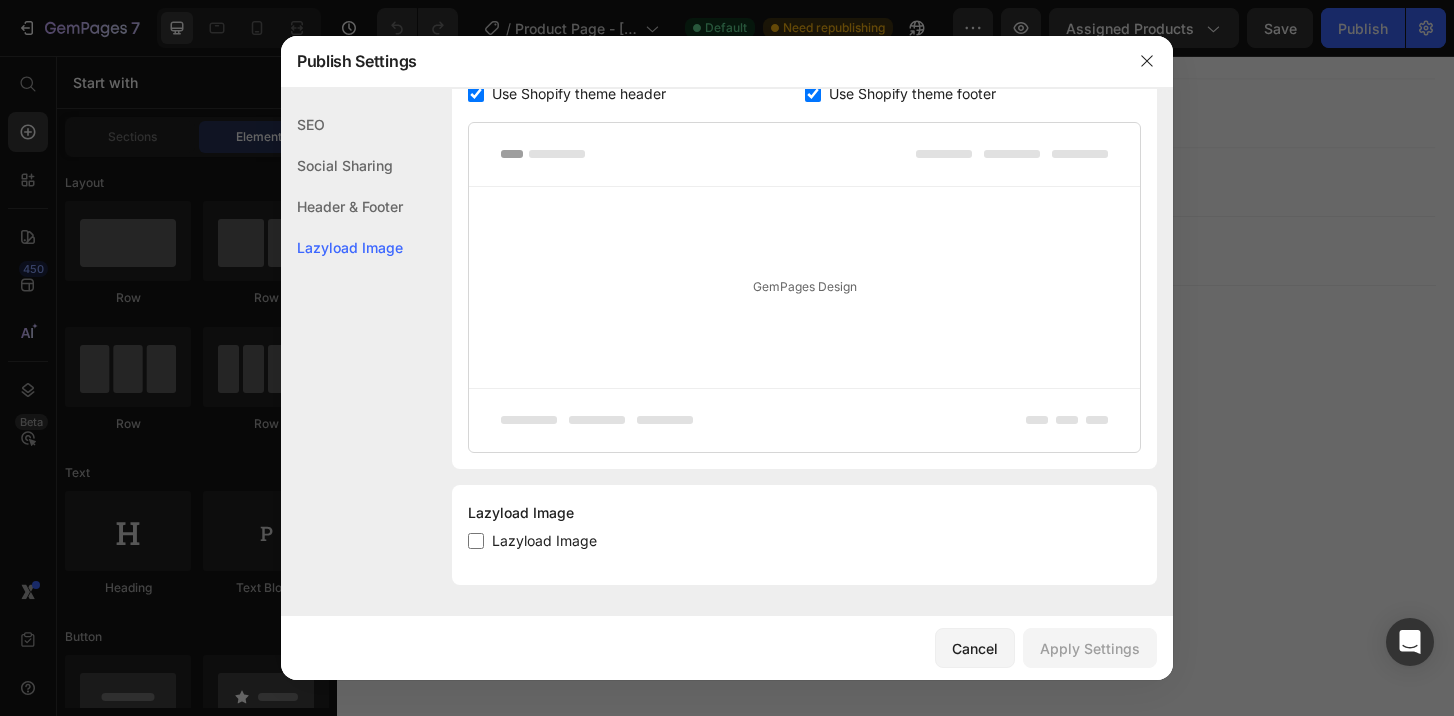 checkbox on "false" 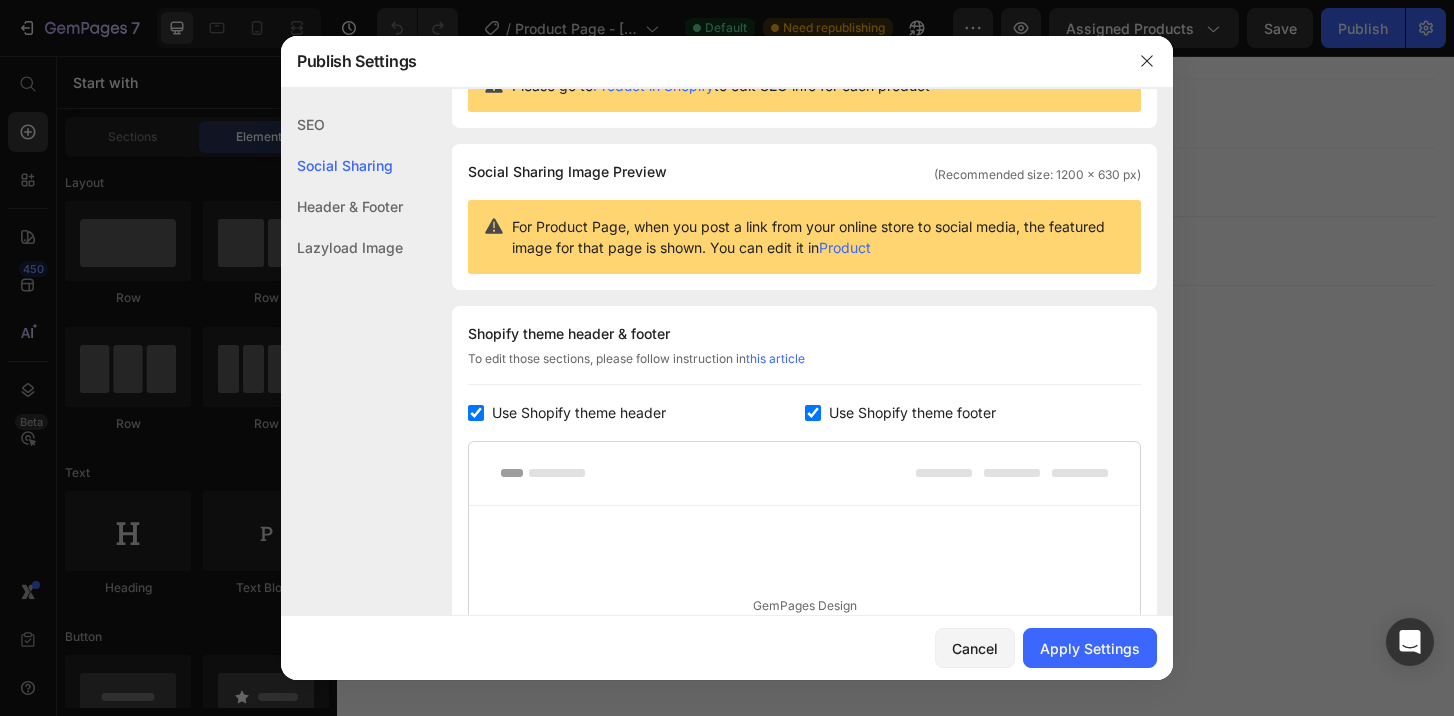 scroll, scrollTop: 46, scrollLeft: 0, axis: vertical 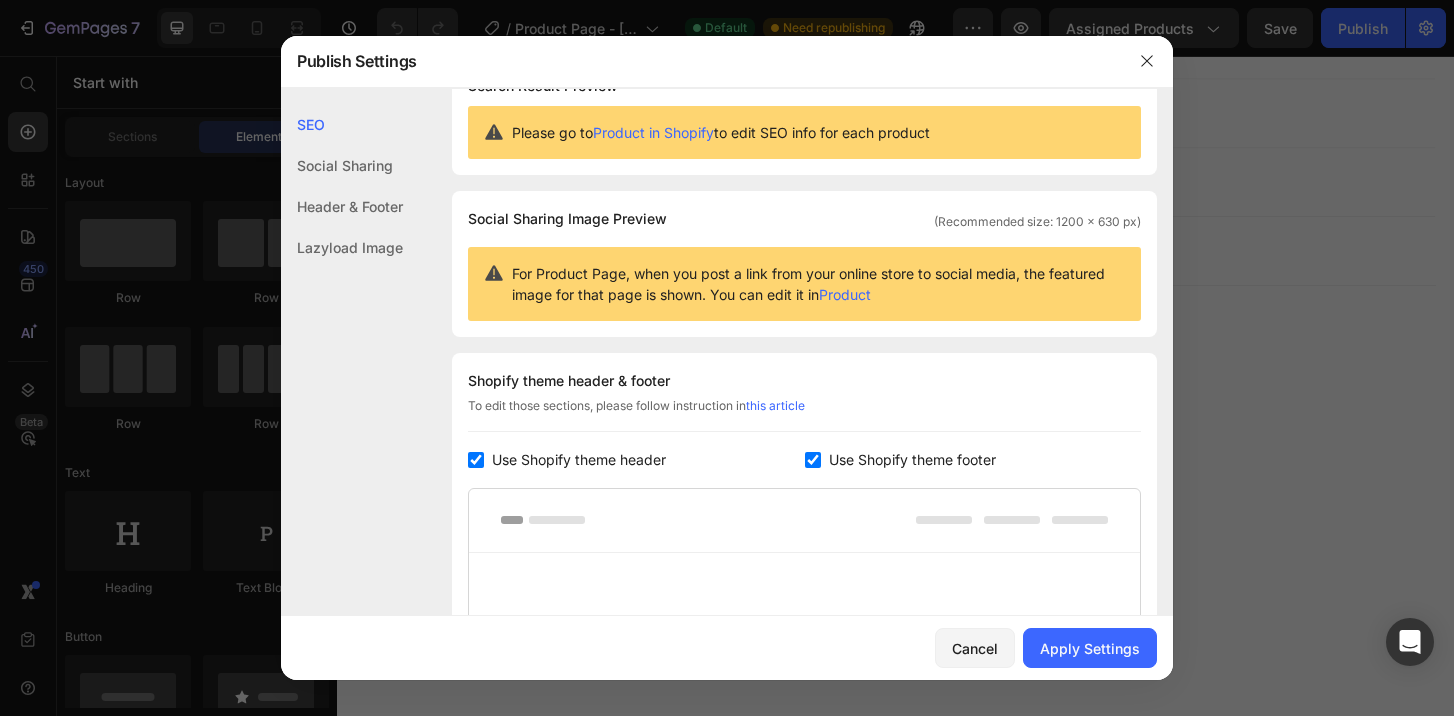 click at bounding box center [476, 460] 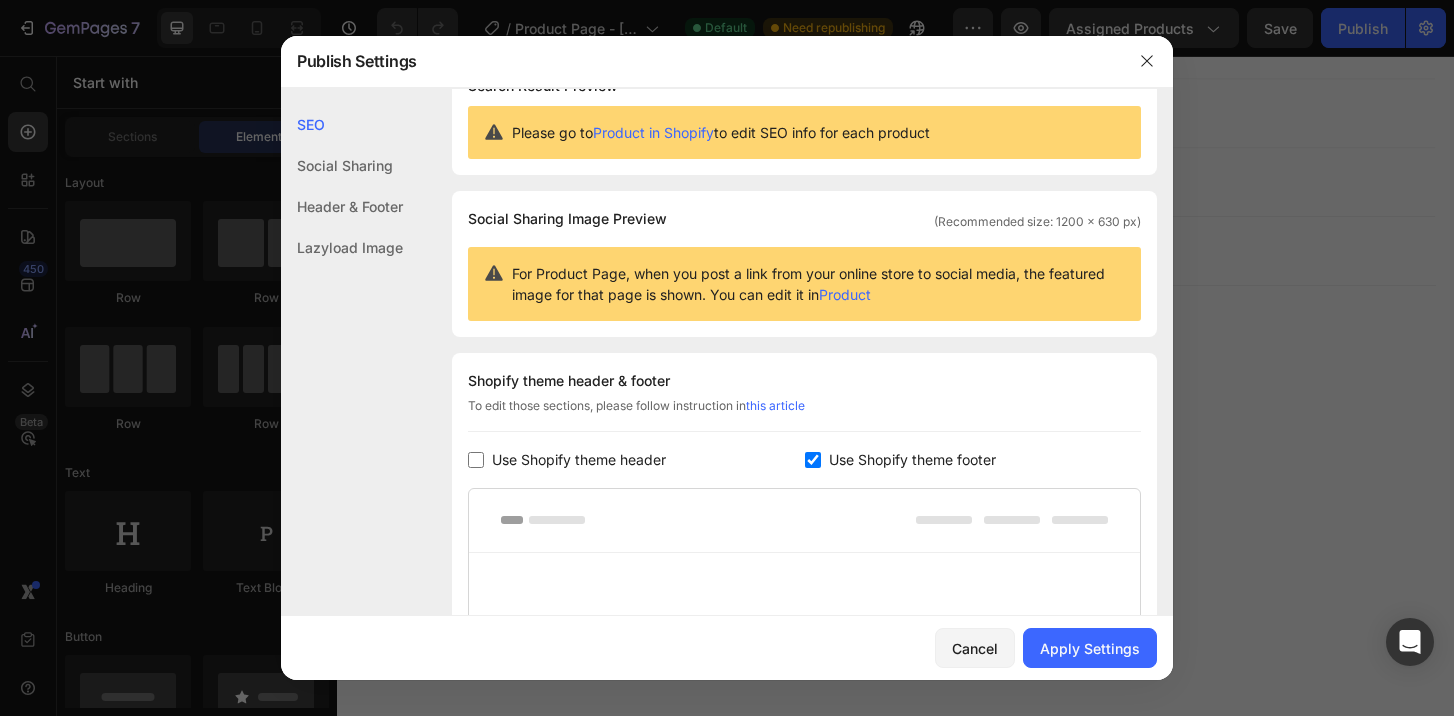 checkbox on "false" 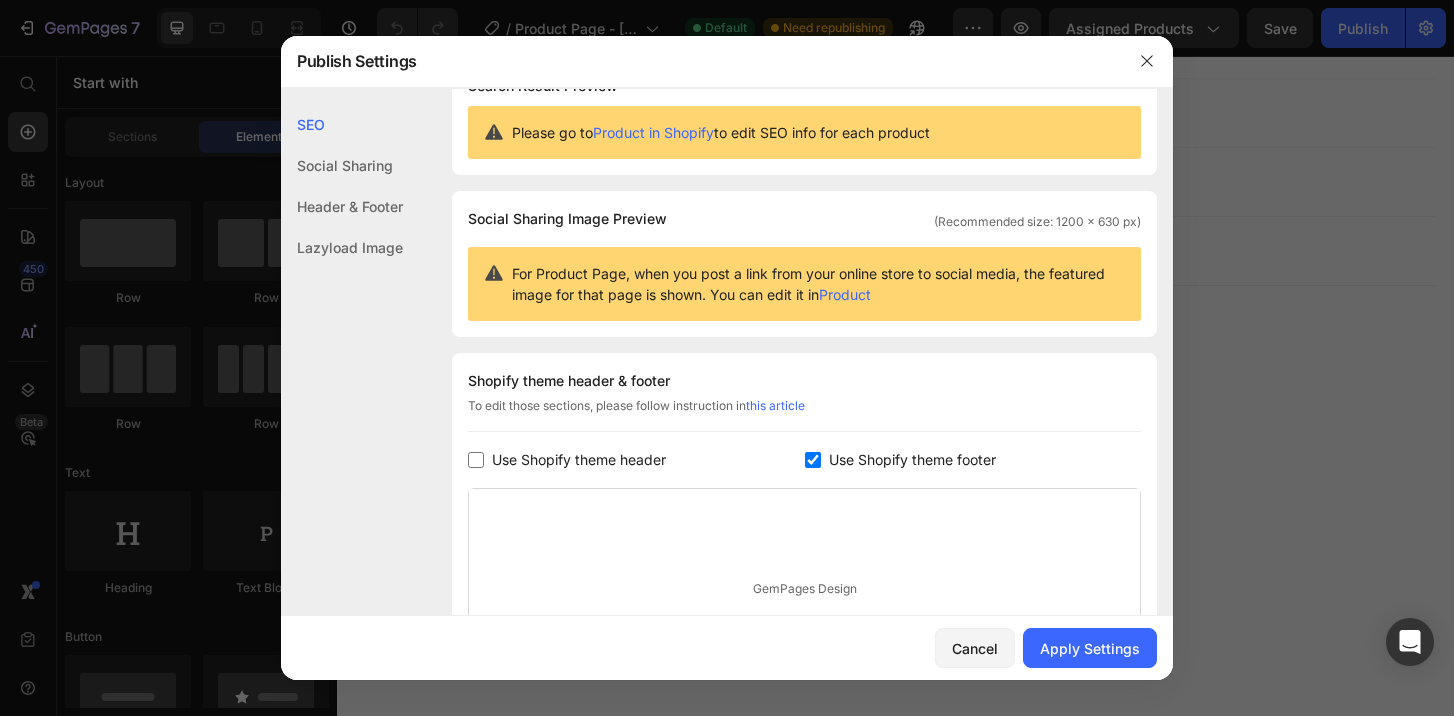 click on "Use Shopify theme footer" at bounding box center [912, 460] 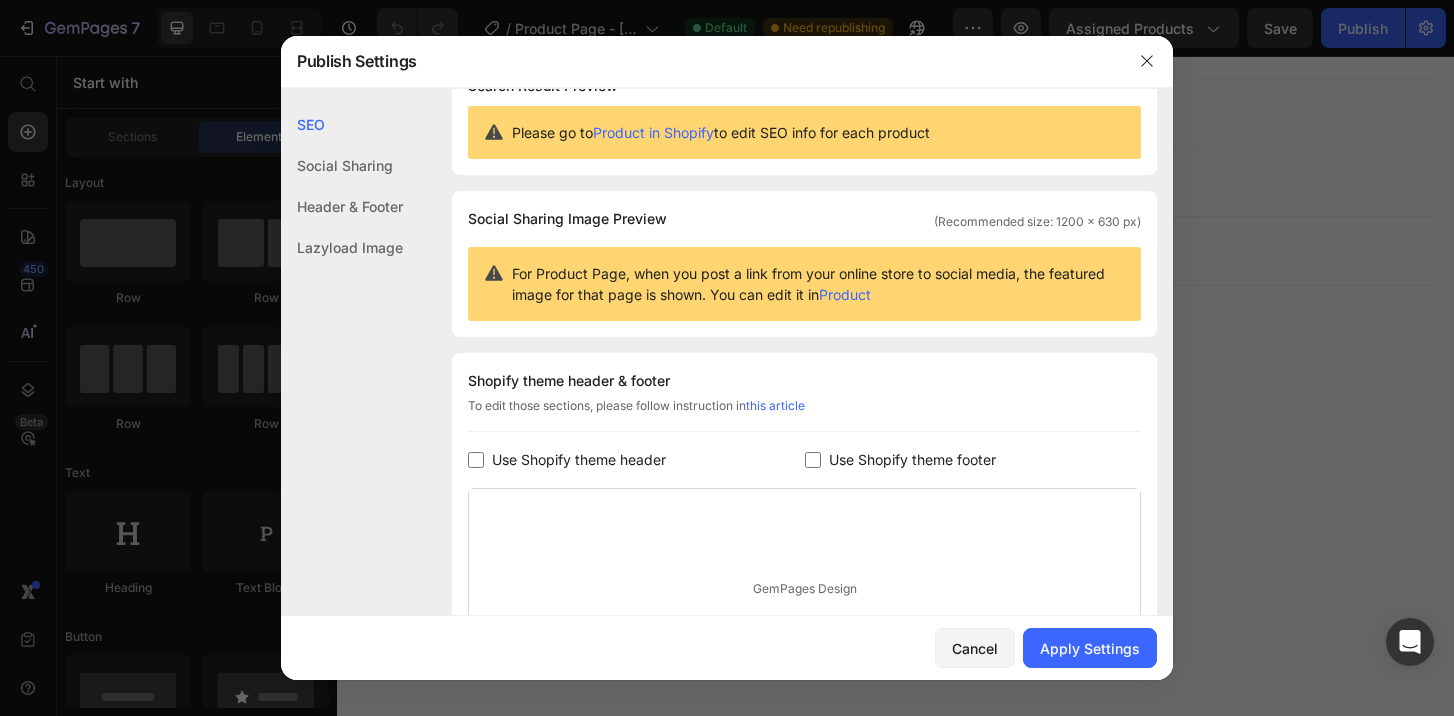checkbox on "false" 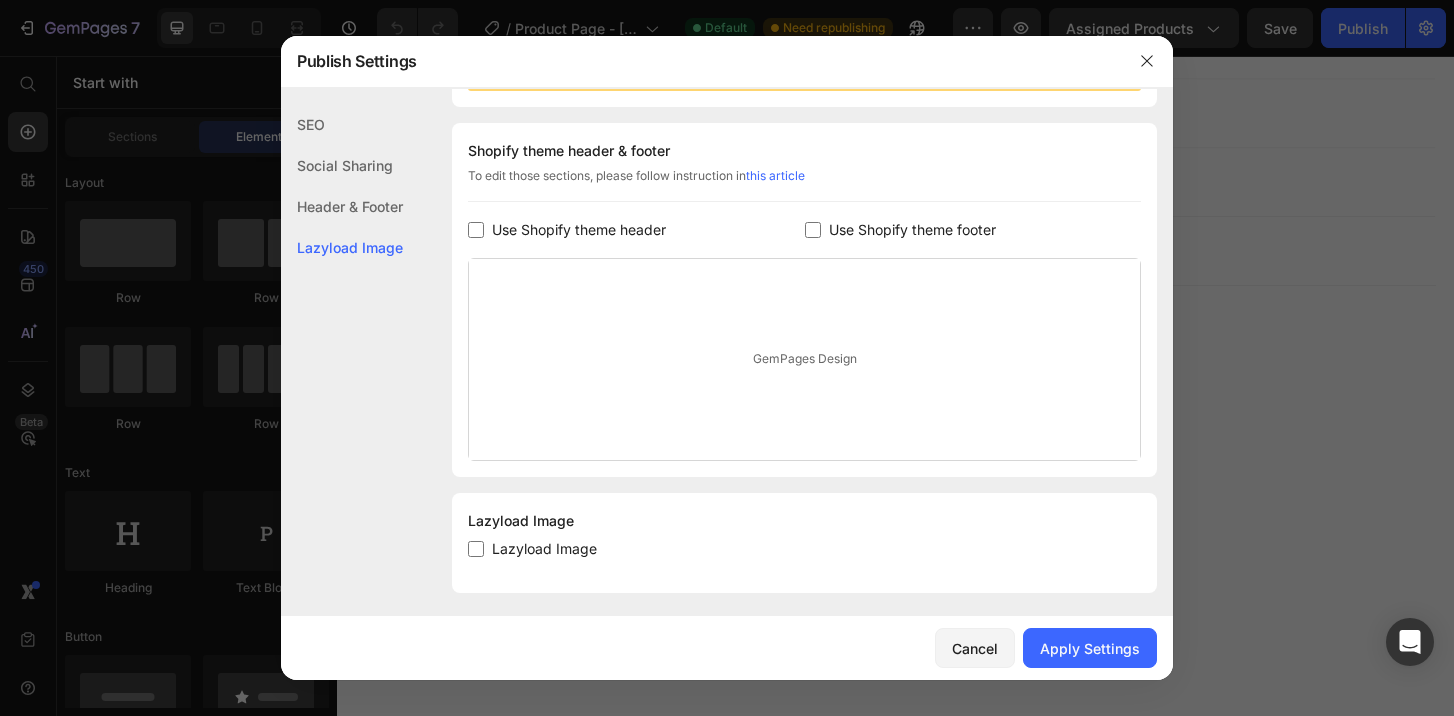 scroll, scrollTop: 284, scrollLeft: 0, axis: vertical 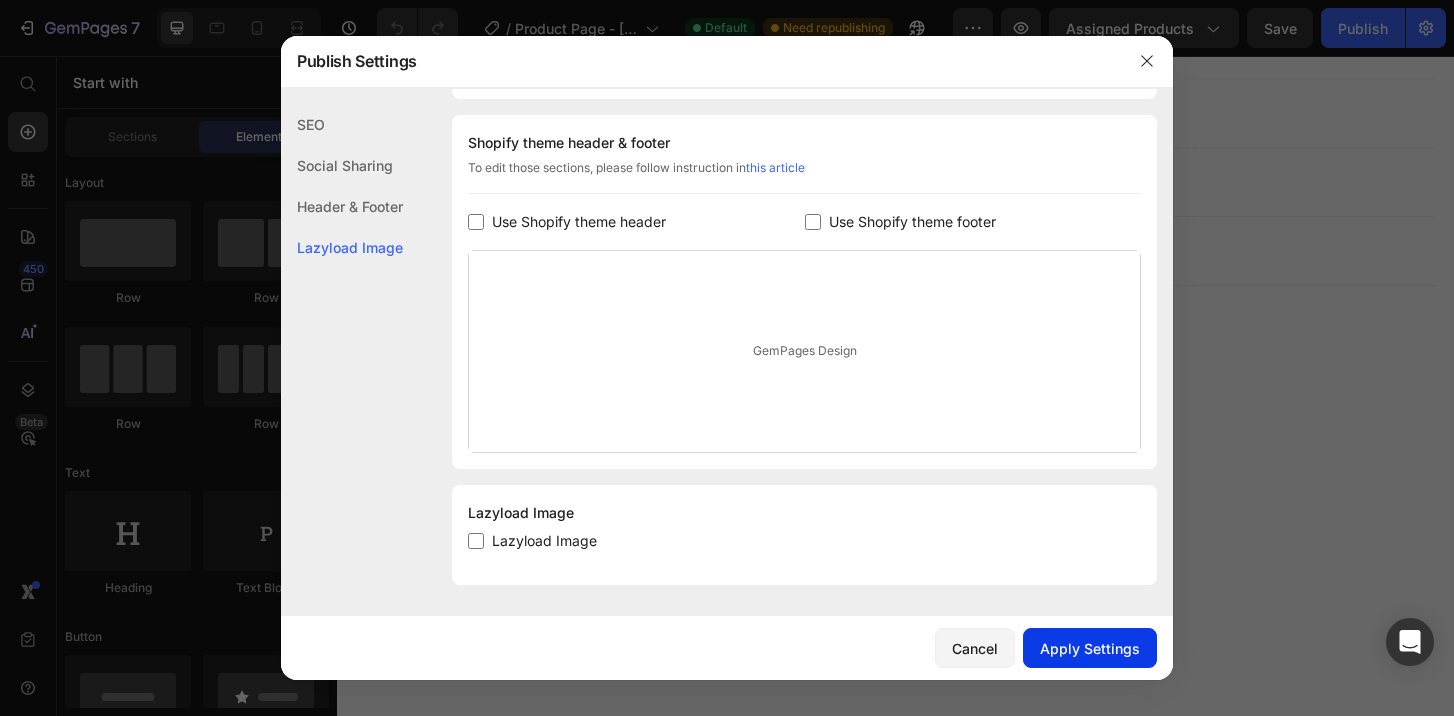 click on "Apply Settings" 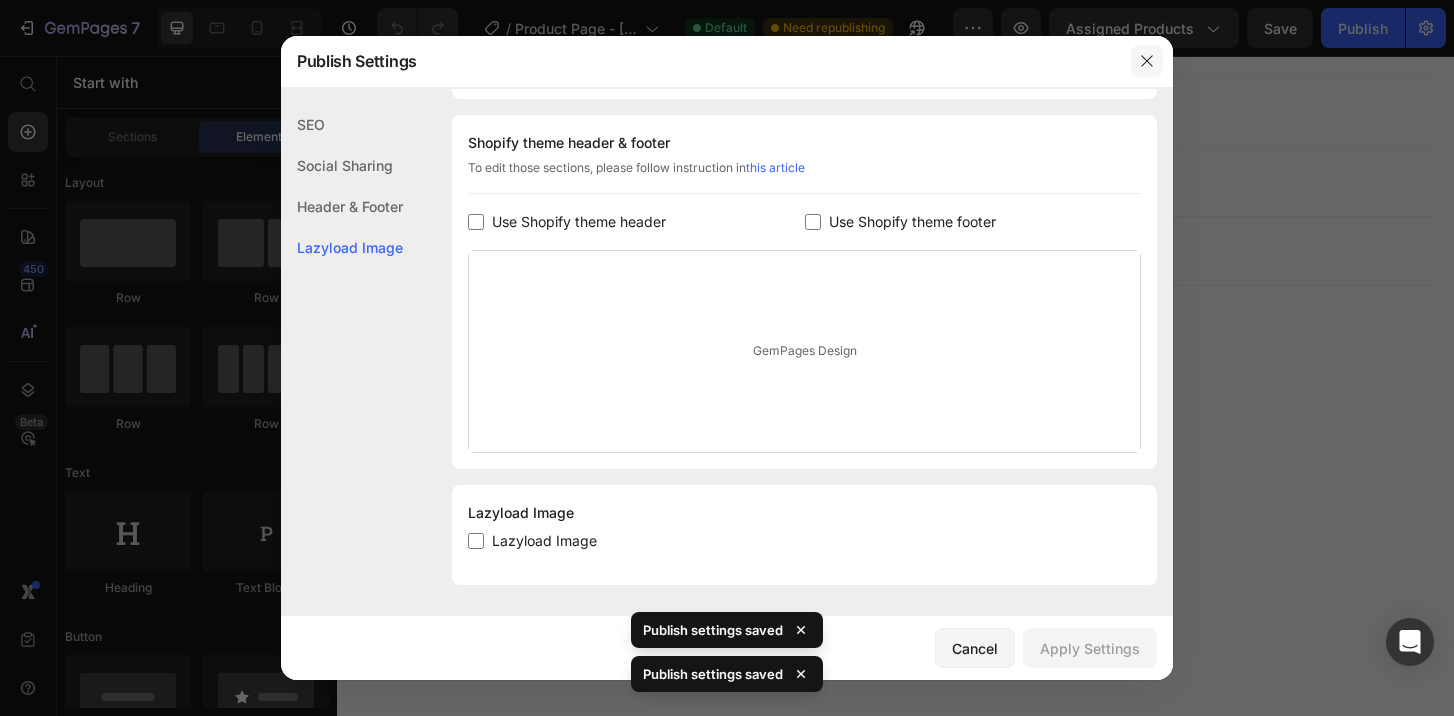 click 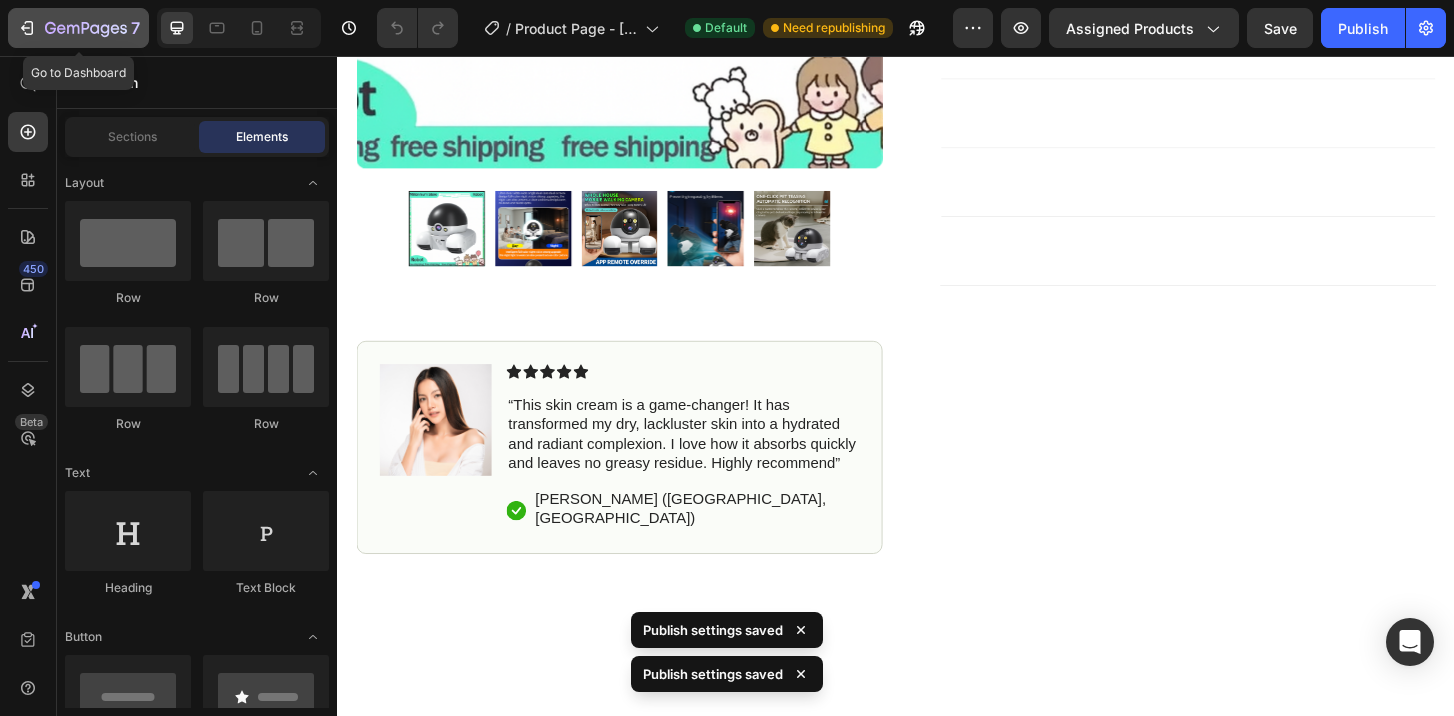click on "7" 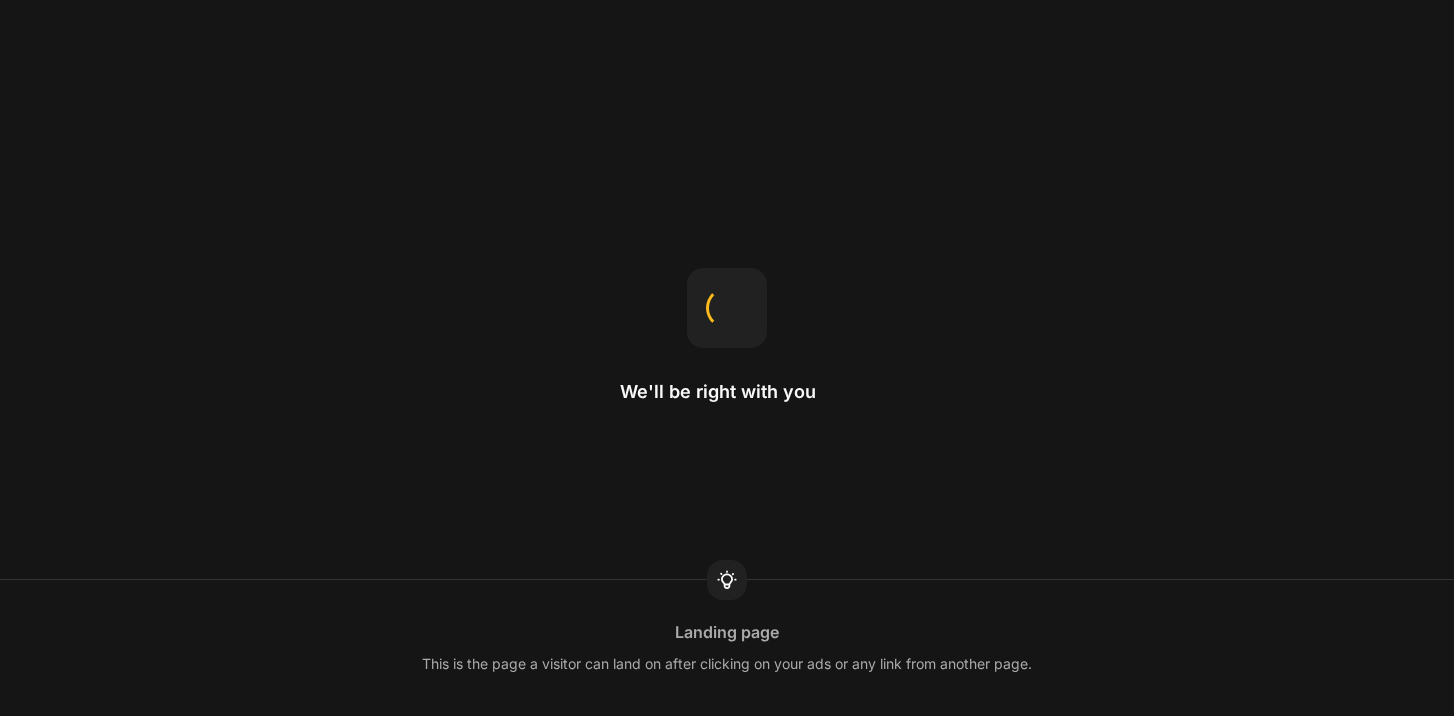 scroll, scrollTop: 0, scrollLeft: 0, axis: both 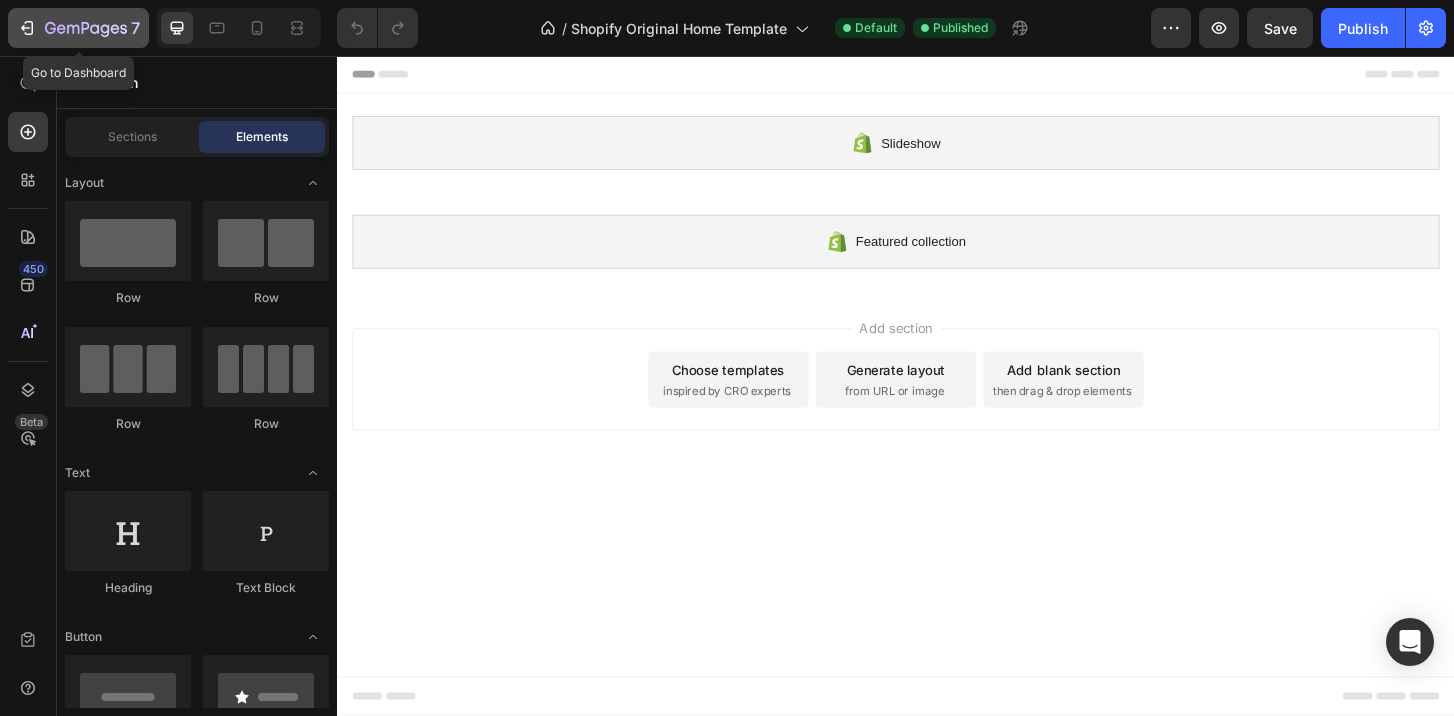 click 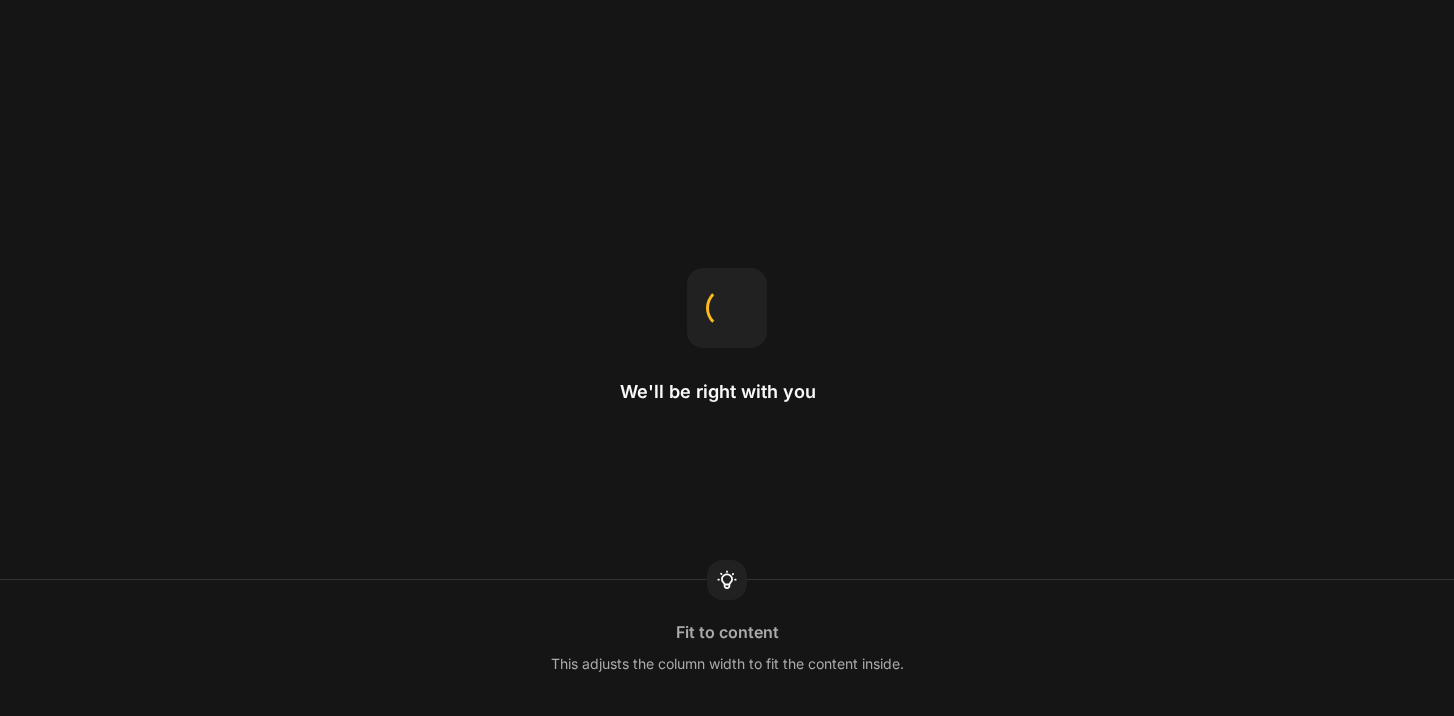 scroll, scrollTop: 0, scrollLeft: 0, axis: both 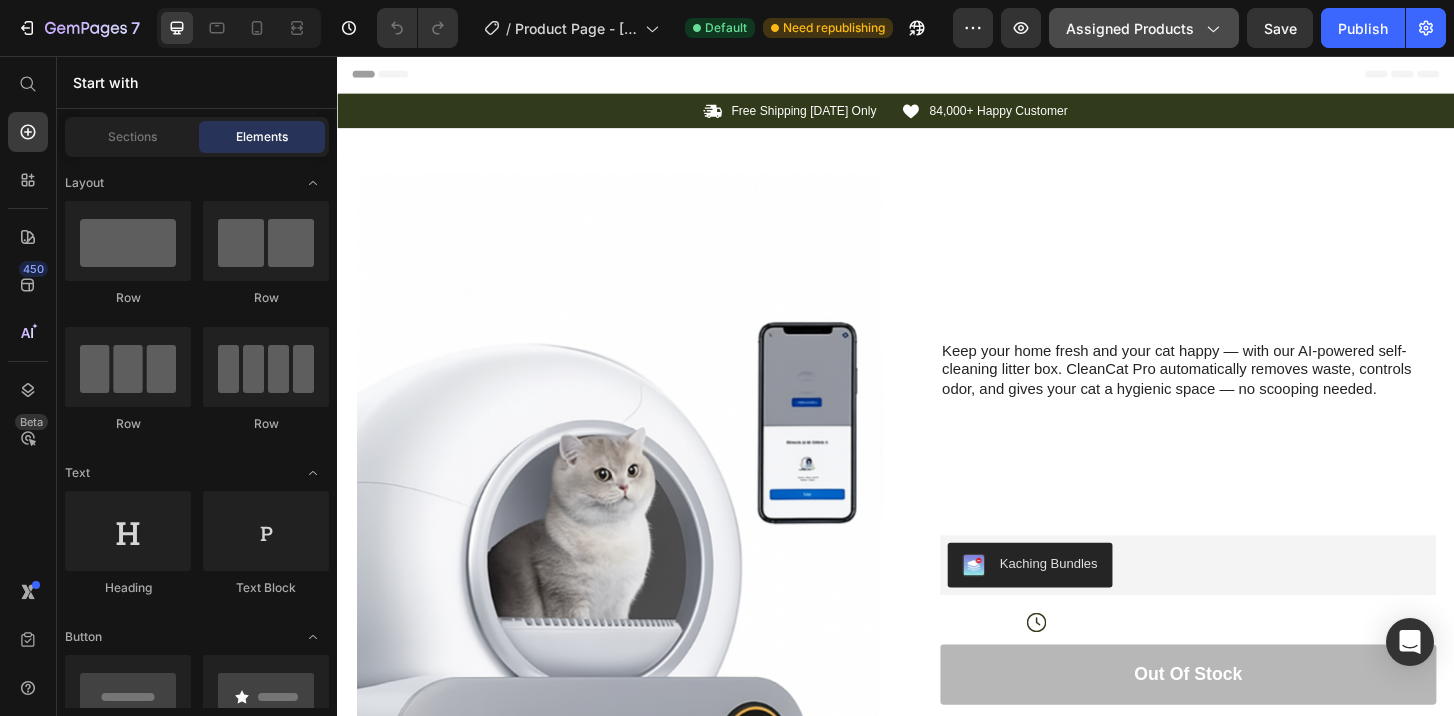 click on "Assigned Products" 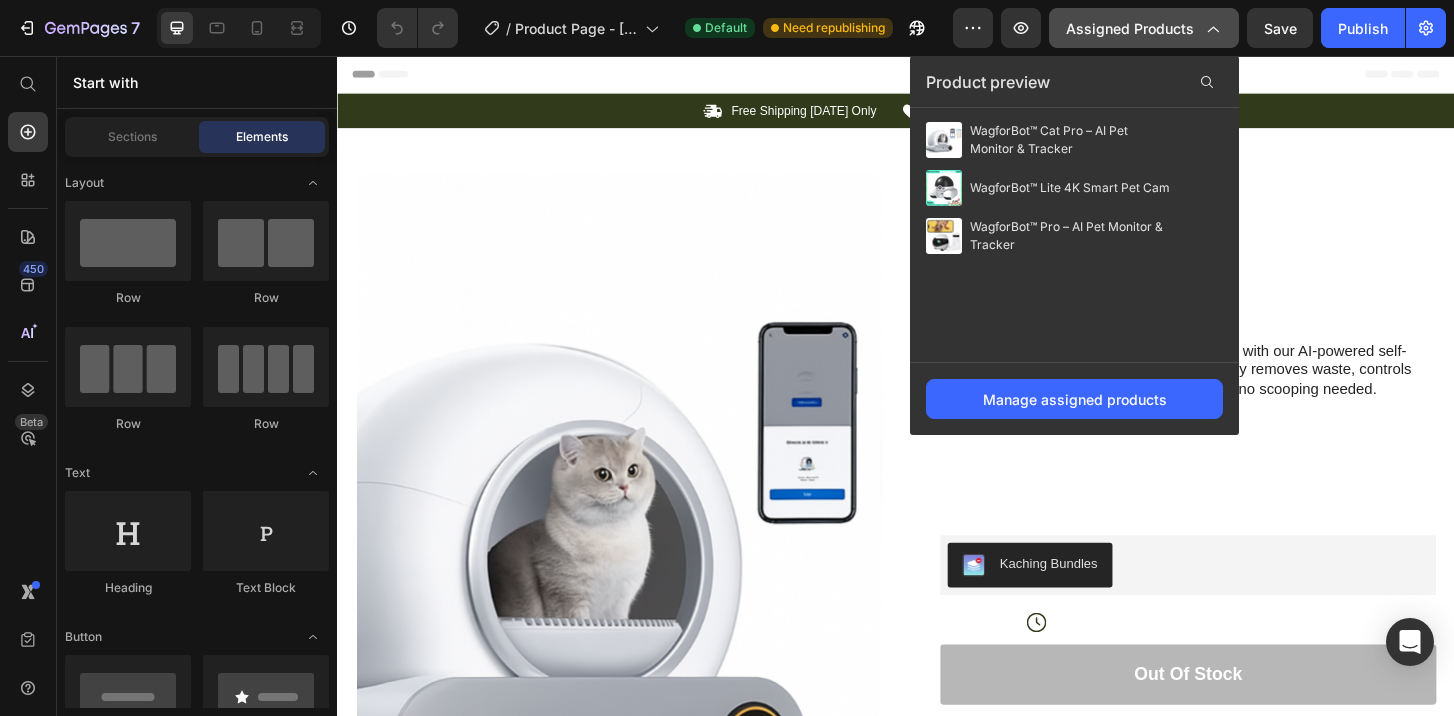 click on "Assigned Products" at bounding box center [1144, 28] 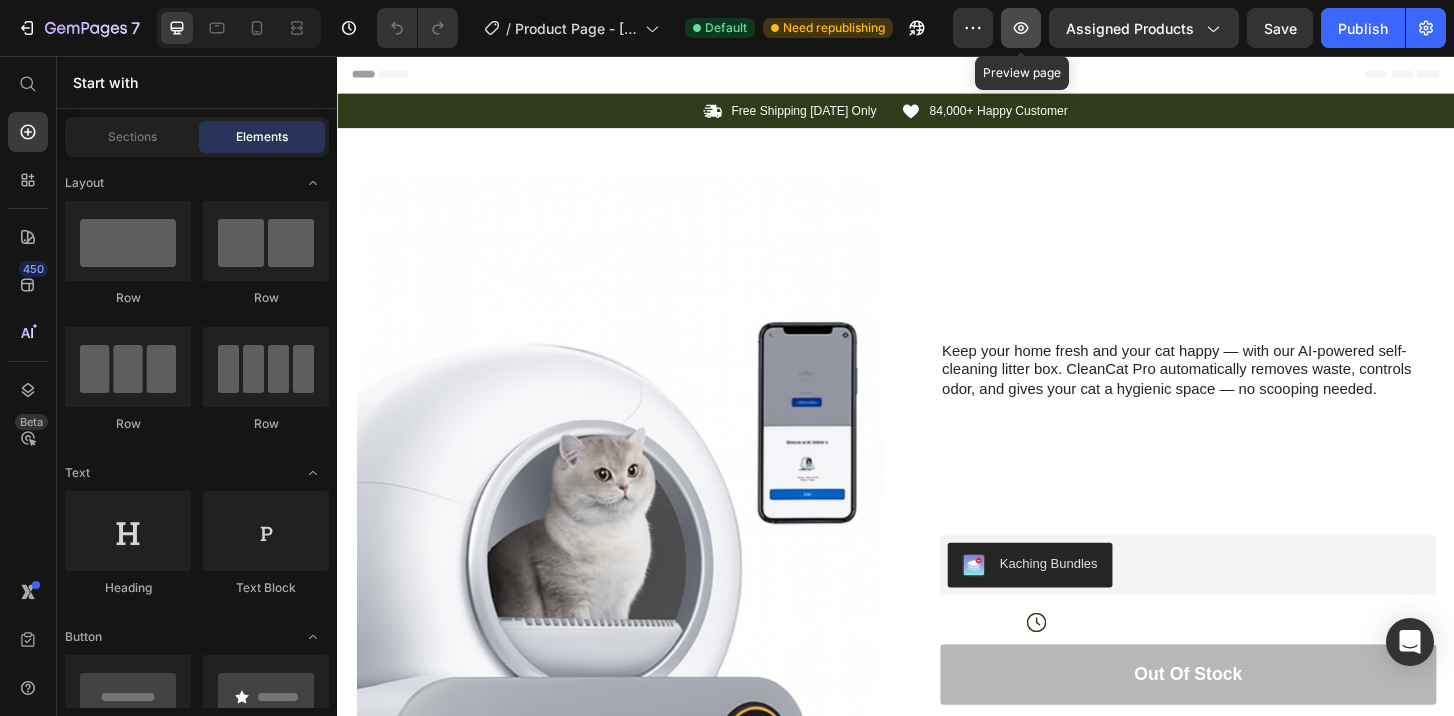 click 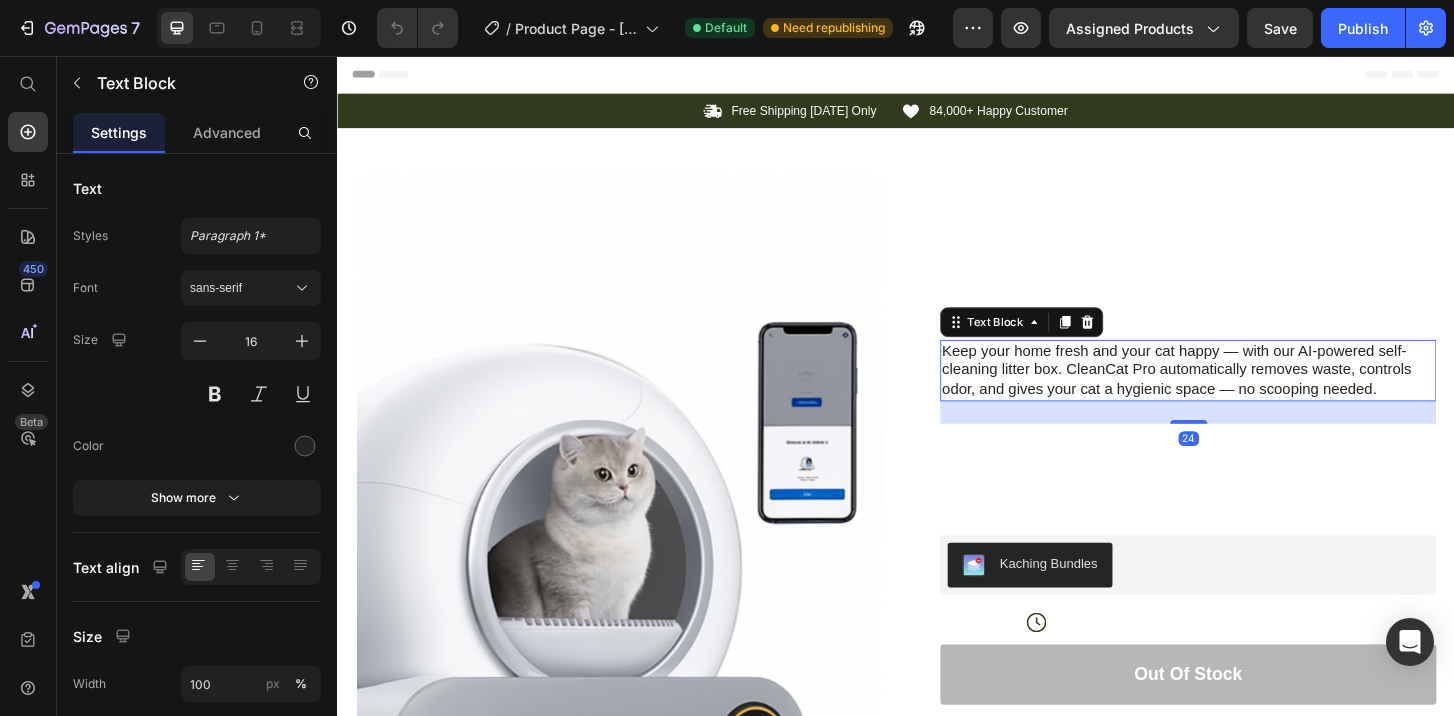 click on "Keep your home fresh and your cat happy — with our AI-powered self-cleaning litter box. CleanCat Pro automatically removes waste, controls odor, and gives your cat a hygienic space — no scooping needed." at bounding box center [1250, 394] 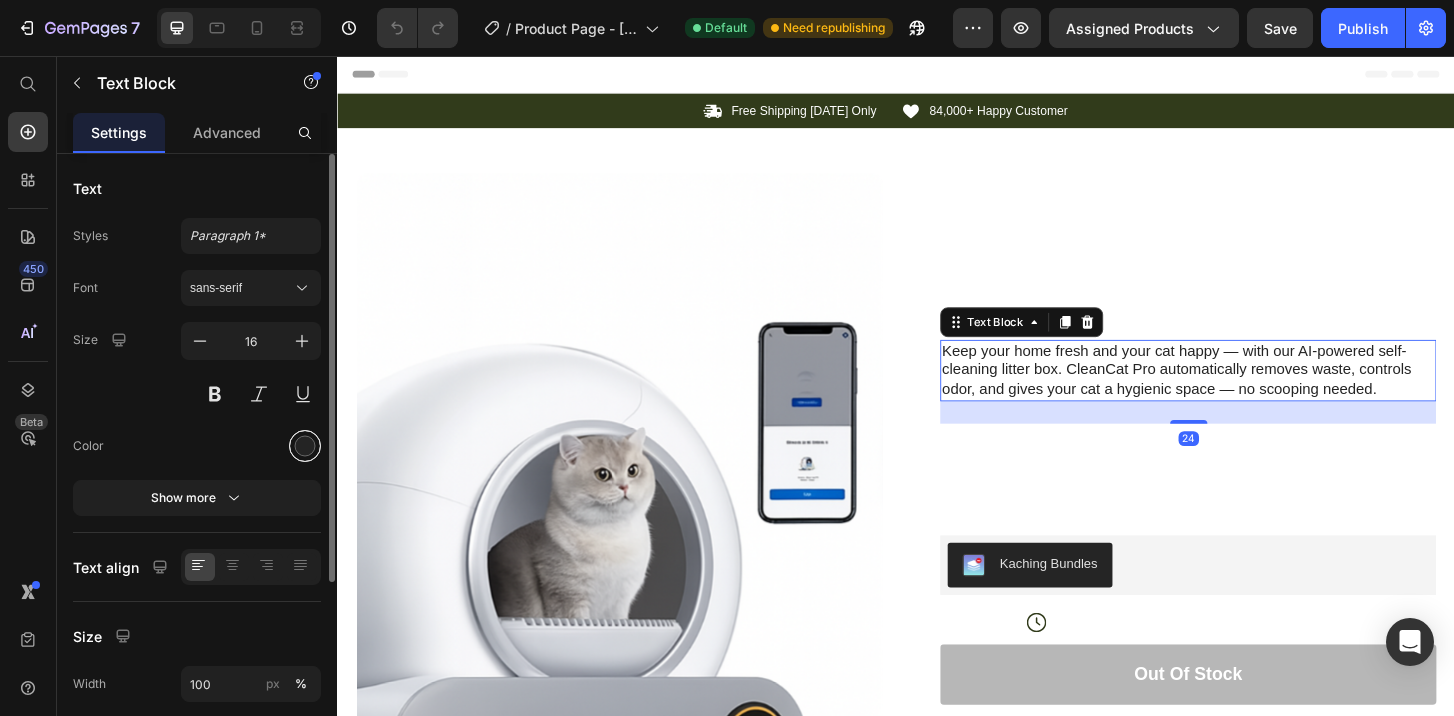 click at bounding box center [305, 446] 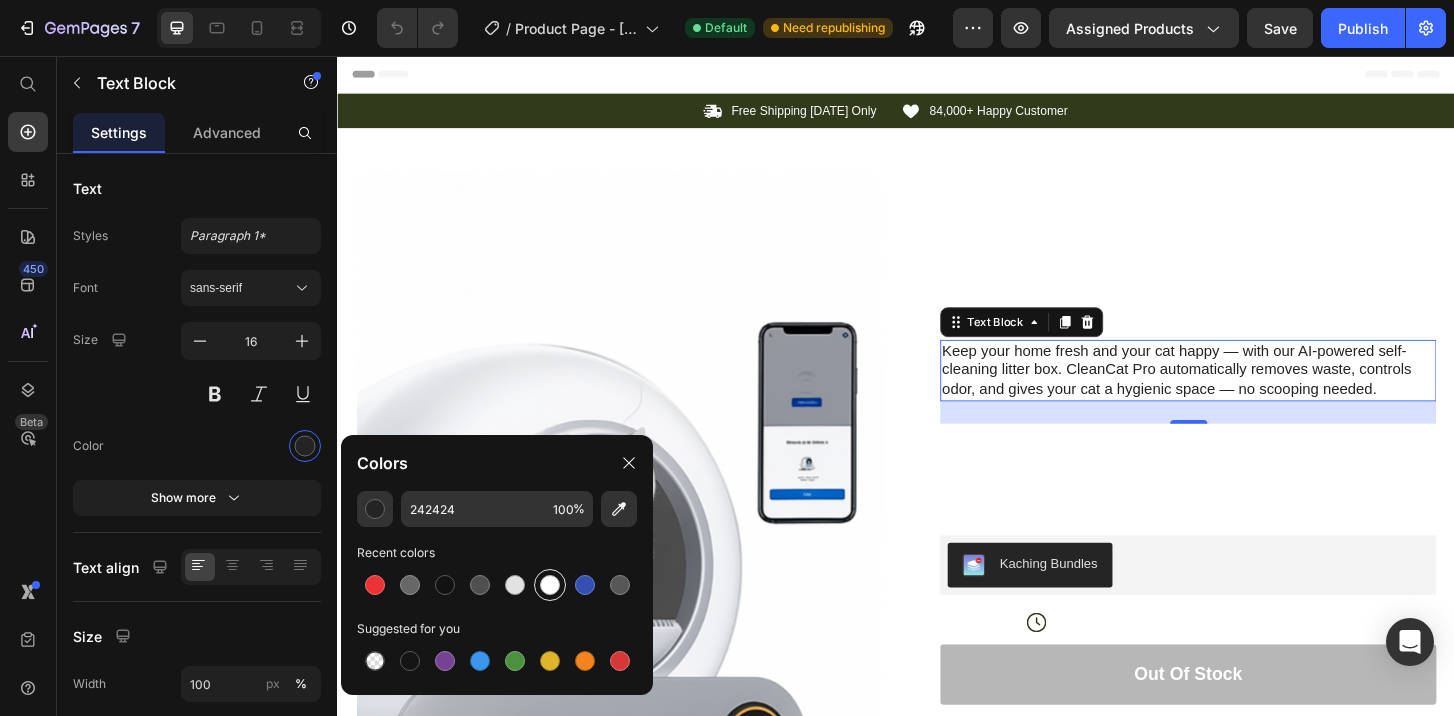 click at bounding box center [550, 585] 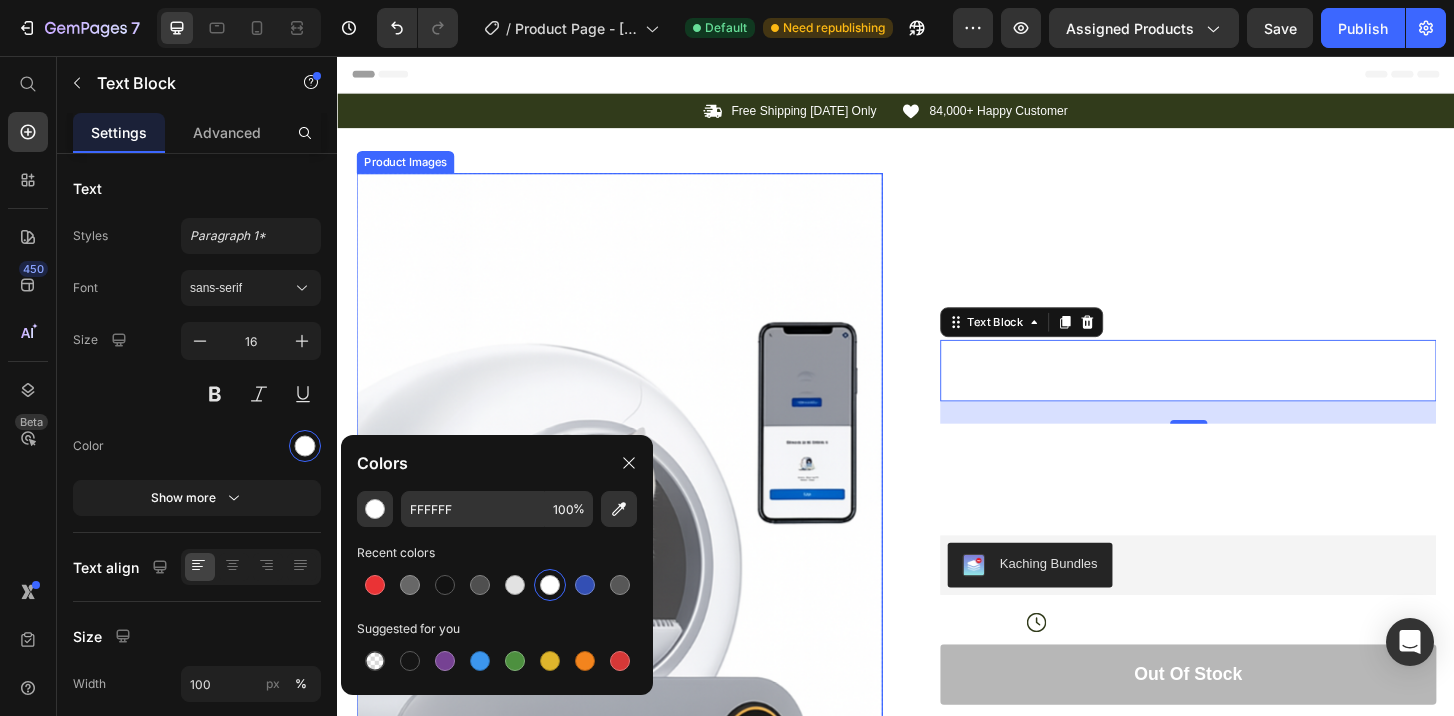 click at bounding box center (639, 606) 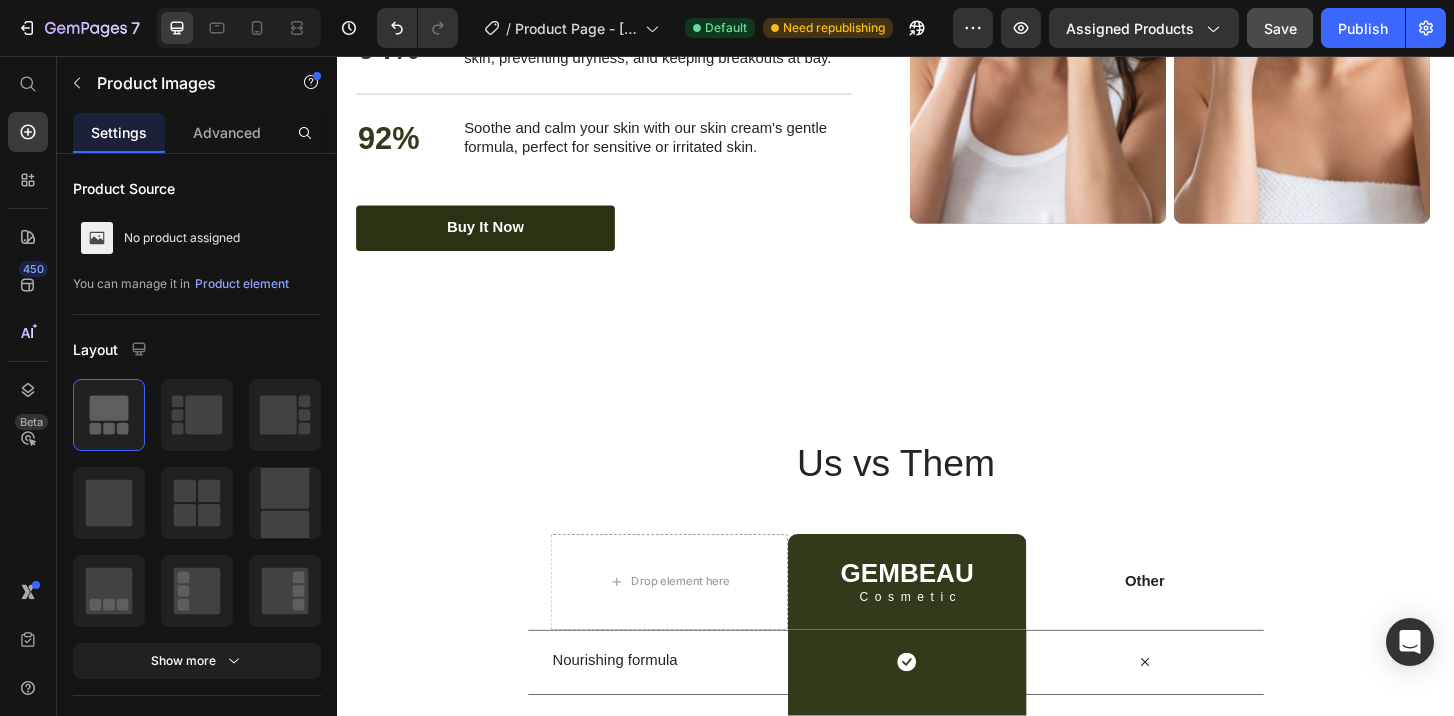 scroll, scrollTop: 4041, scrollLeft: 0, axis: vertical 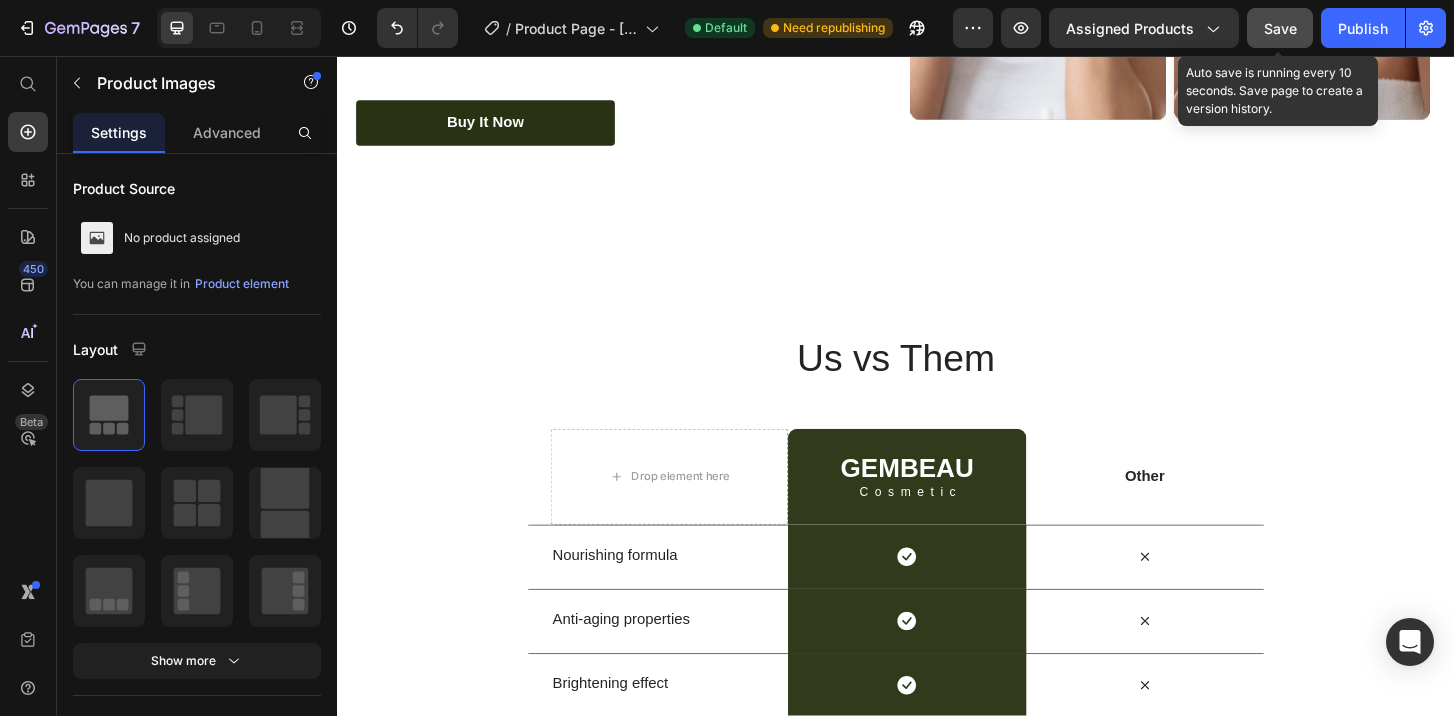click on "Save" 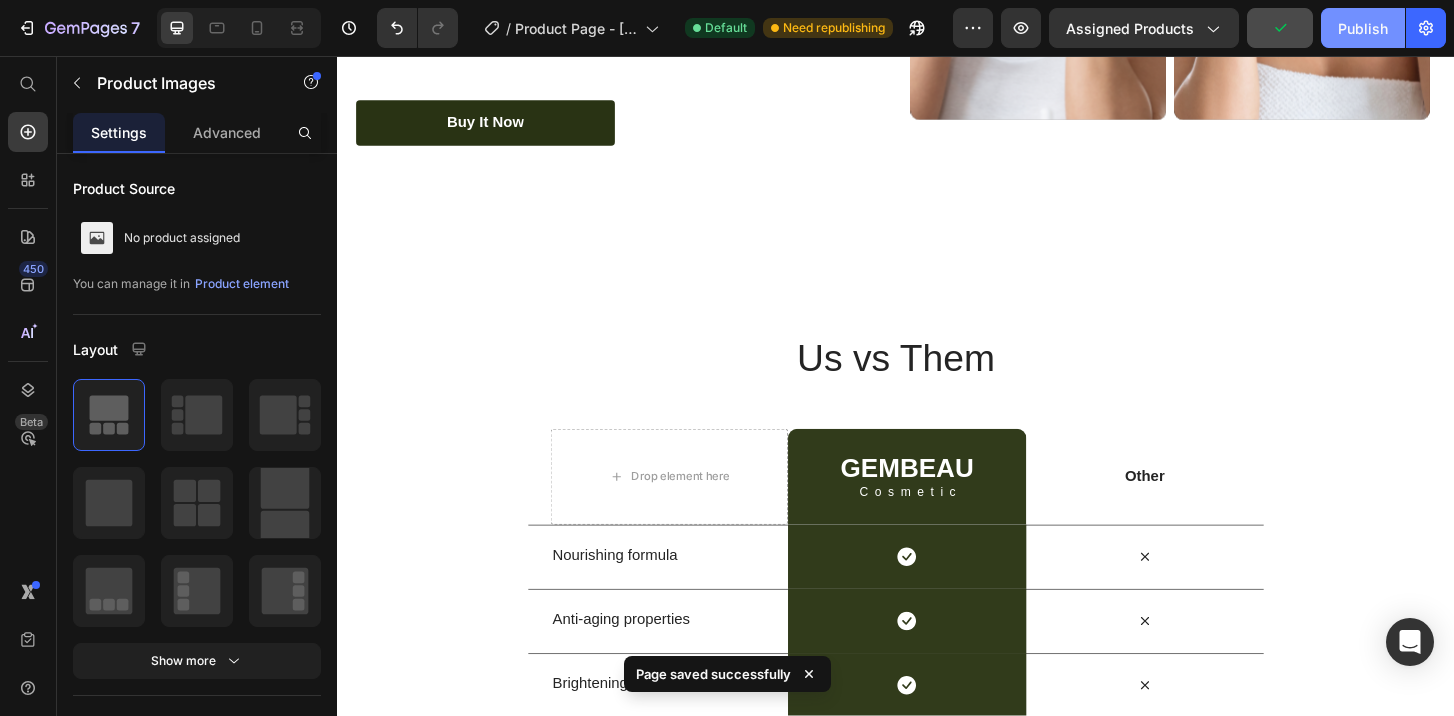 click on "Publish" at bounding box center [1363, 28] 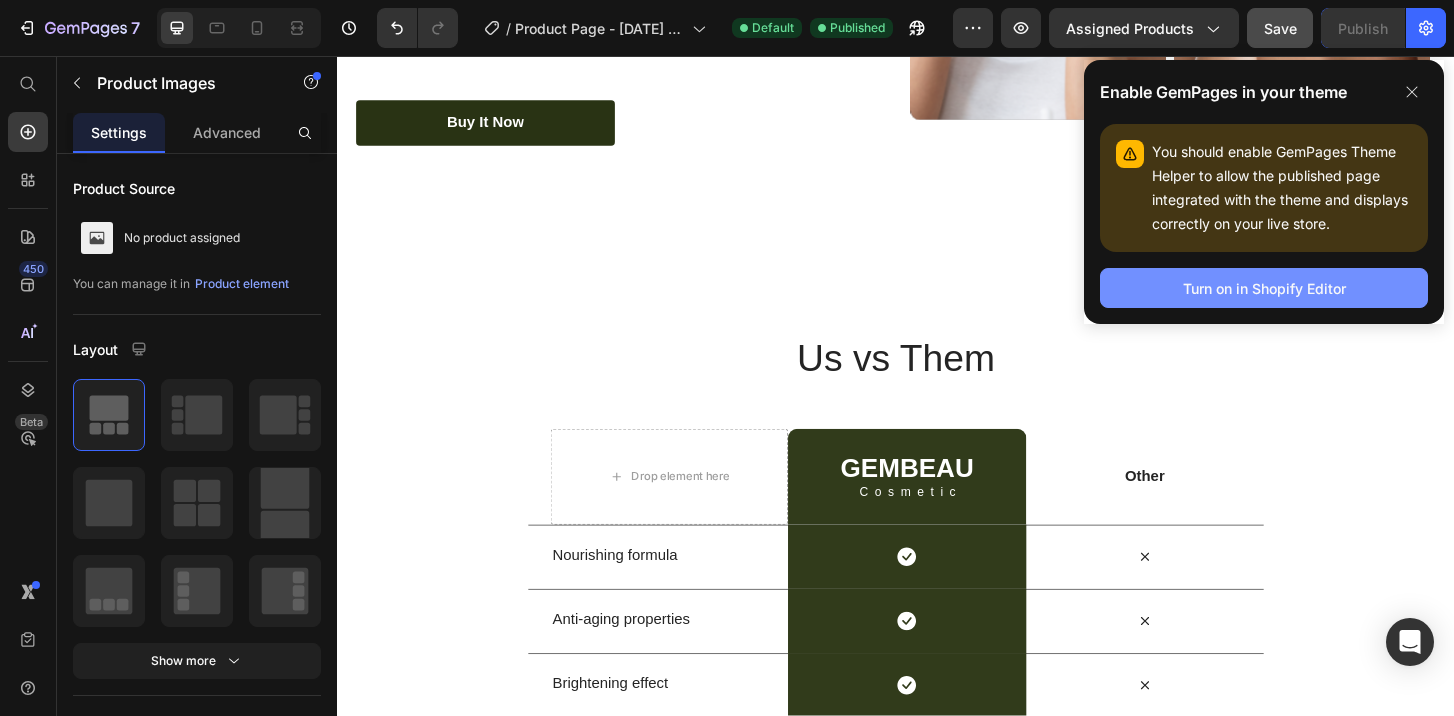 click on "Turn on in Shopify Editor" at bounding box center (1264, 288) 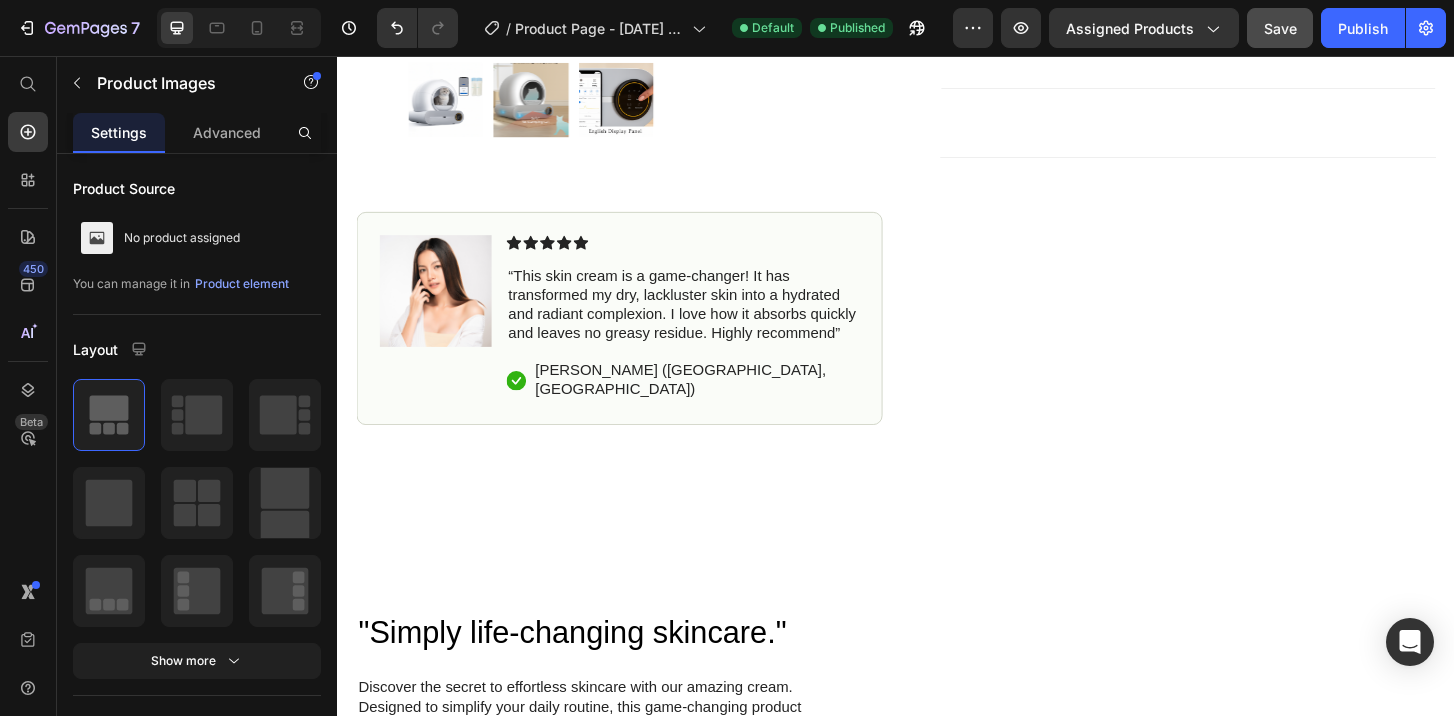 scroll, scrollTop: 999, scrollLeft: 0, axis: vertical 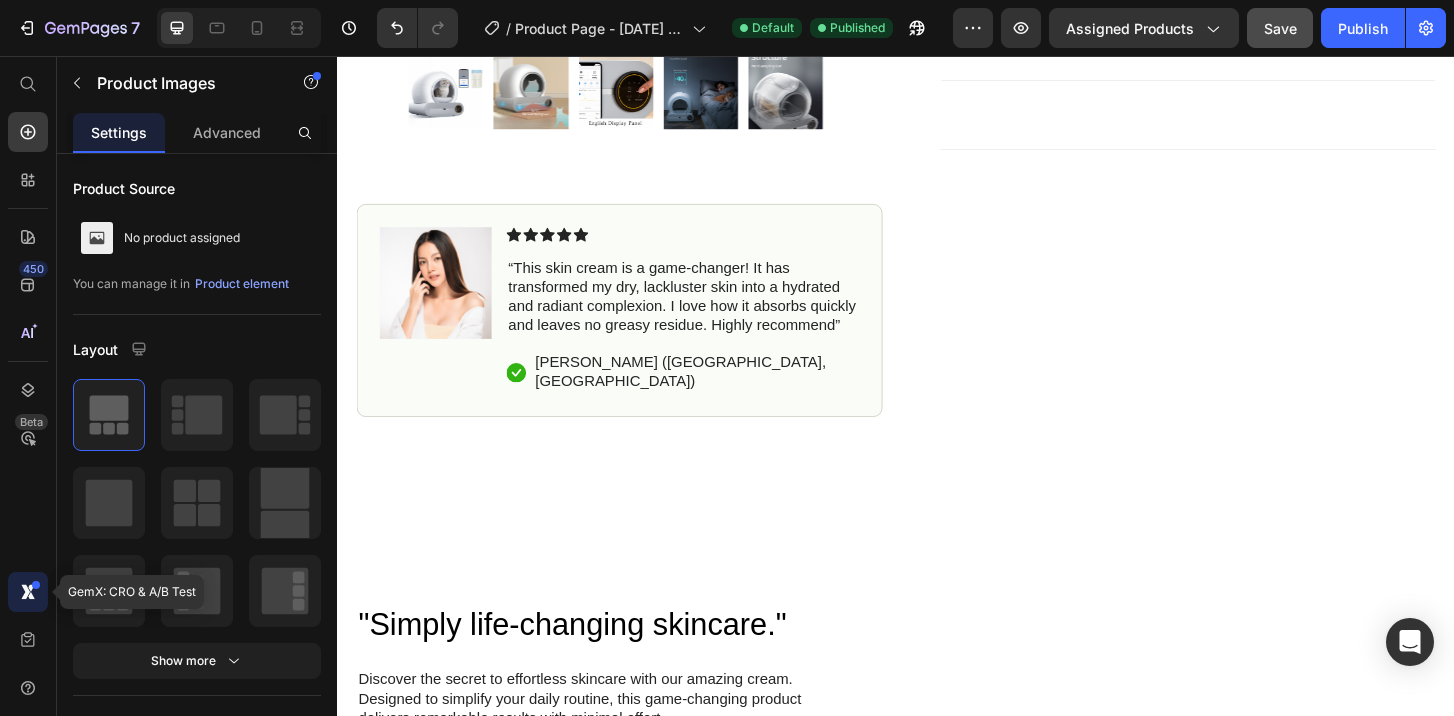 click 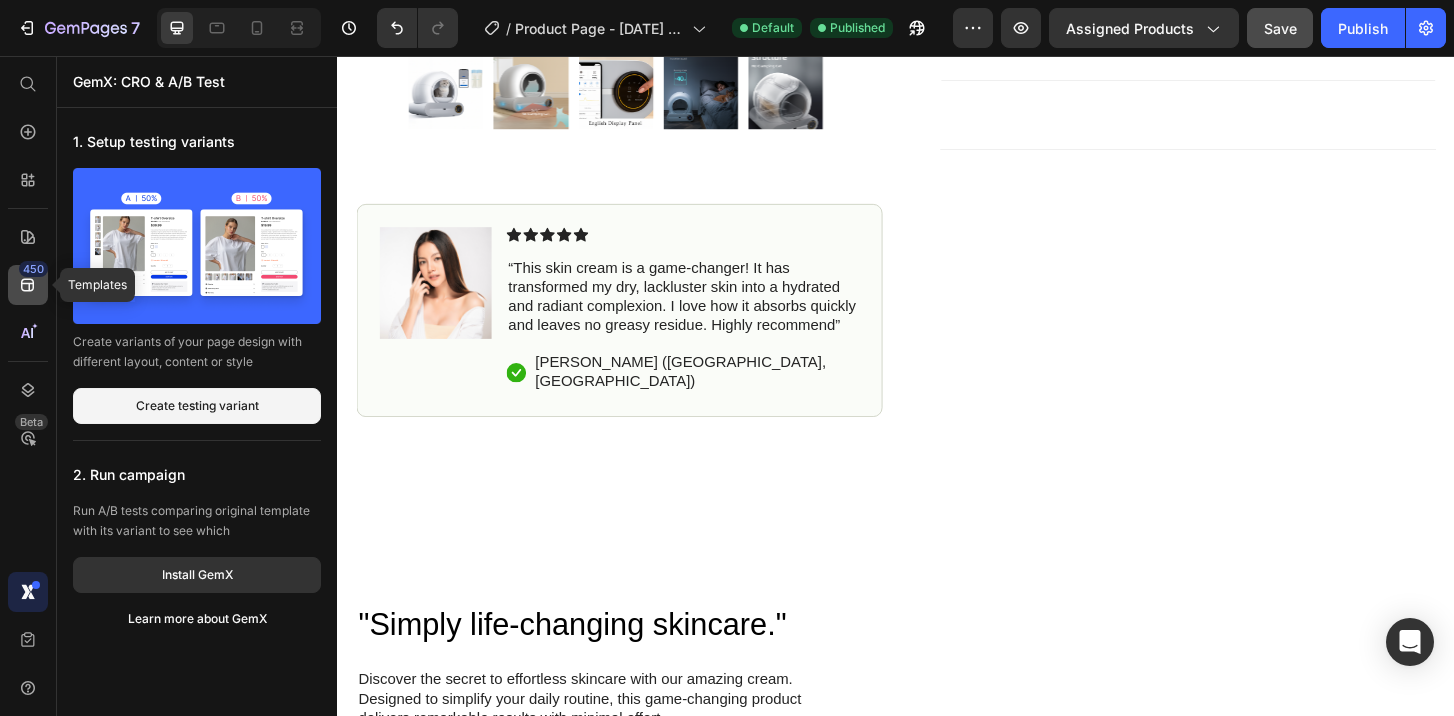 click 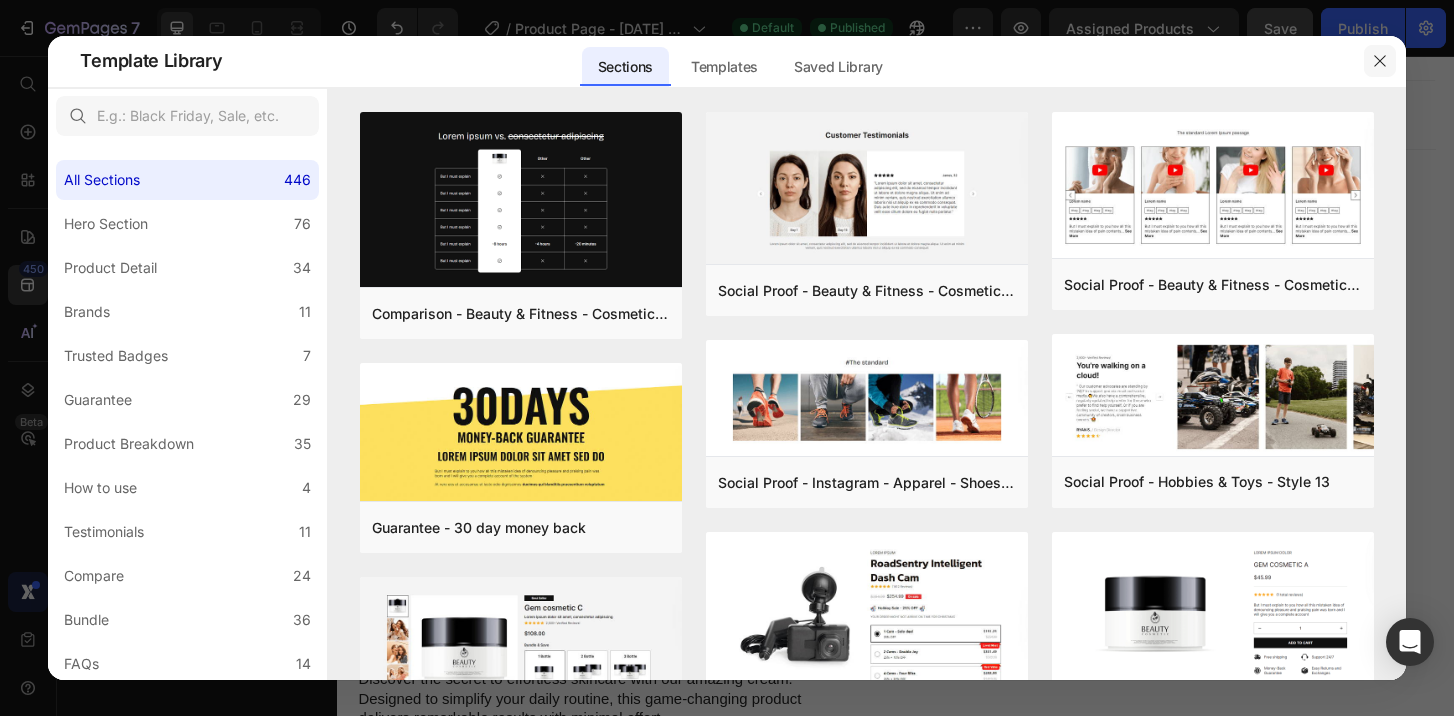 click 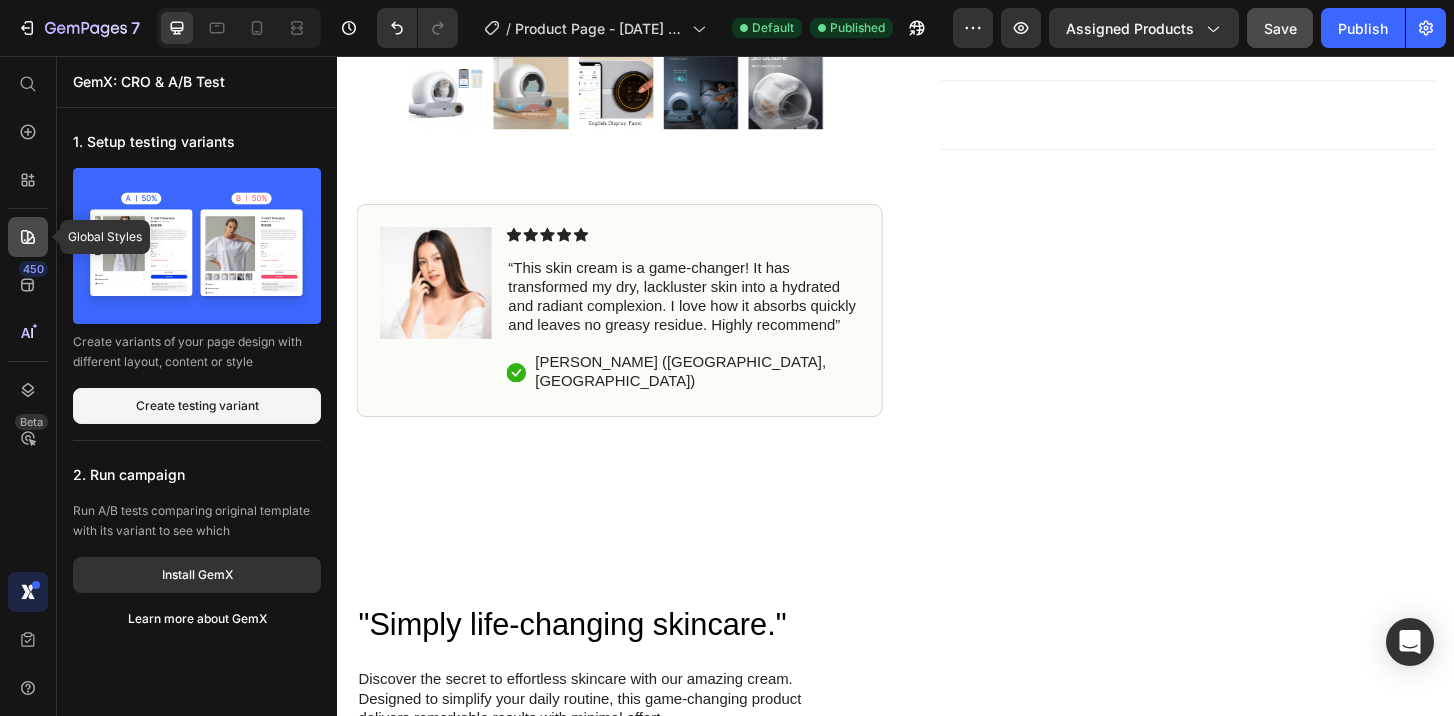 click 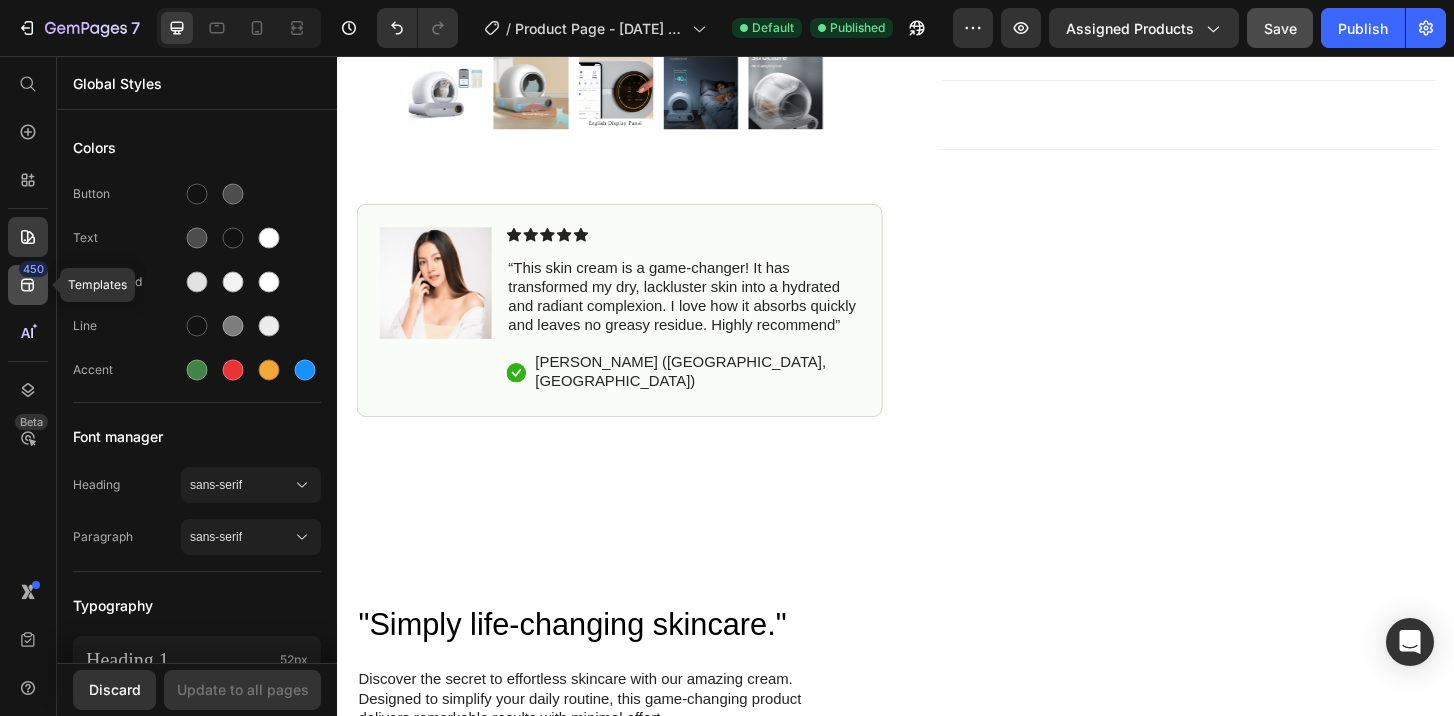 click 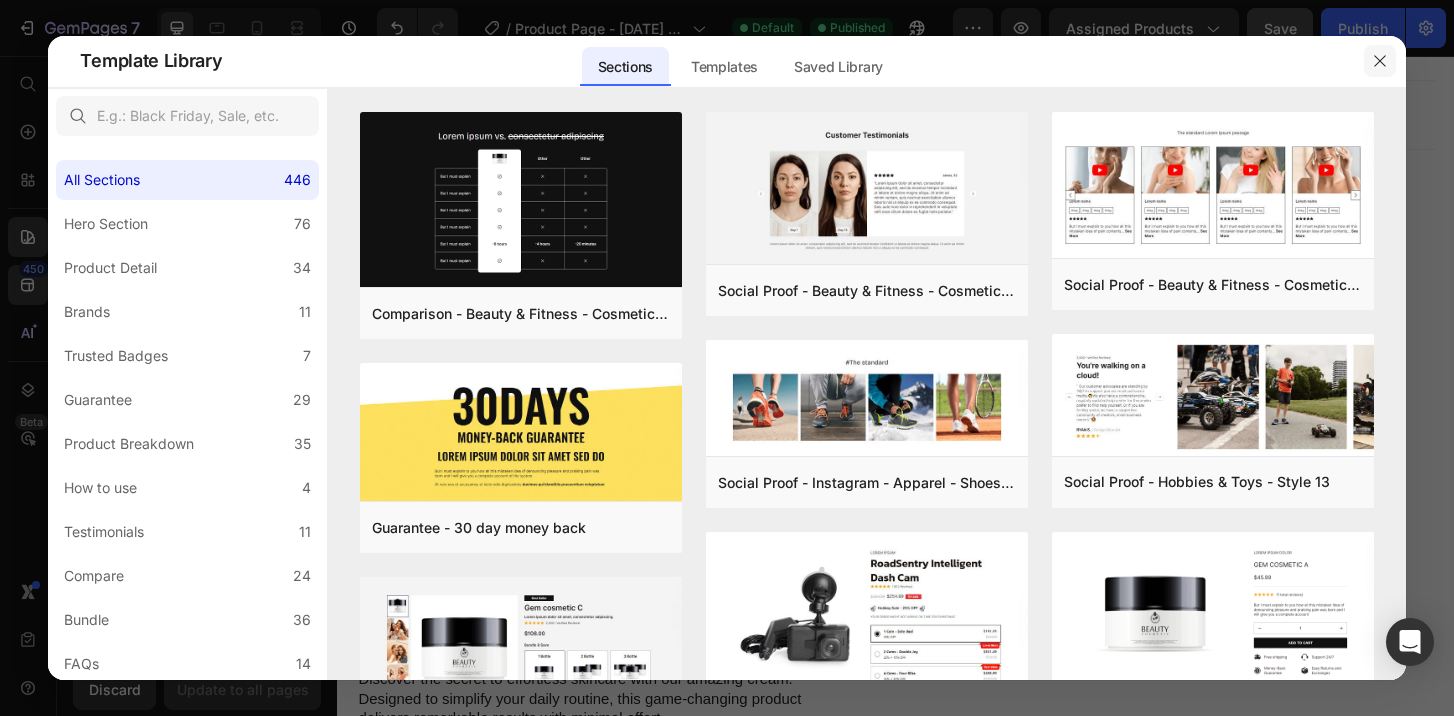 click 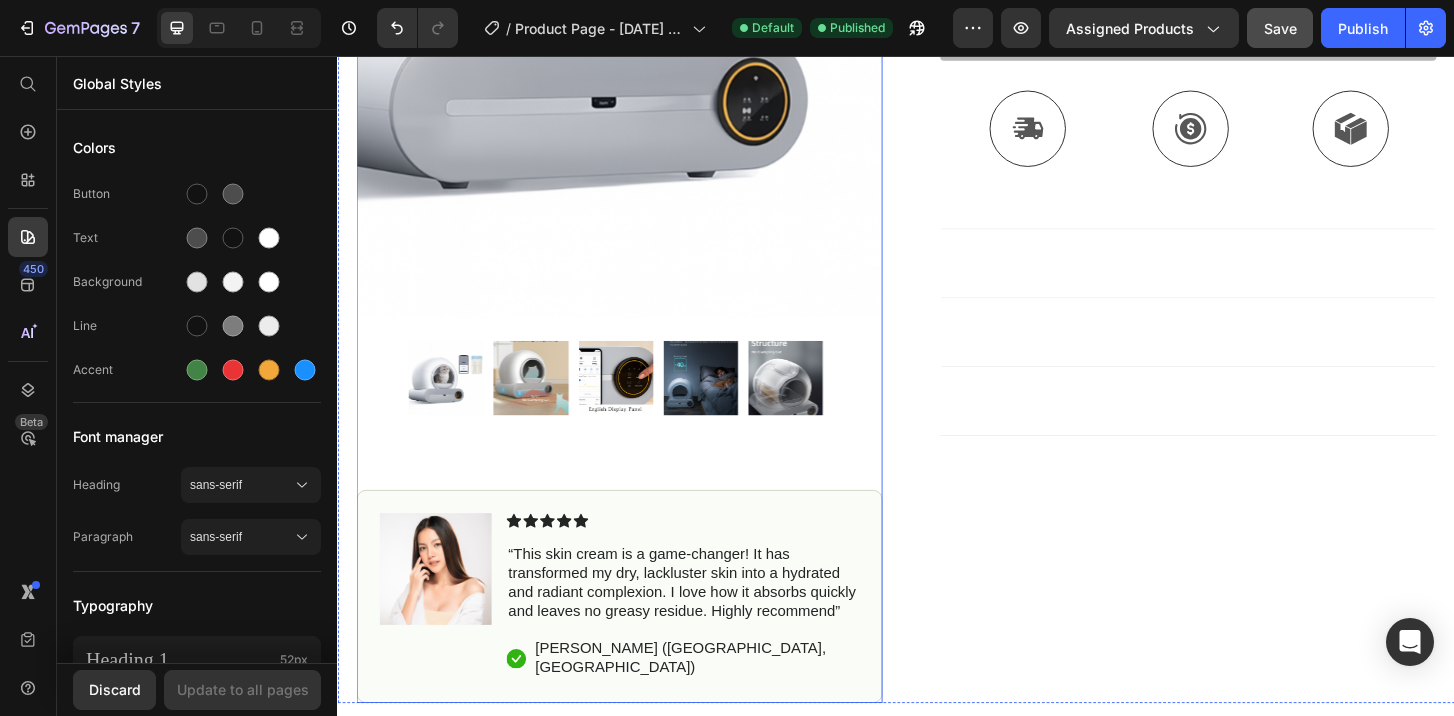 scroll, scrollTop: 757, scrollLeft: 0, axis: vertical 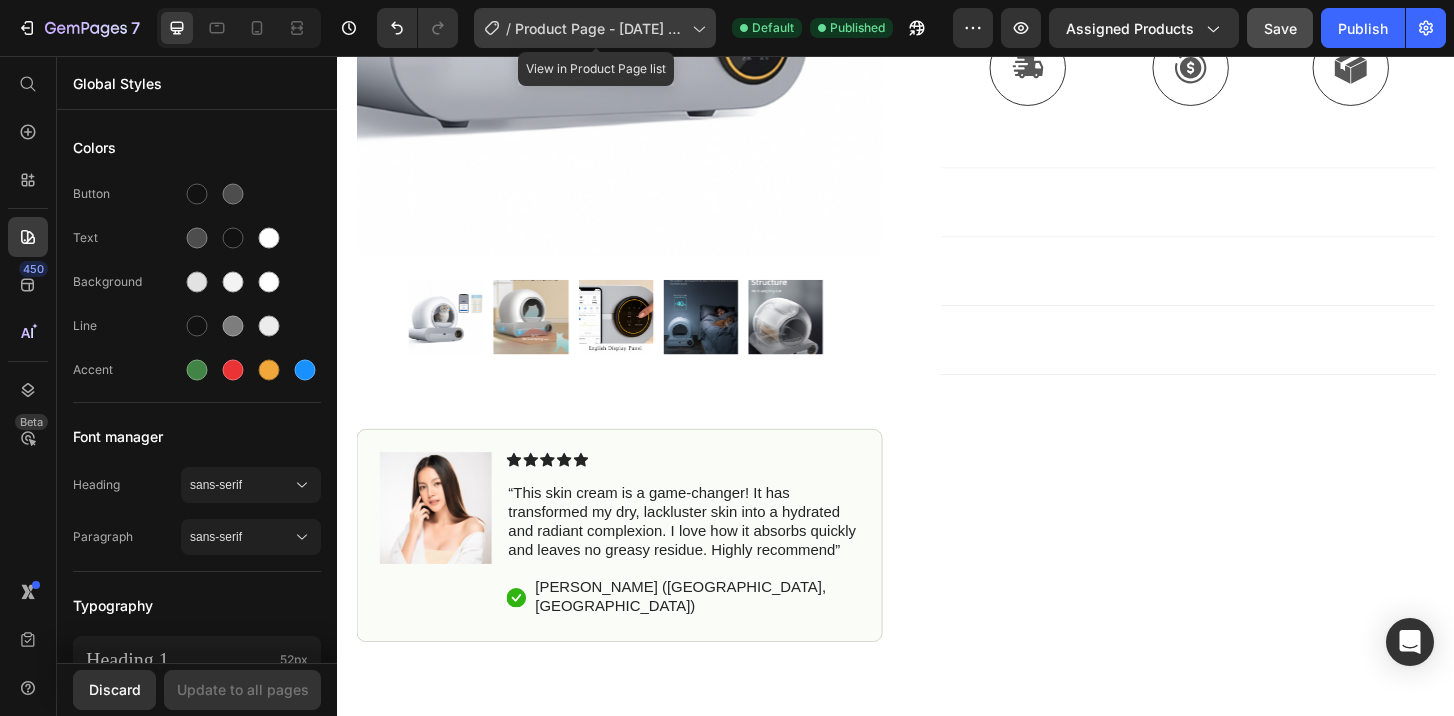 click on "Product Page - [DATE] 16:56:57" at bounding box center (599, 28) 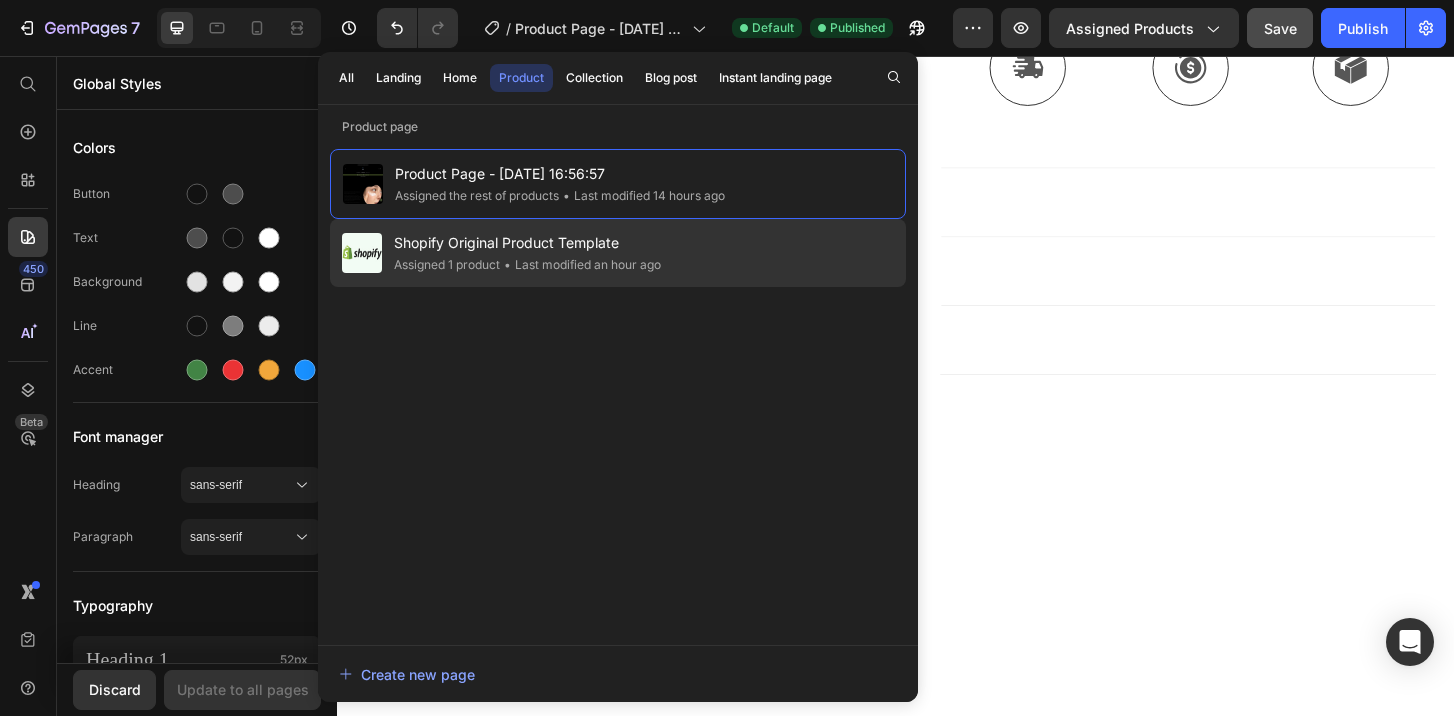 click on "• Last modified an hour ago" 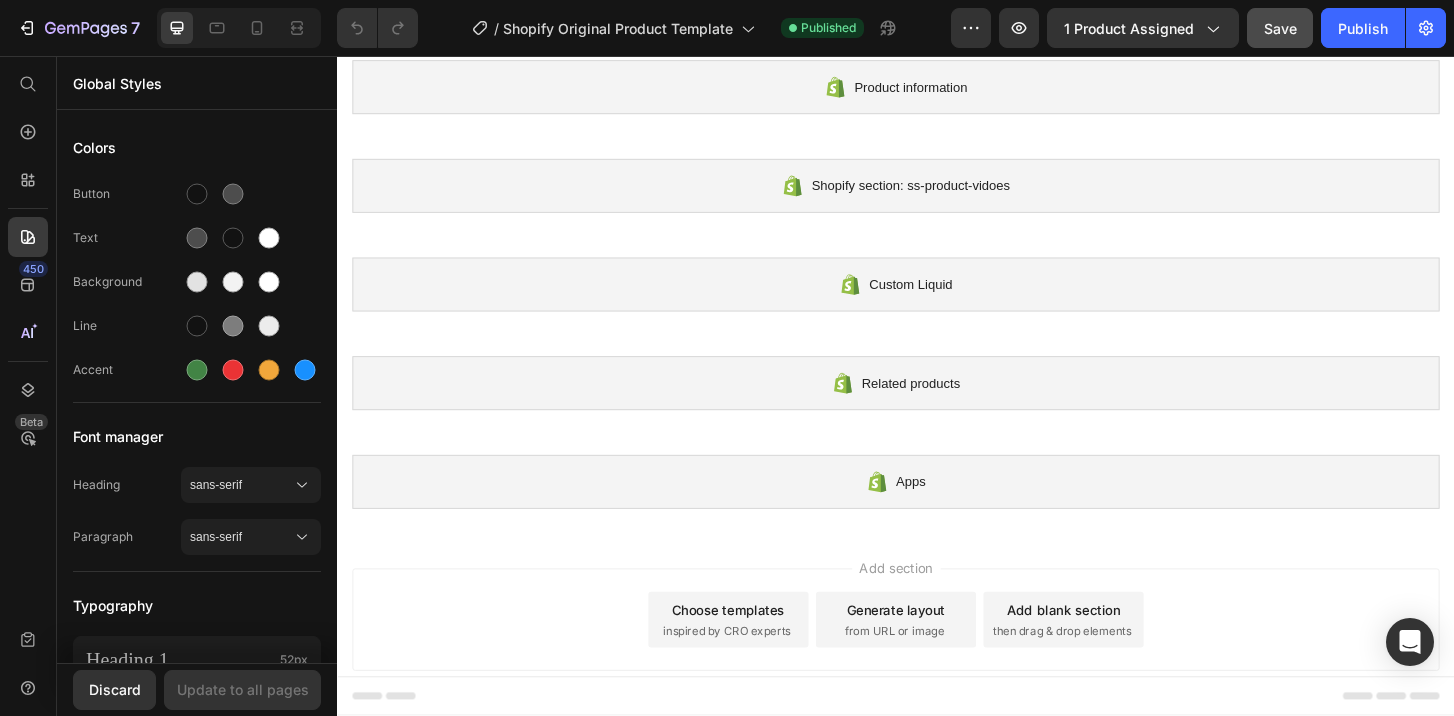 scroll, scrollTop: 0, scrollLeft: 0, axis: both 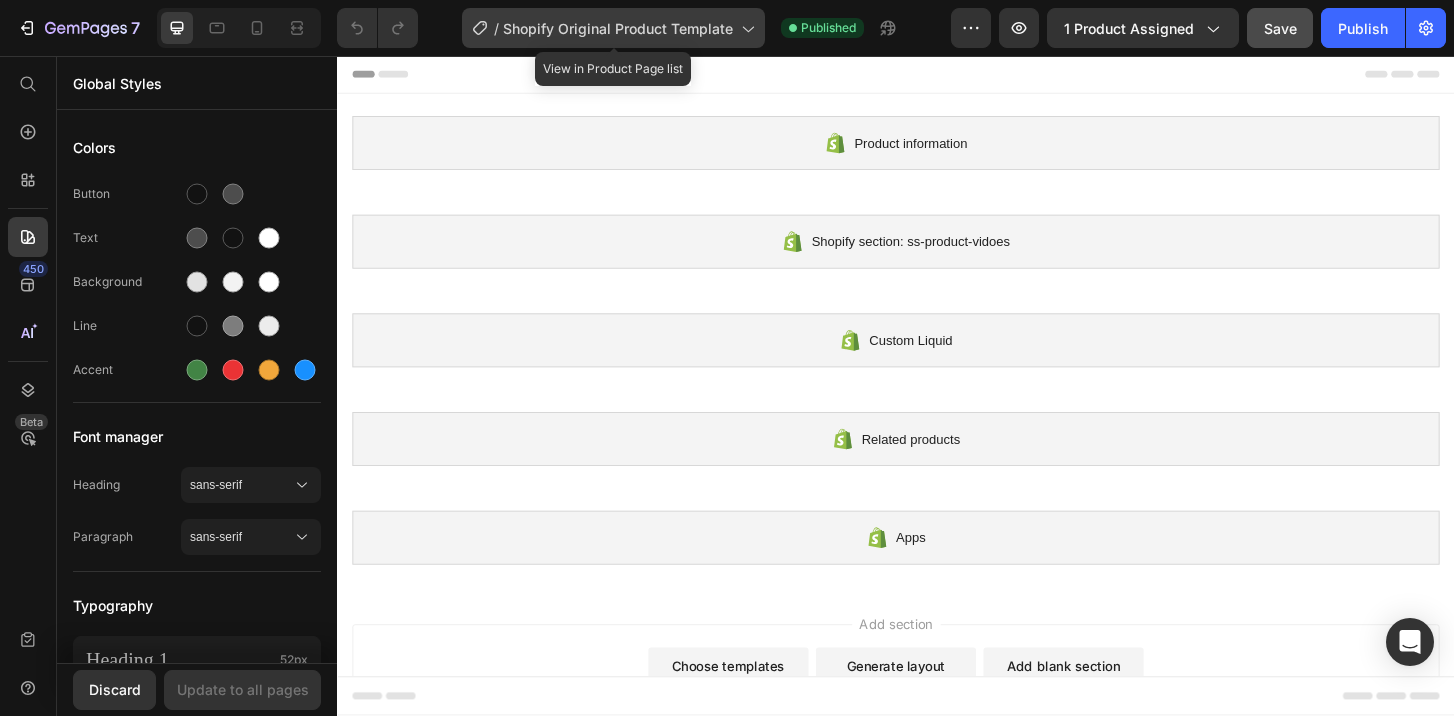 click on "Shopify Original Product Template" at bounding box center (618, 28) 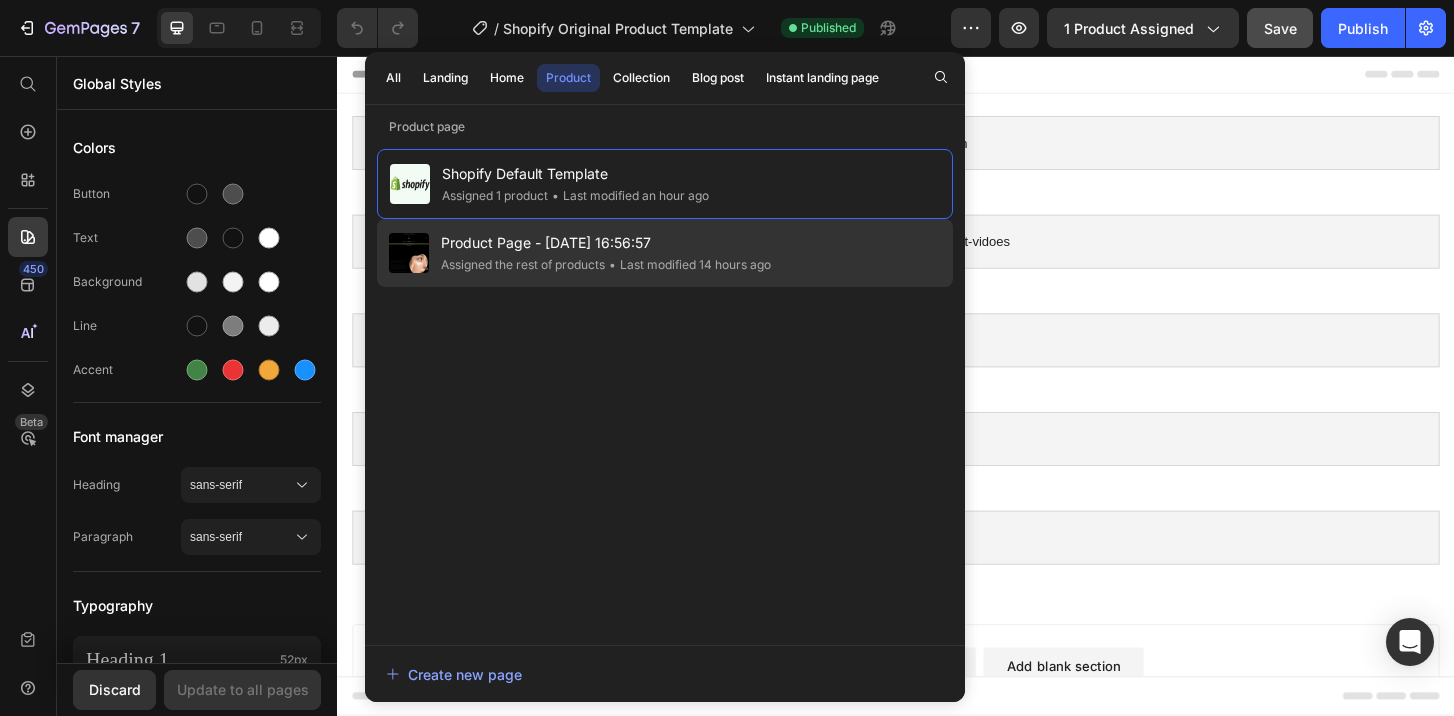click on "Product Page - [DATE] 16:56:57" at bounding box center [606, 243] 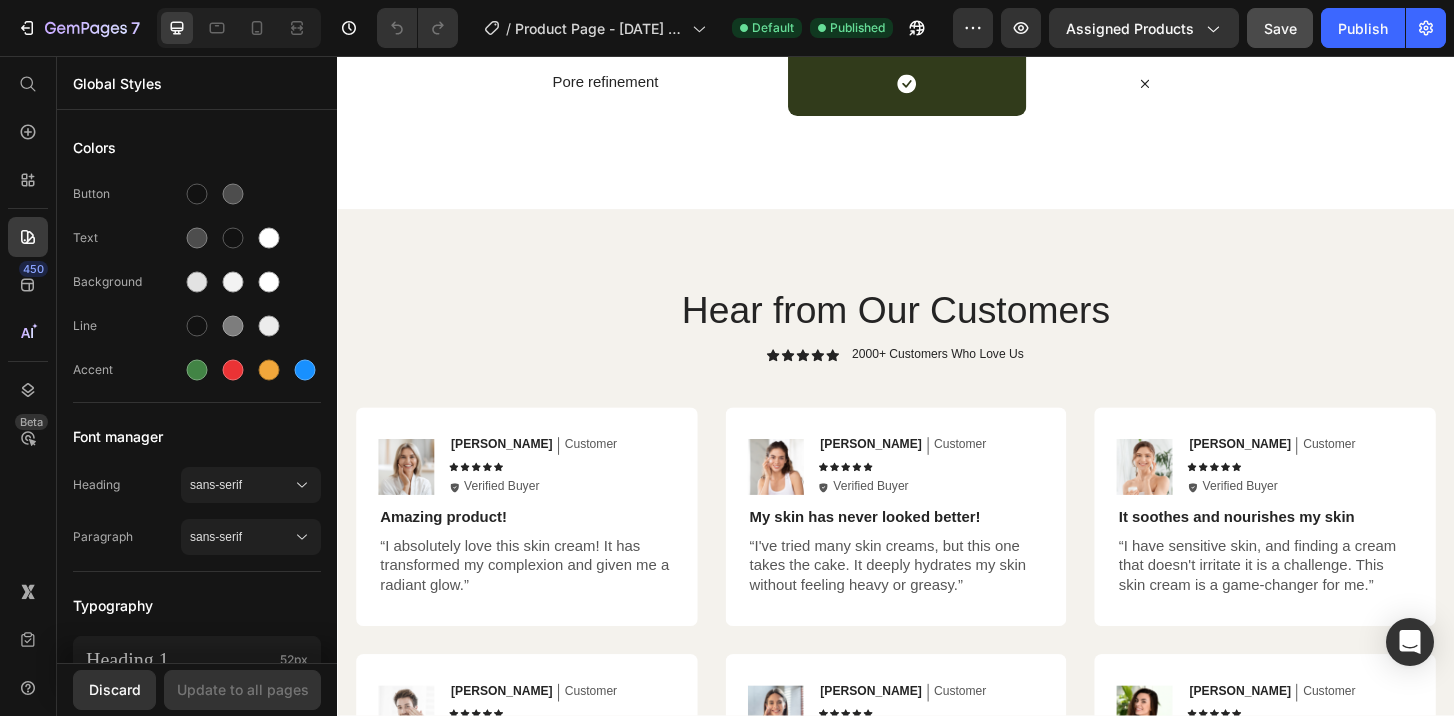 scroll, scrollTop: 3371, scrollLeft: 0, axis: vertical 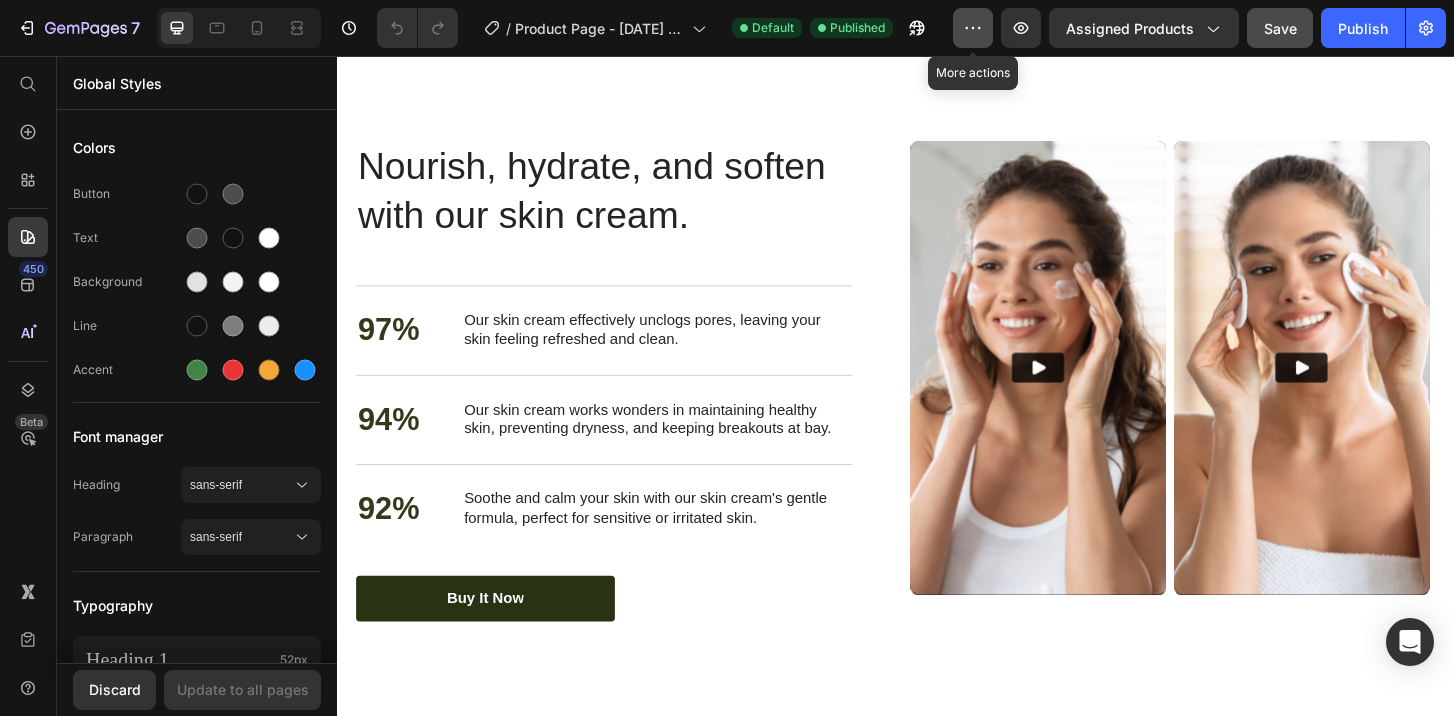 click 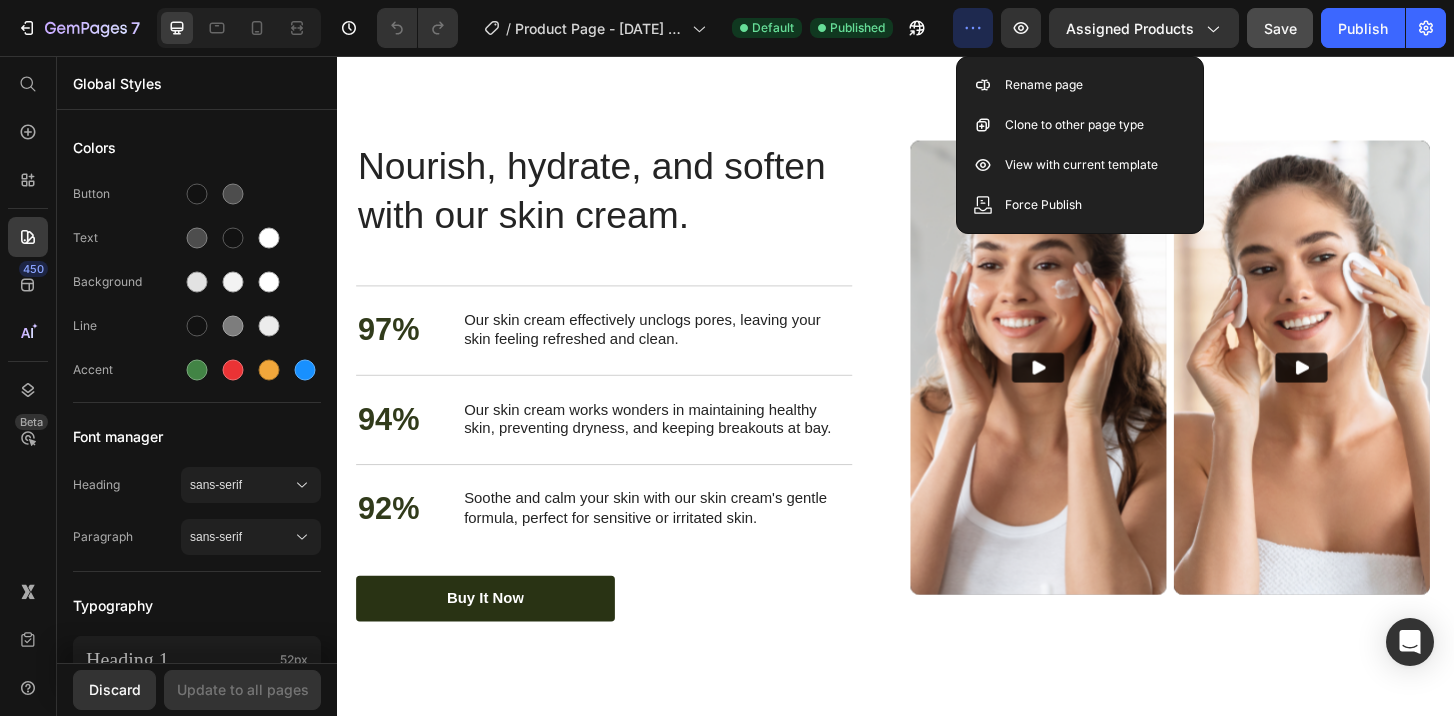 click 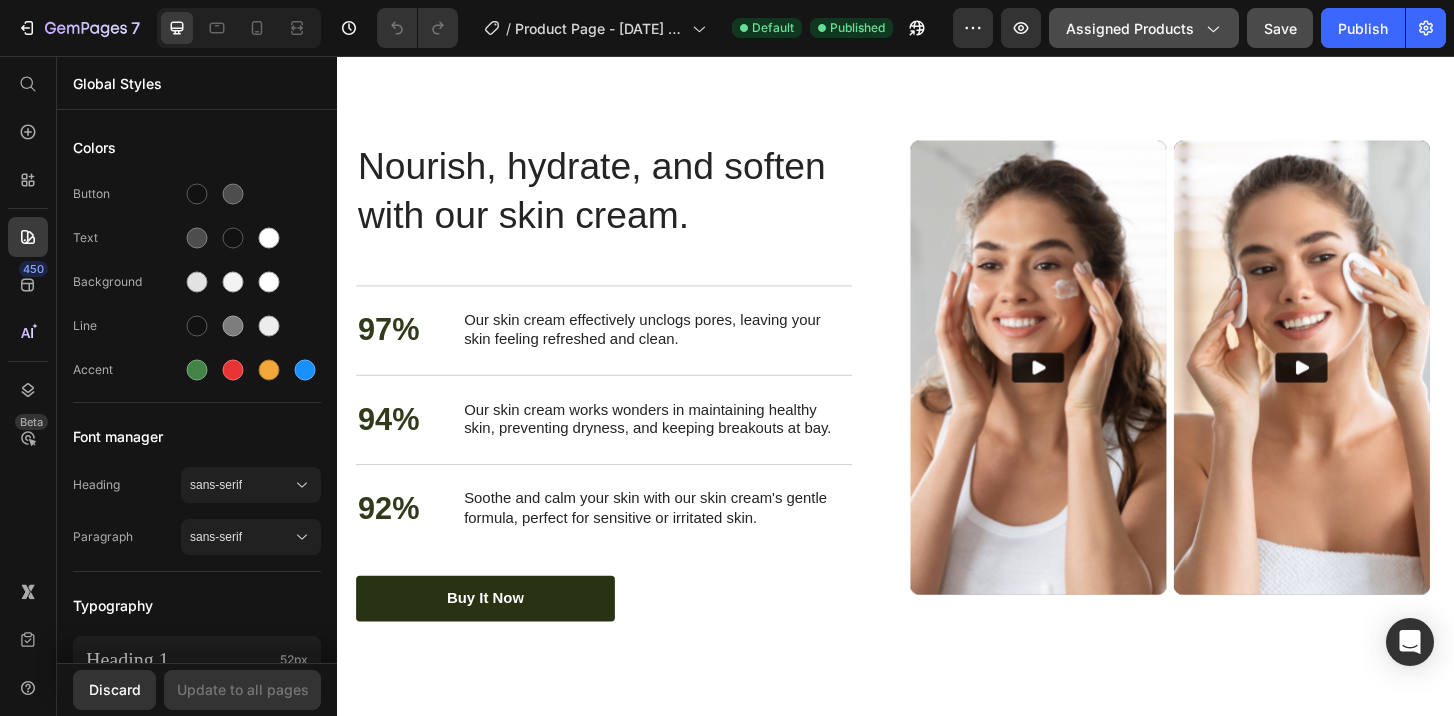 click on "Assigned Products" at bounding box center [1144, 28] 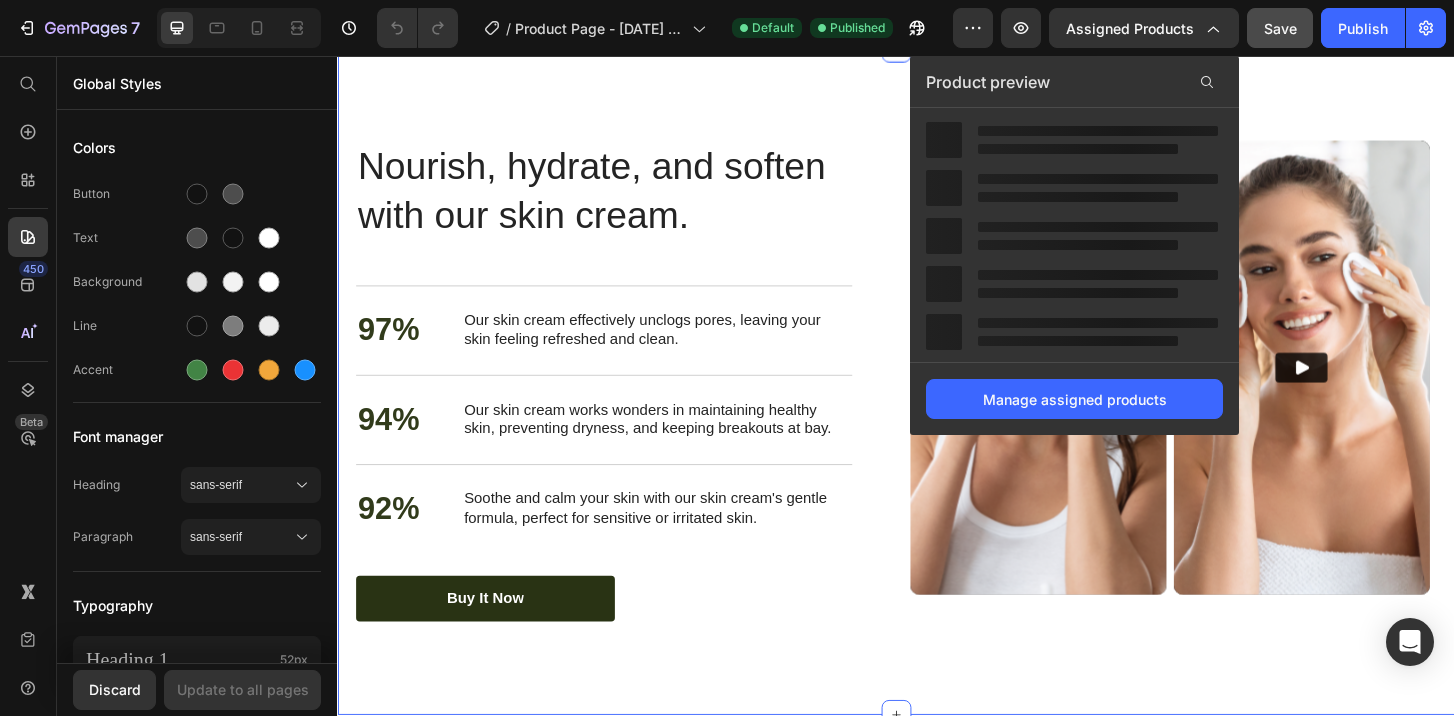 click on "Nourish, hydrate, and soften with our skin cream. Heading Nourish, hydrate, and soften with our skin cream. Heading 97% Text Block Our skin cream effectively unclogs pores, leaving your skin feeling refreshed and clean. Text Block Row 94% Text Block Our skin cream works wonders in maintaining healthy skin, preventing dryness, and keeping breakouts at bay. Text Block Row 92% Text Block Soothe and calm your skin with our skin cream's gentle formula, perfect for sensitive or irritated skin. Text Block Row buy it now Button Row Video Video Carousel Row Section 4" at bounding box center [937, 405] 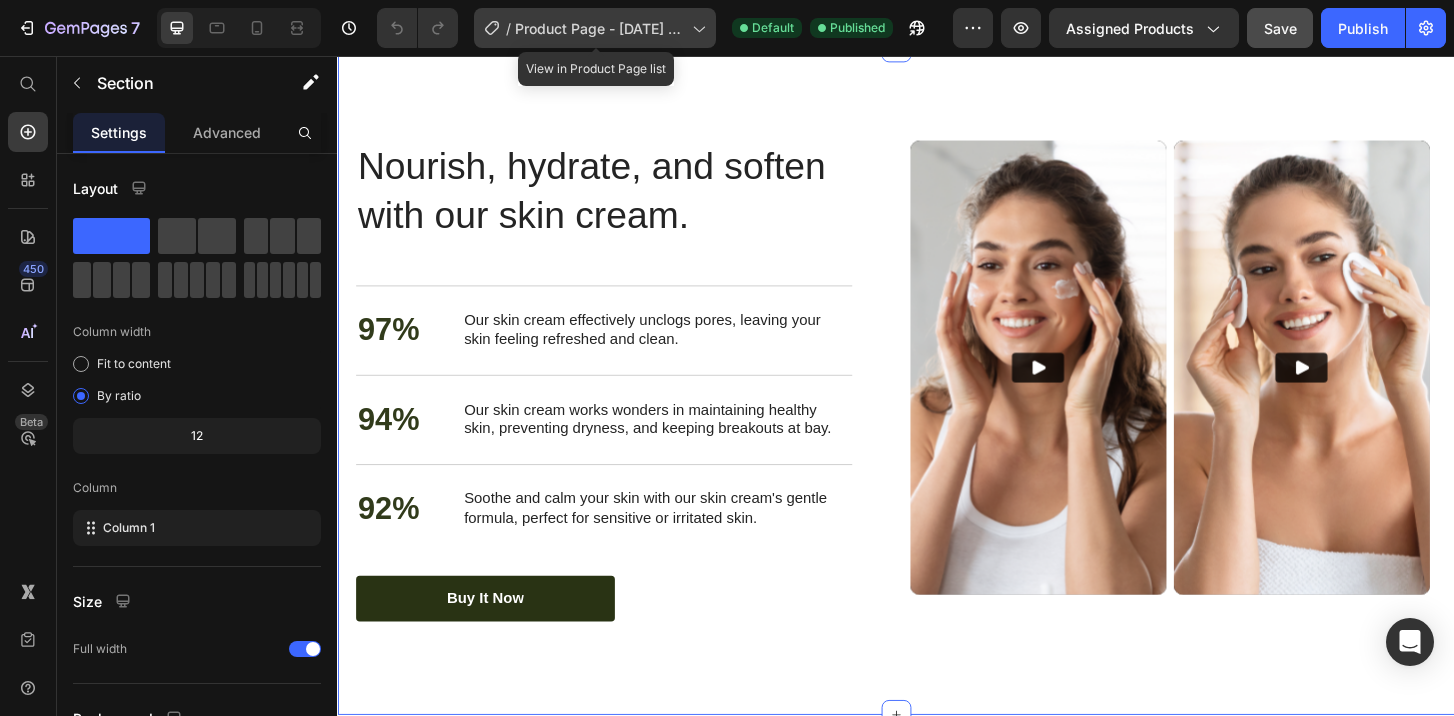 click on "Product Page - [DATE] 16:56:57" at bounding box center (599, 28) 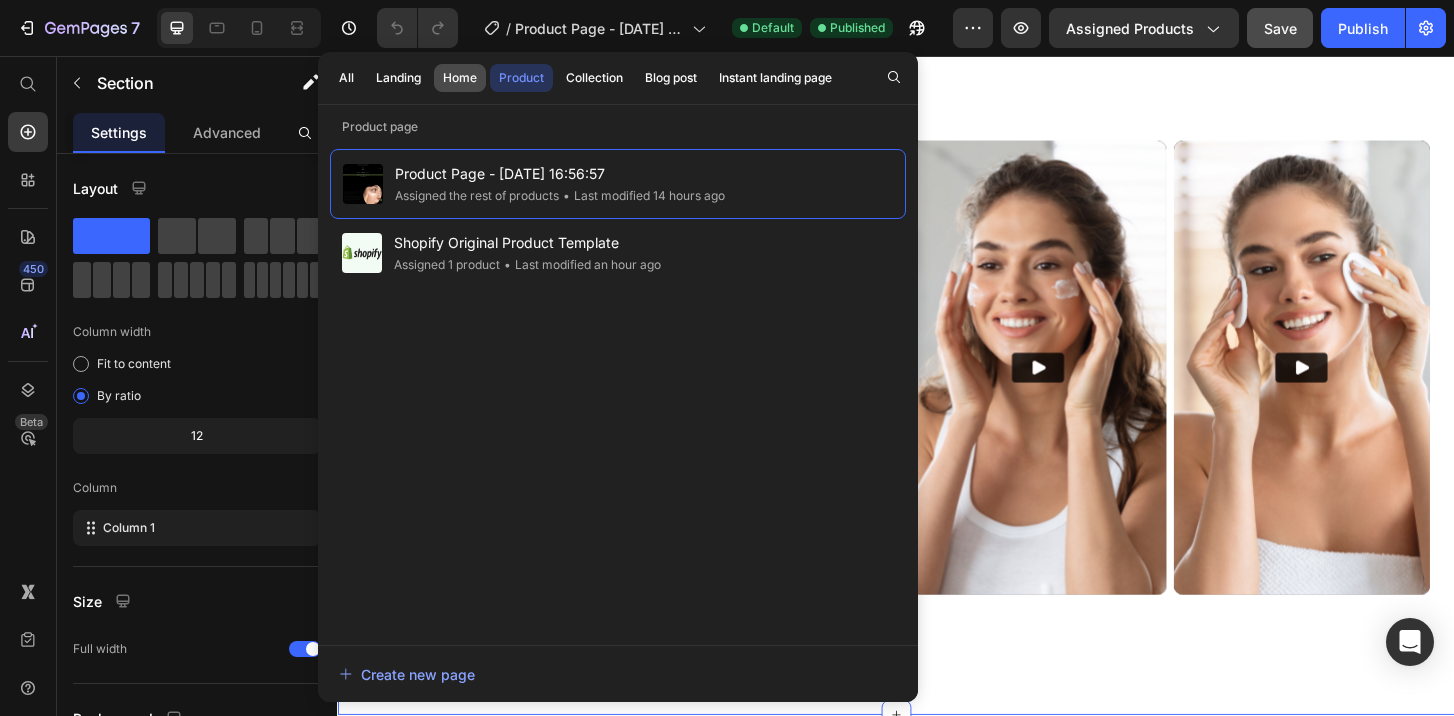 click on "Home" 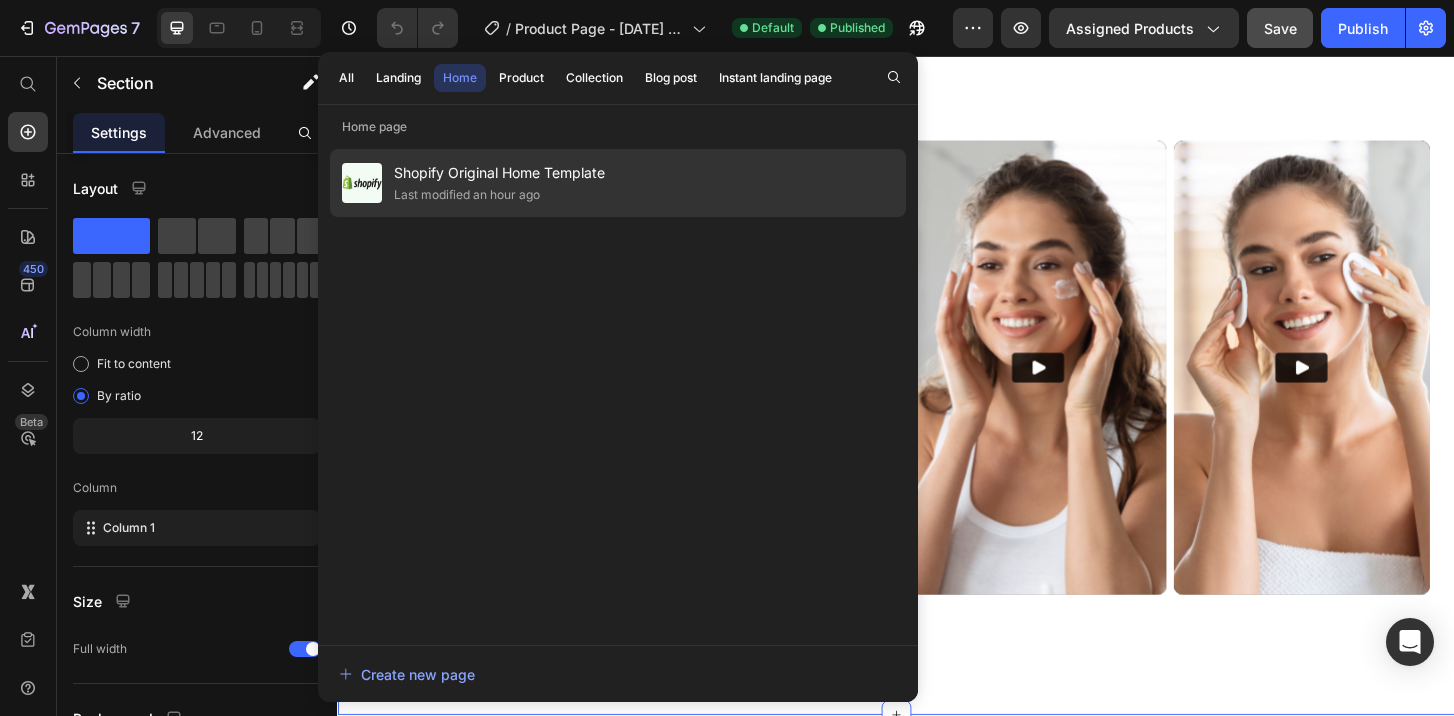 click on "Shopify Original Home Template" at bounding box center [499, 173] 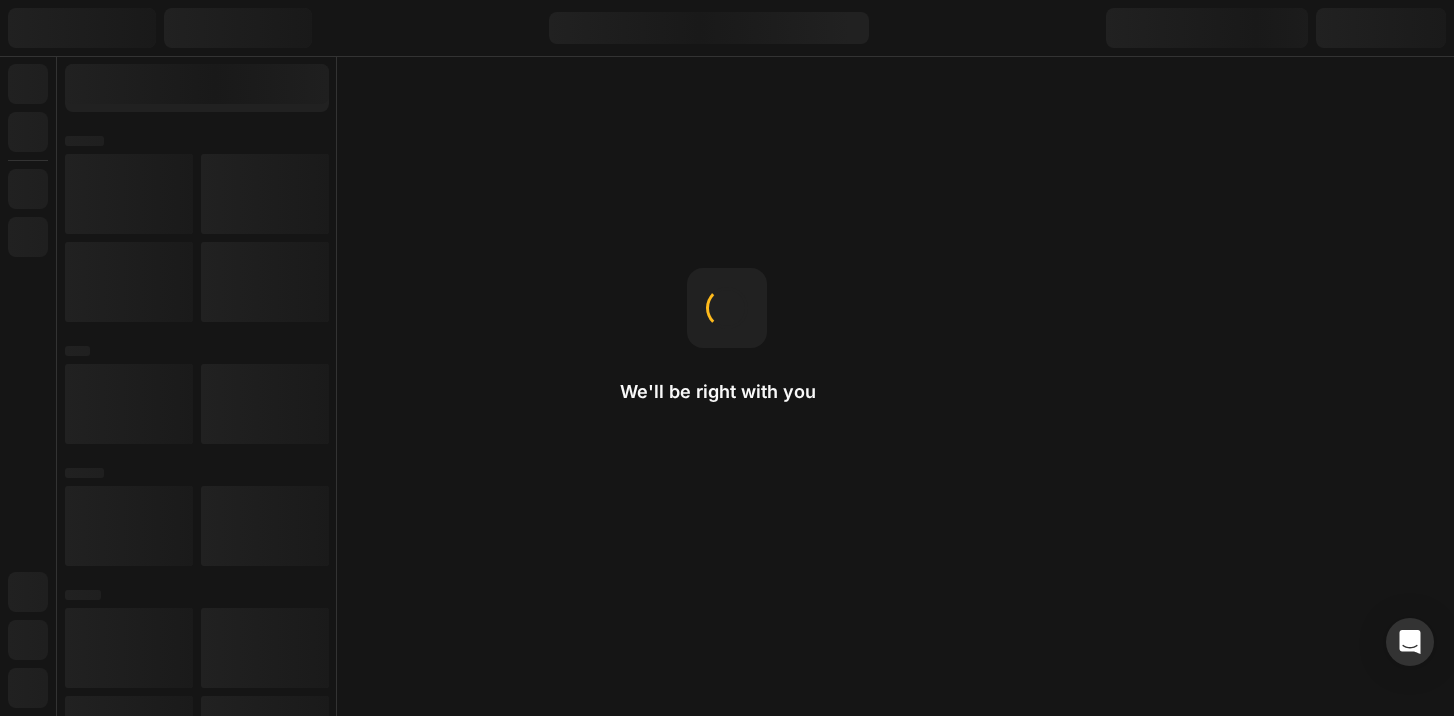 scroll, scrollTop: 0, scrollLeft: 0, axis: both 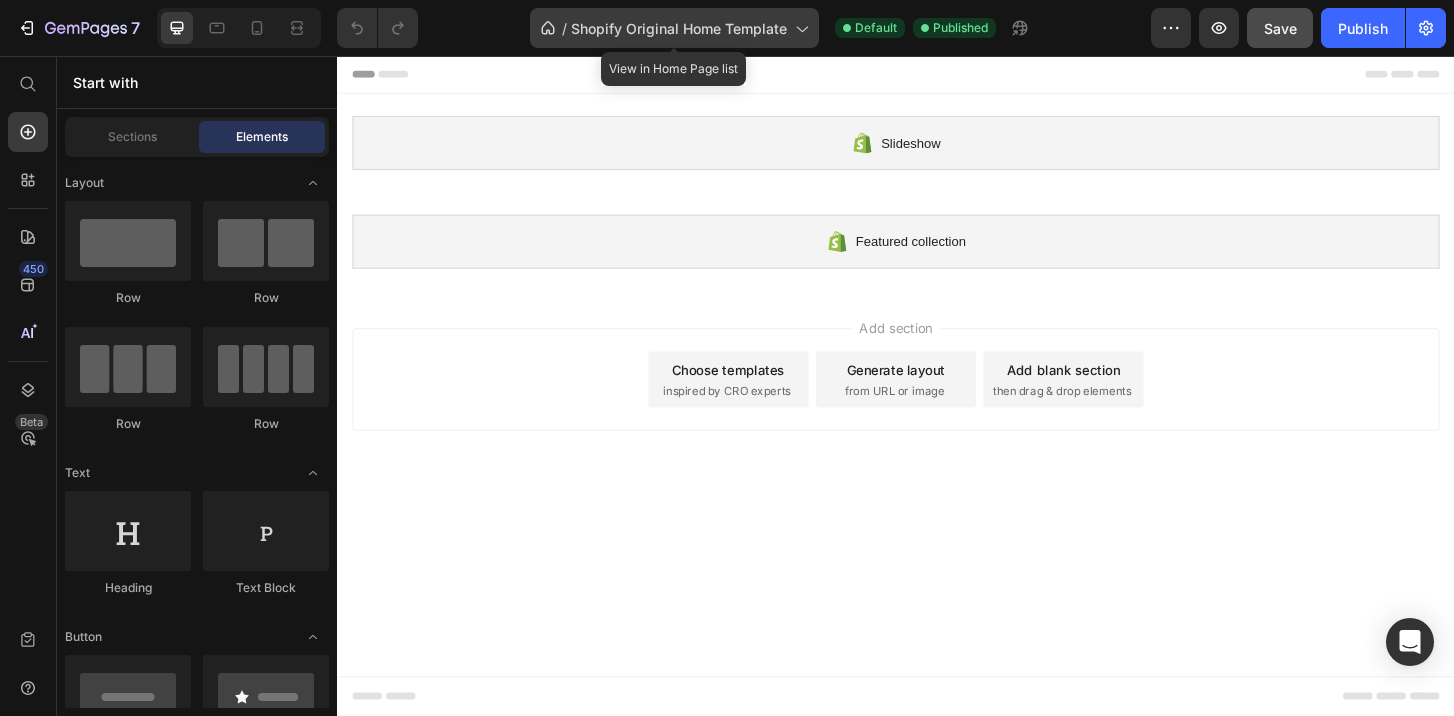 click on "Shopify Original Home Template" at bounding box center (679, 28) 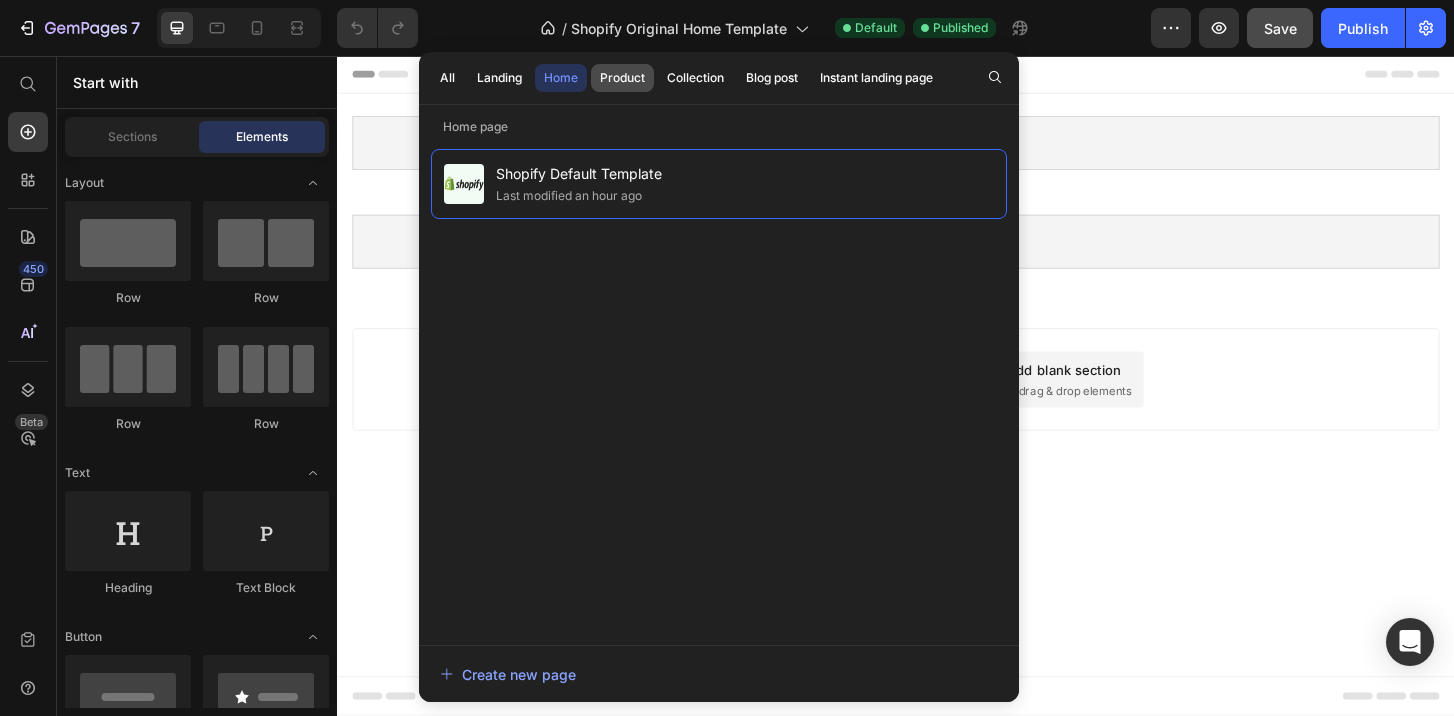 click on "Product" at bounding box center [622, 78] 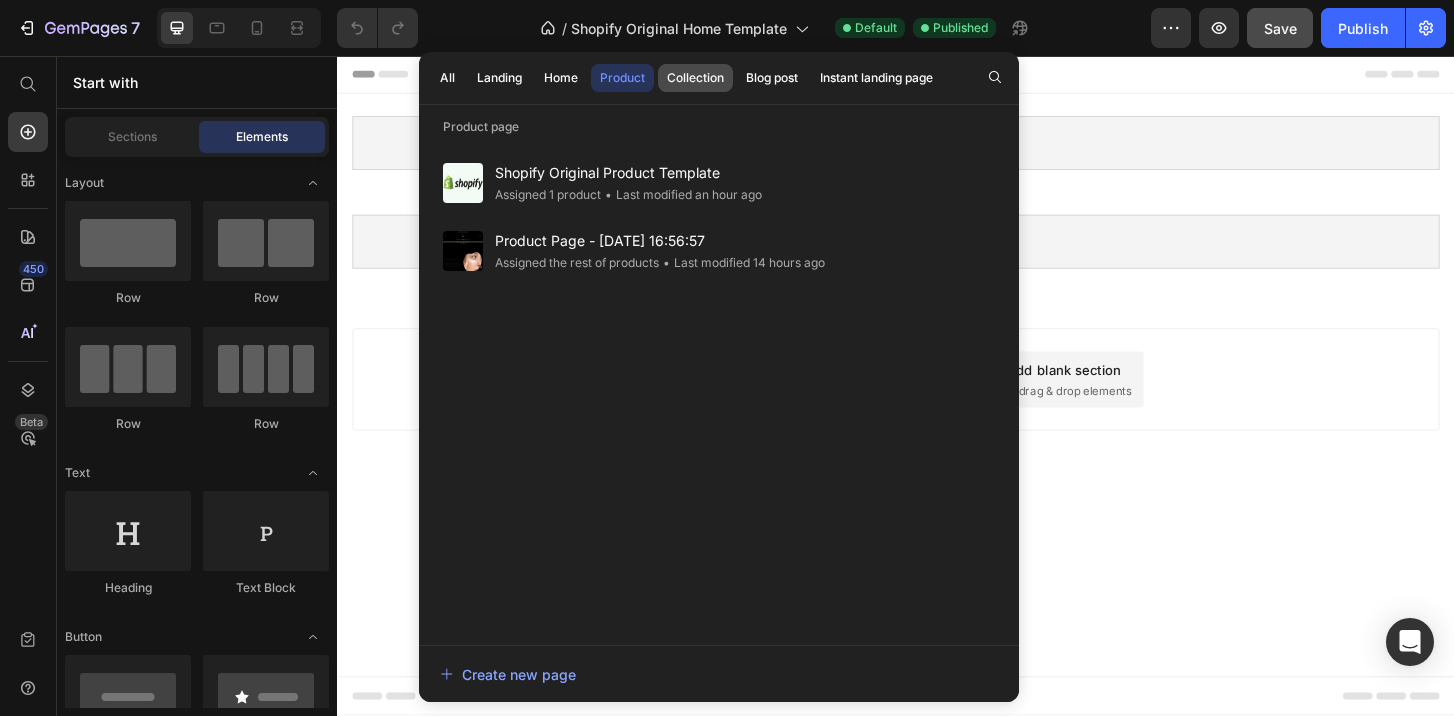 click on "Collection" at bounding box center [695, 78] 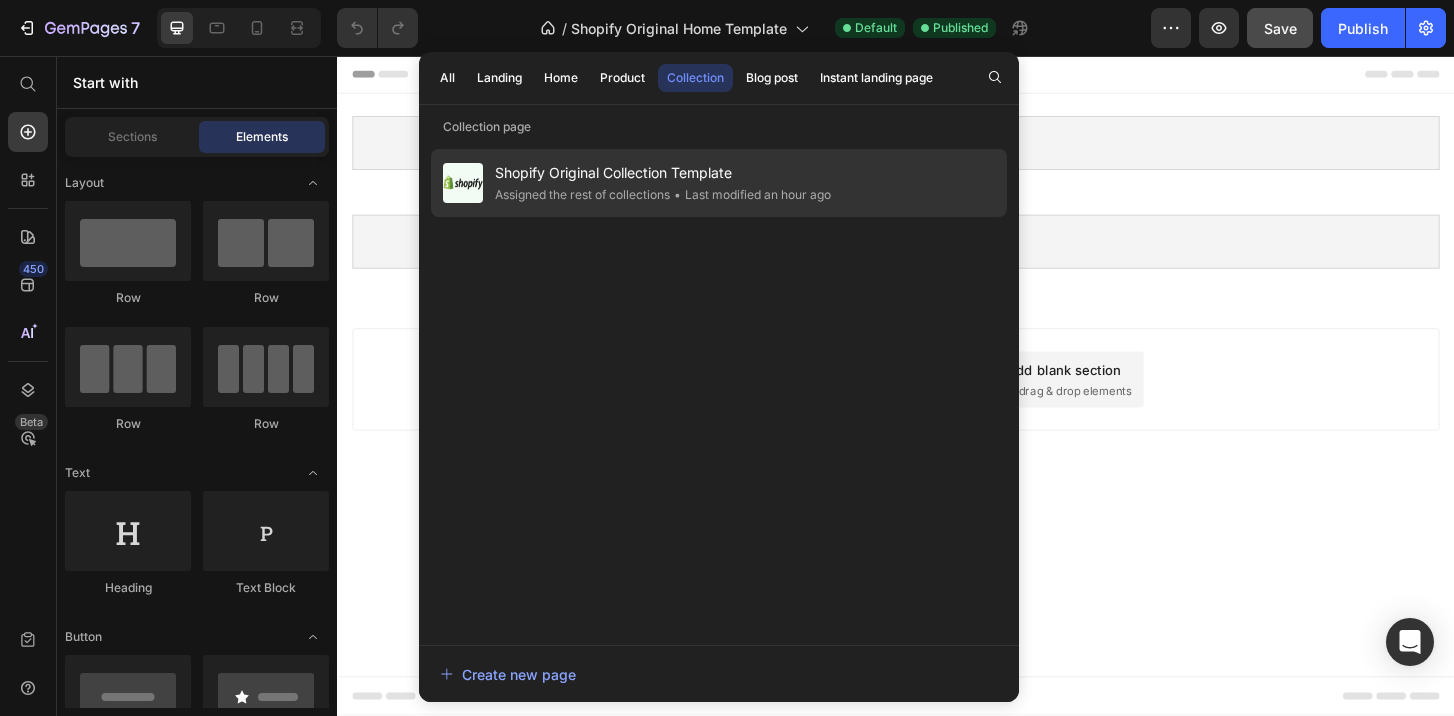 click on "Shopify Original Collection Template" at bounding box center (663, 173) 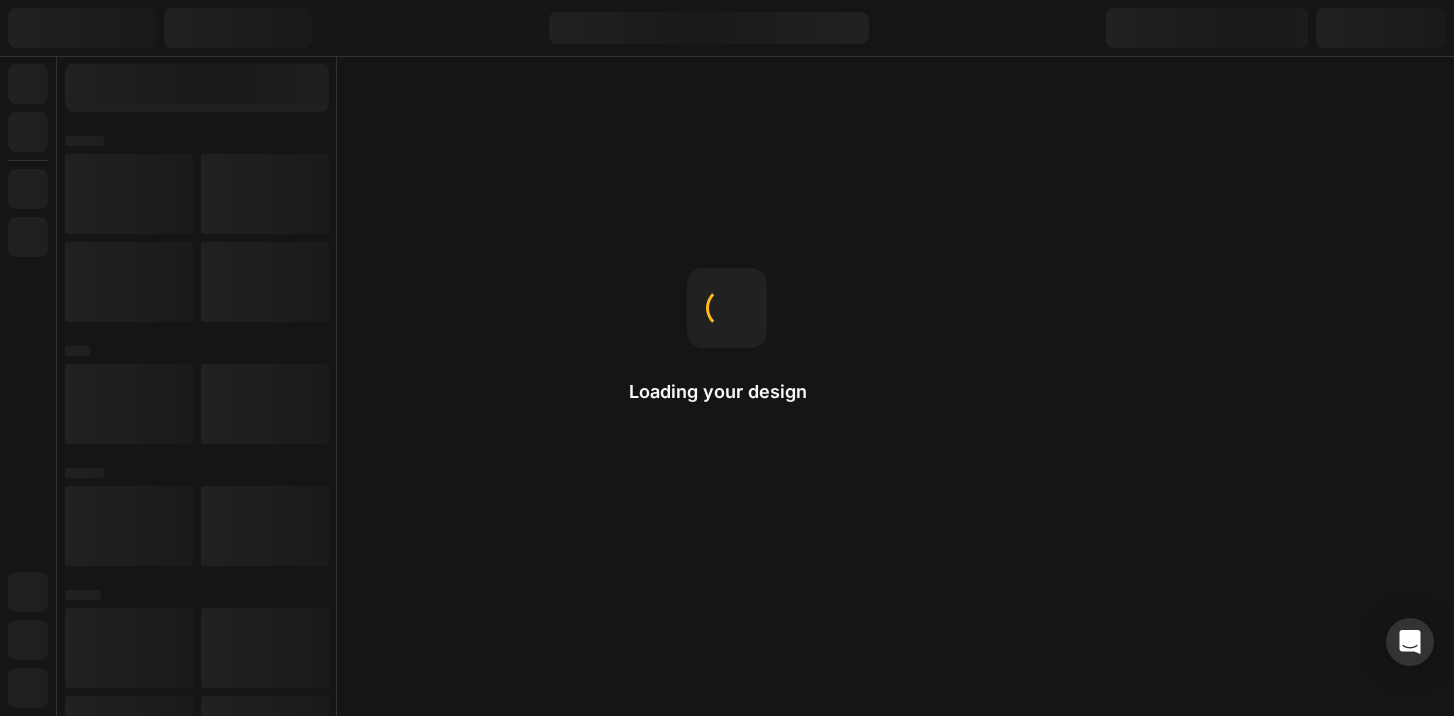scroll, scrollTop: 0, scrollLeft: 0, axis: both 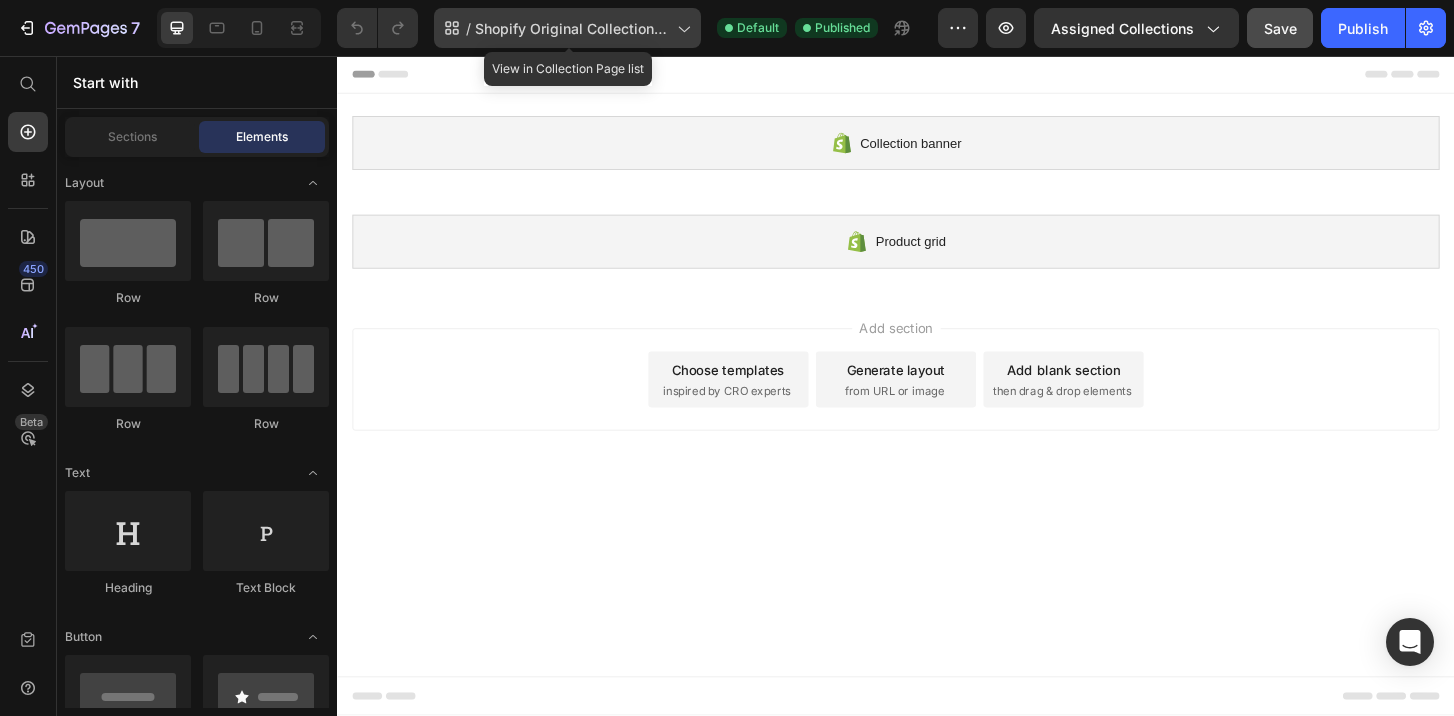 click on "Shopify Original Collection Template" at bounding box center [572, 28] 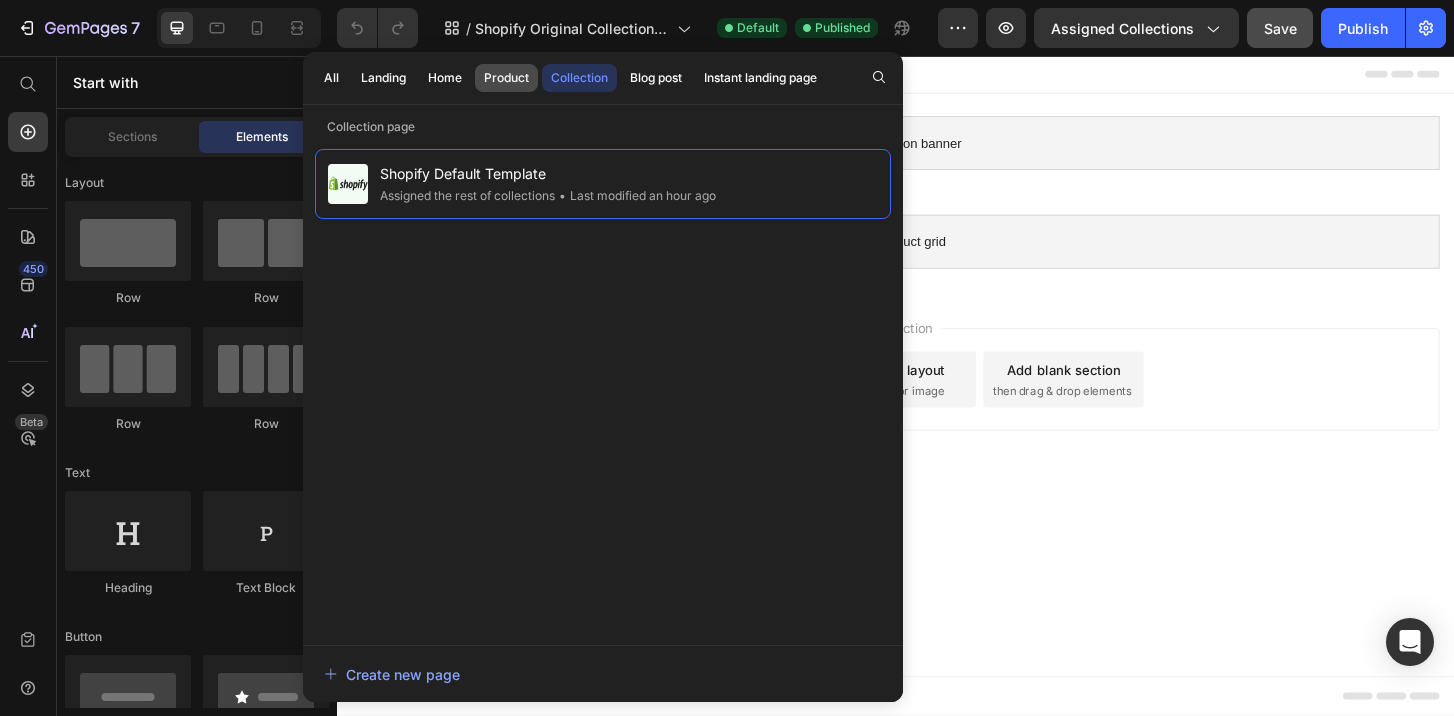 click on "Product" at bounding box center [506, 78] 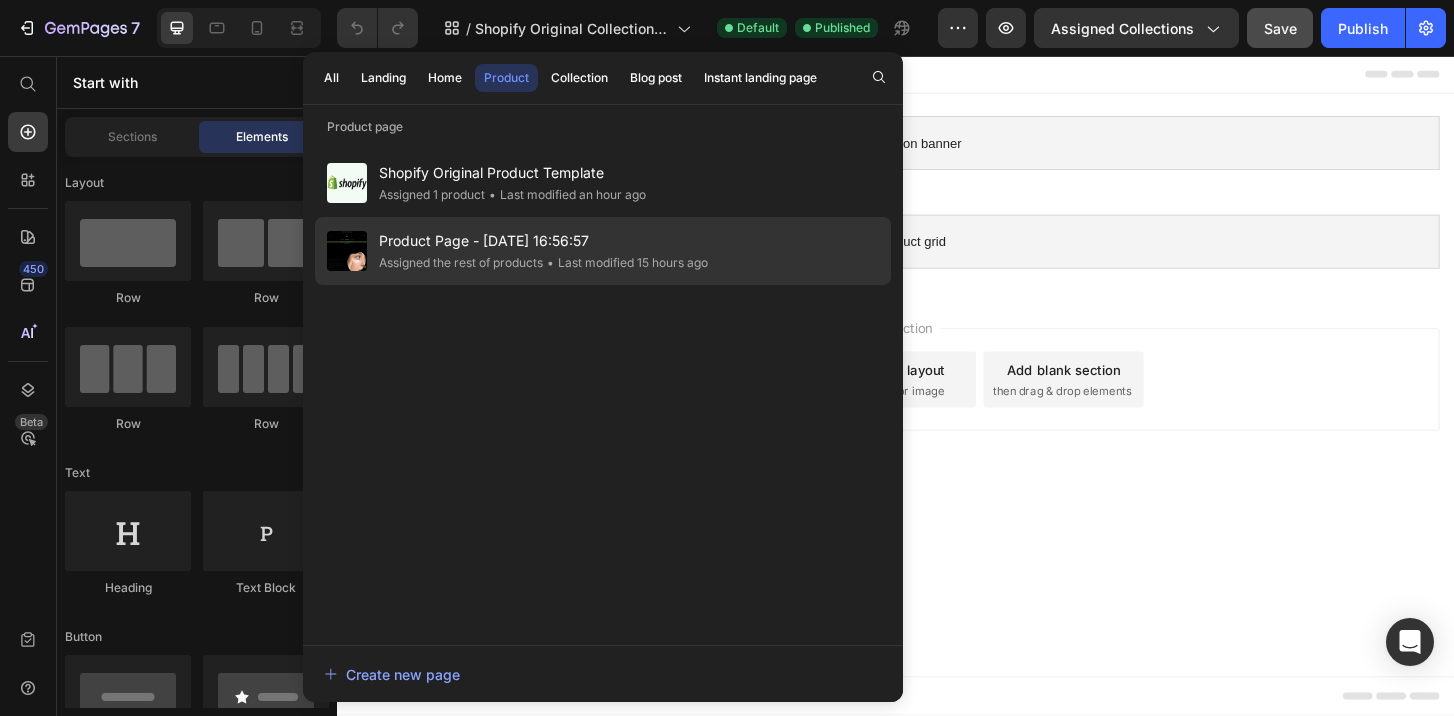 click on "Product Page - [DATE] 16:56:57" at bounding box center (543, 241) 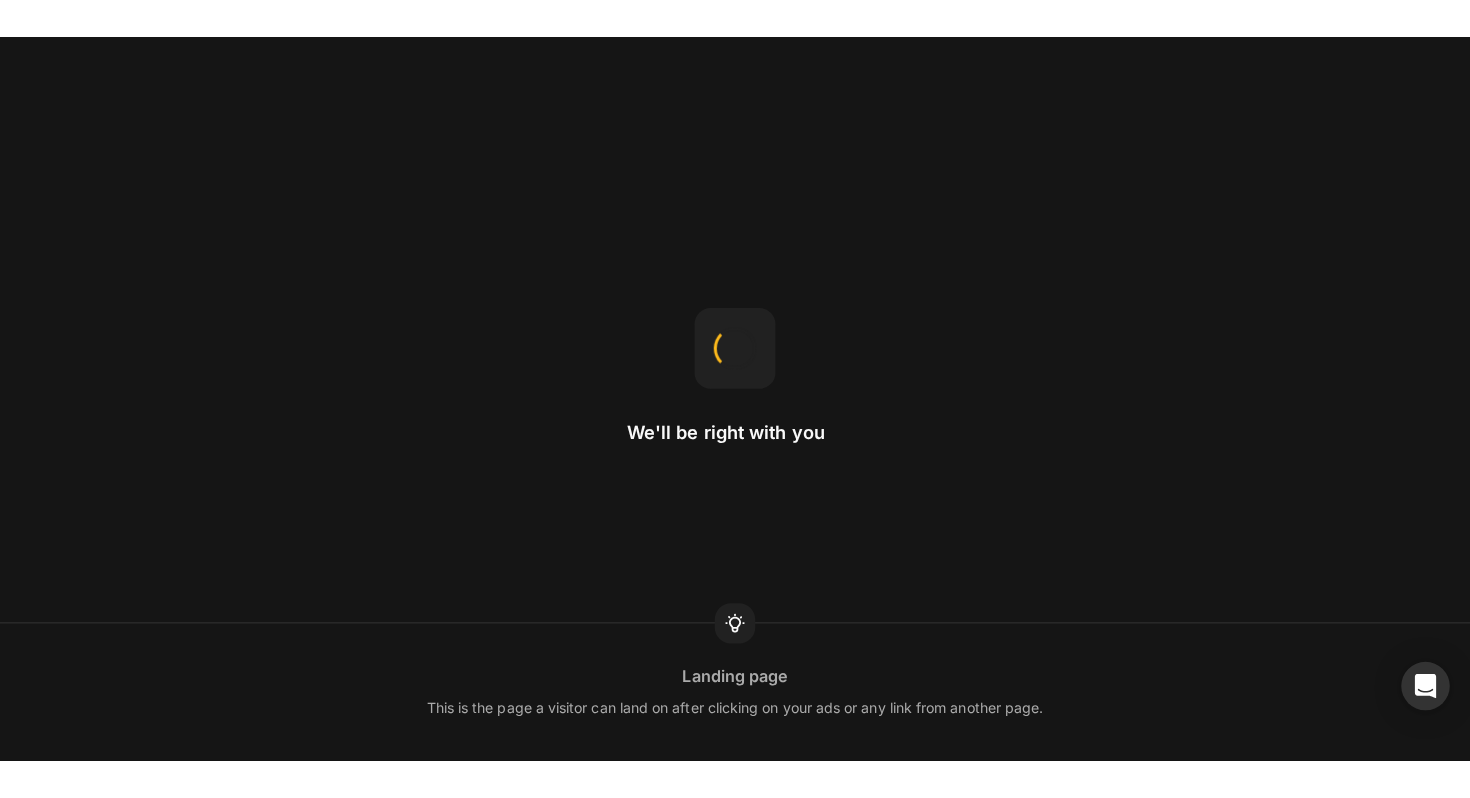 scroll, scrollTop: 0, scrollLeft: 0, axis: both 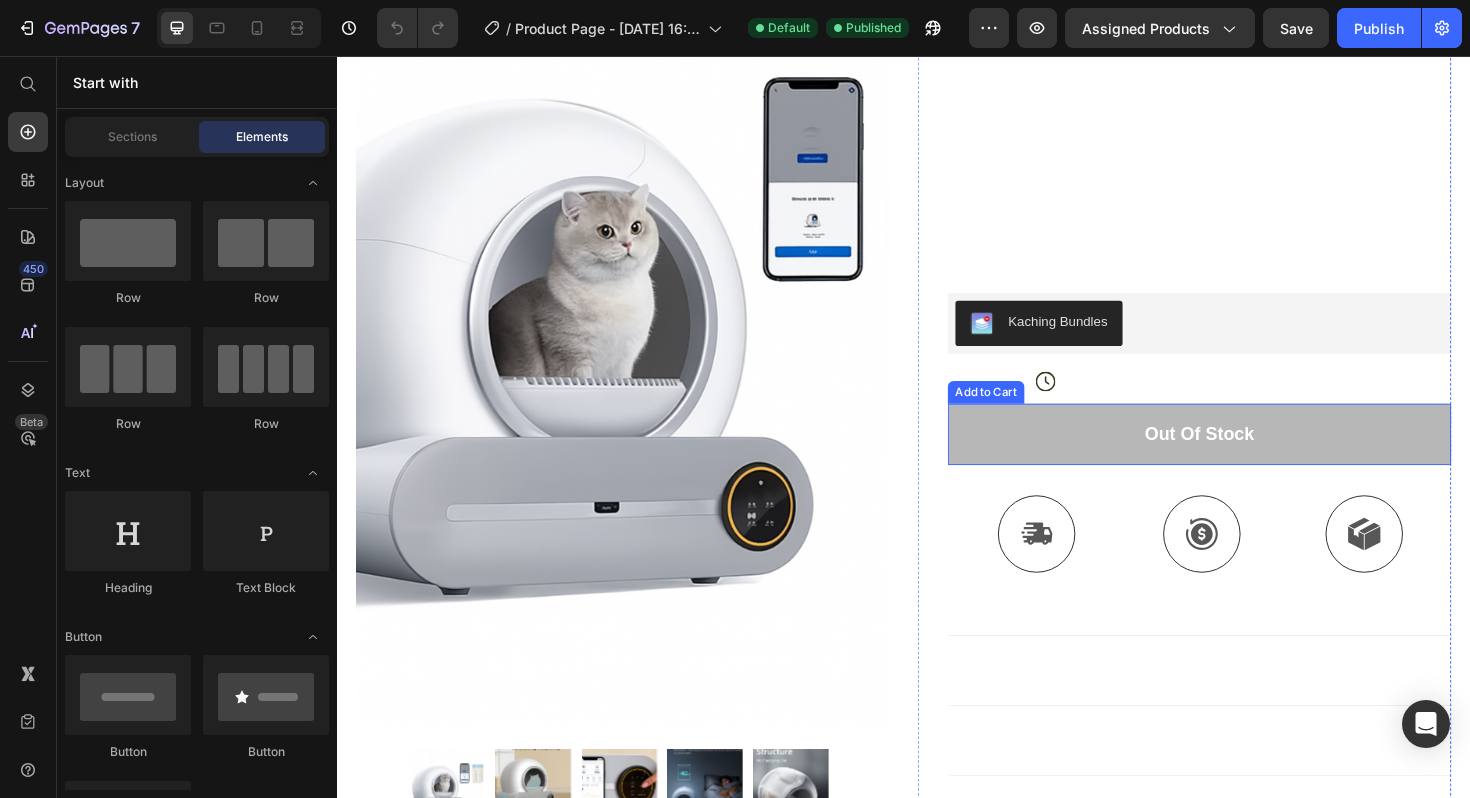 click at bounding box center [1253, 562] 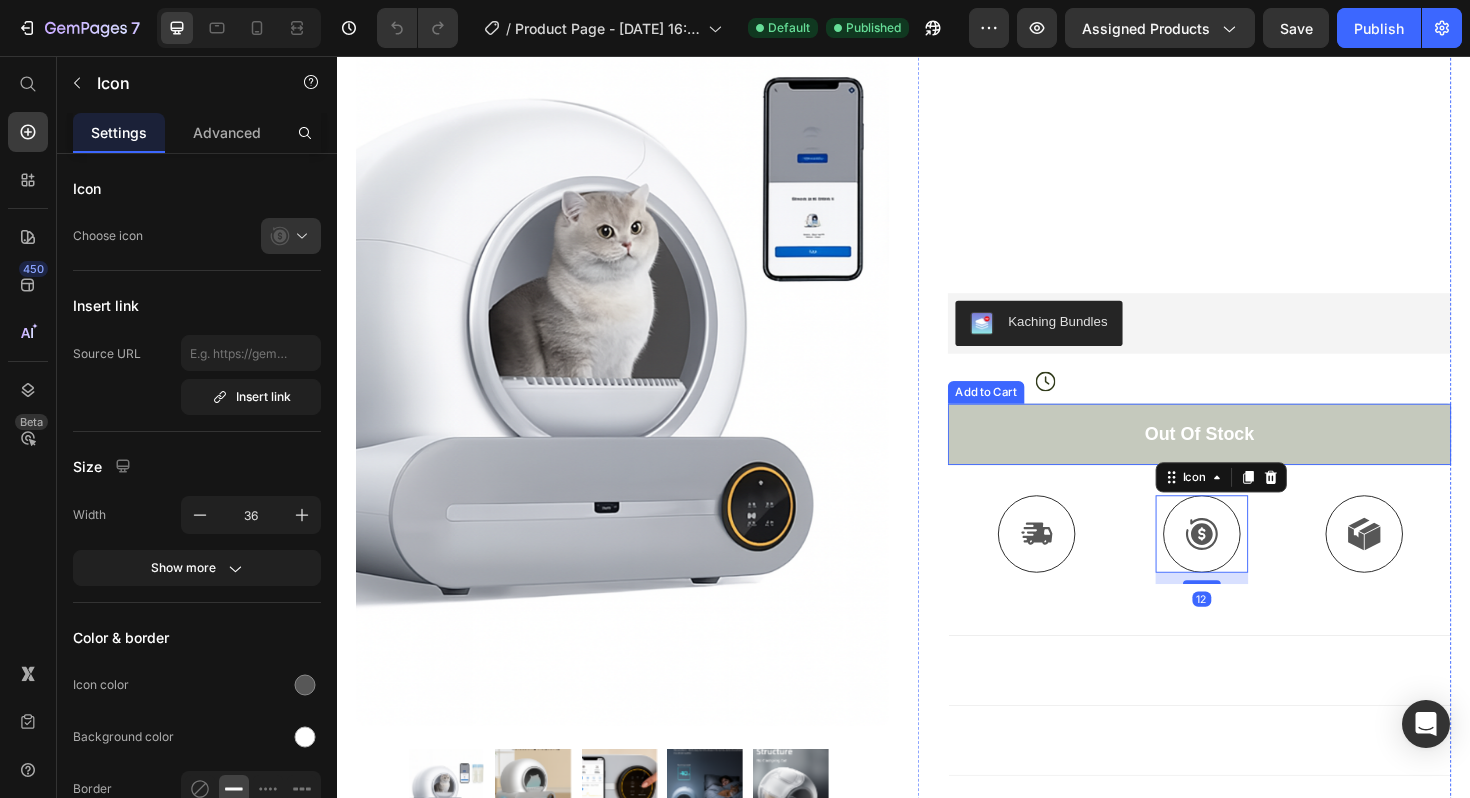 click on "out of stock" at bounding box center (1250, 456) 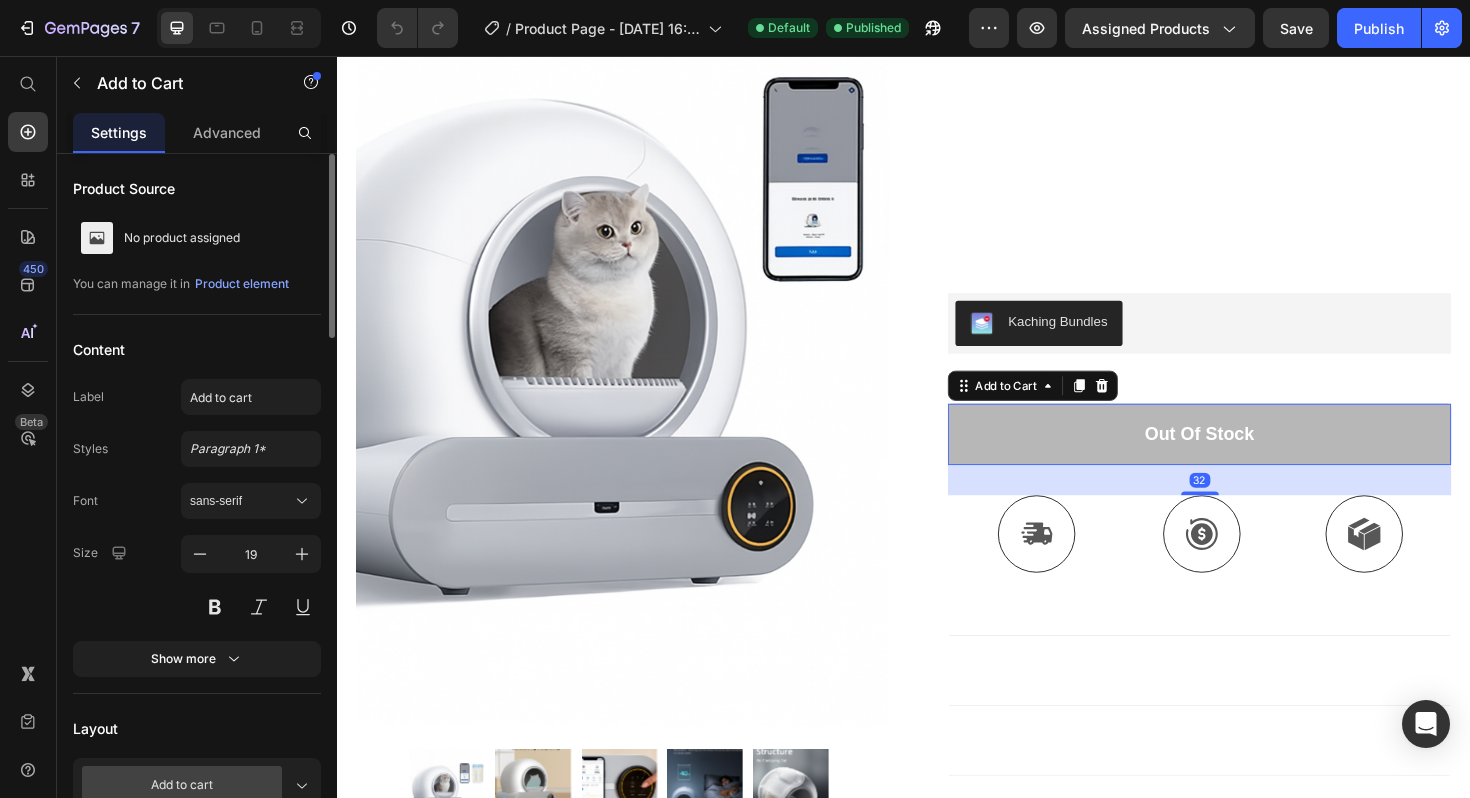 scroll, scrollTop: 338, scrollLeft: 0, axis: vertical 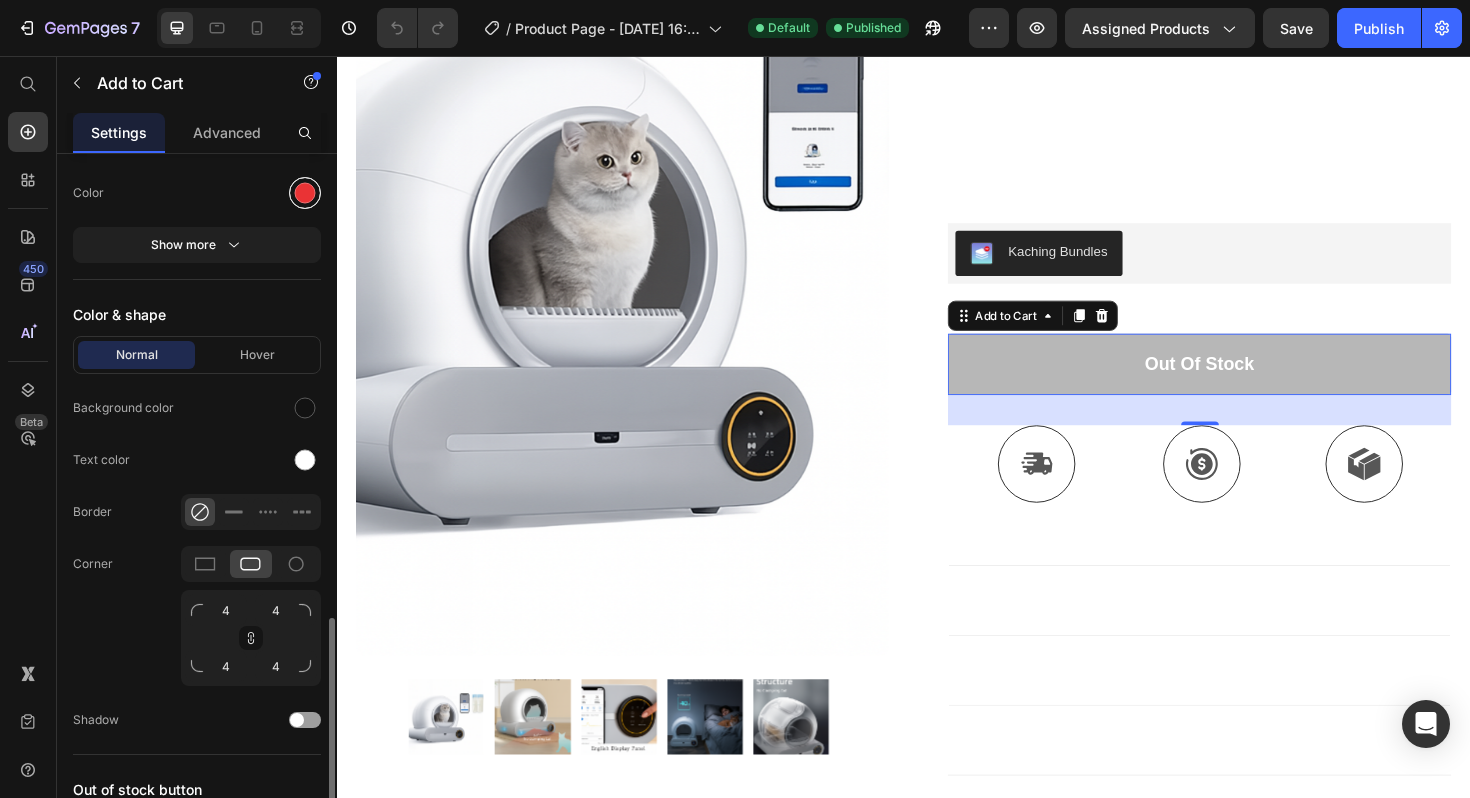 drag, startPoint x: 307, startPoint y: 180, endPoint x: 307, endPoint y: 200, distance: 20 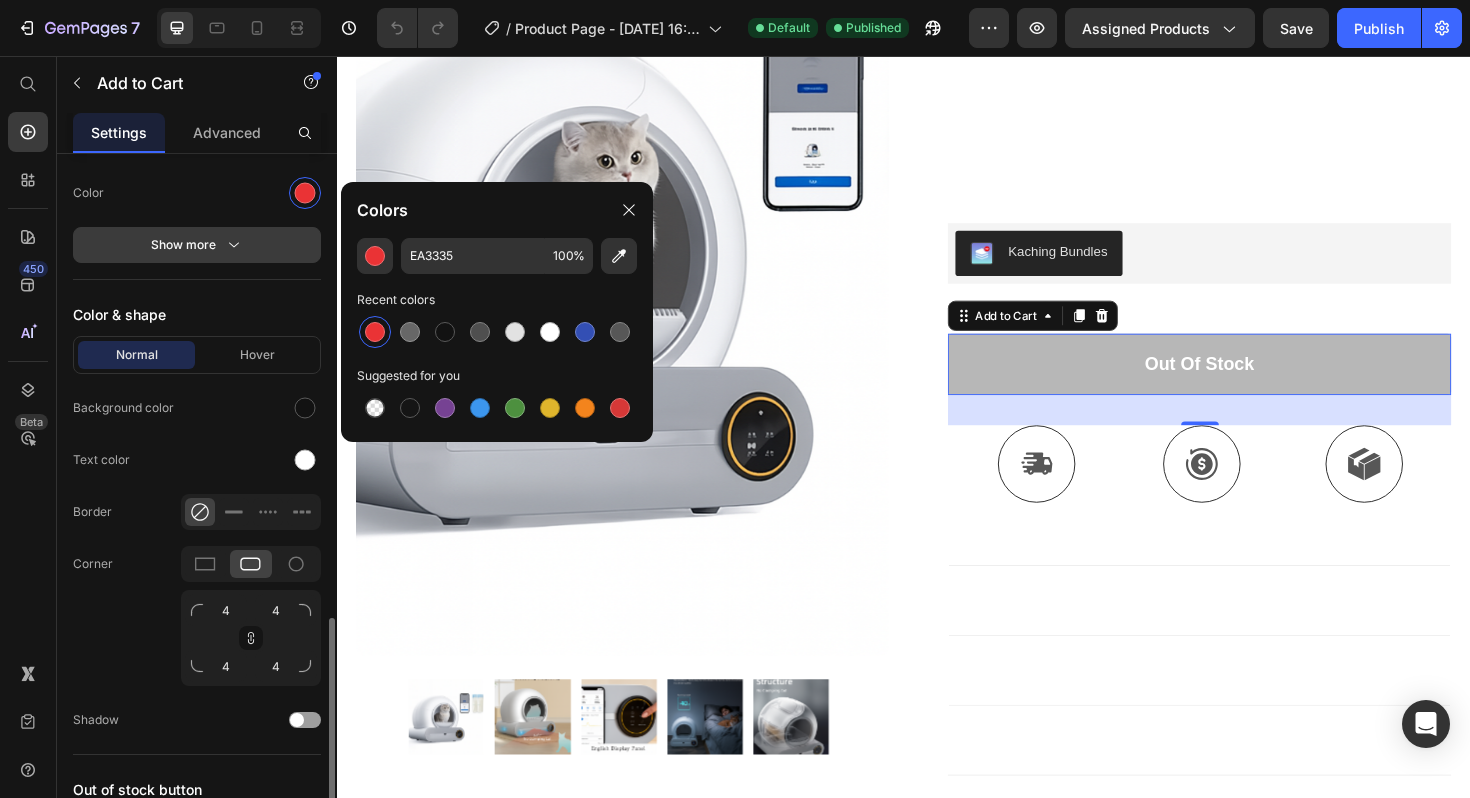 click on "Show more" at bounding box center [197, 245] 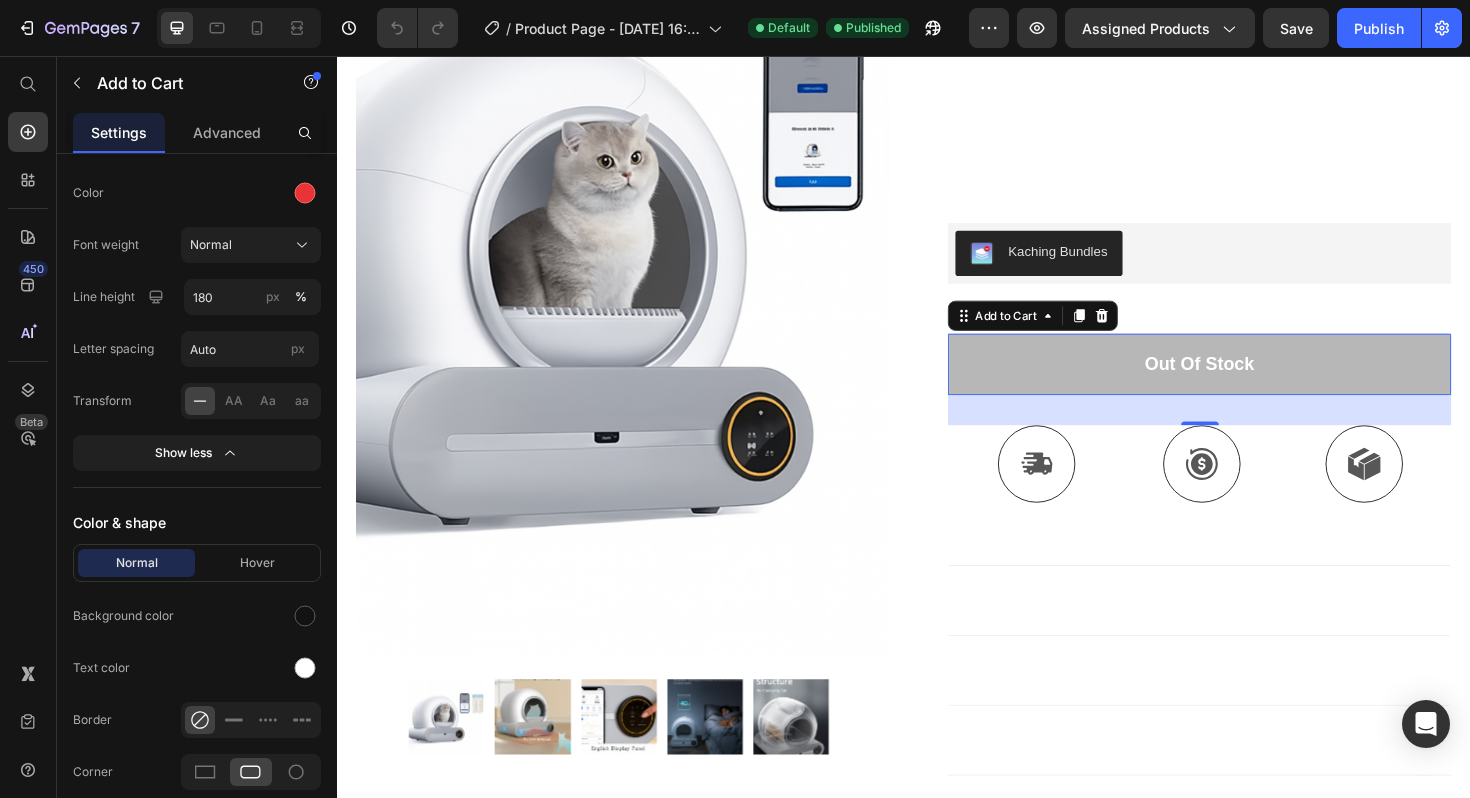 scroll, scrollTop: 2175, scrollLeft: 0, axis: vertical 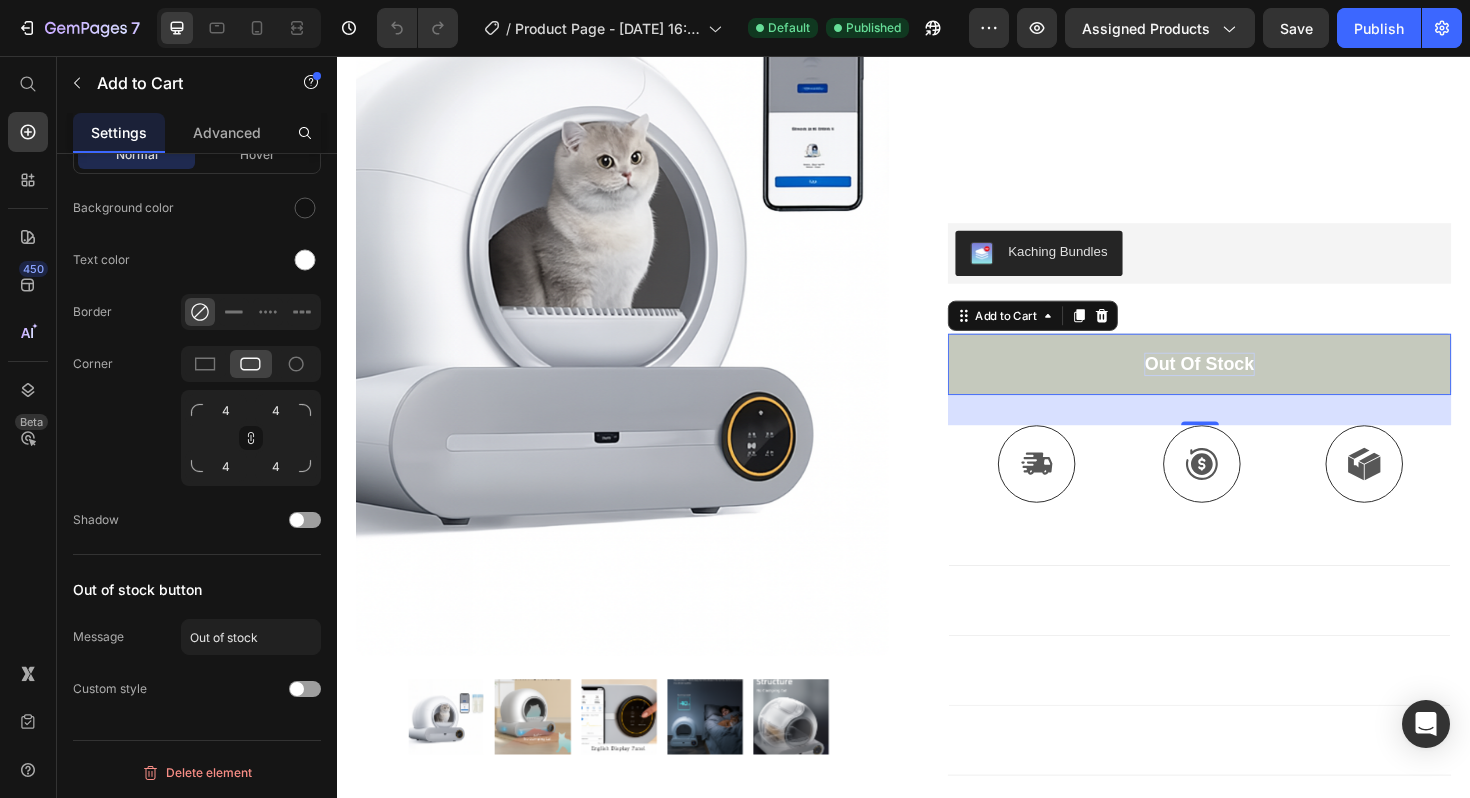 click on "out of stock" at bounding box center [1250, 382] 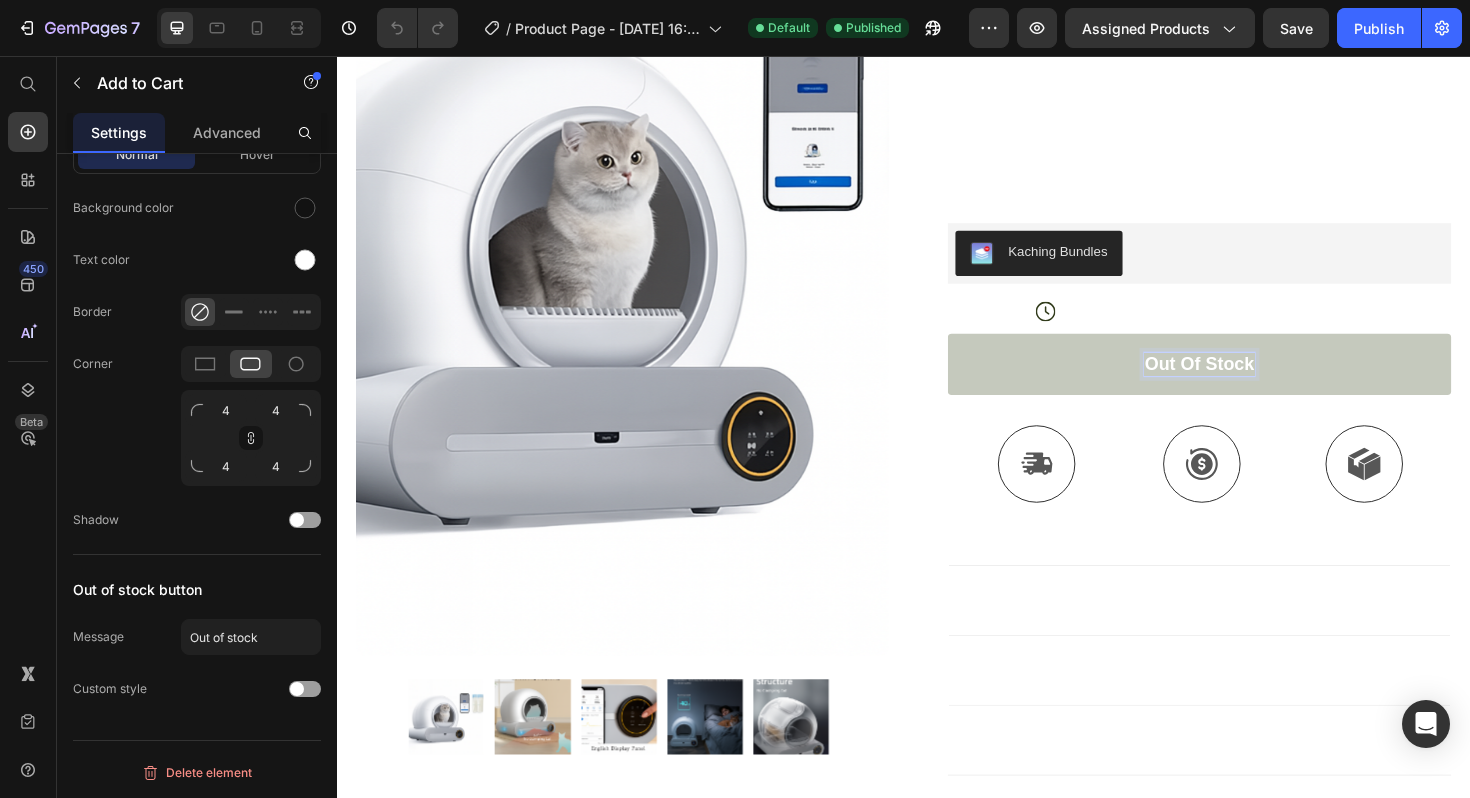 click on "out of stock" at bounding box center [1250, 382] 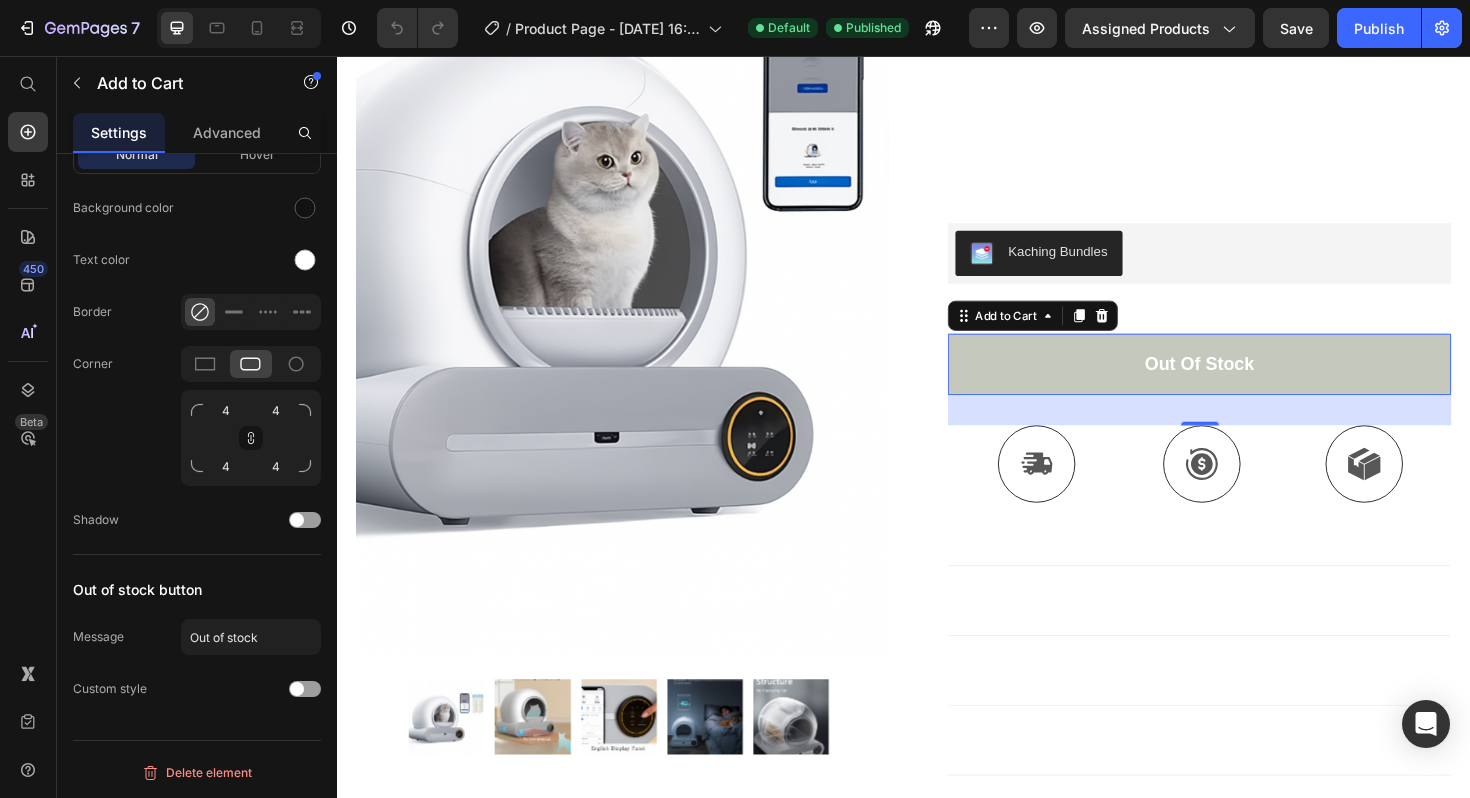 click on "out of stock" at bounding box center [1250, 382] 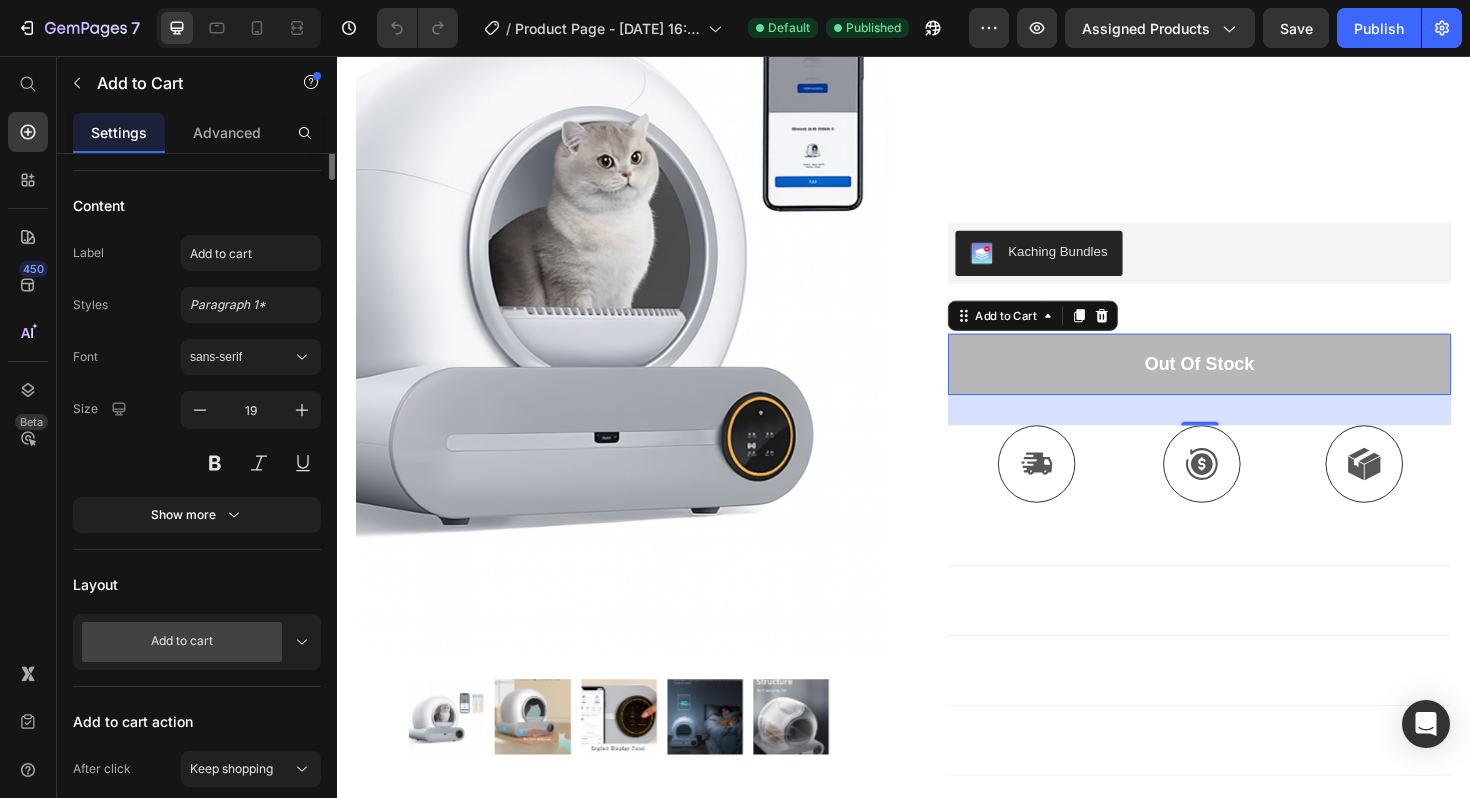 scroll, scrollTop: 0, scrollLeft: 0, axis: both 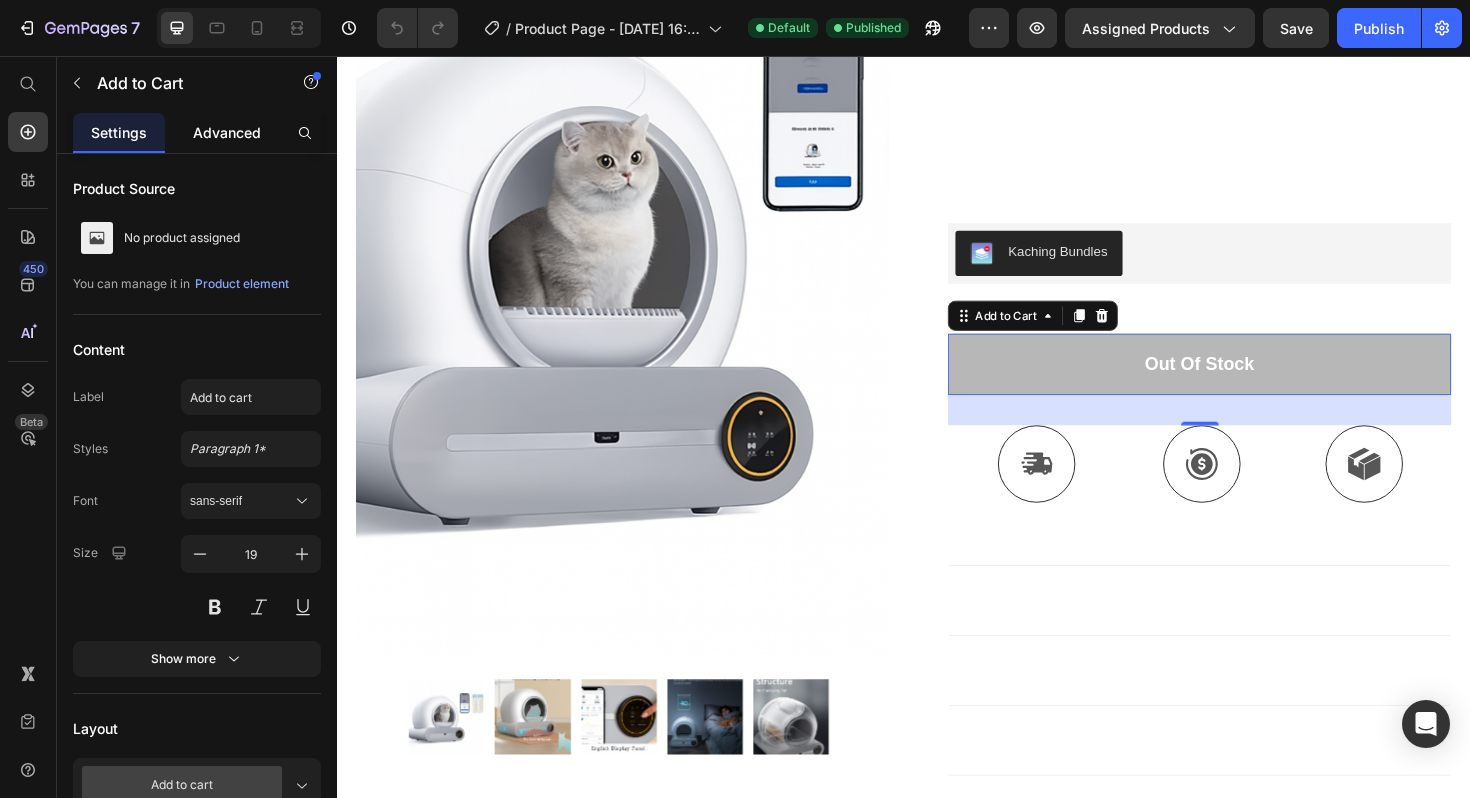 click on "Advanced" at bounding box center [227, 132] 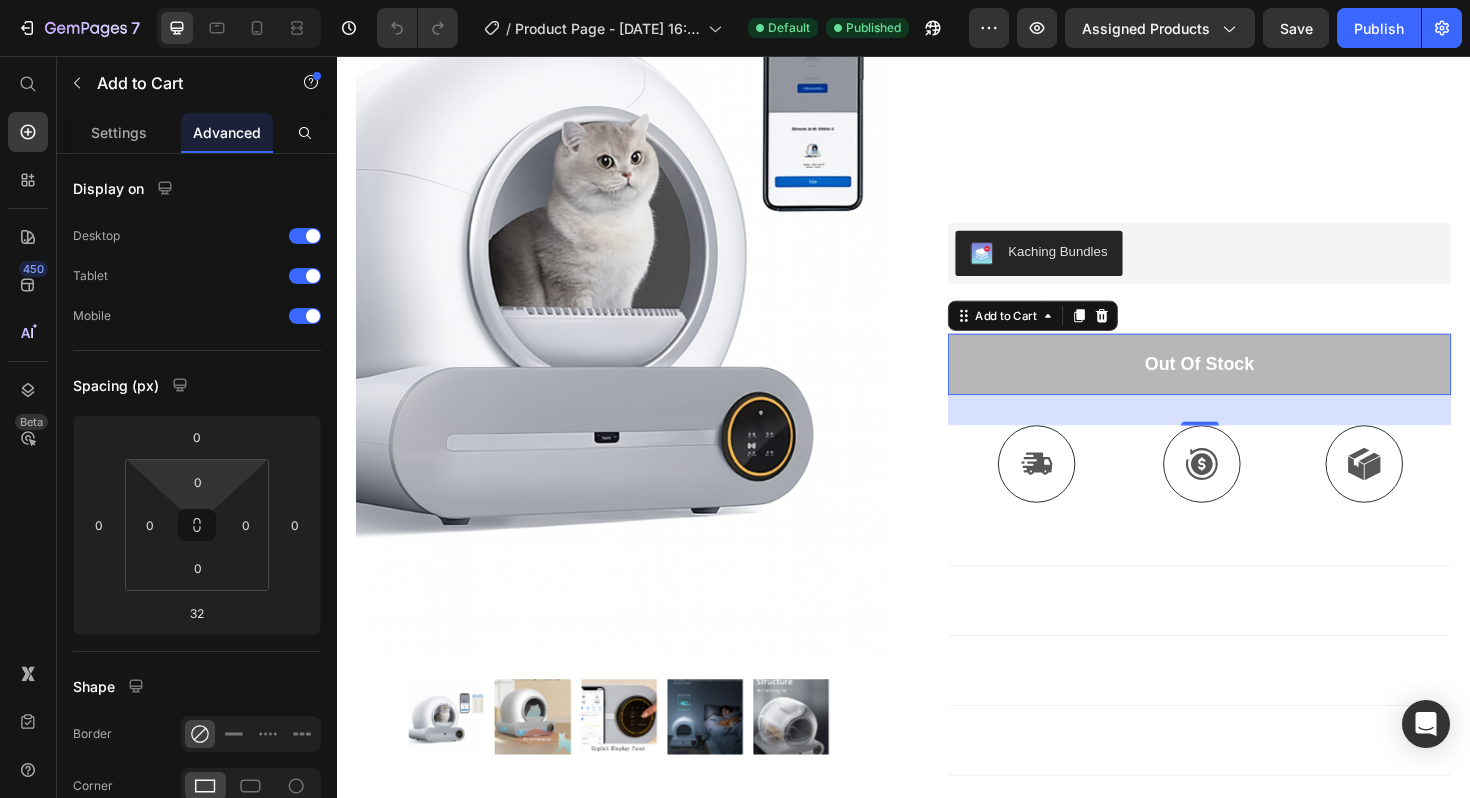 scroll, scrollTop: 604, scrollLeft: 0, axis: vertical 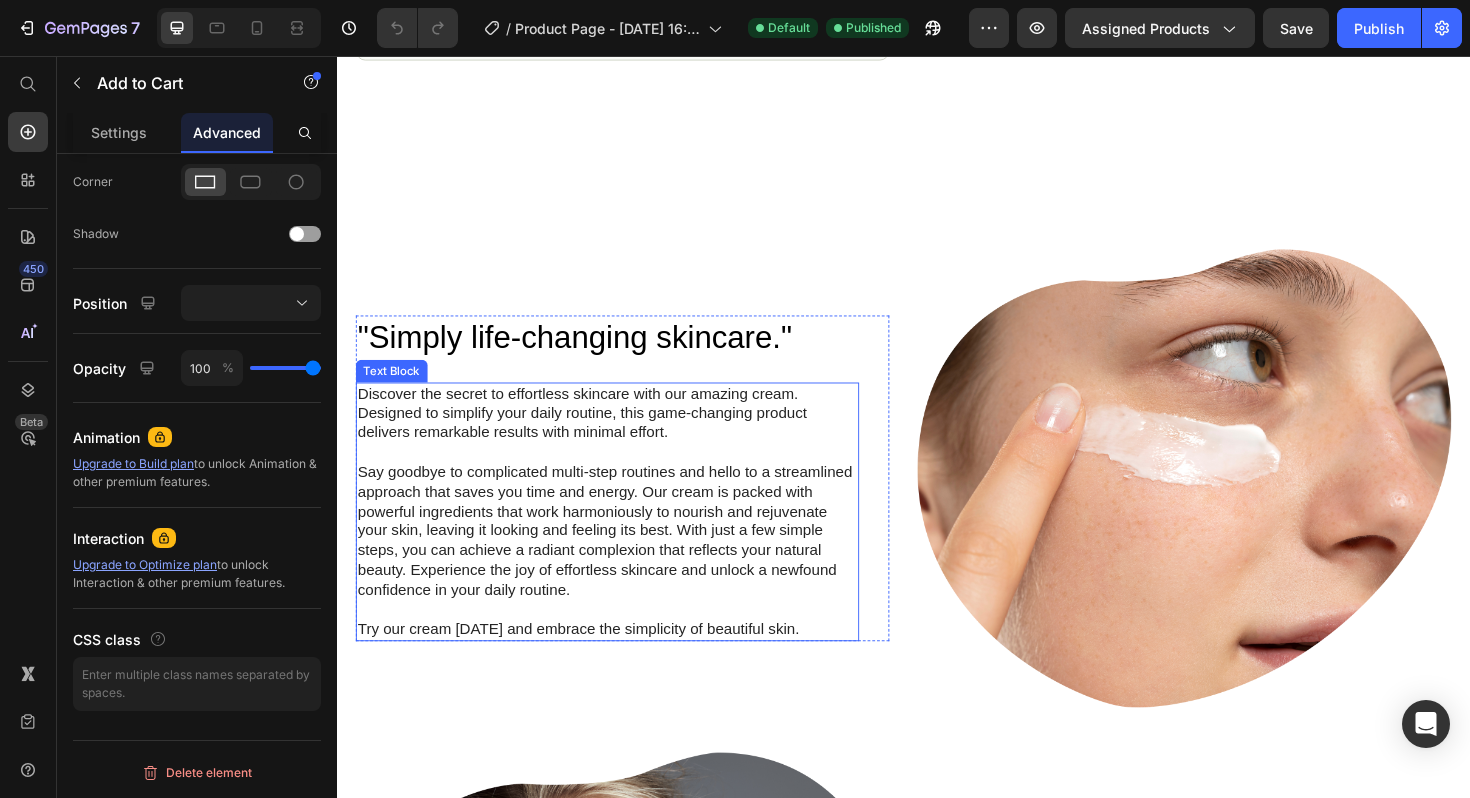 click on "Say goodbye to complicated multi-step routines and hello to a streamlined approach that saves you time and energy. Our cream is packed with powerful ingredients that work harmoniously to nourish and rejuvenate your skin, leaving it looking and feeling its best. With just a few simple steps, you can achieve a radiant complexion that reflects your natural beauty. Experience the joy of effortless skincare and unlock a newfound confidence in your daily routine." at bounding box center (623, 560) 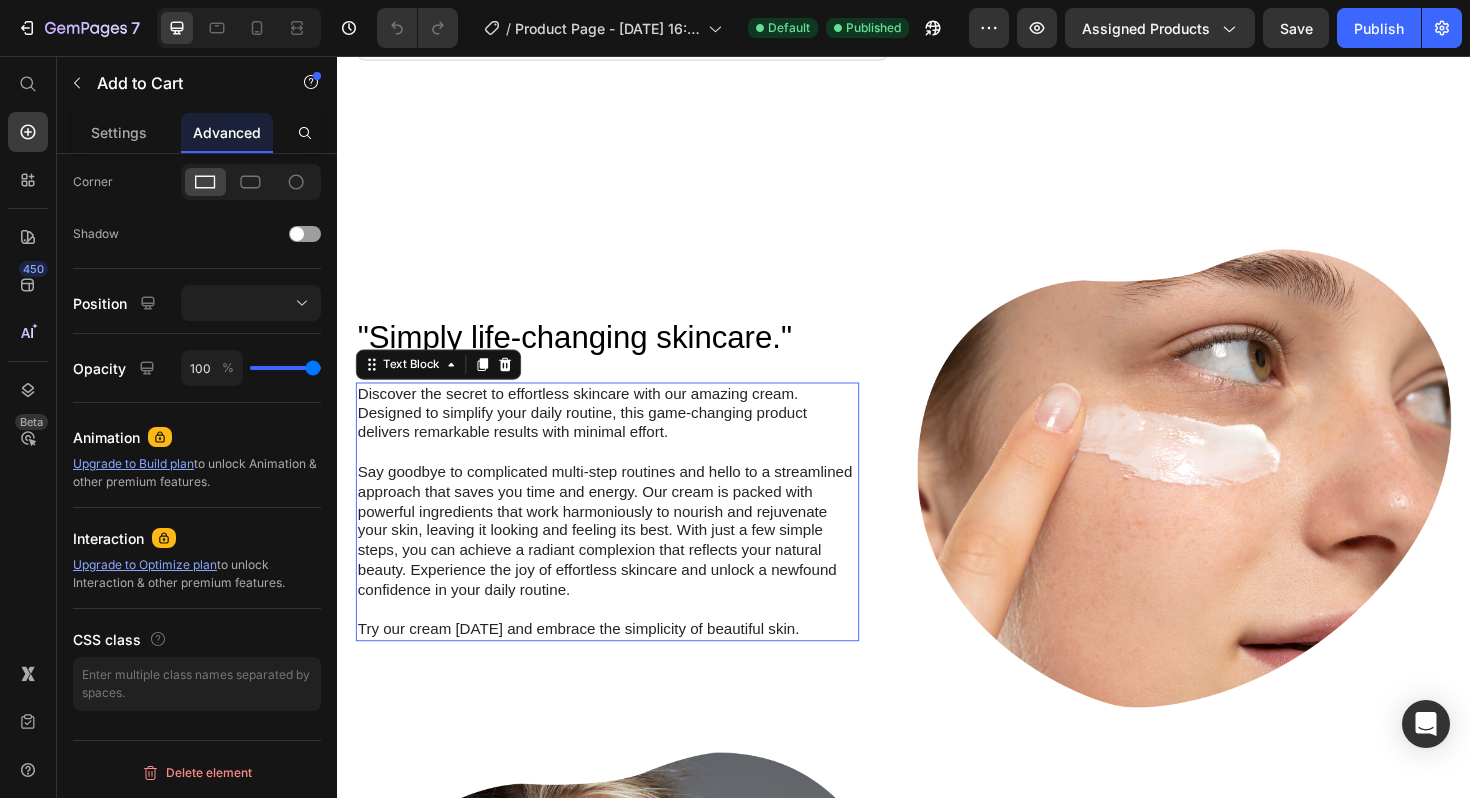 scroll, scrollTop: 0, scrollLeft: 0, axis: both 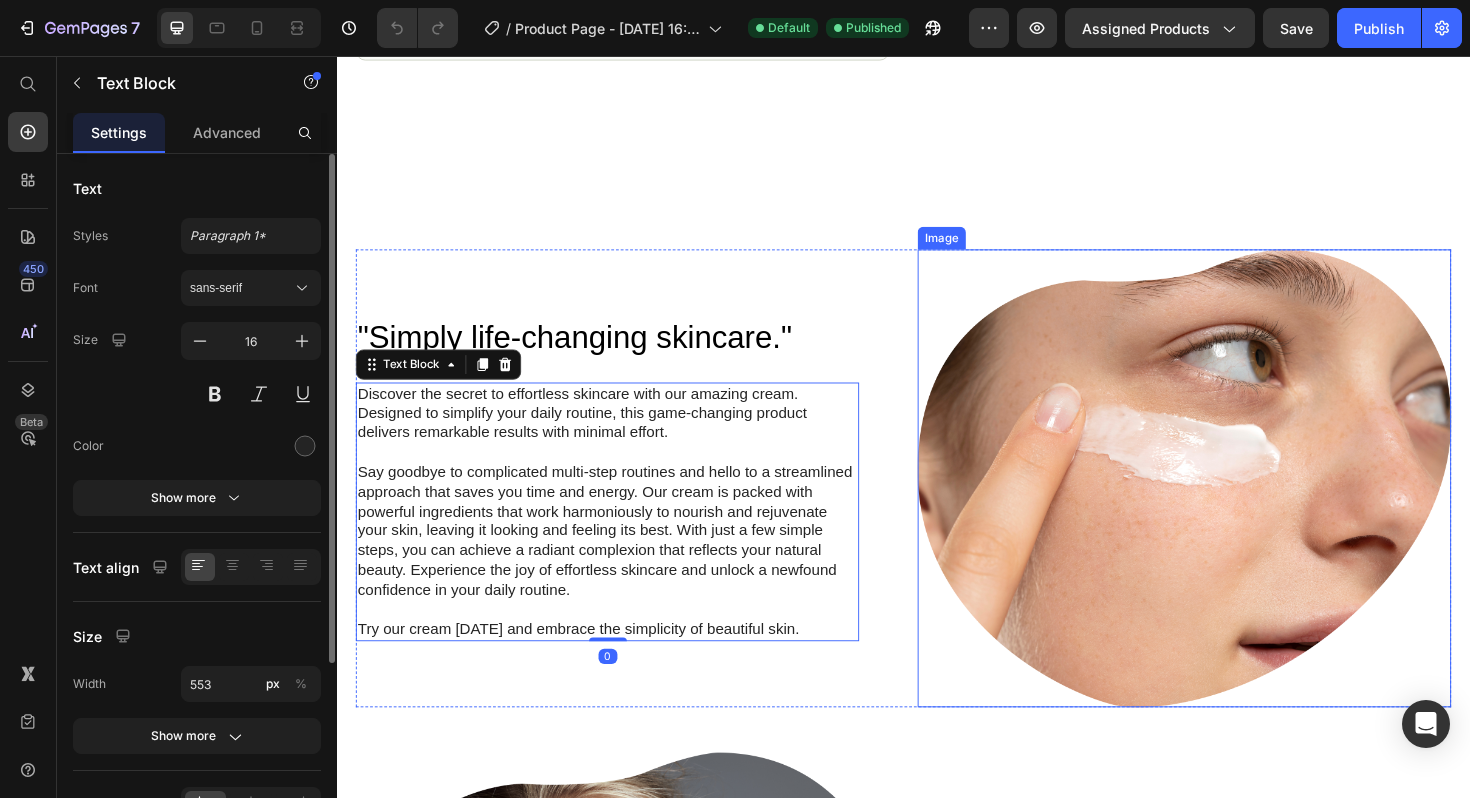 click at bounding box center (1234, 504) 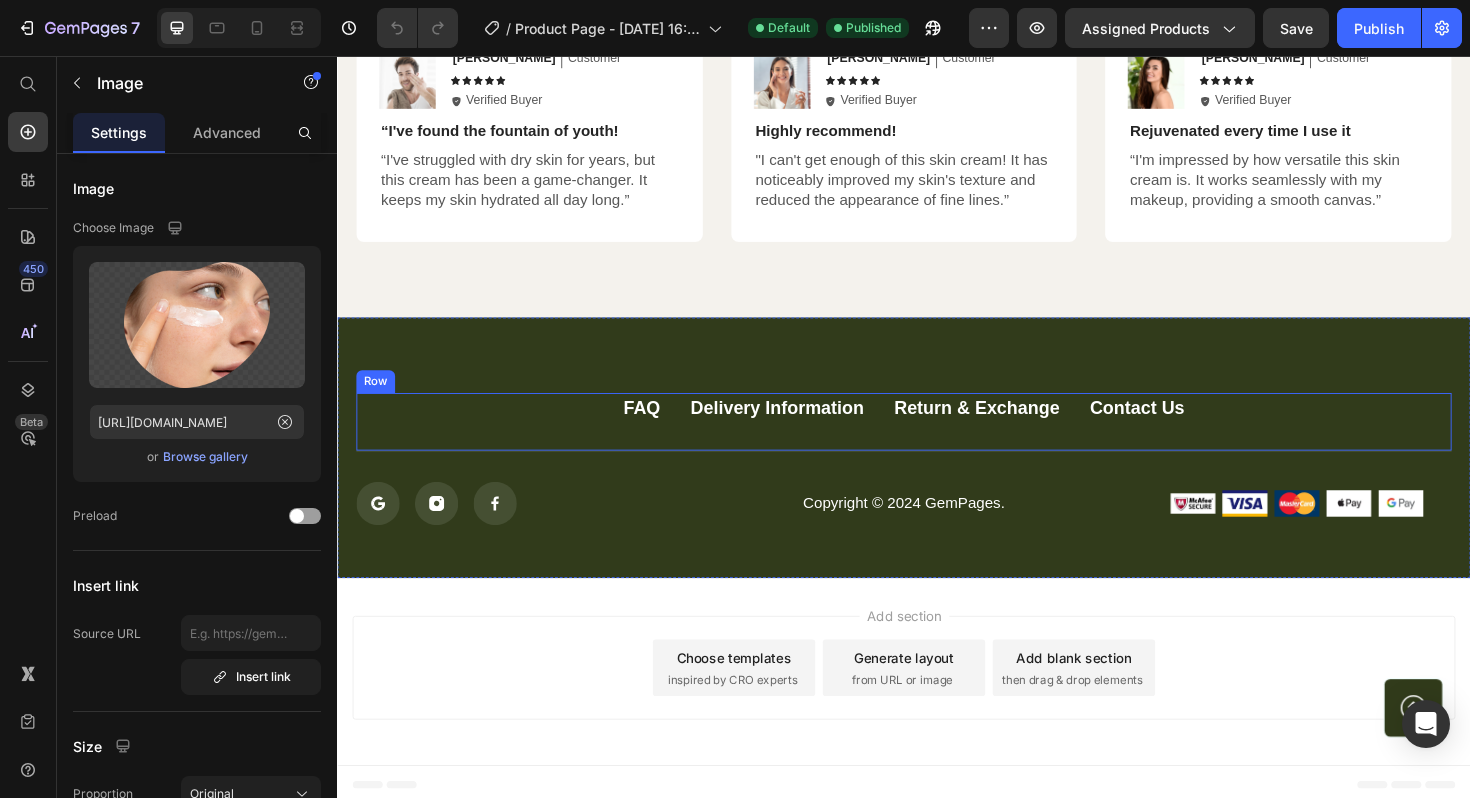 scroll, scrollTop: 5513, scrollLeft: 0, axis: vertical 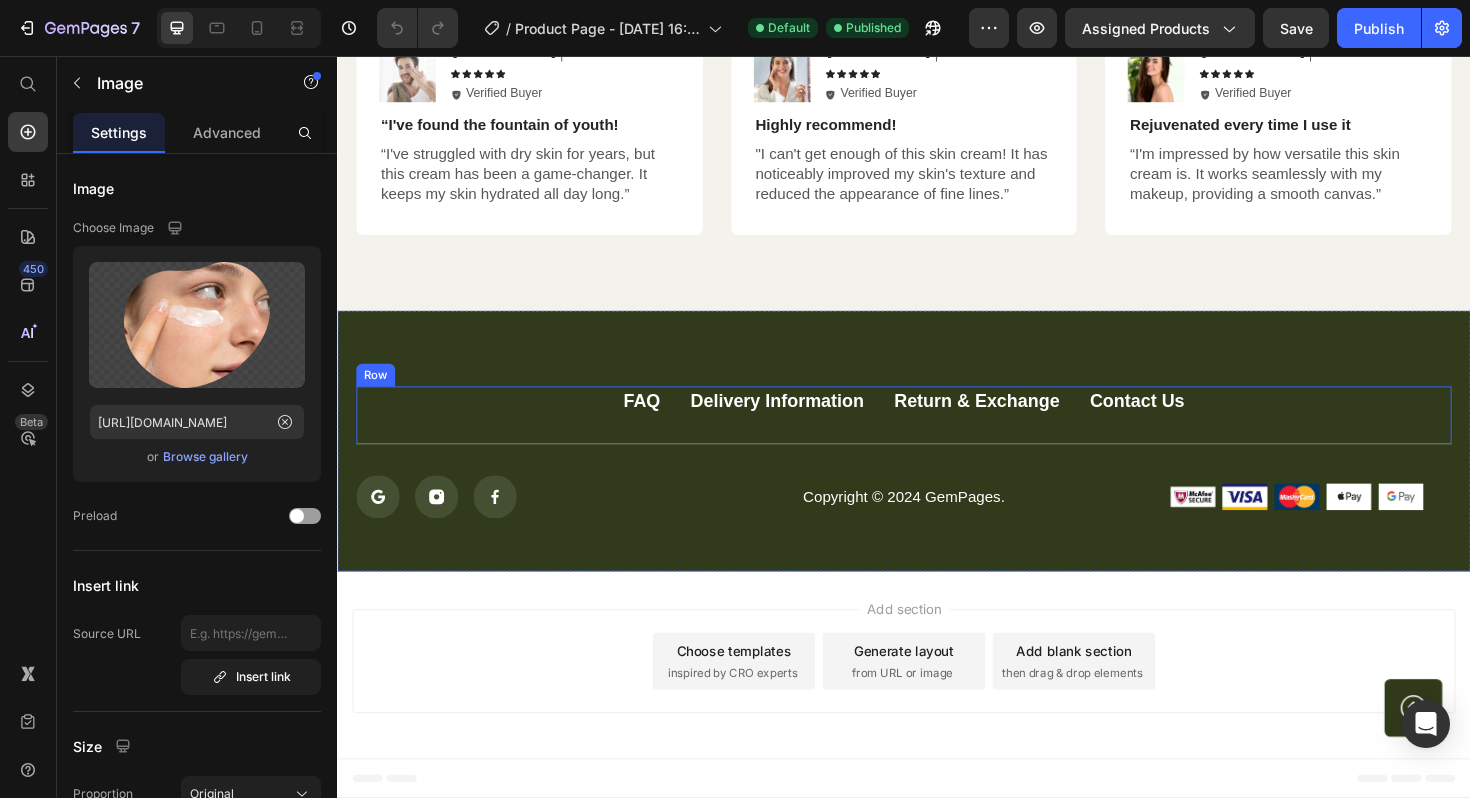 click on "FAQ Button Delivery Information Button Return & Exchange   Button Contact Us Button Row" at bounding box center (937, 437) 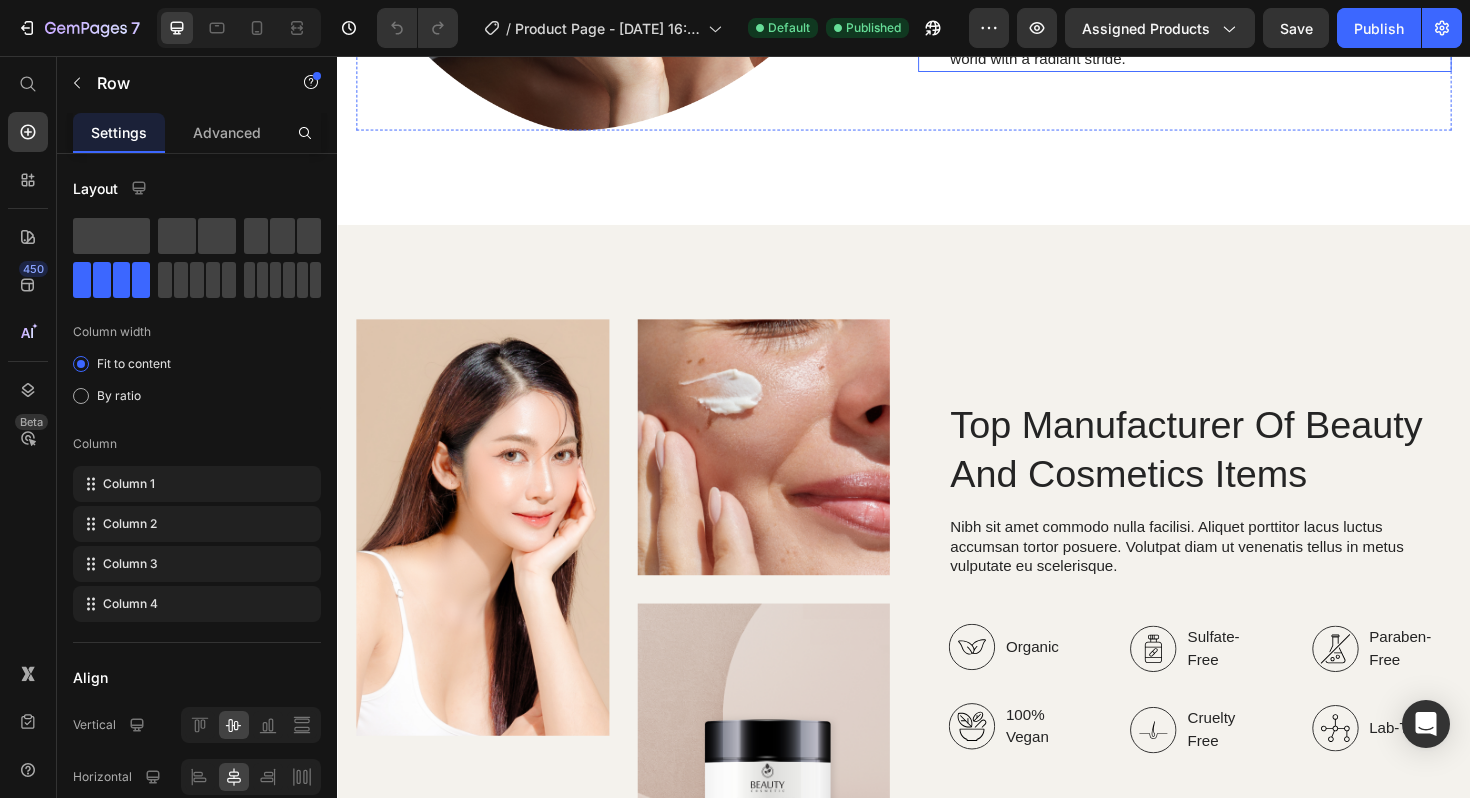 scroll, scrollTop: 2161, scrollLeft: 0, axis: vertical 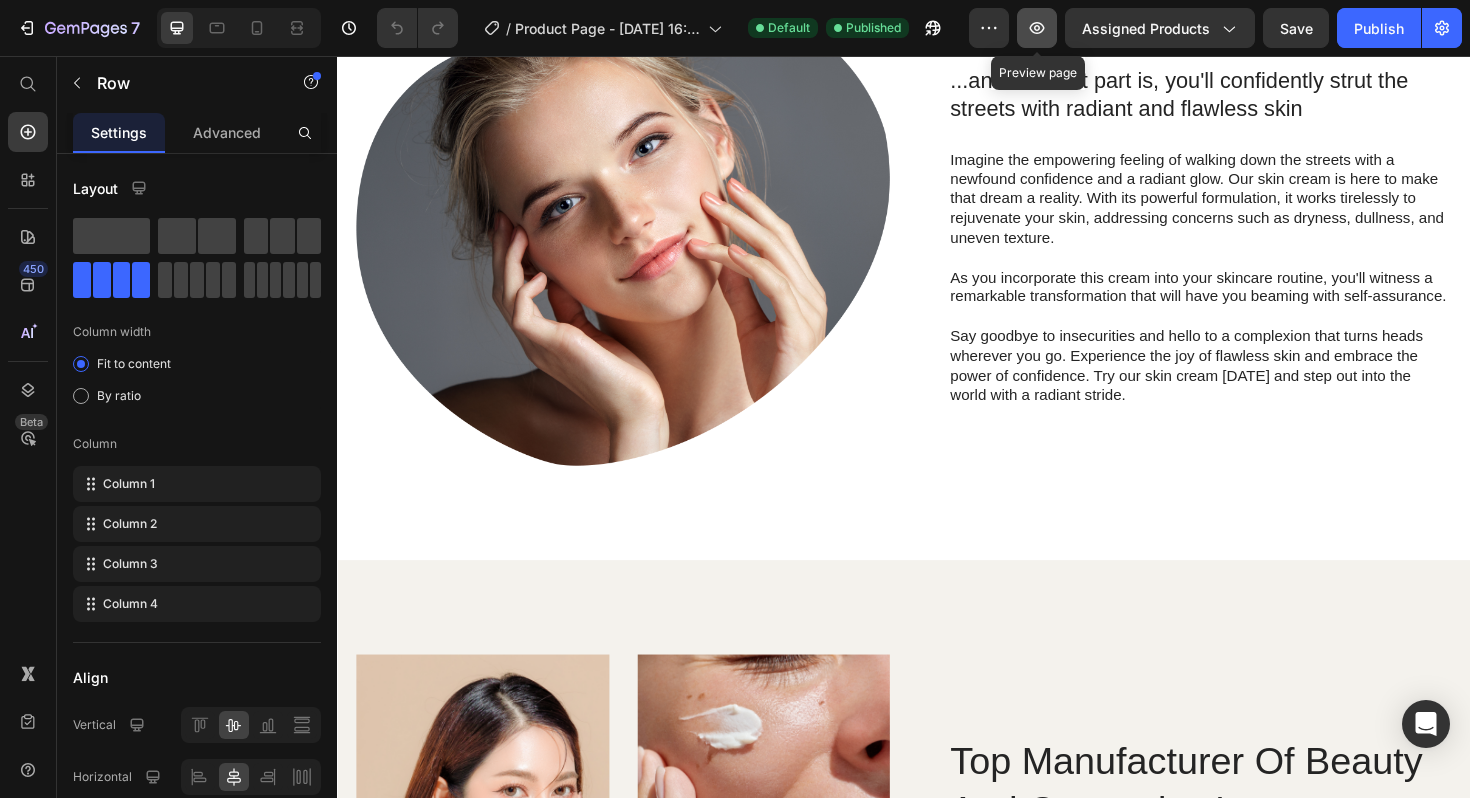 click 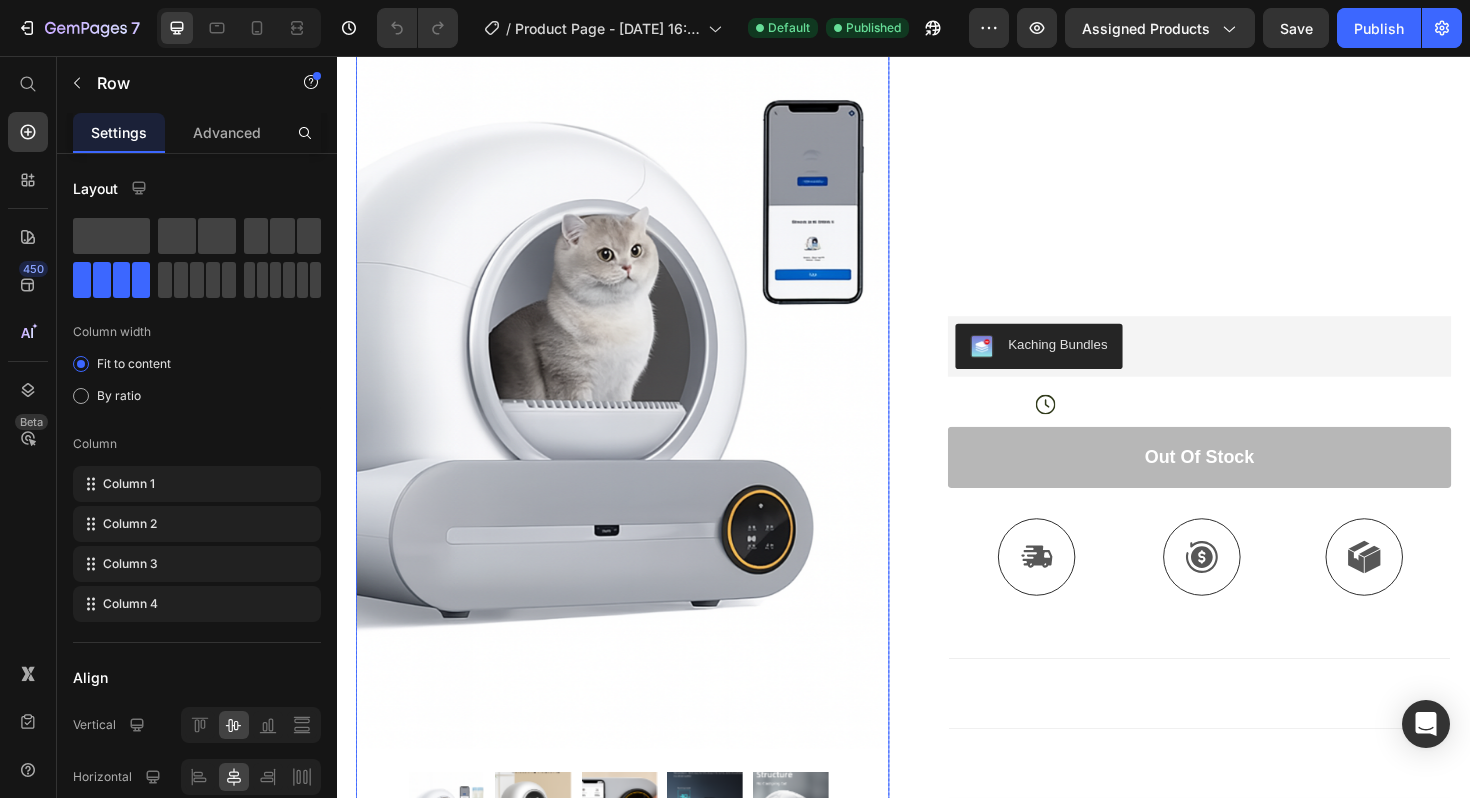 scroll, scrollTop: 379, scrollLeft: 0, axis: vertical 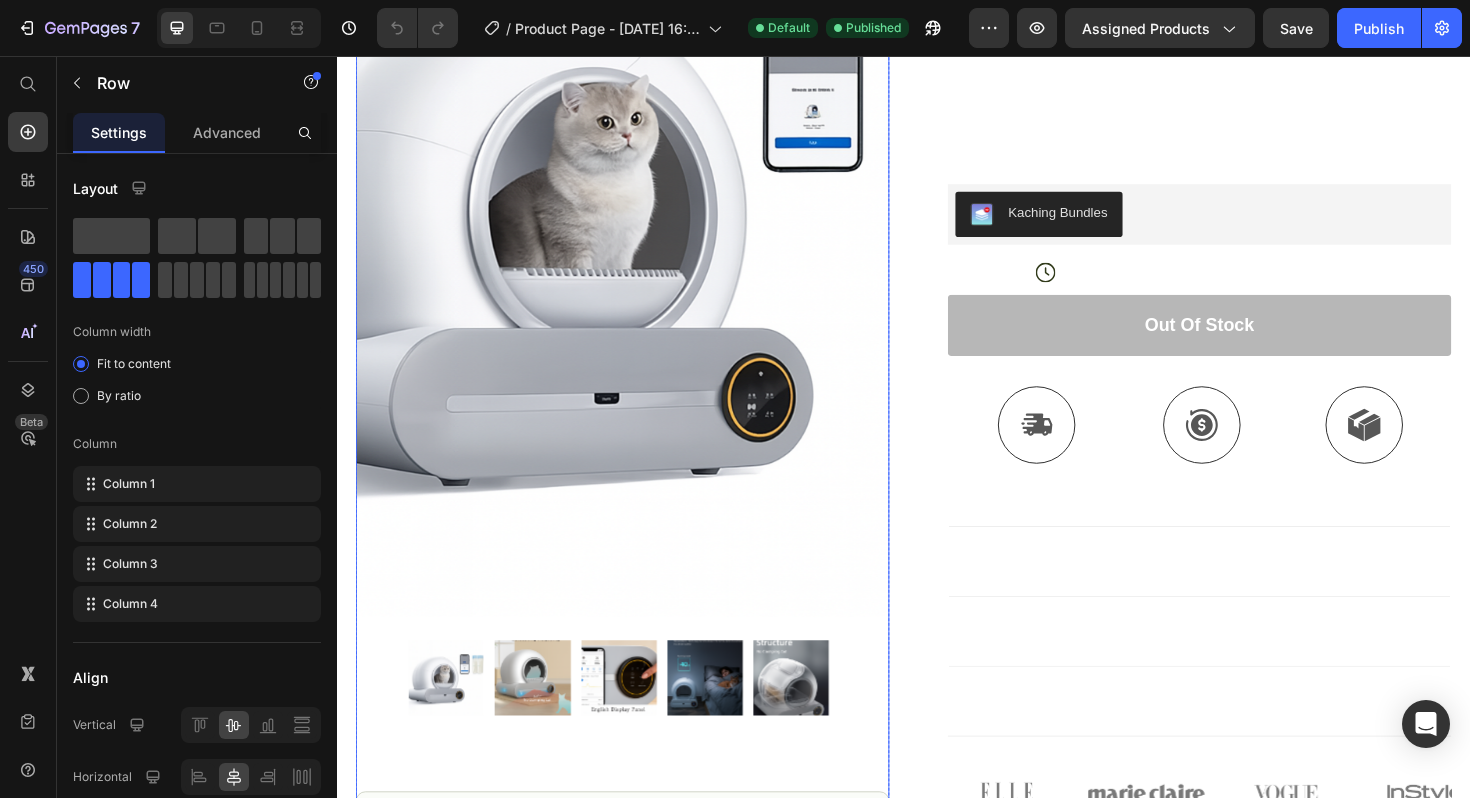 click at bounding box center [639, 227] 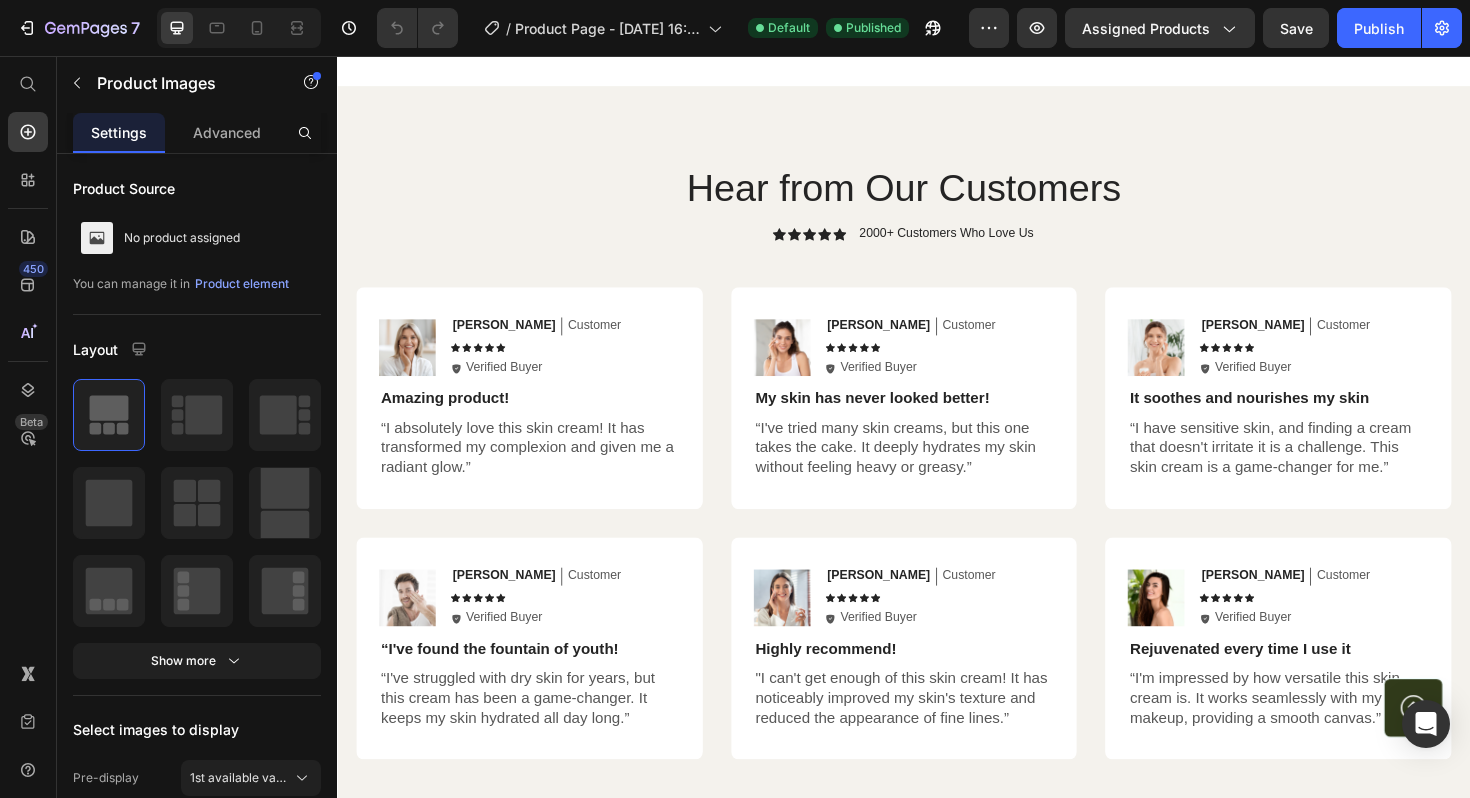 scroll, scrollTop: 5513, scrollLeft: 0, axis: vertical 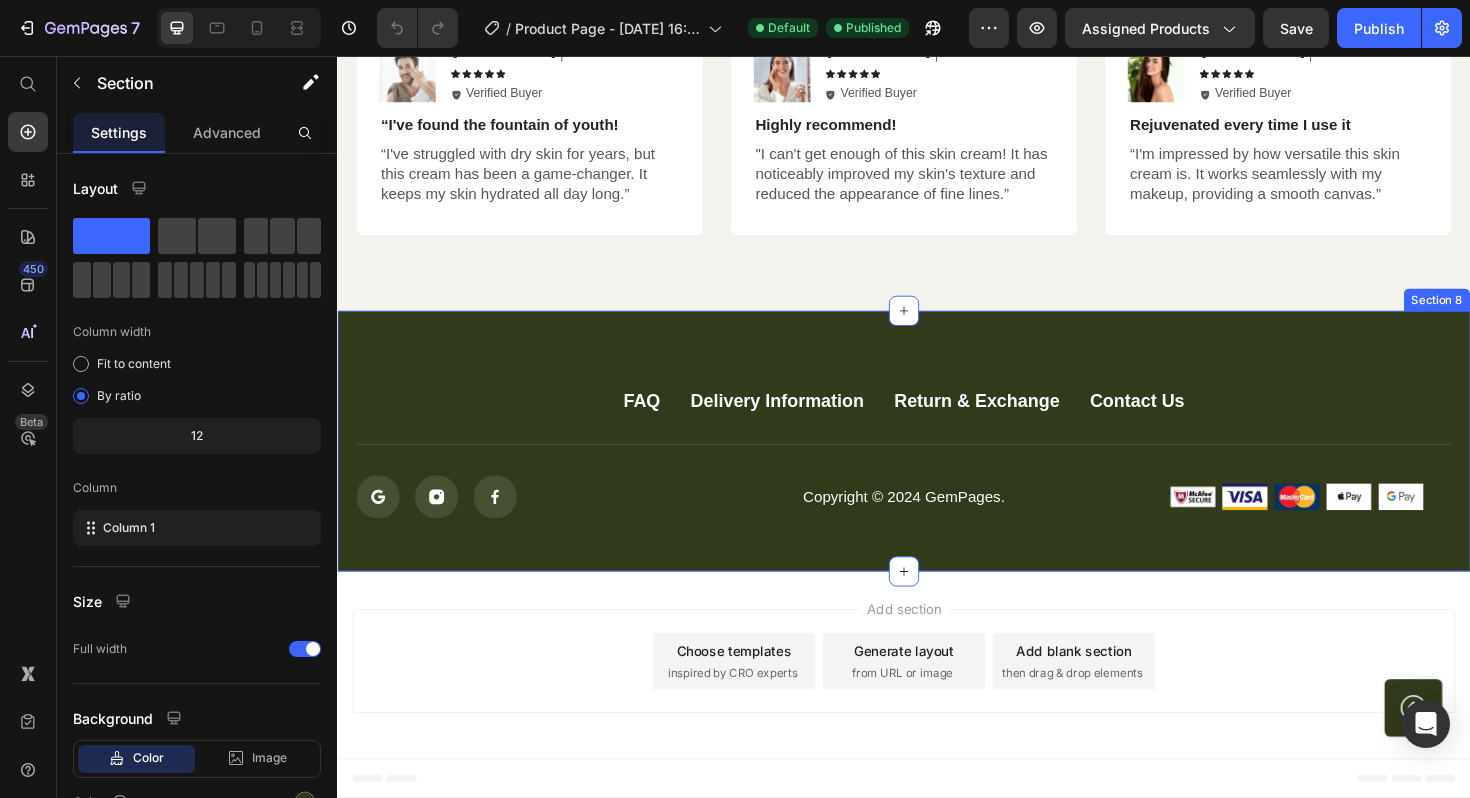 click on "FAQ Button Delivery Information Button Return & Exchange   Button Contact Us Button Row
Icon
Icon
Icon Icon List Copyright © 2024 GemPages.  Text block Image Image Image Image Image Row Row
Button Row Section 8" at bounding box center (937, 464) 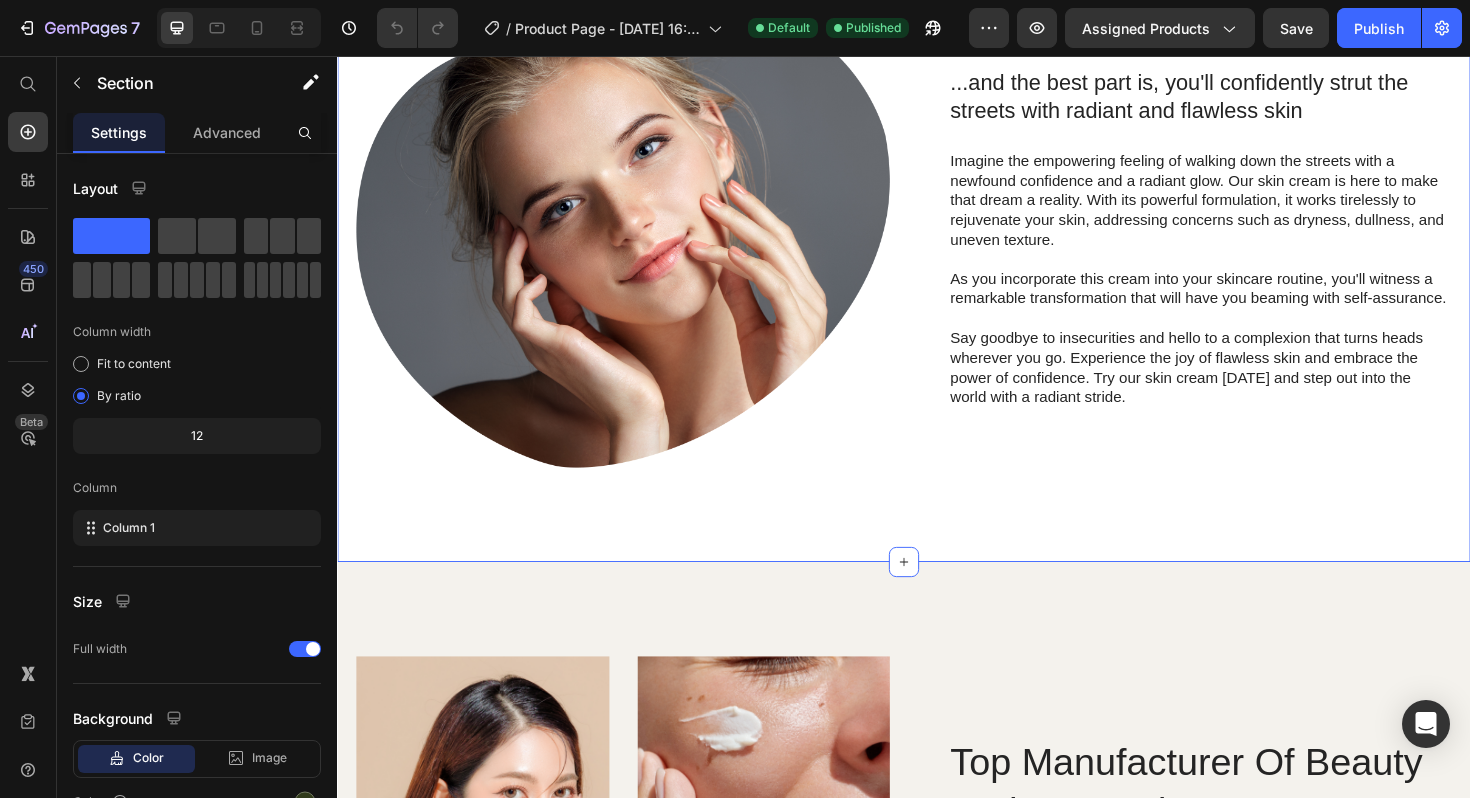 scroll, scrollTop: 2080, scrollLeft: 0, axis: vertical 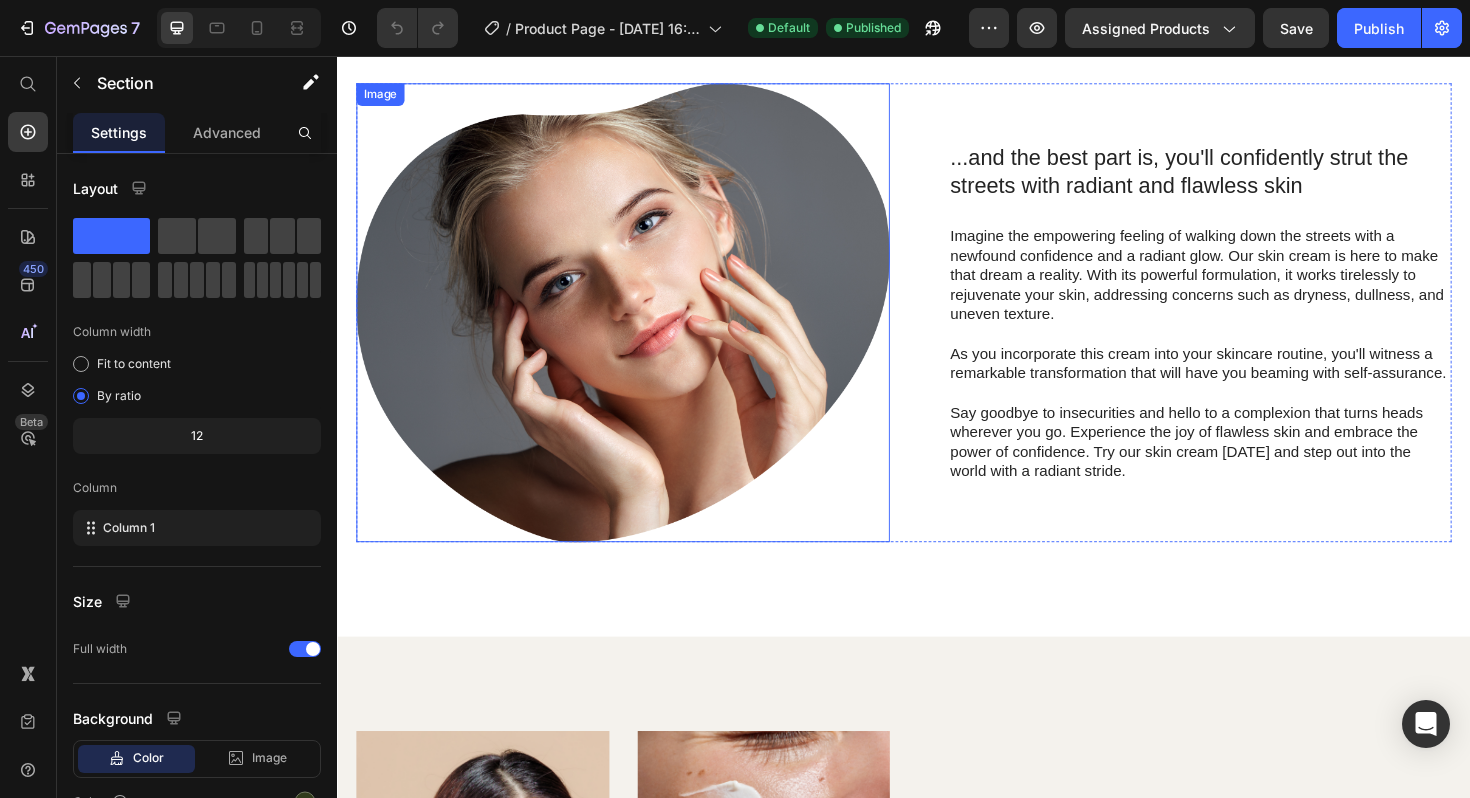 click at bounding box center (639, 328) 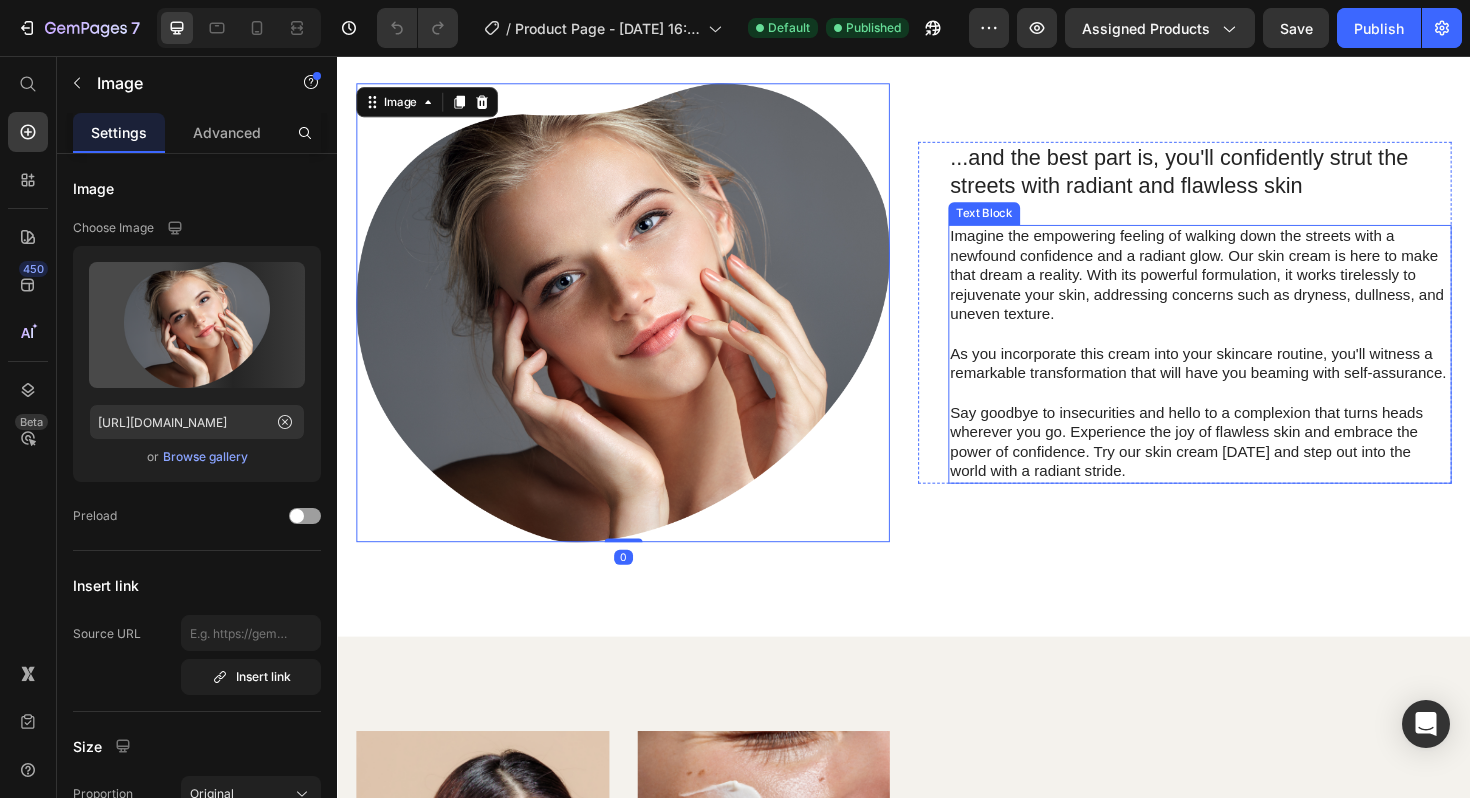 click on "As you incorporate this cream into your skincare routine, you'll witness a remarkable transformation that will have you beaming with self-assurance." at bounding box center (1250, 383) 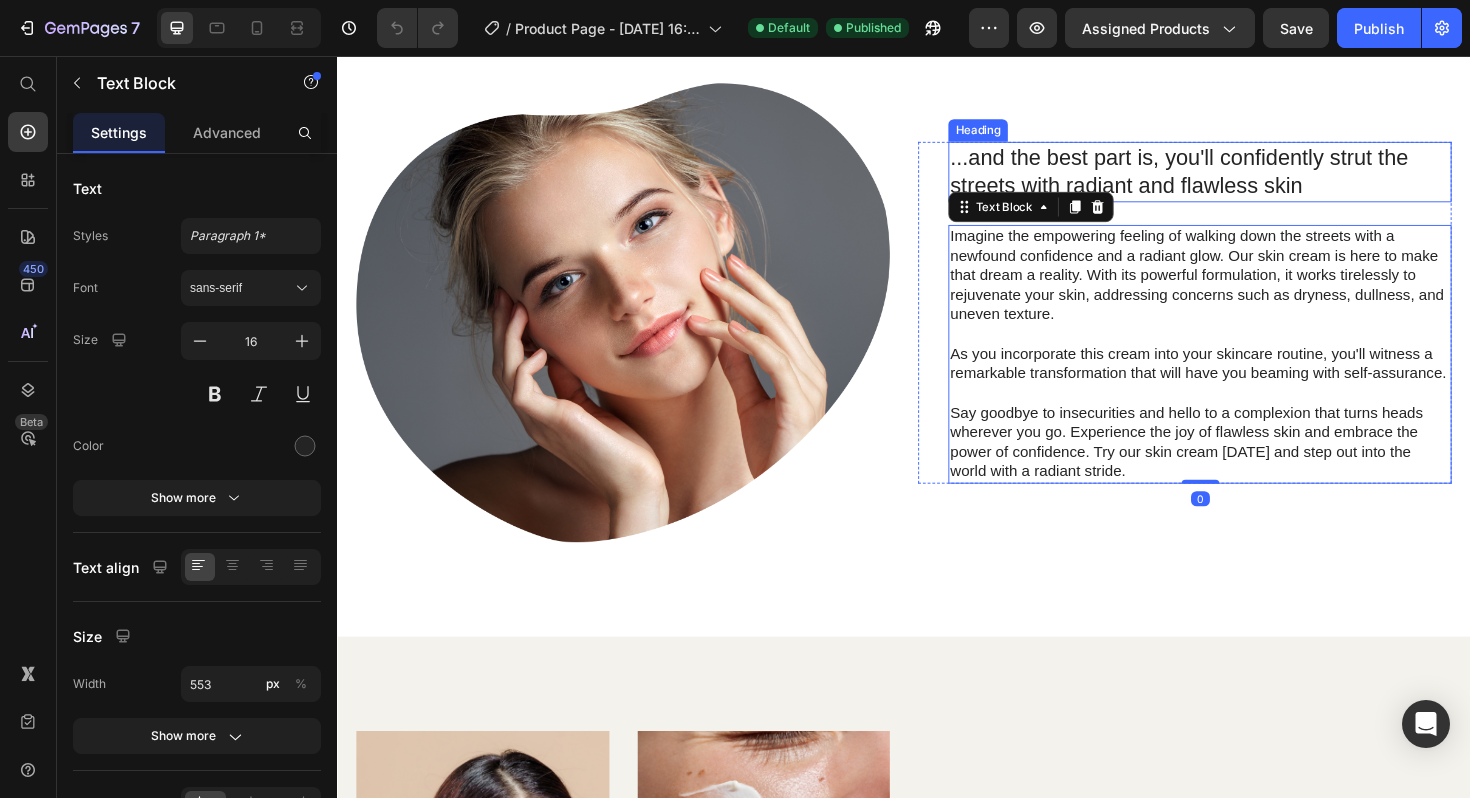 click on "...and the best part is, you'll confidently strut the streets with radiant and flawless skin" at bounding box center [1250, 179] 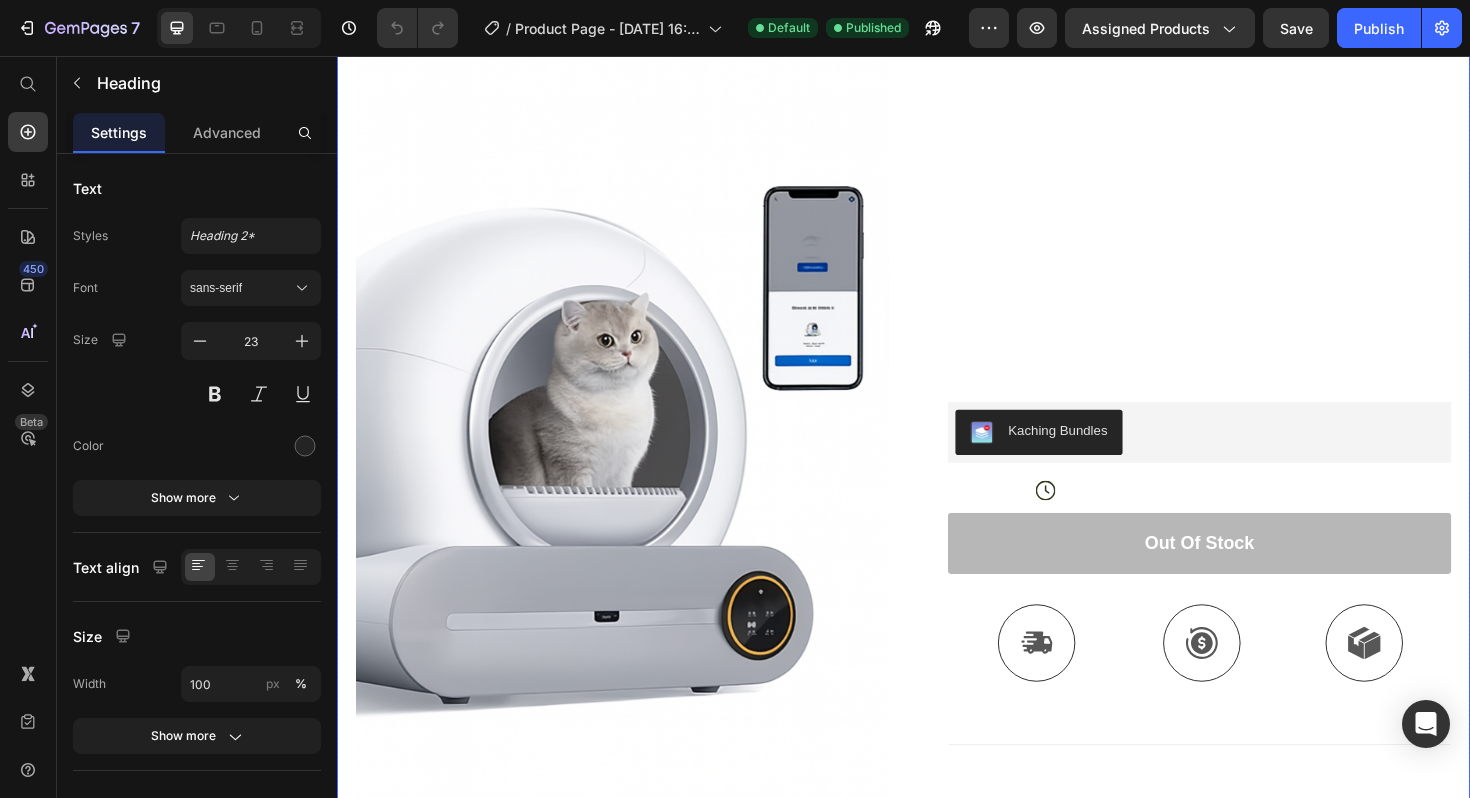 scroll, scrollTop: 0, scrollLeft: 0, axis: both 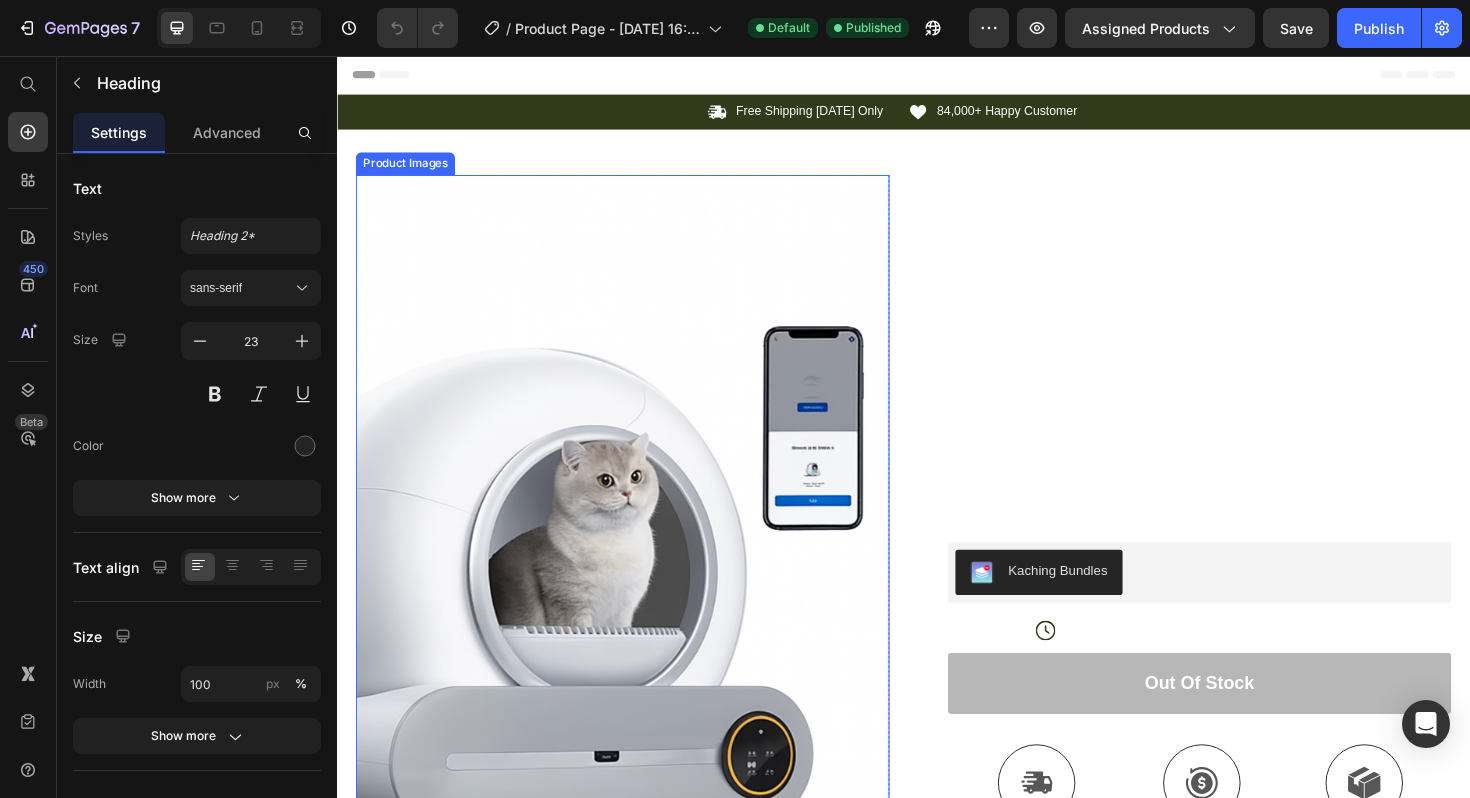 click at bounding box center (639, 606) 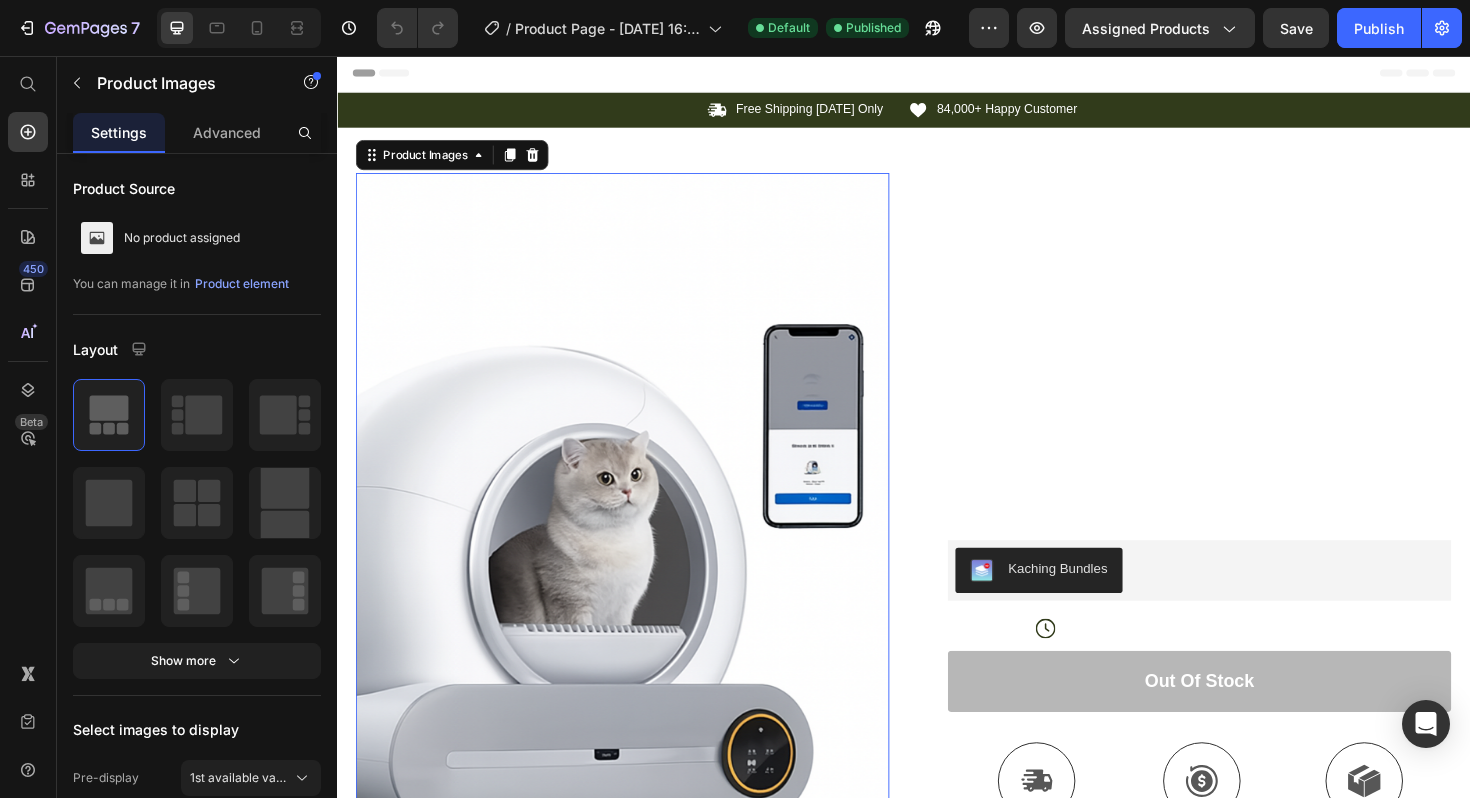 scroll, scrollTop: 273, scrollLeft: 0, axis: vertical 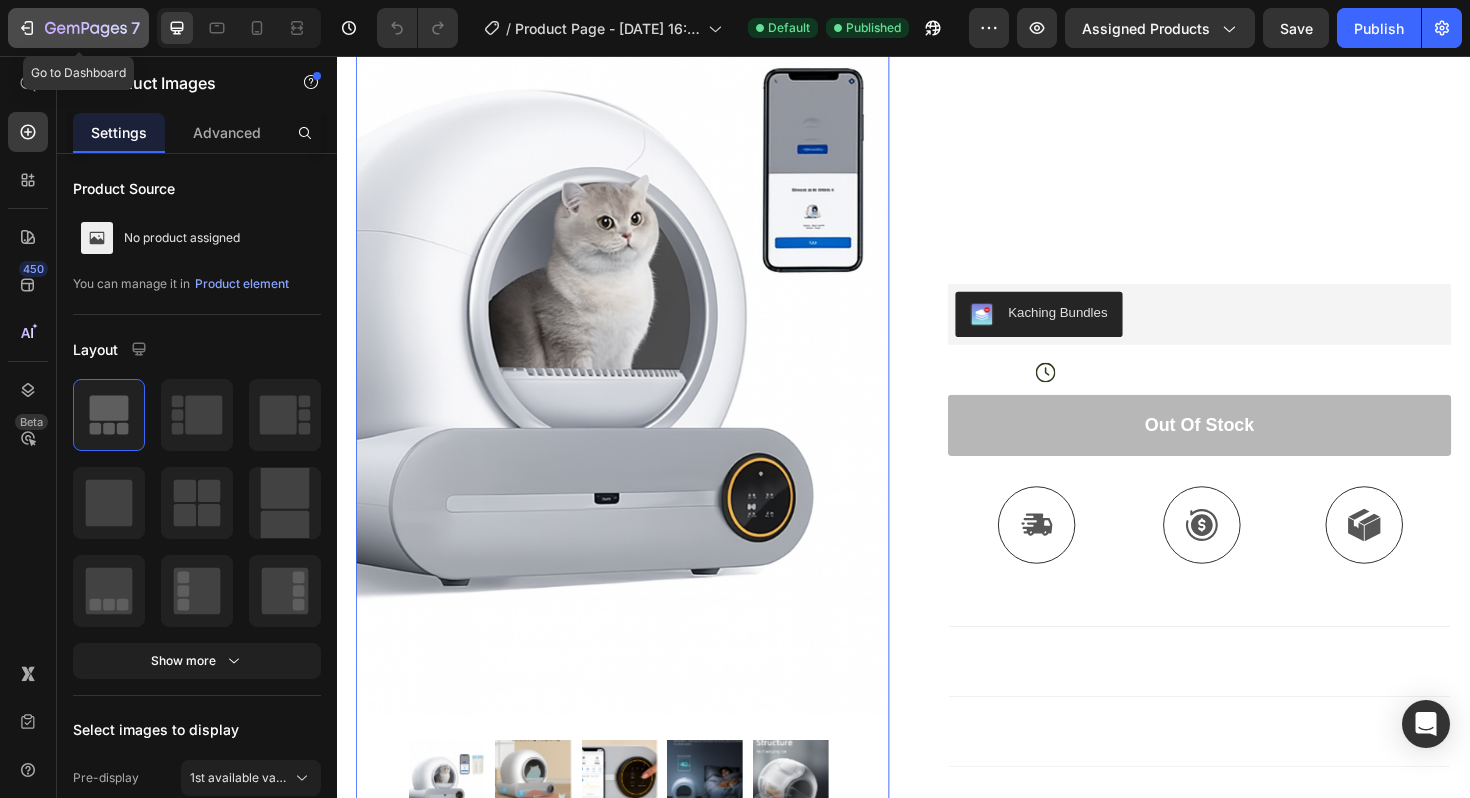 click 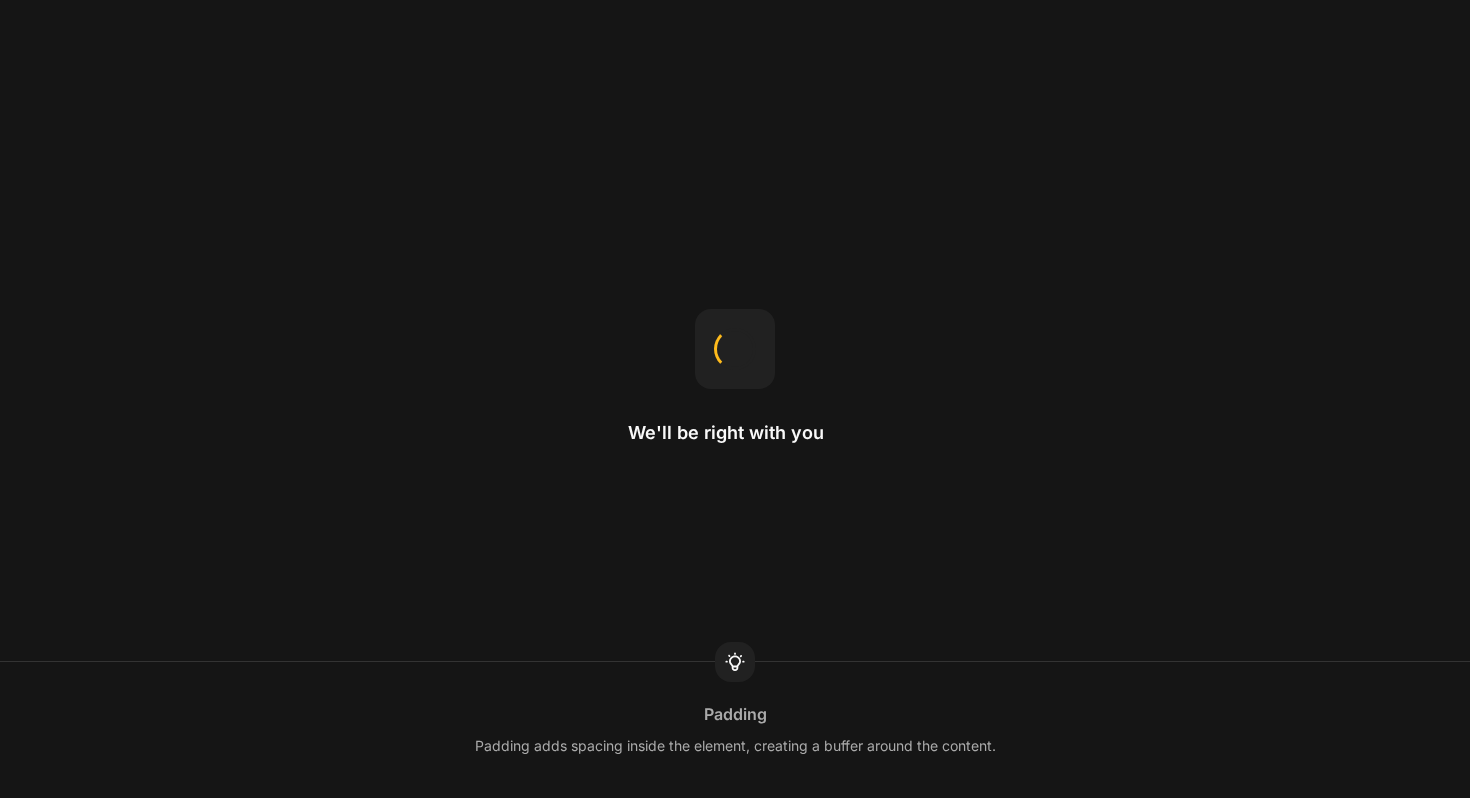 scroll, scrollTop: 0, scrollLeft: 0, axis: both 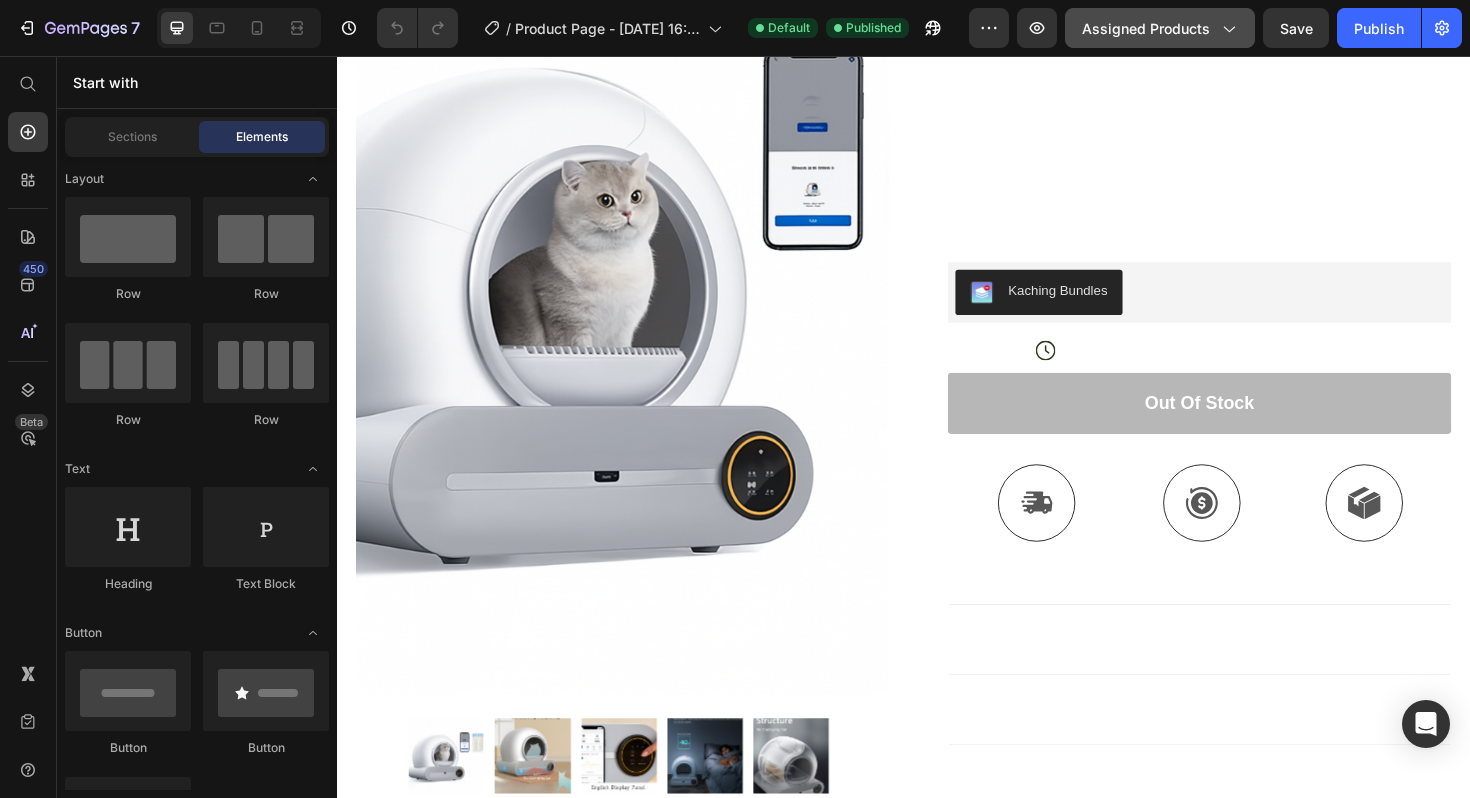 click on "Assigned Products" at bounding box center (1160, 28) 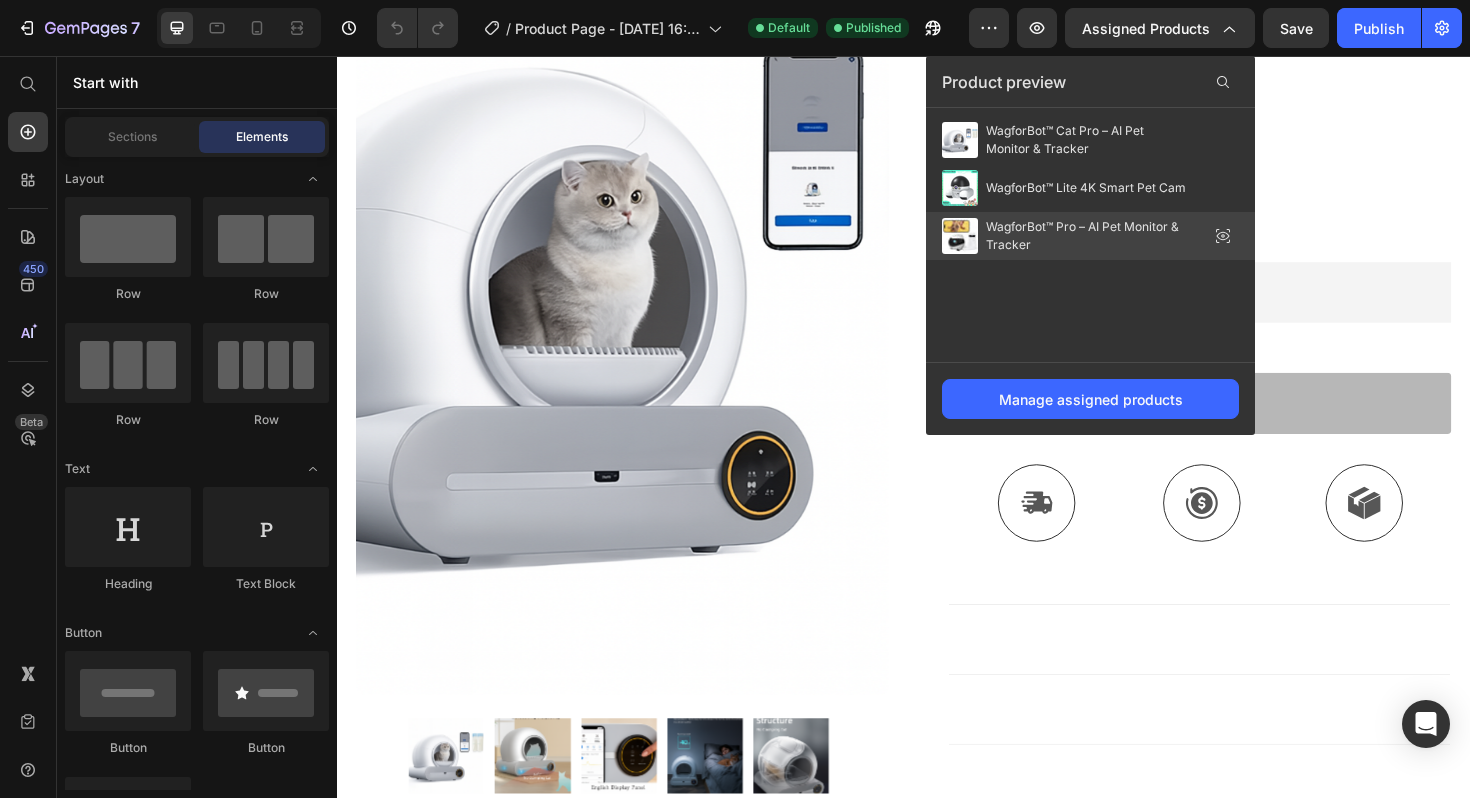 click on "WagforBot™ Pro – AI Pet Monitor & Tracker" at bounding box center [1086, 236] 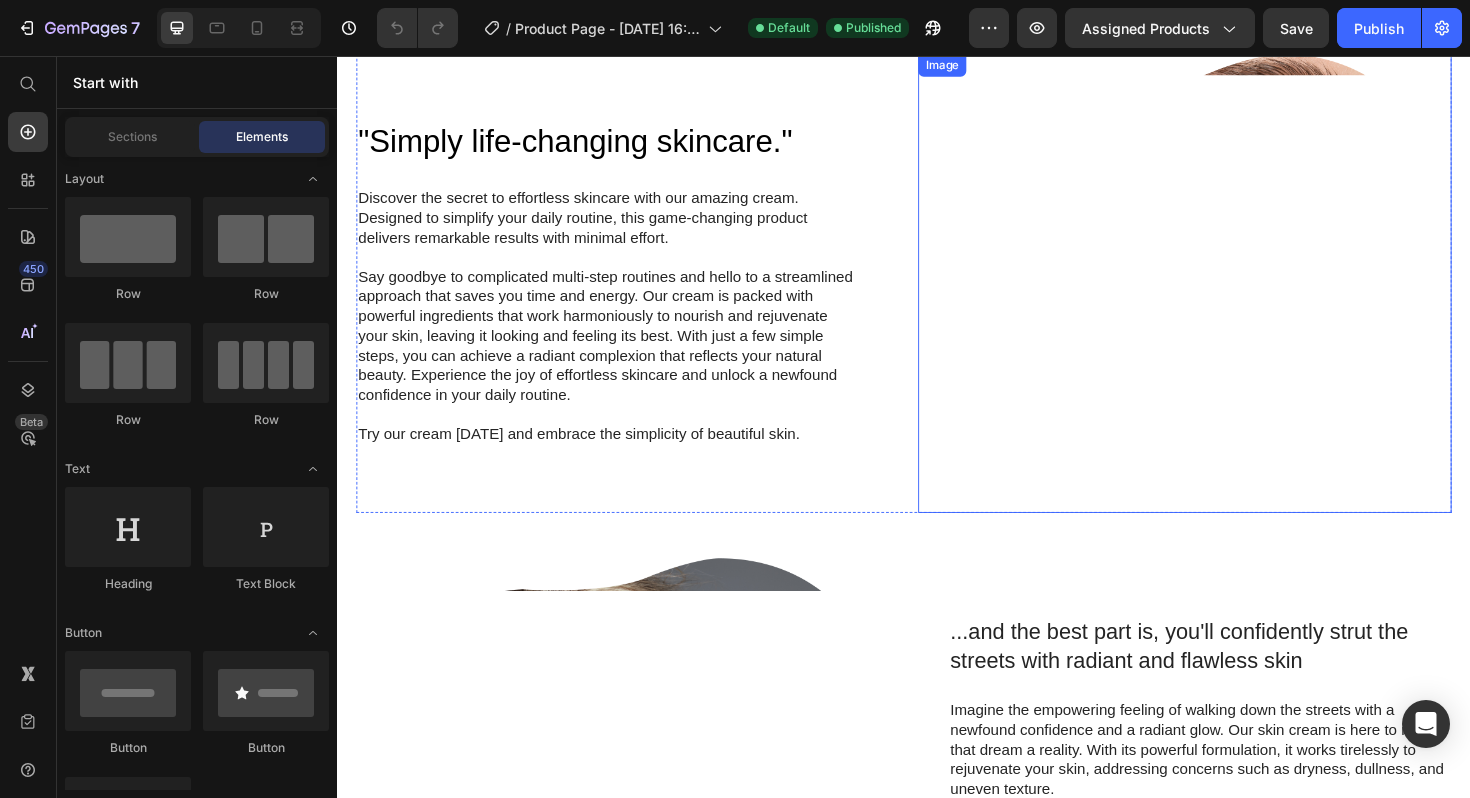 scroll, scrollTop: 0, scrollLeft: 0, axis: both 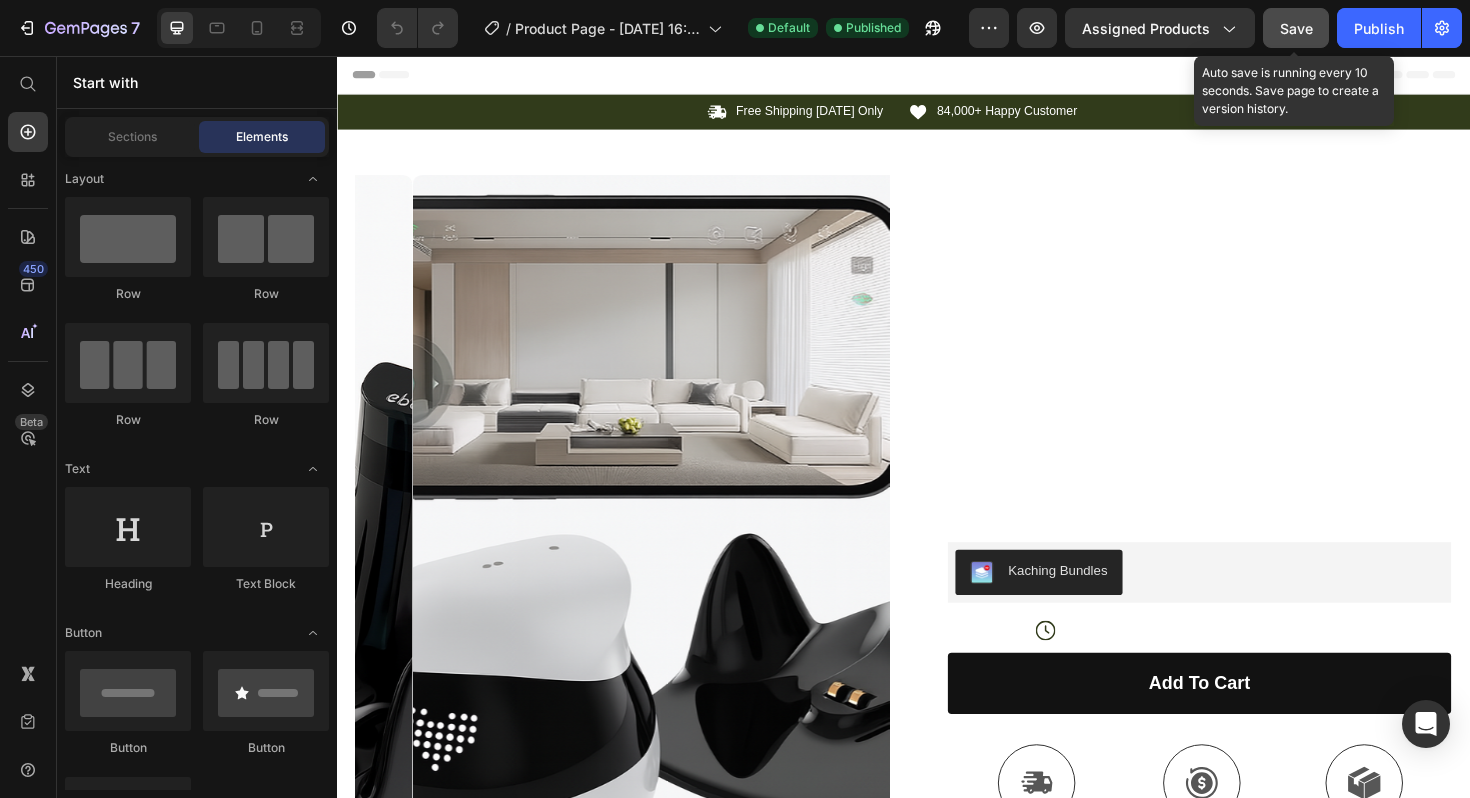 click on "Save" 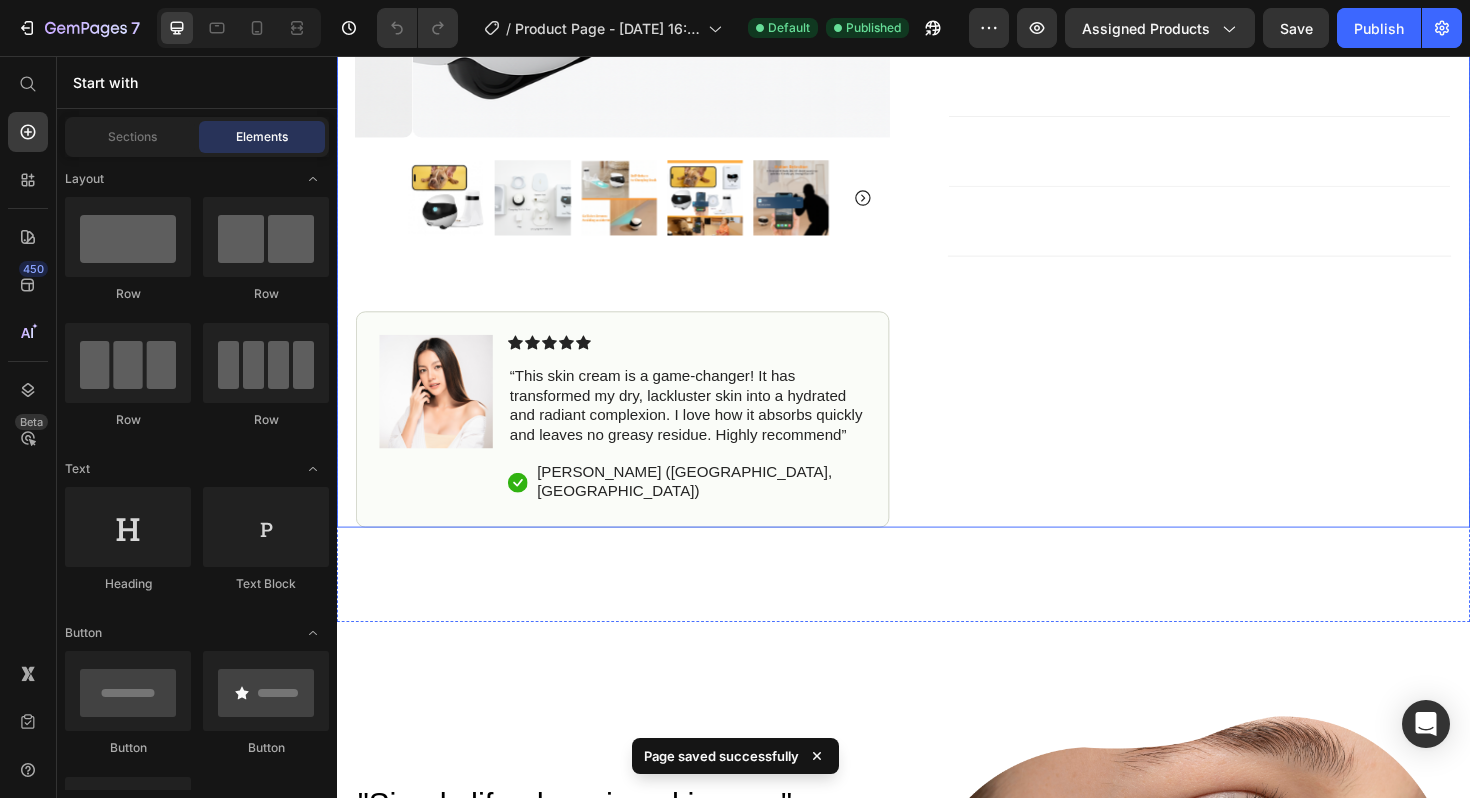 scroll, scrollTop: 888, scrollLeft: 0, axis: vertical 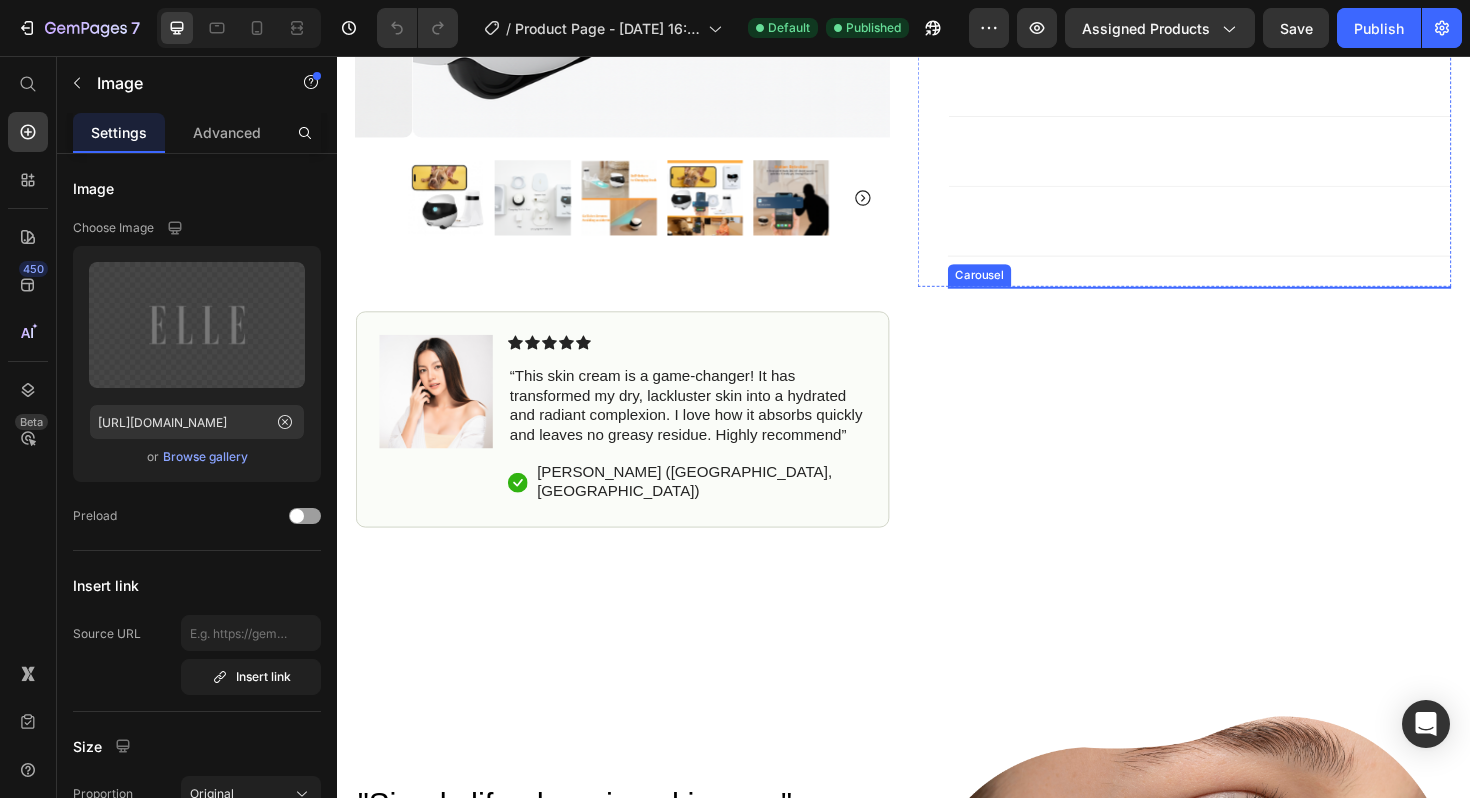 click on "Image   0 Image Image Image Image" at bounding box center [1250, 300] 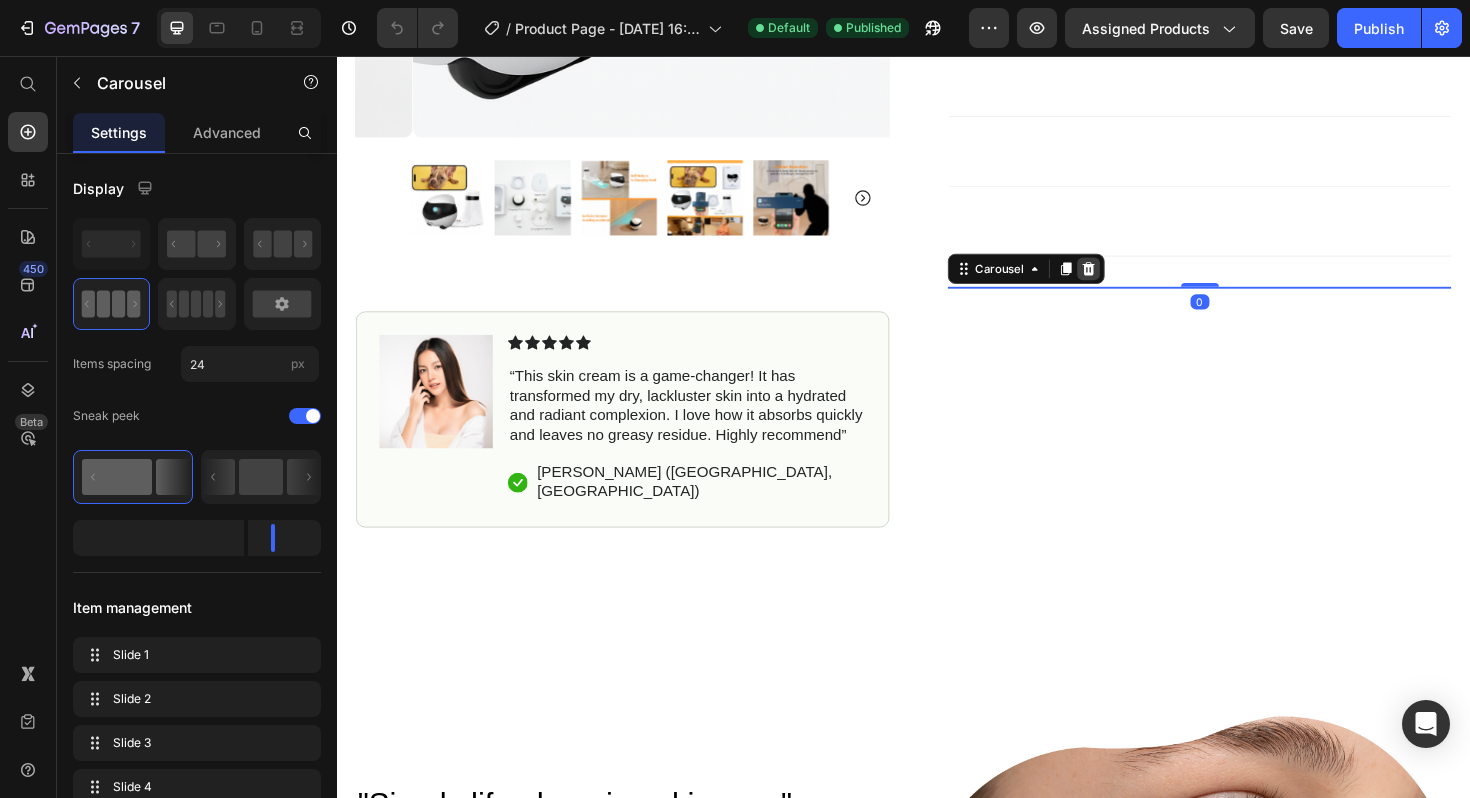 click 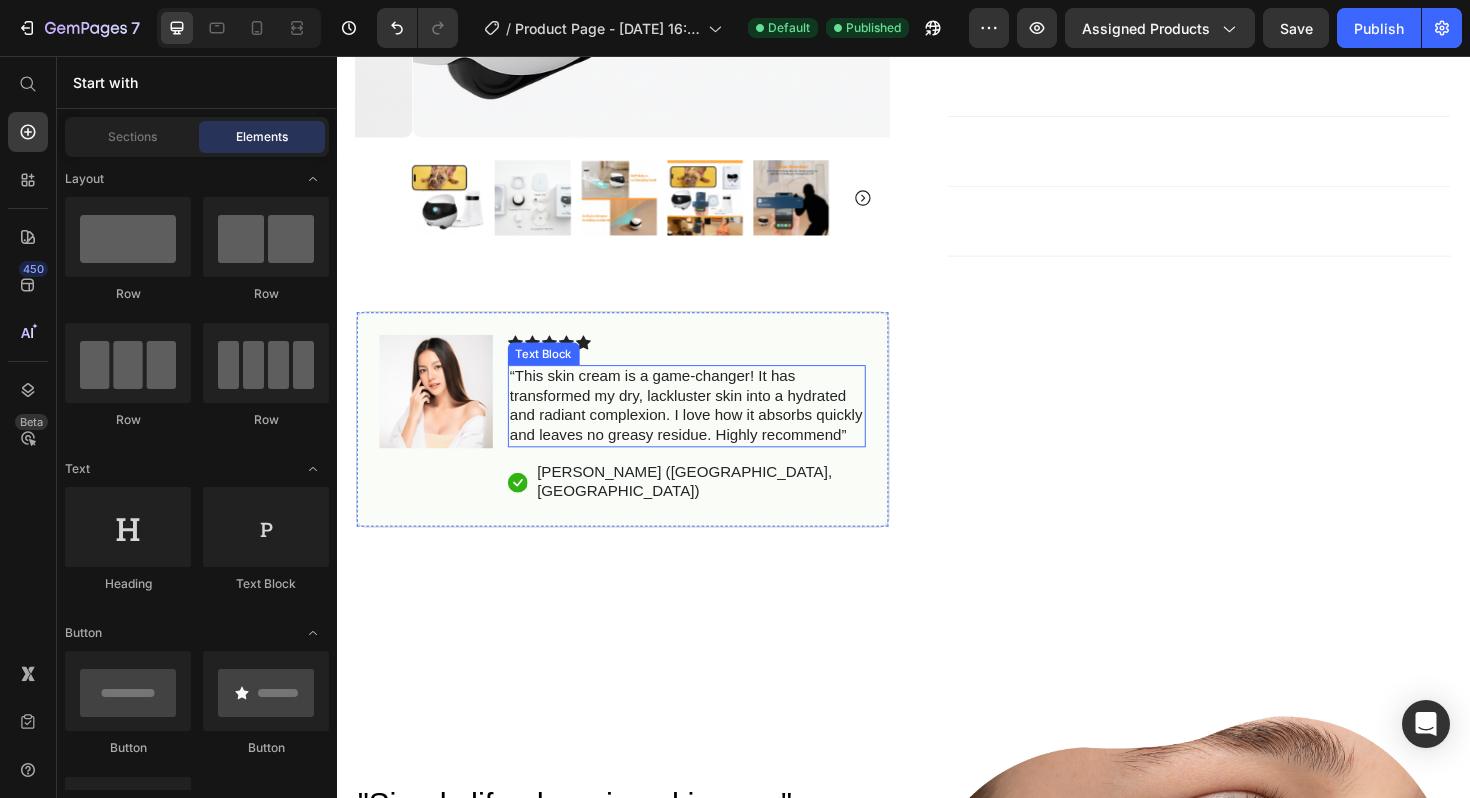 click on "“This skin cream is a game-changer! It has transformed my dry, lackluster skin into a hydrated and radiant complexion. I love how it absorbs quickly and leaves no greasy residue. Highly recommend”" at bounding box center [707, 426] 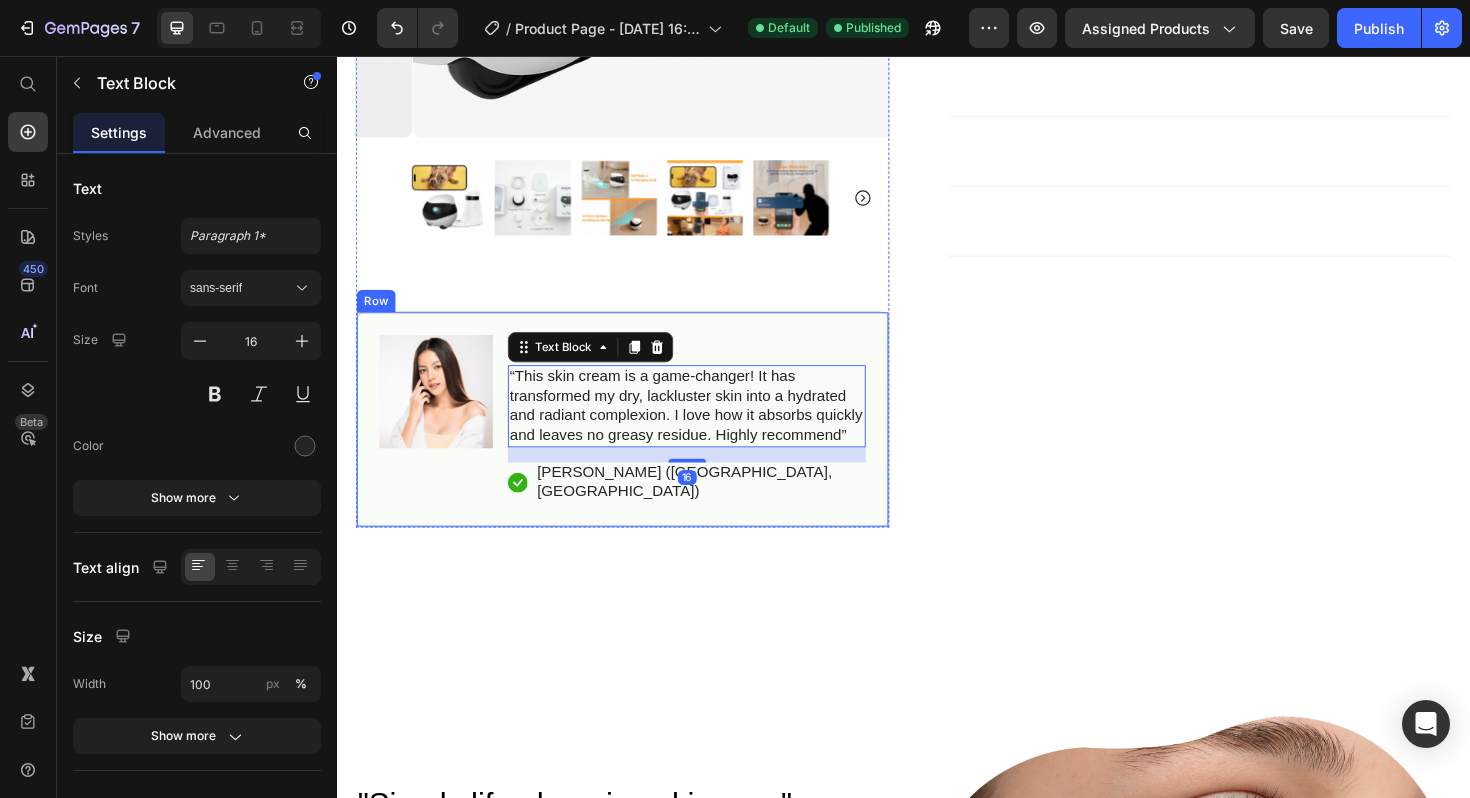 click on "Icon Icon Icon Icon Icon Icon List “This skin cream is a game-changer! It has transformed my dry, lackluster skin into a hydrated and radiant complexion. I love how it absorbs quickly and leaves no greasy residue. Highly recommend” Text Block   16
Icon Hannah N. (Houston, USA) Text Block Row" at bounding box center (707, 440) 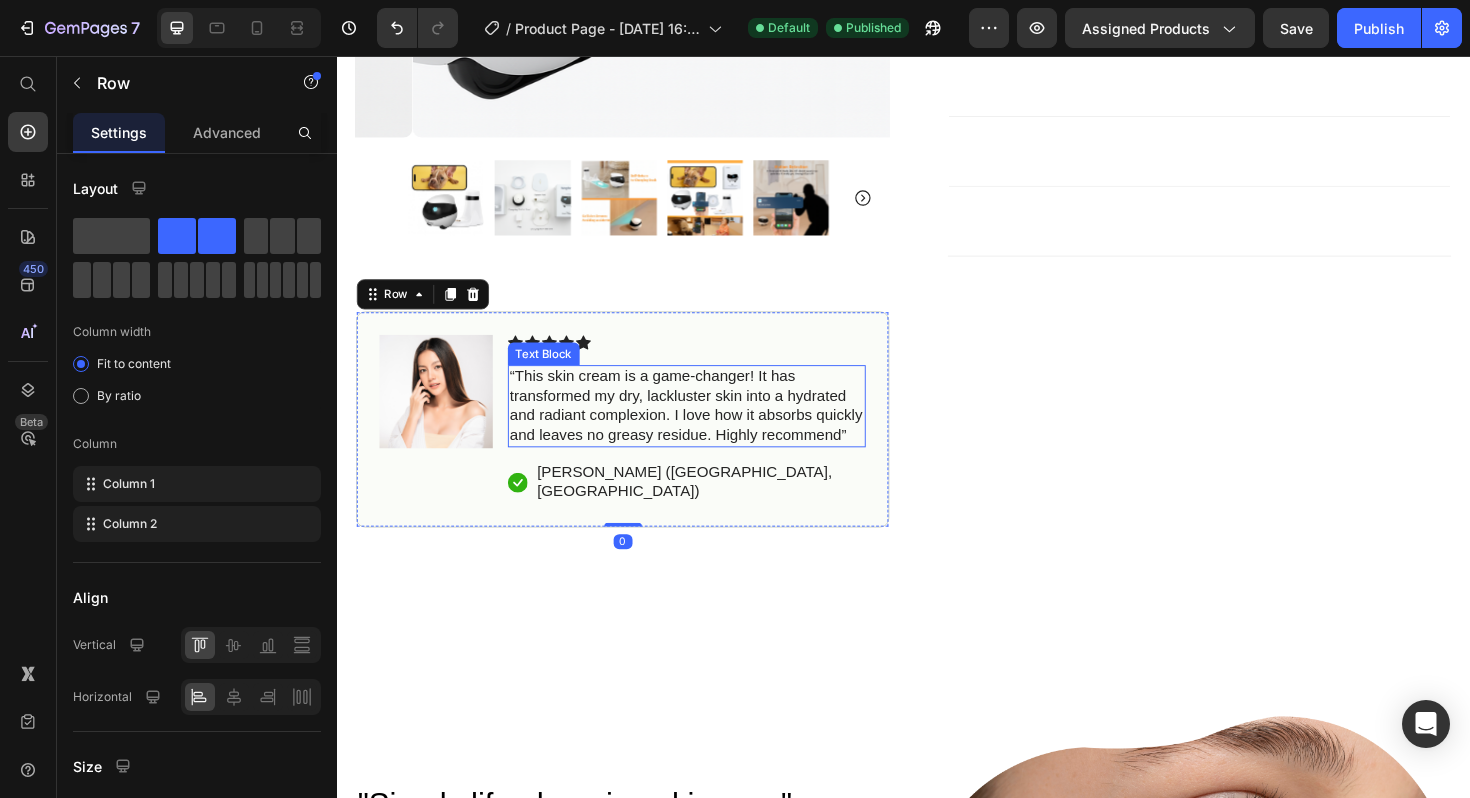 click on "“This skin cream is a game-changer! It has transformed my dry, lackluster skin into a hydrated and radiant complexion. I love how it absorbs quickly and leaves no greasy residue. Highly recommend”" at bounding box center (707, 426) 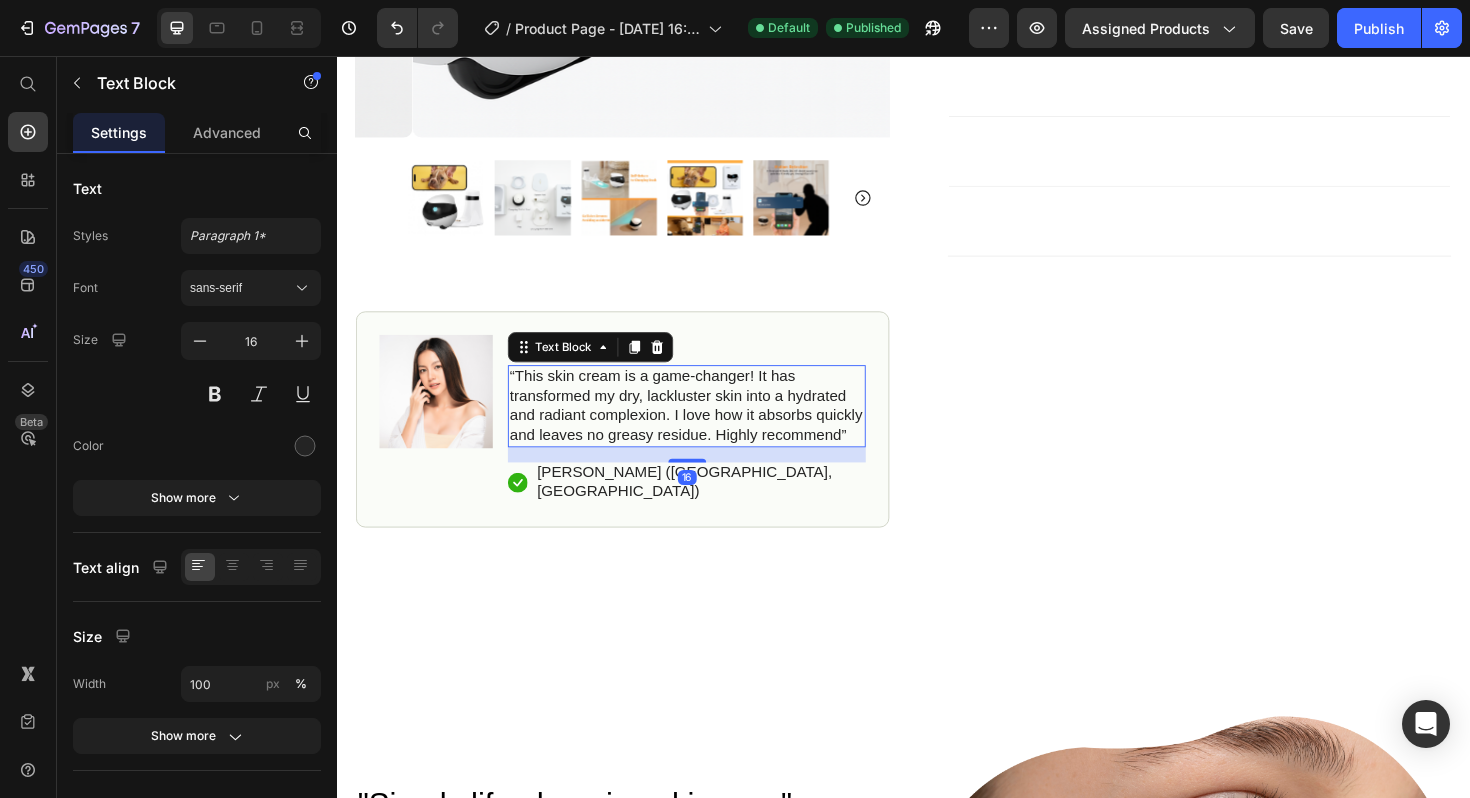 click on "“This skin cream is a game-changer! It has transformed my dry, lackluster skin into a hydrated and radiant complexion. I love how it absorbs quickly and leaves no greasy residue. Highly recommend”" at bounding box center [707, 426] 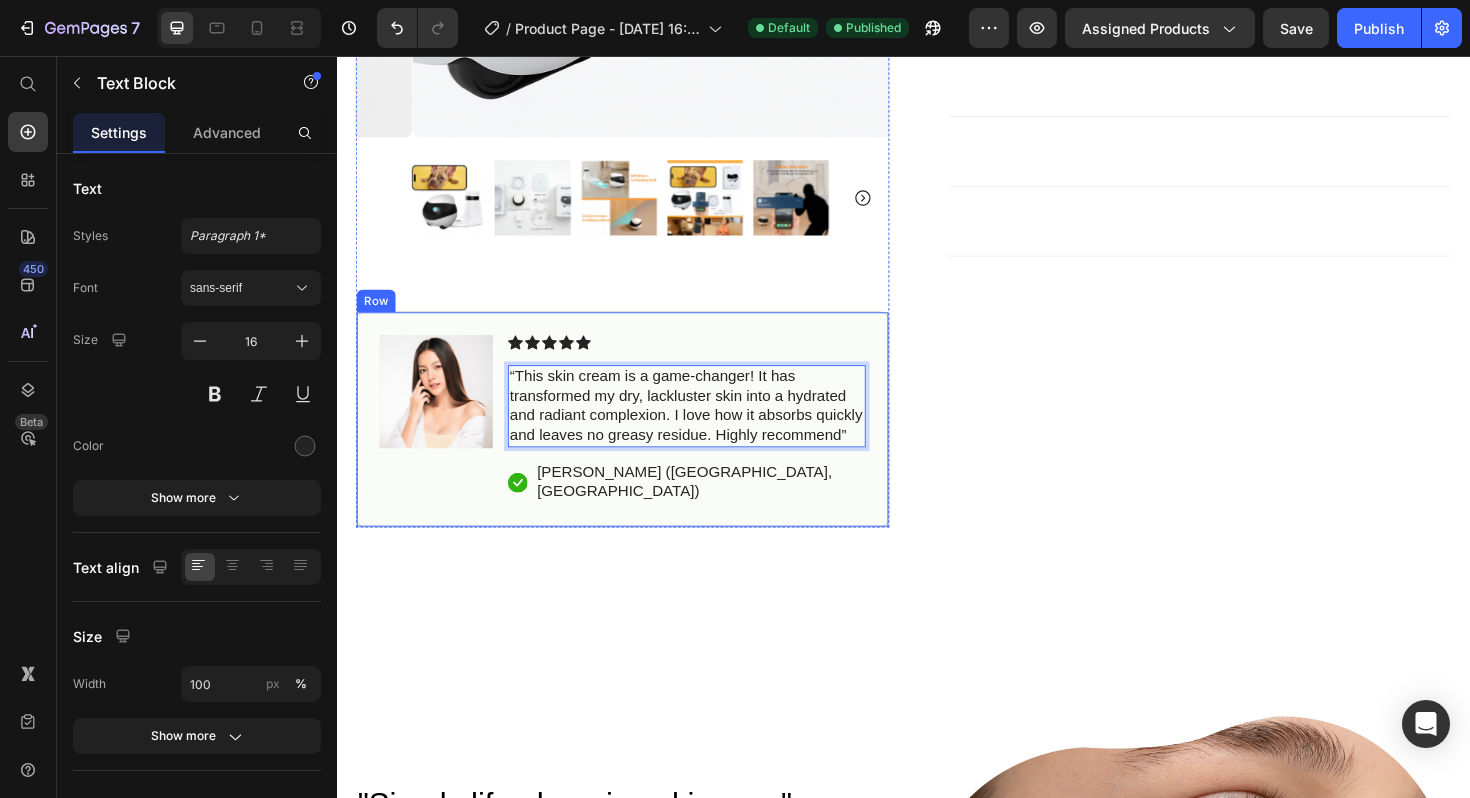 click on "Icon Icon Icon Icon Icon Icon List “This skin cream is a game-changer! It has transformed my dry, lackluster skin into a hydrated and radiant complexion. I love how it absorbs quickly and leaves no greasy residue. Highly recommend” Text Block   16
Icon Hannah N. (Houston, USA) Text Block Row" at bounding box center (707, 440) 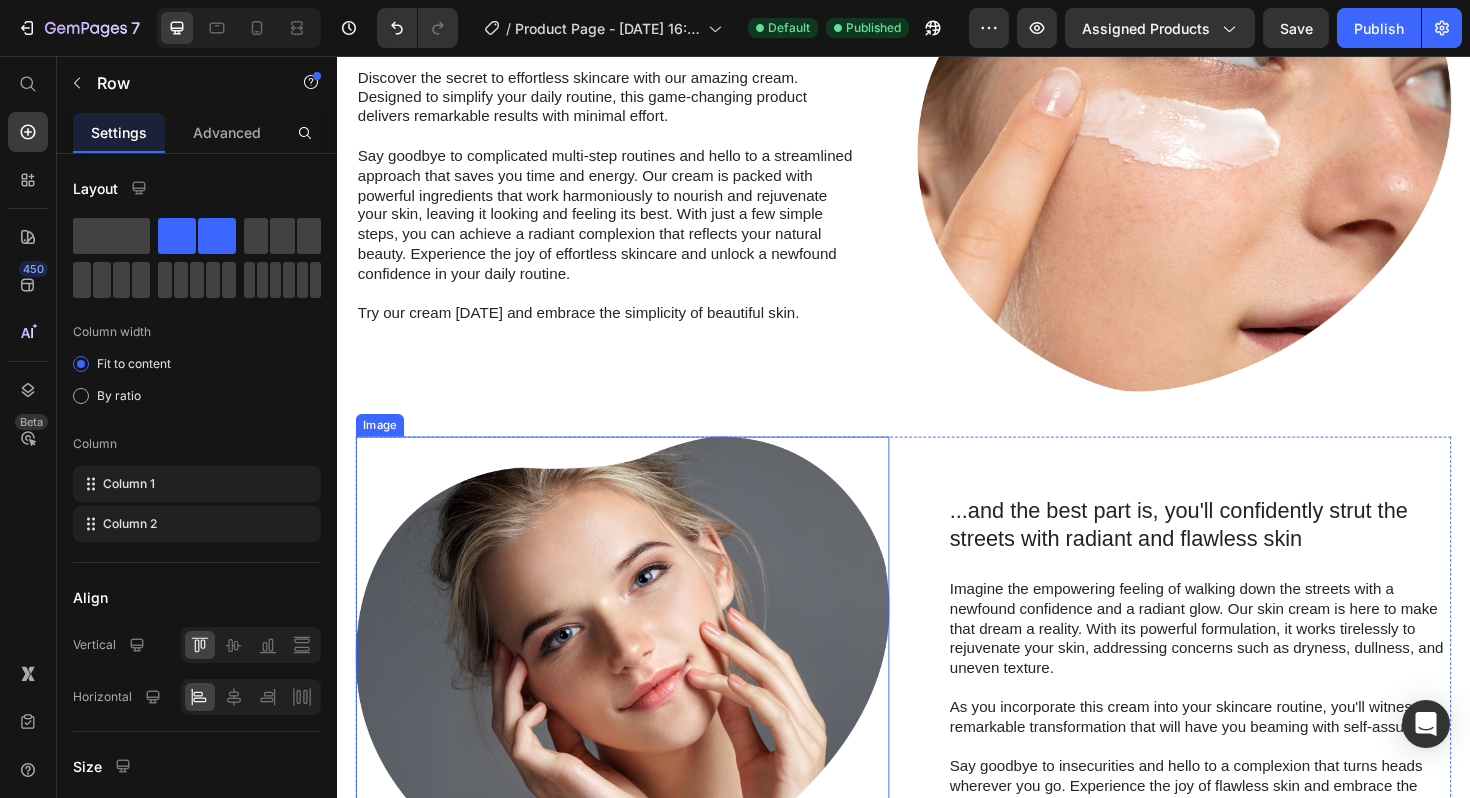 scroll, scrollTop: 1715, scrollLeft: 0, axis: vertical 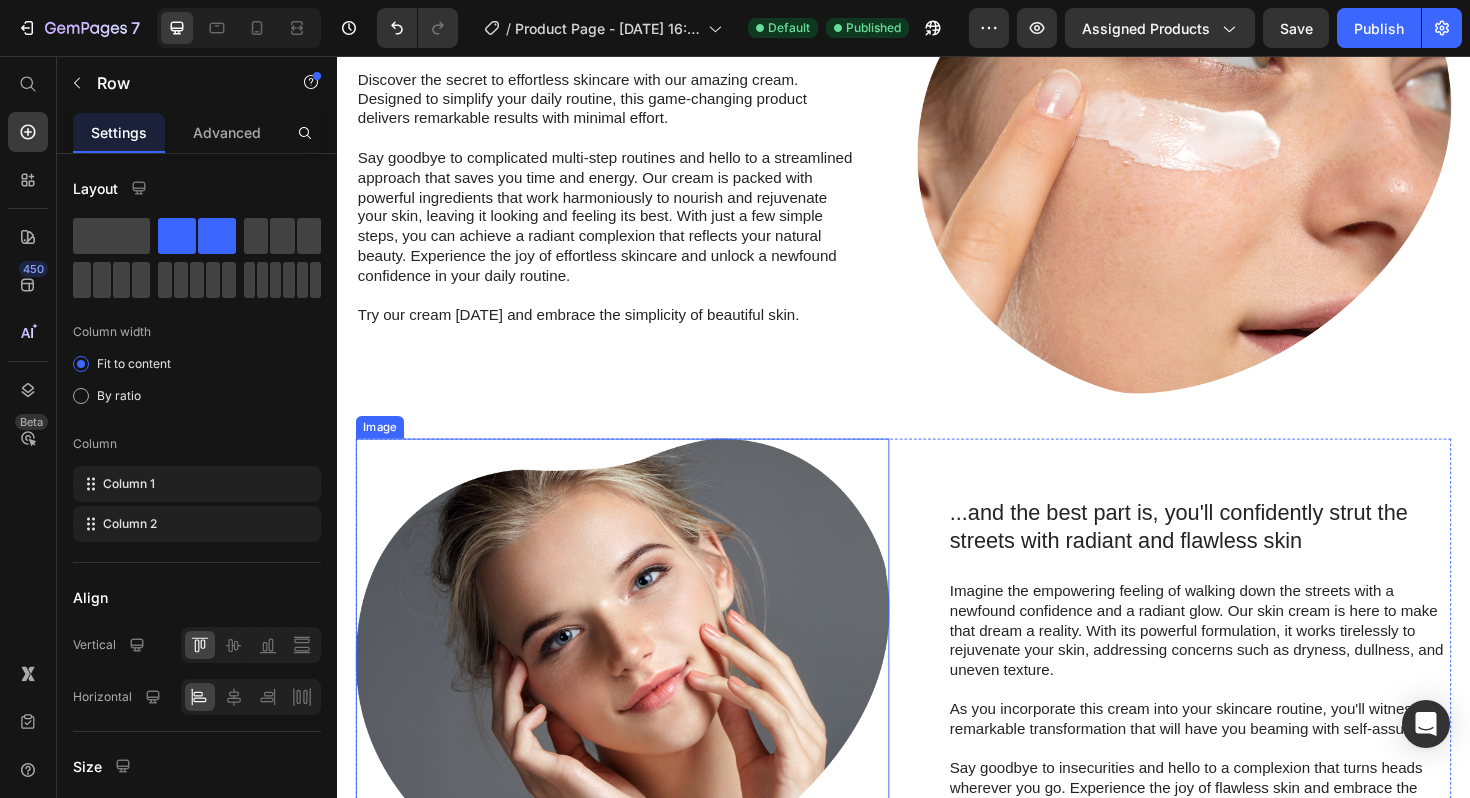 click at bounding box center [639, 704] 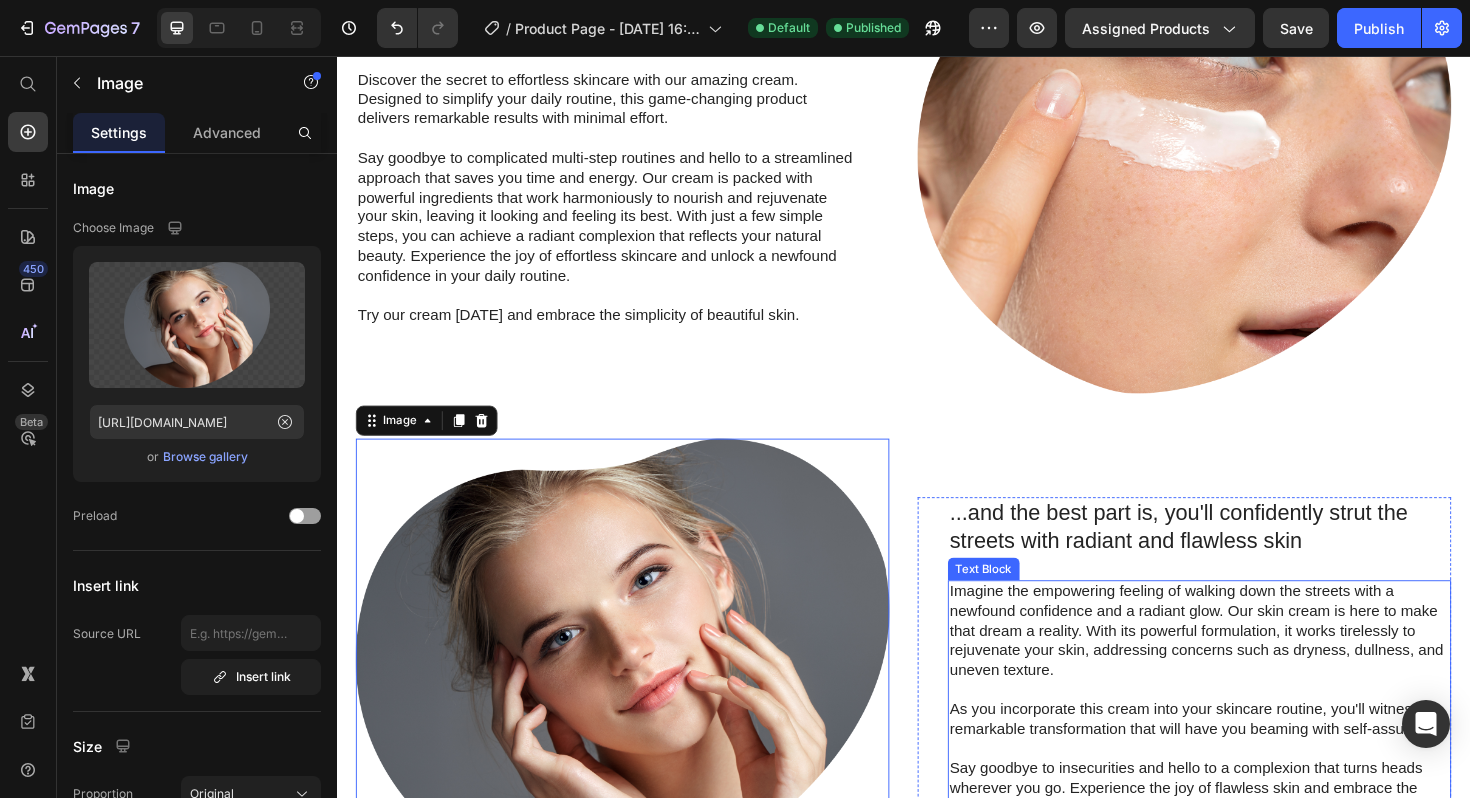 click on "Imagine the empowering feeling of walking down the streets with a newfound confidence and a radiant glow. Our skin cream is here to make that dream a reality. With its powerful formulation, it works tirelessly to rejuvenate your skin, addressing concerns such as dryness, dullness, and uneven texture." at bounding box center (1250, 665) 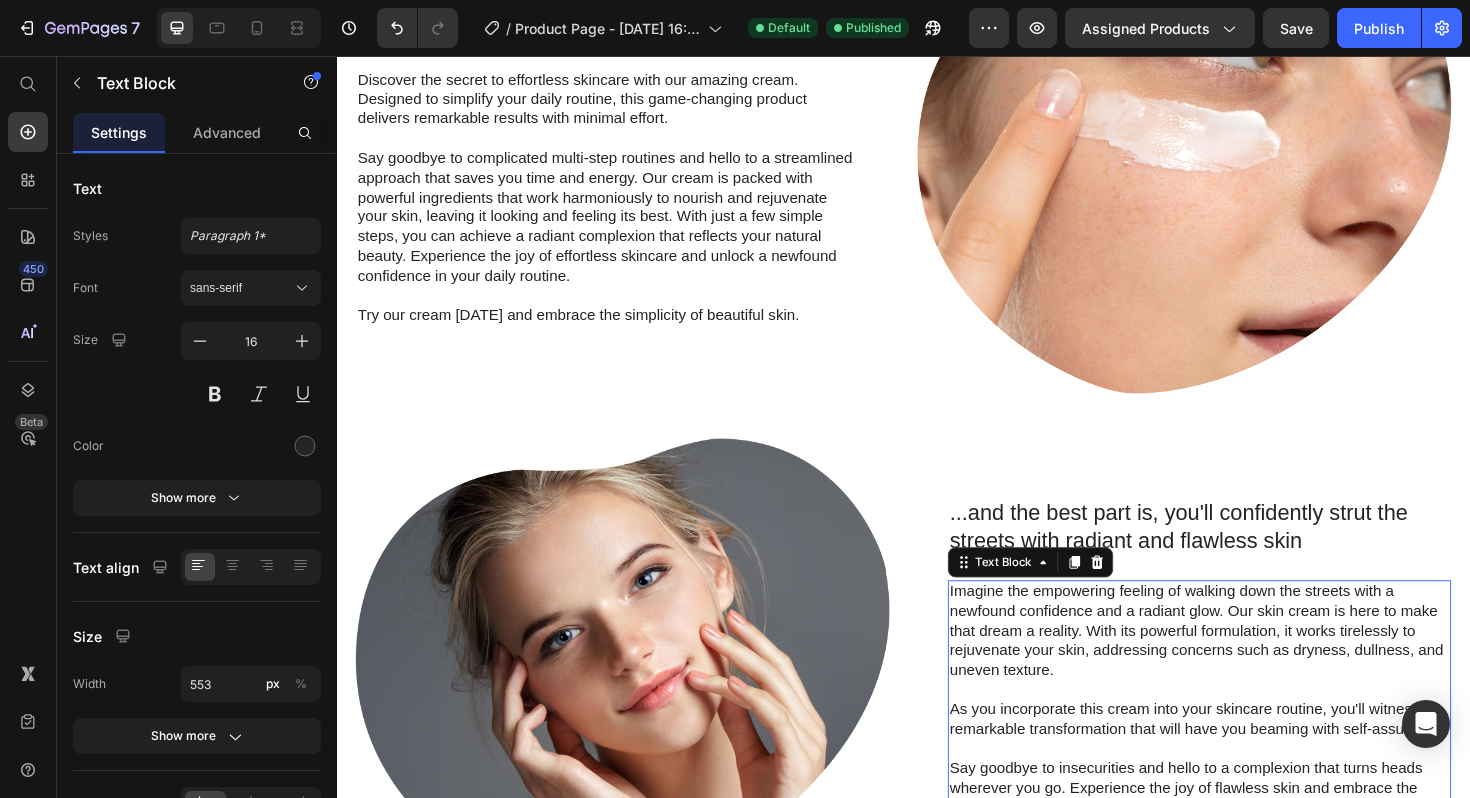 click on "...and the best part is, you'll confidently strut the streets with radiant and flawless skin" at bounding box center (1250, 555) 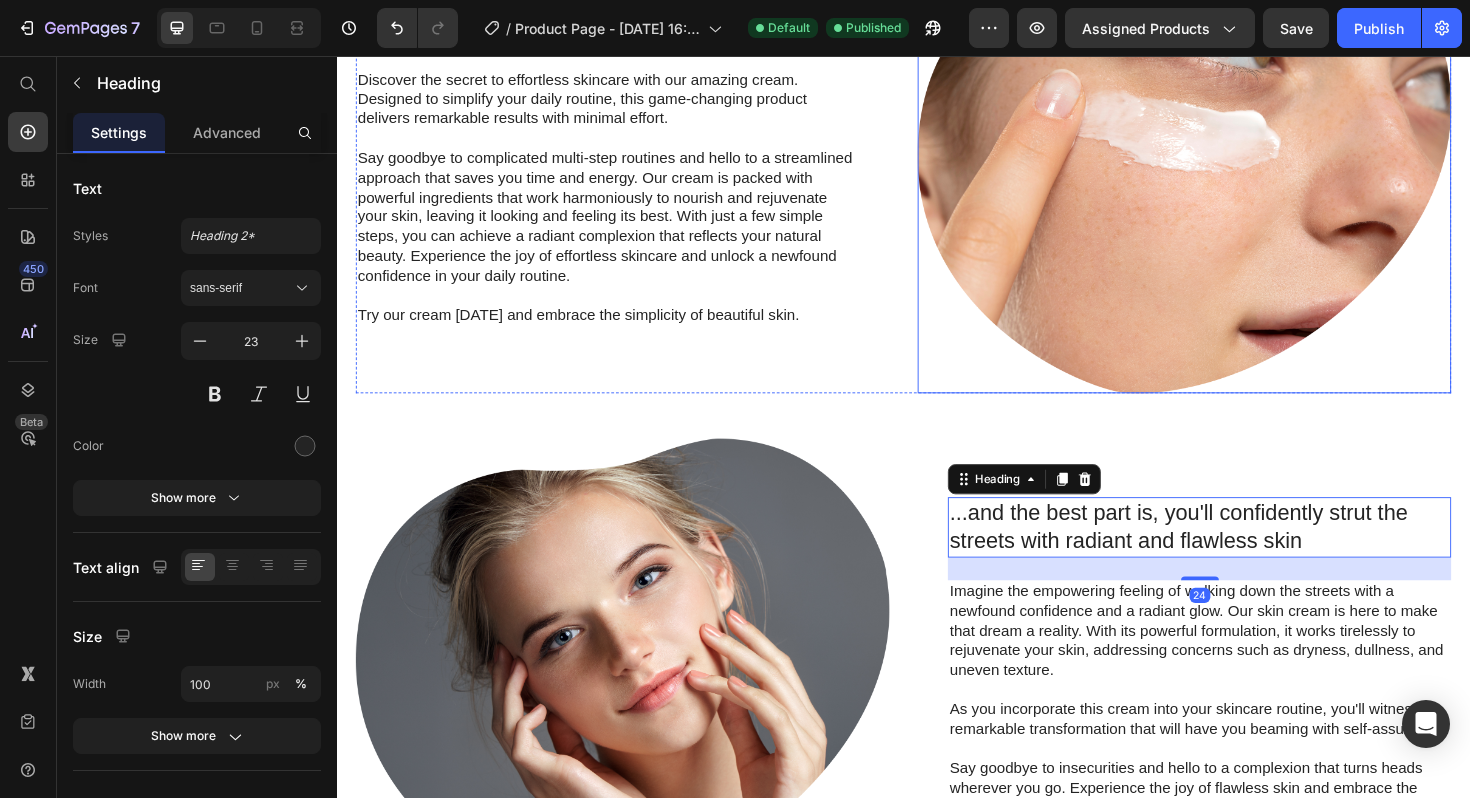 click at bounding box center [1234, 171] 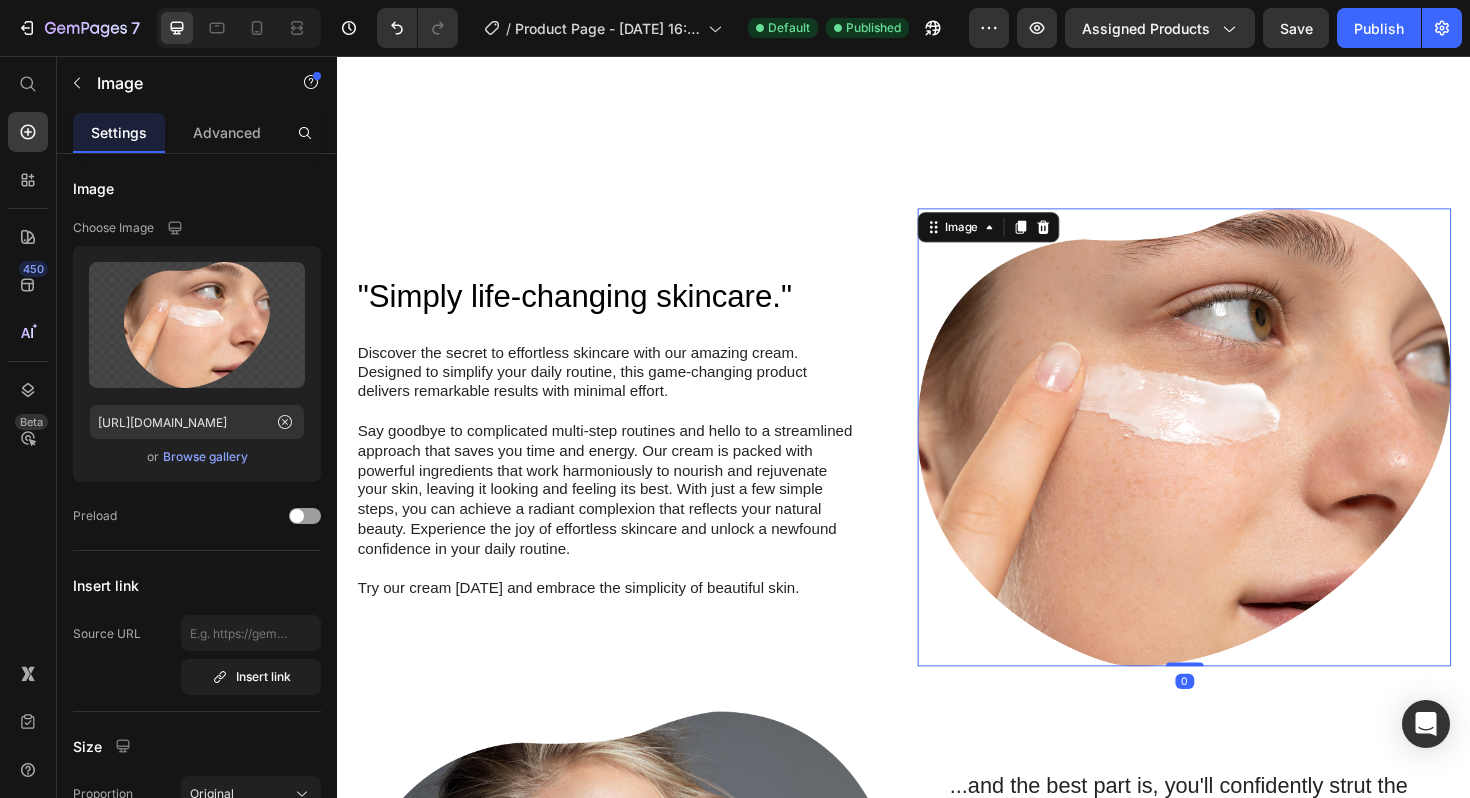 scroll, scrollTop: 757, scrollLeft: 0, axis: vertical 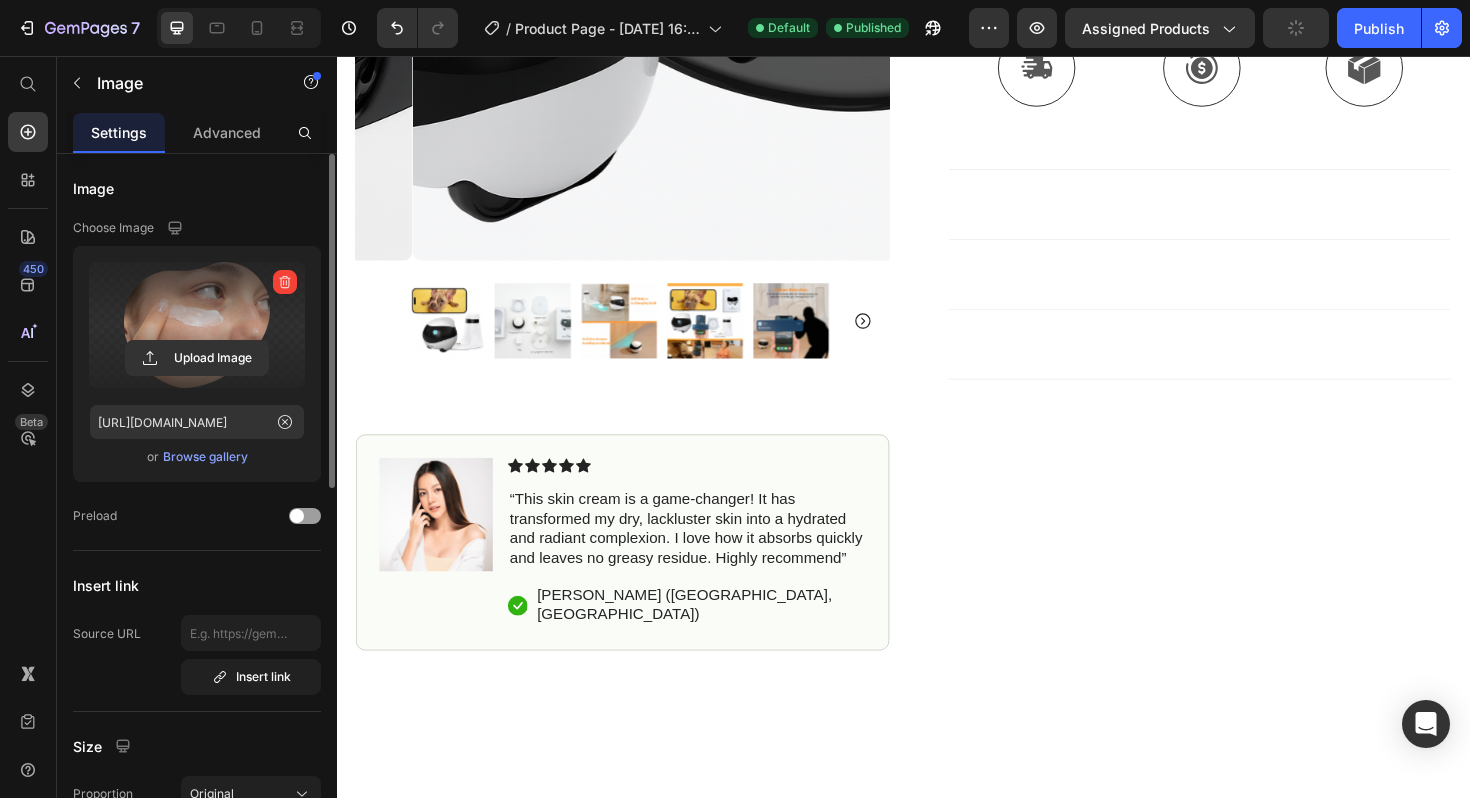 click at bounding box center [197, 325] 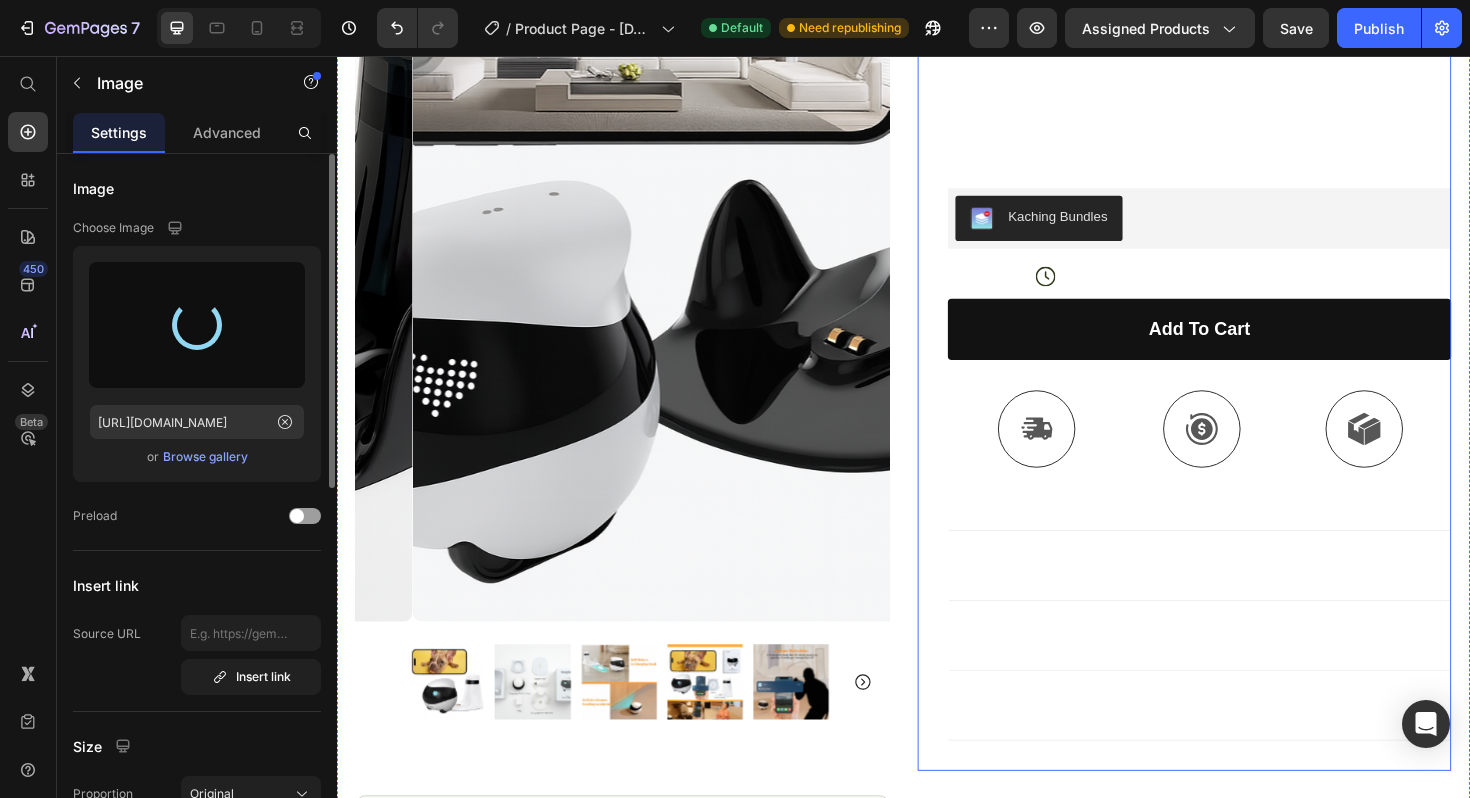 scroll, scrollTop: 375, scrollLeft: 0, axis: vertical 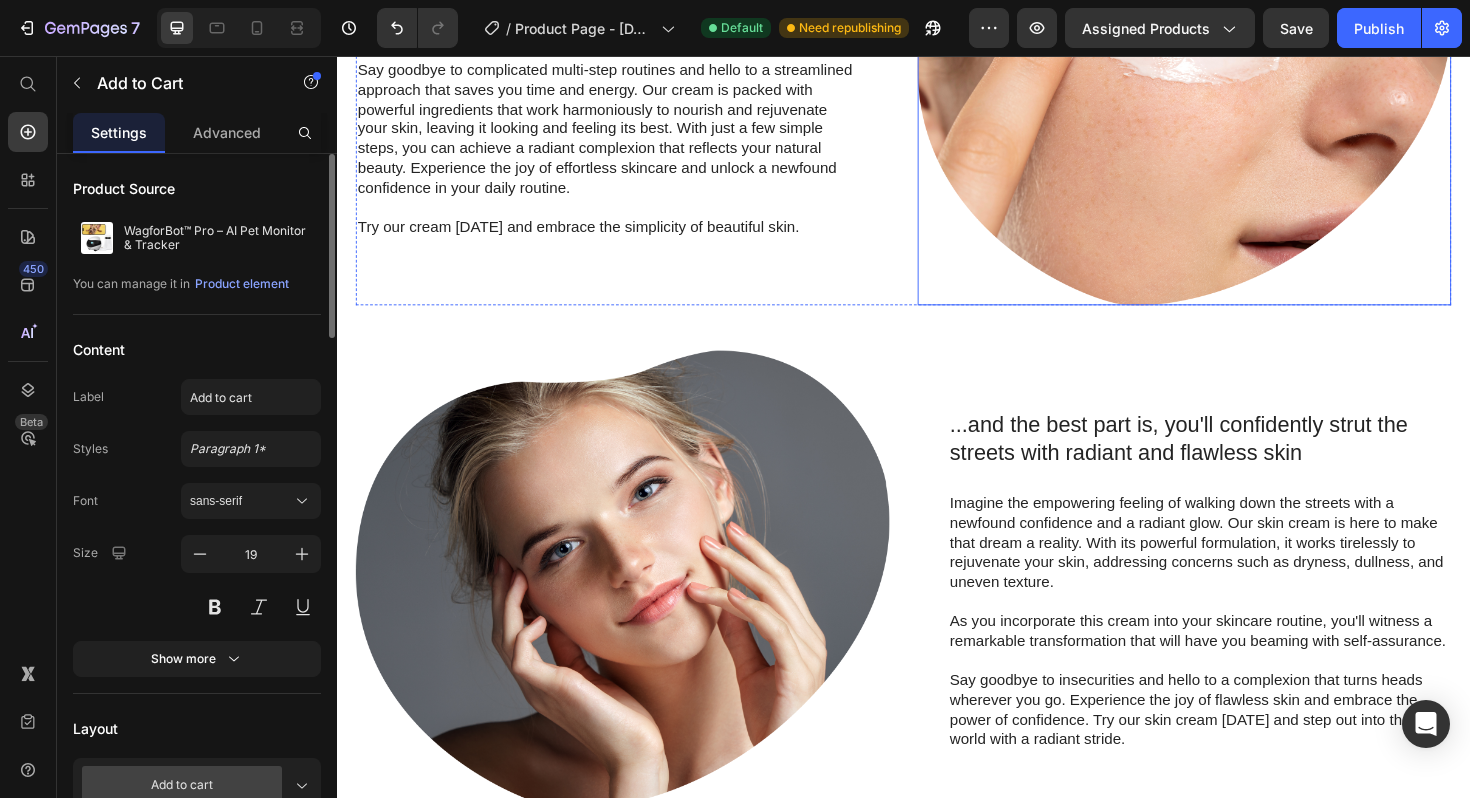 click at bounding box center [1234, 78] 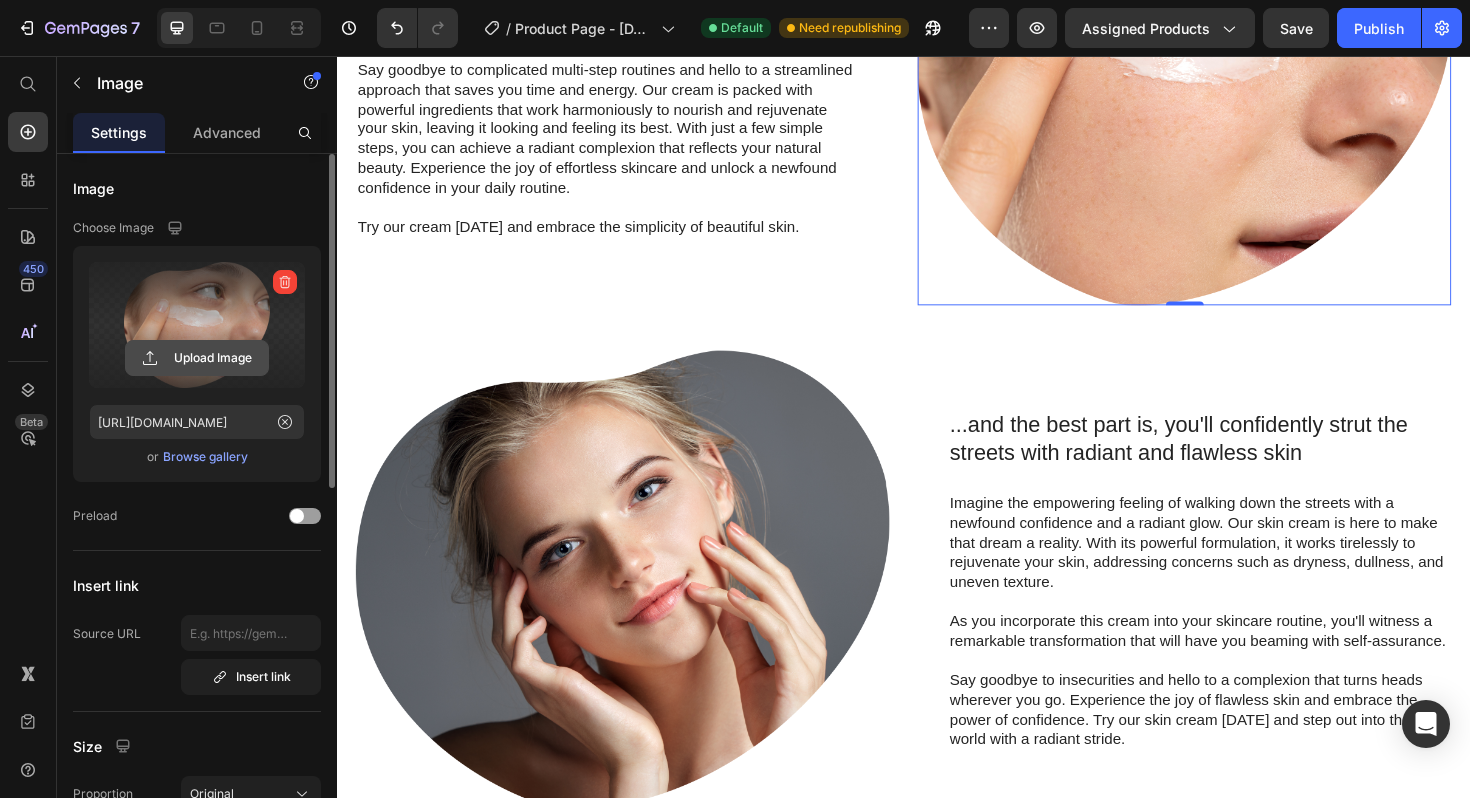 click 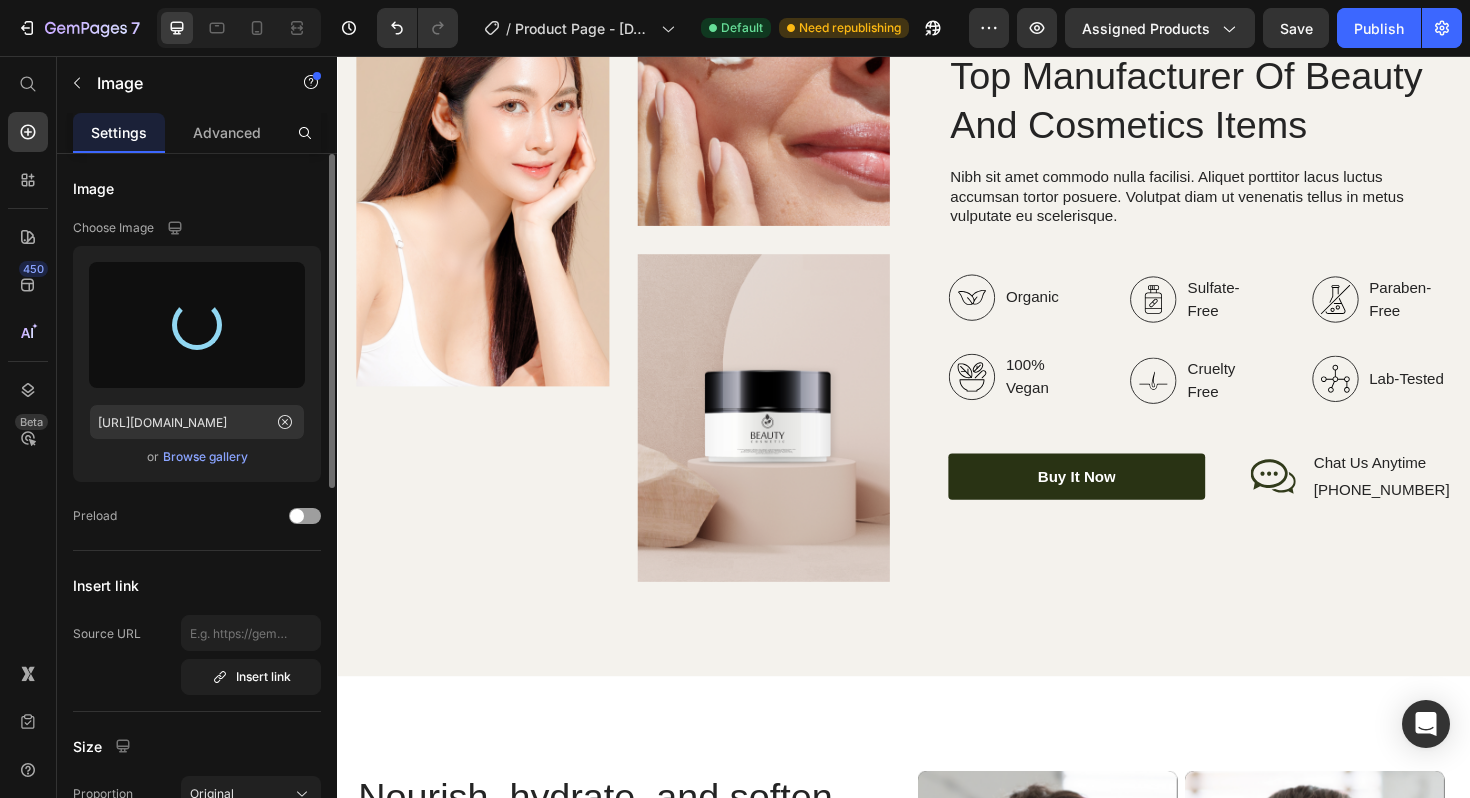 type on "https://cdn.shopify.com/s/files/1/0957/8106/0937/files/gempages_574795793232299237-6afa0037-4028-489b-9946-49abab944723.png" 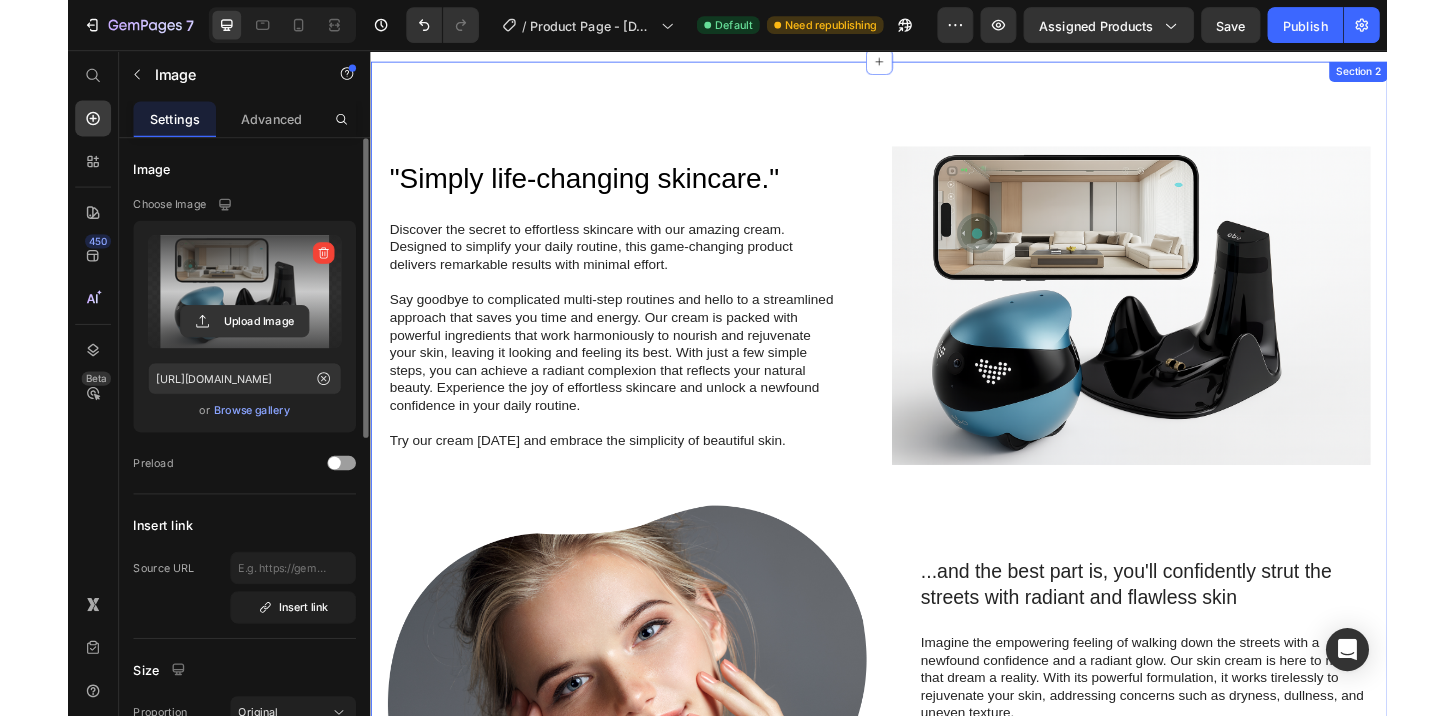 scroll, scrollTop: 1433, scrollLeft: 0, axis: vertical 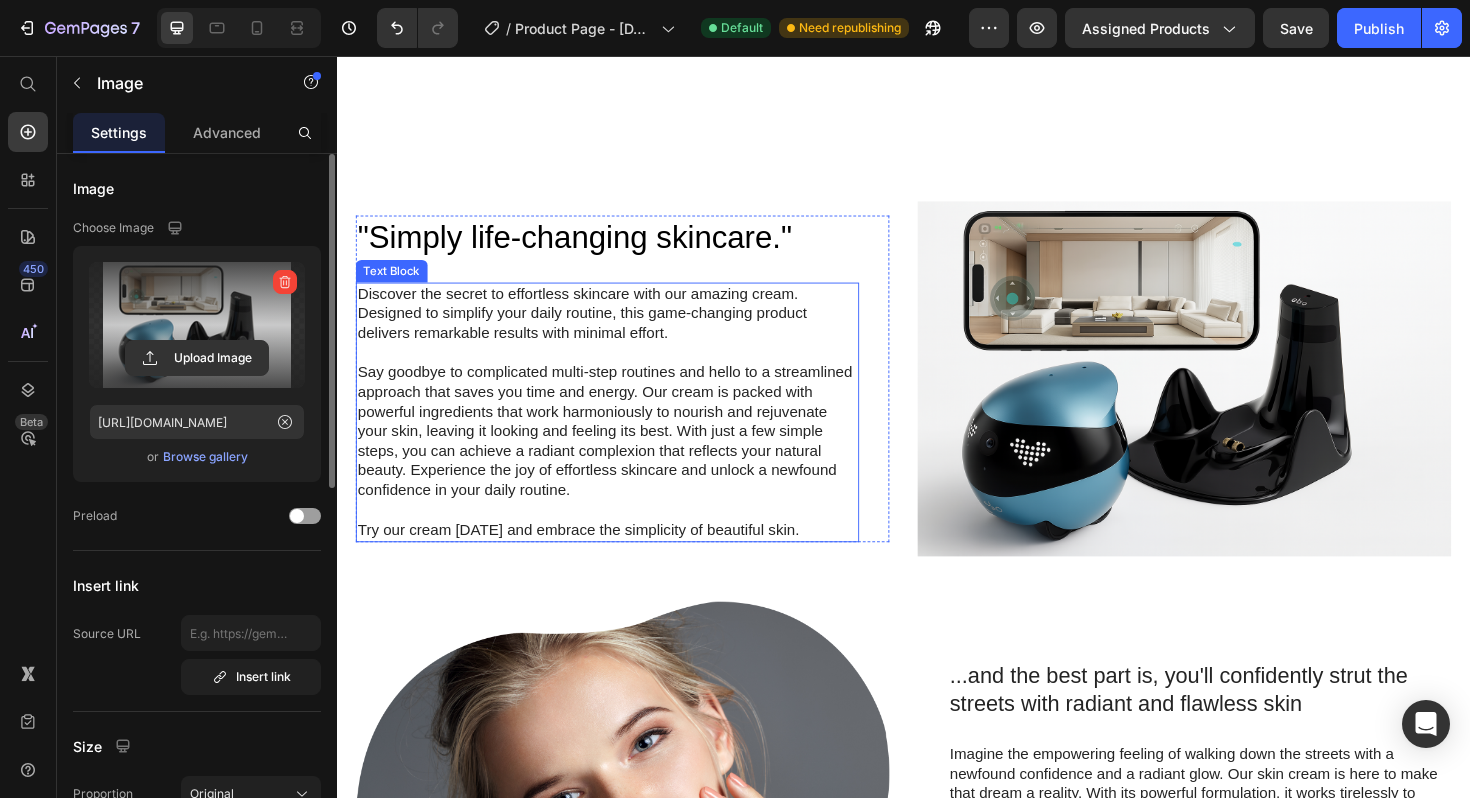 click on "Say goodbye to complicated multi-step routines and hello to a streamlined approach that saves you time and energy. Our cream is packed with powerful ingredients that work harmoniously to nourish and rejuvenate your skin, leaving it looking and feeling its best. With just a few simple steps, you can achieve a radiant complexion that reflects your natural beauty. Experience the joy of effortless skincare and unlock a newfound confidence in your daily routine." at bounding box center [623, 454] 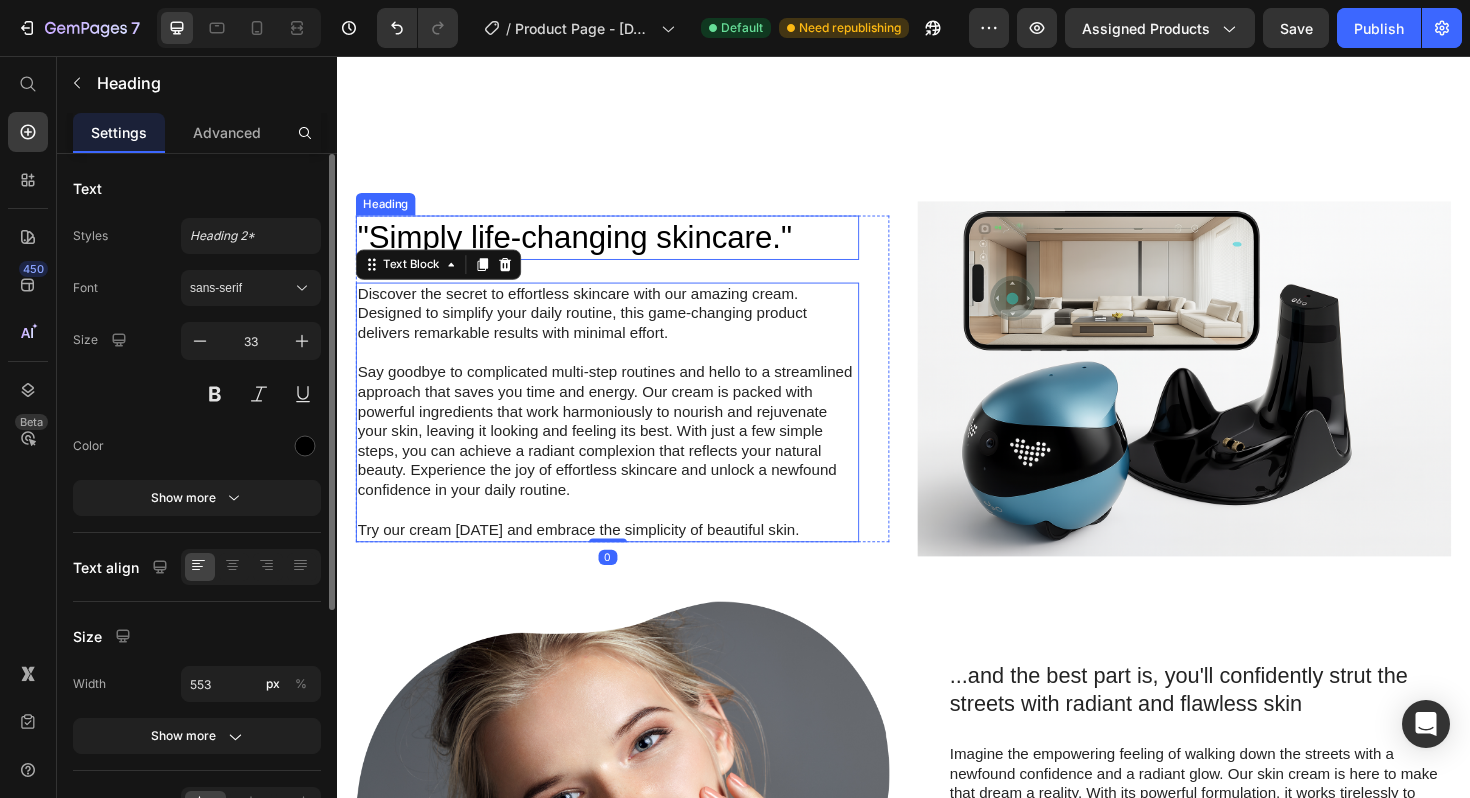click on ""Simply life-changing skincare."" at bounding box center [623, 248] 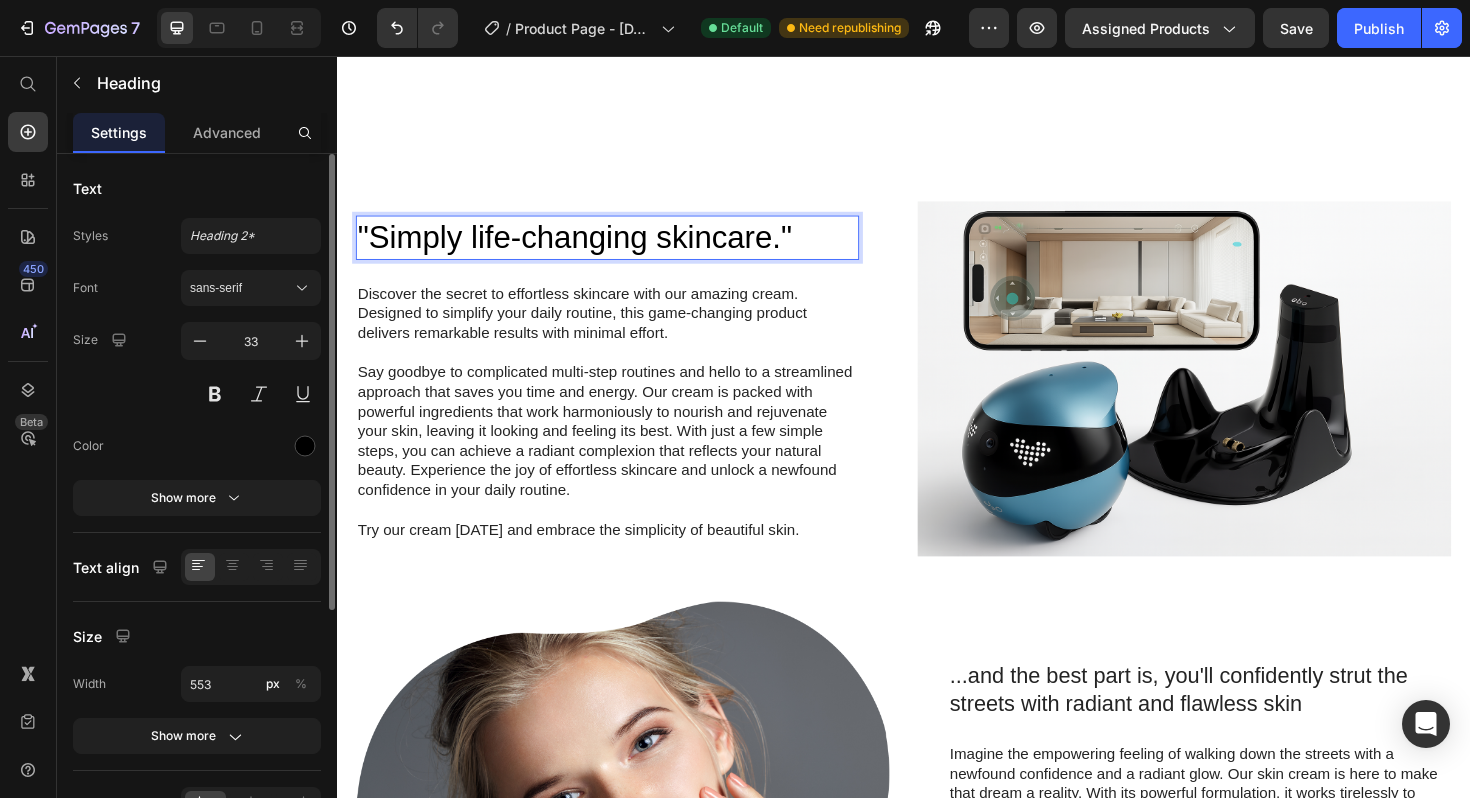 click on ""Simply life-changing skincare."" at bounding box center (623, 248) 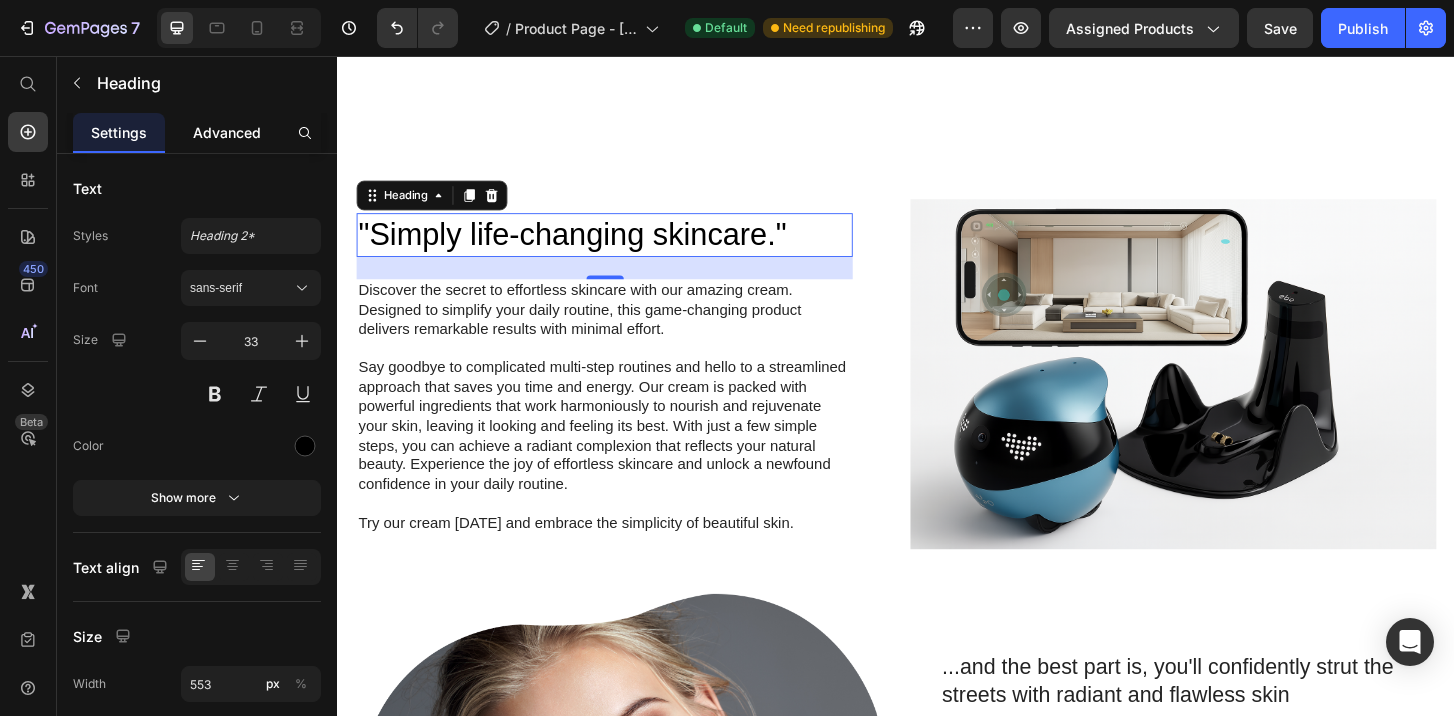 click on "Advanced" at bounding box center (227, 132) 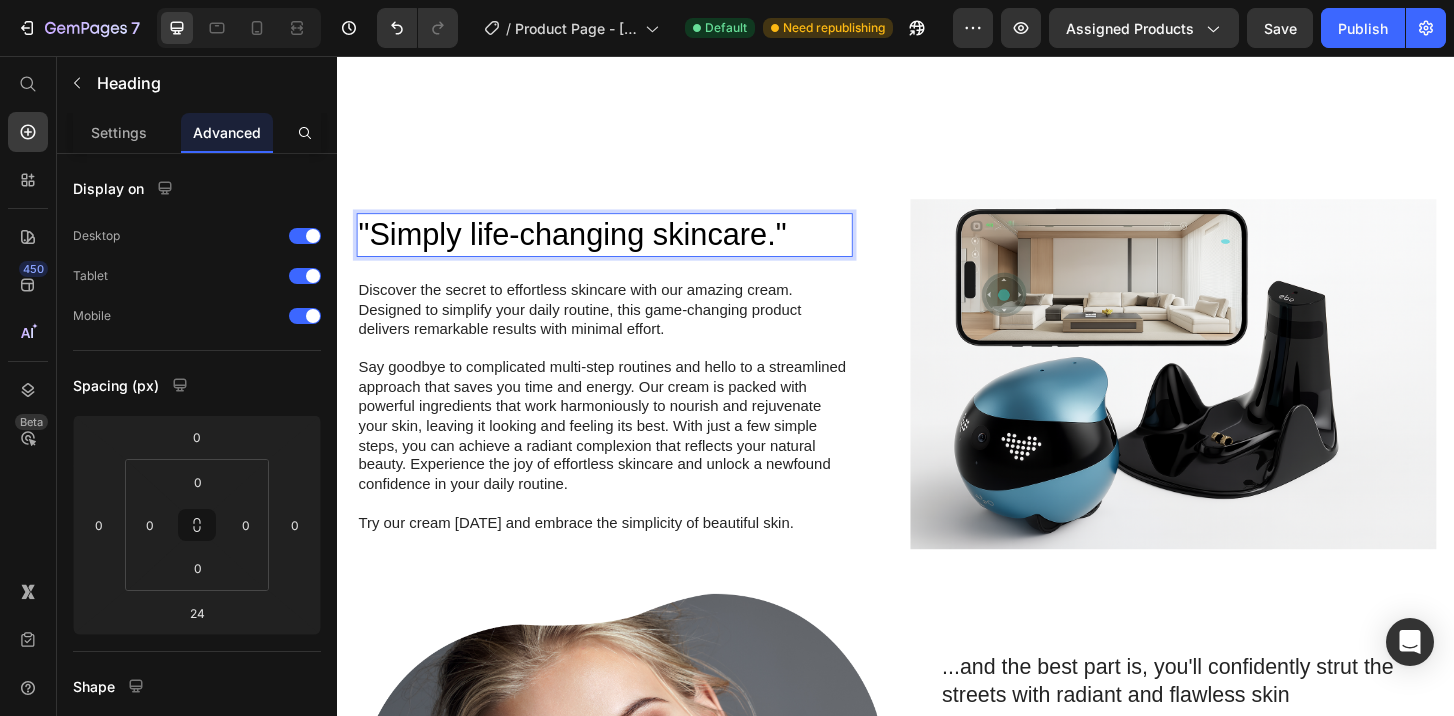 click on ""Simply life-changing skincare."" at bounding box center (623, 248) 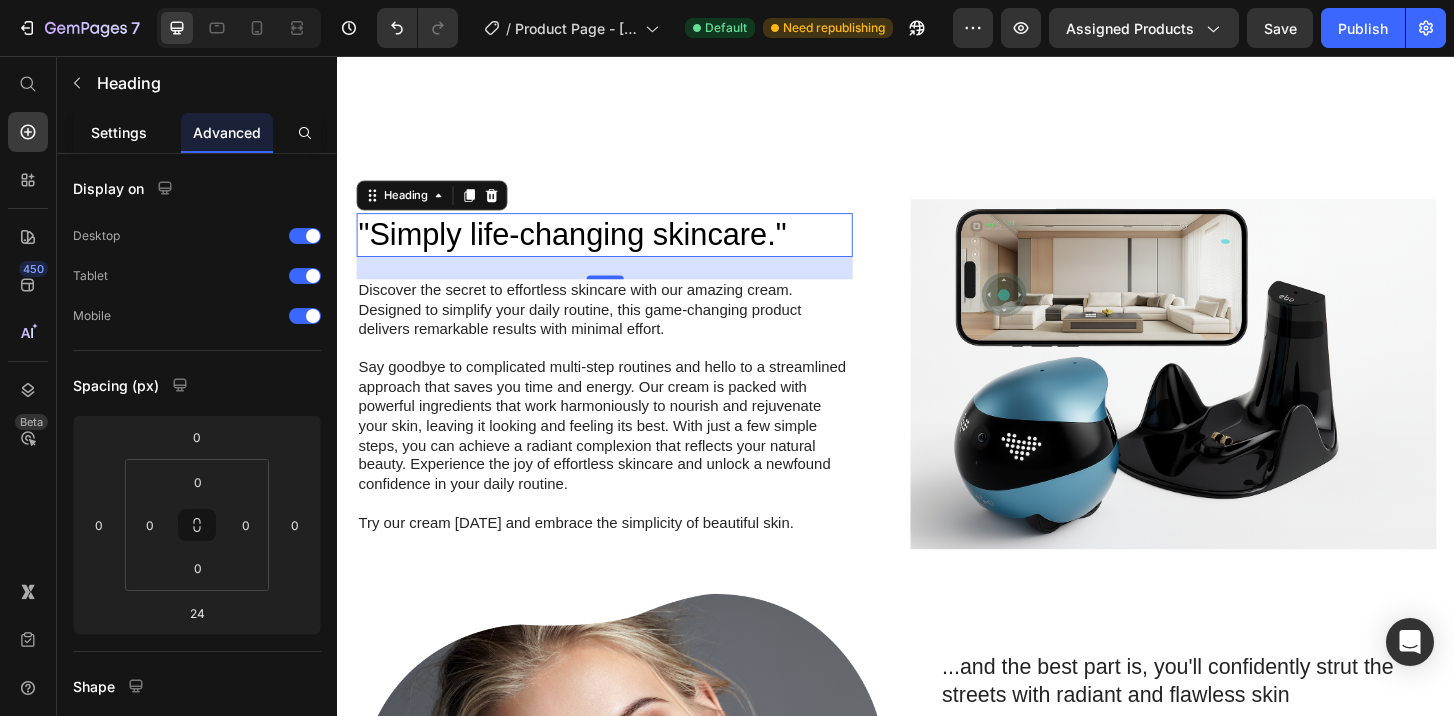 click on "Settings" 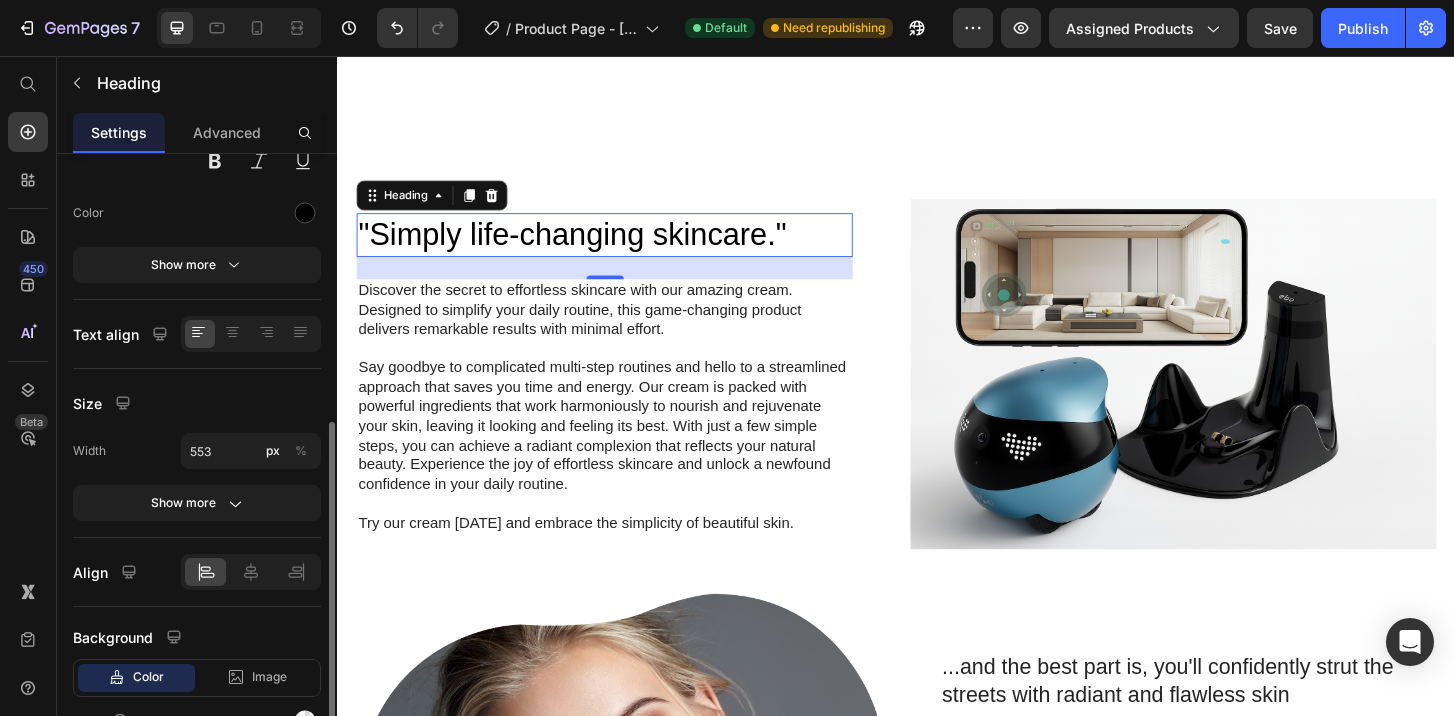 scroll, scrollTop: 458, scrollLeft: 0, axis: vertical 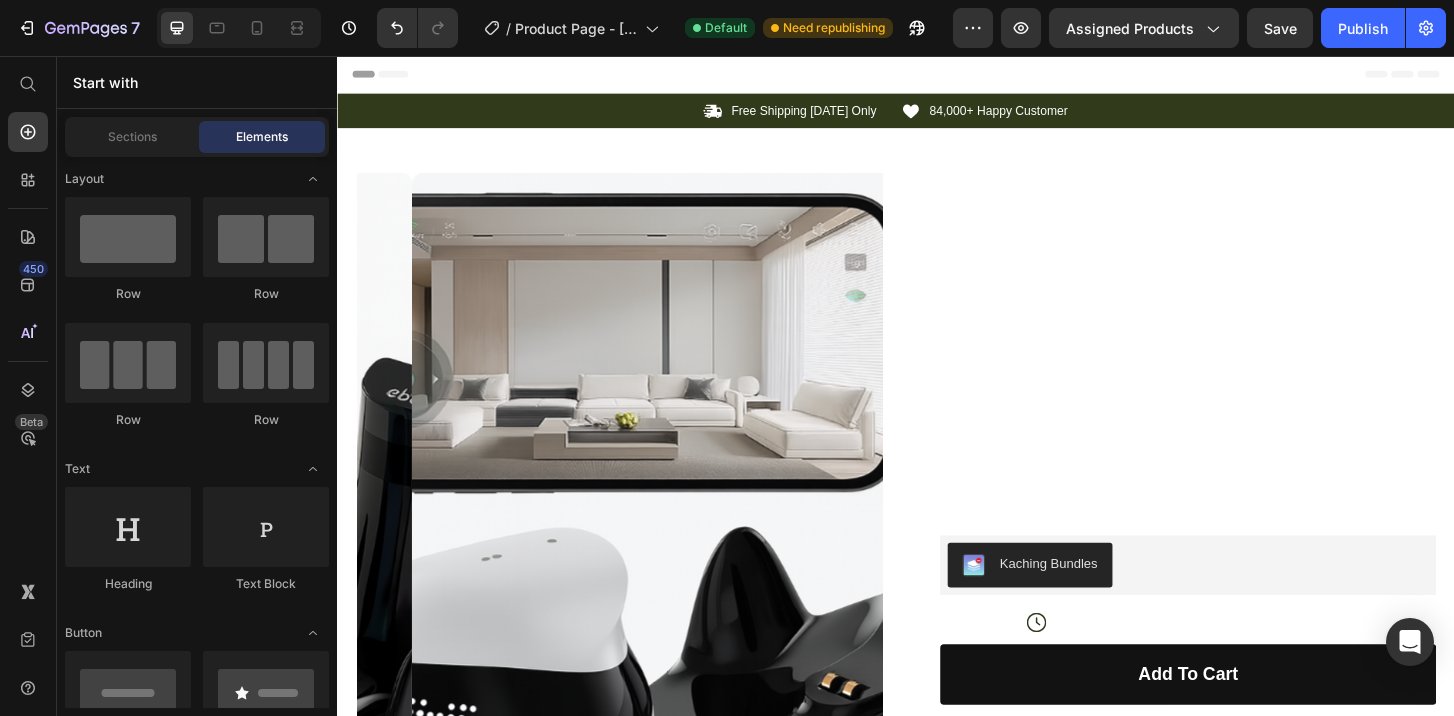 click on "Header" at bounding box center (937, 76) 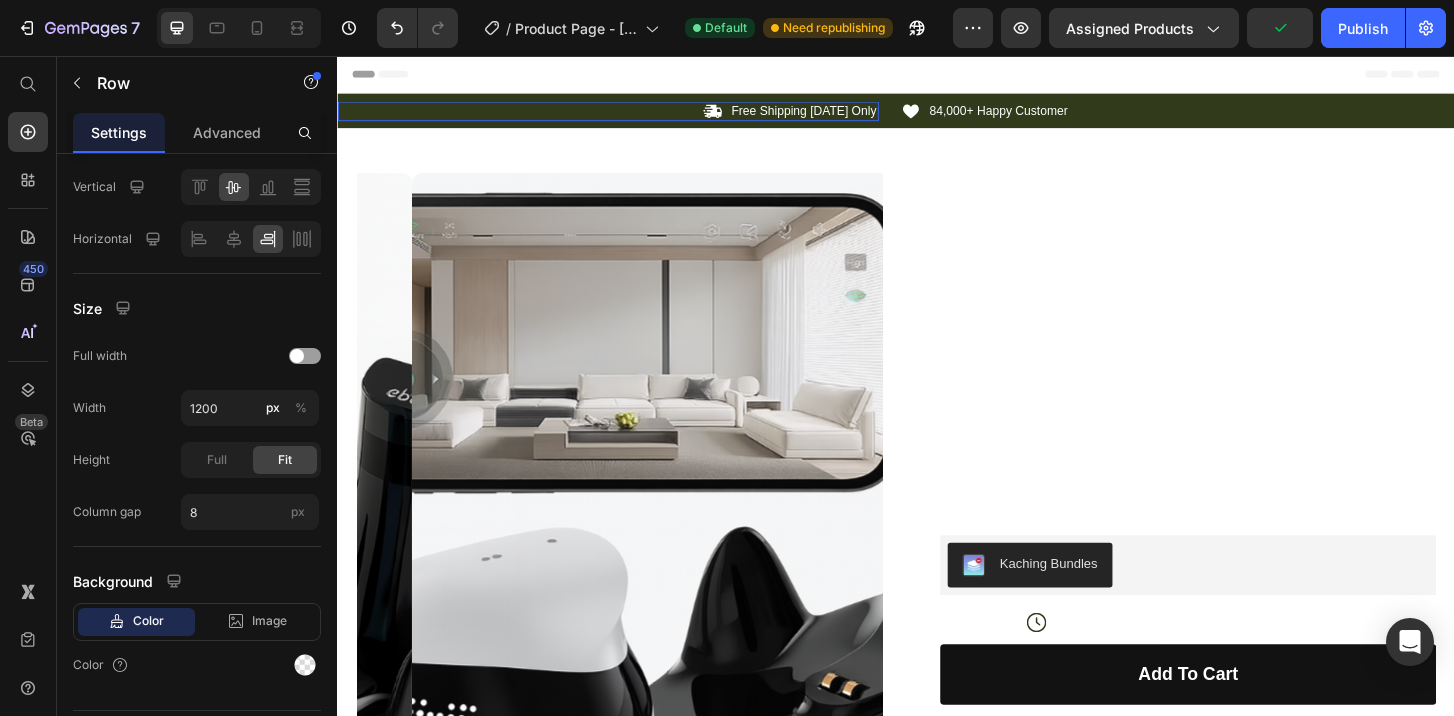 scroll, scrollTop: 0, scrollLeft: 0, axis: both 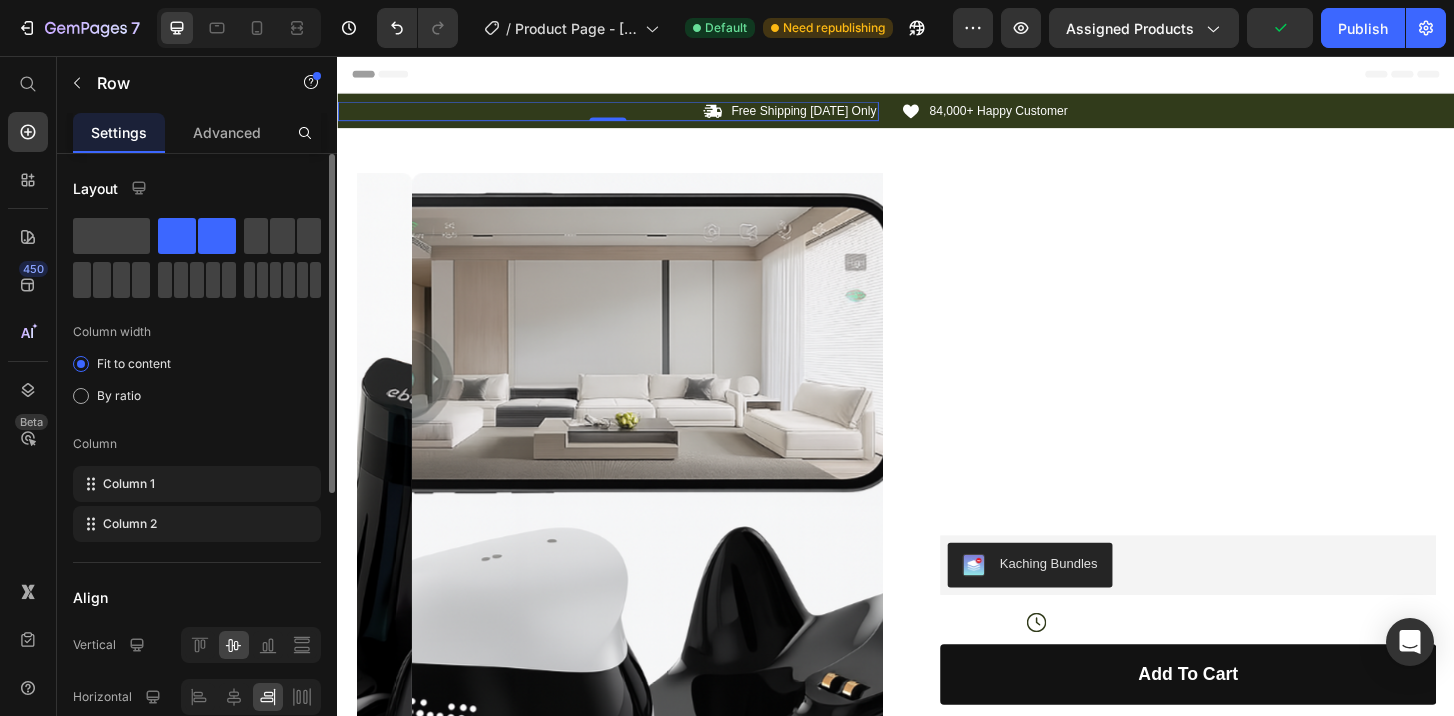 click on "Icon Free Shipping Today Only Text Block Row   0" at bounding box center [627, 115] 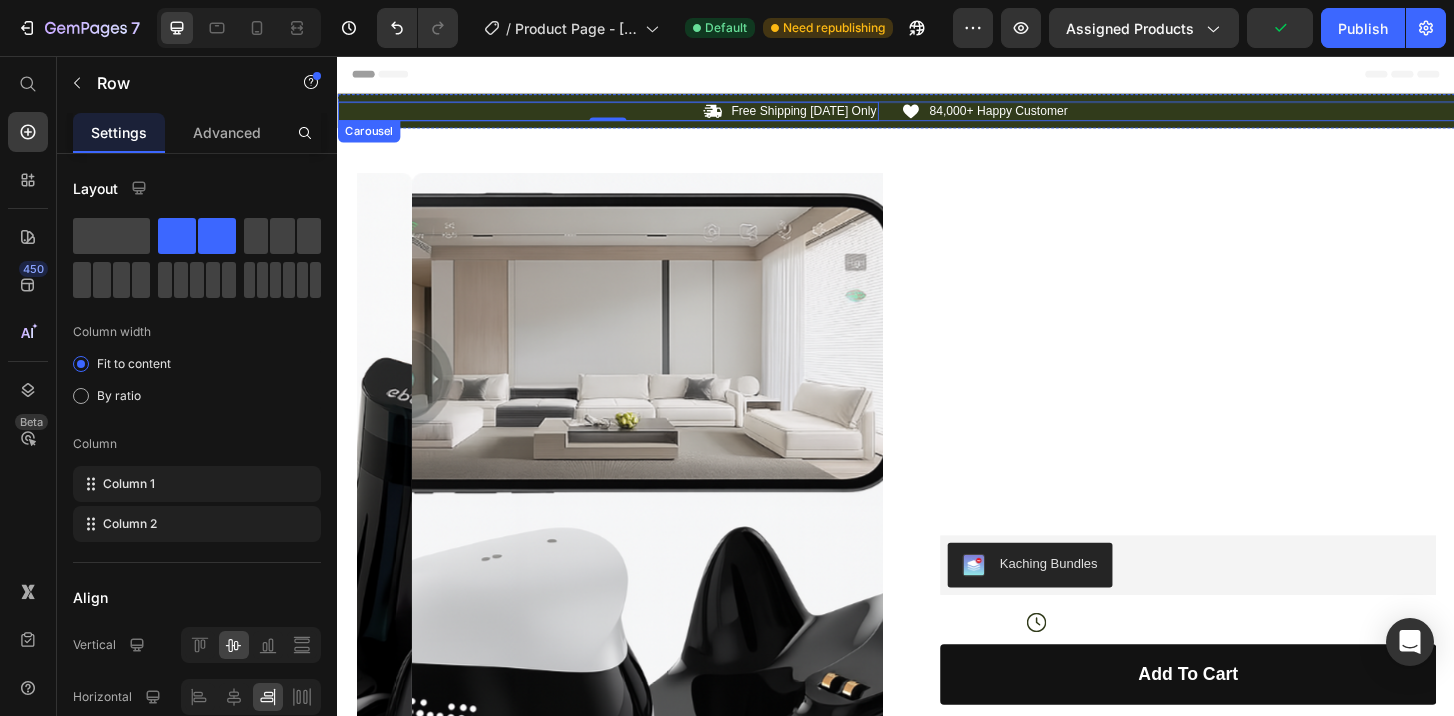 click 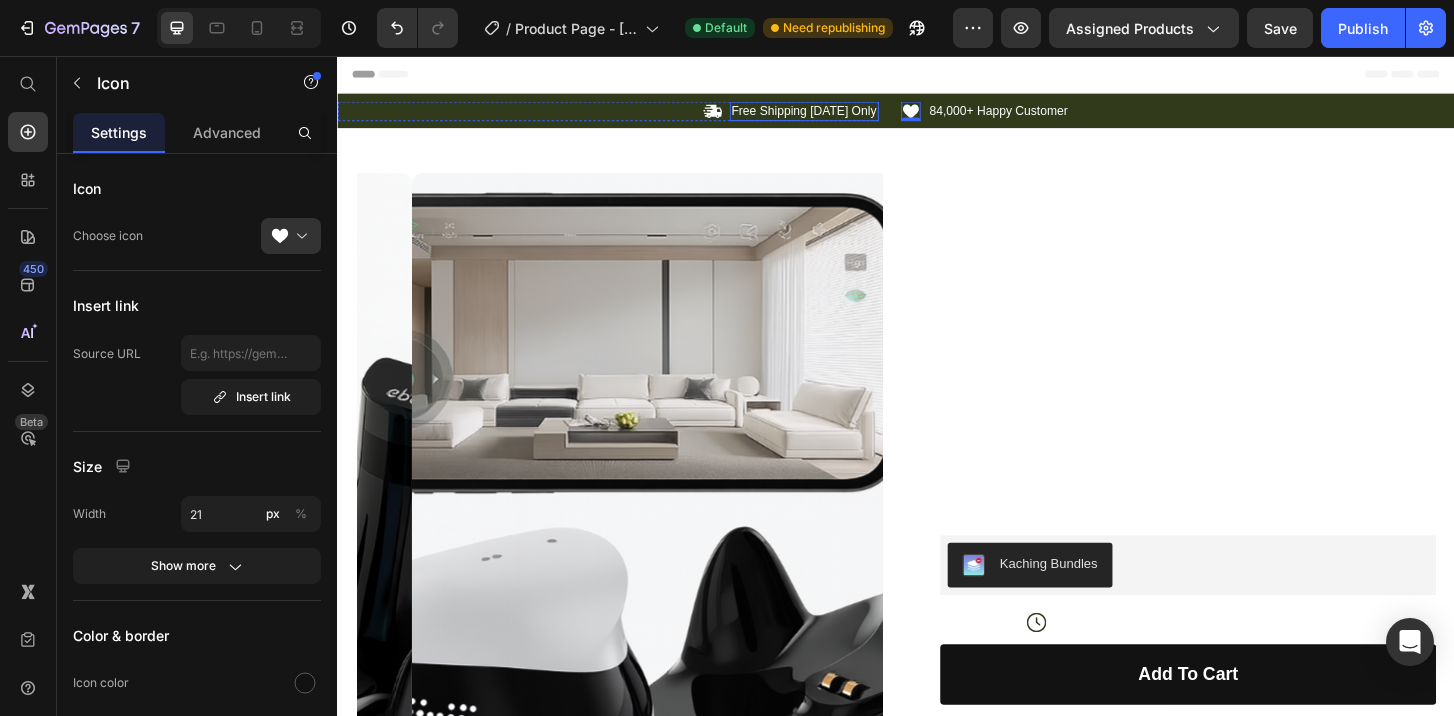 click on "Free Shipping Today Only Text Block" at bounding box center (838, 115) 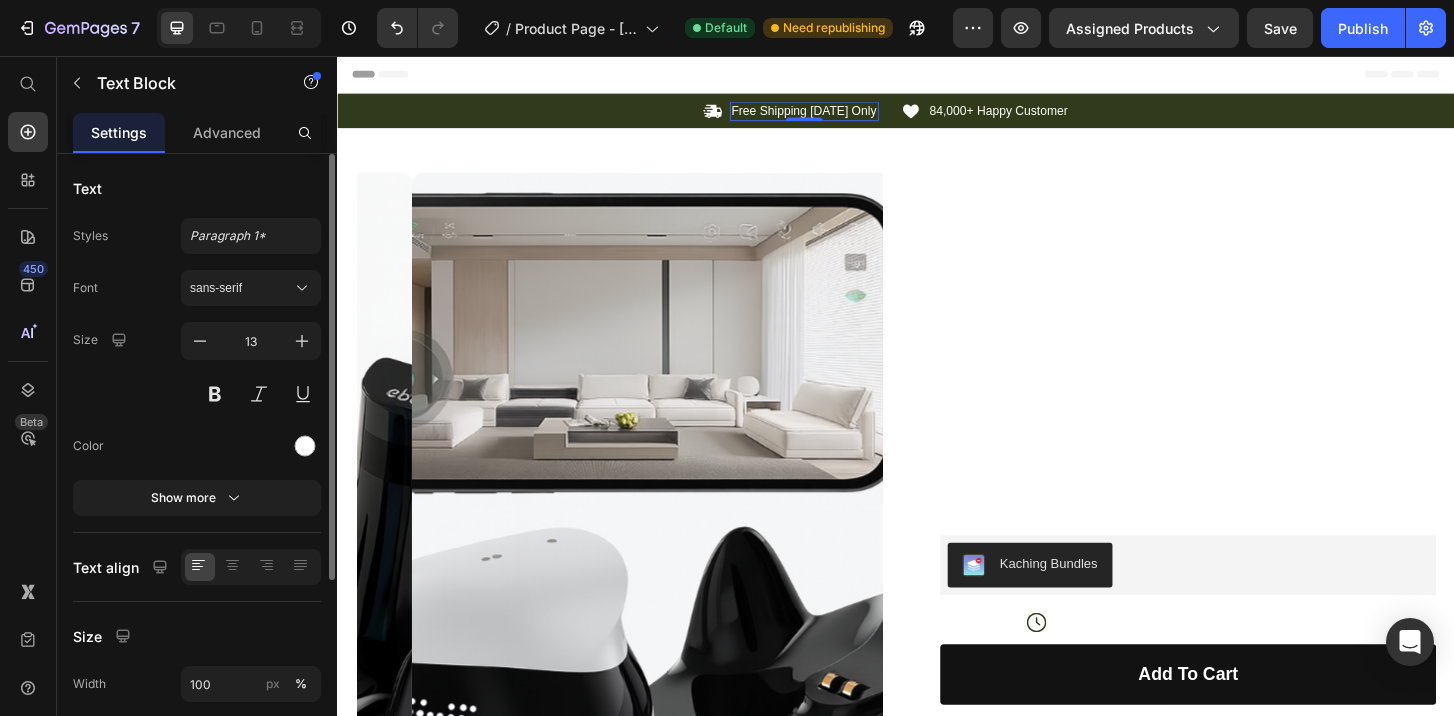 scroll, scrollTop: 276, scrollLeft: 0, axis: vertical 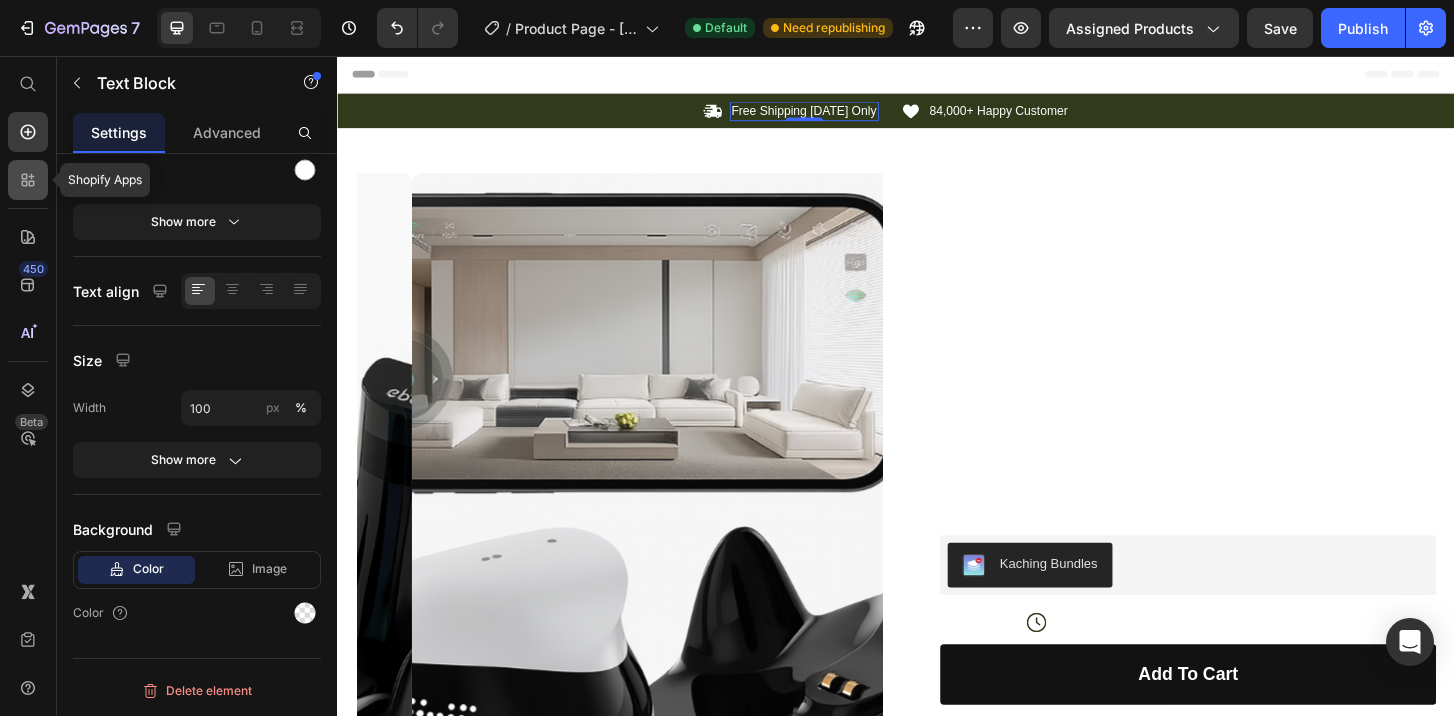click 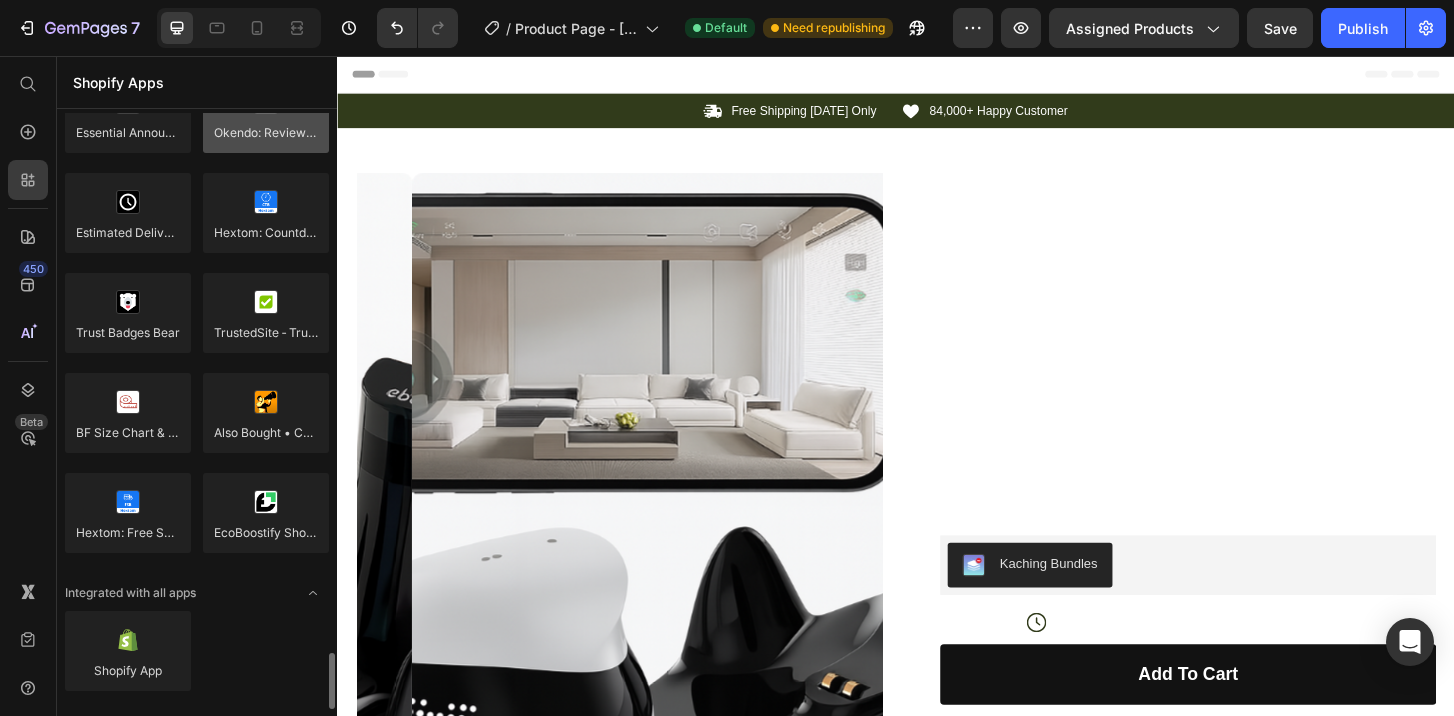 scroll, scrollTop: 3310, scrollLeft: 0, axis: vertical 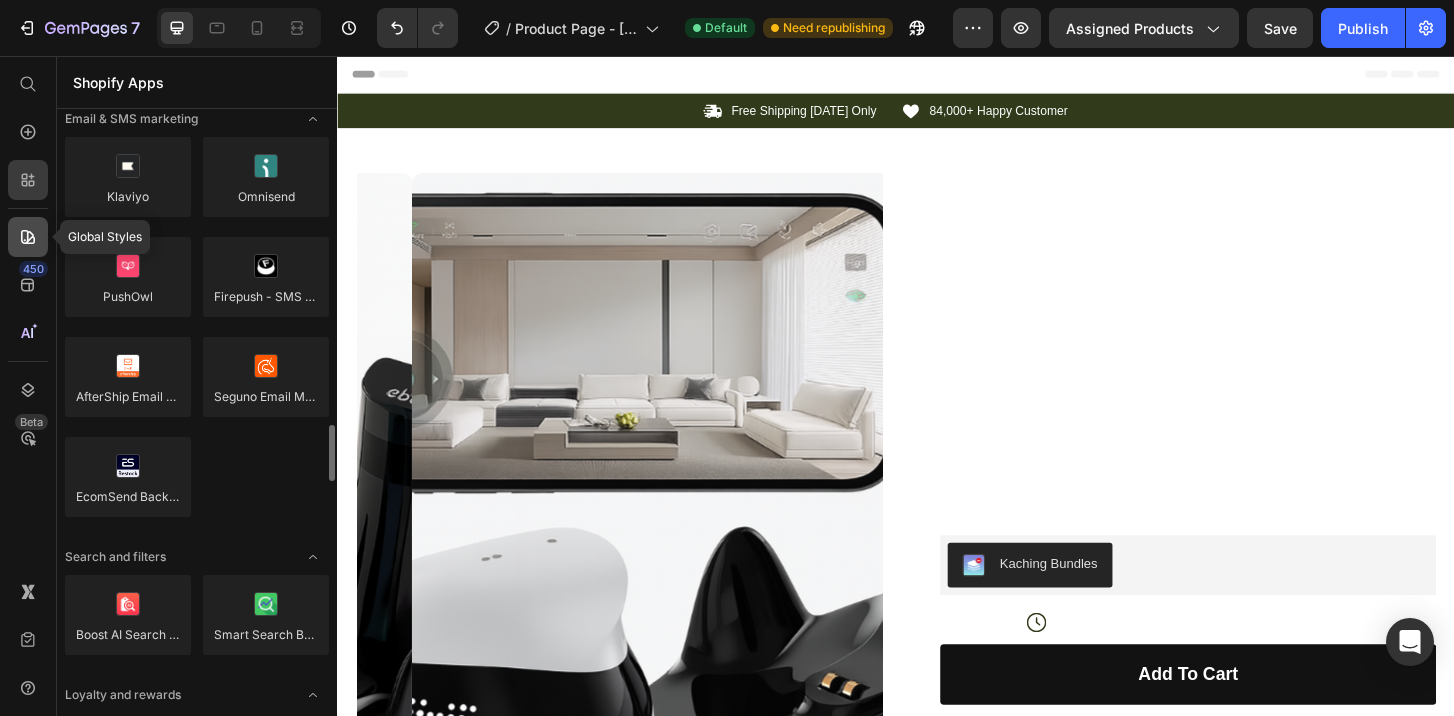click 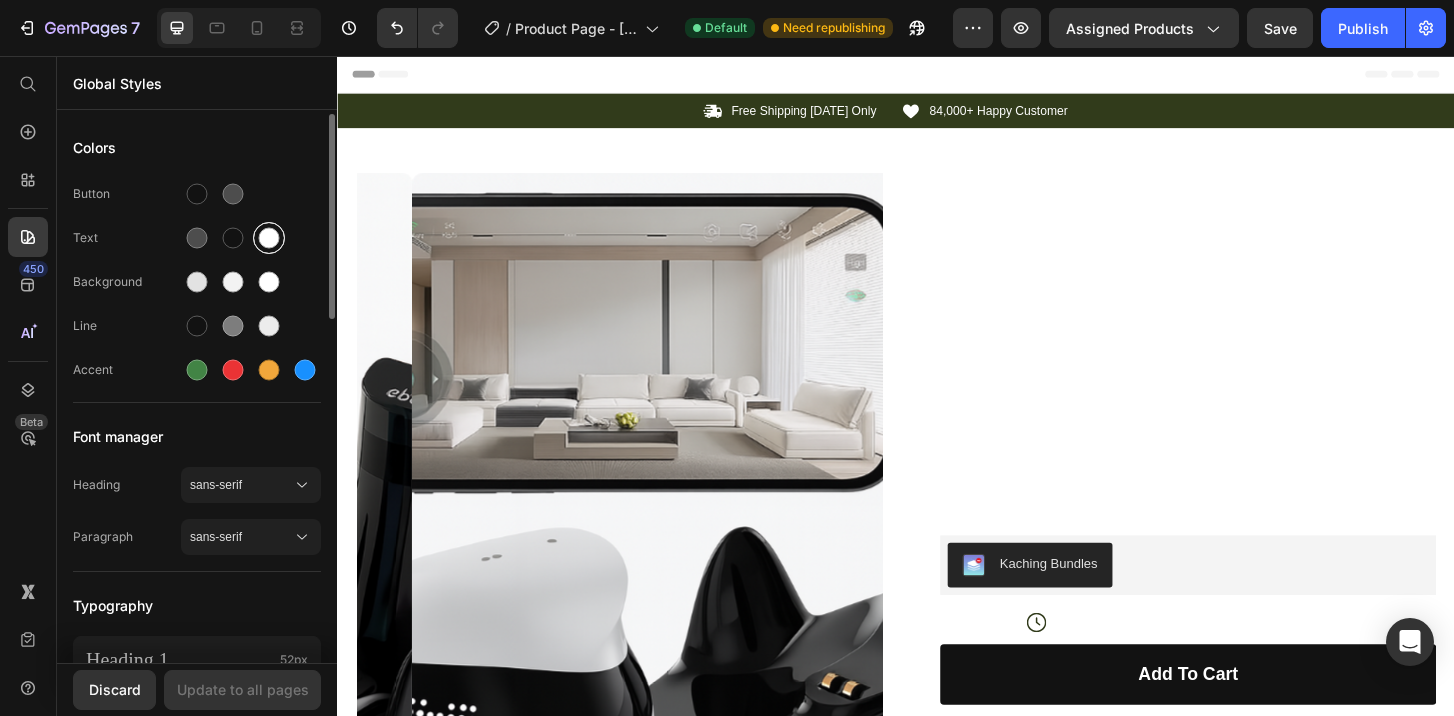 click at bounding box center (269, 238) 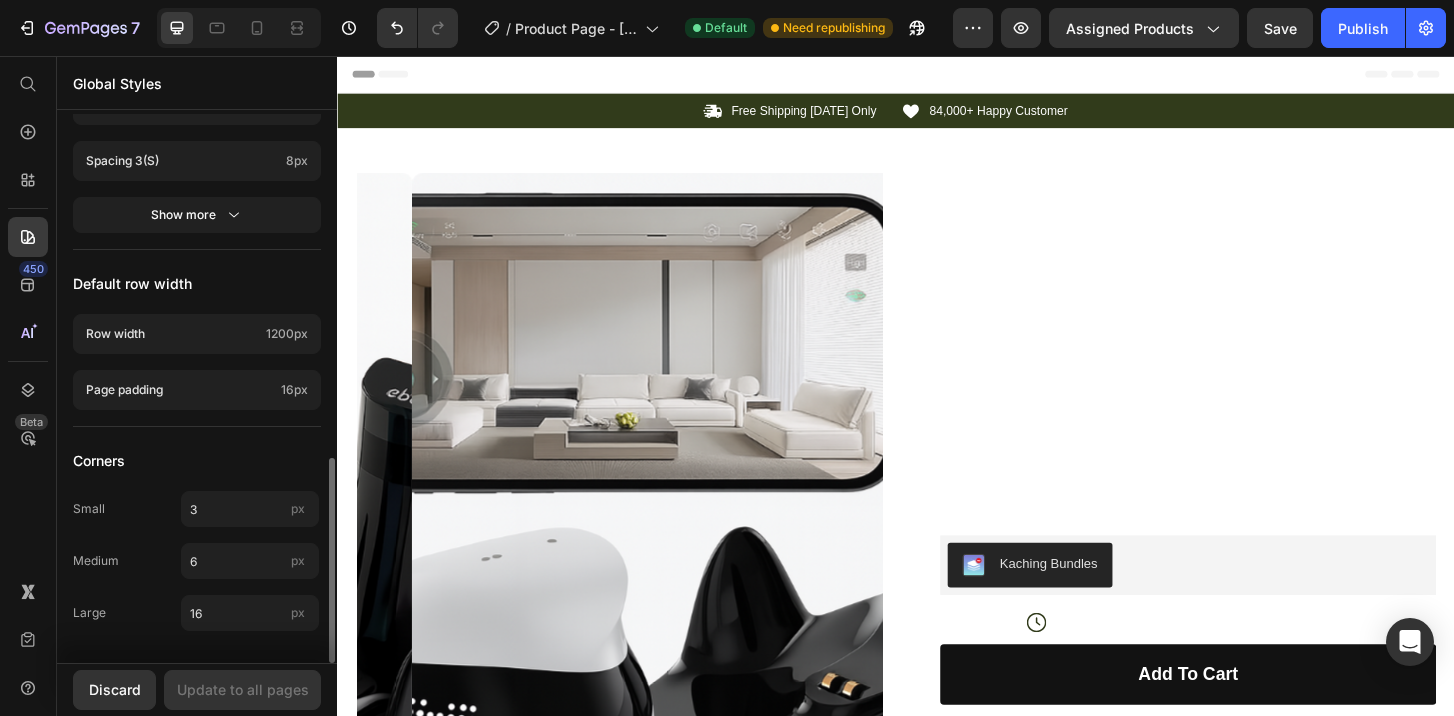 scroll, scrollTop: 0, scrollLeft: 0, axis: both 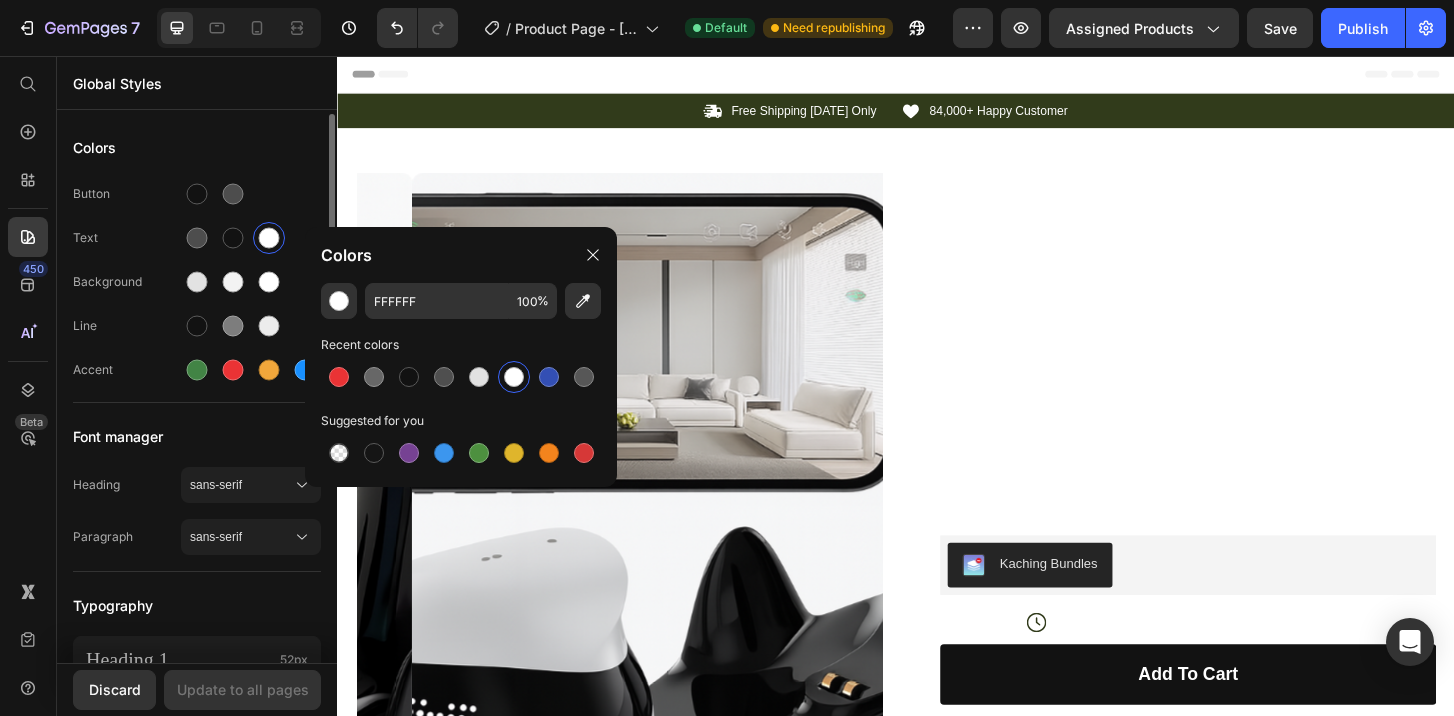 click on "Background" at bounding box center (197, 282) 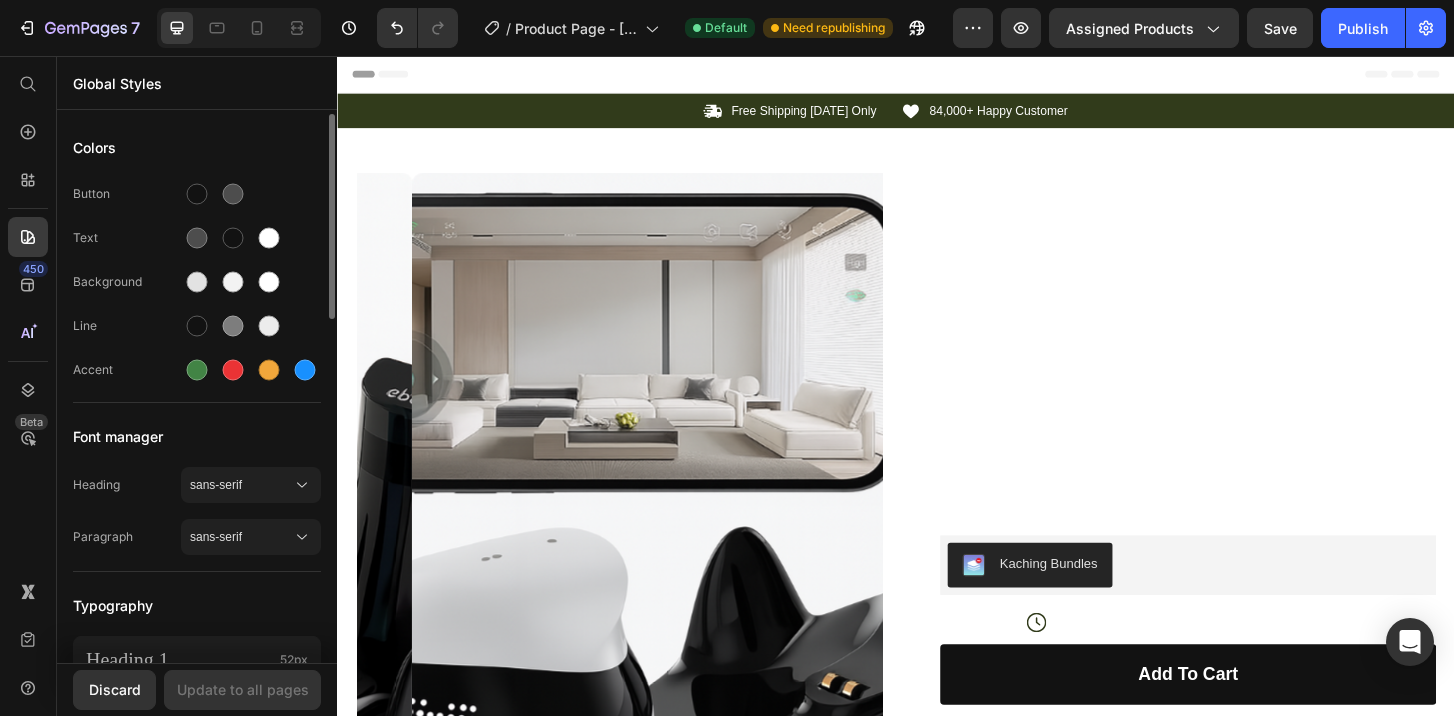 click on "Background" at bounding box center (127, 282) 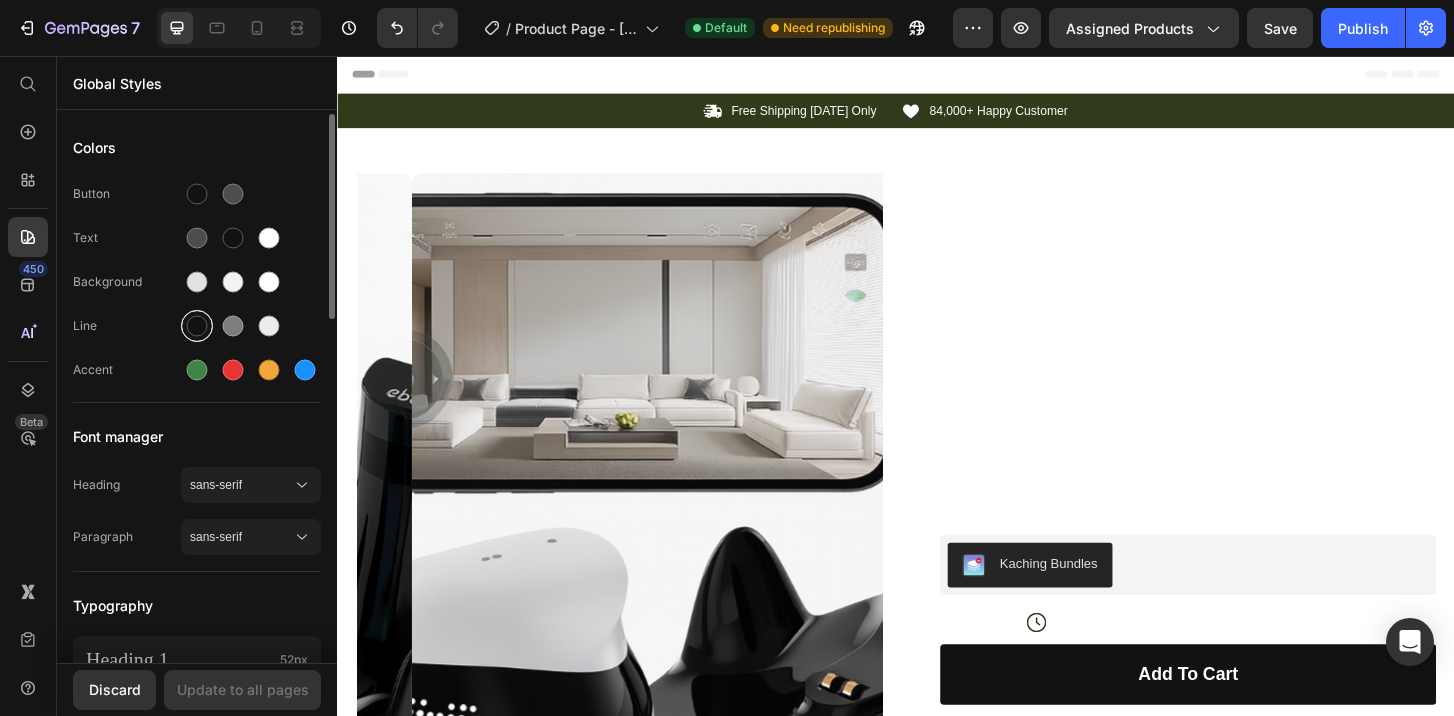 click at bounding box center (197, 326) 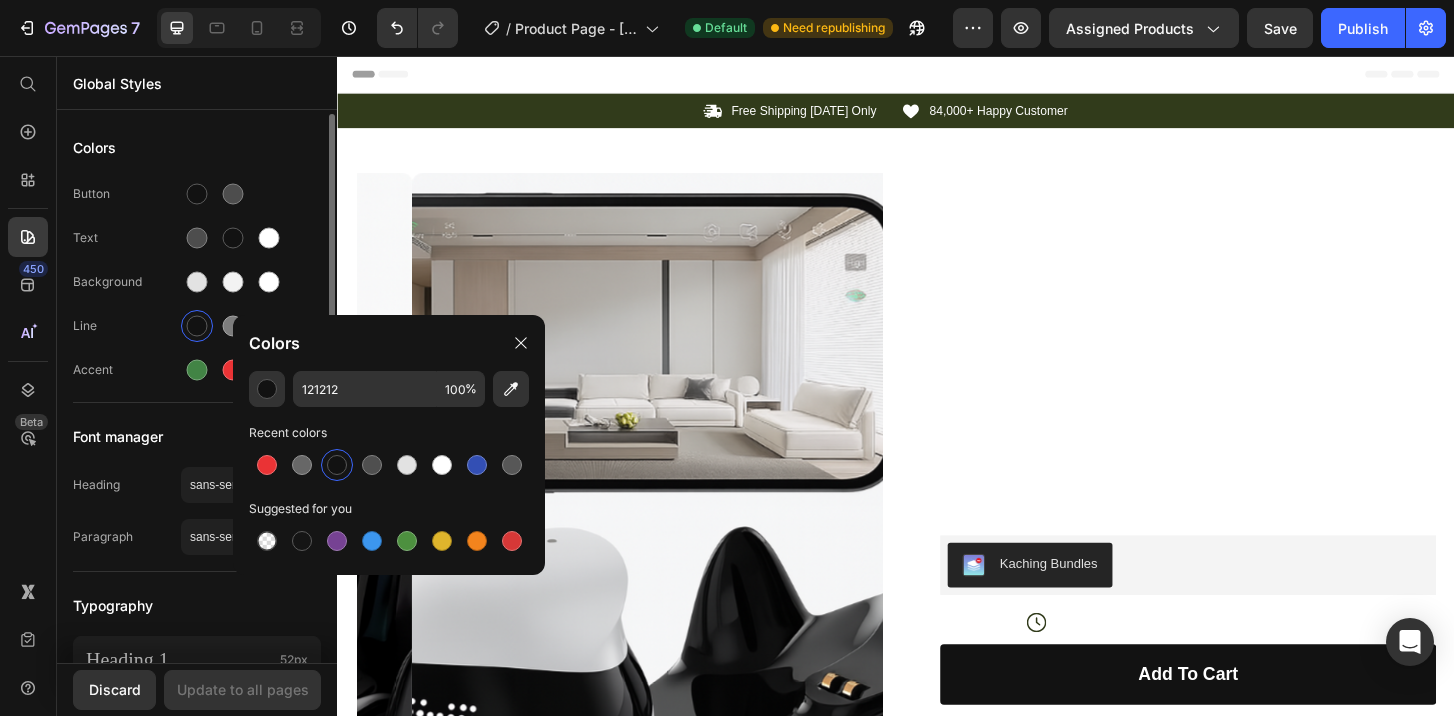 click on "Background" at bounding box center [197, 282] 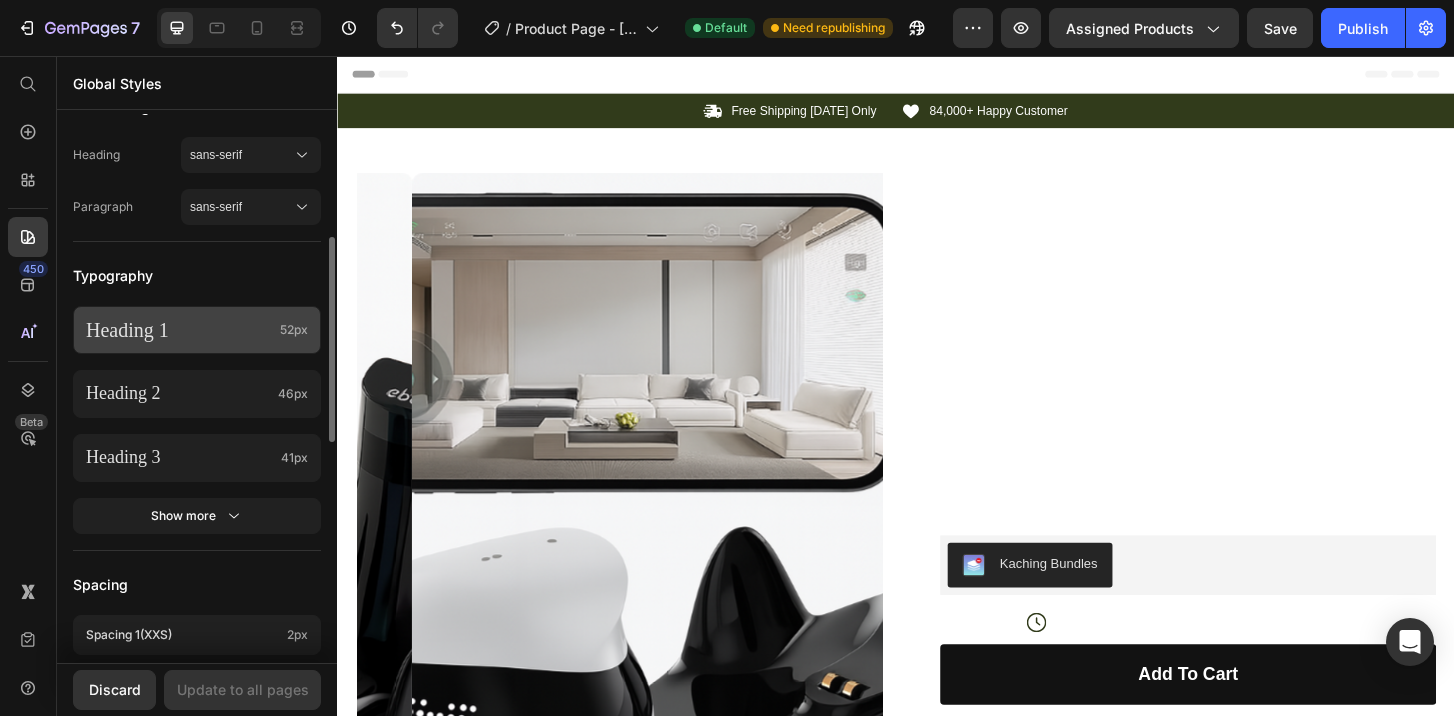 scroll, scrollTop: 916, scrollLeft: 0, axis: vertical 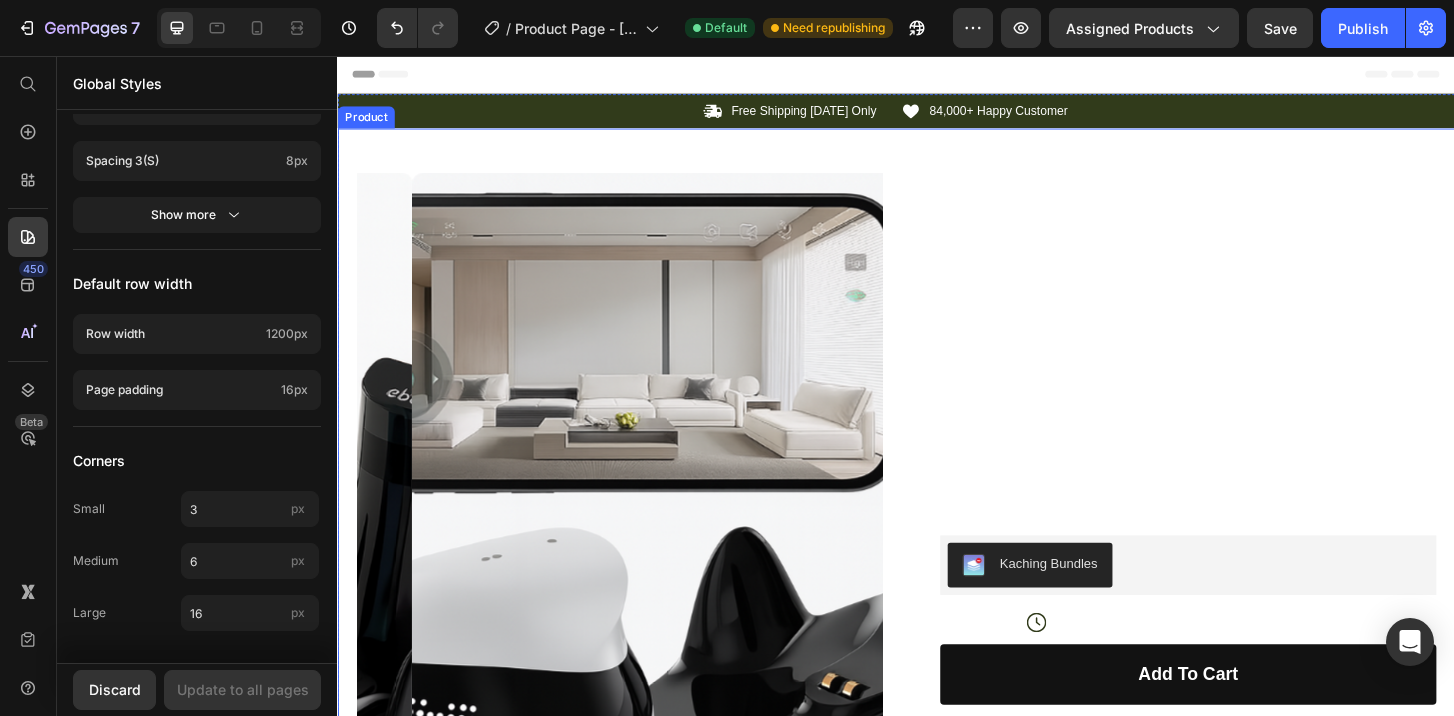 click on "Product Images Image Icon Icon Icon Icon Icon Icon List “This skin cream is a game-changer! It has transformed my dry, lackluster skin into a hydrated and radiant complexion. I love how it absorbs quickly and leaves no greasy residue. Highly recommend” Text Block
Icon Hannah N. (Houston, USA) Text Block Row Row Row Icon Icon Icon Icon Icon Icon List (1349 Reviews) Text Block Row WagforBot™ Pro – AI Pet Monitor & Tracker Product Title The 2023 Rated Innovation in Cosmetics Text Block Keep your home fresh and your cat happy — with our AI-powered self-cleaning litter box. CleanCat Pro automatically removes waste, controls odor, and gives your cat a hygienic space — no scooping needed. Text Block Self-Cleans Automatically Odor Control System Long Battery Life / AI-Powered  Item List Kaching Bundles Kaching Bundles
Icon Sale Ends In 2 Hours | Limited Time Offer Text Block Row add to cart Add to Cart
Icon Free Shipping Text Block" at bounding box center (937, 788) 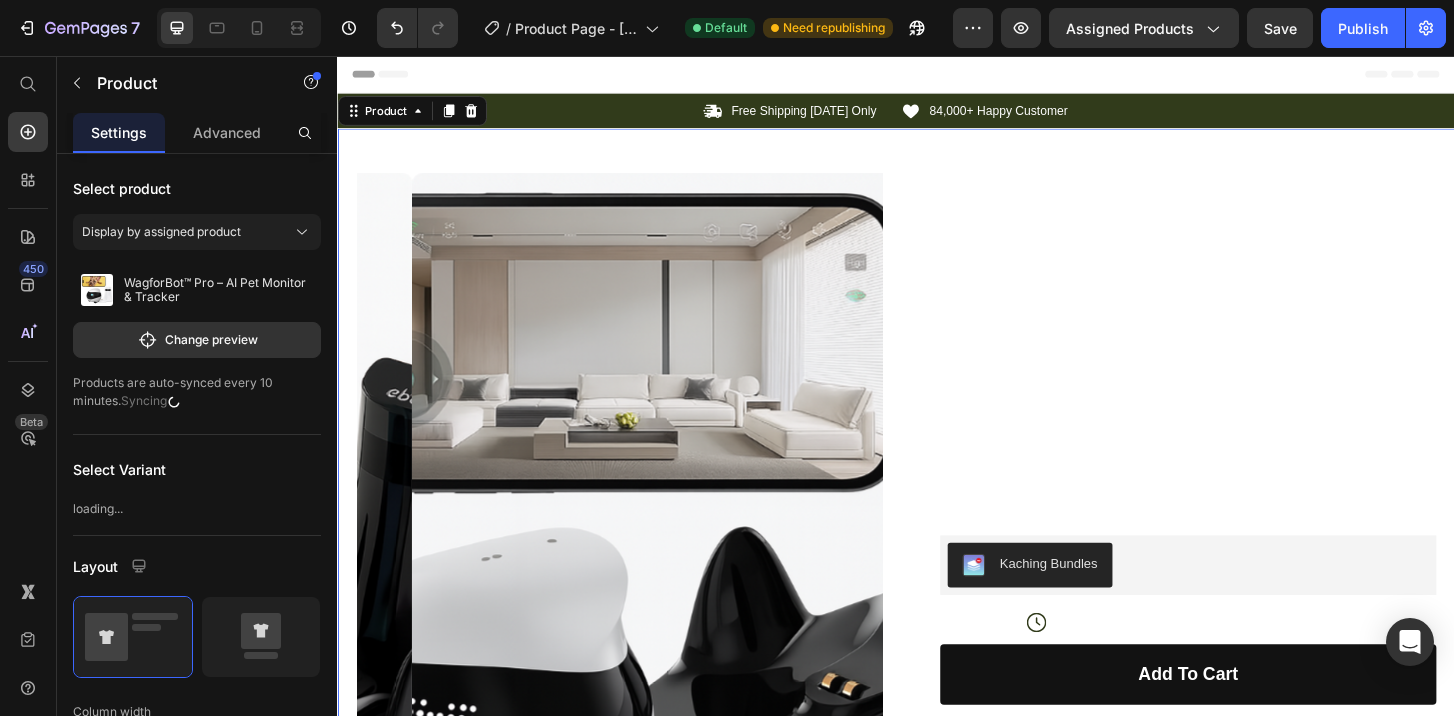 click on "Product Images Image Icon Icon Icon Icon Icon Icon List “This skin cream is a game-changer! It has transformed my dry, lackluster skin into a hydrated and radiant complexion. I love how it absorbs quickly and leaves no greasy residue. Highly recommend” Text Block
Icon Hannah N. (Houston, USA) Text Block Row Row Row Icon Icon Icon Icon Icon Icon List (1349 Reviews) Text Block Row WagforBot™ Pro – AI Pet Monitor & Tracker Product Title The 2023 Rated Innovation in Cosmetics Text Block Keep your home fresh and your cat happy — with our AI-powered self-cleaning litter box. CleanCat Pro automatically removes waste, controls odor, and gives your cat a hygienic space — no scooping needed. Text Block Self-Cleans Automatically Odor Control System Long Battery Life / AI-Powered  Item List Kaching Bundles Kaching Bundles
Icon Sale Ends In 2 Hours | Limited Time Offer Text Block Row add to cart Add to Cart
Icon Free Shipping Text Block" at bounding box center [937, 788] 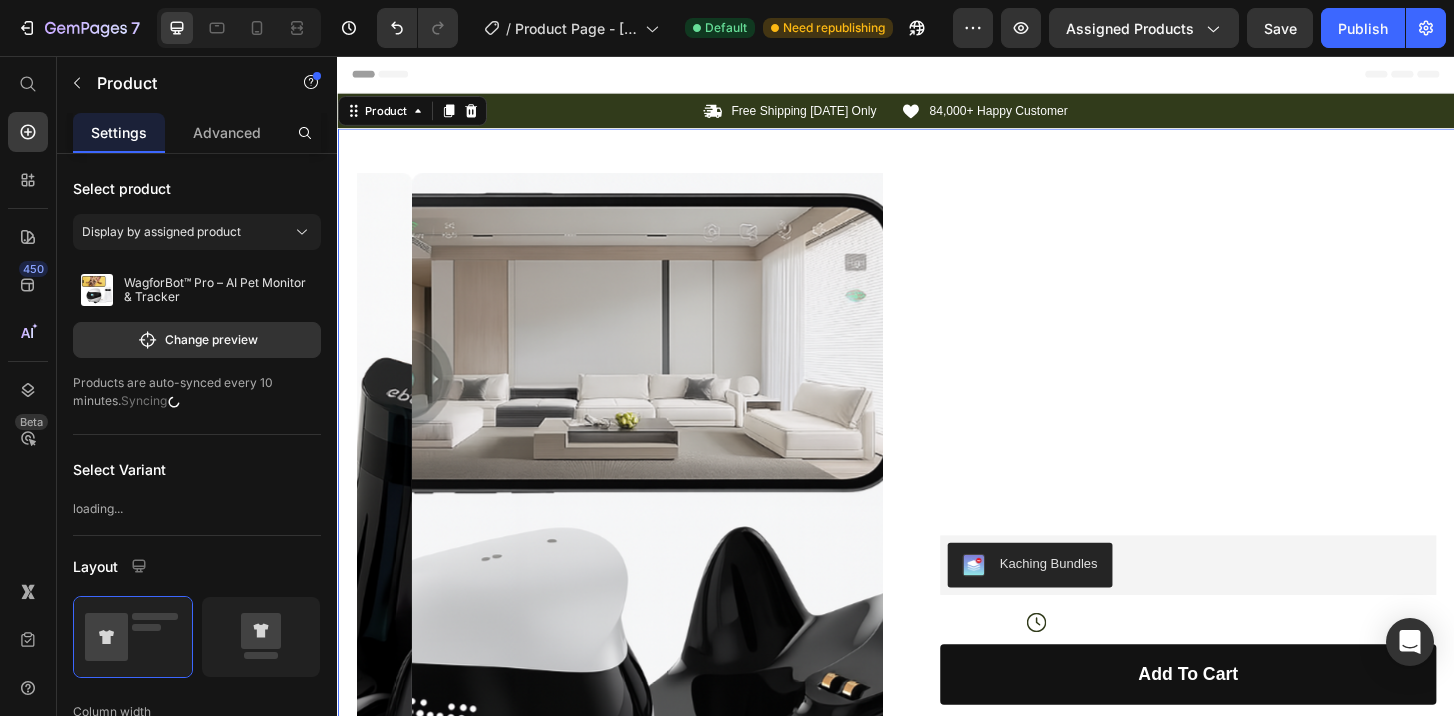 click on "Product Images Image Icon Icon Icon Icon Icon Icon List “This skin cream is a game-changer! It has transformed my dry, lackluster skin into a hydrated and radiant complexion. I love how it absorbs quickly and leaves no greasy residue. Highly recommend” Text Block
Icon Hannah N. (Houston, USA) Text Block Row Row Row Icon Icon Icon Icon Icon Icon List (1349 Reviews) Text Block Row WagforBot™ Pro – AI Pet Monitor & Tracker Product Title The 2023 Rated Innovation in Cosmetics Text Block Keep your home fresh and your cat happy — with our AI-powered self-cleaning litter box. CleanCat Pro automatically removes waste, controls odor, and gives your cat a hygienic space — no scooping needed. Text Block Self-Cleans Automatically Odor Control System Long Battery Life / AI-Powered  Item List Kaching Bundles Kaching Bundles
Icon Sale Ends In 2 Hours | Limited Time Offer Text Block Row add to cart Add to Cart
Icon Free Shipping Text Block" at bounding box center [937, 788] 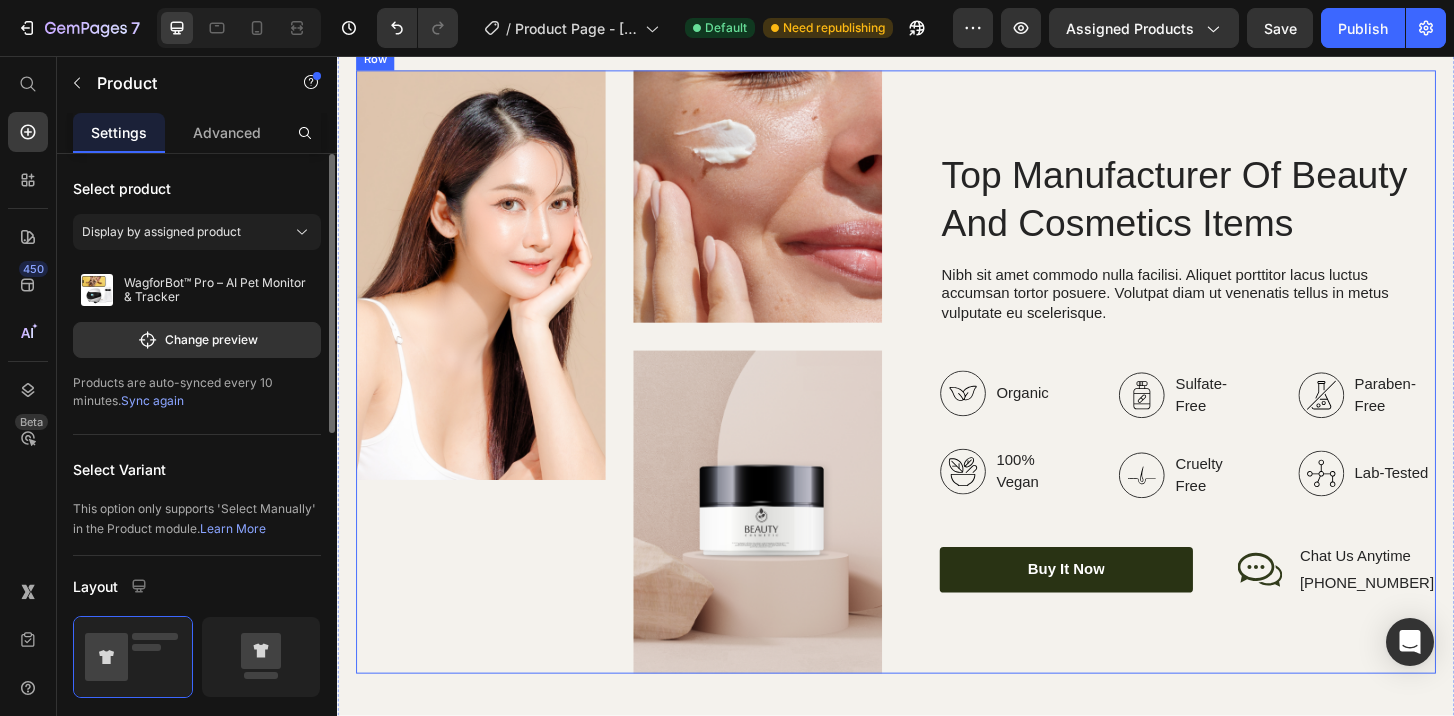 scroll, scrollTop: 2681, scrollLeft: 0, axis: vertical 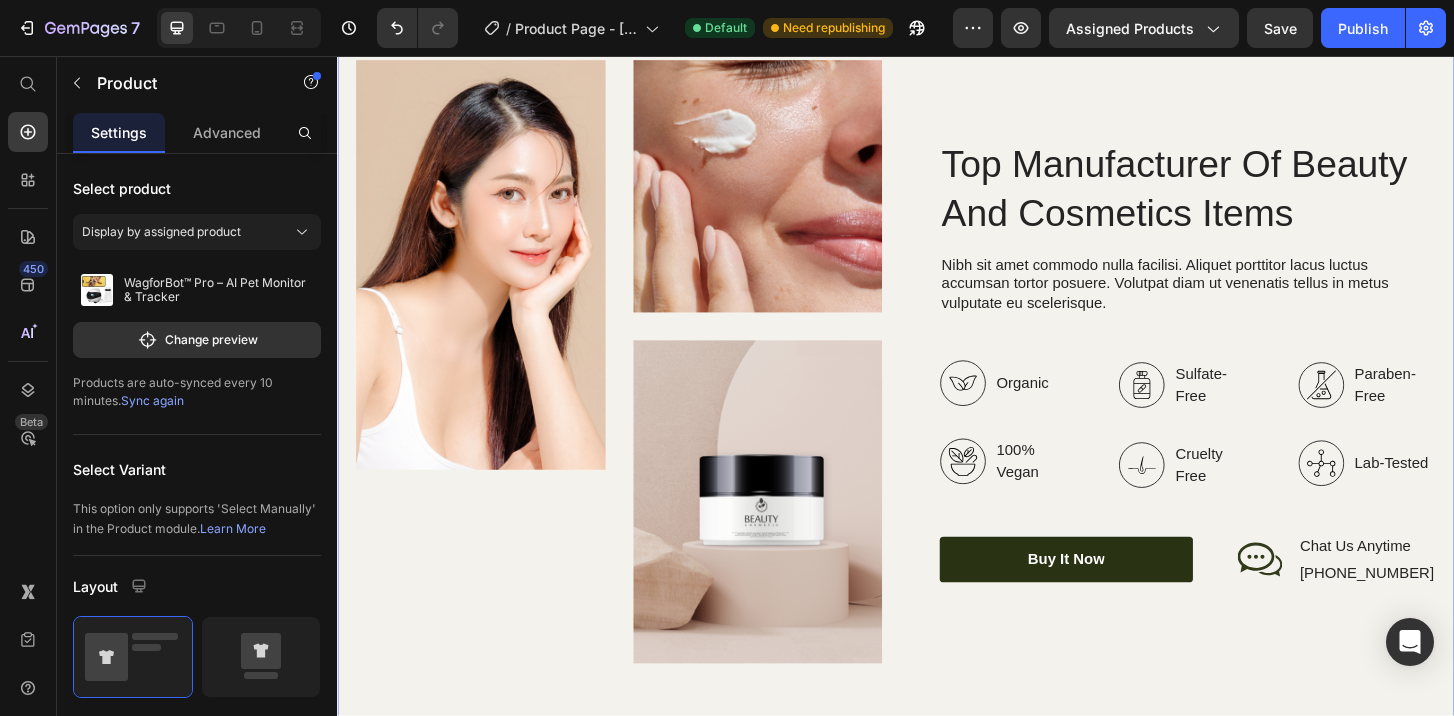 click on "Image Image Image Row Top Manufacturer Of Beauty And Cosmetics Items Heading Nibh sit amet commodo nulla facilisi. Aliquet porttitor lacus luctus accumsan tortor posuere. Volutpat diam ut venenatis tellus in metus vulputate eu scelerisque.  Text Block
Organic
Sulfate-Free
Paraben-Free Item List
100% Vegan
Cruelty Free
Lab-Tested Item List Row
Organic
100% Vegan Item List
Sulfate-Free
Cruelty Free Item List
Paraben-Free
Lab-Tested Item List Row buy it now Button
Icon Chat Us Anytime Text Block +00 123 456 789 Text Block Row Row Row Row Section 3" at bounding box center (937, 385) 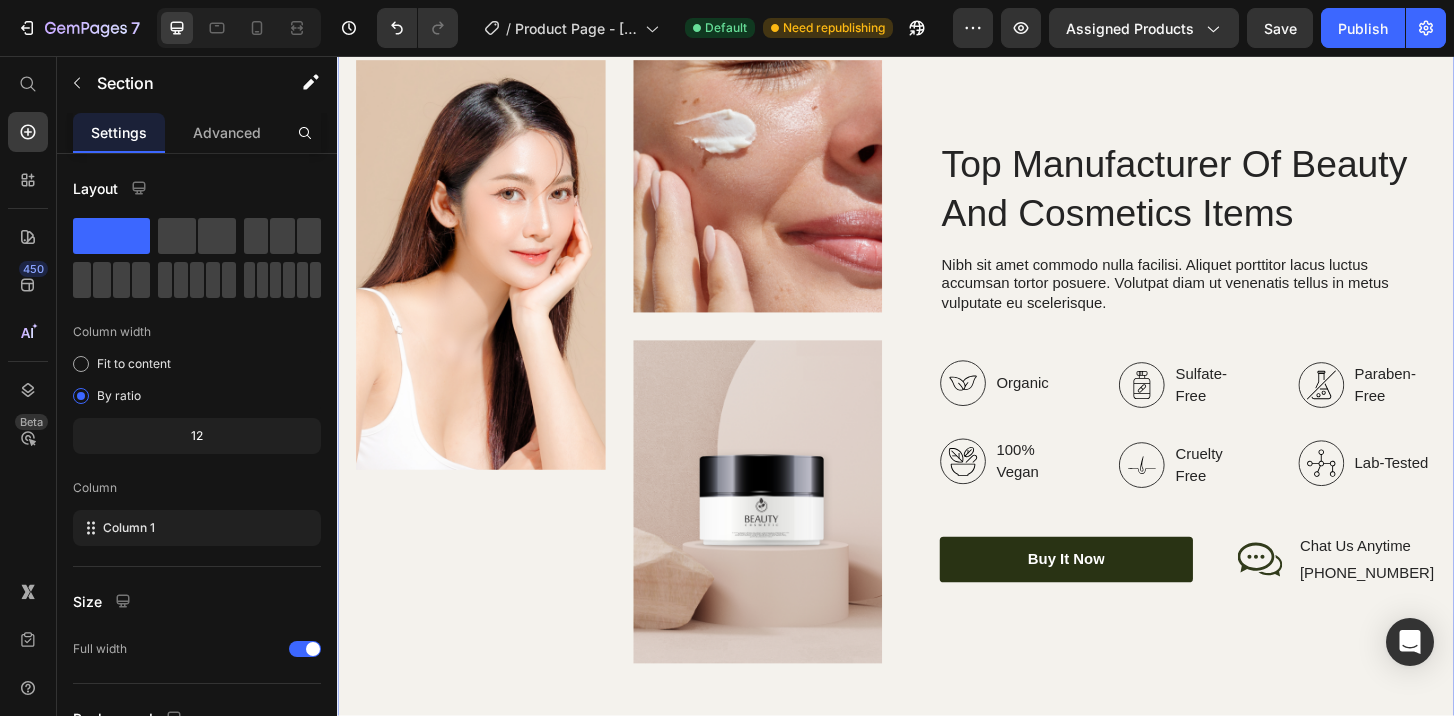 click on "Image Image Image Row Top Manufacturer Of Beauty And Cosmetics Items Heading Nibh sit amet commodo nulla facilisi. Aliquet porttitor lacus luctus accumsan tortor posuere. Volutpat diam ut venenatis tellus in metus vulputate eu scelerisque.  Text Block
Organic
Sulfate-Free
Paraben-Free Item List
100% Vegan
Cruelty Free
Lab-Tested Item List Row
Organic
100% Vegan Item List
Sulfate-Free
Cruelty Free Item List
Paraben-Free
Lab-Tested Item List Row buy it now Button
Icon Chat Us Anytime Text Block +00 123 456 789 Text Block Row Row Row Row Section 3   You can create reusable sections Create Theme Section AI Content Write with GemAI What would you like to describe here? Tone and Voice Persuasive Product Getting products... Show more Generate" at bounding box center [937, 385] 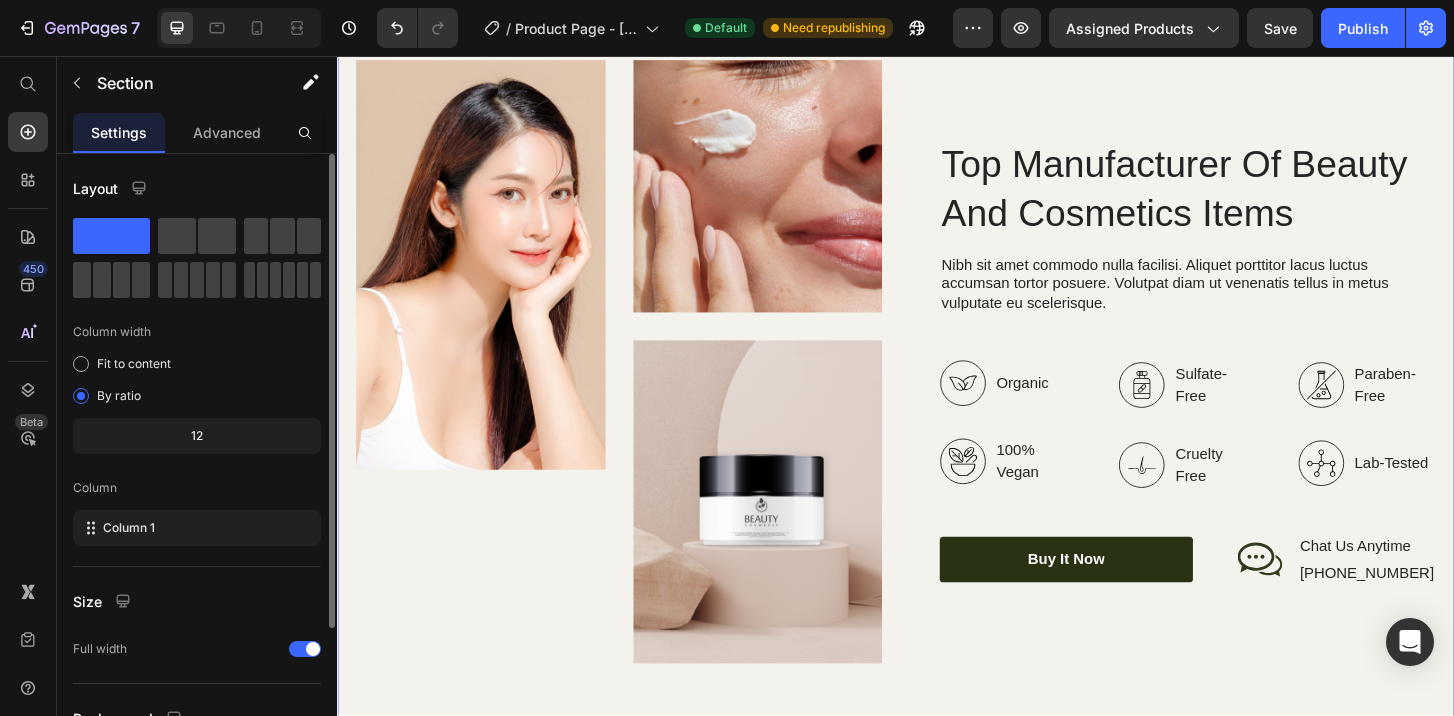 scroll, scrollTop: 189, scrollLeft: 0, axis: vertical 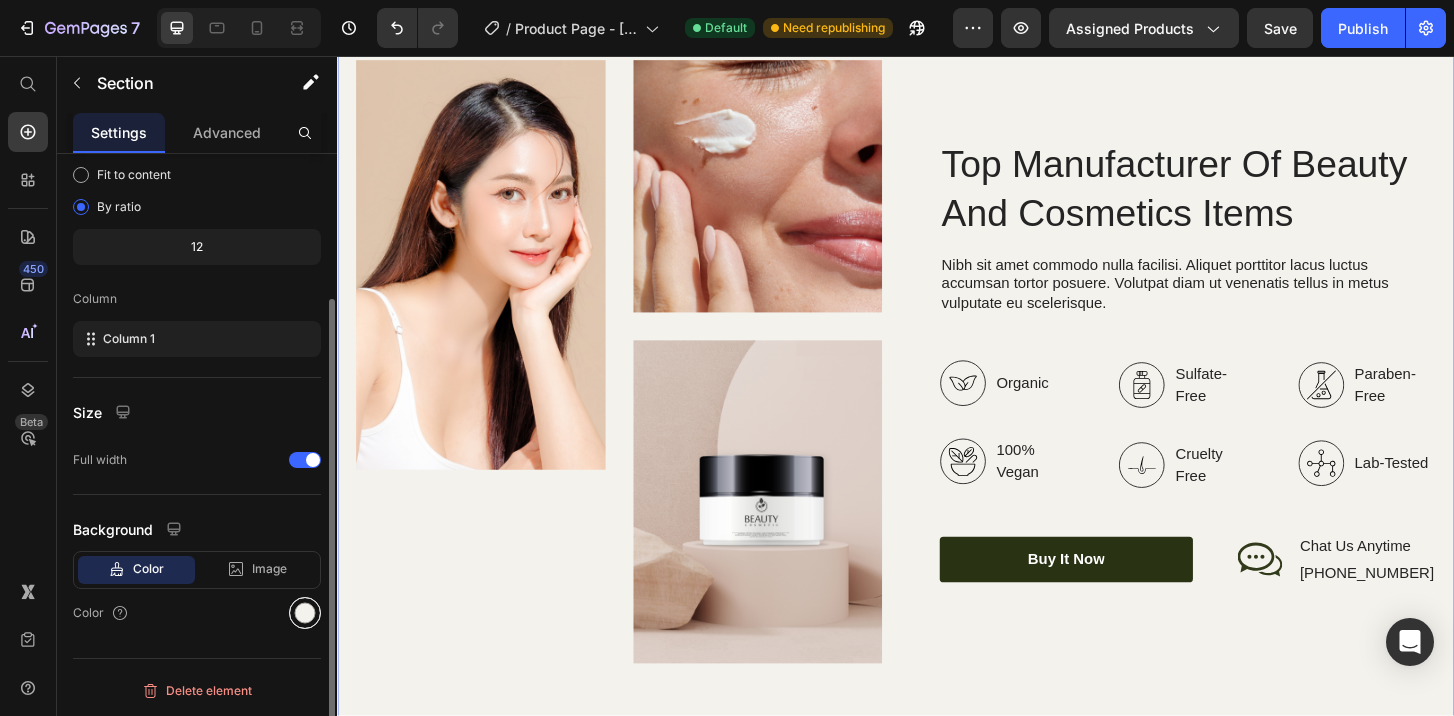 click at bounding box center [305, 613] 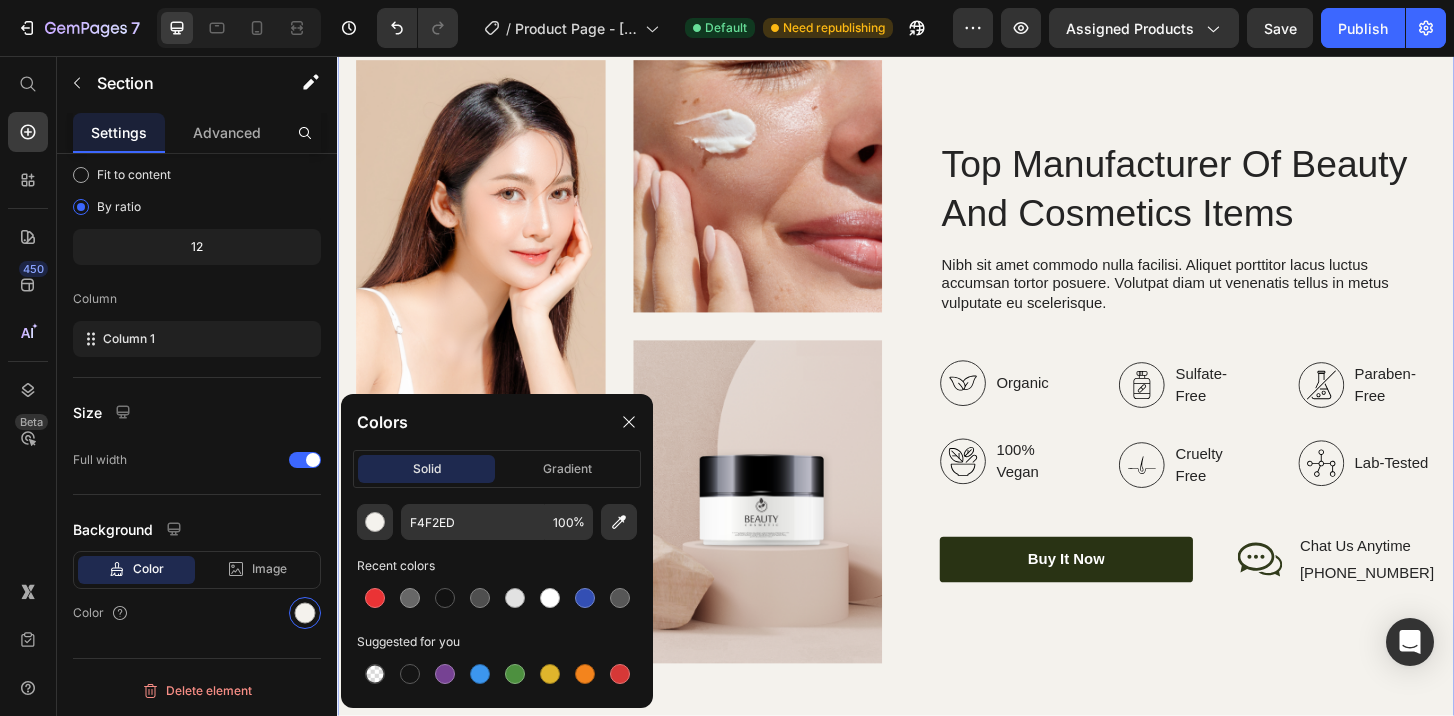 click on "Image Image Image Row Top Manufacturer Of Beauty And Cosmetics Items Heading Nibh sit amet commodo nulla facilisi. Aliquet porttitor lacus luctus accumsan tortor posuere. Volutpat diam ut venenatis tellus in metus vulputate eu scelerisque.  Text Block
Organic
Sulfate-Free
Paraben-Free Item List
100% Vegan
Cruelty Free
Lab-Tested Item List Row
Organic
100% Vegan Item List
Sulfate-Free
Cruelty Free Item List
Paraben-Free
Lab-Tested Item List Row buy it now Button
Icon Chat Us Anytime Text Block +00 123 456 789 Text Block Row Row Row Row Section 3   You can create reusable sections Create Theme Section AI Content Write with GemAI What would you like to describe here? Tone and Voice Persuasive Product WagforBot™ Cat Pro – AI Pet Monitor & Tracker Show more Generate" at bounding box center [937, 385] 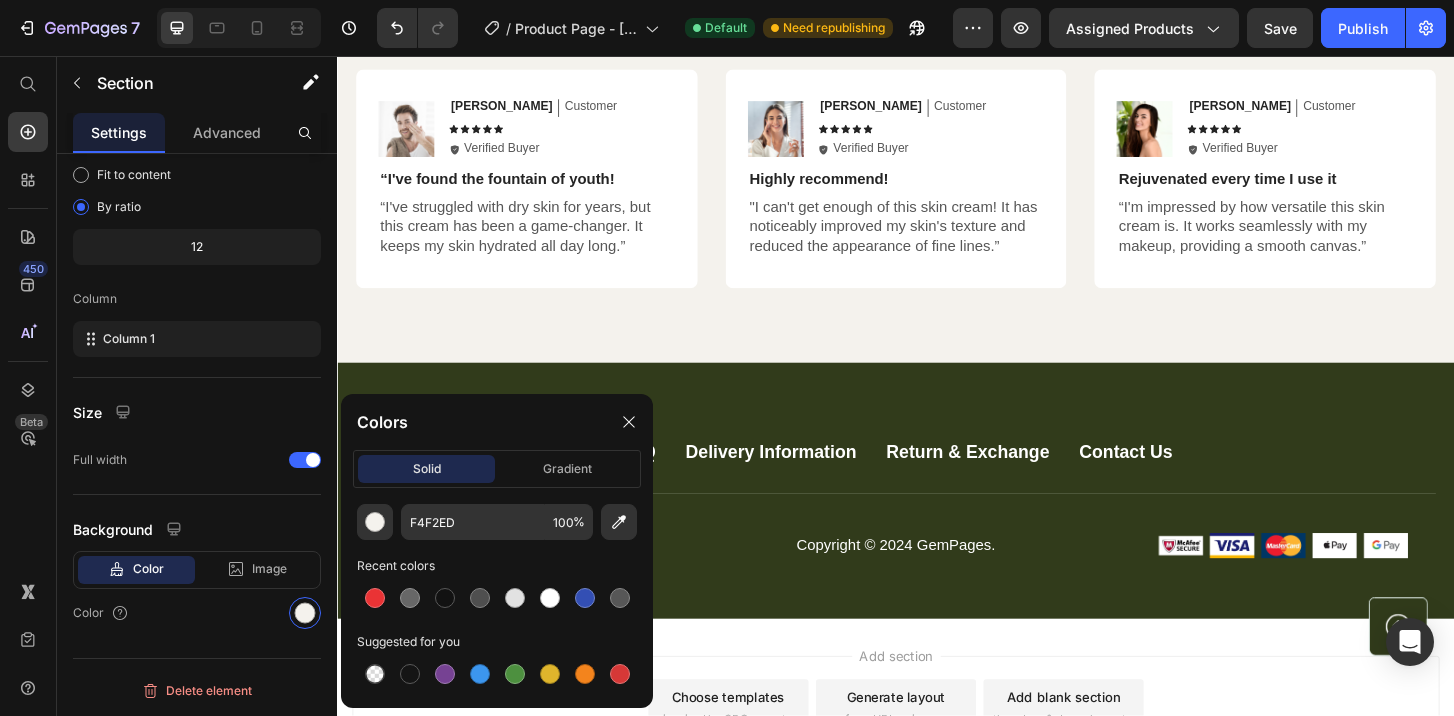 scroll, scrollTop: 5482, scrollLeft: 0, axis: vertical 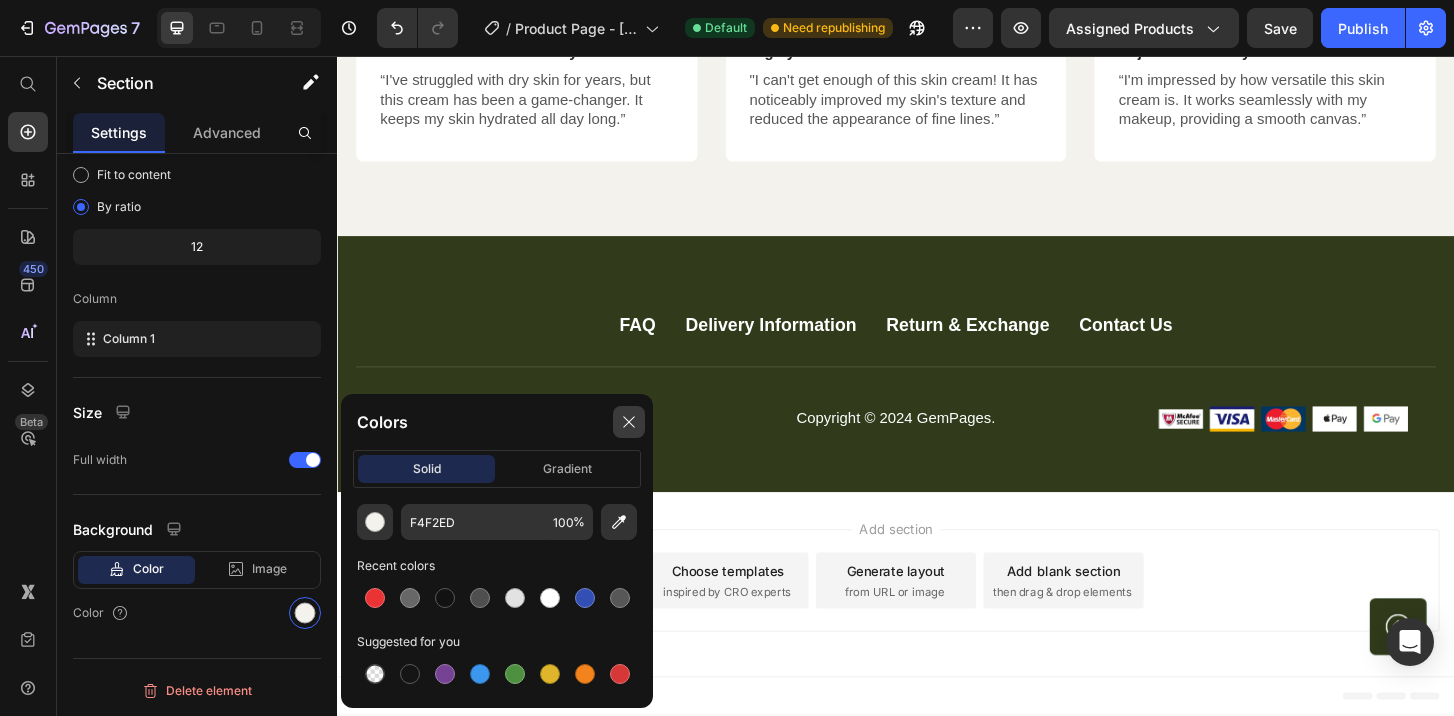 drag, startPoint x: 633, startPoint y: 428, endPoint x: 339, endPoint y: 278, distance: 330.05453 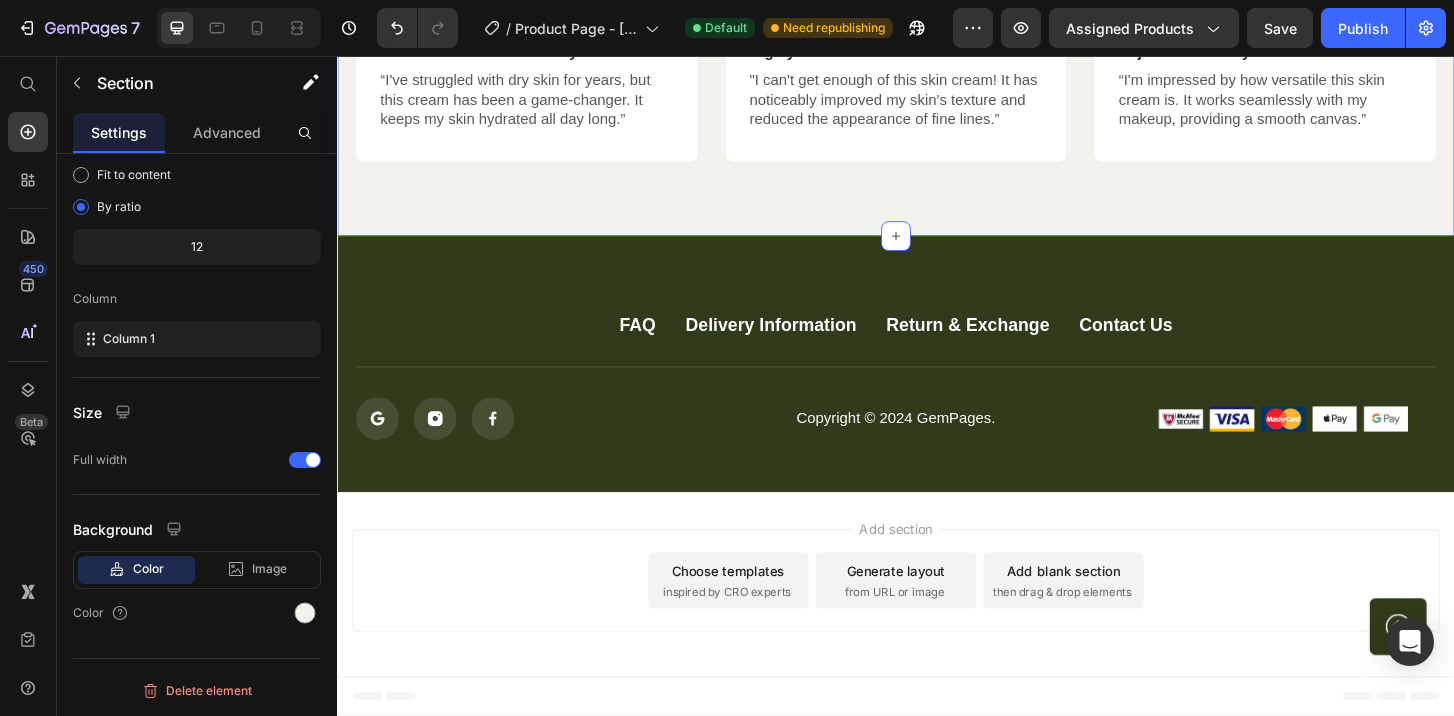 click on "Hear from Our Customers Heading Icon Icon Icon Icon Icon Icon List 2000+ Customers Who Love Us Text Block Row Image Emily Text Block Customer  Text Block Row Icon Icon Icon Icon Icon Icon List
Icon Verified Buyer Text Block Row Row Amazing product! Text Block “I absolutely love this skin cream! It has transformed my complexion and given me a radiant glow.” Text Block Row Image Sarah Text Block Customer  Text Block Row Icon Icon Icon Icon Icon Icon List
Icon Verified Buyer Text Block Row Row My skin has never looked better! Text Block “I've tried many skin creams, but this one takes the cake. It deeply hydrates my skin without feeling heavy or greasy.” Text Block Row Image Ken K Text Block Customer  Text Block Row Icon Icon Icon Icon Icon Icon List
Icon Verified Buyer Text Block Row Row It soothes and nourishes my skin Text Block Text Block Row Row Image Michael Text Block Customer  Text Block Row Icon Icon Icon Icon Icon Icon List" at bounding box center [937, -147] 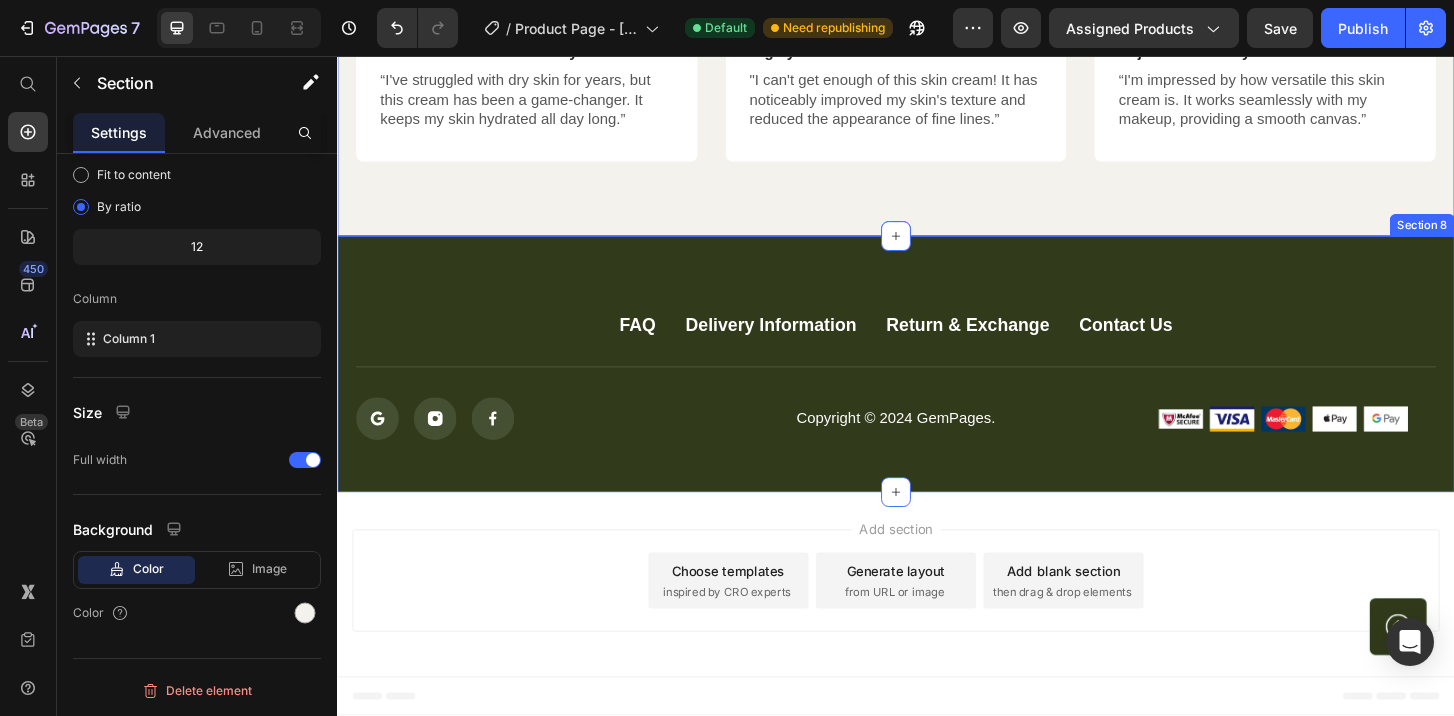 click on "FAQ Button Delivery Information Button Return & Exchange   Button Contact Us Button Row
Icon
Icon
Icon Icon List Copyright © 2024 GemPages.  Text block Image Image Image Image Image Row Row
Button Row" at bounding box center (937, 400) 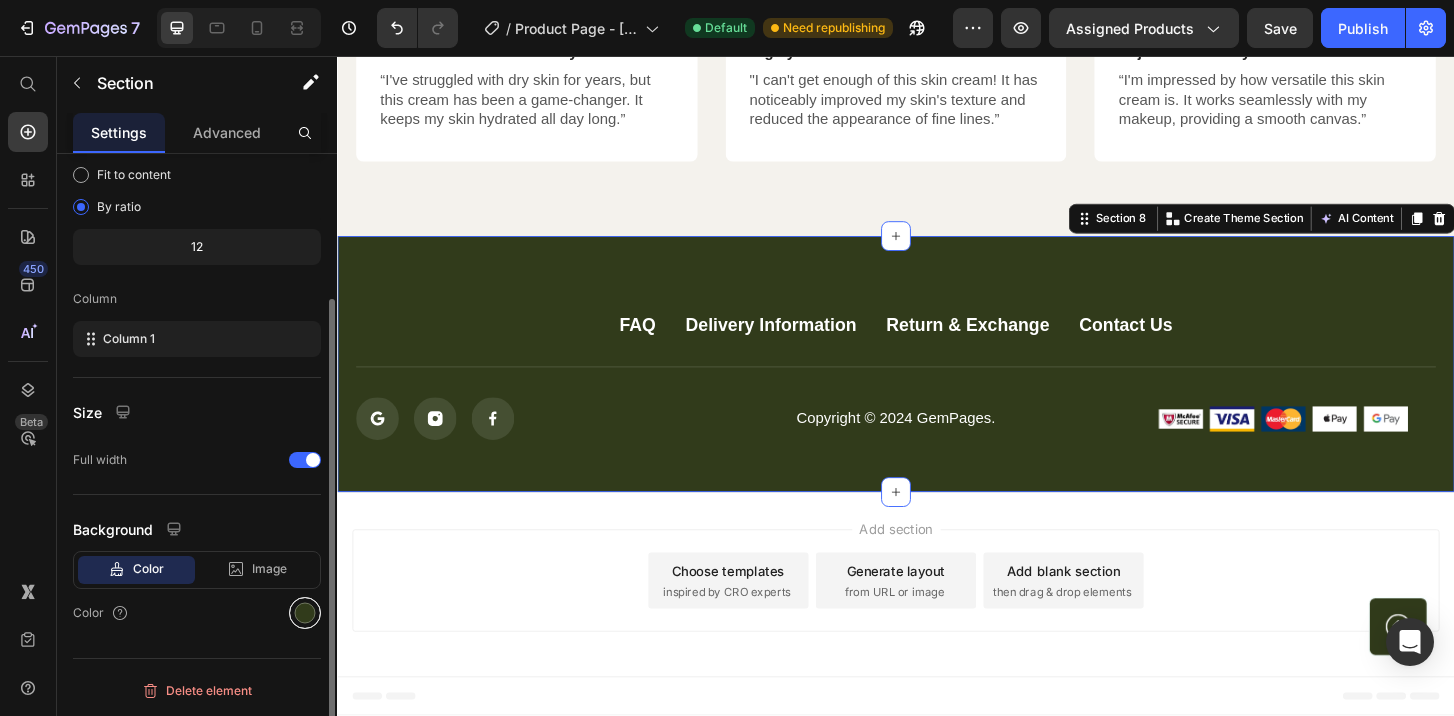 click at bounding box center (305, 613) 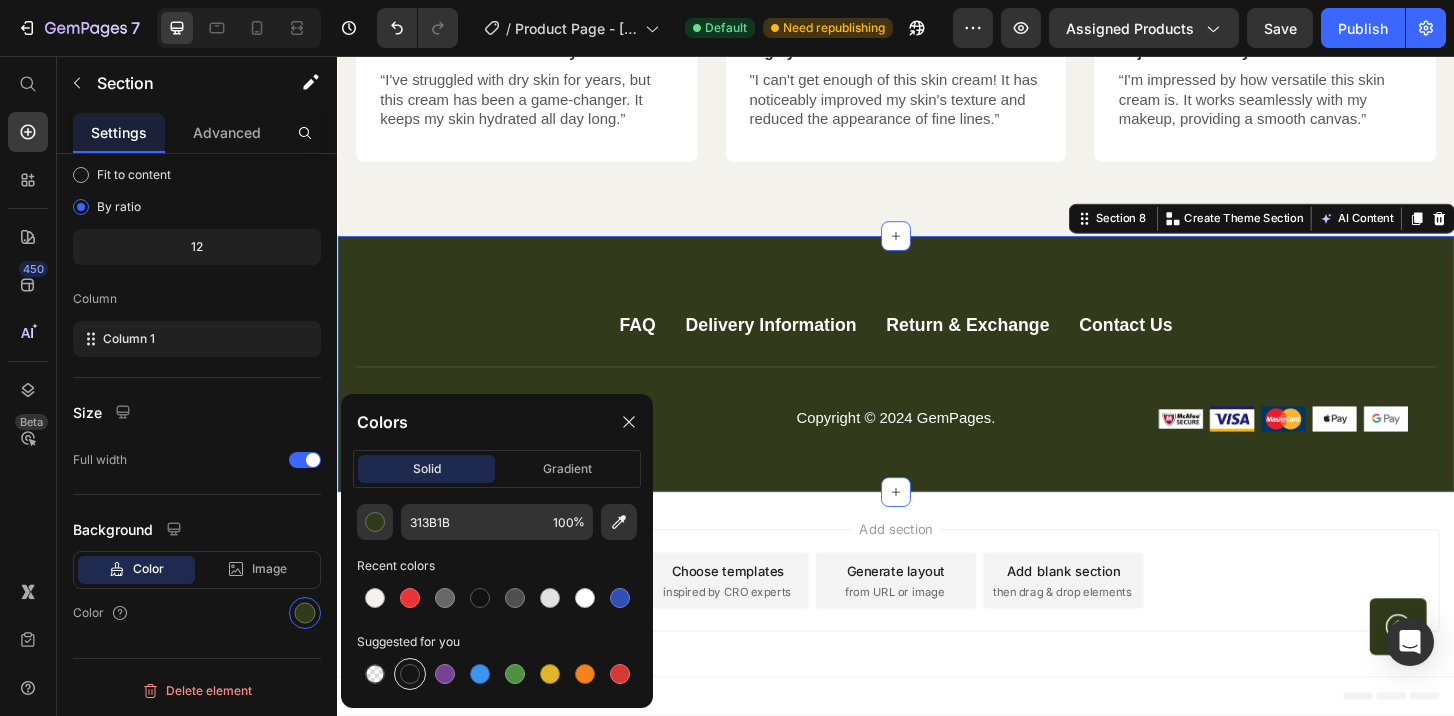 click at bounding box center [410, 674] 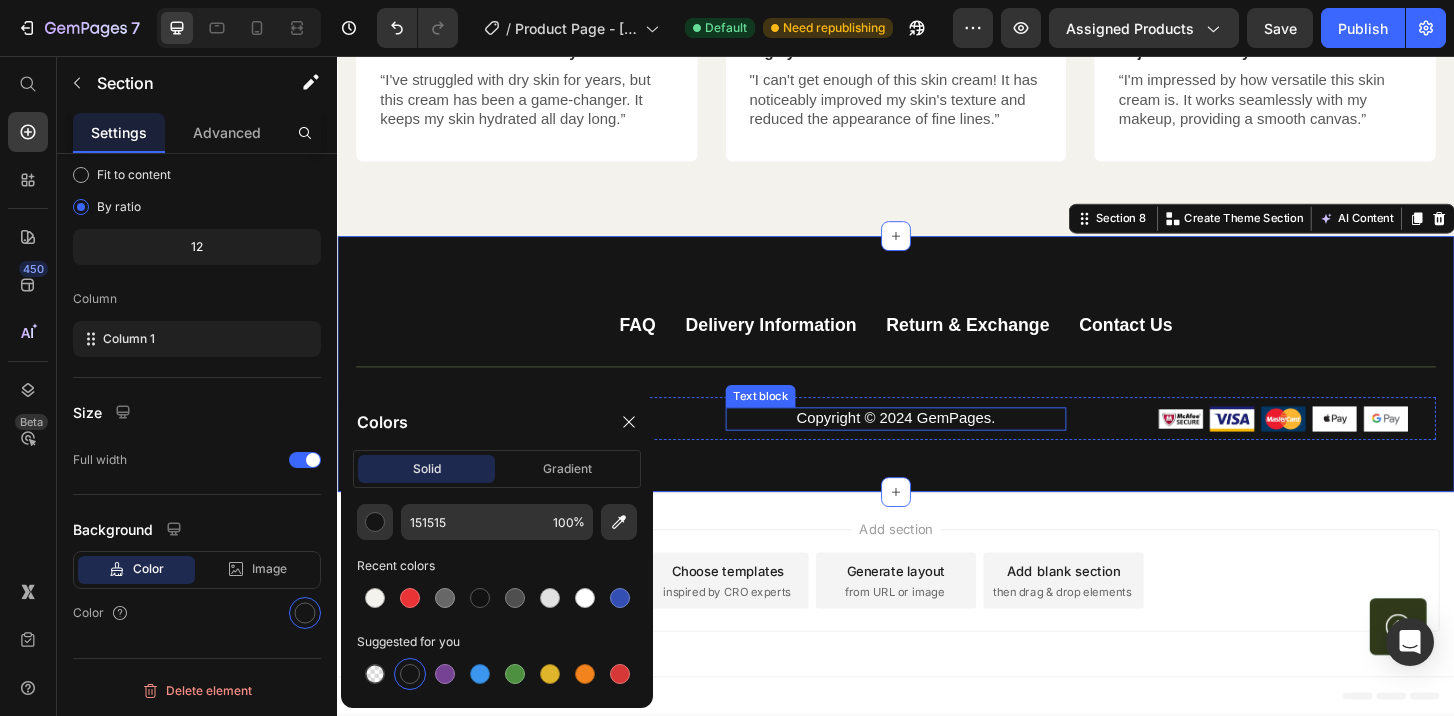 click on "Copyright © 2024 GemPages." at bounding box center (936, 446) 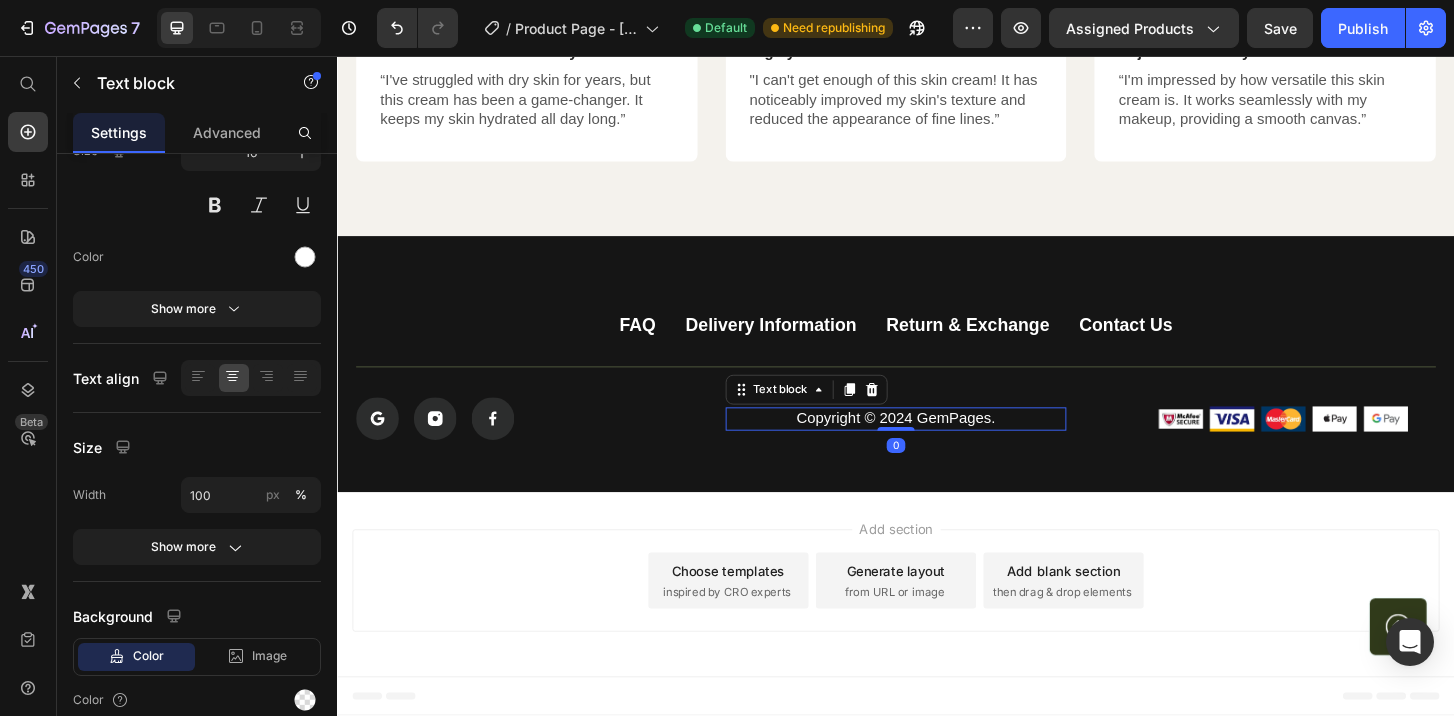 scroll, scrollTop: 0, scrollLeft: 0, axis: both 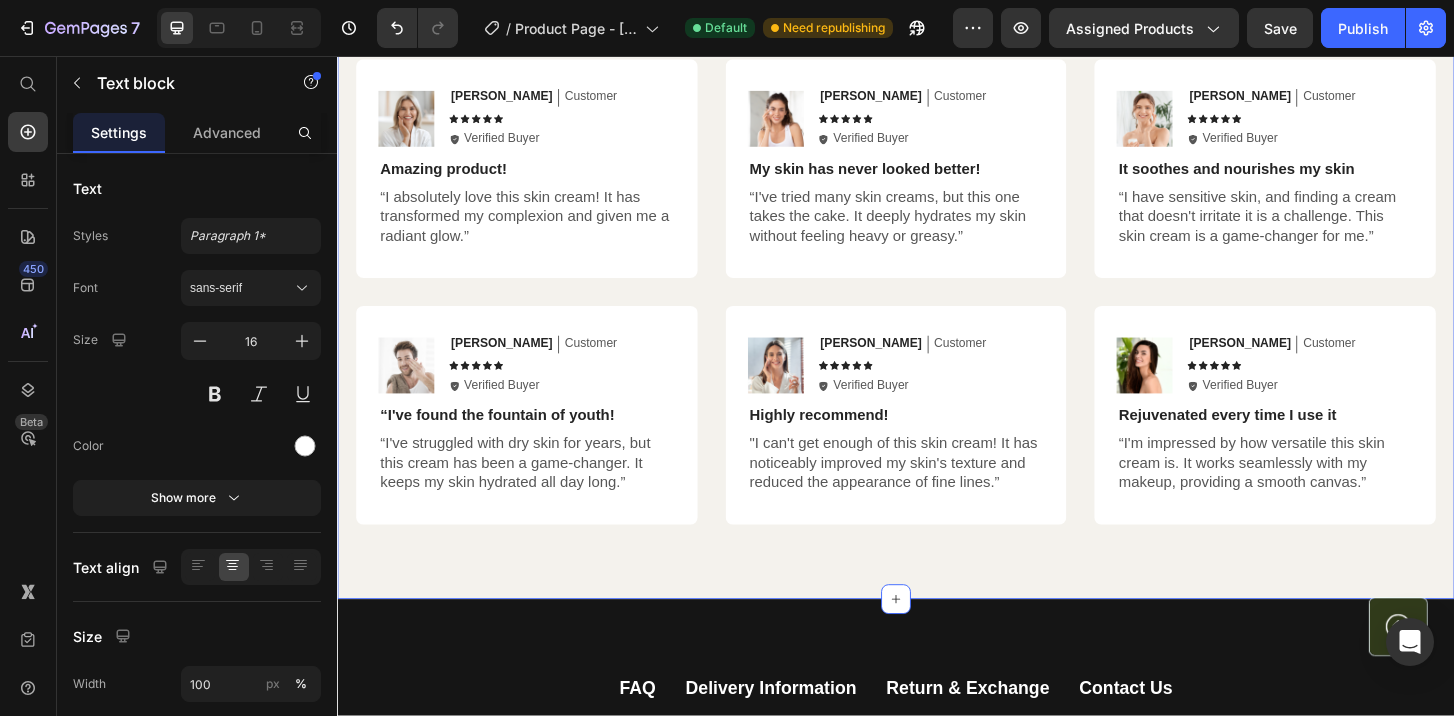 click on "Hear from Our Customers Heading Icon Icon Icon Icon Icon Icon List 2000+ Customers Who Love Us Text Block Row Image Emily Text Block Customer  Text Block Row Icon Icon Icon Icon Icon Icon List
Icon Verified Buyer Text Block Row Row Amazing product! Text Block “I absolutely love this skin cream! It has transformed my complexion and given me a radiant glow.” Text Block Row Image Sarah Text Block Customer  Text Block Row Icon Icon Icon Icon Icon Icon List
Icon Verified Buyer Text Block Row Row My skin has never looked better! Text Block “I've tried many skin creams, but this one takes the cake. It deeply hydrates my skin without feeling heavy or greasy.” Text Block Row Image Ken K Text Block Customer  Text Block Row Icon Icon Icon Icon Icon Icon List
Icon Verified Buyer Text Block Row Row It soothes and nourishes my skin Text Block Text Block Row Row Image Michael Text Block Customer  Text Block Row Icon Icon Icon Icon Icon Icon List" at bounding box center [937, 243] 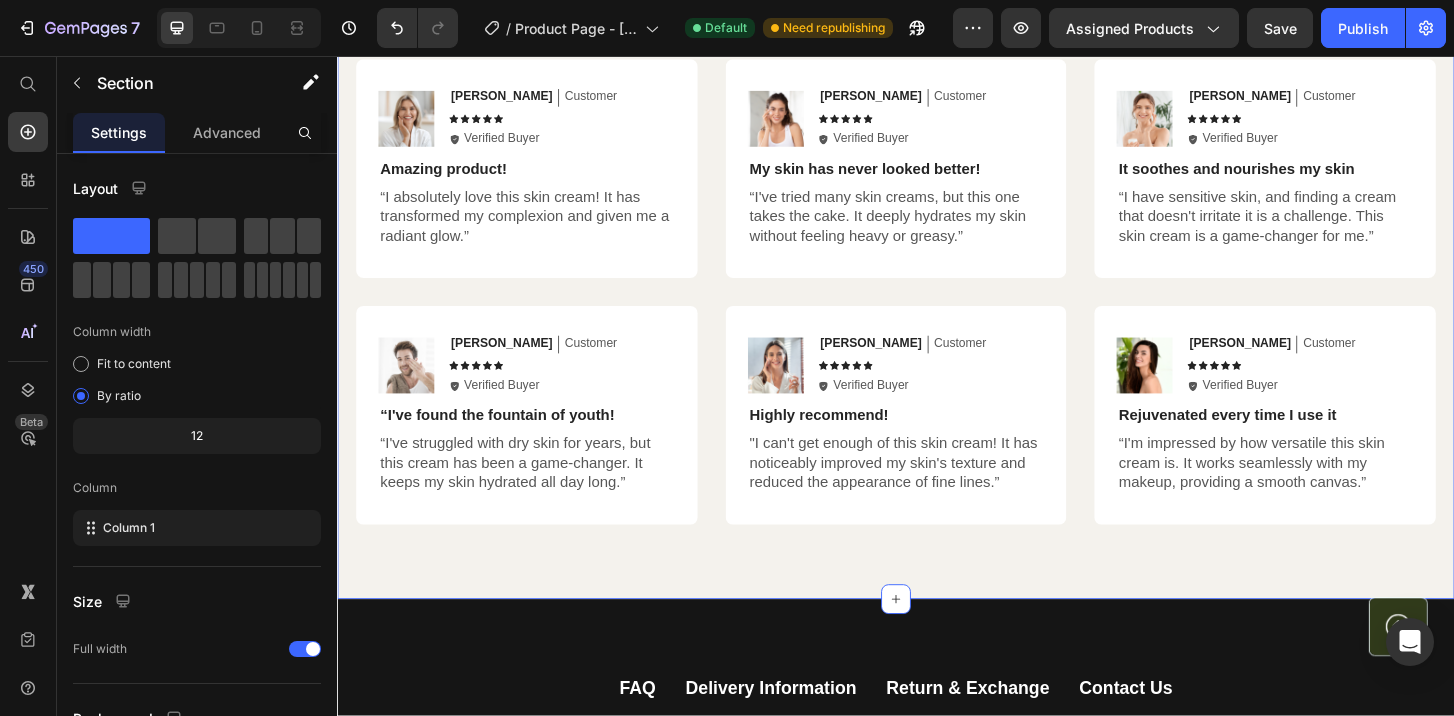 click on "Hear from Our Customers Heading Icon Icon Icon Icon Icon Icon List 2000+ Customers Who Love Us Text Block Row Image Emily Text Block Customer  Text Block Row Icon Icon Icon Icon Icon Icon List
Icon Verified Buyer Text Block Row Row Amazing product! Text Block “I absolutely love this skin cream! It has transformed my complexion and given me a radiant glow.” Text Block Row Image Sarah Text Block Customer  Text Block Row Icon Icon Icon Icon Icon Icon List
Icon Verified Buyer Text Block Row Row My skin has never looked better! Text Block “I've tried many skin creams, but this one takes the cake. It deeply hydrates my skin without feeling heavy or greasy.” Text Block Row Image Ken K Text Block Customer  Text Block Row Icon Icon Icon Icon Icon Icon List
Icon Verified Buyer Text Block Row Row It soothes and nourishes my skin Text Block Text Block Row Row Image Michael Text Block Customer  Text Block Row Icon Icon Icon Icon Icon Icon List" at bounding box center [937, 243] 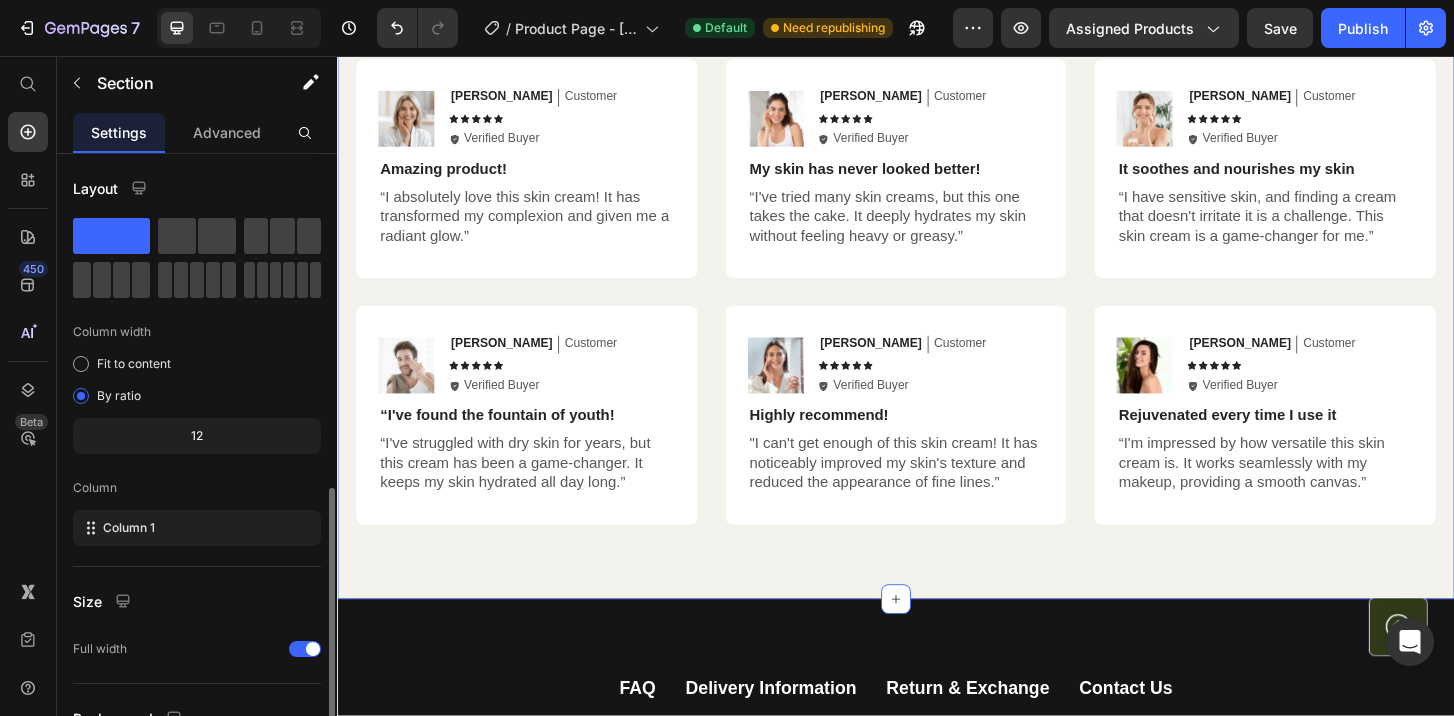 scroll, scrollTop: 189, scrollLeft: 0, axis: vertical 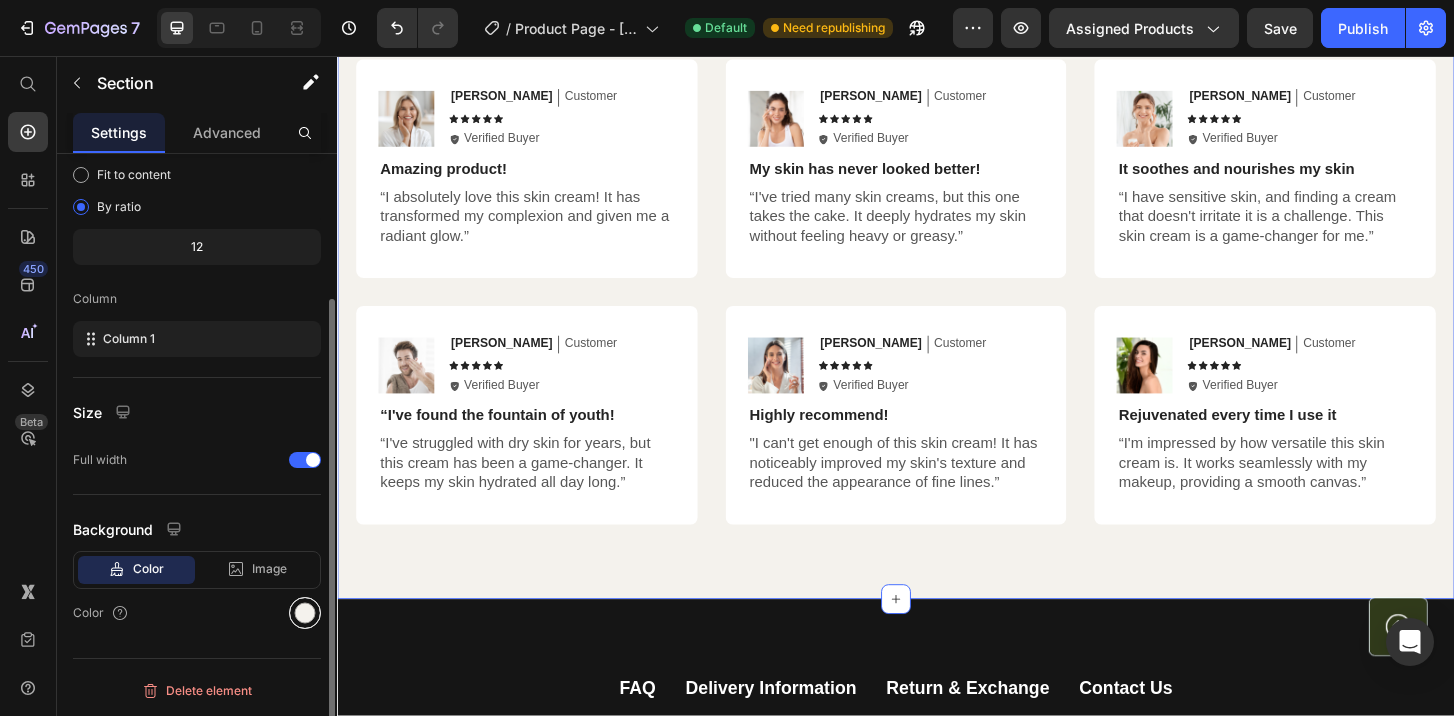 click at bounding box center (305, 613) 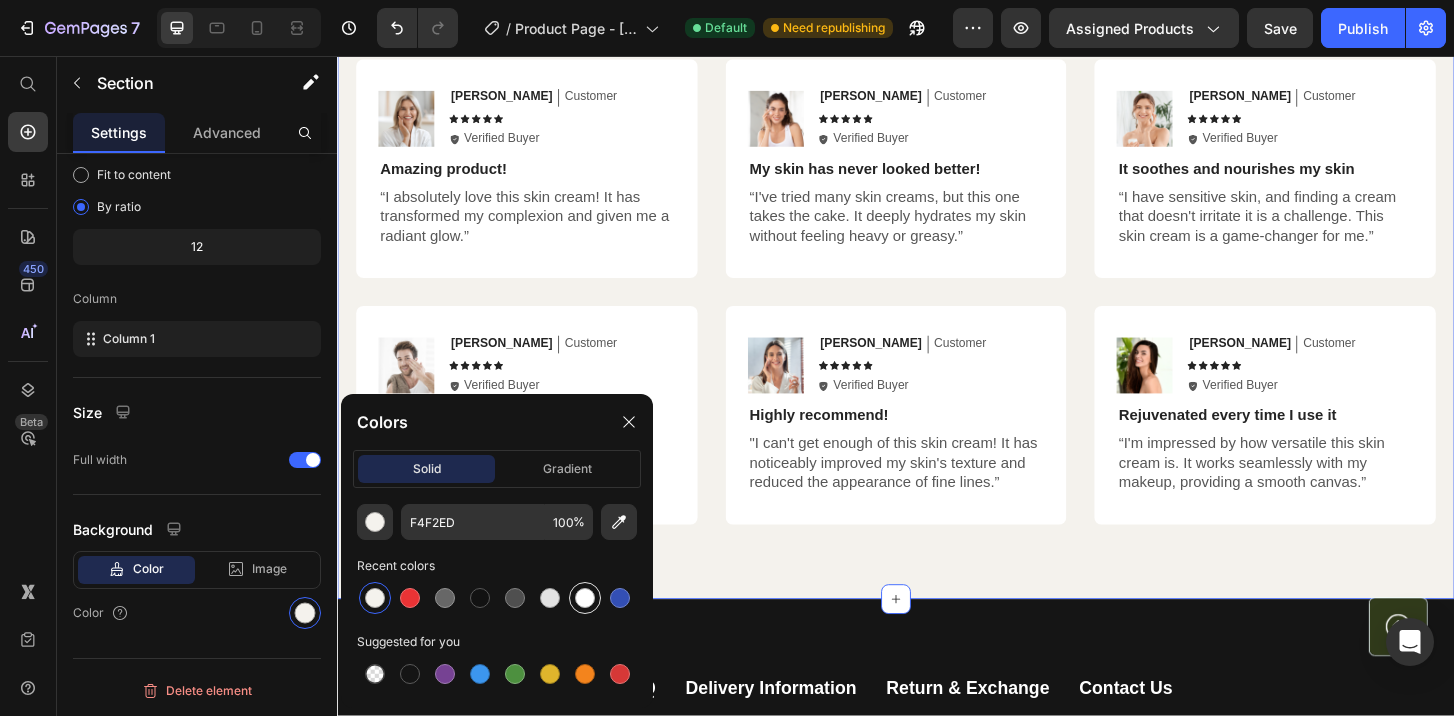 click at bounding box center (585, 598) 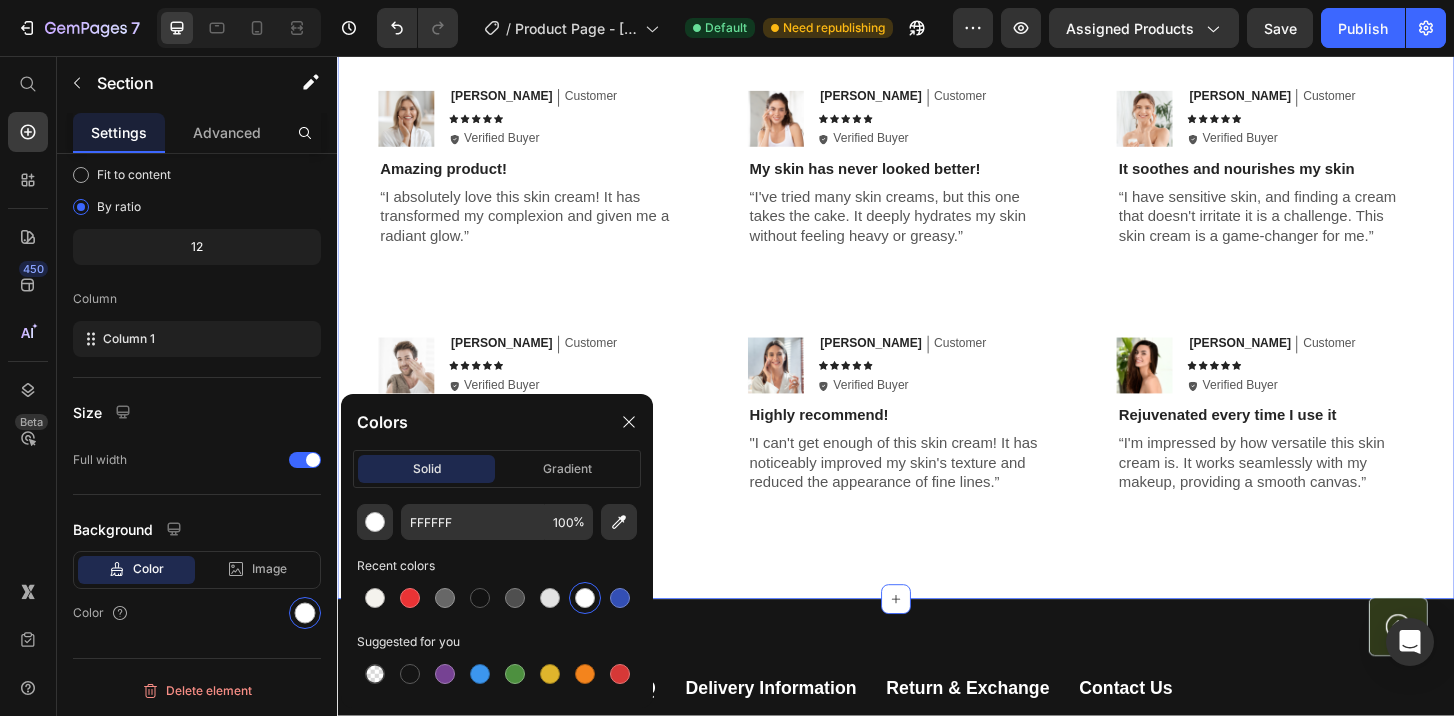 click on "Hear from Our Customers Heading Icon Icon Icon Icon Icon Icon List 2000+ Customers Who Love Us Text Block Row Image Emily Text Block Customer  Text Block Row Icon Icon Icon Icon Icon Icon List
Icon Verified Buyer Text Block Row Row Amazing product! Text Block “I absolutely love this skin cream! It has transformed my complexion and given me a radiant glow.” Text Block Row Image Sarah Text Block Customer  Text Block Row Icon Icon Icon Icon Icon Icon List
Icon Verified Buyer Text Block Row Row My skin has never looked better! Text Block “I've tried many skin creams, but this one takes the cake. It deeply hydrates my skin without feeling heavy or greasy.” Text Block Row Image Ken K Text Block Customer  Text Block Row Icon Icon Icon Icon Icon Icon List
Icon Verified Buyer Text Block Row Row It soothes and nourishes my skin Text Block Text Block Row Row Image Michael Text Block Customer  Text Block Row Icon Icon Icon Icon Icon Icon List" at bounding box center [937, 243] 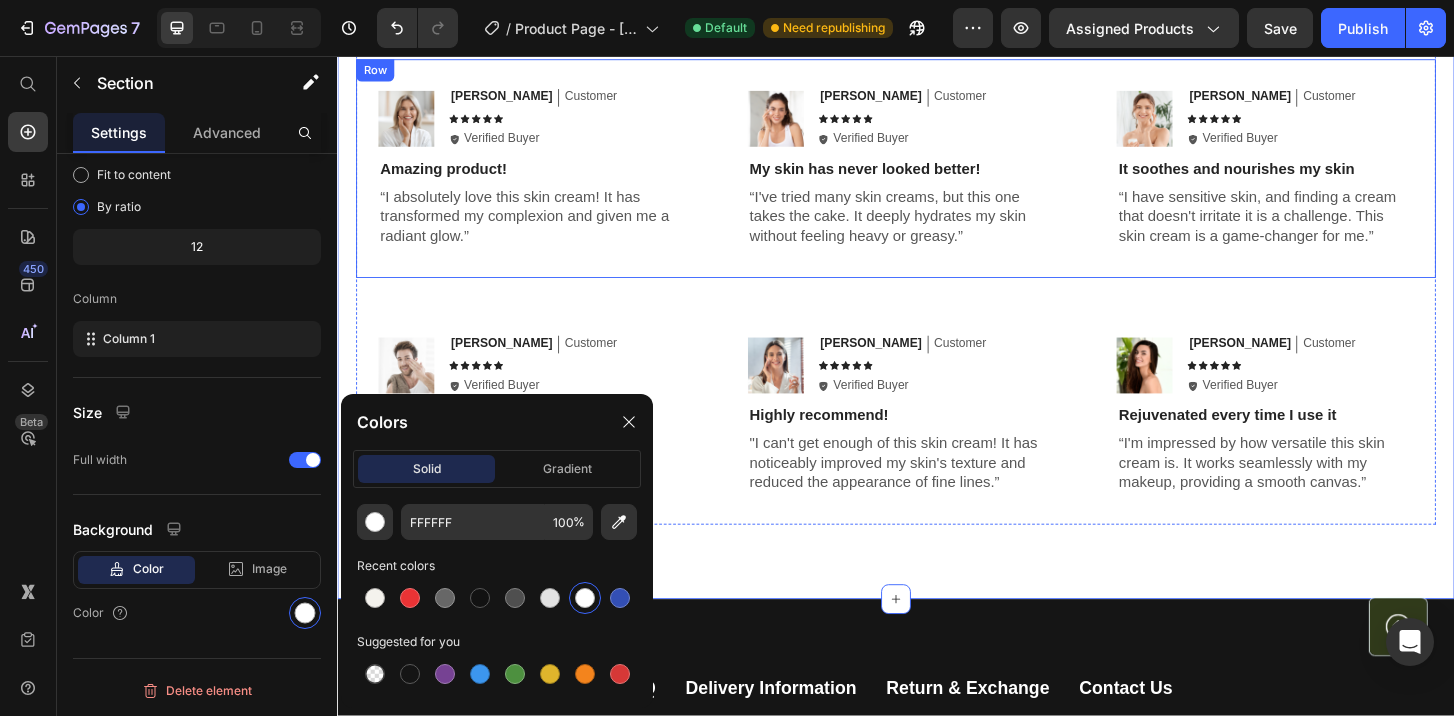 click on "Image Emily Text Block Customer  Text Block Row Icon Icon Icon Icon Icon Icon List
Icon Verified Buyer Text Block Row Row Amazing product! Text Block “I absolutely love this skin cream! It has transformed my complexion and given me a radiant glow.” Text Block Row Image Sarah Text Block Customer  Text Block Row Icon Icon Icon Icon Icon Icon List
Icon Verified Buyer Text Block Row Row My skin has never looked better! Text Block “I've tried many skin creams, but this one takes the cake. It deeply hydrates my skin without feeling heavy or greasy.” Text Block Row Image Ken K Text Block Customer  Text Block Row Icon Icon Icon Icon Icon Icon List
Icon Verified Buyer Text Block Row Row It soothes and nourishes my skin Text Block “I have sensitive skin, and finding a cream that doesn't irritate it is a challenge. This skin cream is a game-changer for me.” Text Block Row Row" at bounding box center [937, 177] 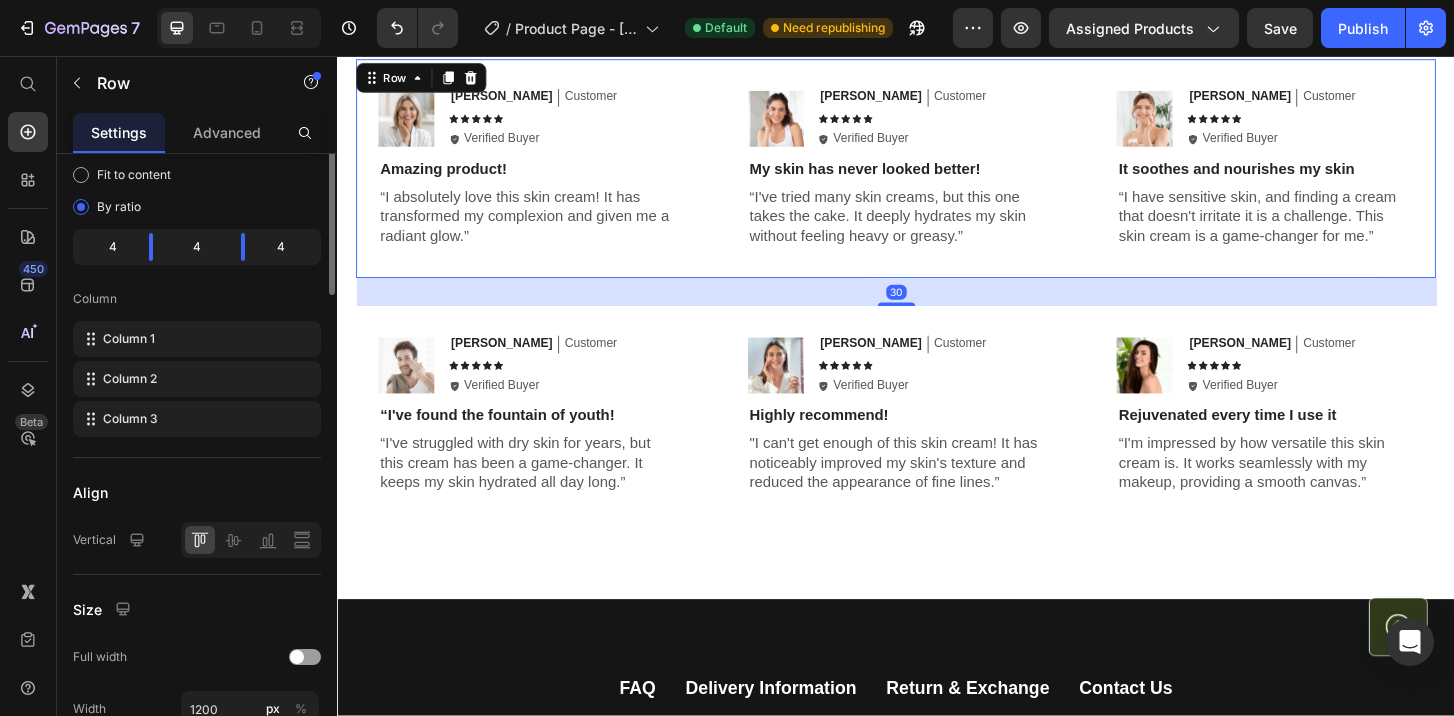 scroll, scrollTop: 0, scrollLeft: 0, axis: both 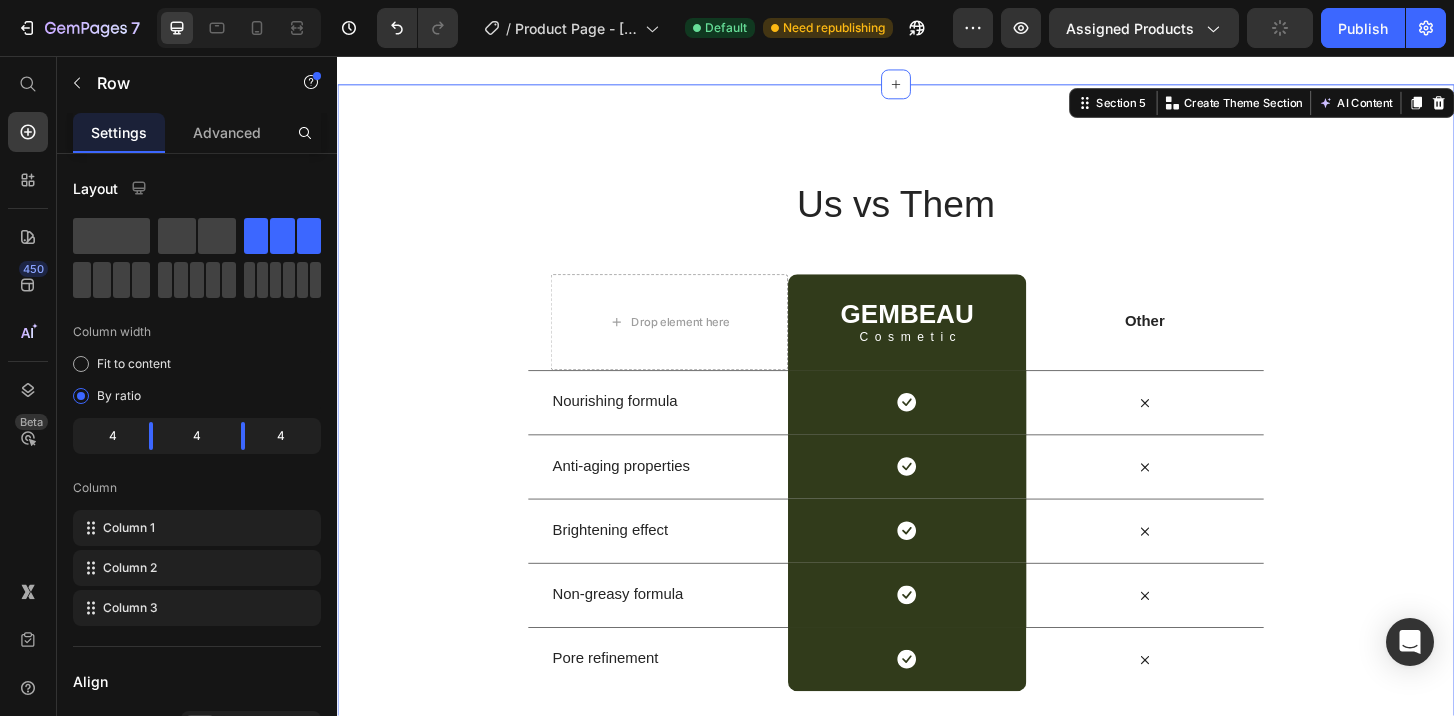 click on "Us vs Them Heading Row
Drop element here GEMBEAU Heading Cosmetic Text Block Row Other Text Block Row Nourishing formula Text Block
Icon Row
Icon Row Anti-aging properties Text Block
Icon Row
Icon Row Brightening effect Text Block
Icon Row
Icon Row Non-greasy formula Text Block
Icon Row
Icon Row Pore refinement Text Block
Icon Row
Icon Row" at bounding box center (937, 463) 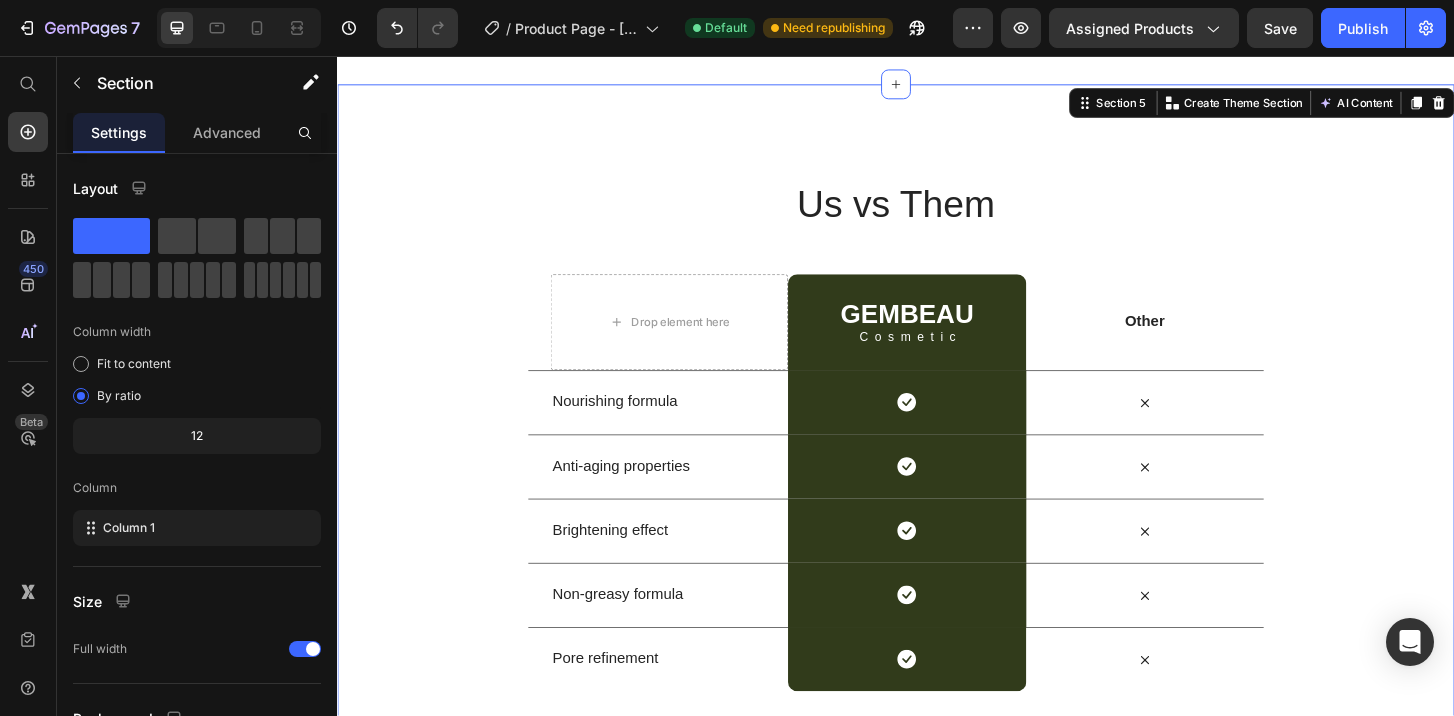 click on "Us vs Them Heading Row
Drop element here GEMBEAU Heading Cosmetic Text Block Row Other Text Block Row Nourishing formula Text Block
Icon Row
Icon Row Anti-aging properties Text Block
Icon Row
Icon Row Brightening effect Text Block
Icon Row
Icon Row Non-greasy formula Text Block
Icon Row
Icon Row Pore refinement Text Block
Icon Row
Icon Row" at bounding box center (937, 463) 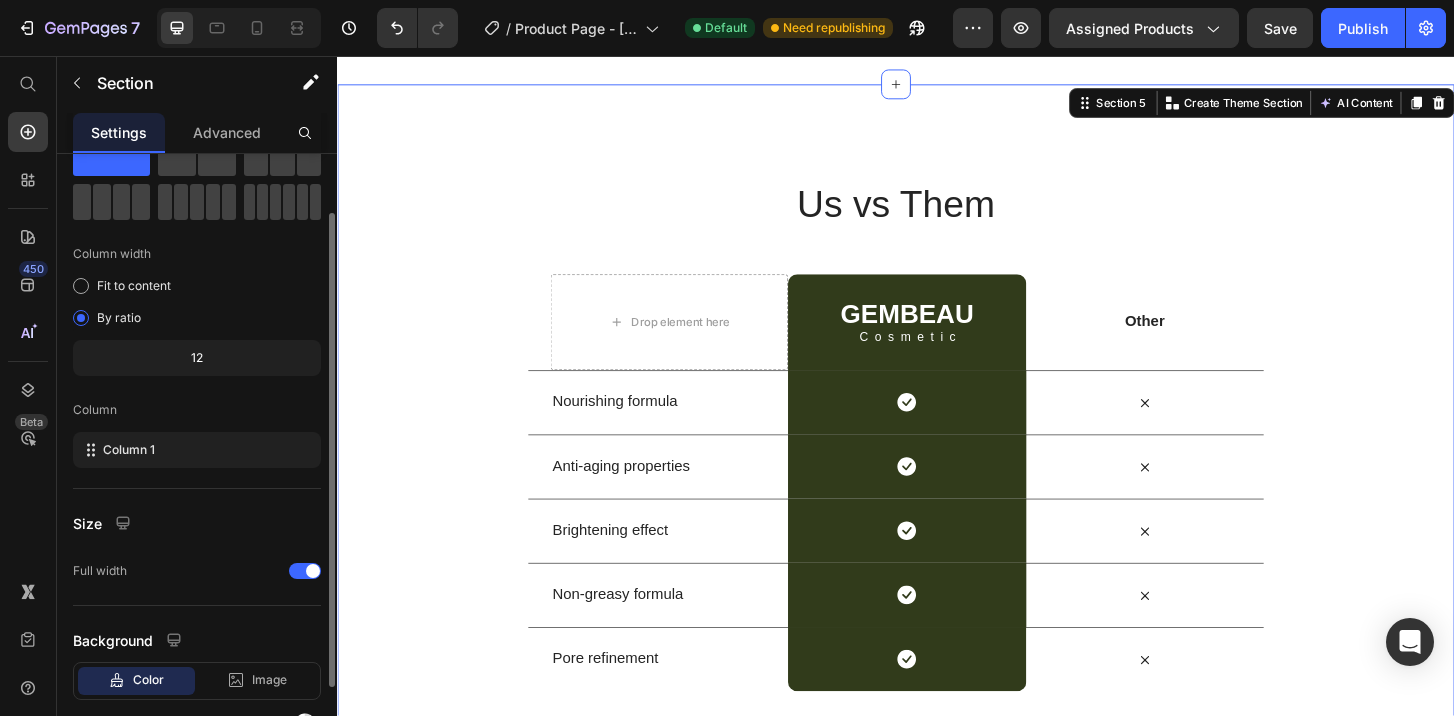 scroll, scrollTop: 189, scrollLeft: 0, axis: vertical 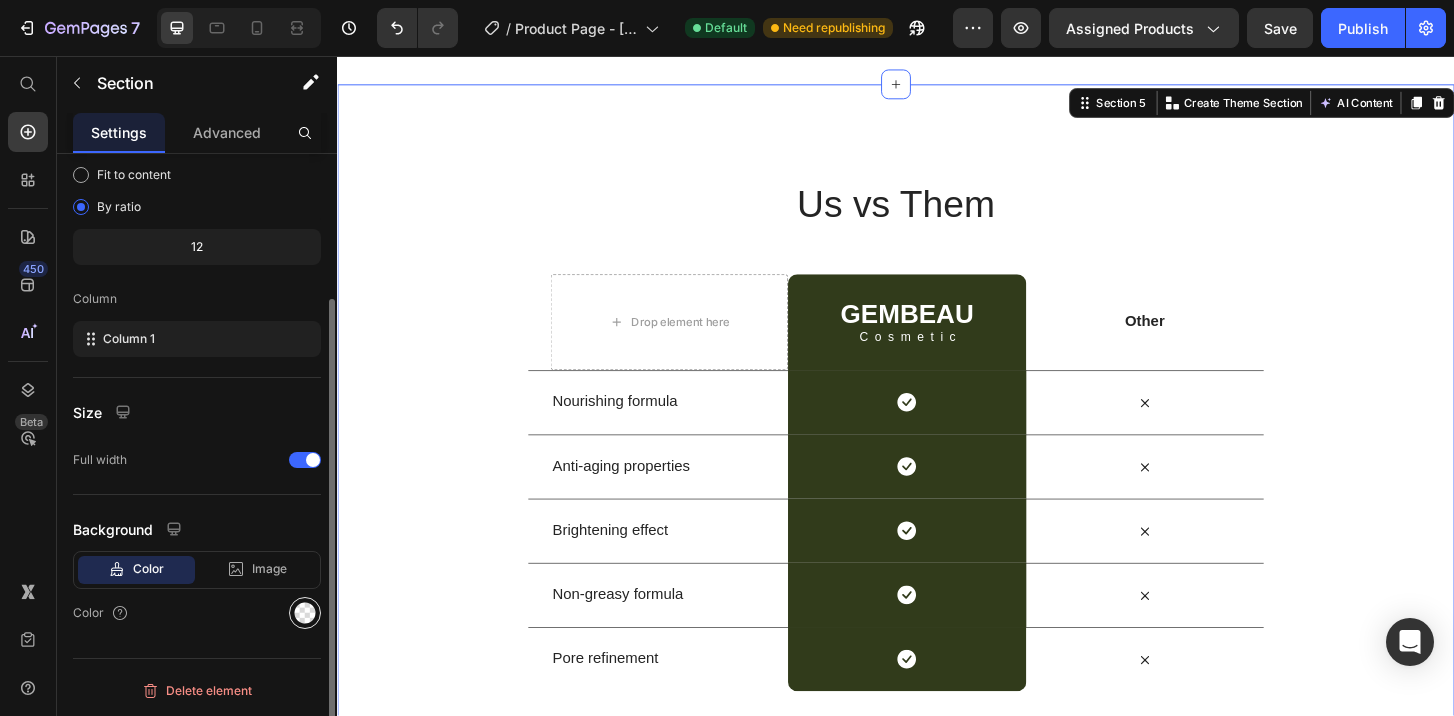click at bounding box center [305, 613] 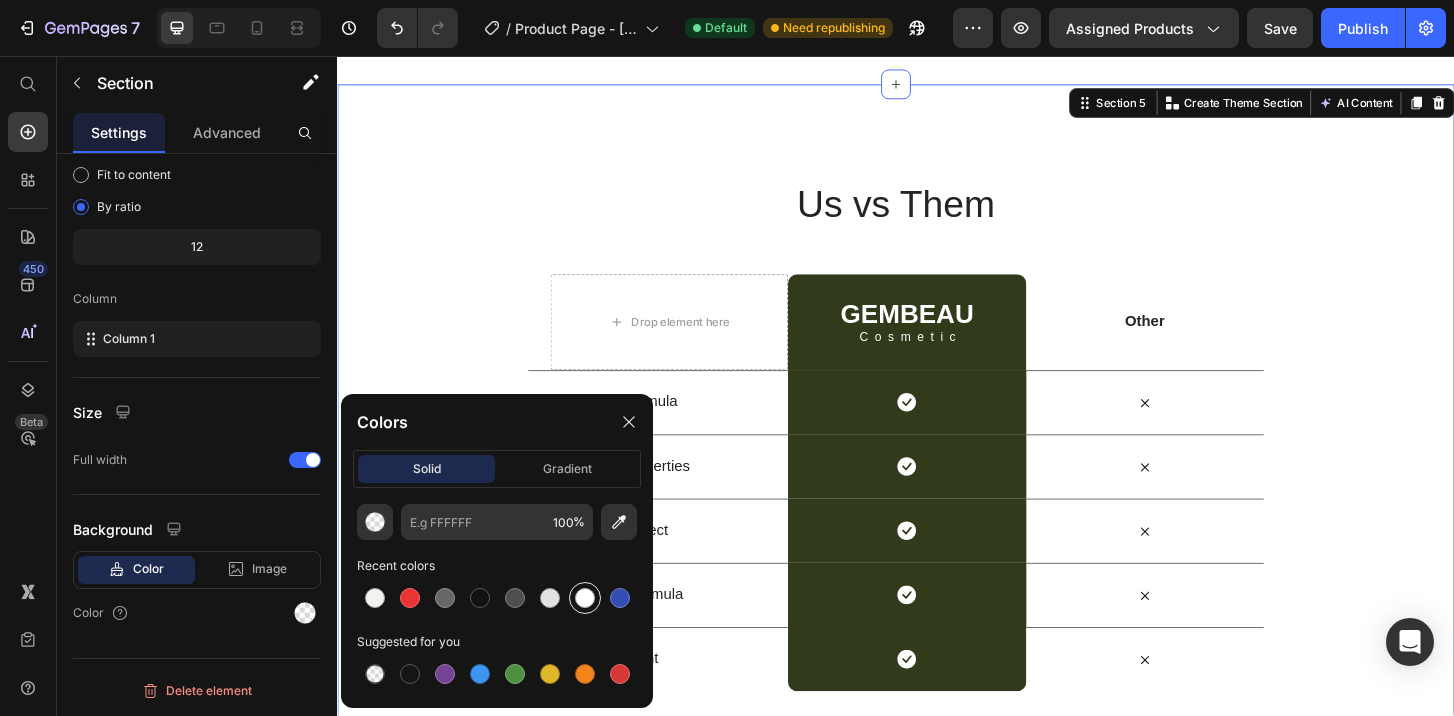 click at bounding box center (585, 598) 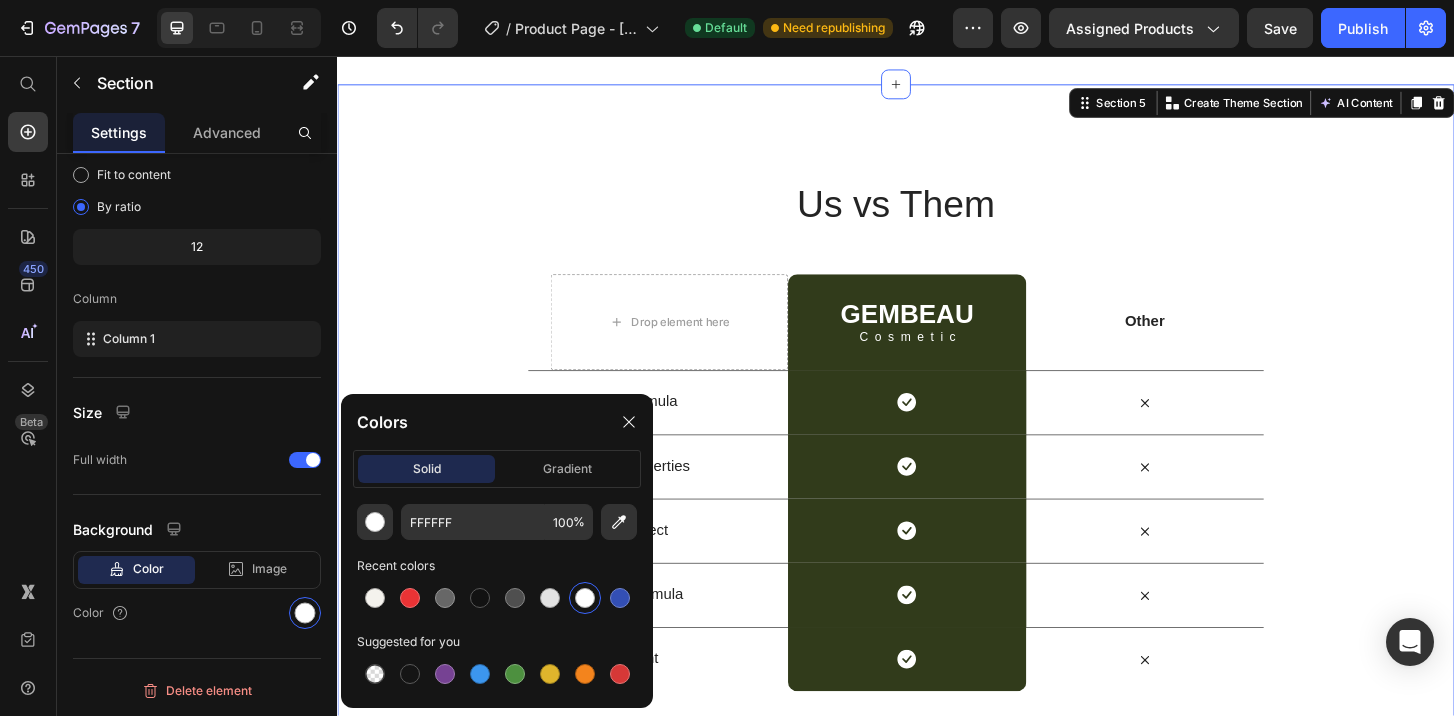 click on "Us vs Them Heading Row
Drop element here GEMBEAU Heading Cosmetic Text Block Row Other Text Block Row Nourishing formula Text Block
Icon Row
Icon Row Anti-aging properties Text Block
Icon Row
Icon Row Brightening effect Text Block
Icon Row
Icon Row Non-greasy formula Text Block
Icon Row
Icon Row Pore refinement Text Block
Icon Row
Icon Row" at bounding box center (937, 463) 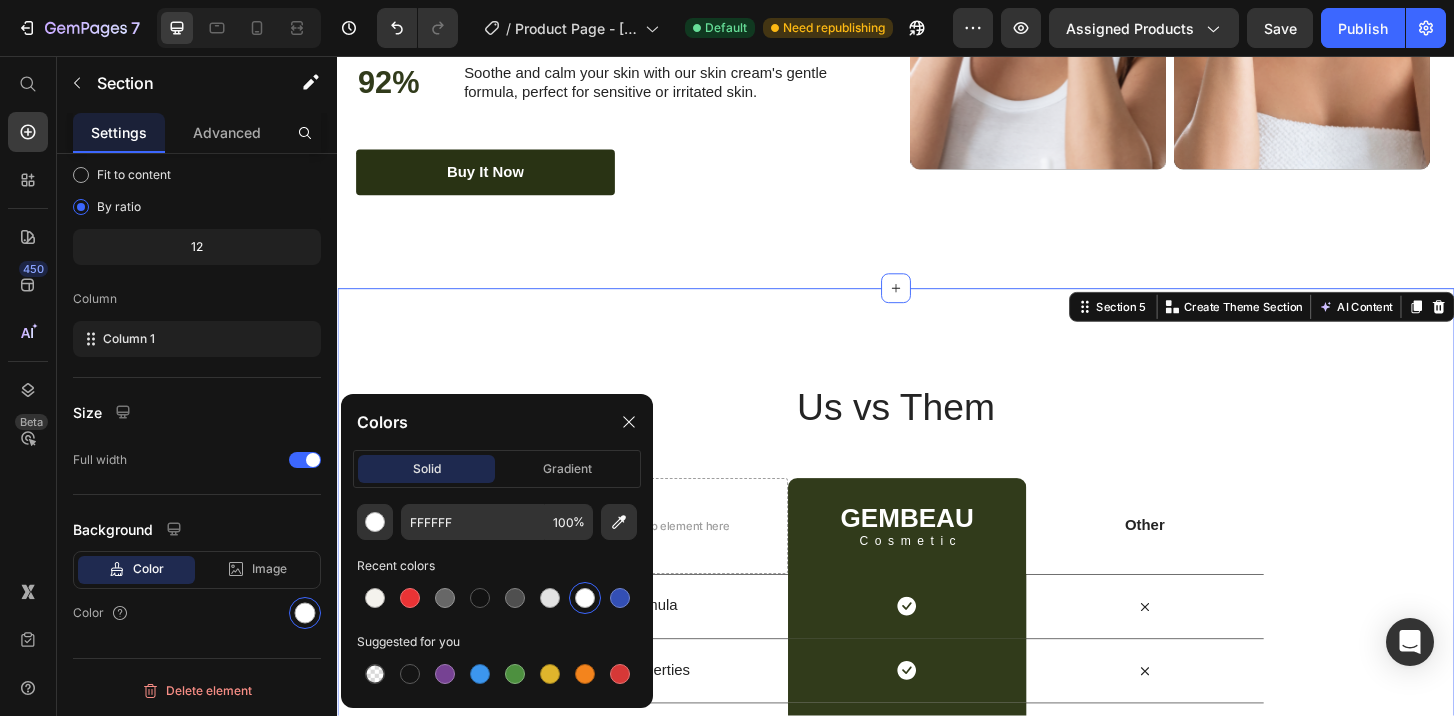 scroll, scrollTop: 2906, scrollLeft: 0, axis: vertical 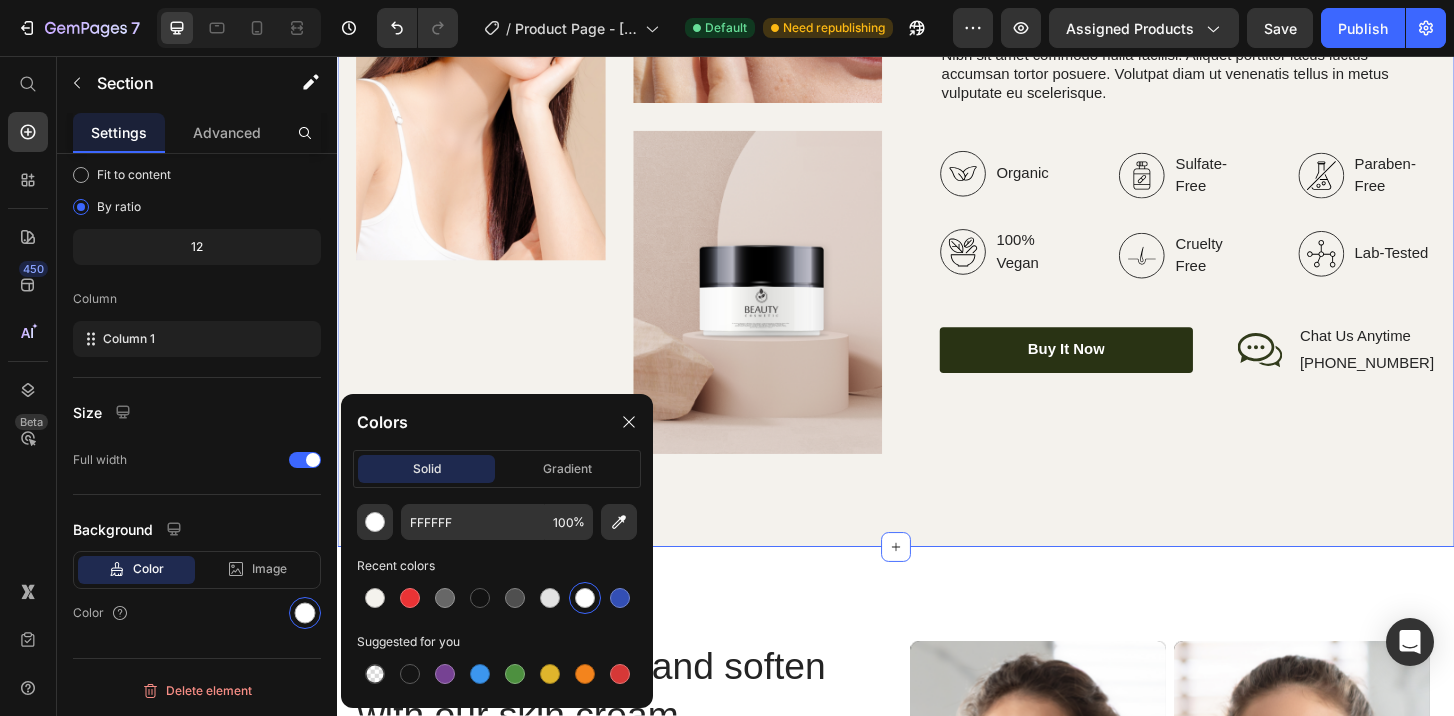 click on "Image Image Image Row Top Manufacturer Of Beauty And Cosmetics Items Heading Nibh sit amet commodo nulla facilisi. Aliquet porttitor lacus luctus accumsan tortor posuere. Volutpat diam ut venenatis tellus in metus vulputate eu scelerisque.  Text Block
Organic
Sulfate-Free
Paraben-Free Item List
100% Vegan
Cruelty Free
Lab-Tested Item List Row
Organic
100% Vegan Item List
Sulfate-Free
Cruelty Free Item List
Paraben-Free
Lab-Tested Item List Row buy it now Button
Icon Chat Us Anytime Text Block +00 123 456 789 Text Block Row Row Row Row Section 3" at bounding box center [937, 160] 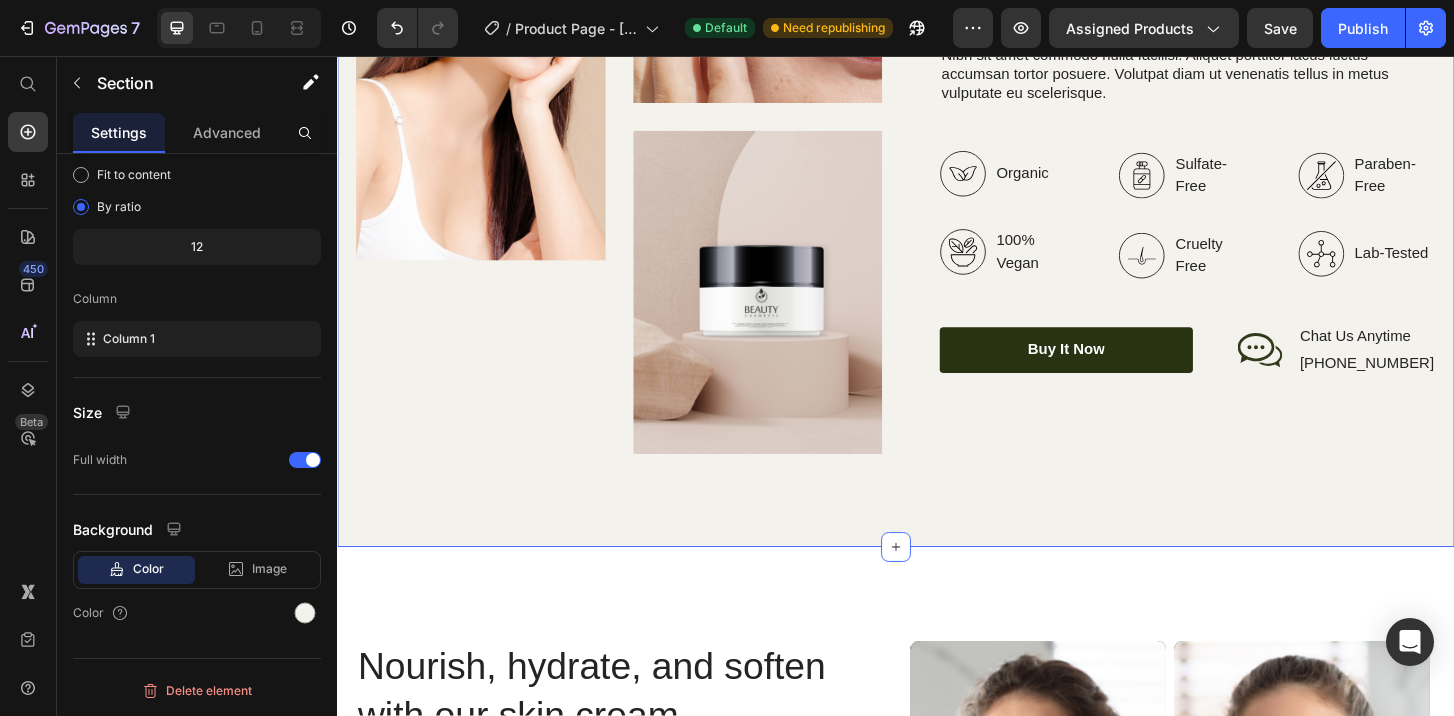 click on "Image Image Image Row Top Manufacturer Of Beauty And Cosmetics Items Heading Nibh sit amet commodo nulla facilisi. Aliquet porttitor lacus luctus accumsan tortor posuere. Volutpat diam ut venenatis tellus in metus vulputate eu scelerisque.  Text Block
Organic
Sulfate-Free
Paraben-Free Item List
100% Vegan
Cruelty Free
Lab-Tested Item List Row
Organic
100% Vegan Item List
Sulfate-Free
Cruelty Free Item List
Paraben-Free
Lab-Tested Item List Row buy it now Button
Icon Chat Us Anytime Text Block +00 123 456 789 Text Block Row Row Row Row Section 3   You can create reusable sections Create Theme Section AI Content Write with GemAI What would you like to describe here? Tone and Voice Persuasive Product WagforBot™ Cat Pro – AI Pet Monitor & Tracker Show more Generate" at bounding box center [937, 160] 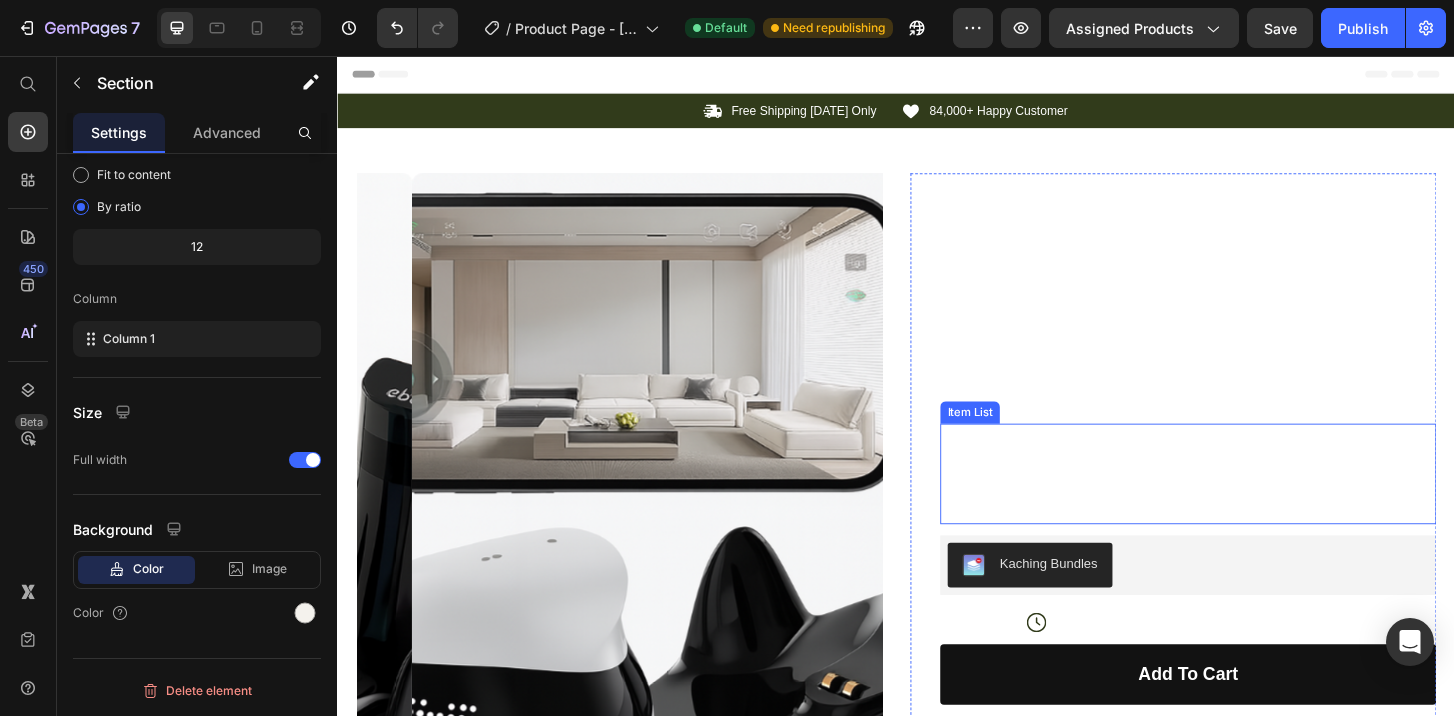 scroll, scrollTop: 325, scrollLeft: 0, axis: vertical 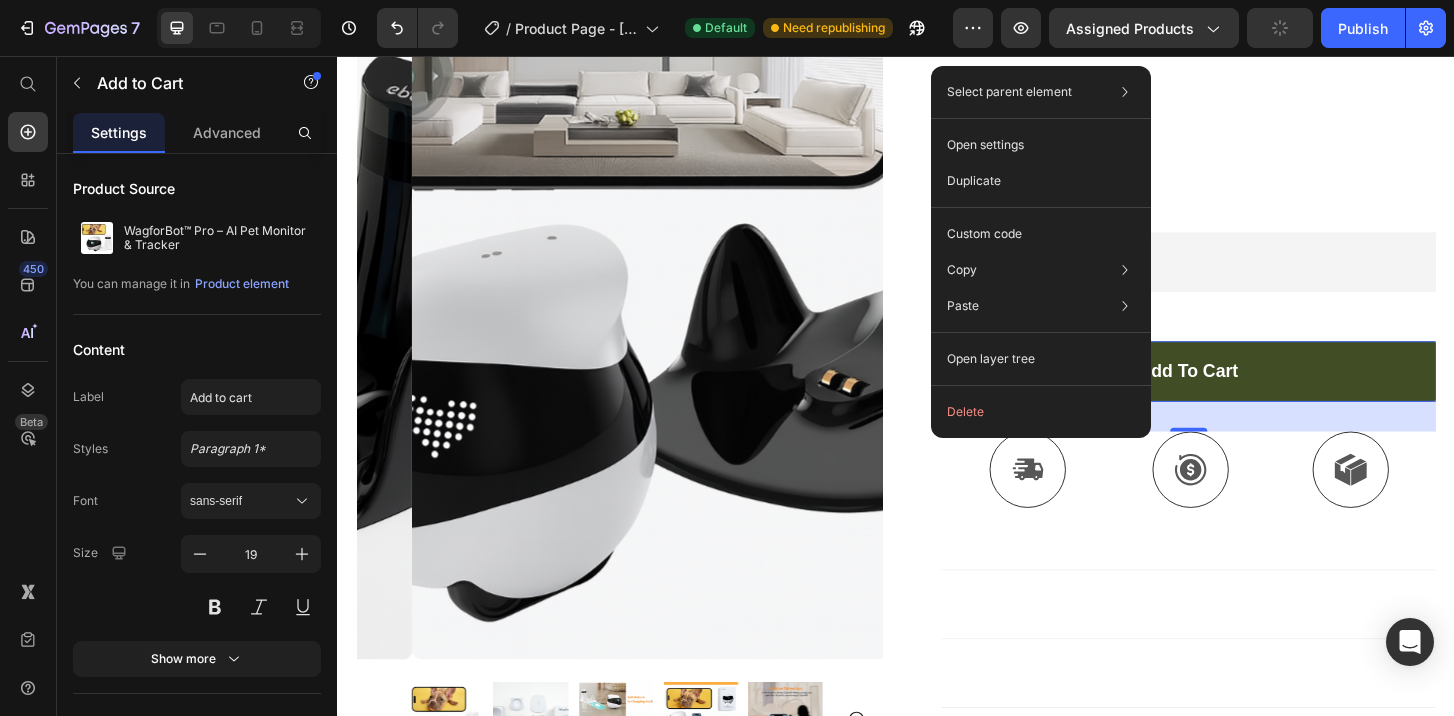 click on "add to cart" at bounding box center [1250, 395] 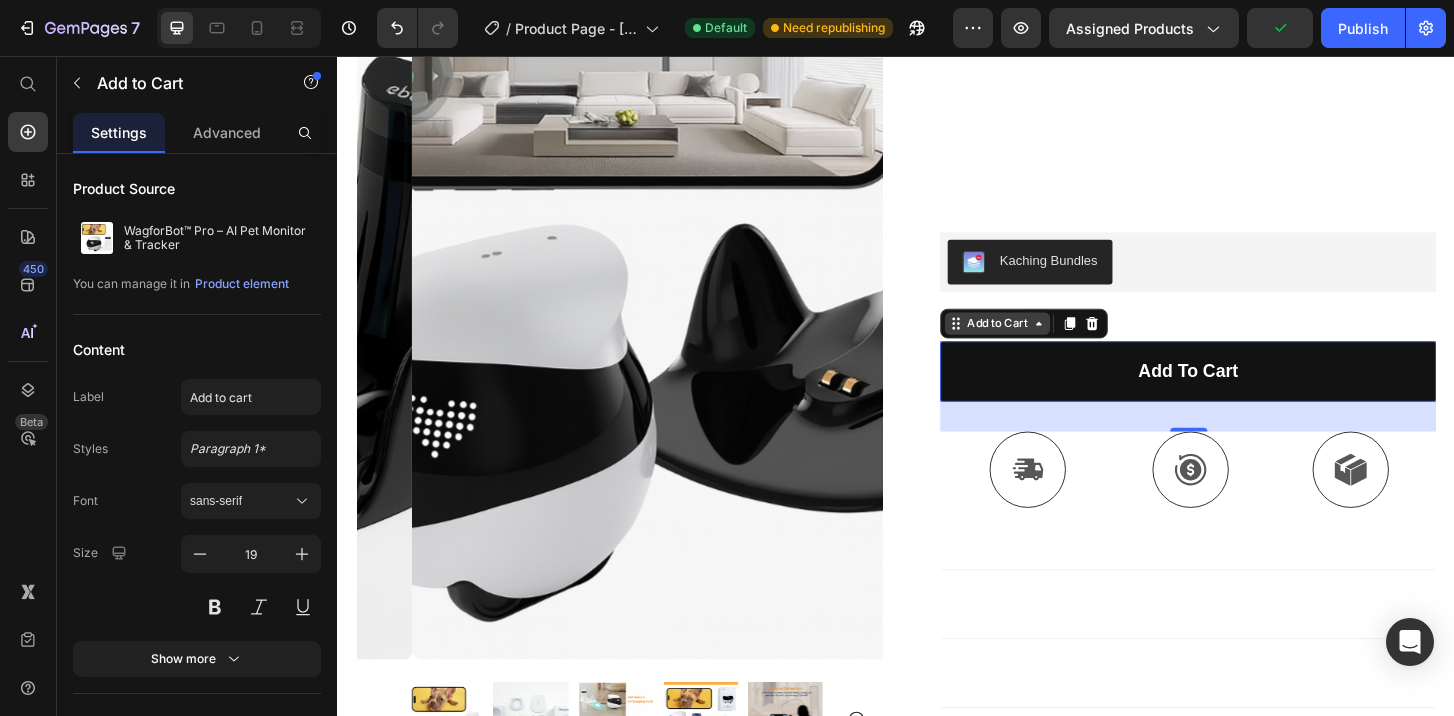 click on "Add to Cart" at bounding box center [1045, 344] 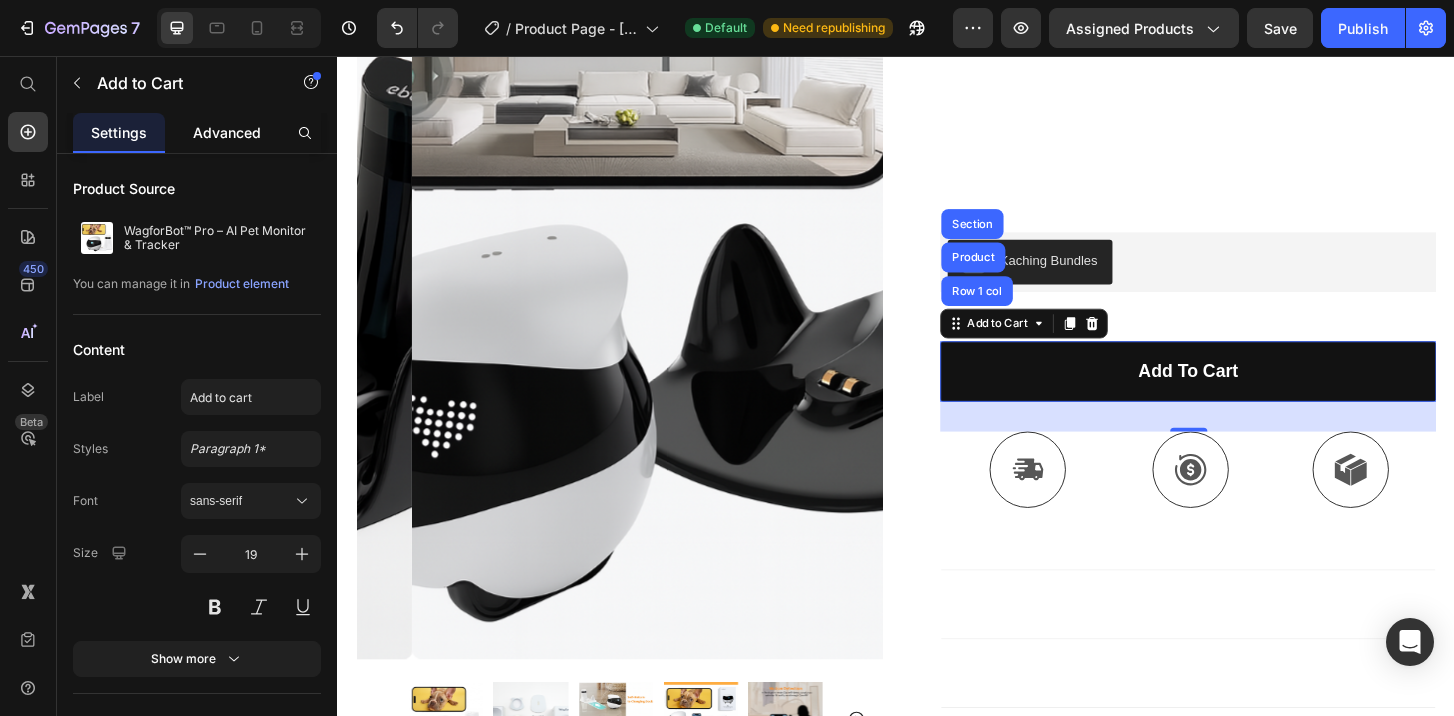 click on "Advanced" at bounding box center (227, 132) 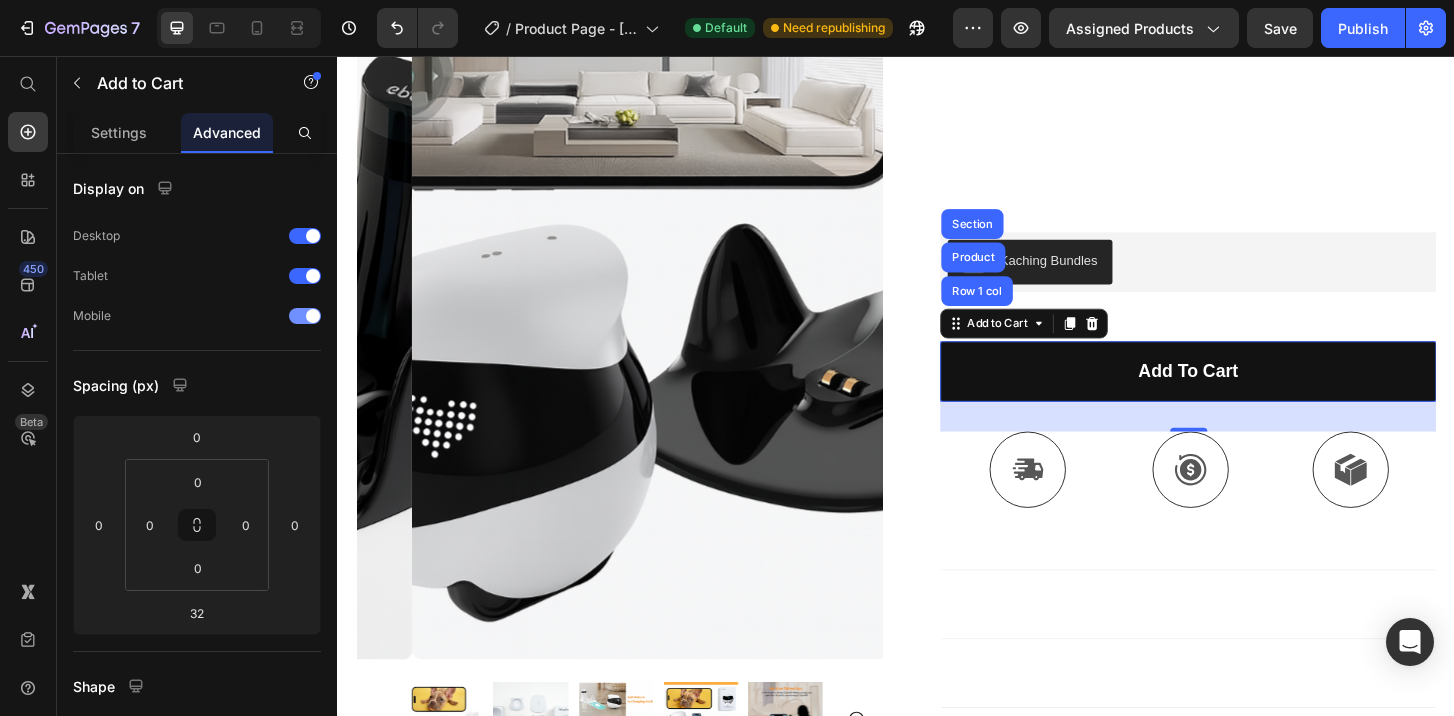 scroll, scrollTop: 686, scrollLeft: 0, axis: vertical 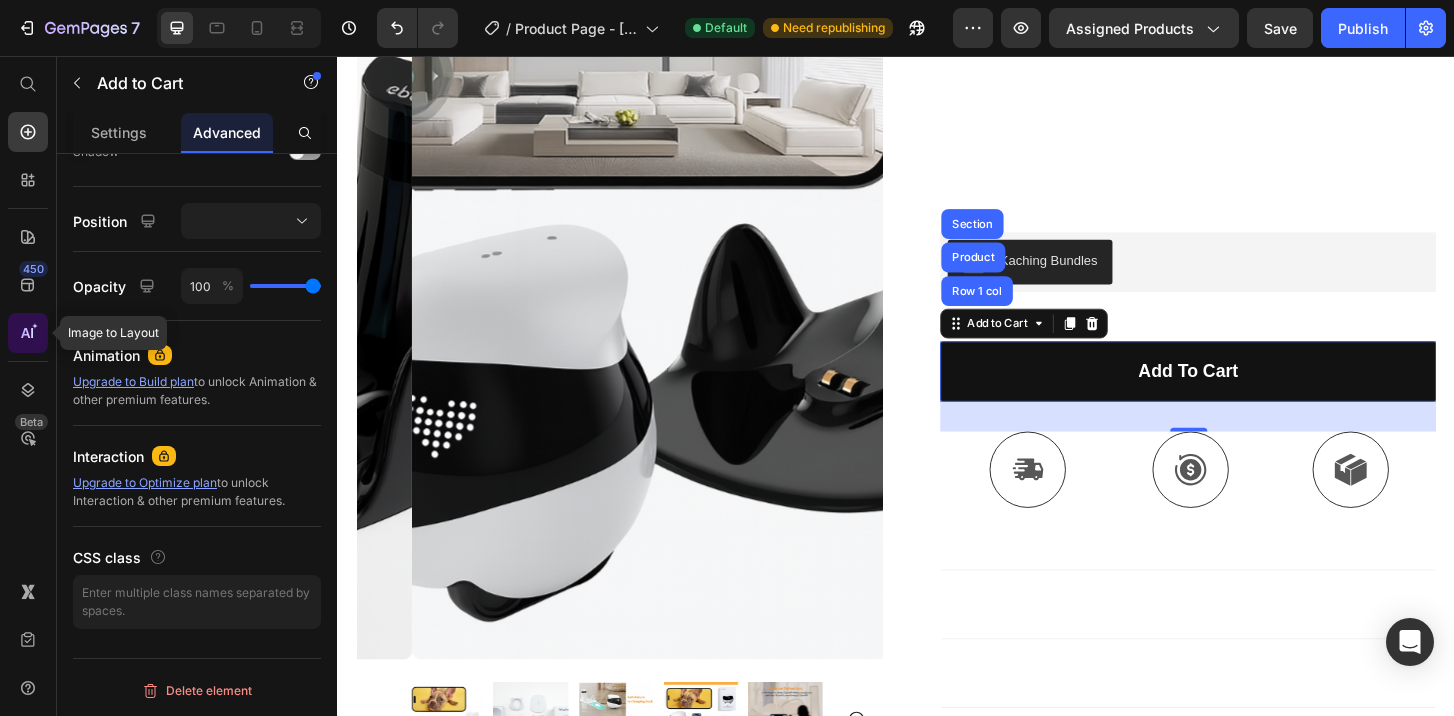 click 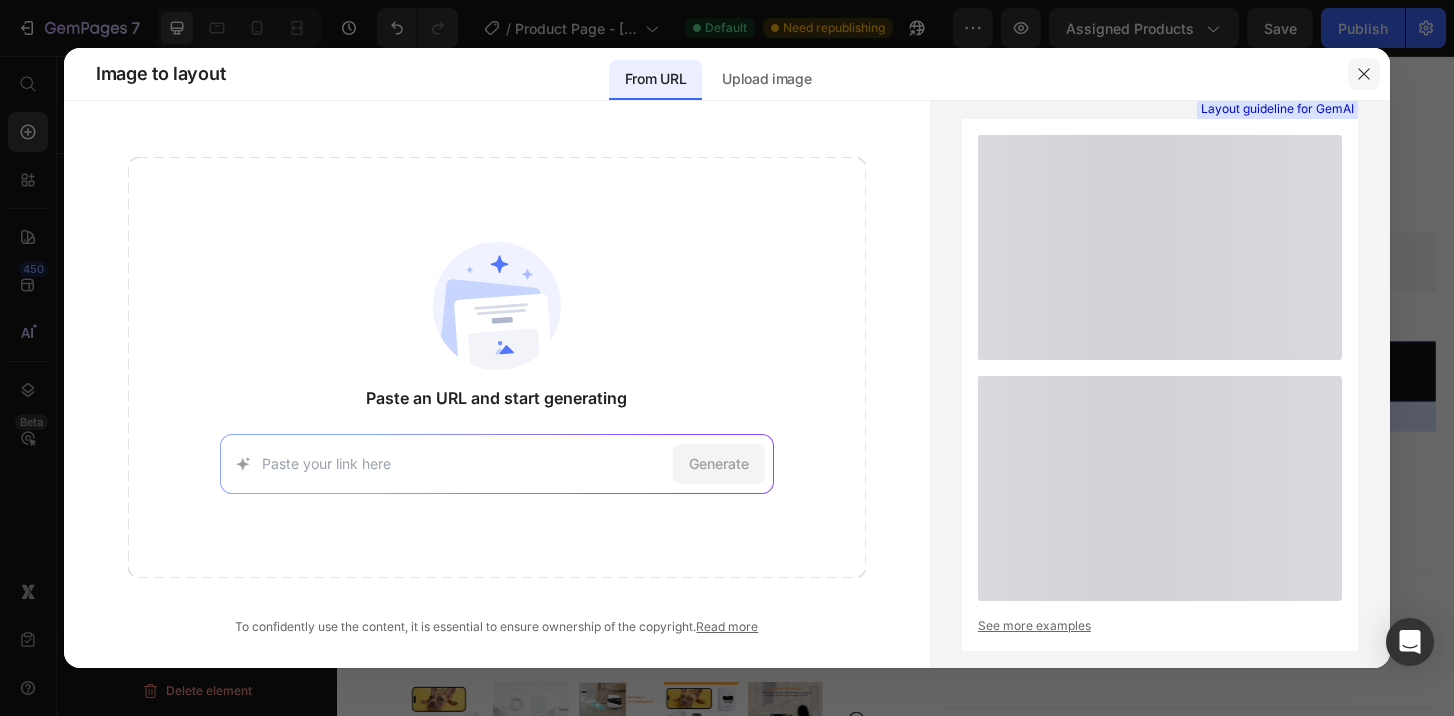 click at bounding box center [1364, 74] 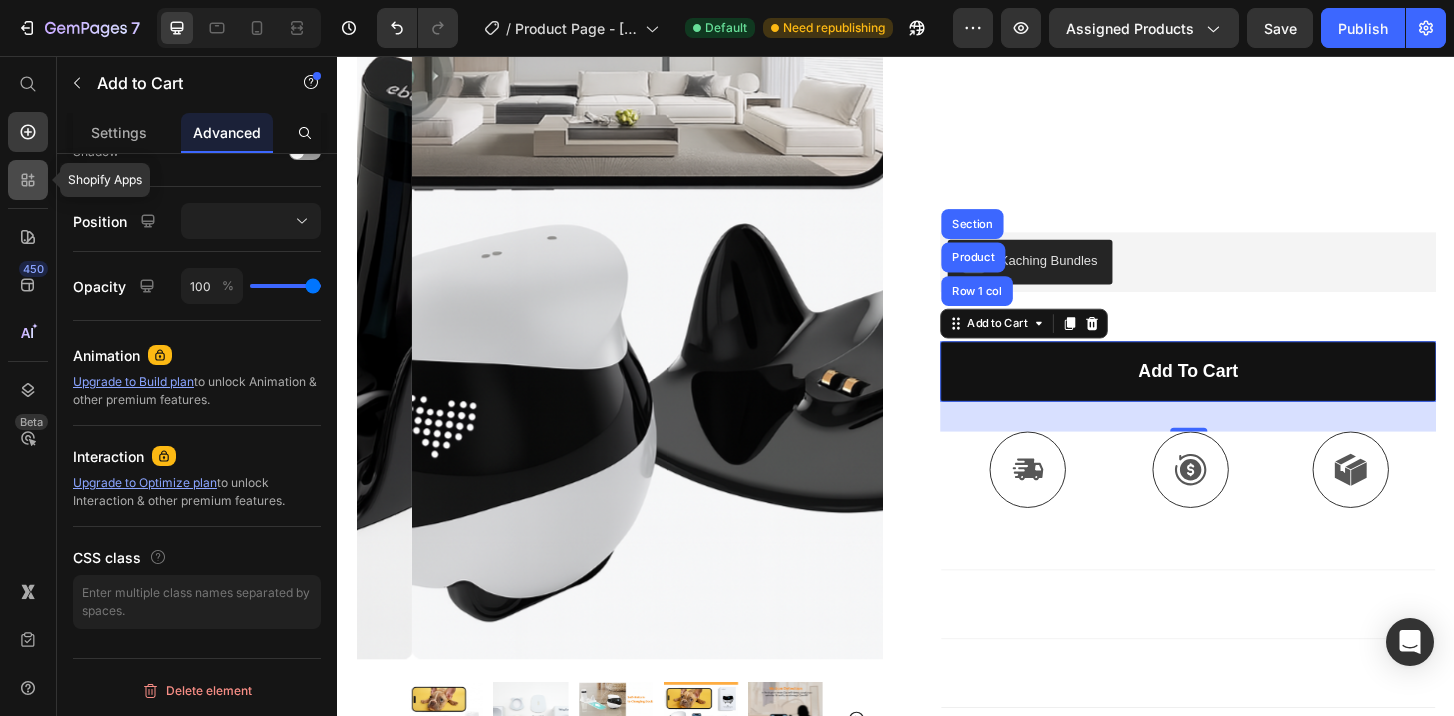 click 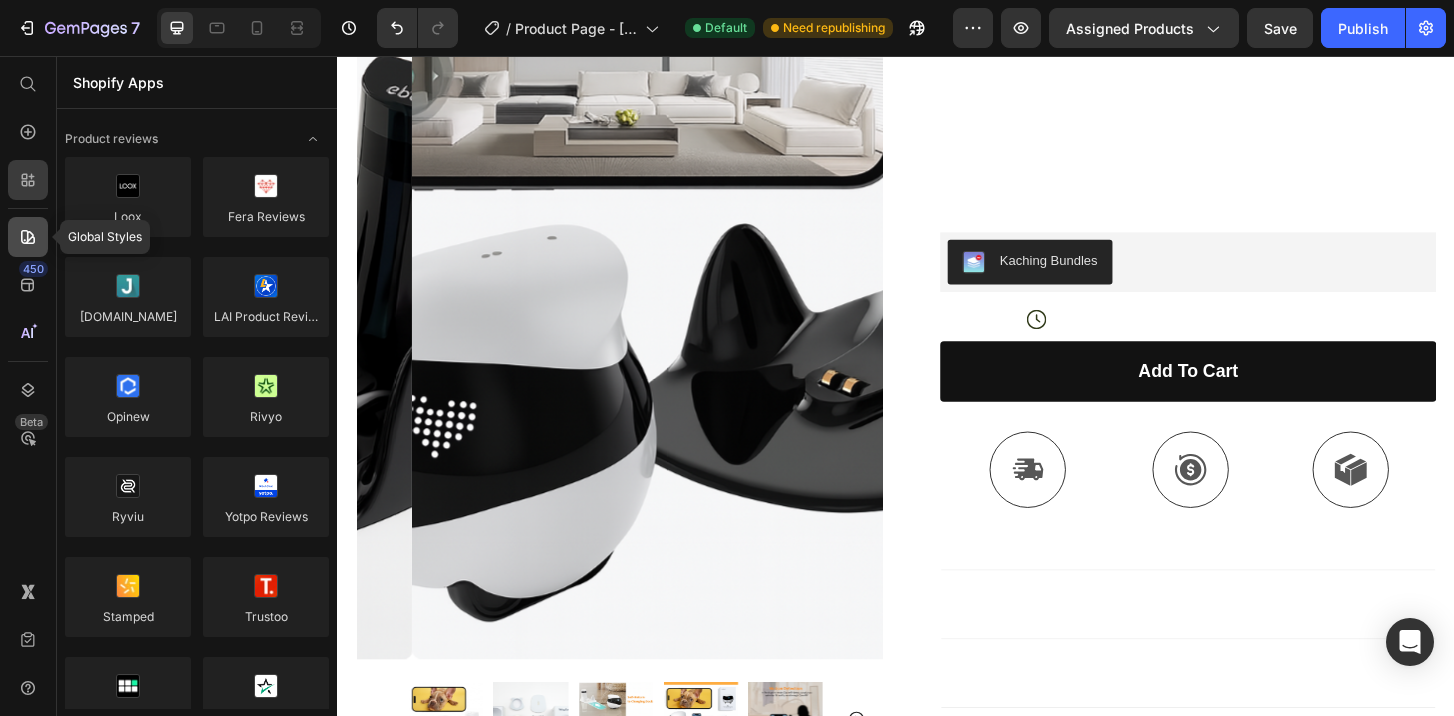 click 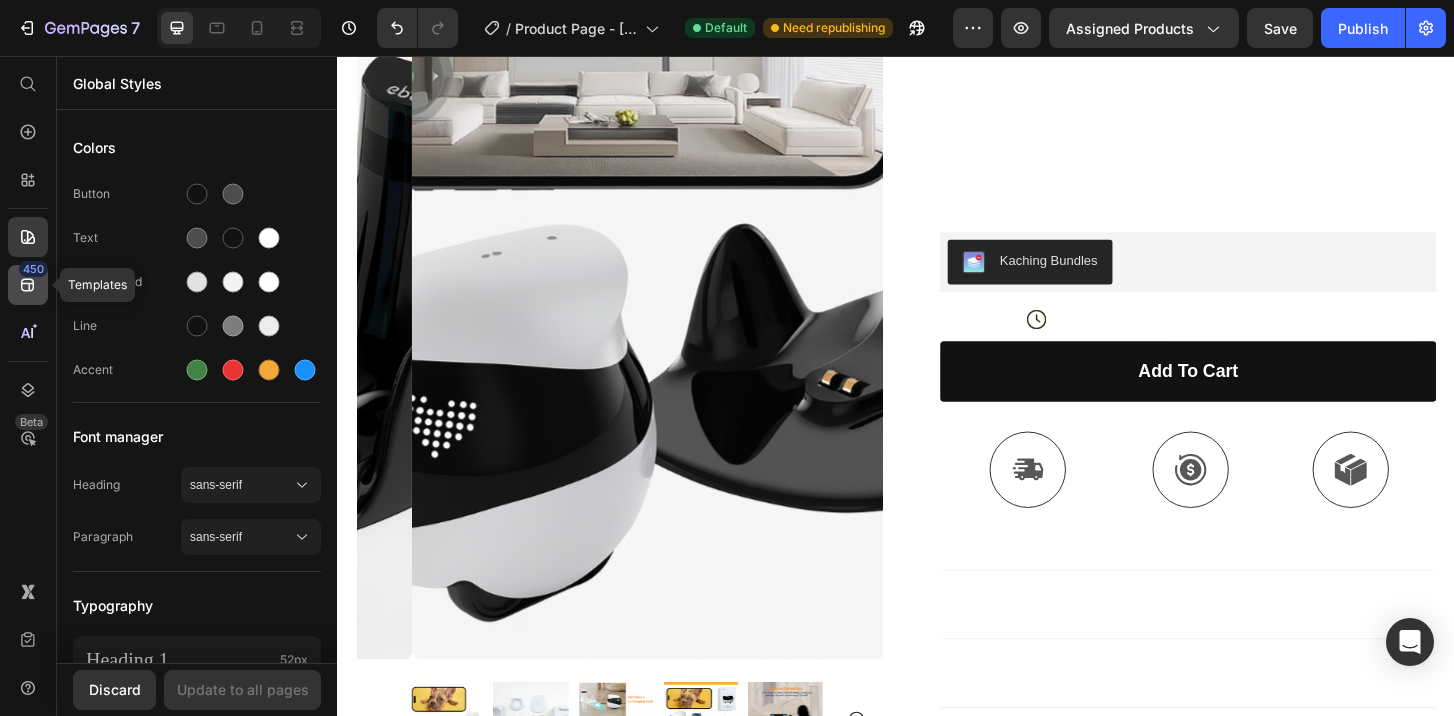 click 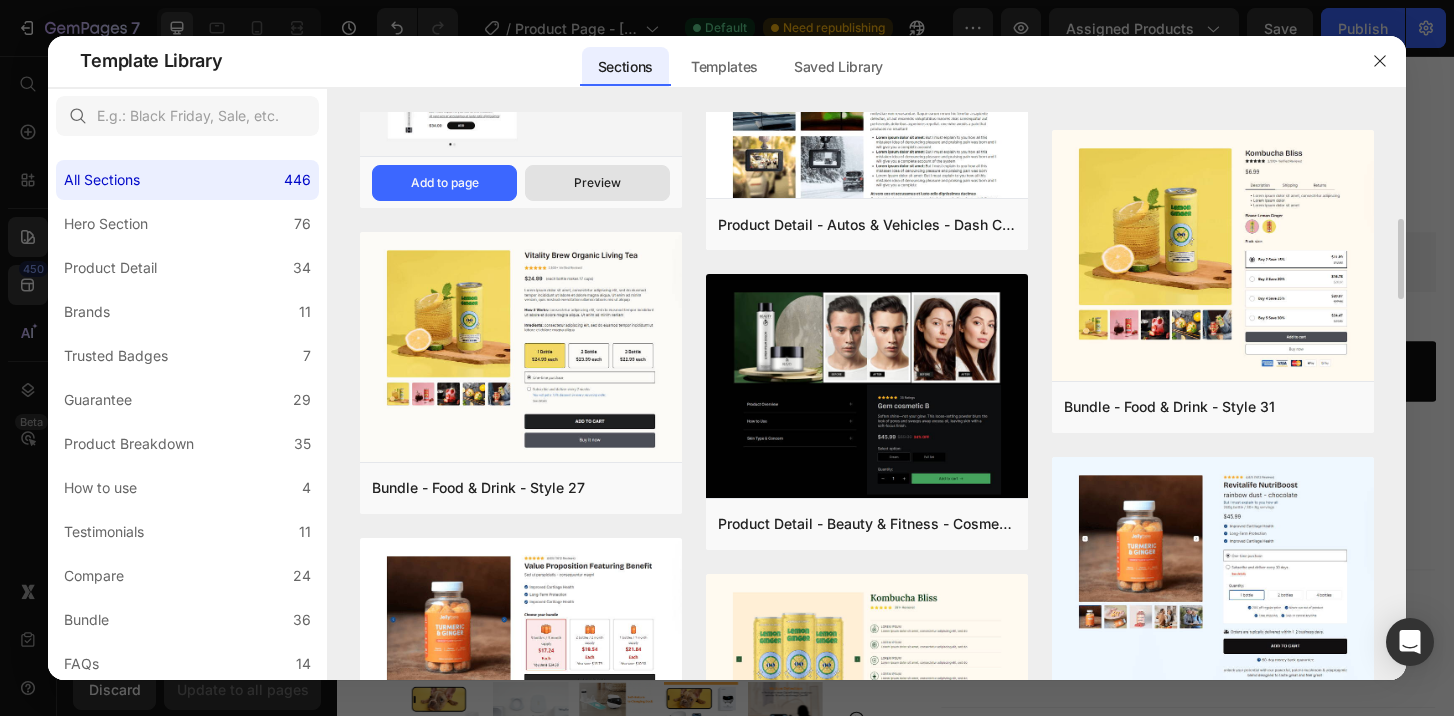 scroll, scrollTop: 0, scrollLeft: 0, axis: both 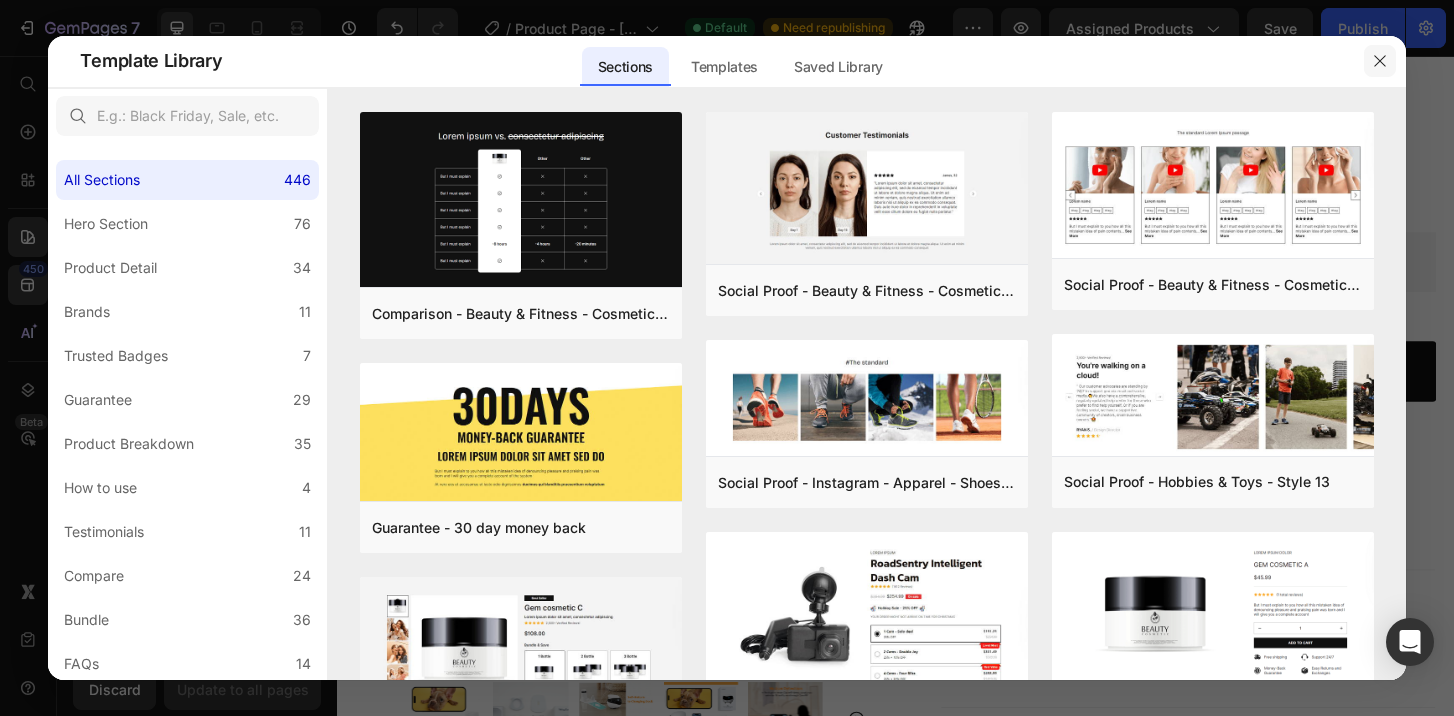 click 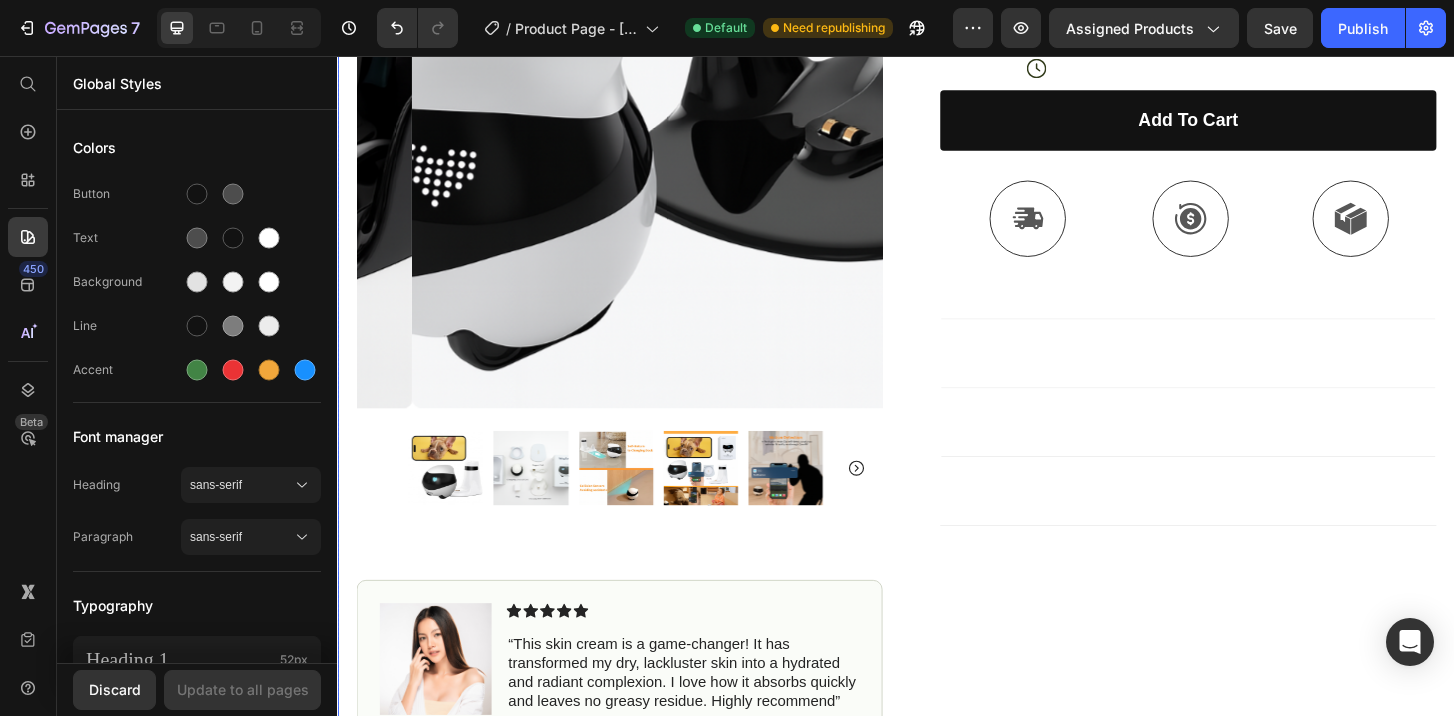 scroll, scrollTop: 598, scrollLeft: 0, axis: vertical 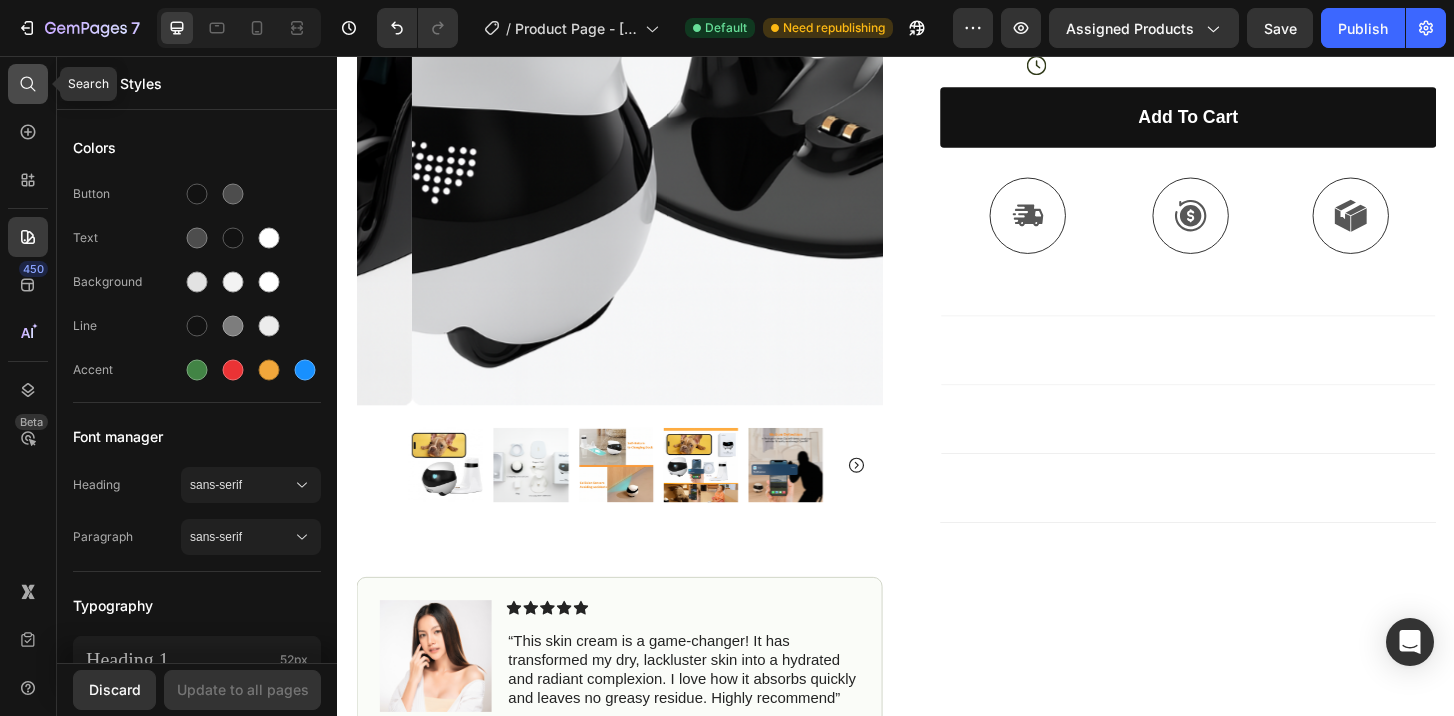 click 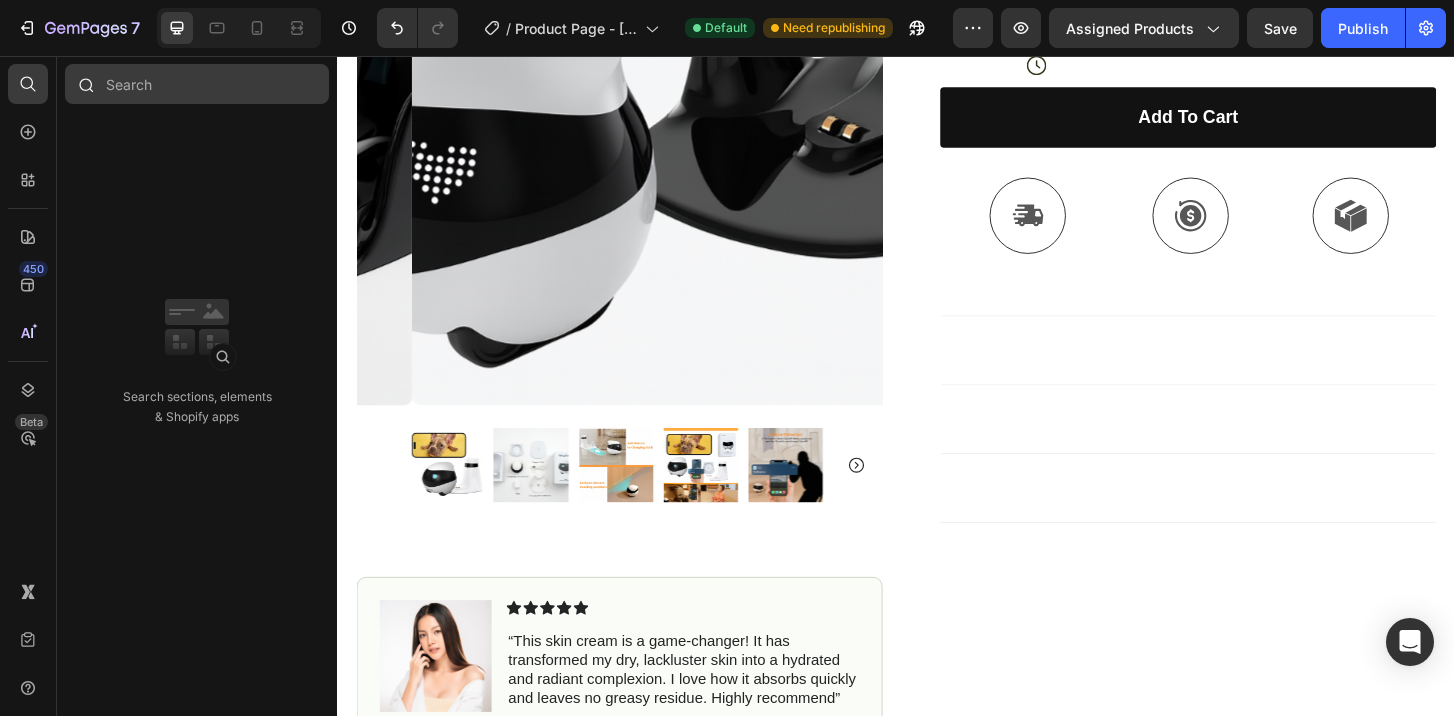 click at bounding box center [197, 84] 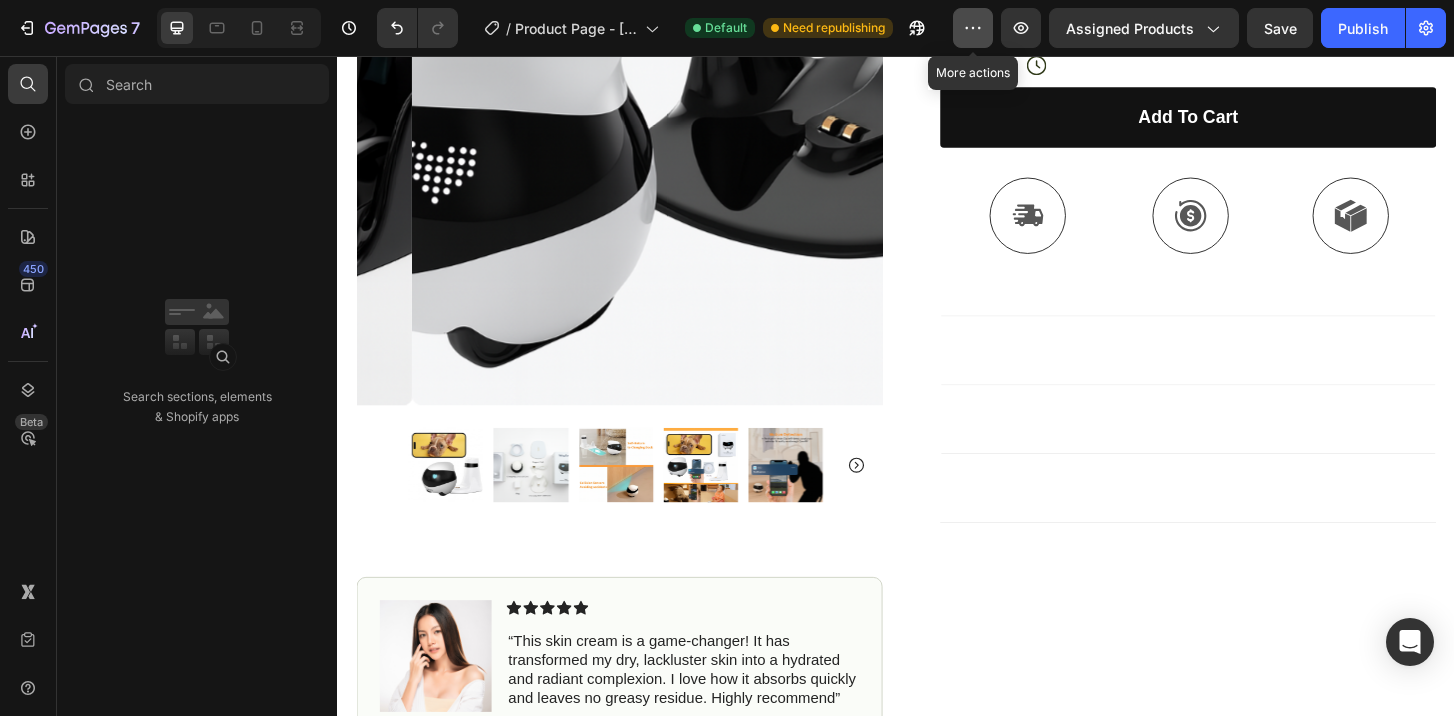 click 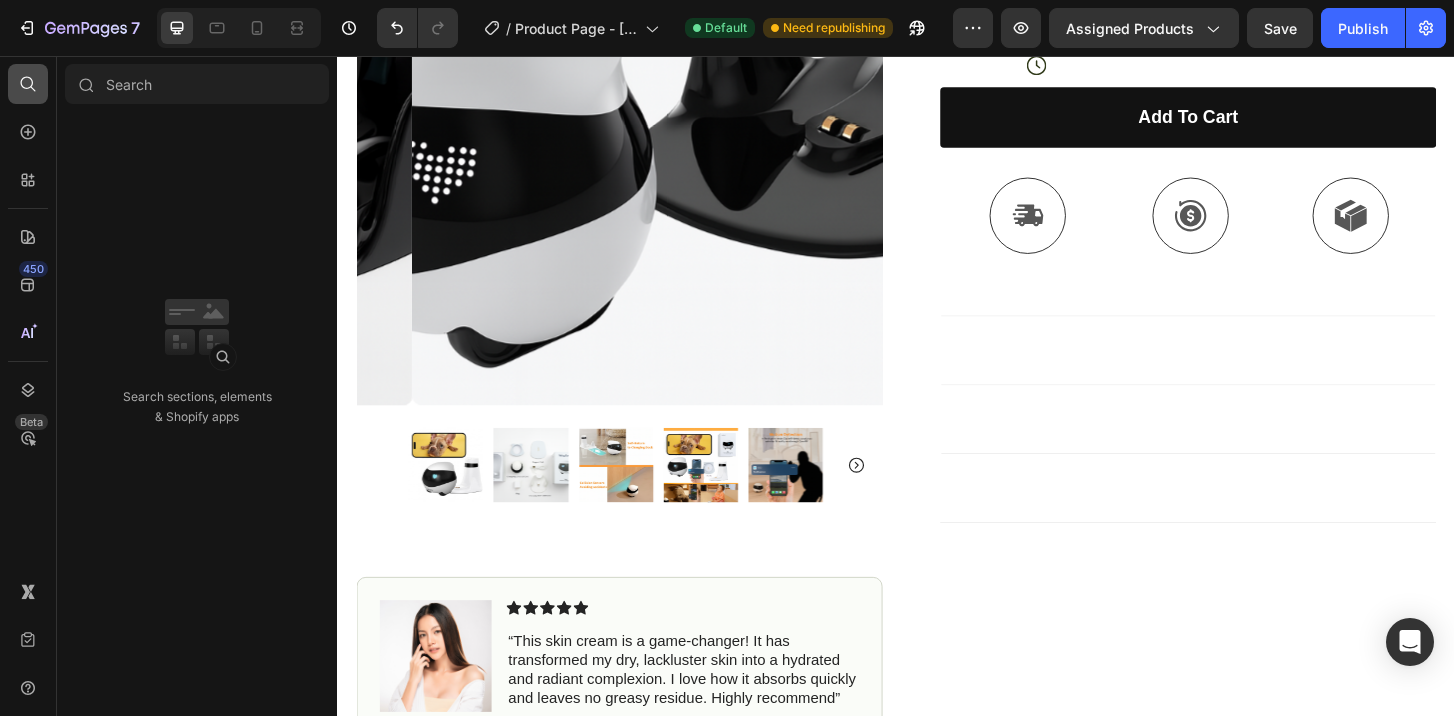 click 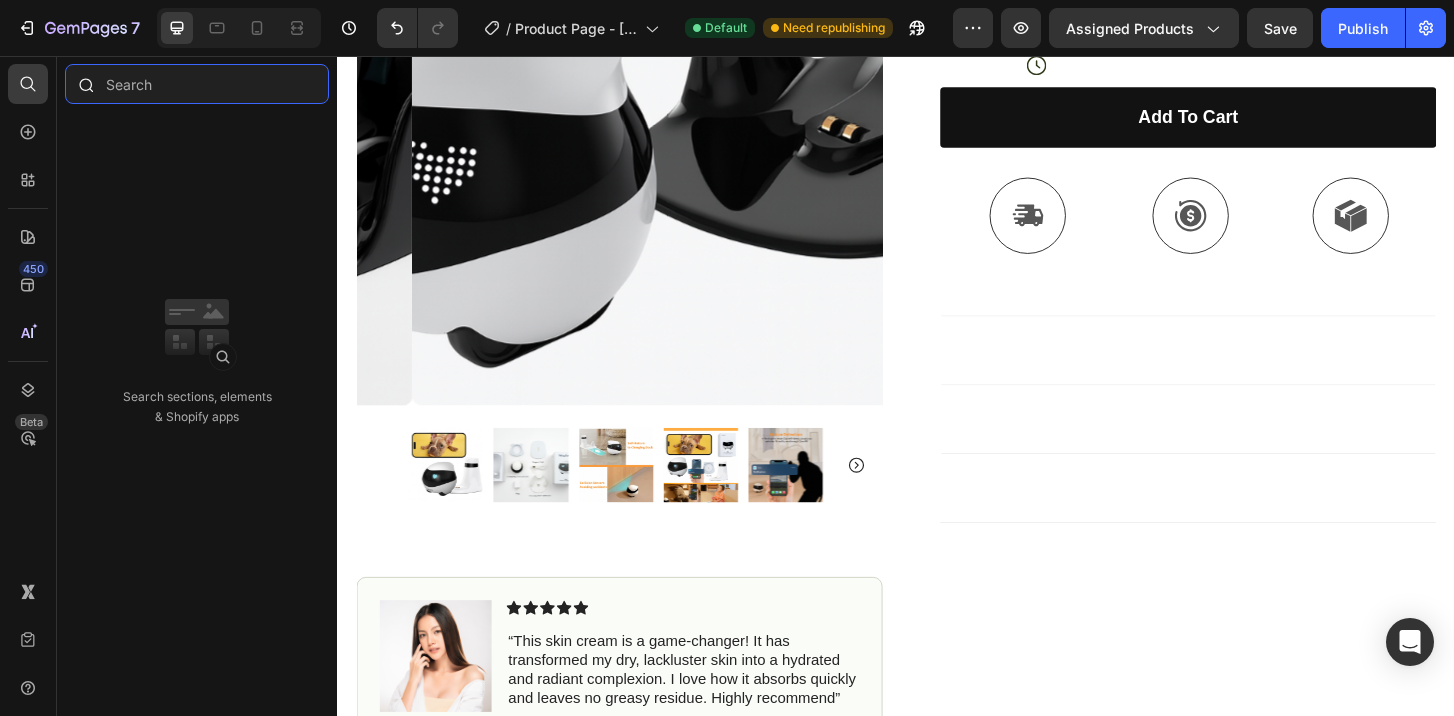 click at bounding box center [197, 84] 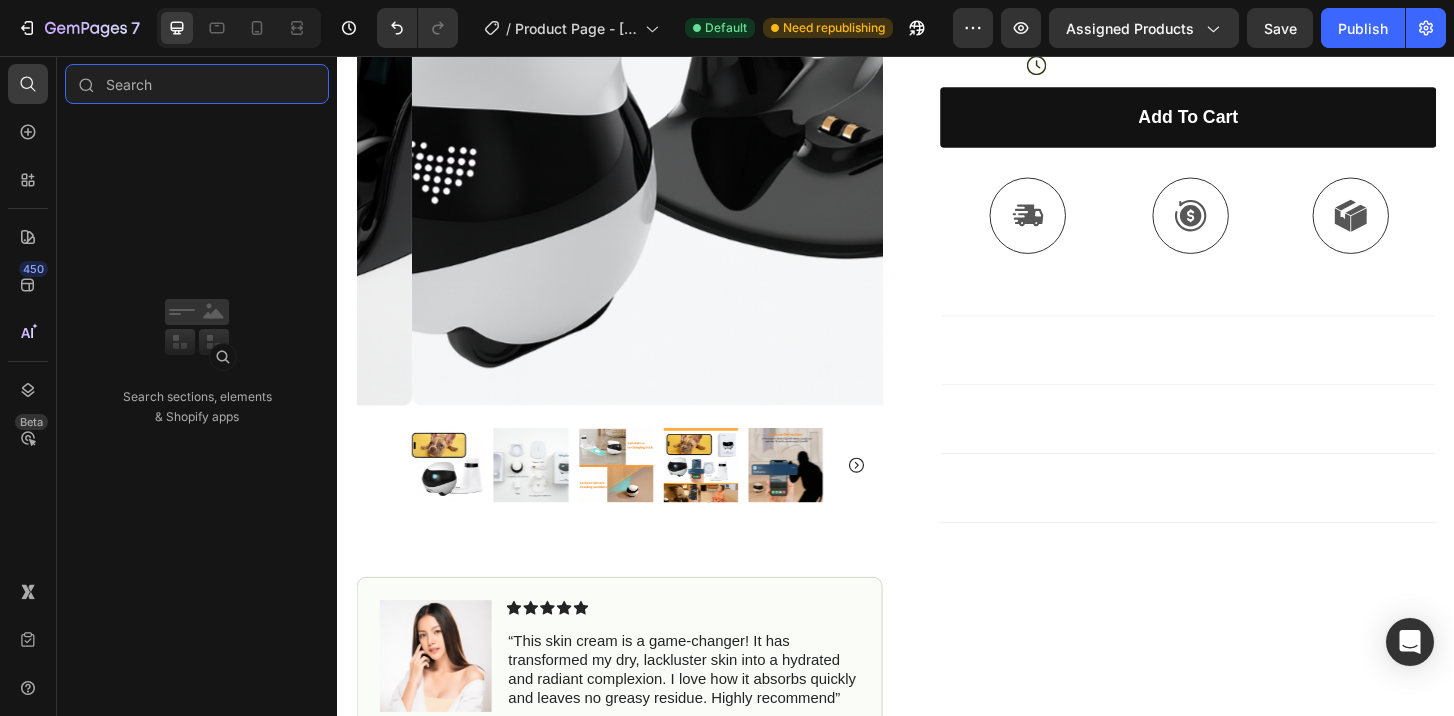 paste on "Global Styles" 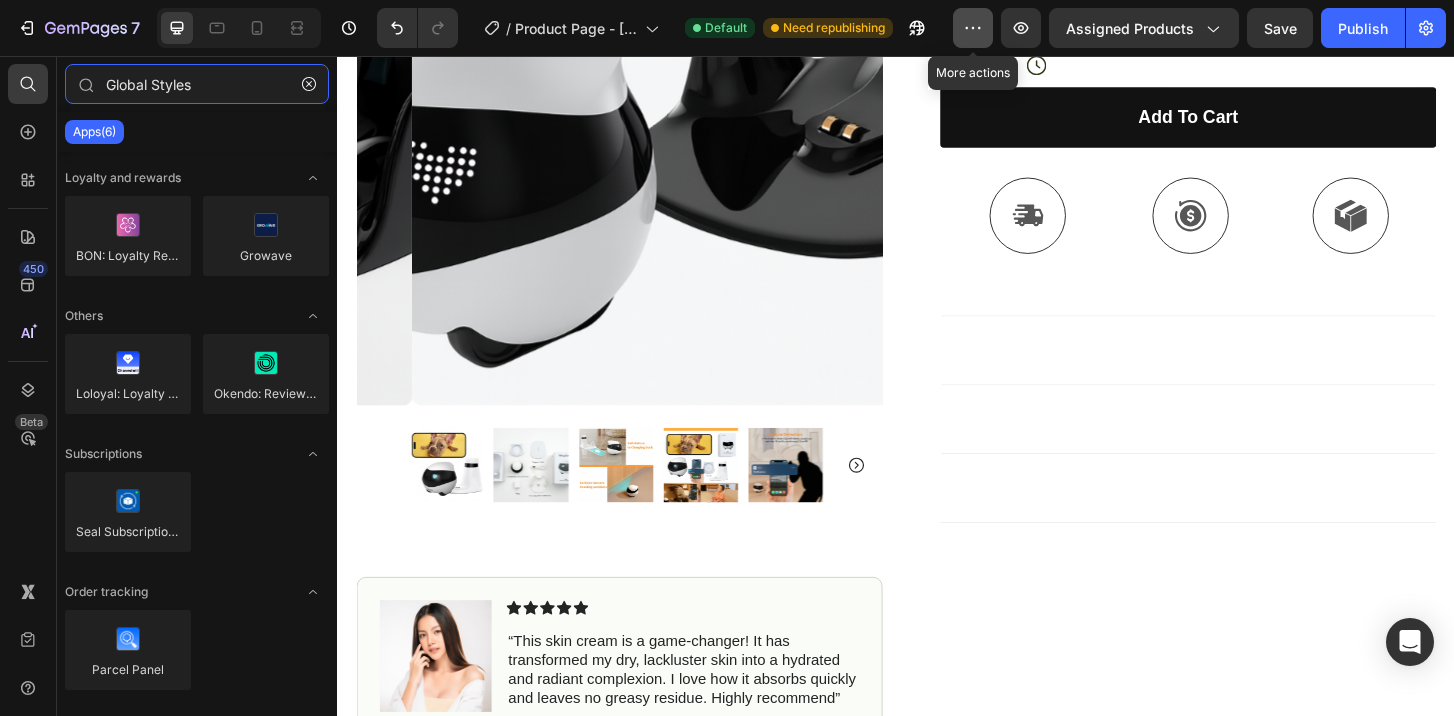 type on "Global Styles" 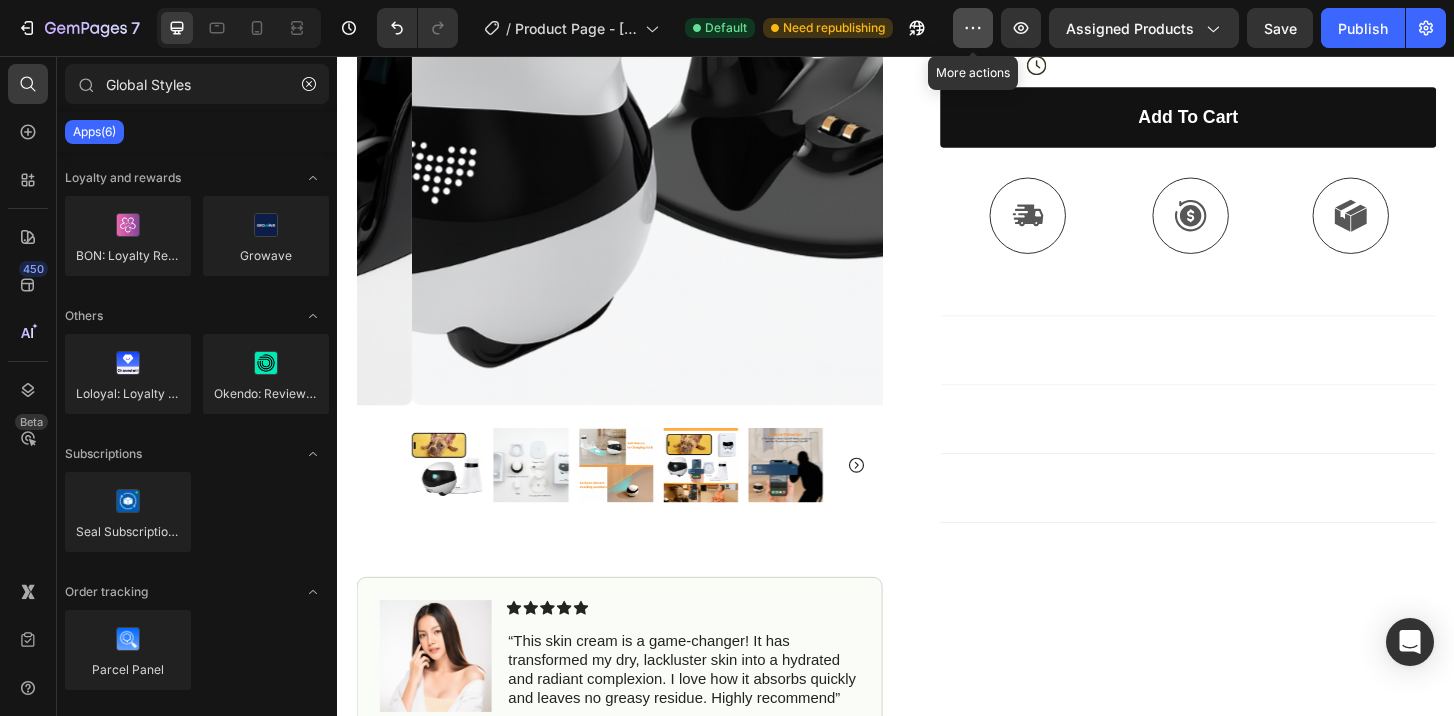 click 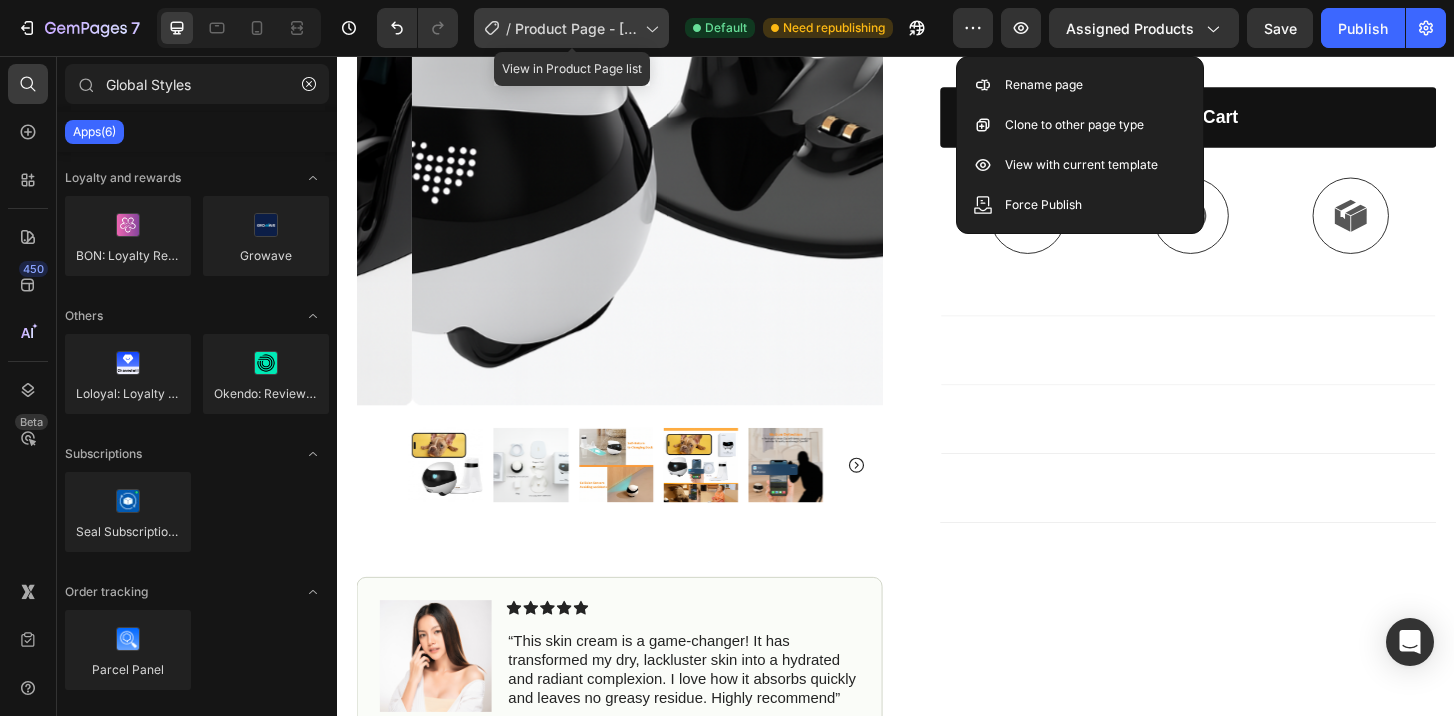 click on "/  Product Page - Jul 10, 16:56:57" 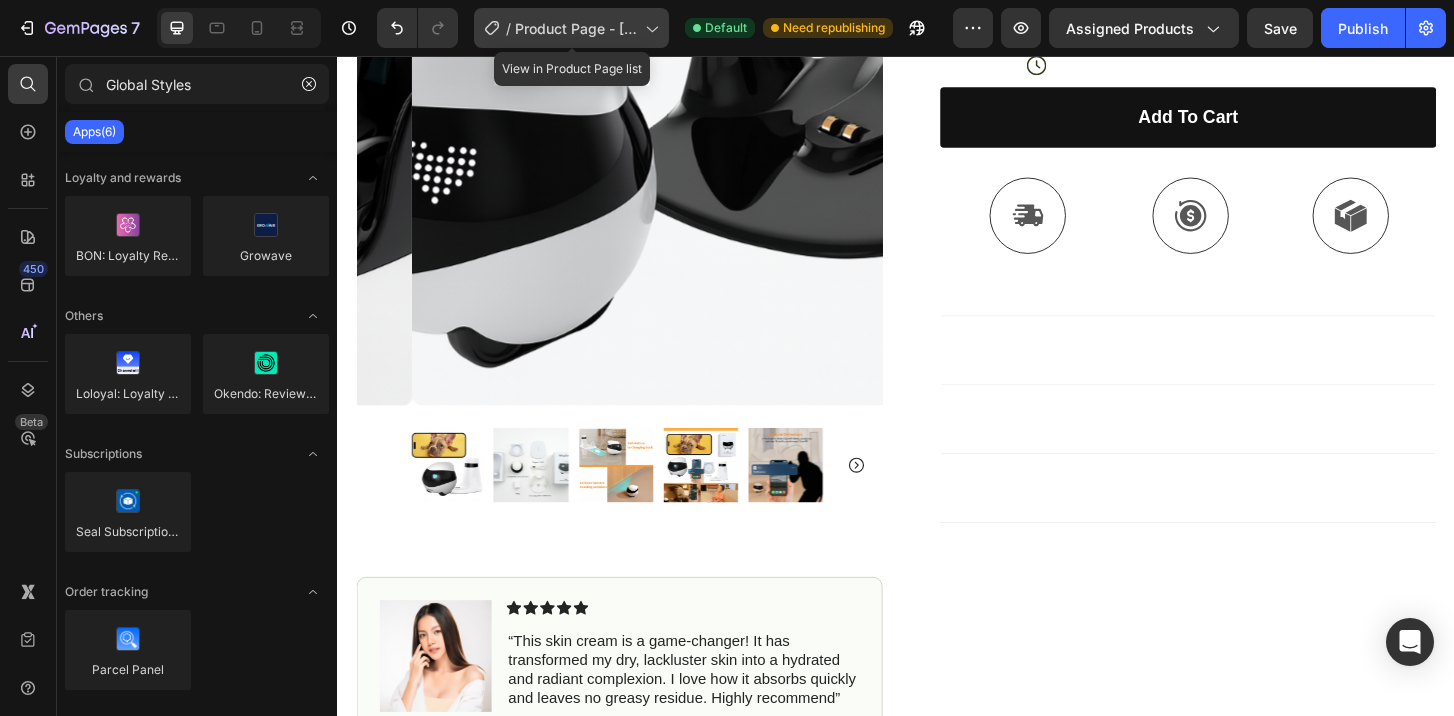 click on "Product Page - [DATE] 16:56:57" at bounding box center [576, 28] 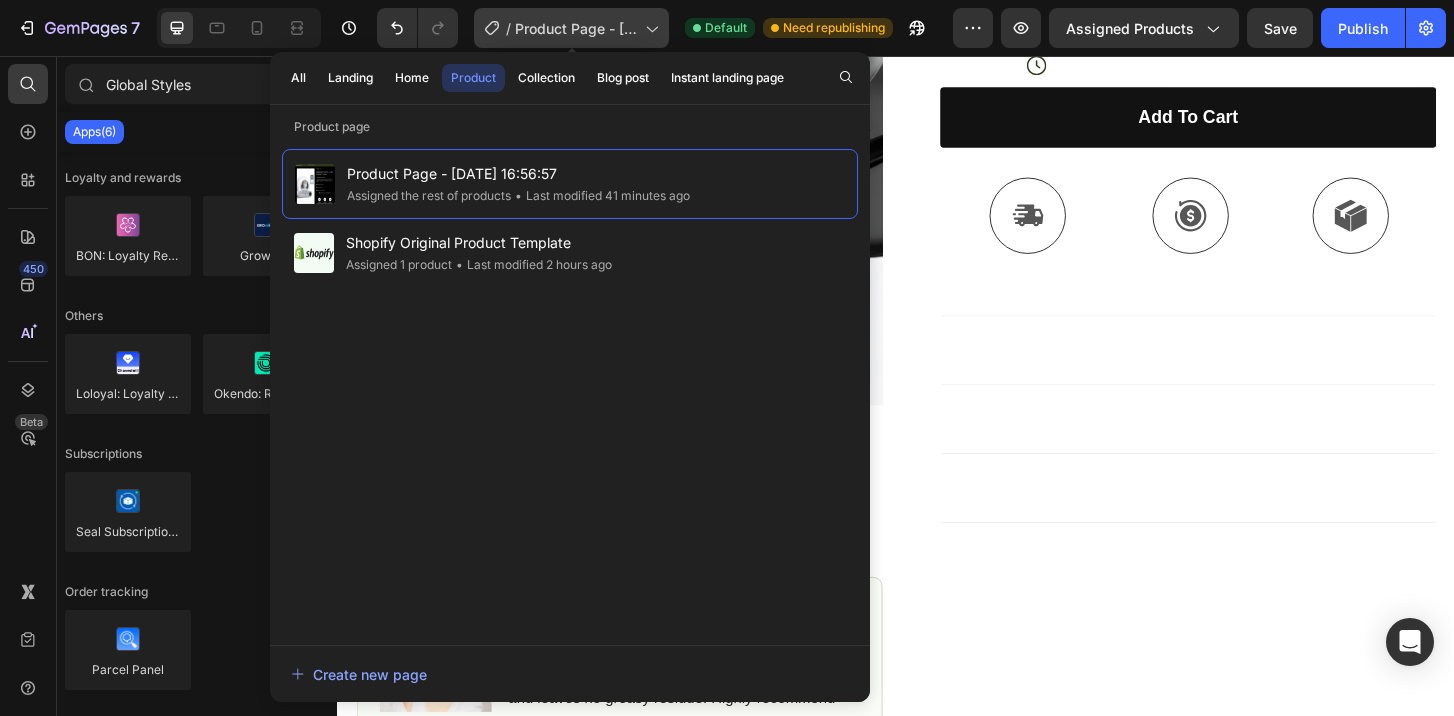 click 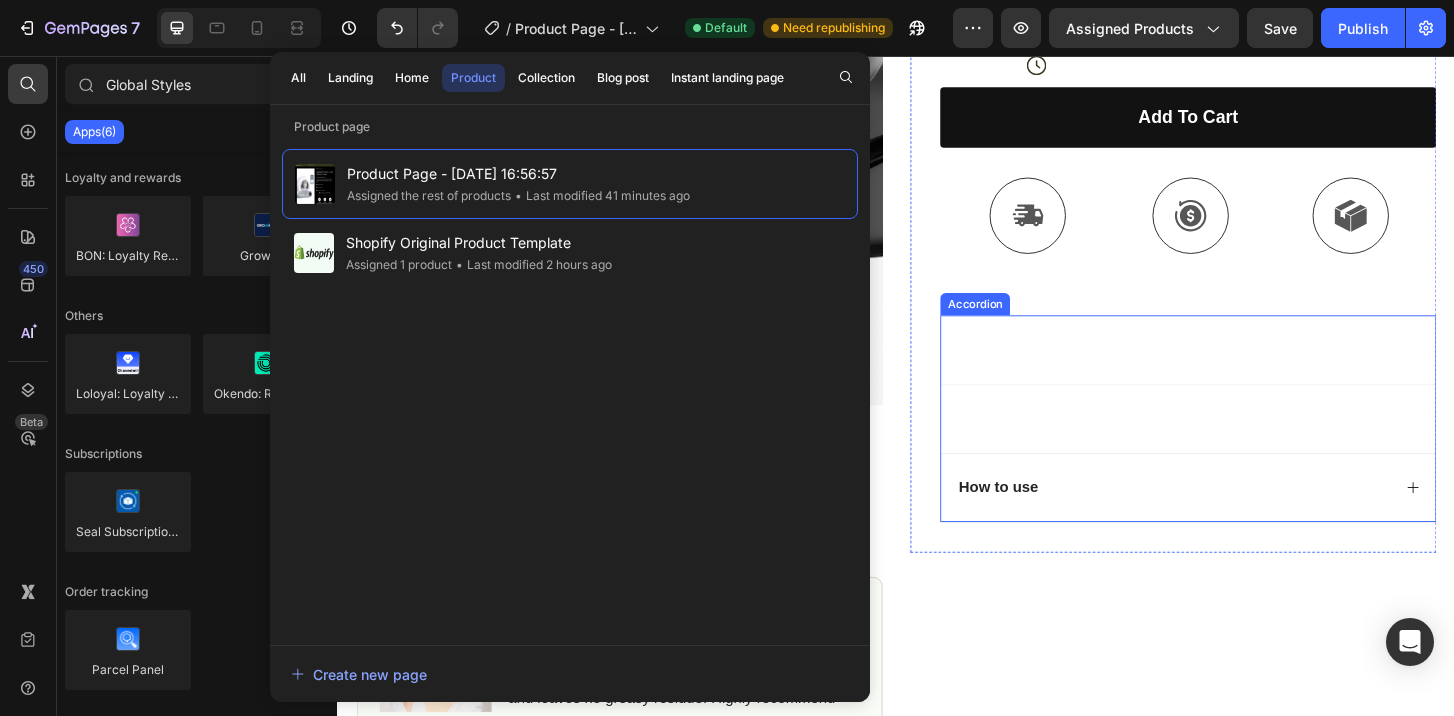 click on "How to use" at bounding box center (1250, 520) 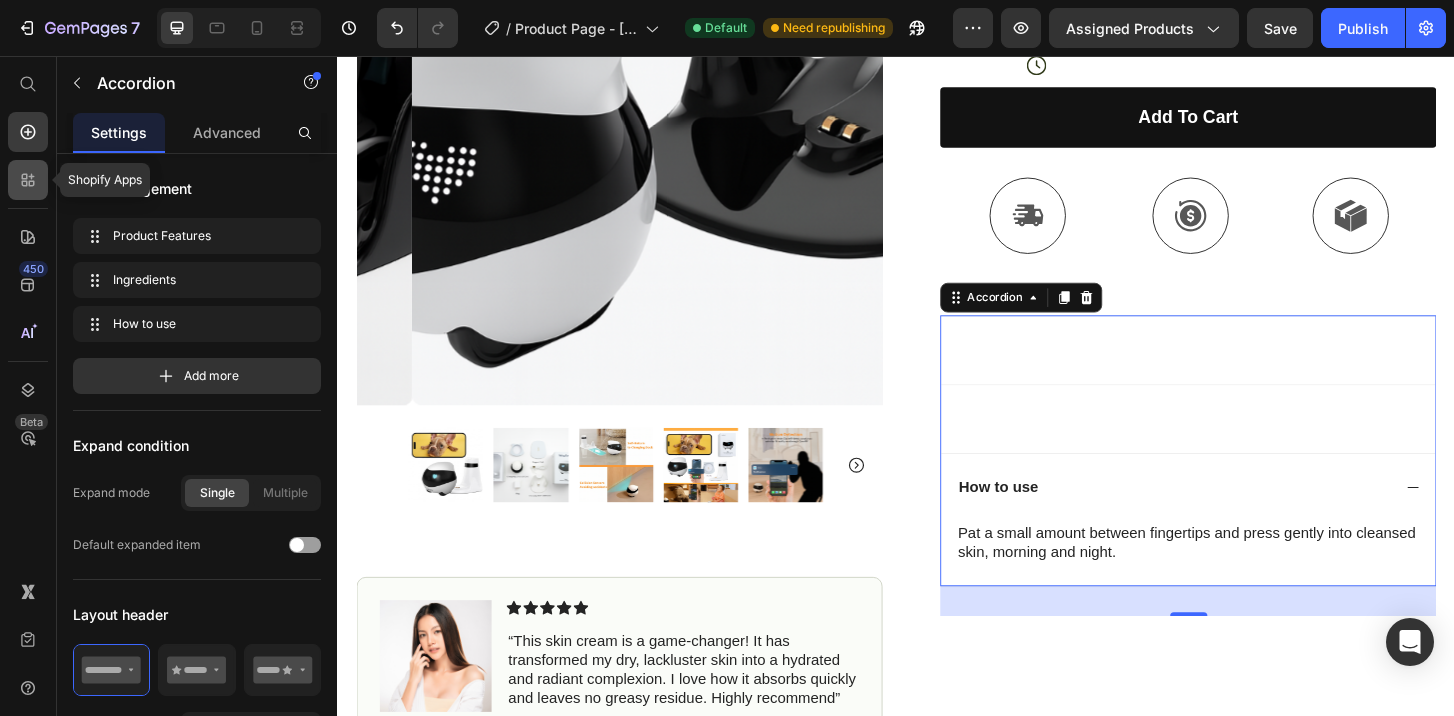 click 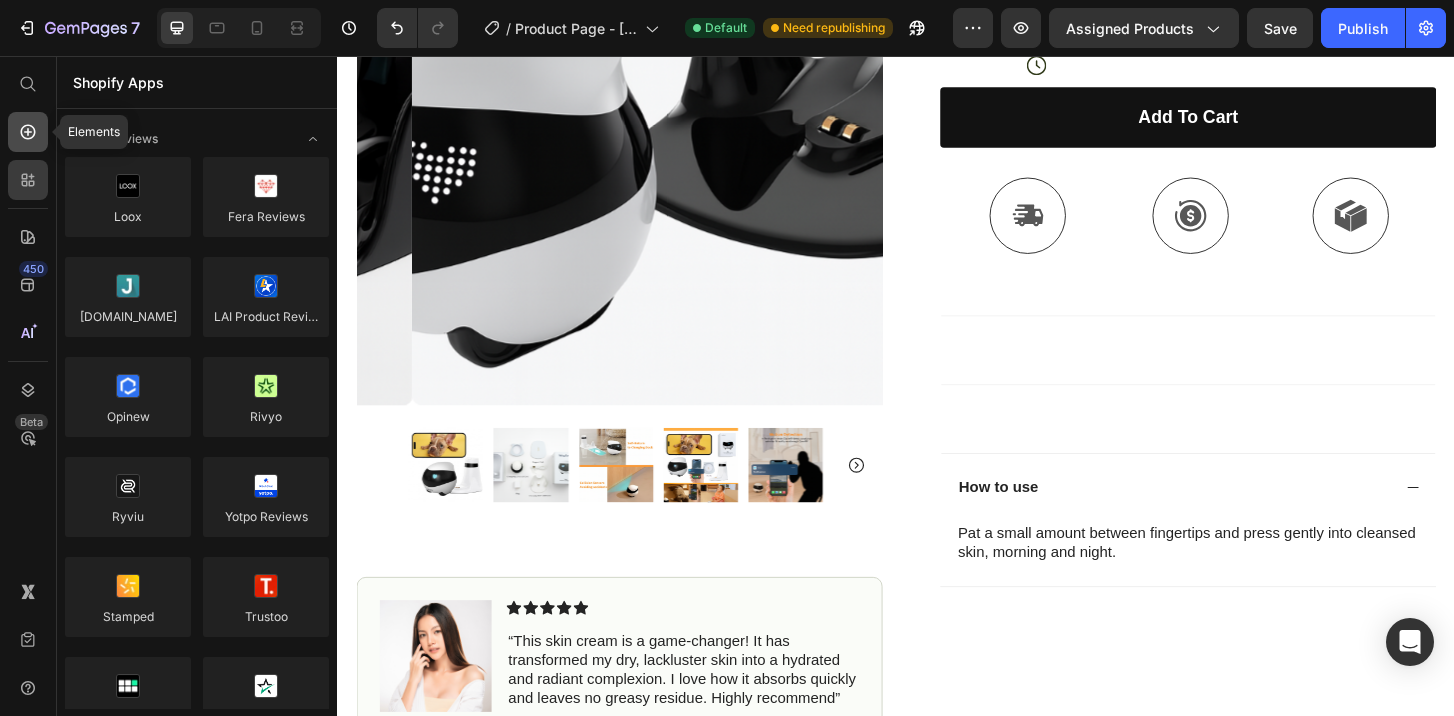 click 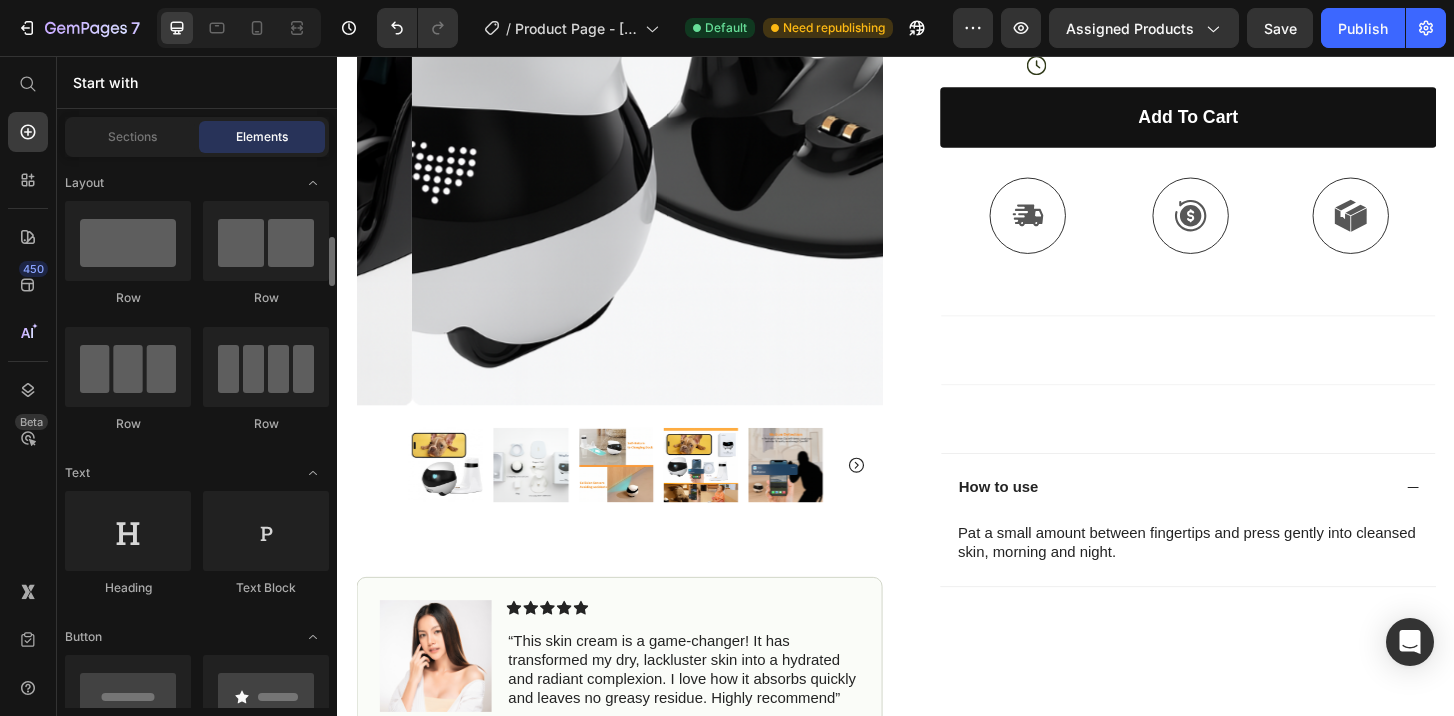 scroll, scrollTop: 937, scrollLeft: 0, axis: vertical 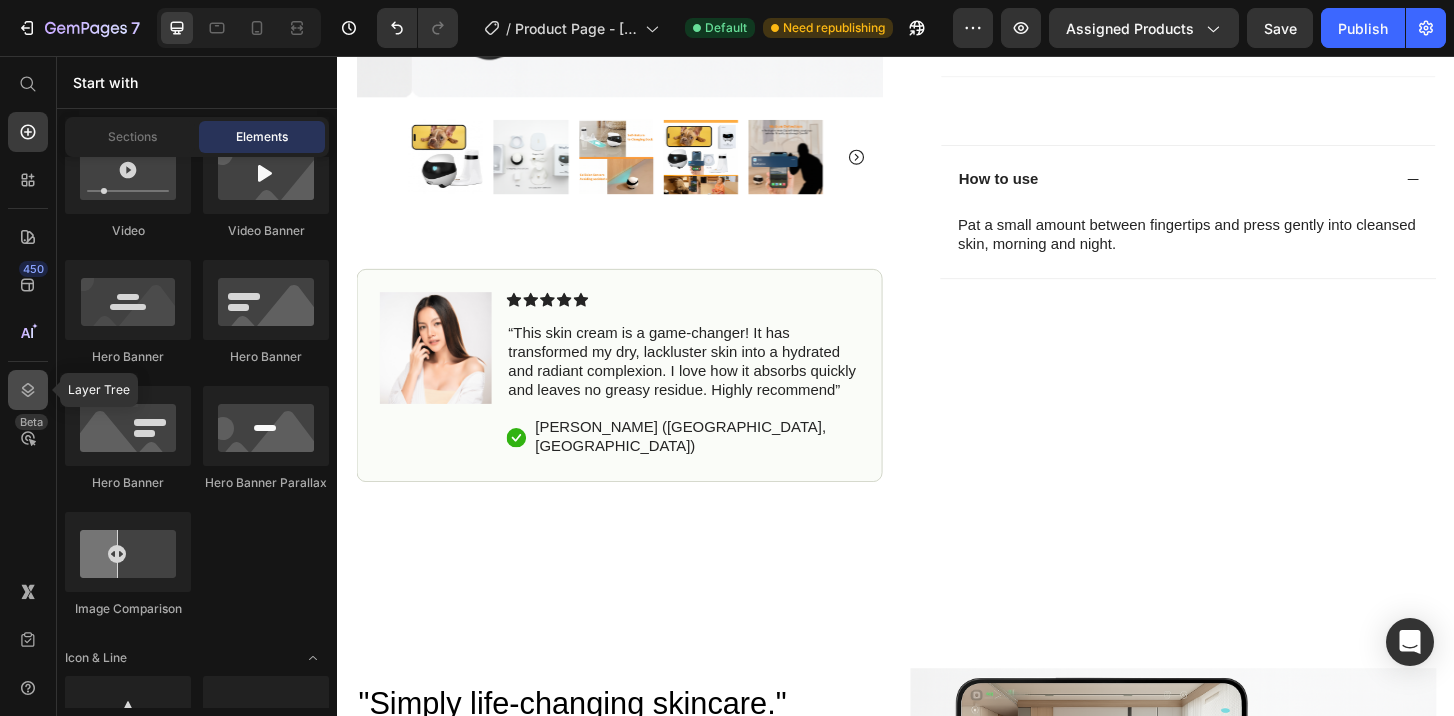 click 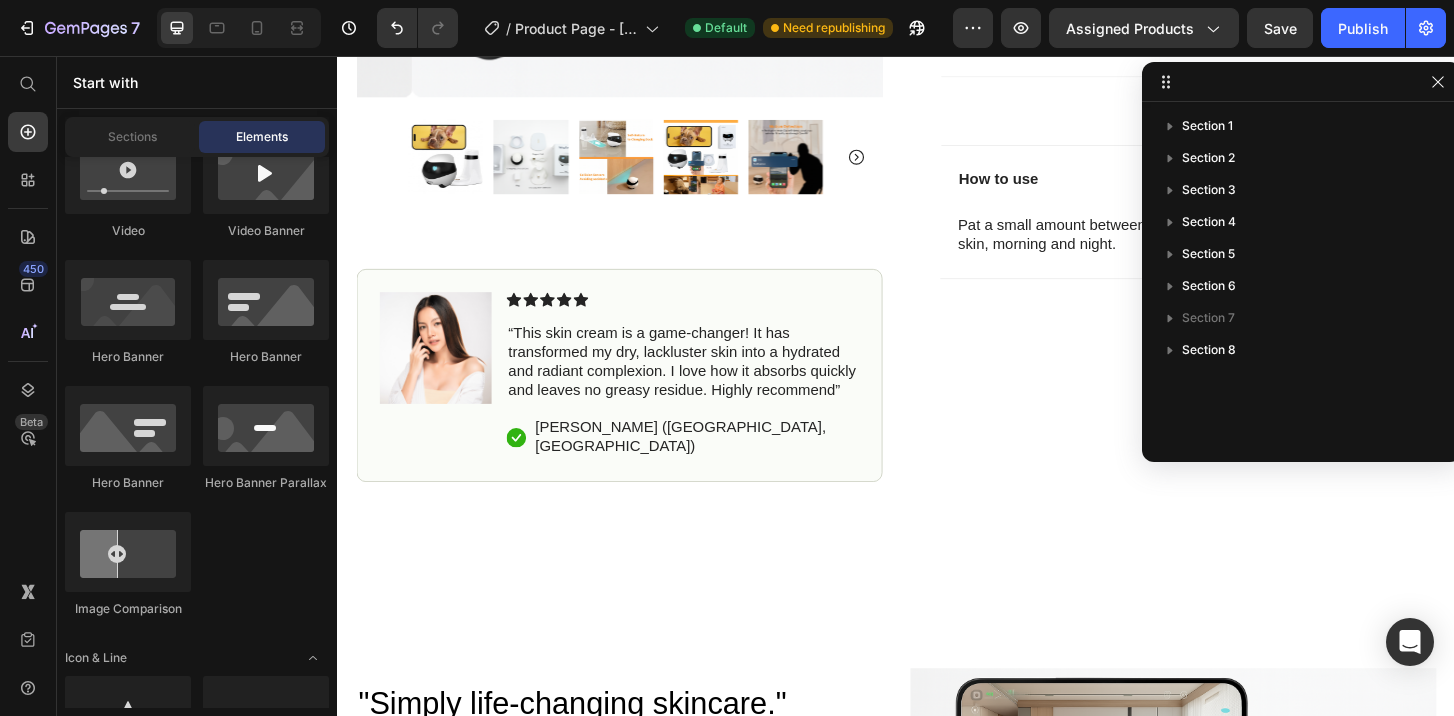 click 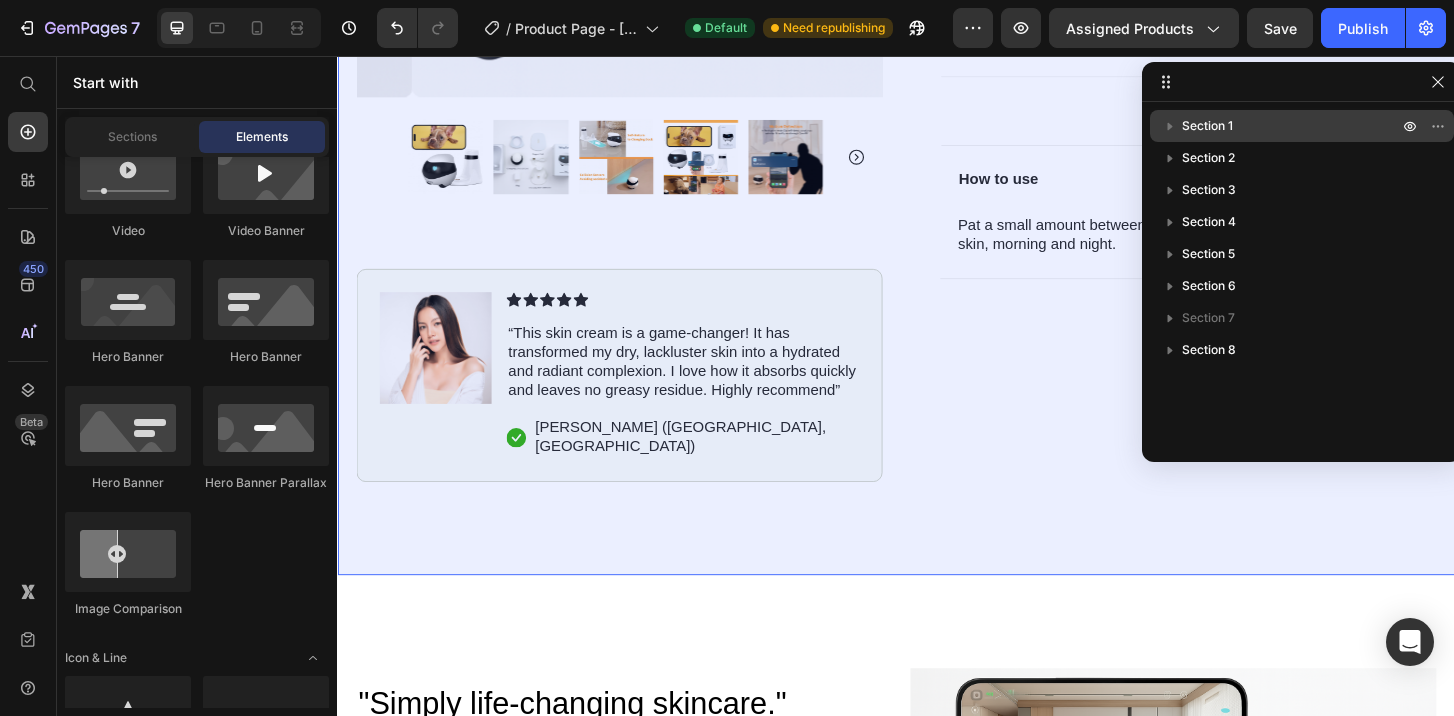 click on "Section 1" at bounding box center (1207, 126) 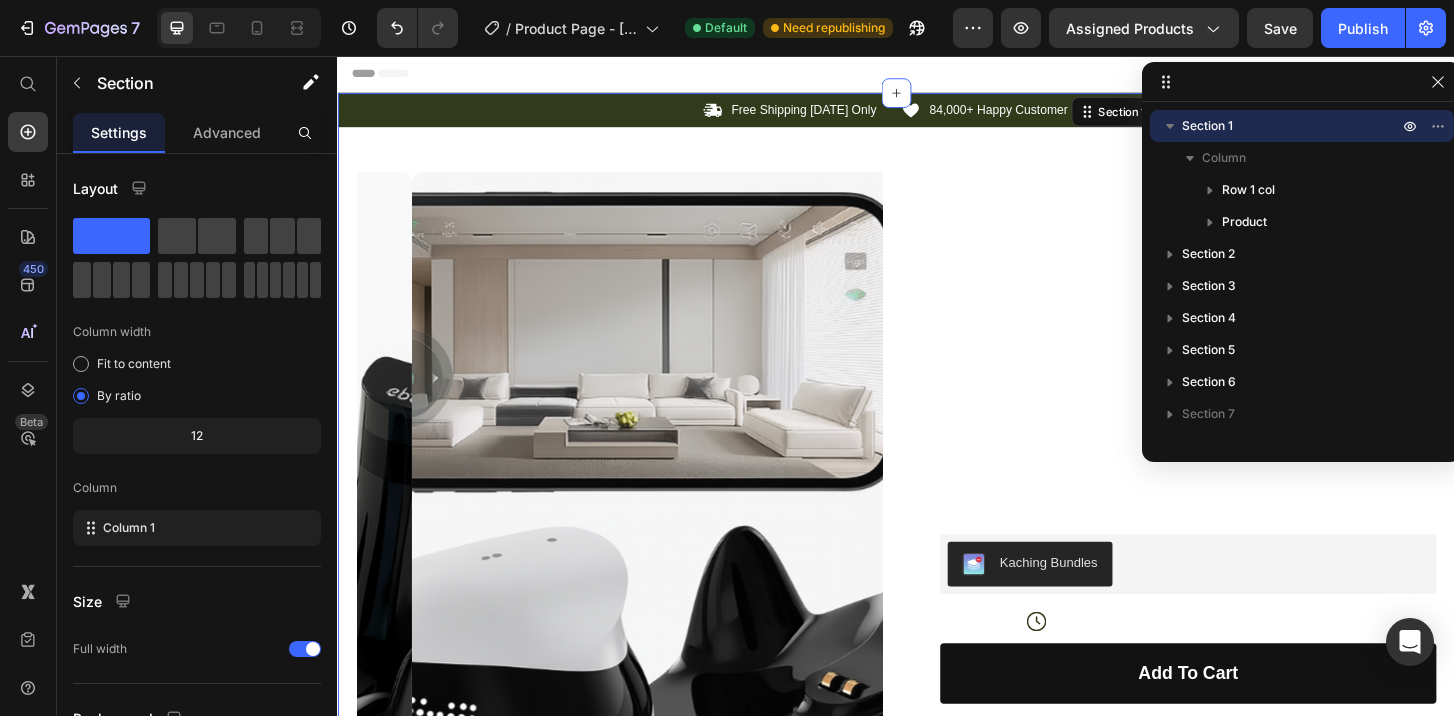 scroll, scrollTop: 0, scrollLeft: 0, axis: both 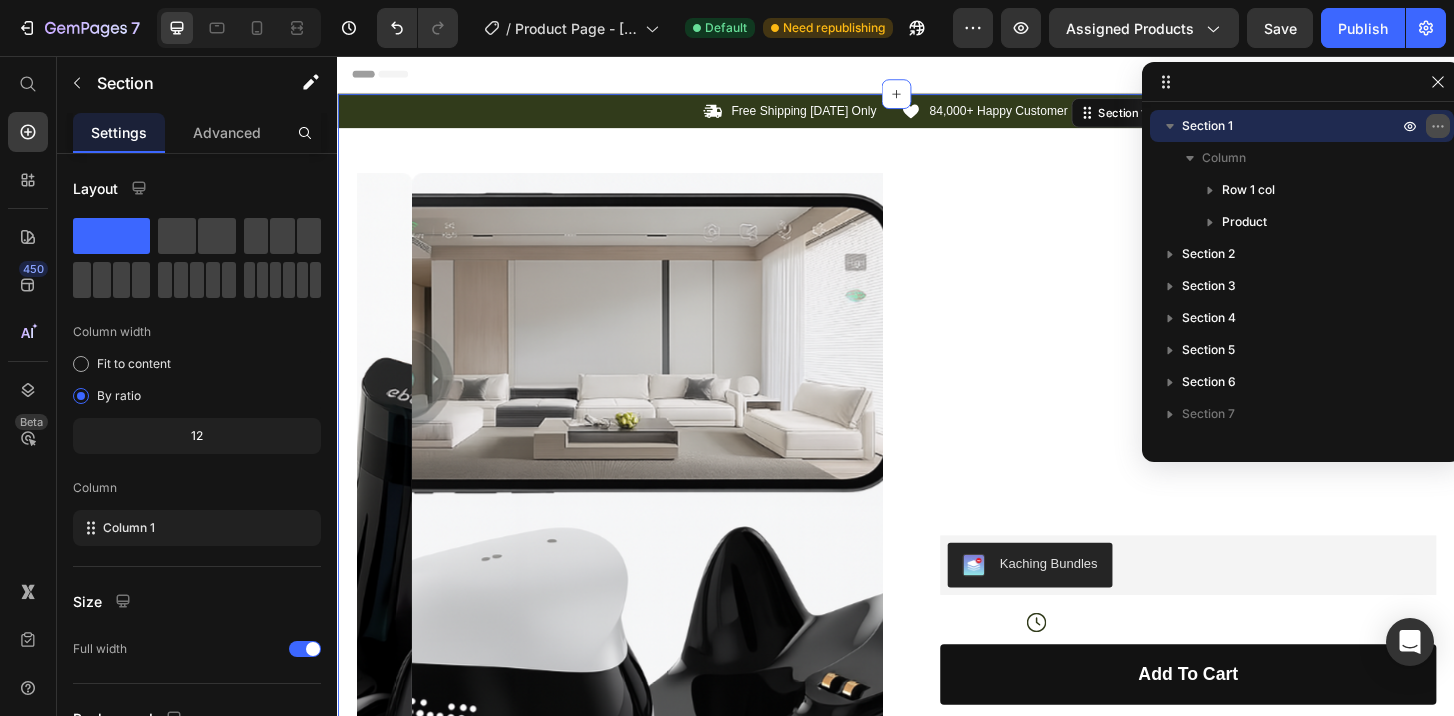 click 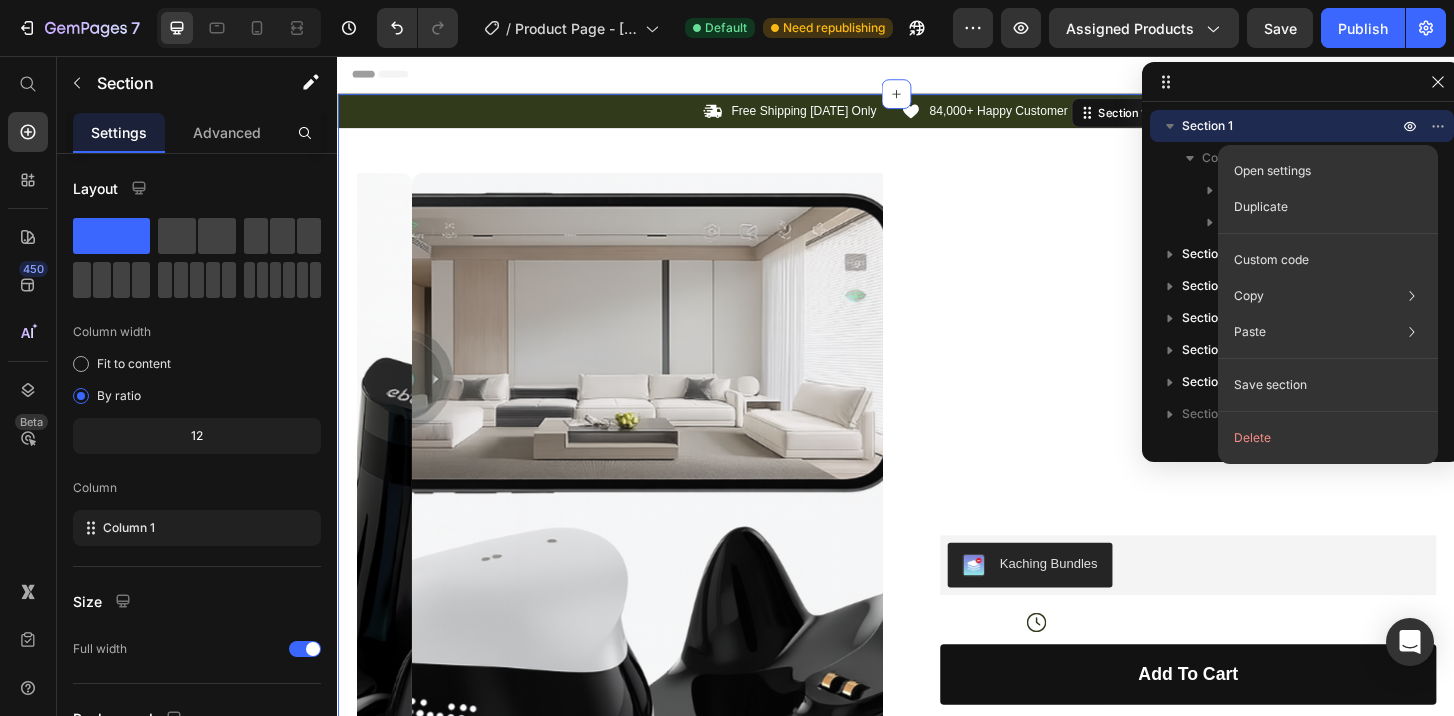click on "Header" at bounding box center [937, 76] 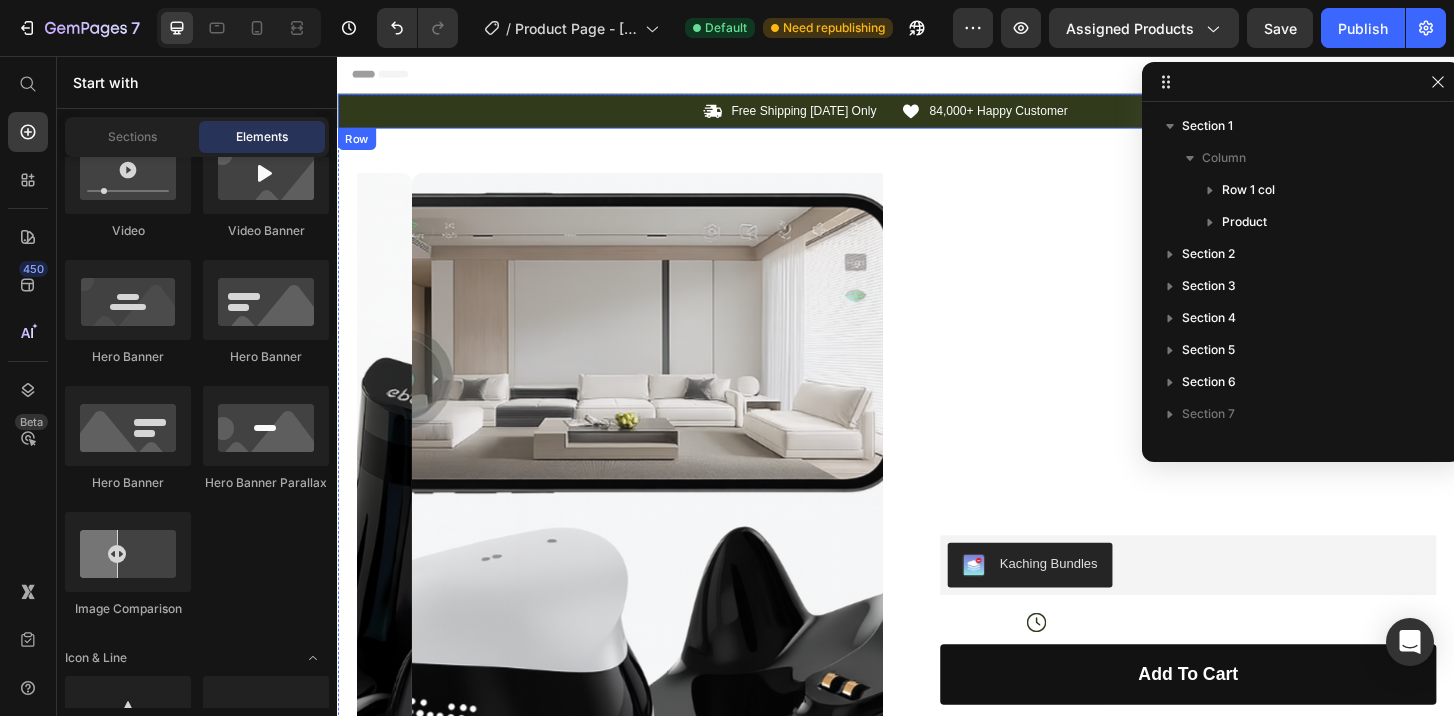 click on "Icon Free Shipping Today Only Text Block Row
Icon 84,000+ Happy Customer Text Block Row Carousel Row" at bounding box center [937, 115] 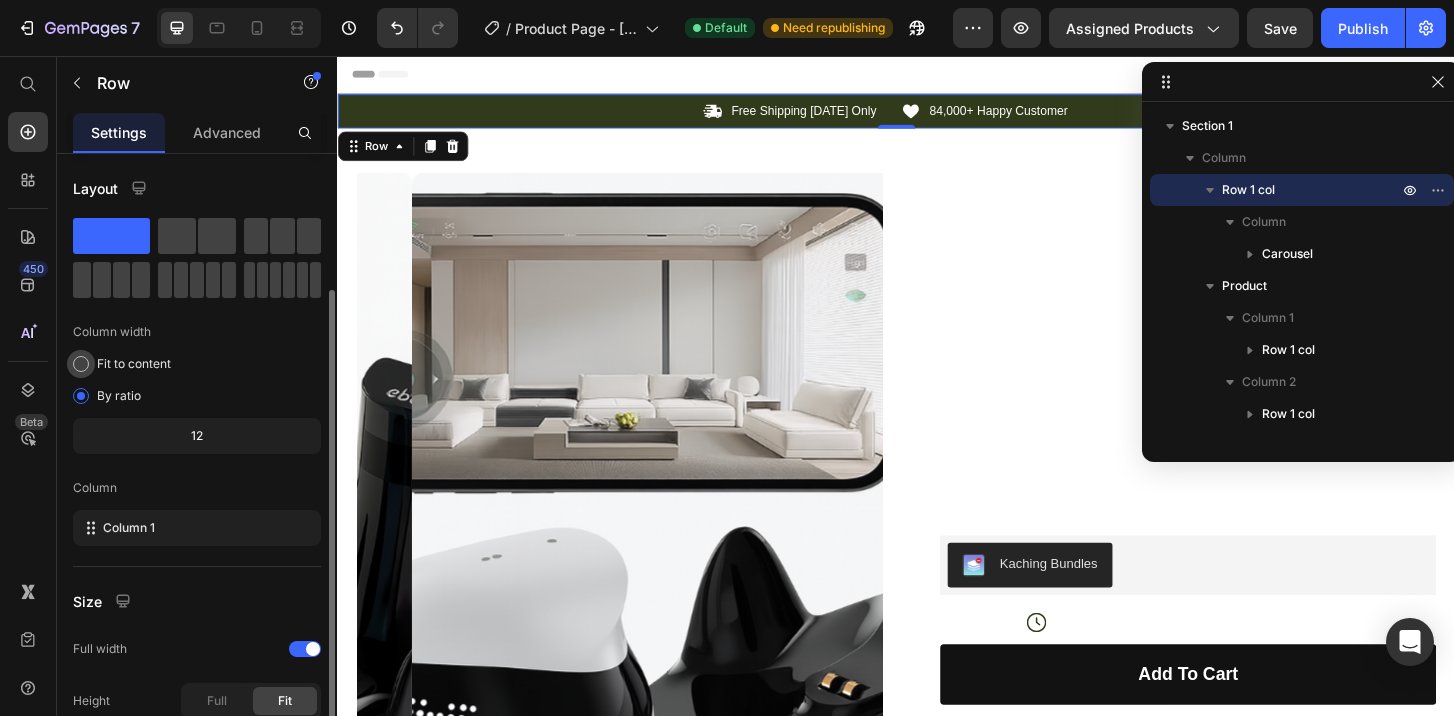 scroll, scrollTop: 241, scrollLeft: 0, axis: vertical 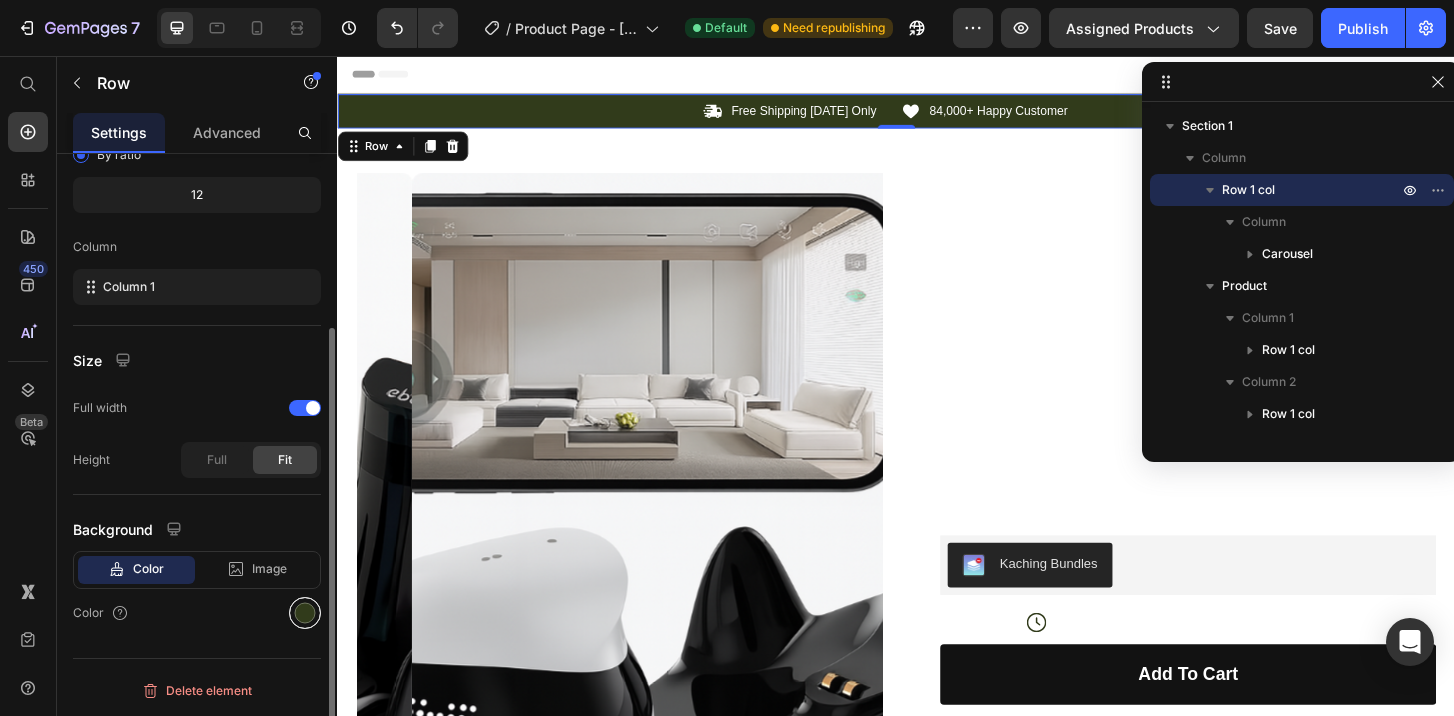 click at bounding box center (305, 613) 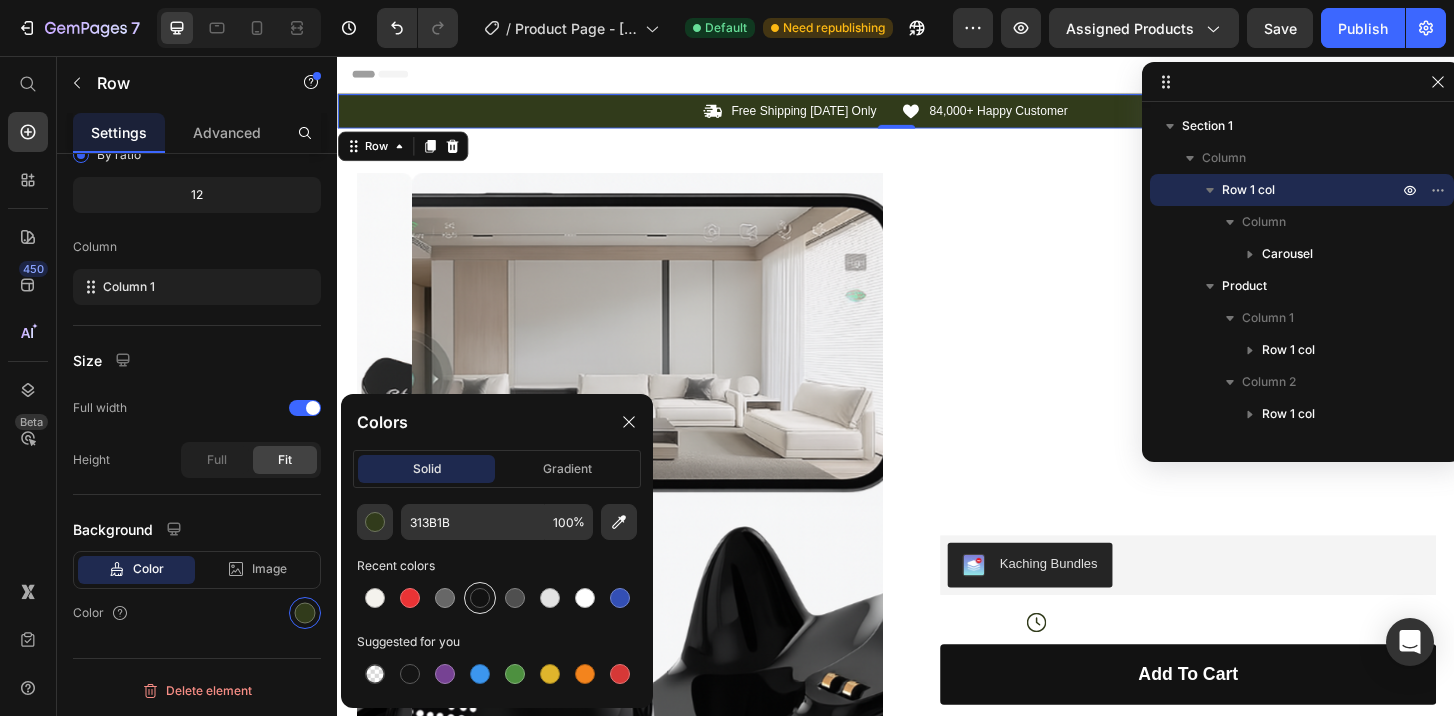 click at bounding box center (480, 598) 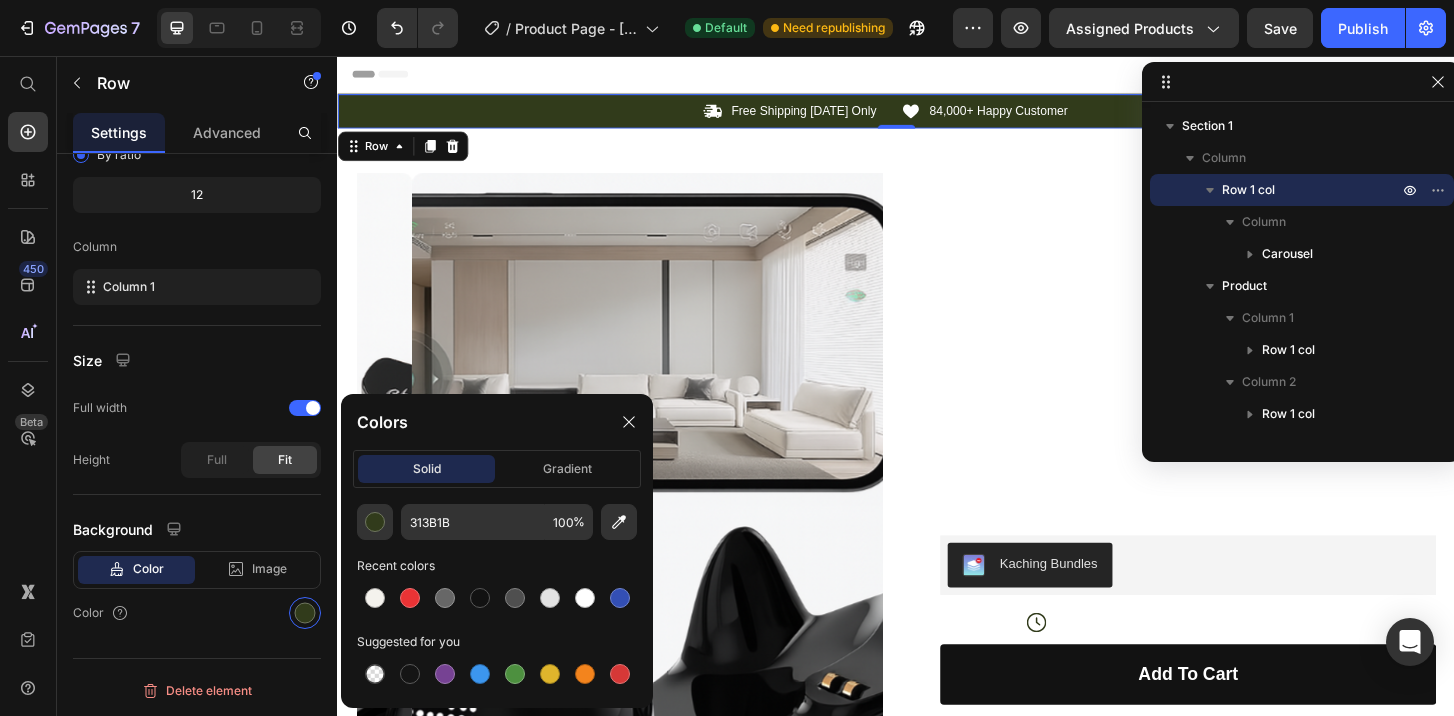 type on "121212" 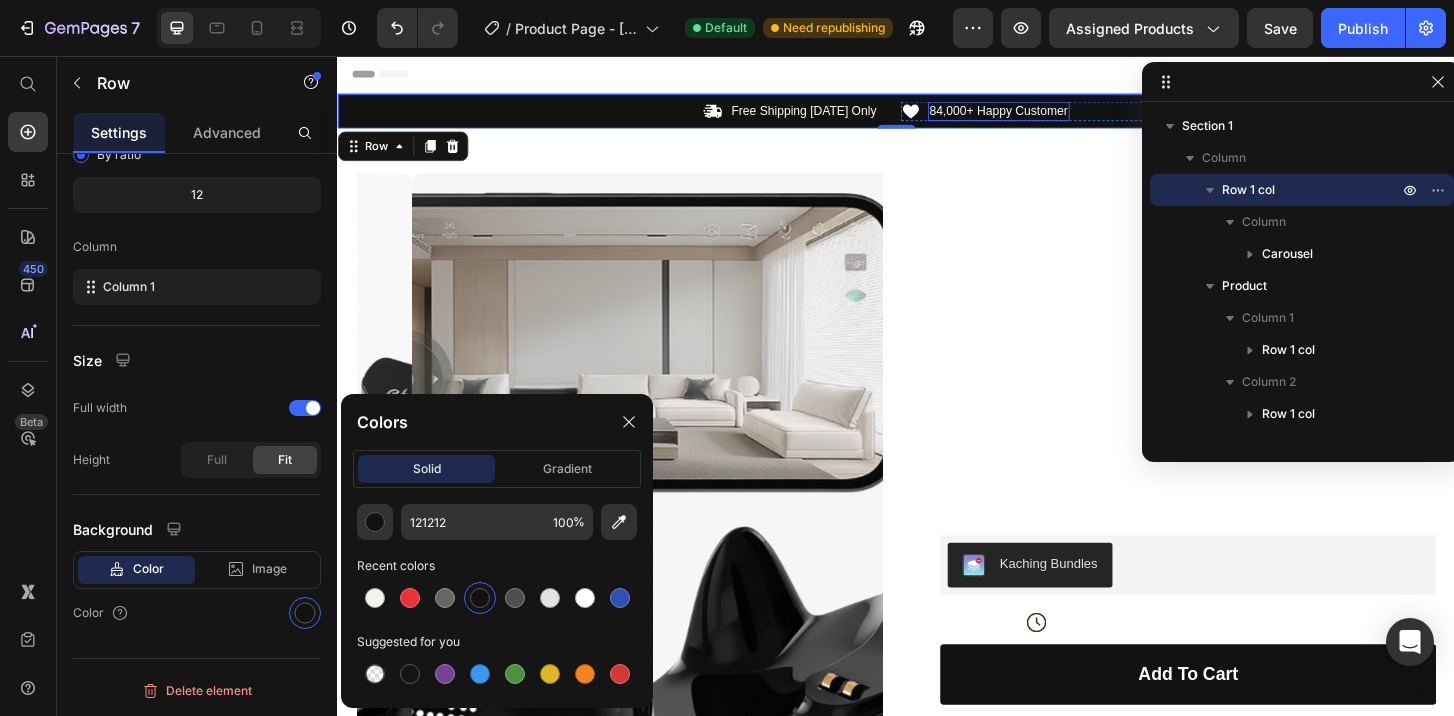 click on "84,000+ Happy Customer" at bounding box center [1047, 115] 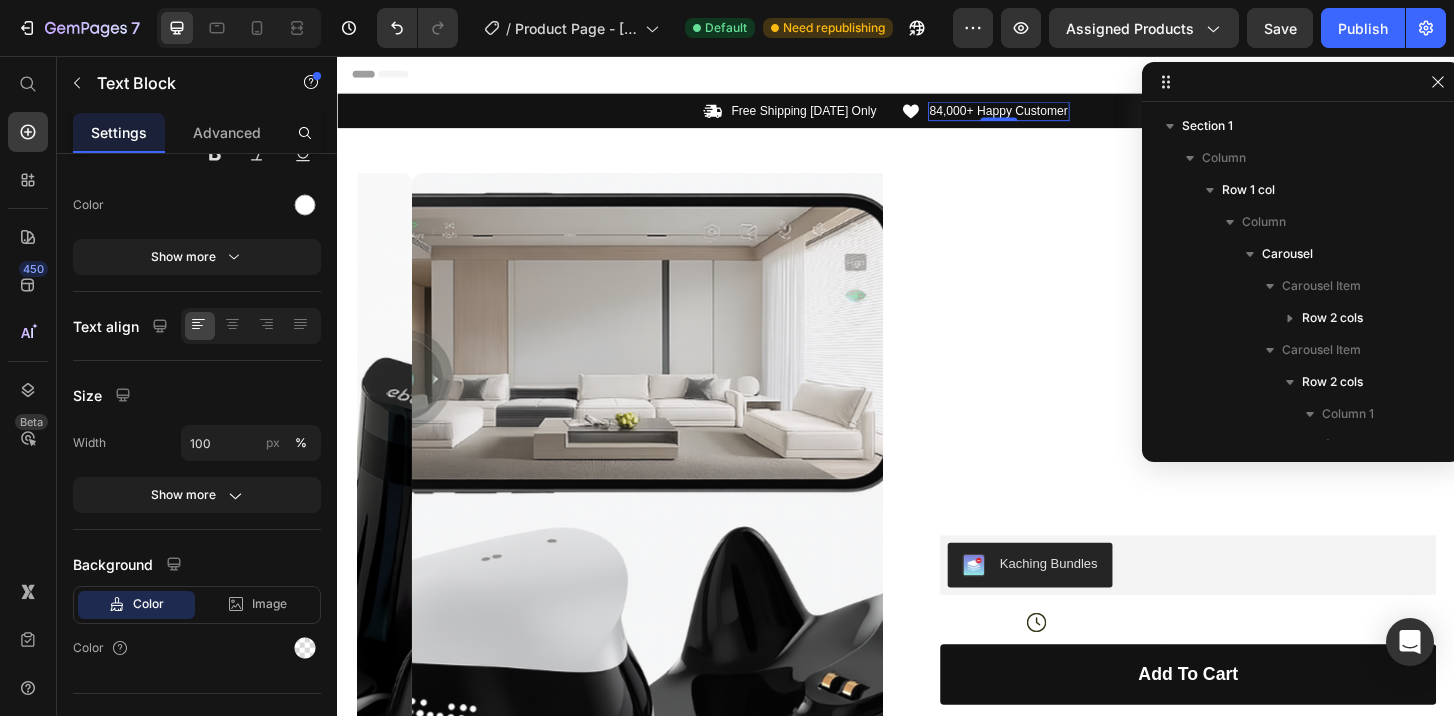 scroll, scrollTop: 250, scrollLeft: 0, axis: vertical 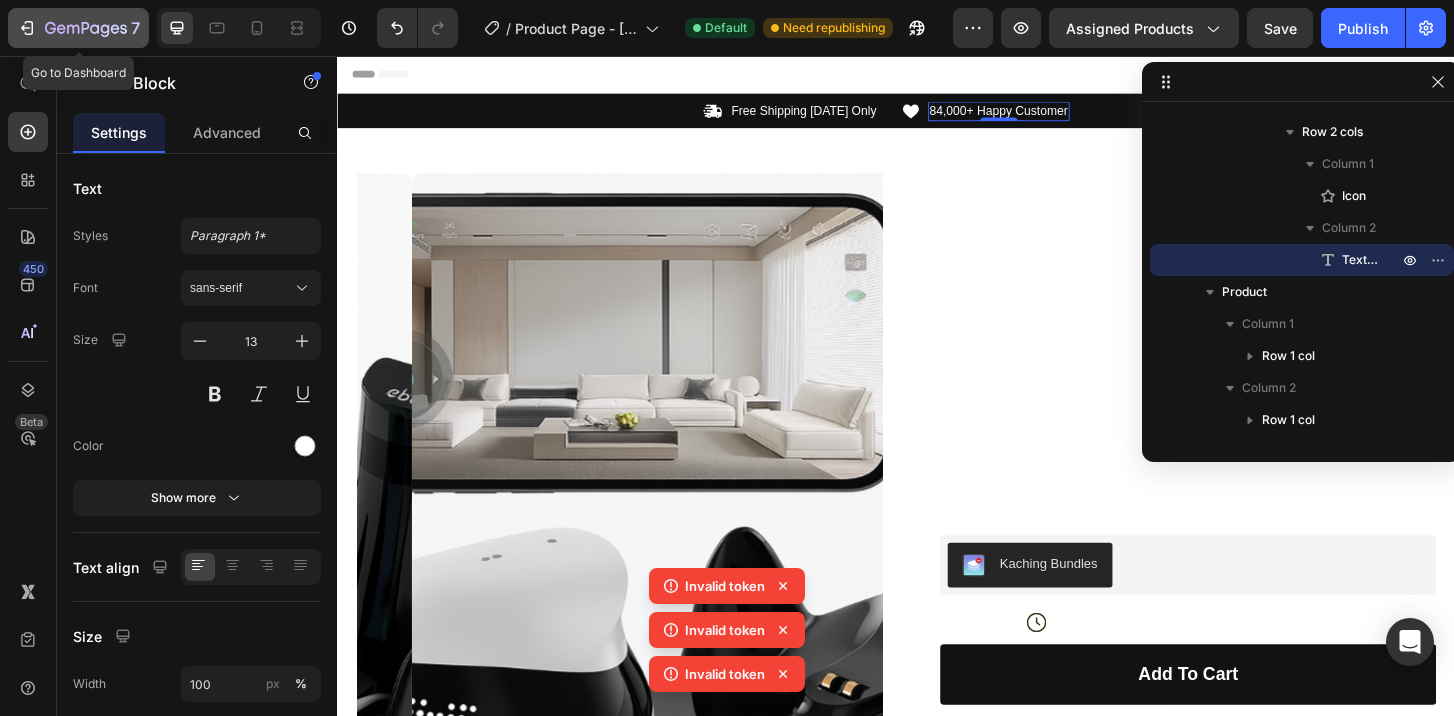 click 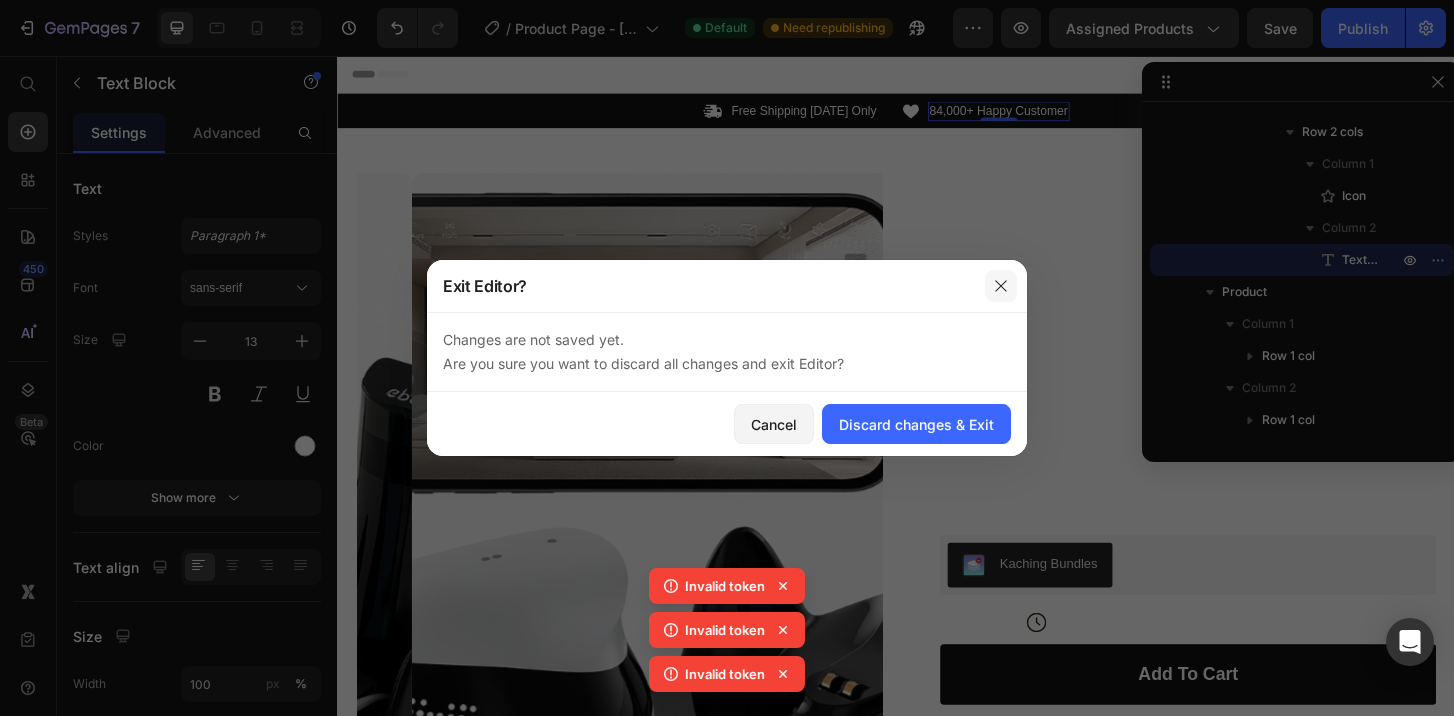 click 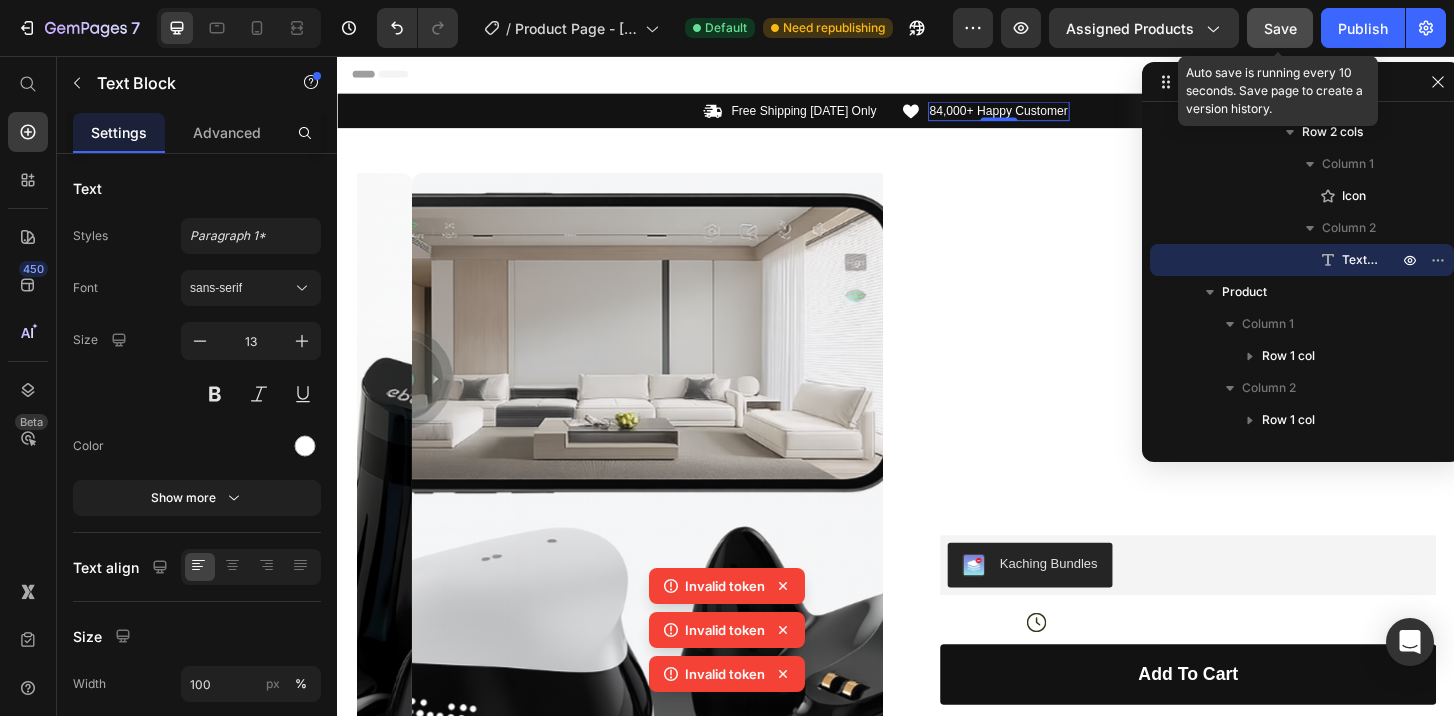 click on "Save" 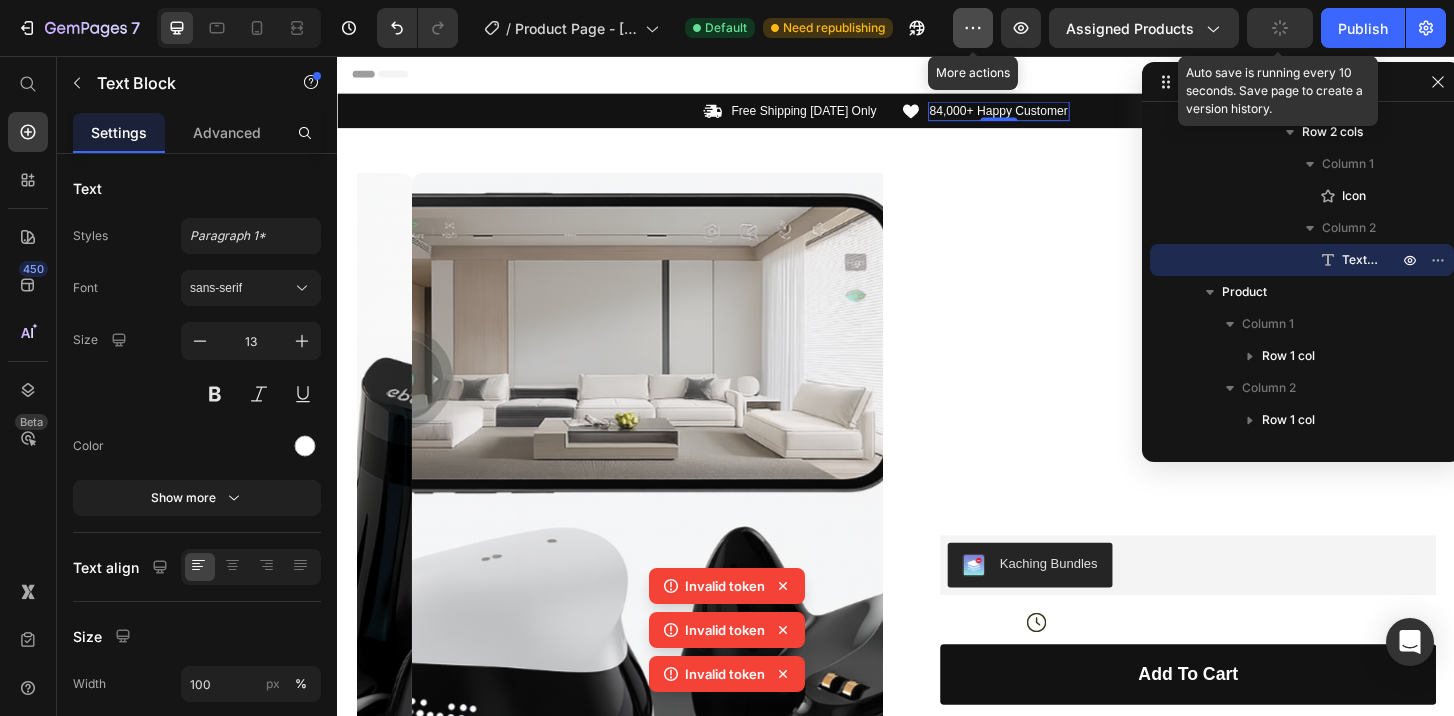 click 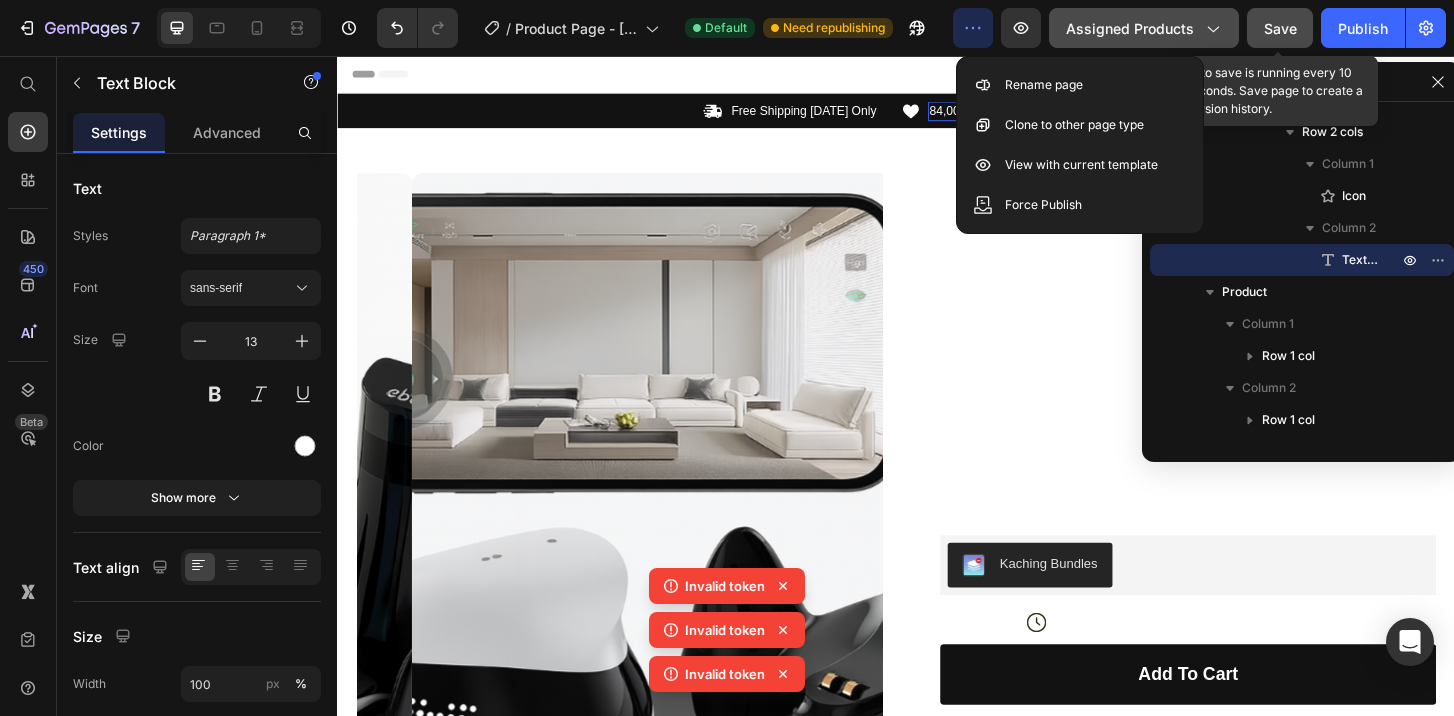 click on "Assigned Products" 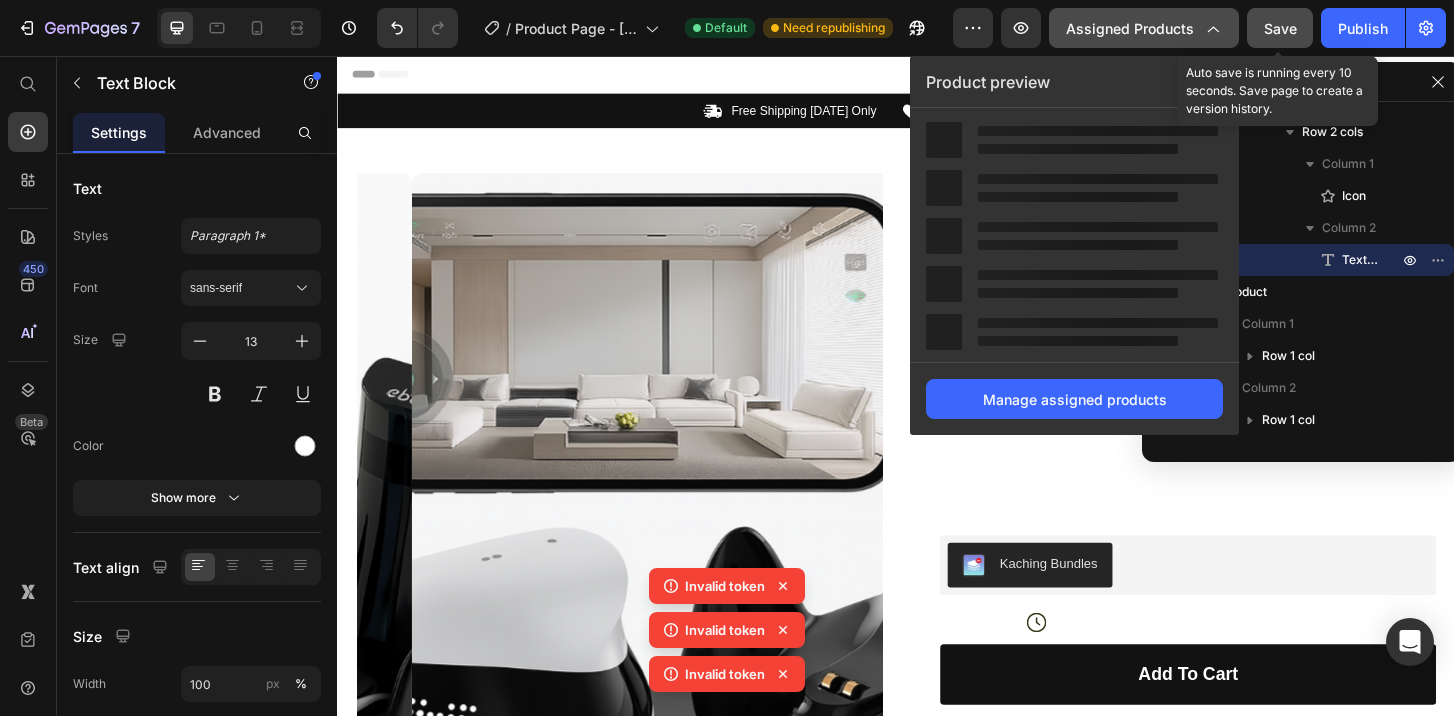 click on "Assigned Products" 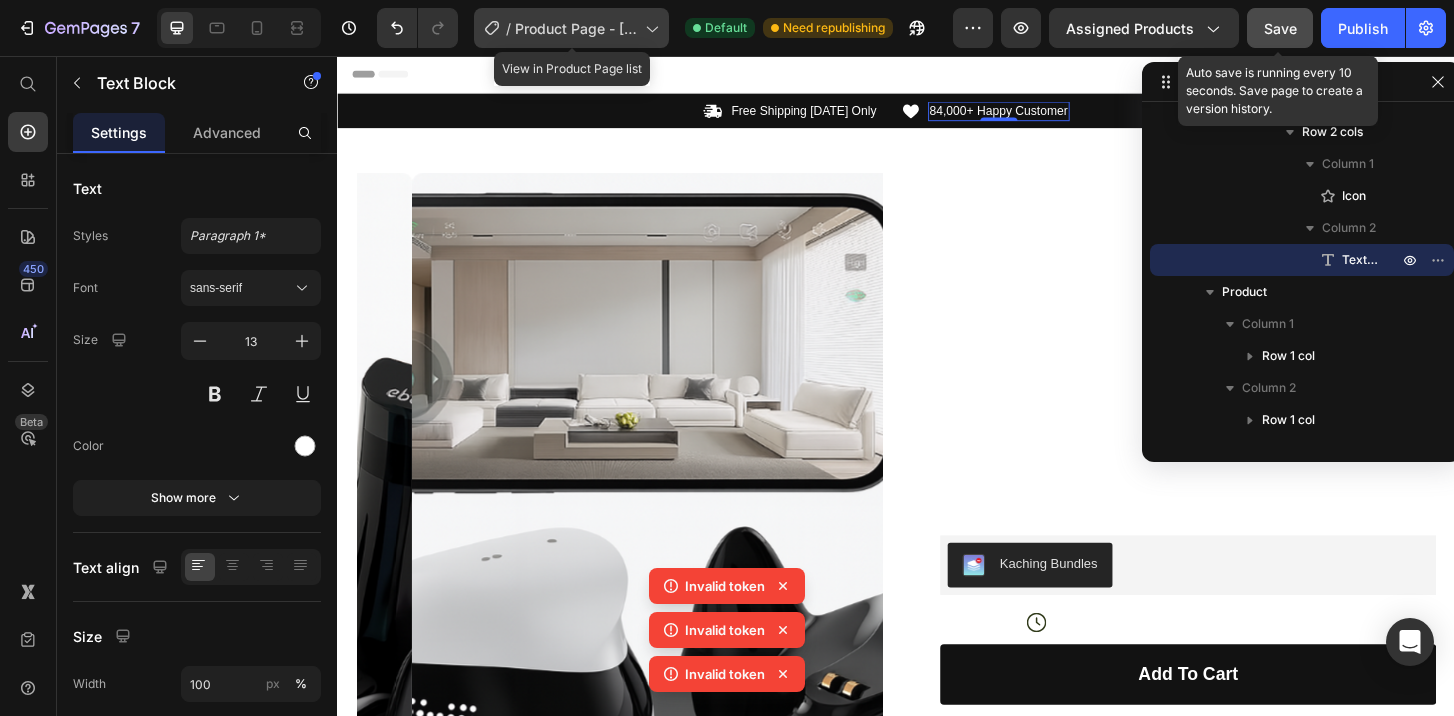 click on "Product Page - [DATE] 16:56:57" at bounding box center [576, 28] 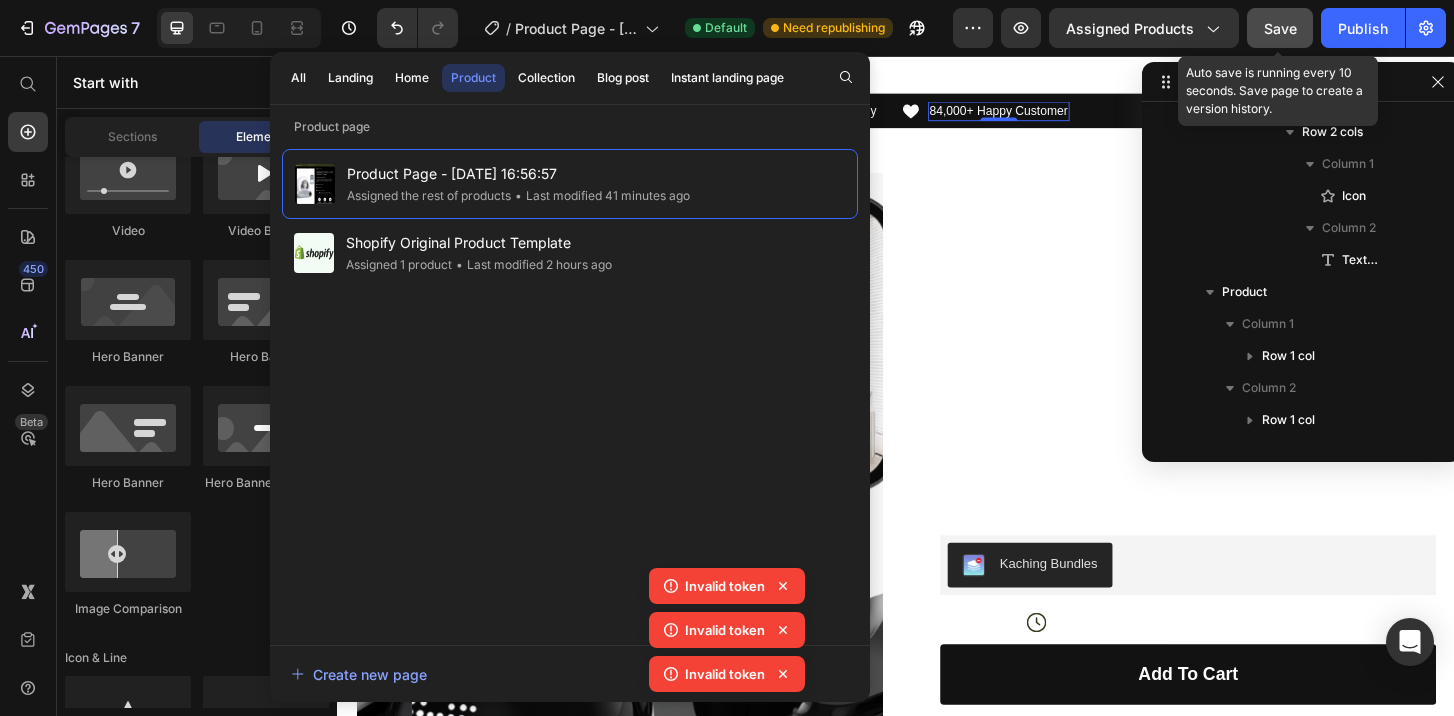 click on "Header" at bounding box center (937, 76) 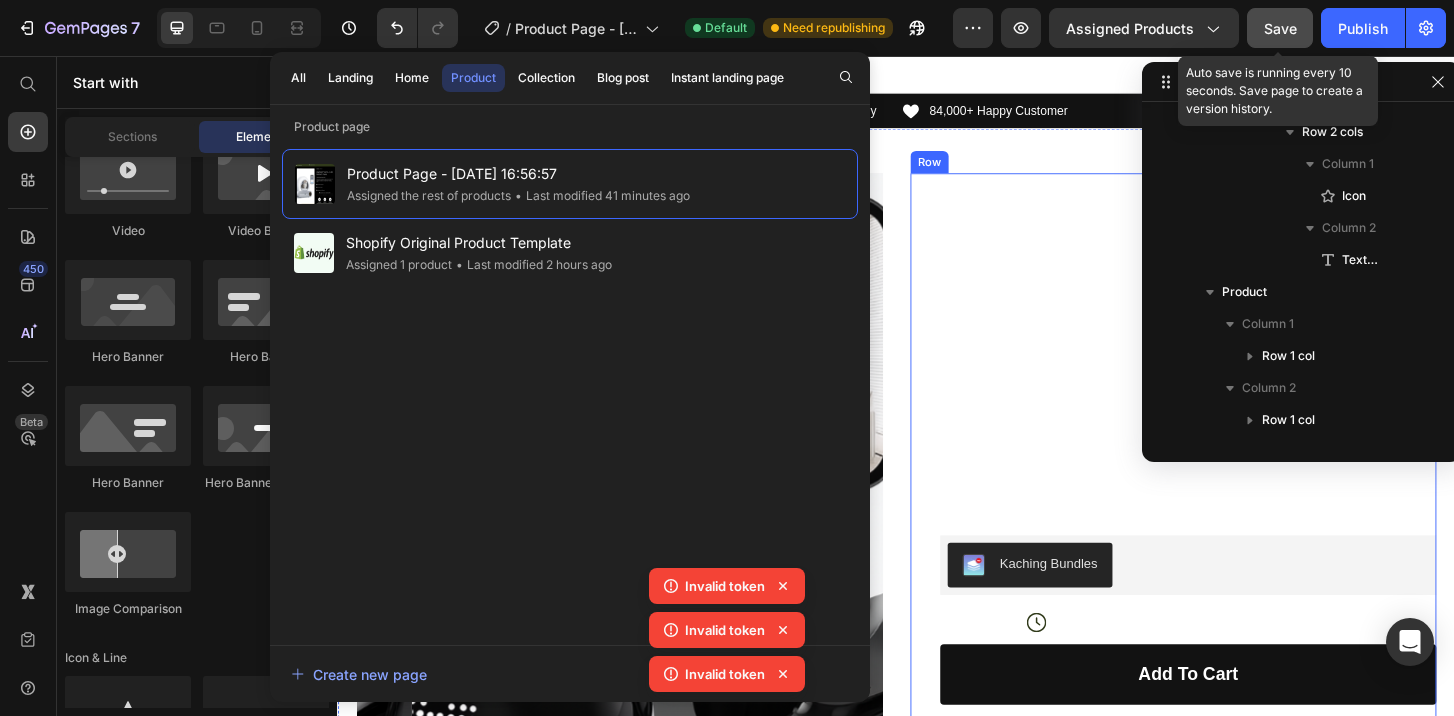 click on "Icon Icon Icon Icon Icon Icon List (1349 Reviews) Text Block Row WagforBot™ Pro – AI Pet Monitor & Tracker Product Title The 2023 Rated Innovation in Cosmetics Text Block Keep your home fresh and your cat happy — with our AI-powered self-cleaning litter box. CleanCat Pro automatically removes waste, controls odor, and gives your cat a hygienic space — no scooping needed. Text Block Self-Cleans Automatically Odor Control System Long Battery Life / AI-Powered  Item List Kaching Bundles Kaching Bundles
Icon Sale Ends In 2 Hours | Limited Time Offer Text Block Row add to cart Add to Cart
Icon Free Shipping Text Block
Icon Money-Back Text Block
Icon Easy Returns Text Block Row Image Icon Icon Icon Icon Icon Icon List “This skin cream is a game-changer! It has transformed my dry, lackluster skin into a hydrated and radiant complexion. I love how it absorbs quickly and leaves no greasy residue. Highly recommend” Text Block Icon Row Row" at bounding box center [1250, 719] 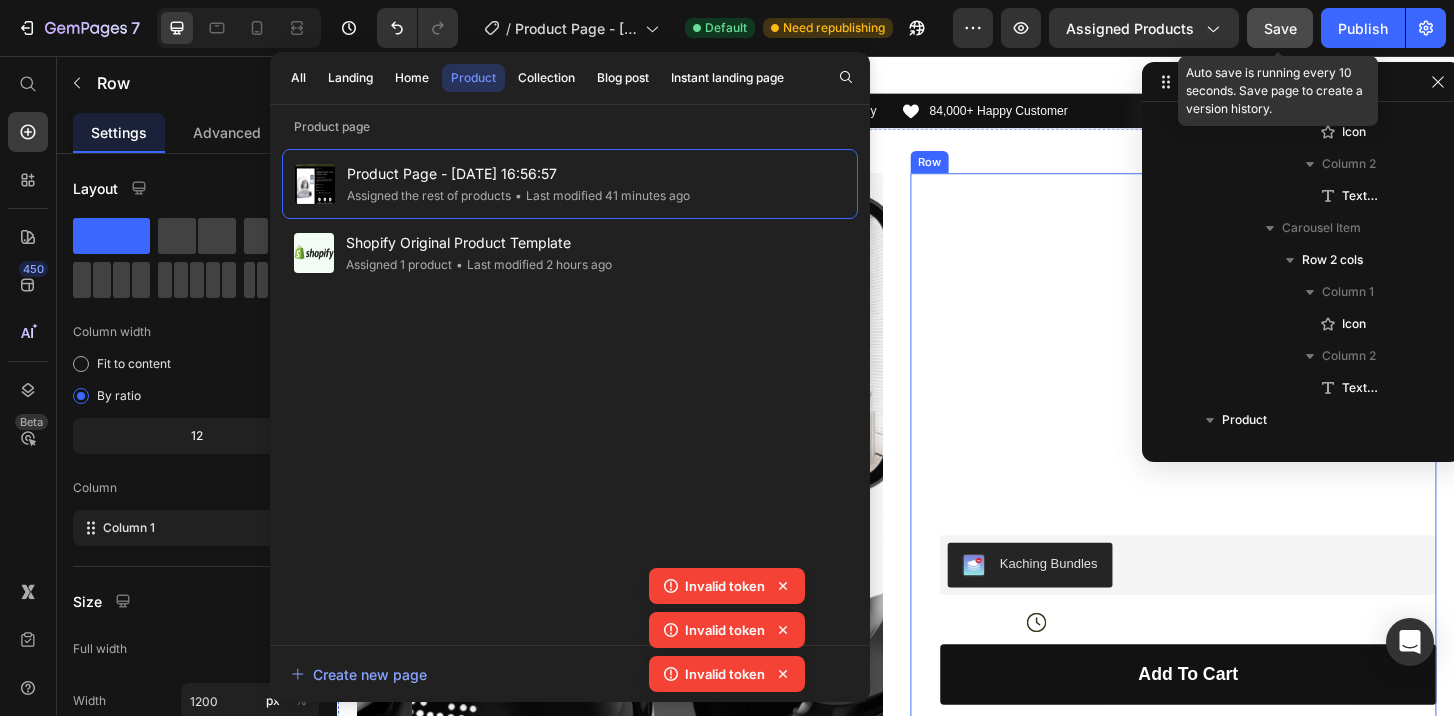 scroll, scrollTop: 634, scrollLeft: 0, axis: vertical 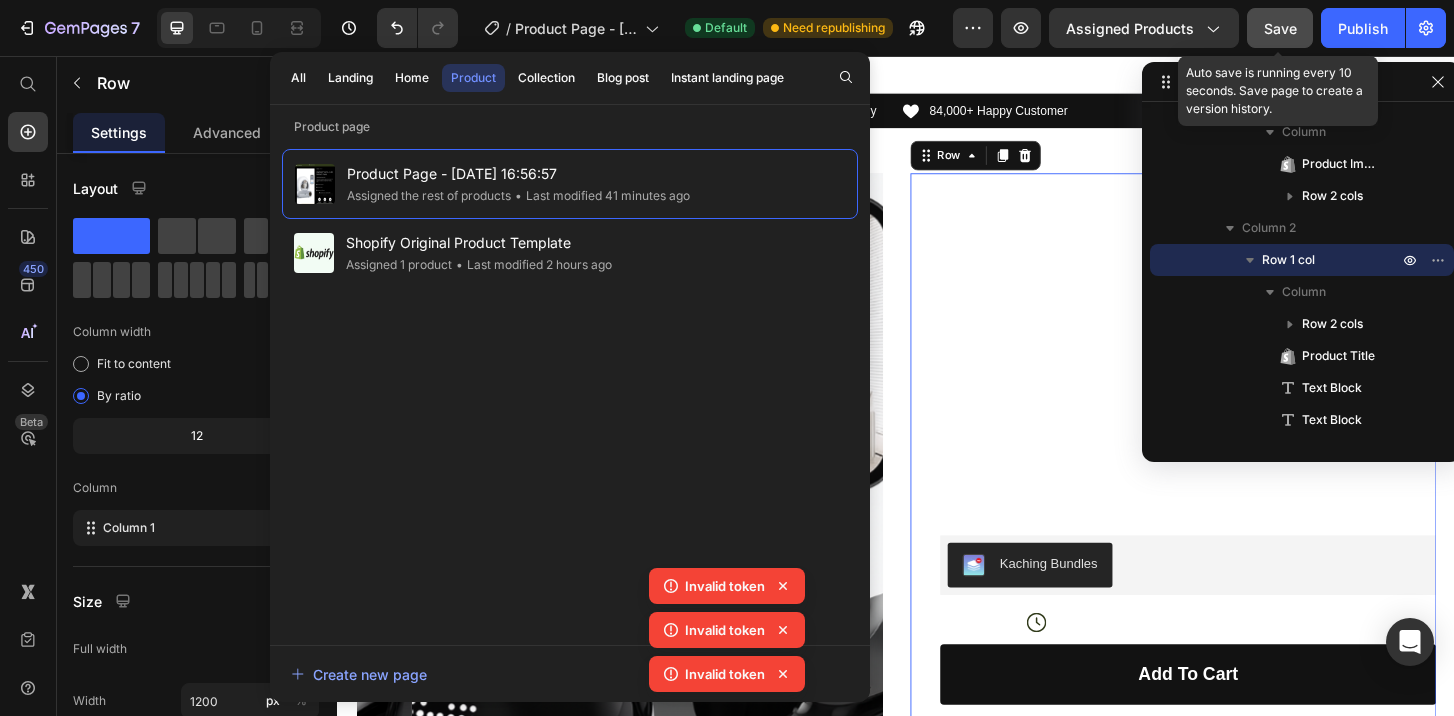 click on "Header" at bounding box center [937, 76] 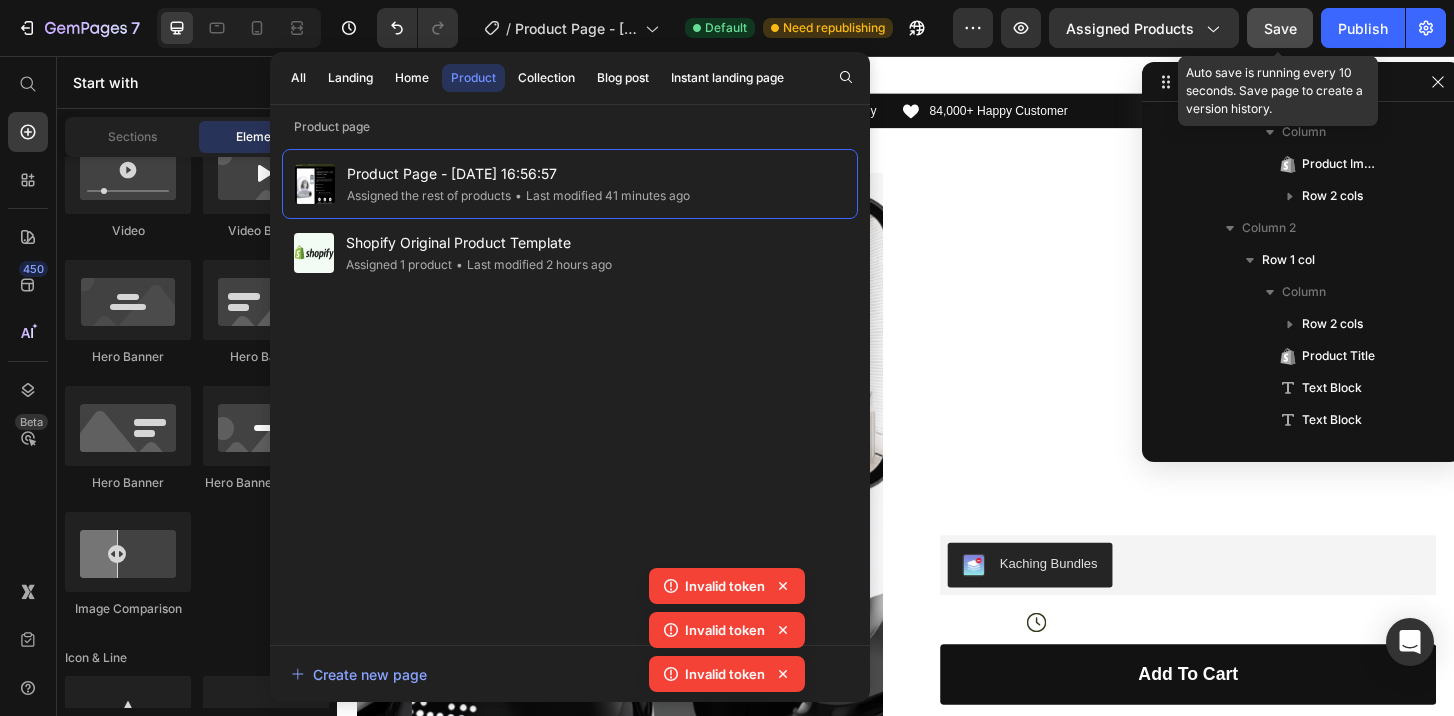 click on "Product" at bounding box center (473, 78) 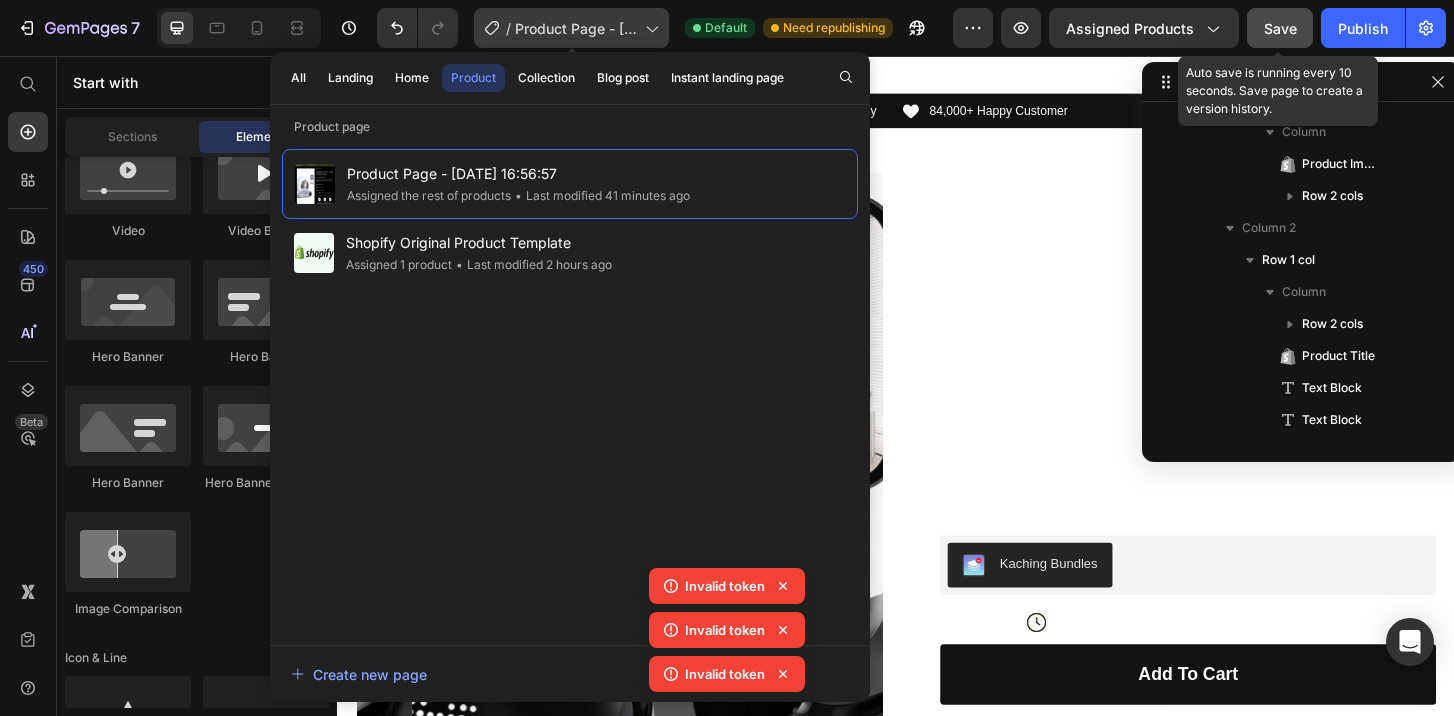 click 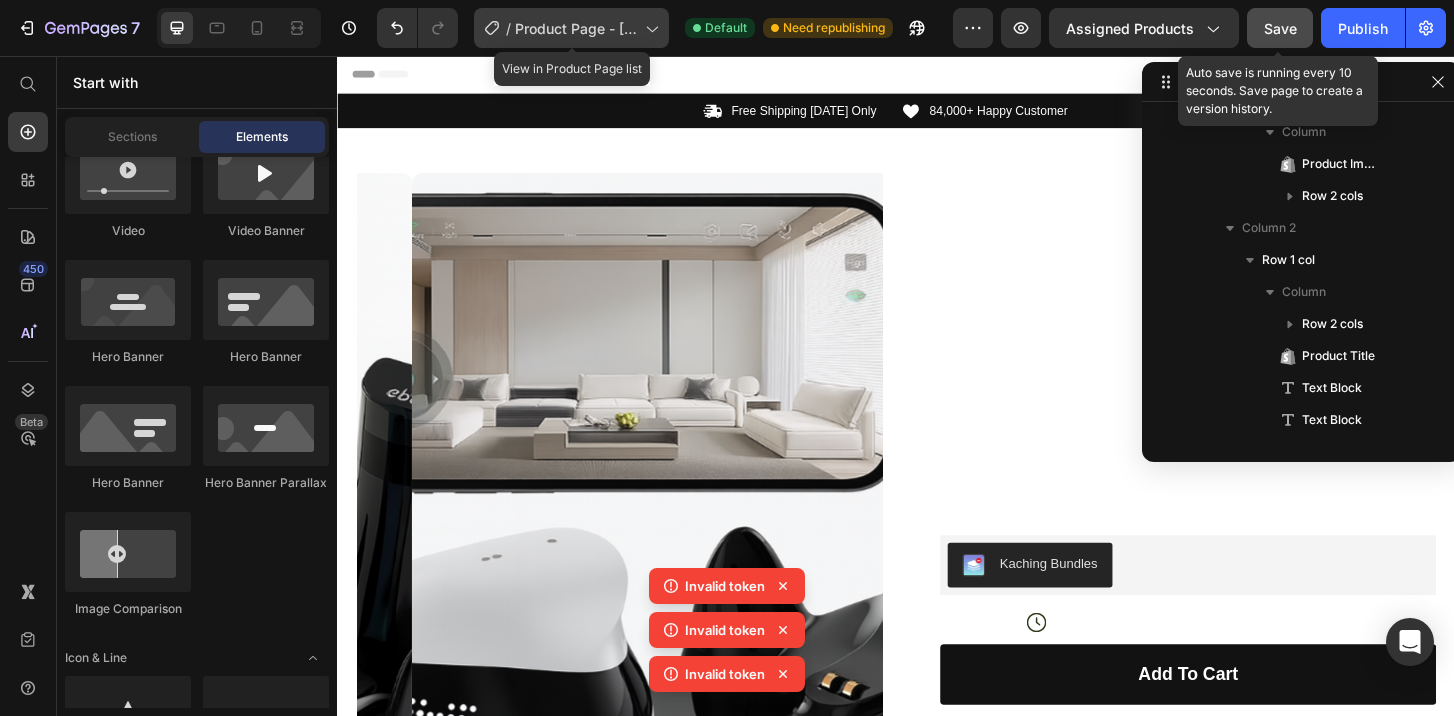 click 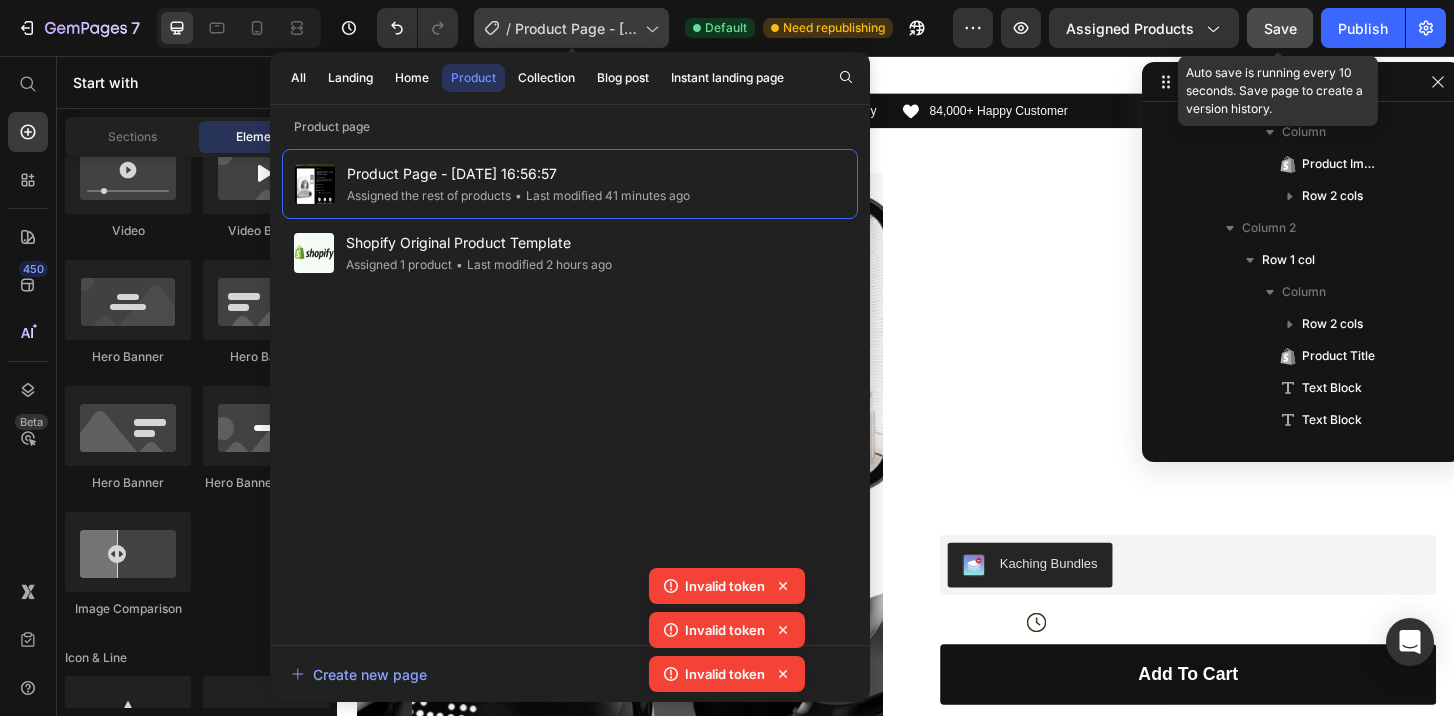 click 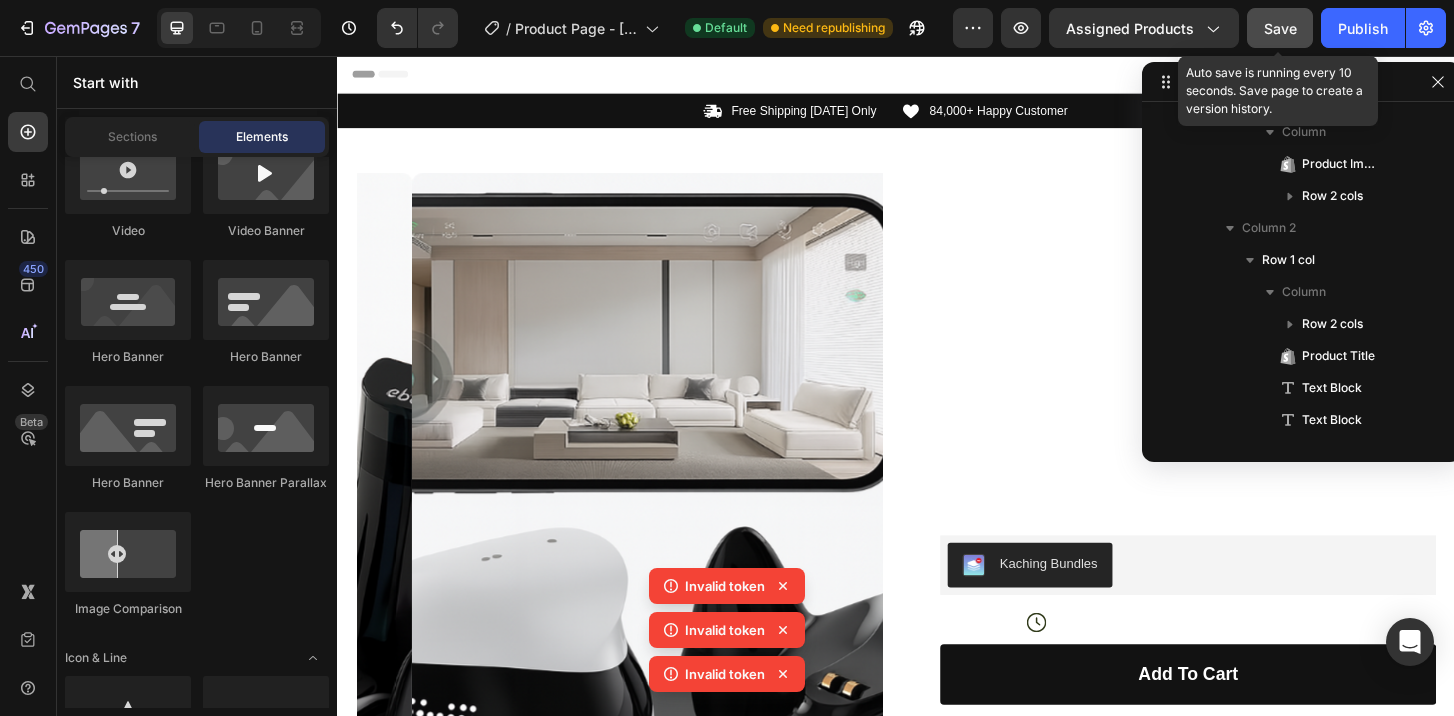click 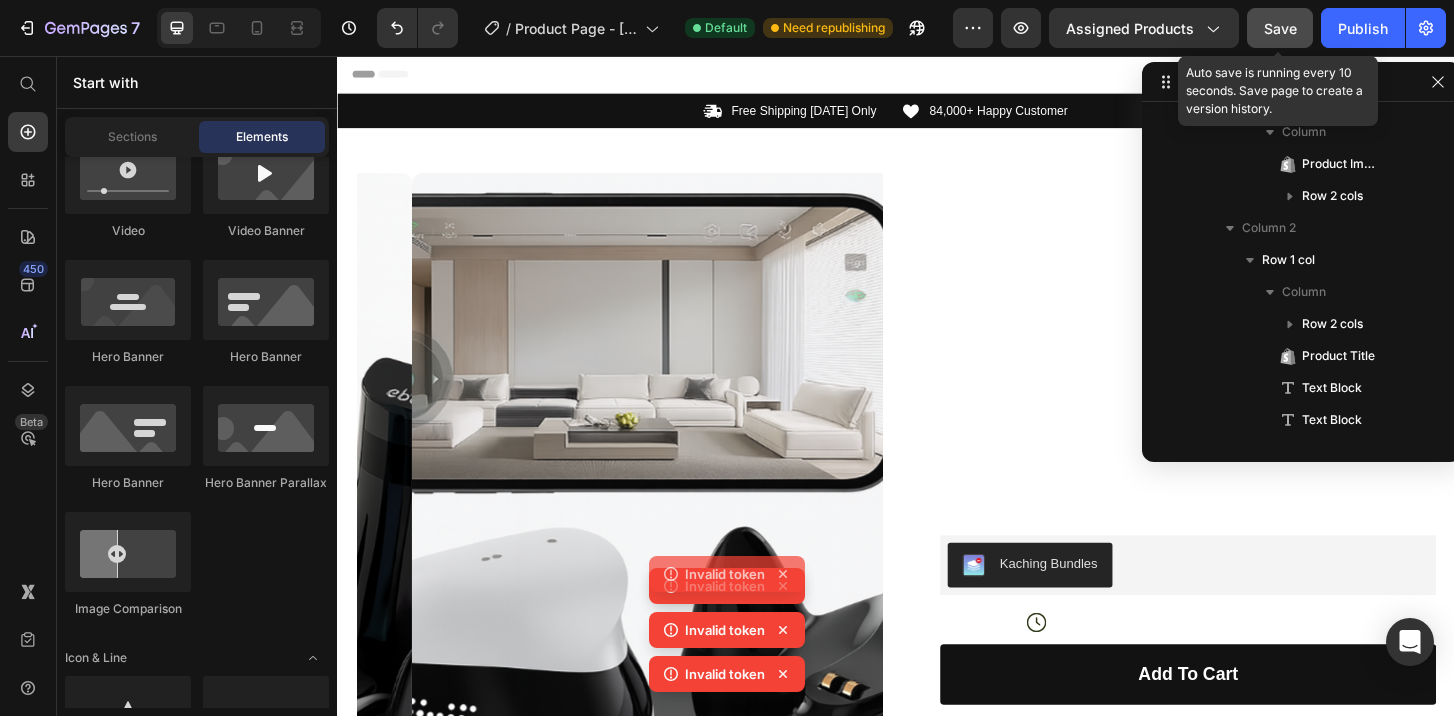 click on "Invalid token Invalid token Invalid token Invalid token" at bounding box center [727, 612] 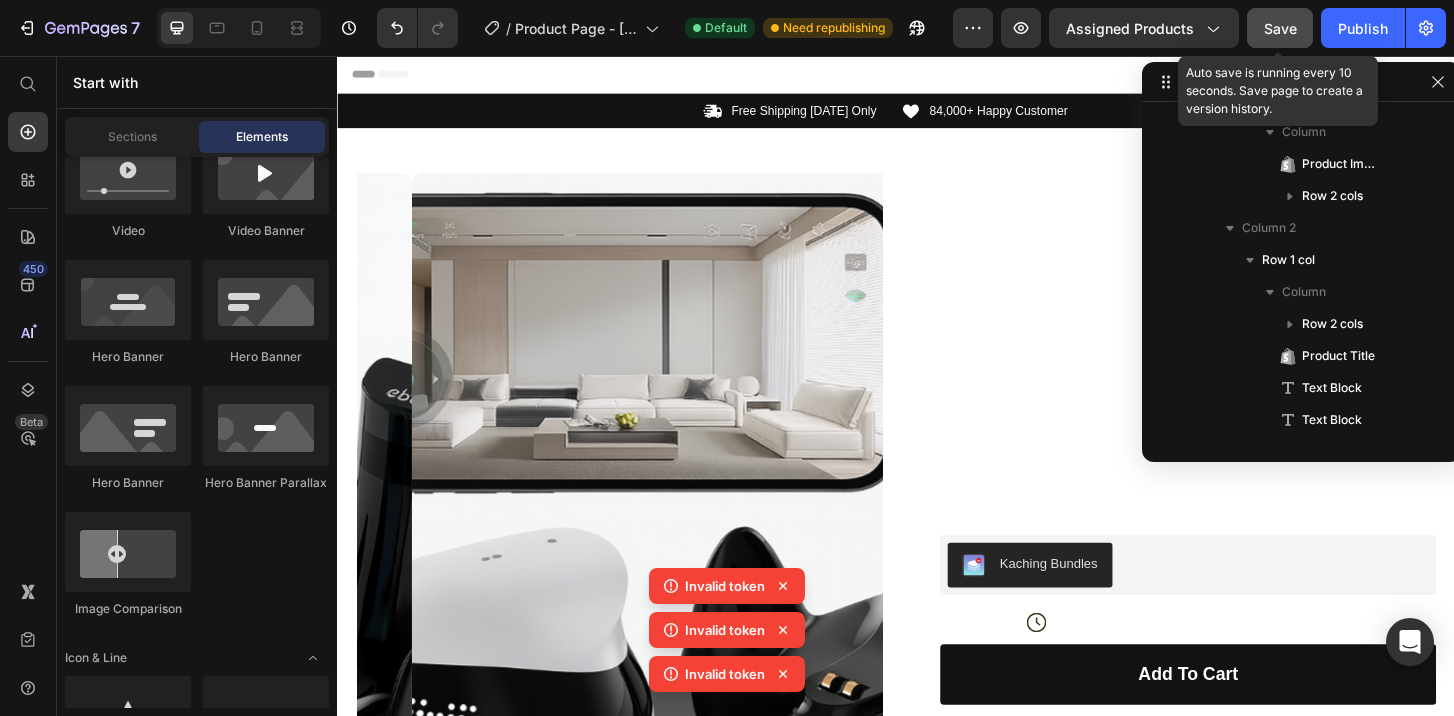 click 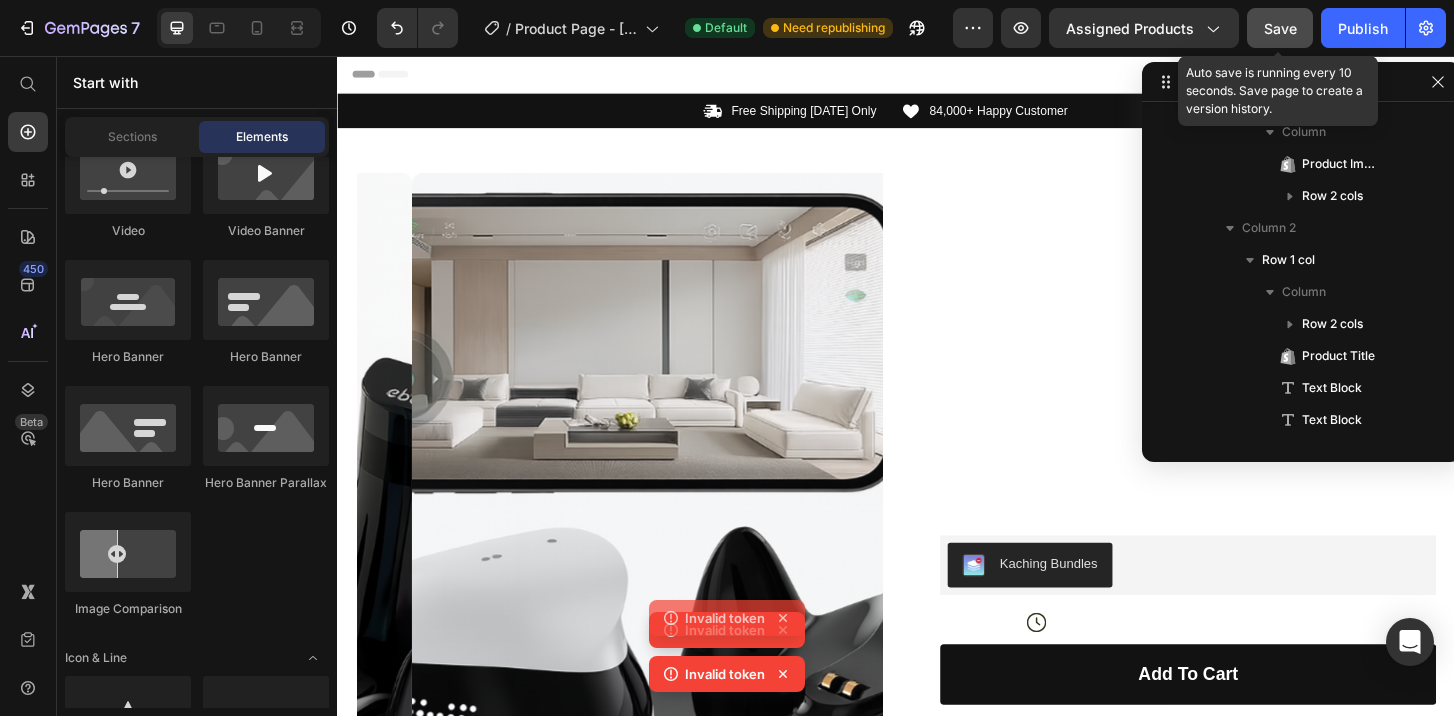 click on "Invalid token Invalid token Invalid token" at bounding box center [727, 634] 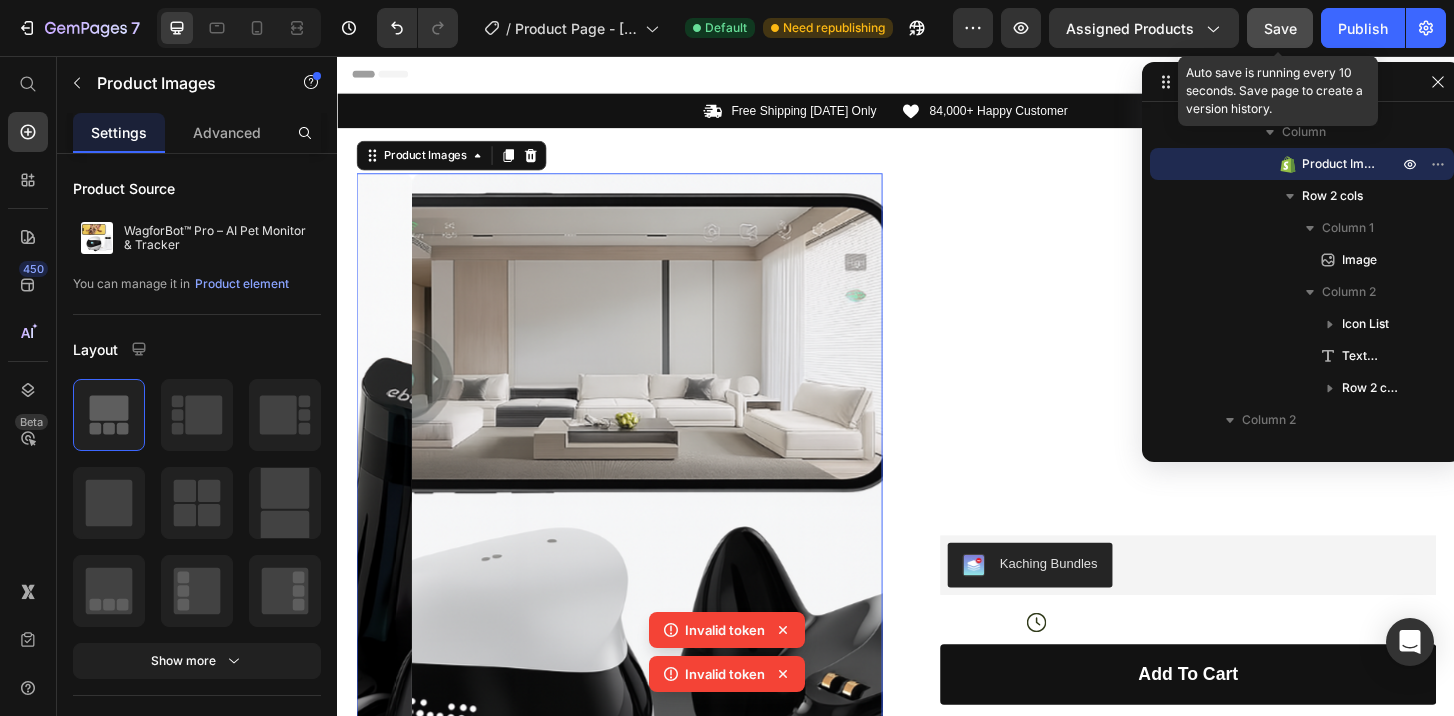 click 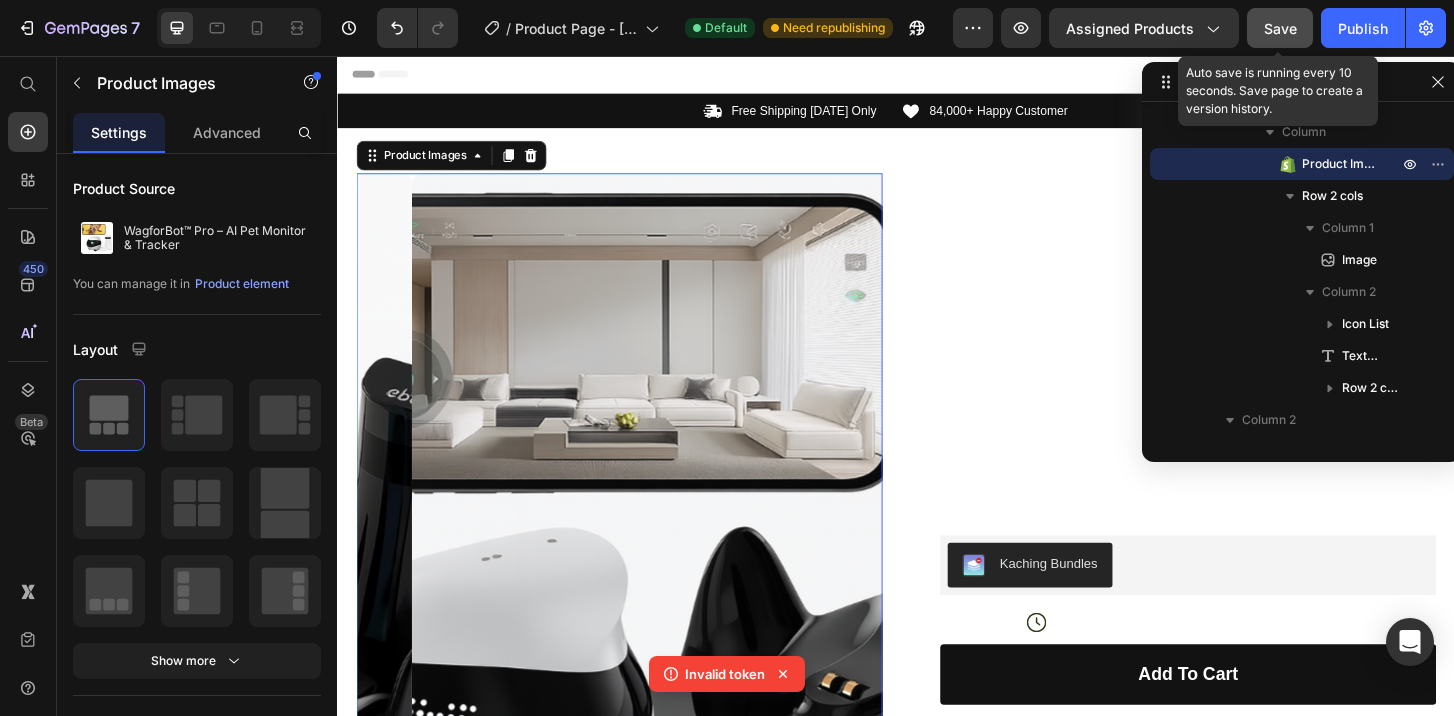 click at bounding box center (699, 606) 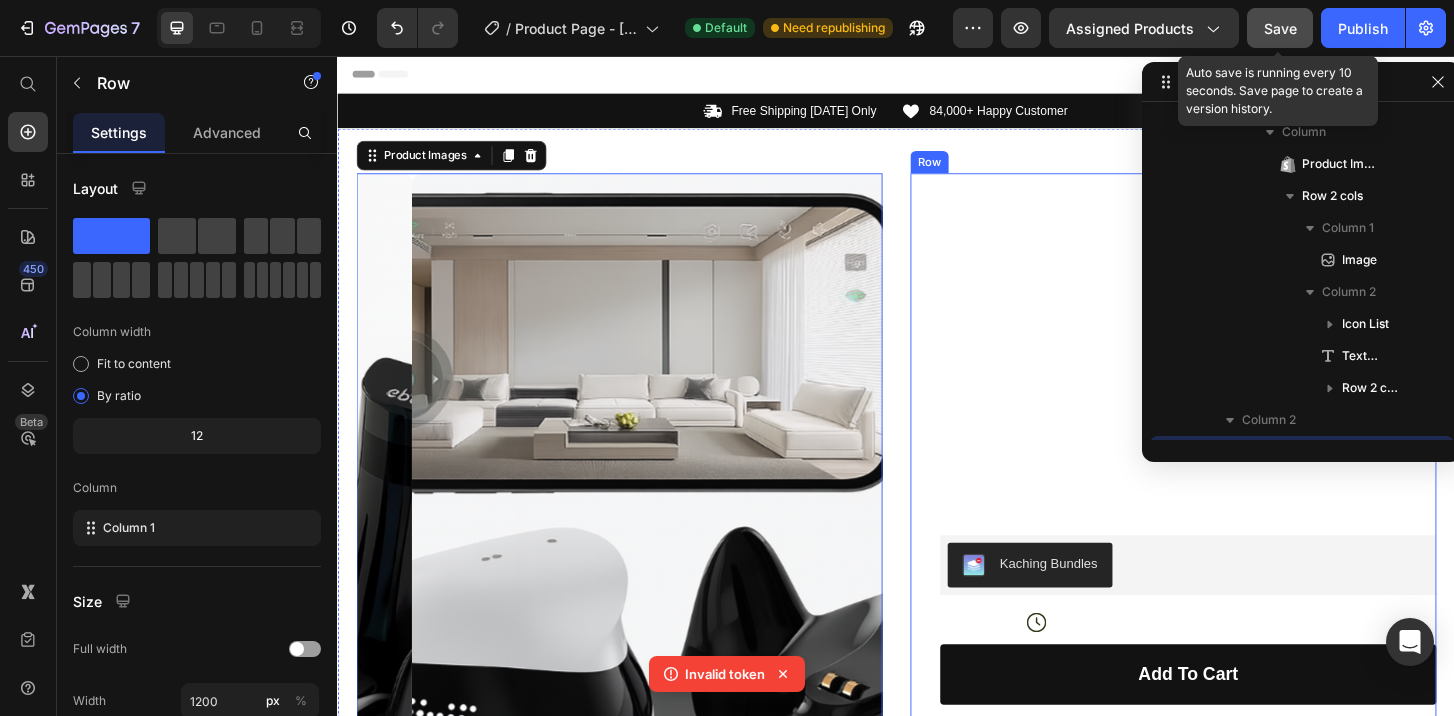 click on "Icon Icon Icon Icon Icon Icon List (1349 Reviews) Text Block Row WagforBot™ Pro – AI Pet Monitor & Tracker Product Title The 2023 Rated Innovation in Cosmetics Text Block Keep your home fresh and your cat happy — with our AI-powered self-cleaning litter box. CleanCat Pro automatically removes waste, controls odor, and gives your cat a hygienic space — no scooping needed. Text Block Self-Cleans Automatically Odor Control System Long Battery Life / AI-Powered  Item List Kaching Bundles Kaching Bundles
Icon Sale Ends In 2 Hours | Limited Time Offer Text Block Row add to cart Add to Cart
Icon Free Shipping Text Block
Icon Money-Back Text Block
Icon Easy Returns Text Block Row Image Icon Icon Icon Icon Icon Icon List “This skin cream is a game-changer! It has transformed my dry, lackluster skin into a hydrated and radiant complexion. I love how it absorbs quickly and leaves no greasy residue. Highly recommend” Text Block Icon Row Row" at bounding box center (1234, 719) 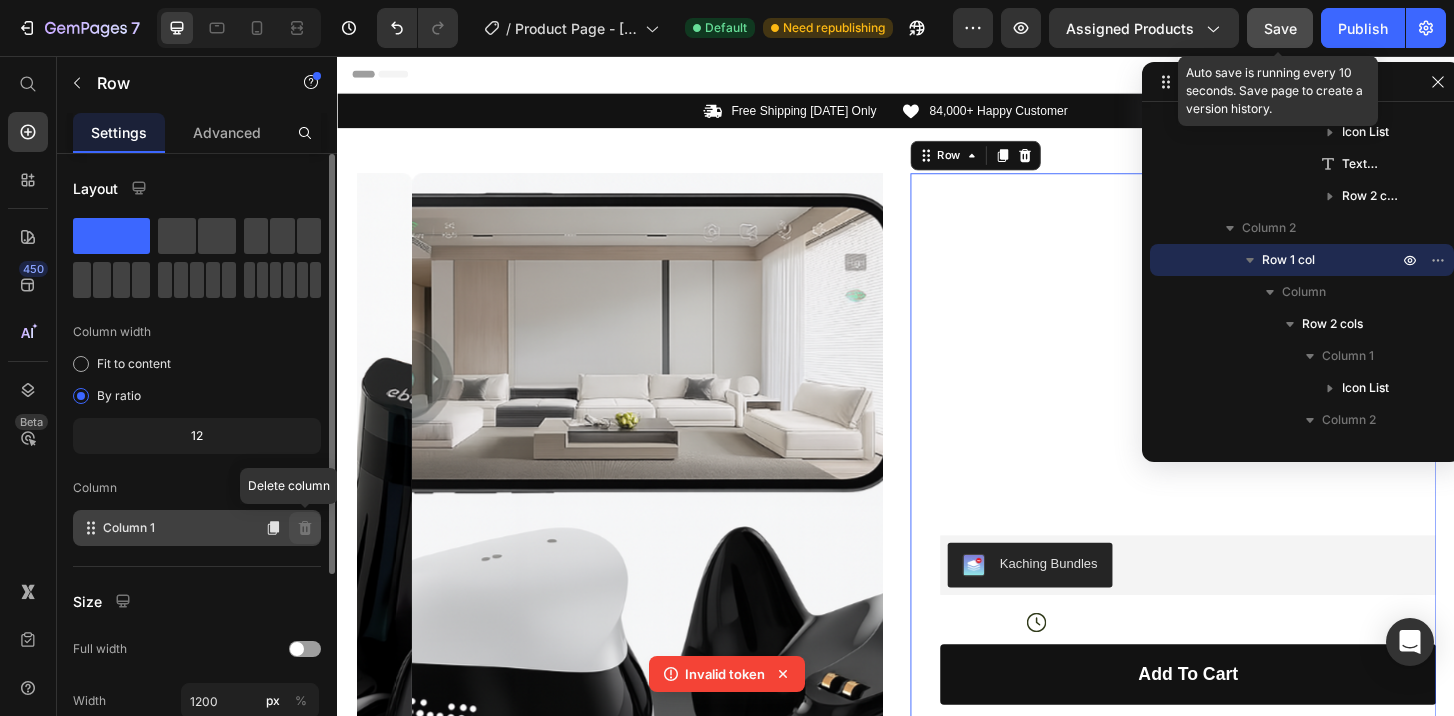 scroll, scrollTop: 293, scrollLeft: 0, axis: vertical 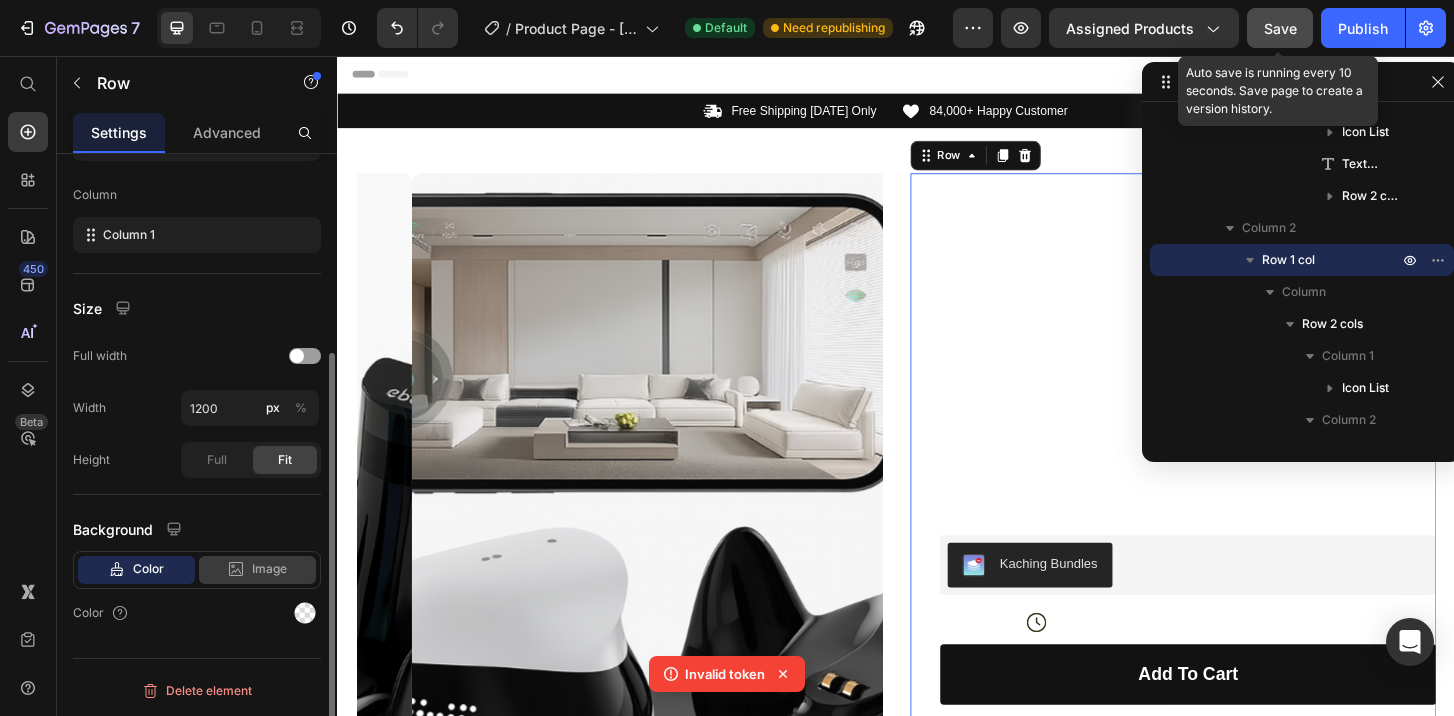 click on "Image" 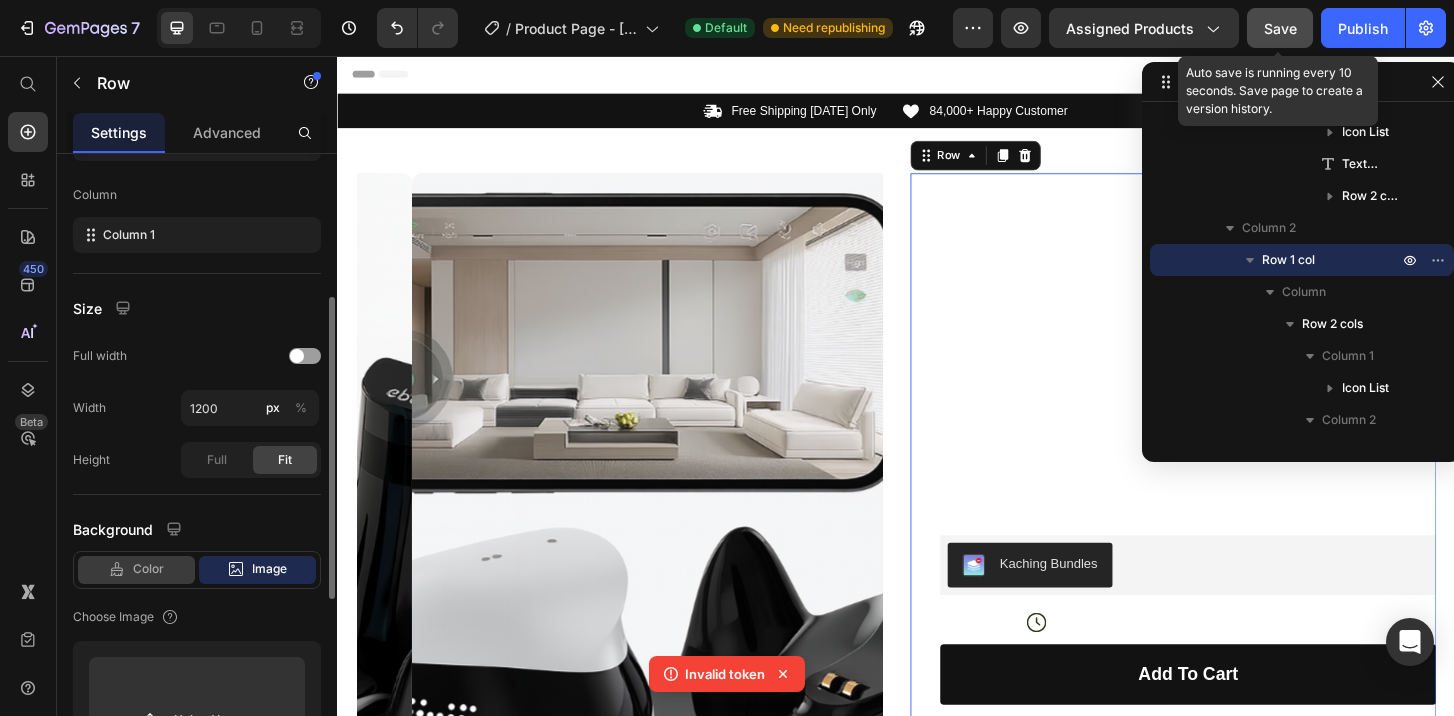 click on "Color" at bounding box center (148, 569) 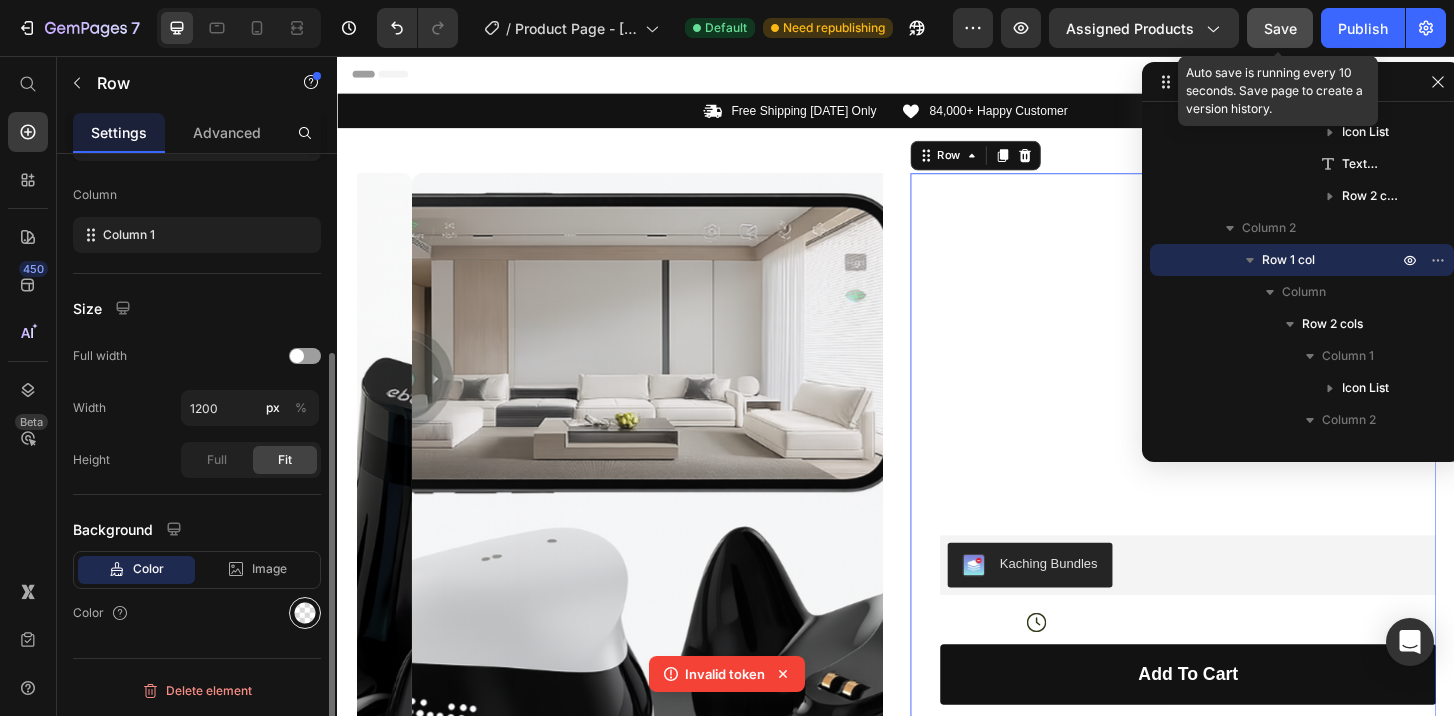 click at bounding box center [305, 613] 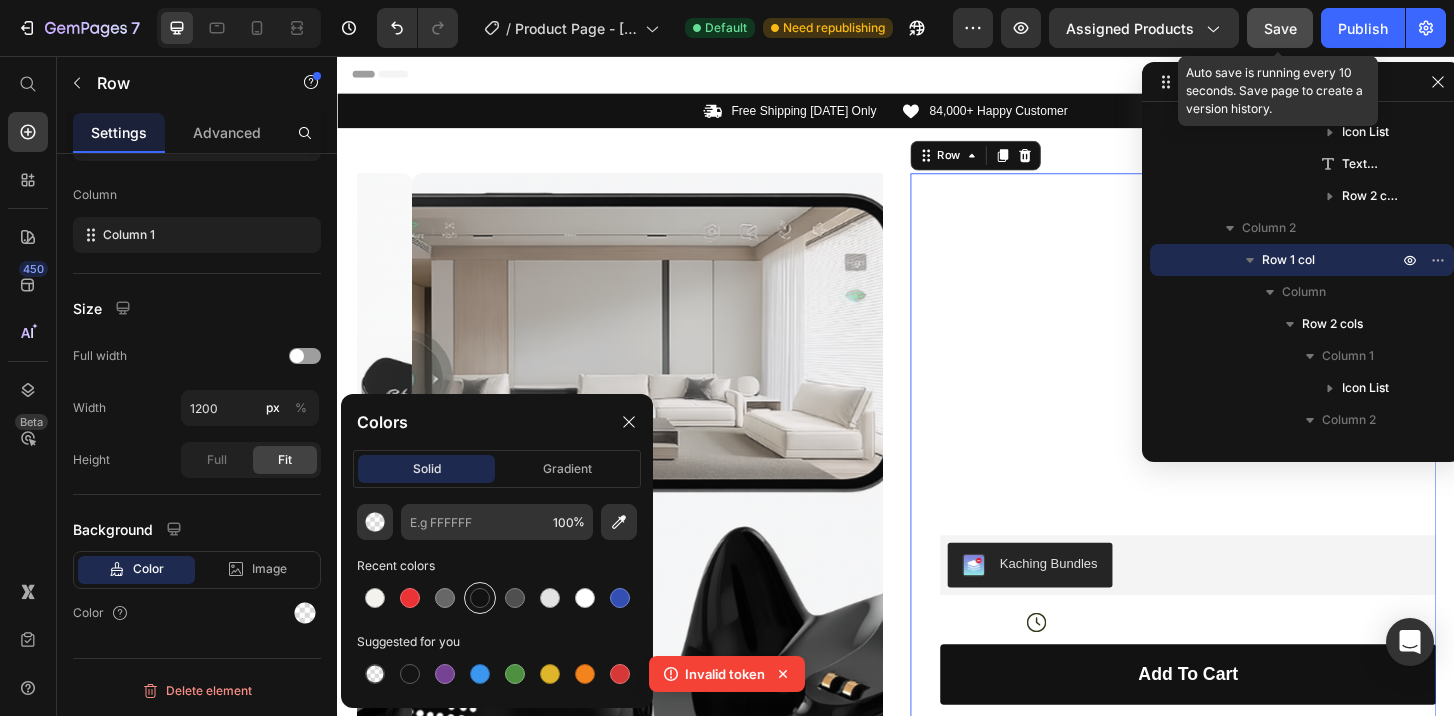 click at bounding box center [480, 598] 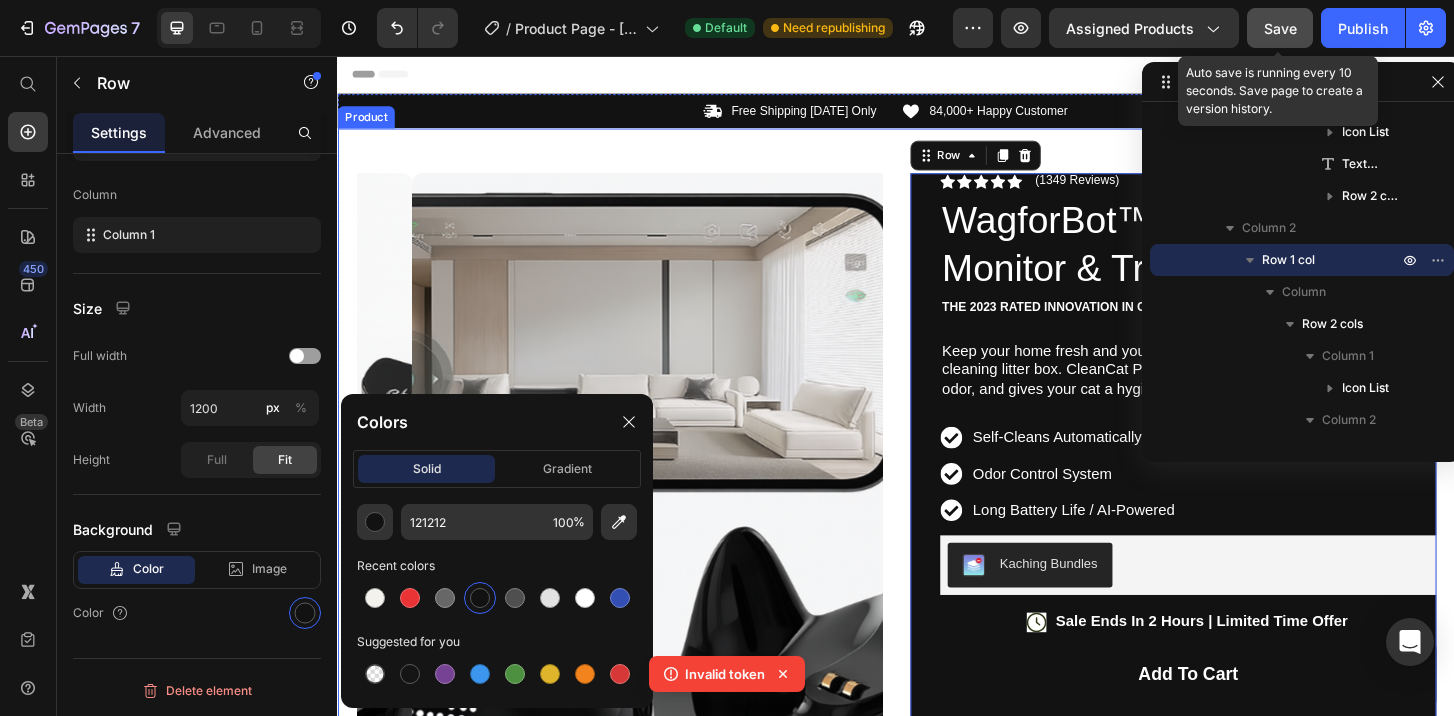 click on "Product Images Image Icon Icon Icon Icon Icon Icon List “This skin cream is a game-changer! It has transformed my dry, lackluster skin into a hydrated and radiant complexion. I love how it absorbs quickly and leaves no greasy residue. Highly recommend” Text Block
Icon Hannah N. (Houston, USA) Text Block Row Row Row Icon Icon Icon Icon Icon Icon List (1349 Reviews) Text Block Row WagforBot™ Pro – AI Pet Monitor & Tracker Product Title The 2023 Rated Innovation in Cosmetics Text Block Keep your home fresh and your cat happy — with our AI-powered self-cleaning litter box. CleanCat Pro automatically removes waste, controls odor, and gives your cat a hygienic space — no scooping needed. Text Block Self-Cleans Automatically Odor Control System Long Battery Life / AI-Powered  Item List Kaching Bundles Kaching Bundles
Icon Sale Ends In 2 Hours | Limited Time Offer Text Block Row add to cart Add to Cart
Icon Free Shipping Text Block" at bounding box center (937, 788) 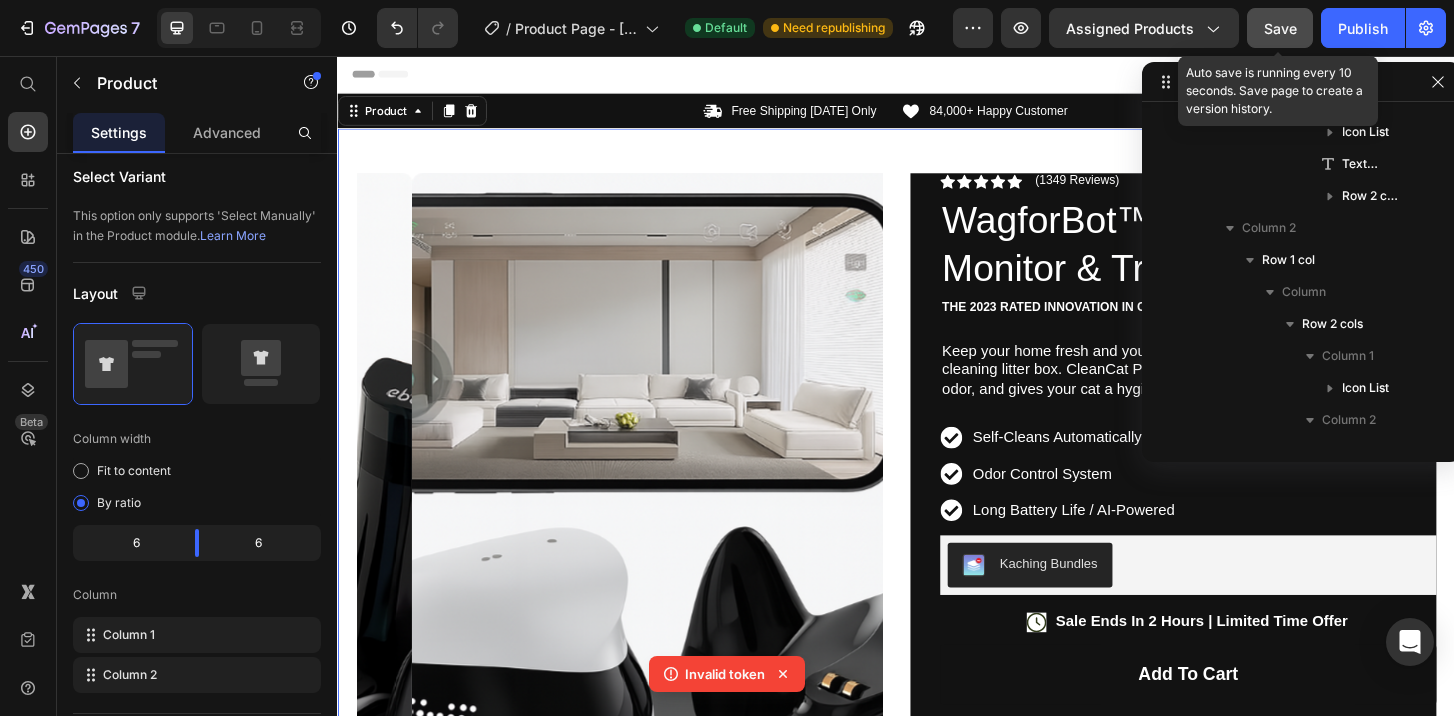 scroll, scrollTop: 410, scrollLeft: 0, axis: vertical 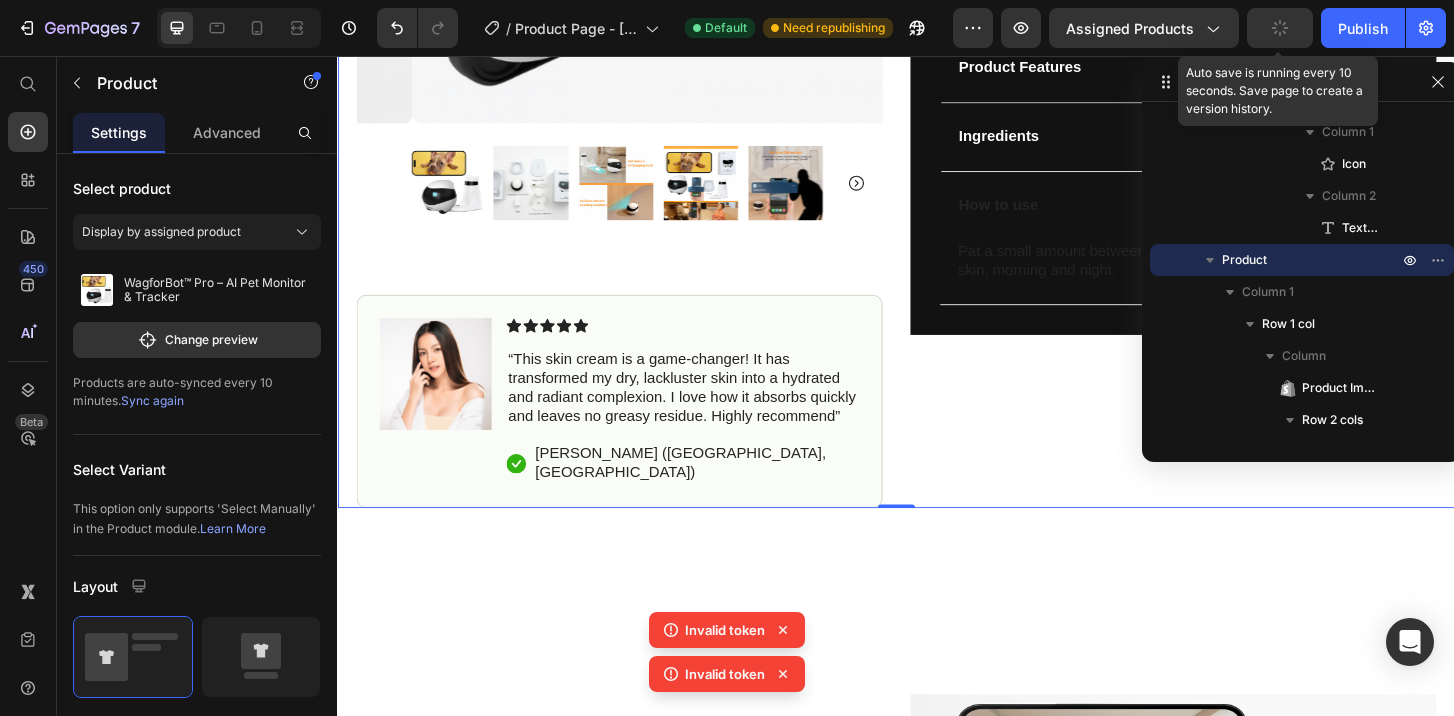 click on "Icon Icon Icon Icon Icon Icon List (1349 Reviews) Text Block Row WagforBot™ Pro – AI Pet Monitor & Tracker Product Title The 2023 Rated Innovation in Cosmetics Text Block Keep your home fresh and your cat happy — with our AI-powered self-cleaning litter box. CleanCat Pro automatically removes waste, controls odor, and gives your cat a hygienic space — no scooping needed. Text Block Self-Cleans Automatically Odor Control System Long Battery Life / AI-Powered  Item List Kaching Bundles Kaching Bundles
Icon Sale Ends In 2 Hours | Limited Time Offer Text Block Row add to cart Add to Cart
Icon Free Shipping Text Block
Icon Money-Back Text Block
Icon Easy Returns Text Block Row Image Icon Icon Icon Icon Icon Icon List “This skin cream is a game-changer! It has transformed my dry, lackluster skin into a hydrated and radiant complexion. I love how it absorbs quickly and leaves no greasy residue. Highly recommend” Text Block Icon Row Row" at bounding box center (1234, -89) 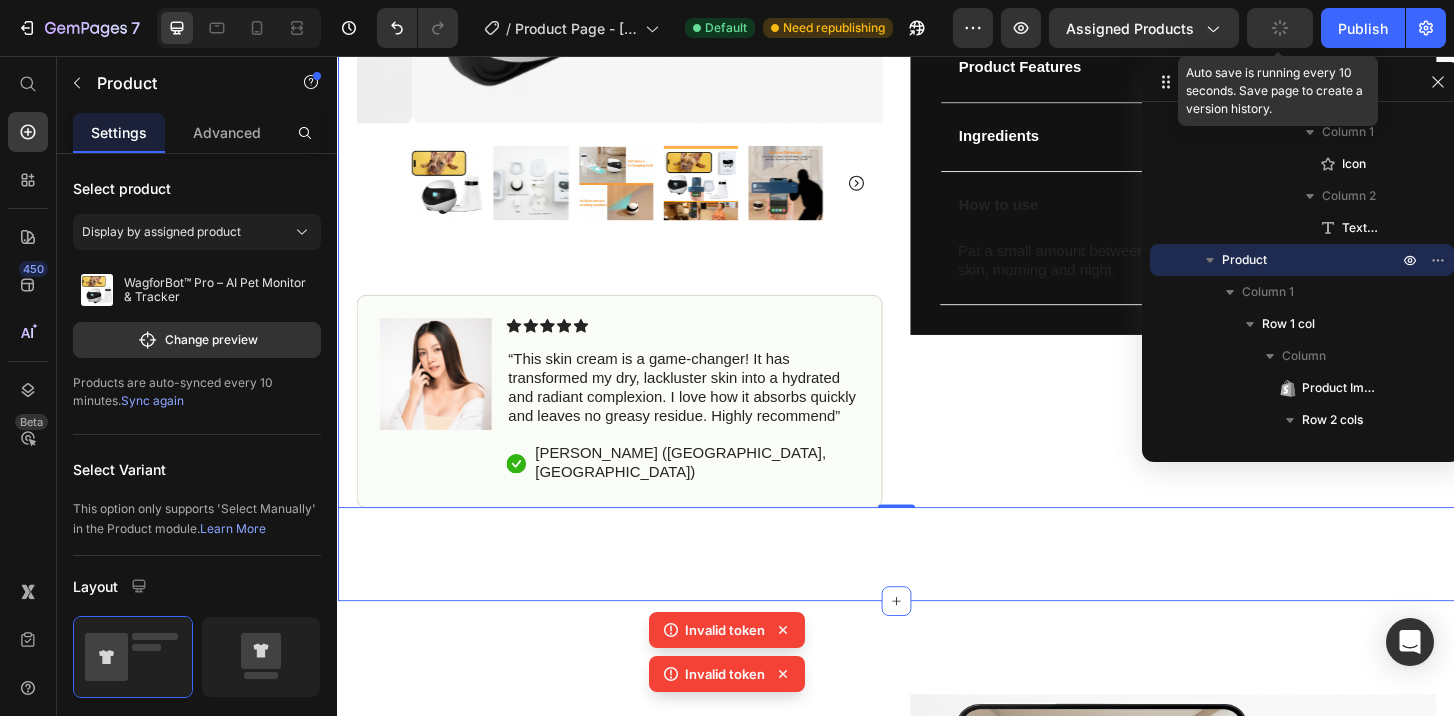 click on ""Simply life-changing skincare." Heading Discover the secret to effortless skincare with our amazing cream. Designed to simplify your daily routine, this game-changing product delivers remarkable results with minimal effort.   Say goodbye to complicated multi-step routines and hello to a streamlined approach that saves you time and energy. Our cream is packed with powerful ingredients that work harmoniously to nourish and rejuvenate your skin, leaving it looking and feeling its best. With just a few simple steps, you can achieve a radiant complexion that reflects your natural beauty. Experience the joy of effortless skincare and unlock a newfound confidence in your daily routine.   Try our cream today and embrace the simplicity of beautiful skin. Text Block Row Image Row ...and the best part is, you'll confidently strut the streets with radiant and flawless skin Heading     Text Block Row Image Row Section 2" at bounding box center (937, 1197) 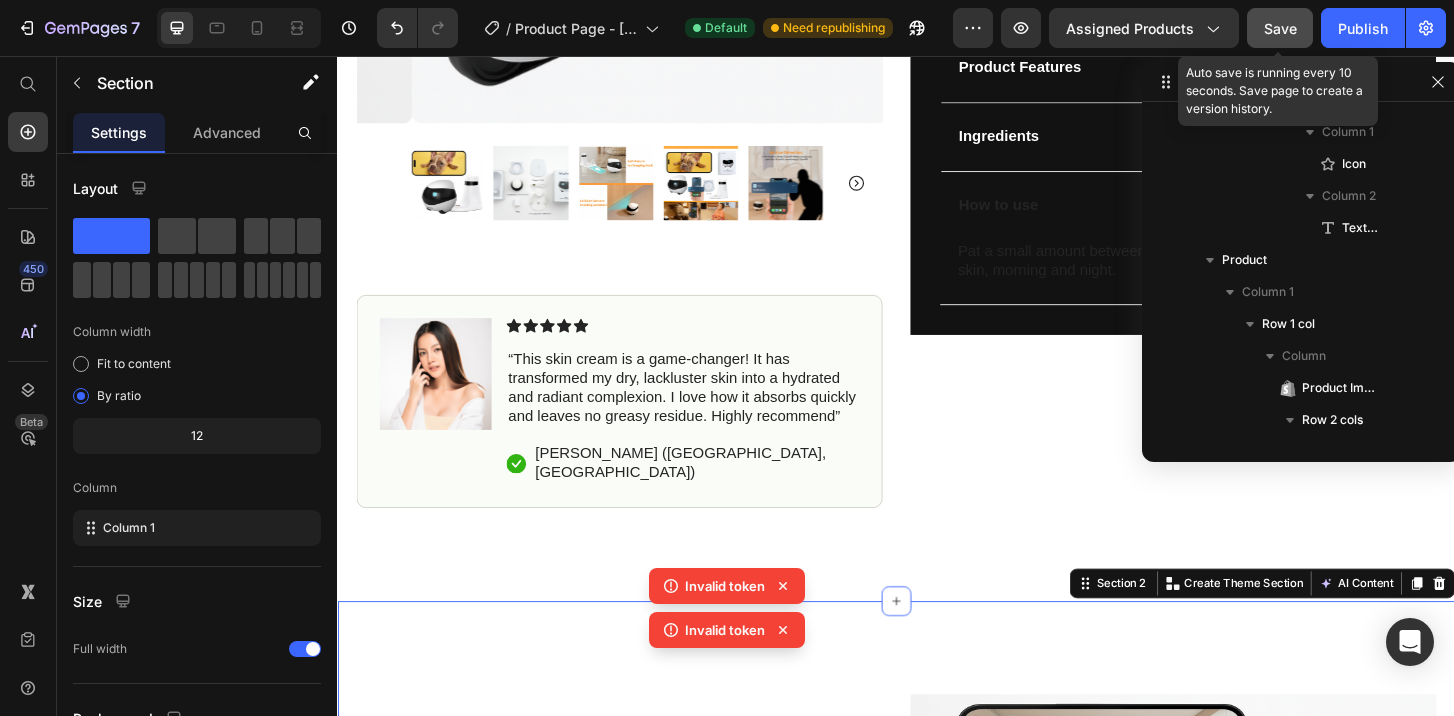 scroll, scrollTop: 2074, scrollLeft: 0, axis: vertical 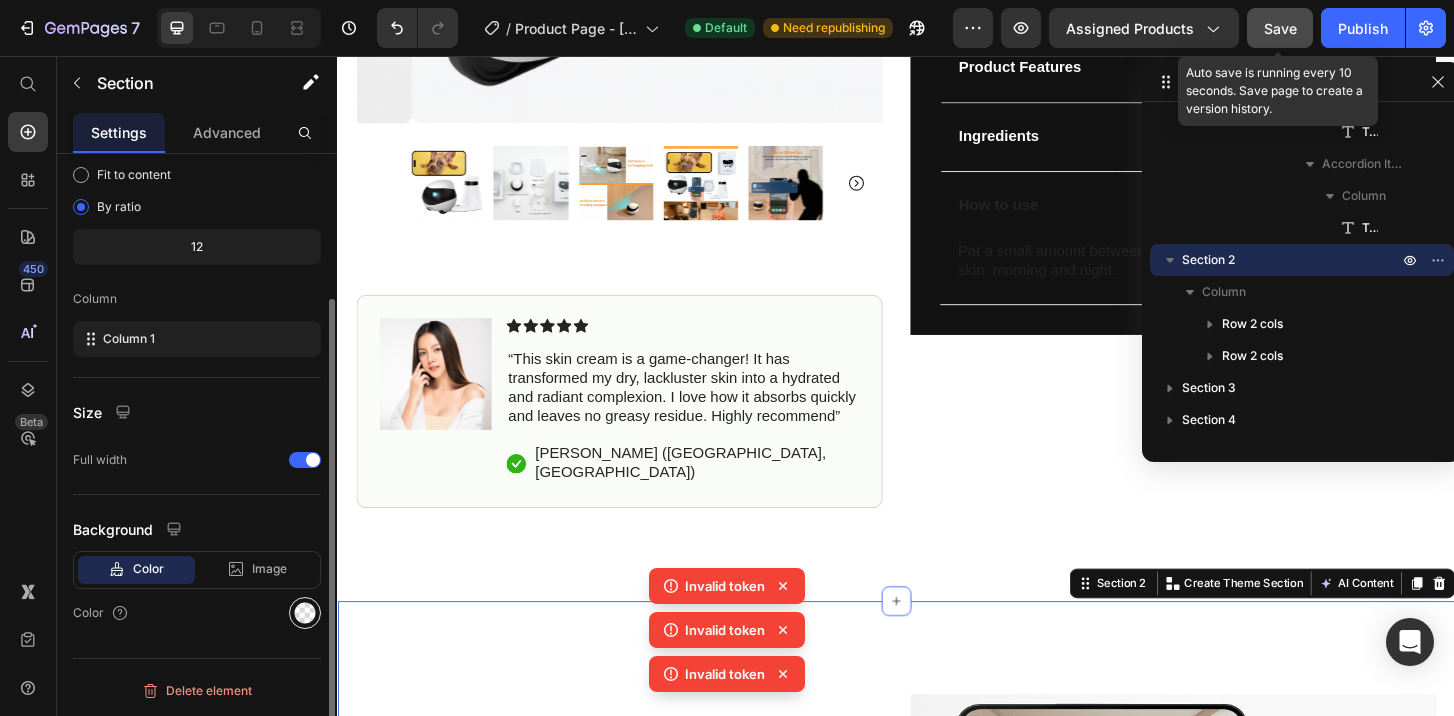 click at bounding box center (305, 613) 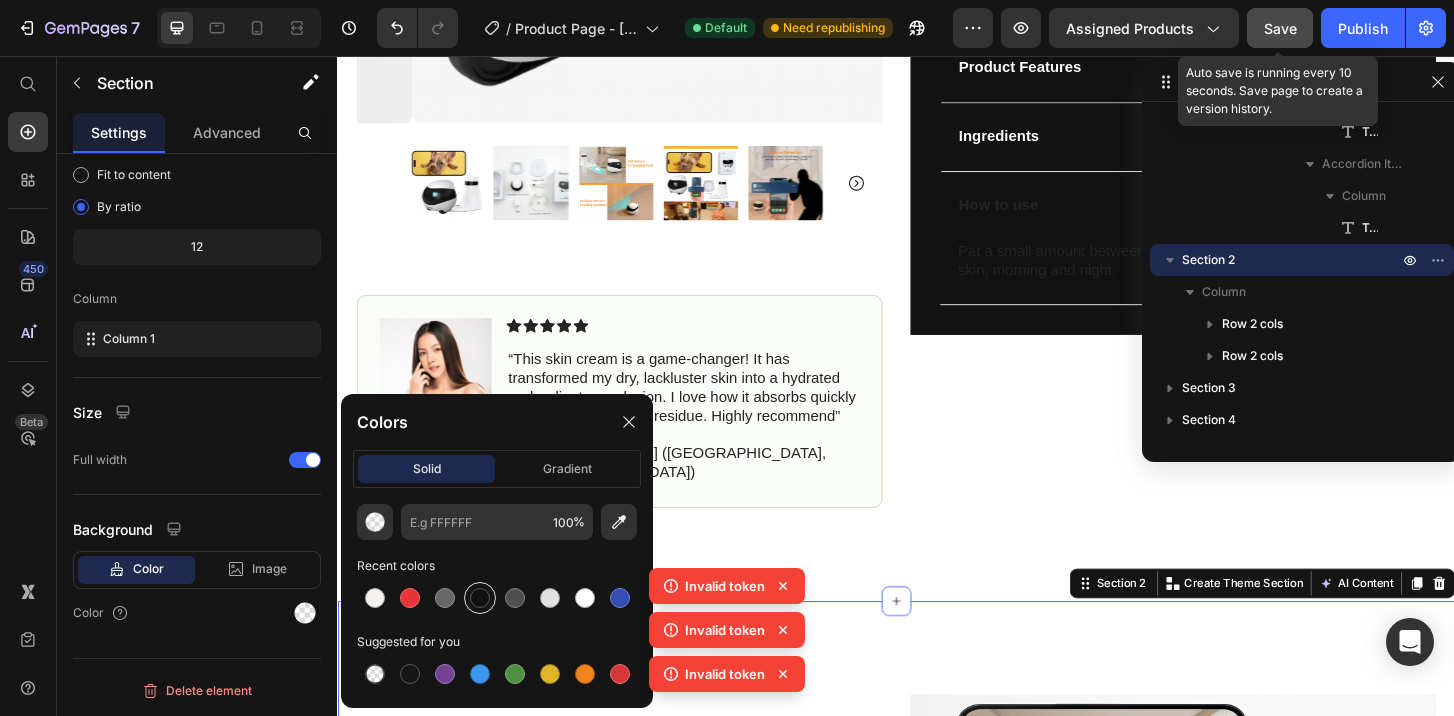 click at bounding box center [480, 598] 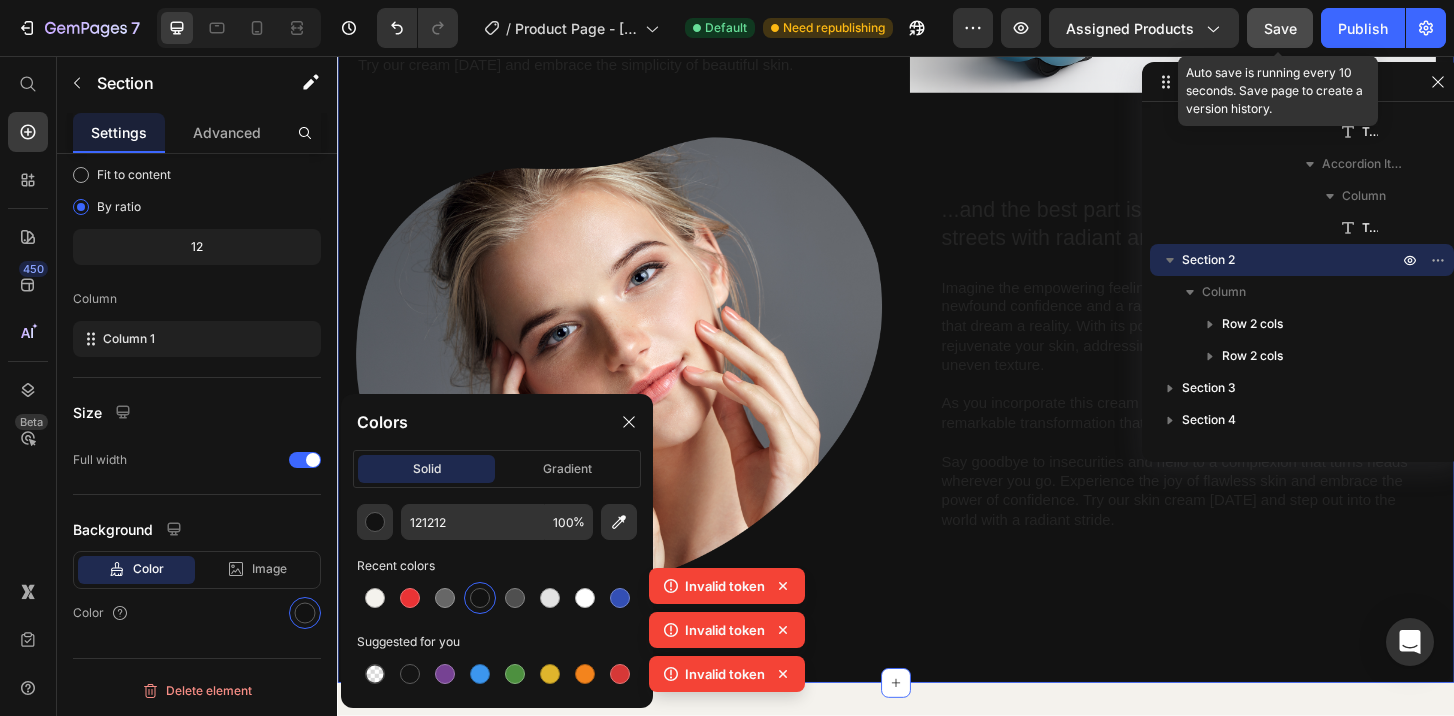 scroll, scrollTop: 2321, scrollLeft: 0, axis: vertical 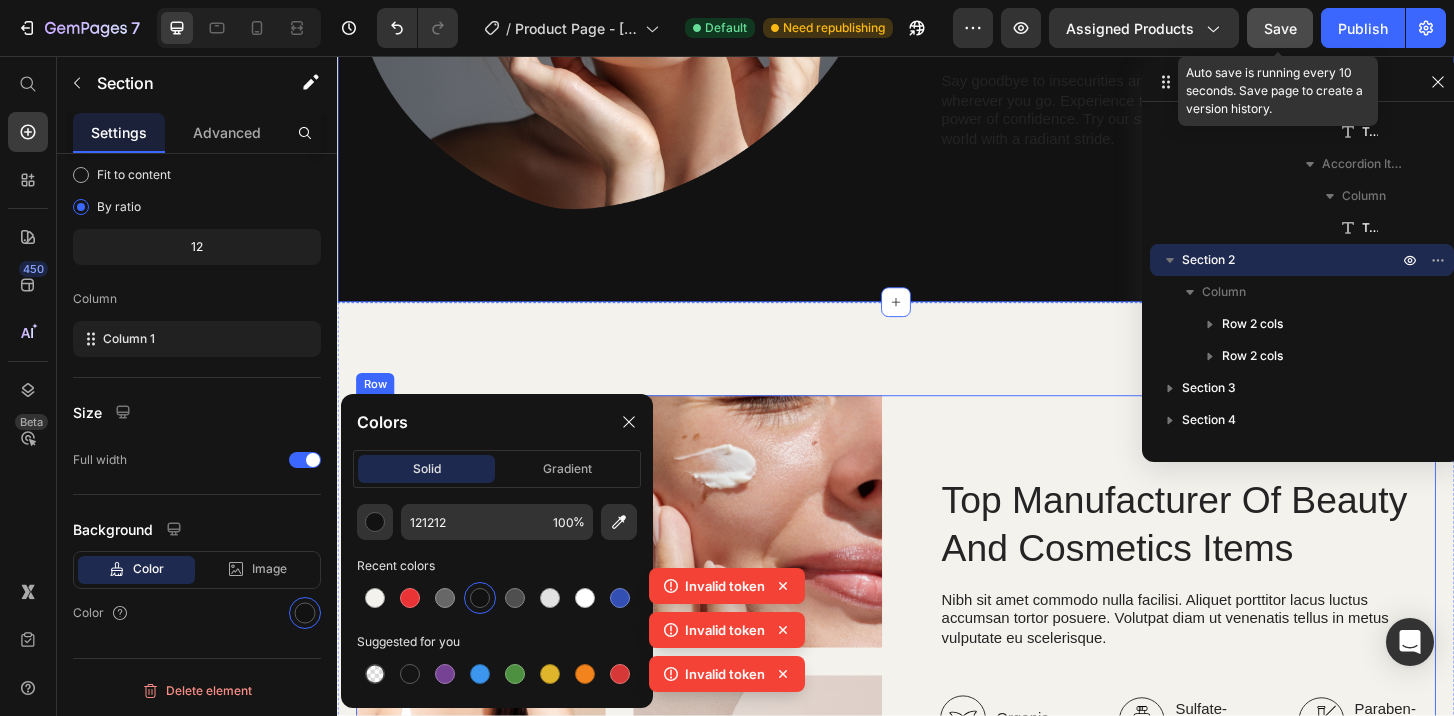 click on "Top Manufacturer Of Beauty And Cosmetics Items Heading Nibh sit amet commodo nulla facilisi. Aliquet porttitor lacus luctus accumsan tortor posuere. Volutpat diam ut venenatis tellus in metus vulputate eu scelerisque.  Text Block
Organic
Sulfate-Free
Paraben-Free Item List
100% Vegan
Cruelty Free
Lab-Tested Item List Row
Organic
100% Vegan Item List
Sulfate-Free
Cruelty Free Item List
Paraben-Free
Lab-Tested Item List Row buy it now Button
Icon Chat Us Anytime Text Block +00 123 456 789 Text Block Row Row Row" at bounding box center [1234, 745] 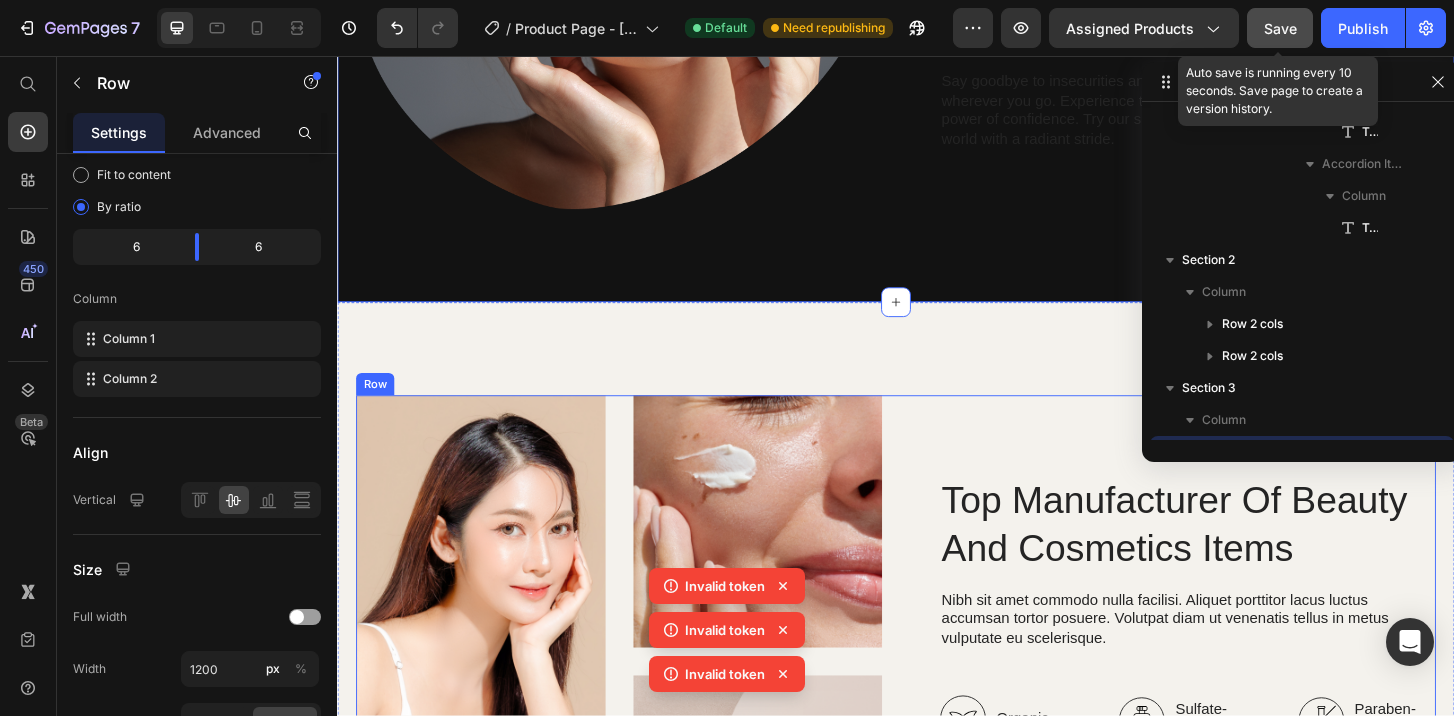 scroll, scrollTop: 2262, scrollLeft: 0, axis: vertical 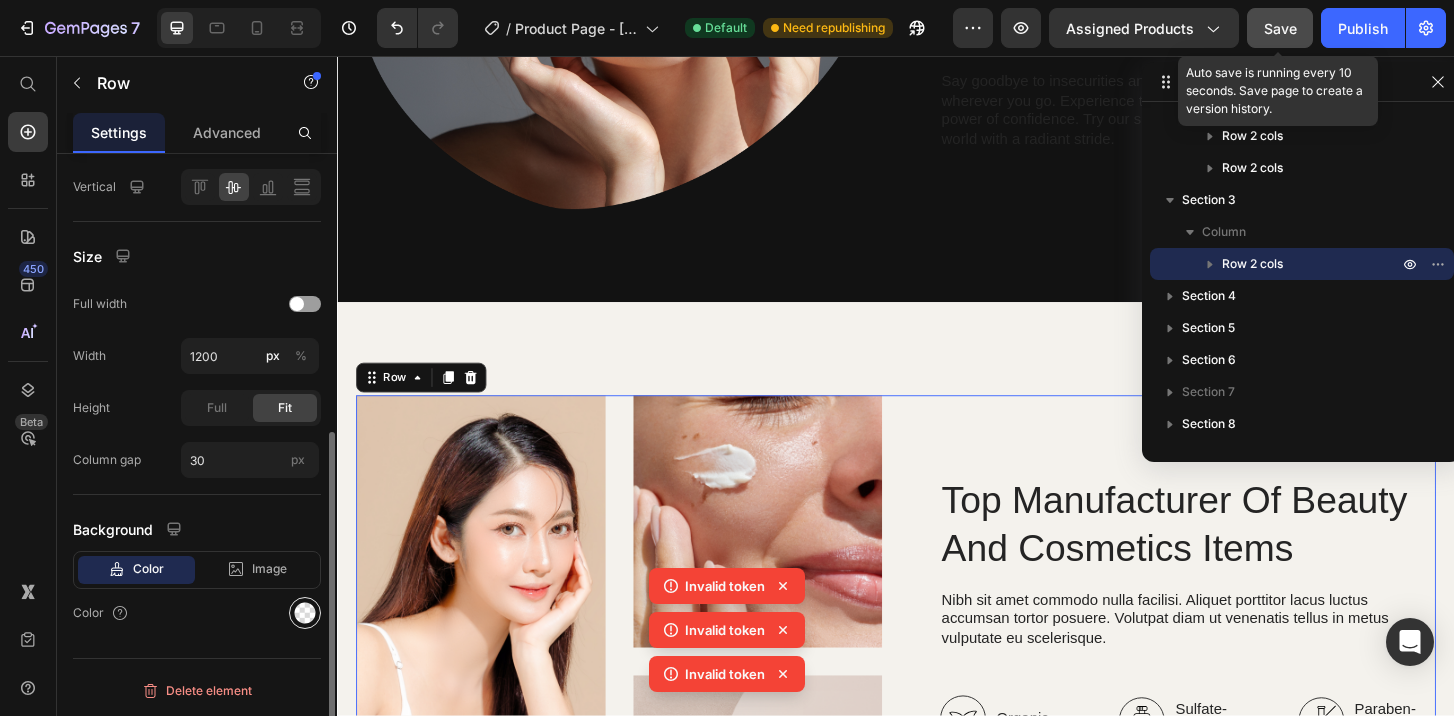 click at bounding box center (305, 613) 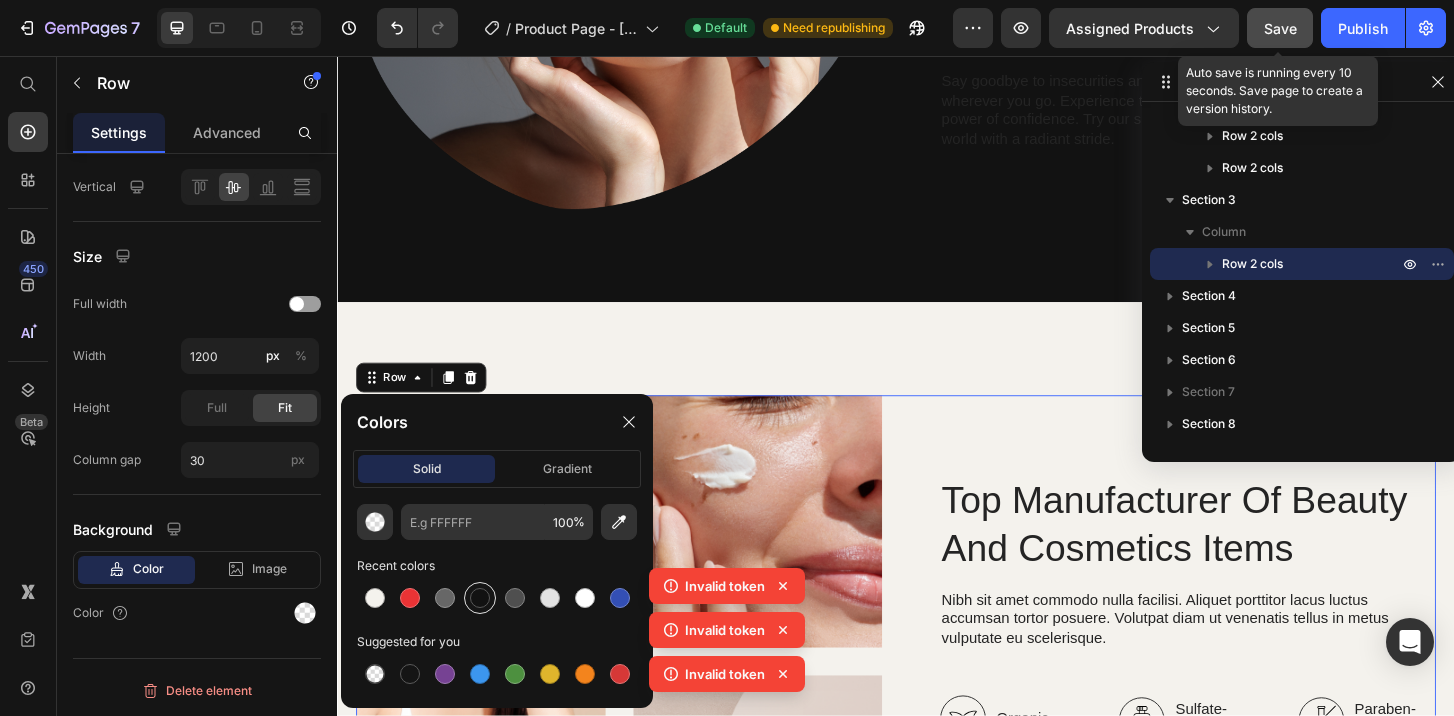 click at bounding box center (480, 598) 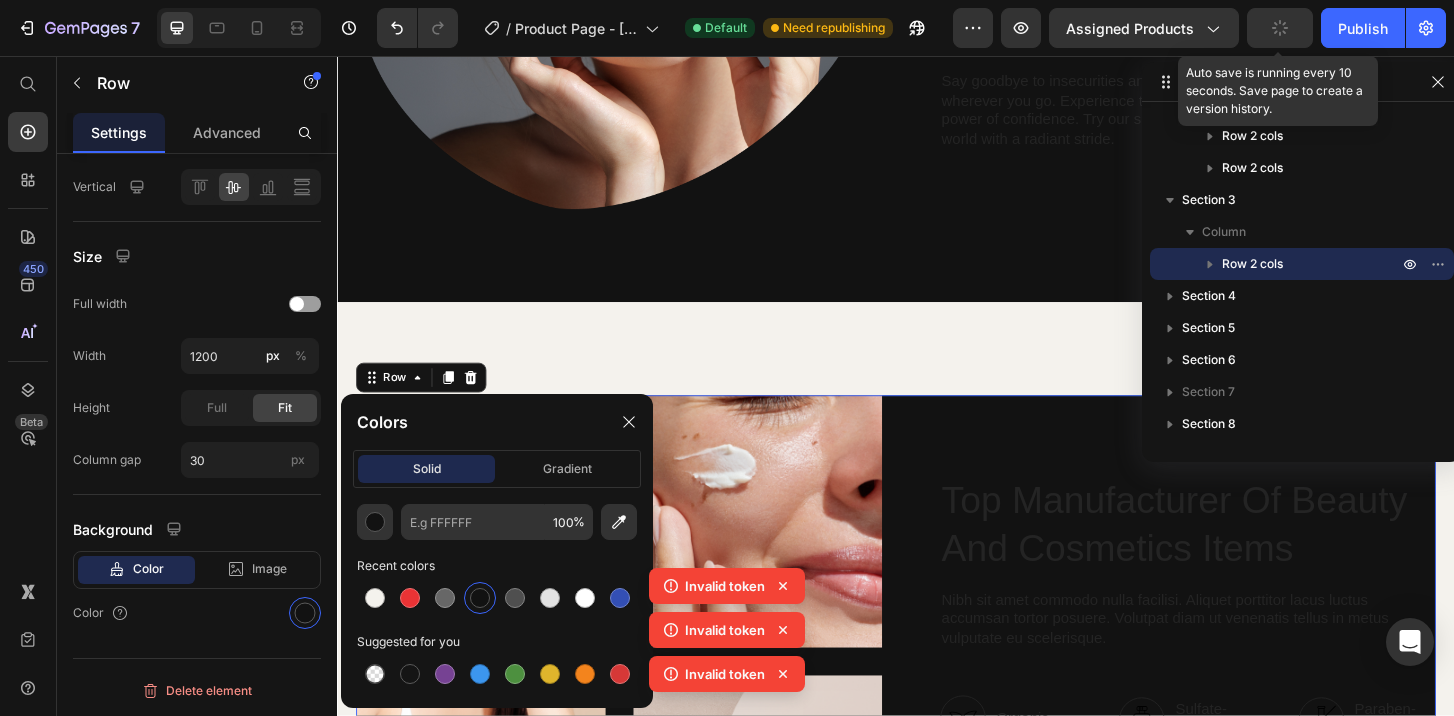 type on "121212" 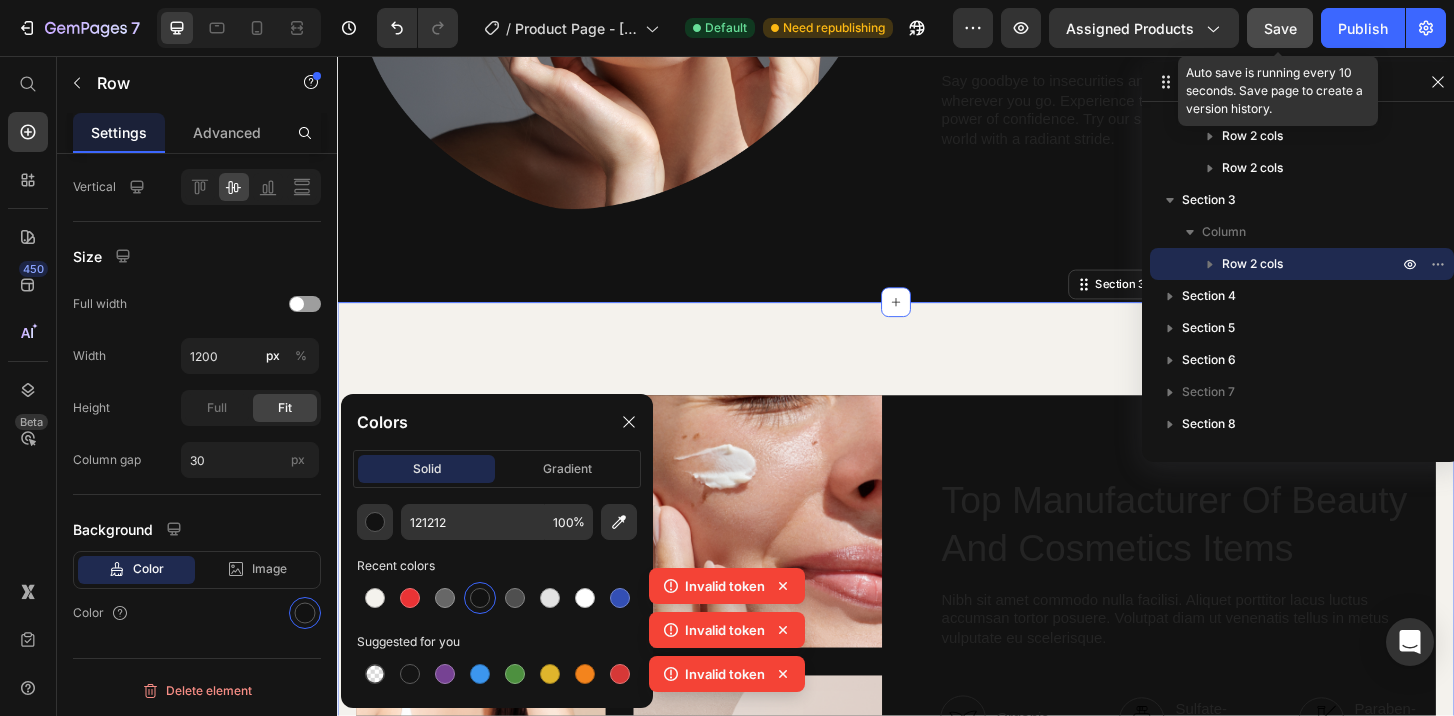 click on "Image Image Image Row Top Manufacturer Of Beauty And Cosmetics Items Heading Nibh sit amet commodo nulla facilisi. Aliquet porttitor lacus luctus accumsan tortor posuere. Volutpat diam ut venenatis tellus in metus vulputate eu scelerisque.  Text Block
Organic
Sulfate-Free
Paraben-Free Item List
100% Vegan
Cruelty Free
Lab-Tested Item List Row
Organic
100% Vegan Item List
Sulfate-Free
Cruelty Free Item List
Paraben-Free
Lab-Tested Item List Row buy it now Button
Icon Chat Us Anytime Text Block +00 123 456 789 Text Block Row Row Row Row Section 3   You can create reusable sections Create Theme Section AI Content Write with GemAI What would you like to describe here? Tone and Voice Persuasive Product Show more Generate" at bounding box center [937, 745] 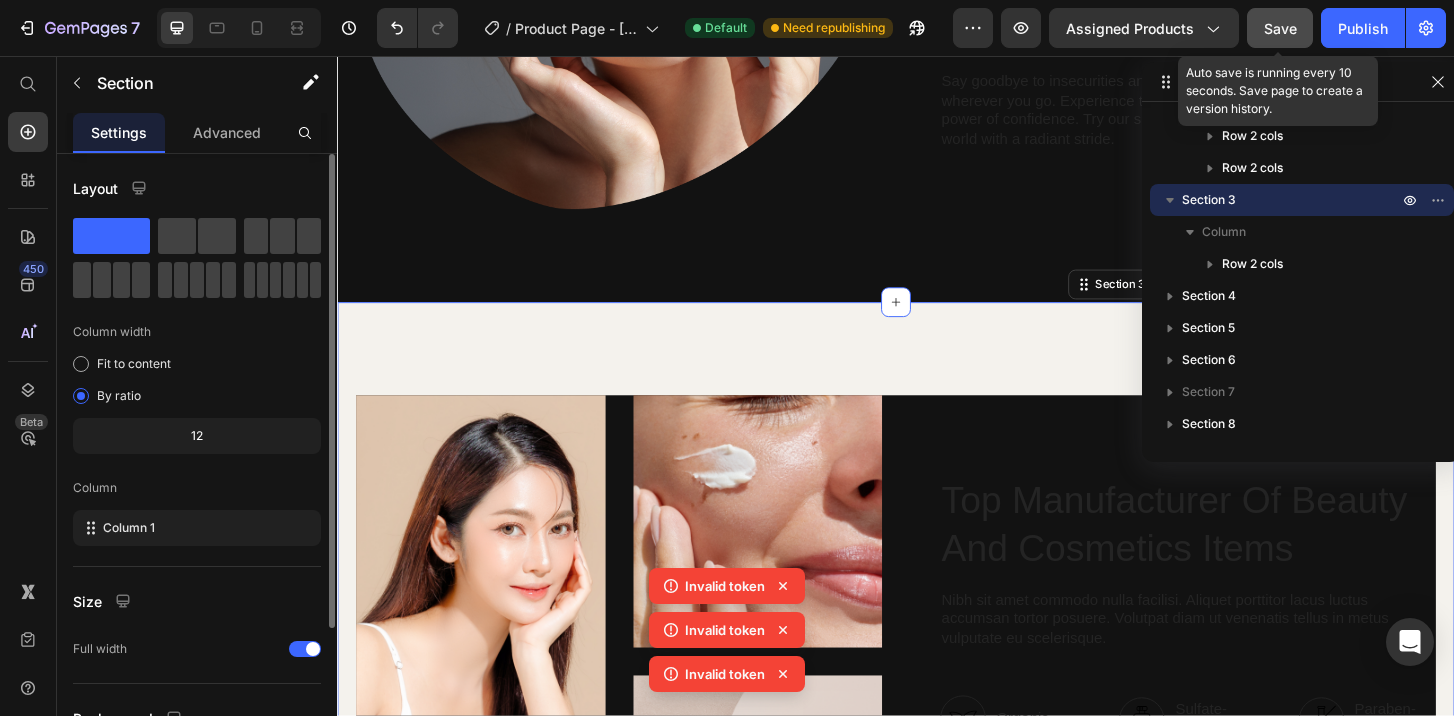 scroll, scrollTop: 189, scrollLeft: 0, axis: vertical 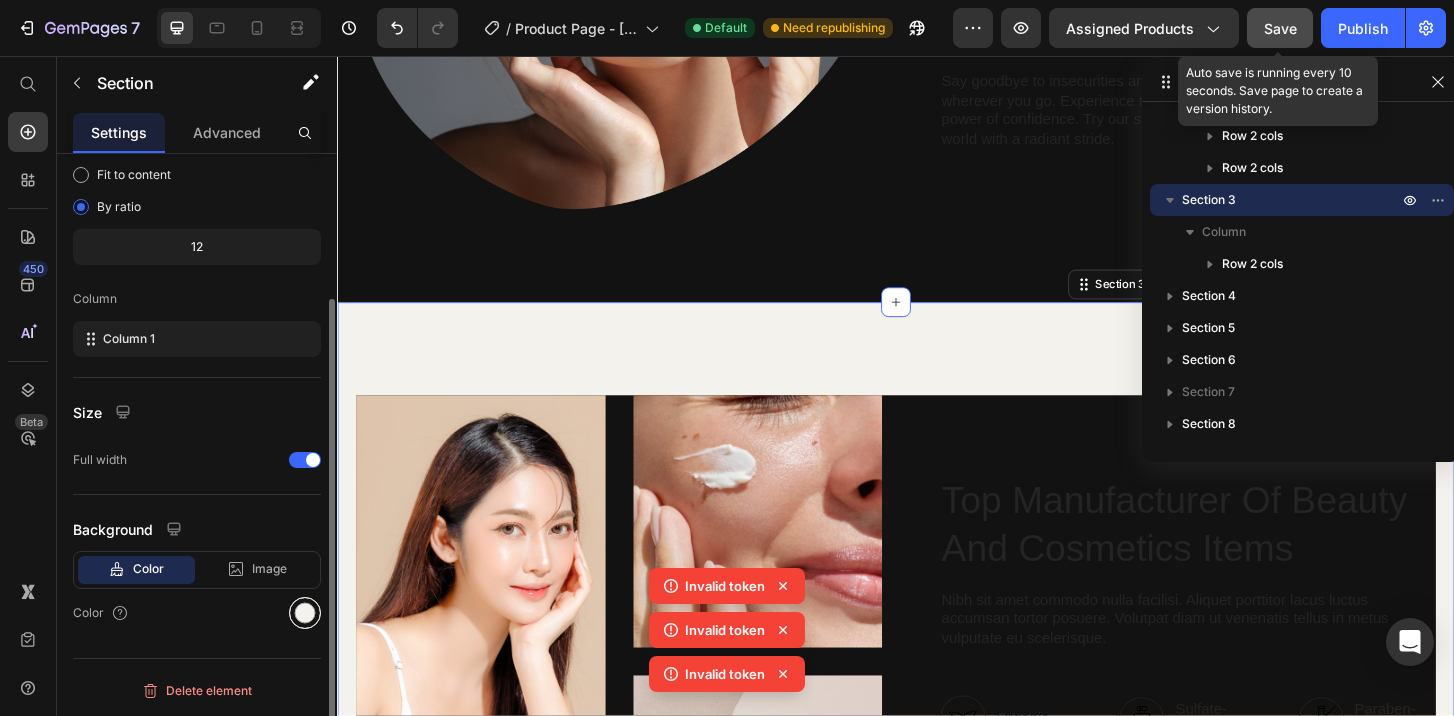 click at bounding box center [305, 613] 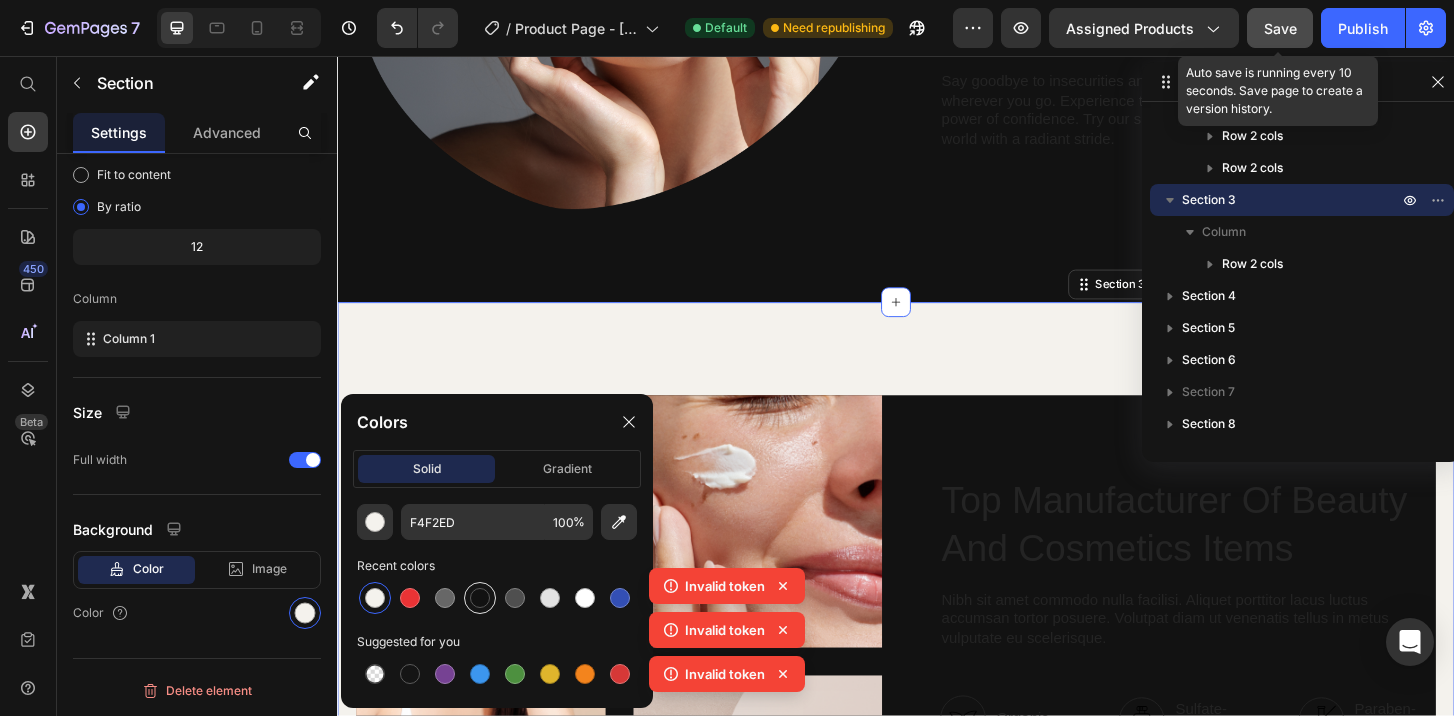 click at bounding box center [480, 598] 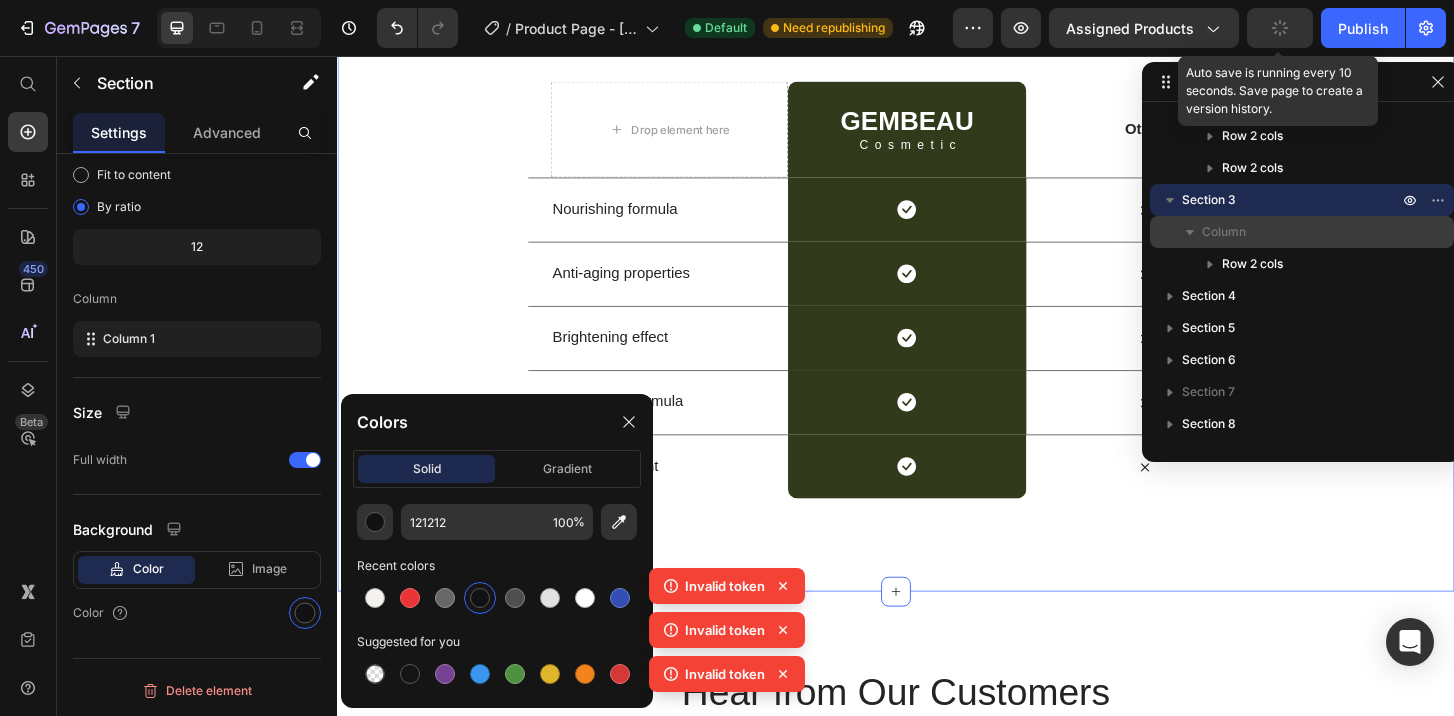 scroll, scrollTop: 1474, scrollLeft: 0, axis: vertical 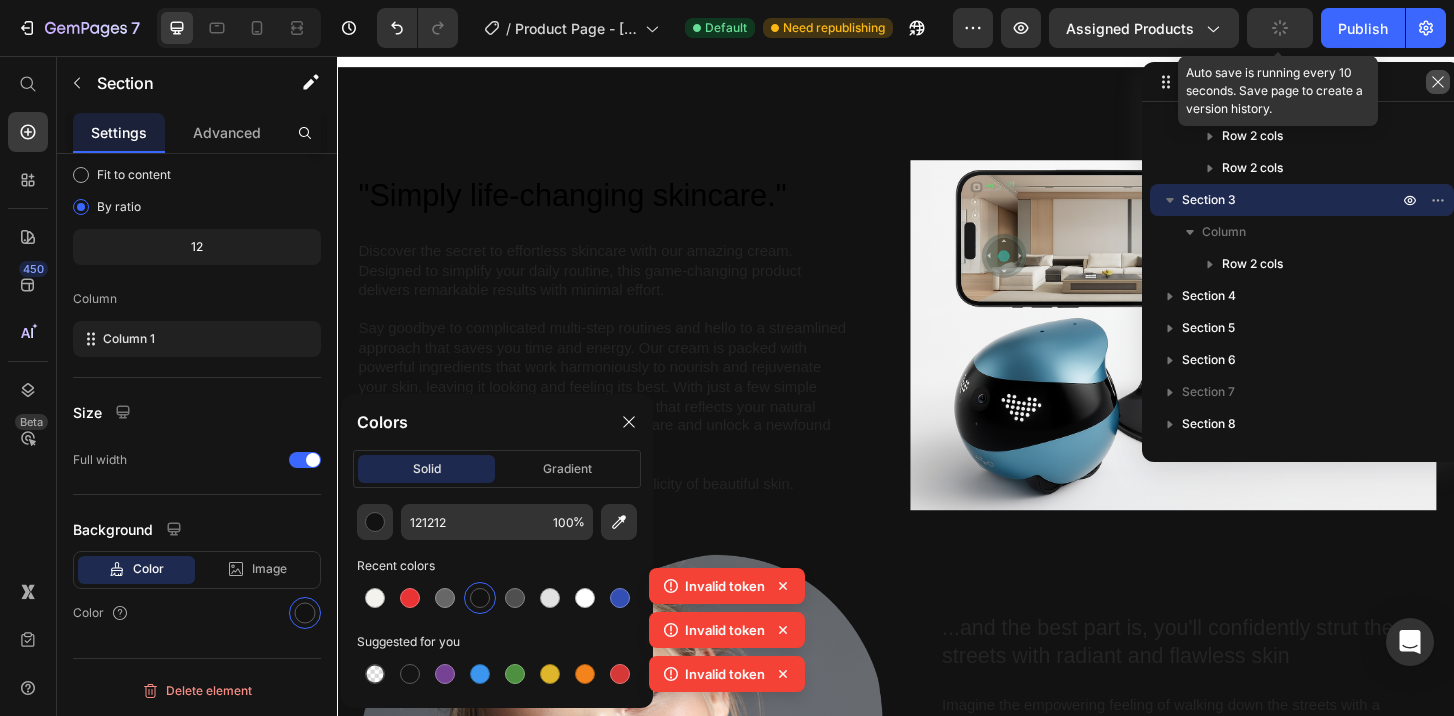 click 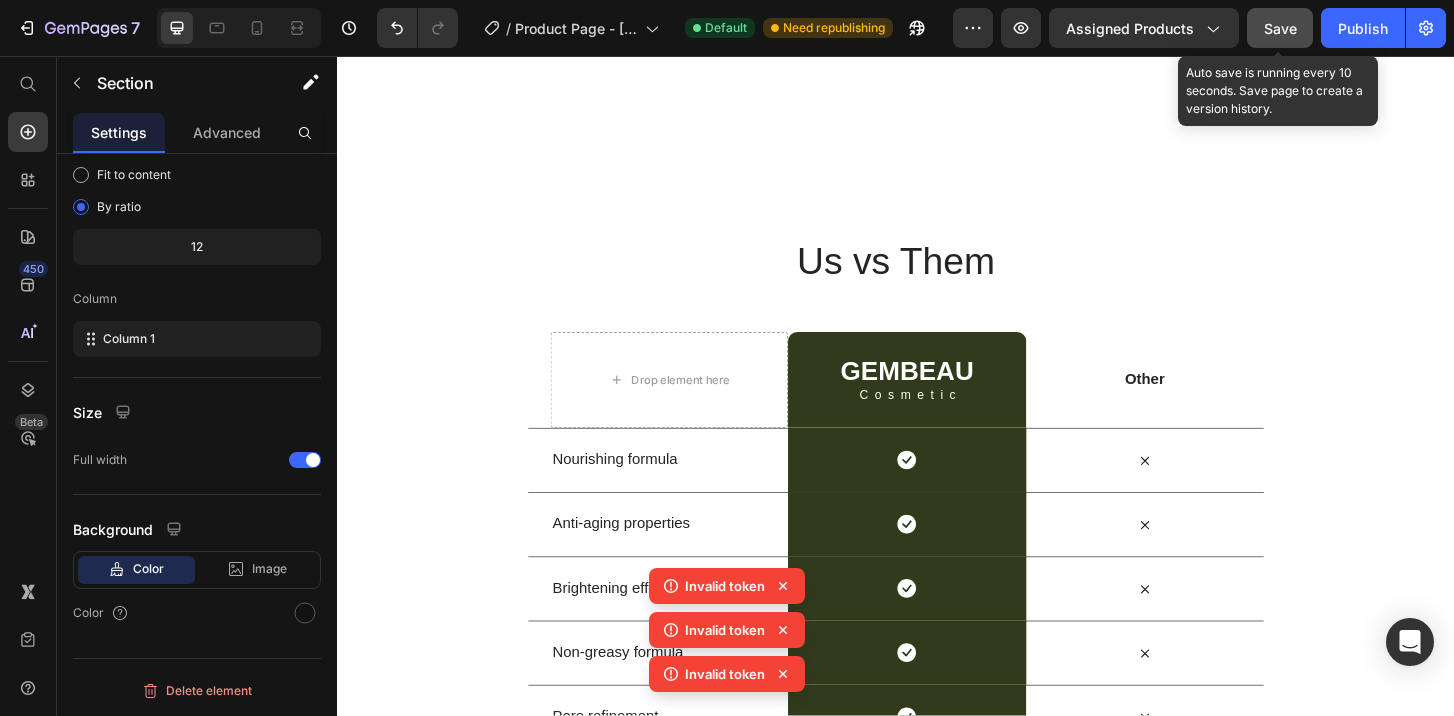 scroll, scrollTop: 5482, scrollLeft: 0, axis: vertical 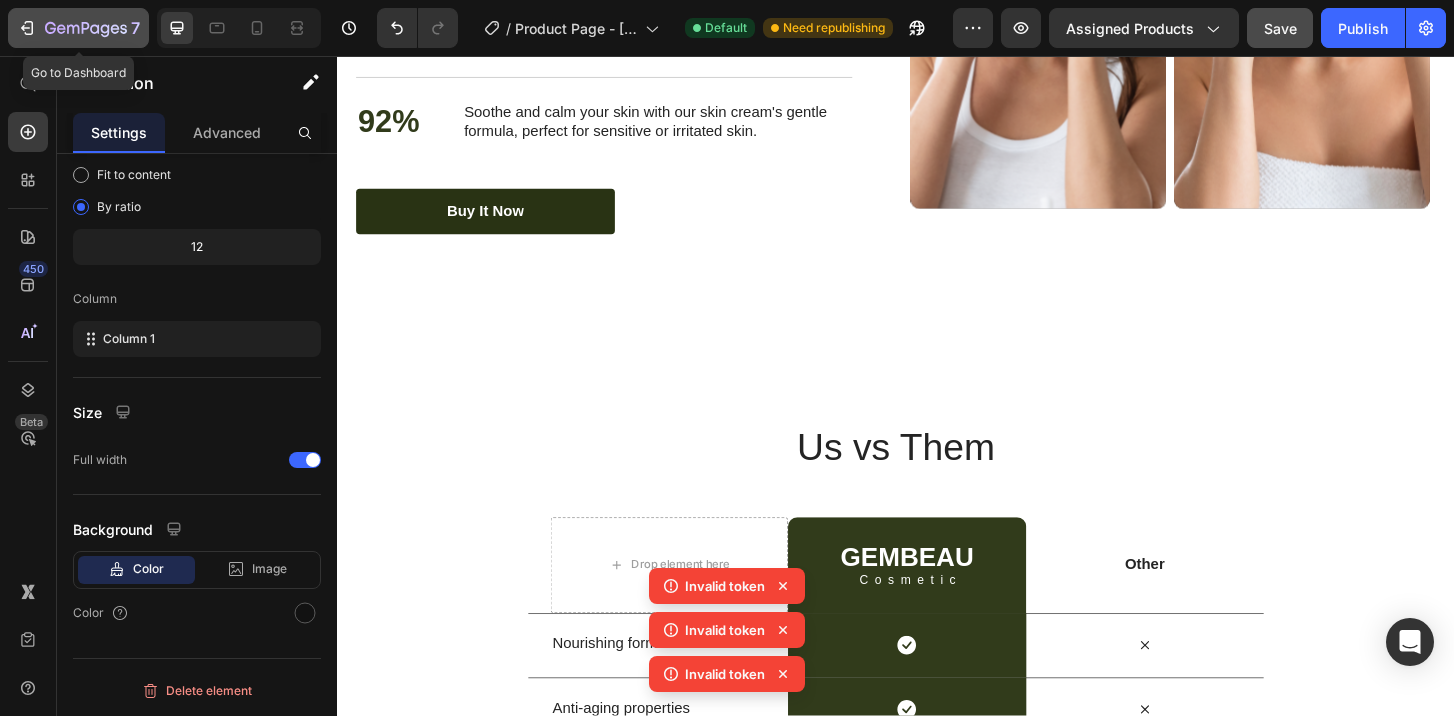 click on "7" at bounding box center [78, 28] 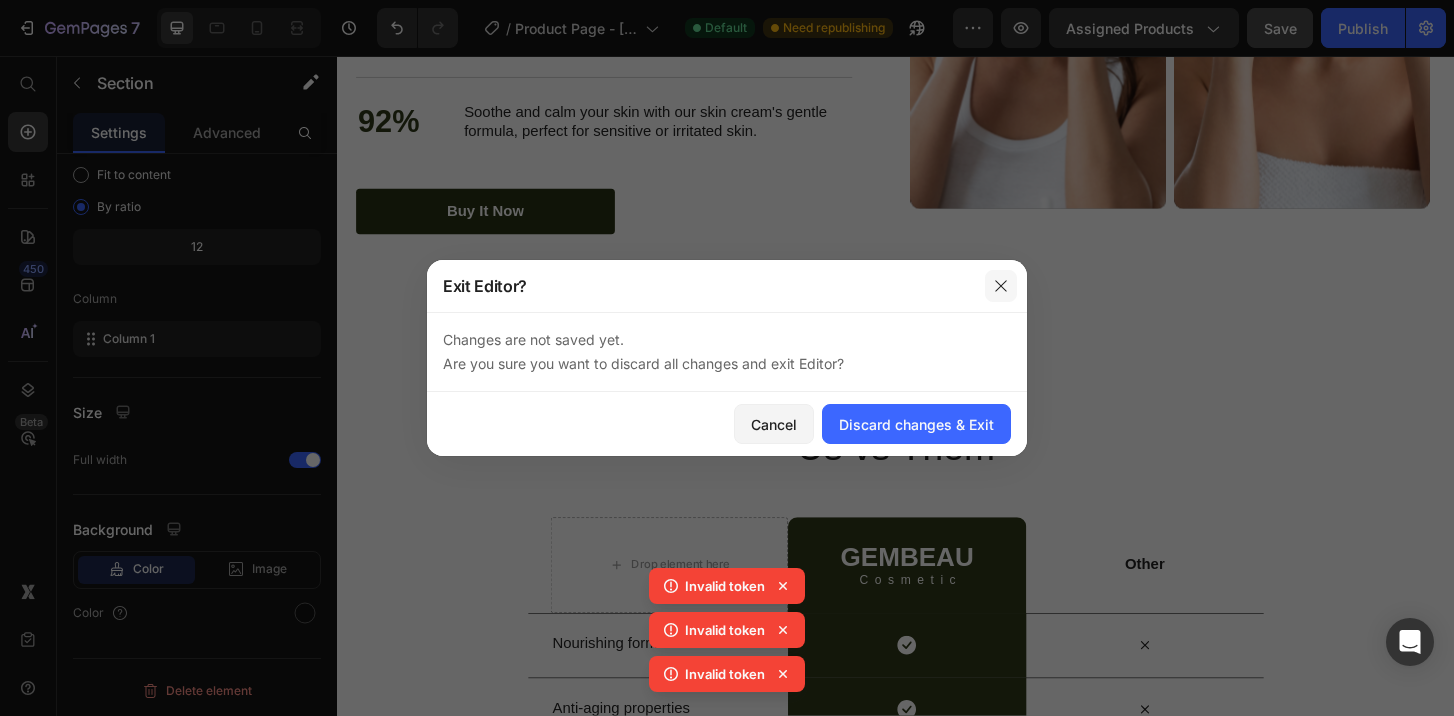 click at bounding box center (1001, 286) 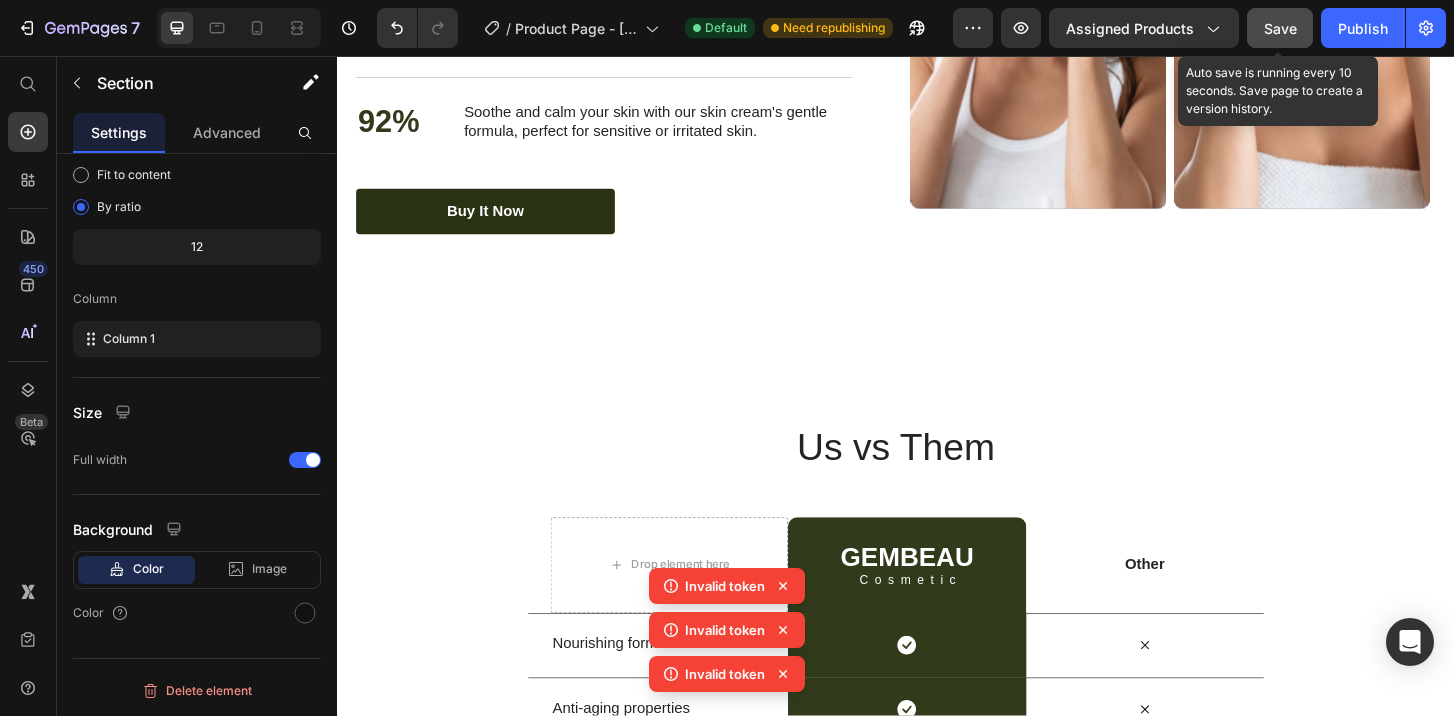 click on "Save" at bounding box center [1280, 28] 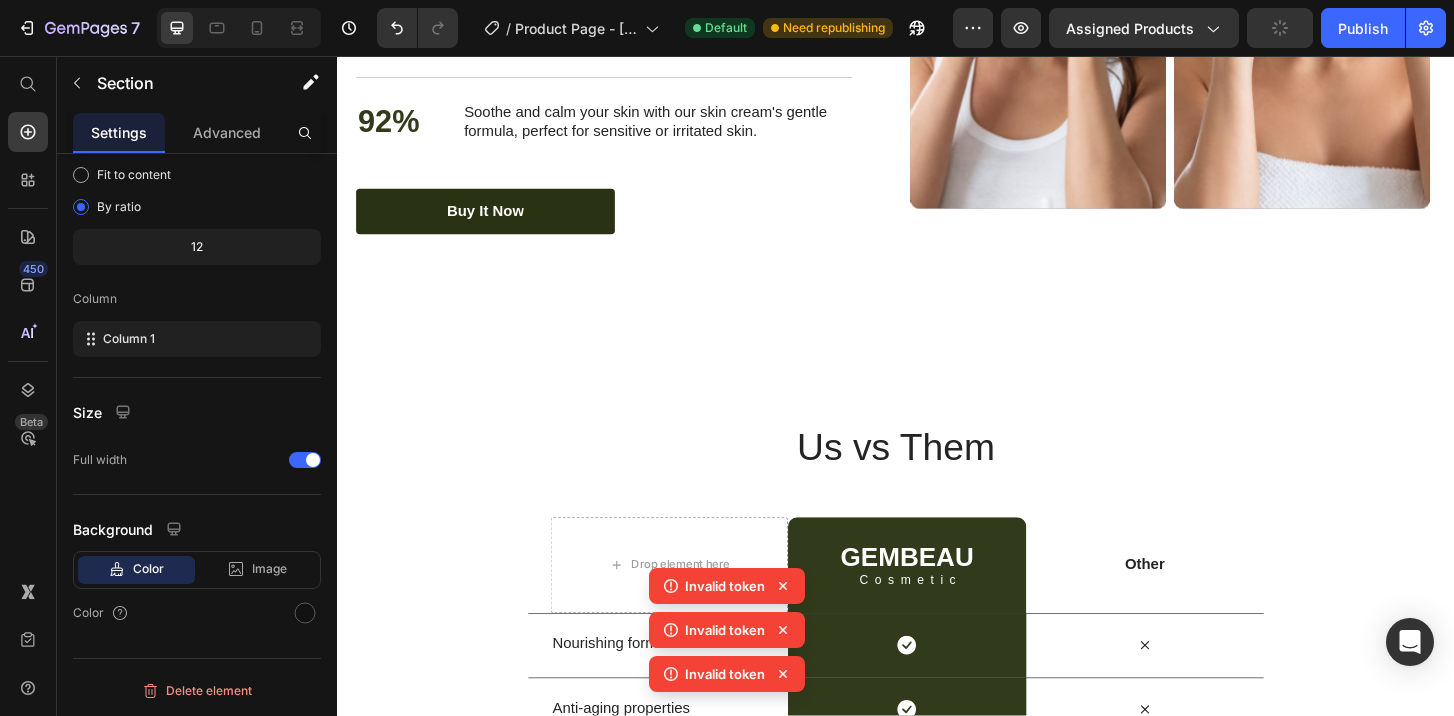 click 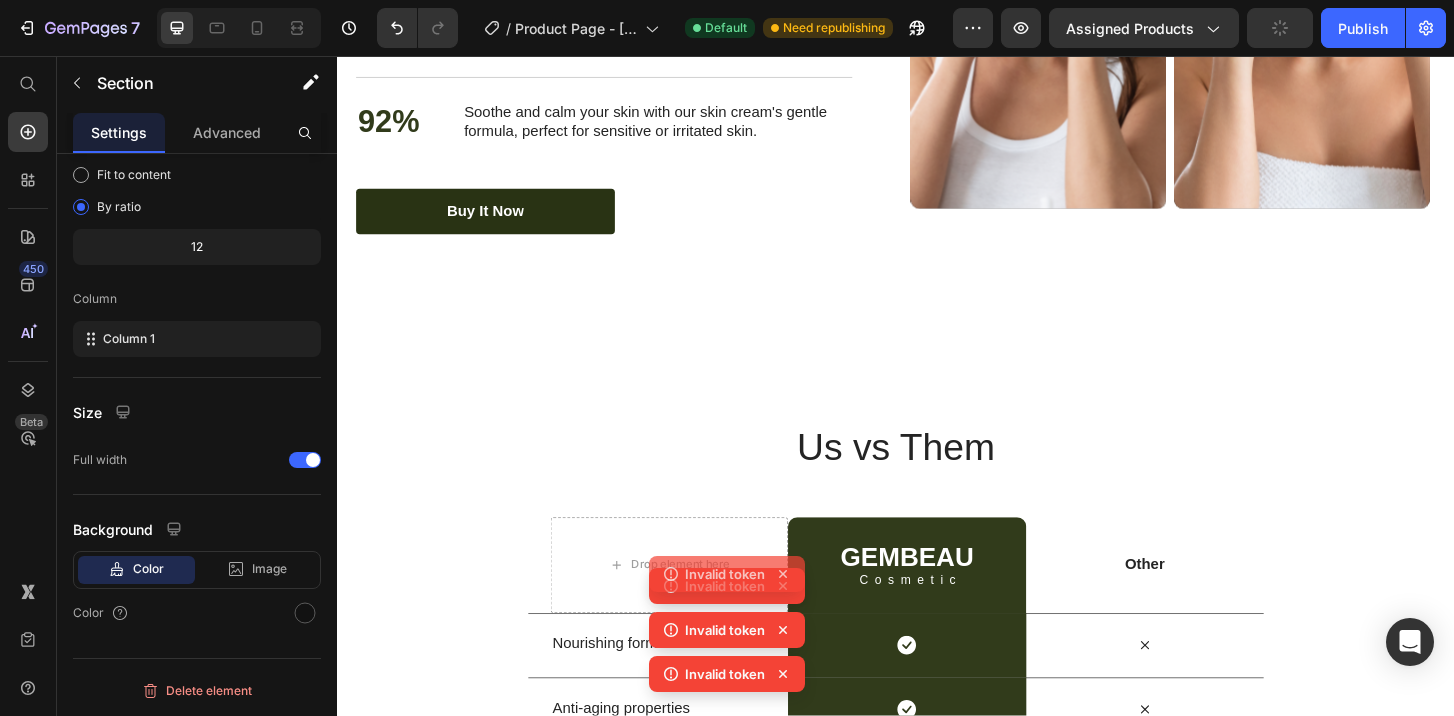 click 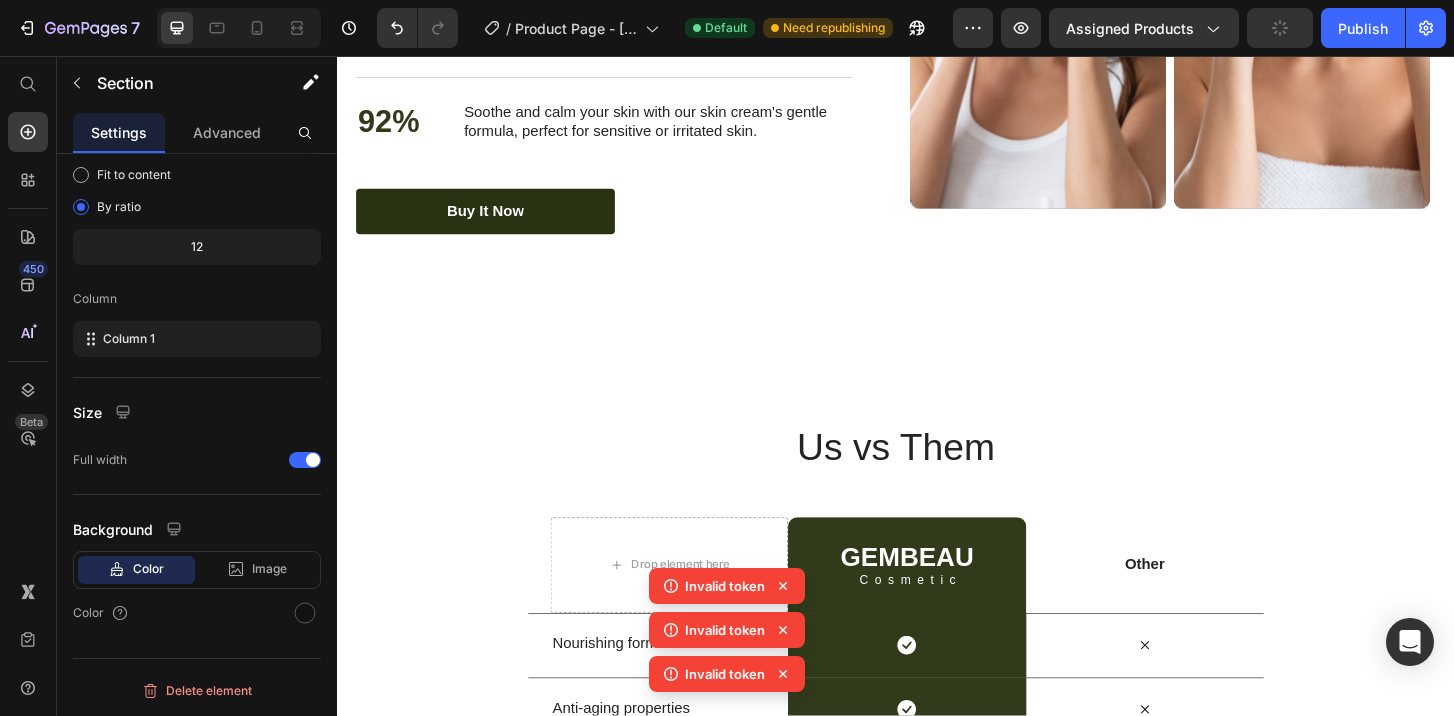 click 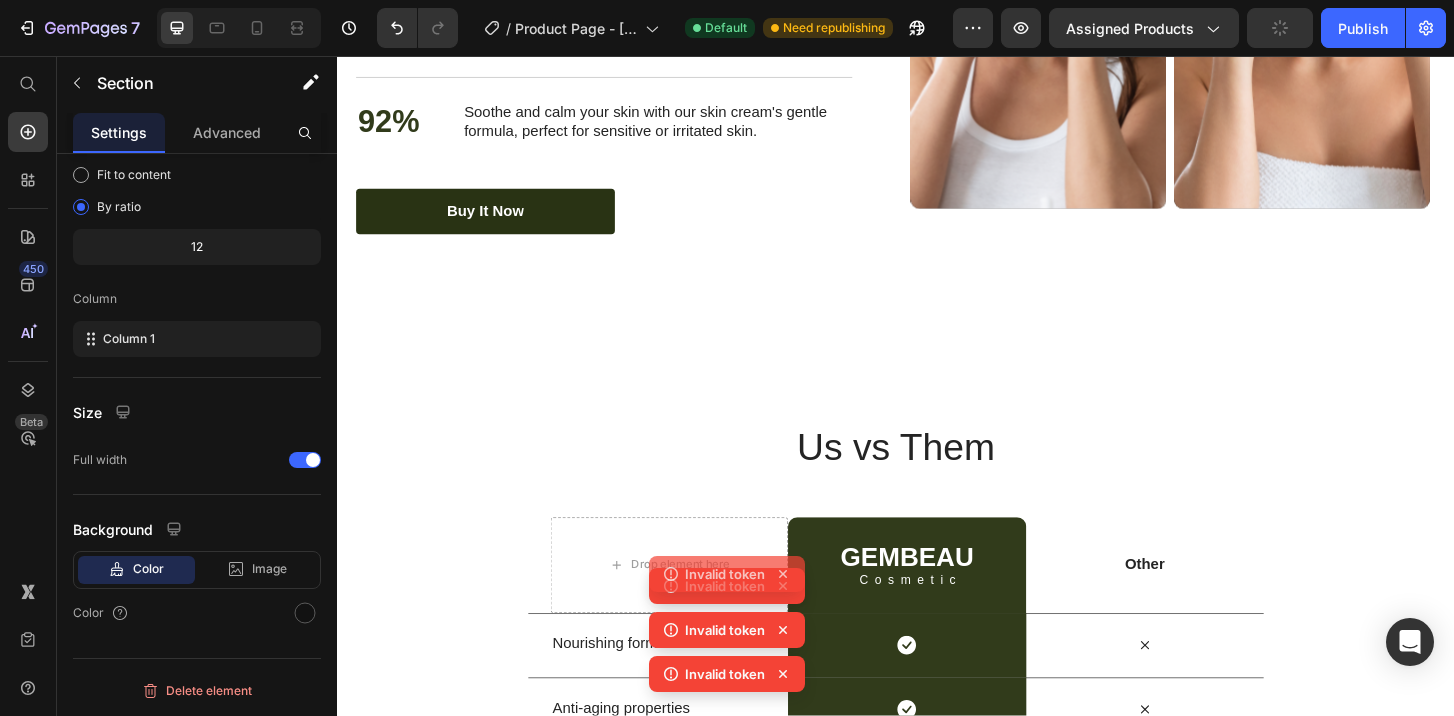 click 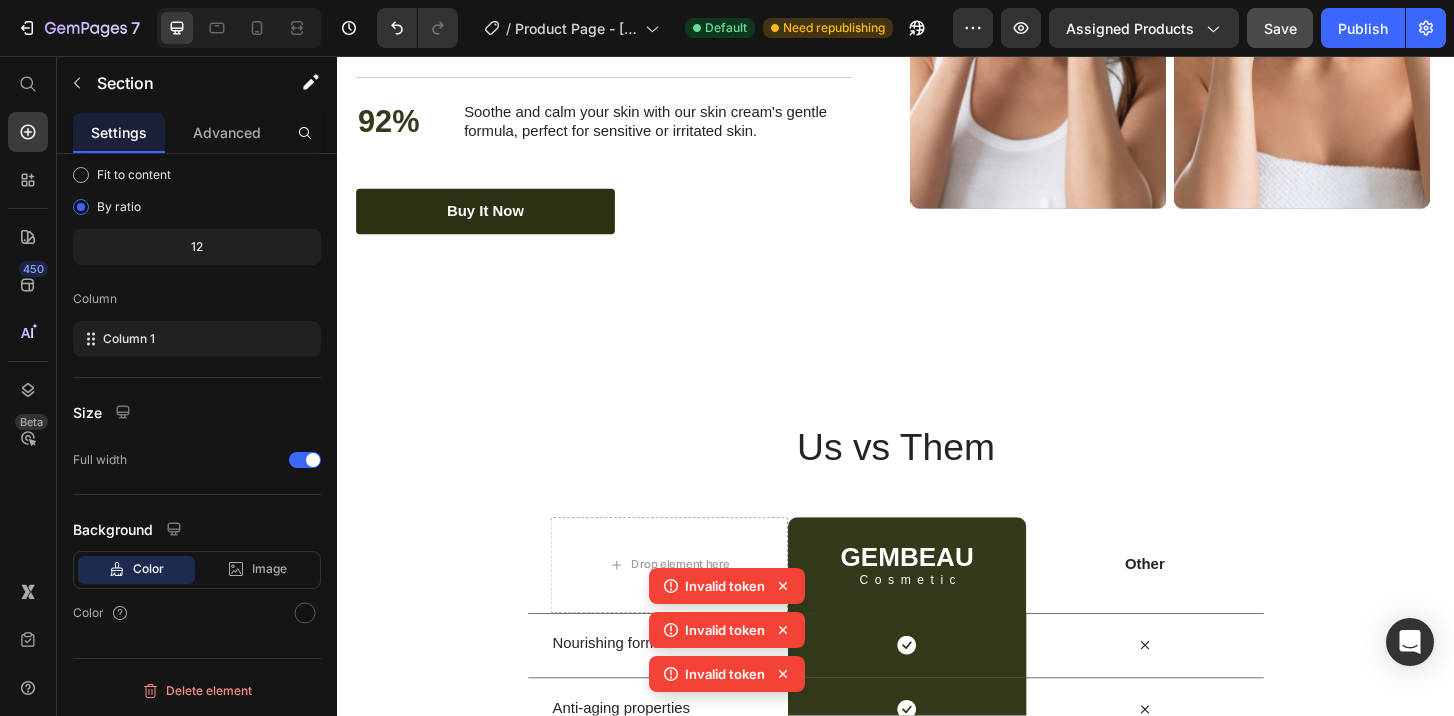 click 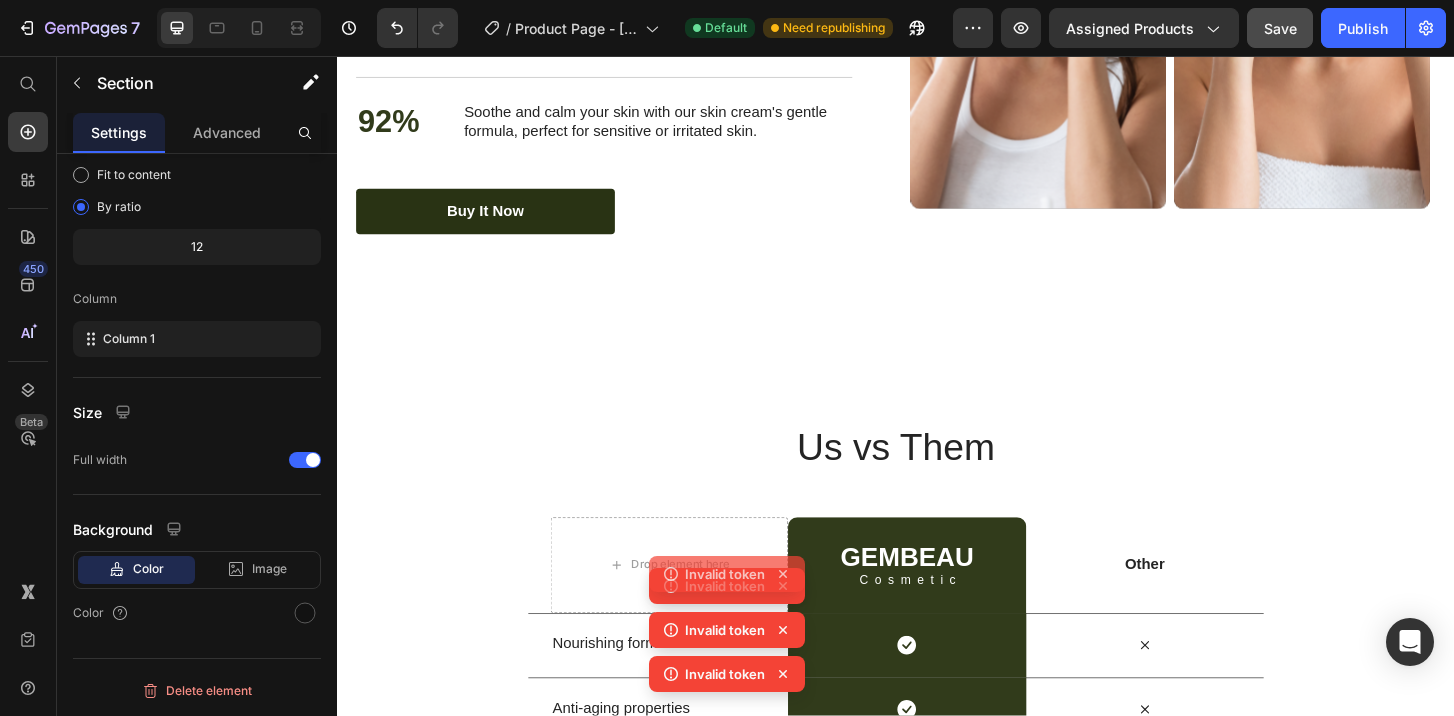click on "Invalid token Invalid token Invalid token Invalid token" at bounding box center (727, 612) 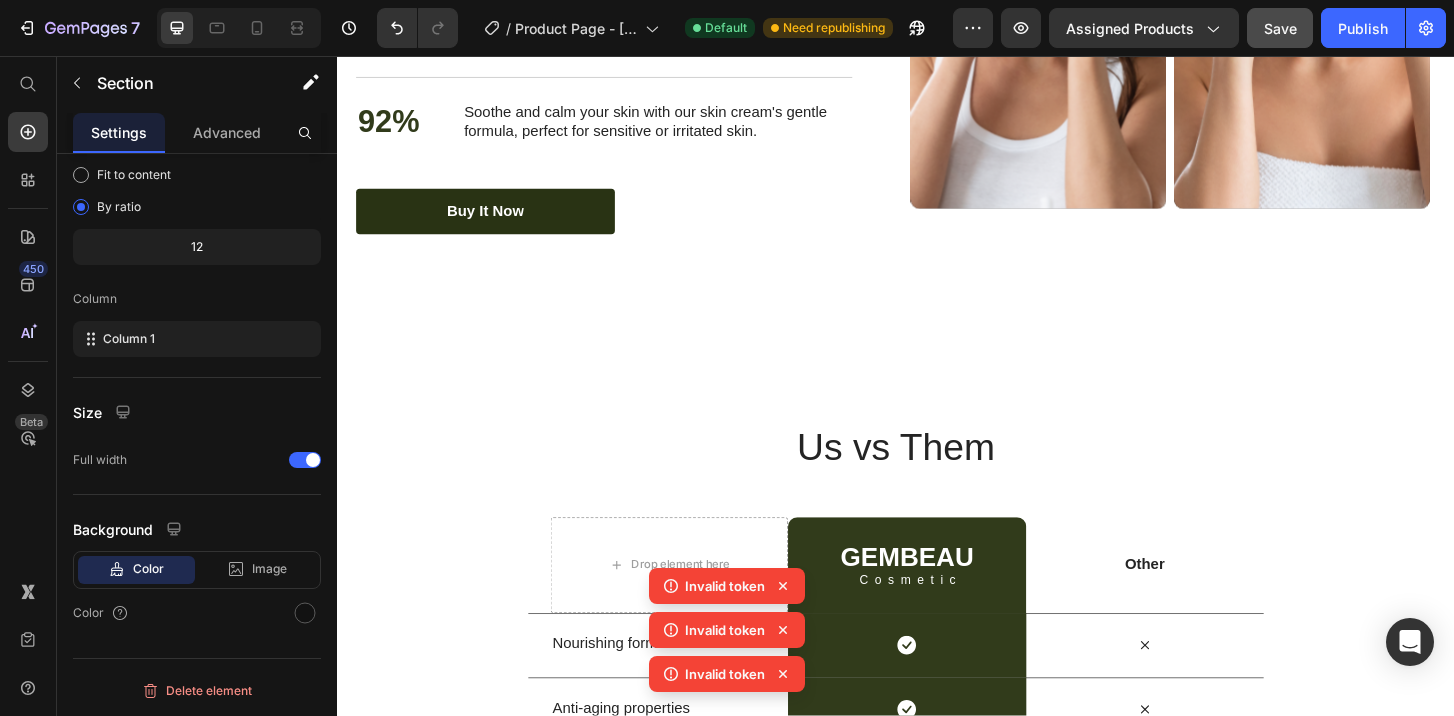 click 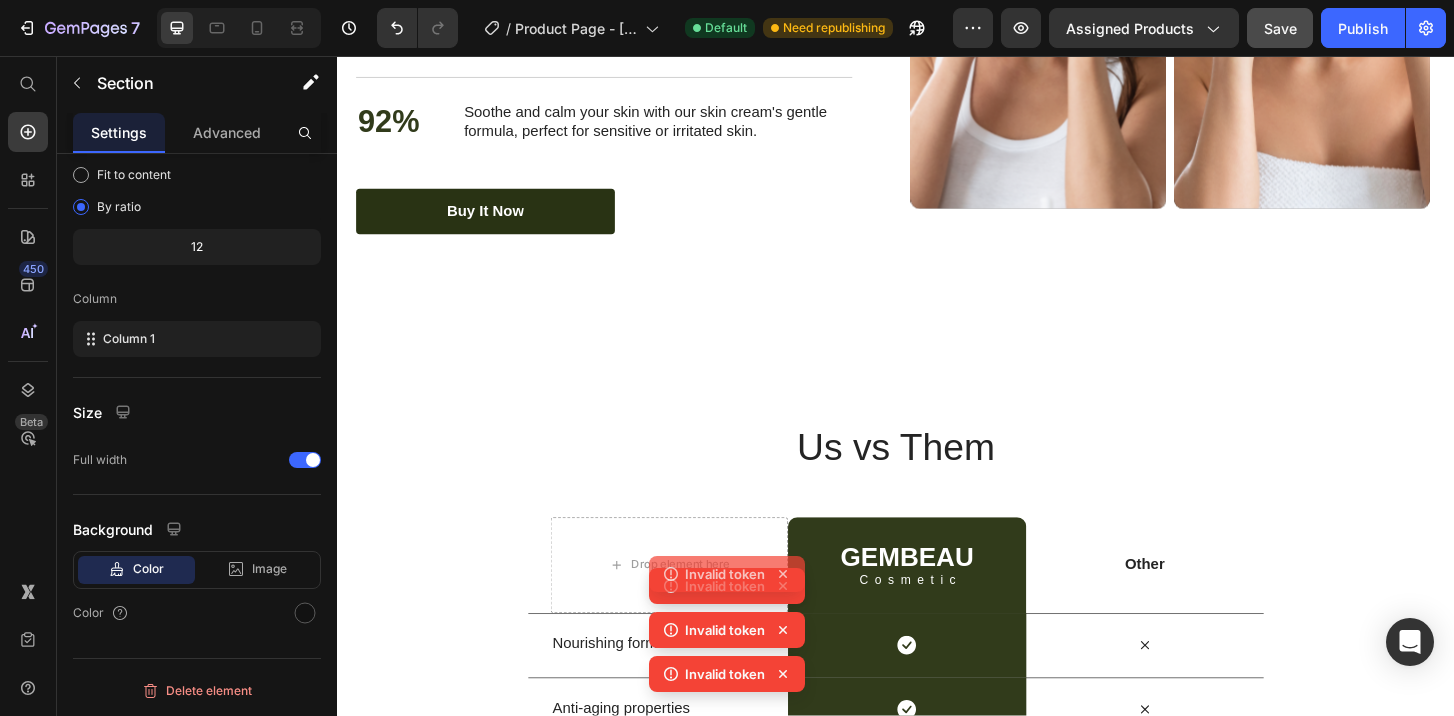 click on "Invalid token Invalid token Invalid token Invalid token" at bounding box center [727, 612] 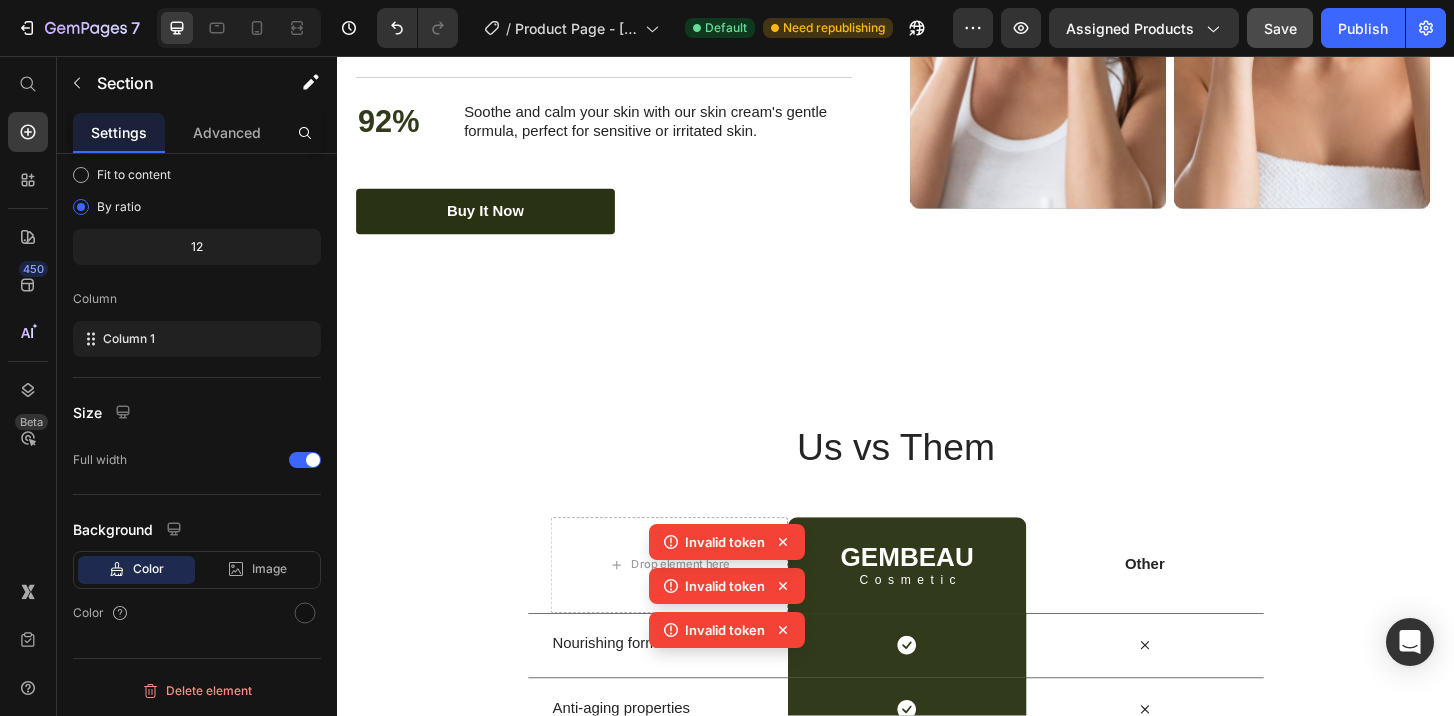 click on "Invalid token Invalid token Invalid token Invalid token" at bounding box center (727, 612) 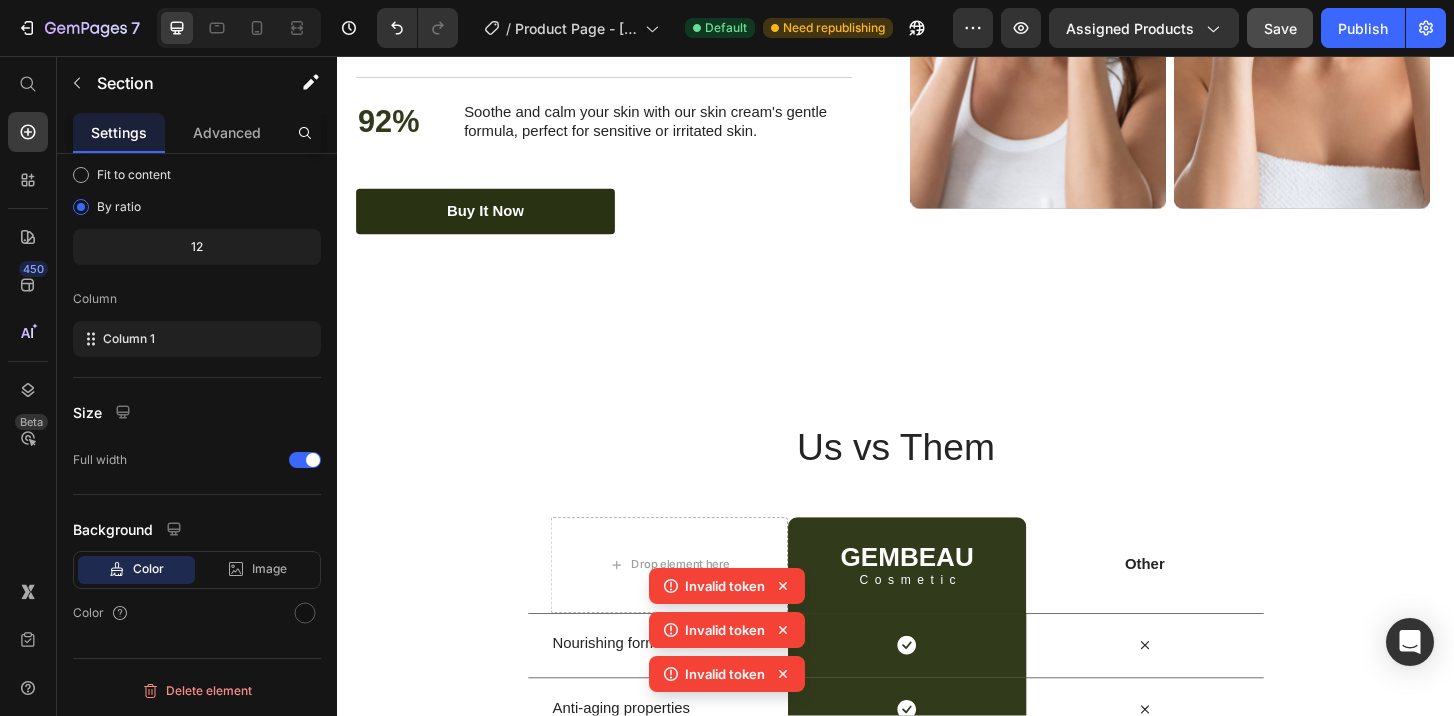 click 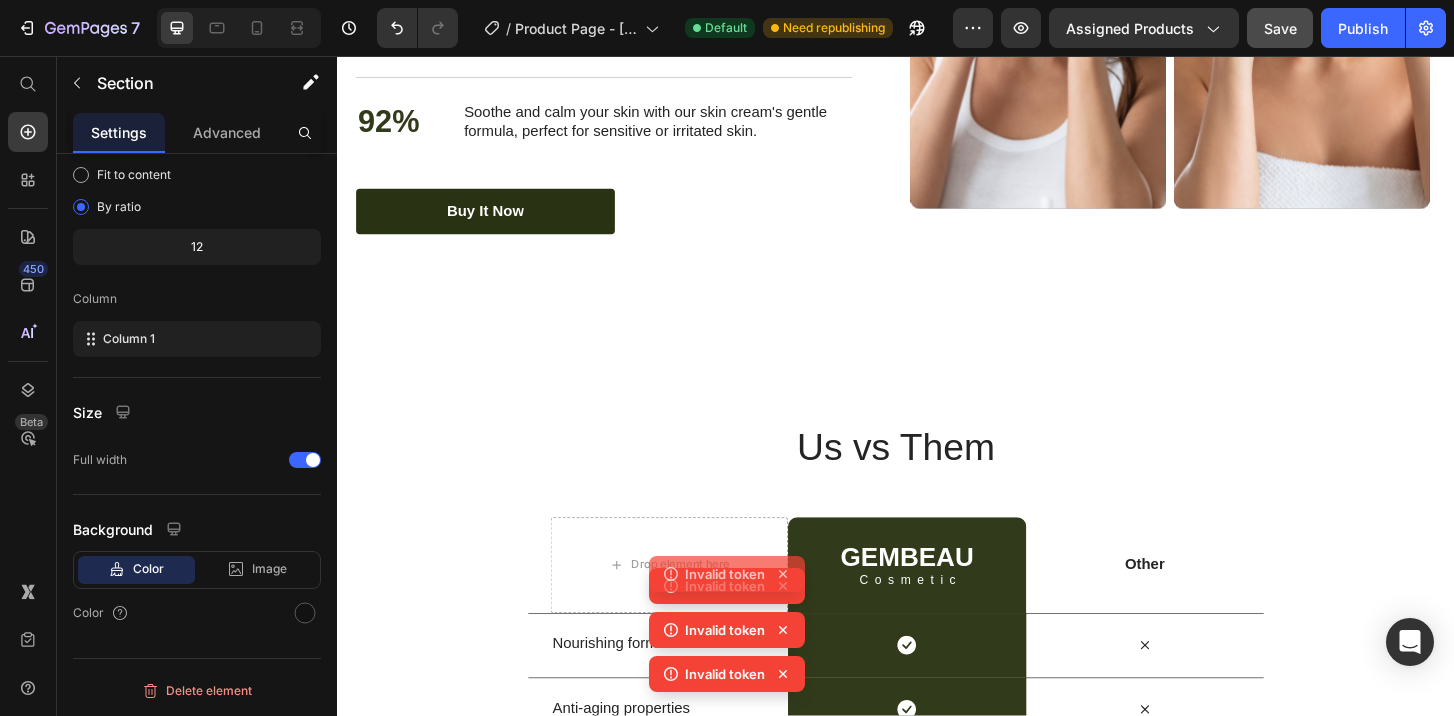 click on "Invalid token Invalid token Invalid token Invalid token" at bounding box center (727, 612) 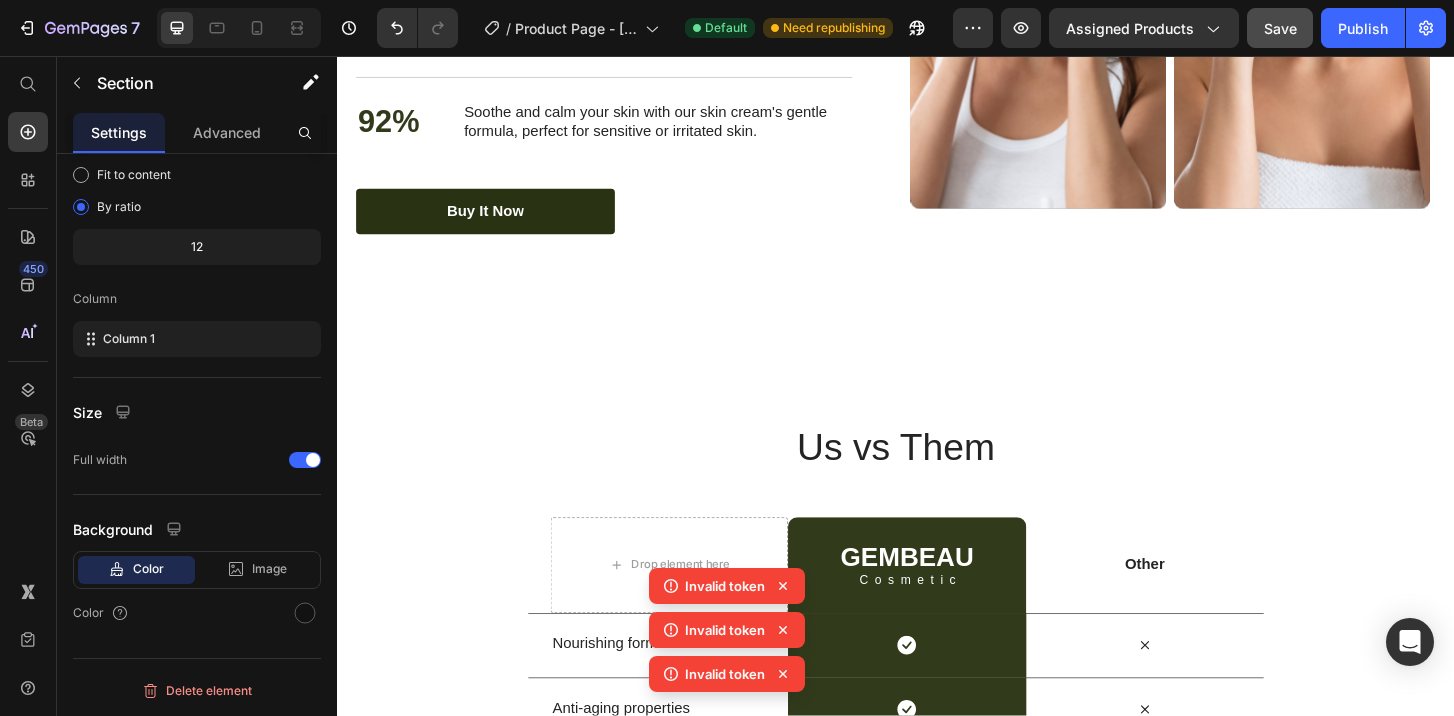 click 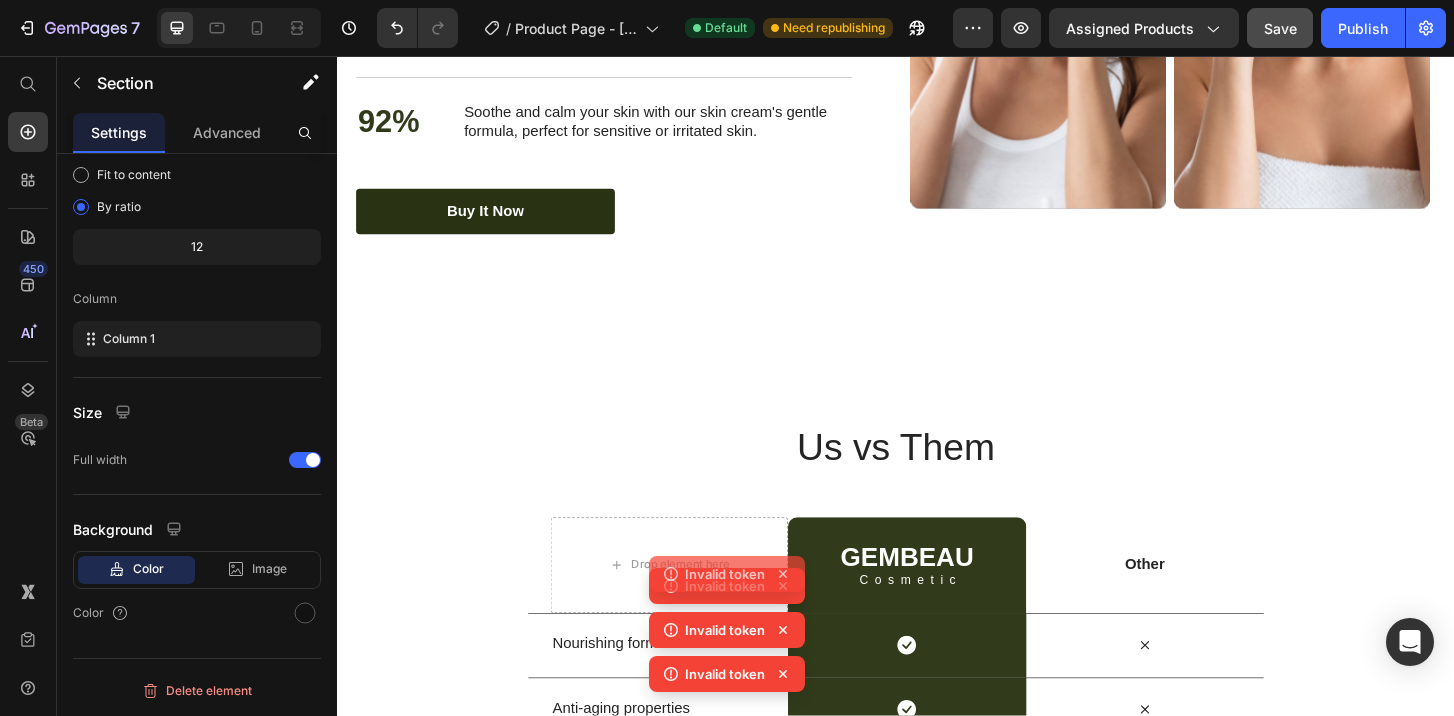 click on "Invalid token Invalid token Invalid token Invalid token" at bounding box center (727, 612) 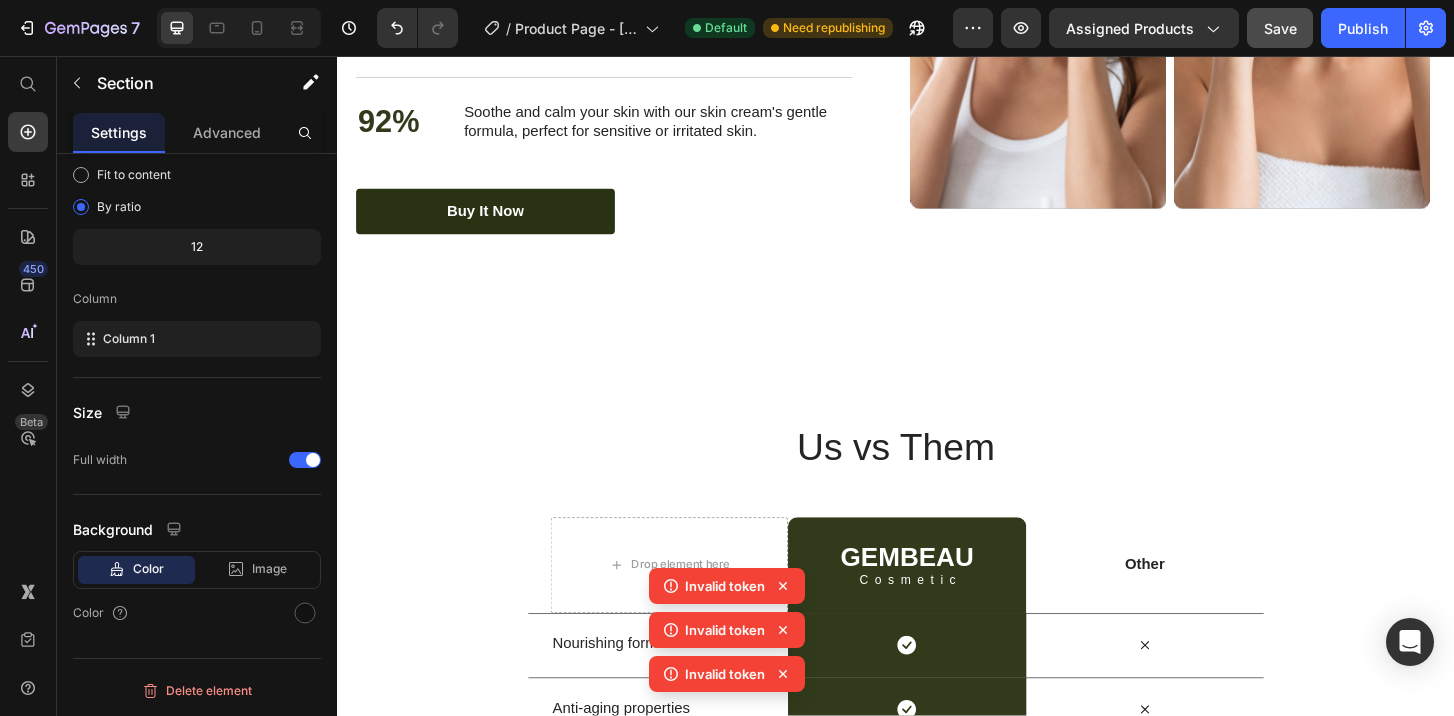 click 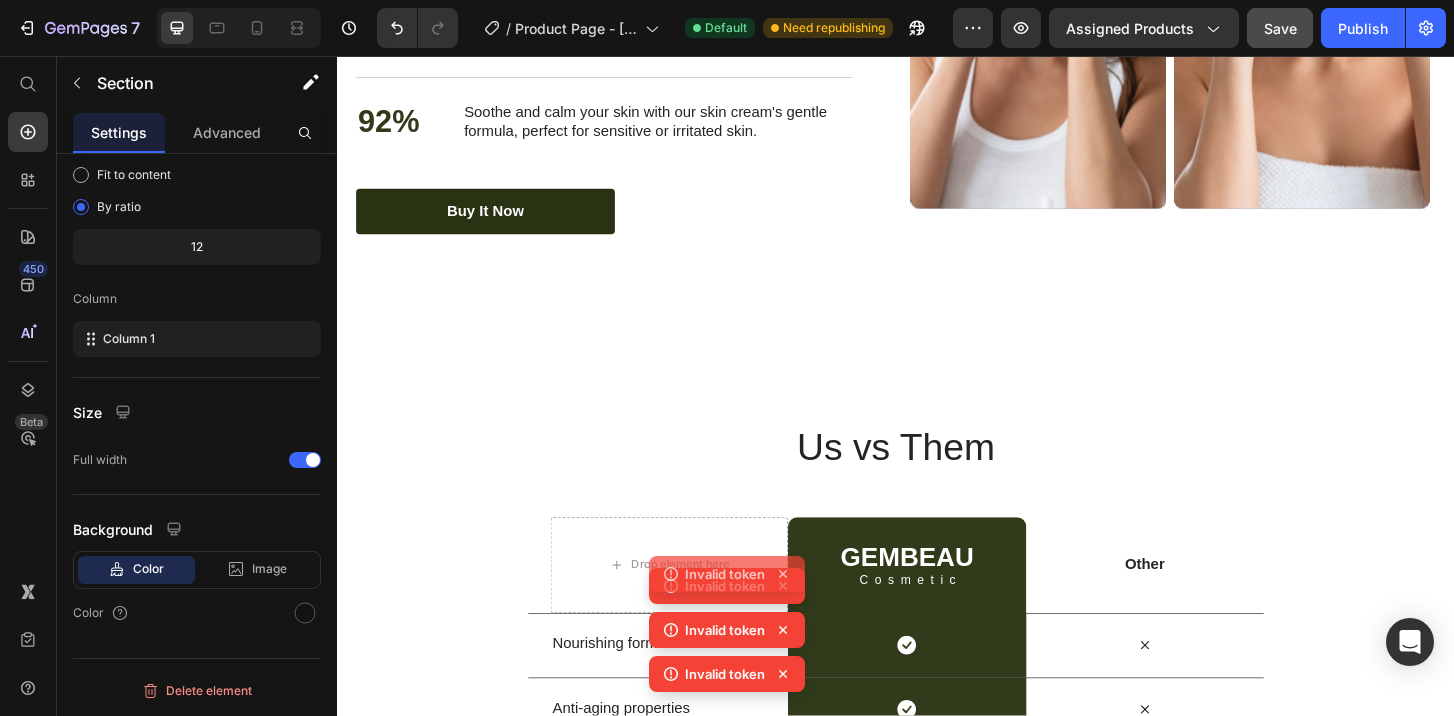click on "Invalid token Invalid token Invalid token Invalid token" at bounding box center (727, 612) 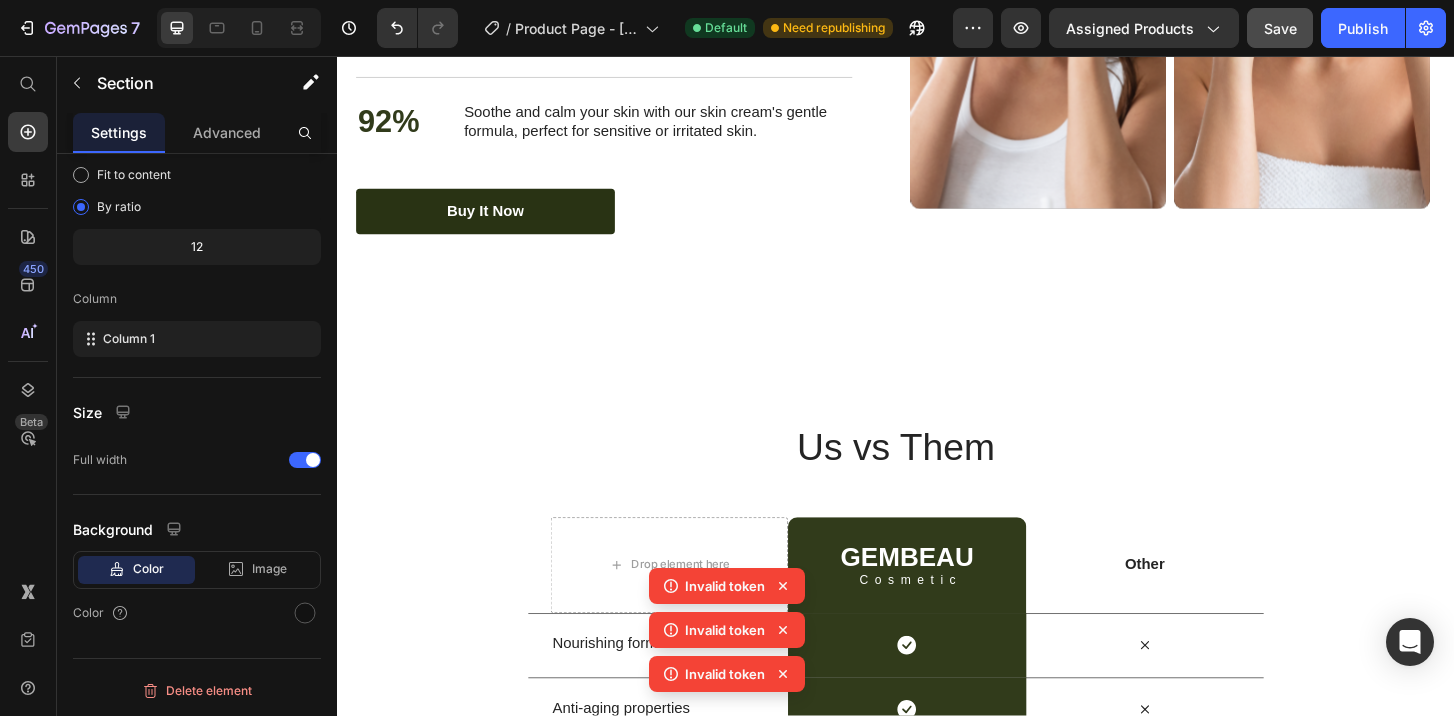 click 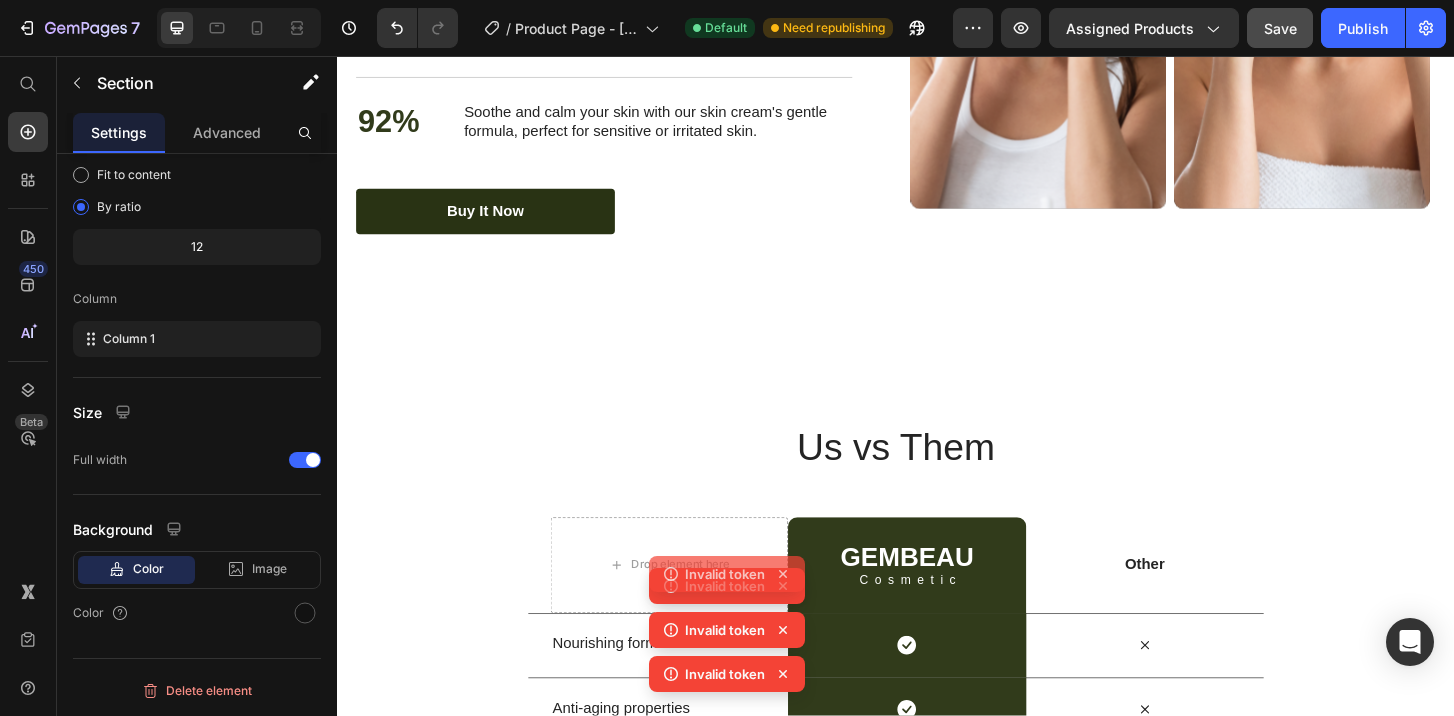 click 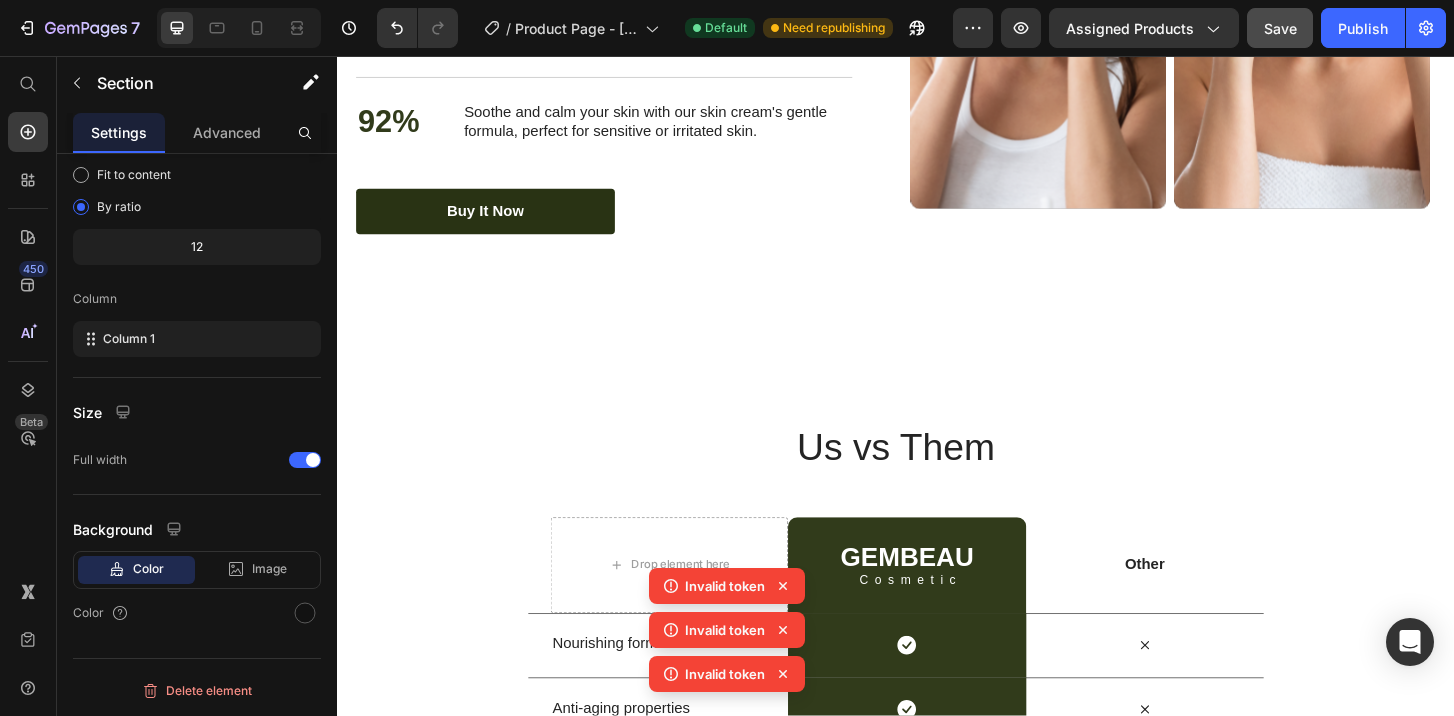 click 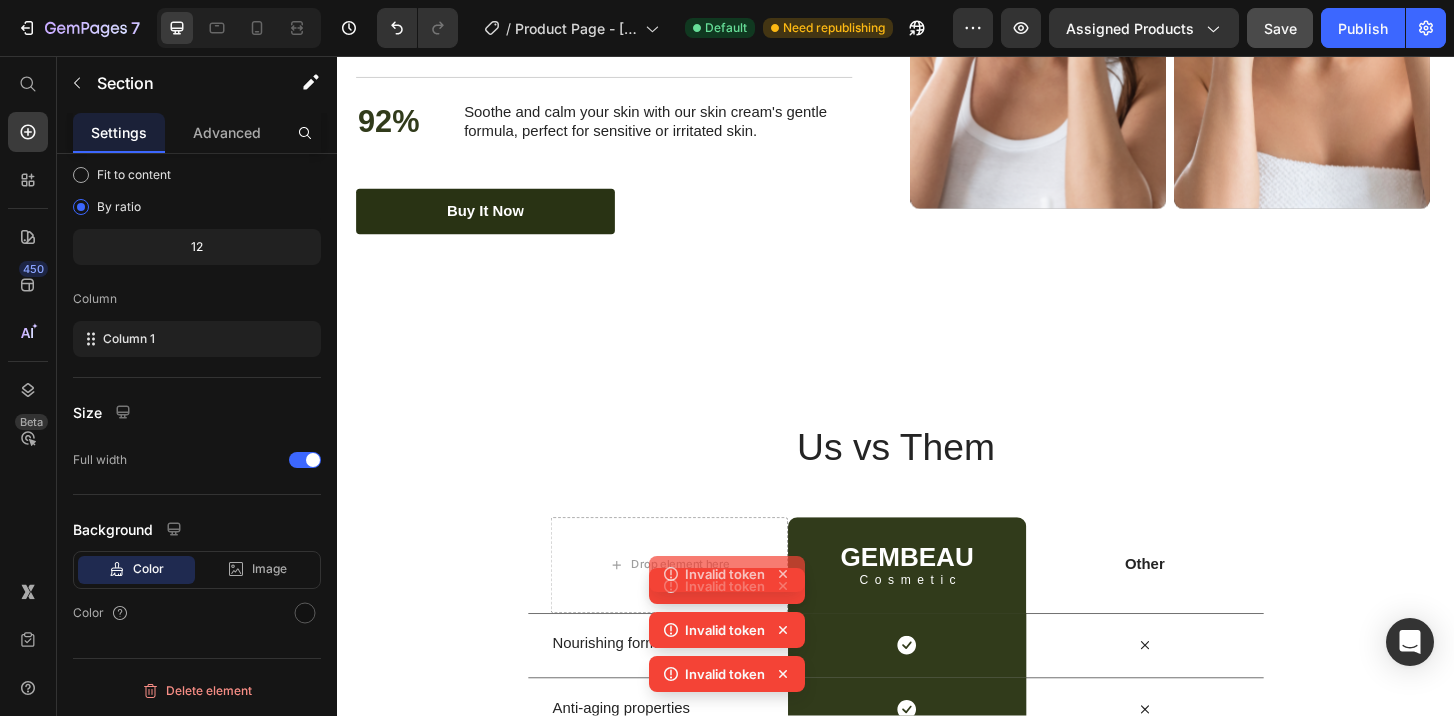 click on "Invalid token Invalid token Invalid token Invalid token" at bounding box center (727, 612) 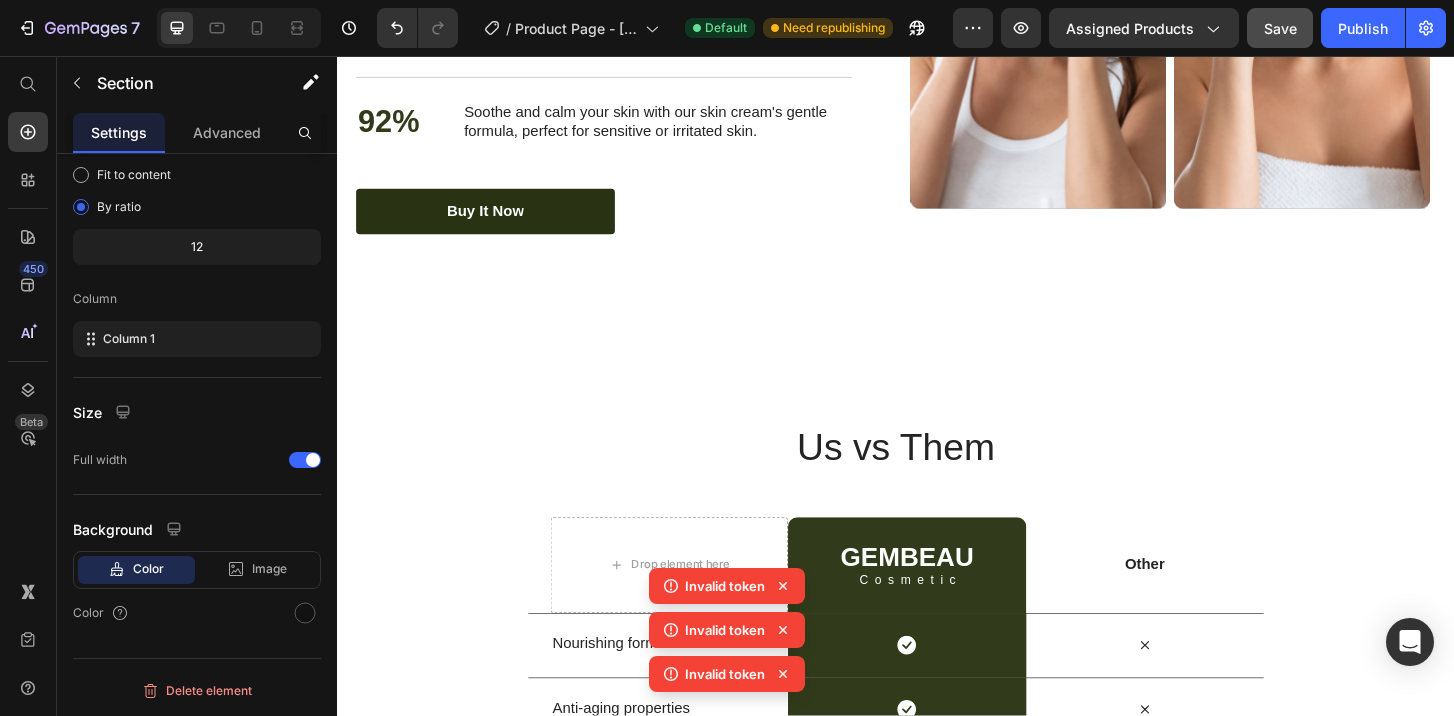 click 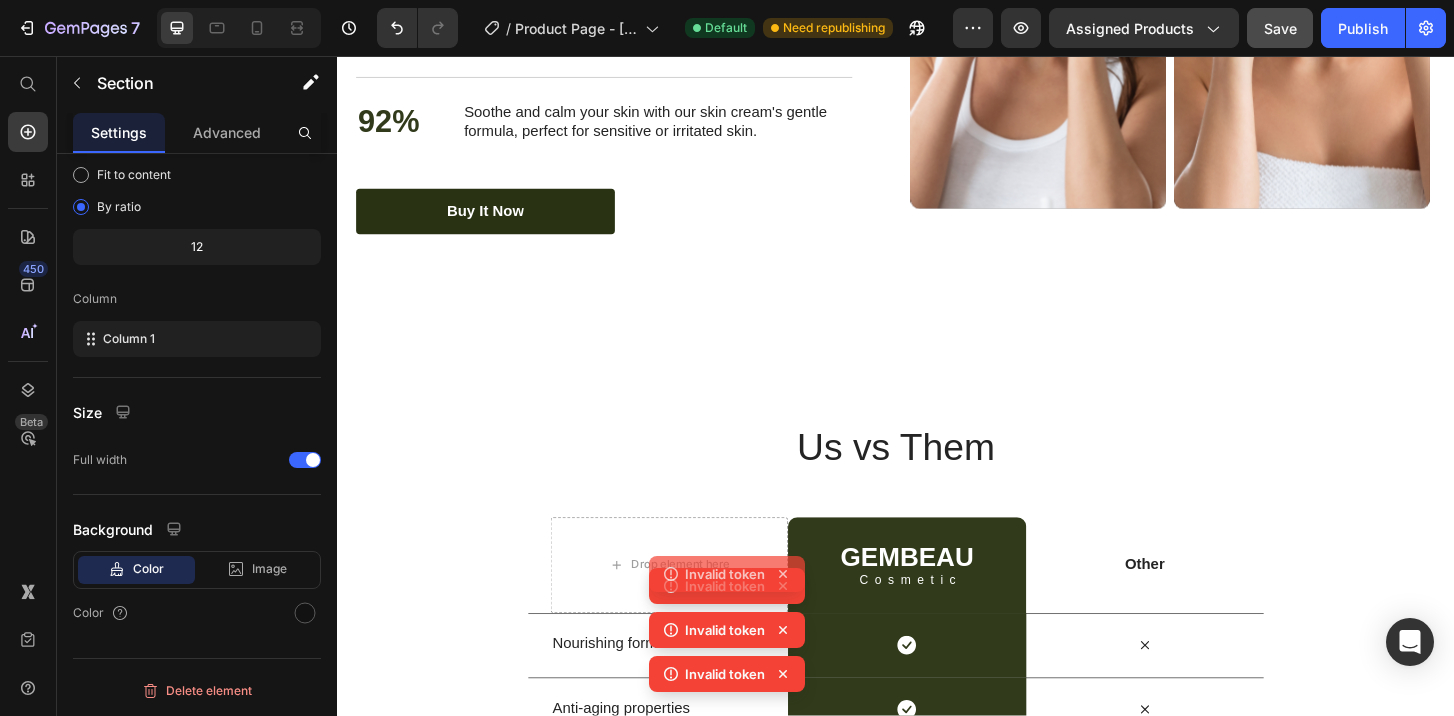 click on "Invalid token Invalid token Invalid token Invalid token" at bounding box center [727, 612] 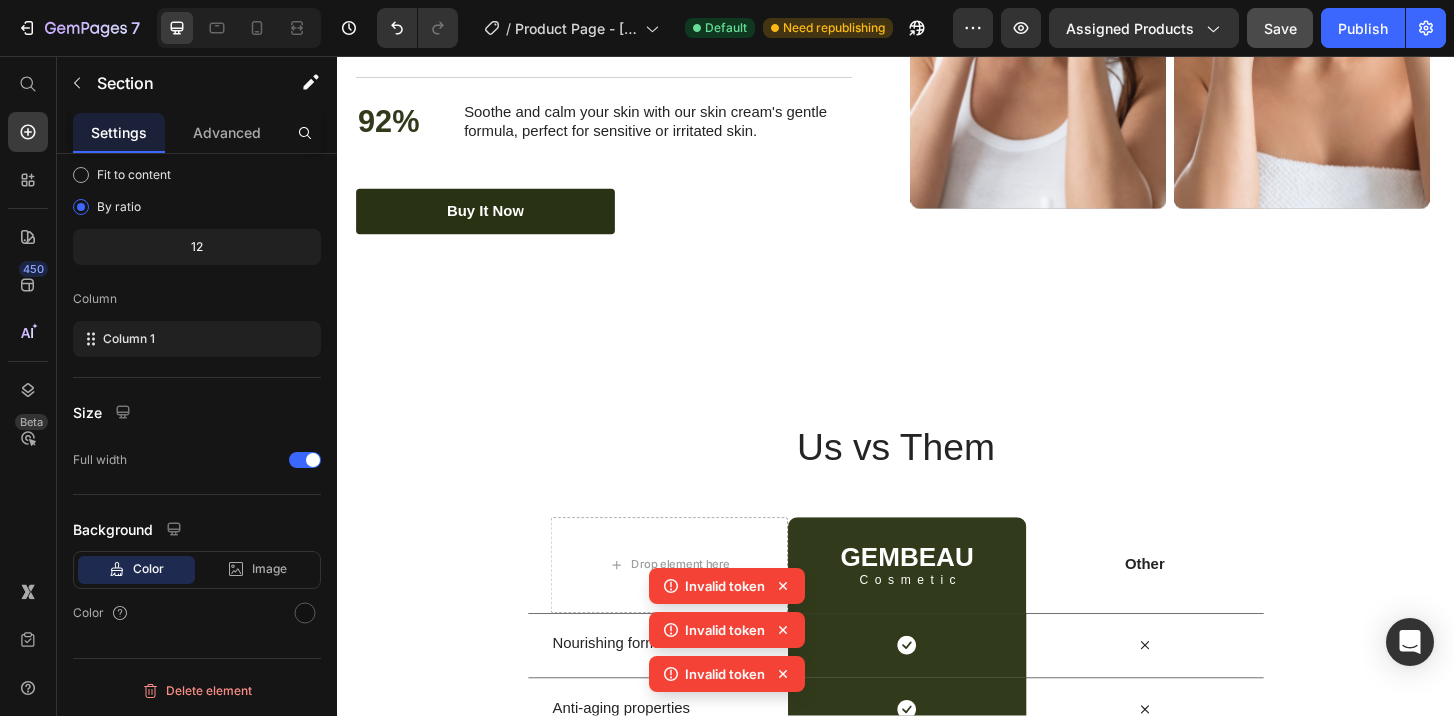 click 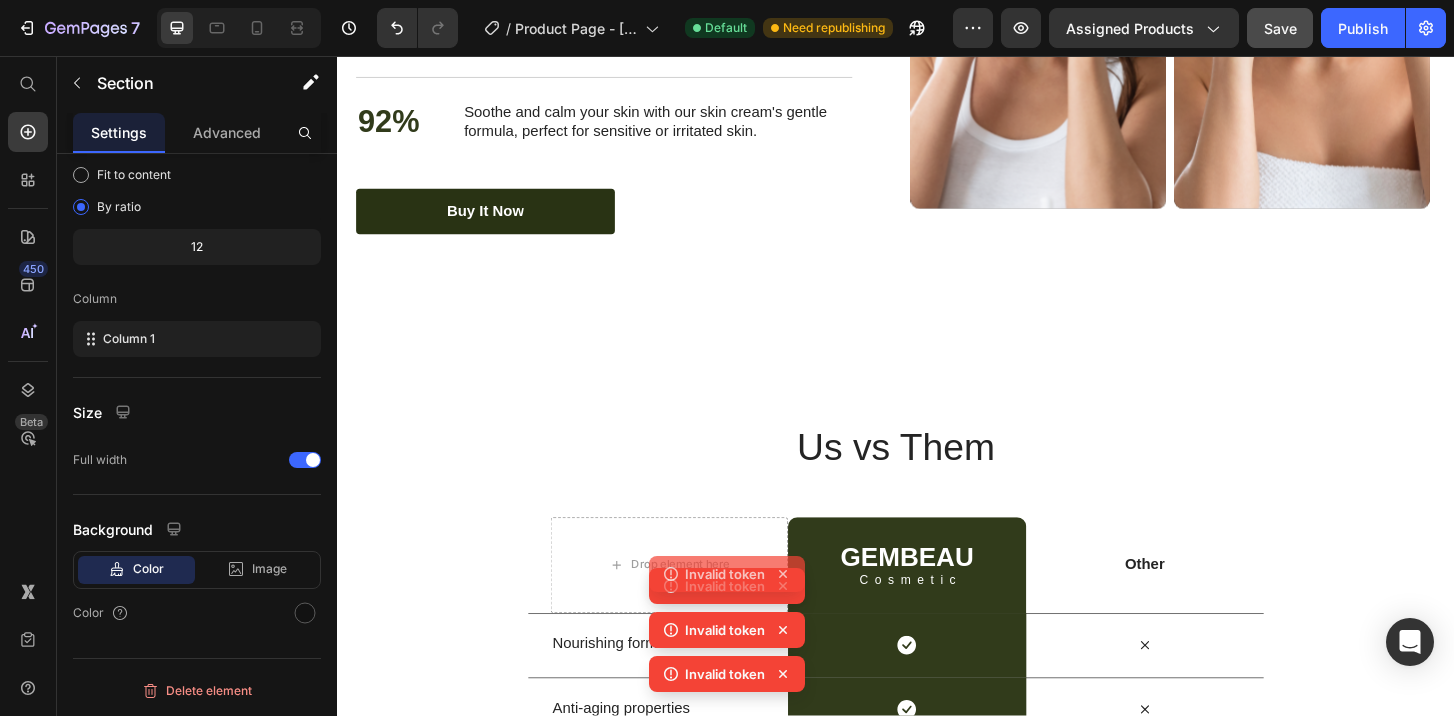 click on "Invalid token Invalid token Invalid token Invalid token" at bounding box center [727, 612] 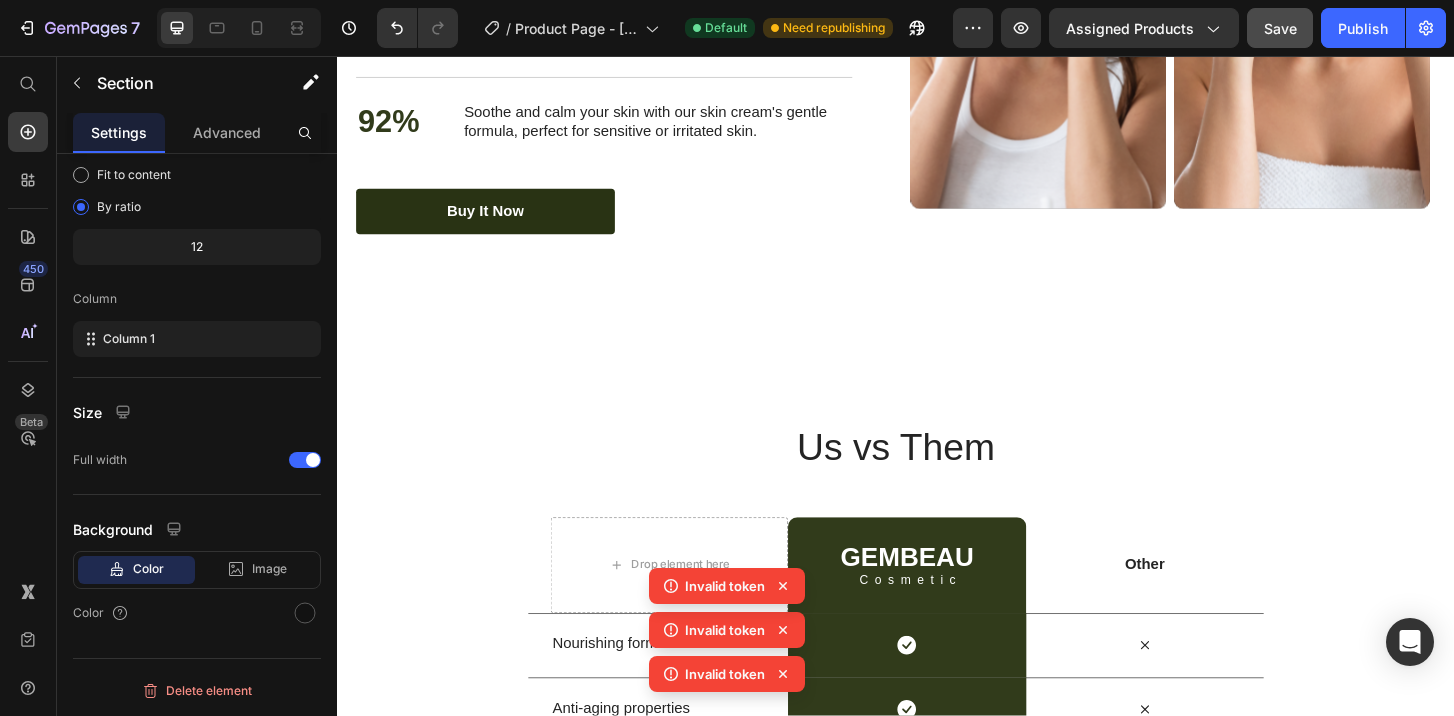 click on "Invalid token Invalid token Invalid token" at bounding box center [727, 634] 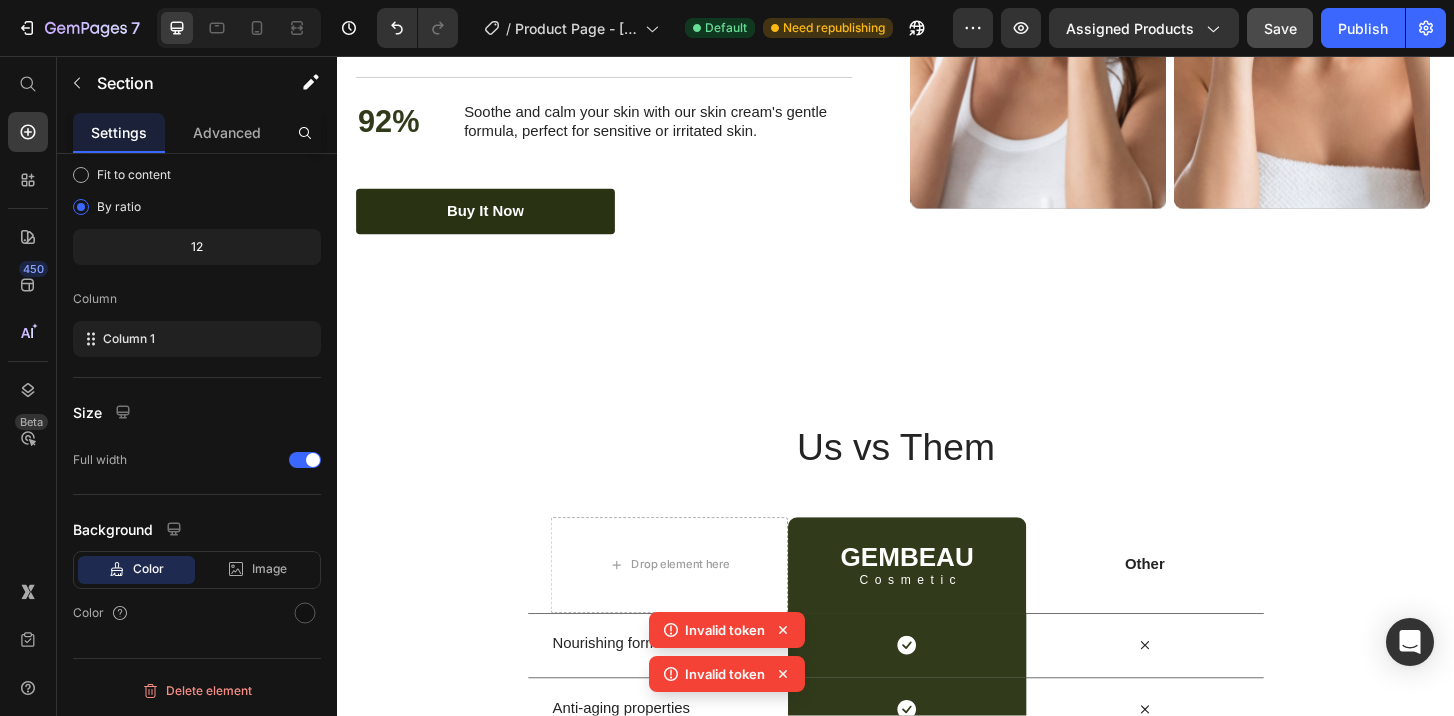 click on "GEMBEAU Heading Cosmetic Text Block Row" at bounding box center (948, 603) 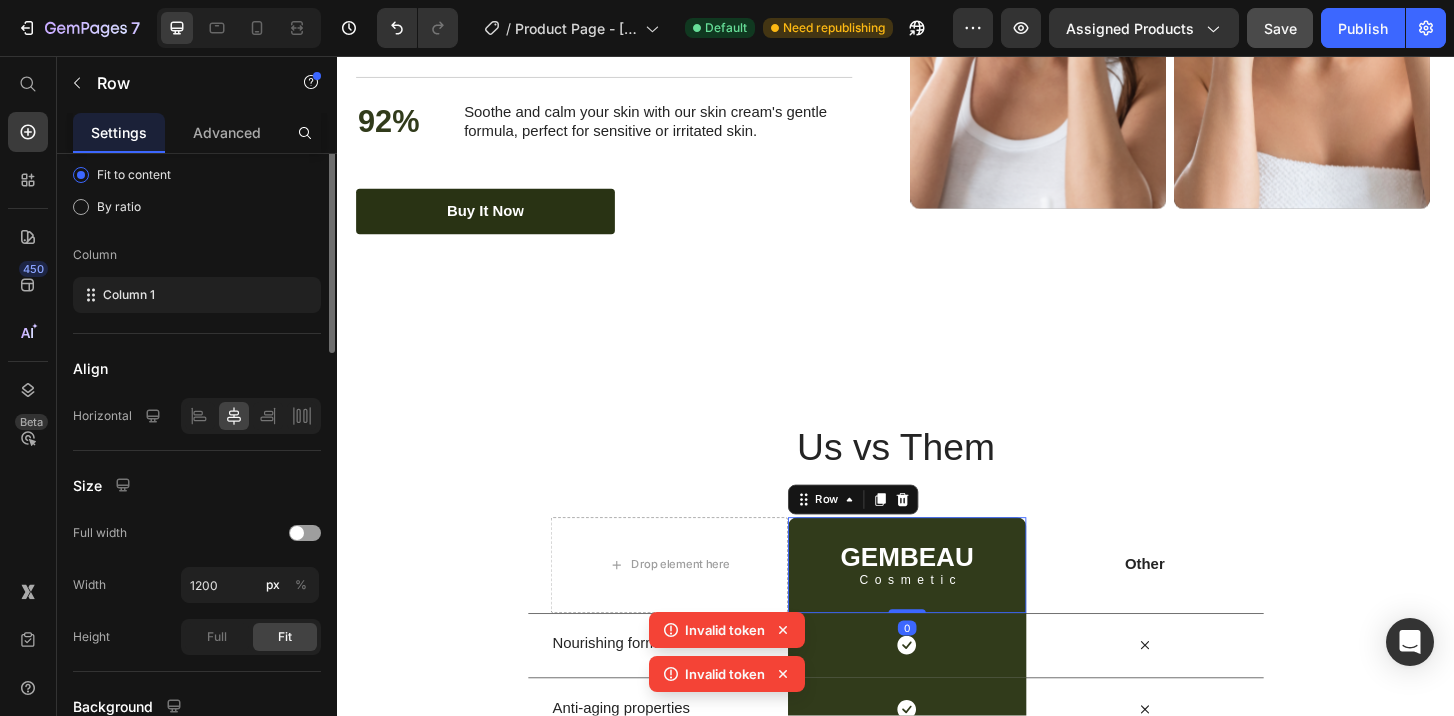 scroll, scrollTop: 0, scrollLeft: 0, axis: both 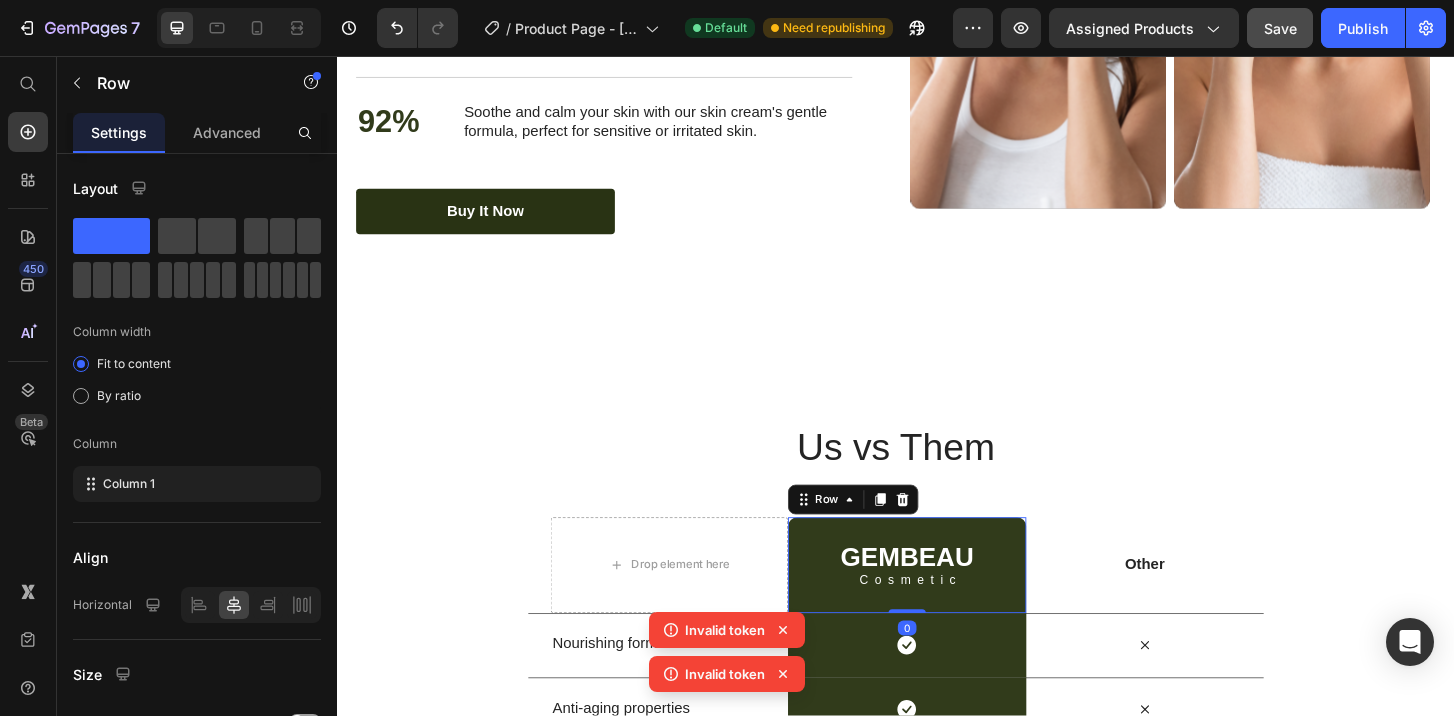 click 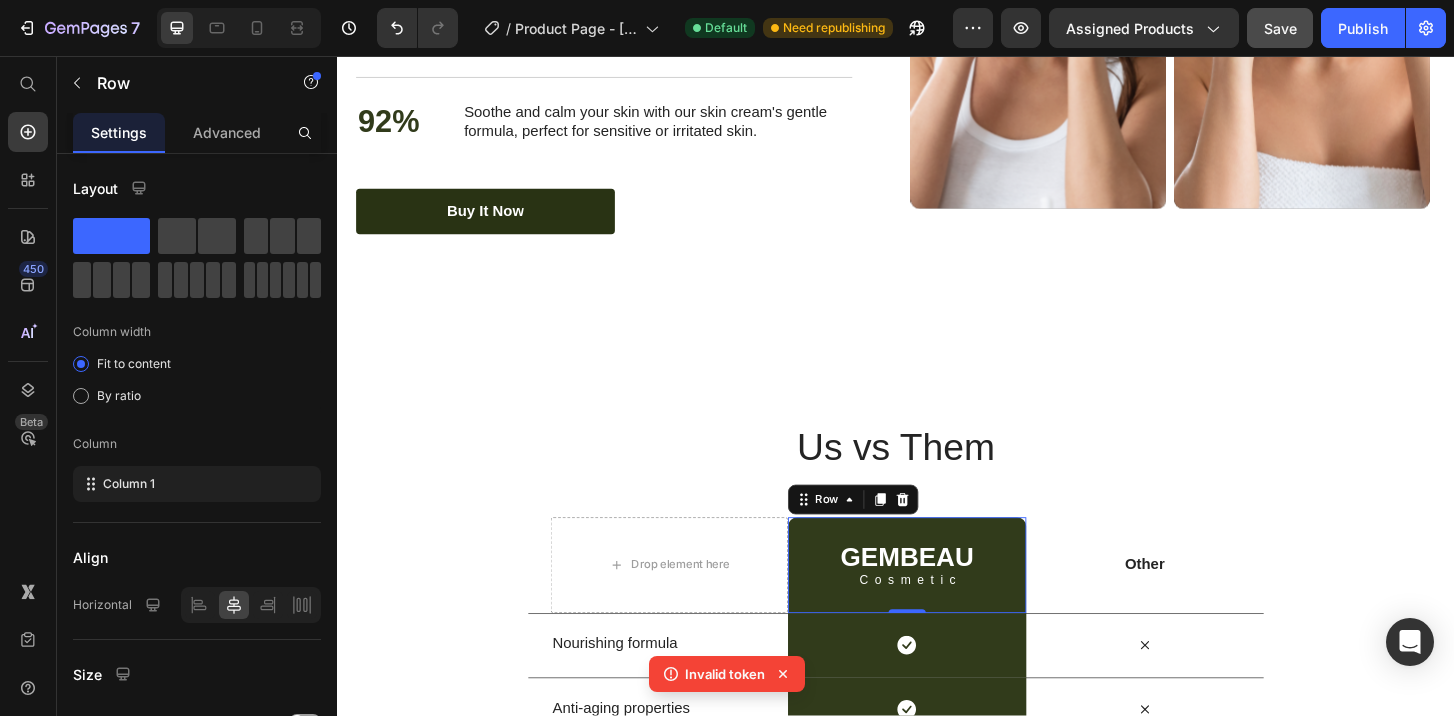 click 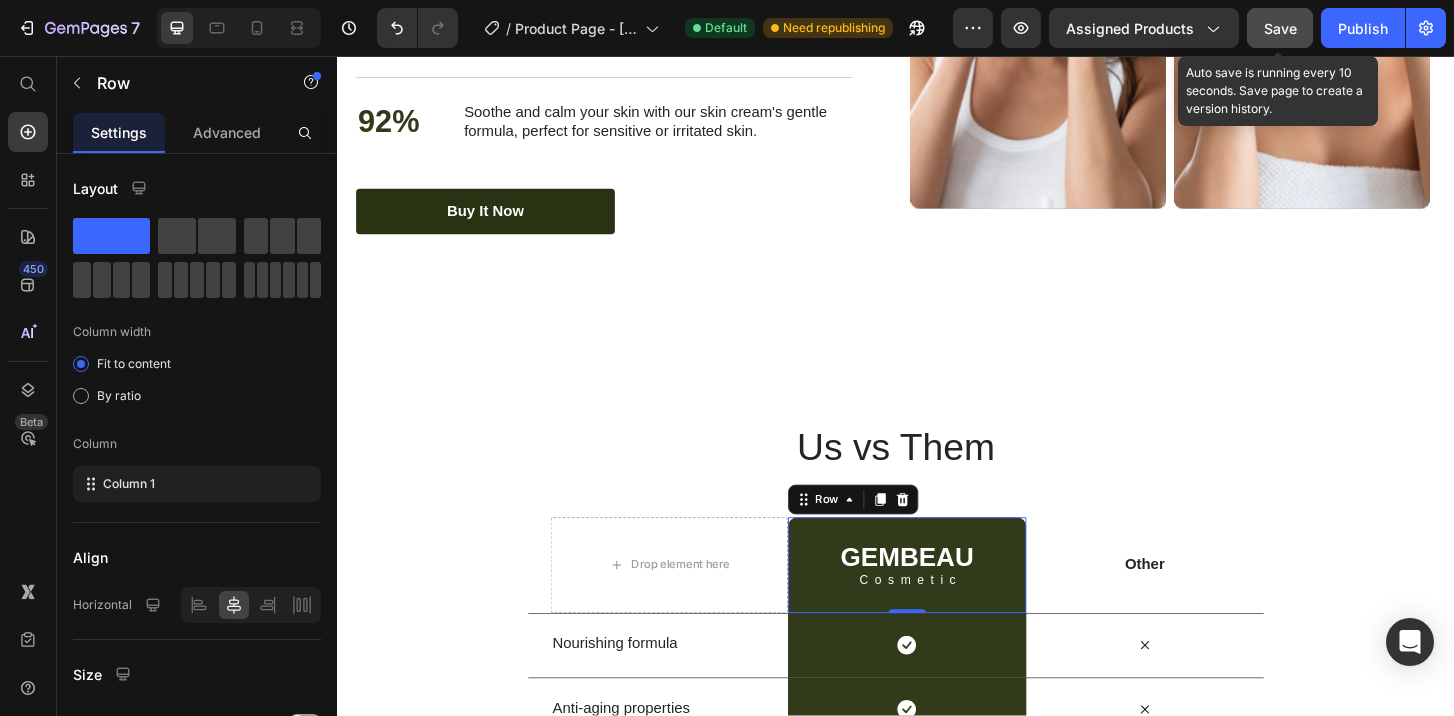 click on "Save" 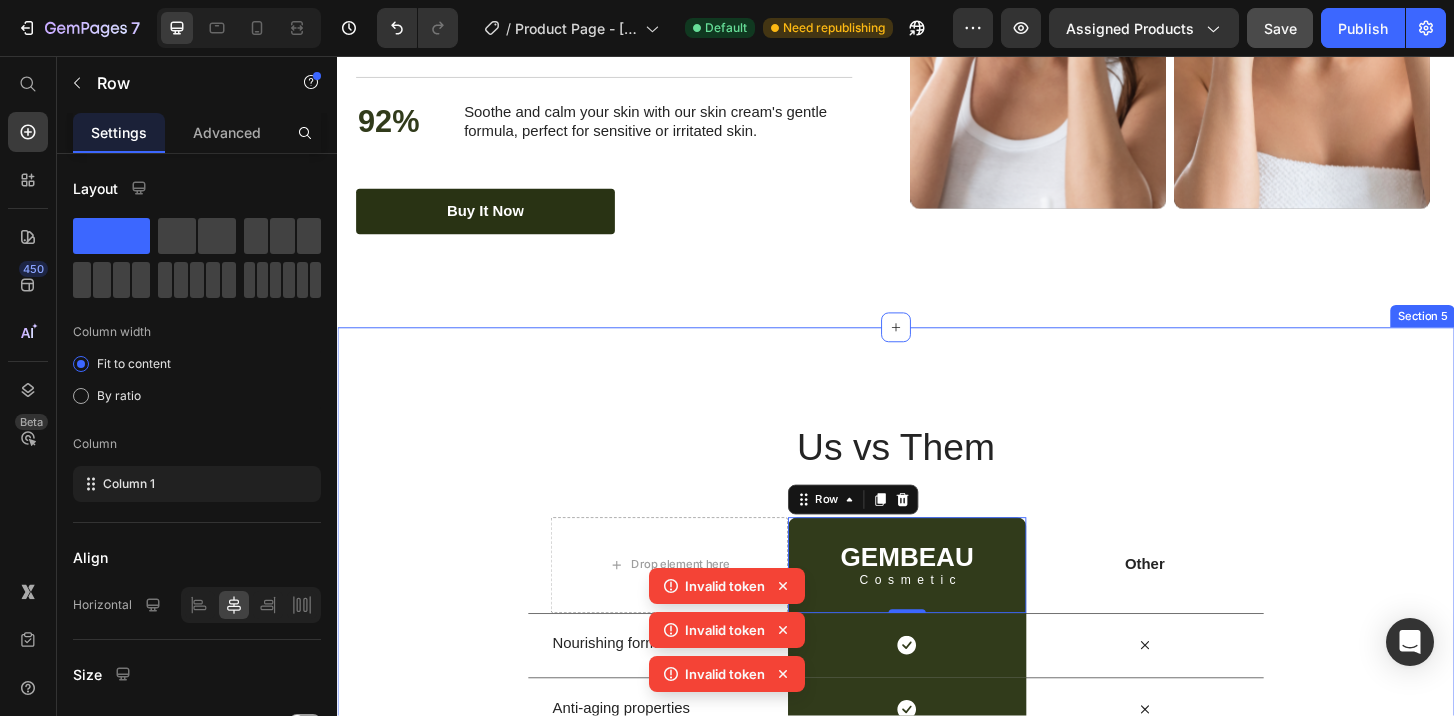 type 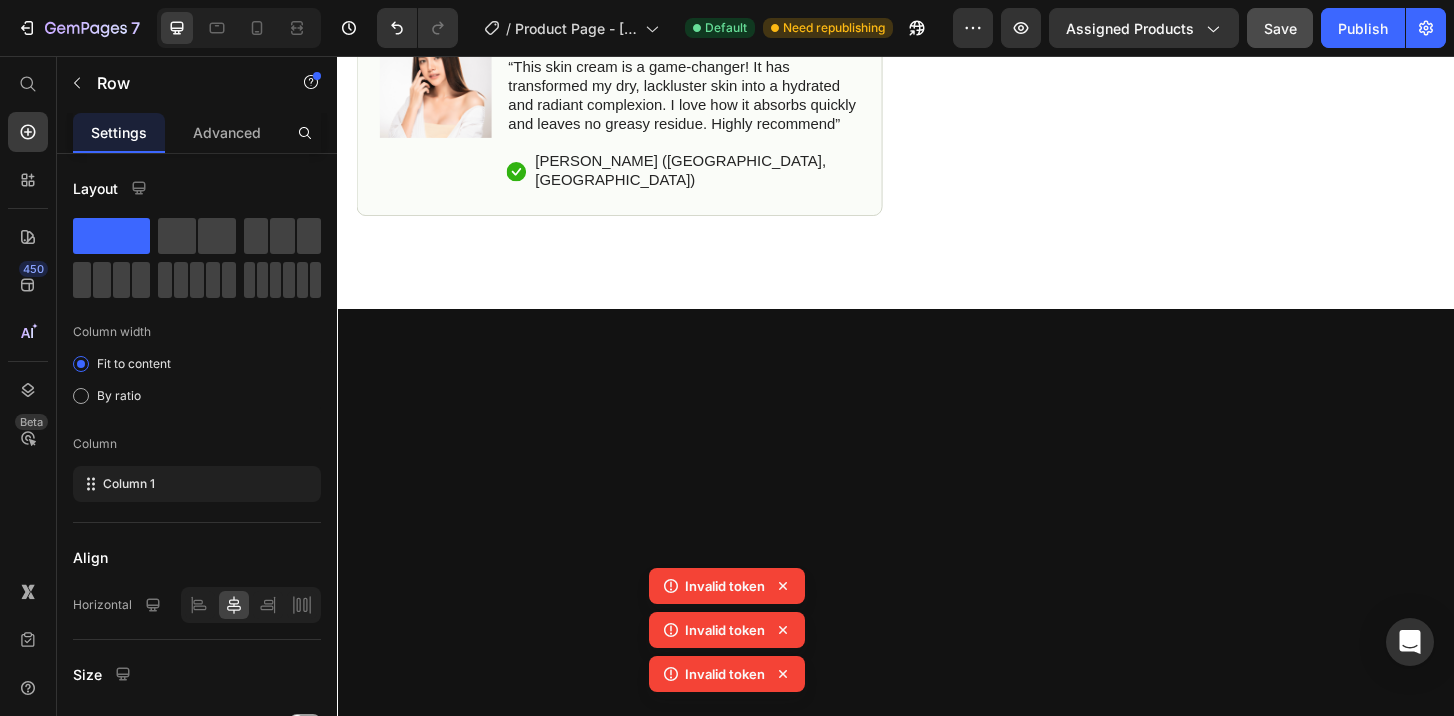 scroll, scrollTop: 0, scrollLeft: 0, axis: both 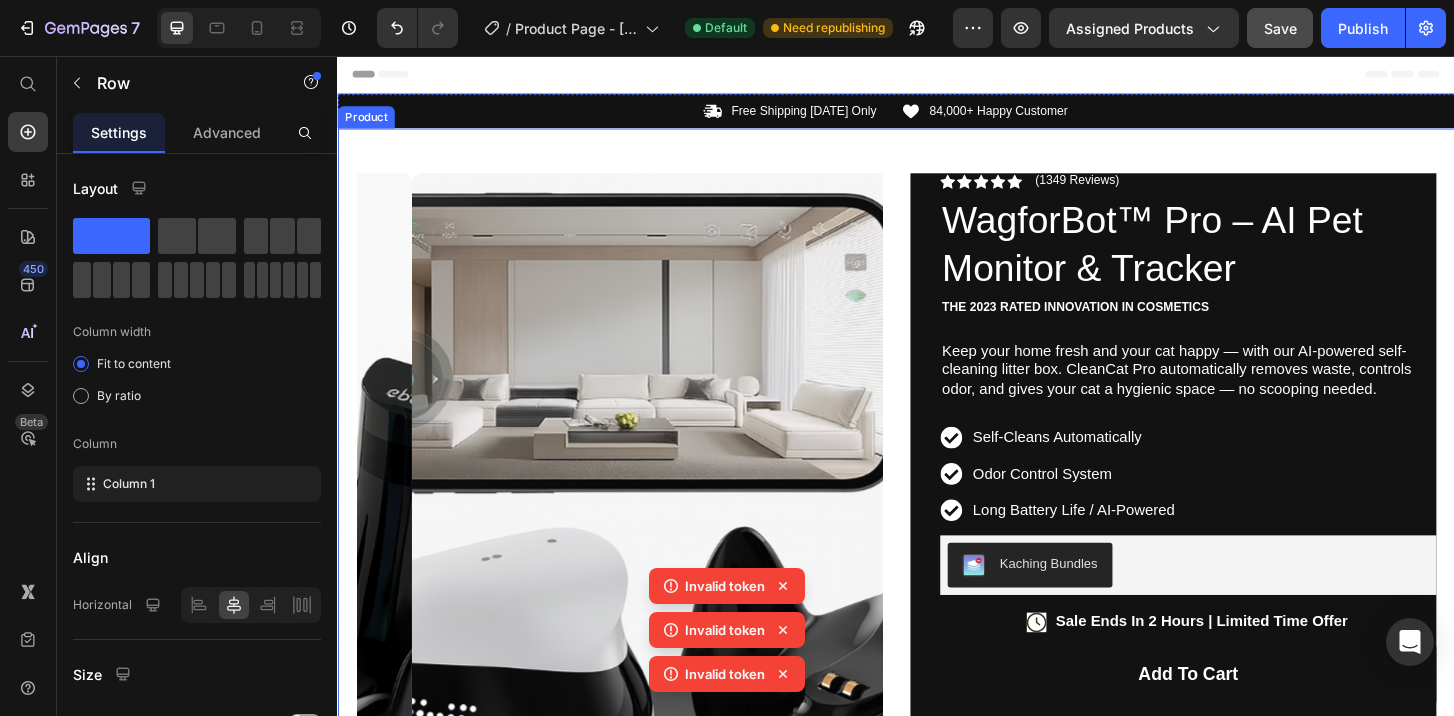 click on "Product Images Image Icon Icon Icon Icon Icon Icon List “This skin cream is a game-changer! It has transformed my dry, lackluster skin into a hydrated and radiant complexion. I love how it absorbs quickly and leaves no greasy residue. Highly recommend” Text Block
Icon Hannah N. (Houston, USA) Text Block Row Row Row Icon Icon Icon Icon Icon Icon List (1349 Reviews) Text Block Row WagforBot™ Pro – AI Pet Monitor & Tracker Product Title The 2023 Rated Innovation in Cosmetics Text Block Keep your home fresh and your cat happy — with our AI-powered self-cleaning litter box. CleanCat Pro automatically removes waste, controls odor, and gives your cat a hygienic space — no scooping needed. Text Block Self-Cleans Automatically Odor Control System Long Battery Life / AI-Powered  Item List Kaching Bundles Kaching Bundles
Icon Sale Ends In 2 Hours | Limited Time Offer Text Block Row add to cart Add to Cart
Icon Free Shipping Text Block" at bounding box center [937, 788] 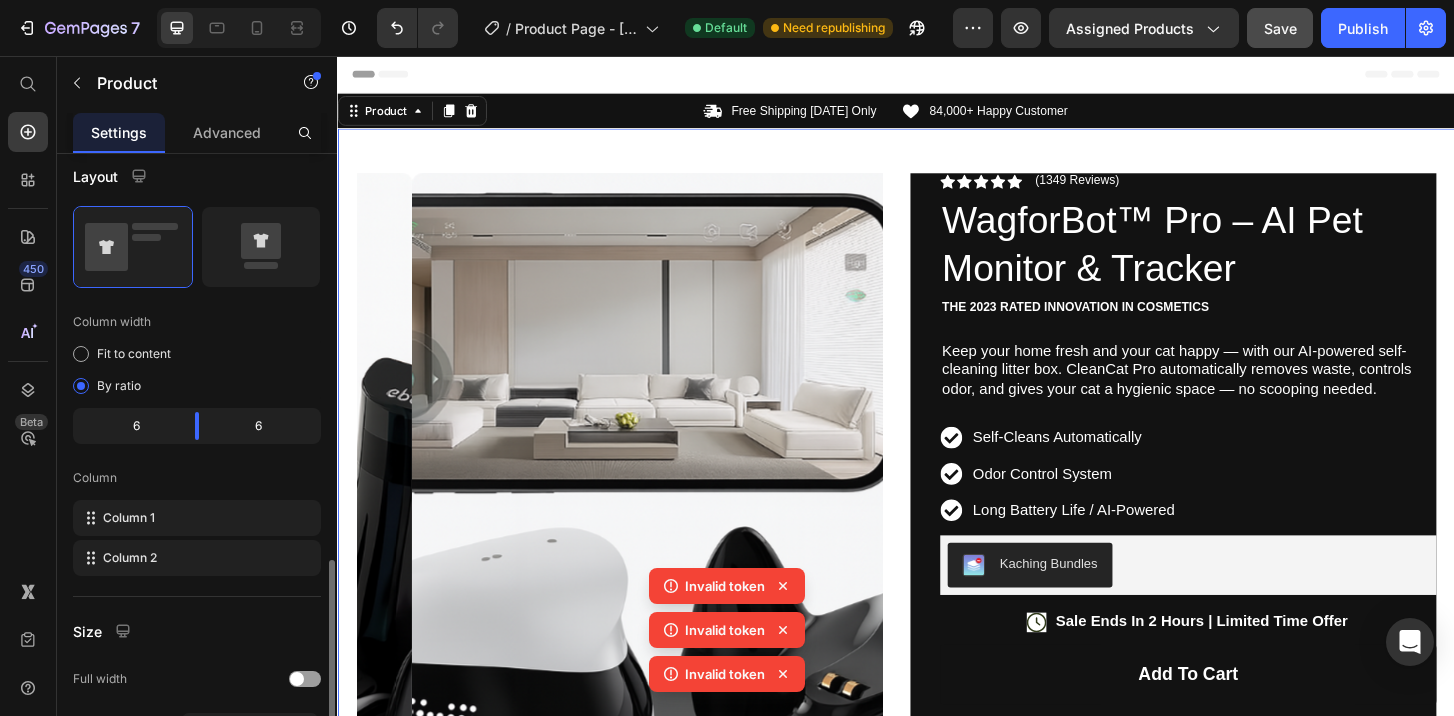 scroll, scrollTop: 565, scrollLeft: 0, axis: vertical 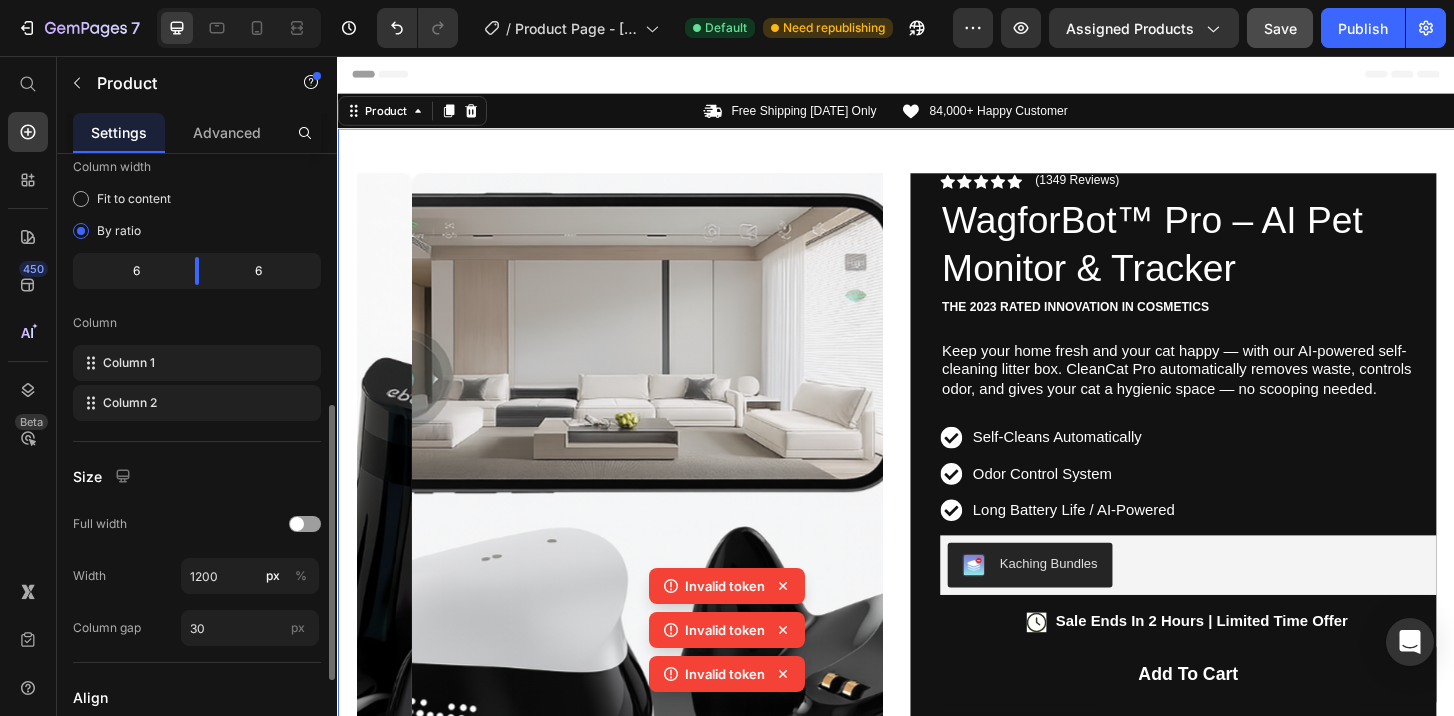 click on "Product Images Image Icon Icon Icon Icon Icon Icon List “This skin cream is a game-changer! It has transformed my dry, lackluster skin into a hydrated and radiant complexion. I love how it absorbs quickly and leaves no greasy residue. Highly recommend” Text Block
Icon Hannah N. (Houston, USA) Text Block Row Row Row Icon Icon Icon Icon Icon Icon List (1349 Reviews) Text Block Row WagforBot™ Pro – AI Pet Monitor & Tracker Product Title The 2023 Rated Innovation in Cosmetics Text Block Keep your home fresh and your cat happy — with our AI-powered self-cleaning litter box. CleanCat Pro automatically removes waste, controls odor, and gives your cat a hygienic space — no scooping needed. Text Block Self-Cleans Automatically Odor Control System Long Battery Life / AI-Powered  Item List Kaching Bundles Kaching Bundles
Icon Sale Ends In 2 Hours | Limited Time Offer Text Block Row add to cart Add to Cart
Icon Free Shipping Text Block" at bounding box center (937, 788) 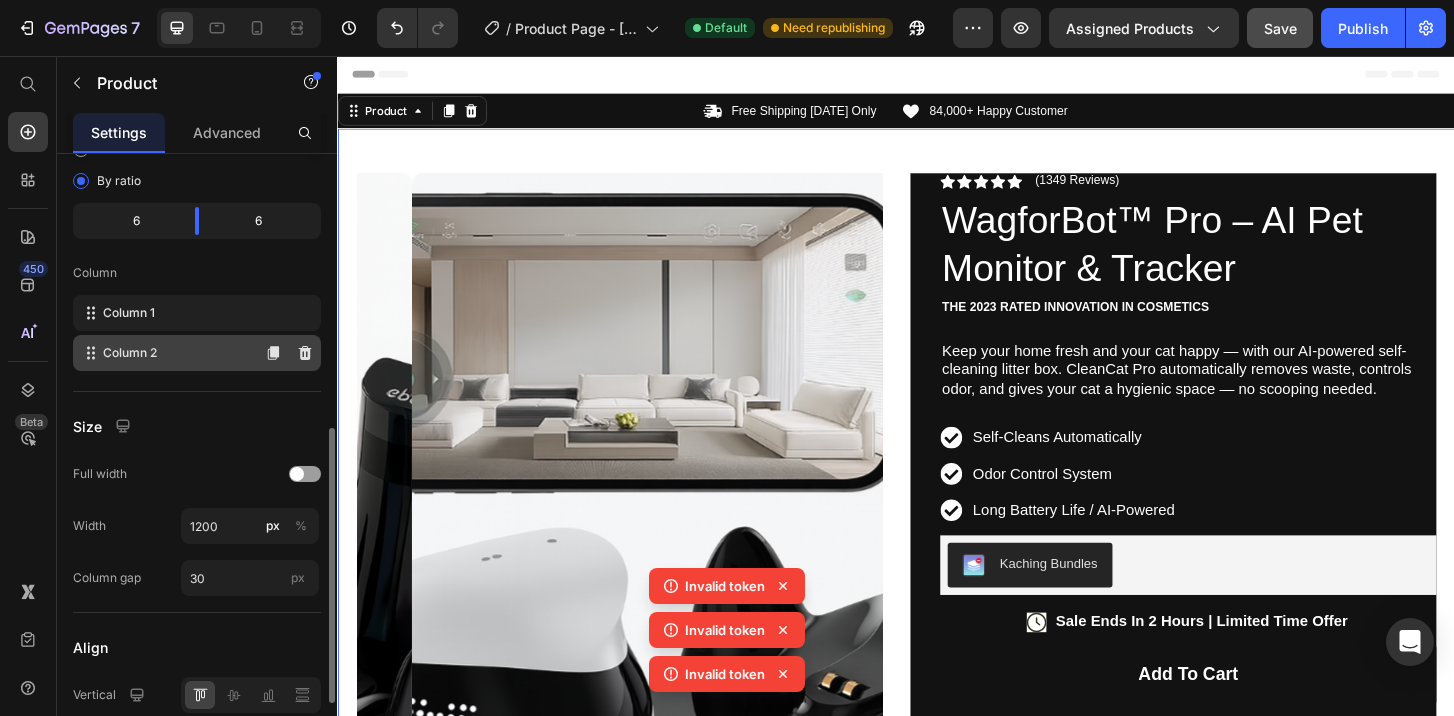 scroll, scrollTop: 772, scrollLeft: 0, axis: vertical 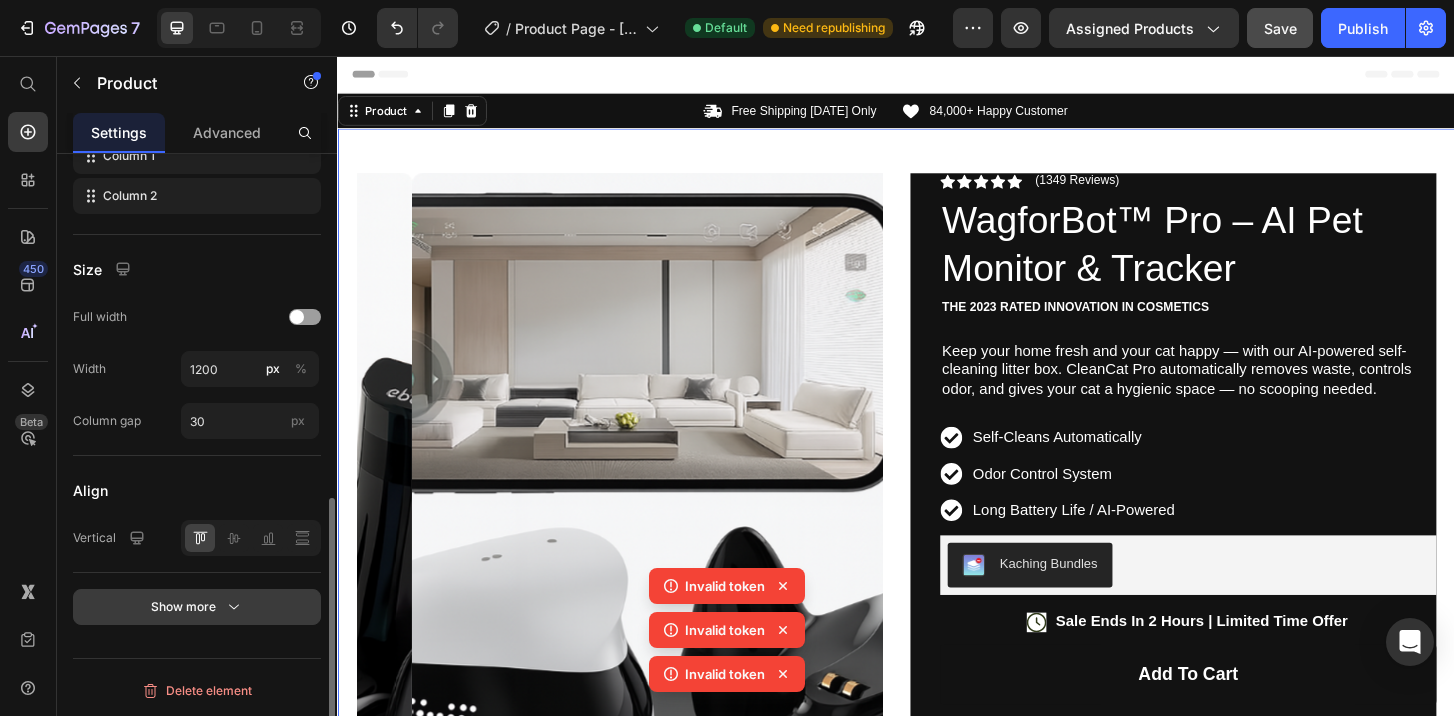 click on "Show more" at bounding box center (197, 607) 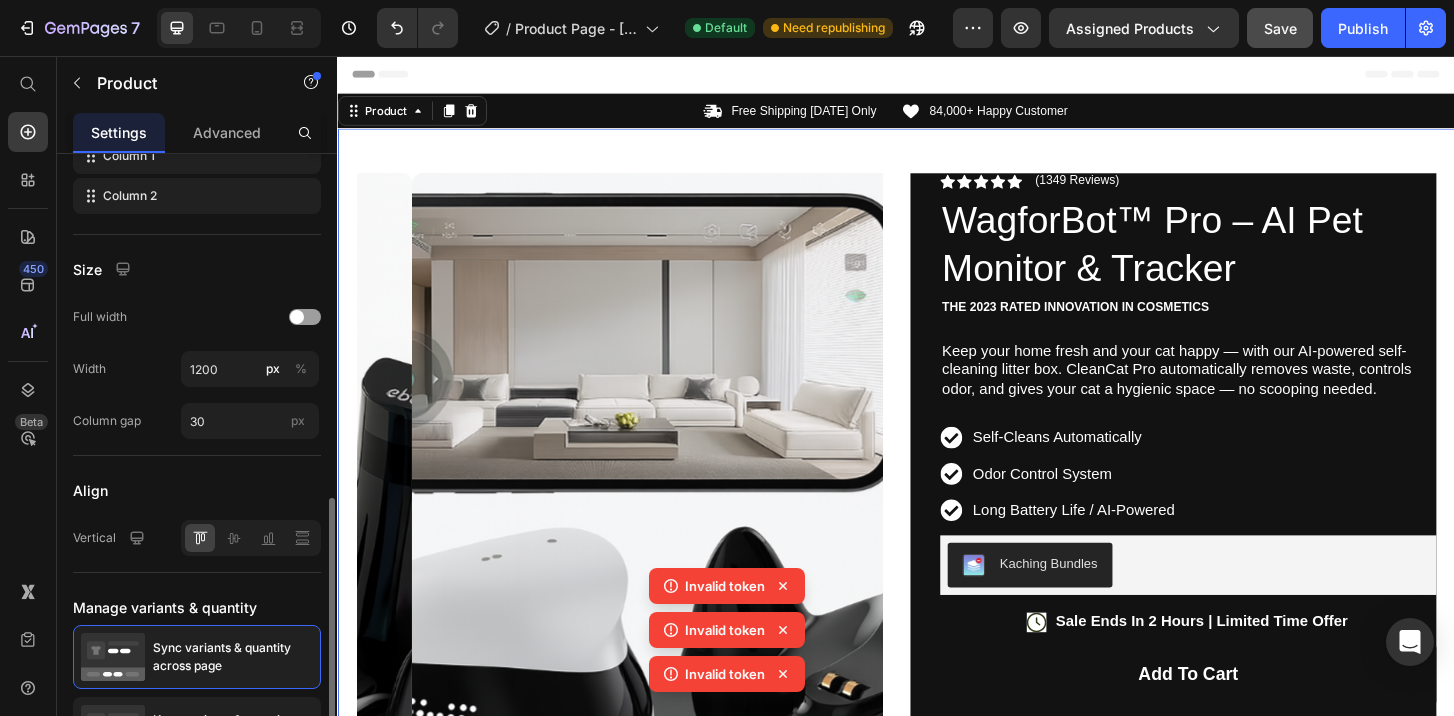 scroll, scrollTop: 956, scrollLeft: 0, axis: vertical 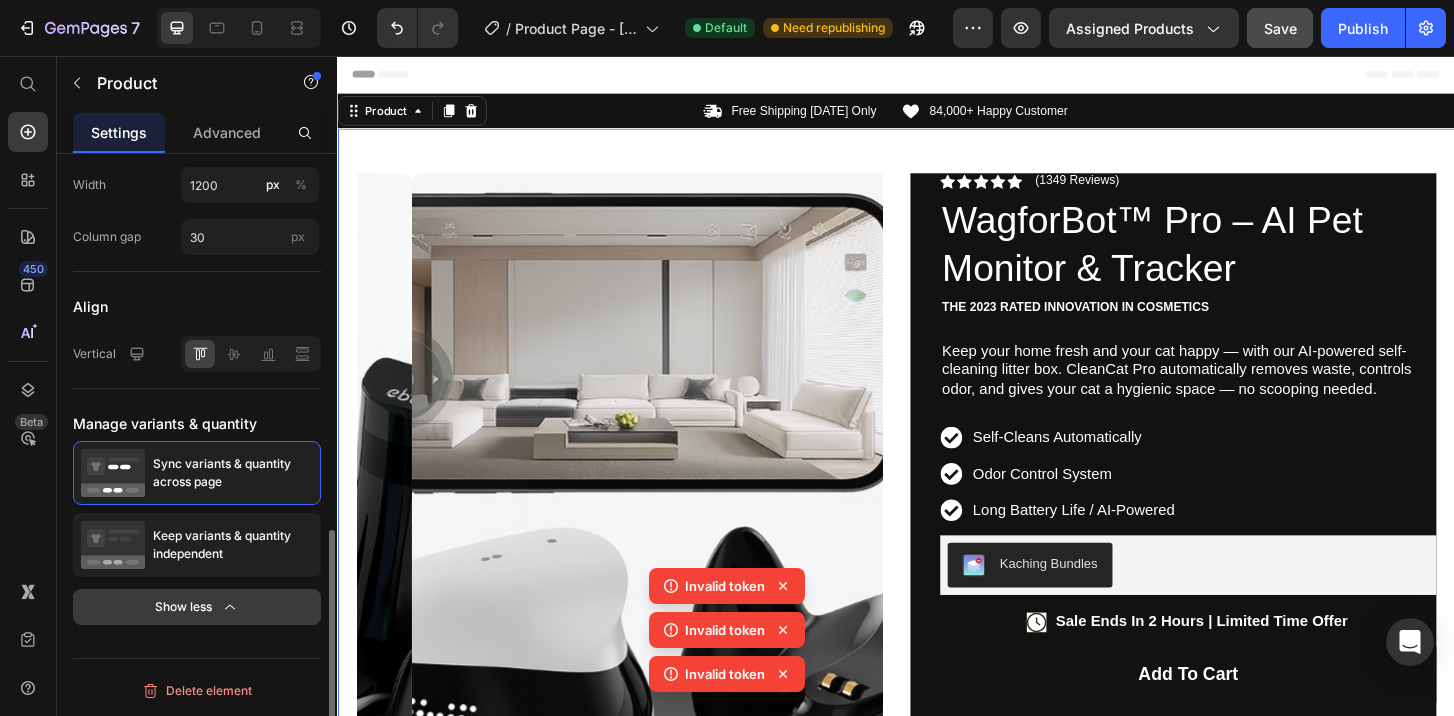click 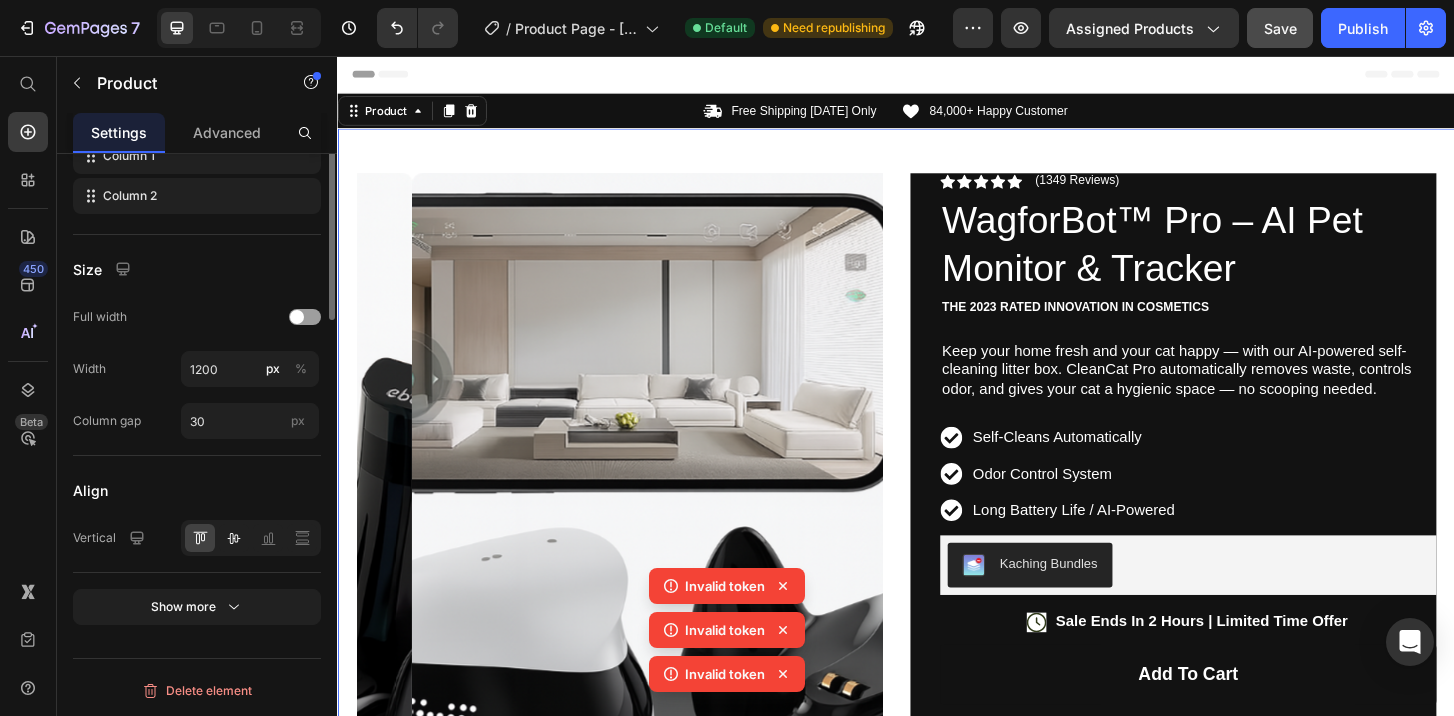 scroll, scrollTop: 459, scrollLeft: 0, axis: vertical 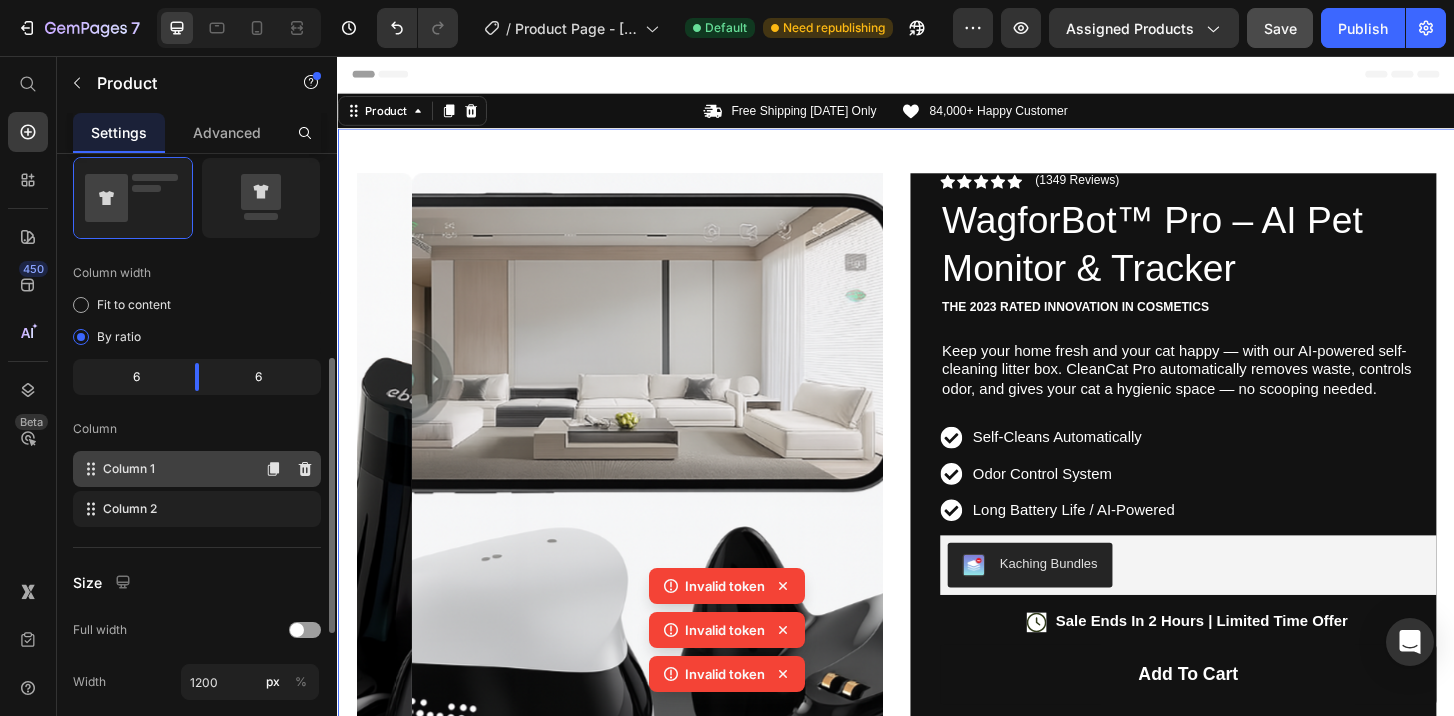 click on "Column 1" 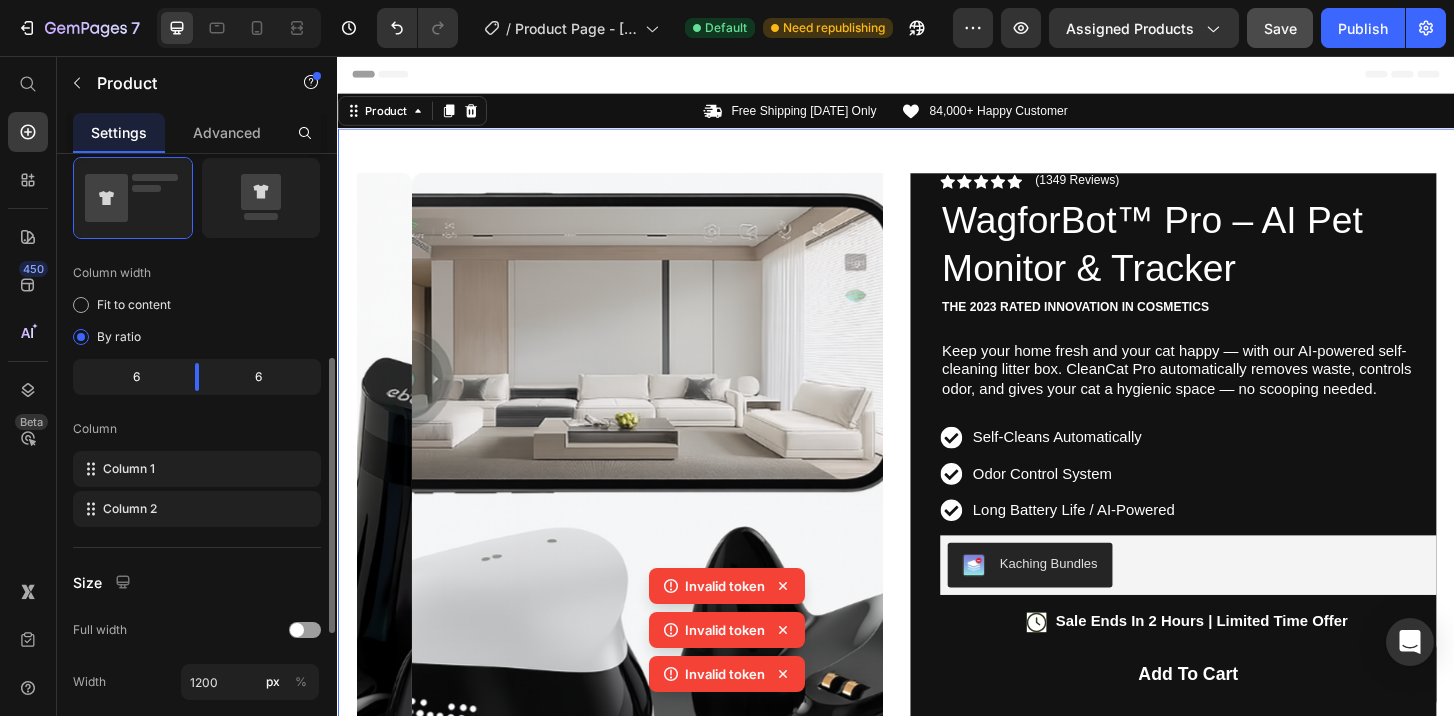 scroll, scrollTop: 772, scrollLeft: 0, axis: vertical 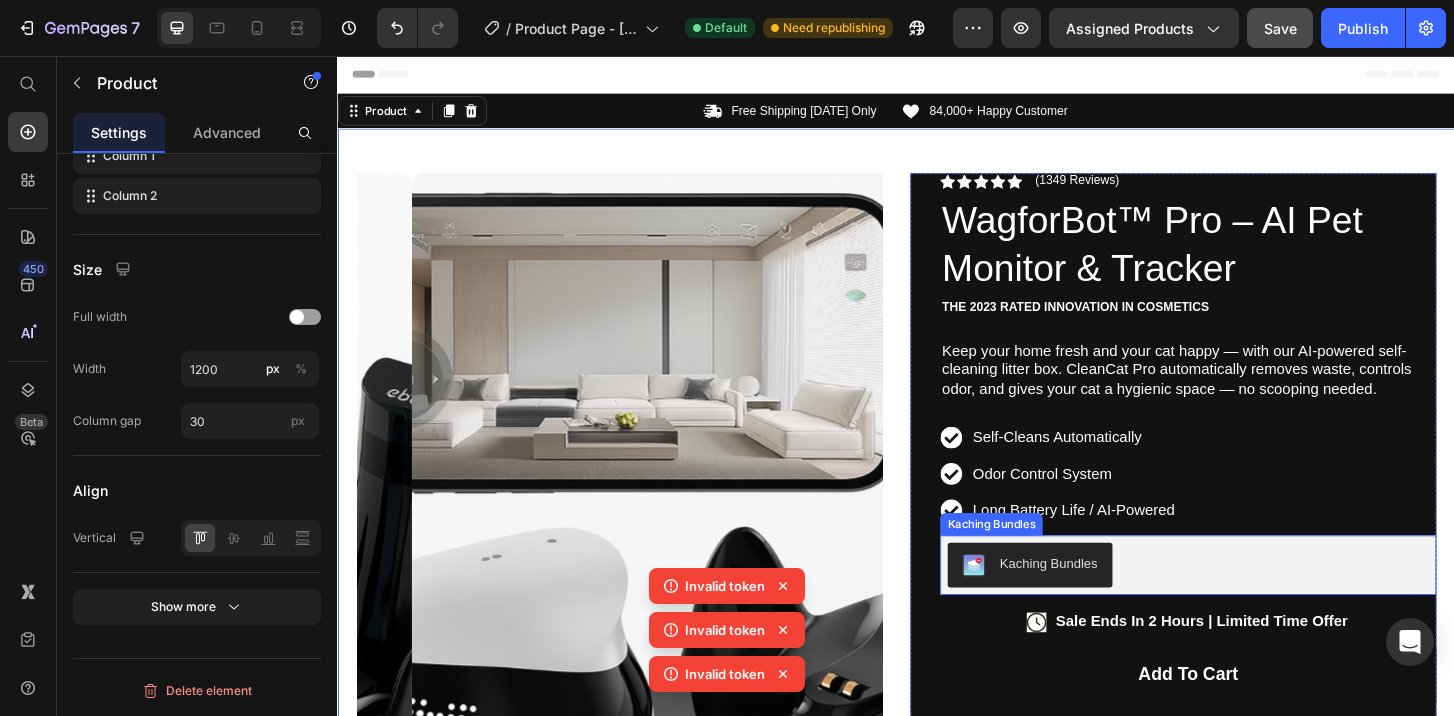 click on "Kaching Bundles" at bounding box center [1250, 603] 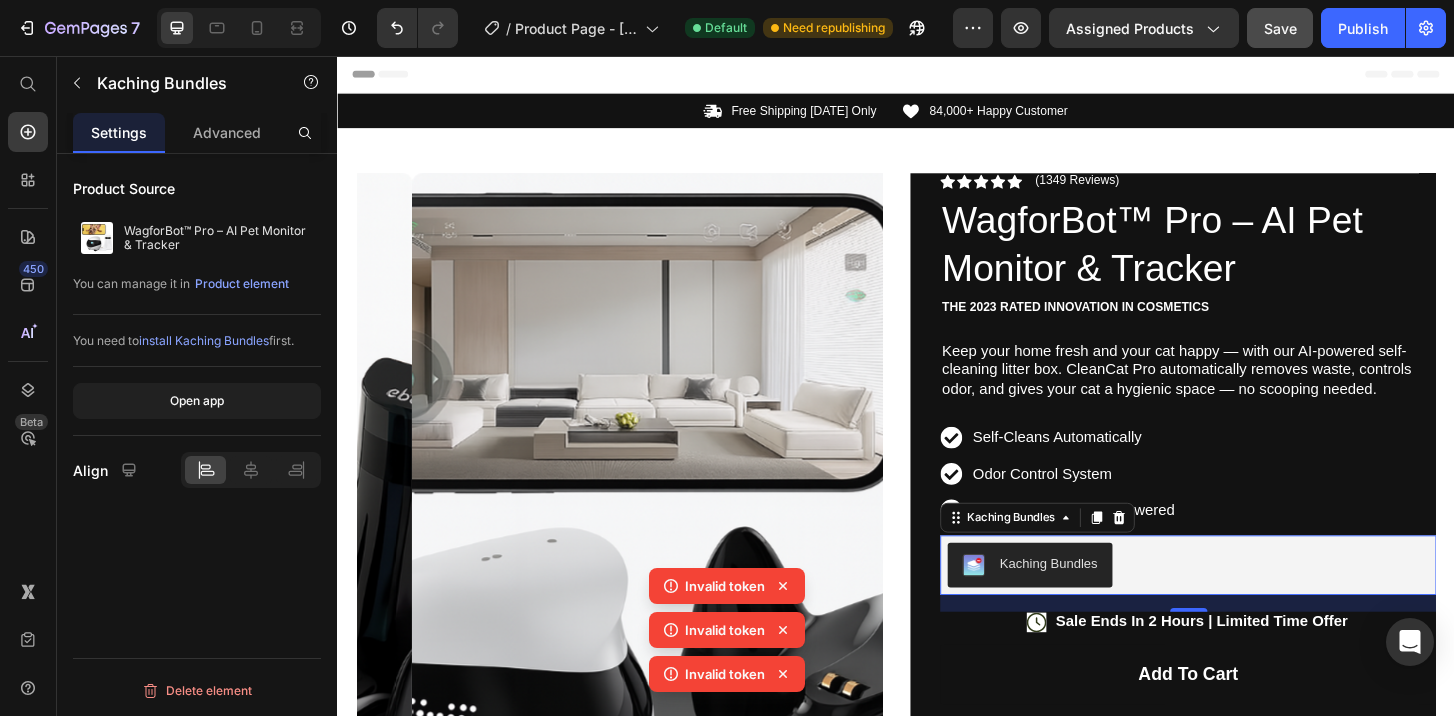 scroll, scrollTop: 0, scrollLeft: 0, axis: both 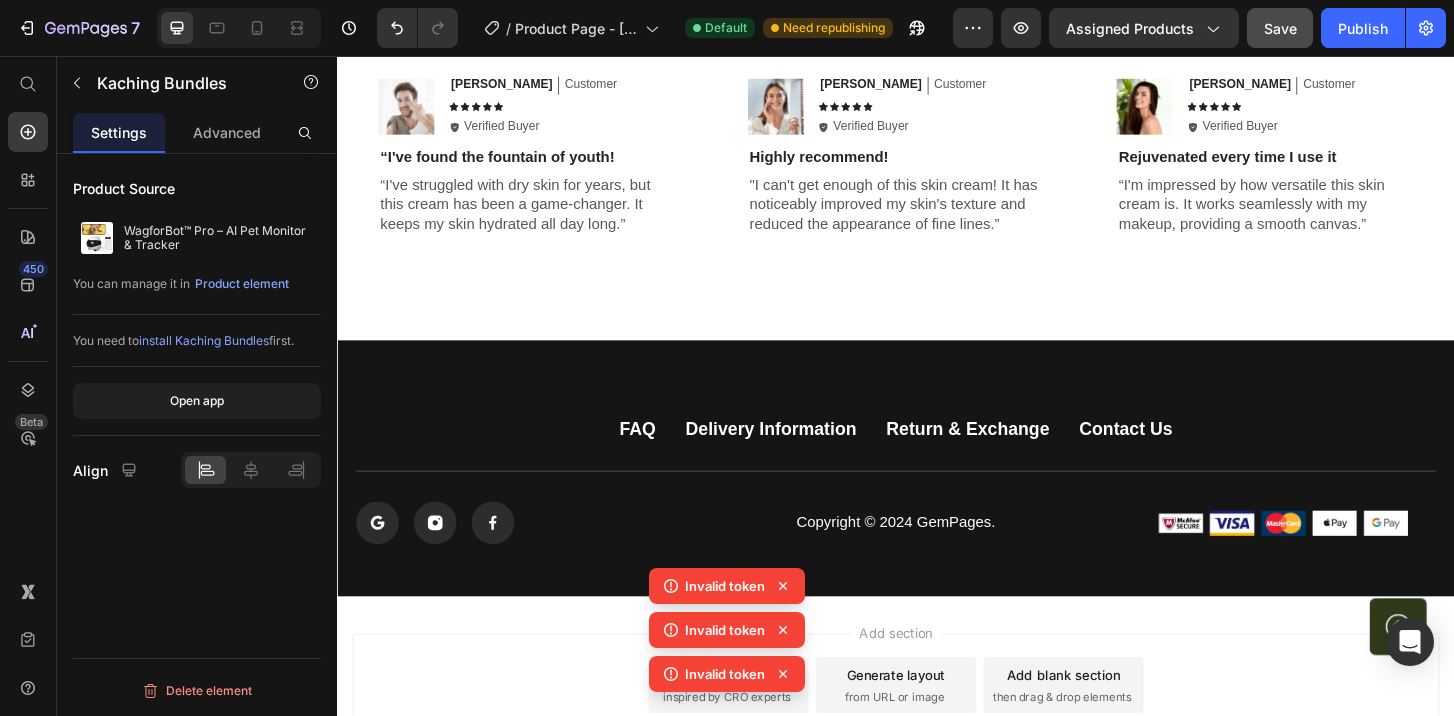 click 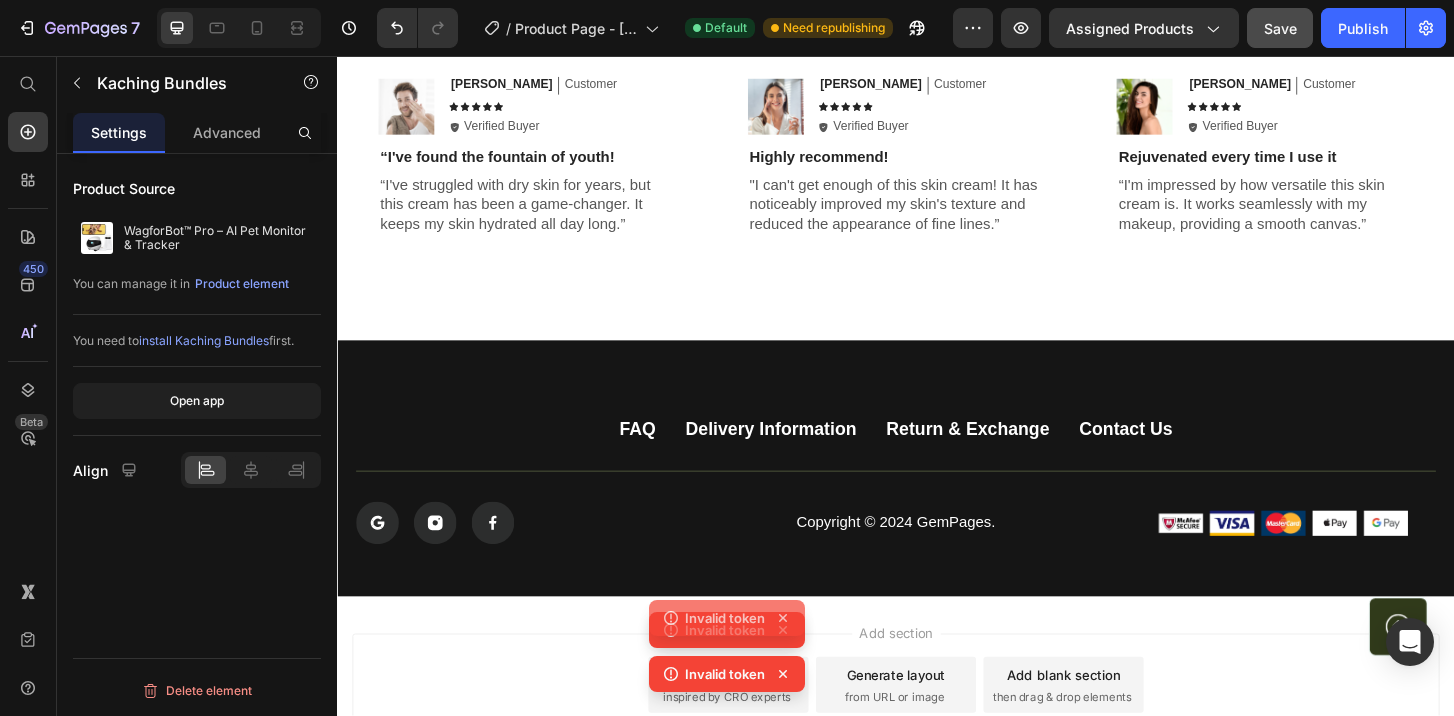 click on "Invalid token Invalid token Invalid token" at bounding box center (727, 634) 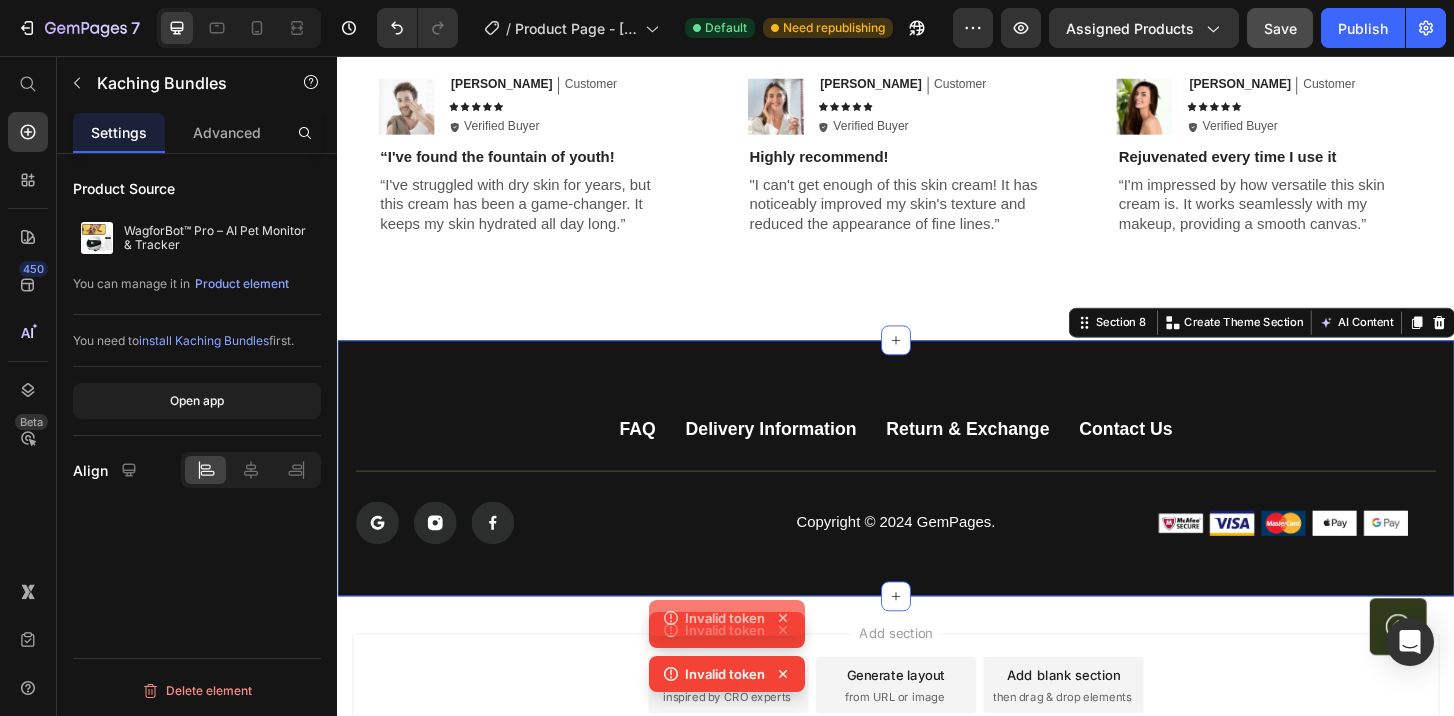 click on "FAQ Button Delivery Information Button Return & Exchange   Button Contact Us Button Row
Icon
Icon
Icon Icon List Copyright © 2024 GemPages.  Text block Image Image Image Image Image Row Row
Button Row Section 8   You can create reusable sections Create Theme Section AI Content Write with GemAI What would you like to describe here? Tone and Voice Persuasive Product WagforBot™ Cat Pro – AI Pet Monitor & Tracker Show more Generate" at bounding box center (937, 500) 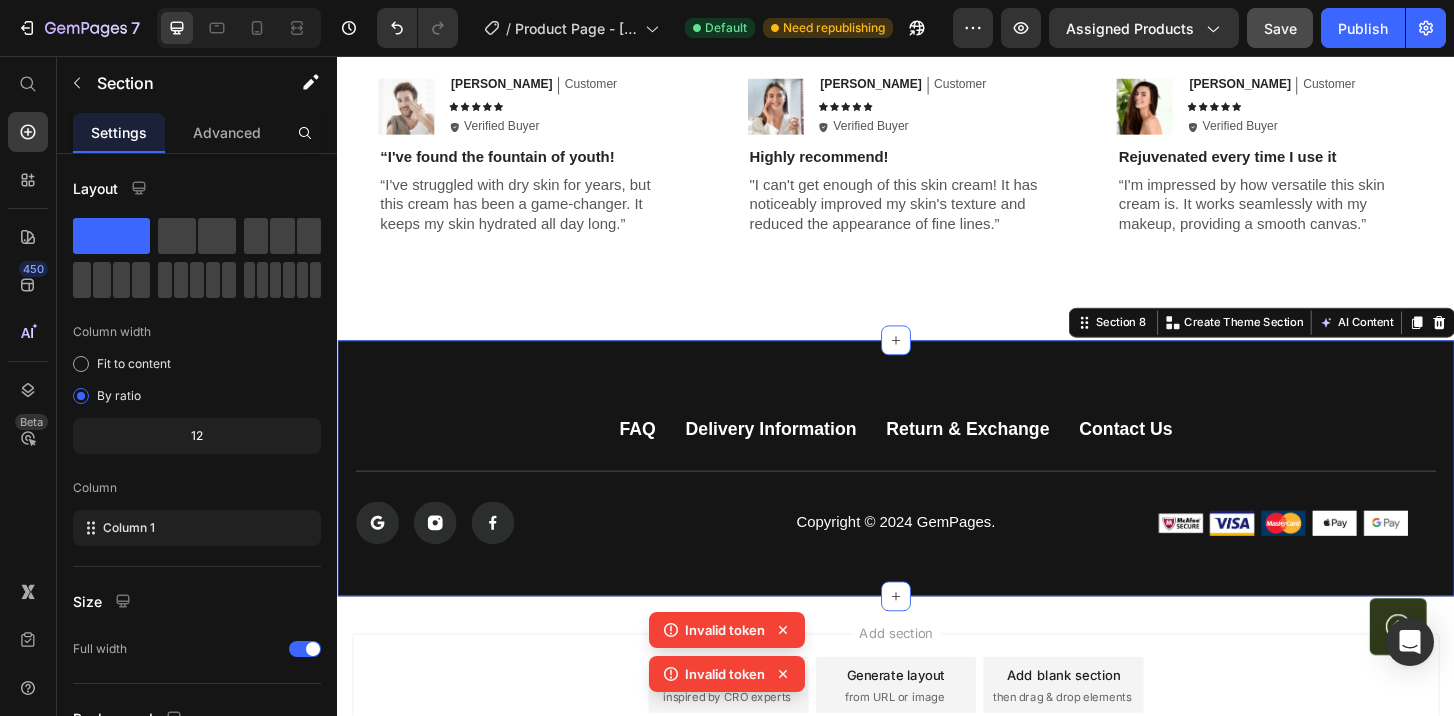 click 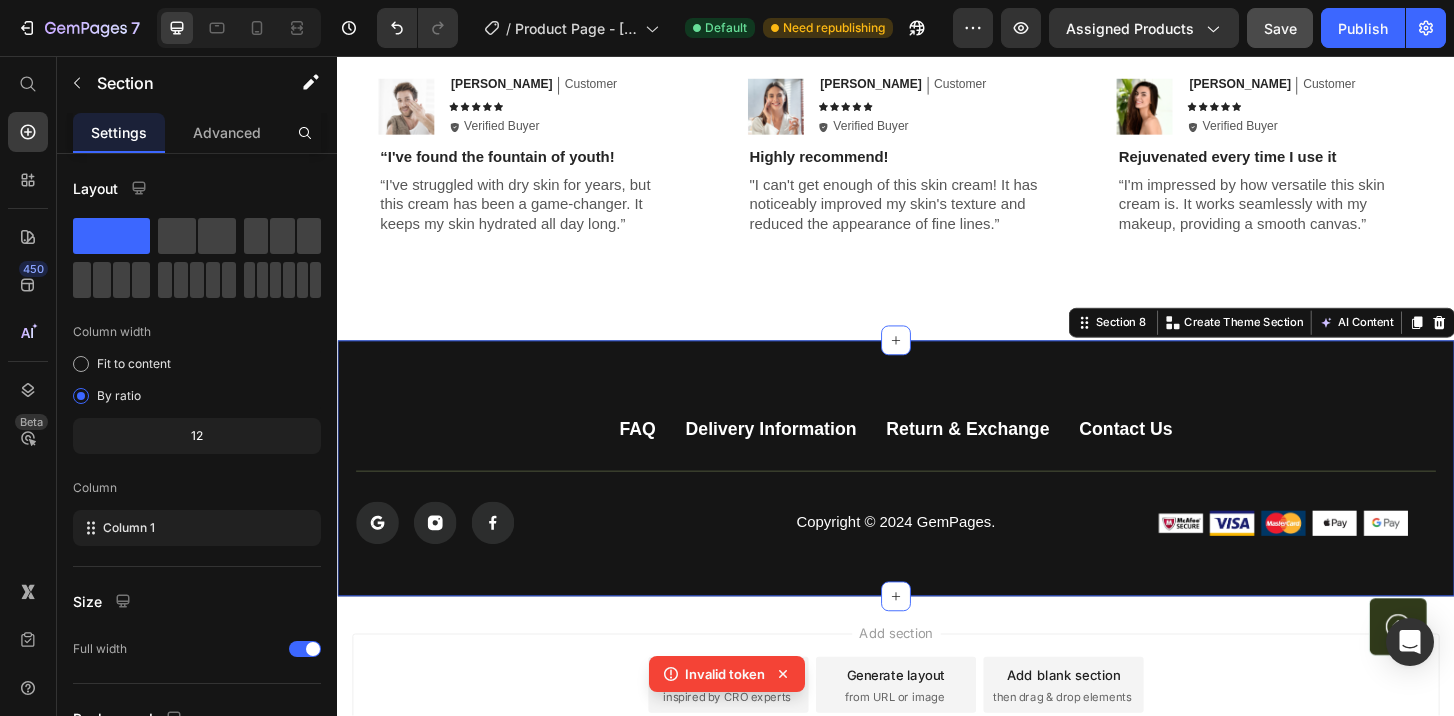 scroll, scrollTop: 5374, scrollLeft: 0, axis: vertical 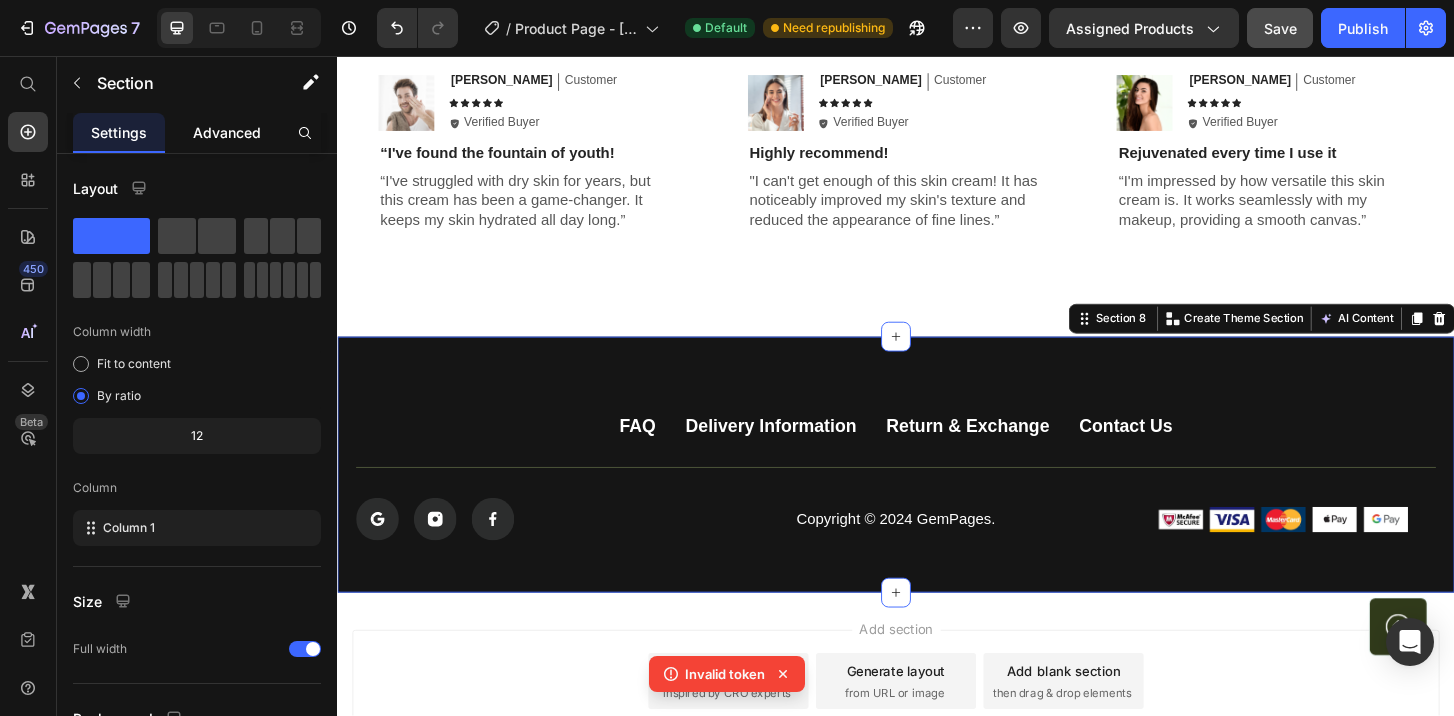 click on "Advanced" 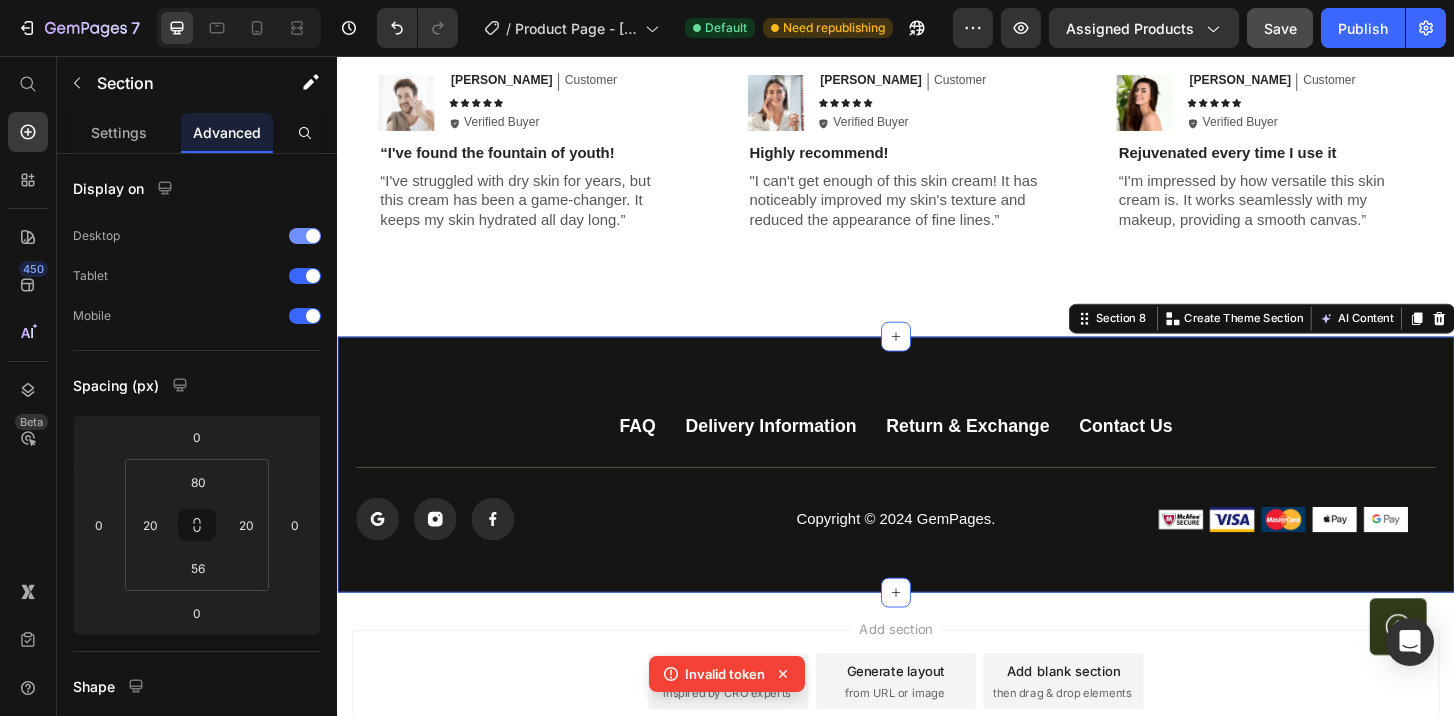scroll, scrollTop: 686, scrollLeft: 0, axis: vertical 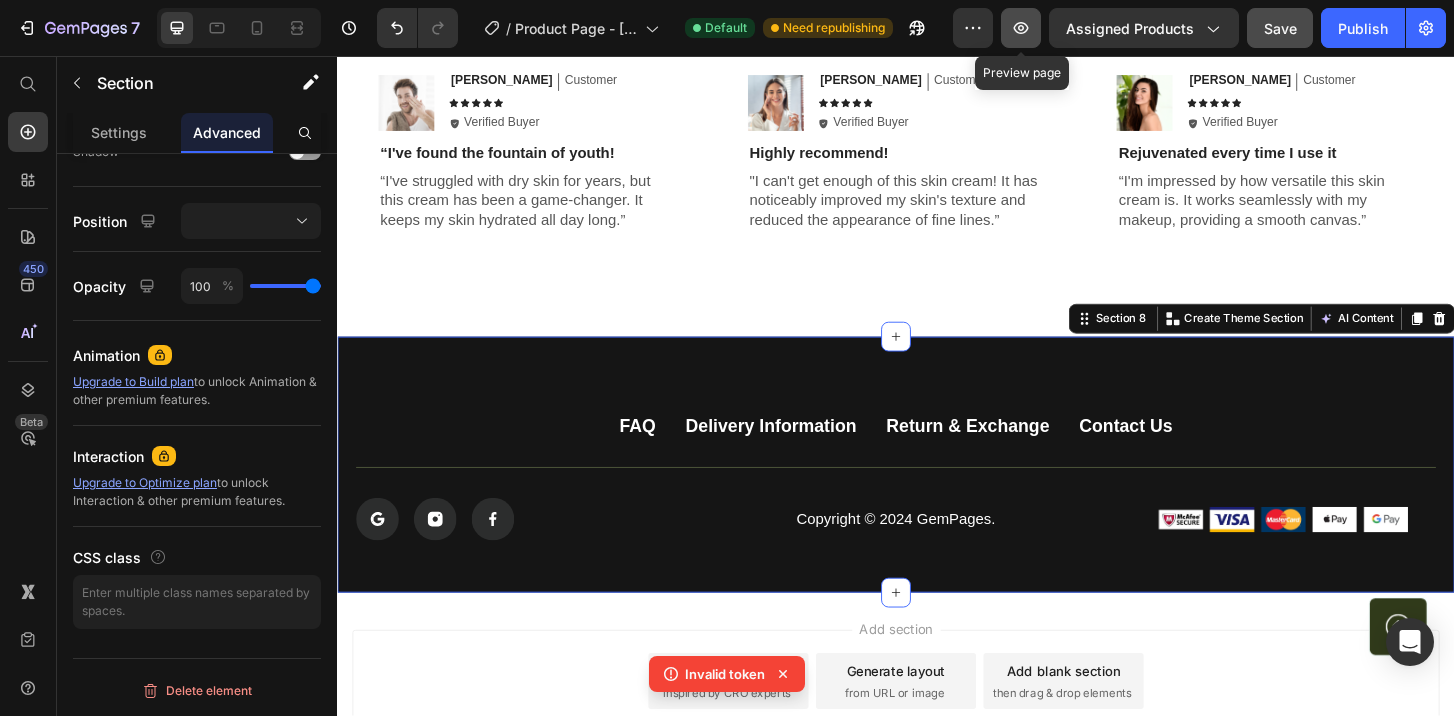 click 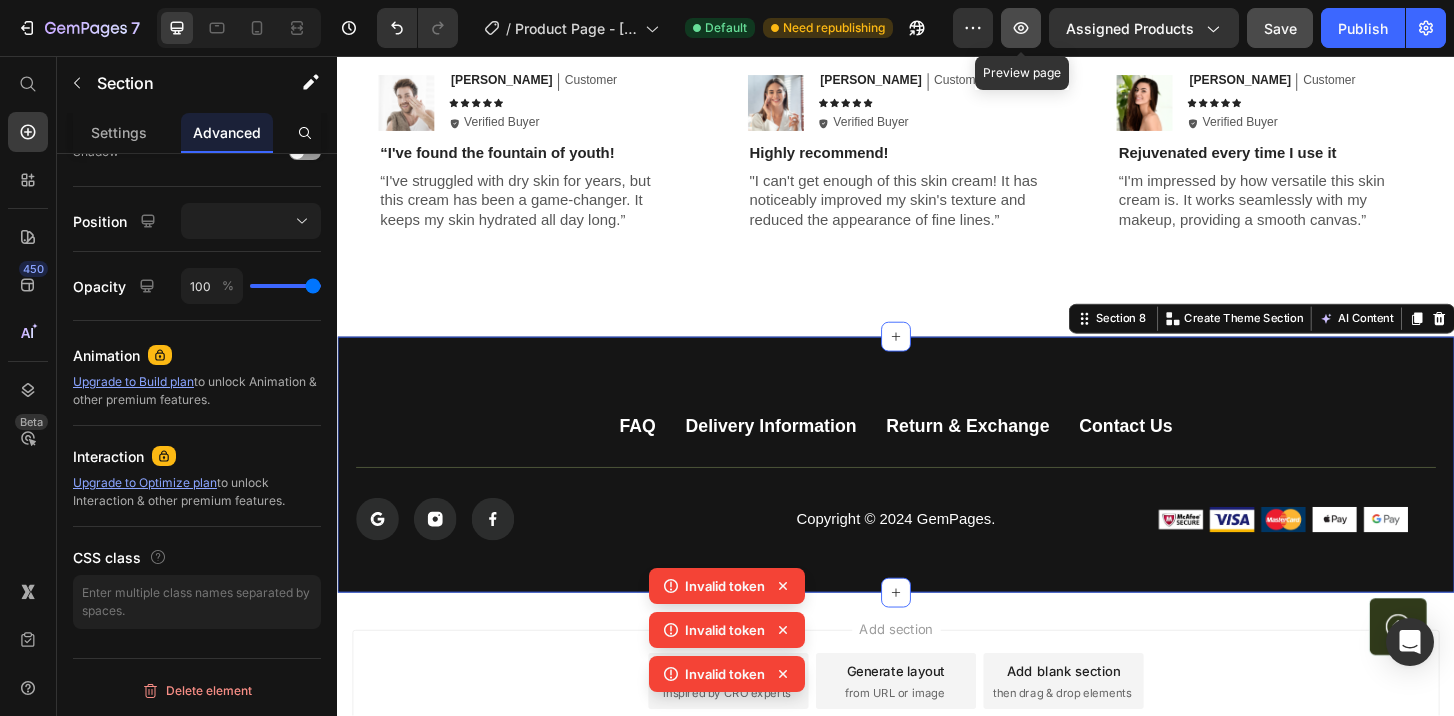 click 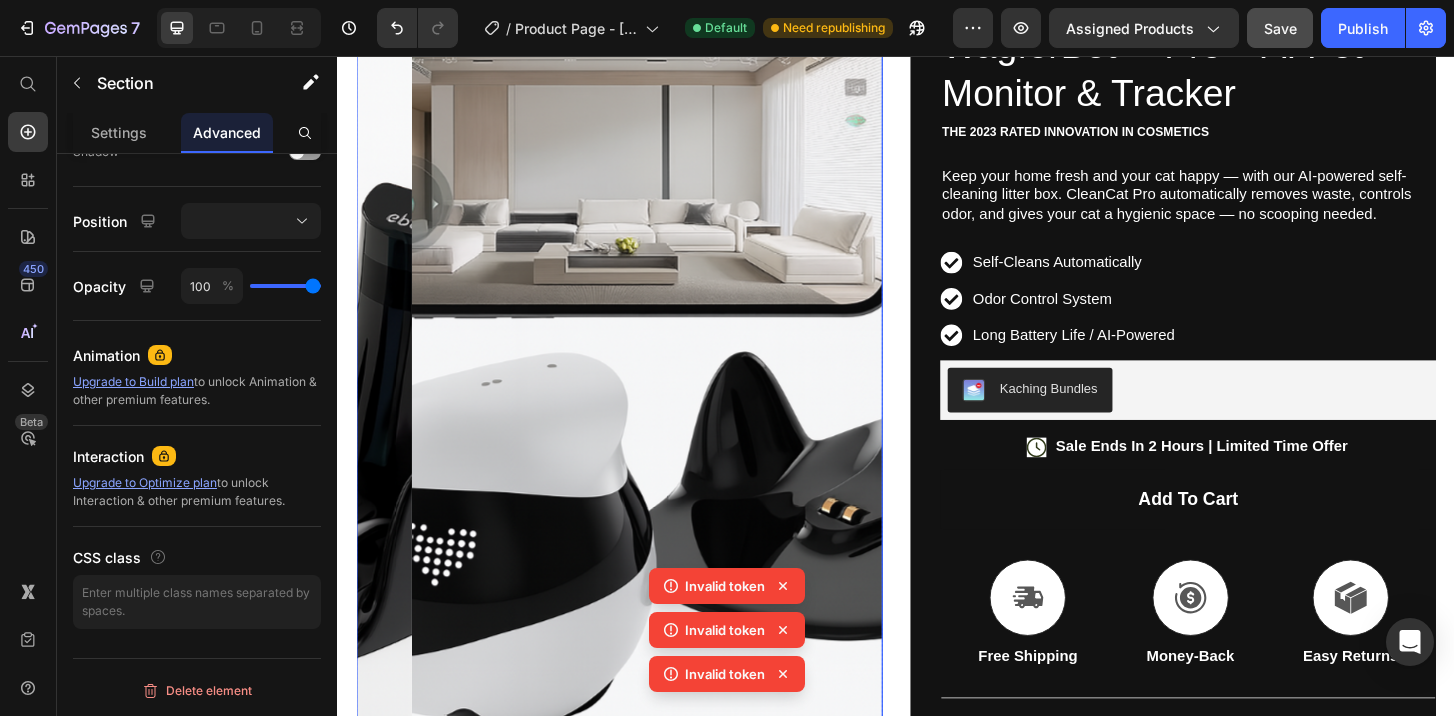 scroll, scrollTop: 0, scrollLeft: 0, axis: both 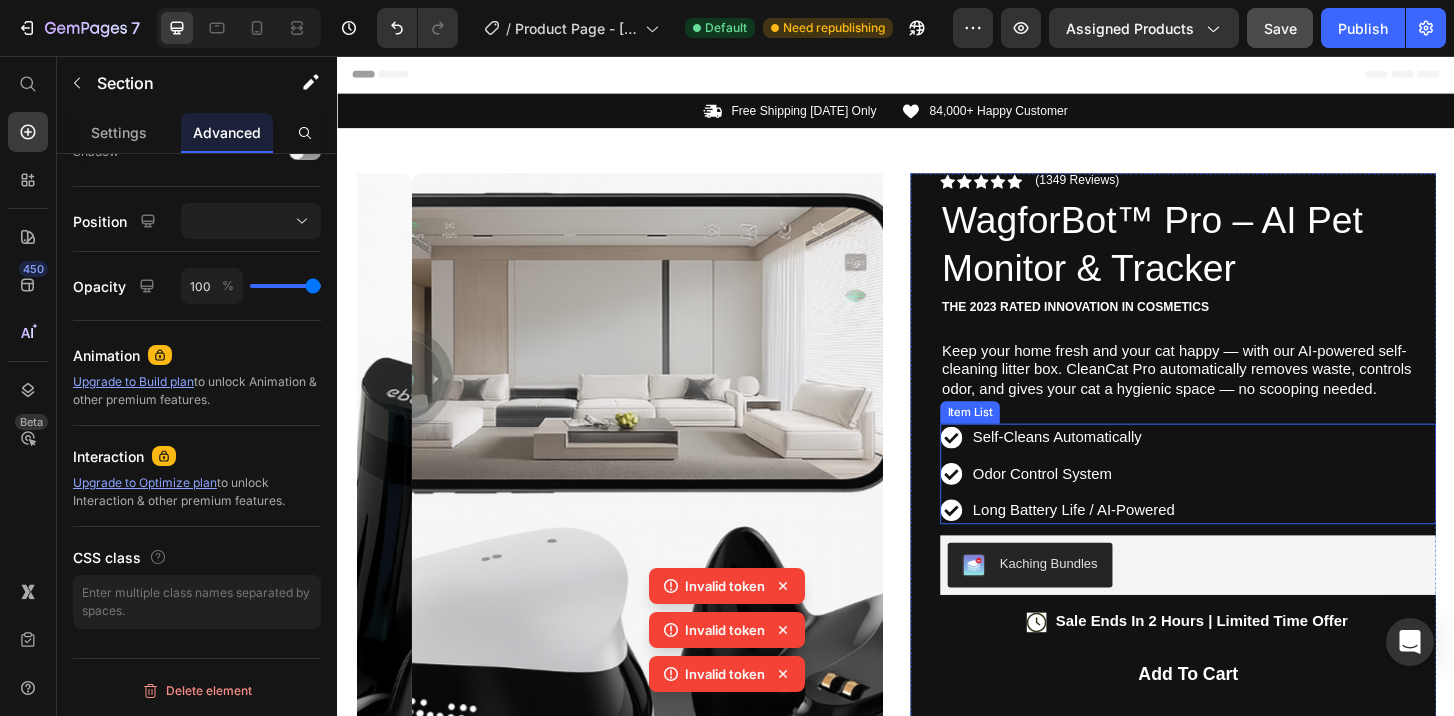 click on "Self-Cleans Automatically Odor Control System Long Battery Life / AI-Powered" at bounding box center (1250, 505) 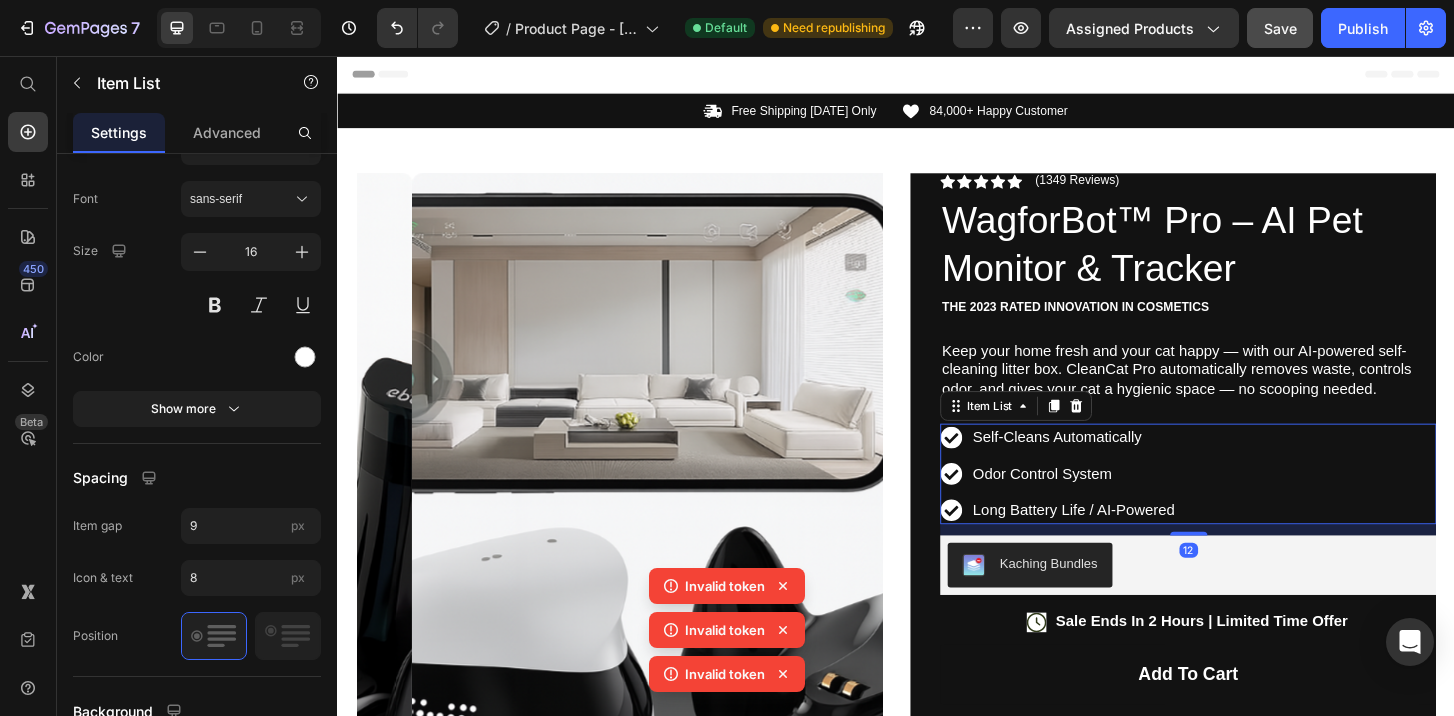 scroll, scrollTop: 0, scrollLeft: 0, axis: both 